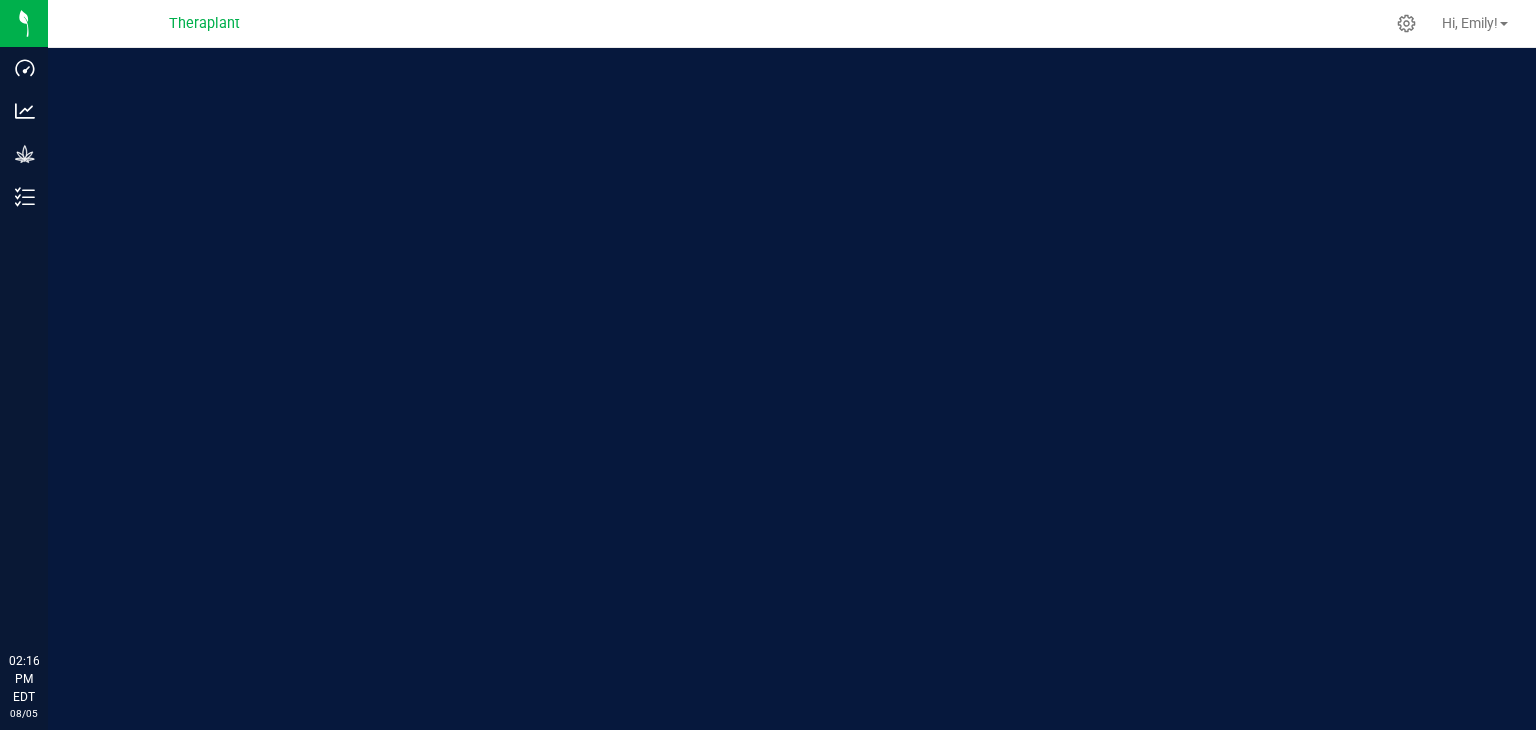 scroll, scrollTop: 0, scrollLeft: 0, axis: both 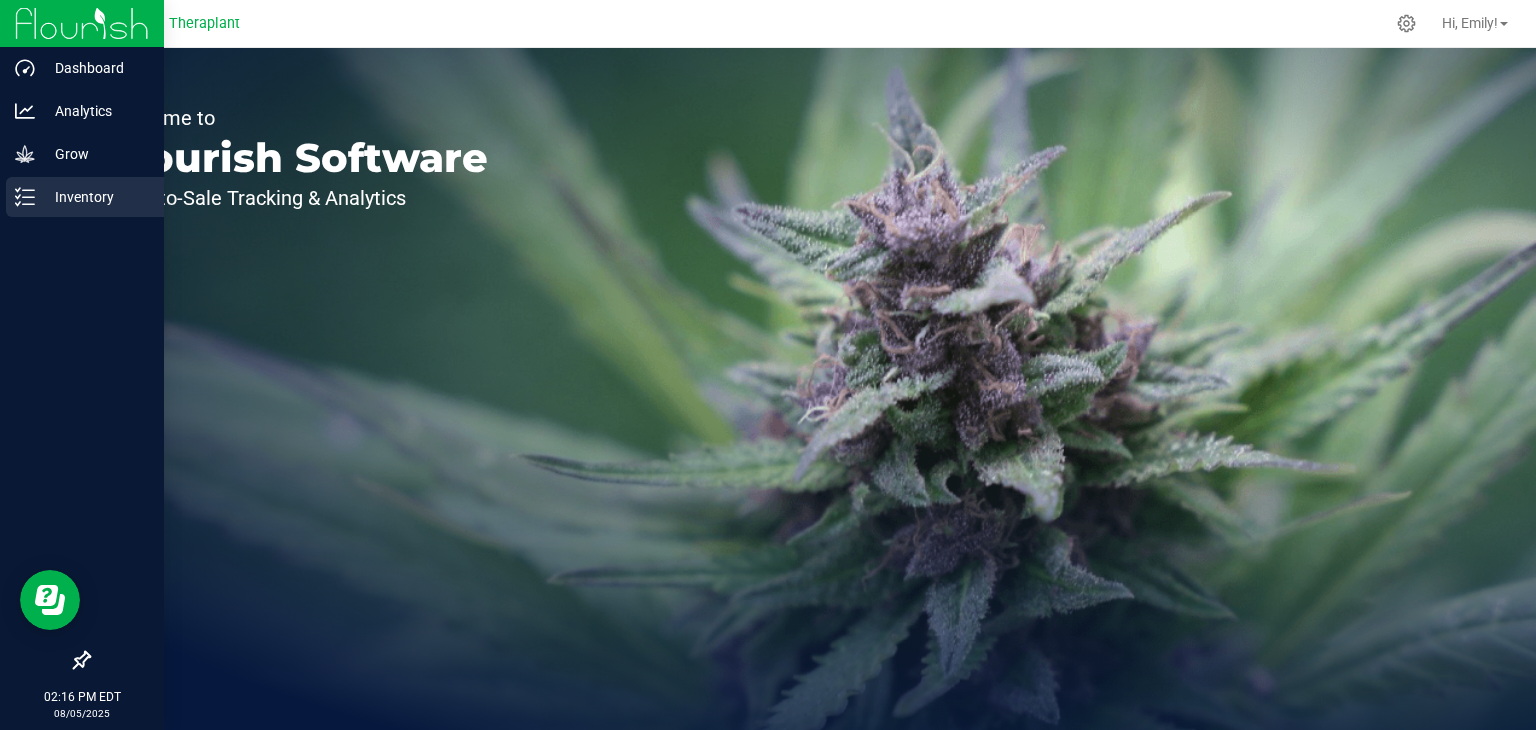 click on "Inventory" at bounding box center [85, 197] 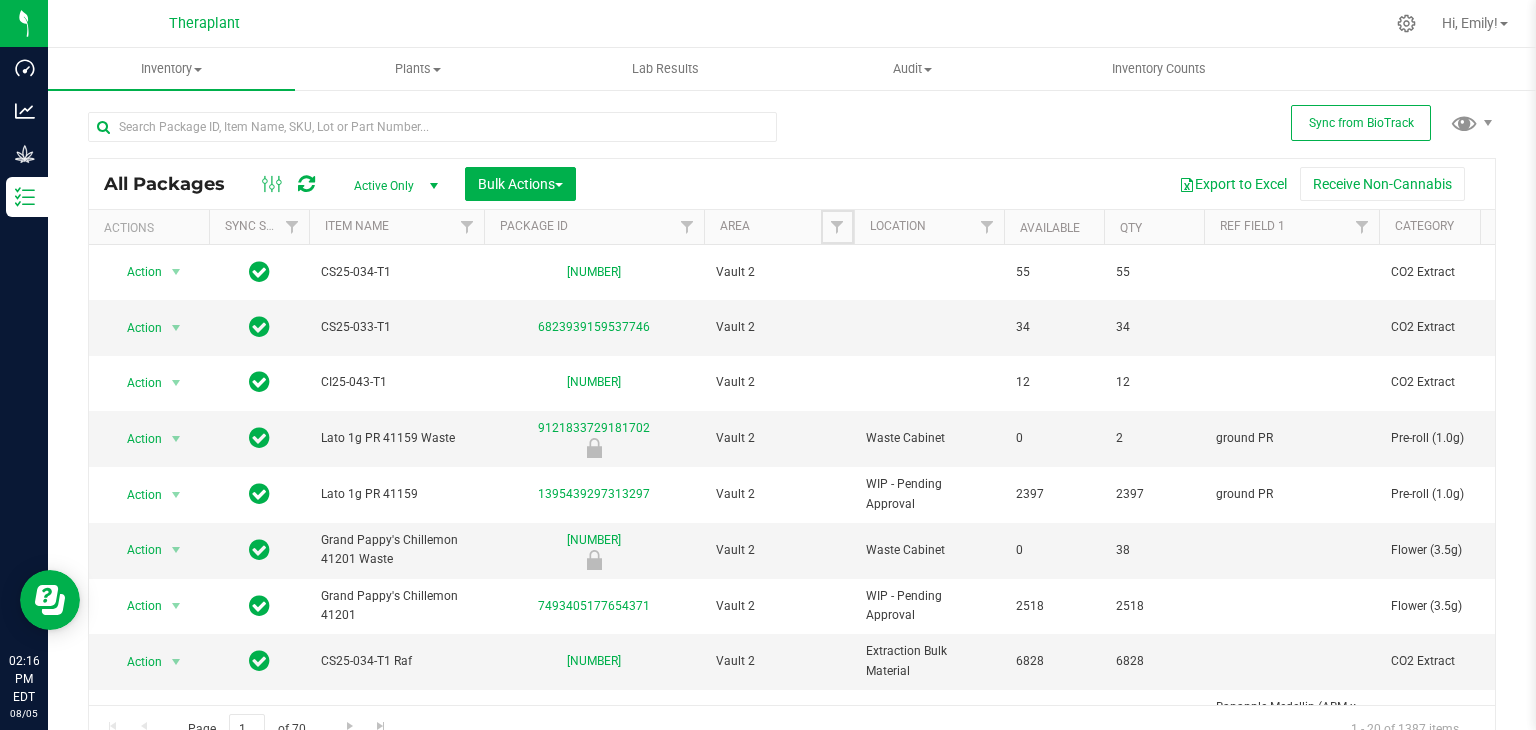 click at bounding box center [837, 227] 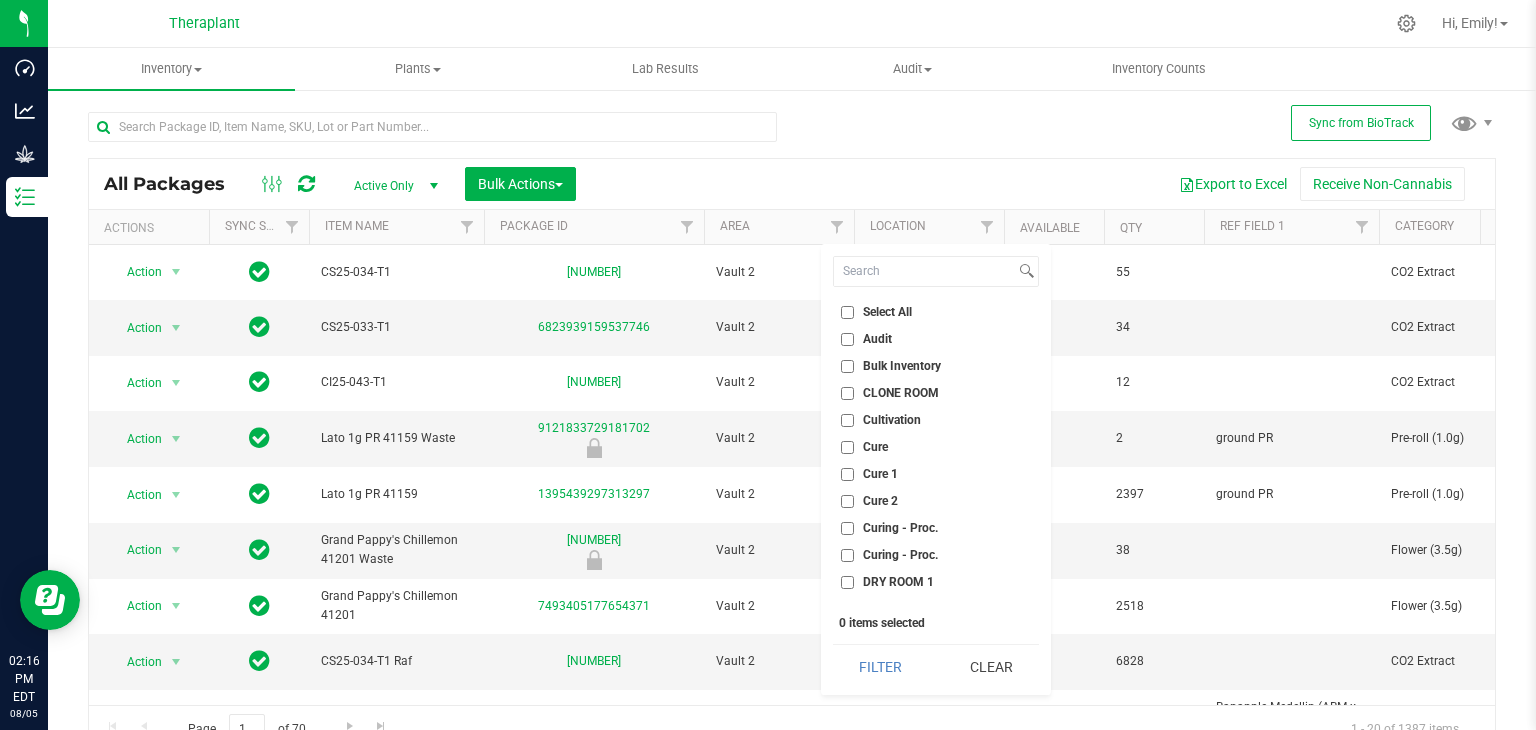 click on "CLONE ROOM" at bounding box center (890, 393) 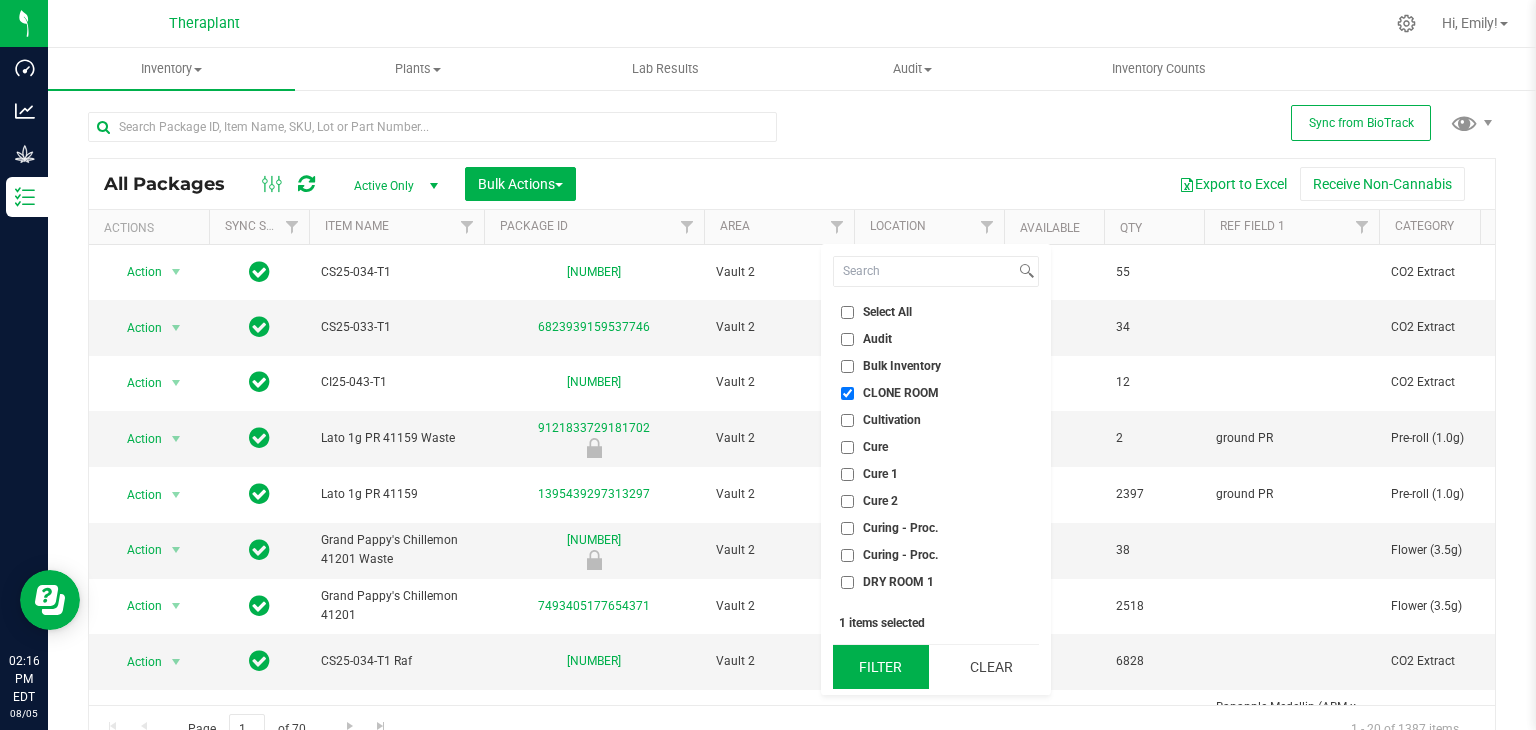 click on "Filter" at bounding box center [881, 667] 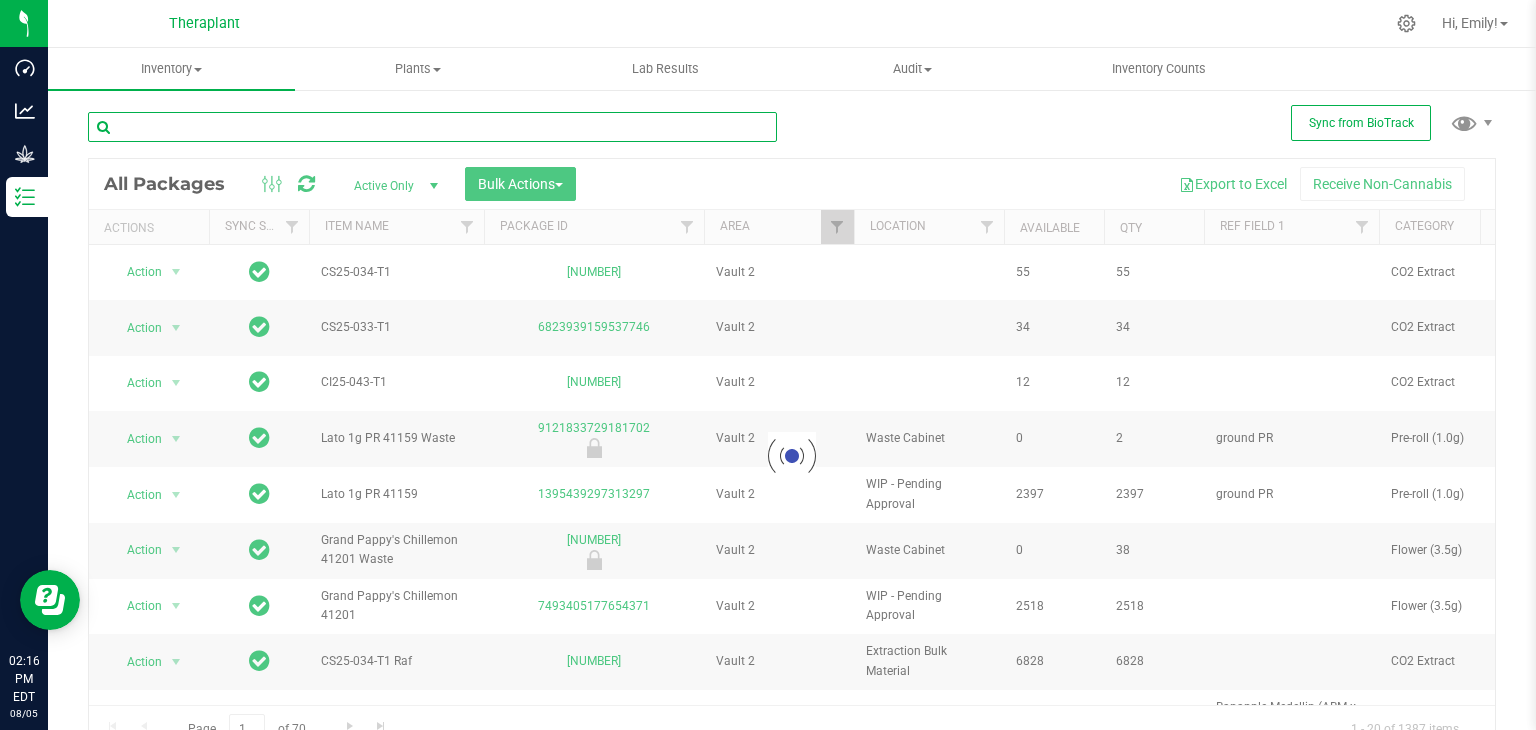 click at bounding box center (432, 127) 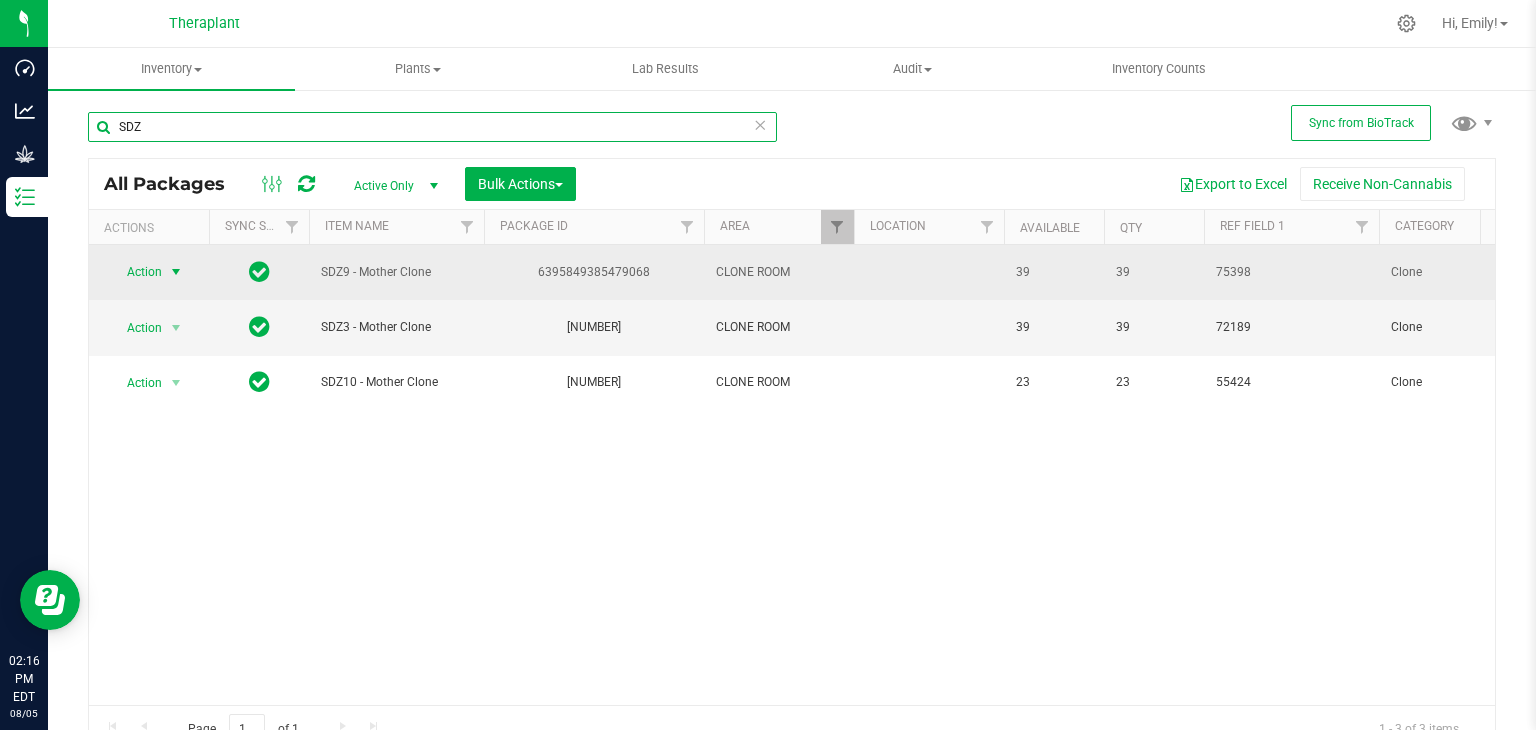 type on "SDZ" 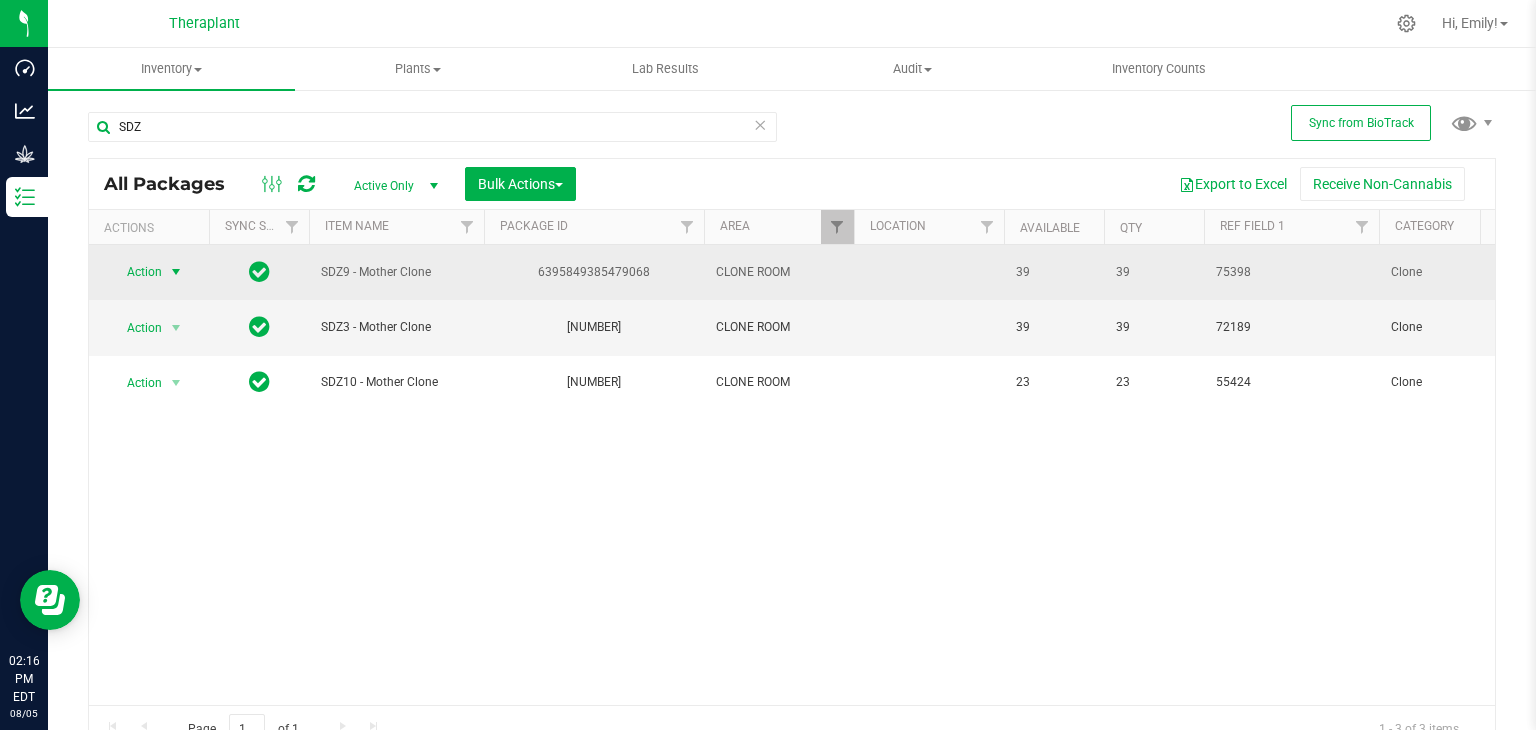 click at bounding box center [176, 272] 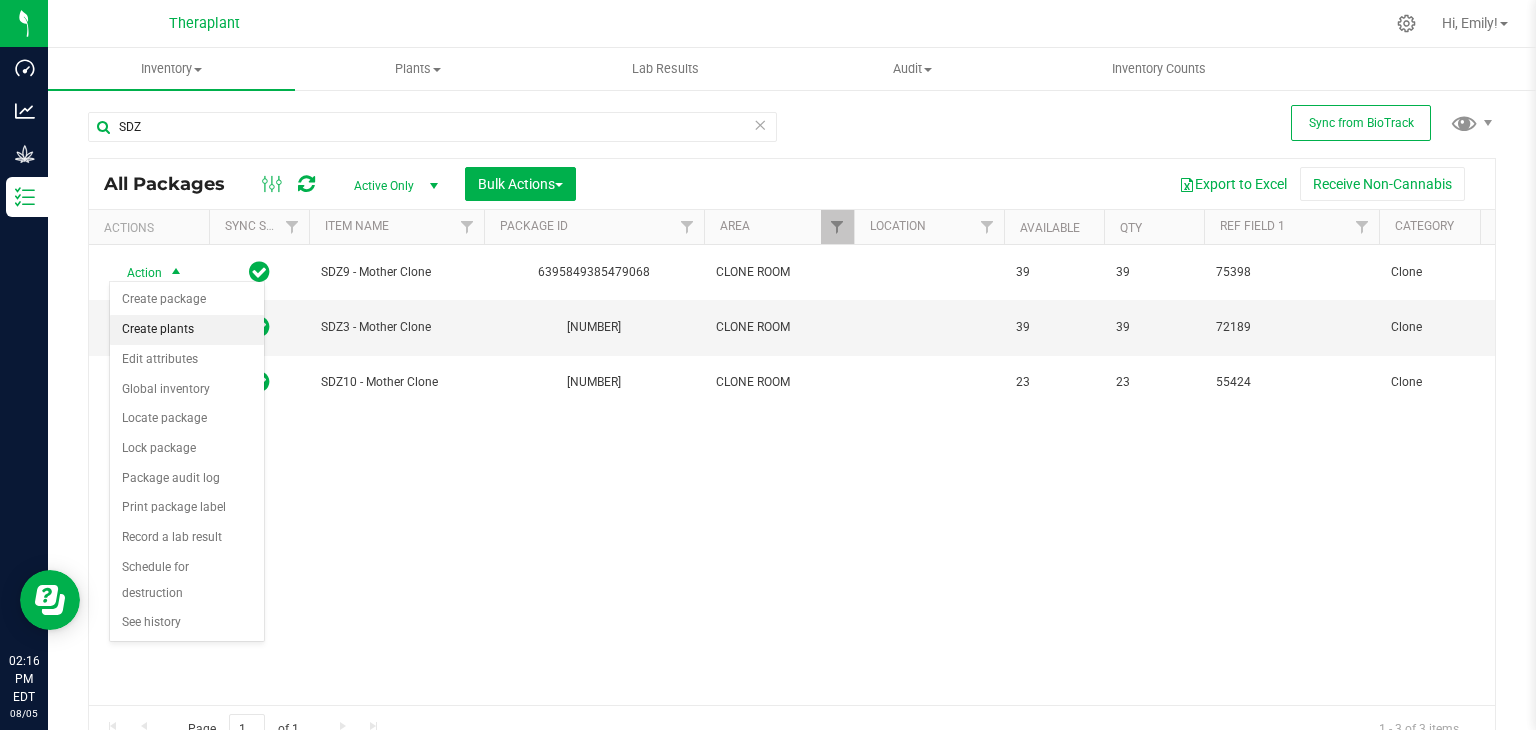 click on "Create plants" at bounding box center (187, 330) 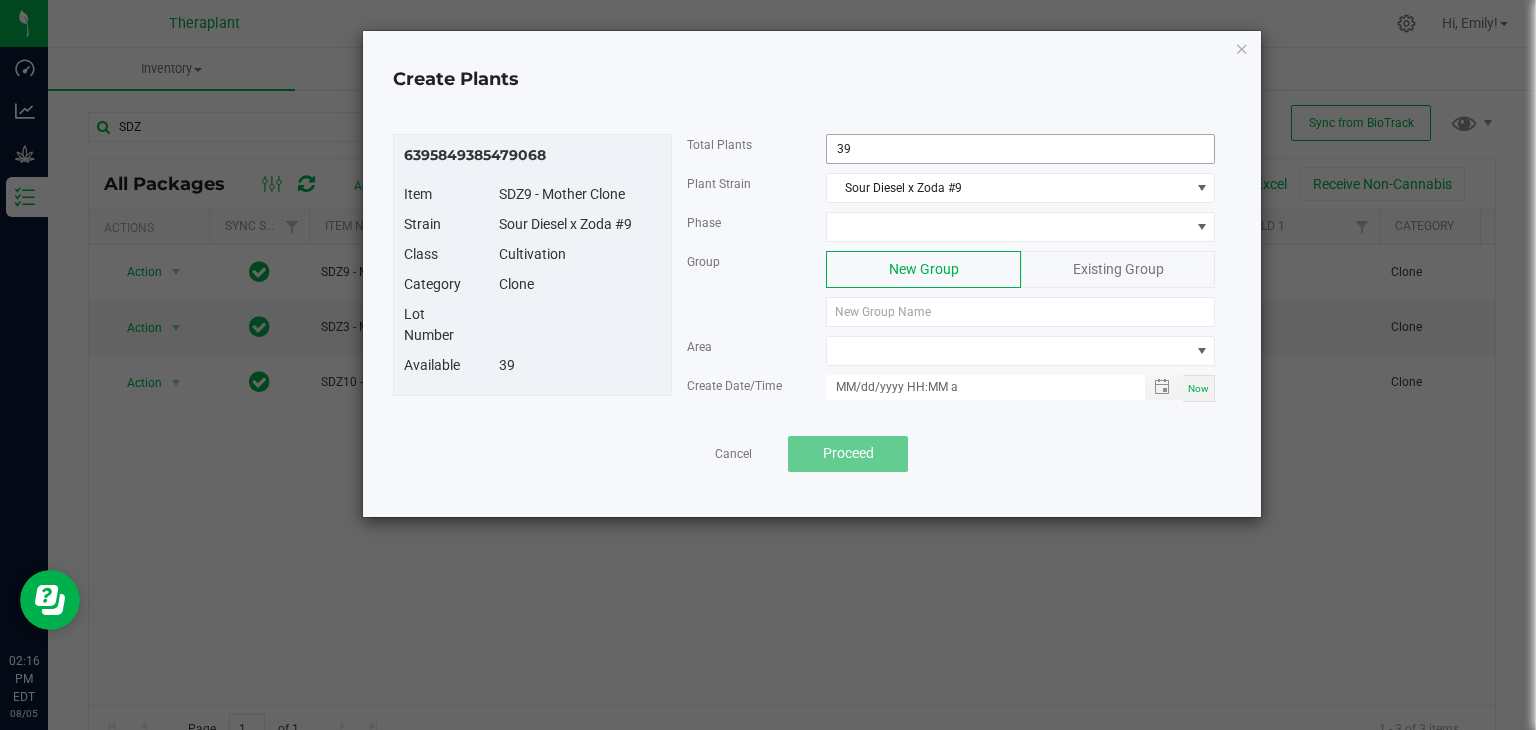 click on "39" at bounding box center (1020, 149) 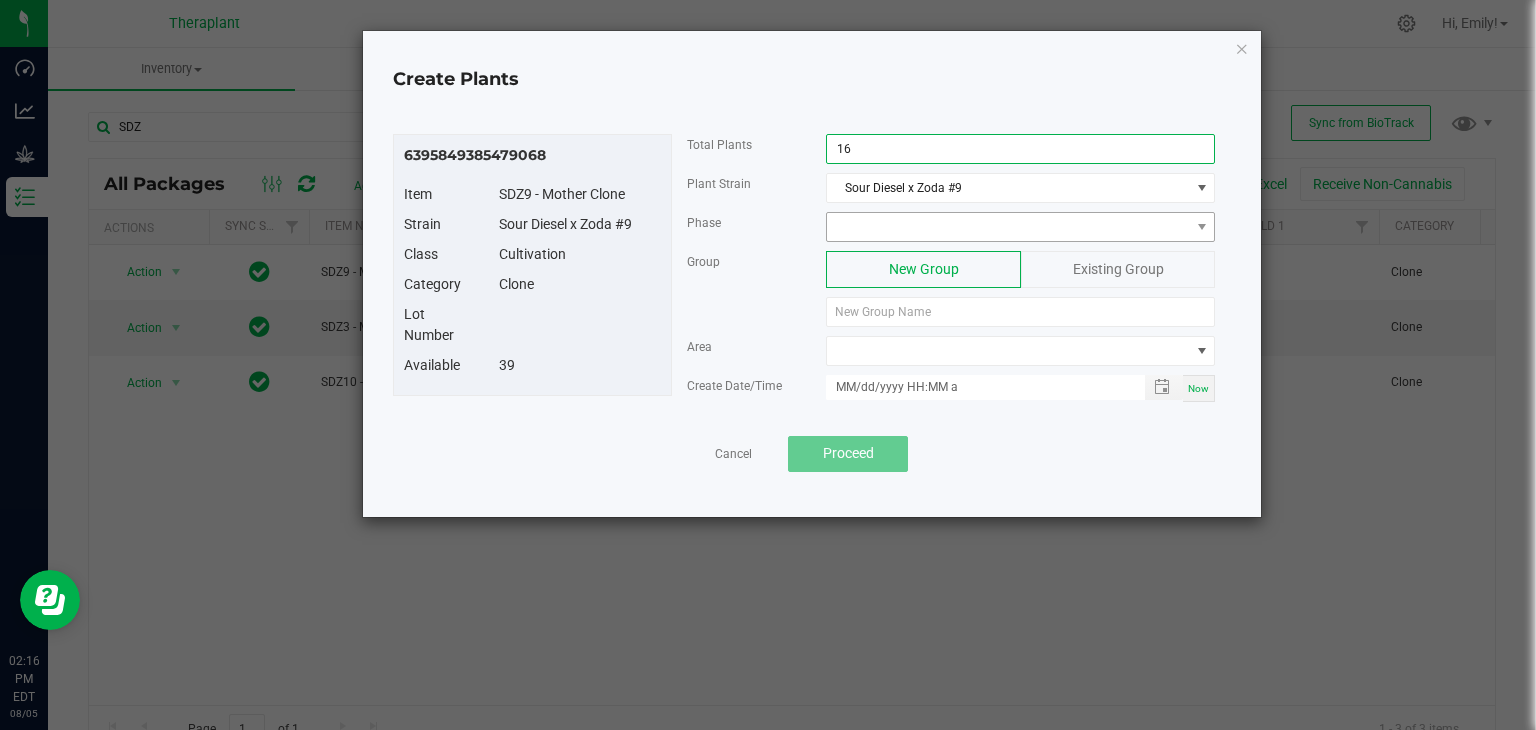 type on "16" 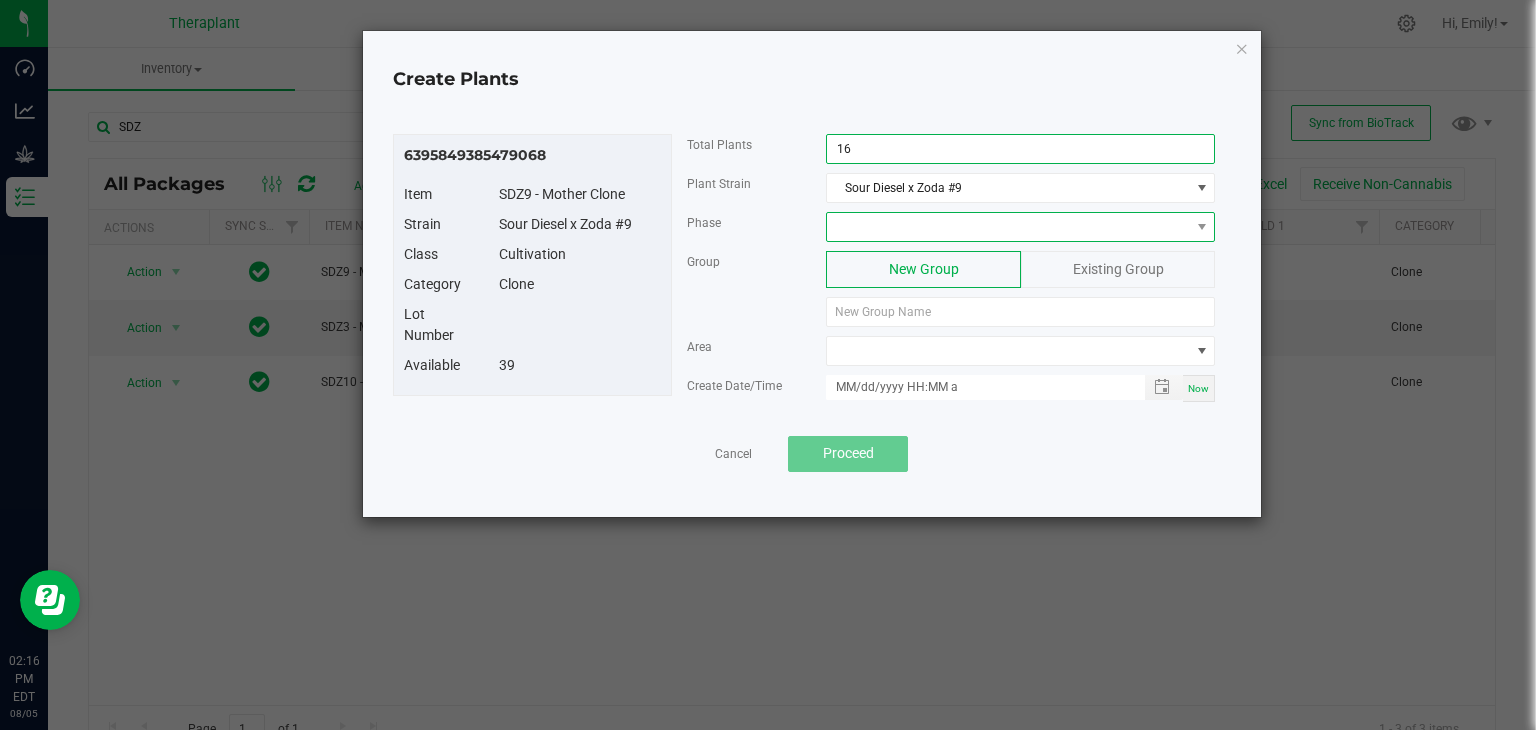 click at bounding box center (1008, 227) 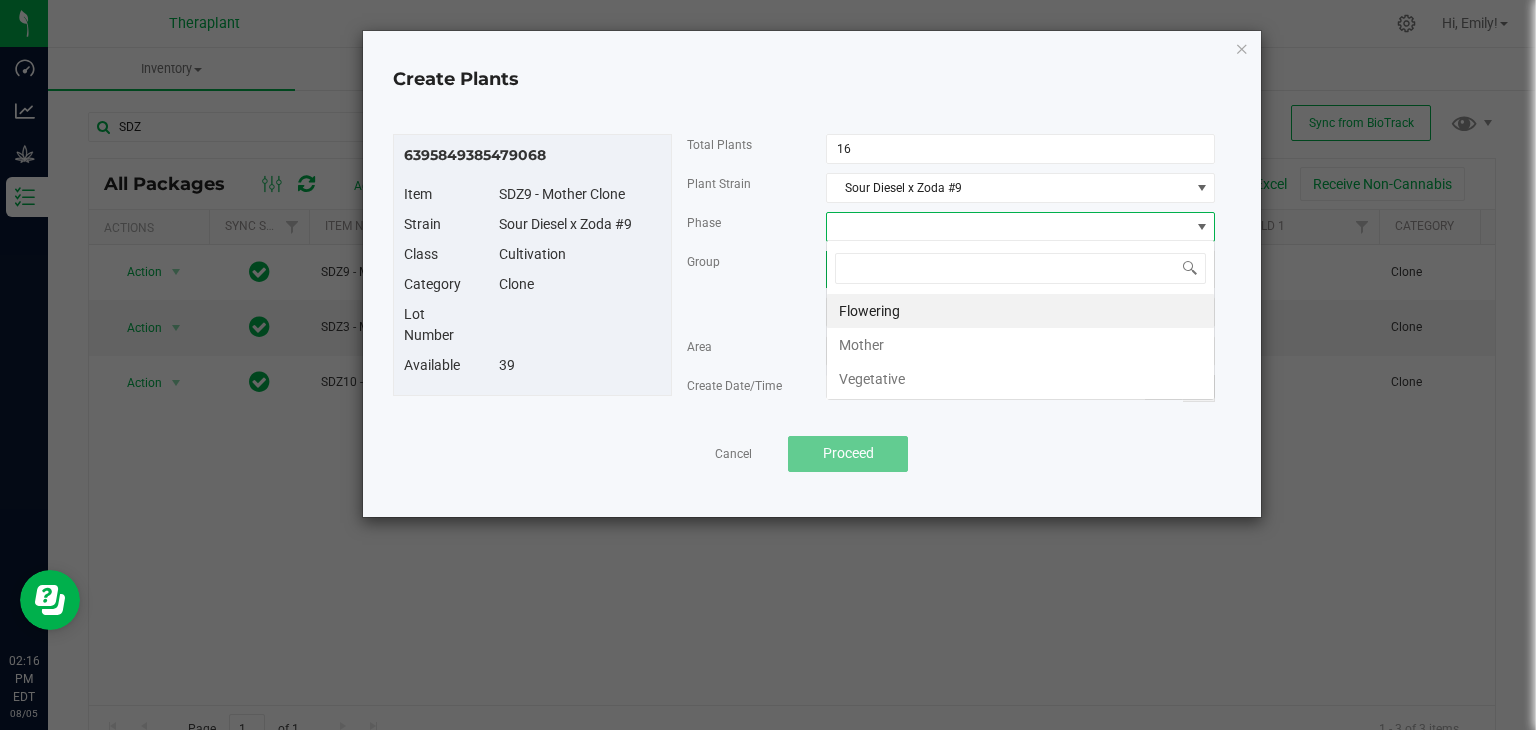 scroll, scrollTop: 99970, scrollLeft: 99611, axis: both 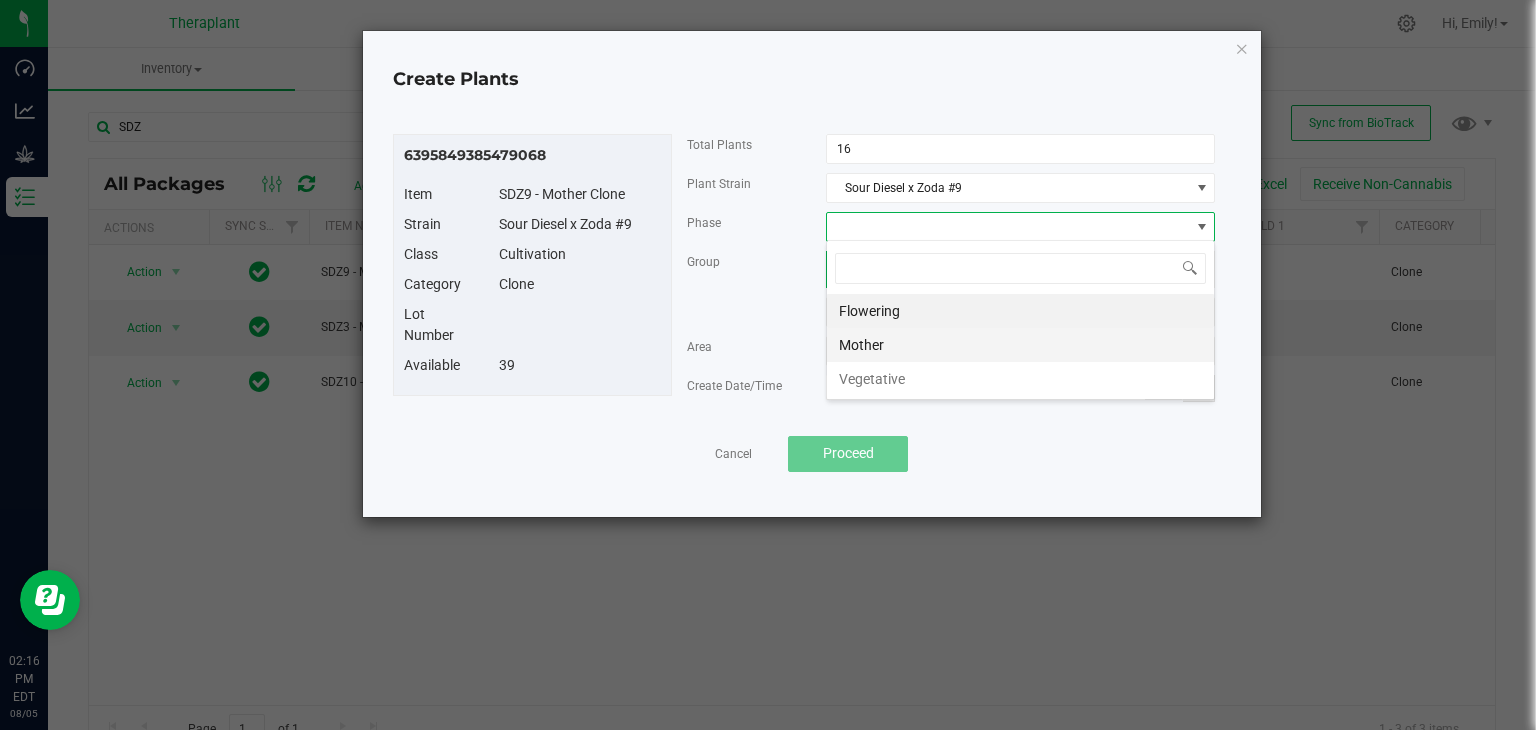 click on "Mother" at bounding box center [1020, 345] 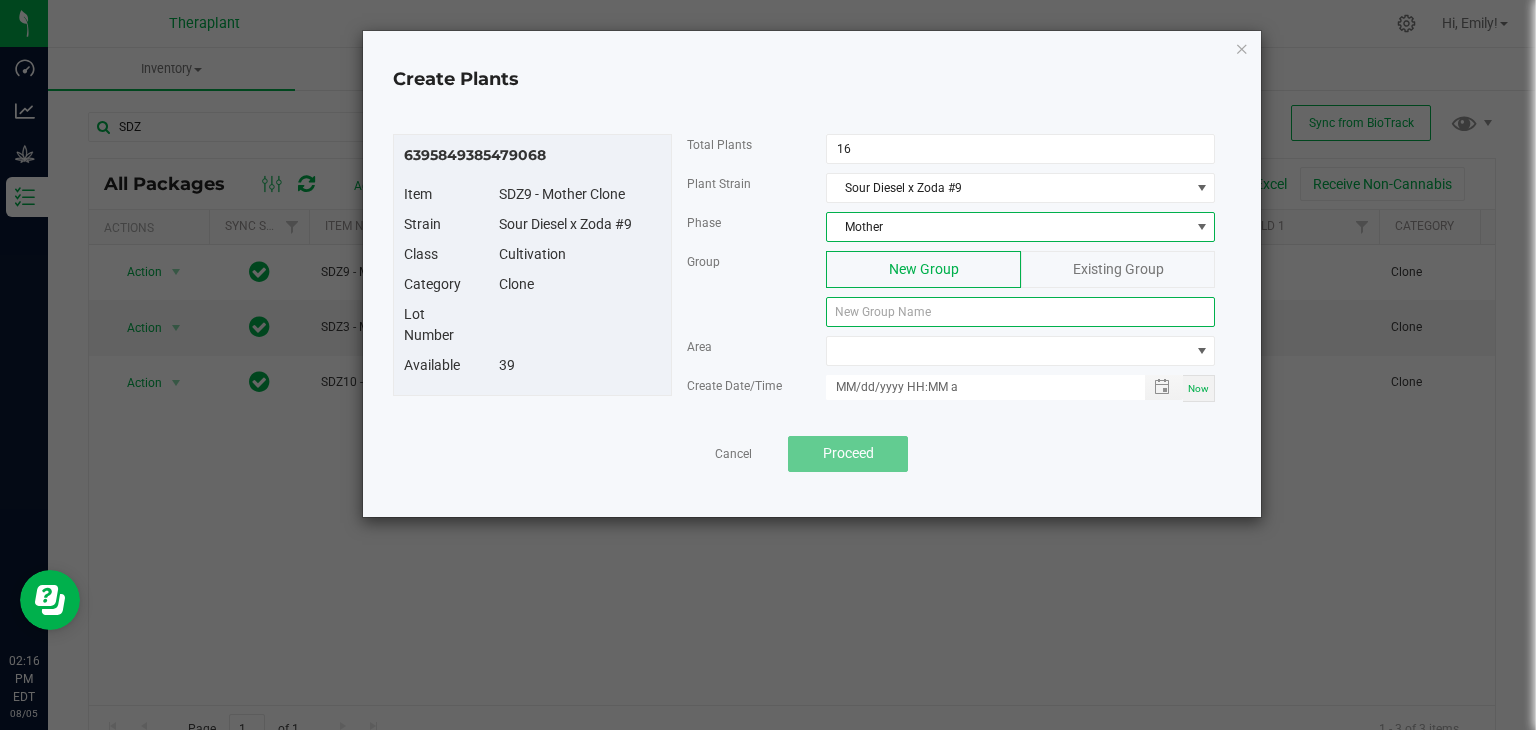 click 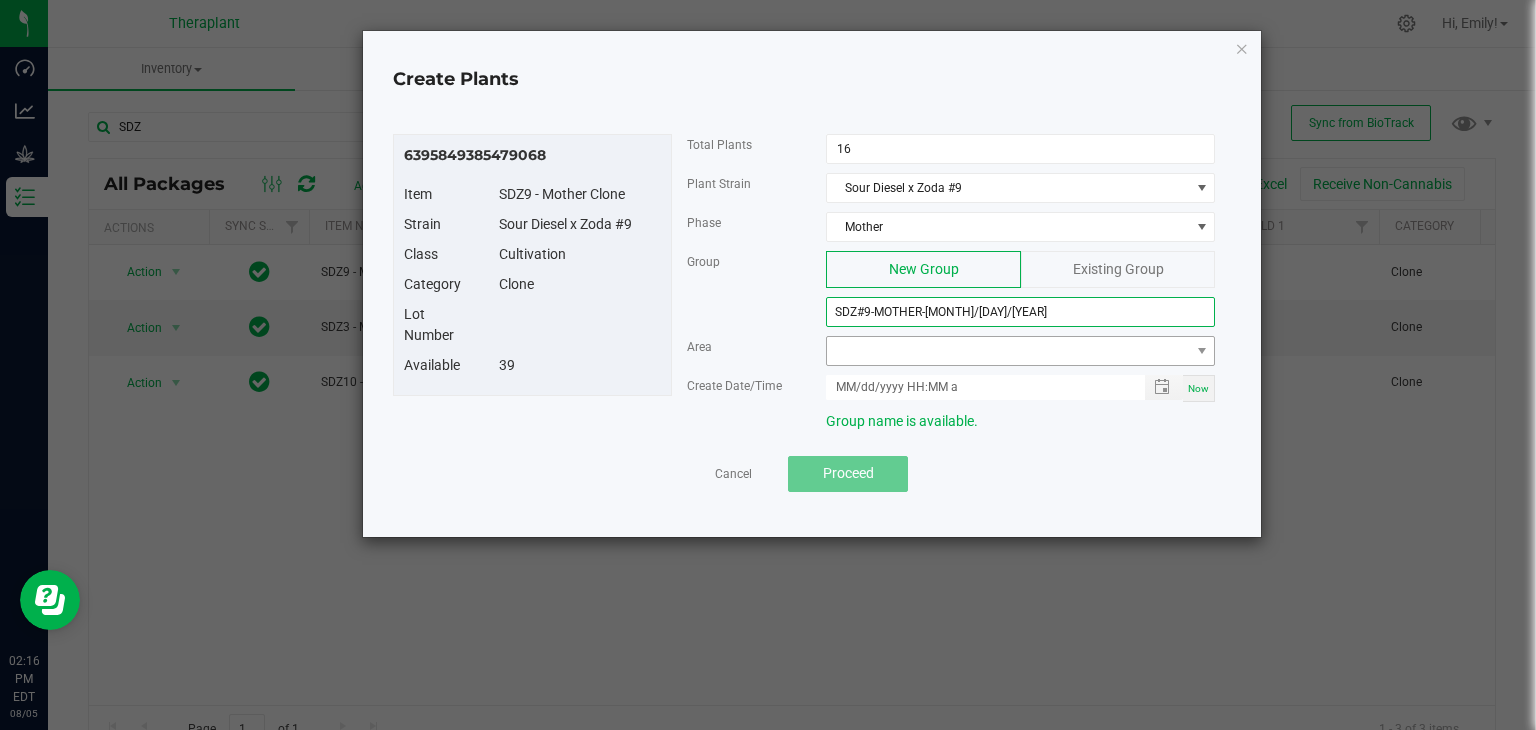 type on "[CODE]-[PERSON]-[DATE]" 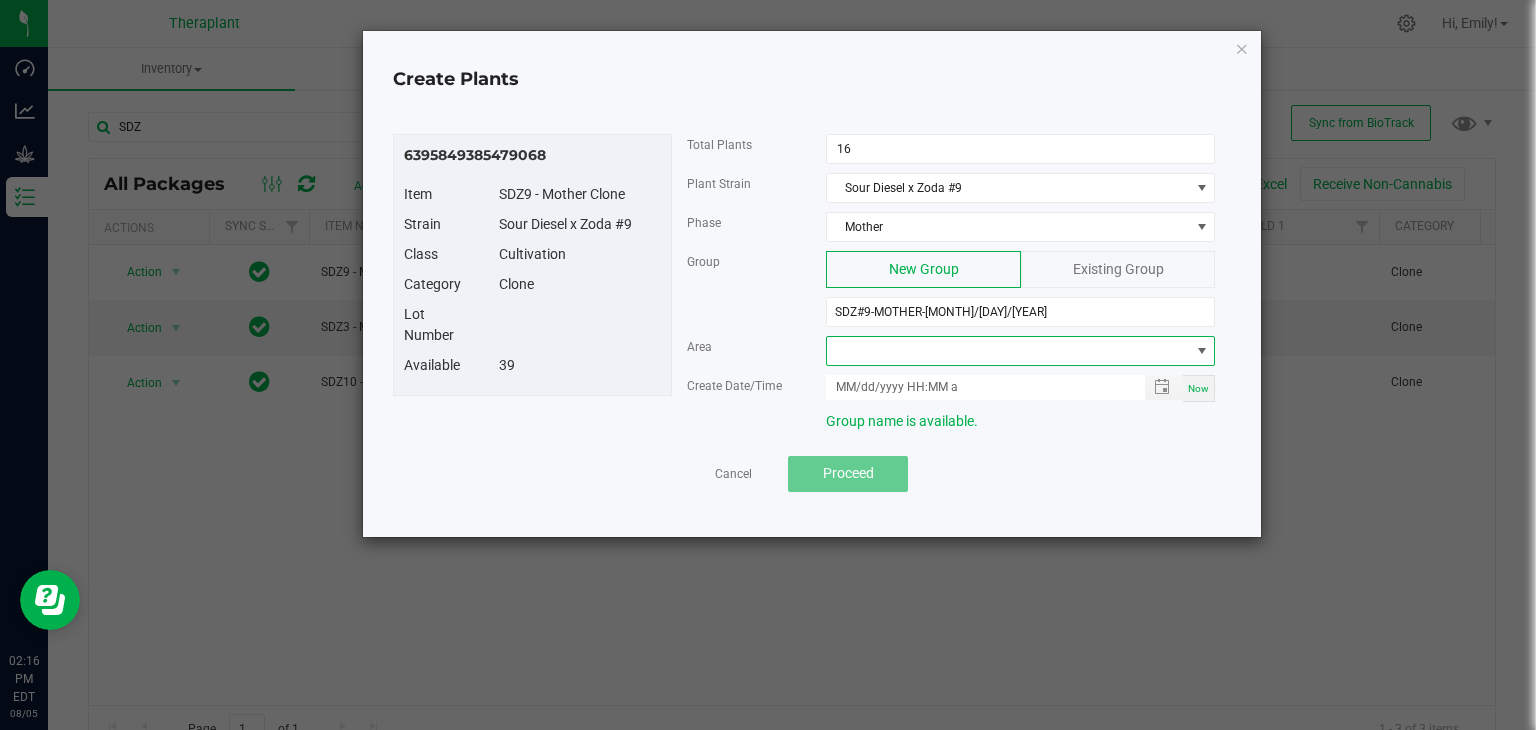 click at bounding box center [1008, 351] 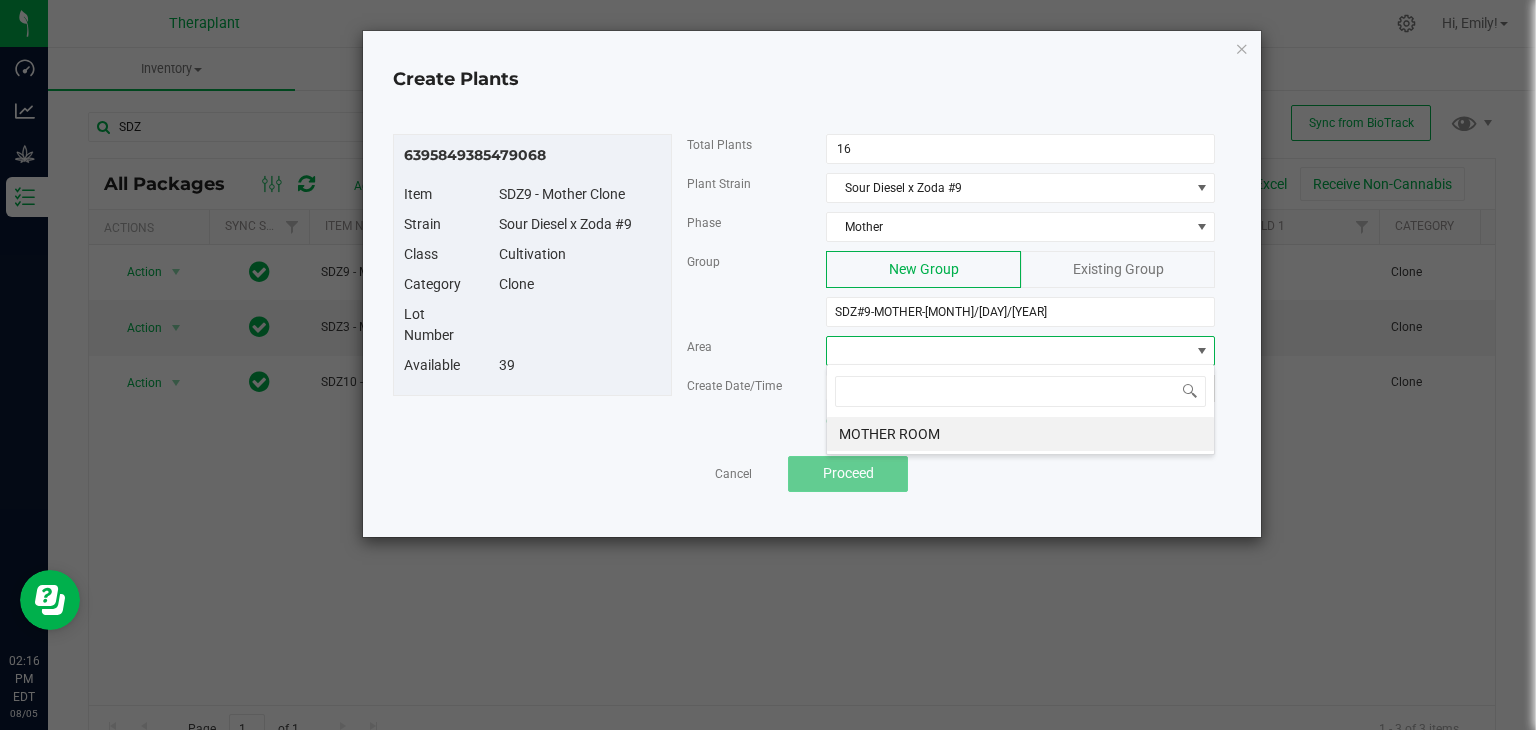 scroll, scrollTop: 99970, scrollLeft: 99611, axis: both 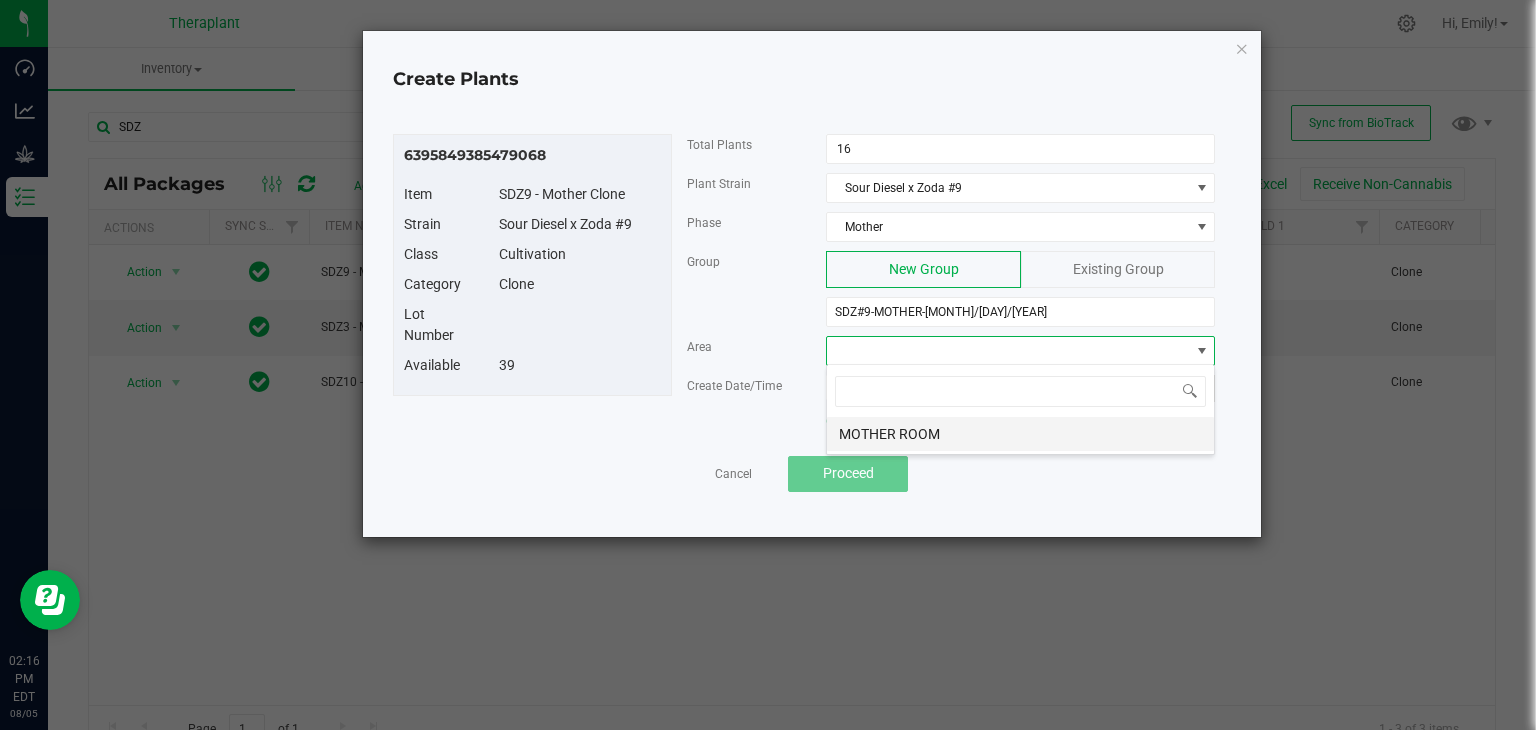 click on "MOTHER ROOM" at bounding box center [1020, 434] 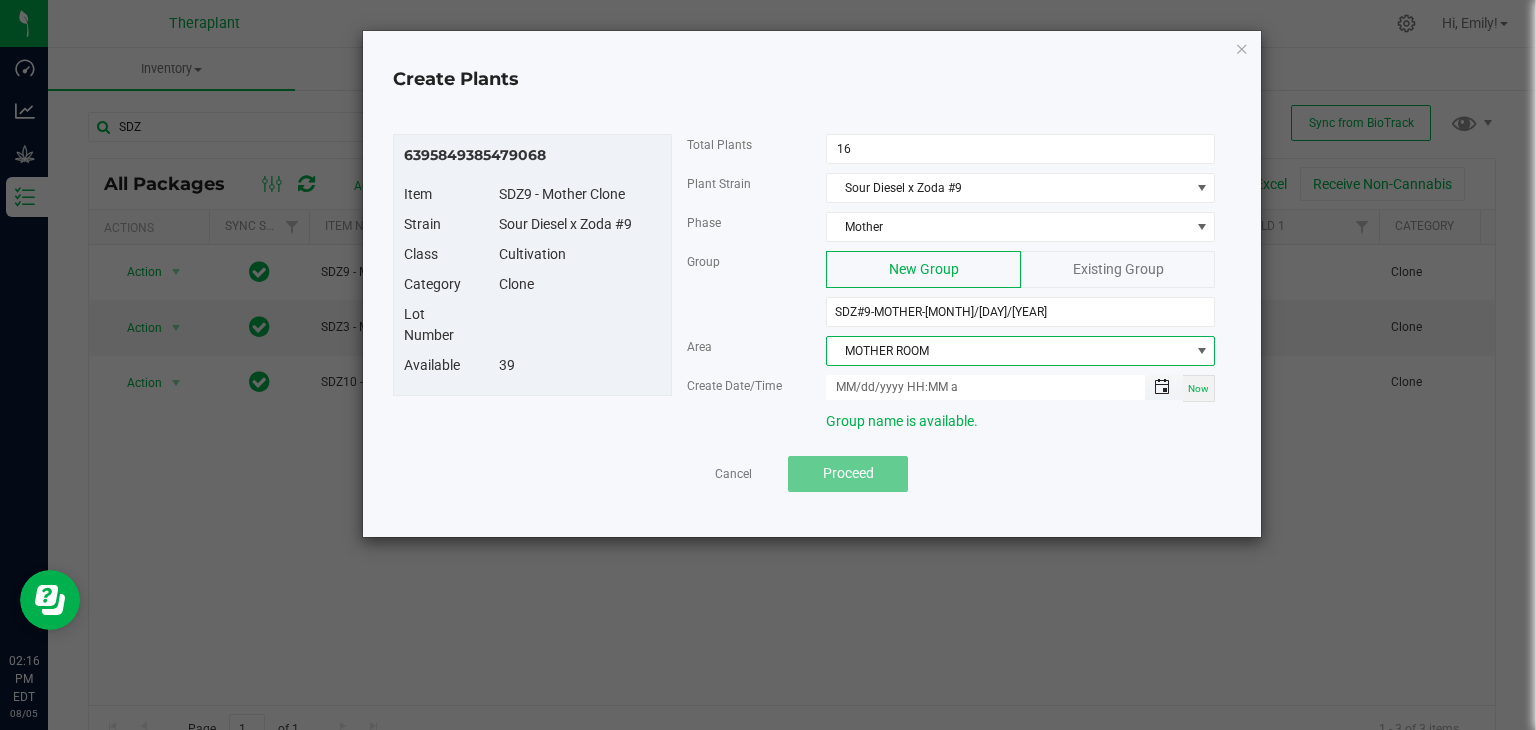 click at bounding box center (1162, 387) 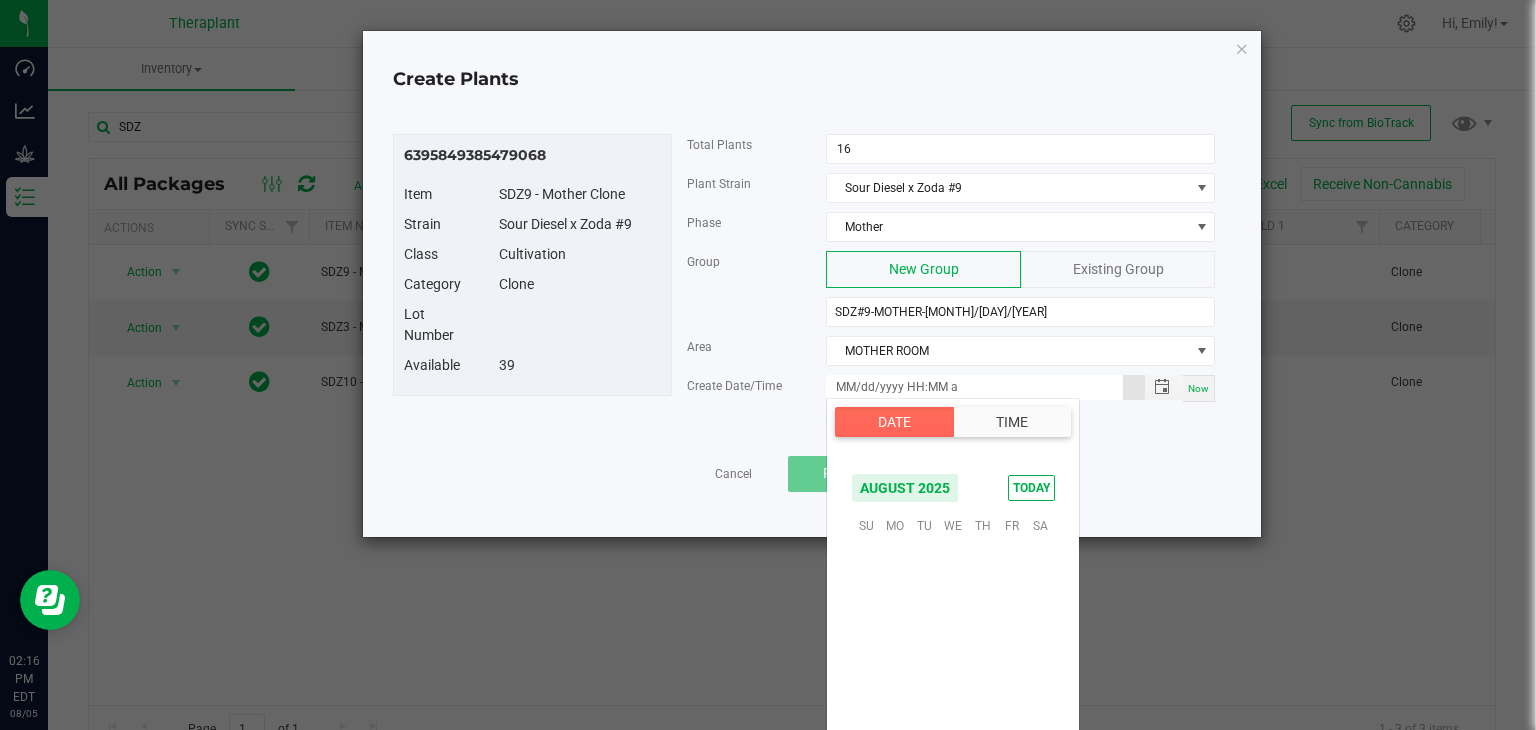 scroll, scrollTop: 324156, scrollLeft: 0, axis: vertical 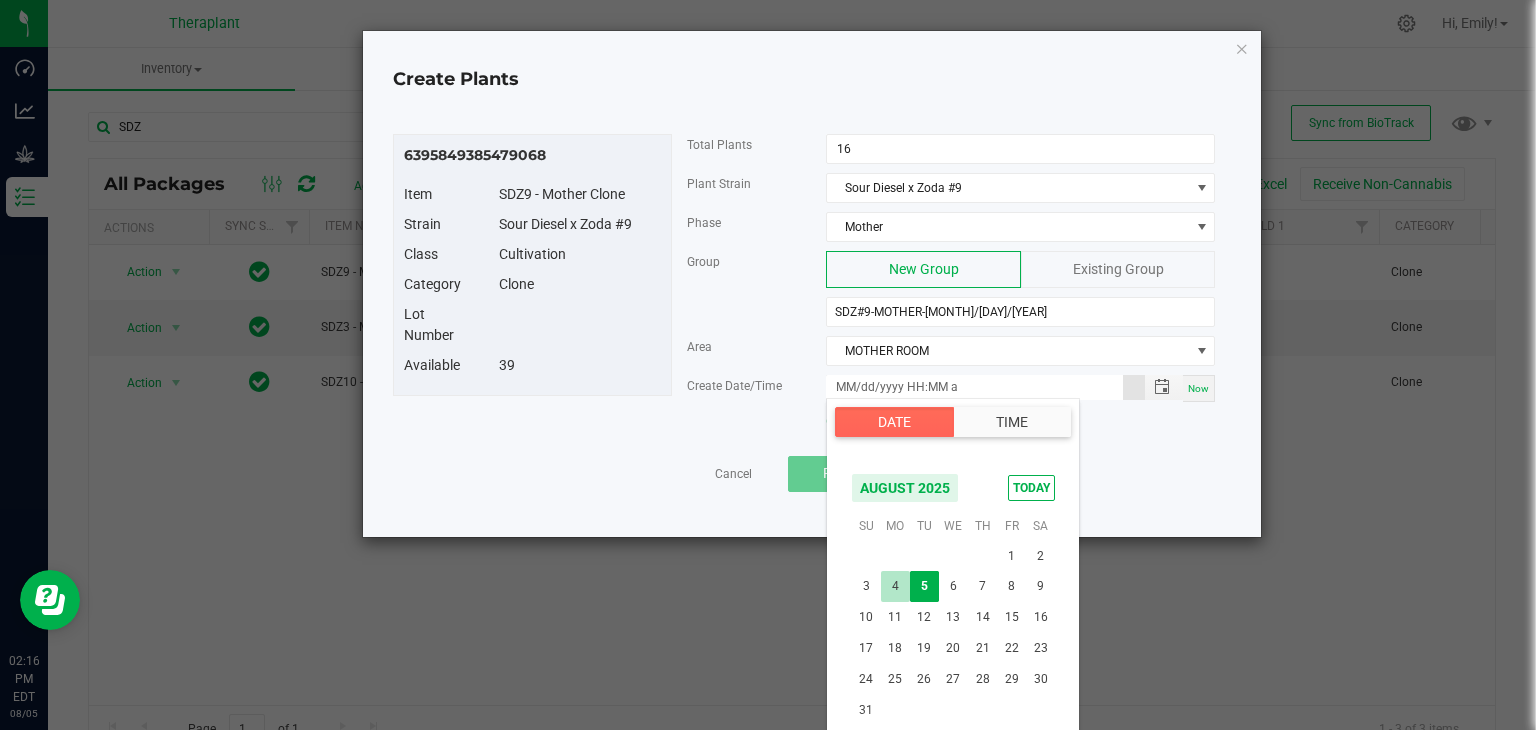 click on "4" at bounding box center [895, 586] 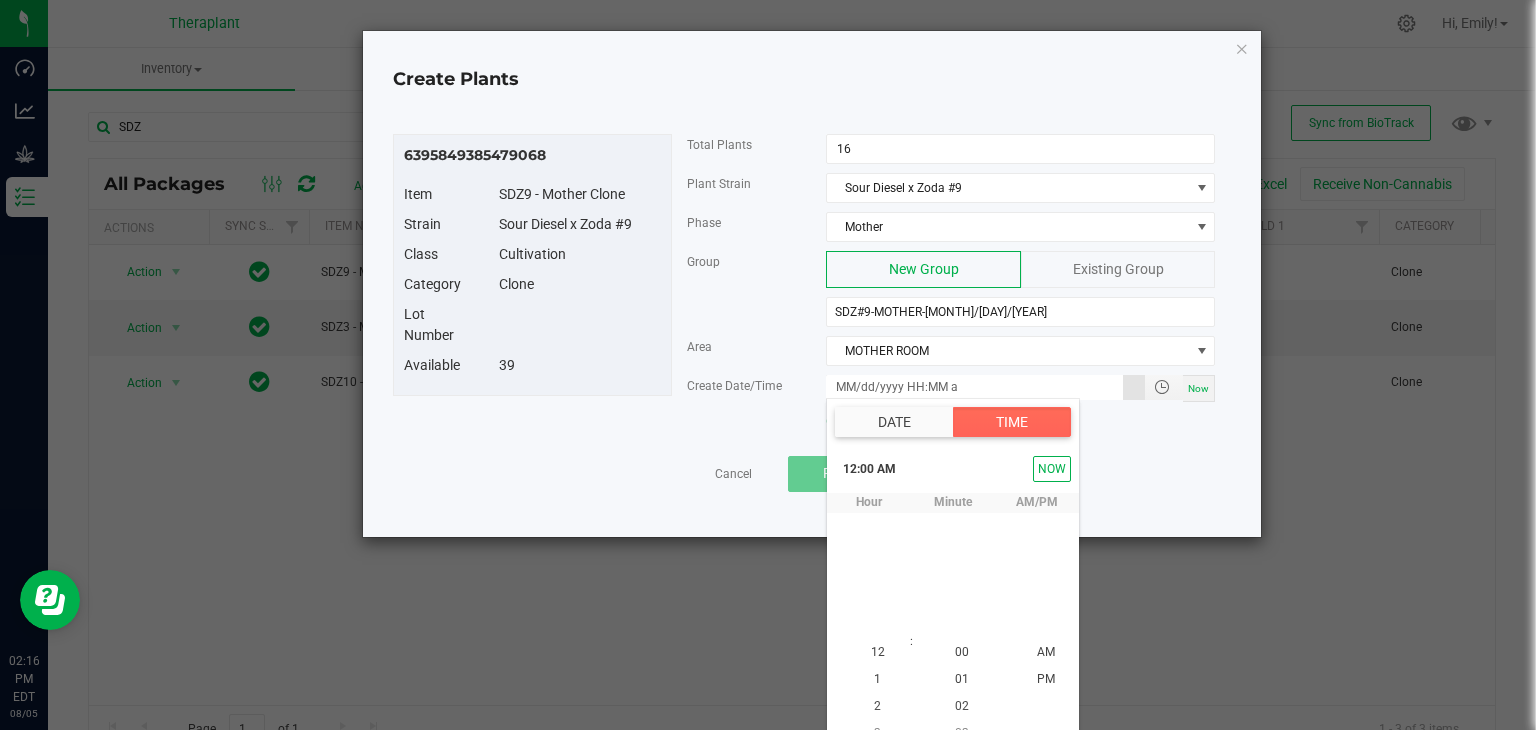 scroll, scrollTop: 22, scrollLeft: 0, axis: vertical 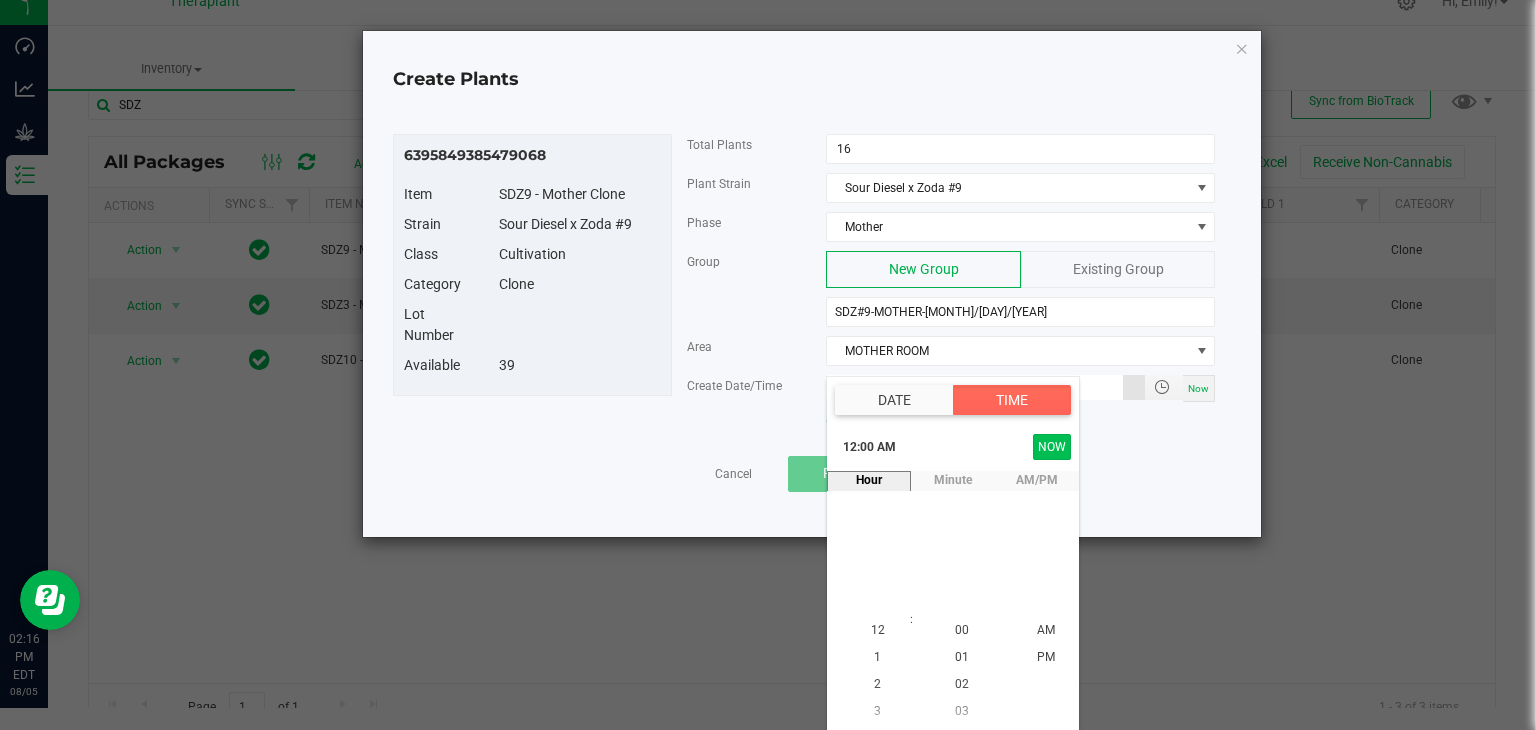 click on "NOW" 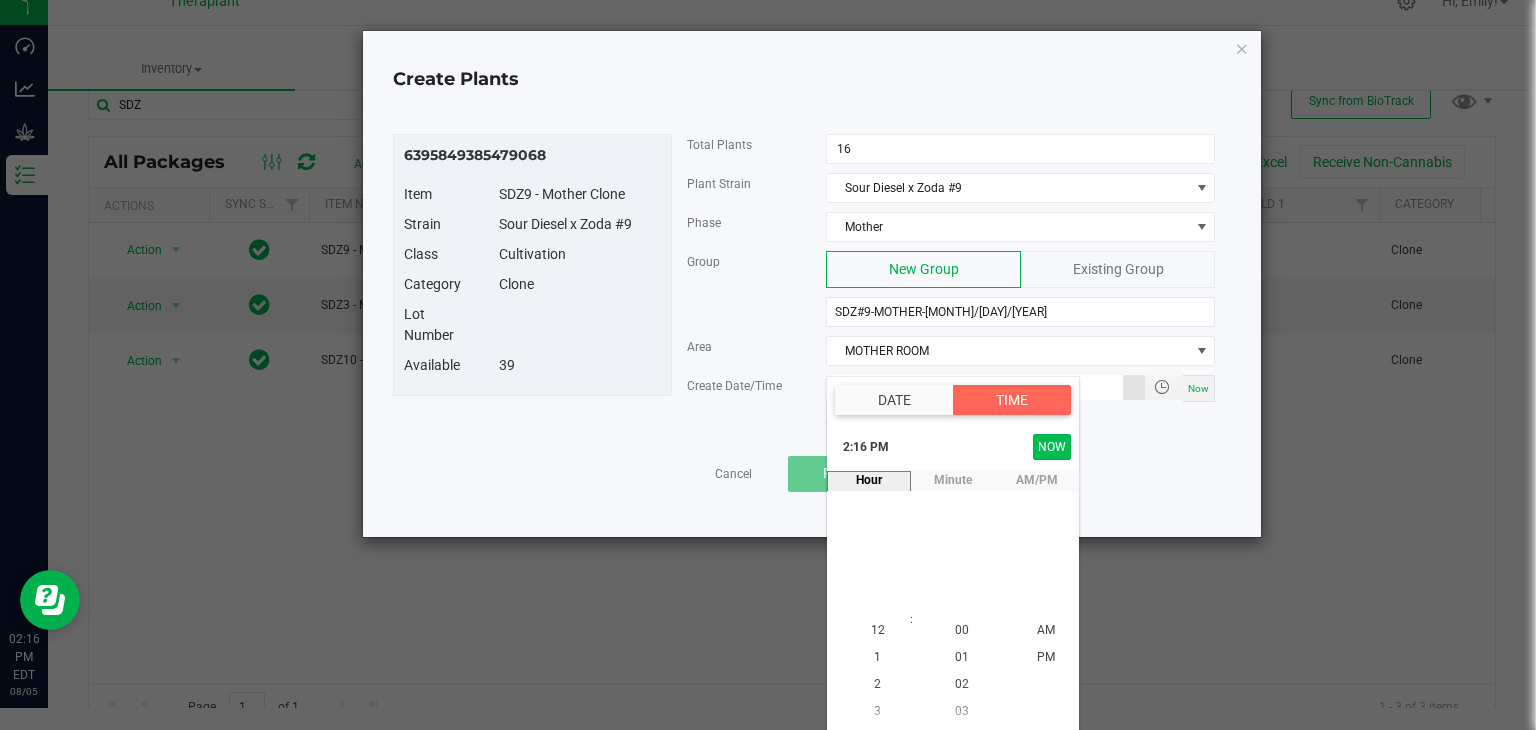 scroll, scrollTop: 380, scrollLeft: 0, axis: vertical 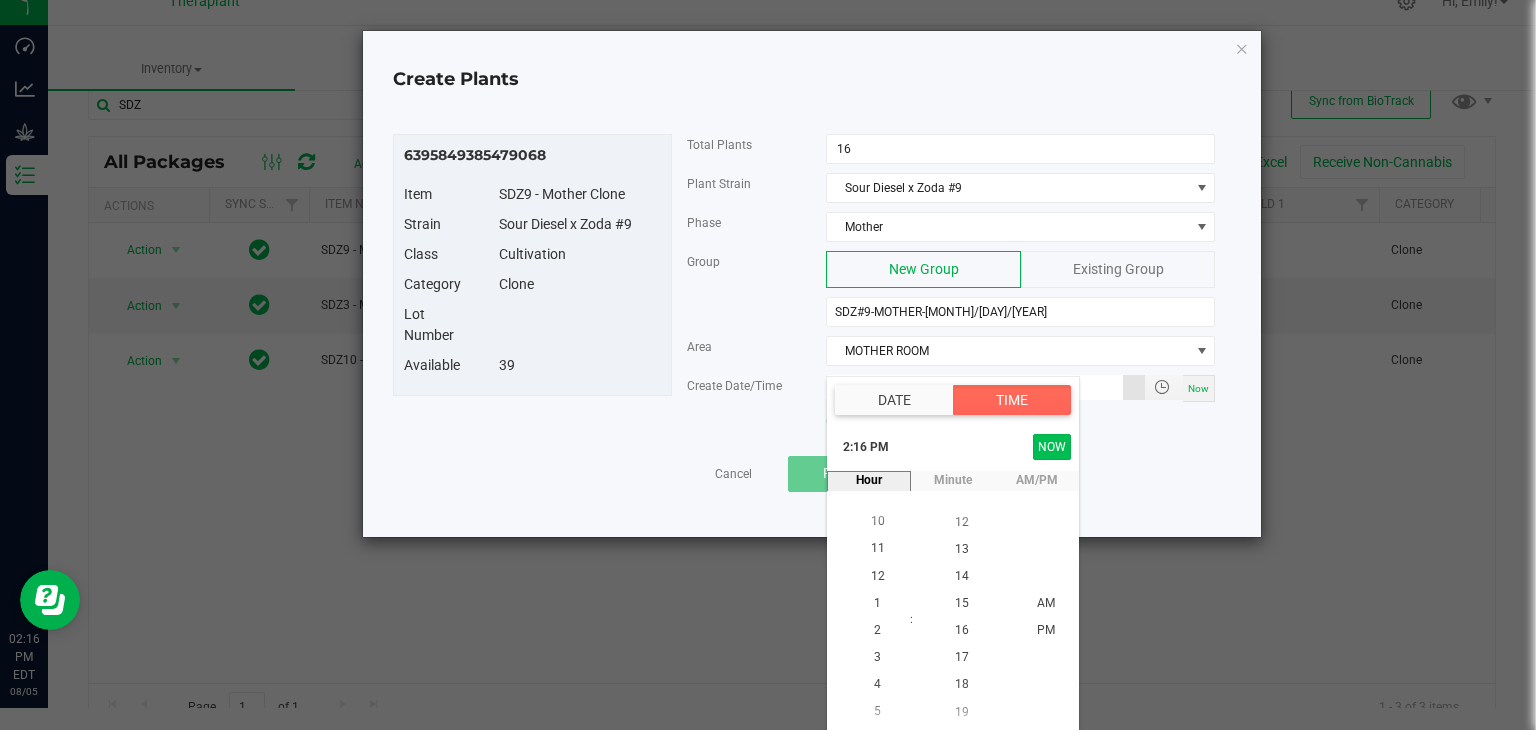type on "08/04/2025 2:16 PM" 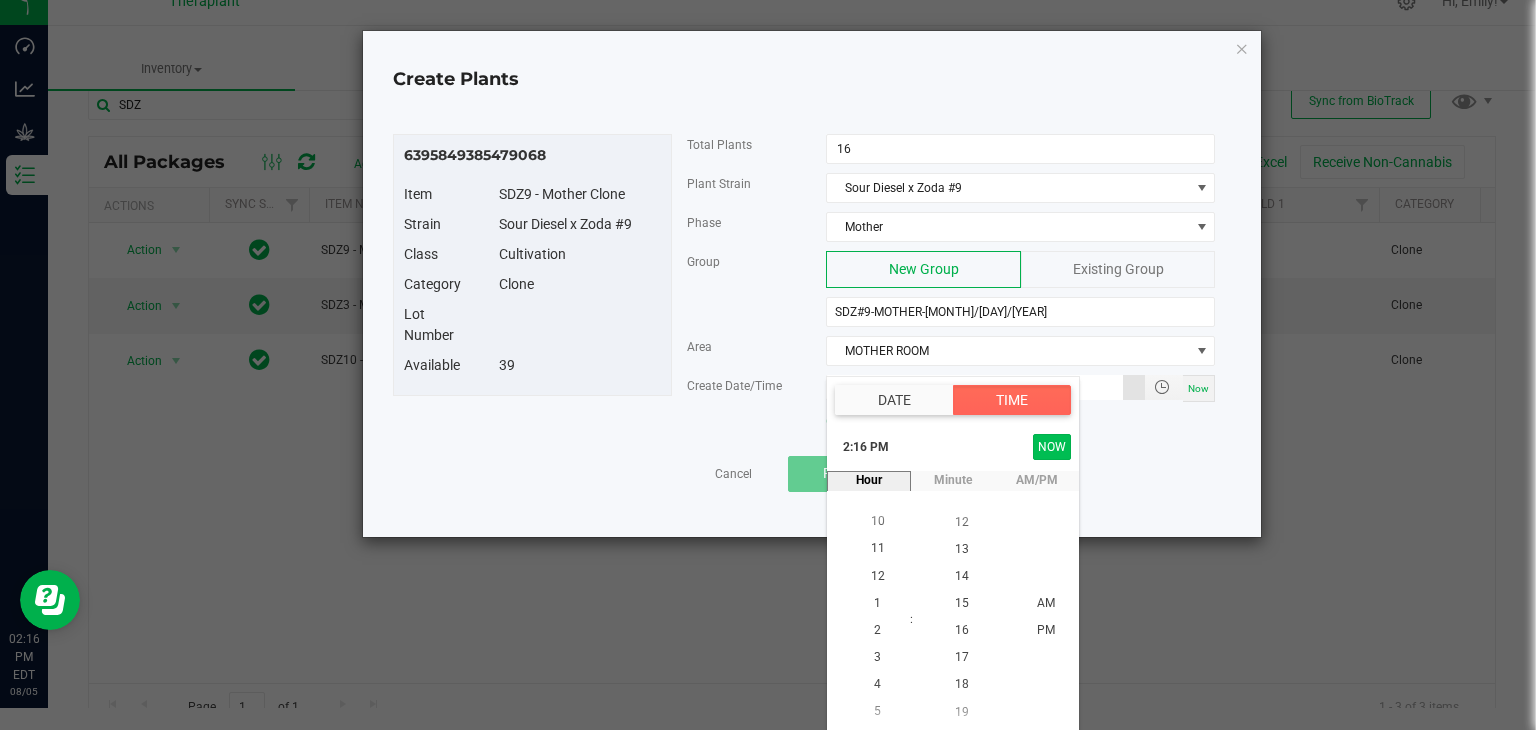 scroll, scrollTop: 0, scrollLeft: 0, axis: both 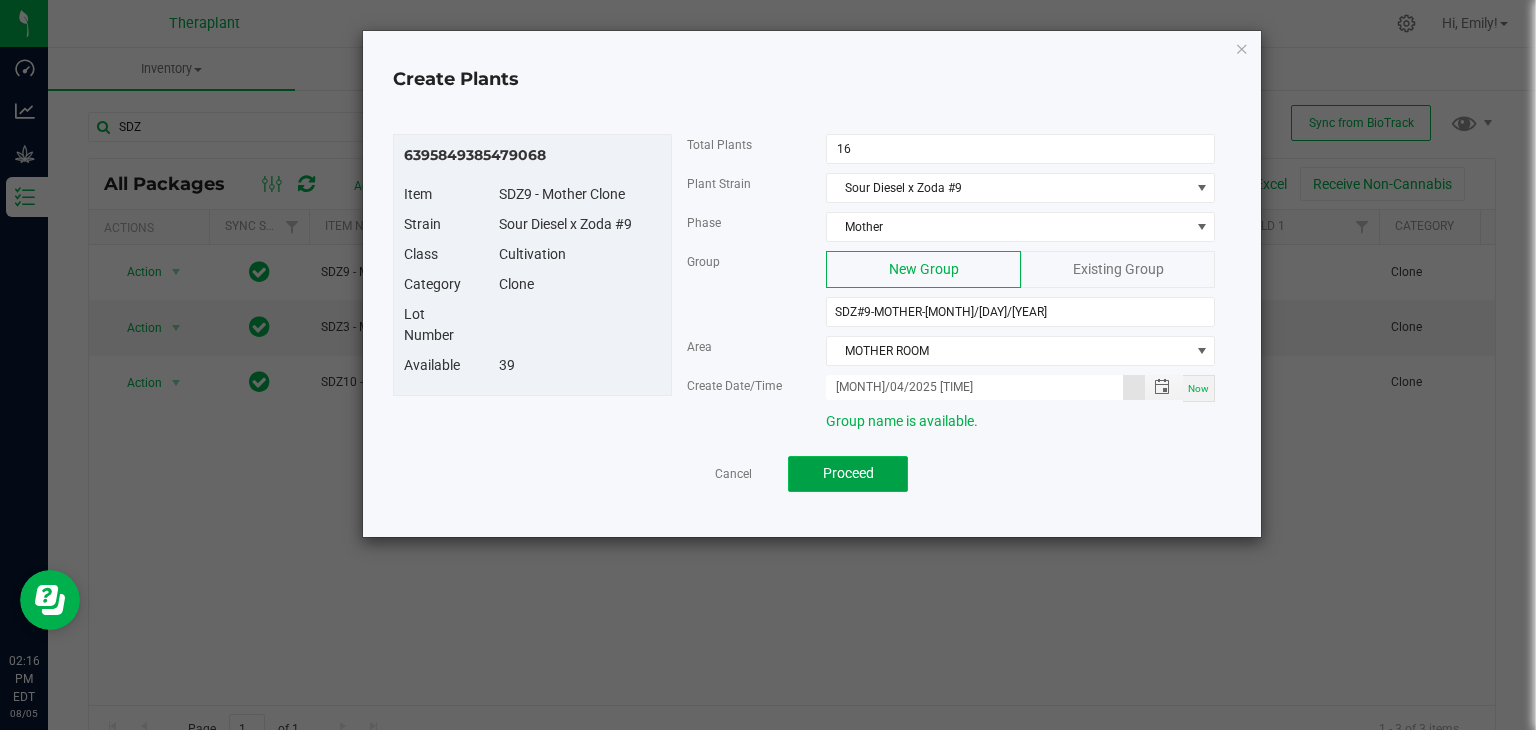 click on "Proceed" 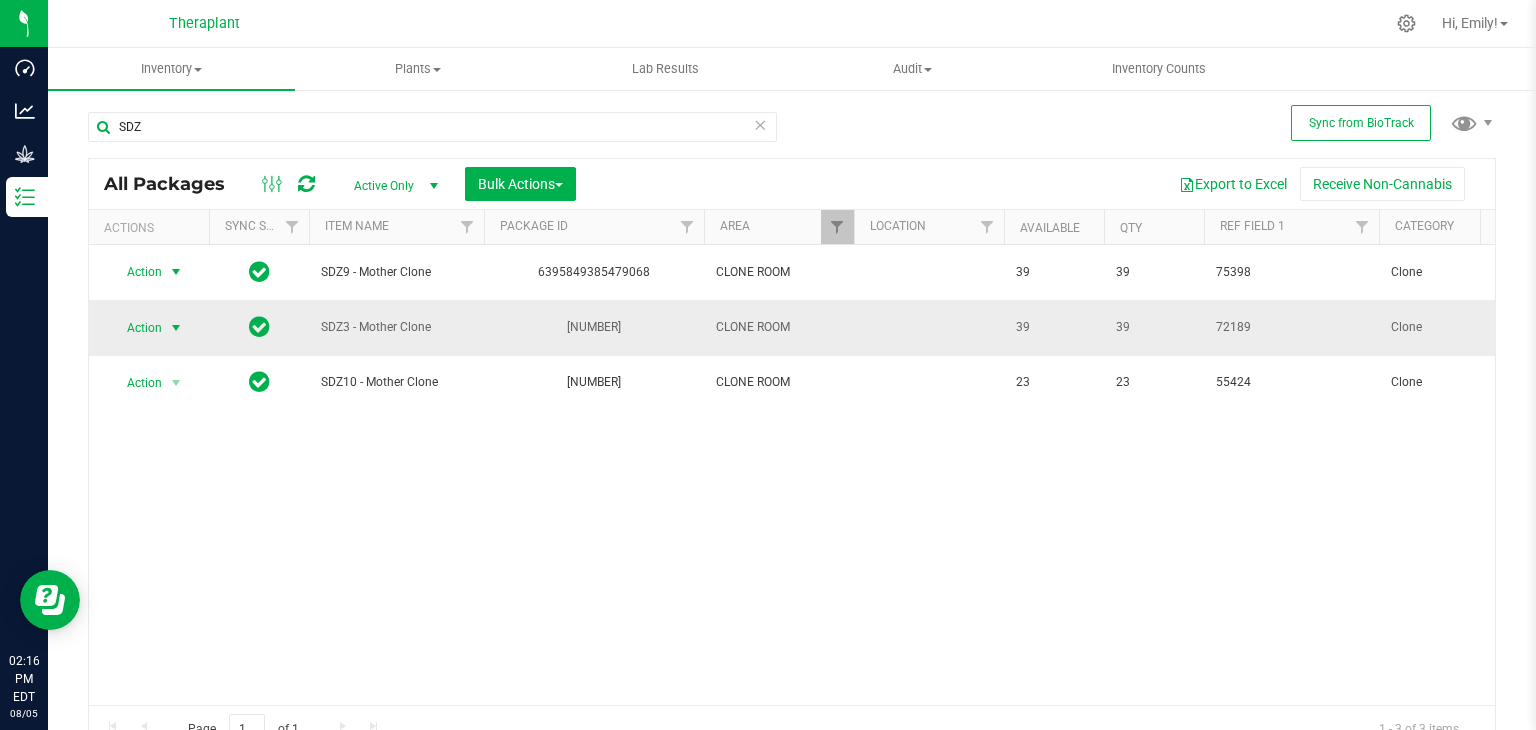 click at bounding box center [176, 328] 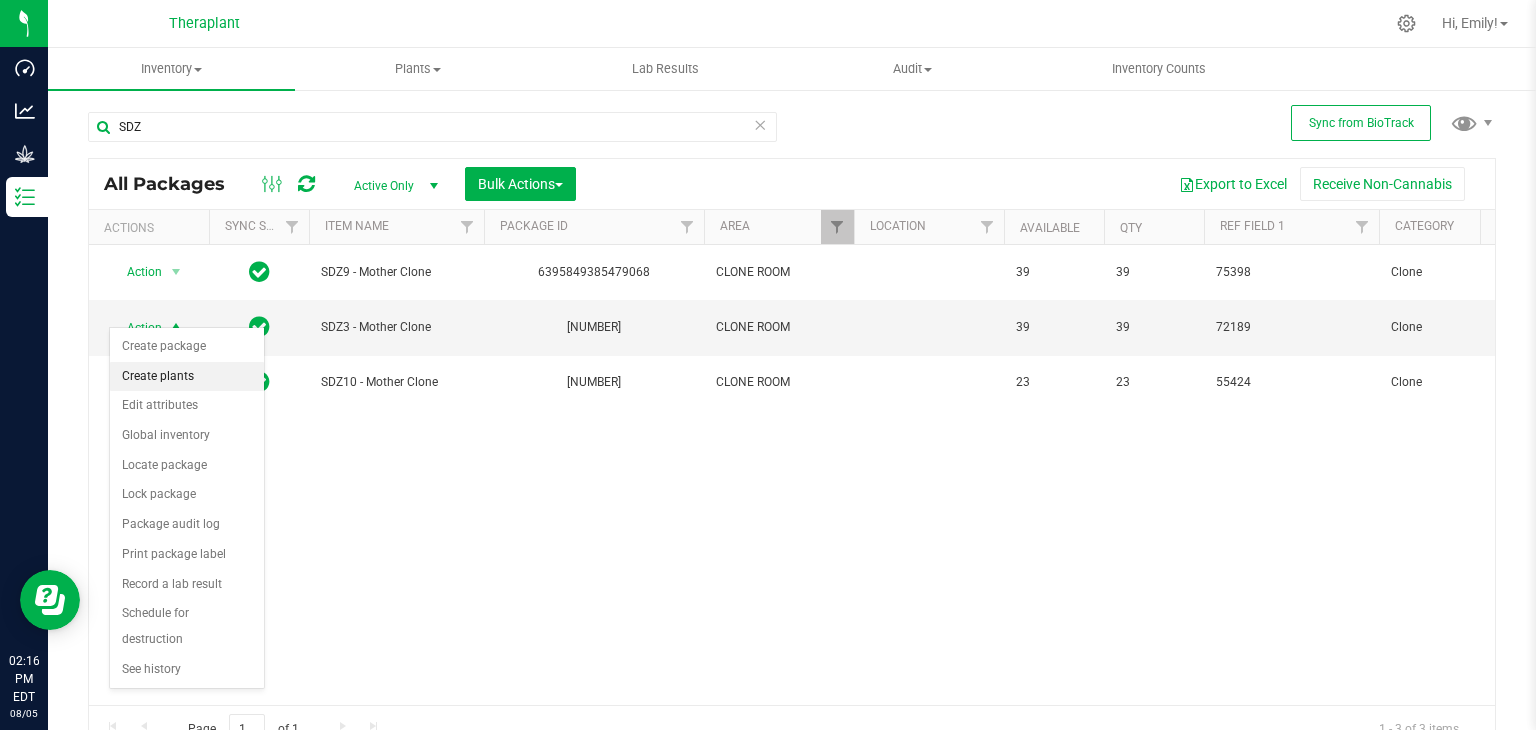 click on "Create plants" at bounding box center [187, 377] 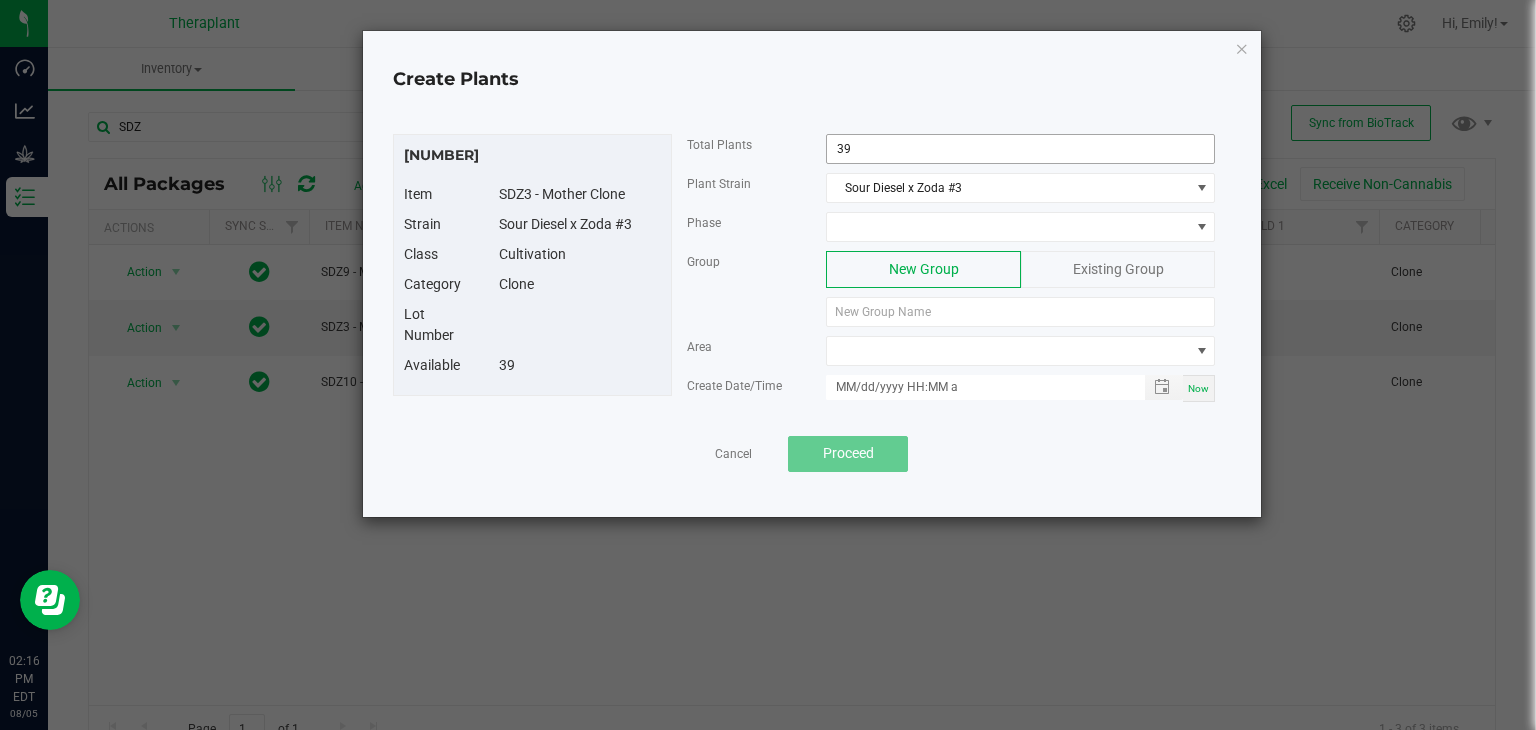 click on "39" at bounding box center (1020, 149) 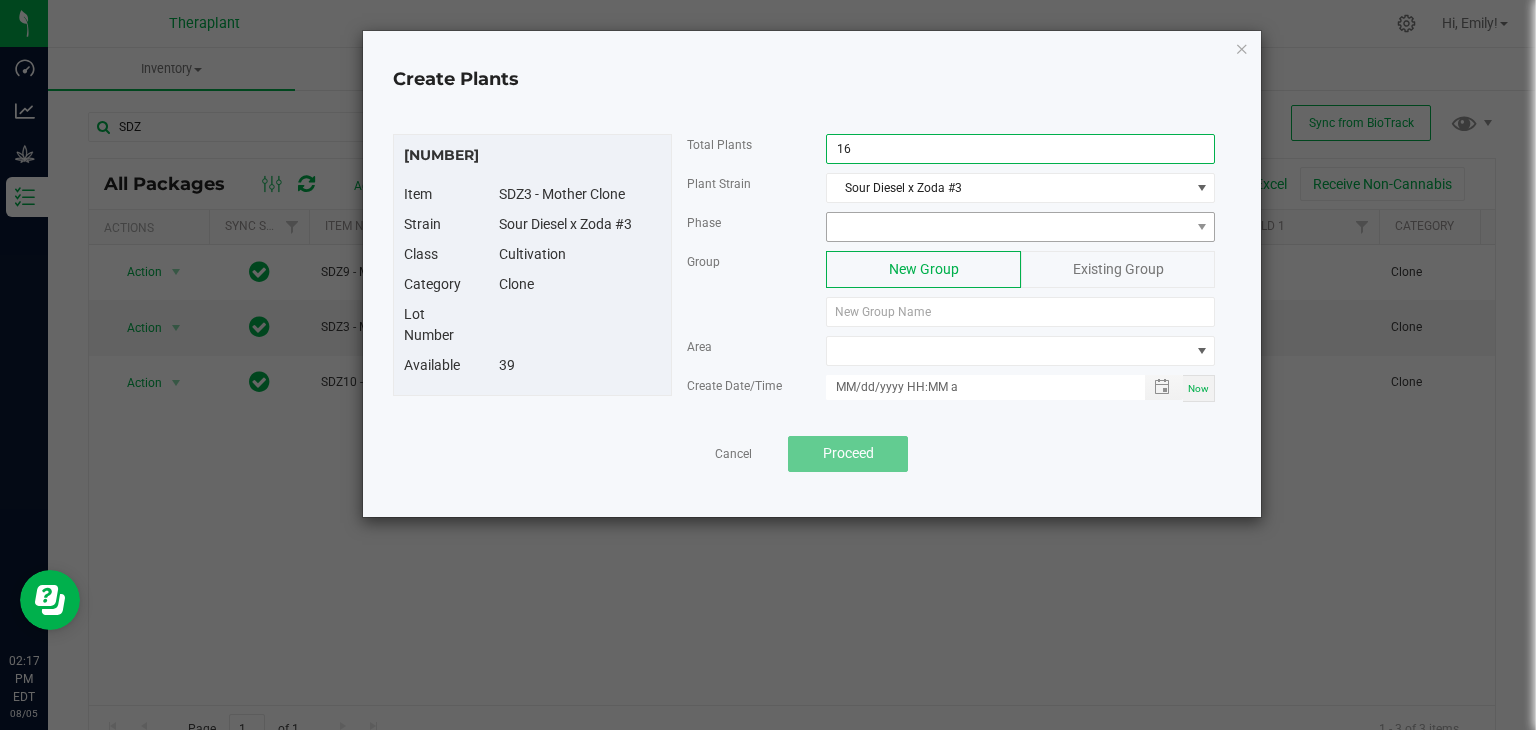 type on "16" 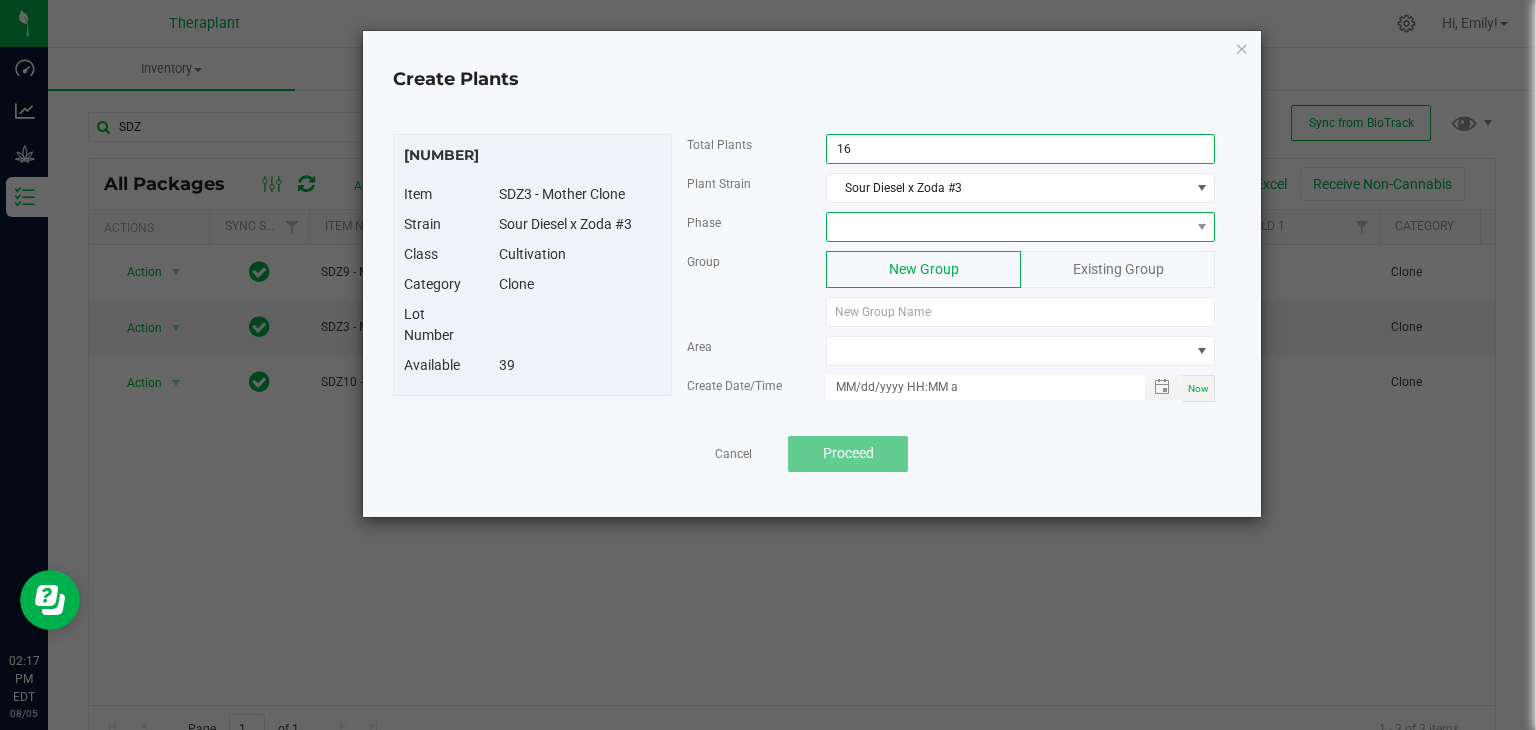click at bounding box center (1008, 227) 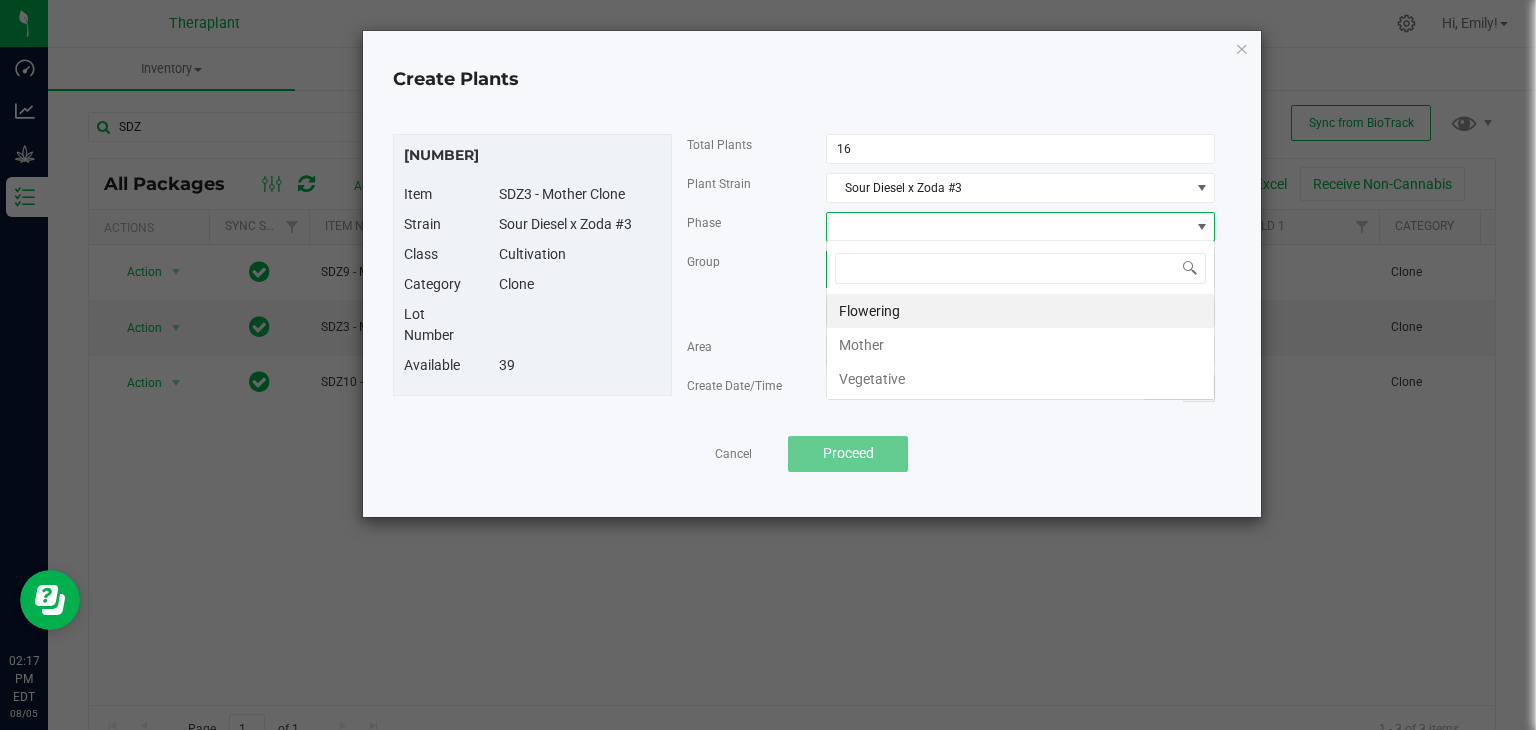 scroll, scrollTop: 99970, scrollLeft: 99611, axis: both 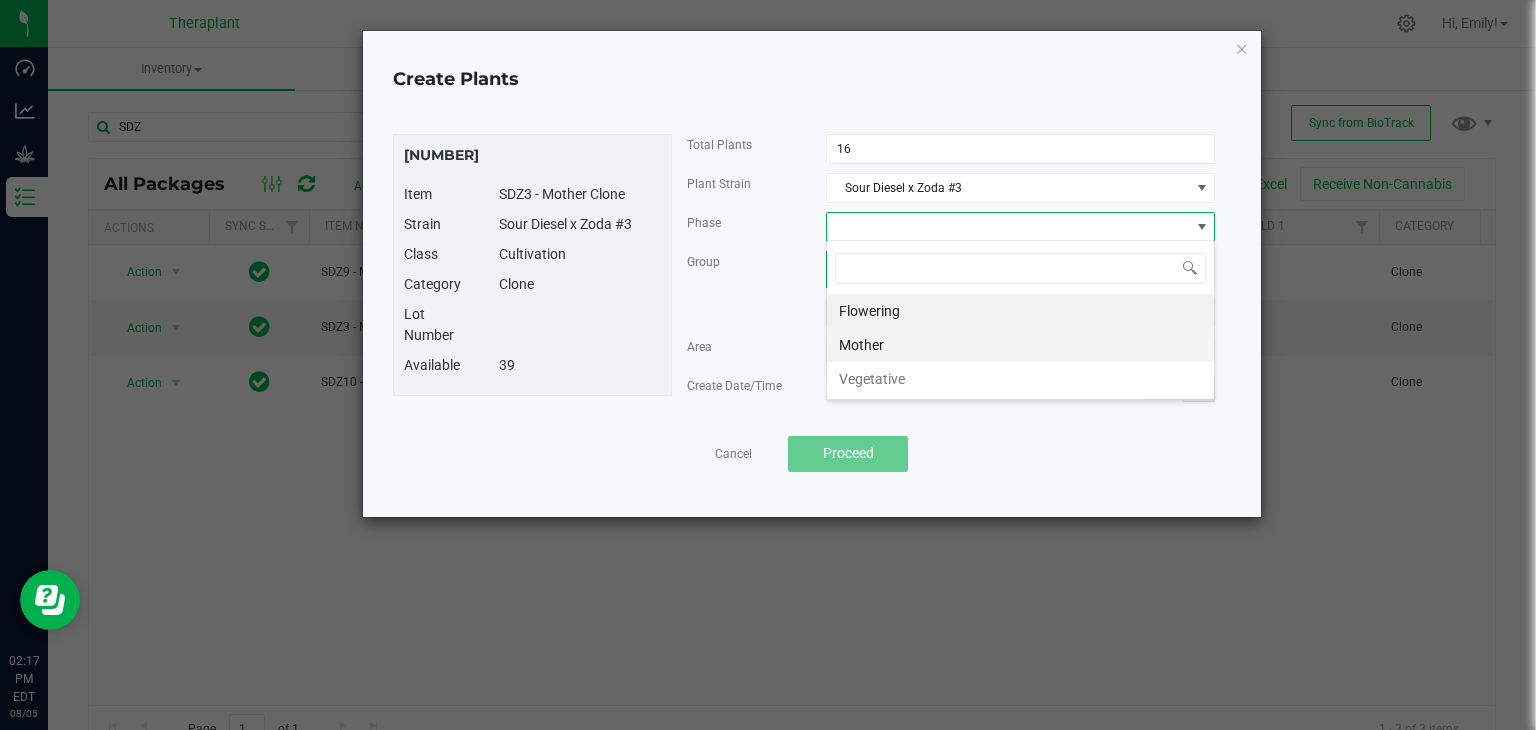 click on "Mother" at bounding box center (1020, 345) 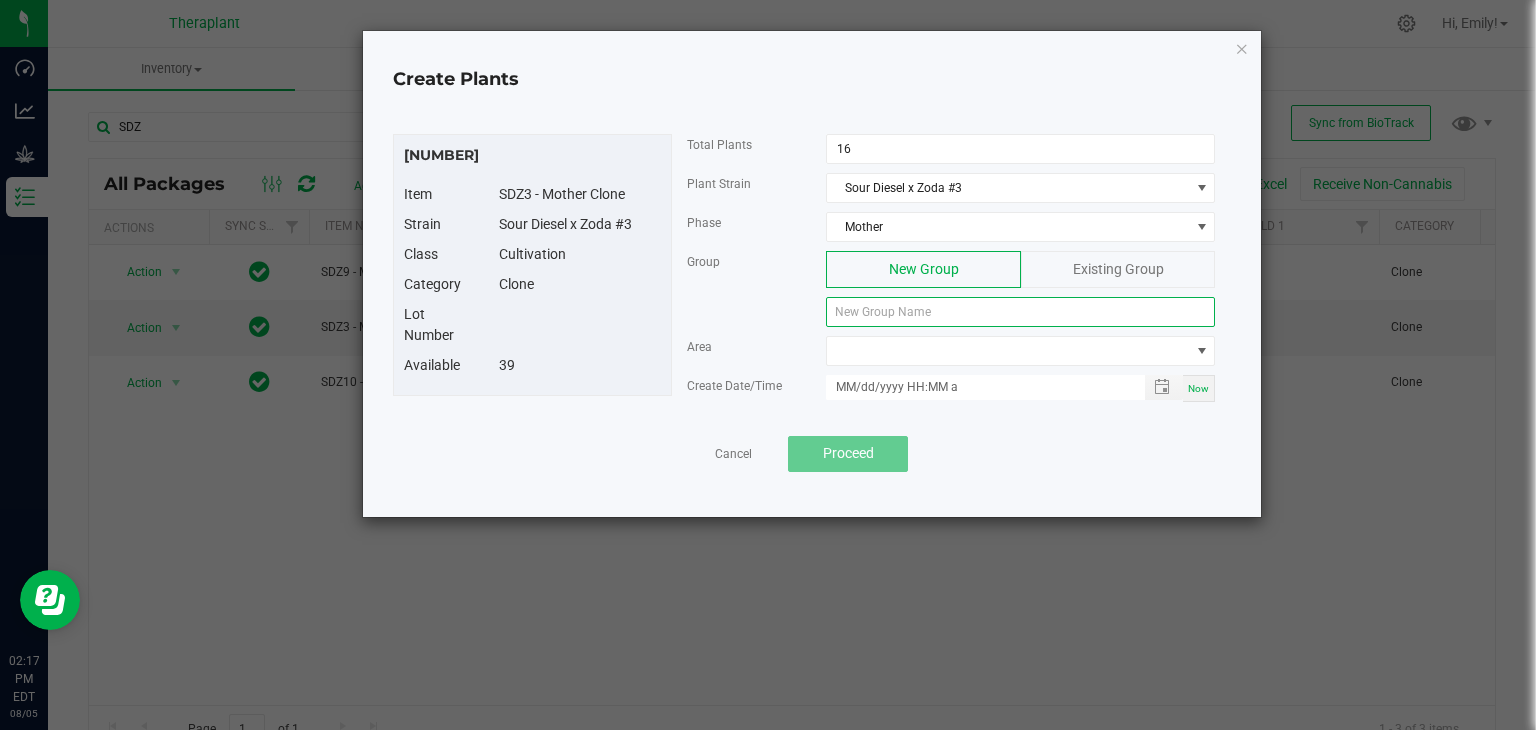 click 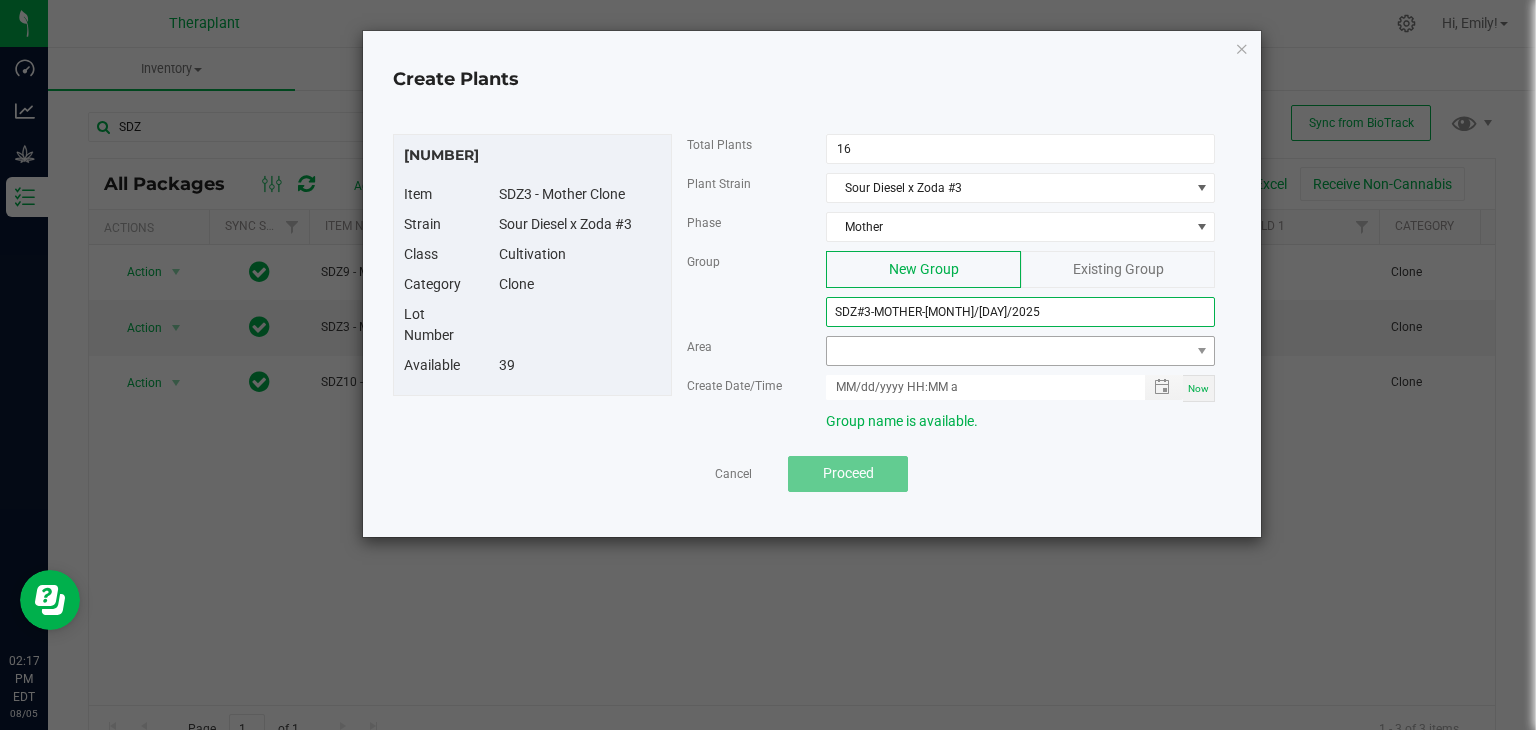 type on "[CODE]-[PERSON]-[DATE]" 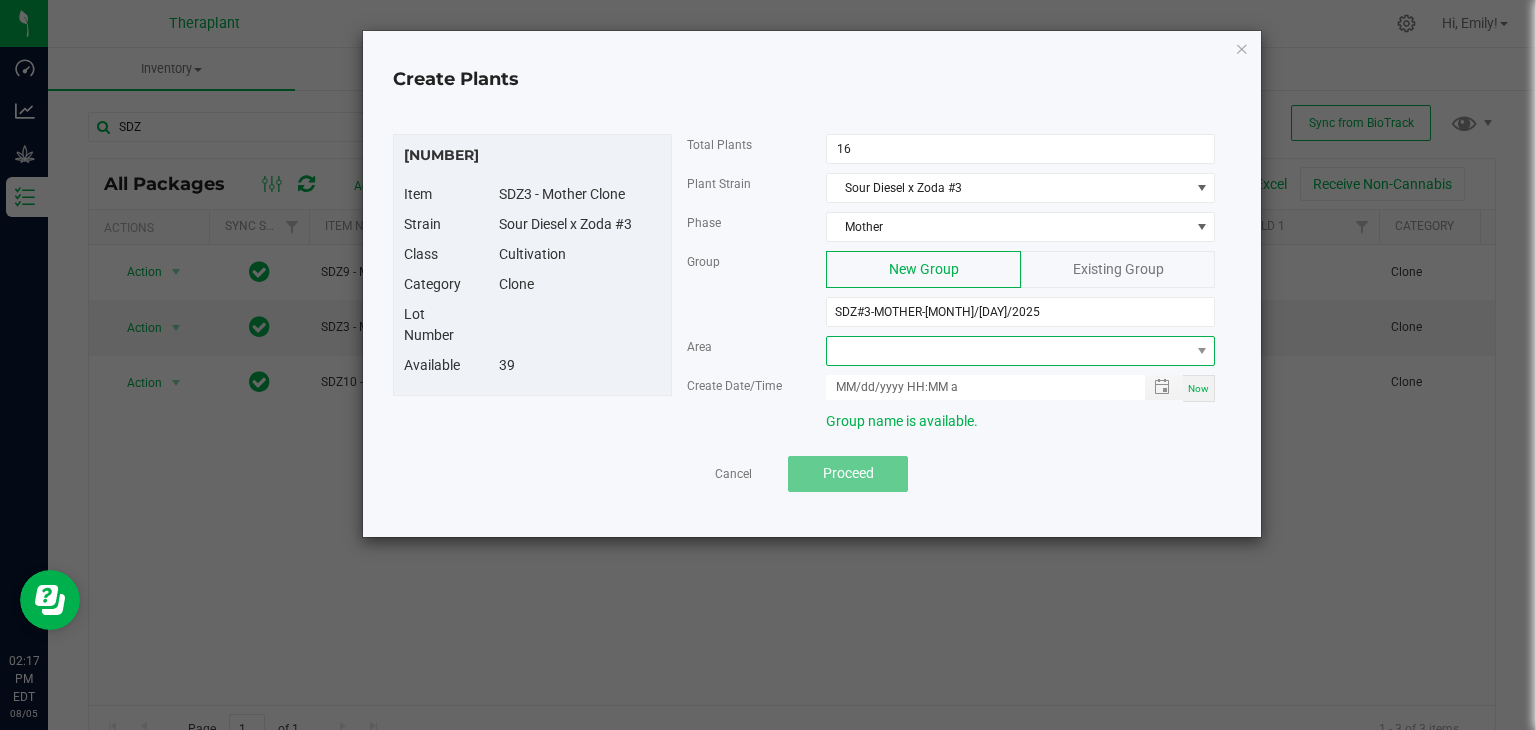 click at bounding box center [1008, 351] 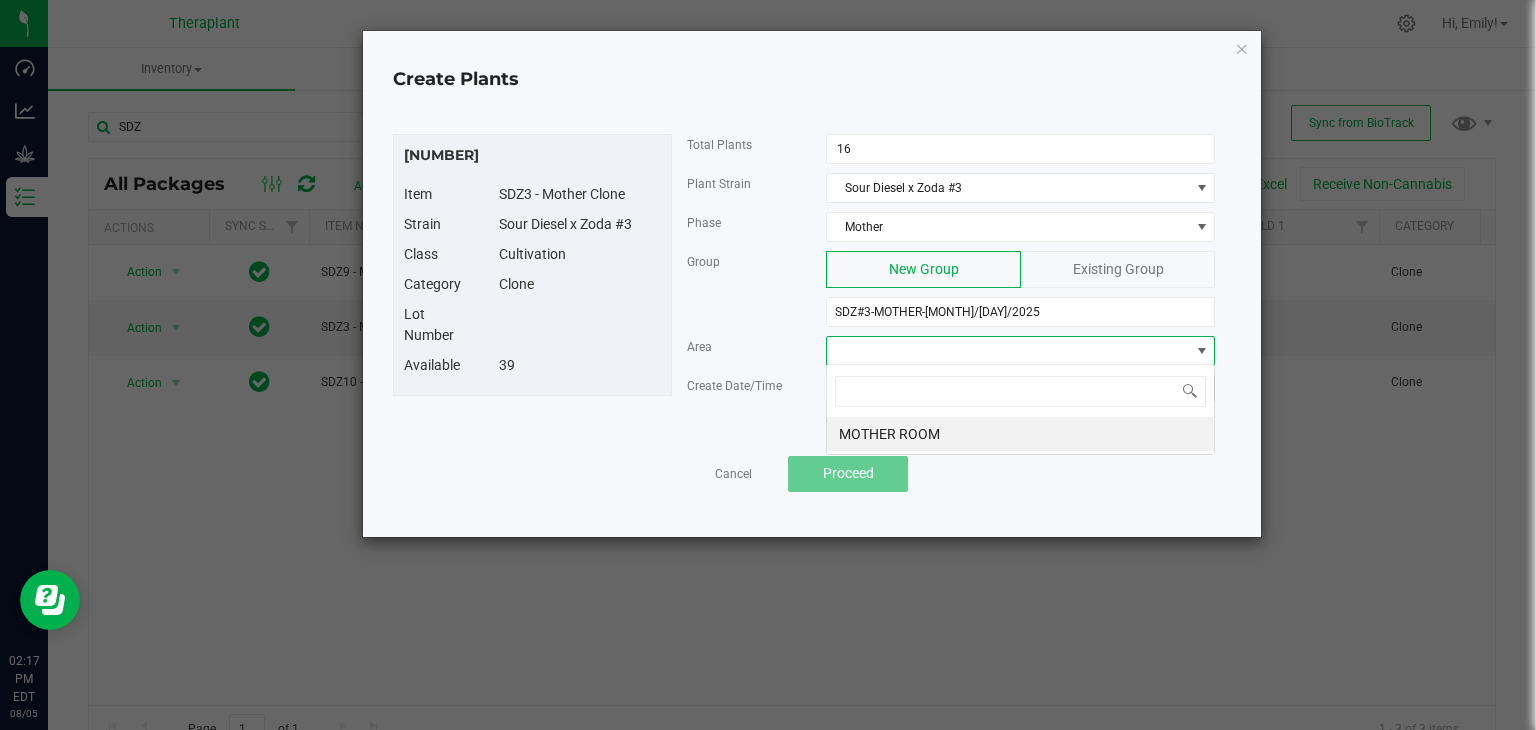 scroll, scrollTop: 99970, scrollLeft: 99611, axis: both 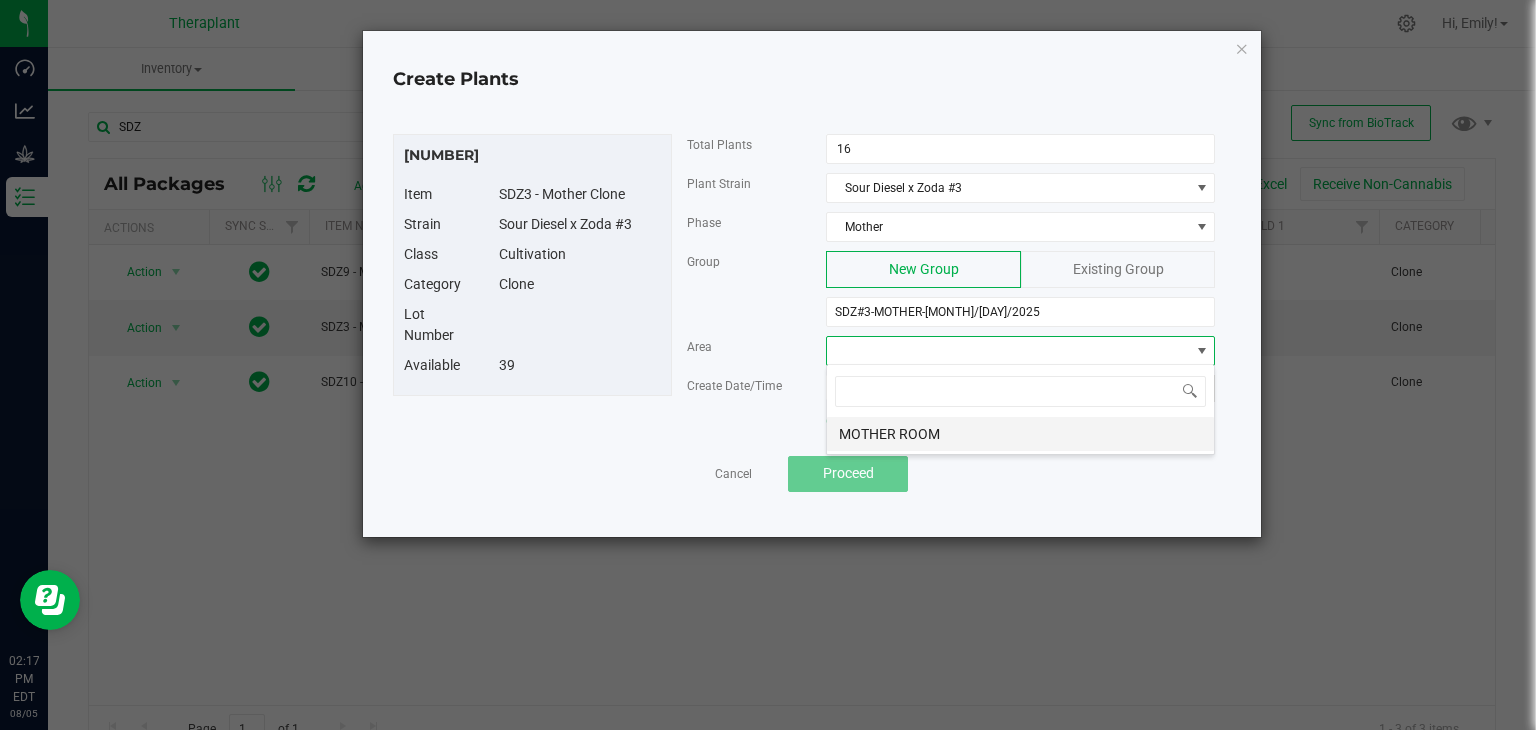 click on "MOTHER ROOM" at bounding box center [1020, 434] 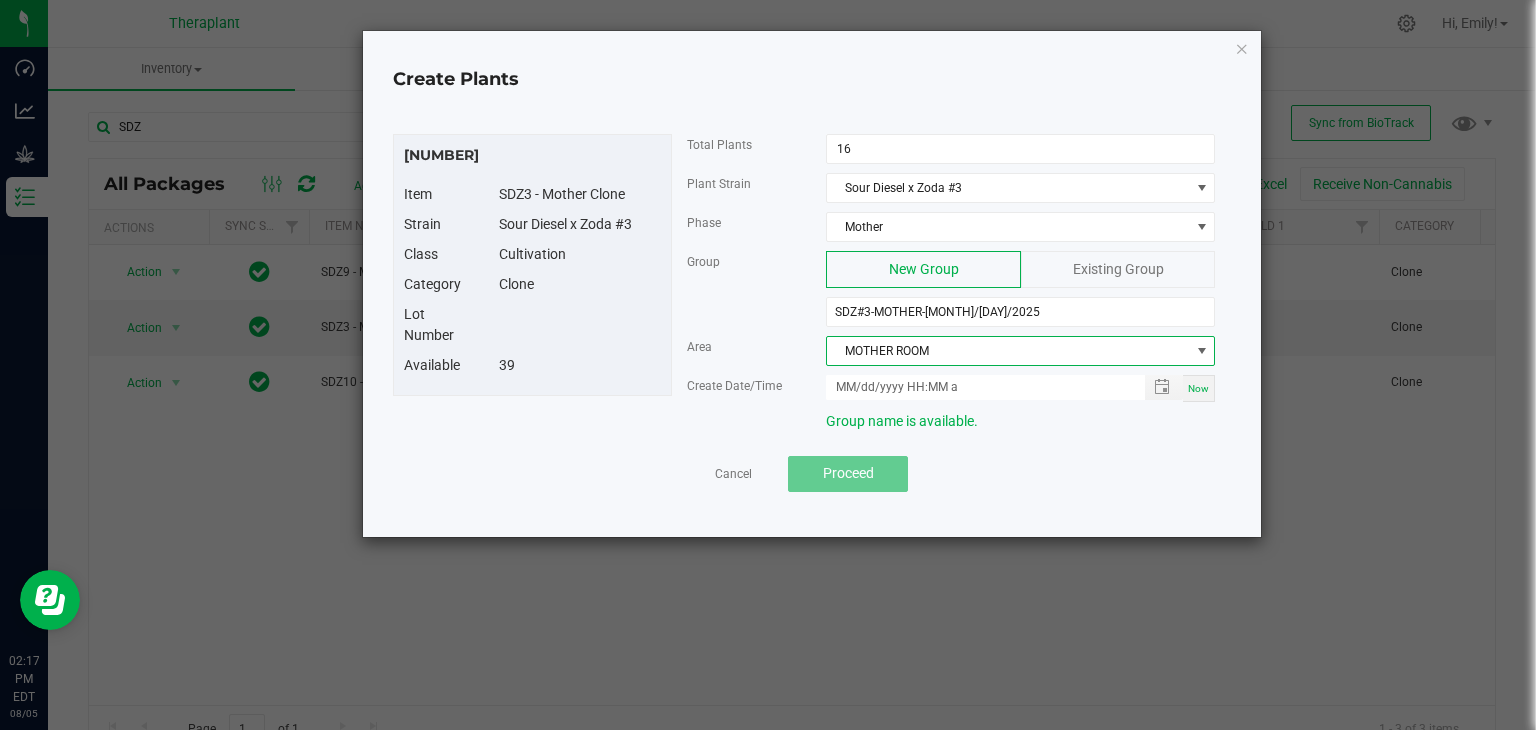 click on "Now" at bounding box center [1198, 388] 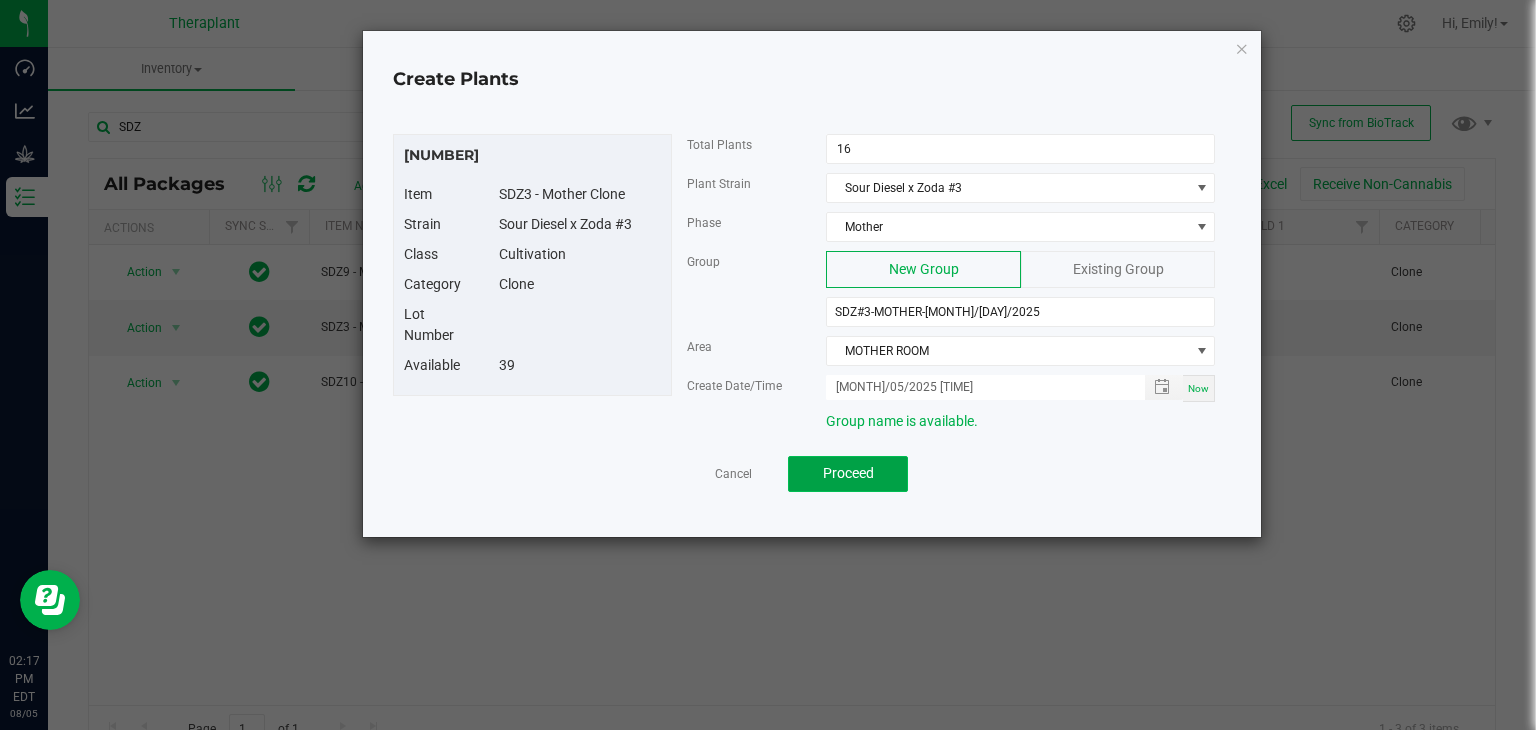 click on "Proceed" 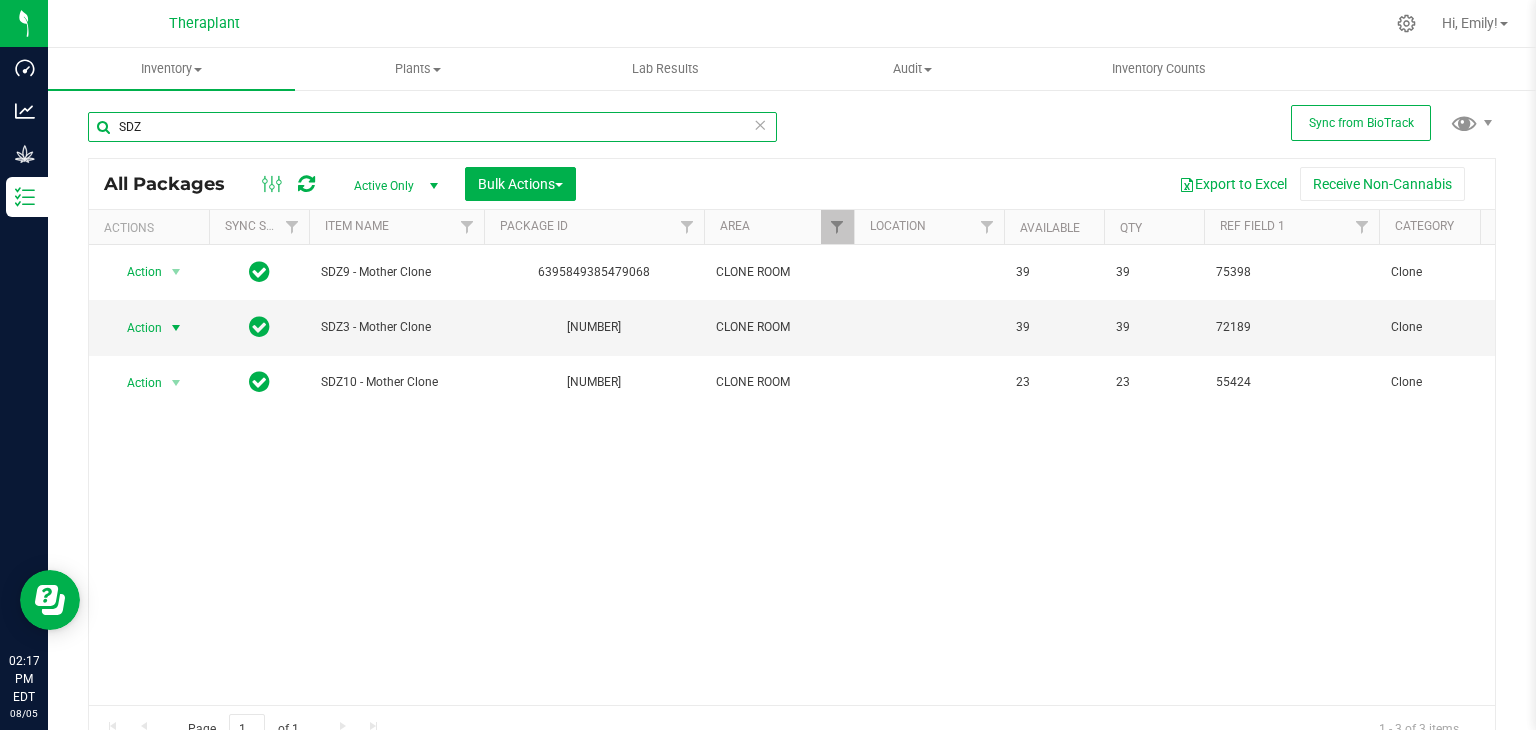 click on "SDZ" at bounding box center [432, 127] 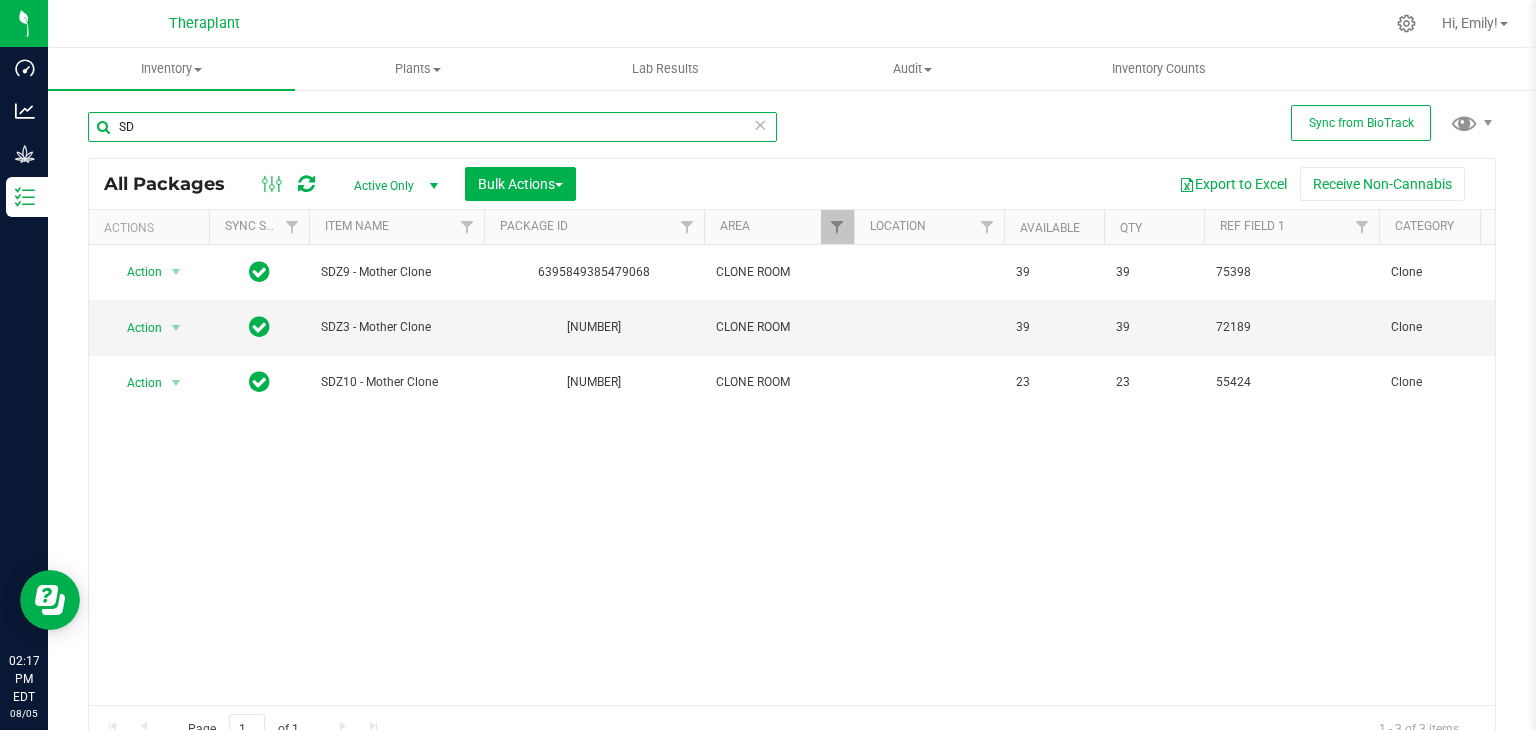 type on "S" 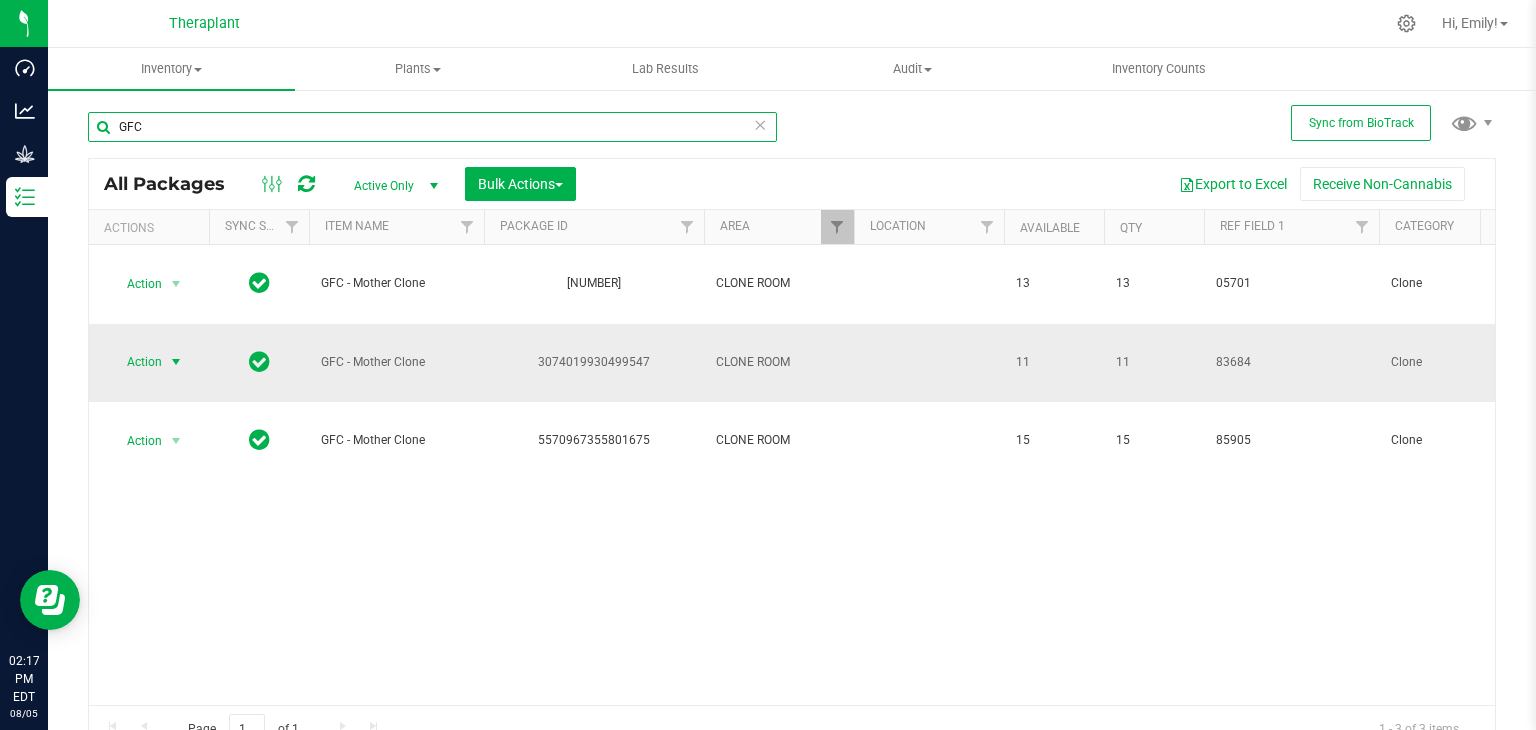 type on "GFC" 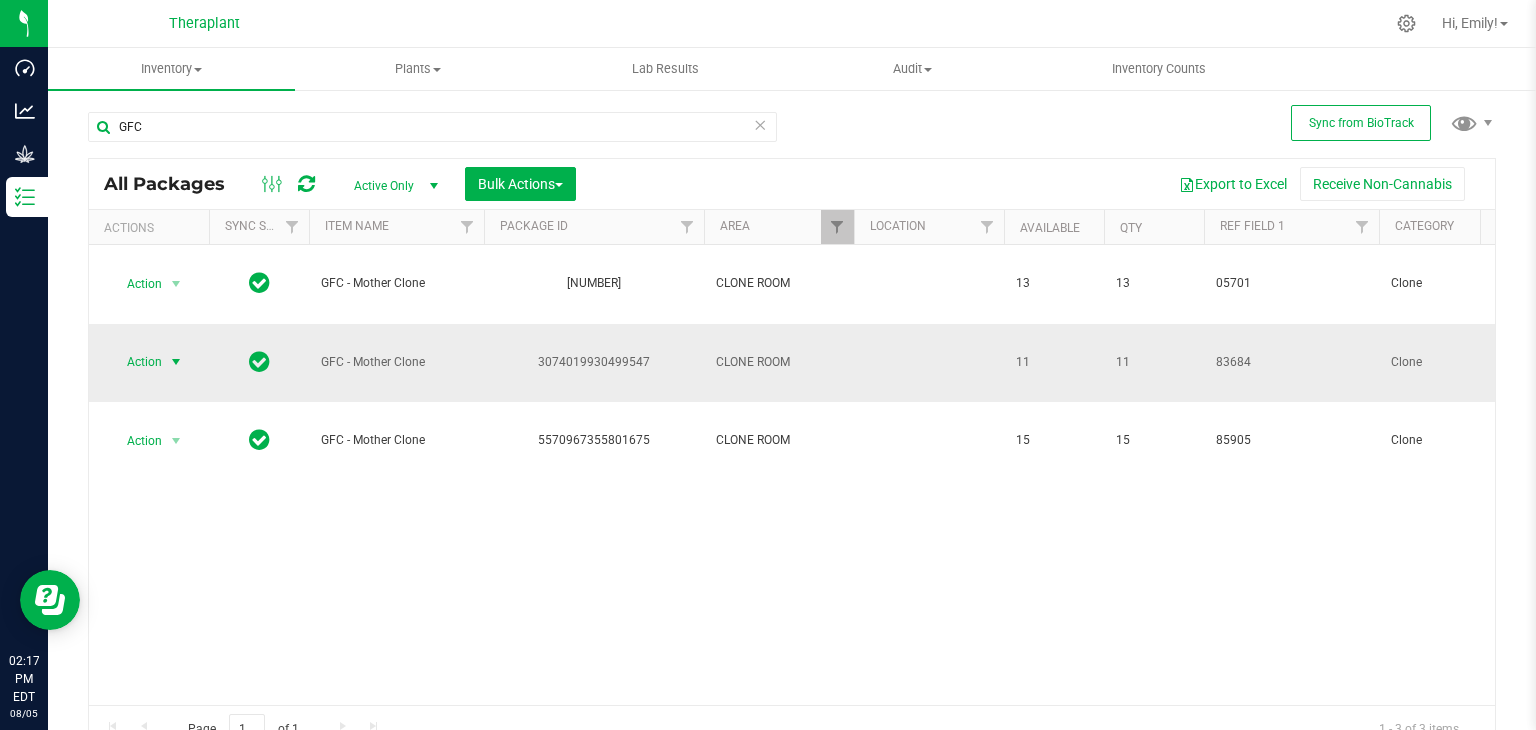 click at bounding box center [176, 362] 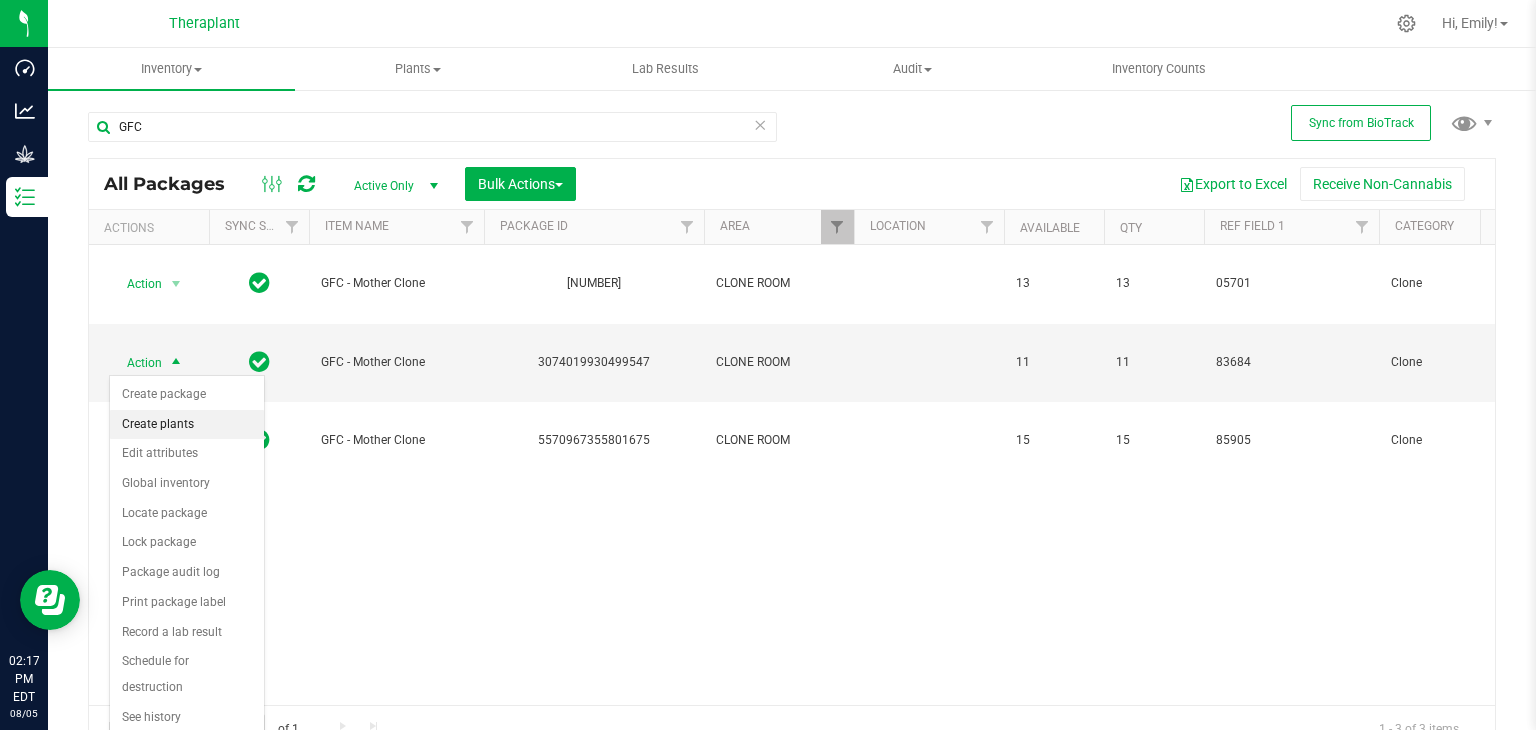 click on "Create plants" at bounding box center [187, 425] 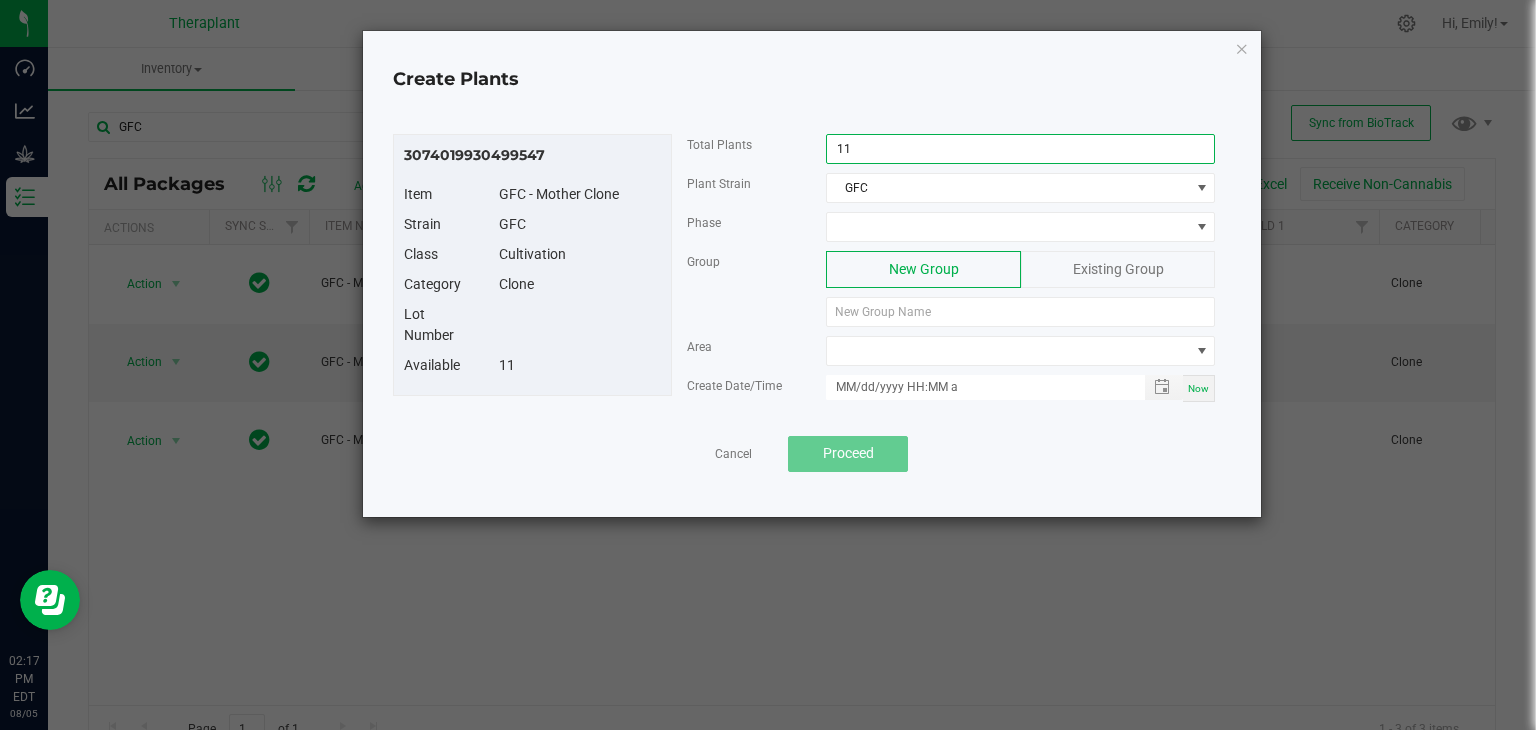 click on "11" at bounding box center (1020, 149) 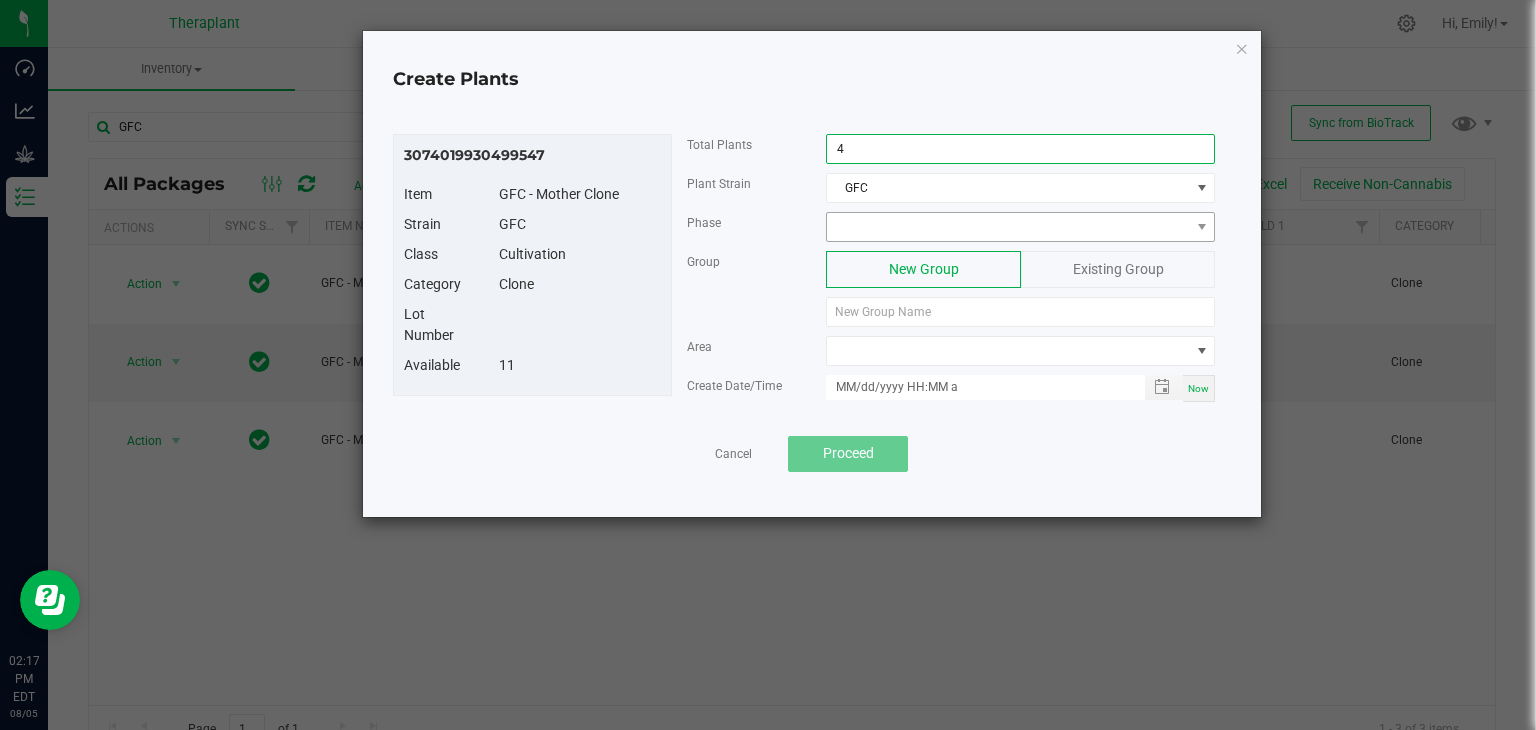 type on "4" 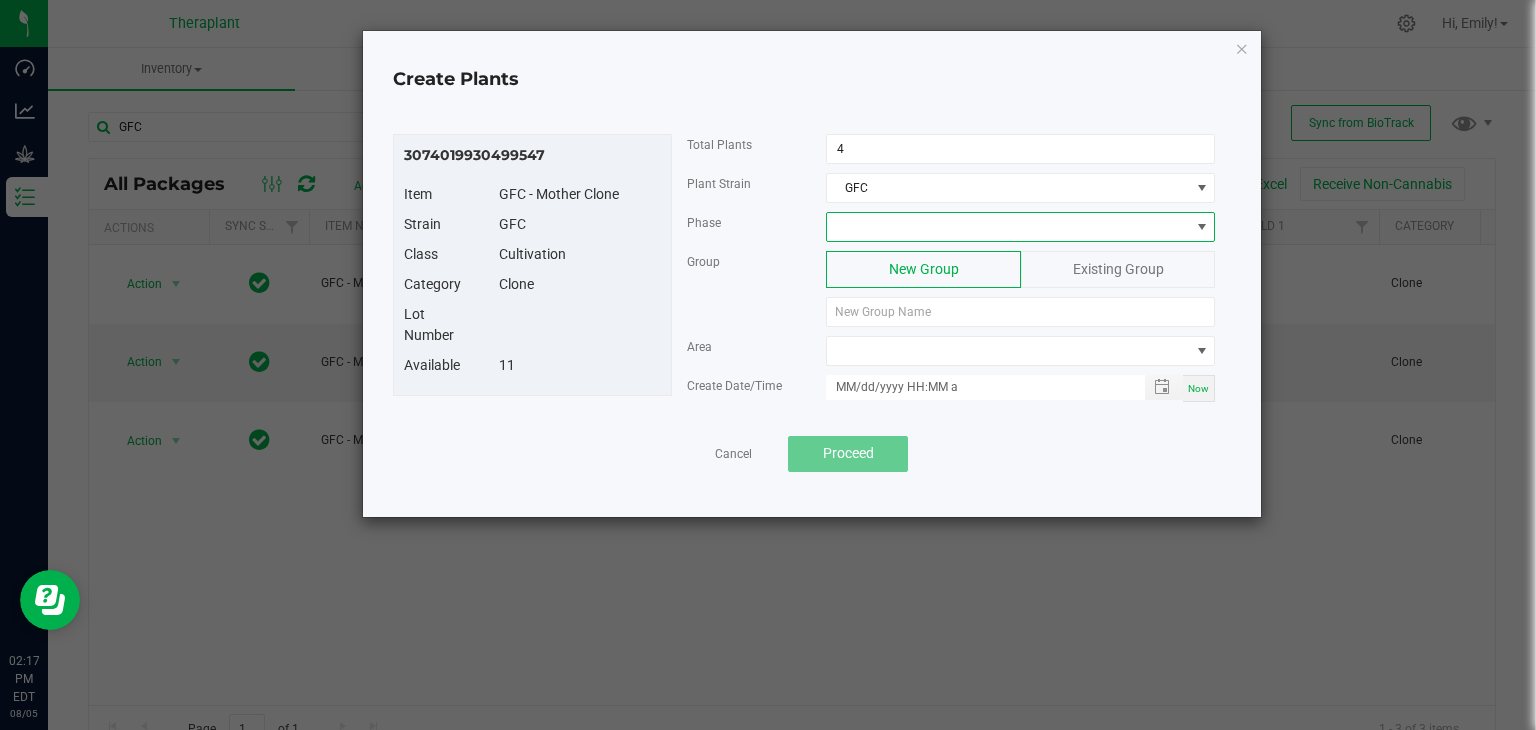 click at bounding box center [1008, 227] 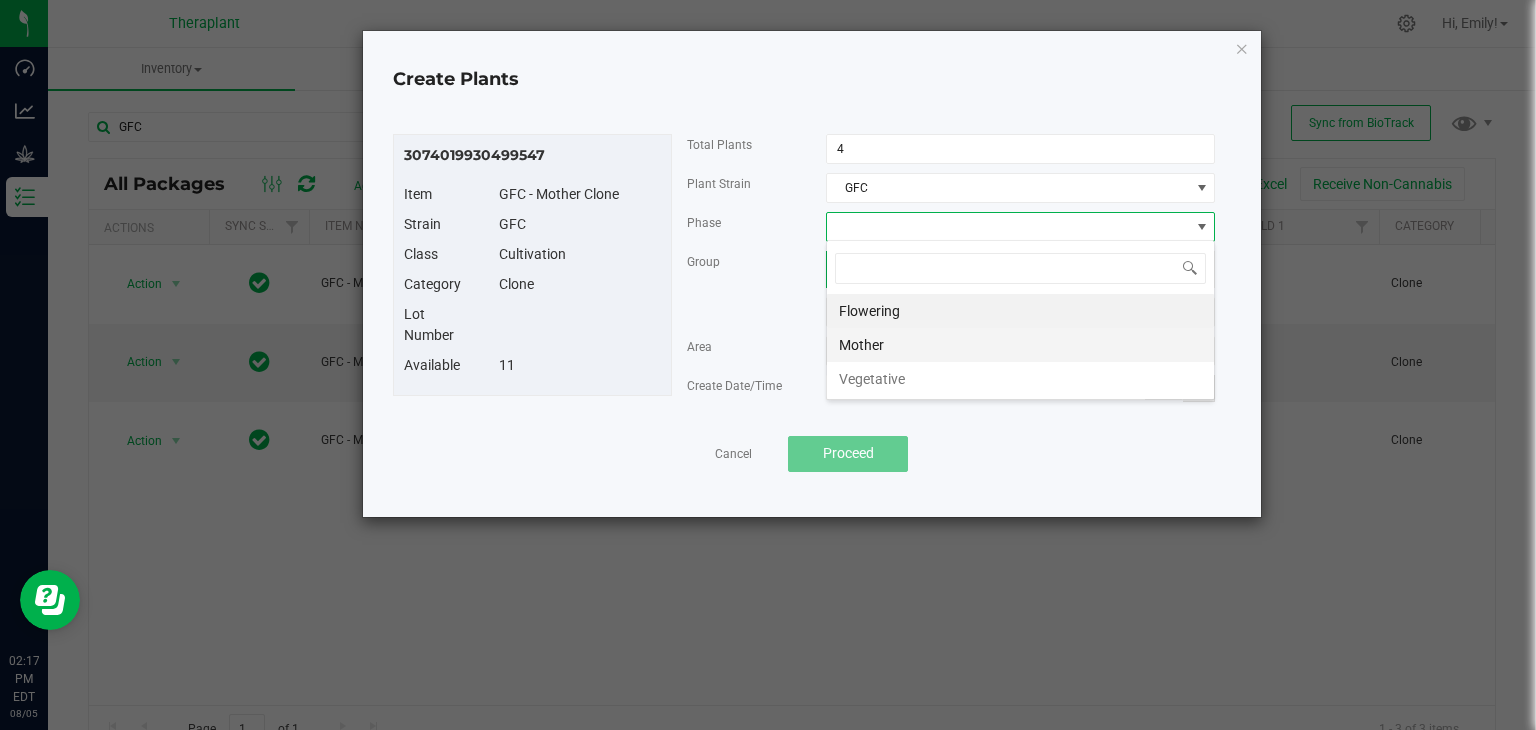 scroll, scrollTop: 99970, scrollLeft: 99611, axis: both 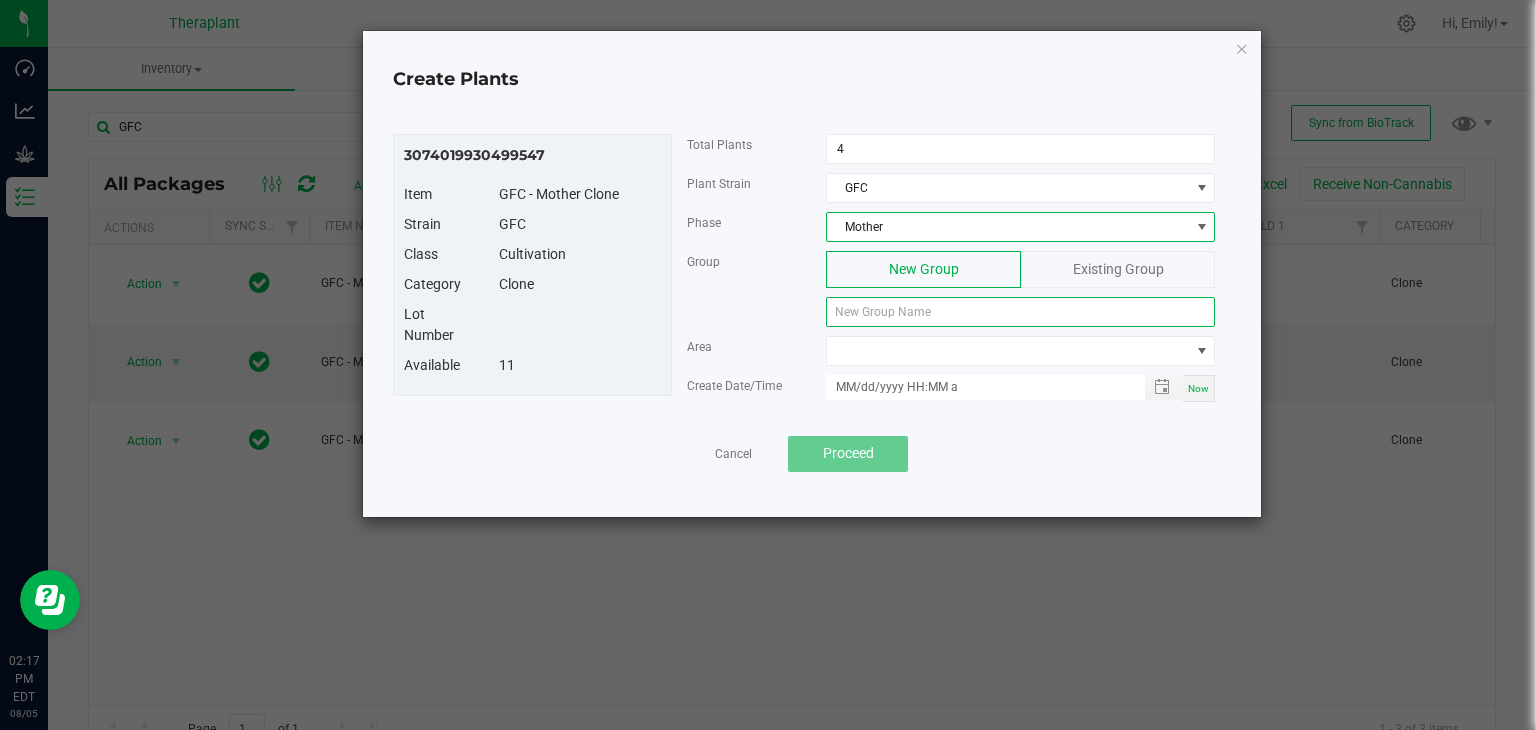 click 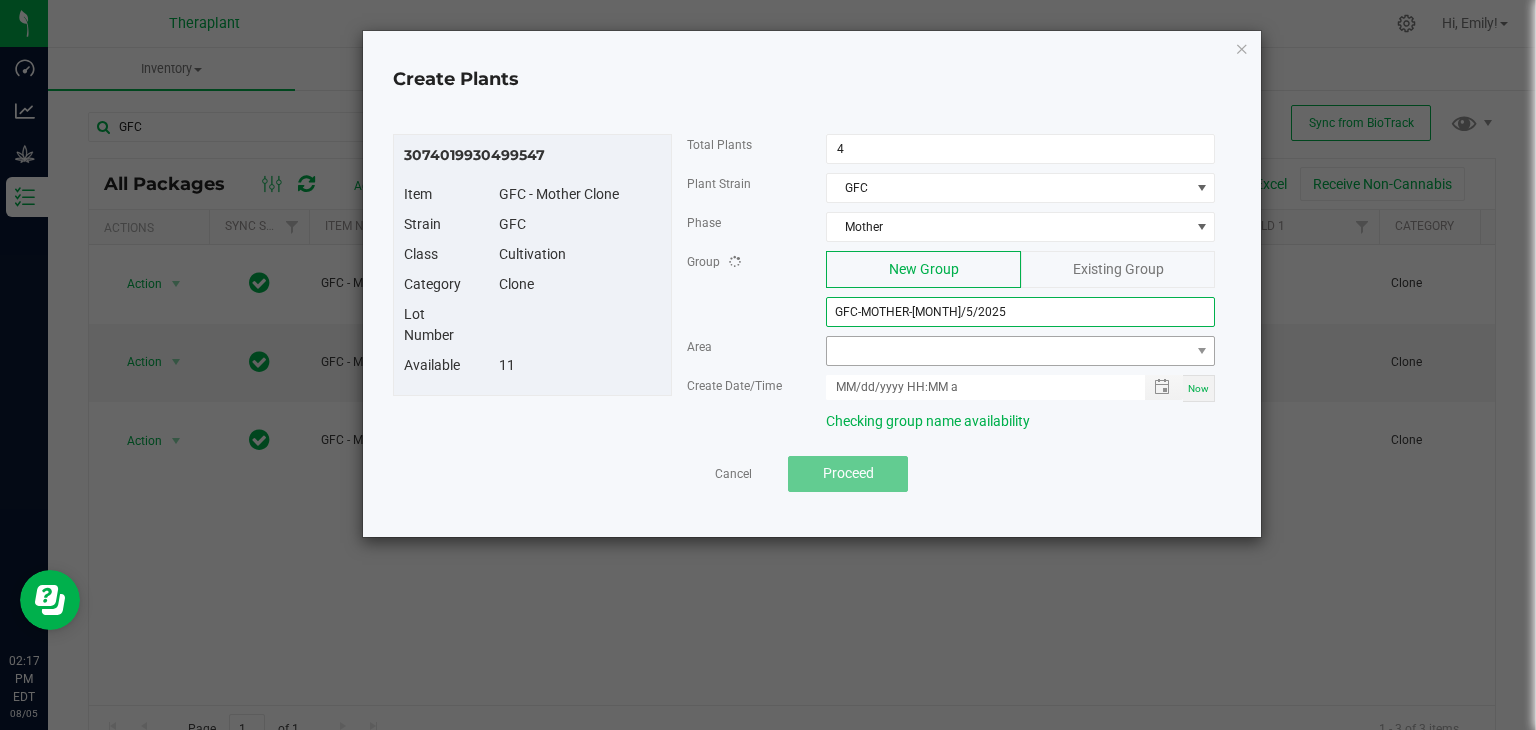 type on "[CODE]-[CODE]-[DATE]" 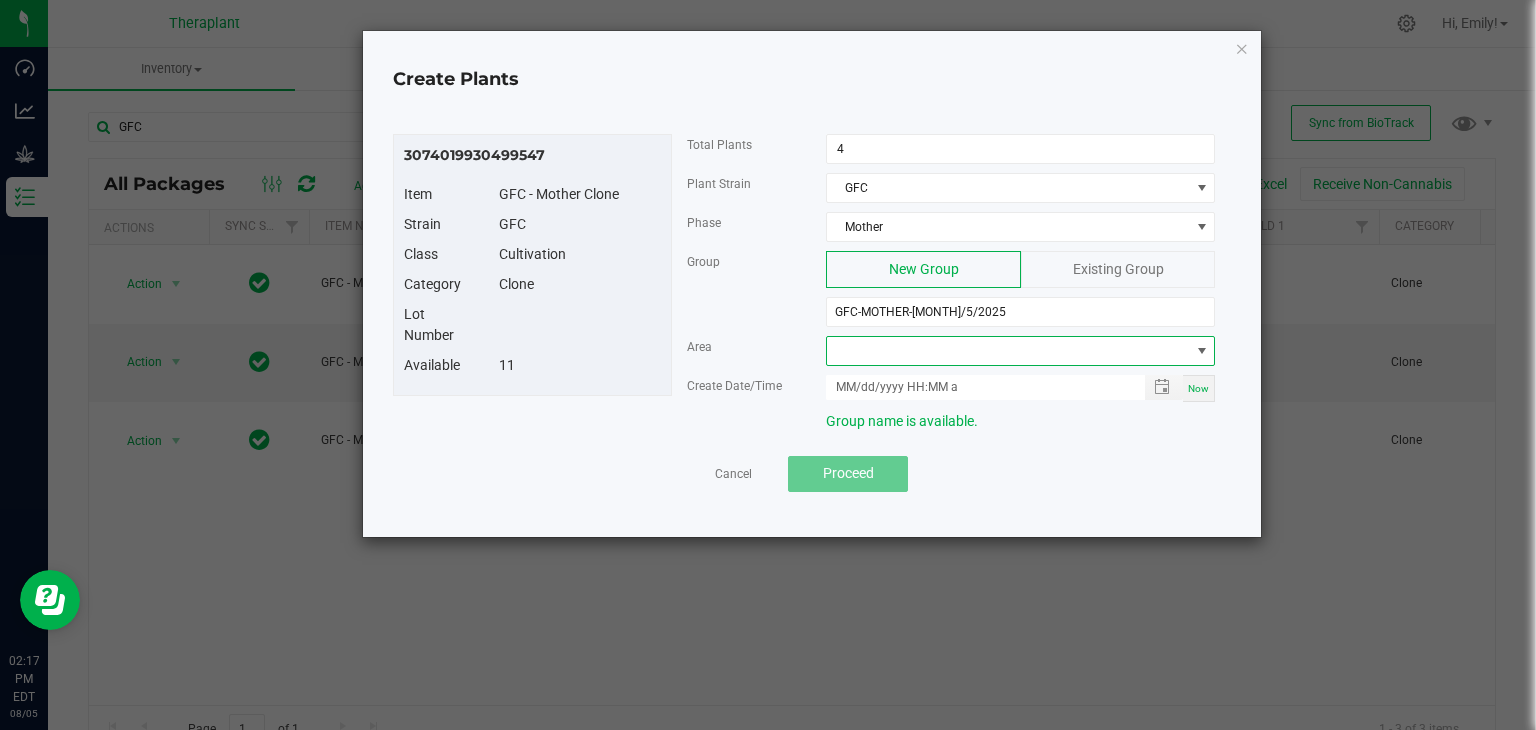 click at bounding box center [1008, 351] 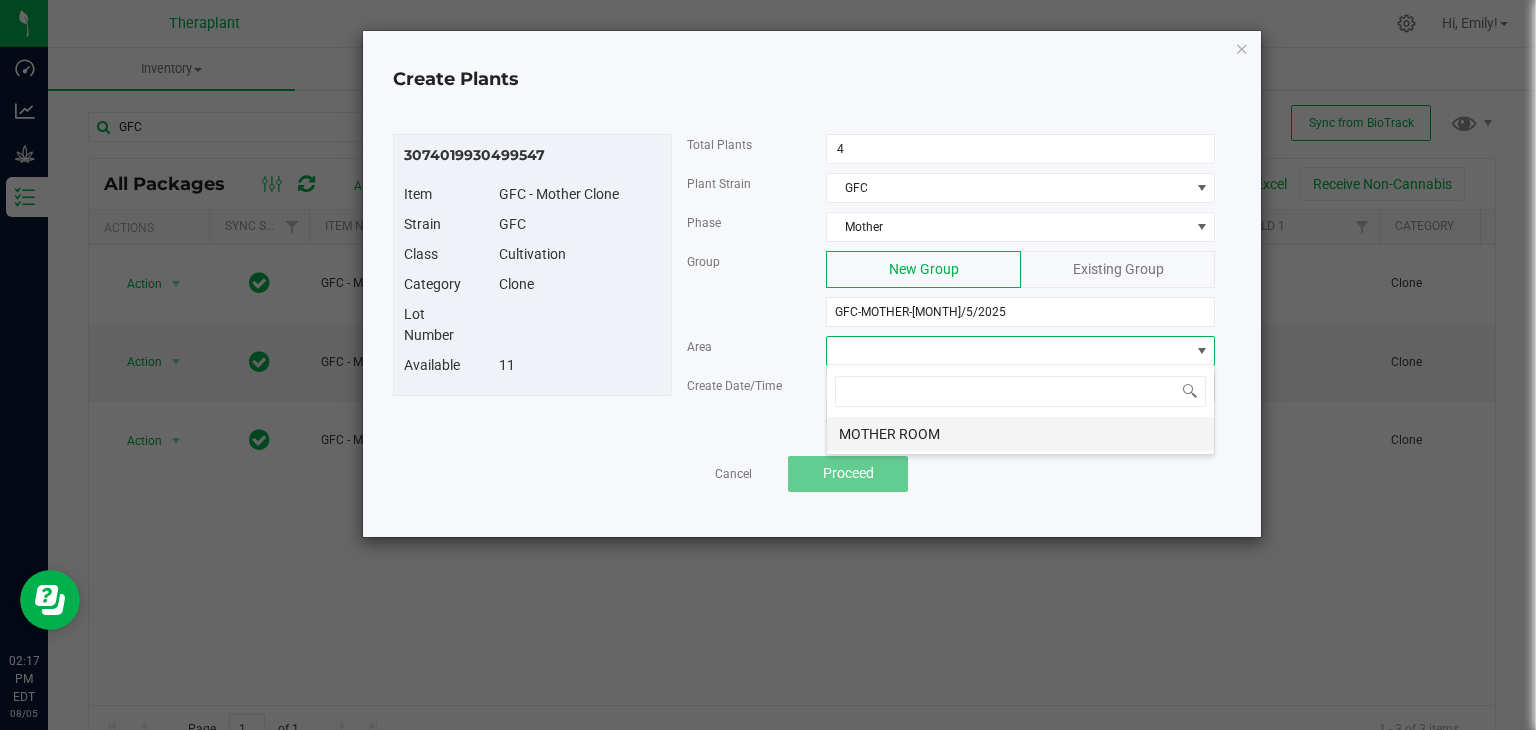 scroll, scrollTop: 99970, scrollLeft: 99611, axis: both 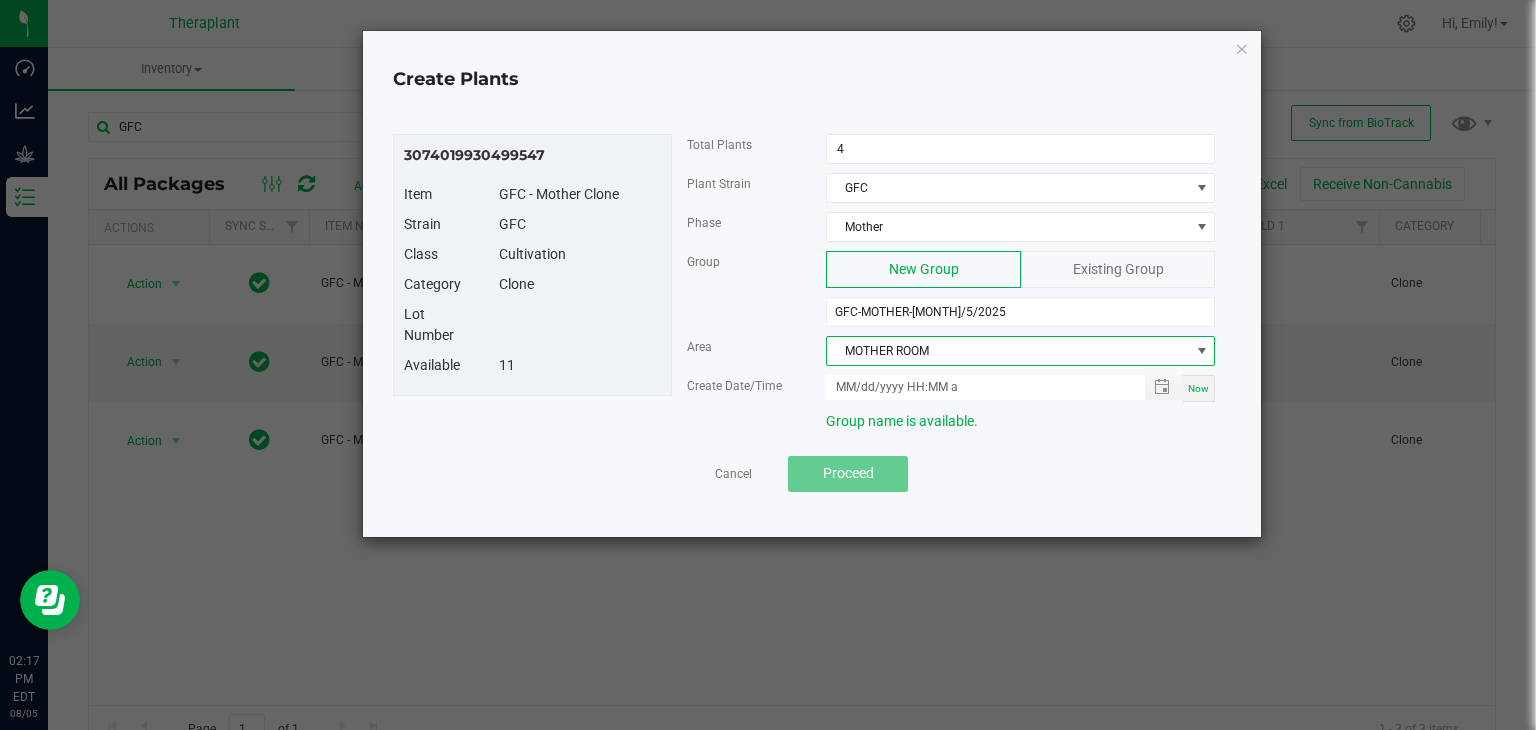 click on "Now" at bounding box center (1198, 388) 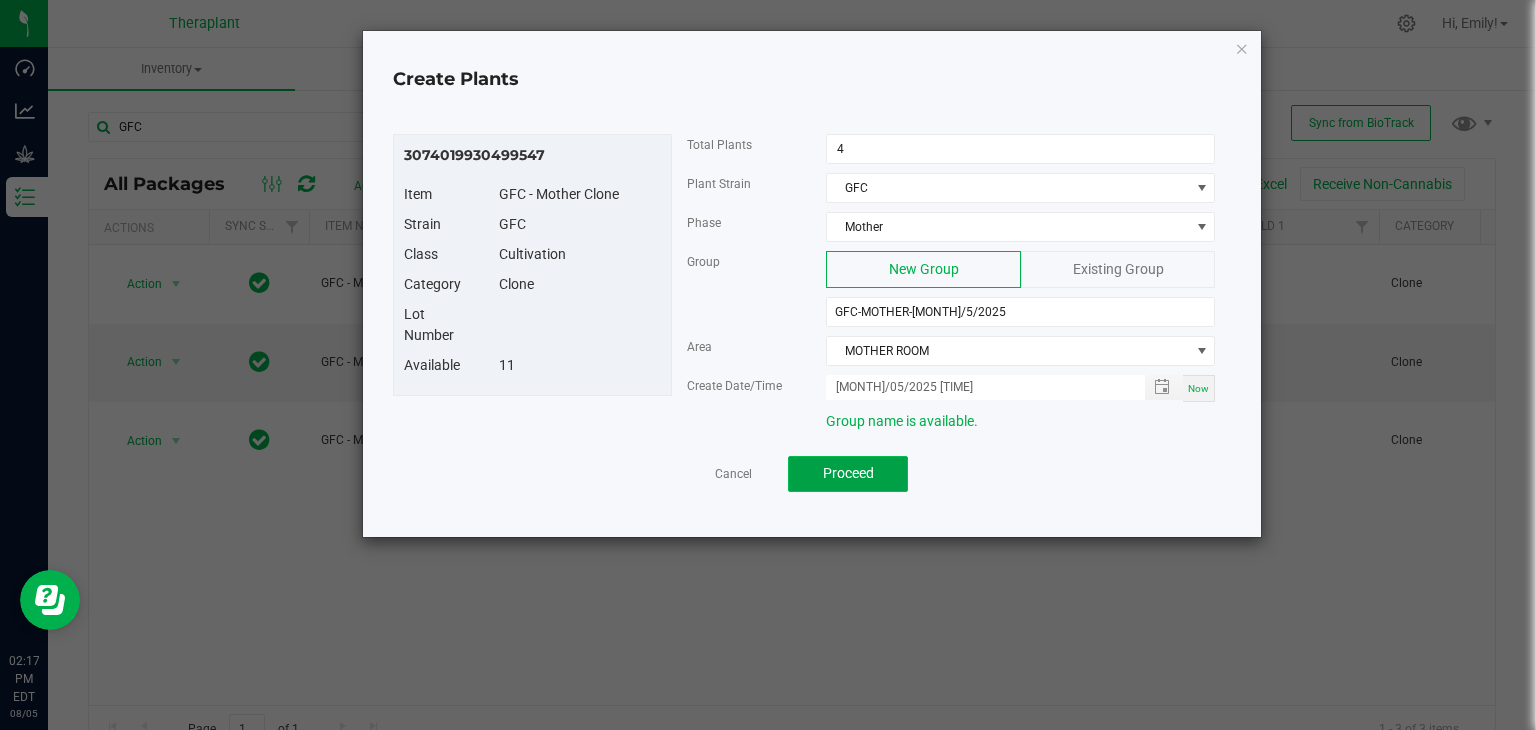 click on "Proceed" 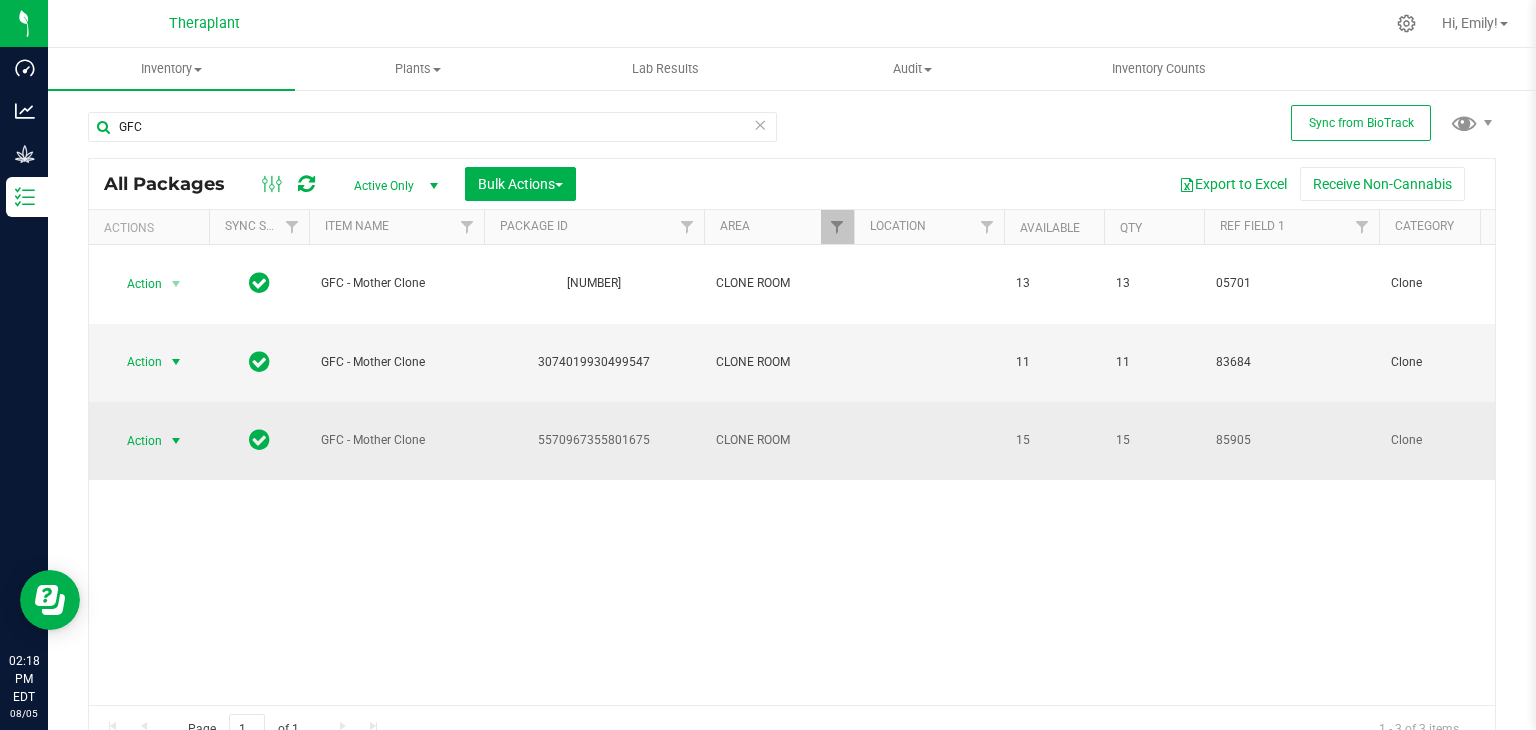 click at bounding box center [176, 441] 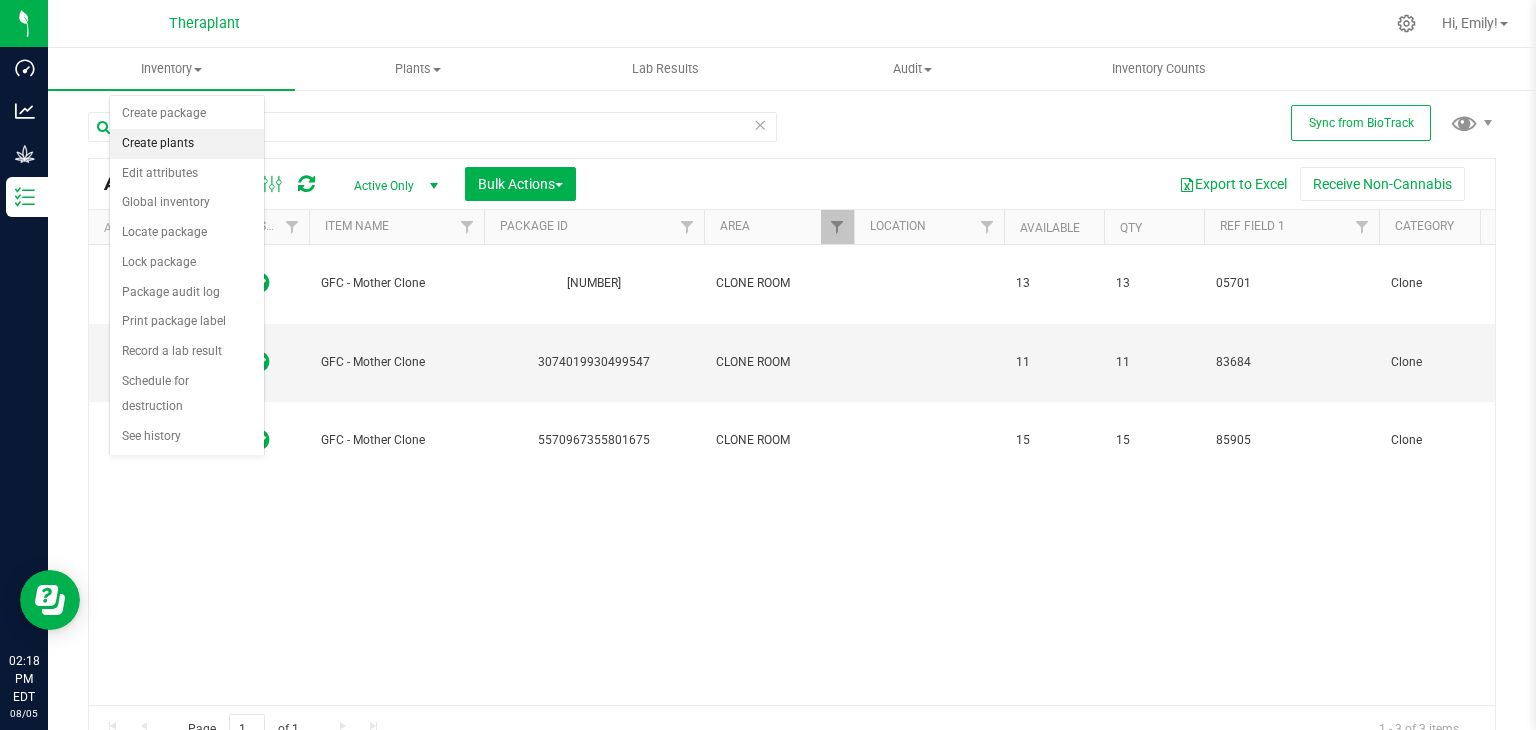 click on "Create plants" at bounding box center (187, 144) 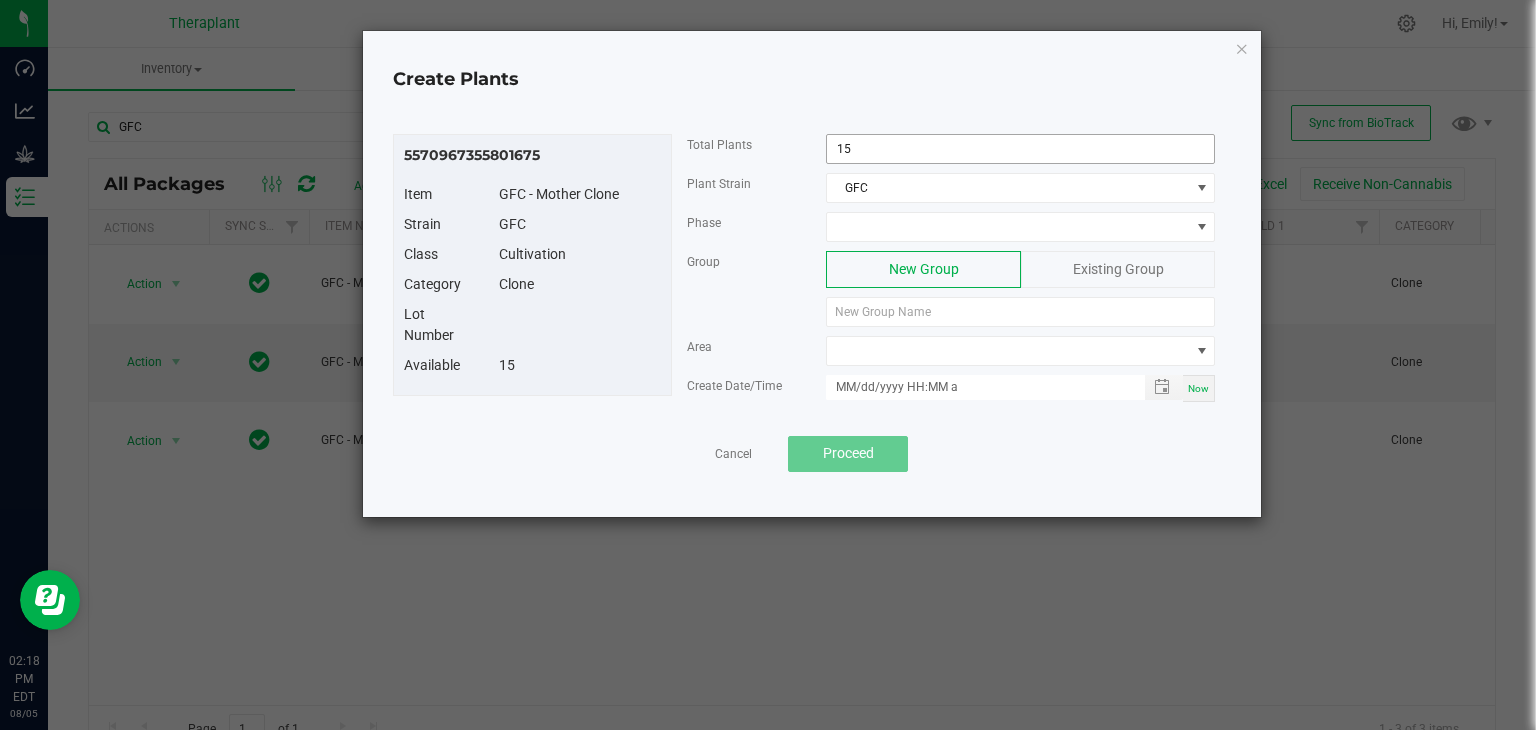 click on "15" at bounding box center (1020, 149) 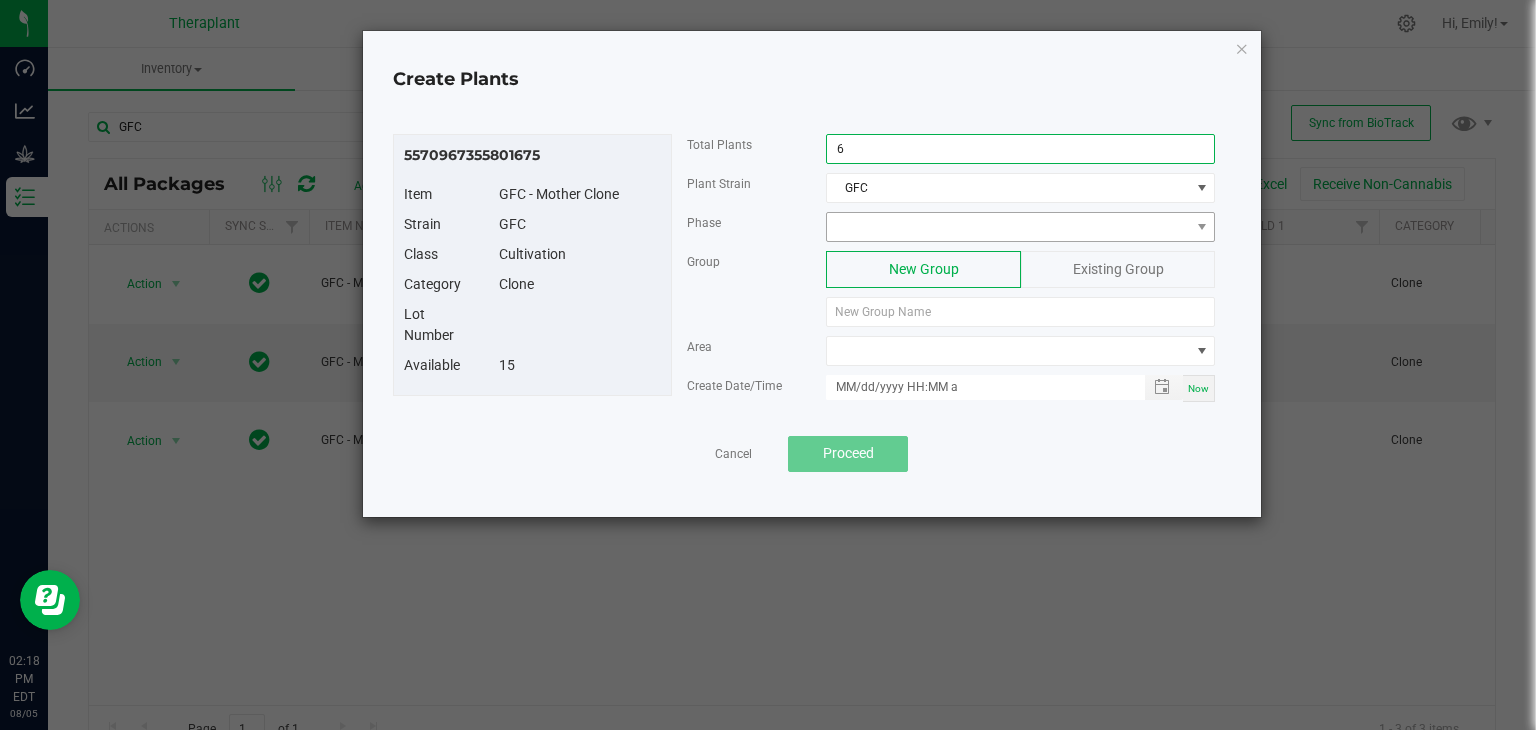 type on "6" 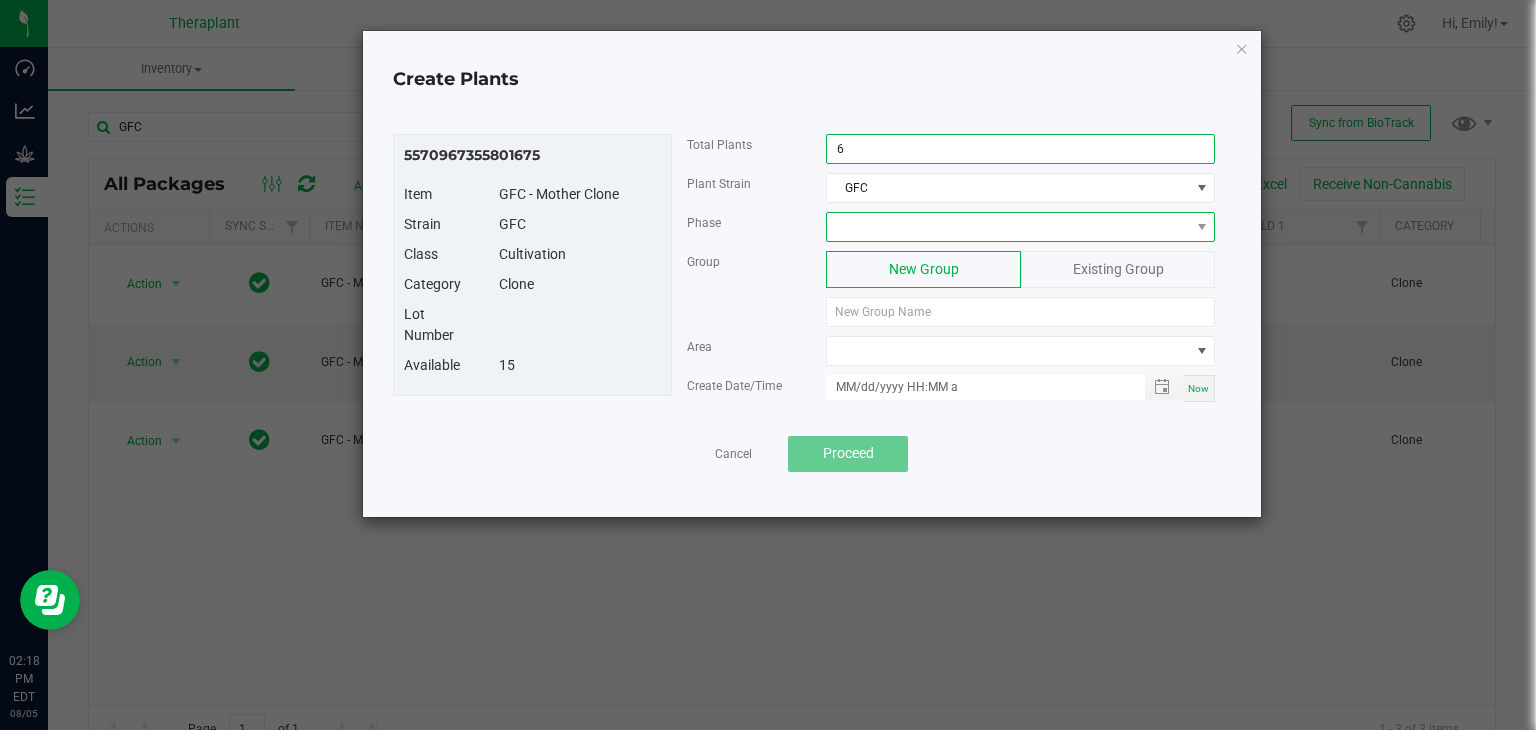 click at bounding box center [1008, 227] 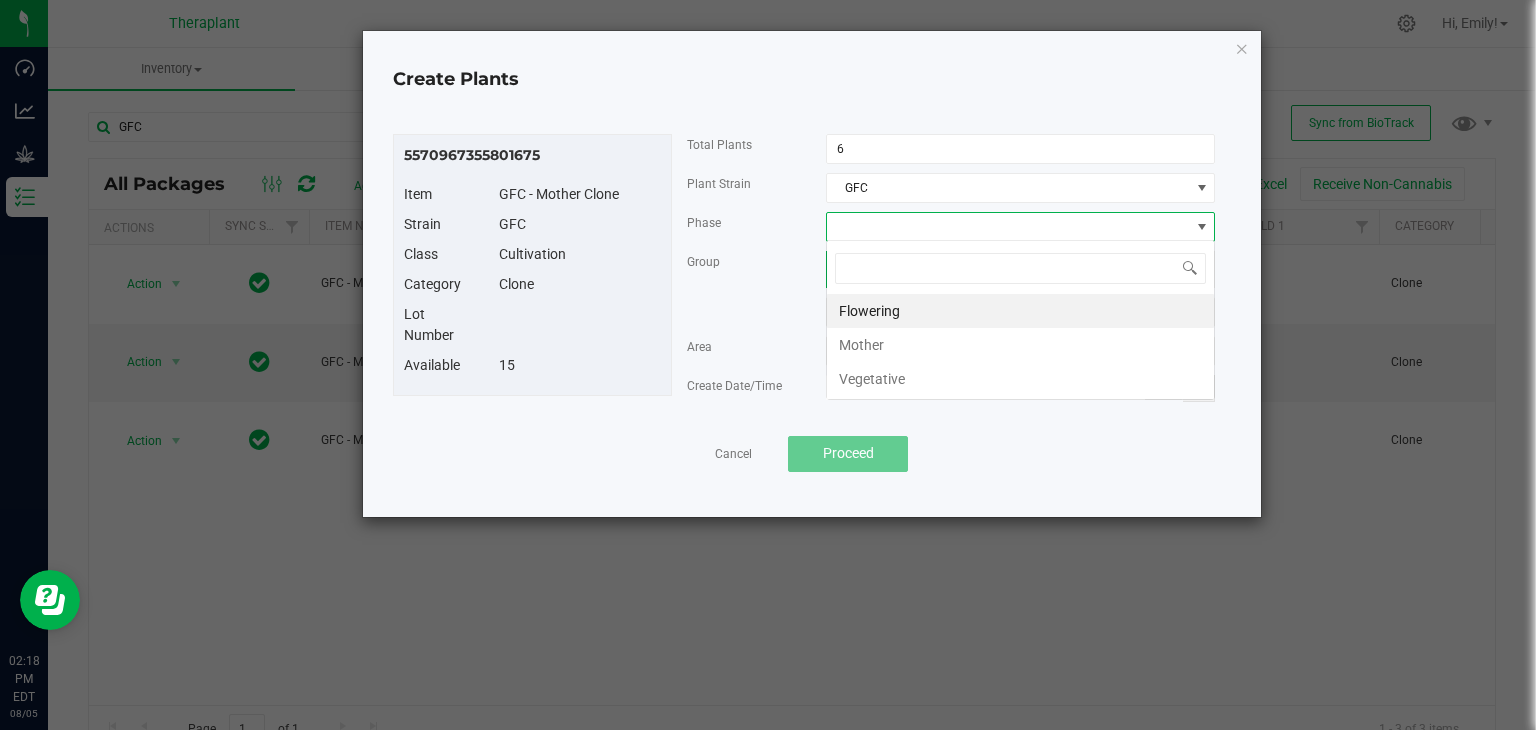scroll, scrollTop: 99970, scrollLeft: 99611, axis: both 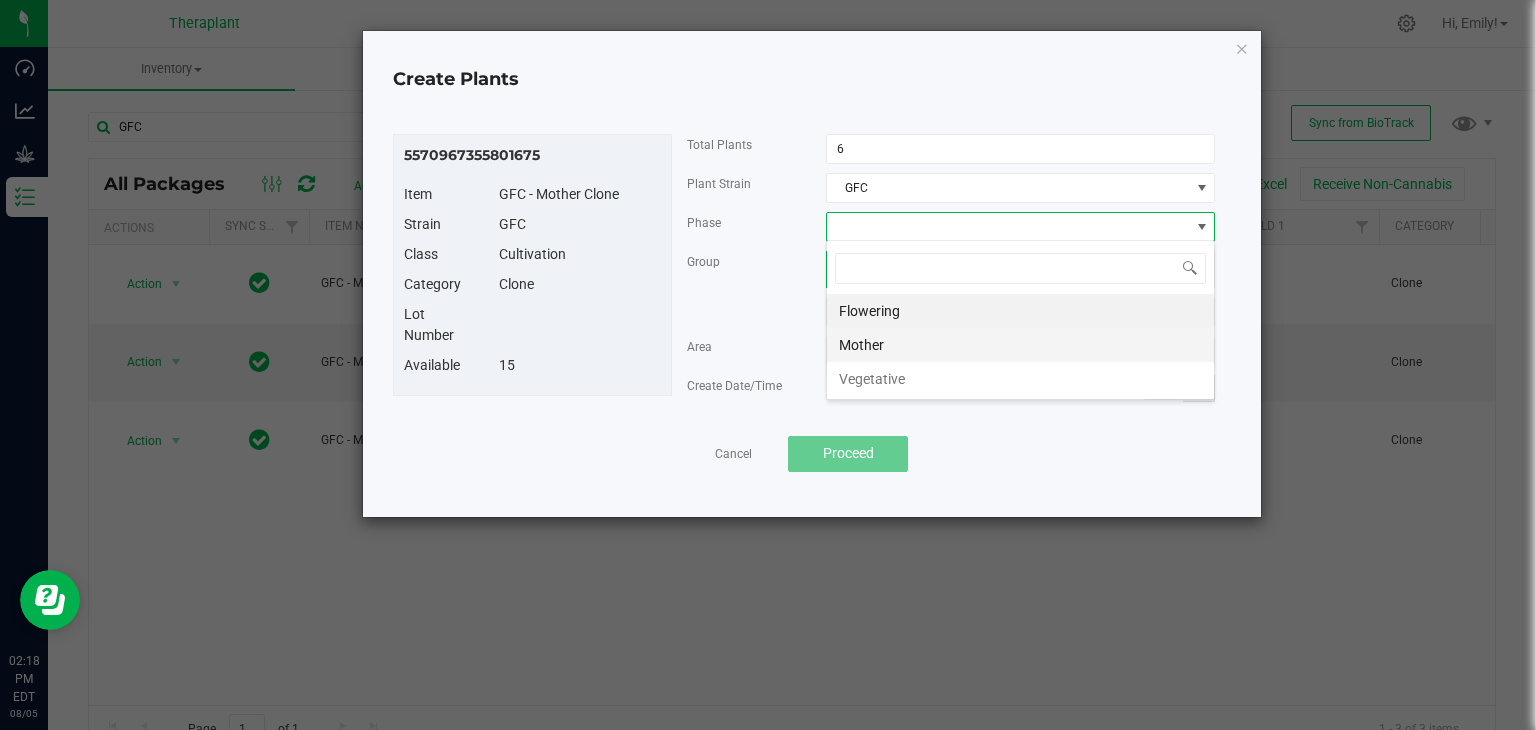 click on "Mother" at bounding box center [1020, 345] 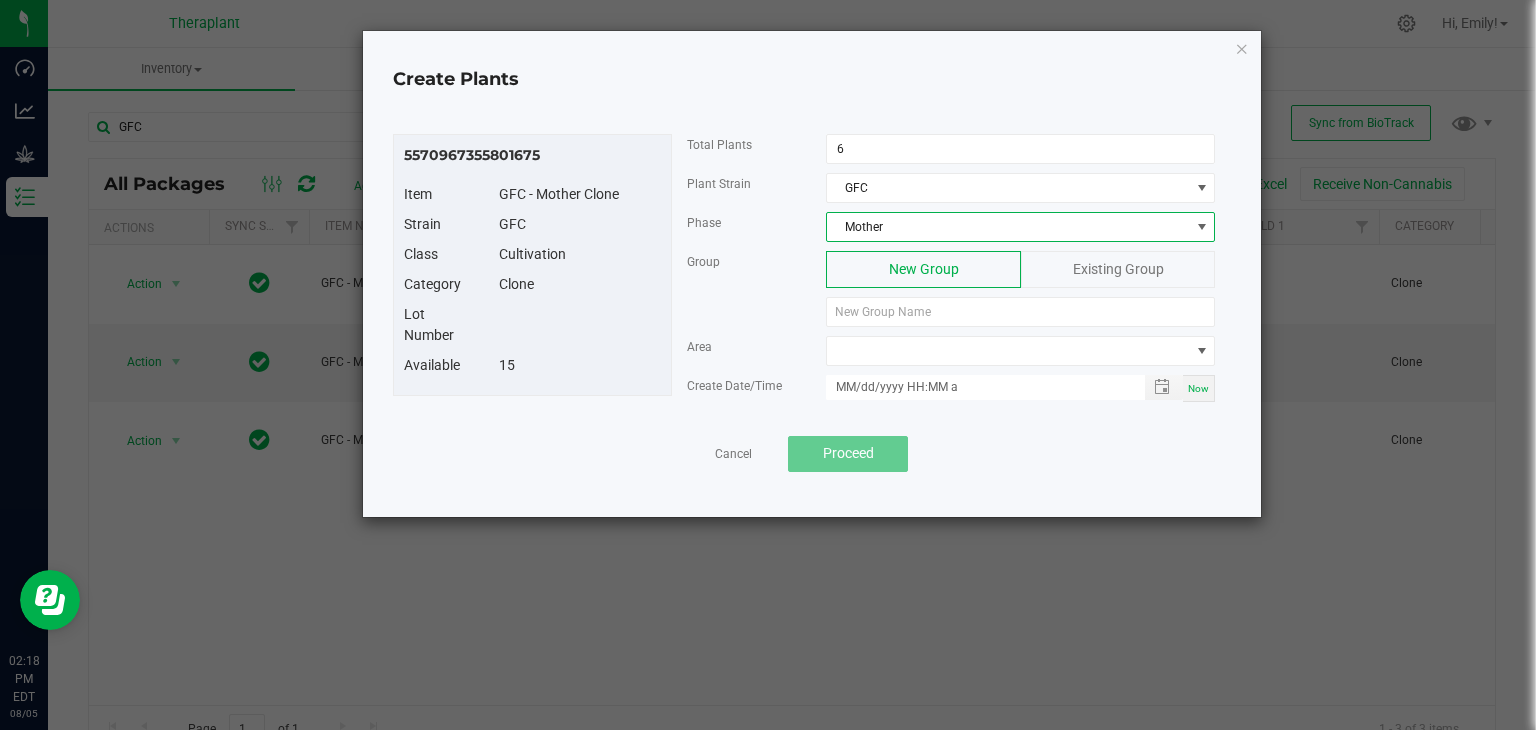 click on "Existing Group" 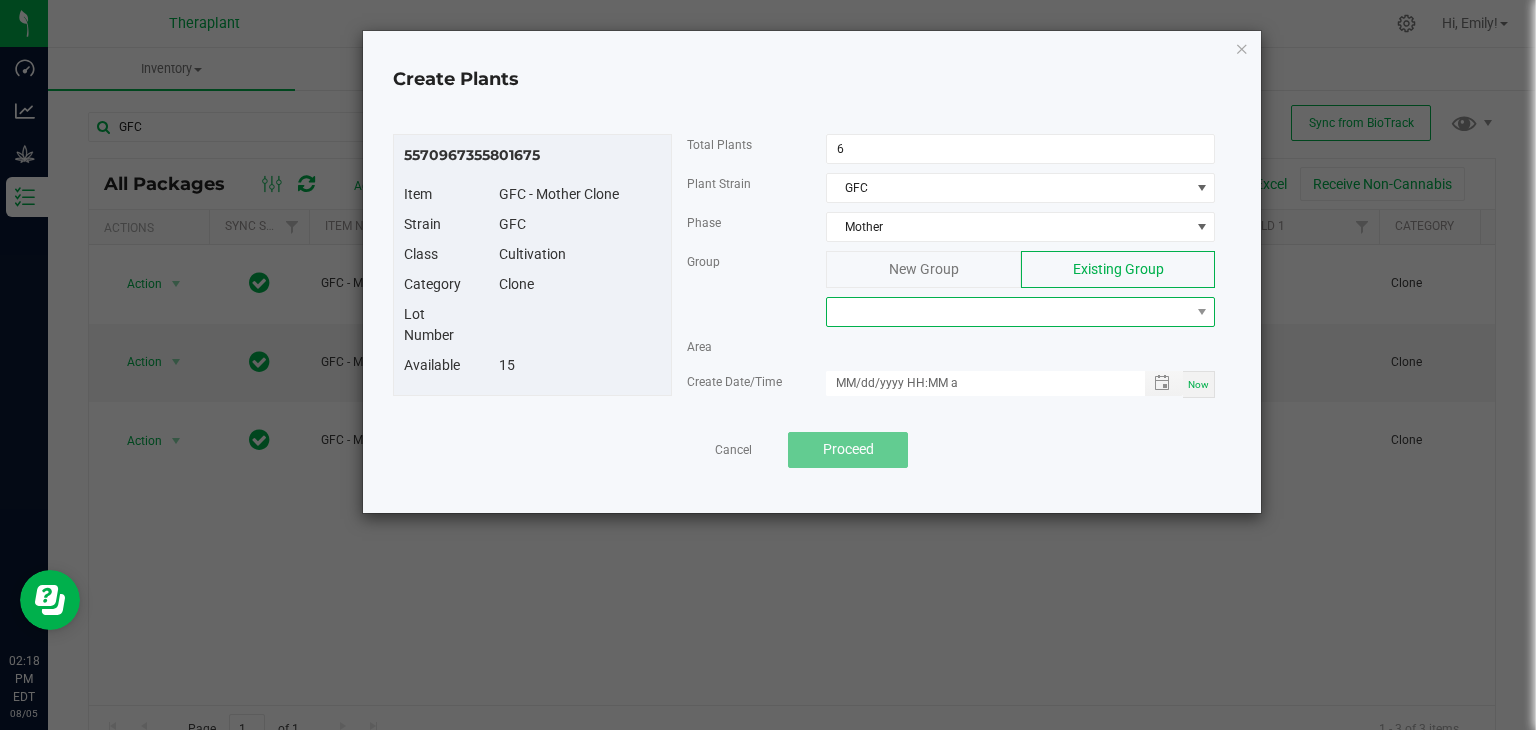 click at bounding box center [1008, 312] 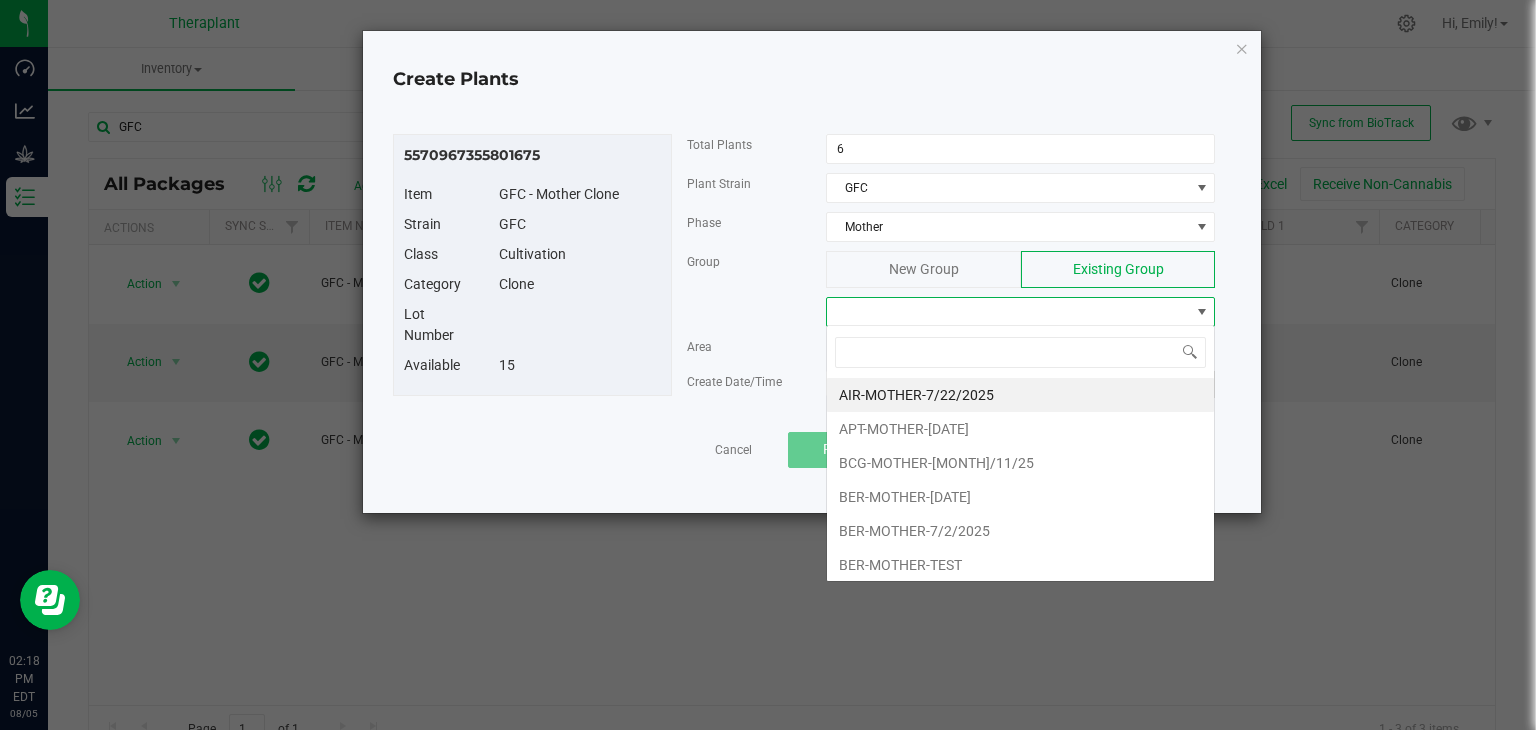 scroll, scrollTop: 99970, scrollLeft: 99611, axis: both 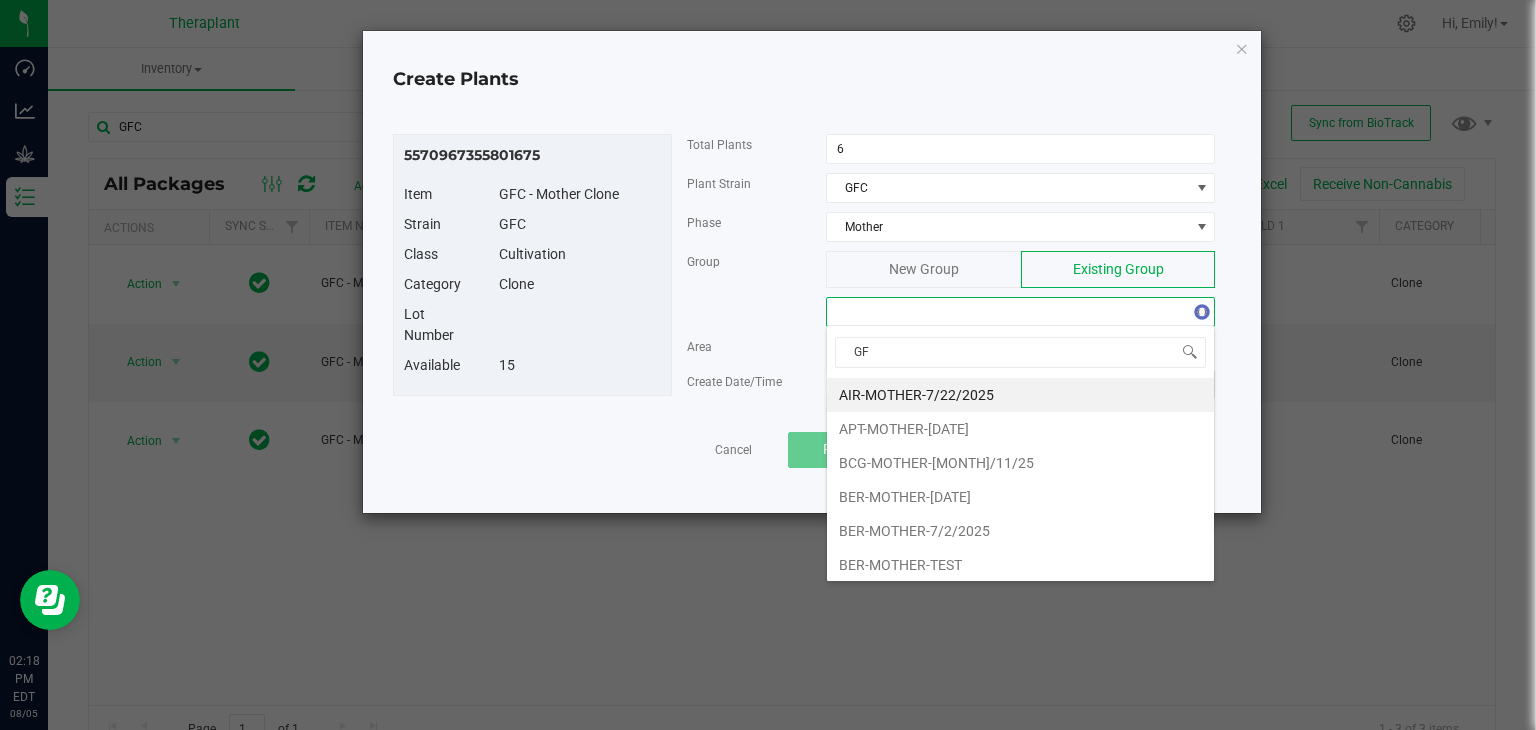 type on "GFC" 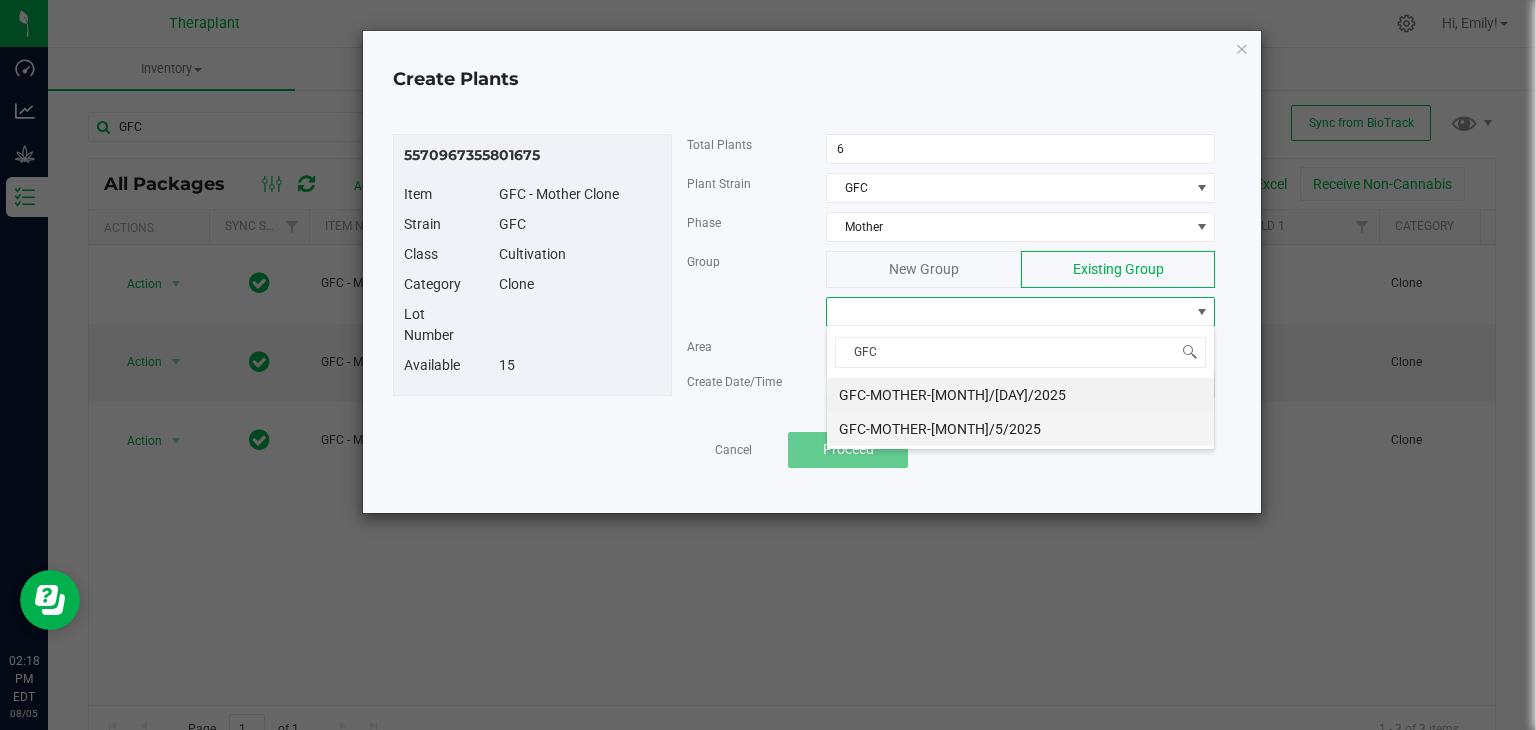 click on "[CODE]-[CODE]-[DATE]" at bounding box center [1020, 429] 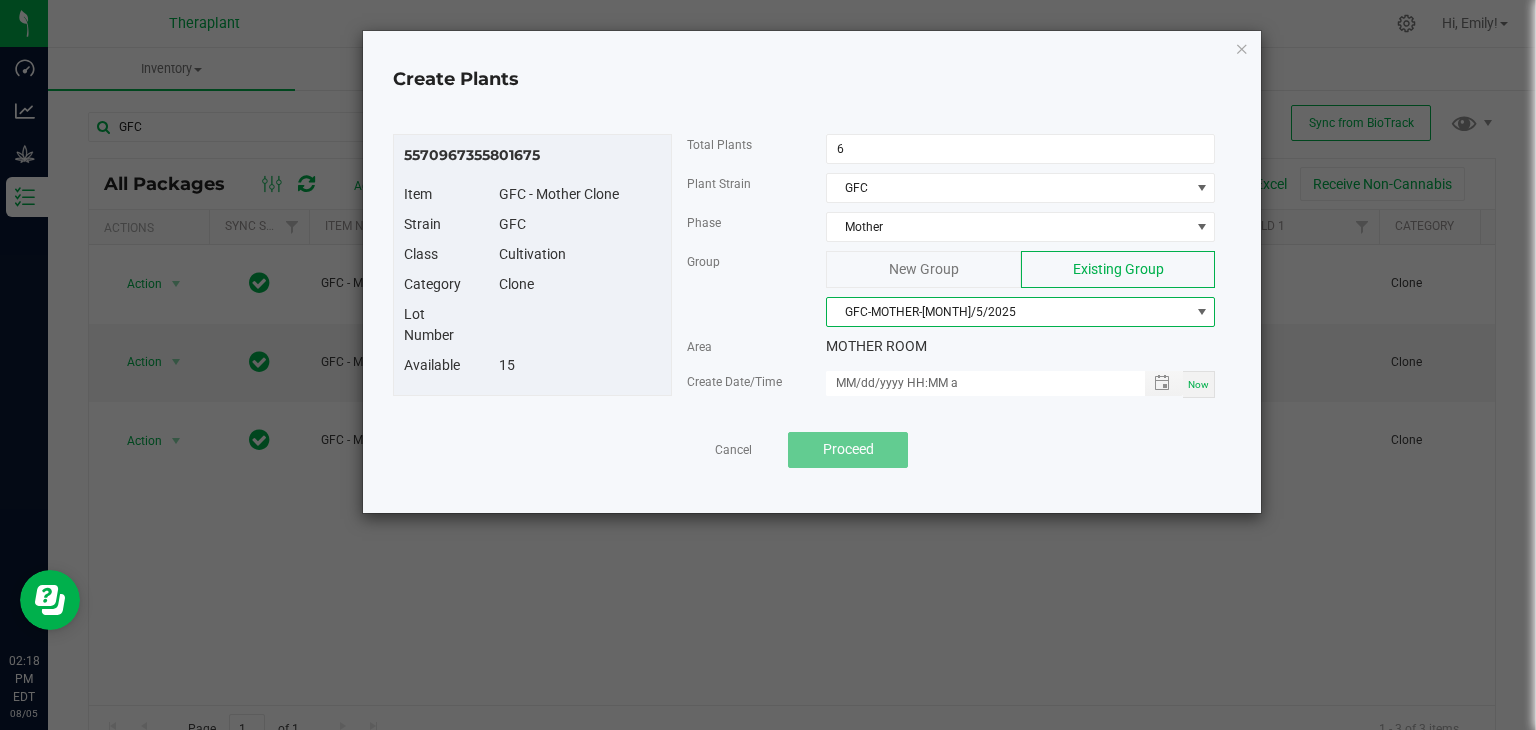 click on "Now" at bounding box center [1199, 384] 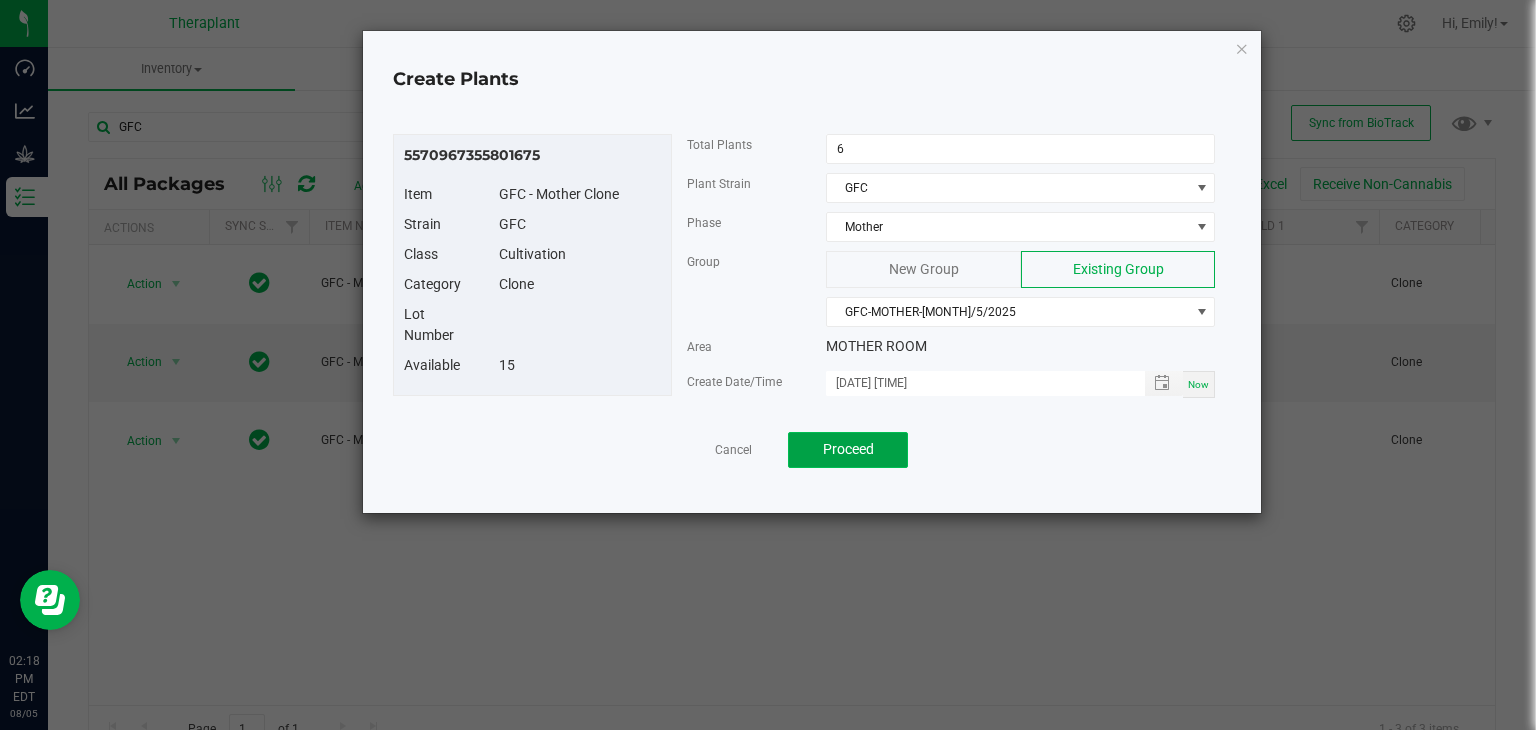 click on "Proceed" 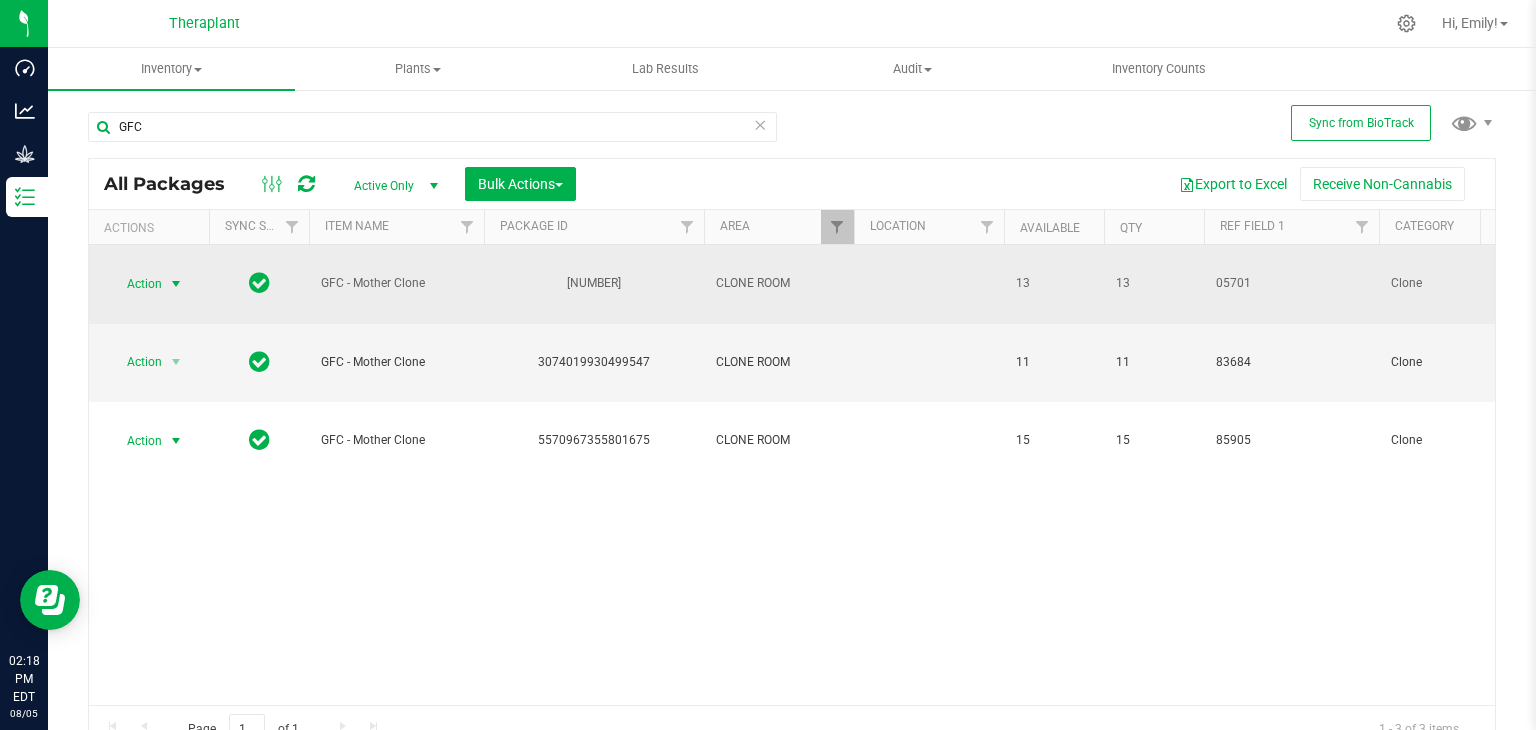 click at bounding box center (176, 284) 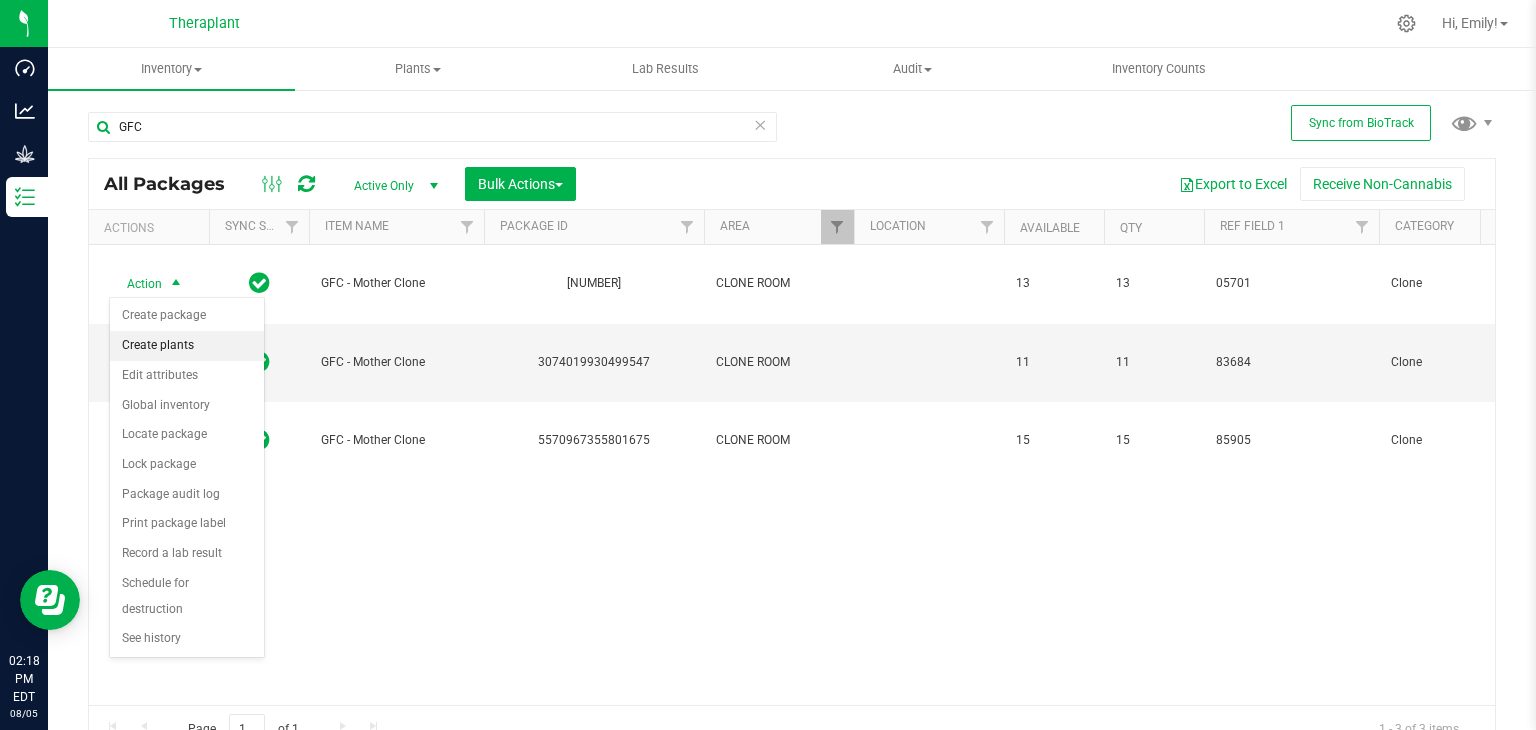 click on "Create plants" at bounding box center [187, 346] 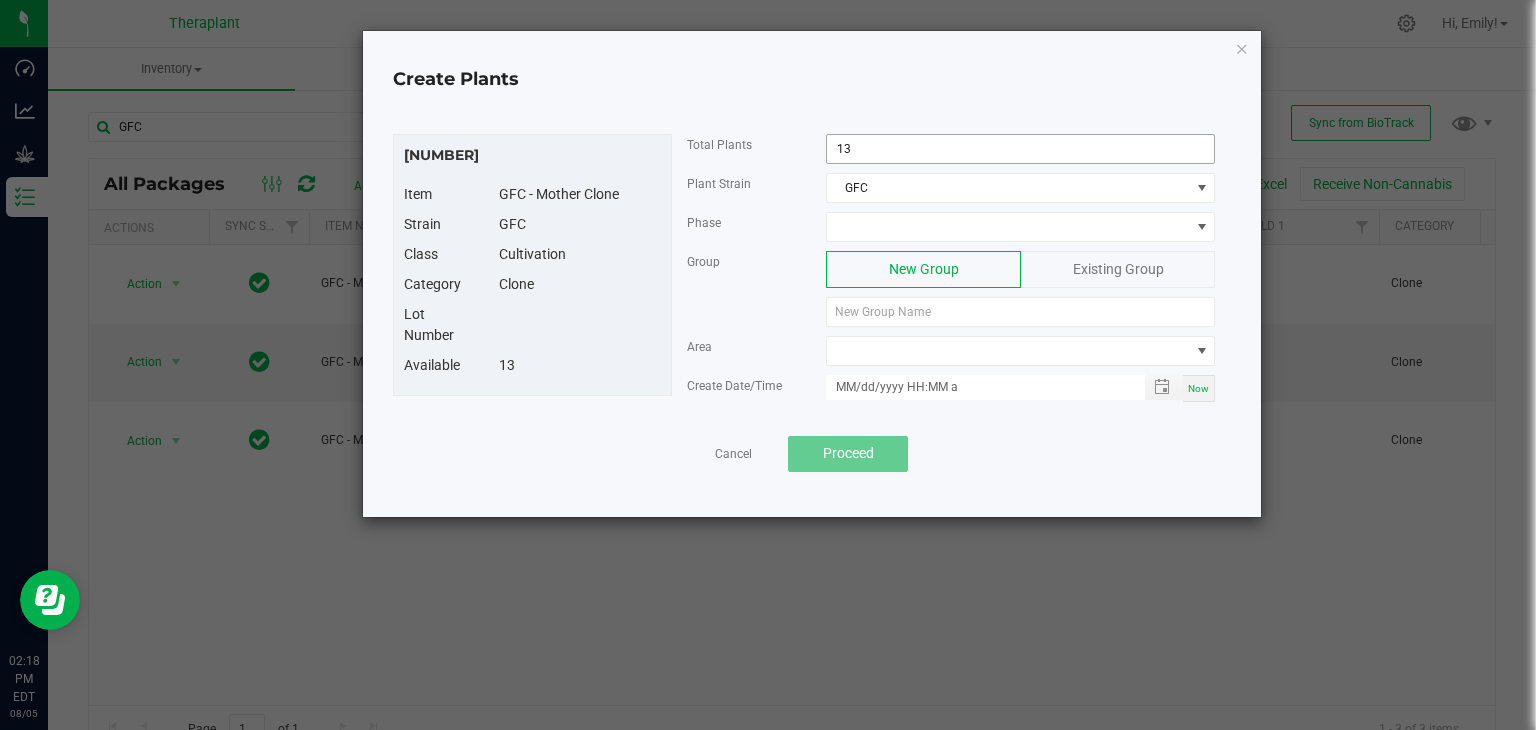 click on "13" at bounding box center [1020, 149] 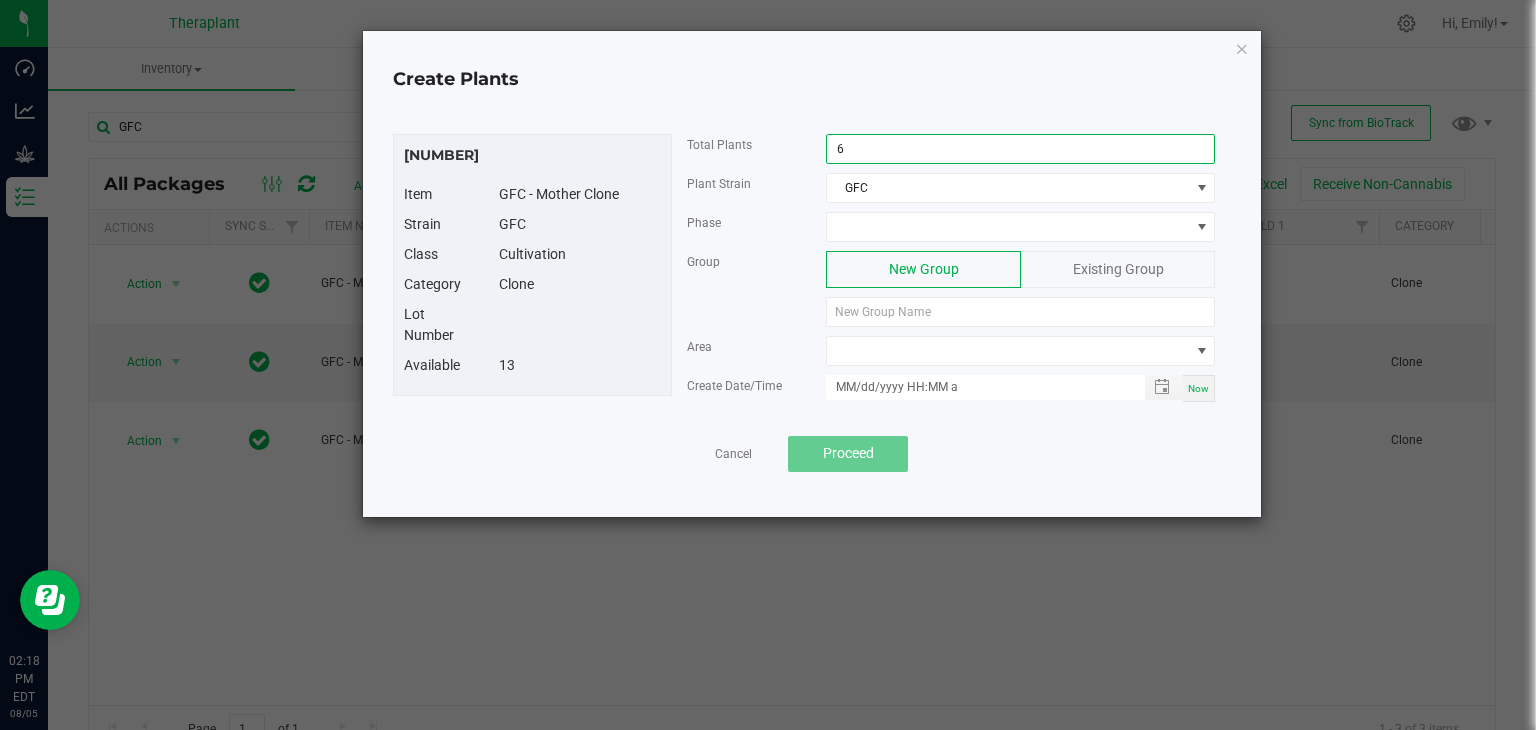 type on "6" 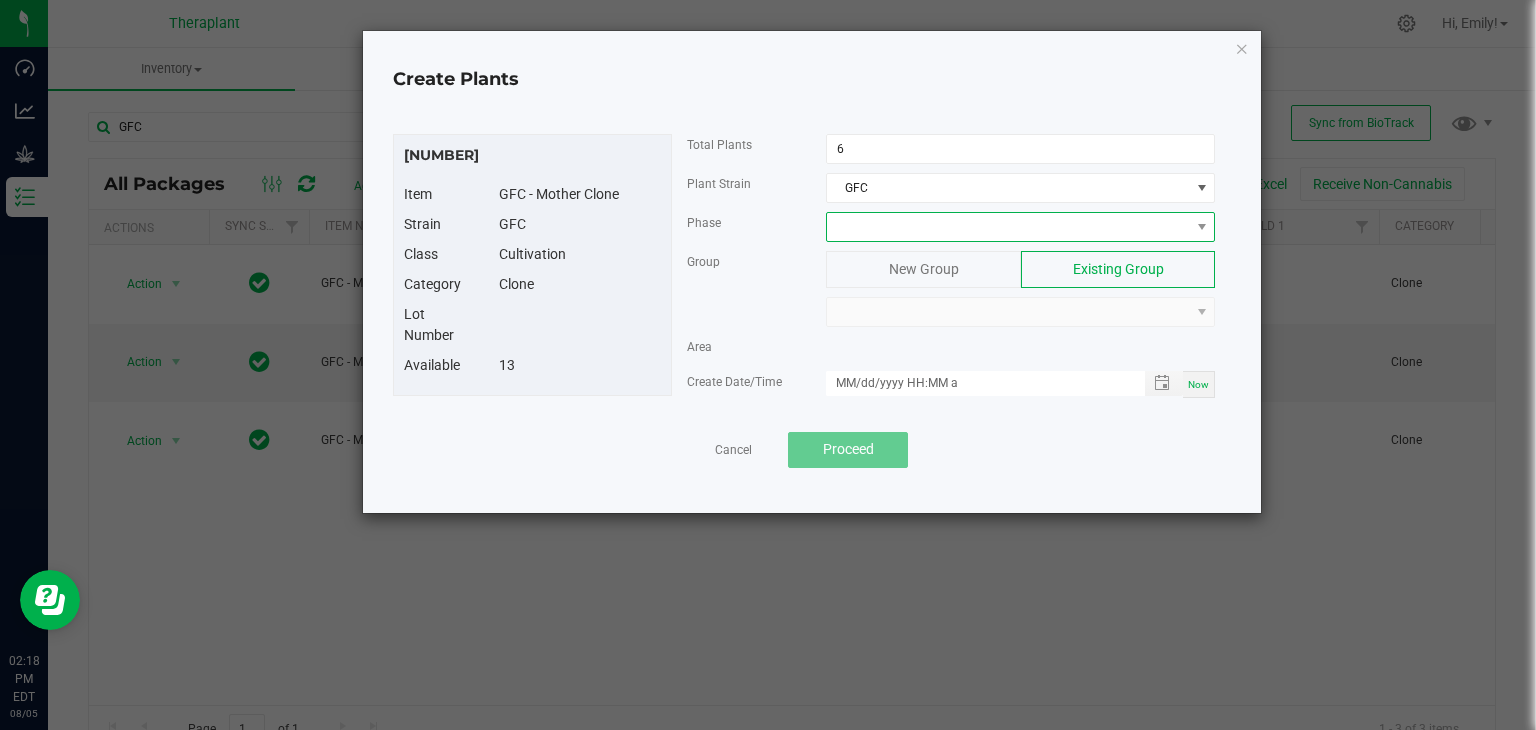 click at bounding box center [1008, 227] 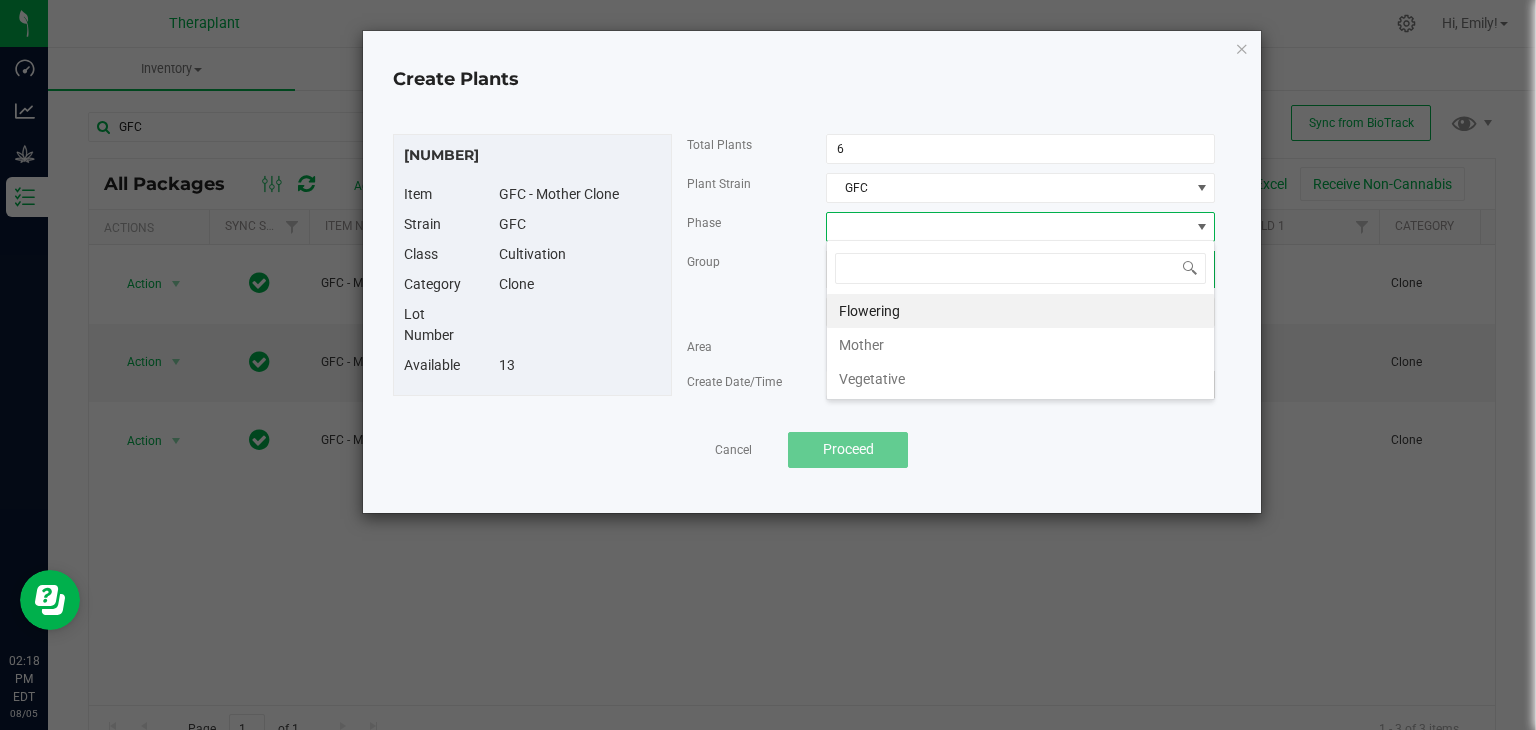 scroll, scrollTop: 99970, scrollLeft: 99611, axis: both 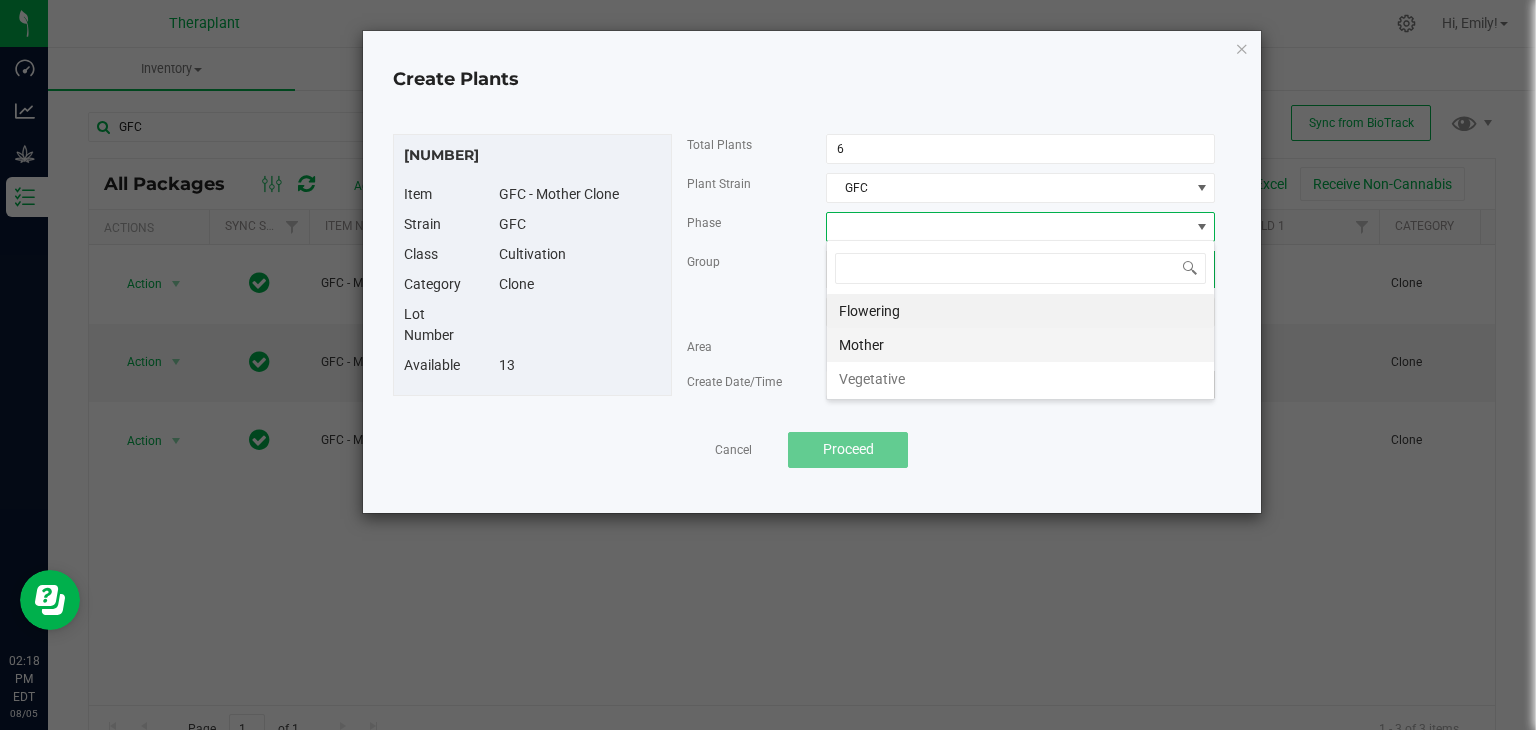 click on "Mother" at bounding box center [1020, 345] 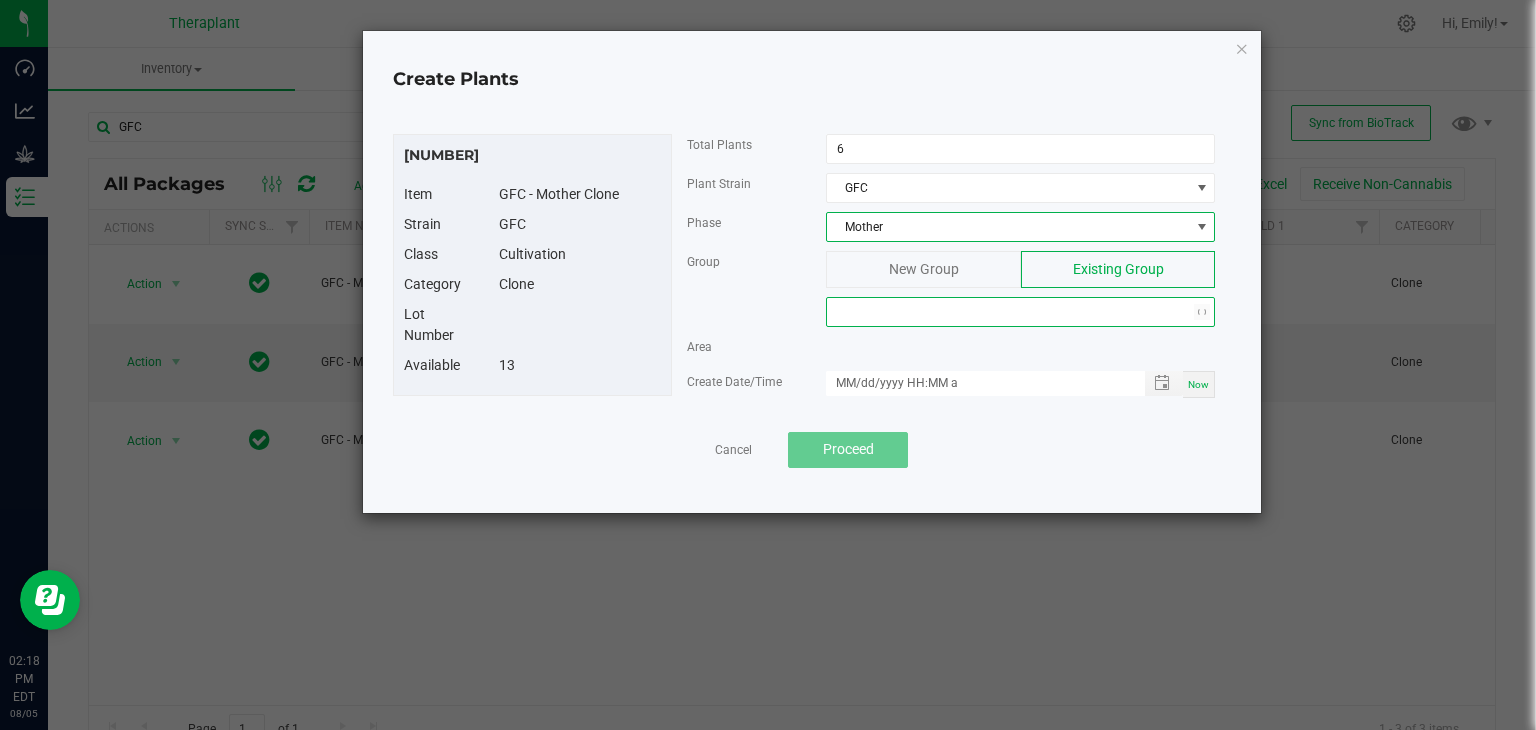click at bounding box center [1008, 312] 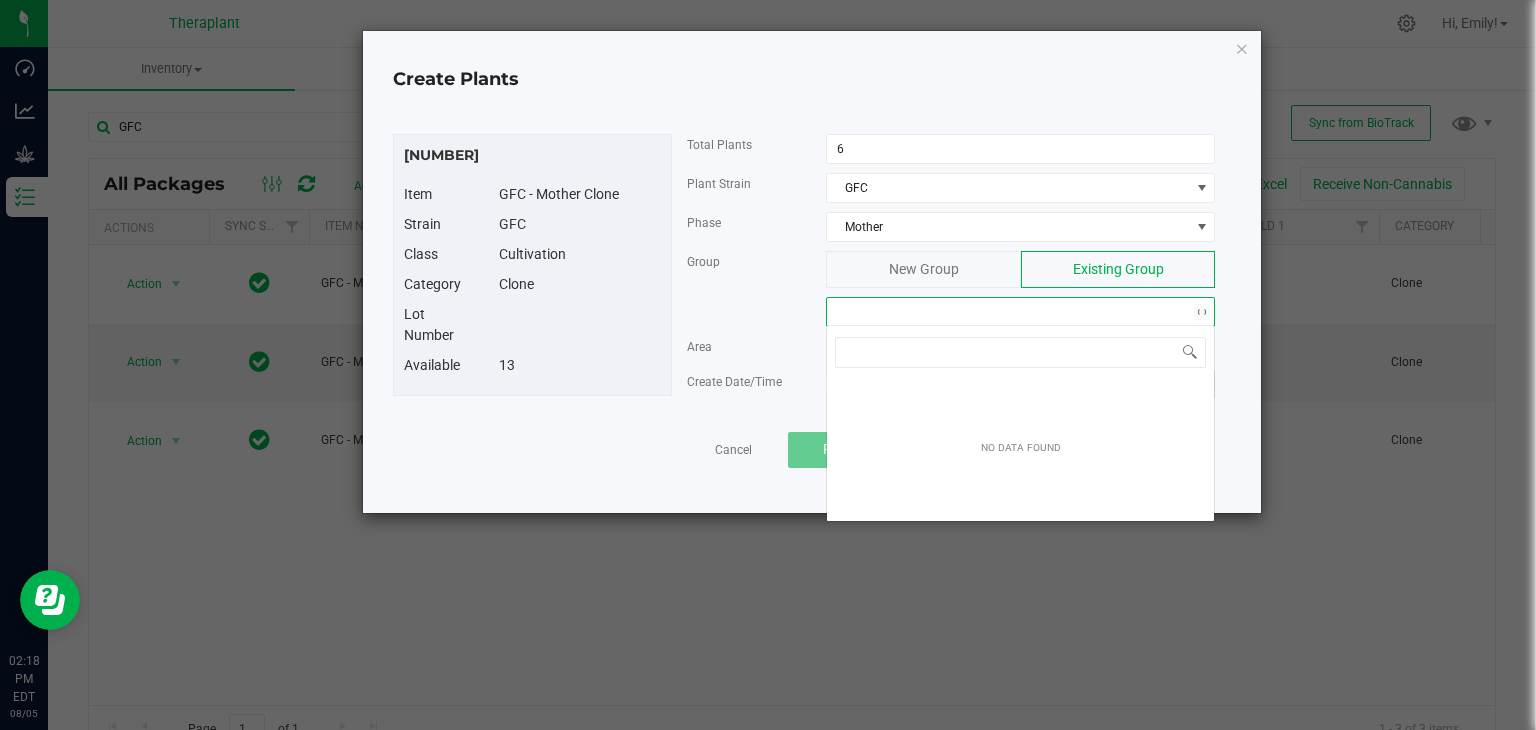 scroll, scrollTop: 99970, scrollLeft: 99611, axis: both 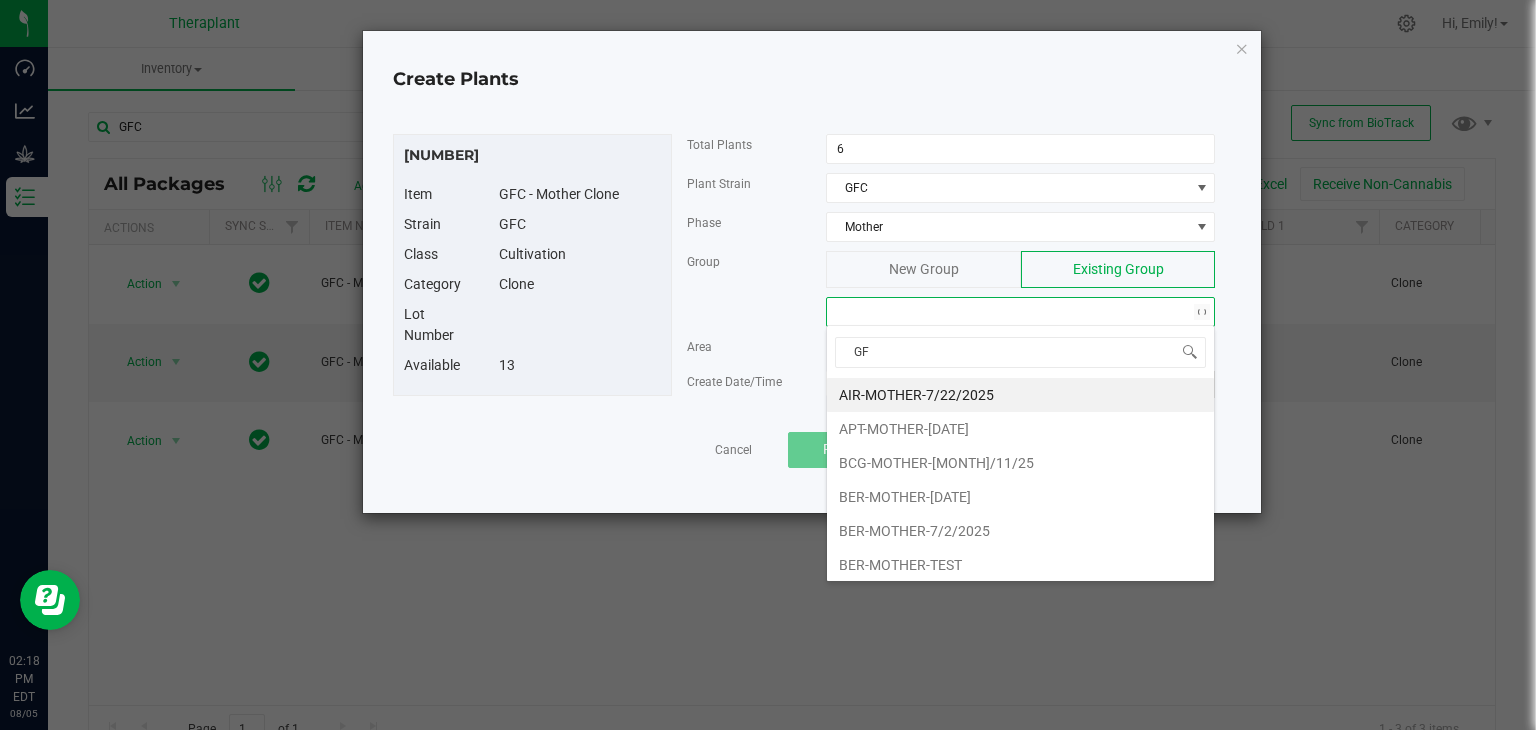 type on "GFC" 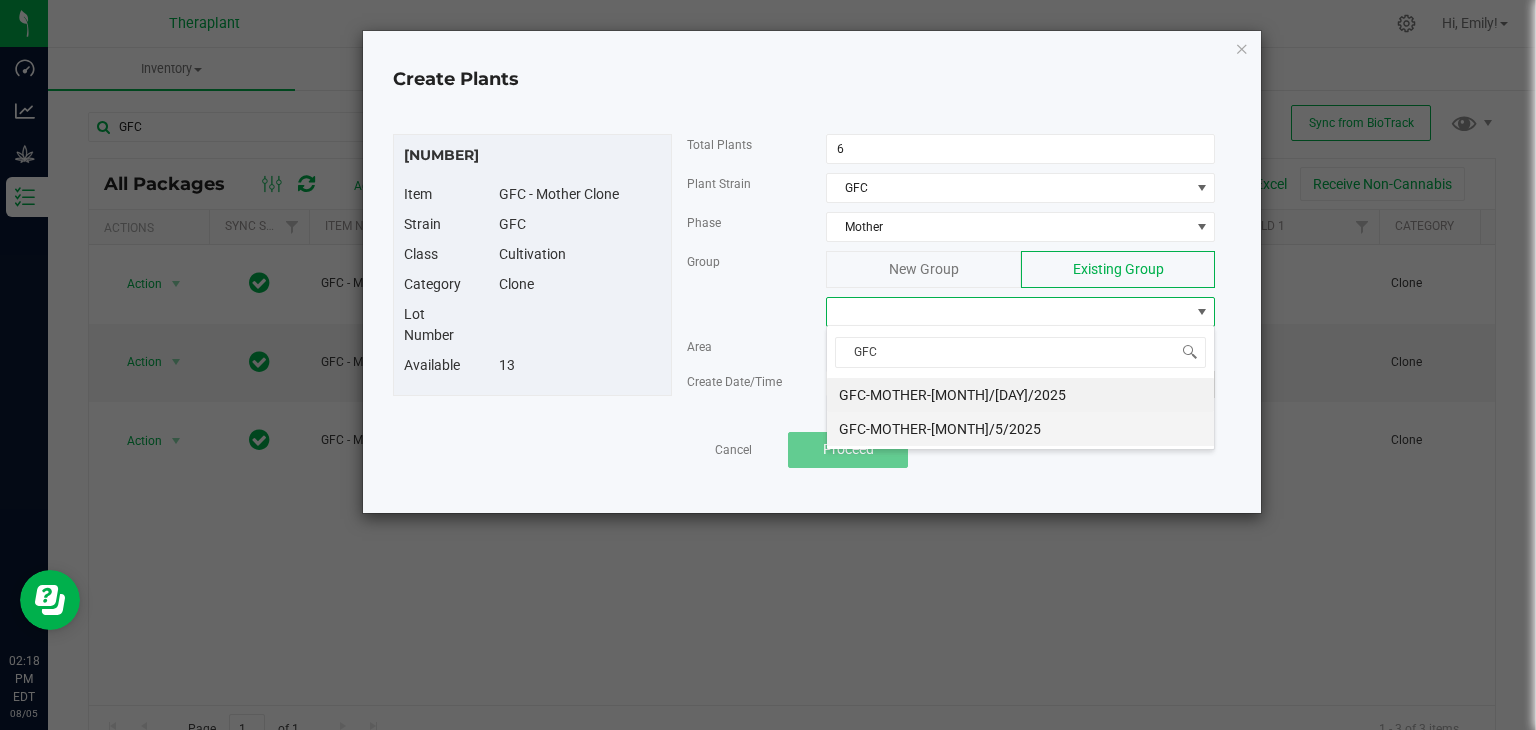 click on "[CODE]-[CODE]-[DATE]" at bounding box center (1020, 429) 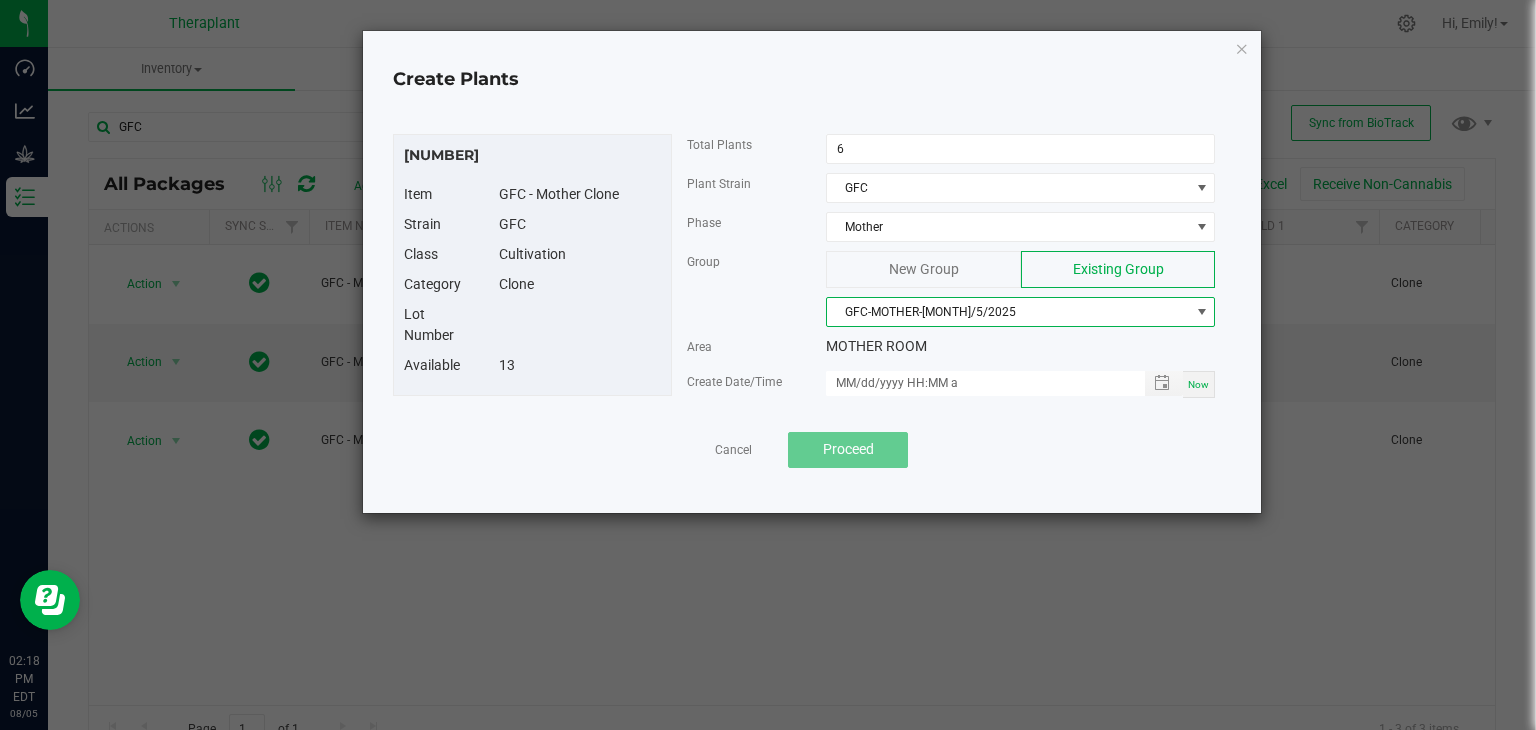 click on "Now" at bounding box center (1198, 384) 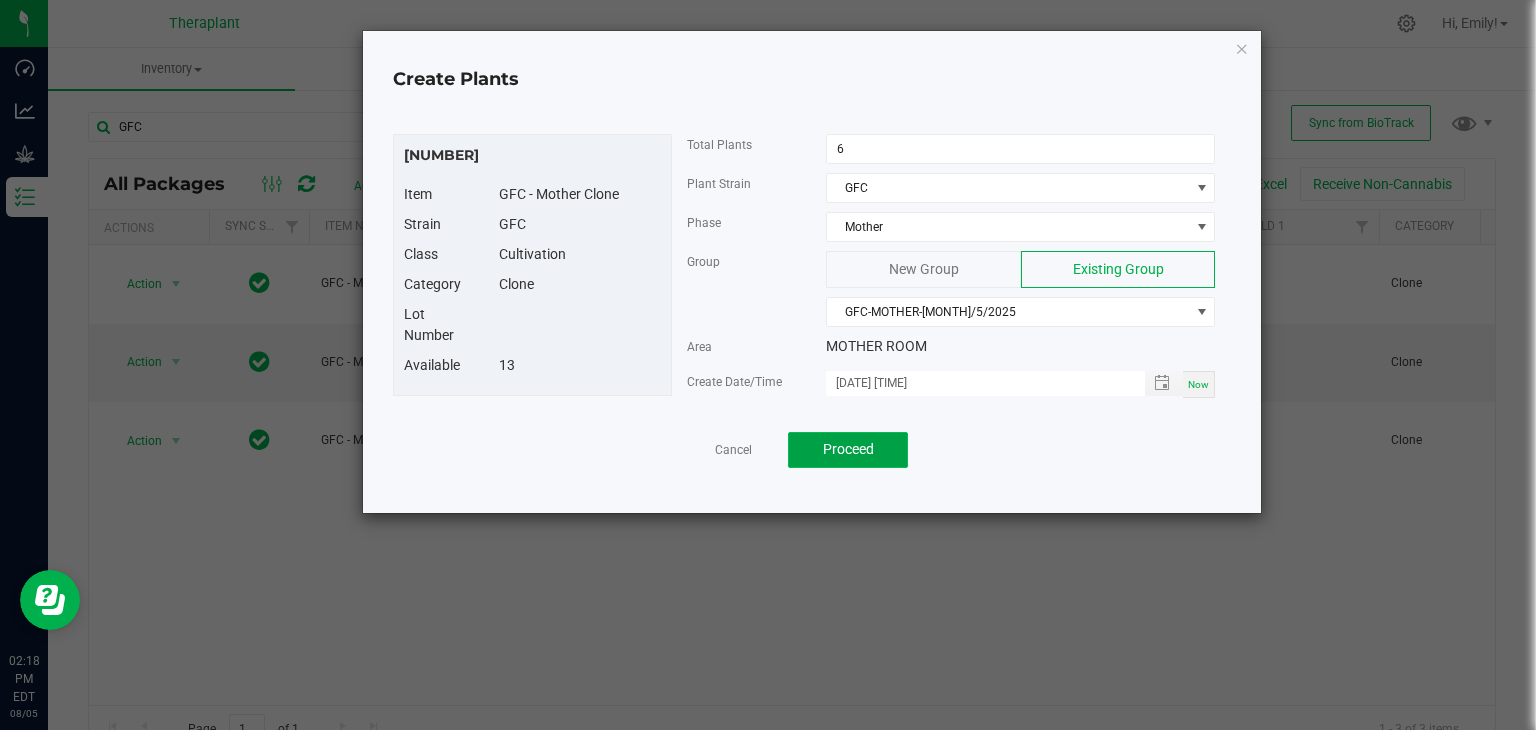 click on "Proceed" 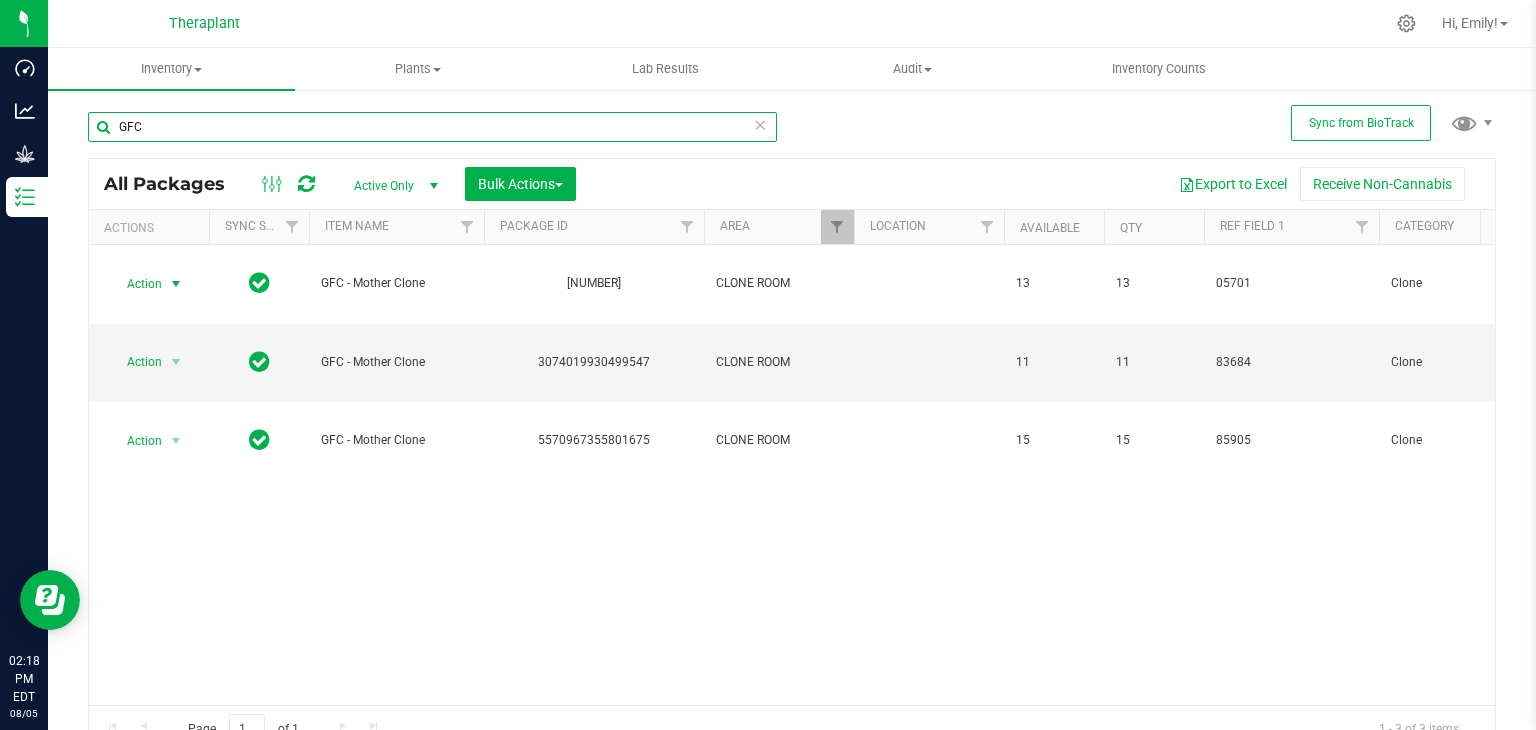 click on "GFC" at bounding box center (432, 127) 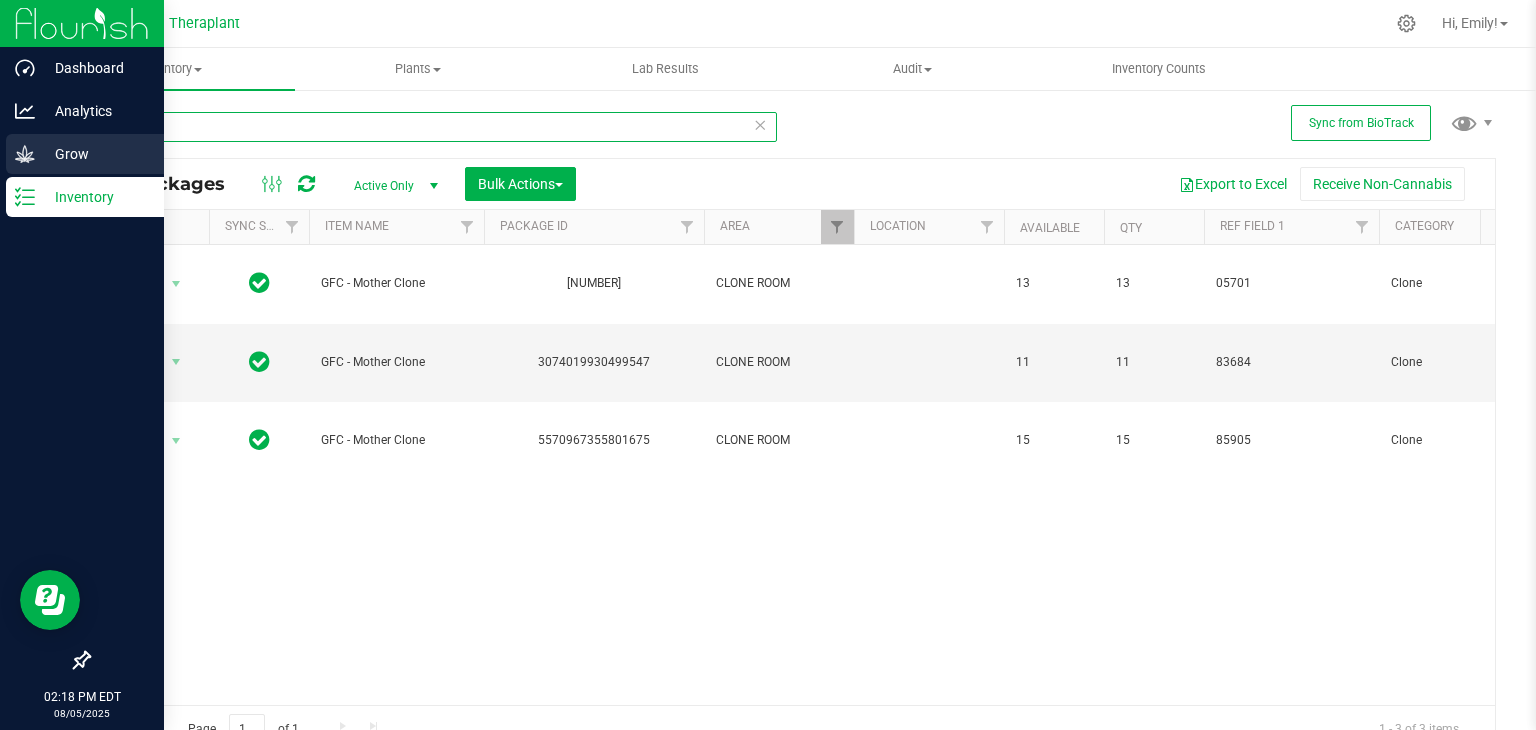 drag, startPoint x: 188, startPoint y: 130, endPoint x: 30, endPoint y: 142, distance: 158.45505 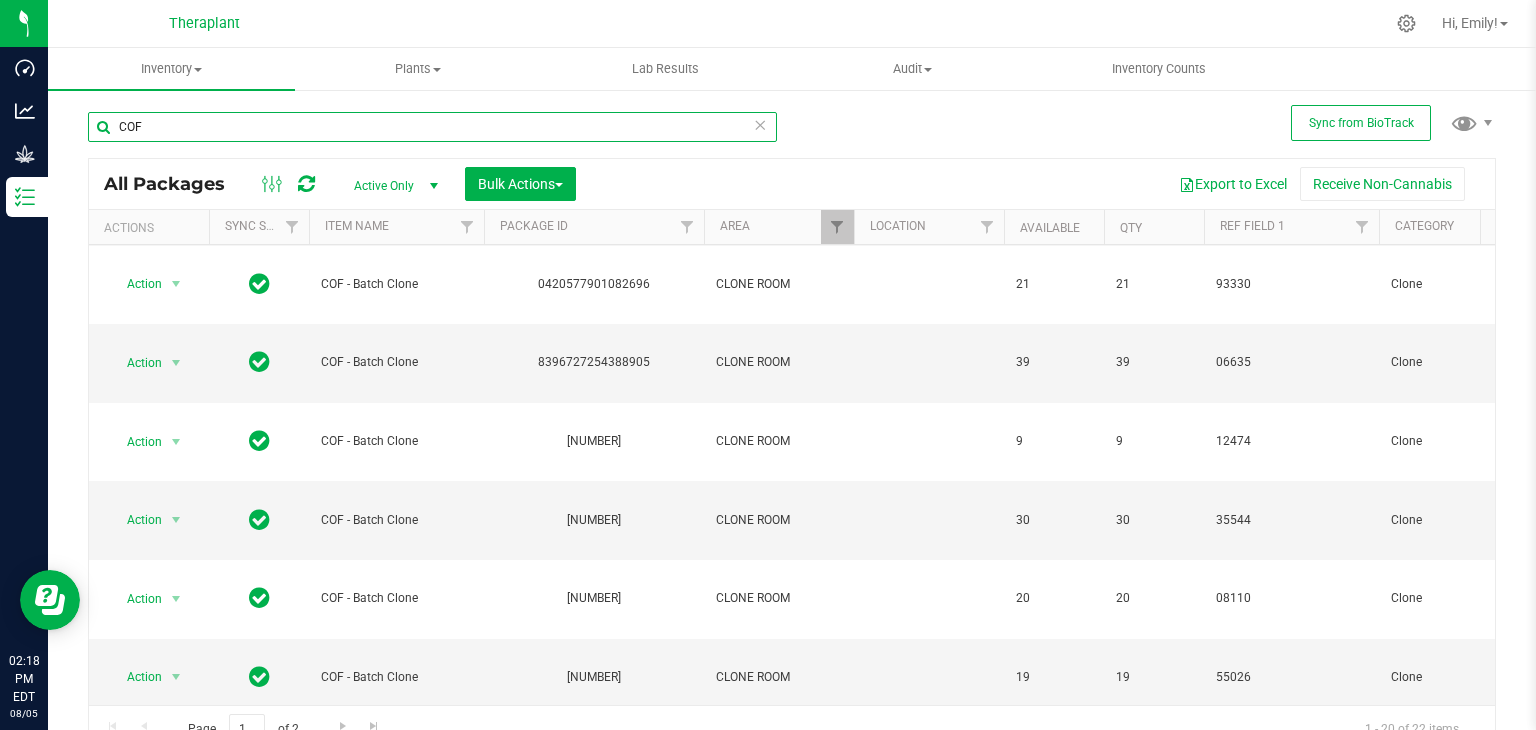 scroll, scrollTop: 1122, scrollLeft: 0, axis: vertical 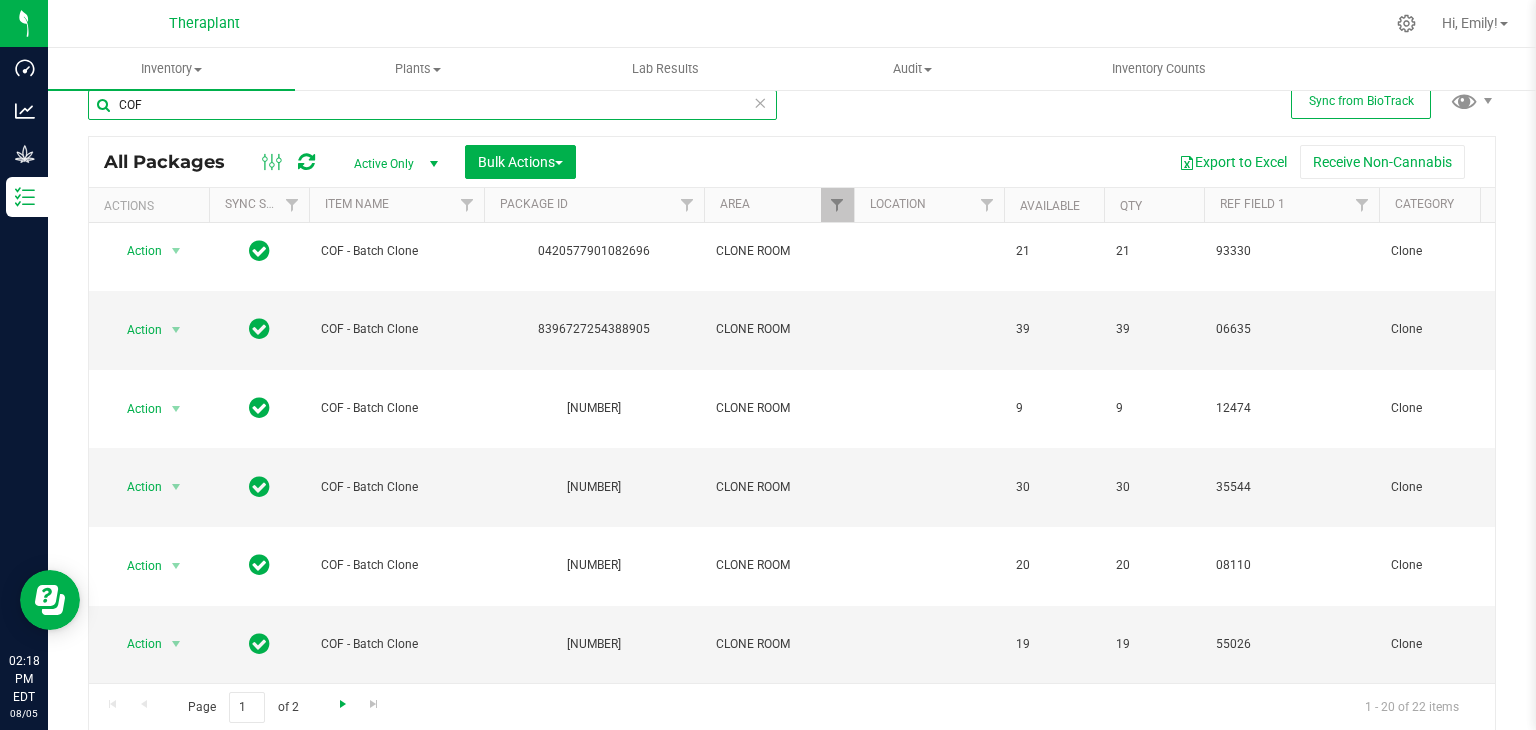 type on "COF" 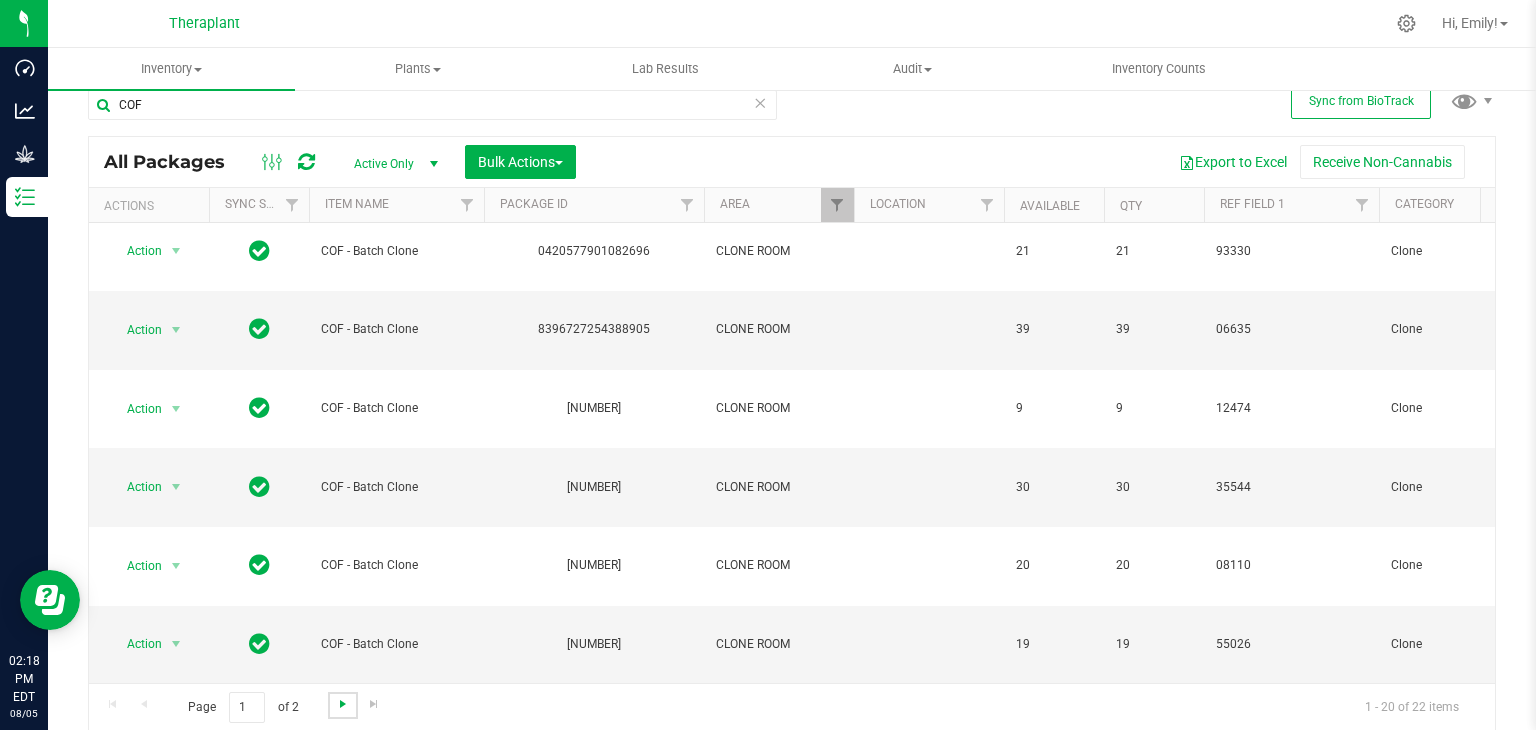click at bounding box center (343, 704) 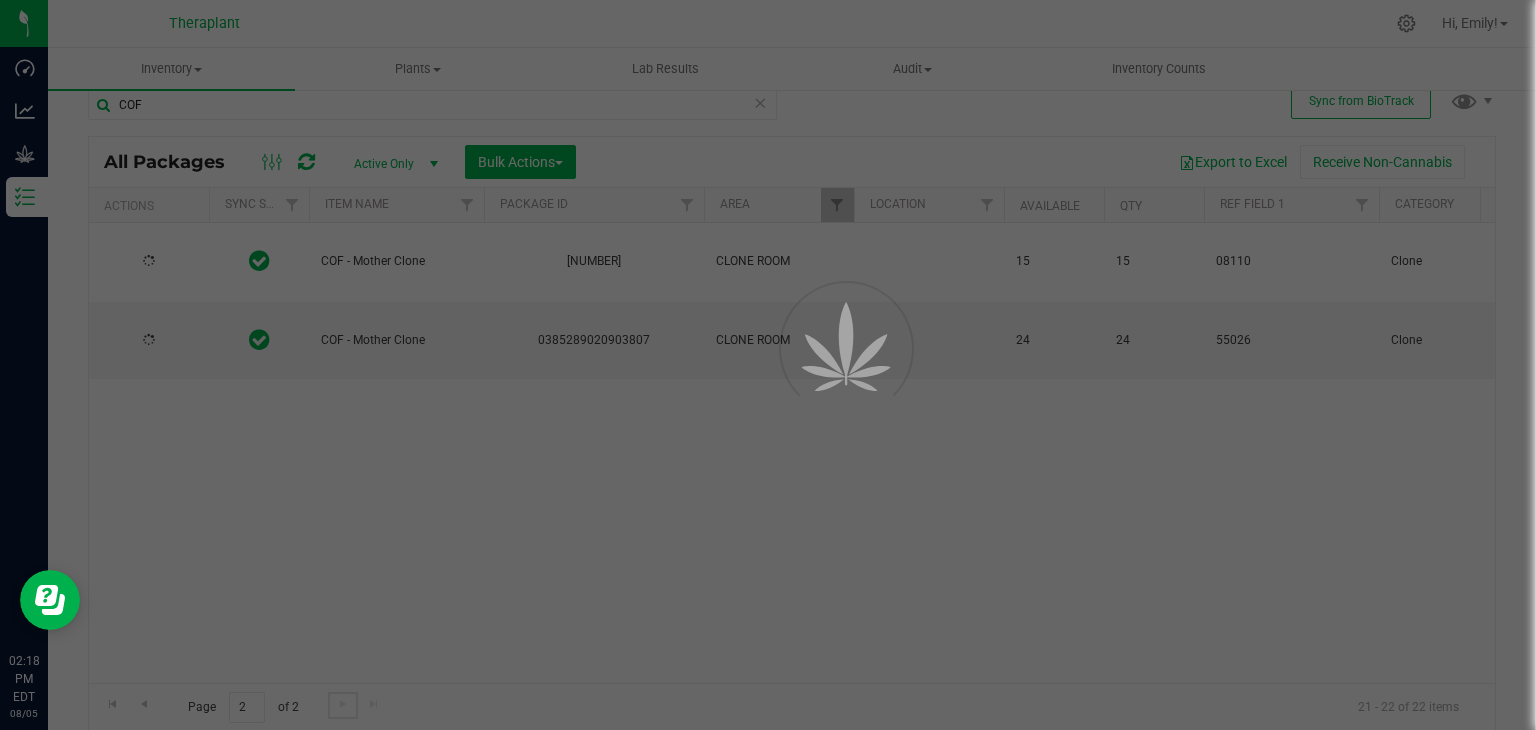 scroll, scrollTop: 0, scrollLeft: 0, axis: both 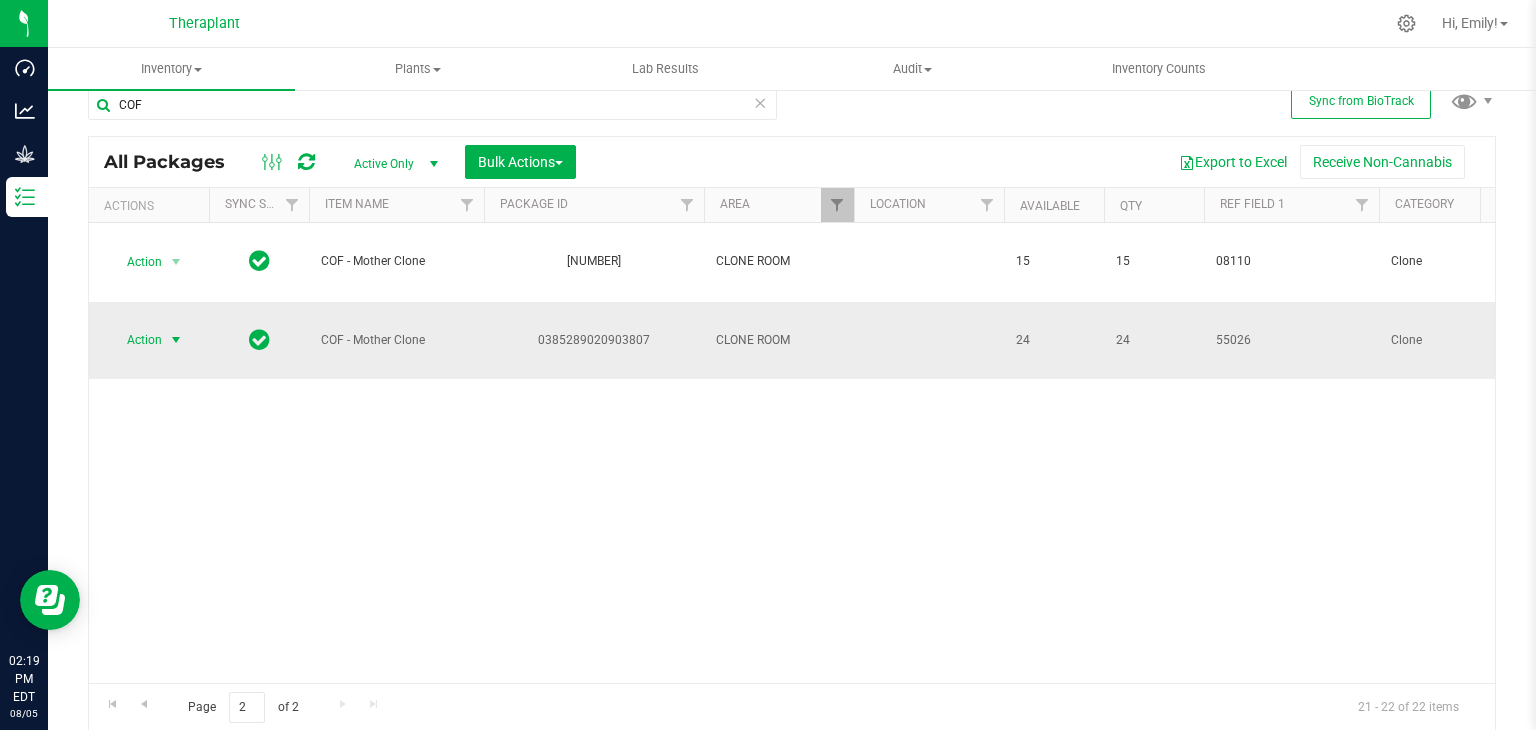 click at bounding box center (176, 340) 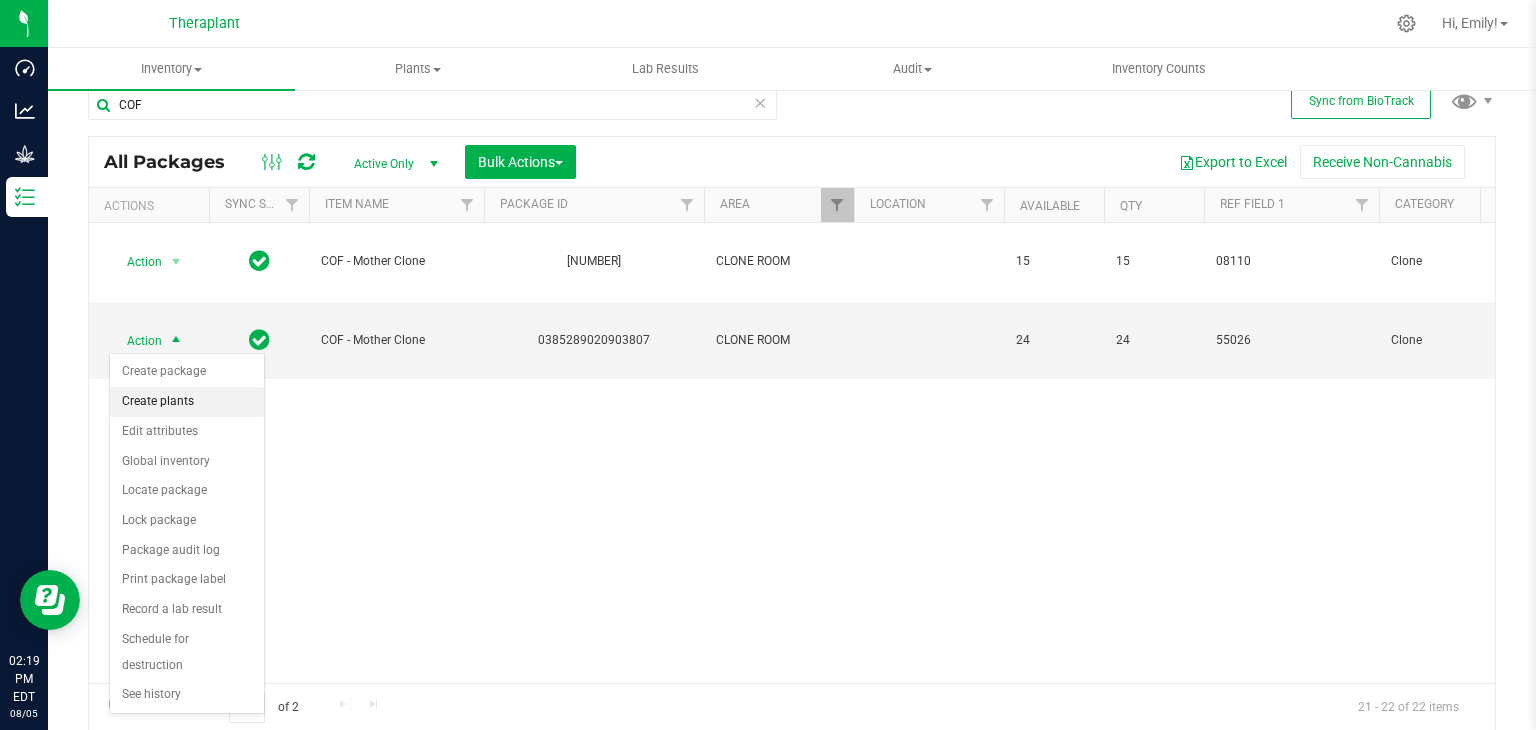 click on "Create plants" at bounding box center [187, 402] 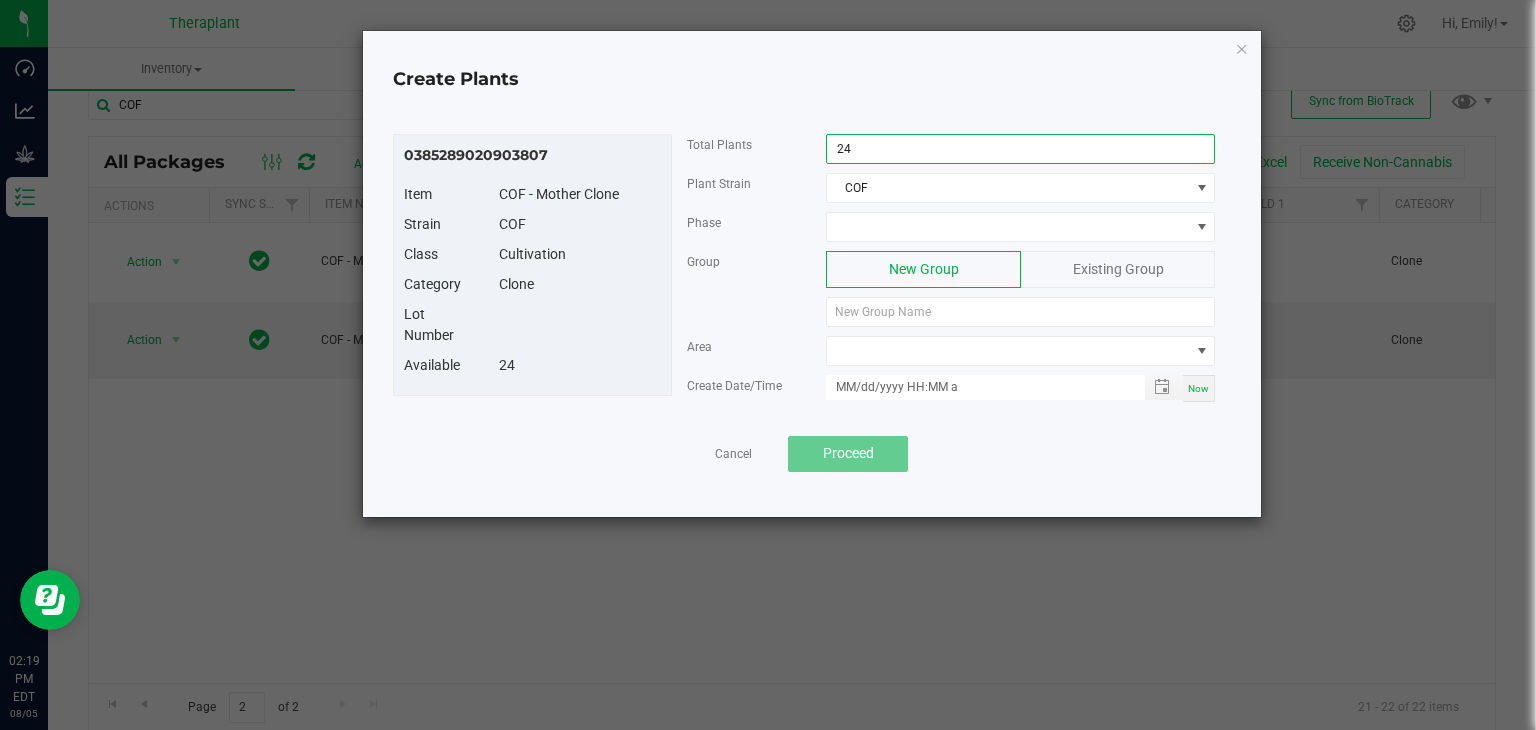 click on "24" at bounding box center (1020, 149) 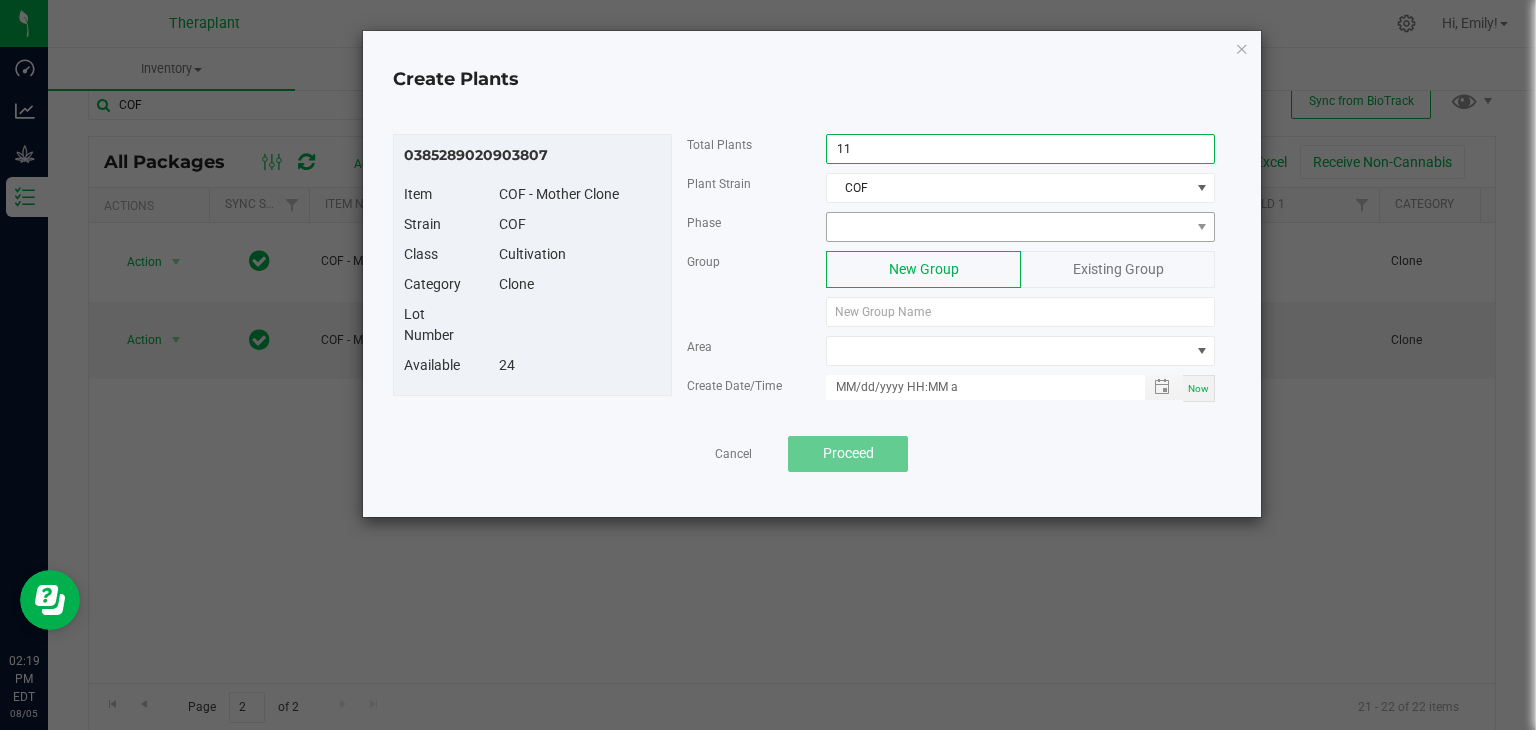 type on "11" 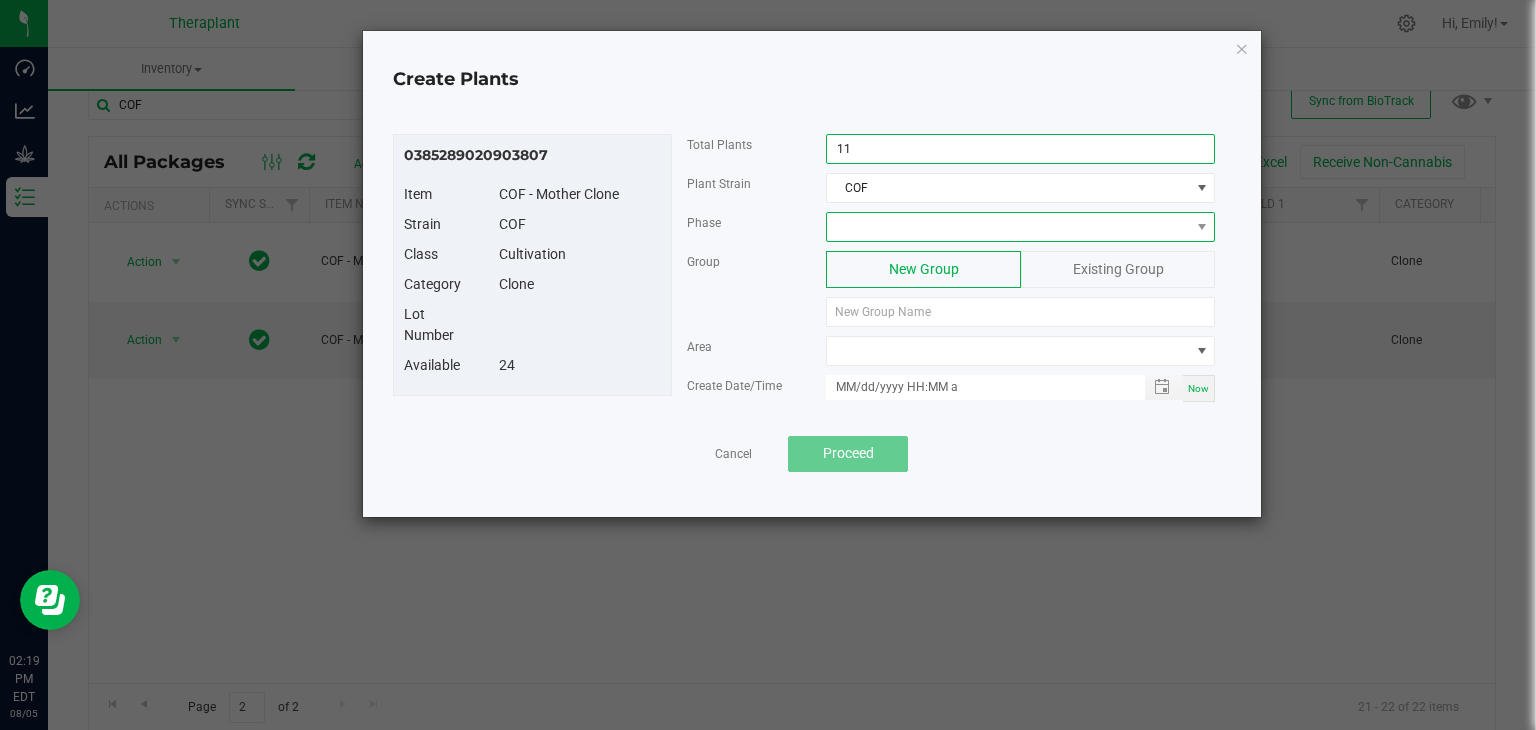 click at bounding box center (1008, 227) 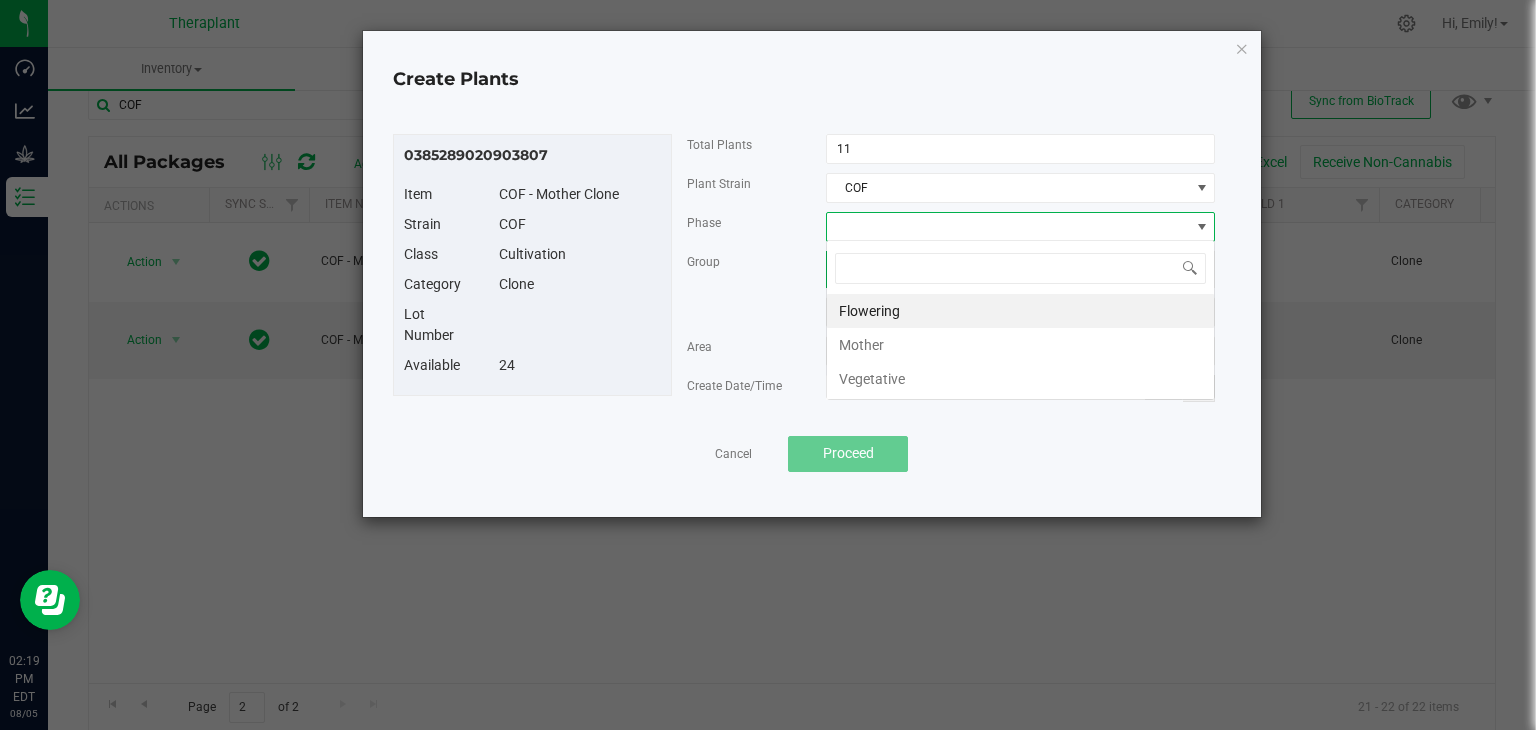 scroll, scrollTop: 99970, scrollLeft: 99611, axis: both 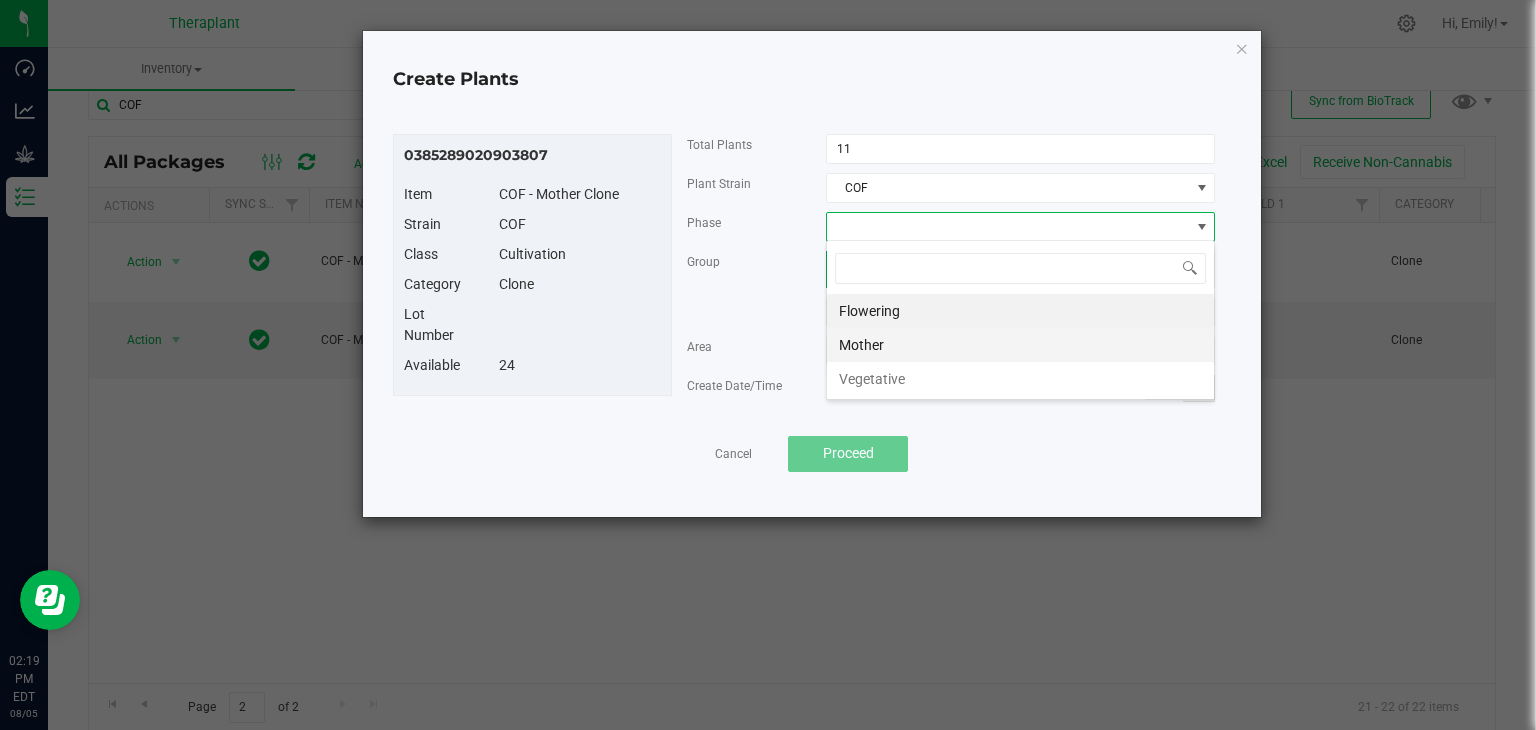 click on "Mother" at bounding box center [1020, 345] 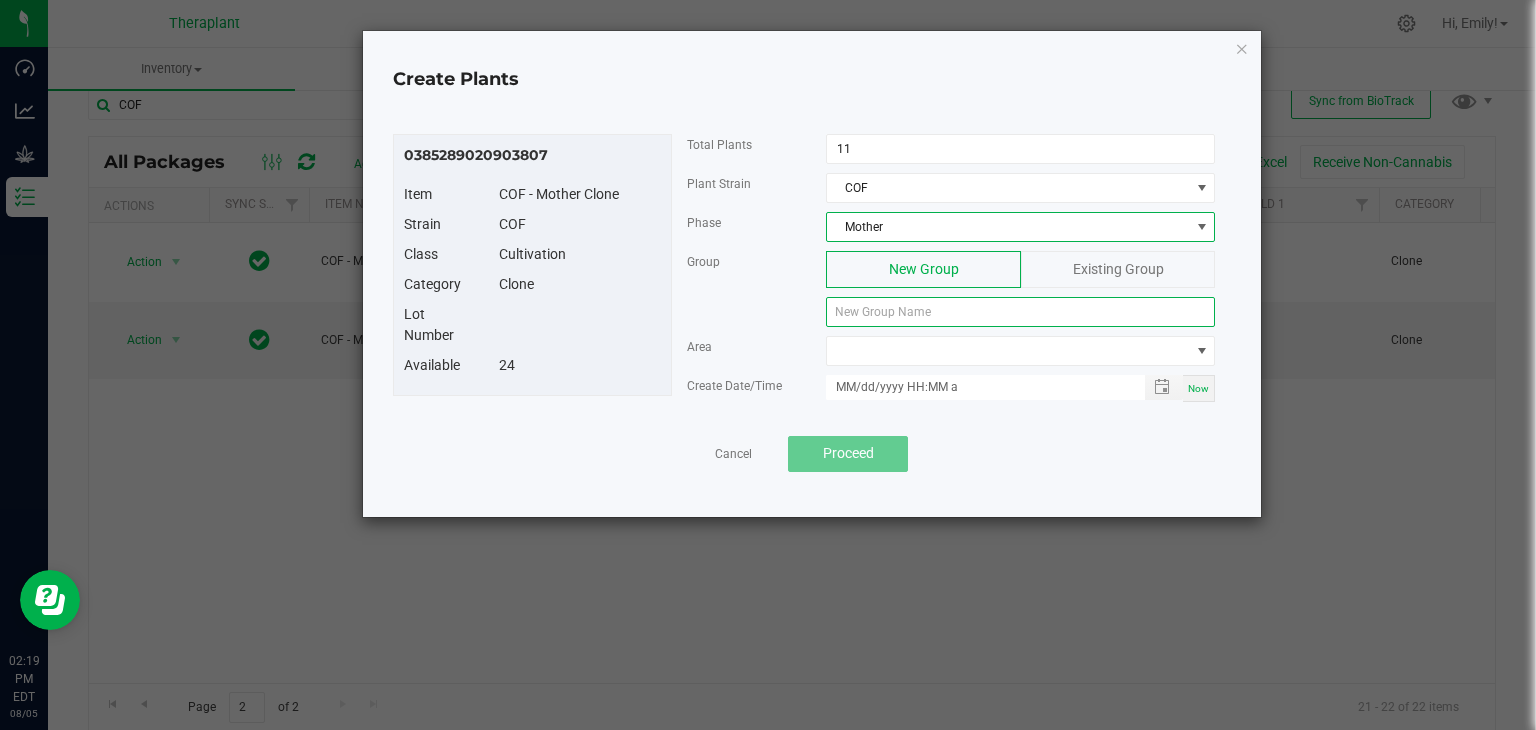 click 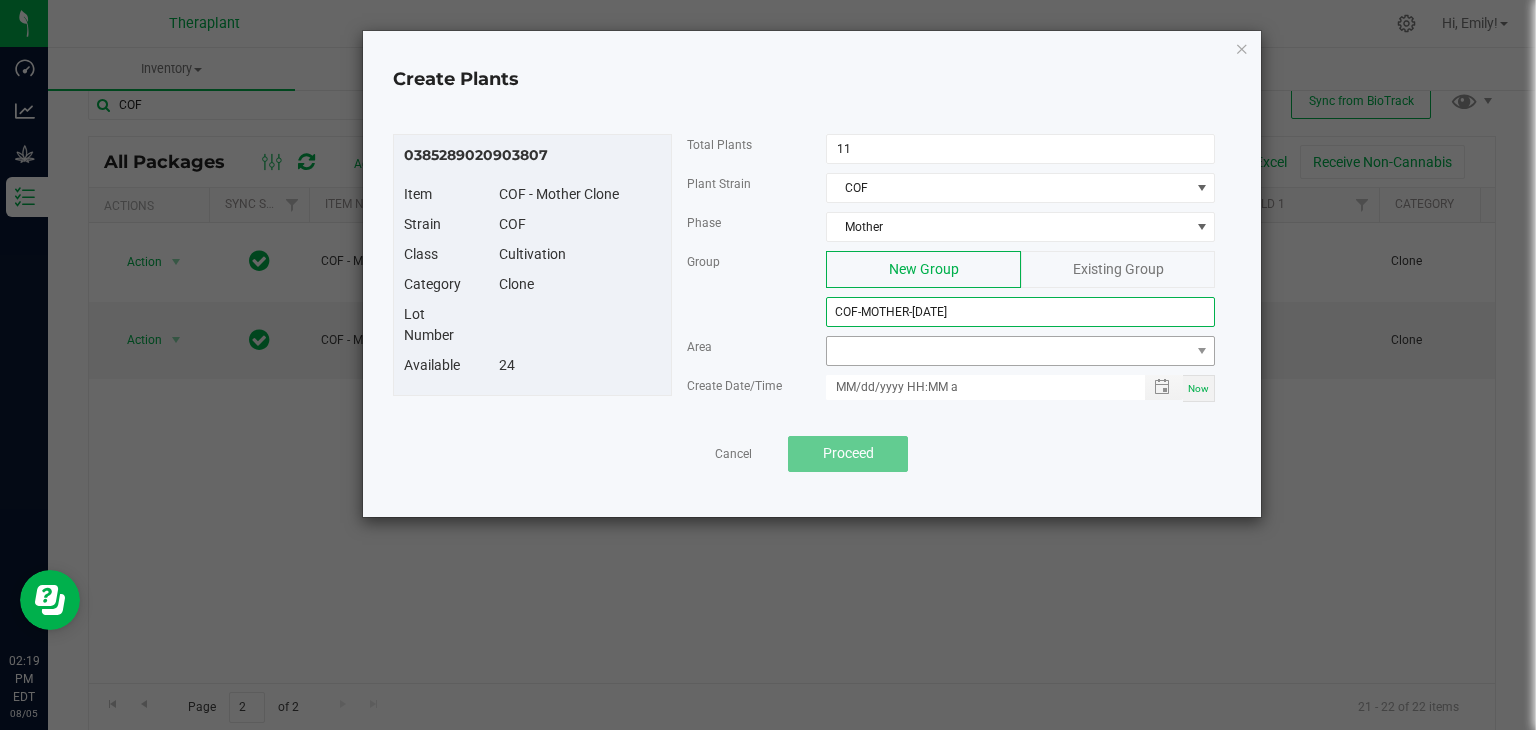 type on "[CODE]-[PERSON]-[DATE]" 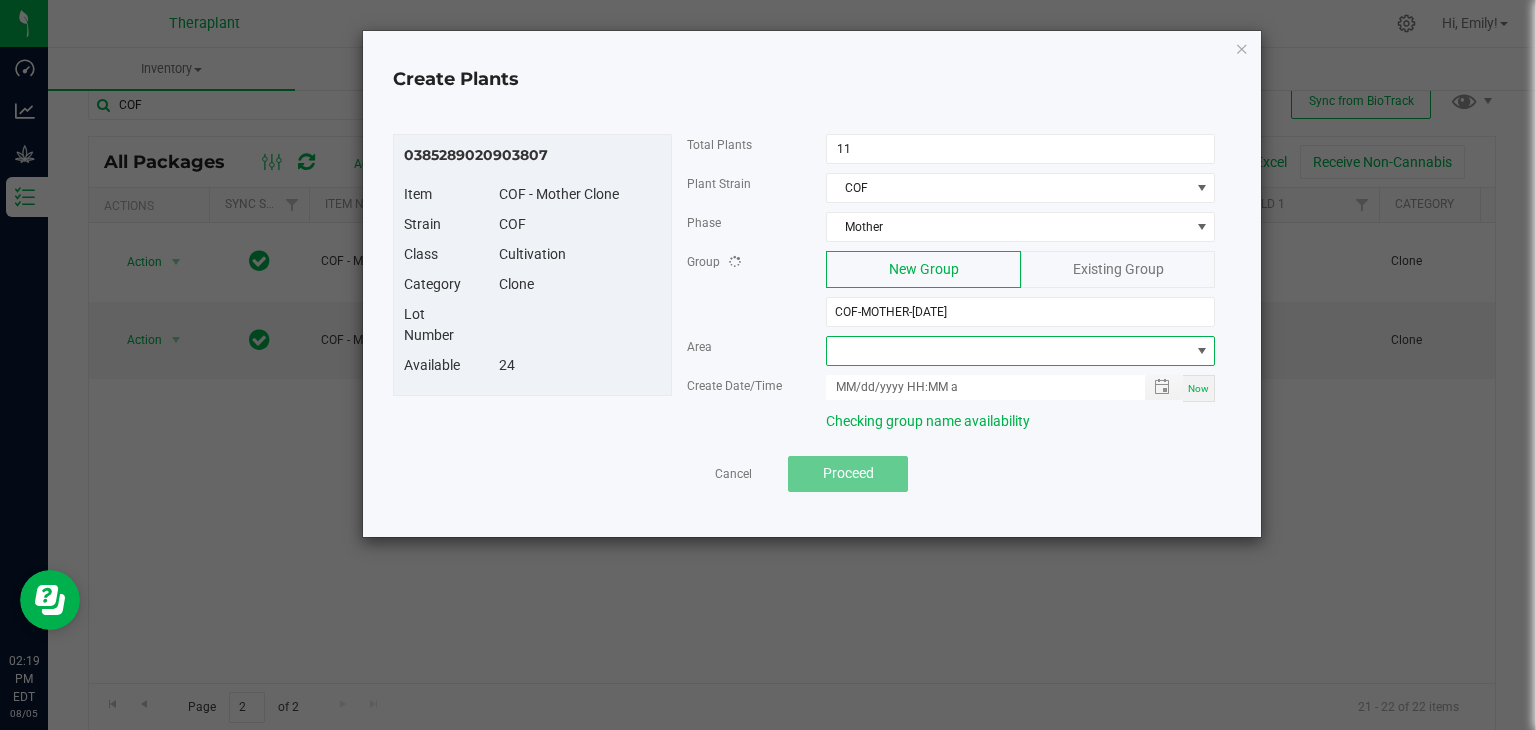 click at bounding box center [1008, 351] 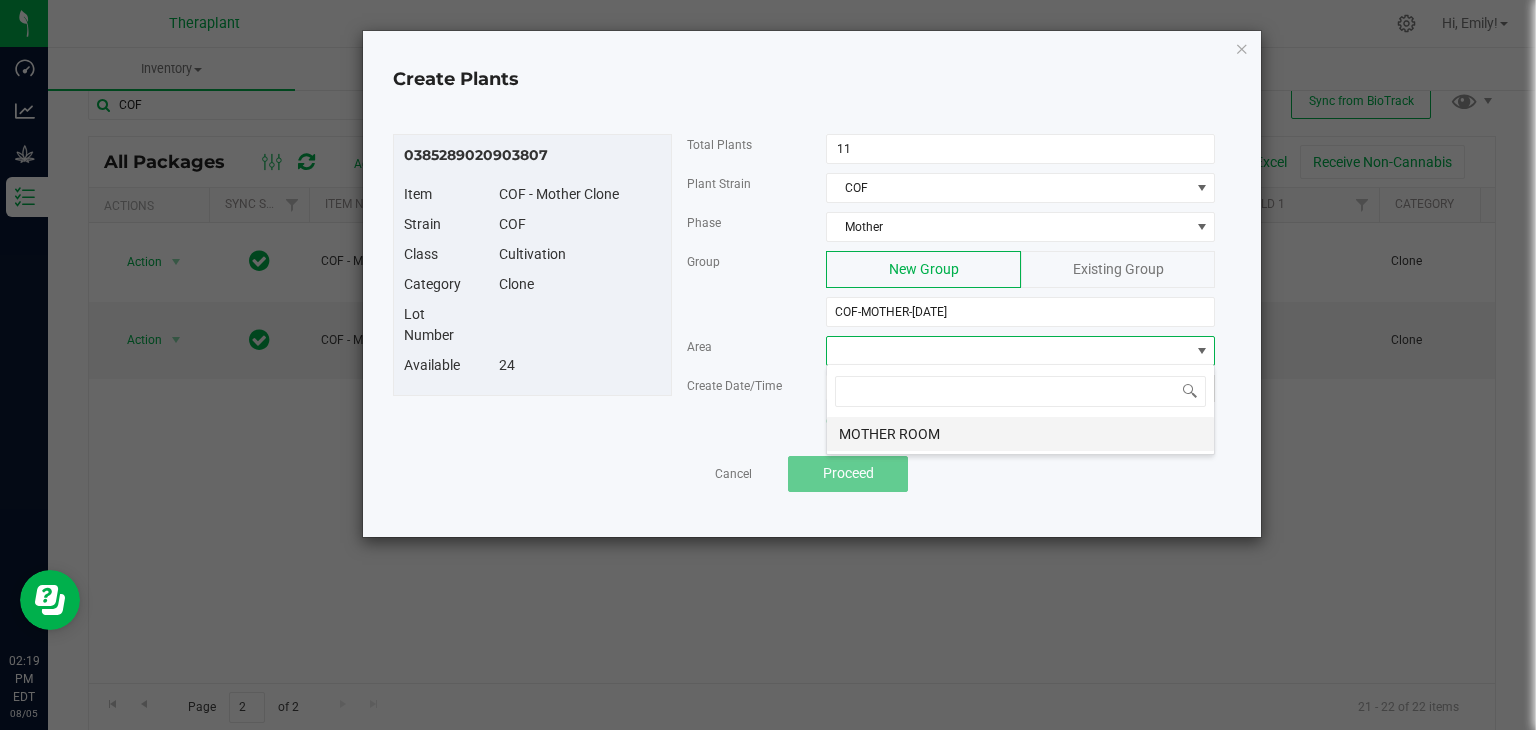 scroll, scrollTop: 99970, scrollLeft: 99611, axis: both 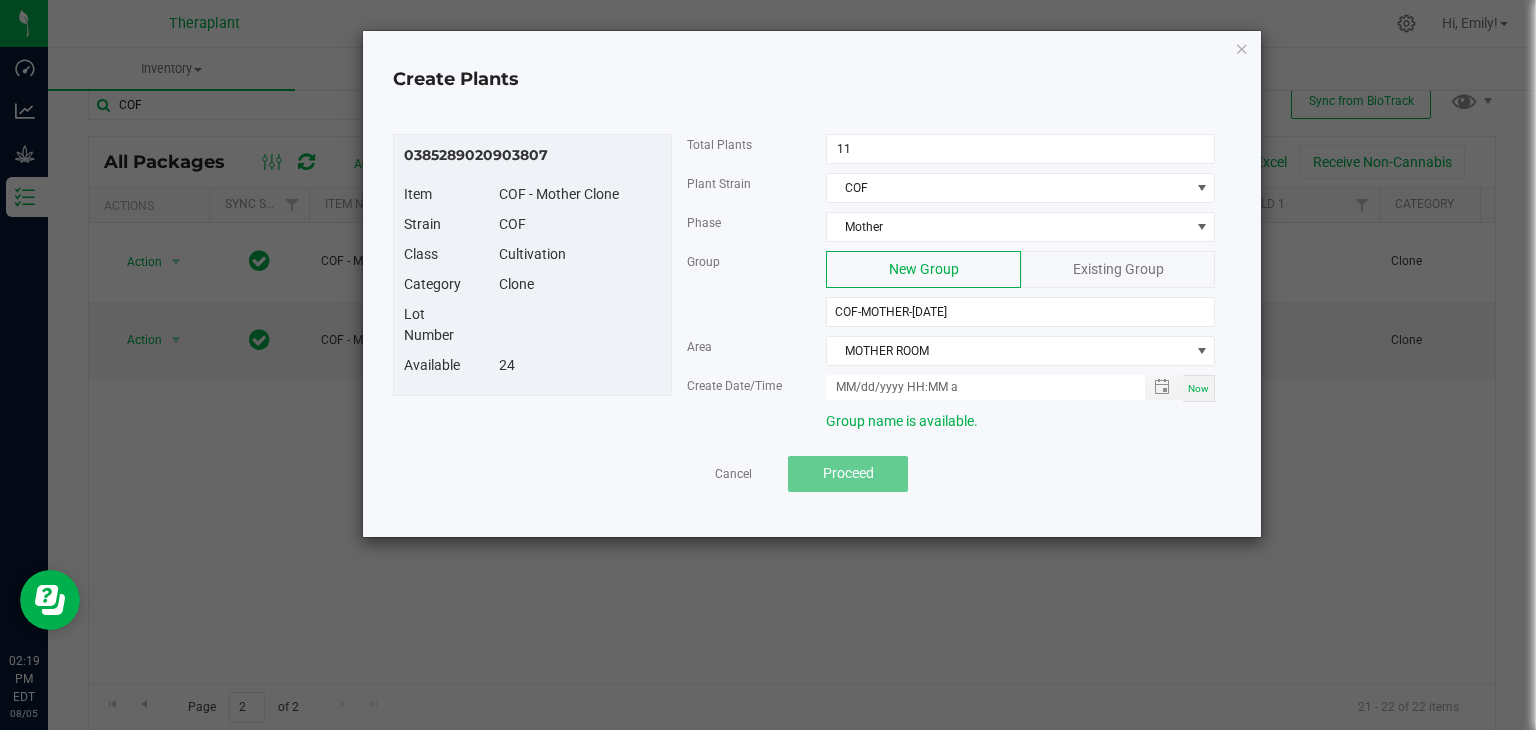 click on "Now" at bounding box center [1198, 388] 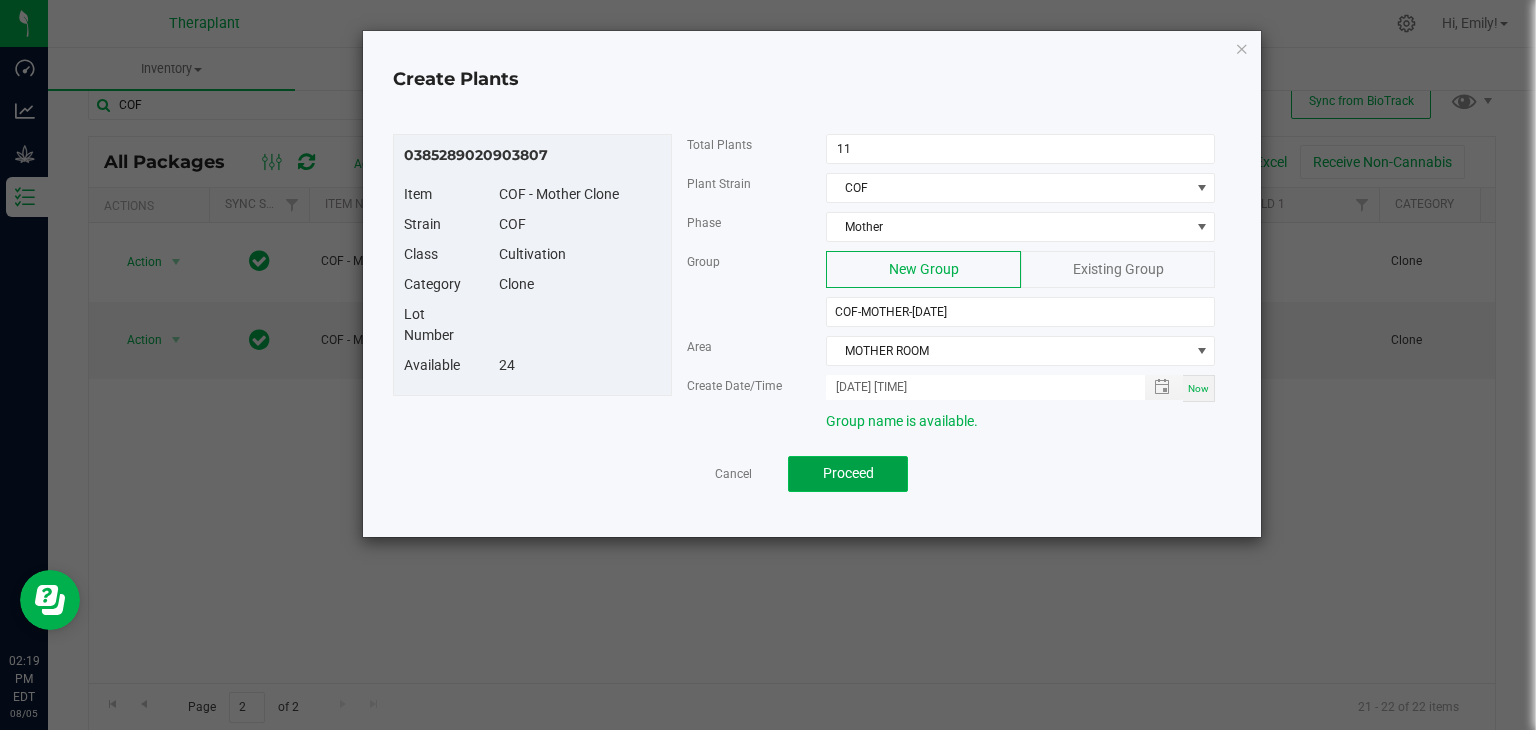 click on "Proceed" 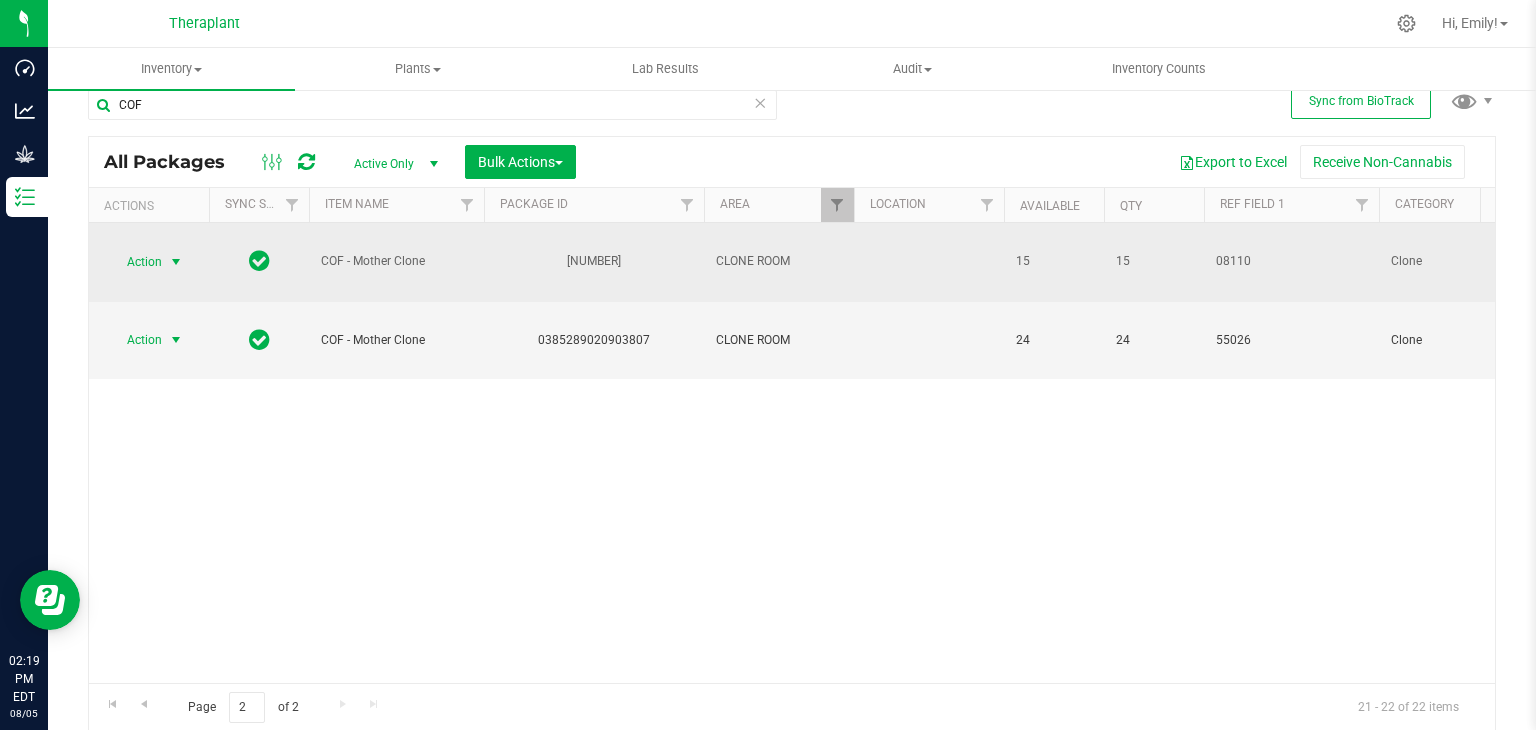 click at bounding box center [176, 262] 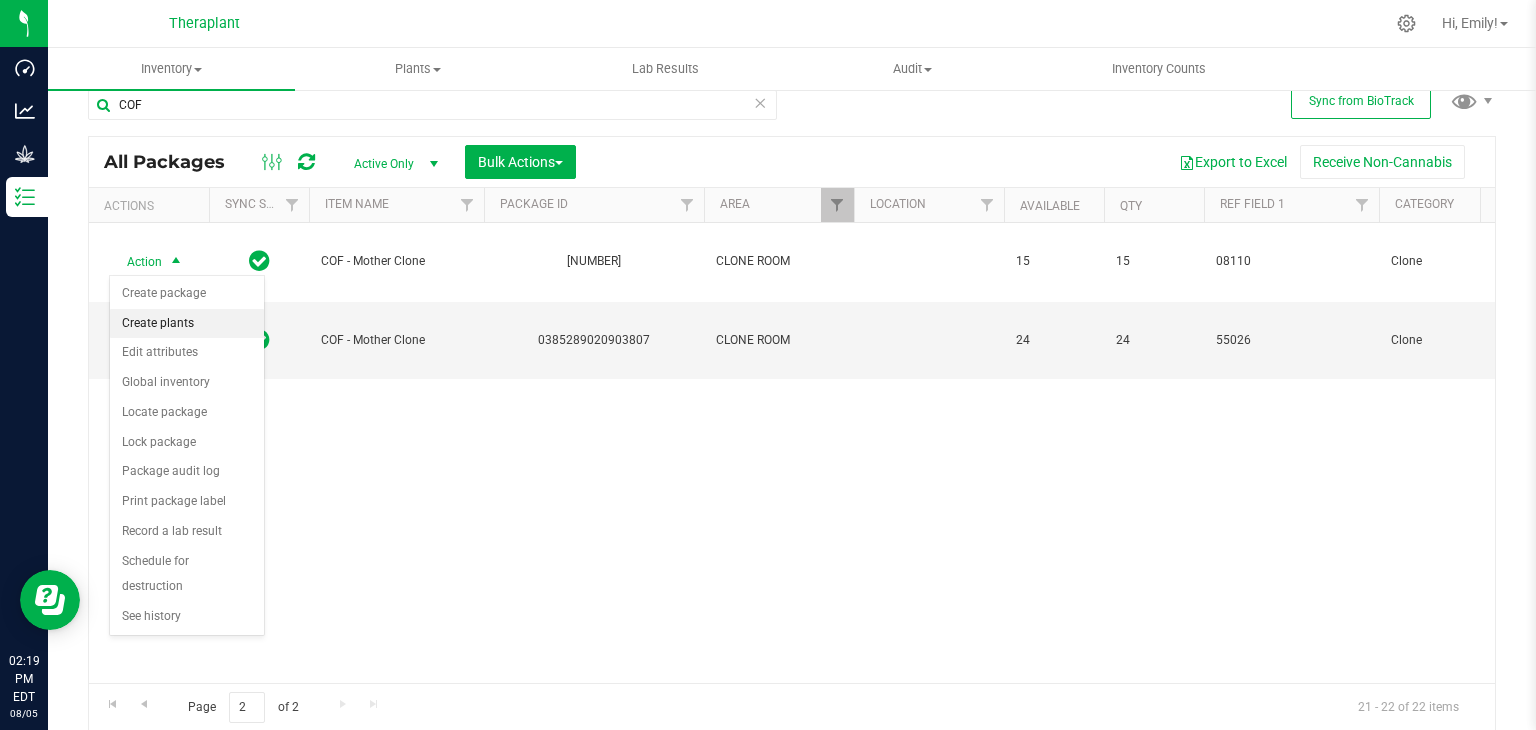 click on "Create plants" at bounding box center (187, 324) 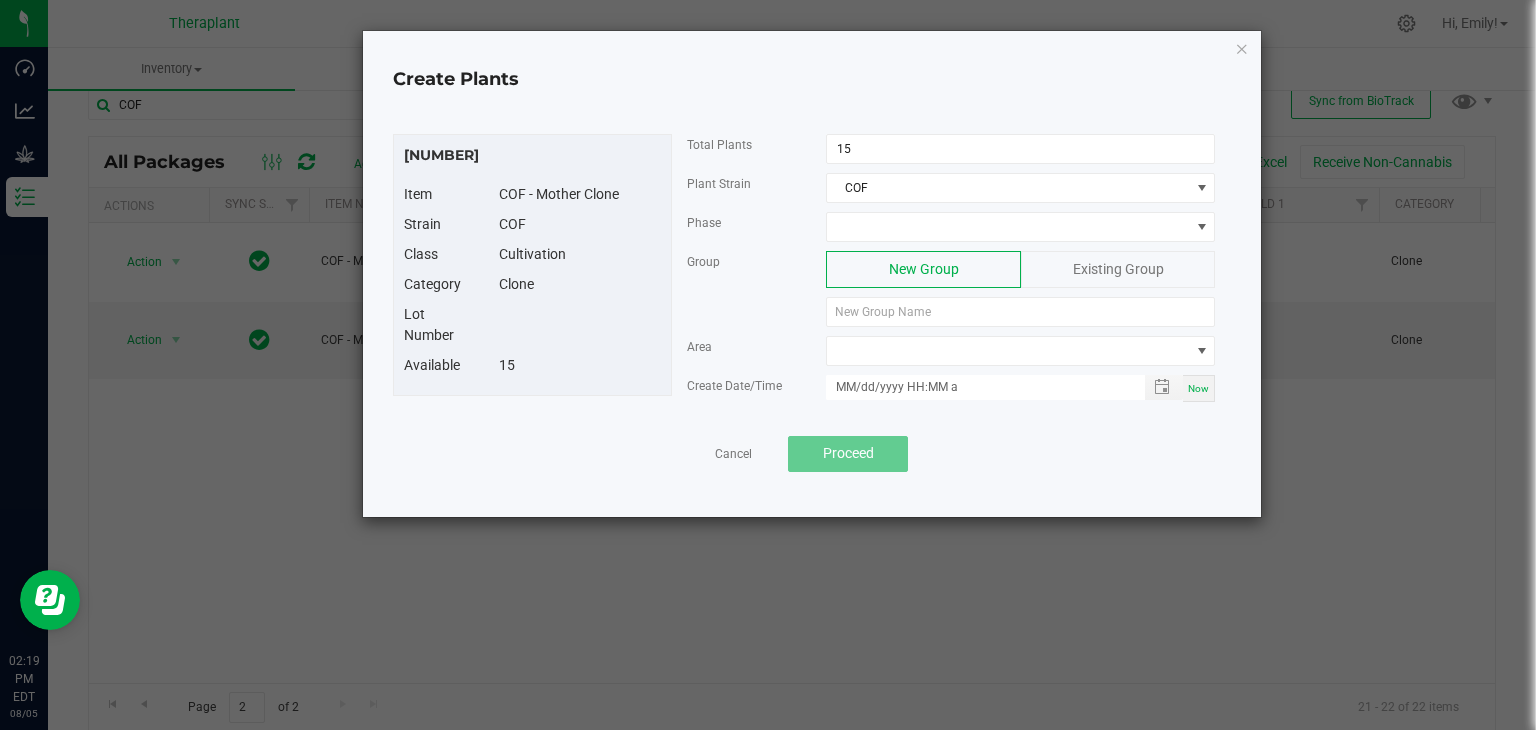 click on "Existing Group" 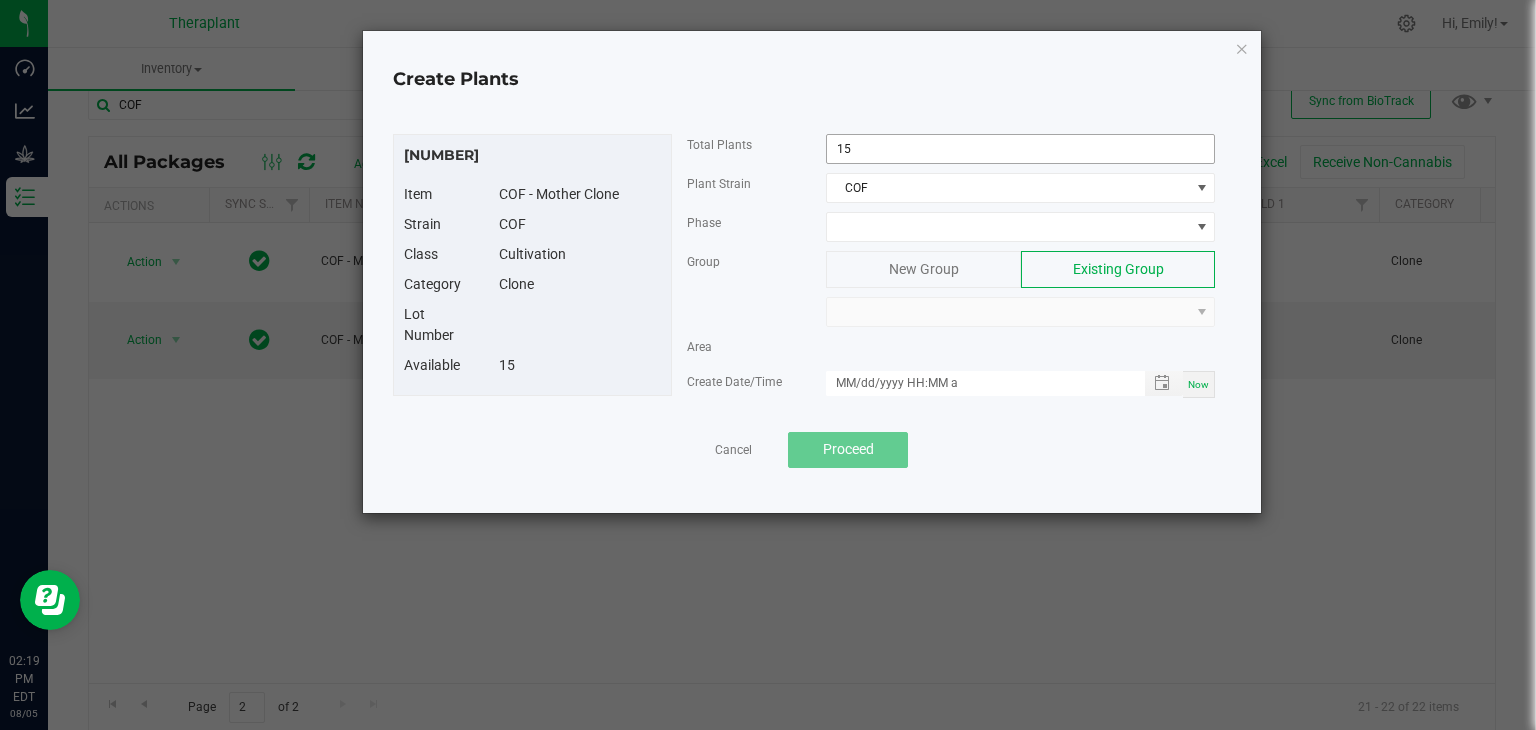 click on "15" at bounding box center [1020, 149] 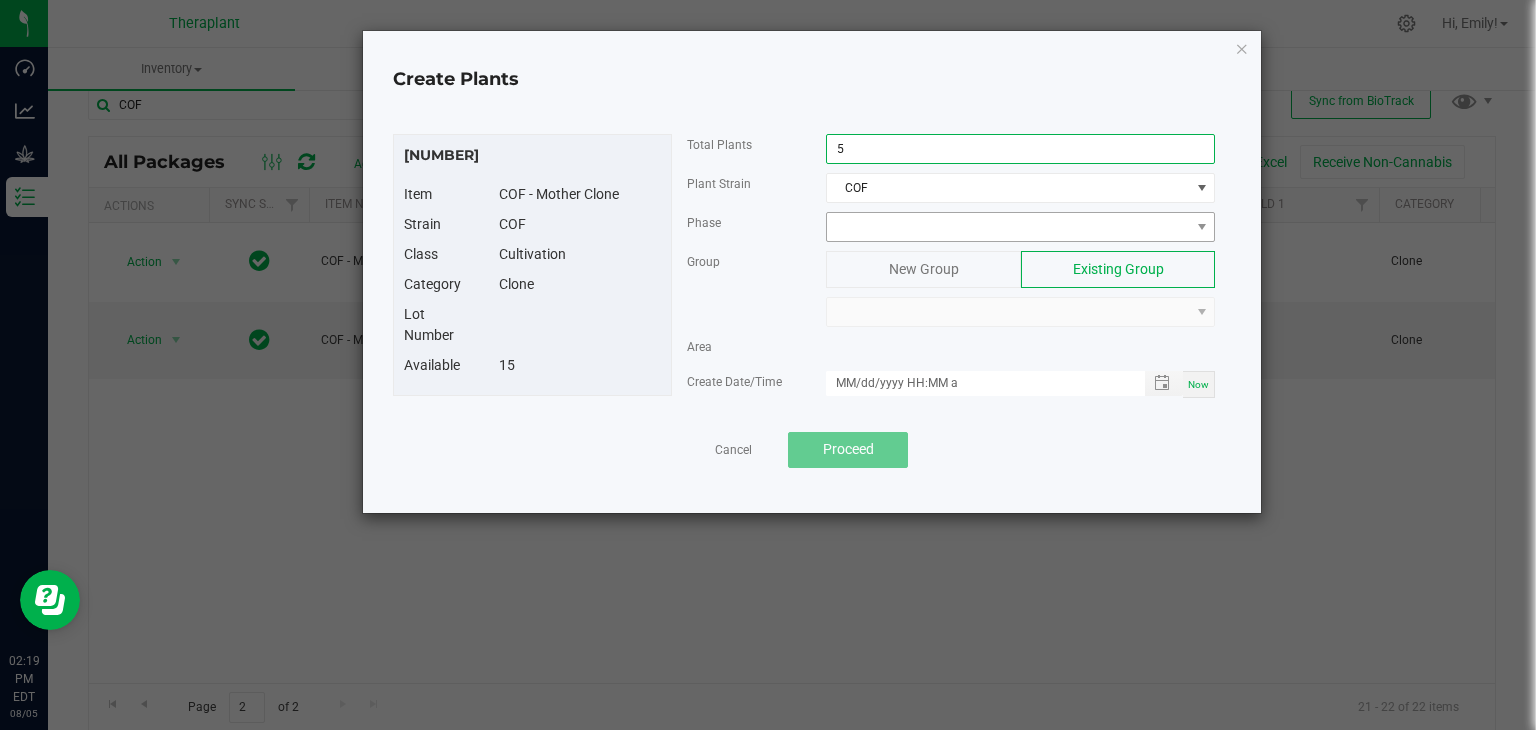 type on "5" 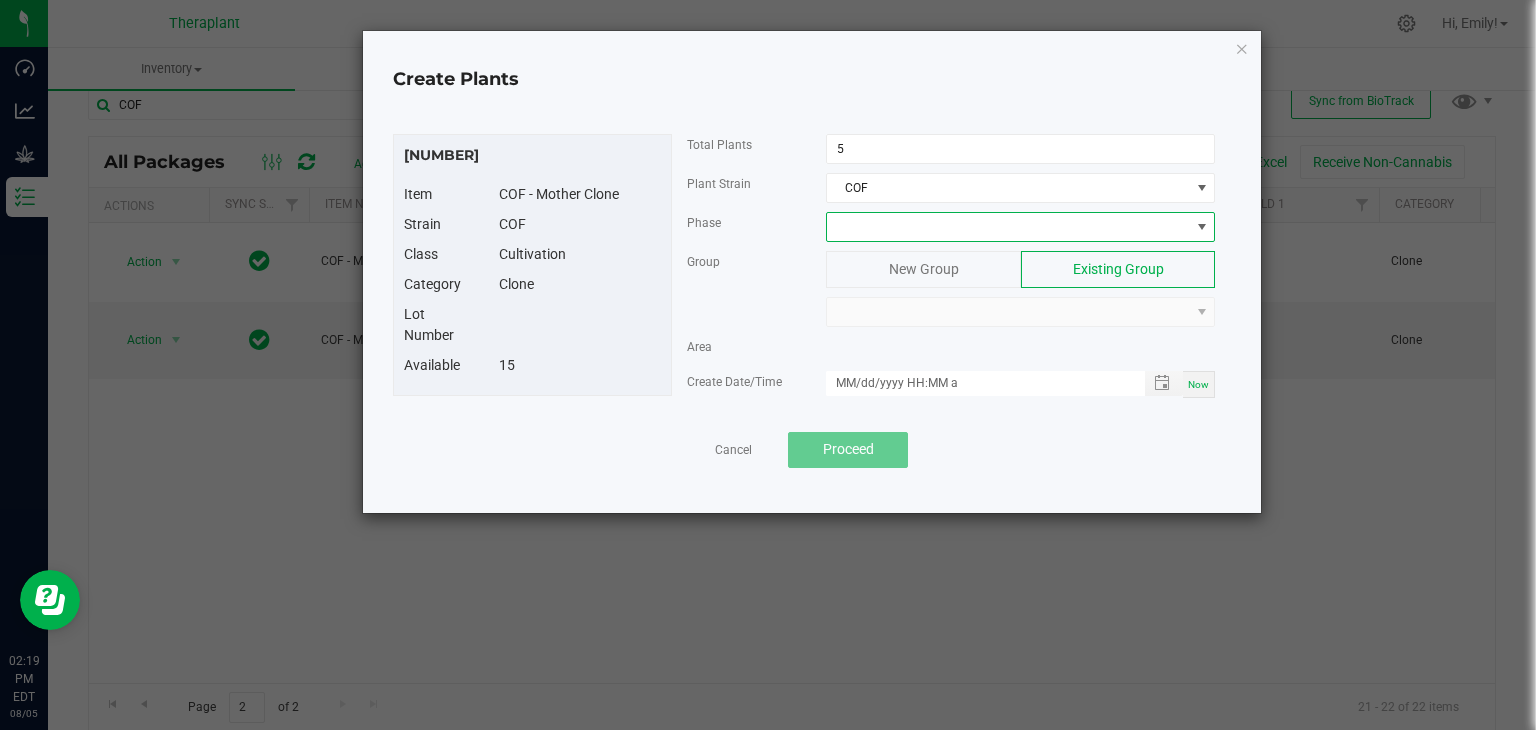 click at bounding box center (1008, 227) 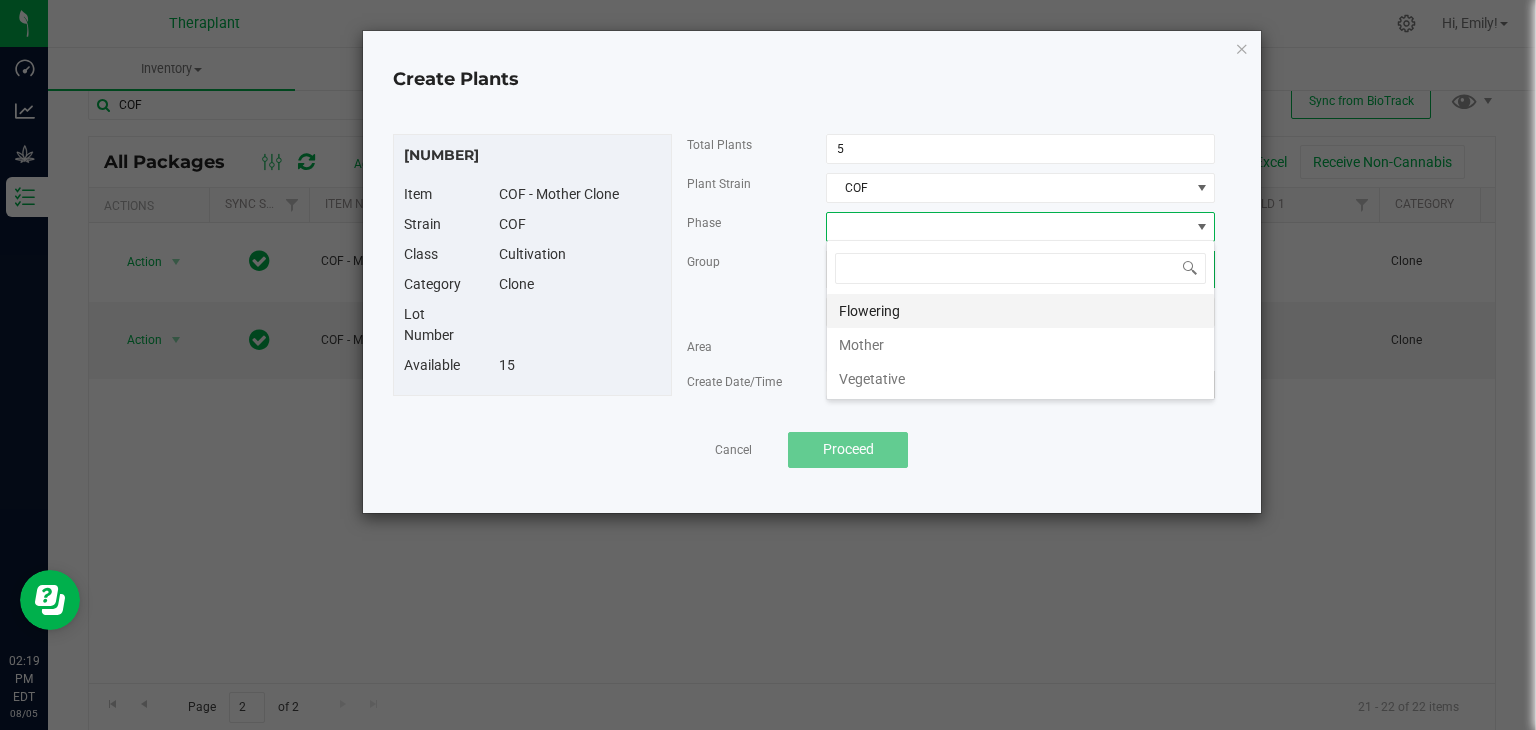 scroll, scrollTop: 99970, scrollLeft: 99611, axis: both 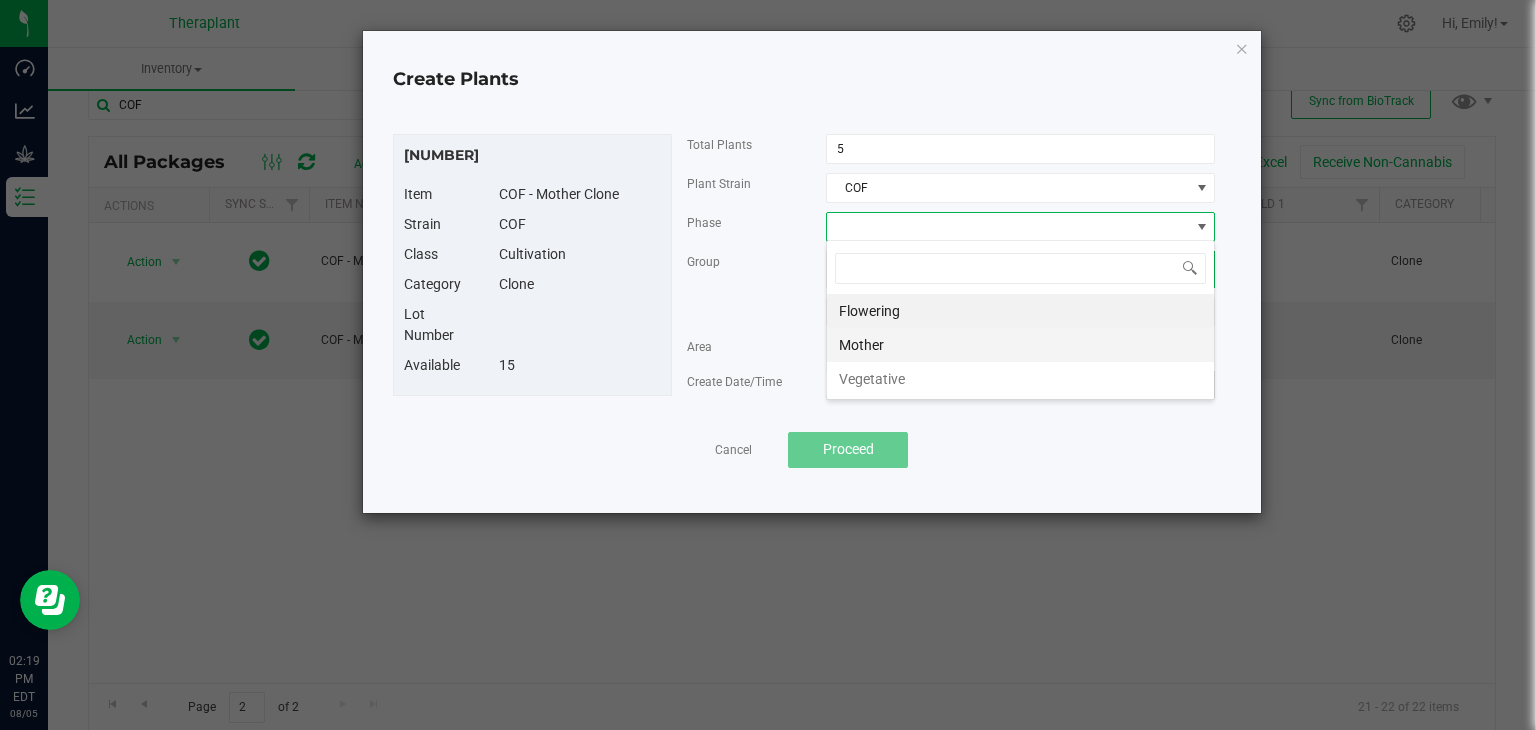 click on "Mother" at bounding box center [1020, 345] 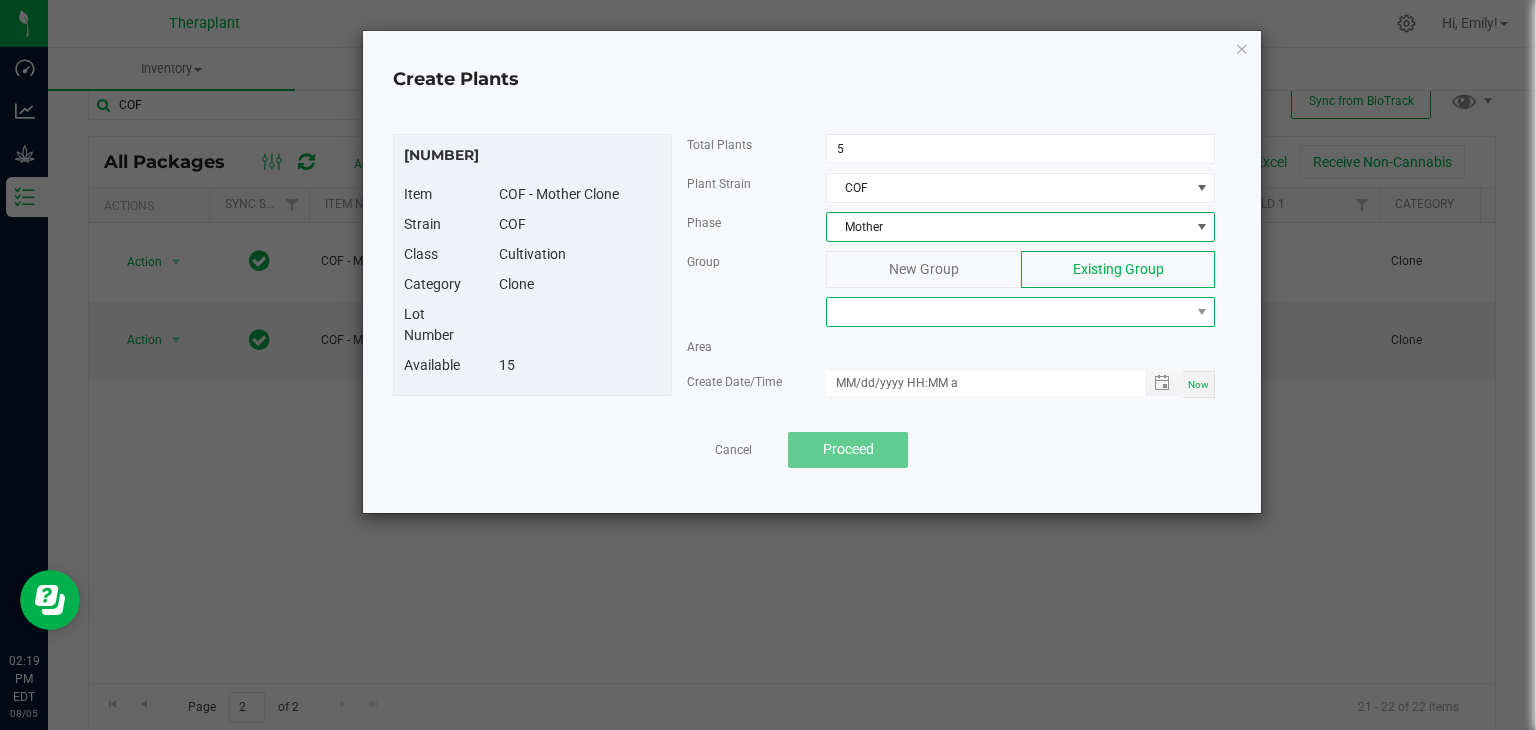 click at bounding box center (1008, 312) 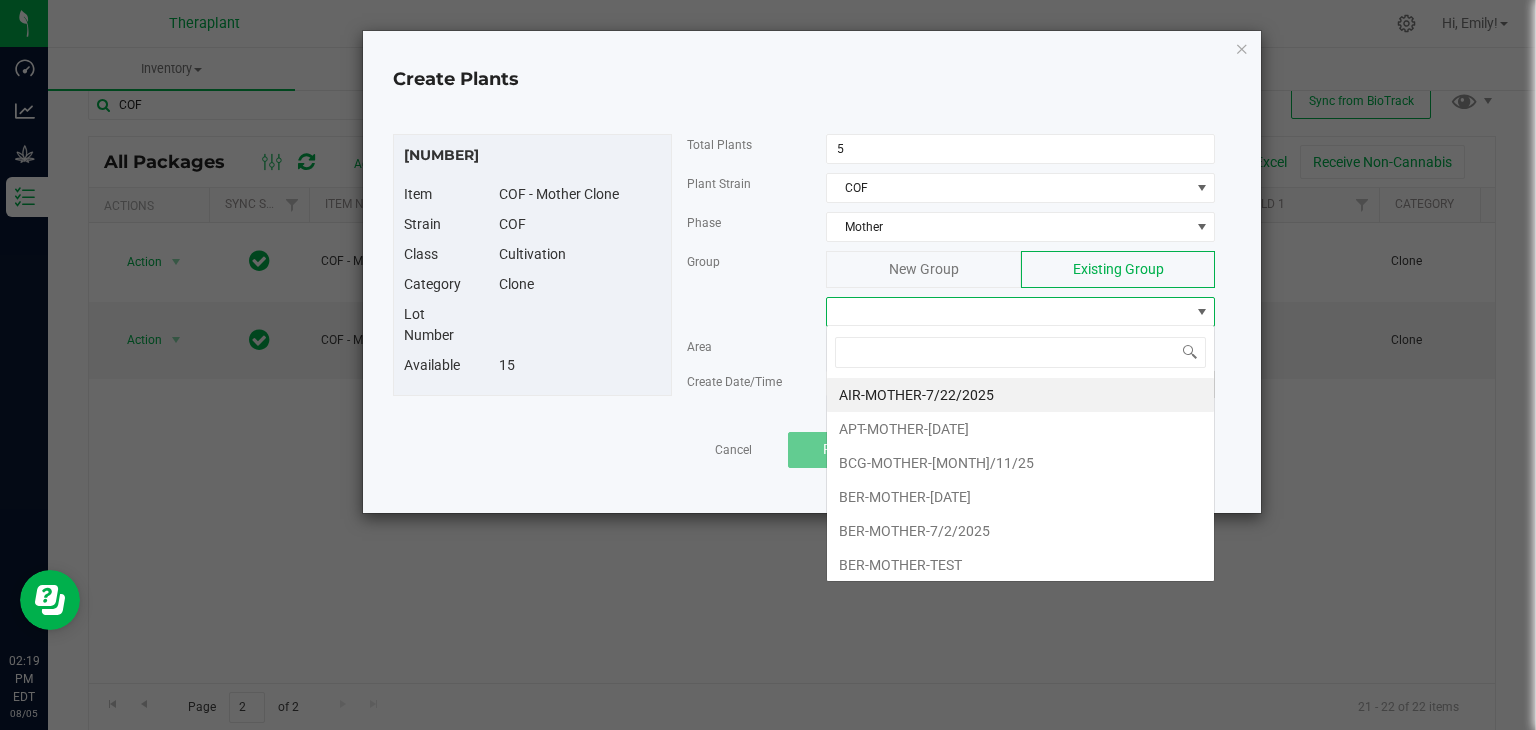 scroll, scrollTop: 99970, scrollLeft: 99611, axis: both 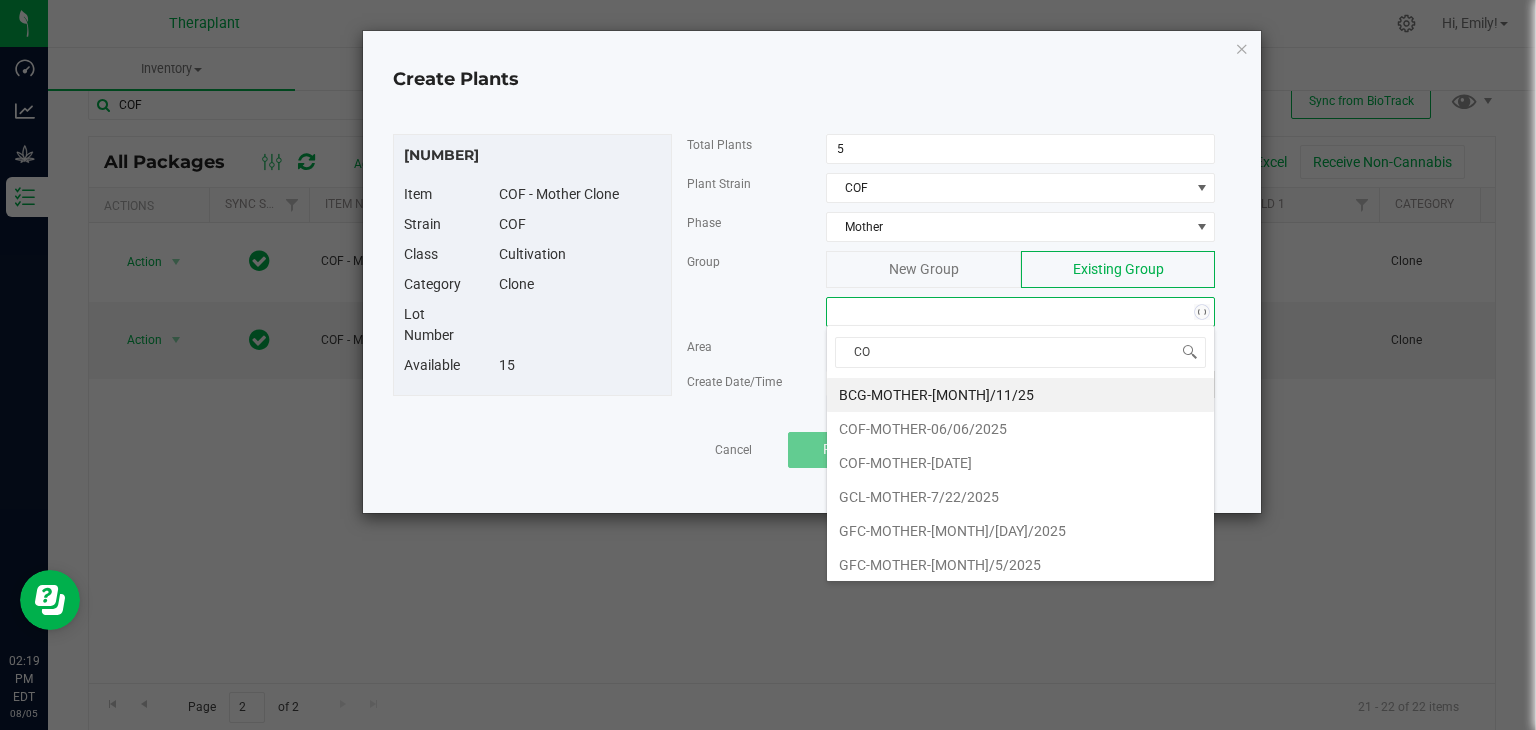 type on "COF" 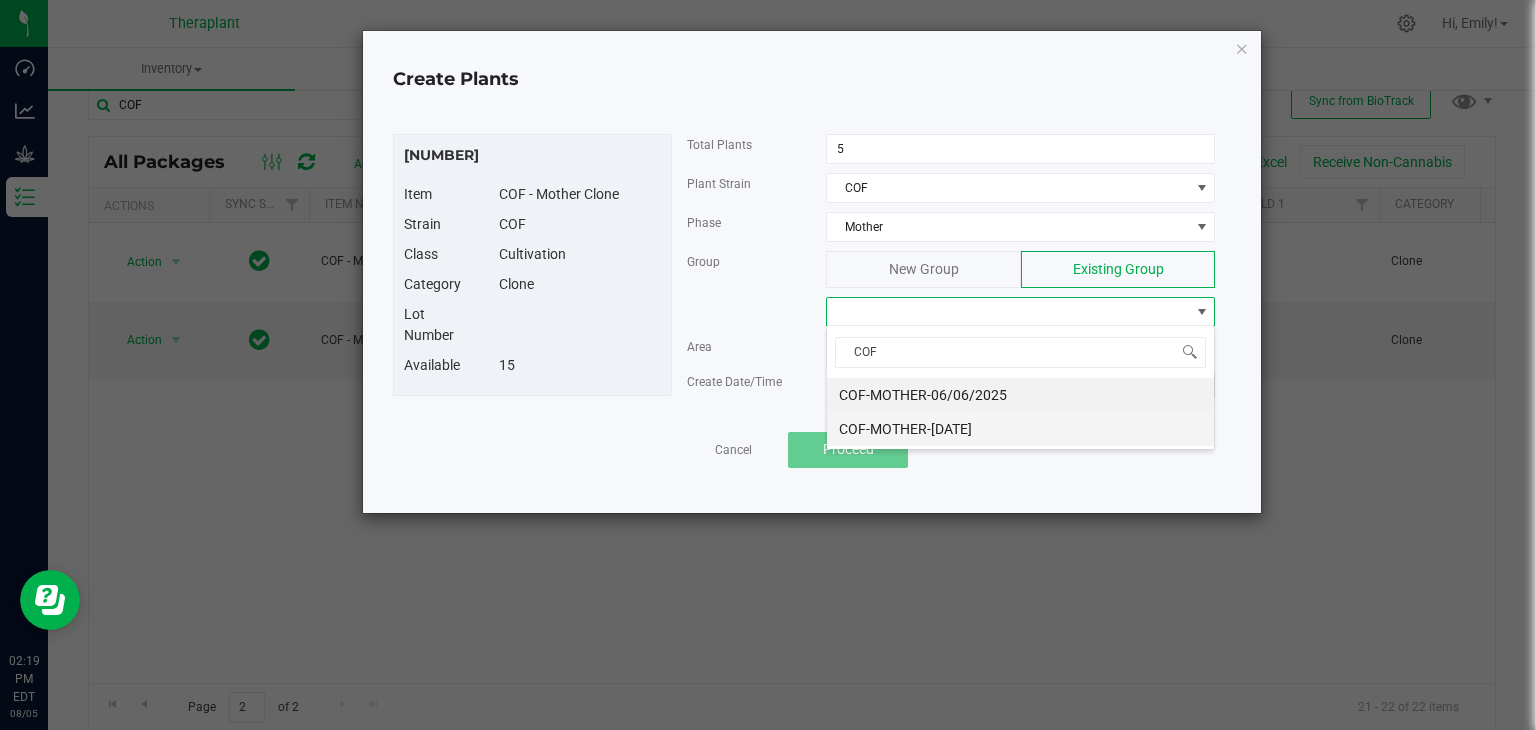click on "[CODE]-[PERSON]-[DATE]" at bounding box center (1020, 429) 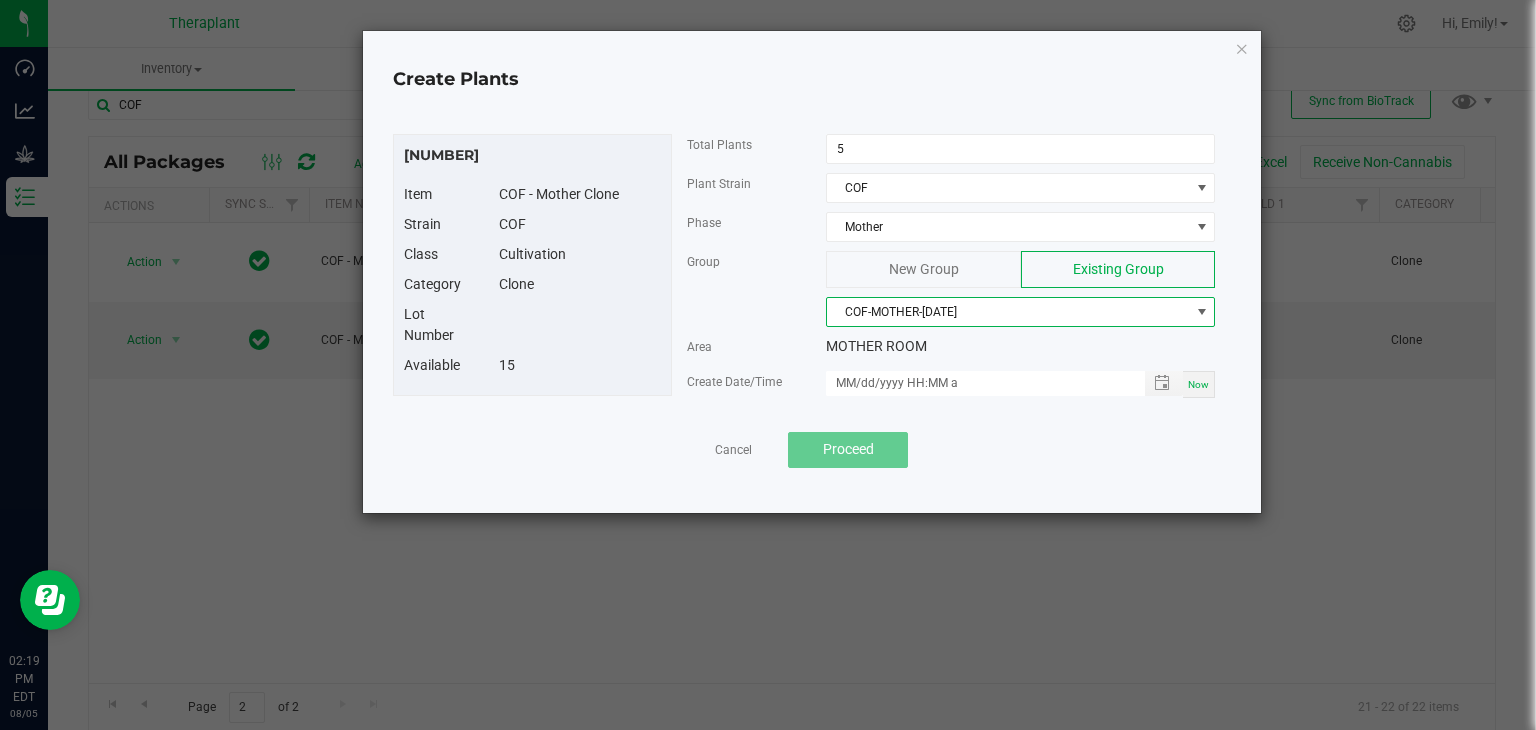 click on "Now" at bounding box center (1198, 384) 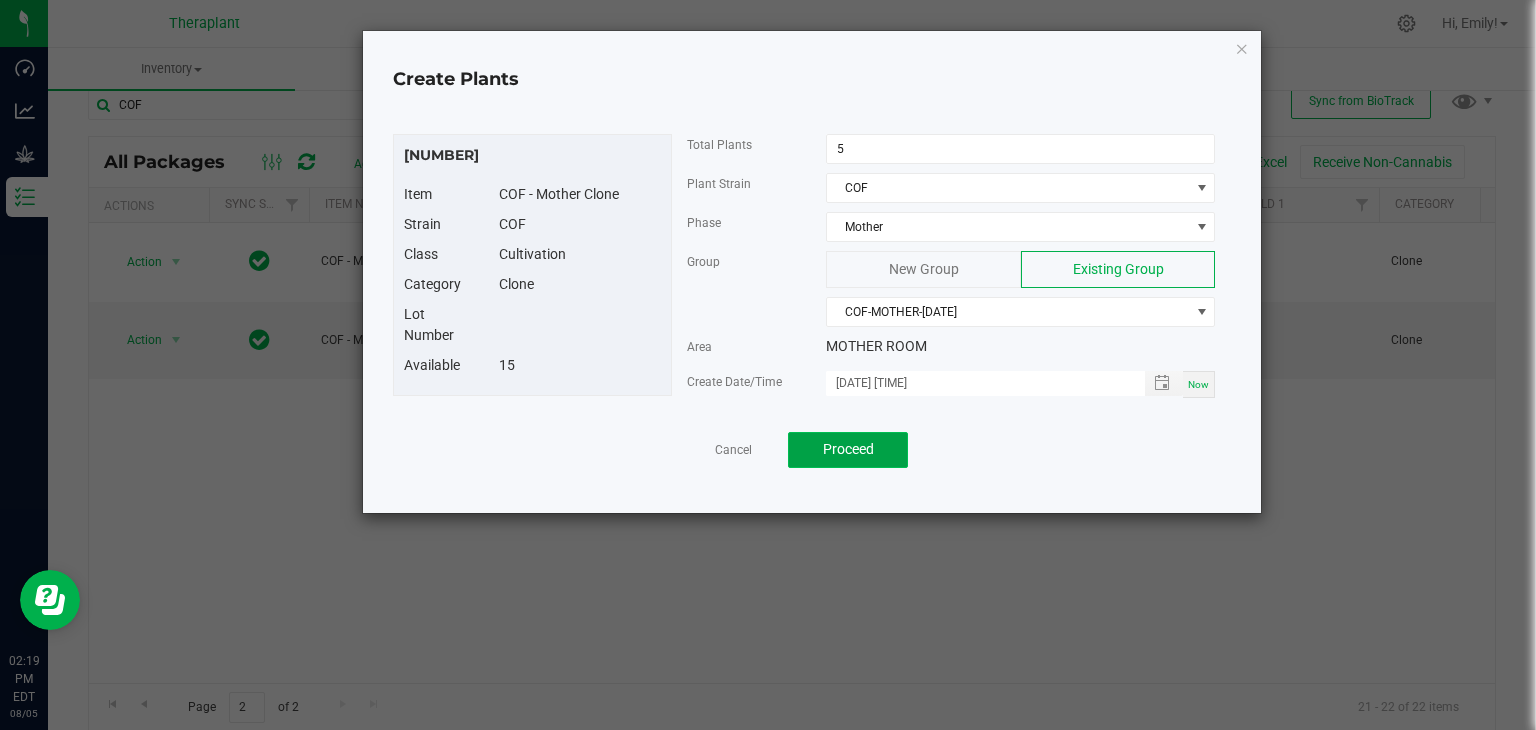 click on "Proceed" 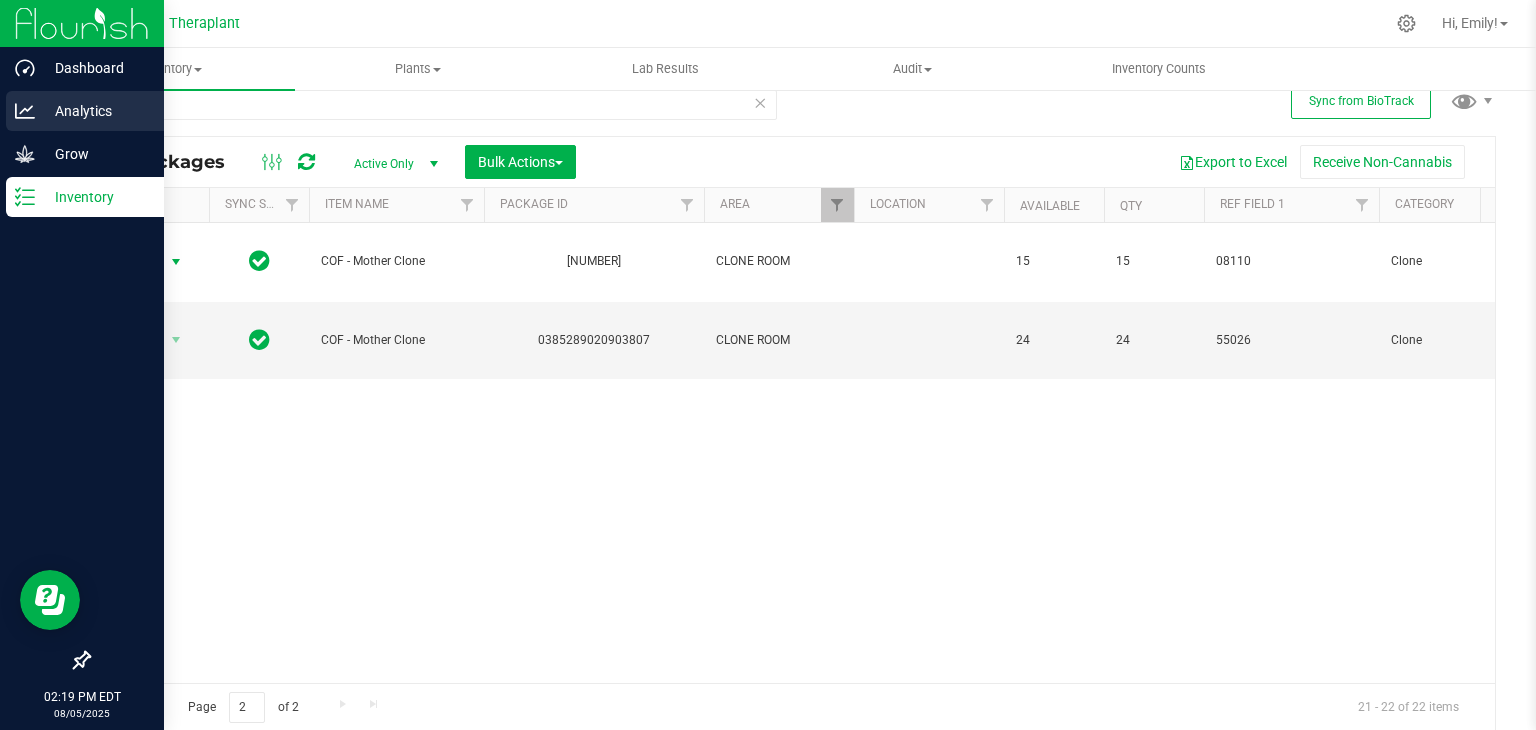 click on "Analytics" at bounding box center (95, 111) 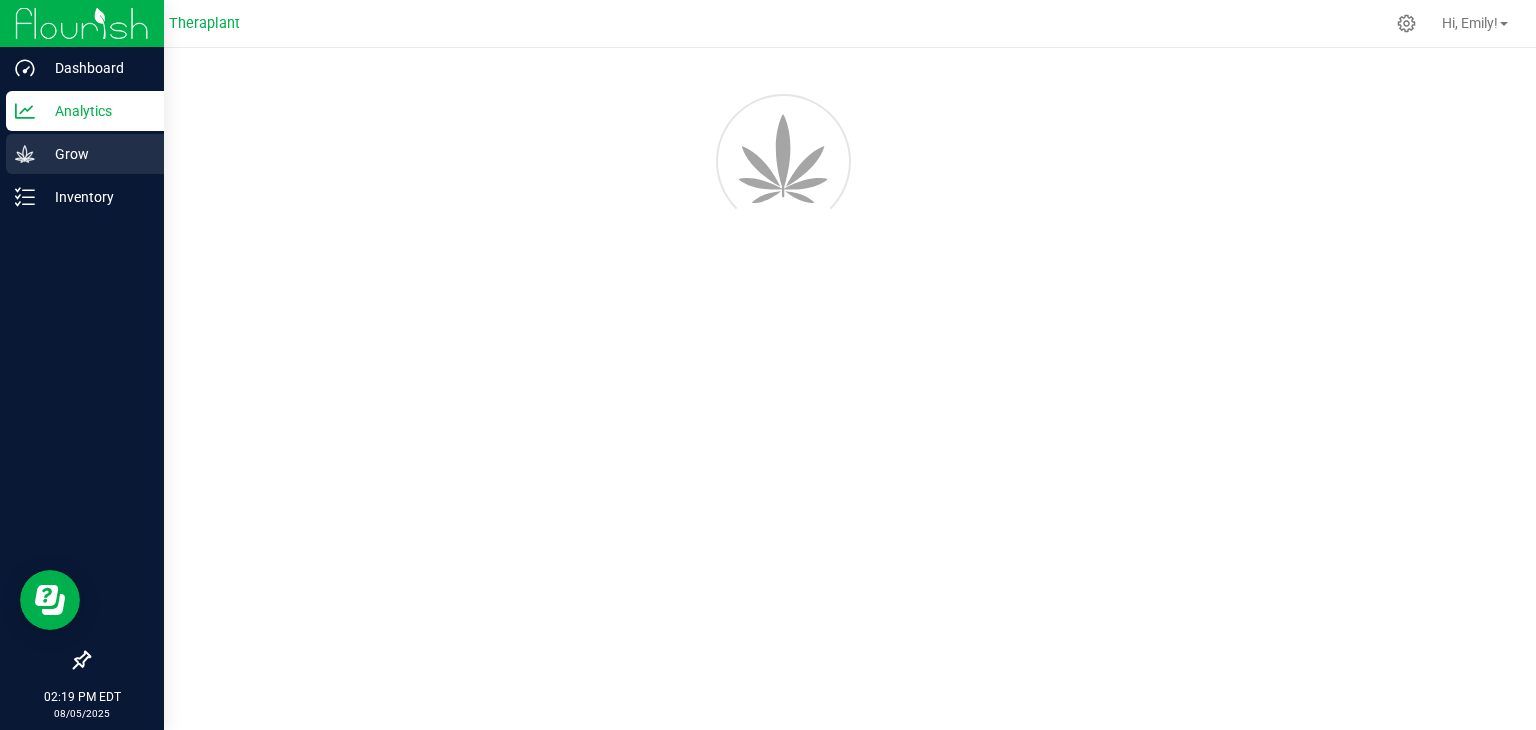 scroll, scrollTop: 0, scrollLeft: 0, axis: both 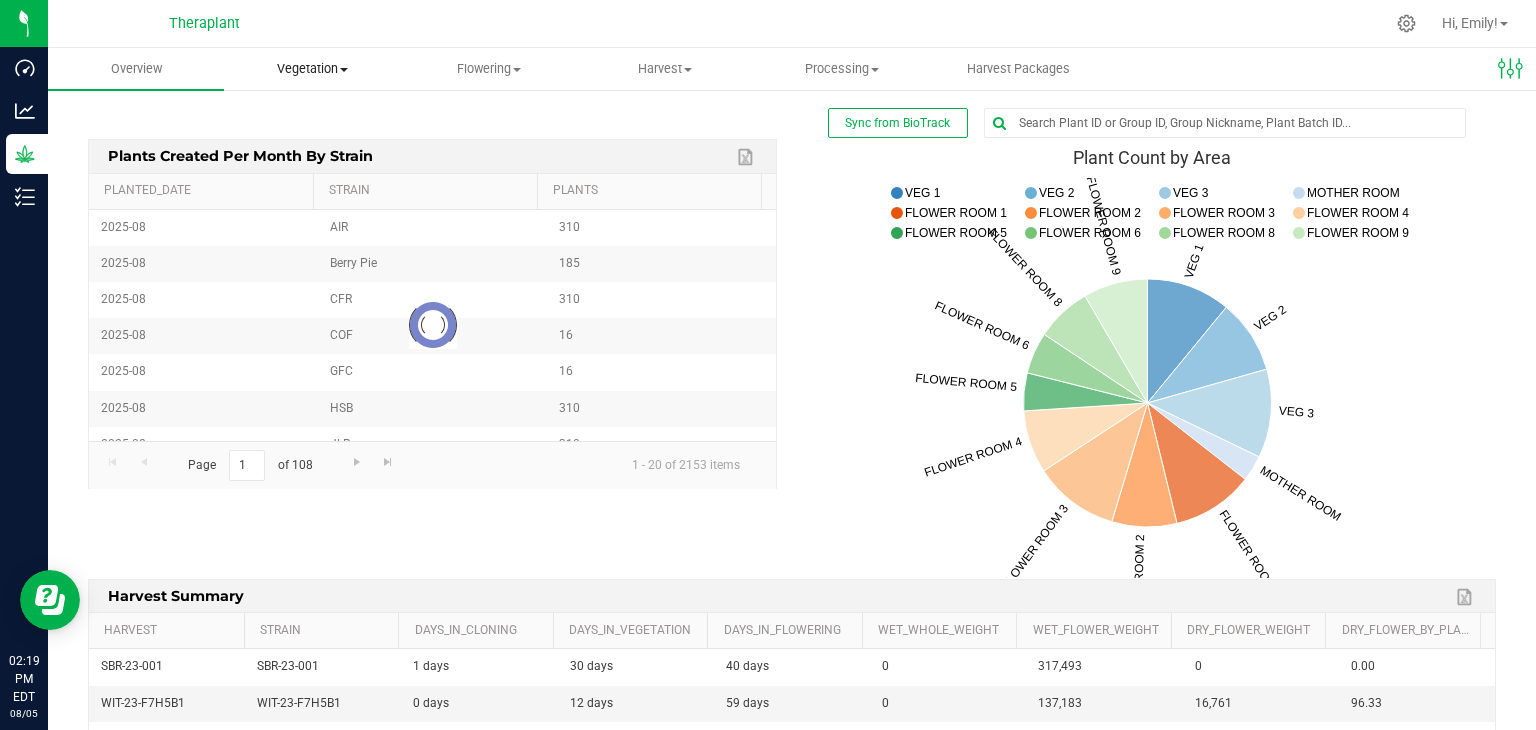 click on "Vegetation" at bounding box center [312, 69] 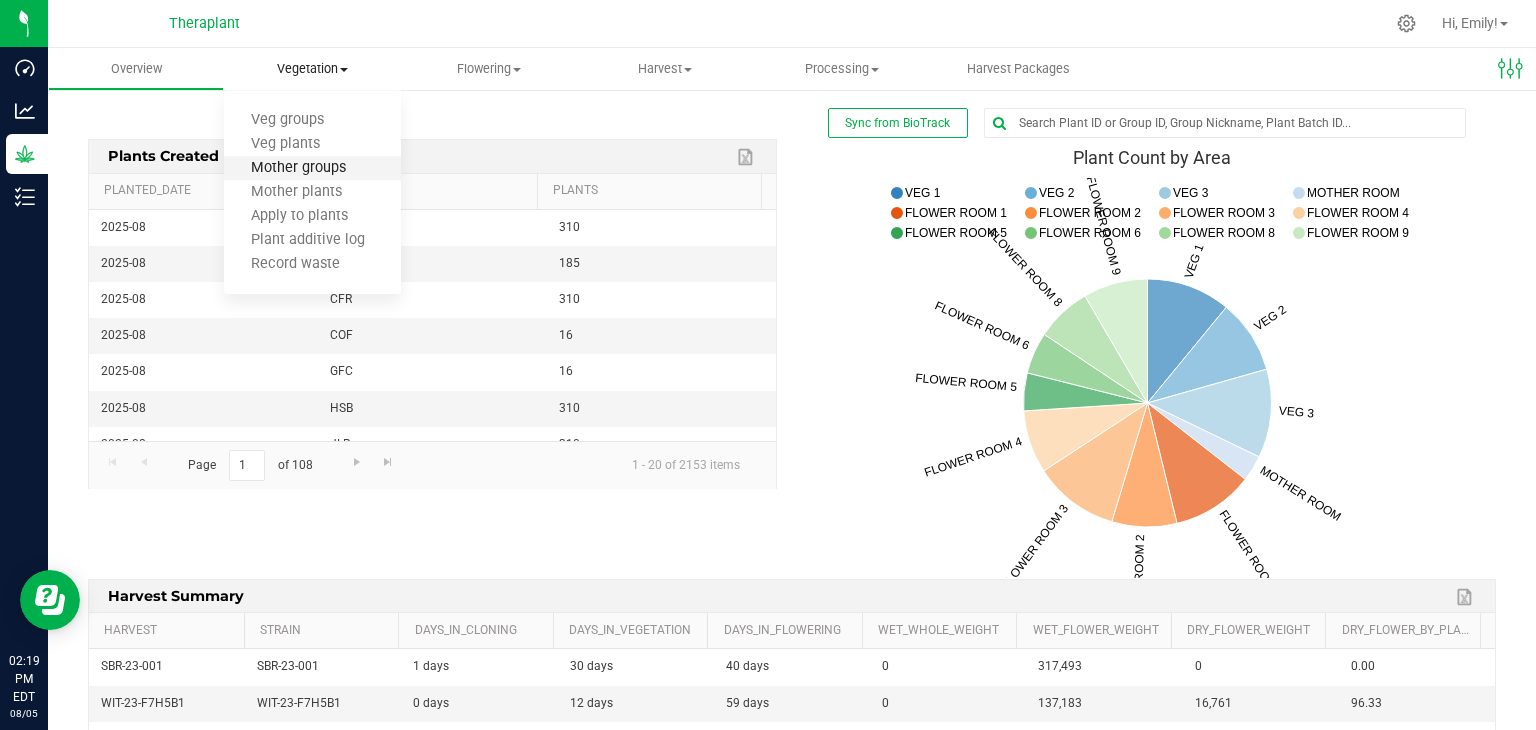 click on "Mother groups" at bounding box center [298, 168] 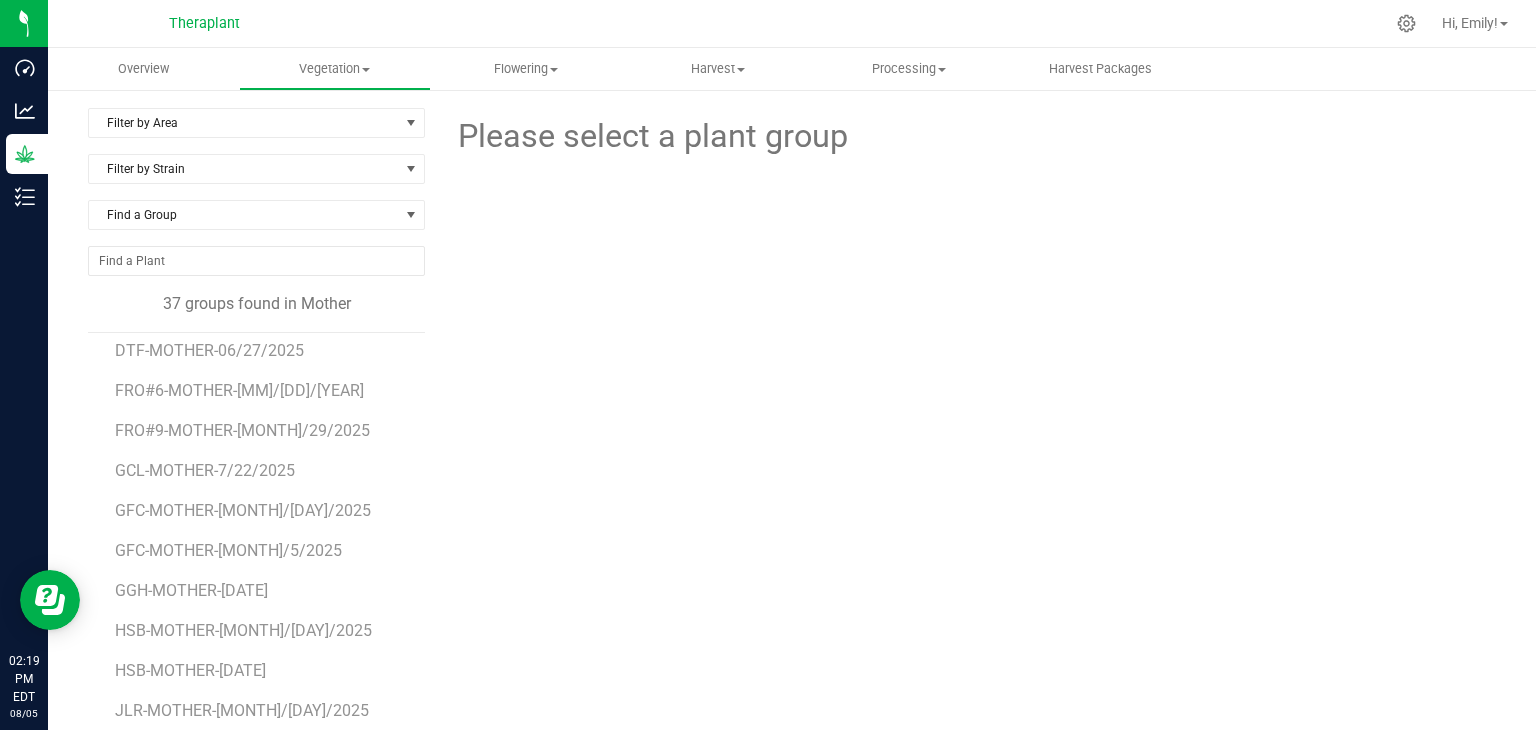 scroll, scrollTop: 400, scrollLeft: 0, axis: vertical 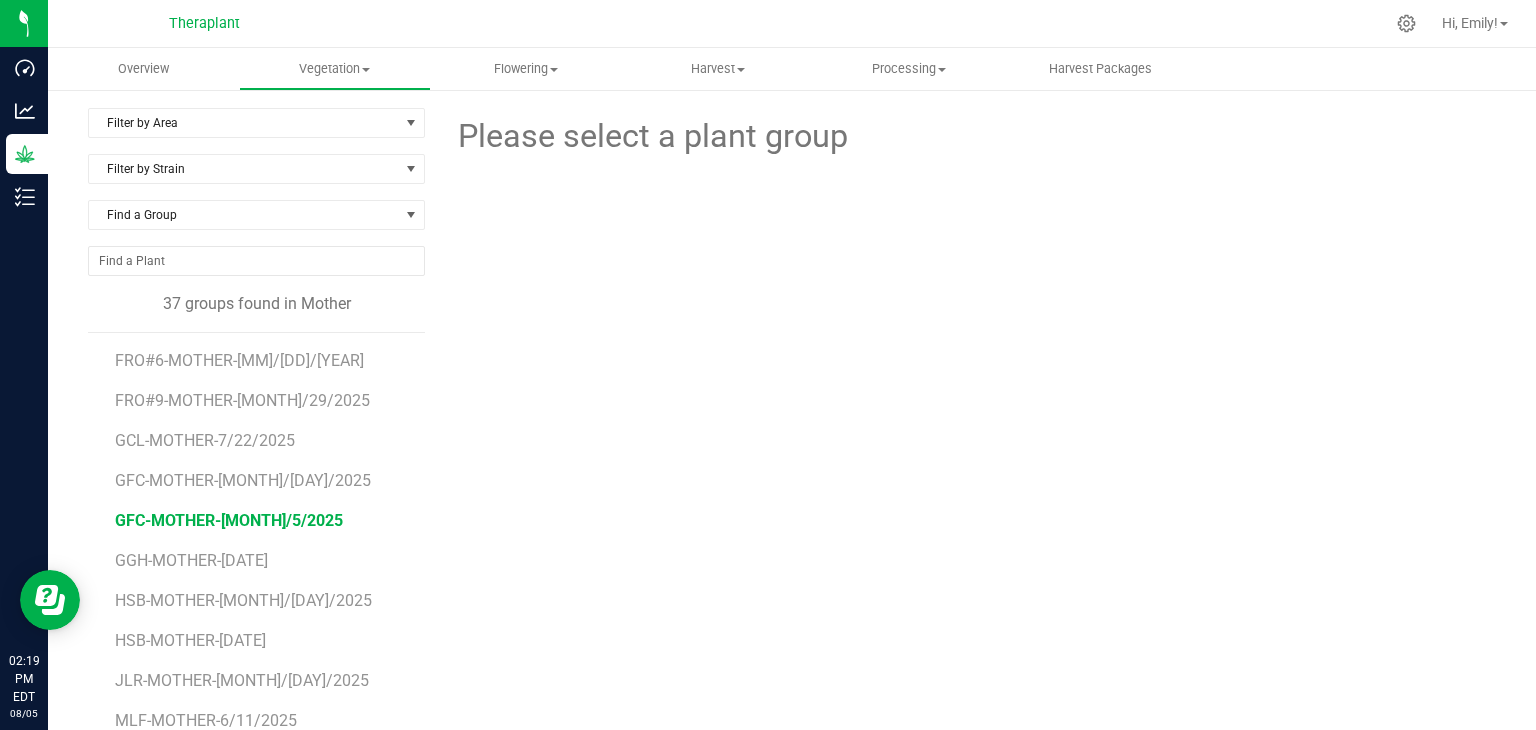 click on "[CODE]-[CODE]-[DATE]" at bounding box center [229, 520] 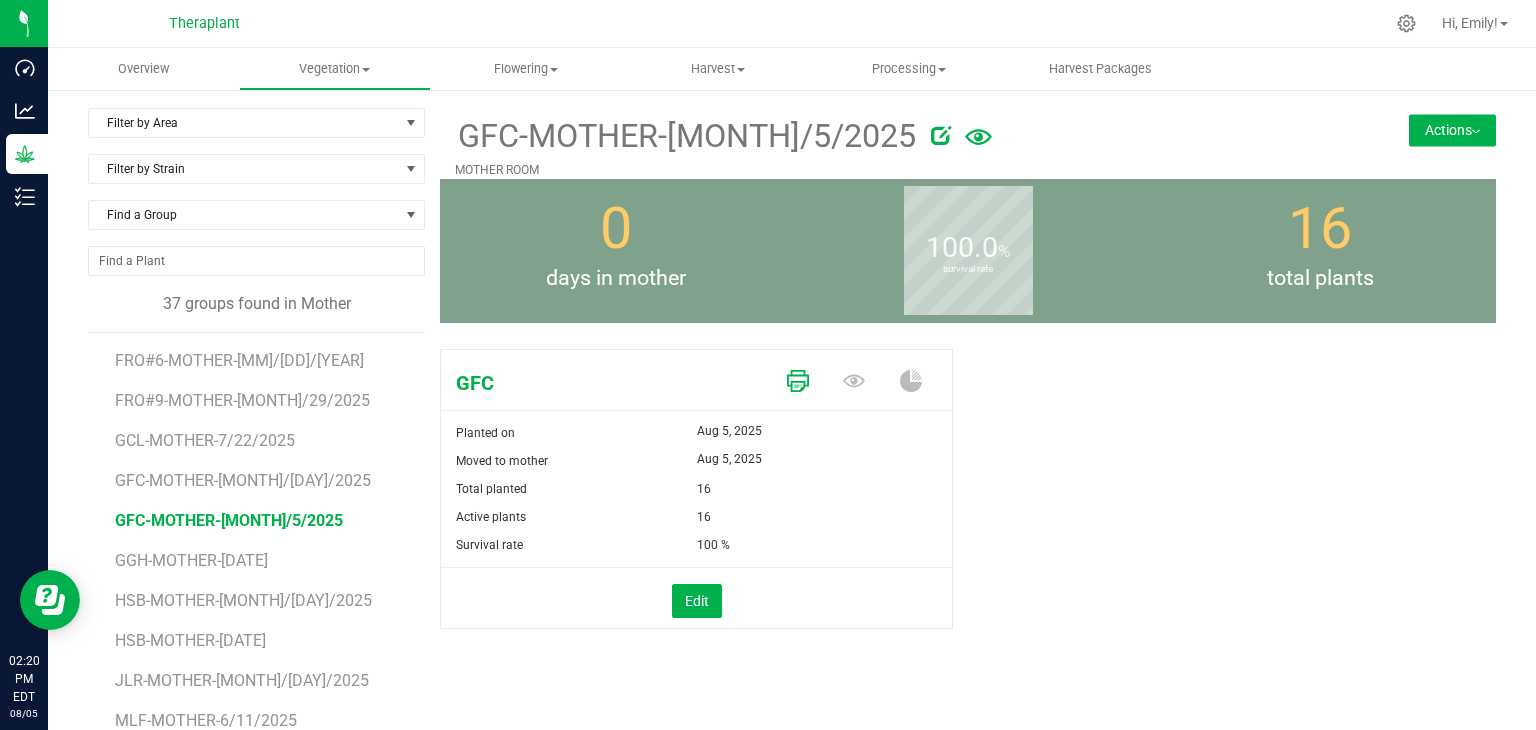 click 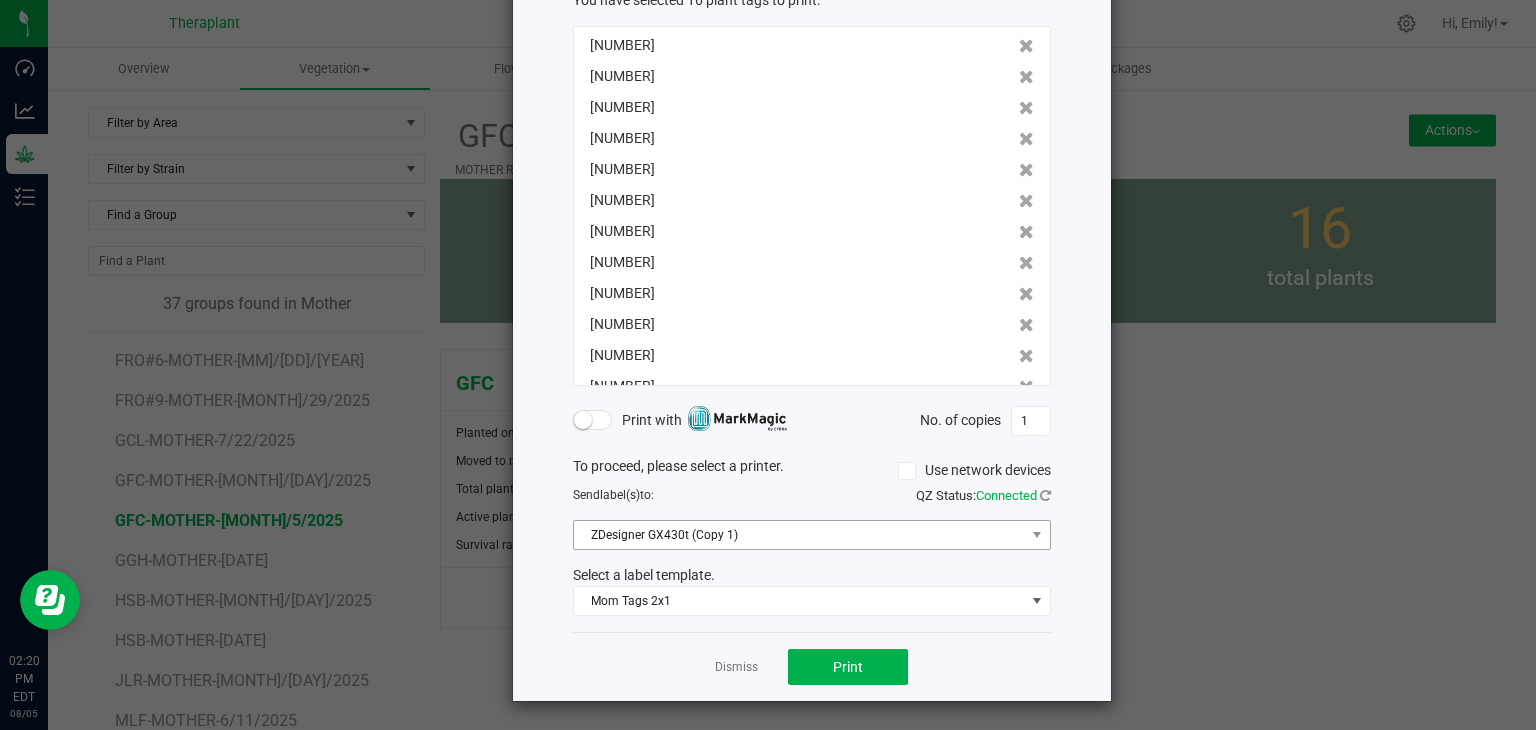 scroll, scrollTop: 132, scrollLeft: 0, axis: vertical 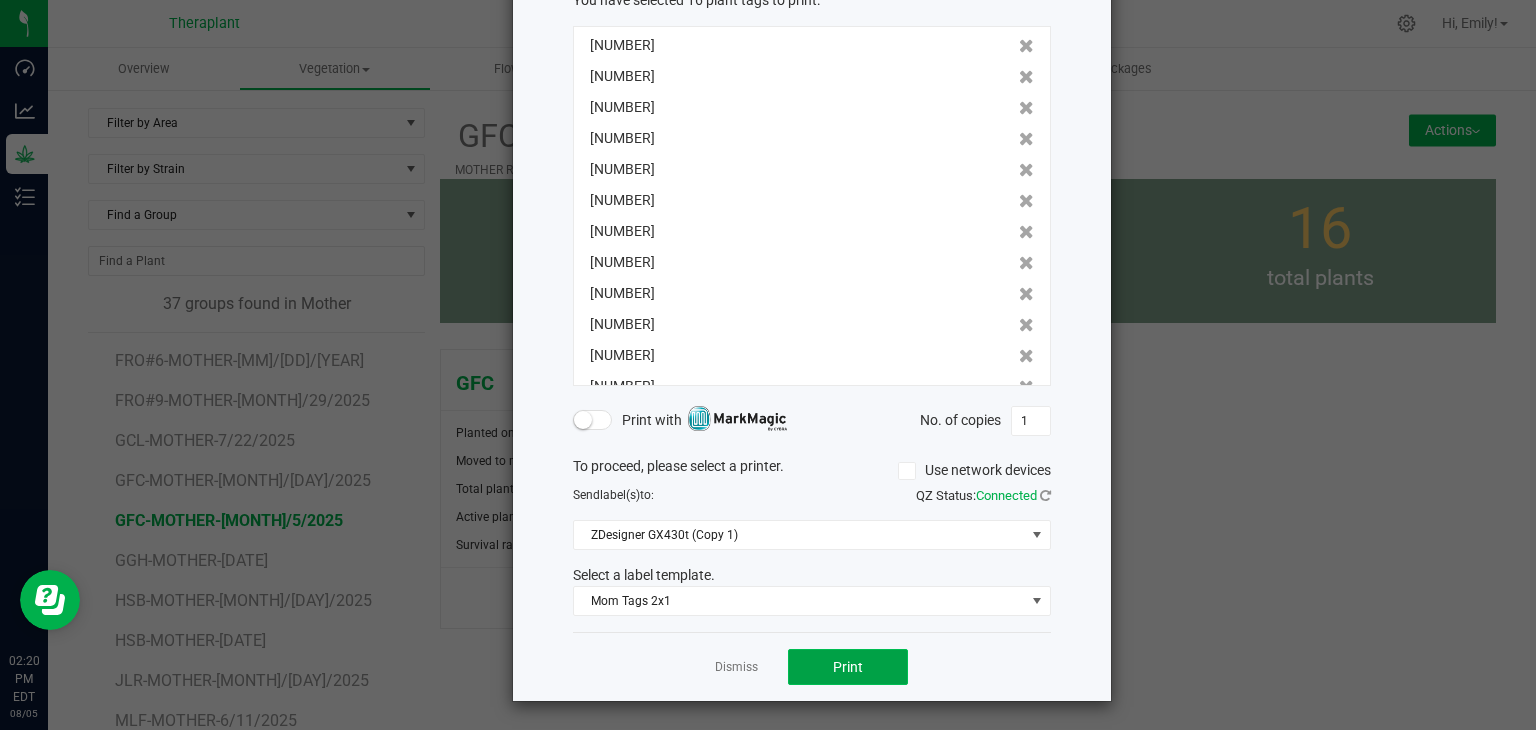 click on "Print" 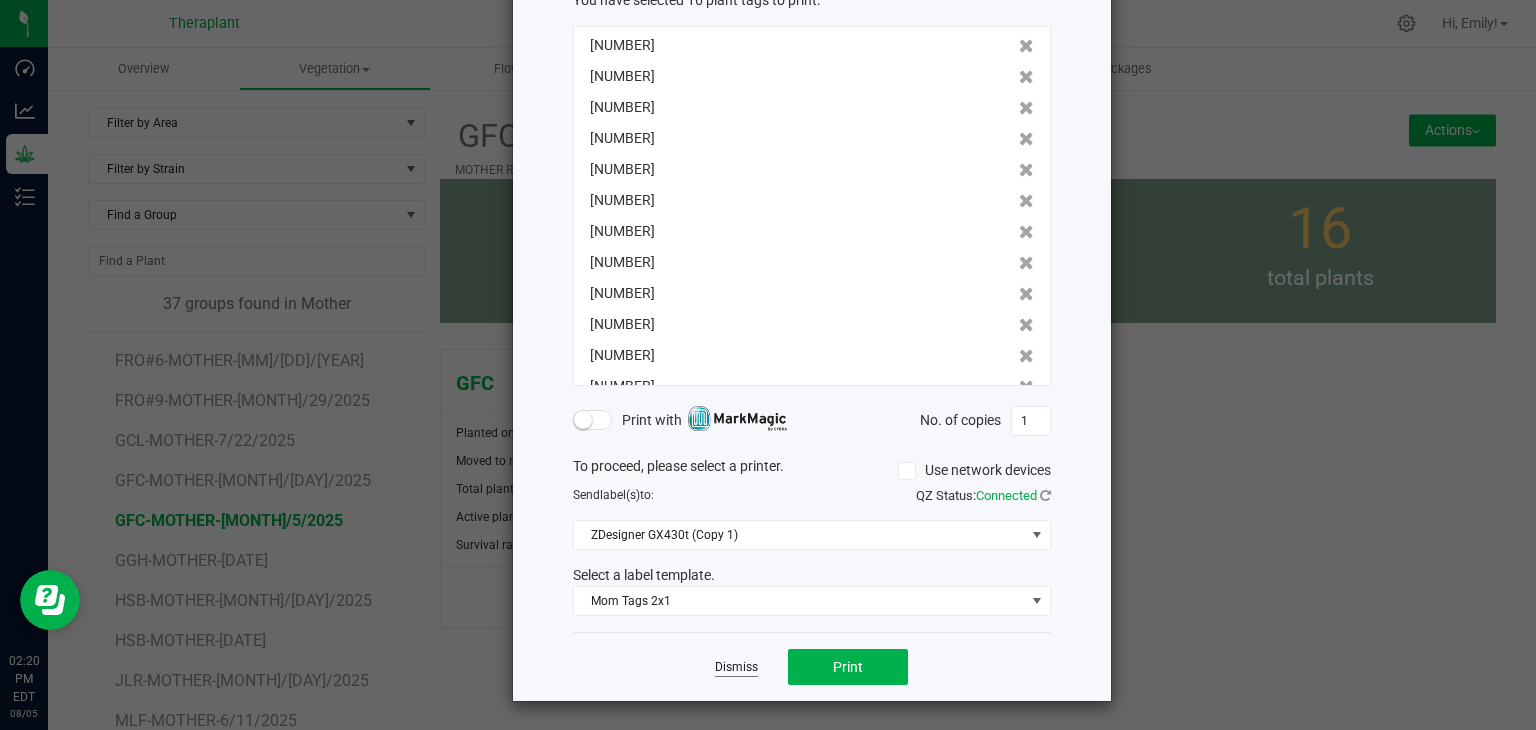 click on "Dismiss" 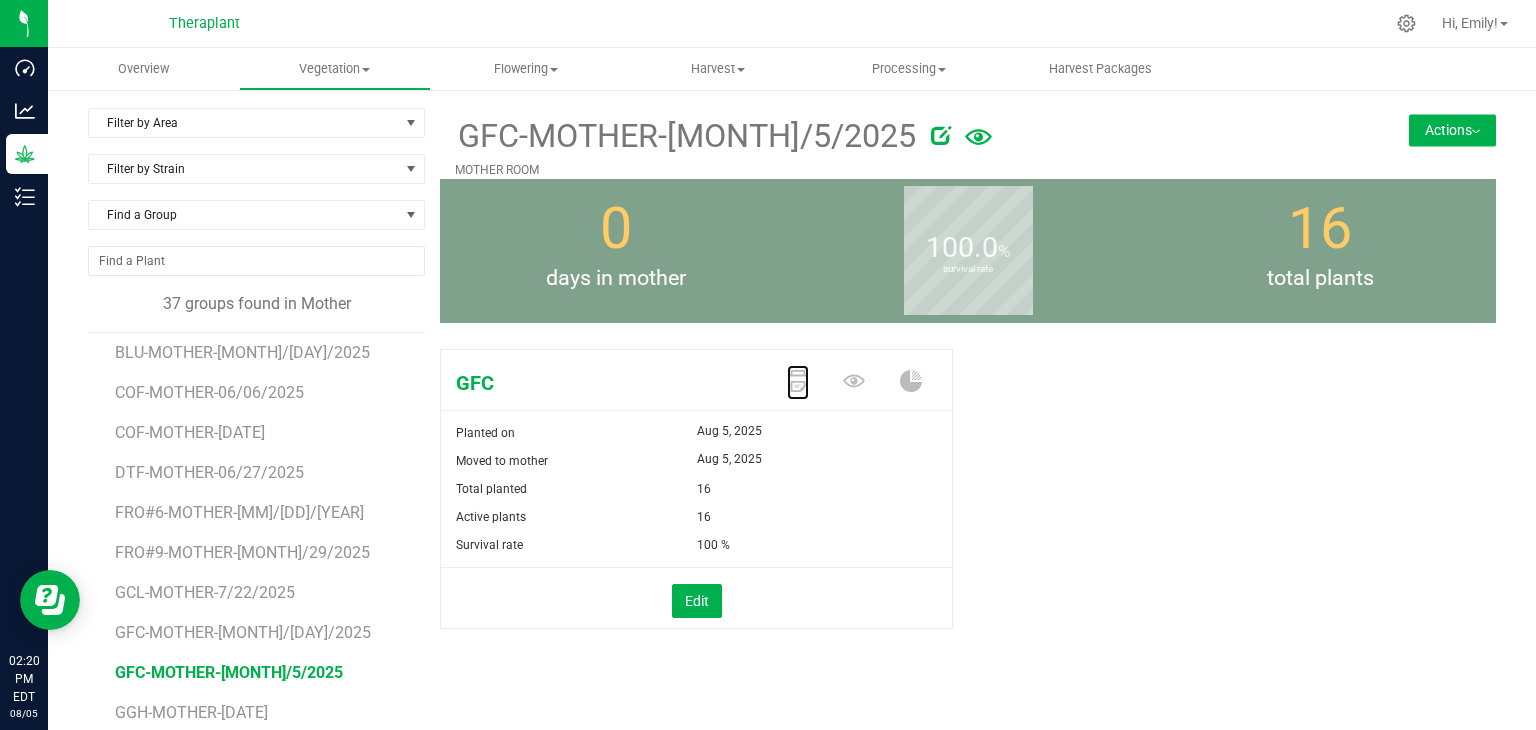 scroll, scrollTop: 200, scrollLeft: 0, axis: vertical 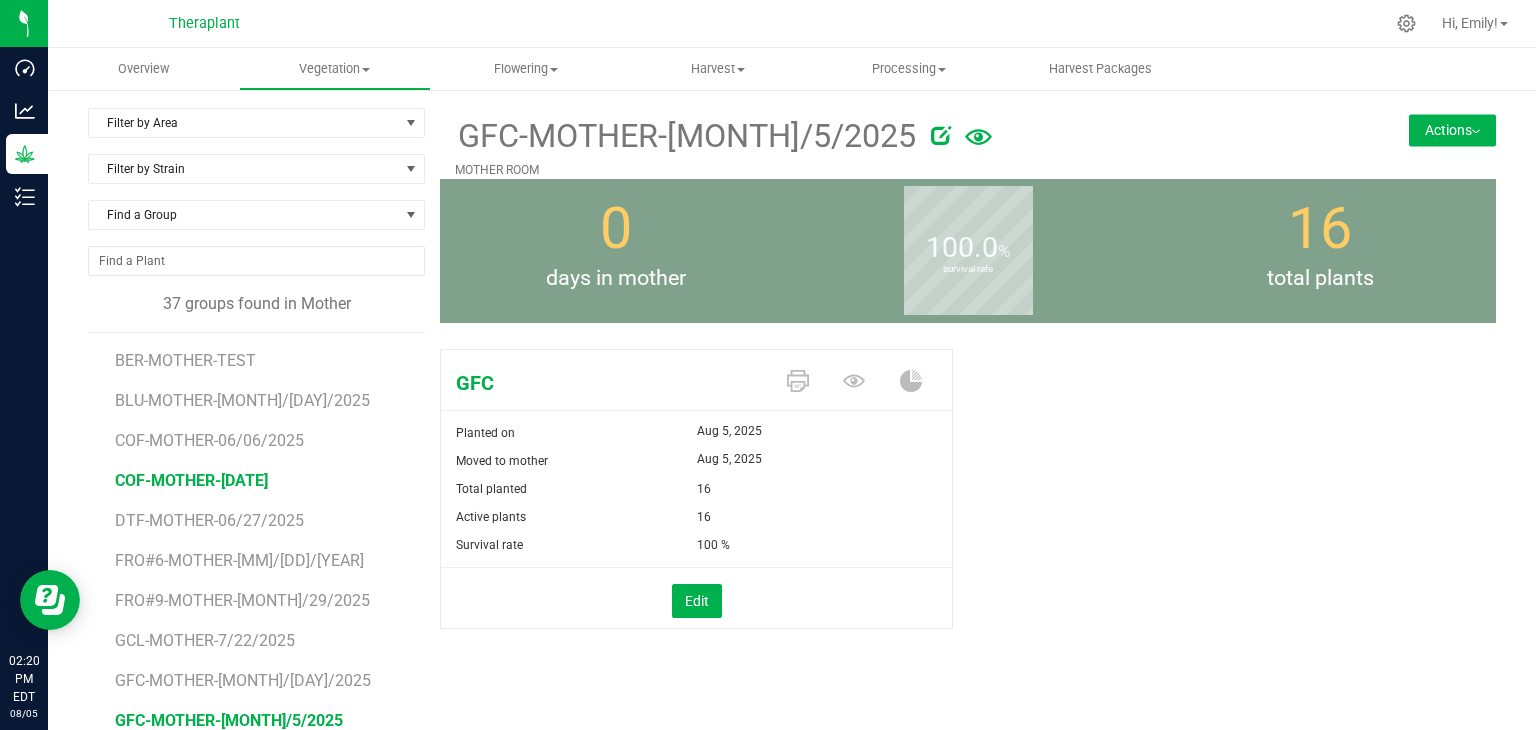 click on "[CODE]-[PERSON]-[DATE]" at bounding box center [191, 480] 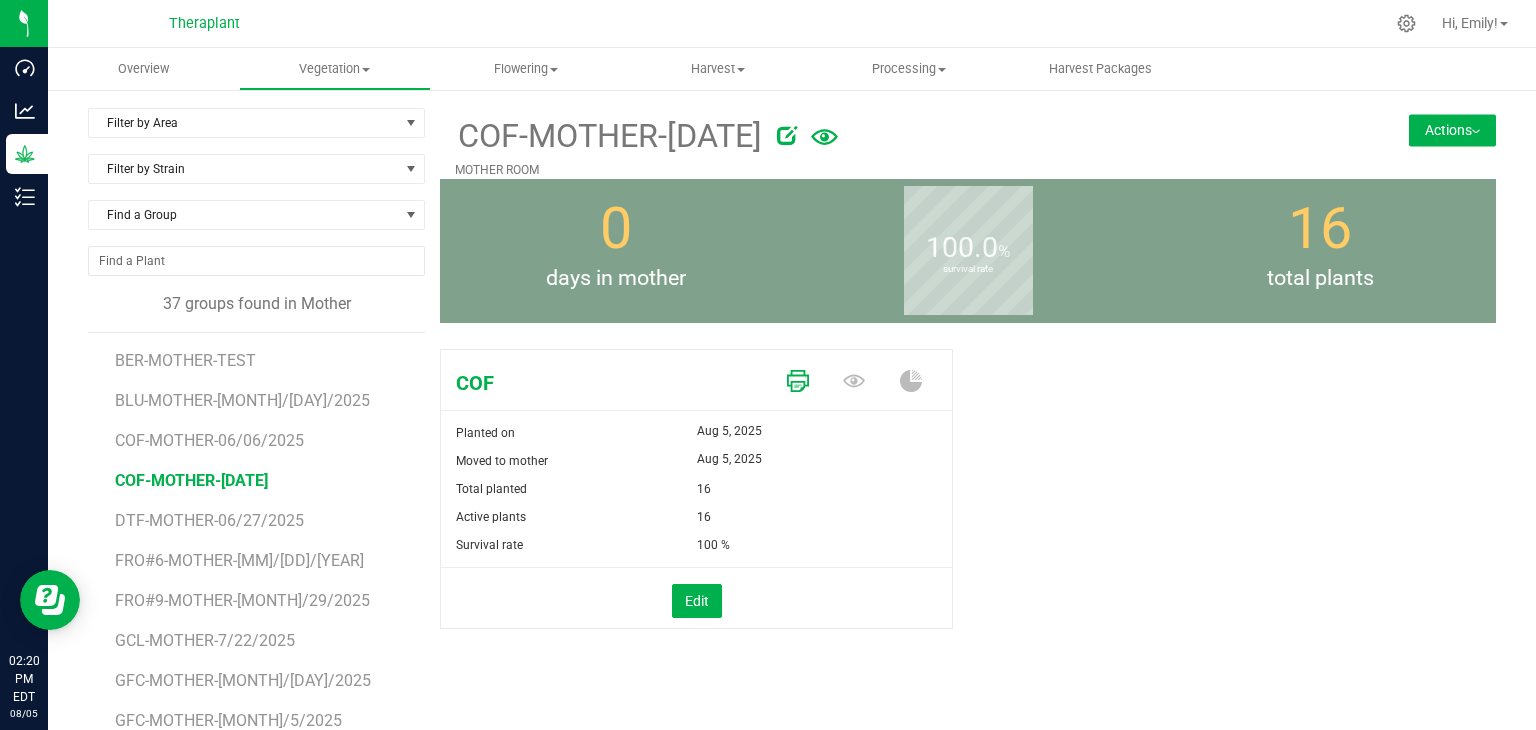 click 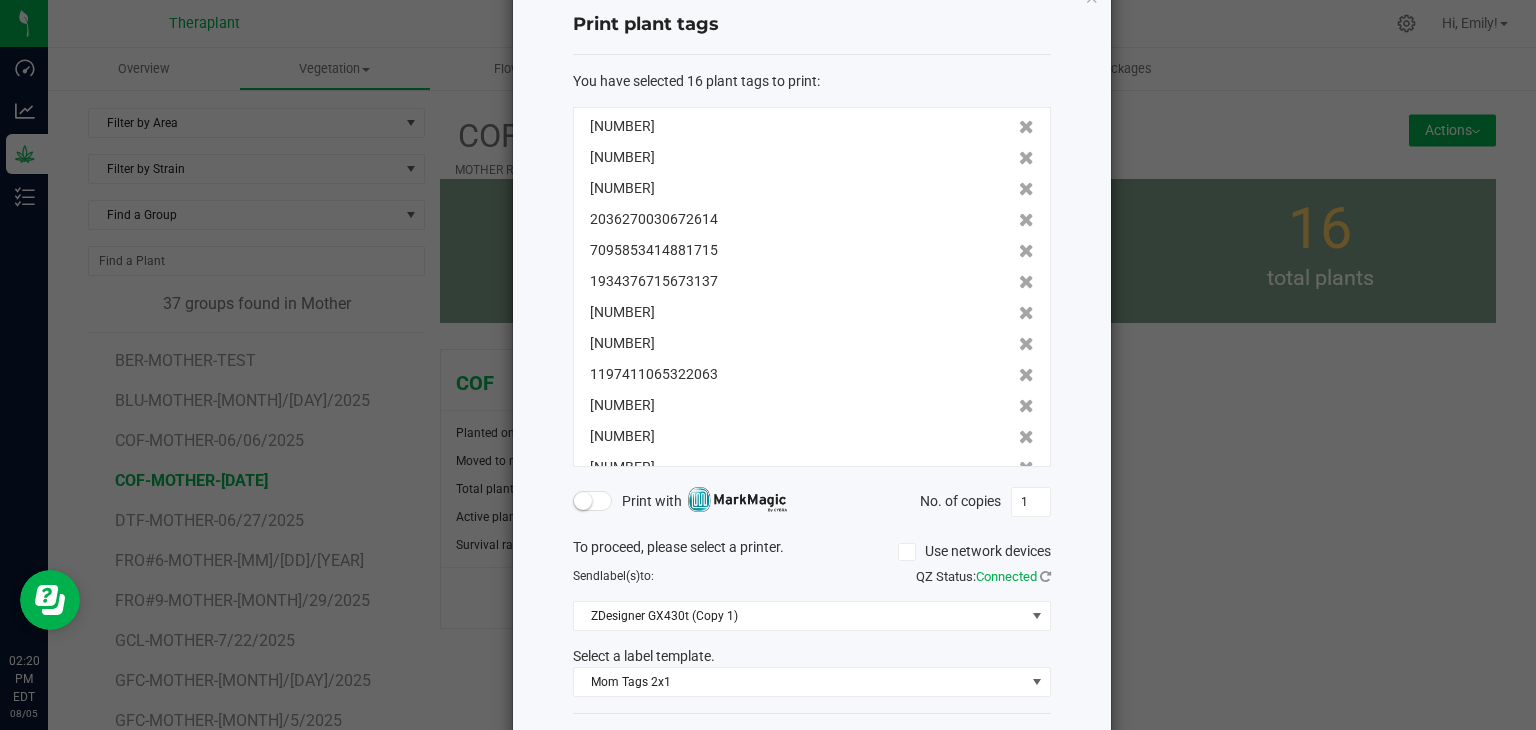 scroll, scrollTop: 132, scrollLeft: 0, axis: vertical 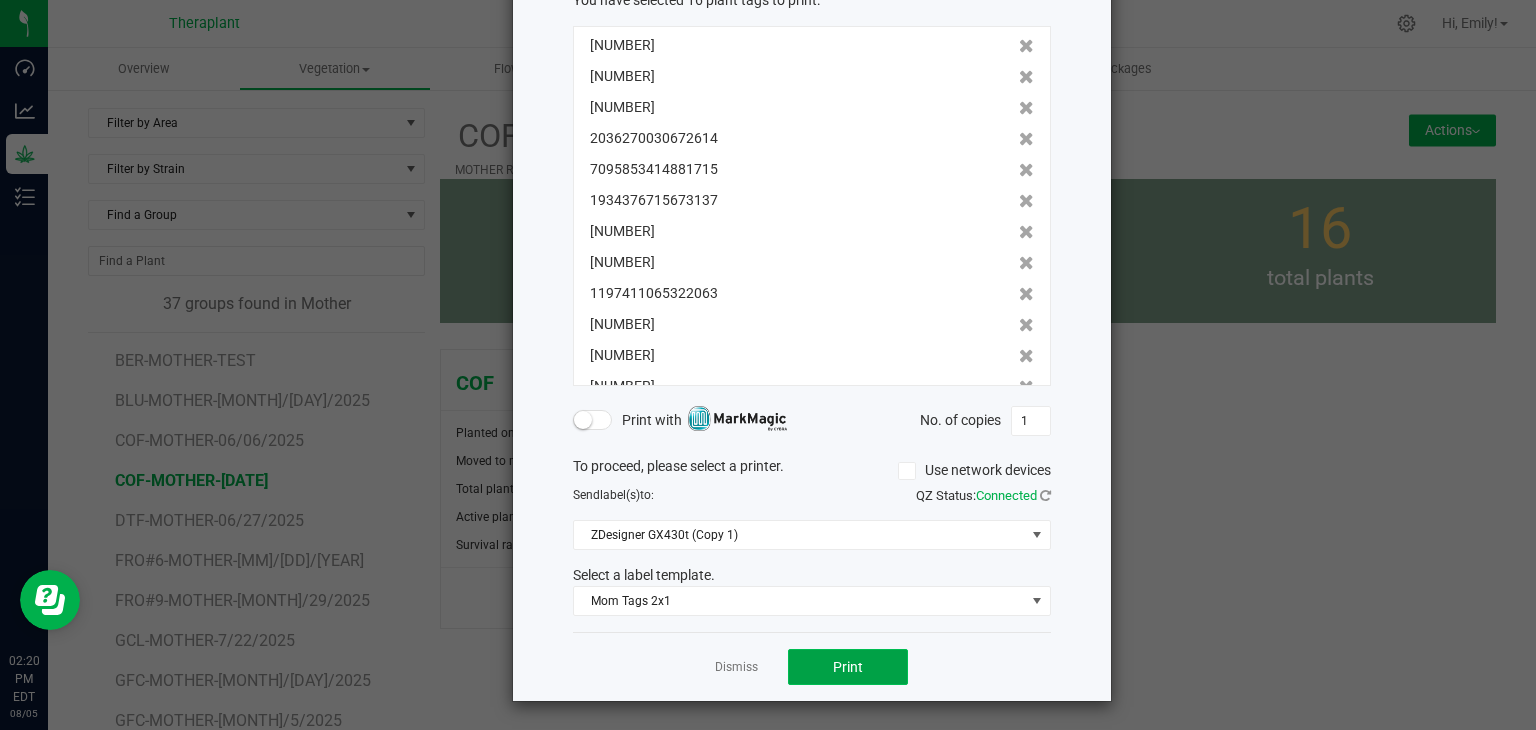 click on "Print" 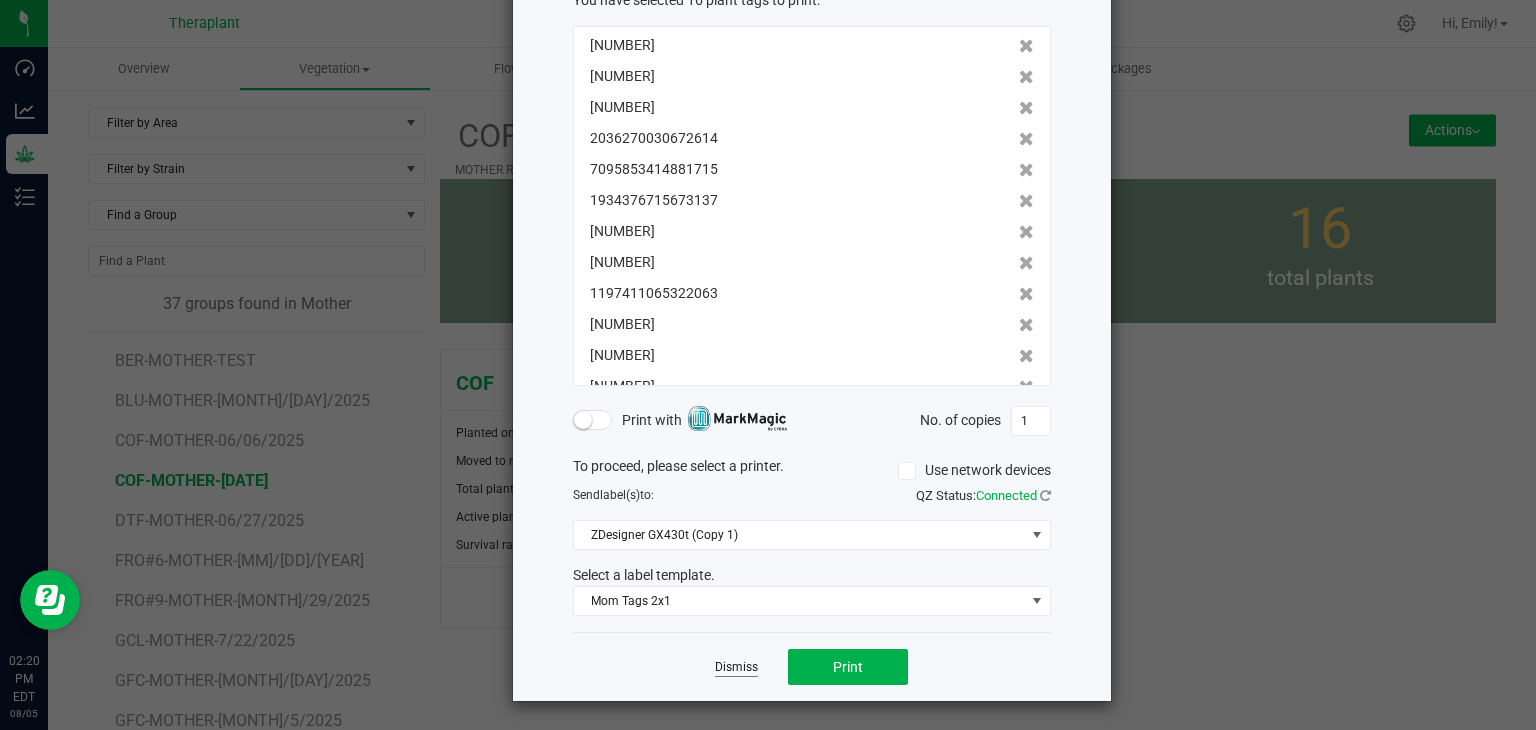 click on "Dismiss" 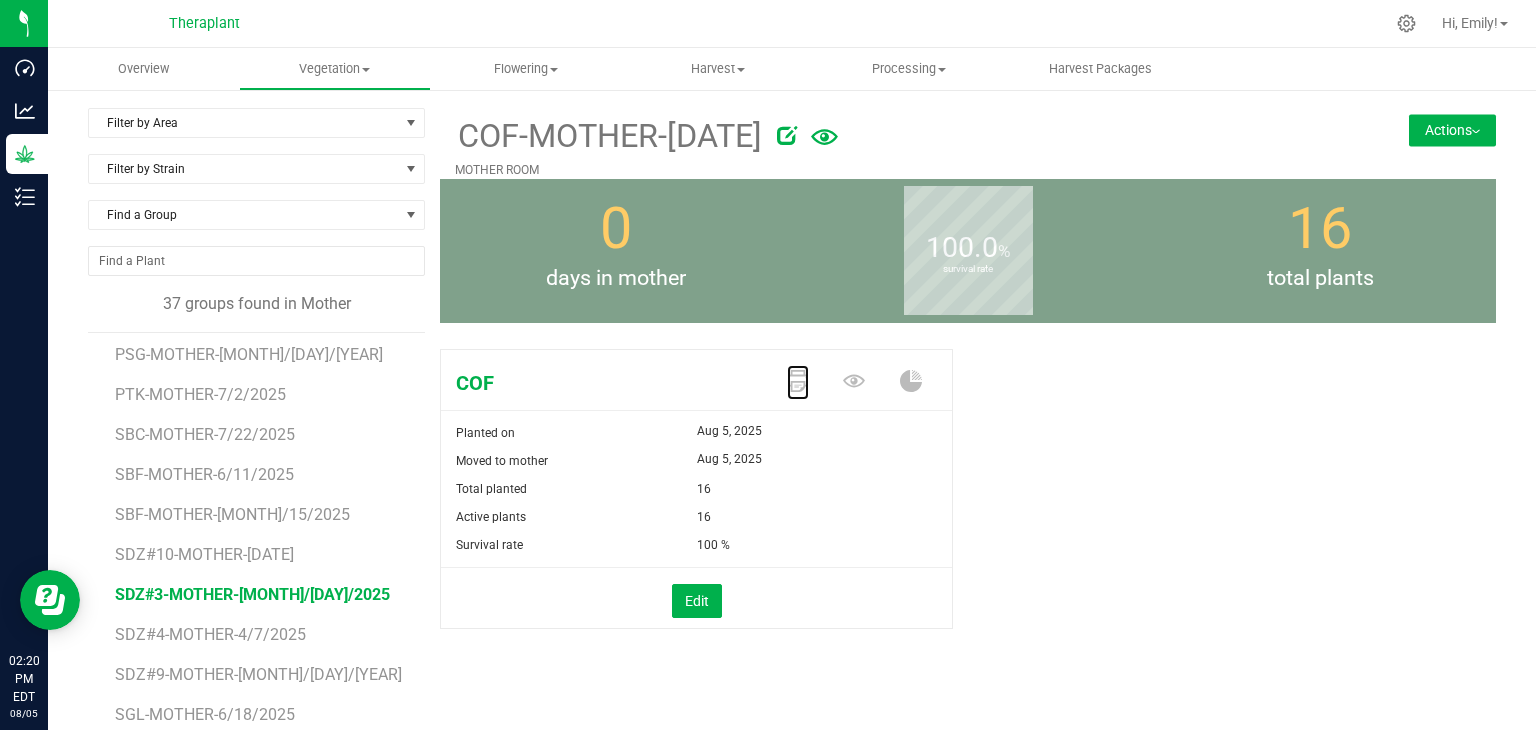 scroll, scrollTop: 996, scrollLeft: 0, axis: vertical 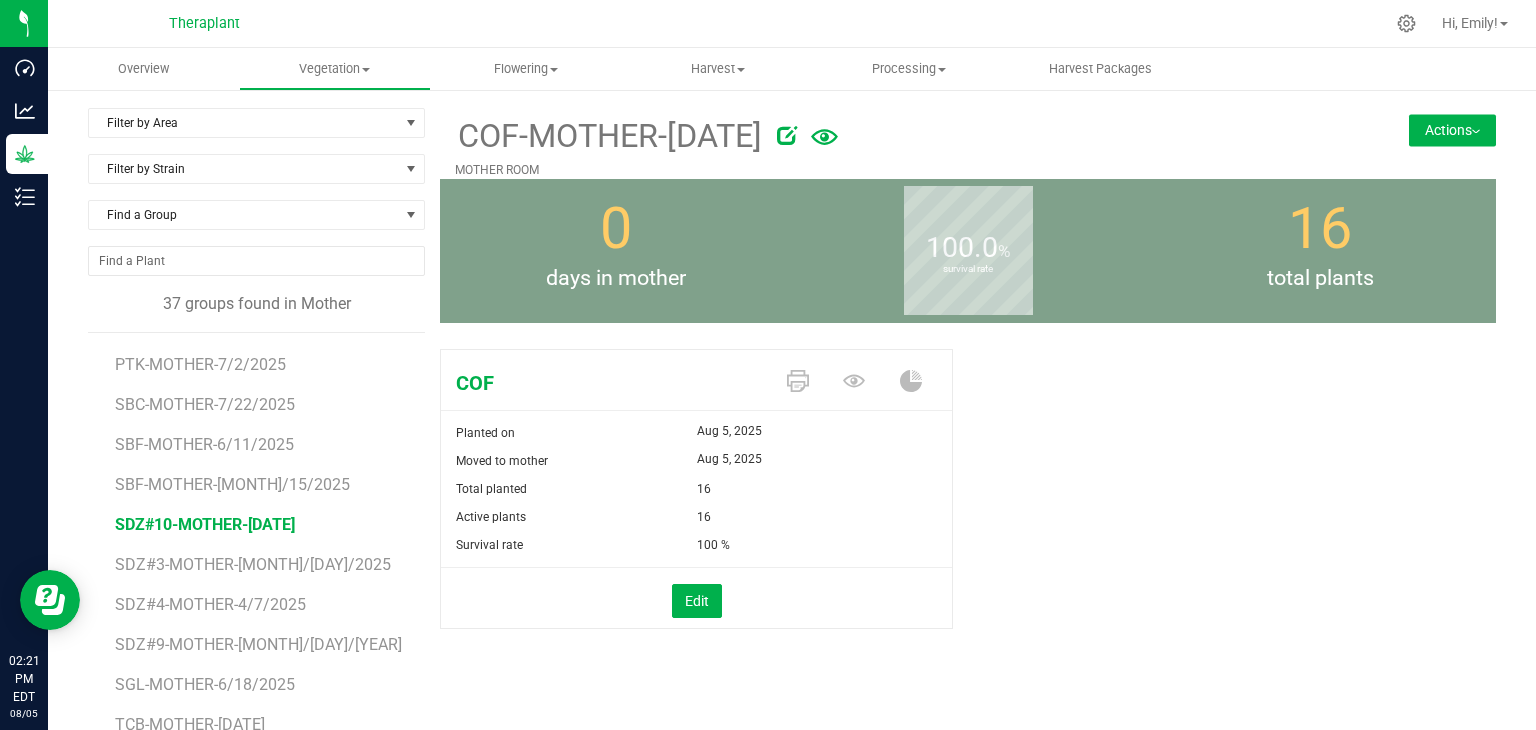 click on "[CODE]-[PERSON]-[DATE]" at bounding box center [205, 524] 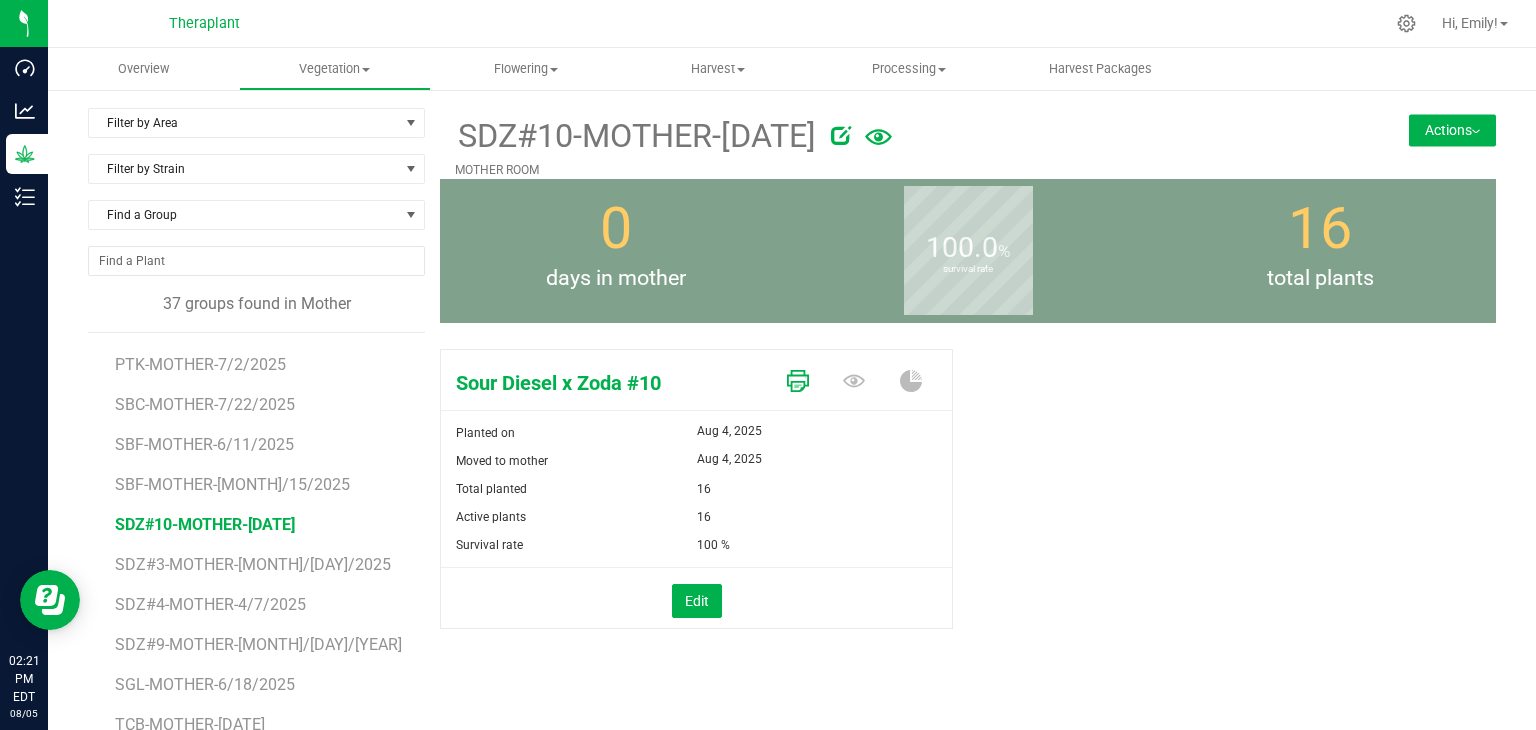click 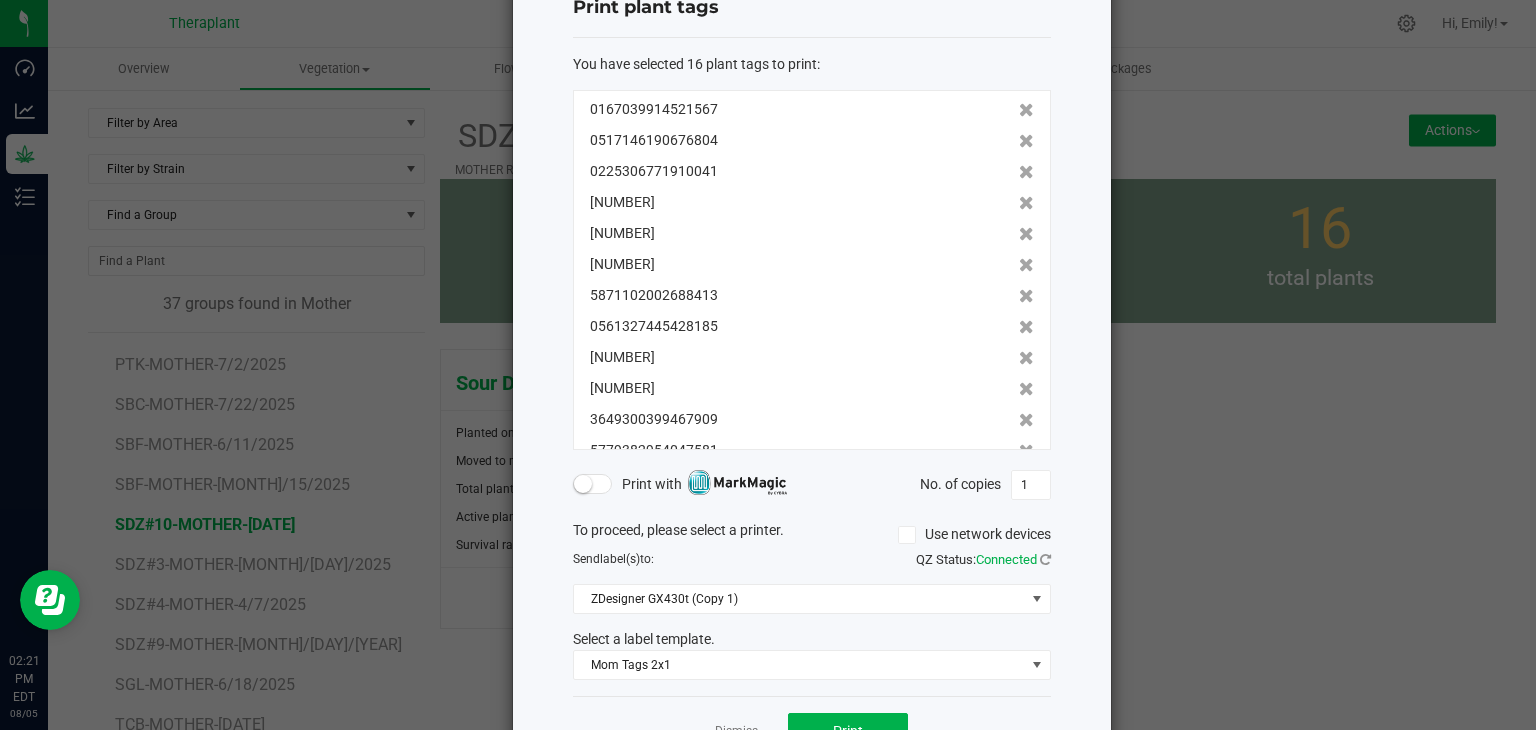 scroll, scrollTop: 100, scrollLeft: 0, axis: vertical 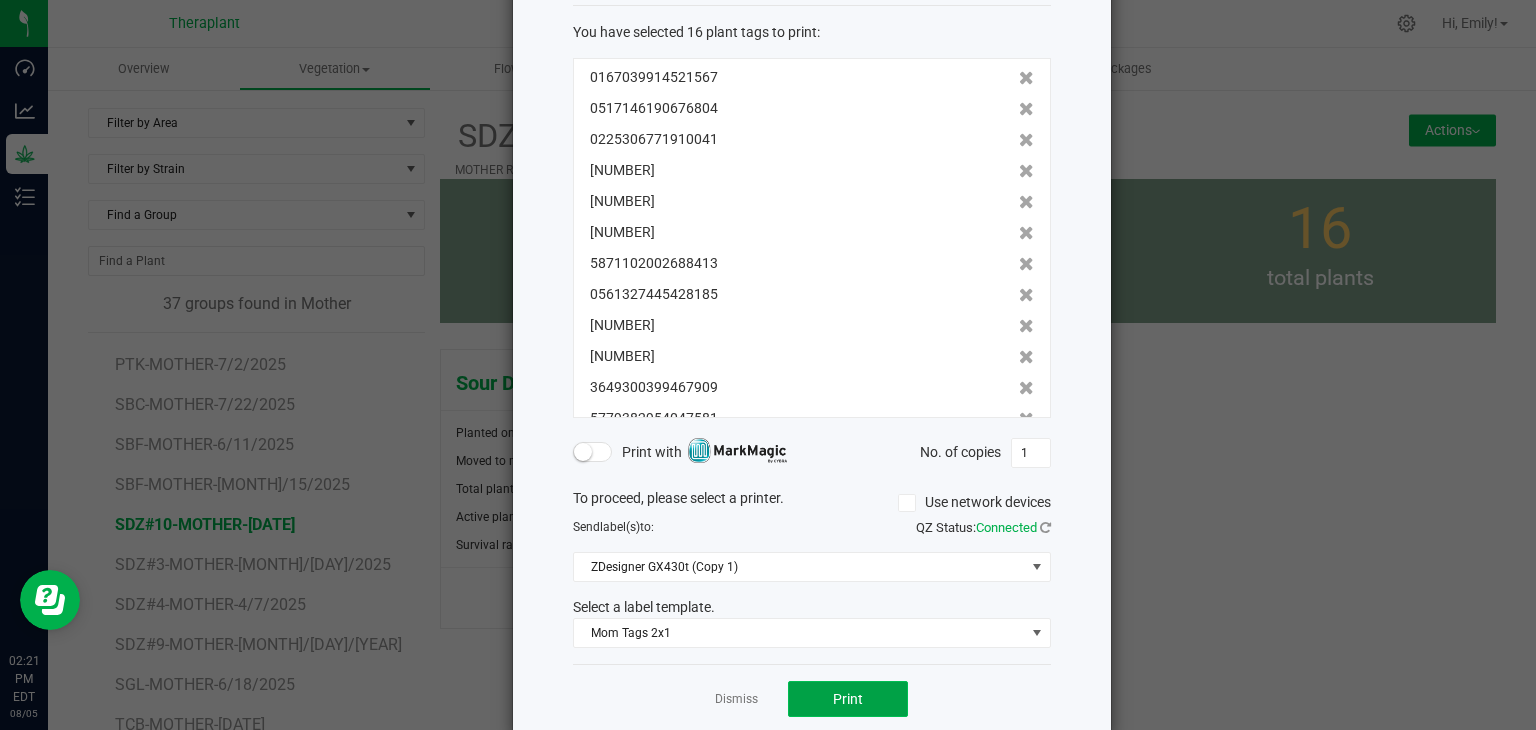 click on "Print" 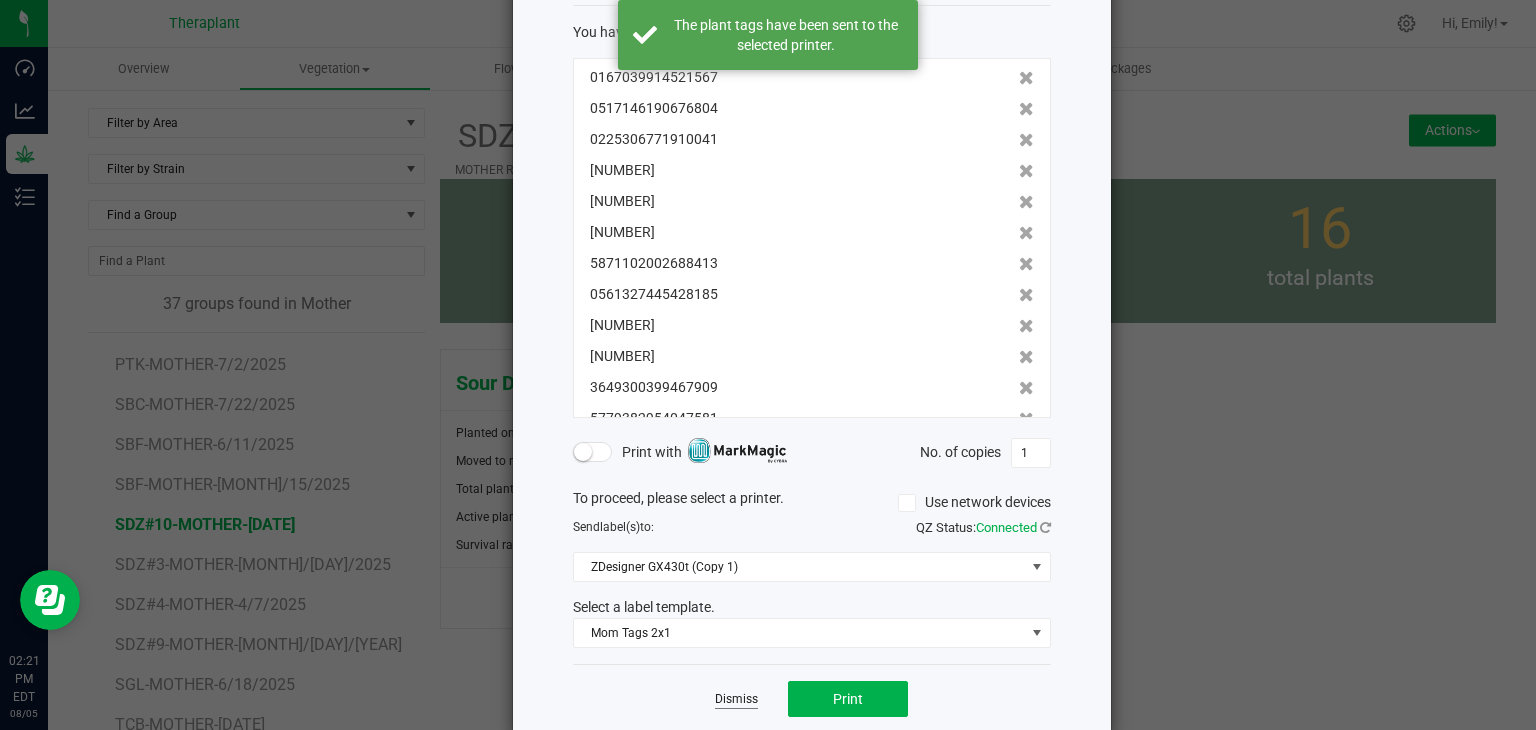 click on "Dismiss" 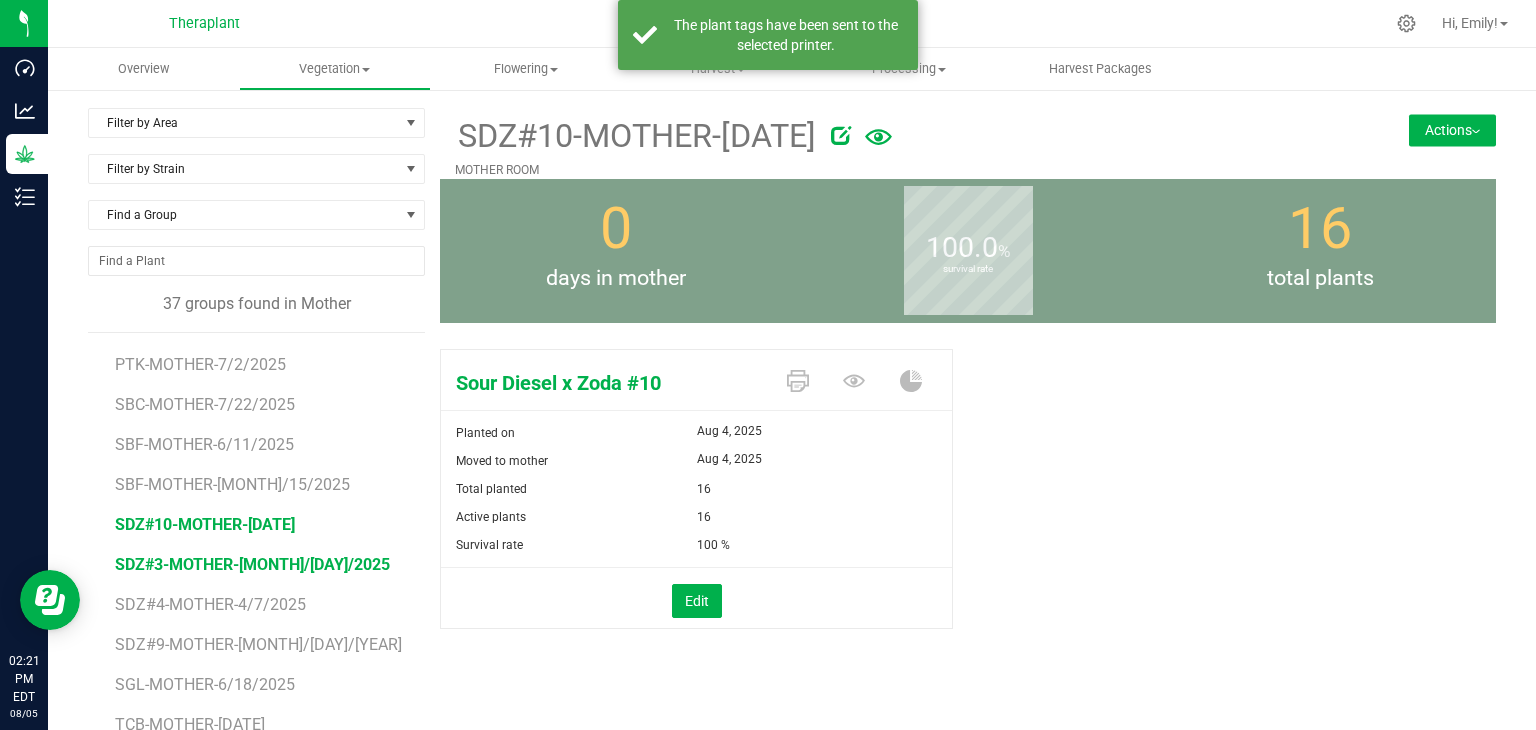 click on "[CODE]-[PERSON]-[DATE]" at bounding box center (252, 564) 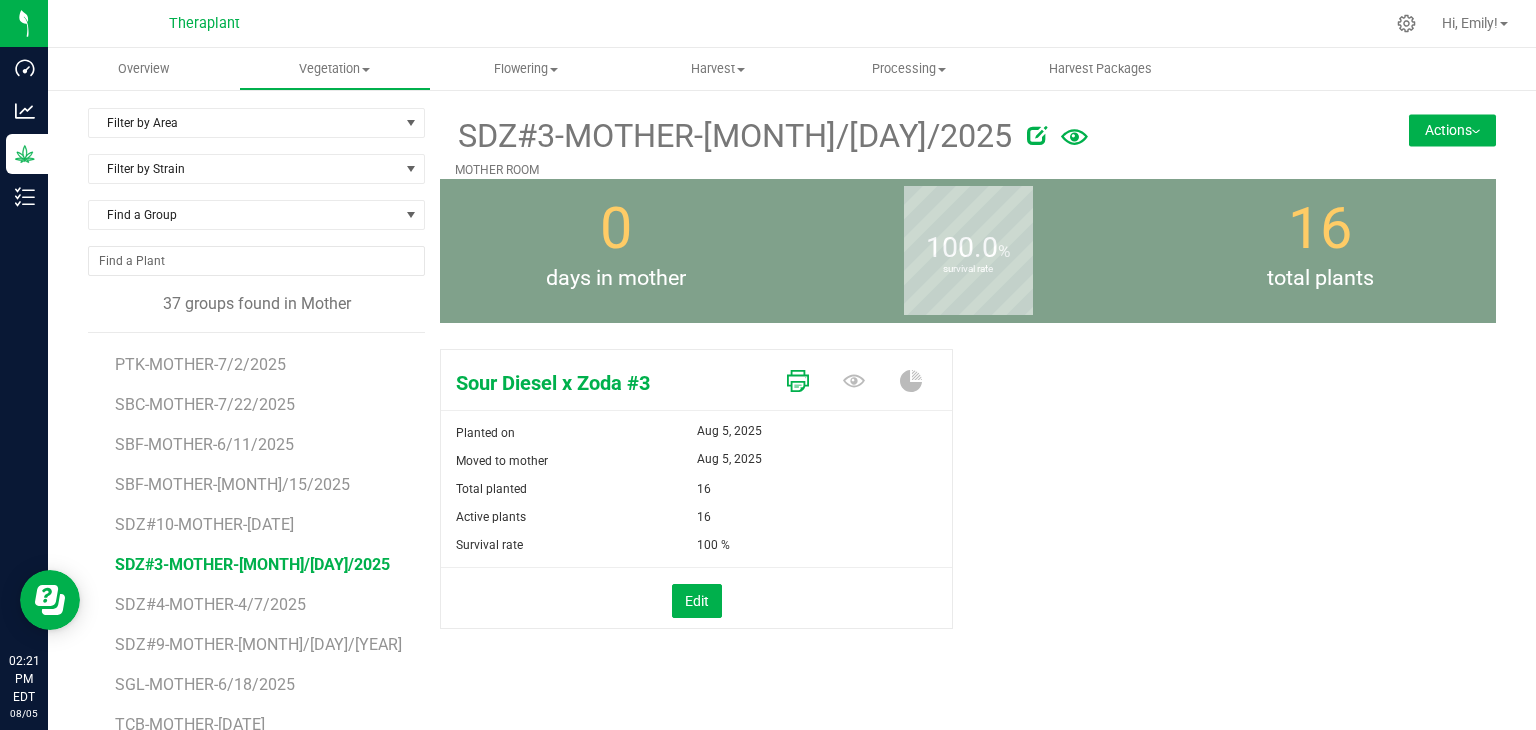 click 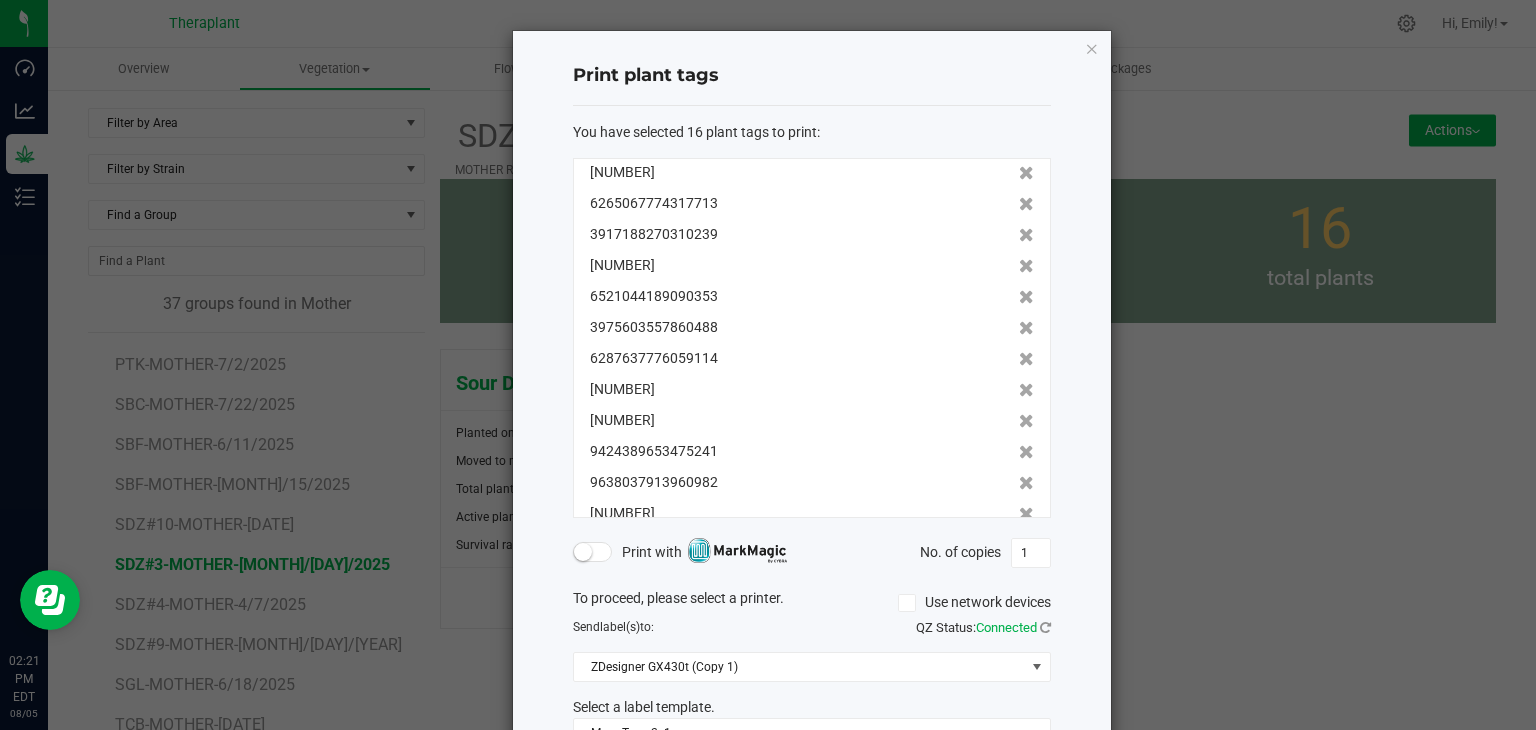 scroll, scrollTop: 153, scrollLeft: 0, axis: vertical 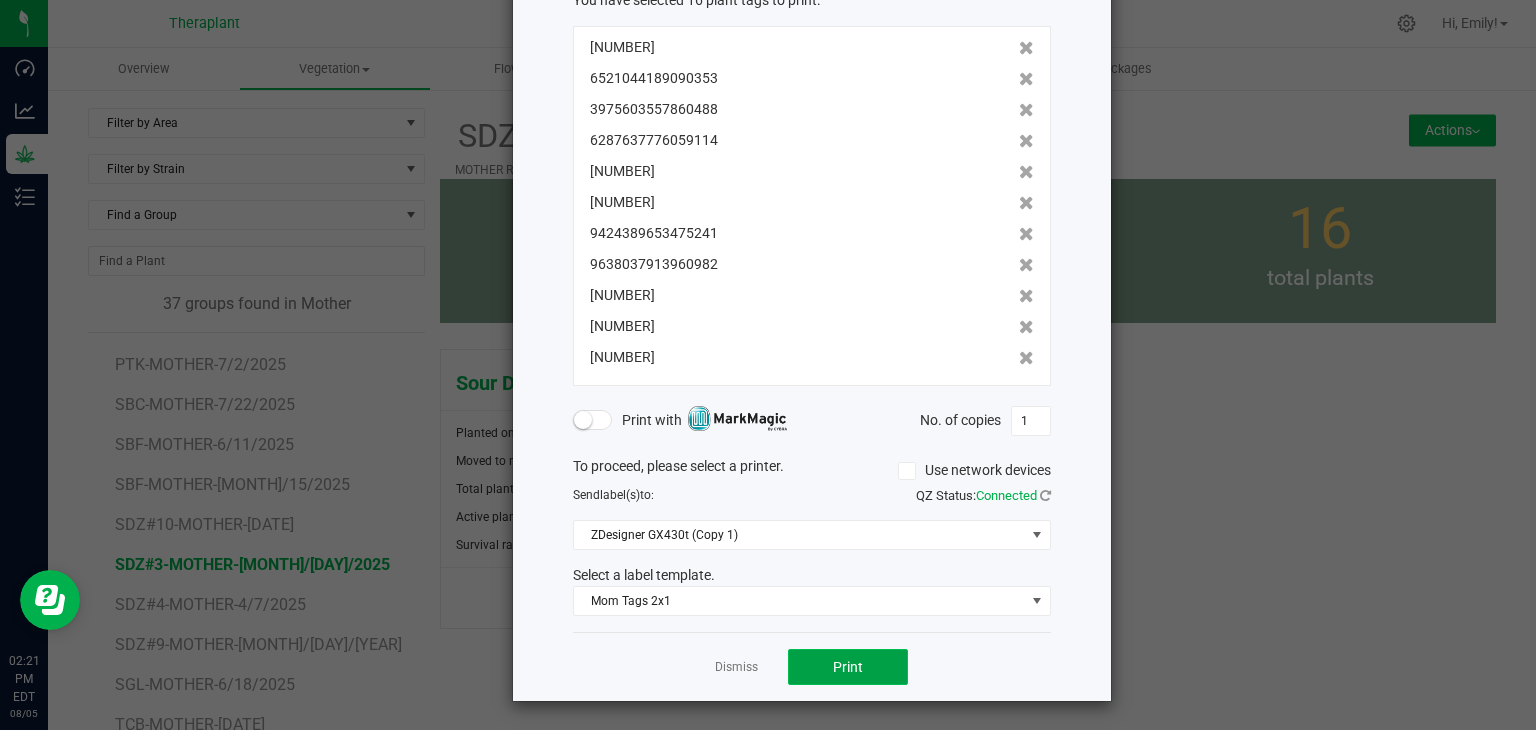 click on "Print" 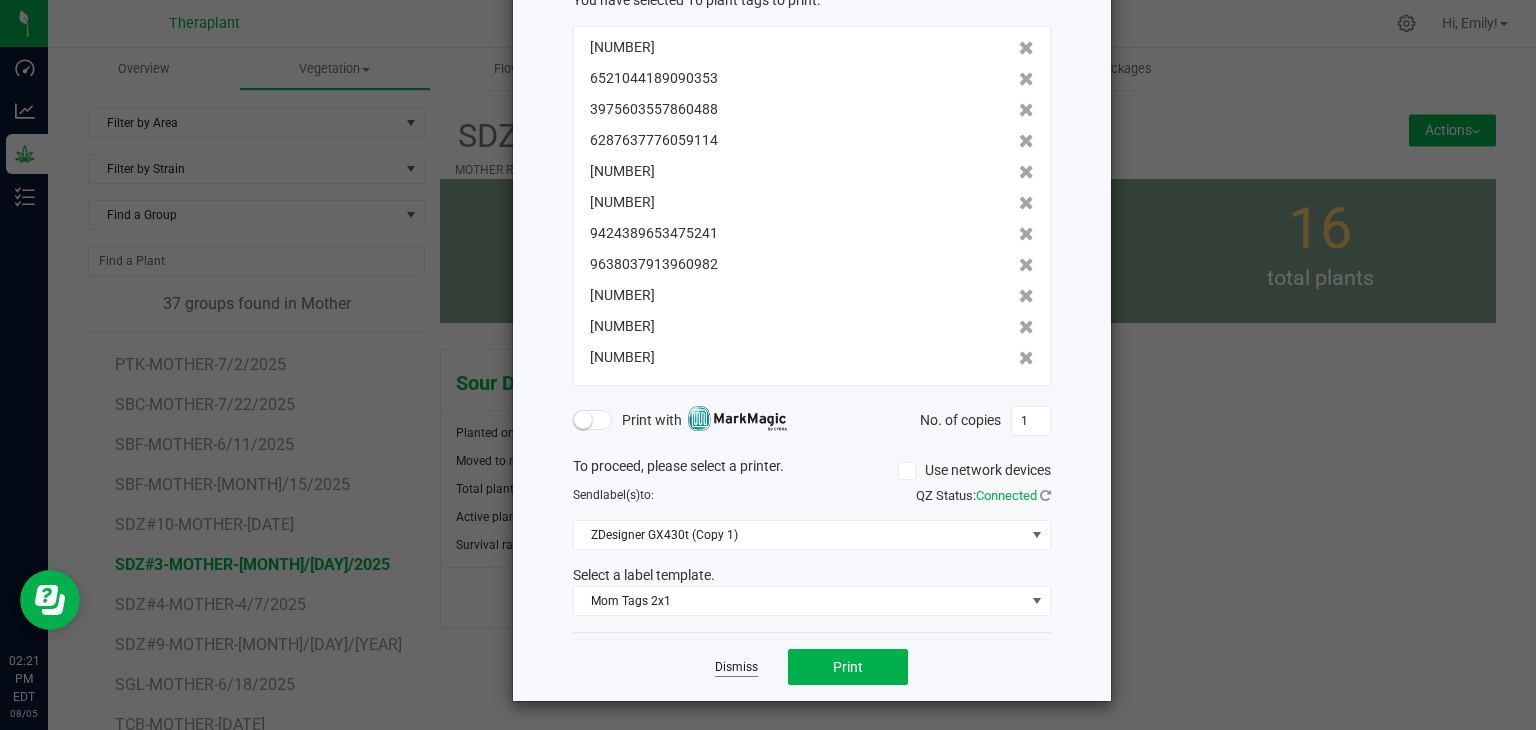 click on "Dismiss" 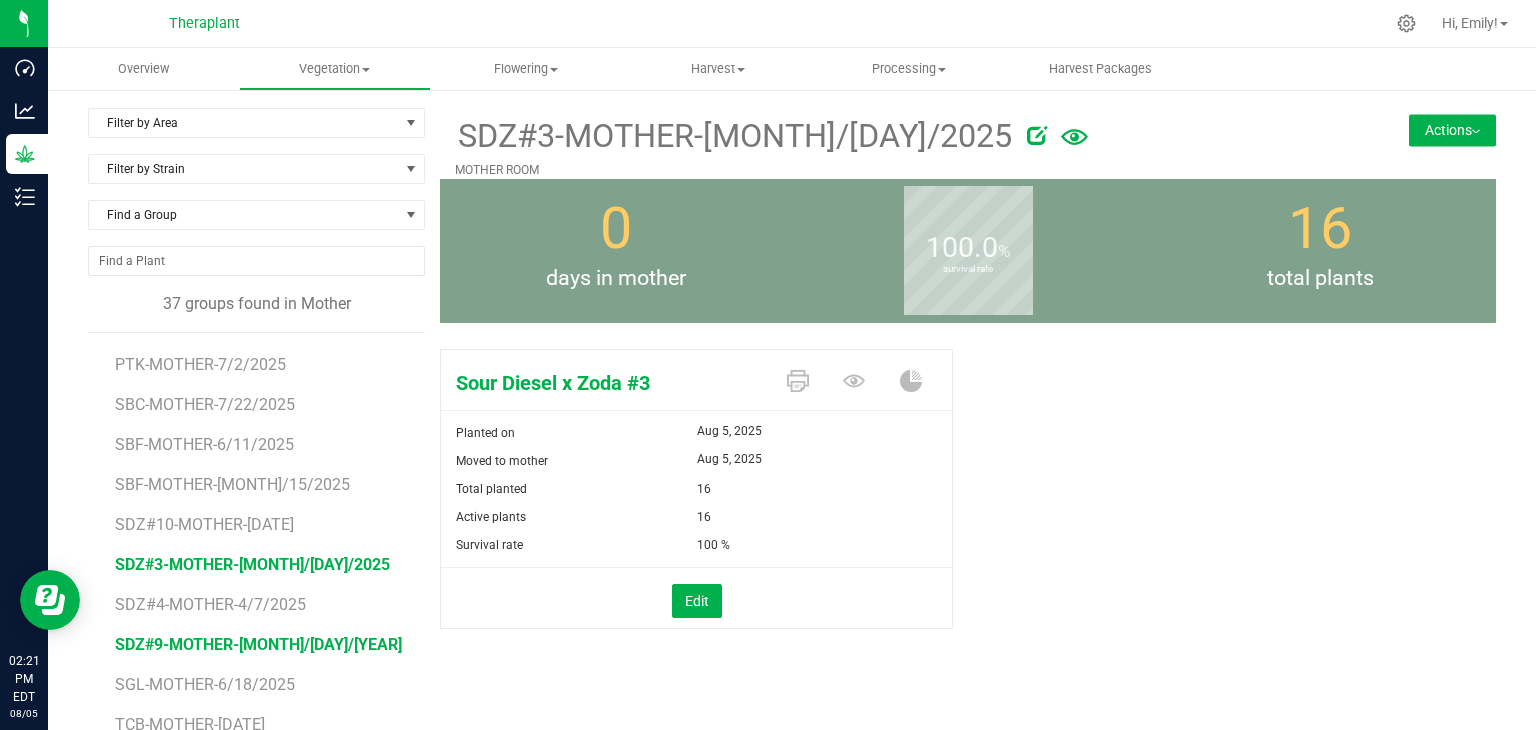 click on "[CODE]-[PERSON]-[DATE]" at bounding box center [258, 644] 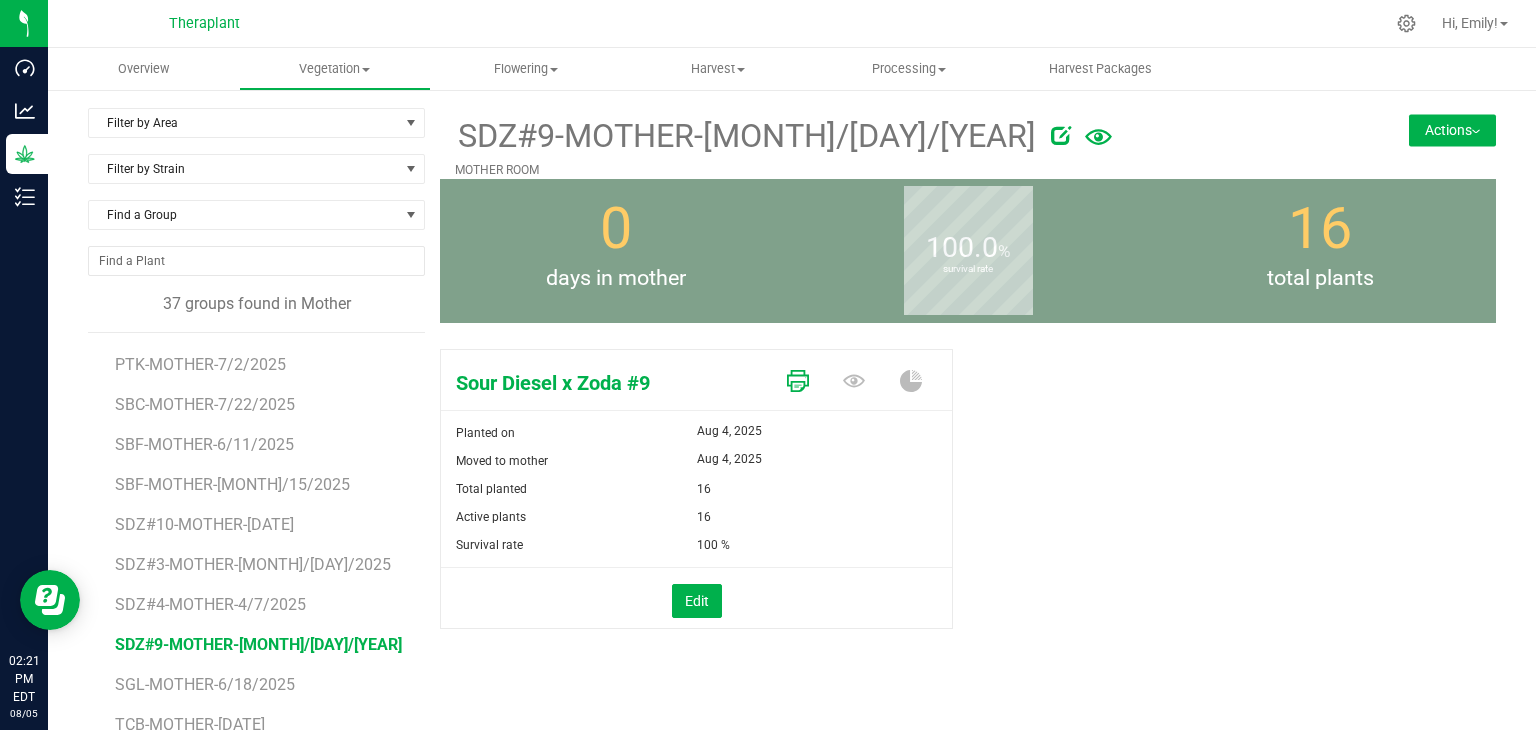 click 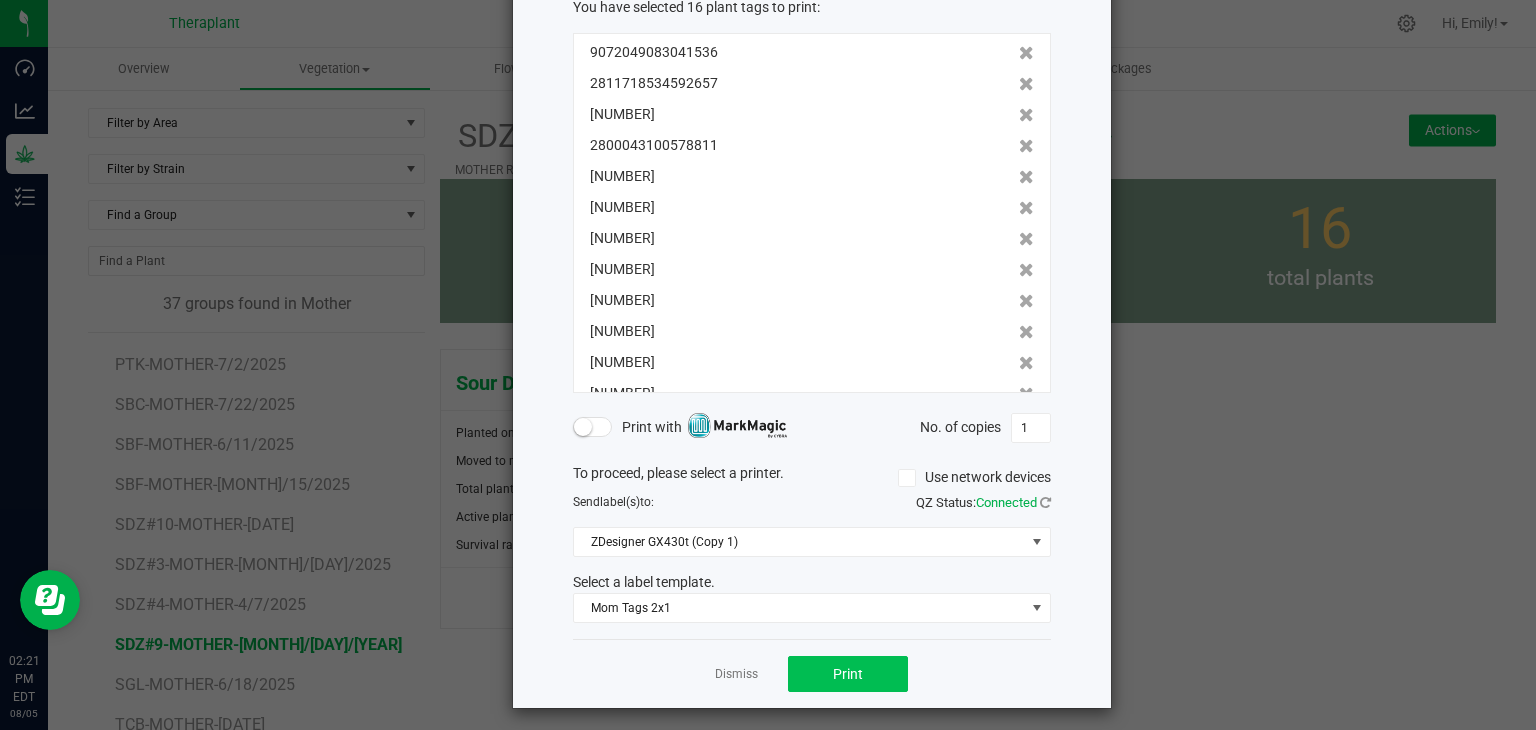 scroll, scrollTop: 132, scrollLeft: 0, axis: vertical 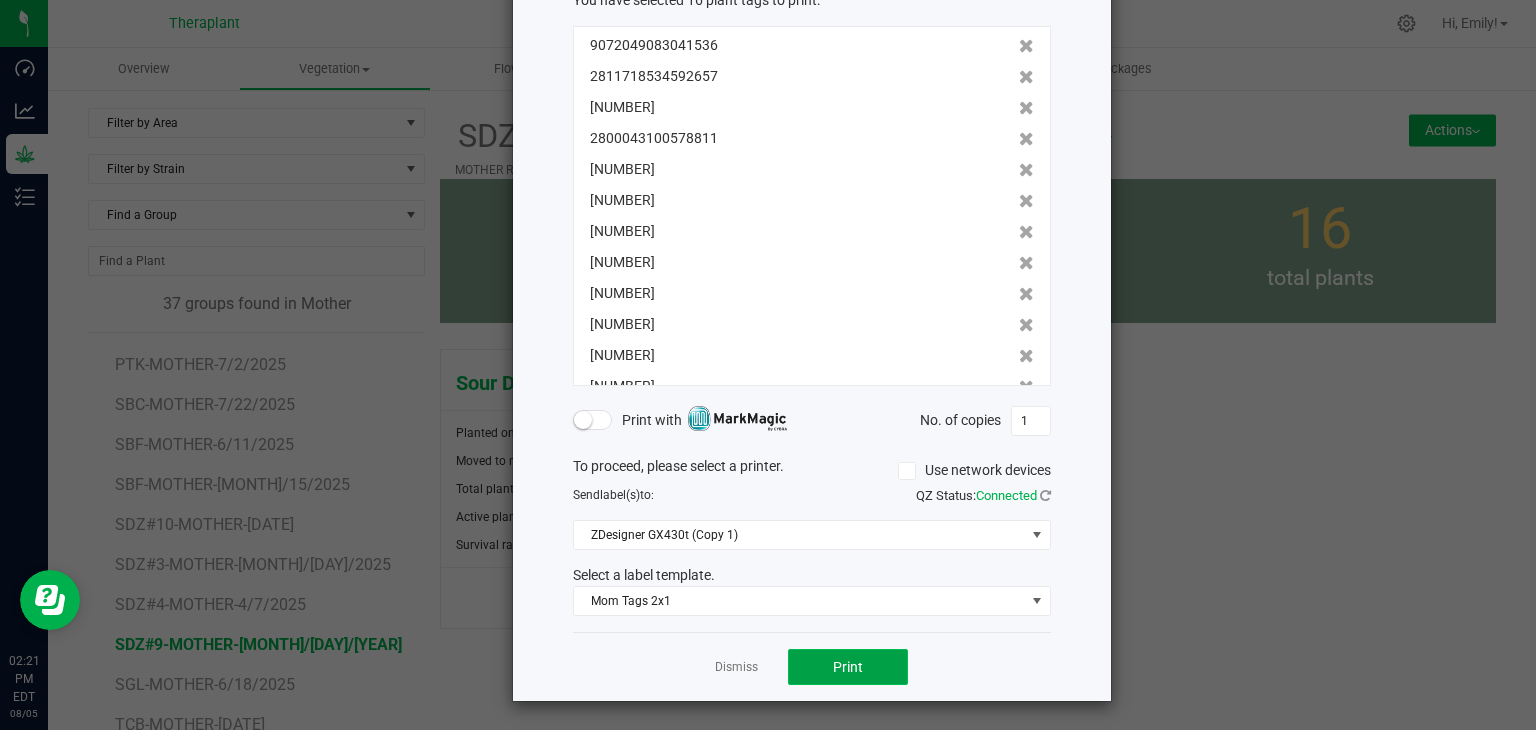 click on "Print" 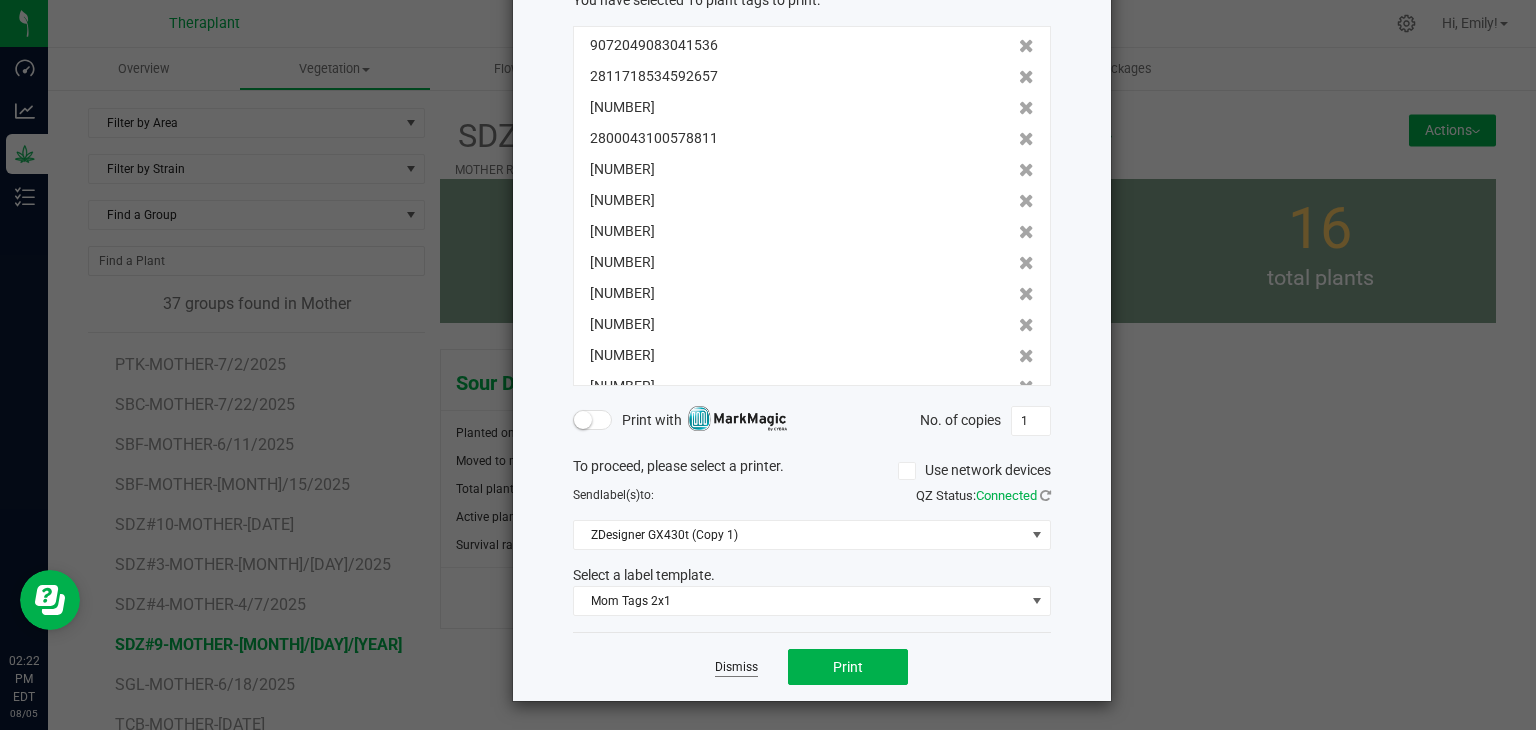 click on "Dismiss" 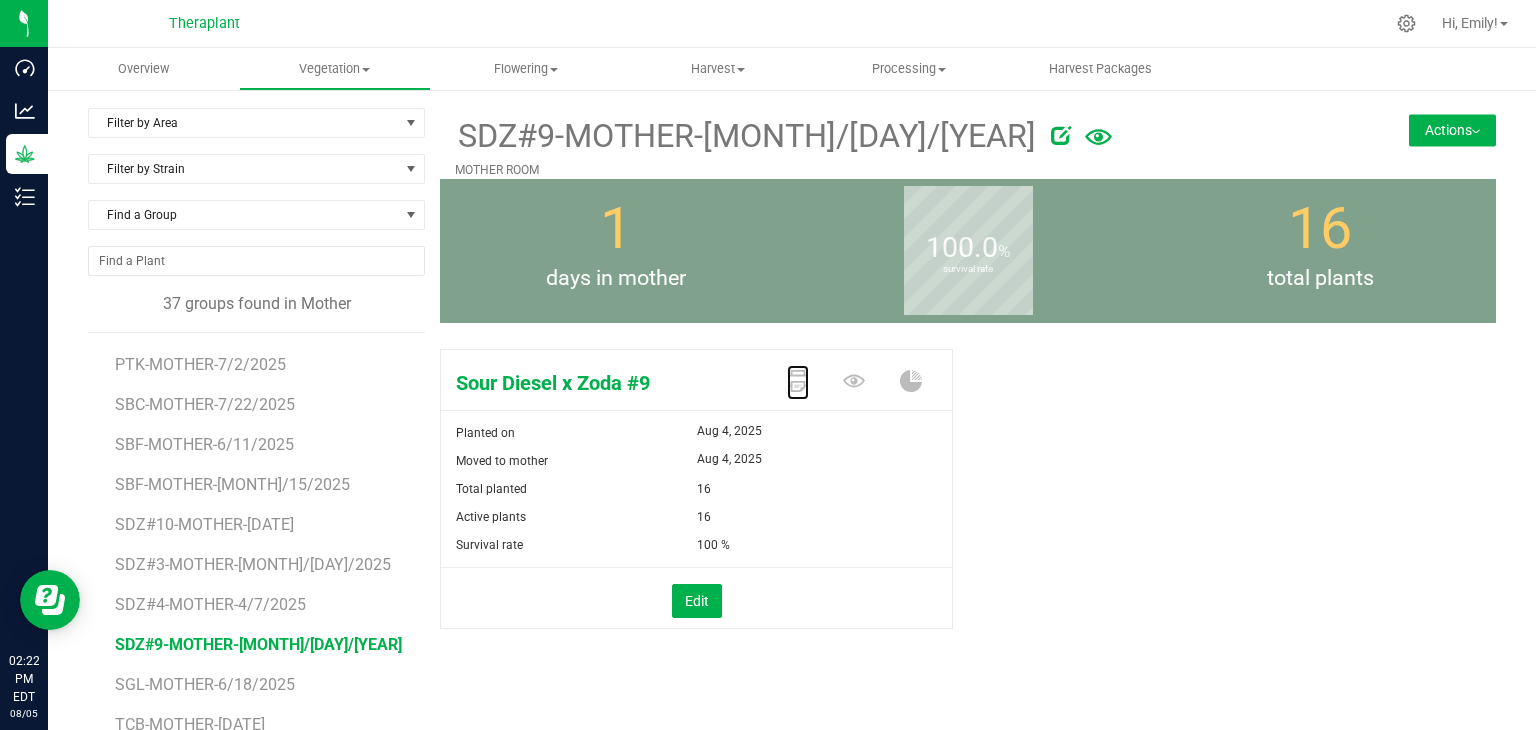 scroll, scrollTop: 696, scrollLeft: 0, axis: vertical 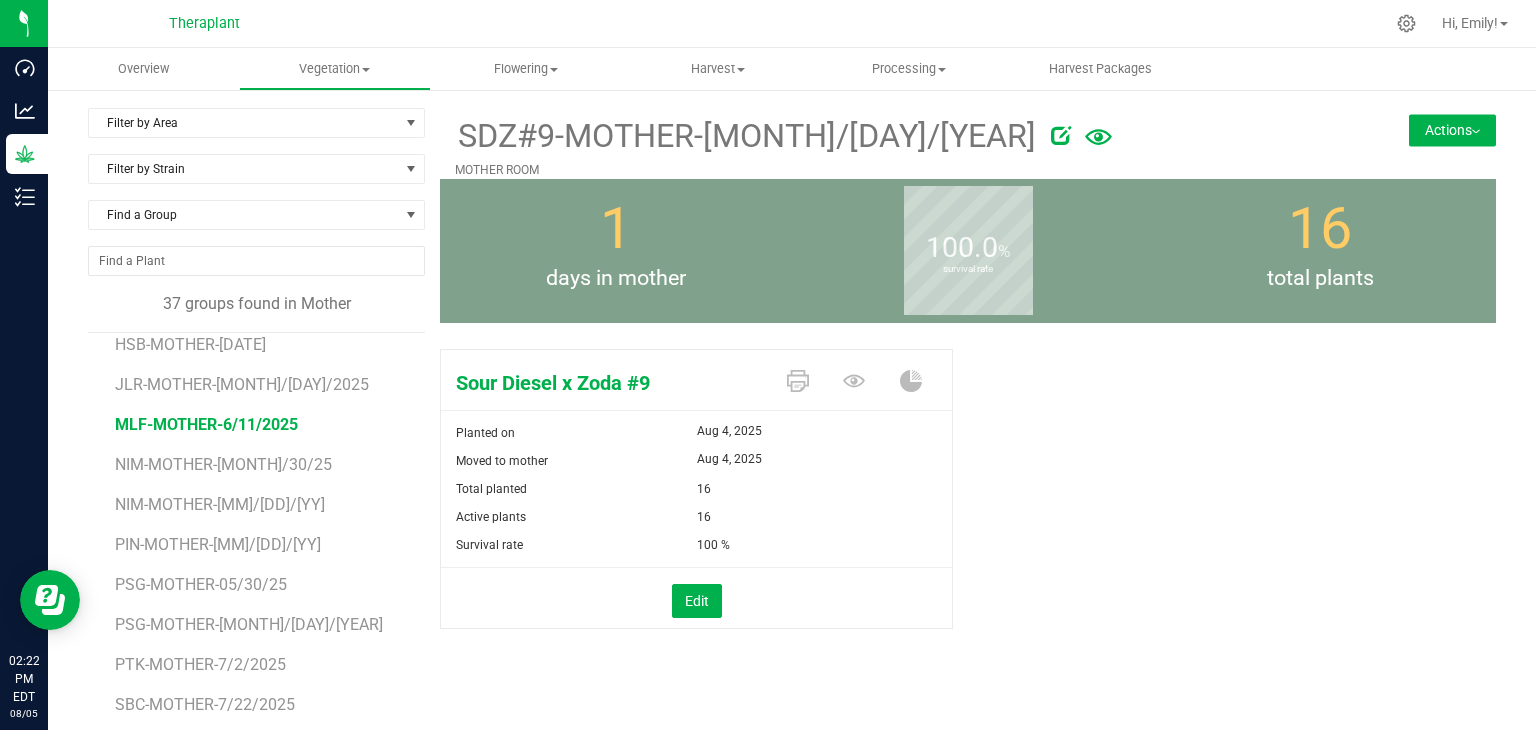 click on "MLF-MOTHER-6/11/2025" at bounding box center [206, 424] 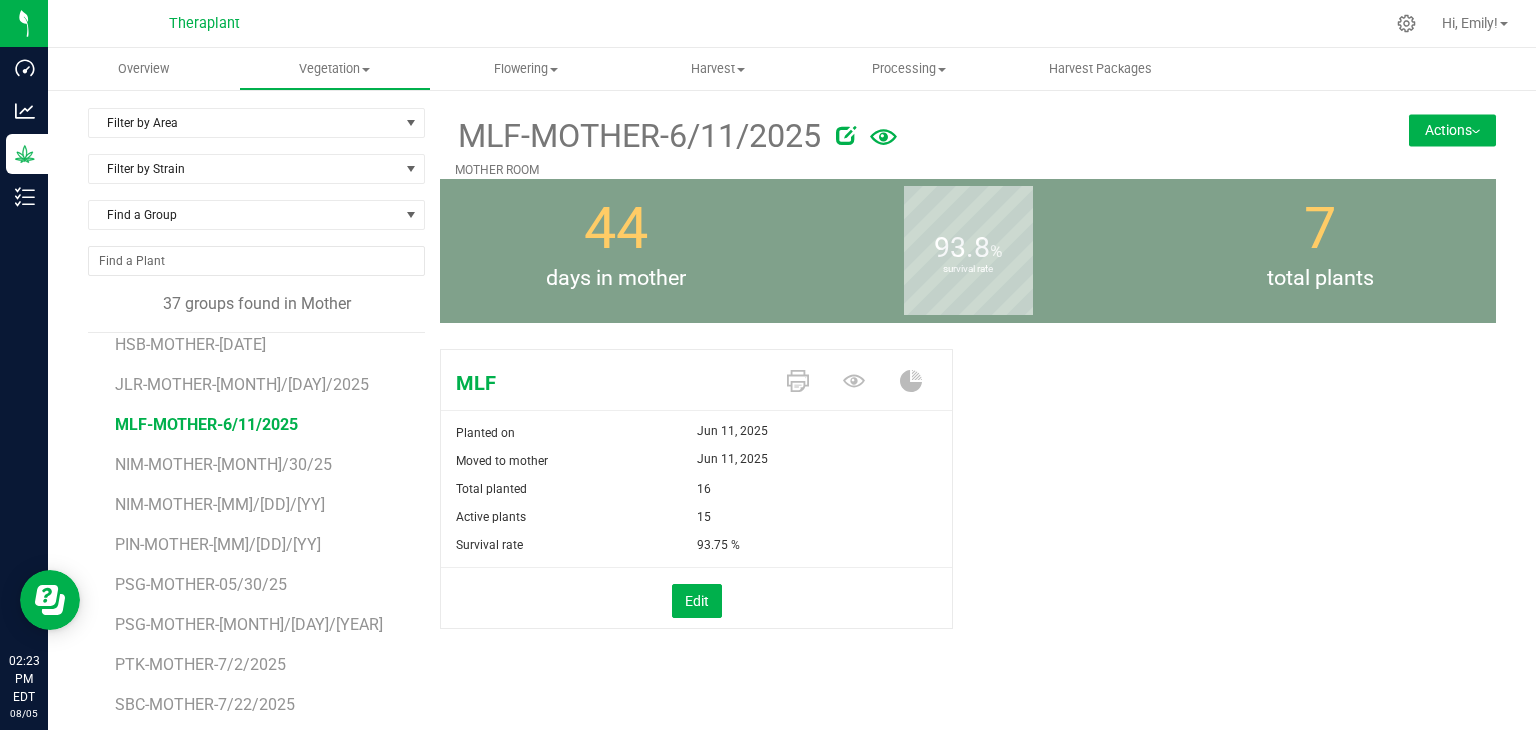 click on "Actions" at bounding box center (1452, 130) 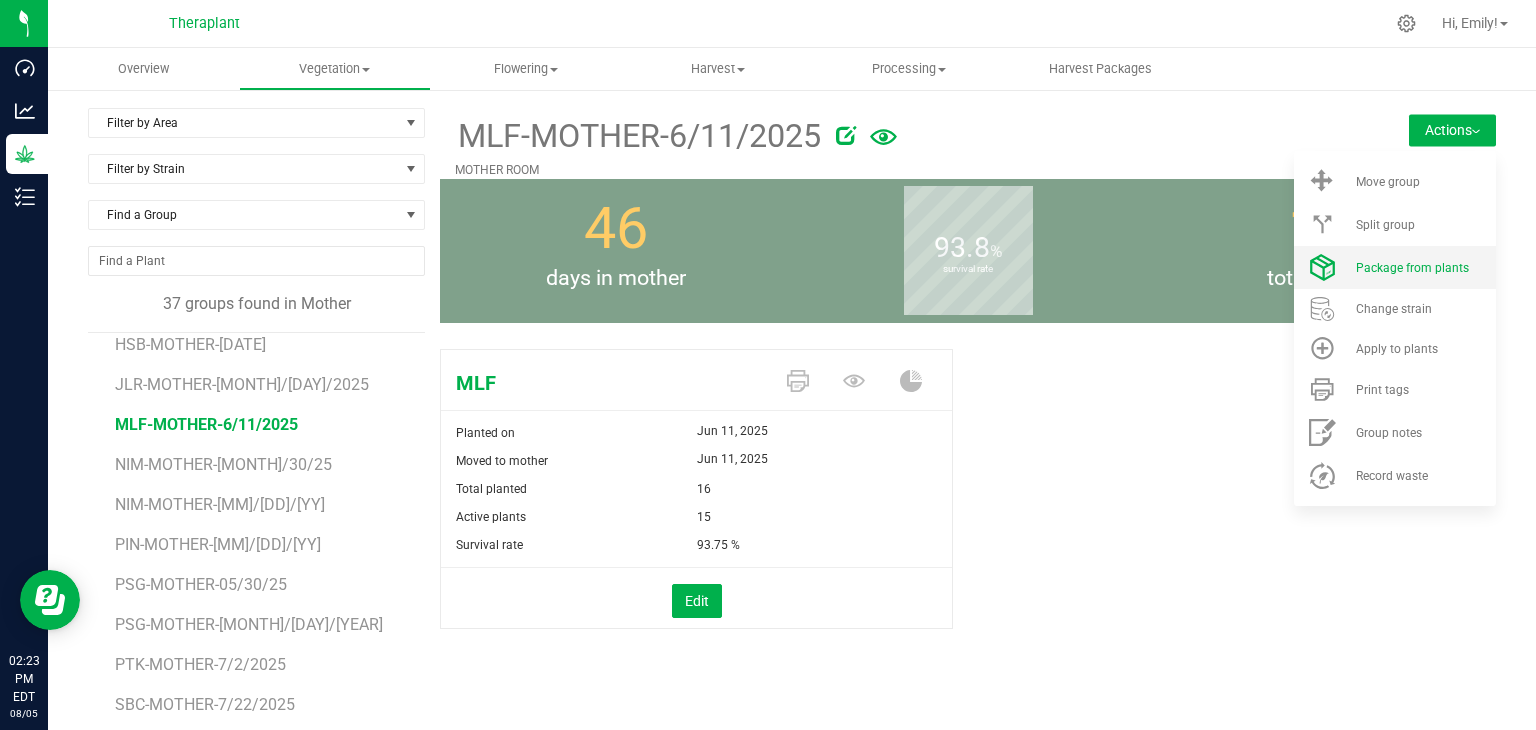 click on "Package from plants" at bounding box center (1412, 268) 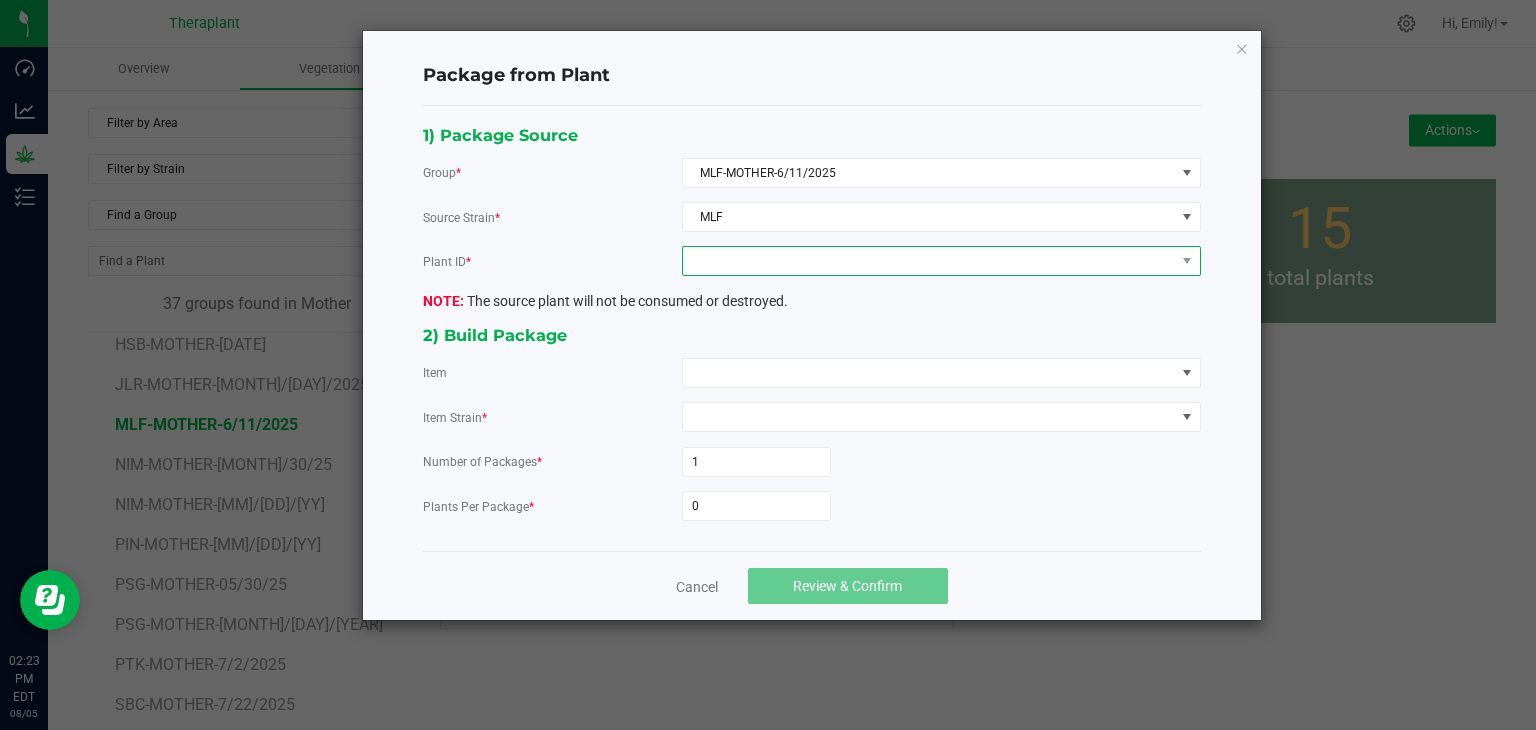 click at bounding box center (929, 261) 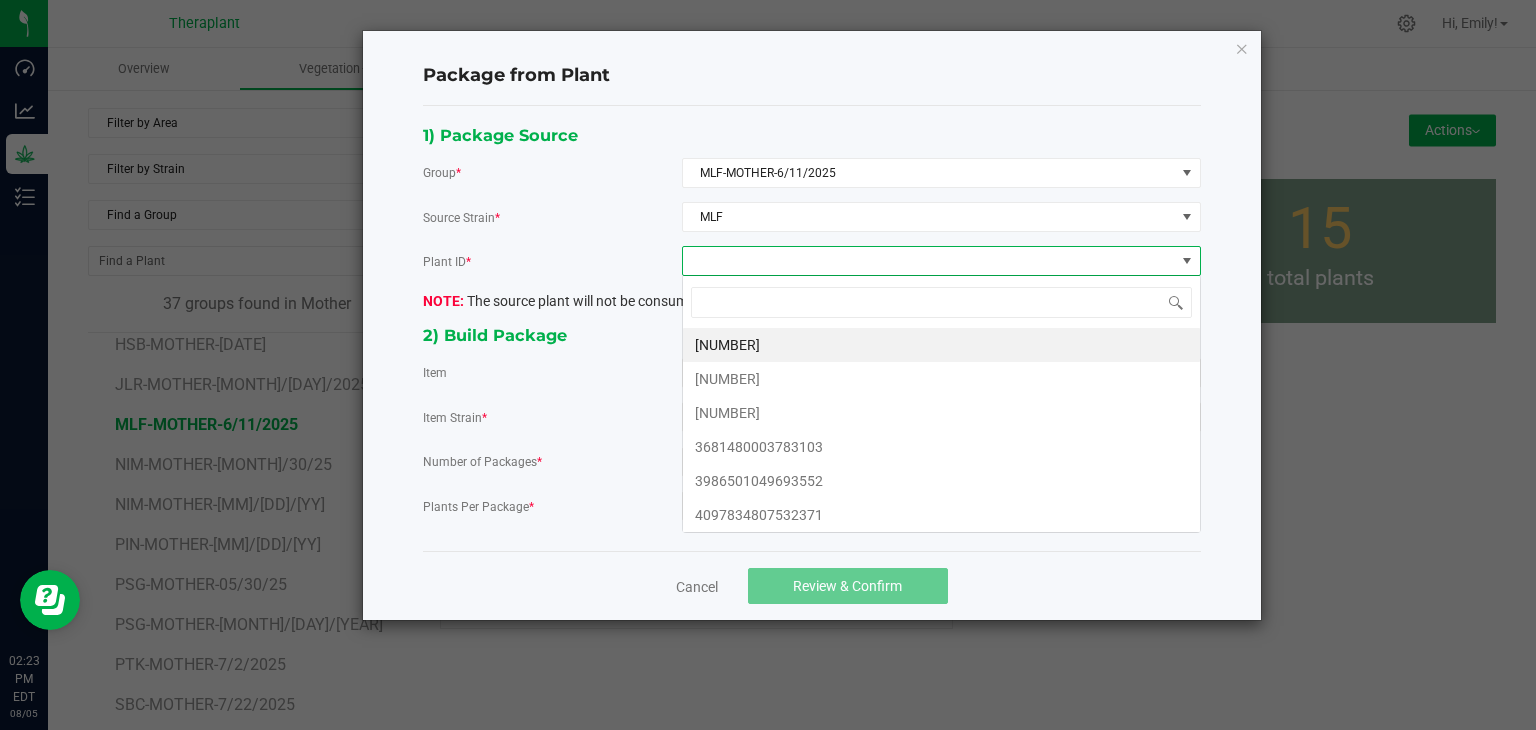 scroll, scrollTop: 99970, scrollLeft: 99480, axis: both 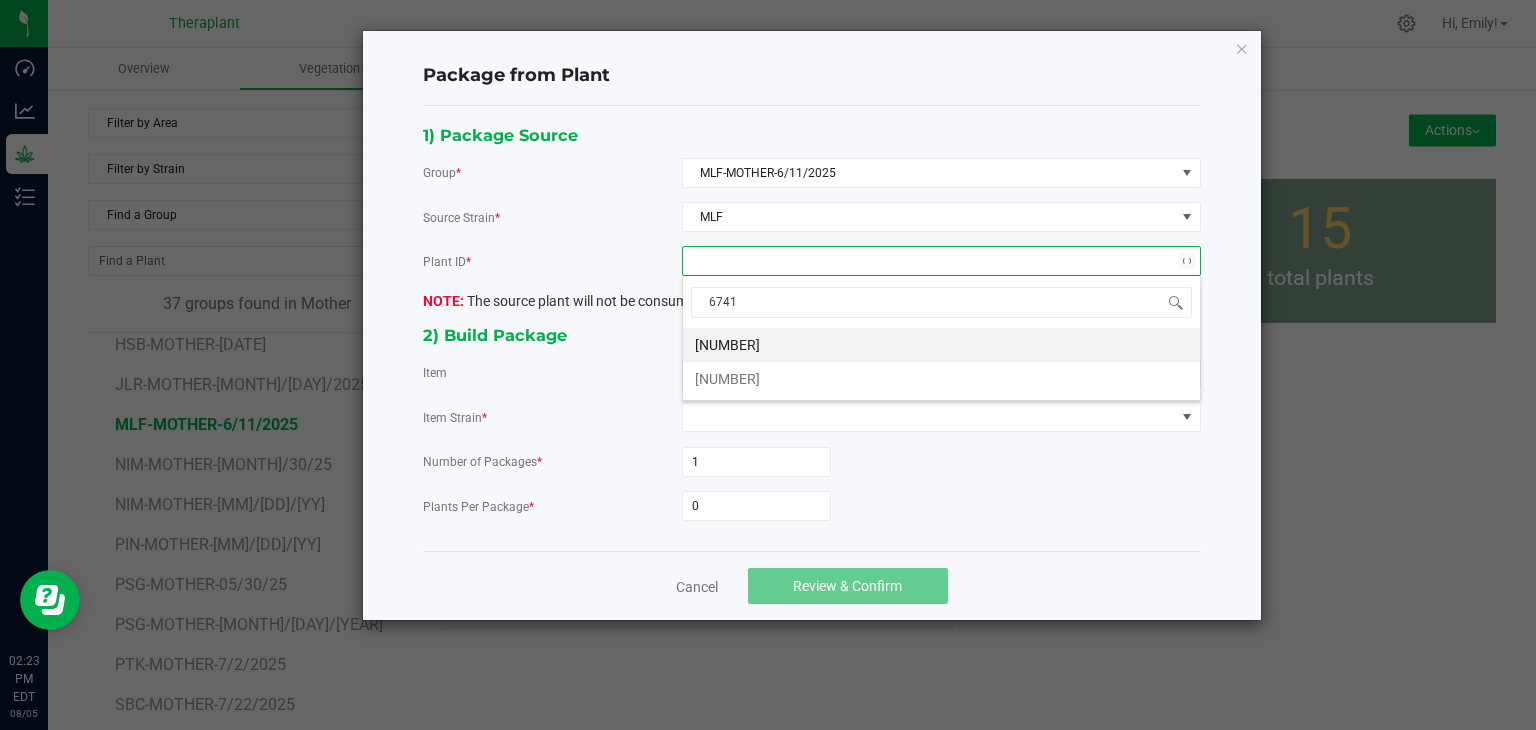 type on "67416" 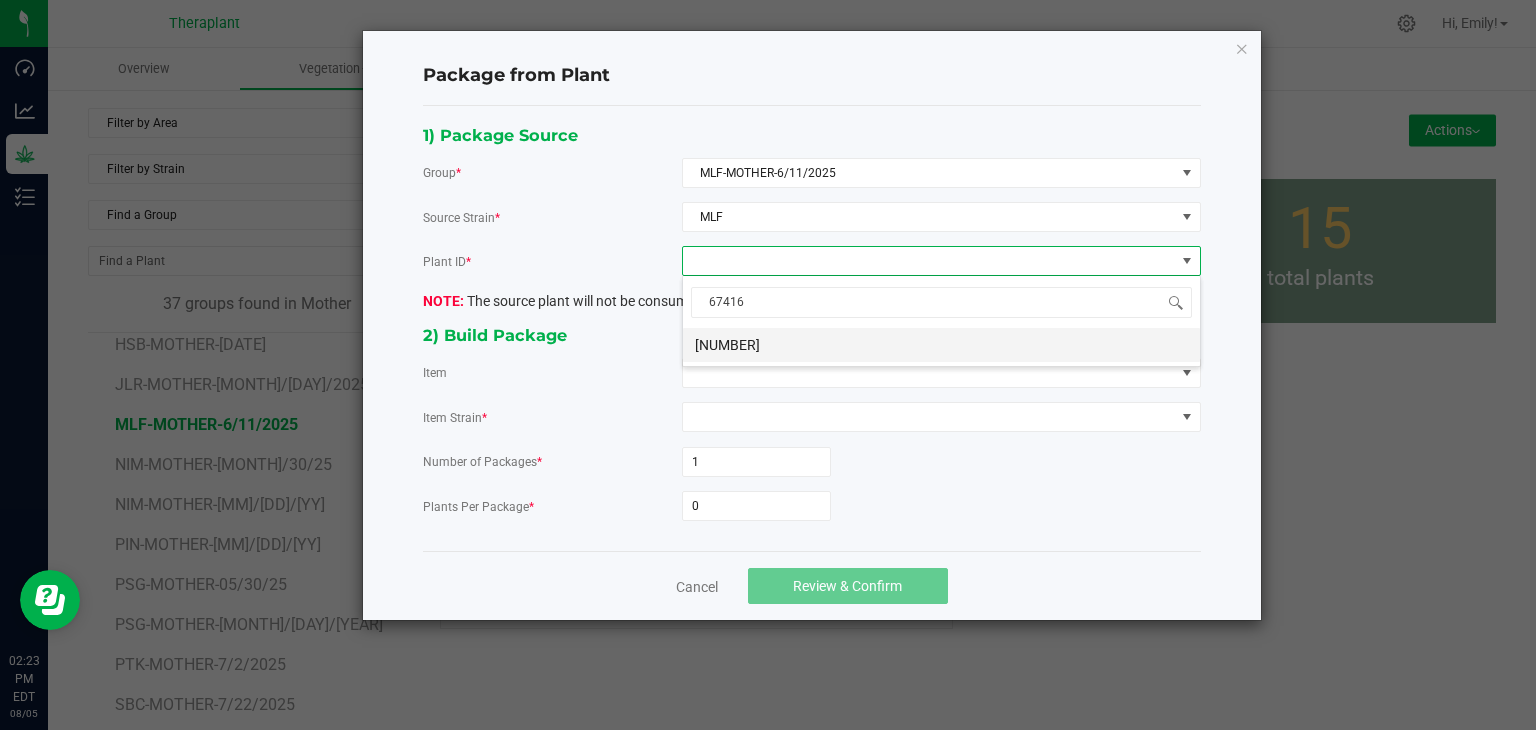 click on "5305703758367416" at bounding box center [941, 345] 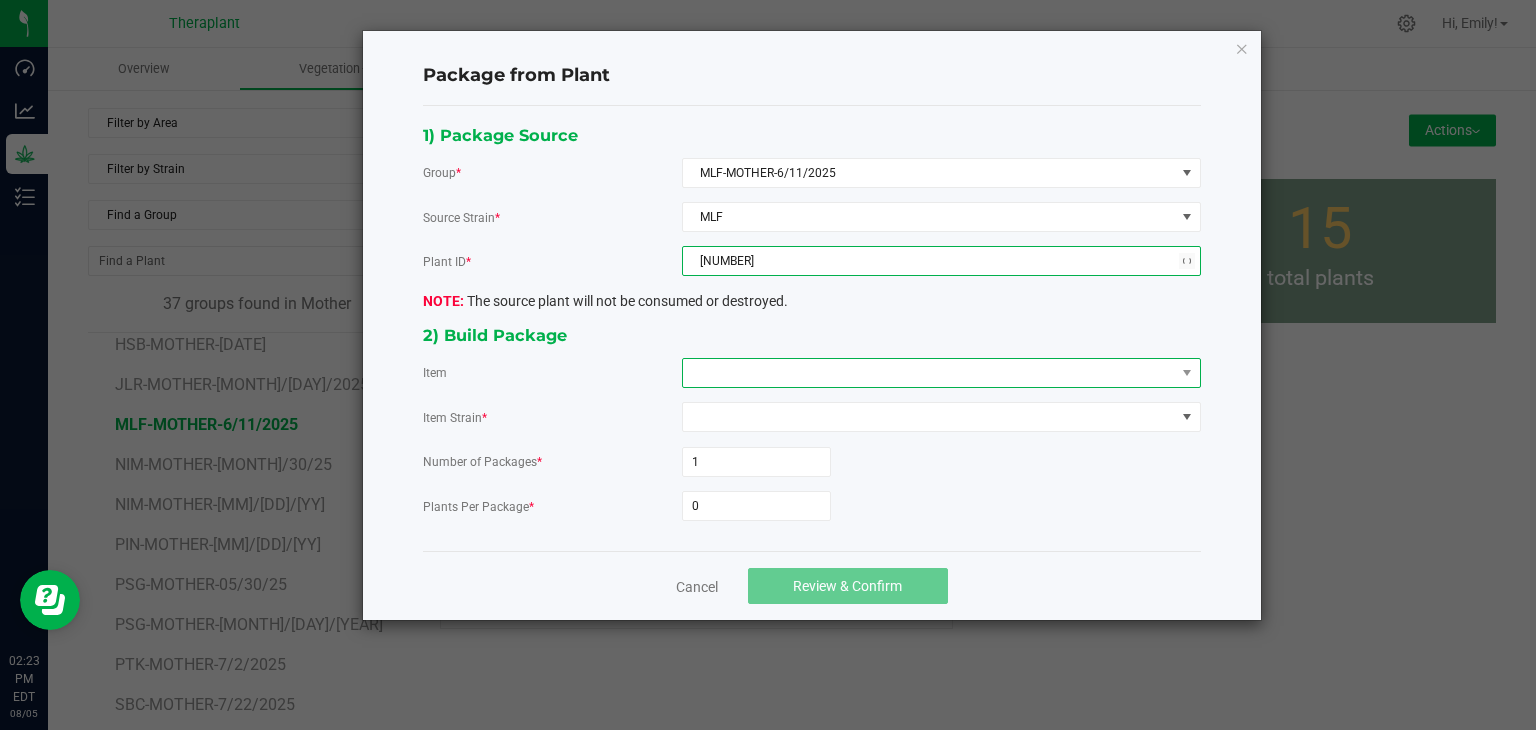 click at bounding box center [929, 373] 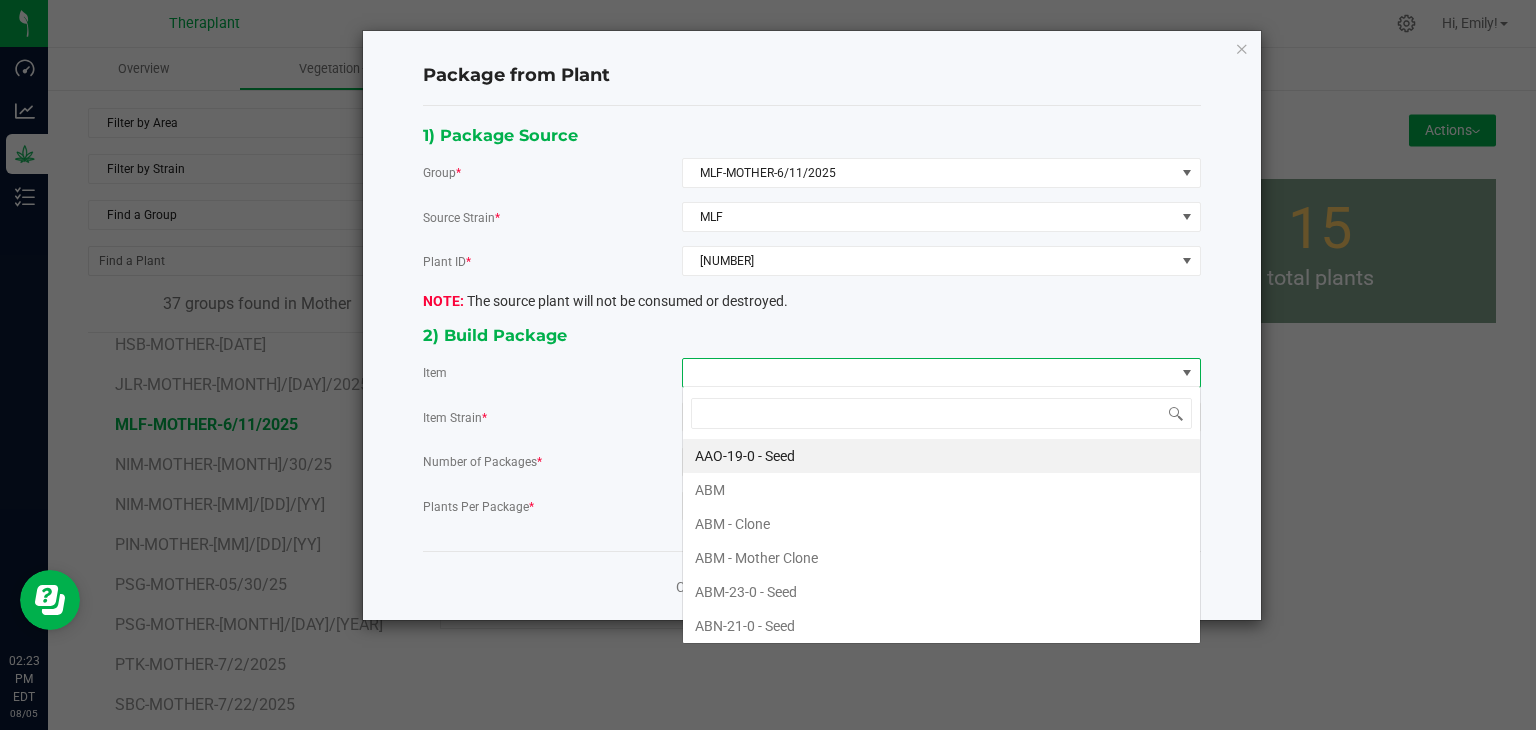scroll, scrollTop: 99970, scrollLeft: 99480, axis: both 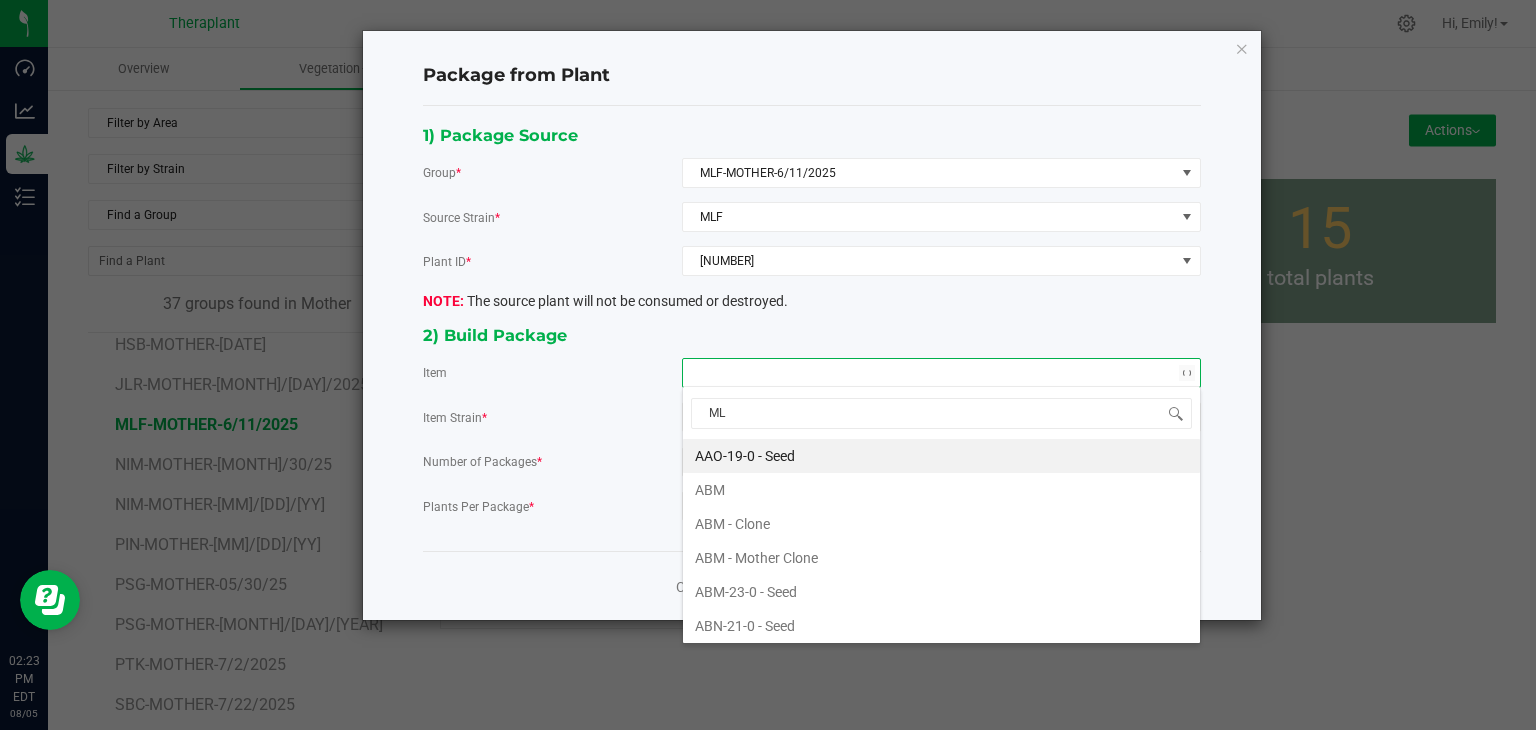 type on "MLF" 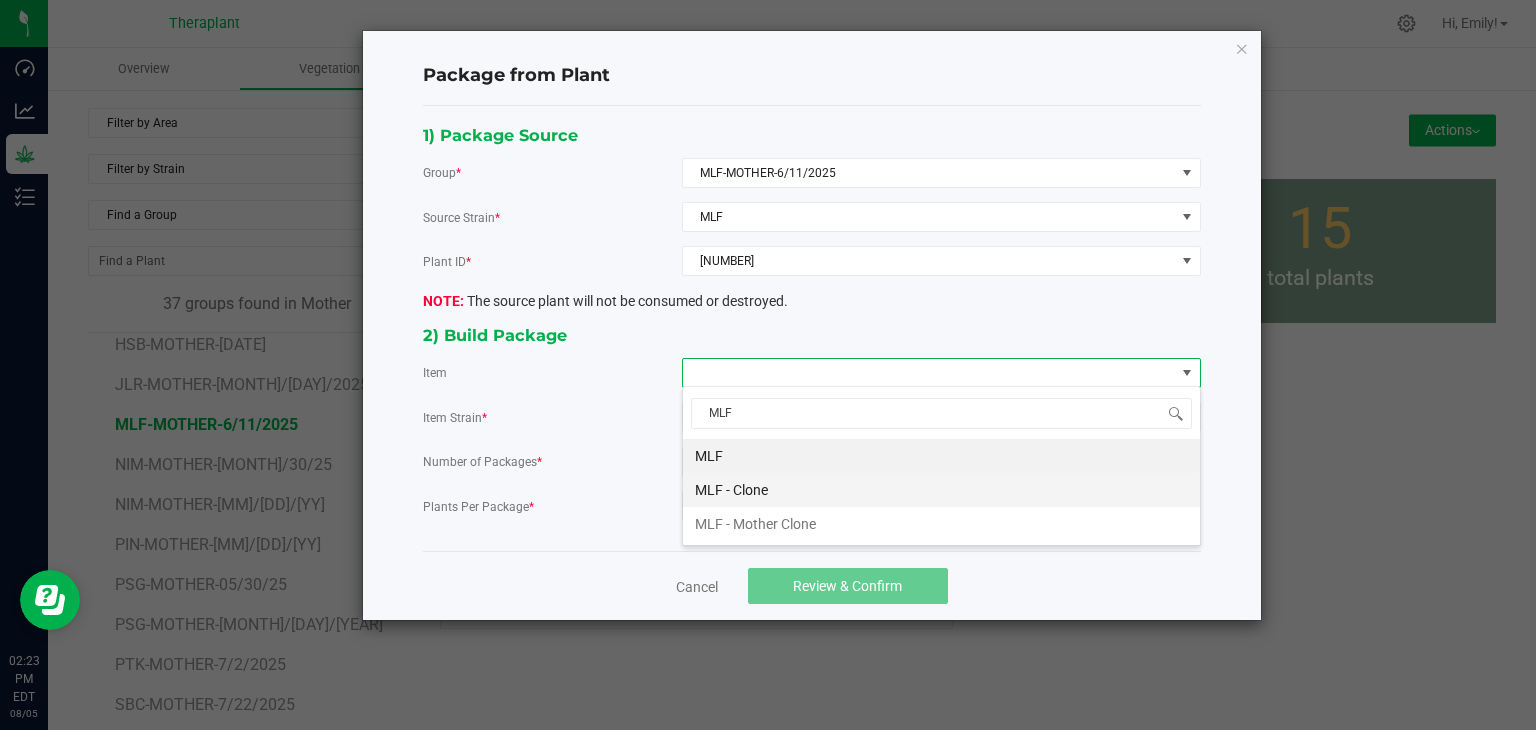 click on "MLF - Clone" at bounding box center (941, 490) 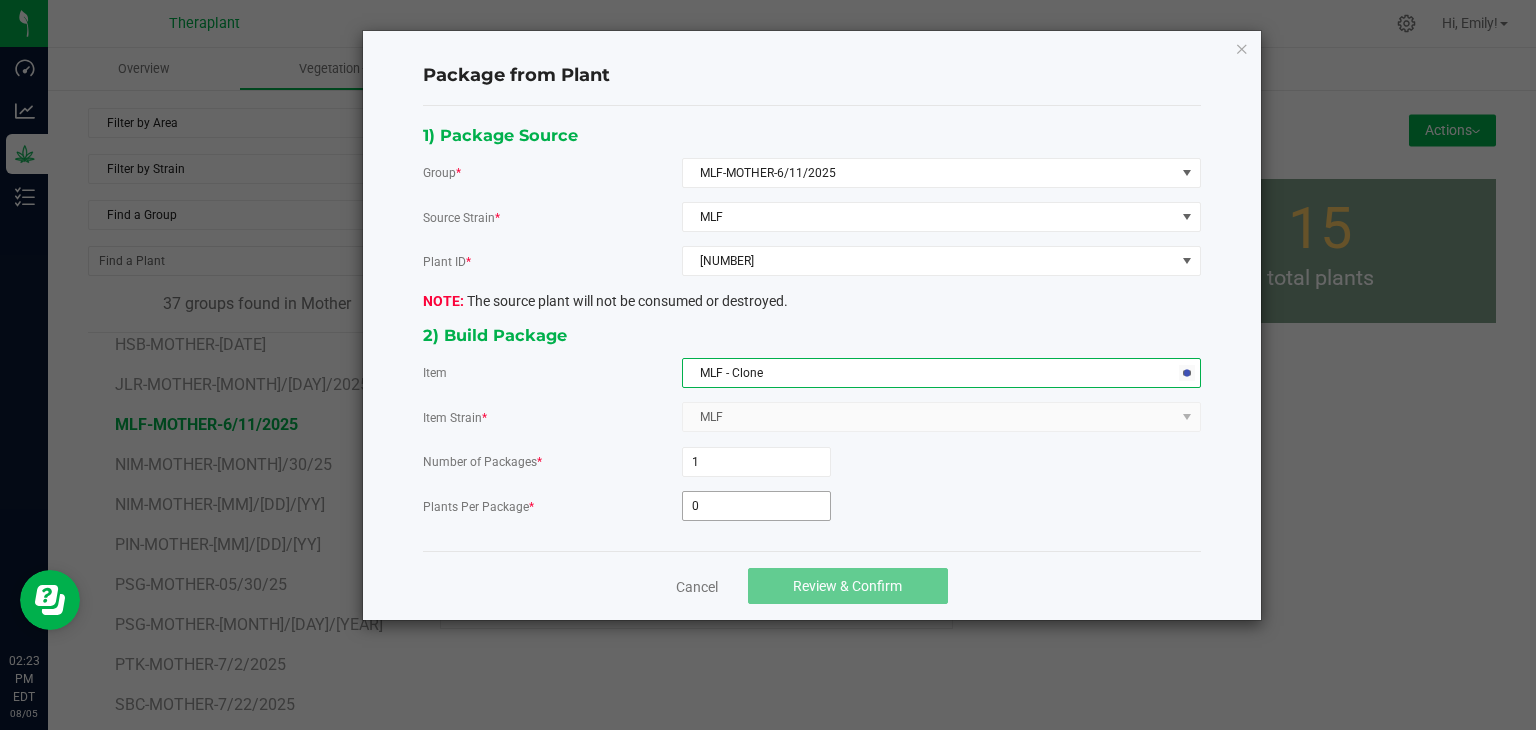 click on "0" at bounding box center [756, 506] 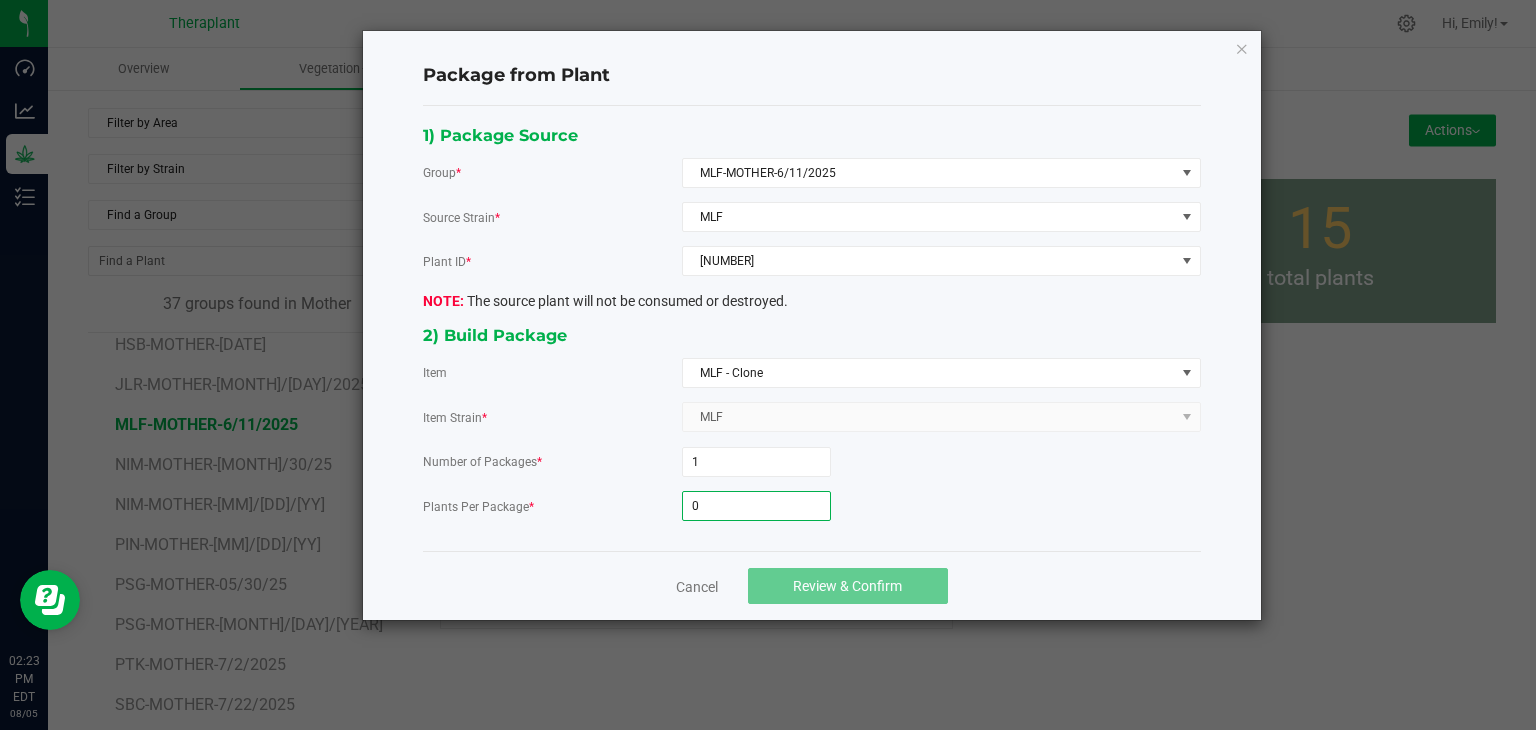 click on "0" at bounding box center (756, 506) 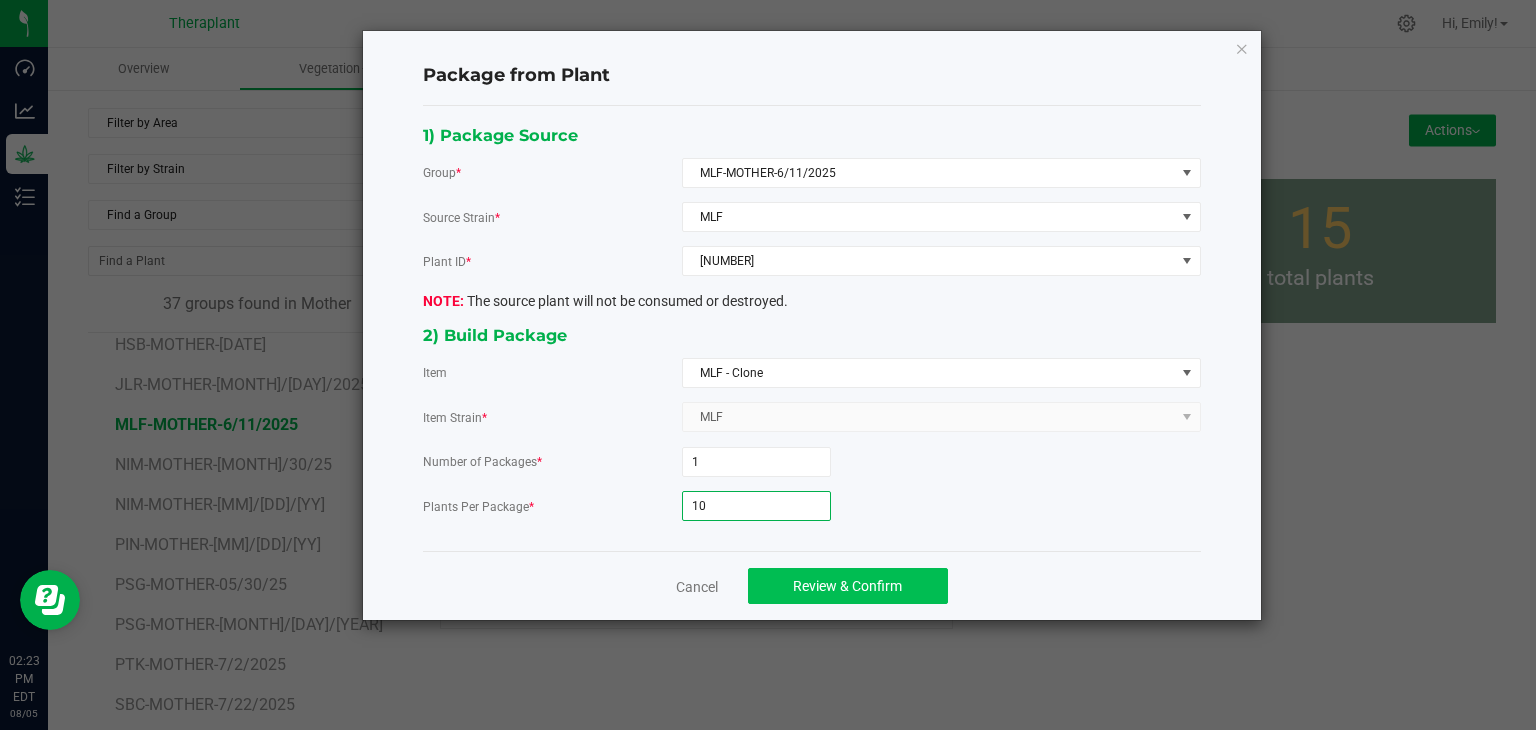 type on "10" 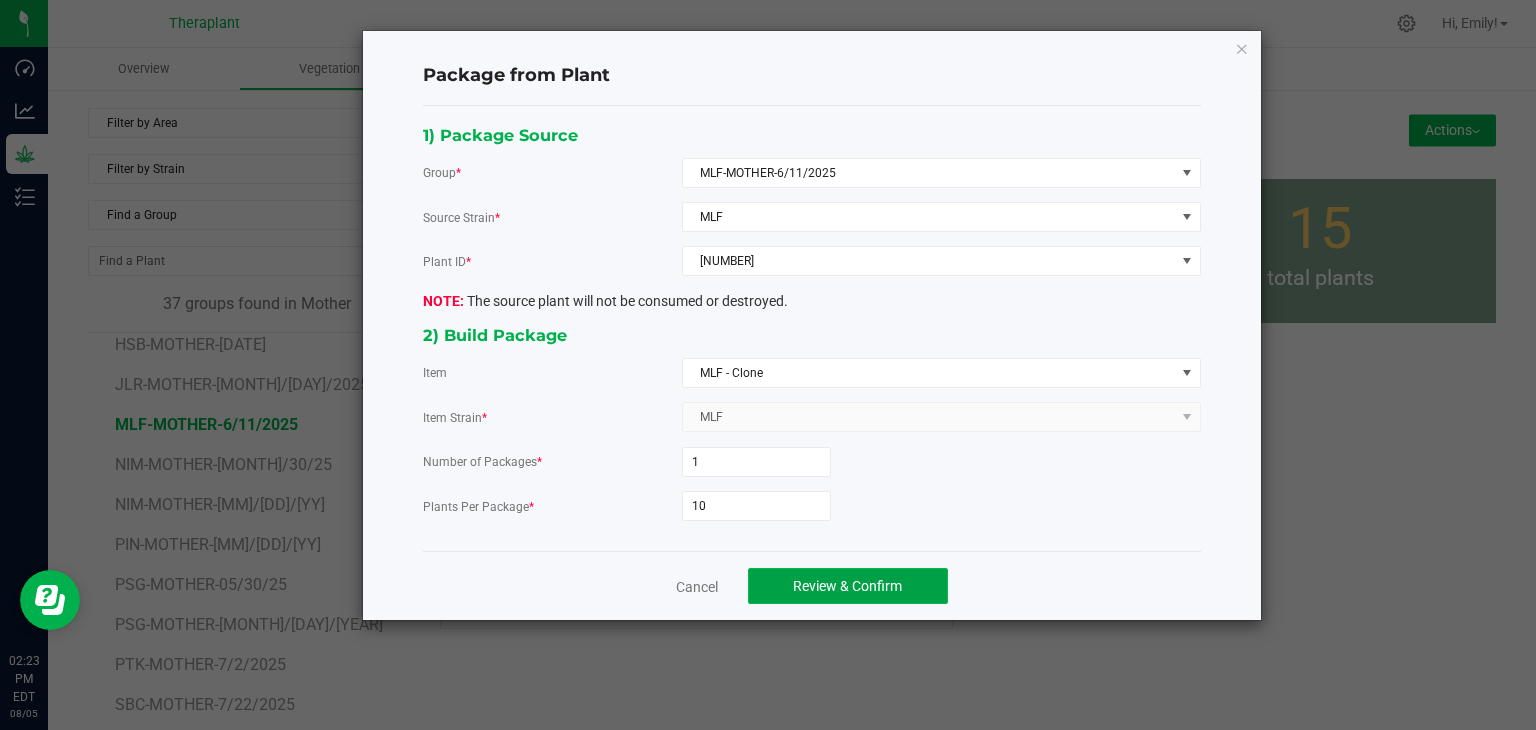 click on "Review & Confirm" 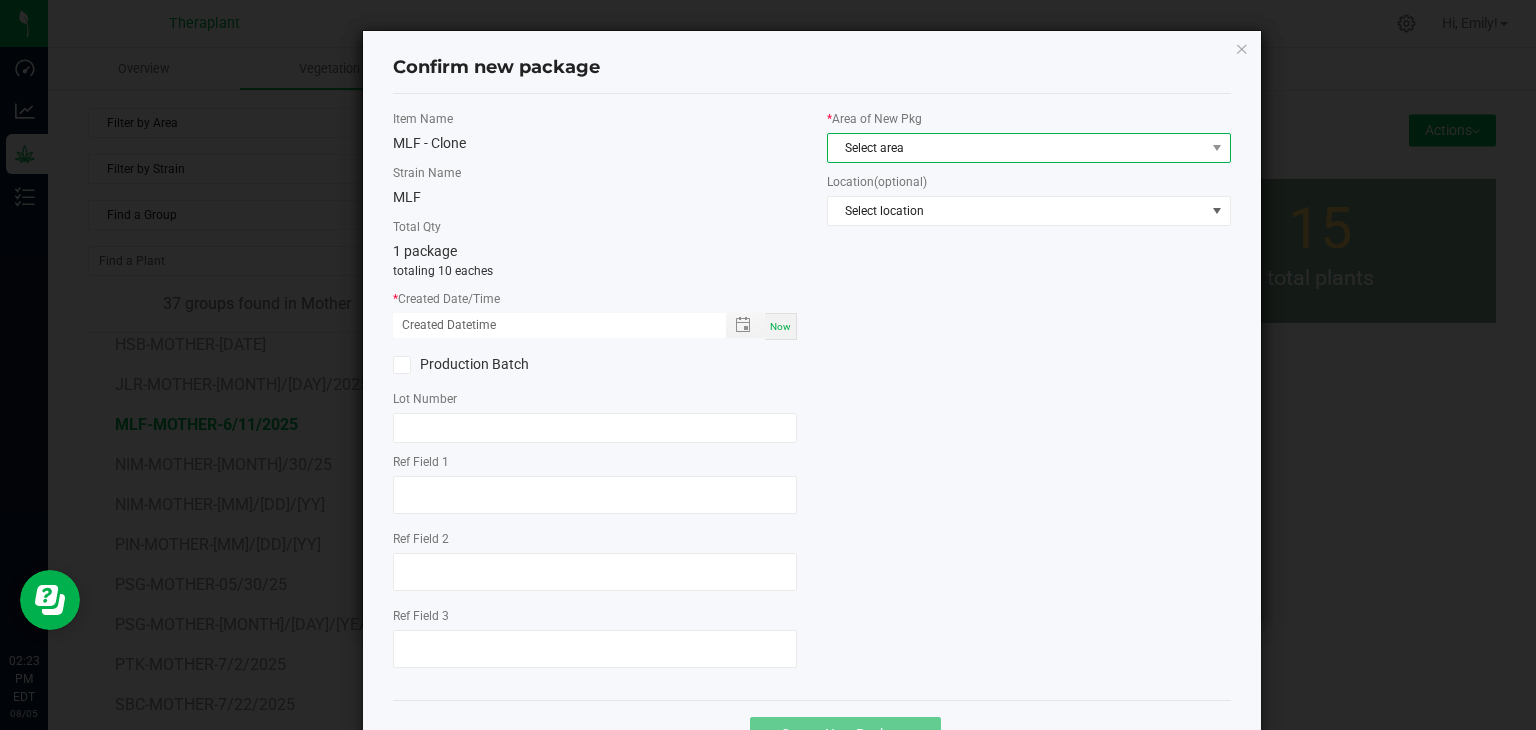 click on "Select area" at bounding box center (1016, 148) 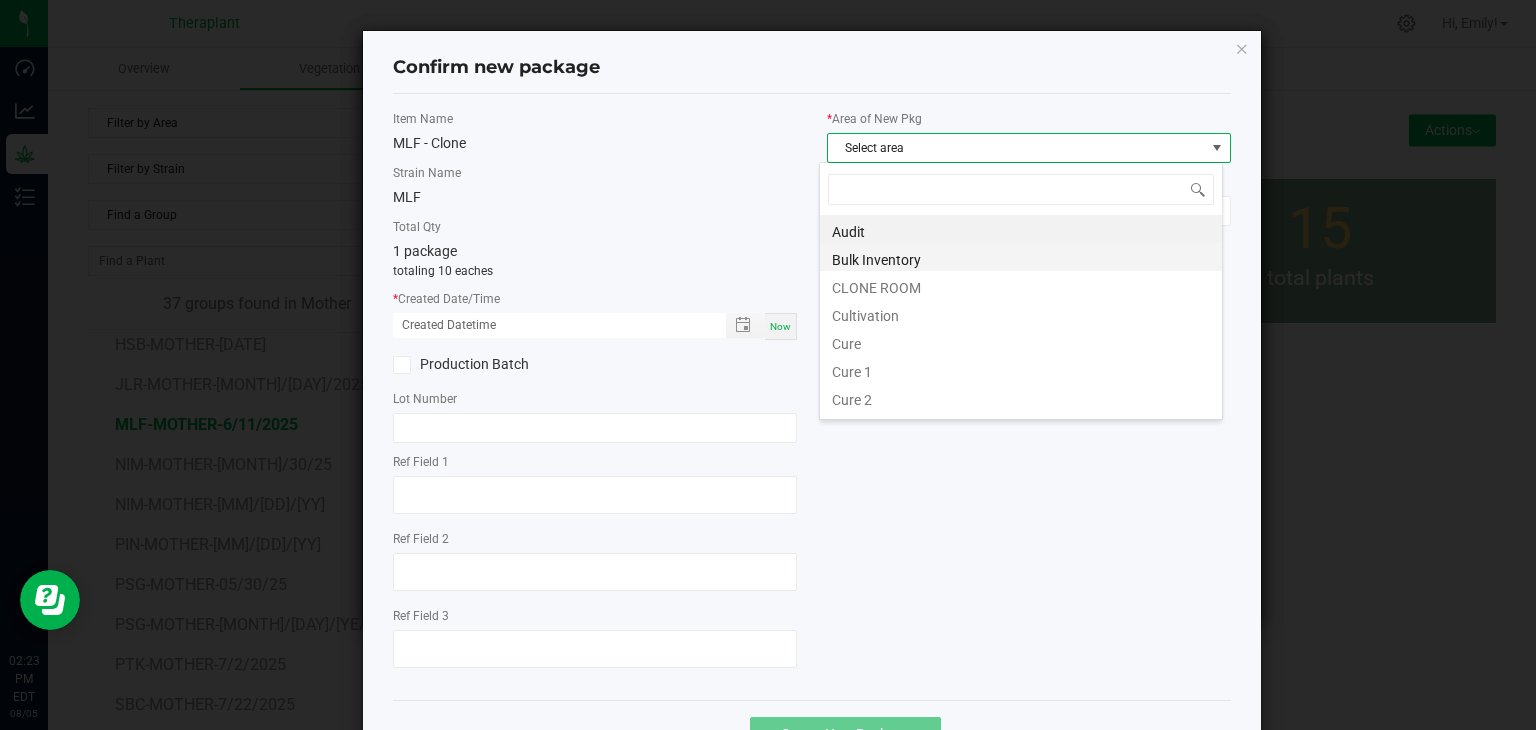 scroll, scrollTop: 99970, scrollLeft: 99596, axis: both 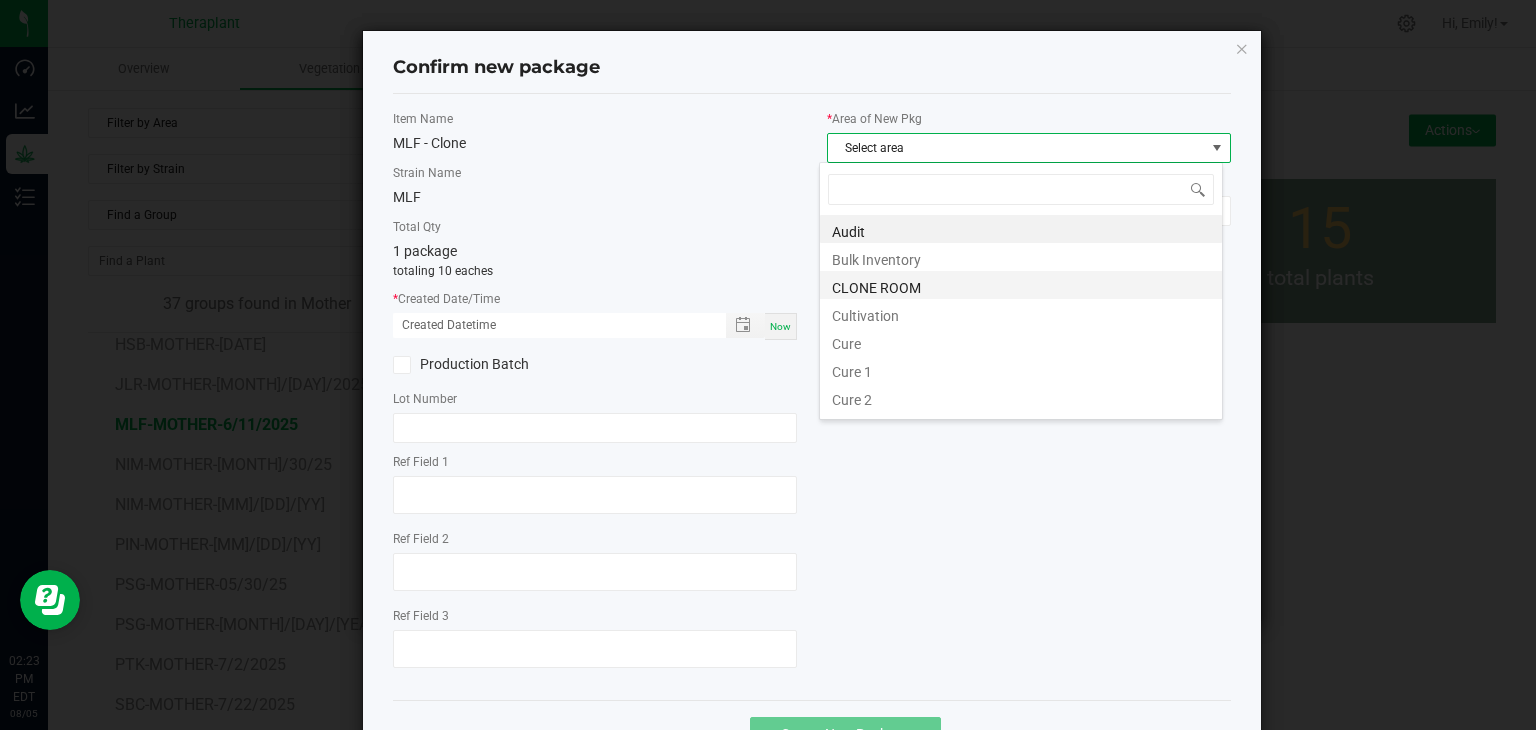 click on "CLONE ROOM" at bounding box center (1021, 285) 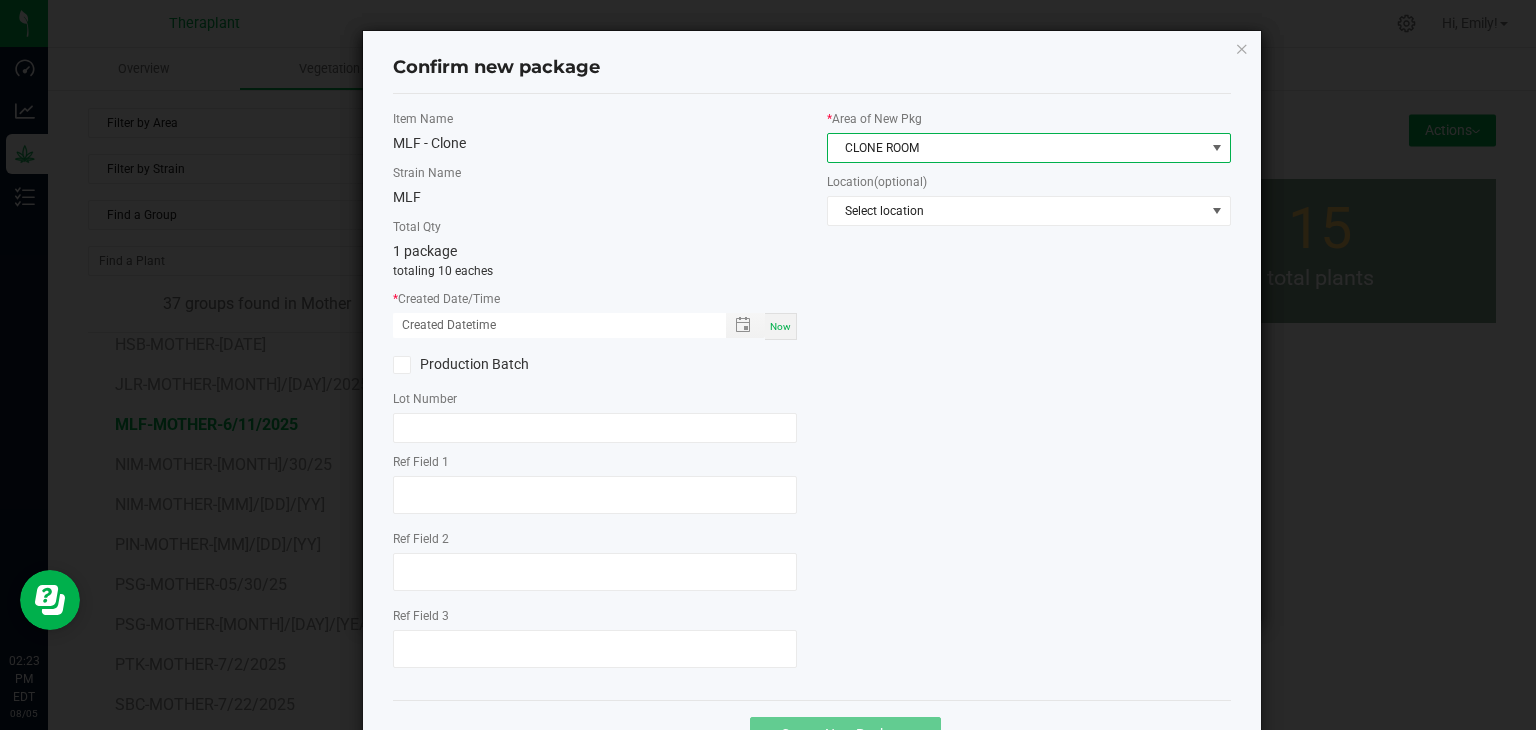 click on "Now" at bounding box center (780, 326) 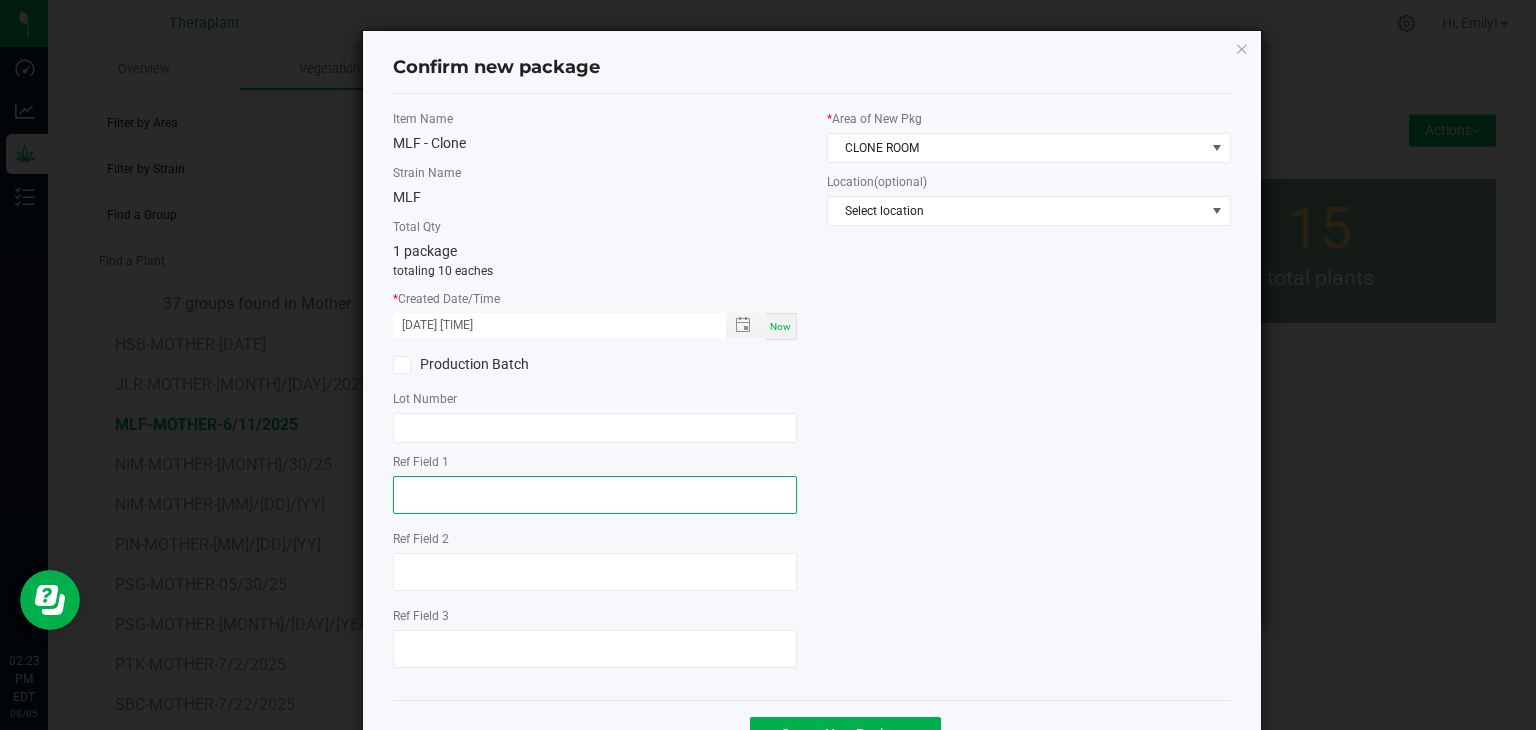 click 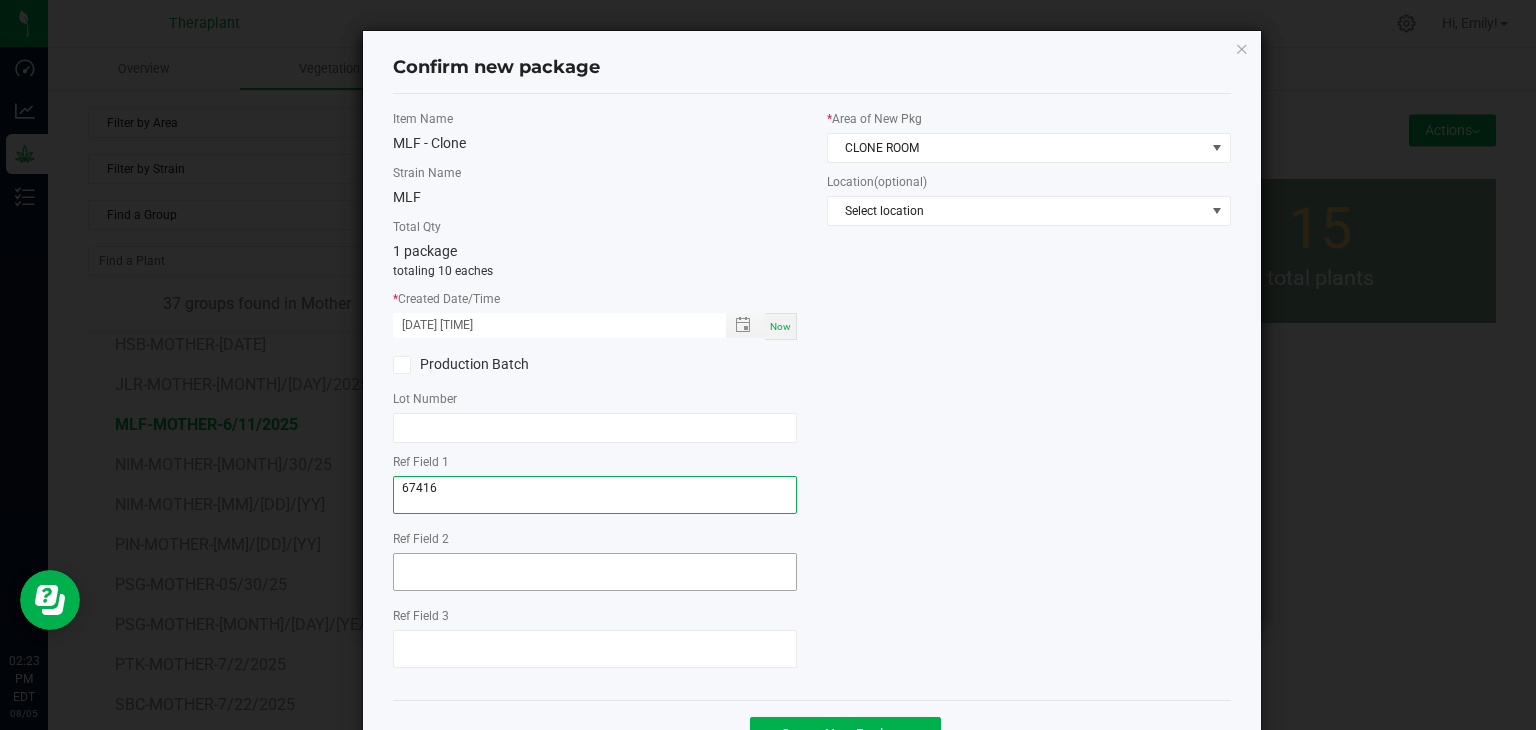 type on "67416" 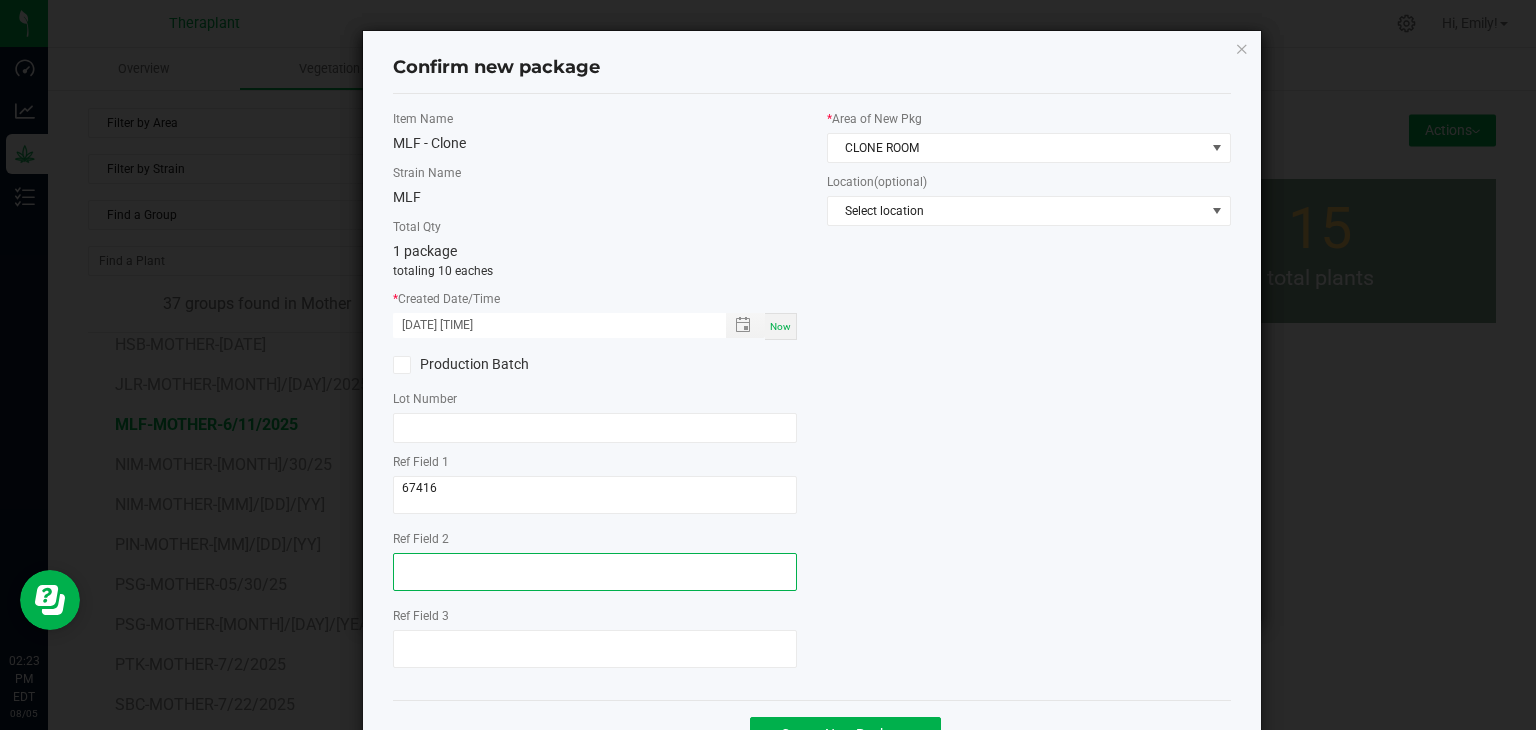 click at bounding box center (595, 572) 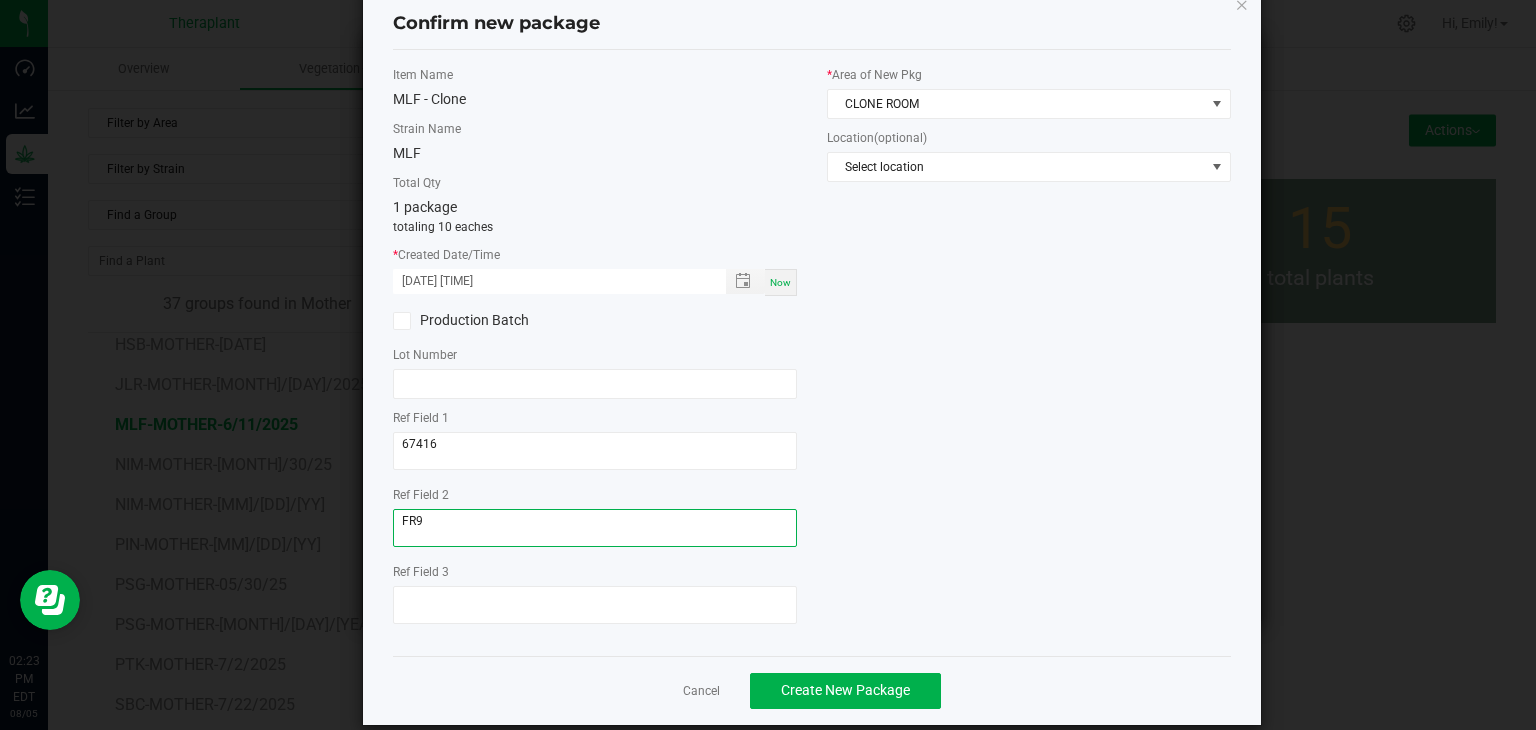 scroll, scrollTop: 69, scrollLeft: 0, axis: vertical 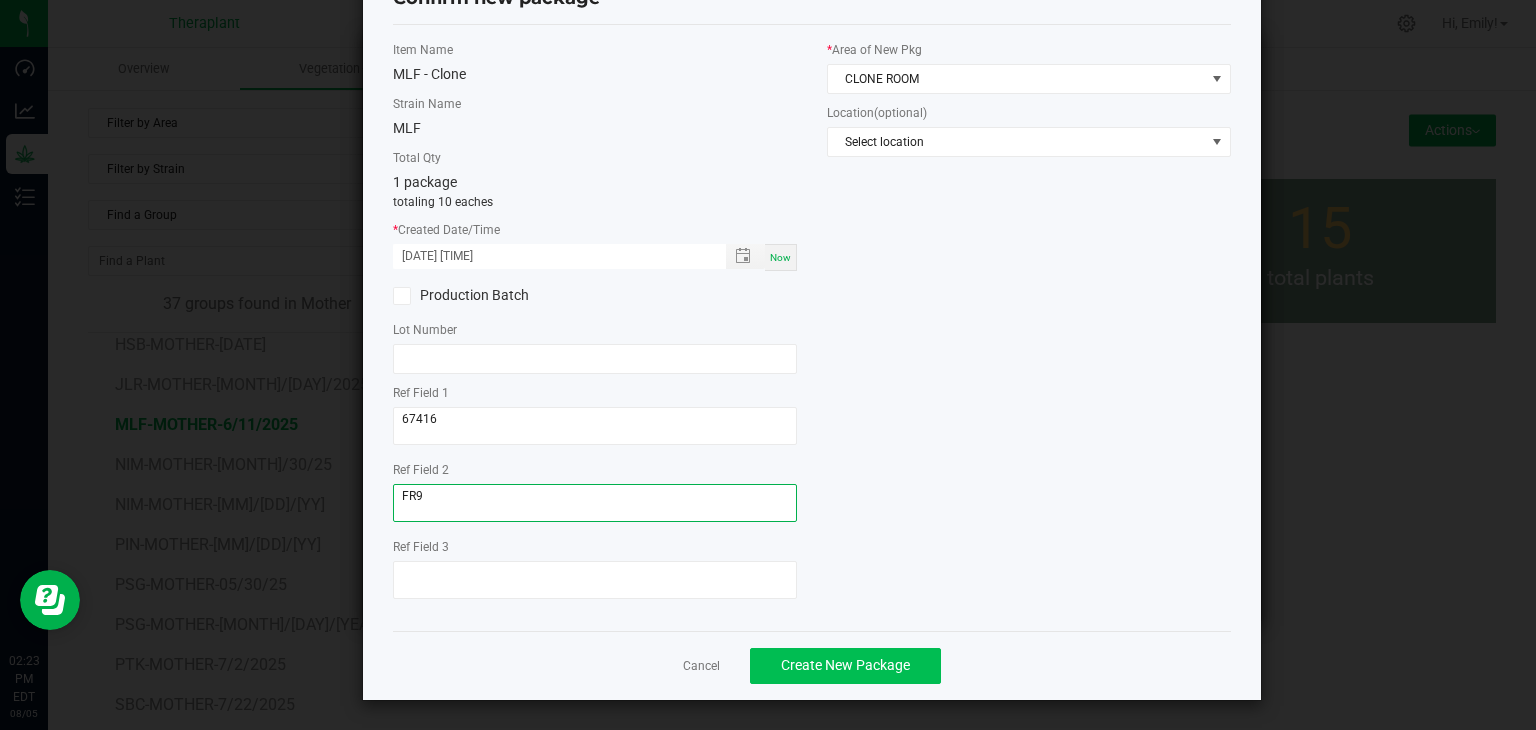 type on "FR9" 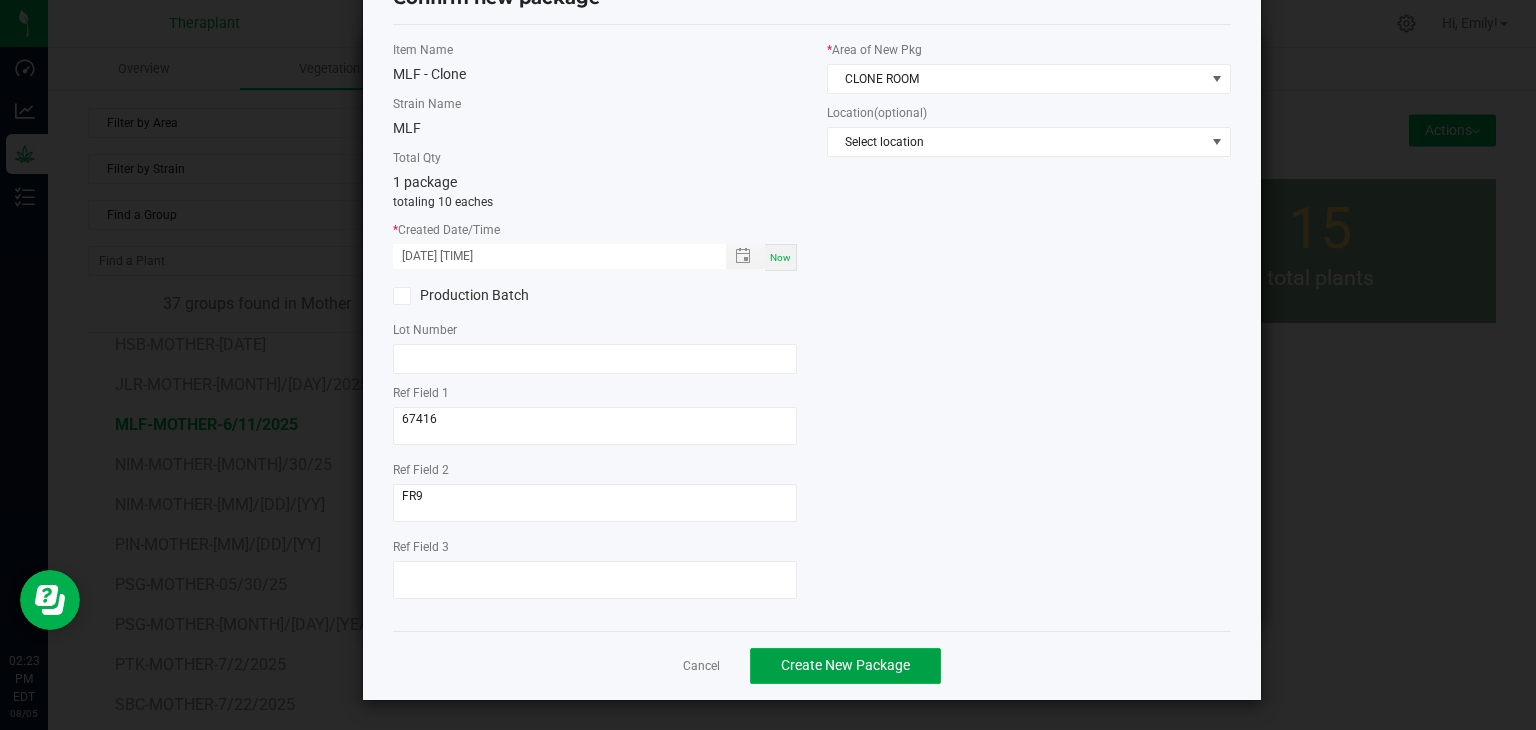 click on "Create New Package" 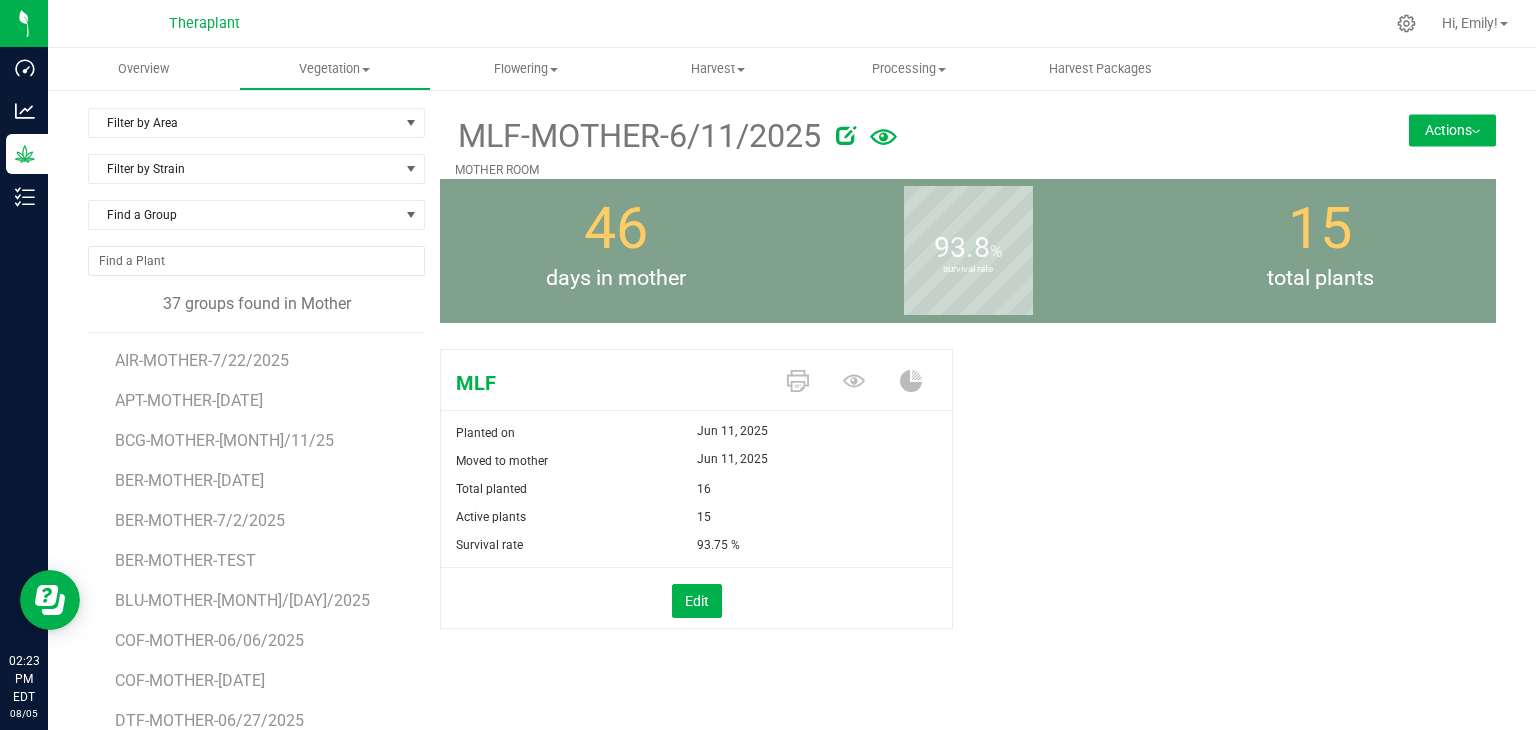 click on "Actions" at bounding box center [1452, 130] 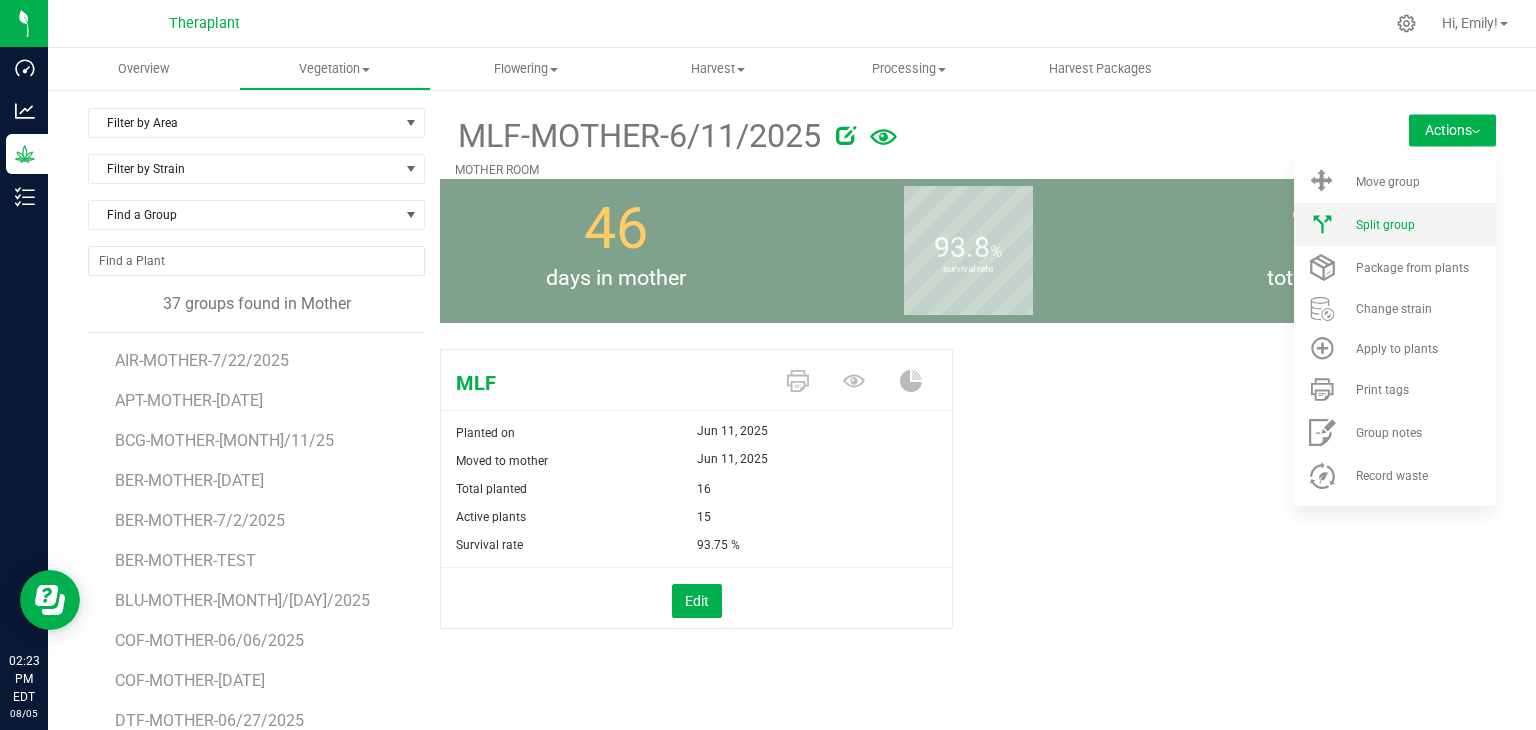 click on "Split group" at bounding box center [1424, 225] 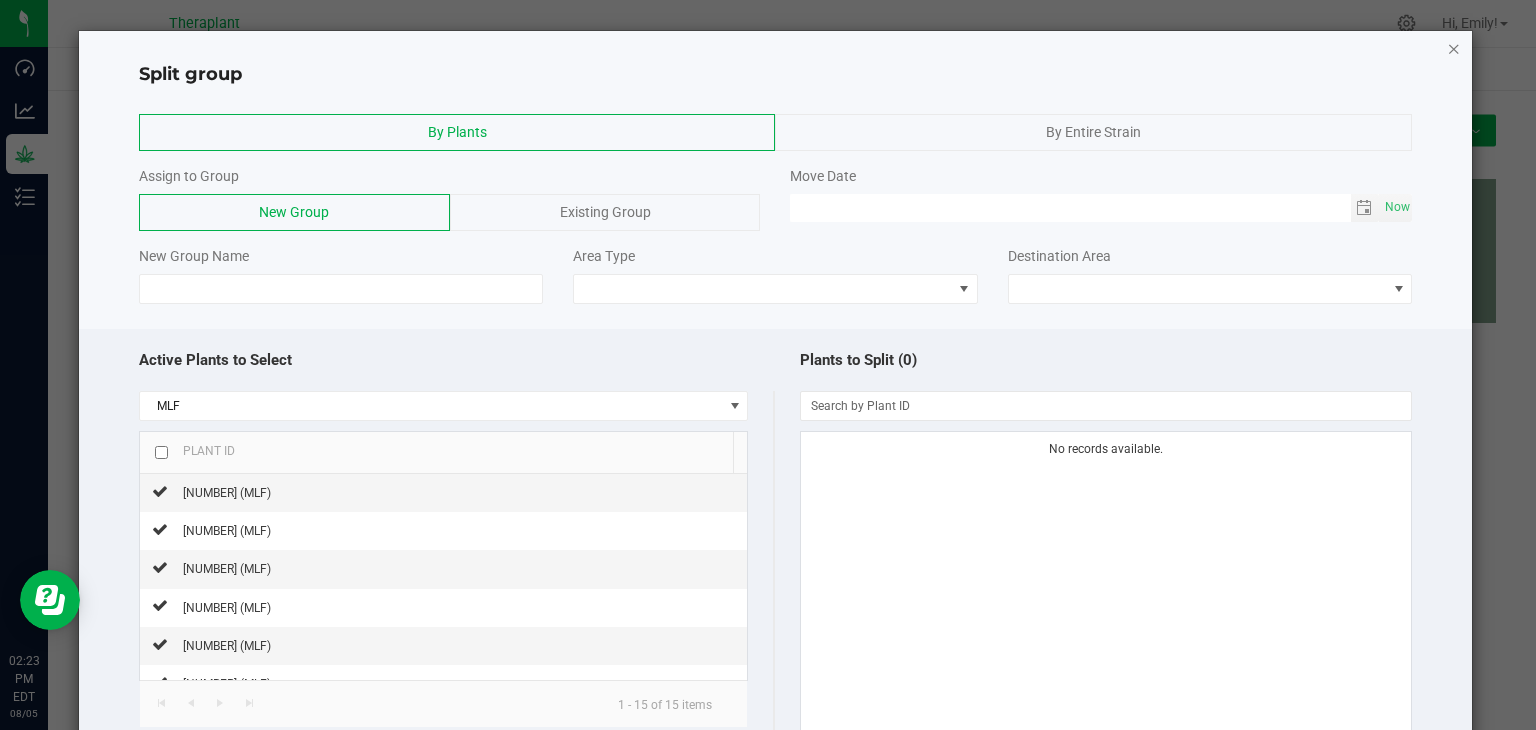 click 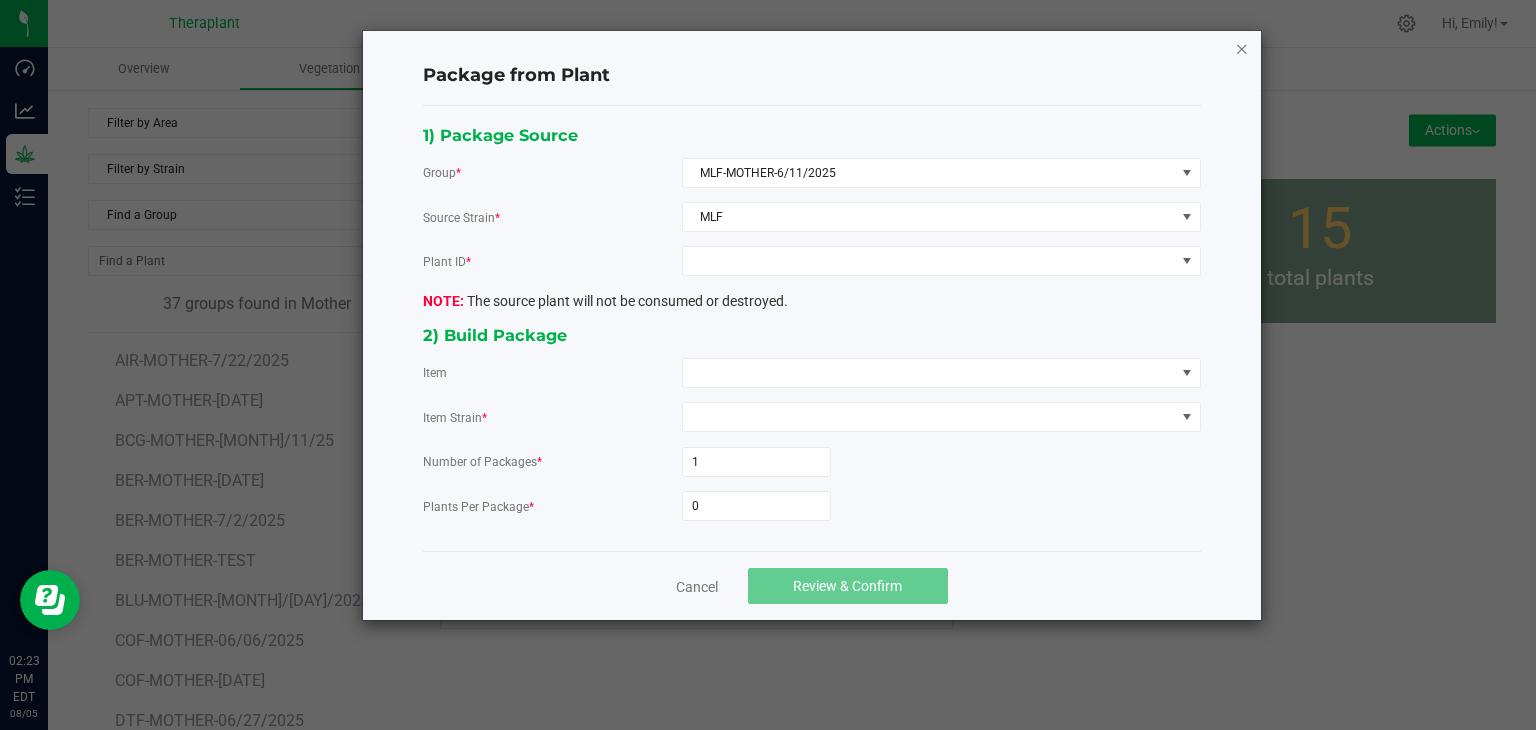 click 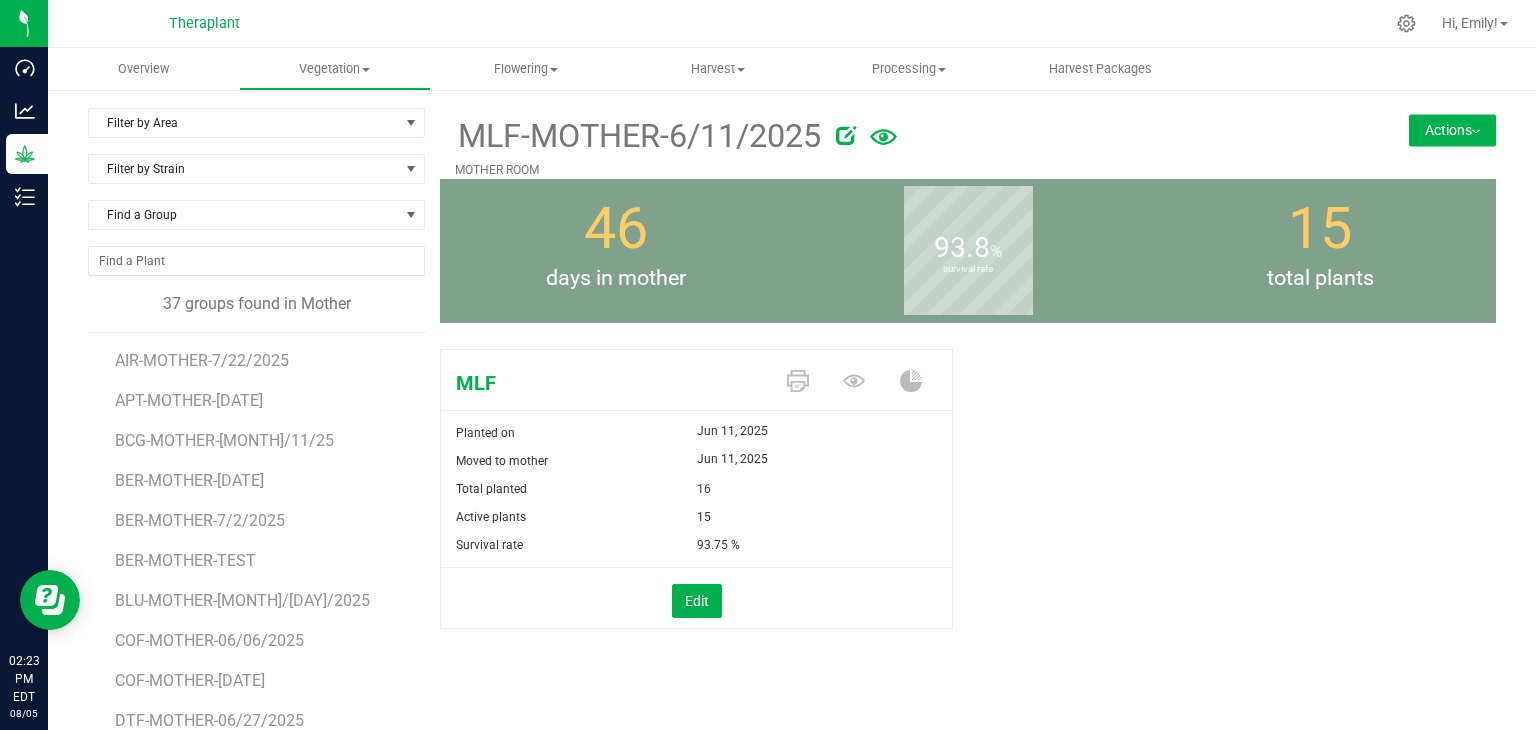 click on "Actions" at bounding box center [1452, 130] 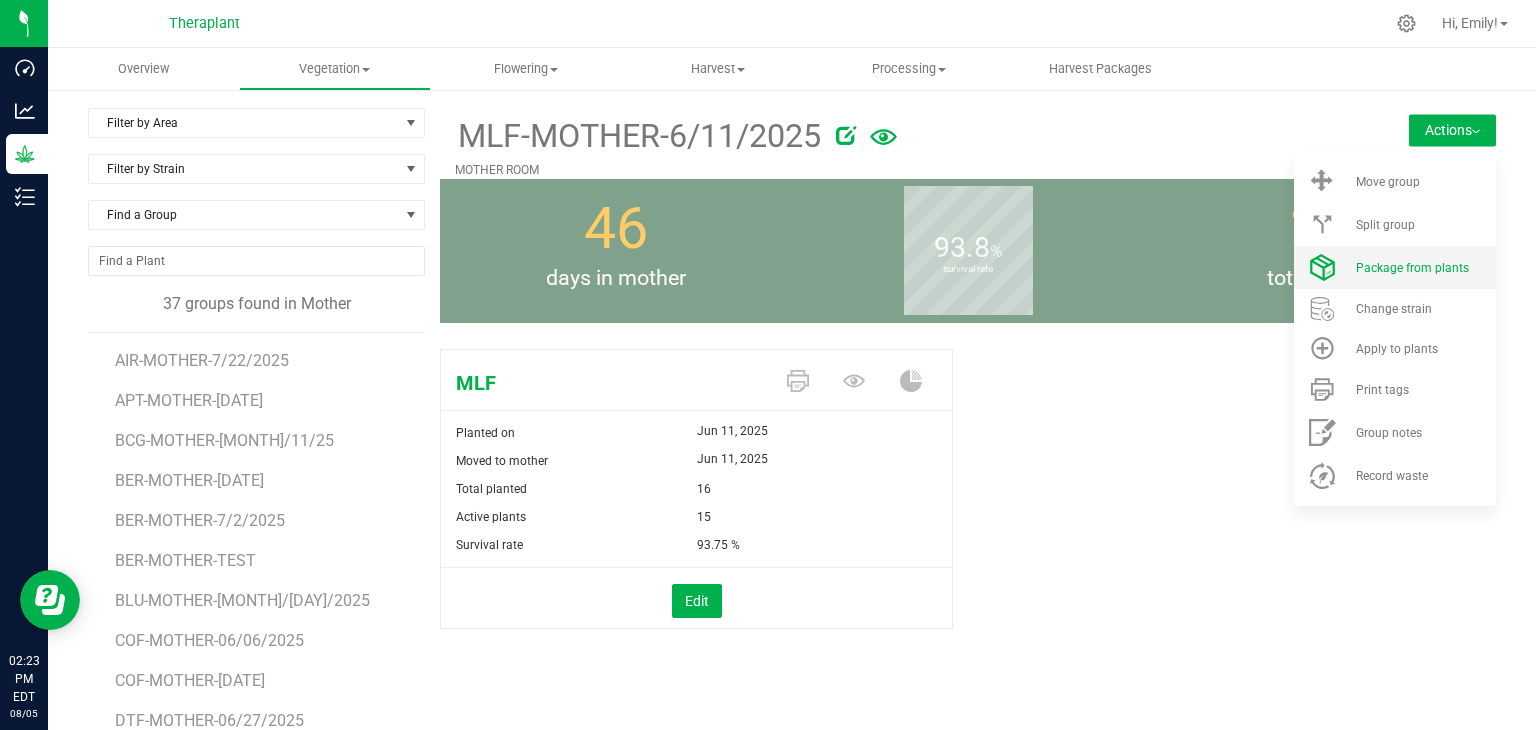 click on "Package from plants" at bounding box center [1412, 268] 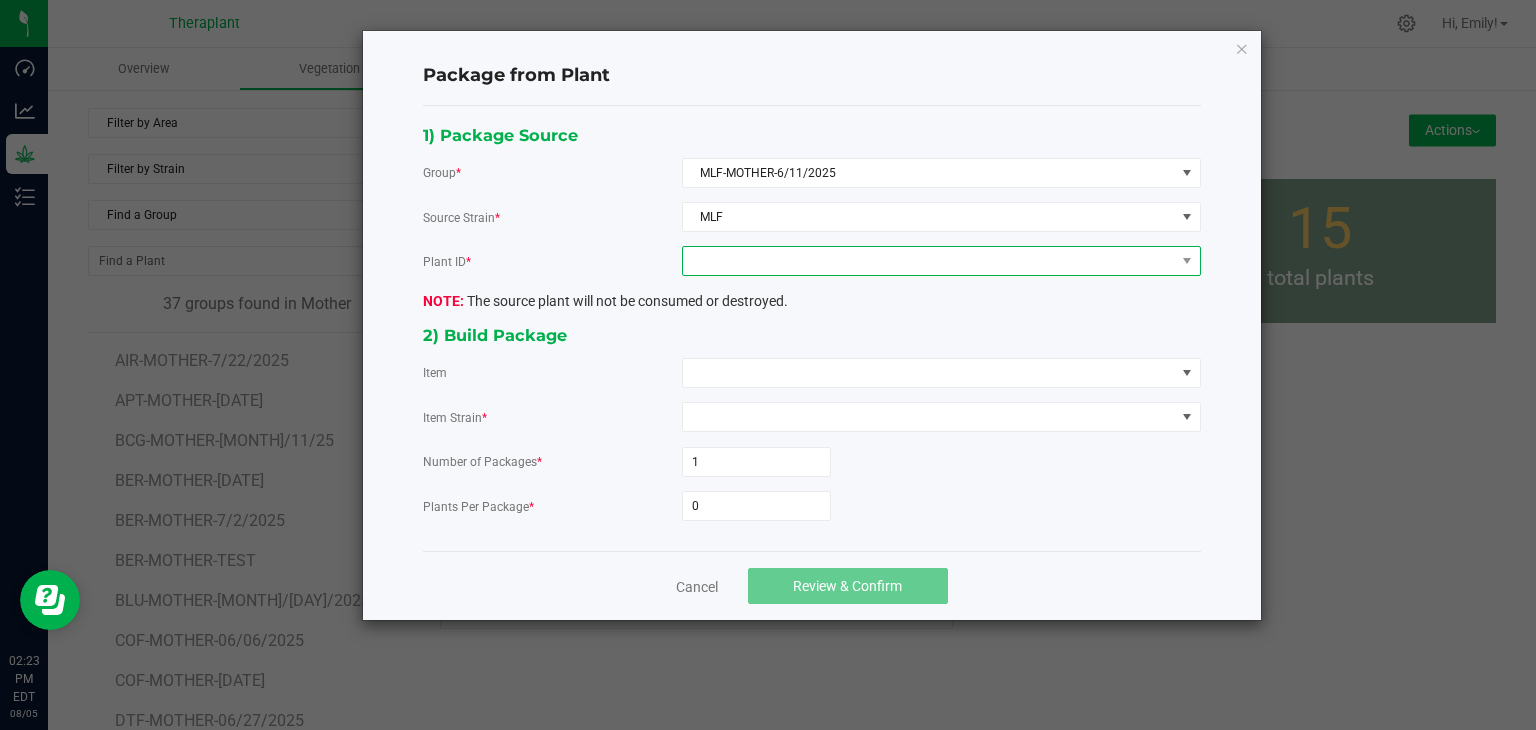 click at bounding box center [929, 261] 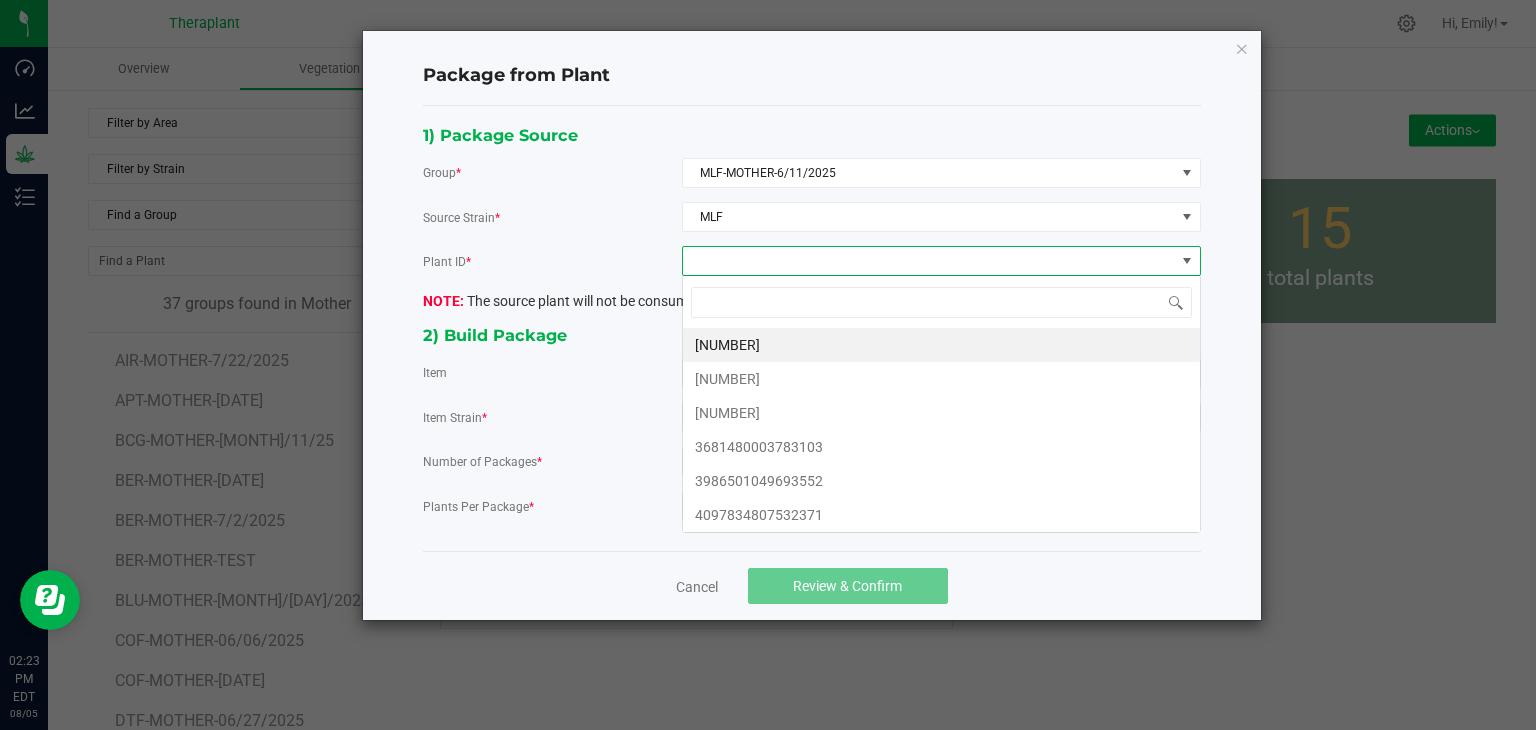 scroll, scrollTop: 99970, scrollLeft: 99480, axis: both 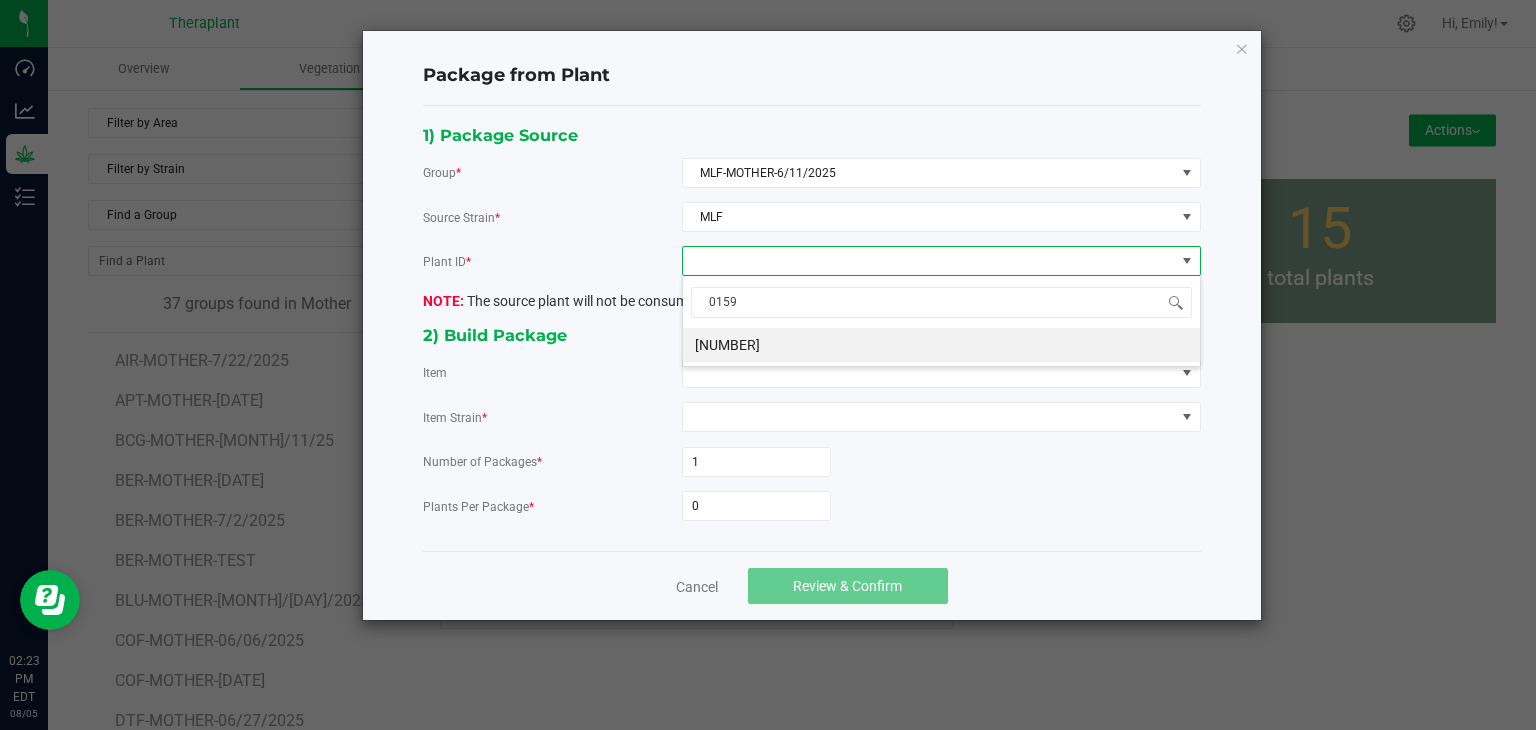 type on "[NUMBER]" 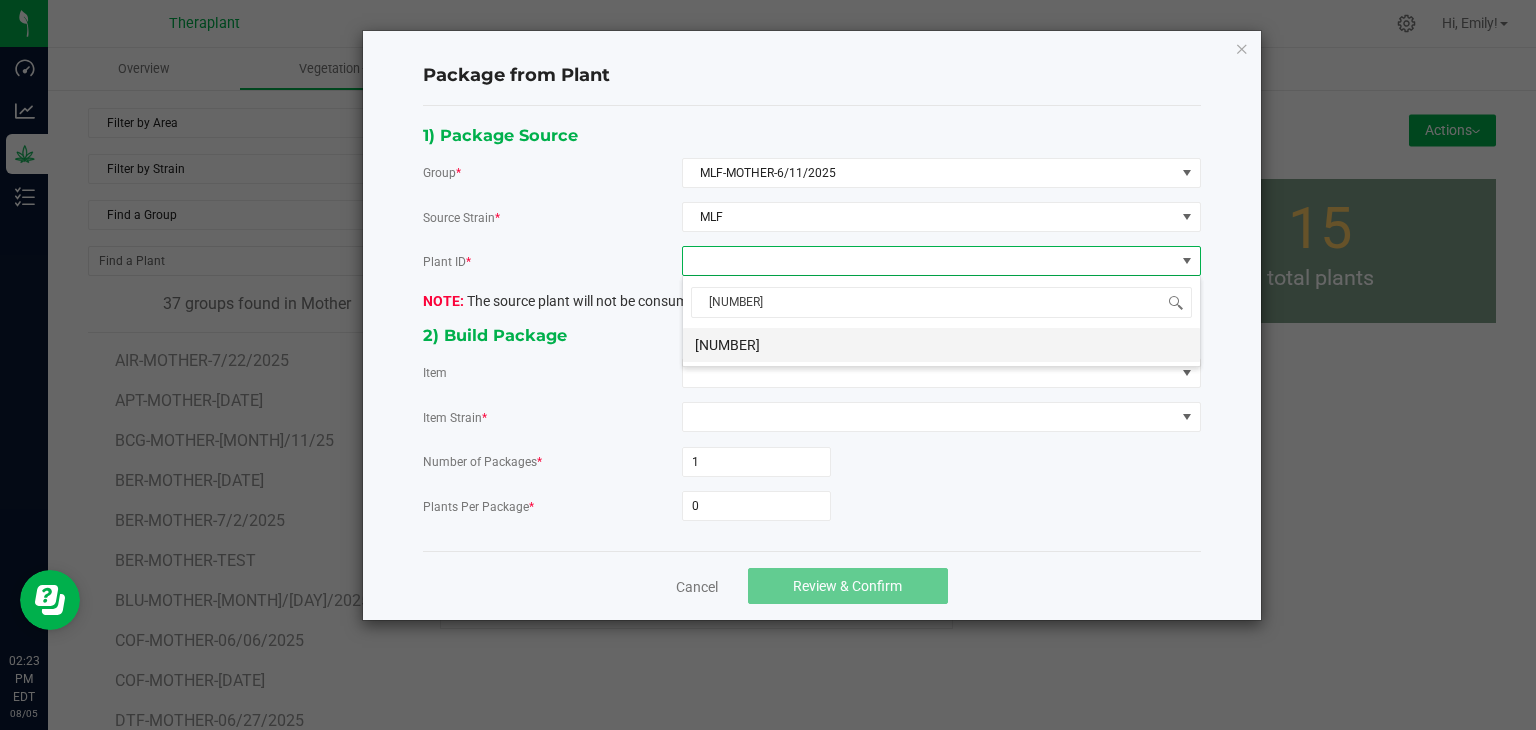 click on "6540921623701594" at bounding box center [941, 345] 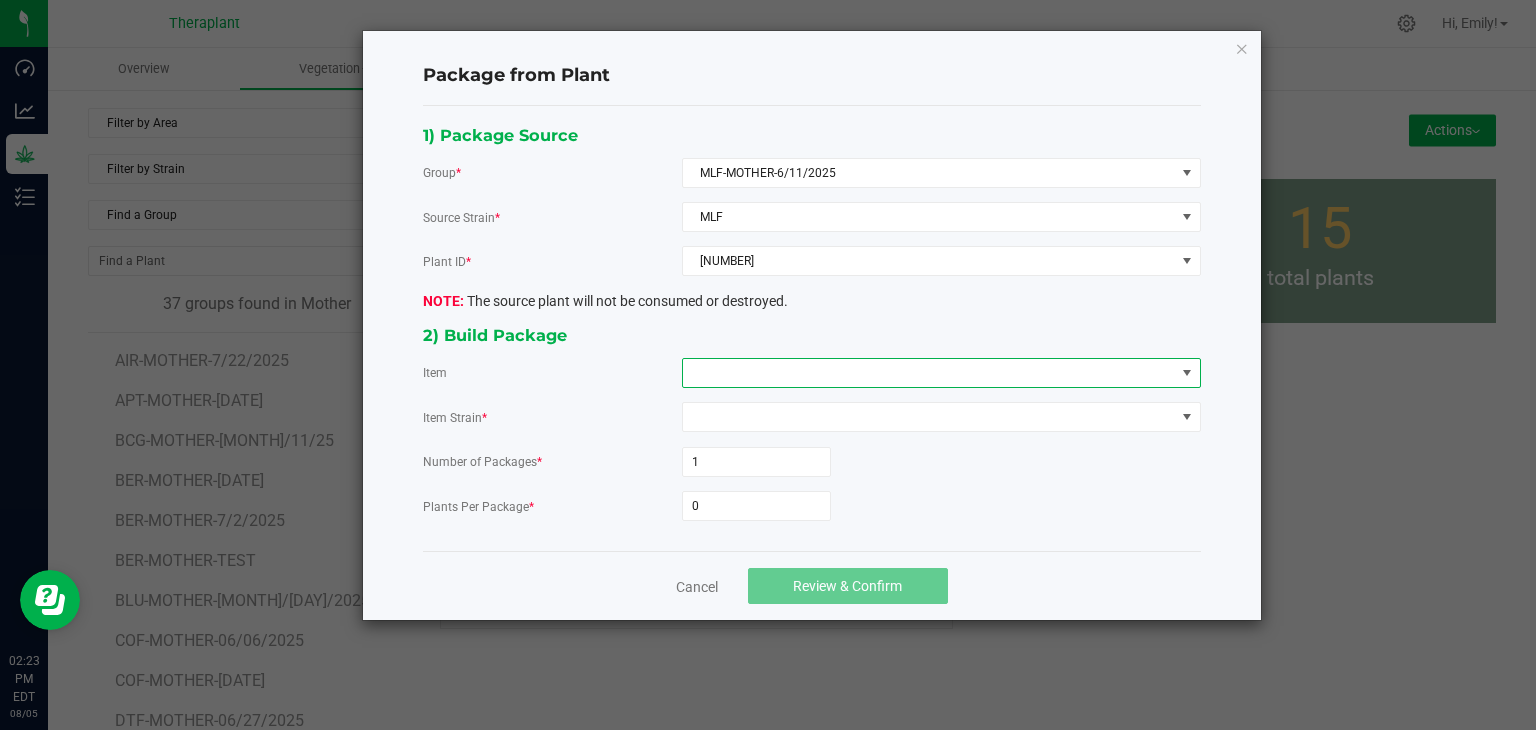 click at bounding box center (929, 373) 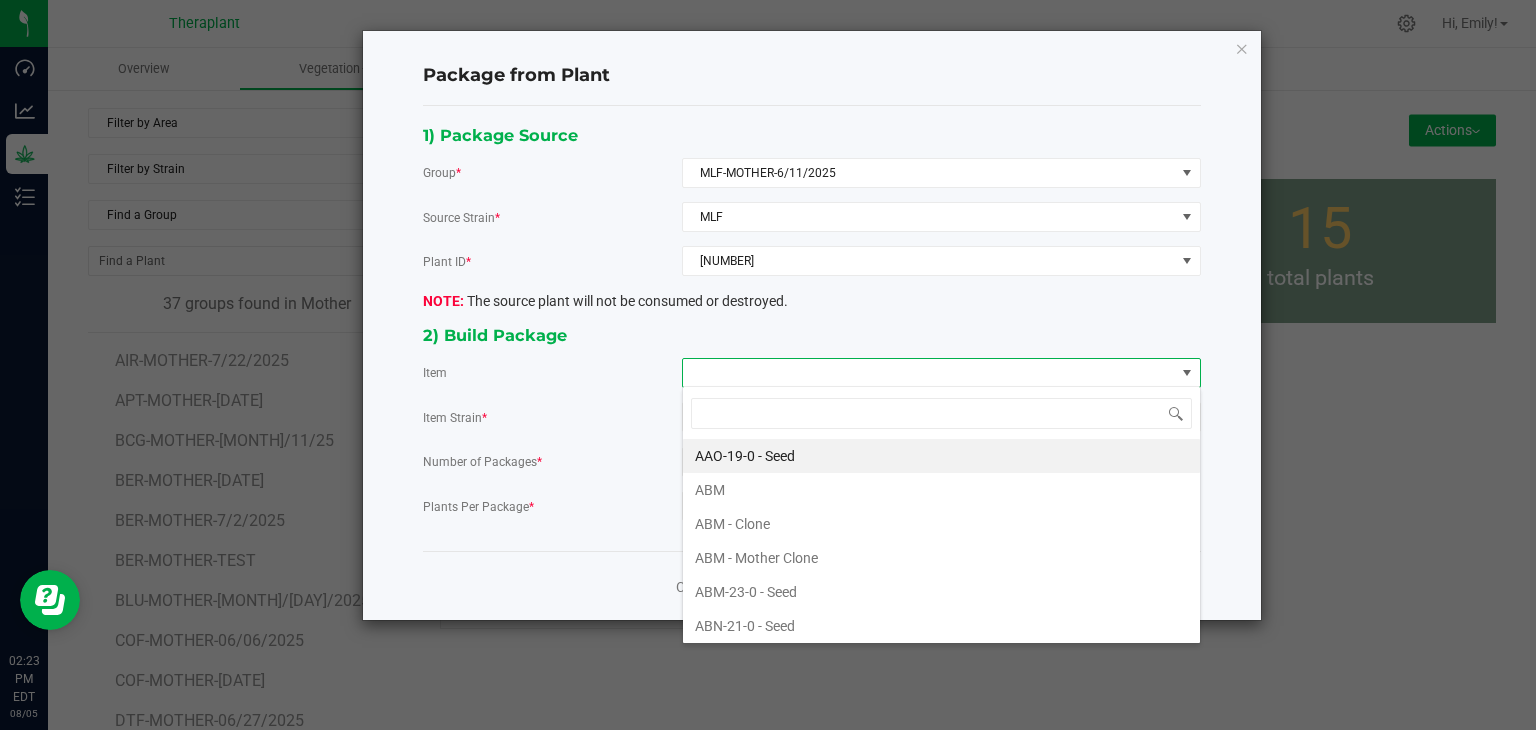 scroll, scrollTop: 99970, scrollLeft: 99480, axis: both 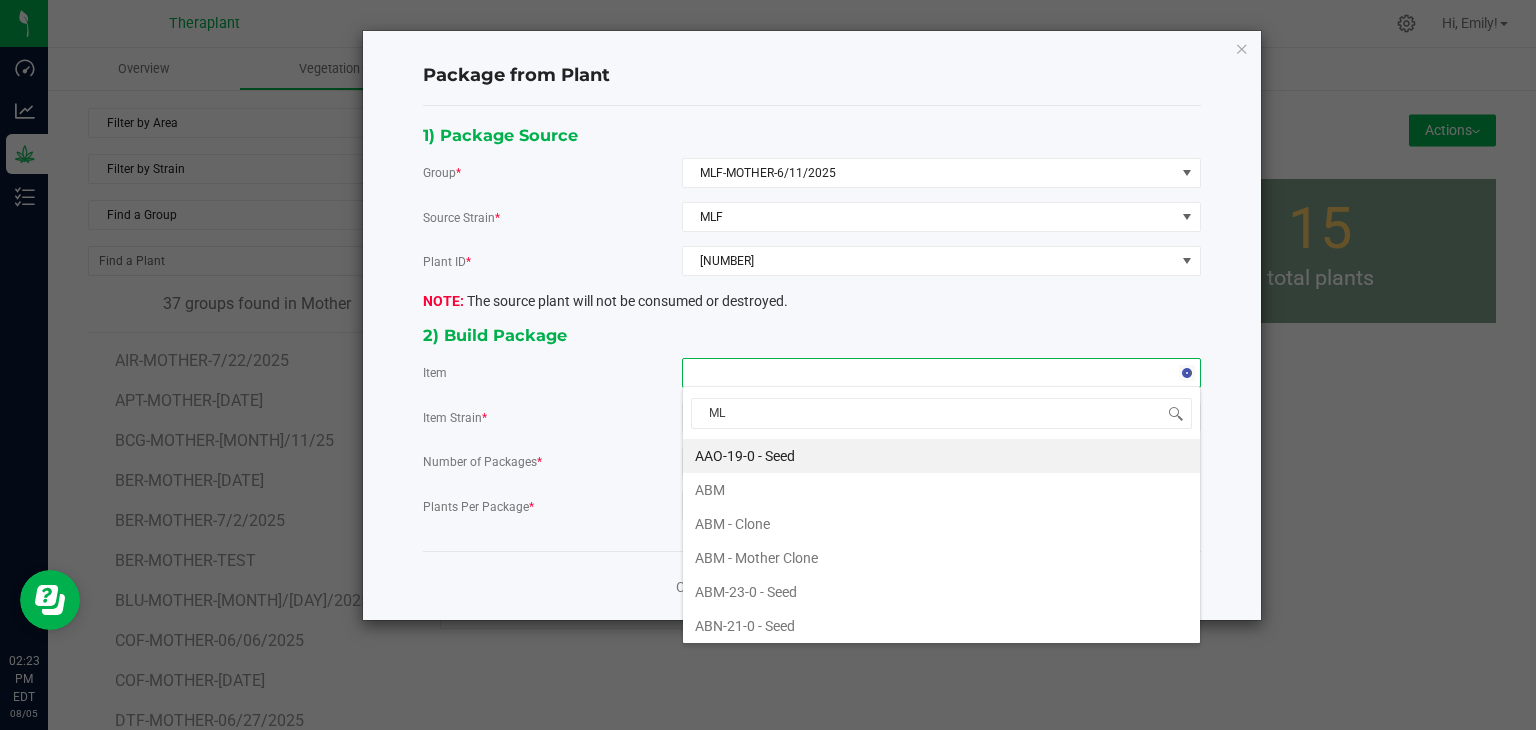 type on "MLF" 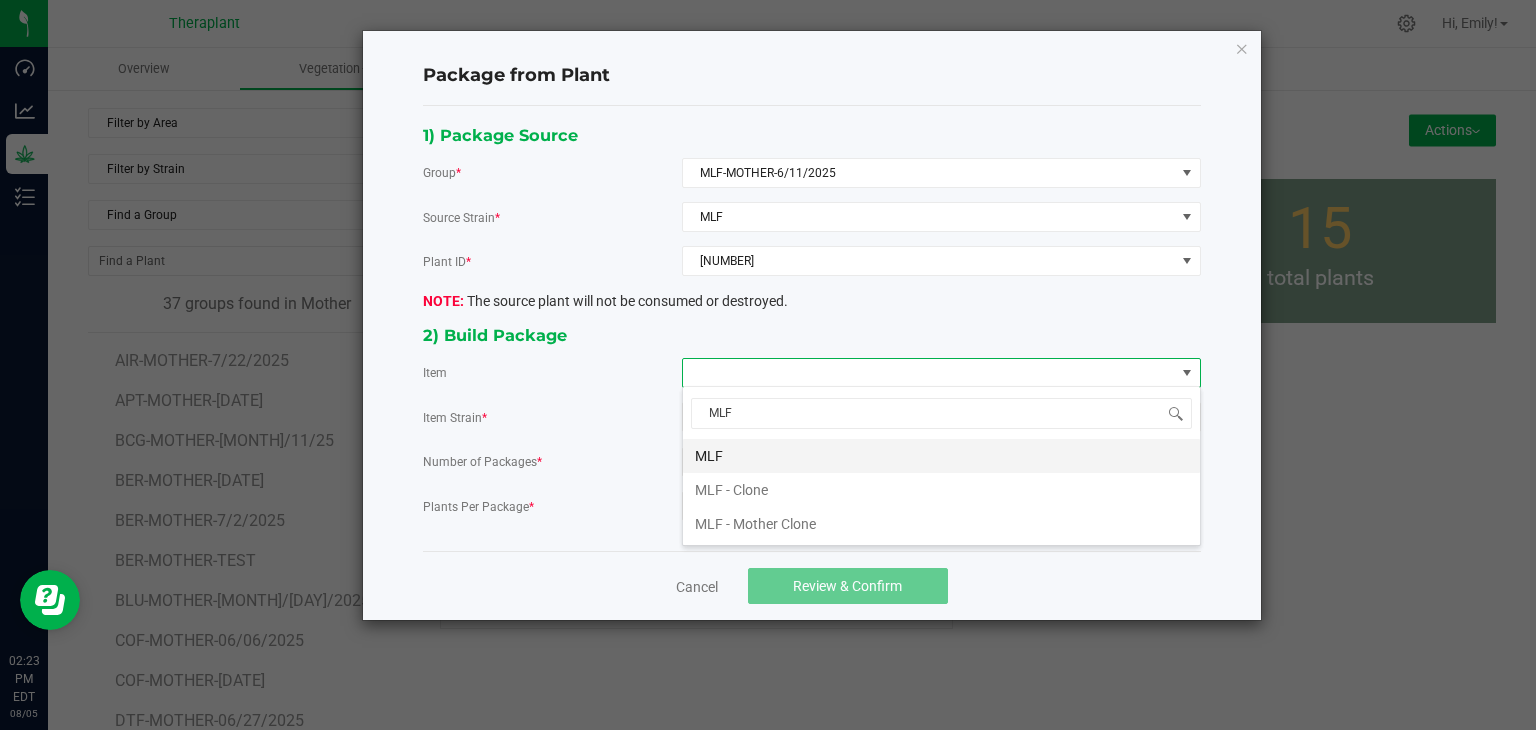 click on "MLF" at bounding box center (941, 456) 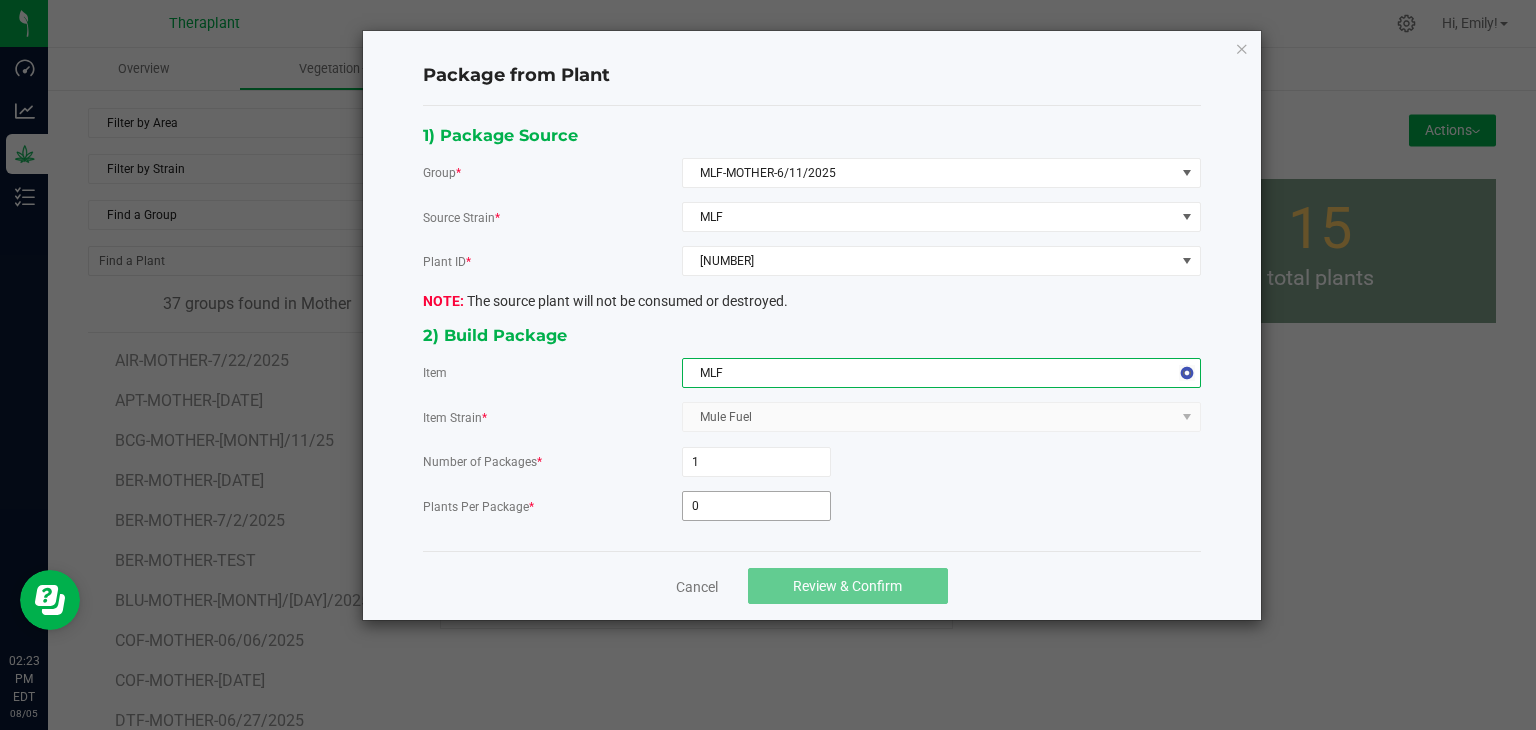 click on "0" at bounding box center (756, 506) 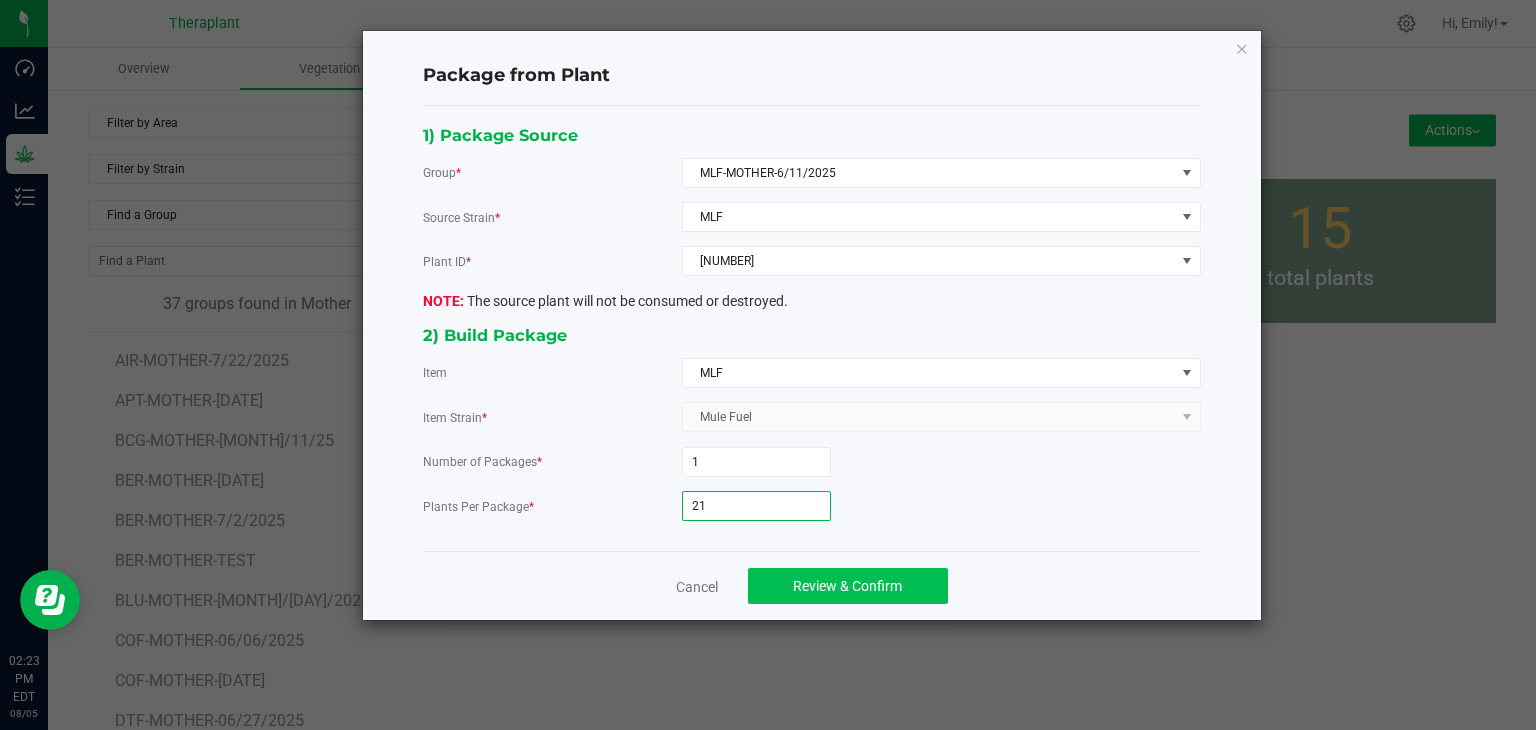 type on "21" 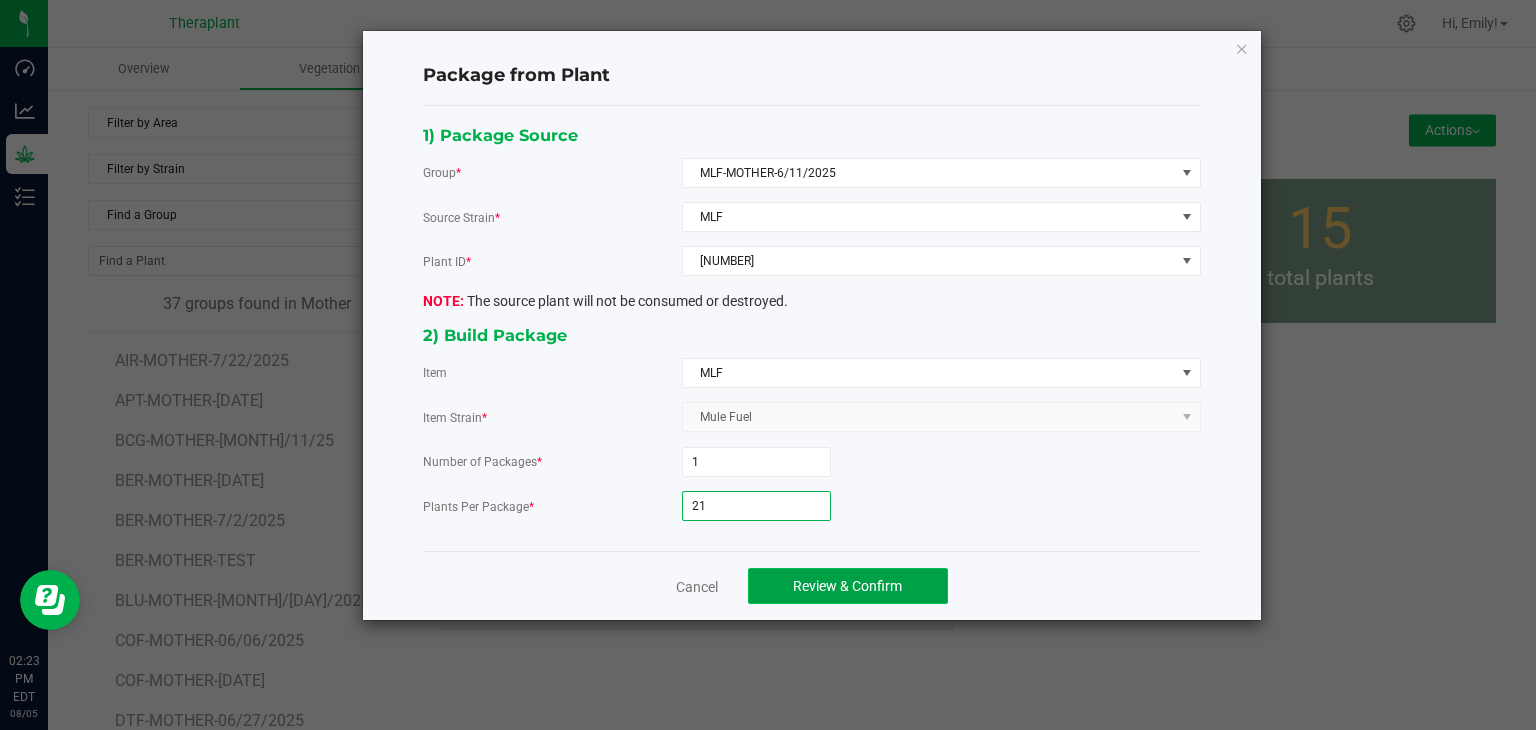click on "Review & Confirm" 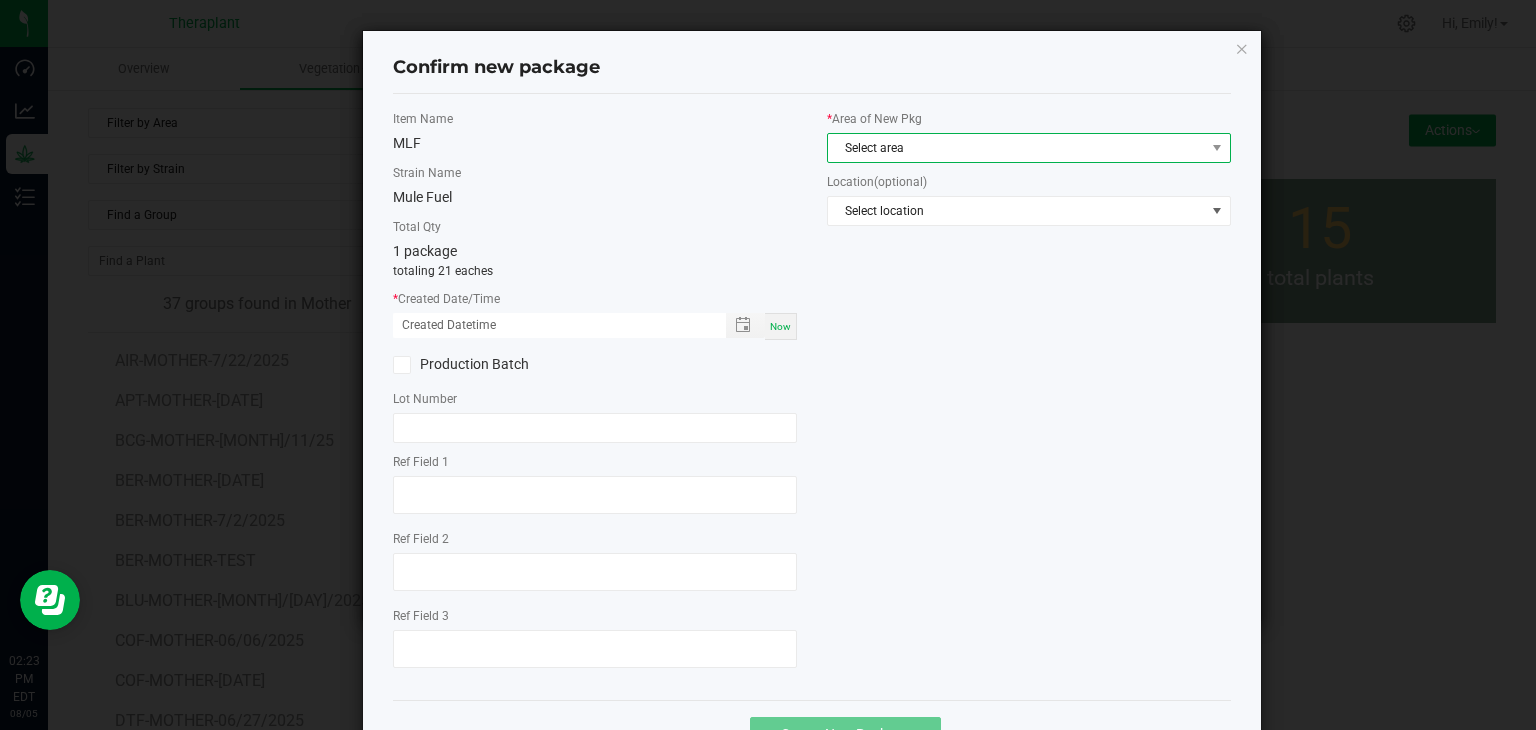 click on "Select area" at bounding box center [1016, 148] 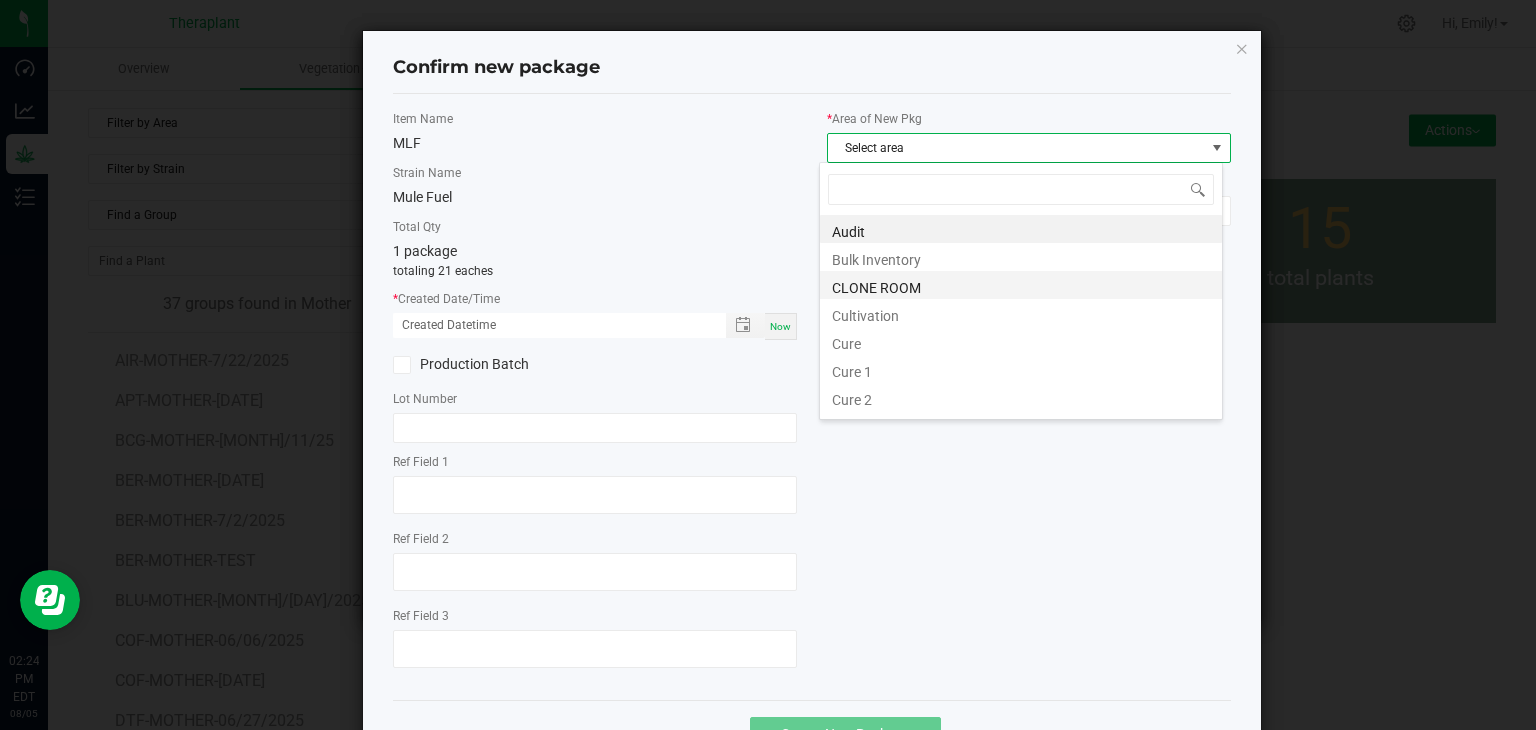 scroll, scrollTop: 99970, scrollLeft: 99596, axis: both 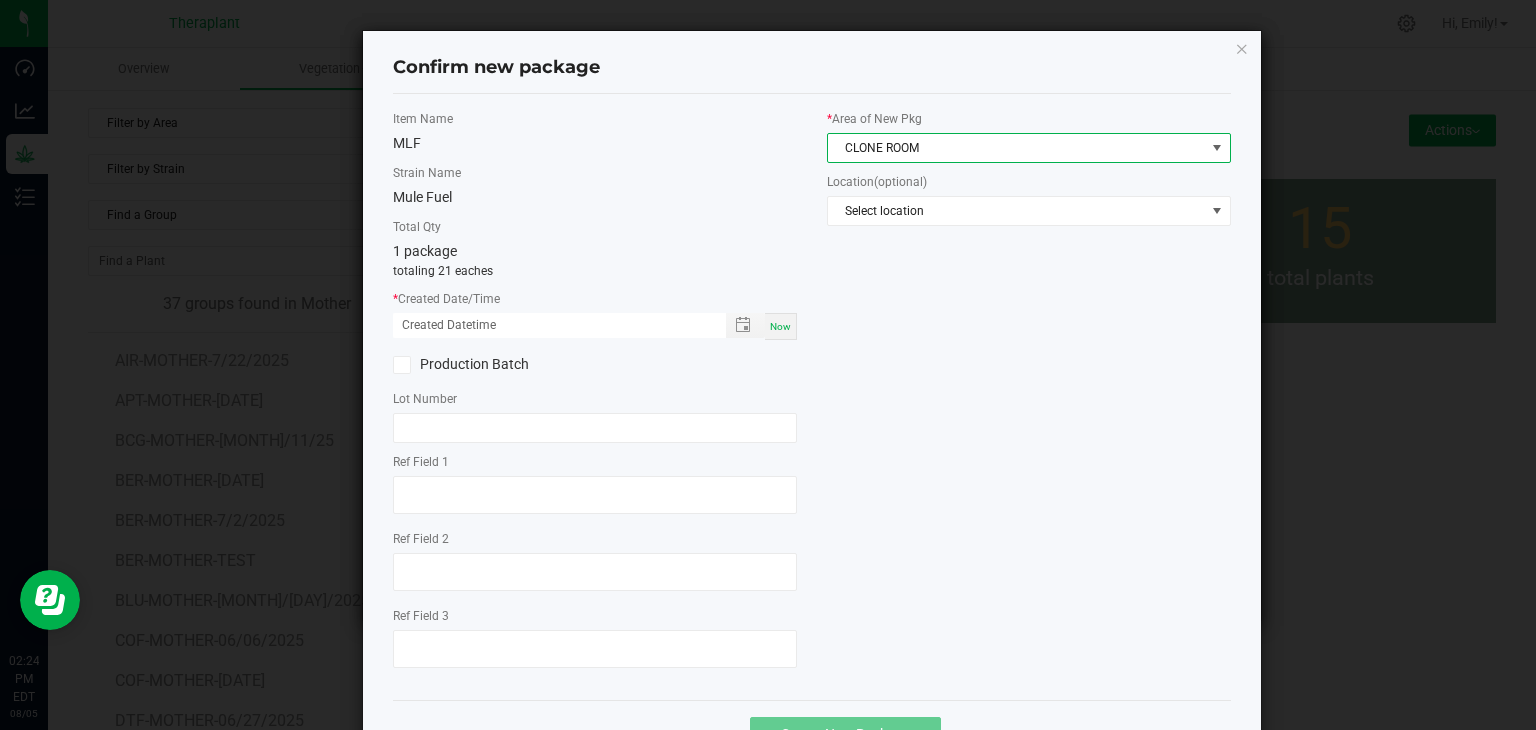 click on "Now" at bounding box center (780, 326) 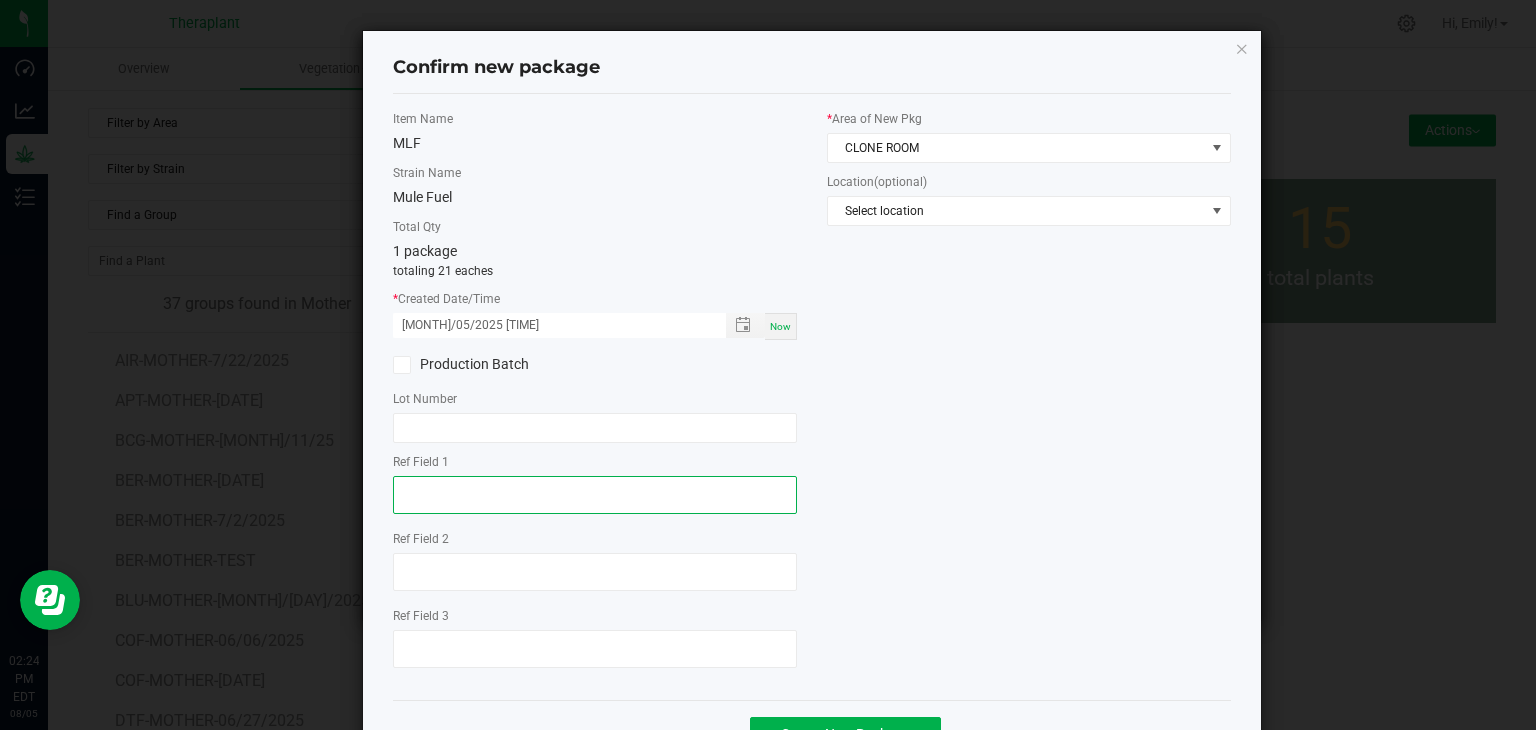 click 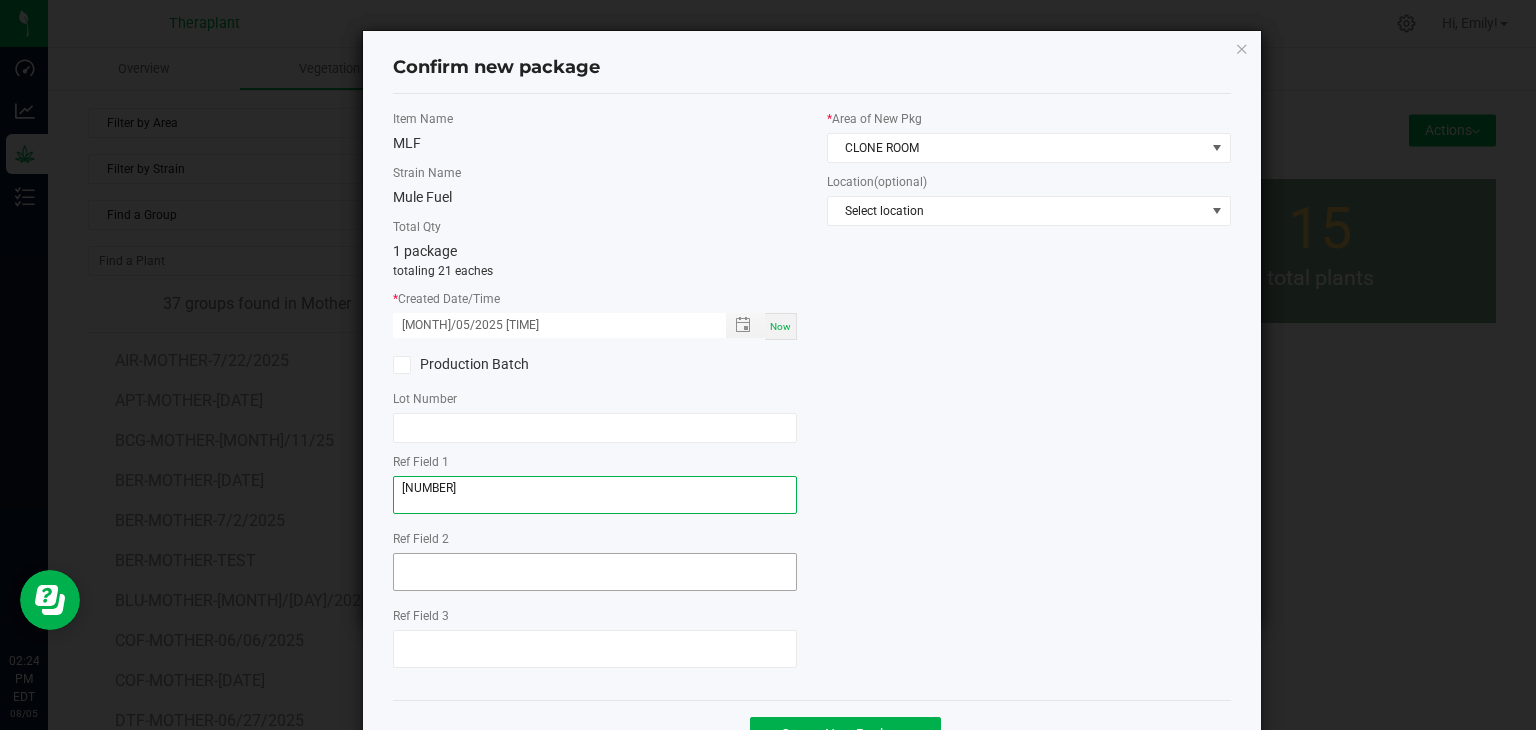 type on "[NUMBER]" 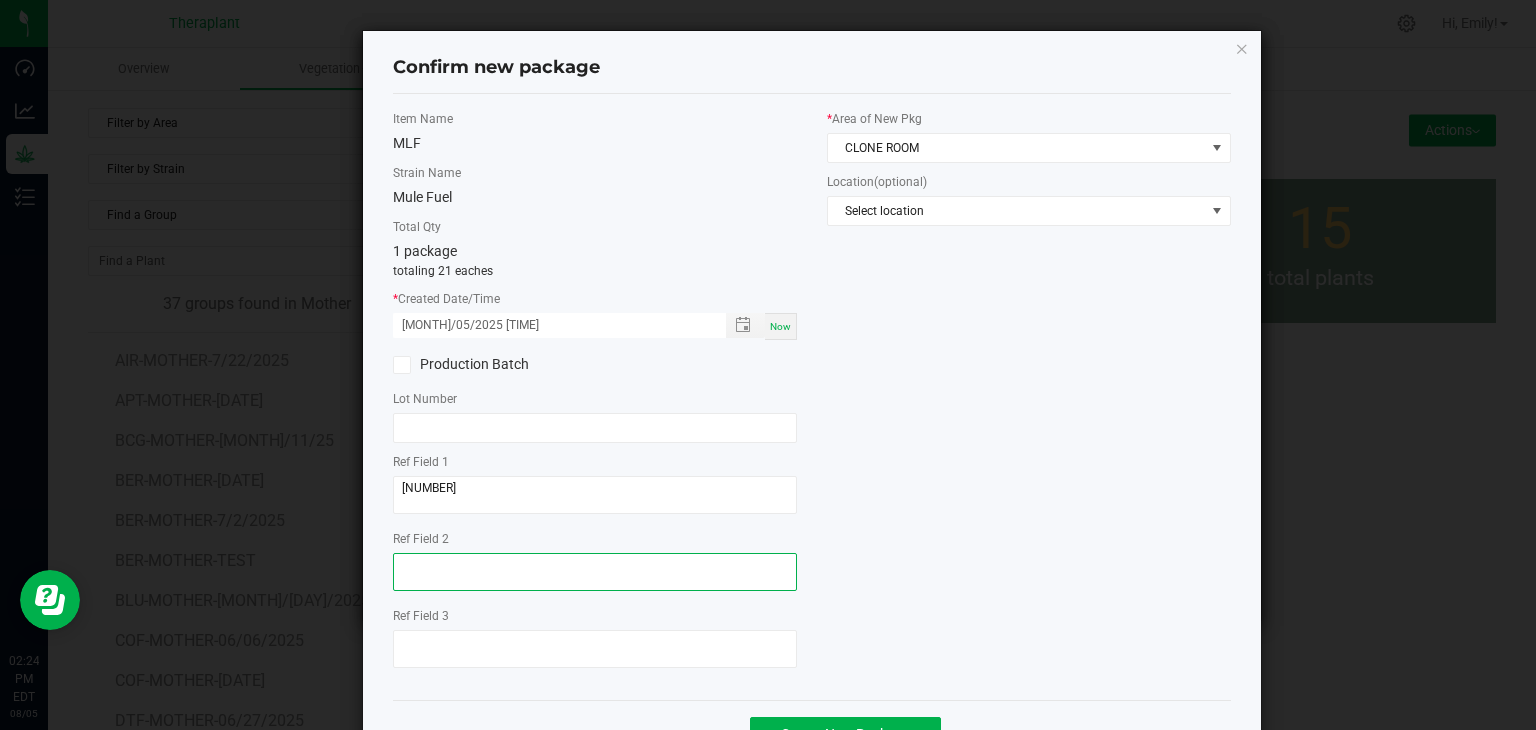 click at bounding box center (595, 572) 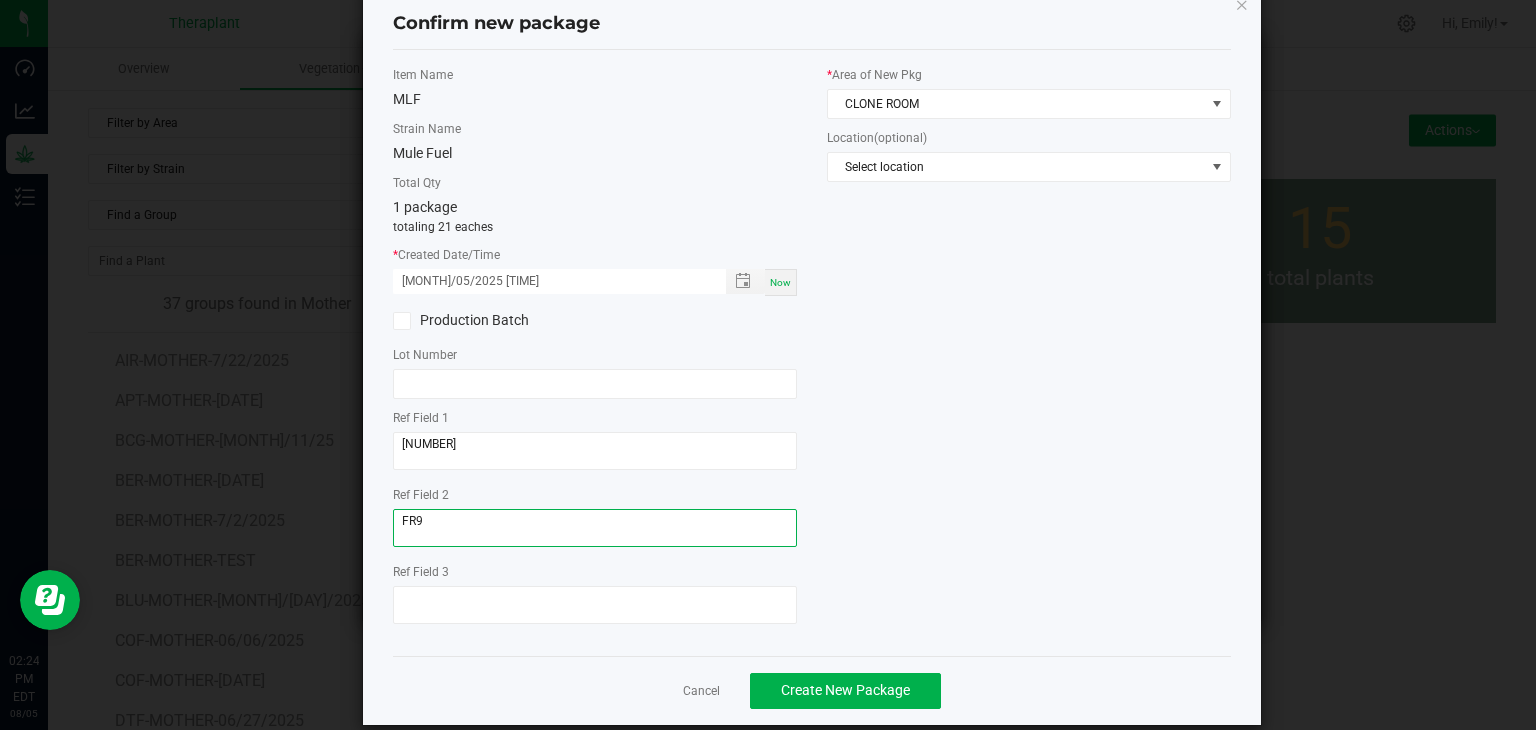 scroll, scrollTop: 69, scrollLeft: 0, axis: vertical 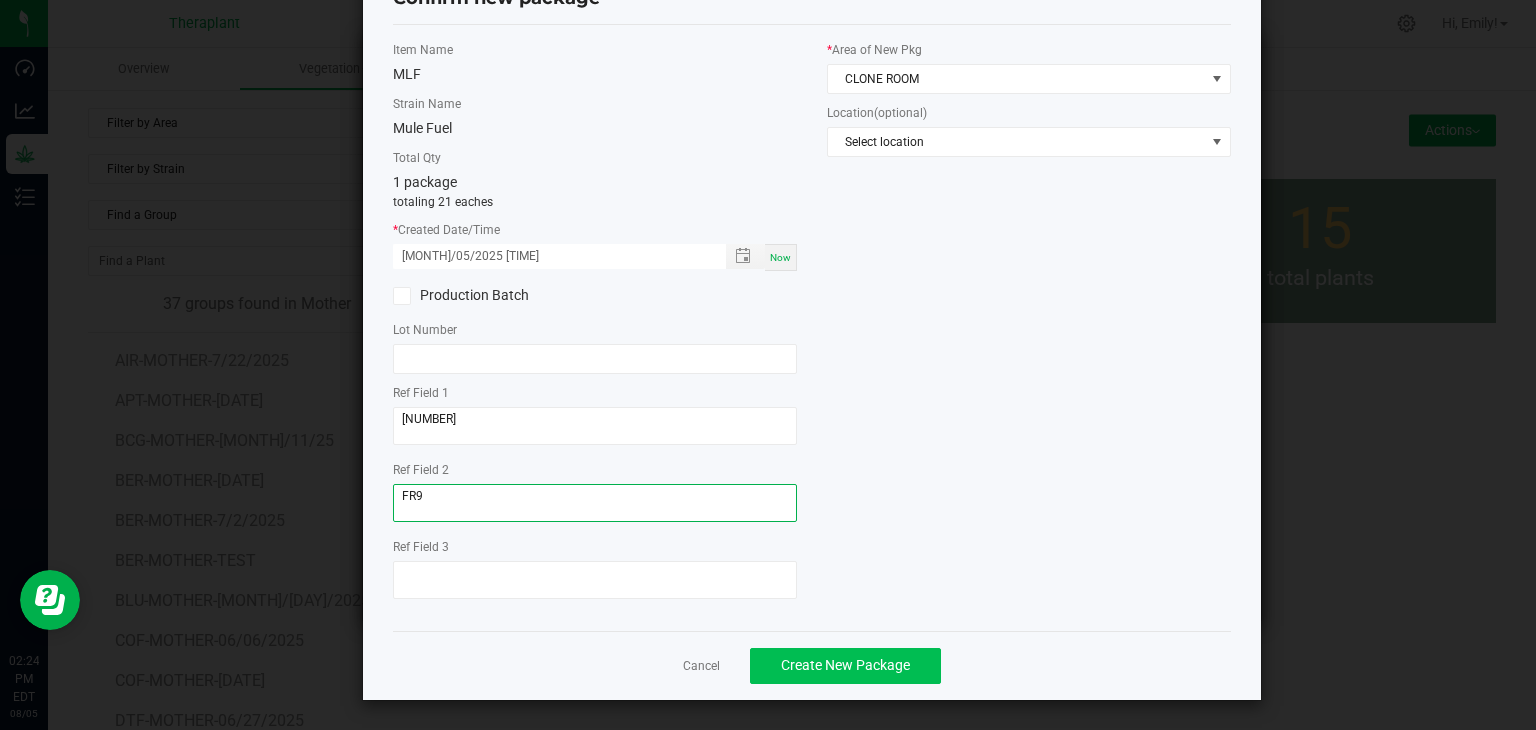 type on "FR9" 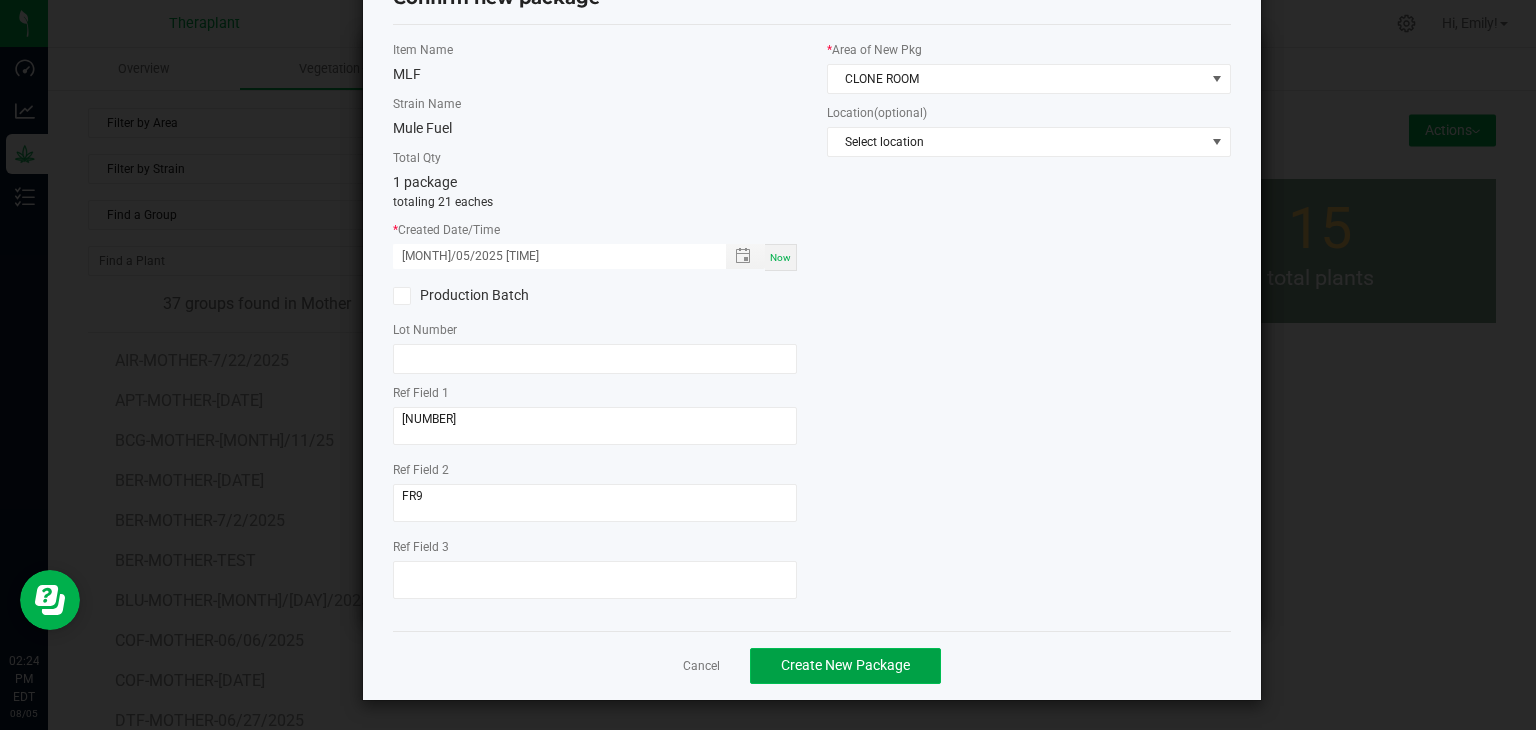 click on "Create New Package" 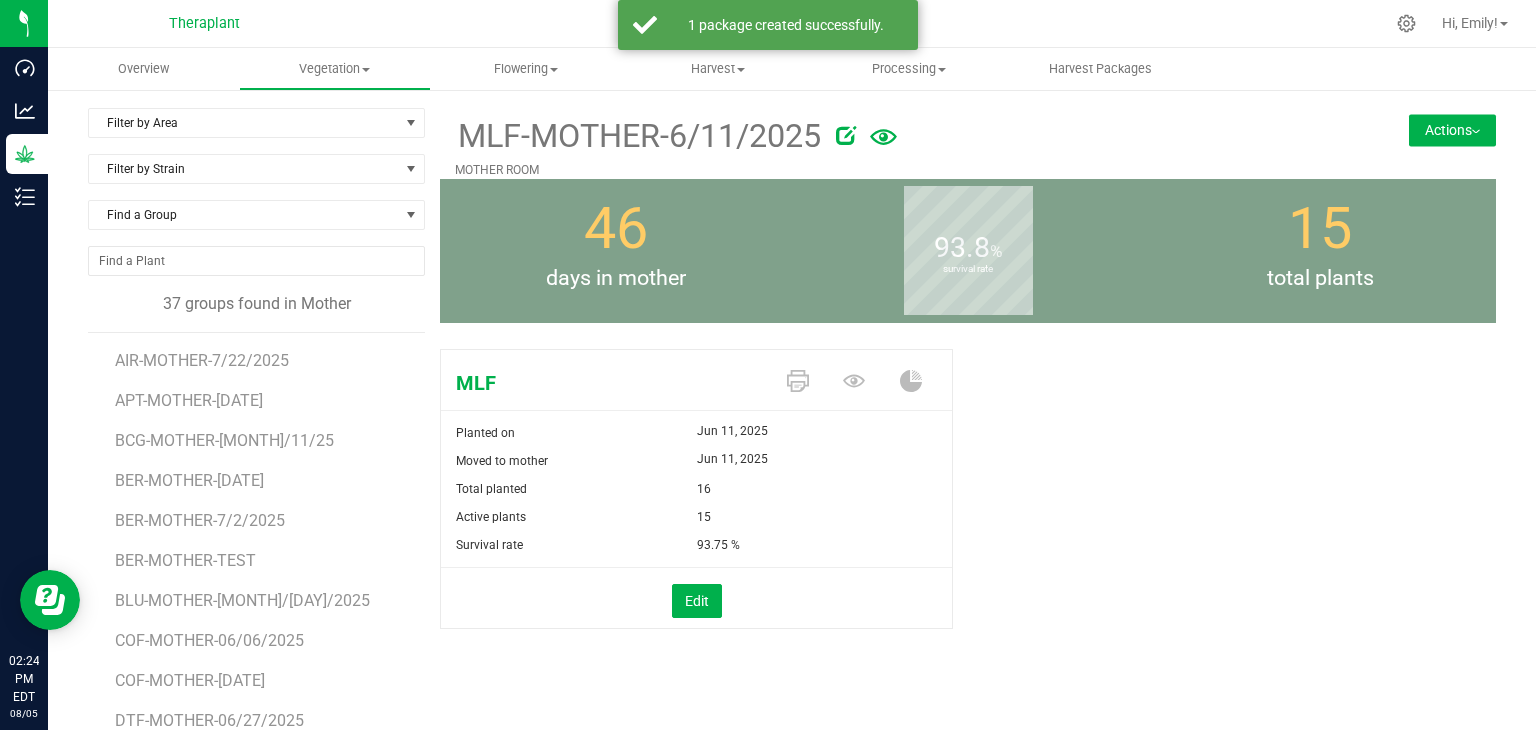 click on "Actions" at bounding box center (1452, 130) 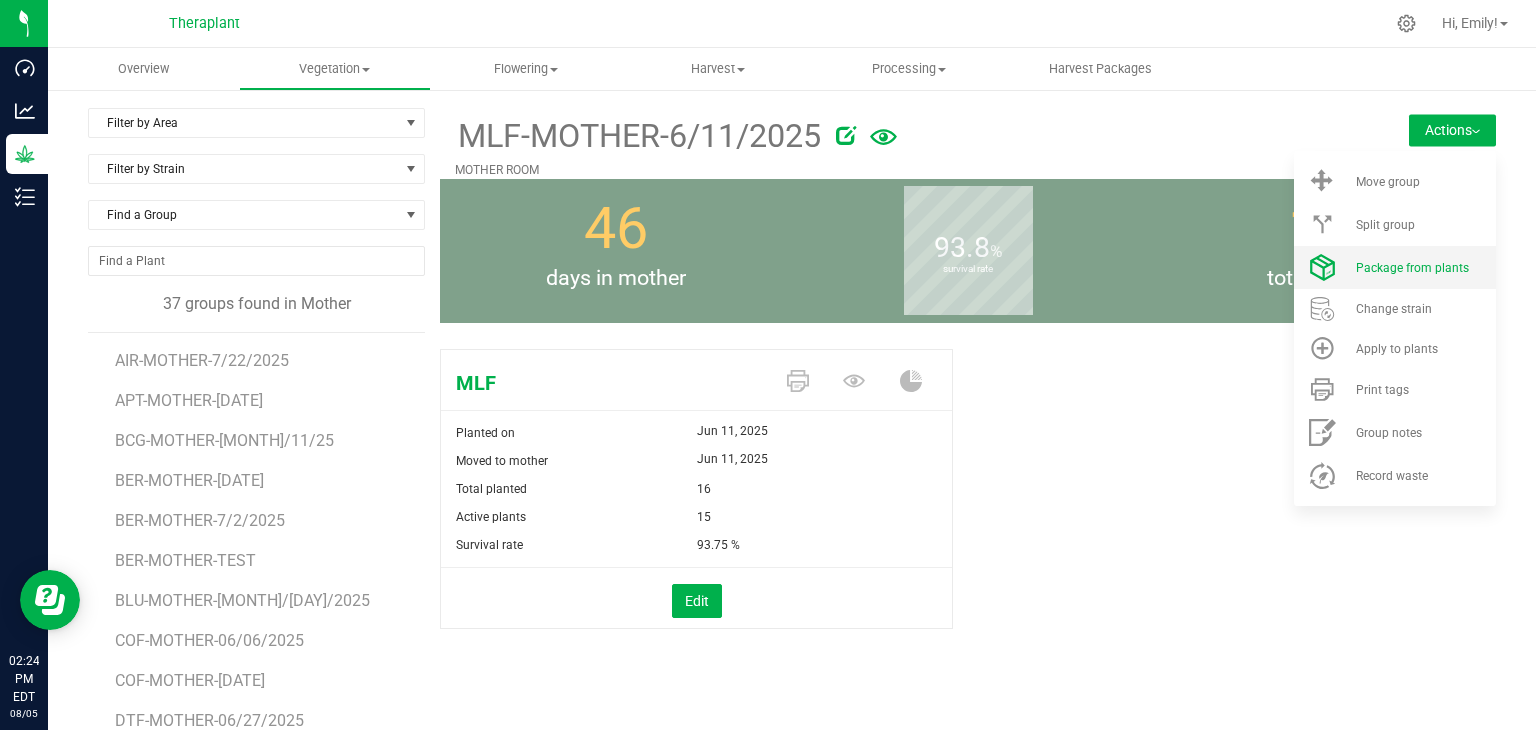 click on "Package from plants" at bounding box center [1412, 268] 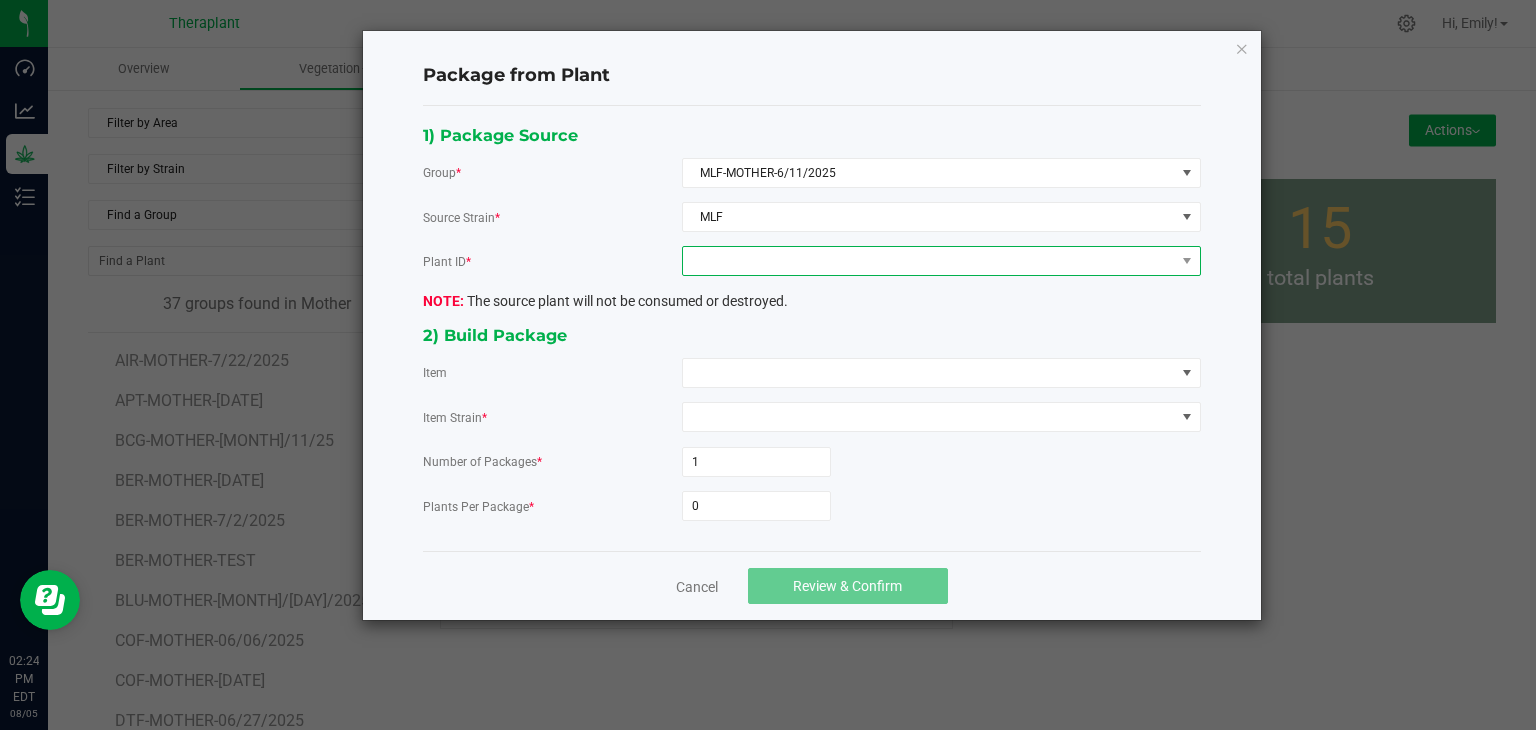 click at bounding box center (929, 261) 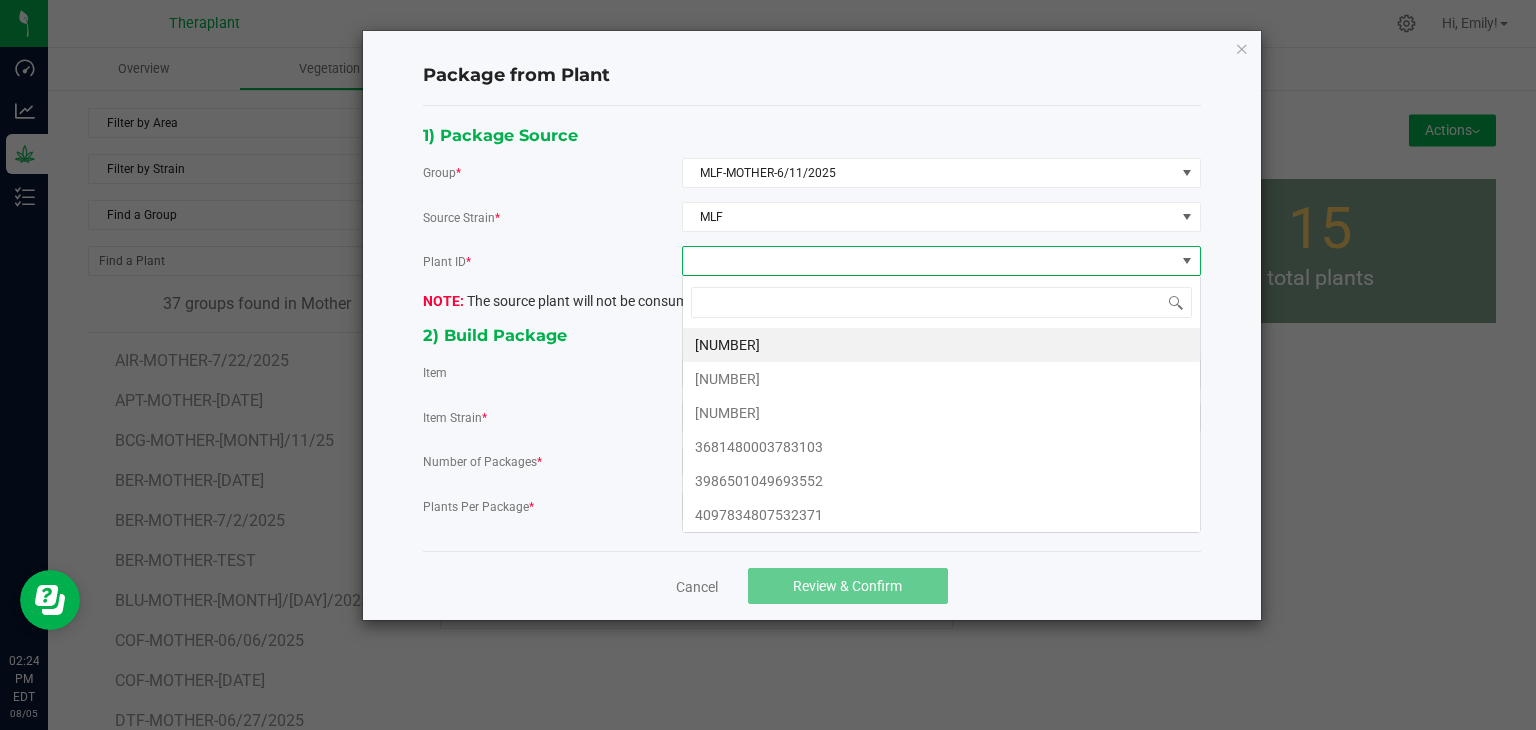 scroll, scrollTop: 99970, scrollLeft: 99480, axis: both 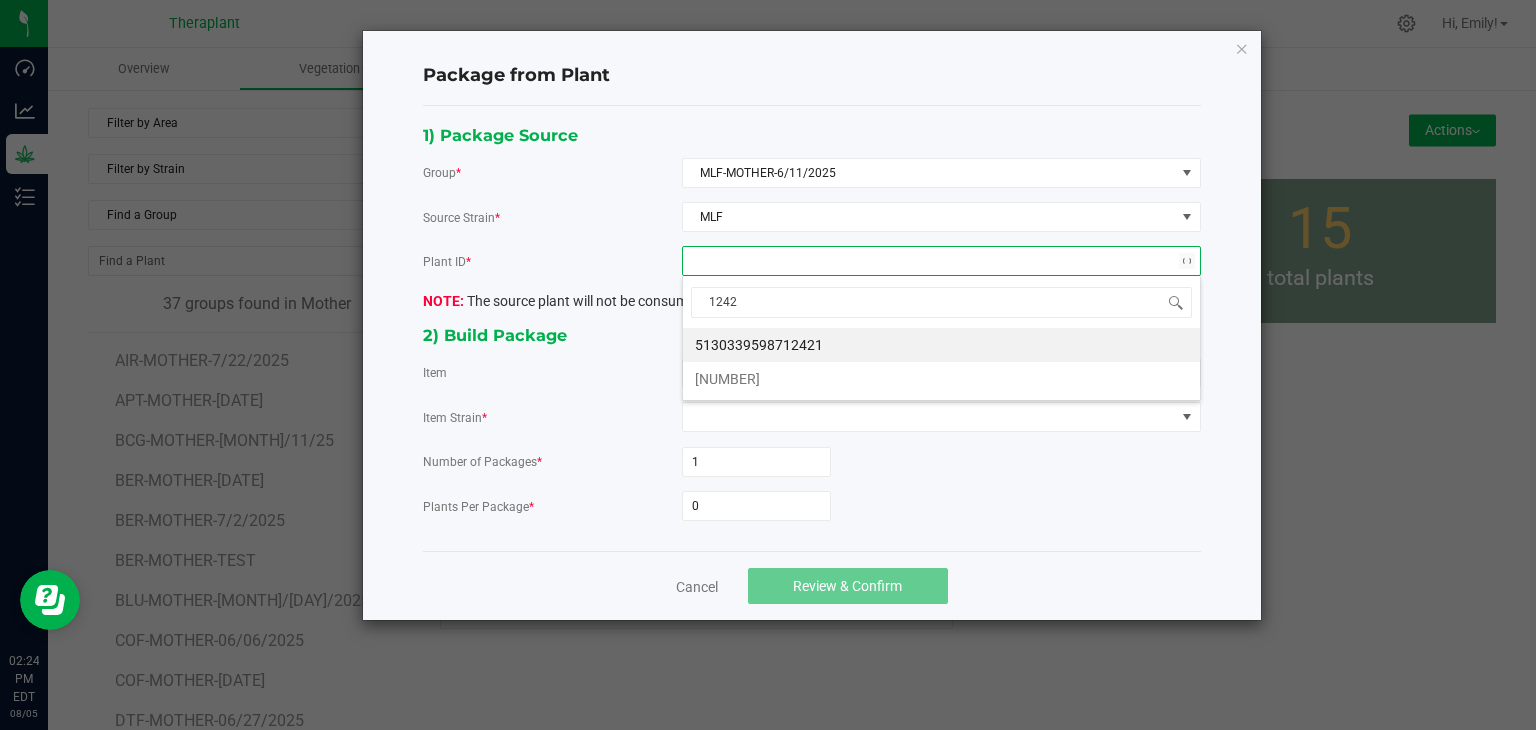 type on "12421" 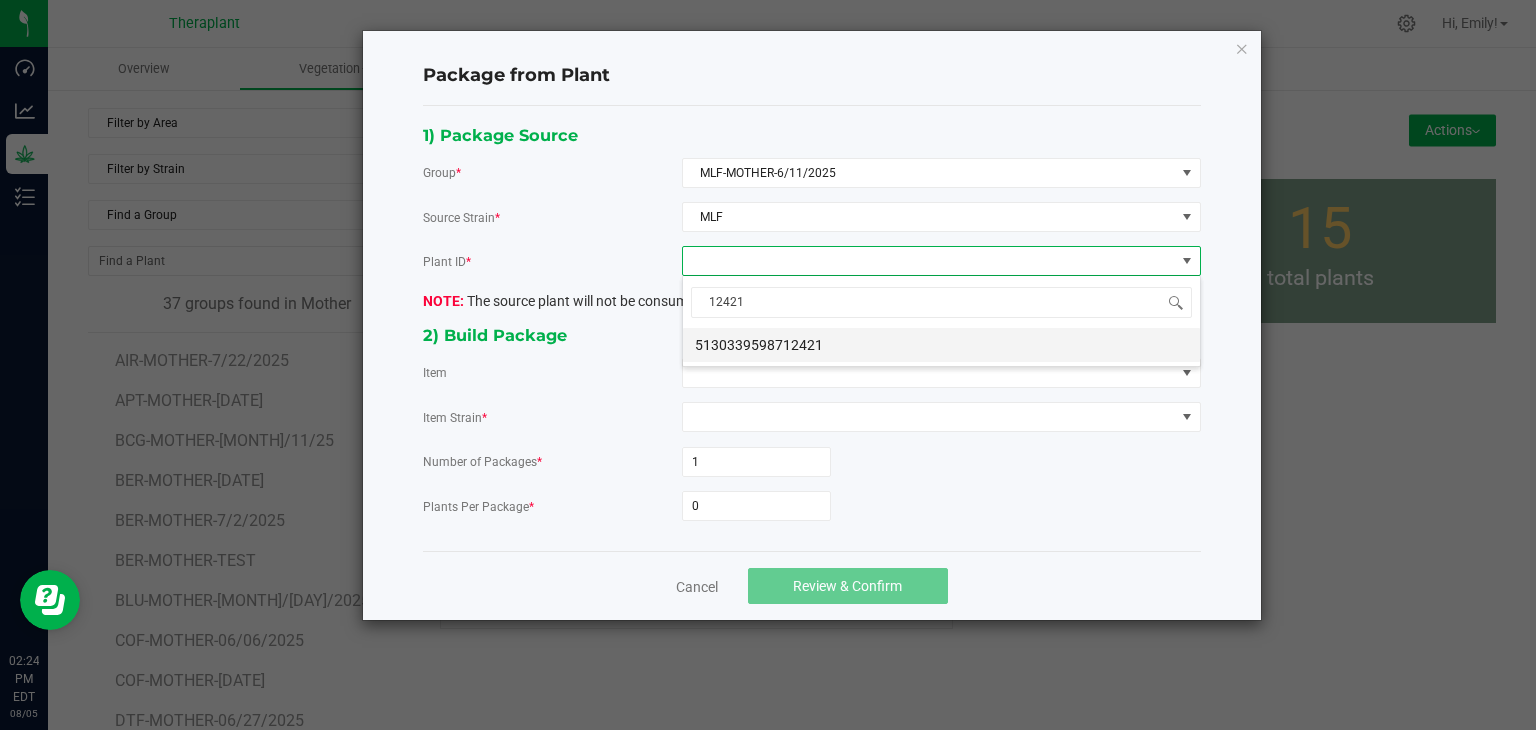 click on "5130339598712421" at bounding box center [941, 345] 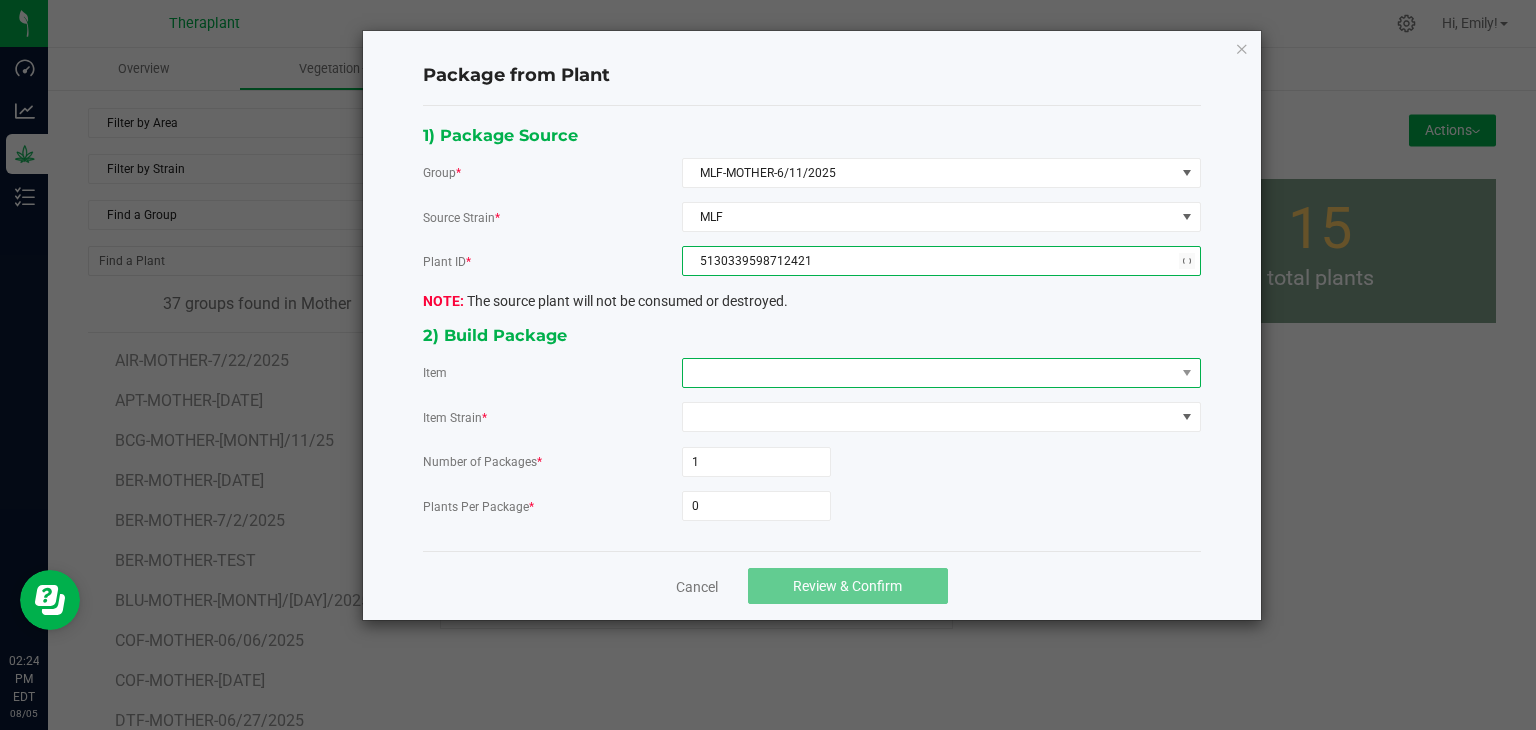 click at bounding box center (929, 373) 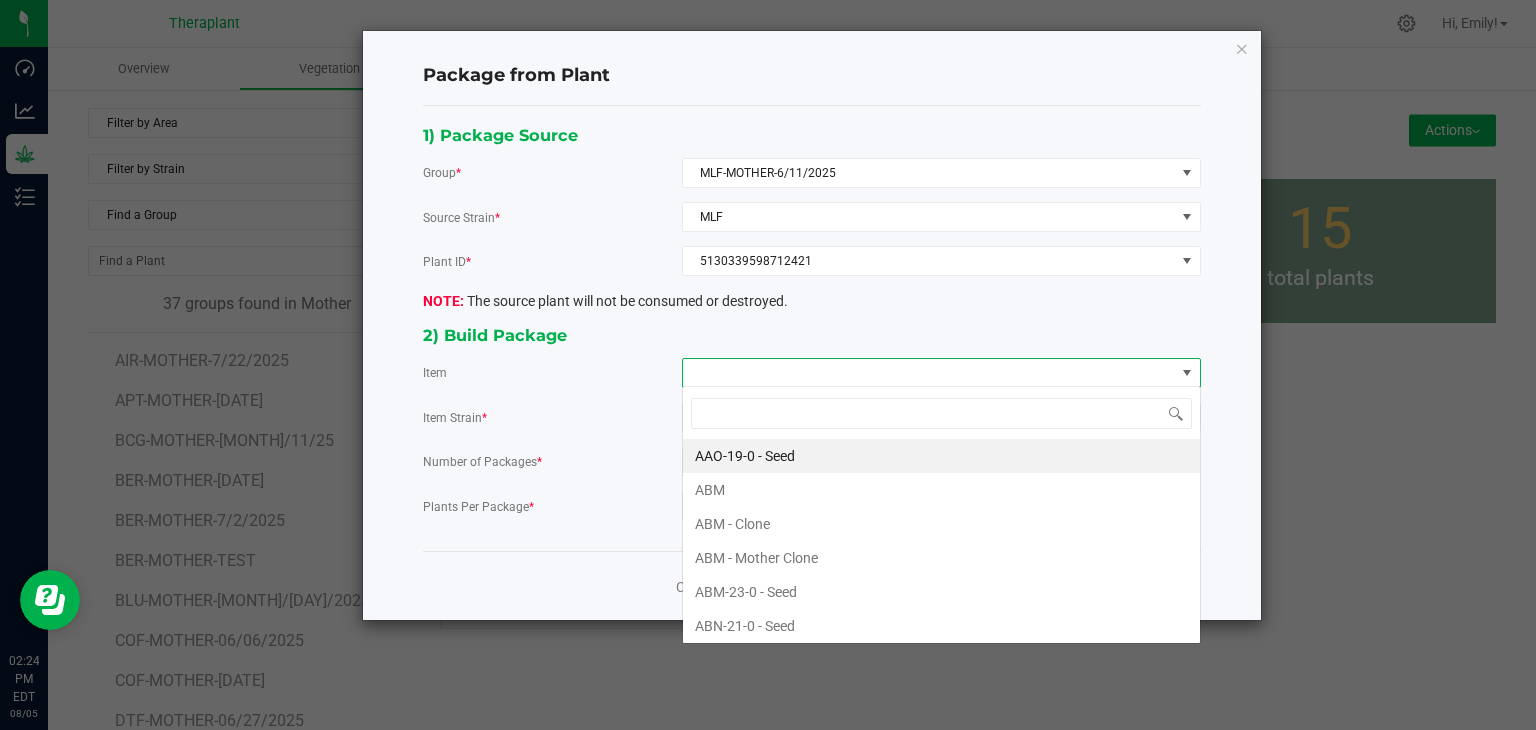 scroll, scrollTop: 99970, scrollLeft: 99480, axis: both 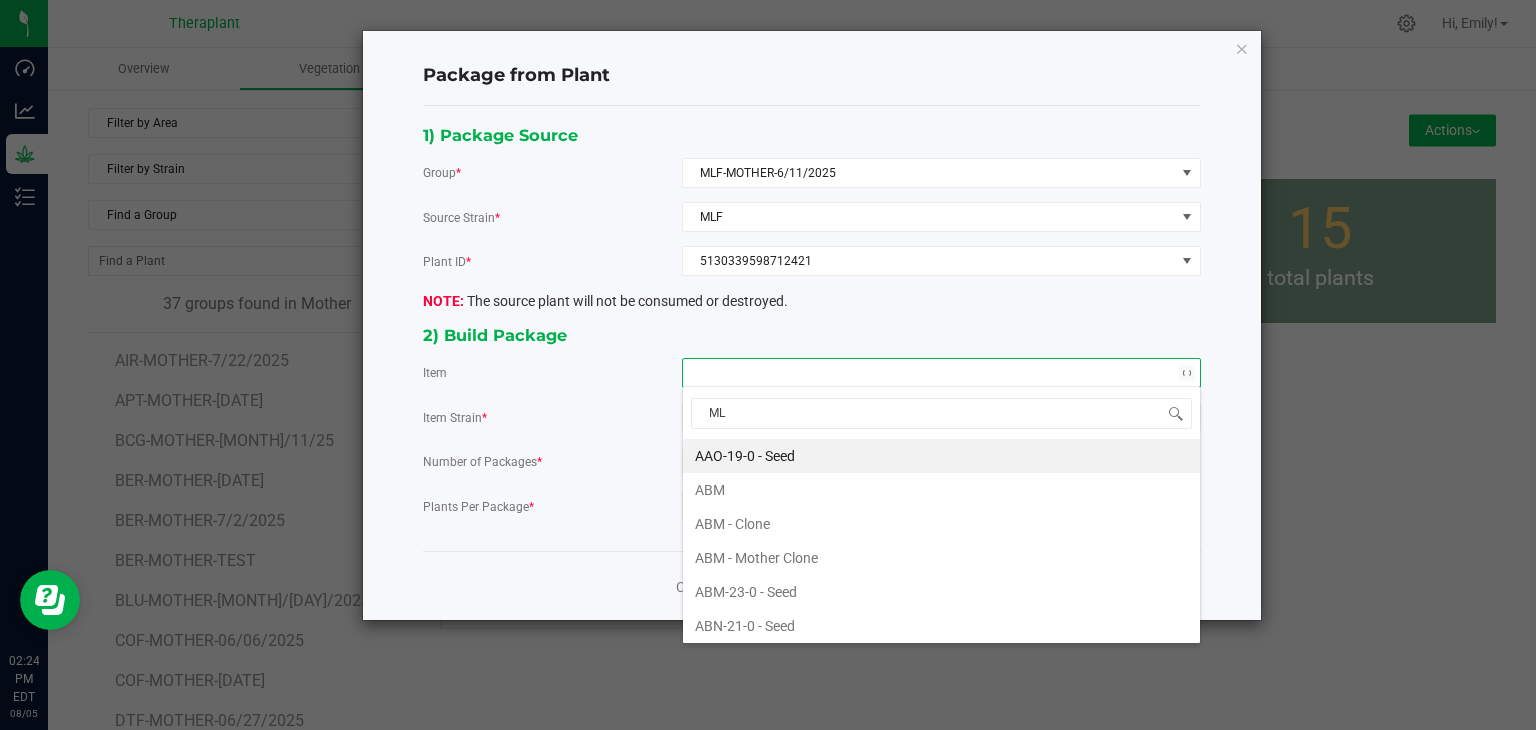 type on "MLF" 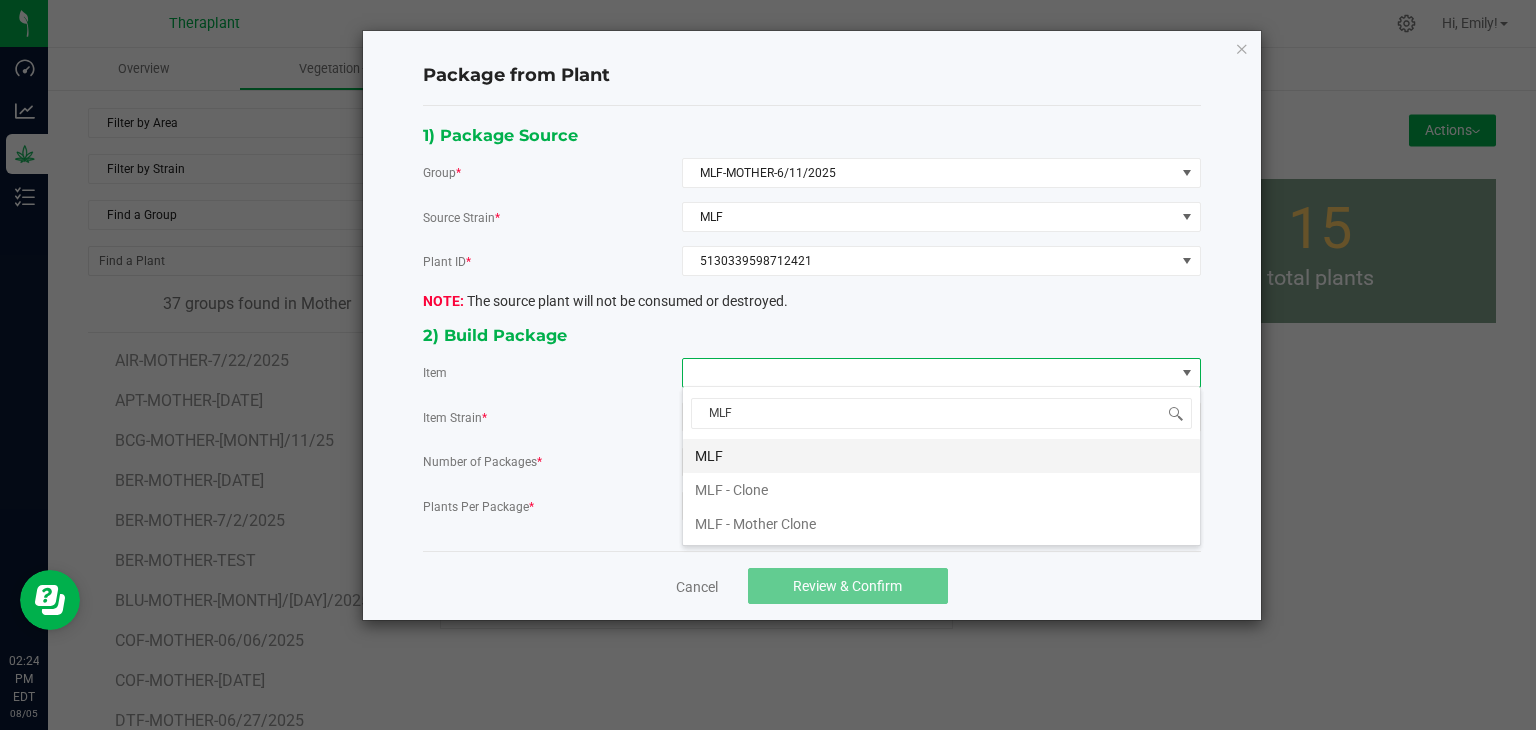 click on "MLF" at bounding box center (941, 456) 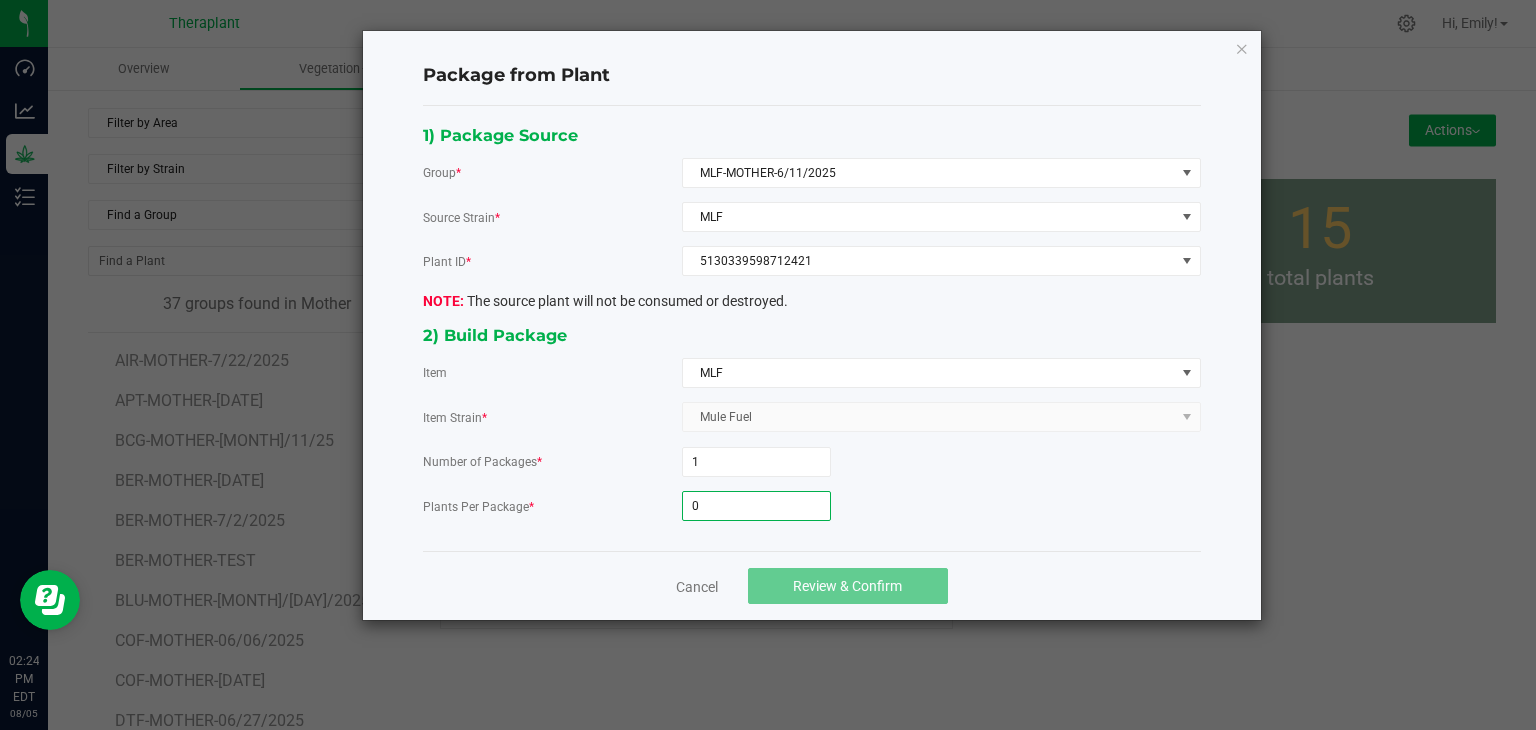 click on "0" at bounding box center [756, 506] 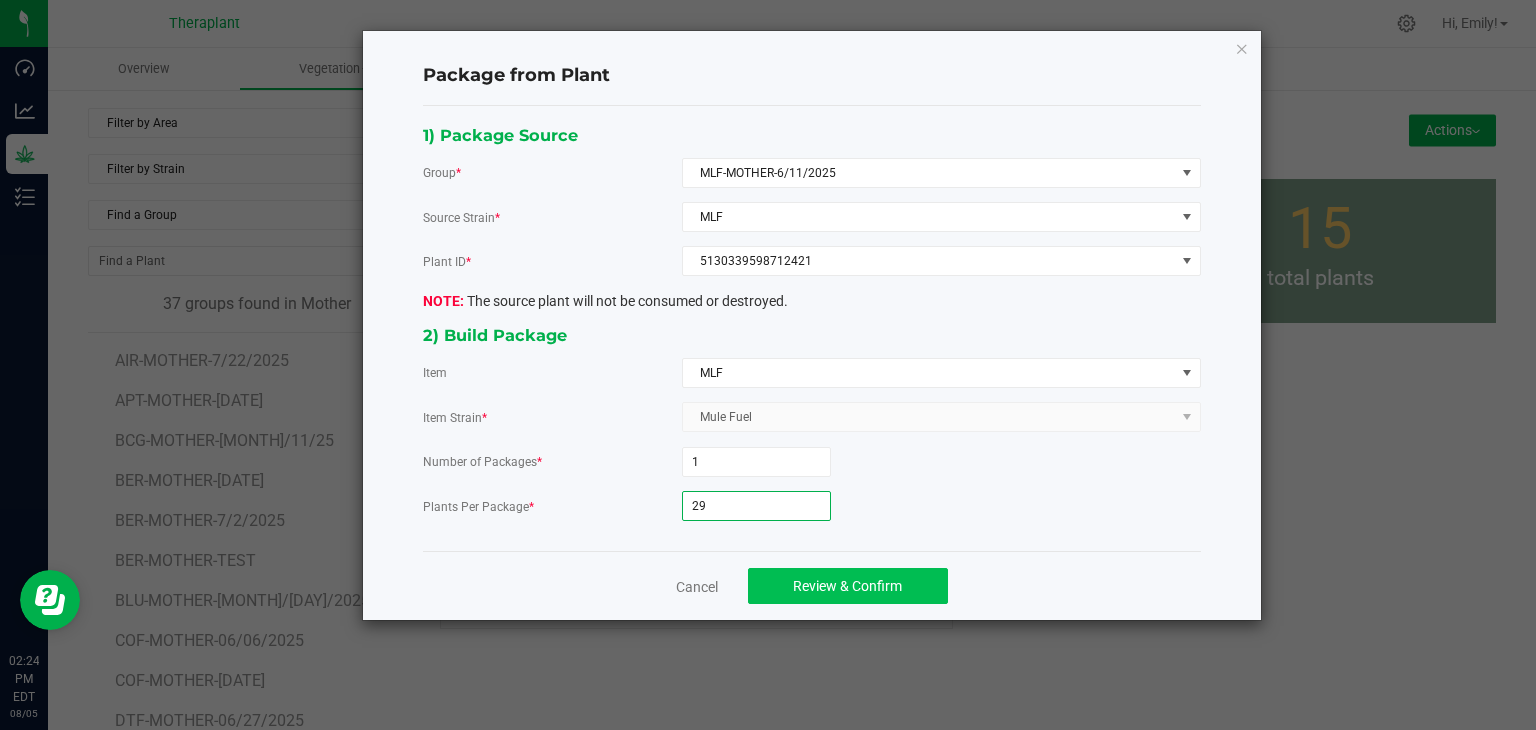 type on "29" 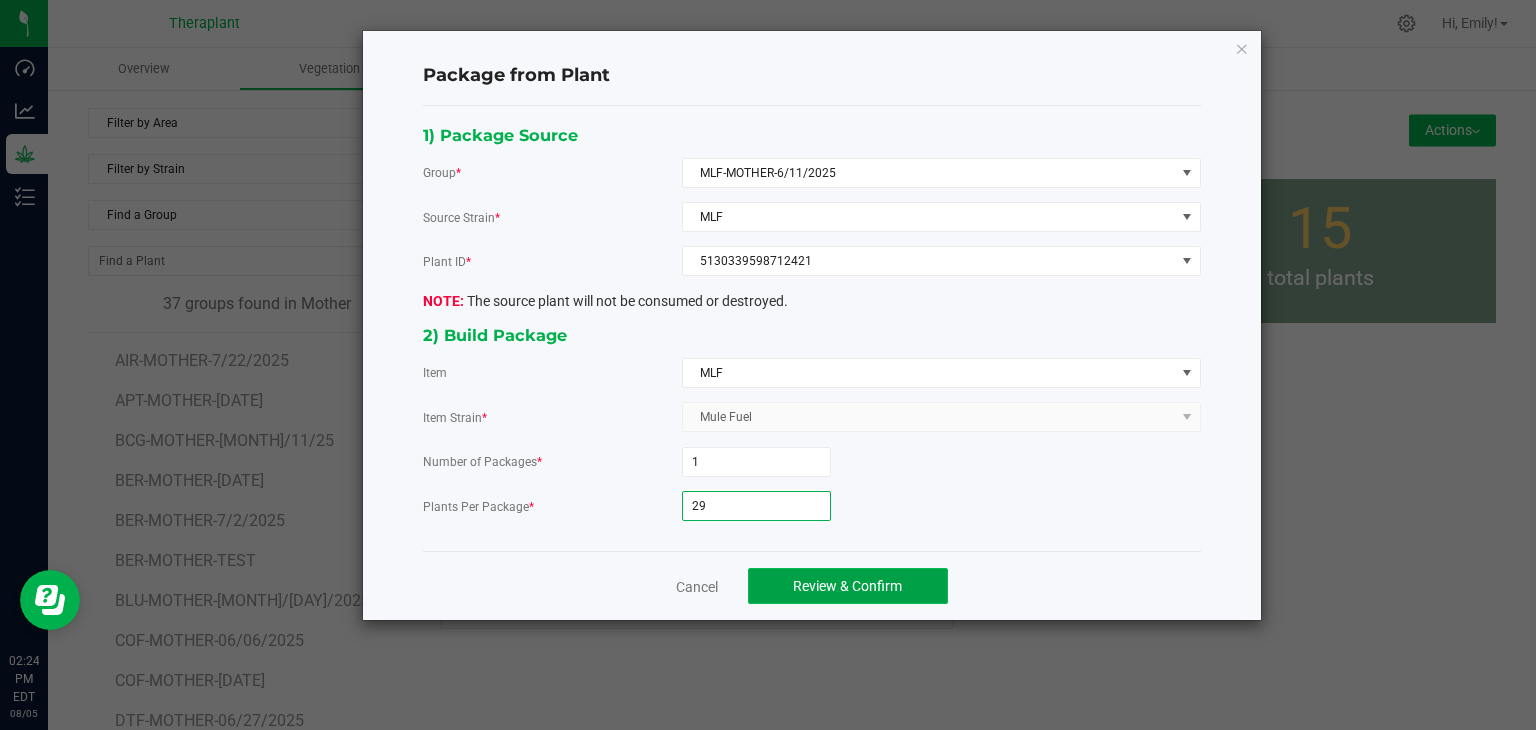 click on "Review & Confirm" 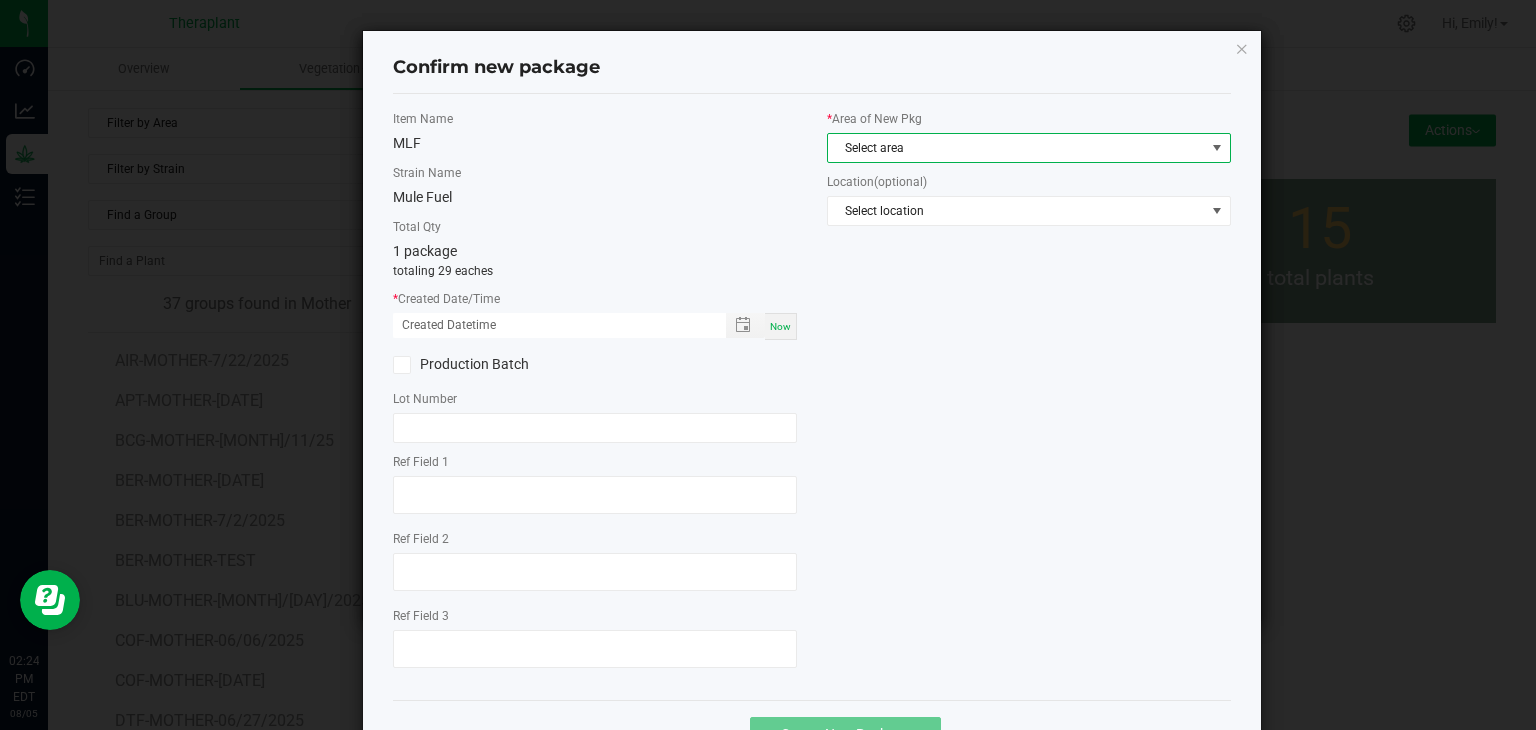 click on "Select area" at bounding box center (1016, 148) 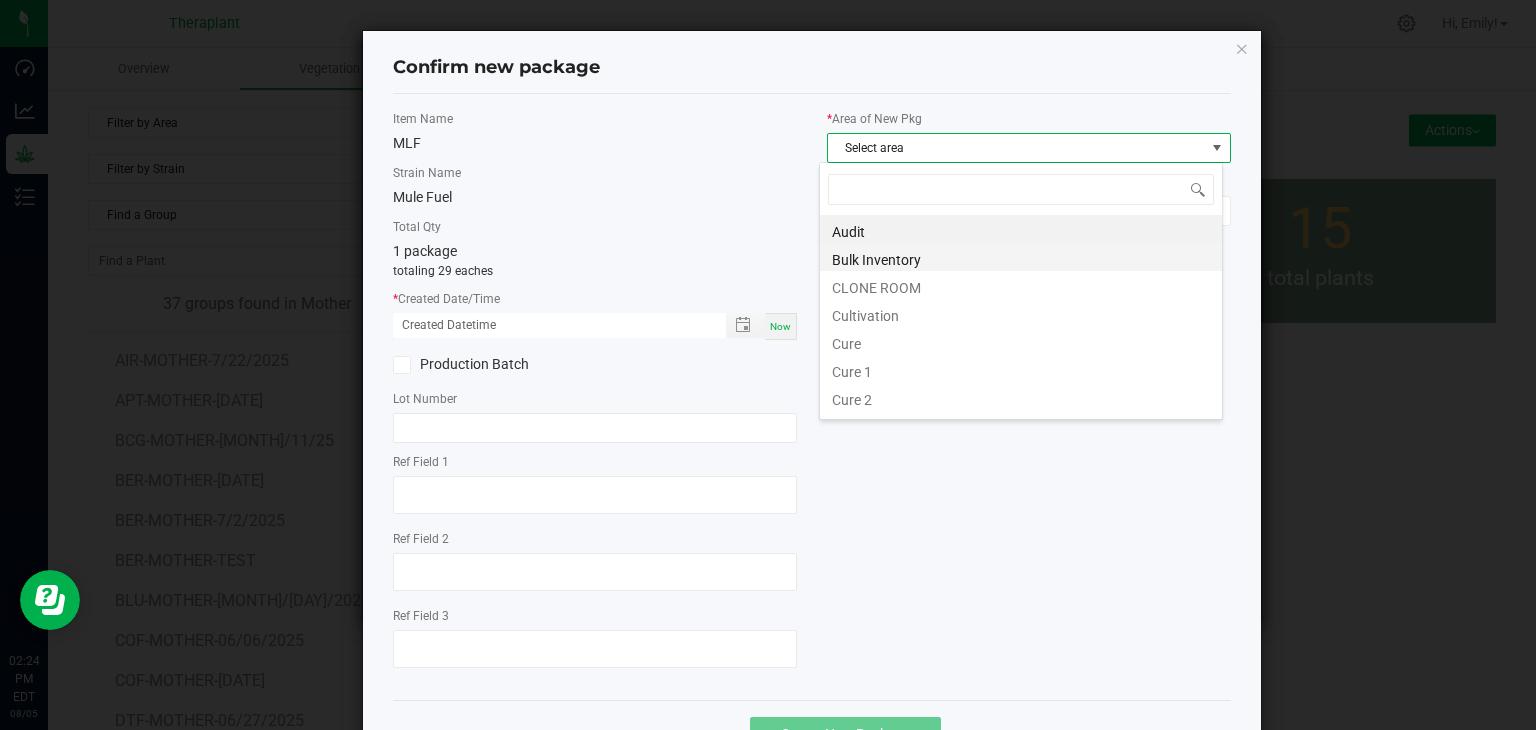 scroll, scrollTop: 99970, scrollLeft: 99596, axis: both 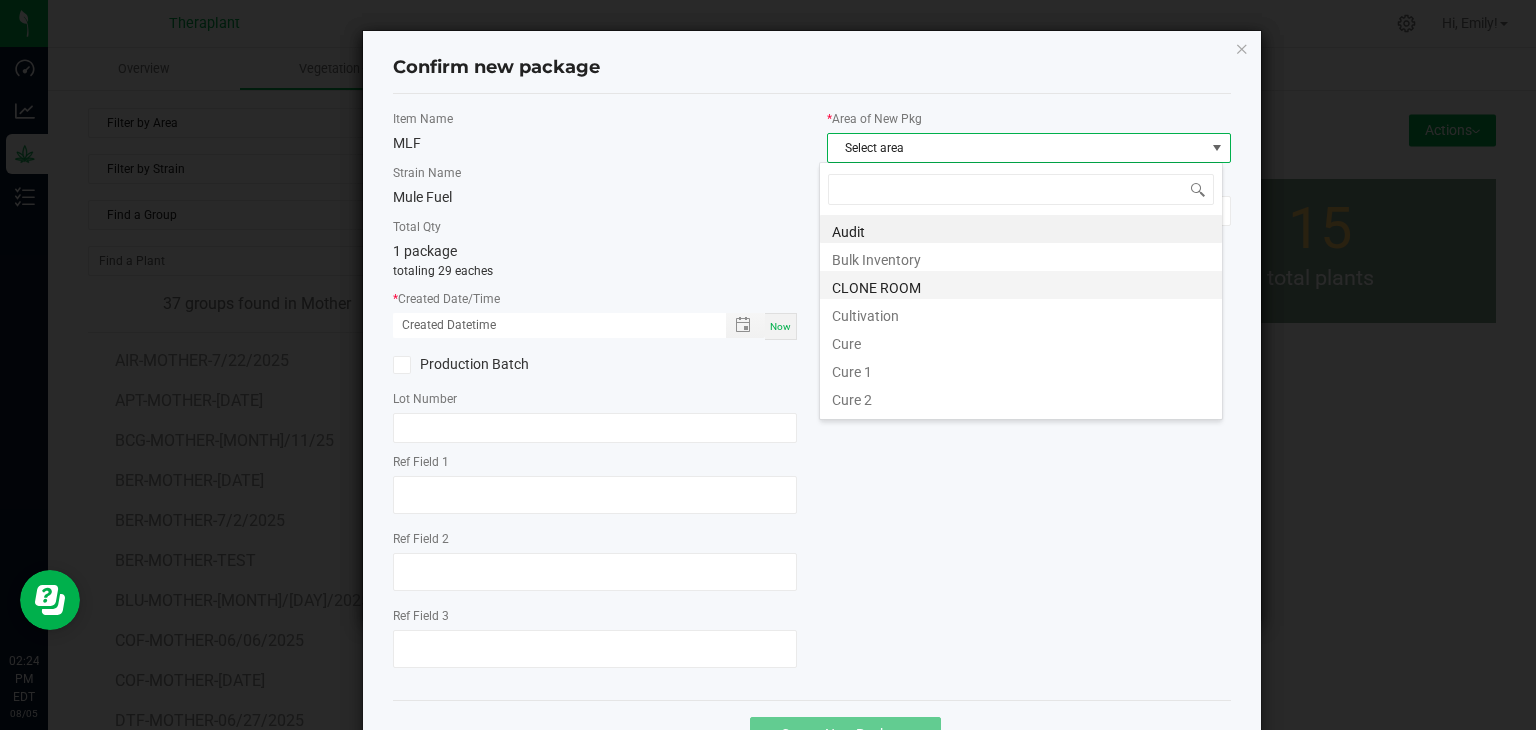 click on "CLONE ROOM" at bounding box center (1021, 285) 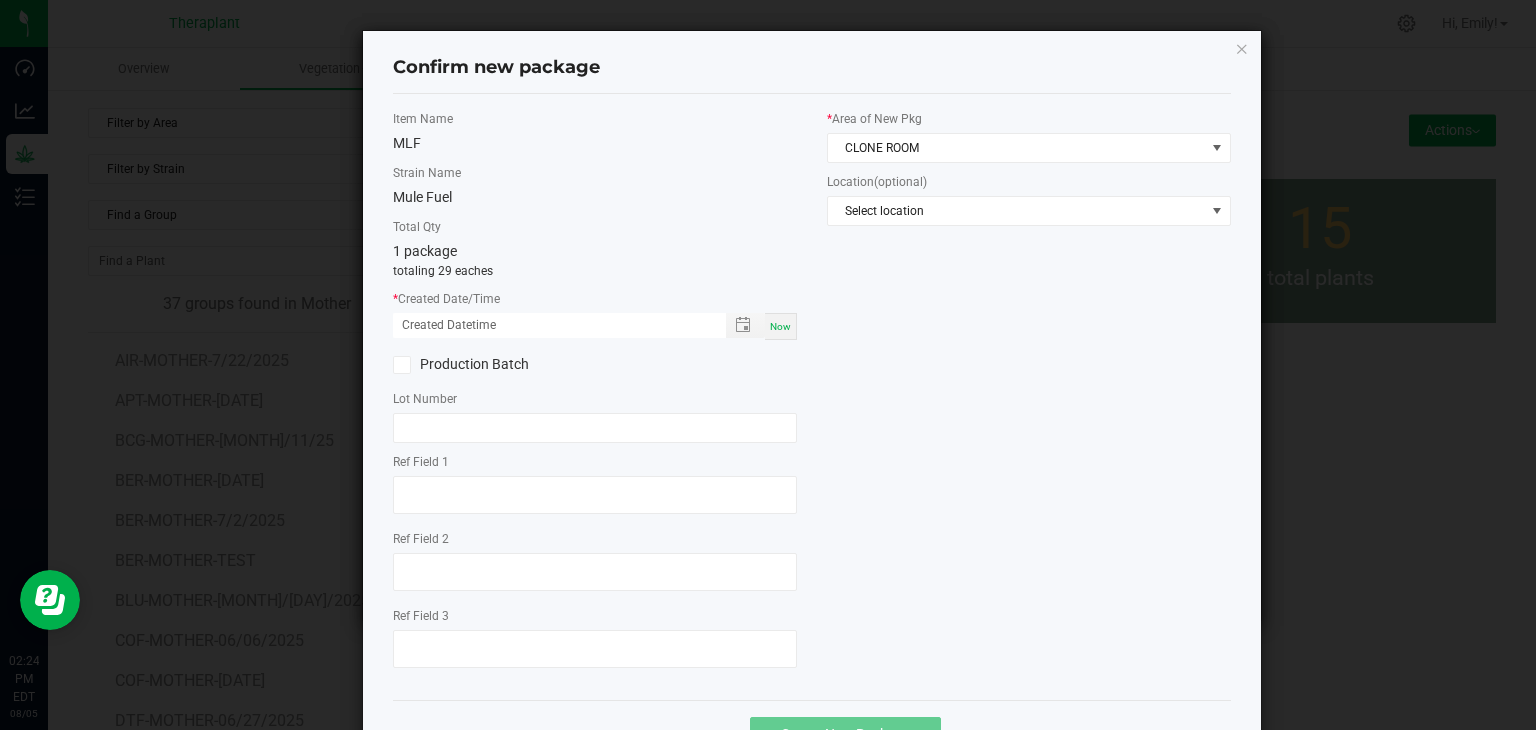 click on "Now" at bounding box center (780, 326) 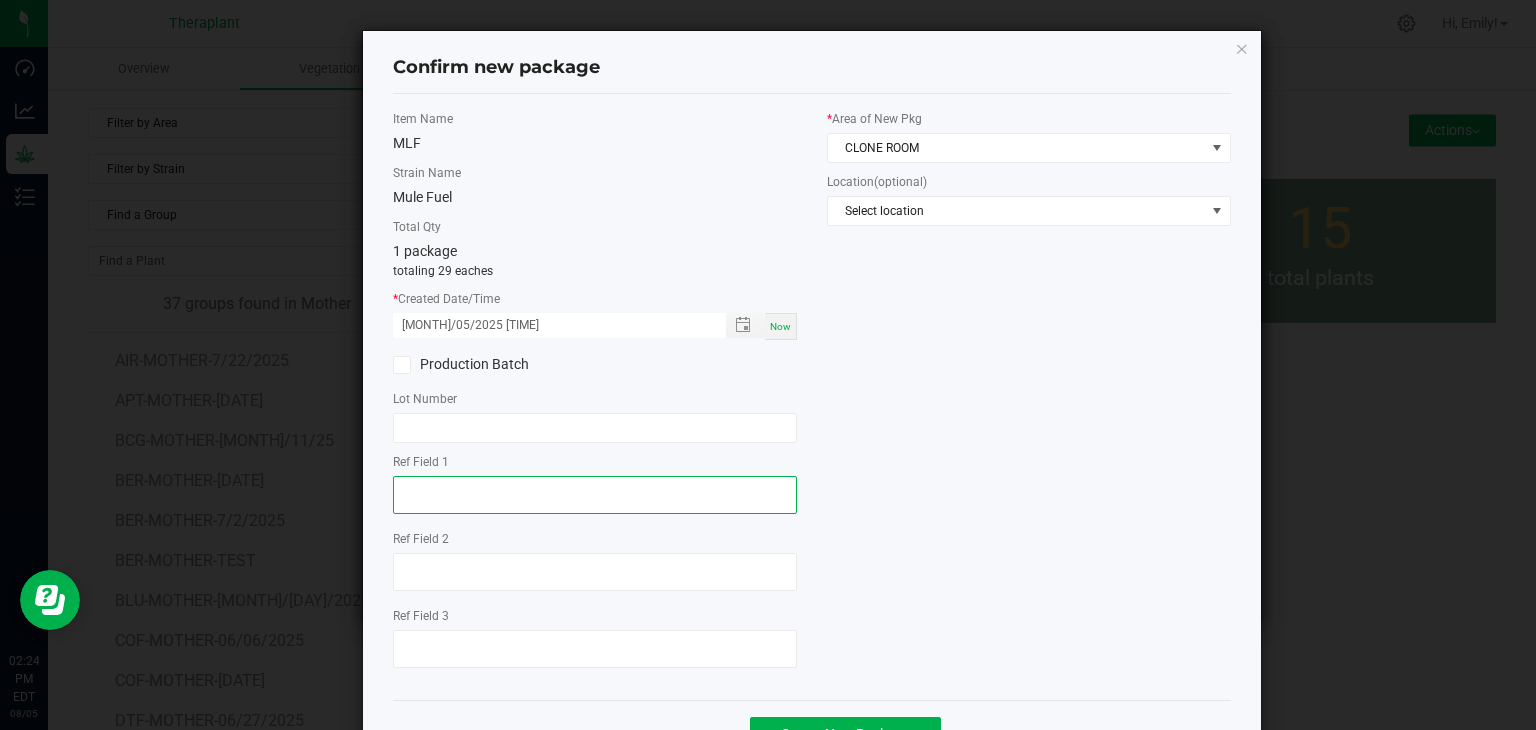 click 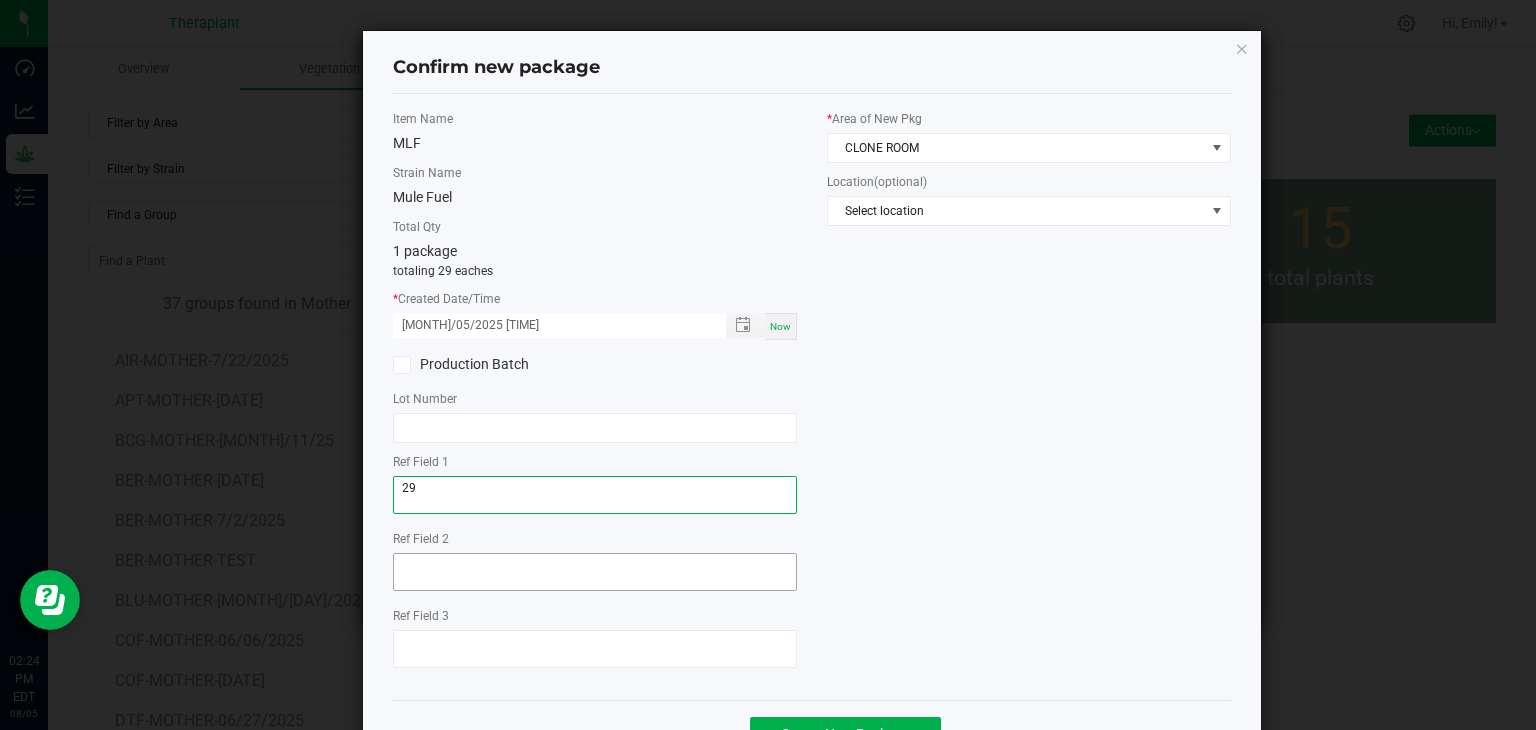 type on "2" 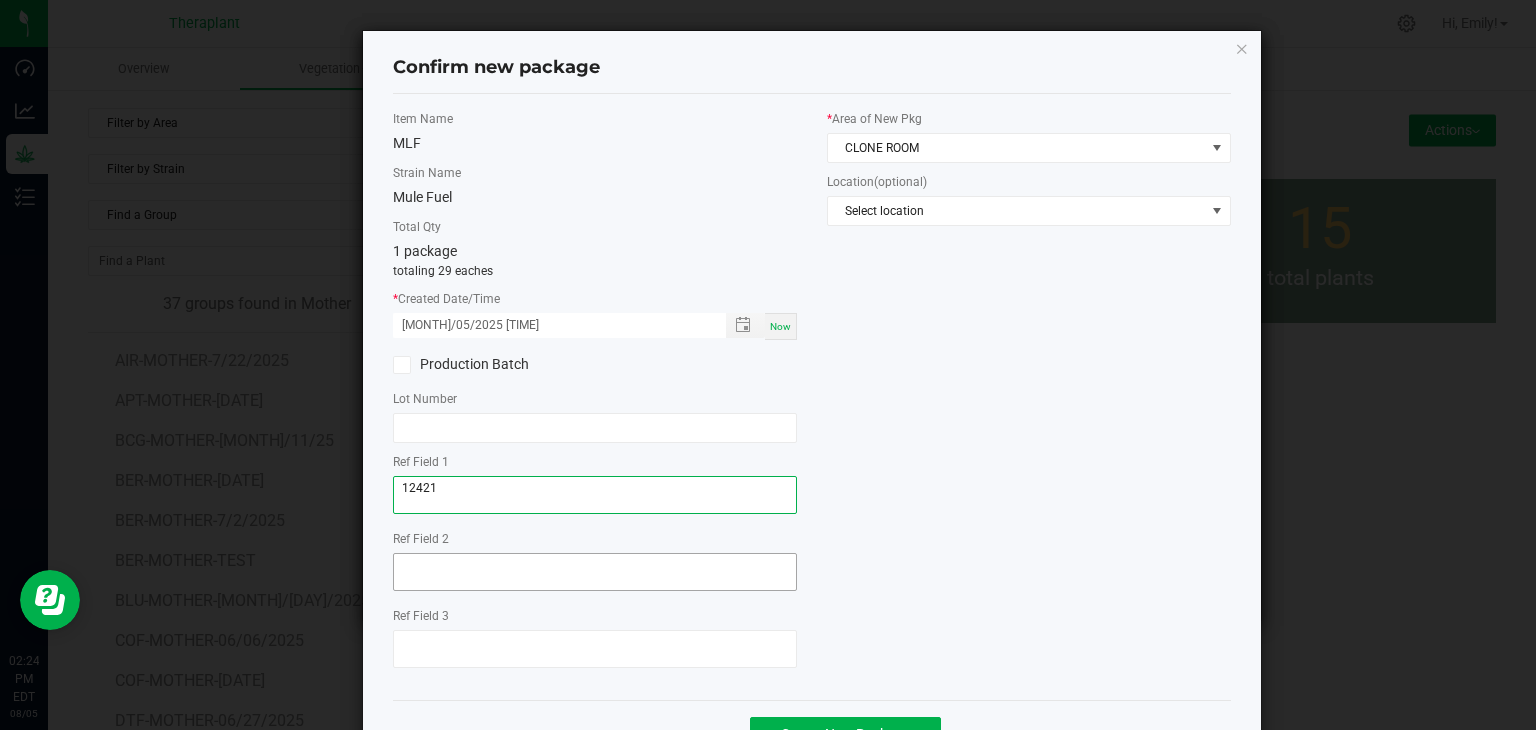 type on "12421" 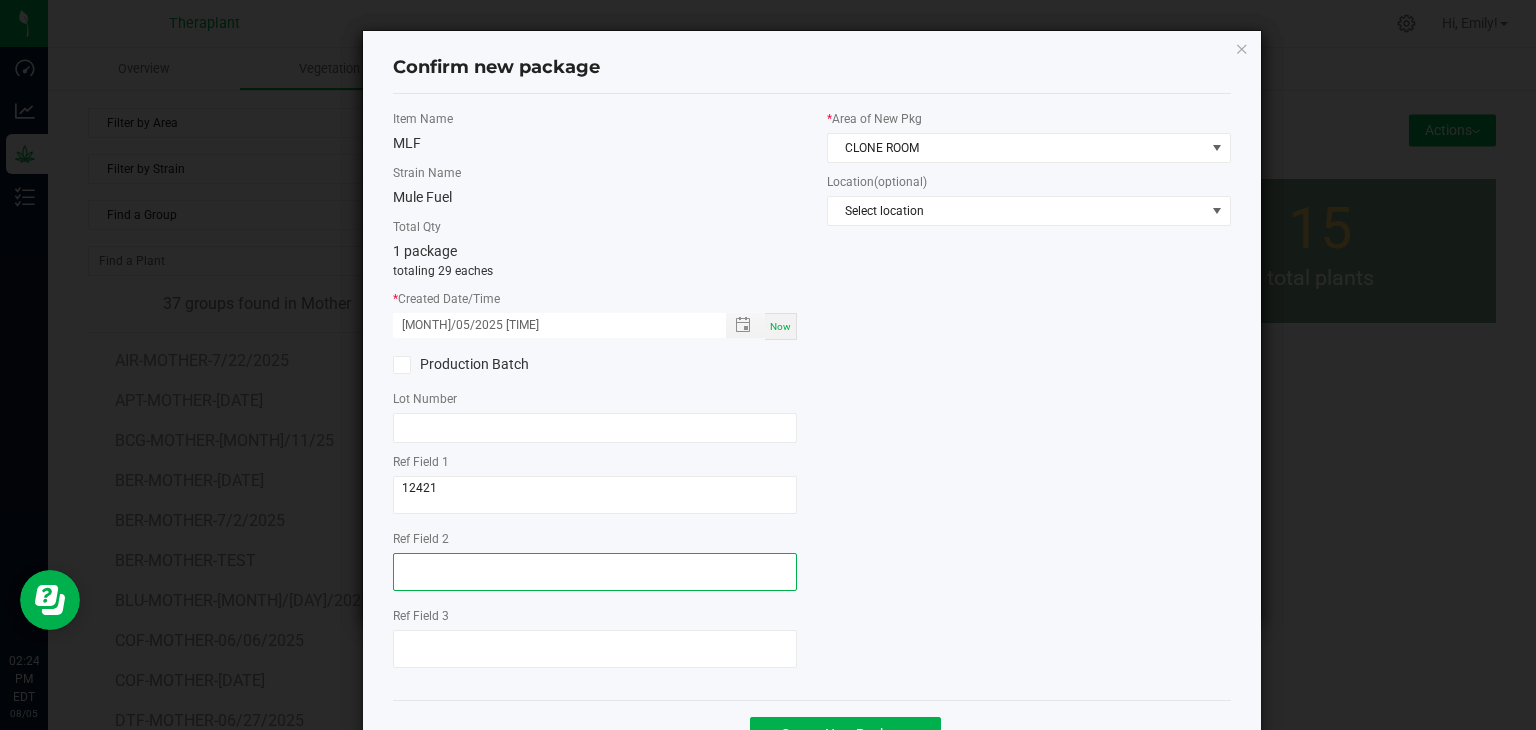 click at bounding box center [595, 572] 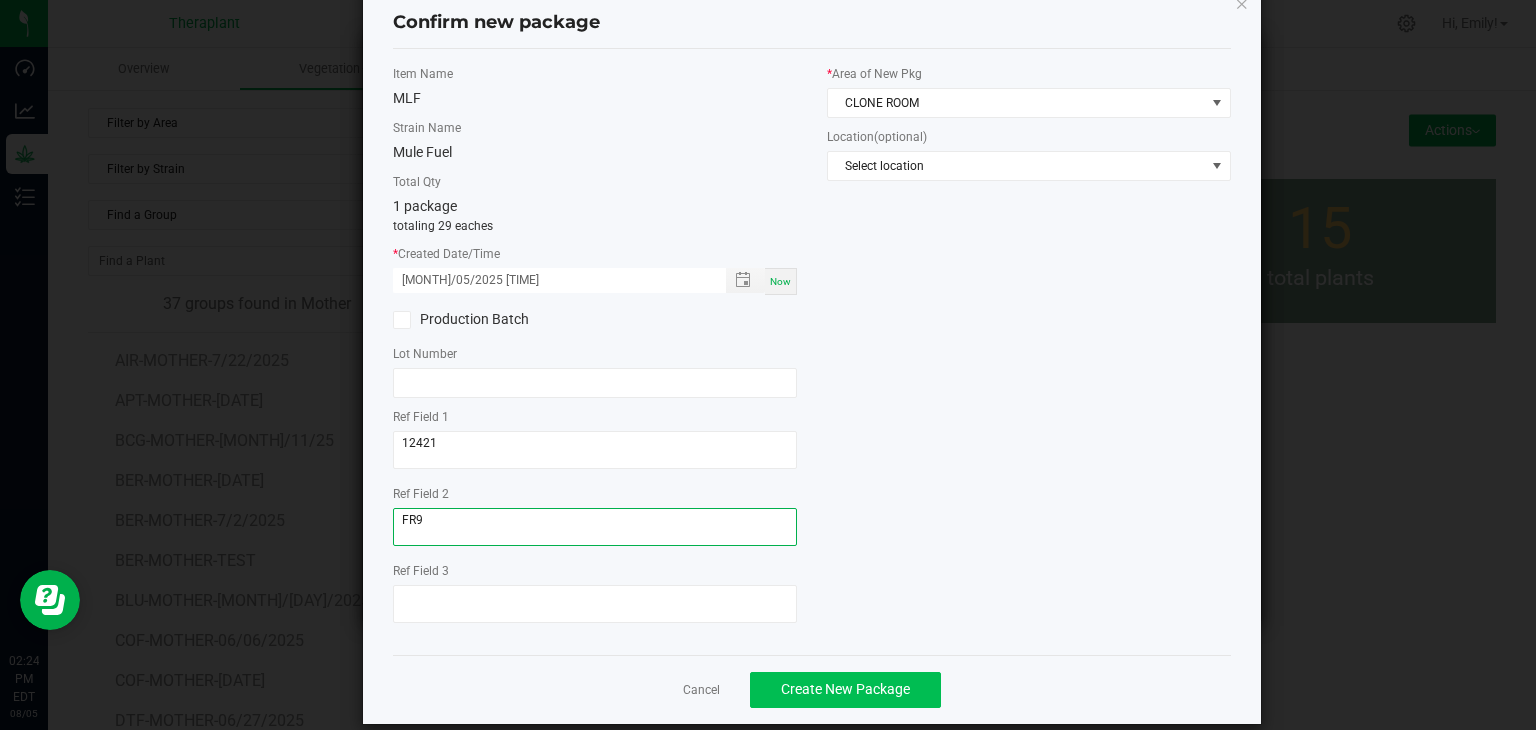 scroll, scrollTop: 69, scrollLeft: 0, axis: vertical 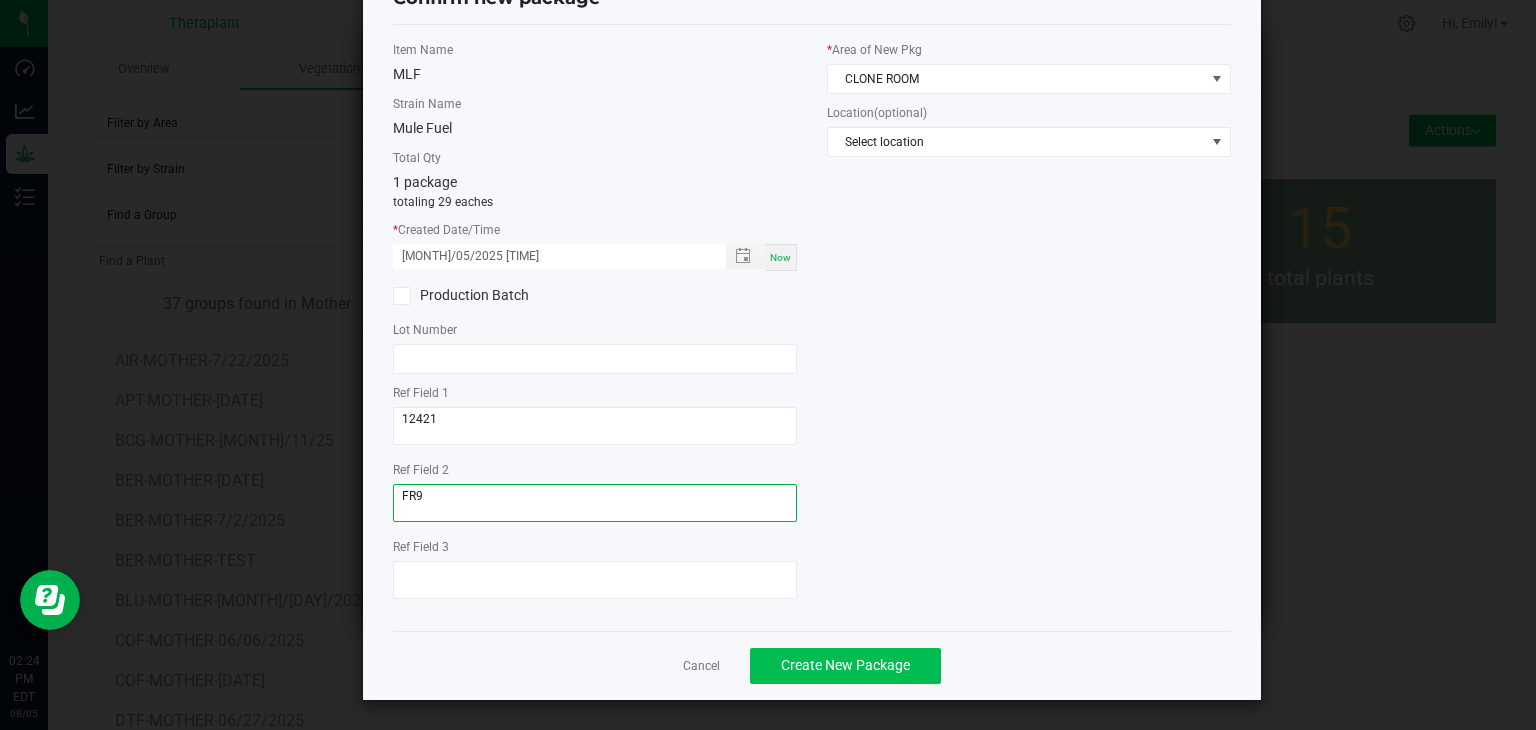 type on "FR9" 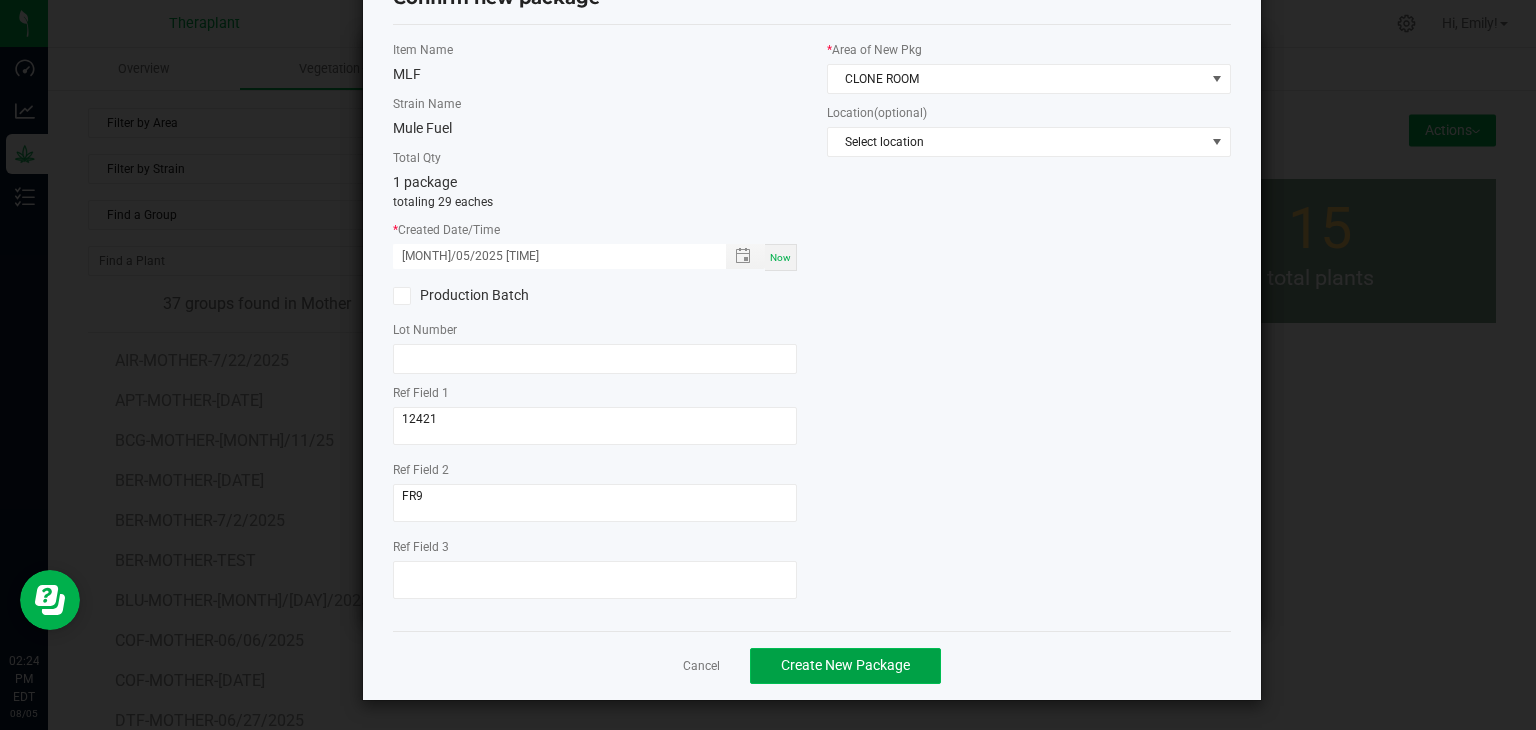 click on "Create New Package" 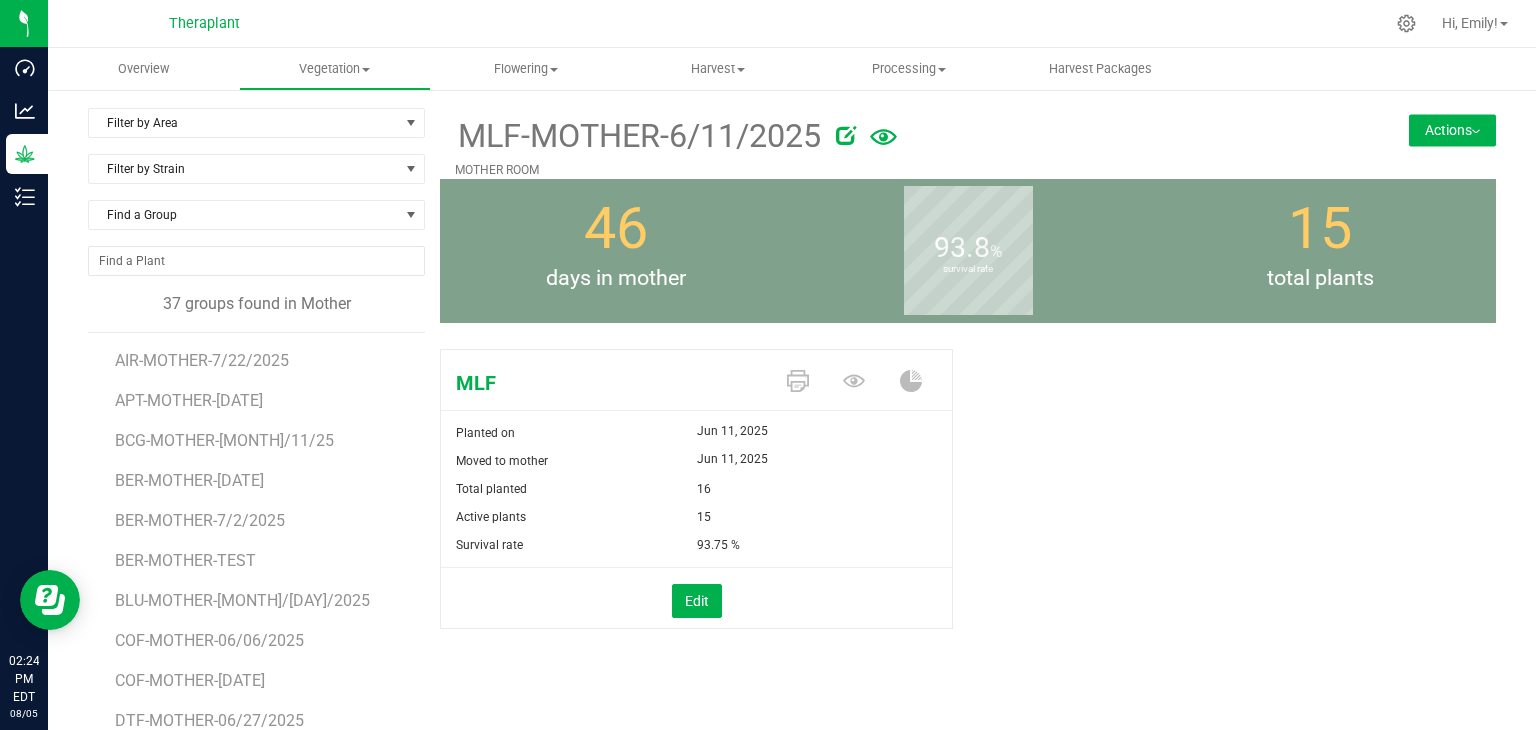 click on "Actions" at bounding box center (1452, 130) 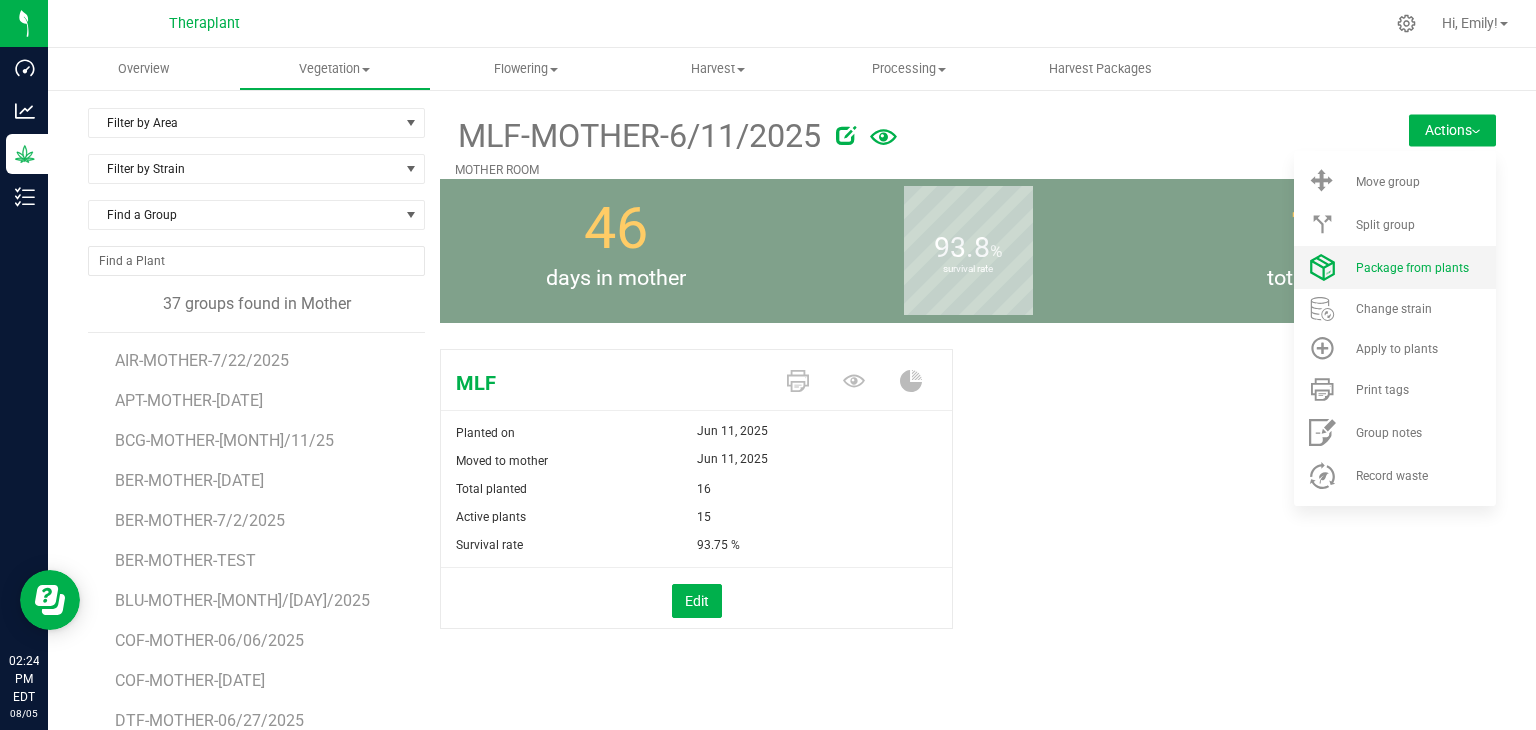 click on "Package from plants" at bounding box center (1412, 268) 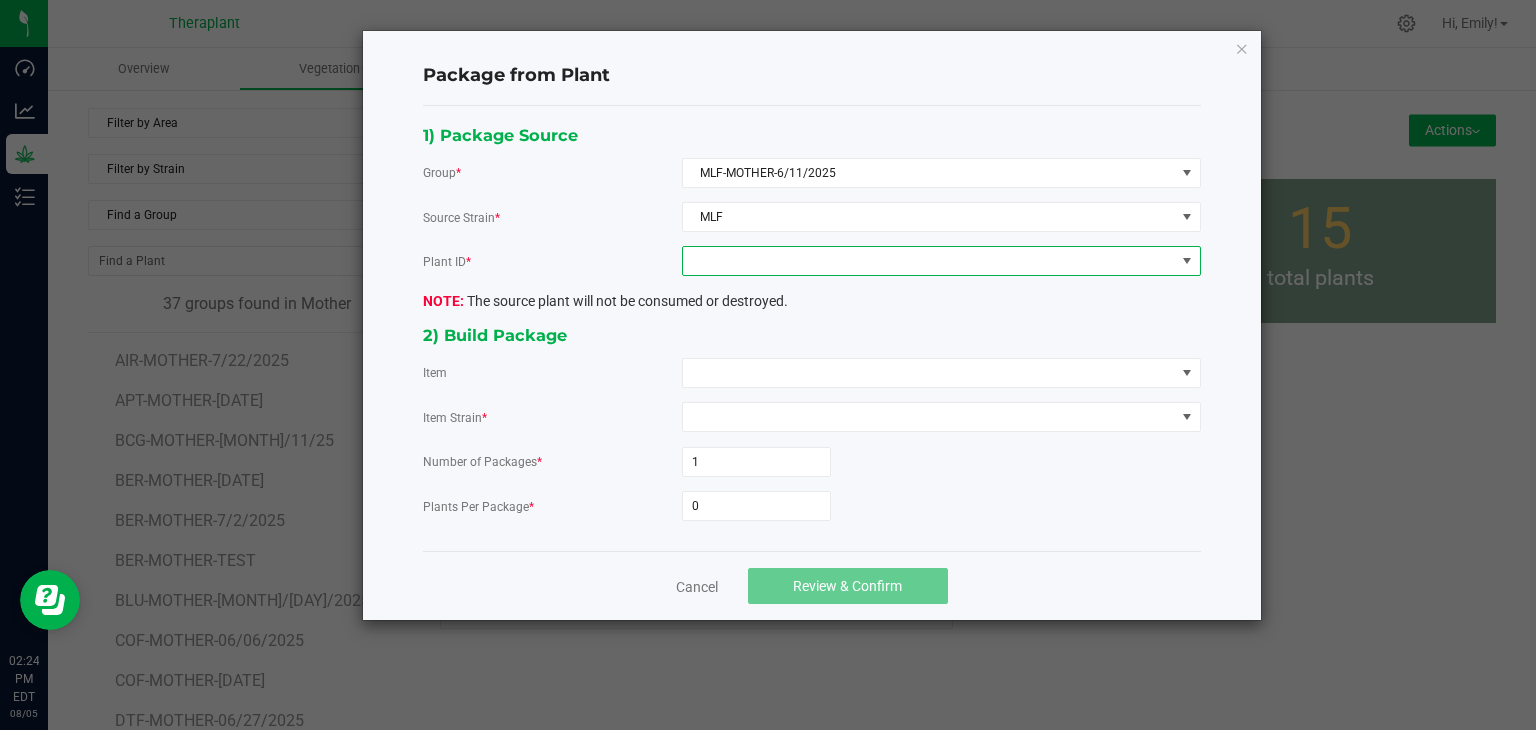 click at bounding box center [929, 261] 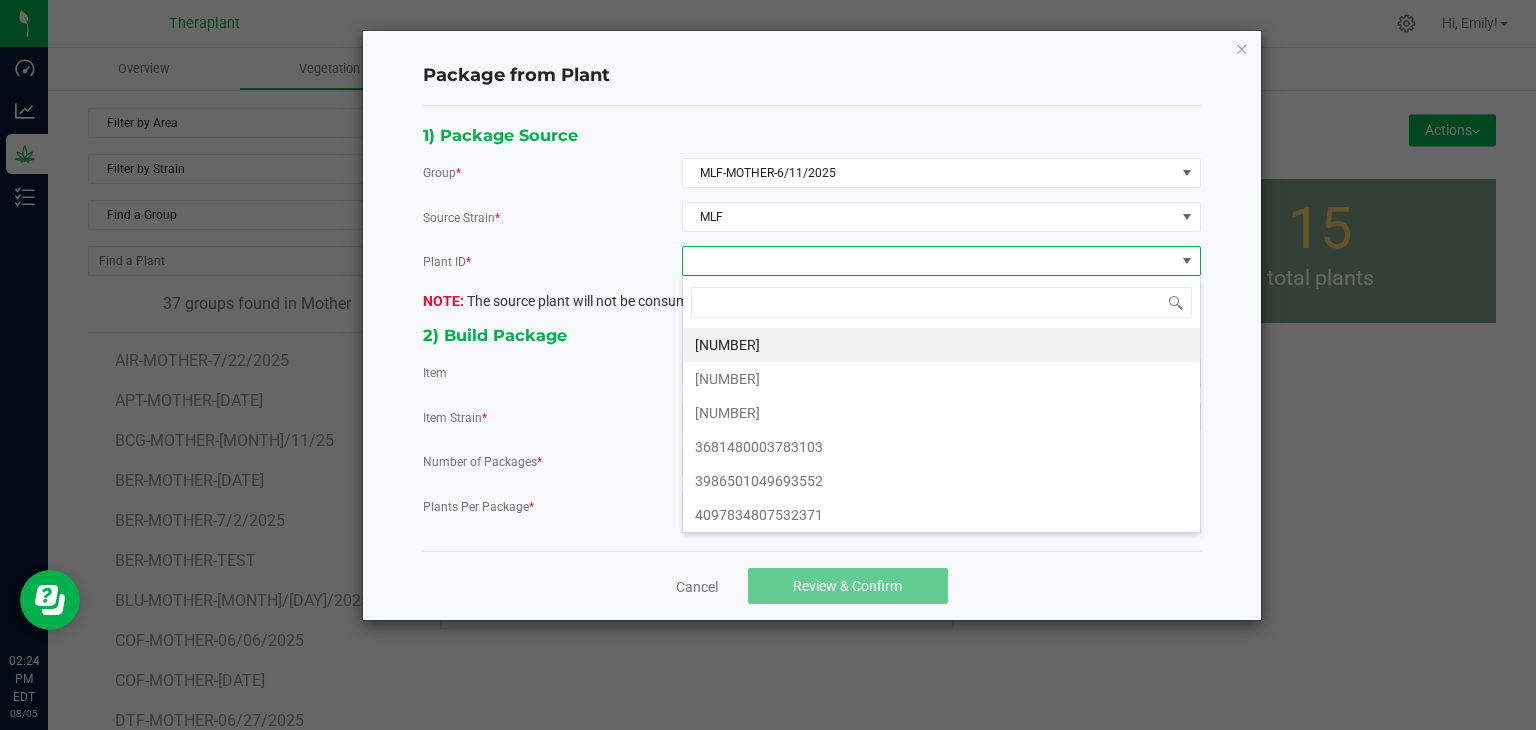 scroll, scrollTop: 99970, scrollLeft: 99480, axis: both 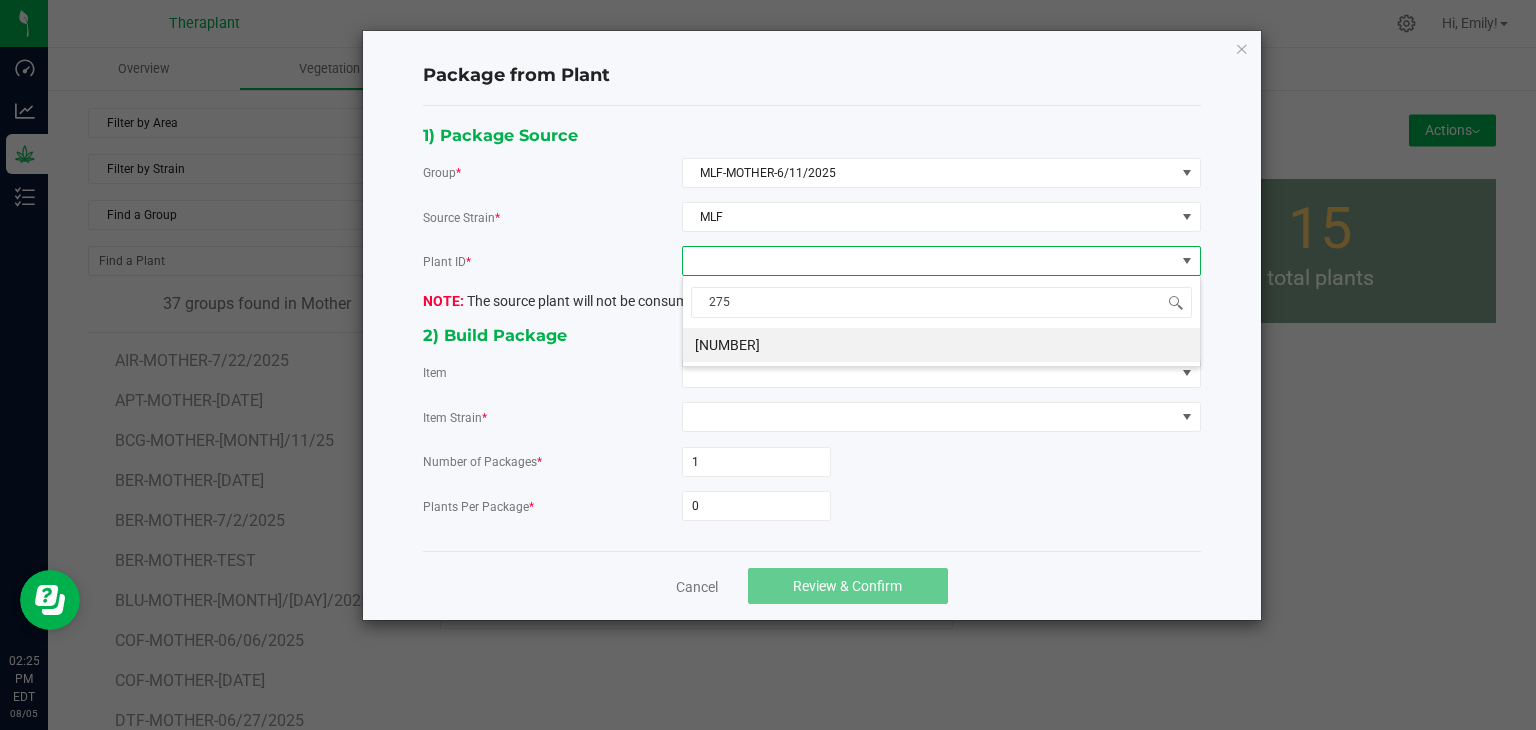 type on "2754" 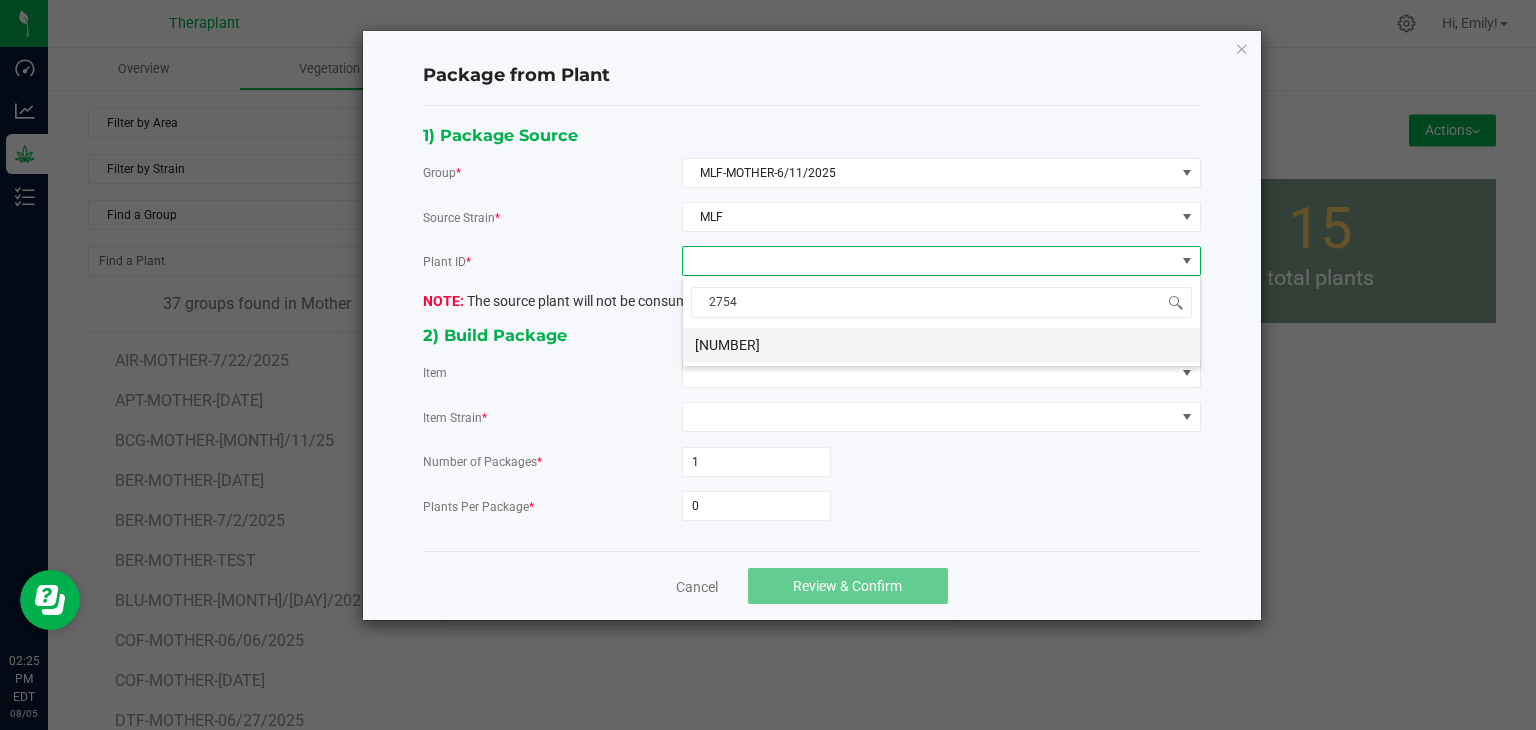 click on "2346698962927545" at bounding box center [941, 345] 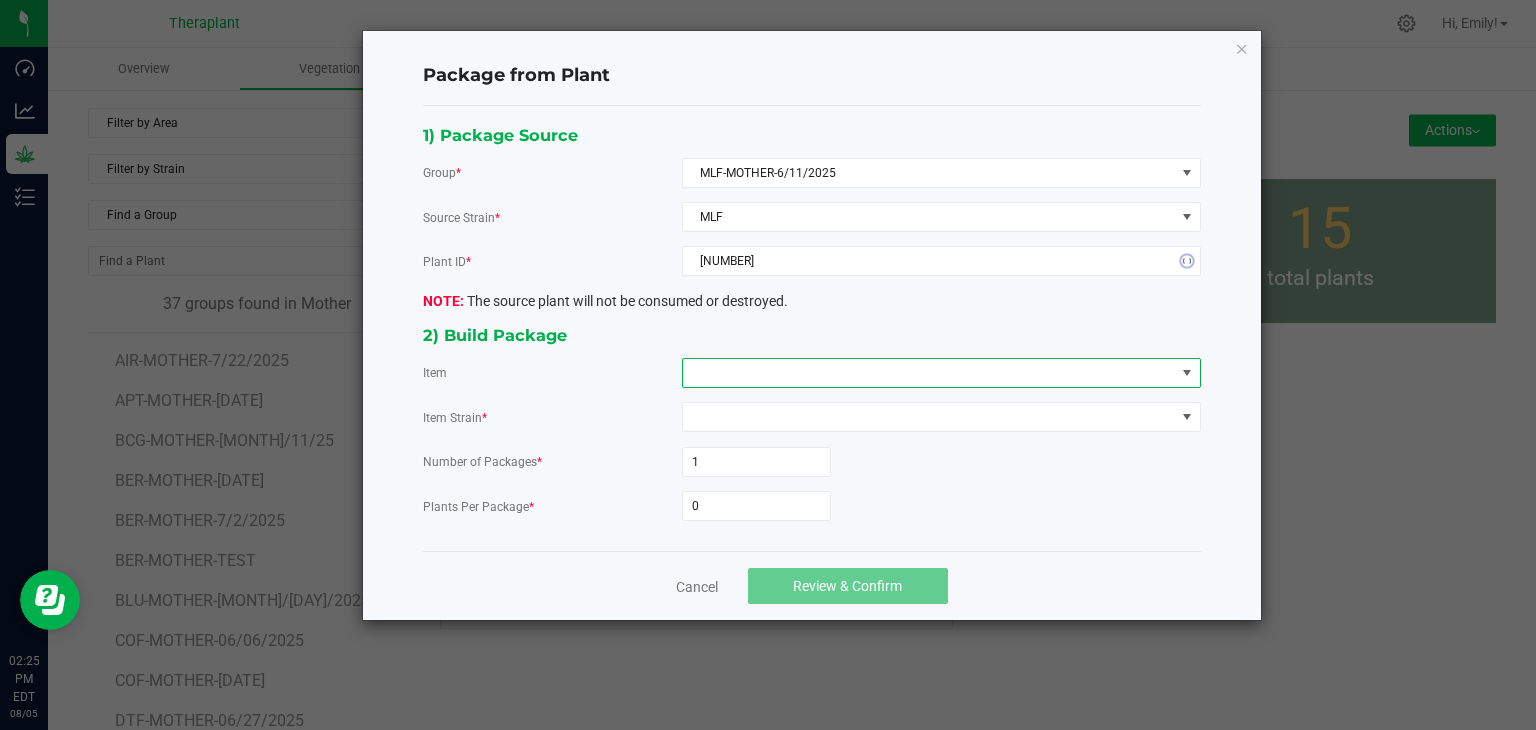 click at bounding box center (929, 373) 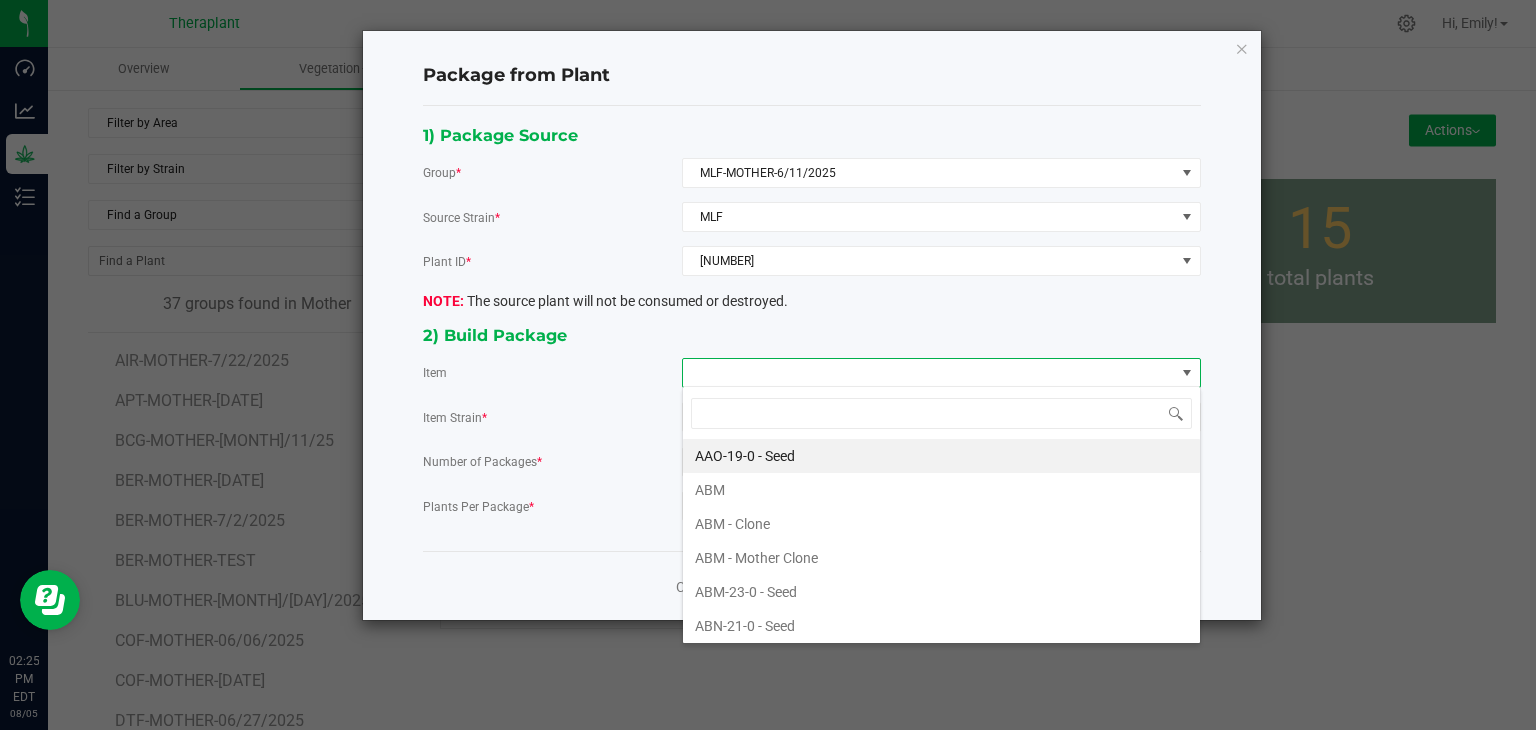 scroll, scrollTop: 99970, scrollLeft: 99480, axis: both 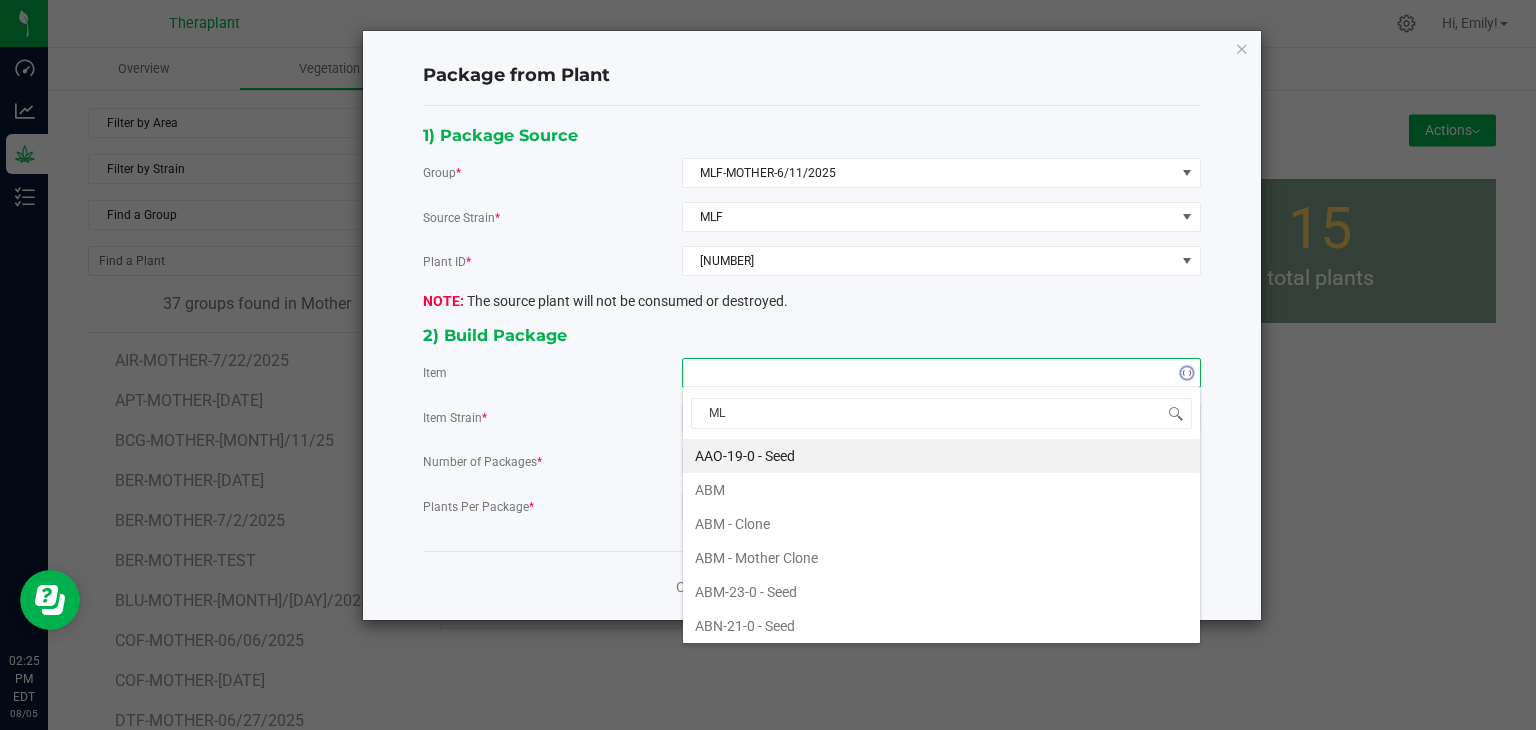 type on "MLF" 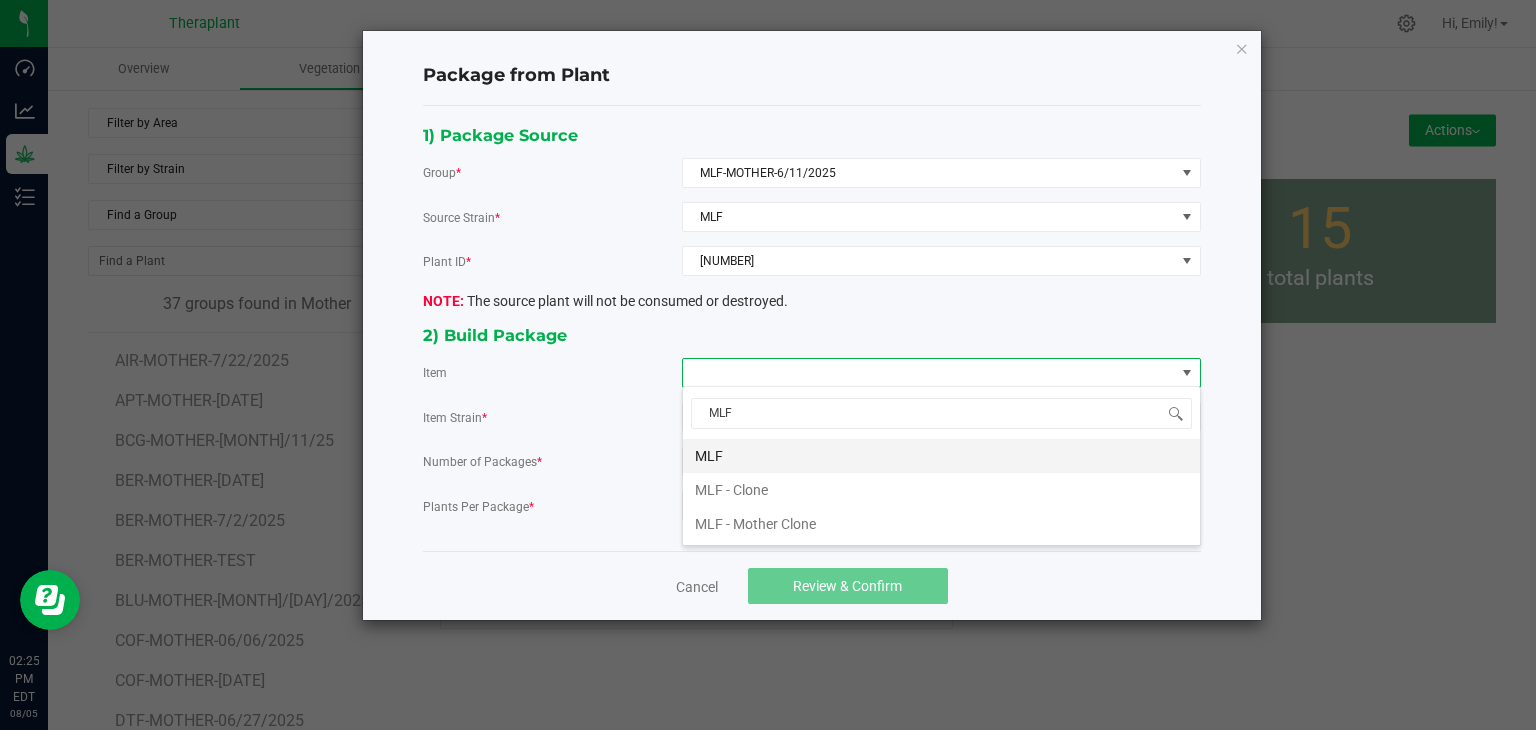 click on "MLF" at bounding box center [941, 456] 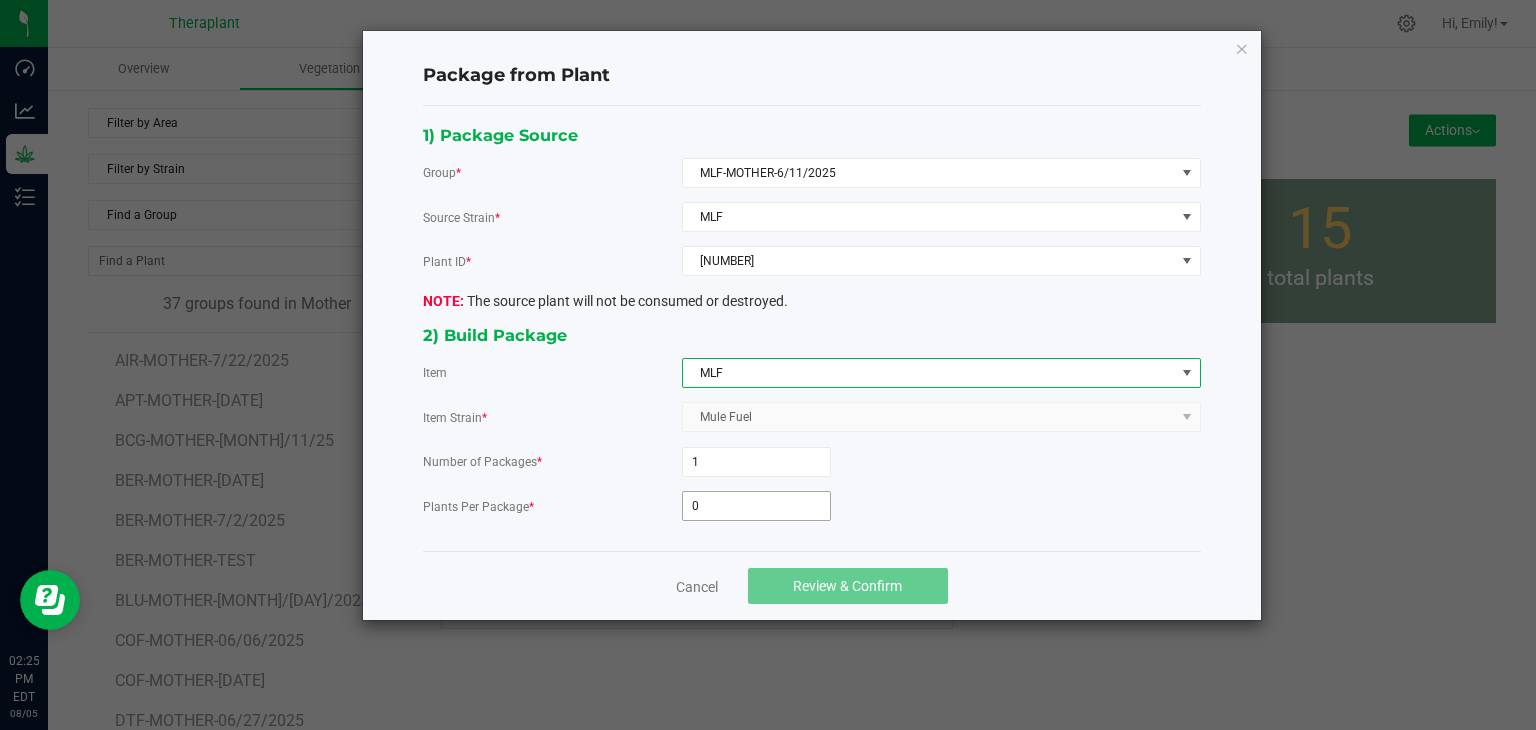 click on "0" at bounding box center [756, 506] 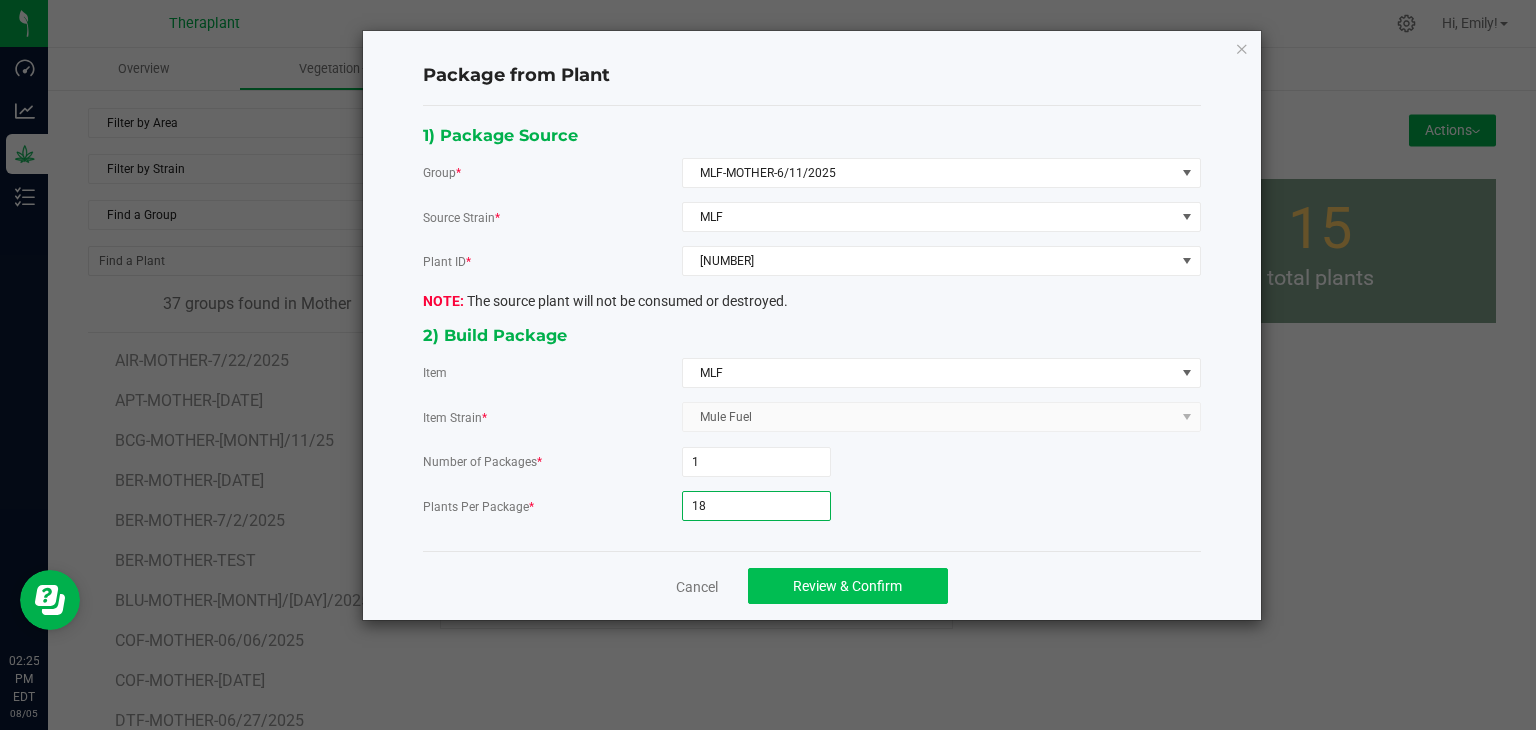 type on "18" 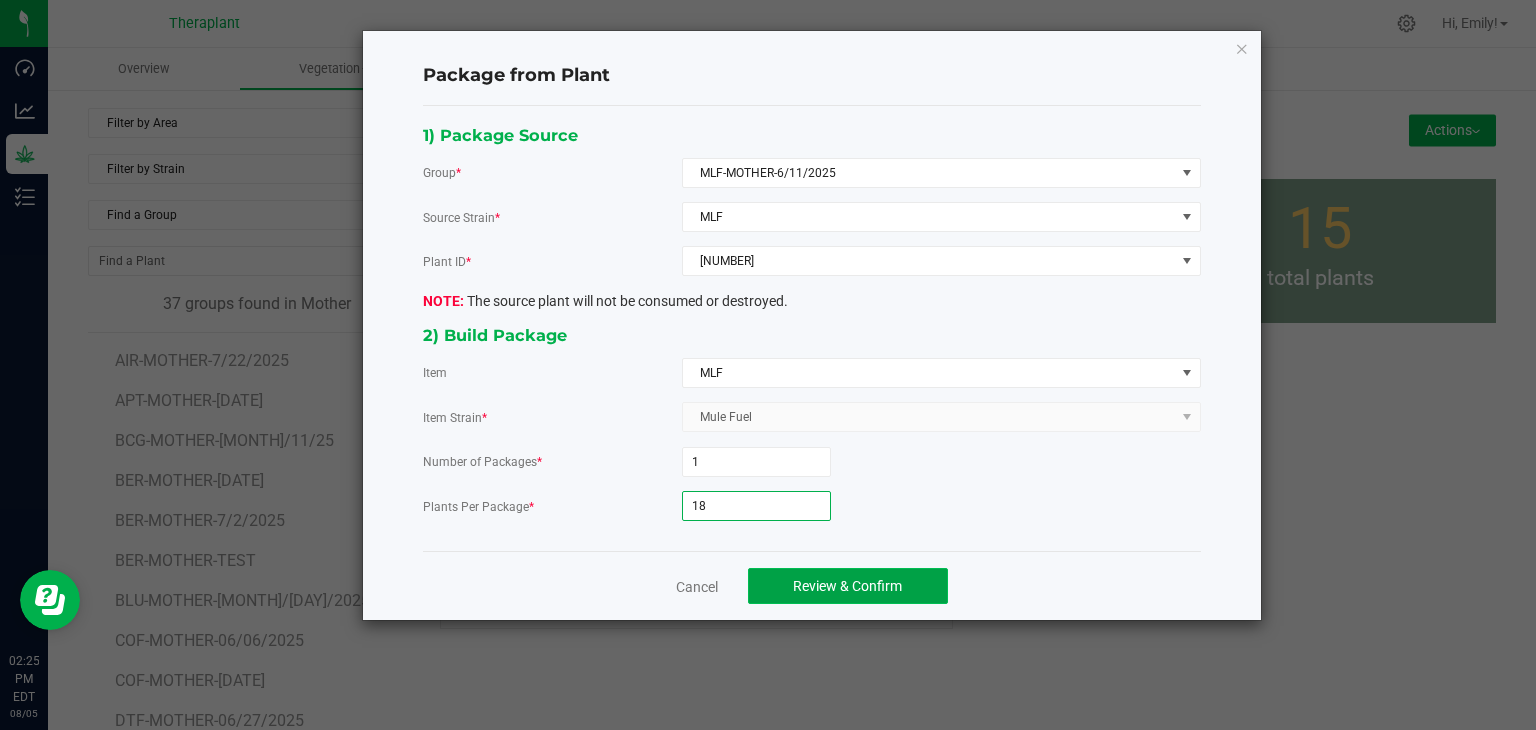 click on "Review & Confirm" 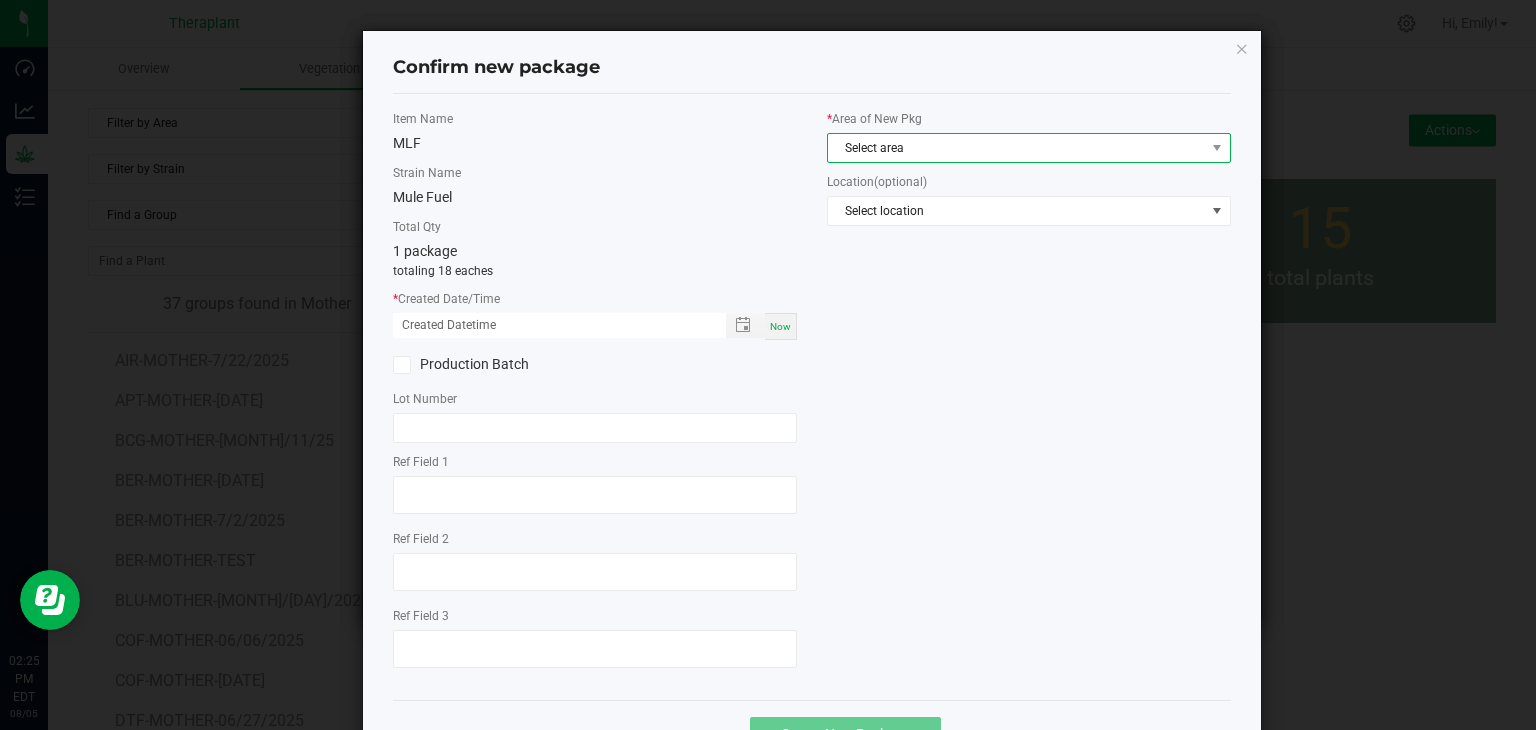 click on "Select area" at bounding box center [1016, 148] 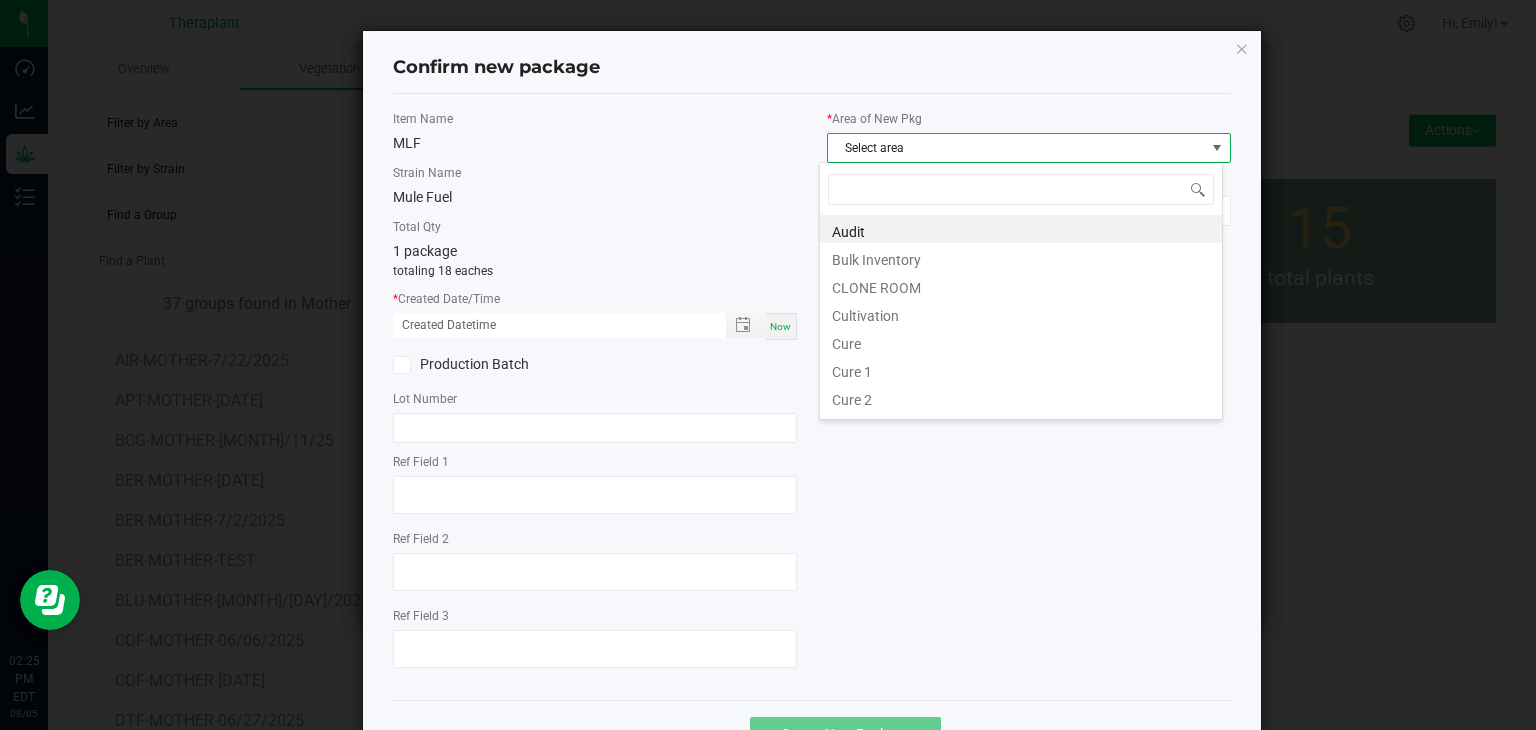 scroll, scrollTop: 99970, scrollLeft: 99596, axis: both 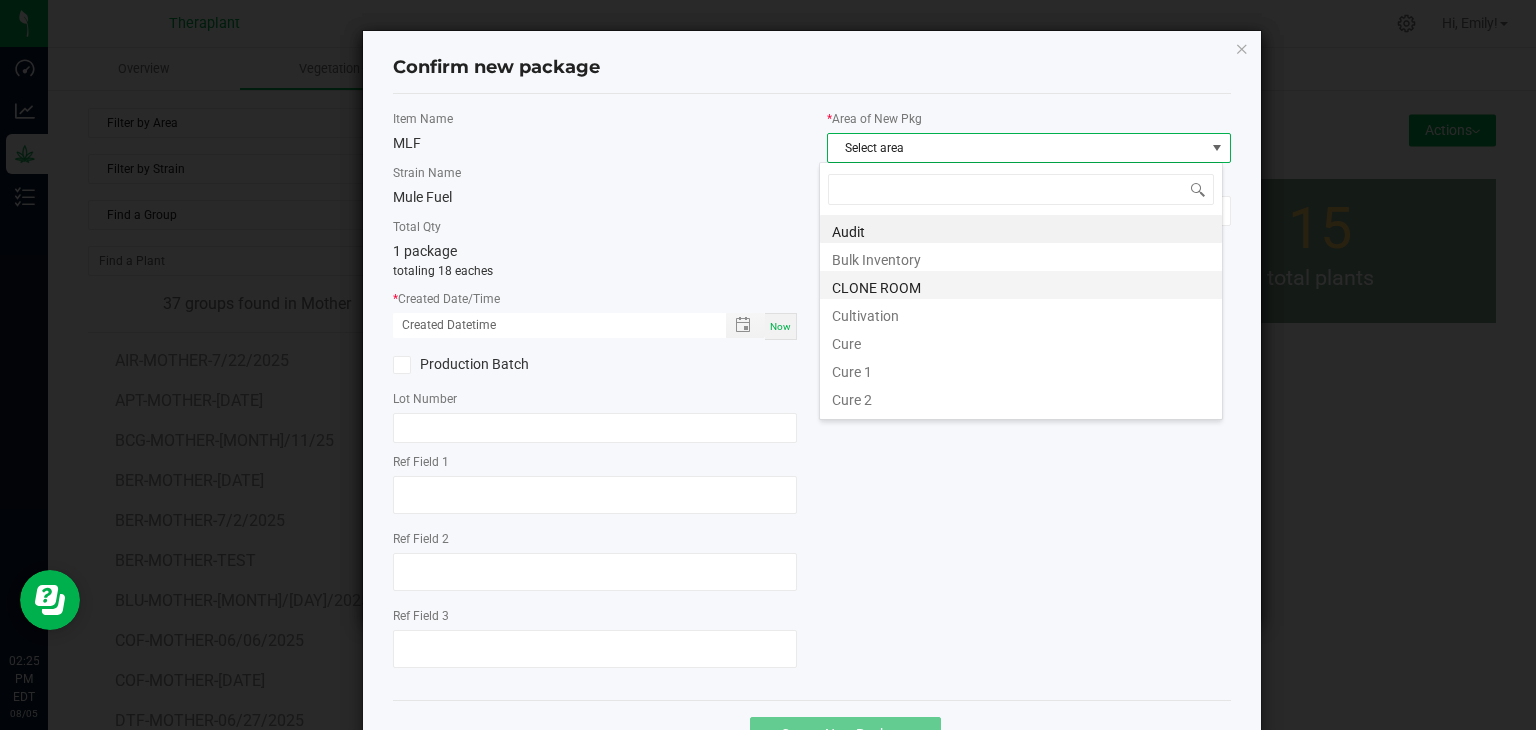 click on "CLONE ROOM" at bounding box center [1021, 285] 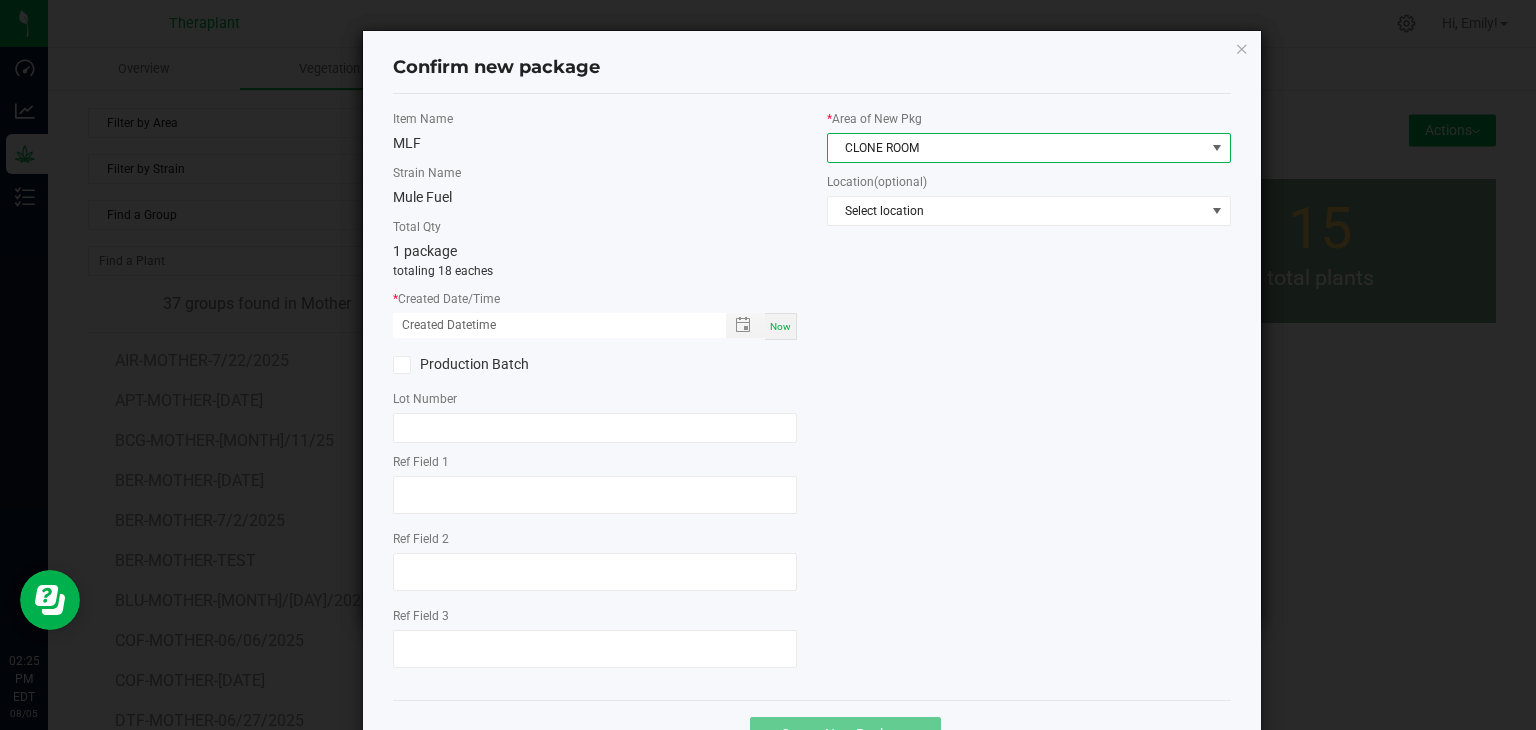 click on "Now" at bounding box center (780, 326) 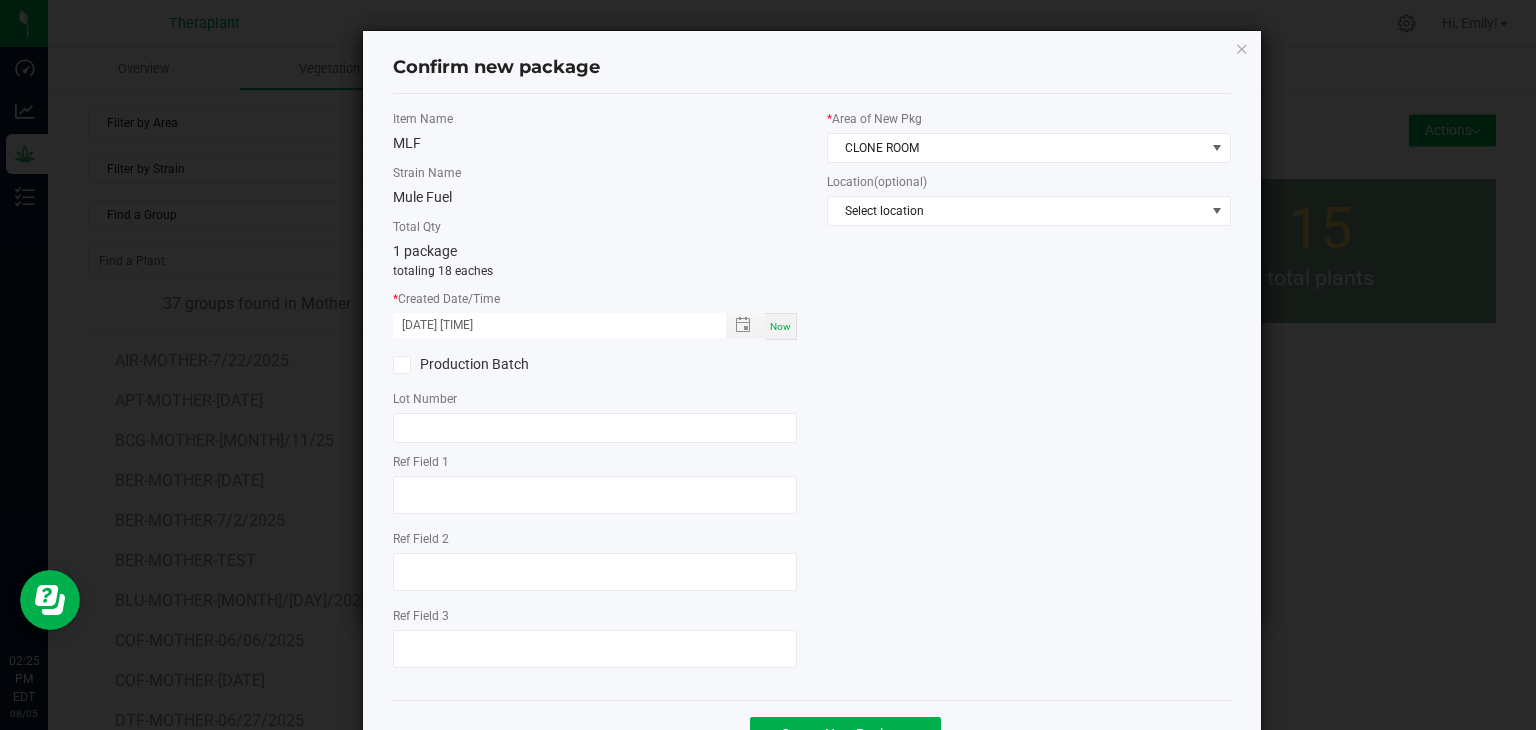 click 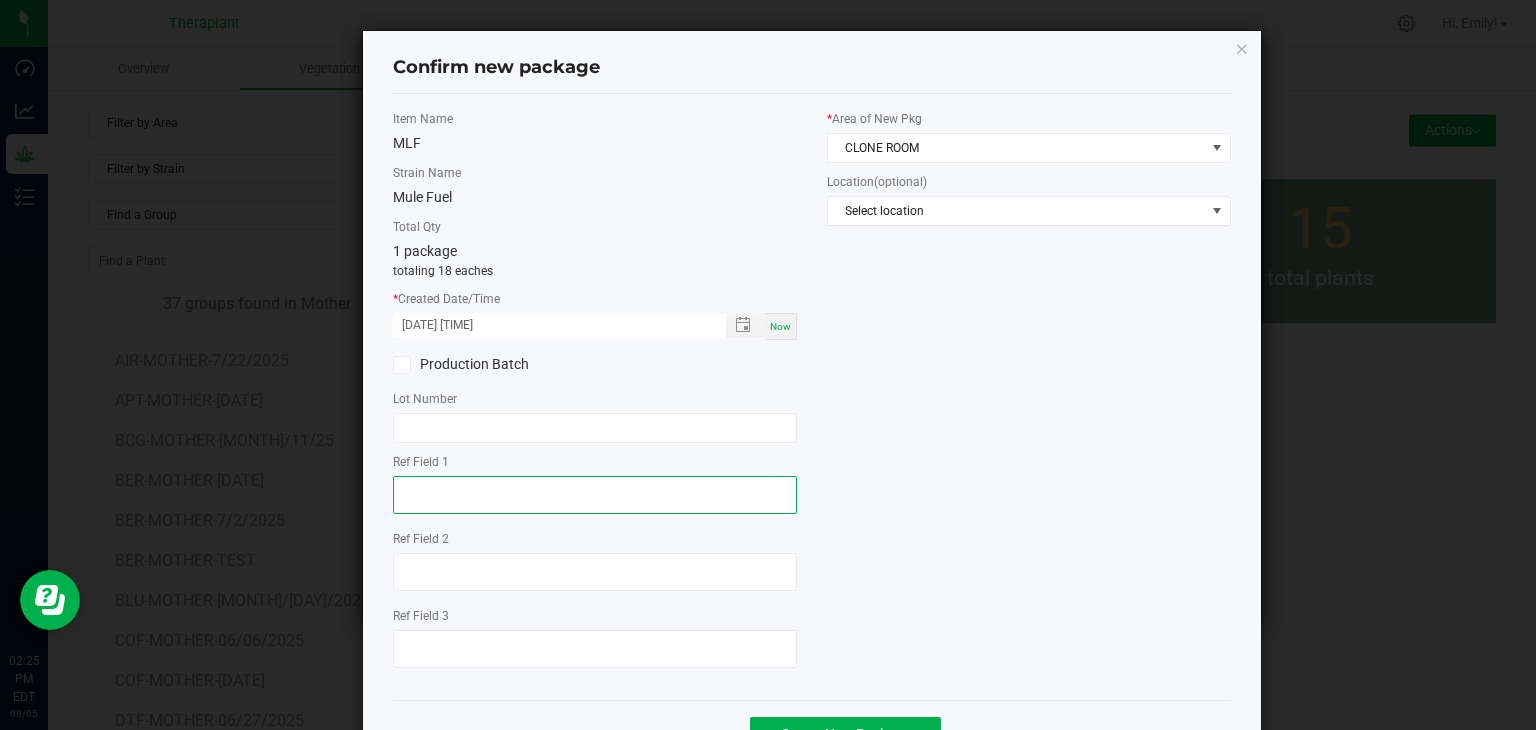 click 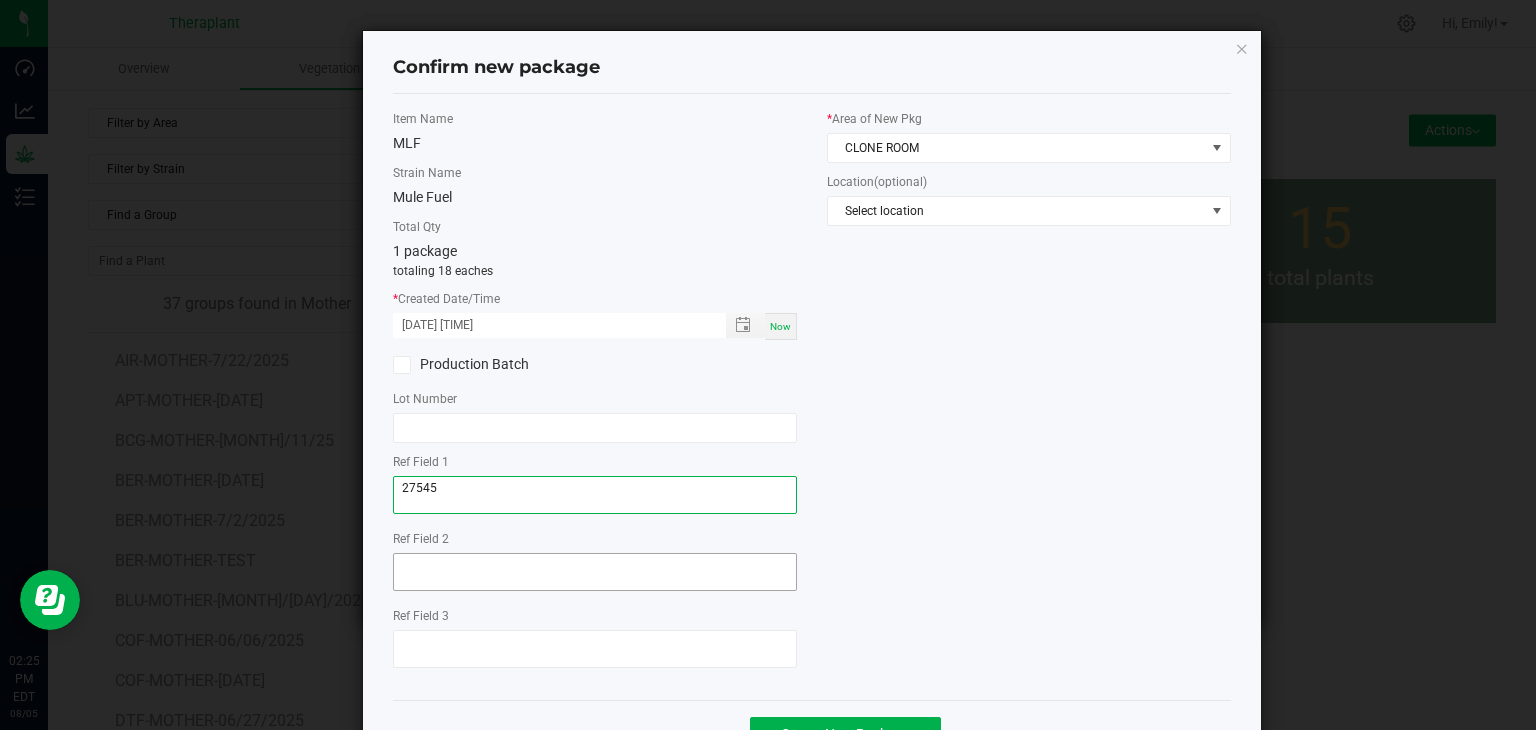 type on "[NUMBER]" 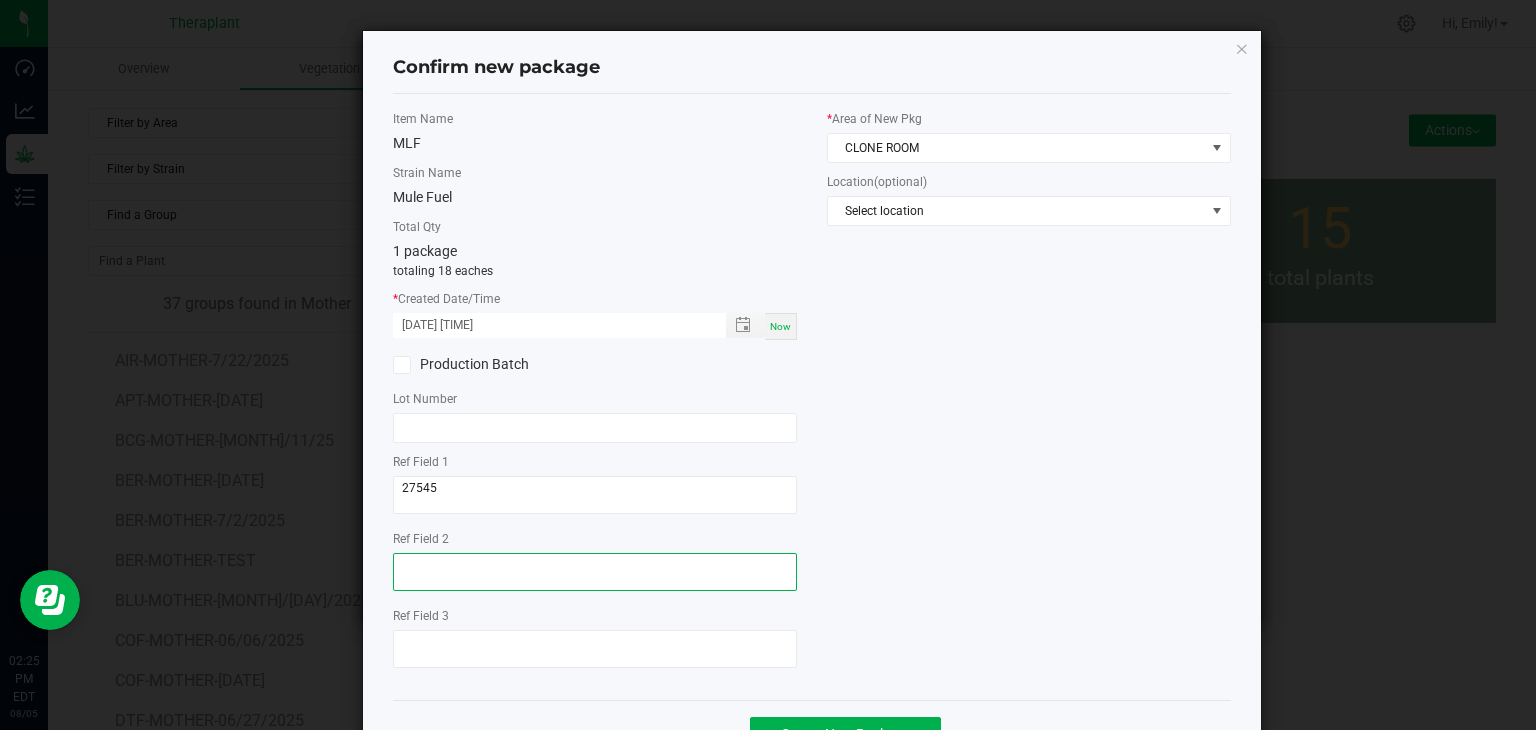 click at bounding box center [595, 572] 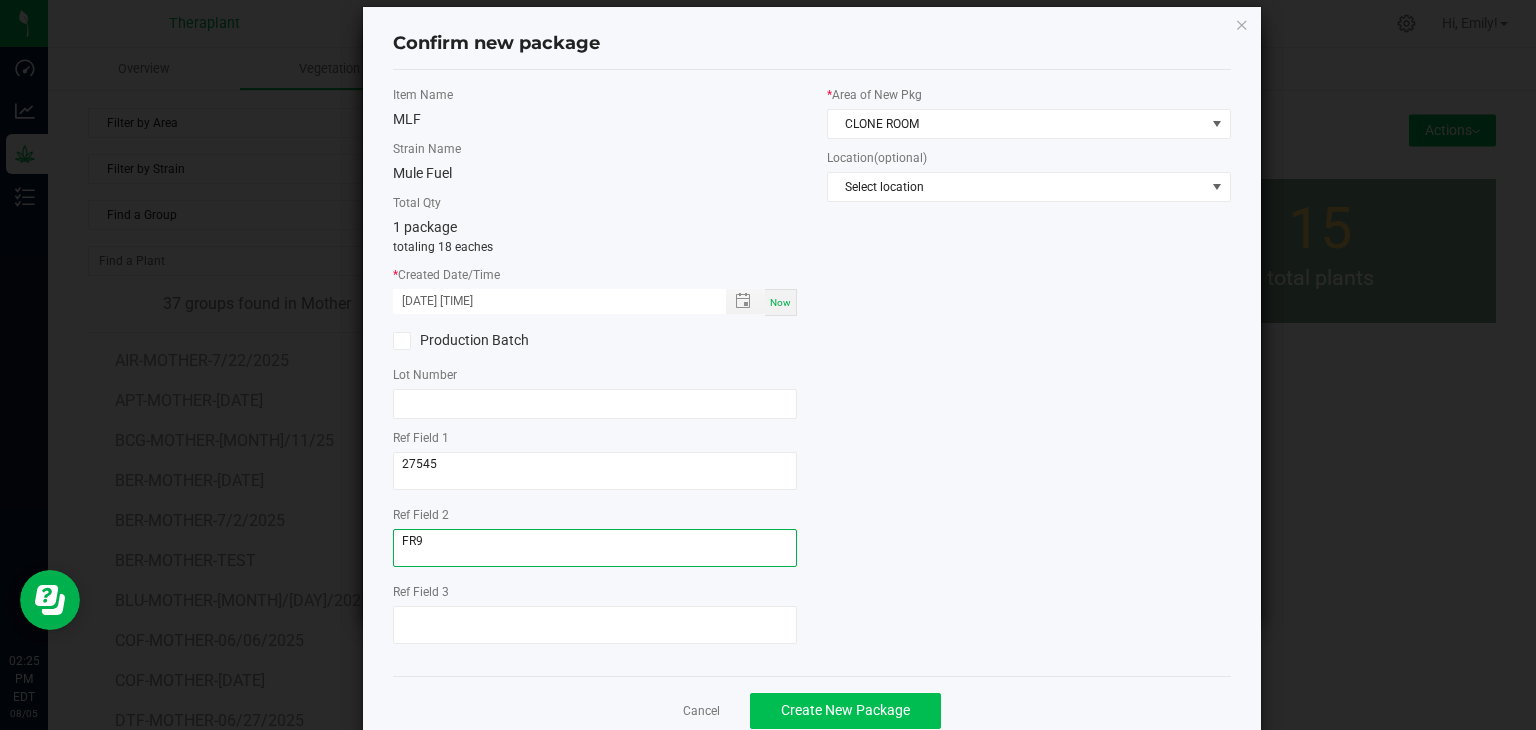 scroll, scrollTop: 69, scrollLeft: 0, axis: vertical 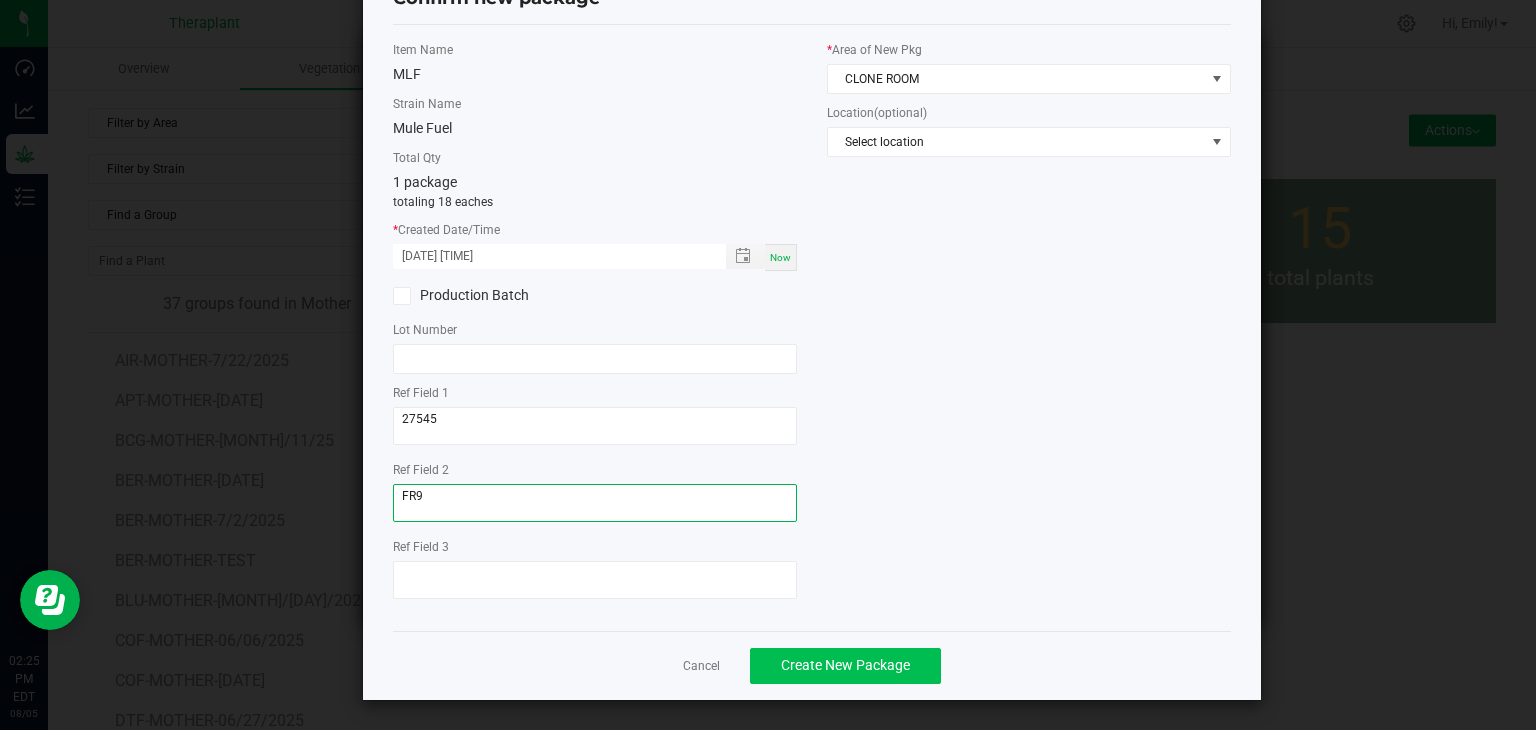 type on "FR9" 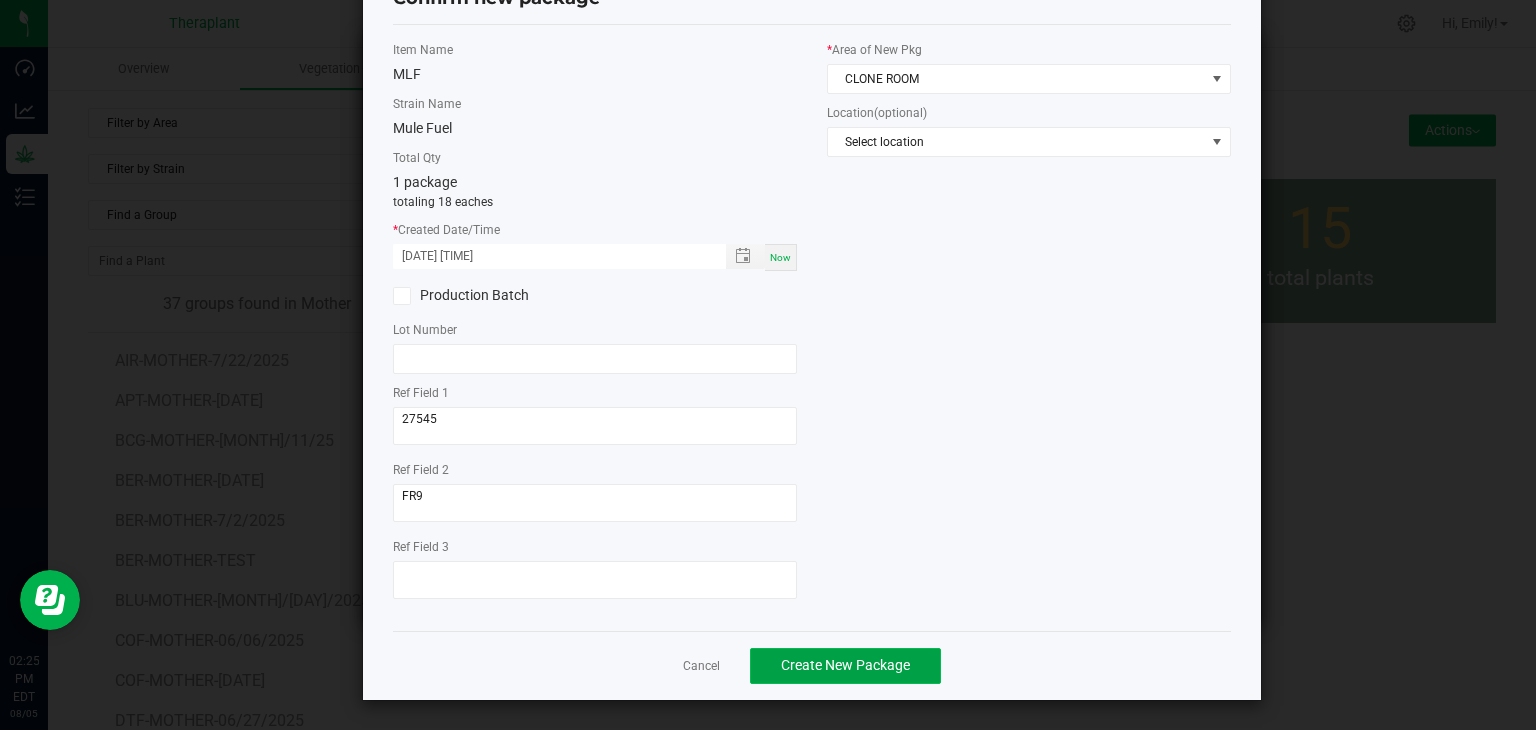 click on "Create New Package" 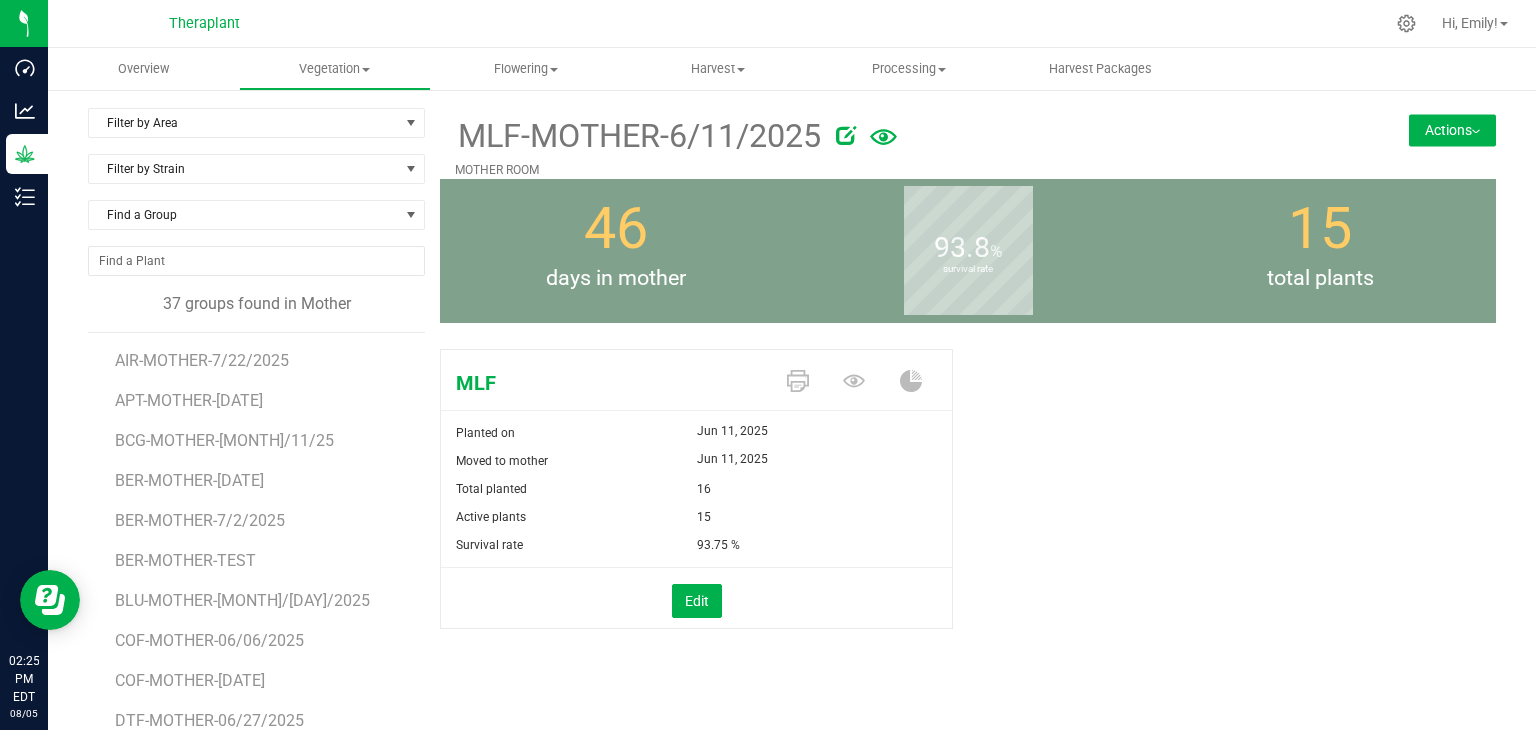 click on "Actions" at bounding box center (1452, 130) 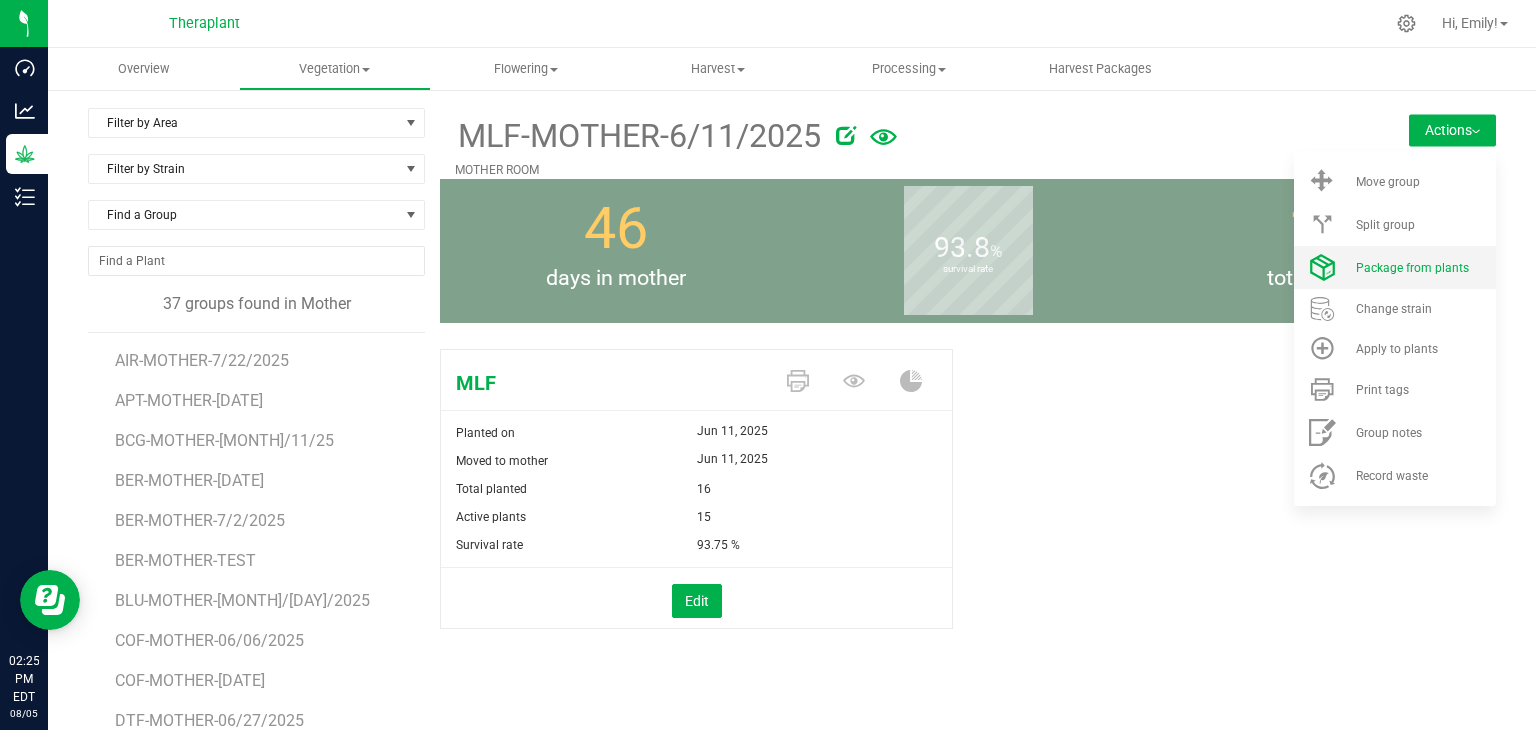 click on "Package from plants" at bounding box center [1412, 268] 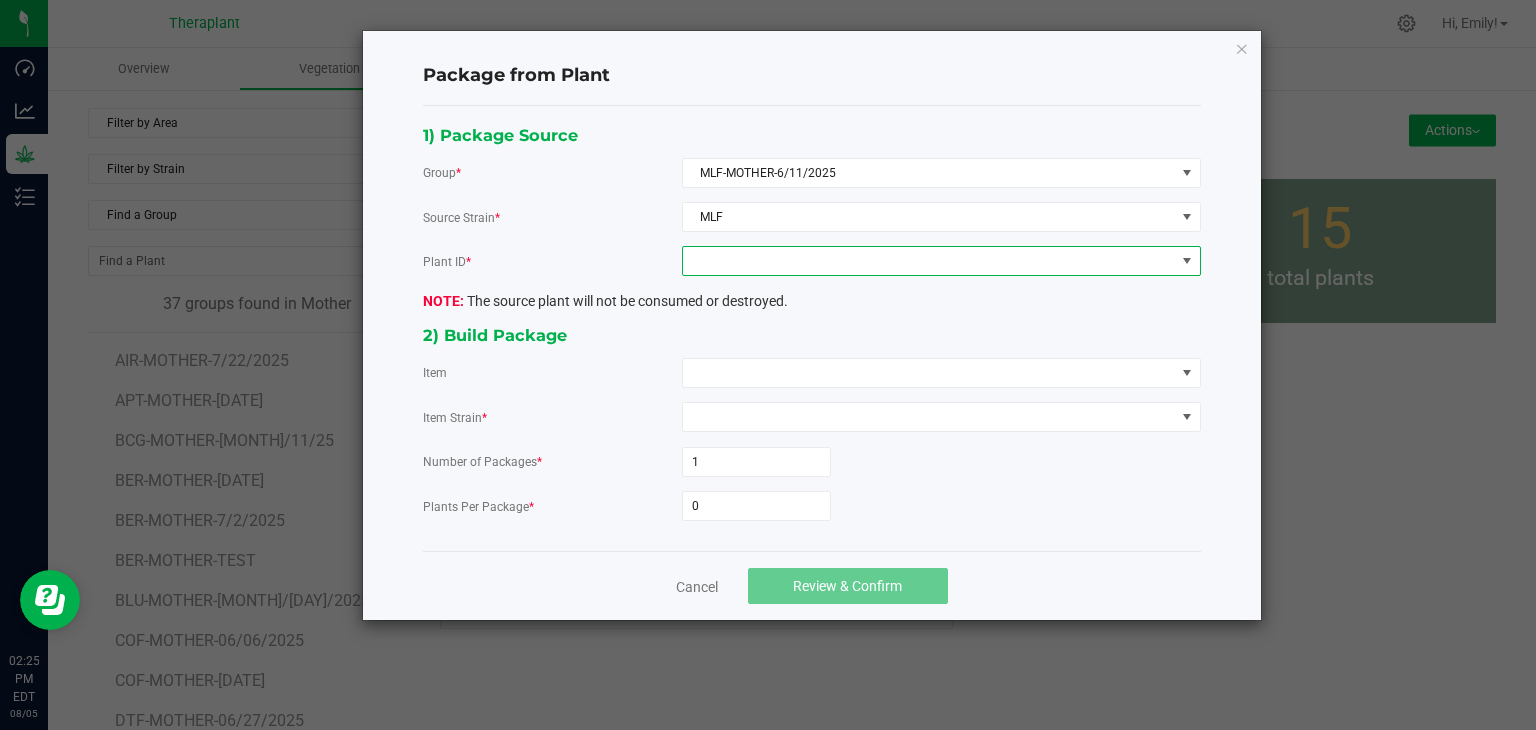 click at bounding box center (929, 261) 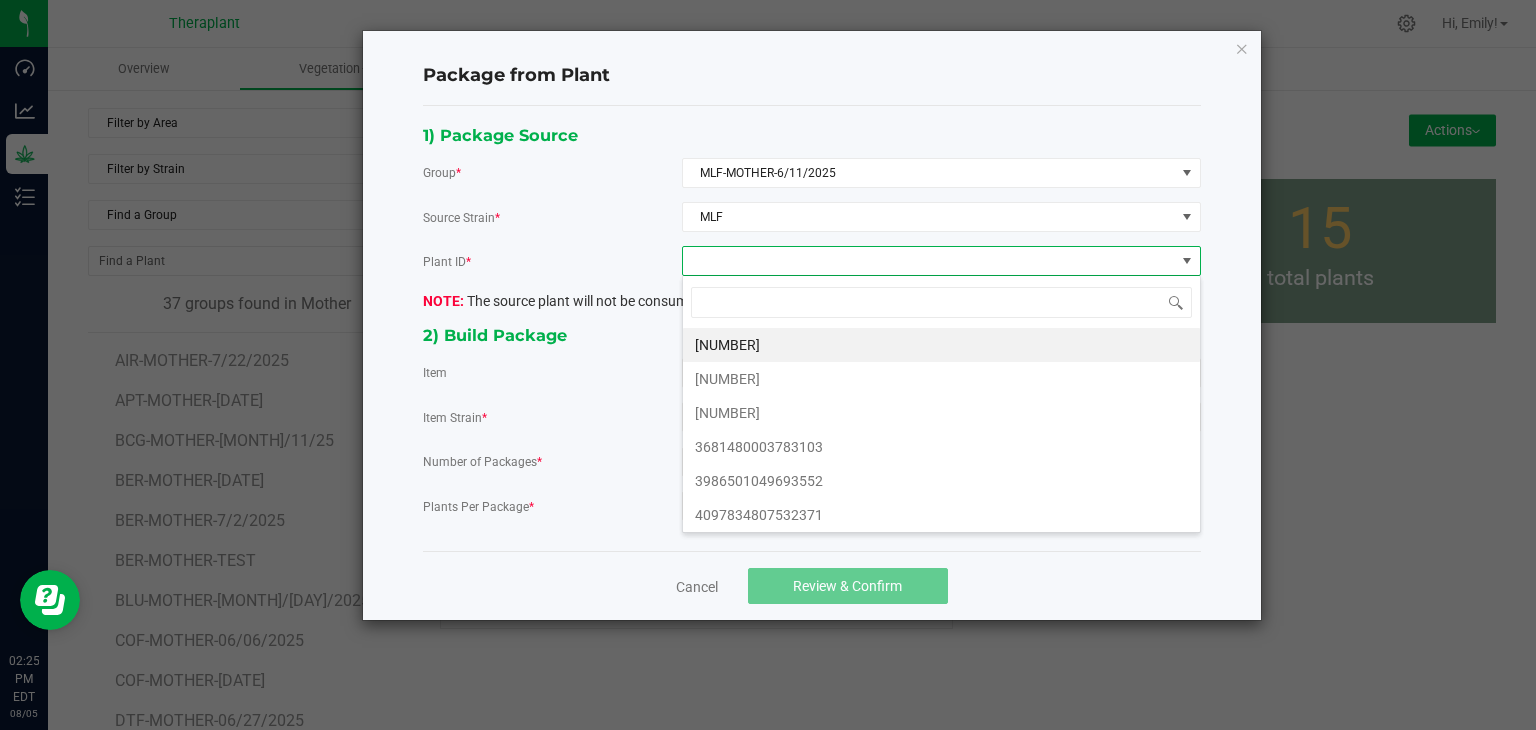 scroll, scrollTop: 99970, scrollLeft: 99480, axis: both 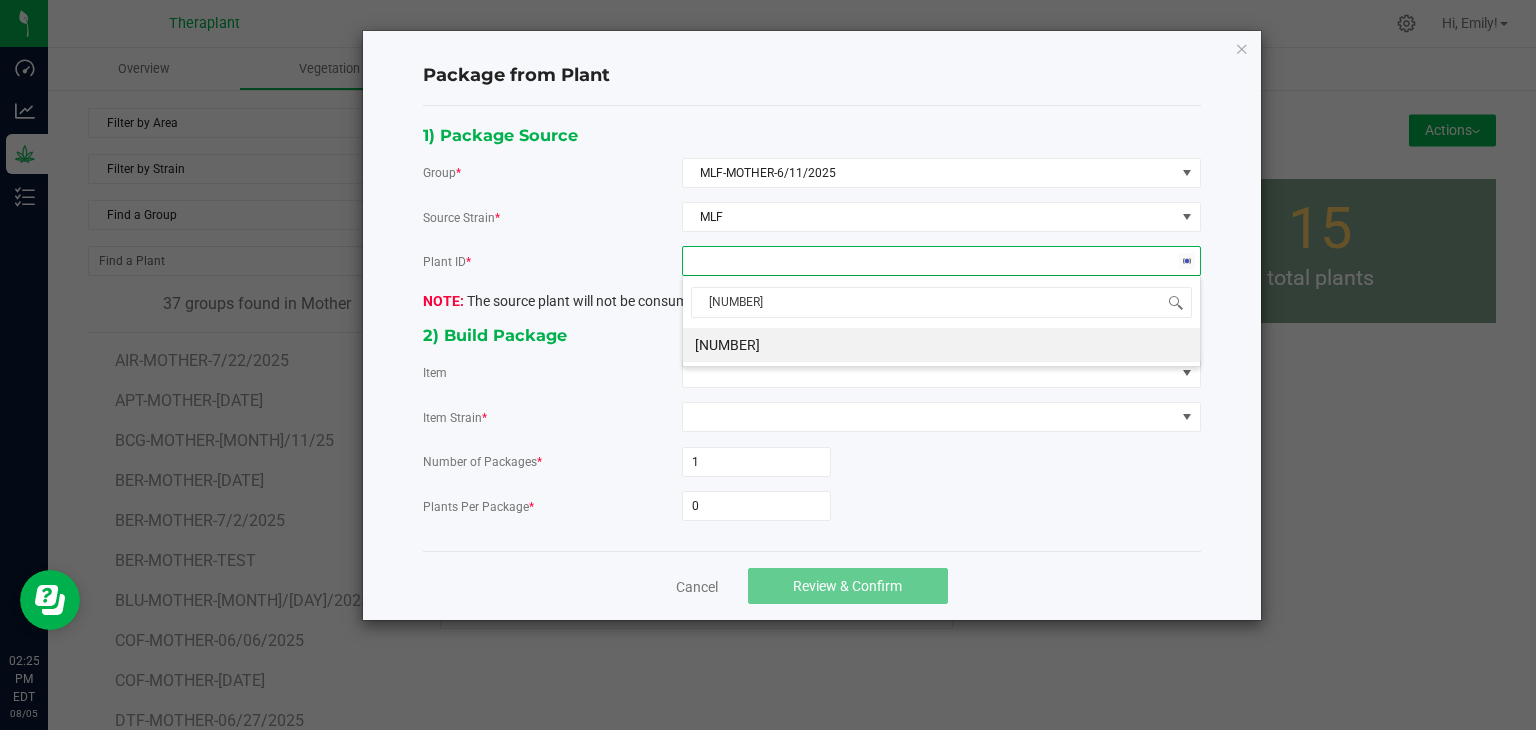 type on "01246" 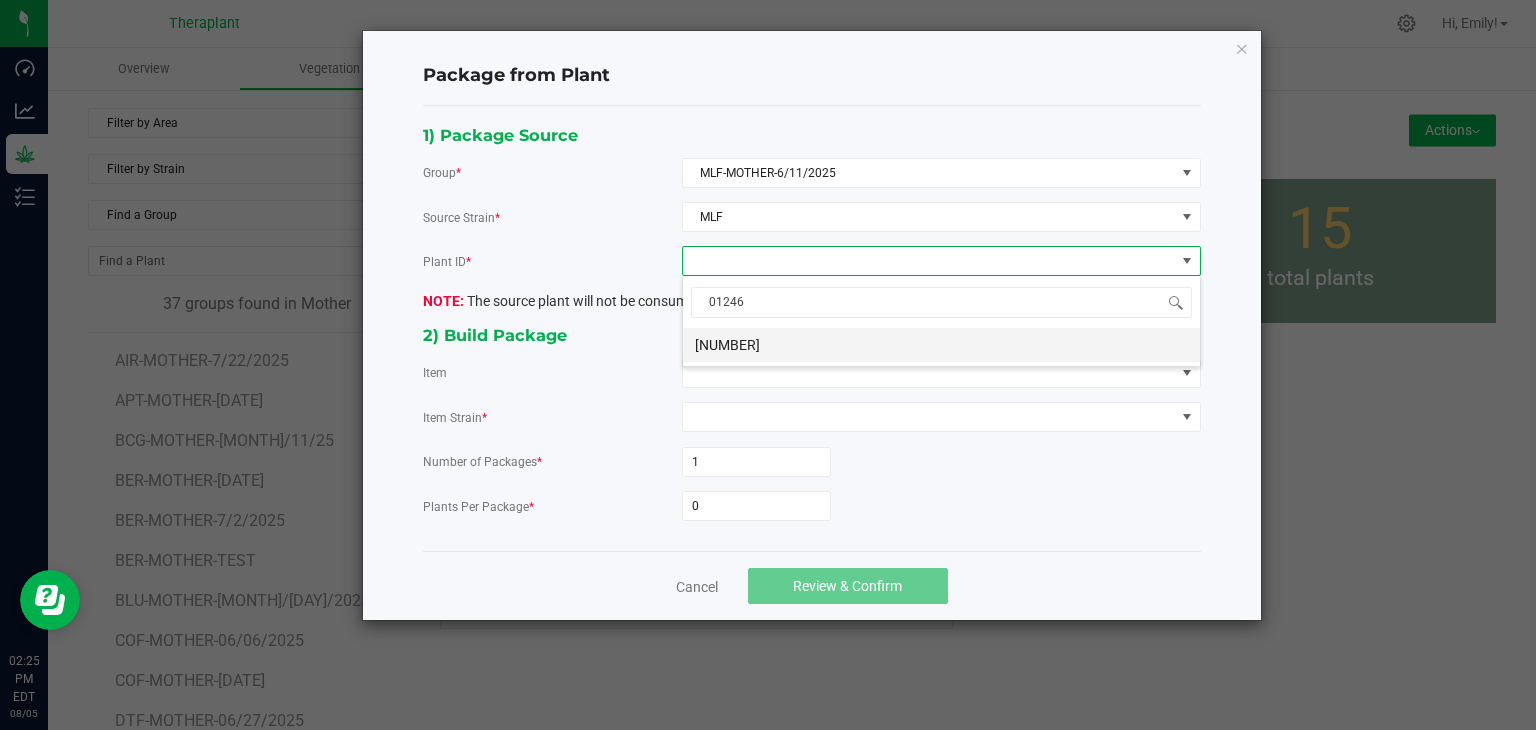 click on "8087244816501246" at bounding box center (941, 345) 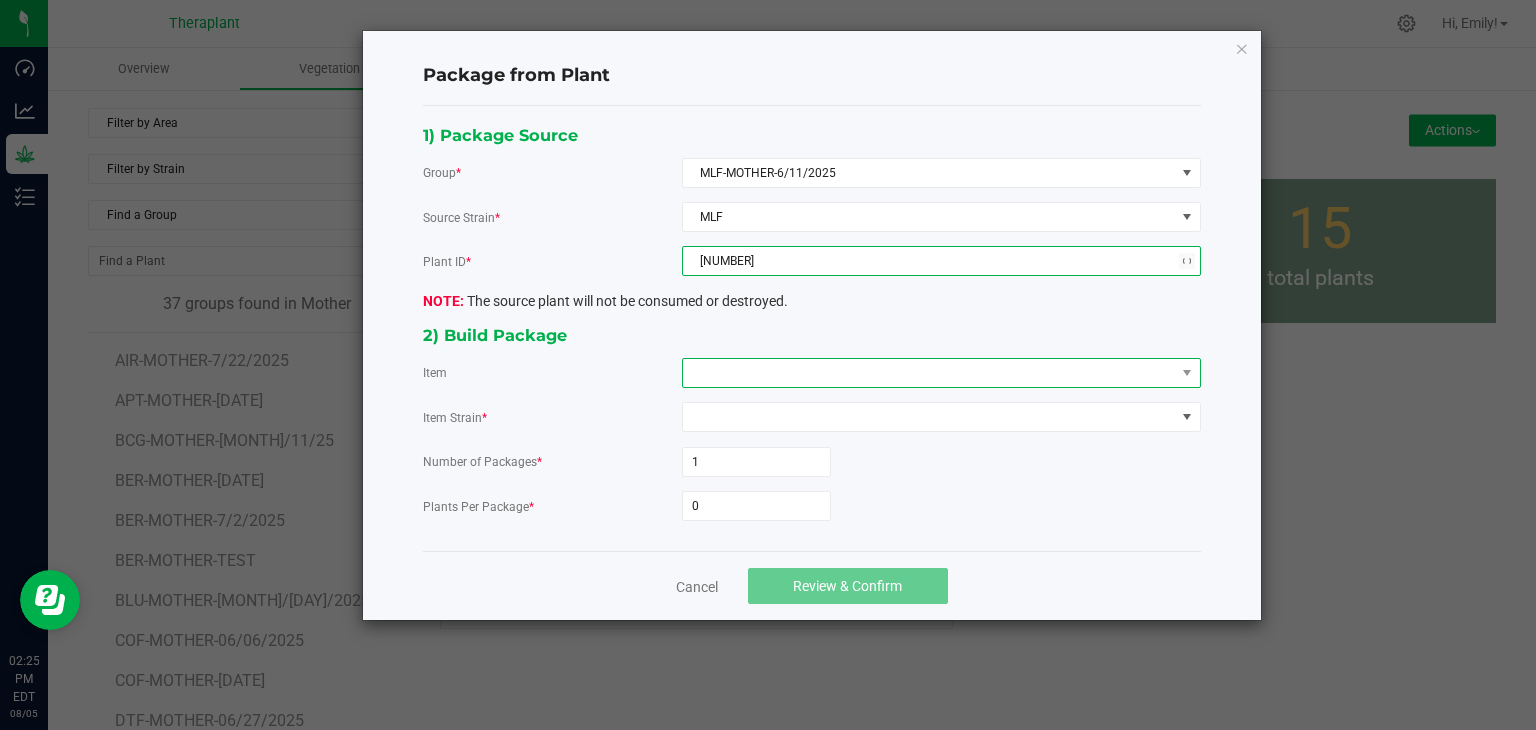 click at bounding box center [929, 373] 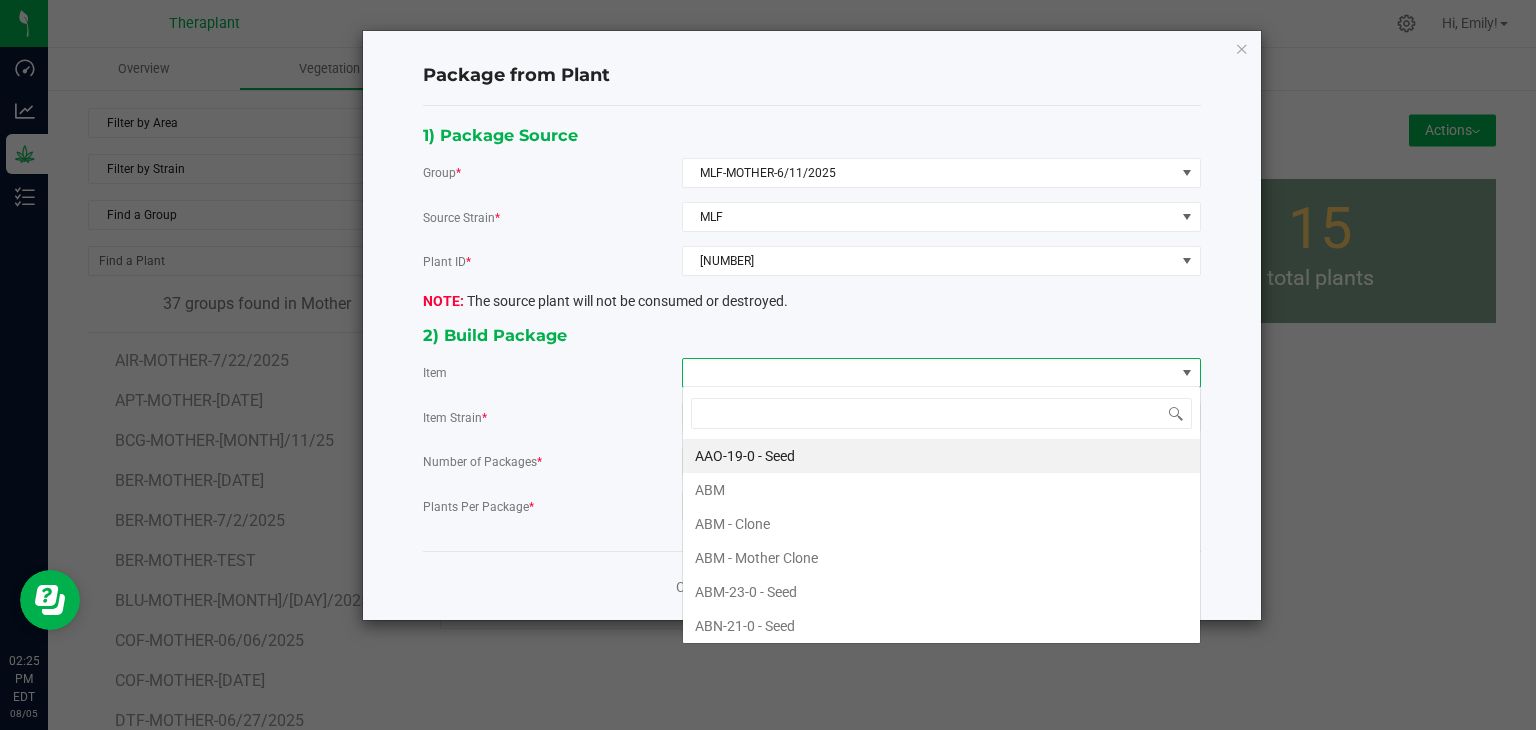 scroll, scrollTop: 99970, scrollLeft: 99480, axis: both 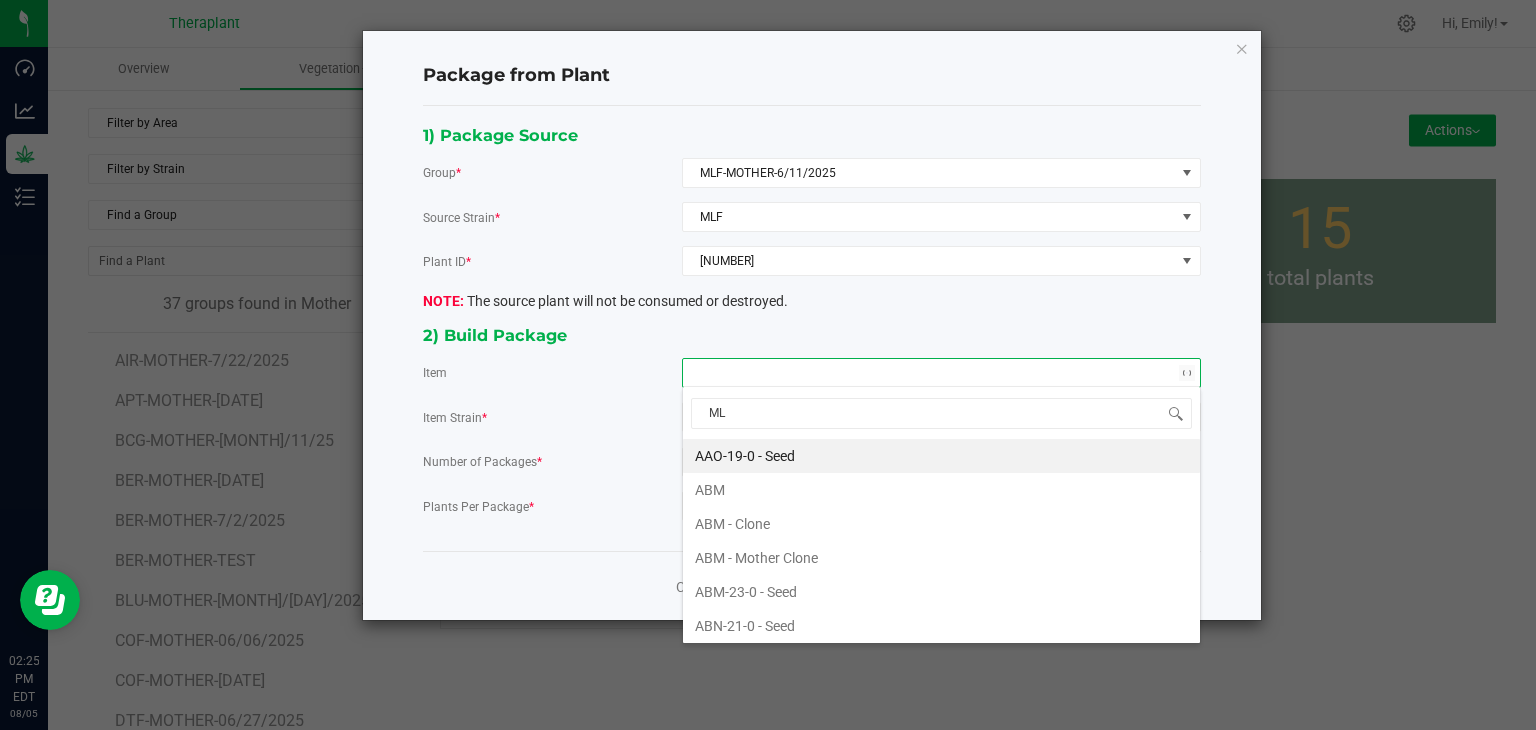 type on "MLF" 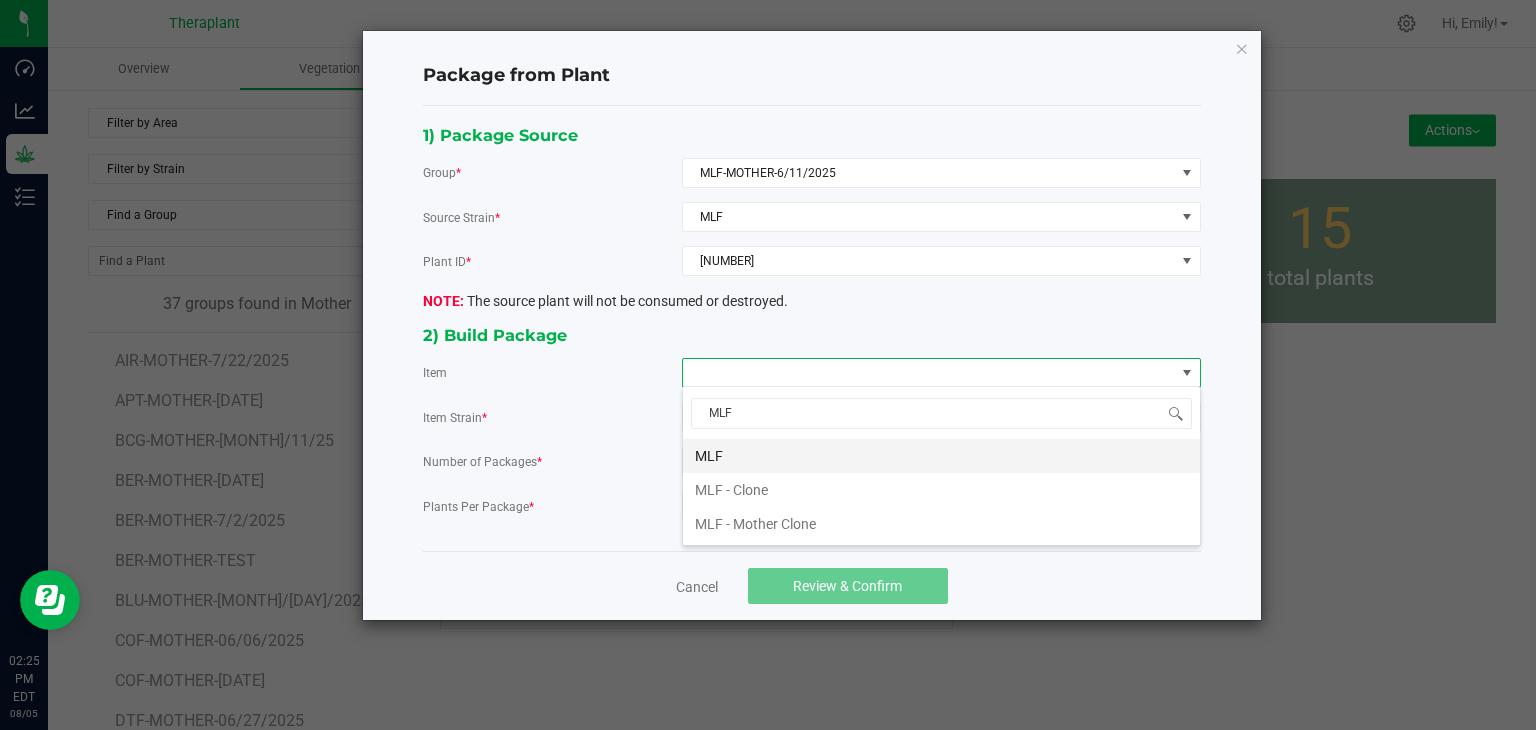 click on "MLF" at bounding box center (941, 456) 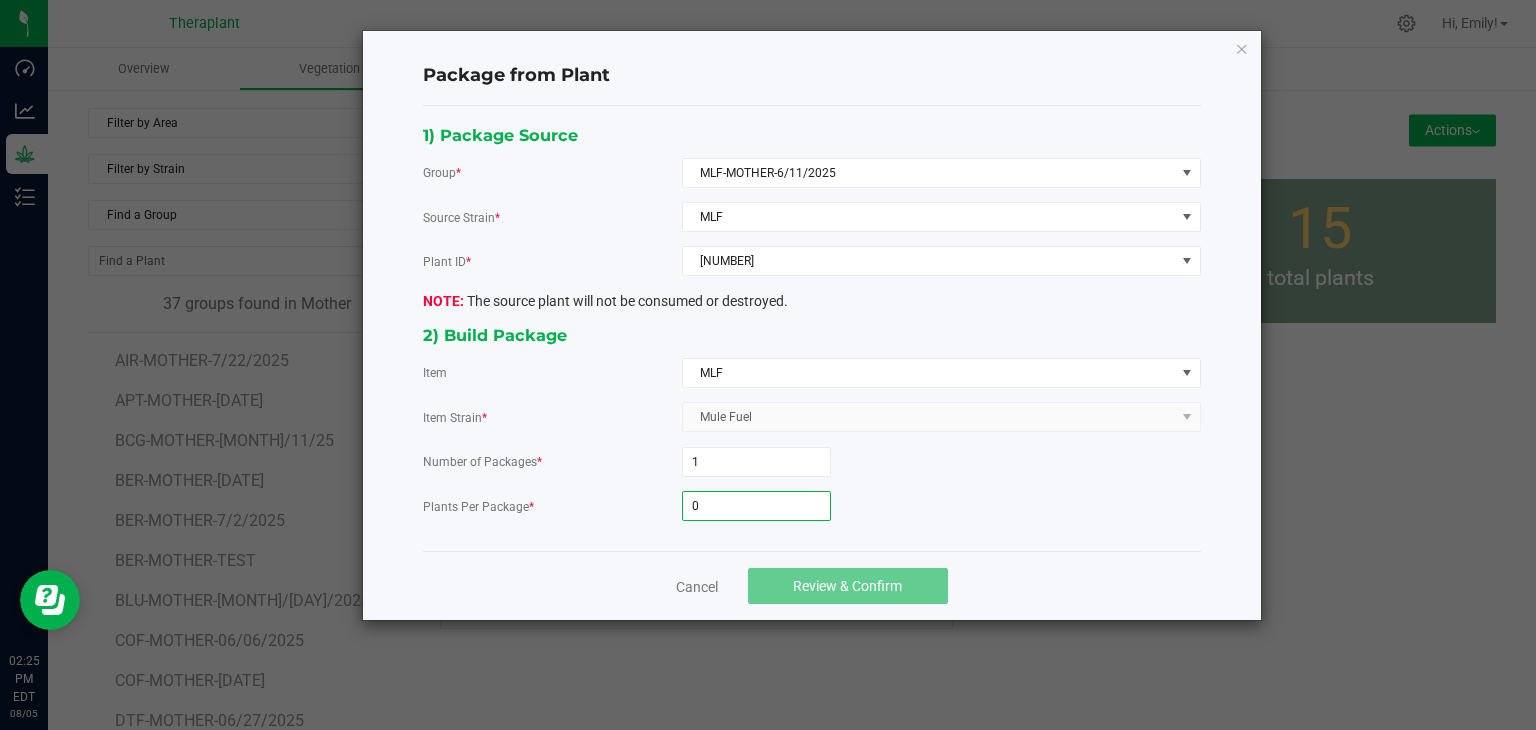 click on "0" at bounding box center (756, 506) 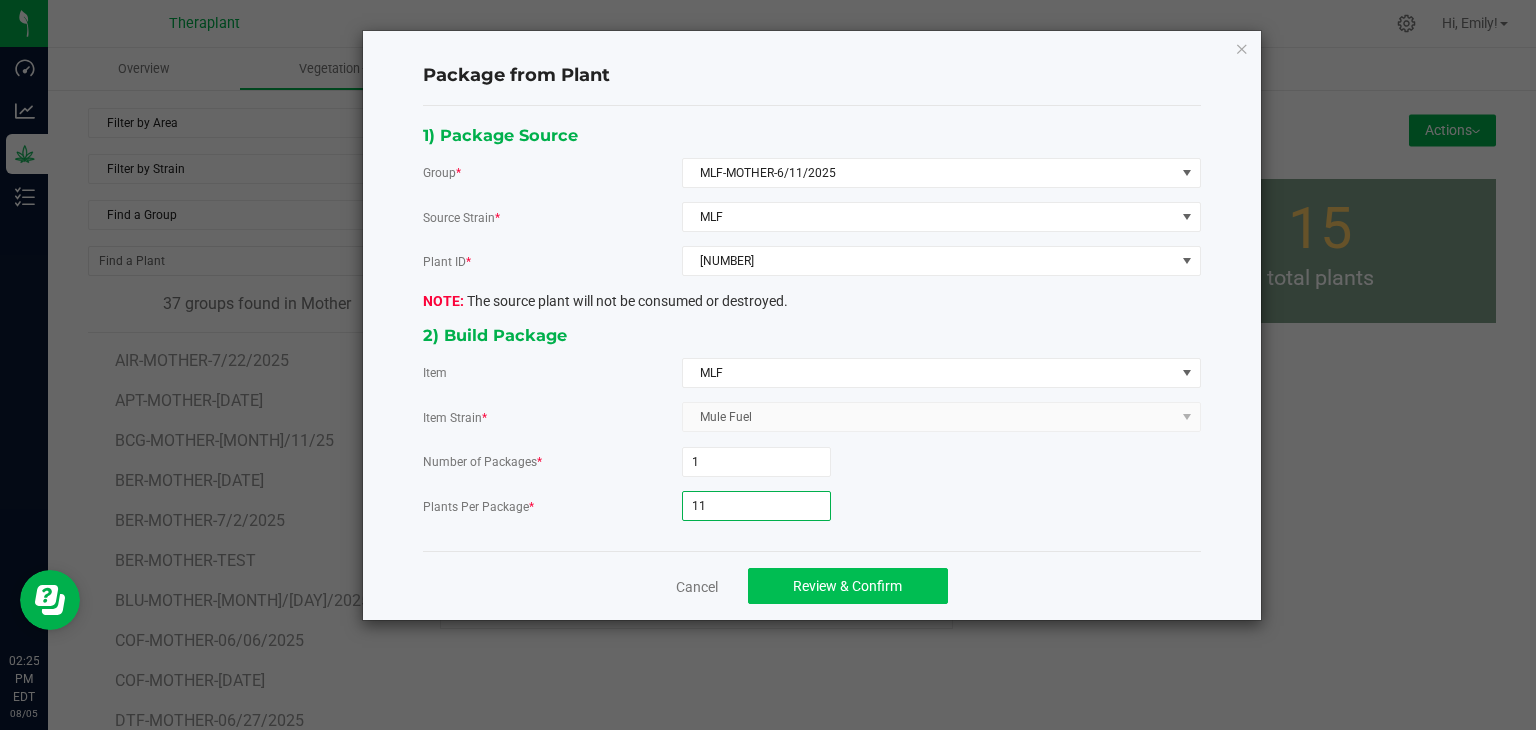 type on "11" 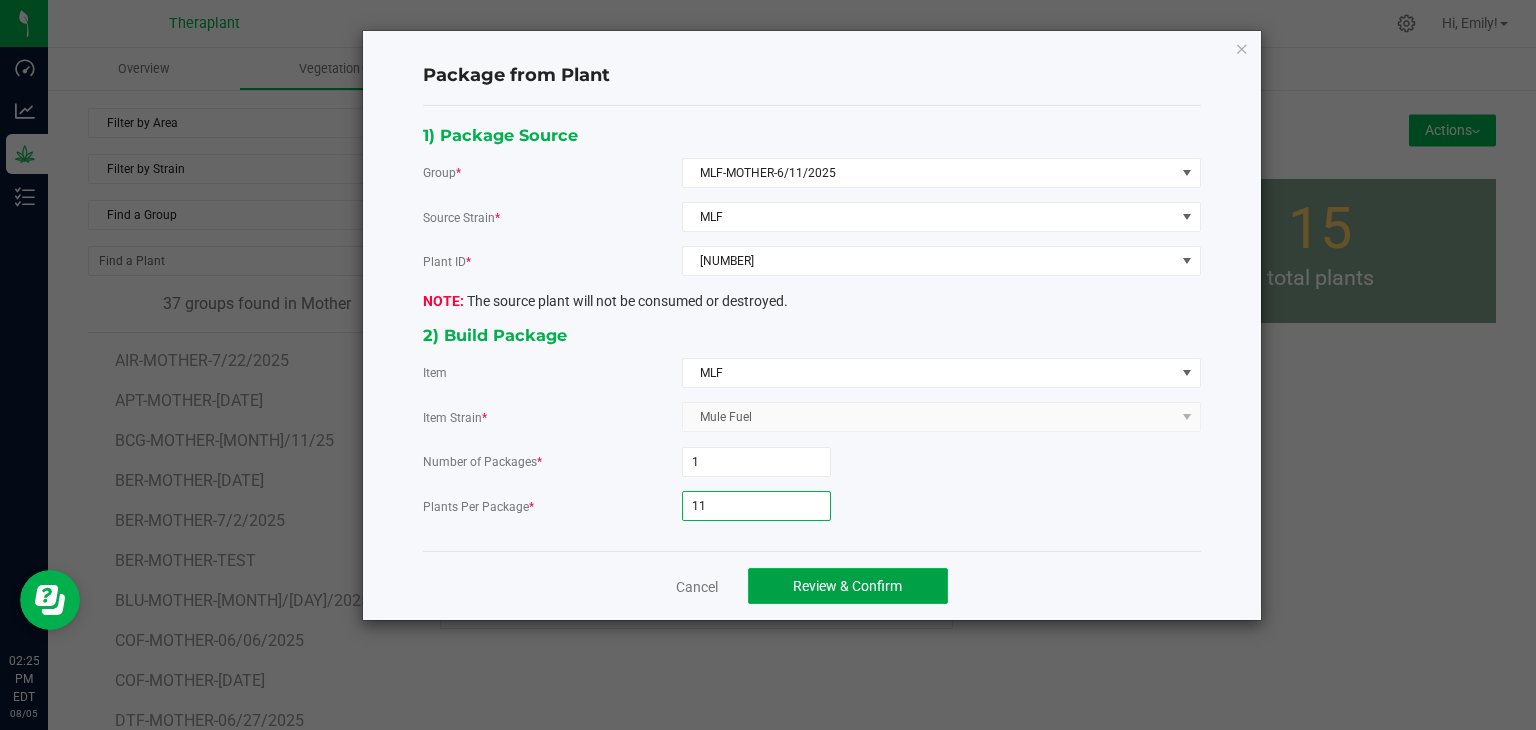 click on "Review & Confirm" 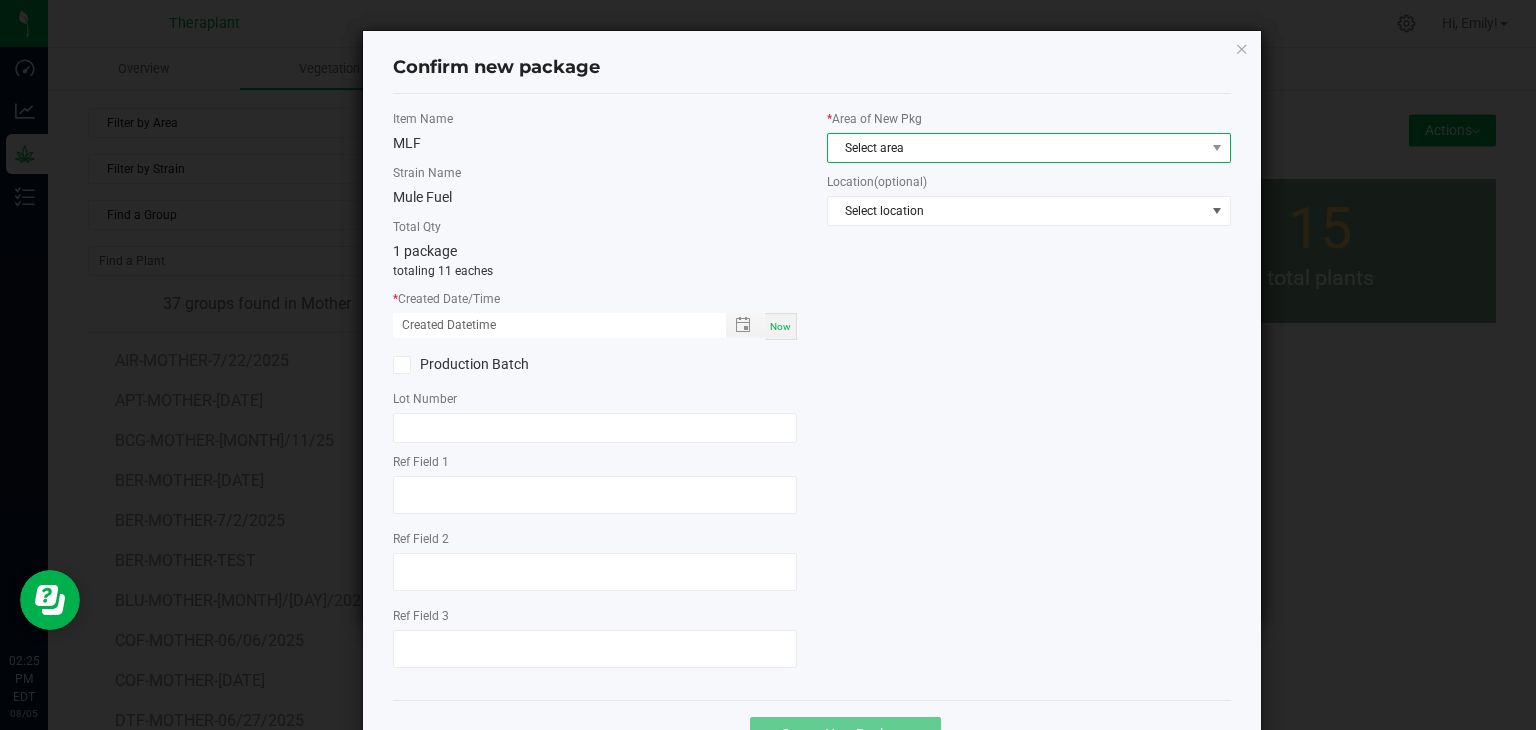 click on "Select area" at bounding box center [1016, 148] 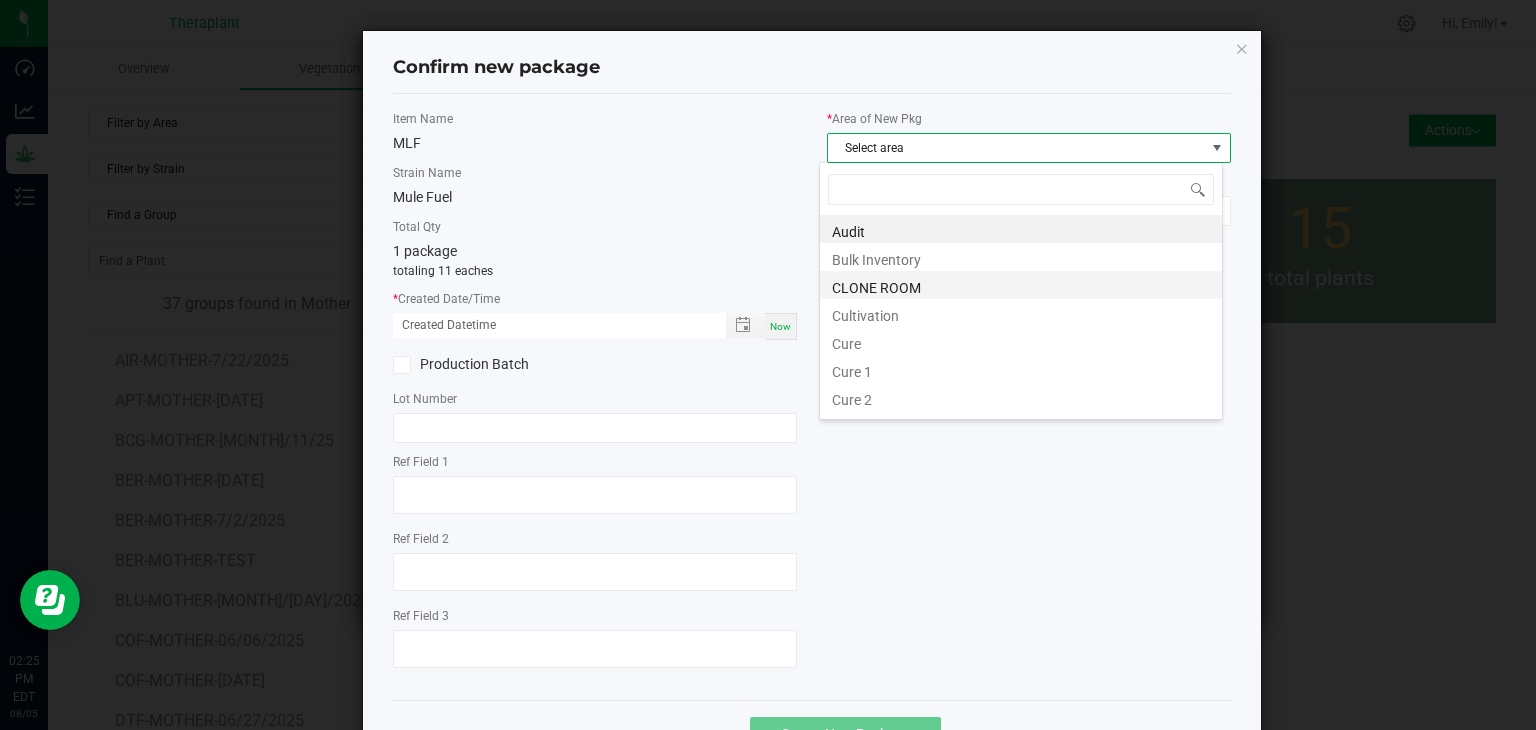 scroll, scrollTop: 99970, scrollLeft: 99596, axis: both 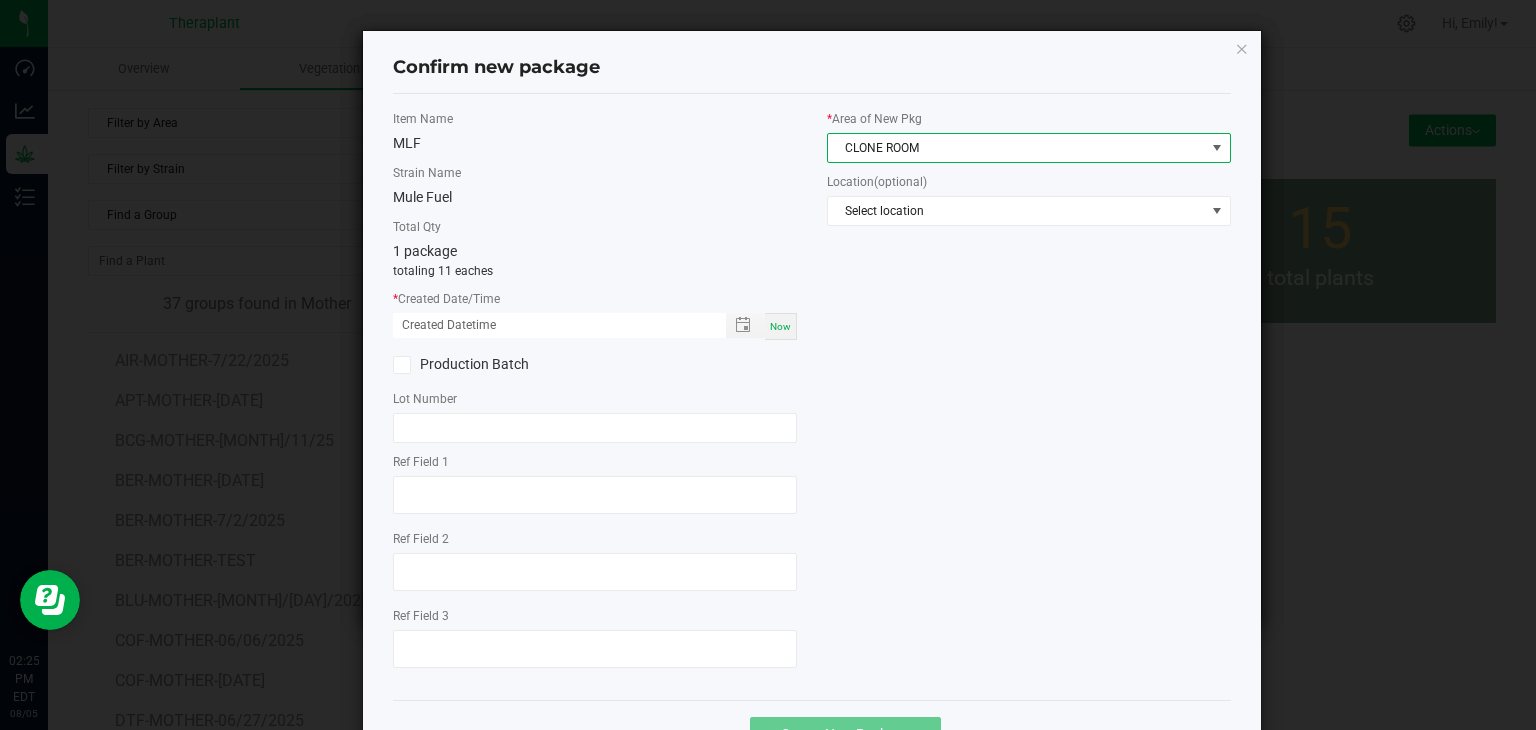 click on "Now" at bounding box center [781, 326] 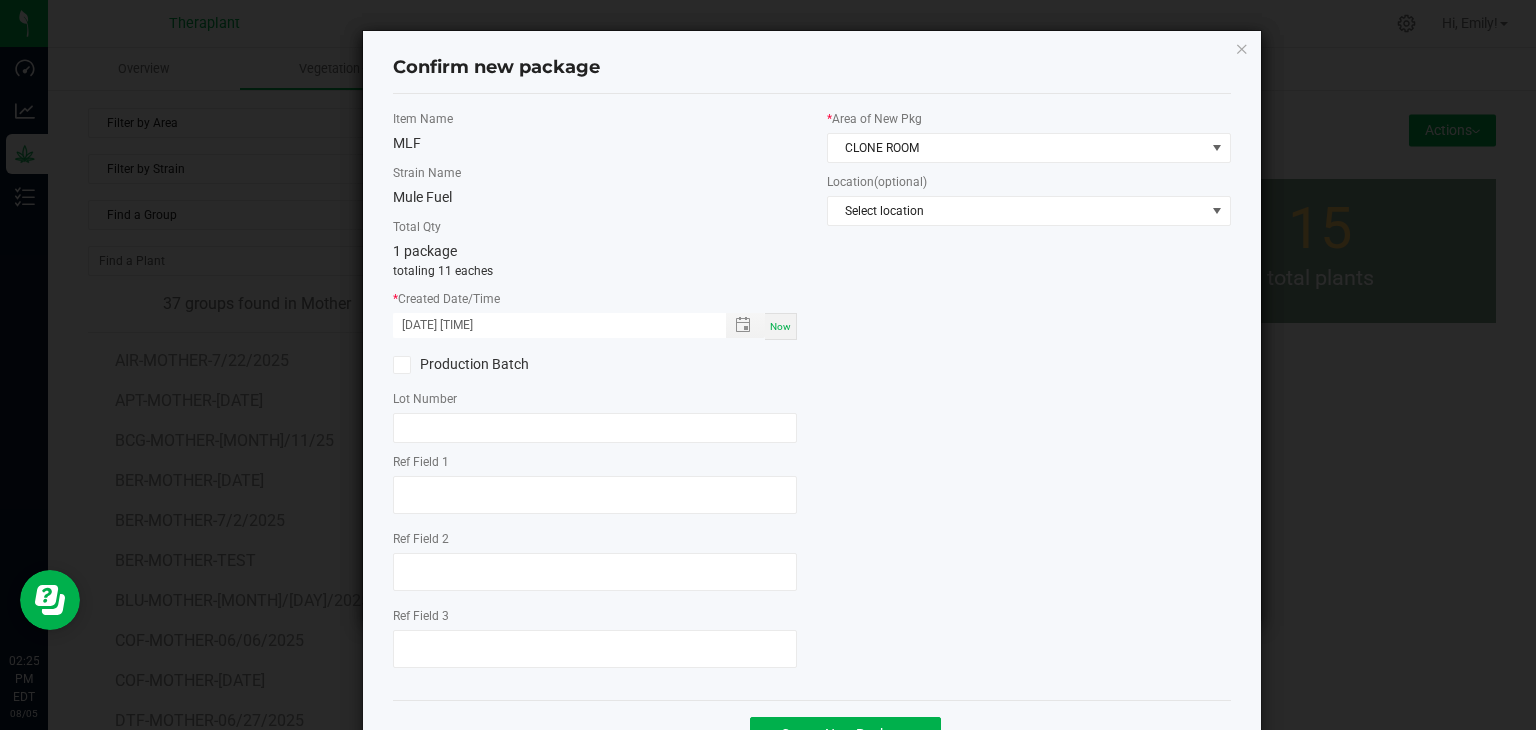 click on "Ref Field 1" 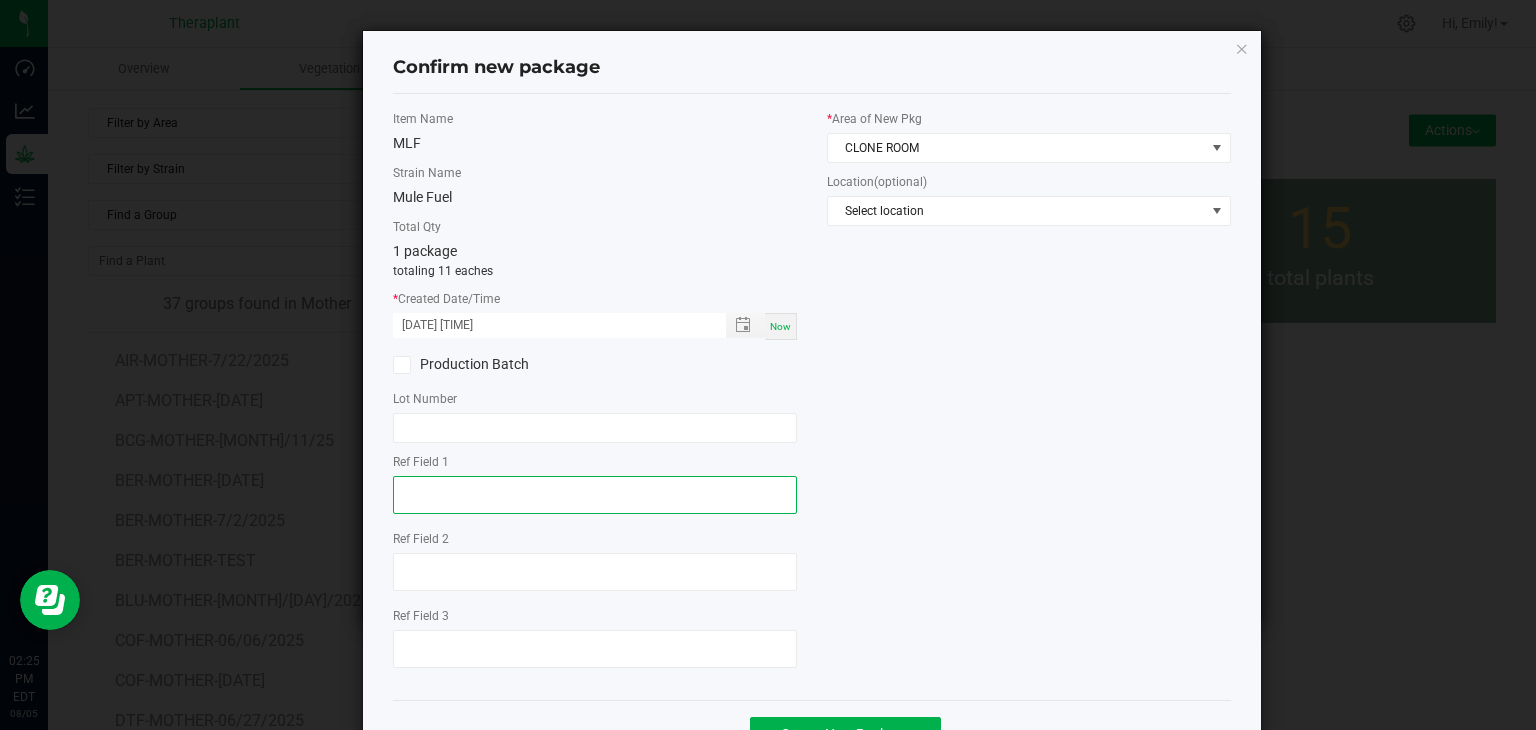 click 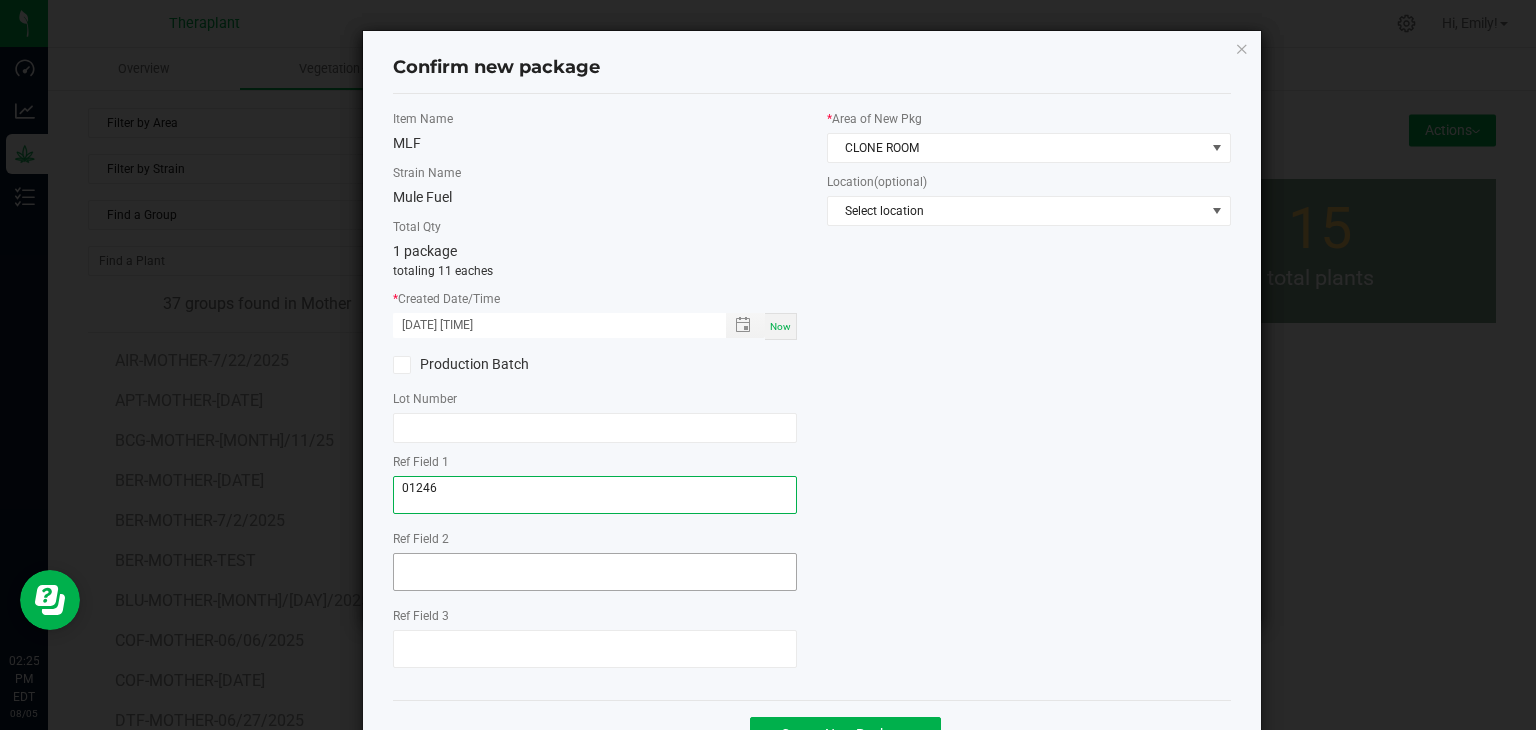type on "01246" 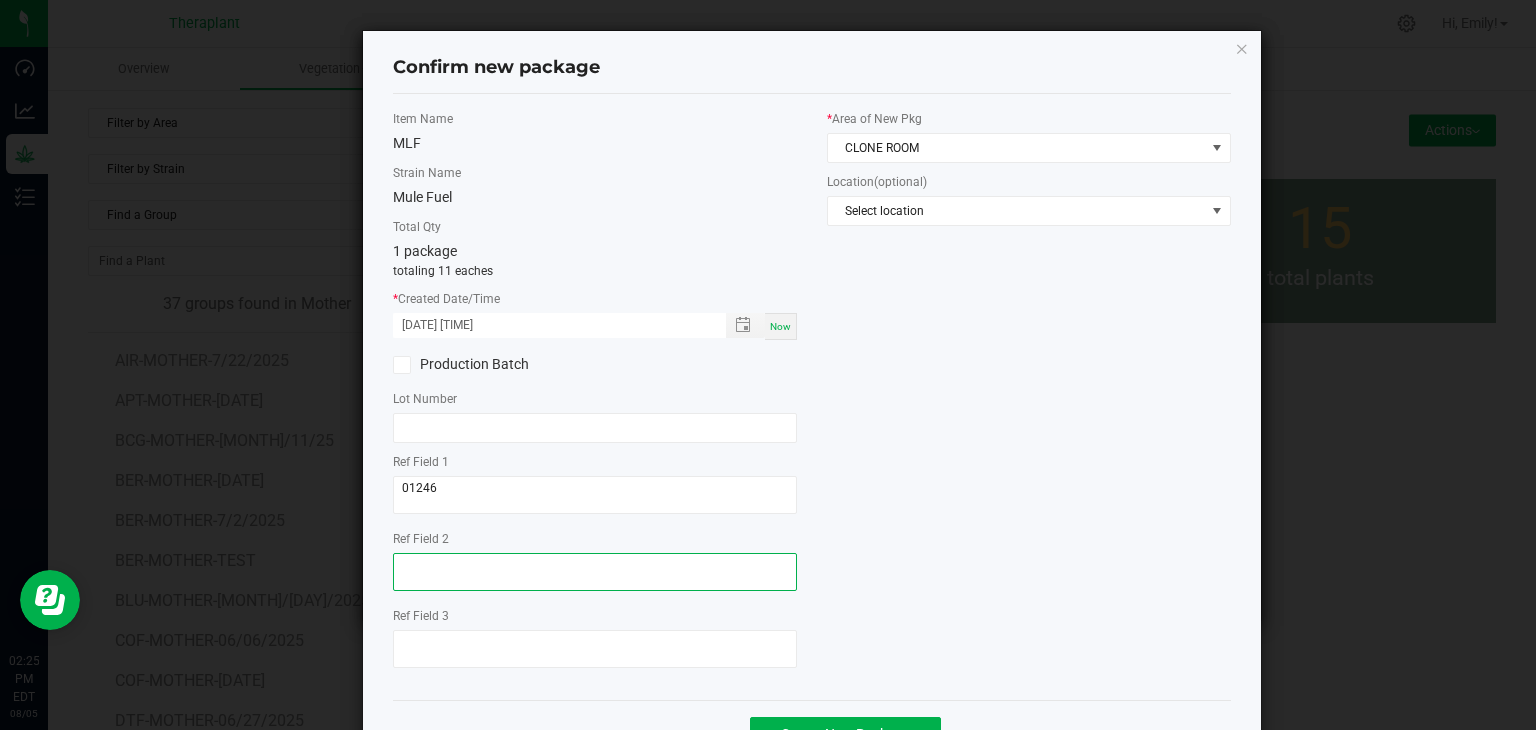 click at bounding box center (595, 572) 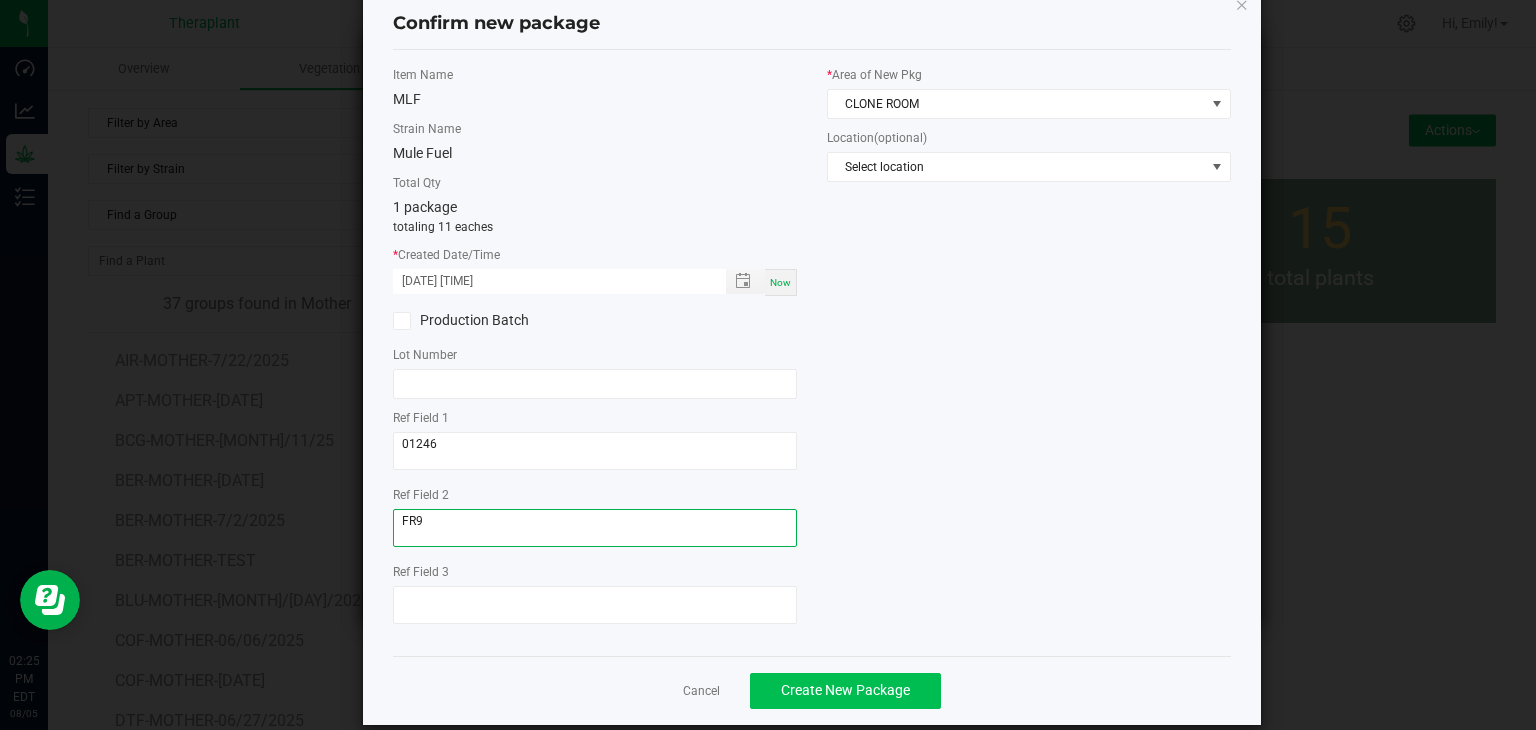 scroll, scrollTop: 69, scrollLeft: 0, axis: vertical 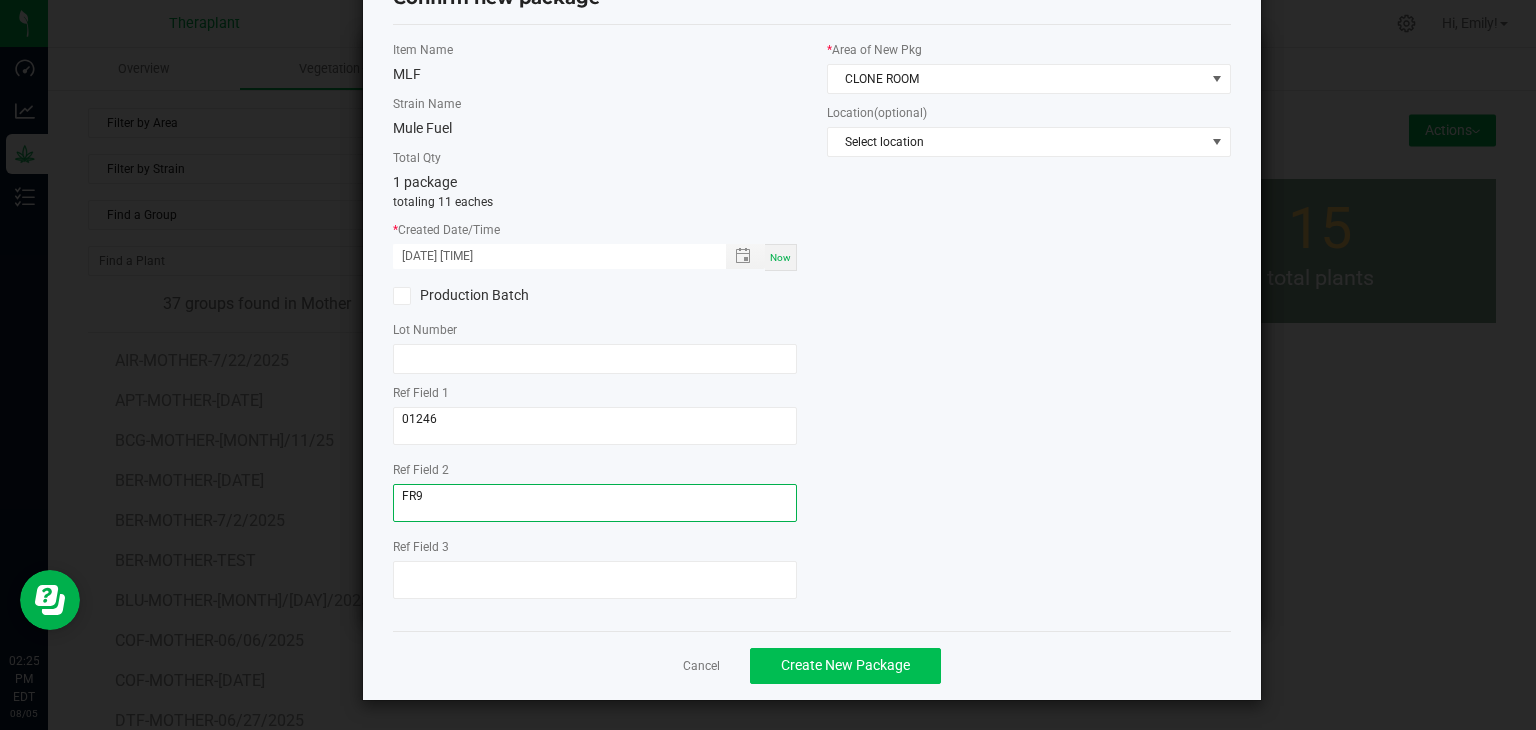type on "FR9" 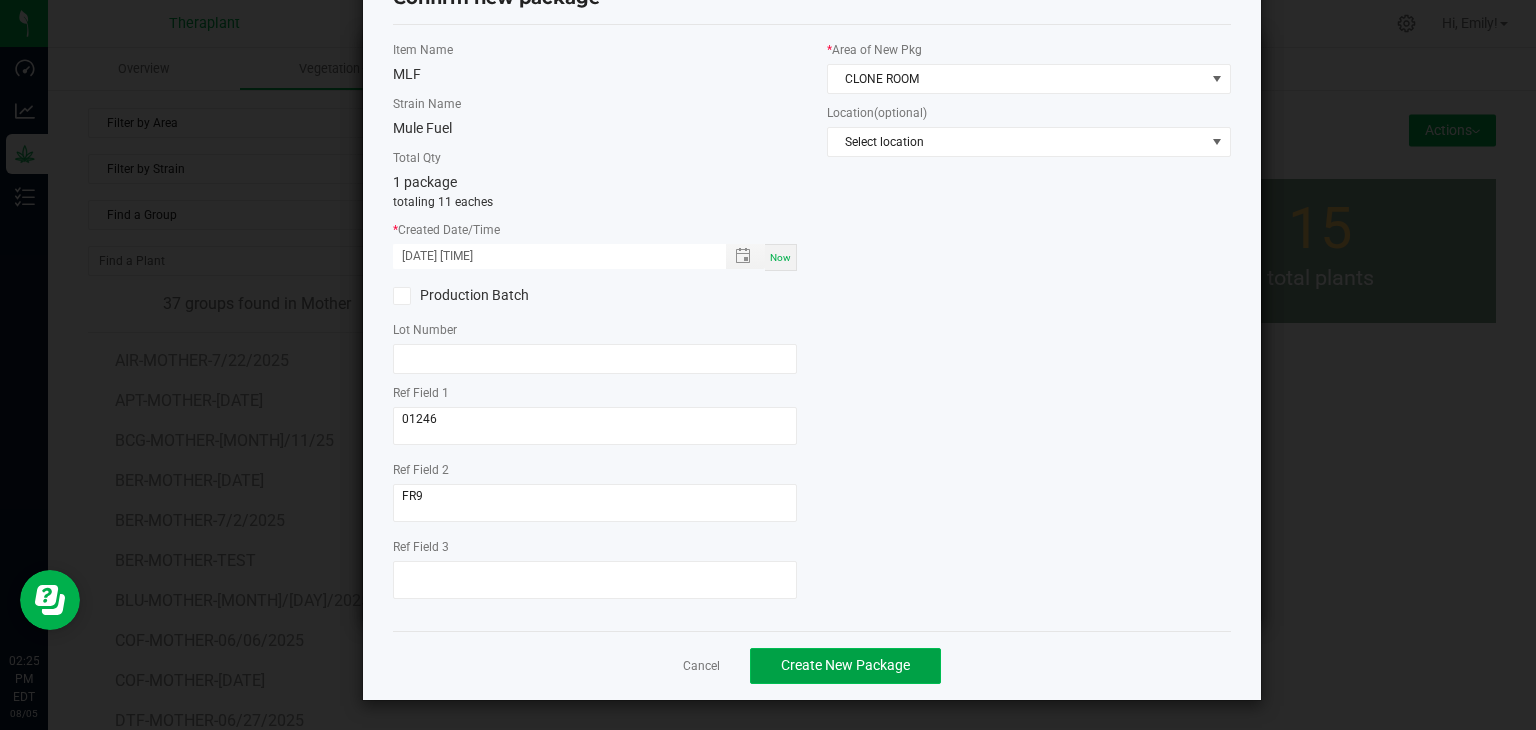 click on "Create New Package" 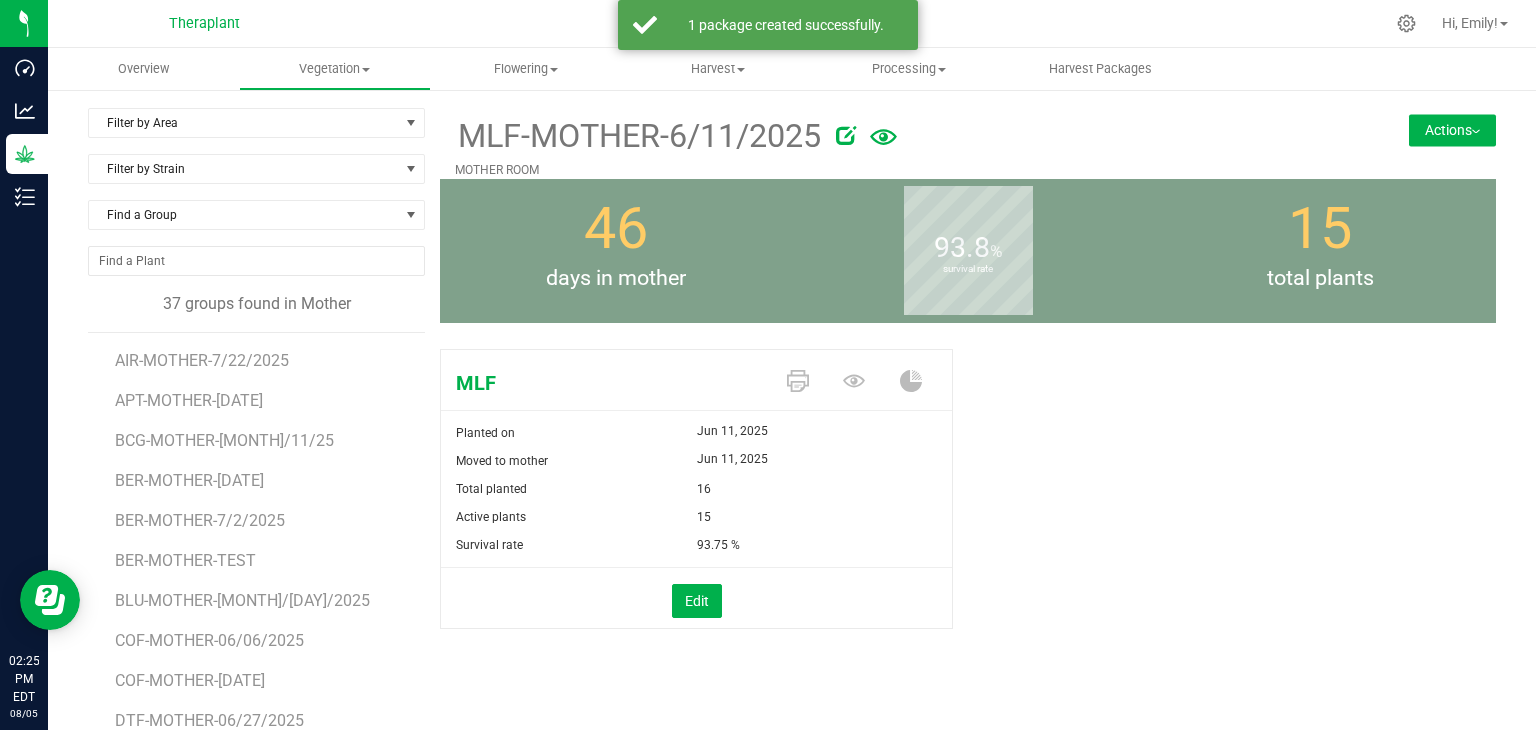 click on "Actions" at bounding box center [1452, 130] 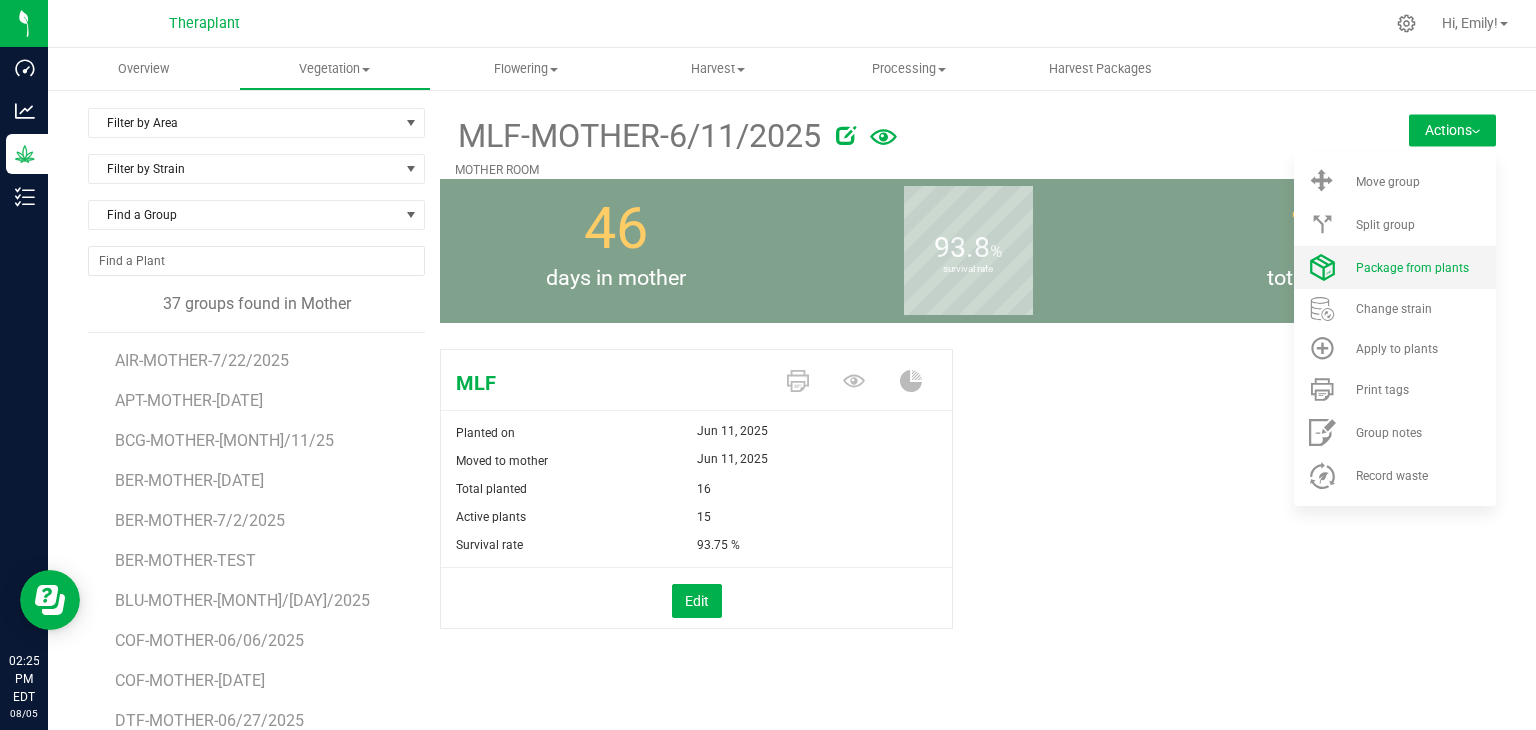 click on "Package from plants" at bounding box center (1412, 268) 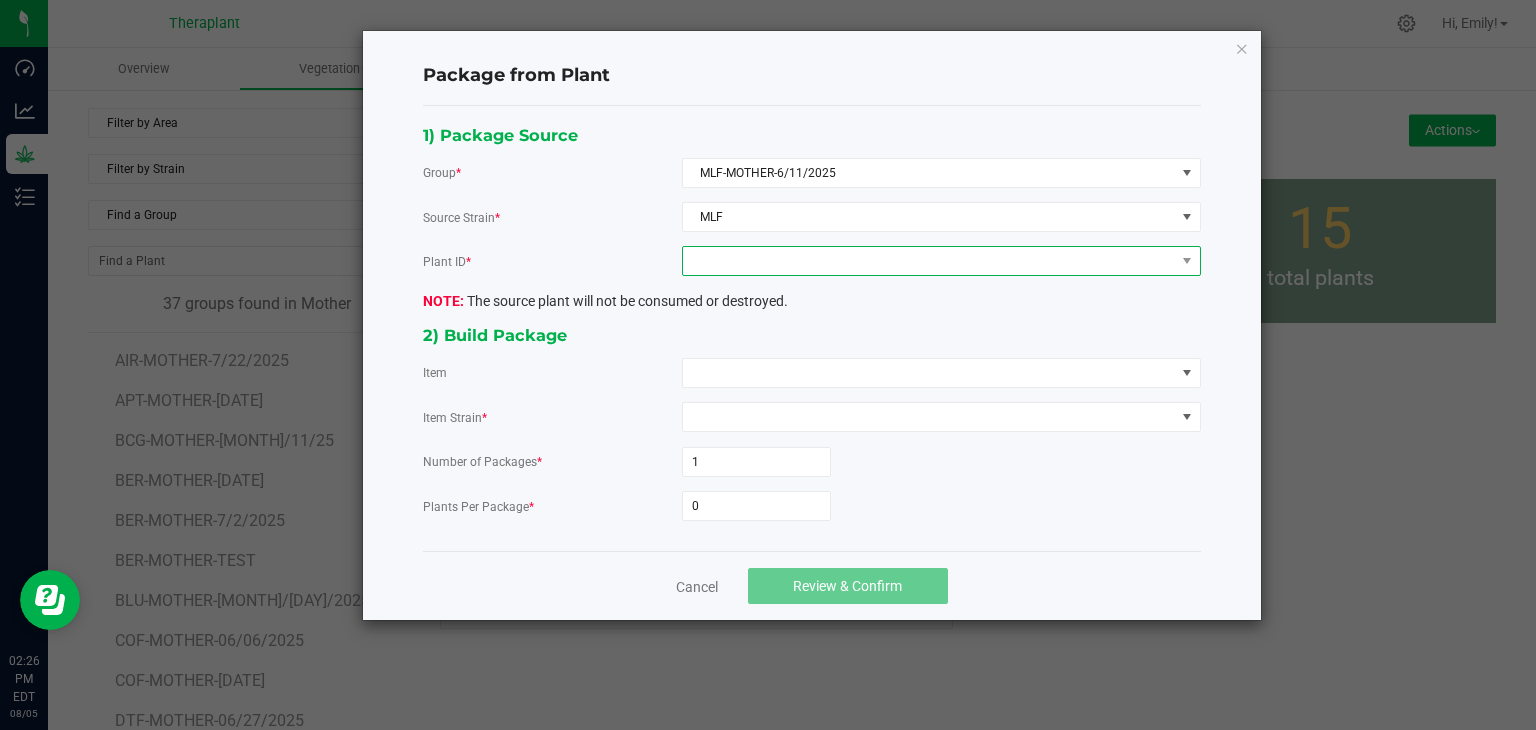 click at bounding box center (929, 261) 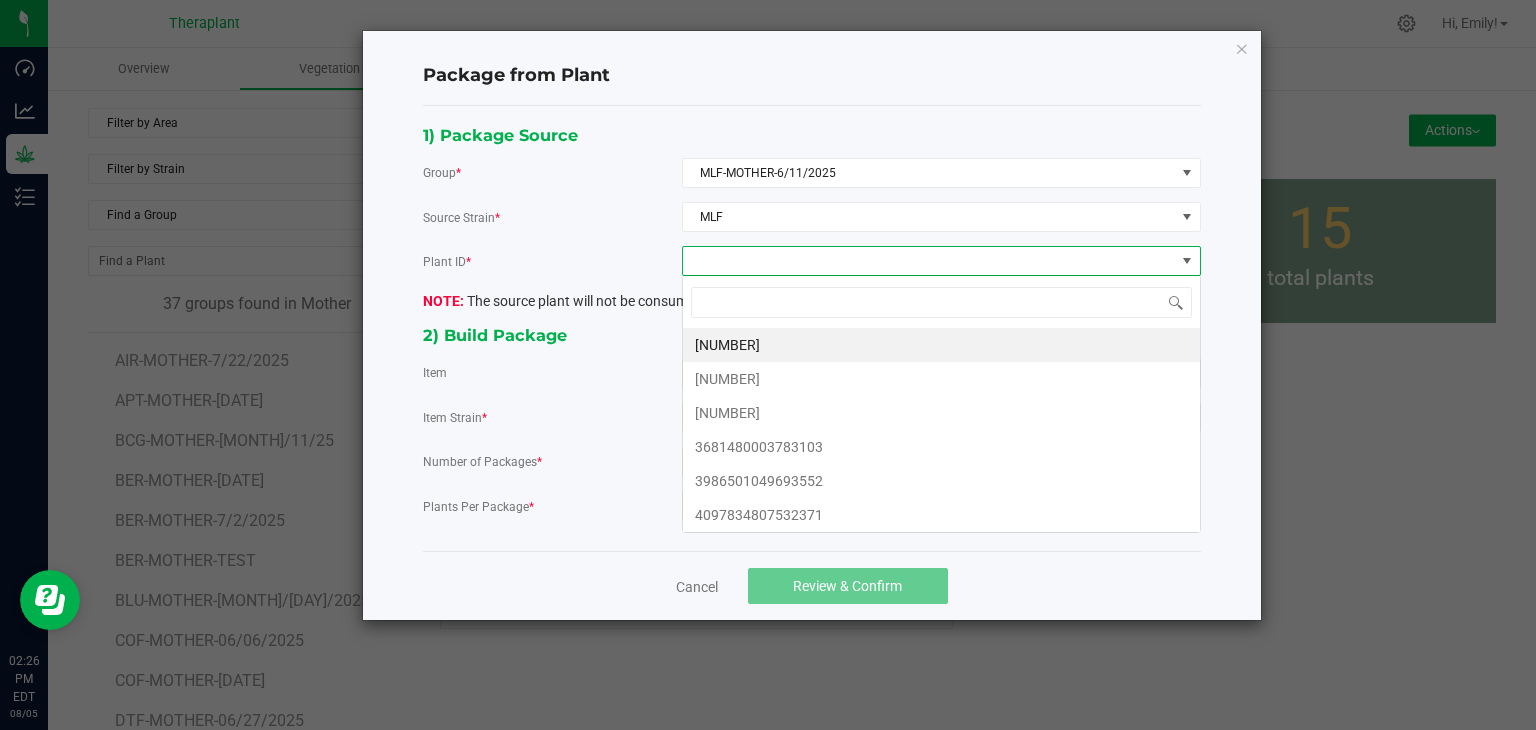 scroll, scrollTop: 99970, scrollLeft: 99480, axis: both 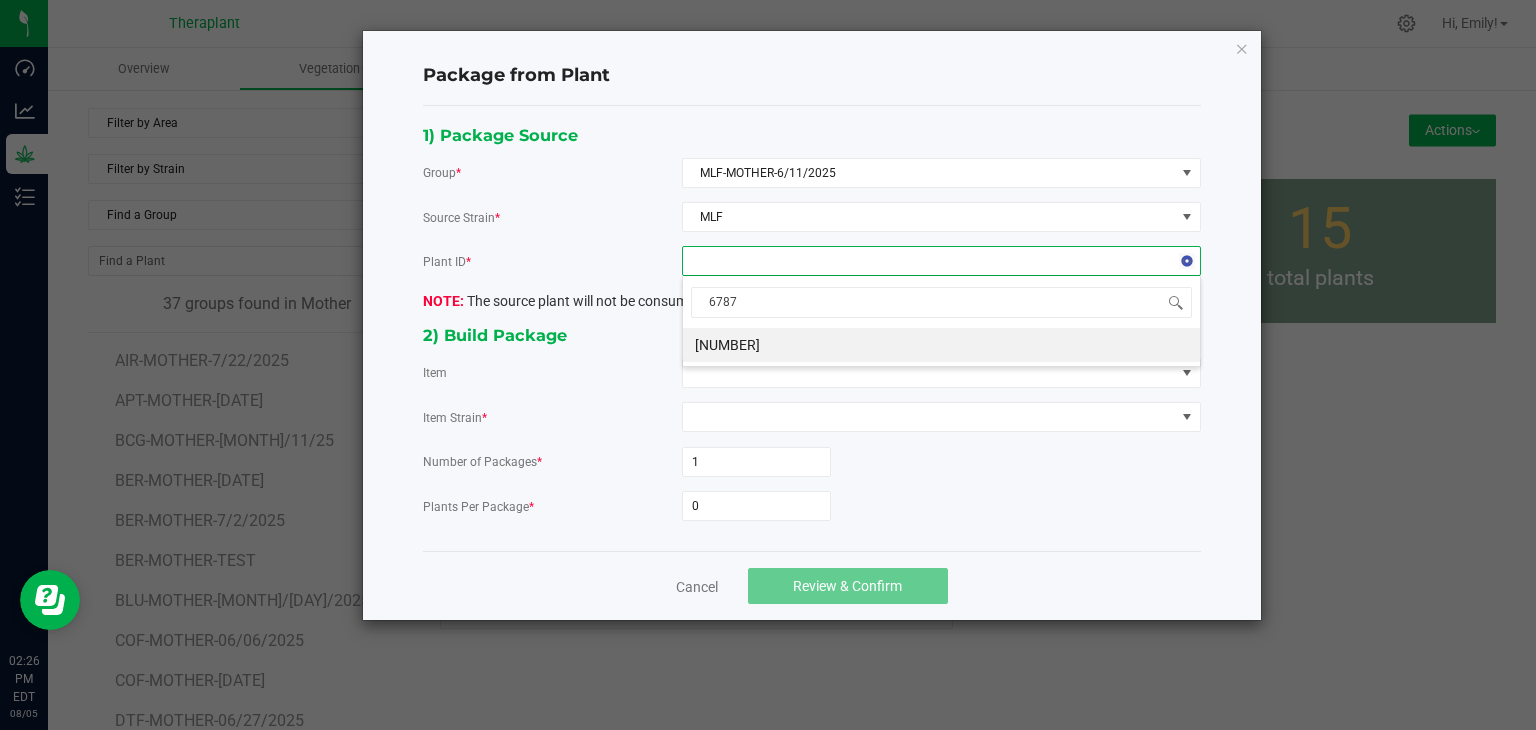 type on "[NUMBER]" 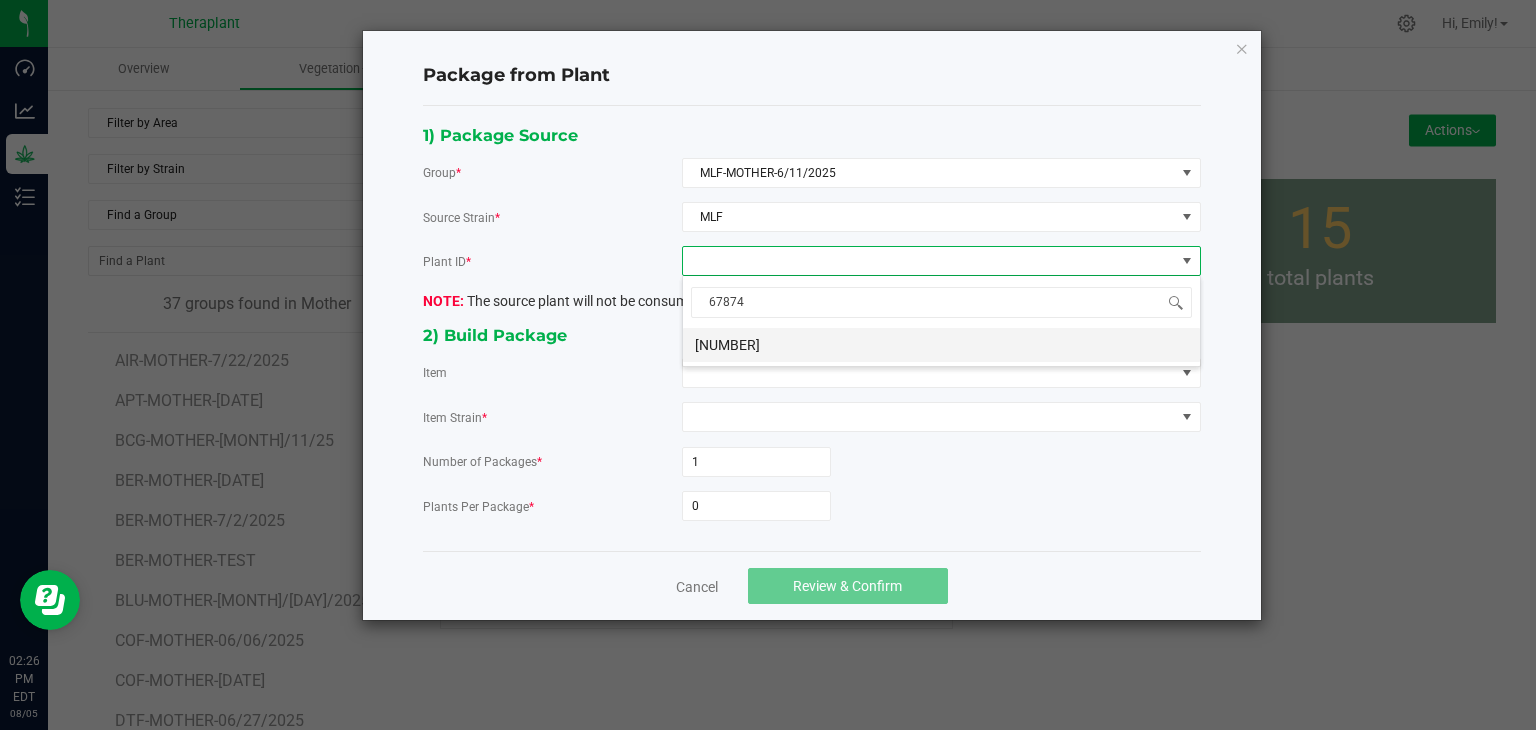click on "9263179807467874" at bounding box center [941, 345] 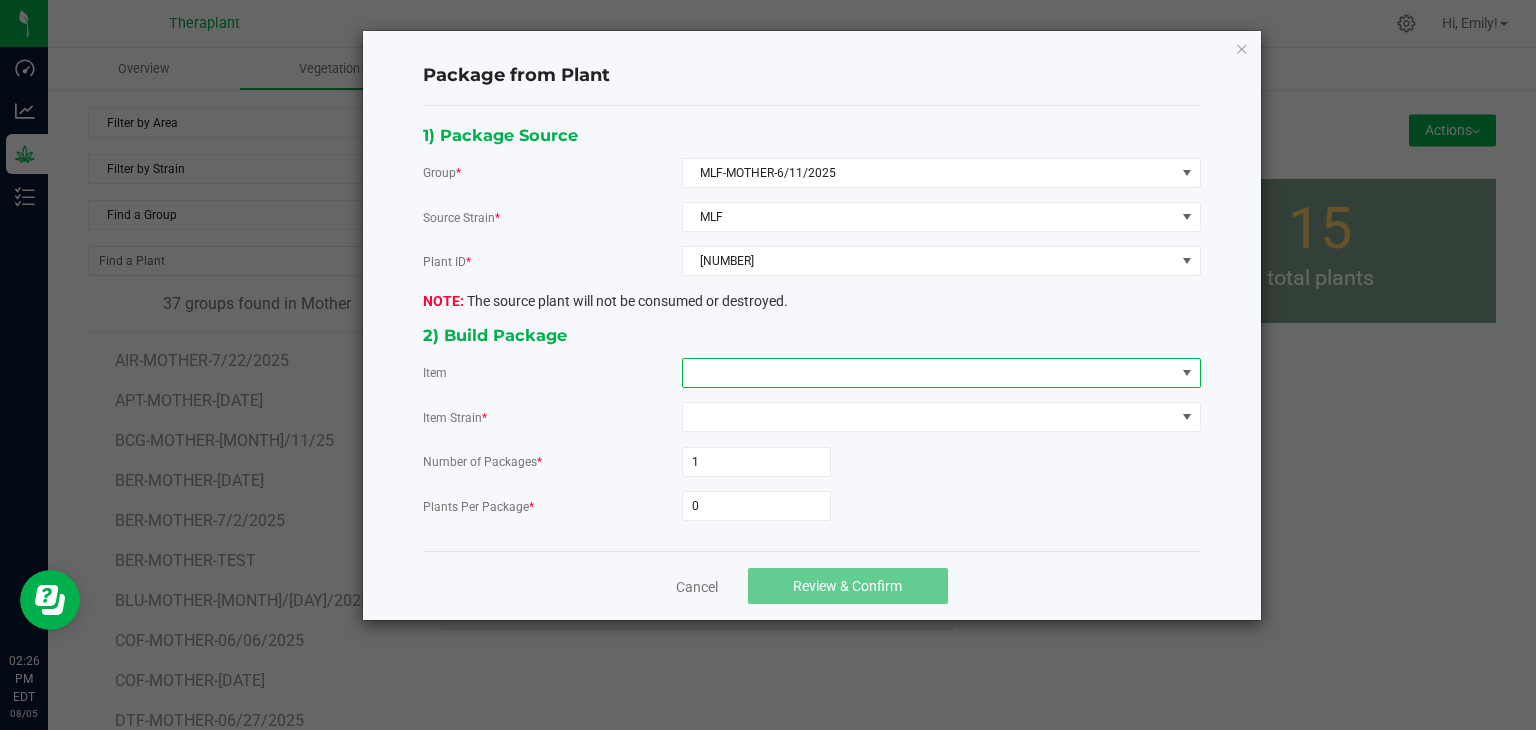 click at bounding box center (929, 373) 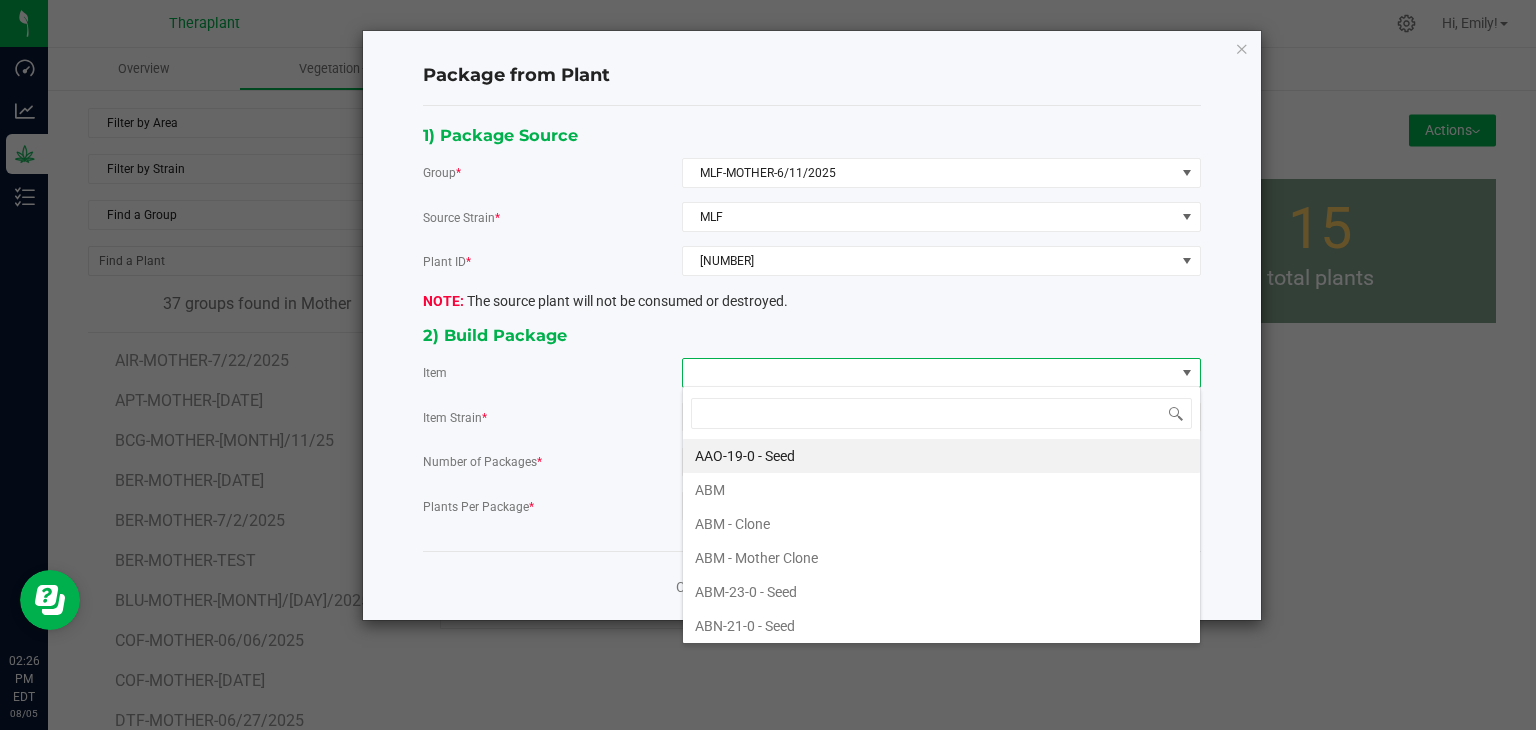 scroll, scrollTop: 99970, scrollLeft: 99480, axis: both 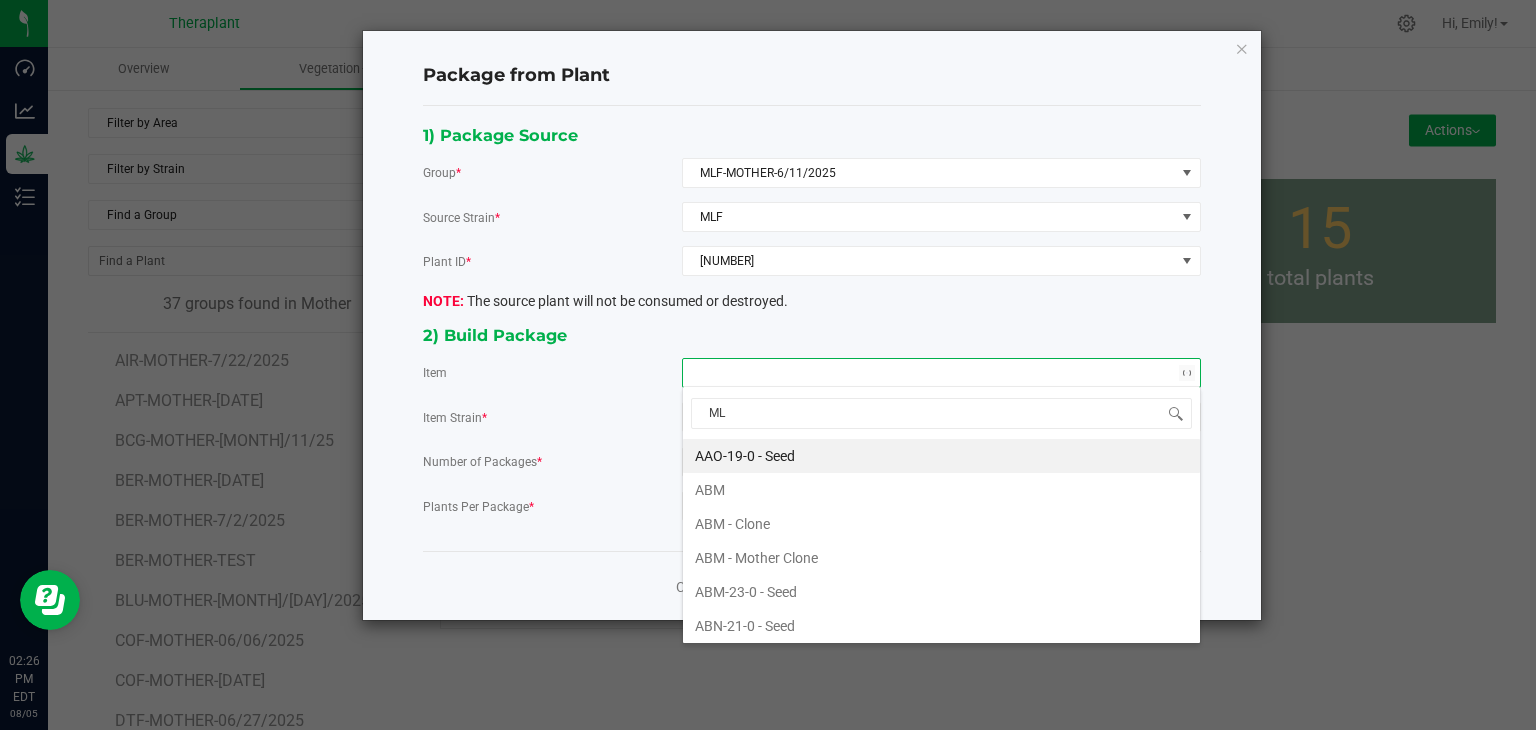 type on "MLF" 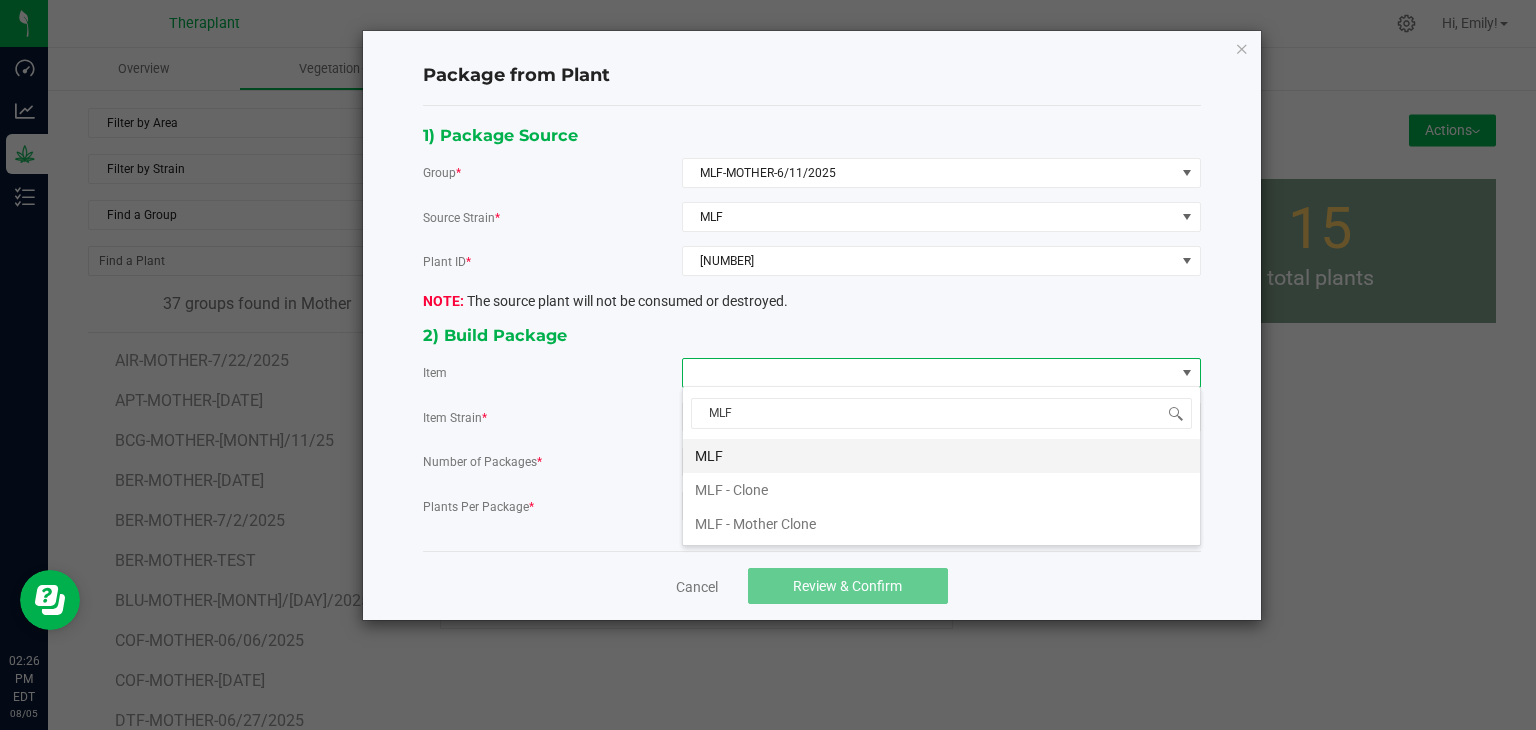 click on "MLF" at bounding box center [941, 456] 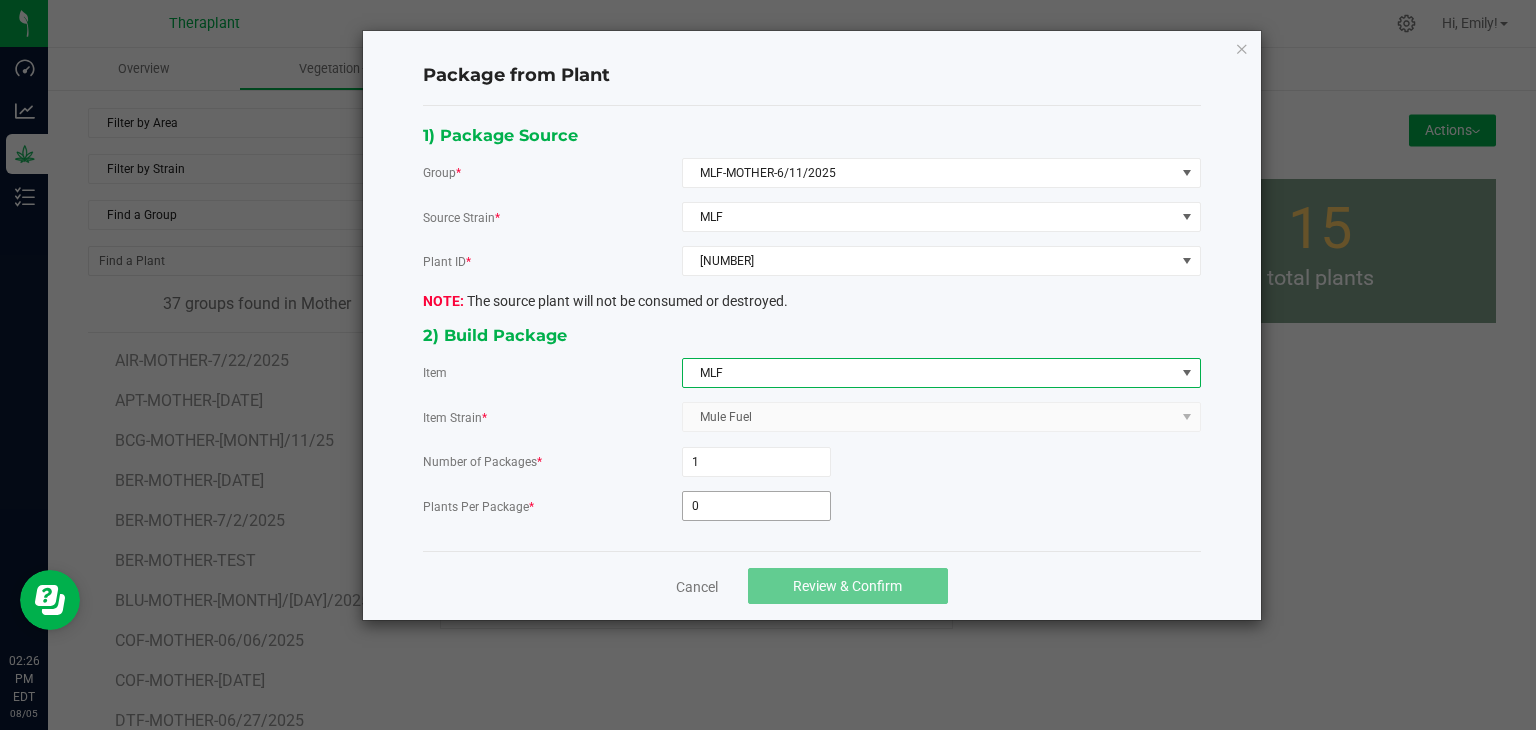 click on "0" at bounding box center (756, 506) 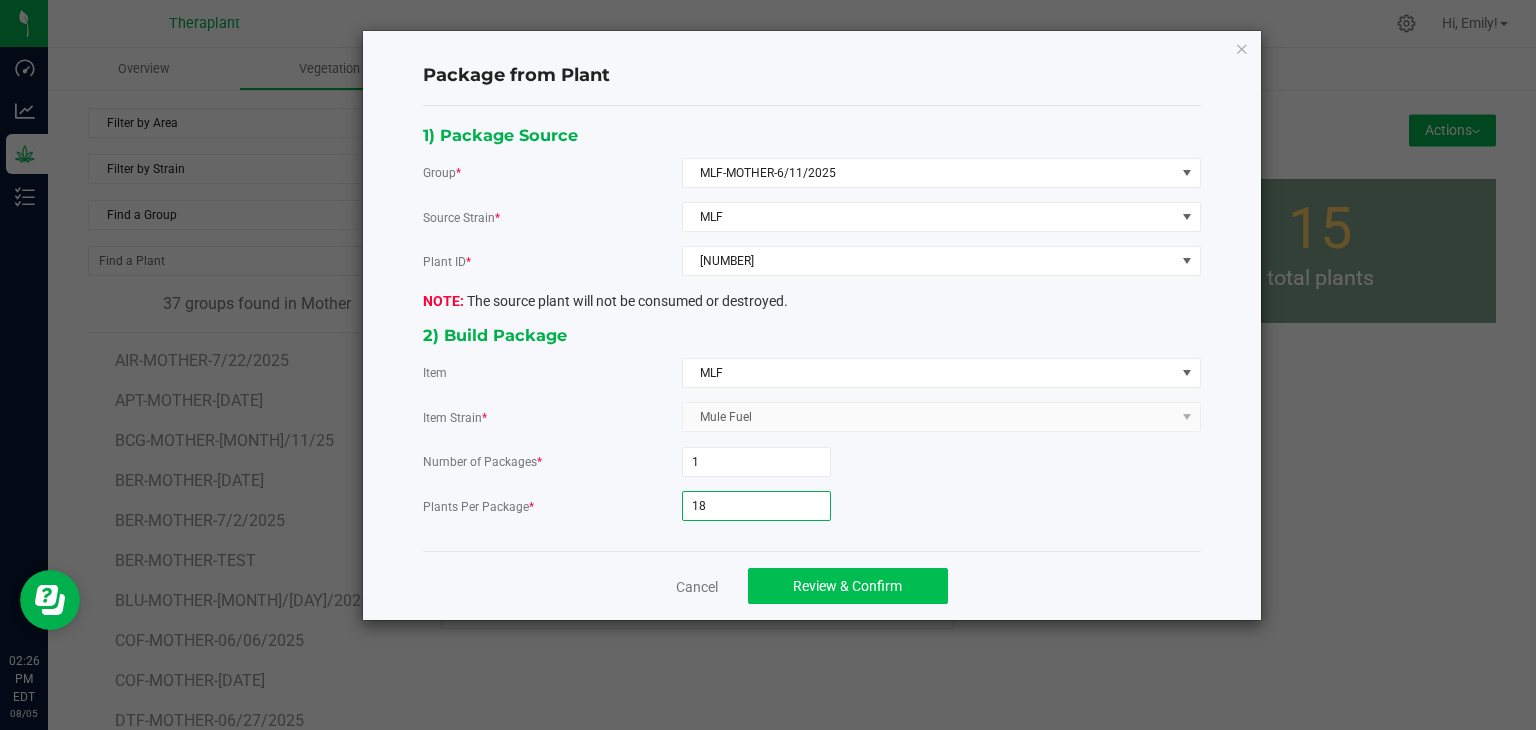 type on "18" 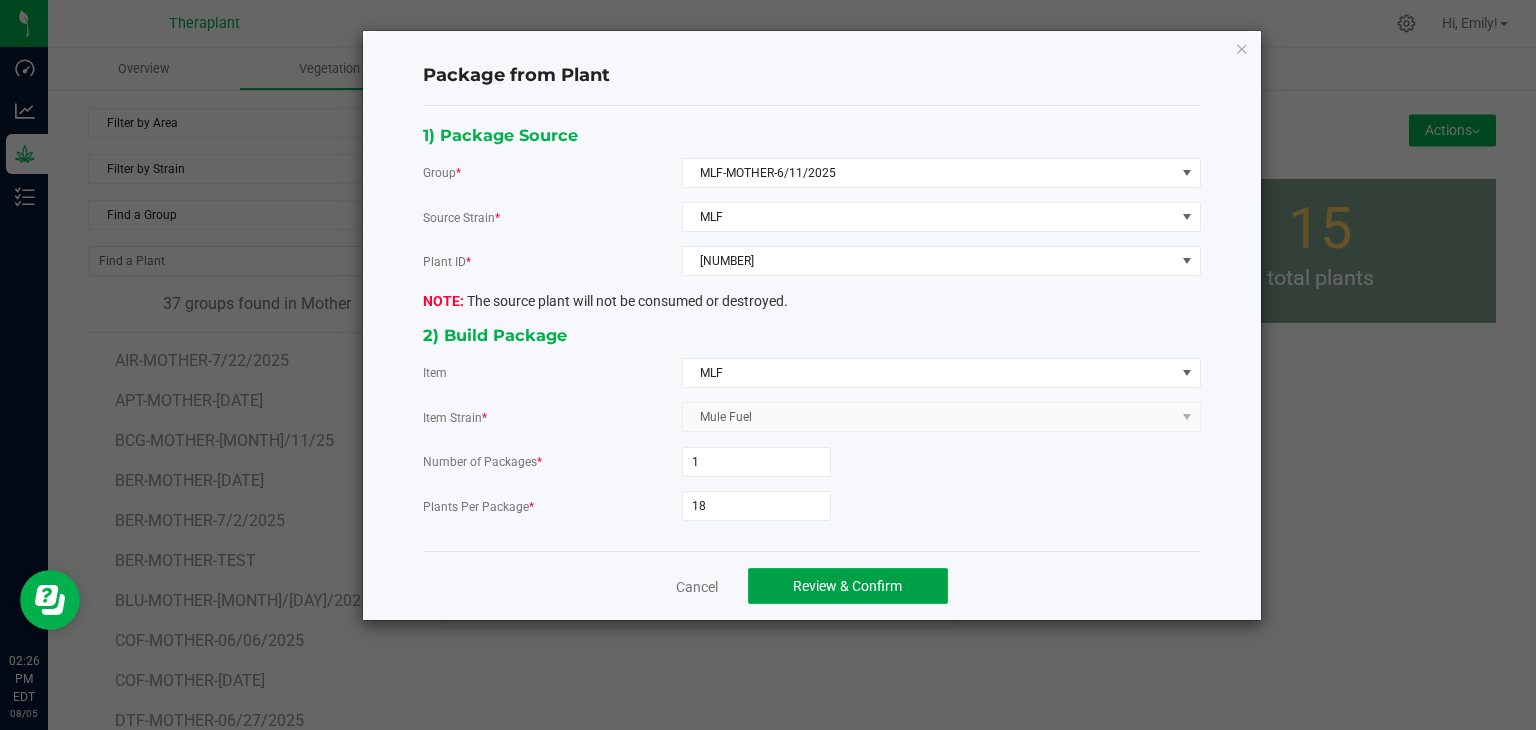 click on "Review & Confirm" 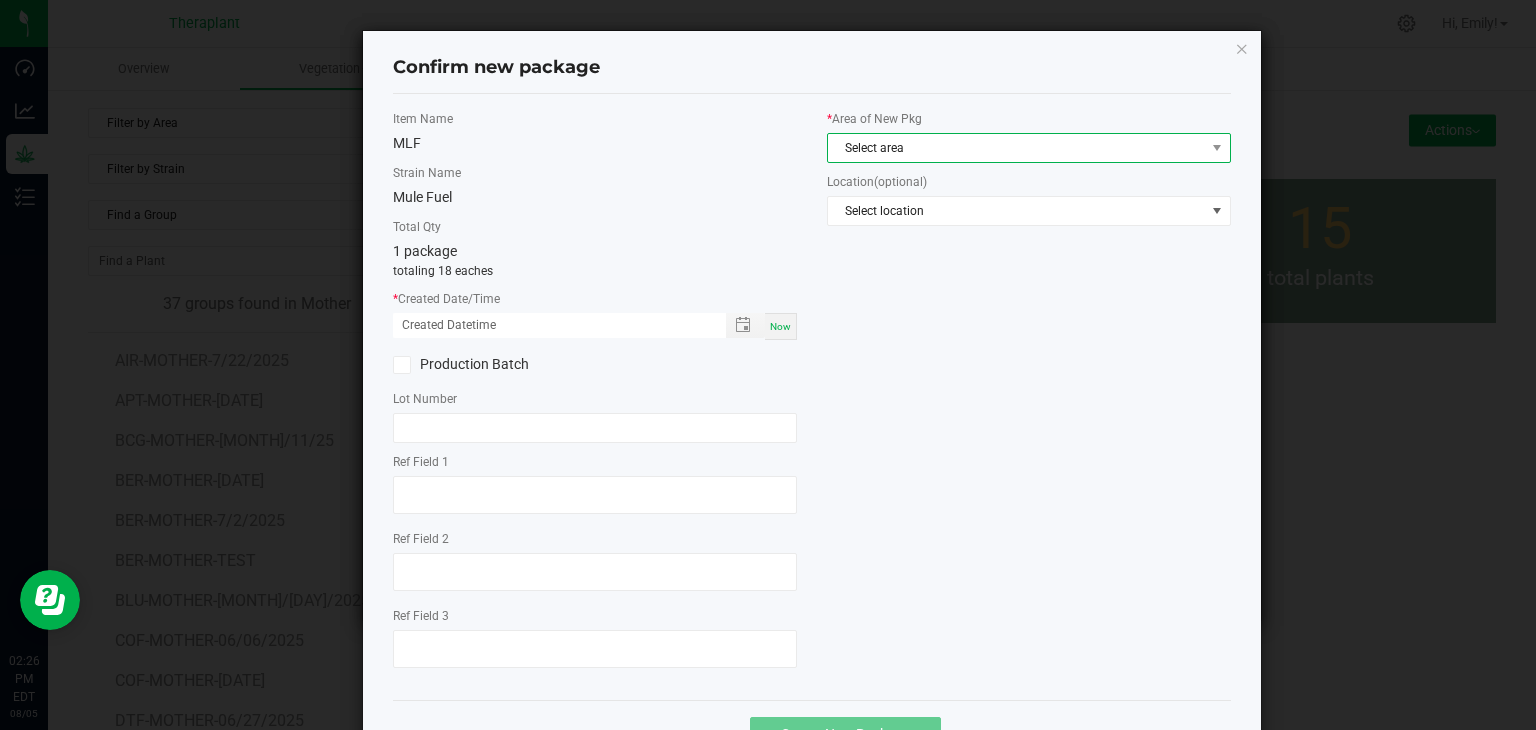 click on "Select area" at bounding box center [1016, 148] 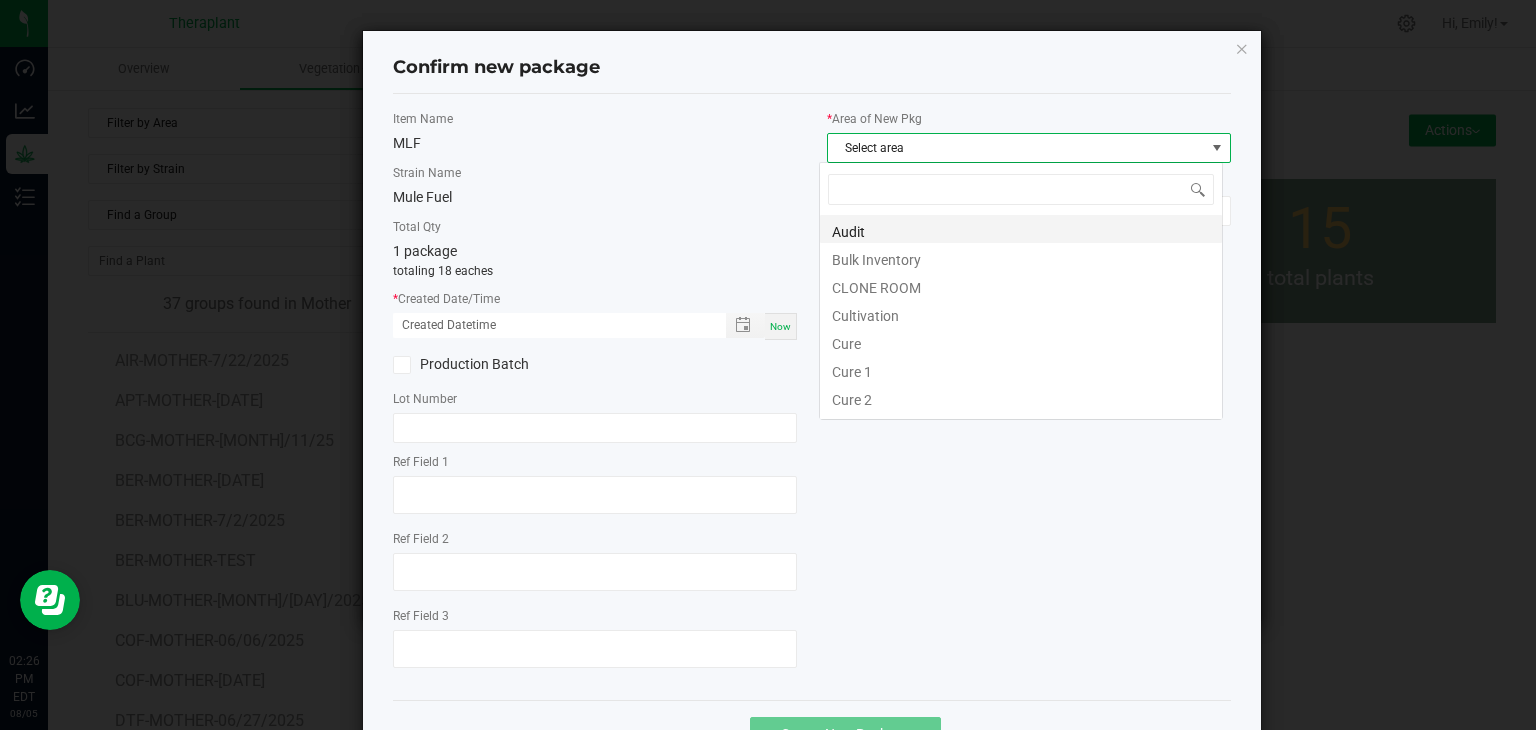 scroll, scrollTop: 99970, scrollLeft: 99596, axis: both 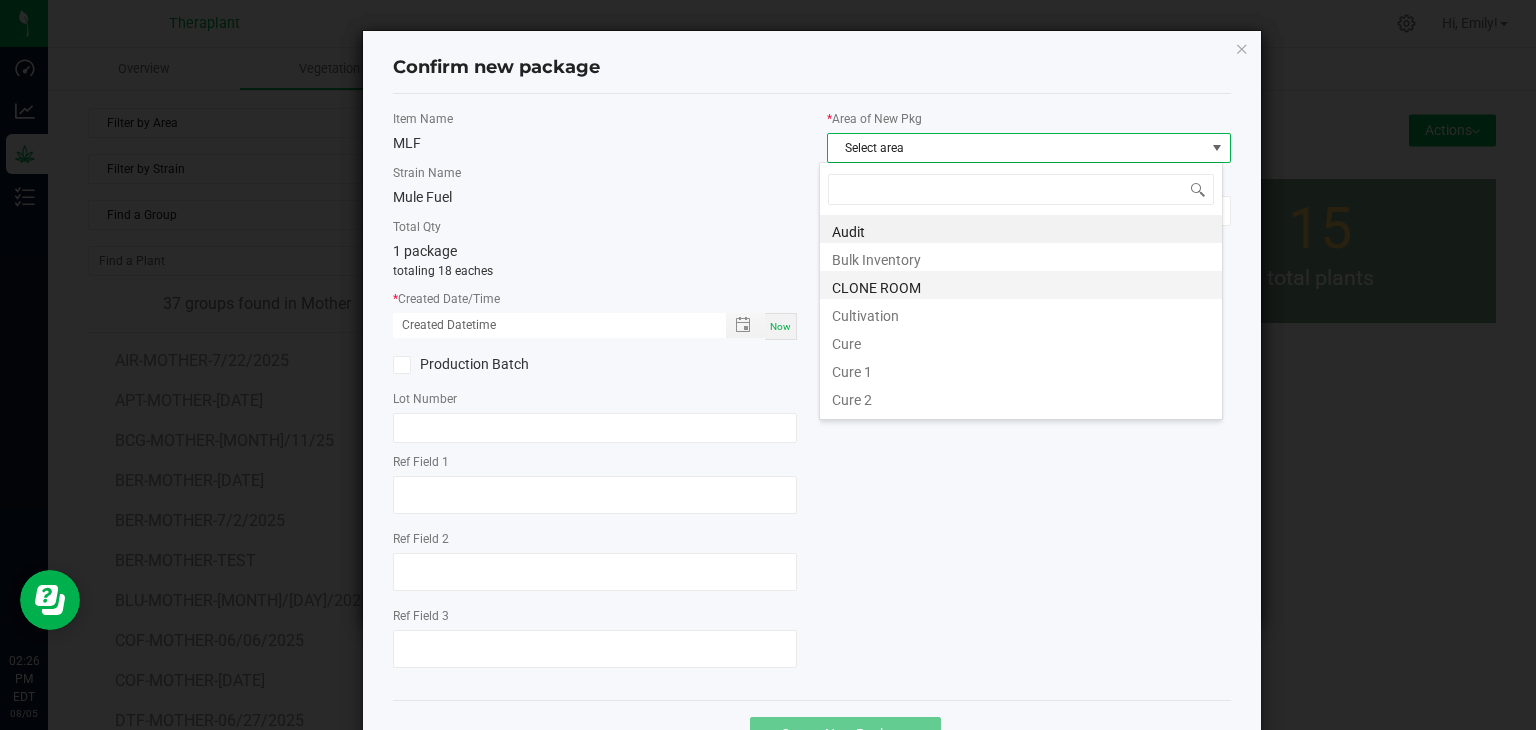 click on "CLONE ROOM" at bounding box center (1021, 285) 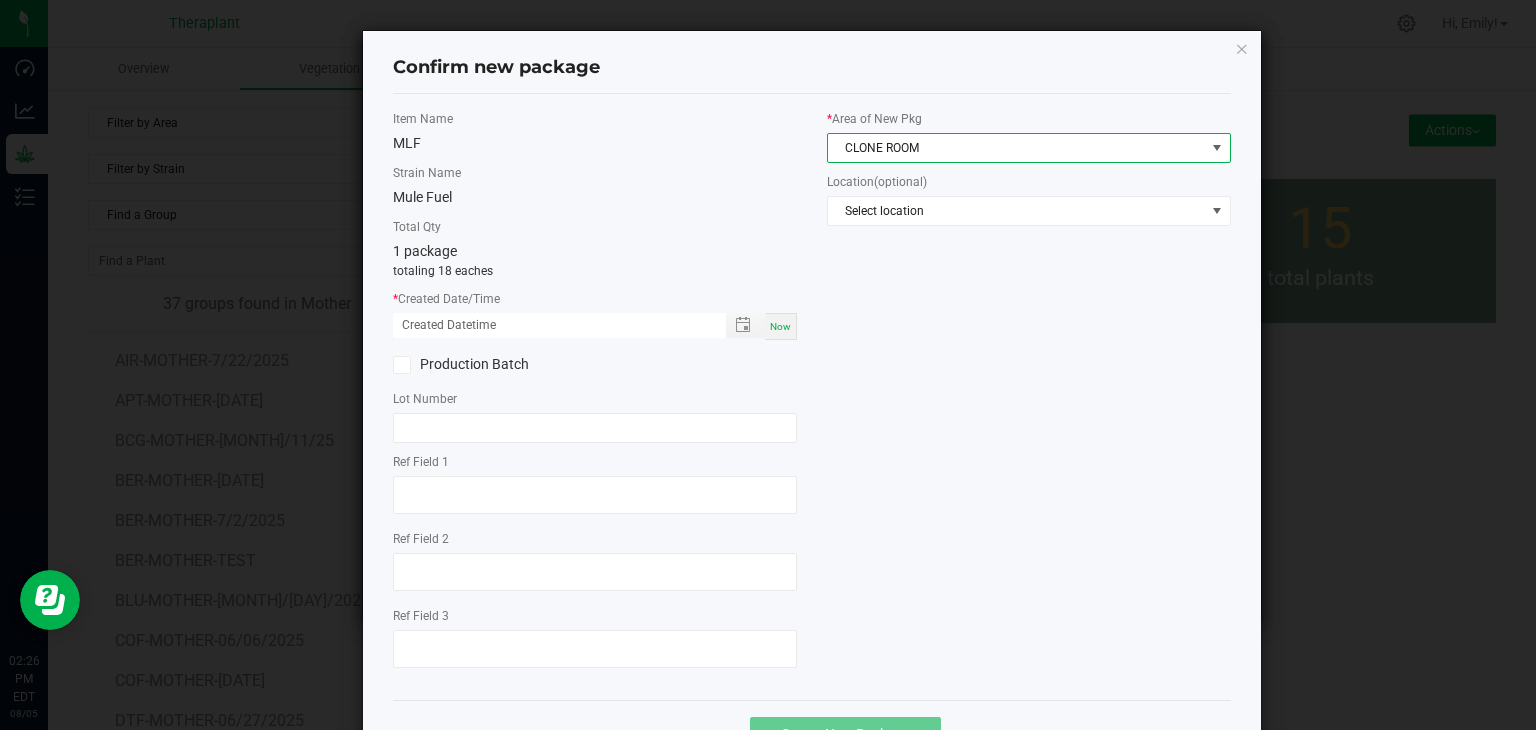 drag, startPoint x: 780, startPoint y: 328, endPoint x: 716, endPoint y: 383, distance: 84.38602 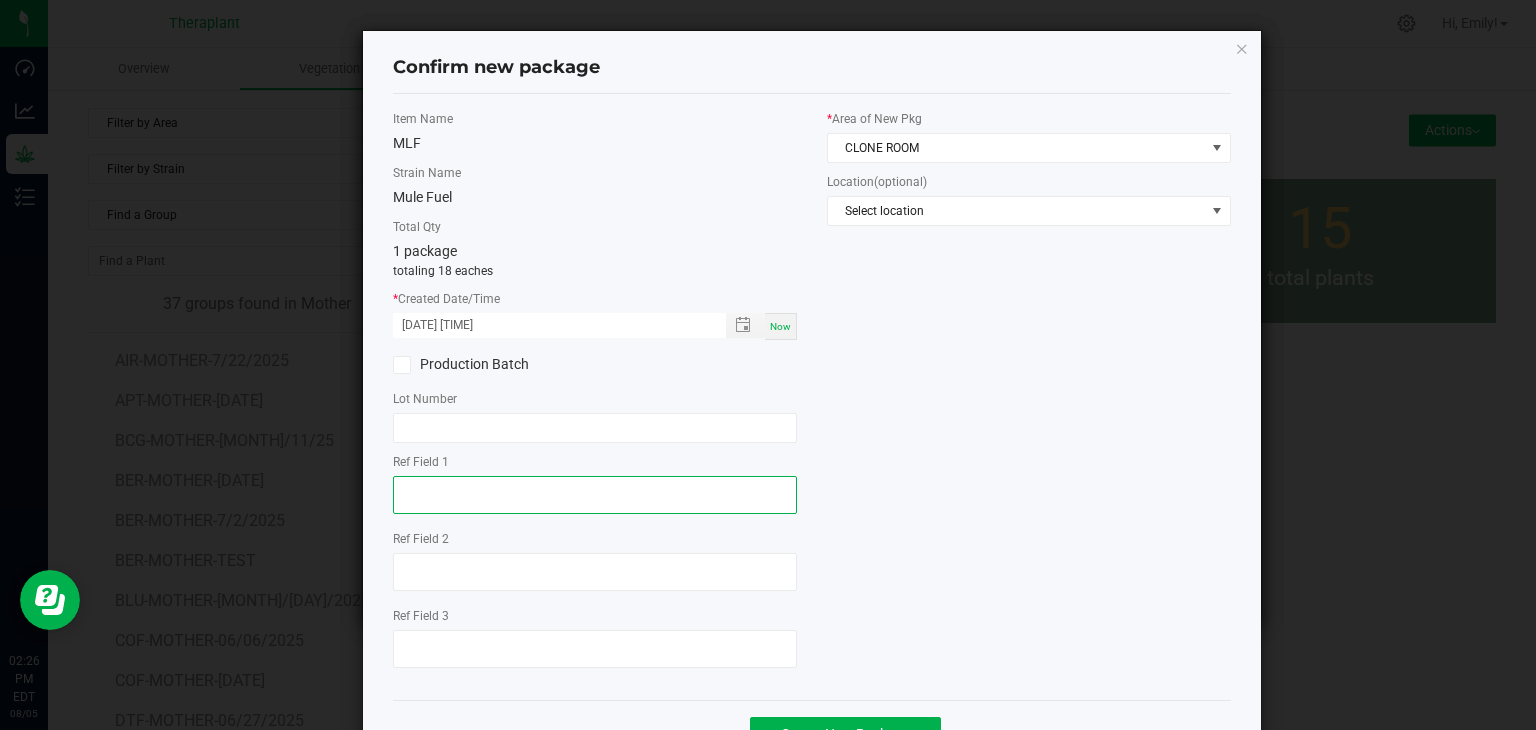 click 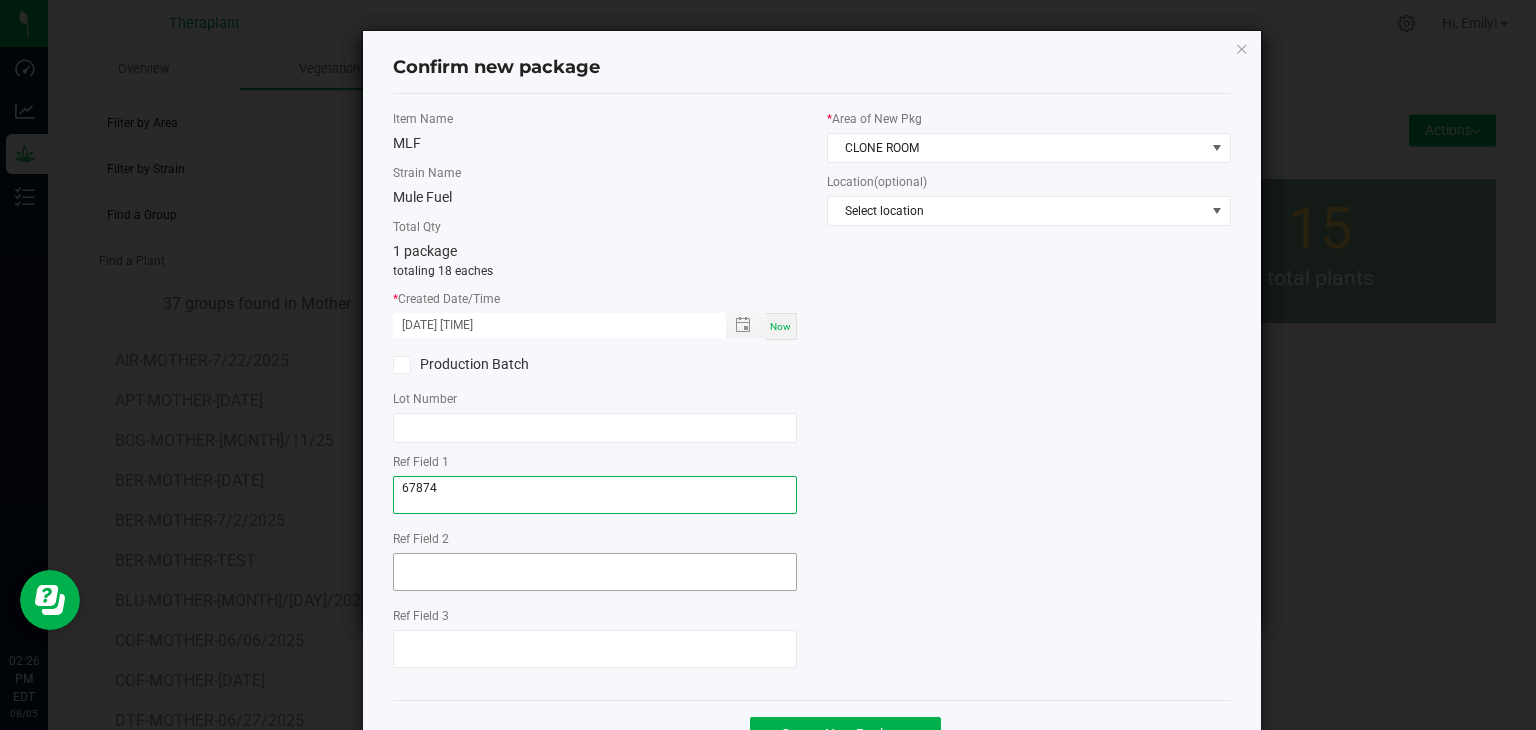 type on "[NUMBER]" 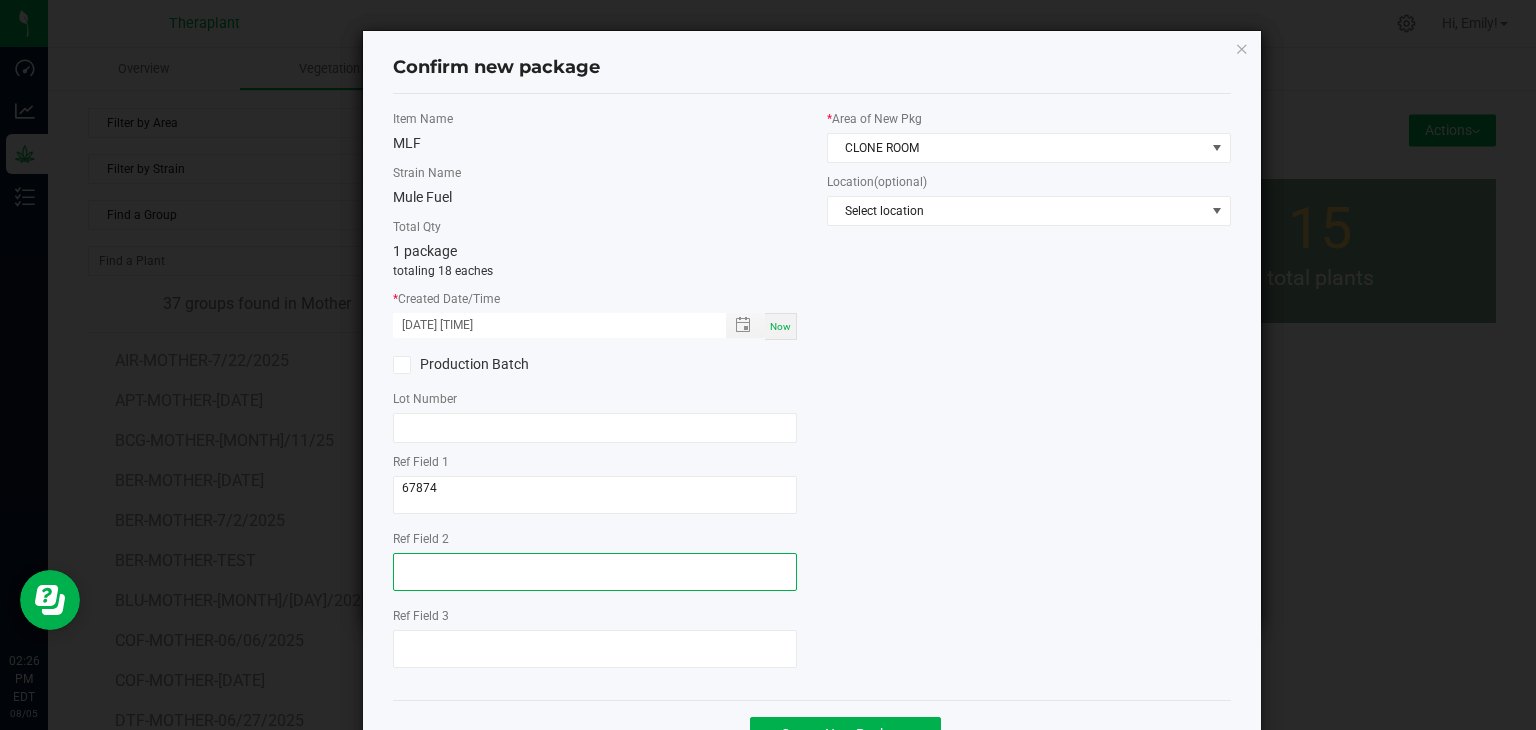 click at bounding box center [595, 572] 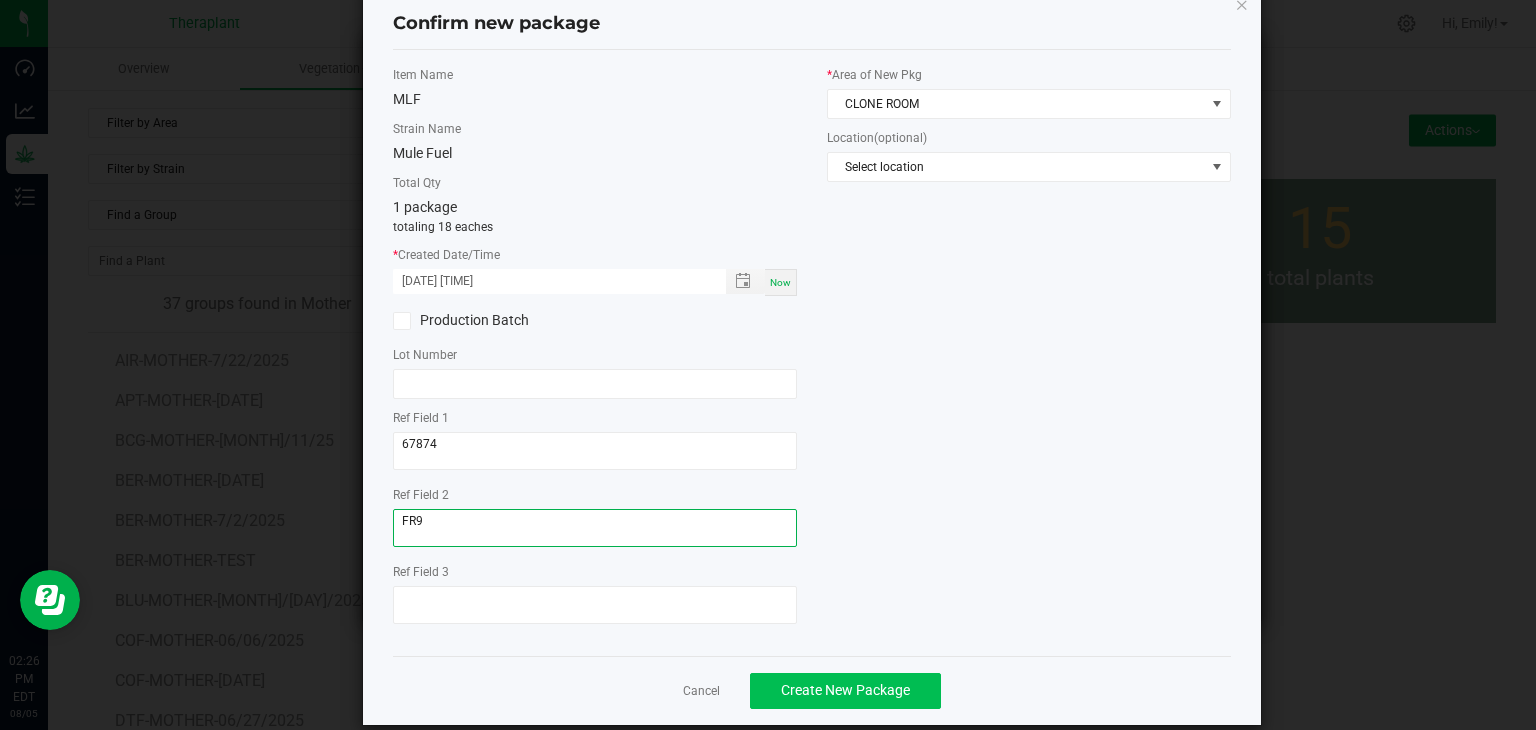 scroll, scrollTop: 69, scrollLeft: 0, axis: vertical 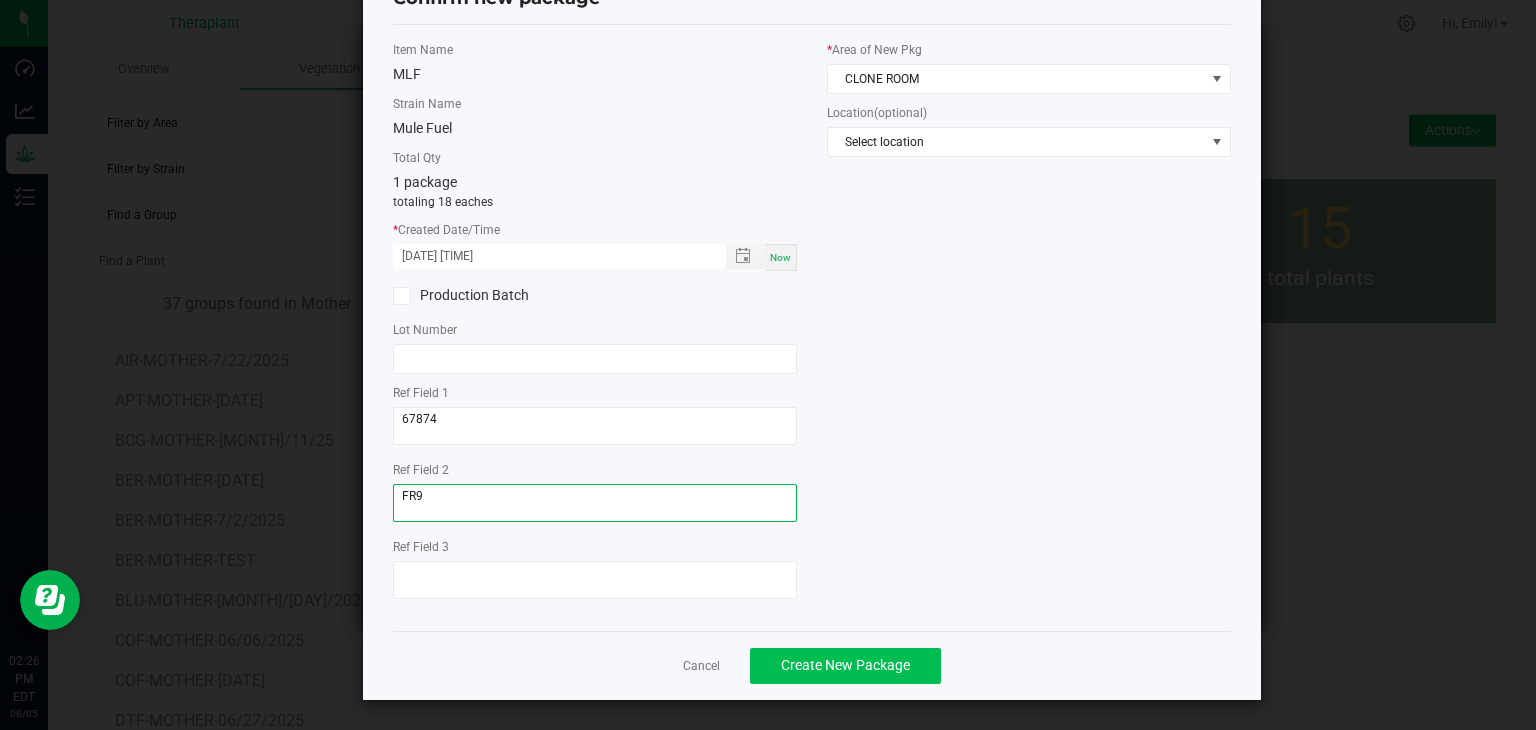 type on "FR9" 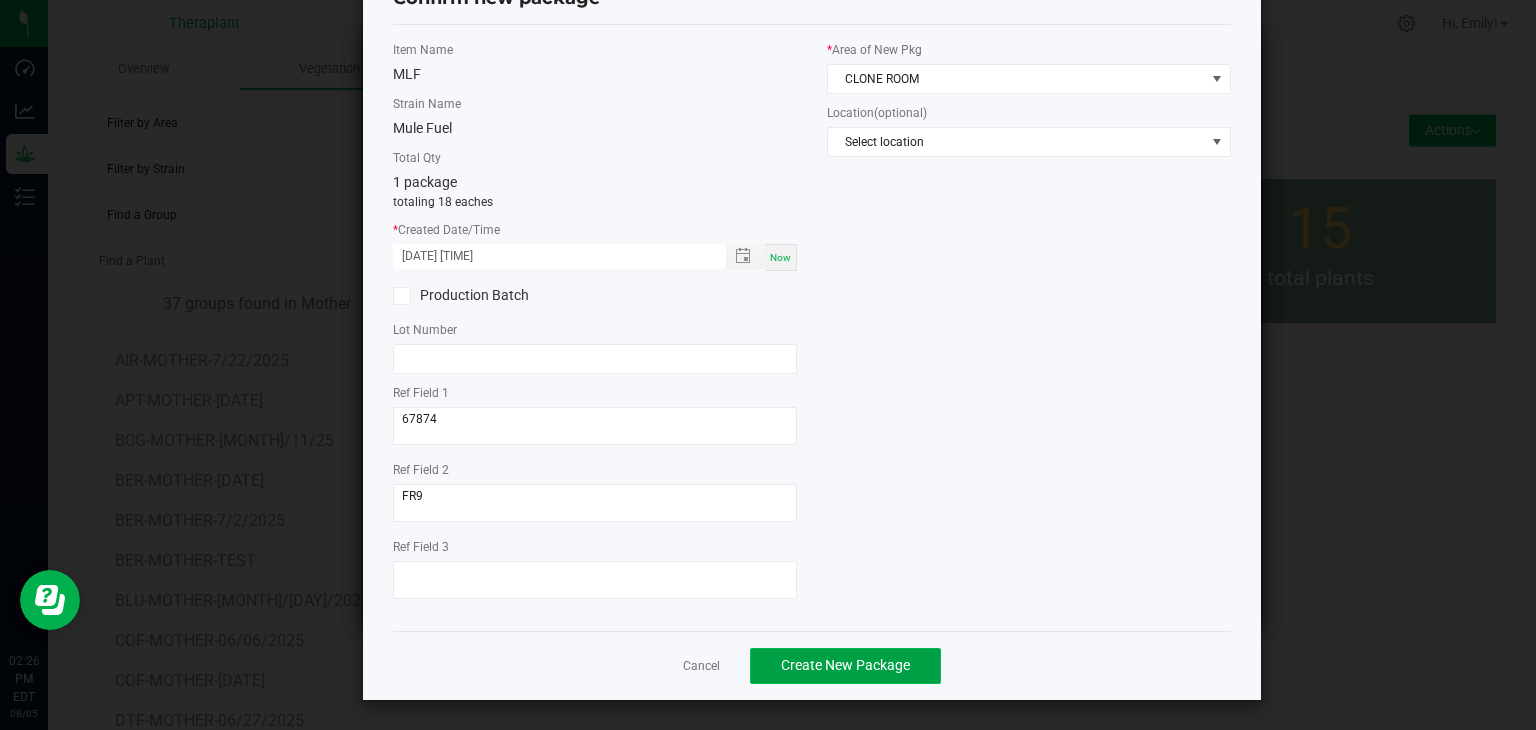 click on "Create New Package" 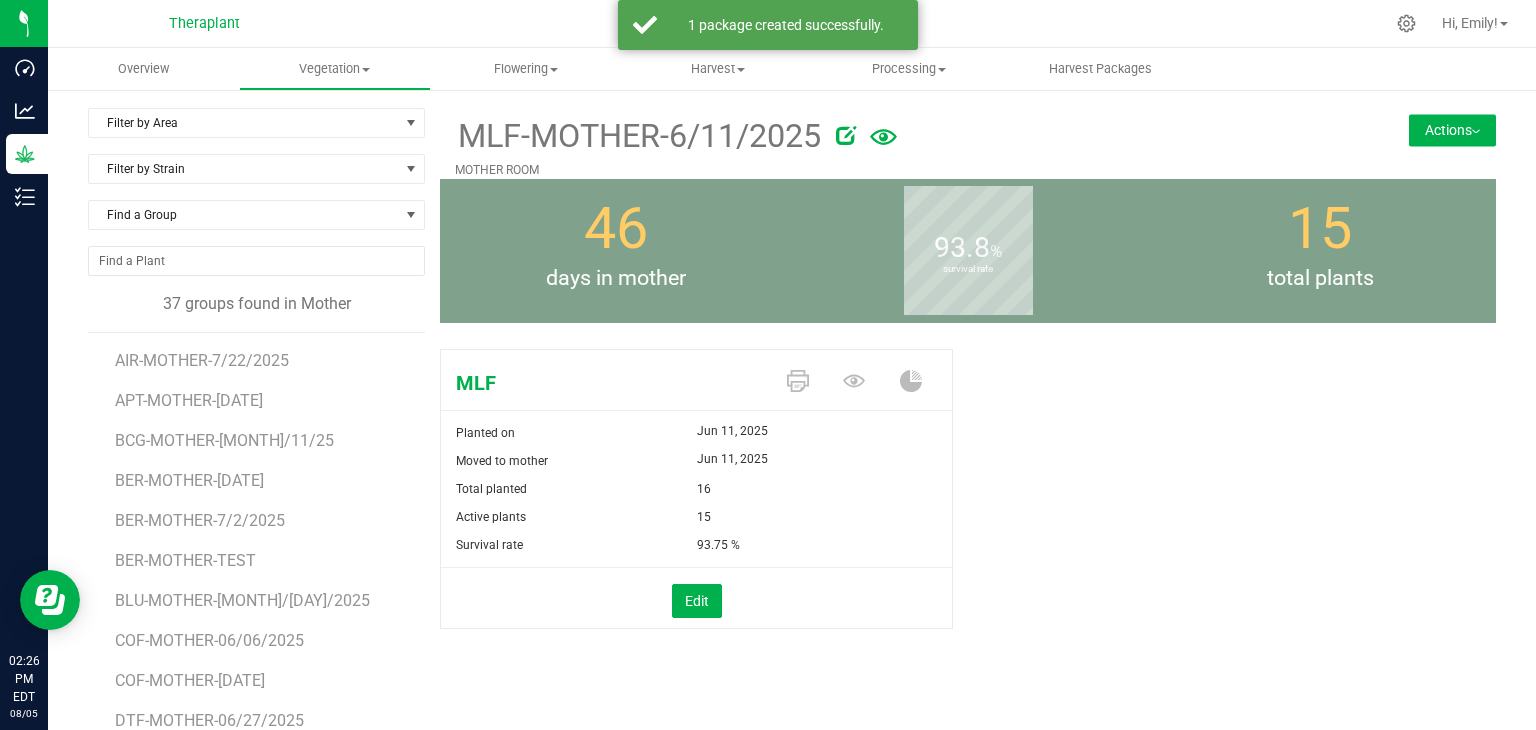 click on "Actions" at bounding box center (1452, 130) 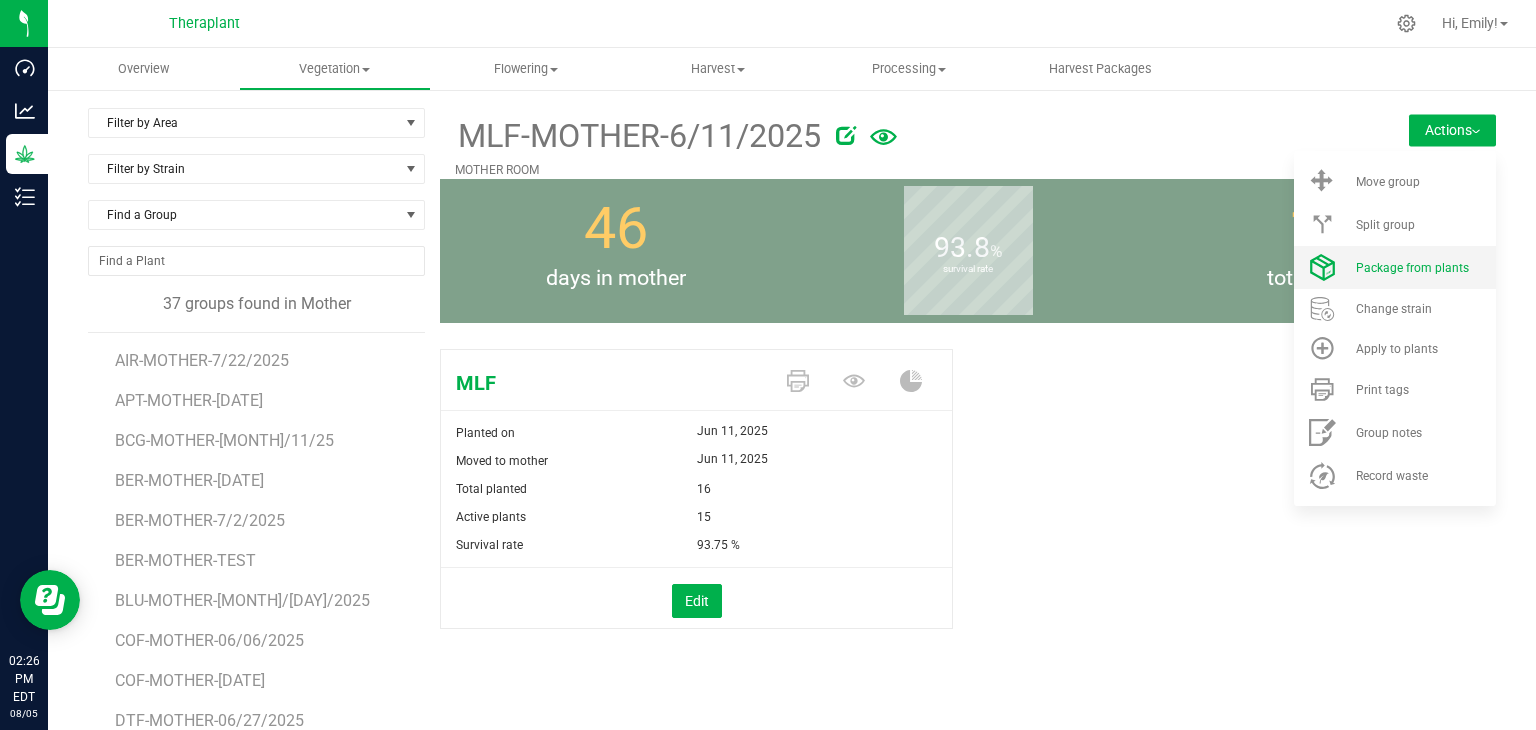 click on "Package from plants" at bounding box center (1395, 267) 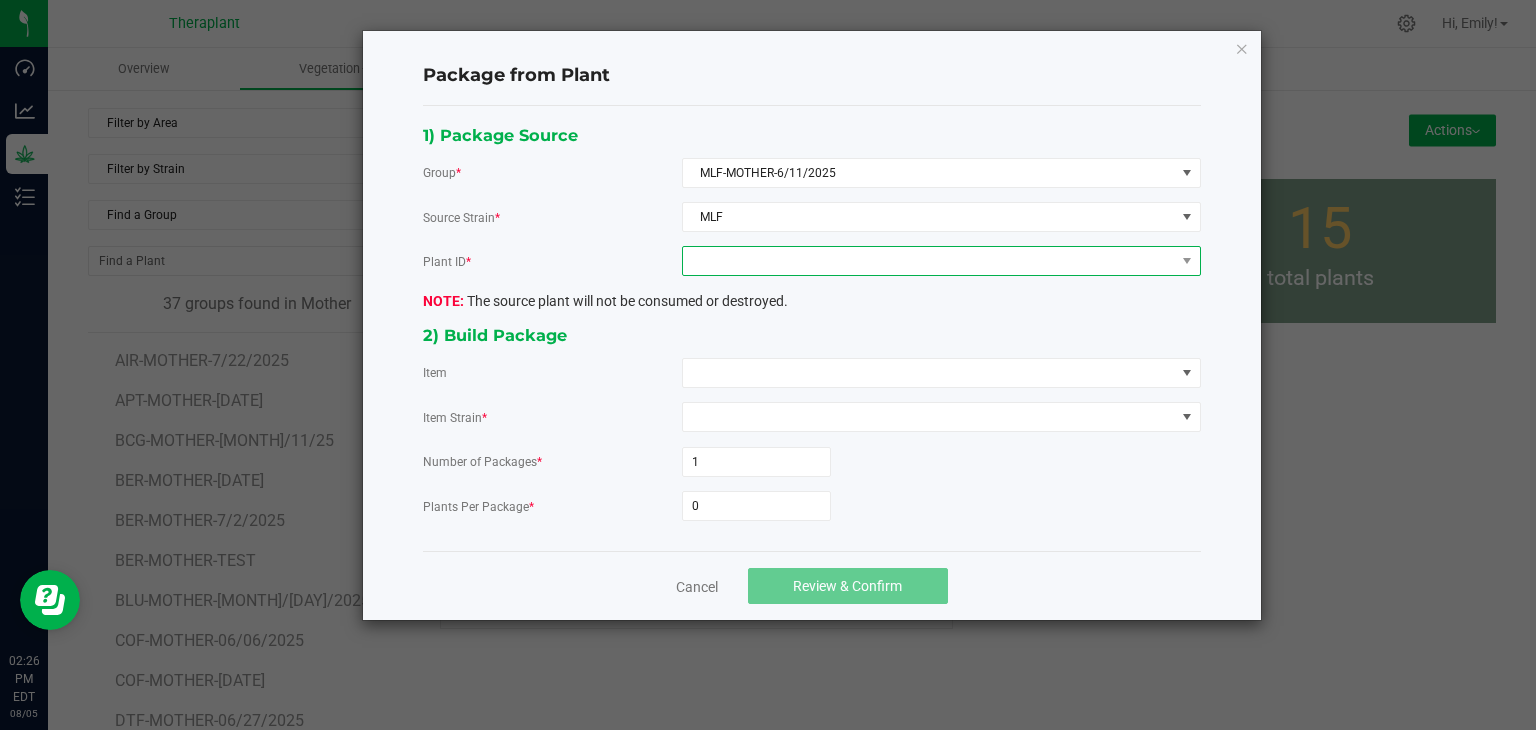 click at bounding box center [929, 261] 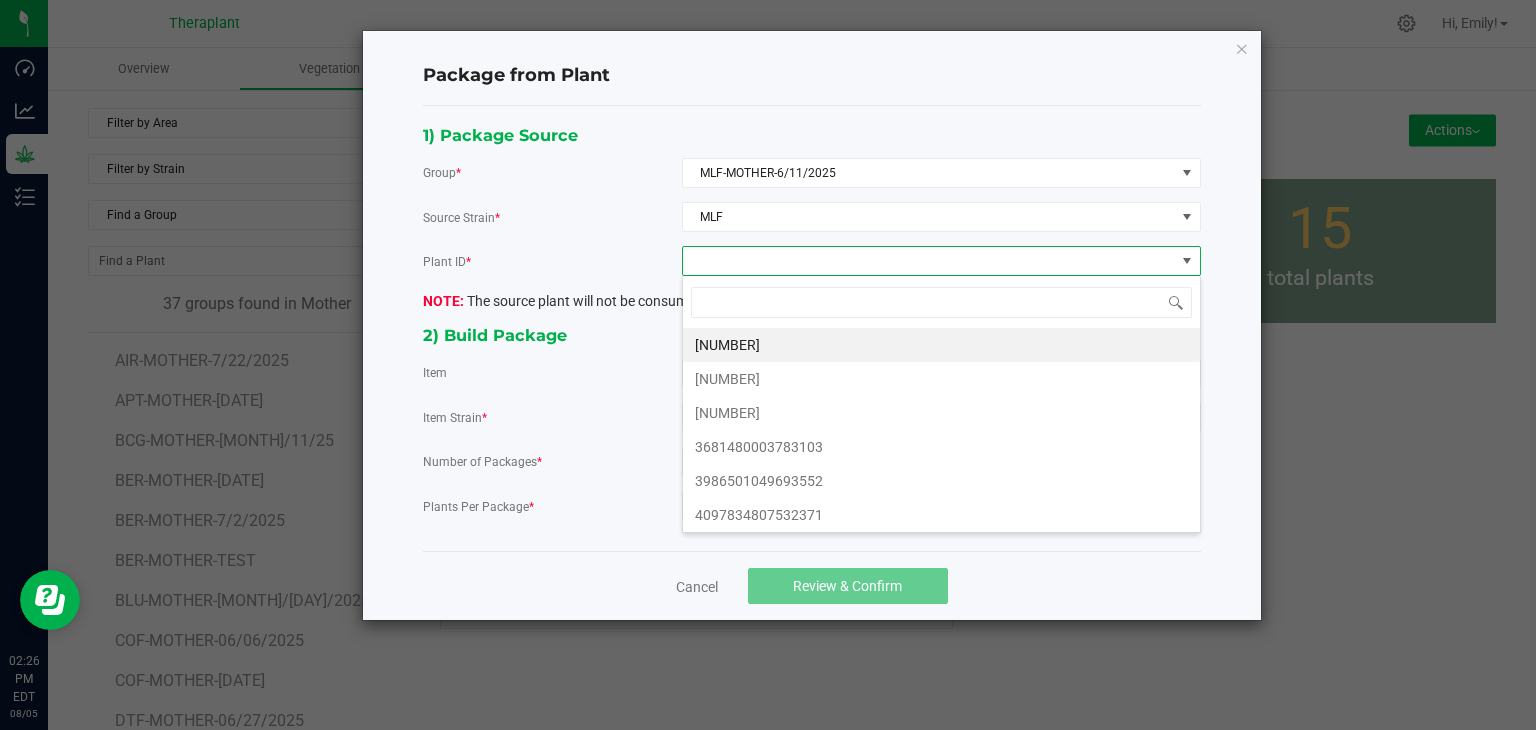 scroll, scrollTop: 99970, scrollLeft: 99480, axis: both 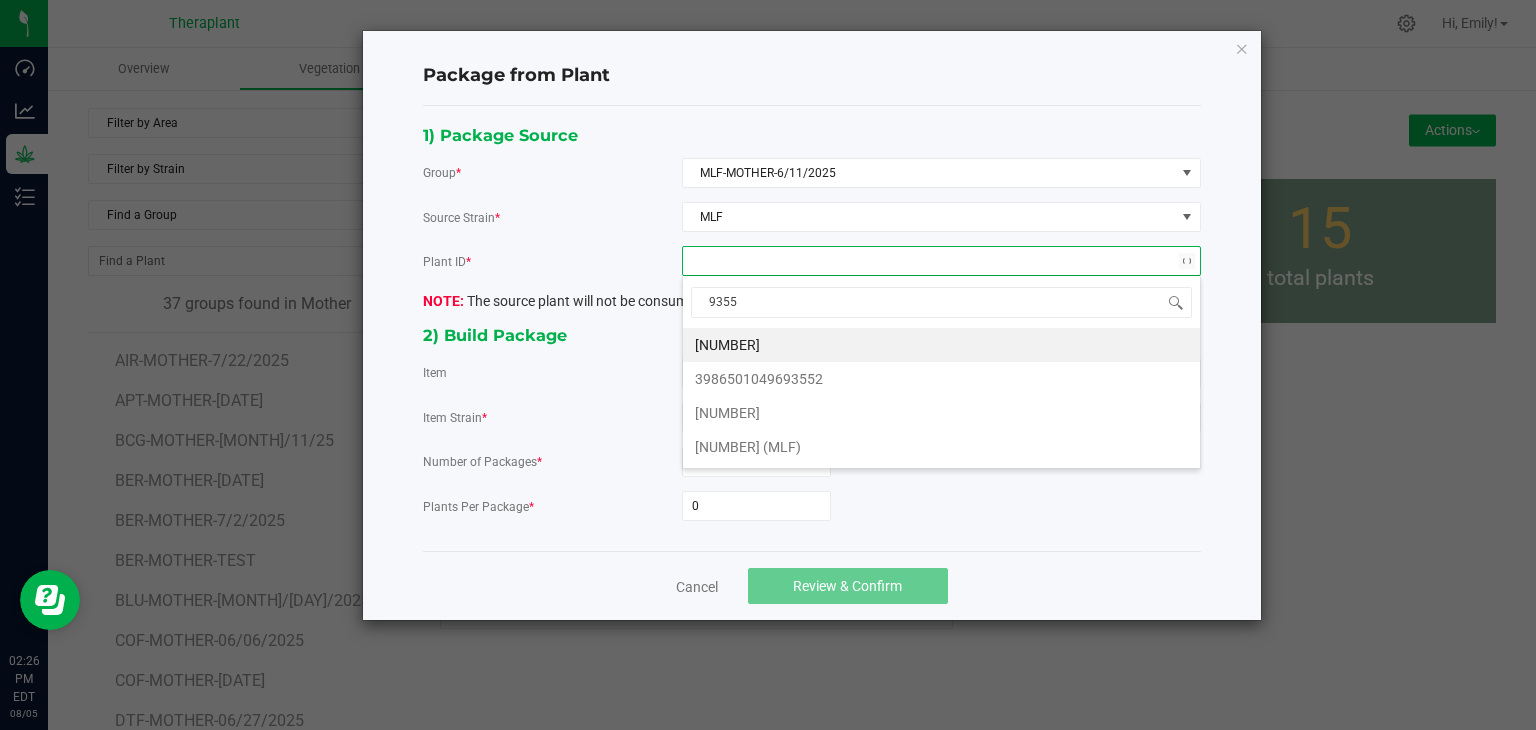 type on "[NUMBER]" 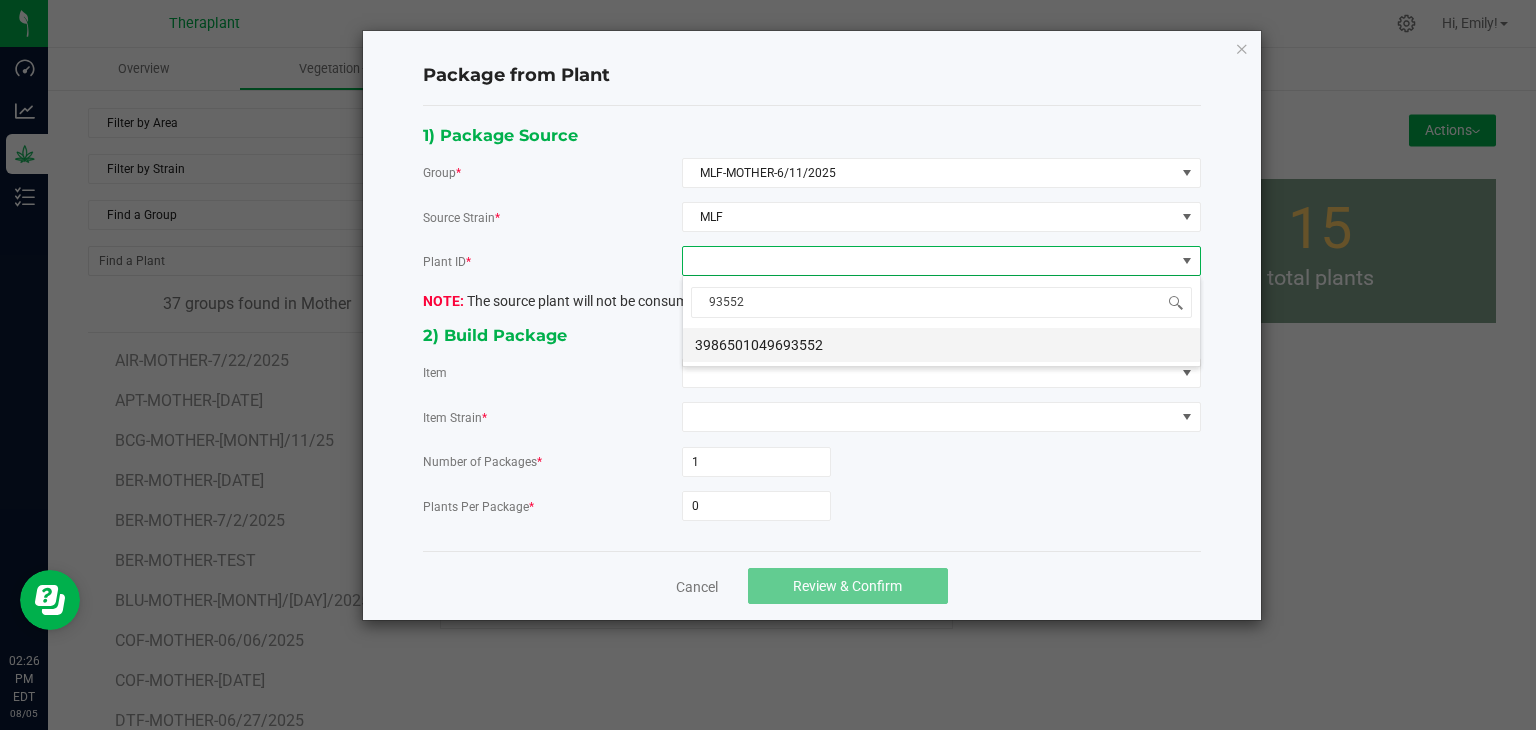 click on "3986501049693552" at bounding box center [941, 345] 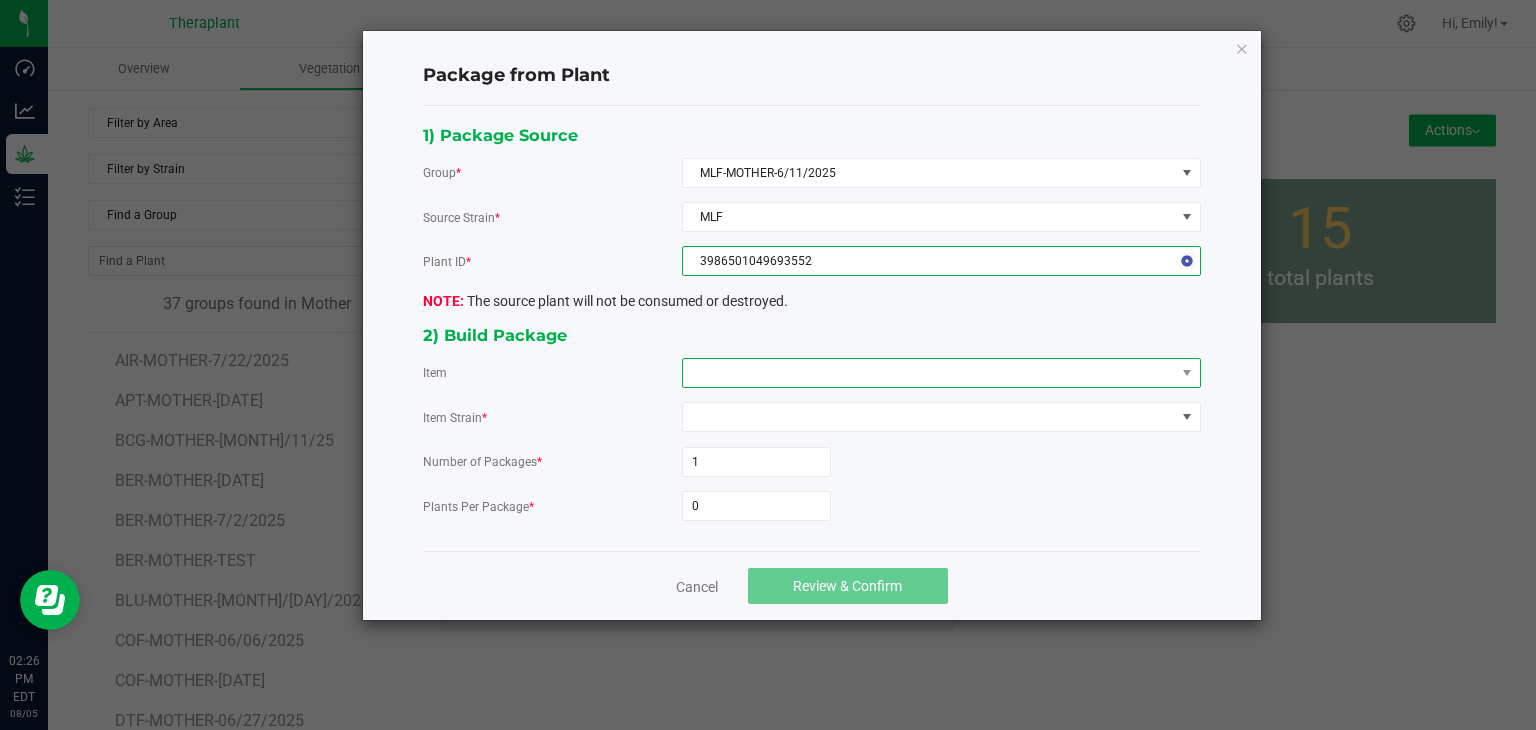 click at bounding box center [929, 373] 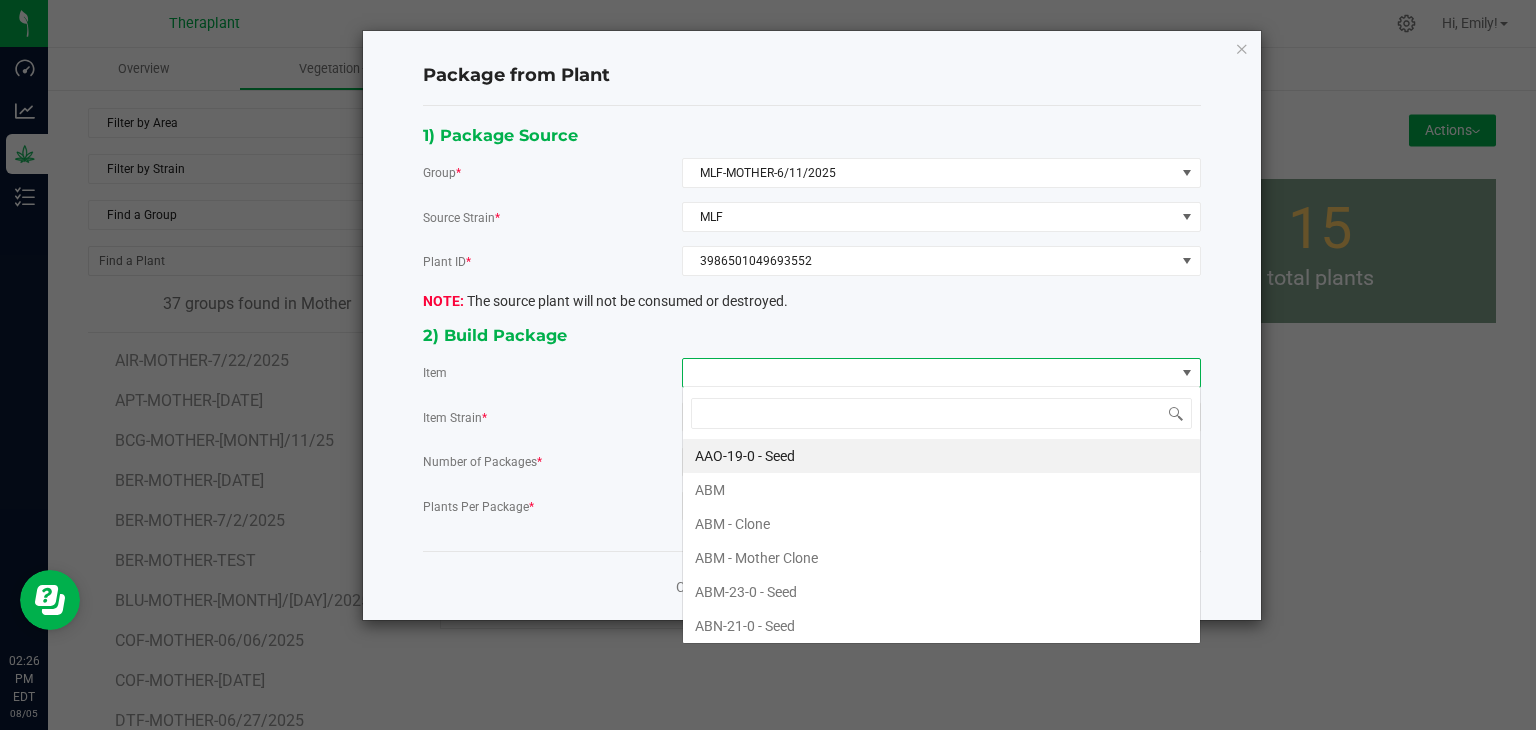 scroll, scrollTop: 99970, scrollLeft: 99480, axis: both 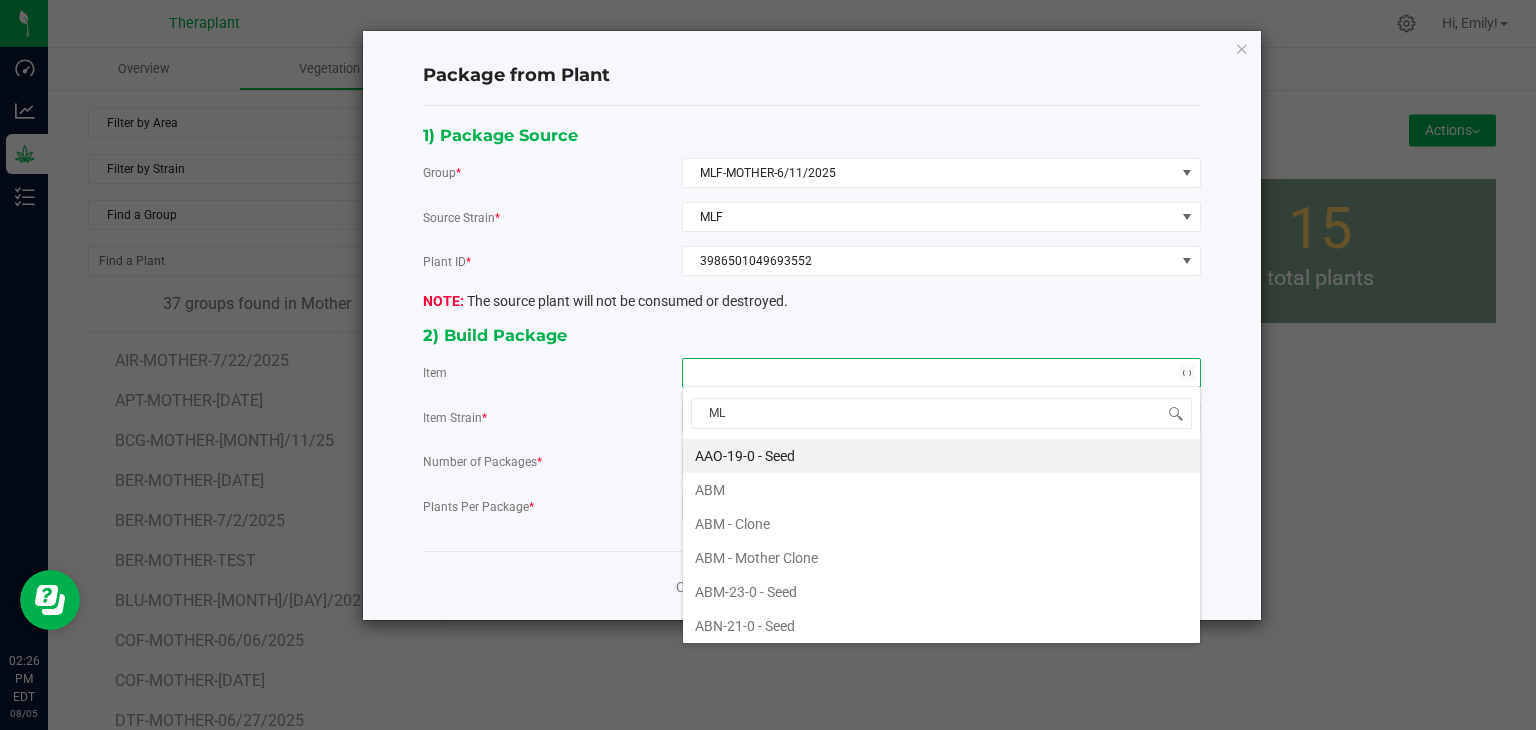 type on "MLF" 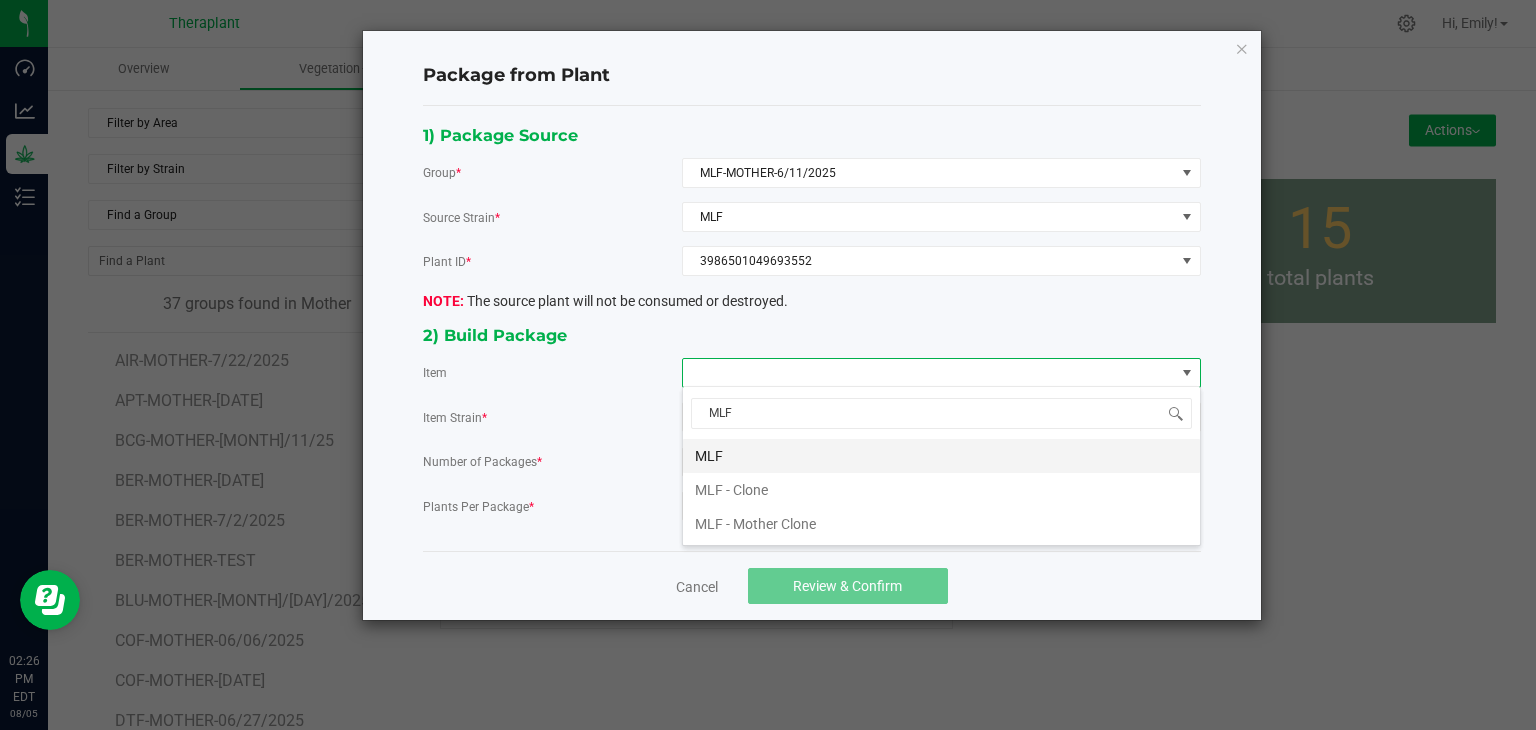 click on "MLF" at bounding box center (941, 456) 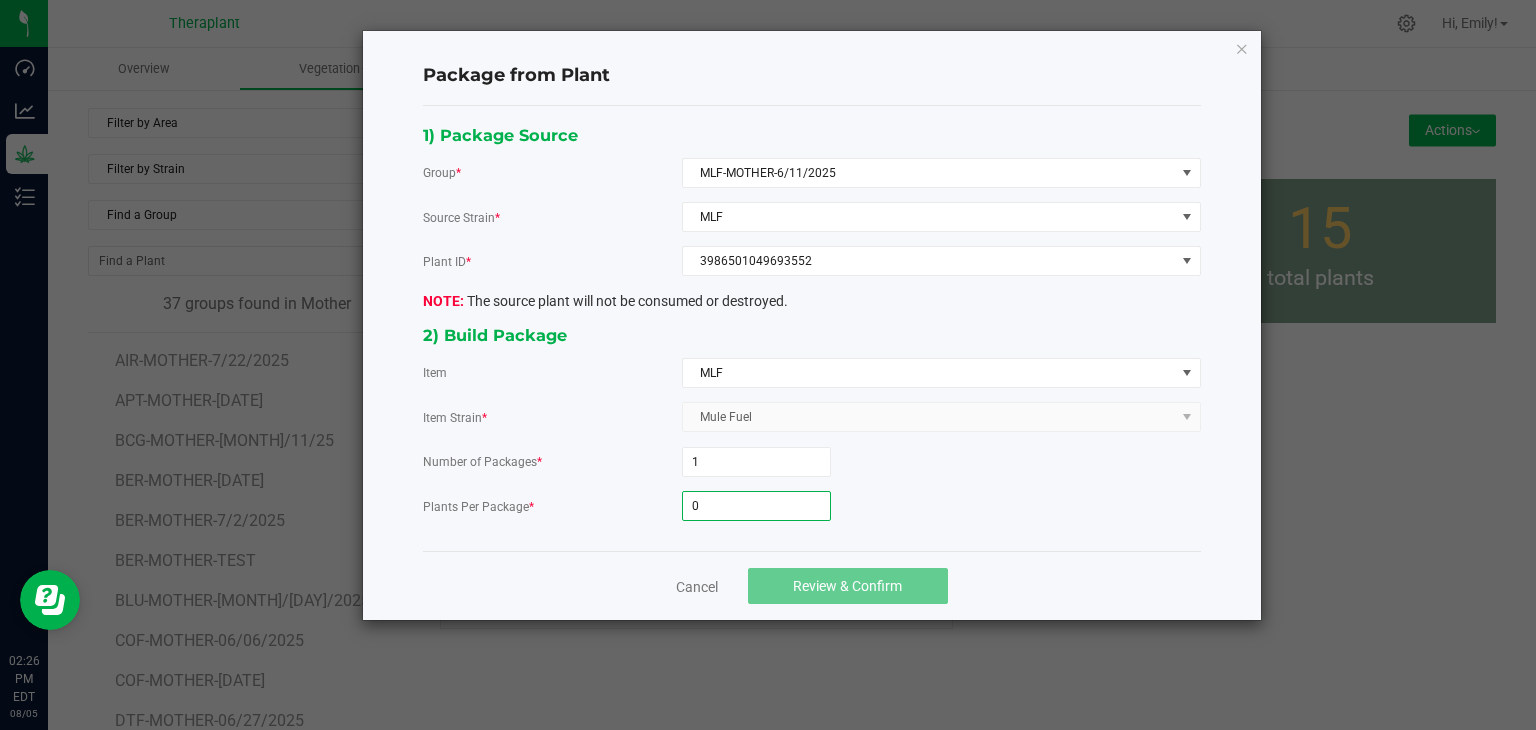 click on "0" at bounding box center [756, 506] 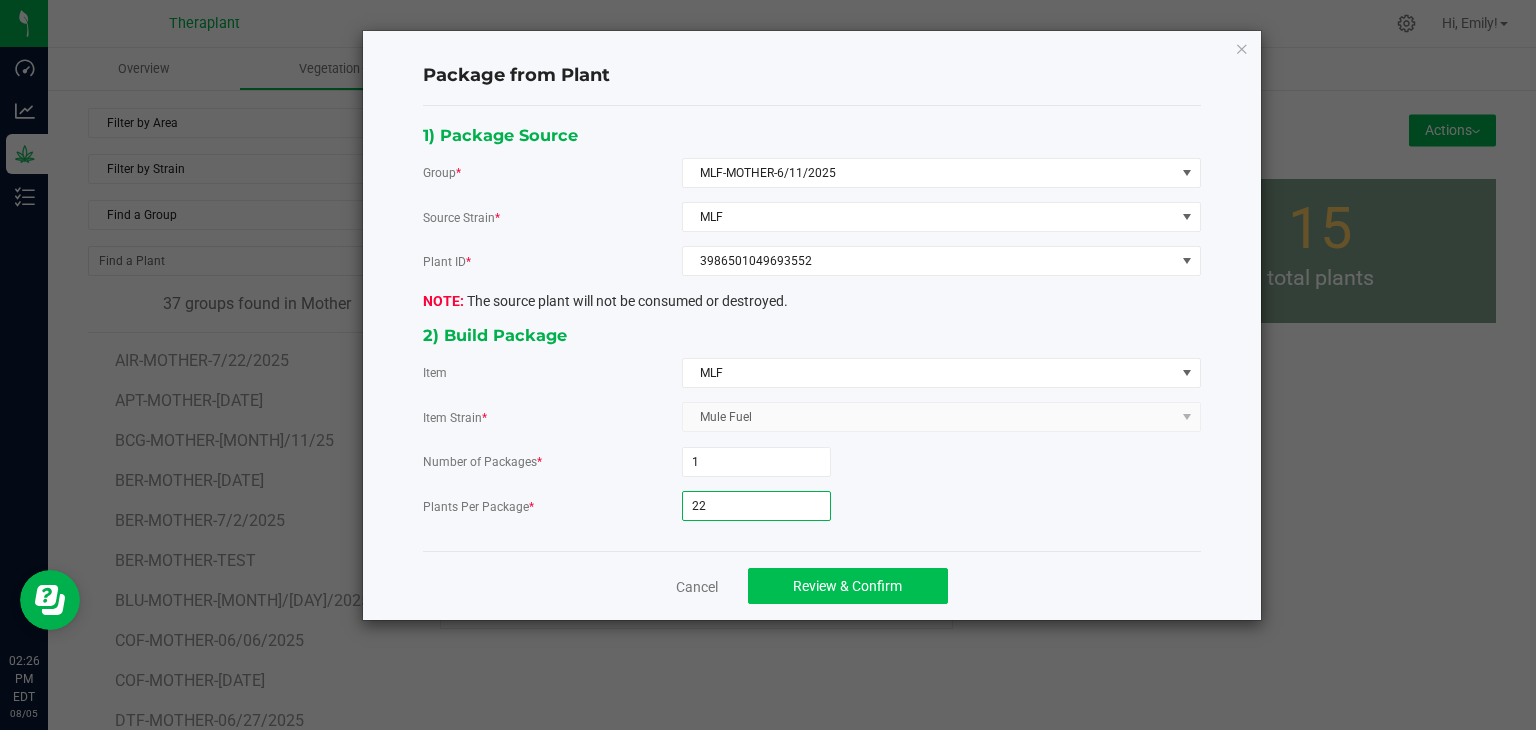 type on "22" 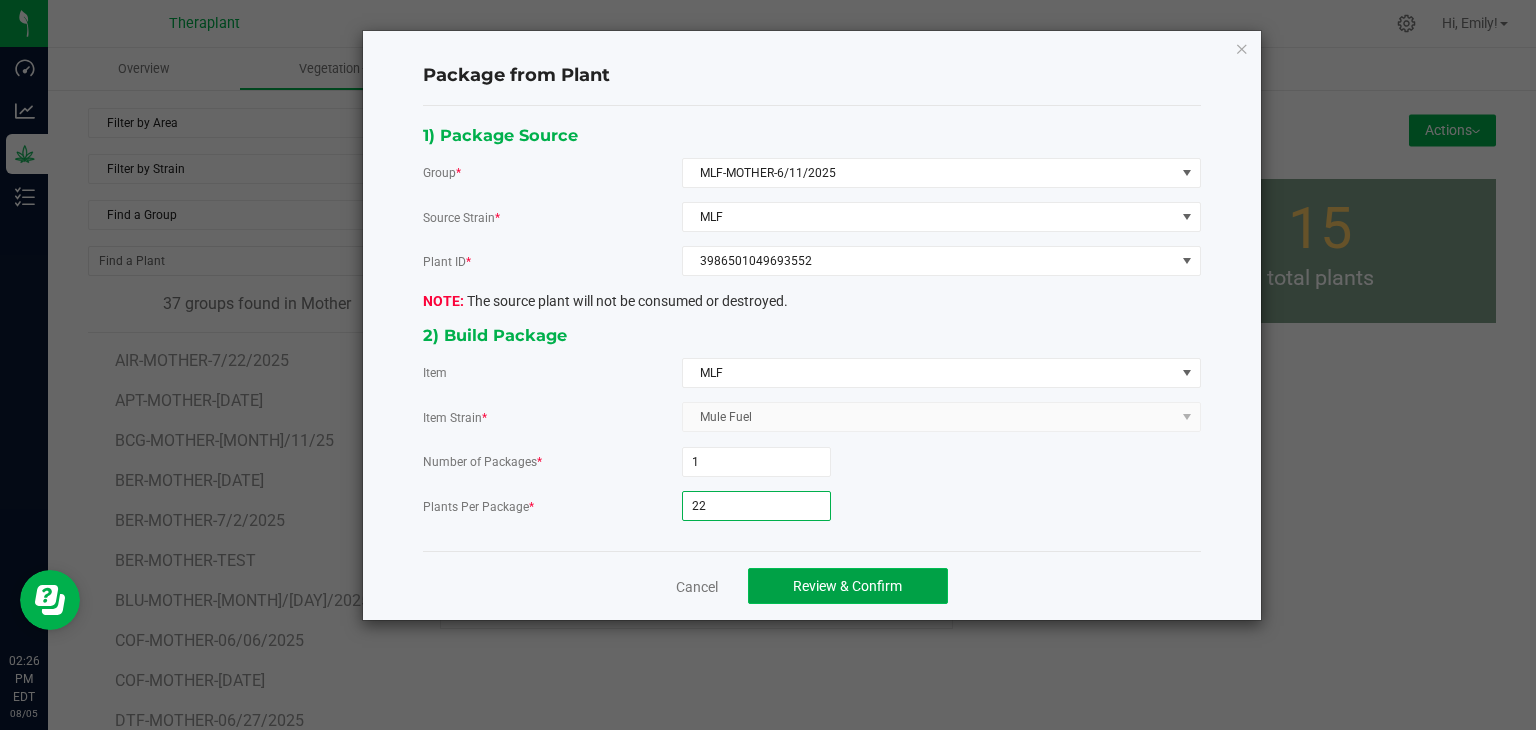click on "Review & Confirm" 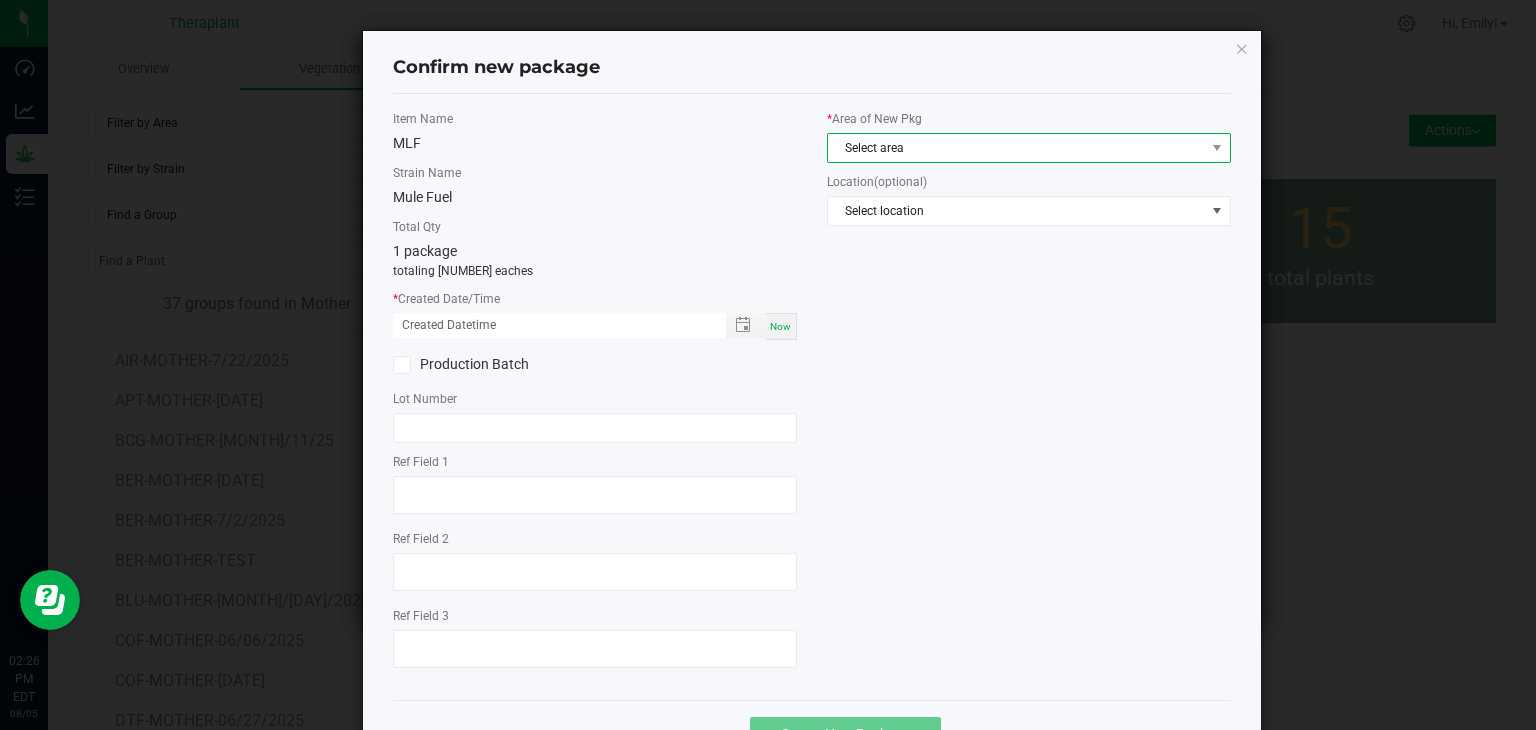 click on "Select area" at bounding box center (1016, 148) 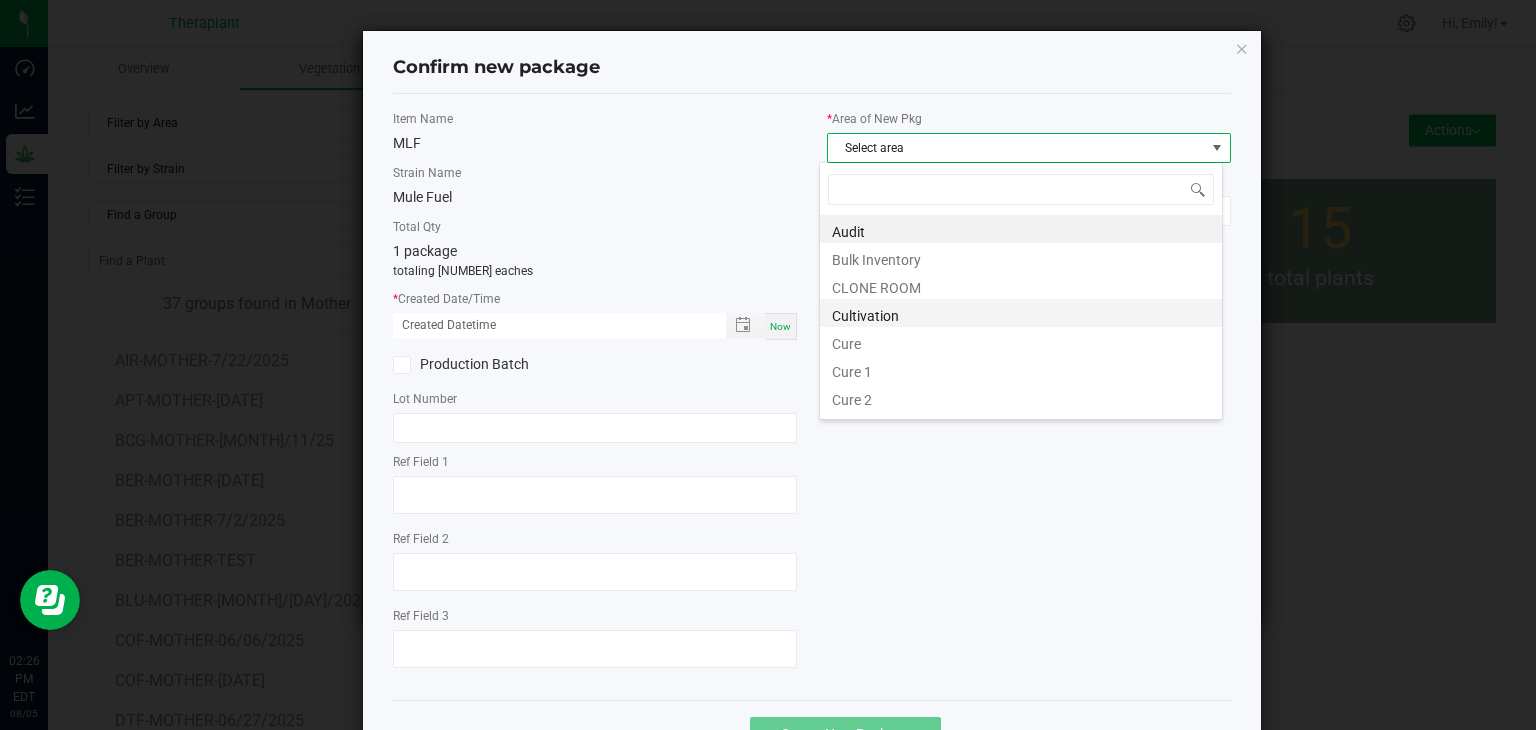 scroll, scrollTop: 99970, scrollLeft: 99596, axis: both 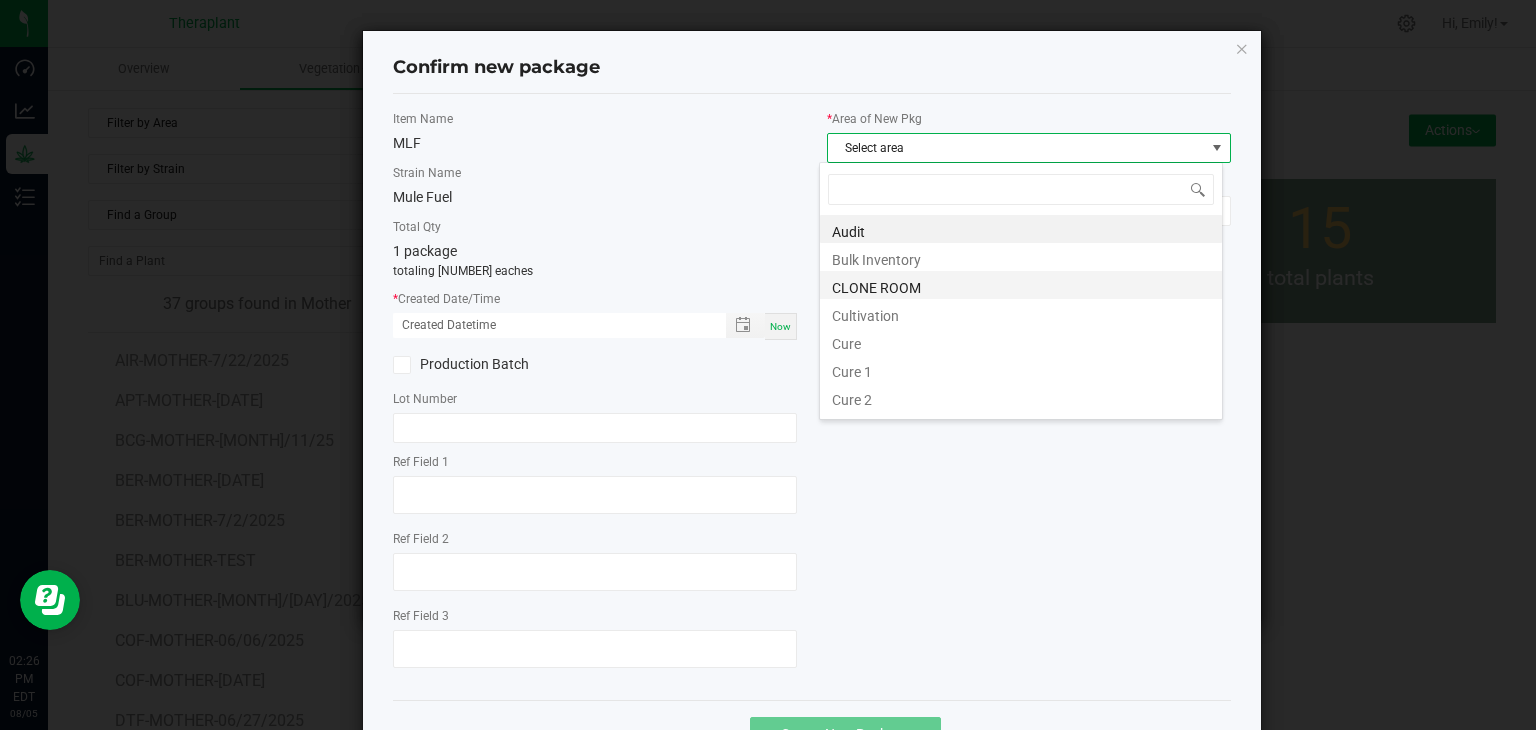 click on "CLONE ROOM" at bounding box center [1021, 285] 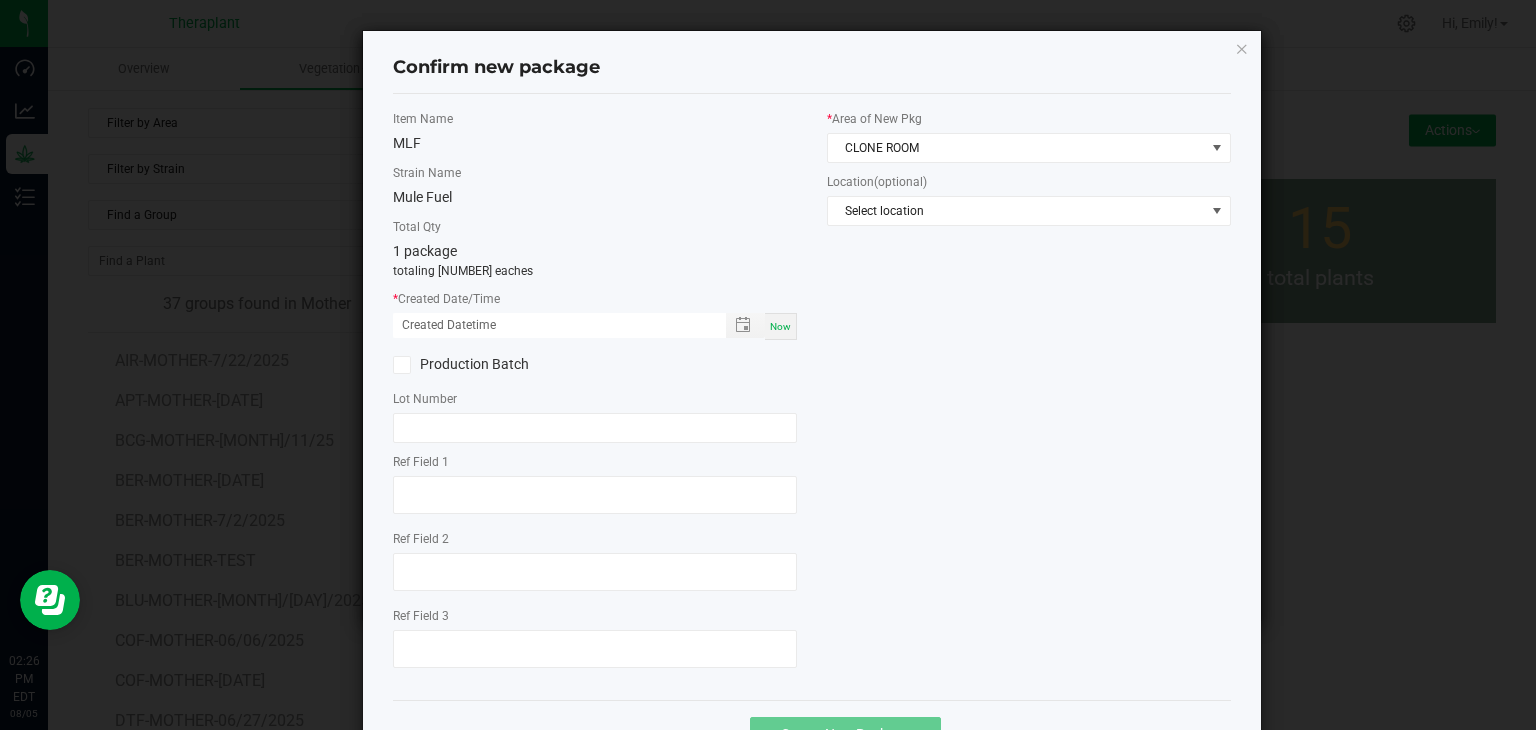 click on "Now" at bounding box center (780, 326) 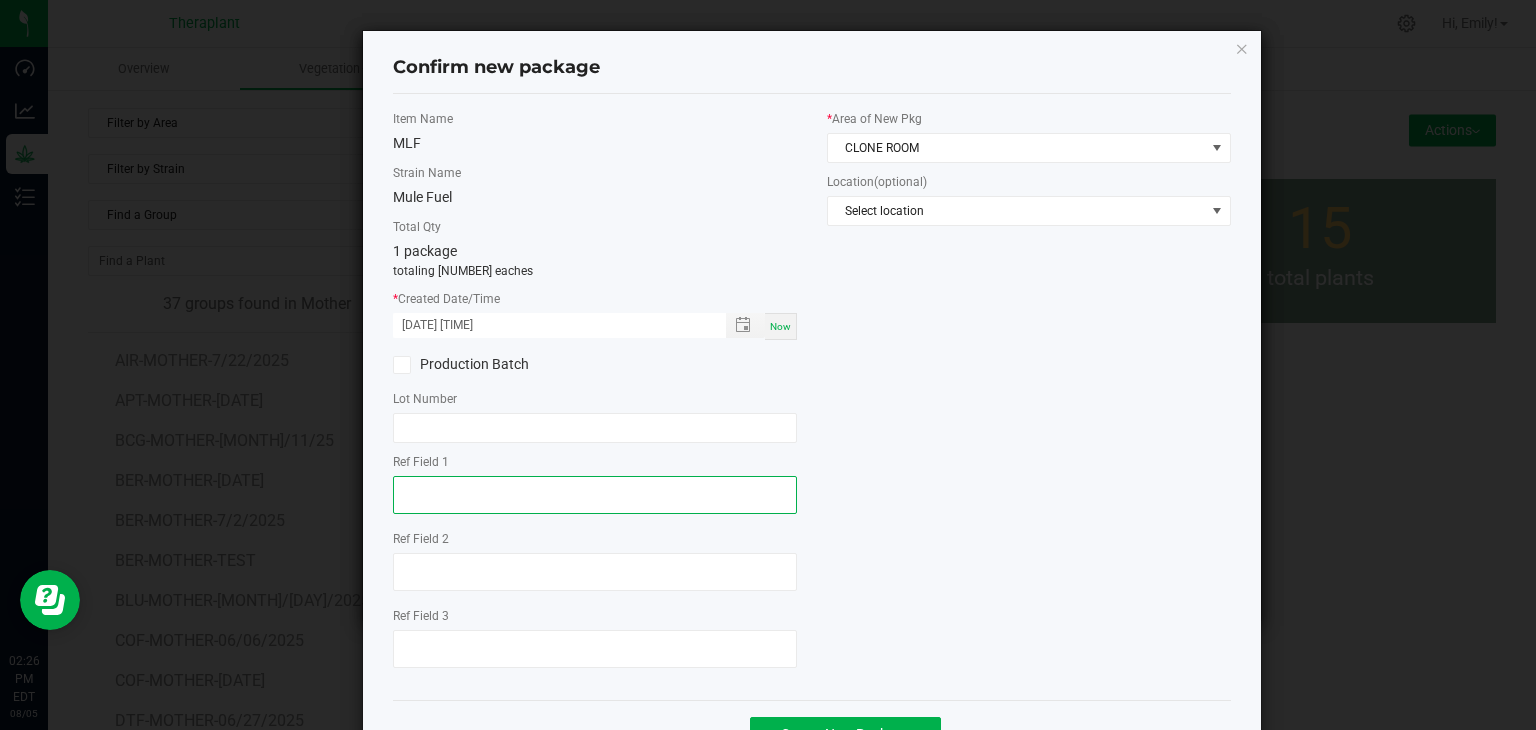 click 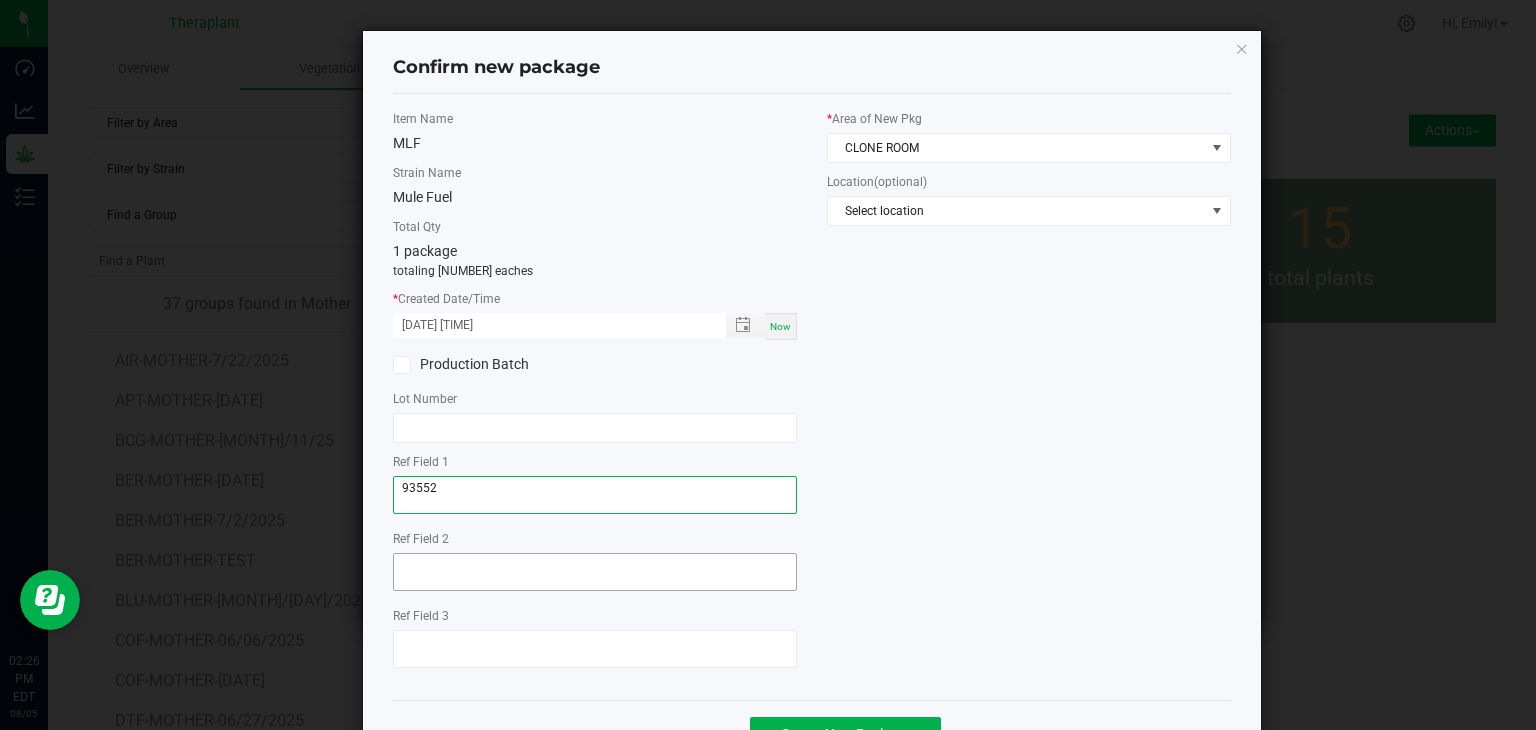 type on "[NUMBER]" 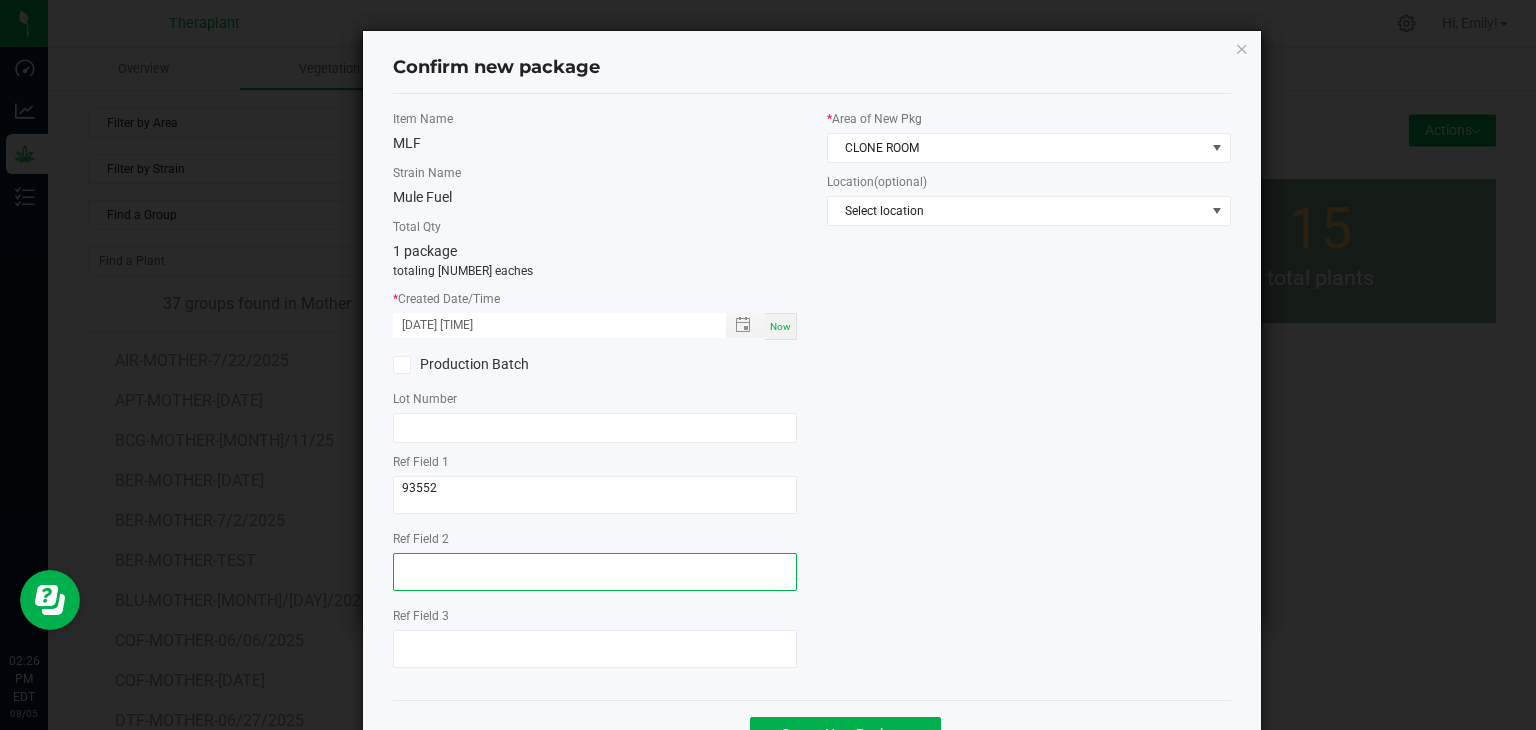 click at bounding box center [595, 572] 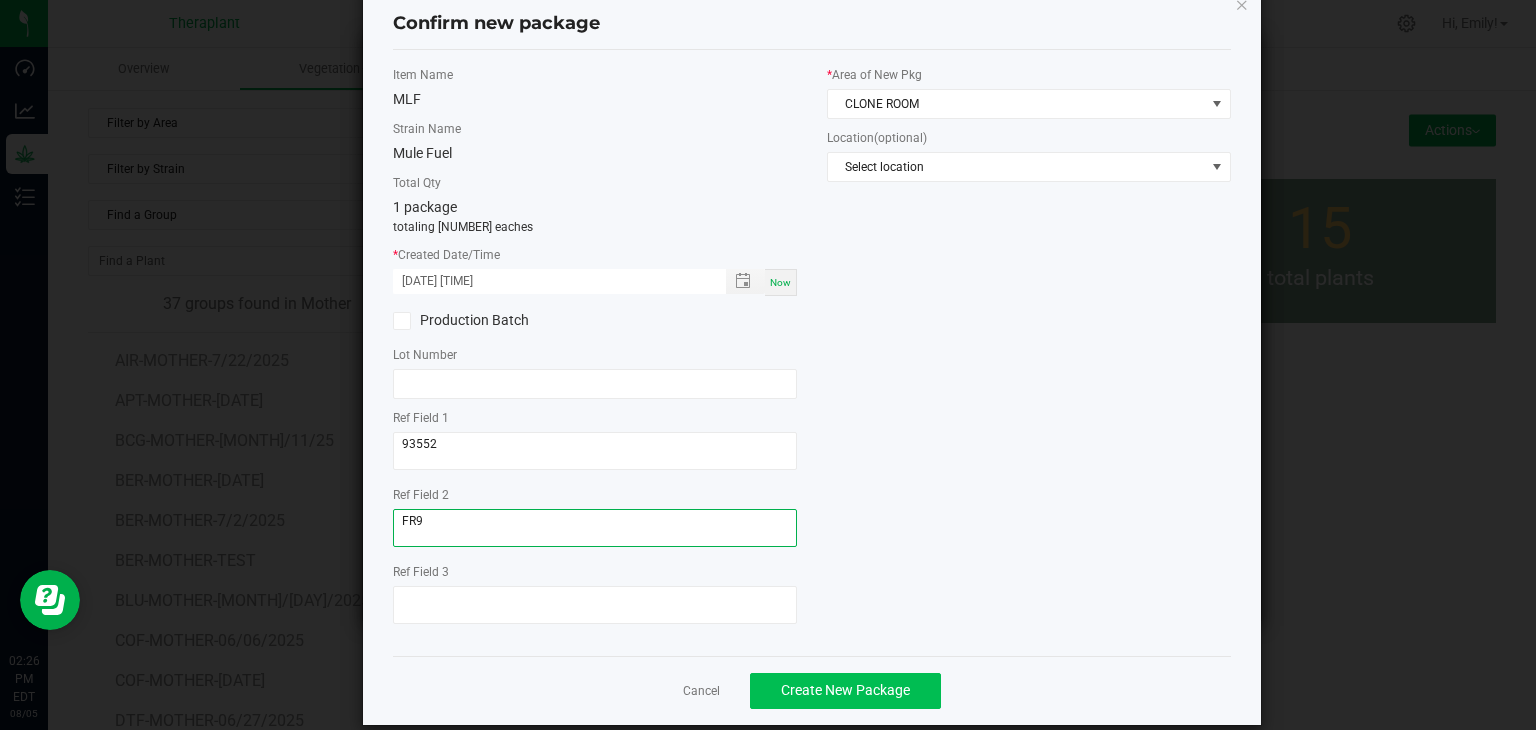 scroll, scrollTop: 69, scrollLeft: 0, axis: vertical 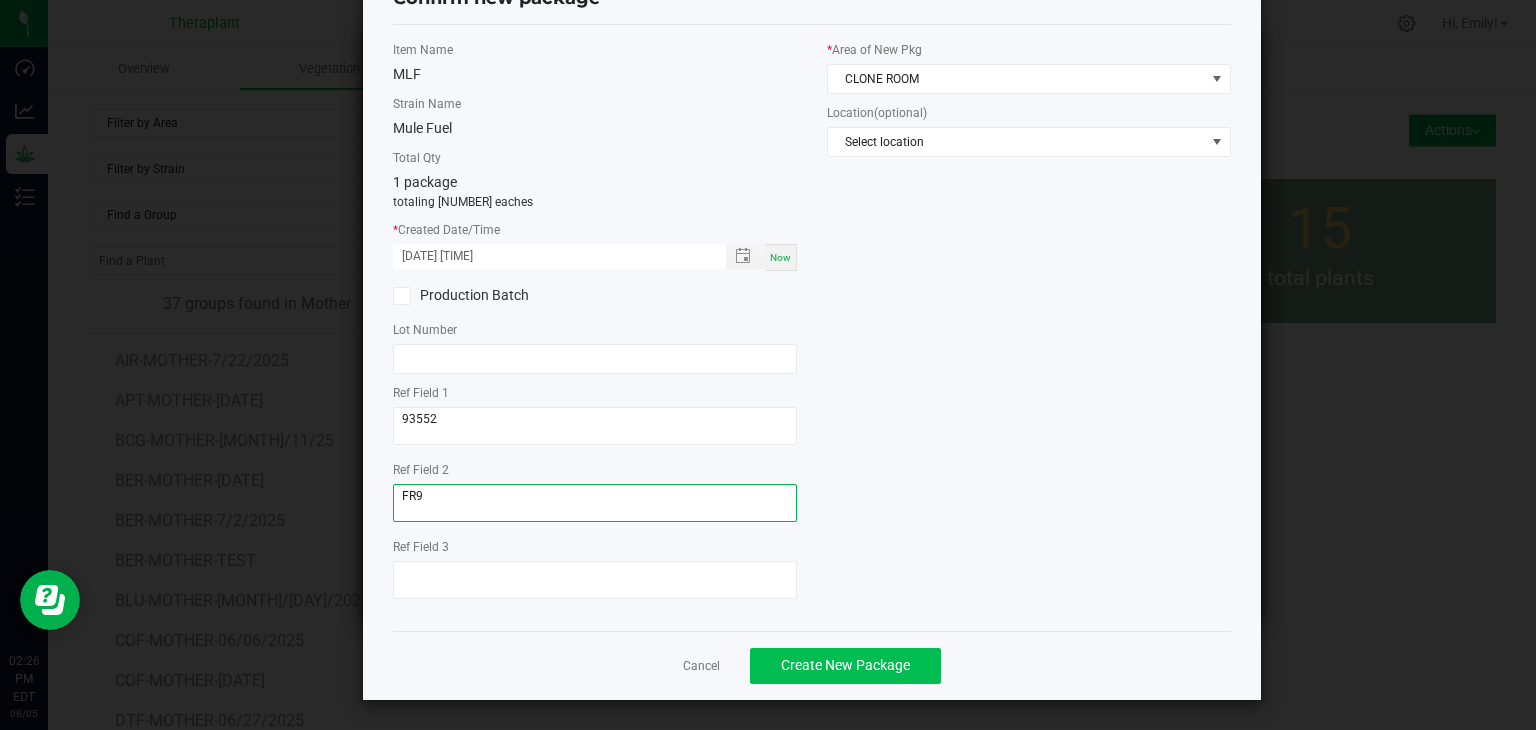 type on "FR9" 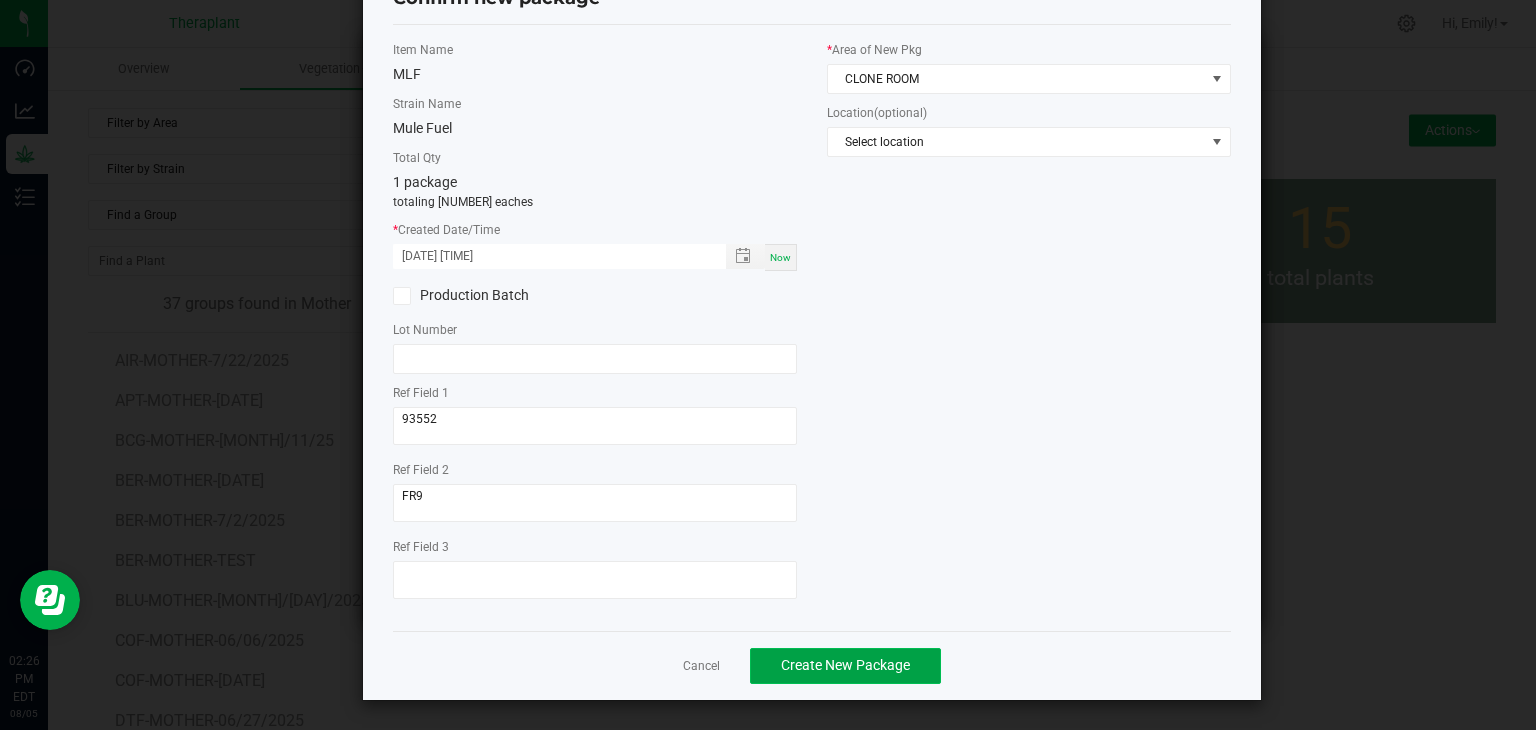 click on "Create New Package" 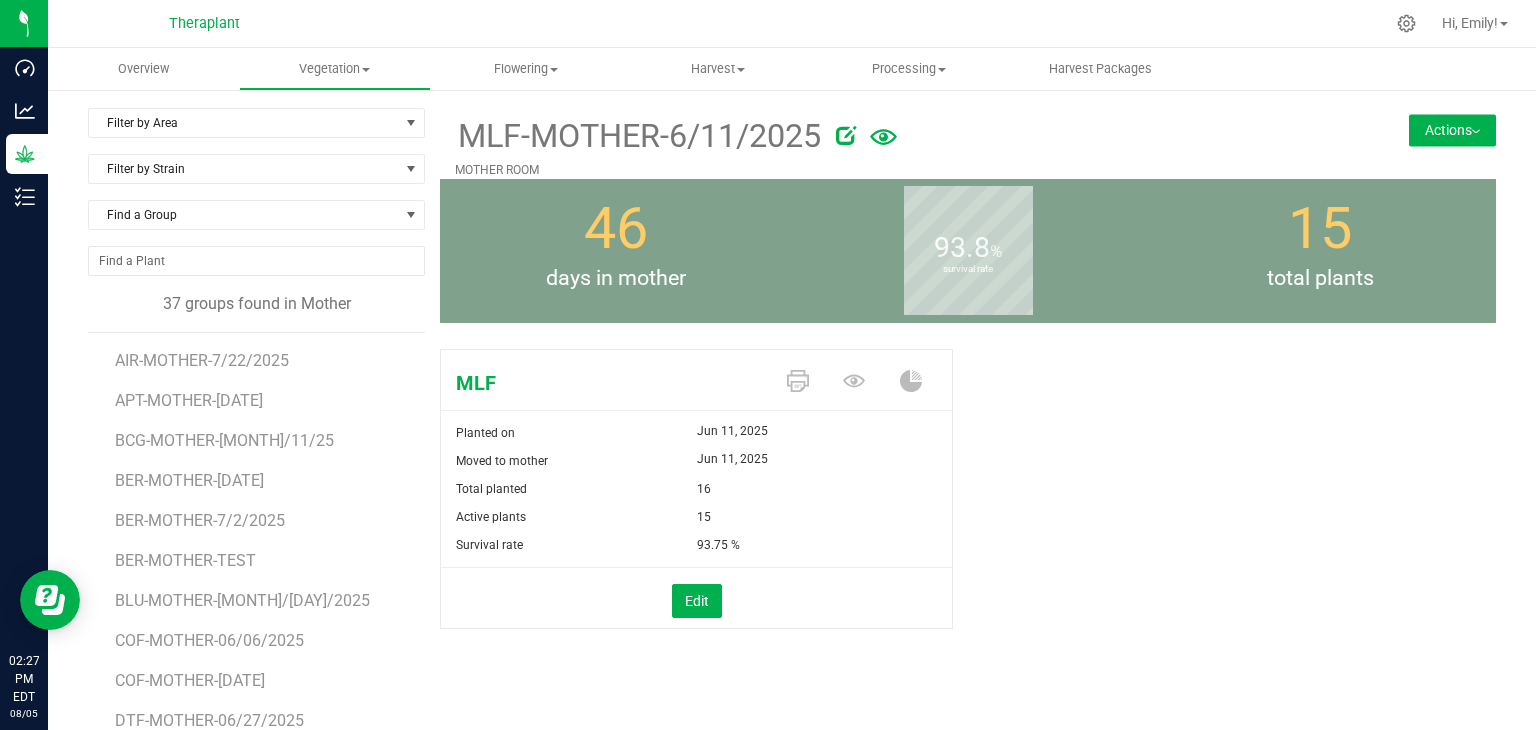click on "Actions" at bounding box center [1452, 130] 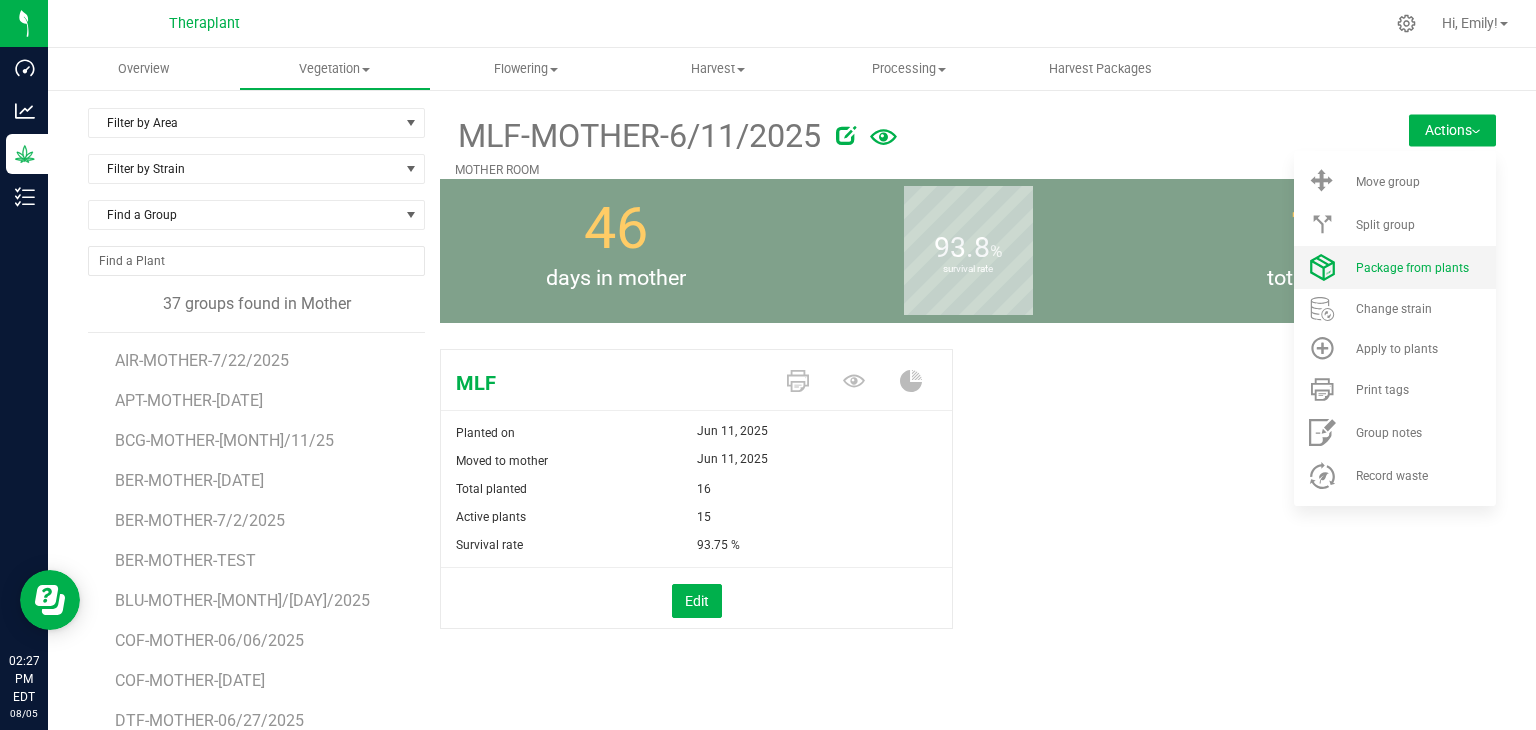 click on "Package from plants" at bounding box center (1412, 268) 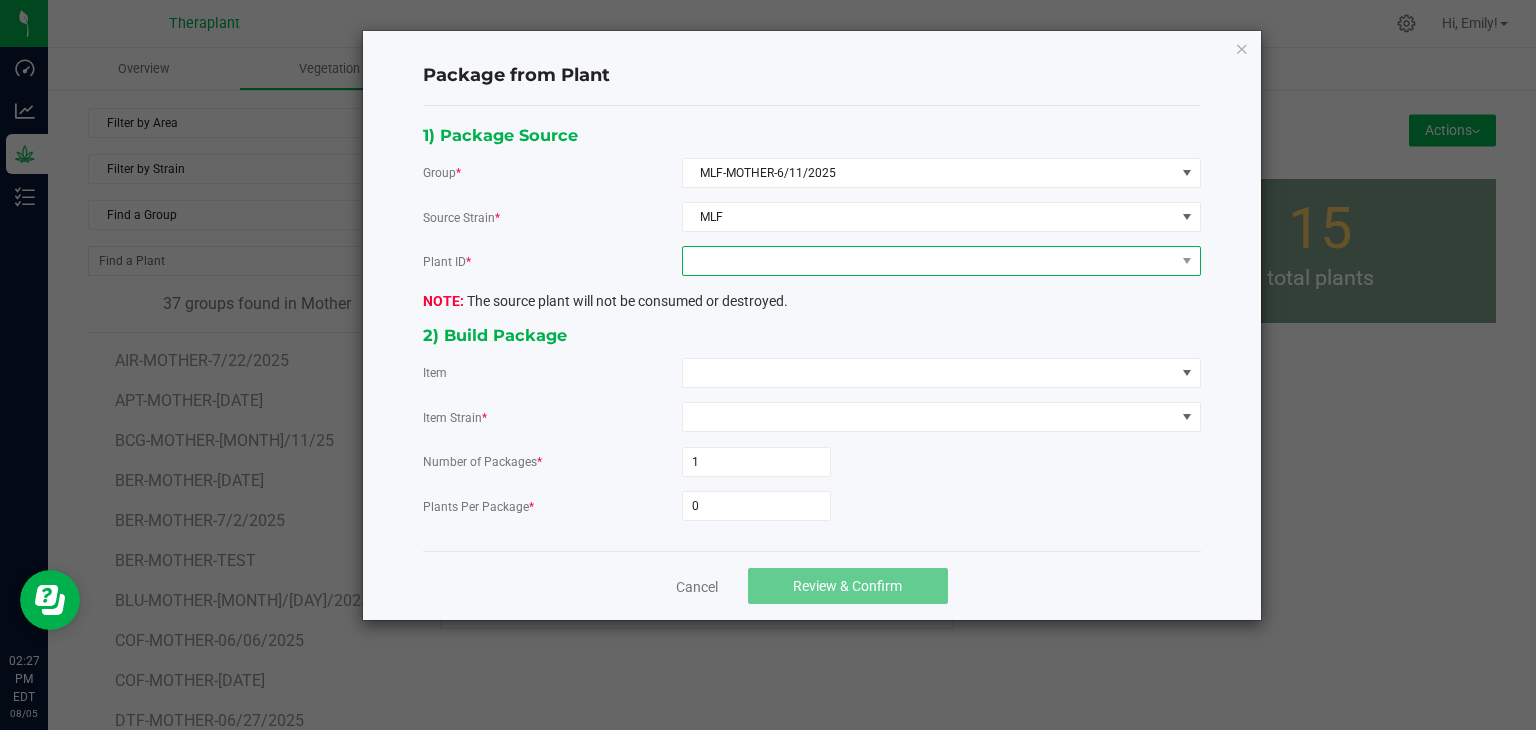 click at bounding box center (929, 261) 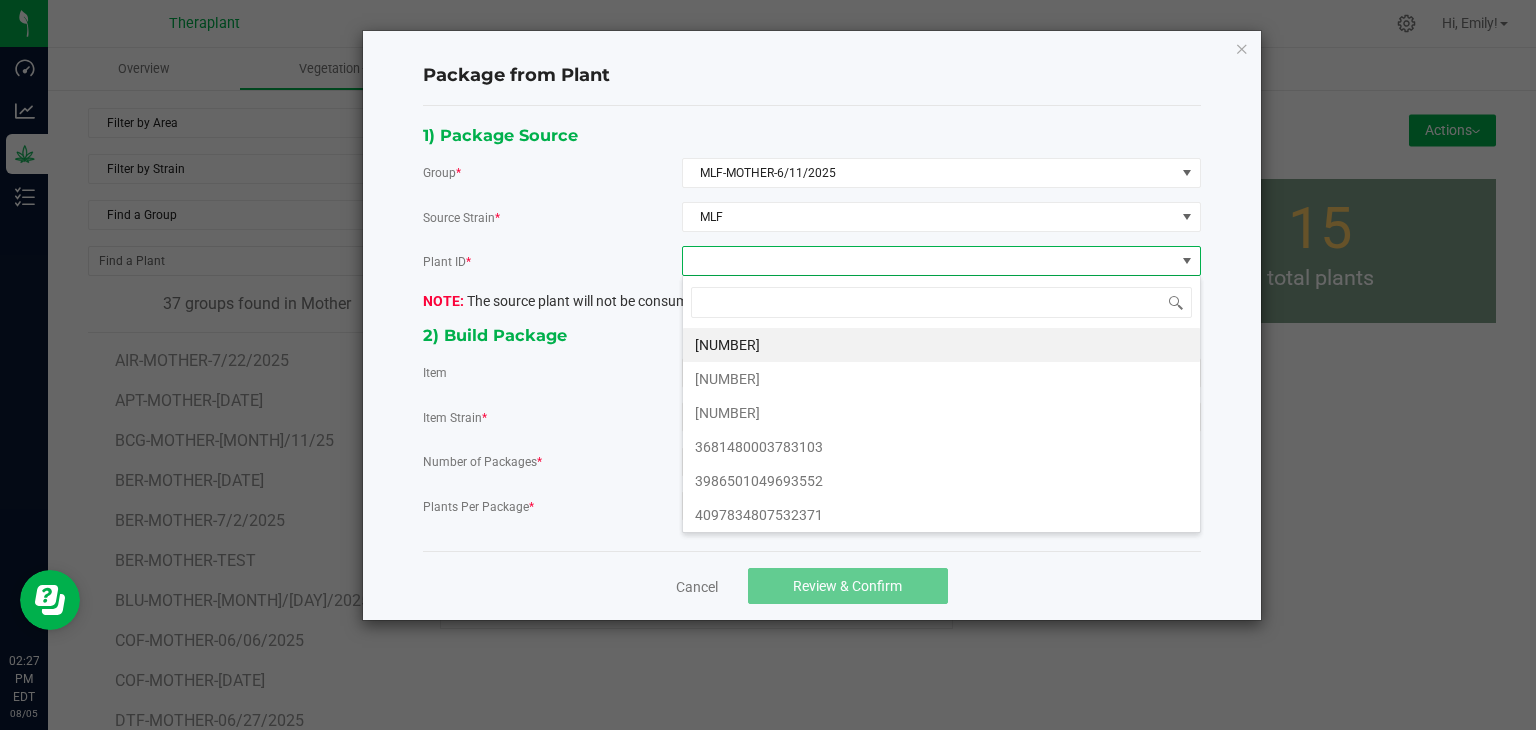 scroll, scrollTop: 99970, scrollLeft: 99480, axis: both 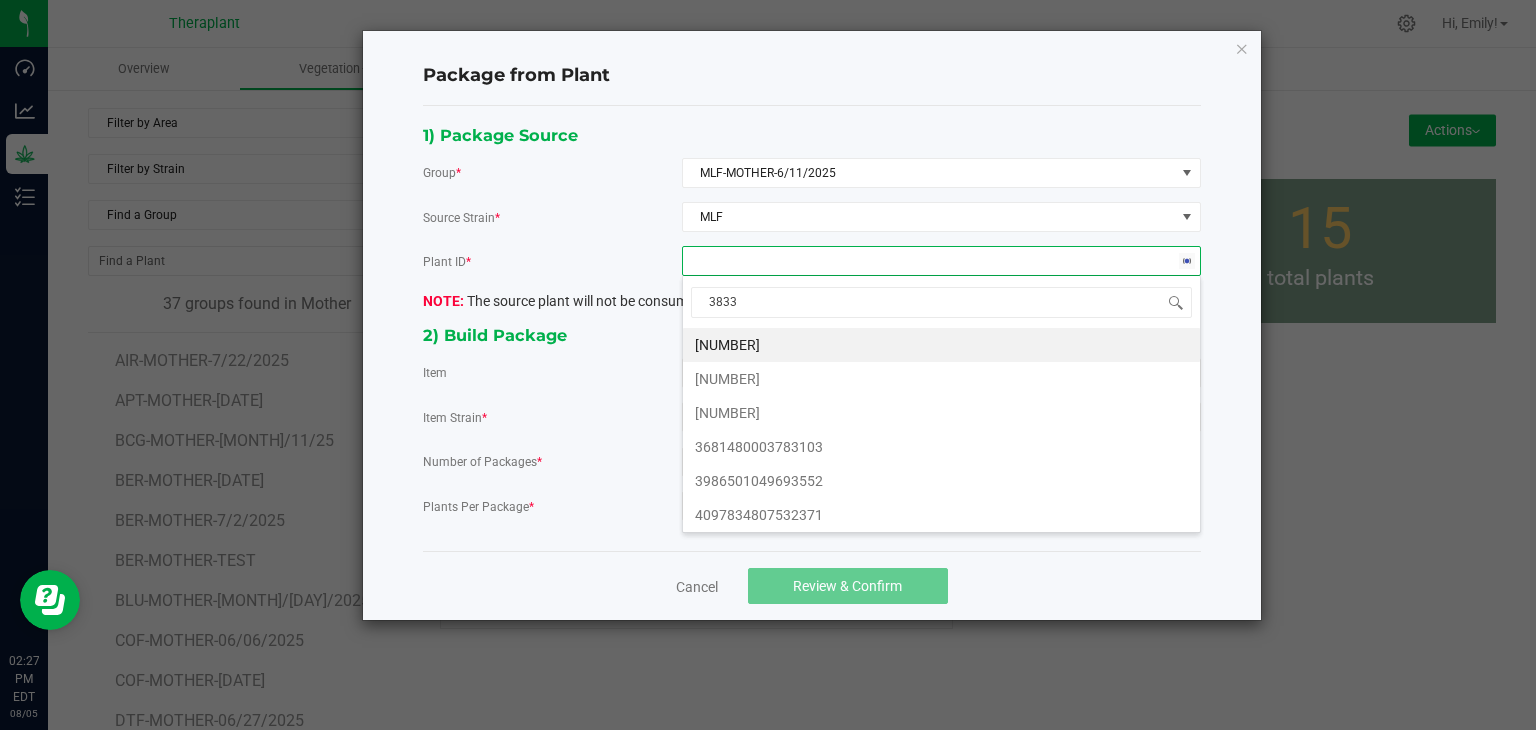 type on "[NUMBER]" 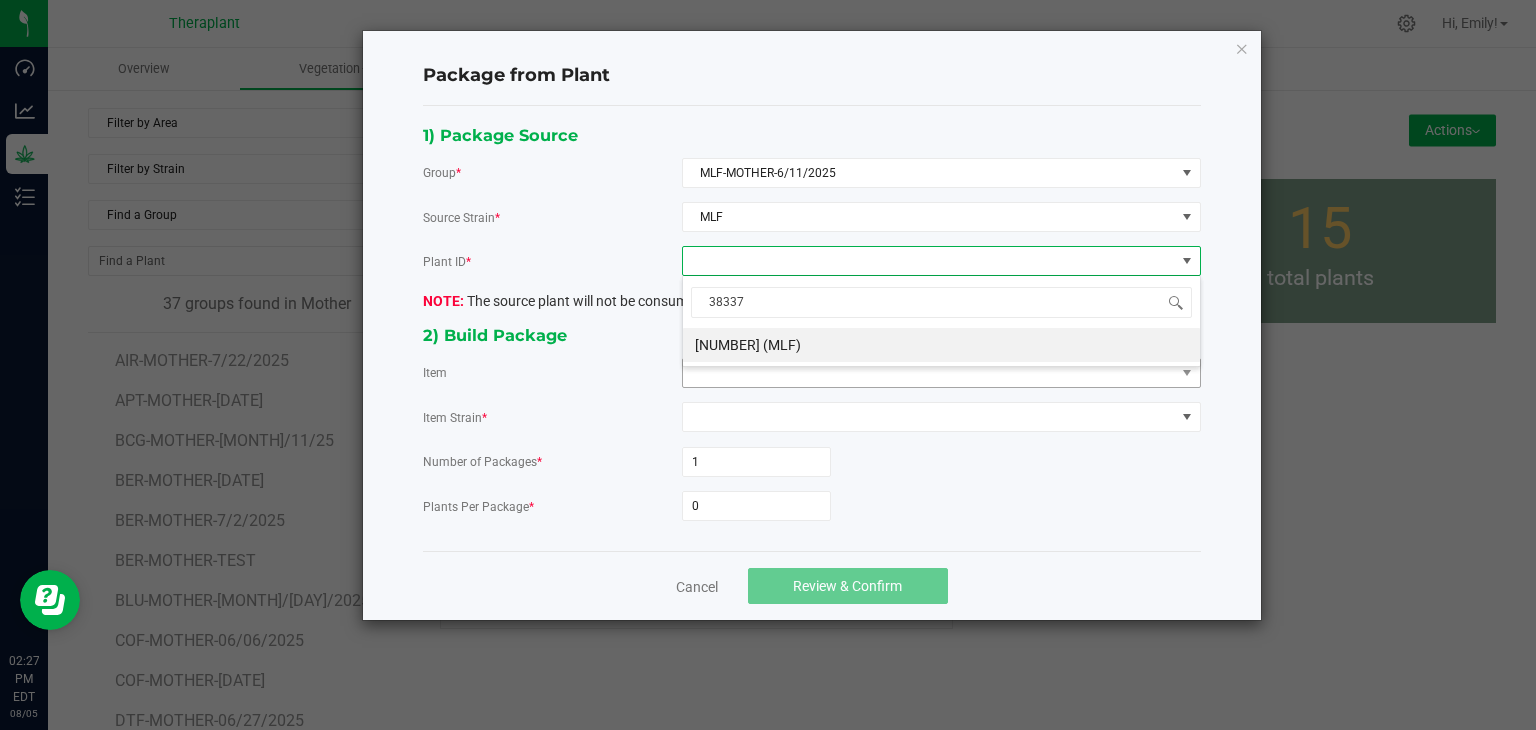drag, startPoint x: 796, startPoint y: 348, endPoint x: 789, endPoint y: 363, distance: 16.552946 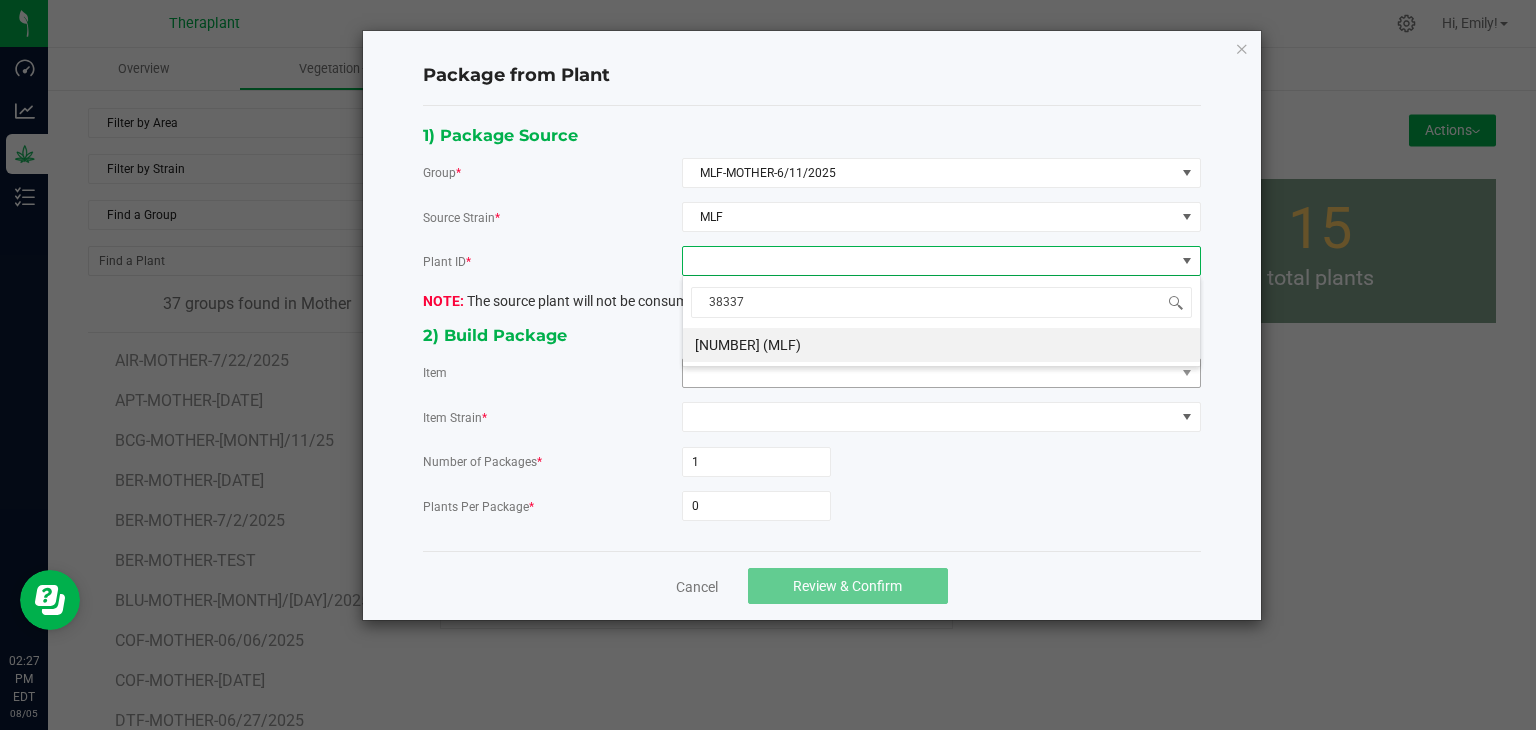 click on "9508539476938337" at bounding box center (941, 345) 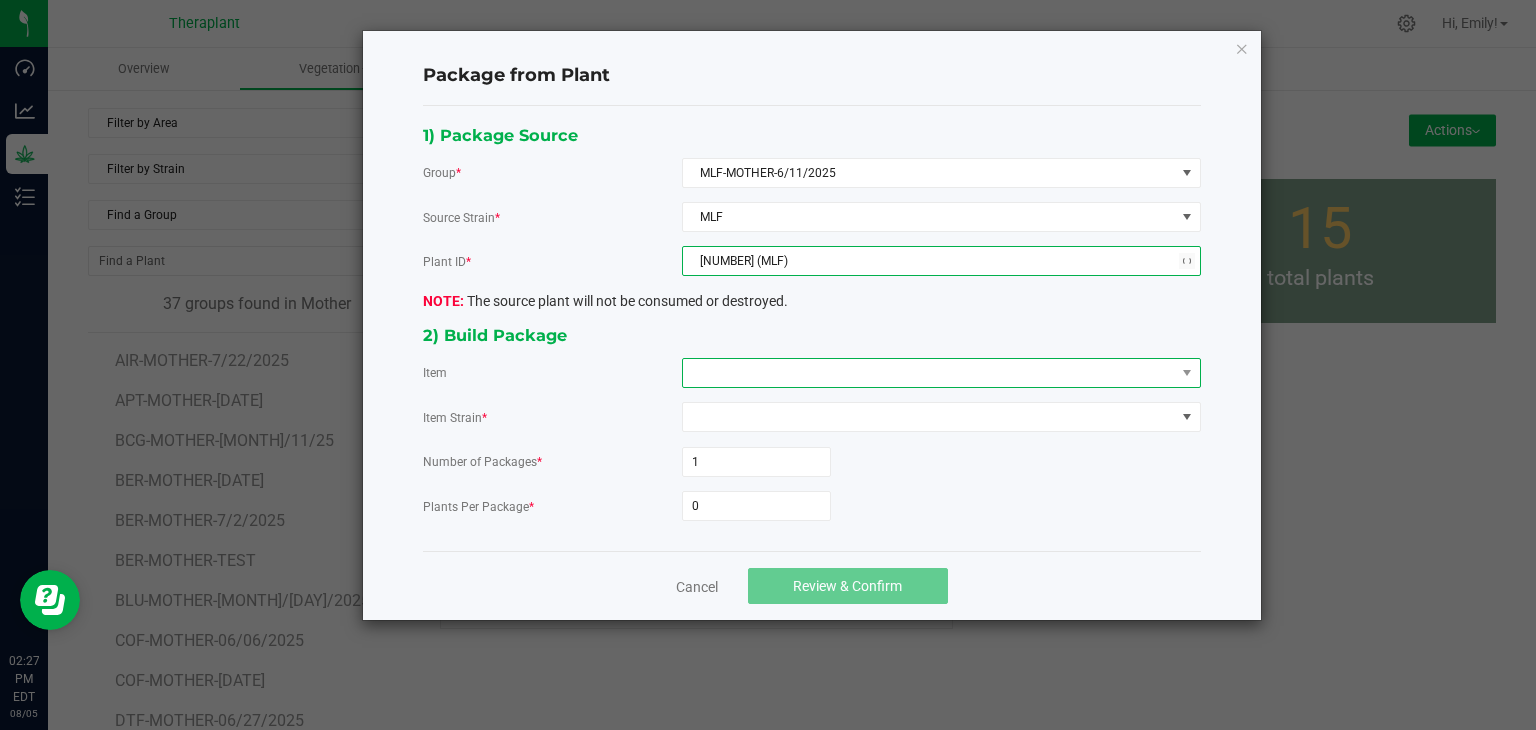 click at bounding box center (929, 373) 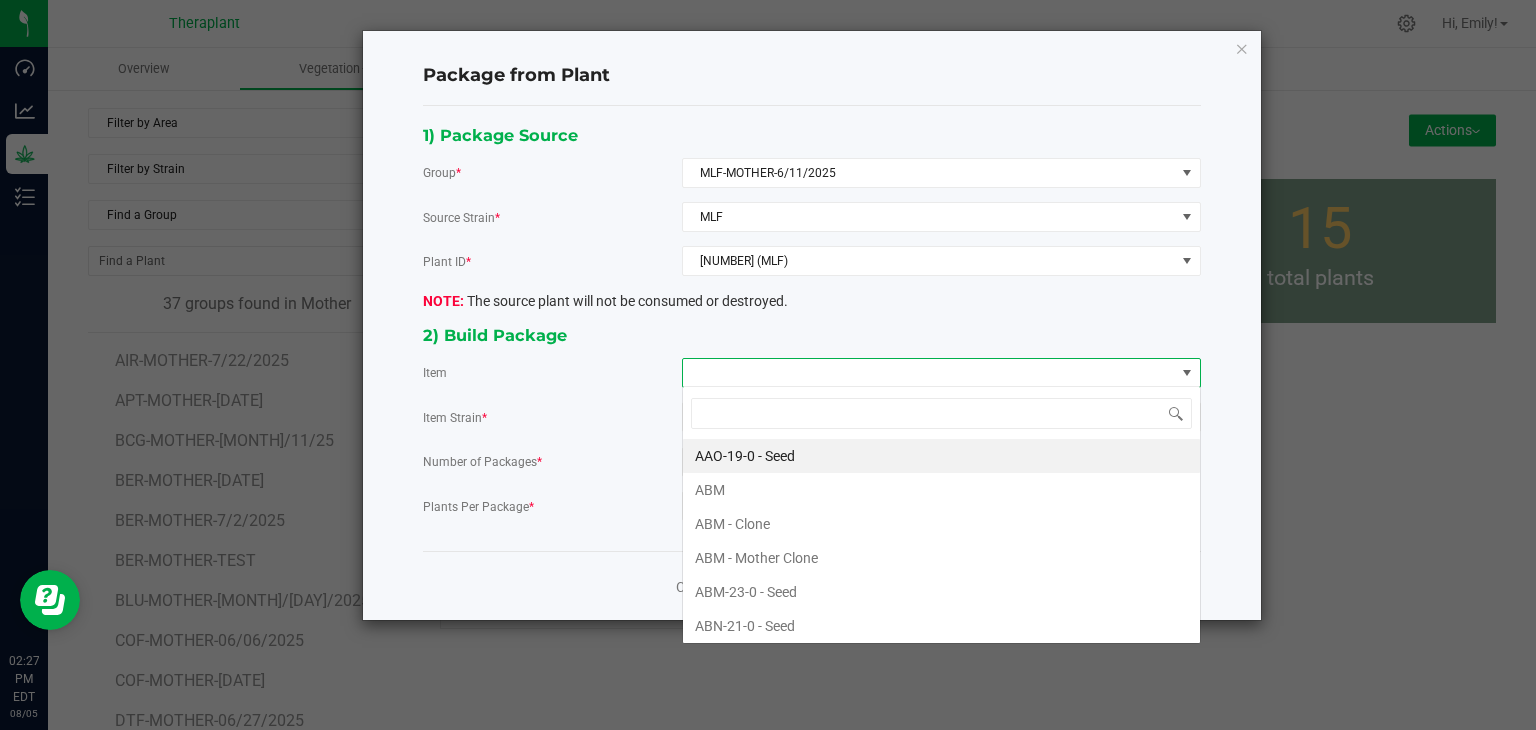scroll, scrollTop: 99970, scrollLeft: 99480, axis: both 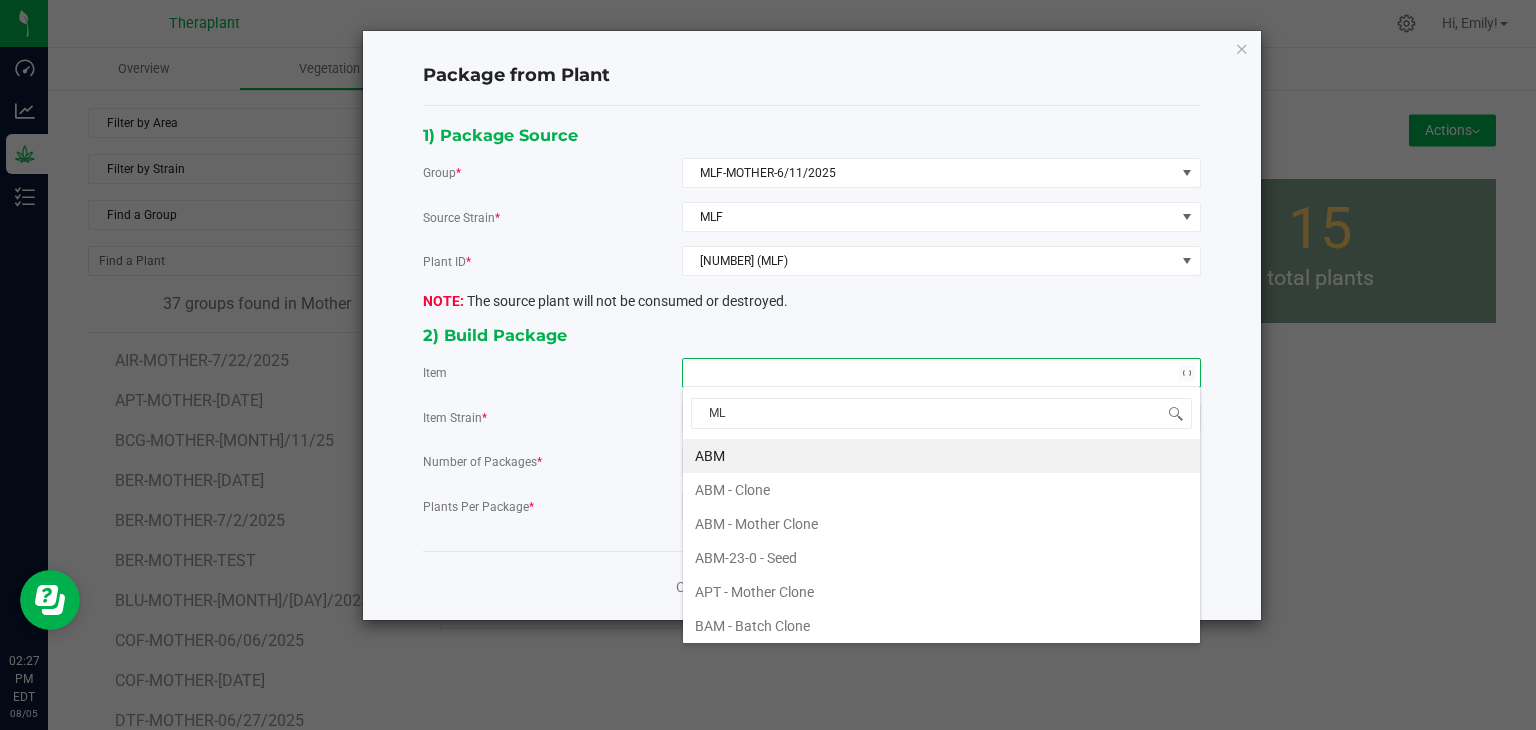 type on "MLF" 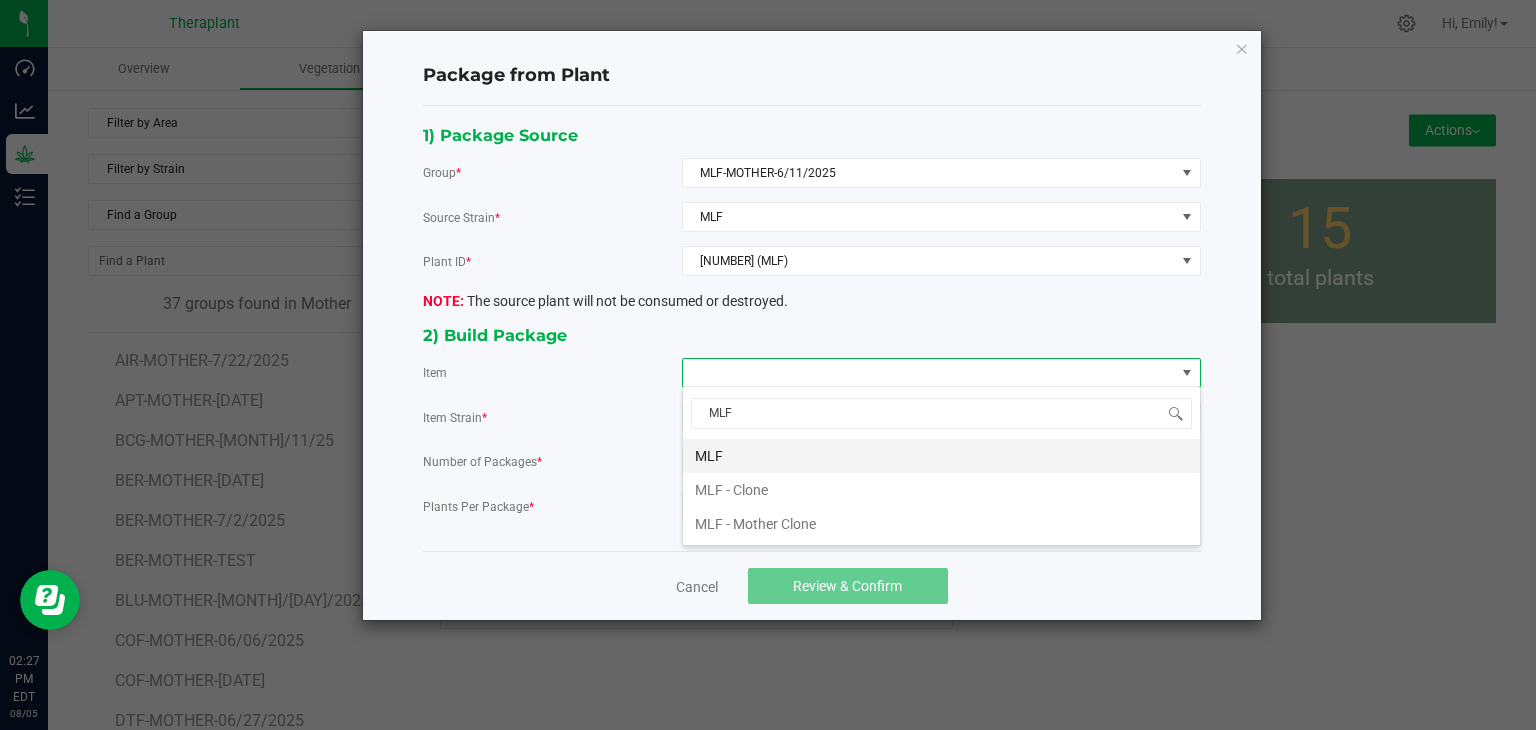 click on "MLF" at bounding box center [941, 456] 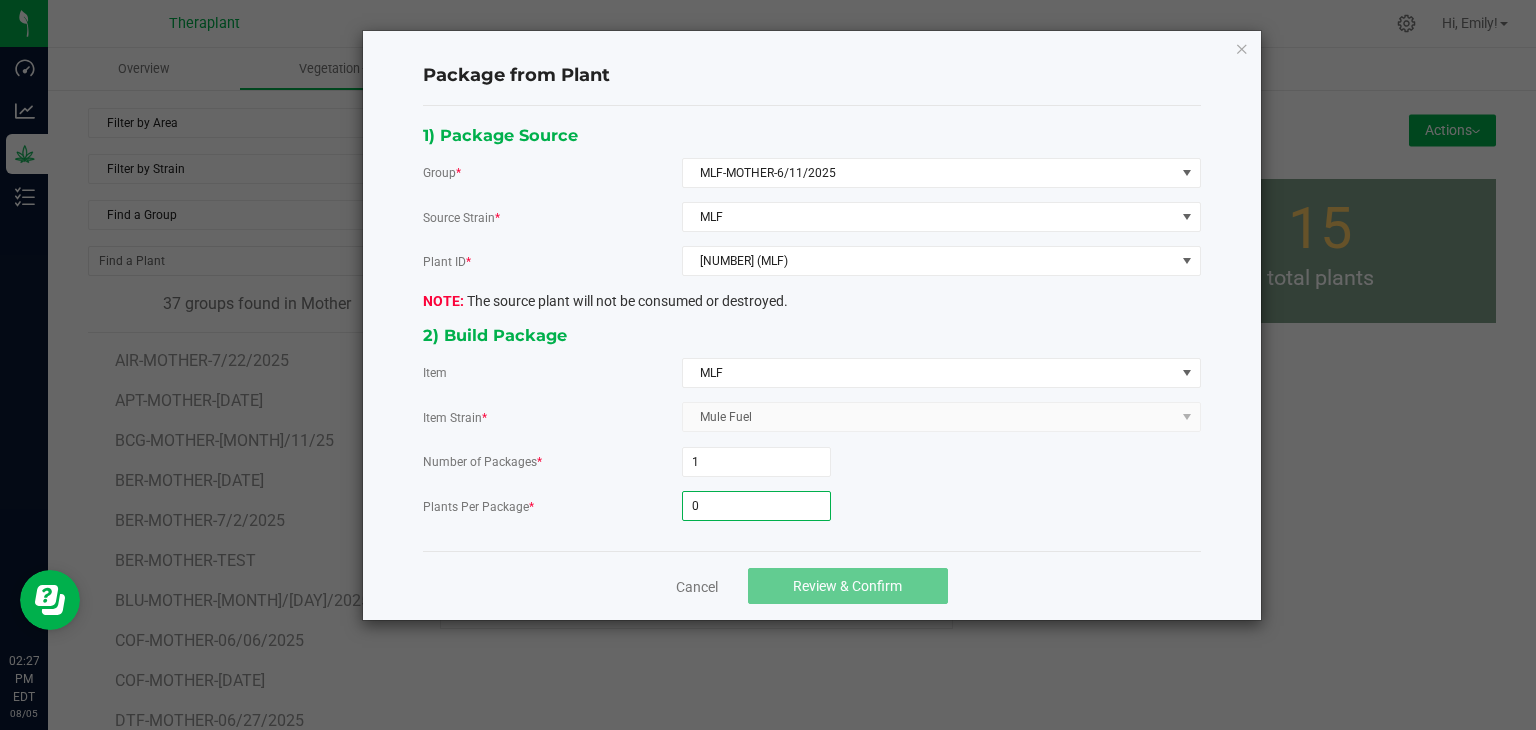 click on "0" at bounding box center [756, 506] 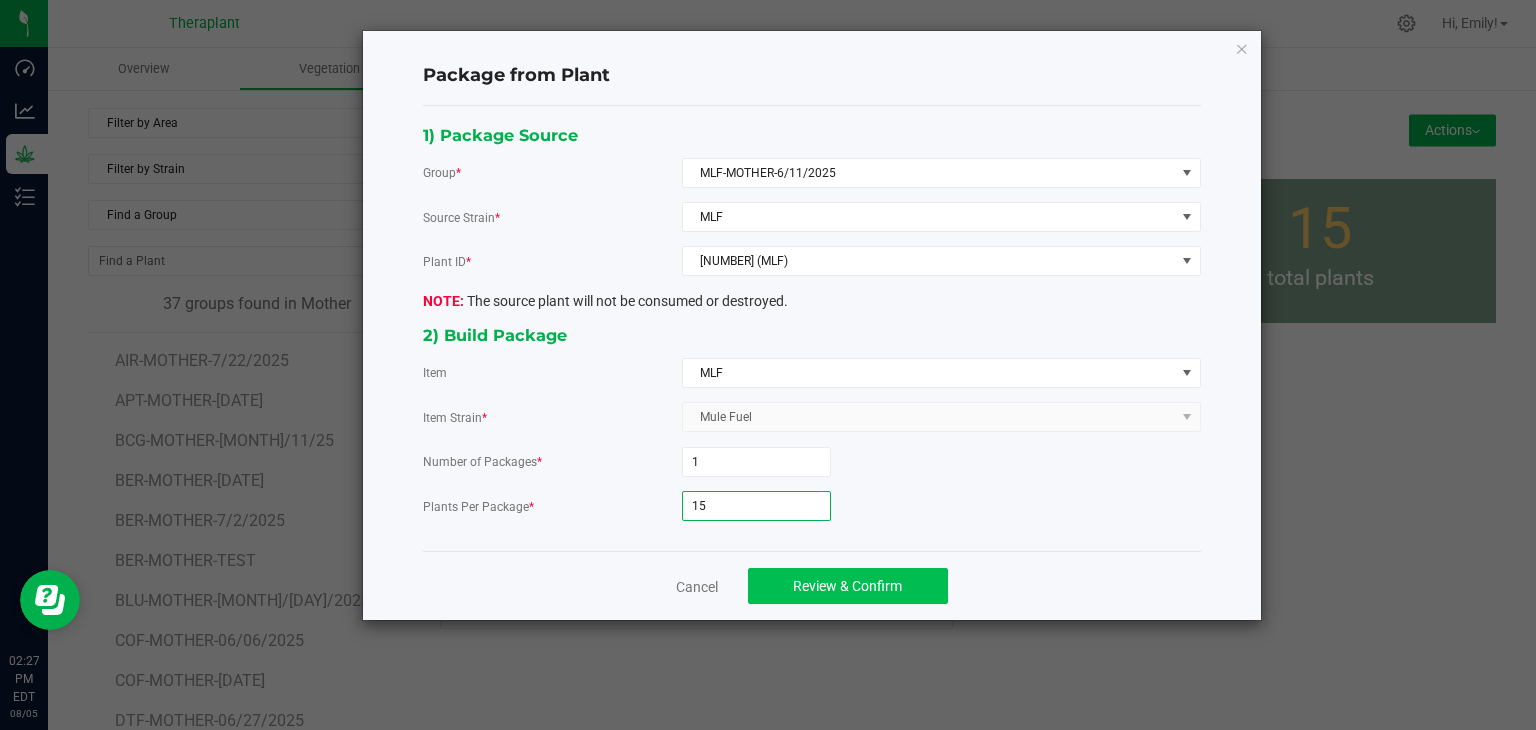 type on "15" 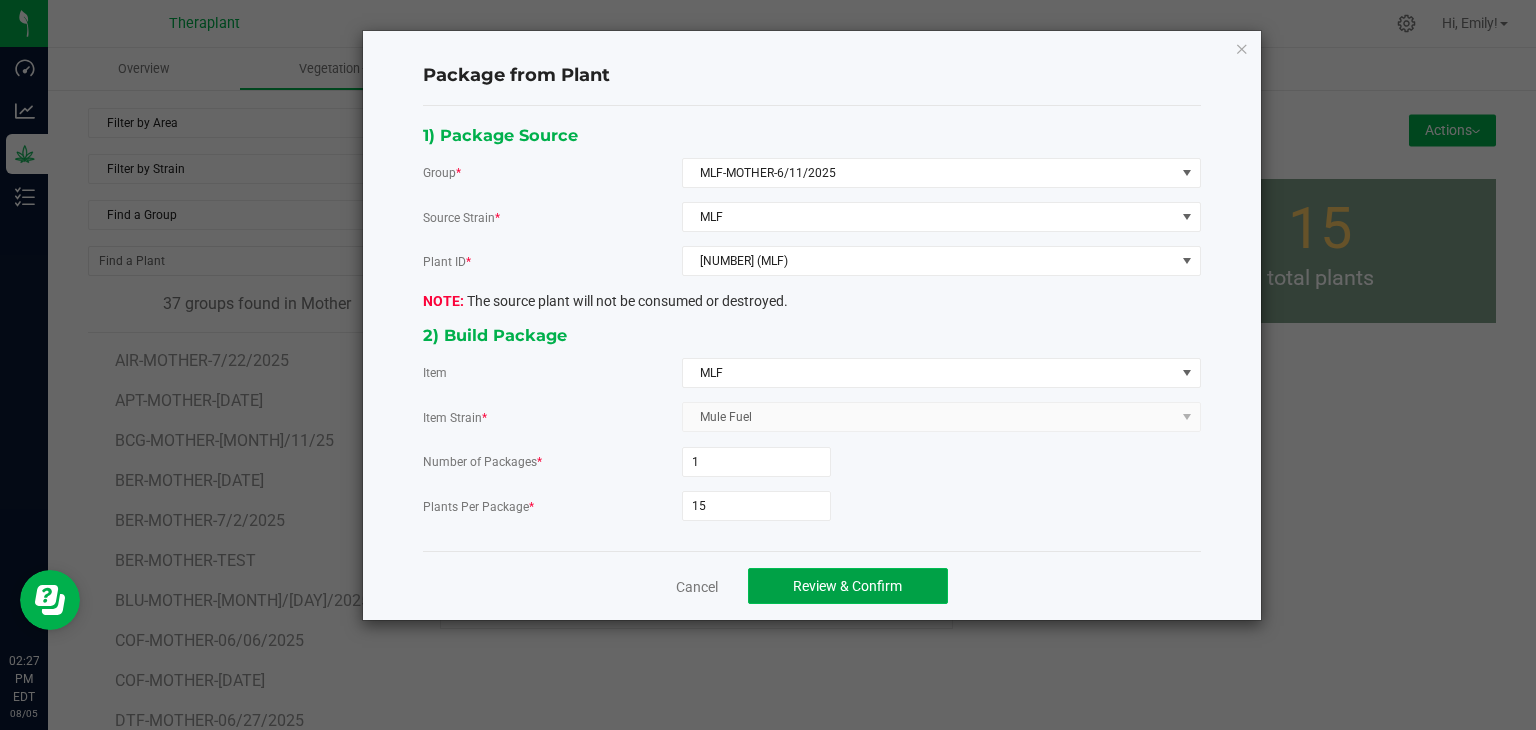 click on "Review & Confirm" 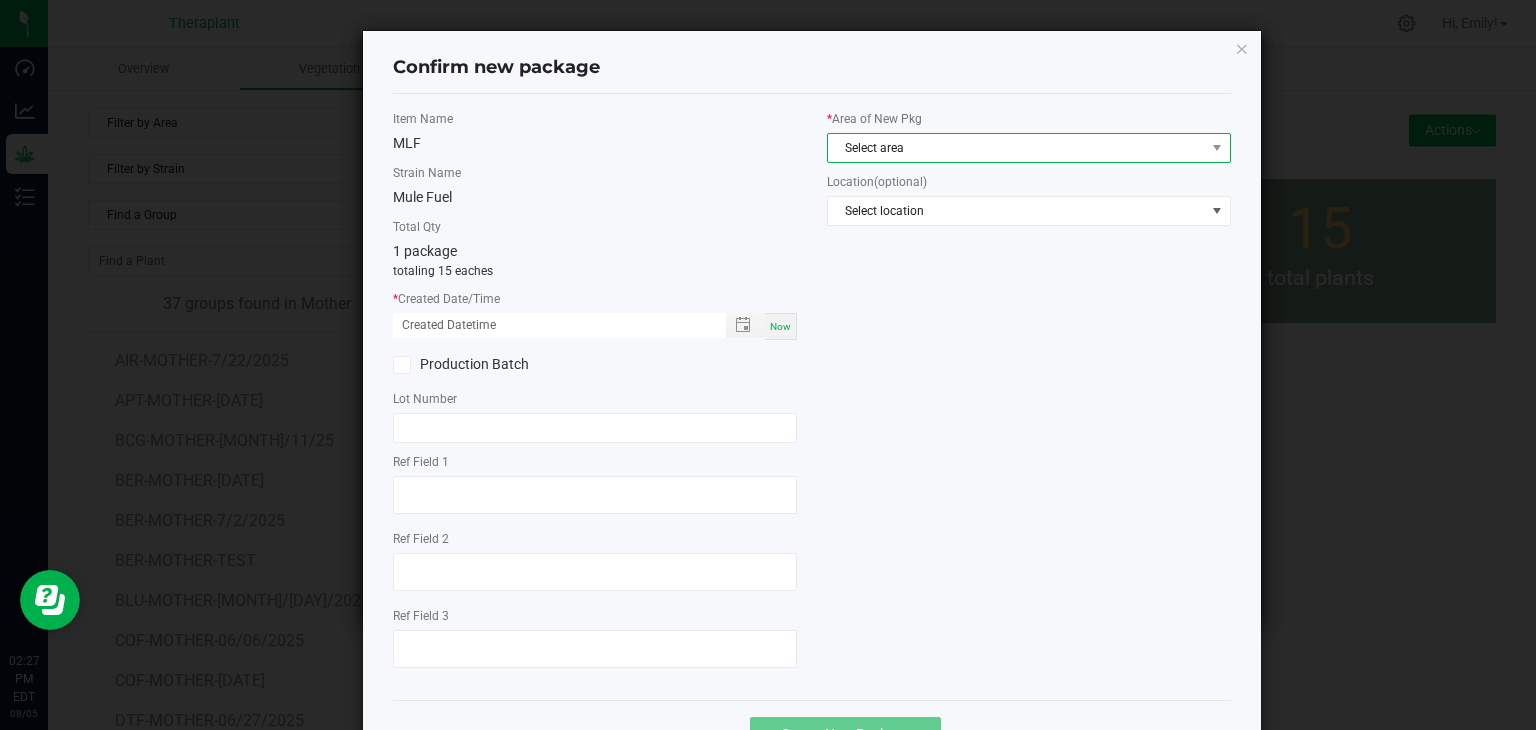 click on "Select area" at bounding box center [1016, 148] 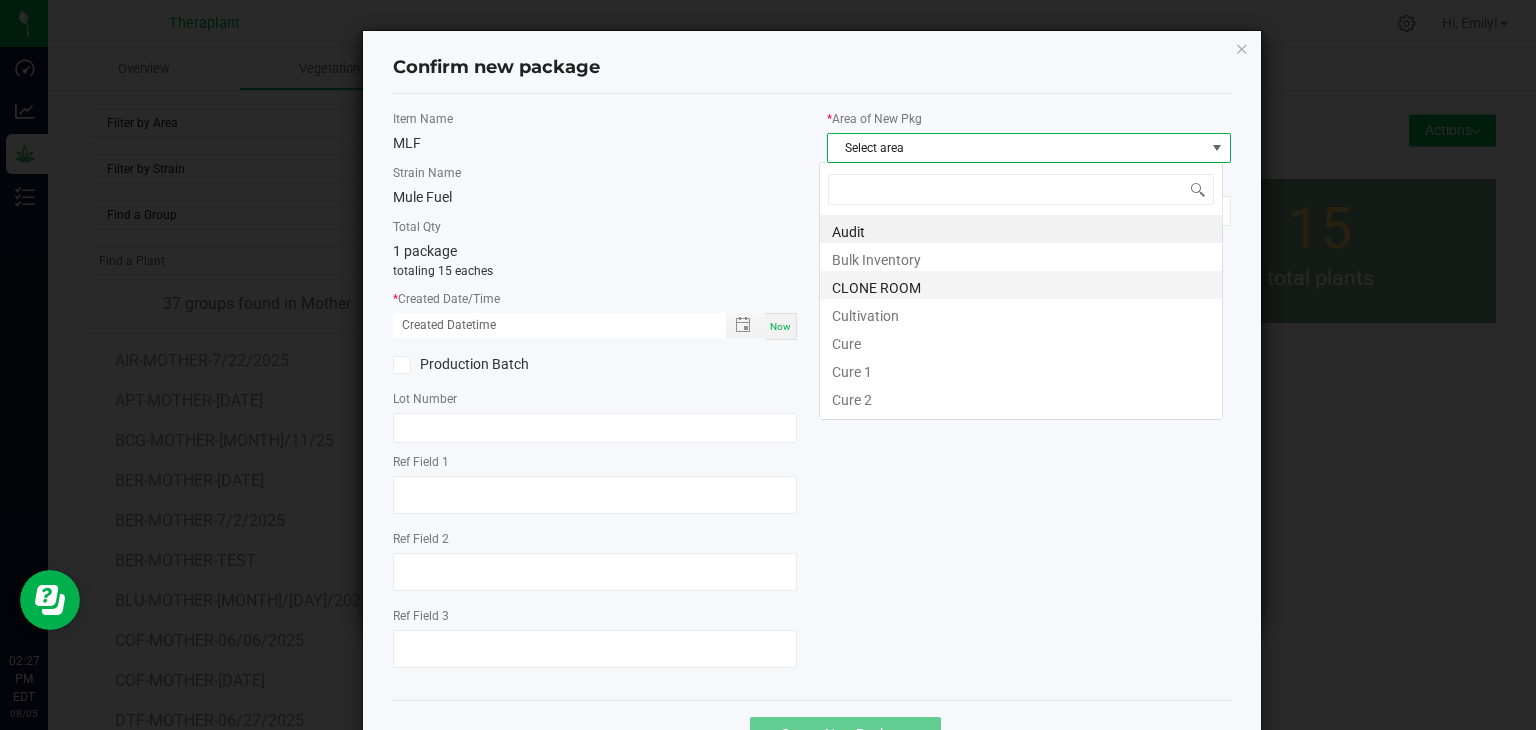 scroll, scrollTop: 99970, scrollLeft: 99596, axis: both 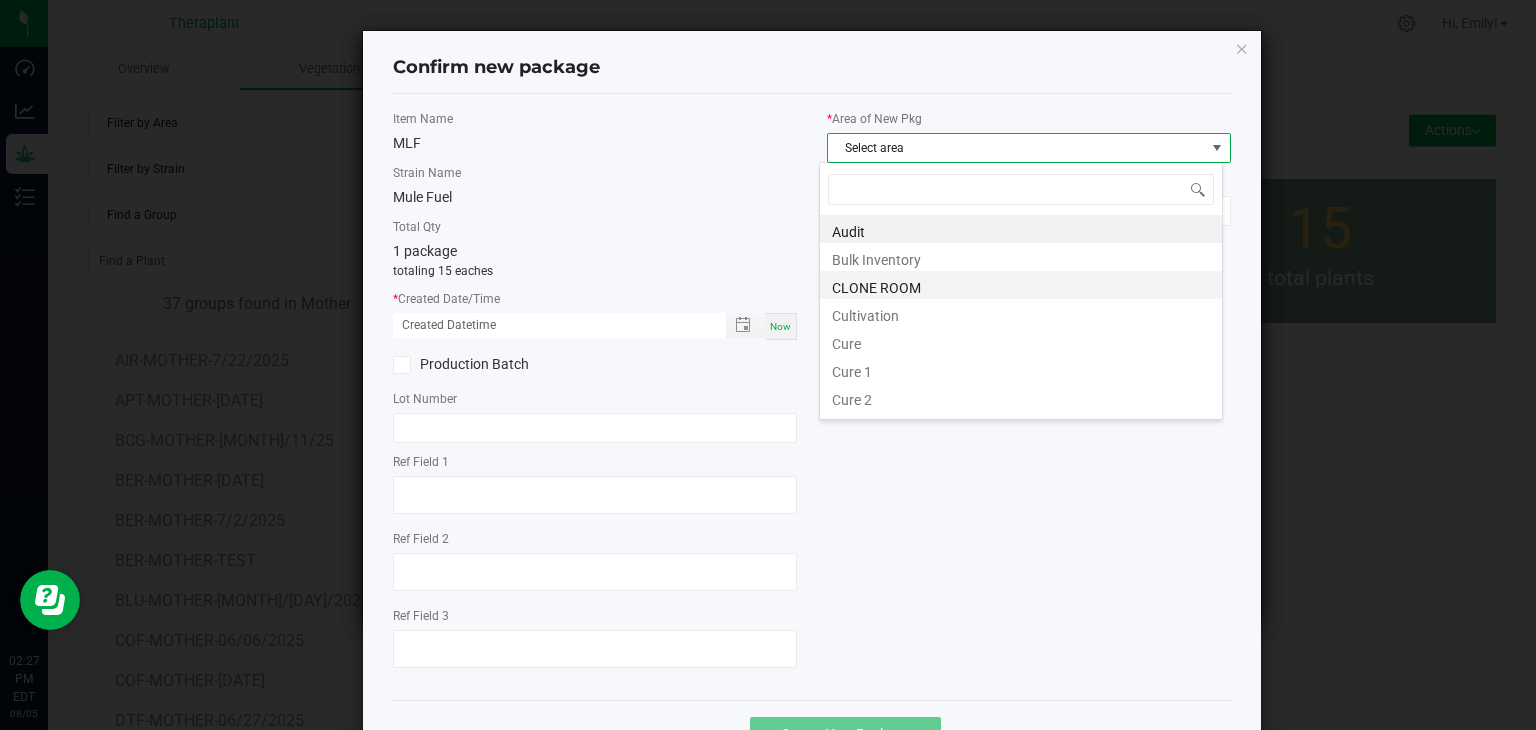 click on "CLONE ROOM" at bounding box center (1021, 285) 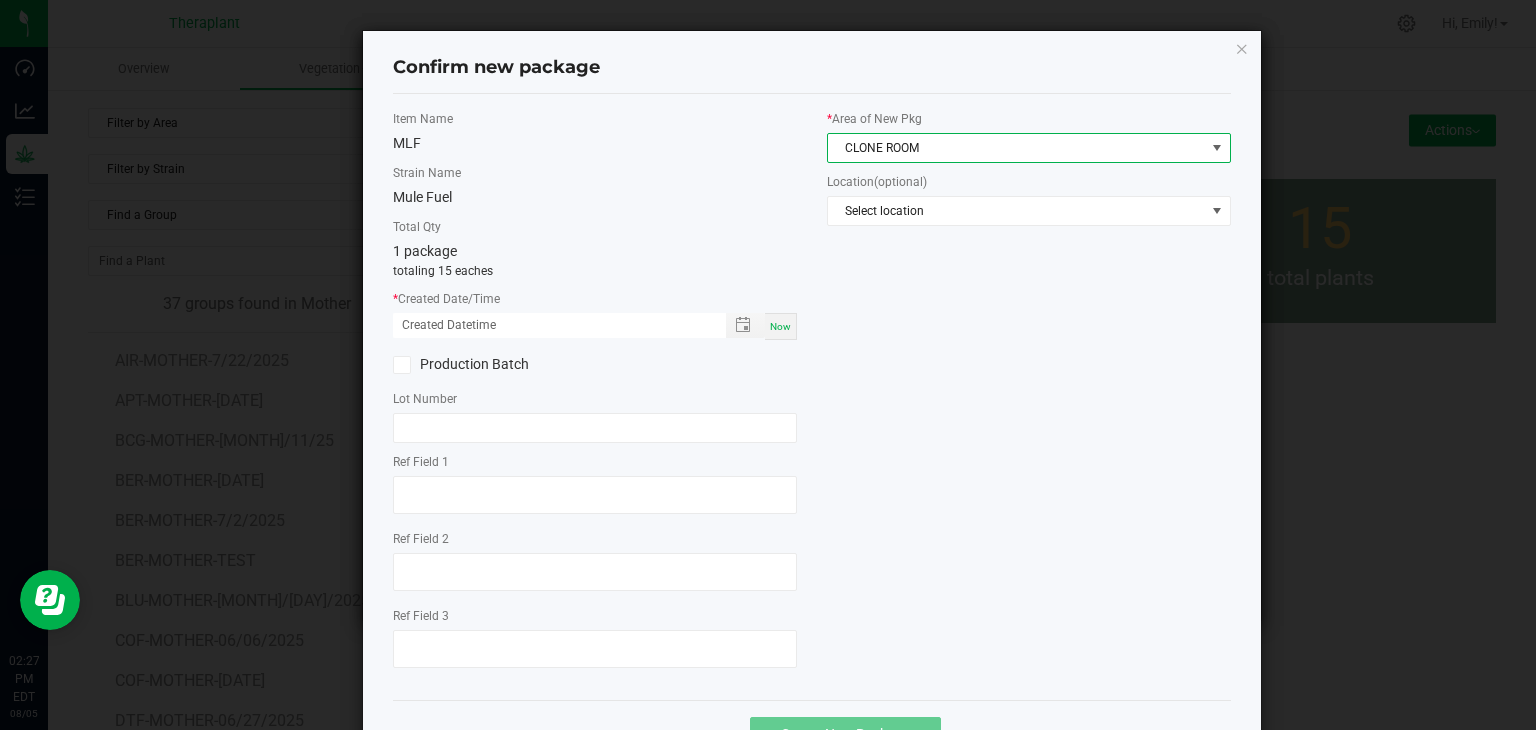 click on "Item Name   MLF   Strain Name   Mule Fuel   Total Qty  1 package  totaling 15 eaches  *   Created Date/Time  Now  Production Batch   Lot Number   Ref Field 1   Ref Field 2                    Ref Field 3" 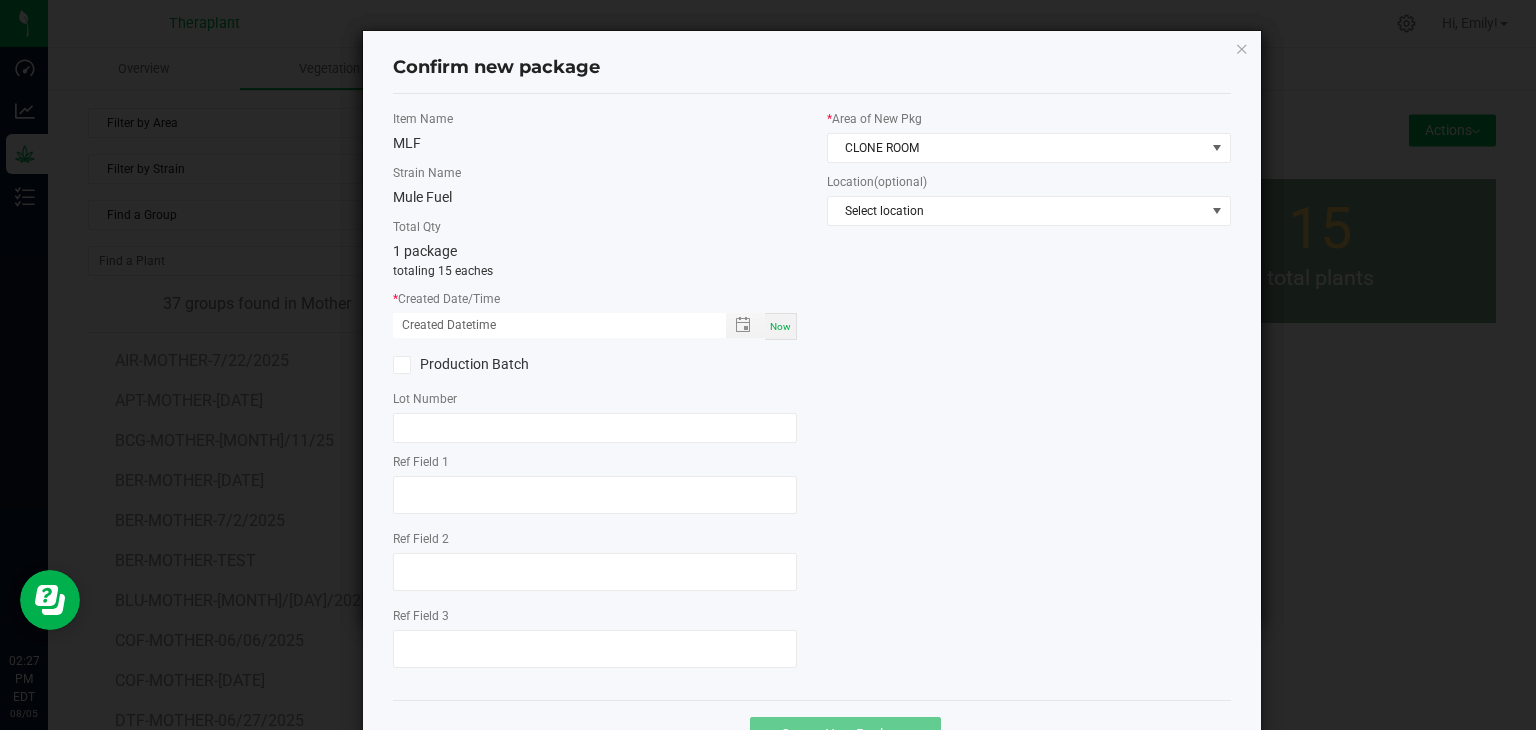 click on "Now" at bounding box center (781, 326) 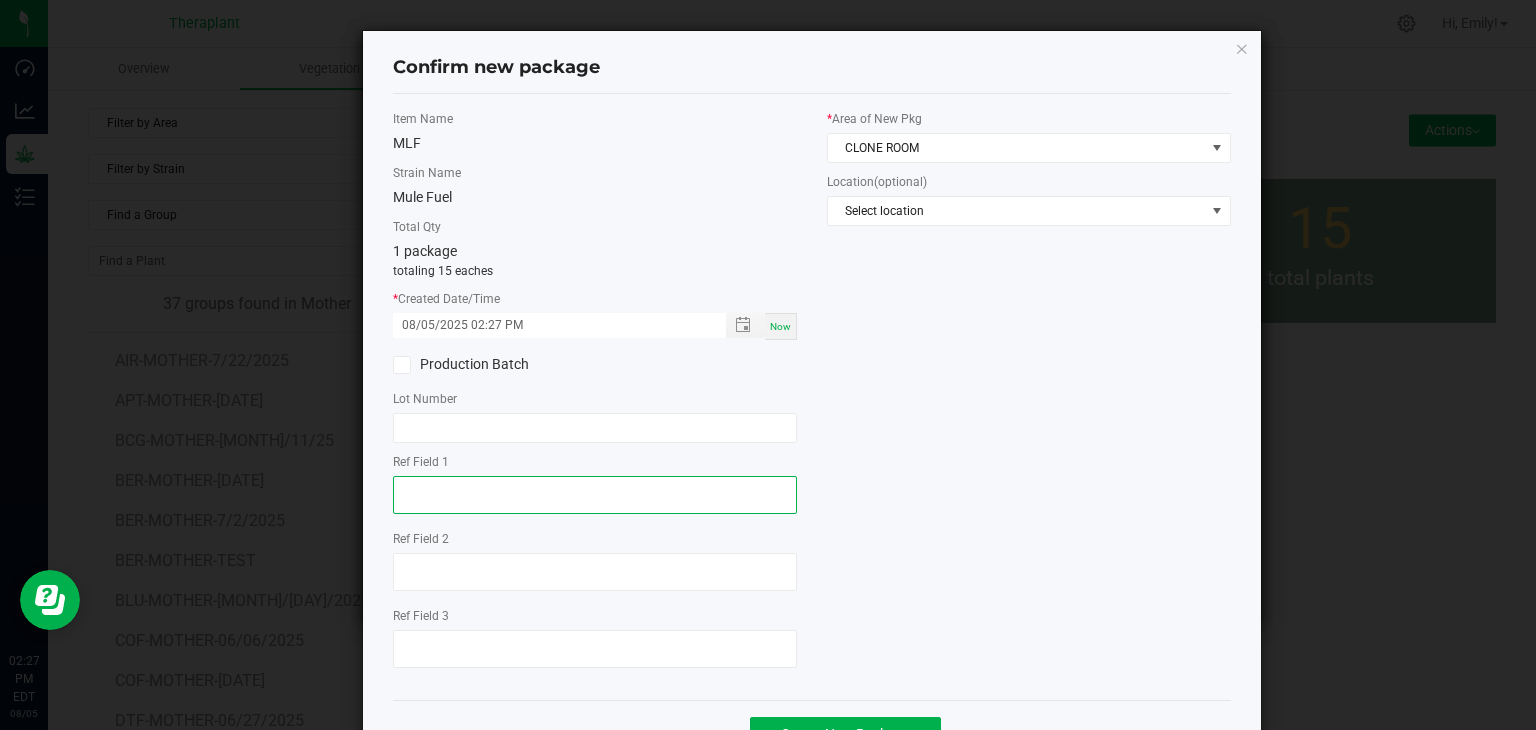 click 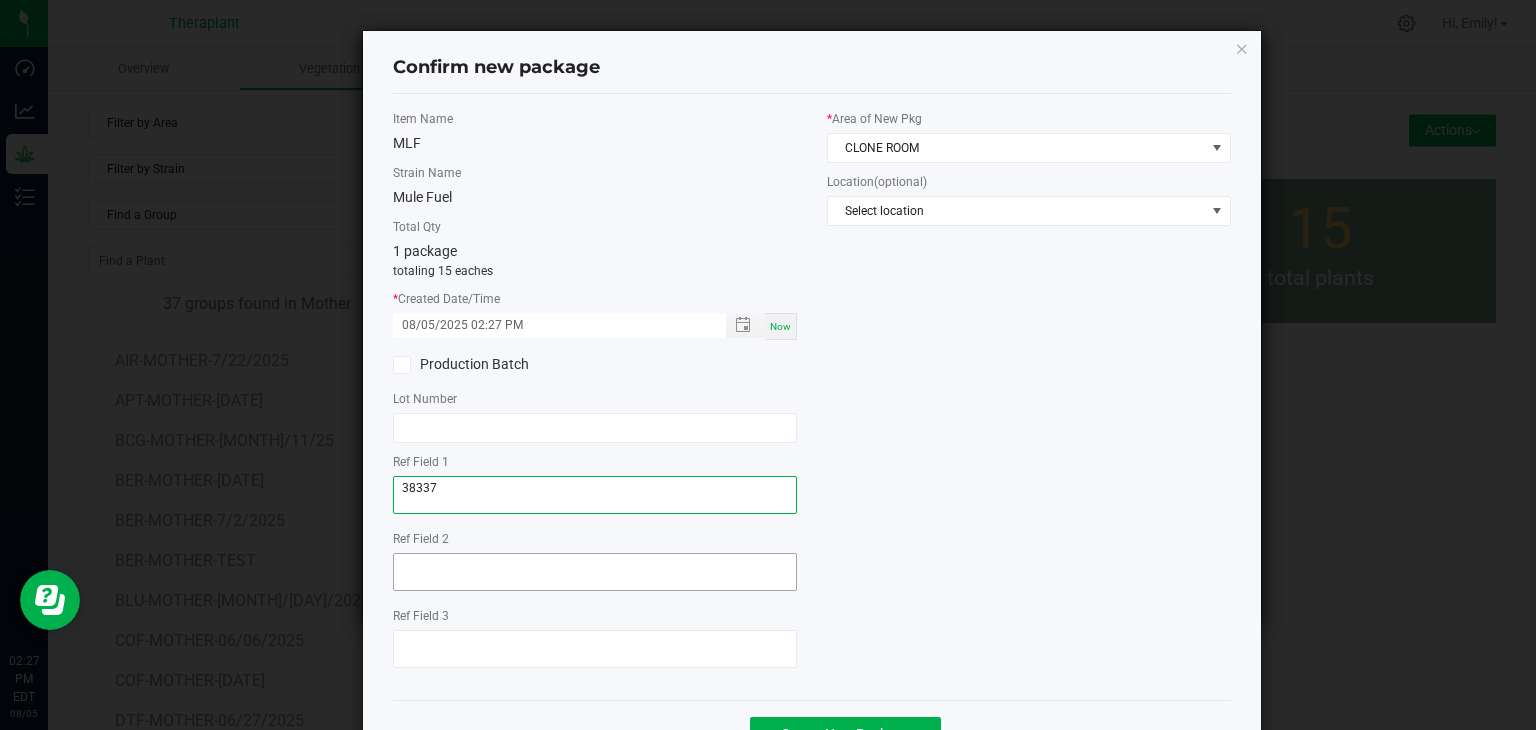 type on "[NUMBER]" 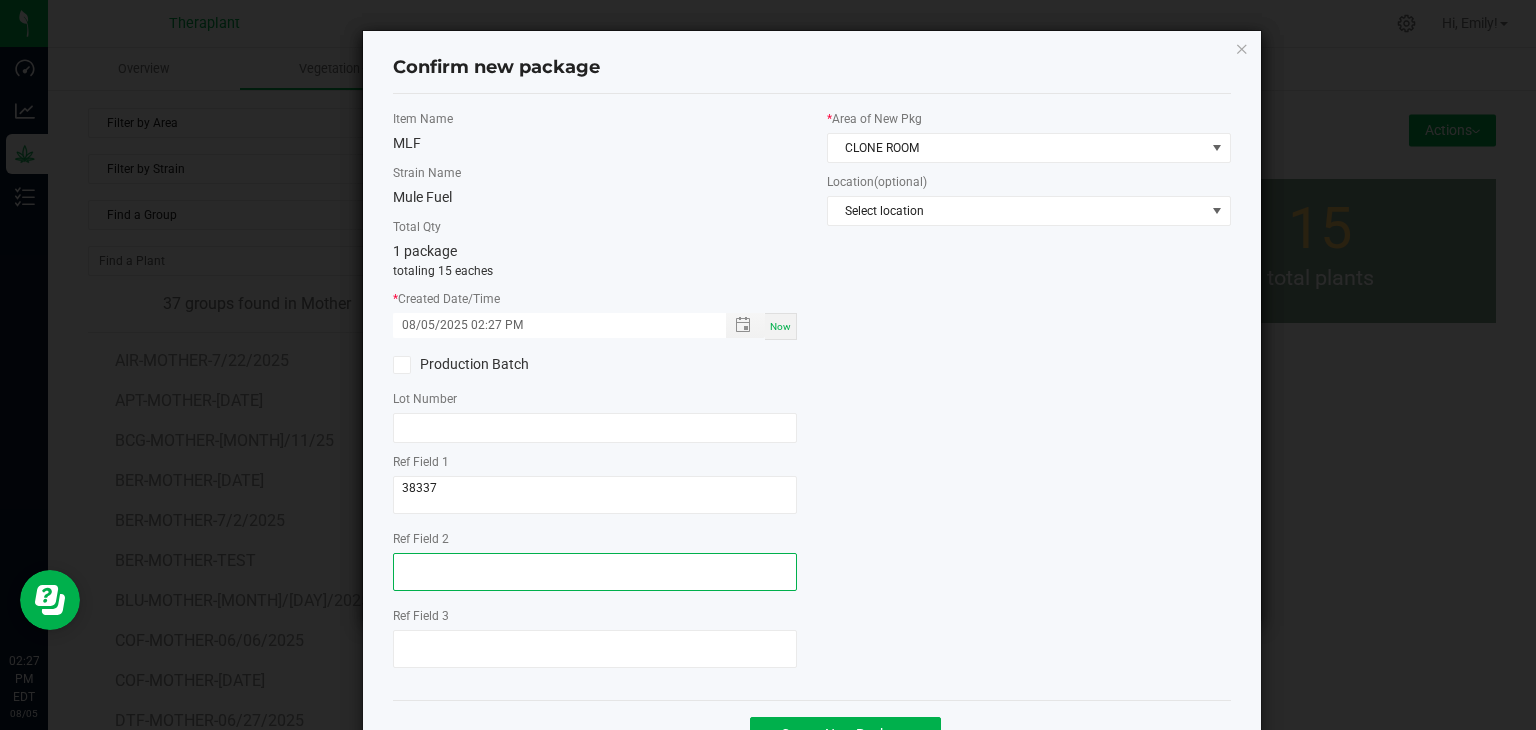 click at bounding box center (595, 572) 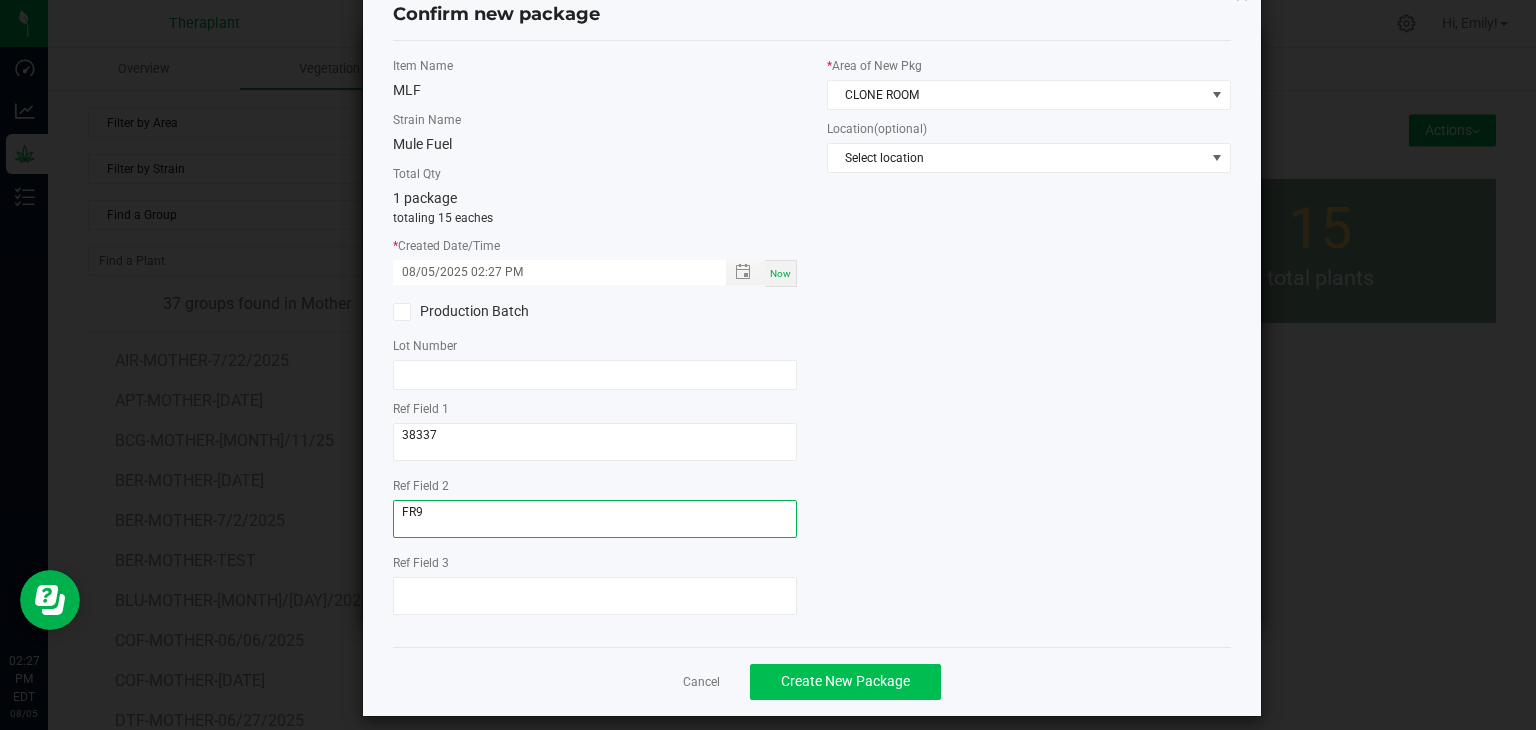 scroll, scrollTop: 69, scrollLeft: 0, axis: vertical 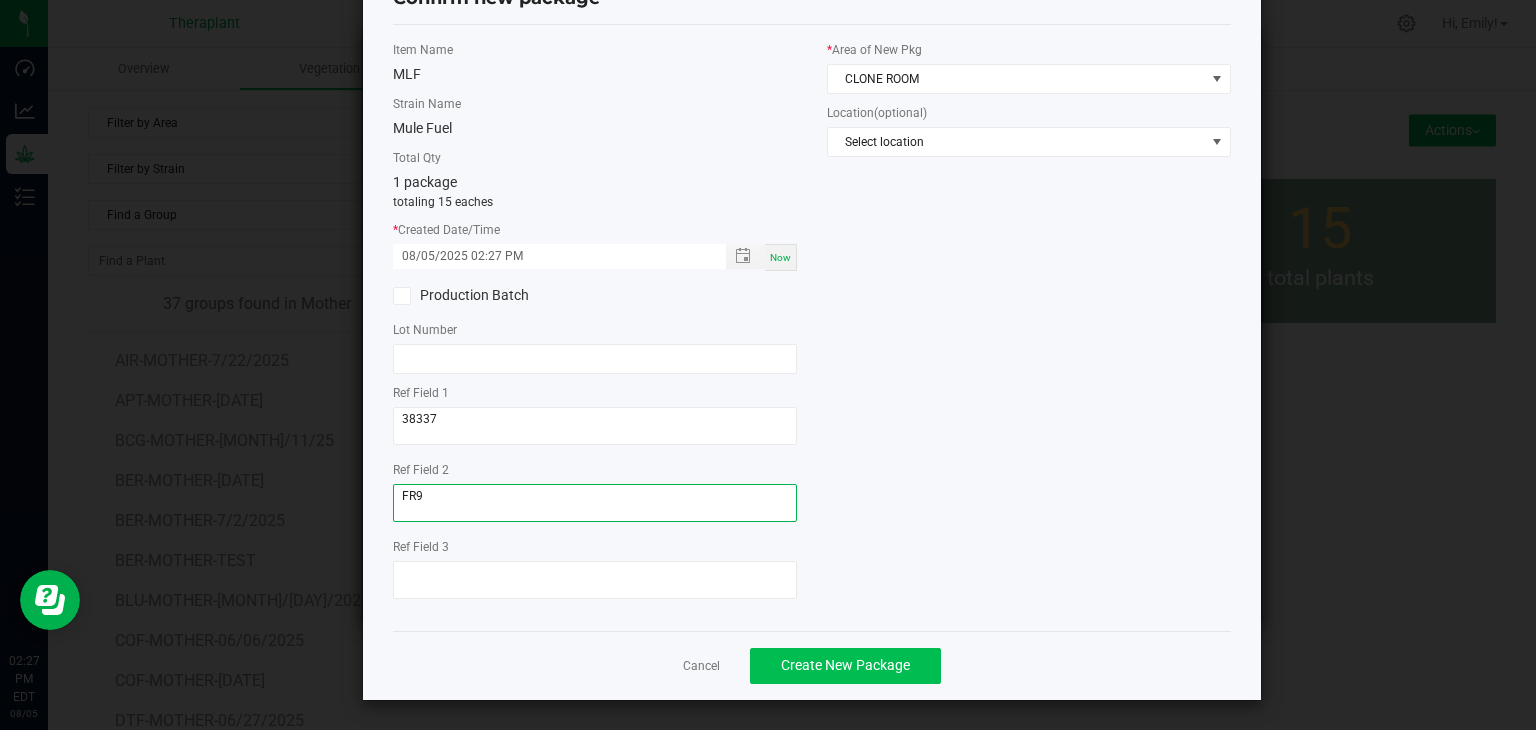 type on "FR9" 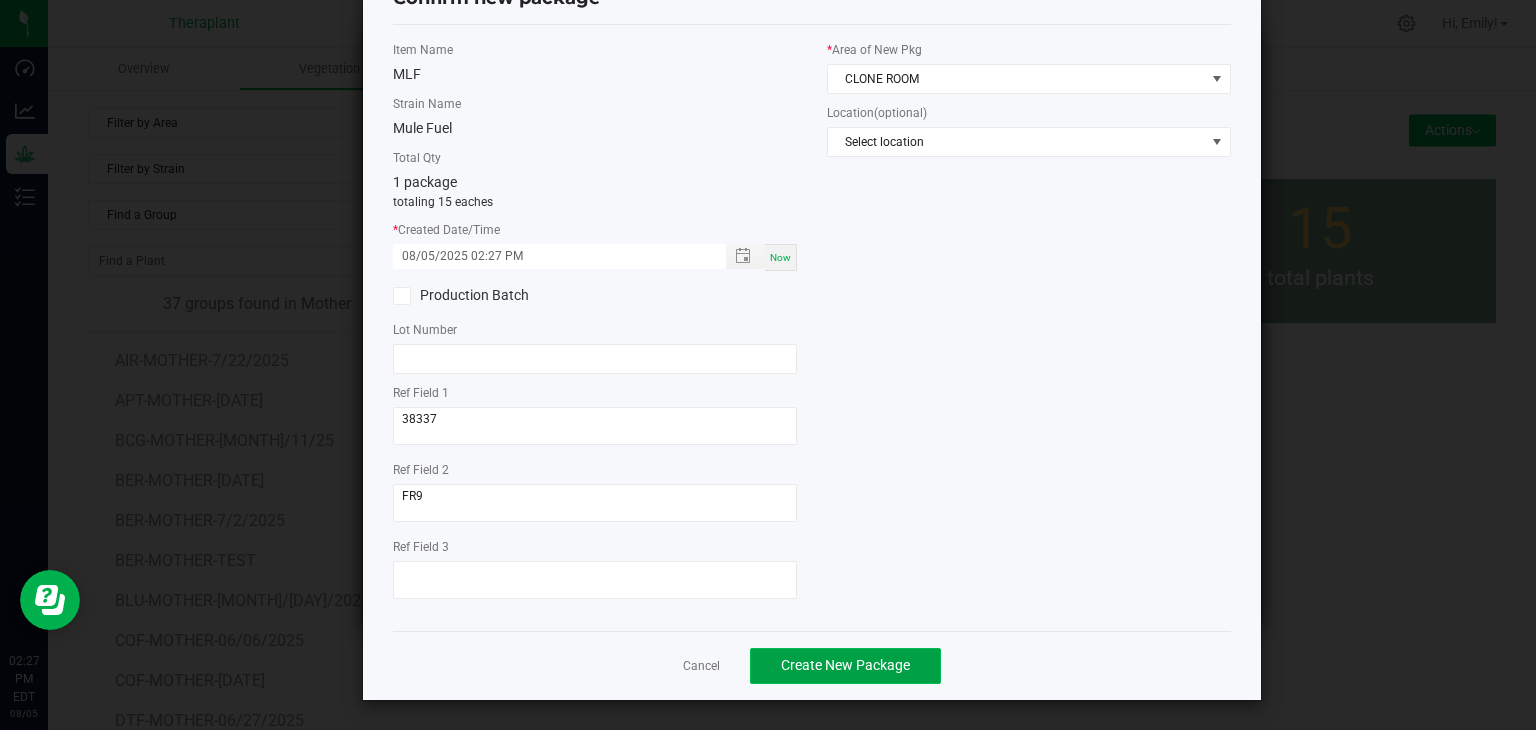 click on "Create New Package" 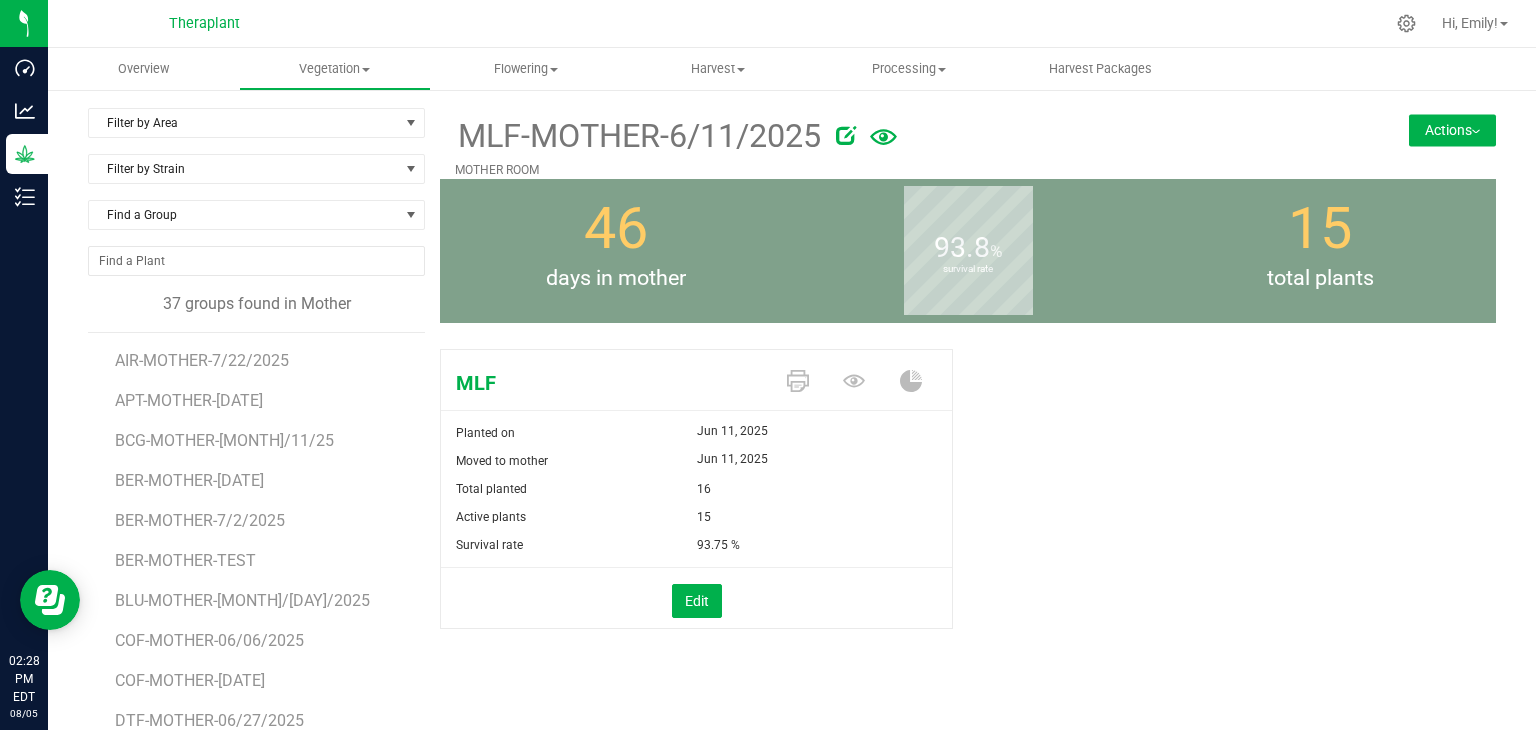 click on "Actions" at bounding box center (1452, 130) 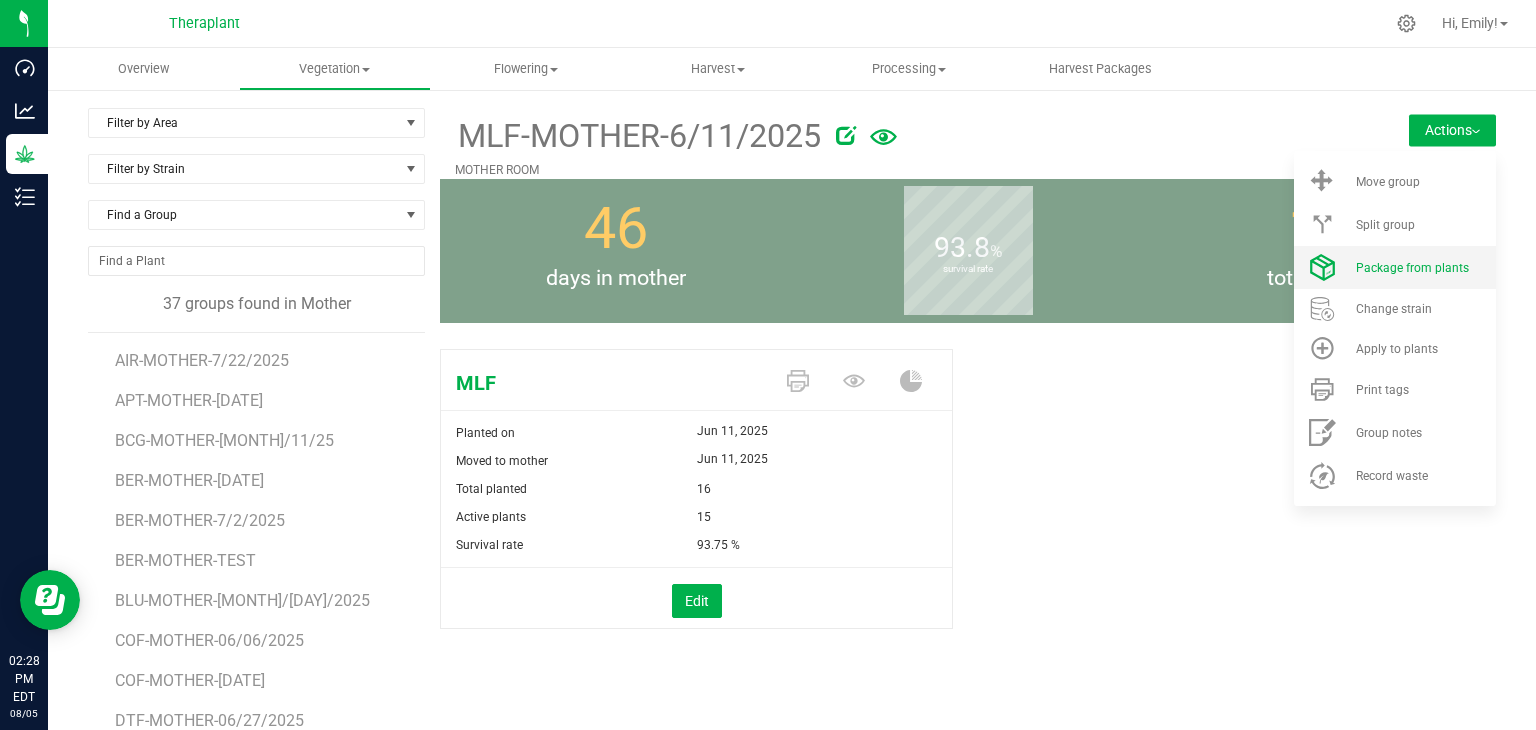 click on "Package from plants" at bounding box center (1395, 267) 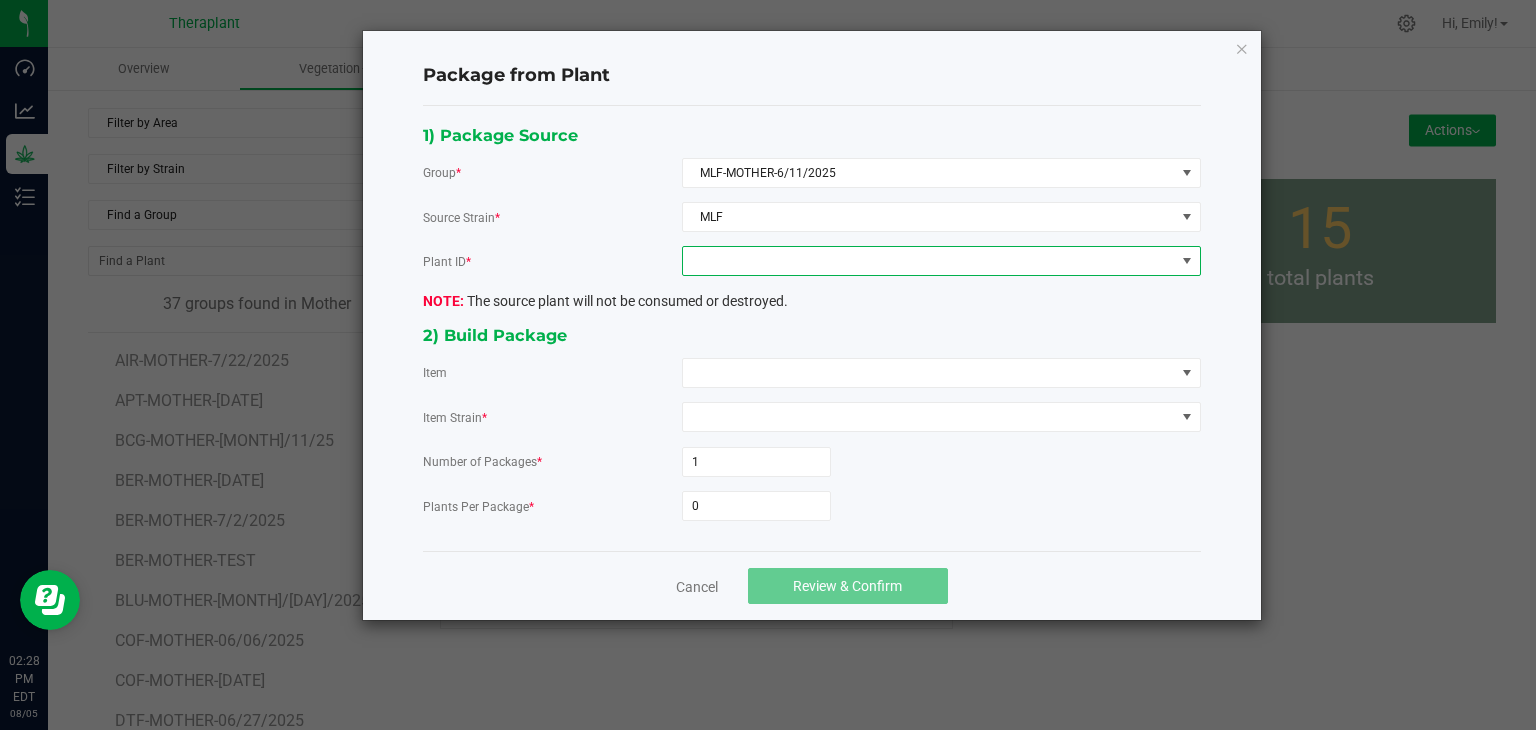 click at bounding box center (929, 261) 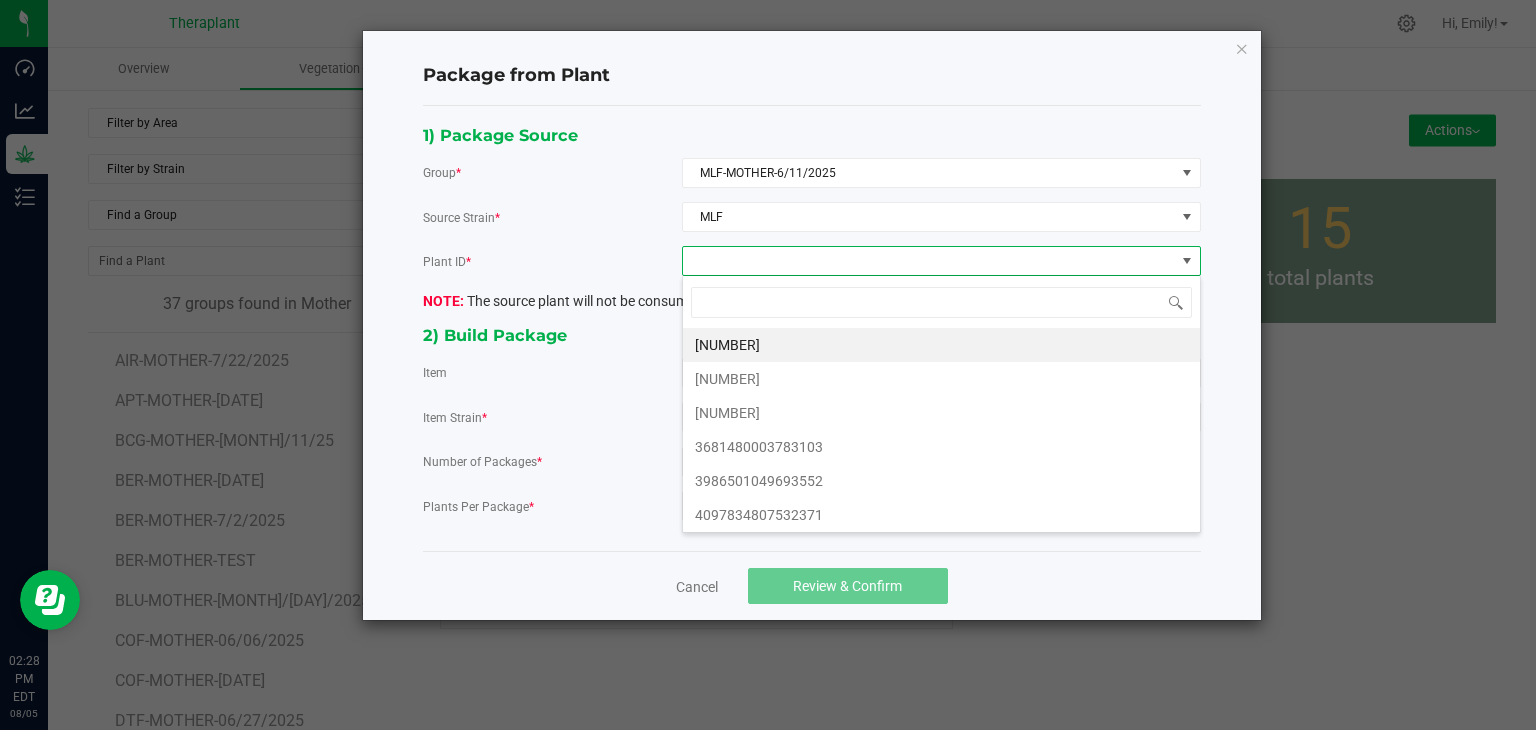 scroll, scrollTop: 99970, scrollLeft: 99480, axis: both 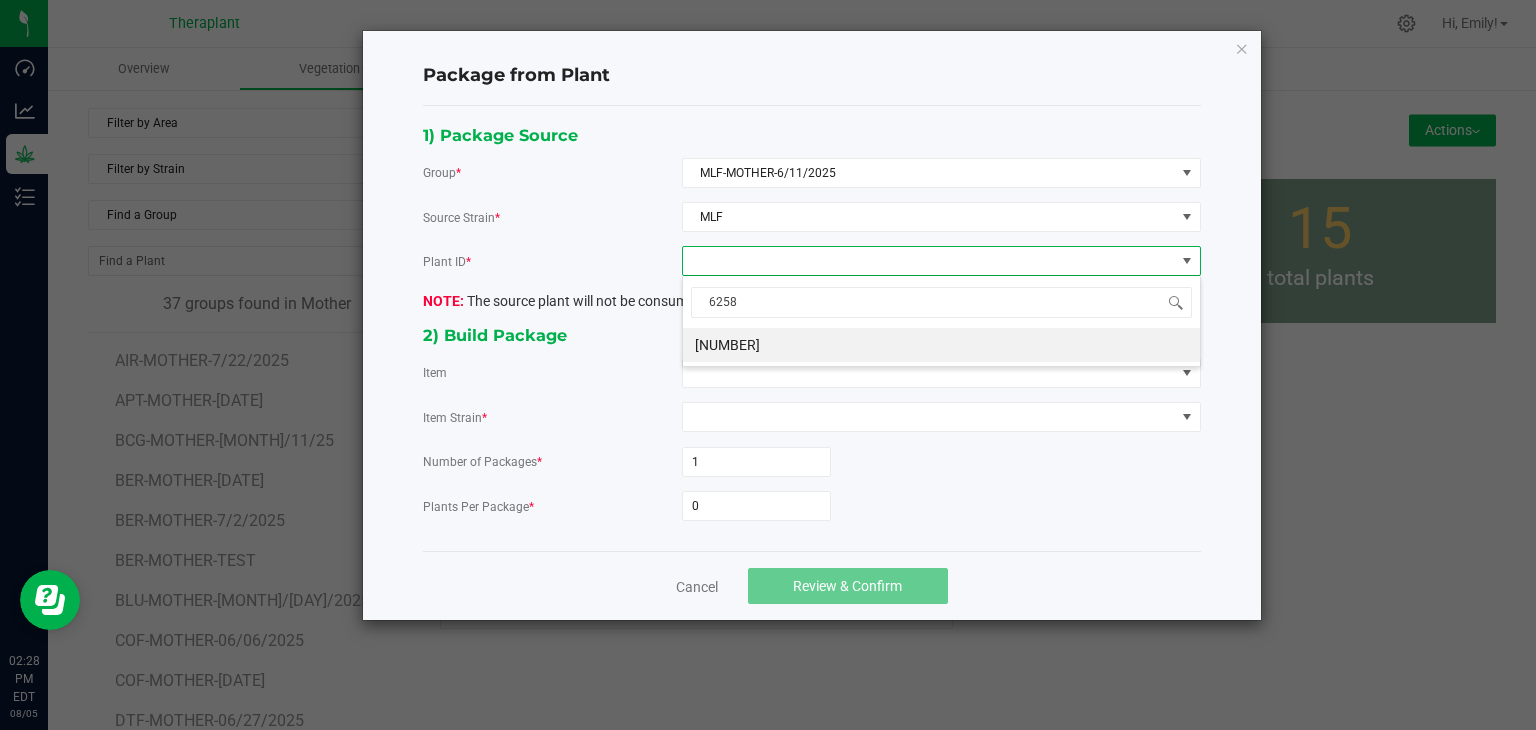 type on "62585" 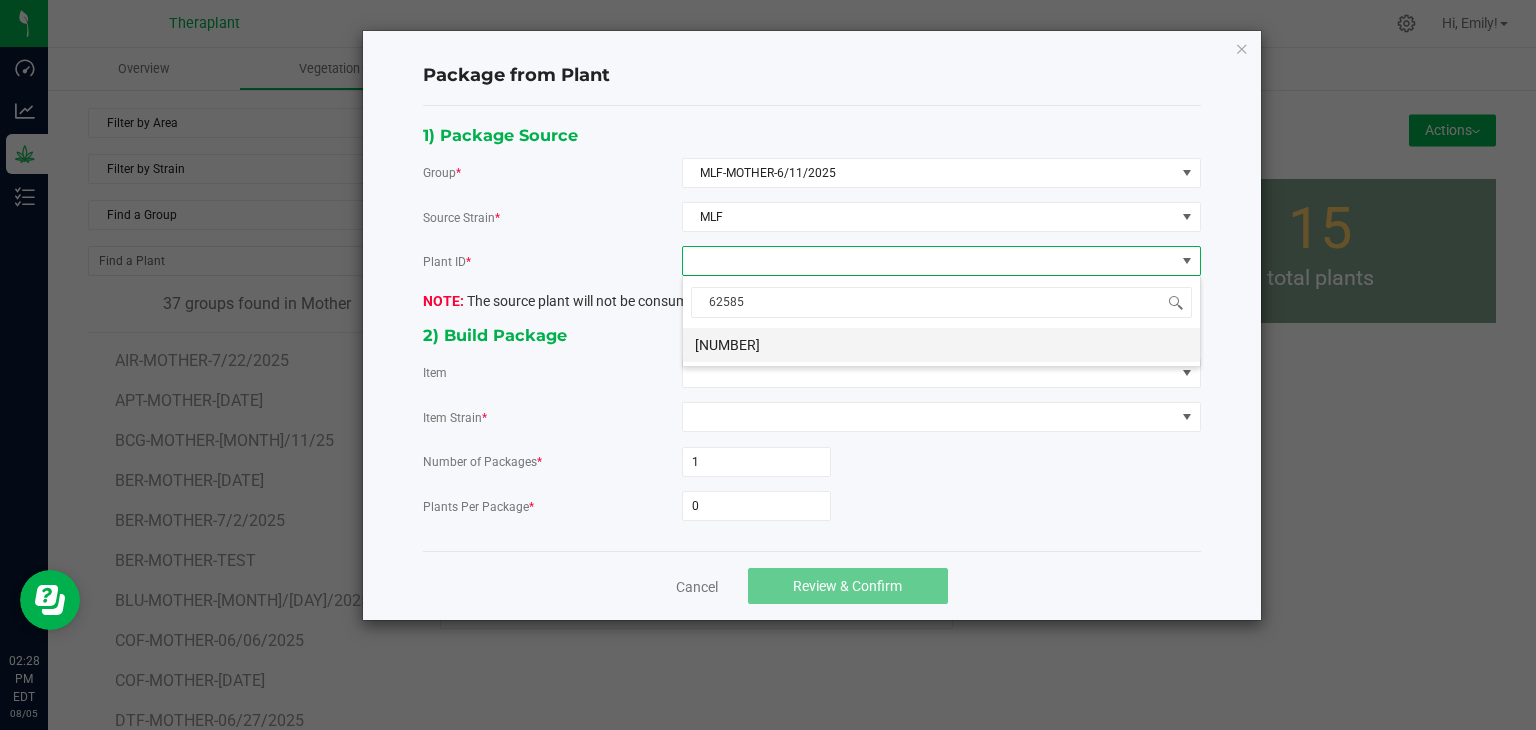 click on "9049423494962585" at bounding box center [941, 345] 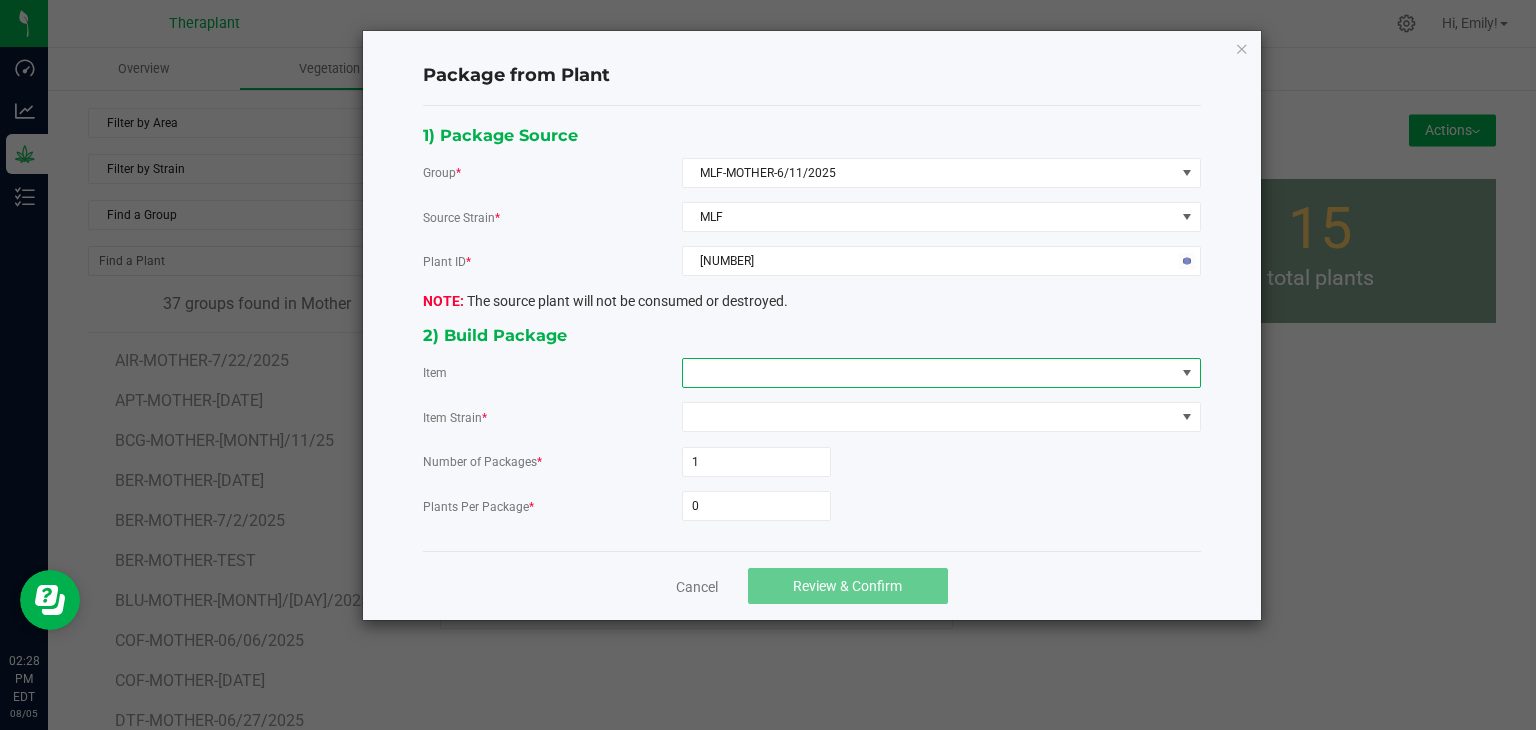 click at bounding box center (929, 373) 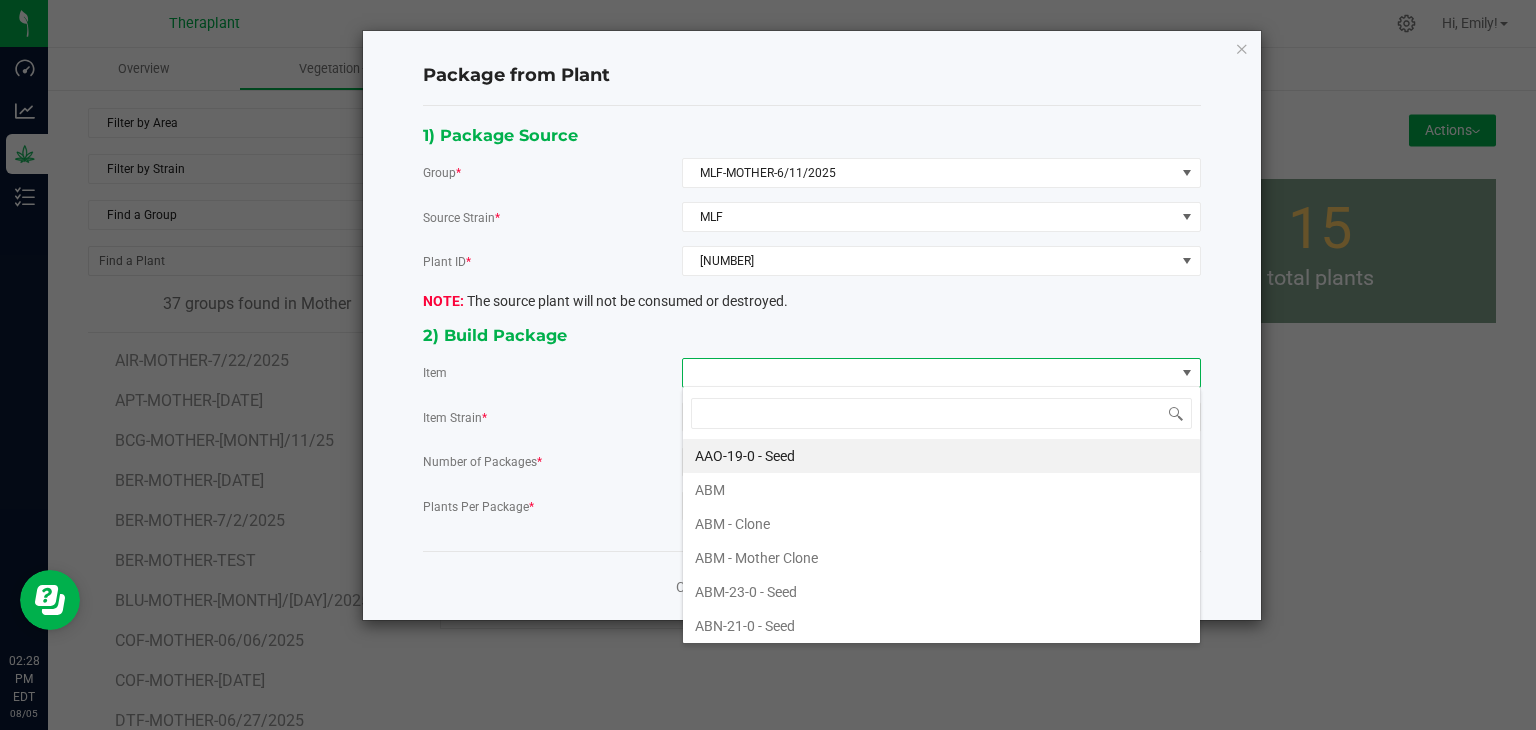 scroll, scrollTop: 99970, scrollLeft: 99480, axis: both 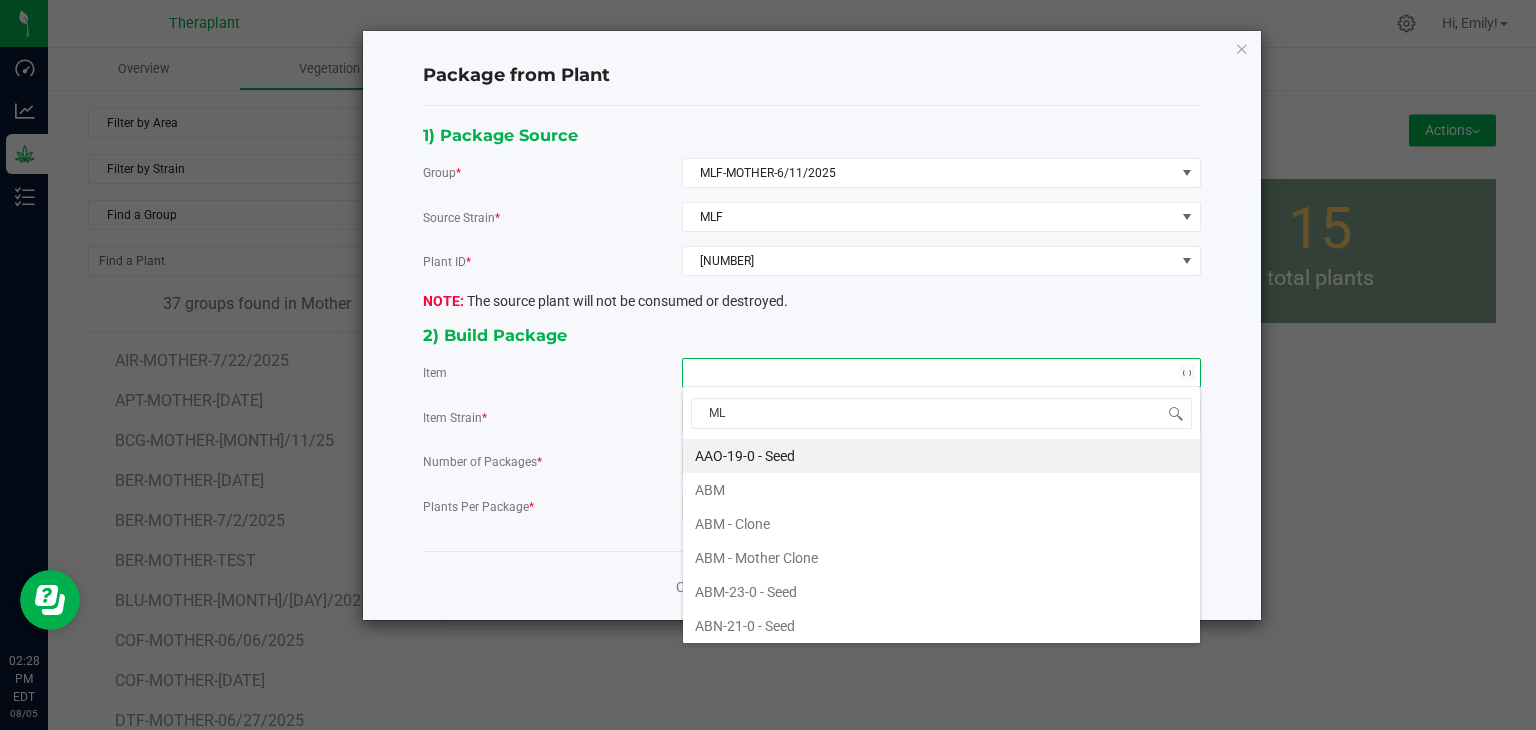 type on "MLF" 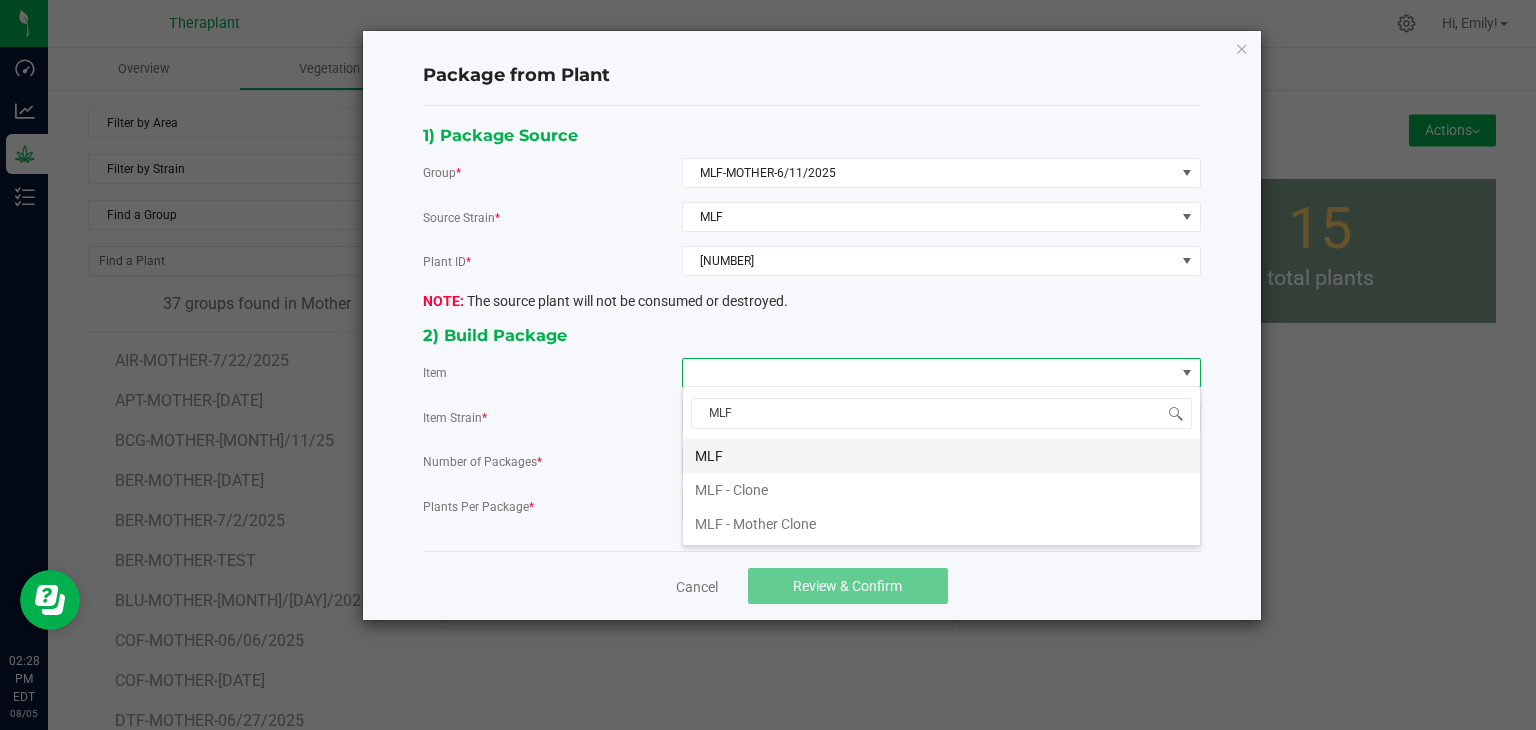 click on "MLF" at bounding box center (941, 456) 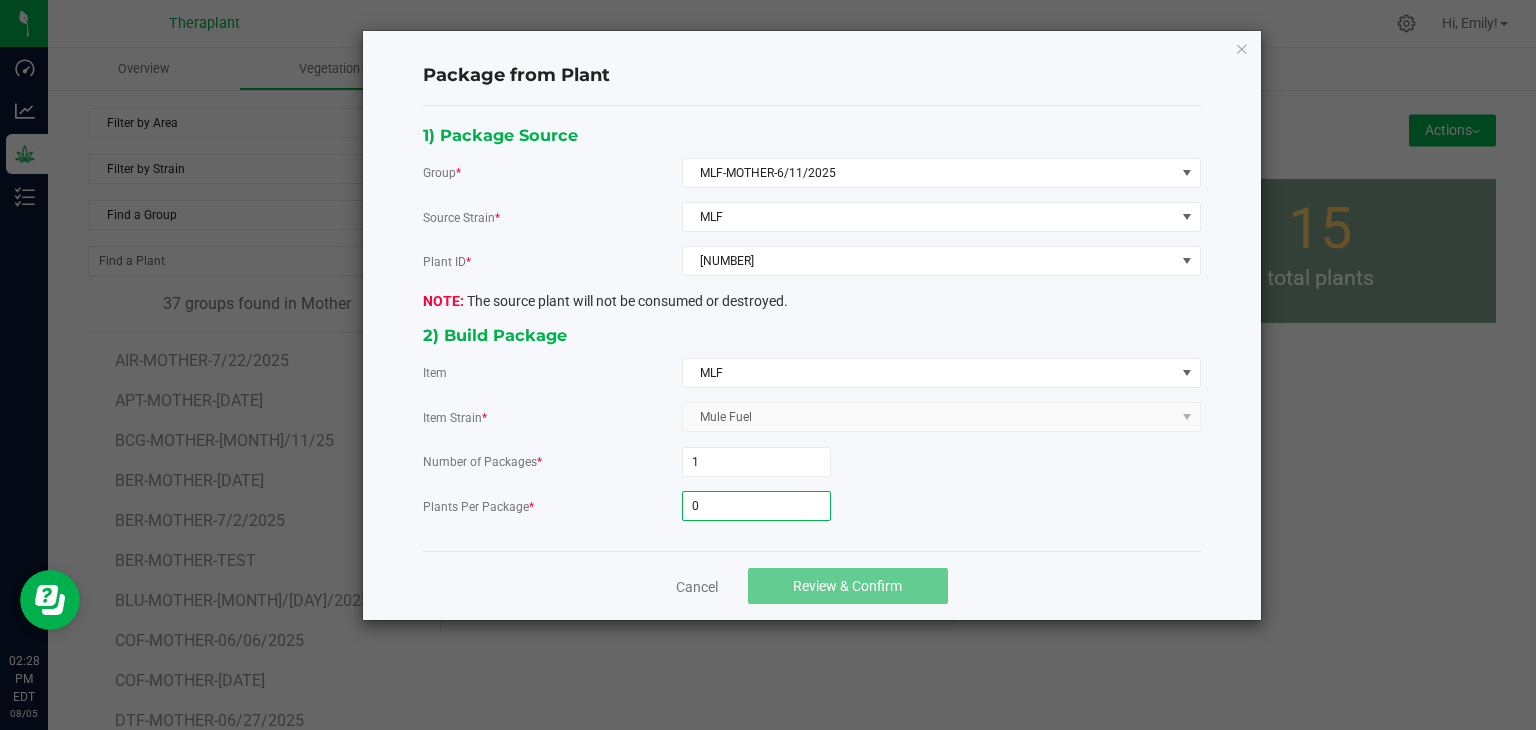 click on "0" at bounding box center (756, 506) 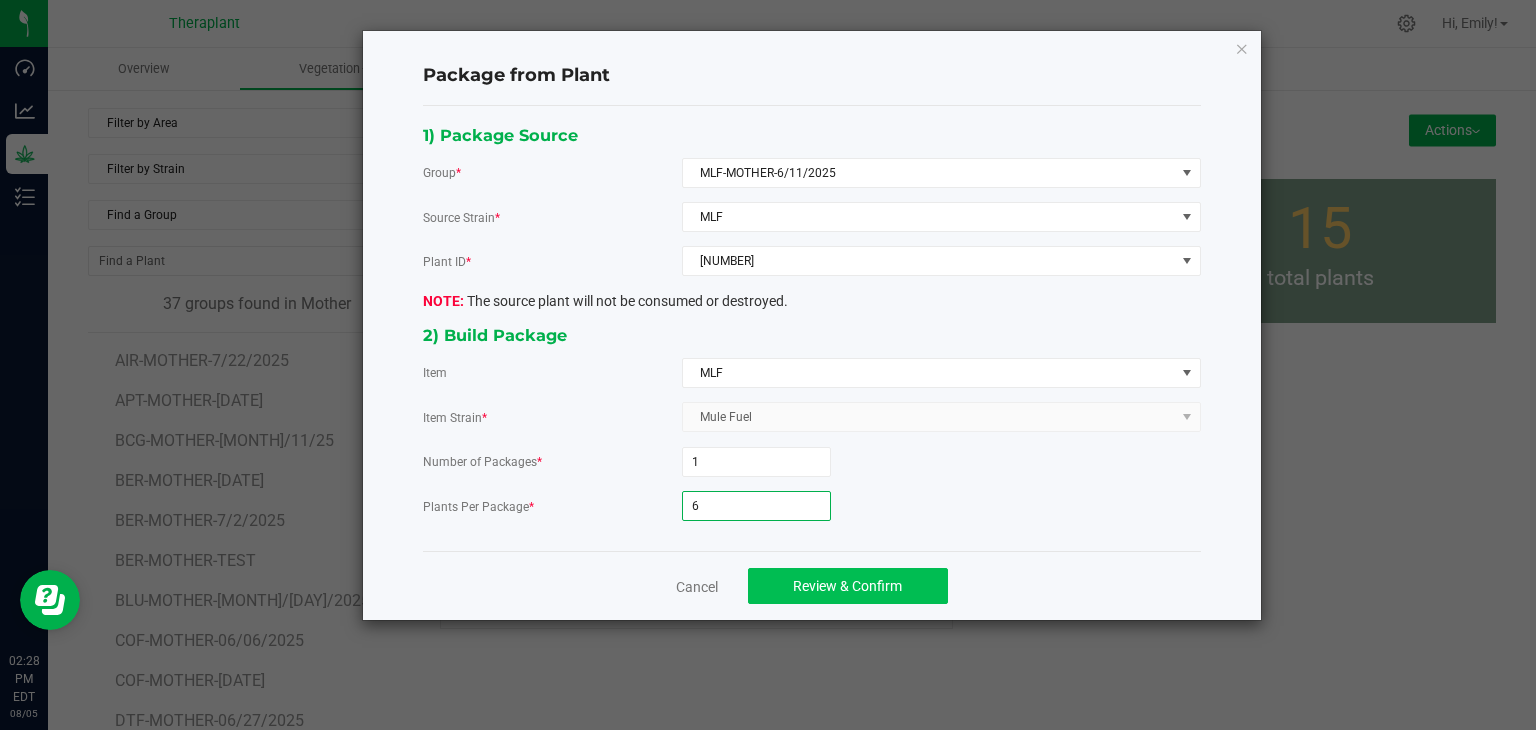 type on "6" 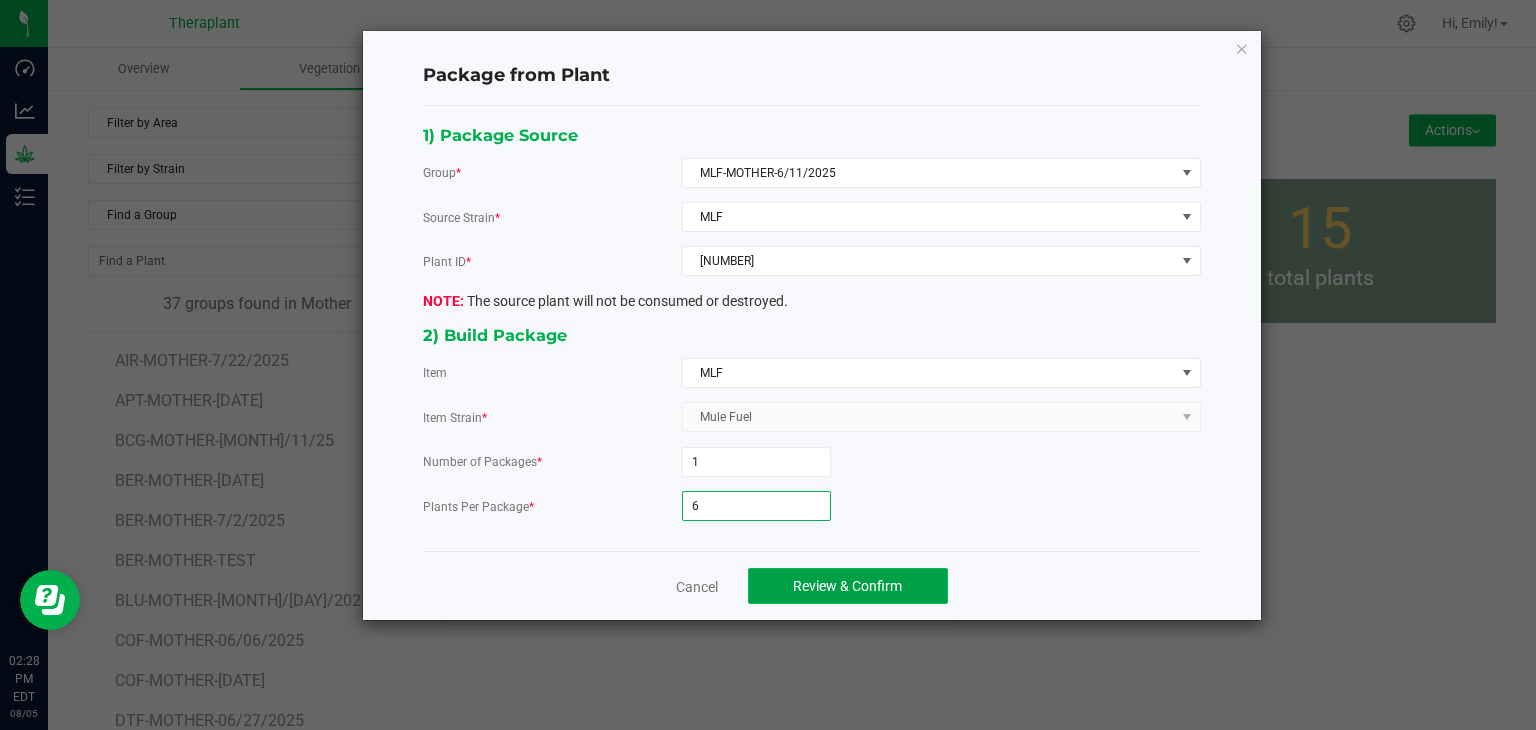 click on "Review & Confirm" 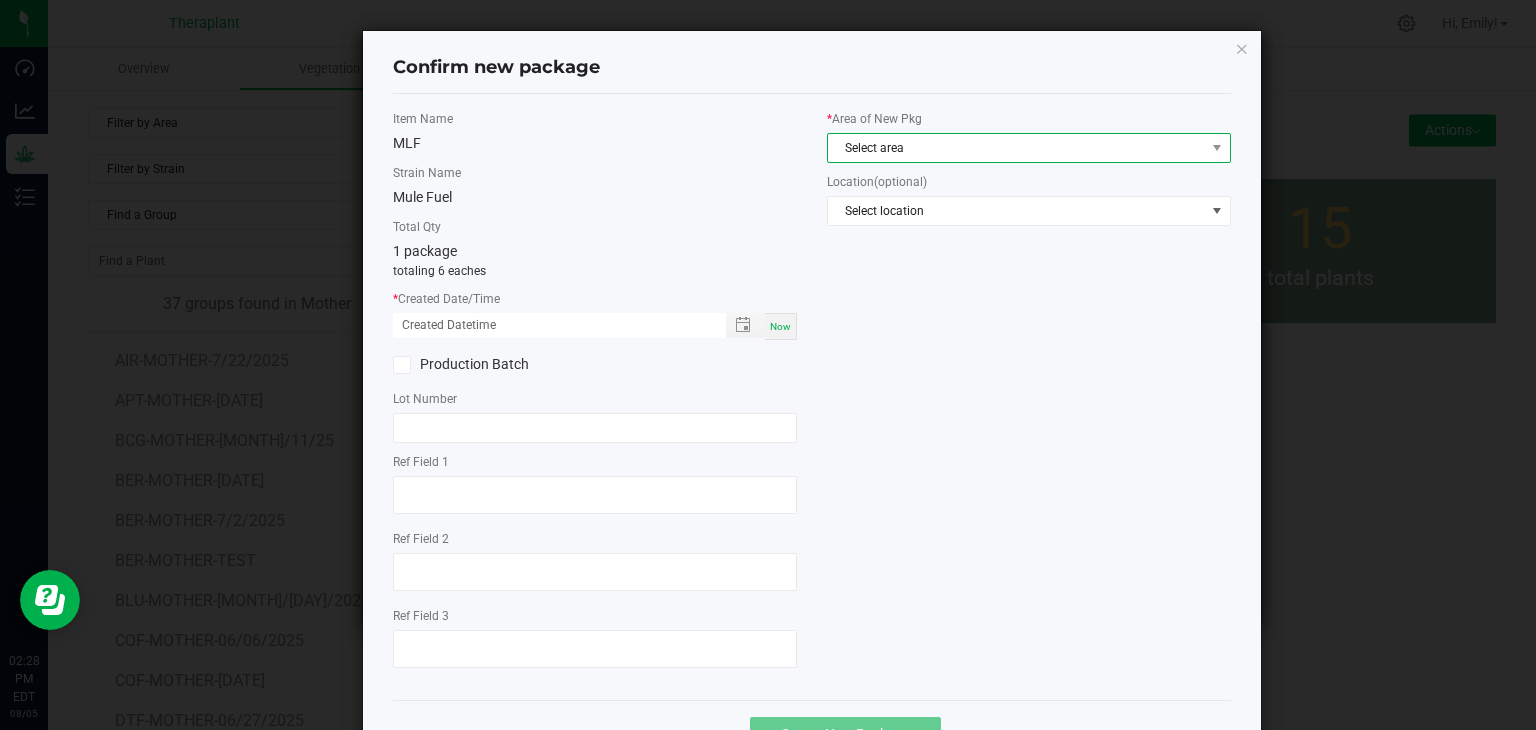 click on "Select area" at bounding box center (1016, 148) 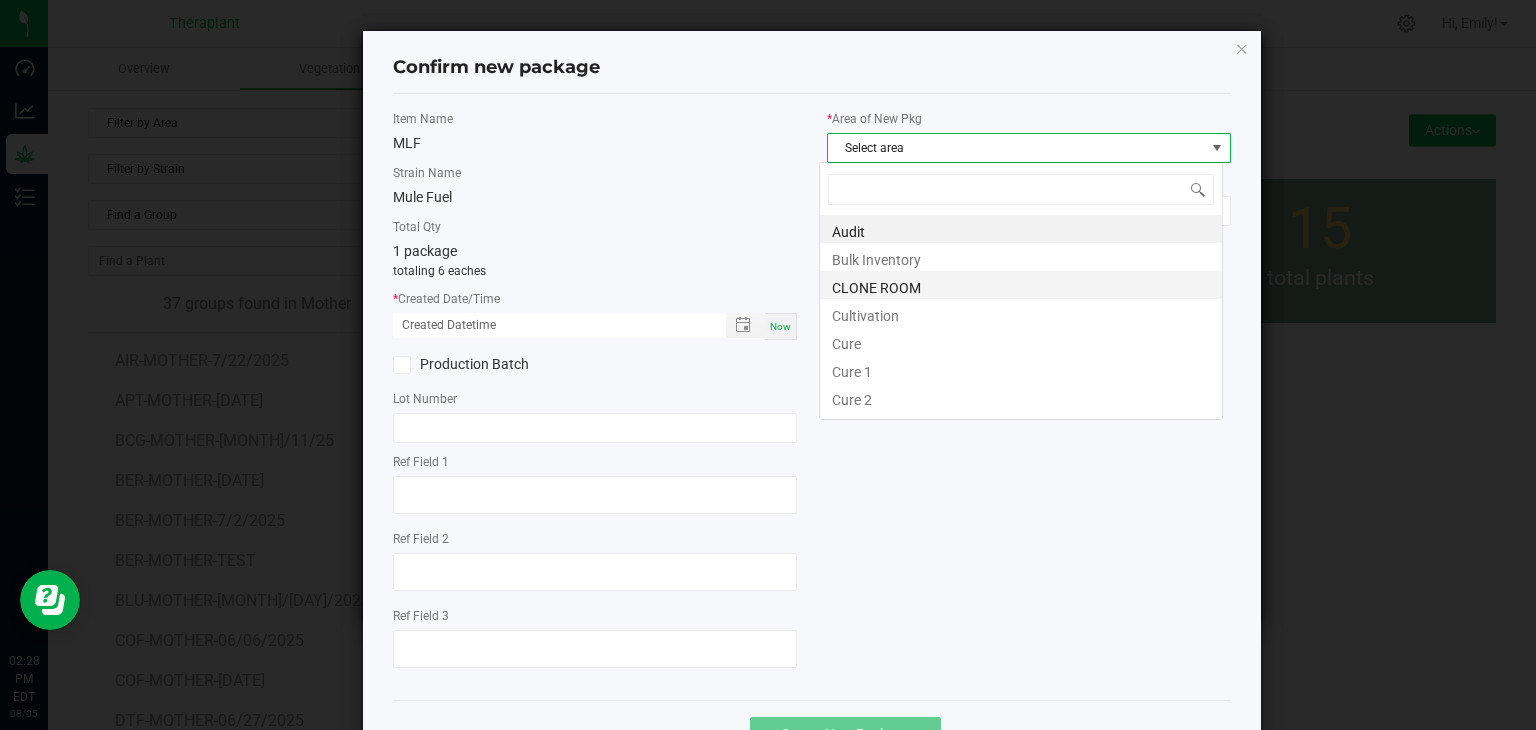 scroll, scrollTop: 99970, scrollLeft: 99596, axis: both 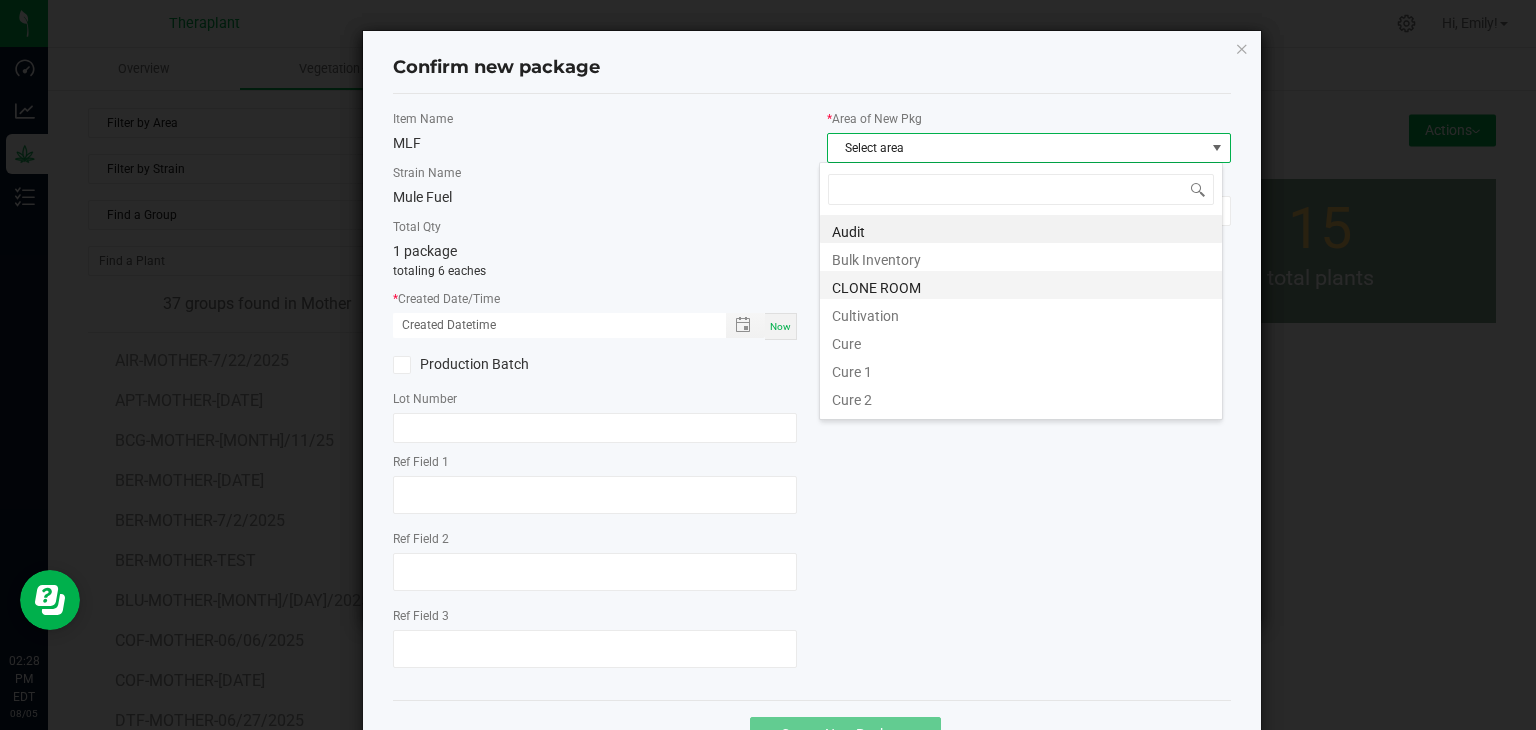 click on "CLONE ROOM" at bounding box center (1021, 285) 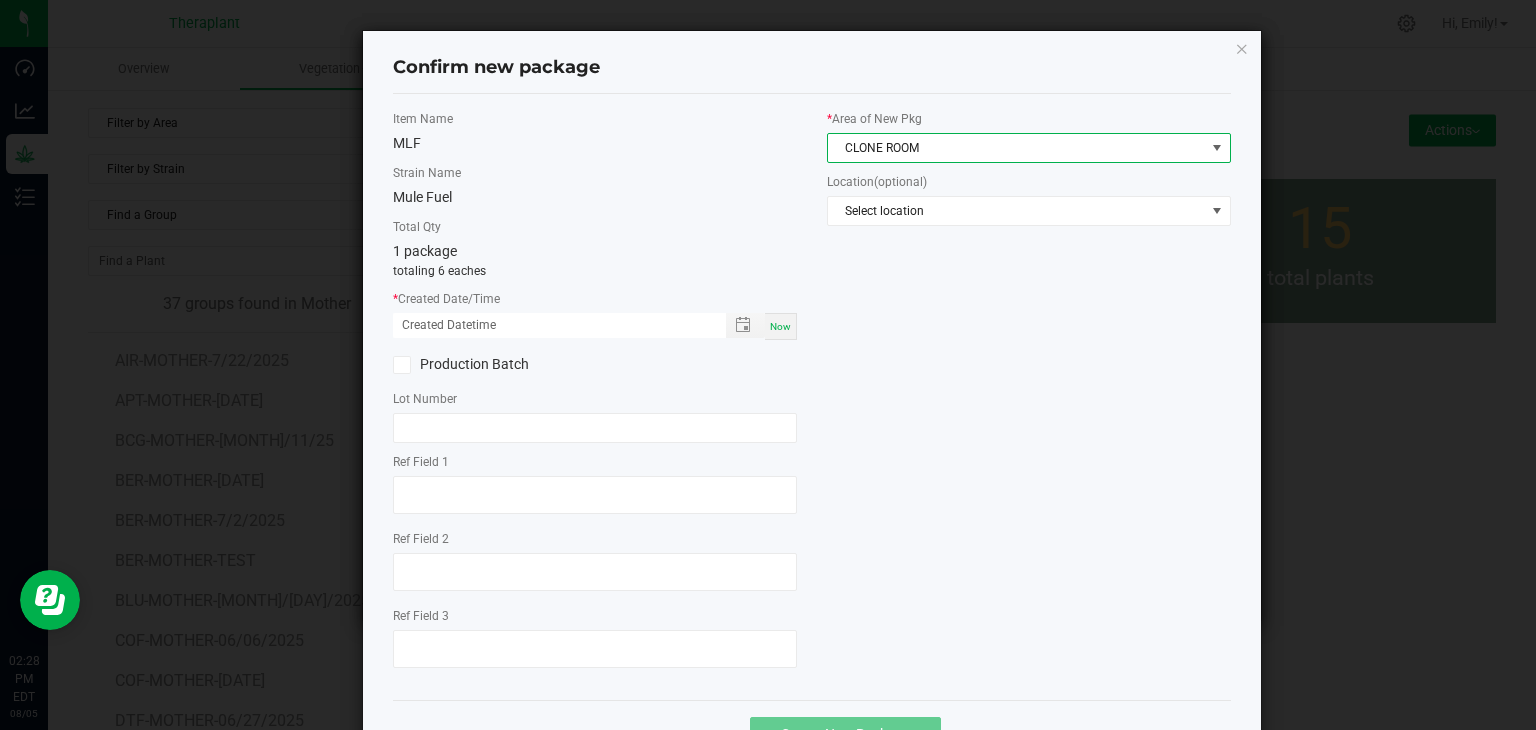 click on "Now" at bounding box center [780, 326] 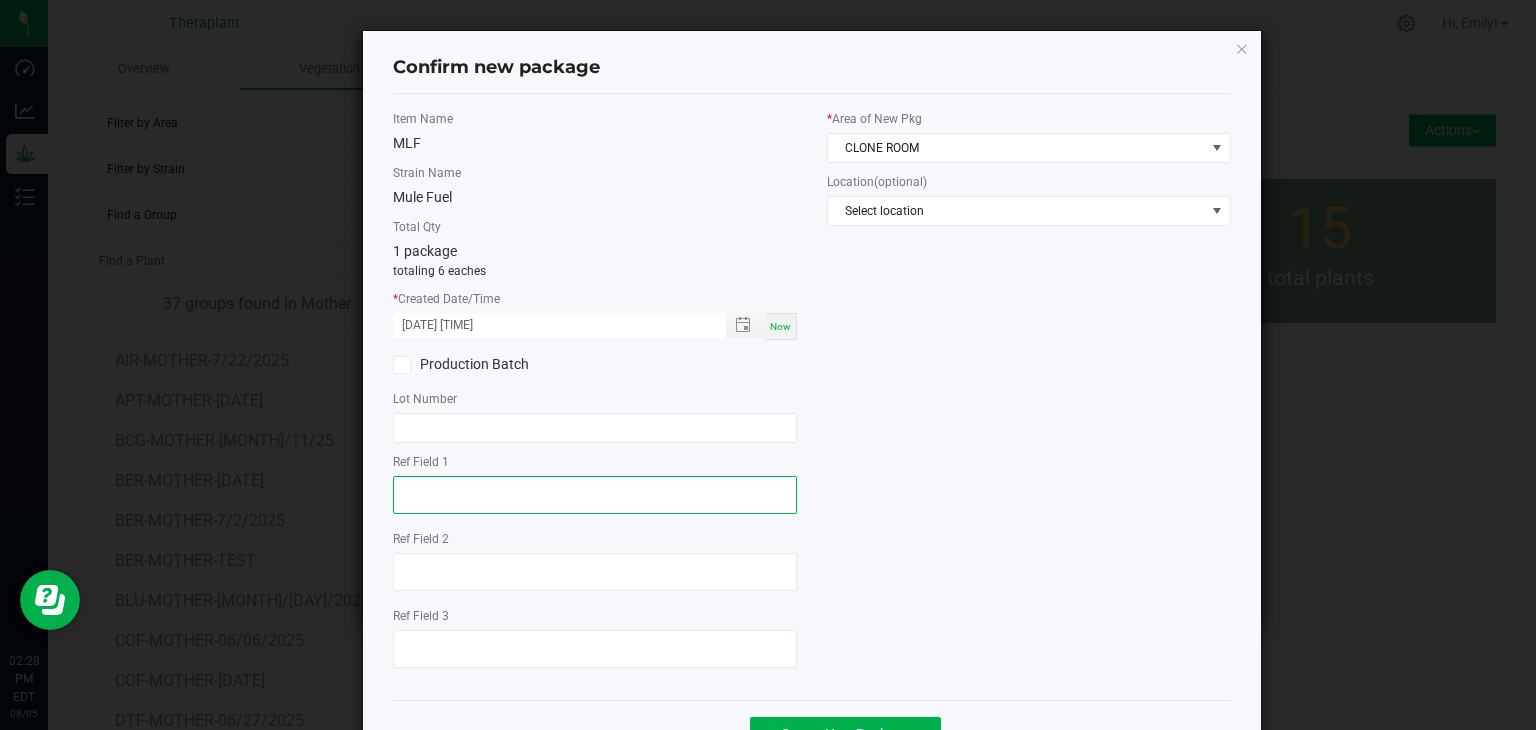 click 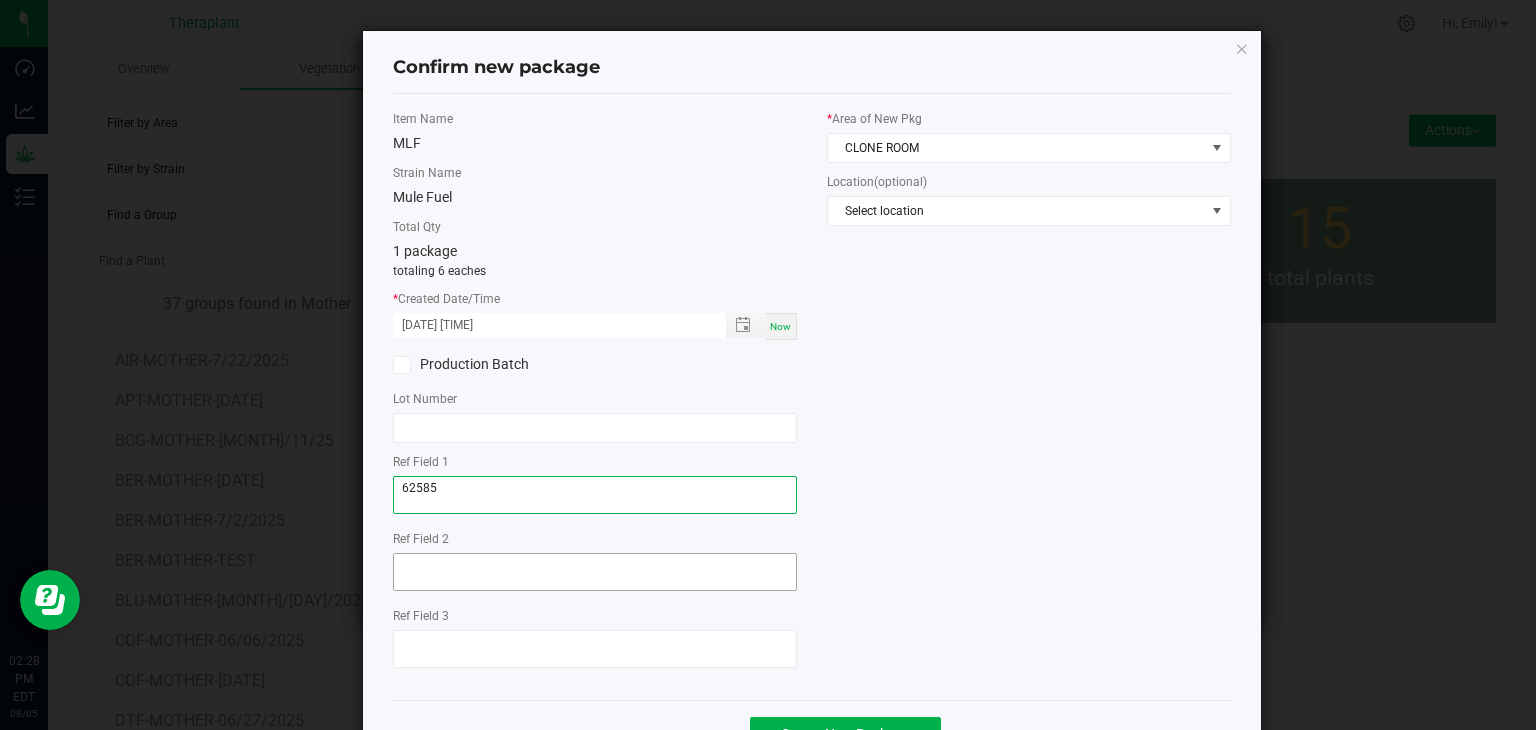 type on "62585" 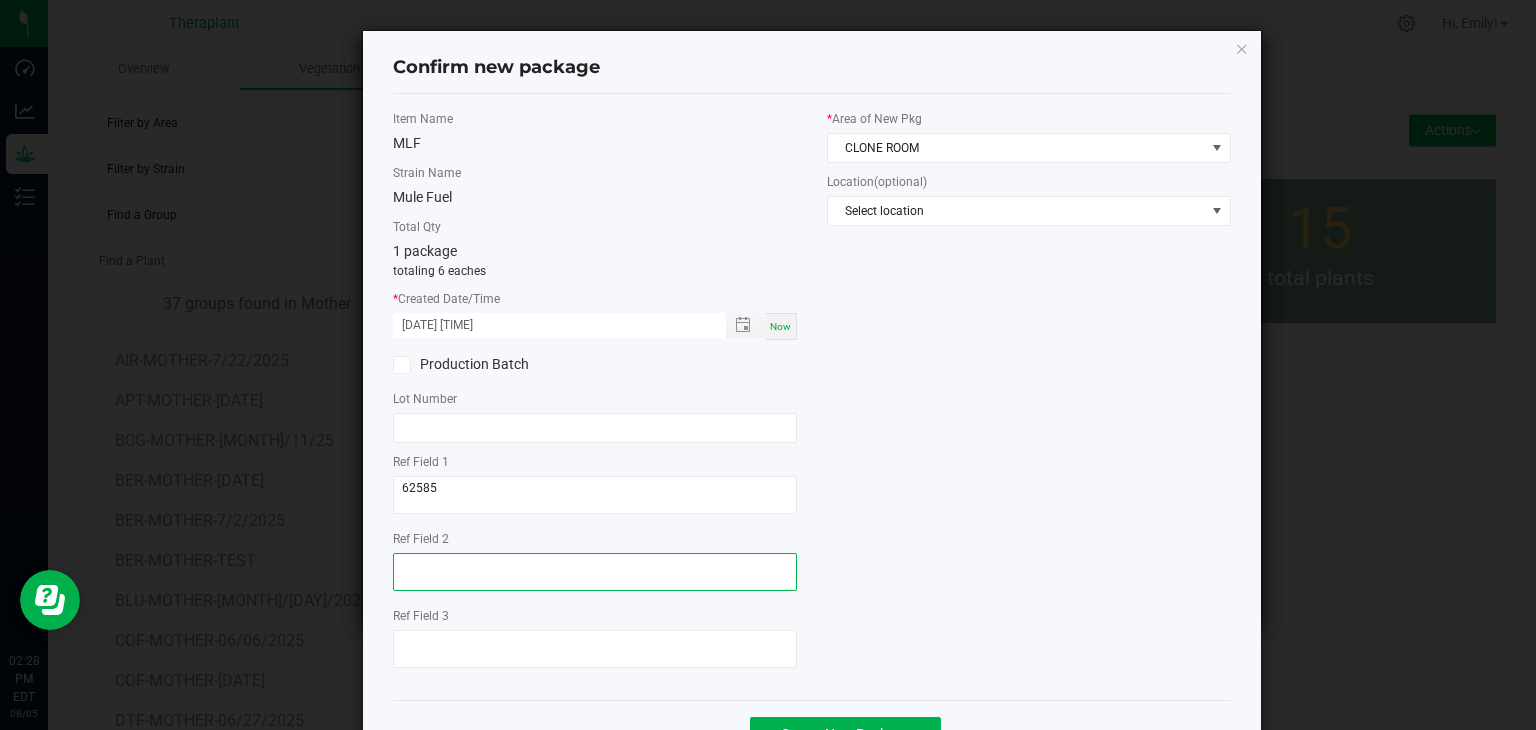 click at bounding box center [595, 572] 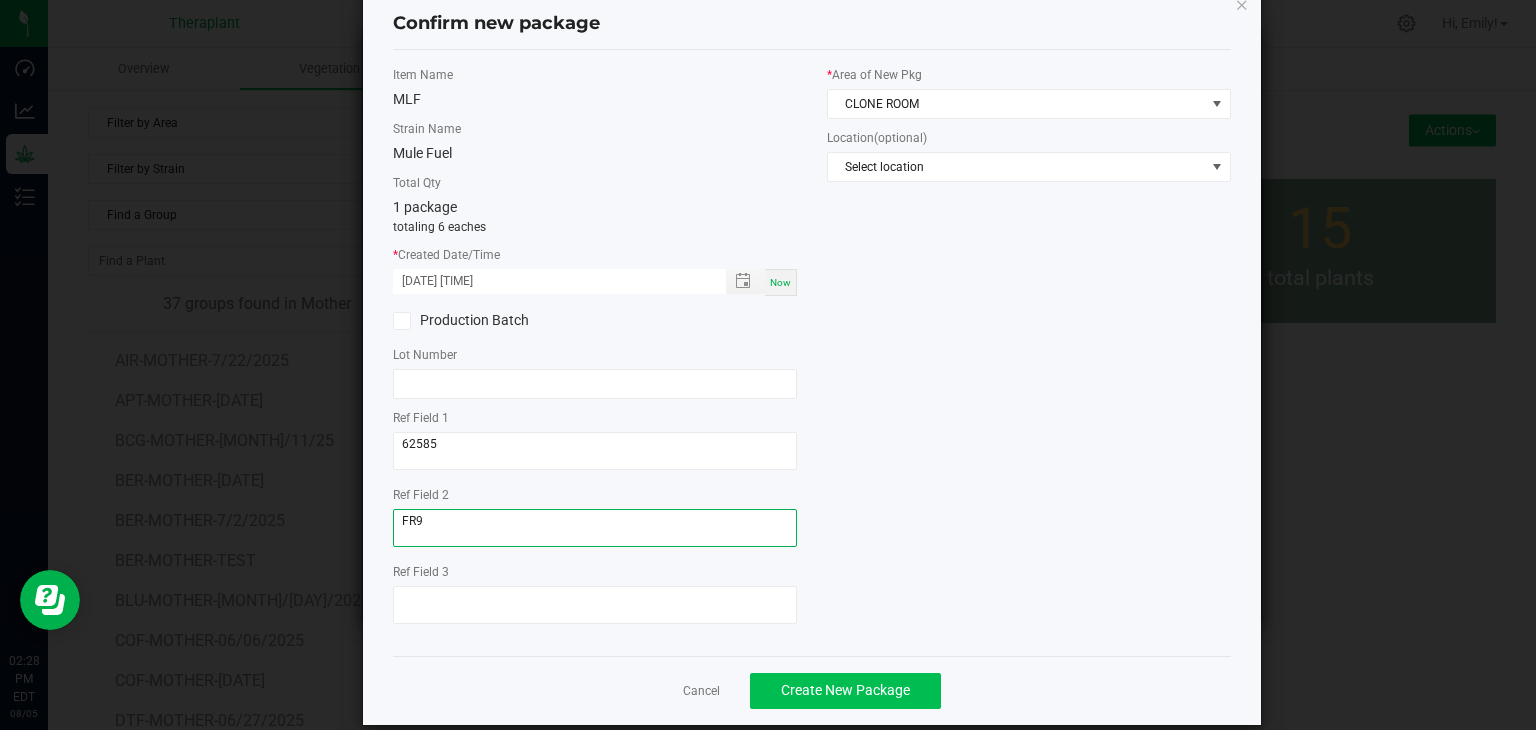 scroll, scrollTop: 69, scrollLeft: 0, axis: vertical 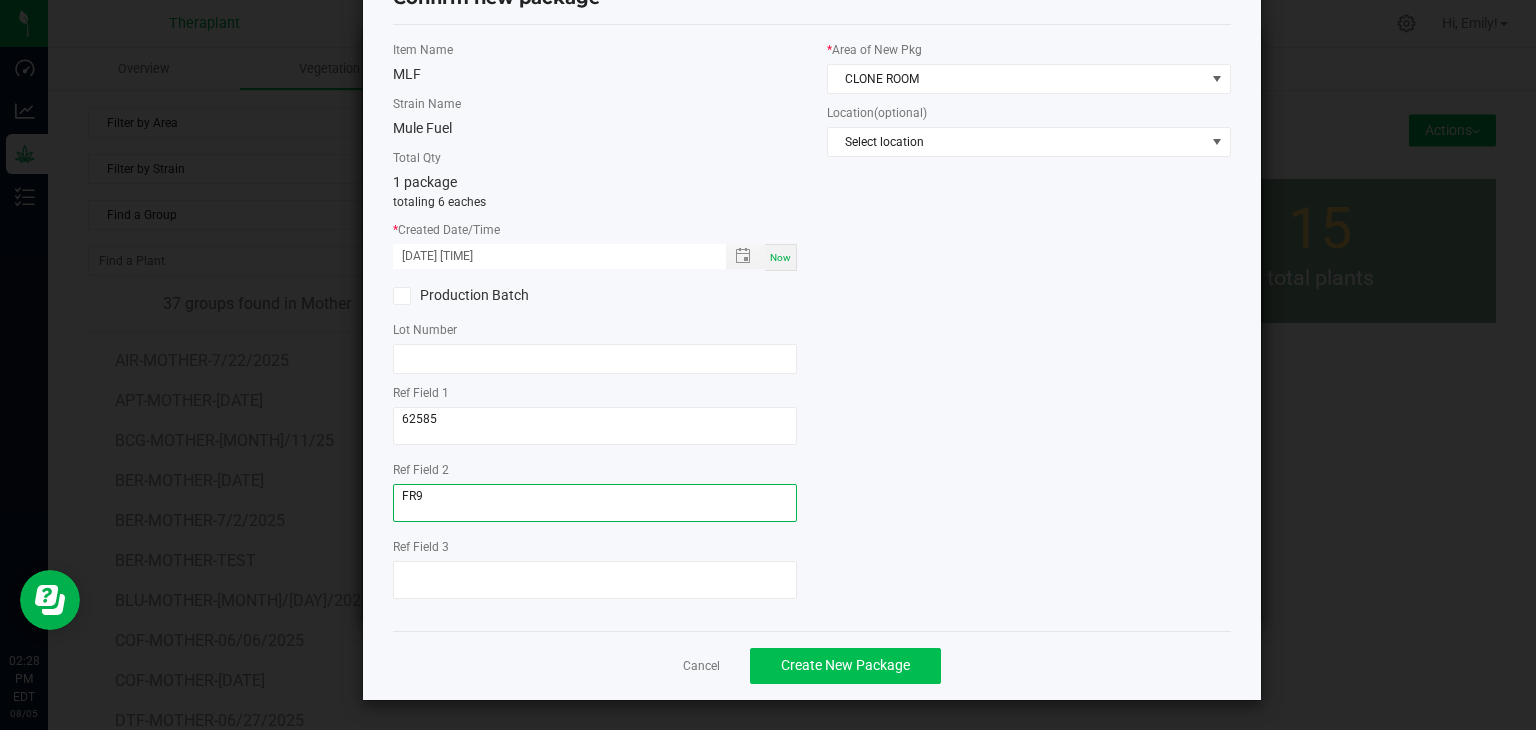 type on "FR9" 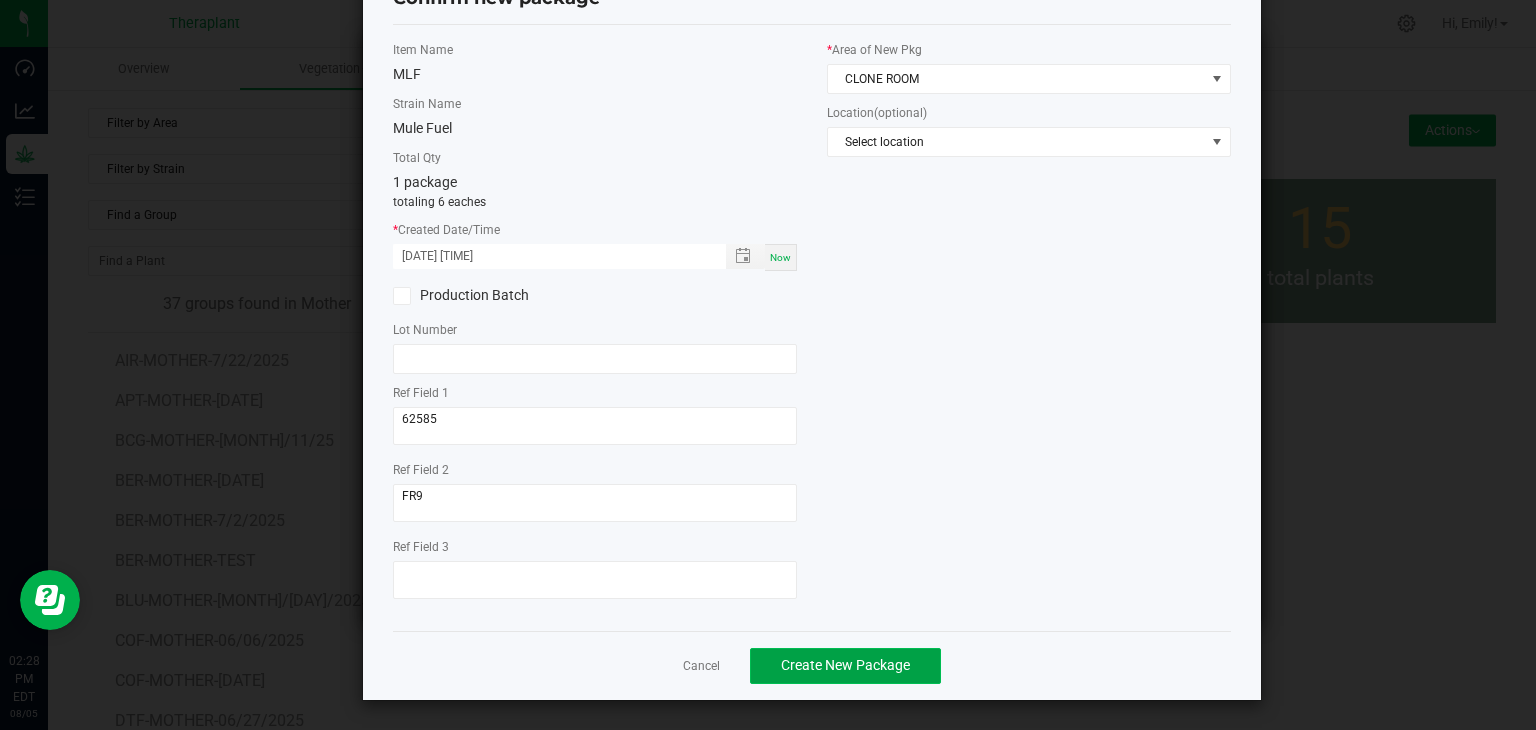 click on "Create New Package" 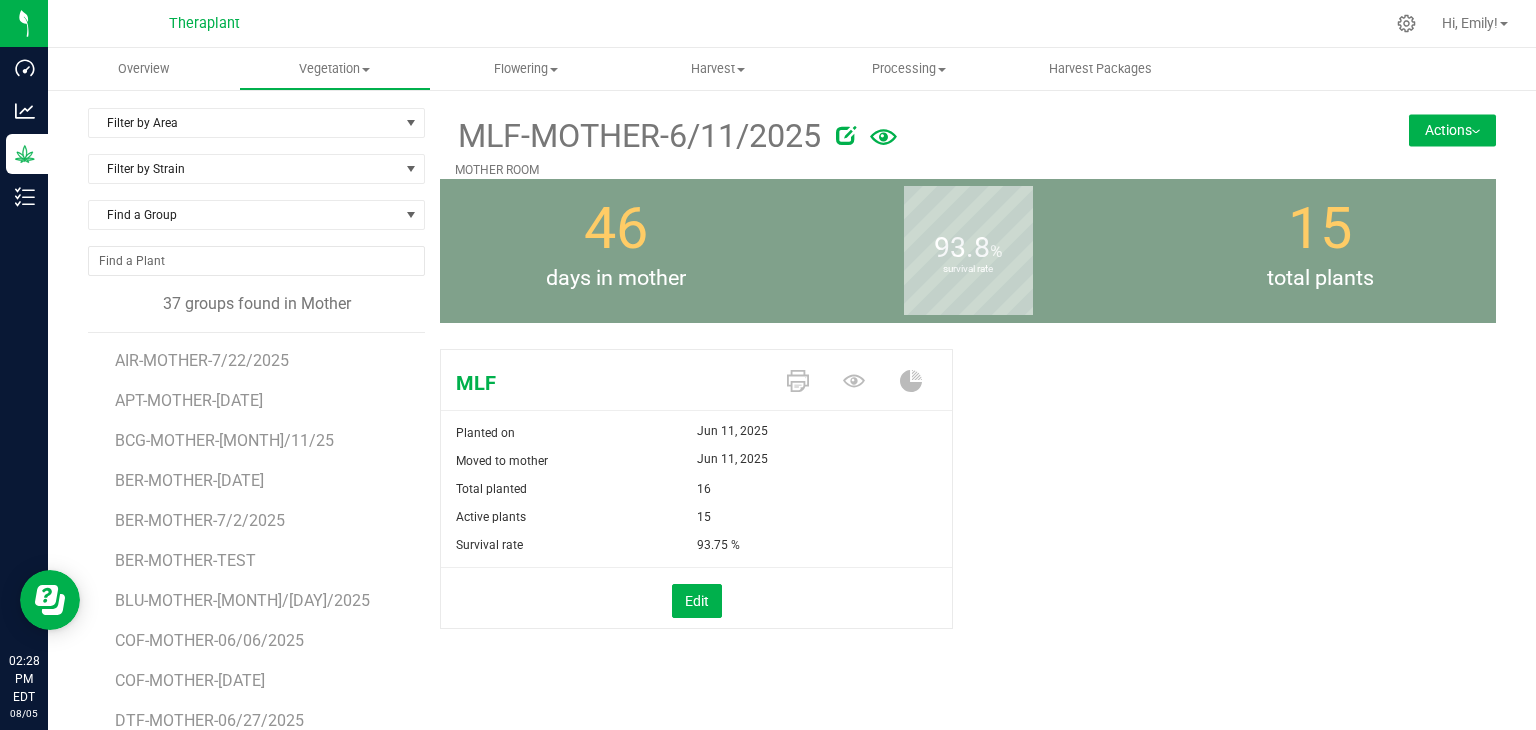 click on "Actions" at bounding box center [1452, 130] 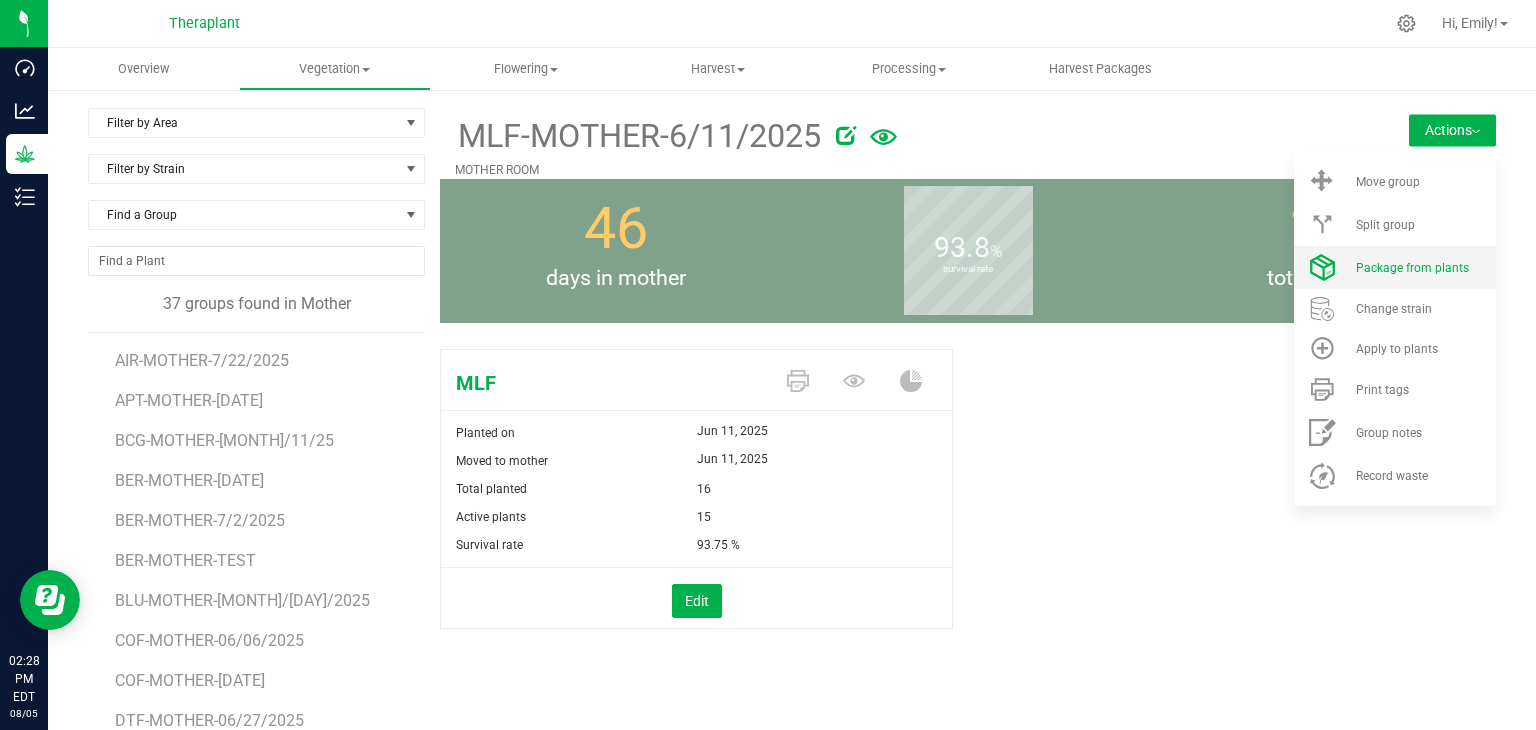 click on "Package from plants" at bounding box center (1412, 268) 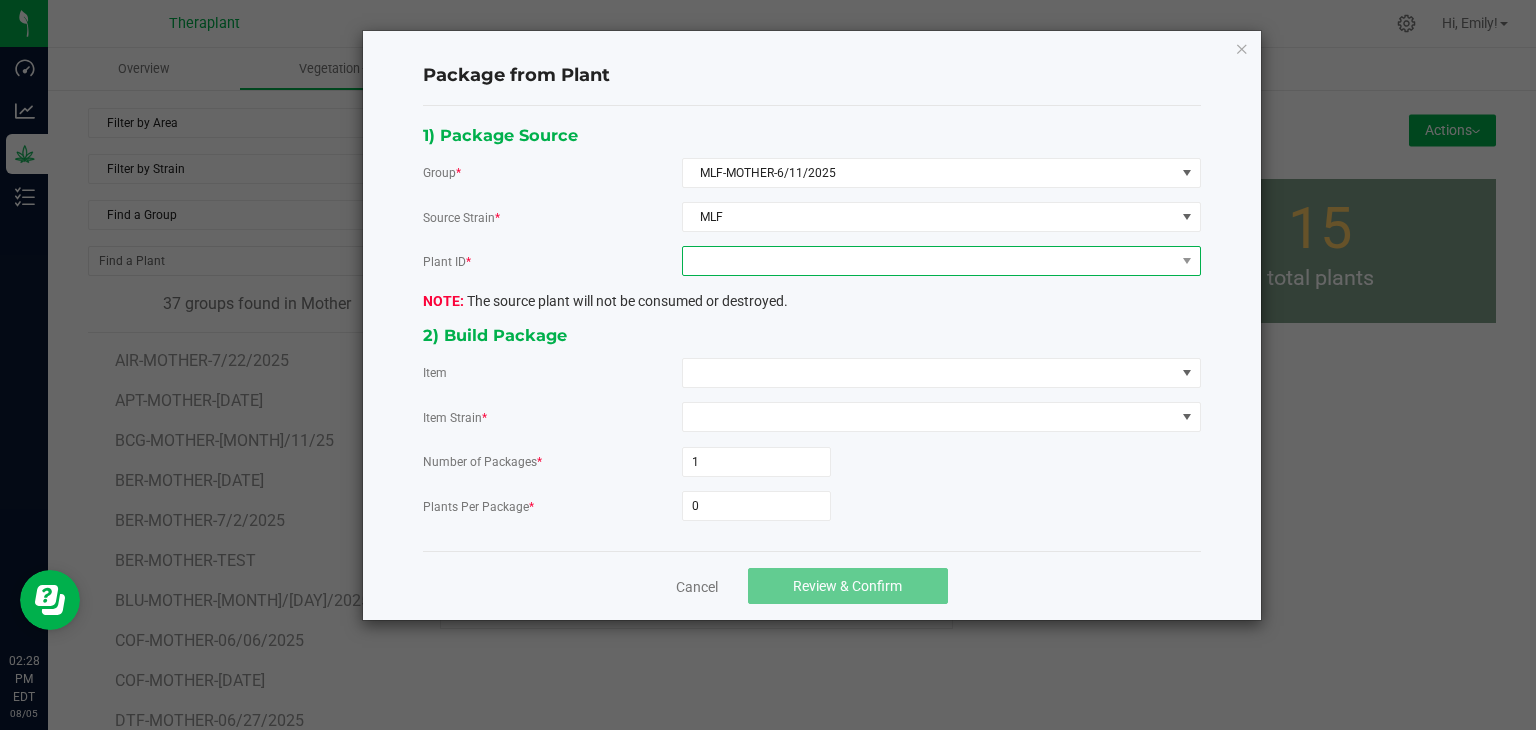 click at bounding box center [929, 261] 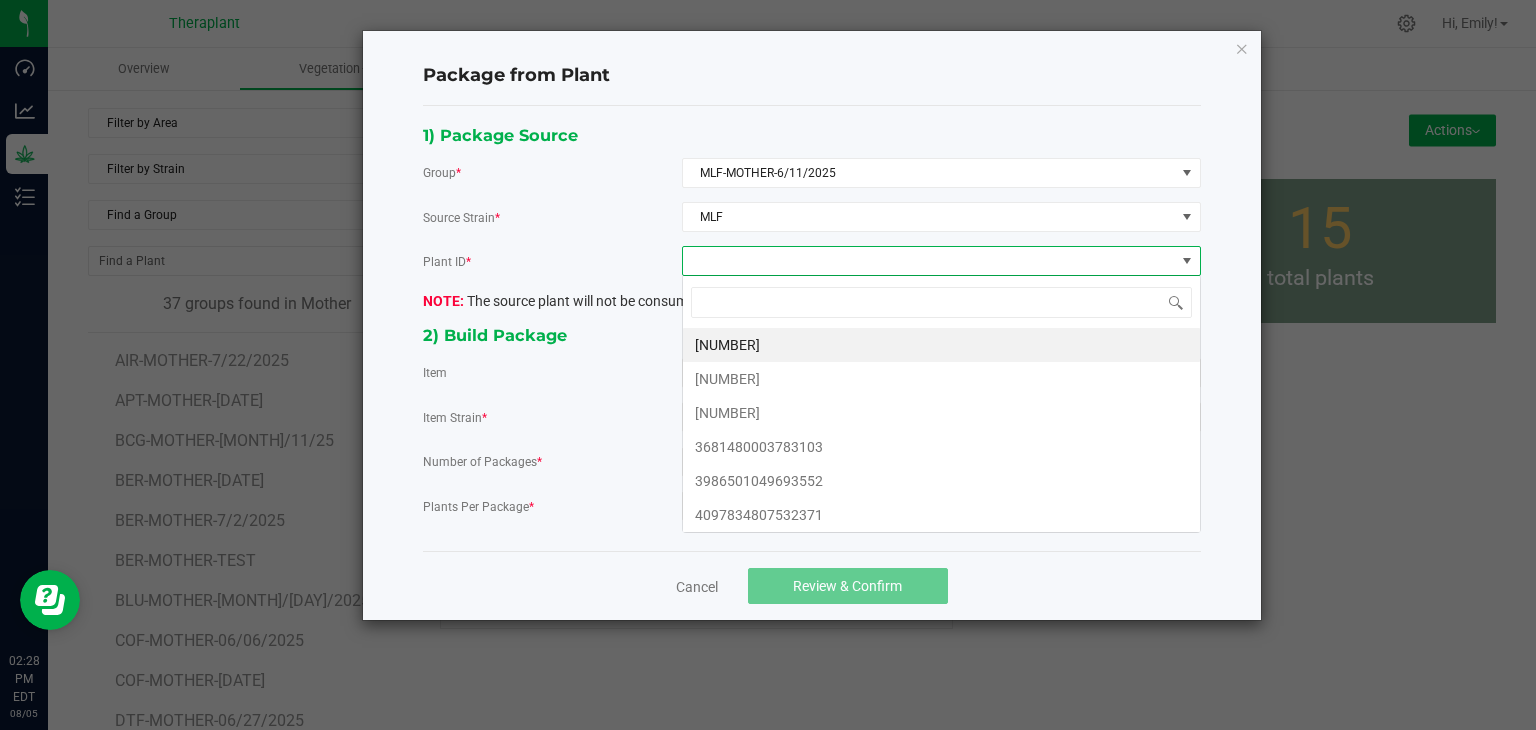 scroll, scrollTop: 99970, scrollLeft: 99480, axis: both 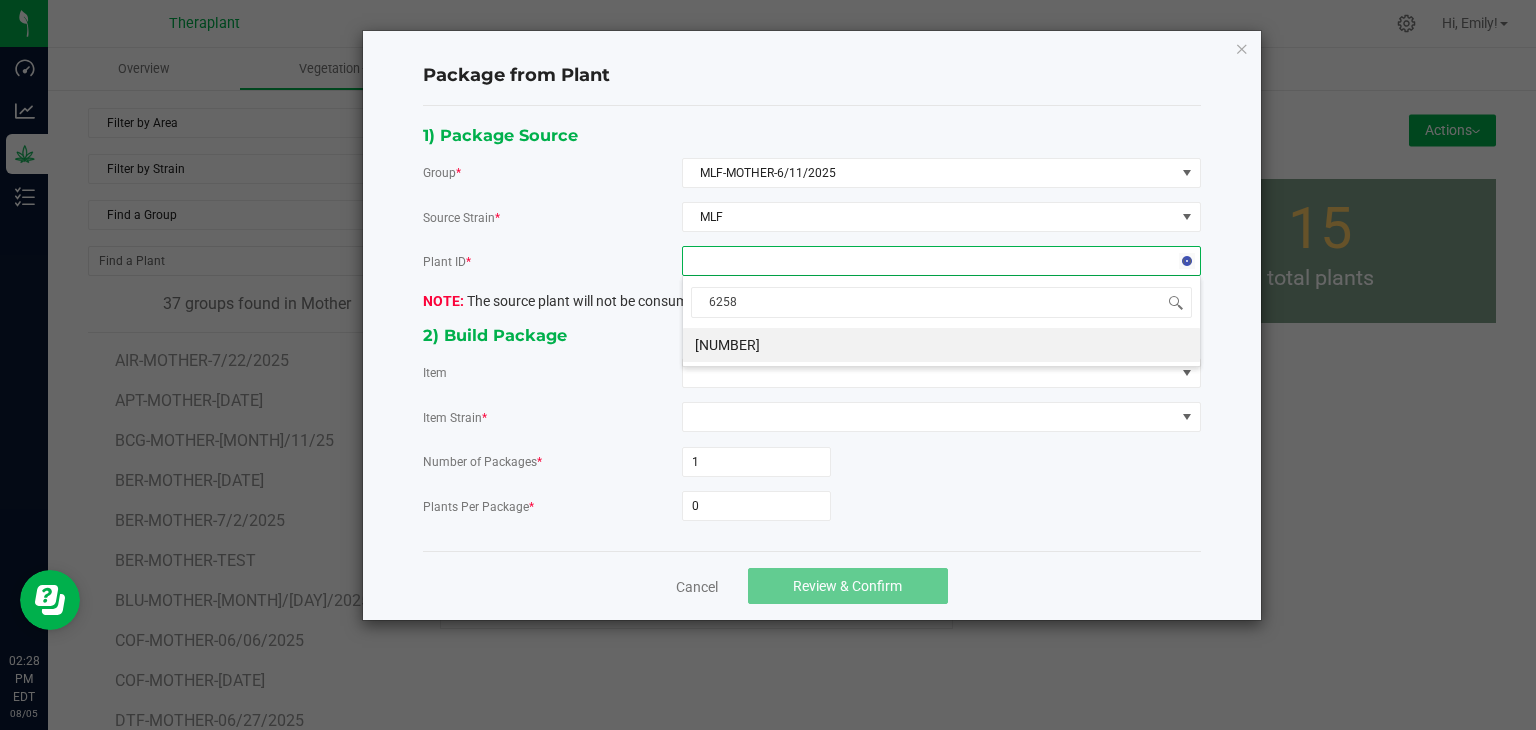 type on "62585" 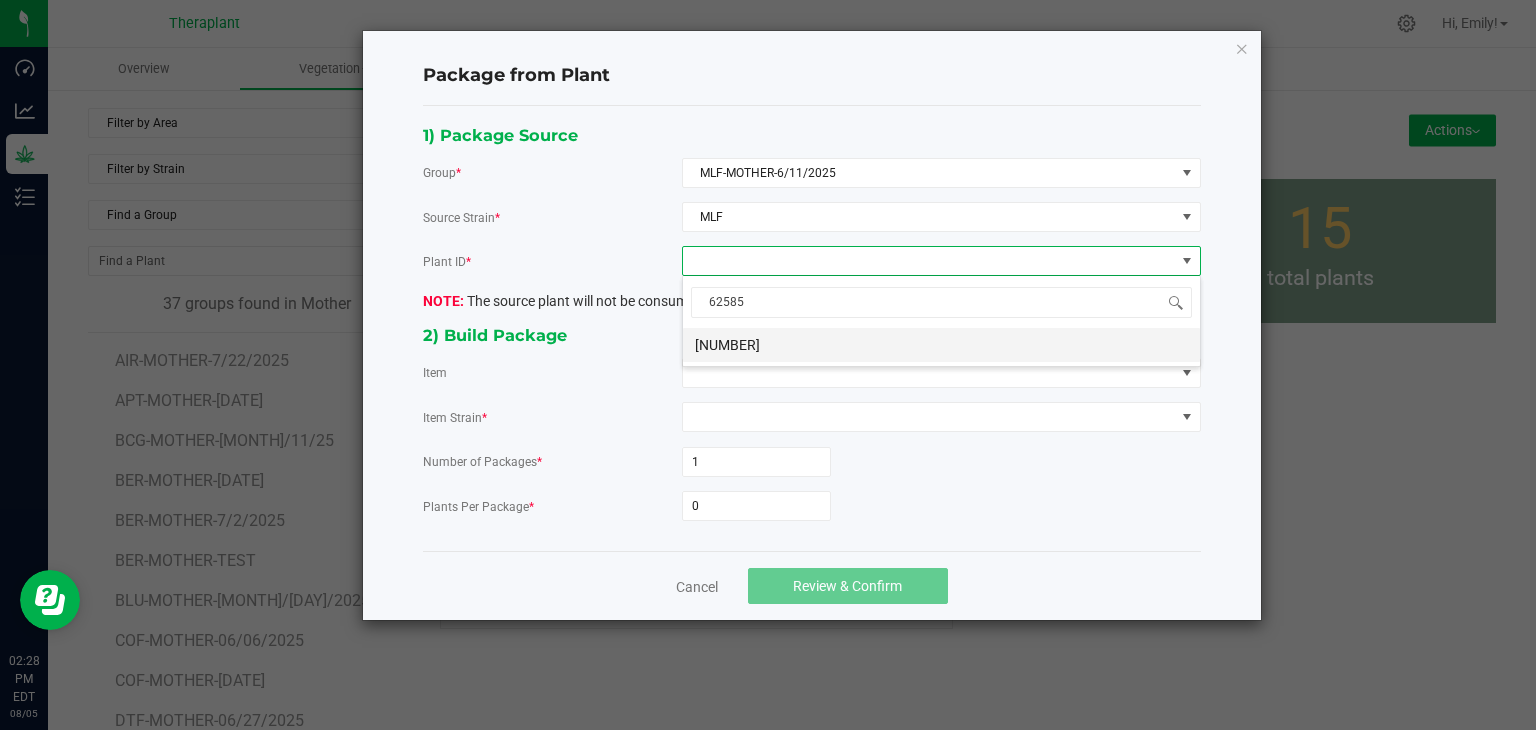 click on "9049423494962585" at bounding box center (941, 345) 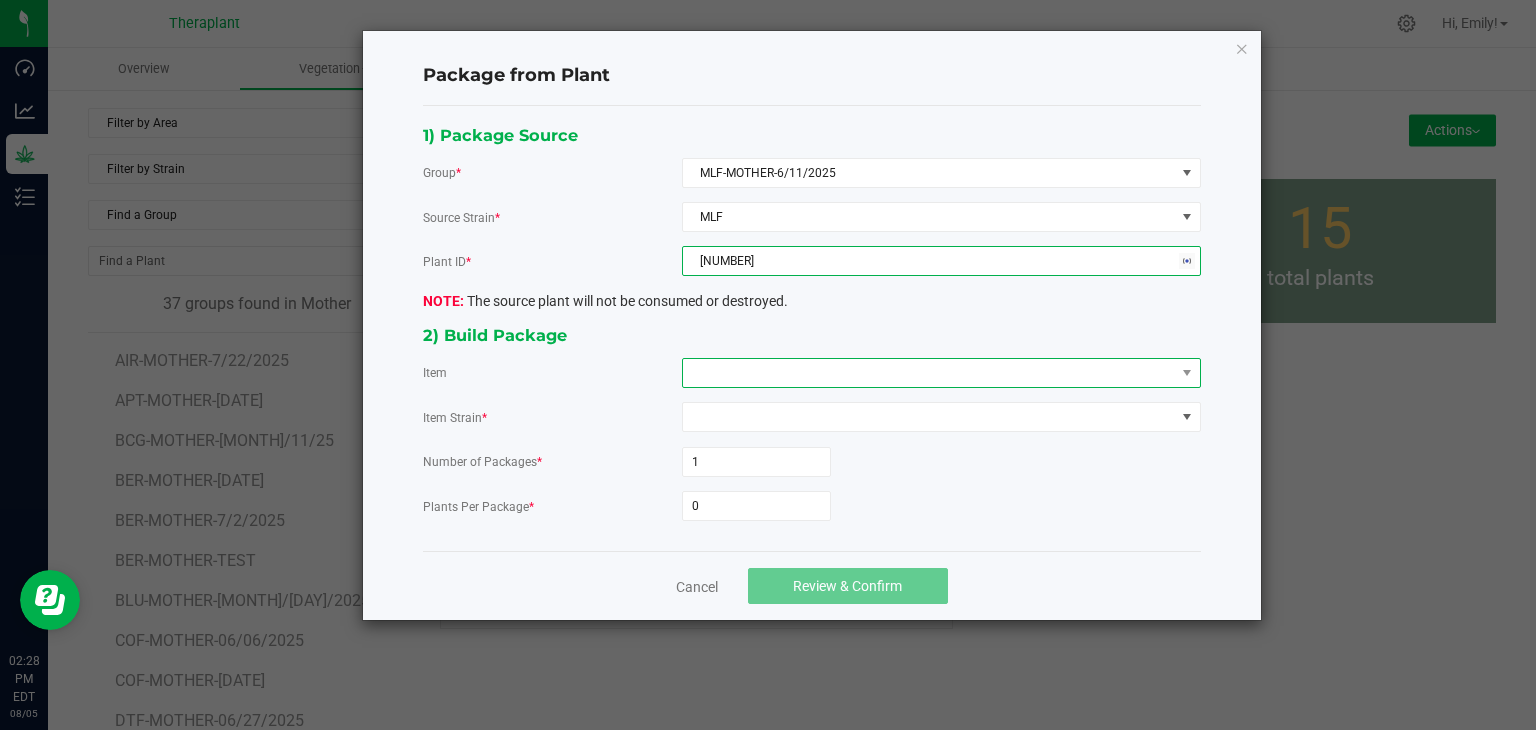 click at bounding box center (929, 373) 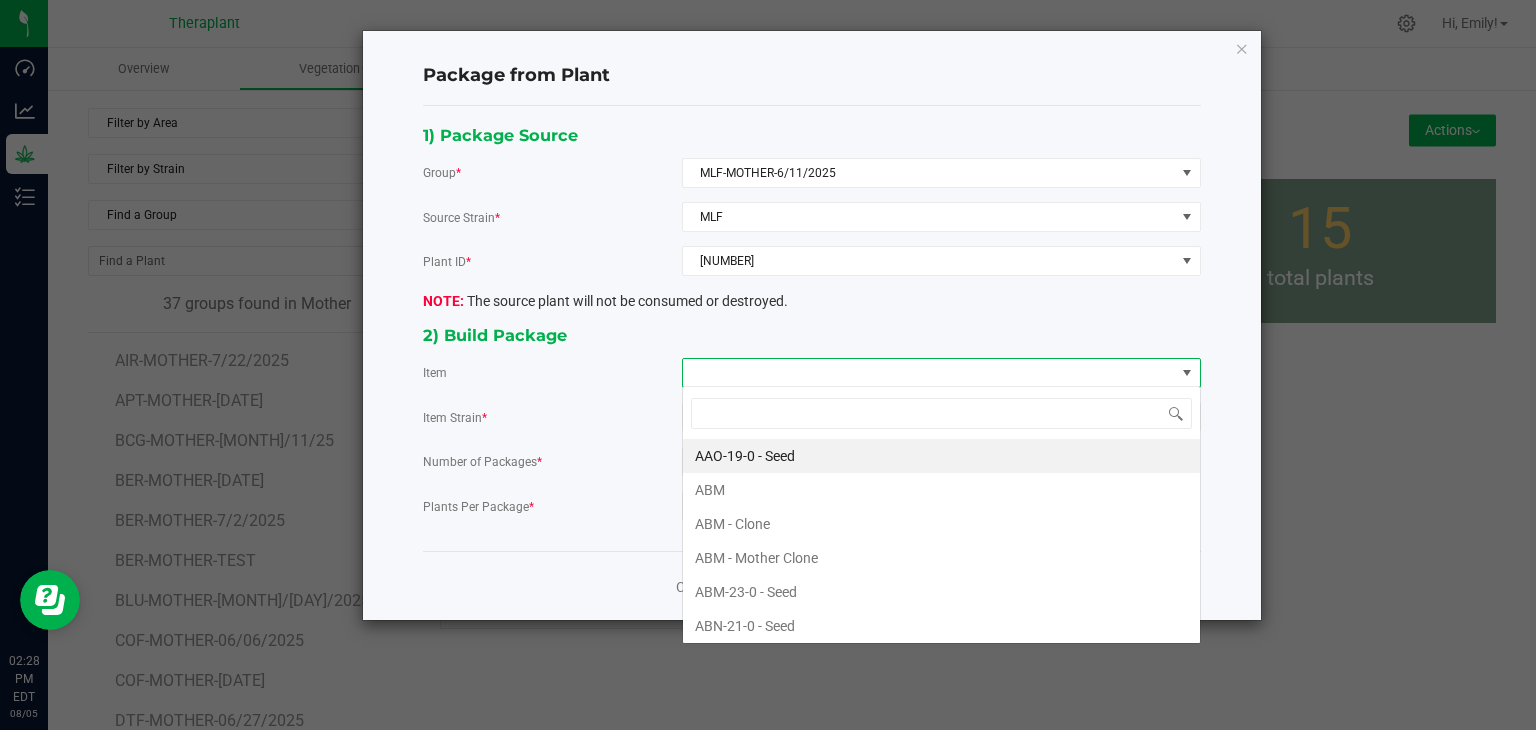 scroll, scrollTop: 99970, scrollLeft: 99480, axis: both 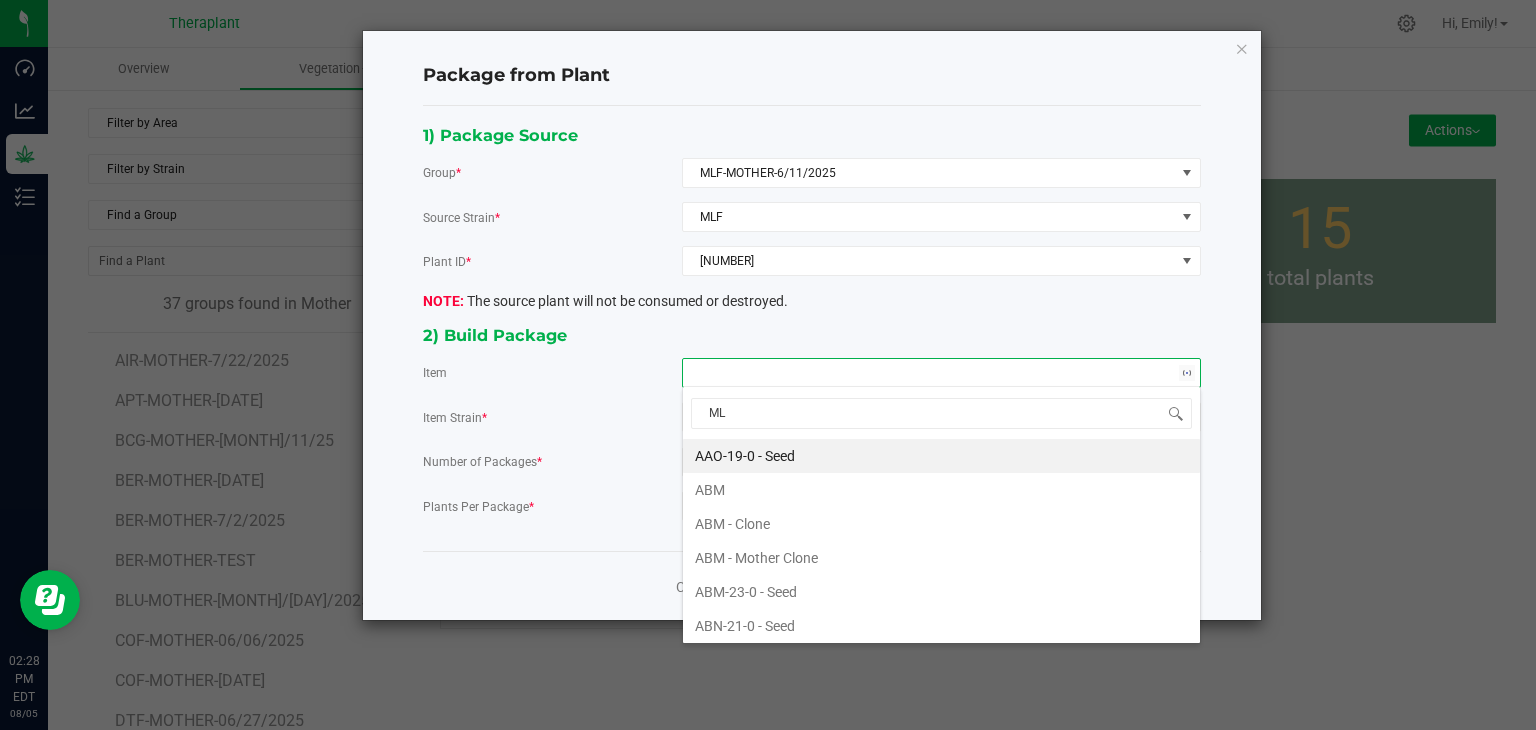 type on "MLF" 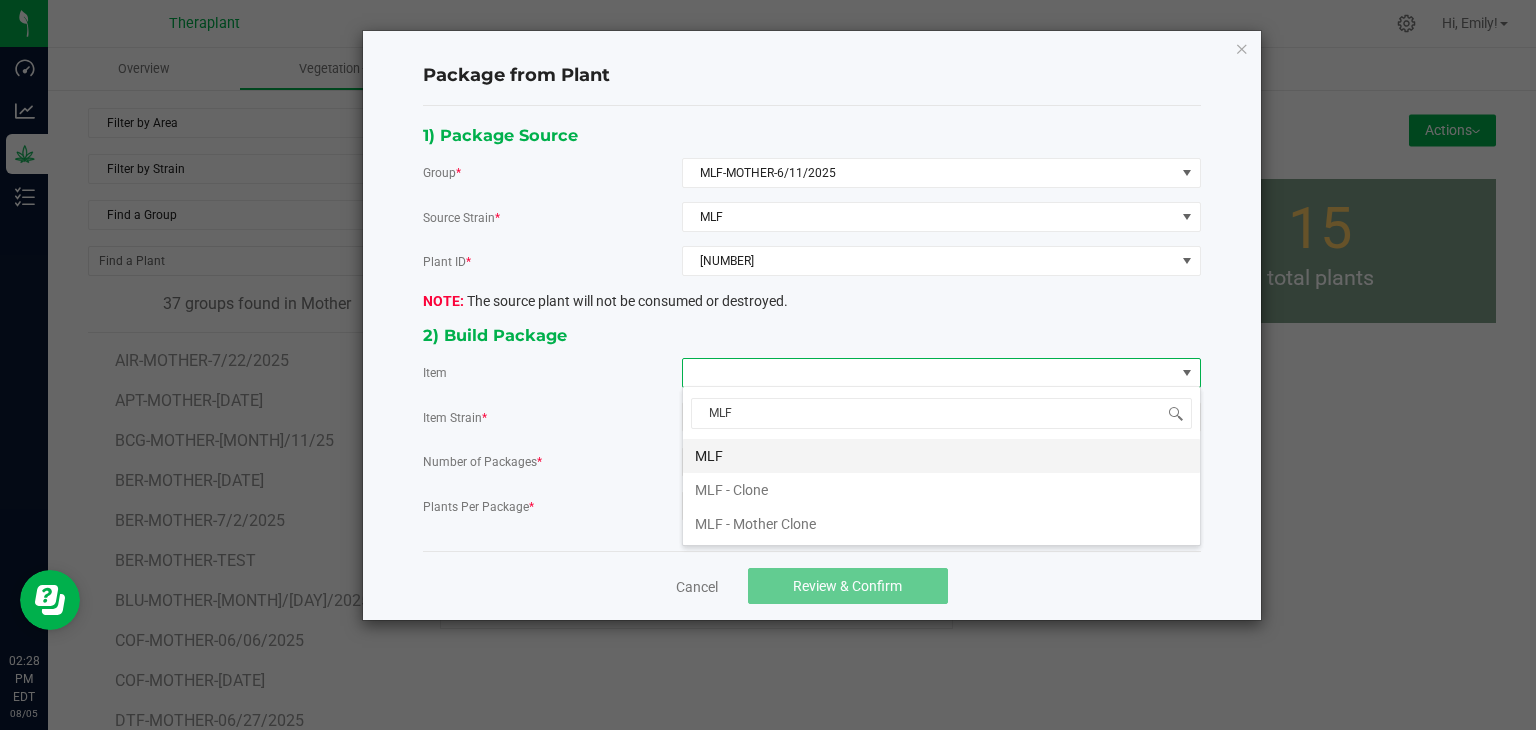 click on "MLF" at bounding box center (941, 456) 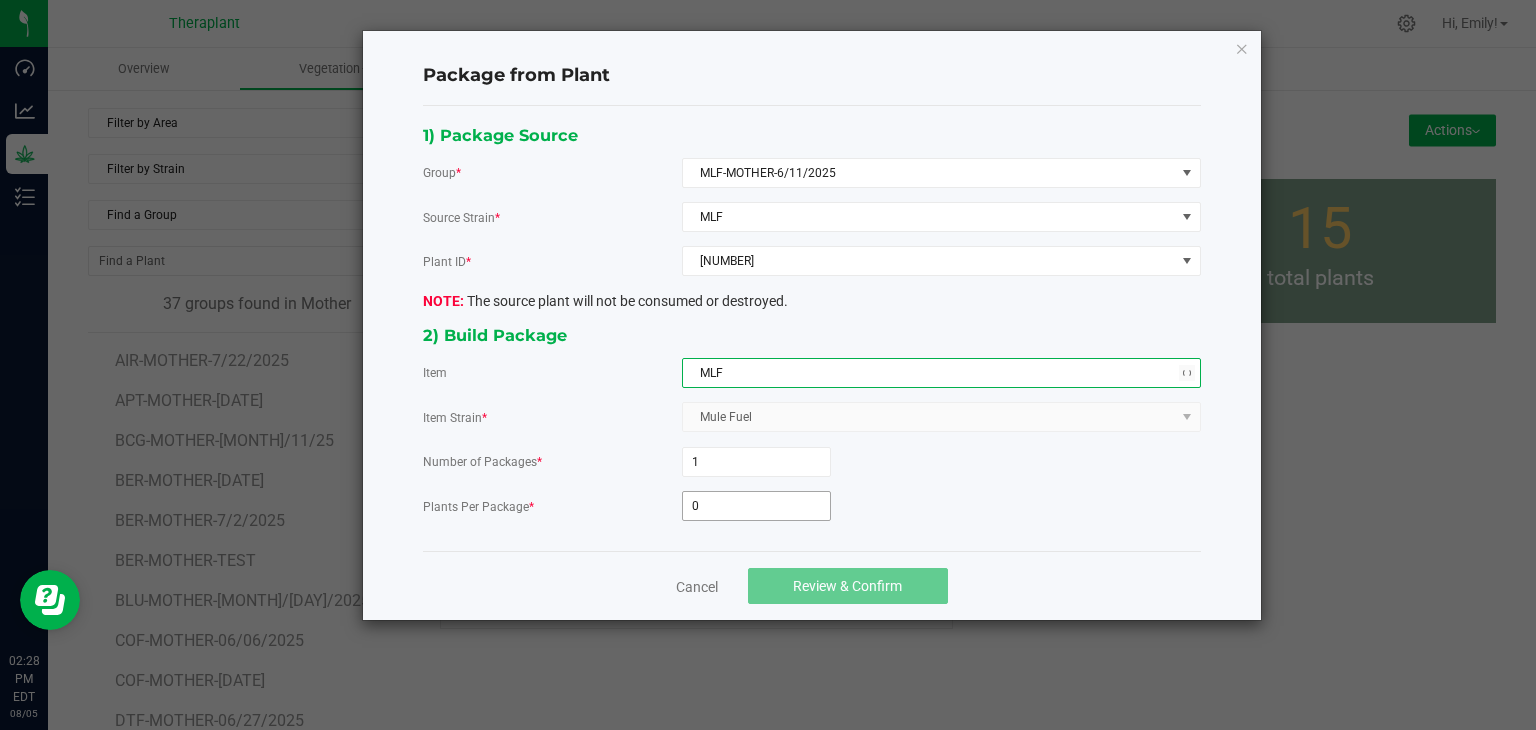 click on "0" at bounding box center (756, 506) 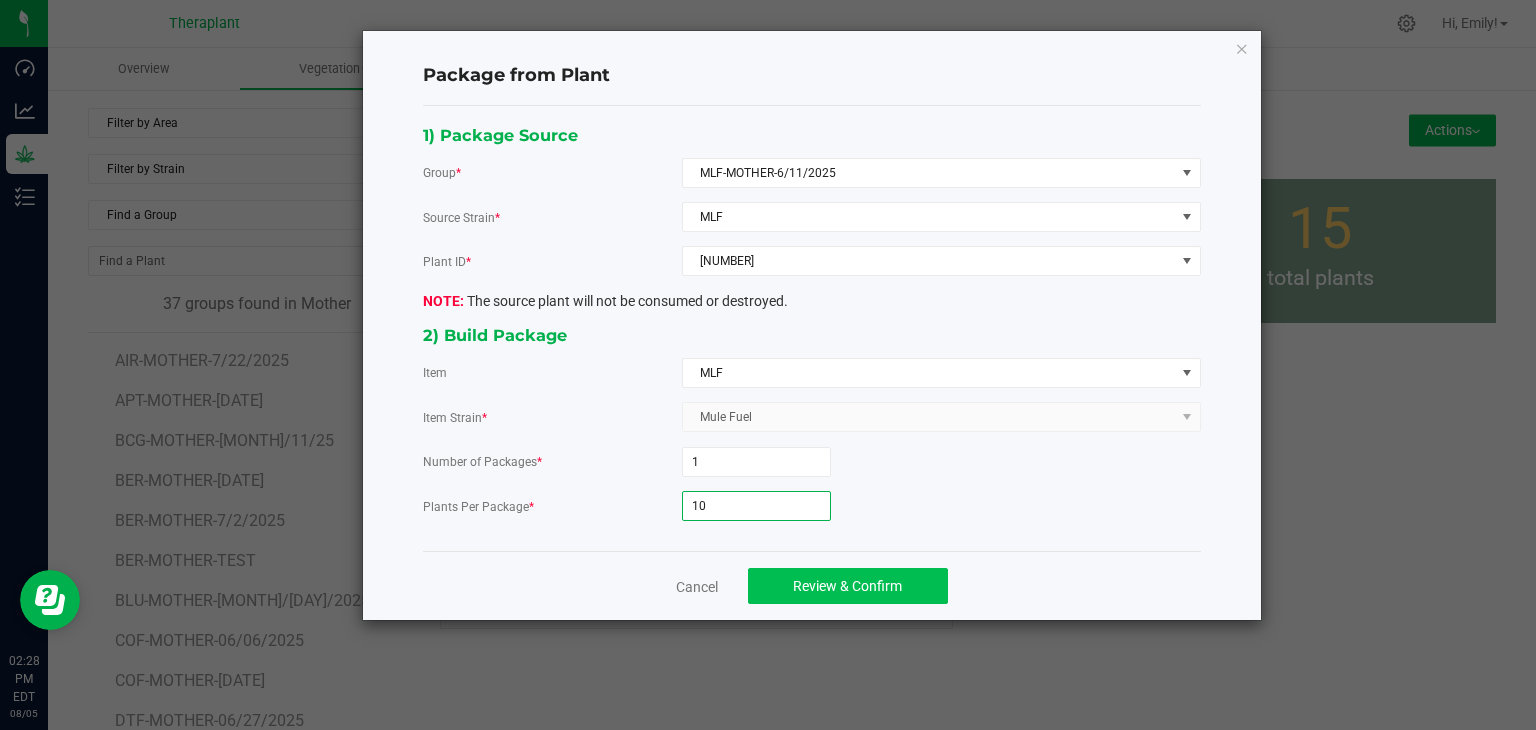 type on "10" 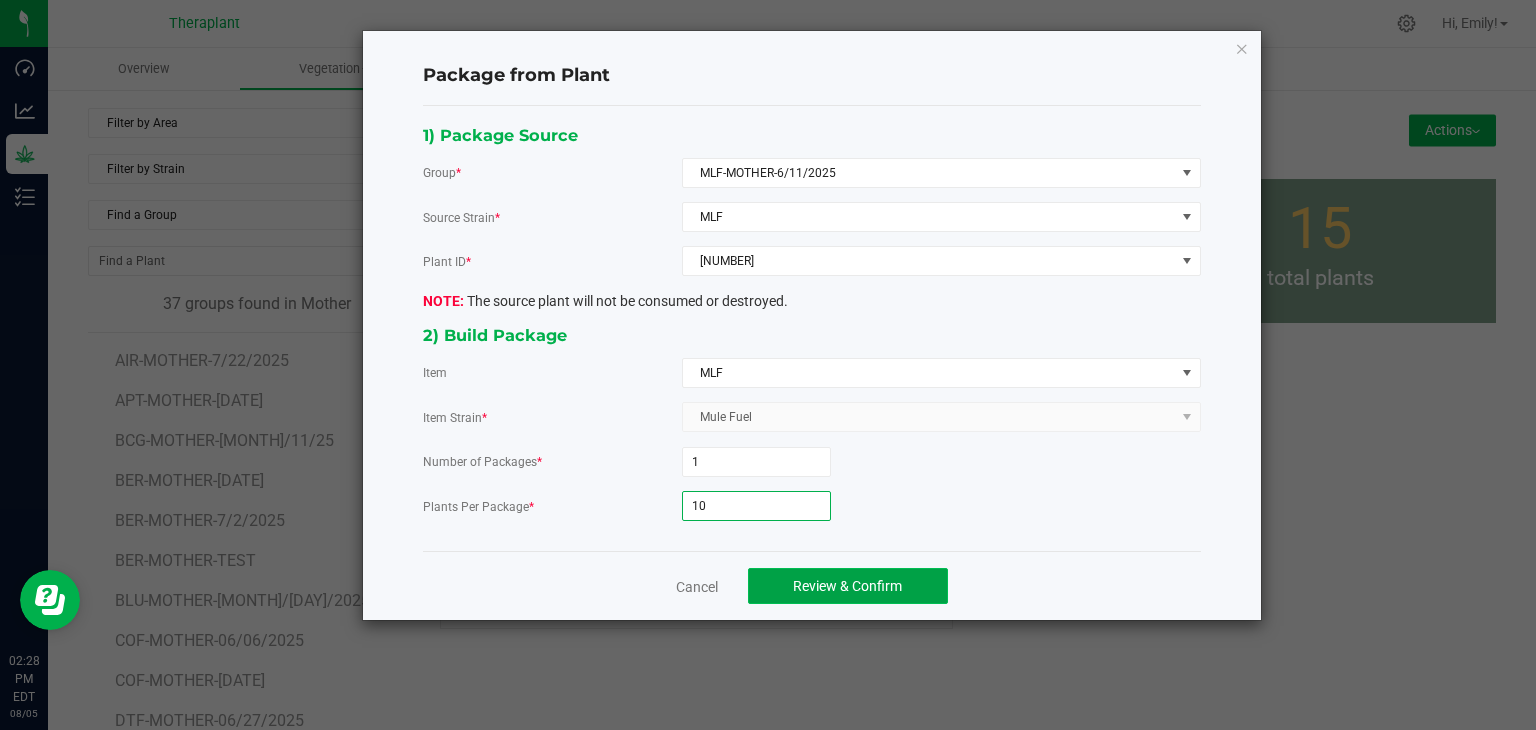 click on "Review & Confirm" 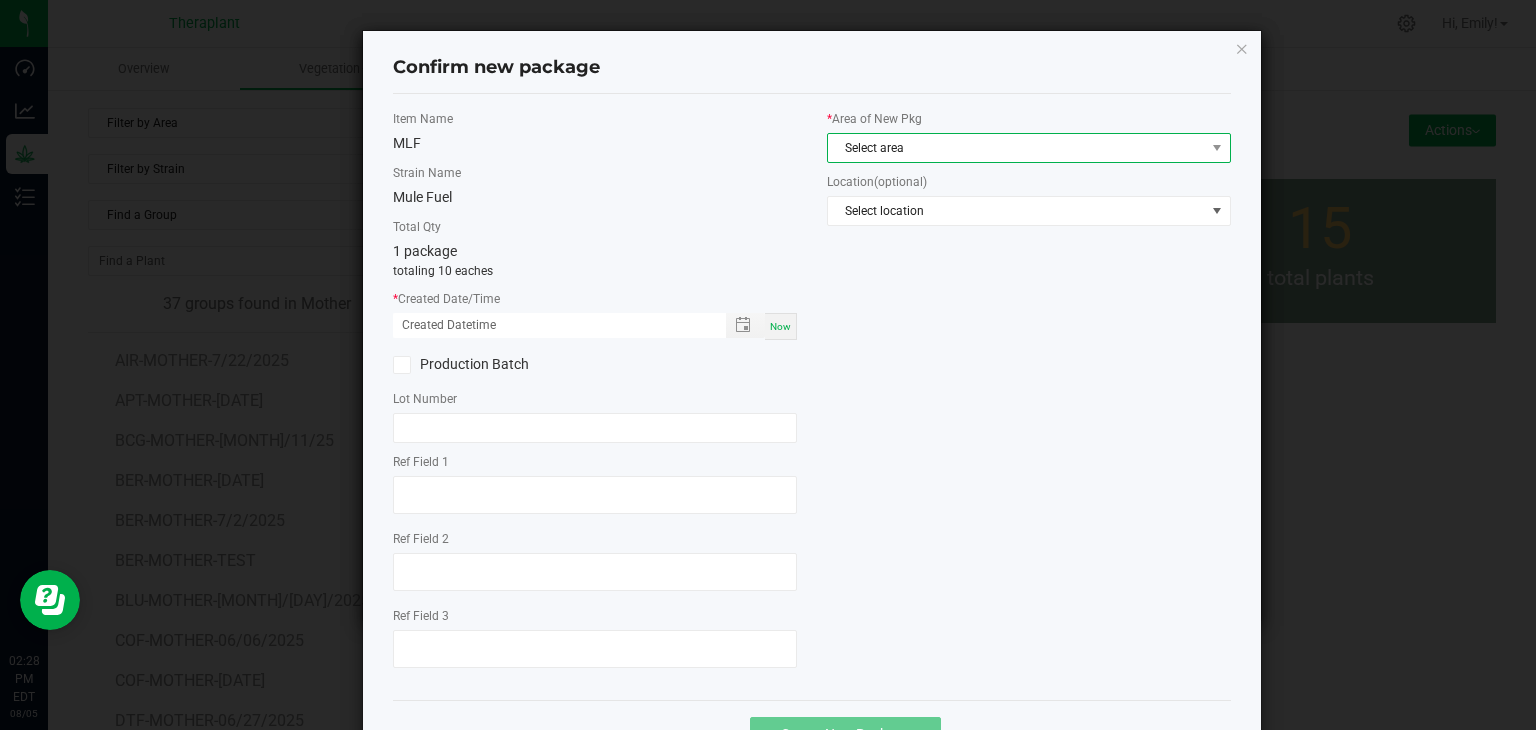 click on "Select area" at bounding box center [1016, 148] 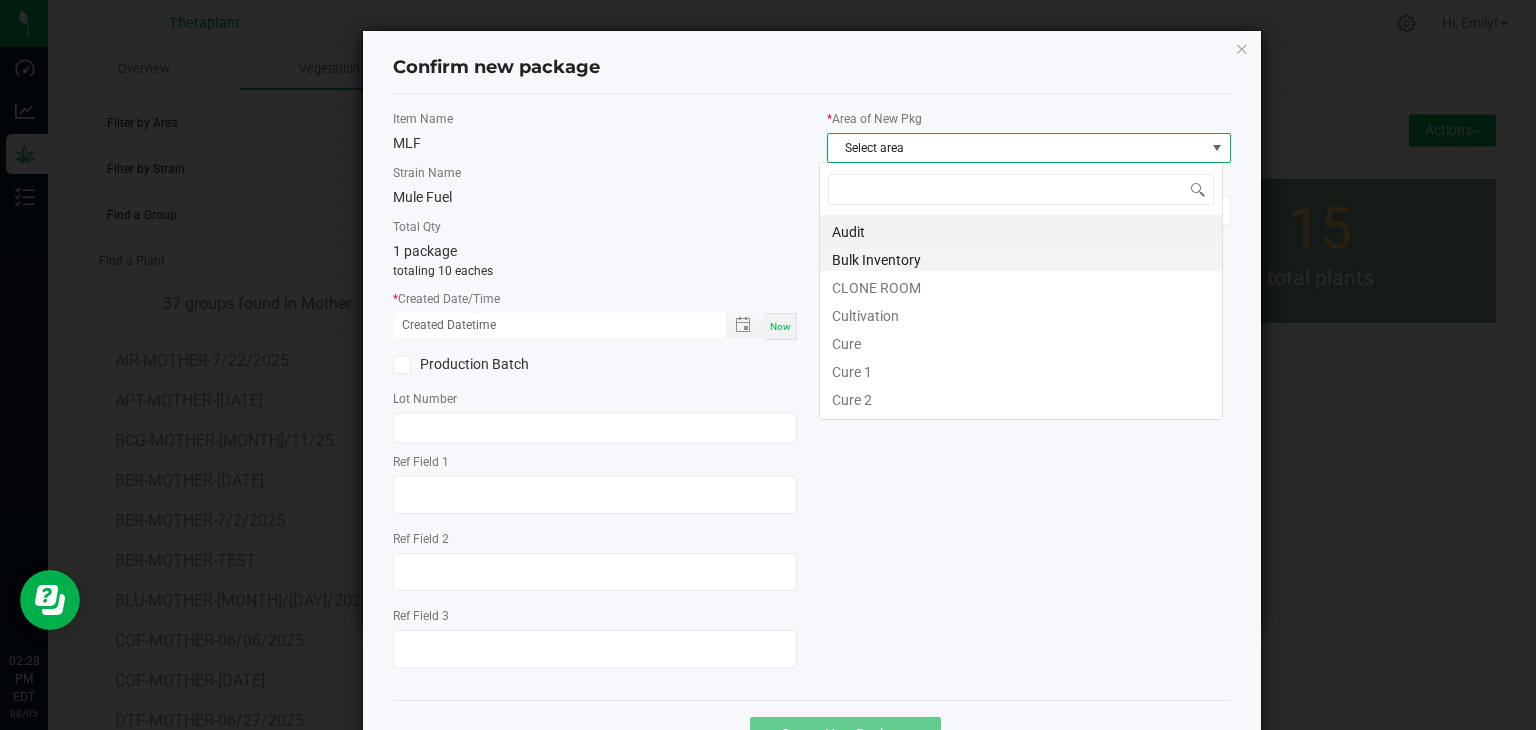 scroll, scrollTop: 99970, scrollLeft: 99596, axis: both 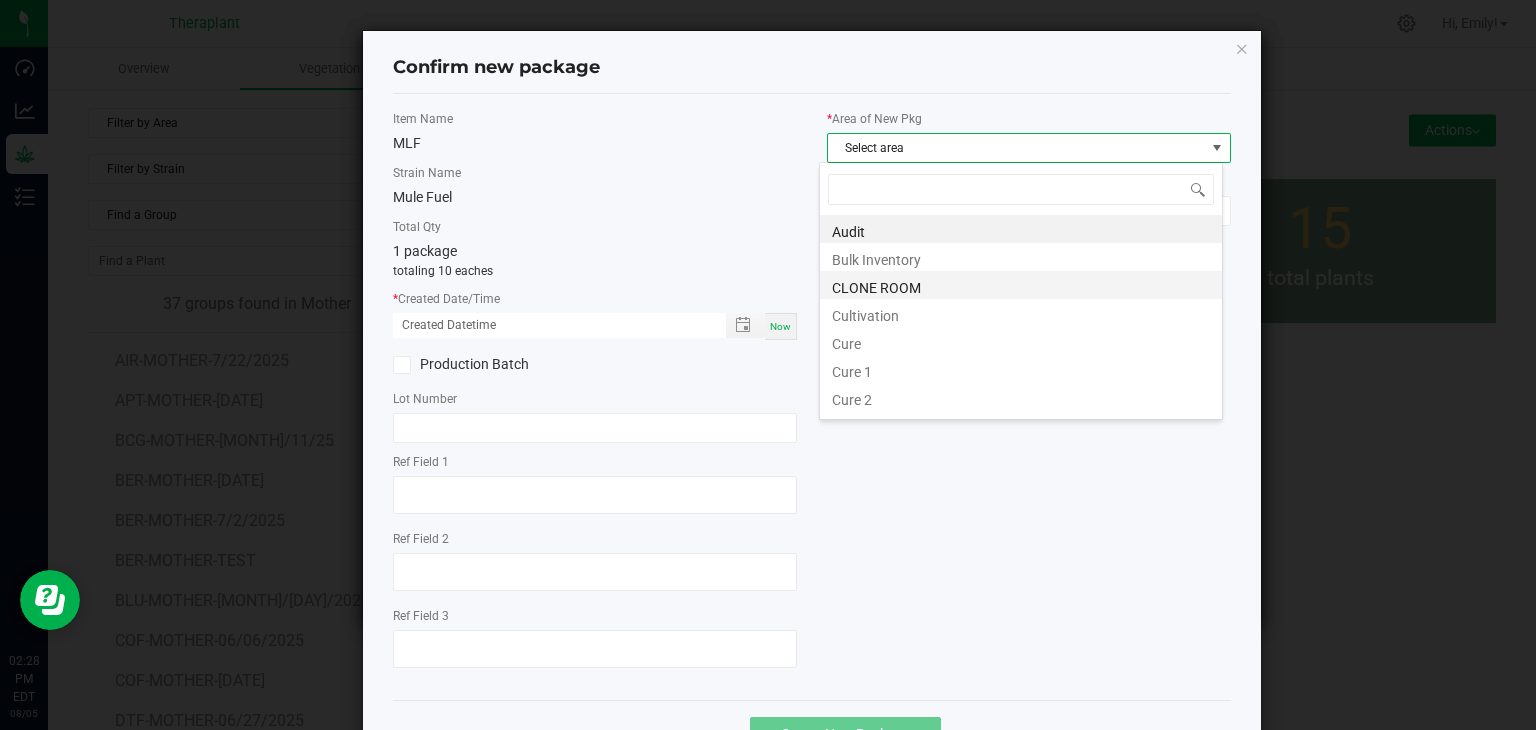 click on "CLONE ROOM" at bounding box center (1021, 285) 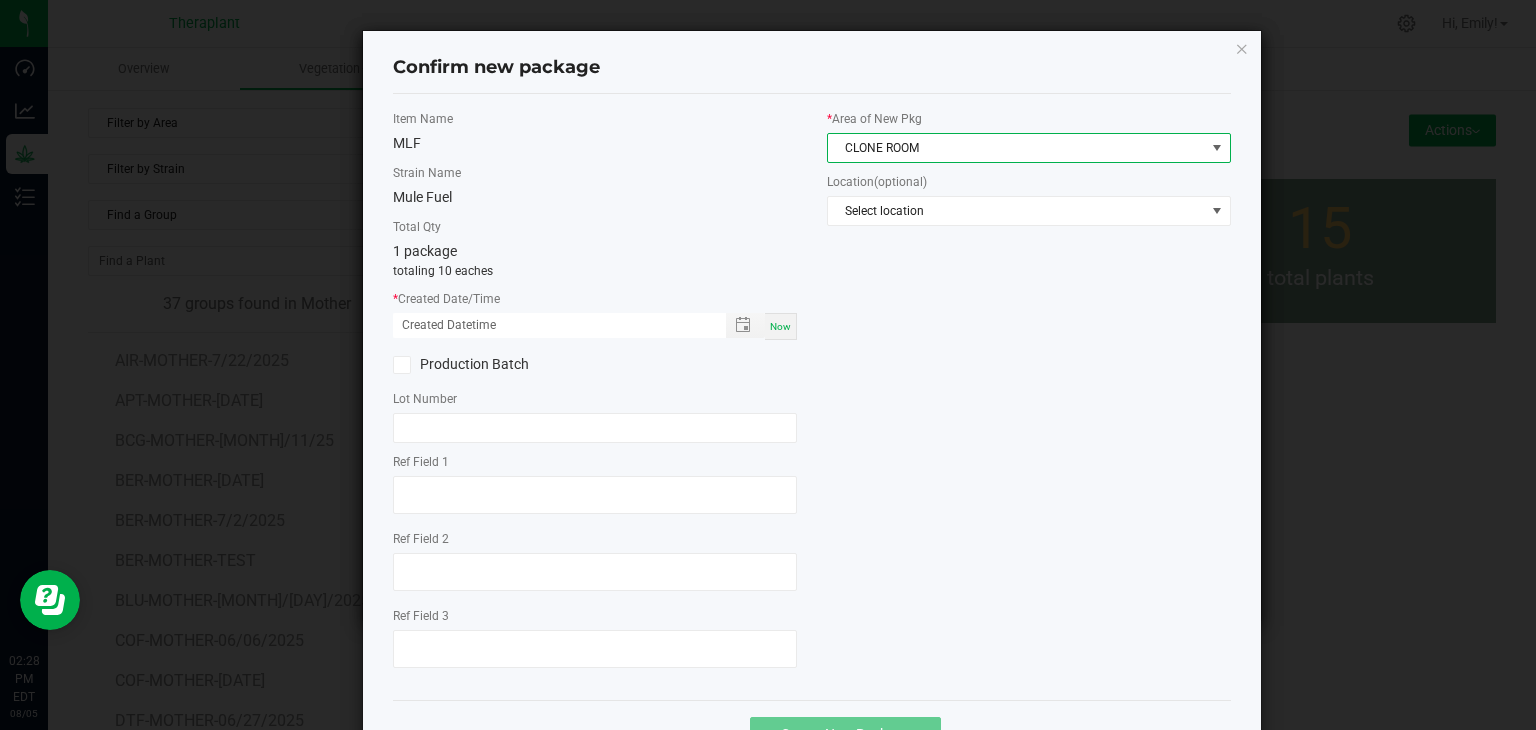 click on "Now" at bounding box center (781, 326) 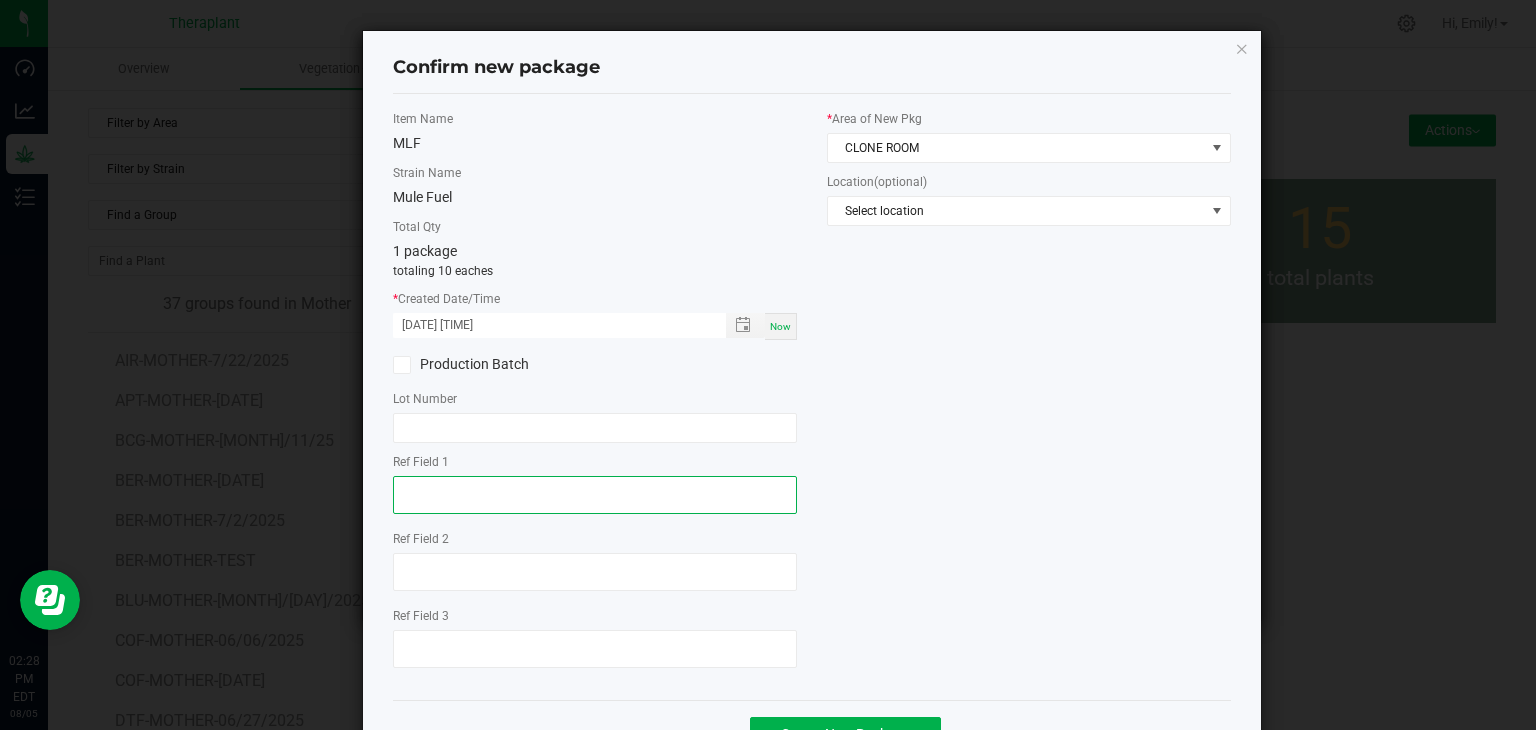 click 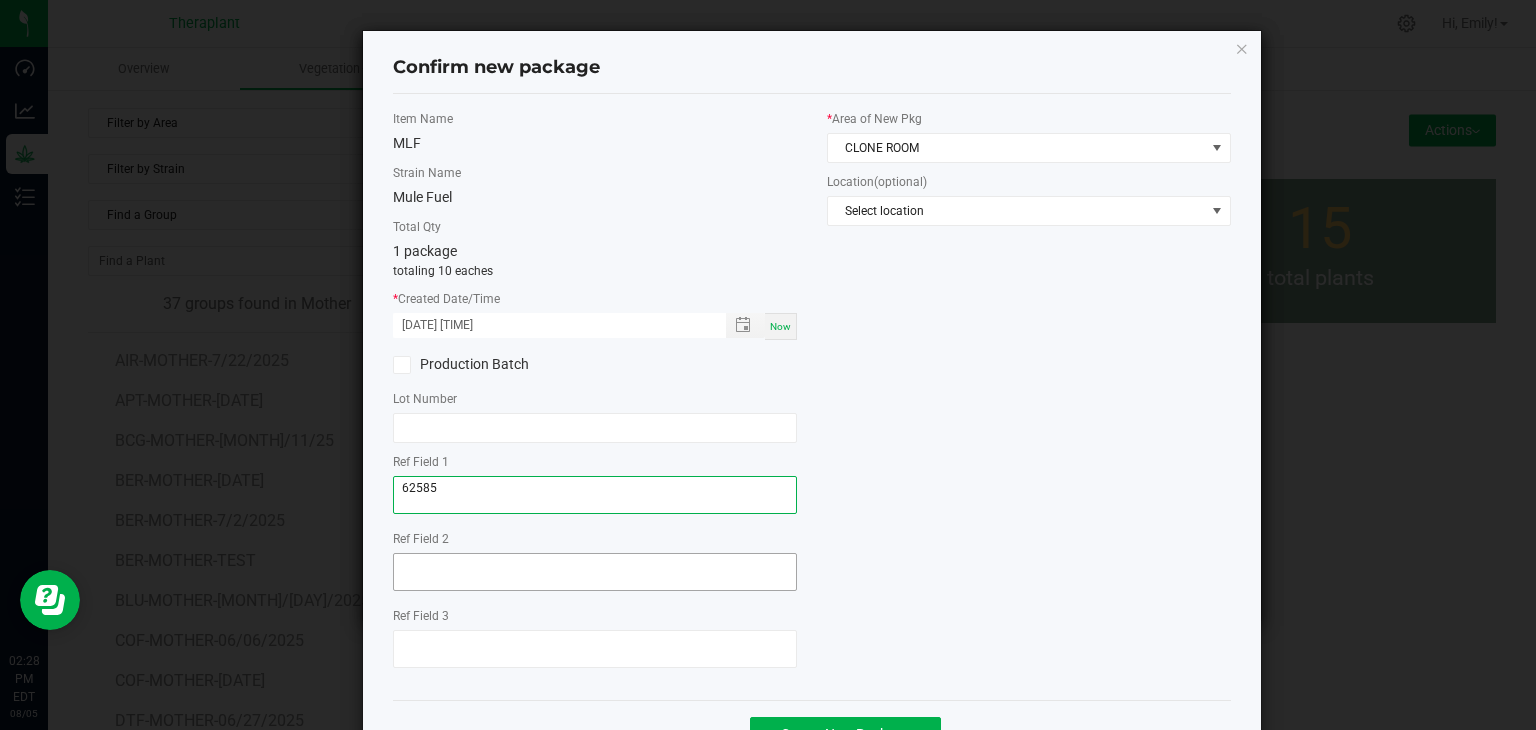 type on "62585" 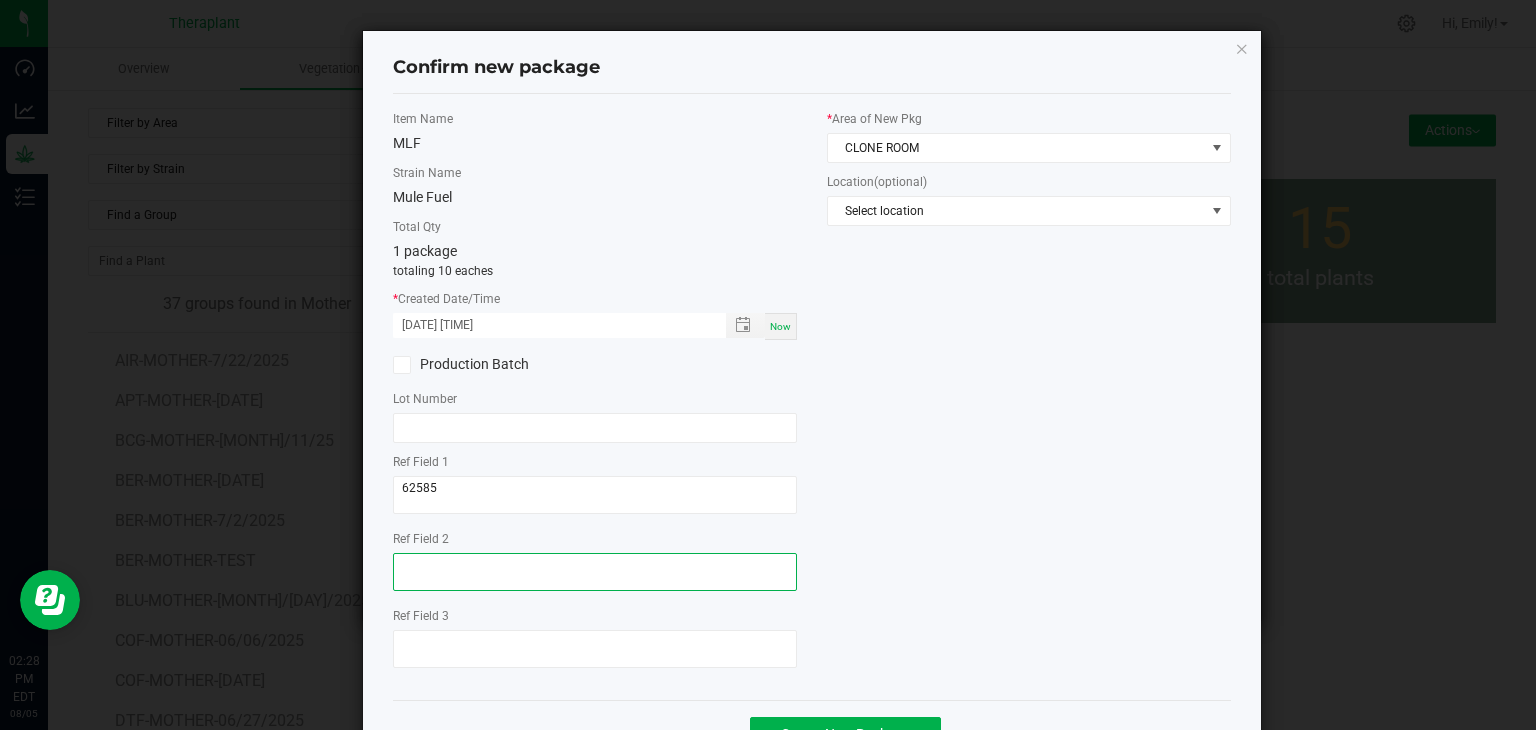 click at bounding box center [595, 572] 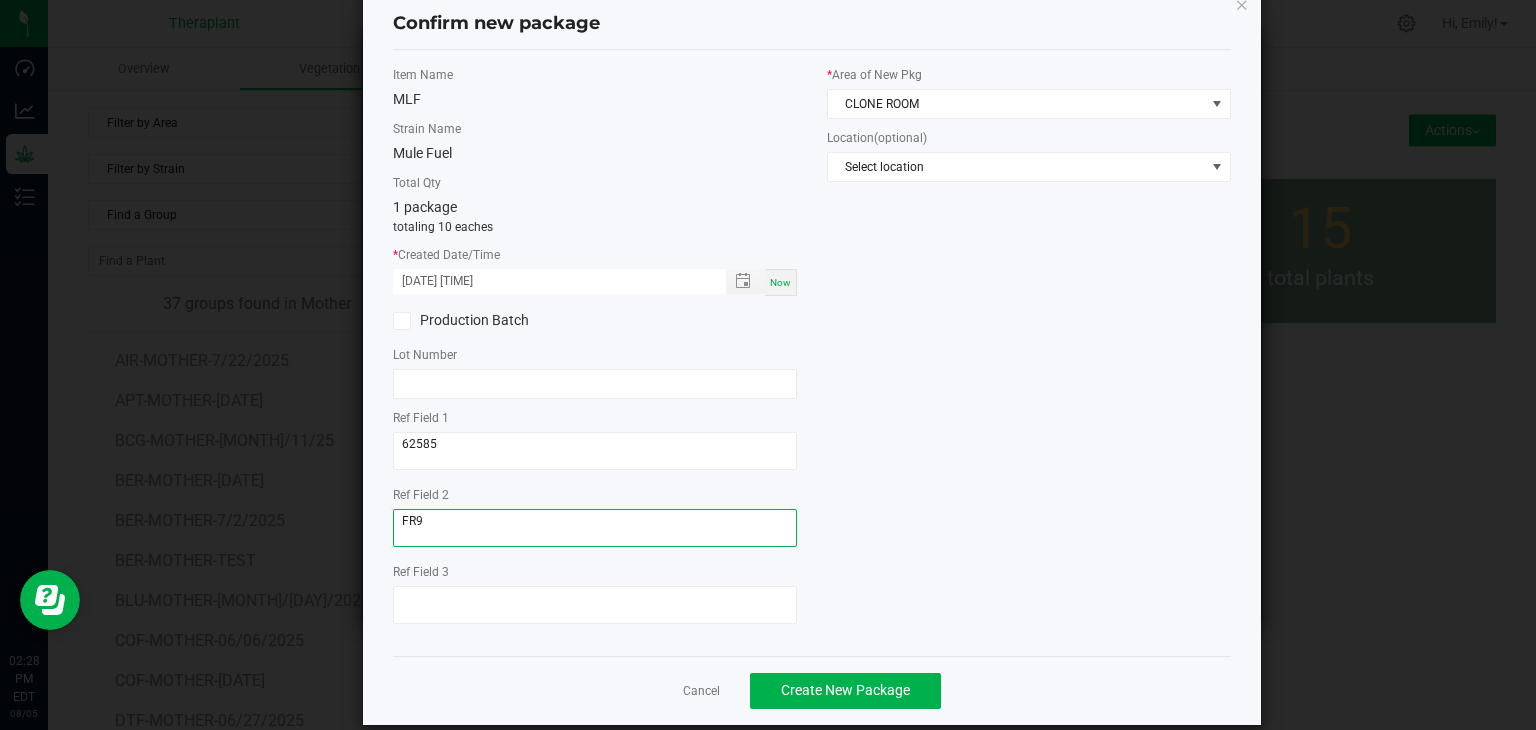 scroll, scrollTop: 69, scrollLeft: 0, axis: vertical 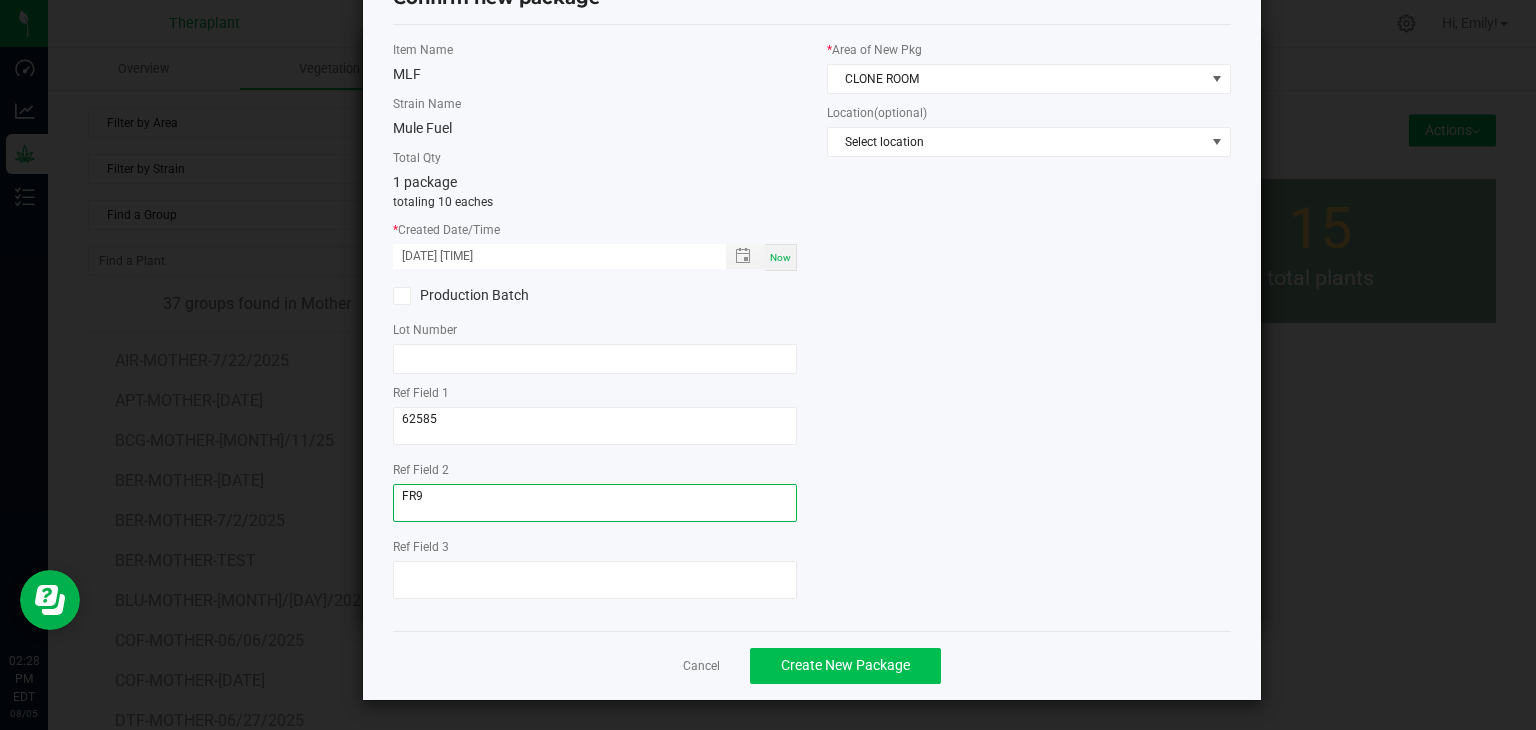 type on "FR9" 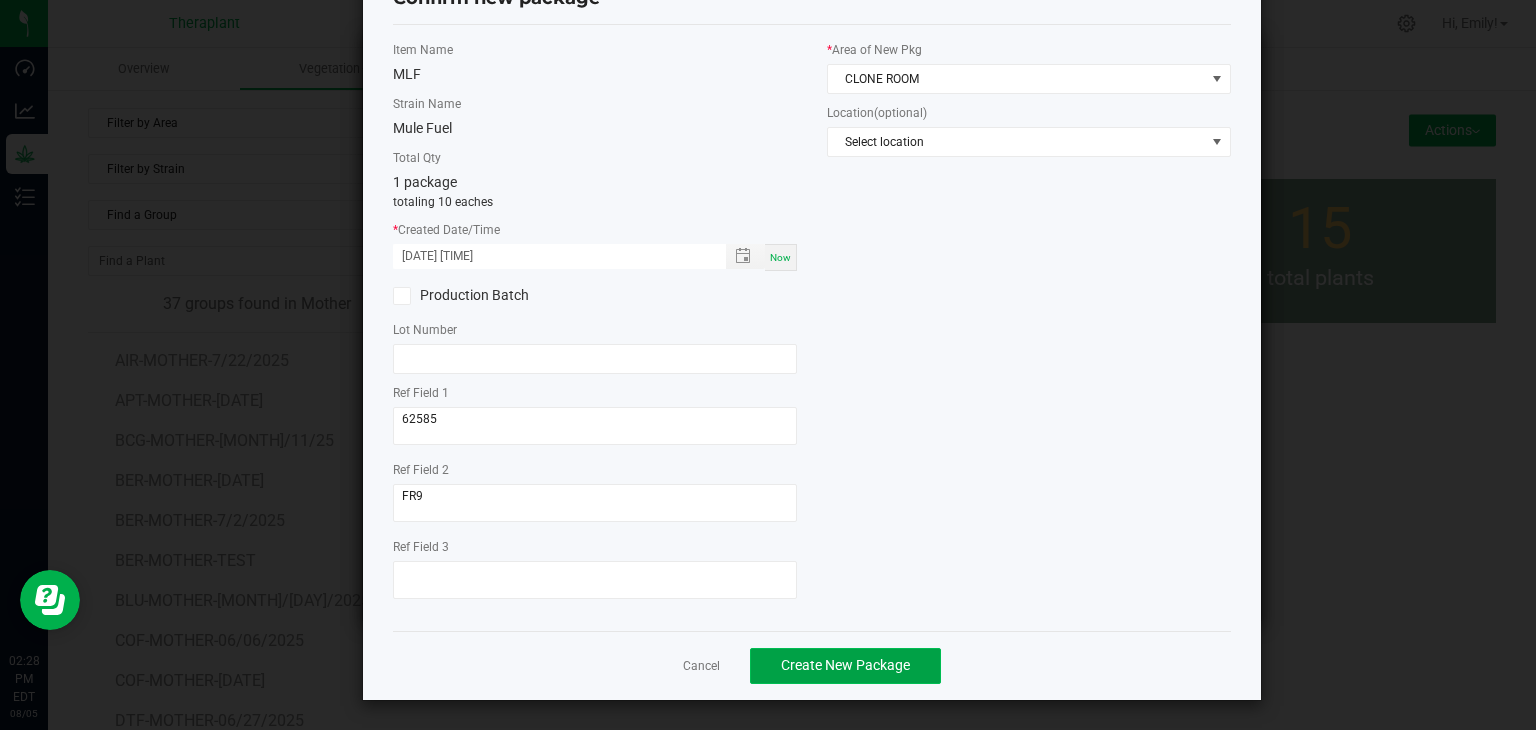 click on "Create New Package" 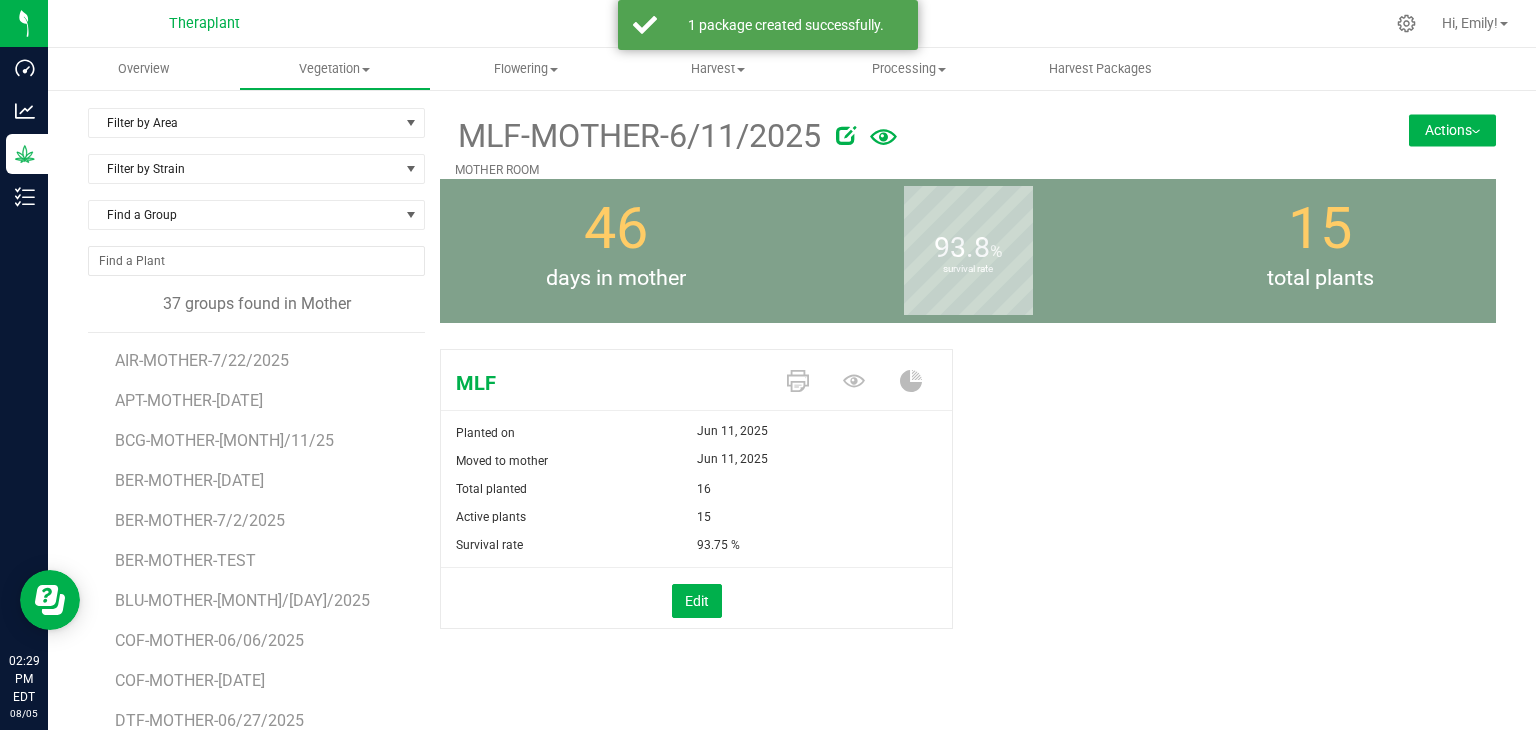click on "Actions" at bounding box center (1452, 130) 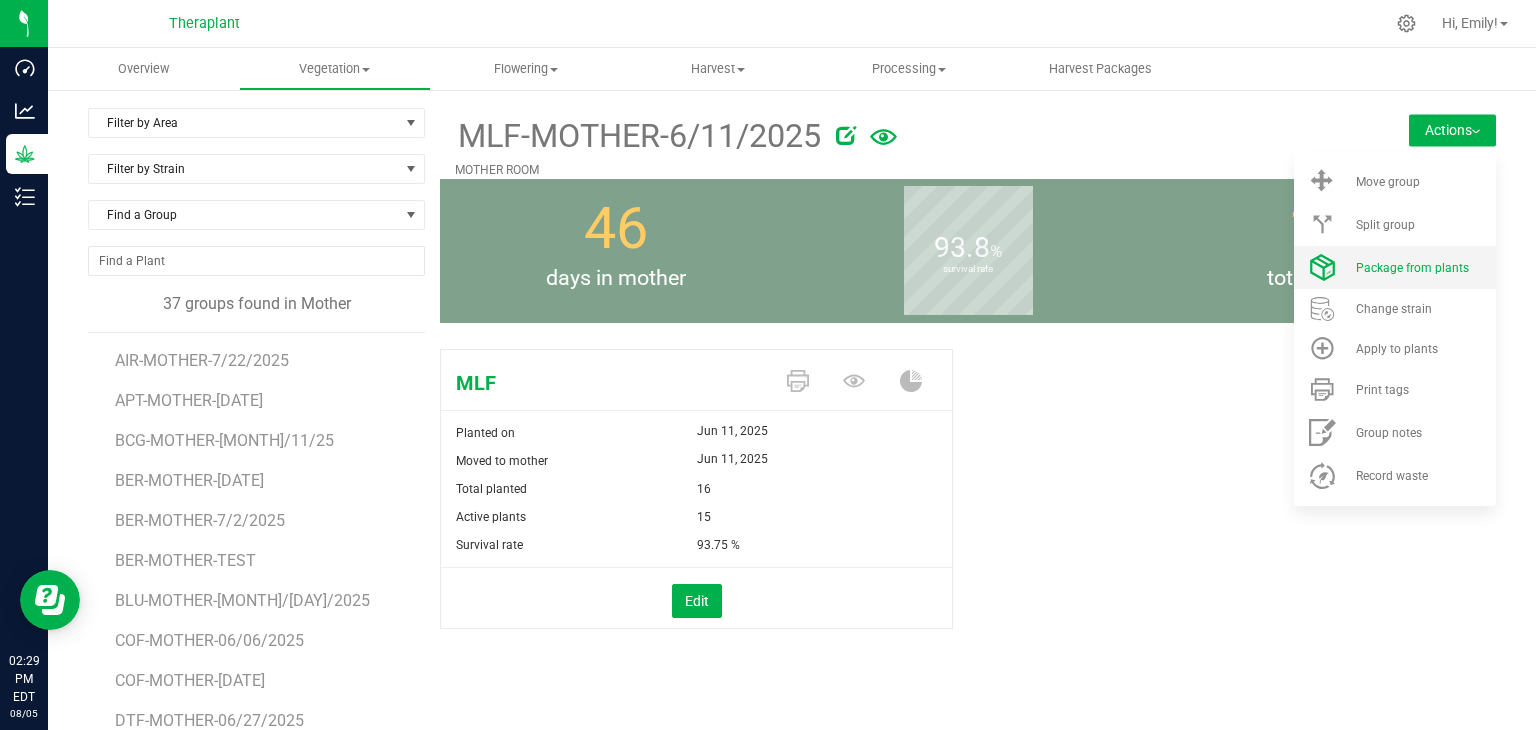 click on "Package from plants" at bounding box center (1412, 268) 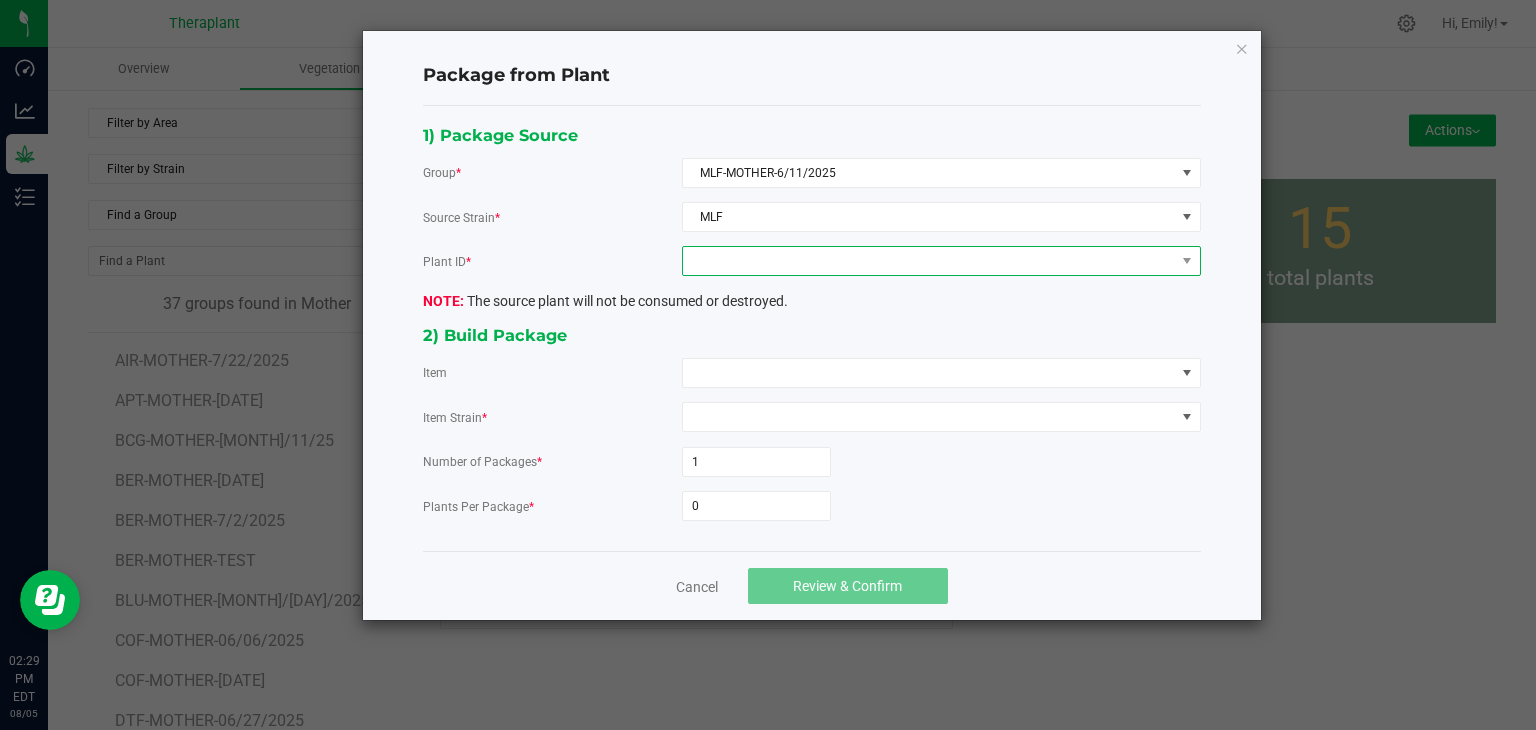 click at bounding box center [929, 261] 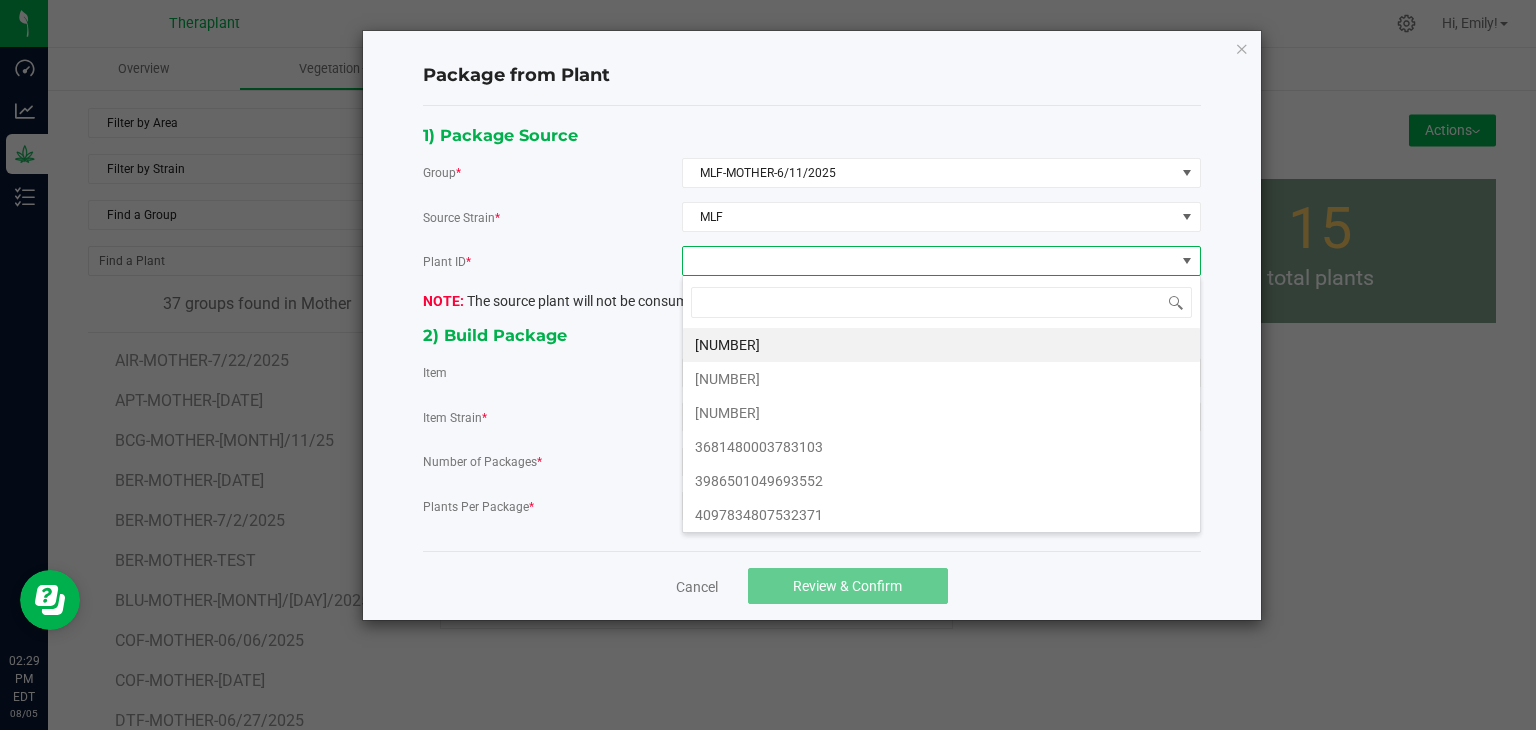 scroll, scrollTop: 99970, scrollLeft: 99480, axis: both 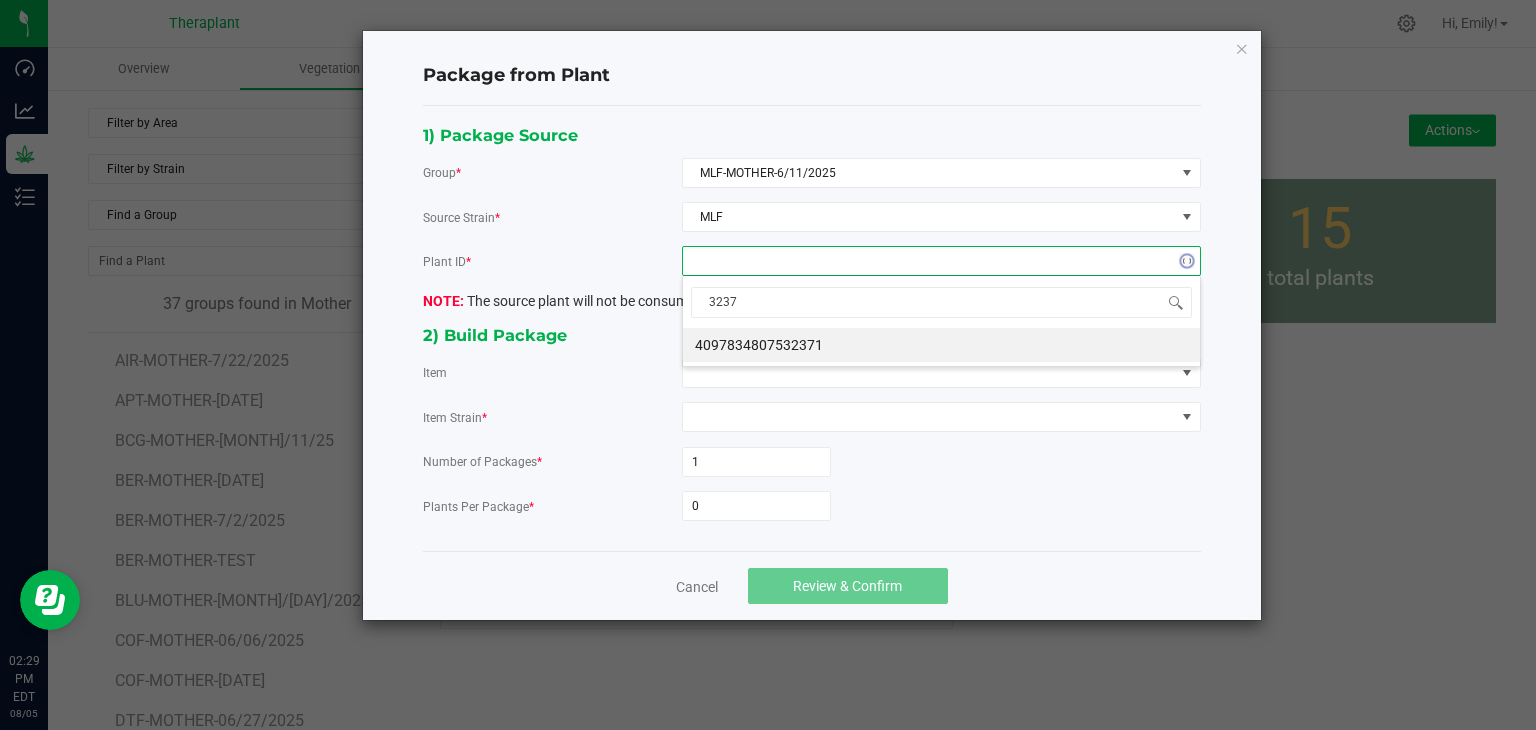 type on "32371" 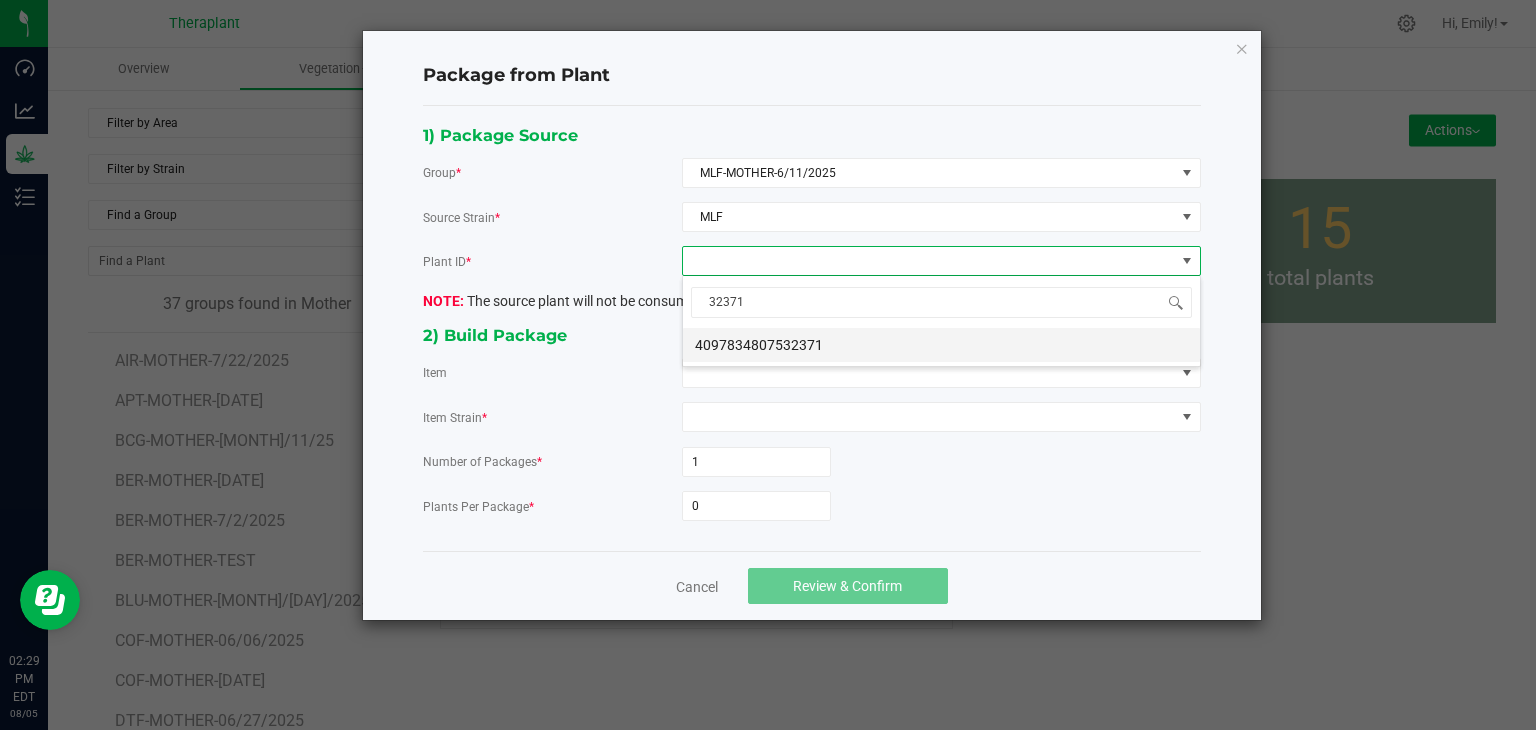 click on "4097834807532371" at bounding box center [941, 345] 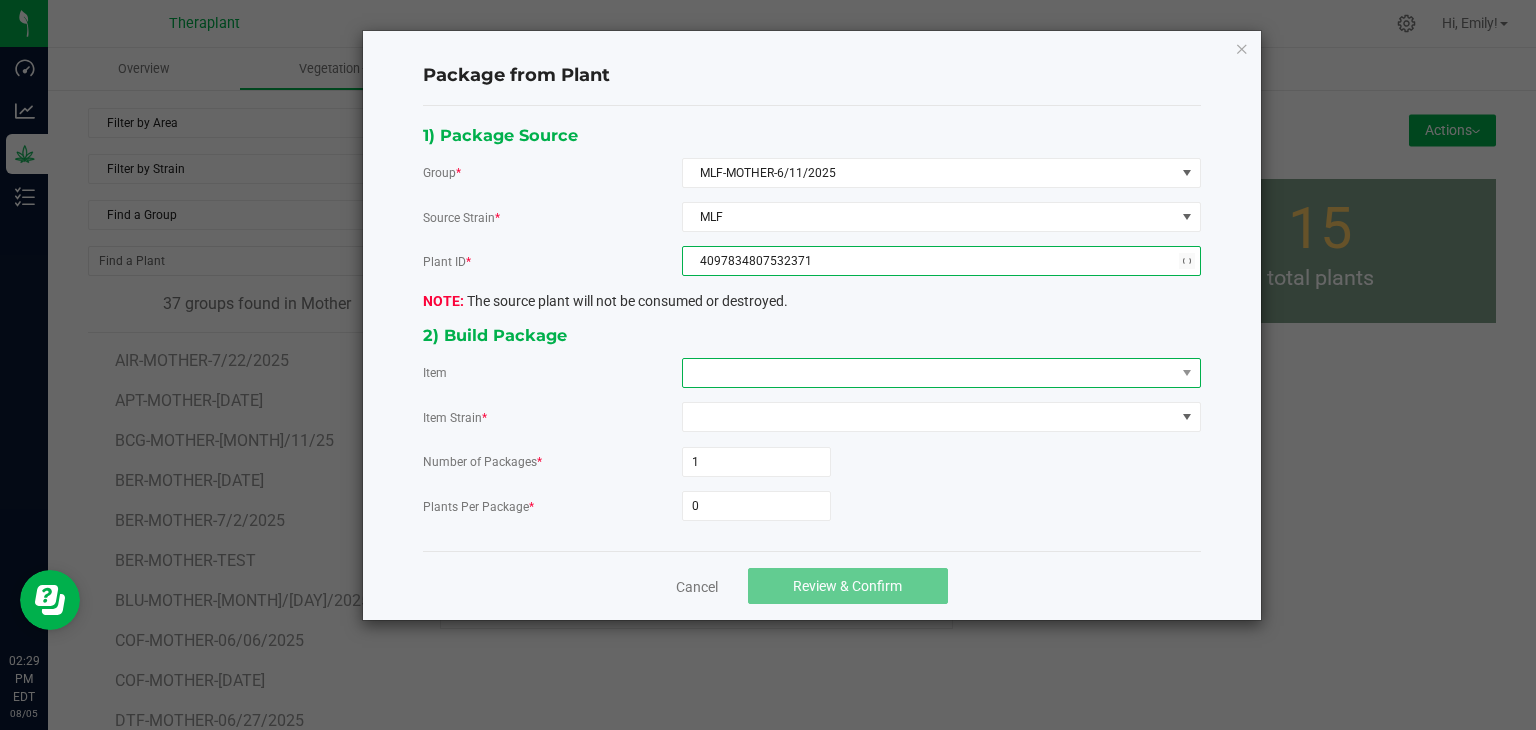 click at bounding box center [929, 373] 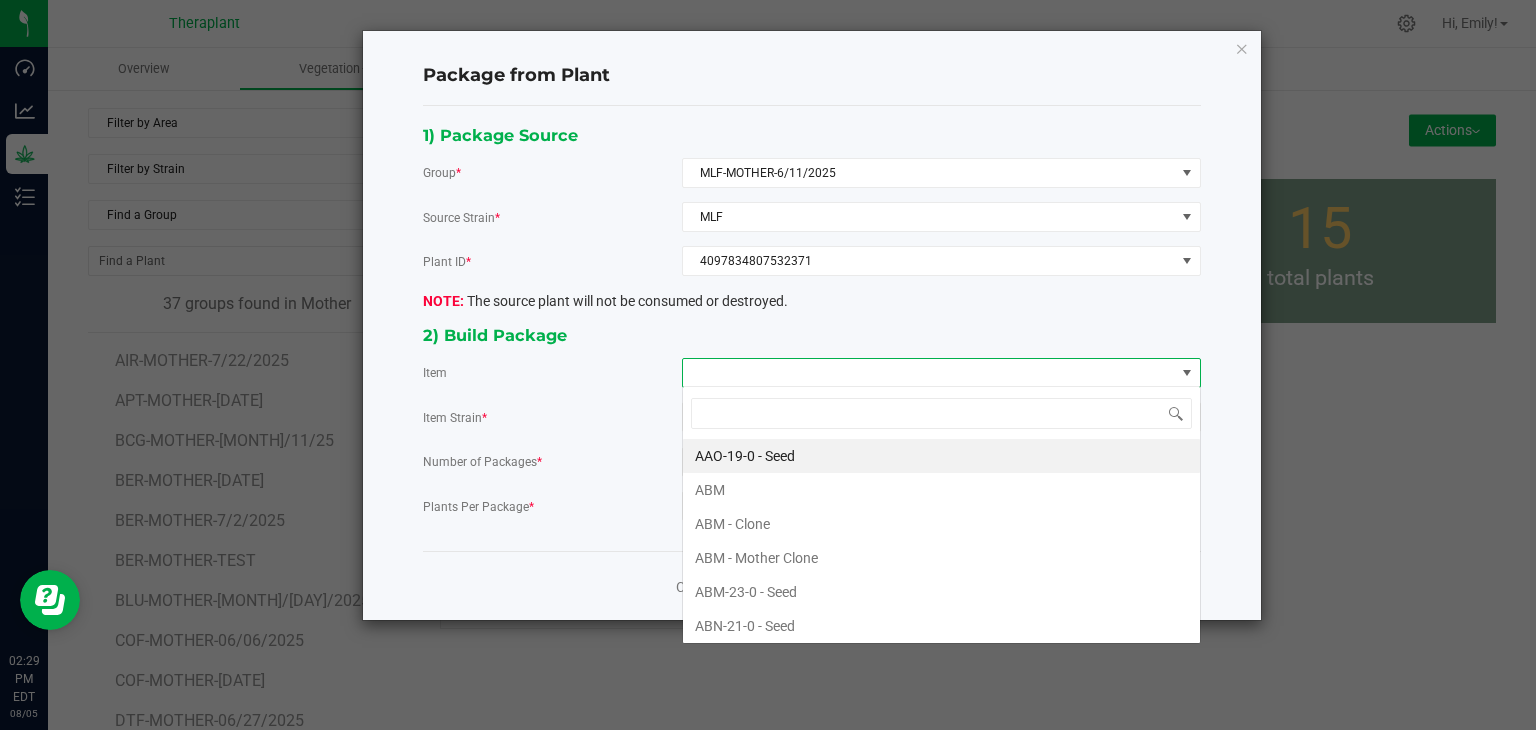 scroll, scrollTop: 99970, scrollLeft: 99480, axis: both 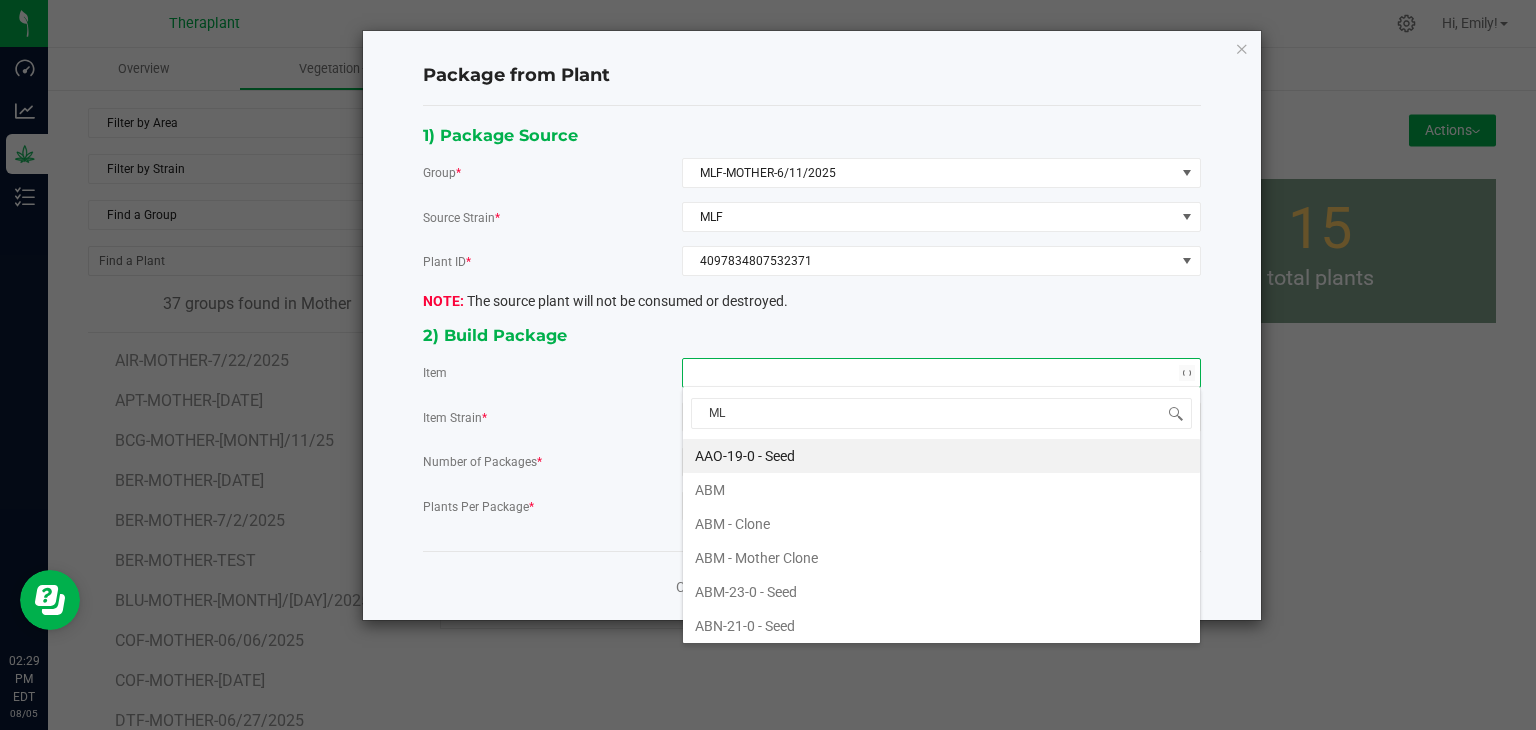 type on "MLF" 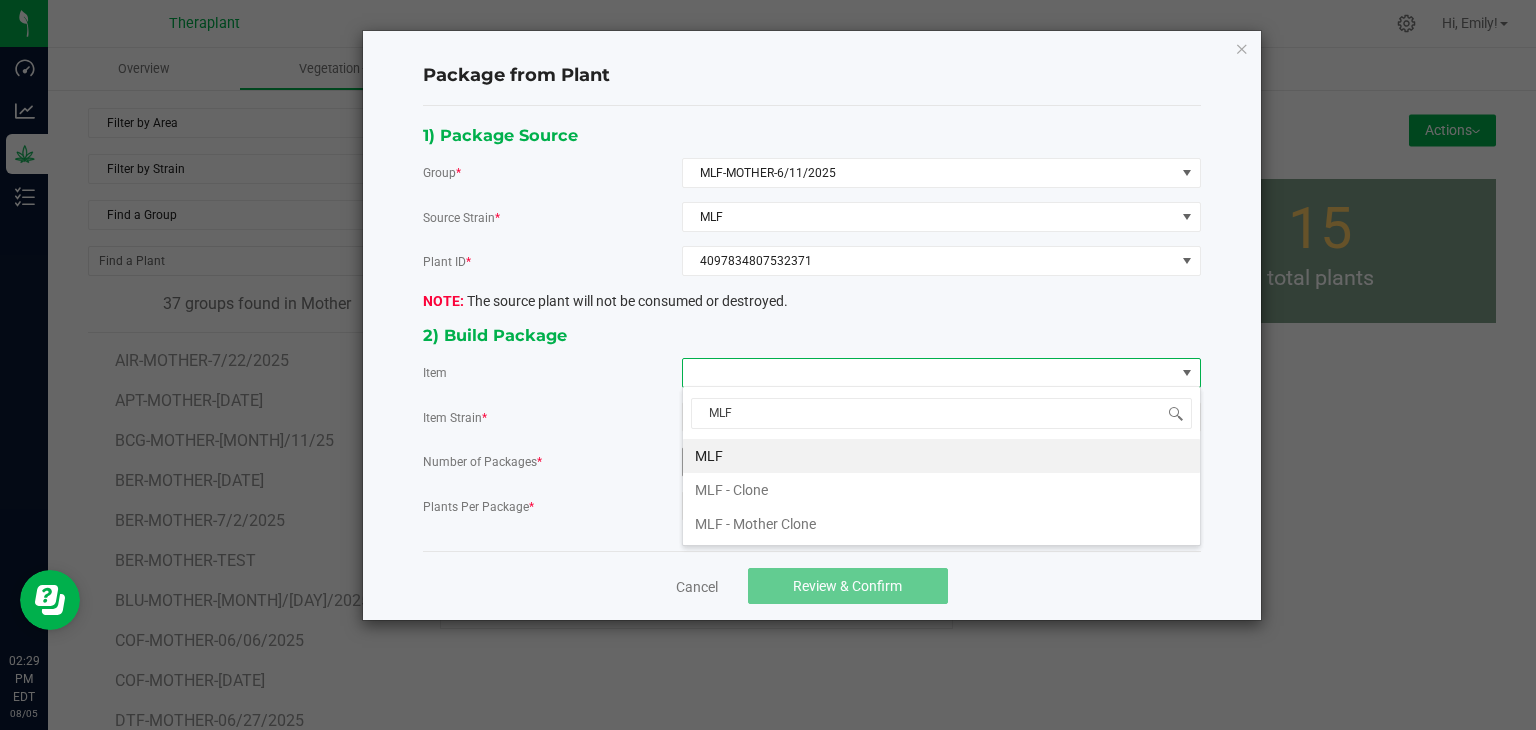 click on "MLF" at bounding box center [941, 456] 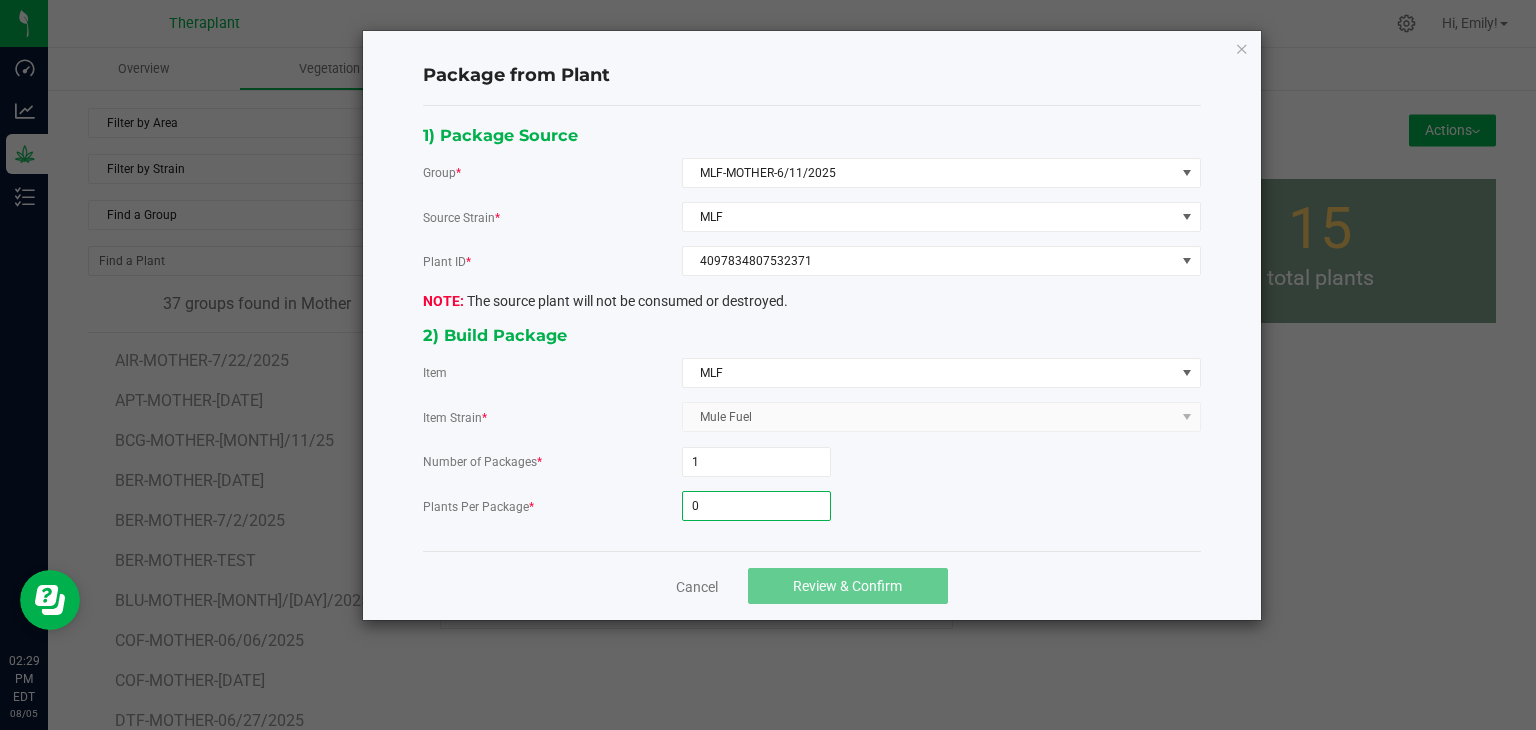 click on "0" at bounding box center [756, 506] 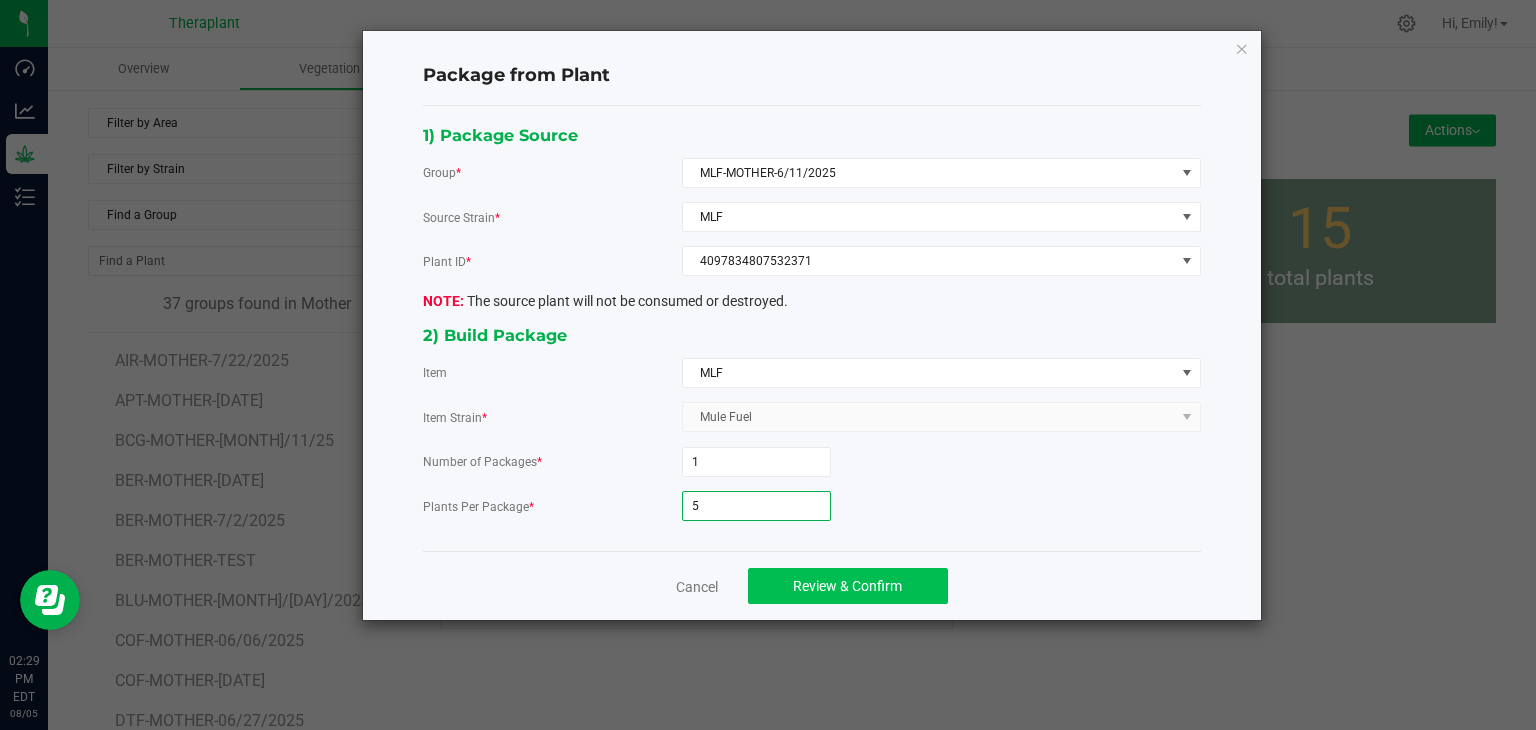 type on "5" 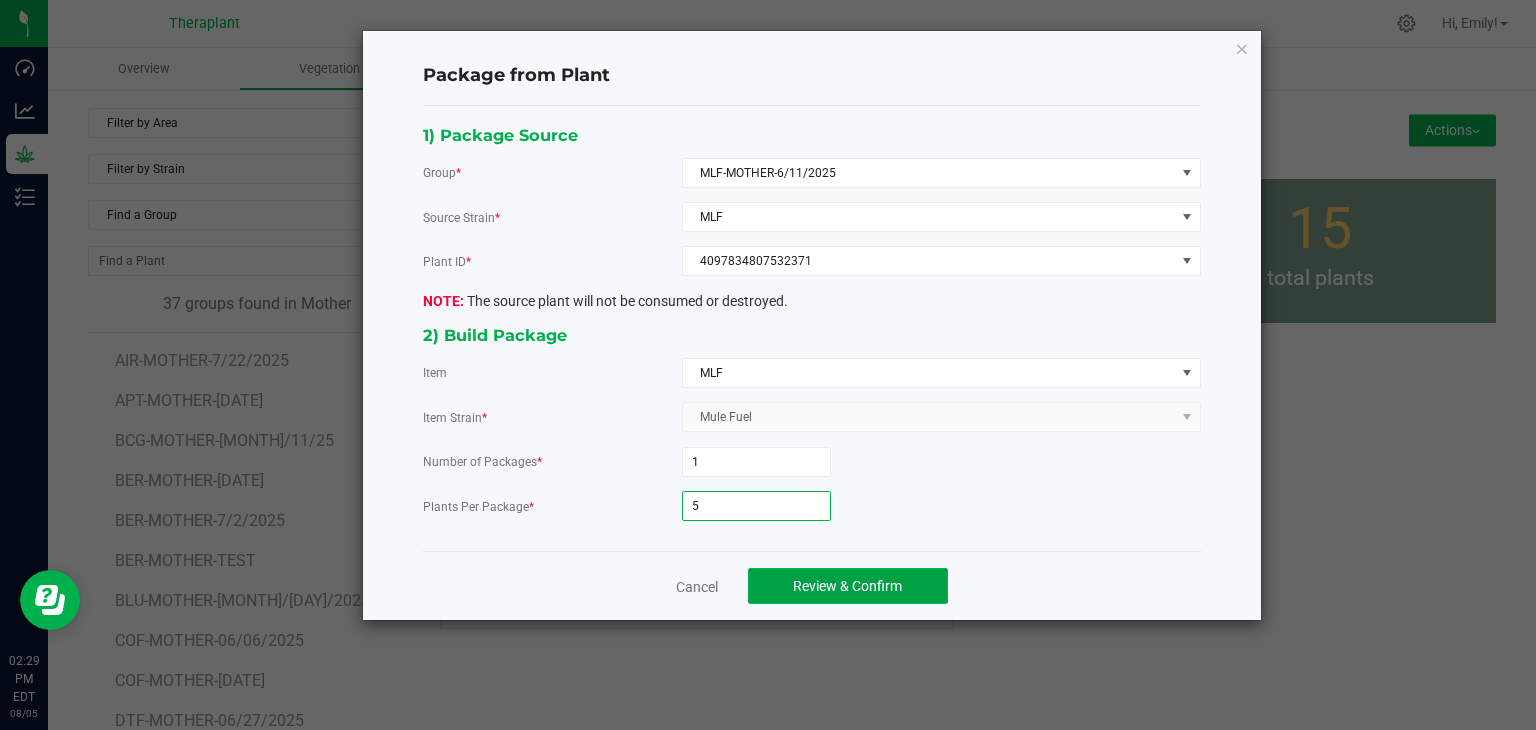 click on "Review & Confirm" 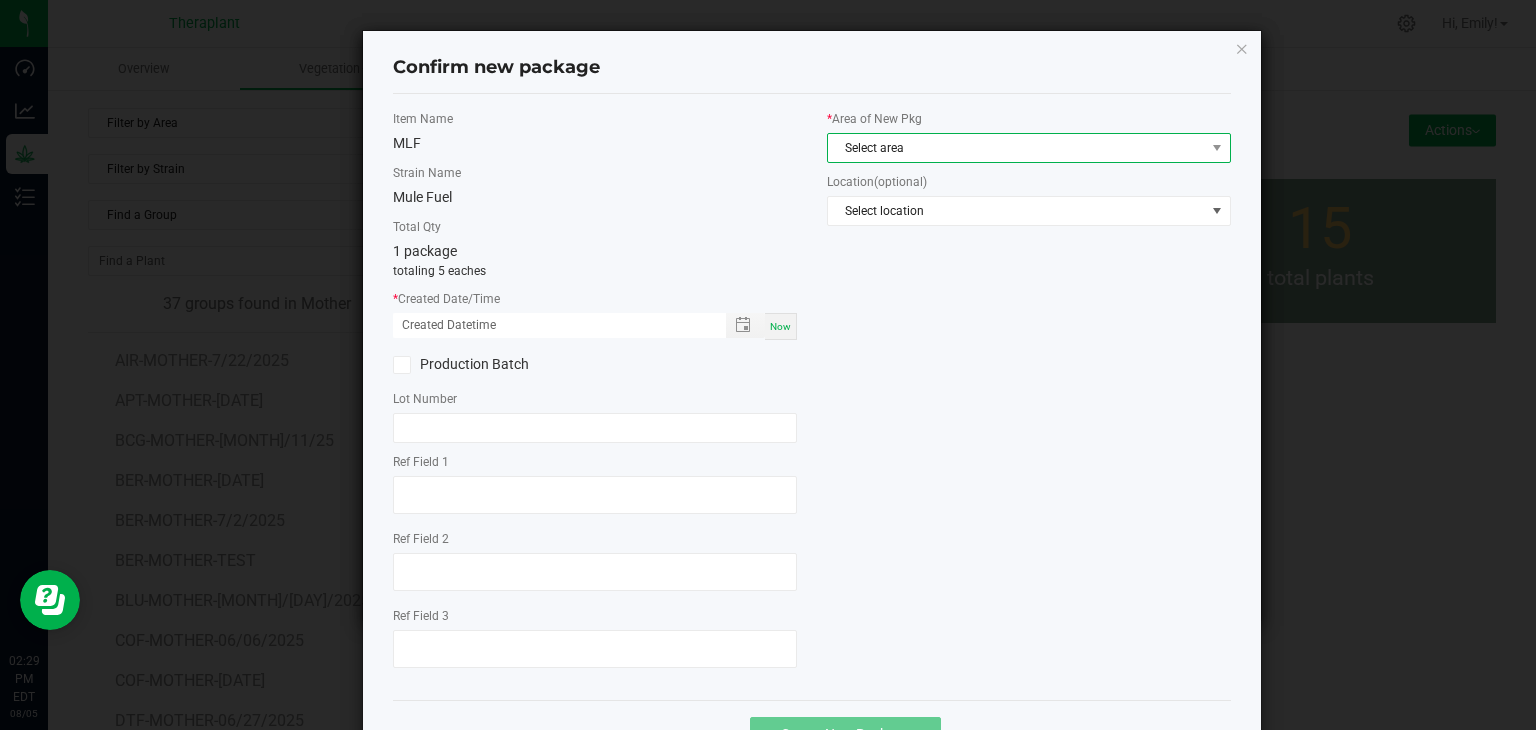 click on "Select area" at bounding box center [1016, 148] 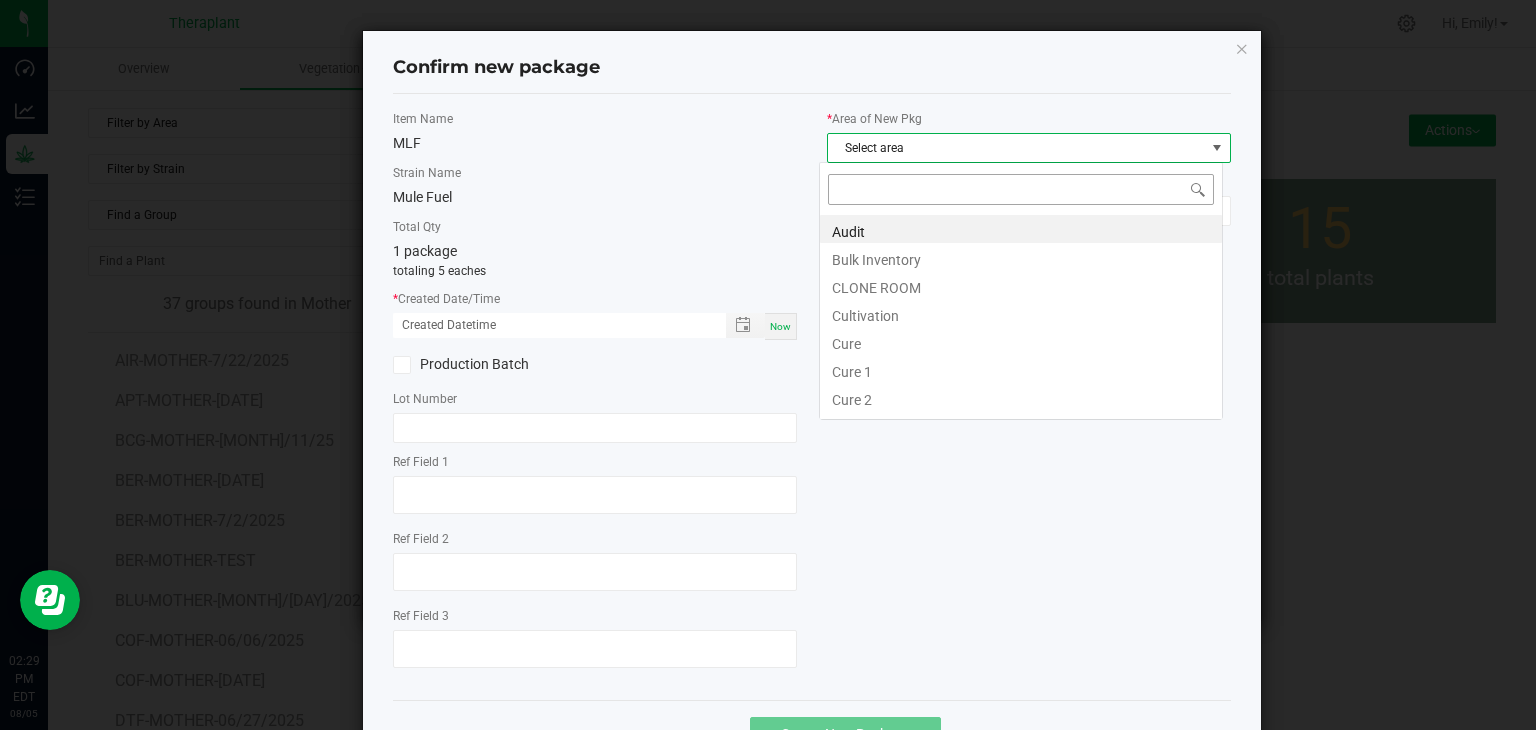 scroll, scrollTop: 99970, scrollLeft: 99596, axis: both 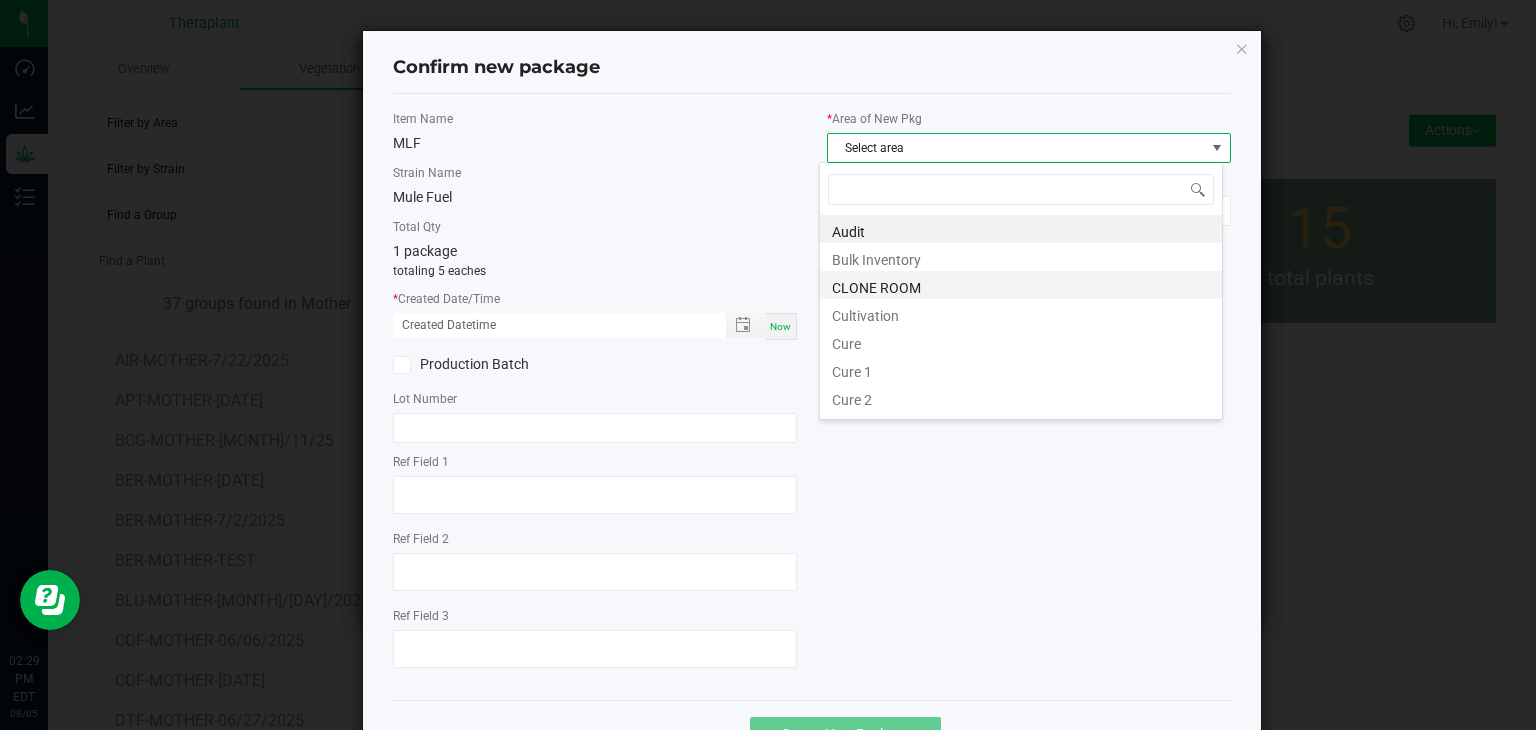 click on "CLONE ROOM" at bounding box center [1021, 285] 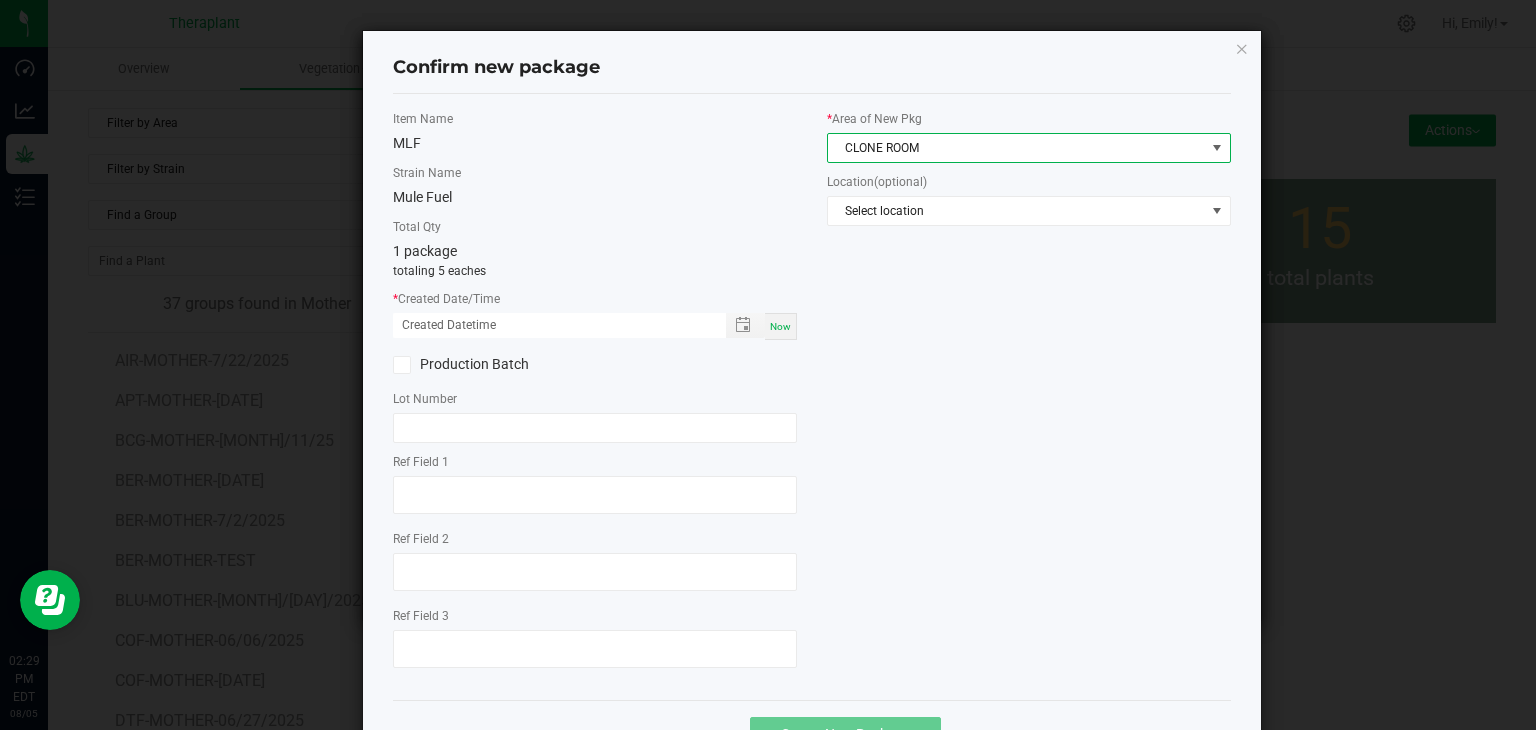 click on "Now" at bounding box center [780, 326] 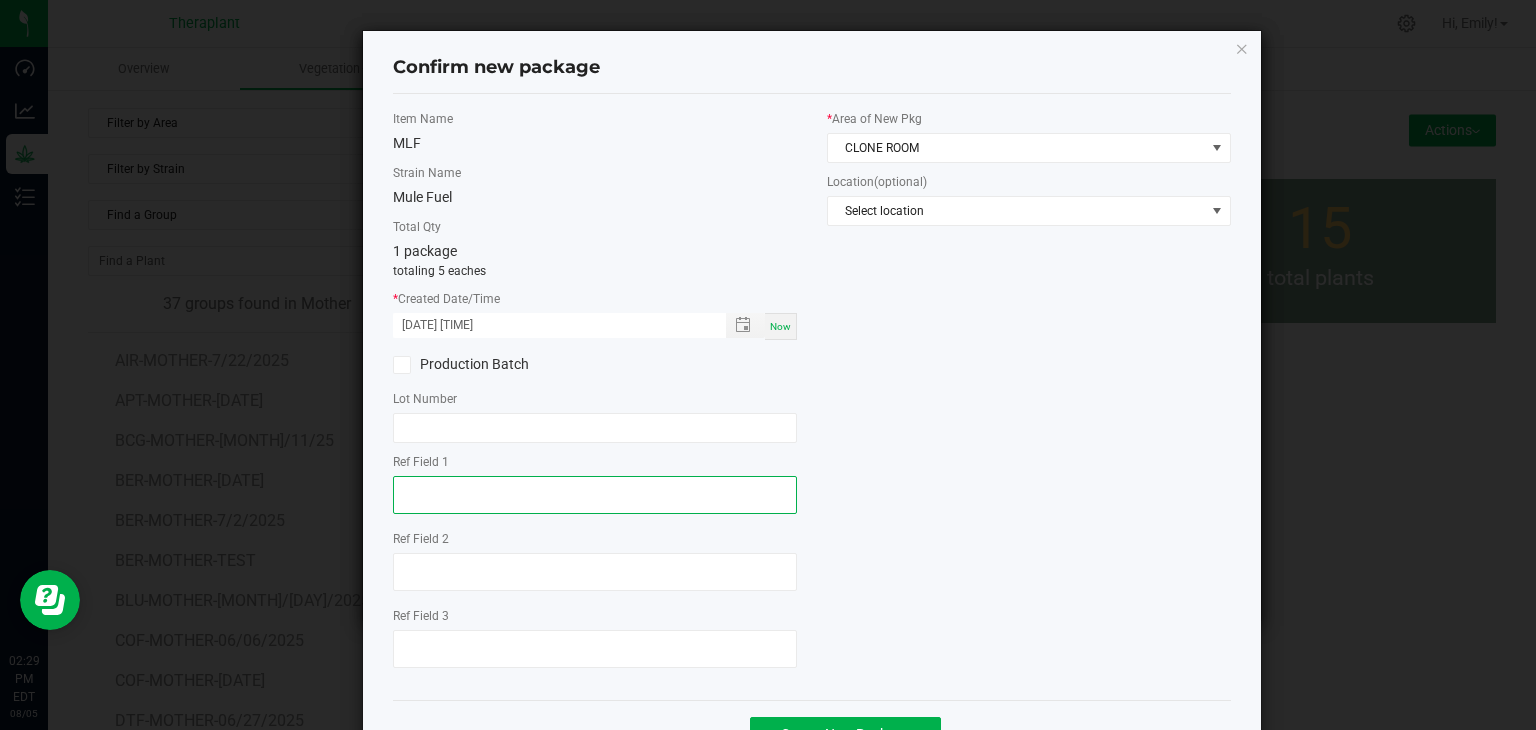 click 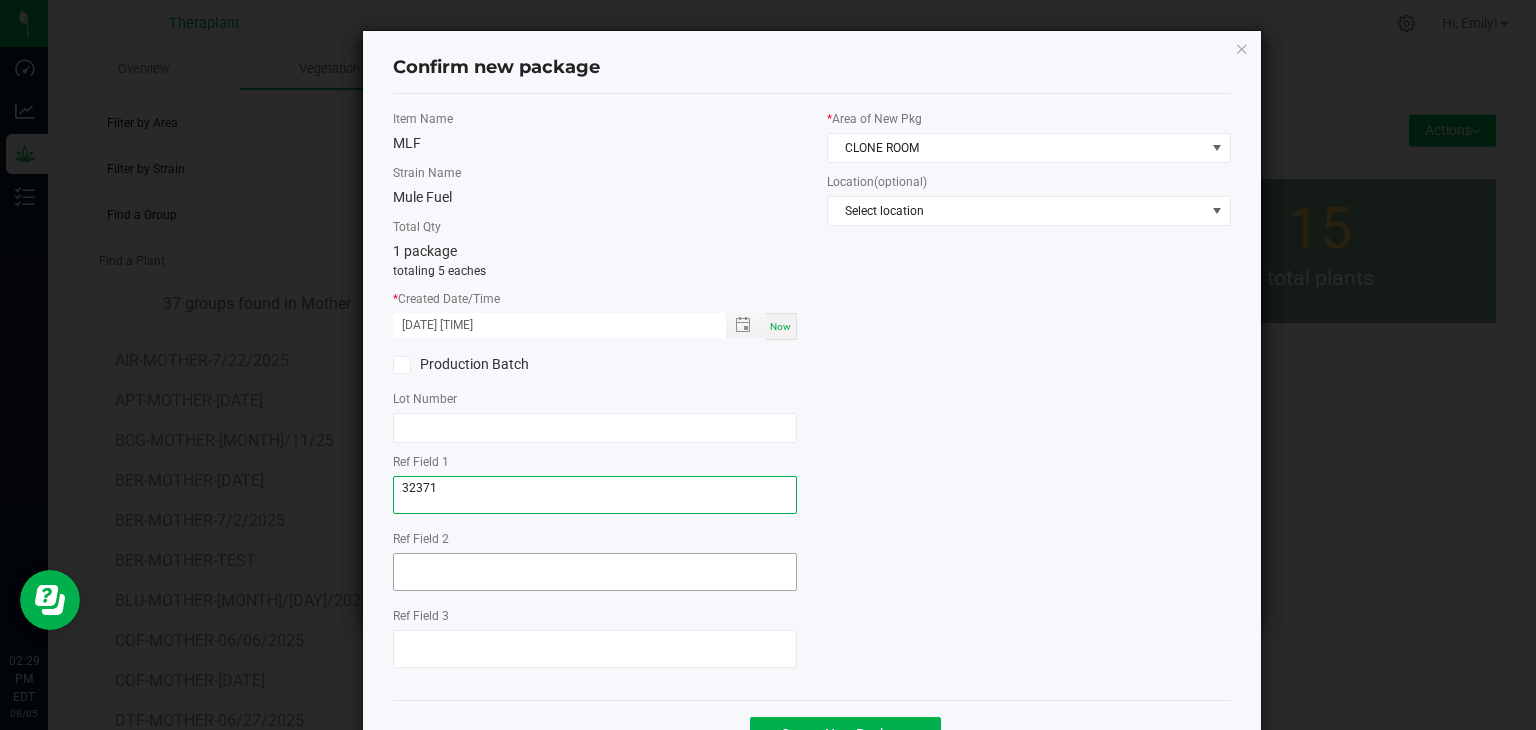 type on "32371" 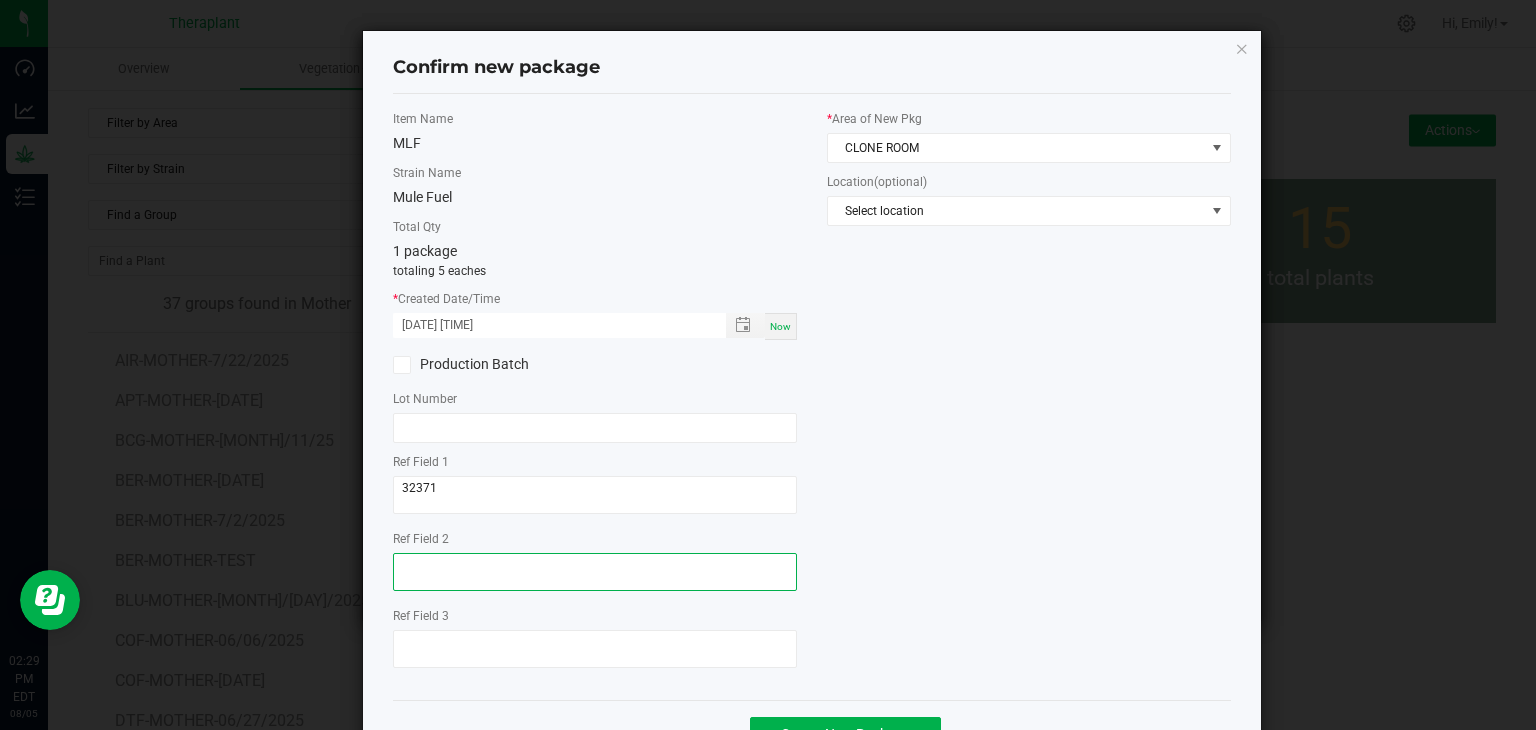 click at bounding box center (595, 572) 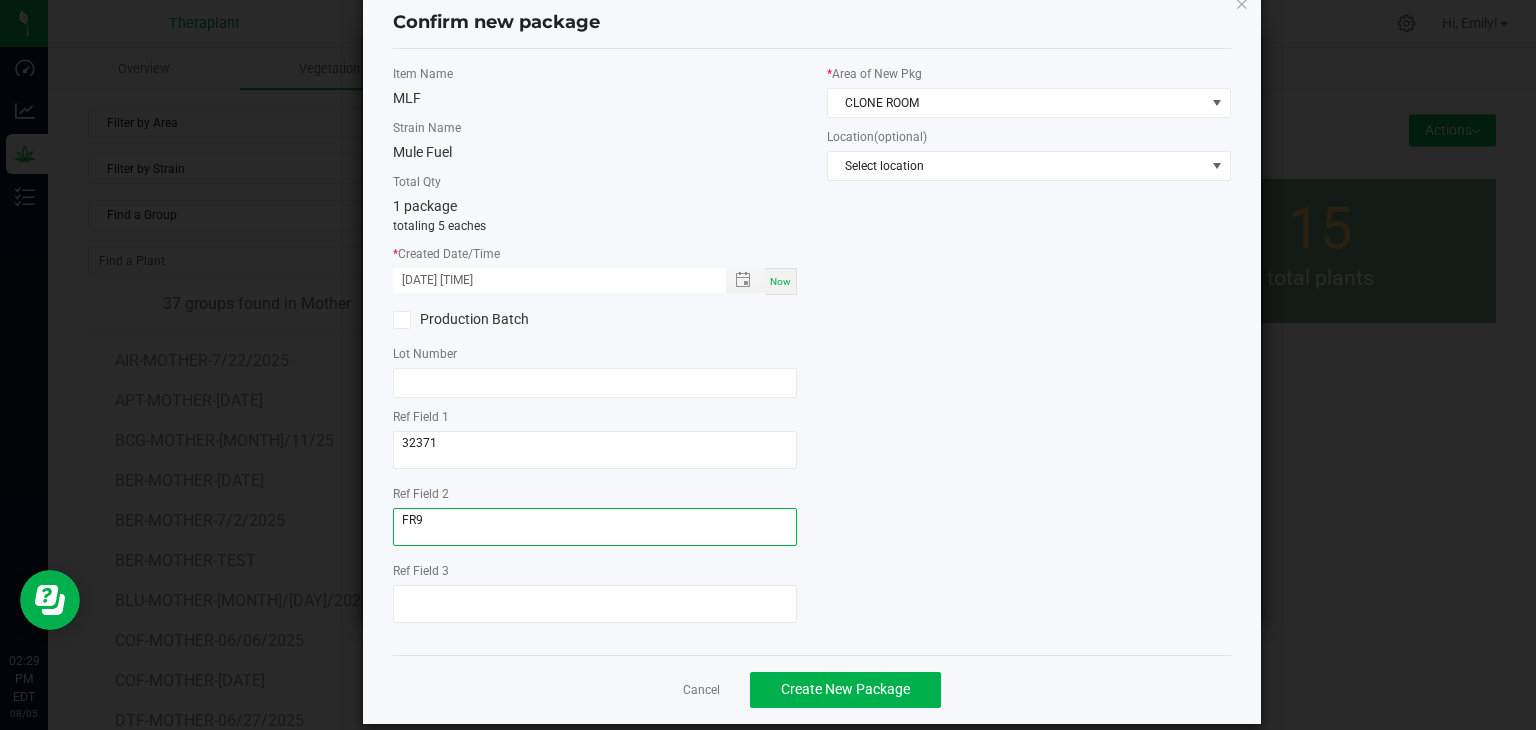 scroll, scrollTop: 69, scrollLeft: 0, axis: vertical 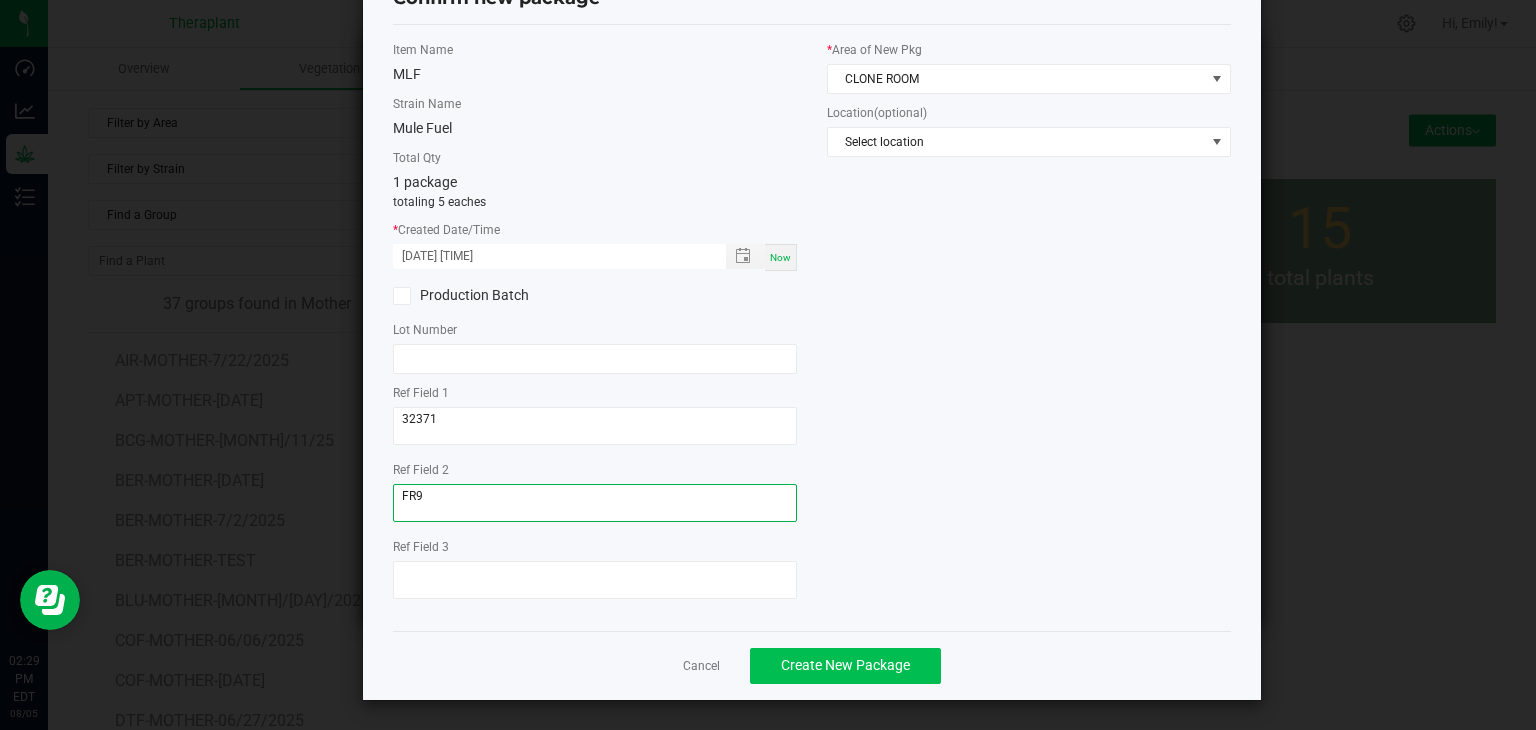 type on "FR9" 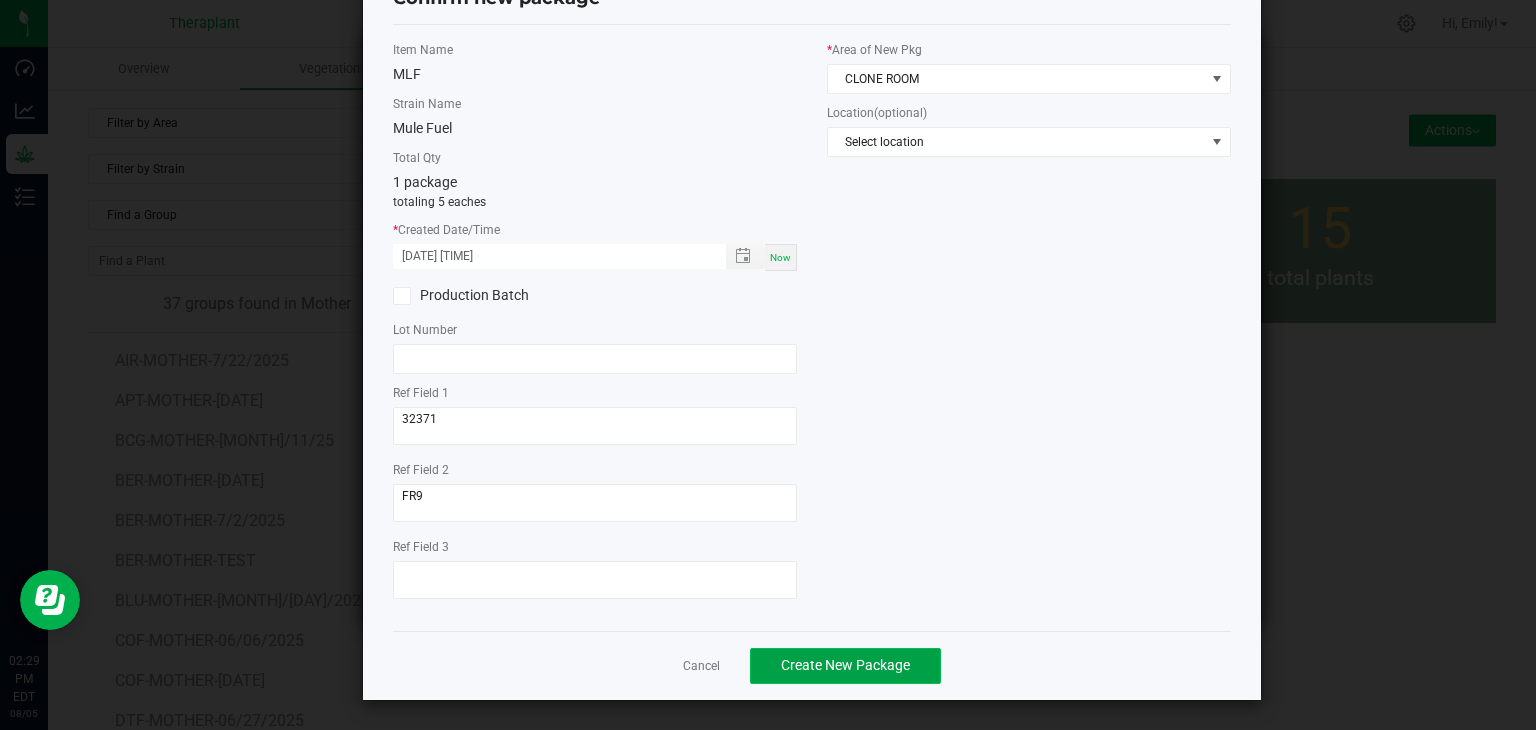 click on "Create New Package" 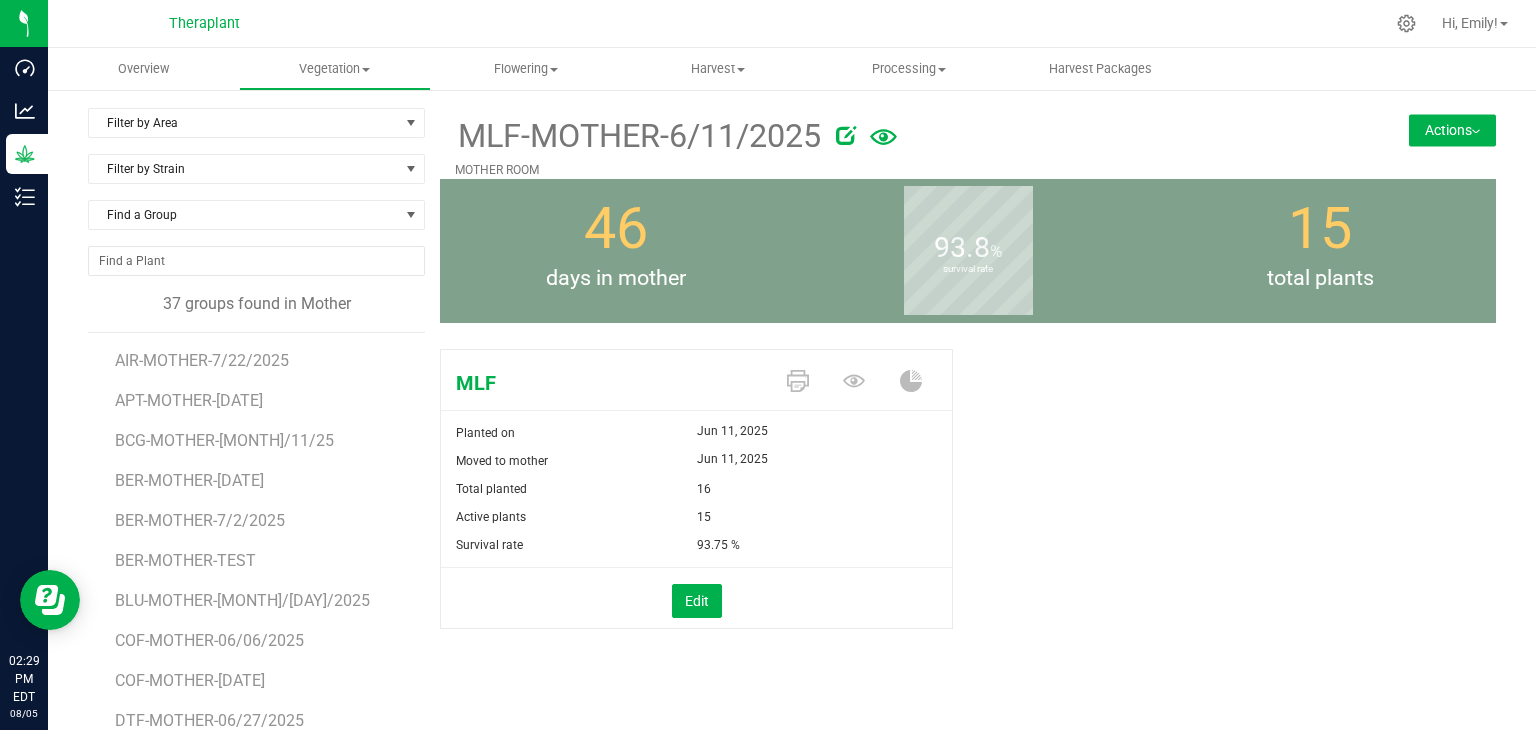 click on "Actions" at bounding box center (1452, 130) 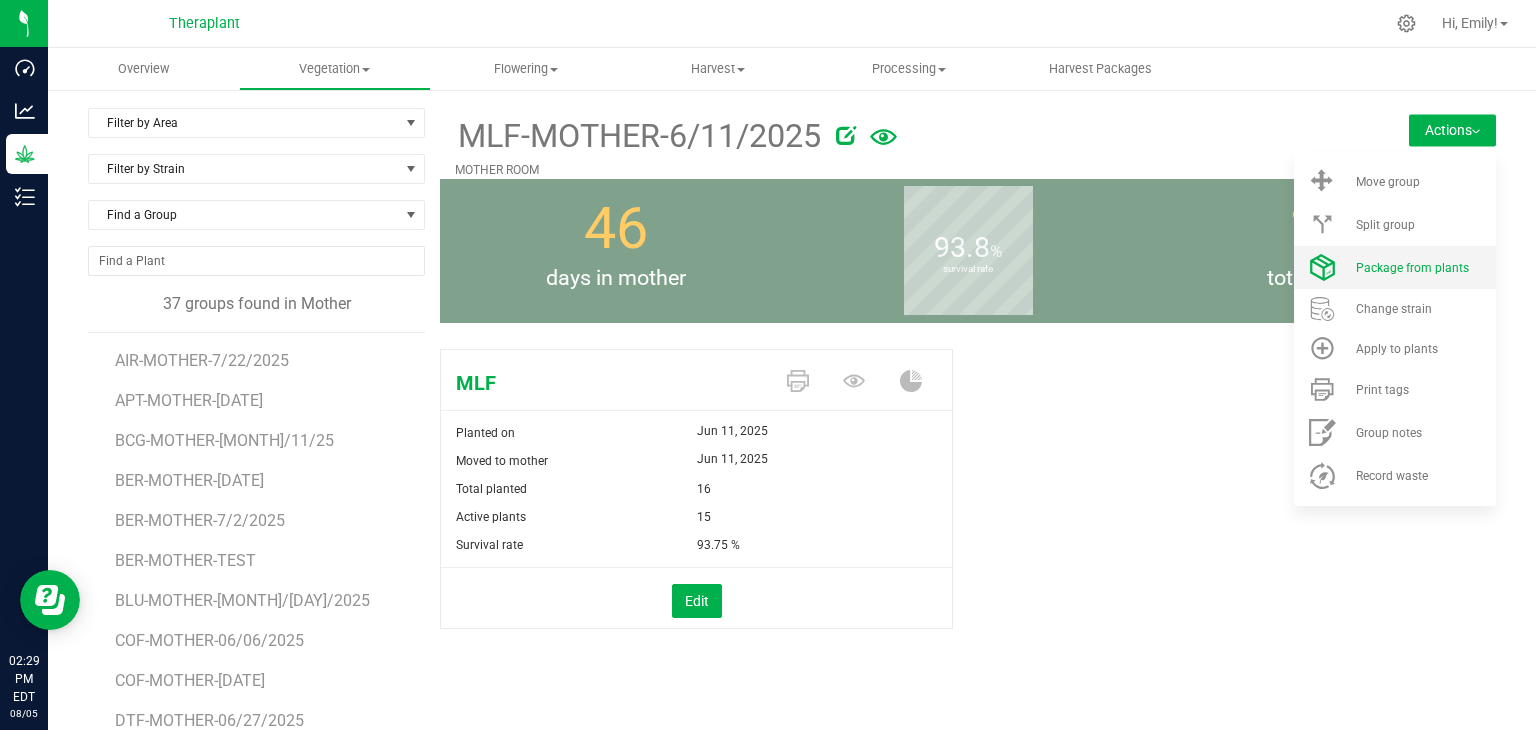 click on "Package from plants" at bounding box center [1395, 267] 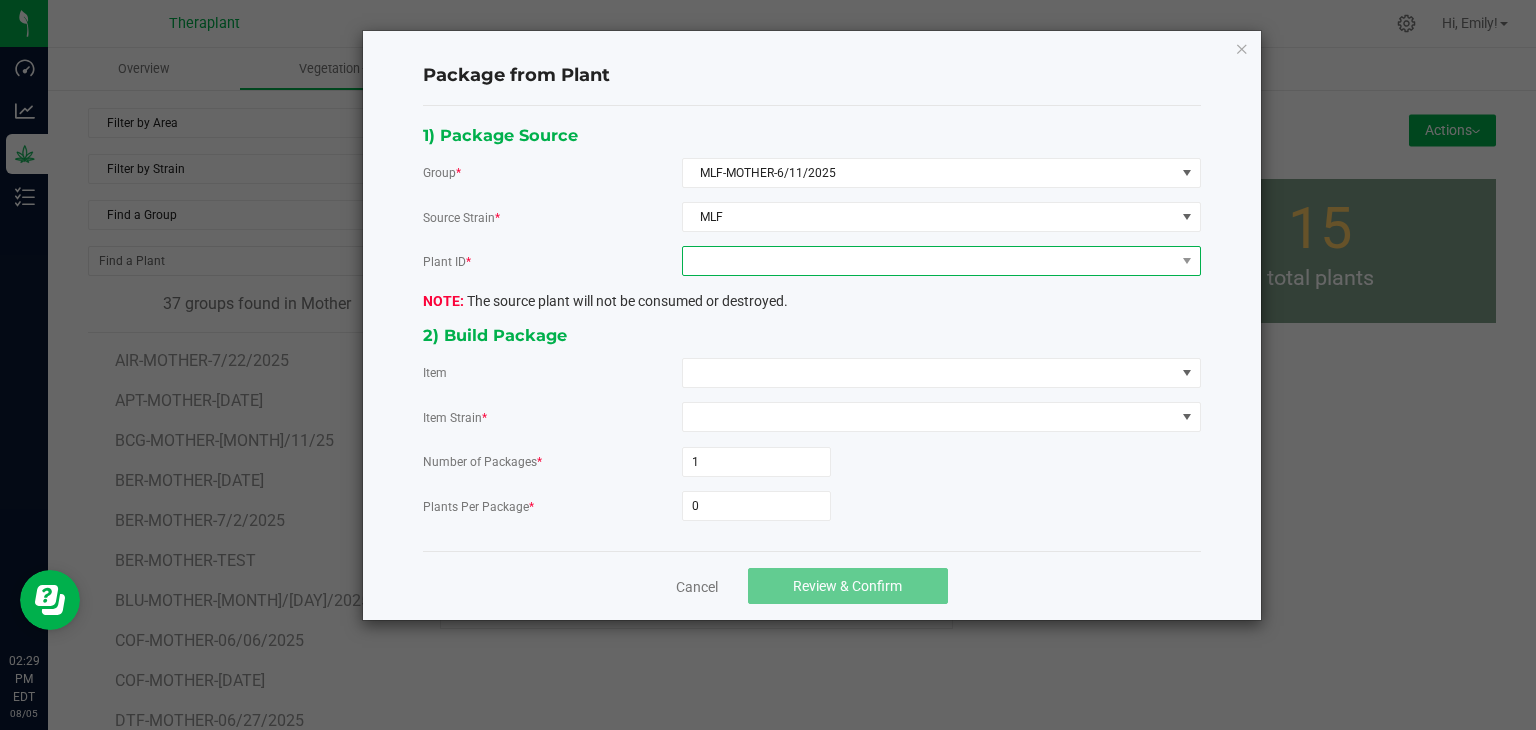 click at bounding box center (929, 261) 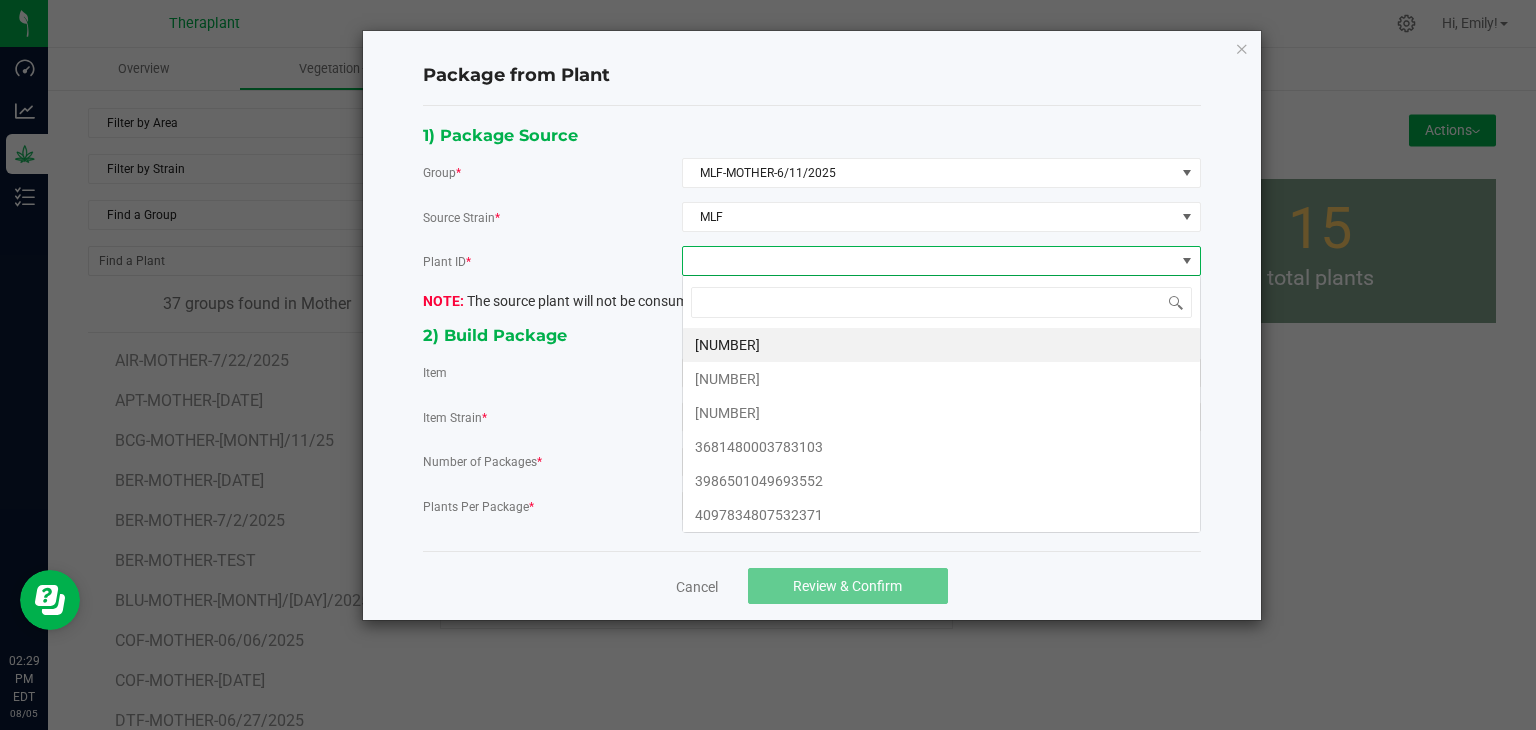 scroll, scrollTop: 99970, scrollLeft: 99480, axis: both 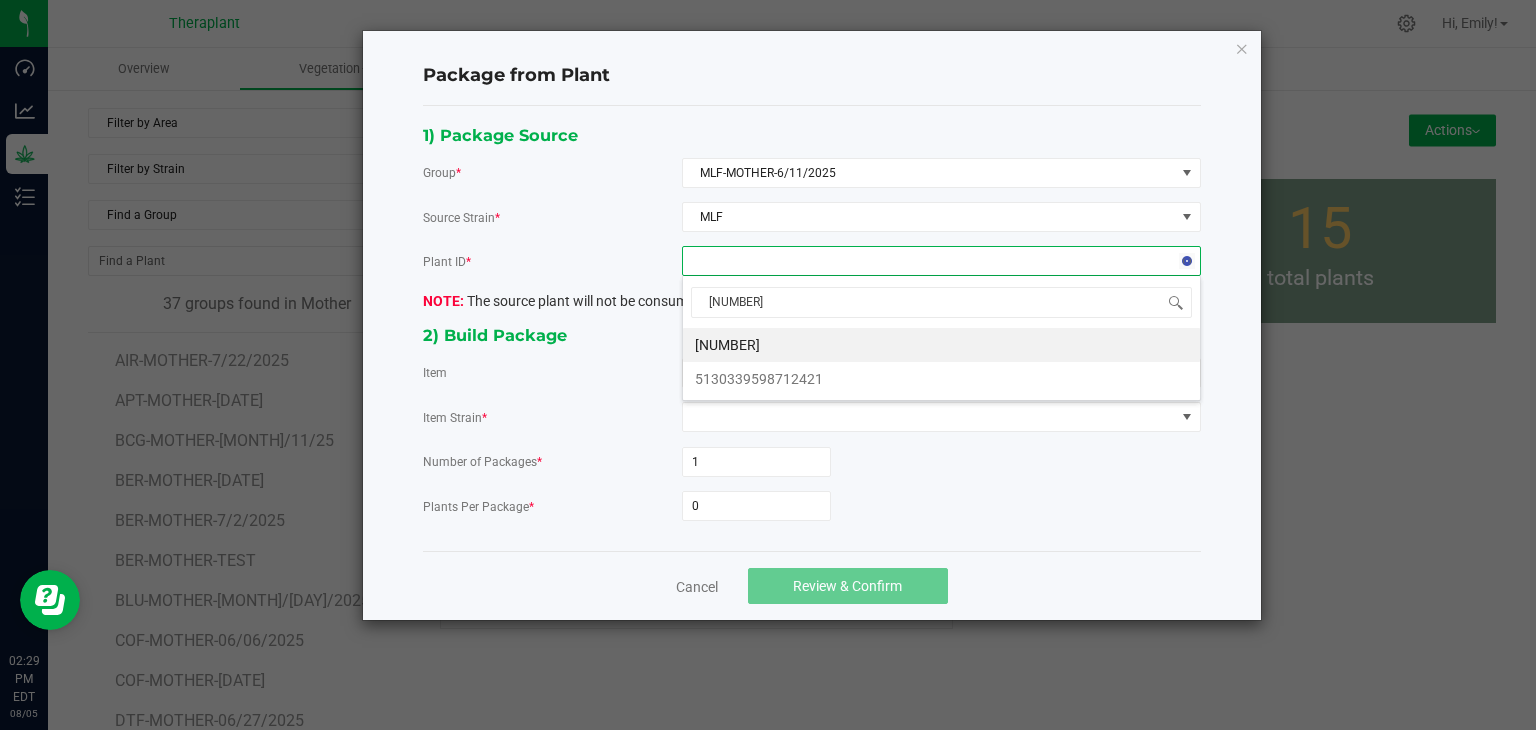 type on "03383" 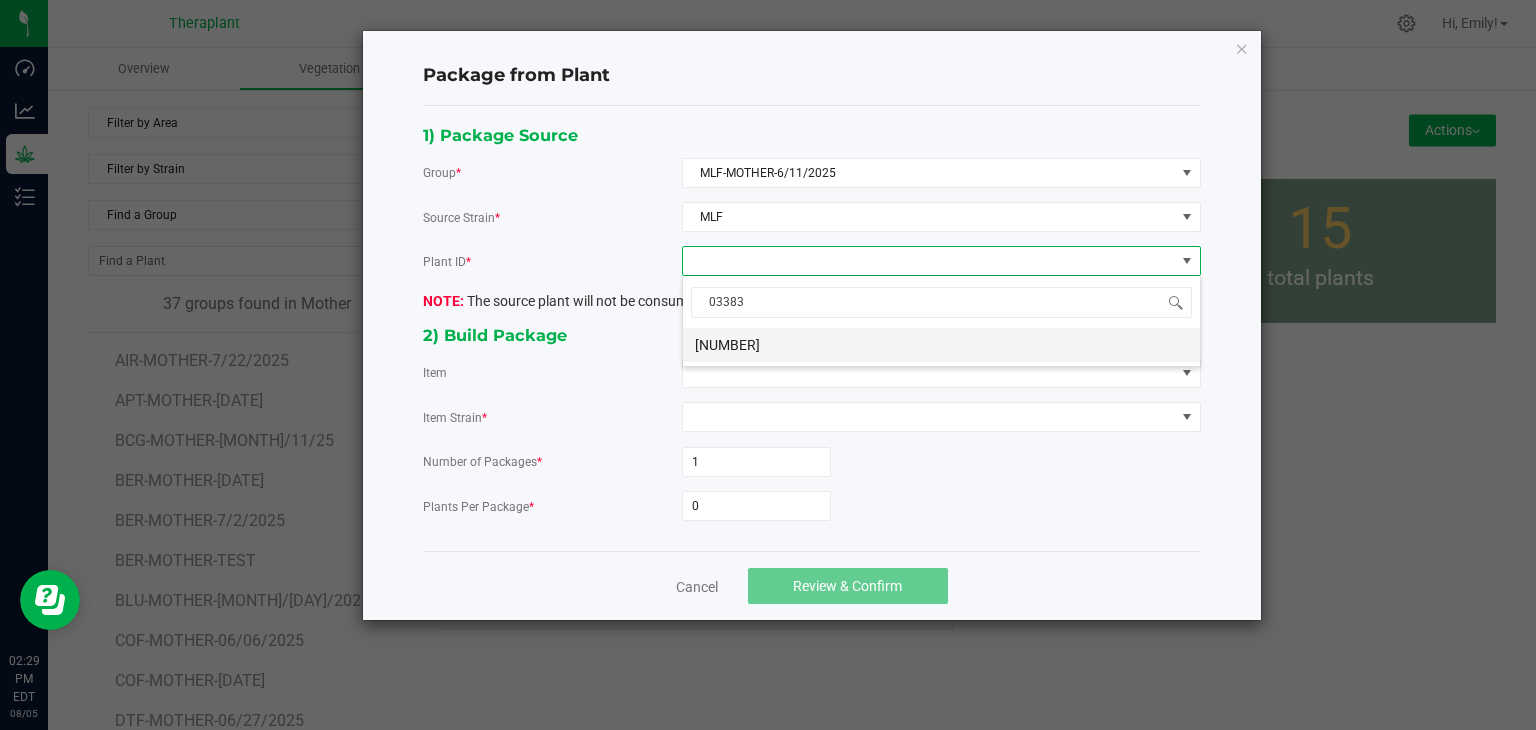 click on "4895740910203383" at bounding box center (941, 345) 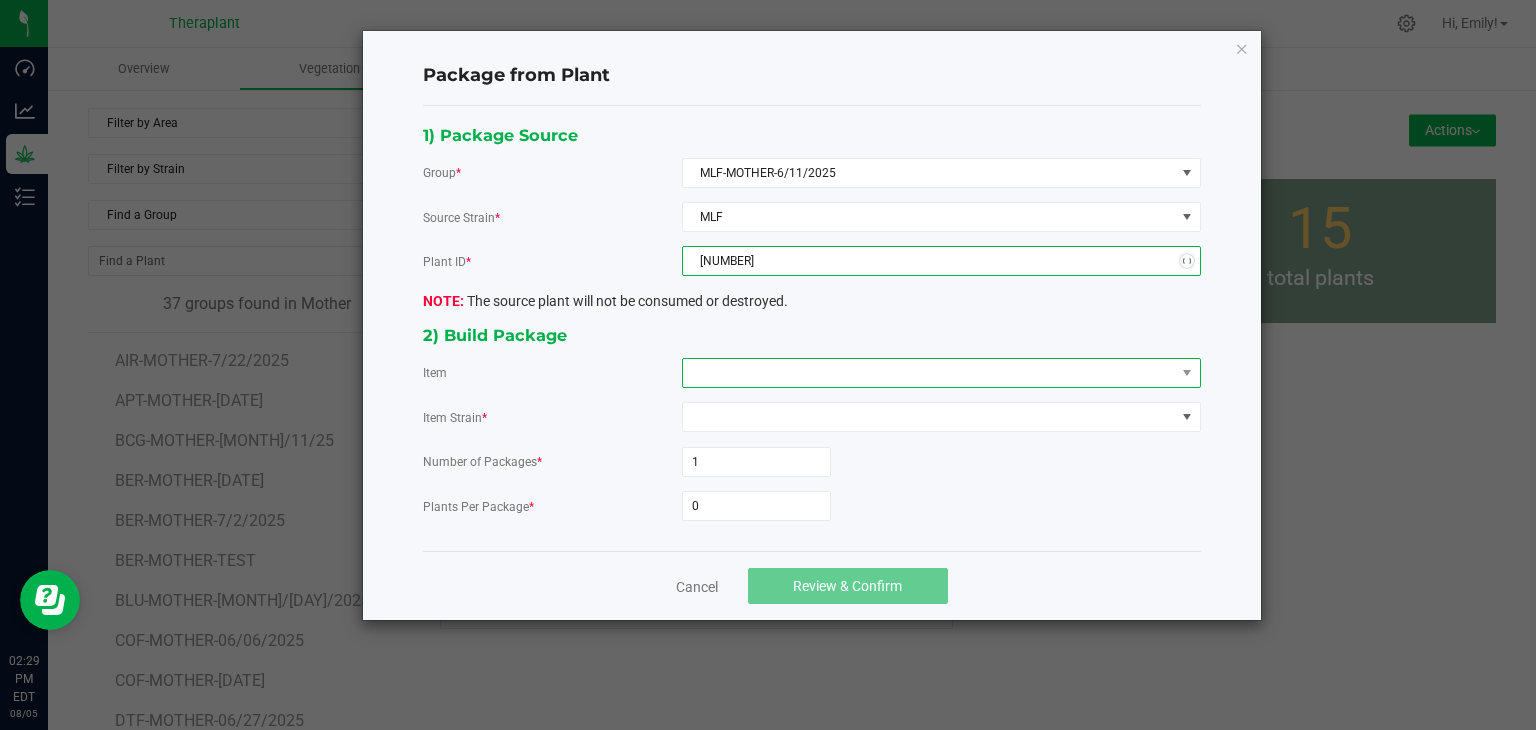 click at bounding box center (929, 373) 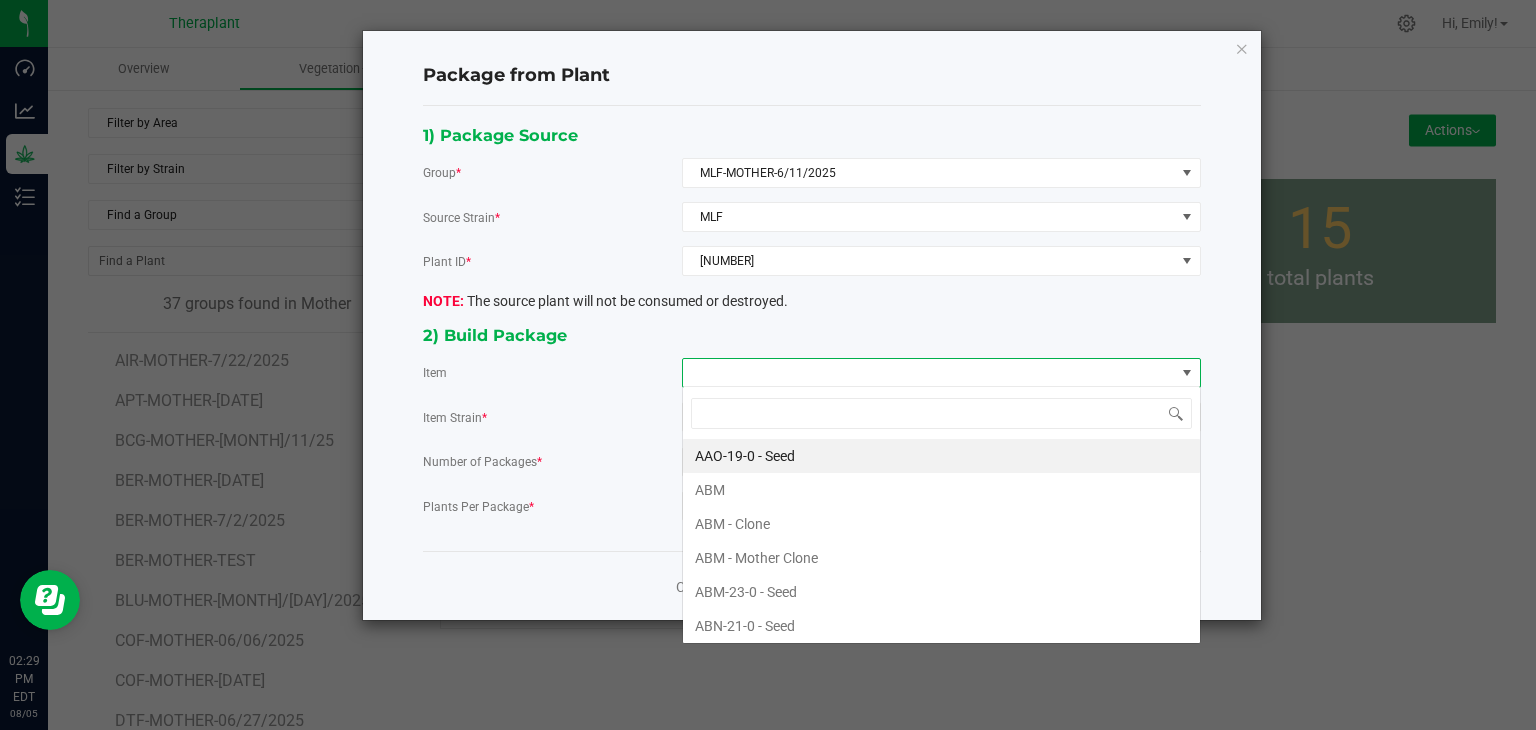 scroll, scrollTop: 99970, scrollLeft: 99480, axis: both 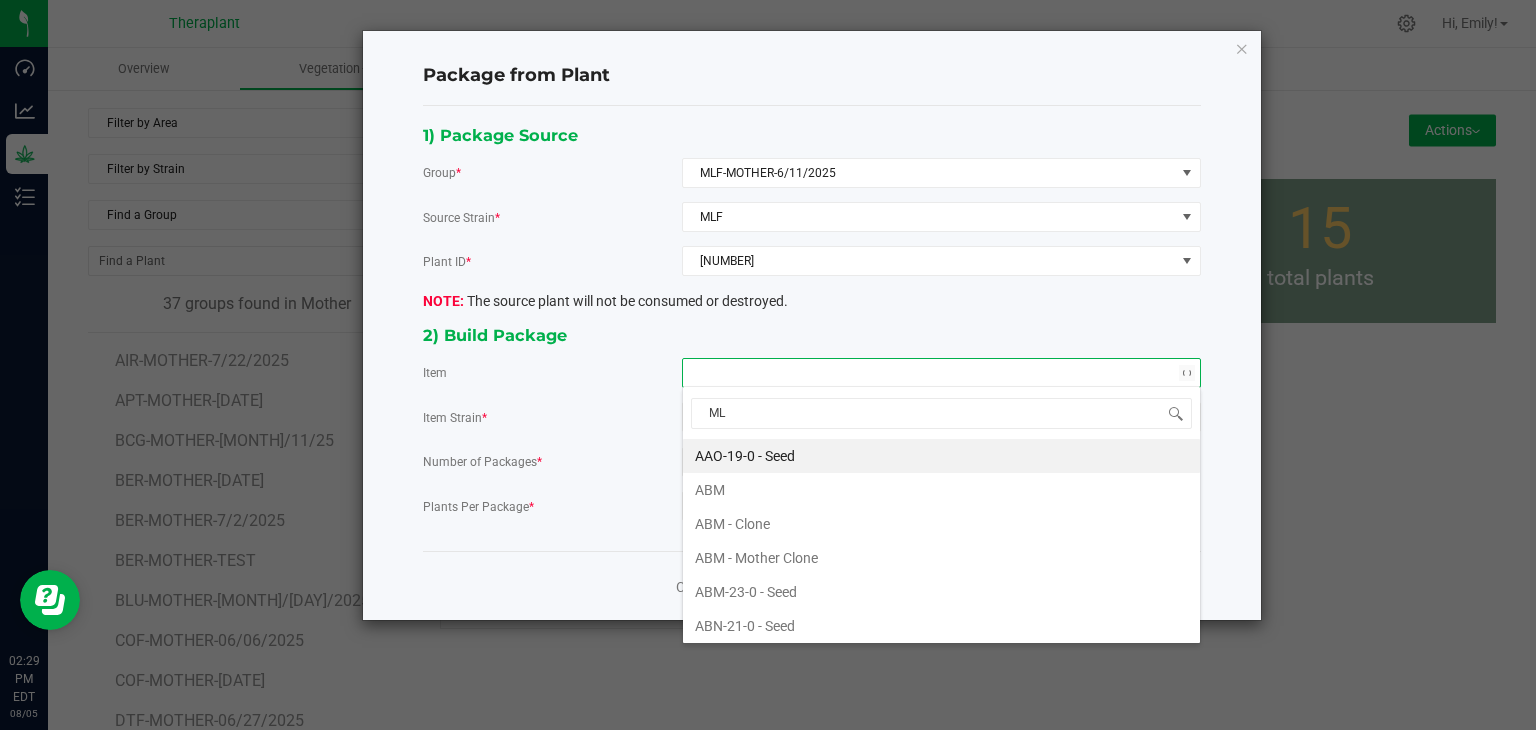 type on "MLF" 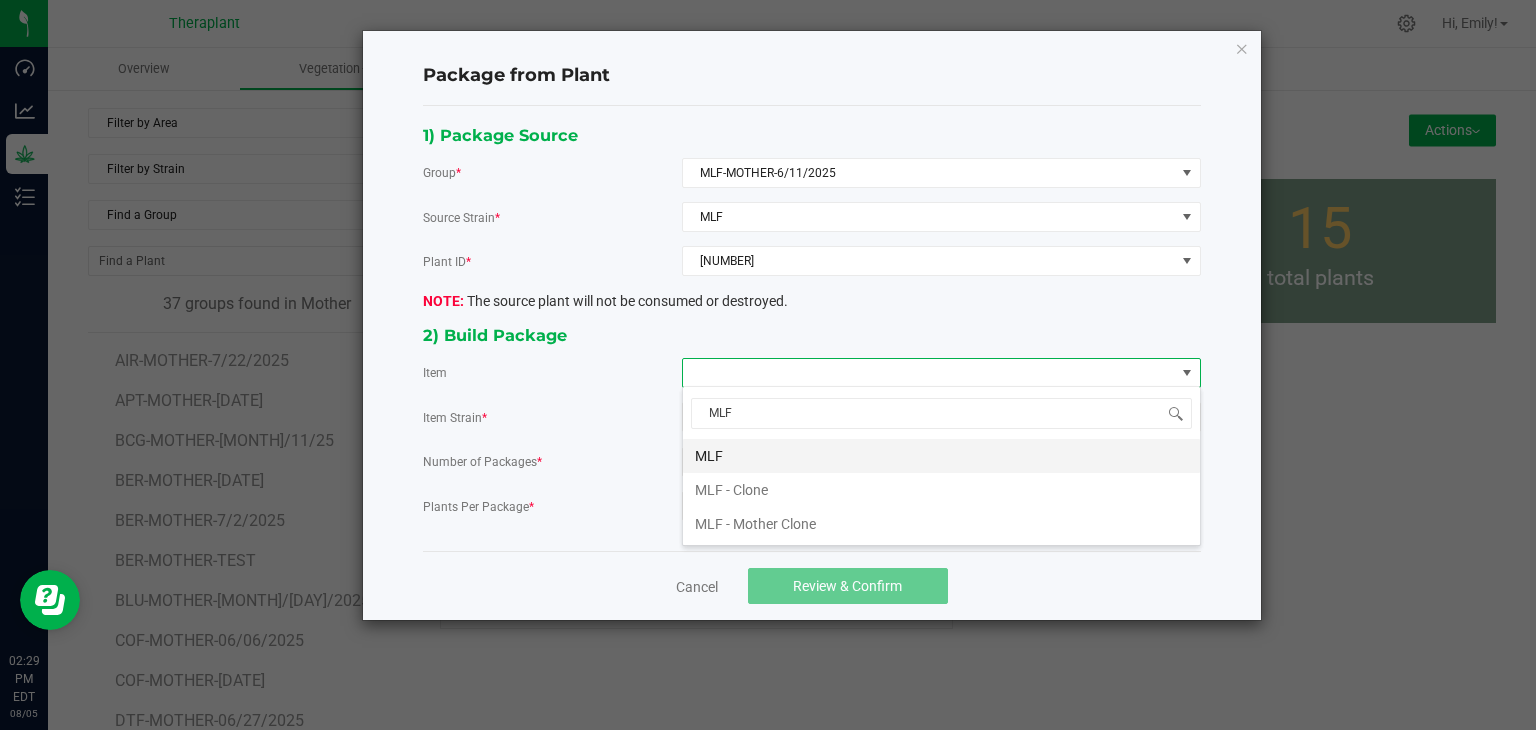 click on "MLF" at bounding box center (941, 456) 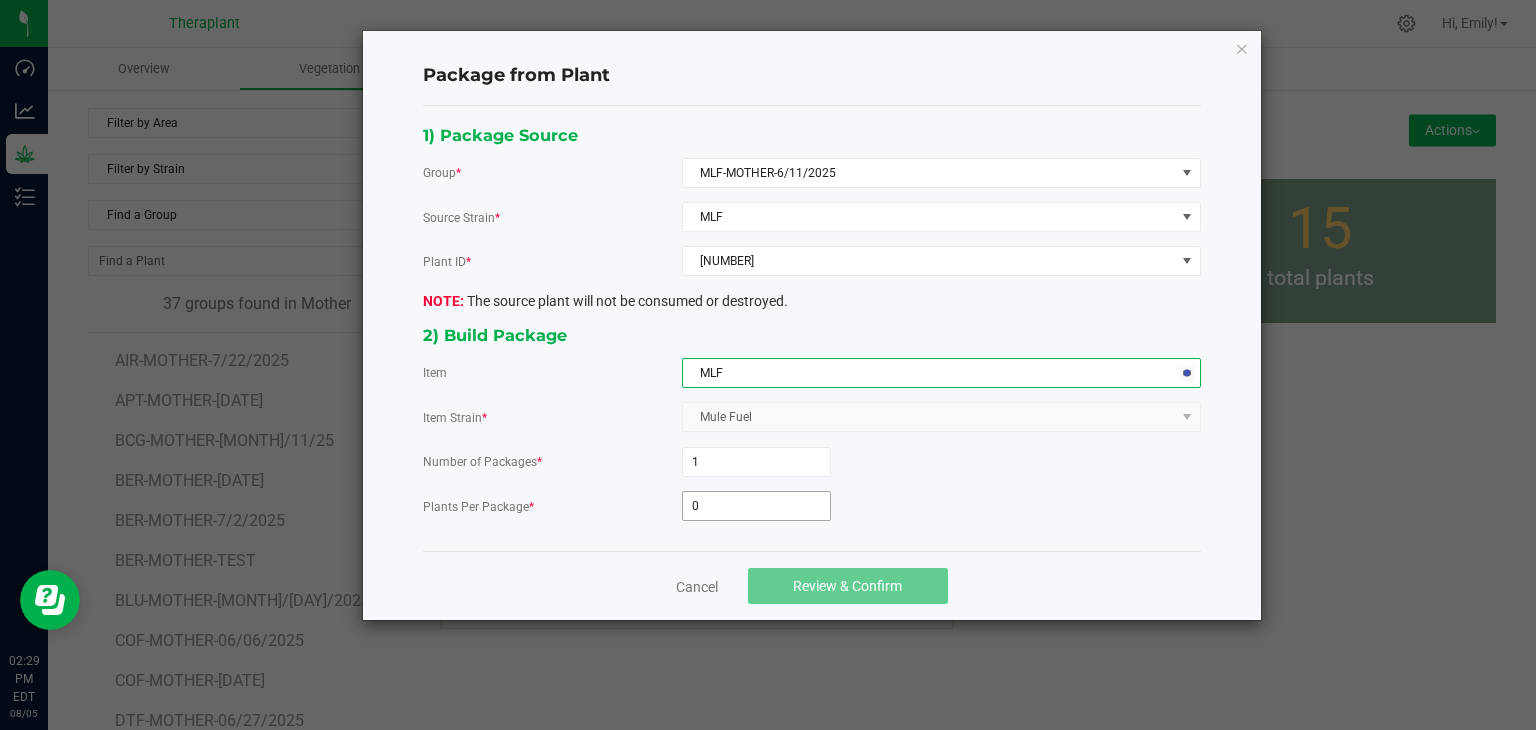 click on "0" at bounding box center (756, 506) 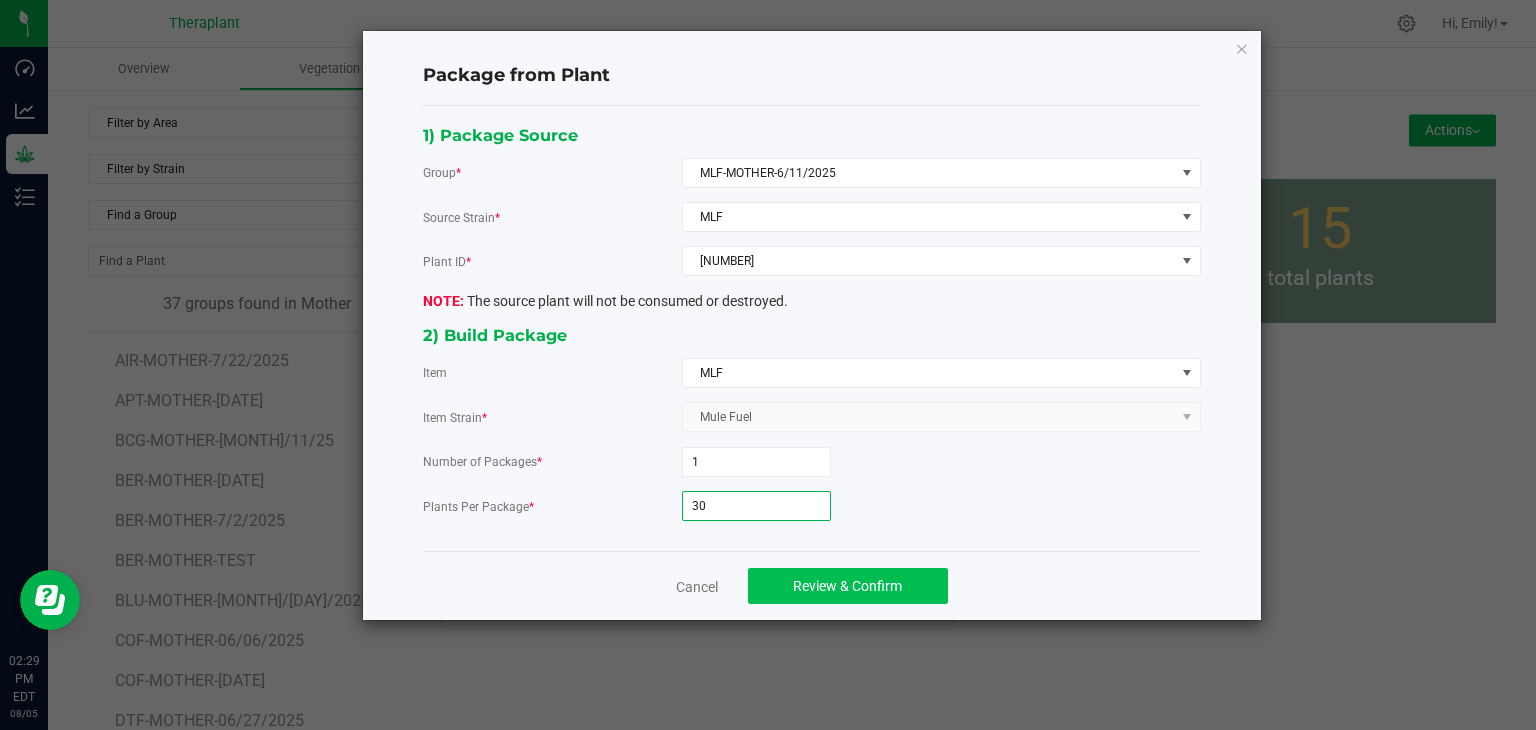 type on "30" 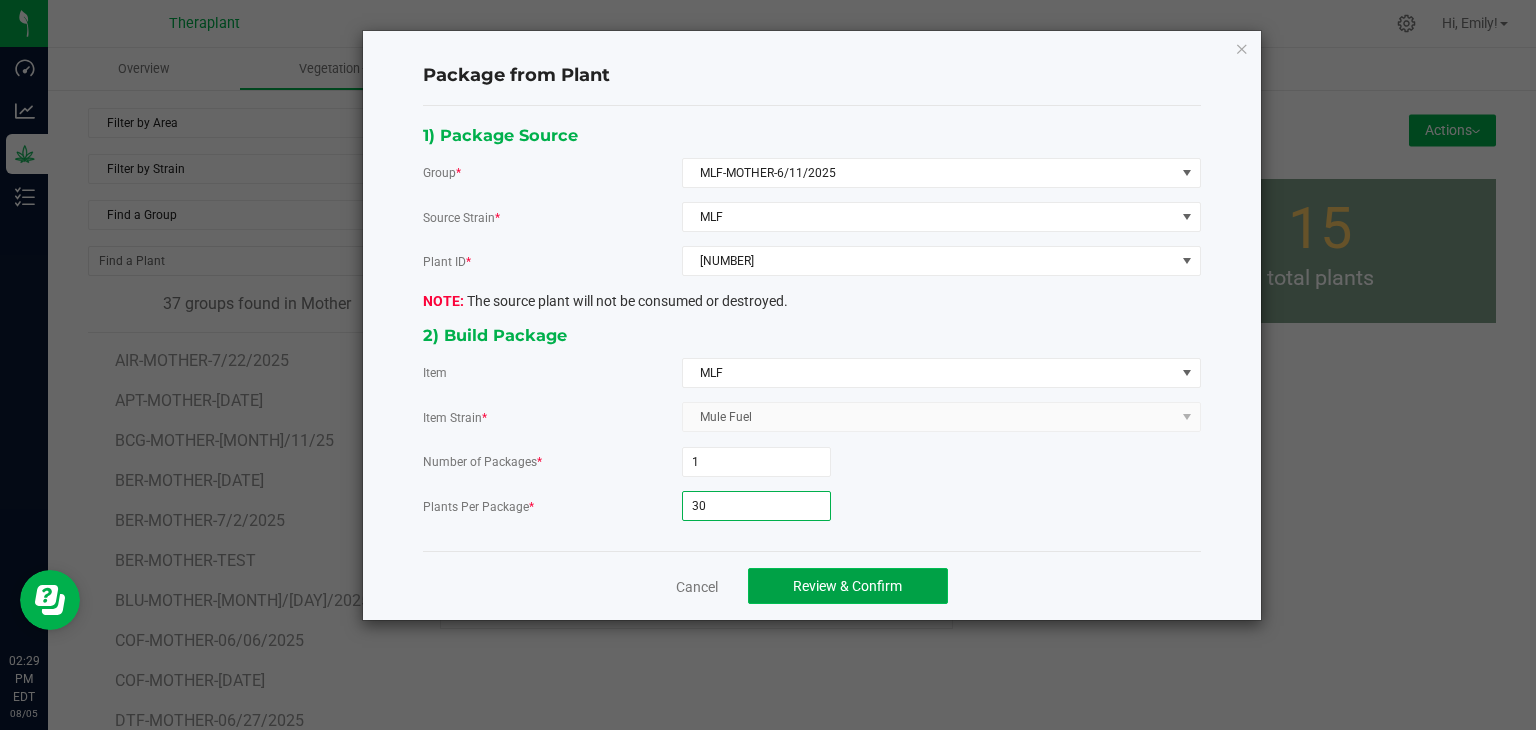 click on "Review & Confirm" 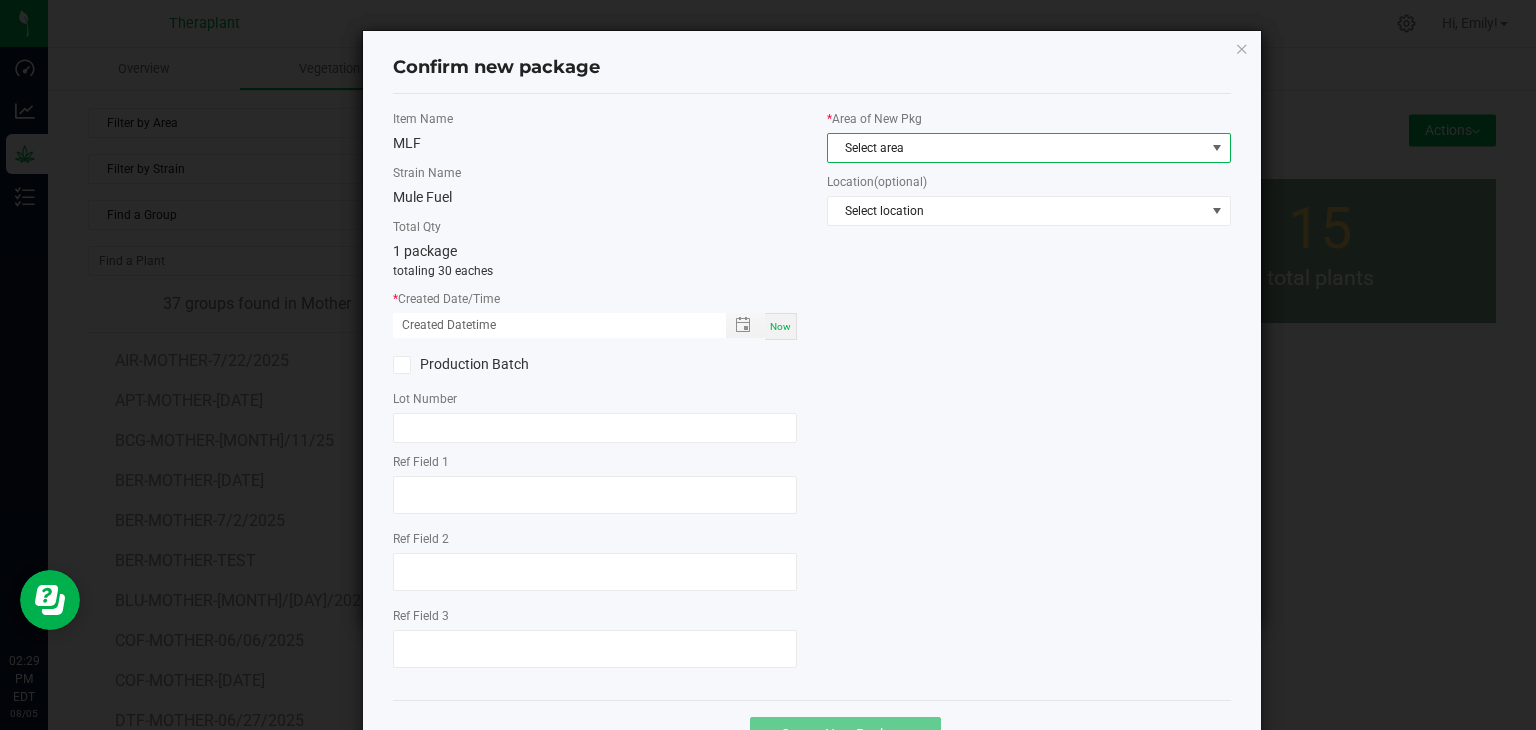 click on "Select area" at bounding box center [1016, 148] 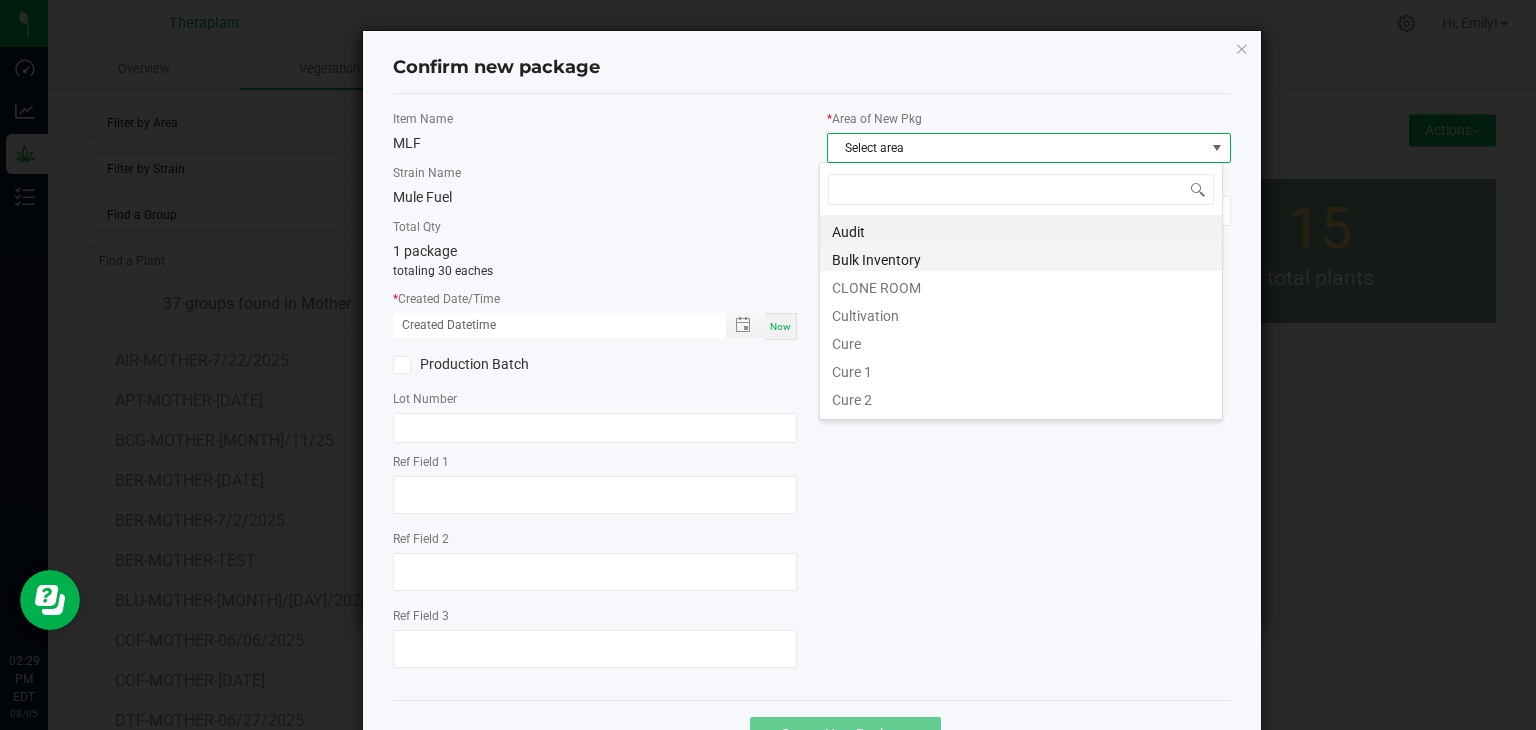 scroll, scrollTop: 99970, scrollLeft: 99596, axis: both 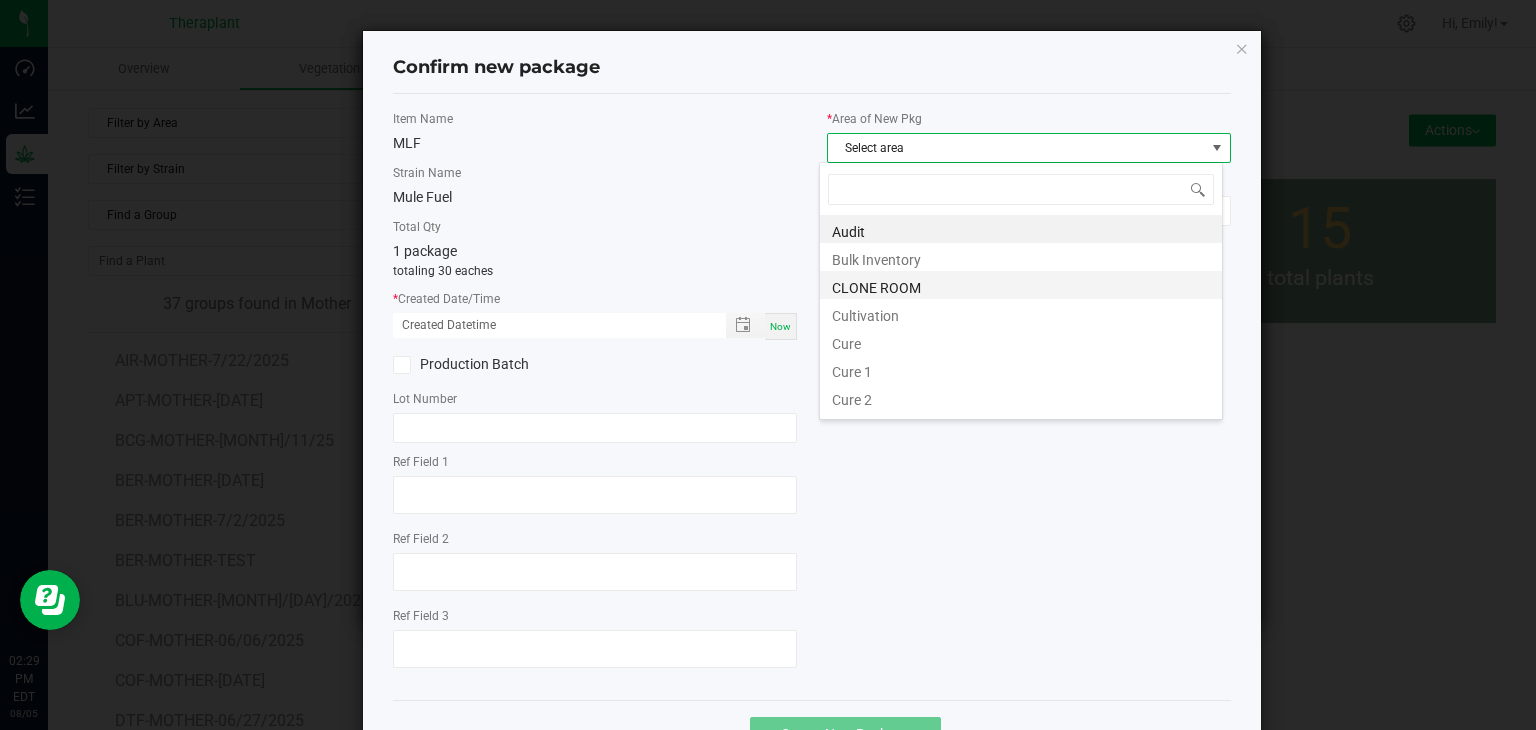 click on "CLONE ROOM" at bounding box center [1021, 285] 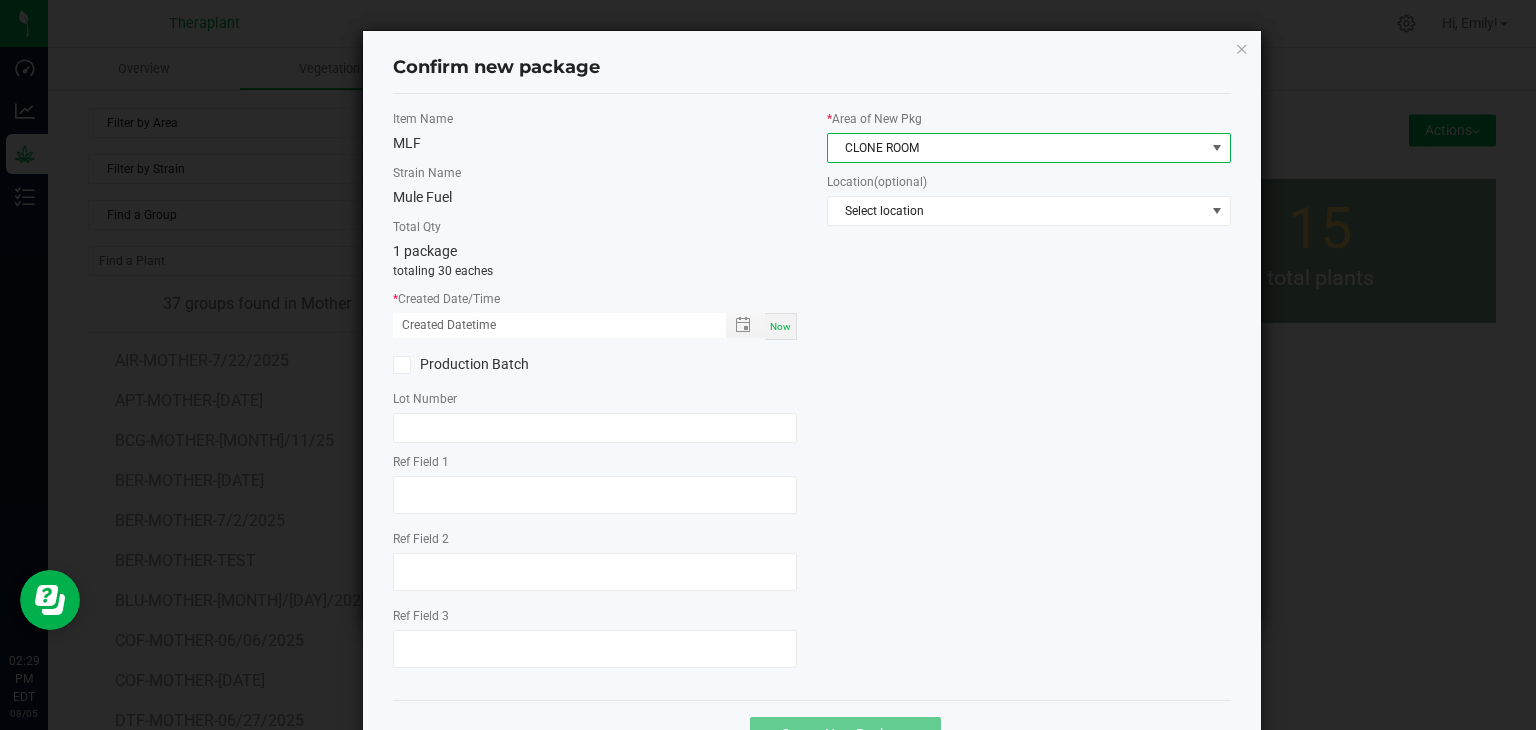 click on "Now" at bounding box center [780, 326] 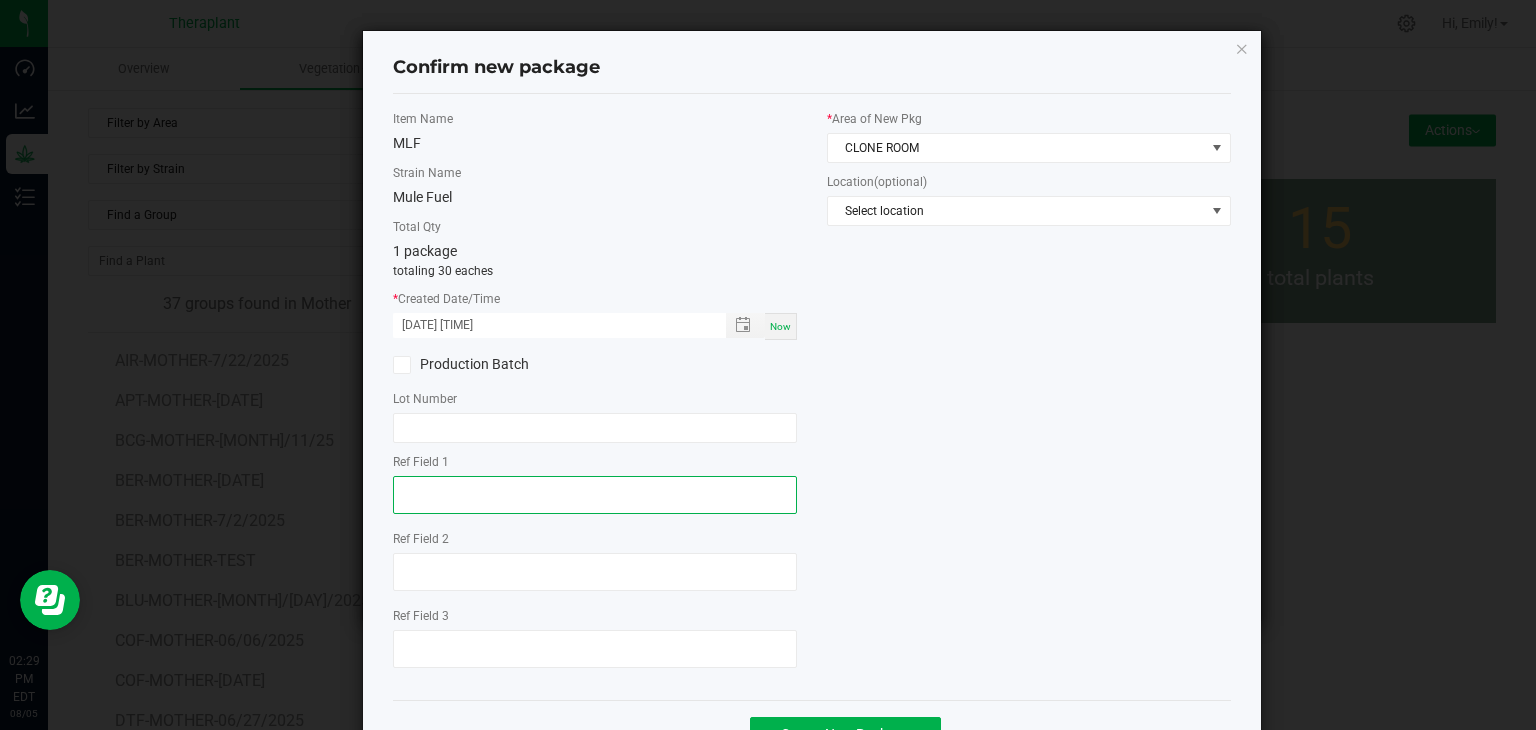 click 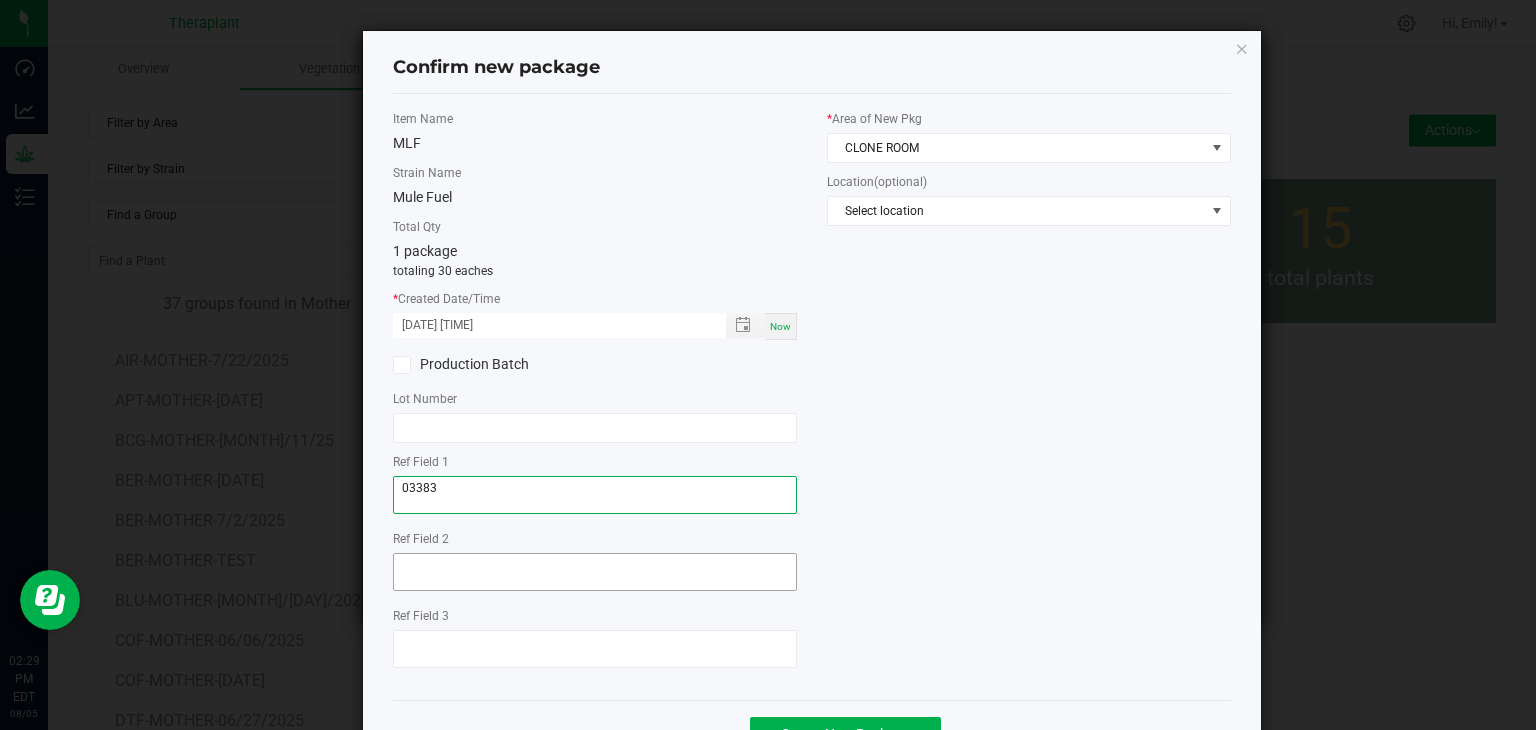 type on "03383" 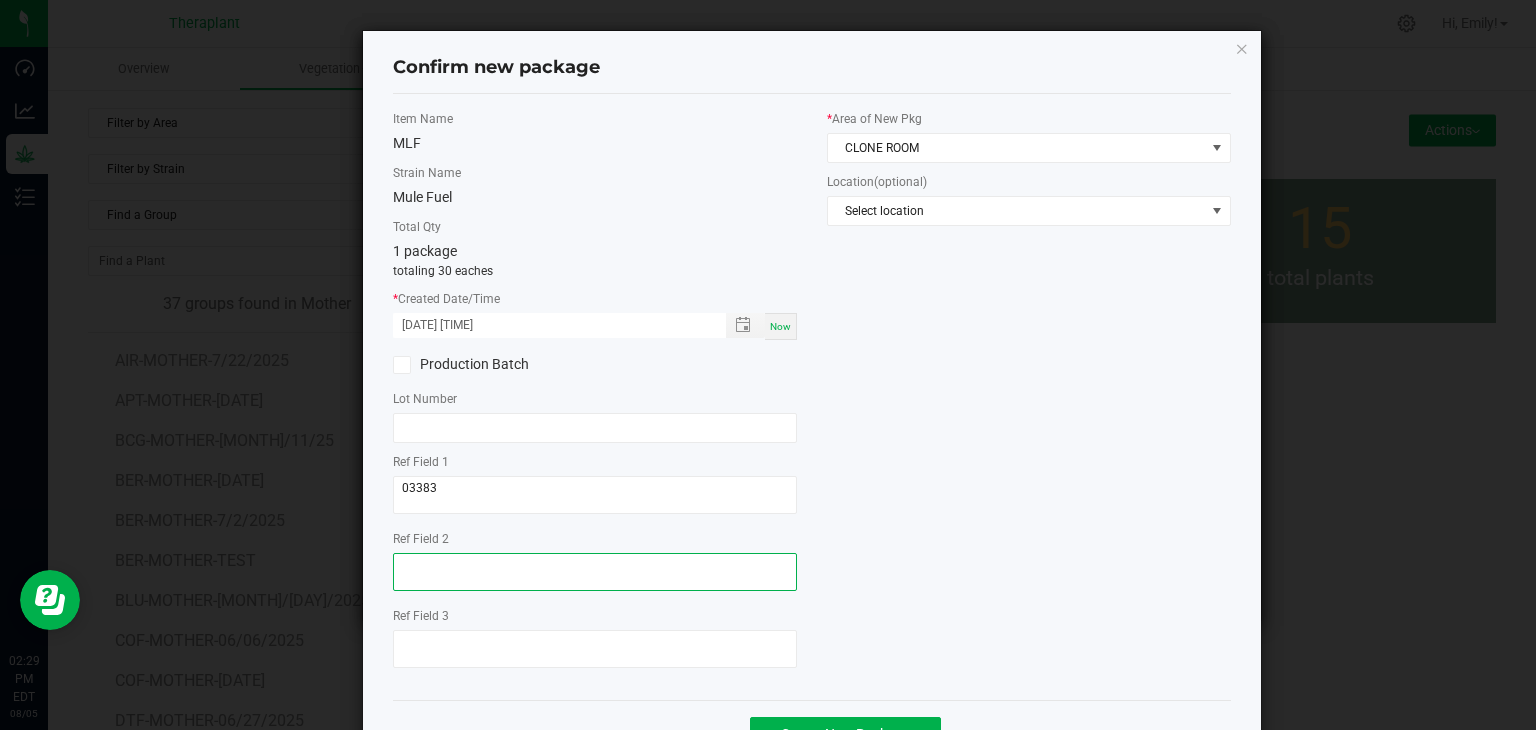 click at bounding box center [595, 572] 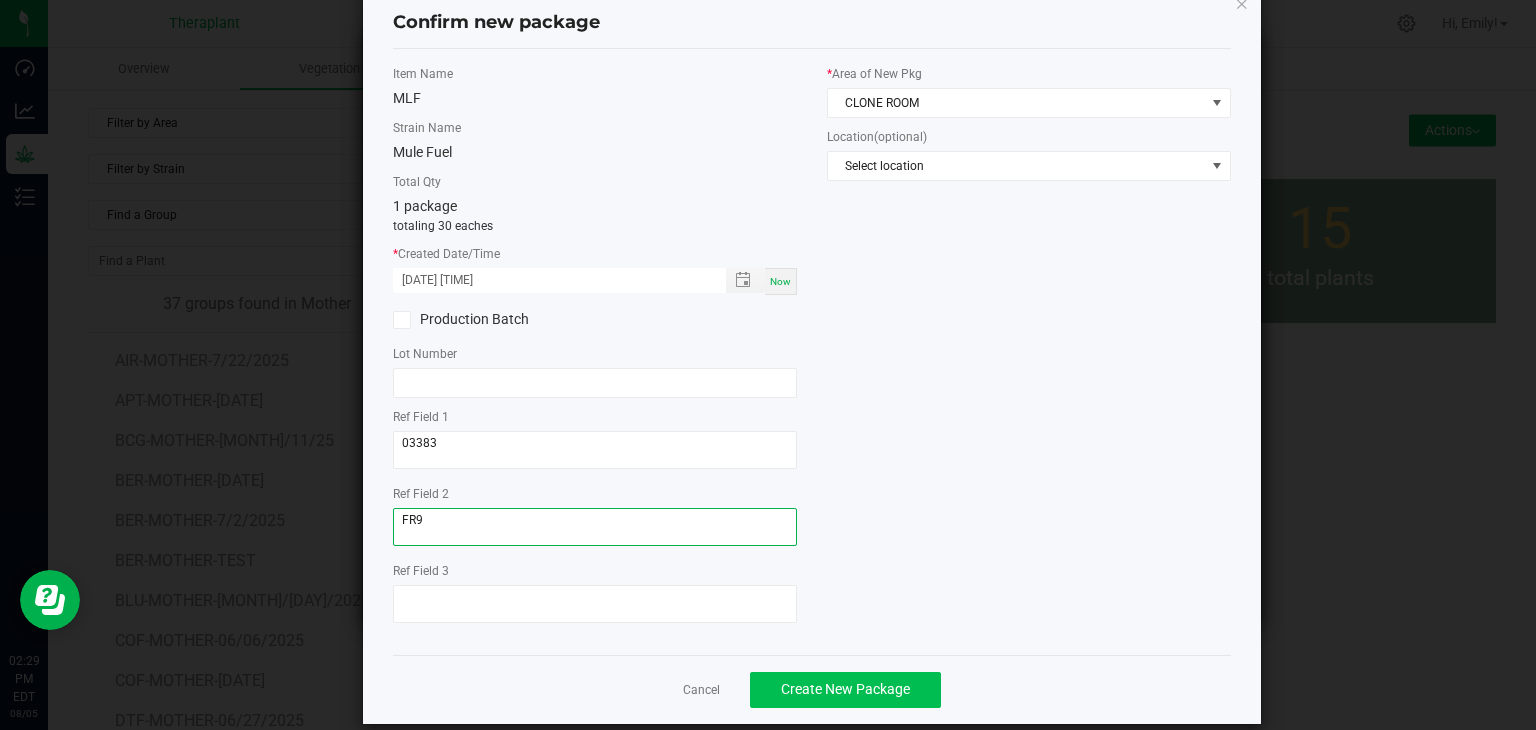 scroll, scrollTop: 69, scrollLeft: 0, axis: vertical 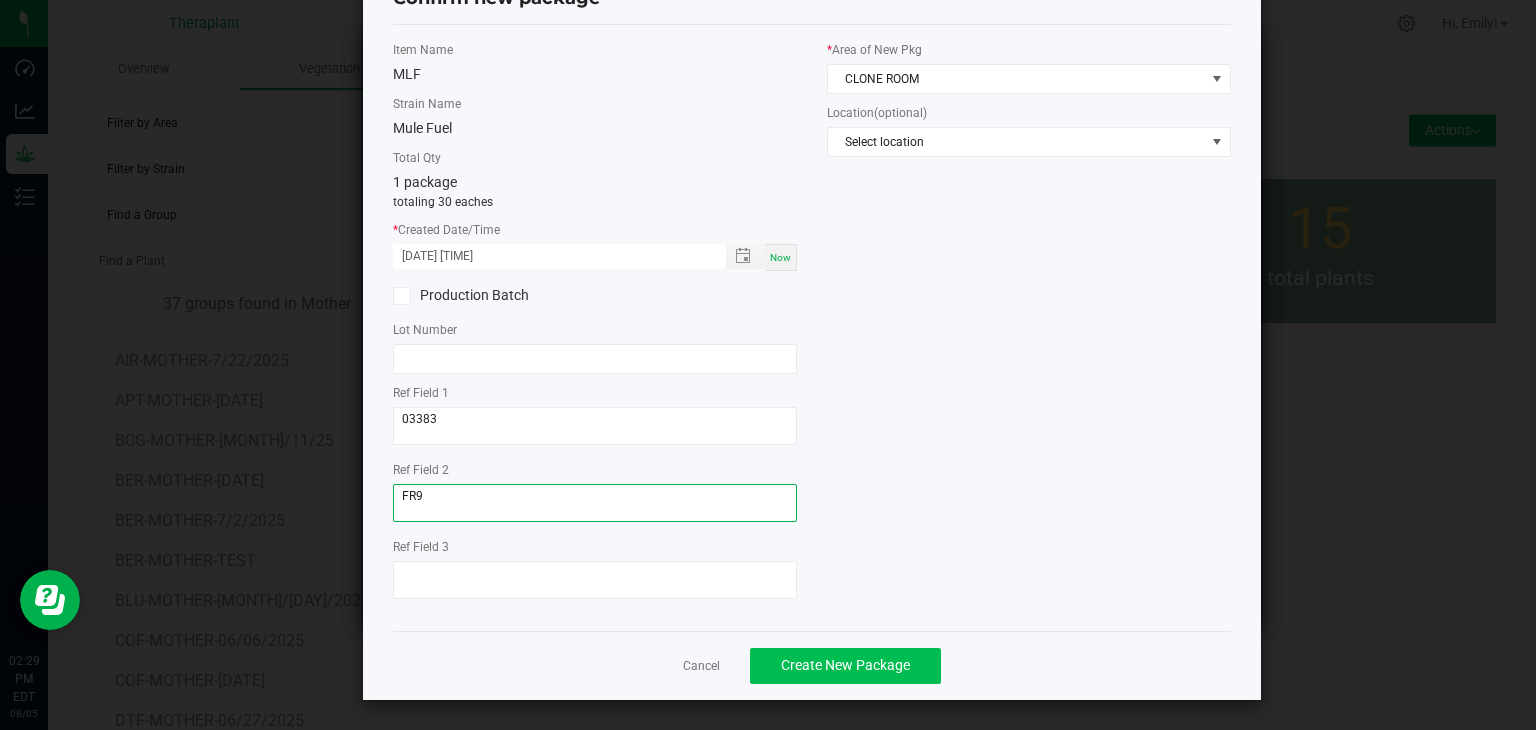 type on "FR9" 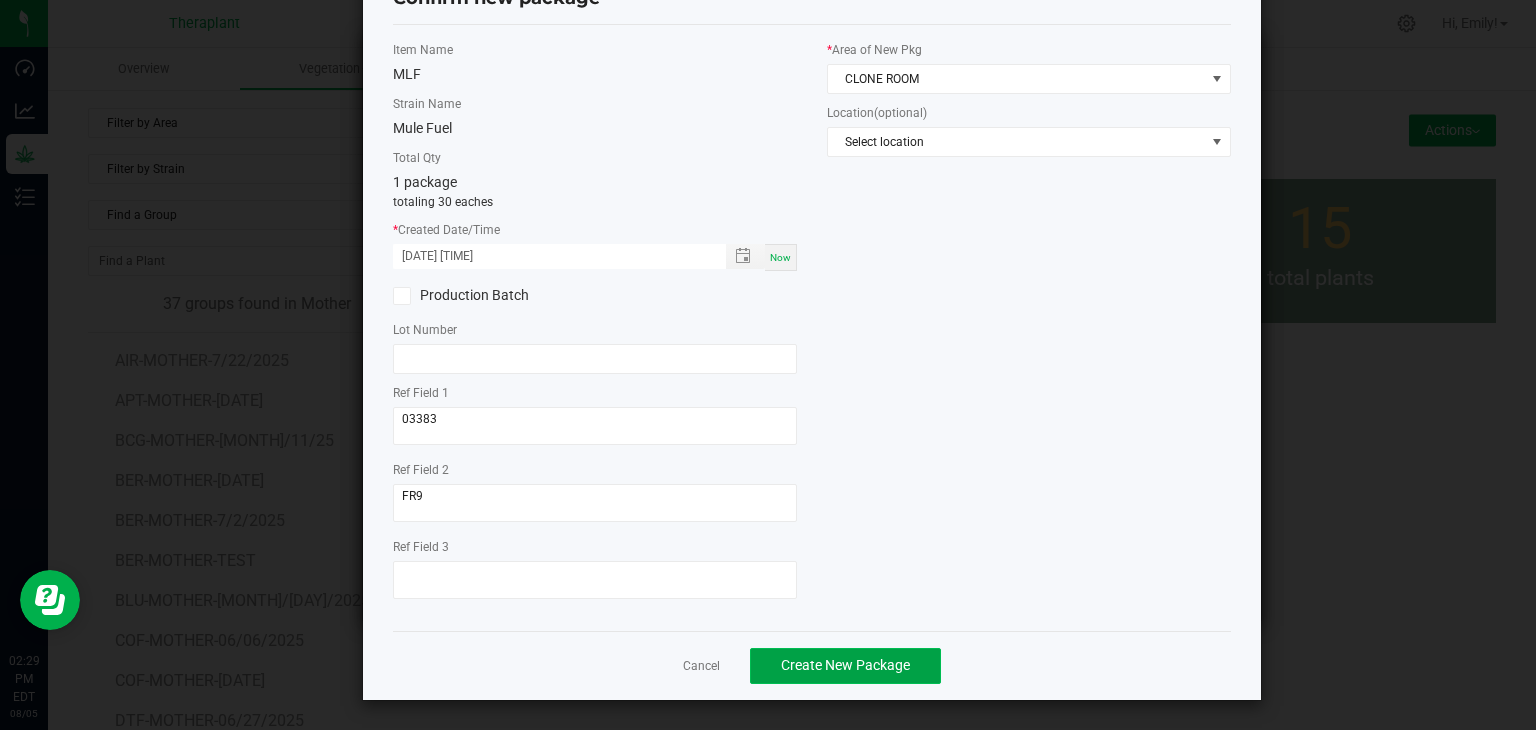 click on "Create New Package" 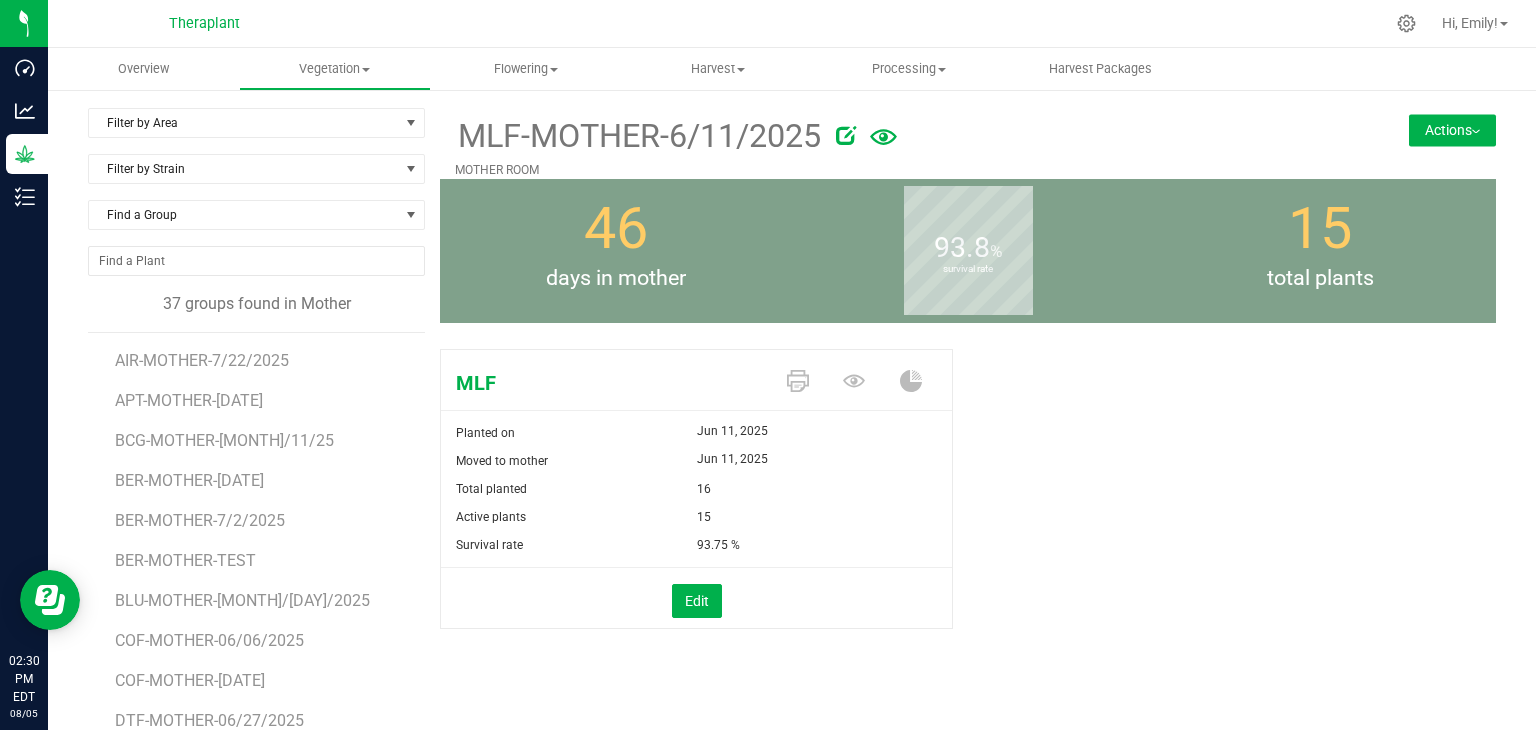 click on "Actions" at bounding box center [1452, 130] 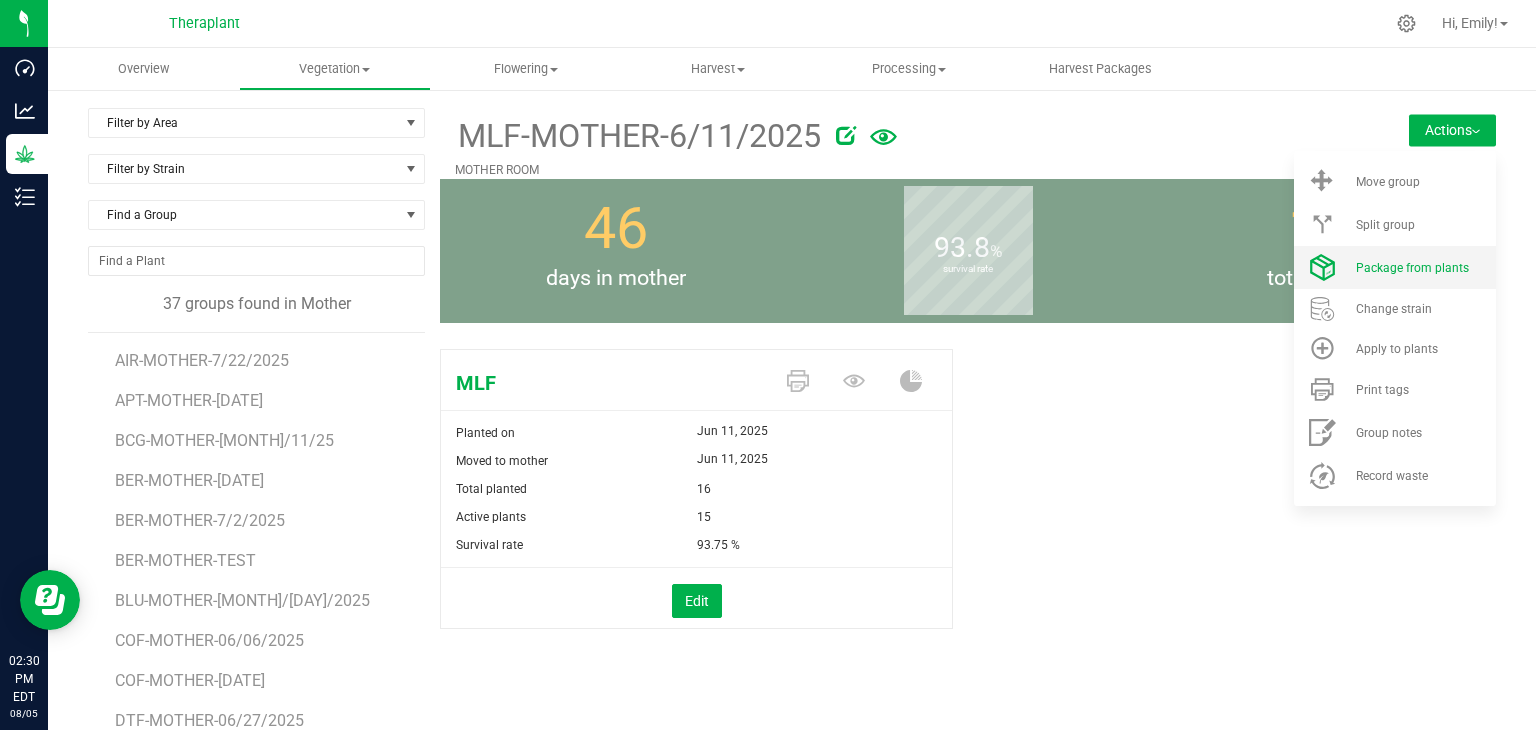 click on "Package from plants" at bounding box center (1412, 268) 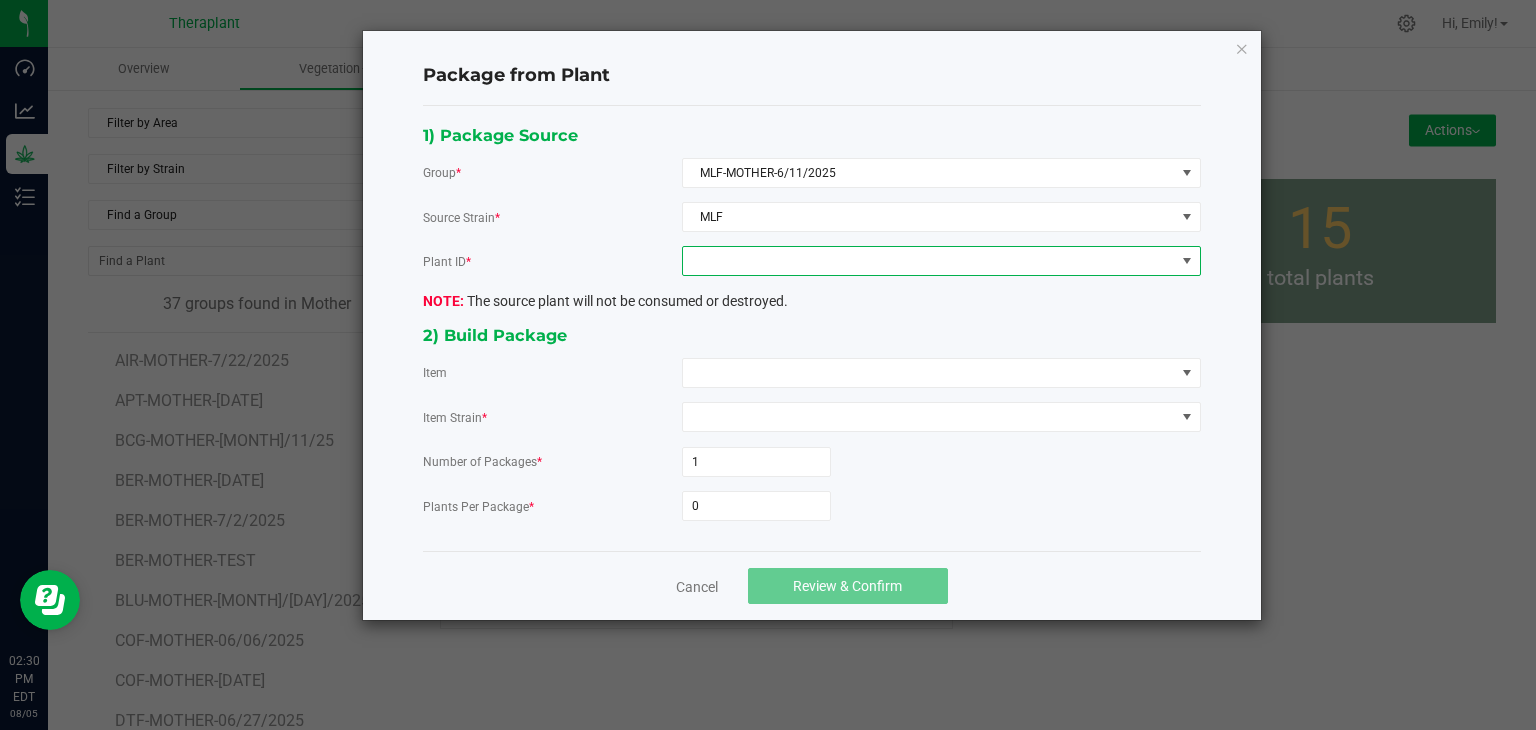 click at bounding box center (929, 261) 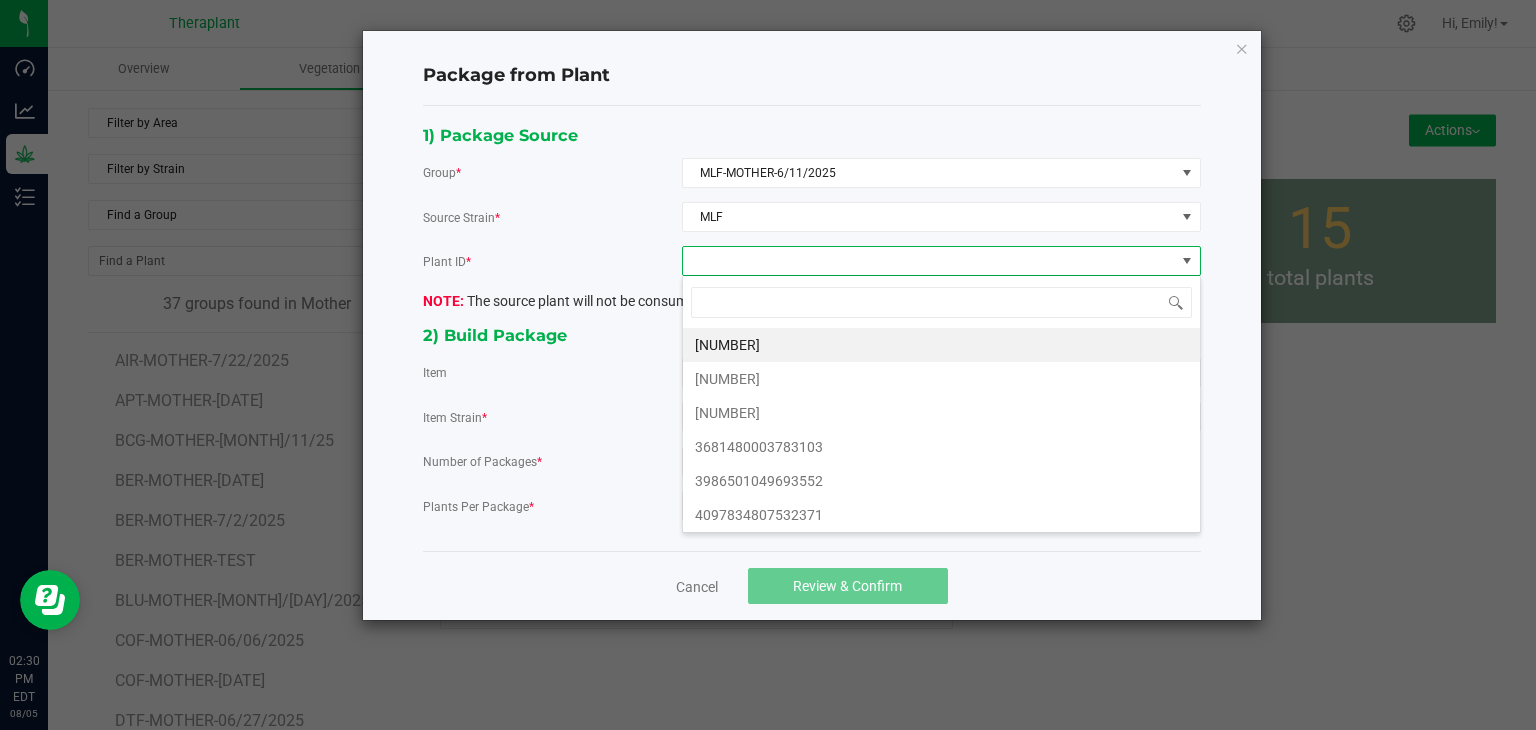 scroll, scrollTop: 99970, scrollLeft: 99480, axis: both 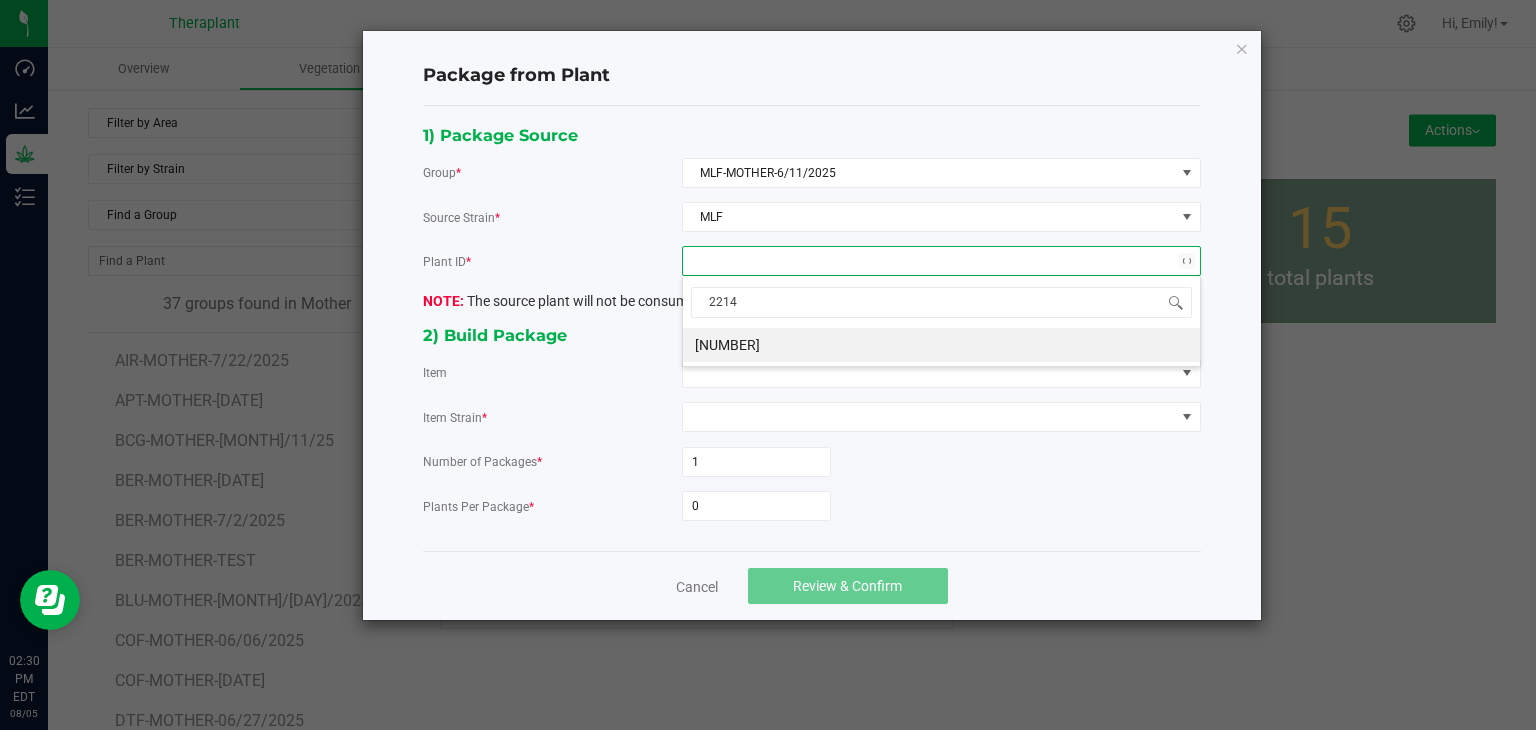 type on "22146" 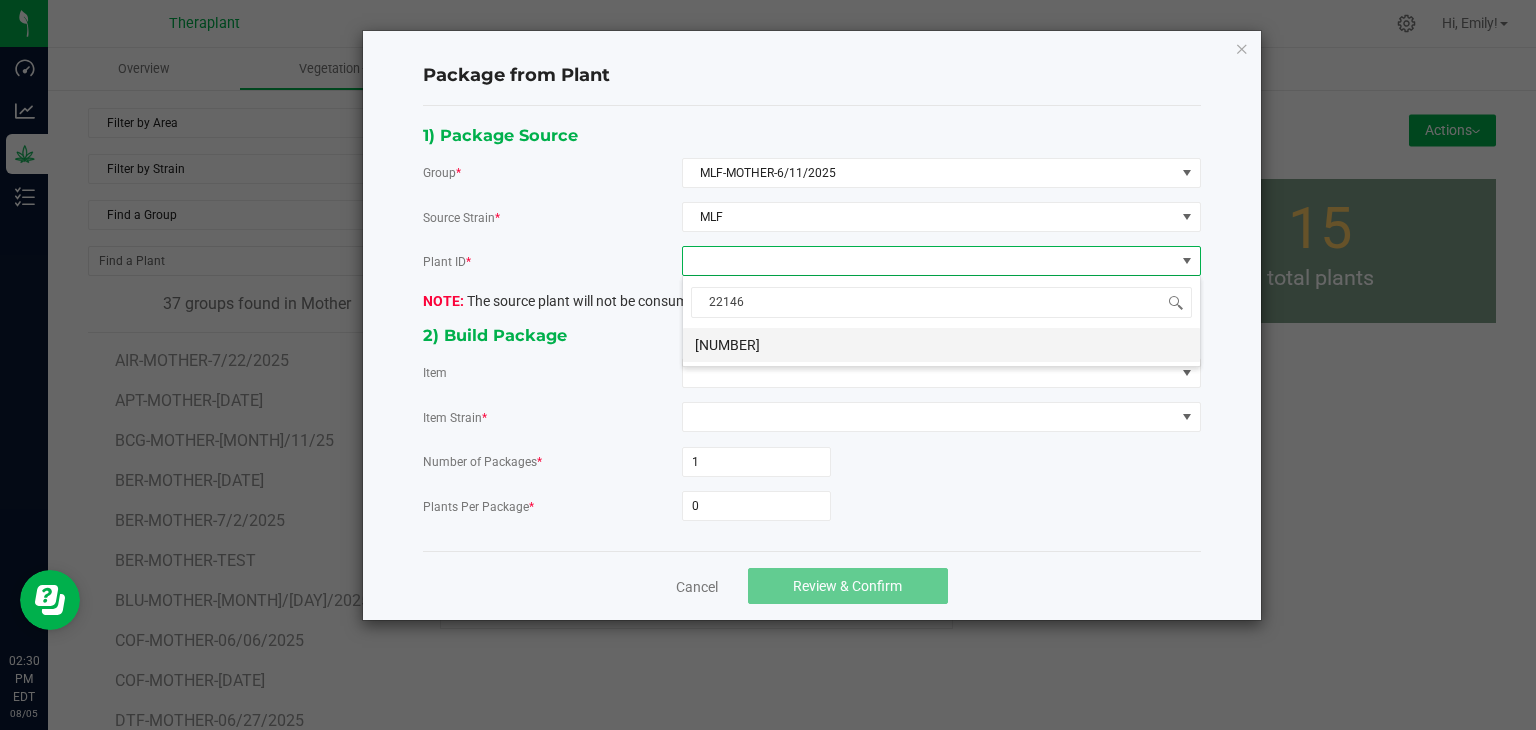 click on "4493408556222146" at bounding box center [941, 345] 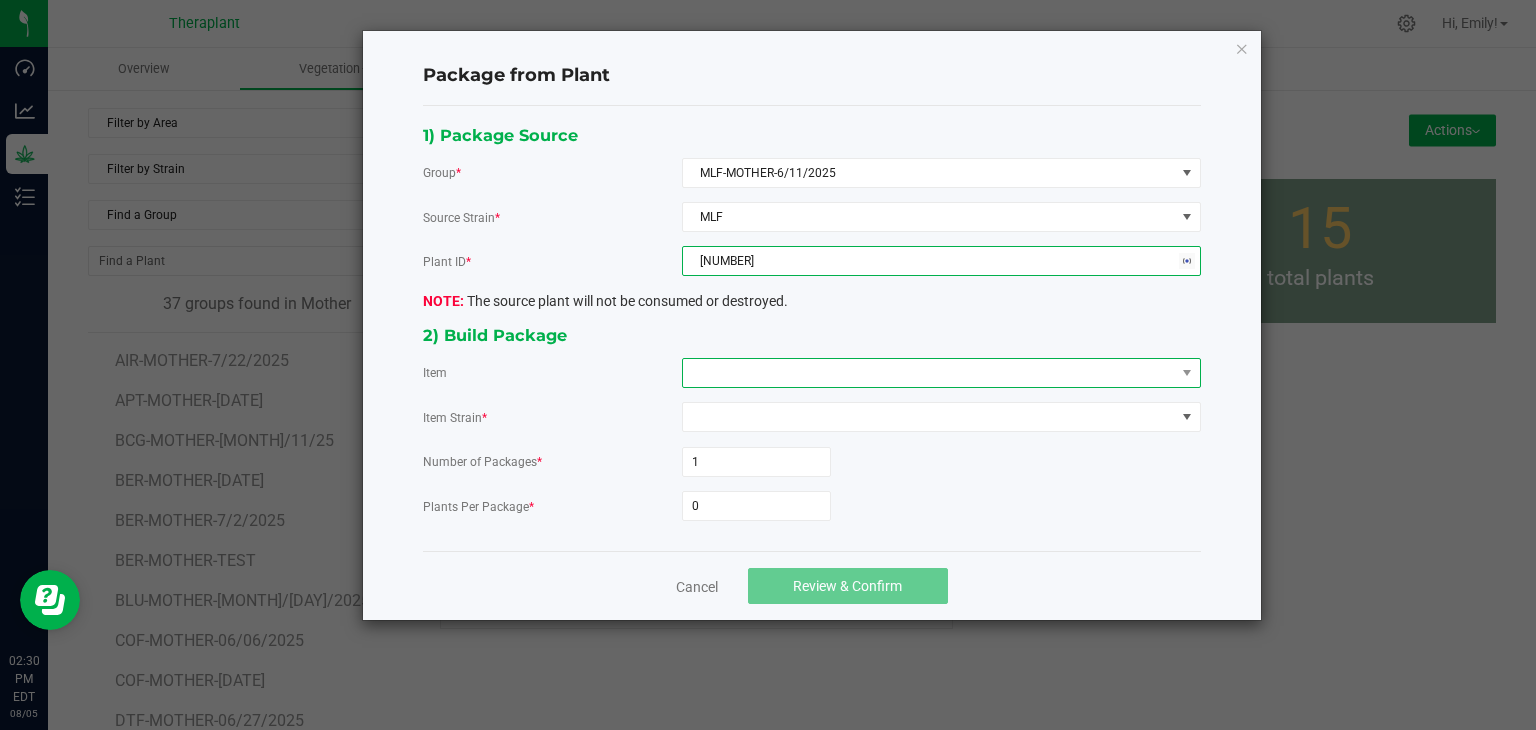 click at bounding box center [929, 373] 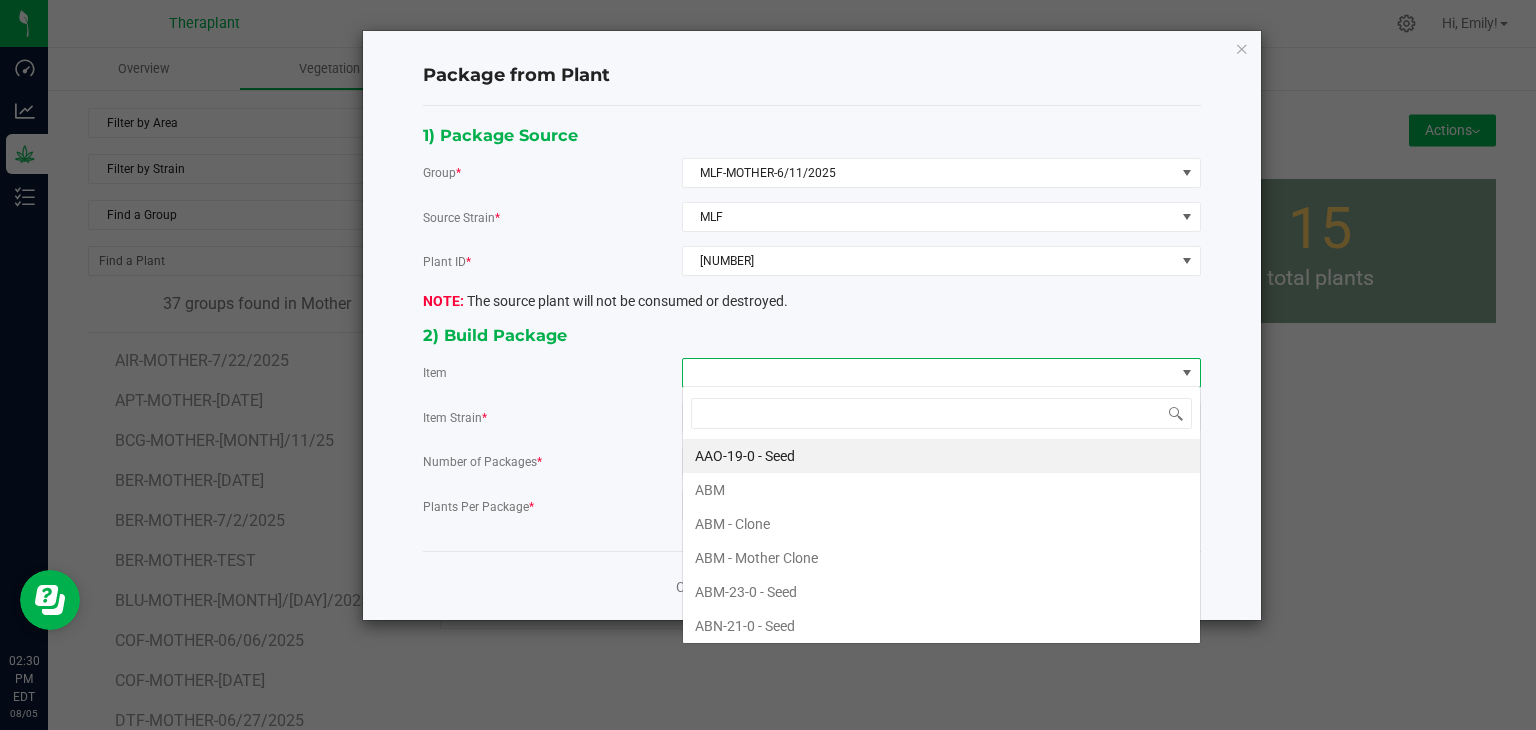 scroll, scrollTop: 99970, scrollLeft: 99480, axis: both 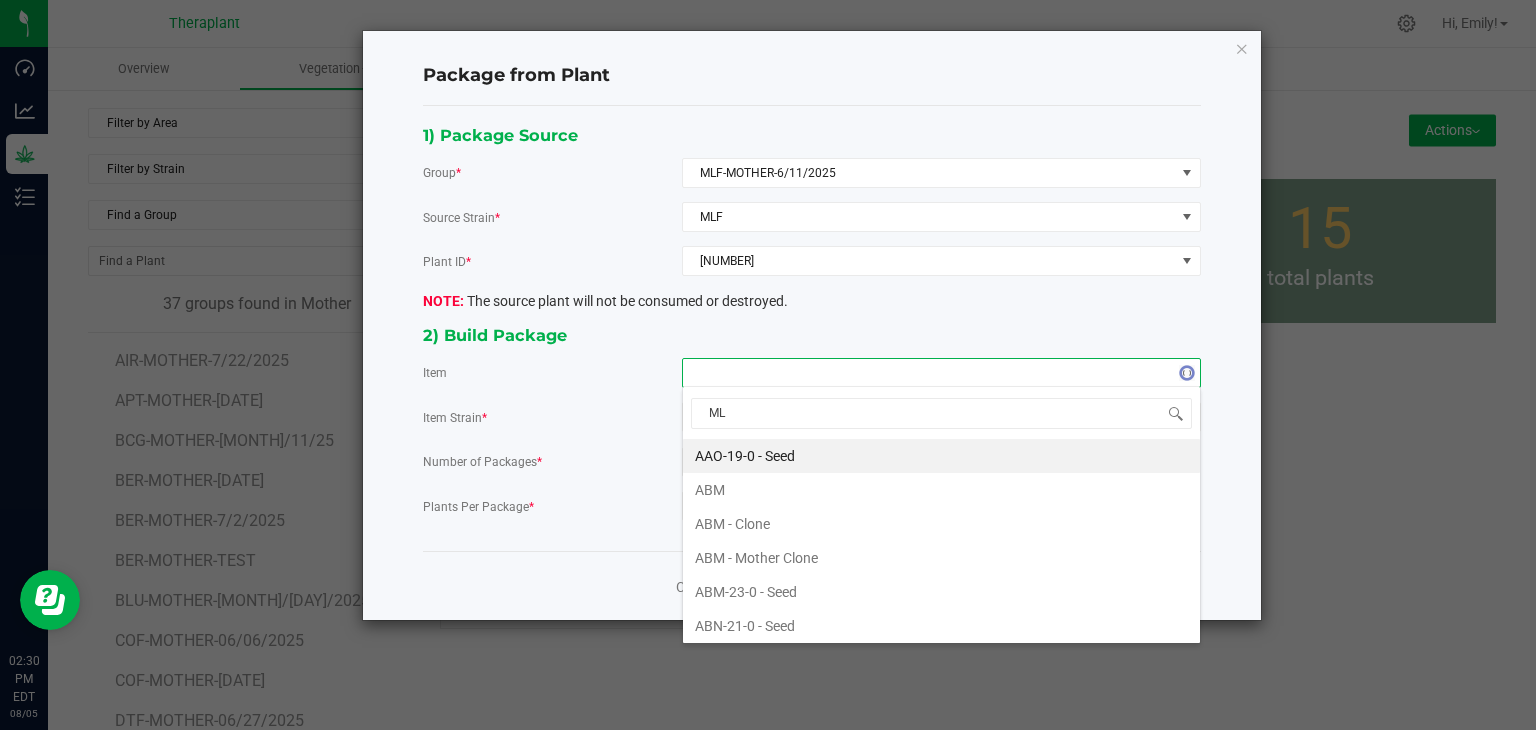 type on "MLF" 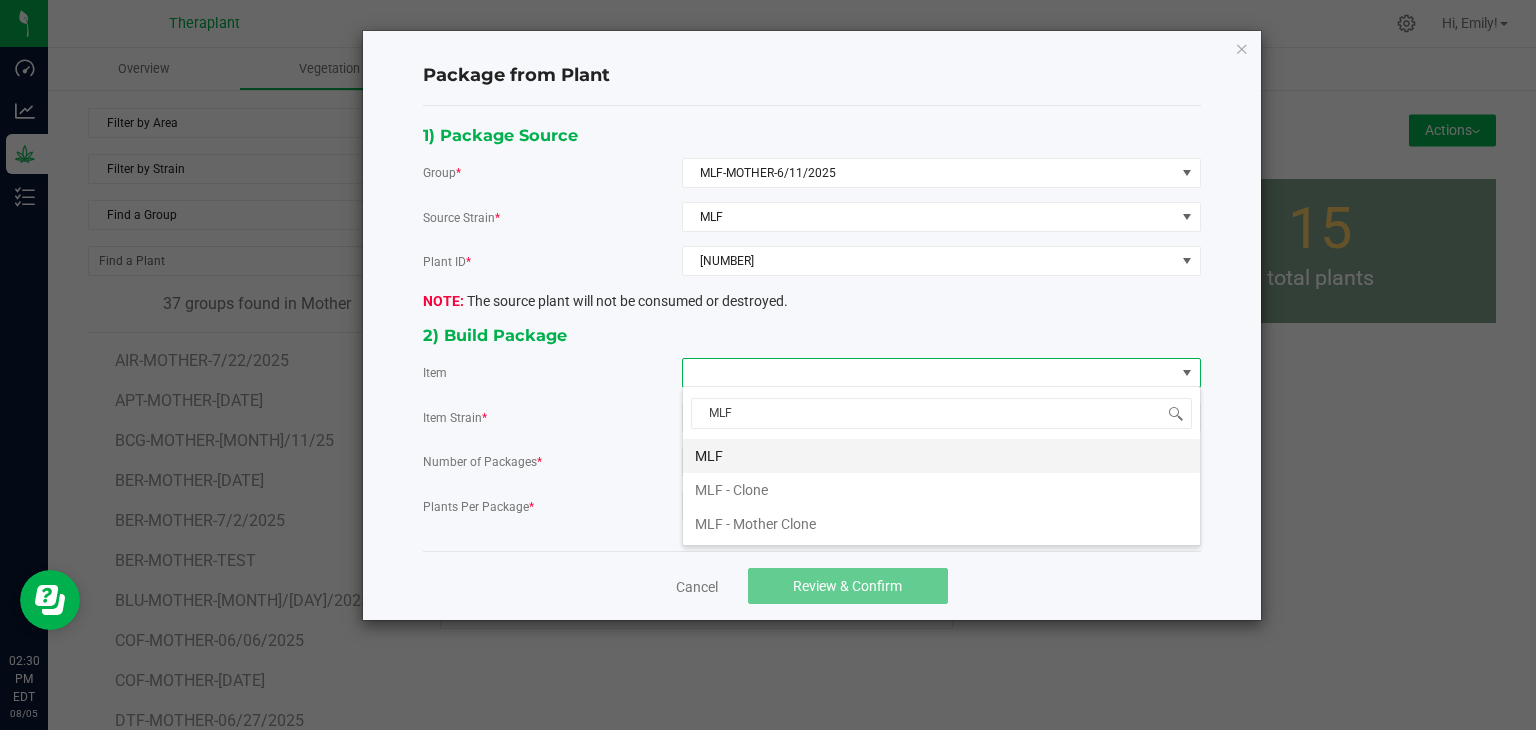 click on "MLF" at bounding box center [941, 456] 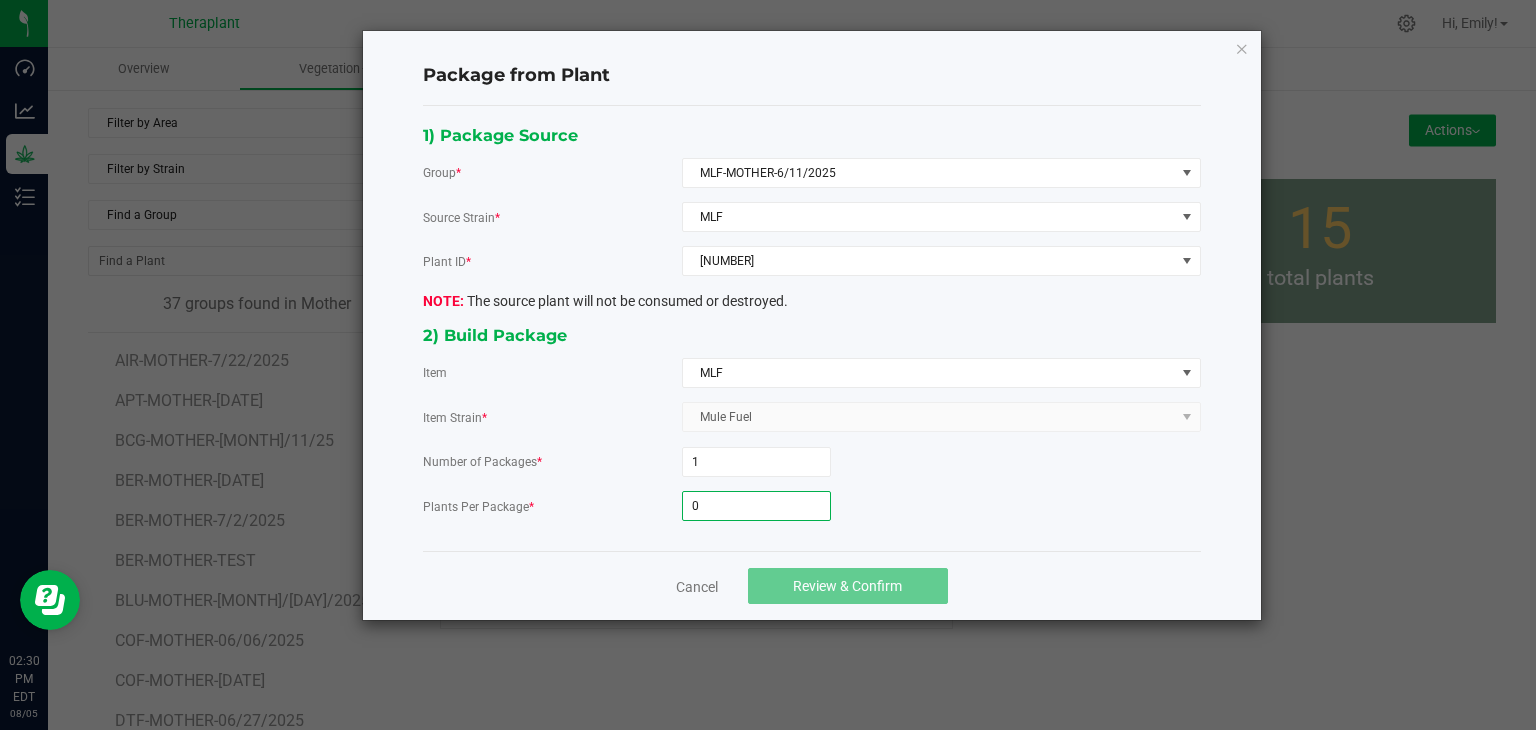 click on "0" at bounding box center [756, 506] 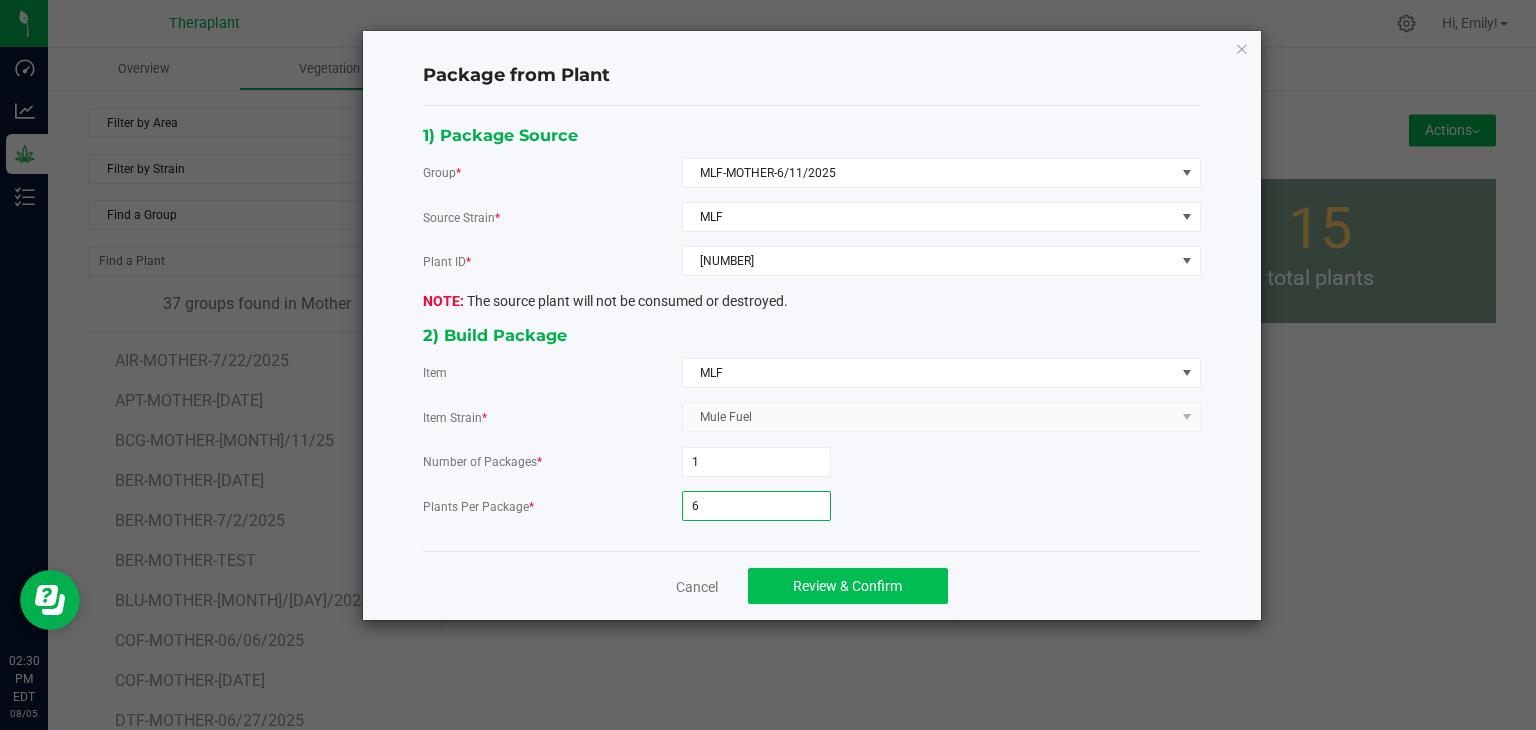 type on "6" 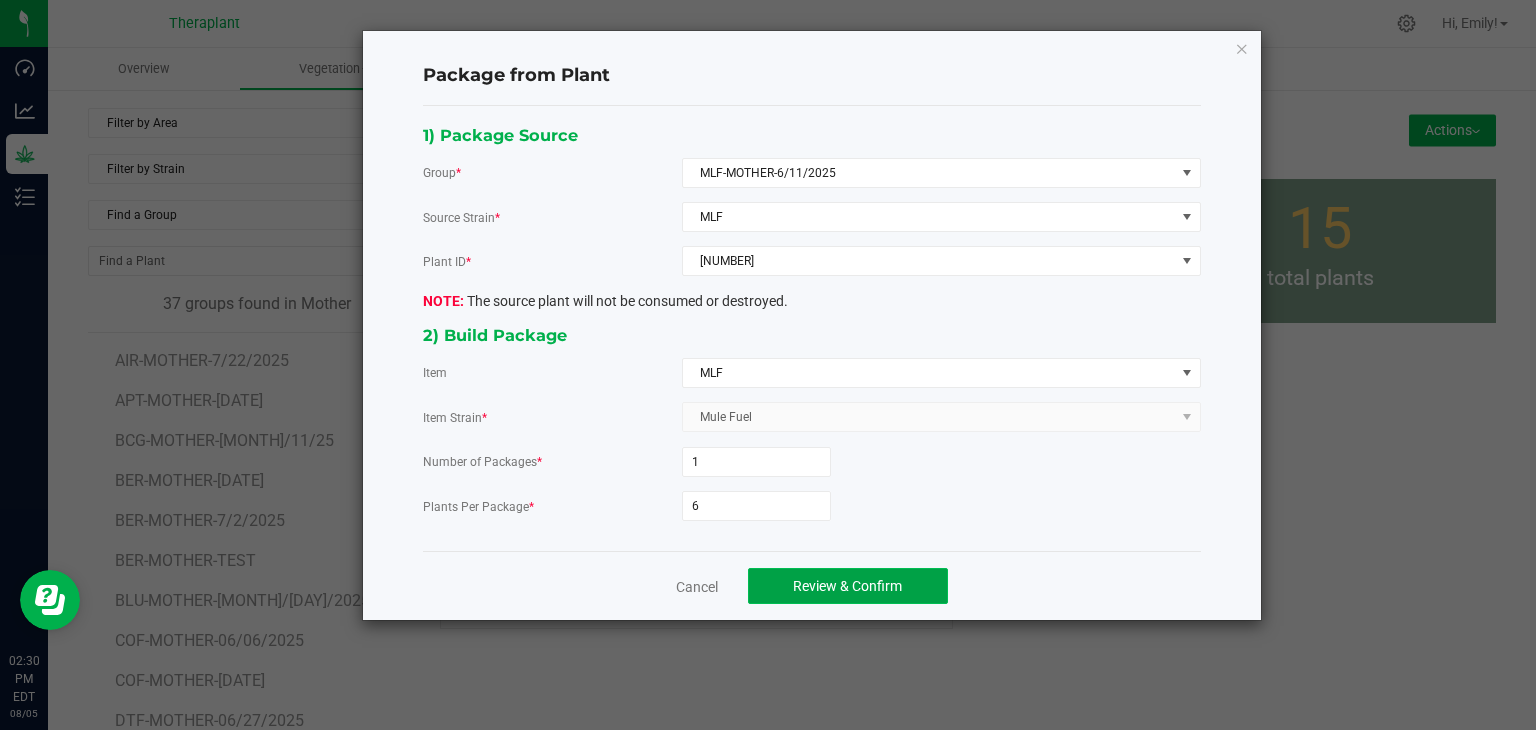 click on "Review & Confirm" 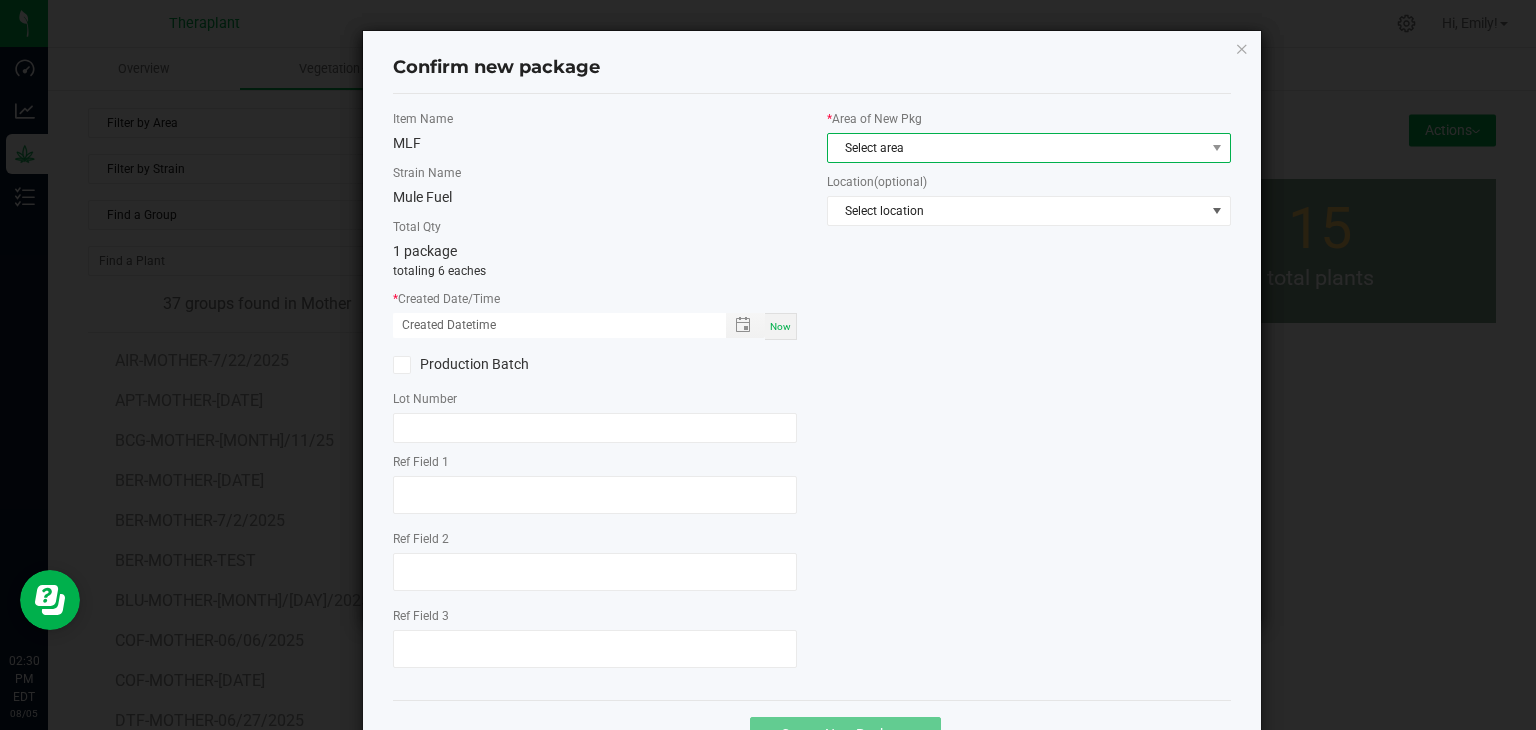click on "Select area" at bounding box center [1016, 148] 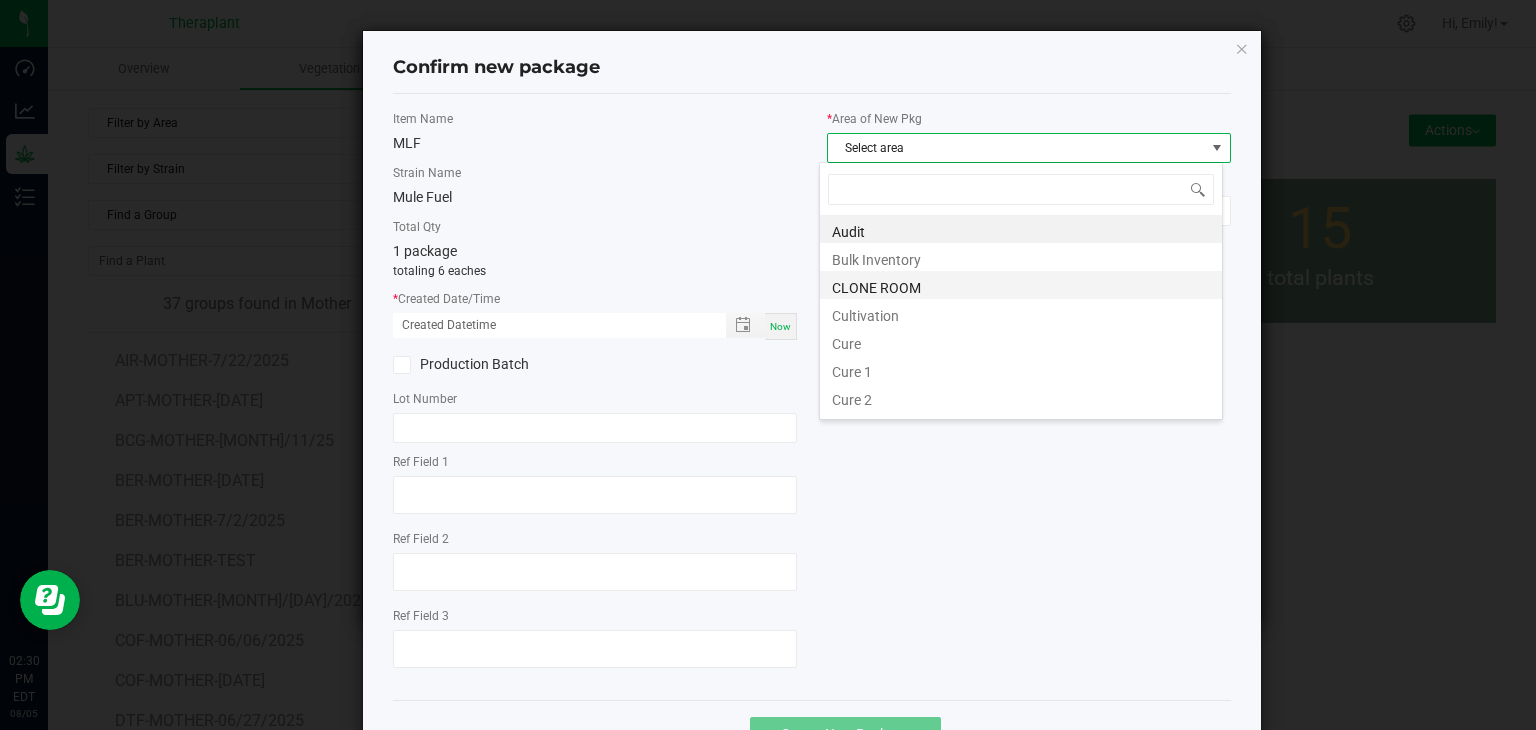 scroll, scrollTop: 99970, scrollLeft: 99596, axis: both 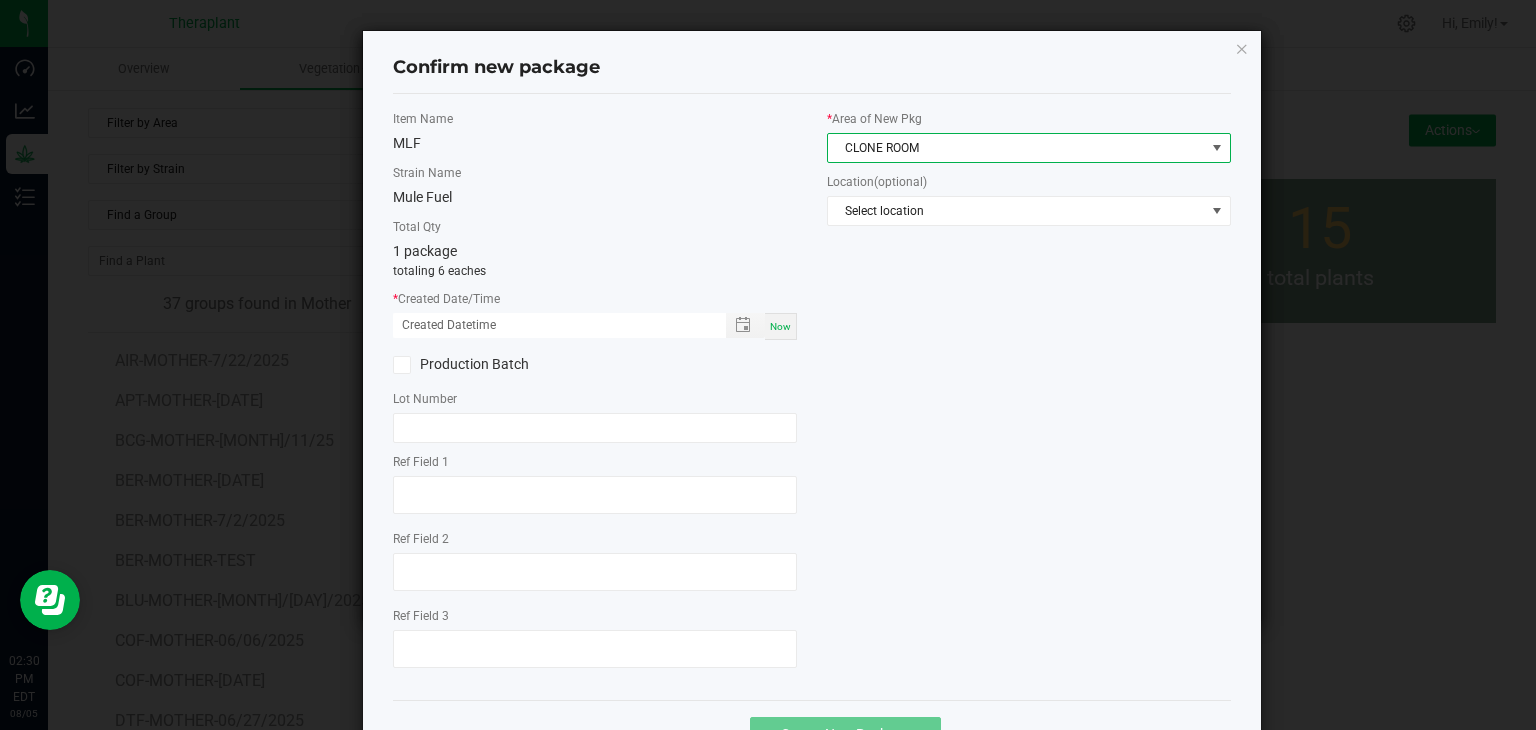 click on "Now" at bounding box center (781, 326) 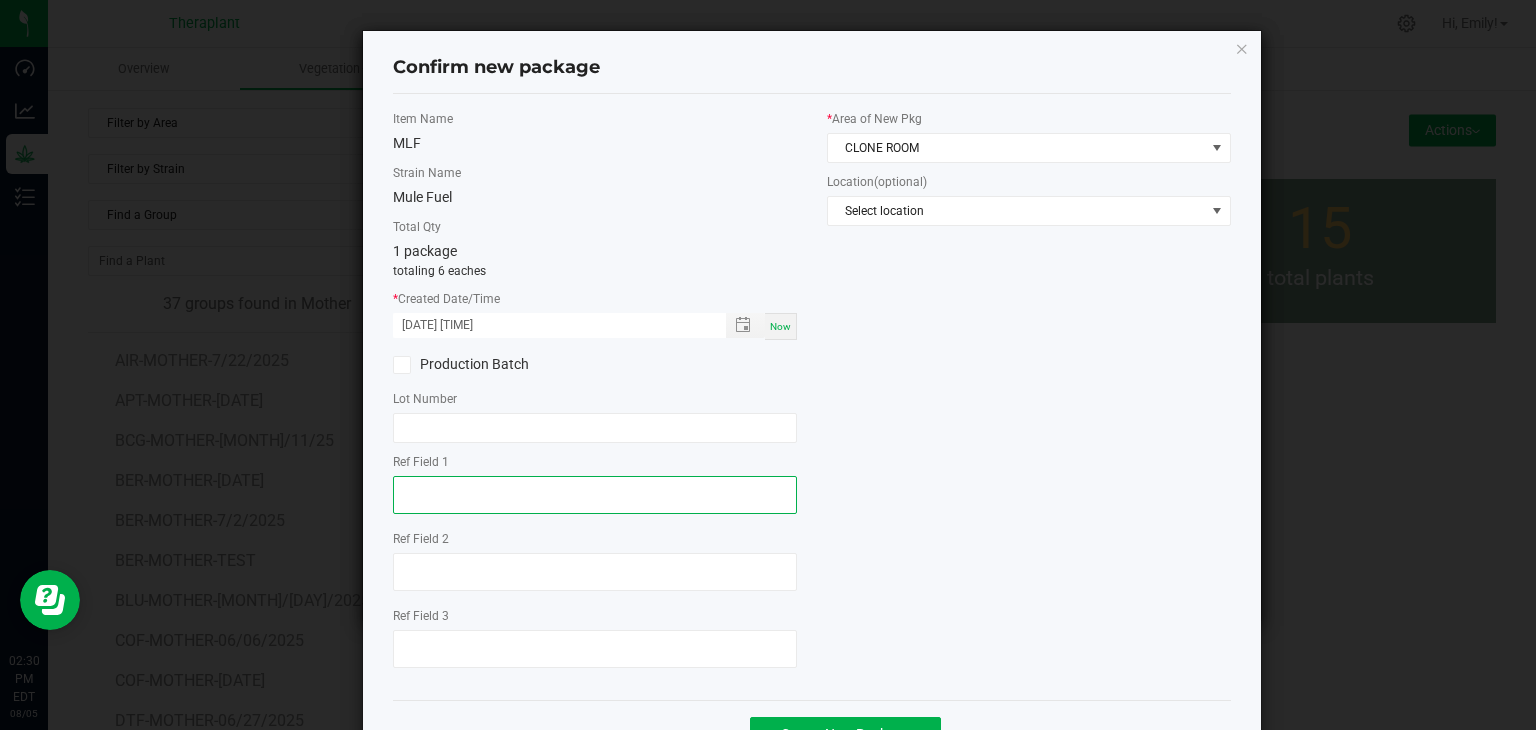 click 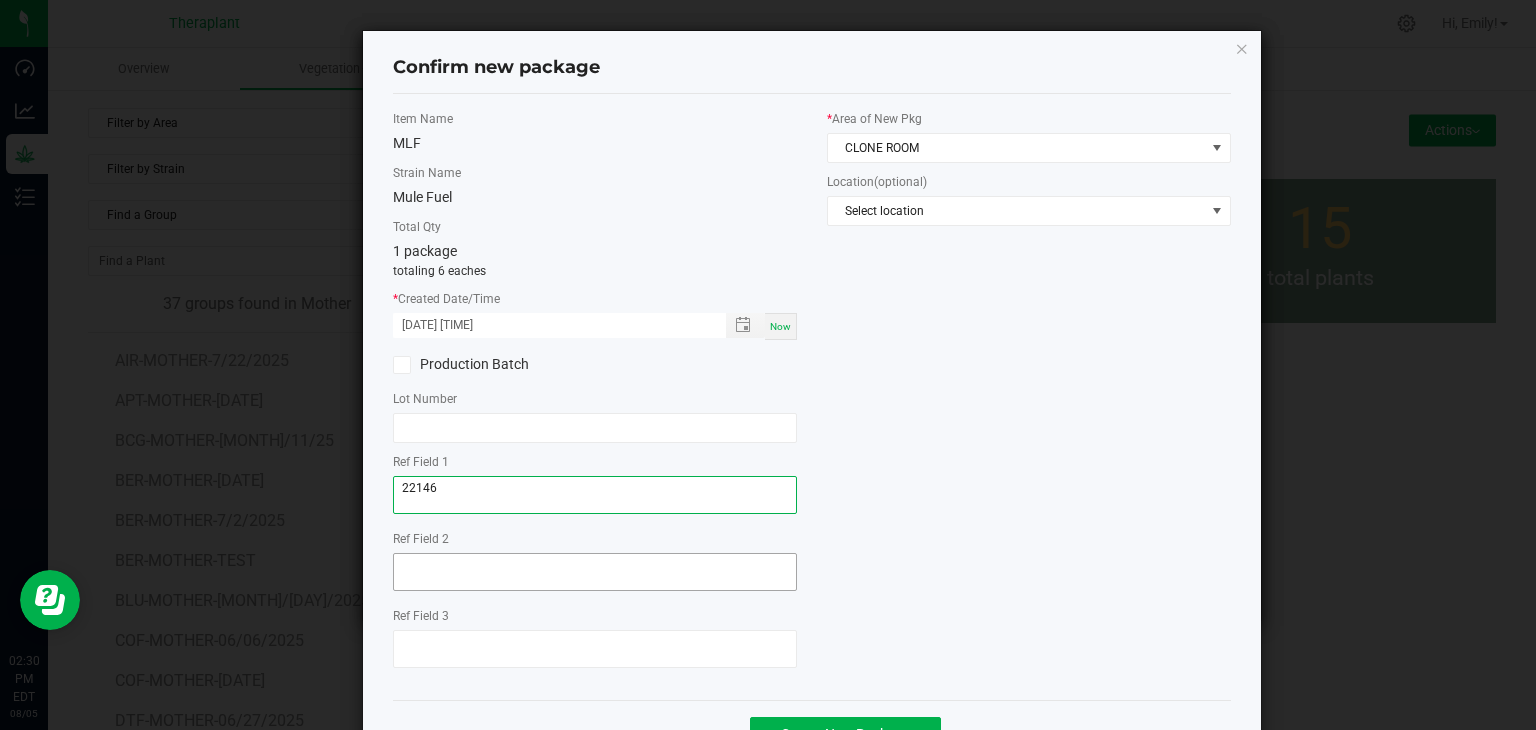 type on "22146" 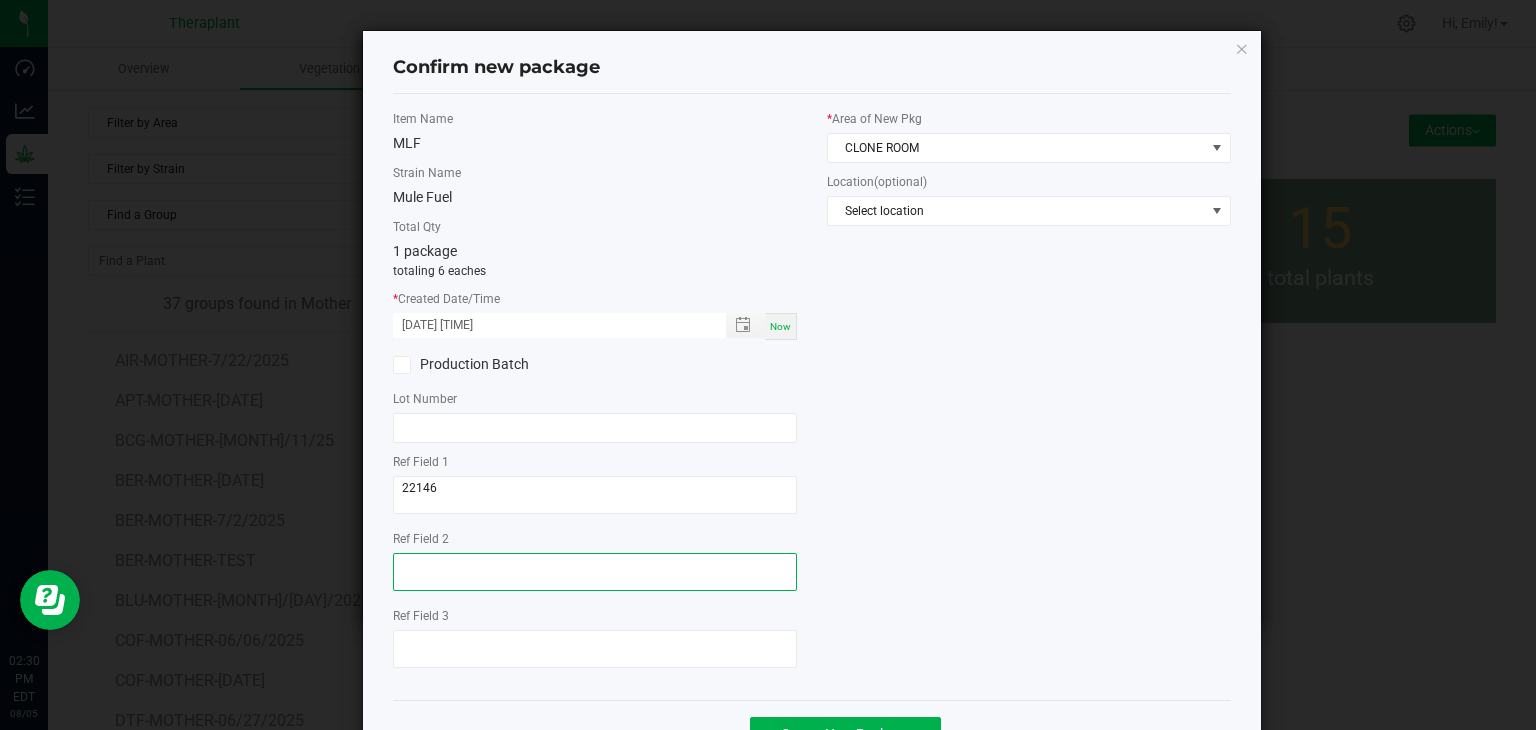 click at bounding box center (595, 572) 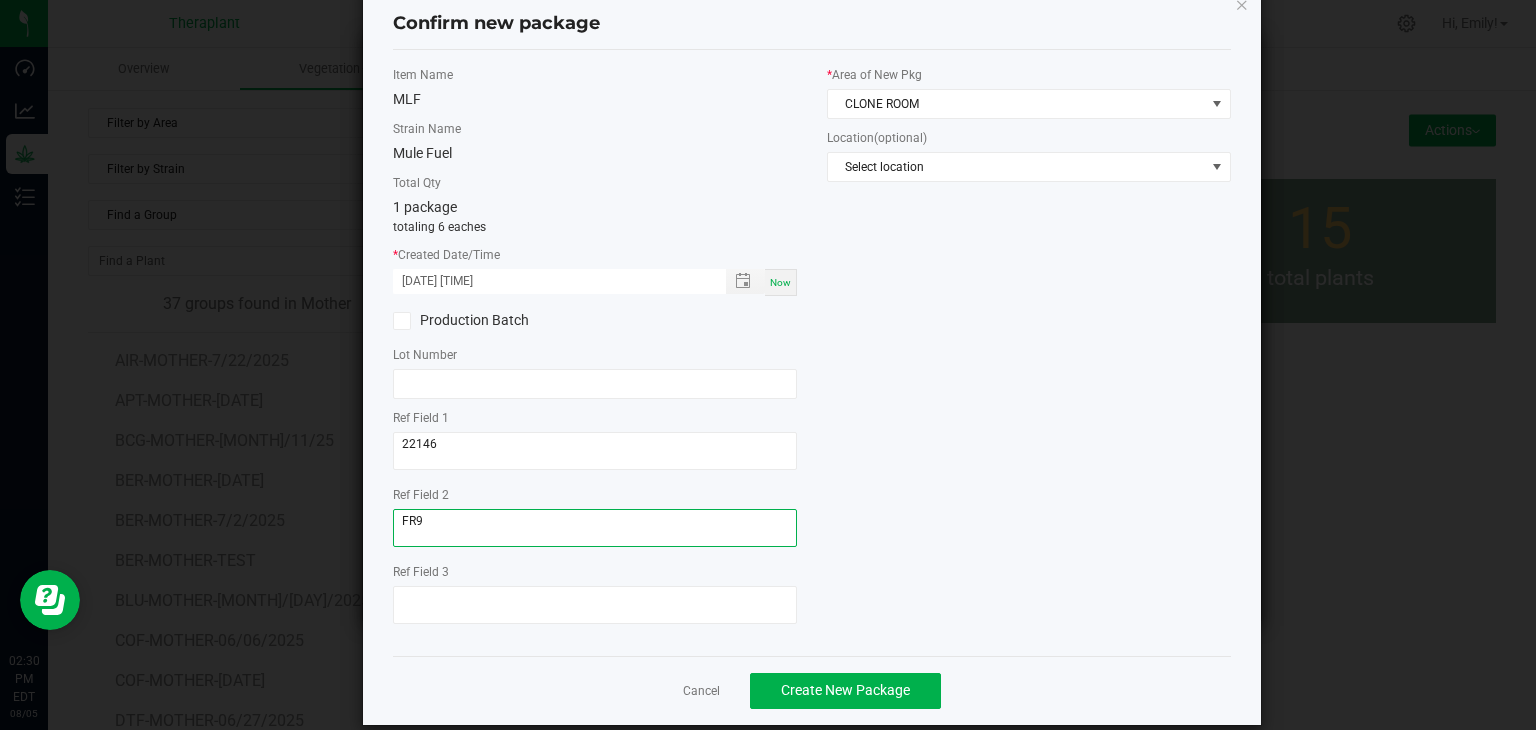 scroll, scrollTop: 69, scrollLeft: 0, axis: vertical 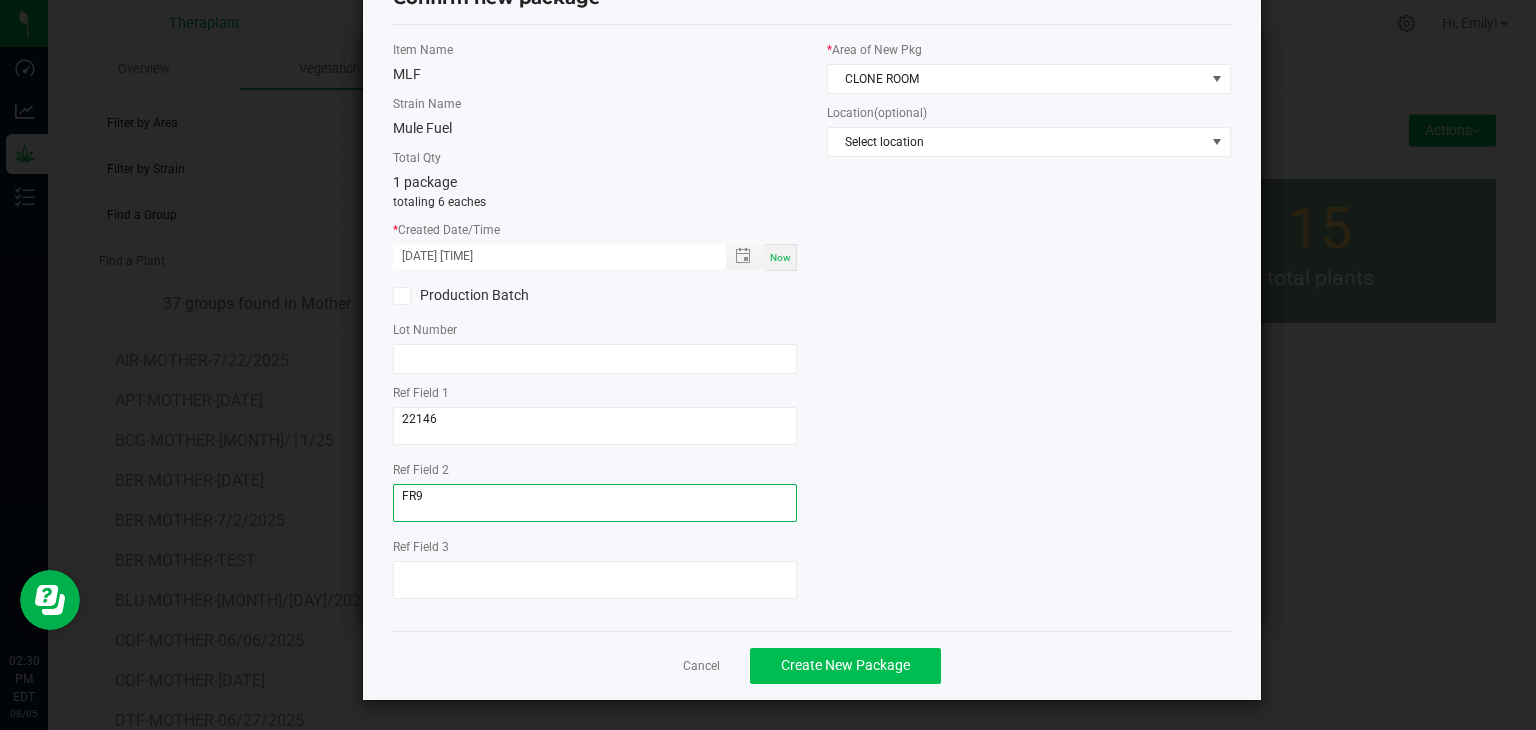 type on "FR9" 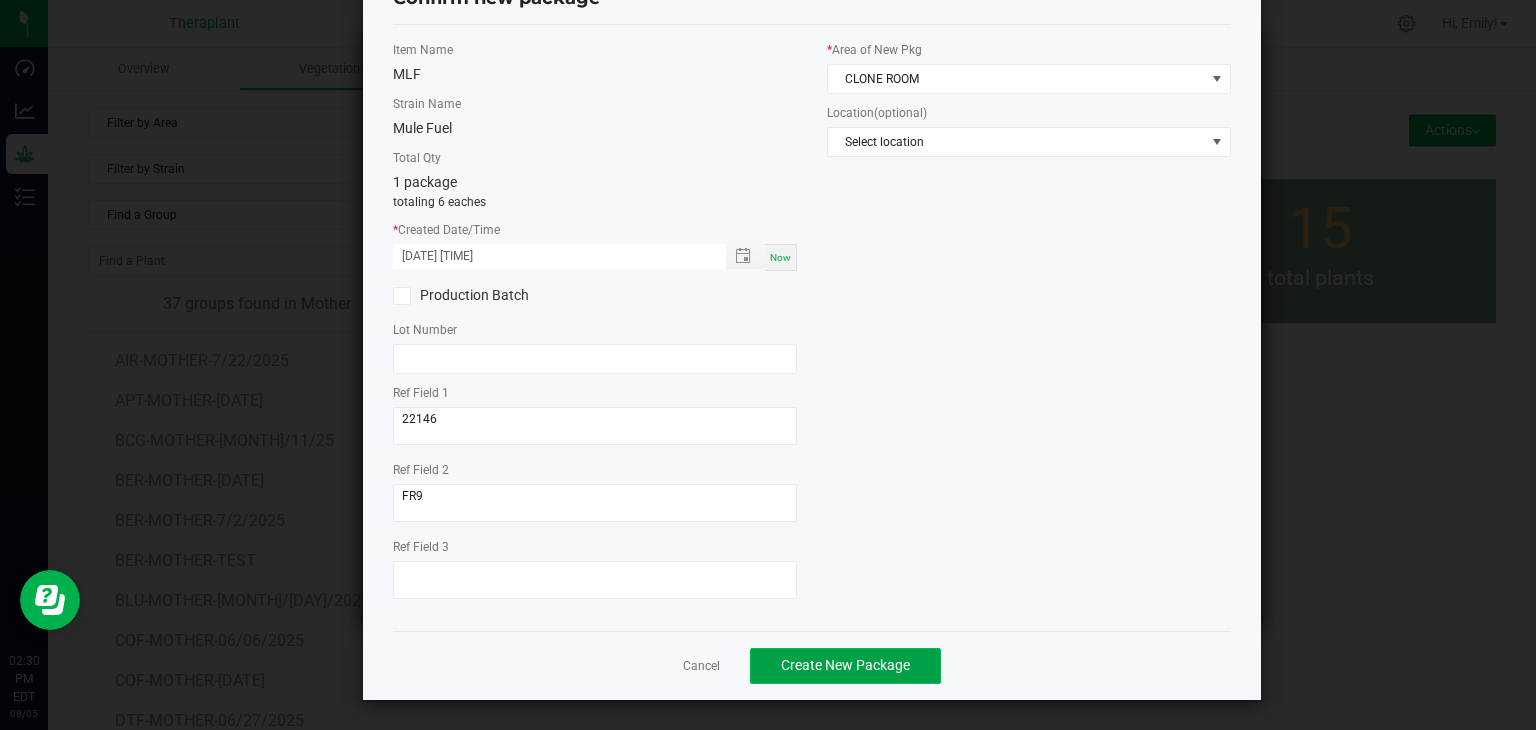 click on "Create New Package" 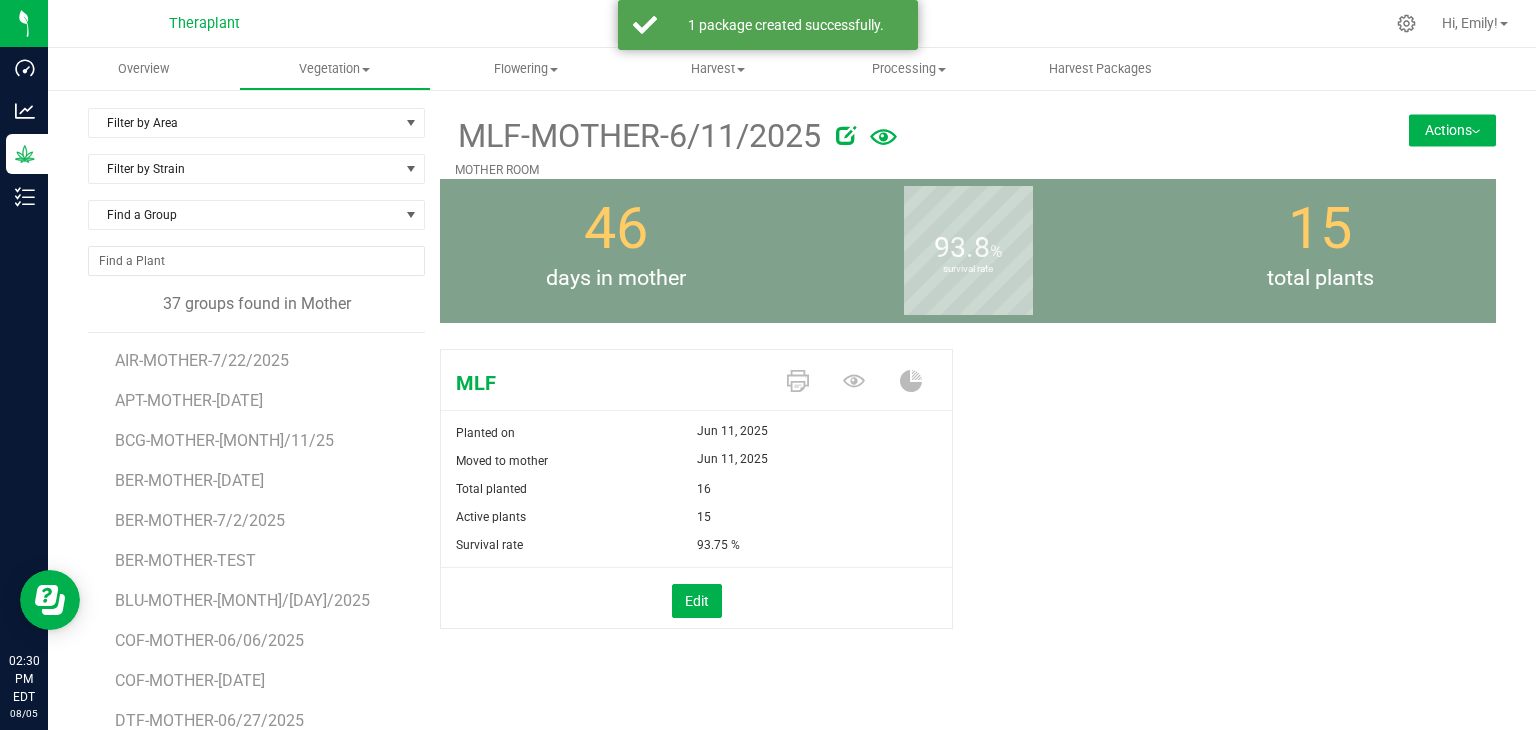 click on "Actions" at bounding box center [1452, 130] 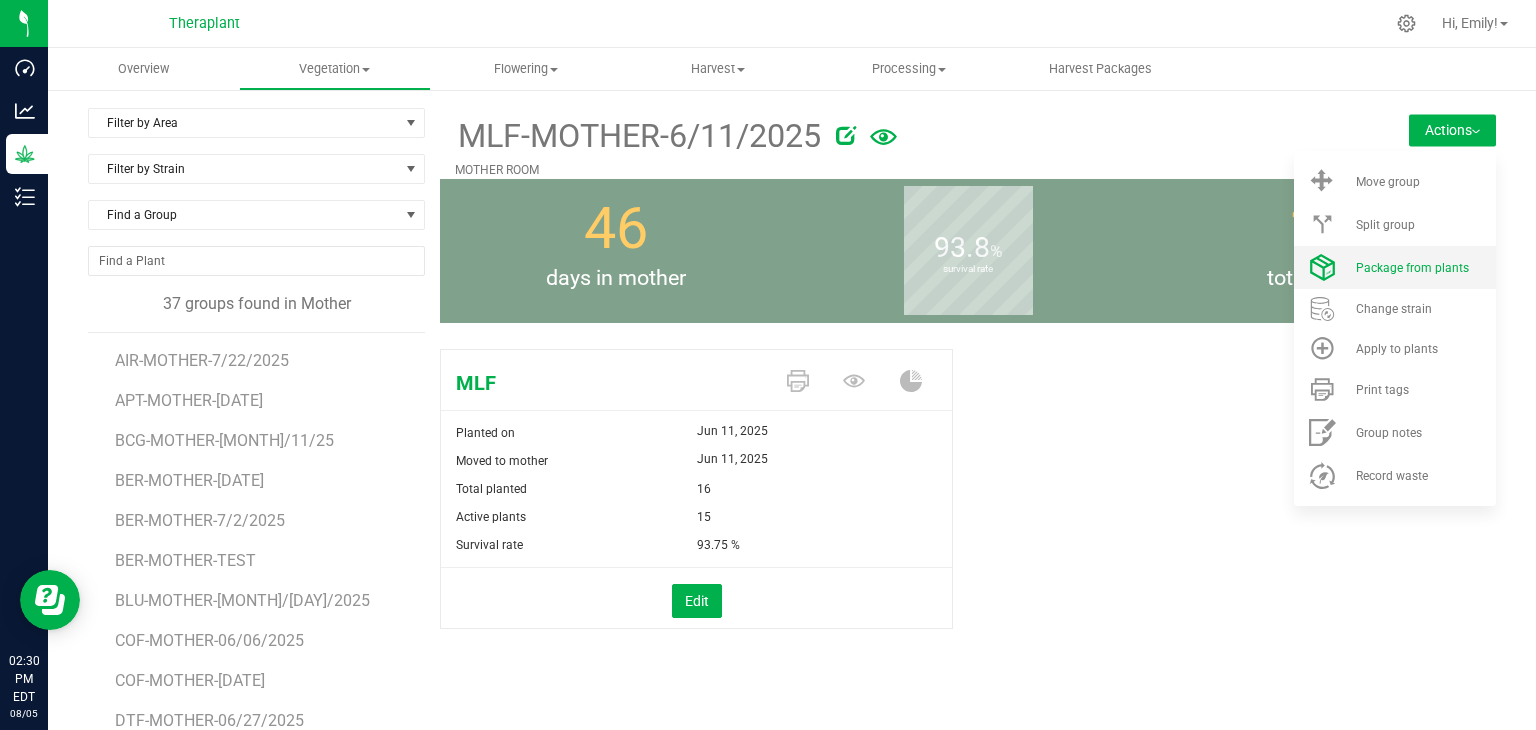 click on "Package from plants" at bounding box center [1412, 268] 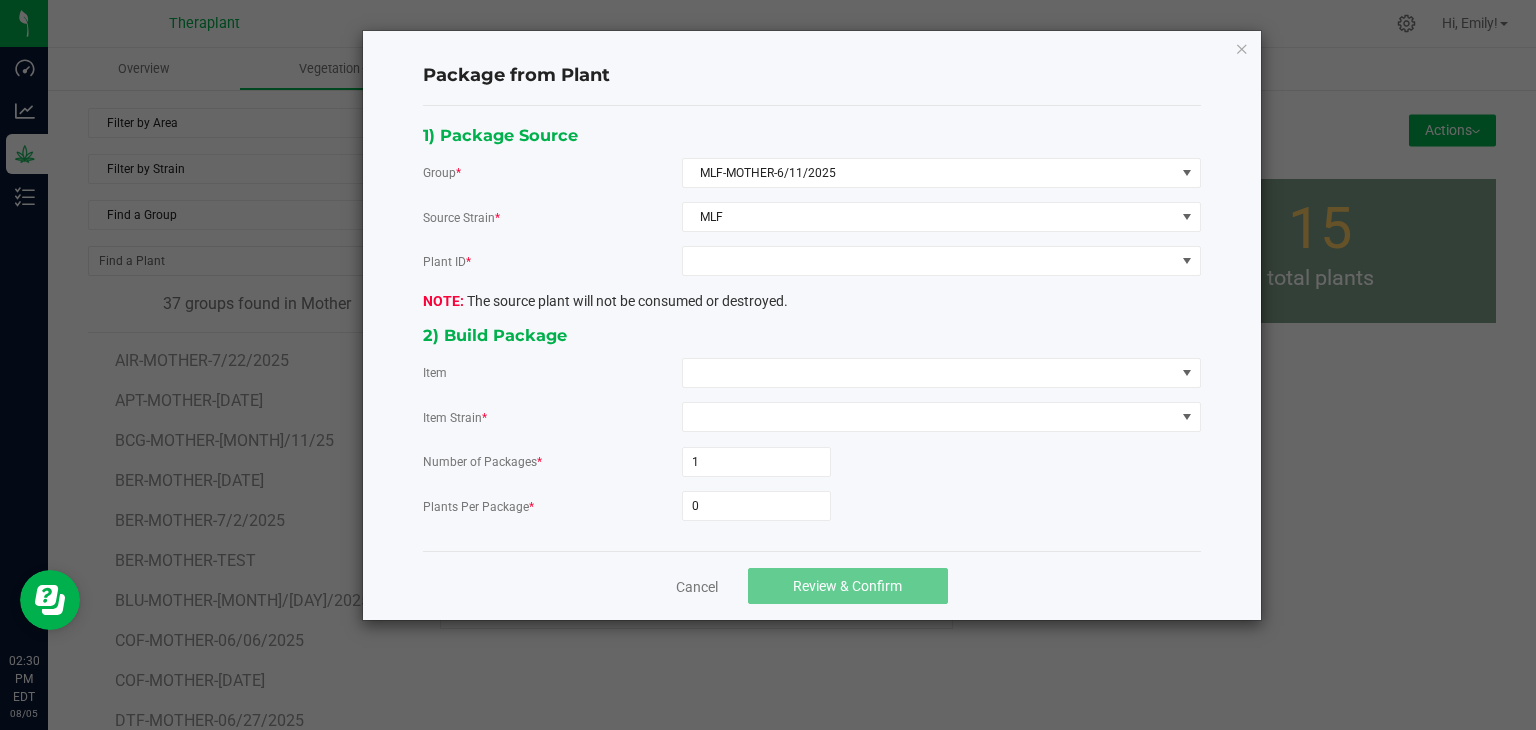 click on "1) Package Source   Group  * MLF-MOTHER-6/11/2025  Source Strain  * MLF  Plant ID  *  The source plant will not be consumed or destroyed.   2) Build Package   Item   Item Strain  *  Number of Packages  * 1  Plants Per Package  * 0" 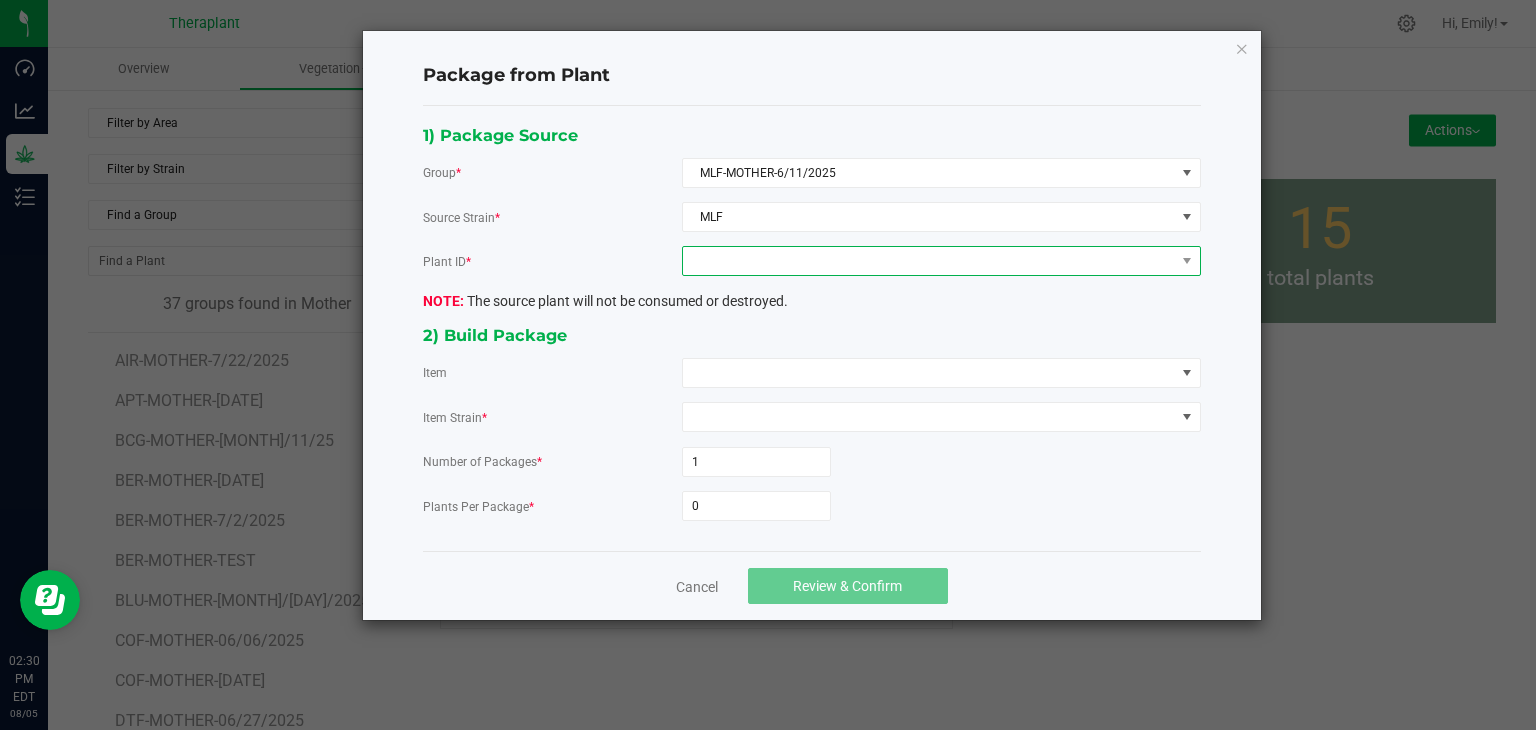 click at bounding box center (929, 261) 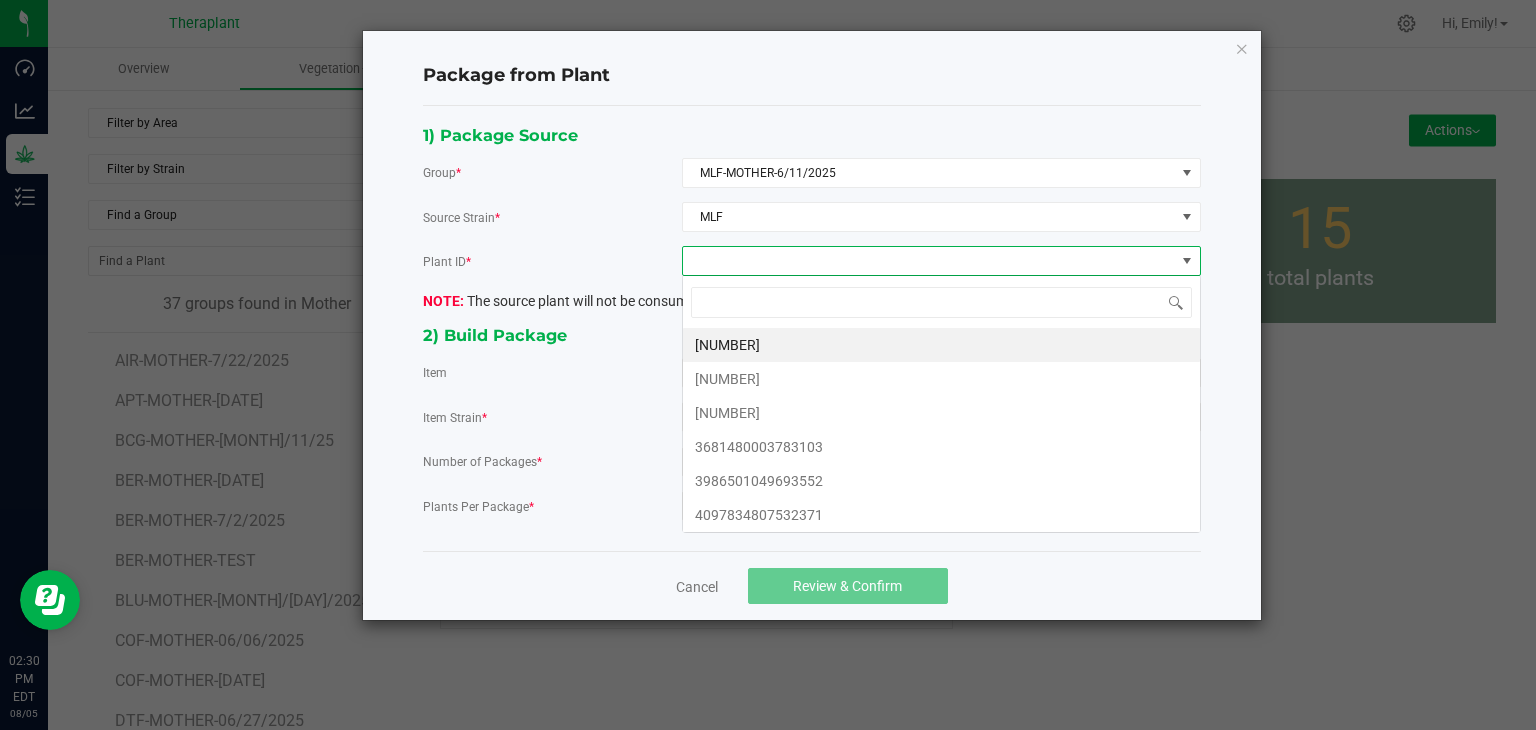 scroll, scrollTop: 99970, scrollLeft: 99480, axis: both 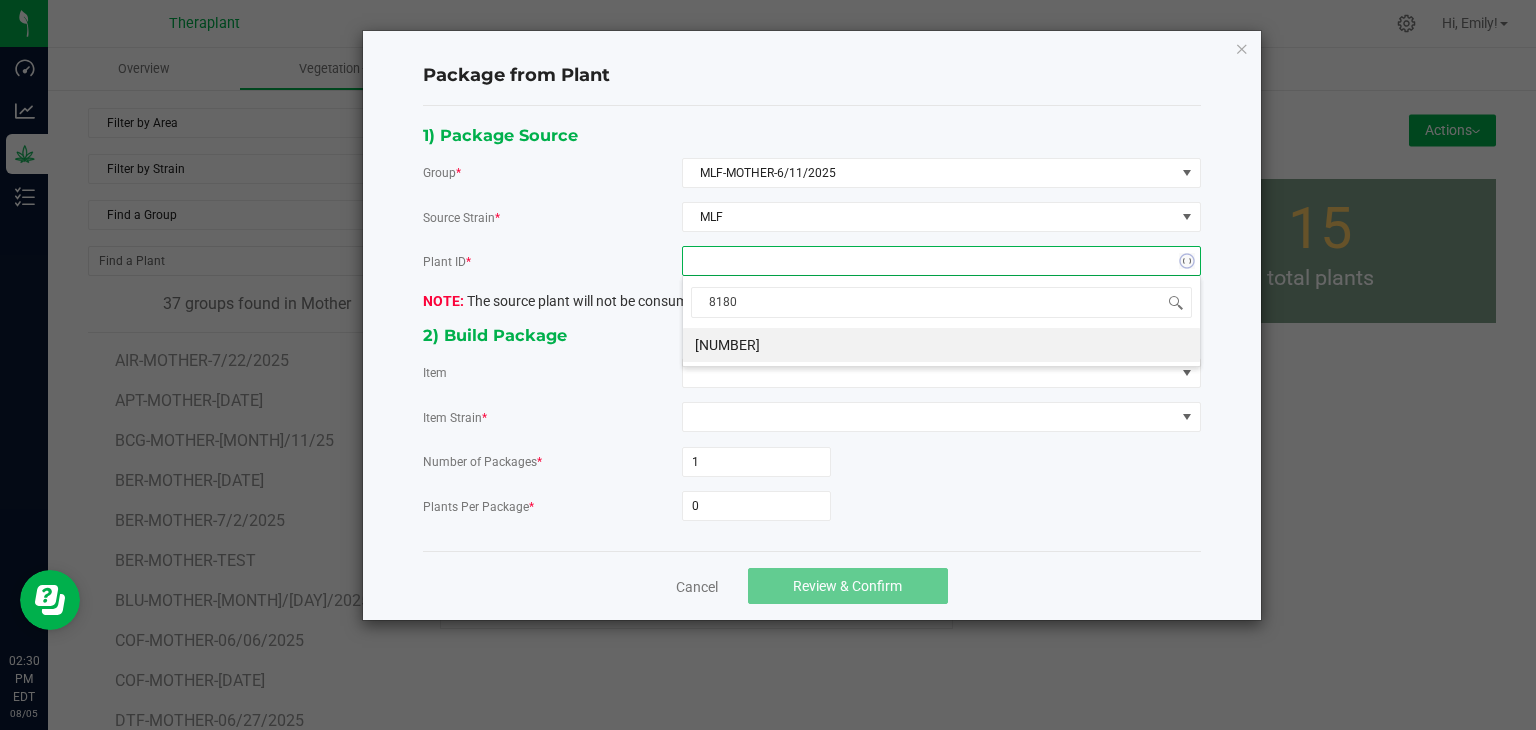 type on "81803" 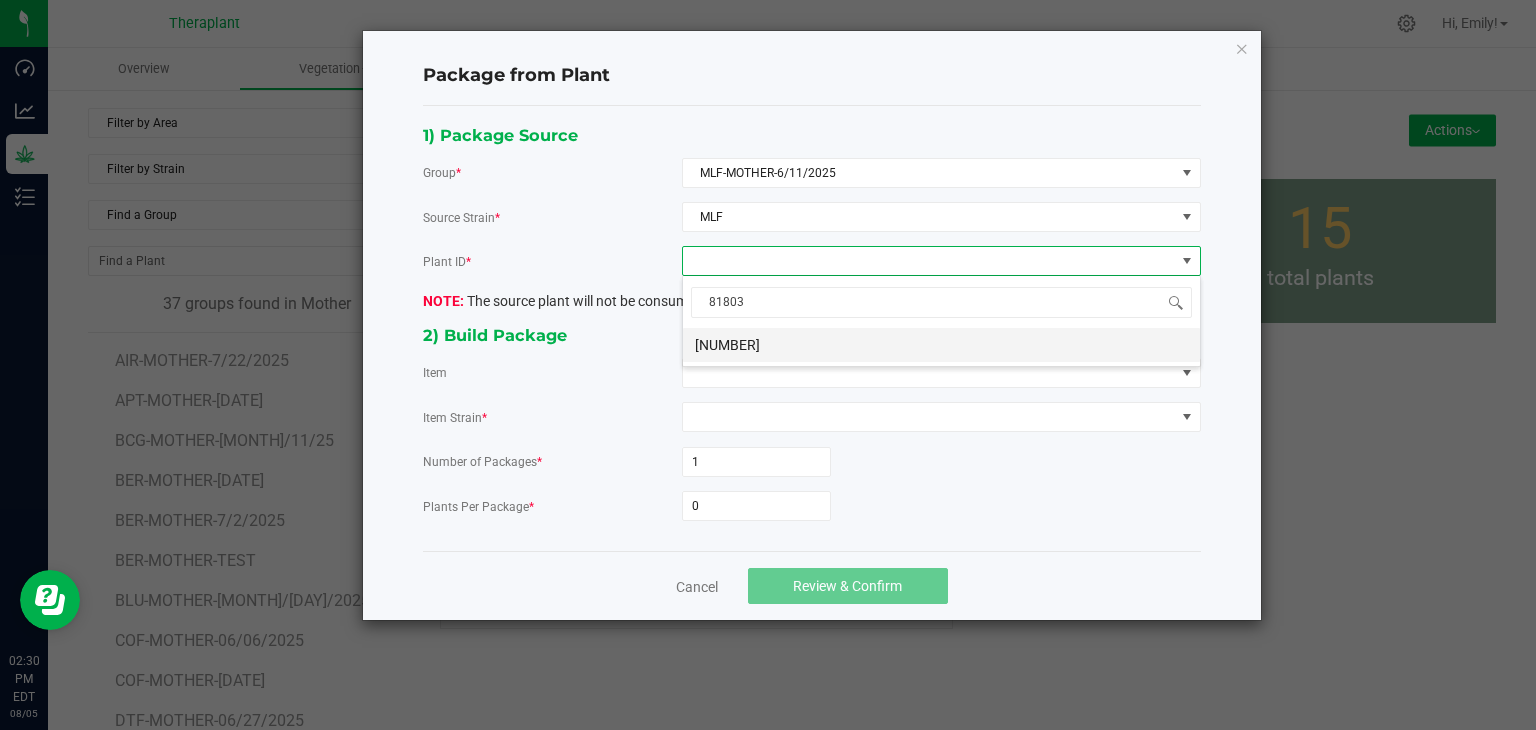 click on "1701121842581803" at bounding box center [941, 345] 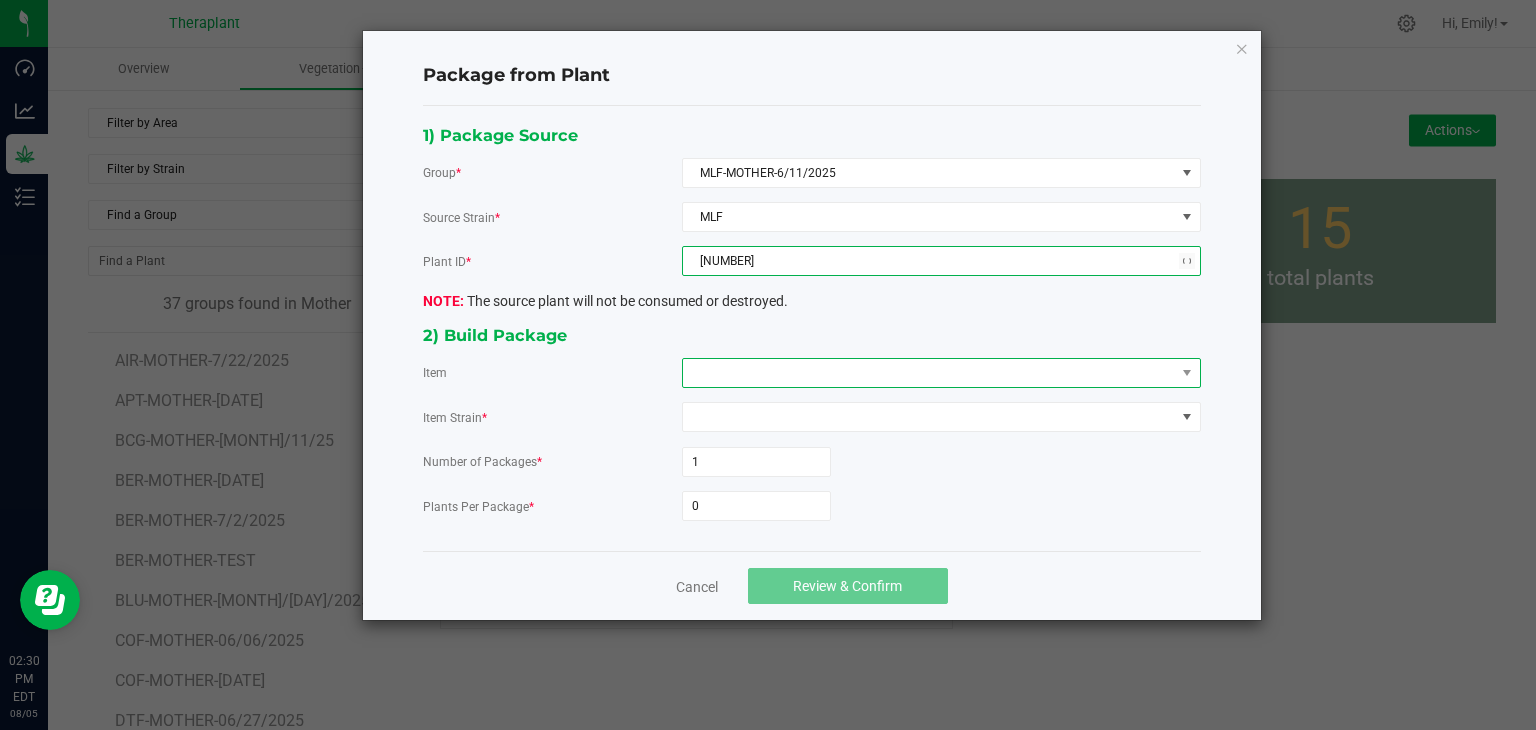 click at bounding box center (929, 373) 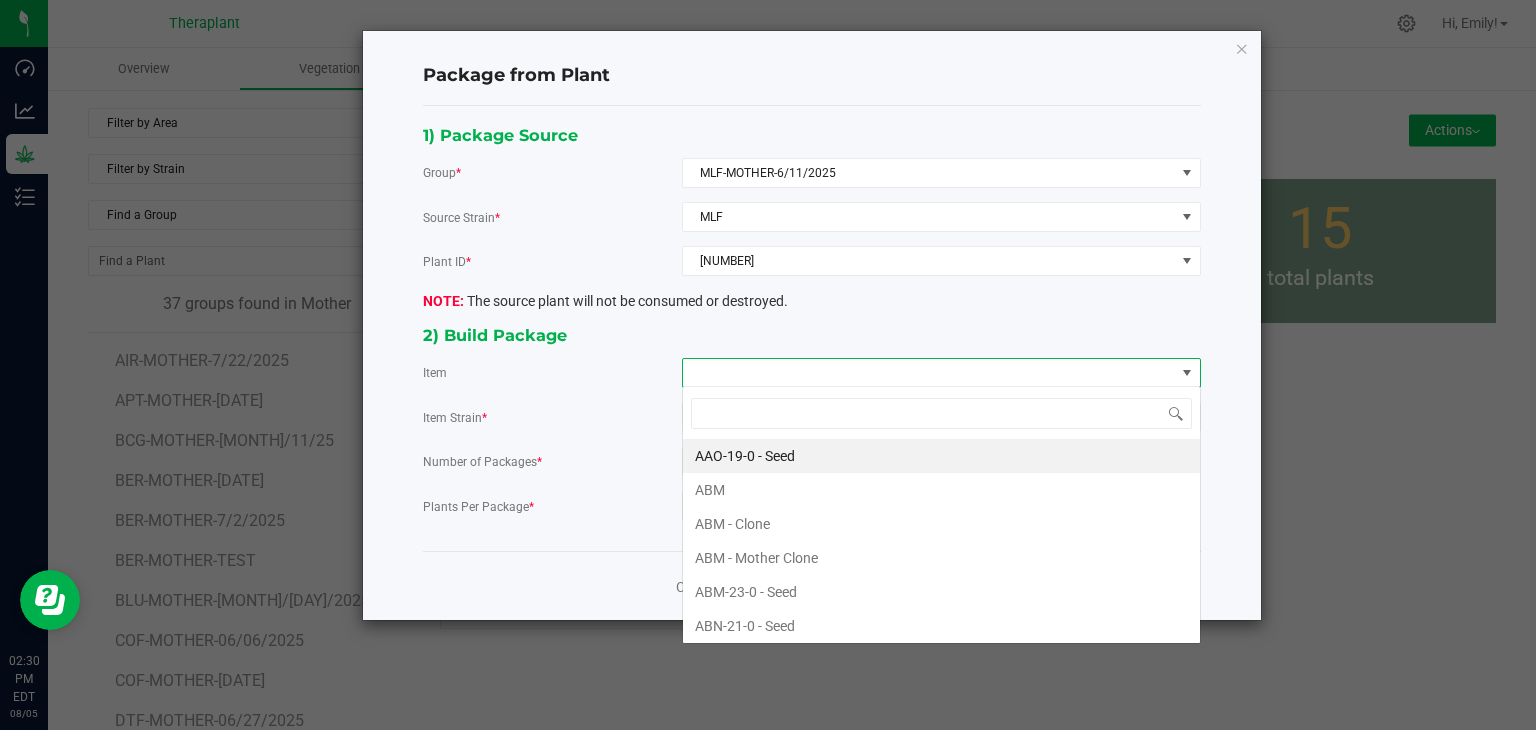 scroll, scrollTop: 99970, scrollLeft: 99480, axis: both 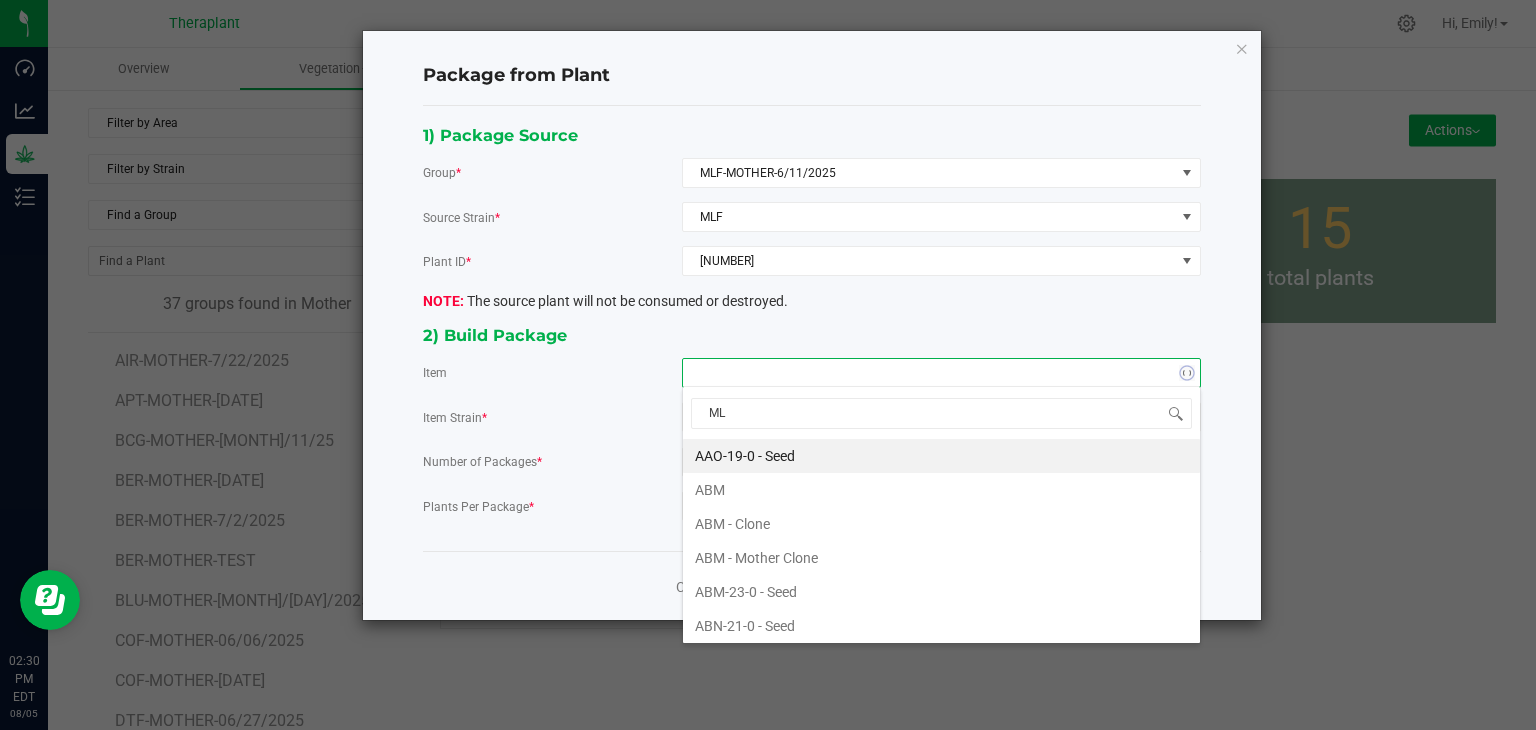 type on "MLF" 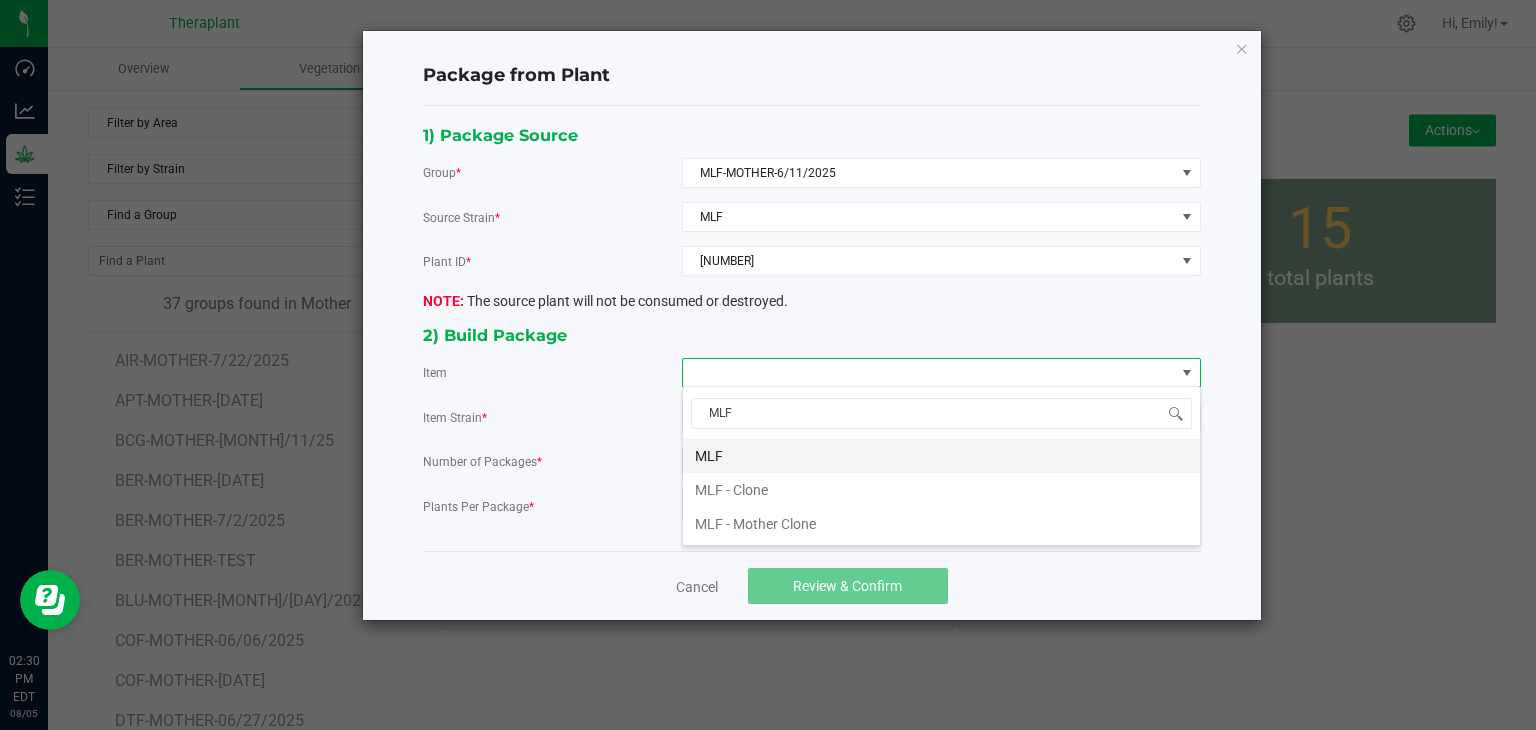 click on "MLF" at bounding box center (941, 456) 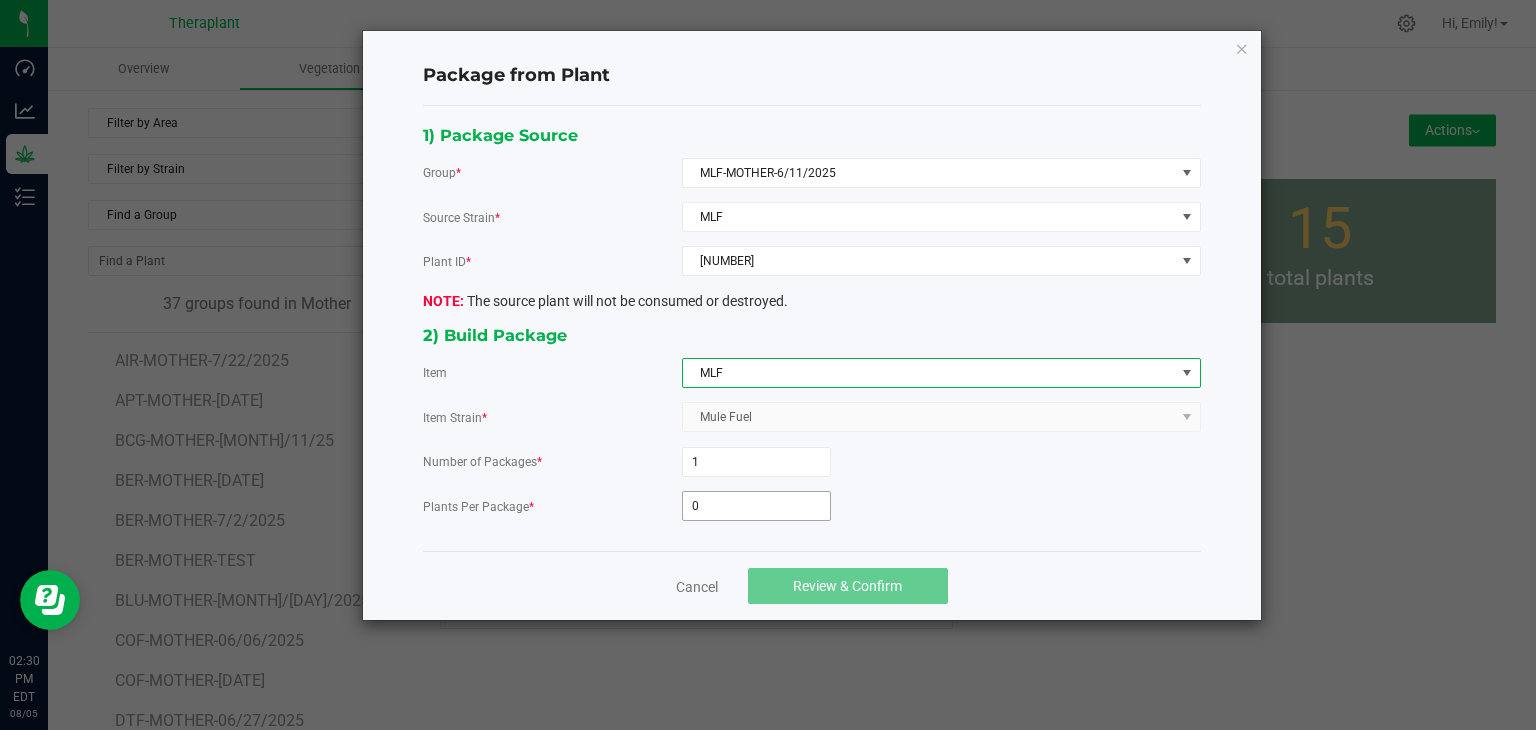 click on "0" at bounding box center [756, 506] 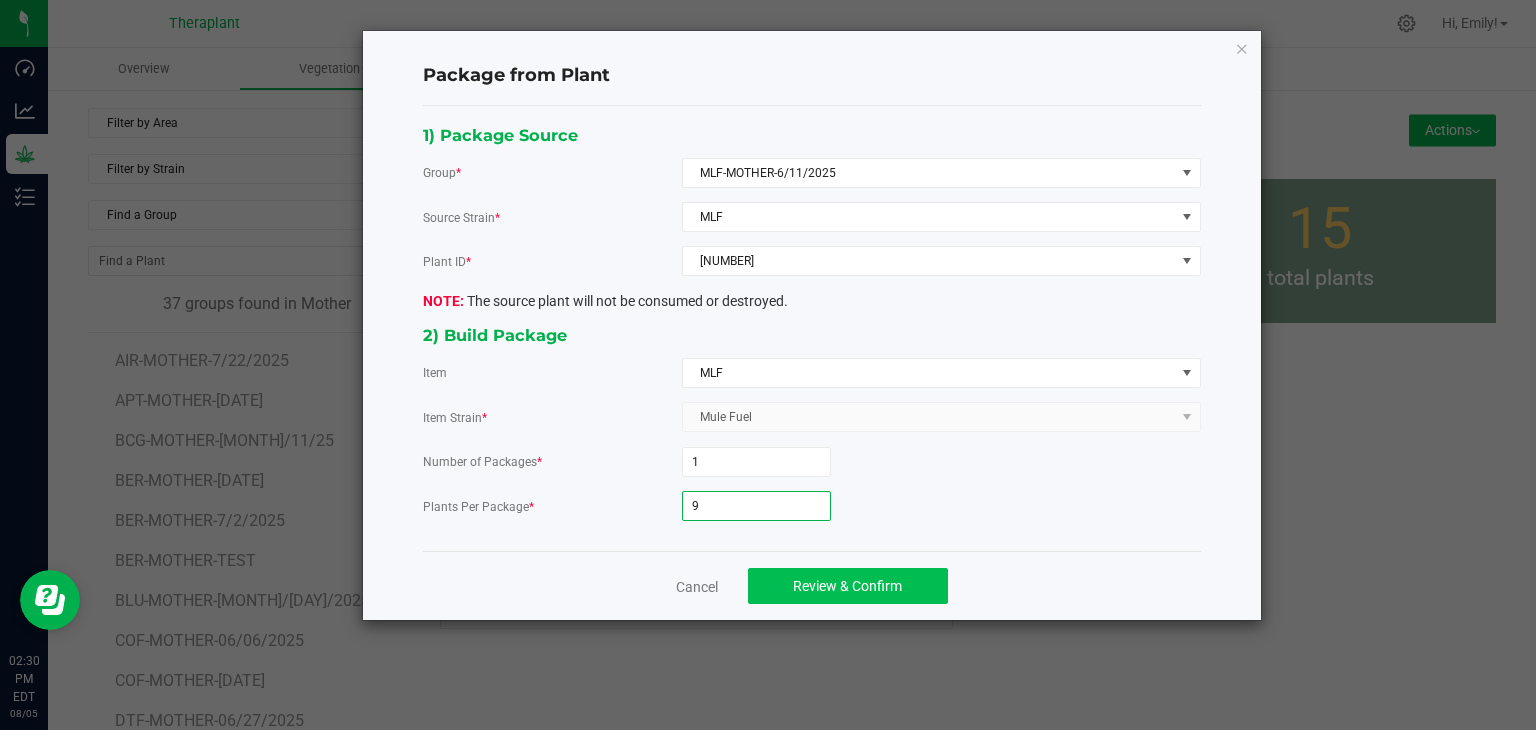 type on "9" 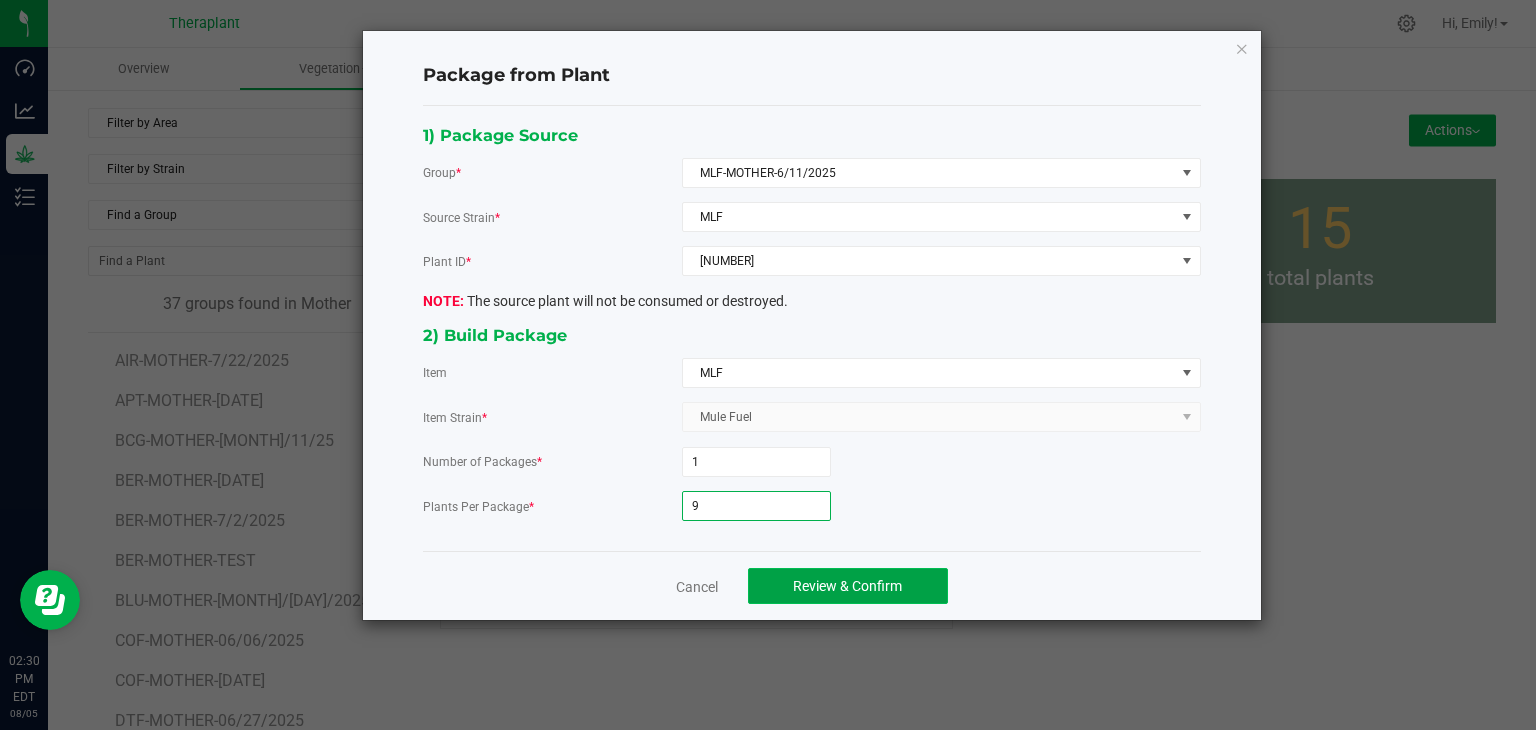 click on "Review & Confirm" 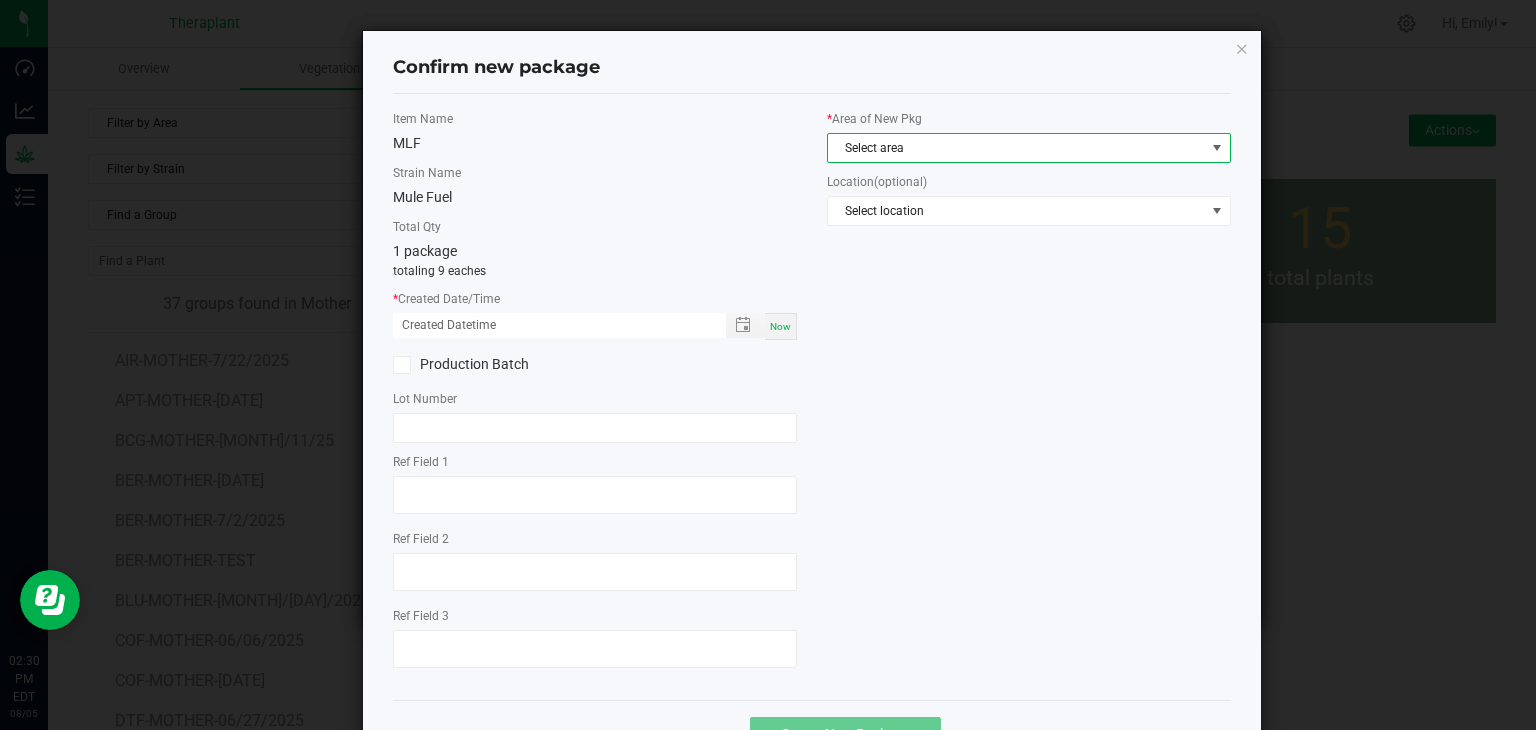 click on "Select area" at bounding box center [1016, 148] 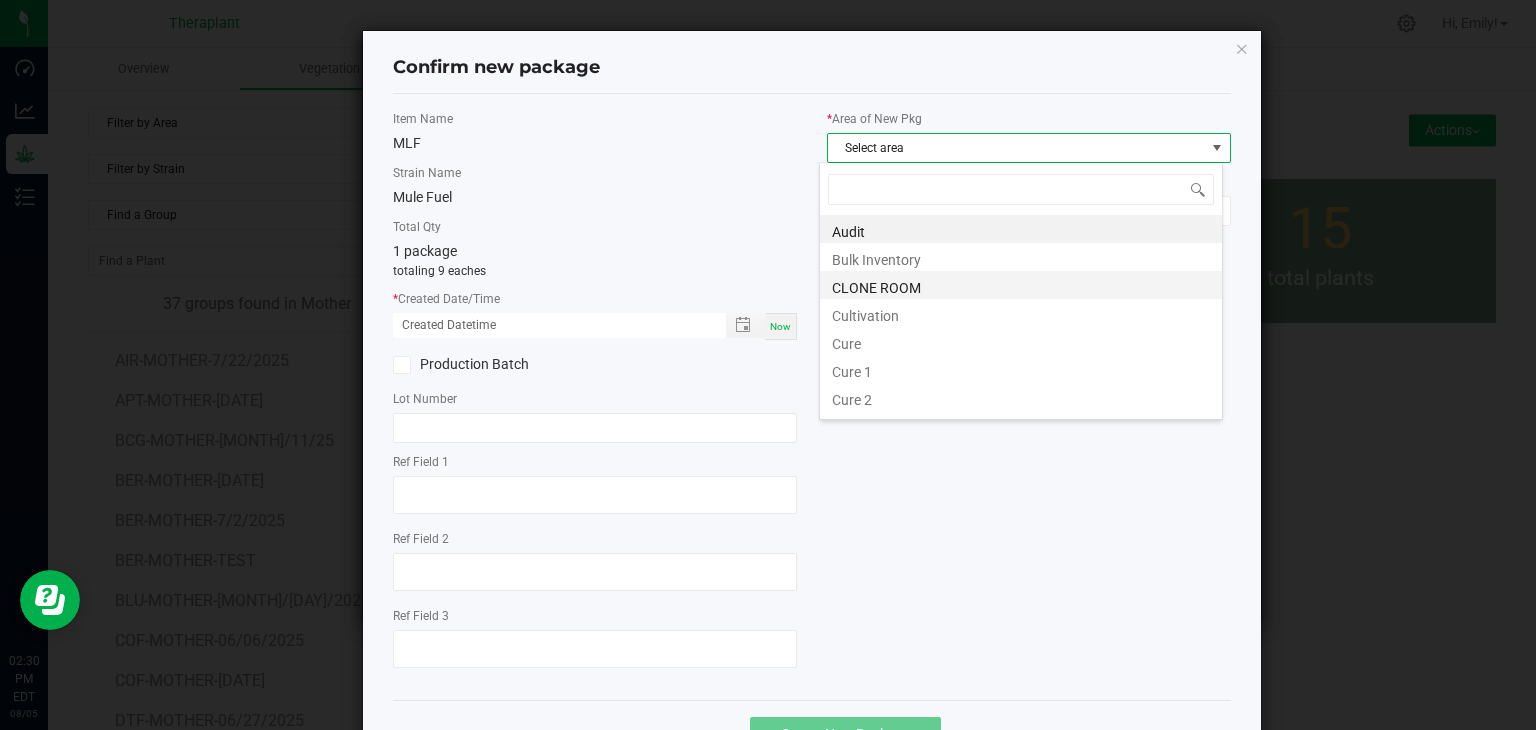 scroll, scrollTop: 99970, scrollLeft: 99596, axis: both 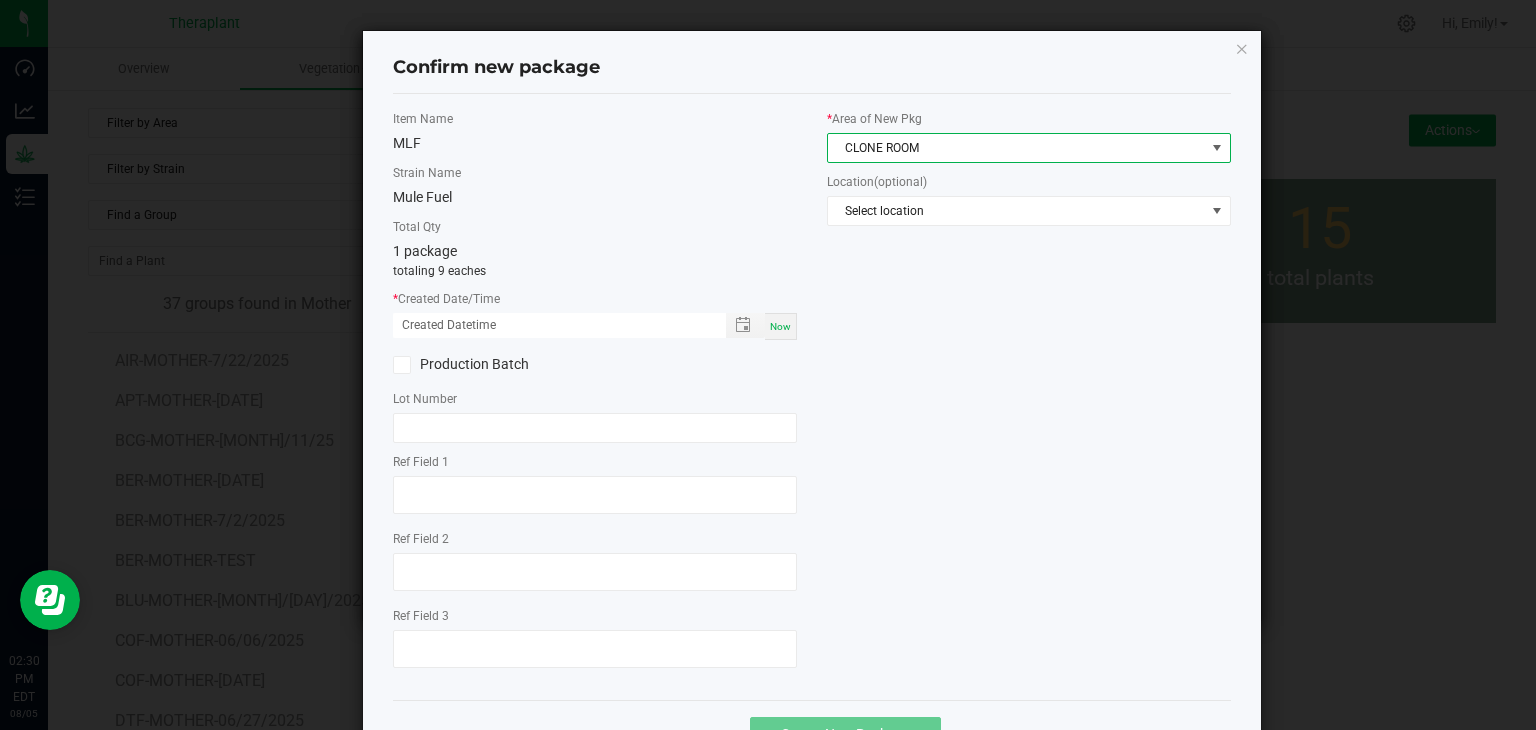 click on "Now" at bounding box center [781, 326] 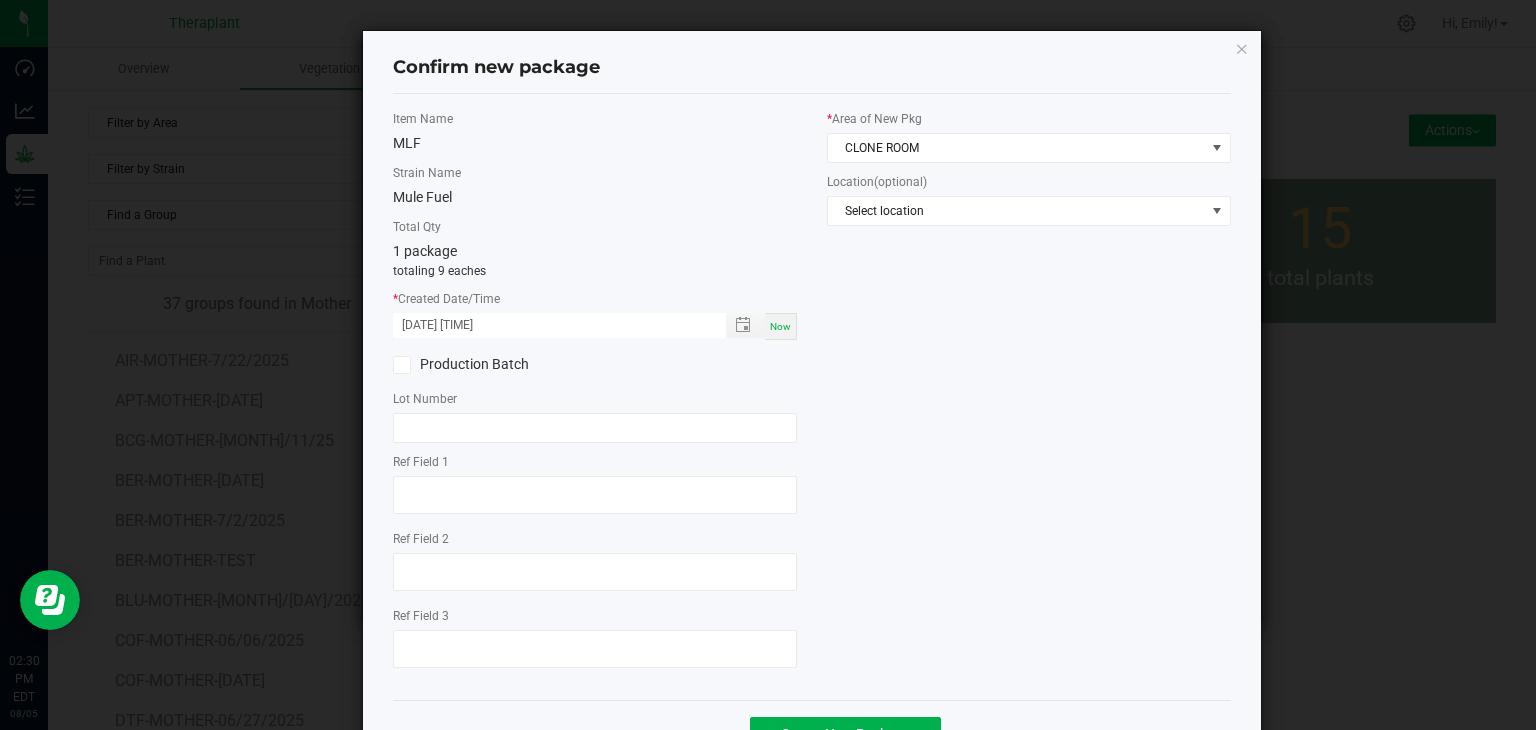 click on "Ref Field 1   Ref Field 2                    Ref Field 3" 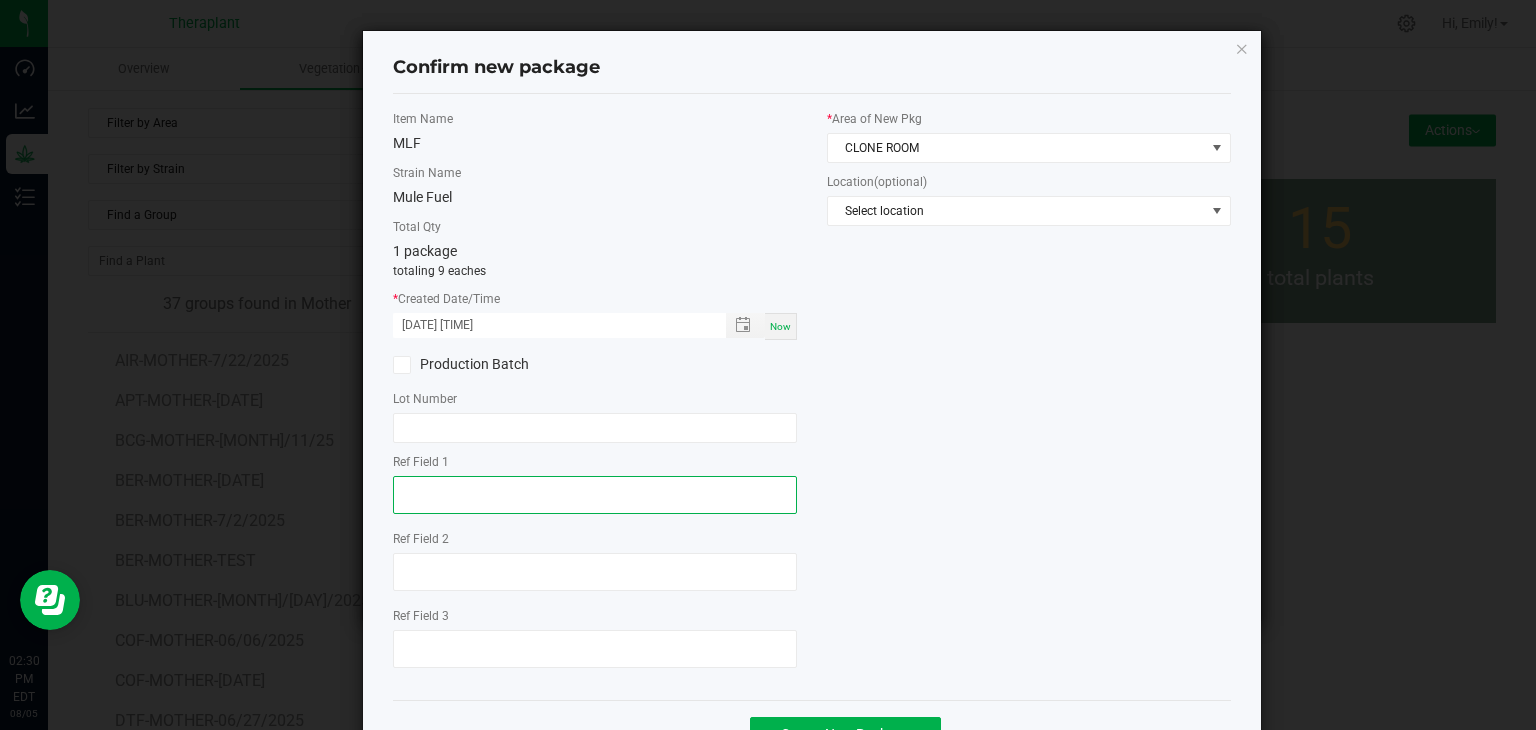 click 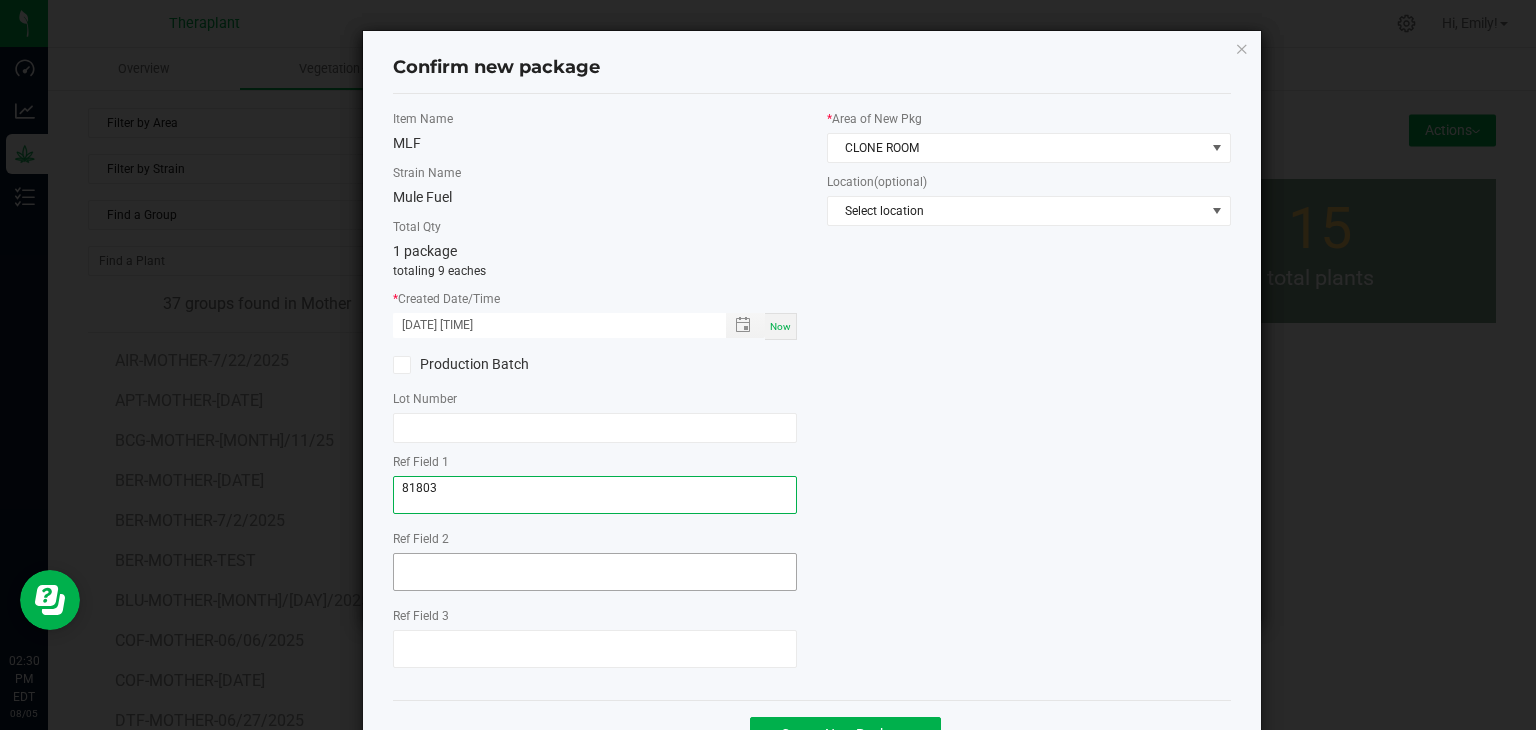 type on "81803" 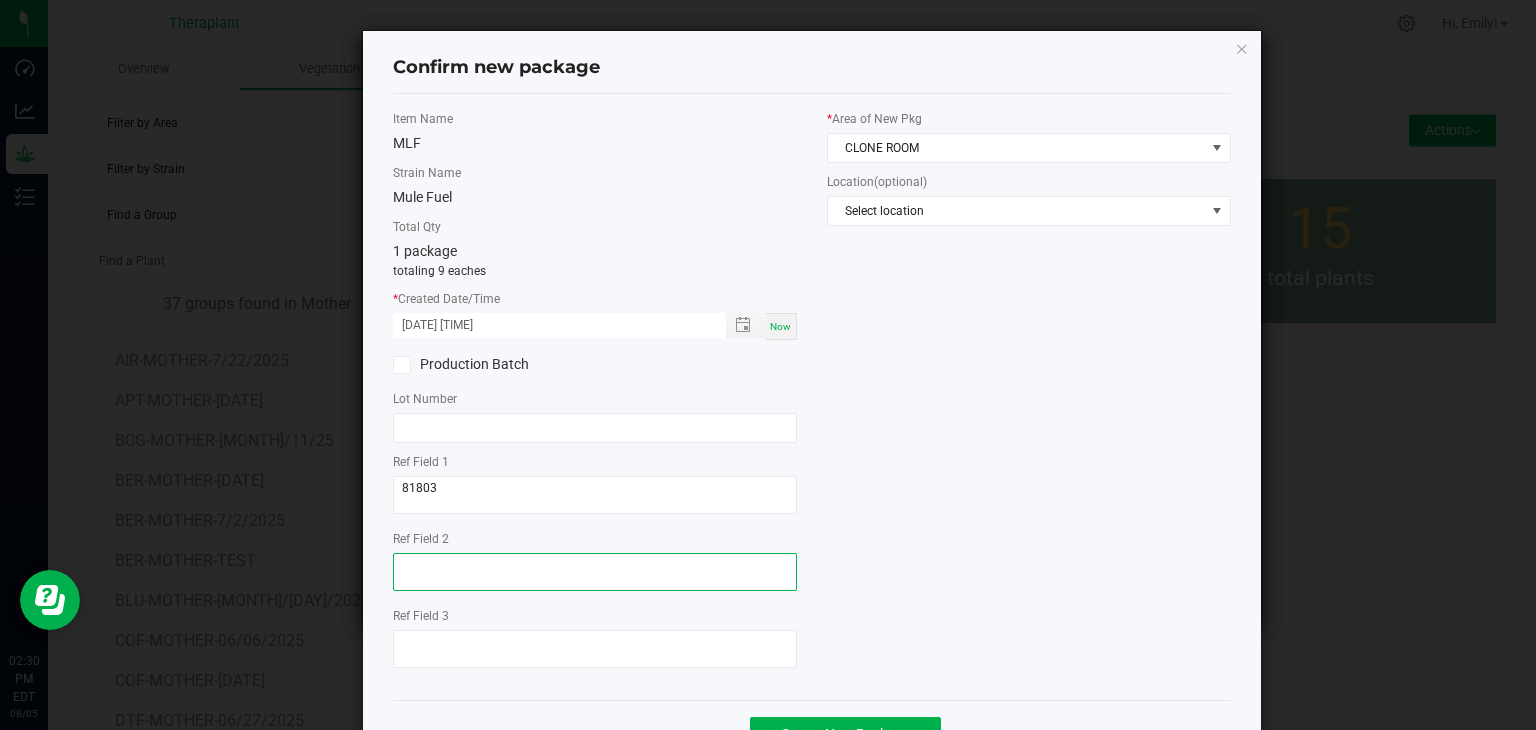 click at bounding box center (595, 572) 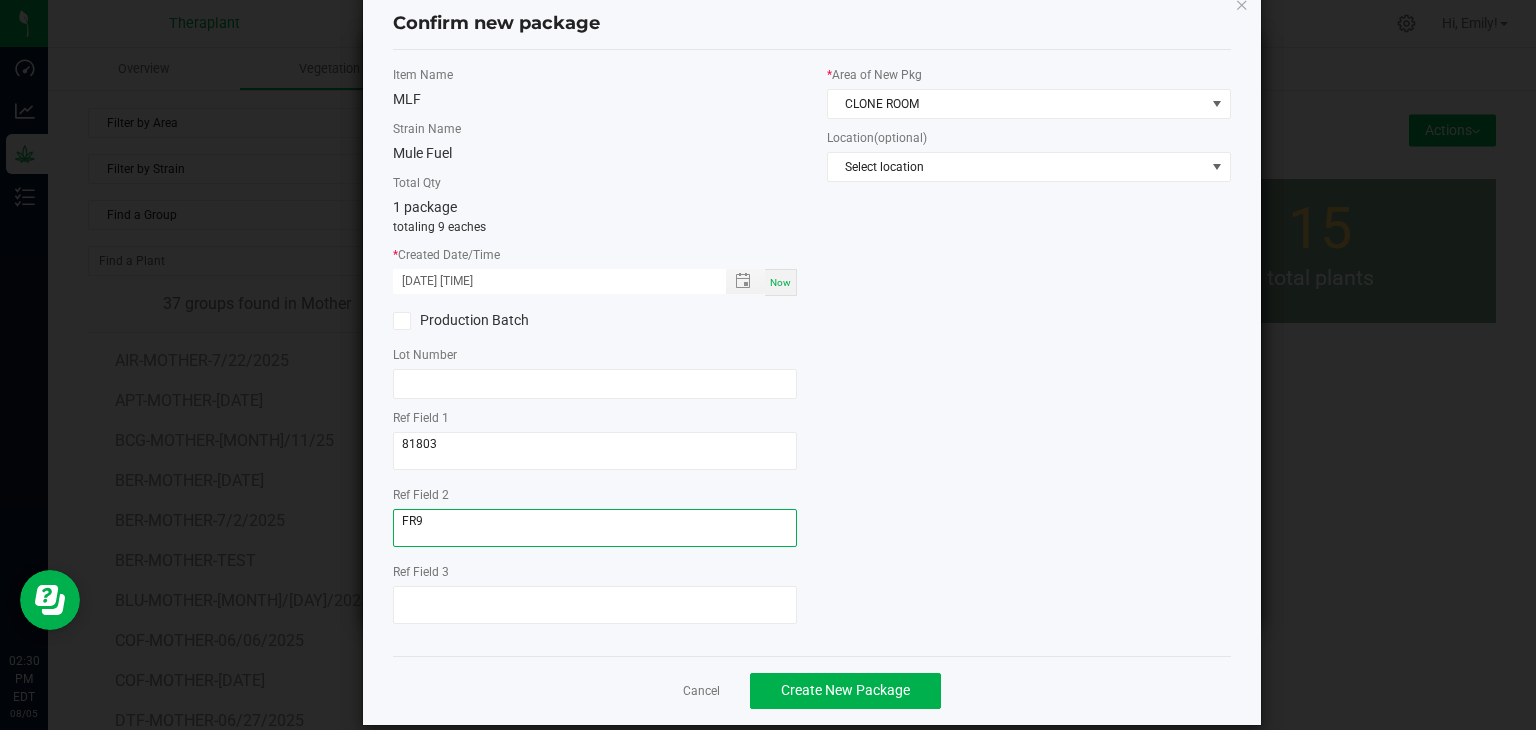 scroll, scrollTop: 69, scrollLeft: 0, axis: vertical 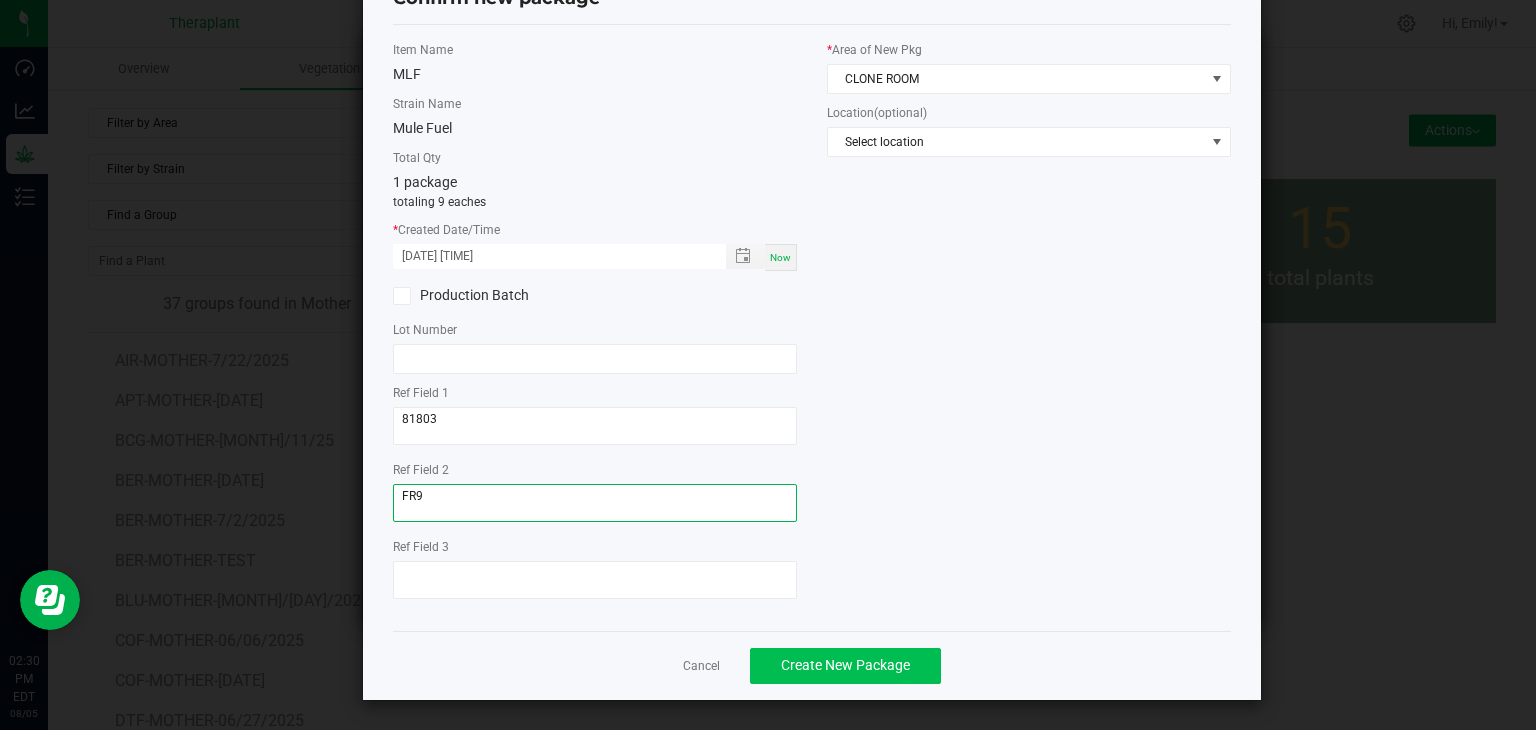 type on "FR9" 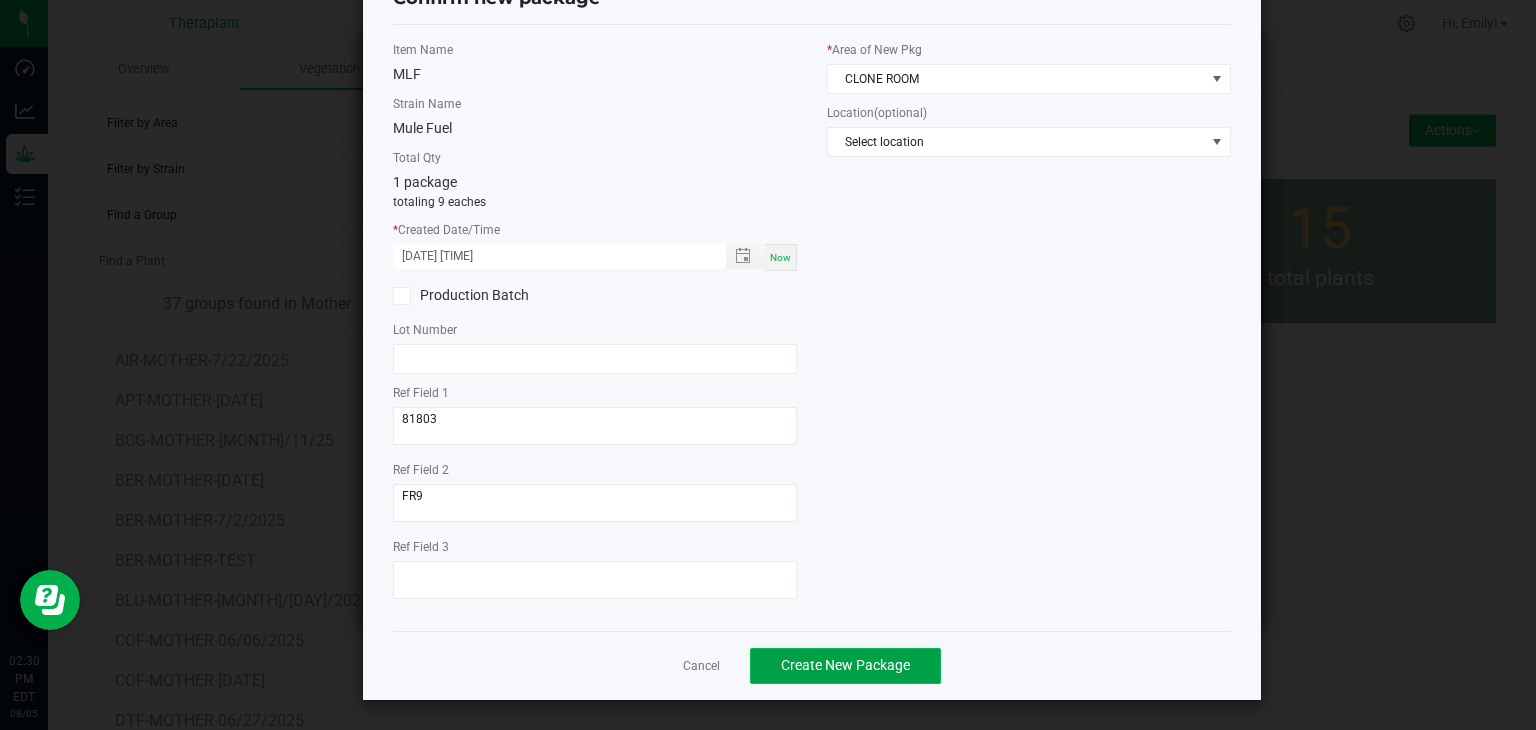 click on "Create New Package" 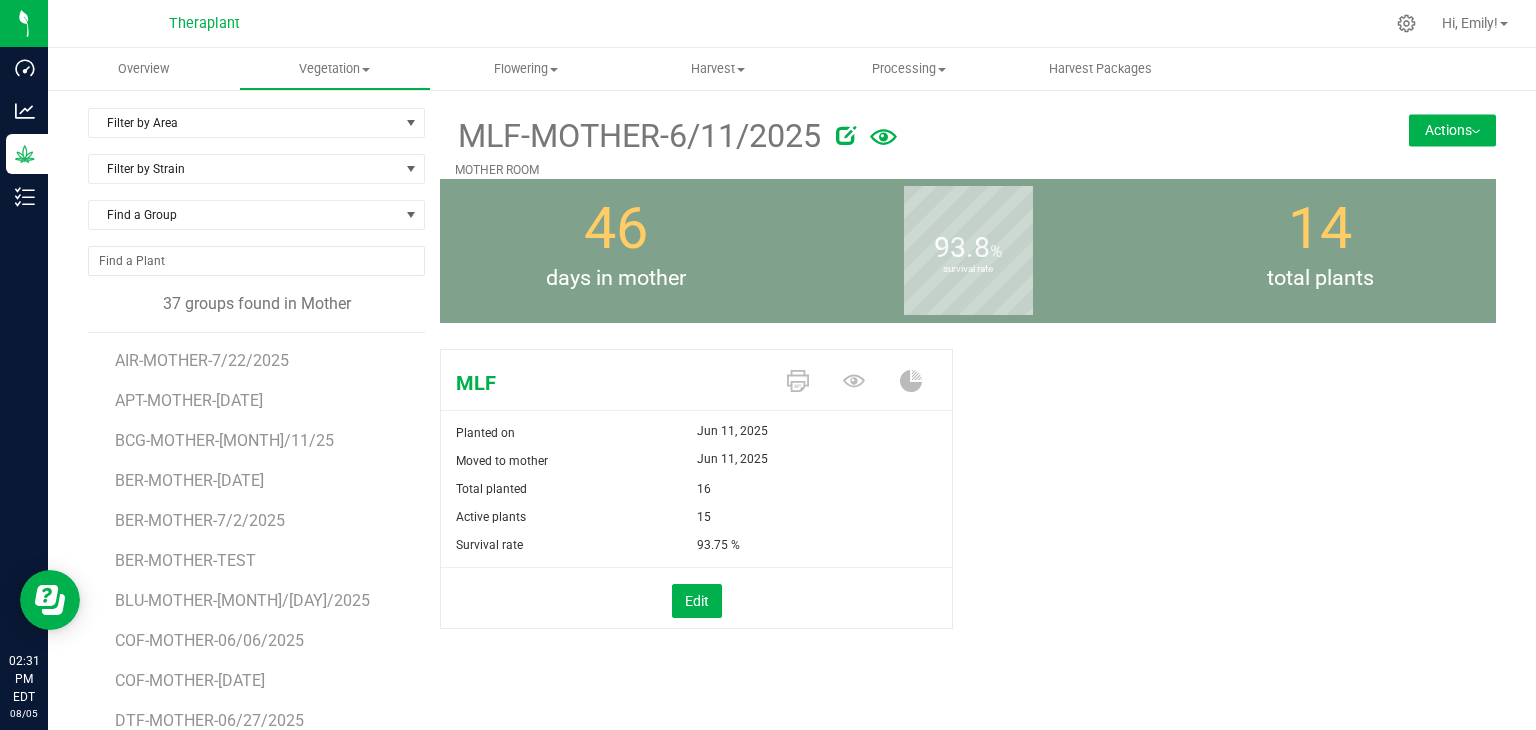 click on "Actions" at bounding box center (1452, 130) 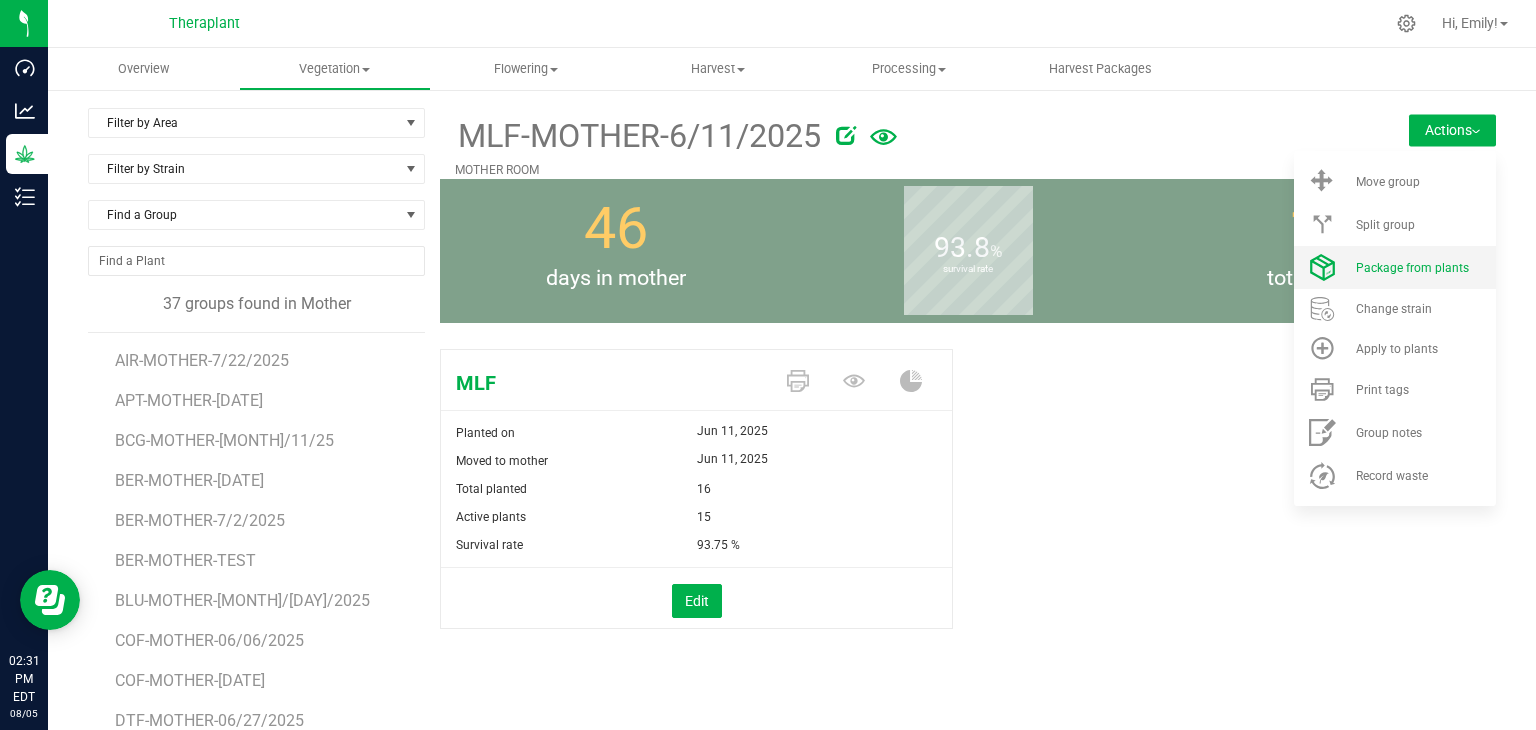 click on "Package from plants" at bounding box center [1412, 268] 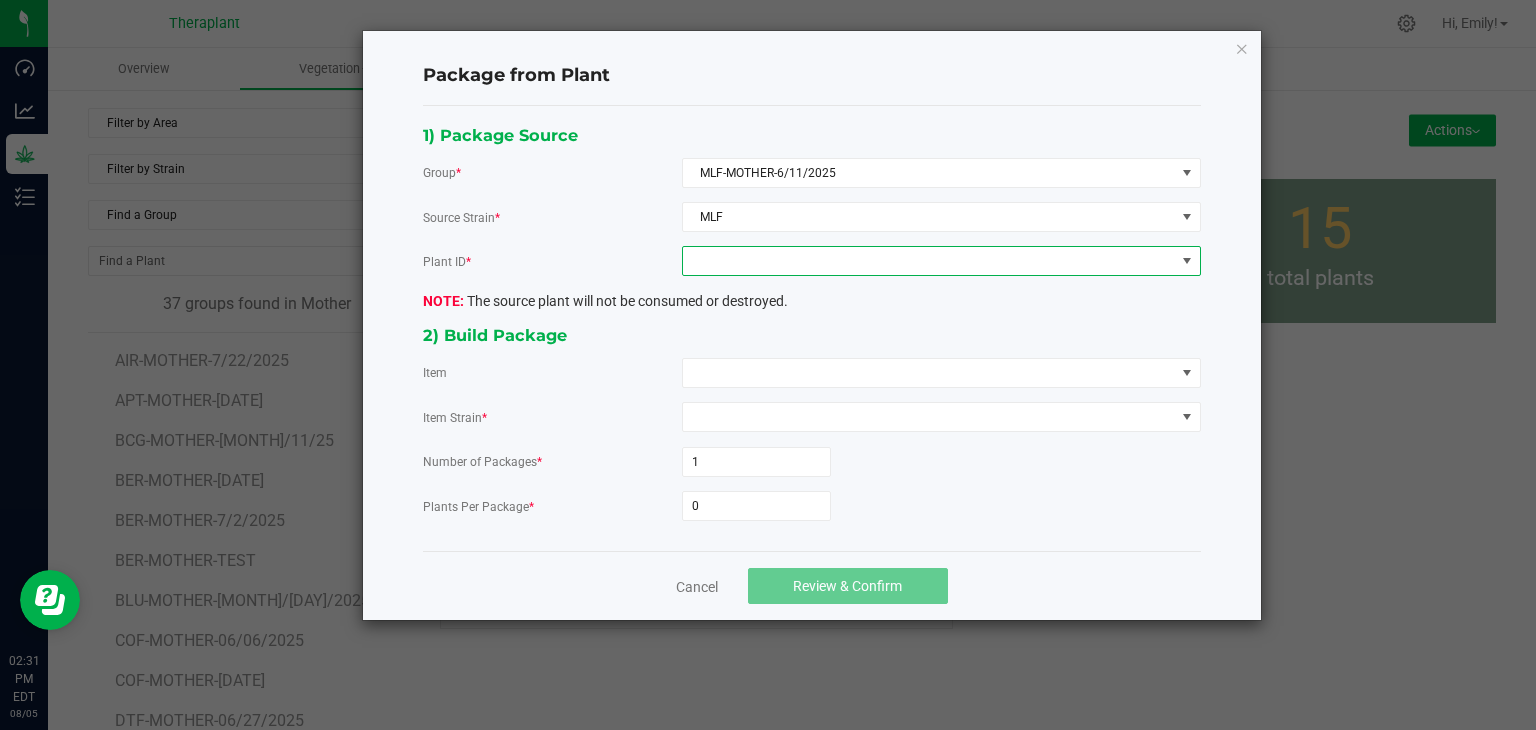click at bounding box center (929, 261) 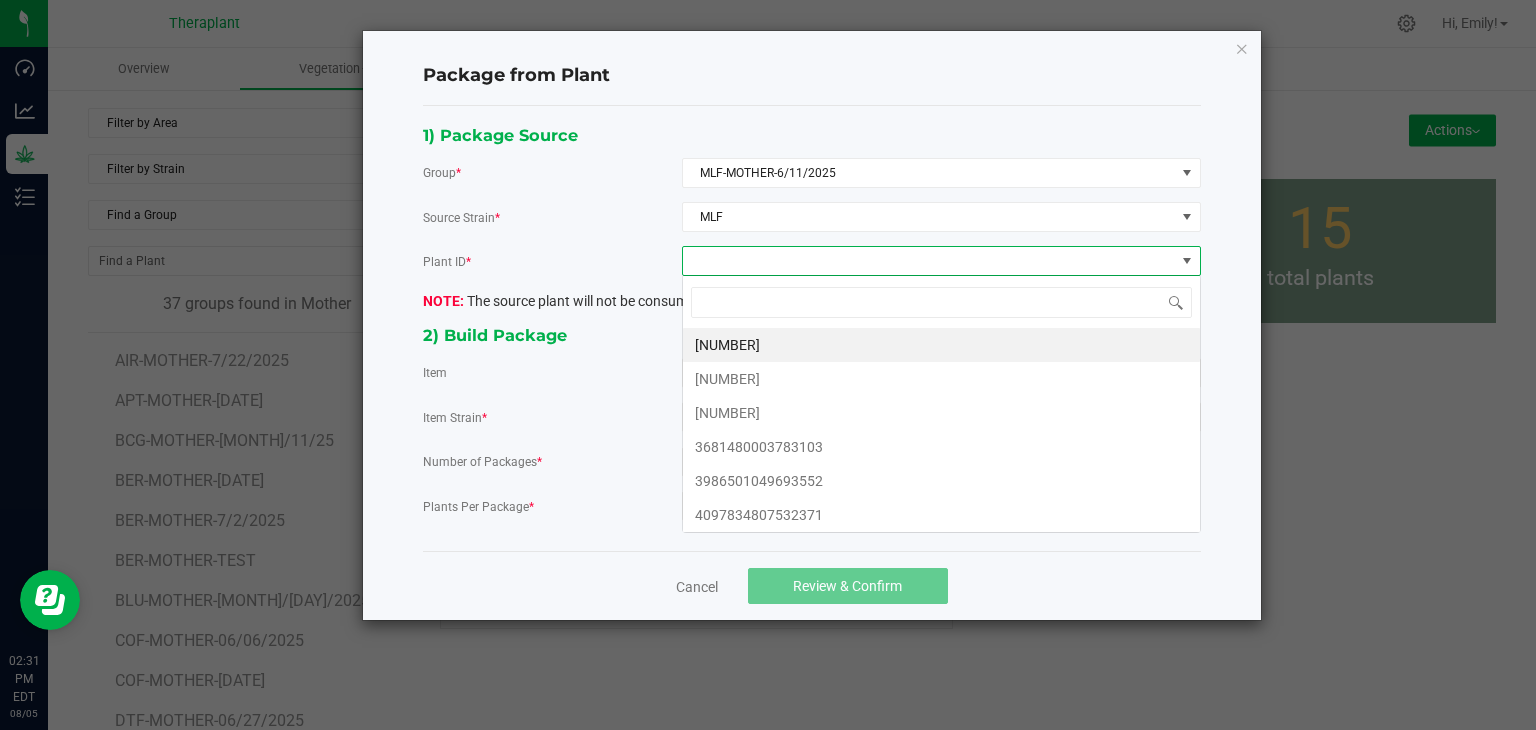 scroll, scrollTop: 99970, scrollLeft: 99480, axis: both 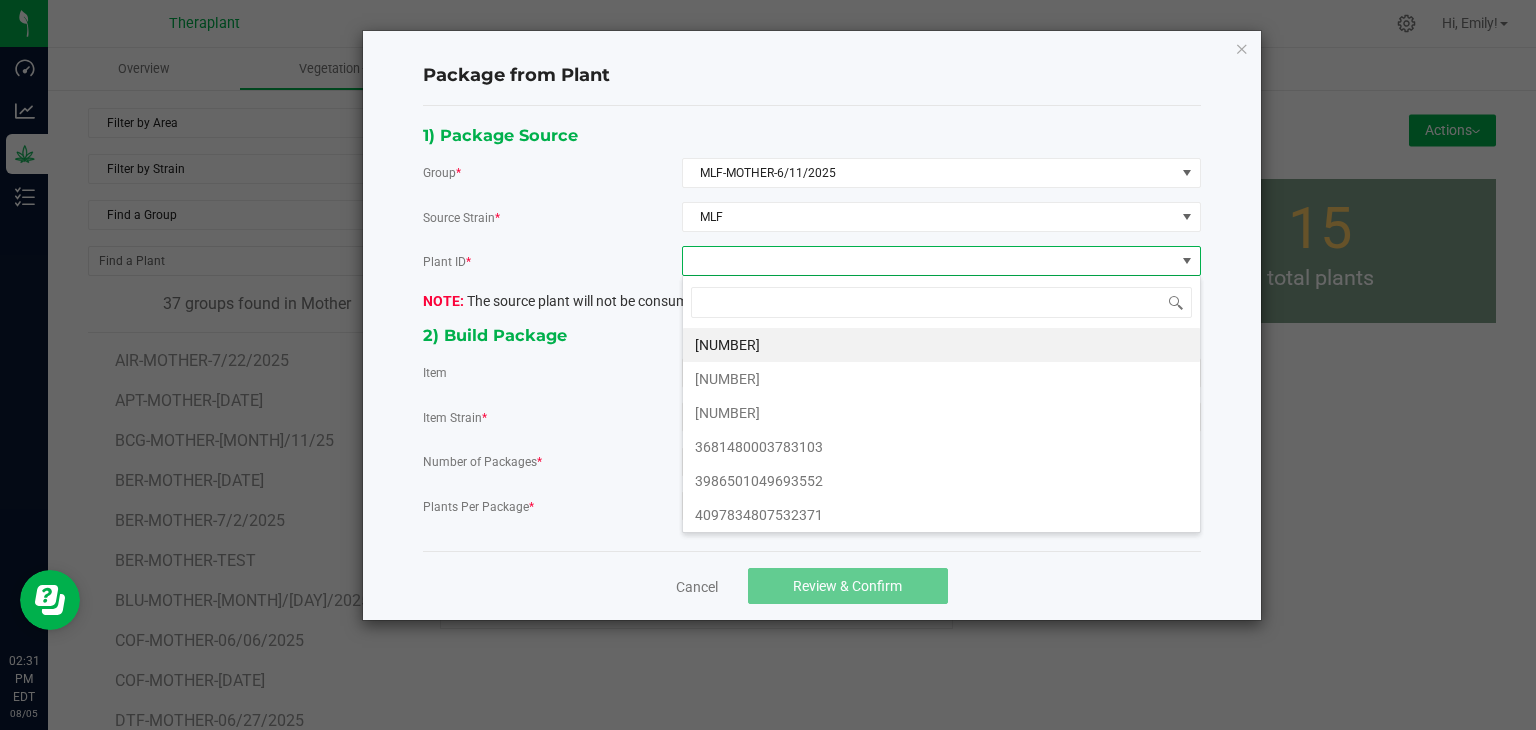 type on "7" 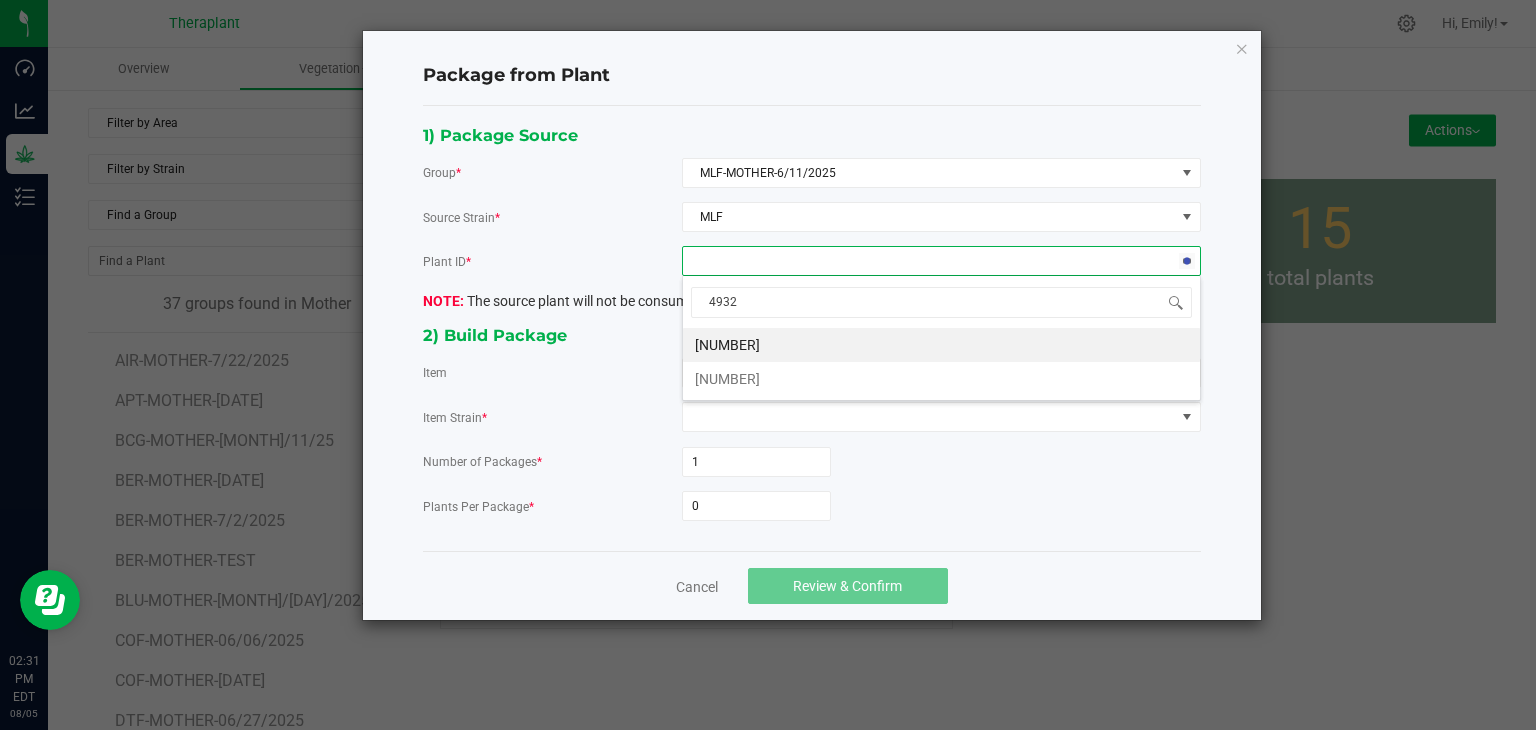 type on "49326" 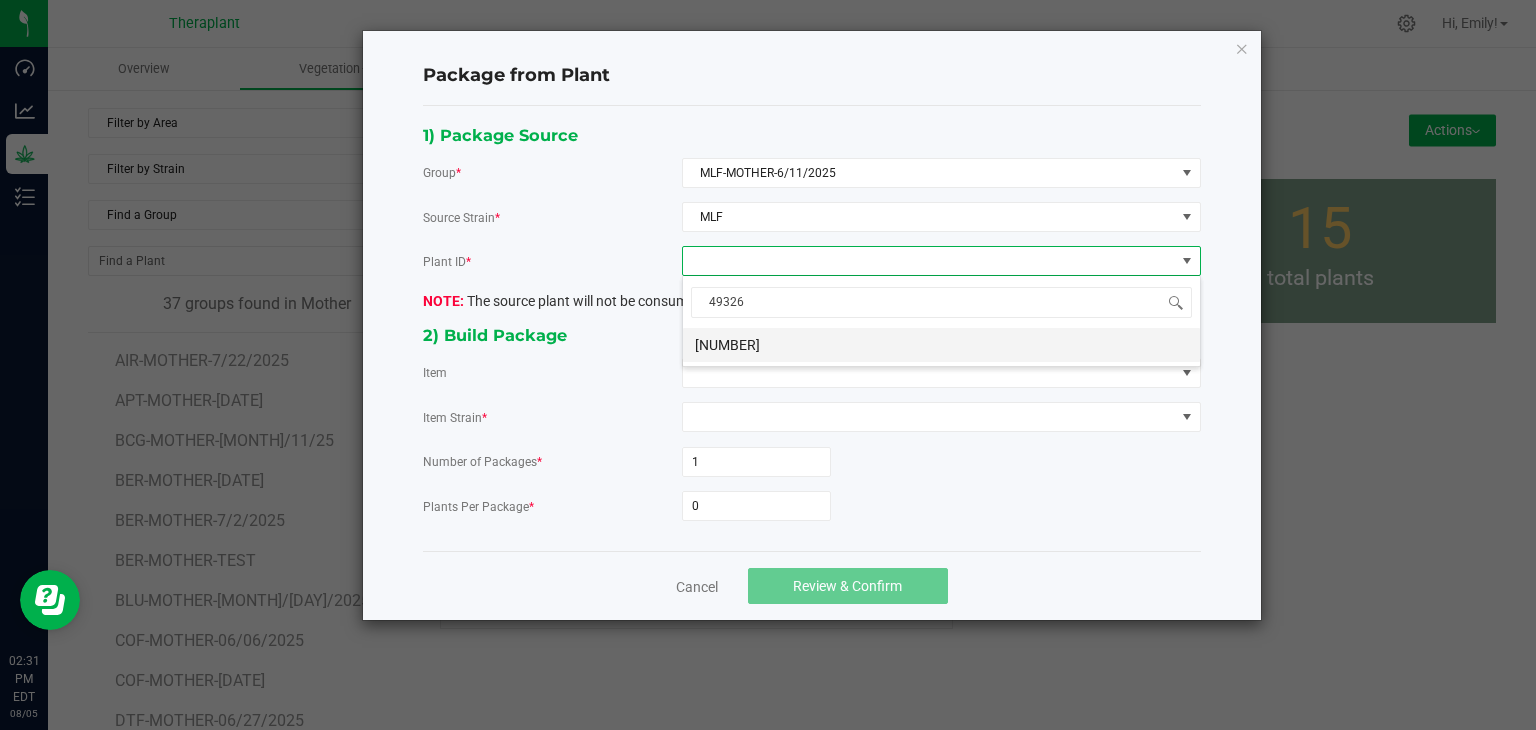 click on "0764433838549326" at bounding box center [941, 345] 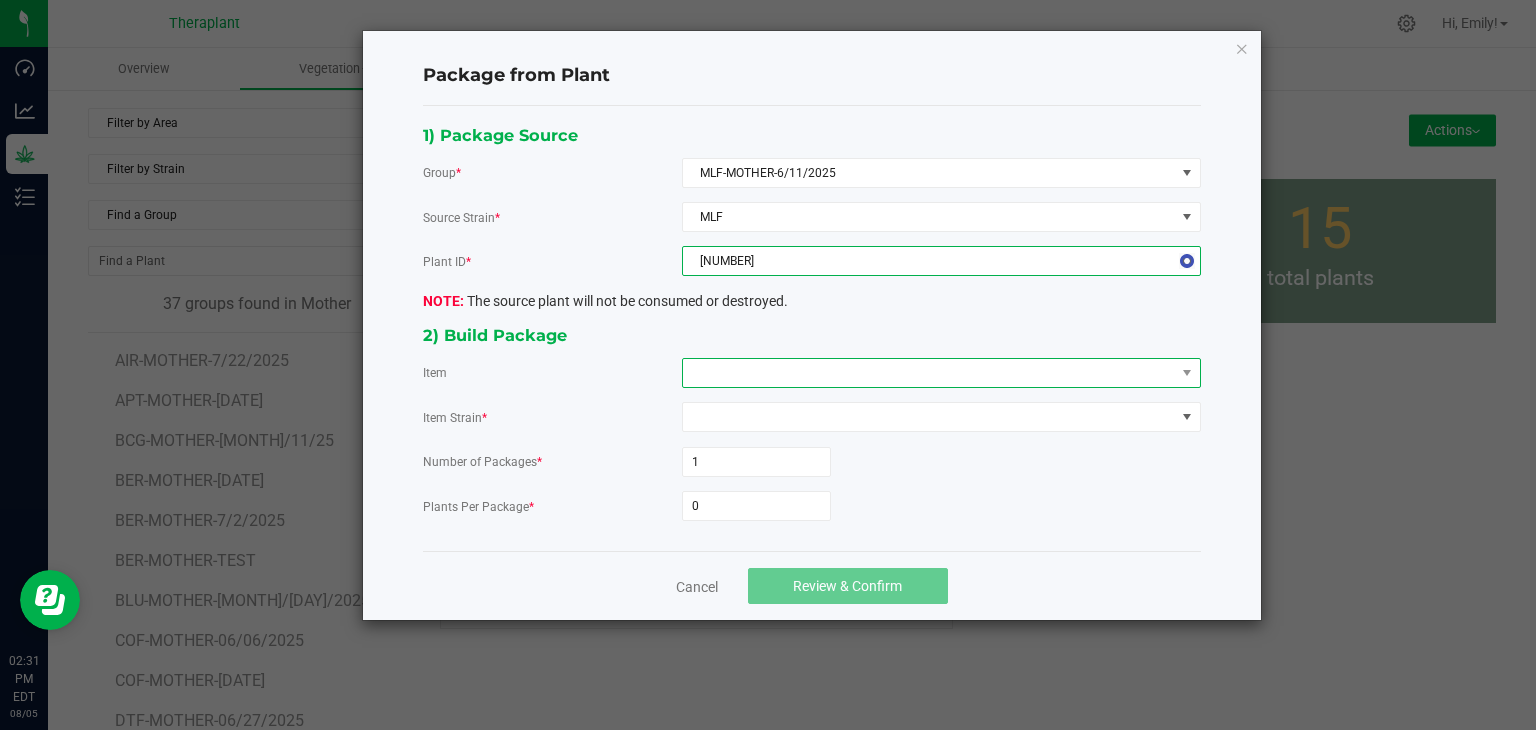 click at bounding box center [929, 373] 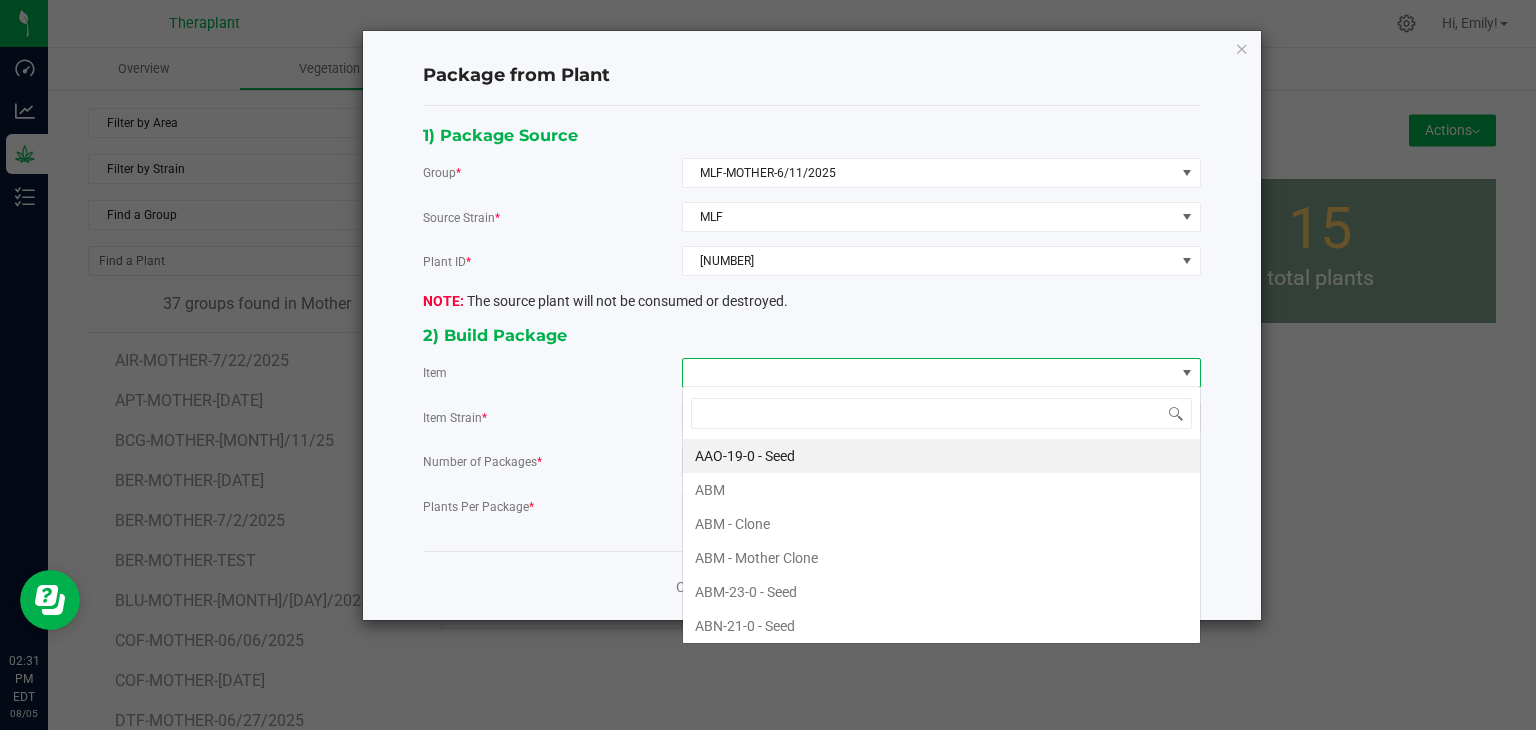 scroll, scrollTop: 99970, scrollLeft: 99480, axis: both 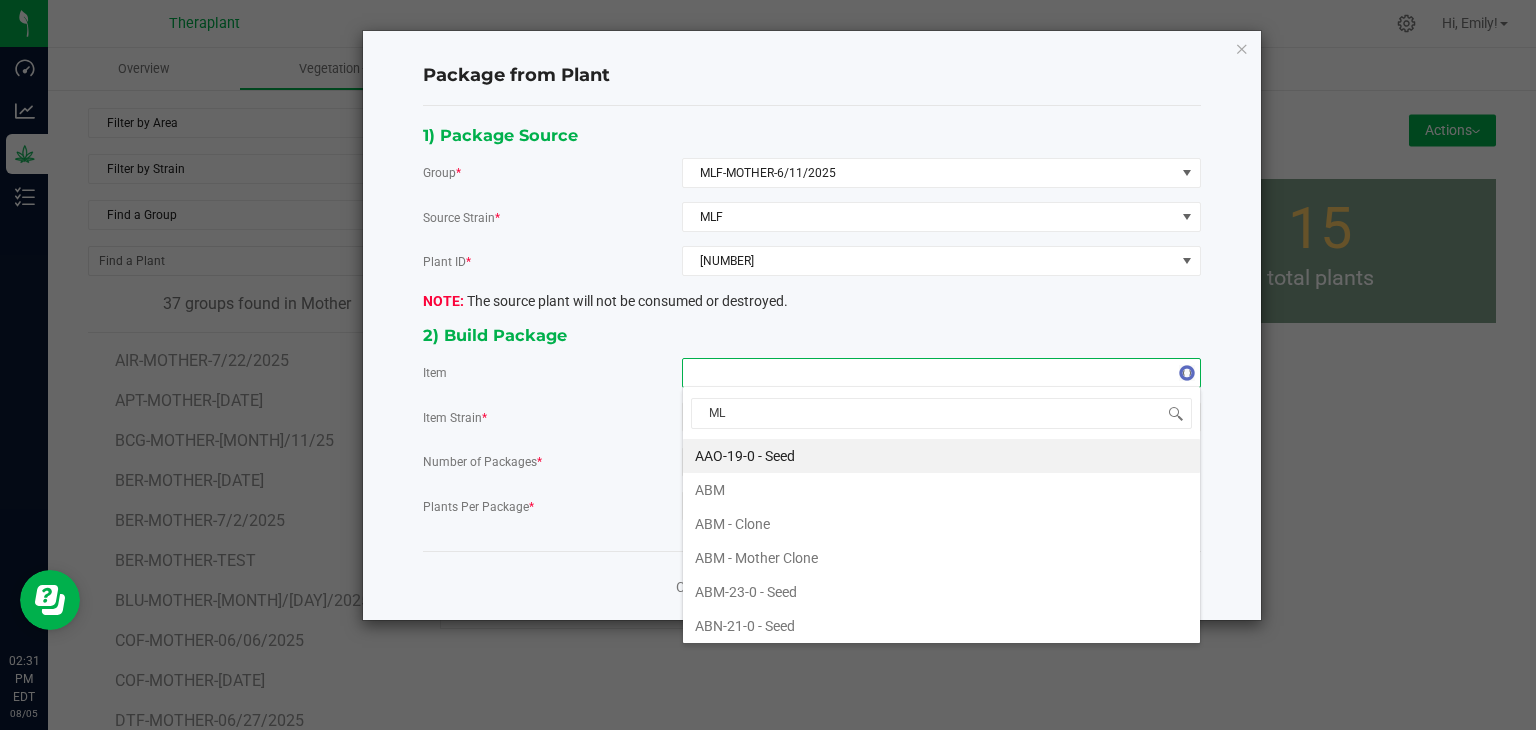 type on "MLF" 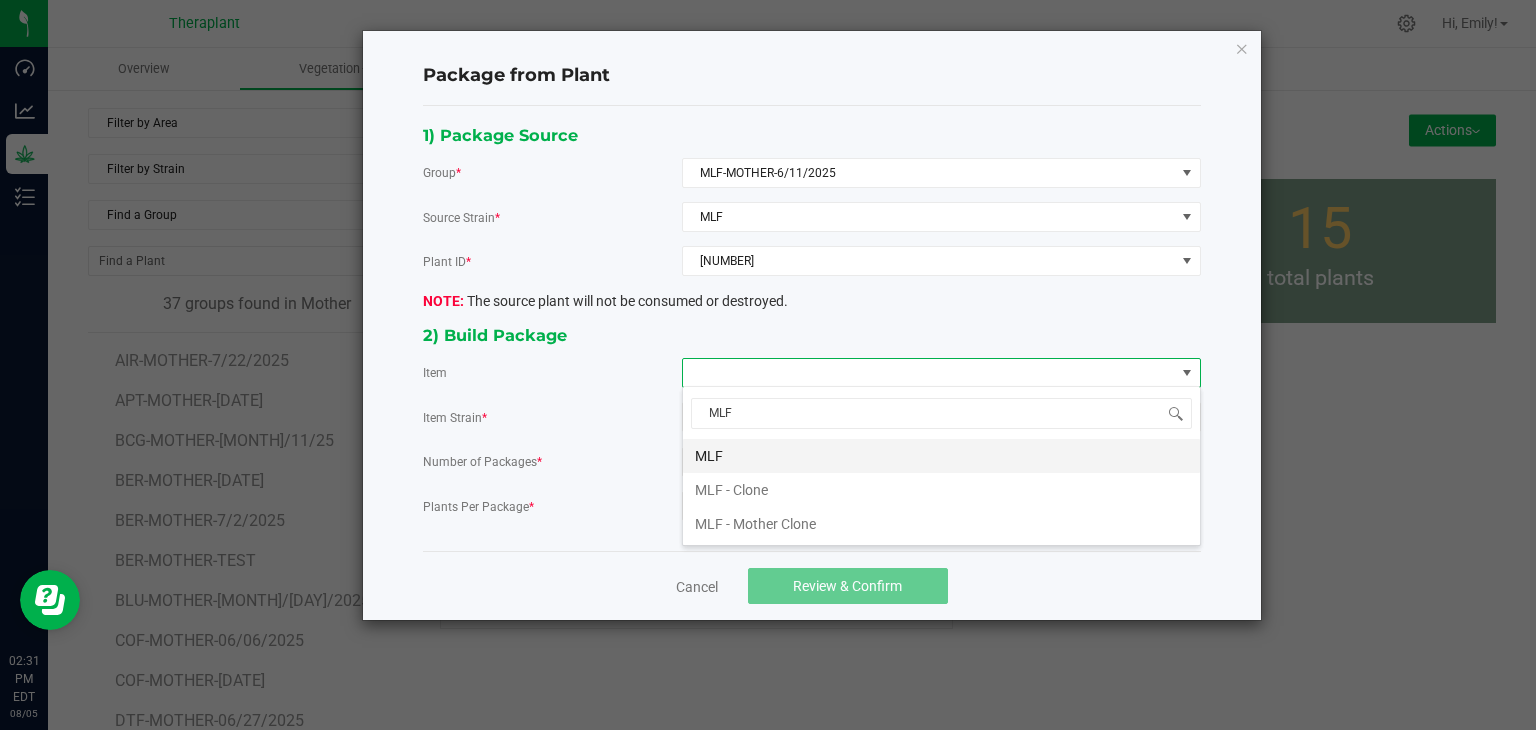 click on "MLF" at bounding box center (941, 456) 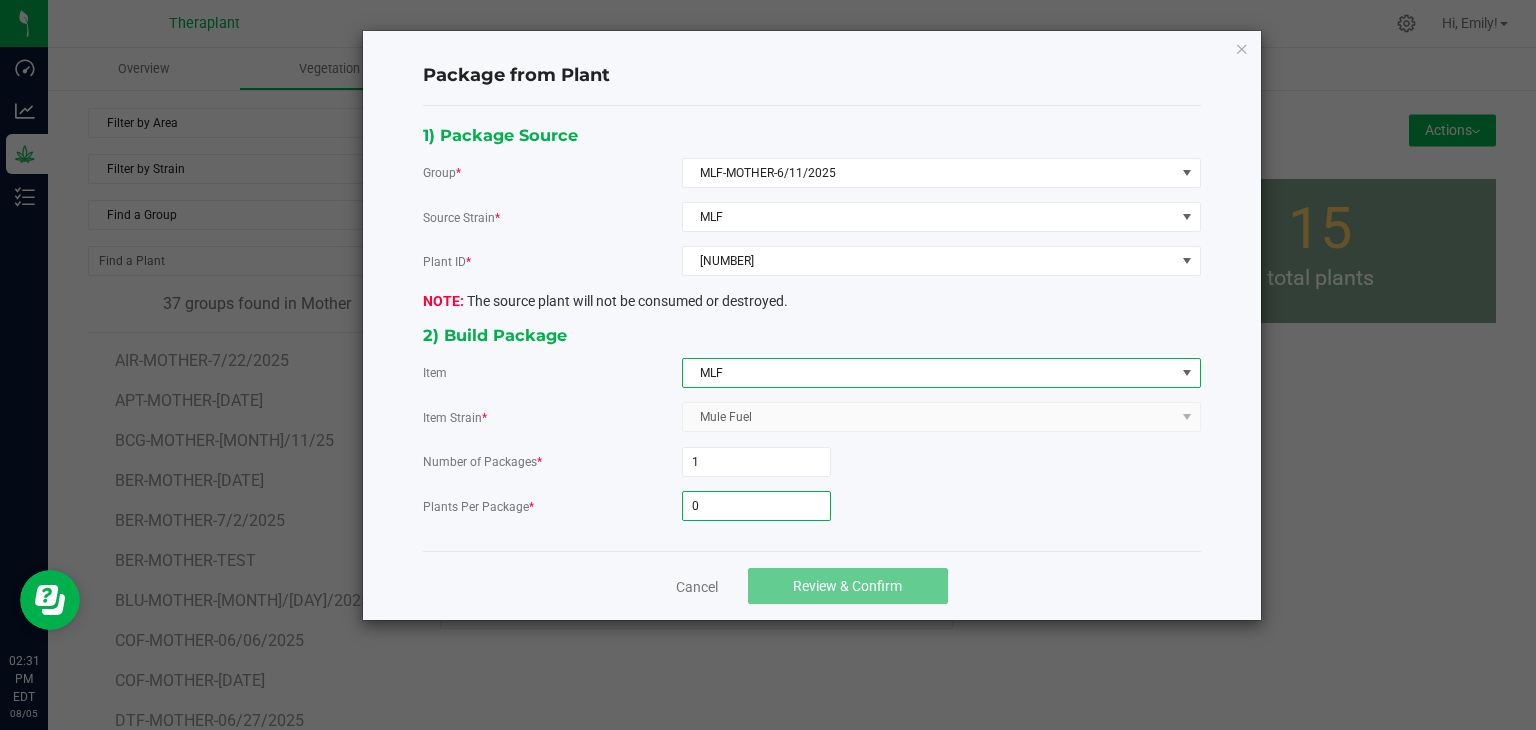click on "0" at bounding box center (756, 506) 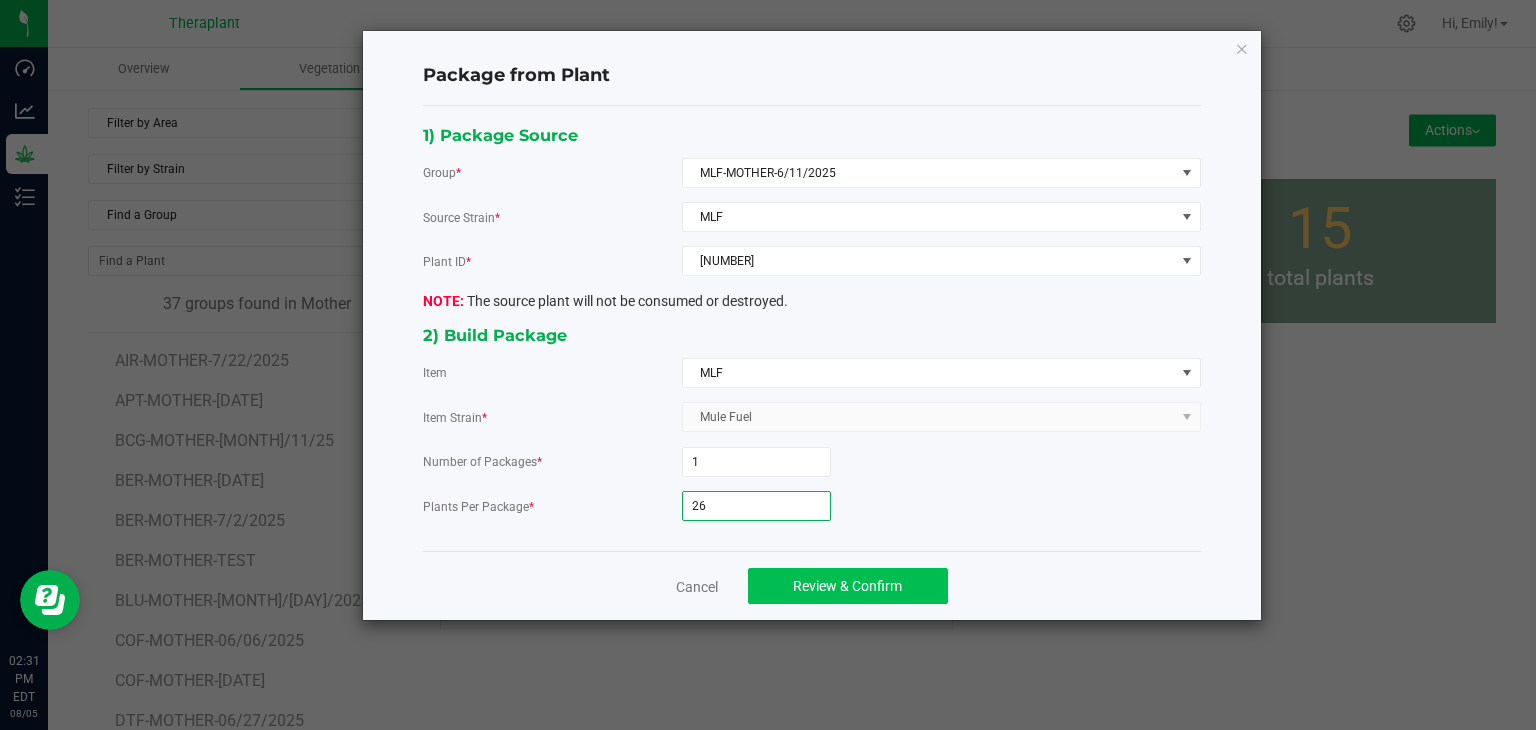 type on "26" 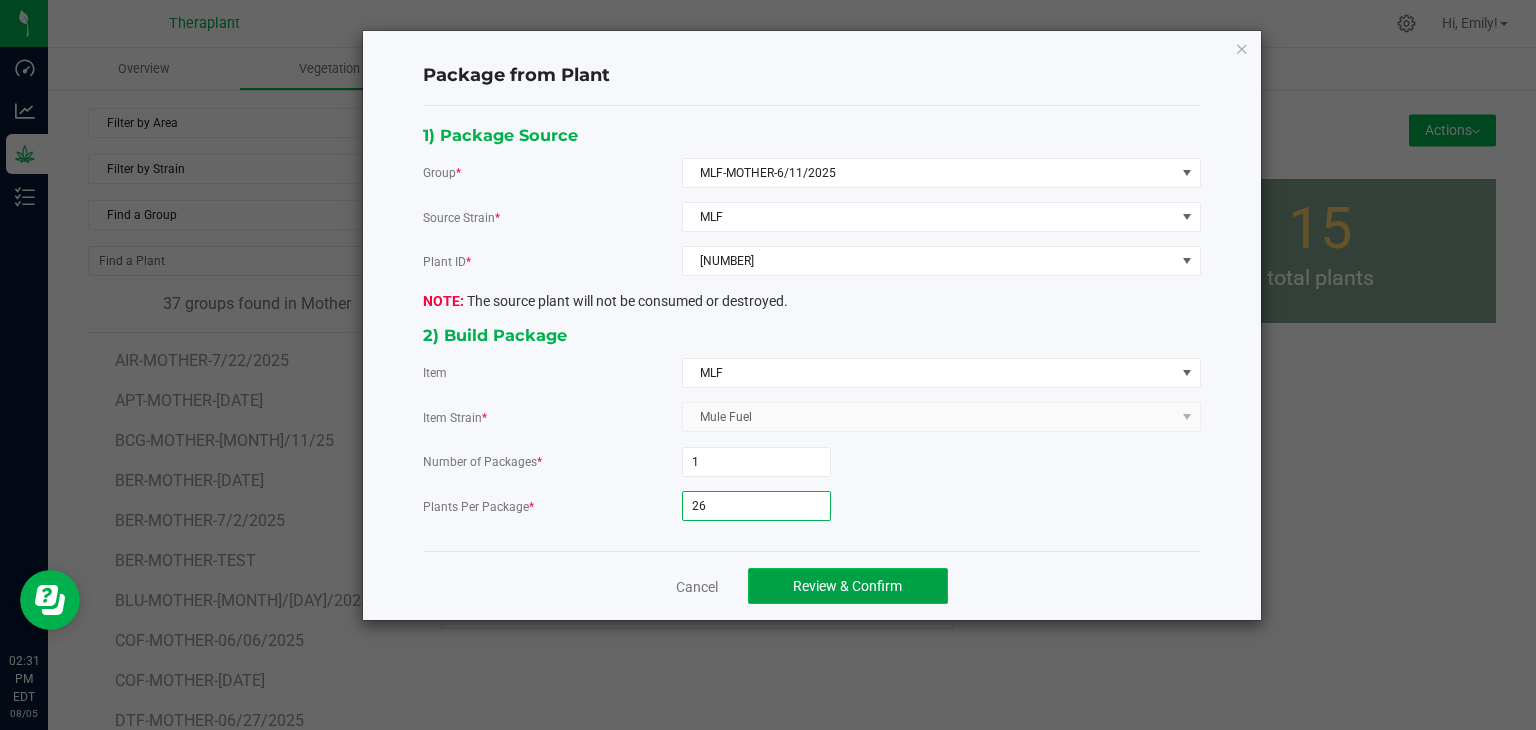 click on "Review & Confirm" 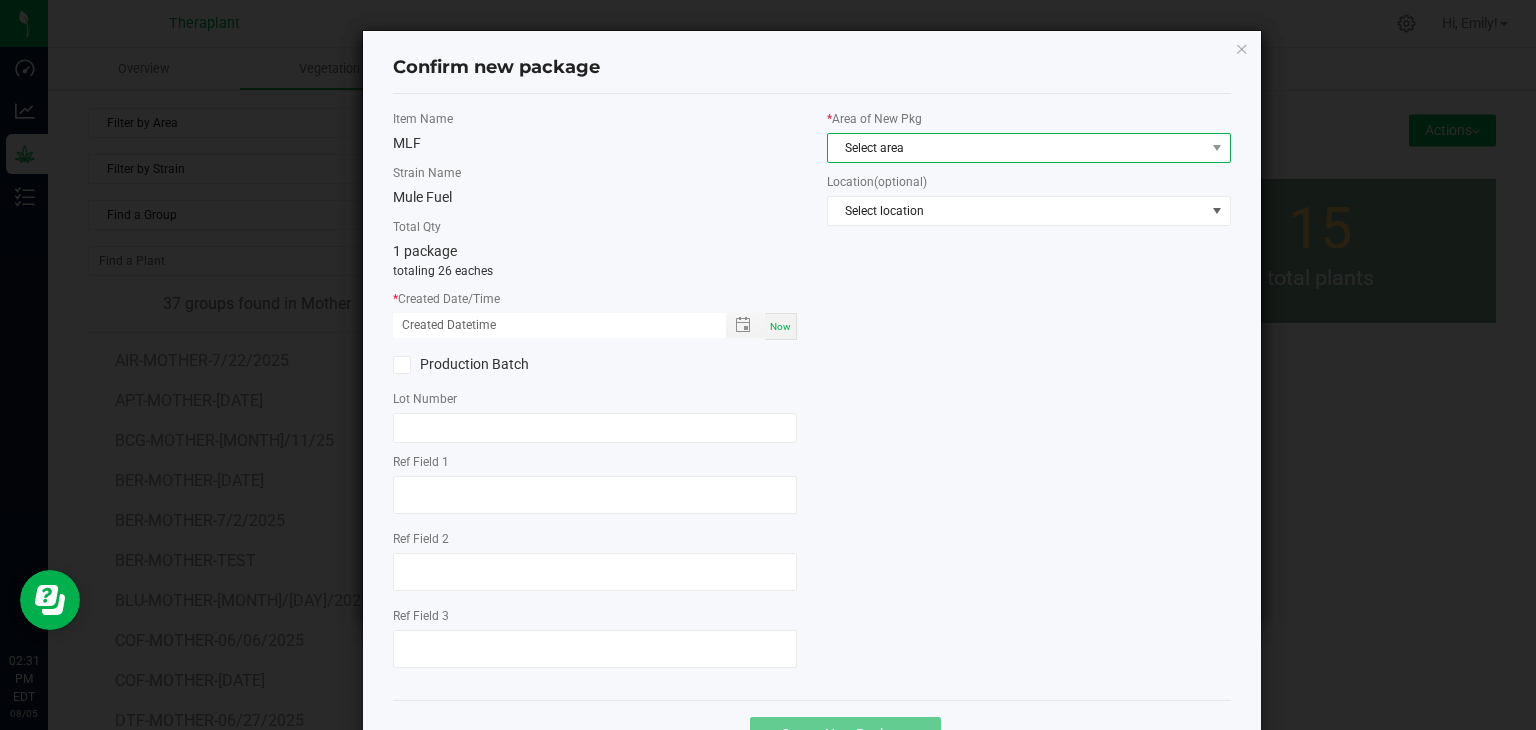 click on "Select area" at bounding box center [1016, 148] 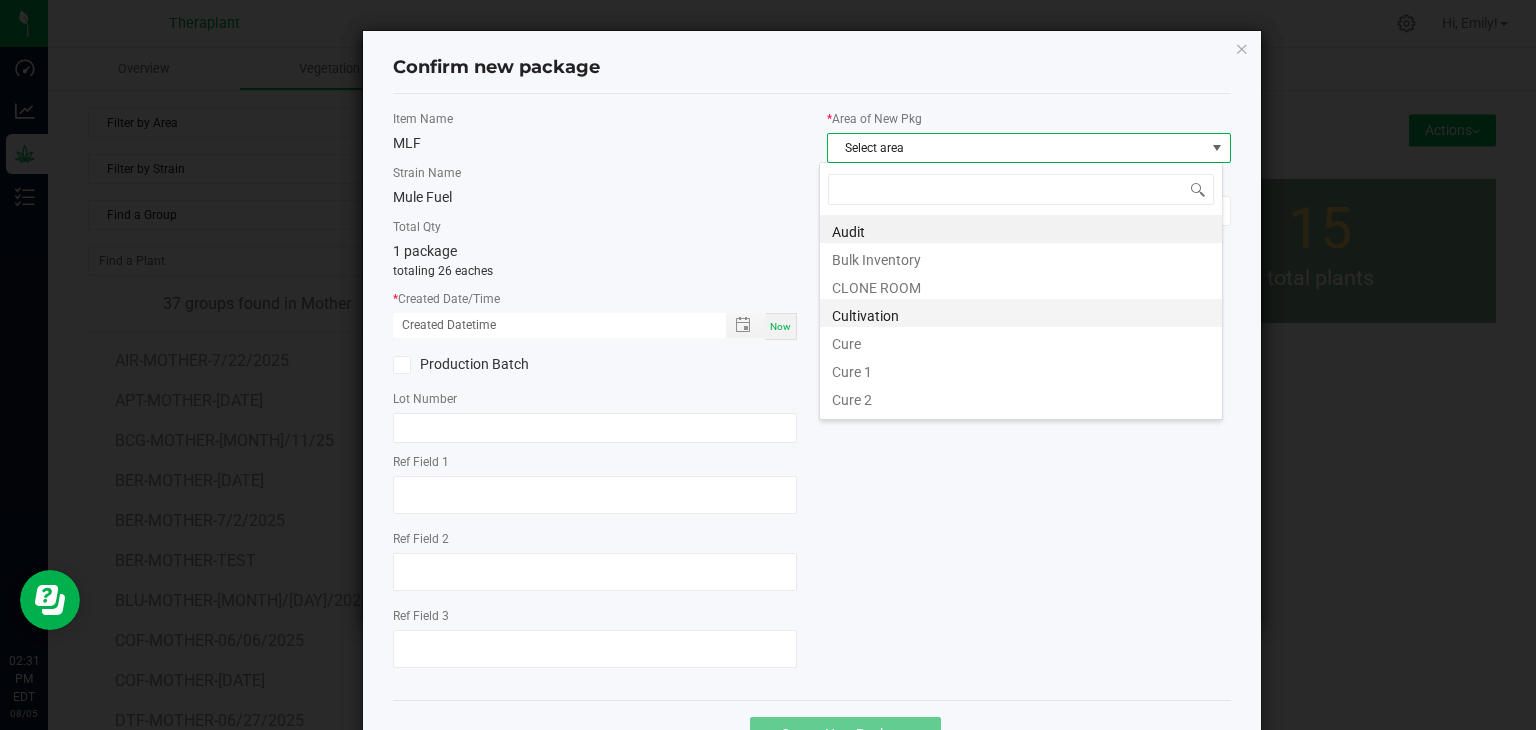 scroll, scrollTop: 99970, scrollLeft: 99596, axis: both 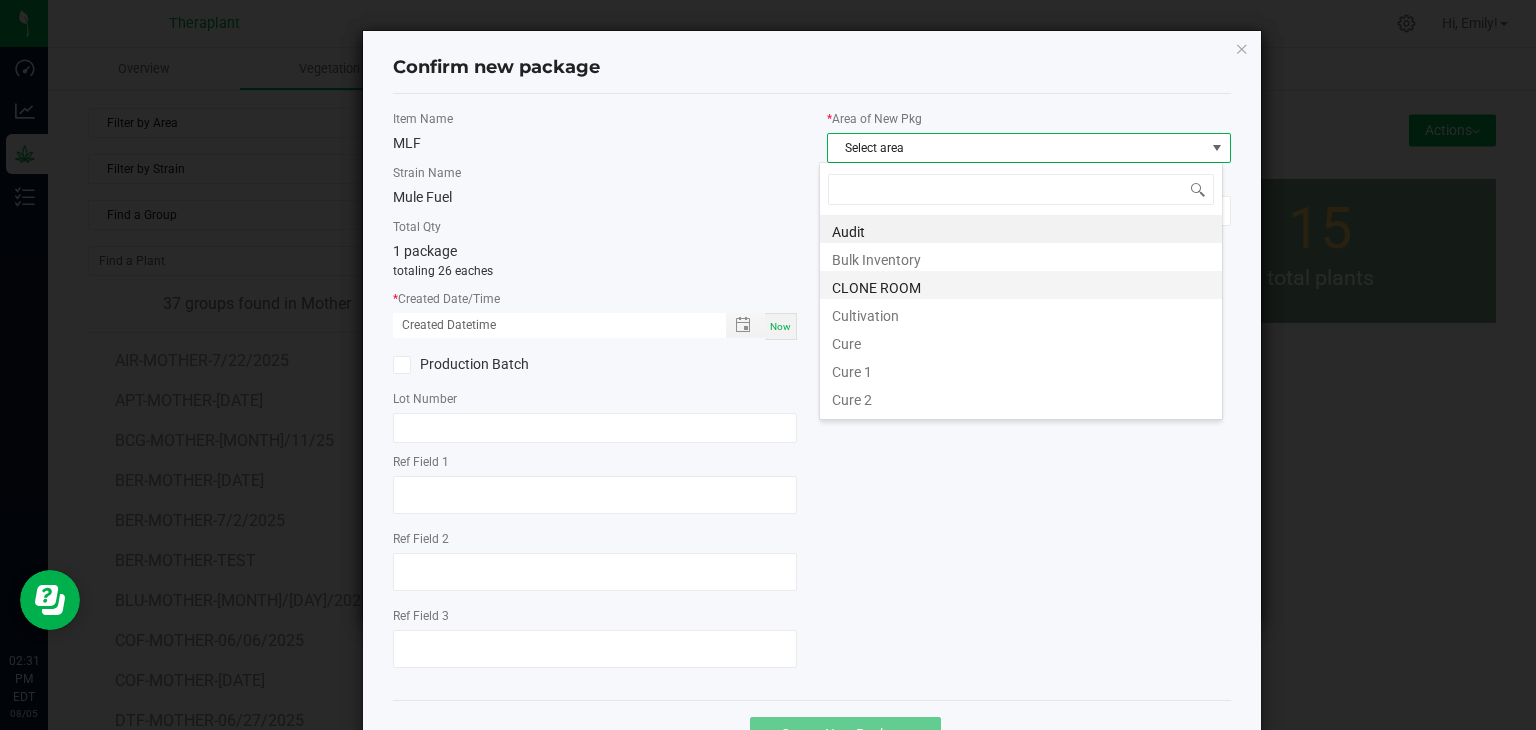 click on "CLONE ROOM" at bounding box center (1021, 285) 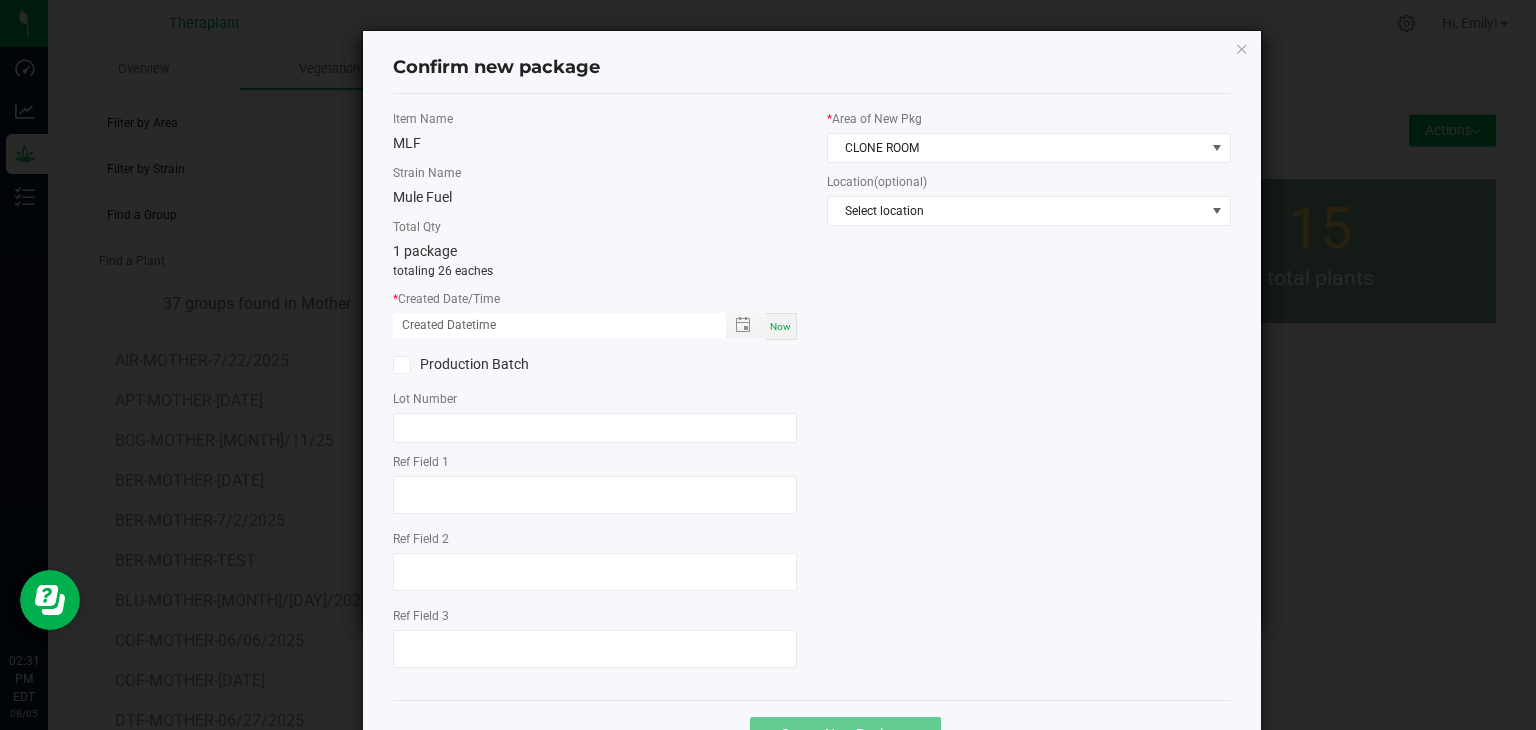 click on "Now" at bounding box center (780, 326) 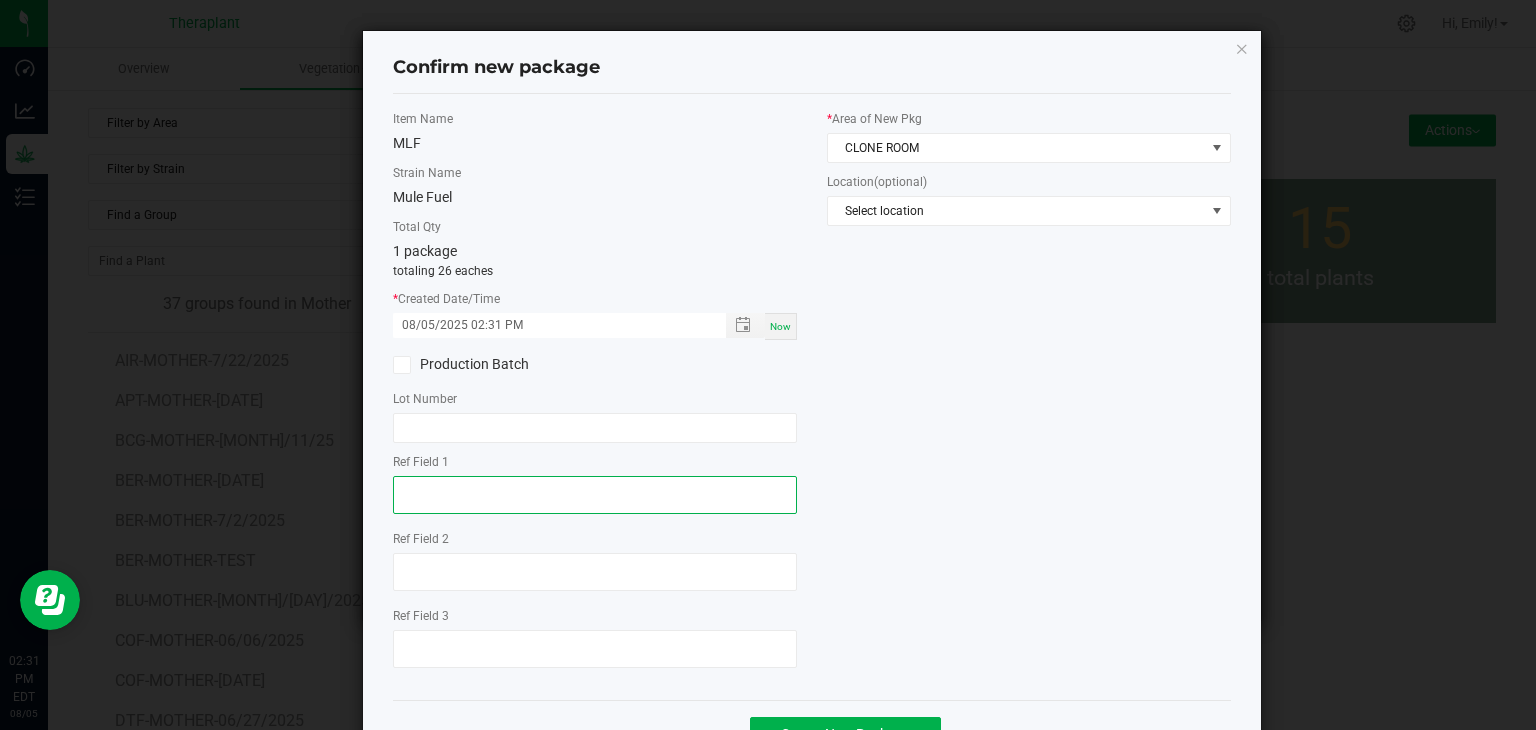 click 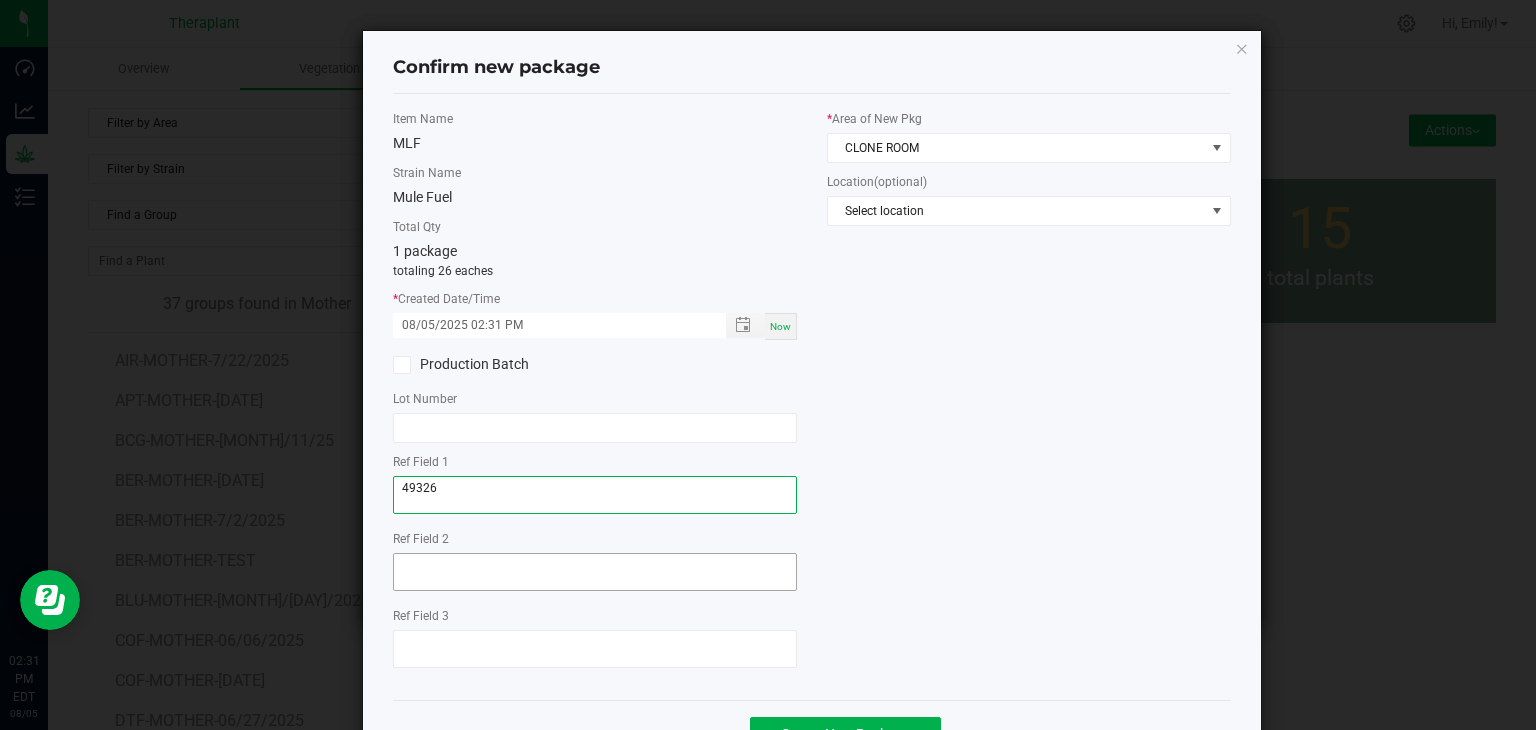 type on "49326" 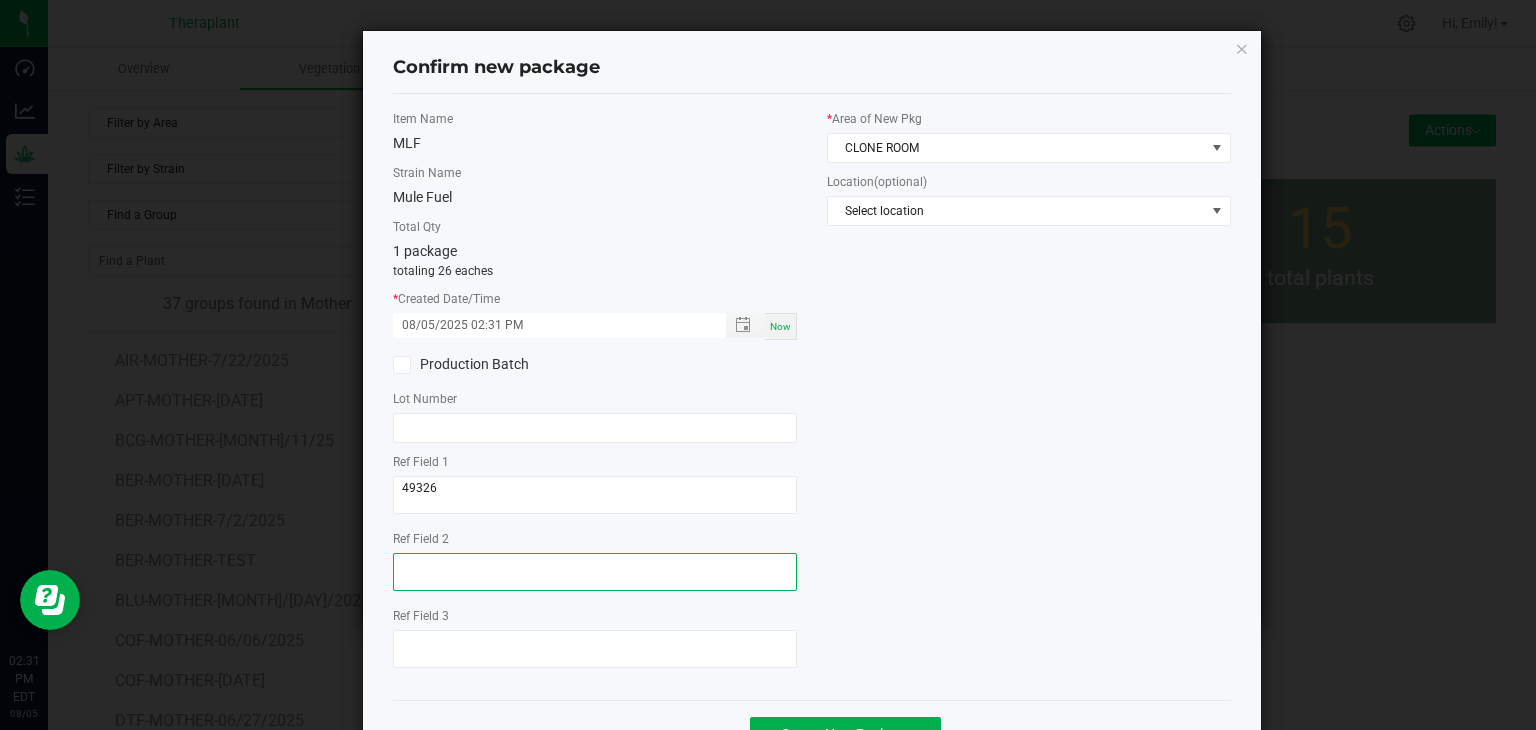 click at bounding box center [595, 572] 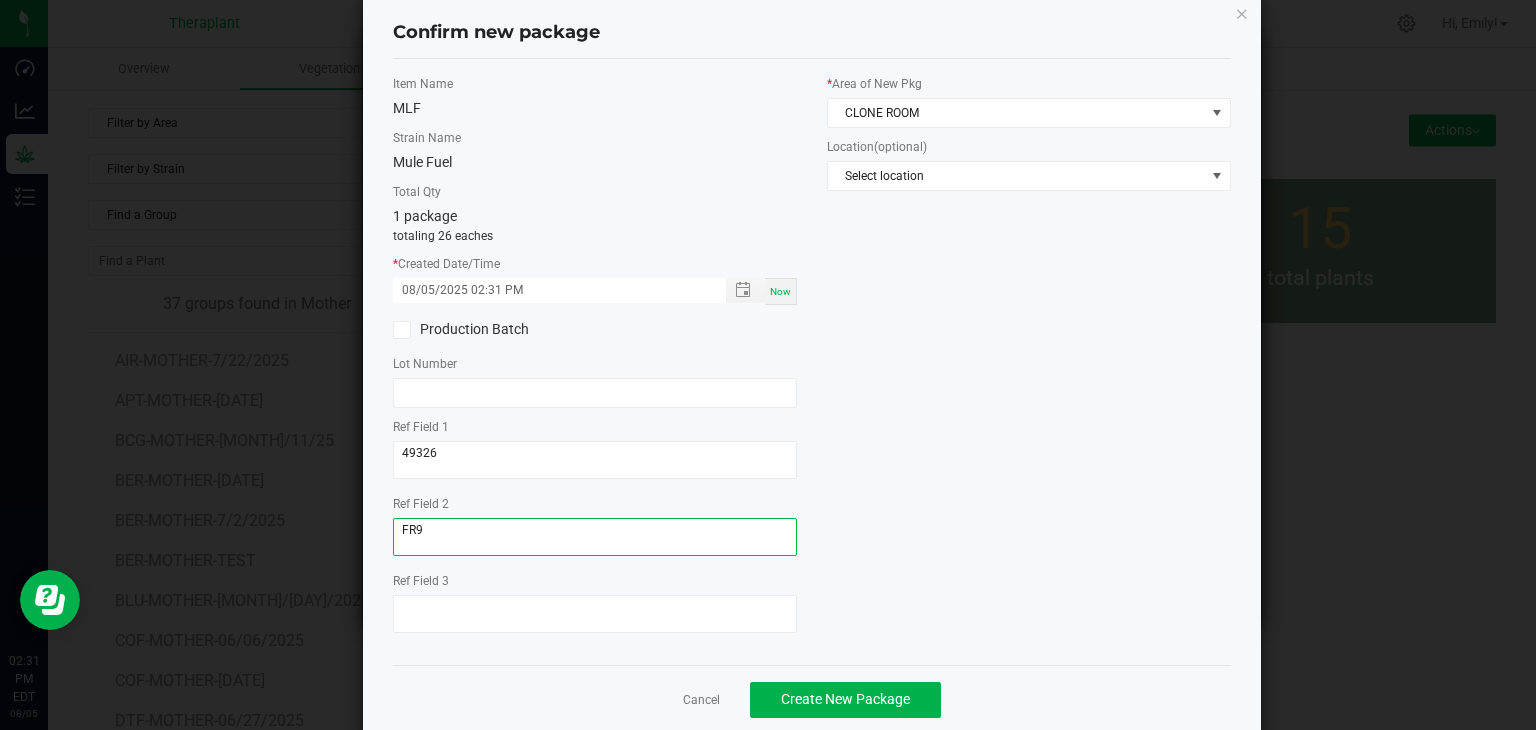 scroll, scrollTop: 69, scrollLeft: 0, axis: vertical 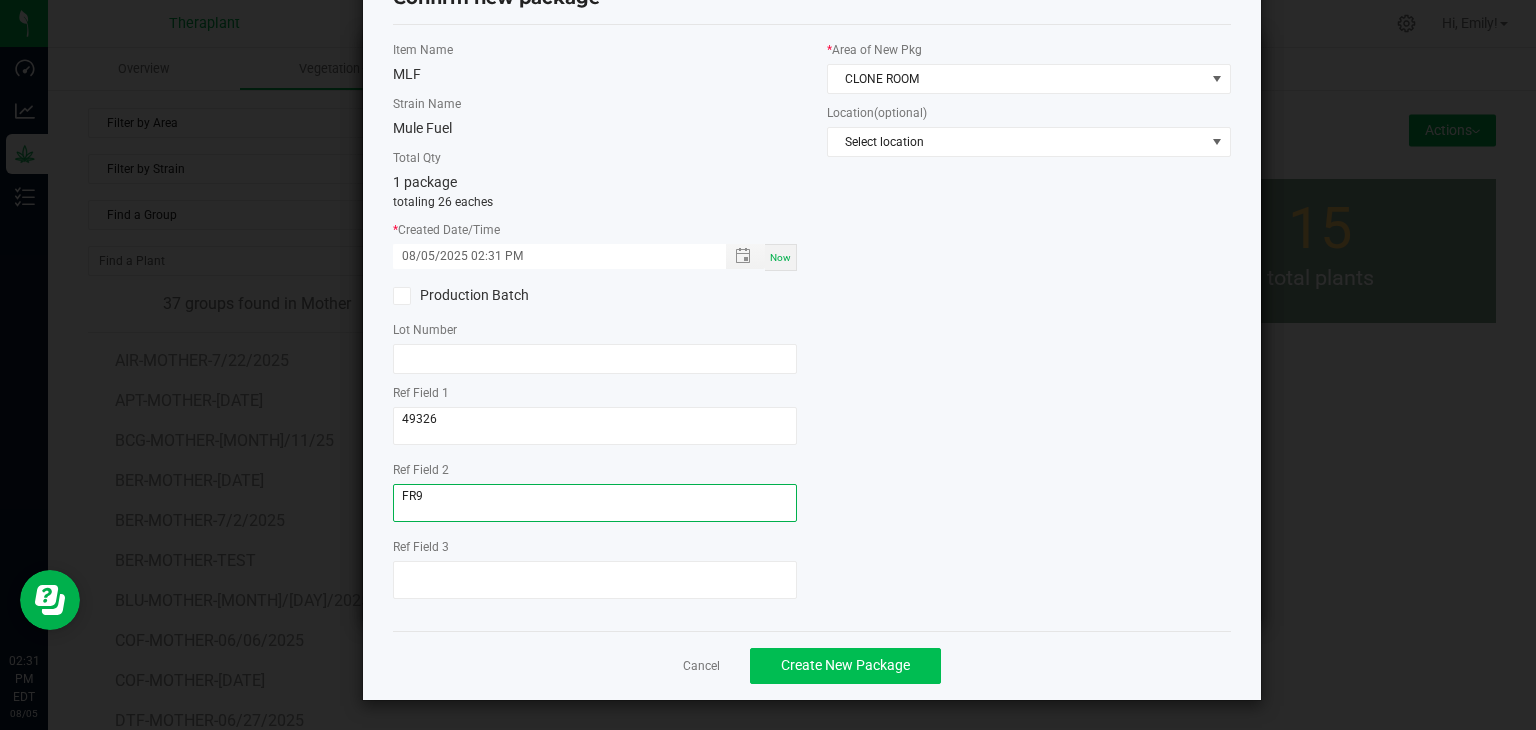 type on "FR9" 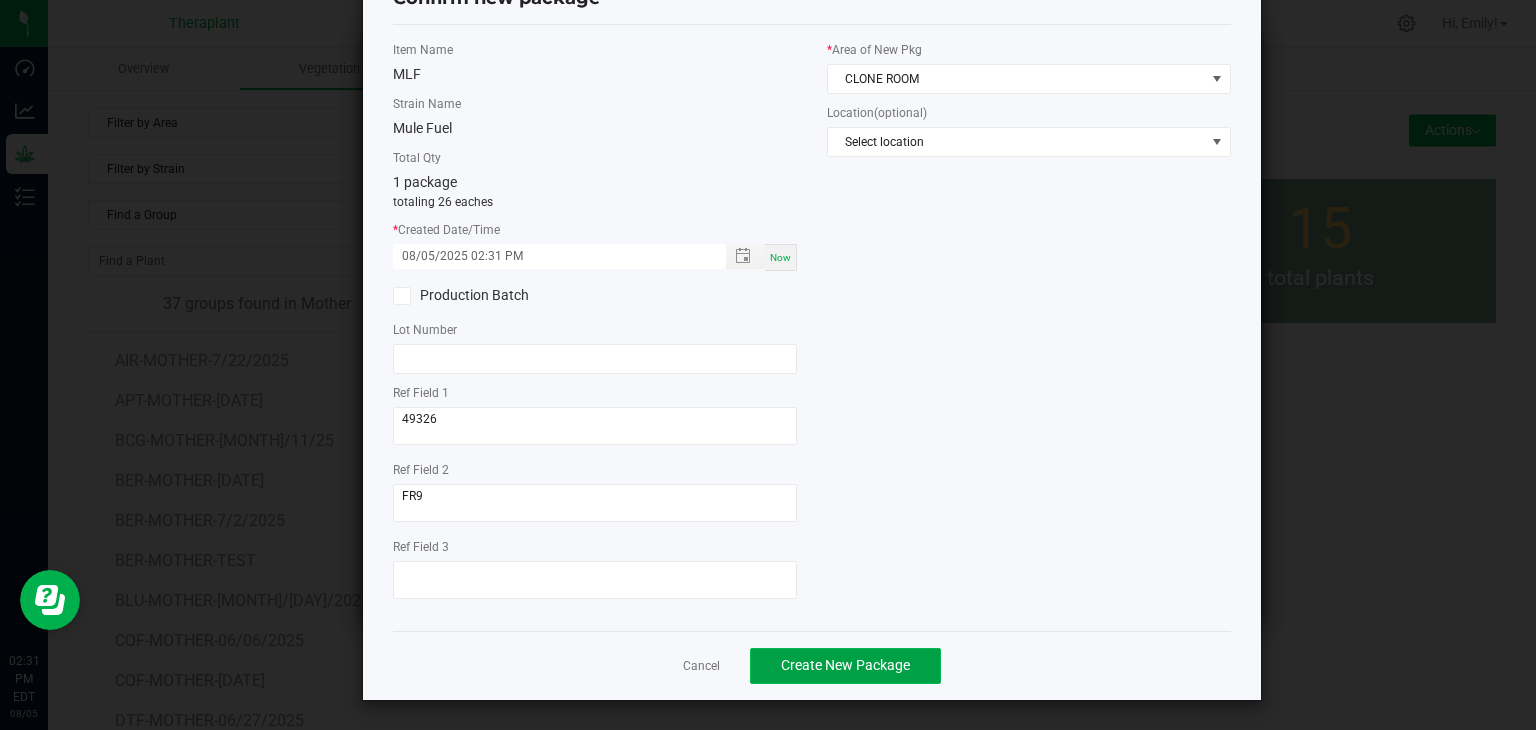 click on "Create New Package" 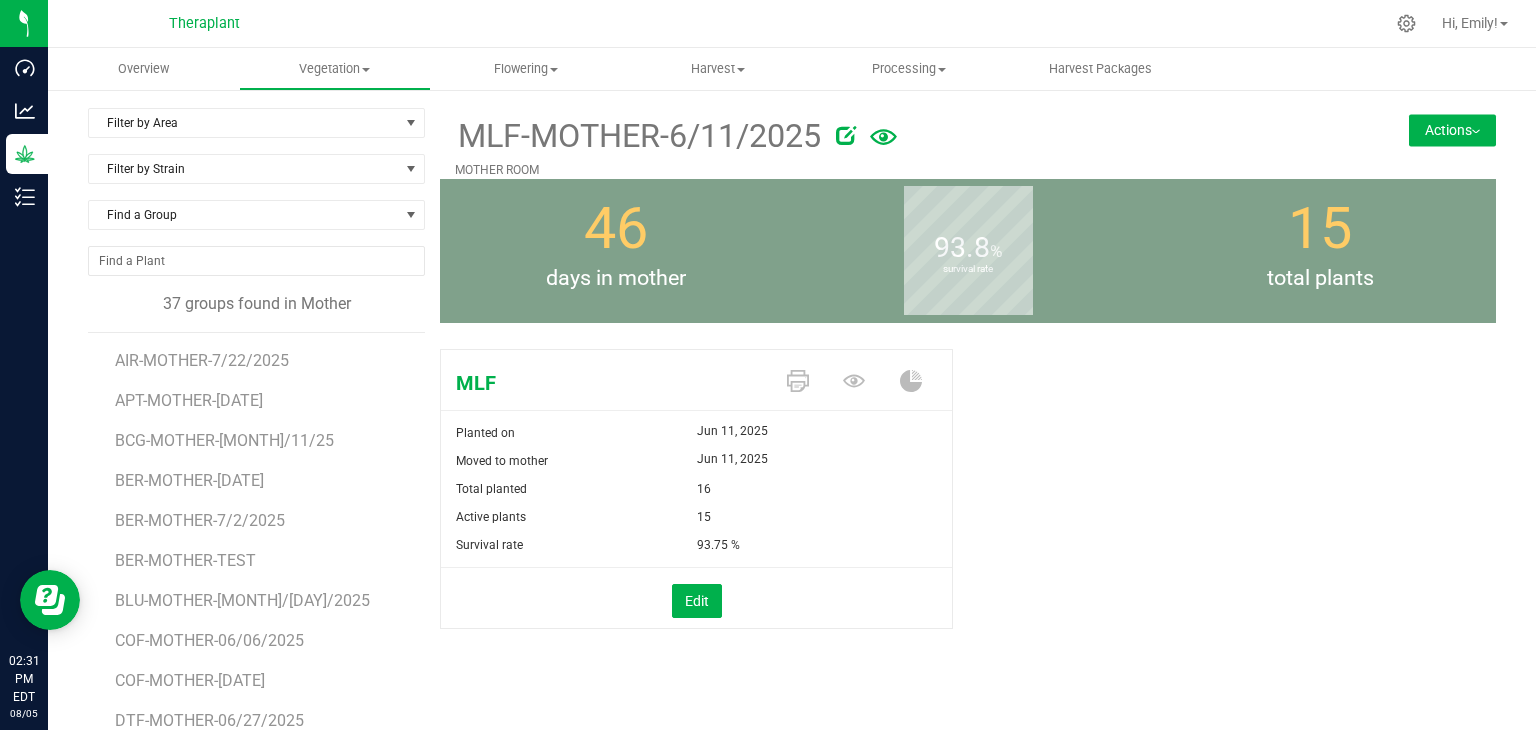 click on "Actions" at bounding box center (1452, 130) 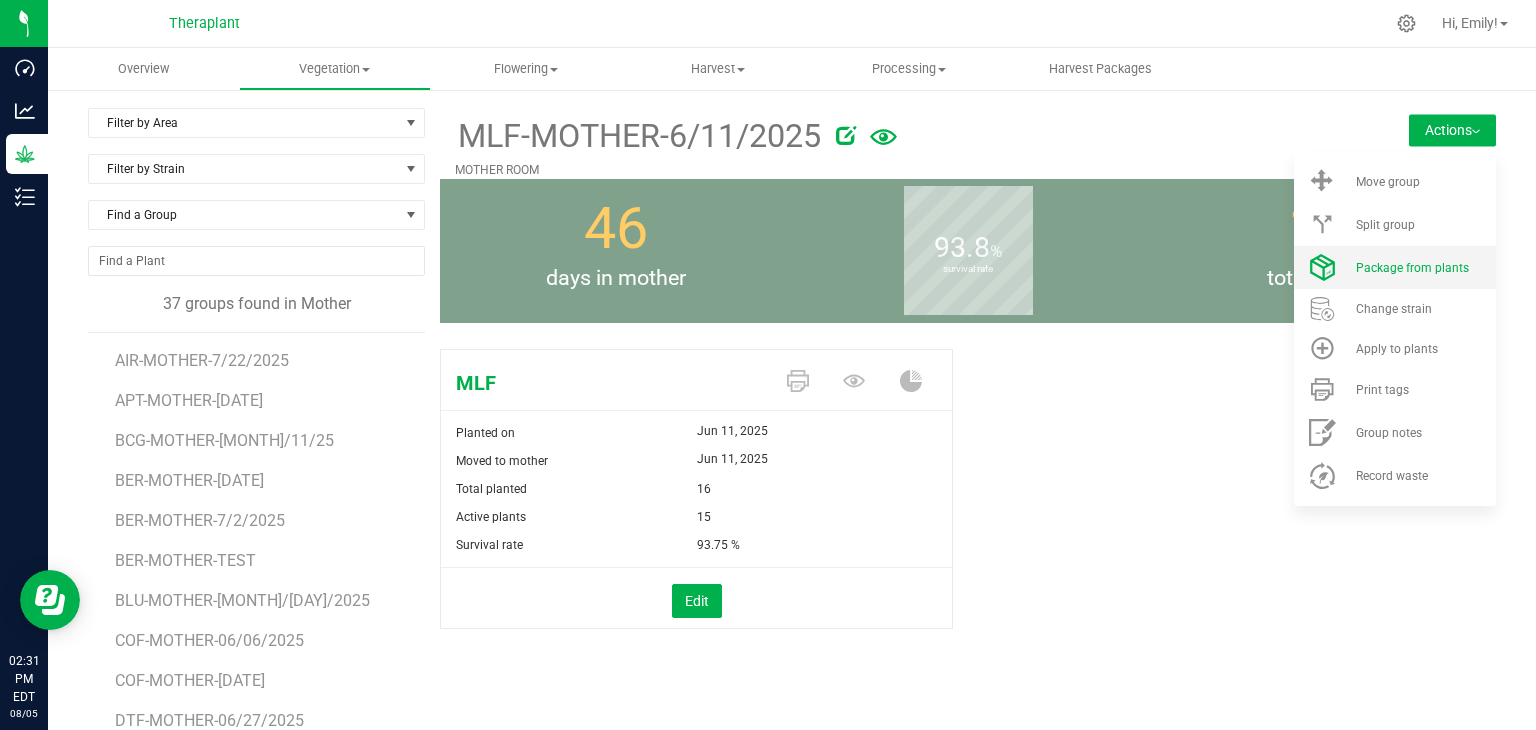 click on "Package from plants" at bounding box center [1395, 267] 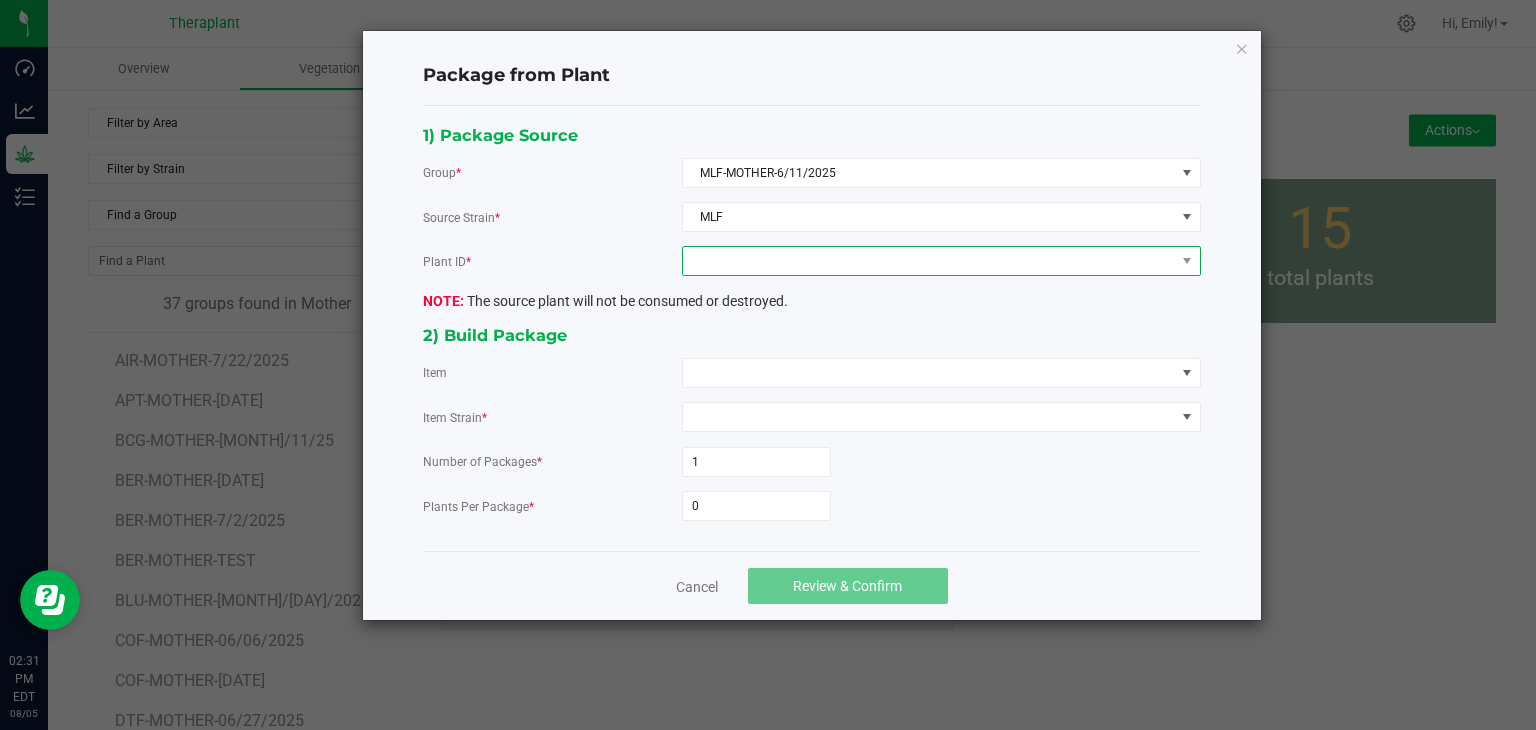 click at bounding box center (929, 261) 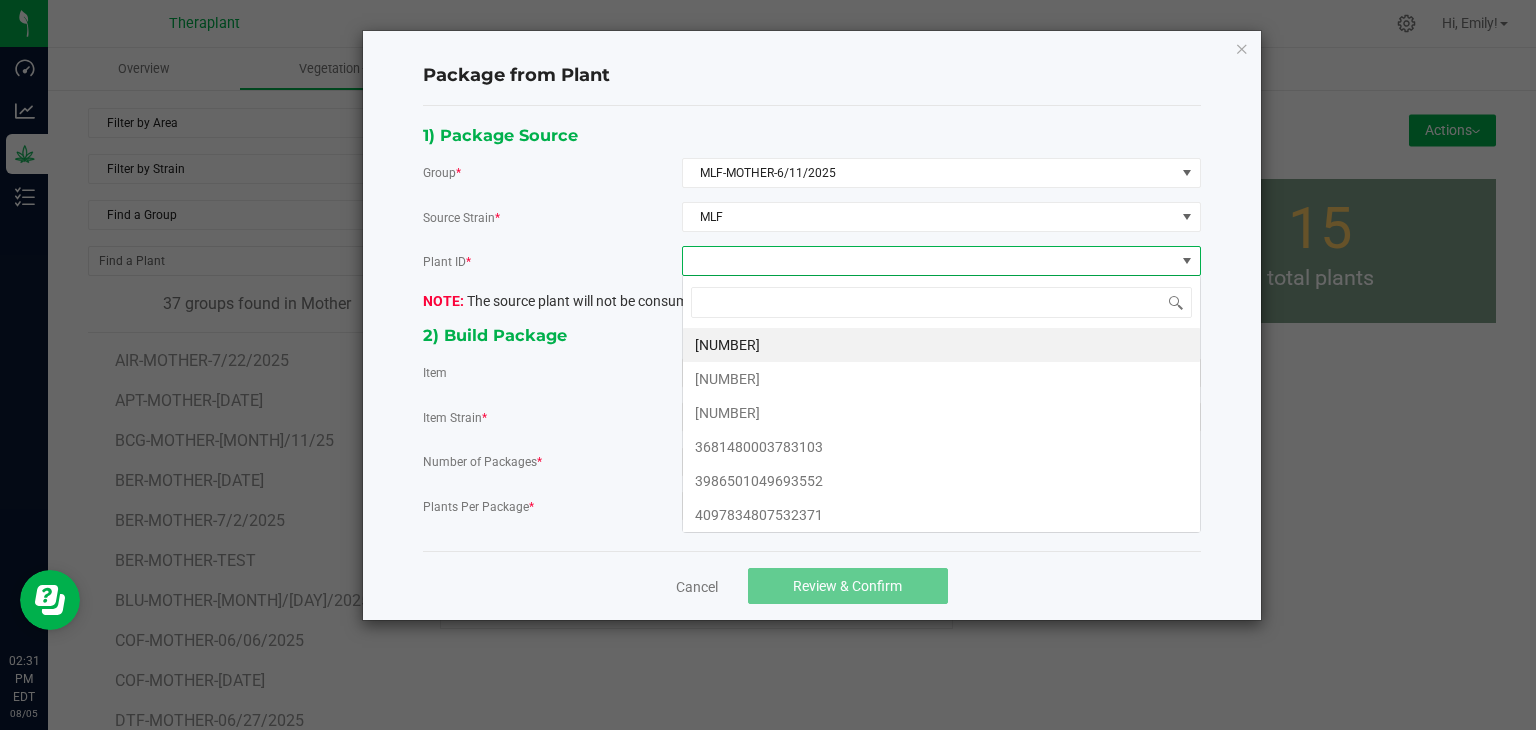 scroll, scrollTop: 99970, scrollLeft: 99480, axis: both 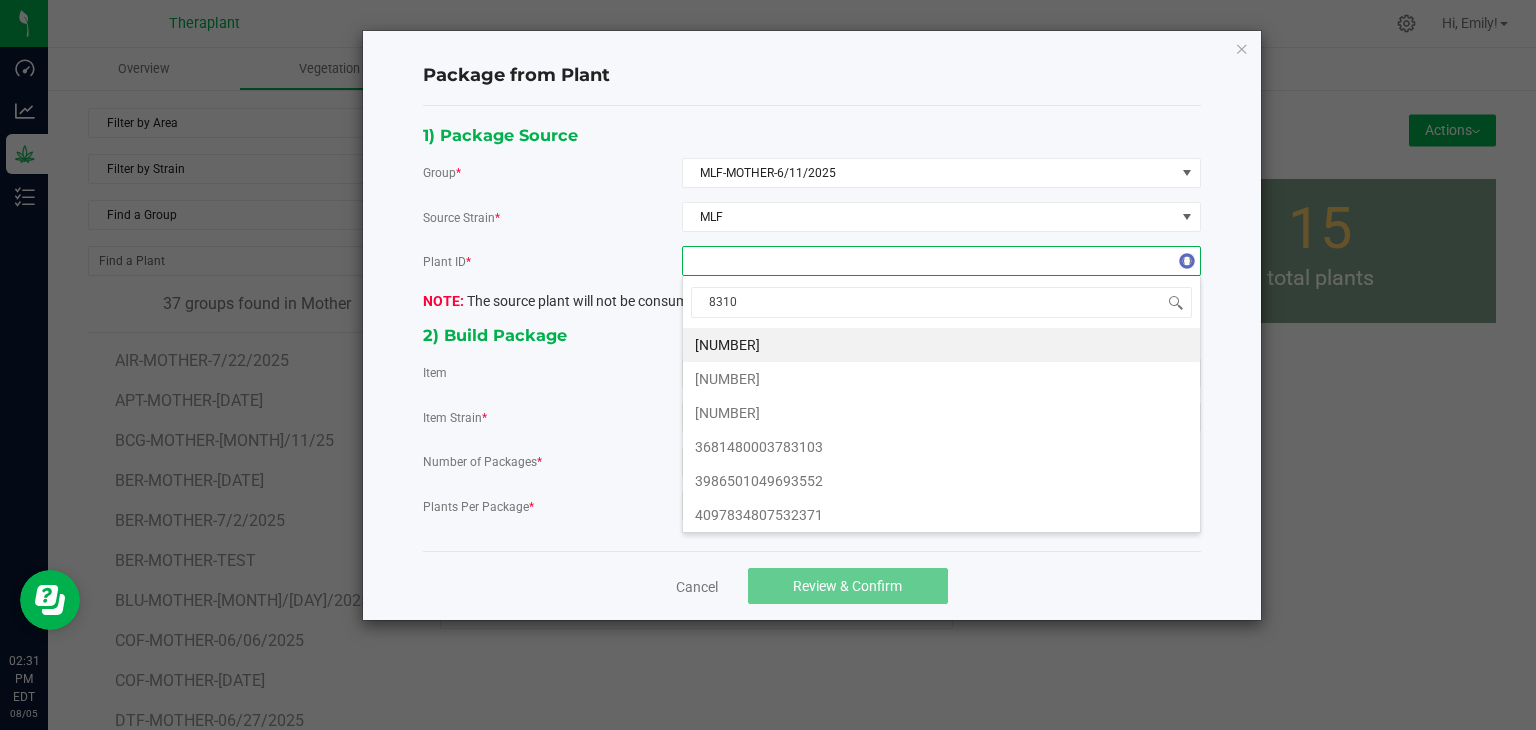 type on "83103" 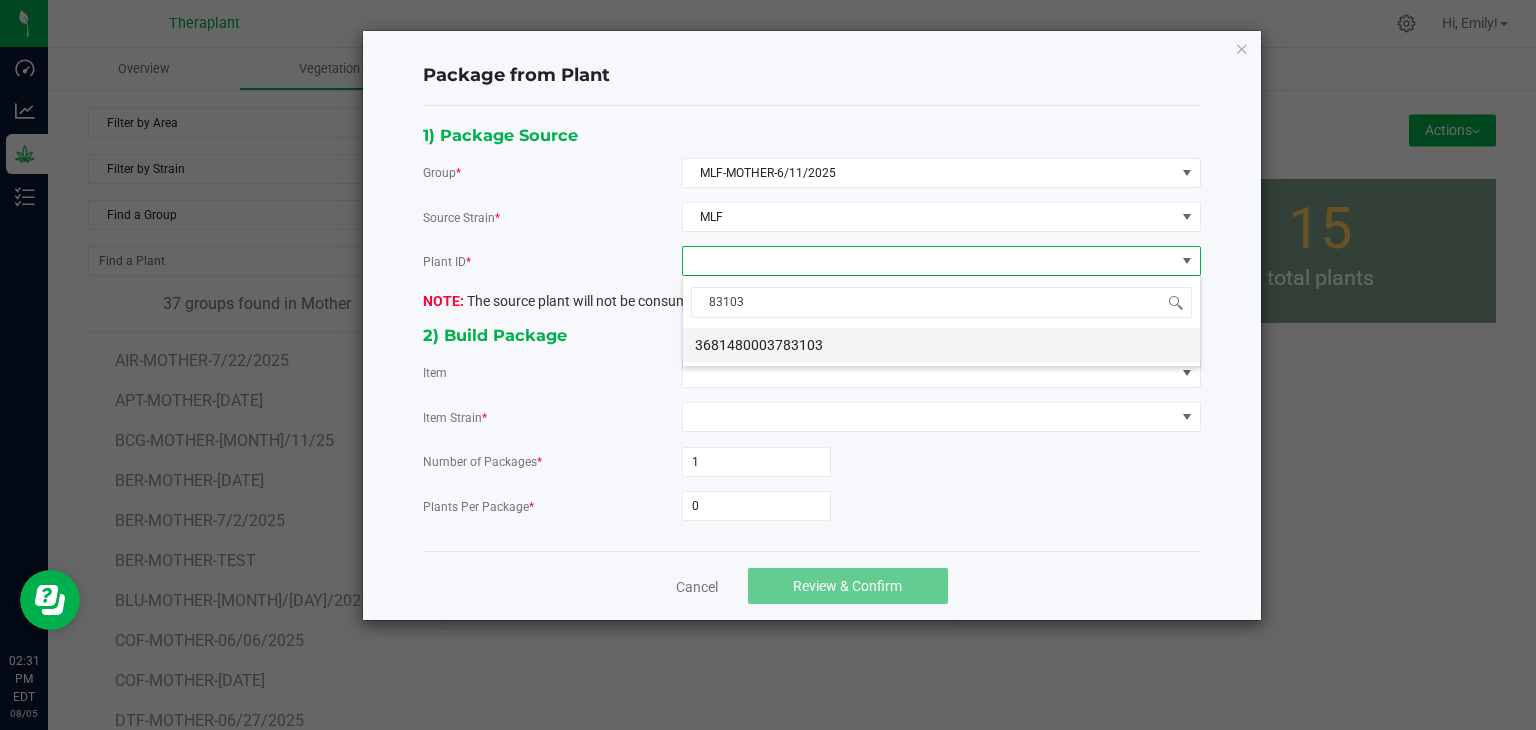 click on "3681480003783103" at bounding box center [941, 345] 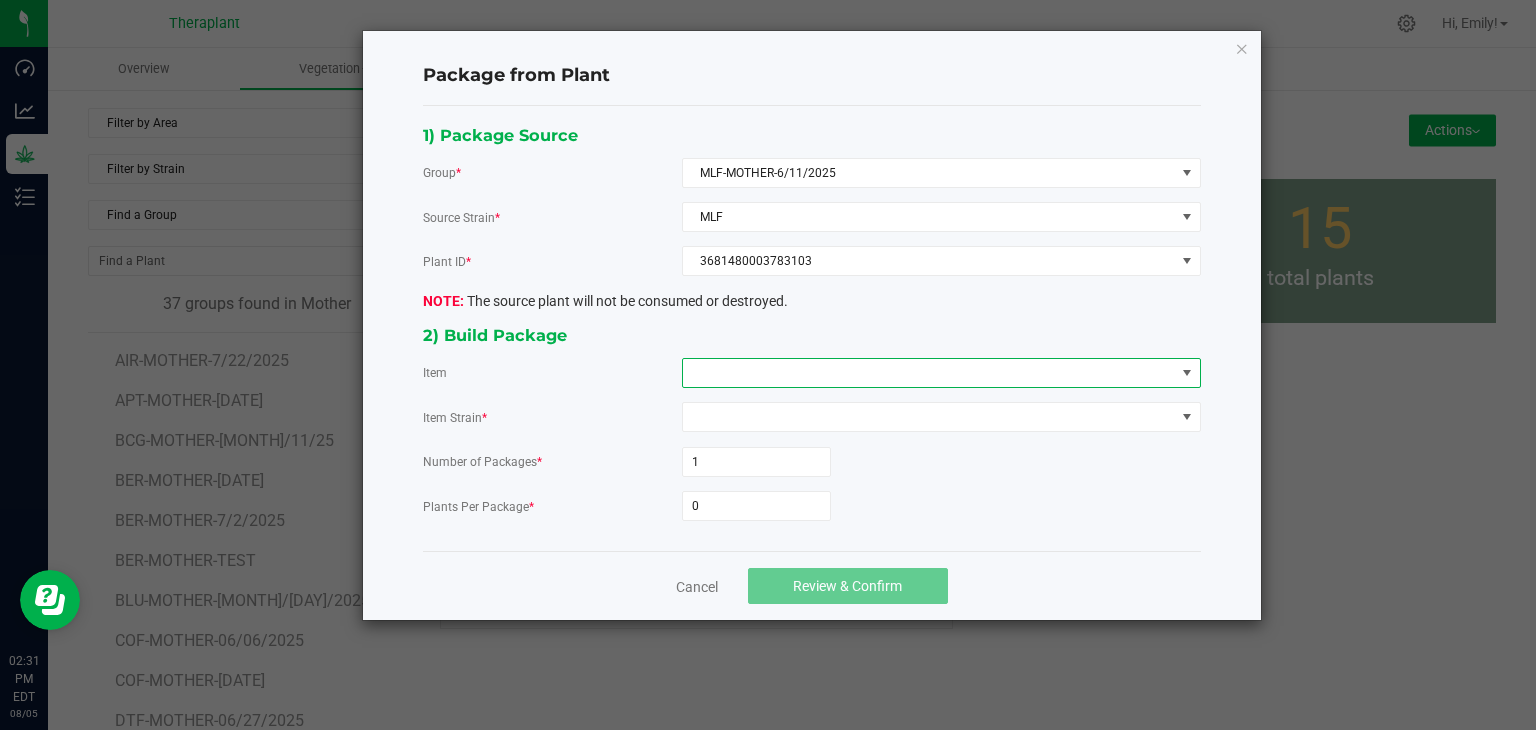 click at bounding box center [929, 373] 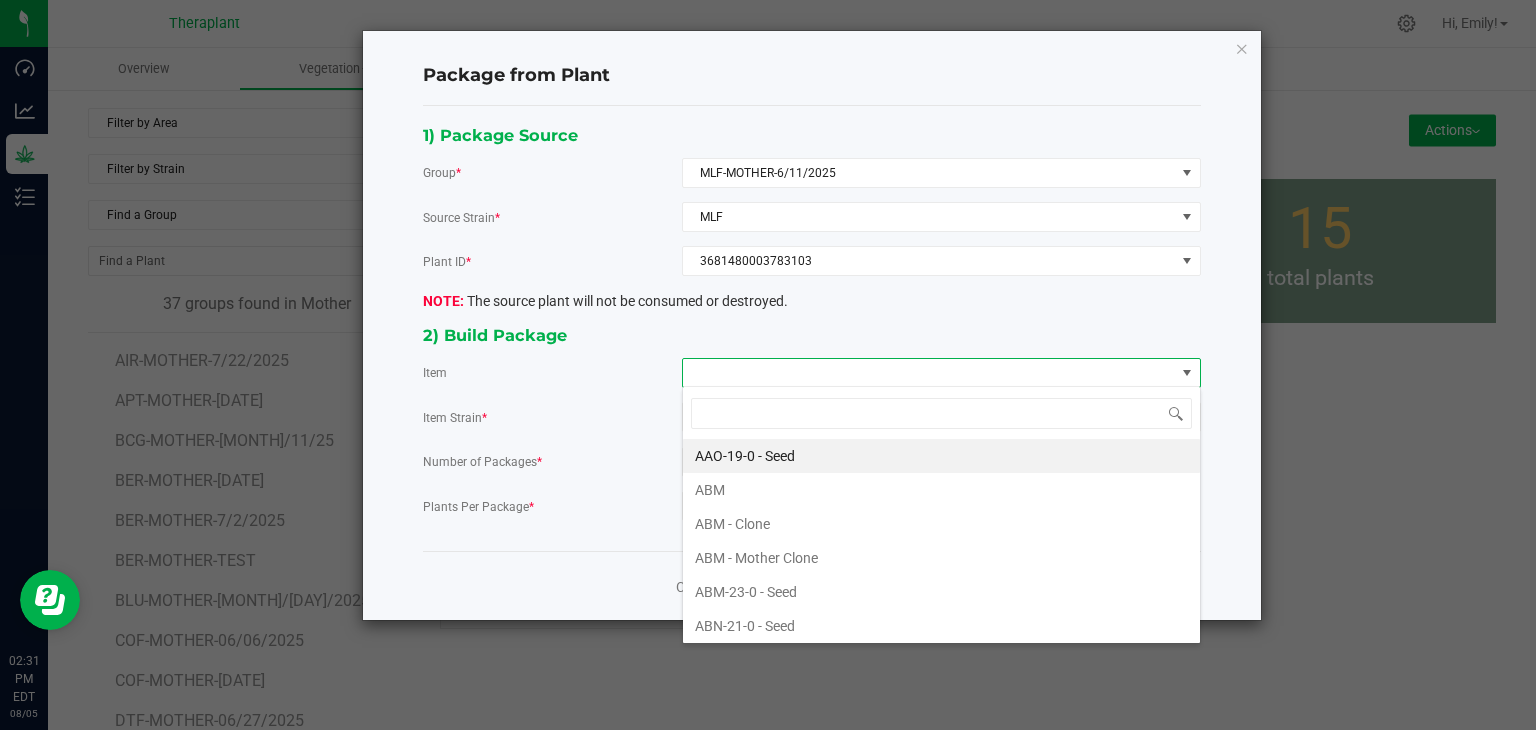 scroll, scrollTop: 99970, scrollLeft: 99480, axis: both 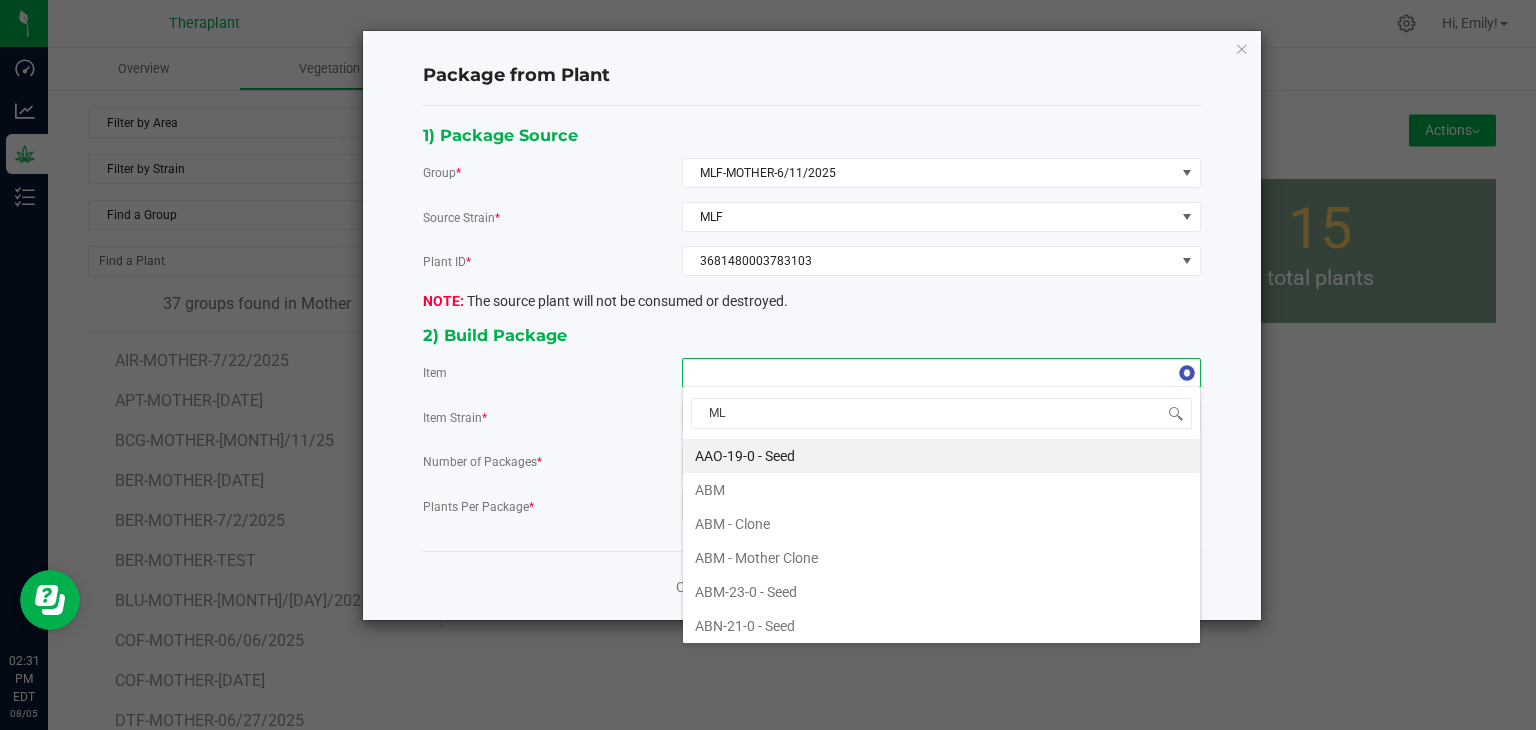 type on "MLF" 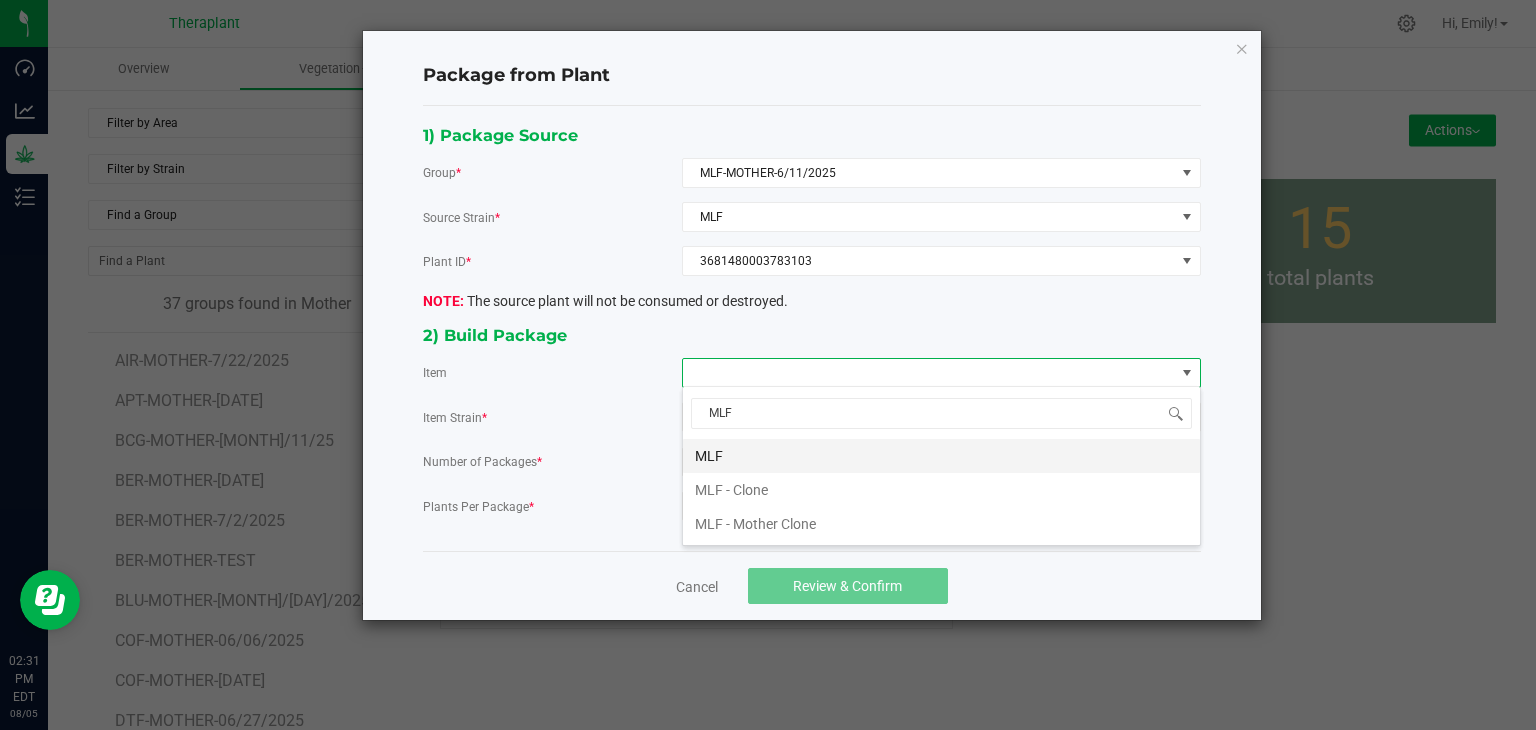 click on "MLF" at bounding box center [941, 456] 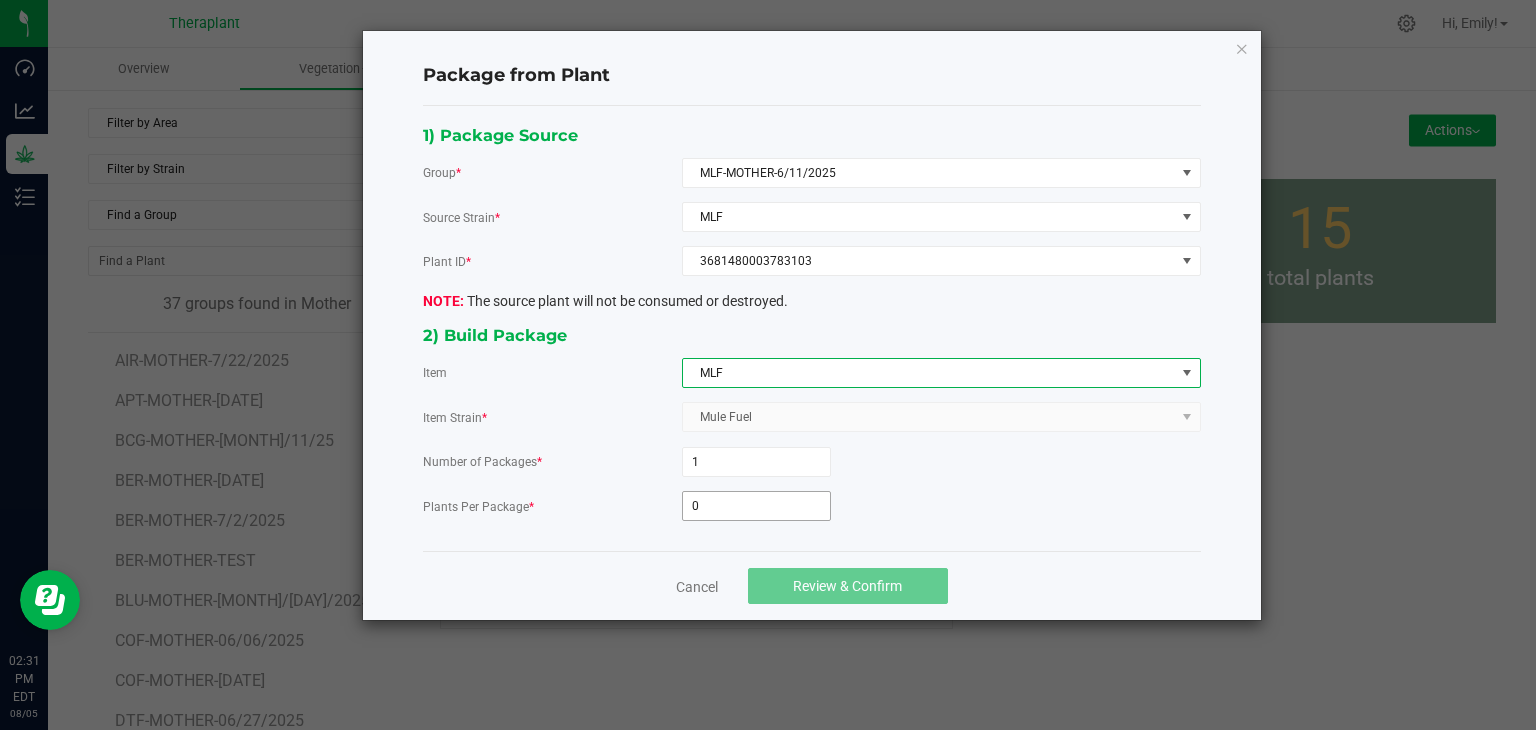 click on "0" at bounding box center [756, 506] 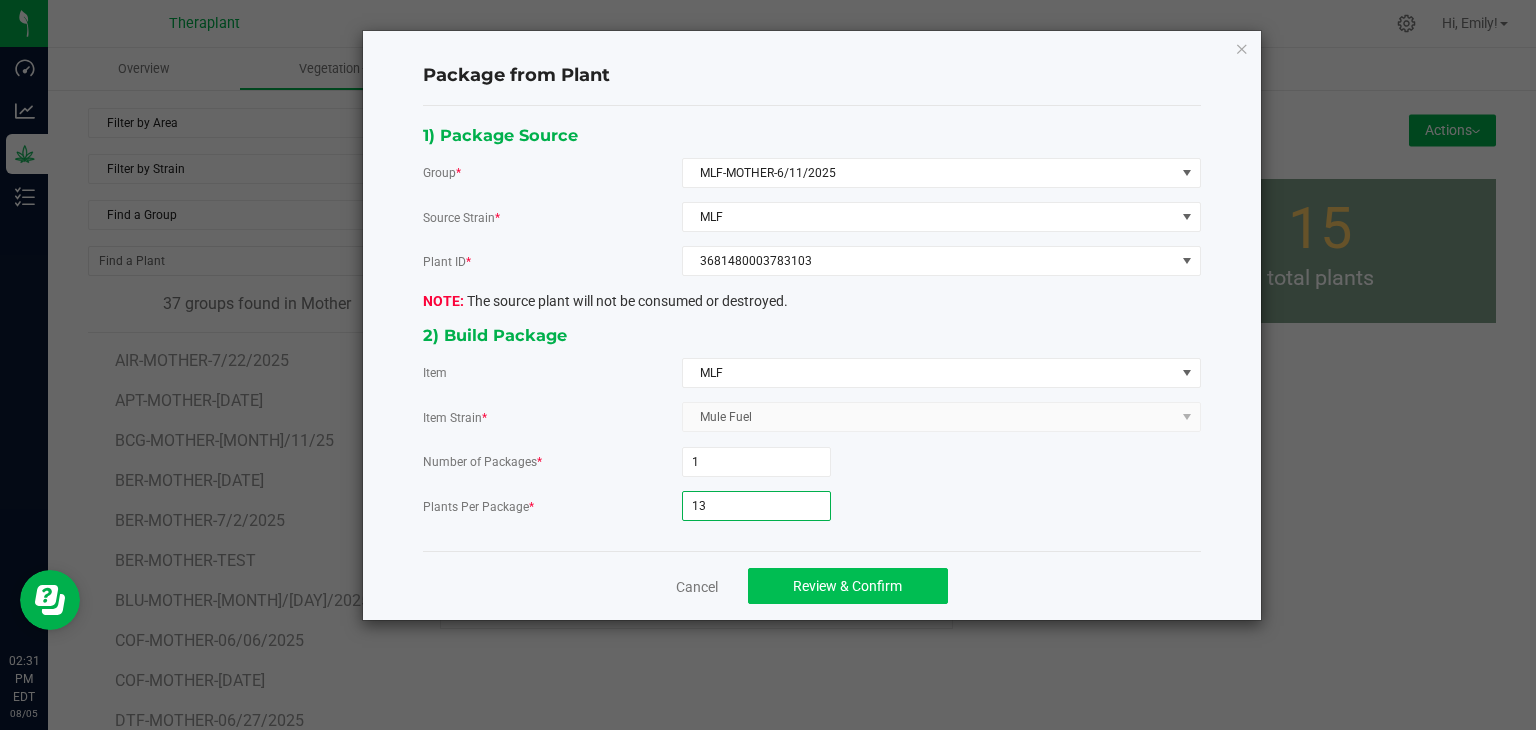 type on "13" 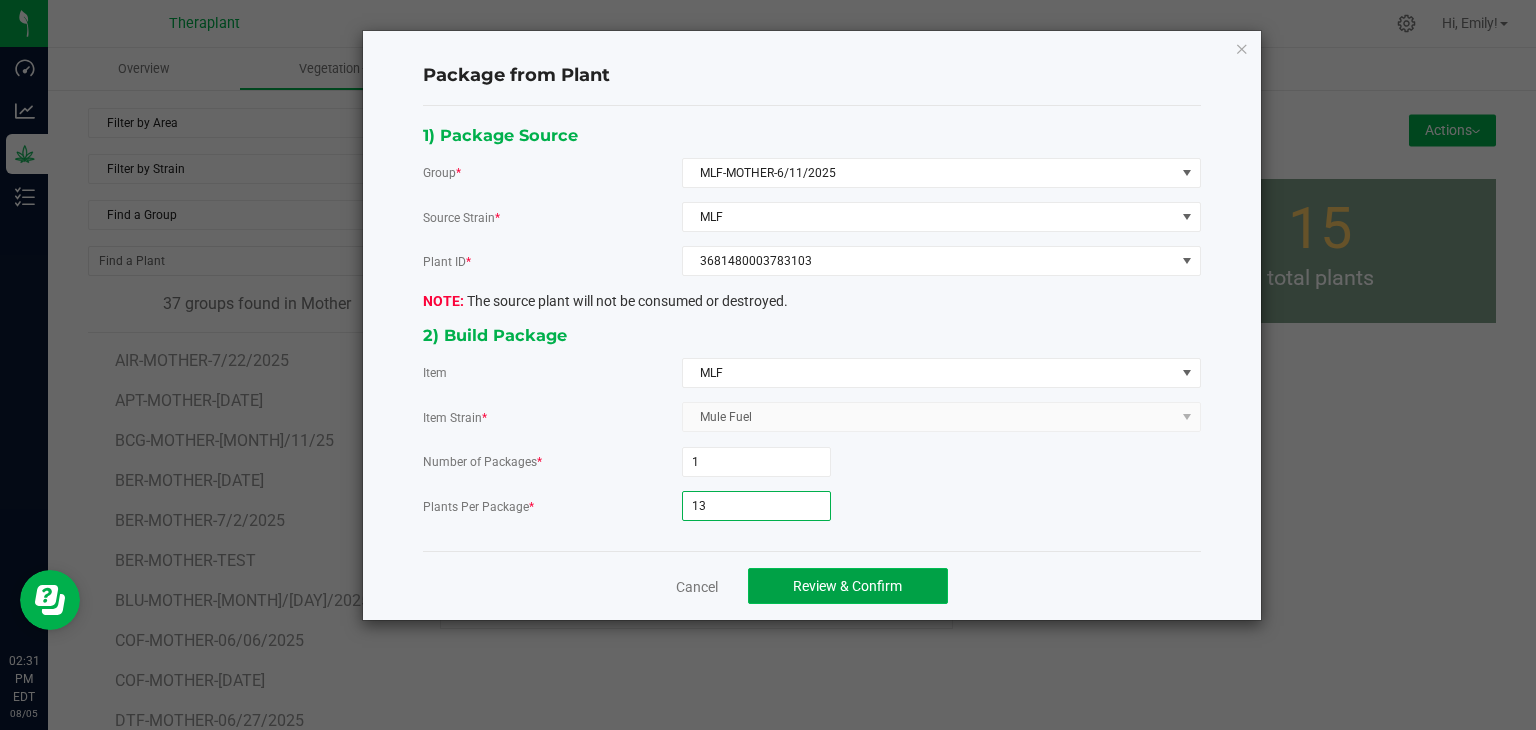 click on "Review & Confirm" 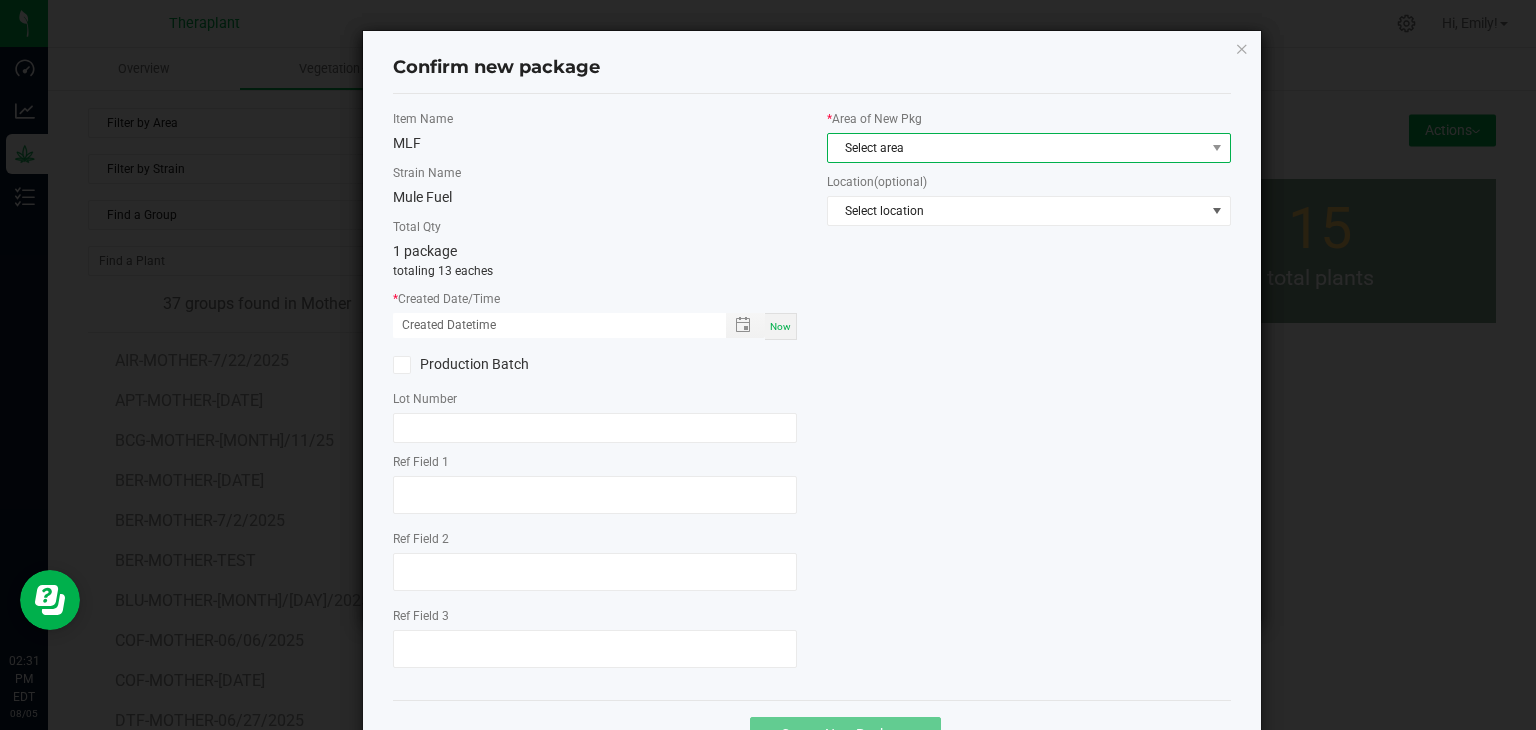 click on "Select area" at bounding box center [1016, 148] 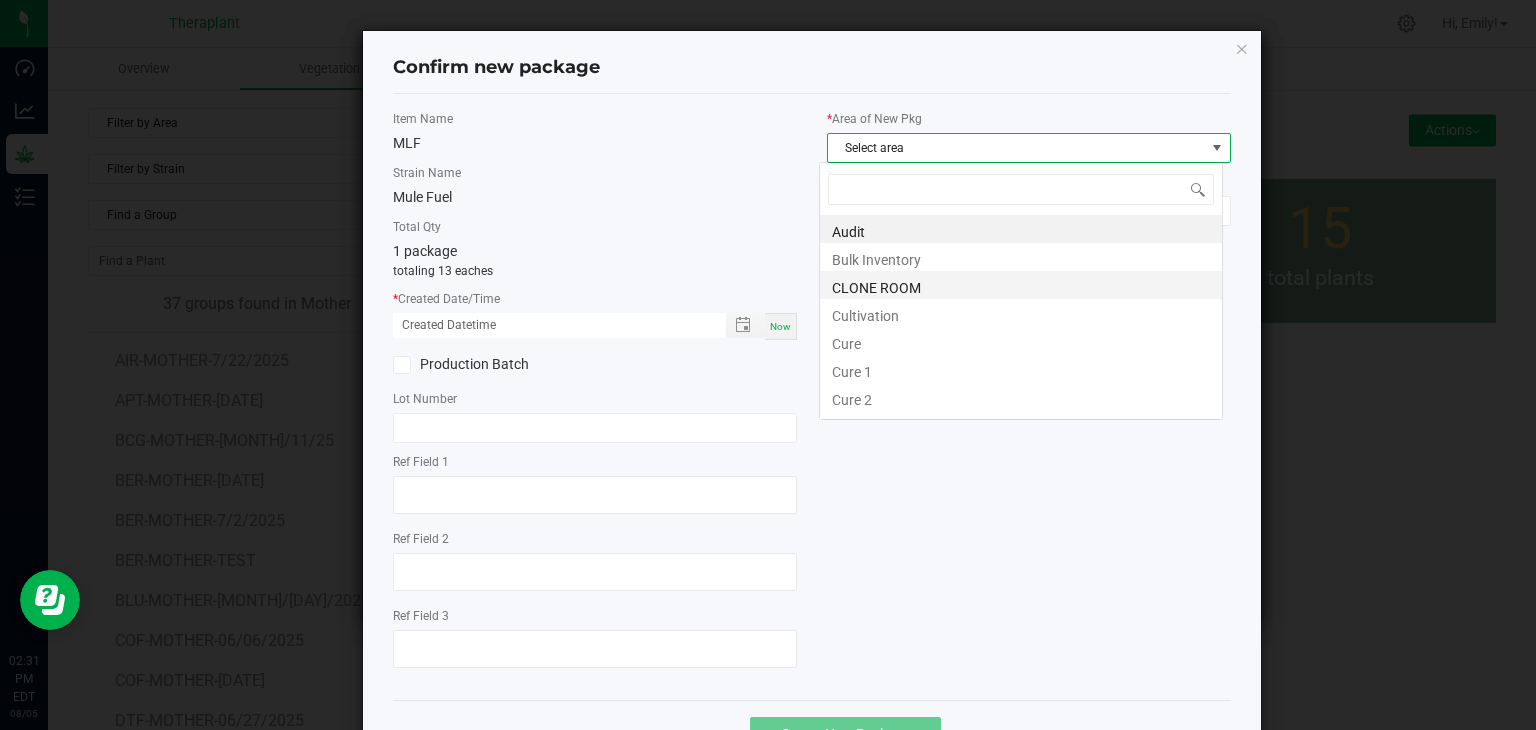 scroll, scrollTop: 99970, scrollLeft: 99596, axis: both 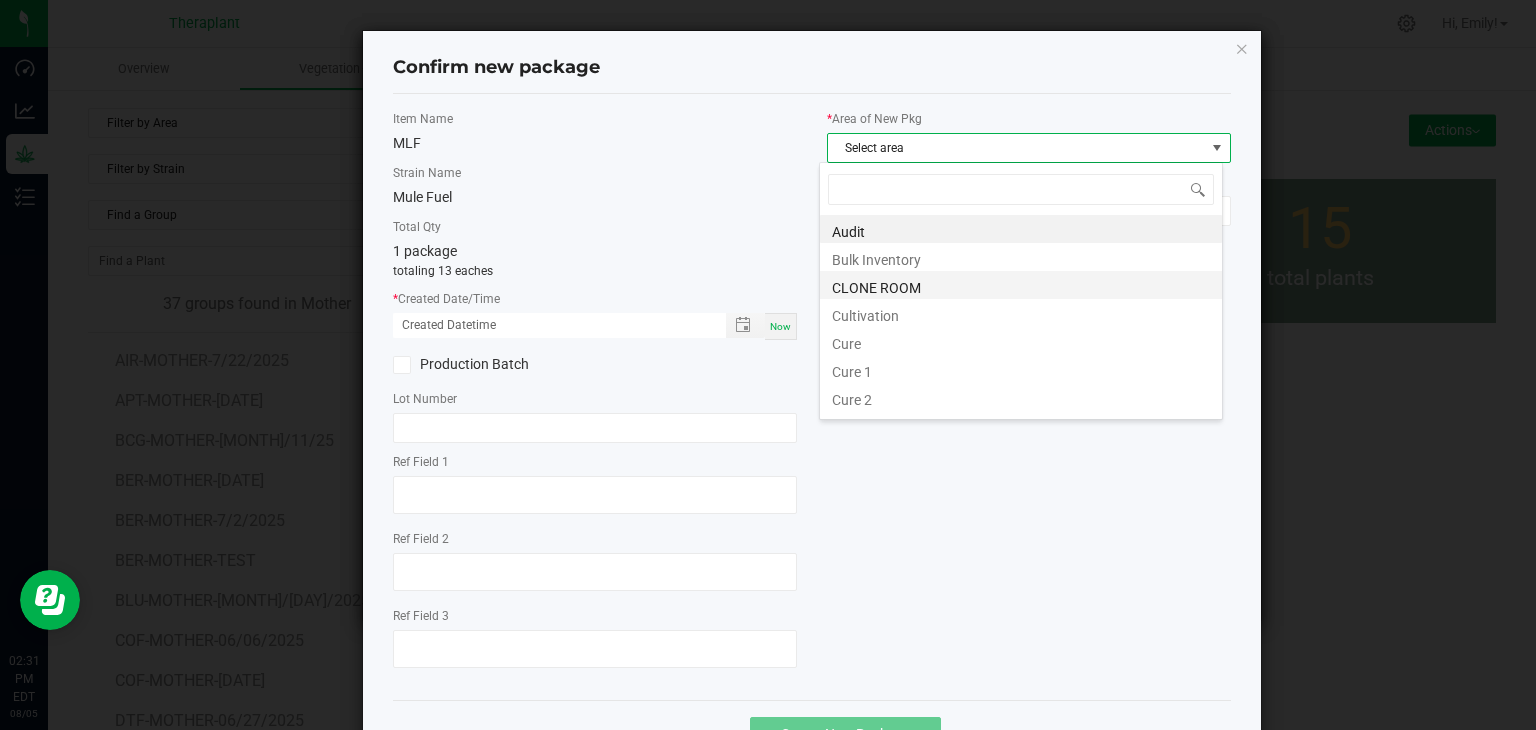 click on "CLONE ROOM" at bounding box center (1021, 285) 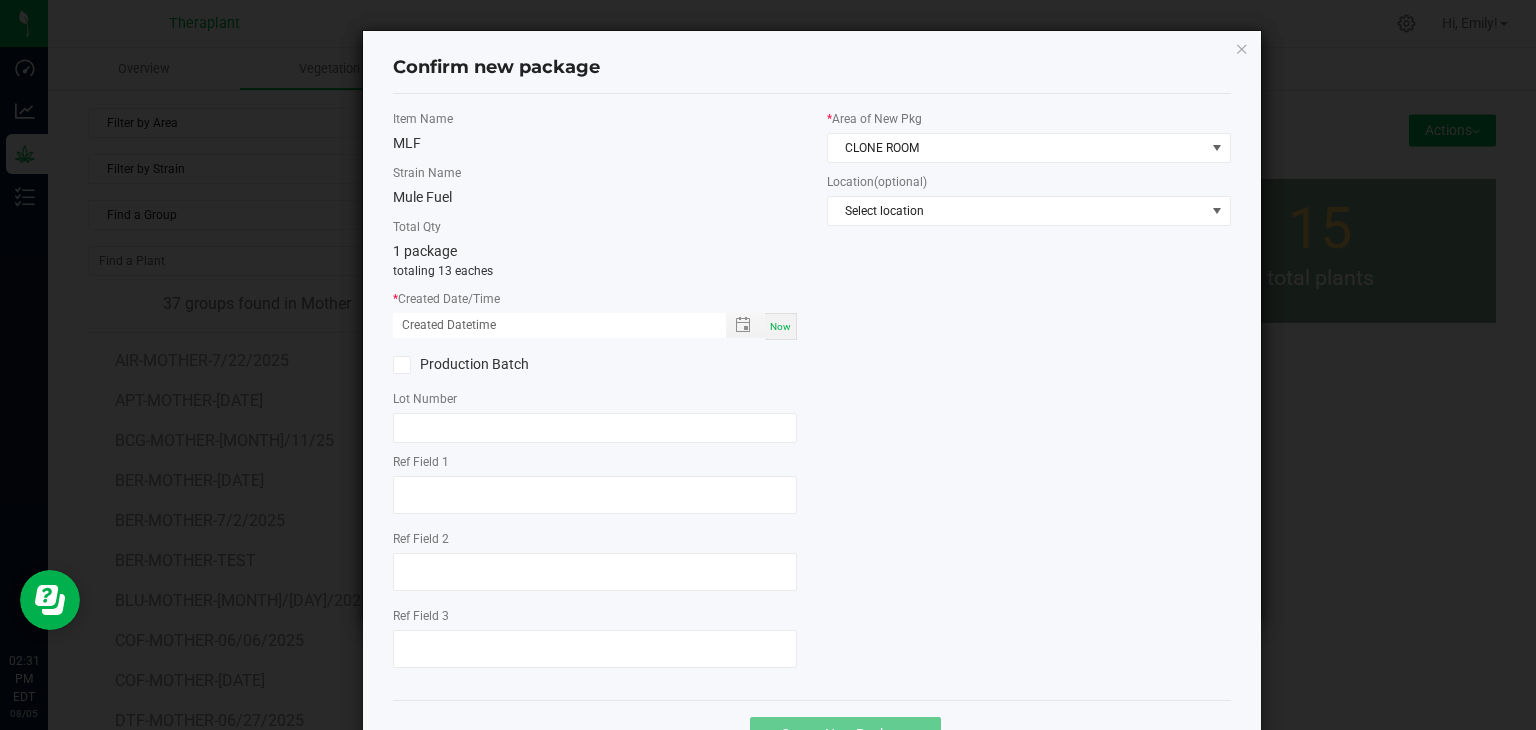 click on "Now" at bounding box center [780, 326] 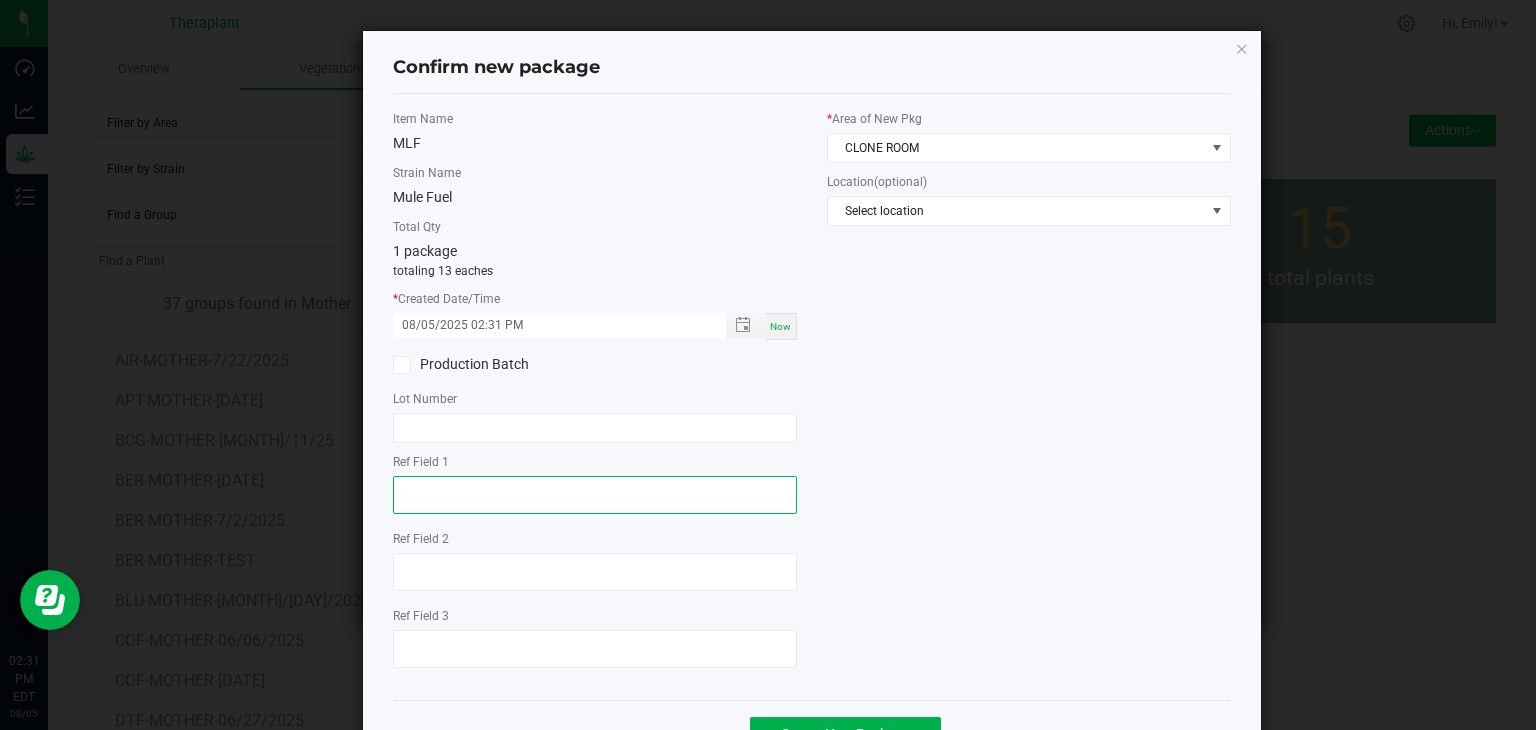click 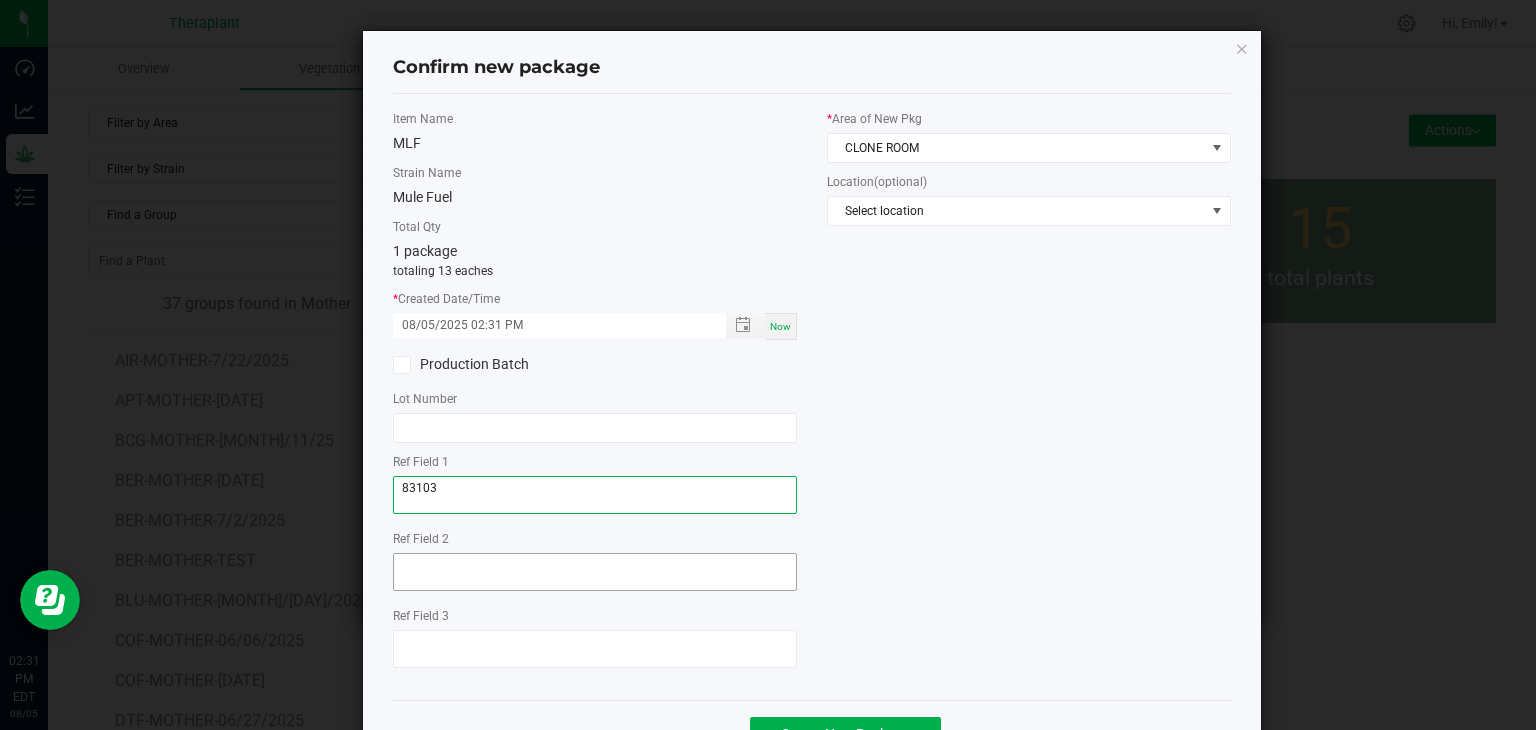 type on "83103" 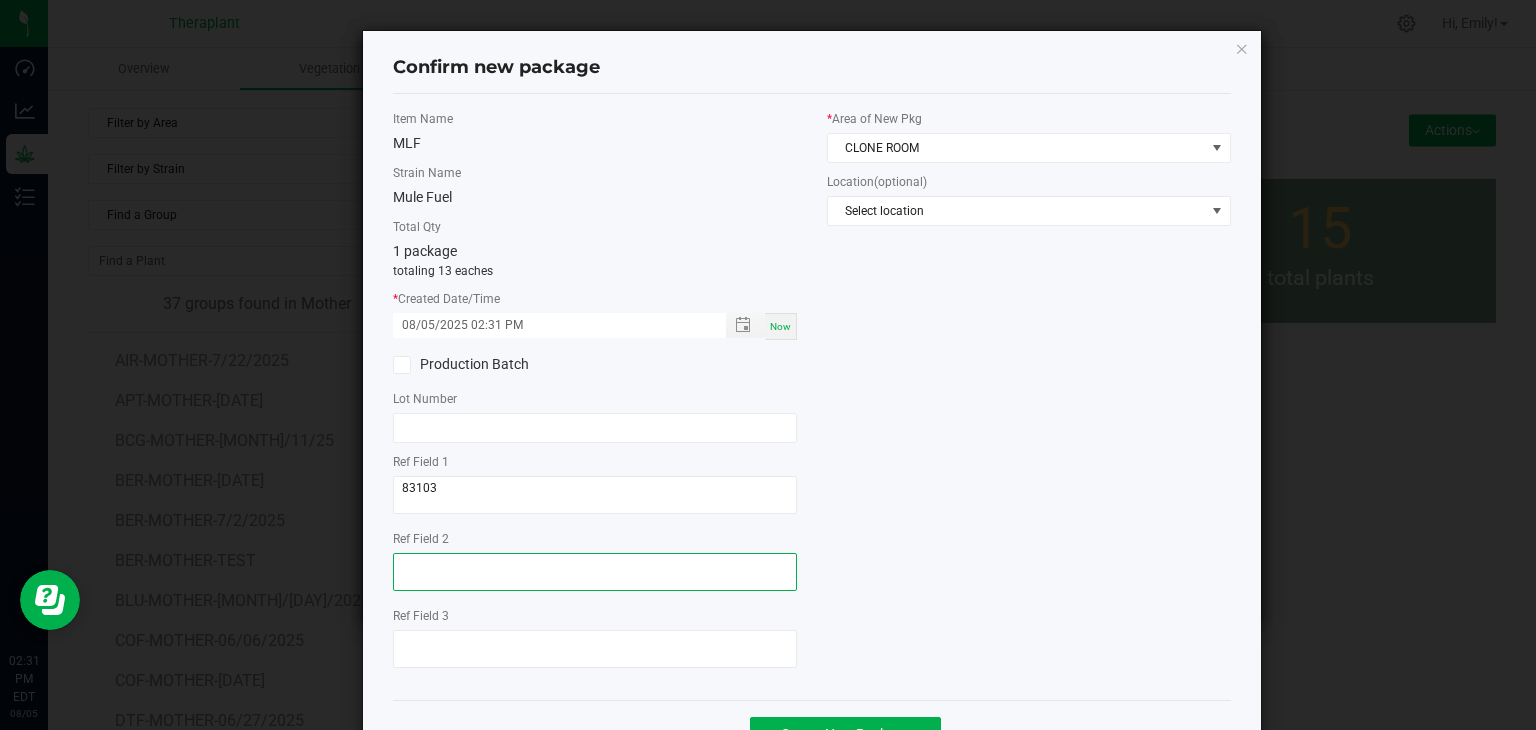 click at bounding box center (595, 572) 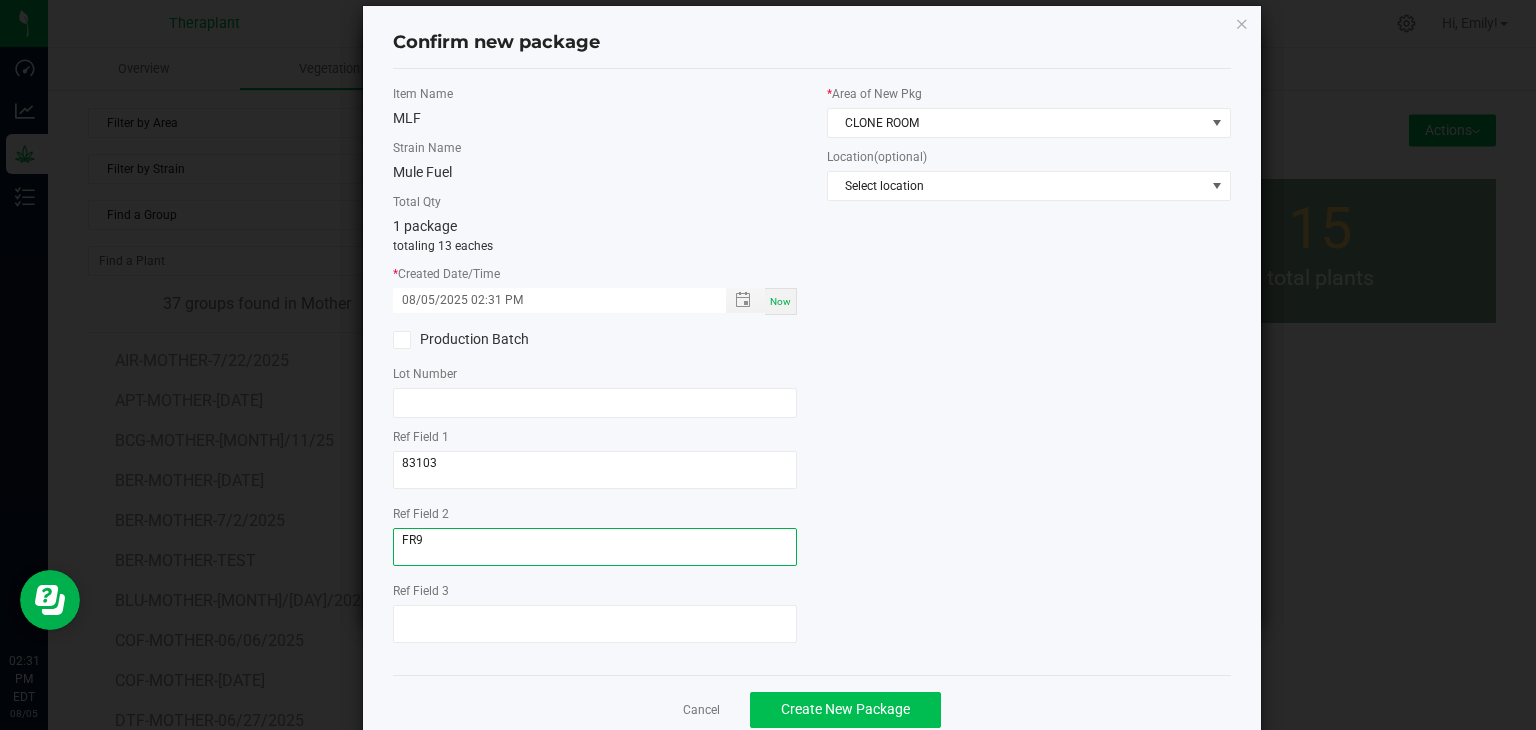 scroll, scrollTop: 69, scrollLeft: 0, axis: vertical 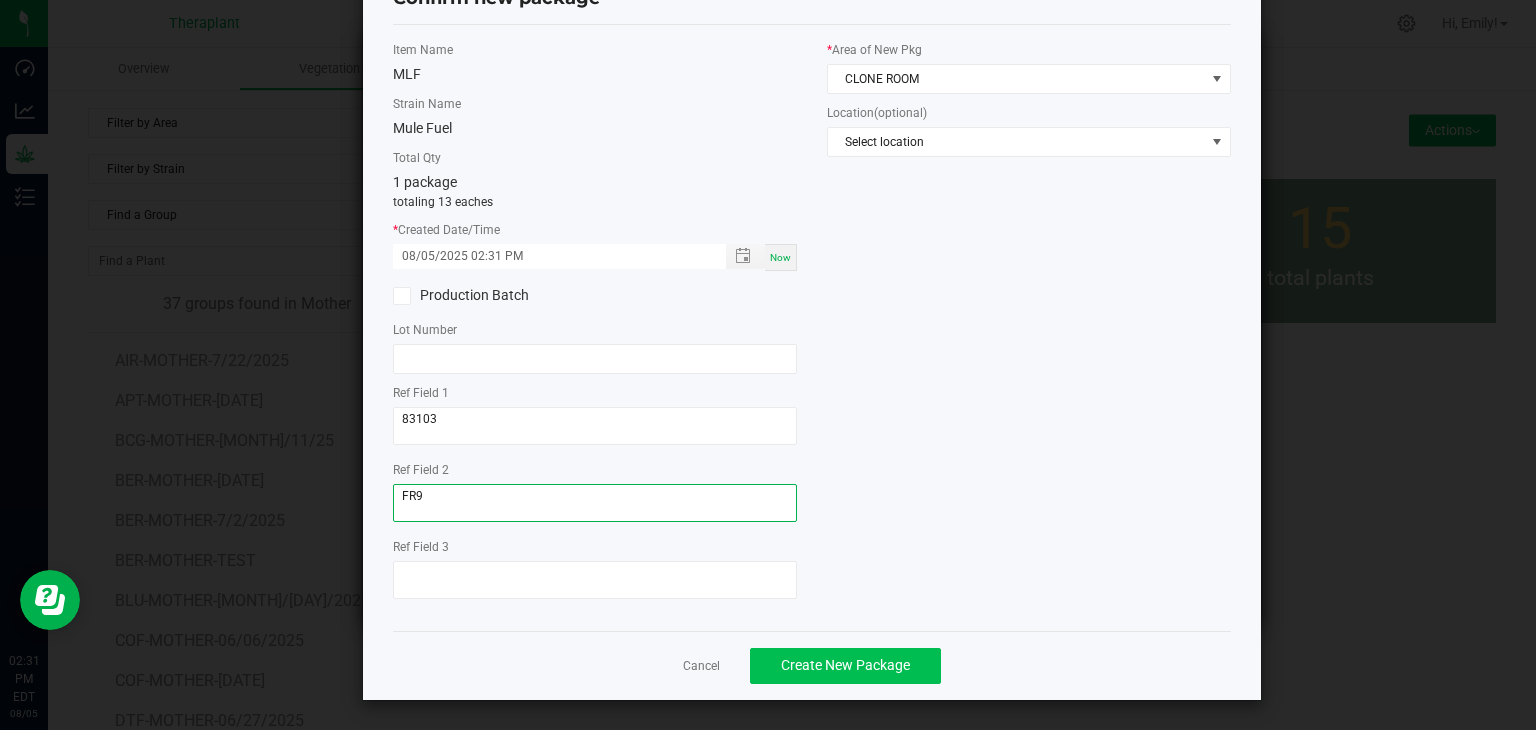 type on "FR9" 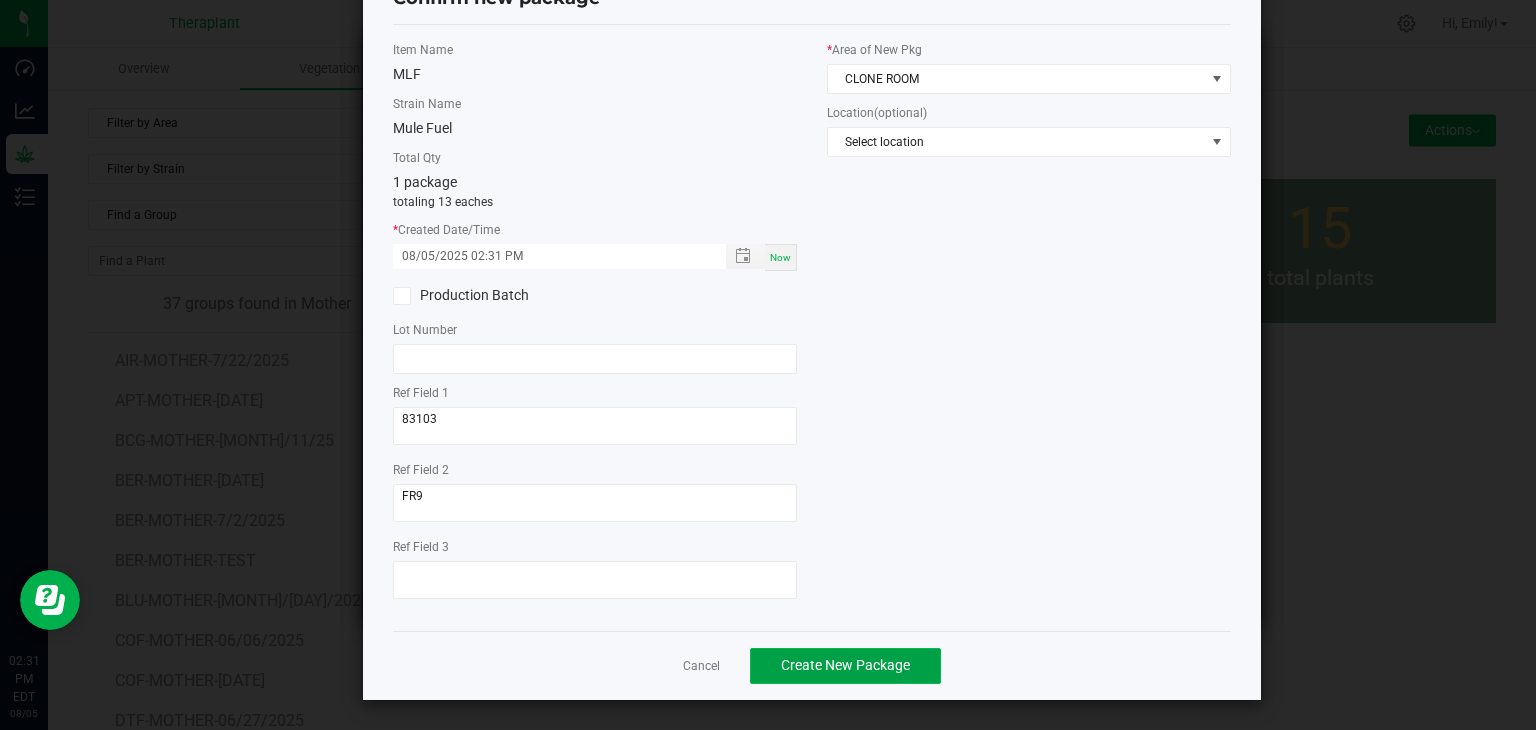 click on "Create New Package" 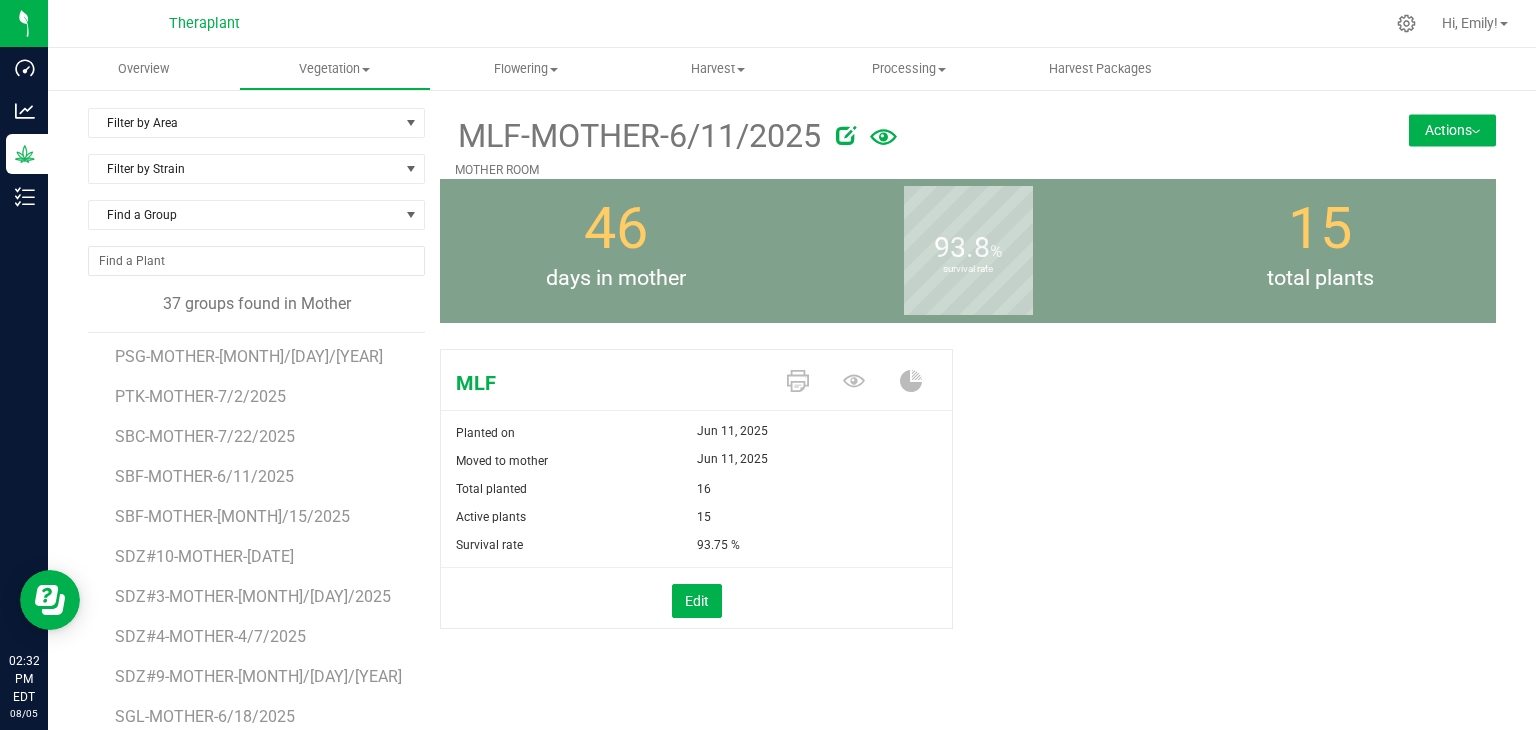 scroll, scrollTop: 996, scrollLeft: 0, axis: vertical 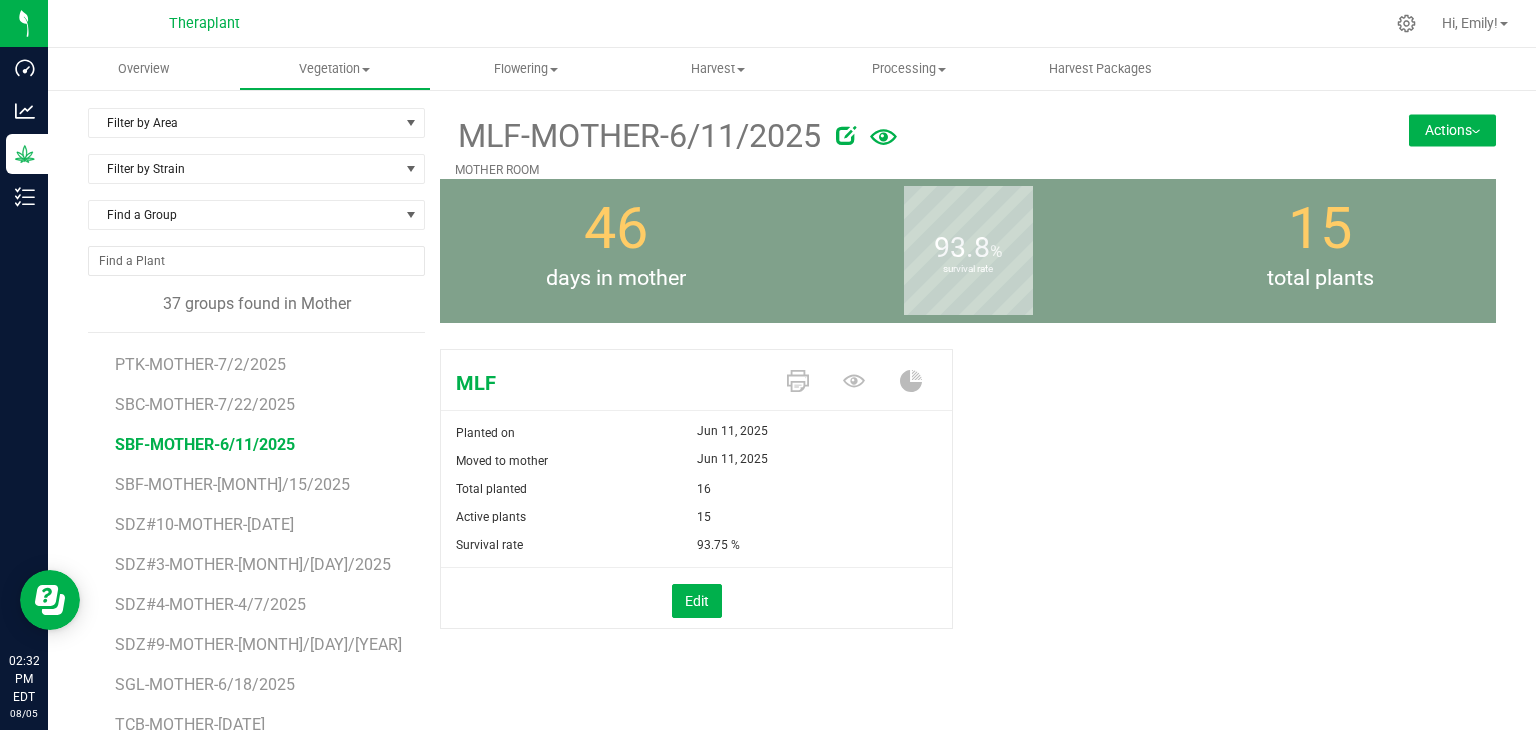 click on "SBF-MOTHER-6/11/2025" at bounding box center [205, 444] 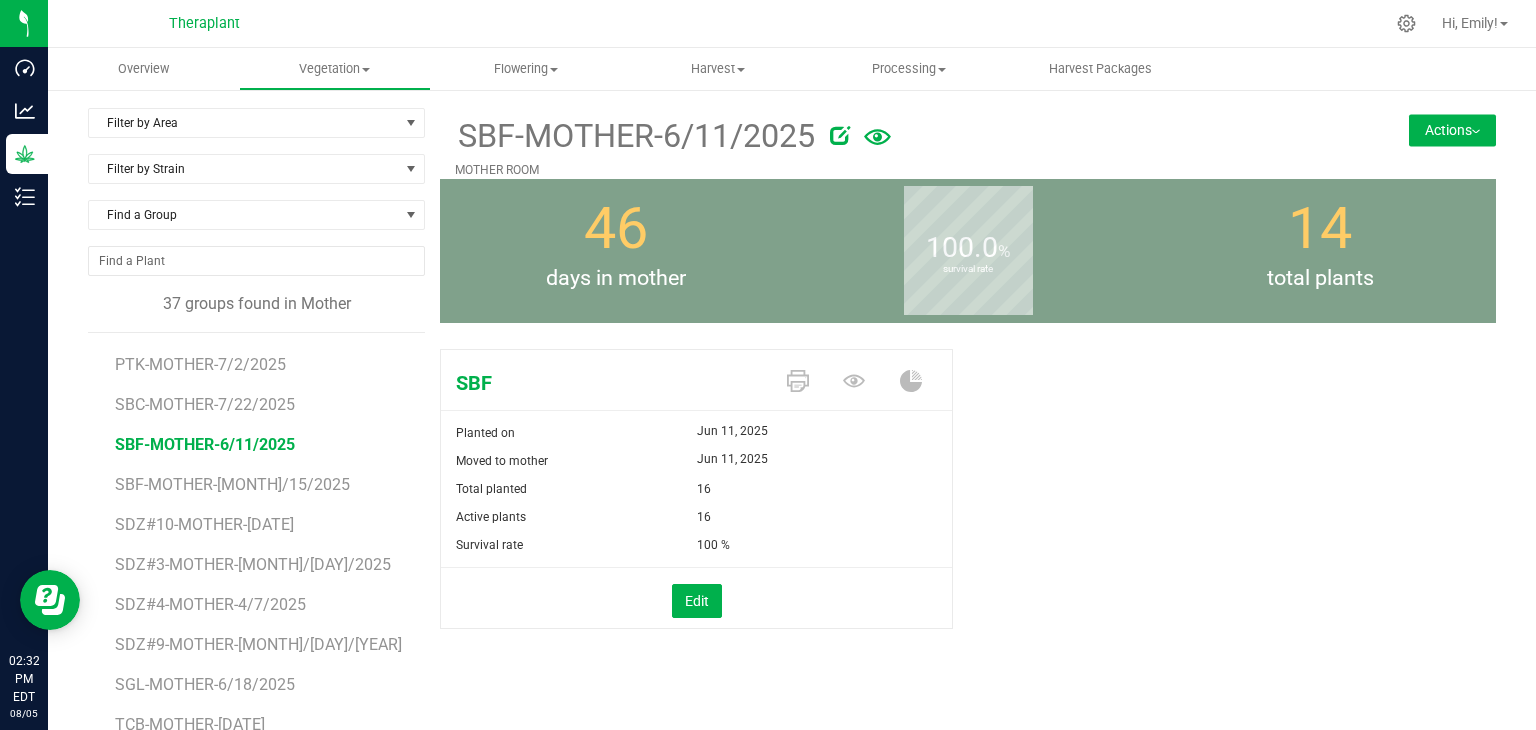 click on "Actions" at bounding box center (1452, 130) 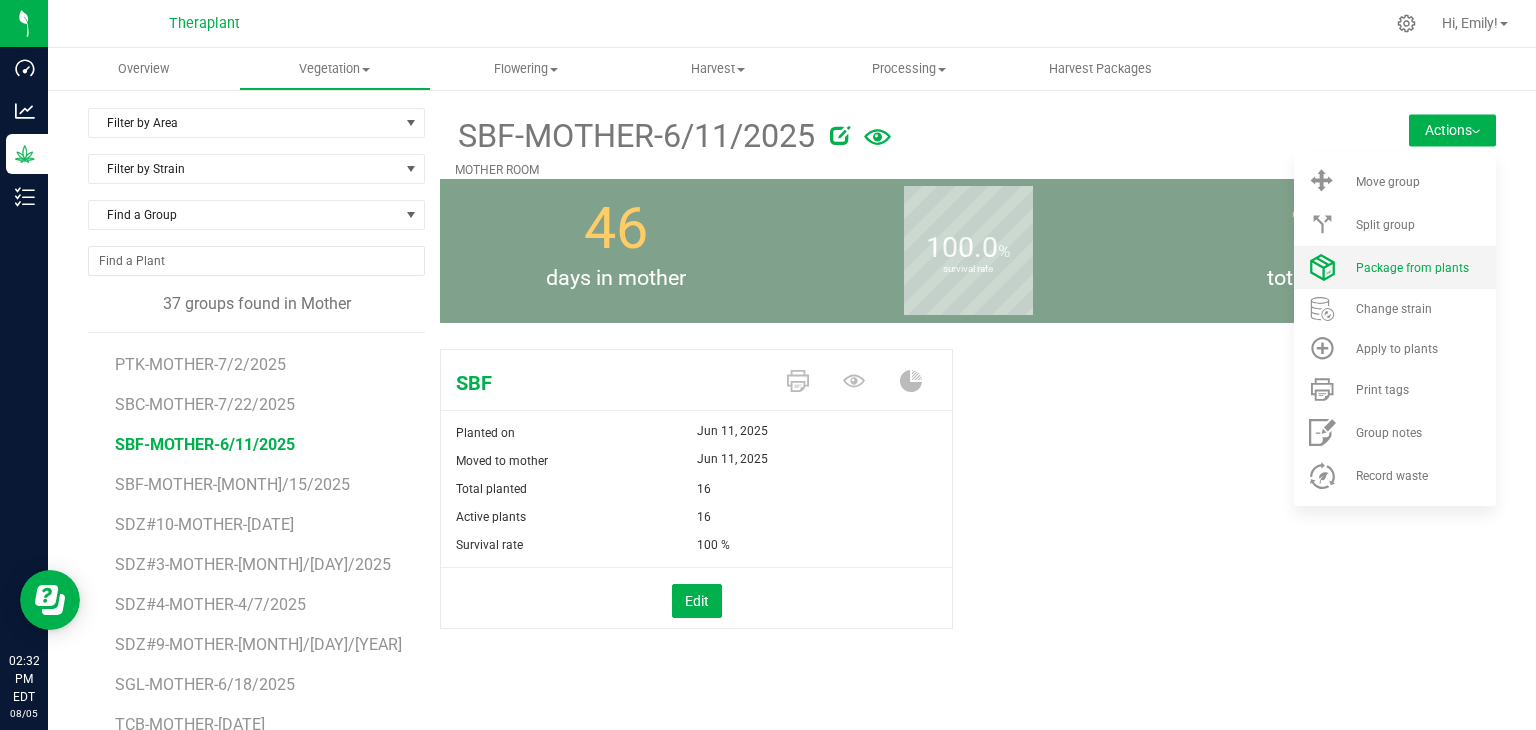 click on "Package from plants" at bounding box center (1412, 268) 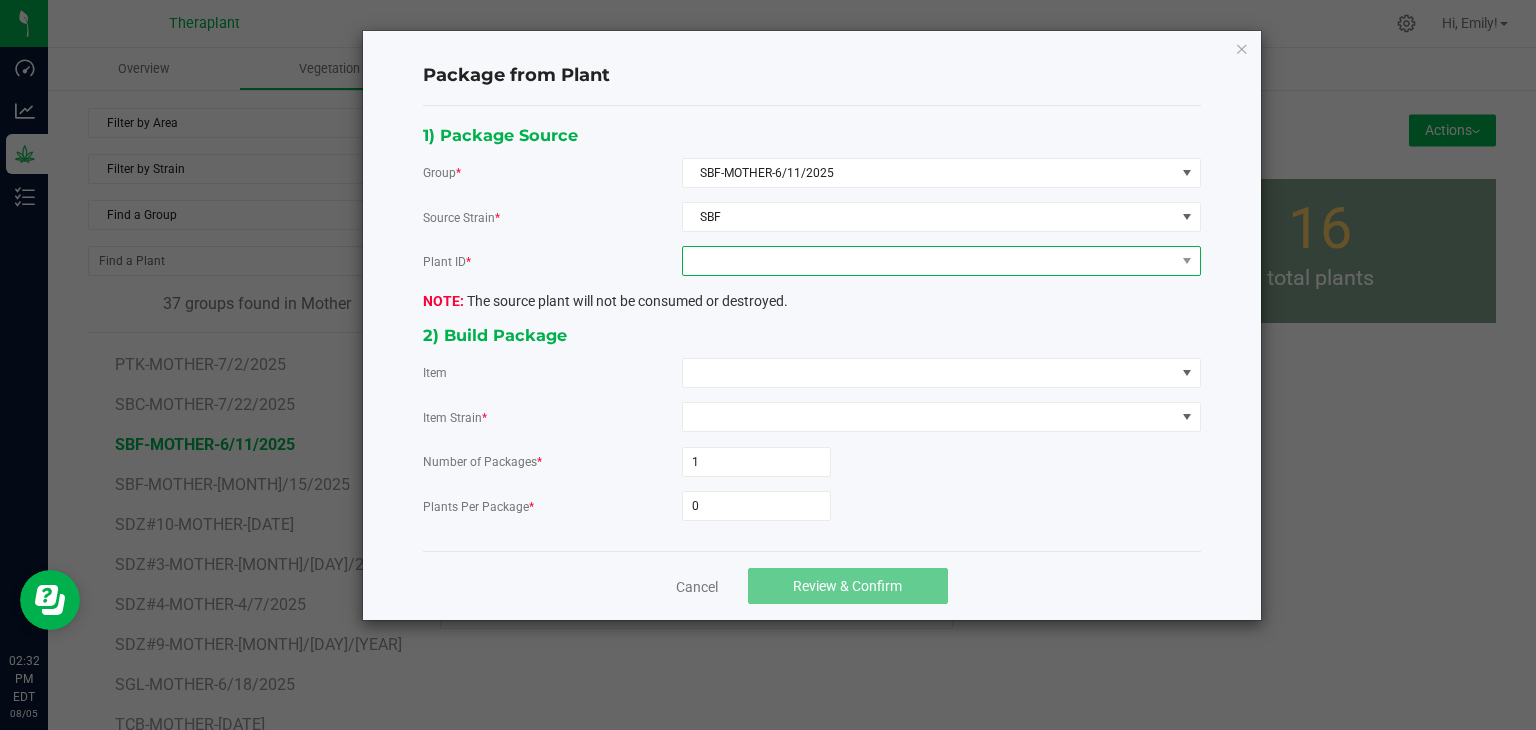 click at bounding box center [929, 261] 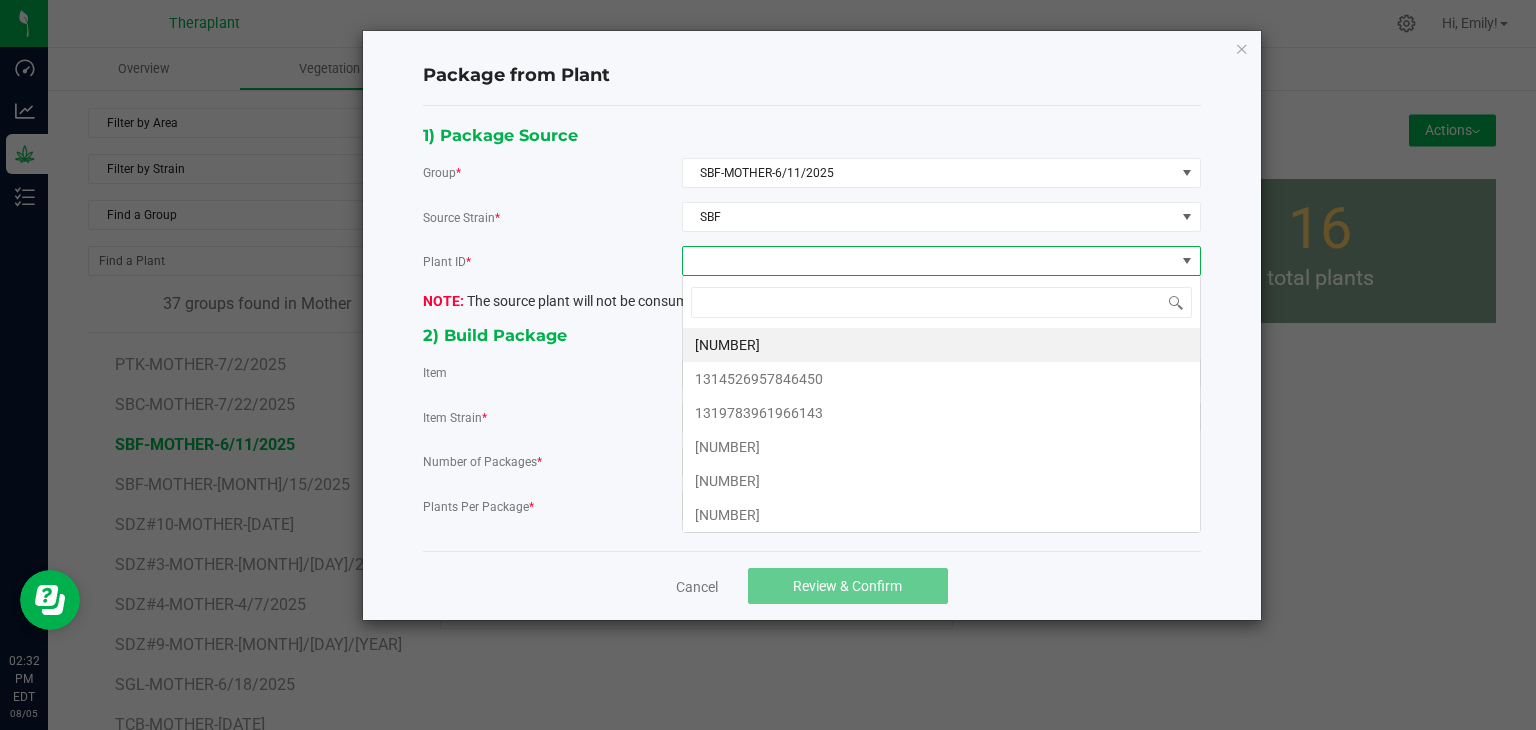 scroll, scrollTop: 99970, scrollLeft: 99480, axis: both 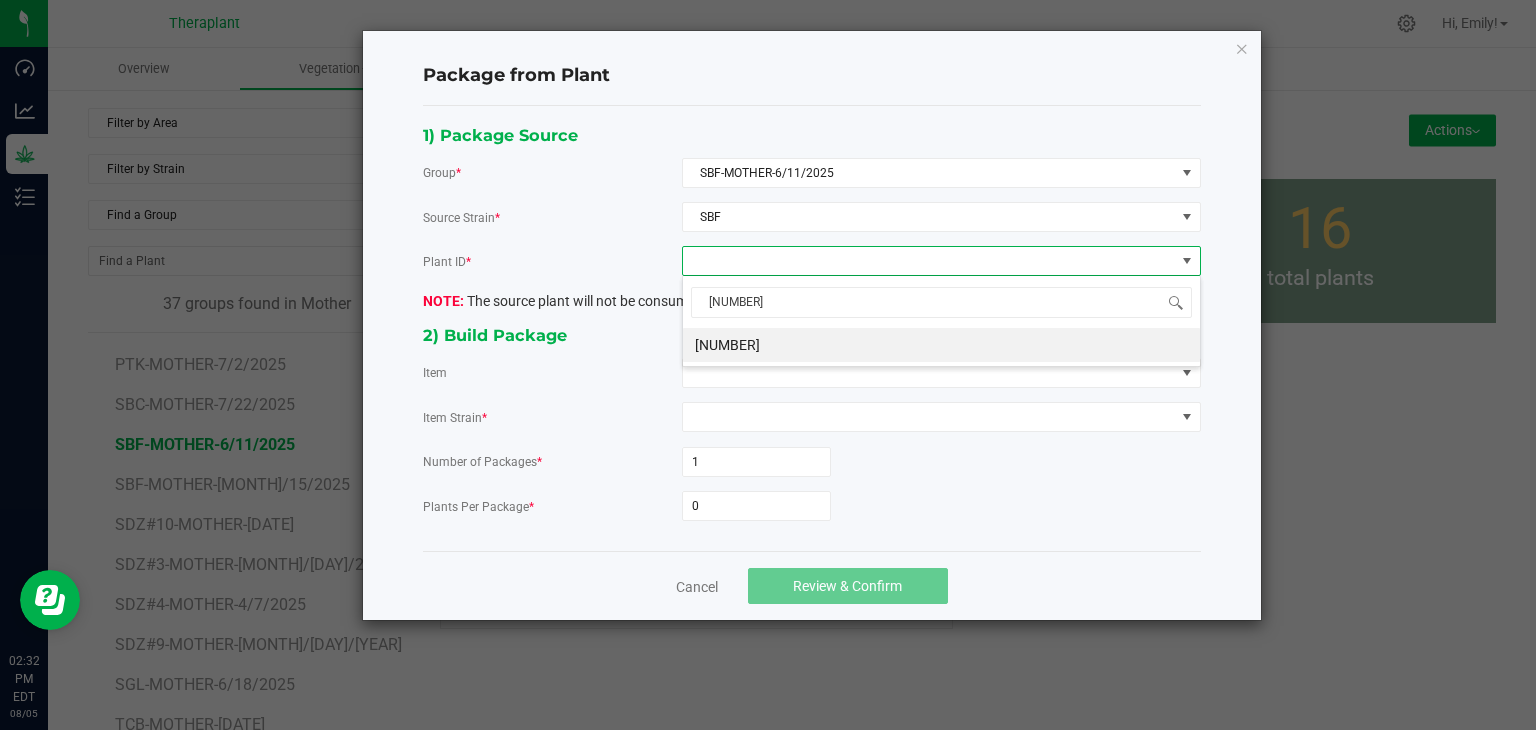 type on "90549" 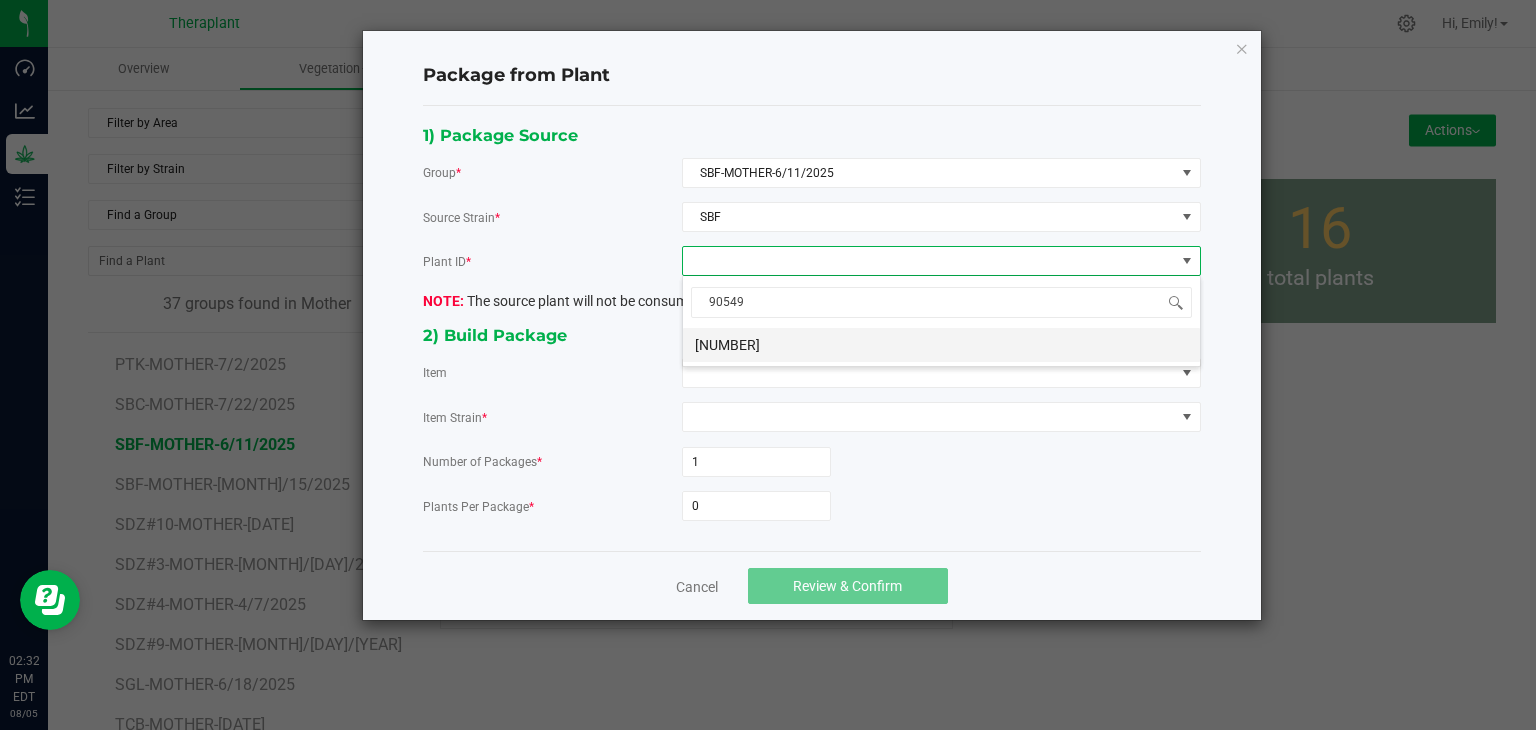 click on "7436874344190549" at bounding box center (941, 345) 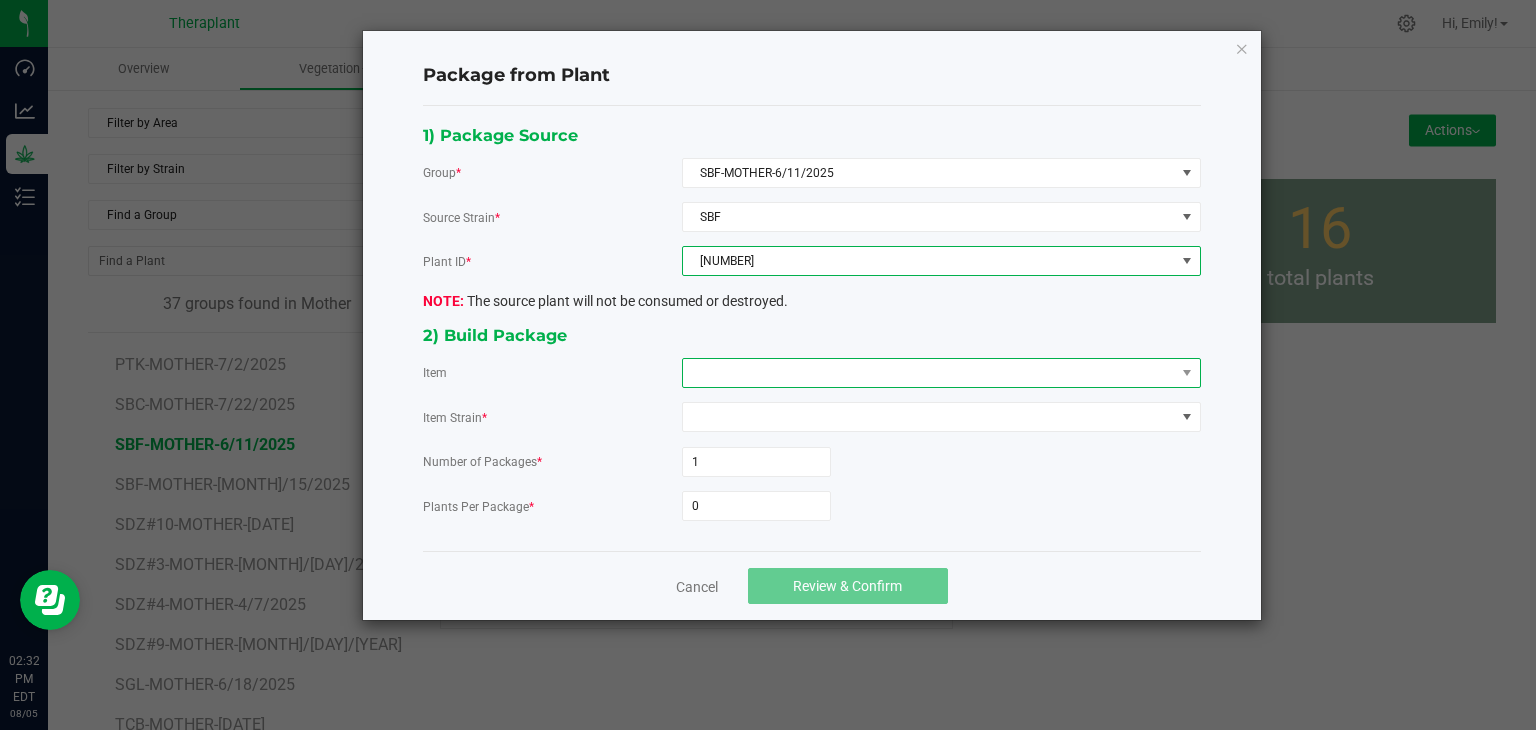 click at bounding box center [929, 373] 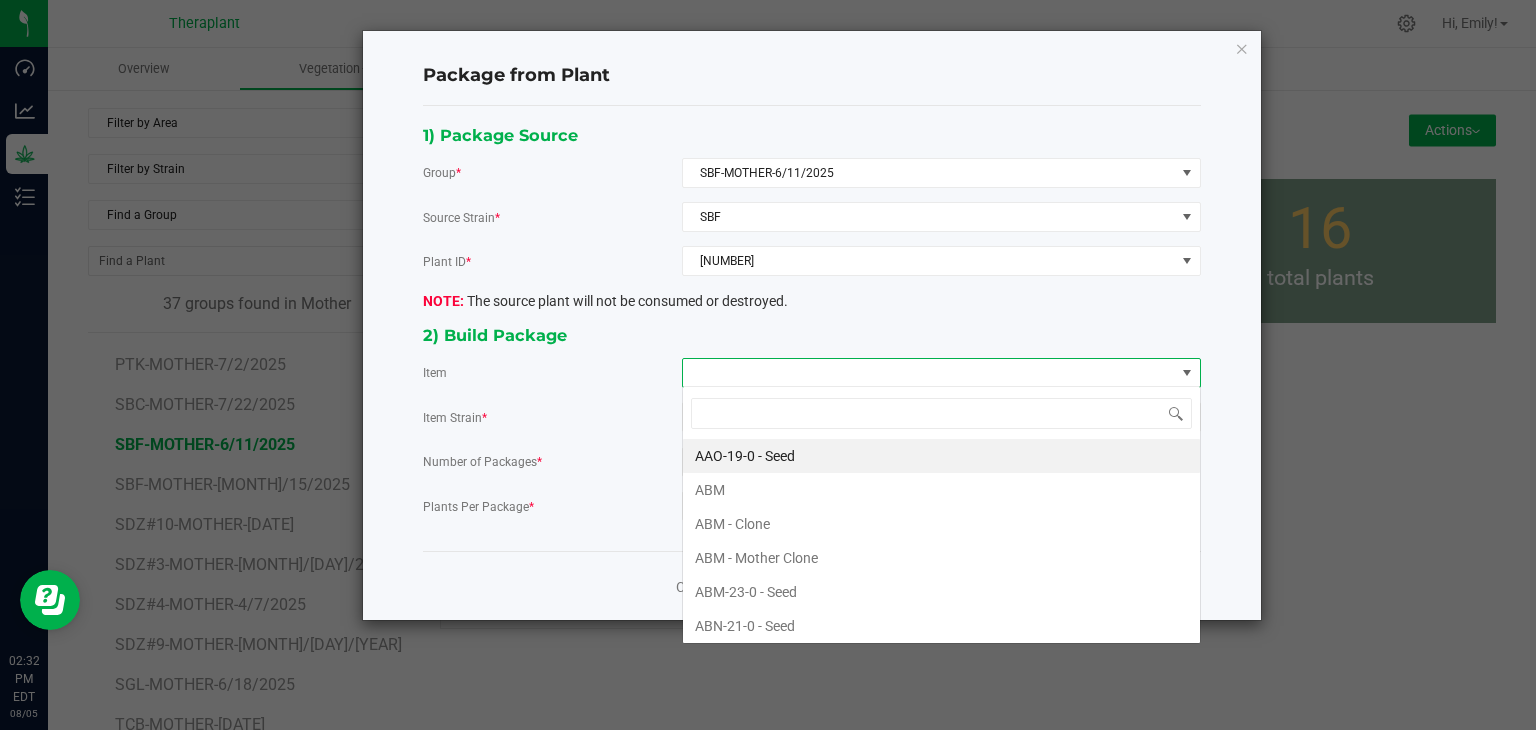 scroll, scrollTop: 99970, scrollLeft: 99480, axis: both 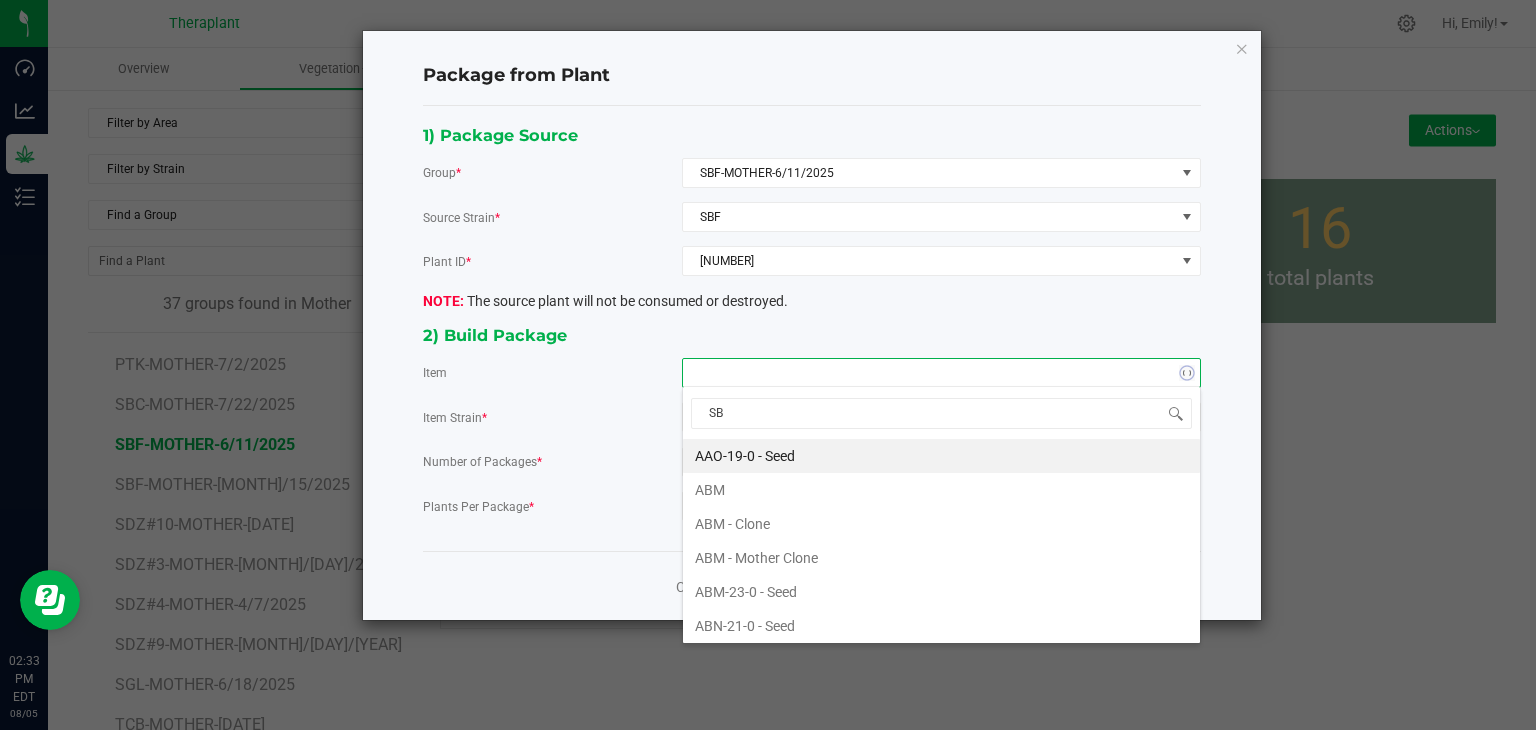 type on "SBF" 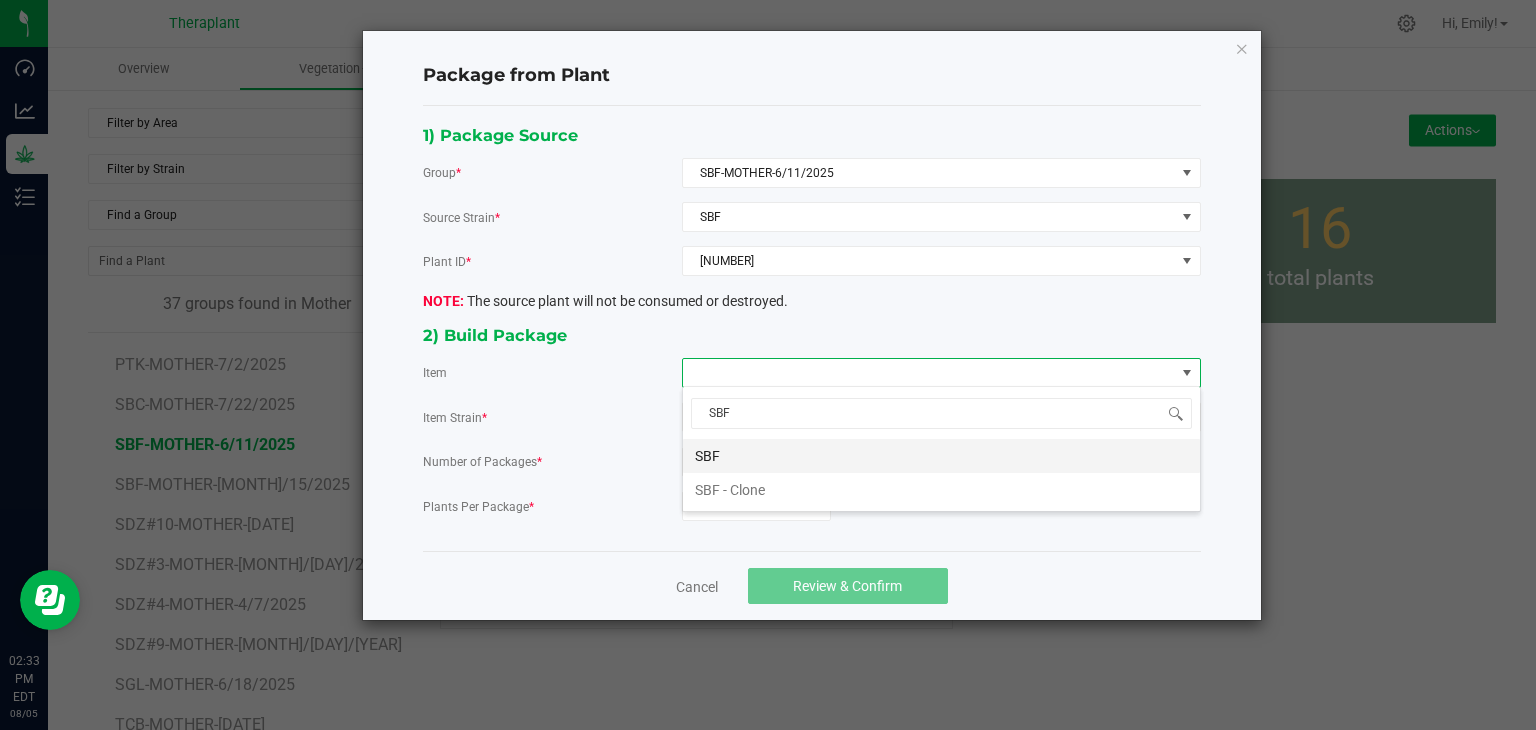 click on "SBF" at bounding box center [941, 456] 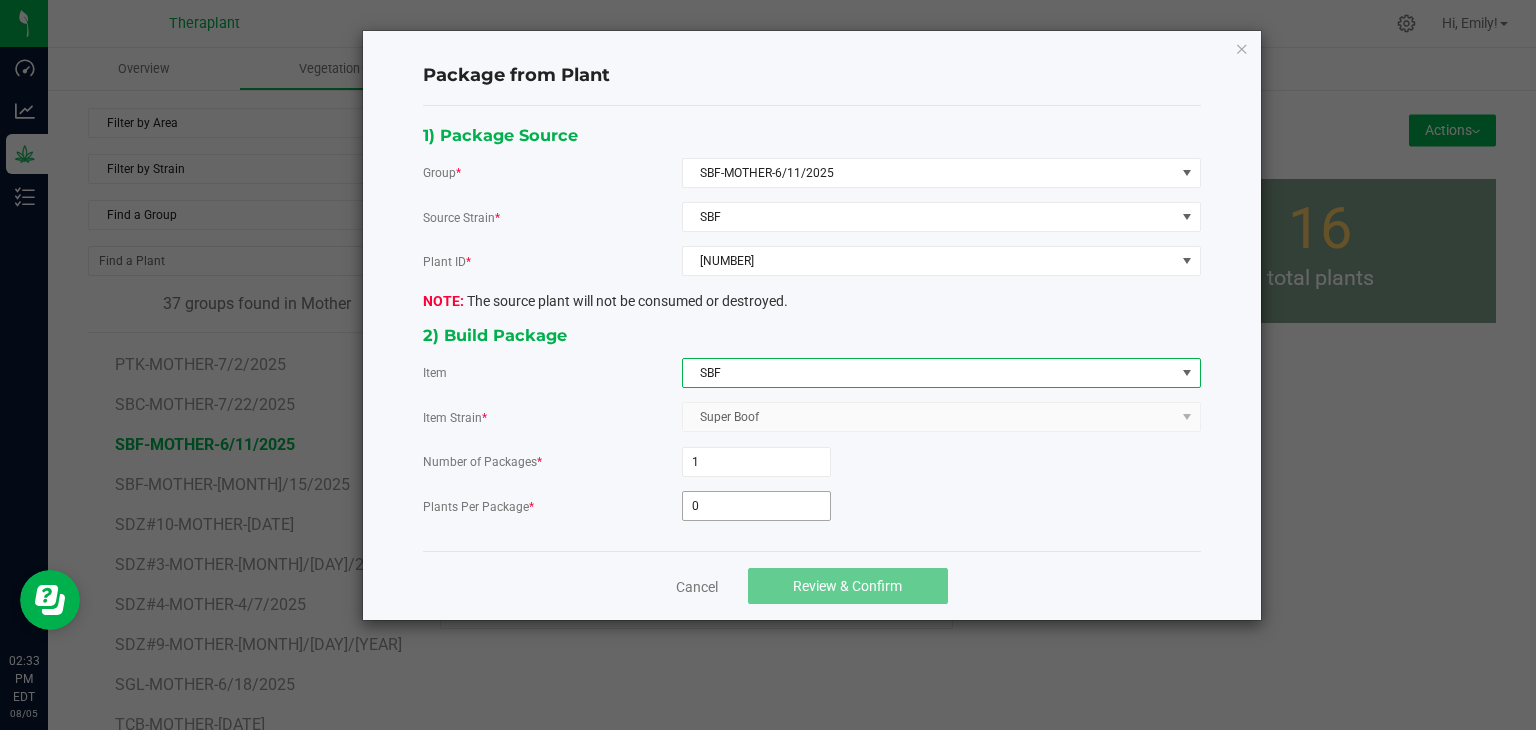 click on "0" at bounding box center (756, 506) 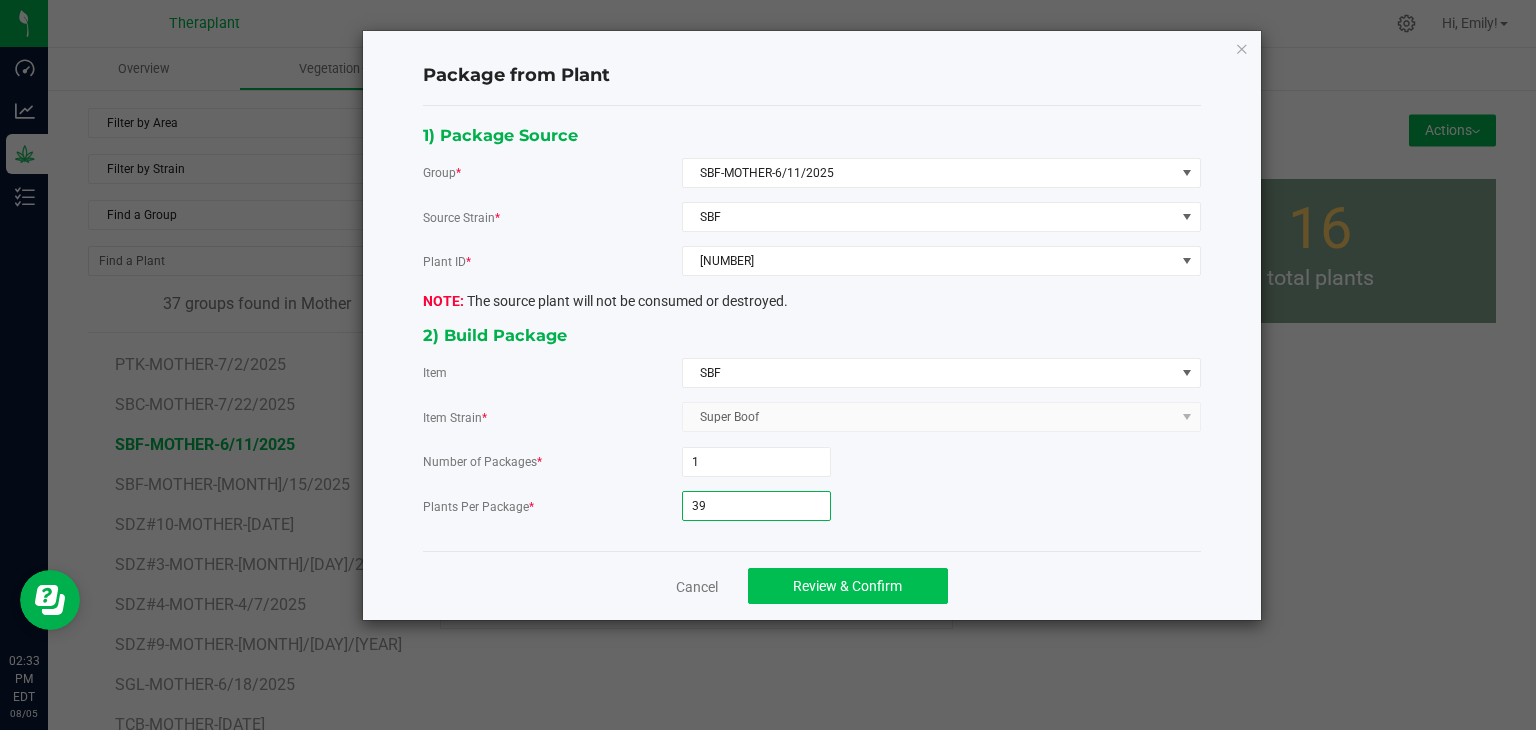 type on "39" 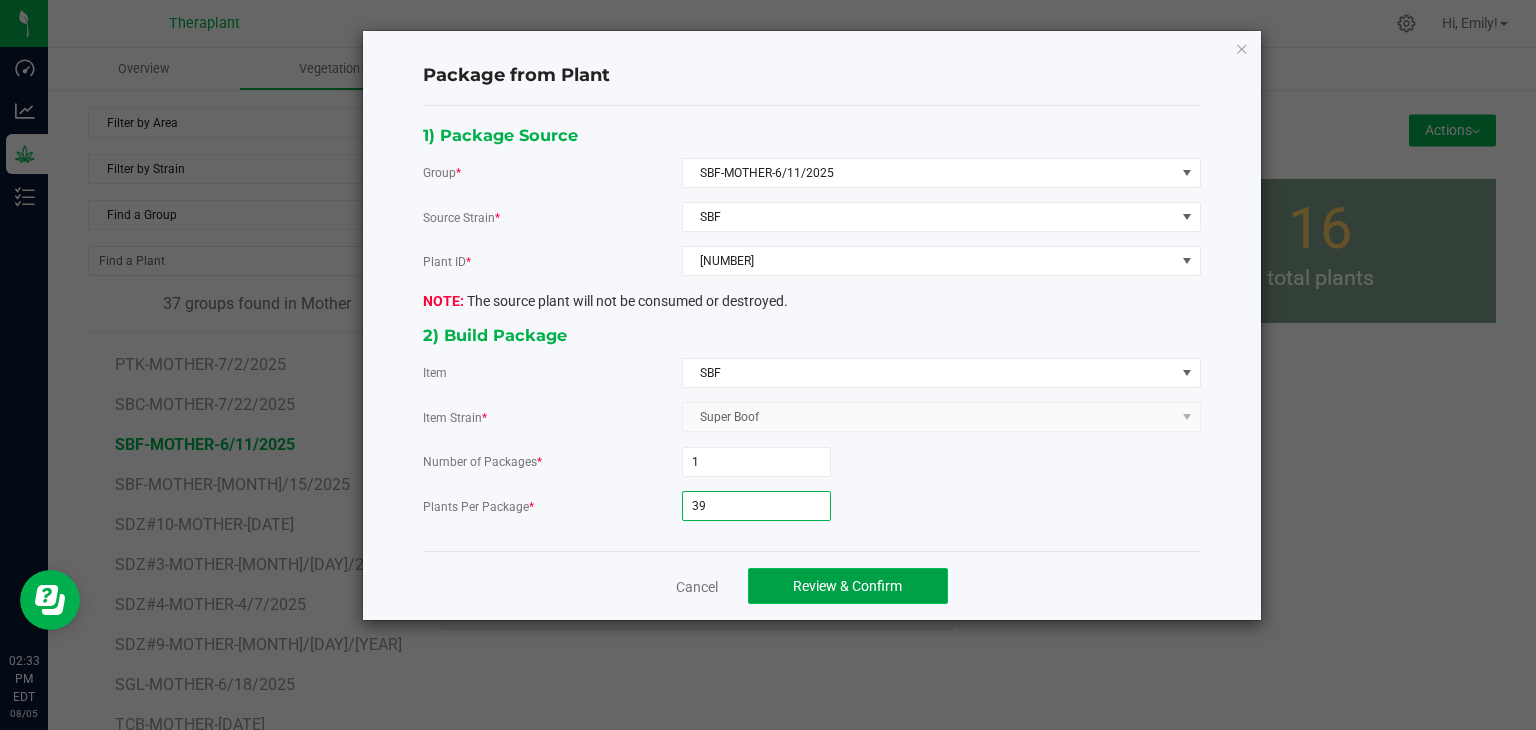 click on "Review & Confirm" 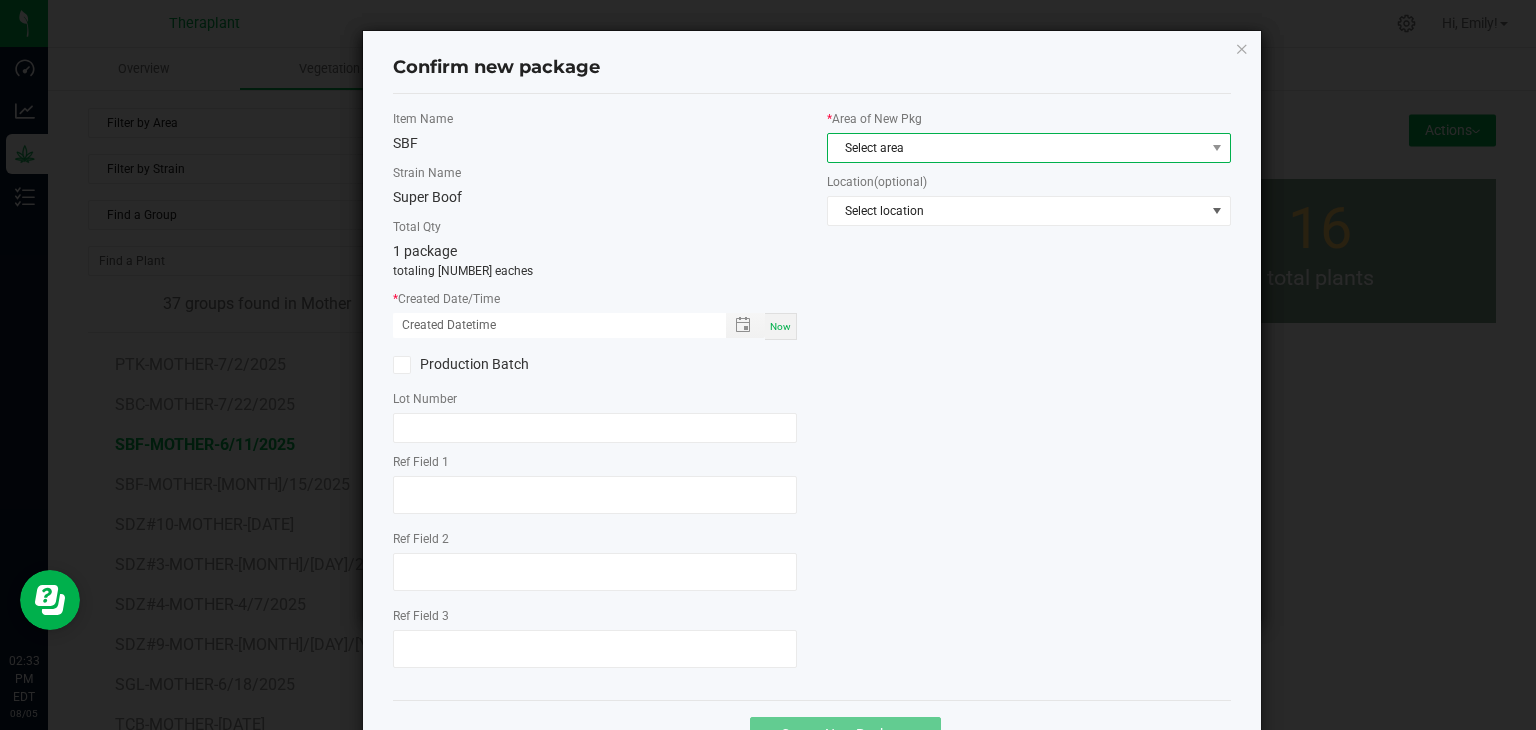 click on "Select area" at bounding box center [1016, 148] 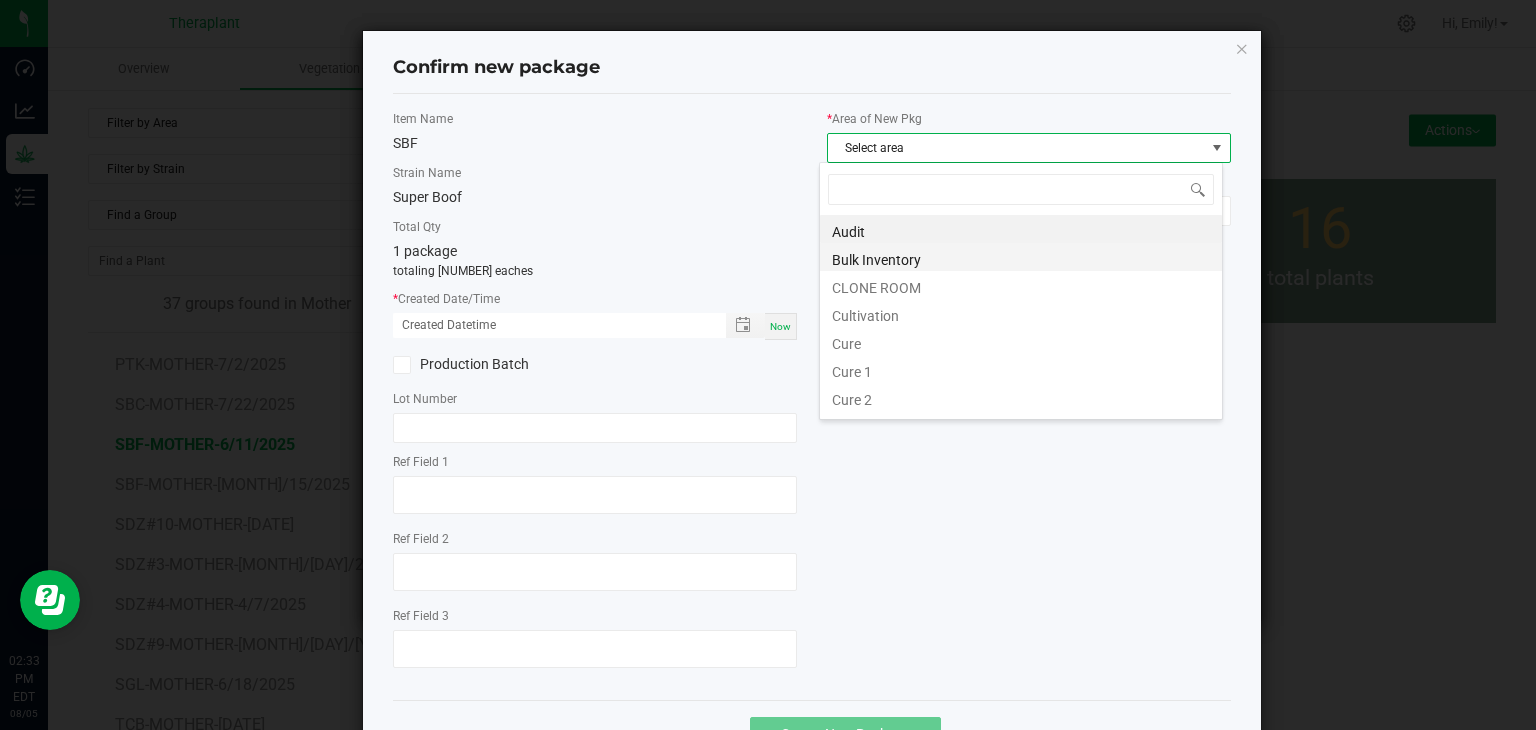scroll, scrollTop: 99970, scrollLeft: 99596, axis: both 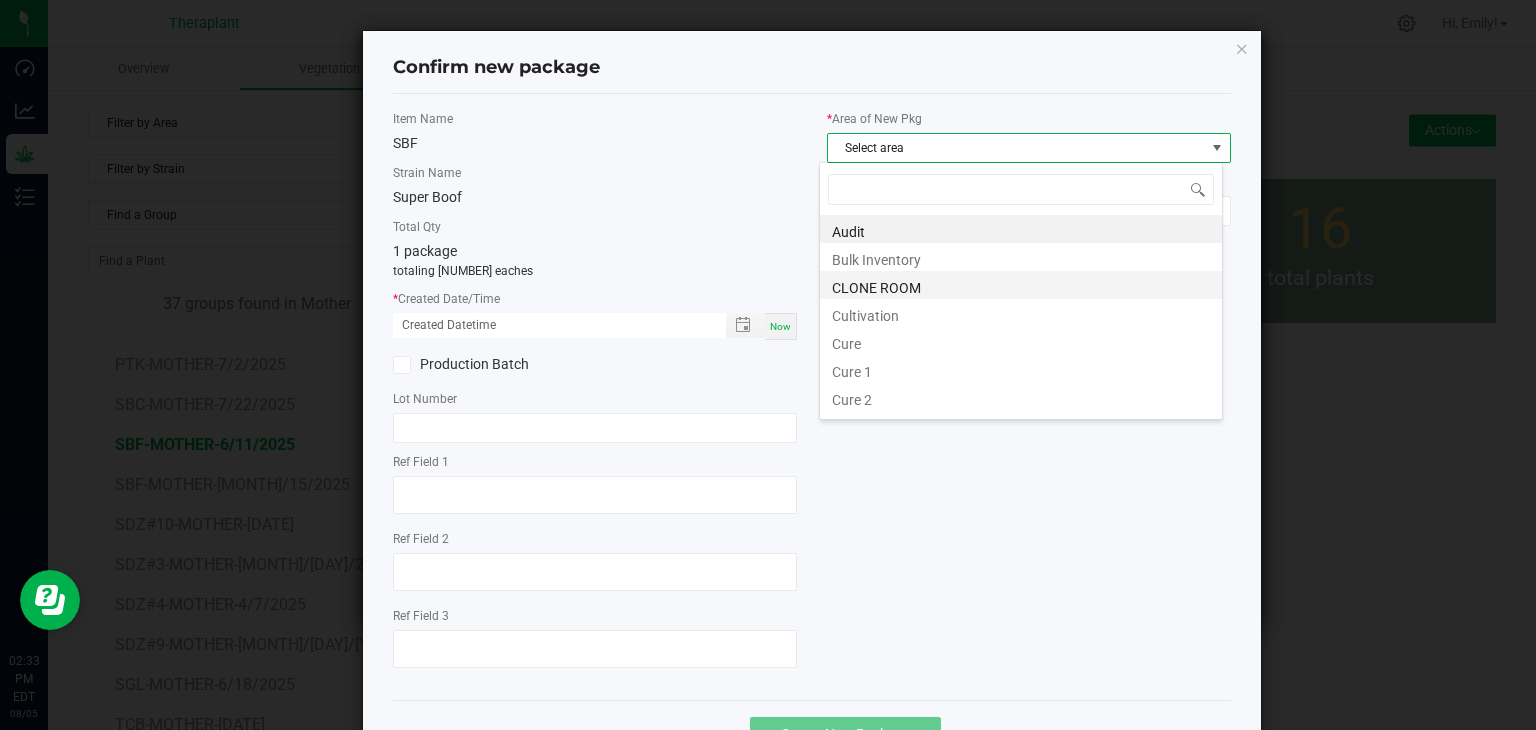 click on "CLONE ROOM" at bounding box center (1021, 285) 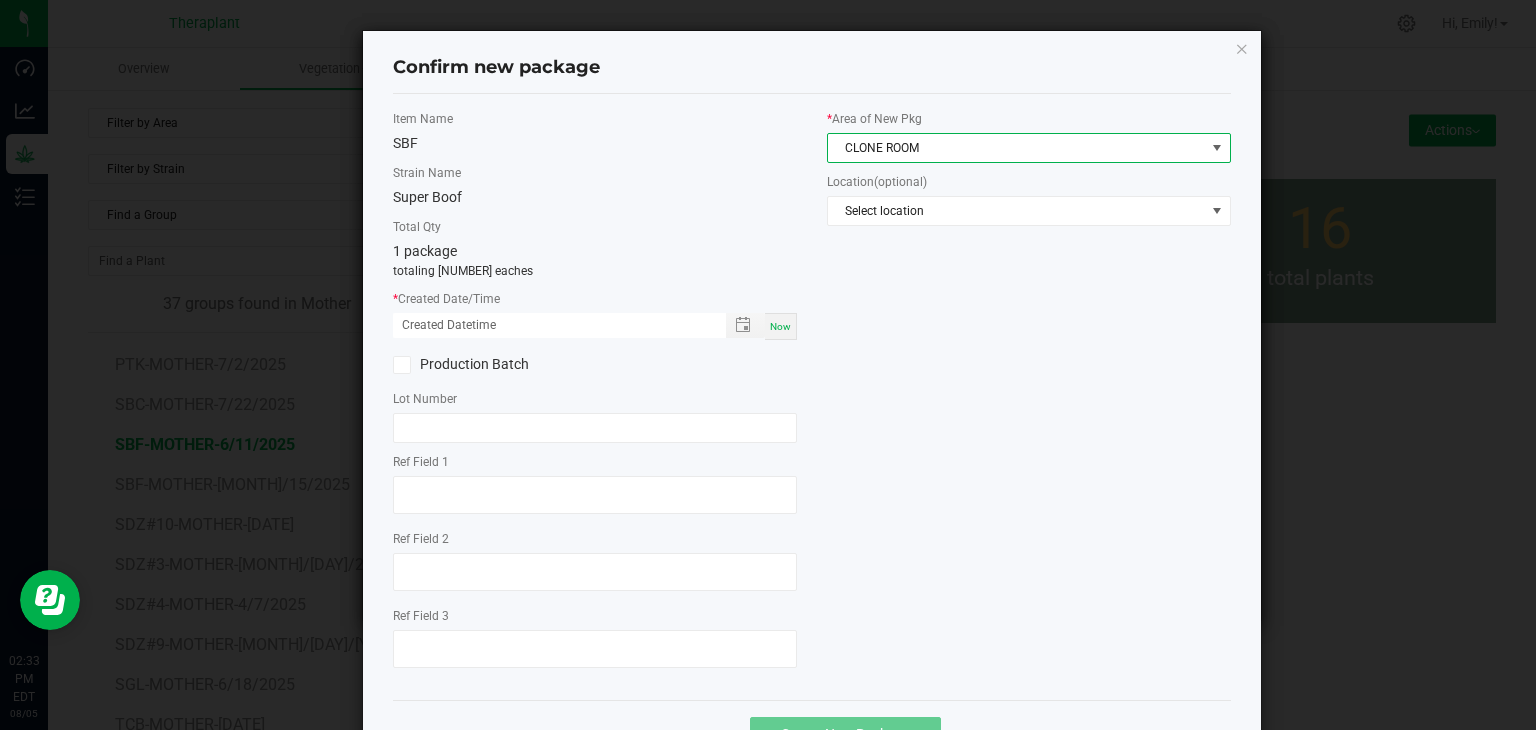 click on "Now" at bounding box center [780, 326] 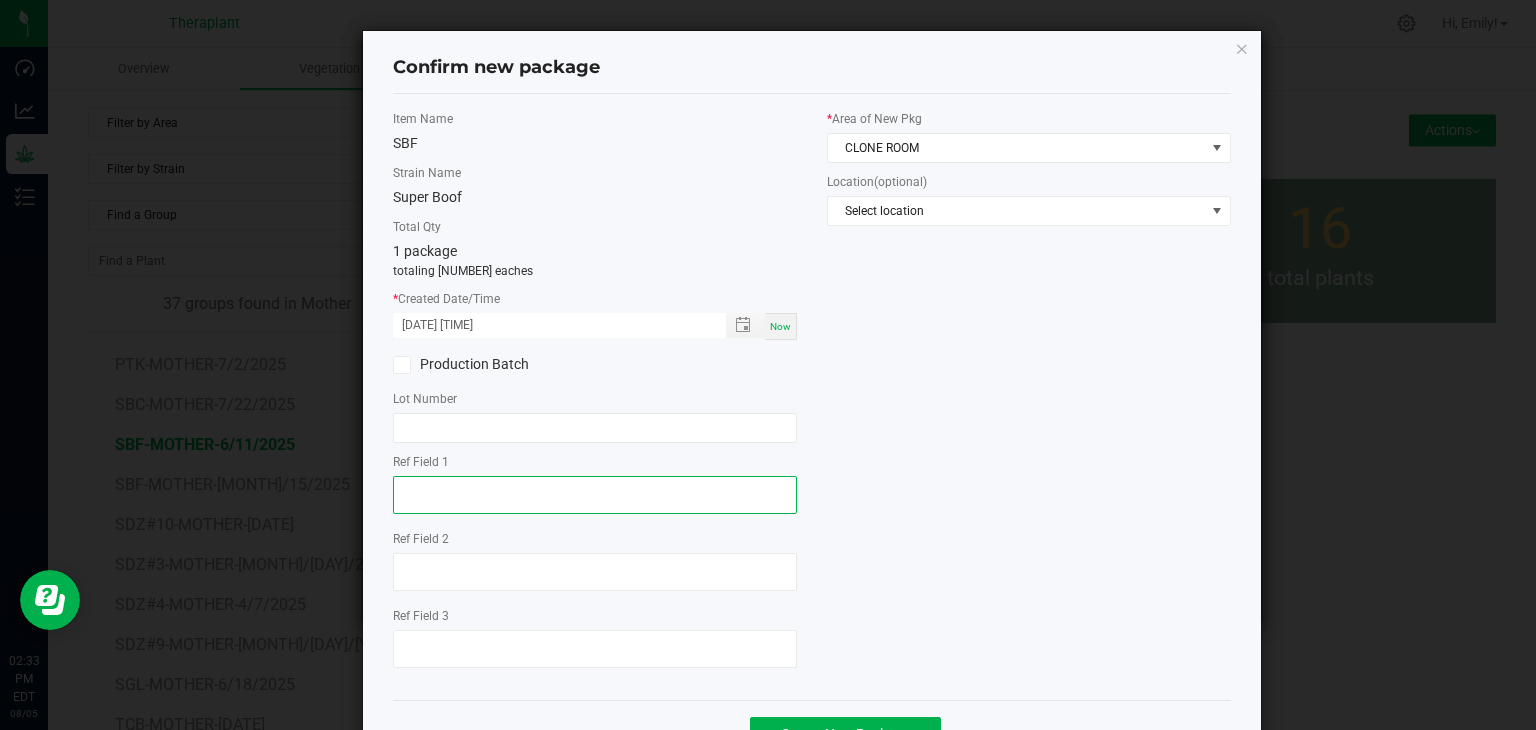 click 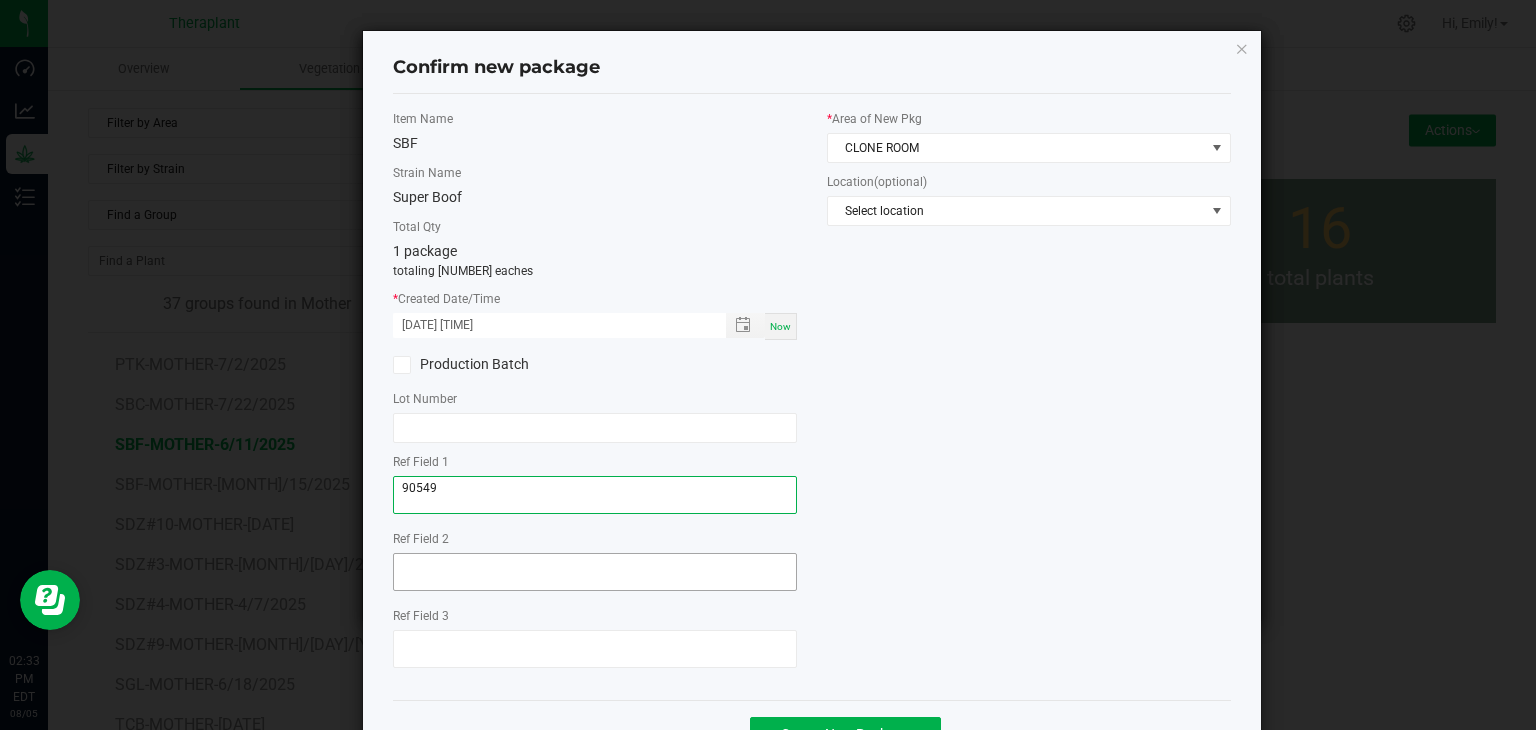 type on "90549" 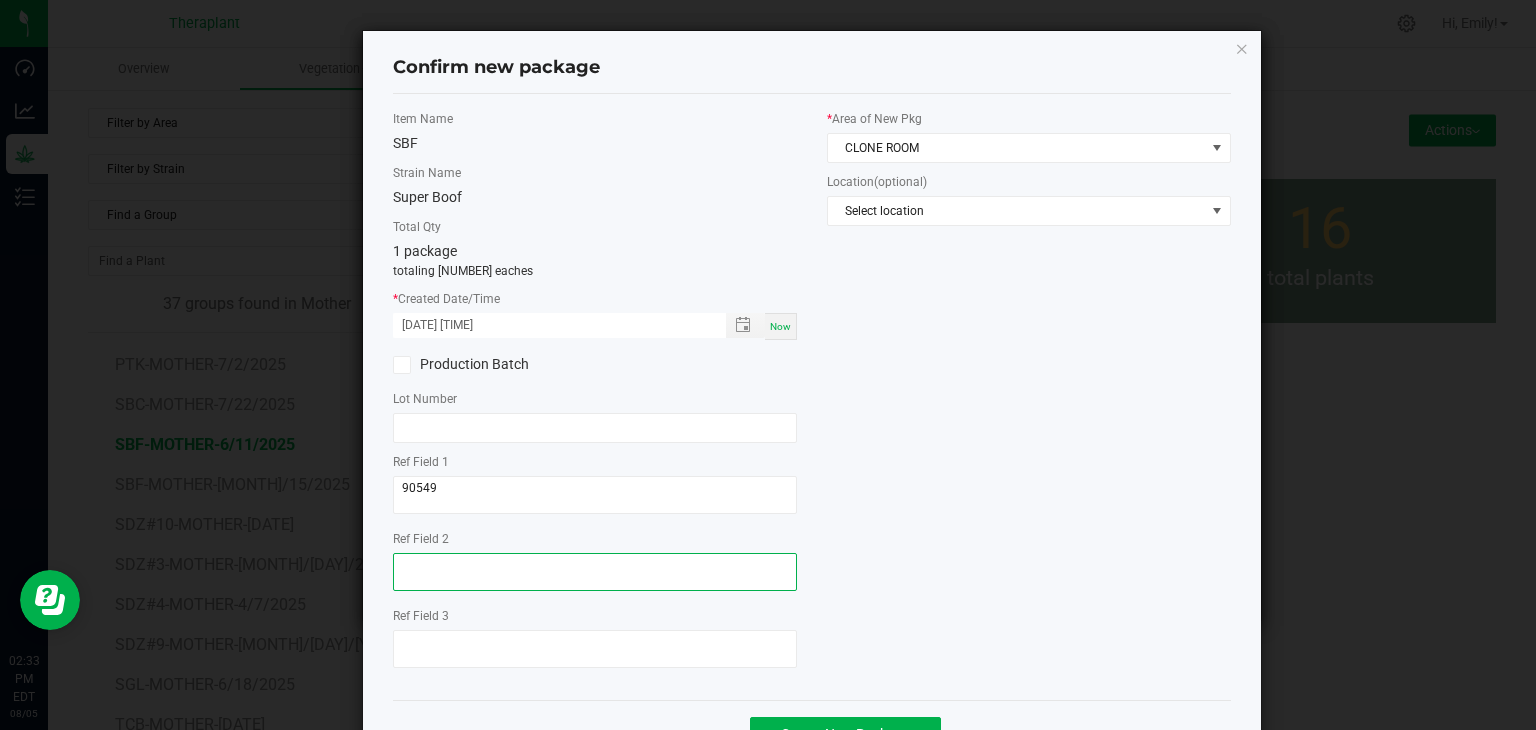 click at bounding box center (595, 572) 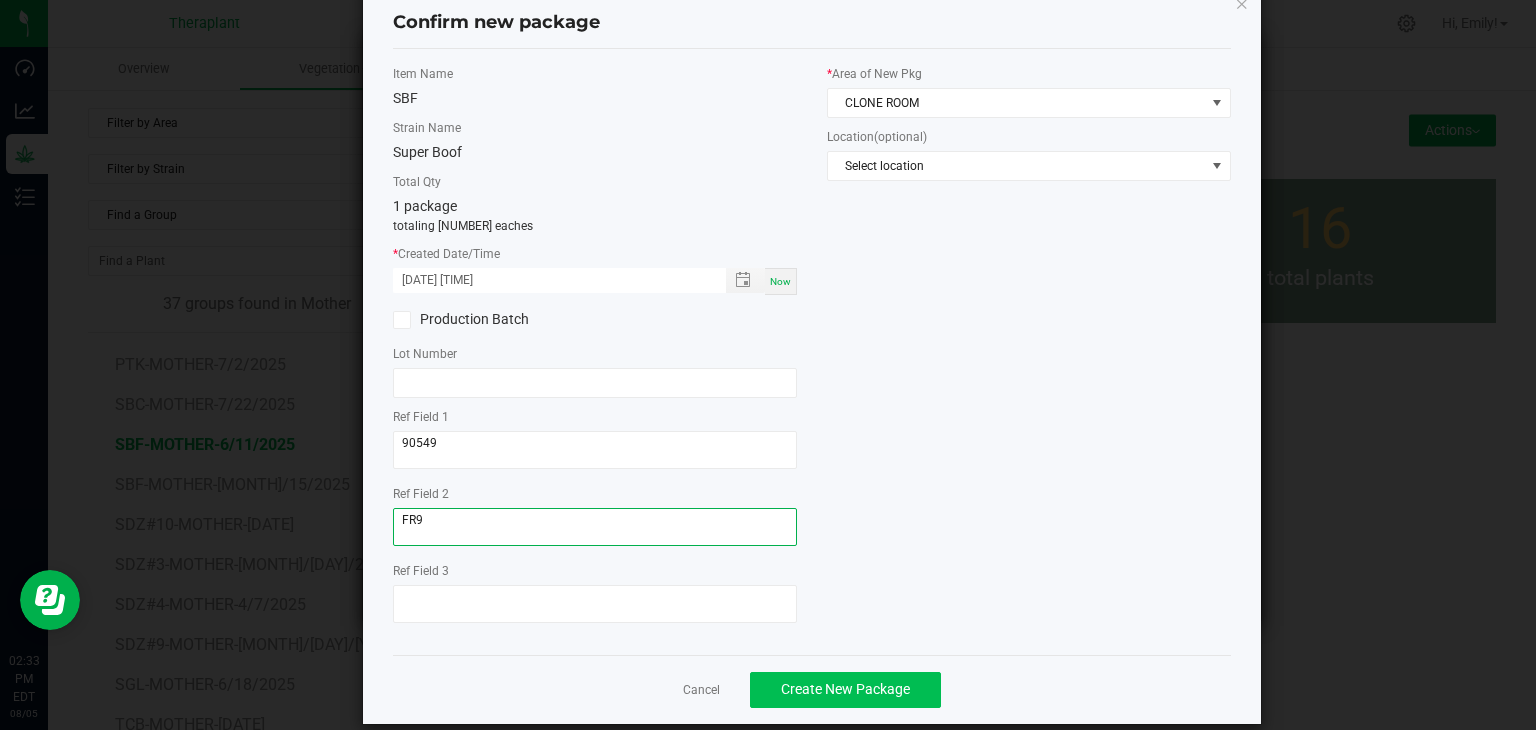 scroll, scrollTop: 69, scrollLeft: 0, axis: vertical 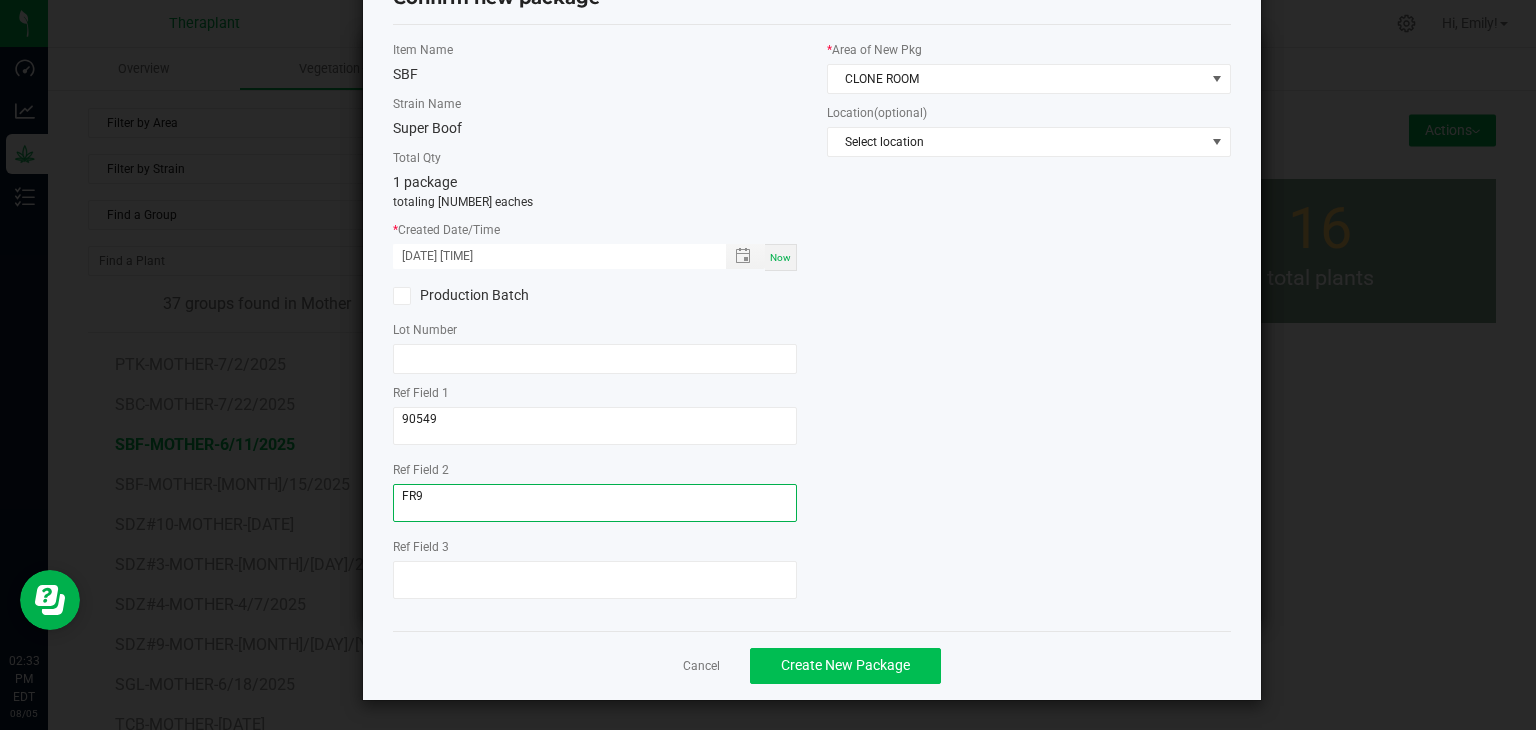 type on "FR9" 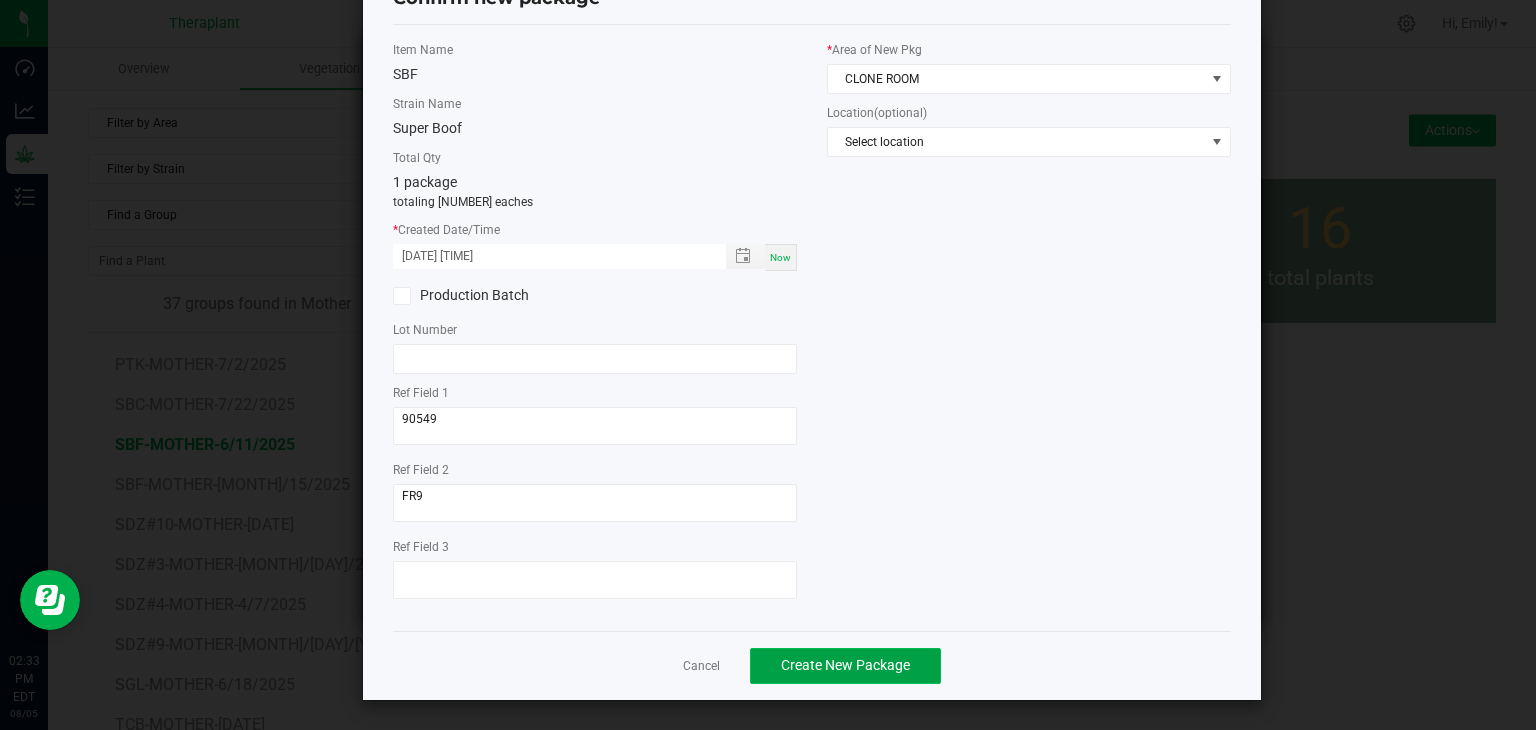 click on "Create New Package" 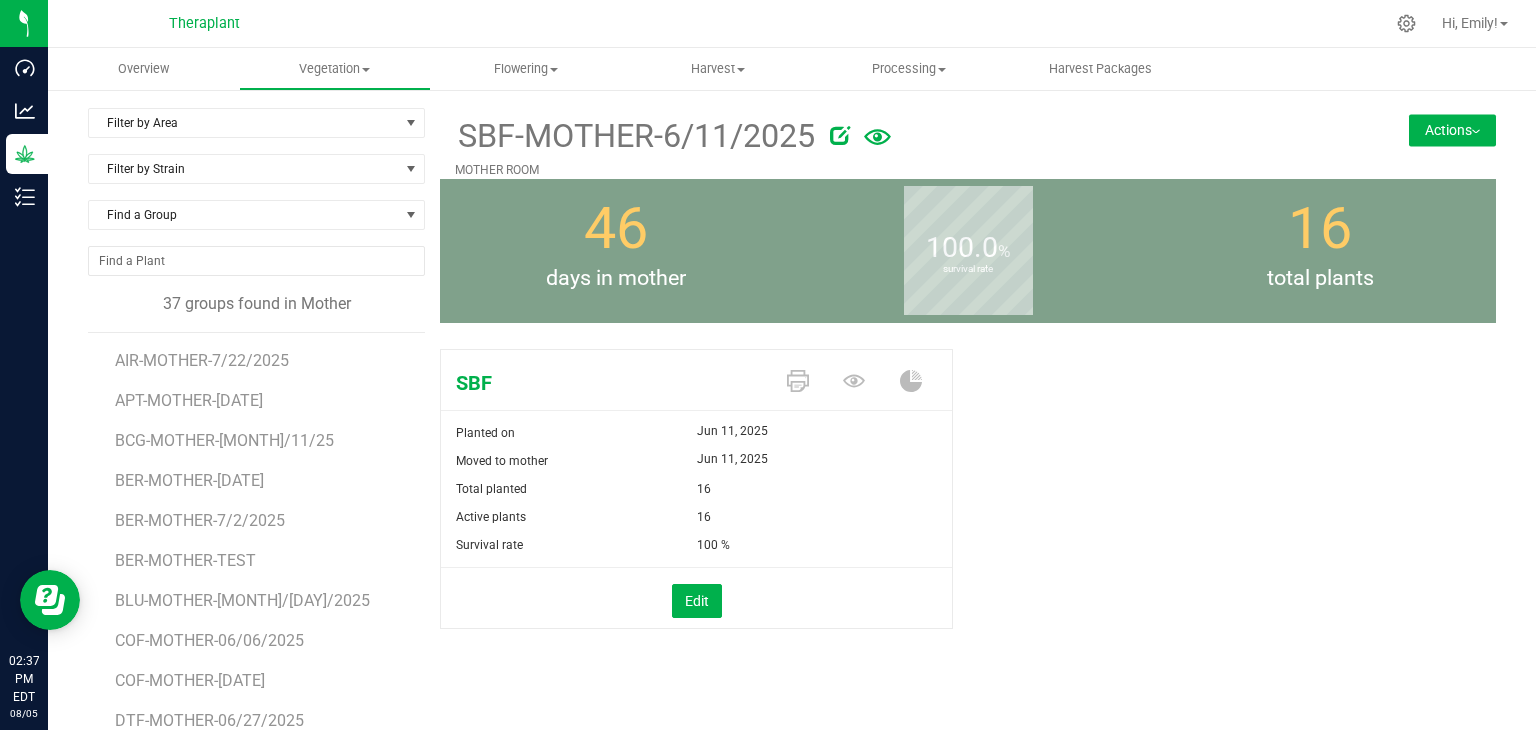 click on "Actions" at bounding box center [1452, 130] 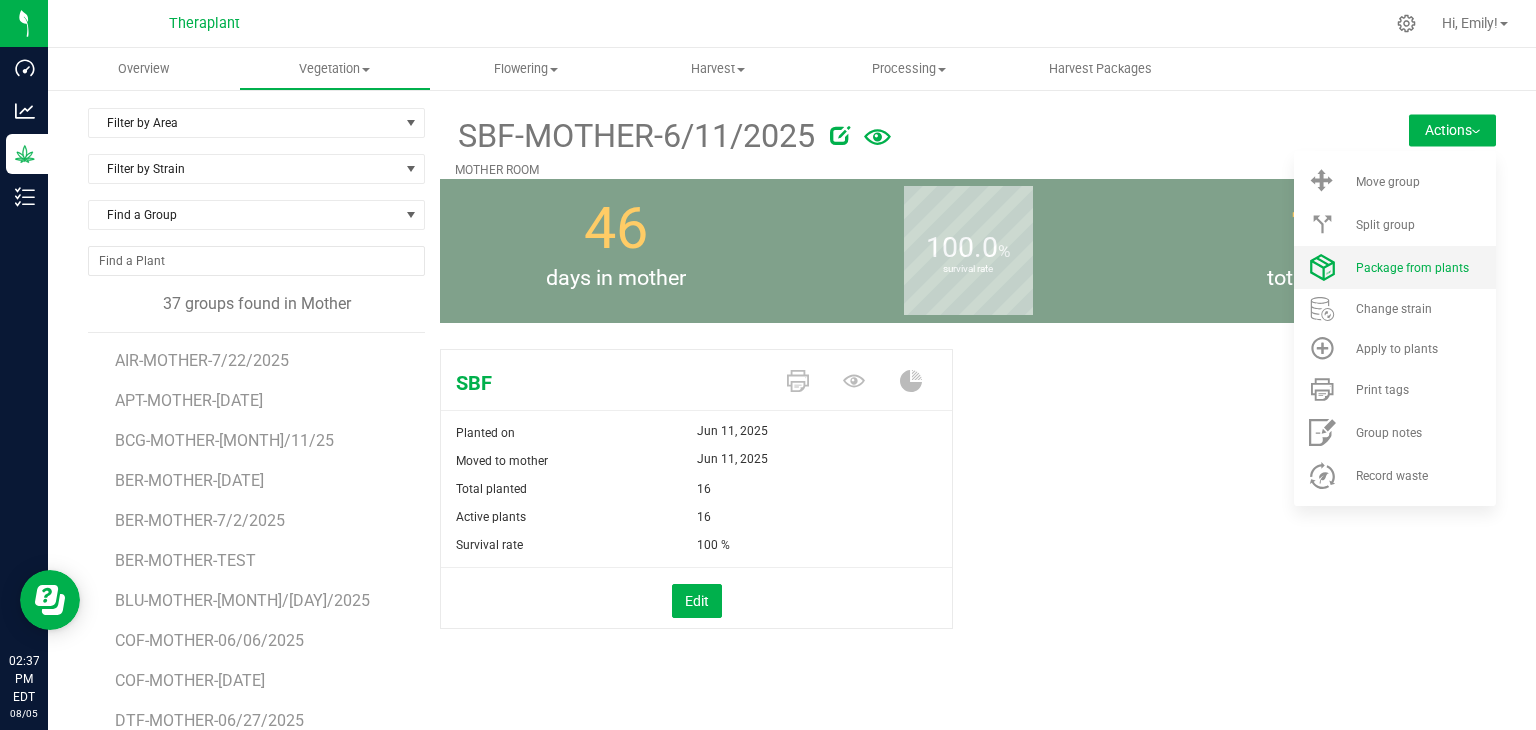 click on "Package from plants" at bounding box center [1412, 268] 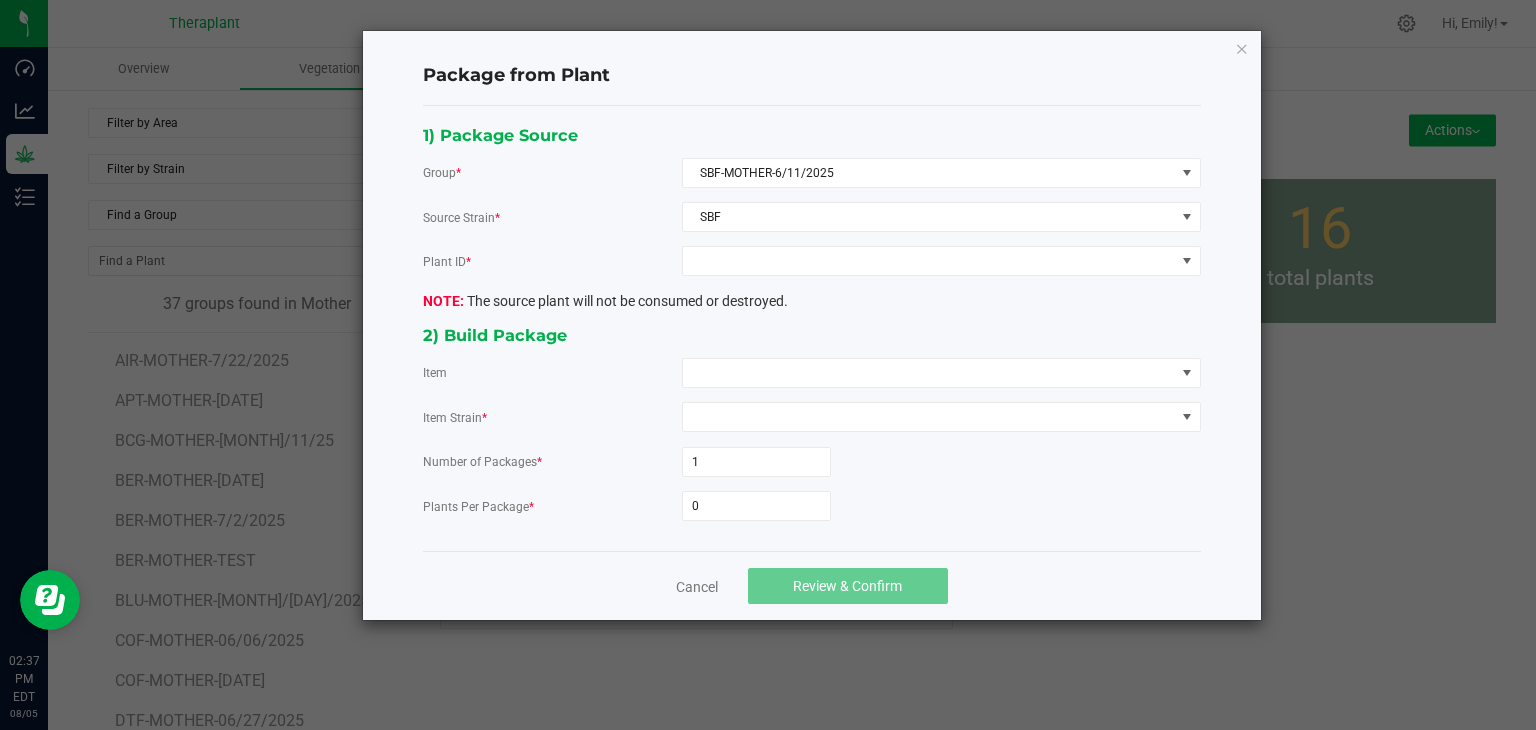 click on "1) Package Source   Group  * SBF-MOTHER-6/11/2025  Source Strain  * SBF  Plant ID  *  The source plant will not be consumed or destroyed.   2) Build Package   Item   Item Strain  *  Number of Packages  * 1  Plants Per Package  * 0" 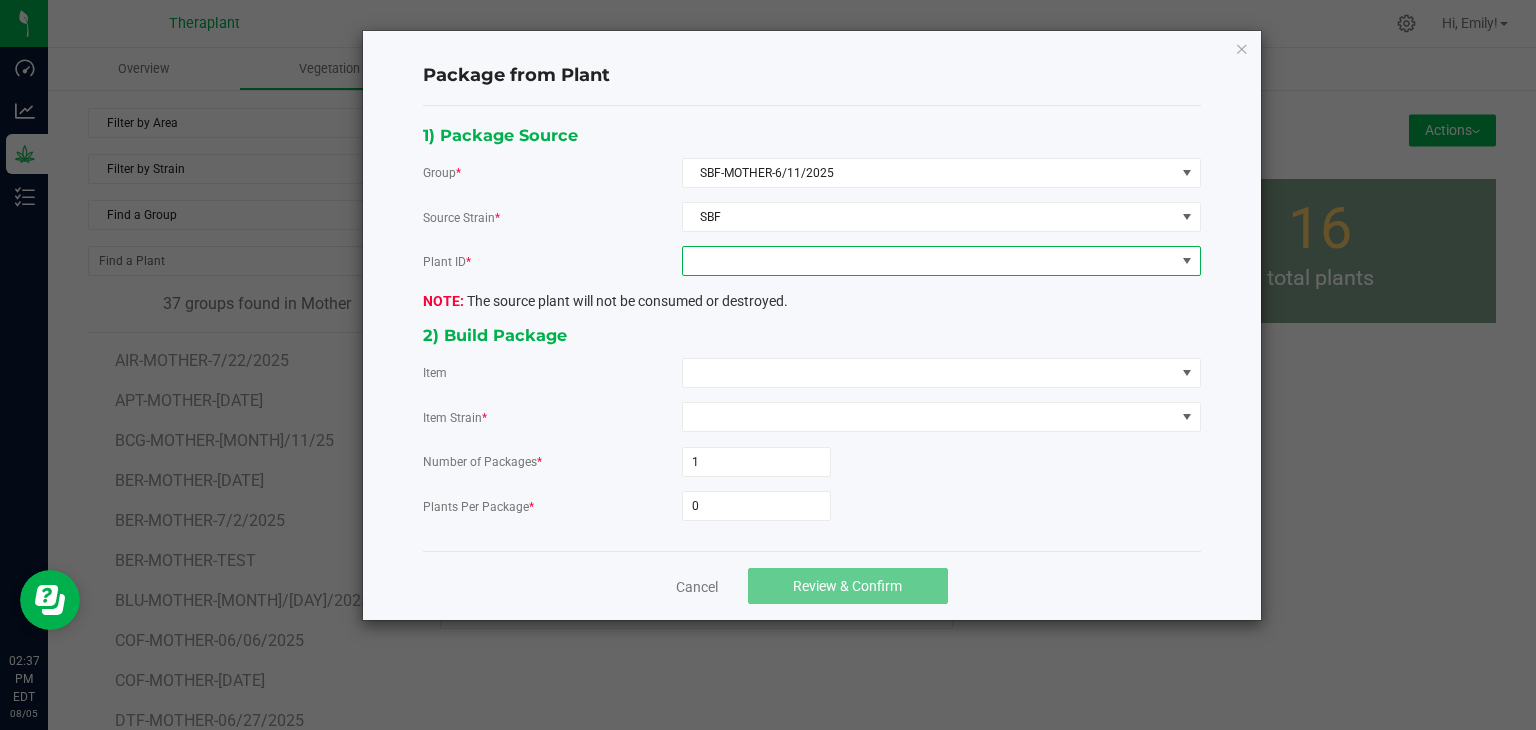 click at bounding box center [929, 261] 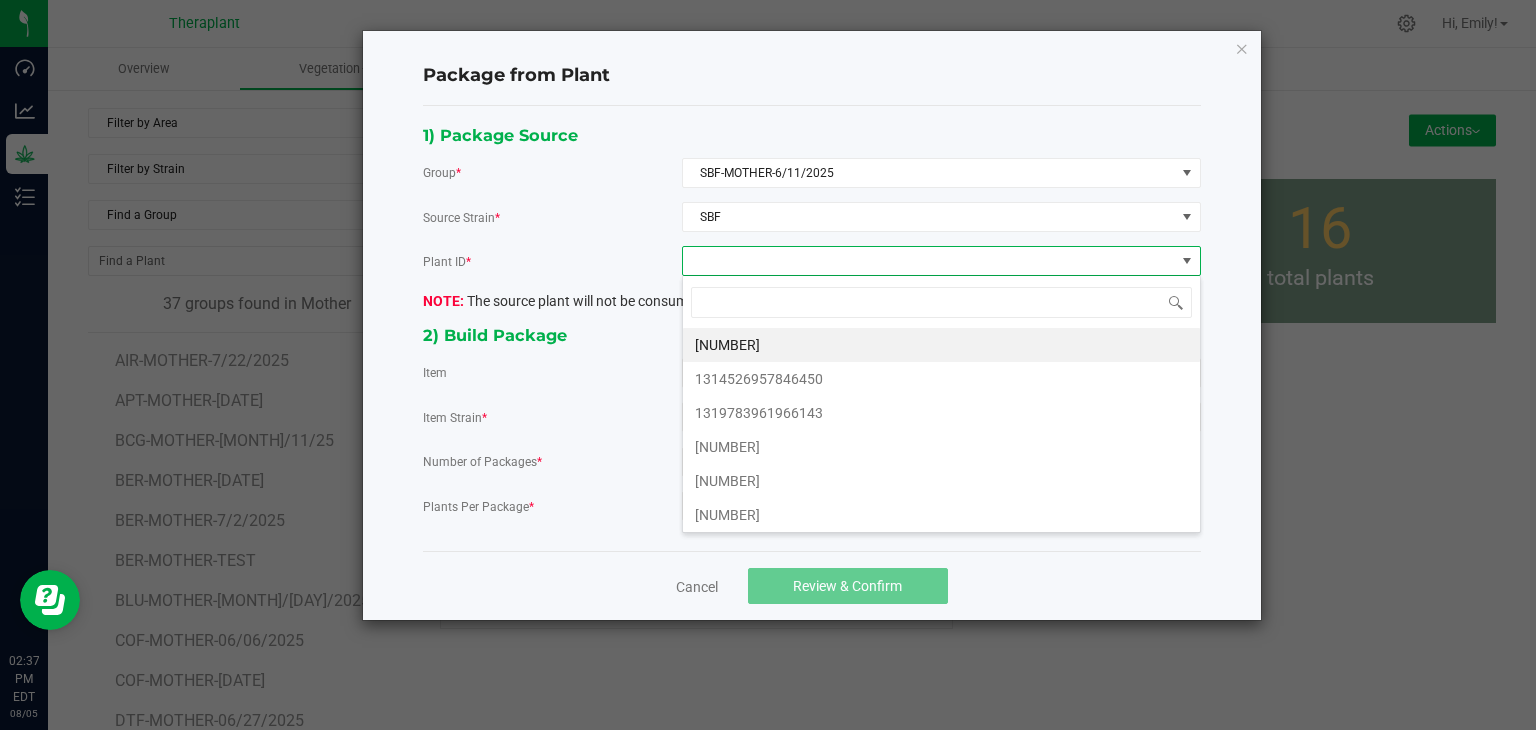 scroll, scrollTop: 99970, scrollLeft: 99480, axis: both 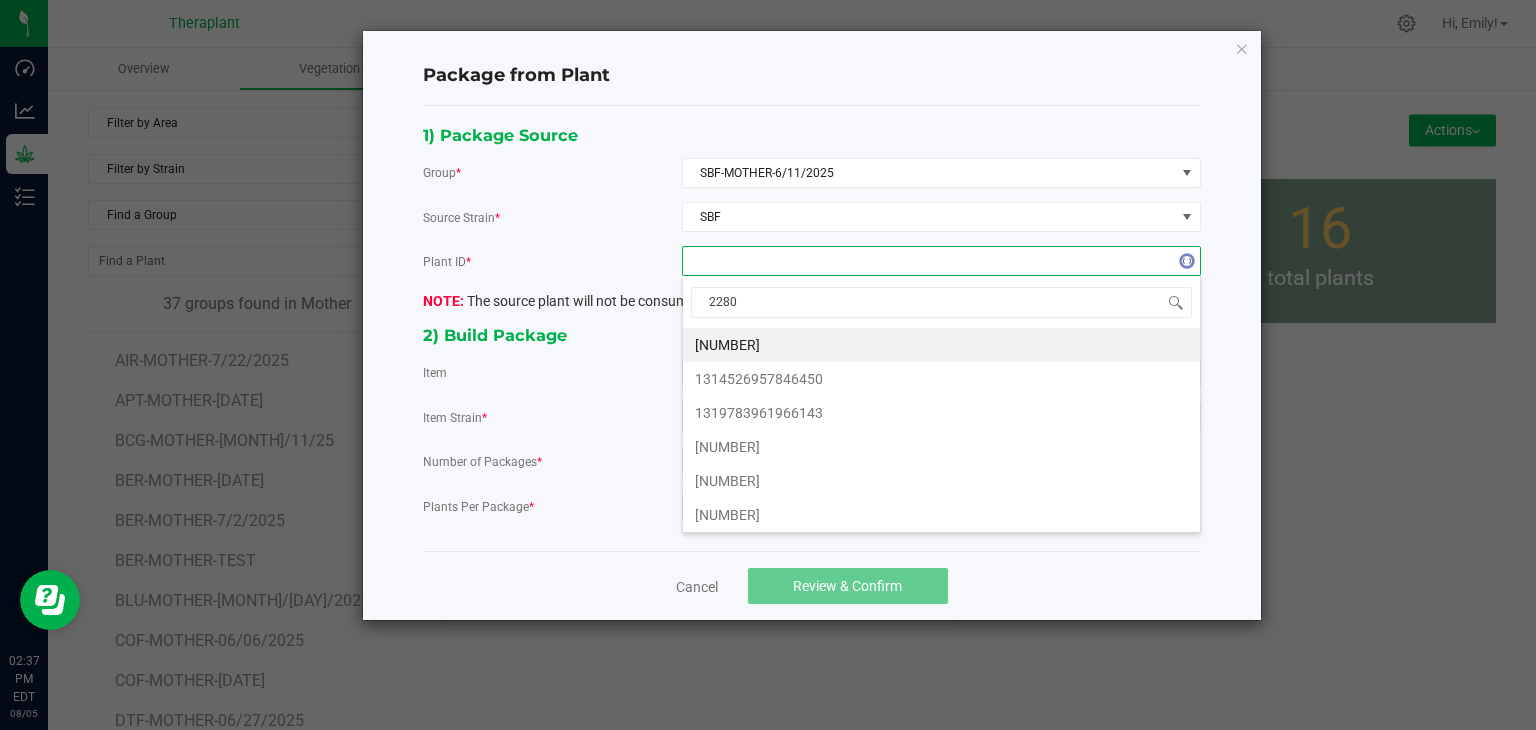 type on "[NUMBER]" 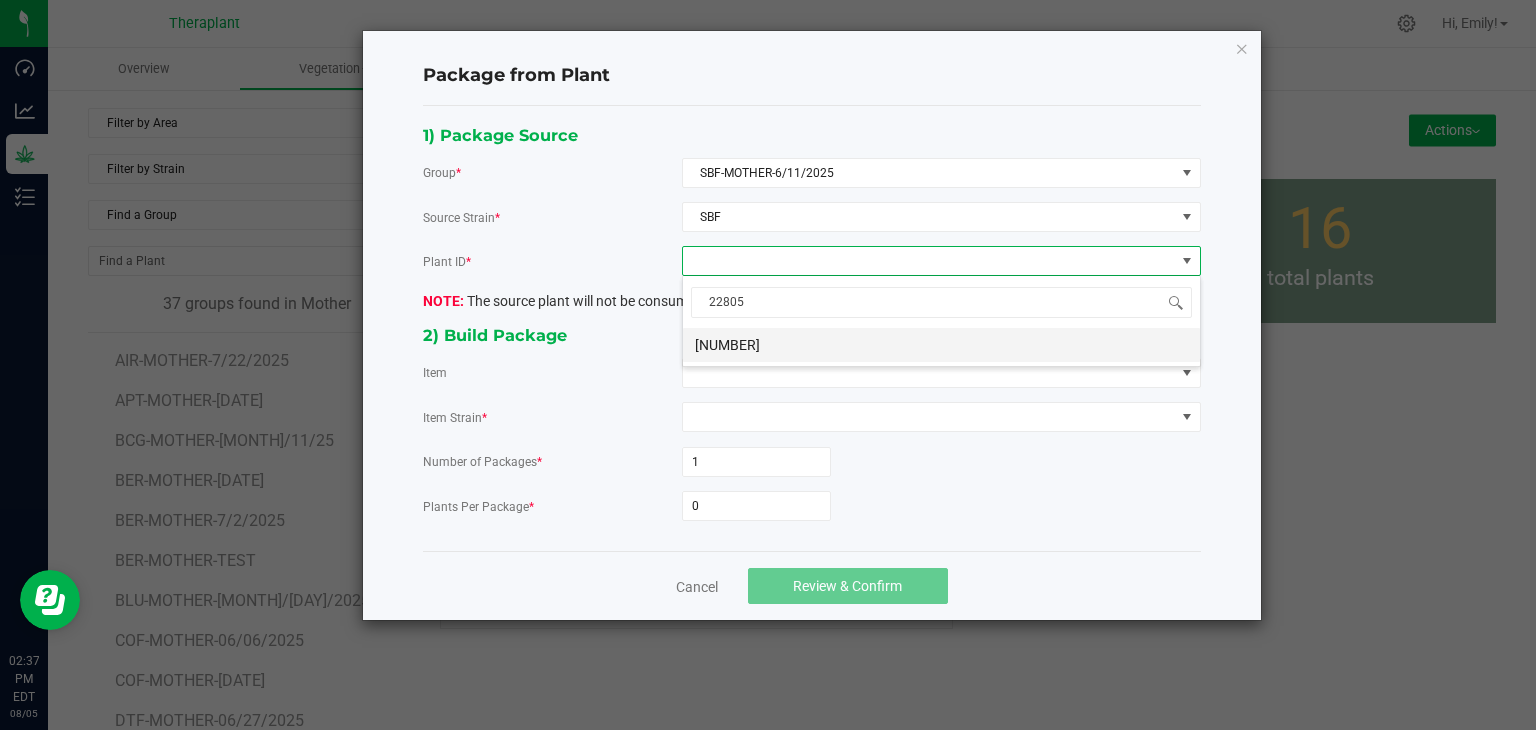 click on "1180336715722805" at bounding box center (941, 345) 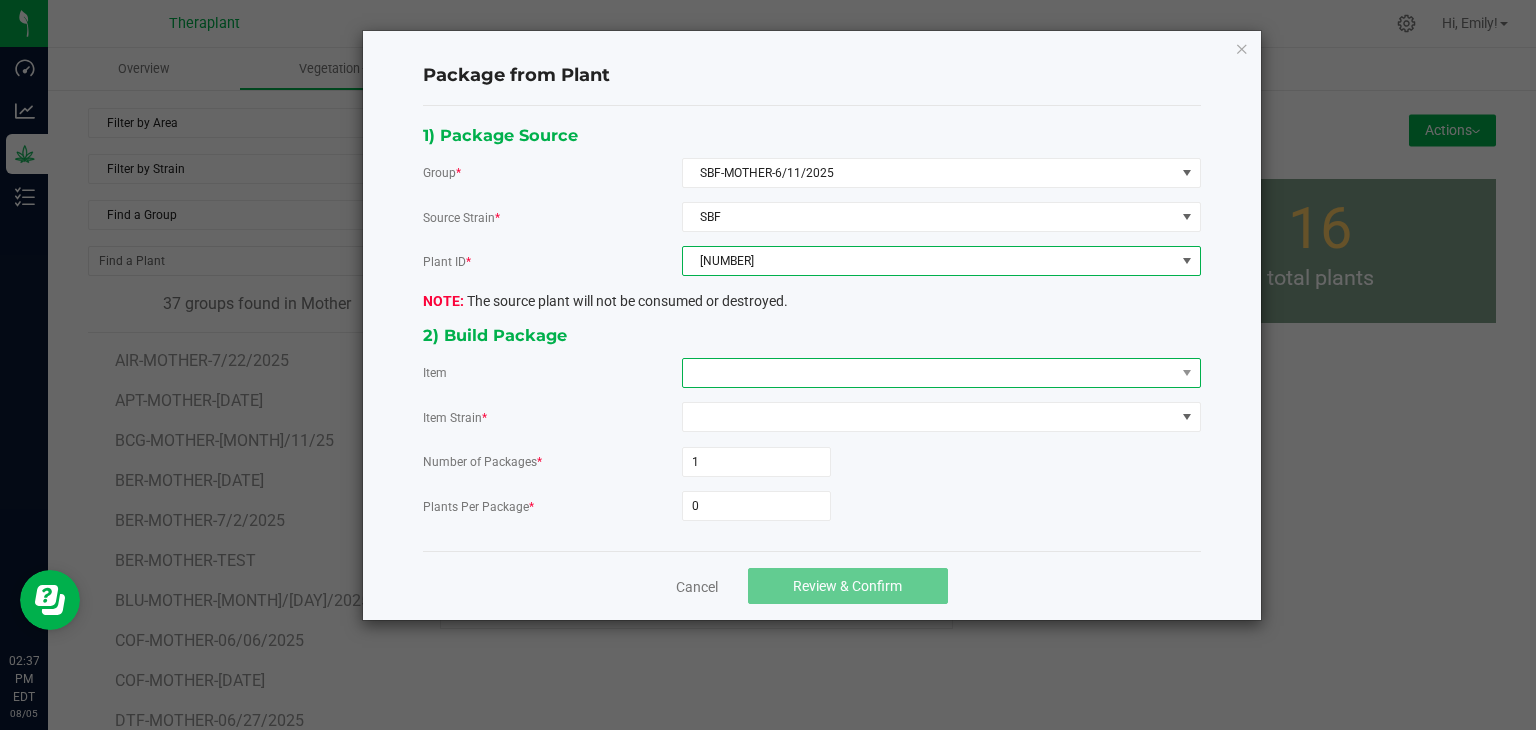 click at bounding box center [929, 373] 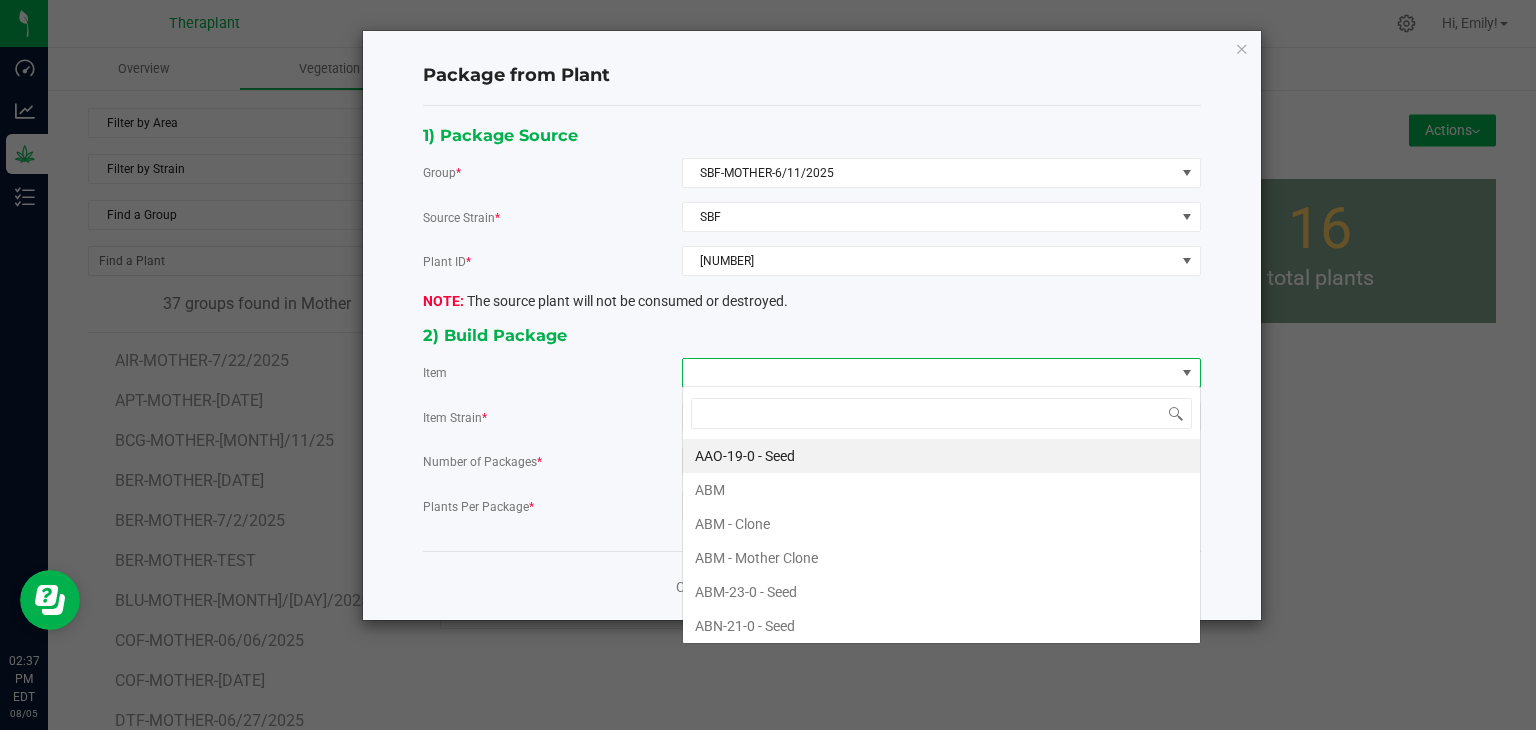 scroll, scrollTop: 99970, scrollLeft: 99480, axis: both 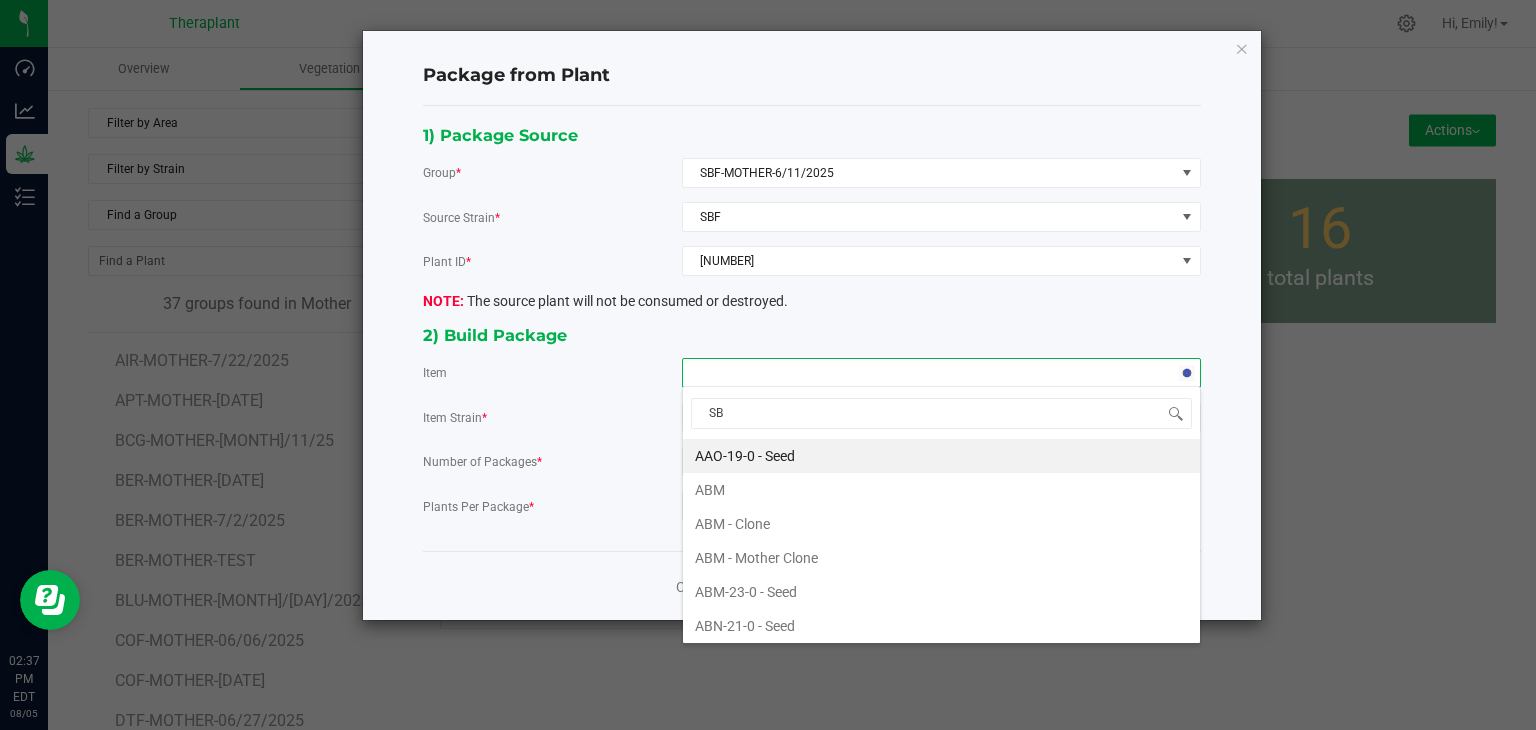 type on "SBF" 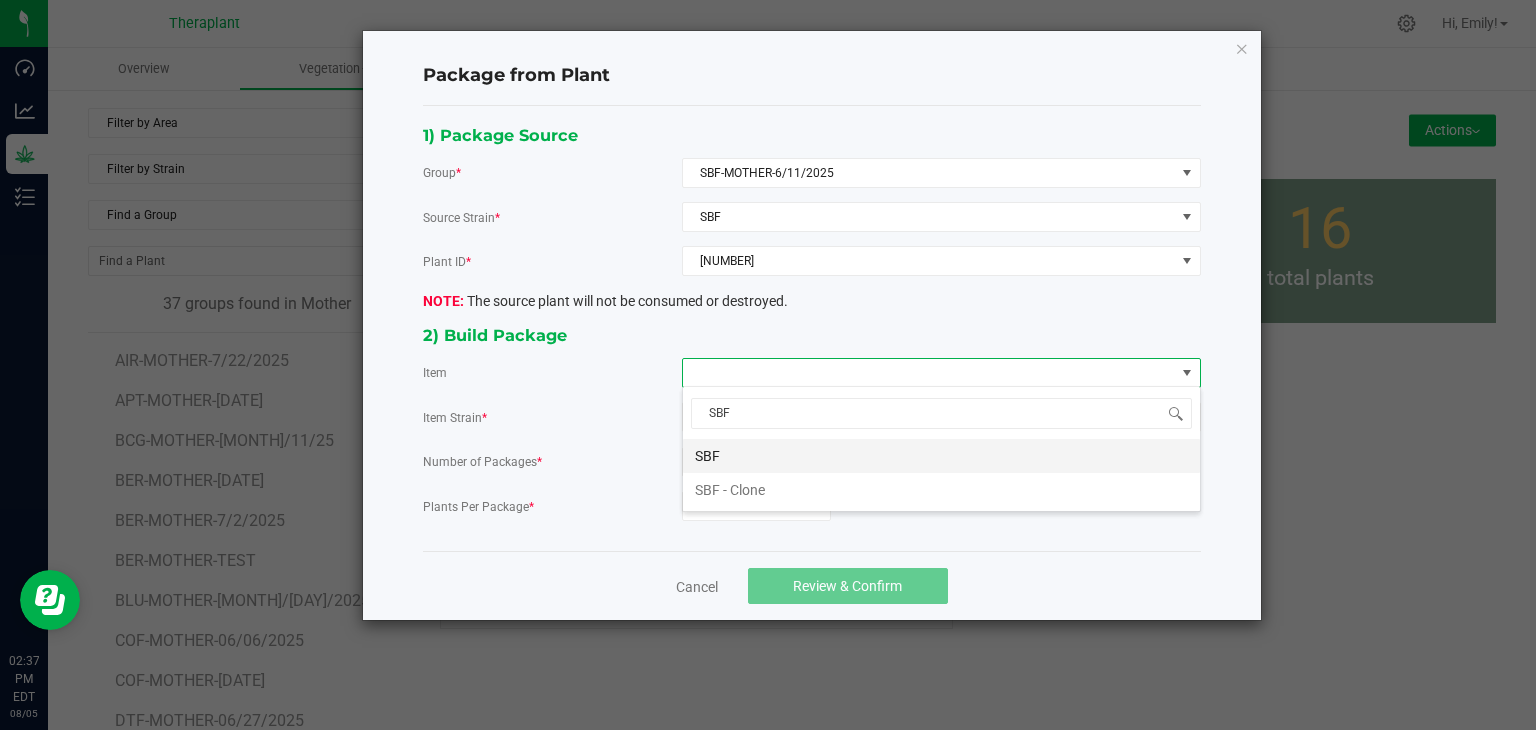 click on "SBF" at bounding box center [941, 456] 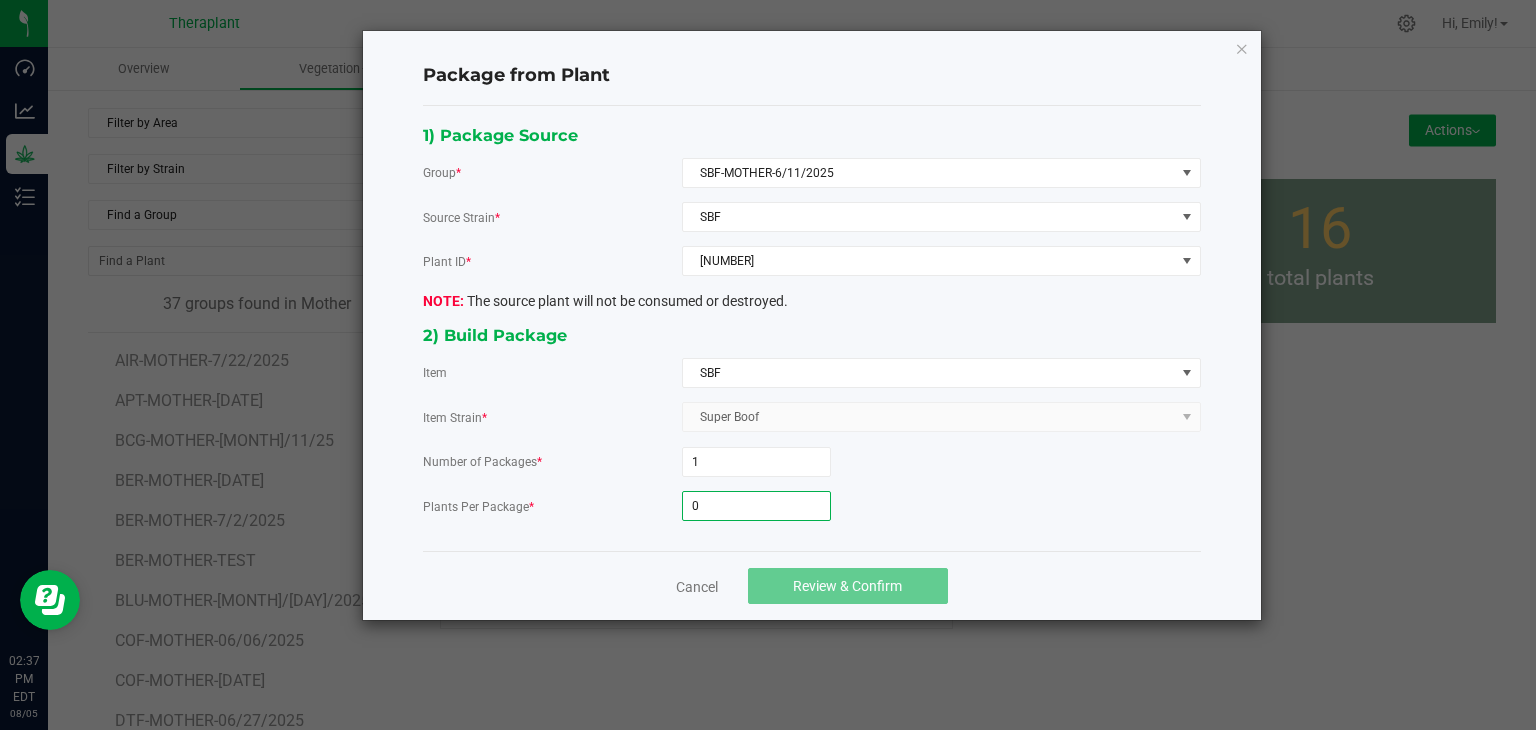 click on "0" at bounding box center [756, 506] 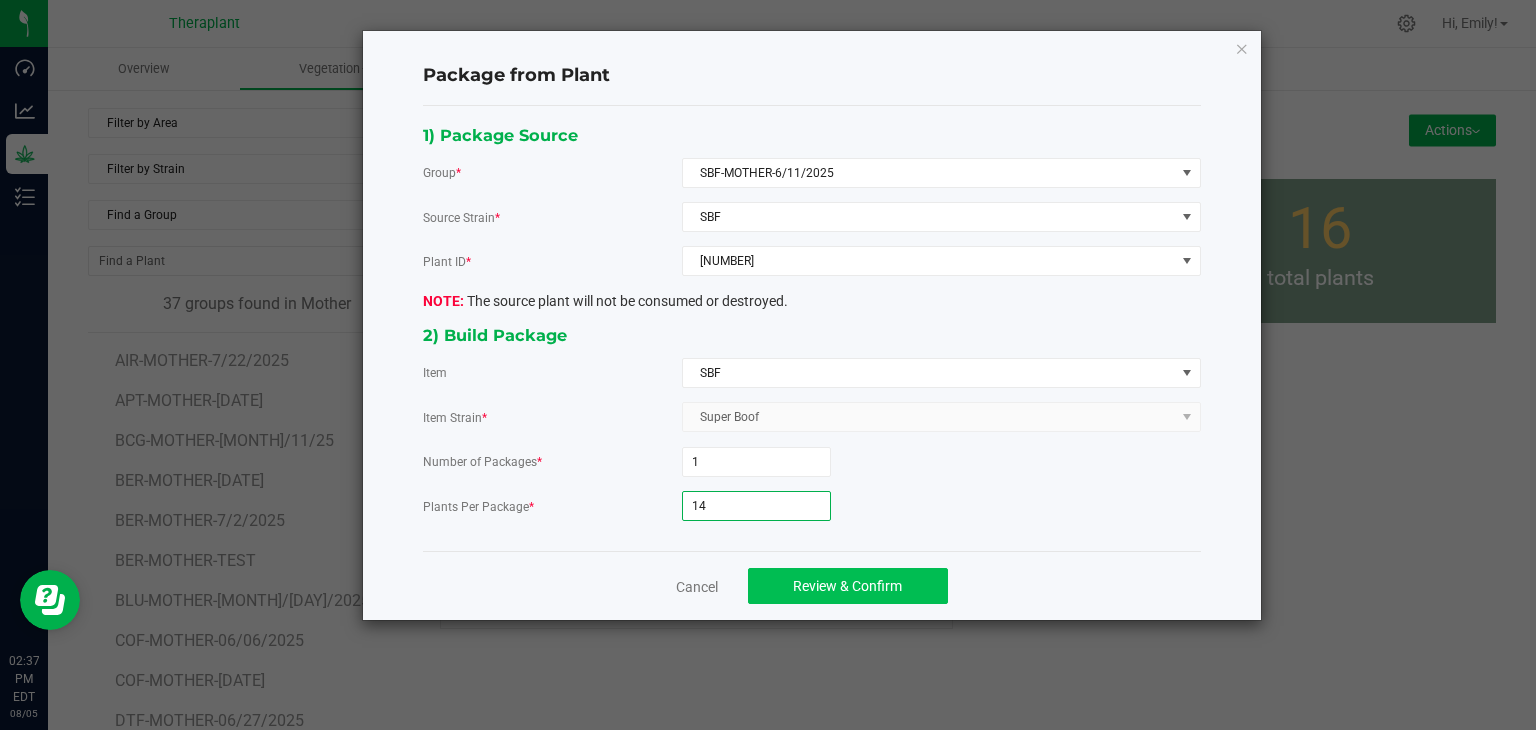 type on "14" 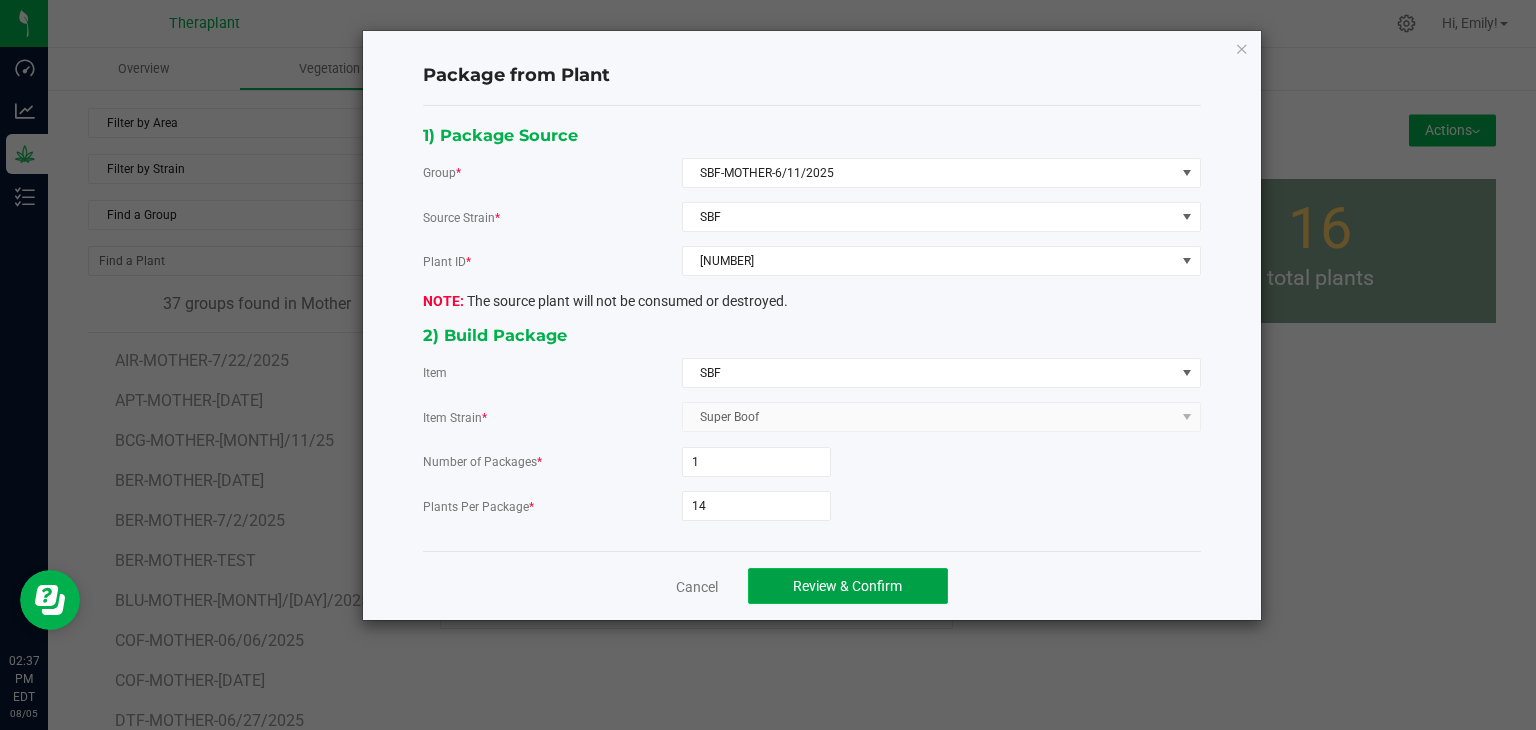 click on "Review & Confirm" 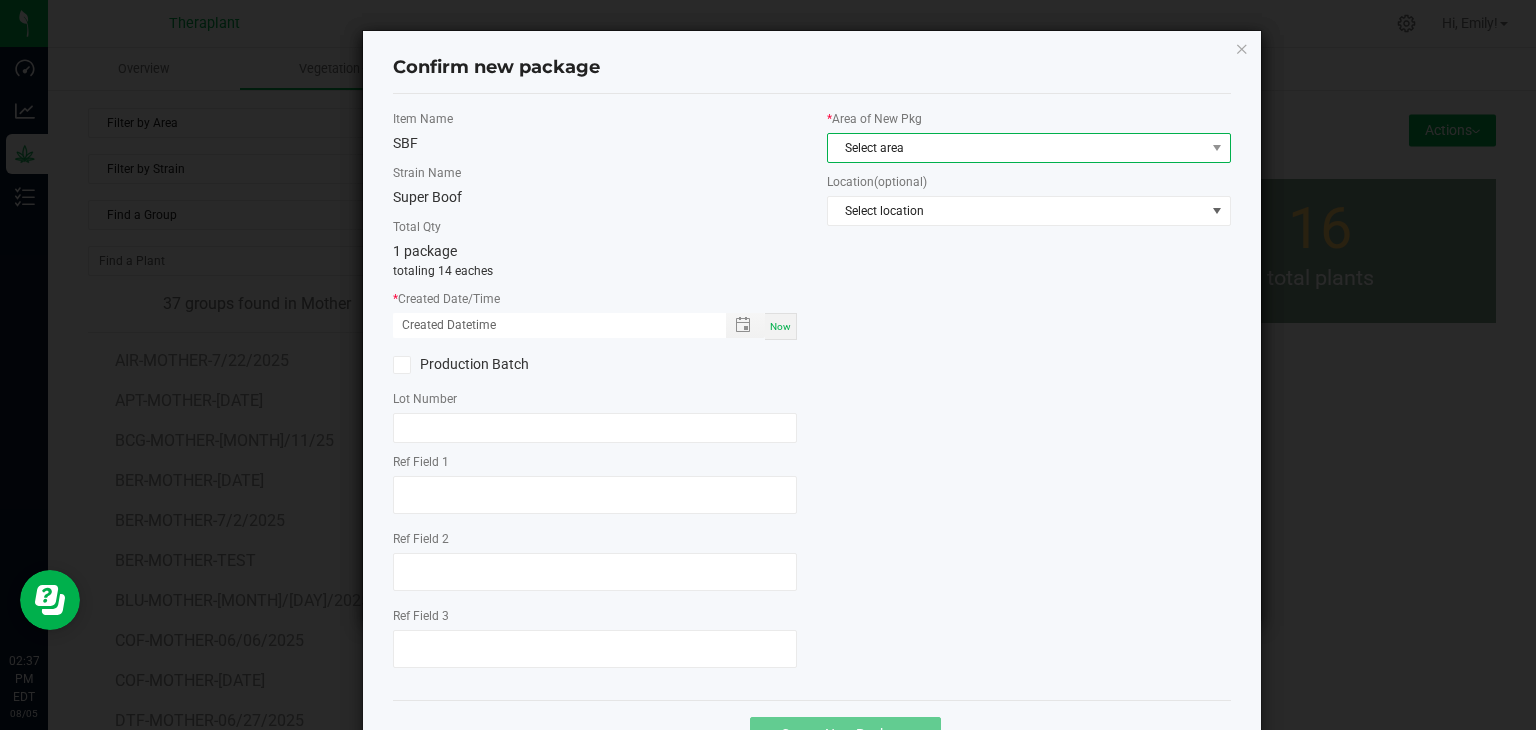 click on "Select area" at bounding box center (1016, 148) 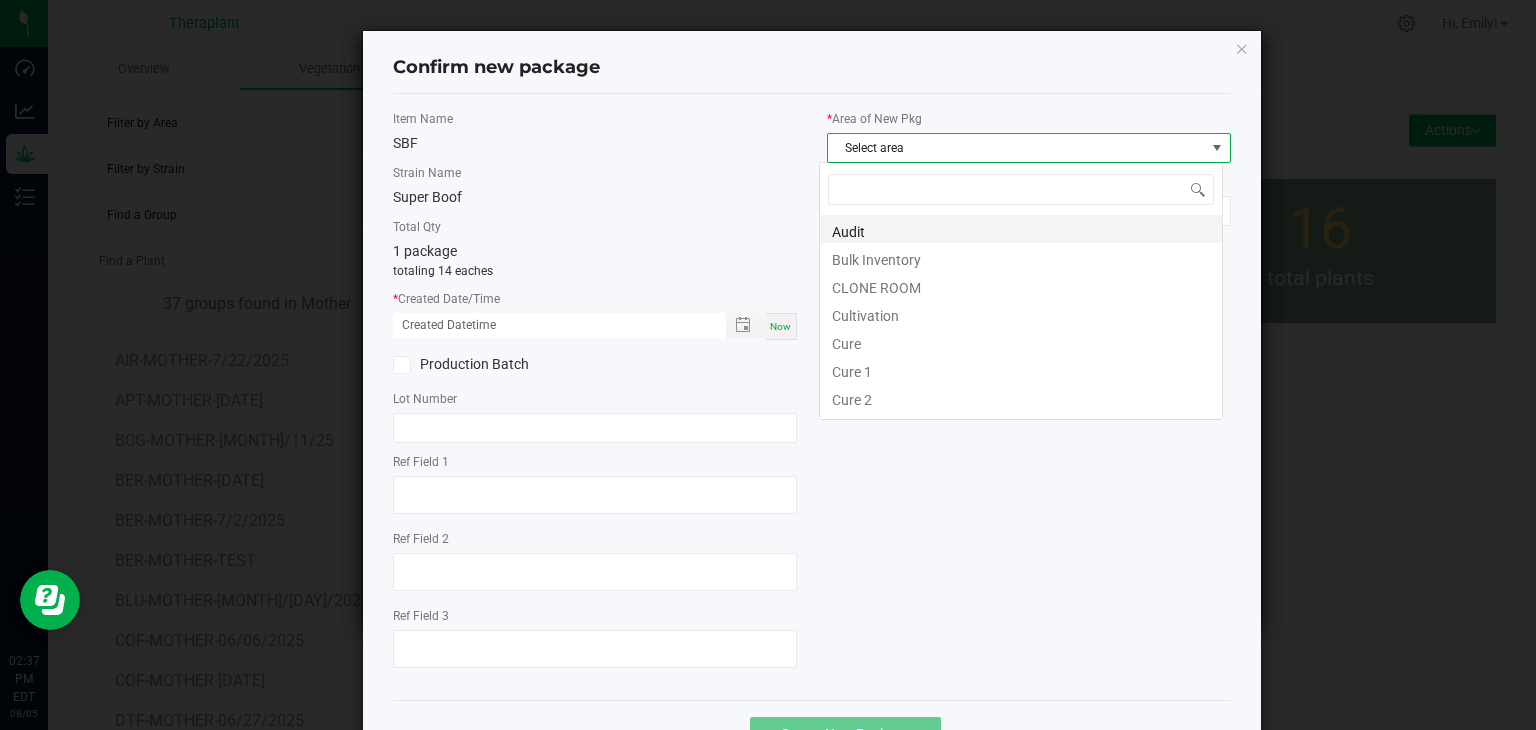 scroll, scrollTop: 99970, scrollLeft: 99596, axis: both 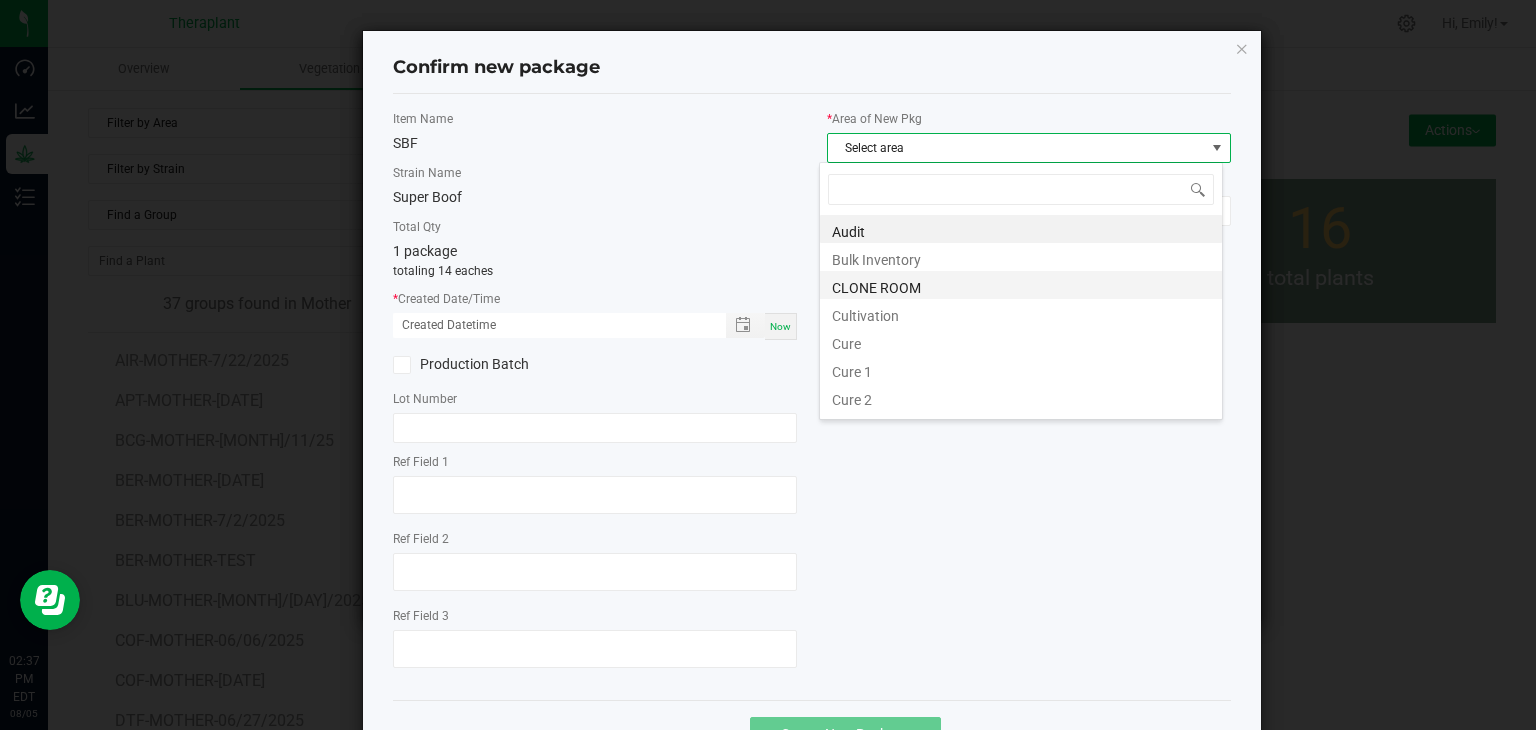 click on "CLONE ROOM" at bounding box center (1021, 285) 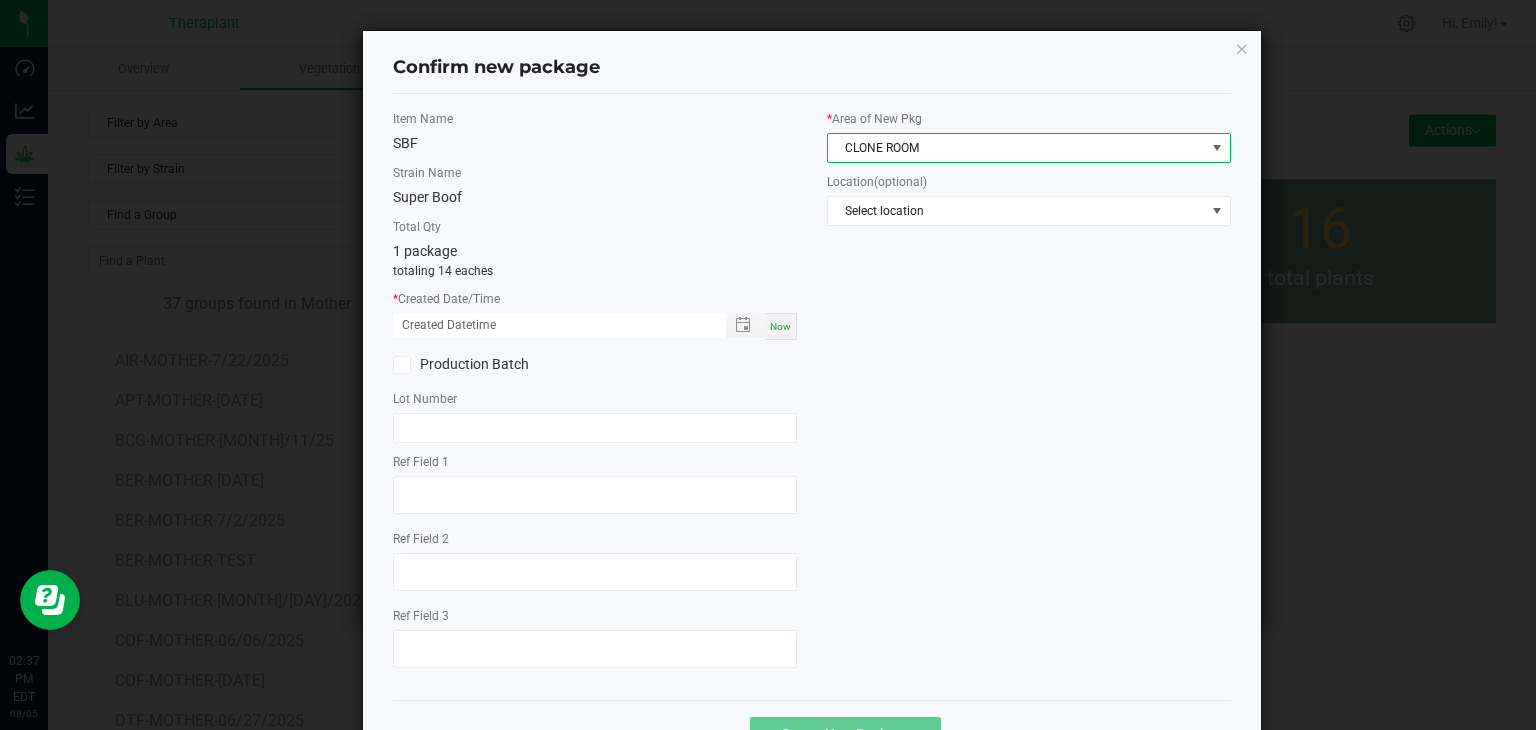 click on "Now" at bounding box center (780, 326) 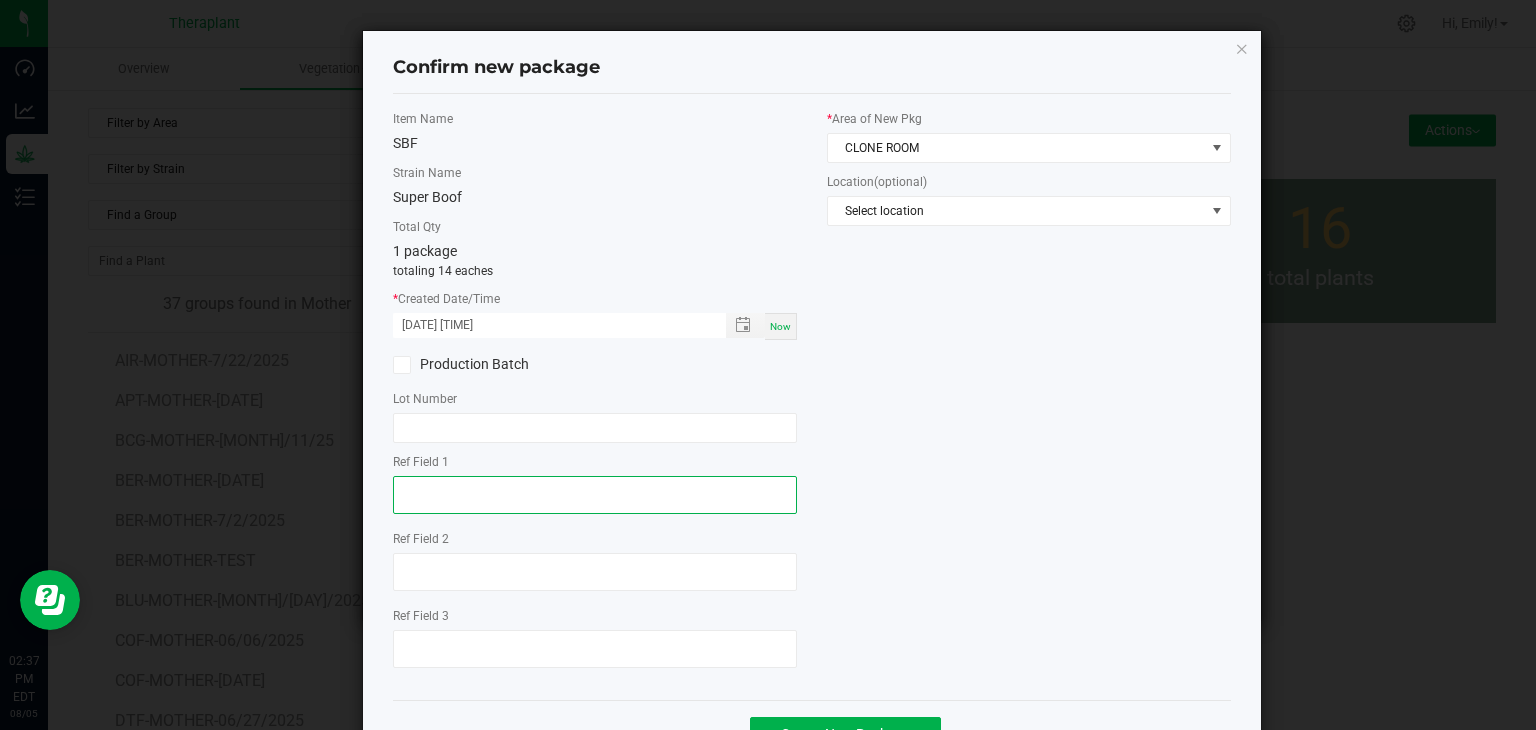 click 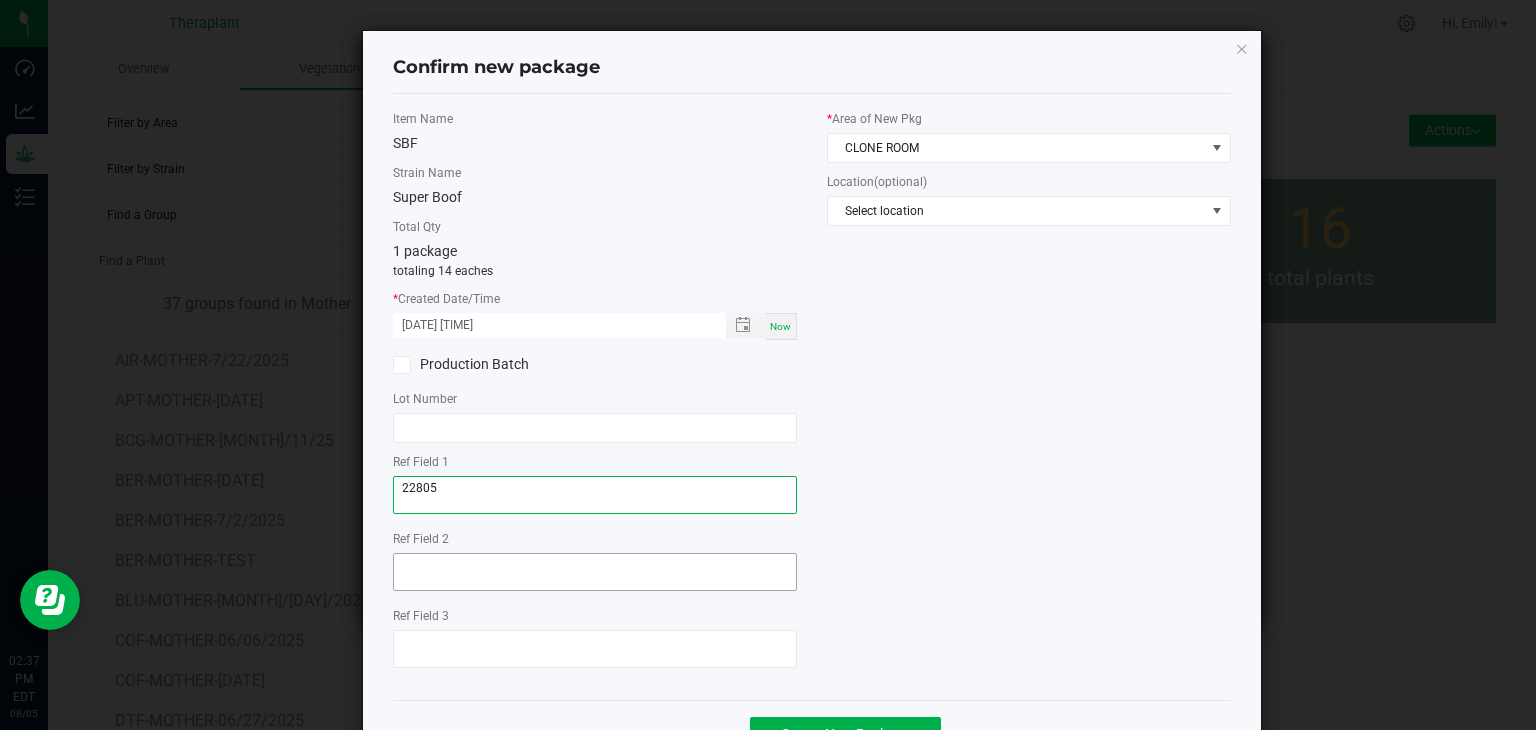 type on "[NUMBER]" 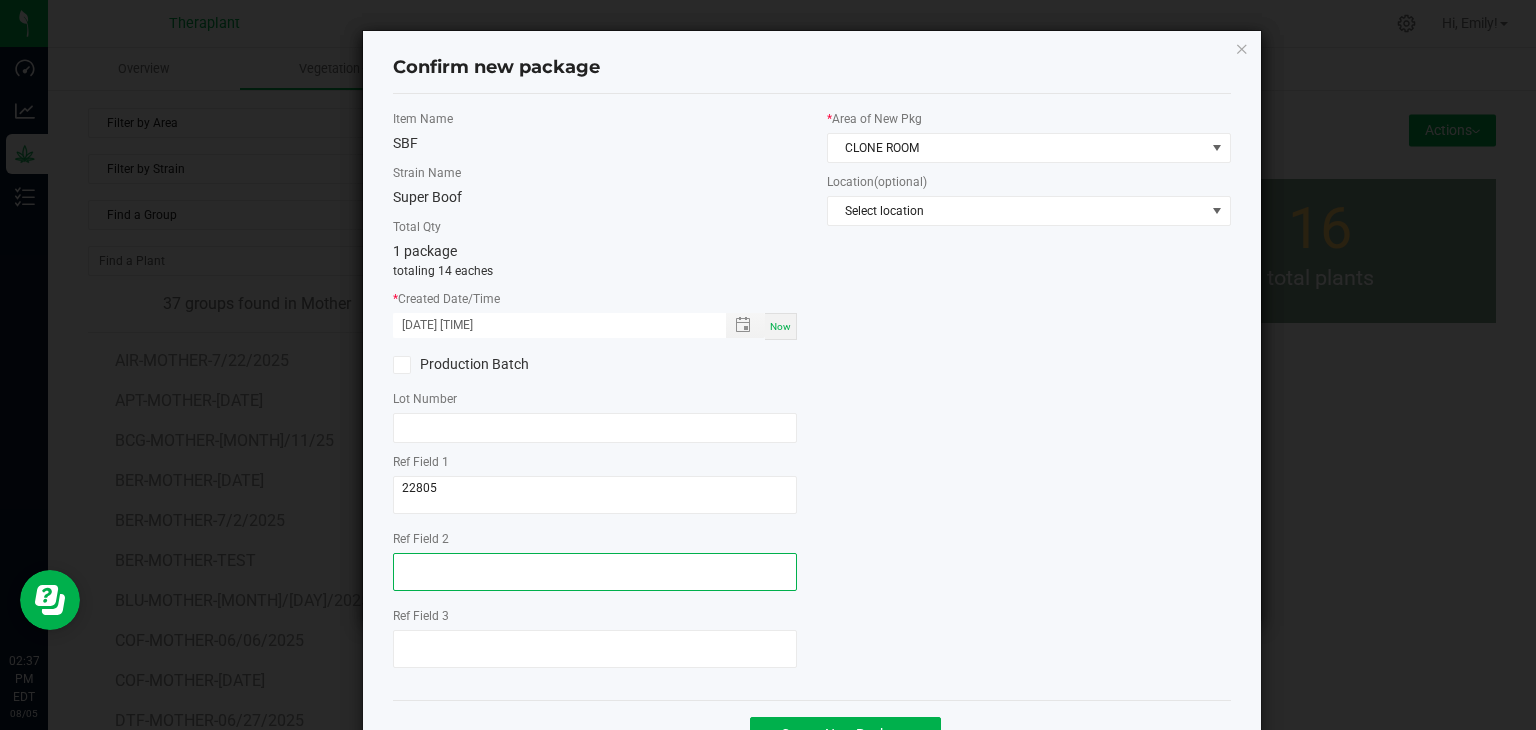 click at bounding box center [595, 572] 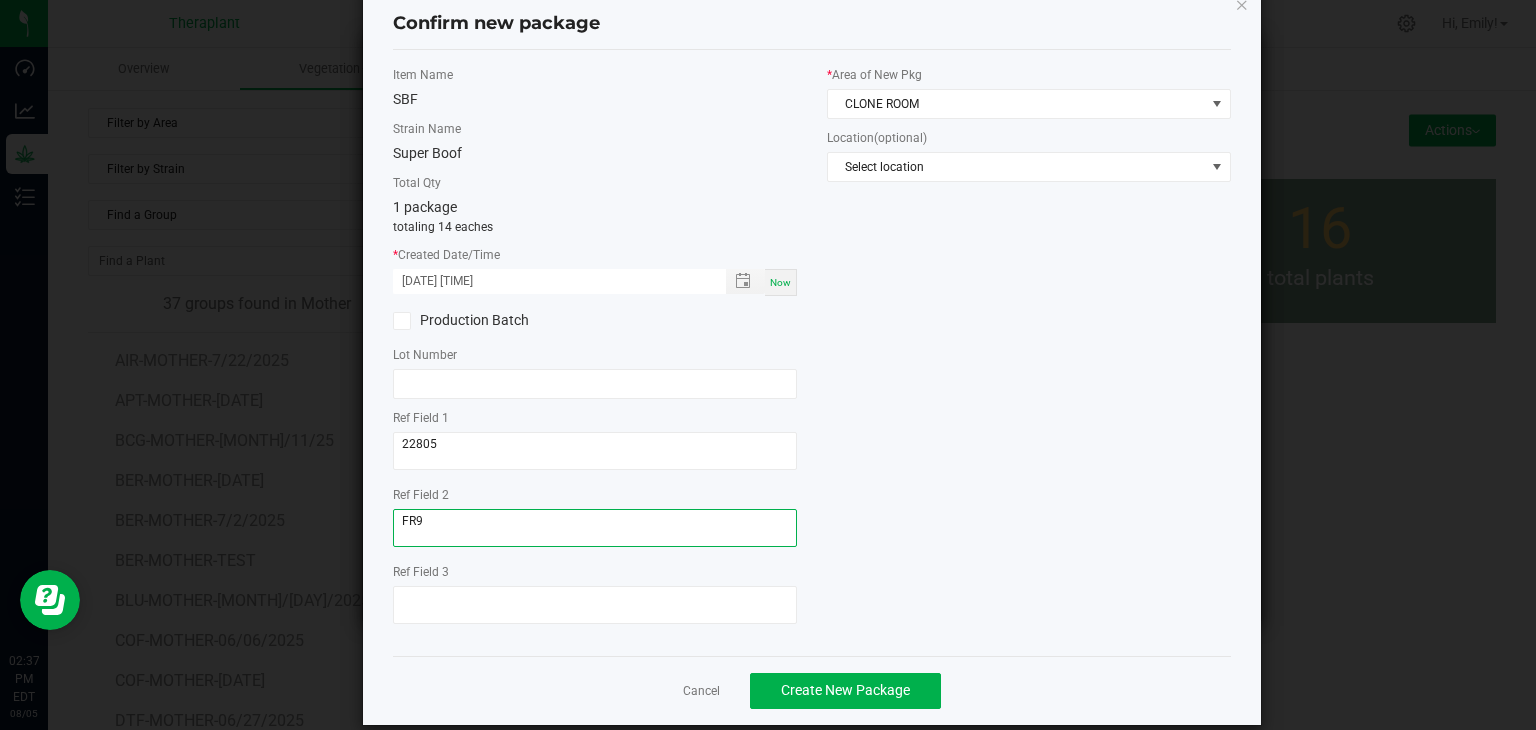 scroll, scrollTop: 69, scrollLeft: 0, axis: vertical 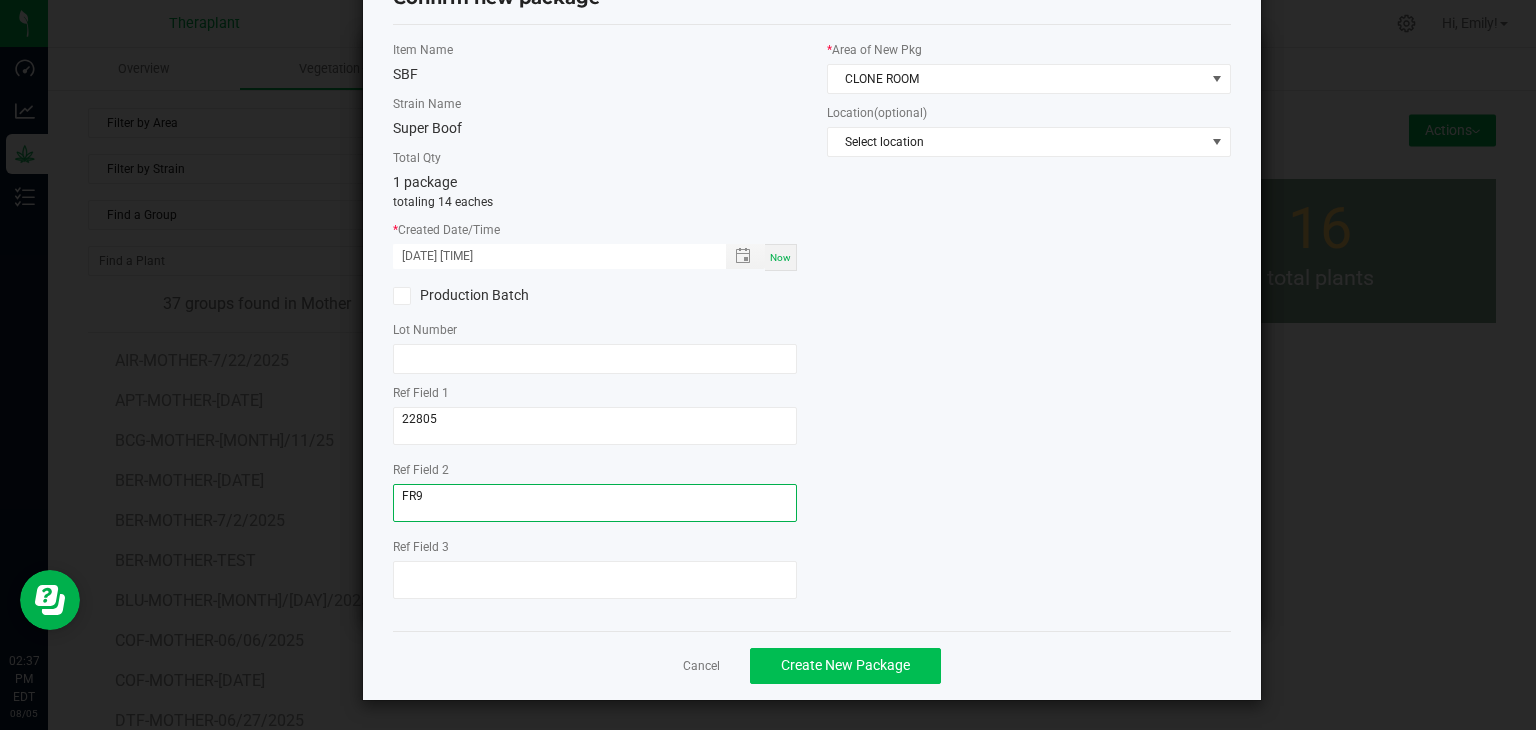 type on "FR9" 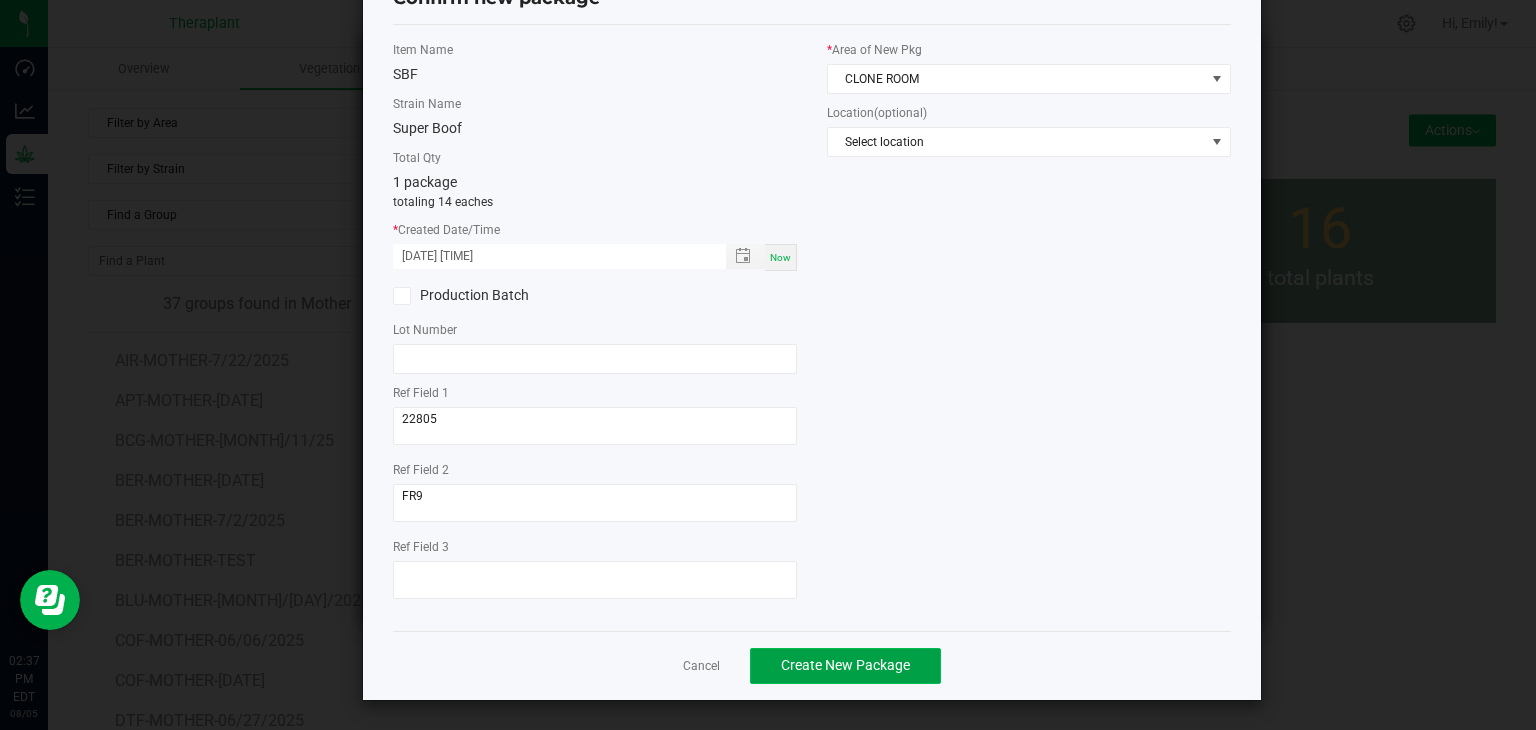 click on "Create New Package" 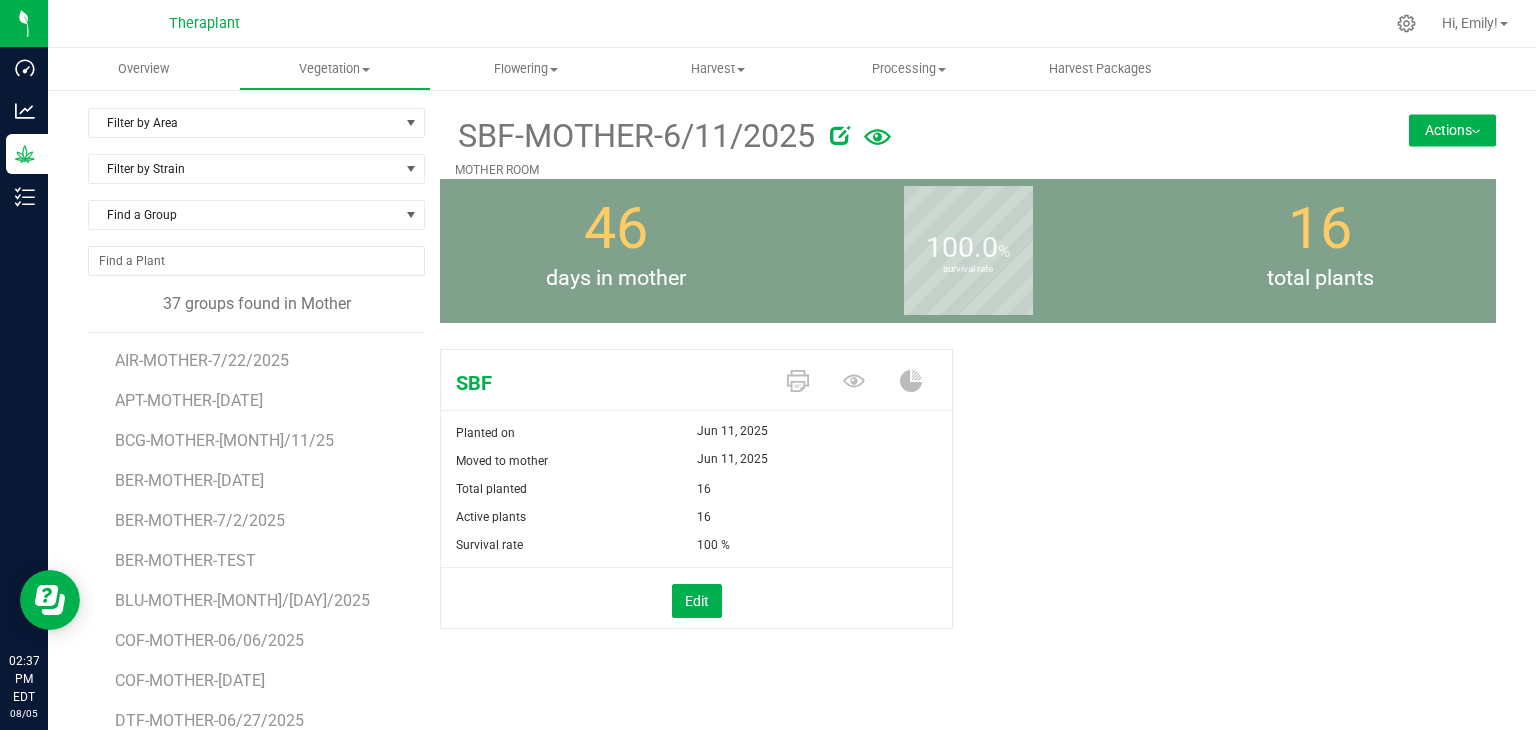 click on "Actions" at bounding box center (1452, 130) 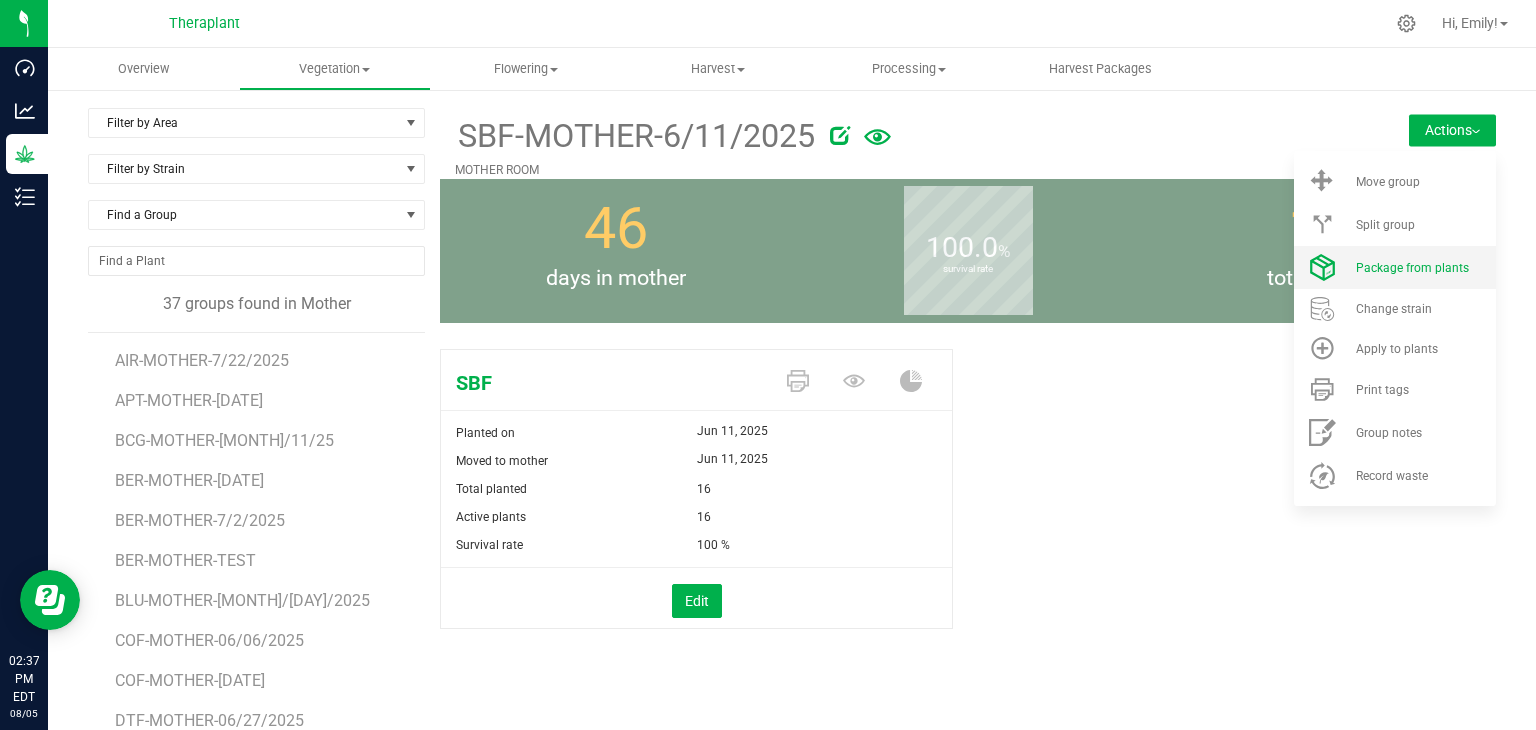 click on "Package from plants" at bounding box center [1412, 268] 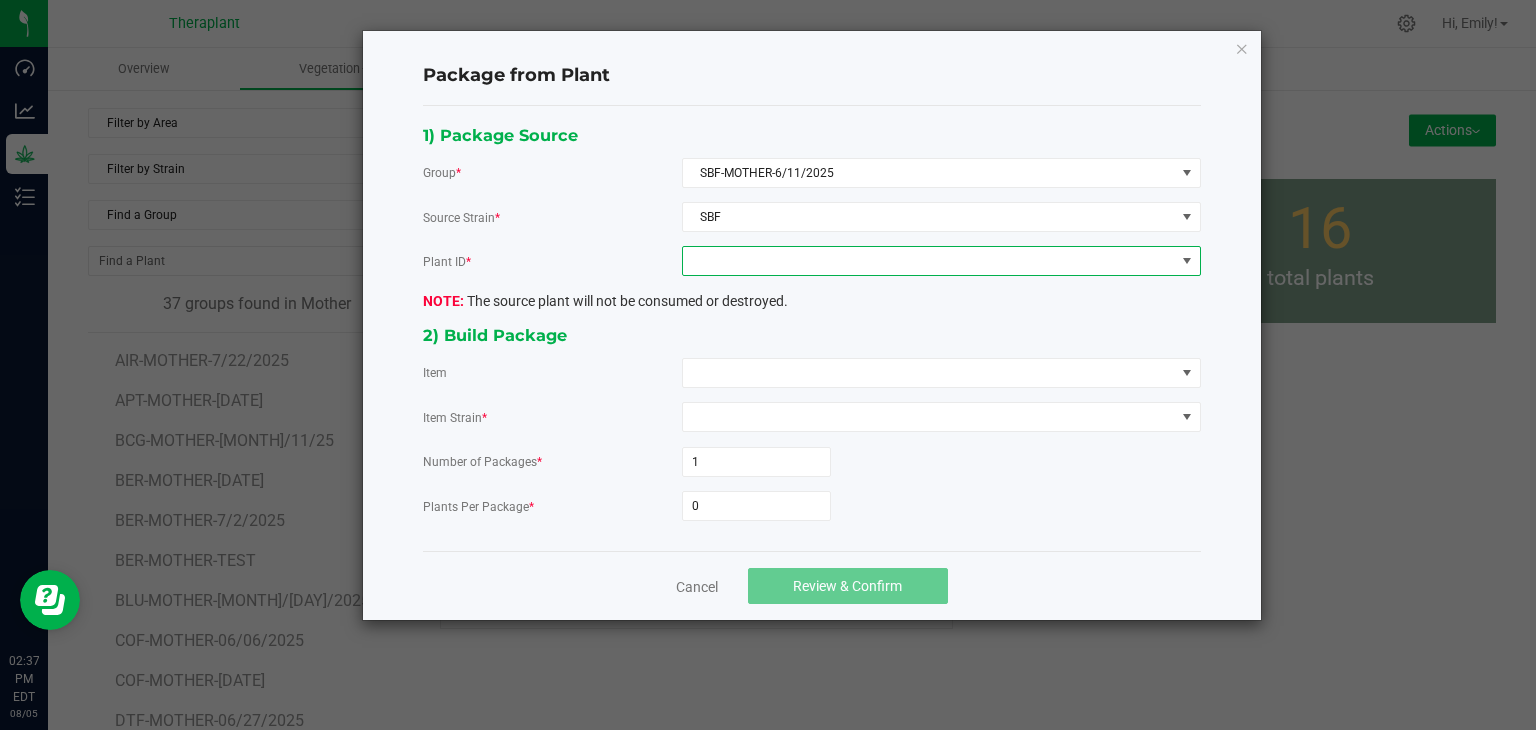 click at bounding box center (929, 261) 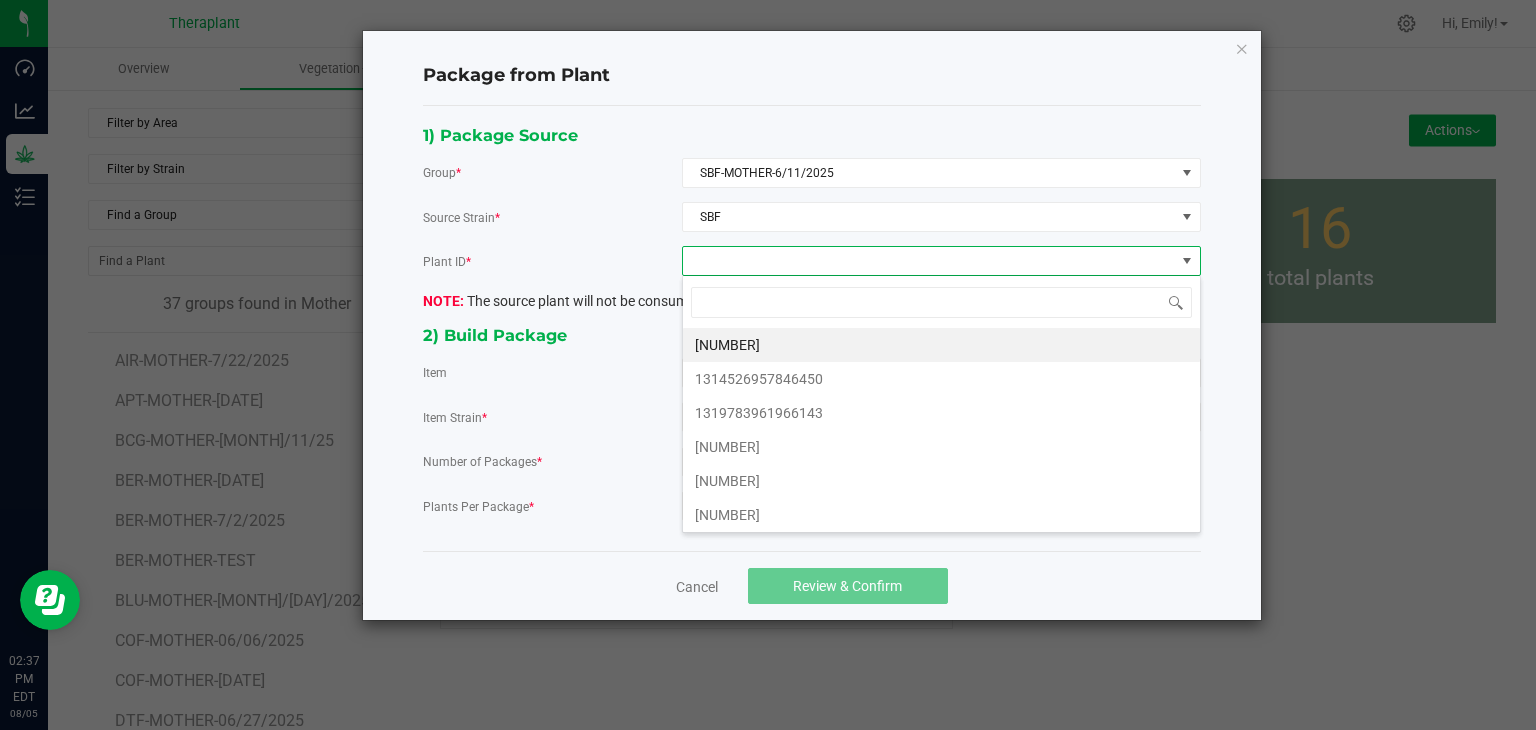 scroll, scrollTop: 99970, scrollLeft: 99480, axis: both 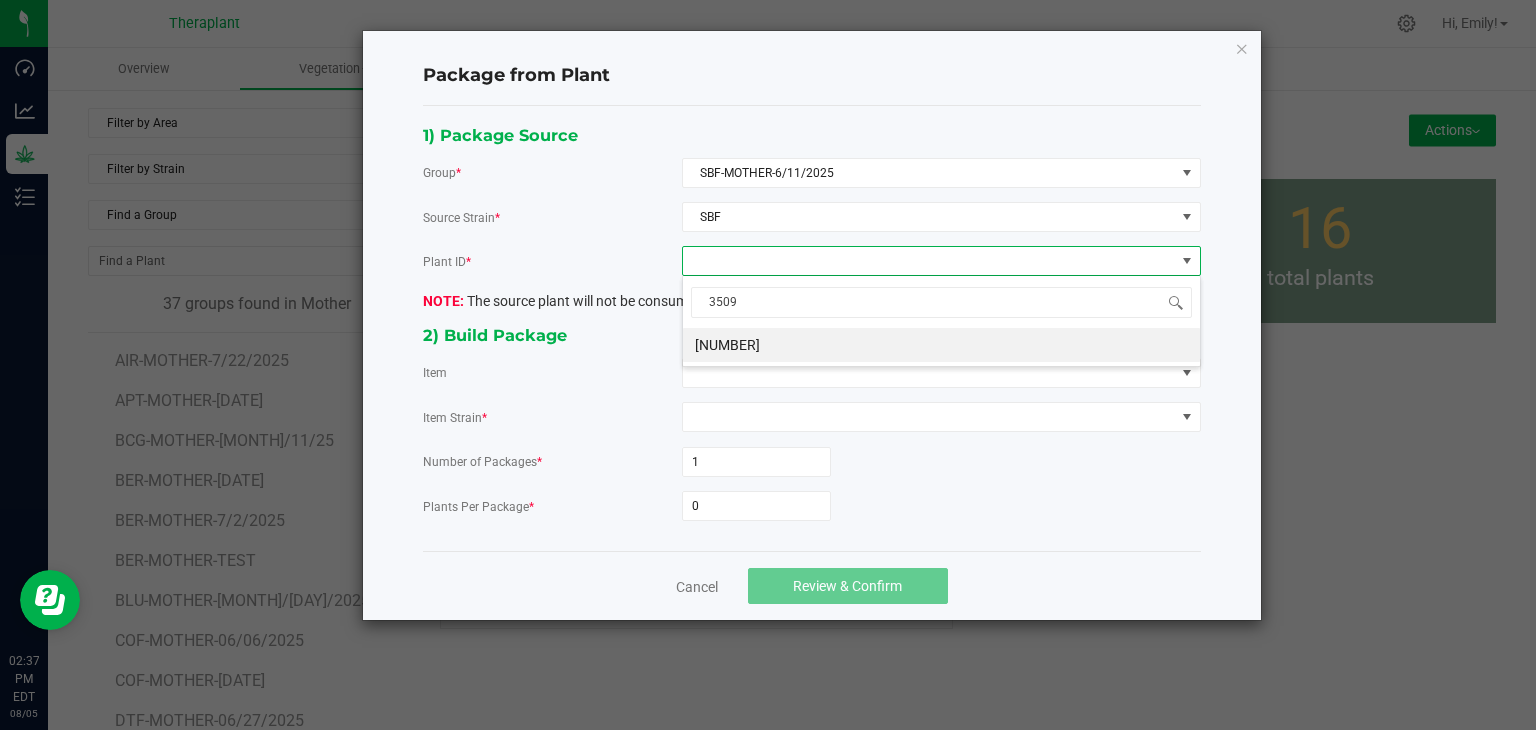 type on "[NUMBER]" 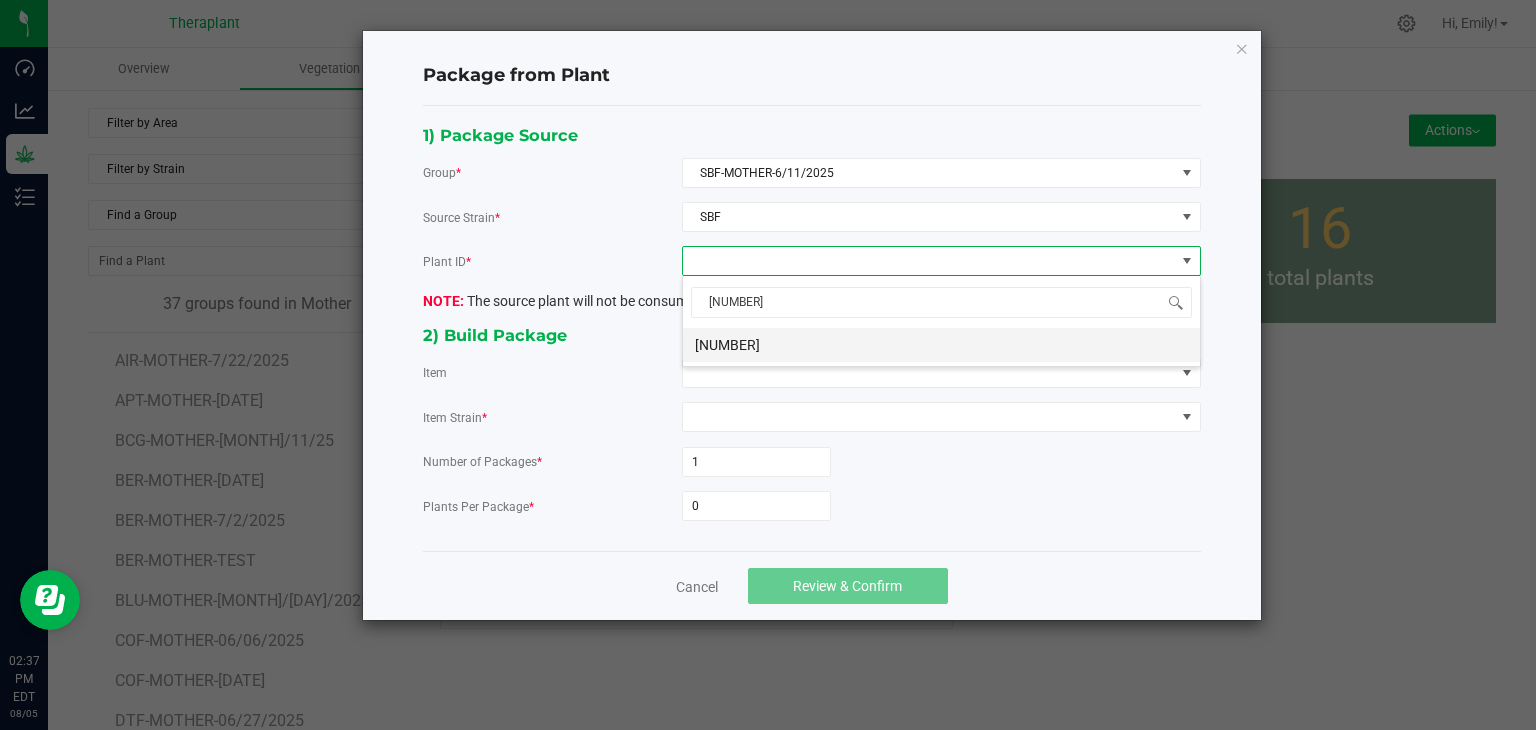 click on "2687917152335097" at bounding box center (941, 345) 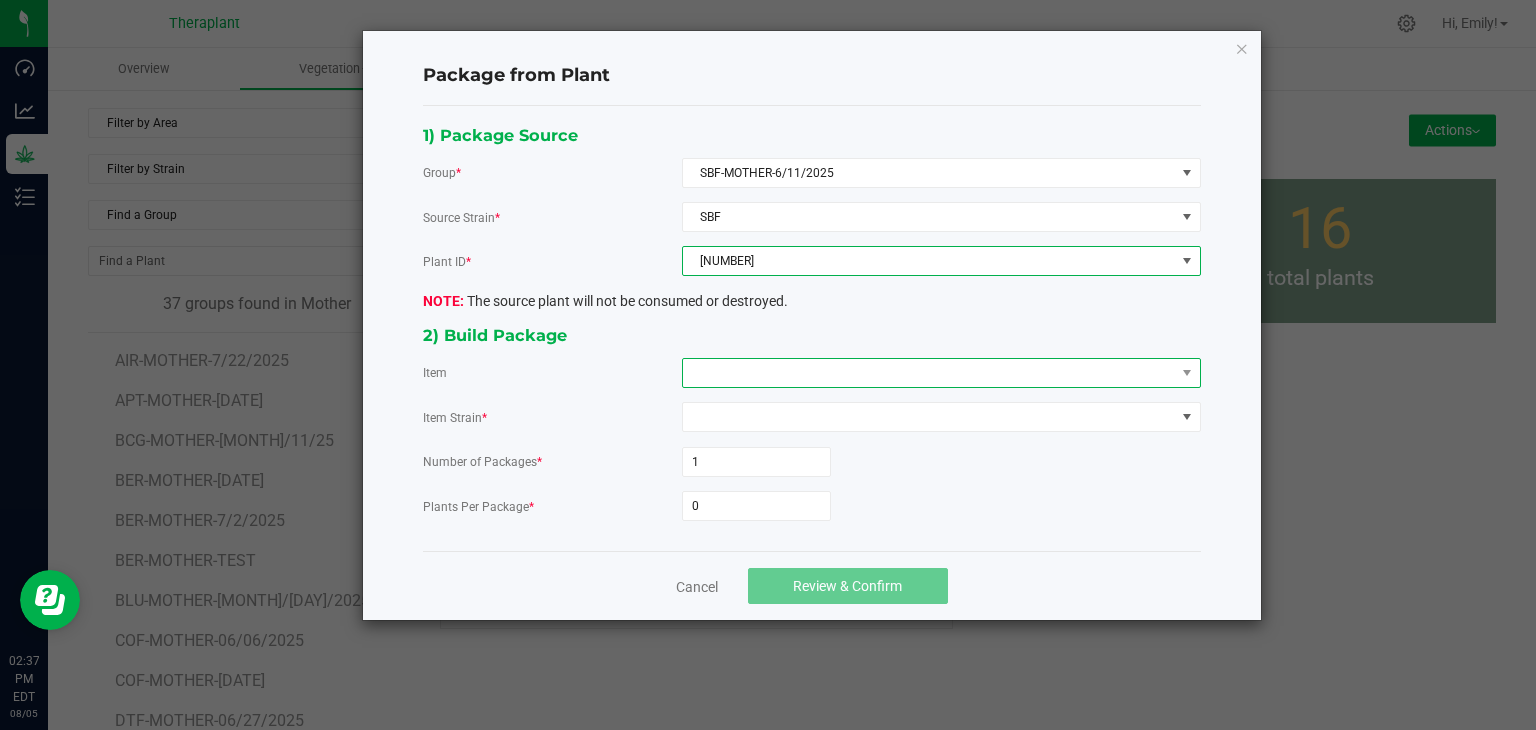 click at bounding box center (929, 373) 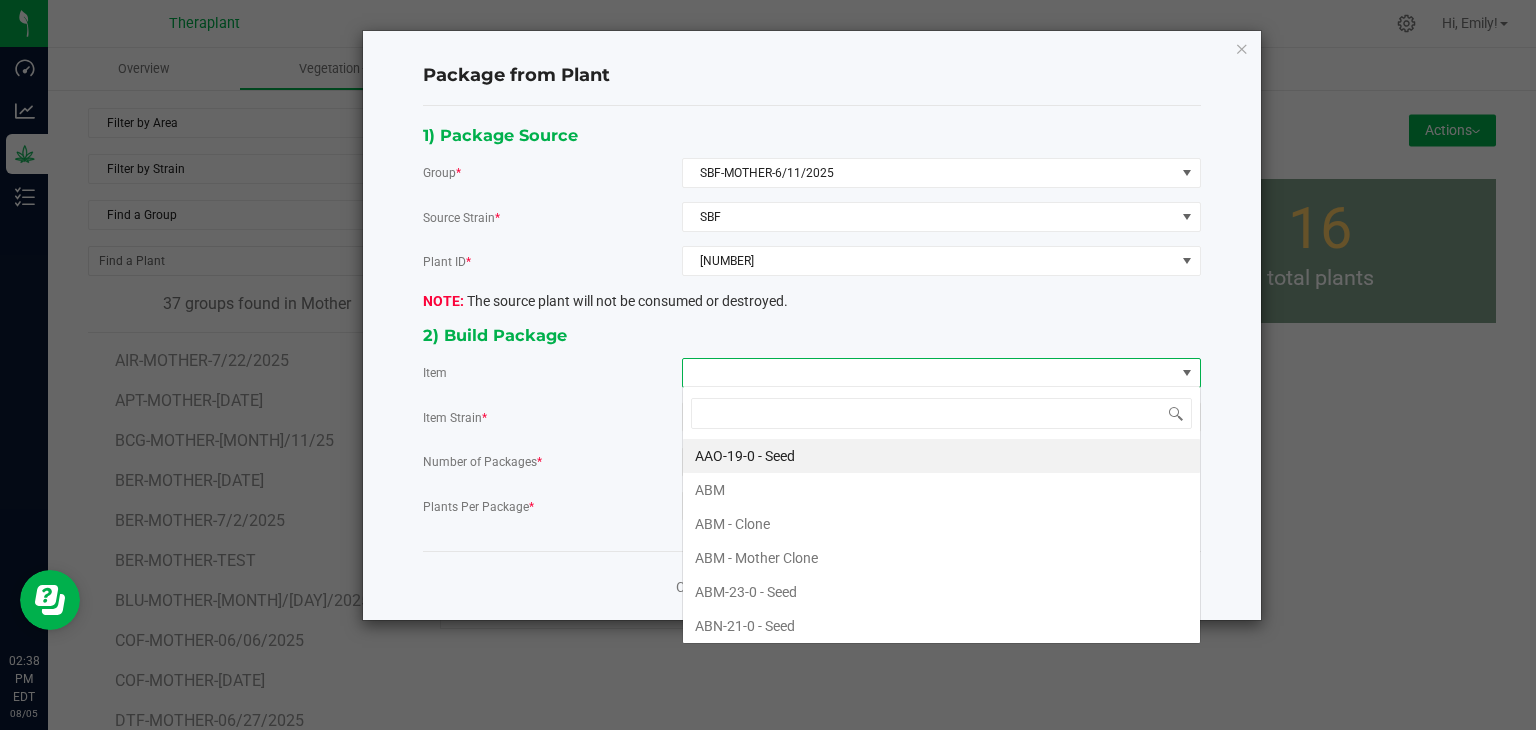 scroll, scrollTop: 99970, scrollLeft: 99480, axis: both 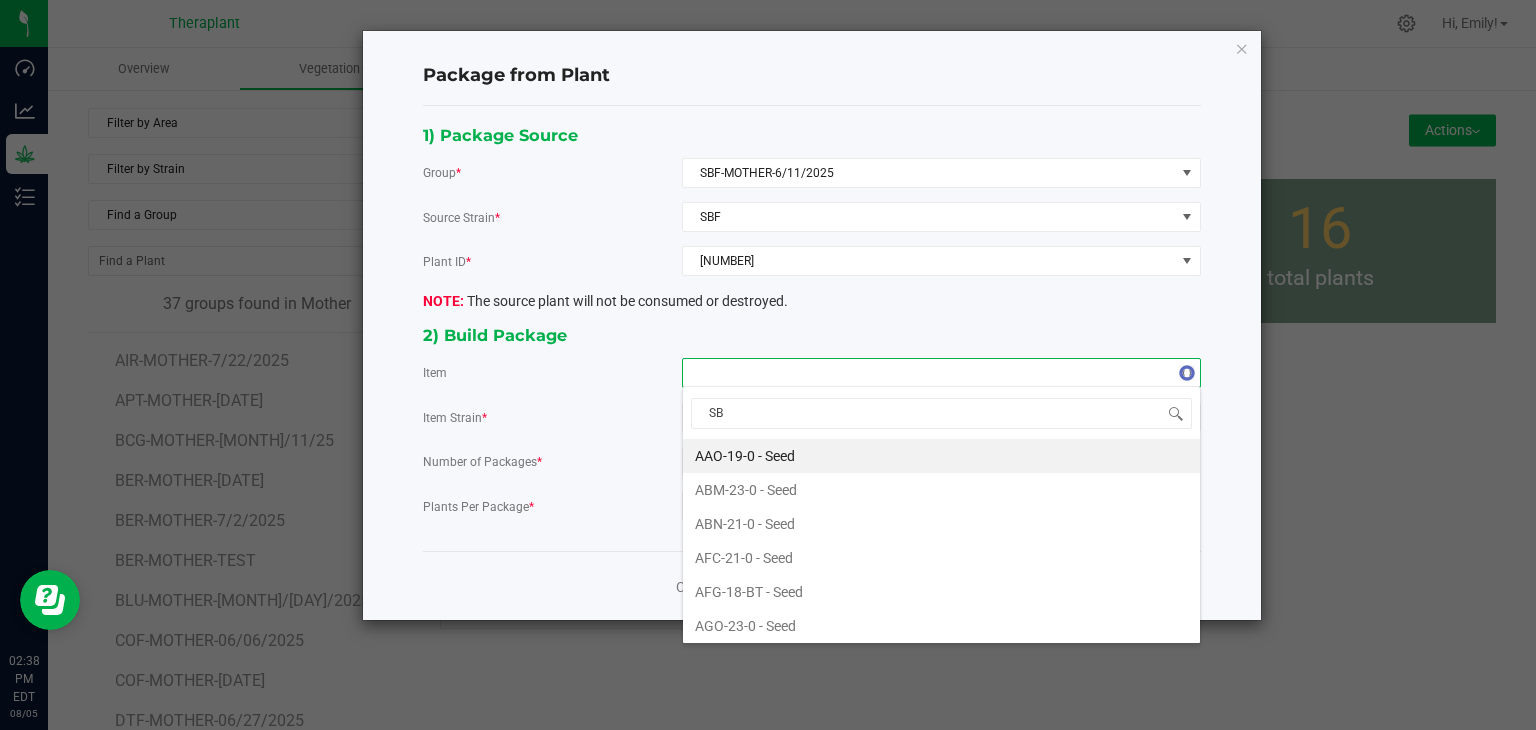 type on "SBF" 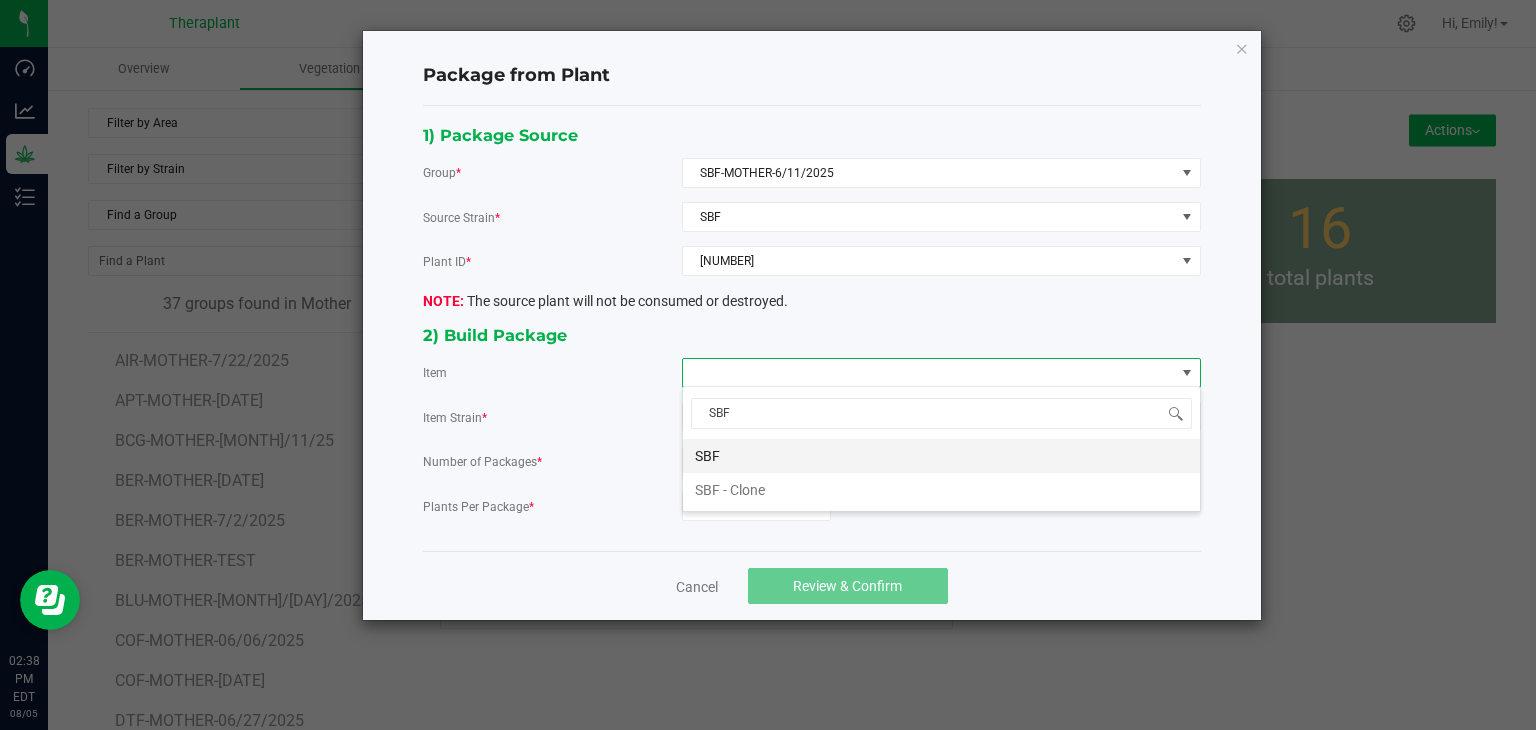 click on "SBF" at bounding box center (941, 456) 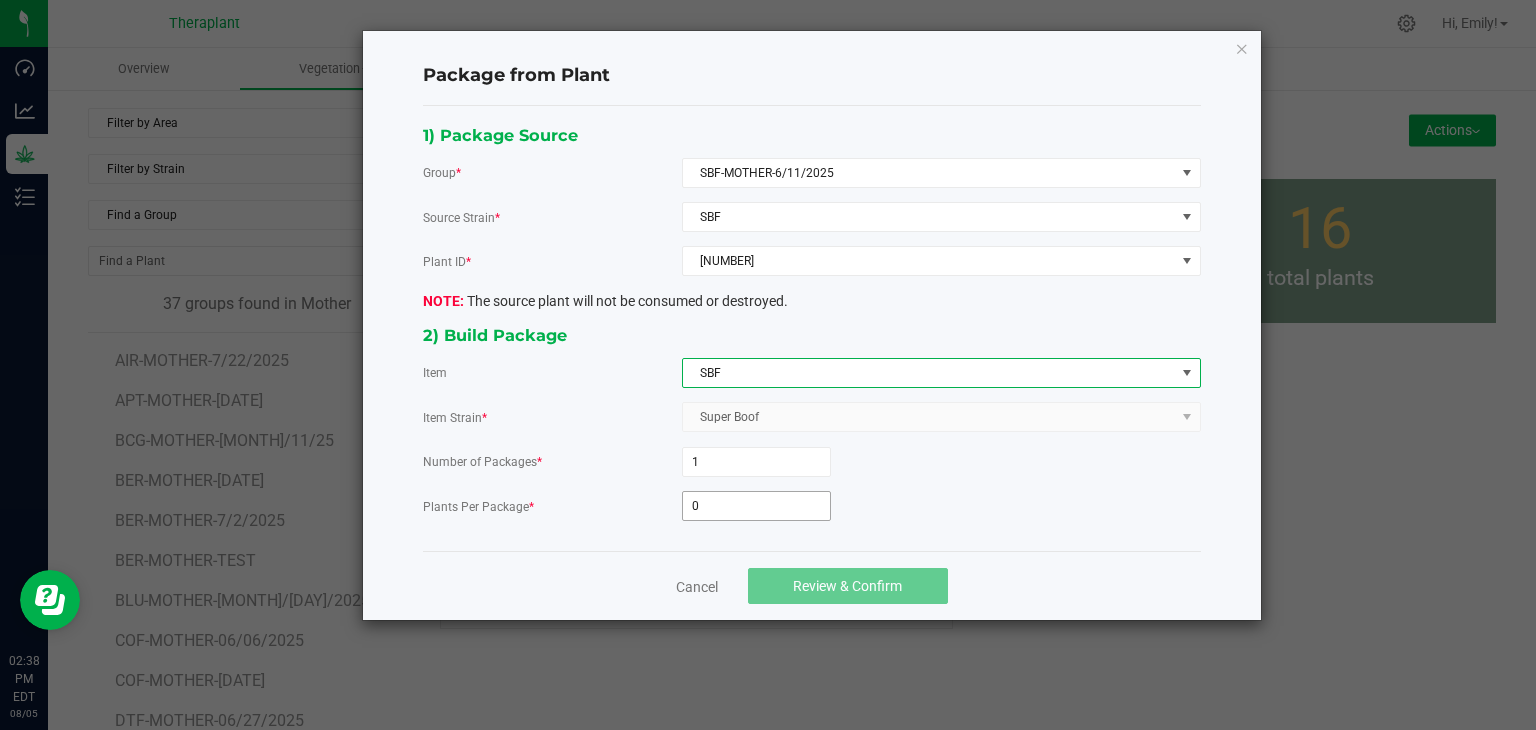 click on "0" at bounding box center [756, 506] 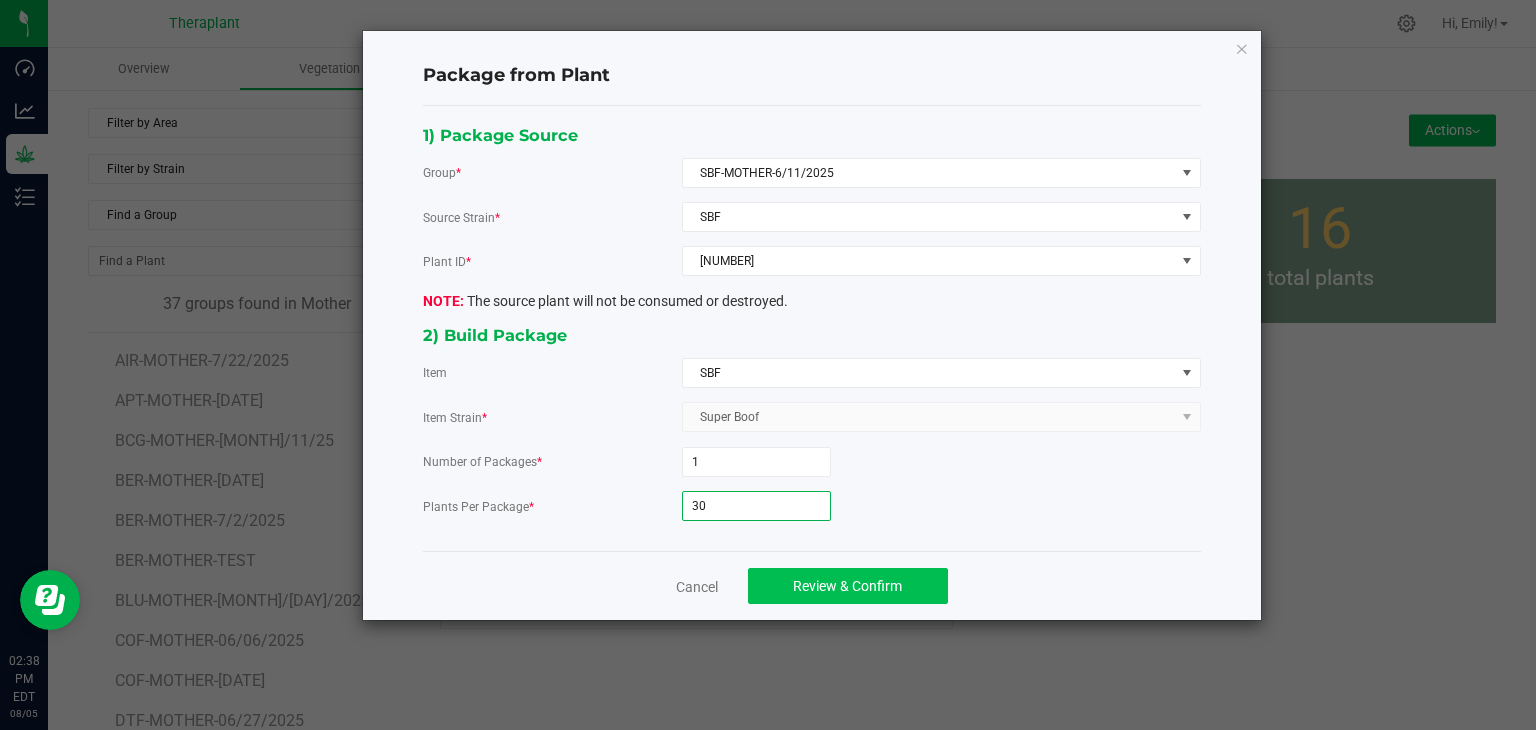 type on "30" 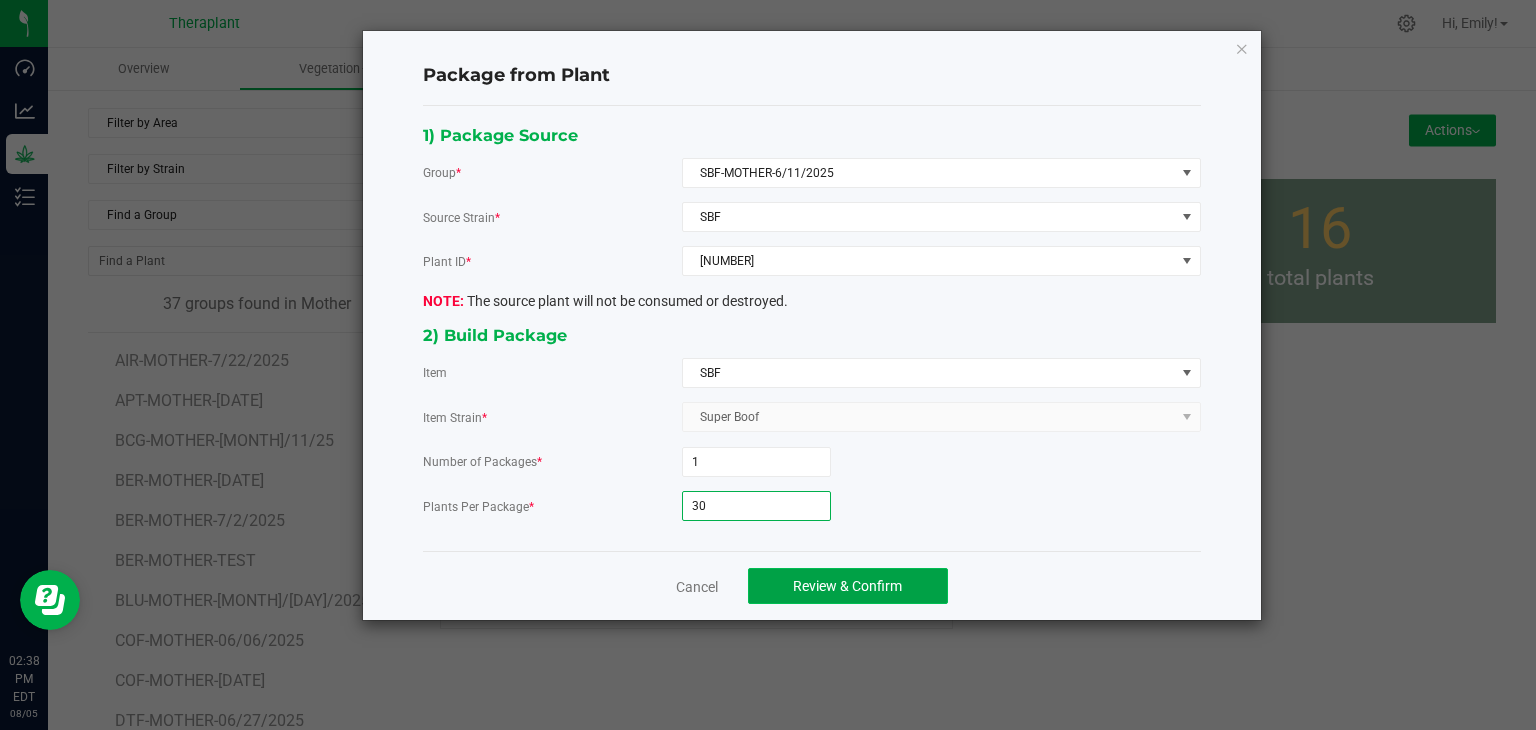 click on "Review & Confirm" 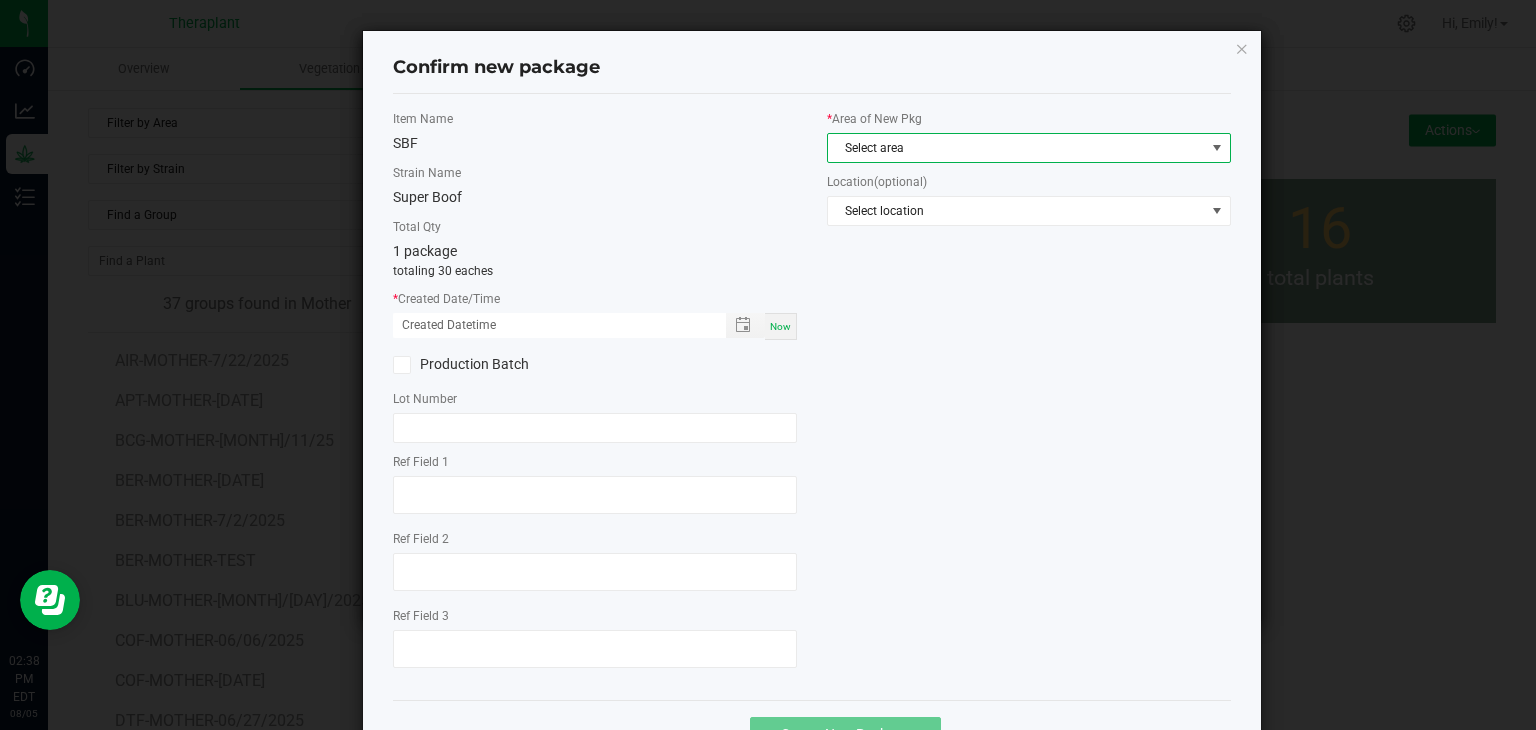 click on "Select area" at bounding box center [1016, 148] 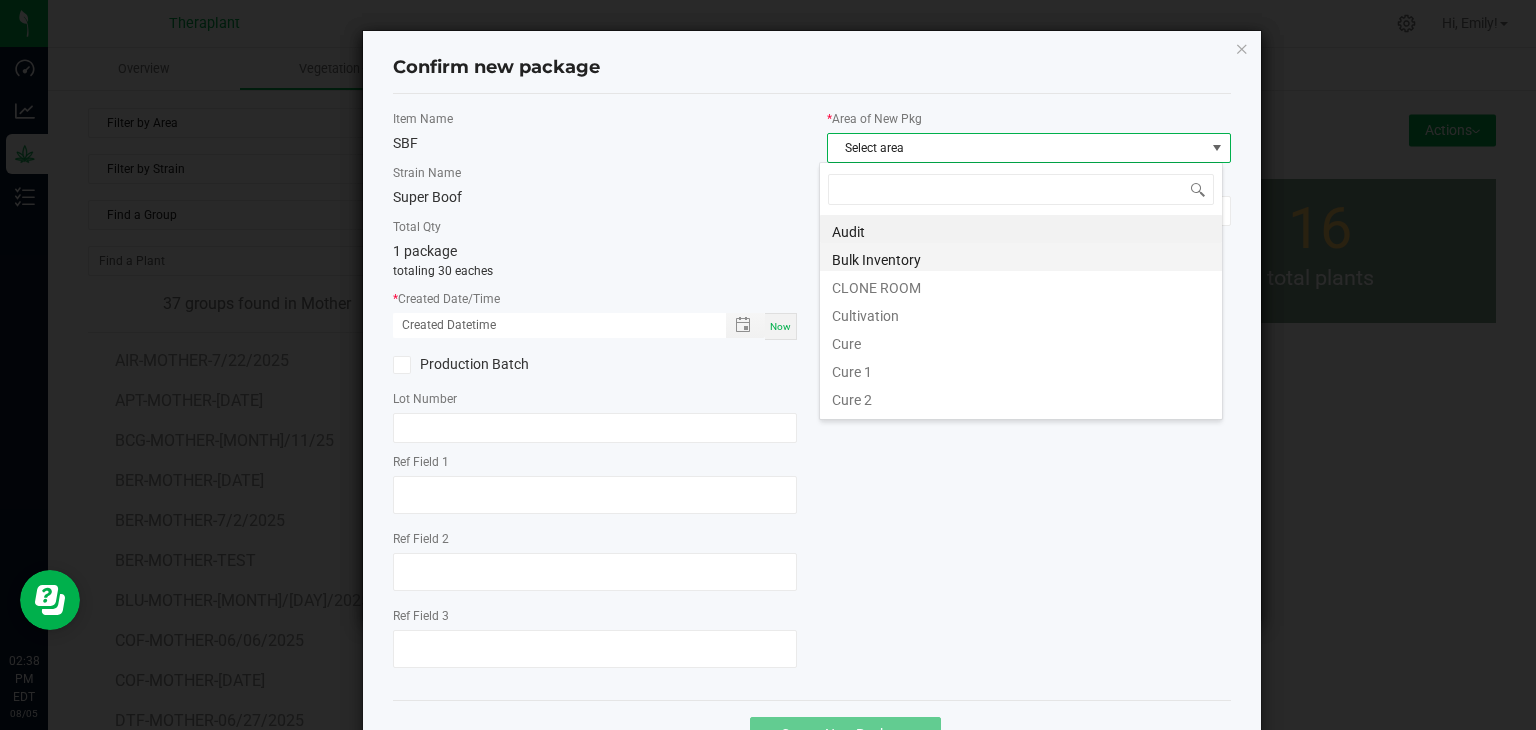 scroll, scrollTop: 99970, scrollLeft: 99596, axis: both 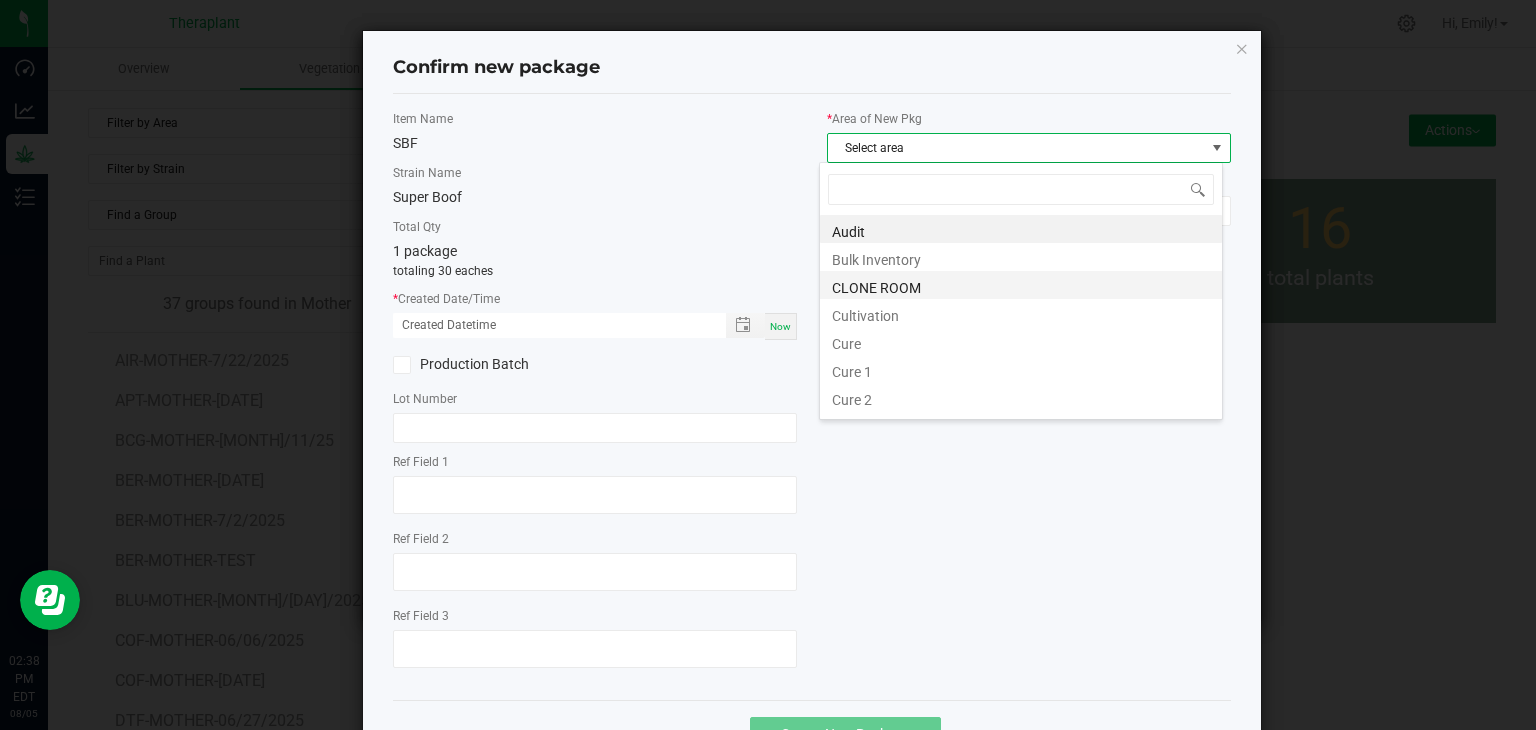 click on "CLONE ROOM" at bounding box center [1021, 285] 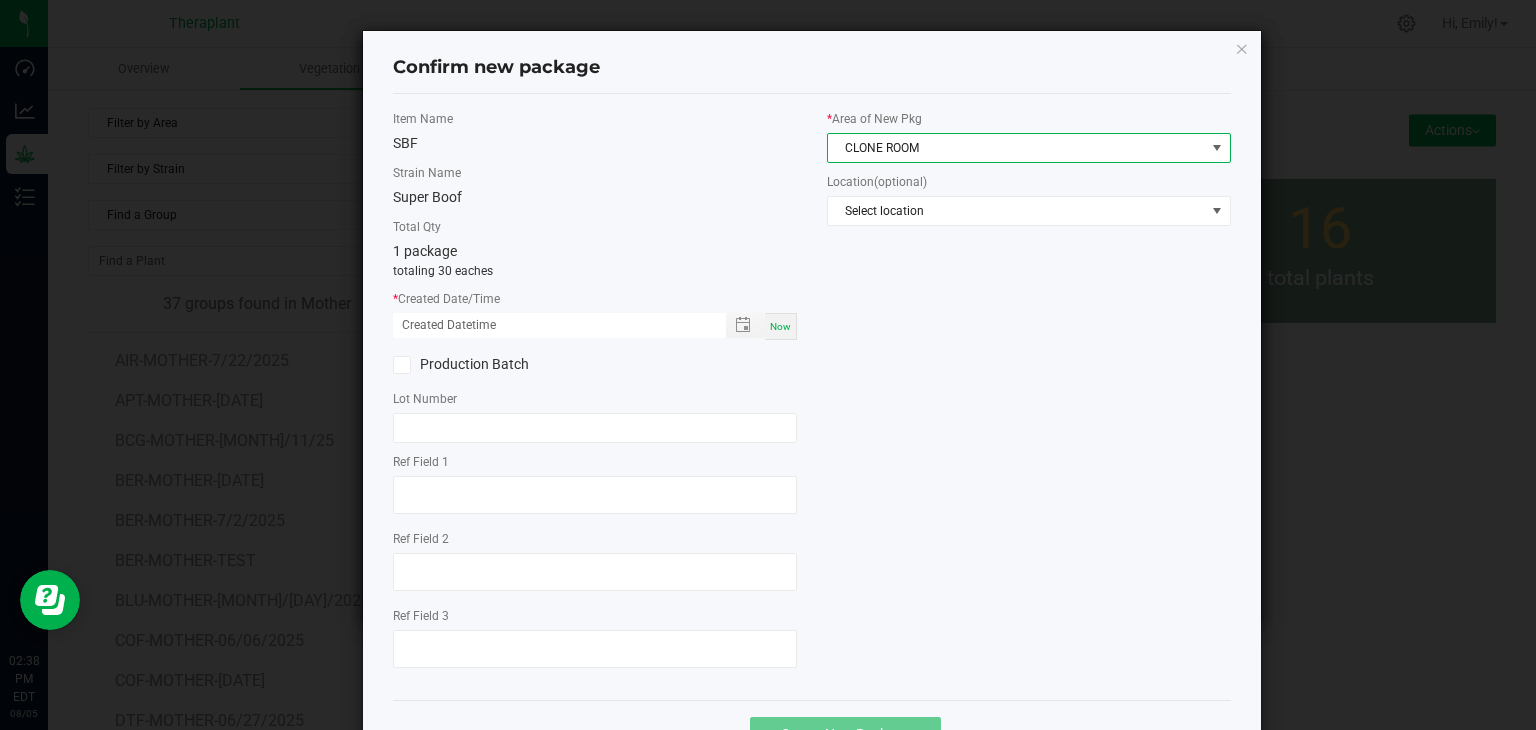 click on "Now" at bounding box center [780, 326] 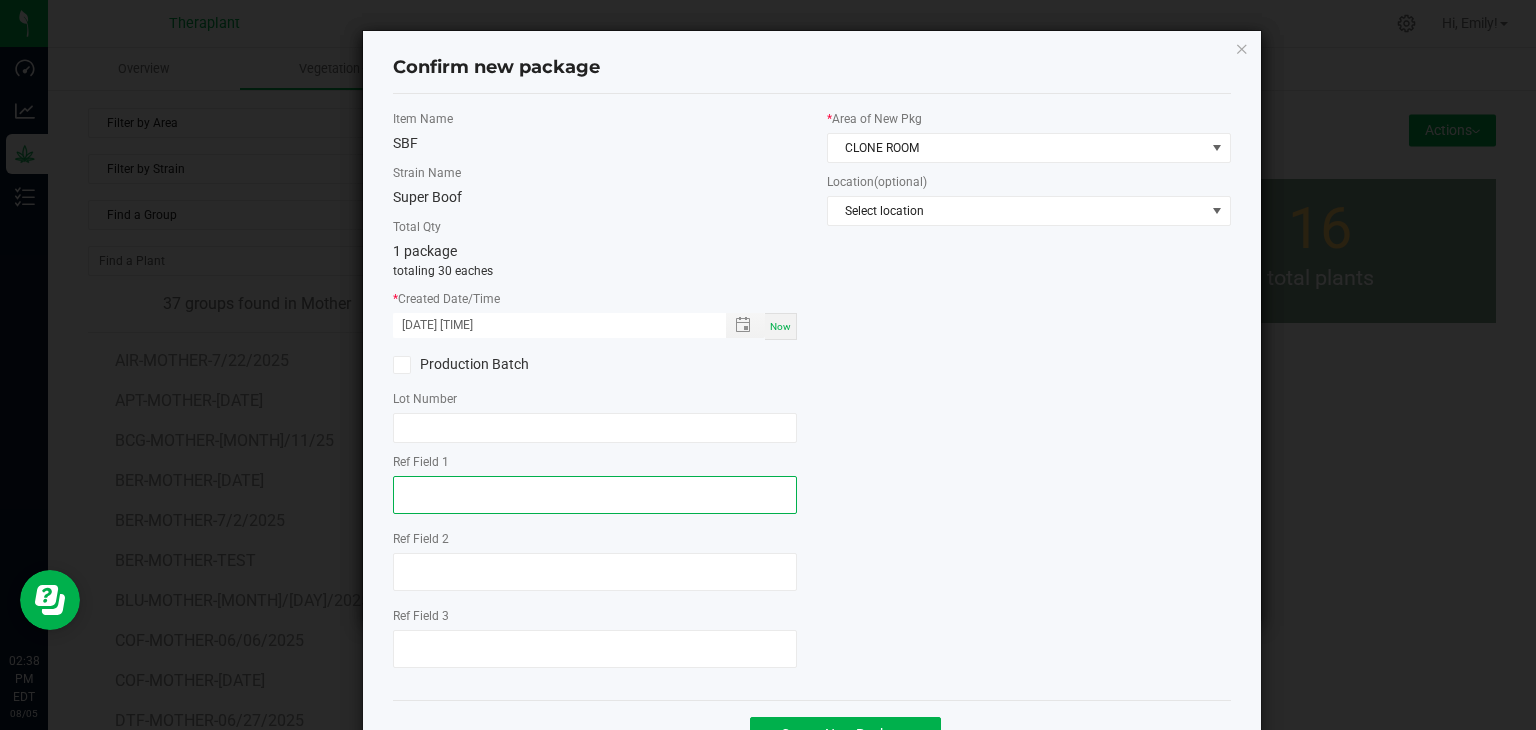 click 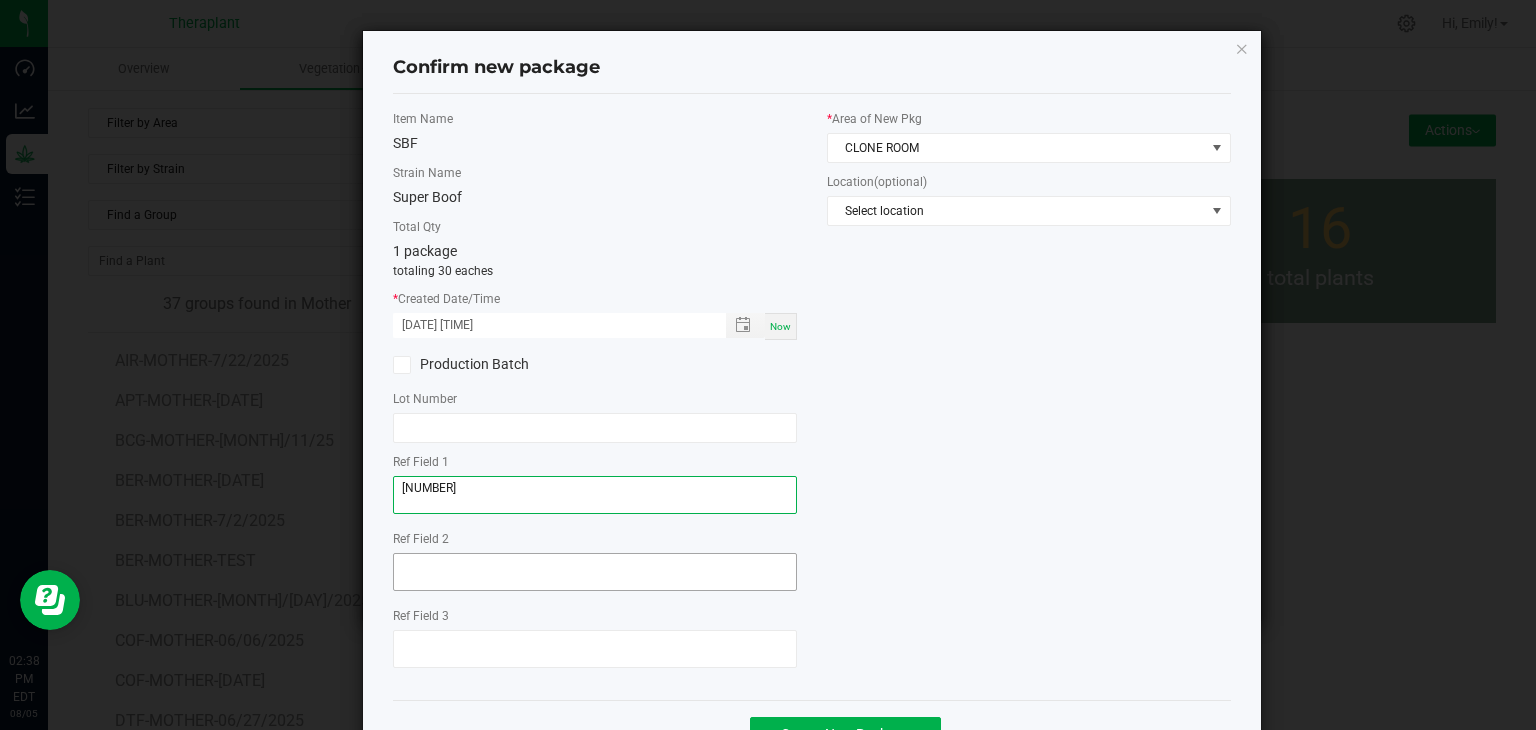 type on "[NUMBER]" 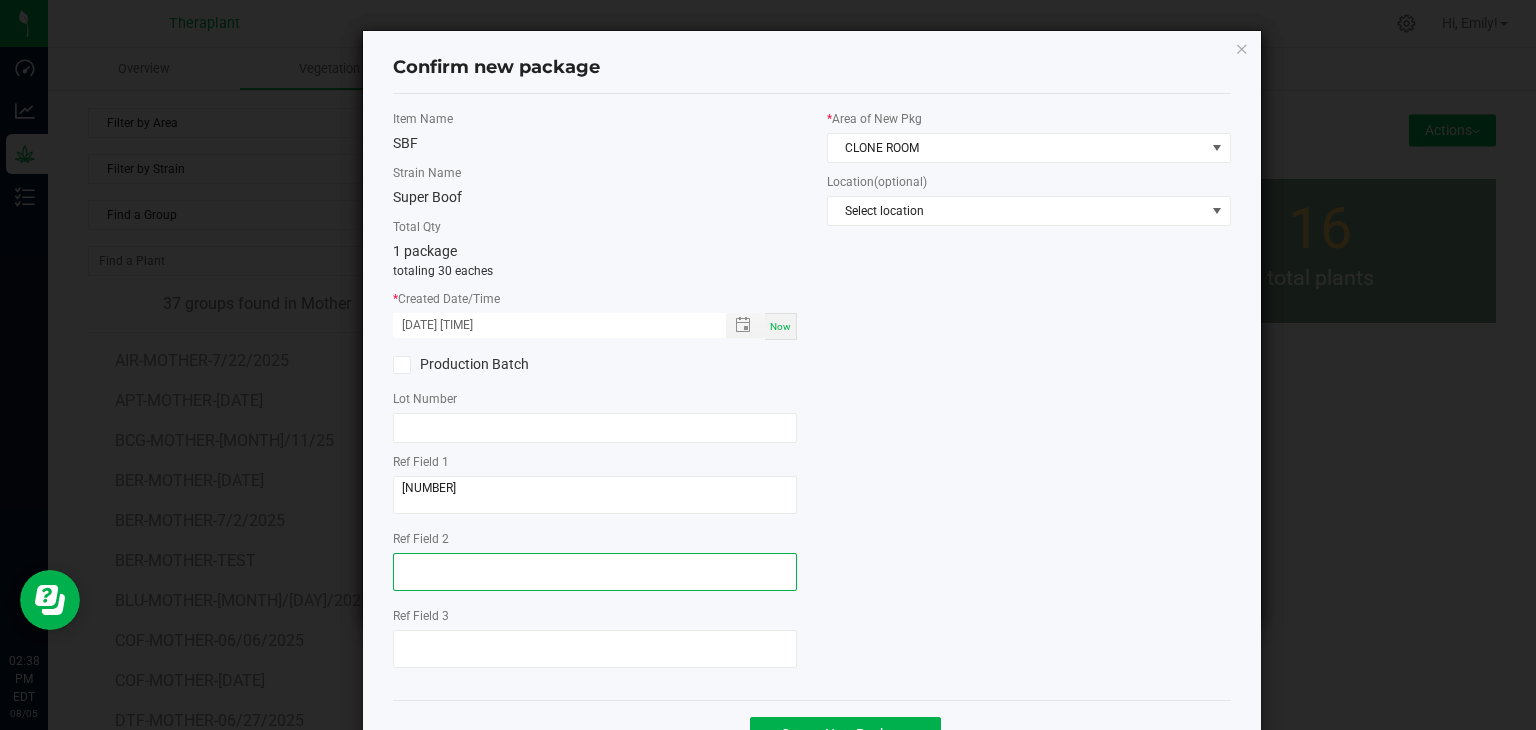 click at bounding box center [595, 572] 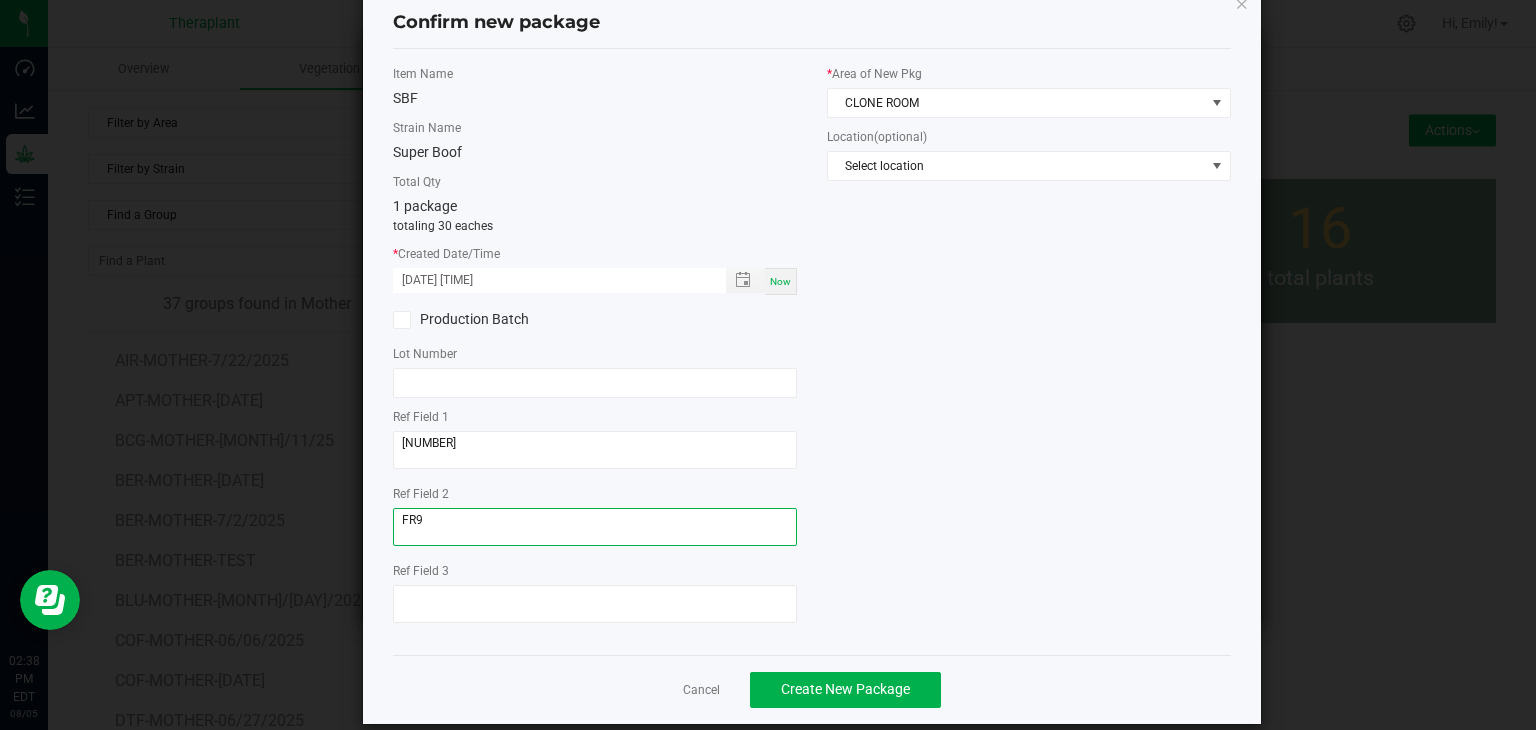 scroll, scrollTop: 69, scrollLeft: 0, axis: vertical 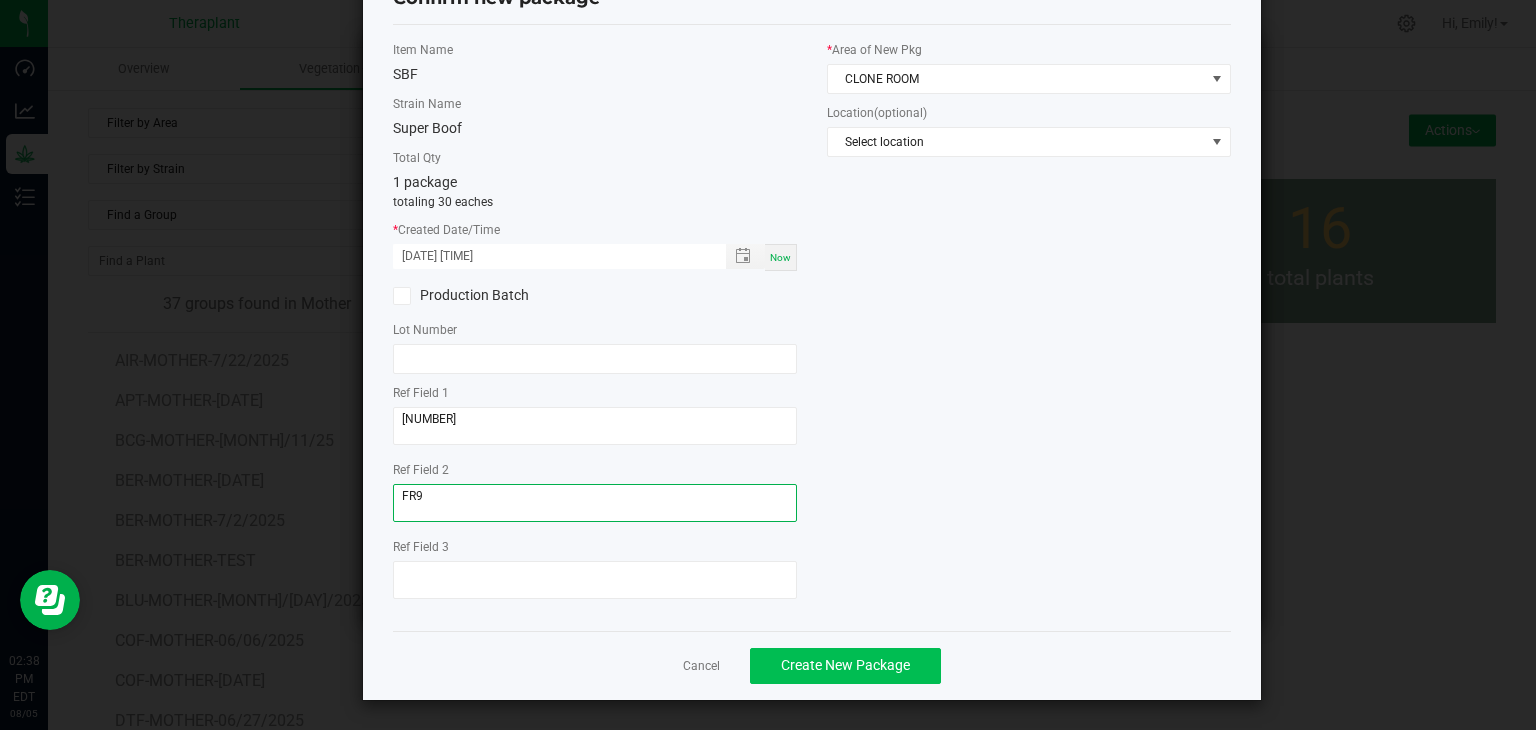 type on "FR9" 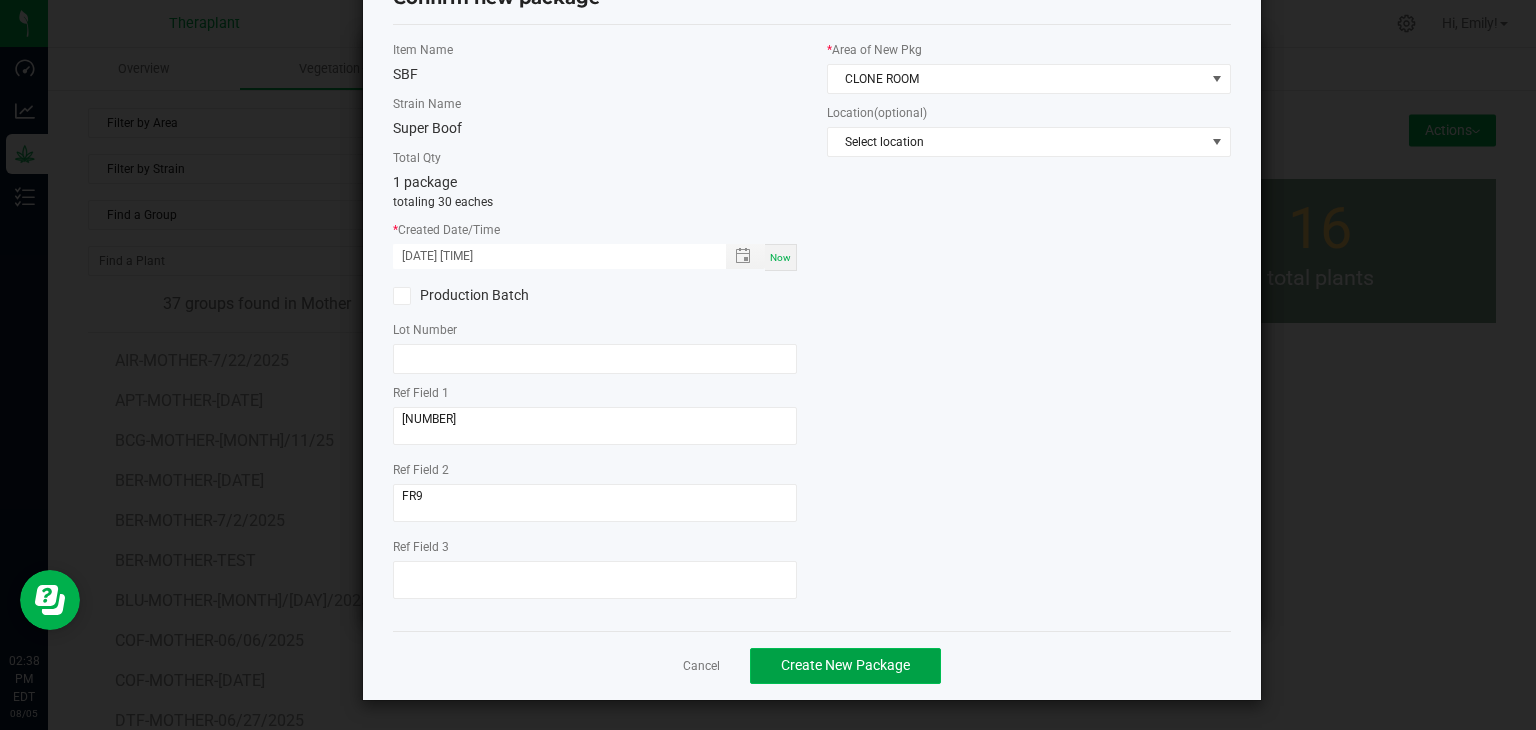 click on "Create New Package" 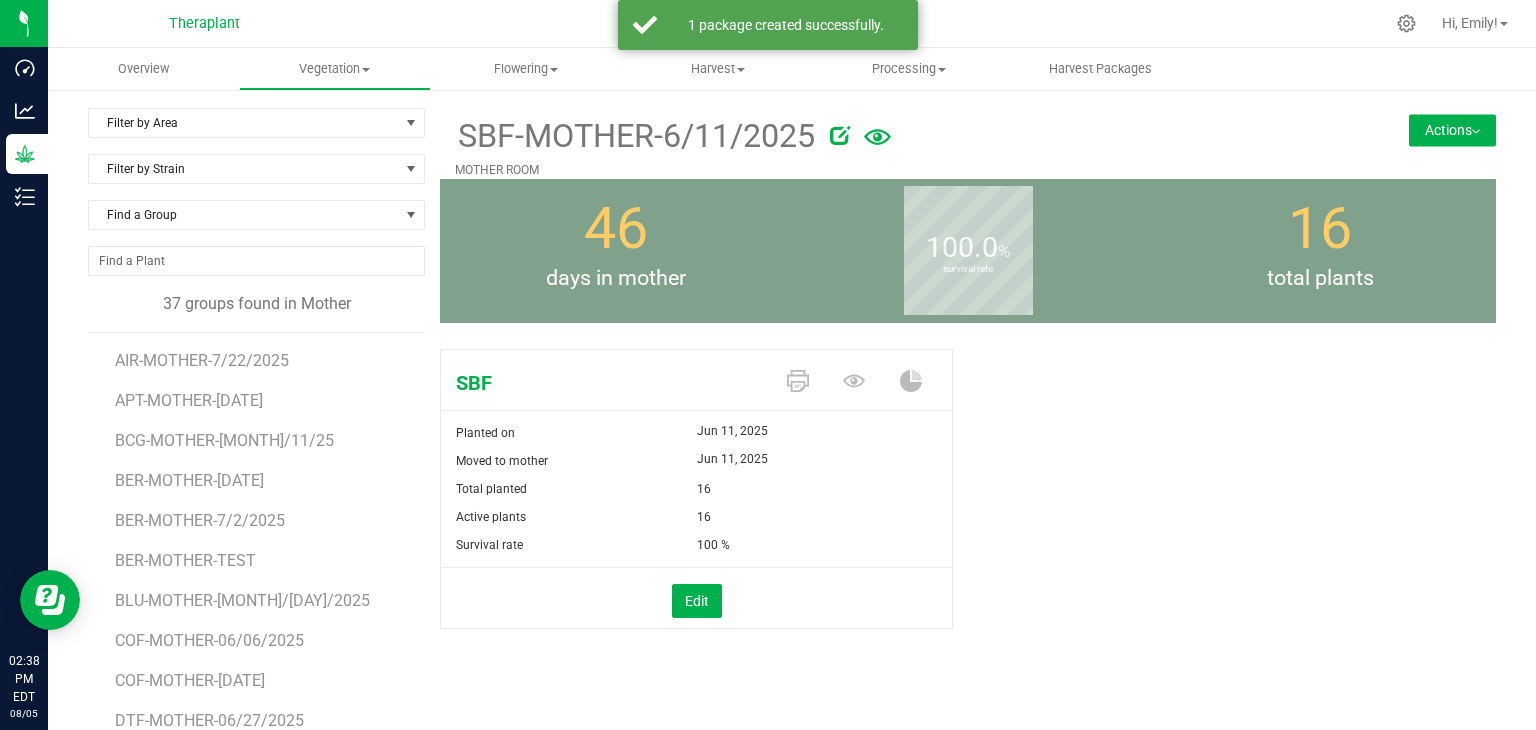 click on "Actions" at bounding box center [1452, 130] 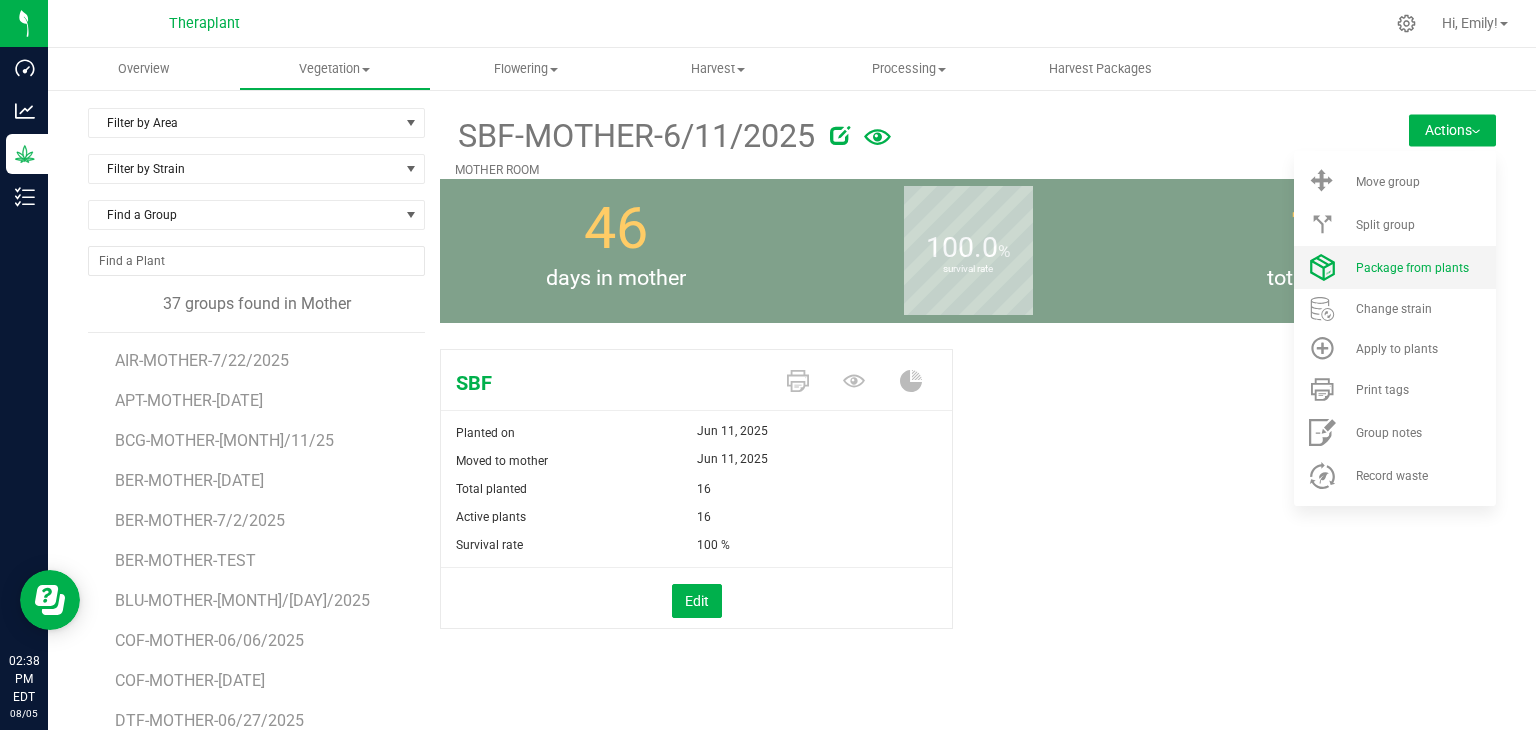 click on "Package from plants" at bounding box center (1395, 267) 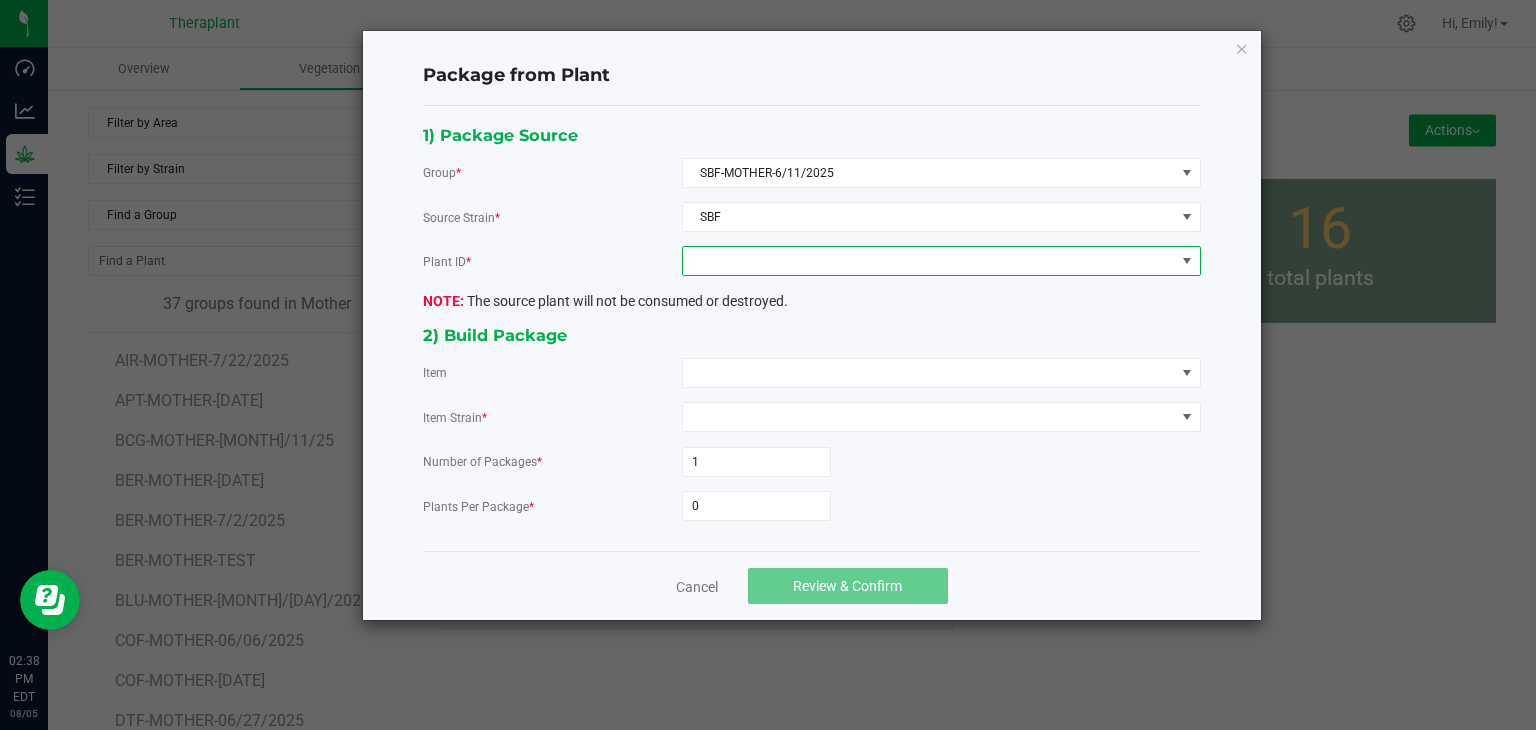 click at bounding box center [929, 261] 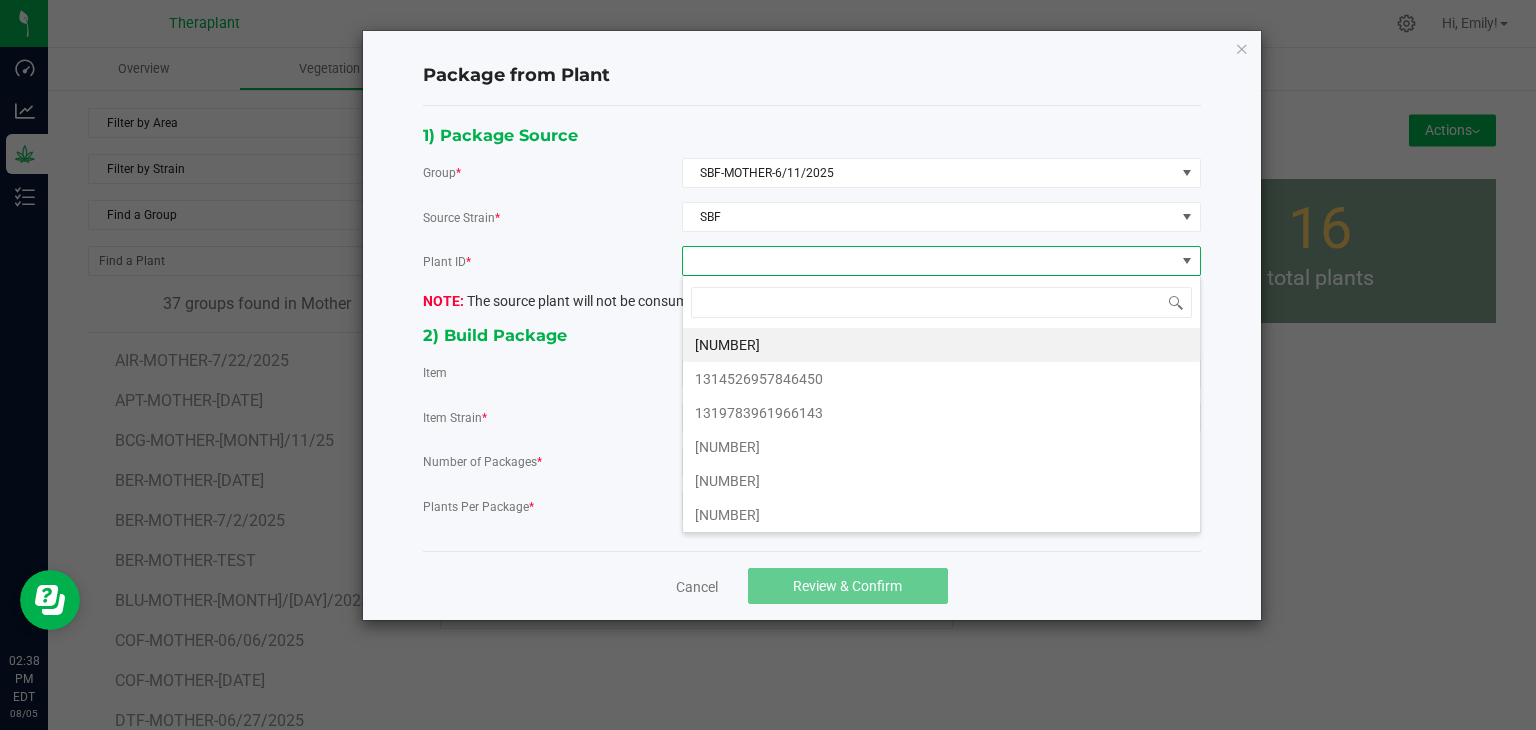 scroll, scrollTop: 99970, scrollLeft: 99480, axis: both 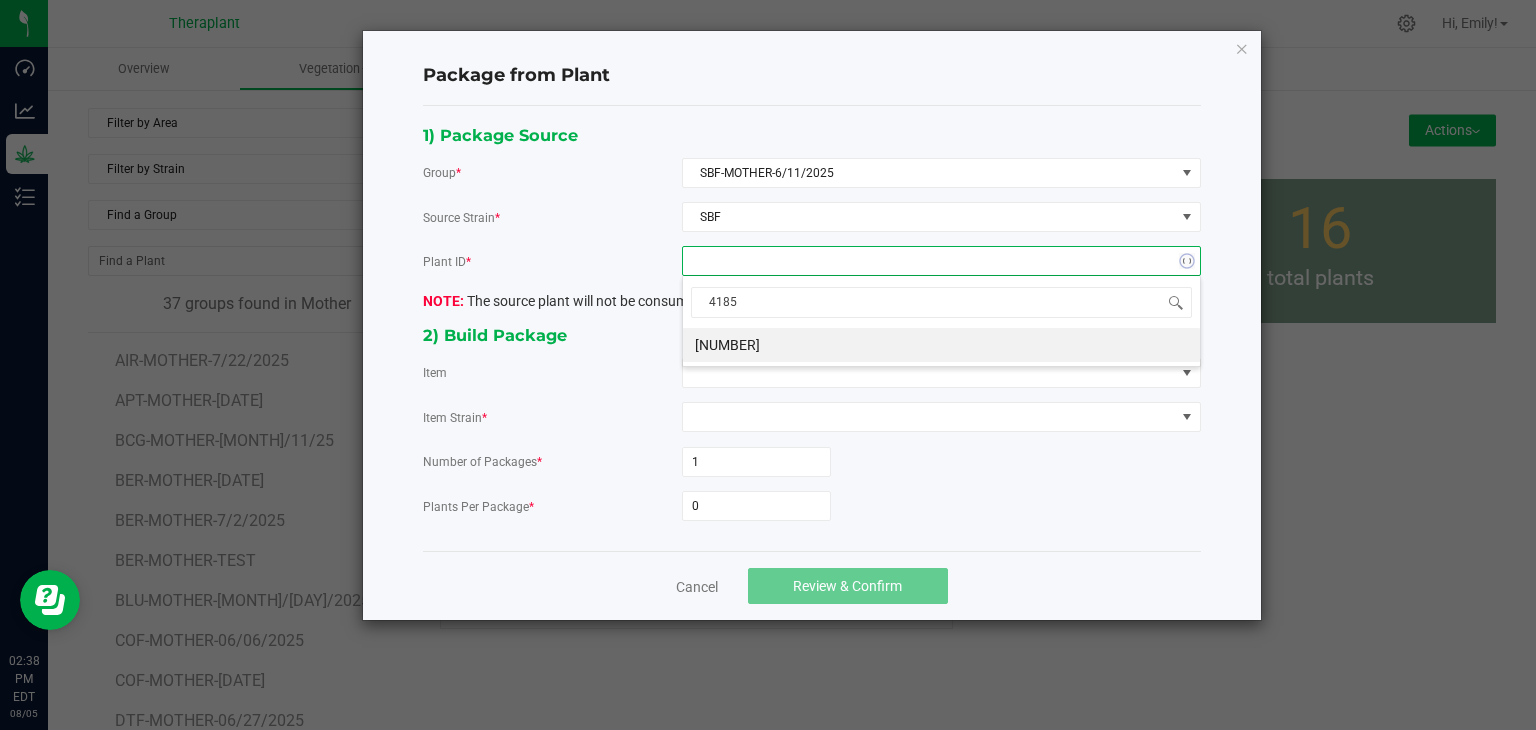 type on "[NUMBER]" 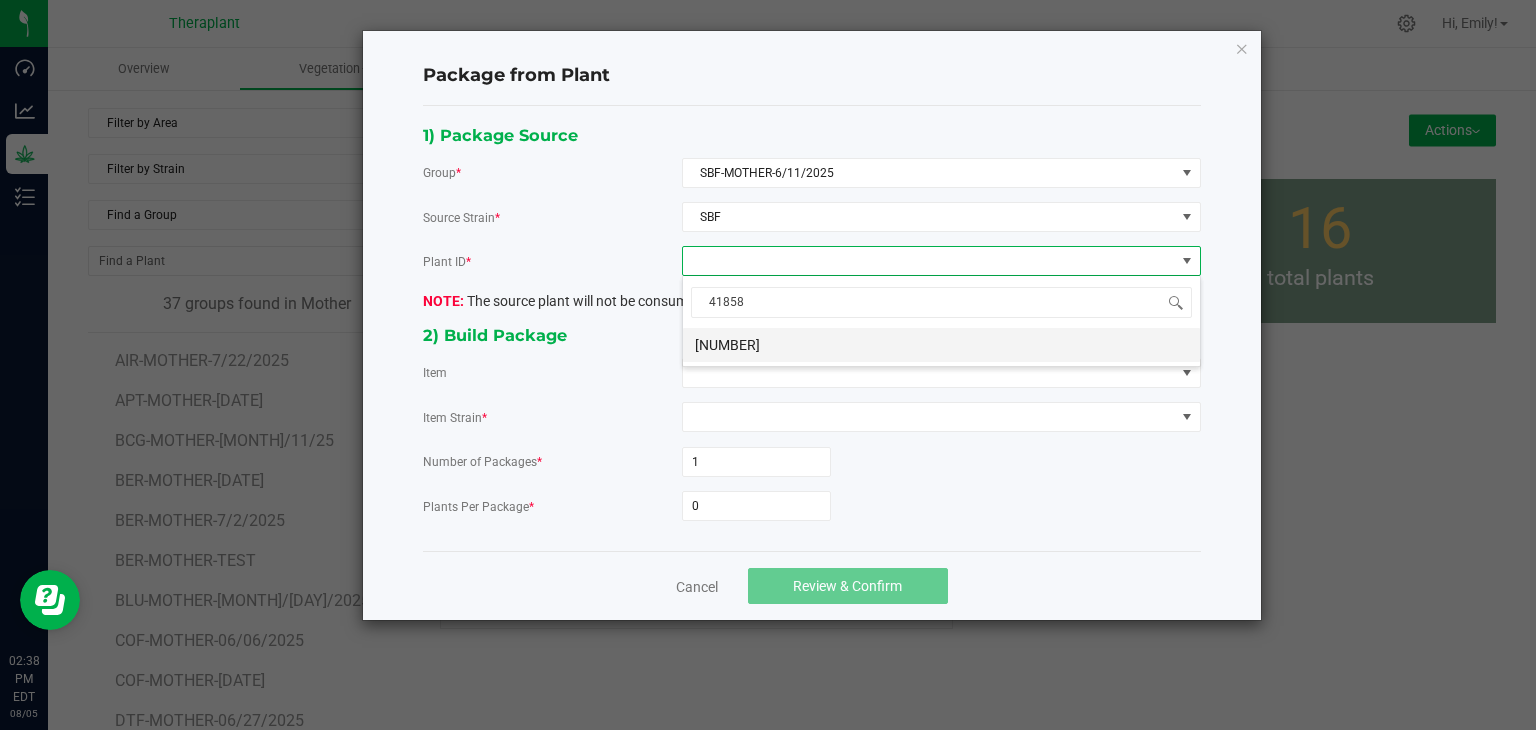 click on "6770601564541858" at bounding box center (941, 345) 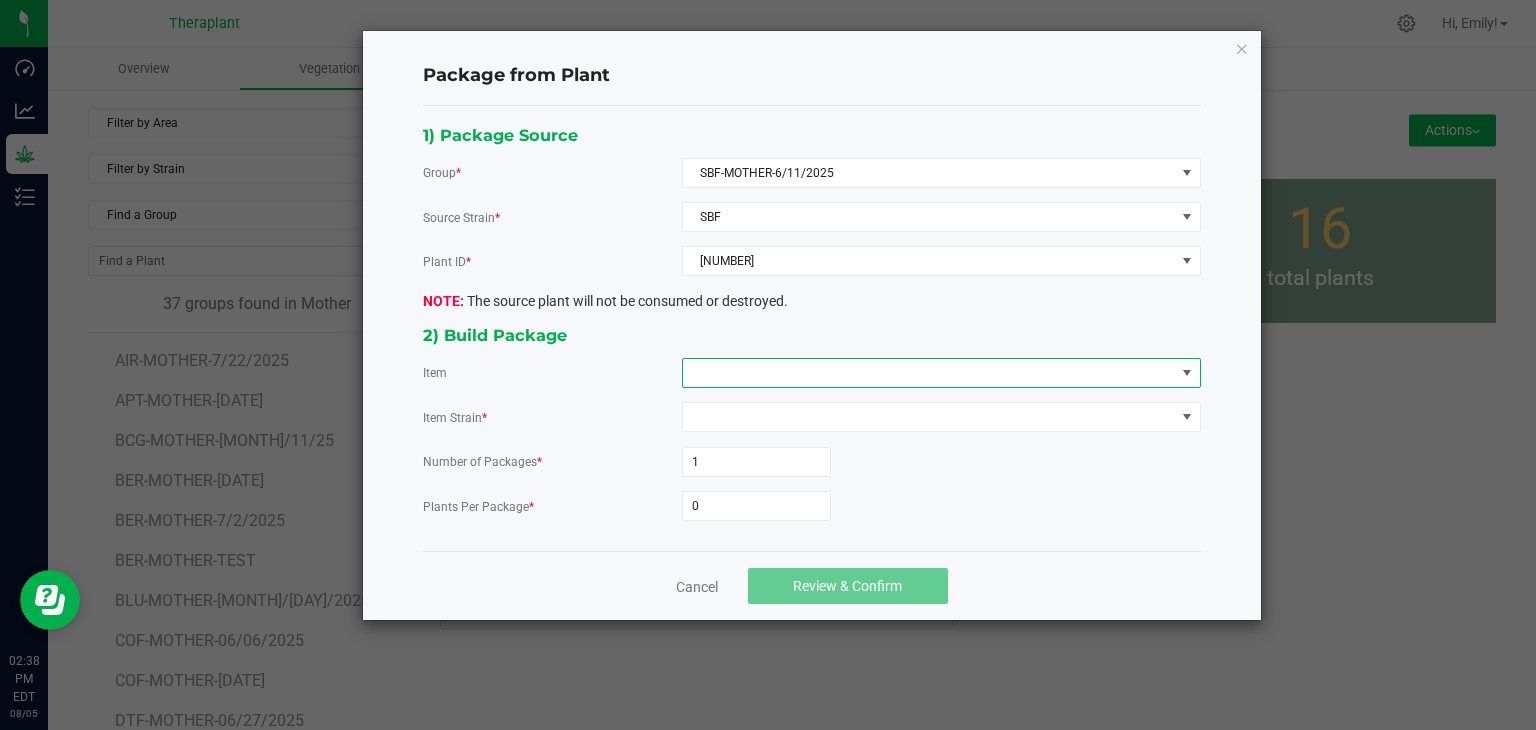 click at bounding box center [929, 373] 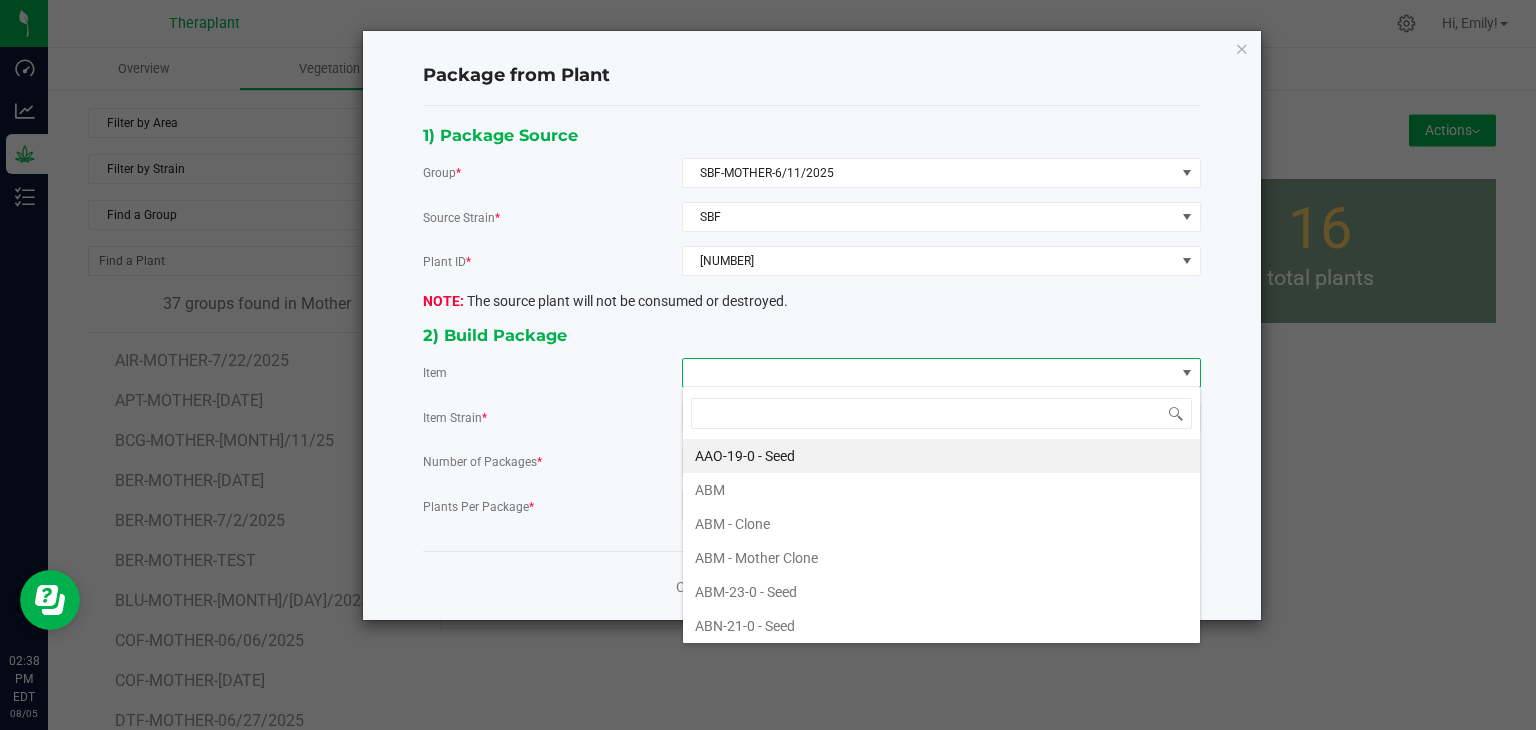scroll, scrollTop: 99970, scrollLeft: 99480, axis: both 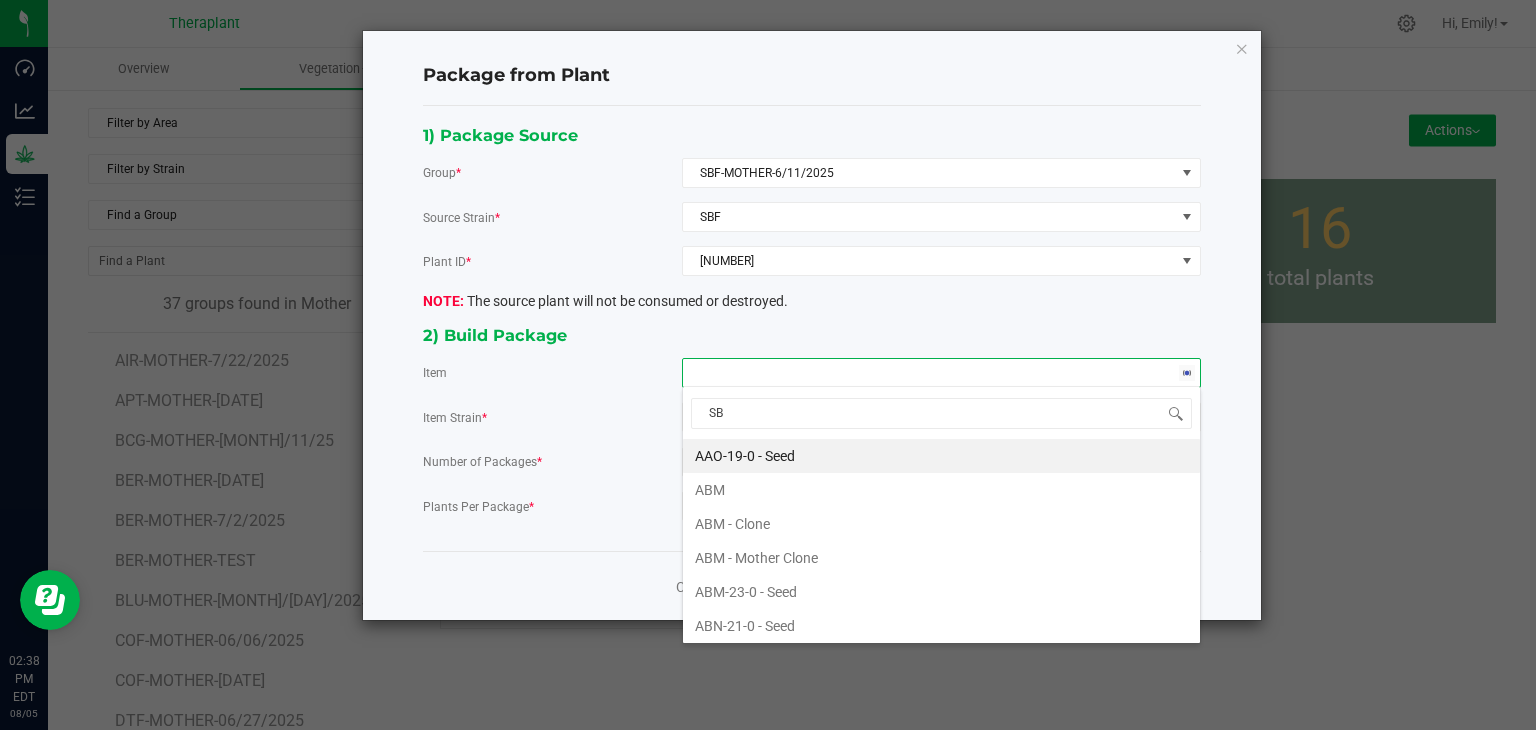 type on "SBF" 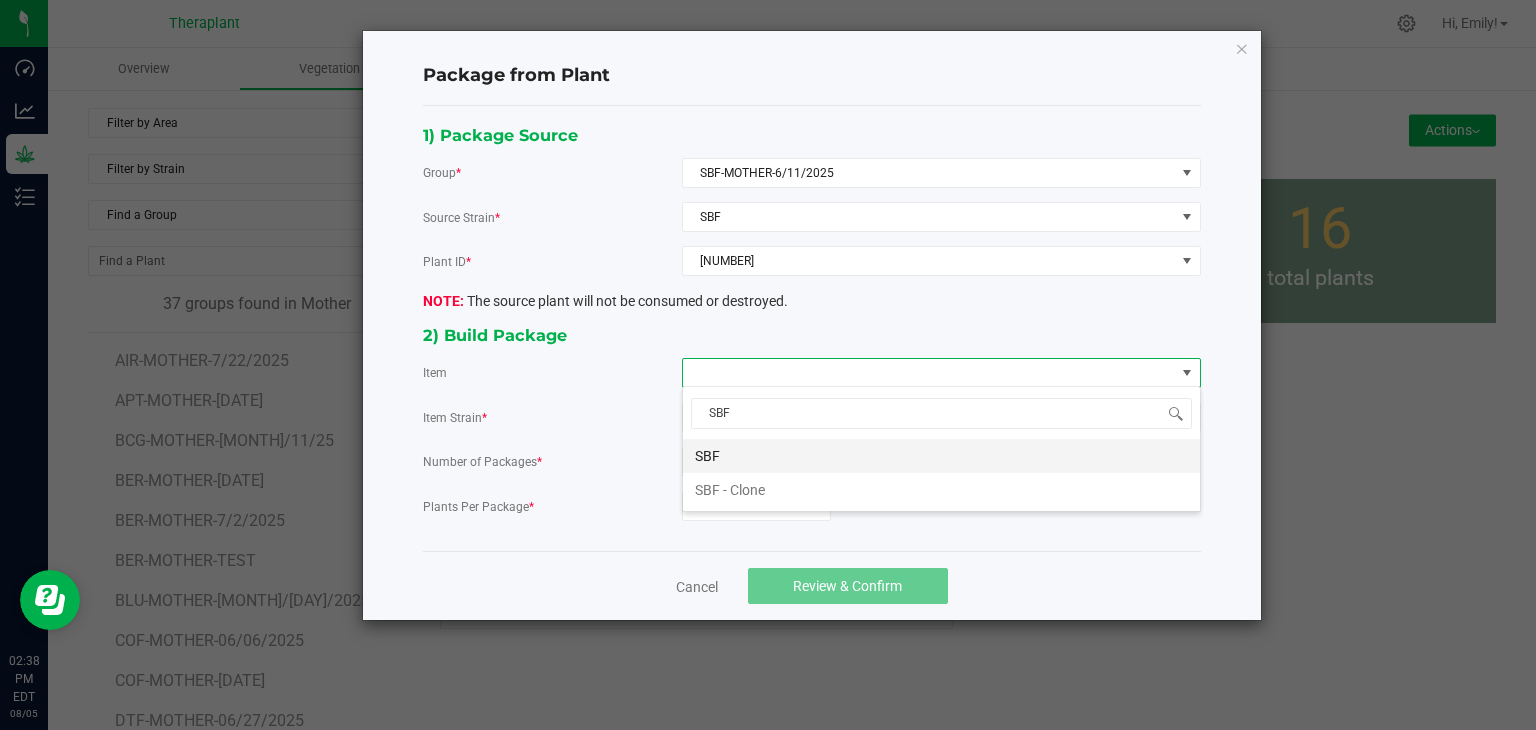 click on "SBF" at bounding box center [941, 456] 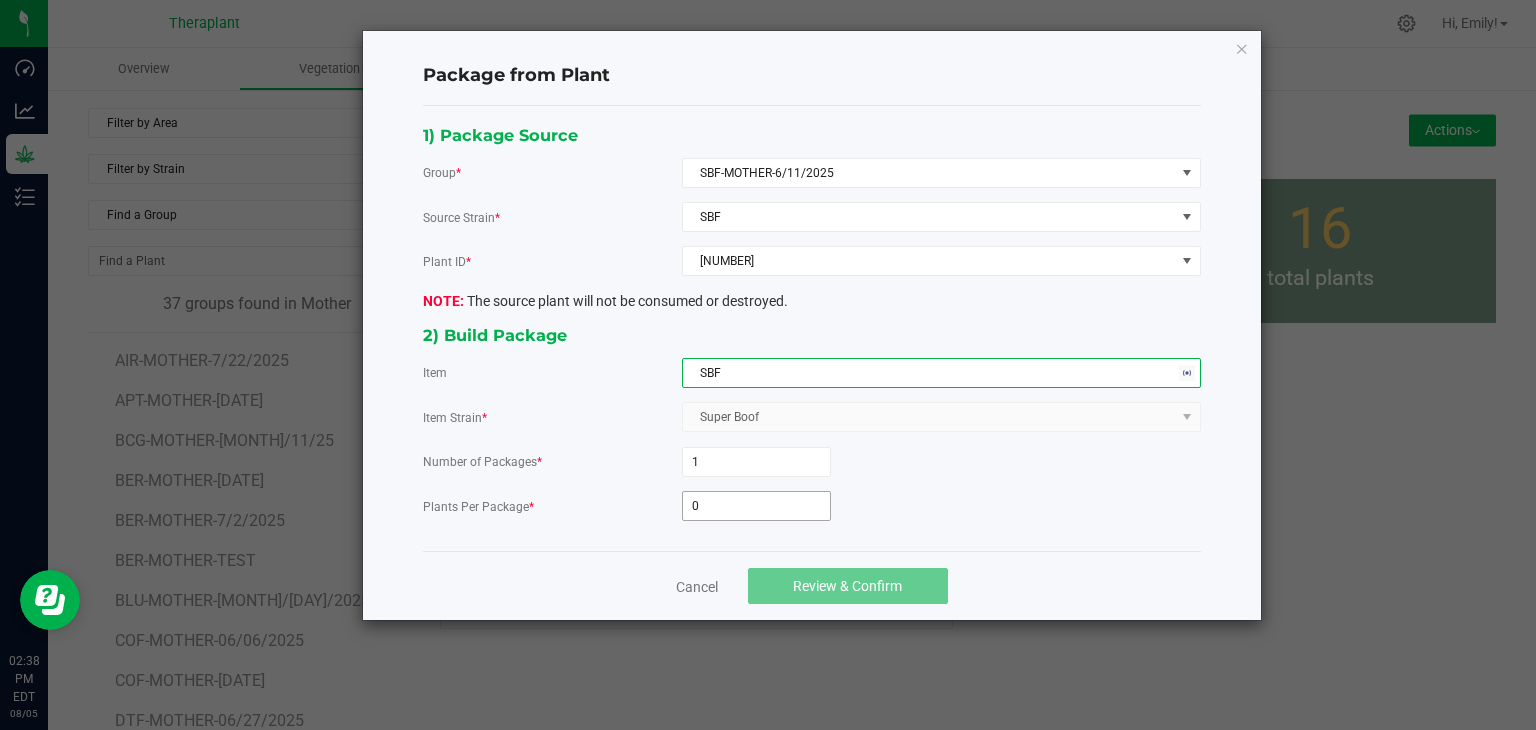 click on "0" at bounding box center (756, 506) 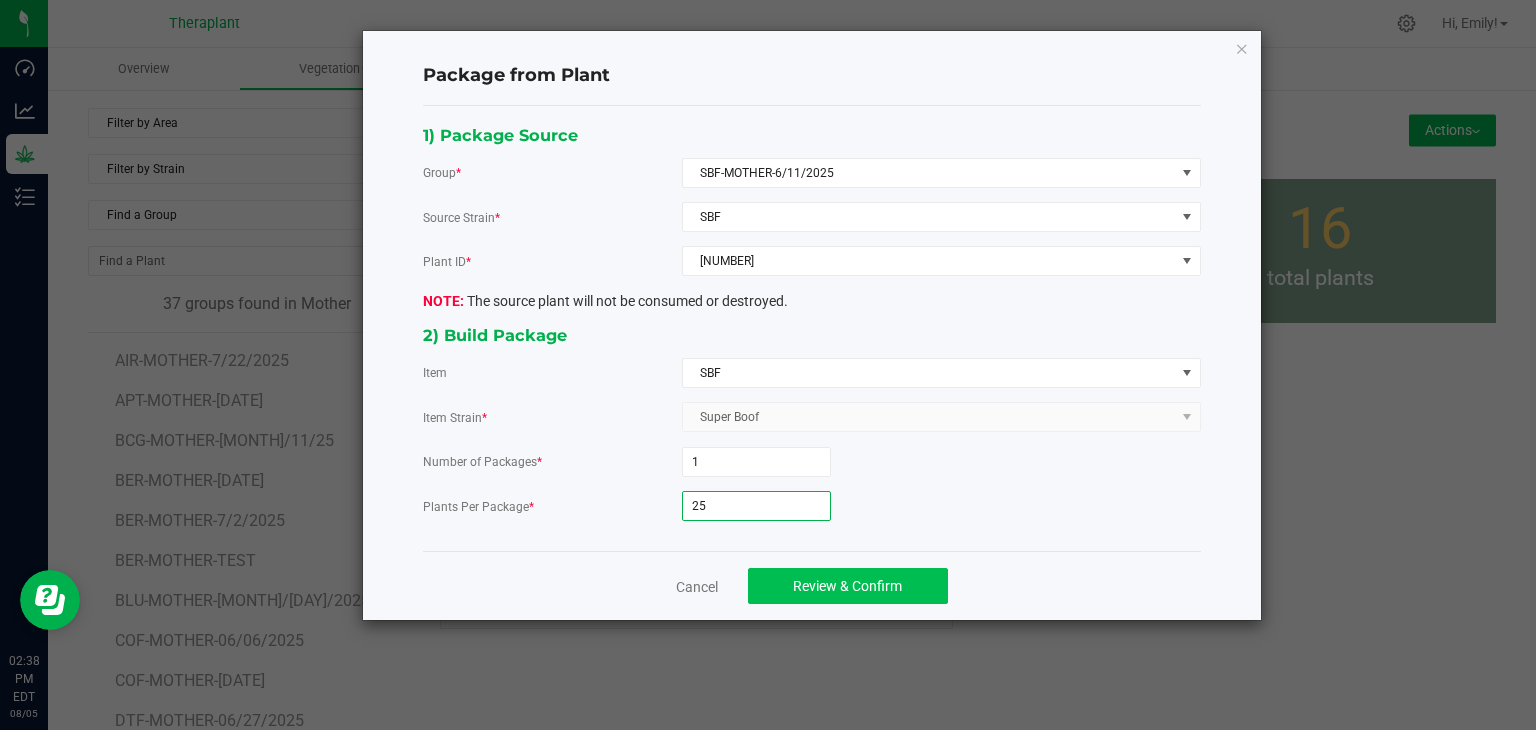 type on "25" 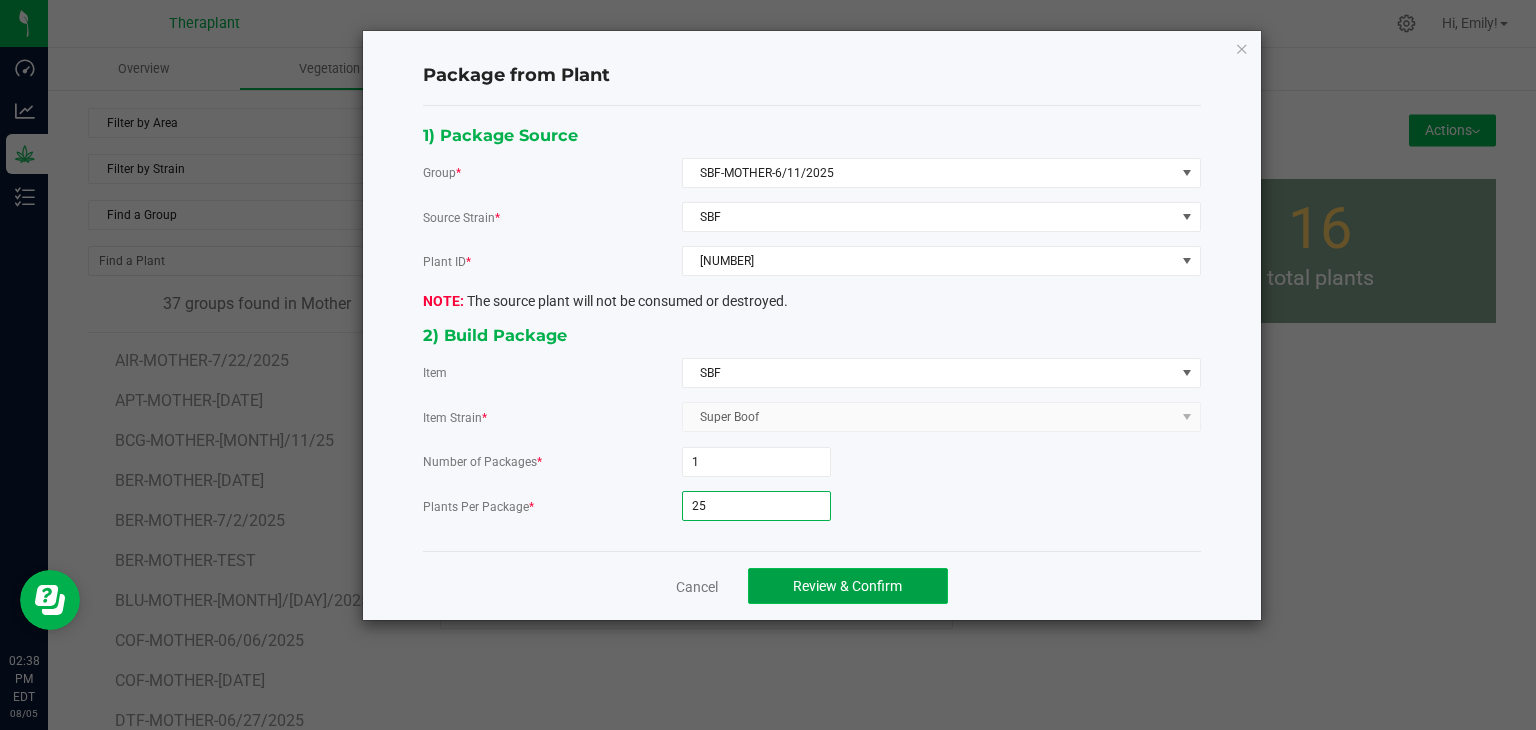 click on "Review & Confirm" 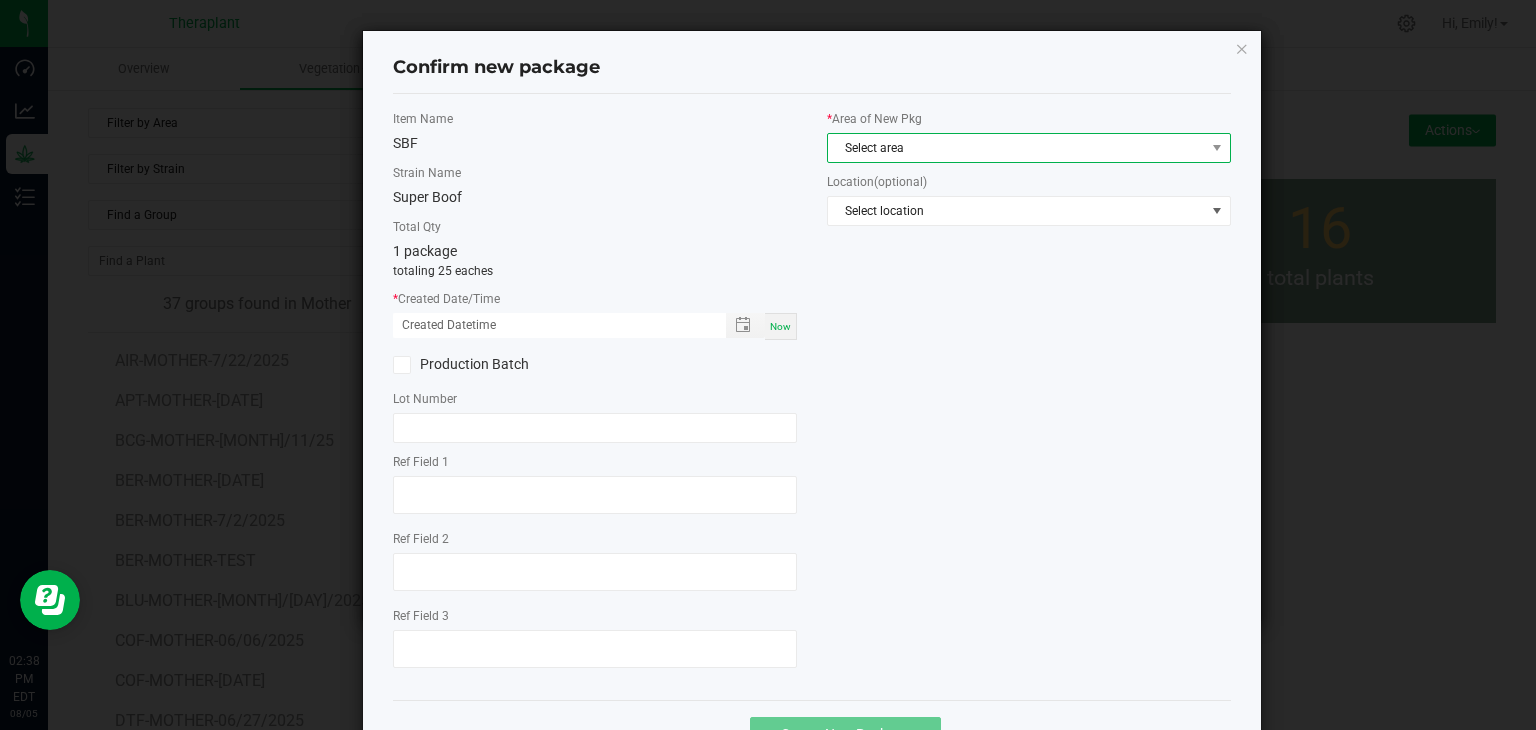 click on "Select area" at bounding box center (1016, 148) 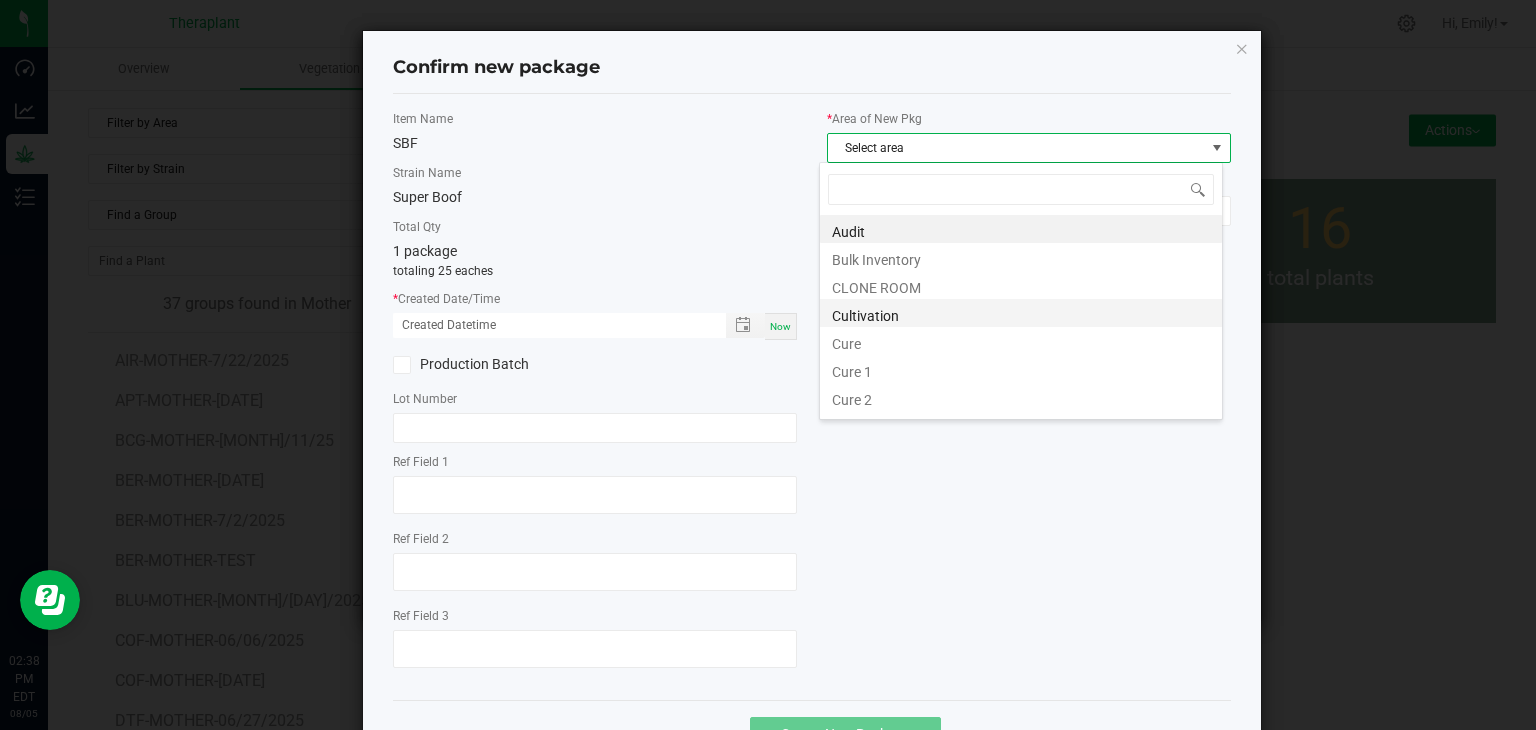 scroll, scrollTop: 99970, scrollLeft: 99596, axis: both 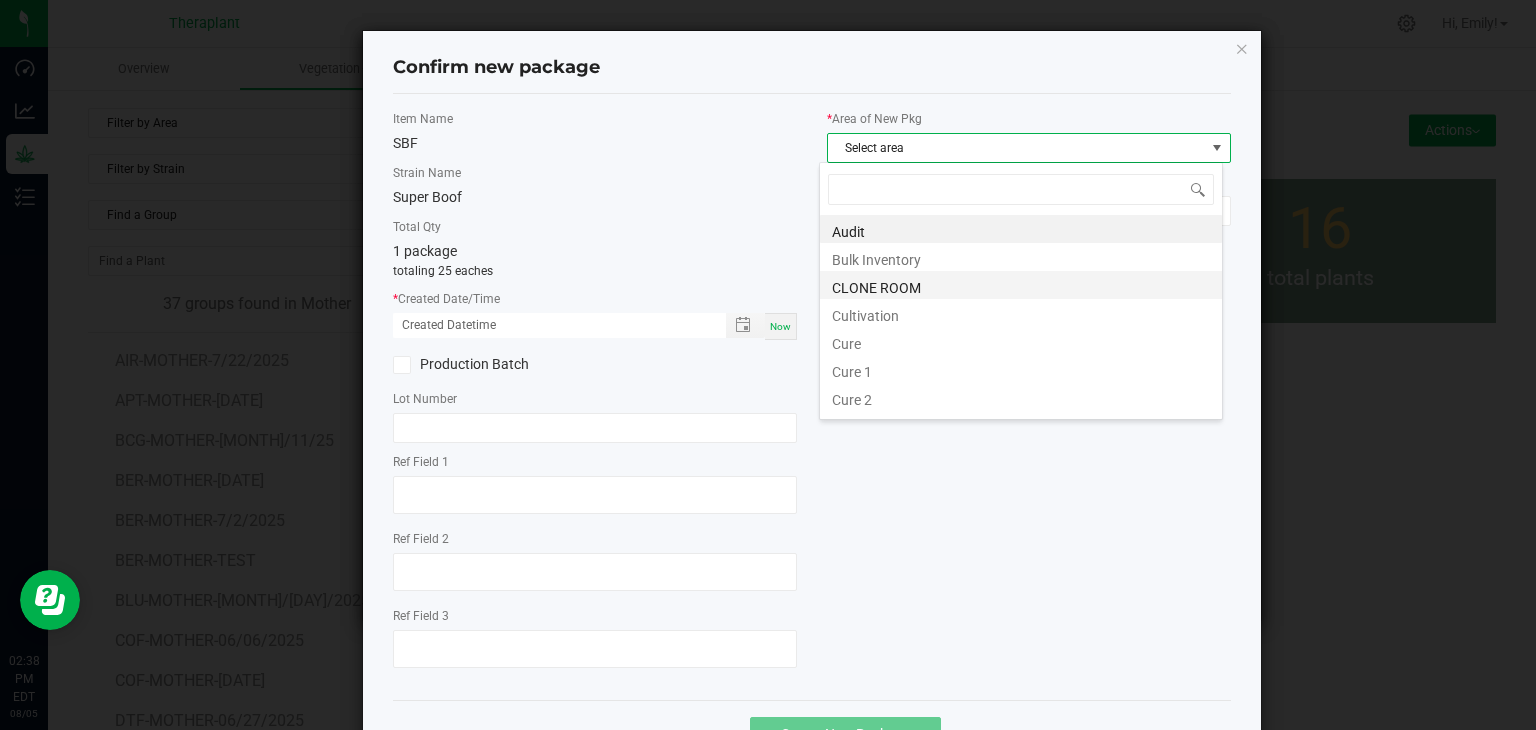 click on "CLONE ROOM" at bounding box center (1021, 285) 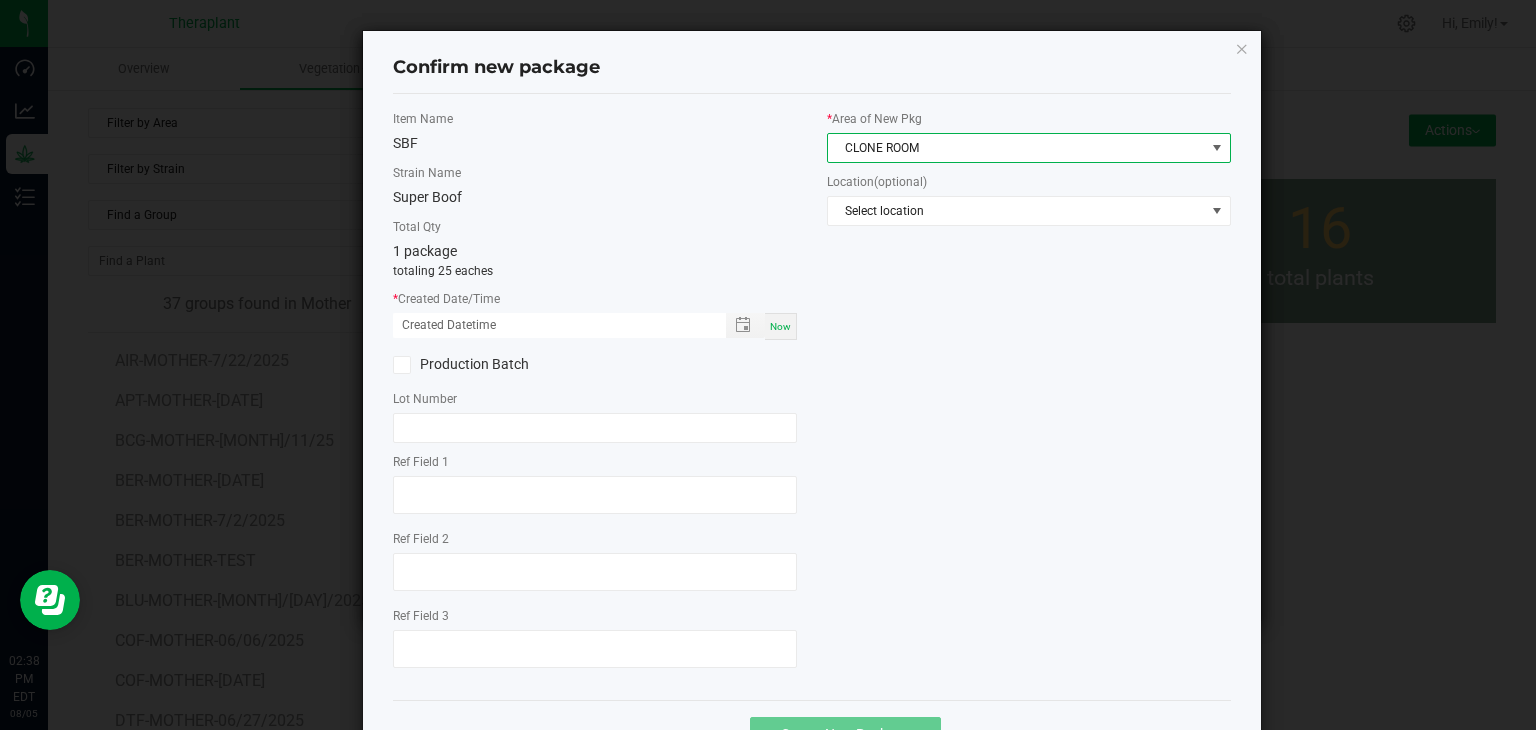 click on "Now" at bounding box center [780, 326] 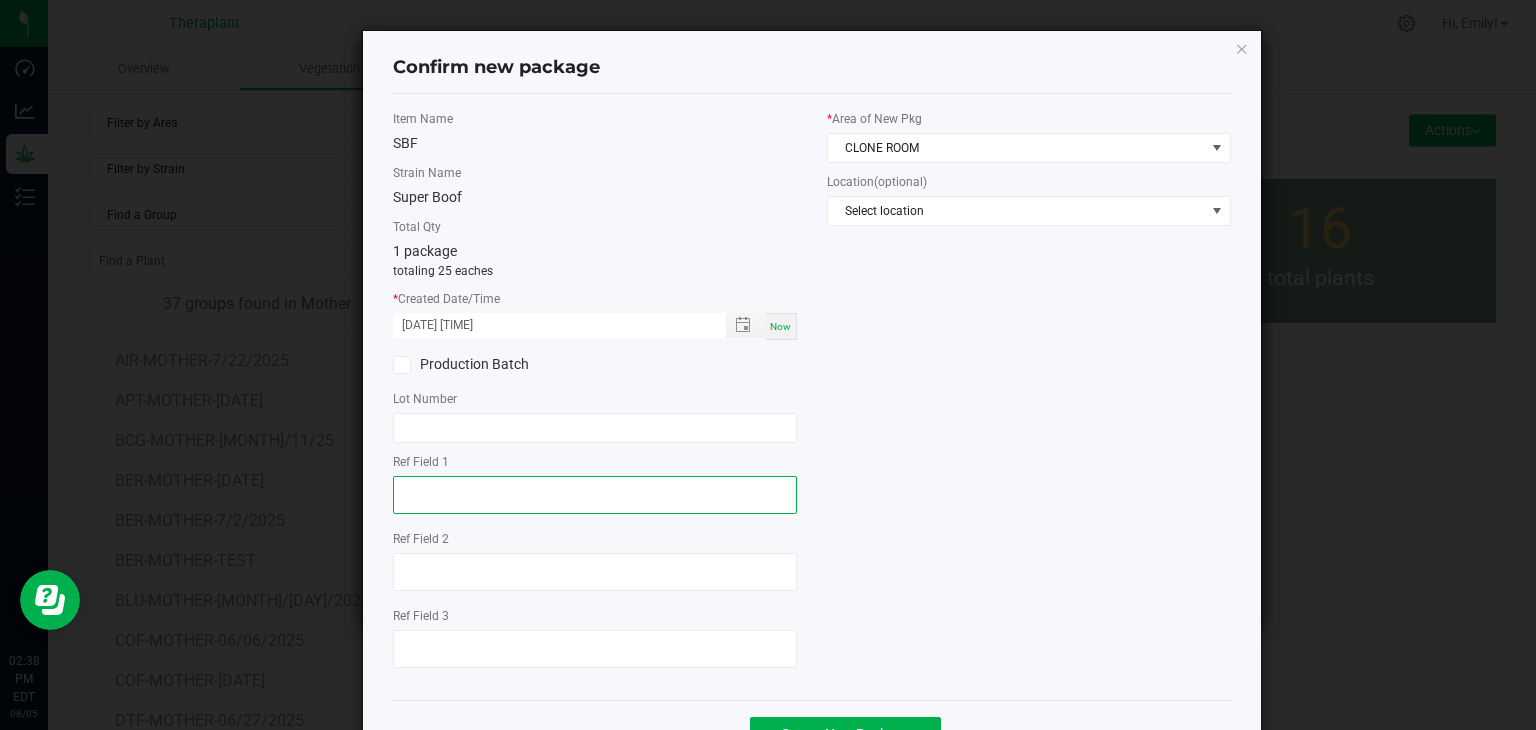 click 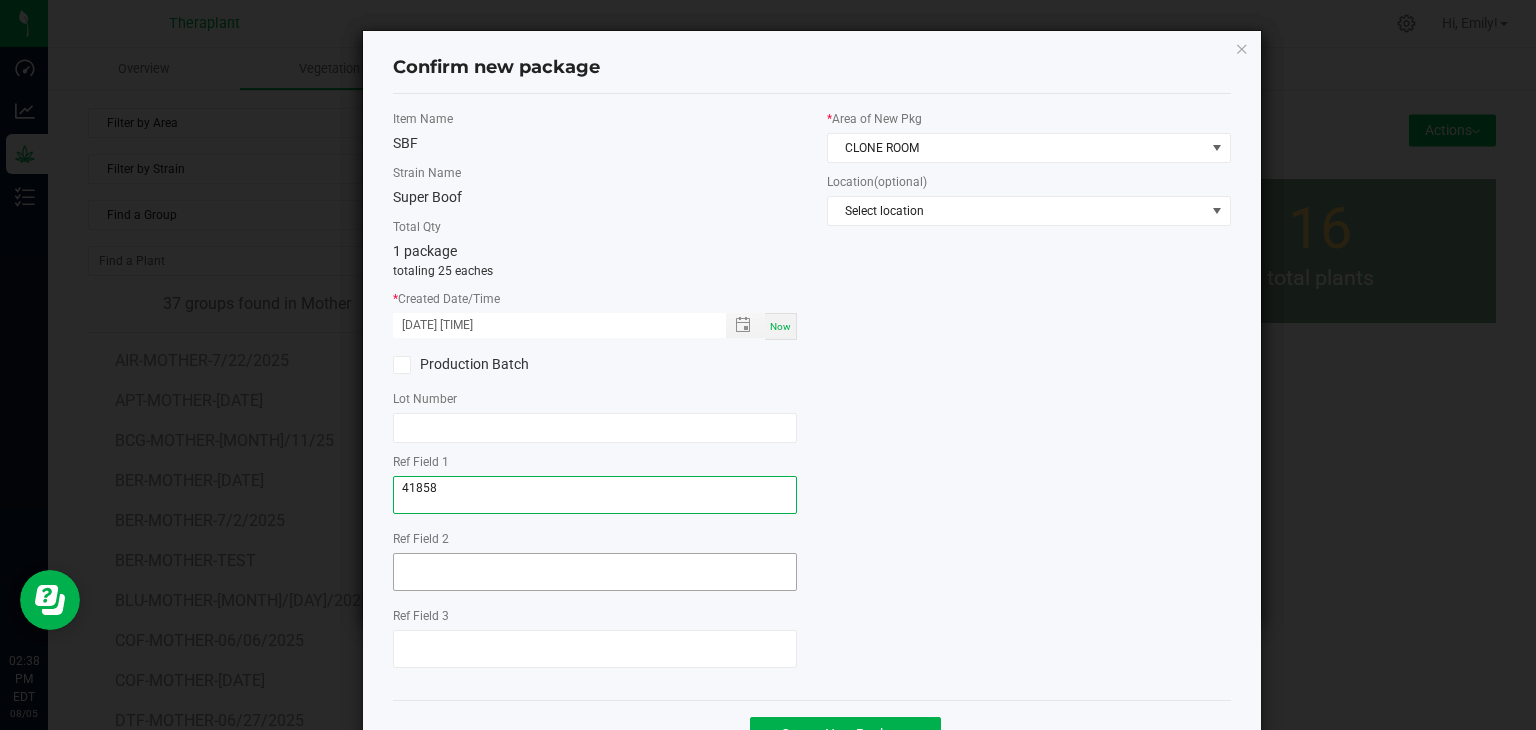 type on "[NUMBER]" 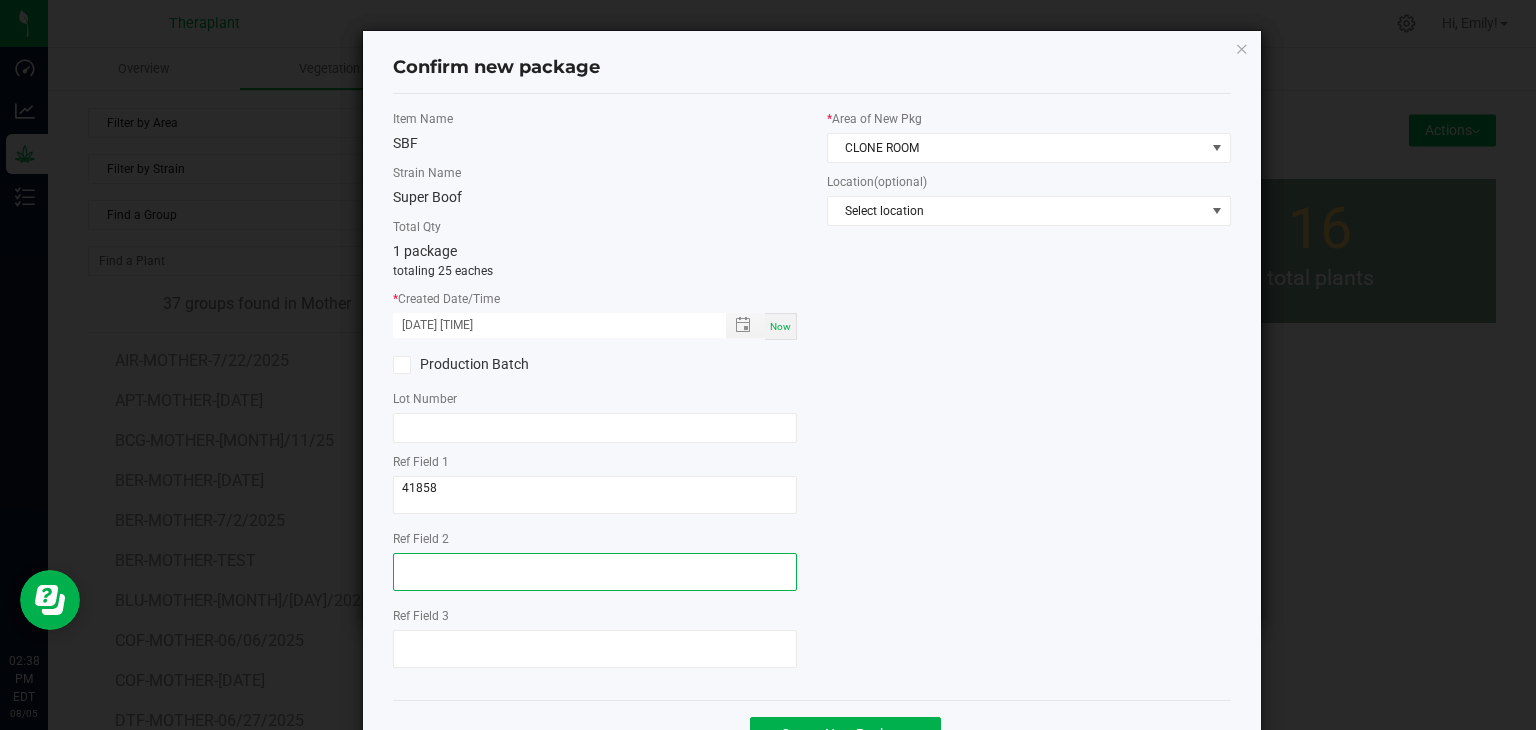 click at bounding box center [595, 572] 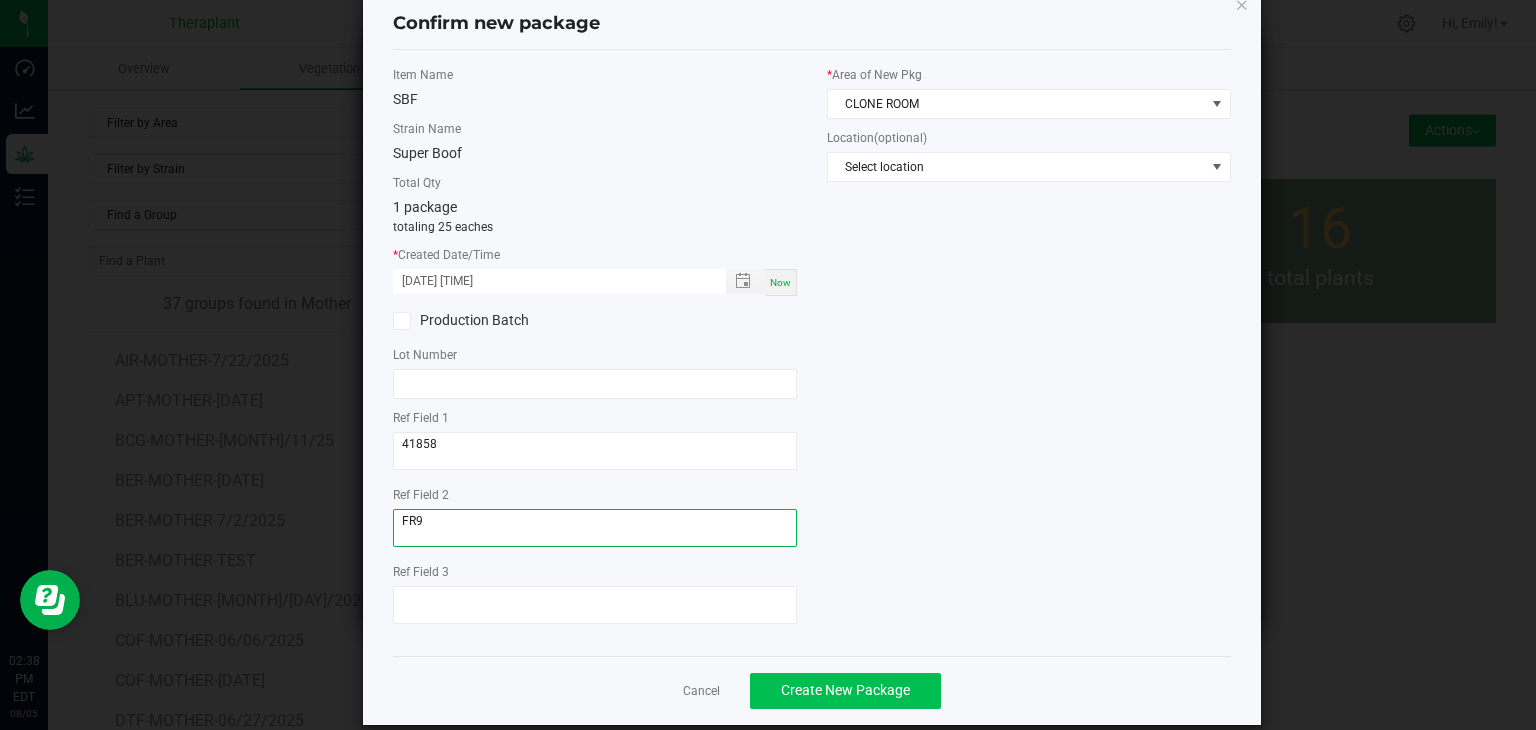 scroll, scrollTop: 69, scrollLeft: 0, axis: vertical 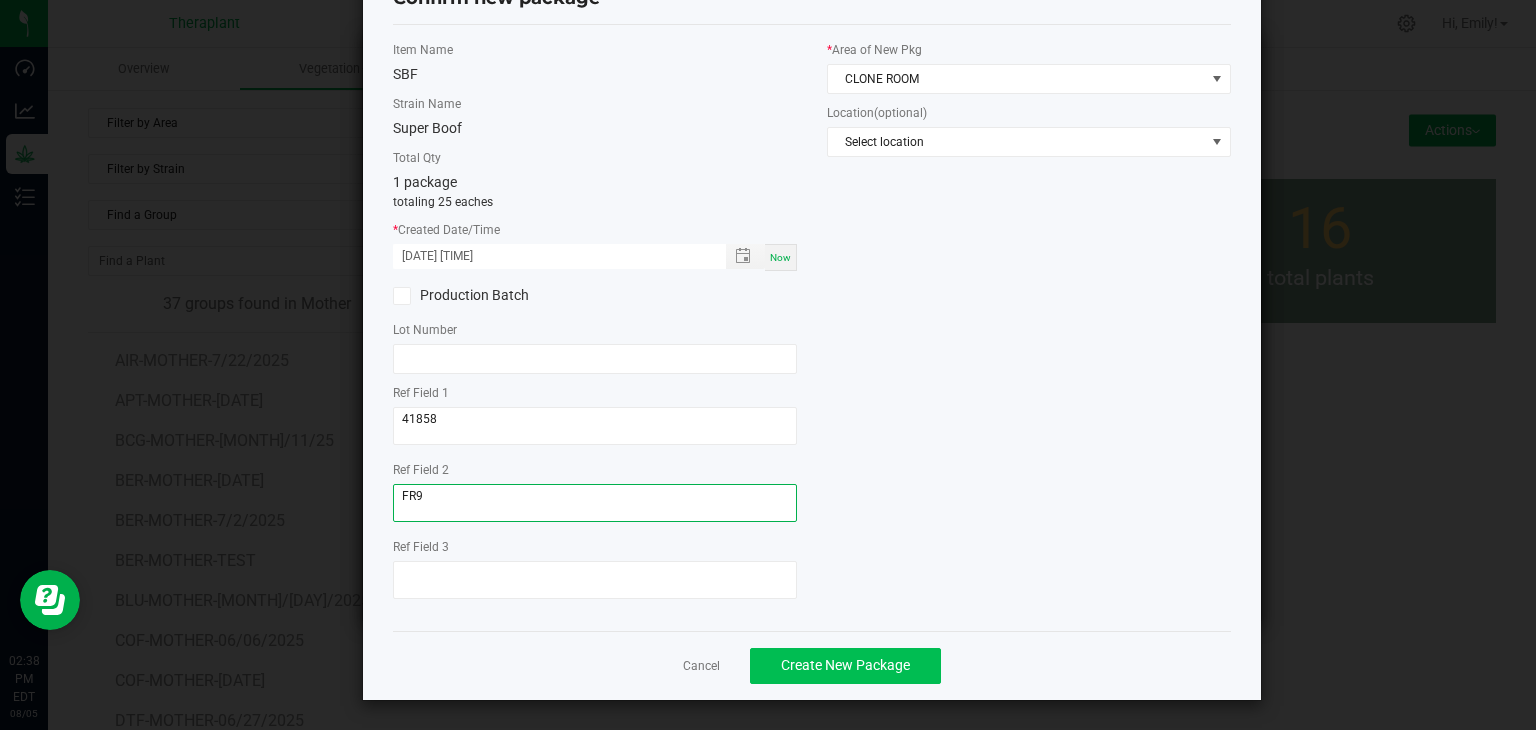 type on "FR9" 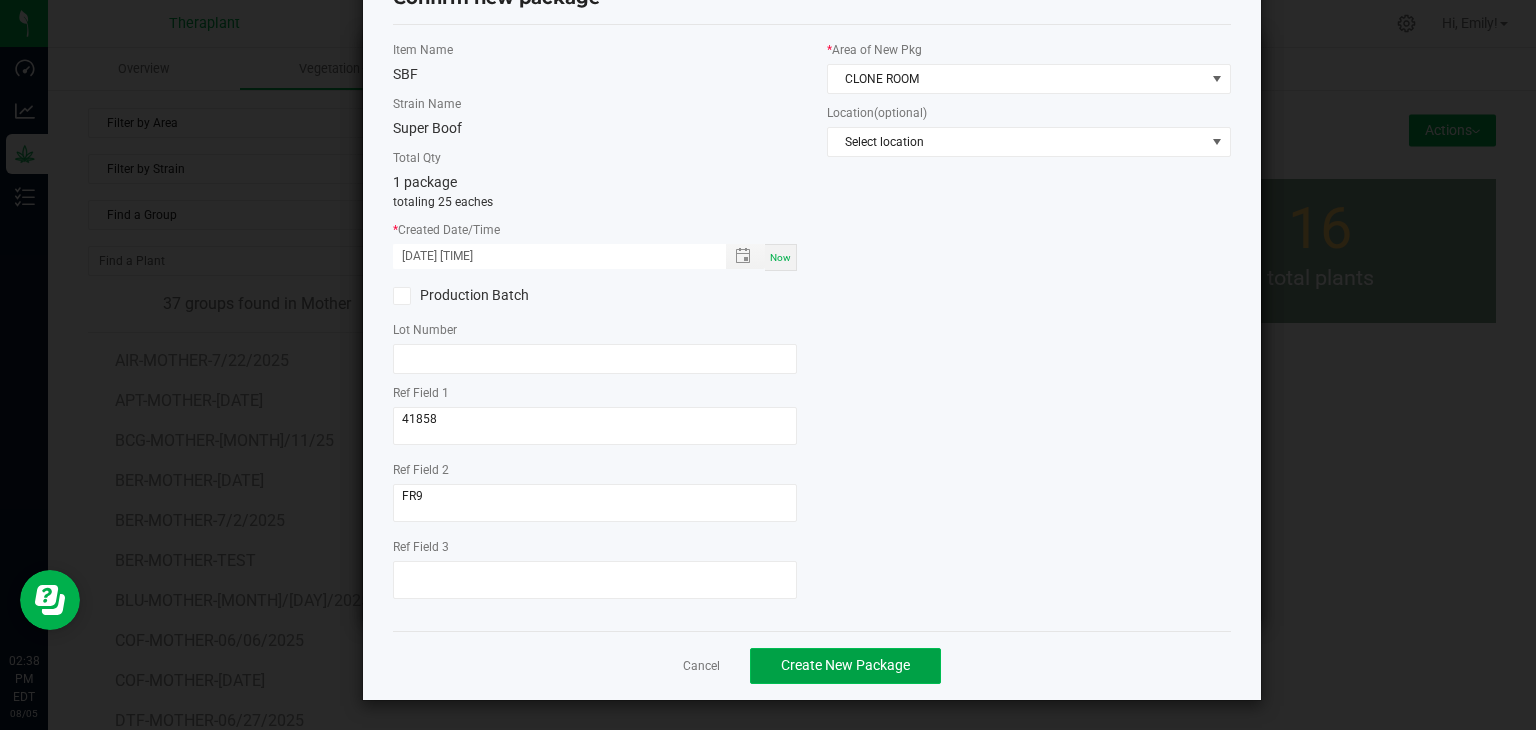click on "Create New Package" 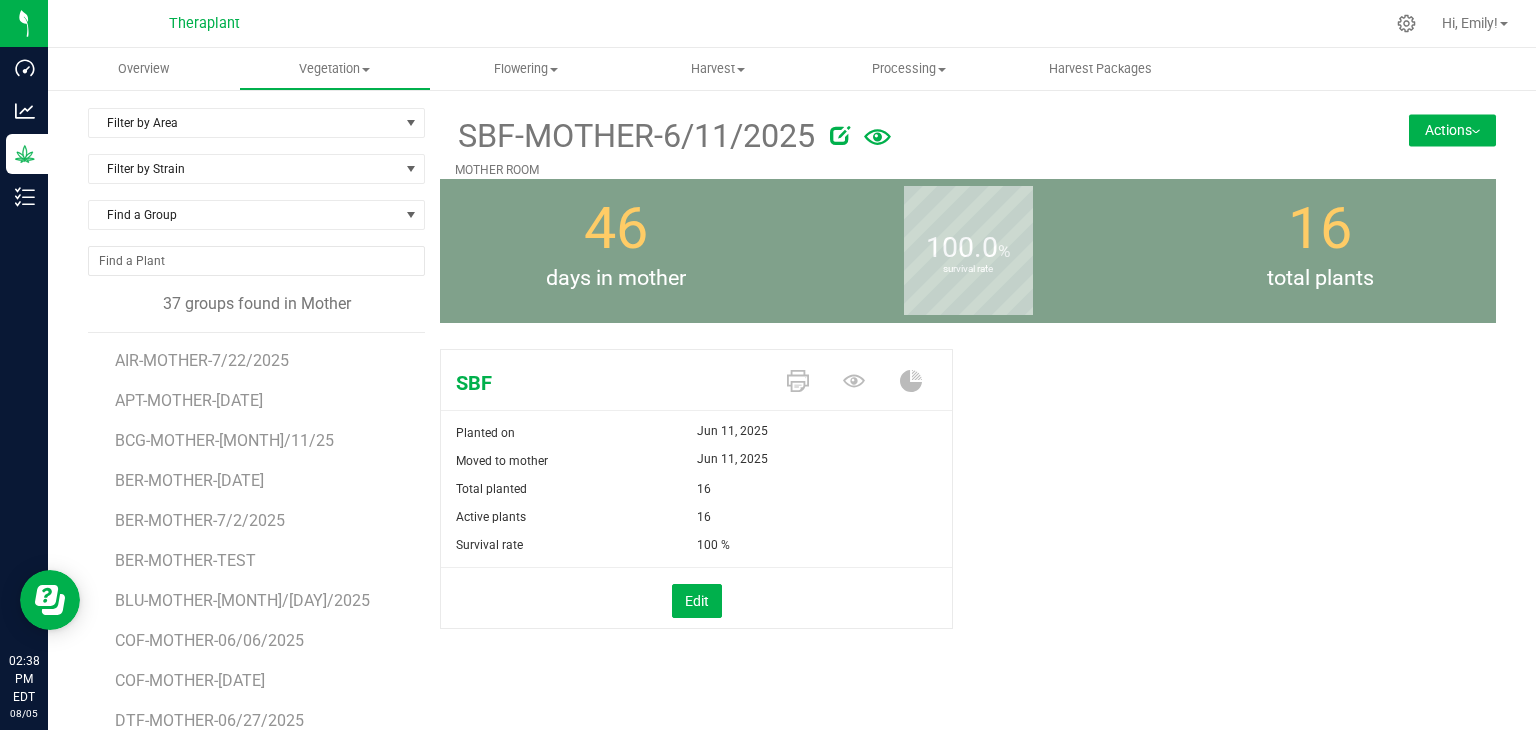 click on "Actions" at bounding box center [1452, 130] 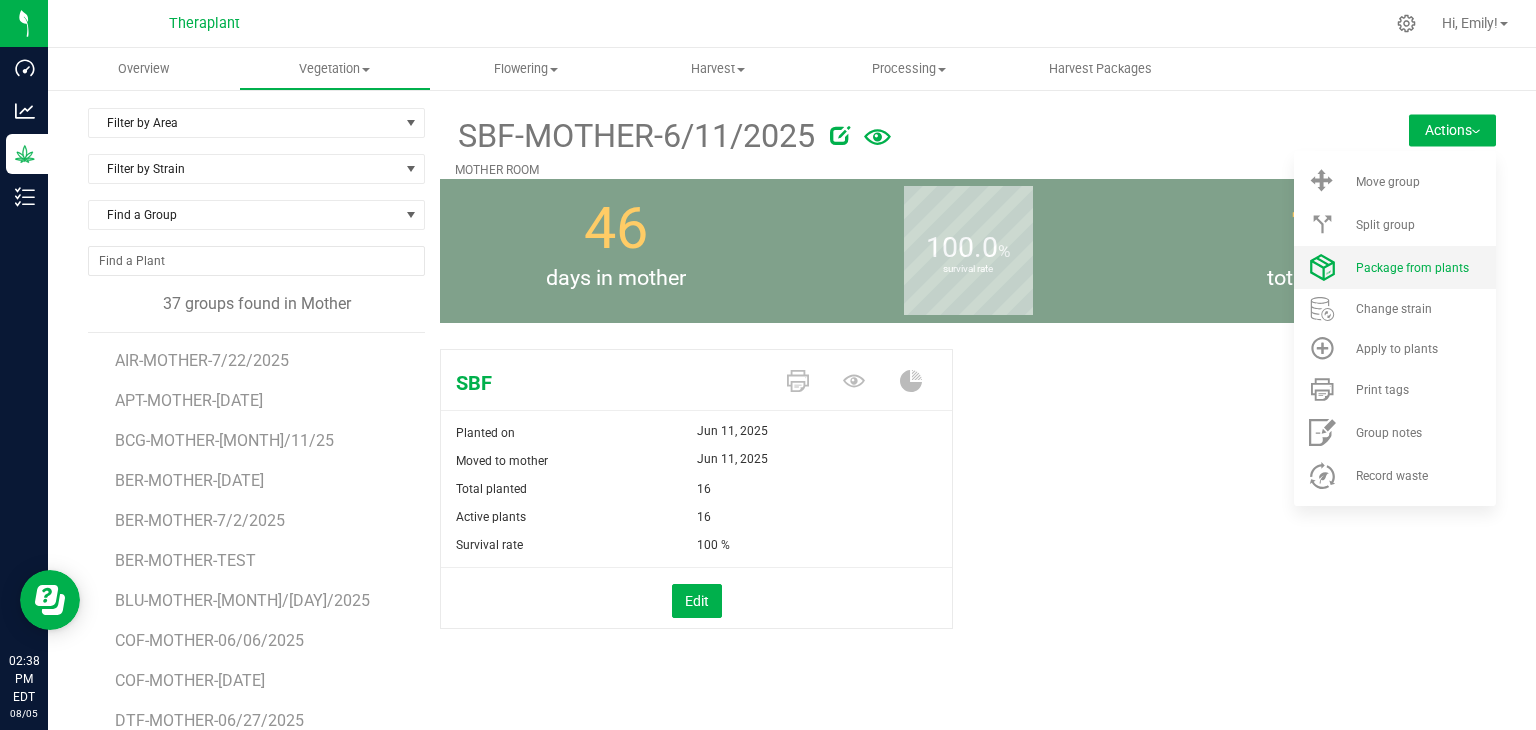 click on "Package from plants" at bounding box center (1412, 268) 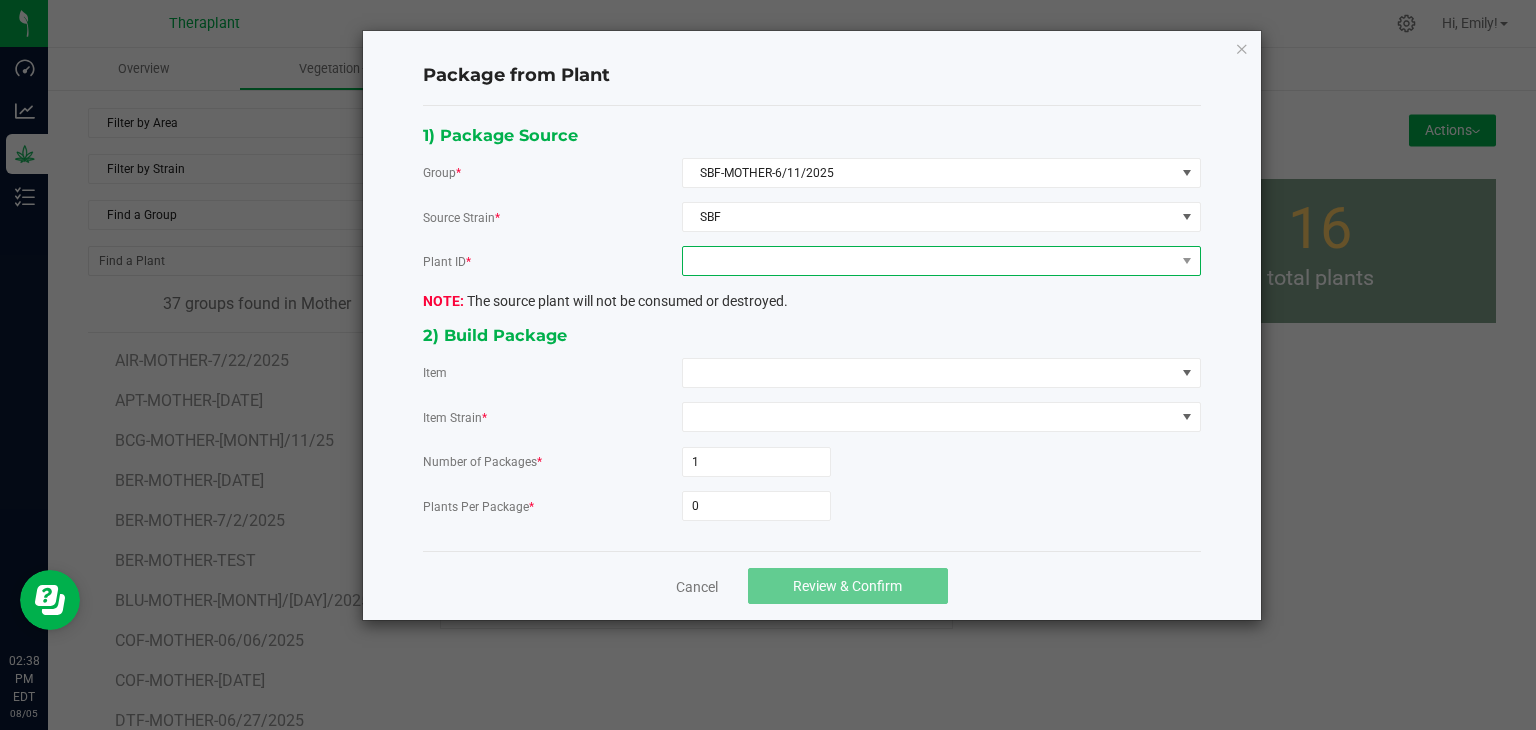 click at bounding box center [929, 261] 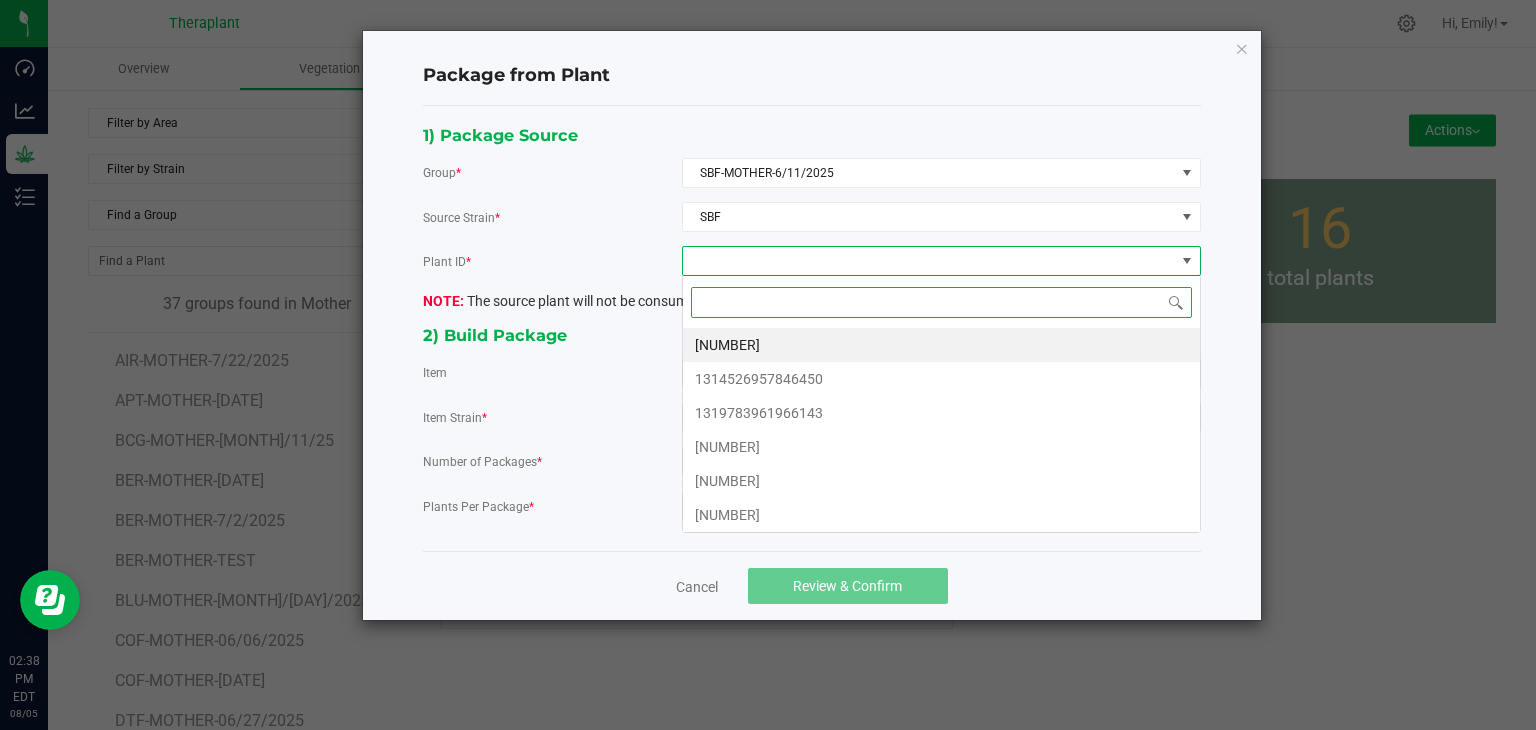 scroll, scrollTop: 99970, scrollLeft: 99480, axis: both 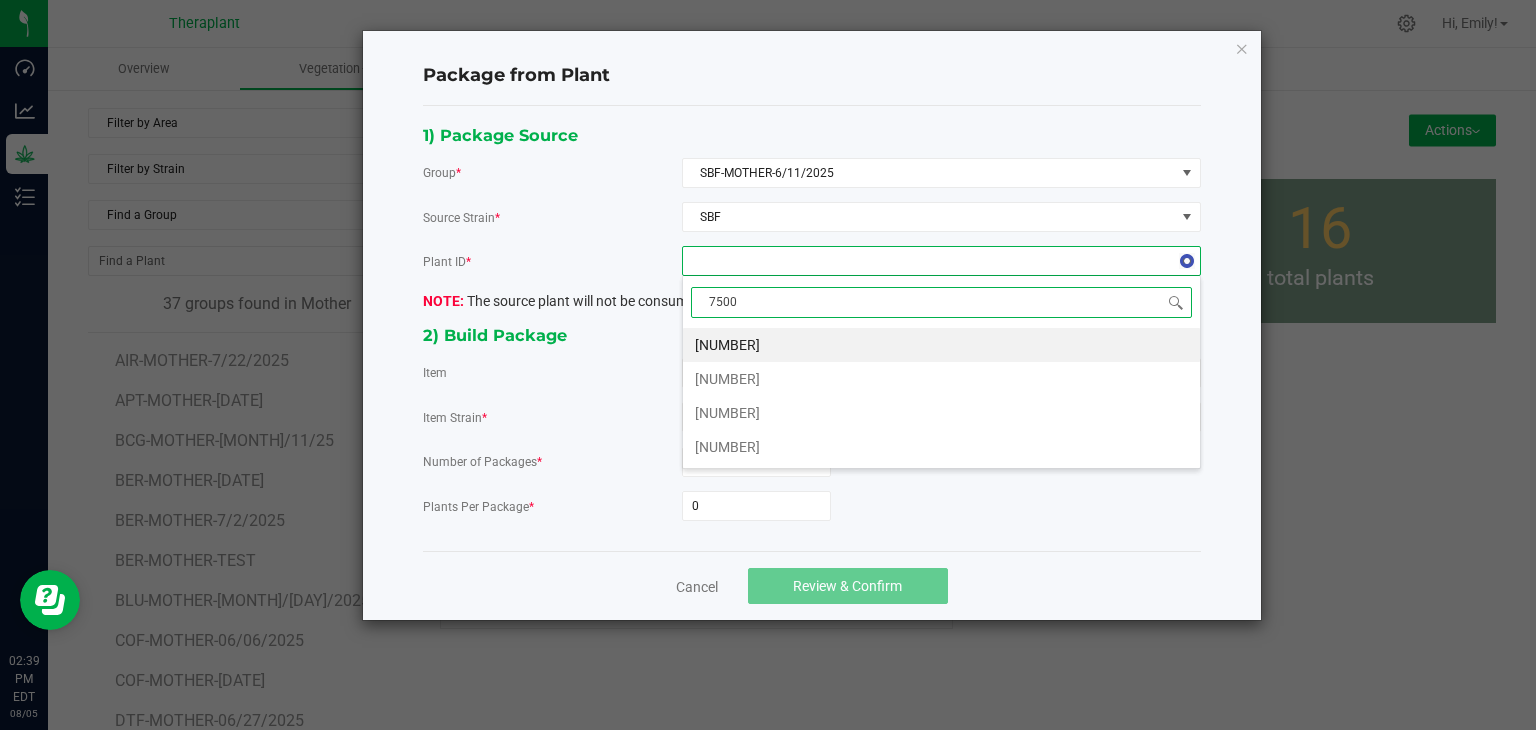 type on "[NUMBER]" 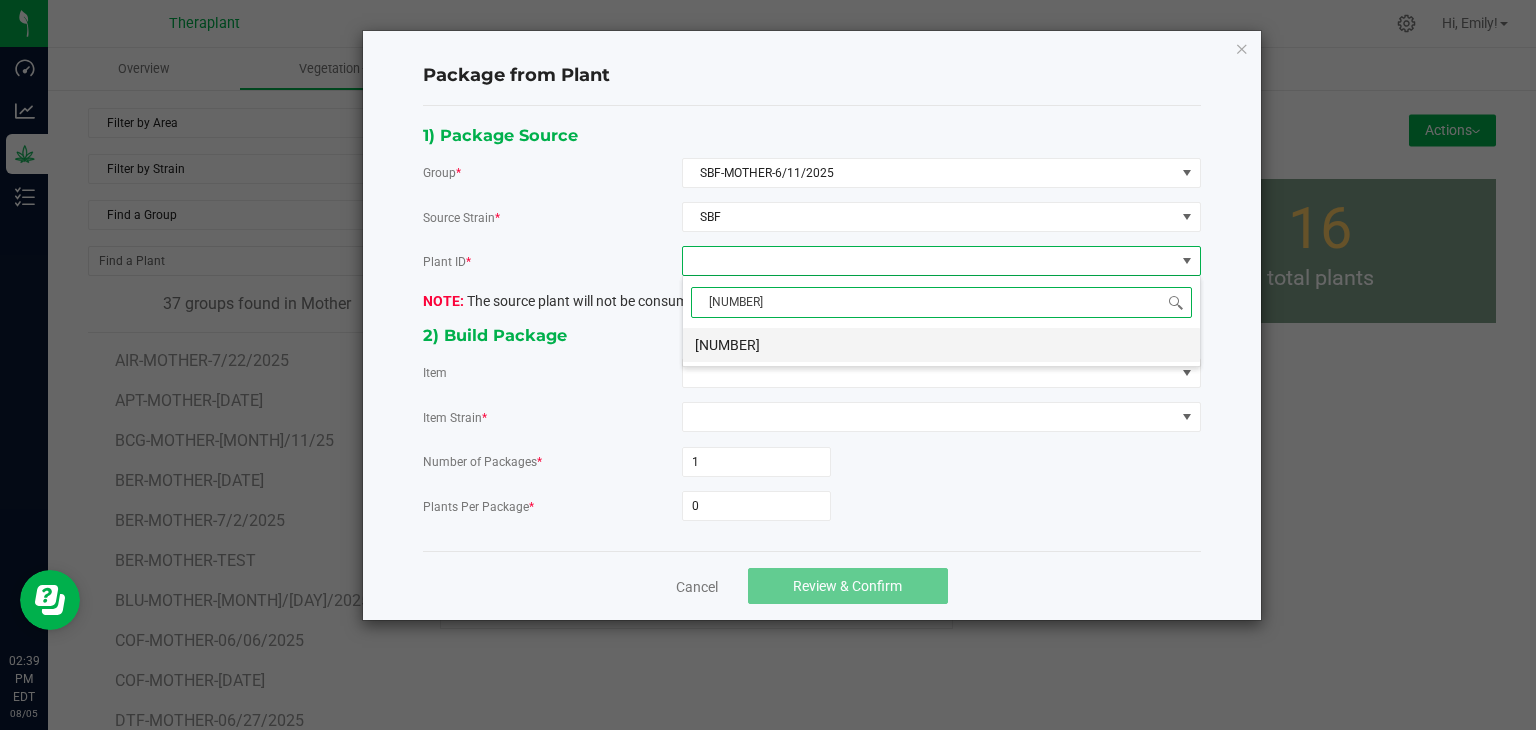 click on "5437158165875004" at bounding box center (941, 345) 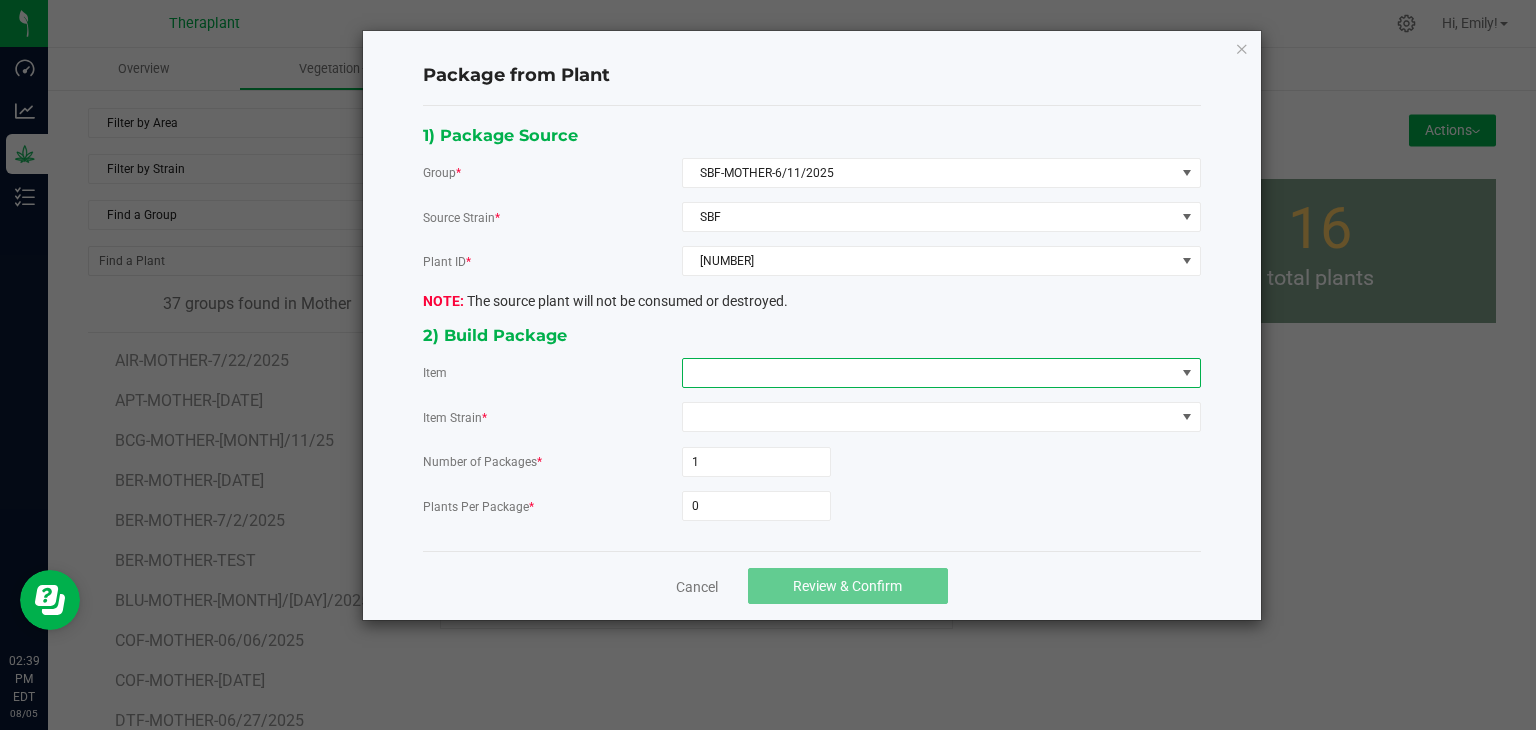 click at bounding box center [929, 373] 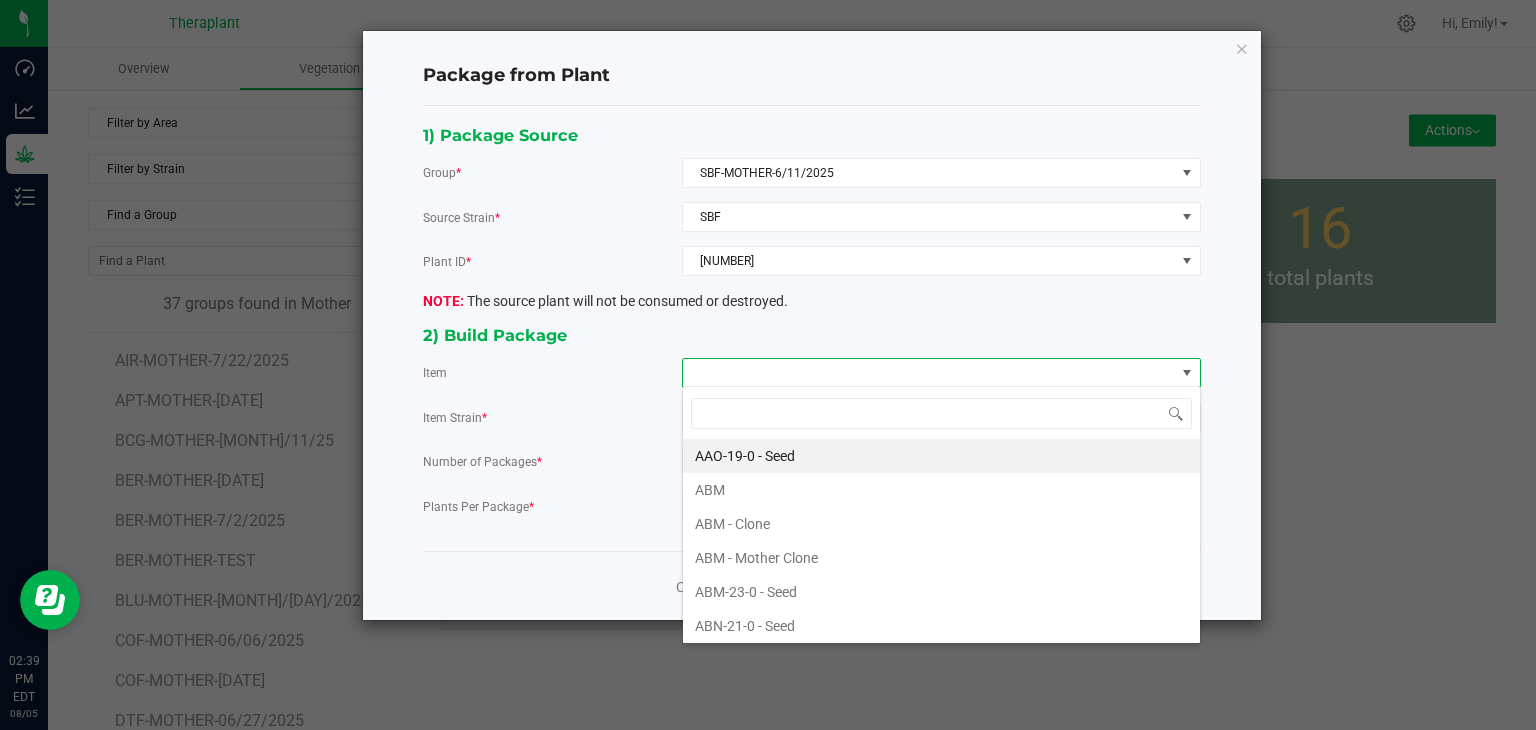 scroll, scrollTop: 99970, scrollLeft: 99480, axis: both 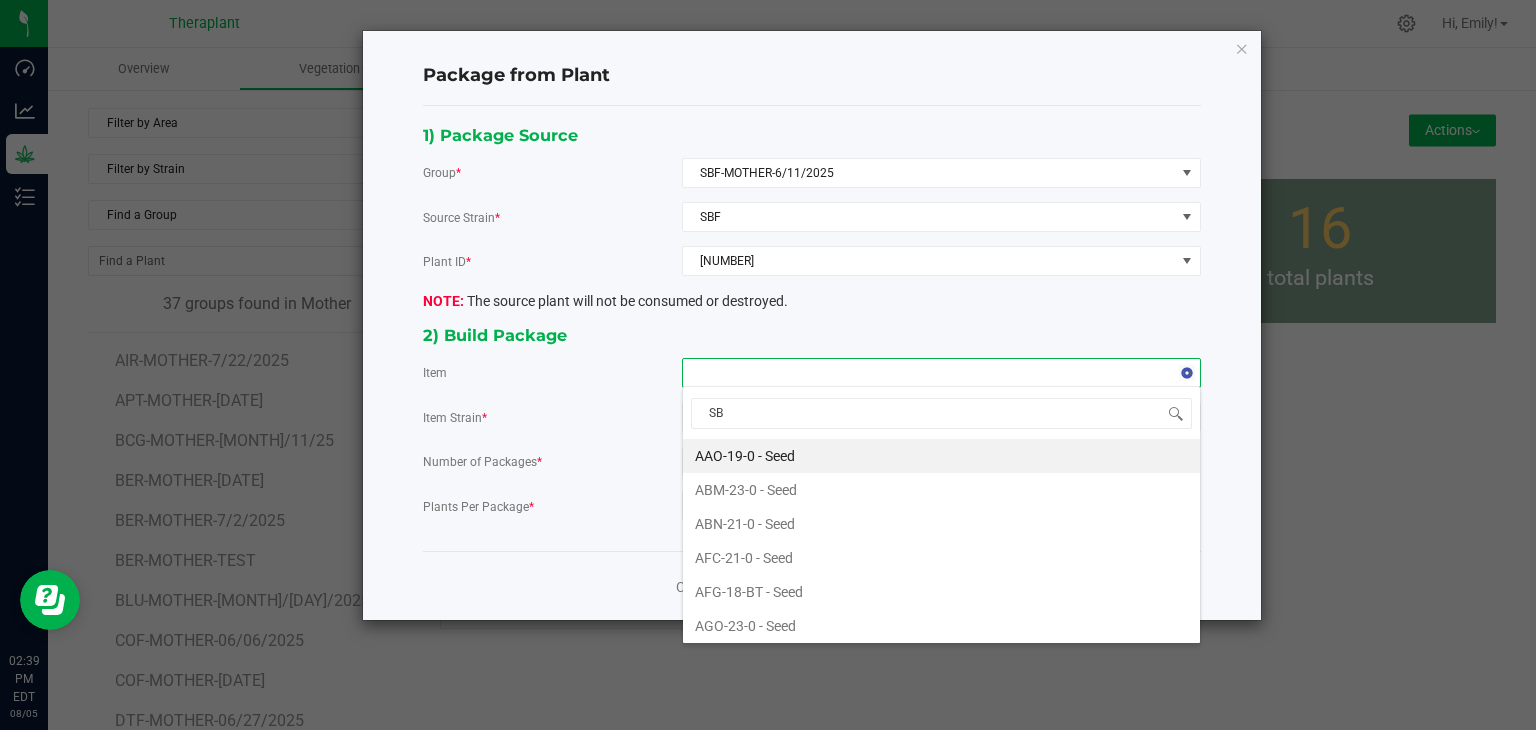 type on "SBF" 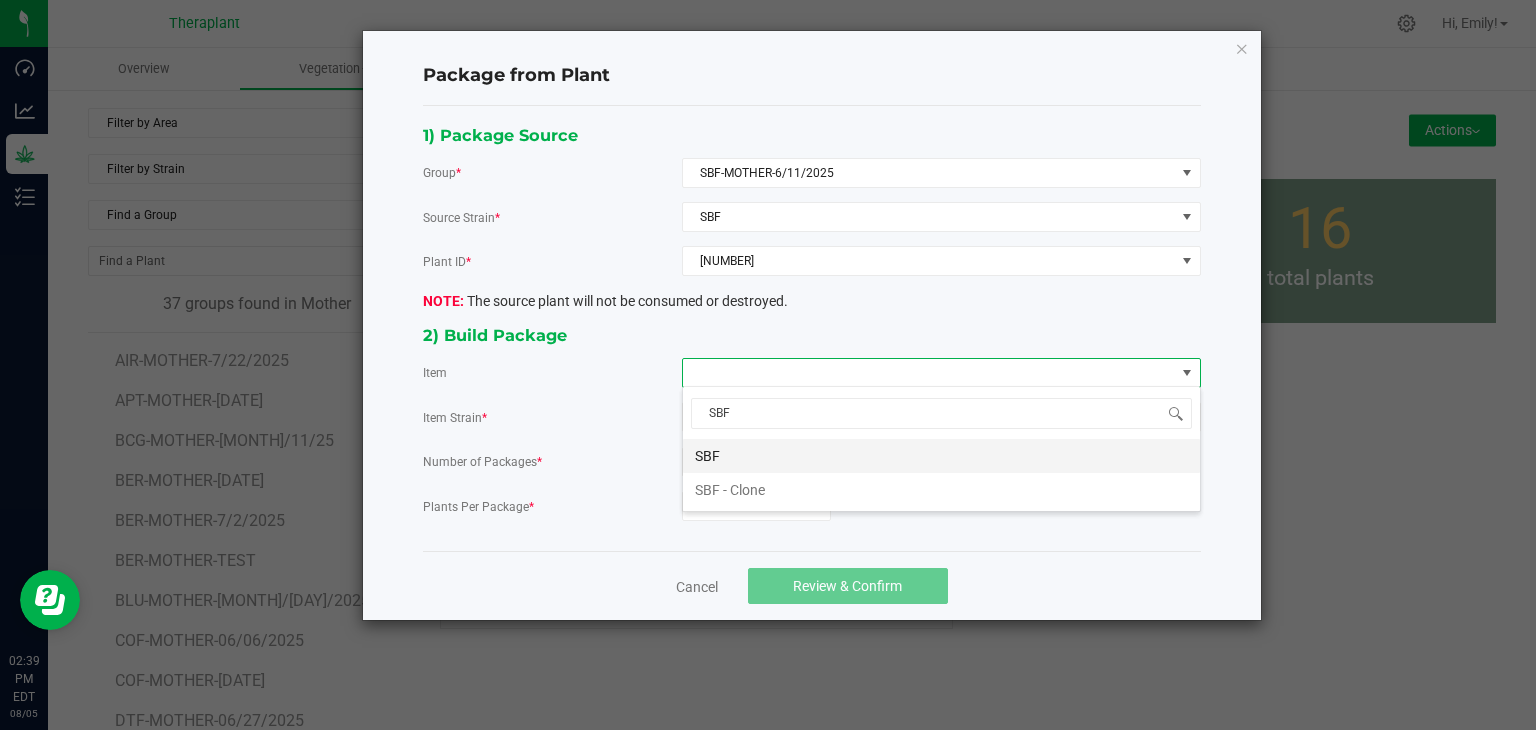 click on "SBF" at bounding box center [941, 456] 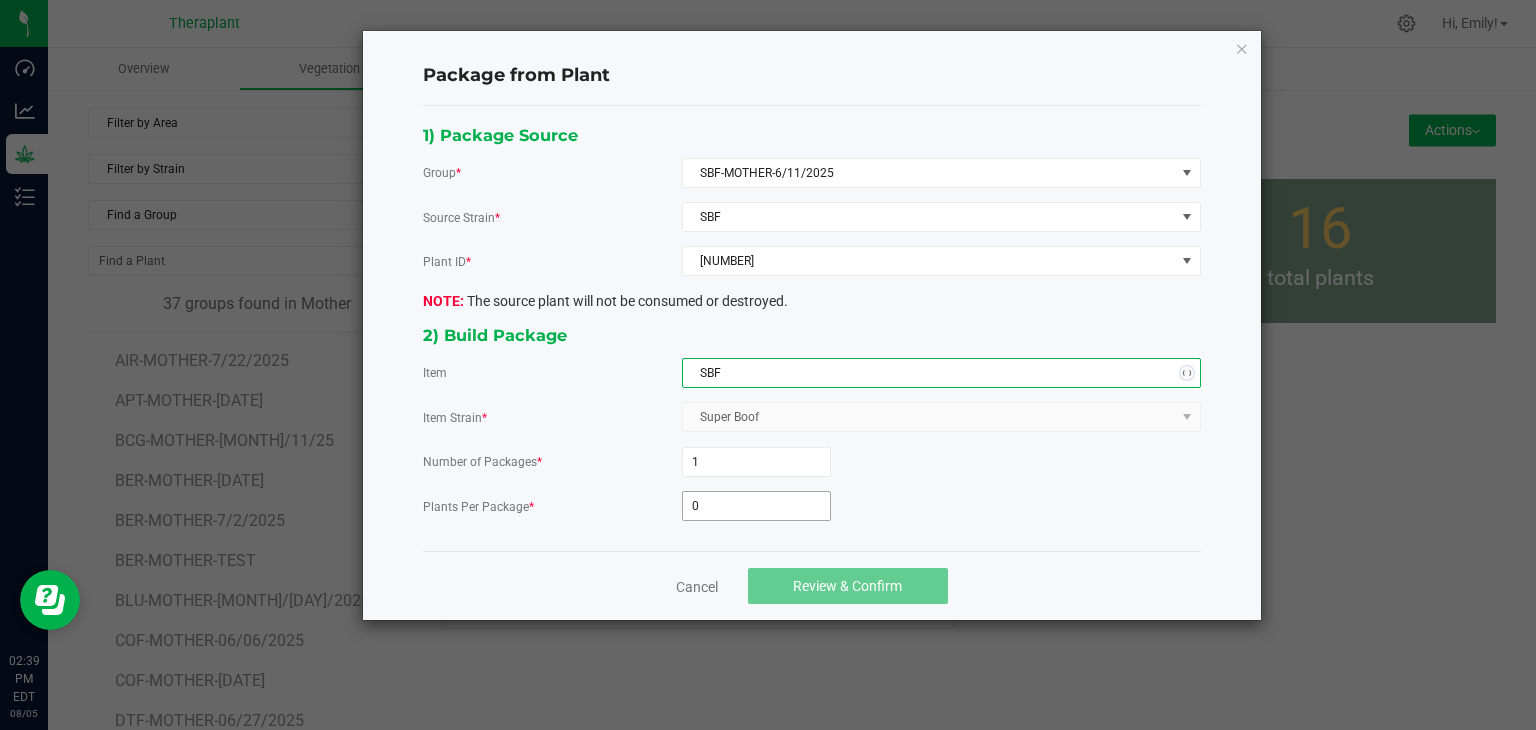 click on "0" at bounding box center (756, 506) 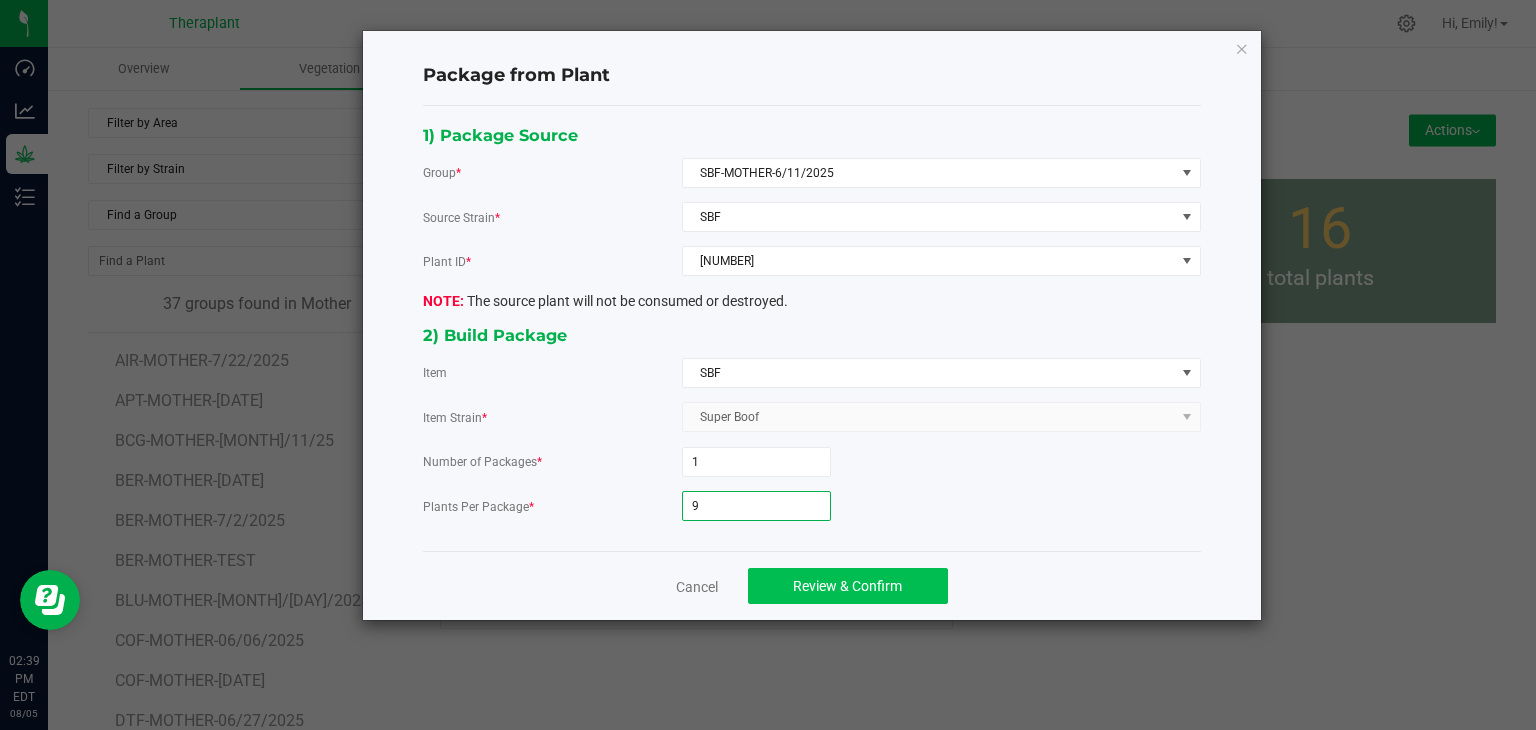 type on "9" 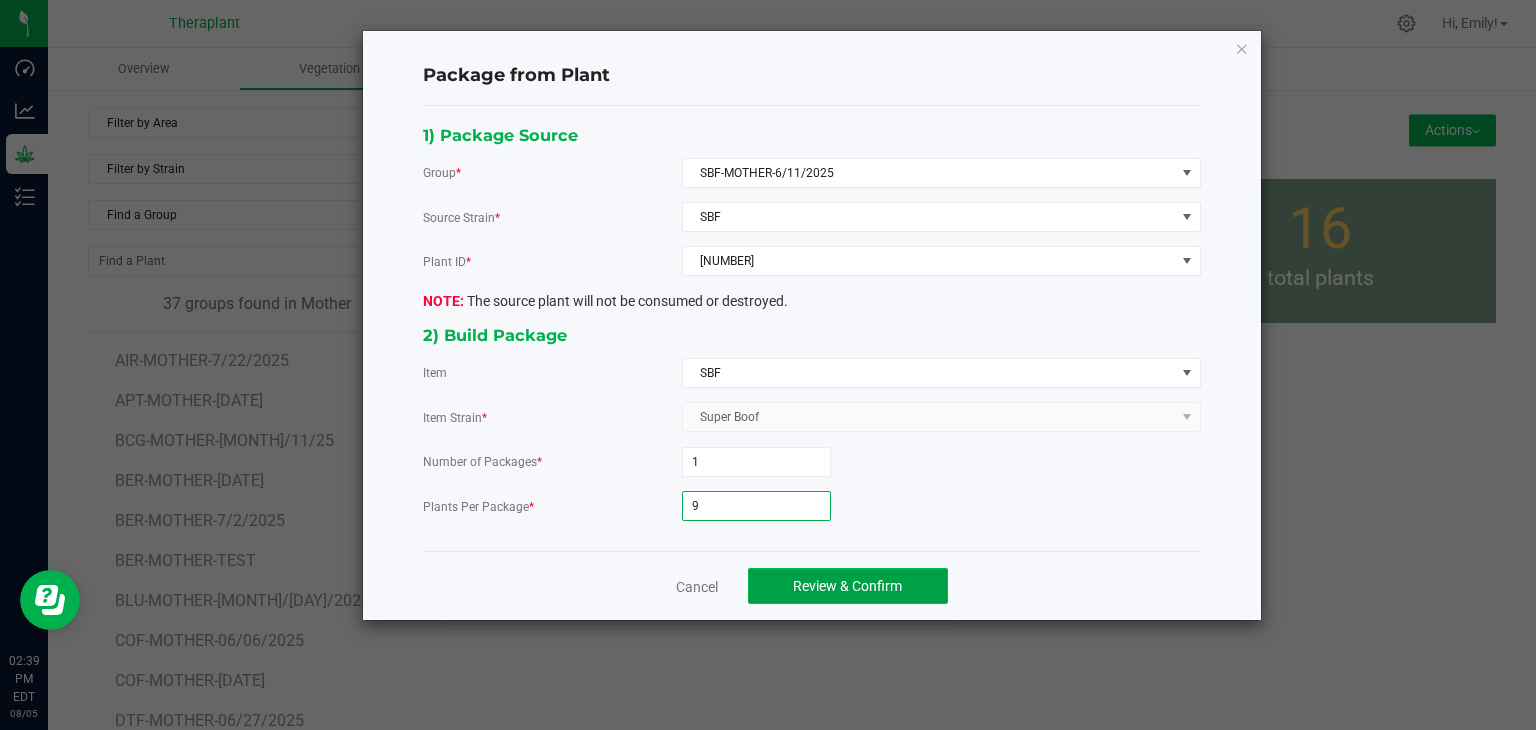 click on "Review & Confirm" 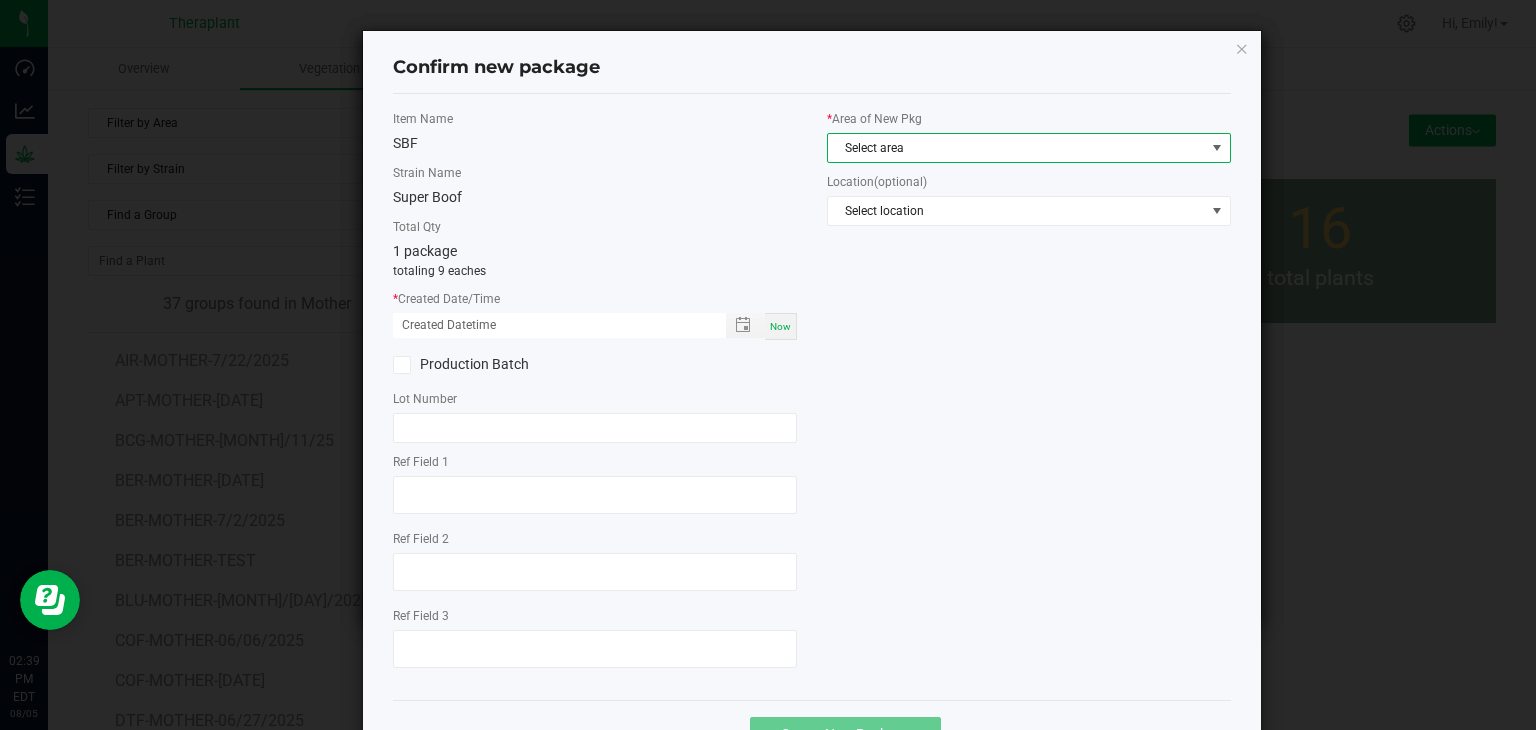 click on "Select area" at bounding box center (1016, 148) 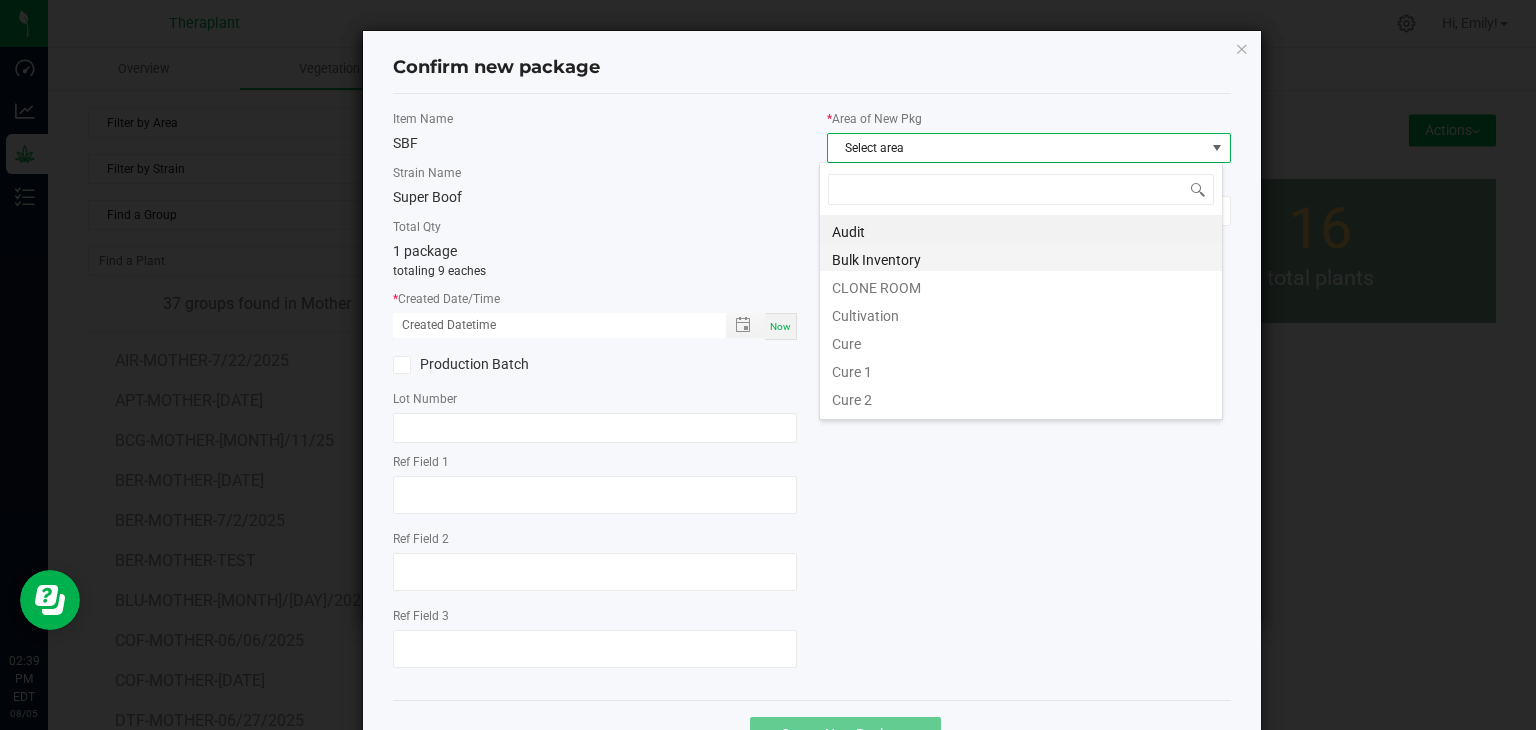 scroll, scrollTop: 99970, scrollLeft: 99596, axis: both 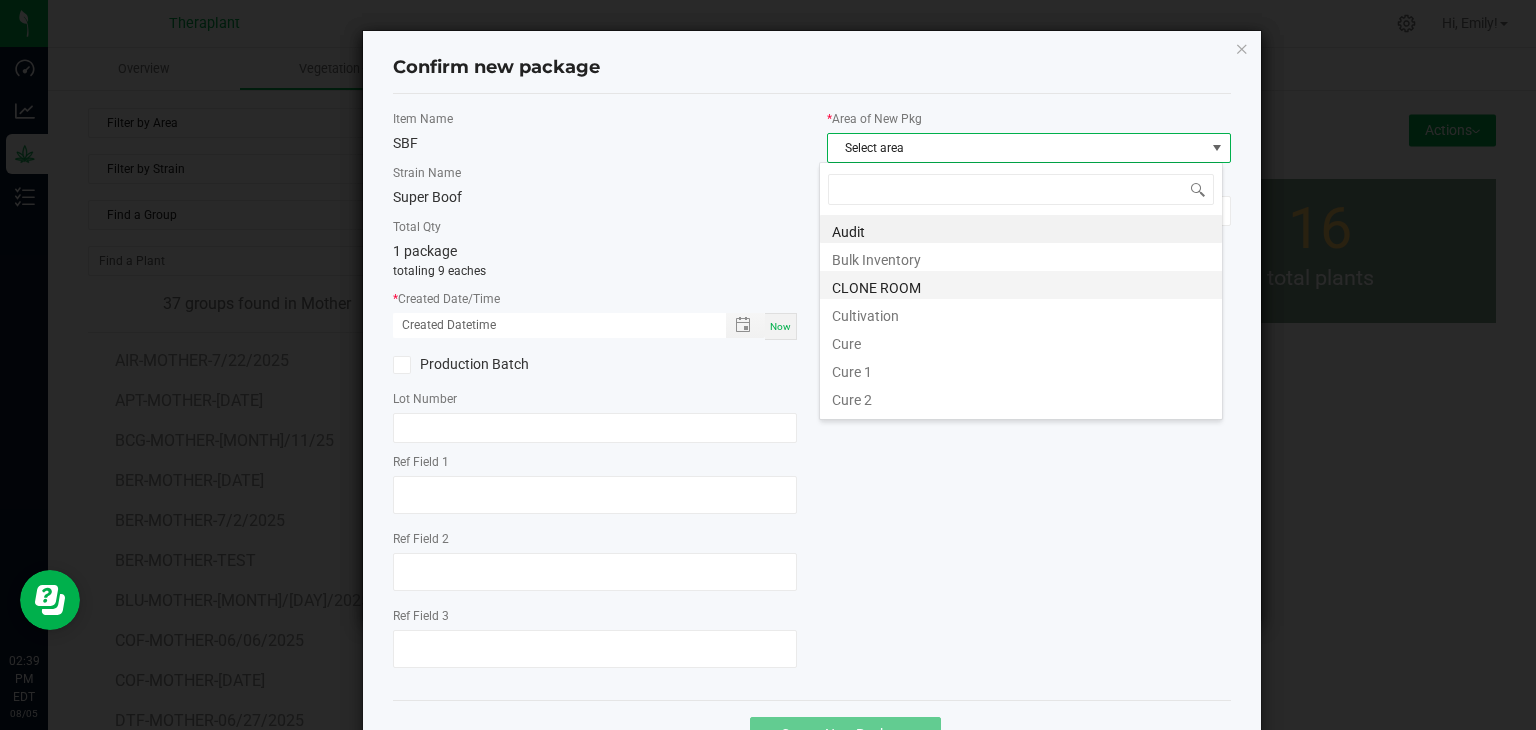 click on "CLONE ROOM" at bounding box center (1021, 285) 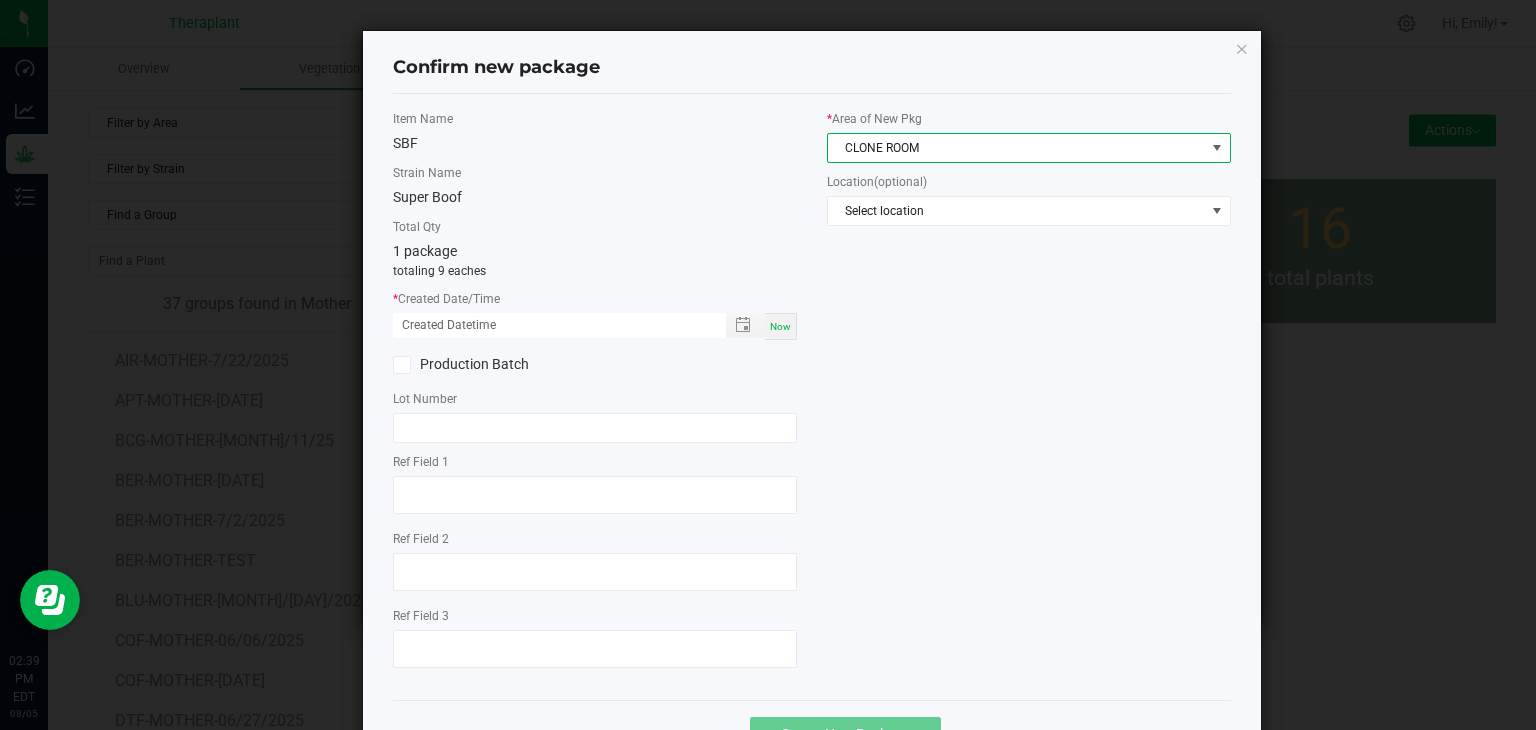 click on "Now" at bounding box center (780, 326) 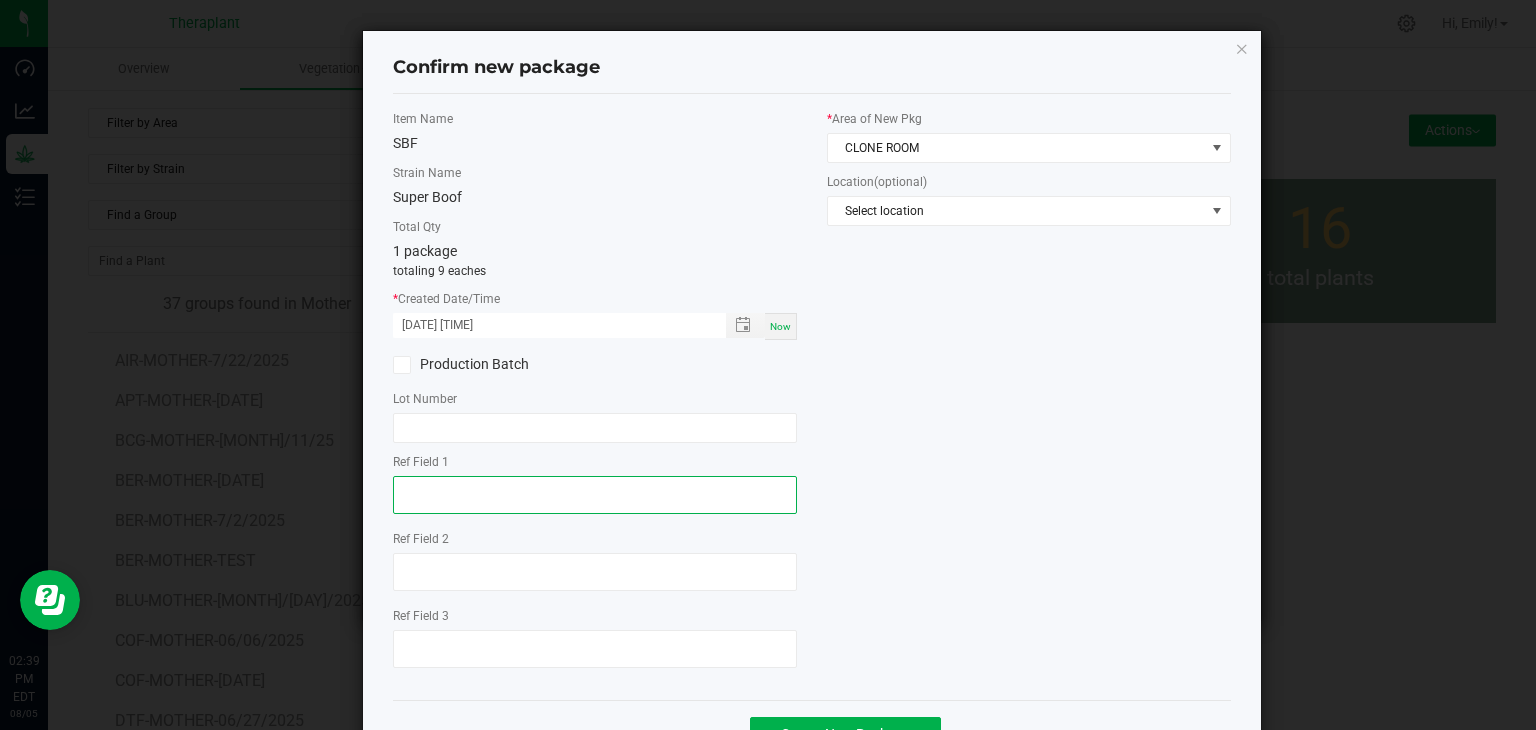 click 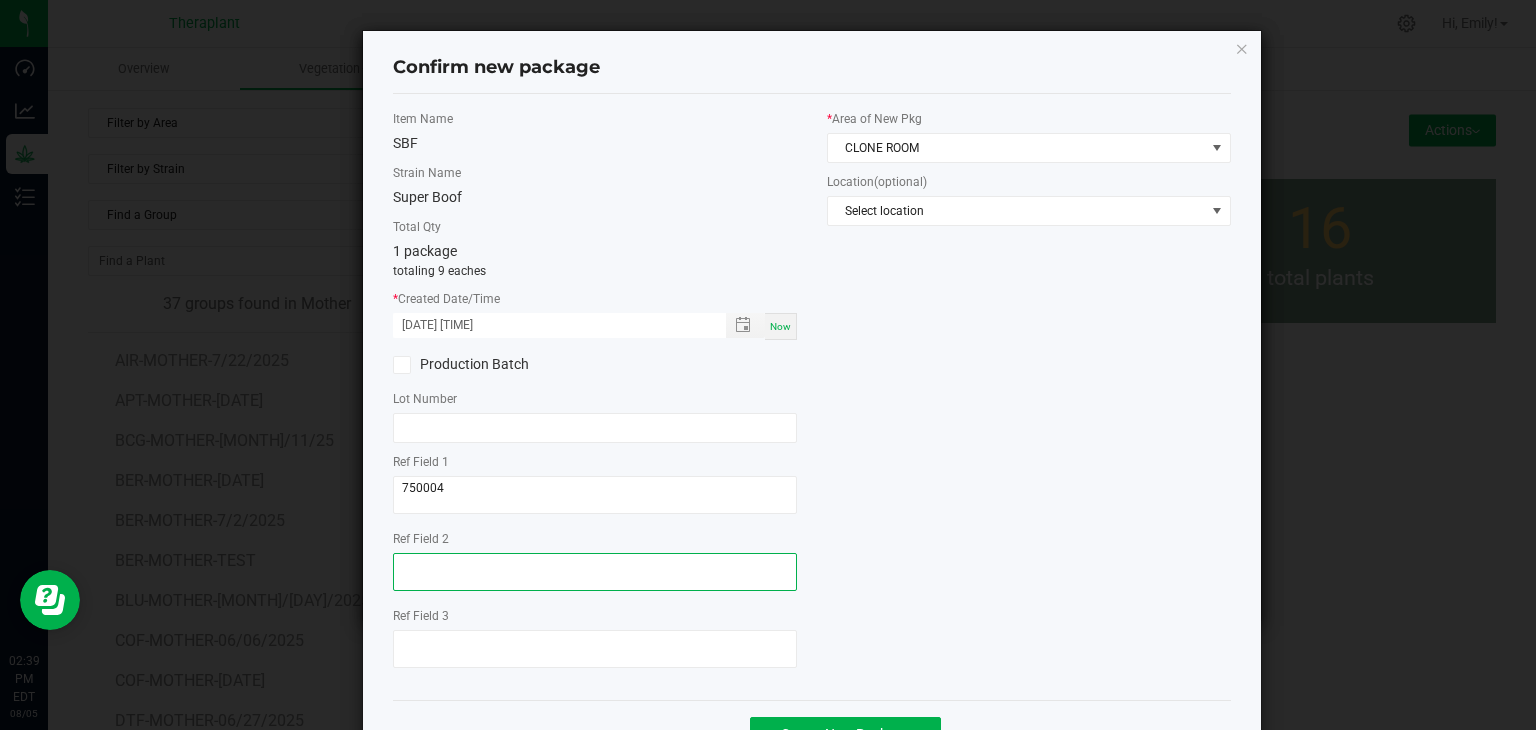 click at bounding box center (595, 572) 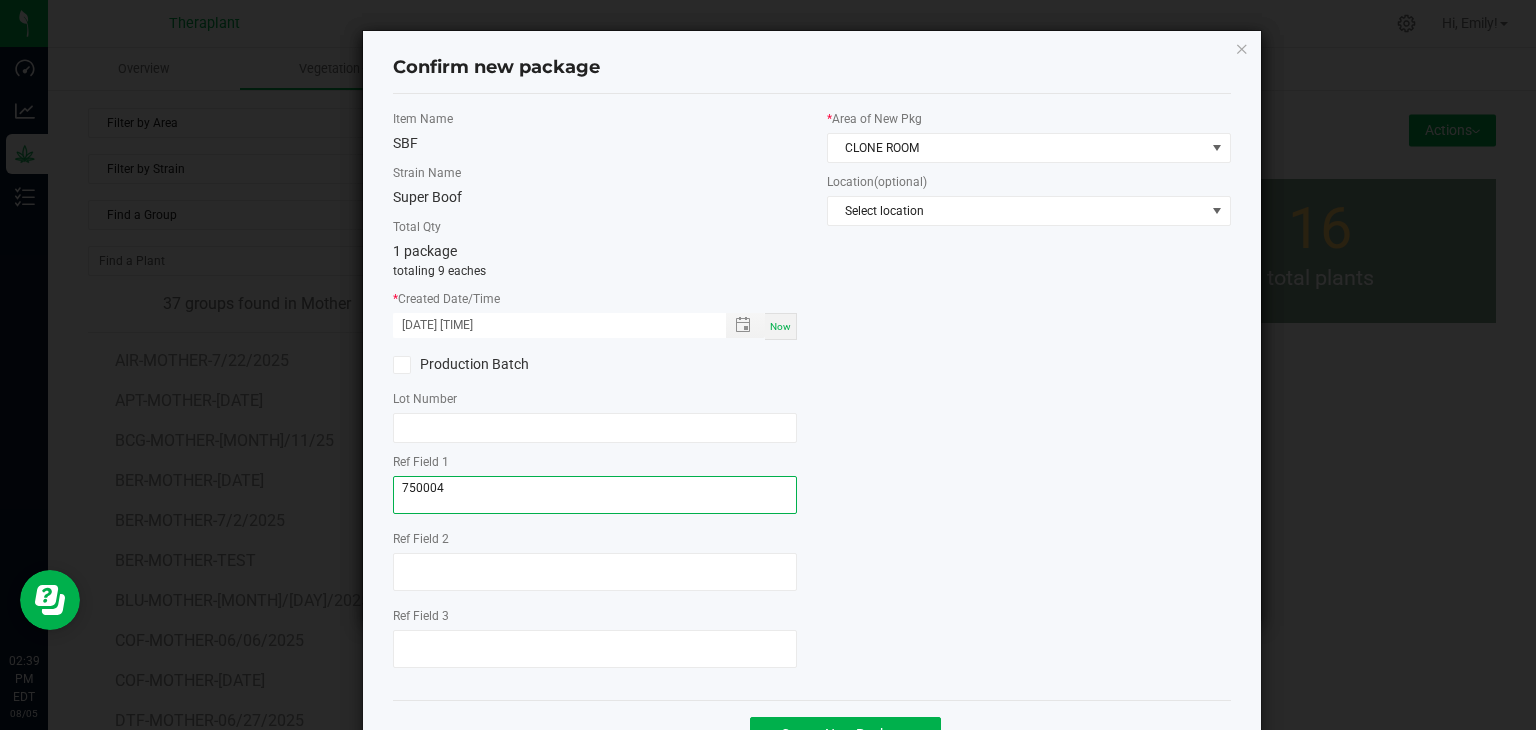 click on "750004" 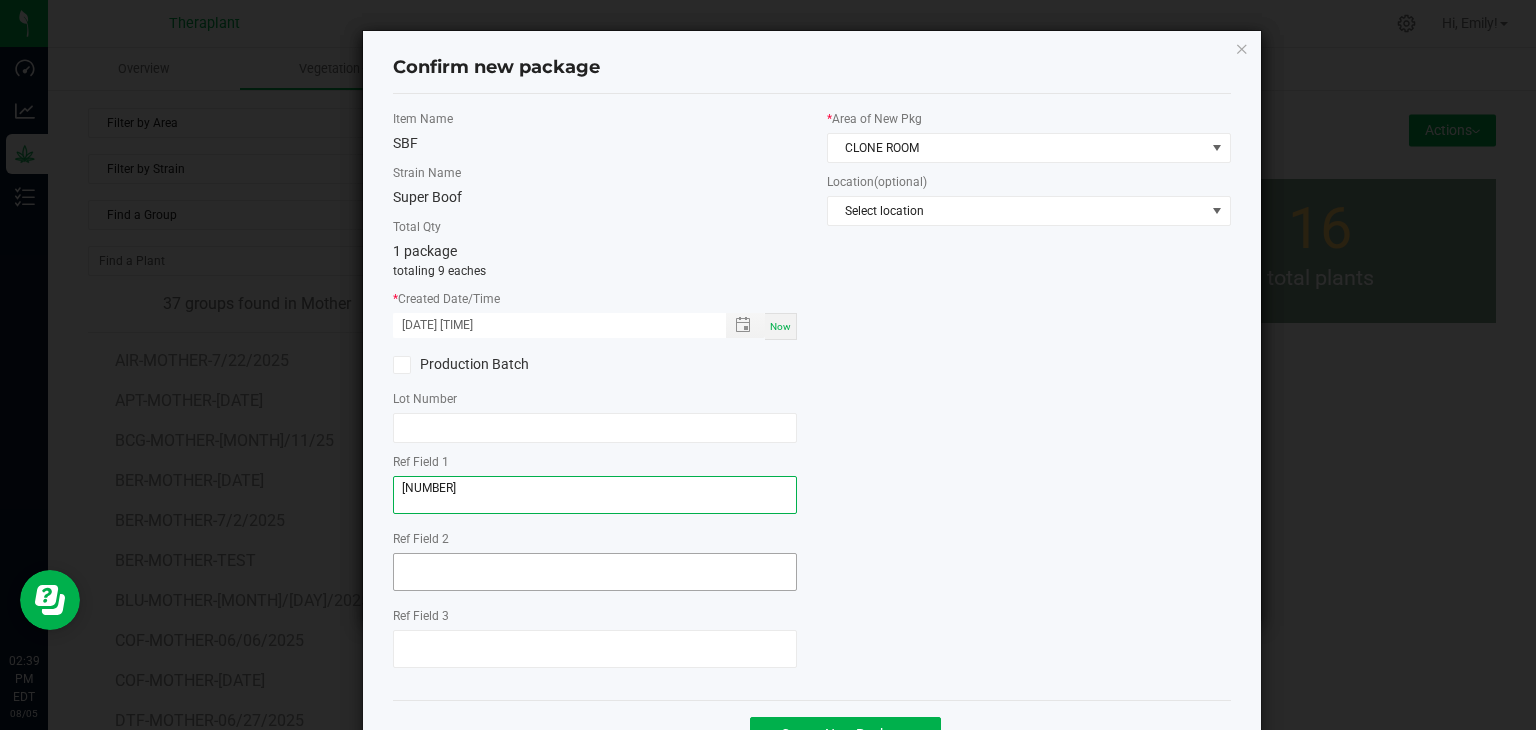 type on "[NUMBER]" 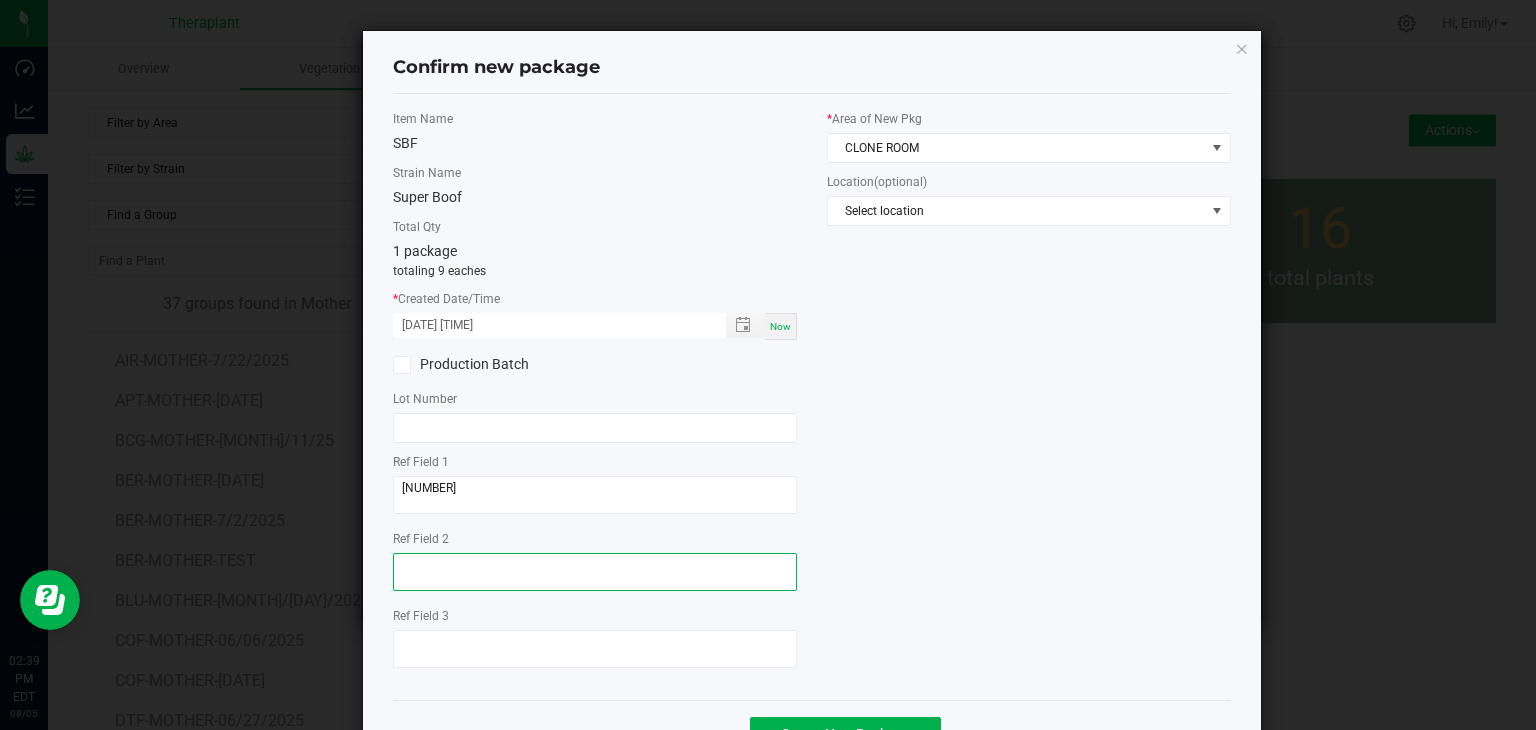 click at bounding box center (595, 572) 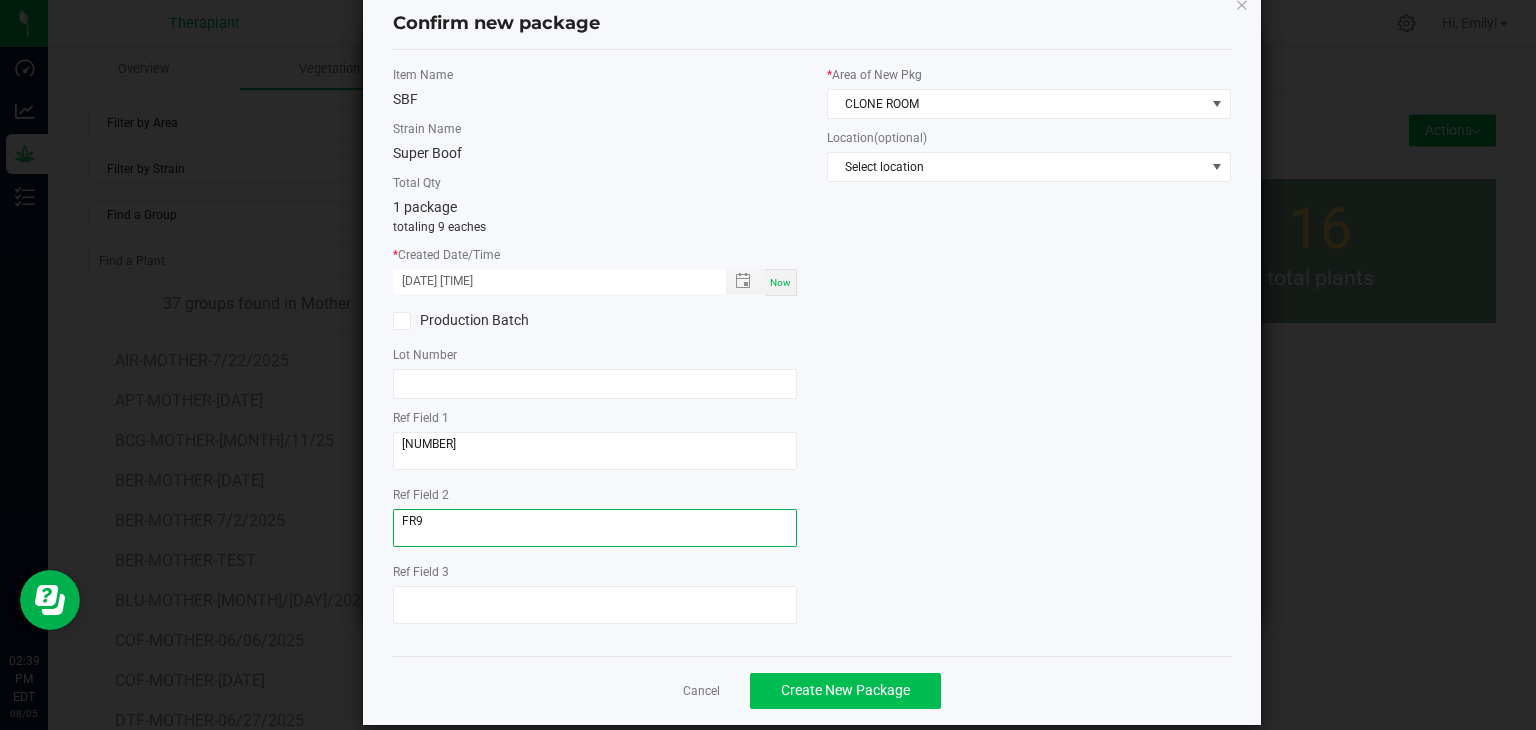 scroll, scrollTop: 69, scrollLeft: 0, axis: vertical 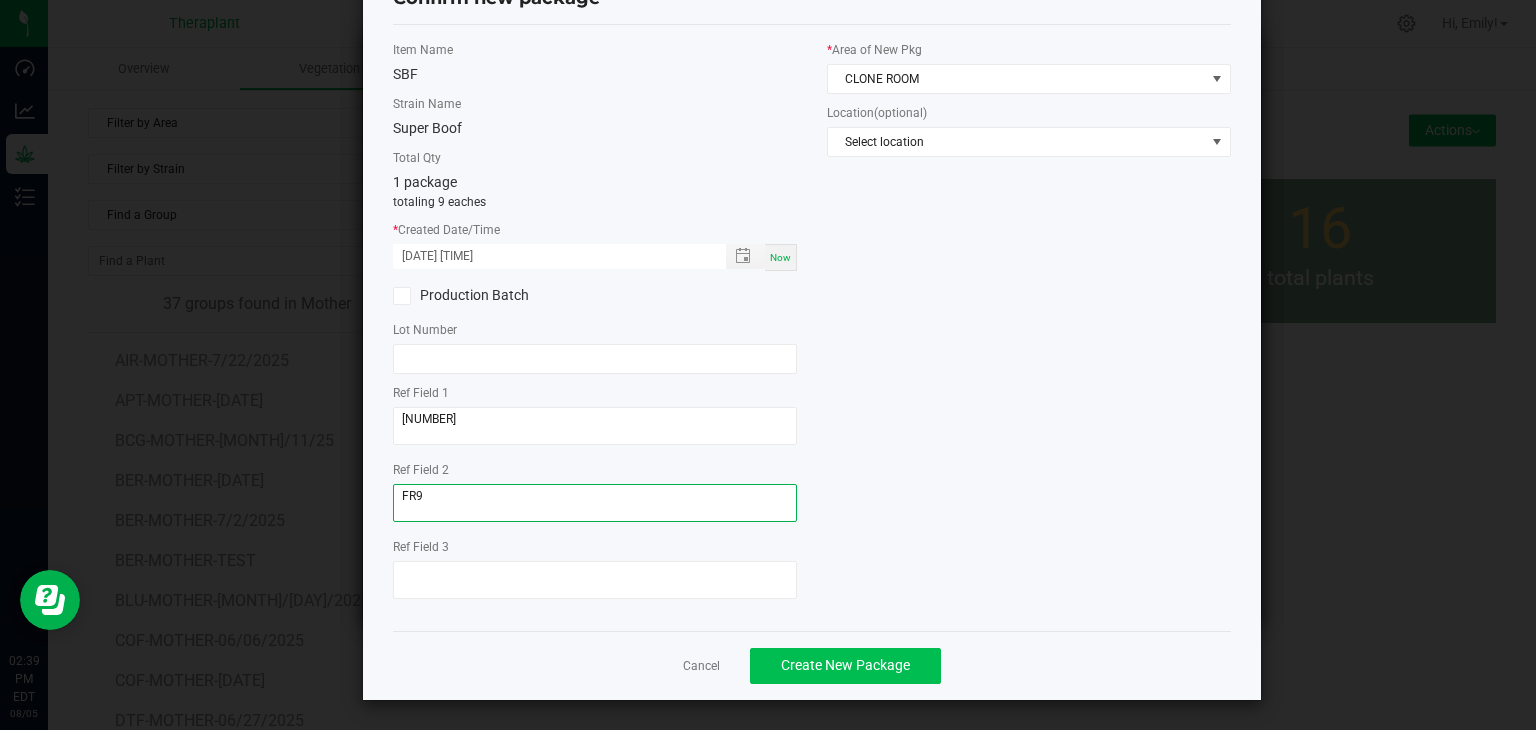 type on "FR9" 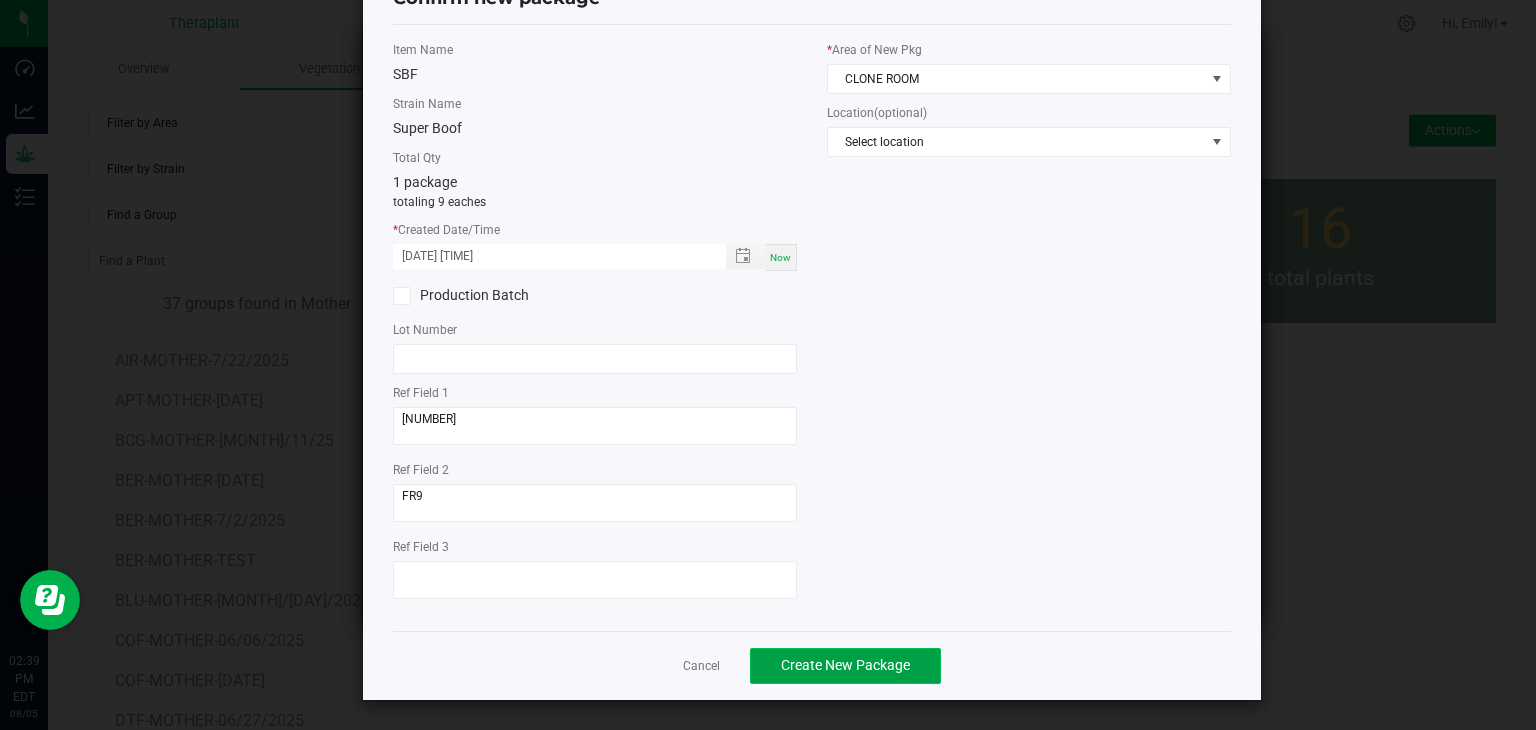 click on "Create New Package" 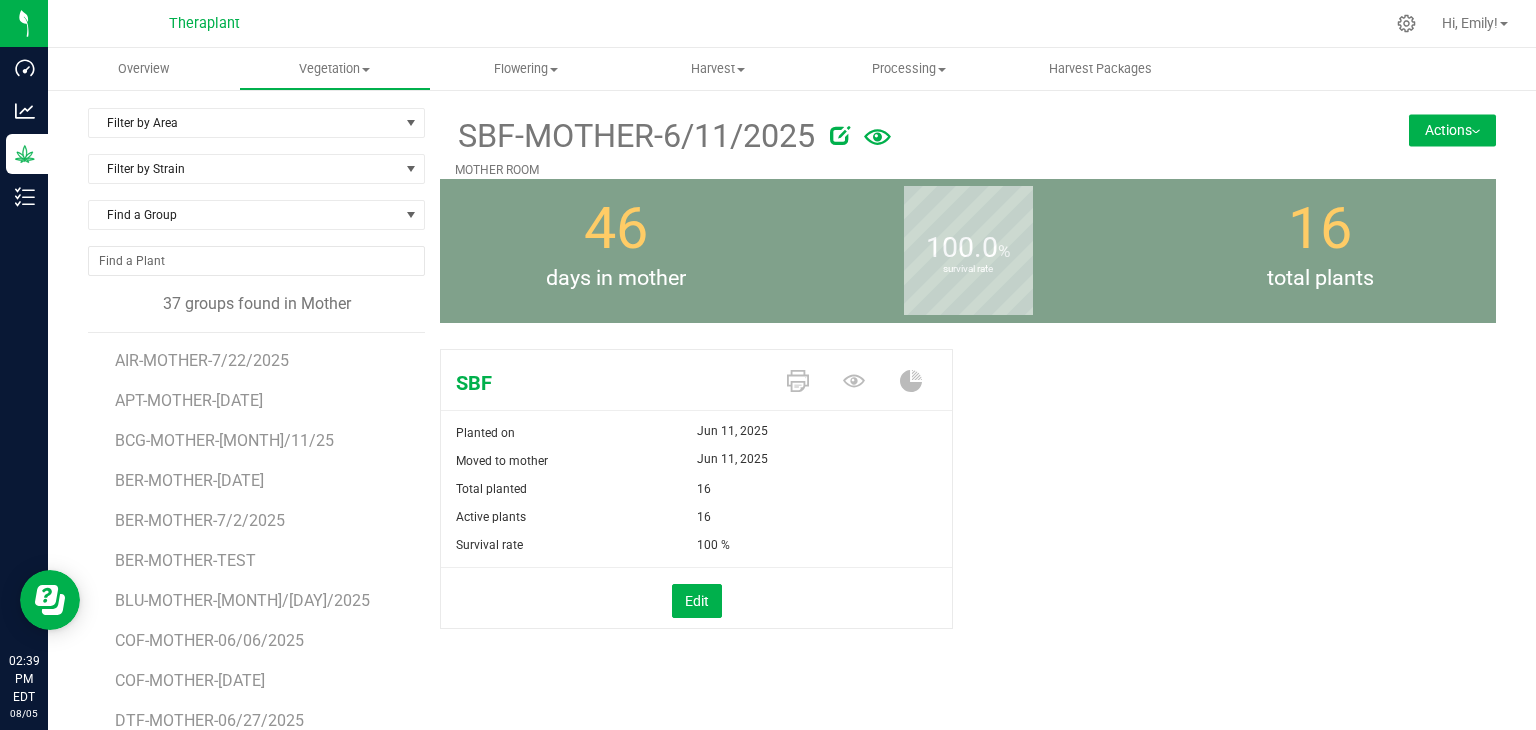 click on "Actions" at bounding box center (1452, 130) 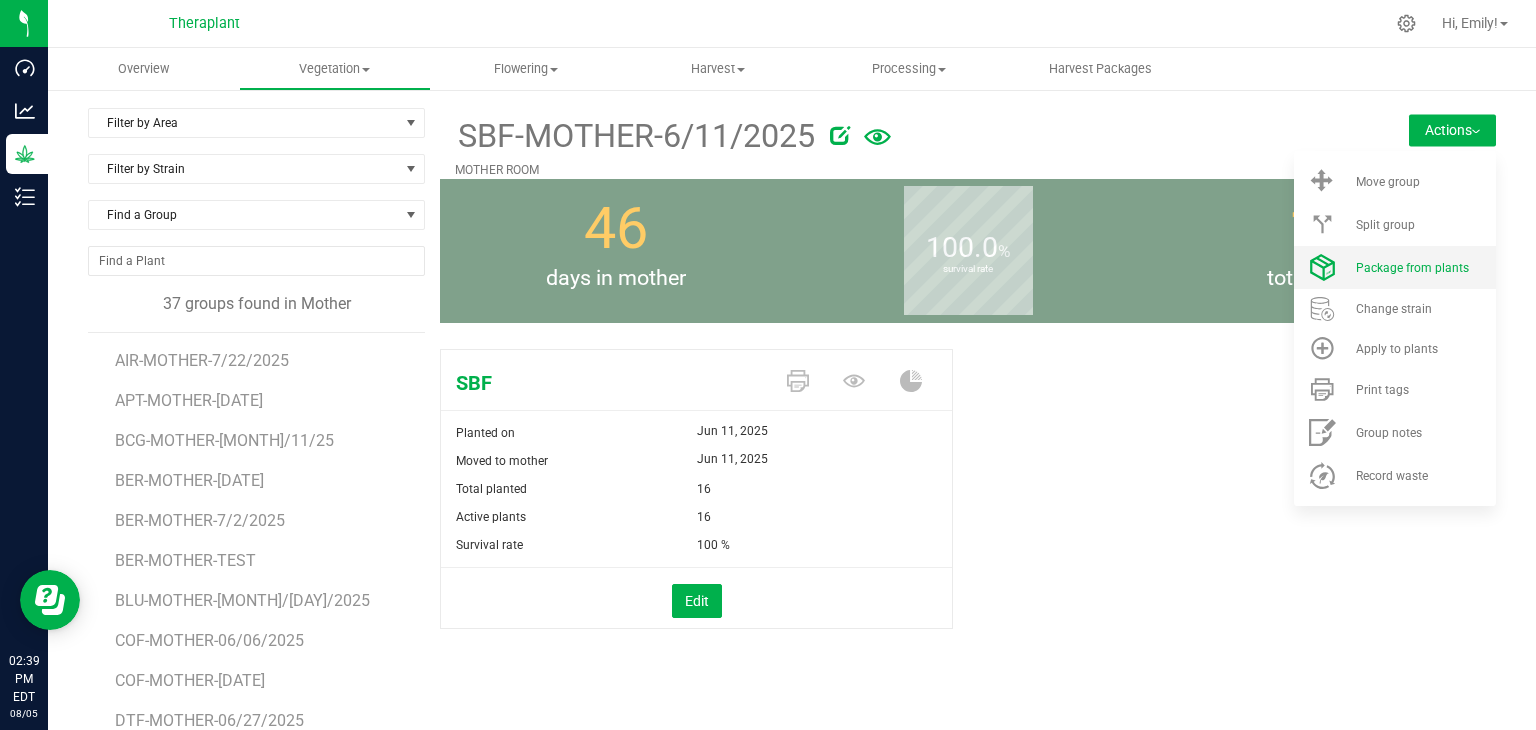 click on "Package from plants" at bounding box center [1395, 267] 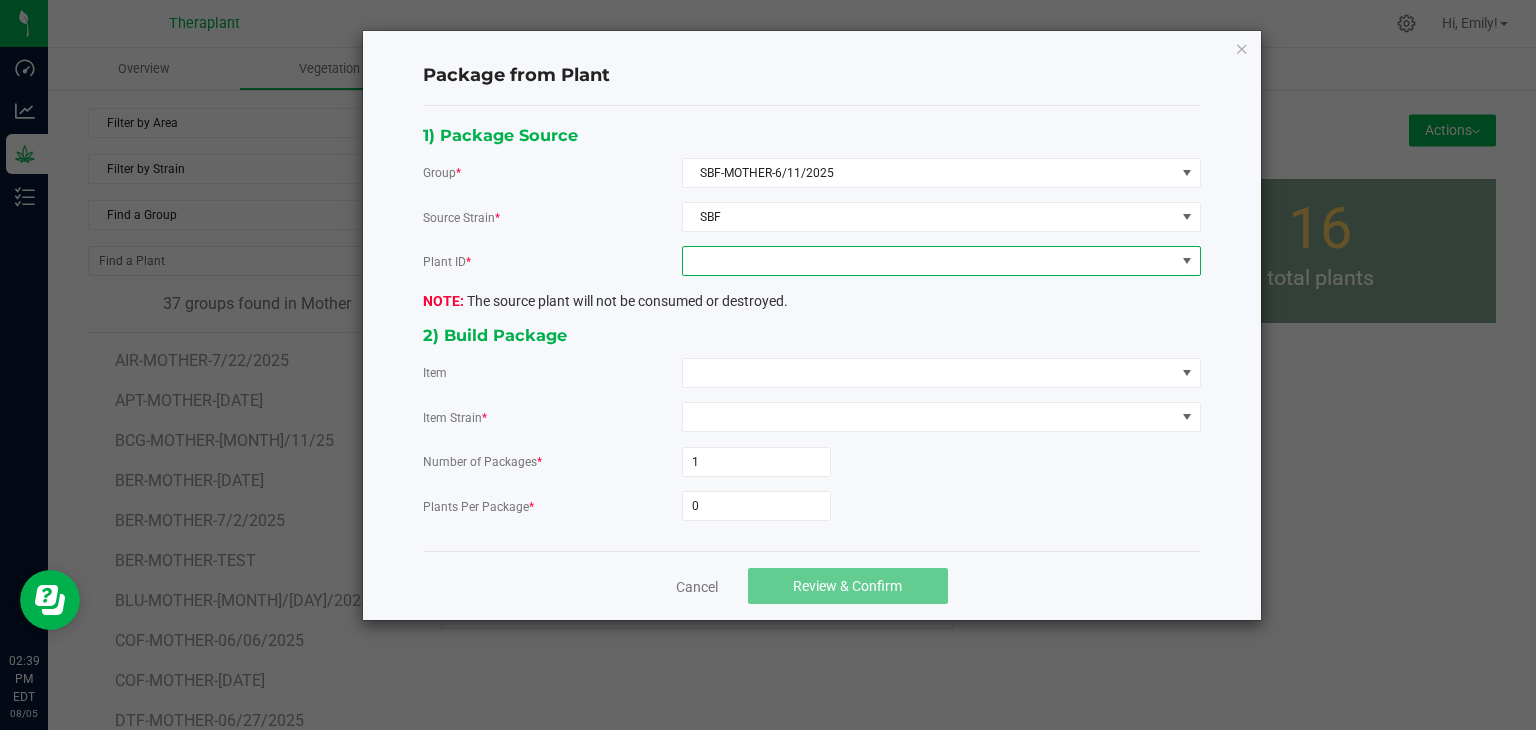 click at bounding box center [929, 261] 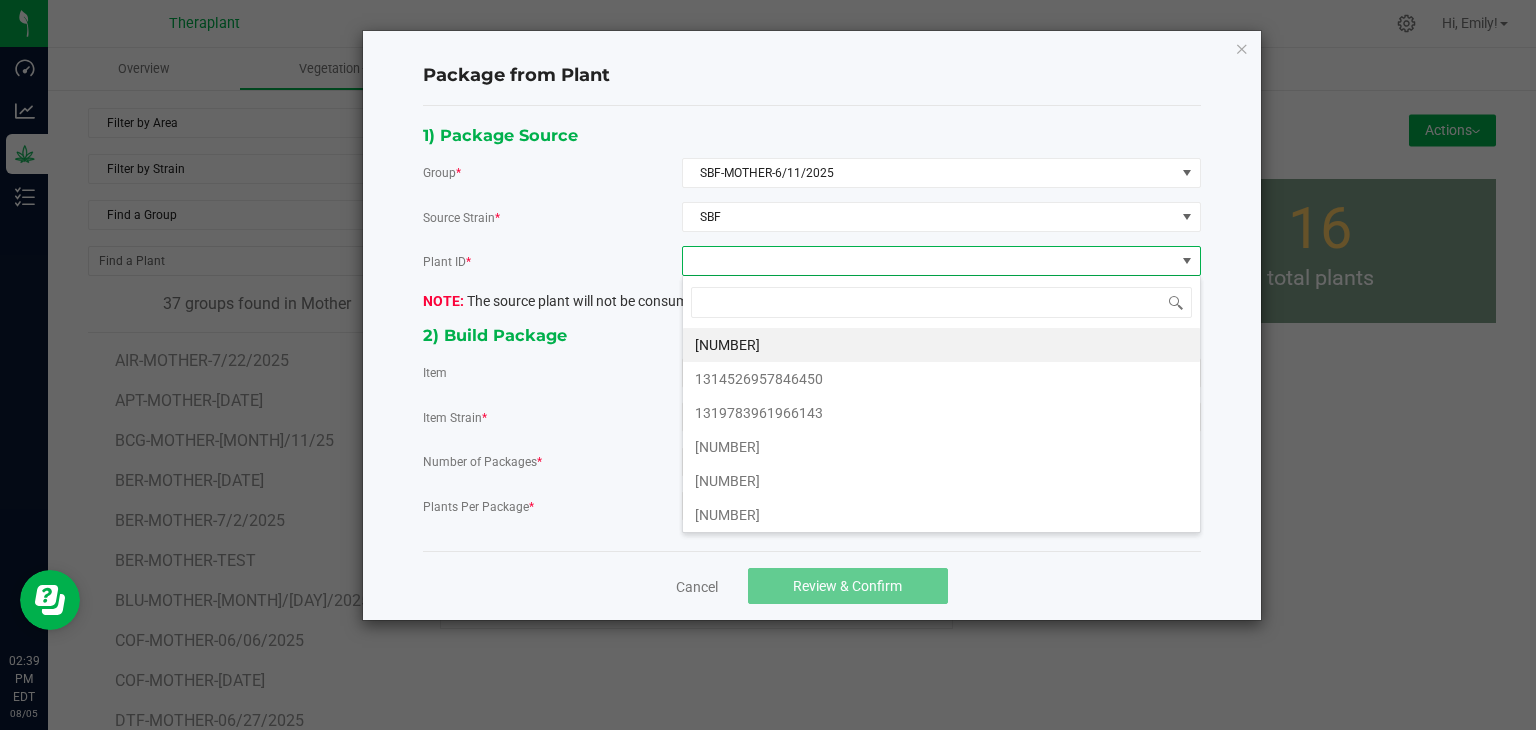 scroll, scrollTop: 99970, scrollLeft: 99480, axis: both 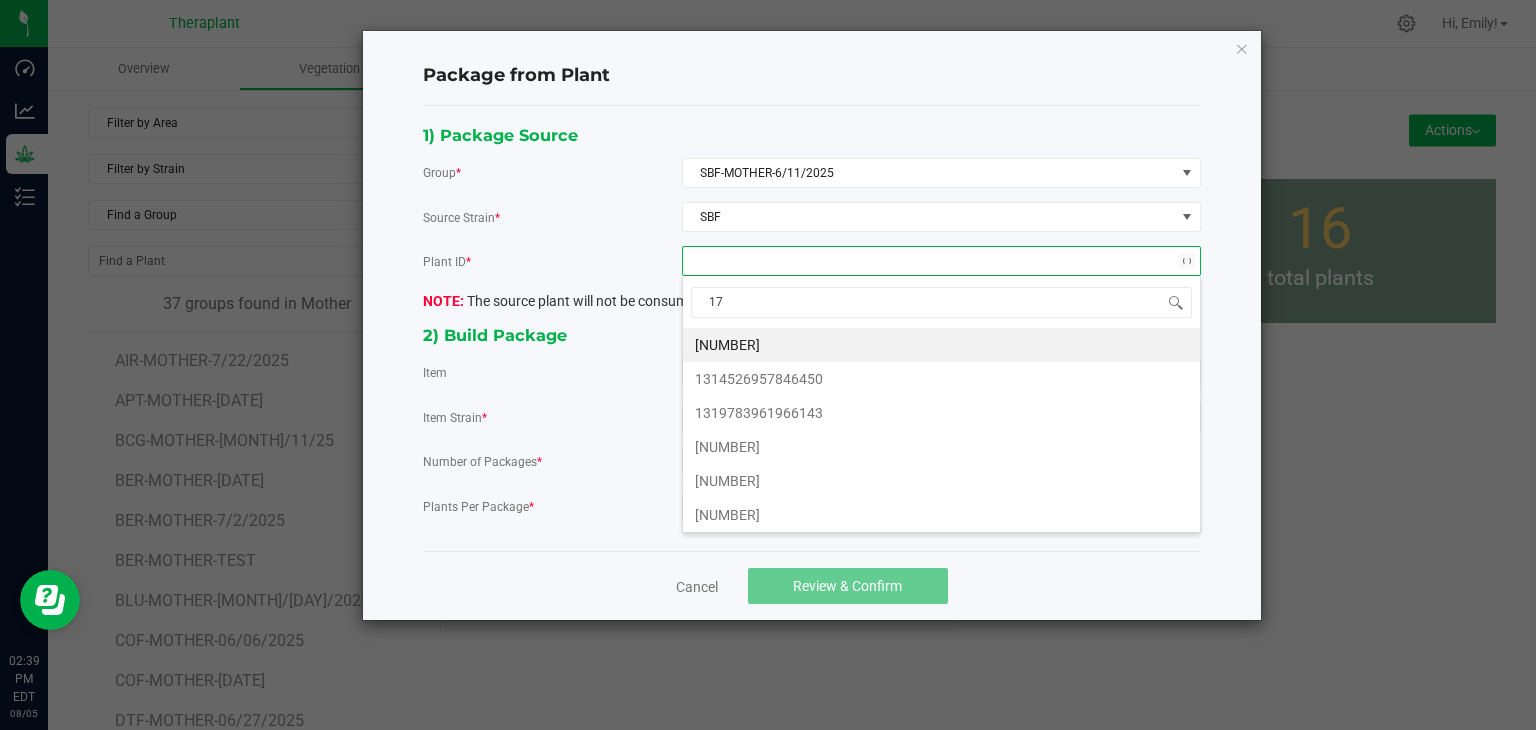 type on "175" 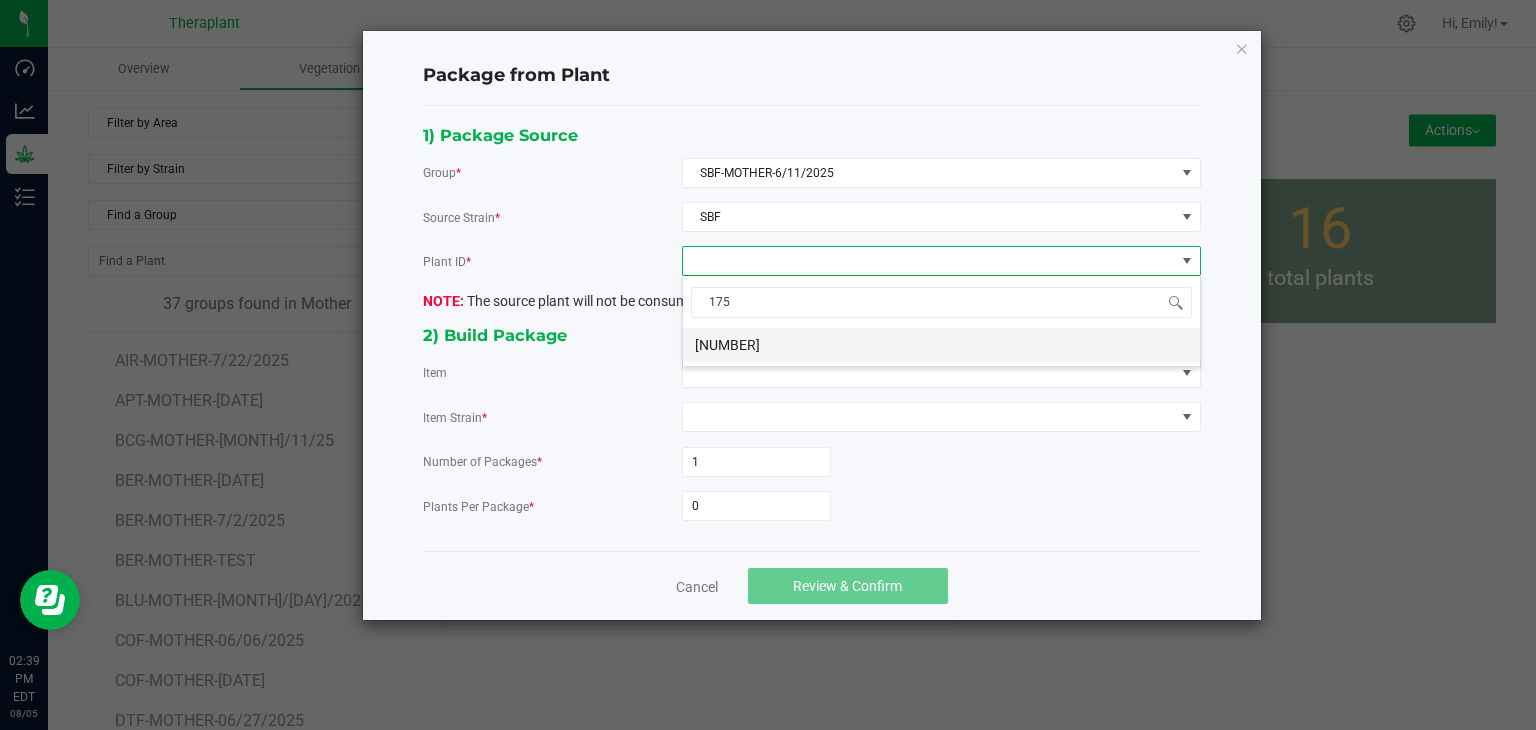 click on "2556088105917532" at bounding box center (941, 345) 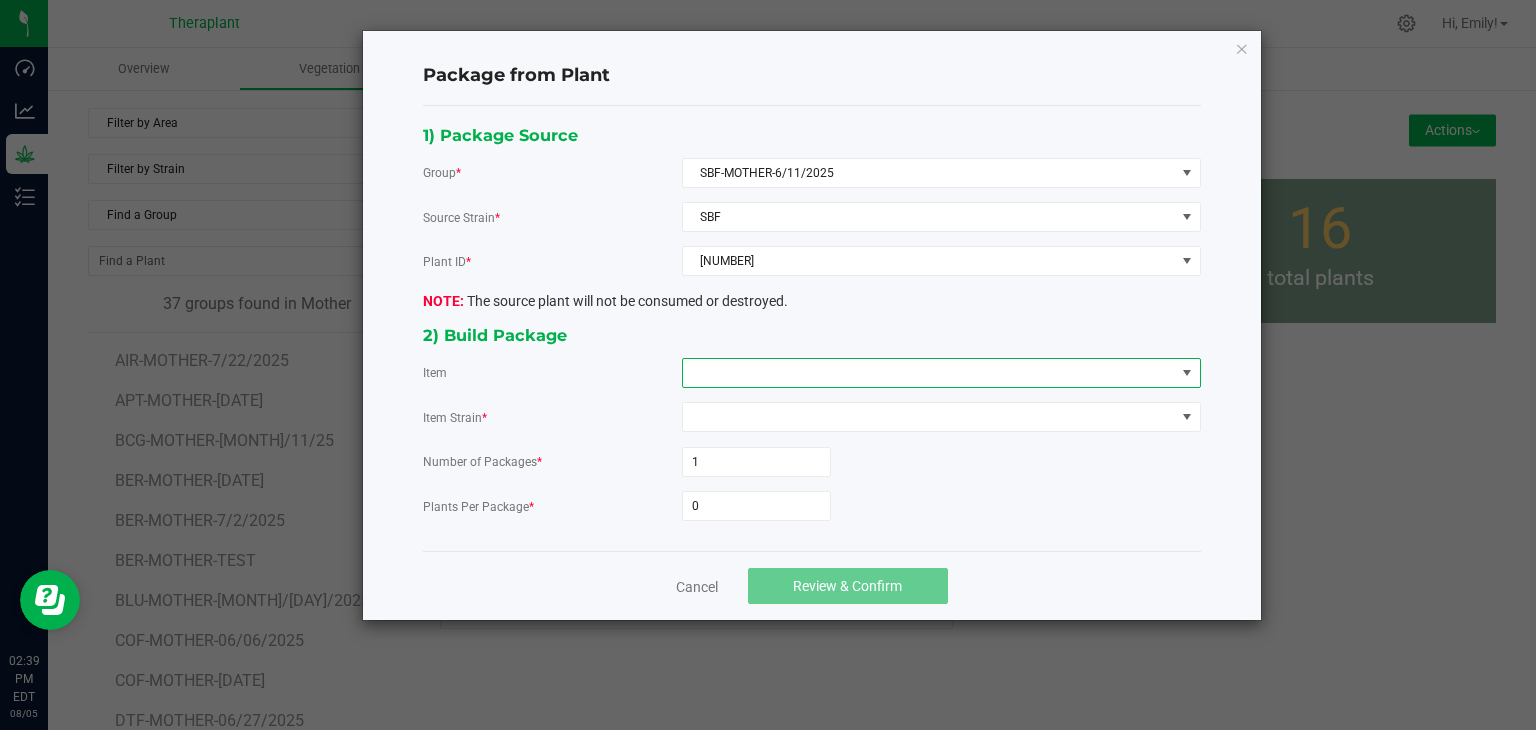 click at bounding box center (929, 373) 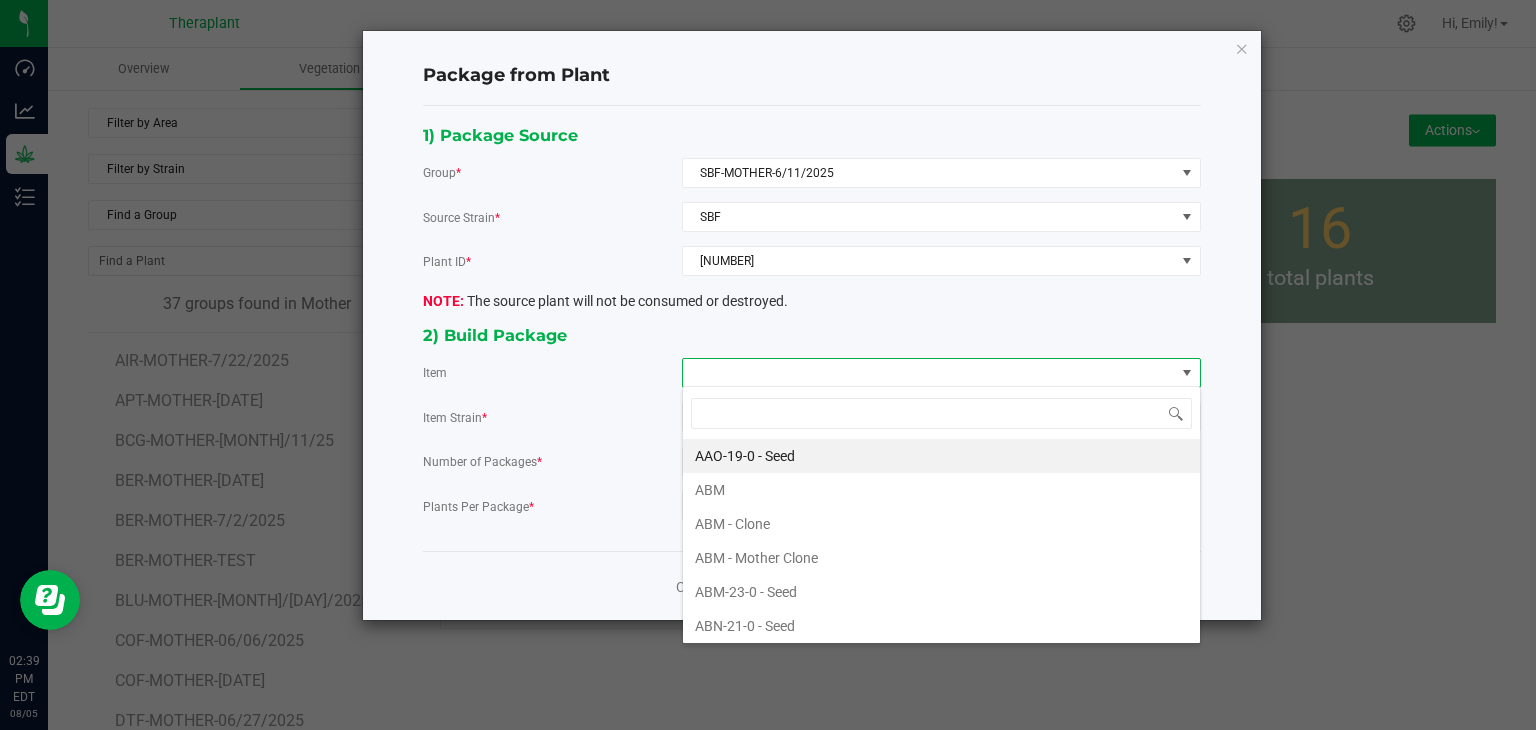 scroll, scrollTop: 99970, scrollLeft: 99480, axis: both 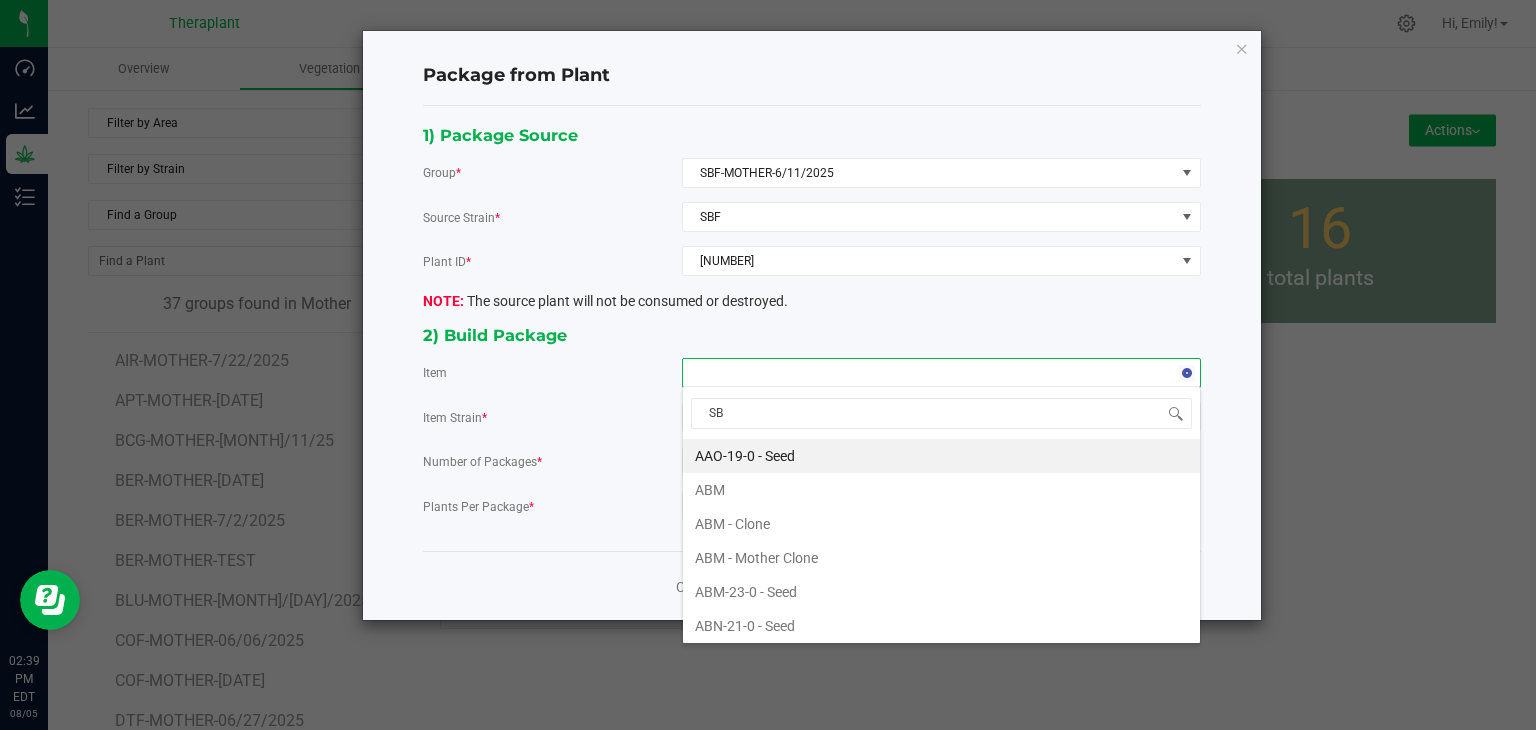 type on "SBF" 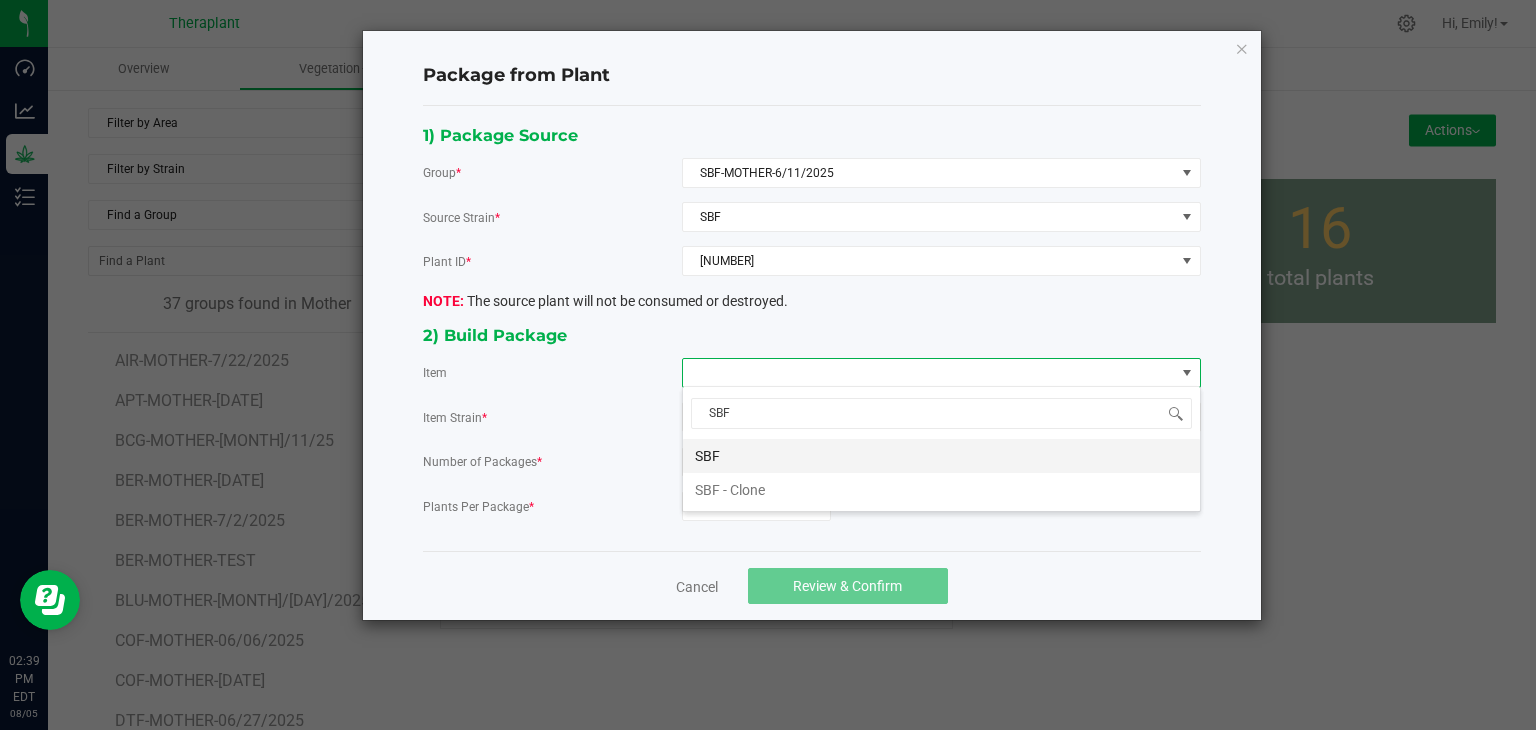 click on "SBF" at bounding box center (941, 456) 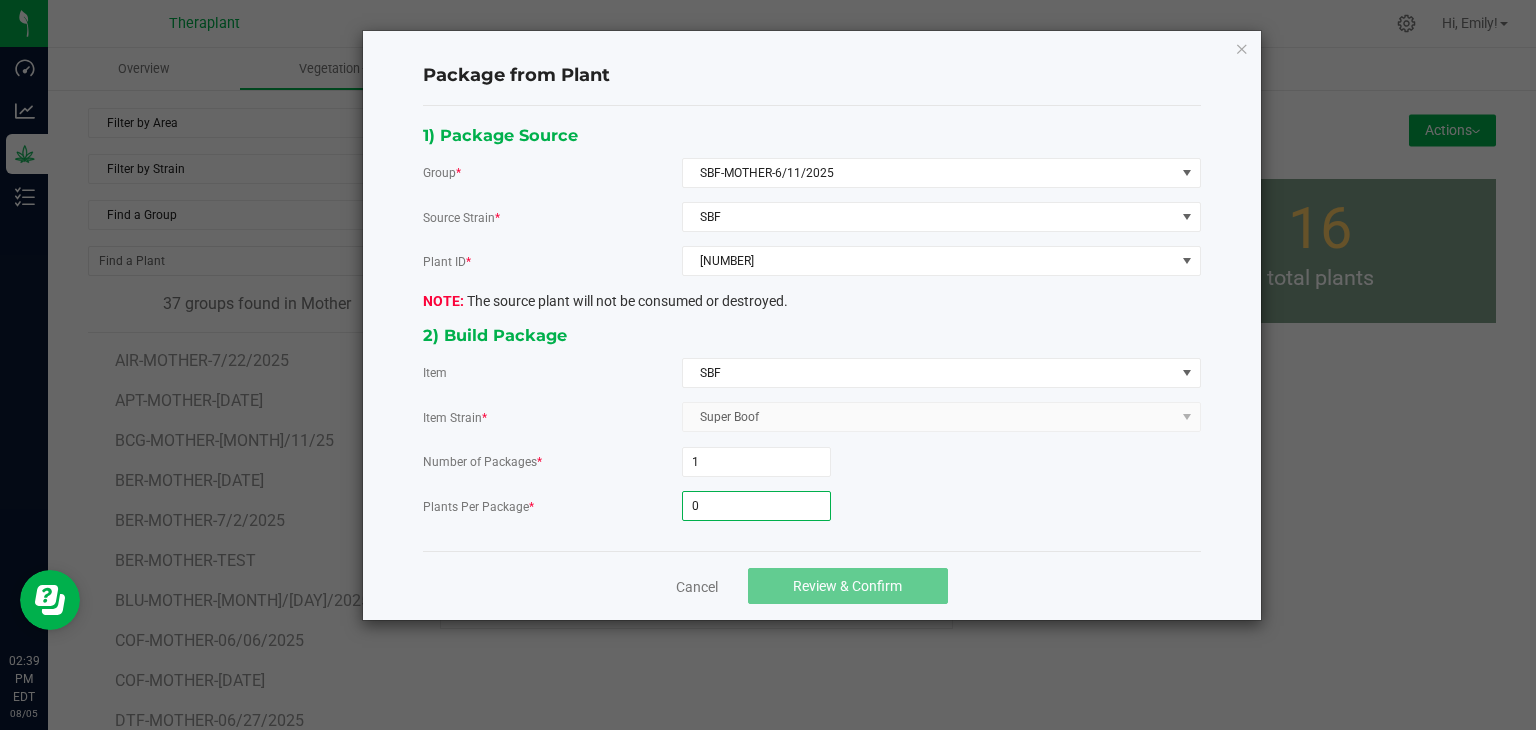 click on "0" at bounding box center [756, 506] 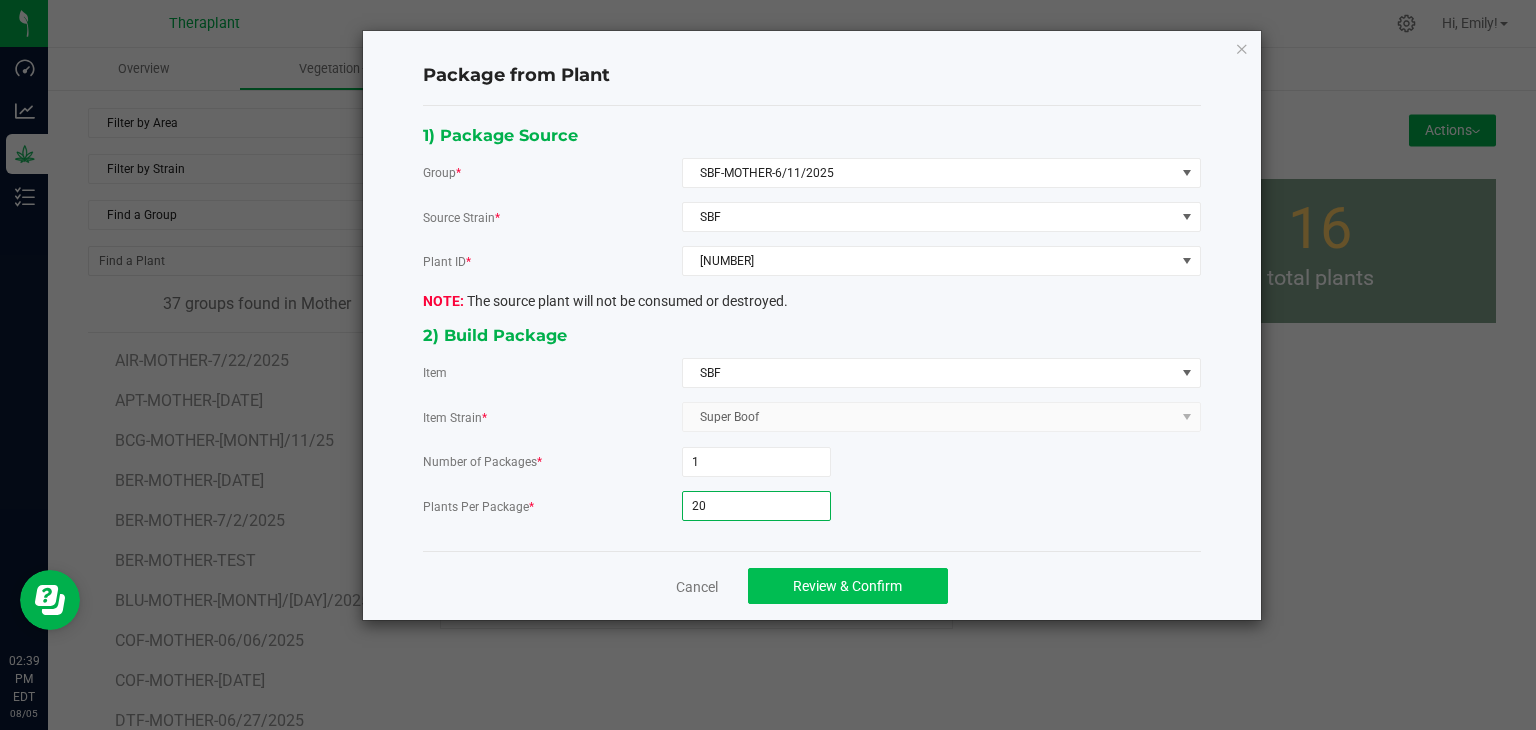 type on "20" 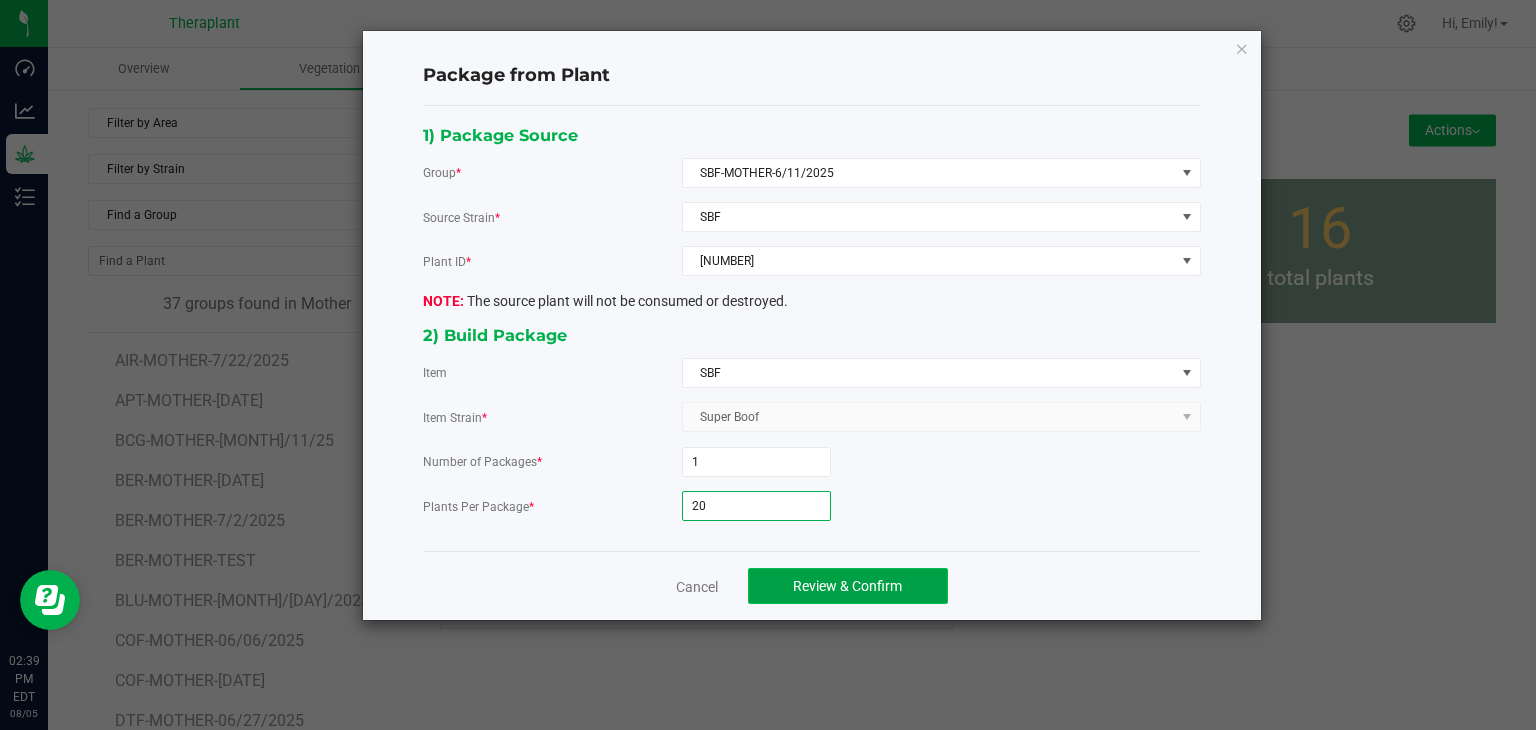 click on "Review & Confirm" 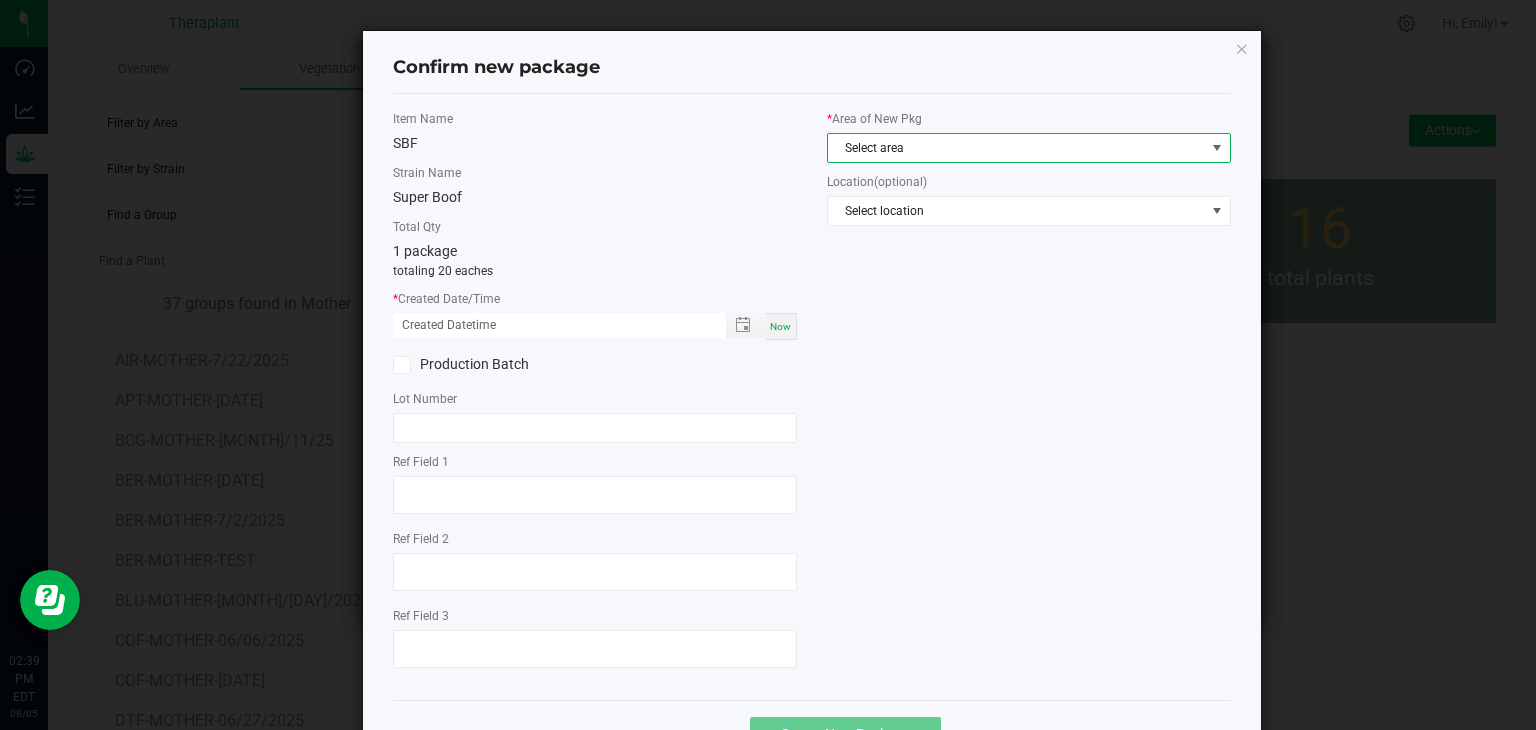click on "Select area" at bounding box center [1016, 148] 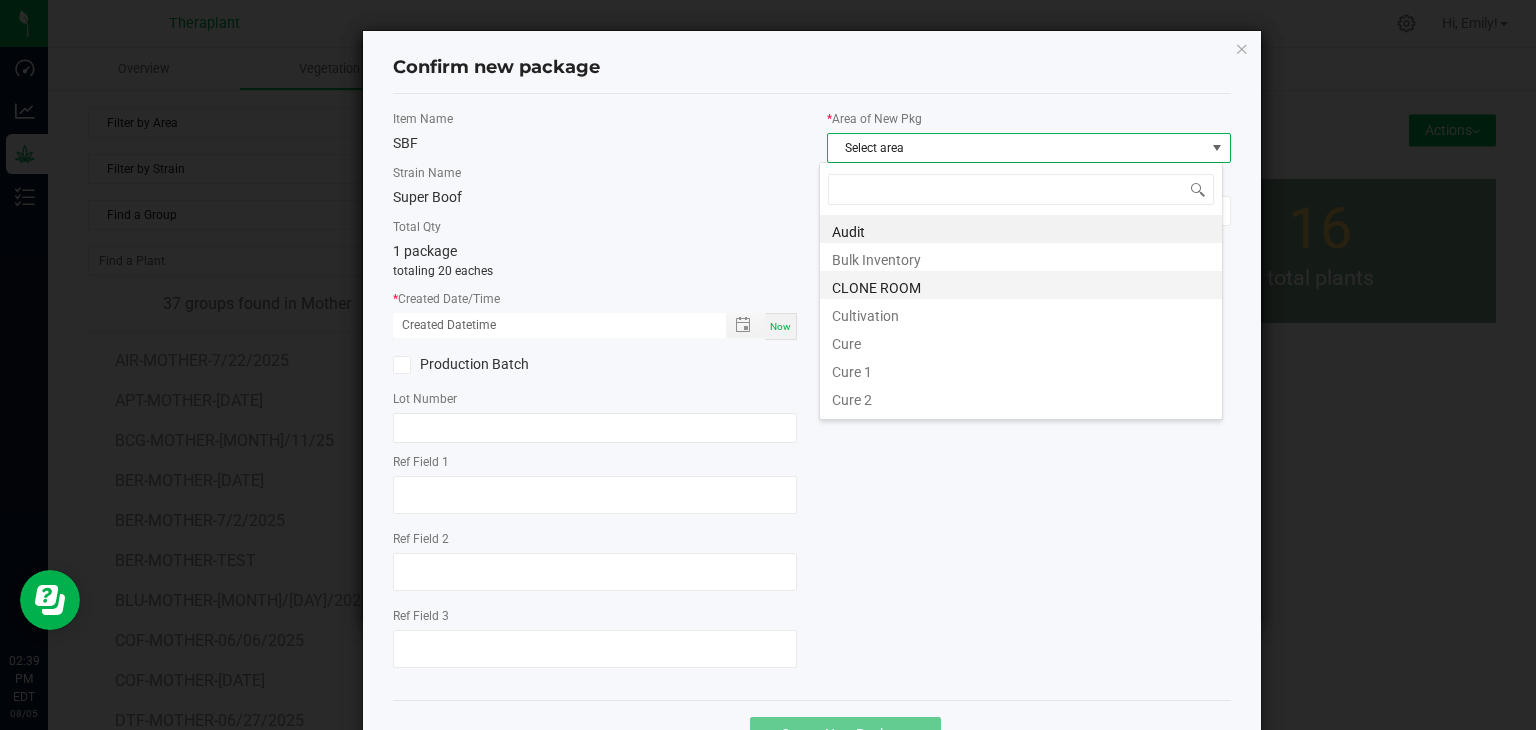 scroll, scrollTop: 99970, scrollLeft: 99596, axis: both 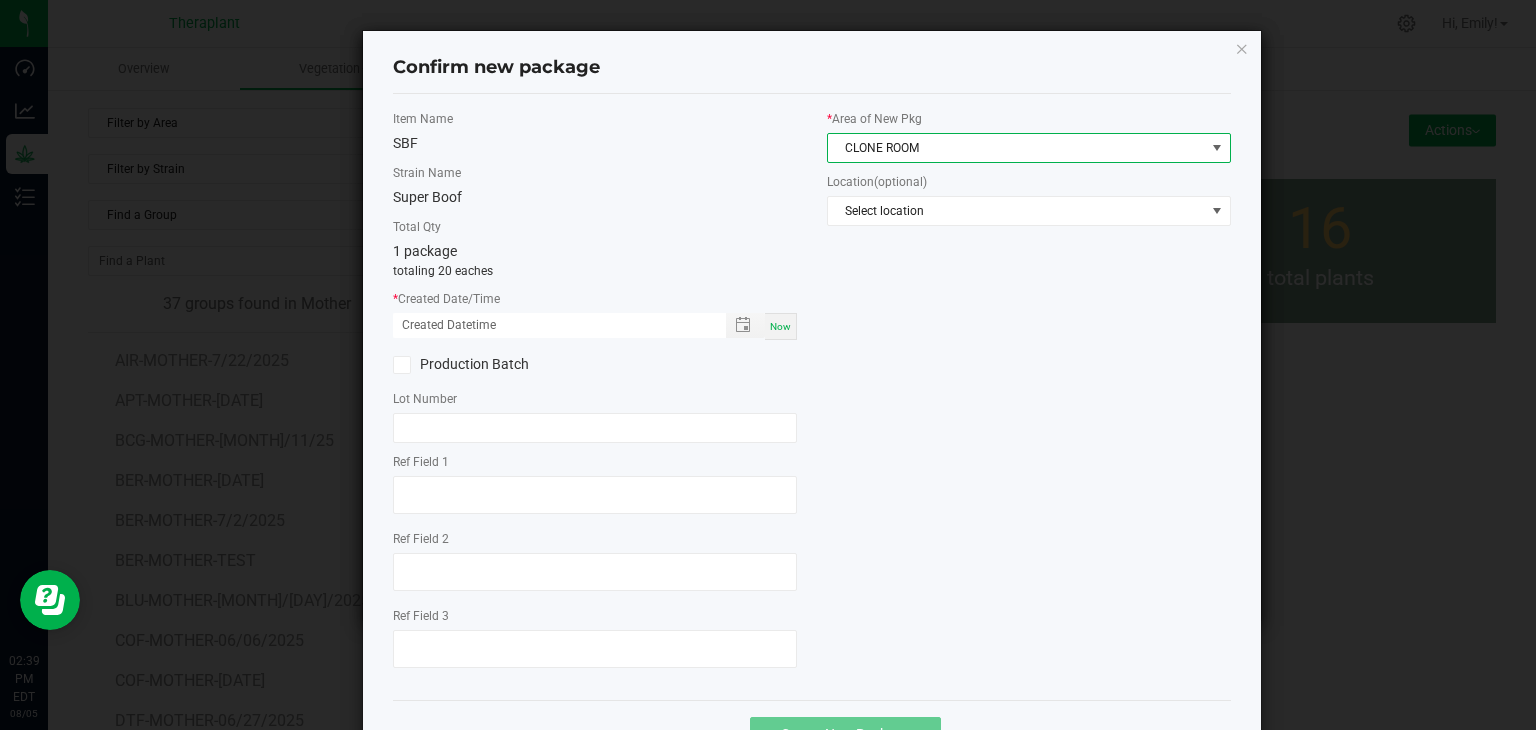 click on "Now" at bounding box center [781, 326] 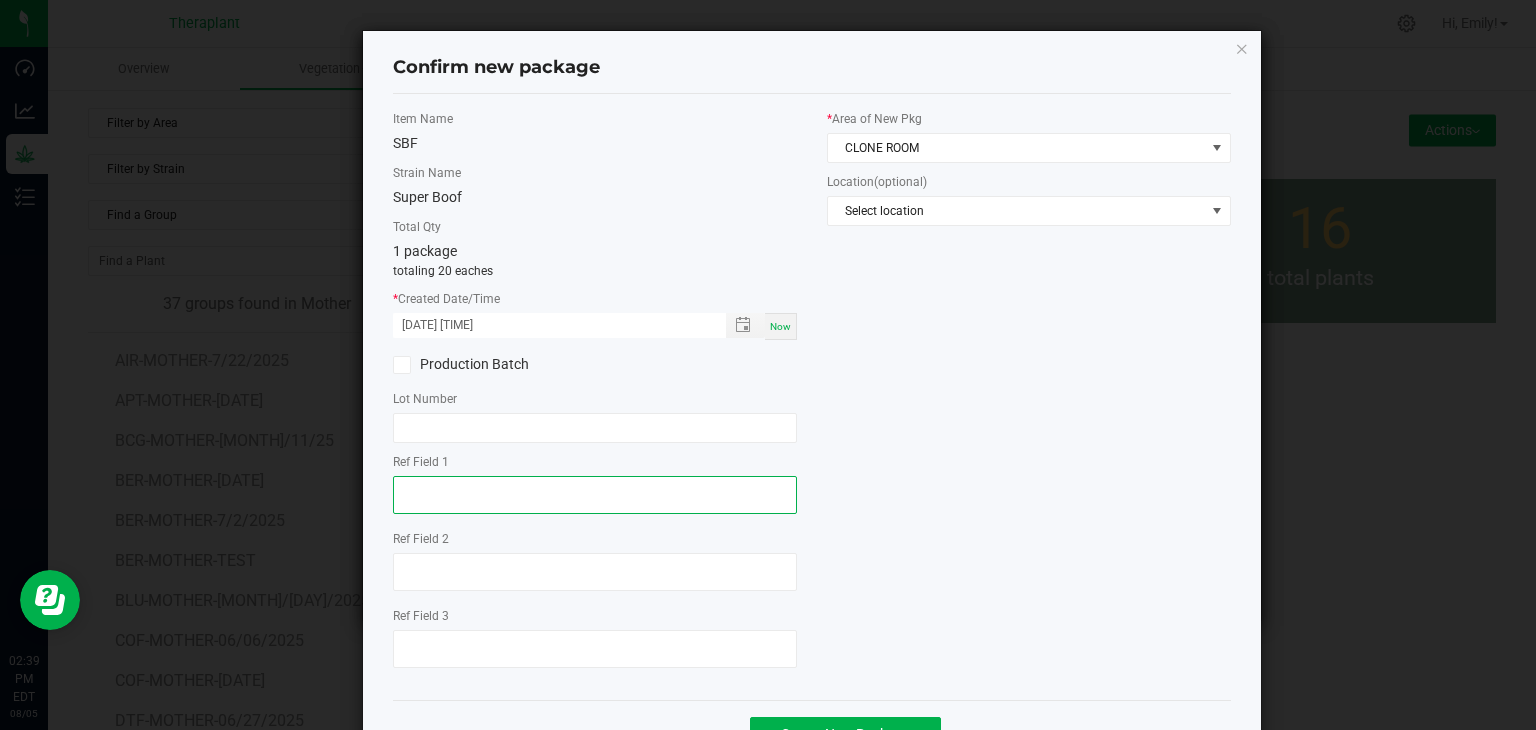 click 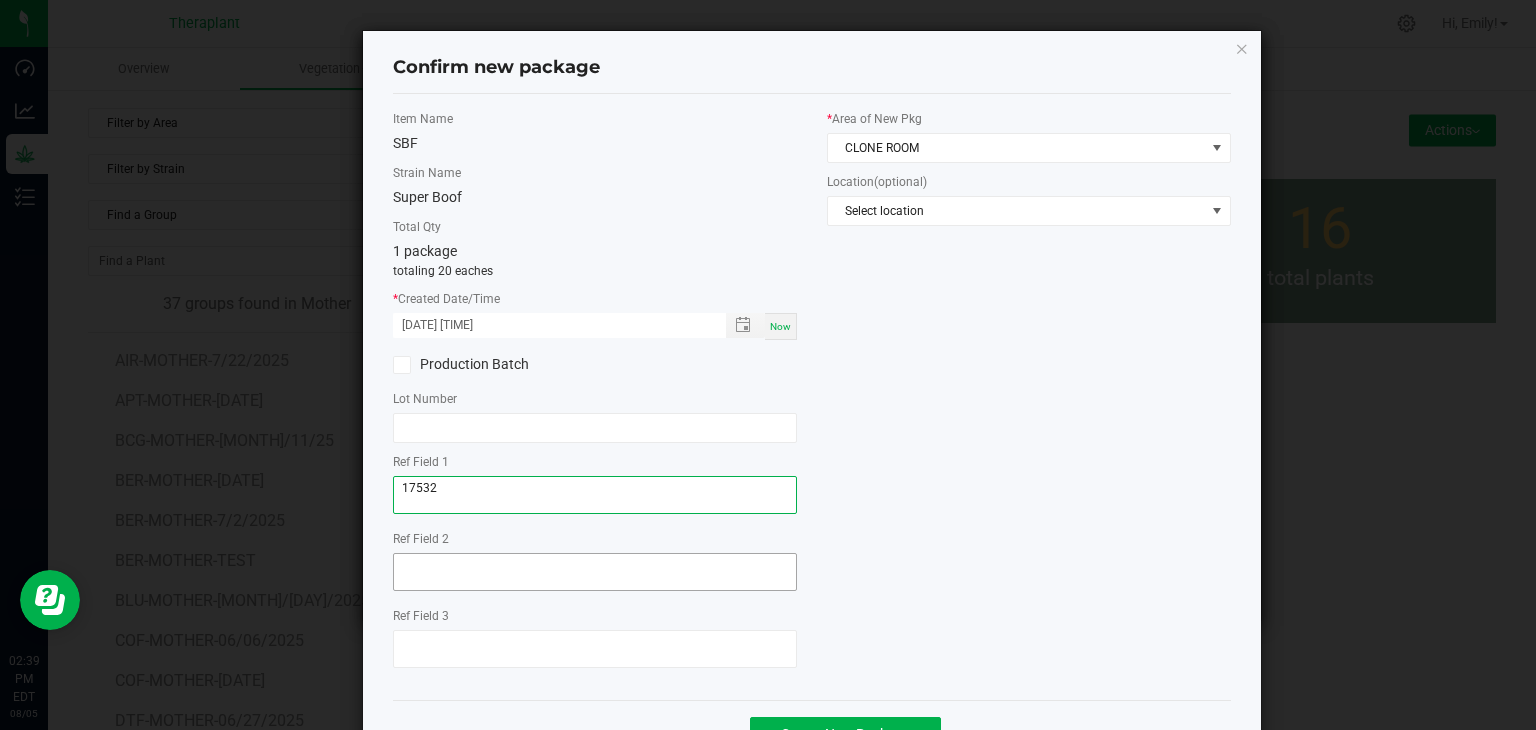 type on "[NUMBER]" 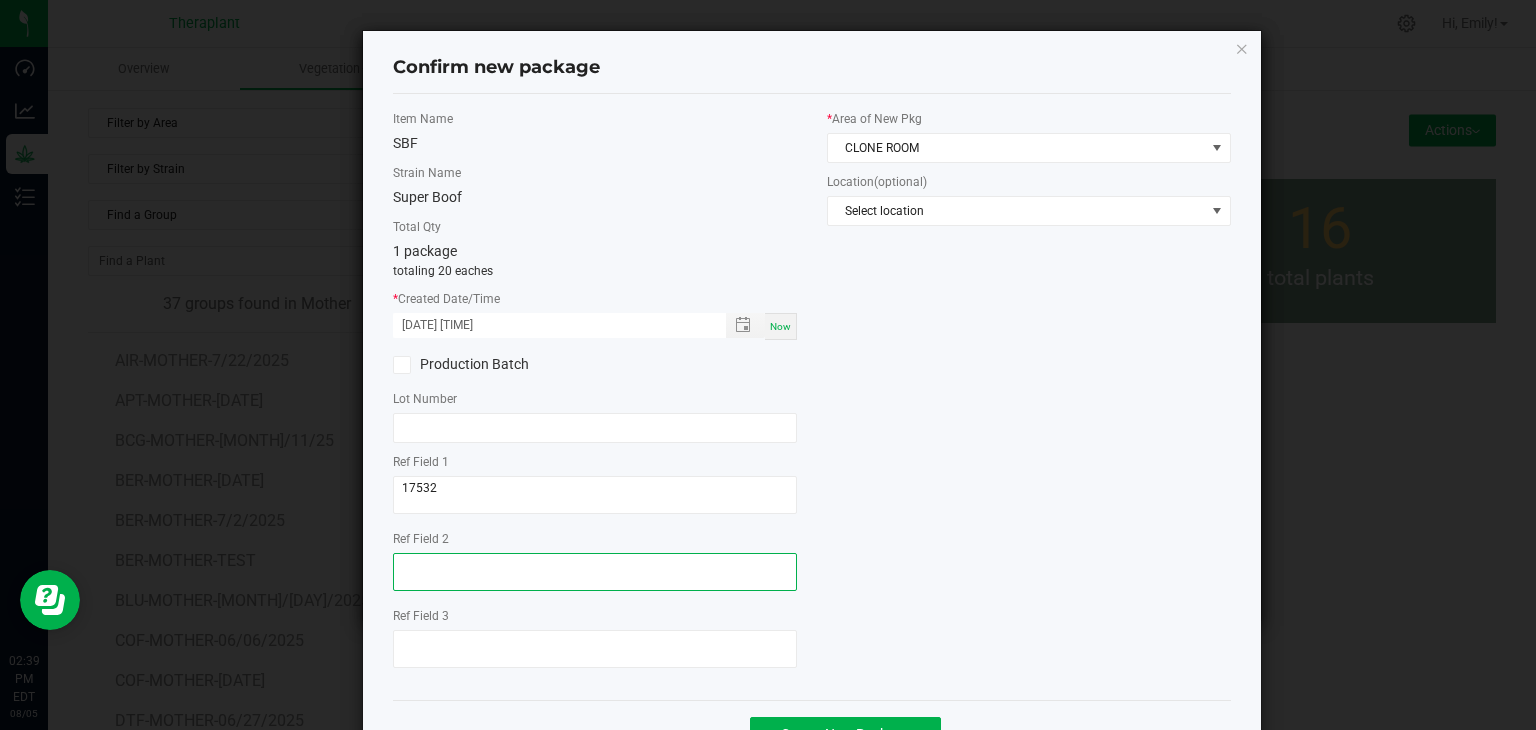 click at bounding box center (595, 572) 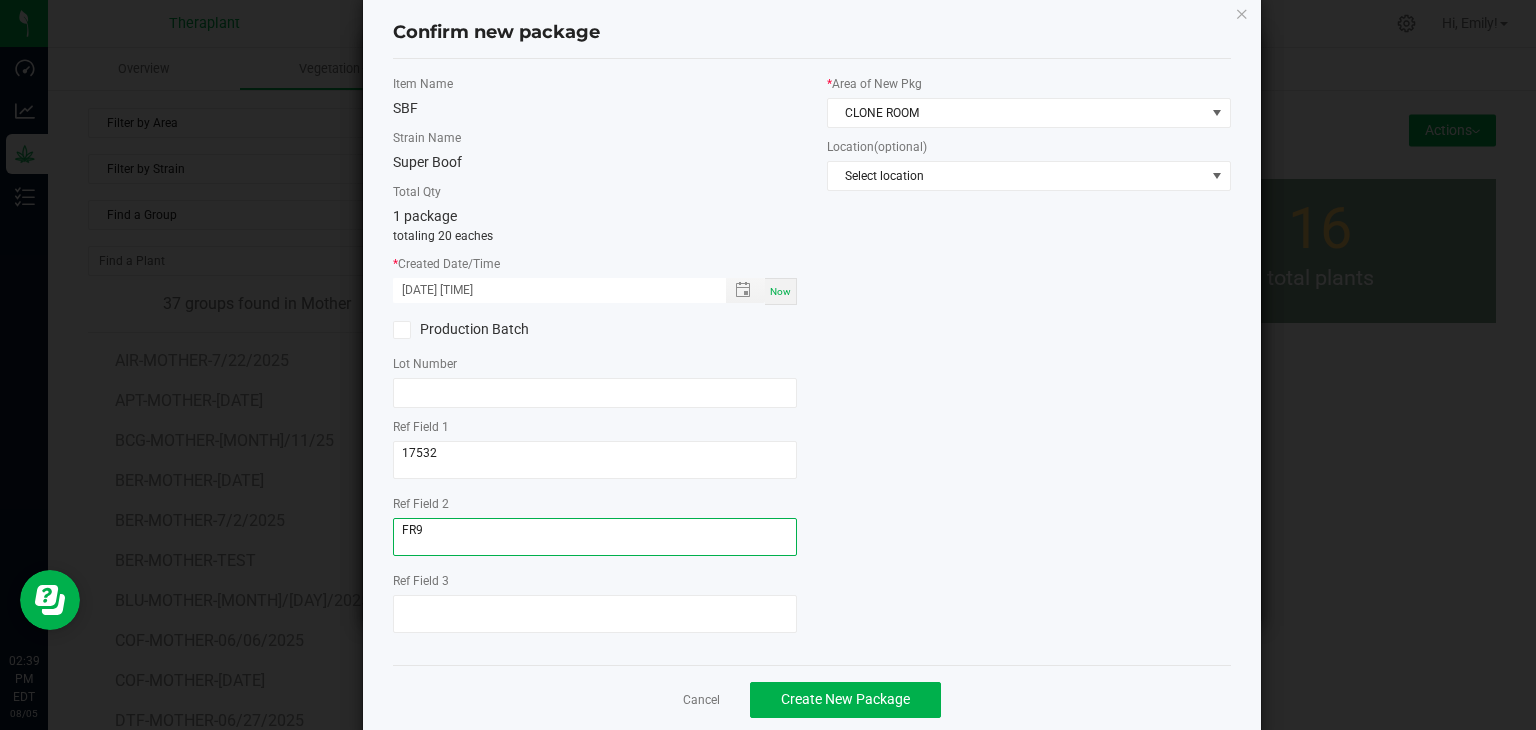 scroll, scrollTop: 69, scrollLeft: 0, axis: vertical 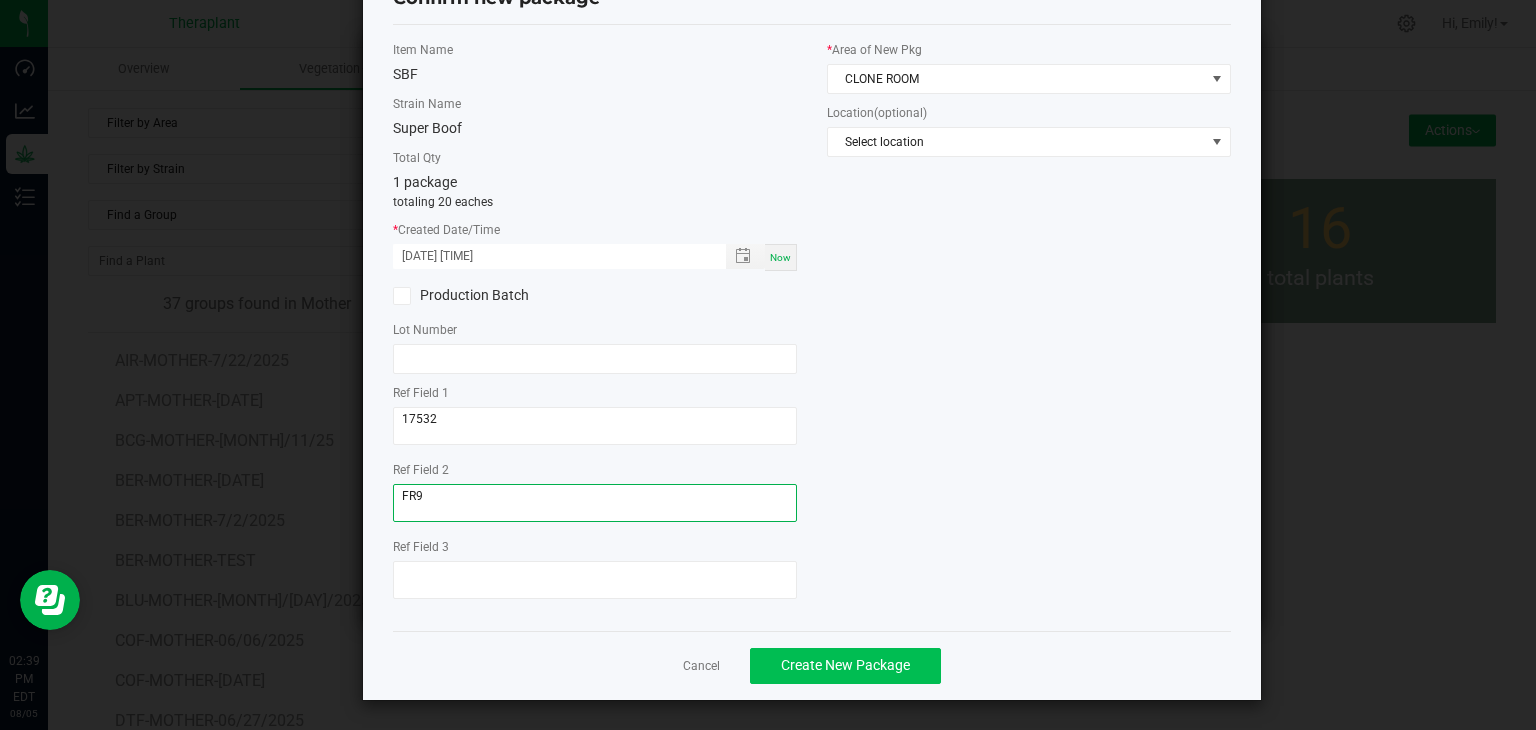 type on "FR9" 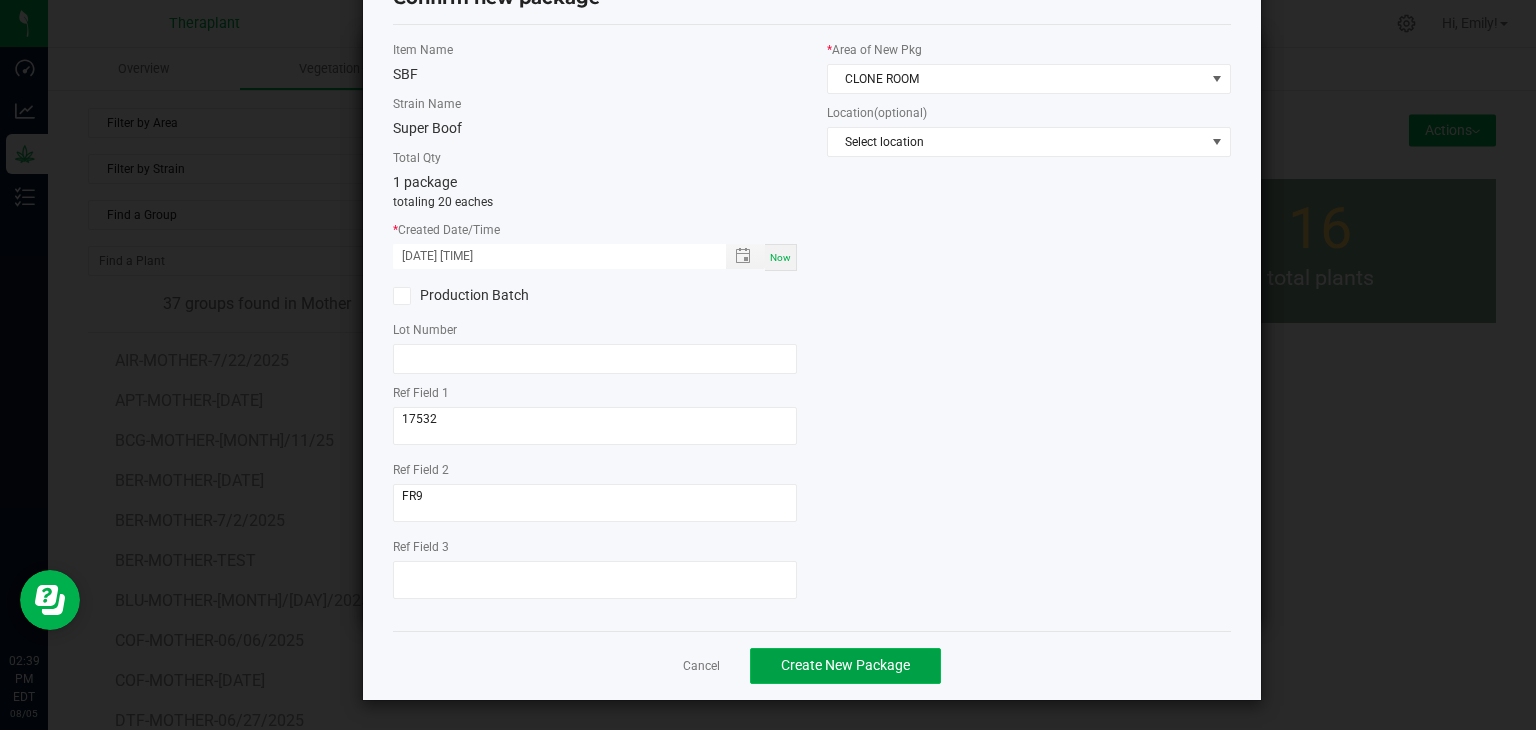 click on "Create New Package" 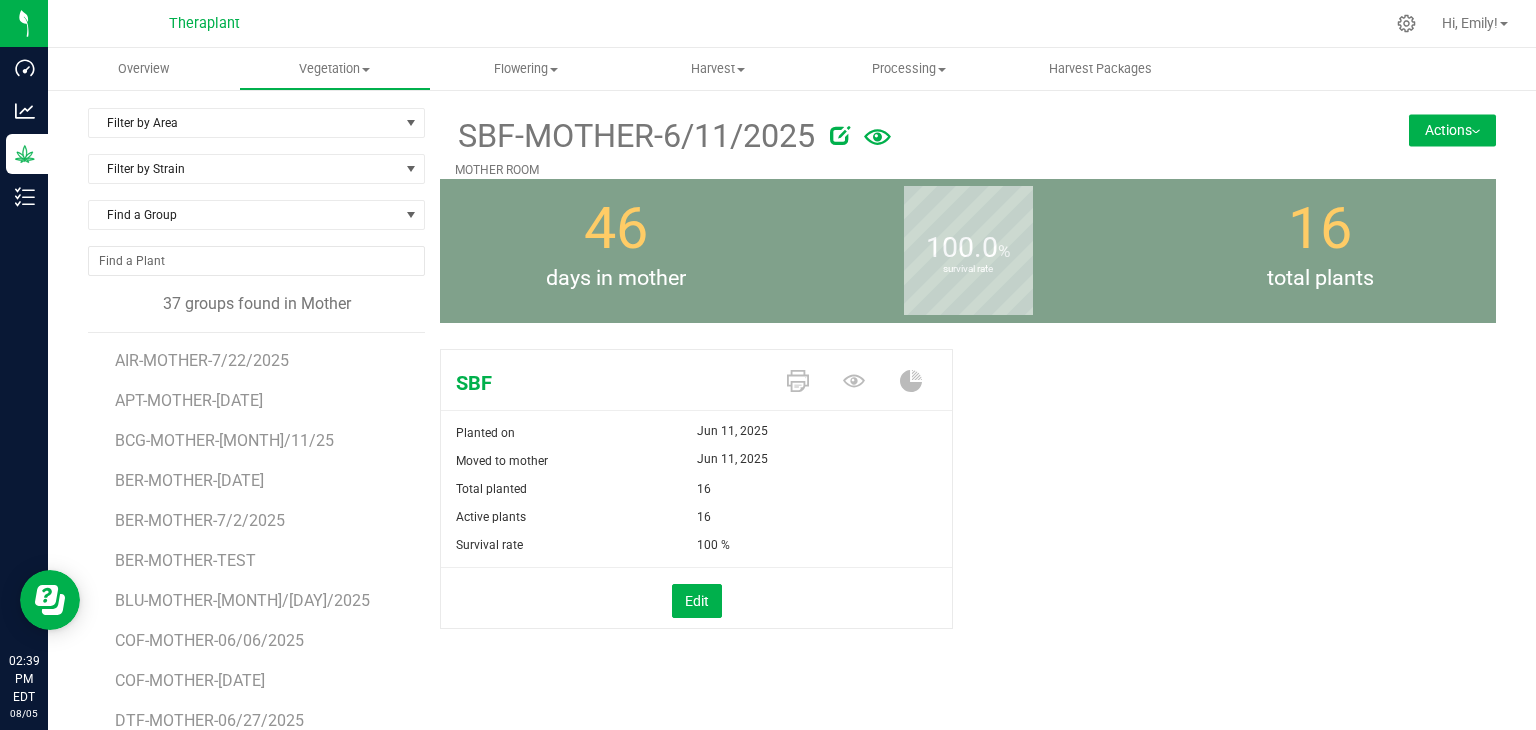 click on "Actions" at bounding box center (1452, 130) 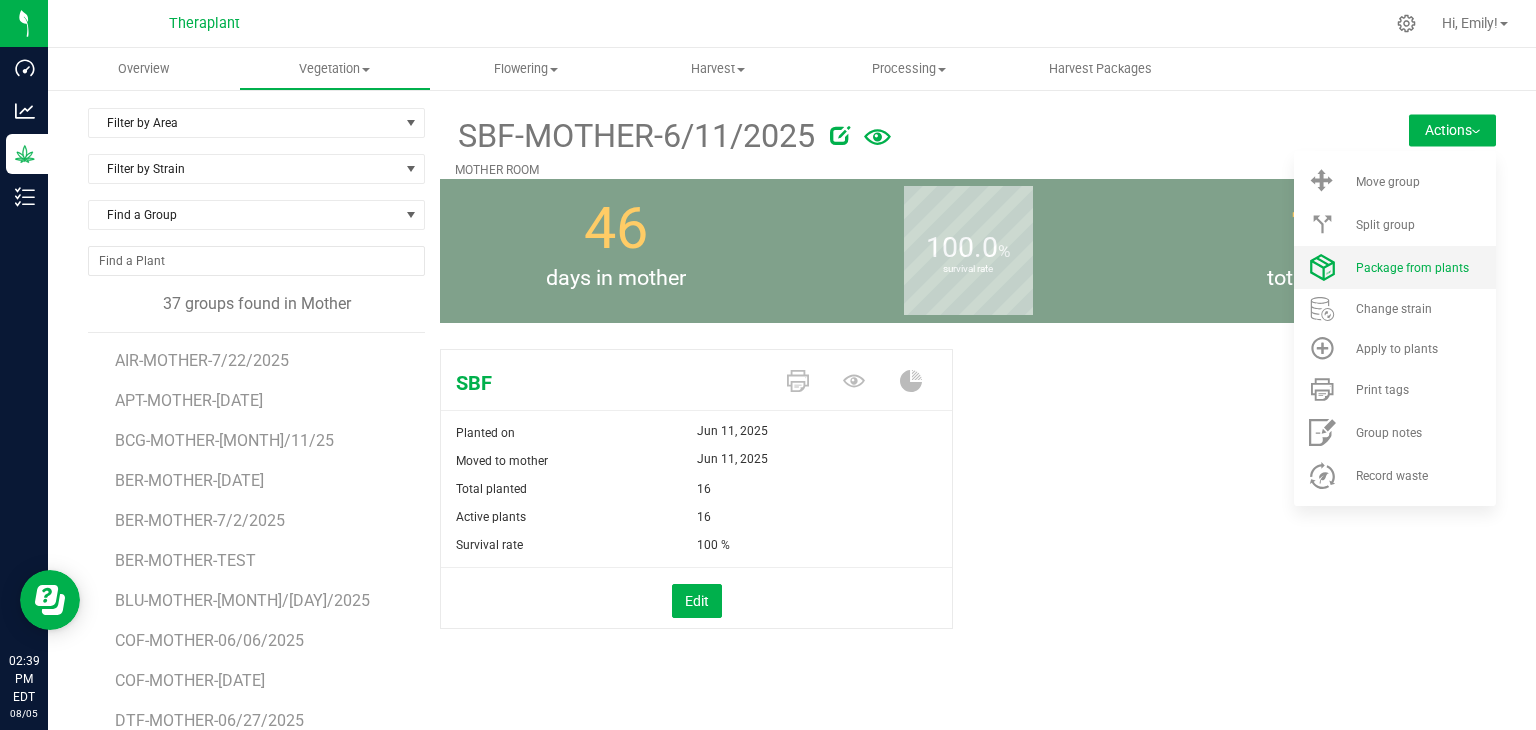 click on "Package from plants" at bounding box center [1412, 268] 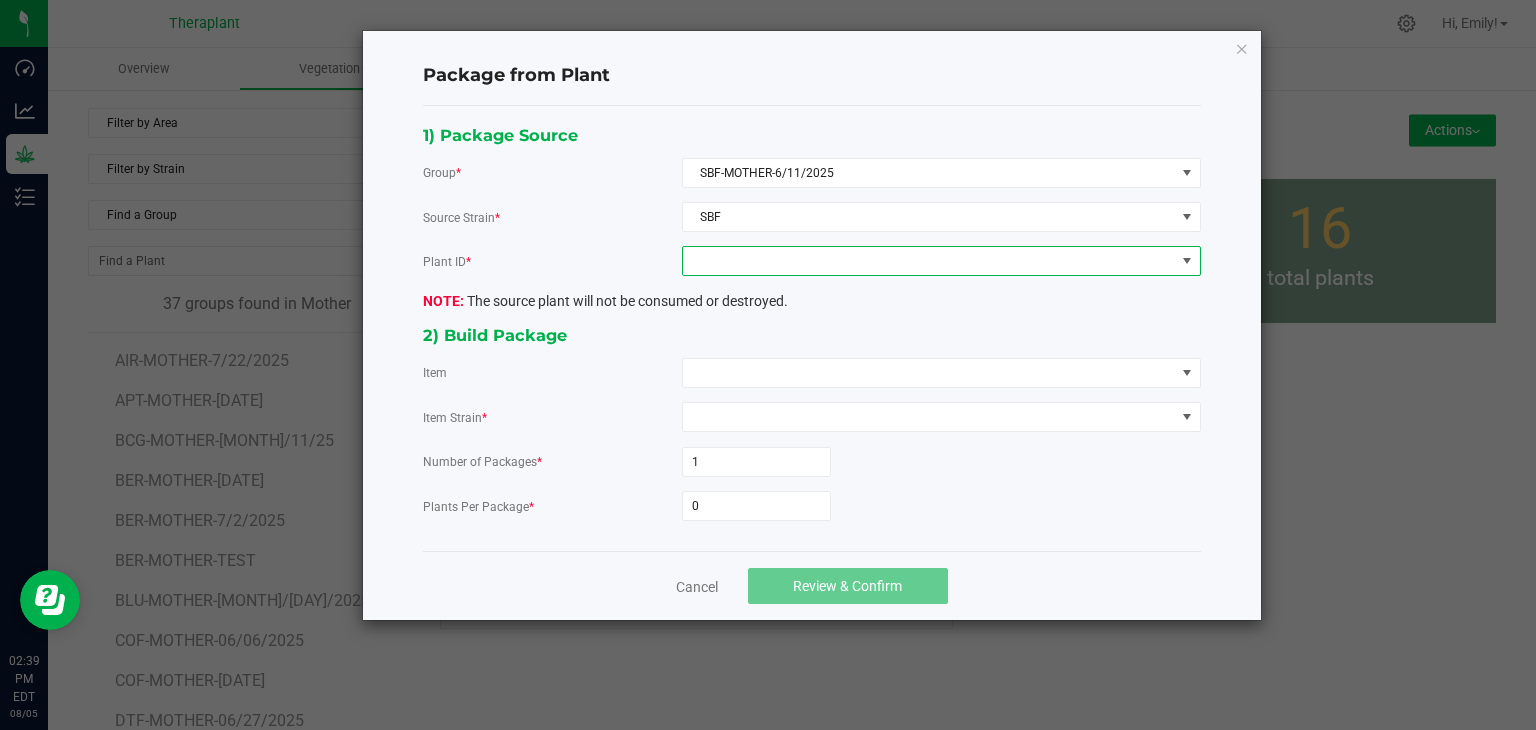 click at bounding box center (929, 261) 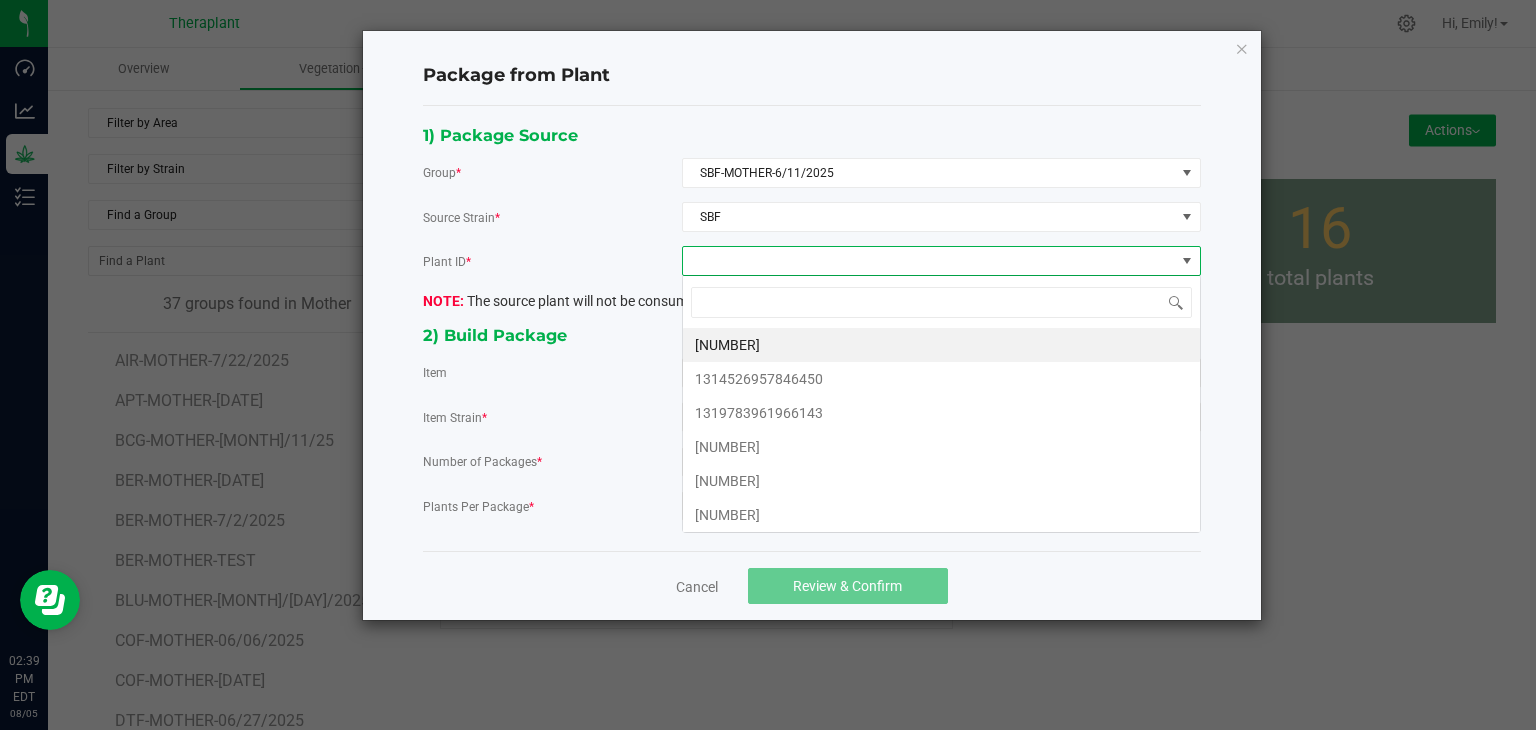 scroll, scrollTop: 99970, scrollLeft: 99480, axis: both 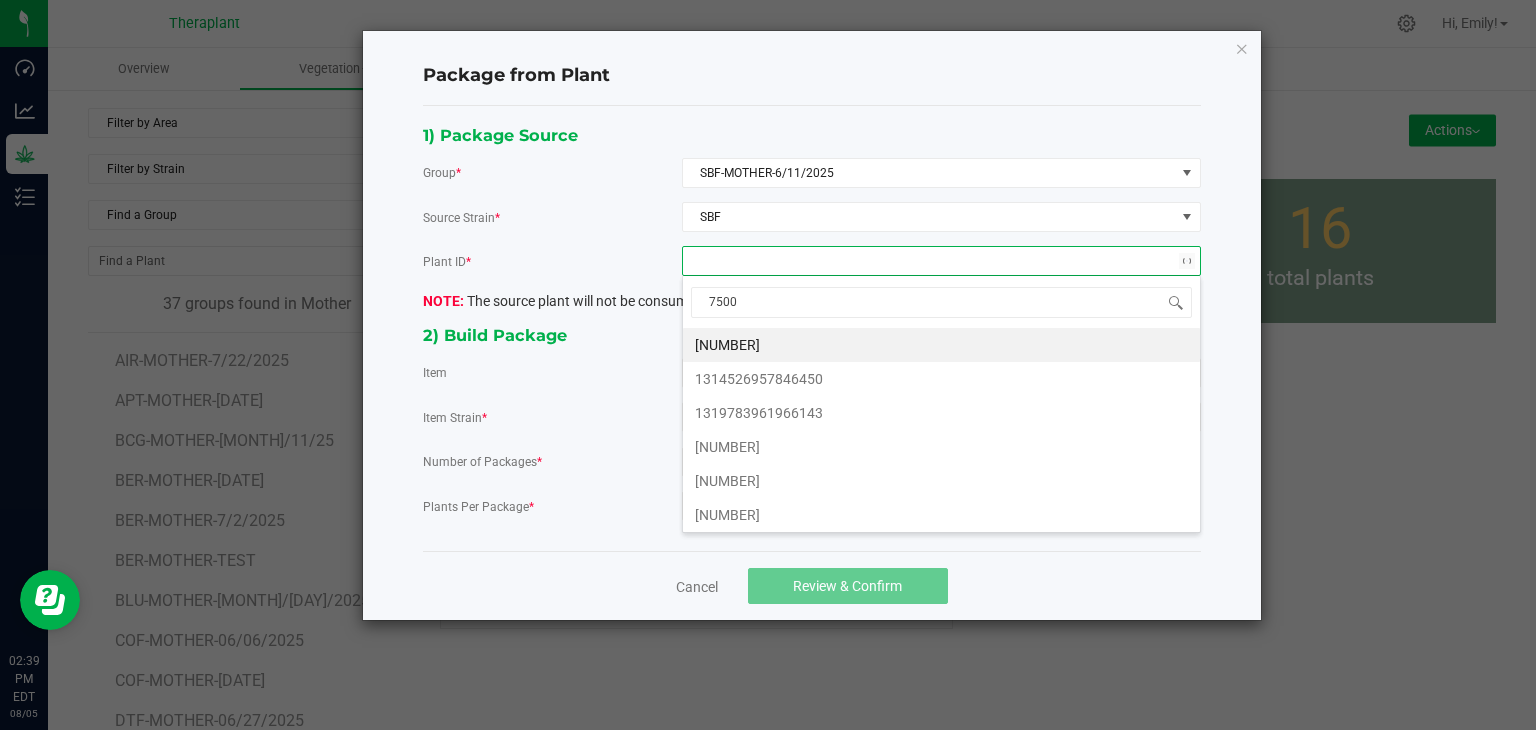 type on "[NUMBER]" 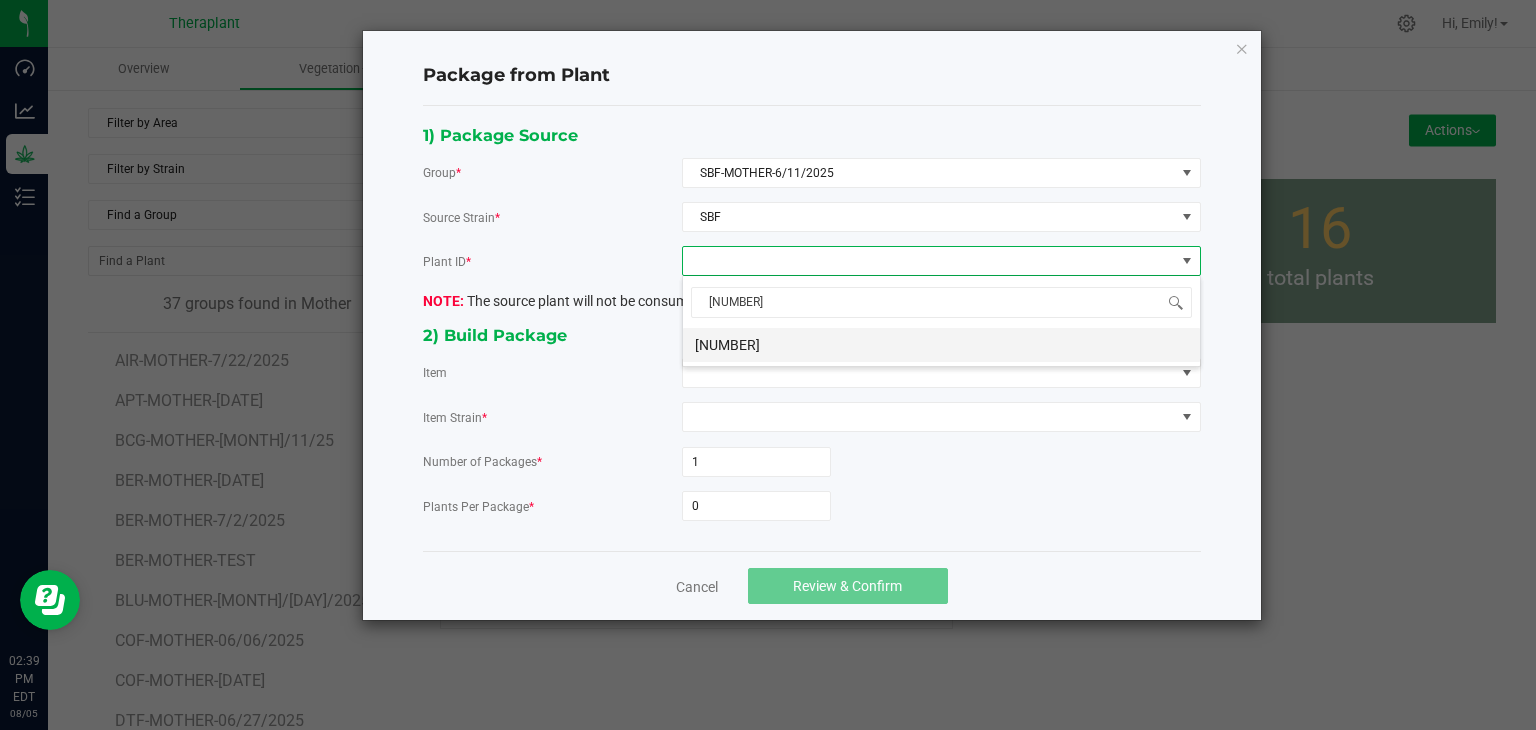 click on "5437158165875004" at bounding box center [941, 345] 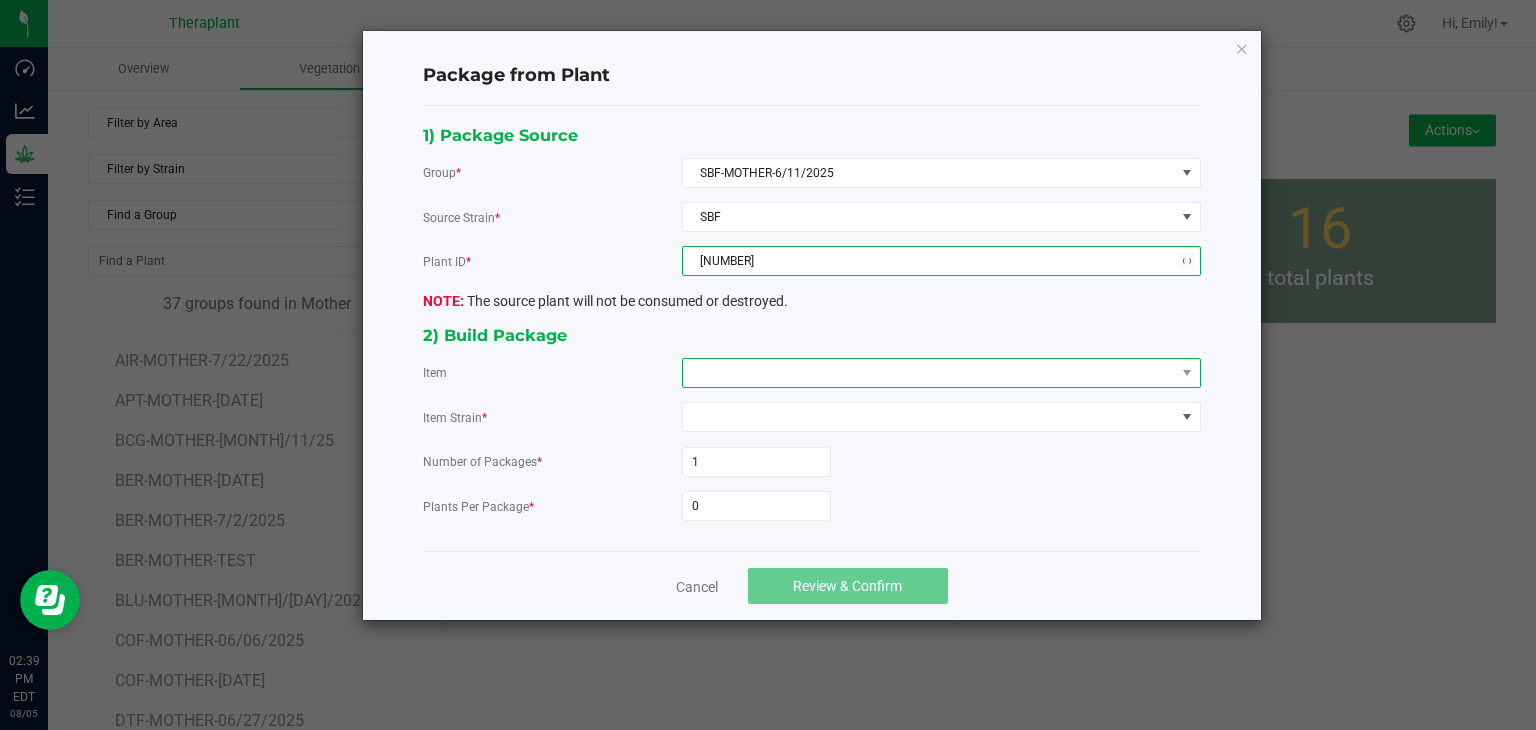 click at bounding box center [929, 373] 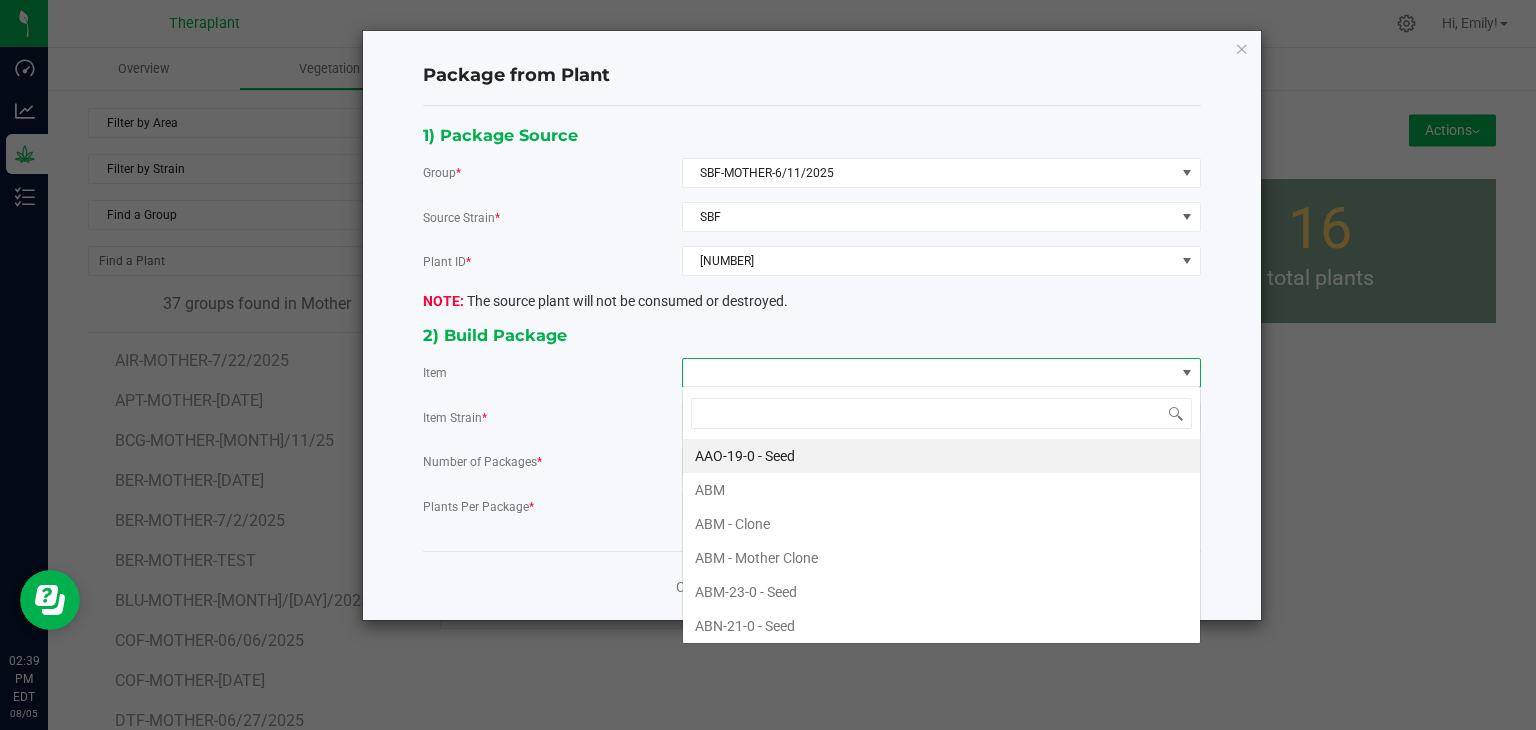 scroll, scrollTop: 99970, scrollLeft: 99480, axis: both 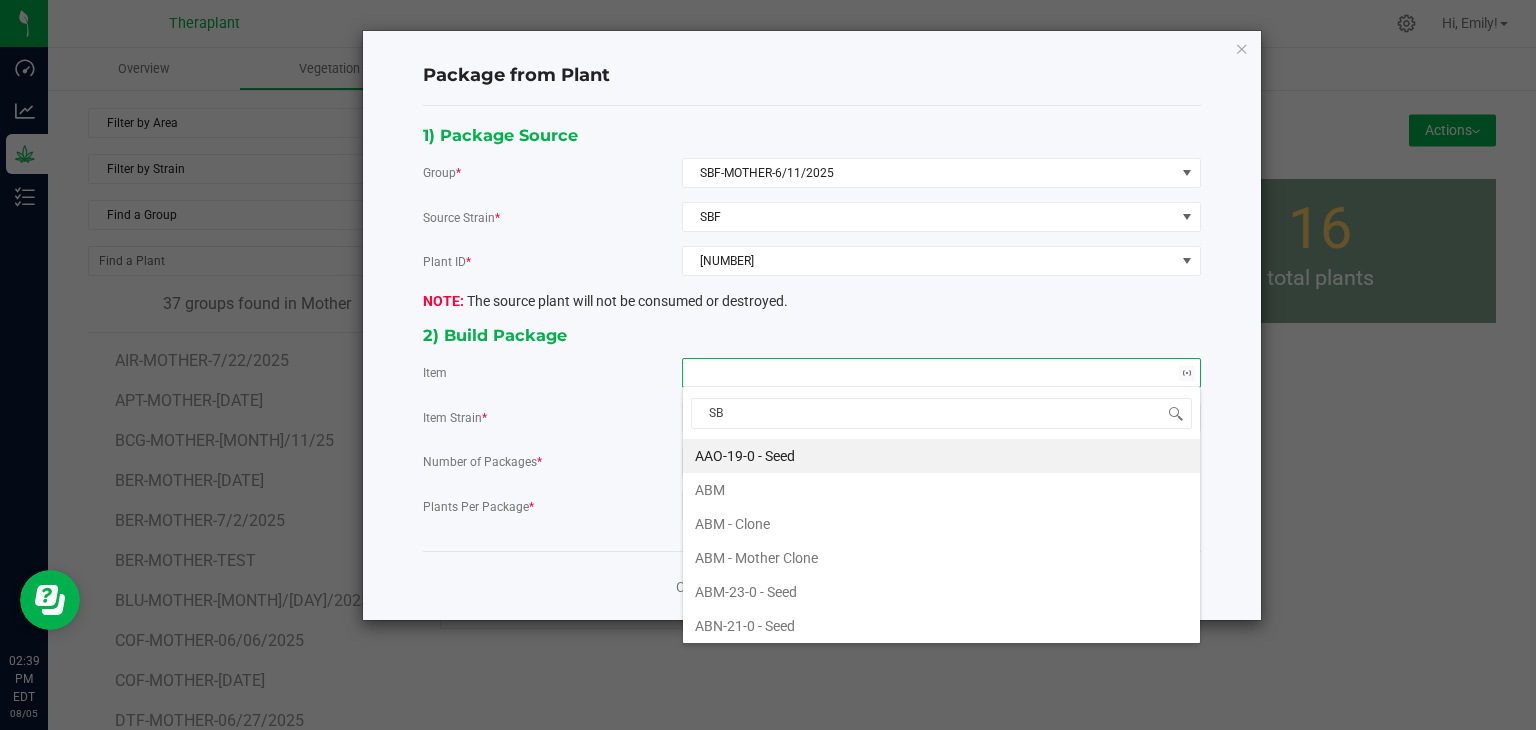 type on "SBF" 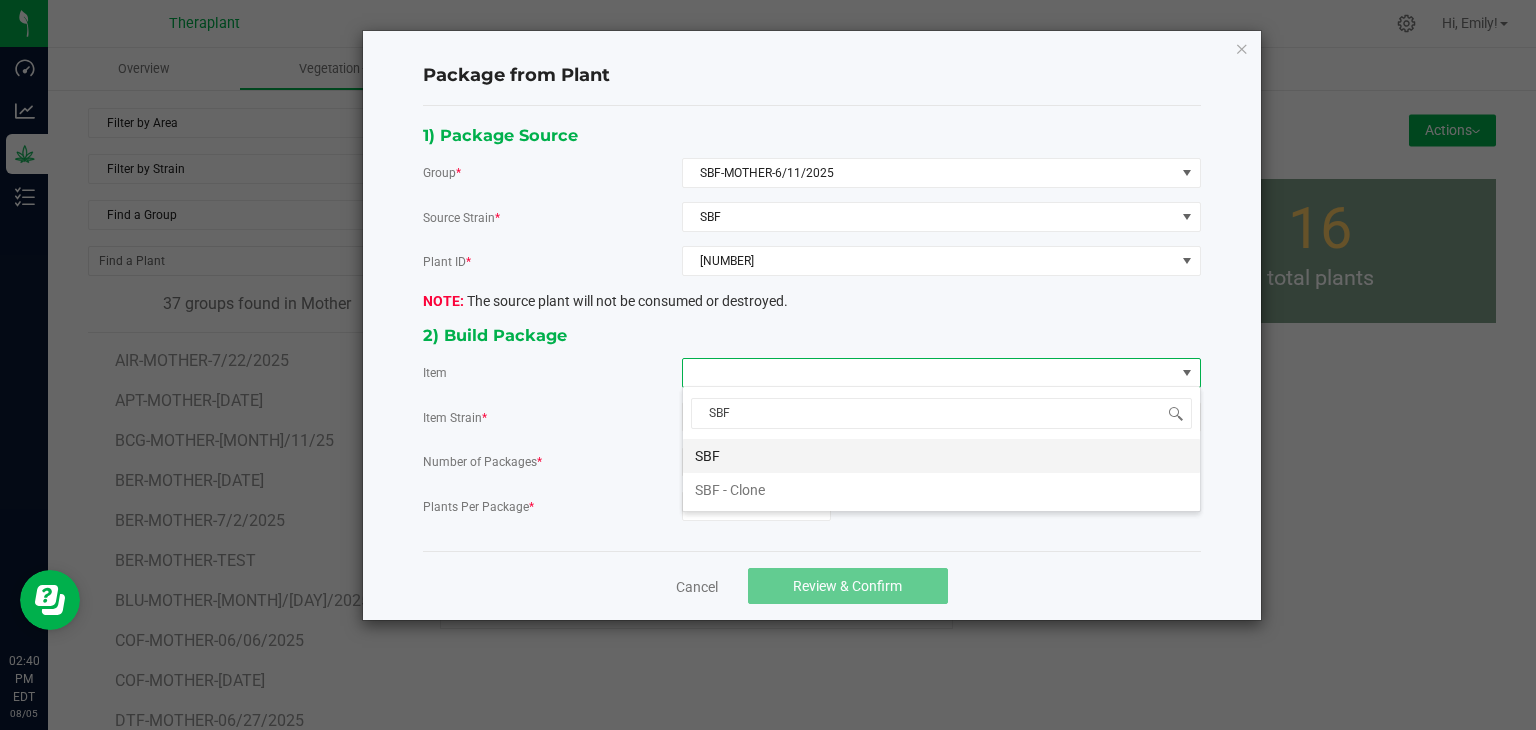click on "SBF" at bounding box center (941, 456) 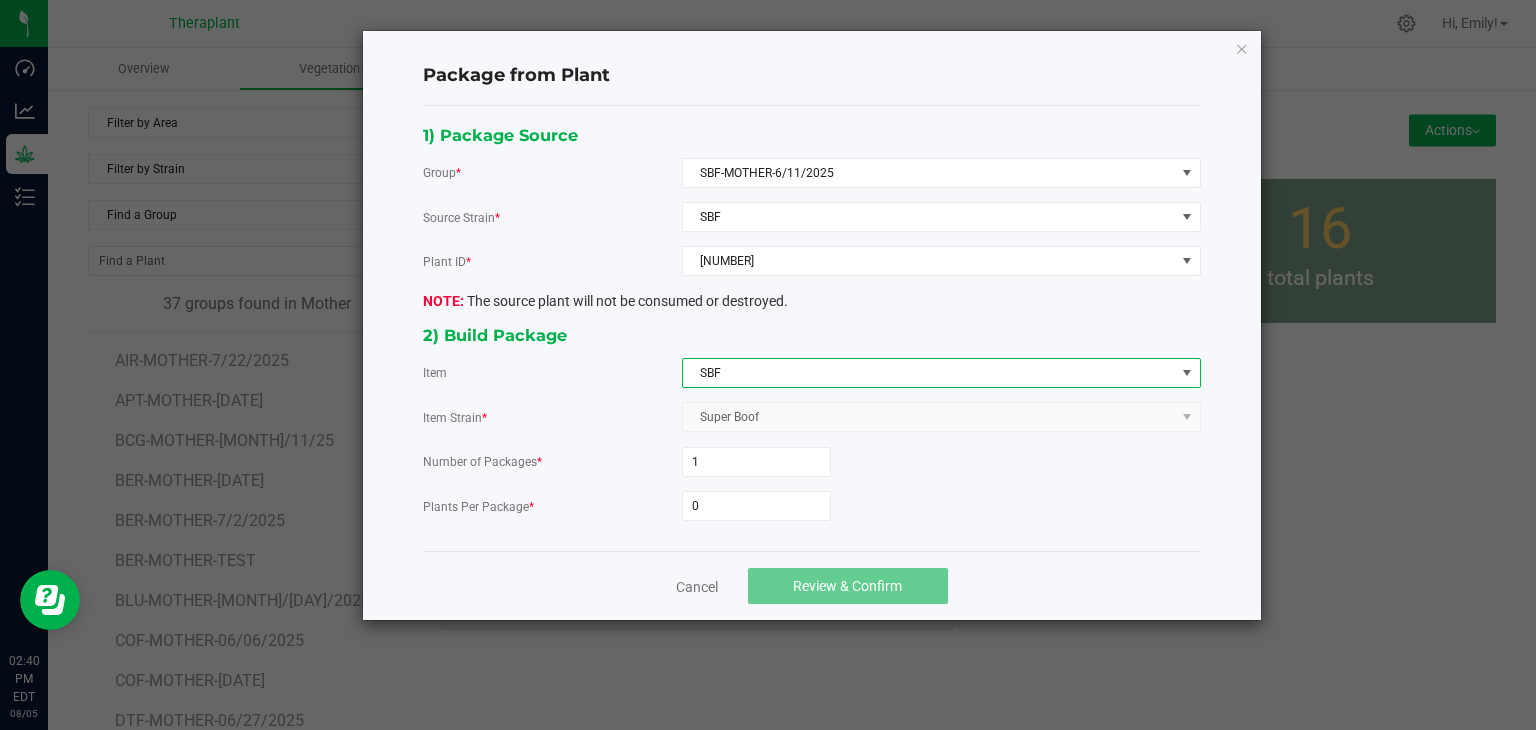 click on "Number of Packages  * 1  Plants Per Package  * 0" 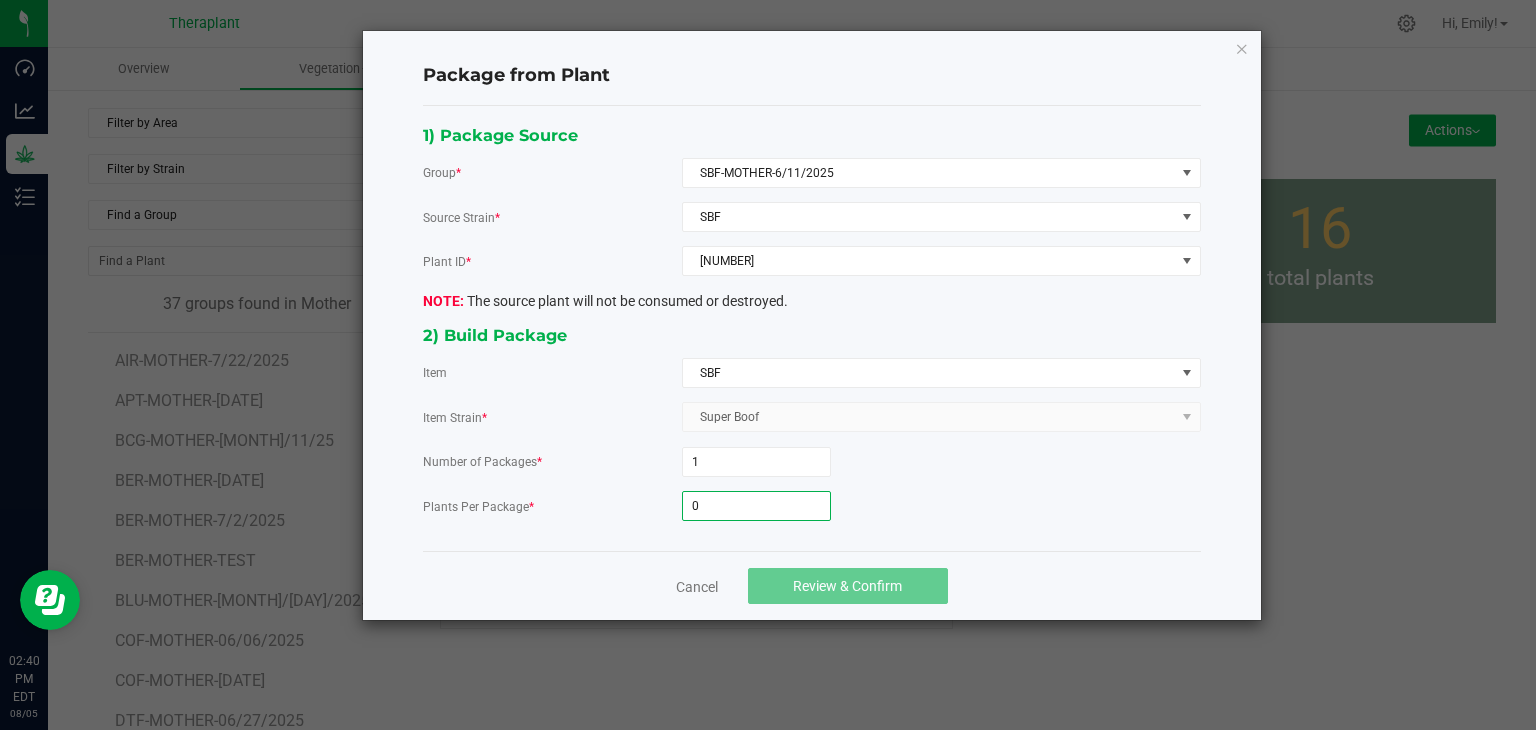 click on "0" at bounding box center (756, 506) 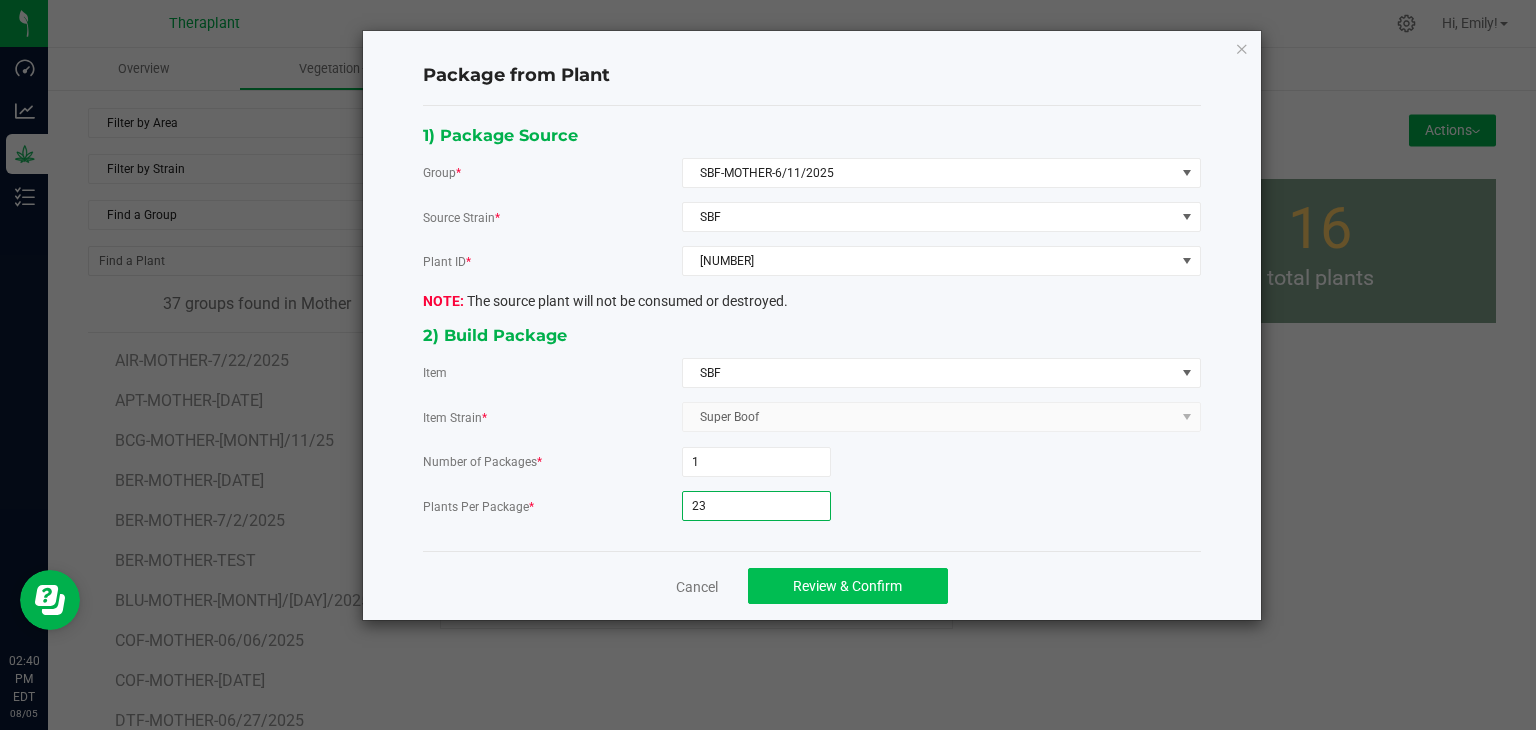 type on "23" 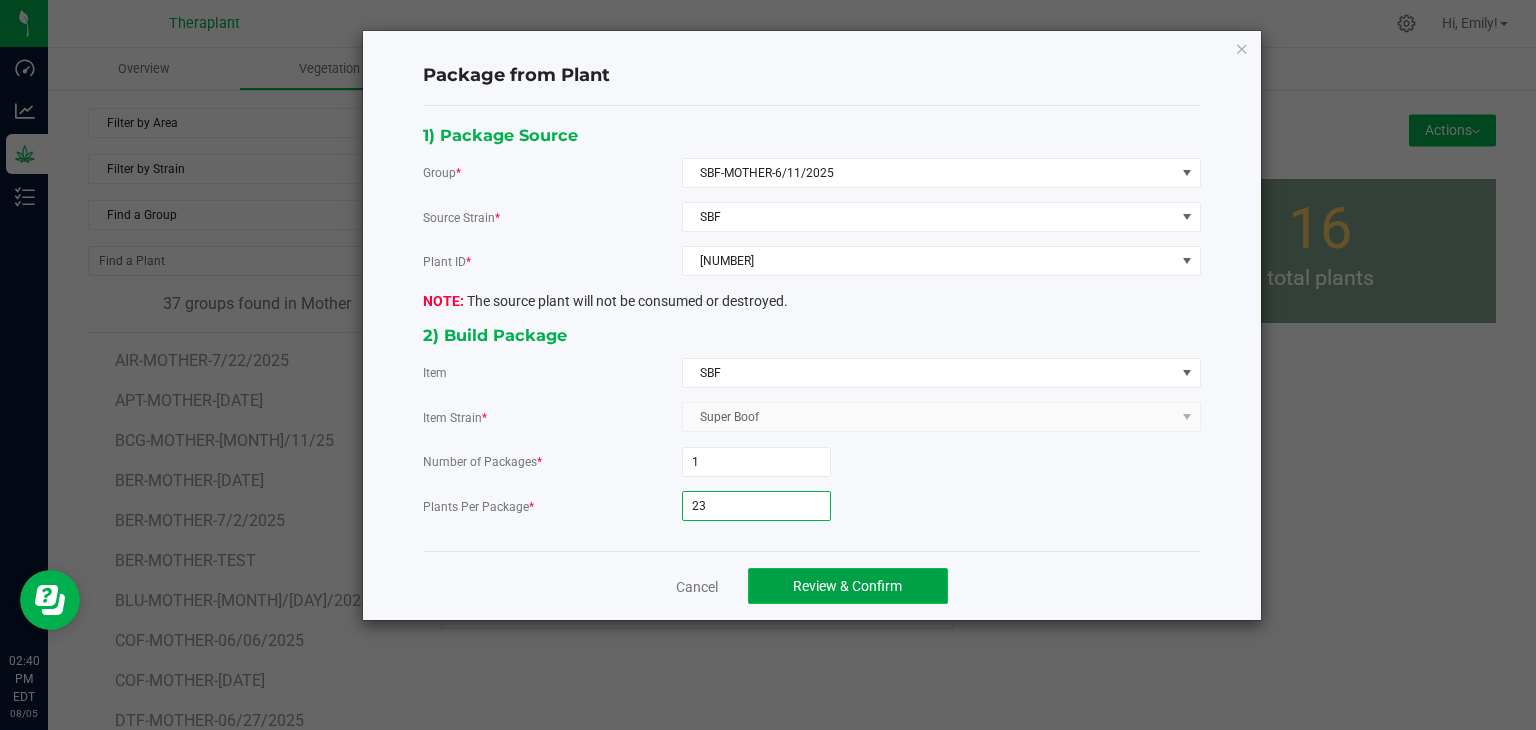 click on "Review & Confirm" 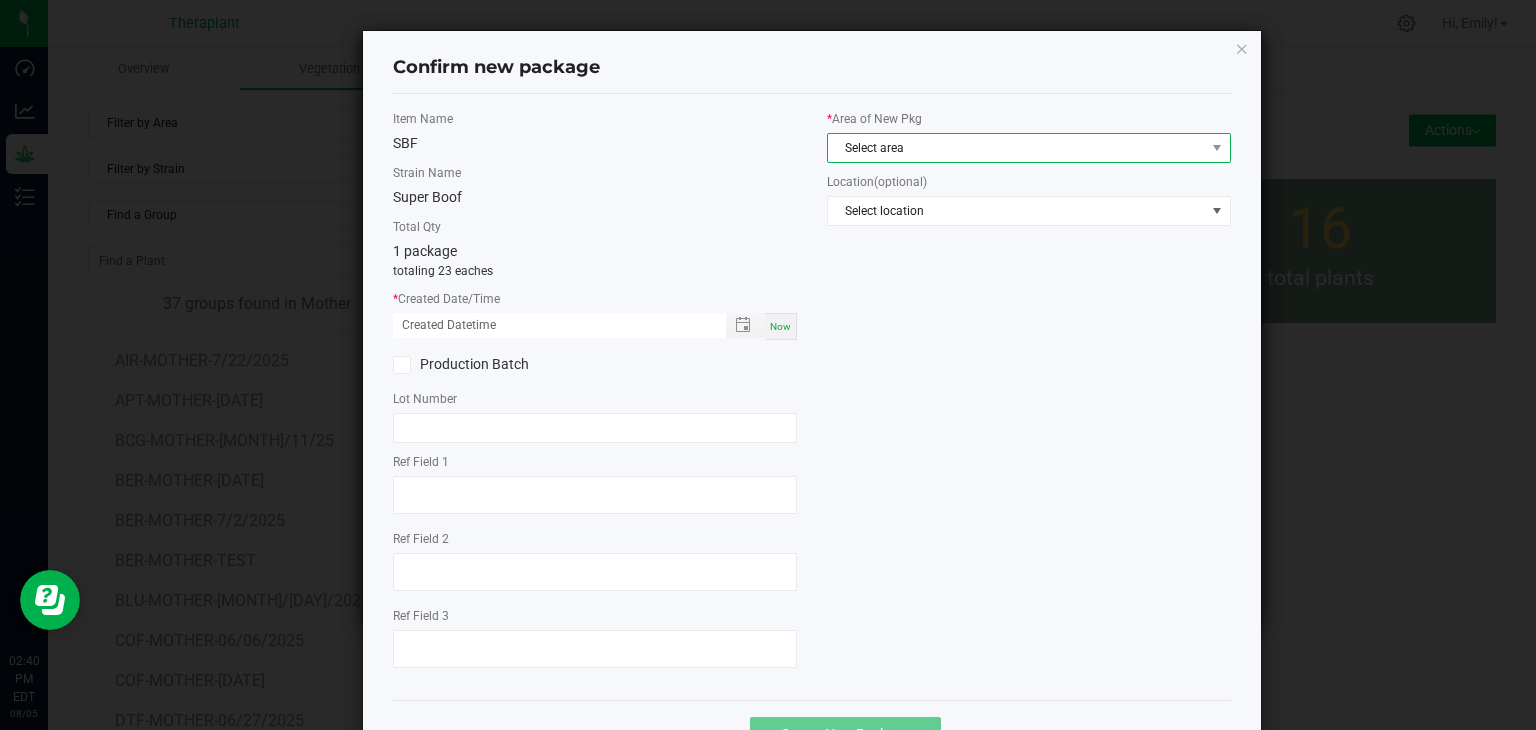 drag, startPoint x: 879, startPoint y: 138, endPoint x: 877, endPoint y: 154, distance: 16.124516 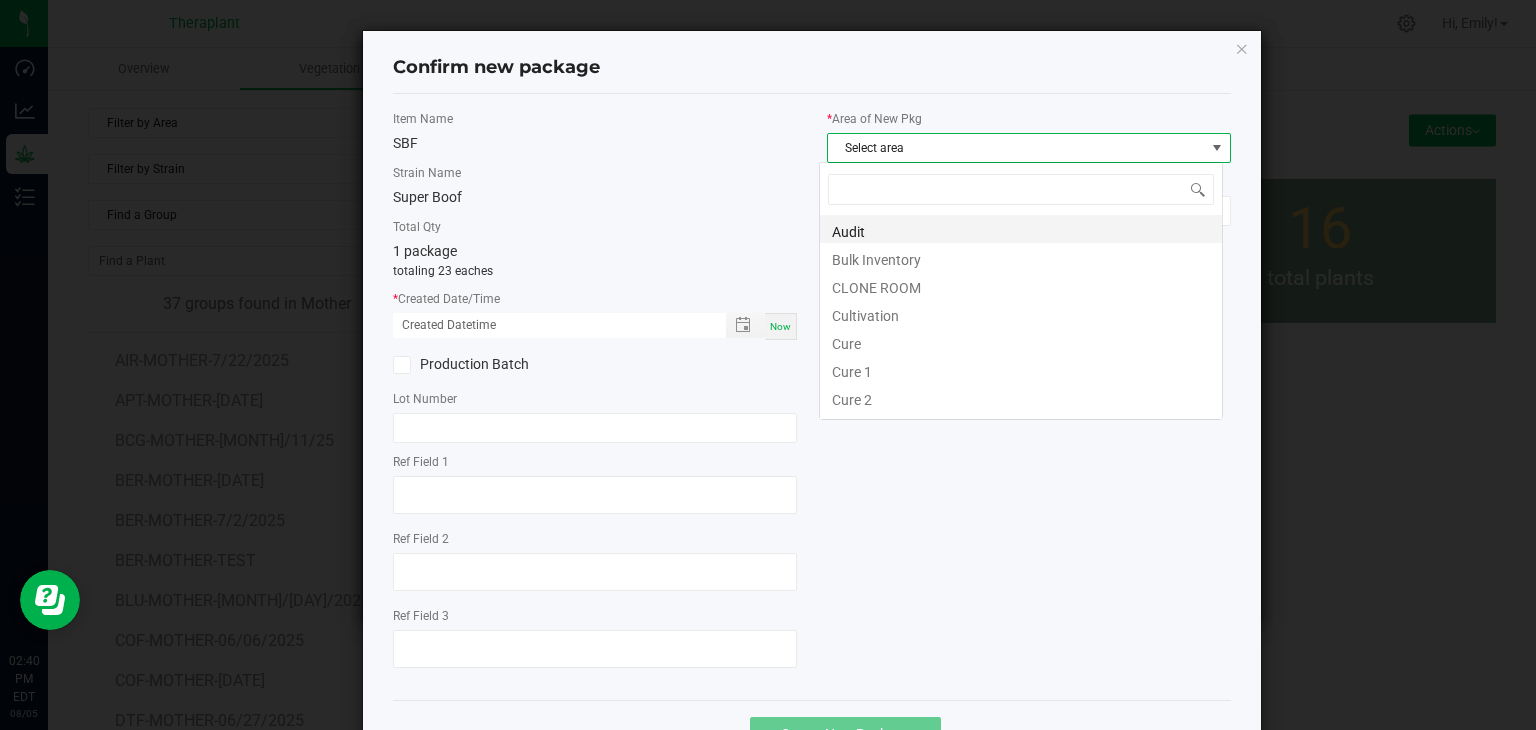 scroll, scrollTop: 99970, scrollLeft: 99596, axis: both 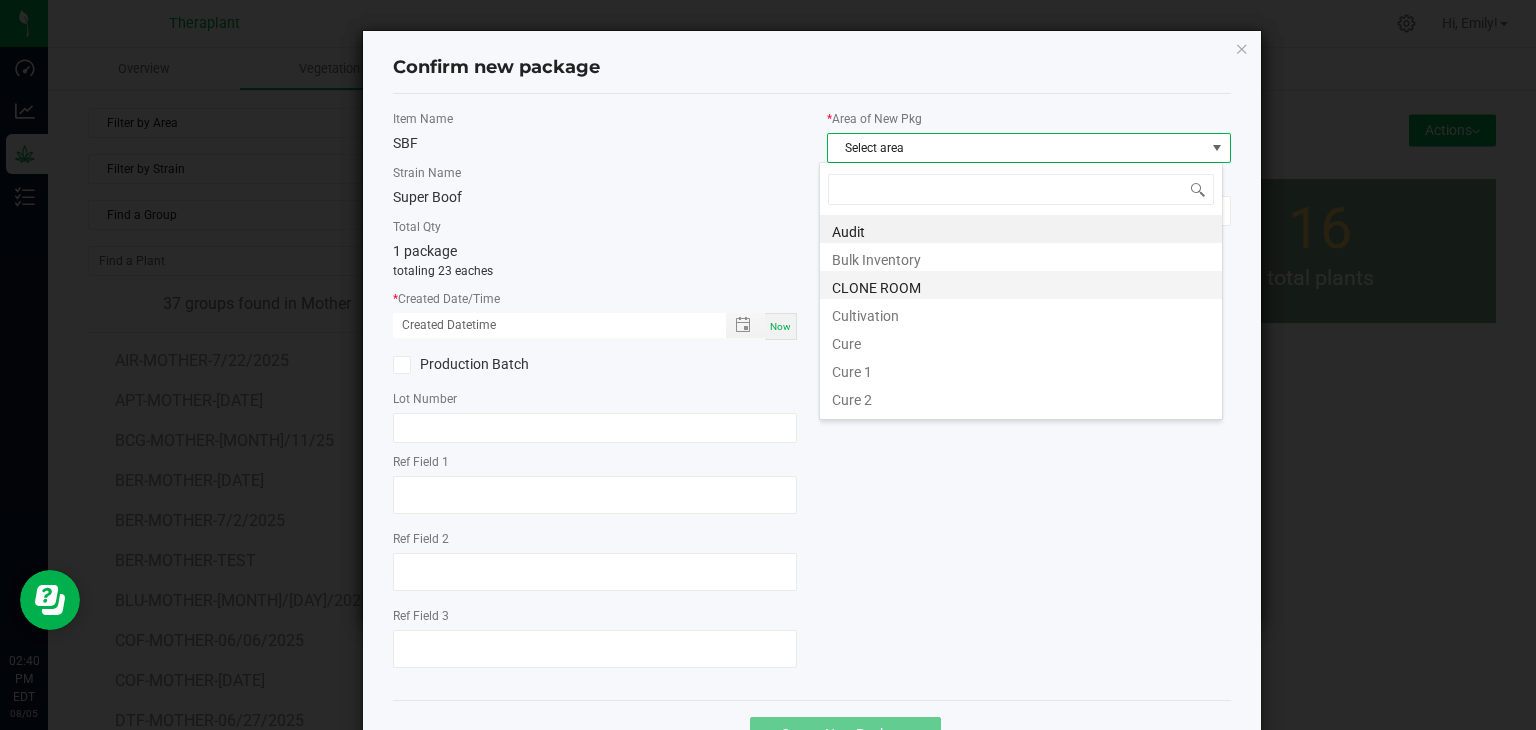 click on "CLONE ROOM" at bounding box center (1021, 285) 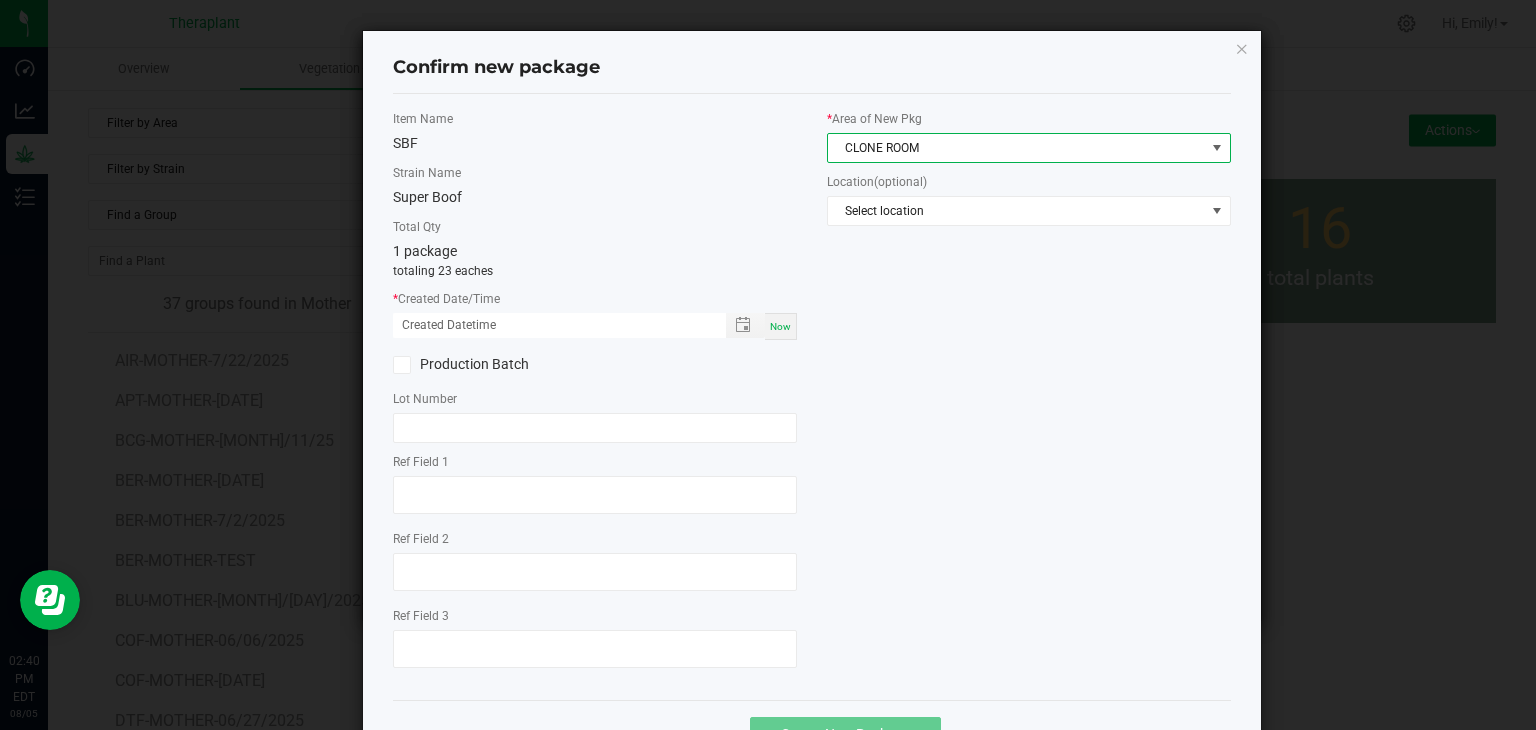 click on "Now" at bounding box center [780, 326] 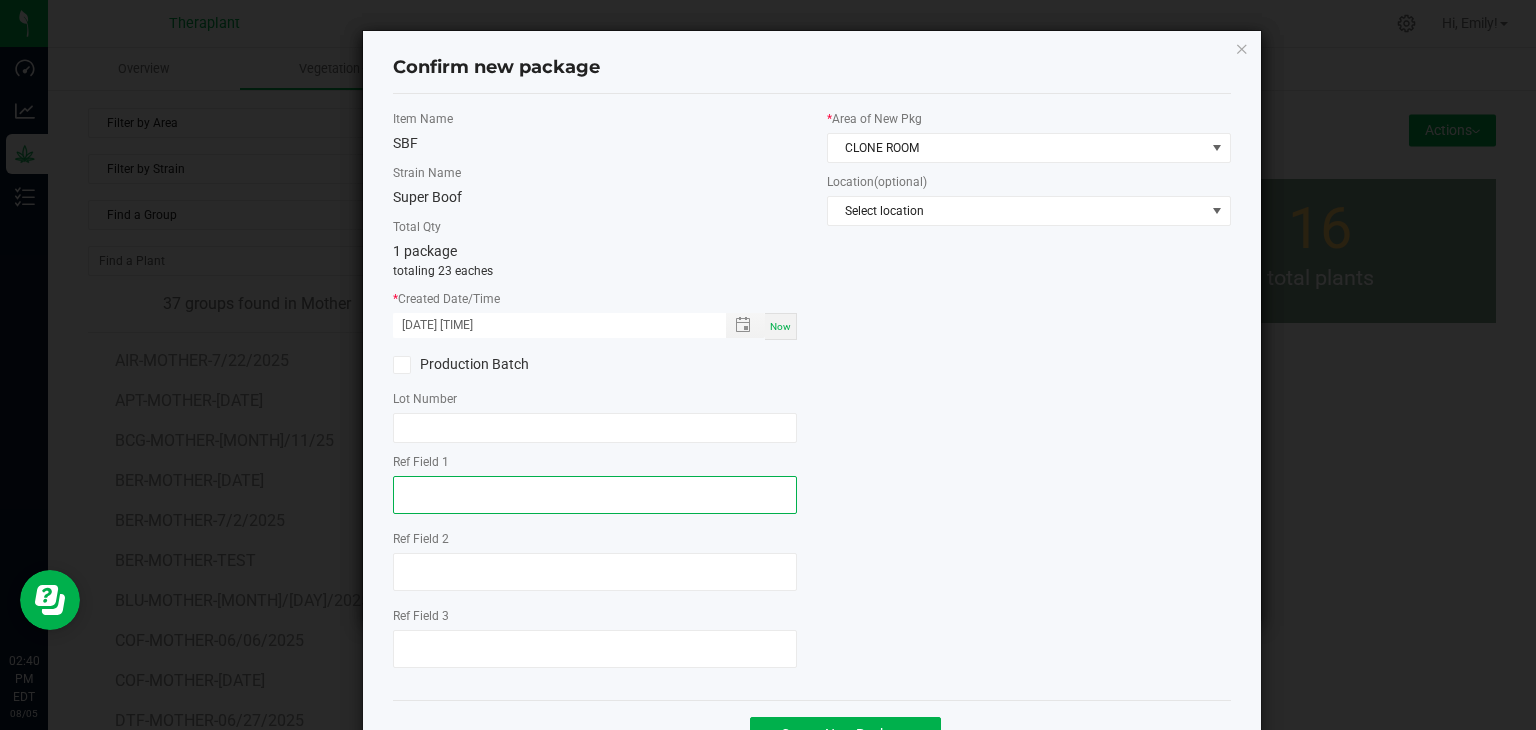 click 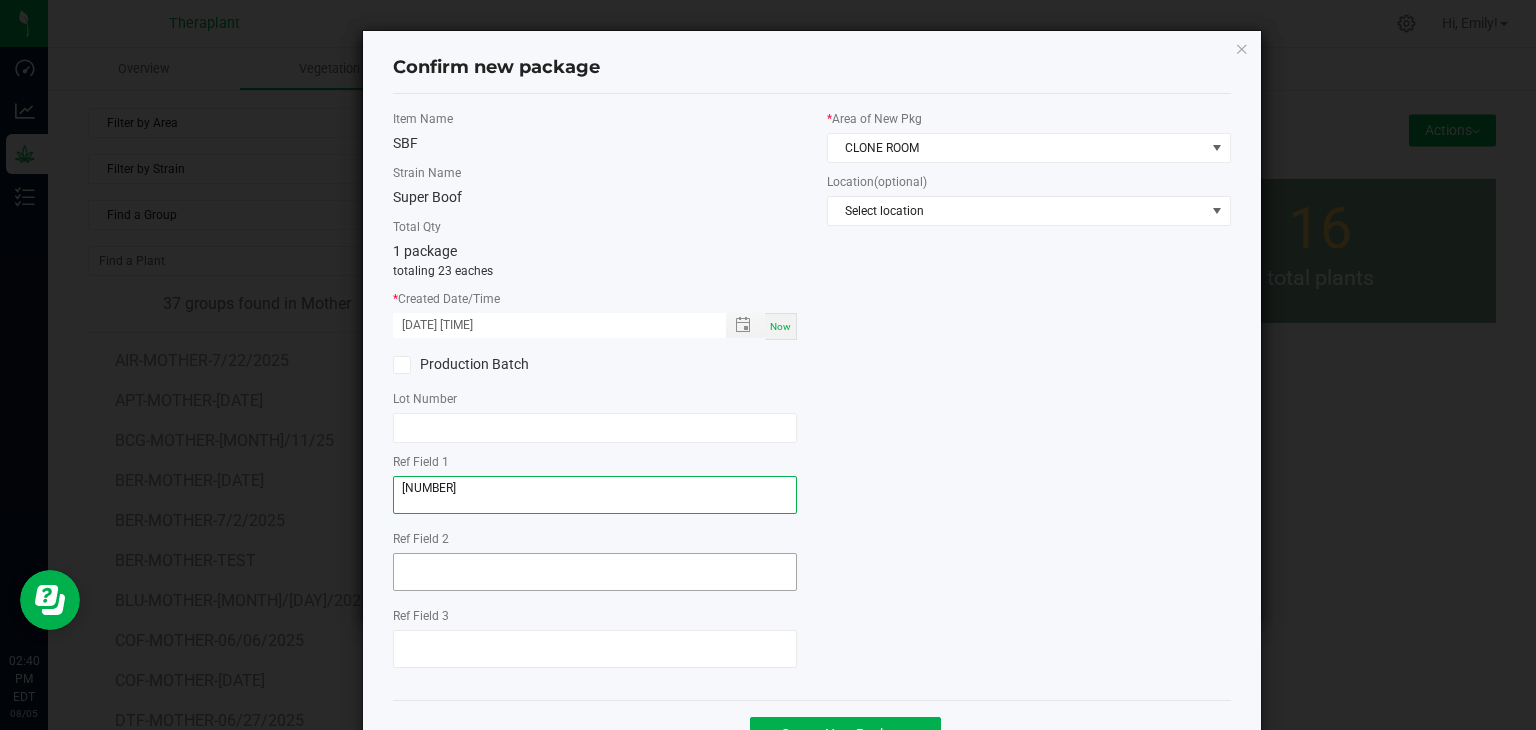 type on "[NUMBER]" 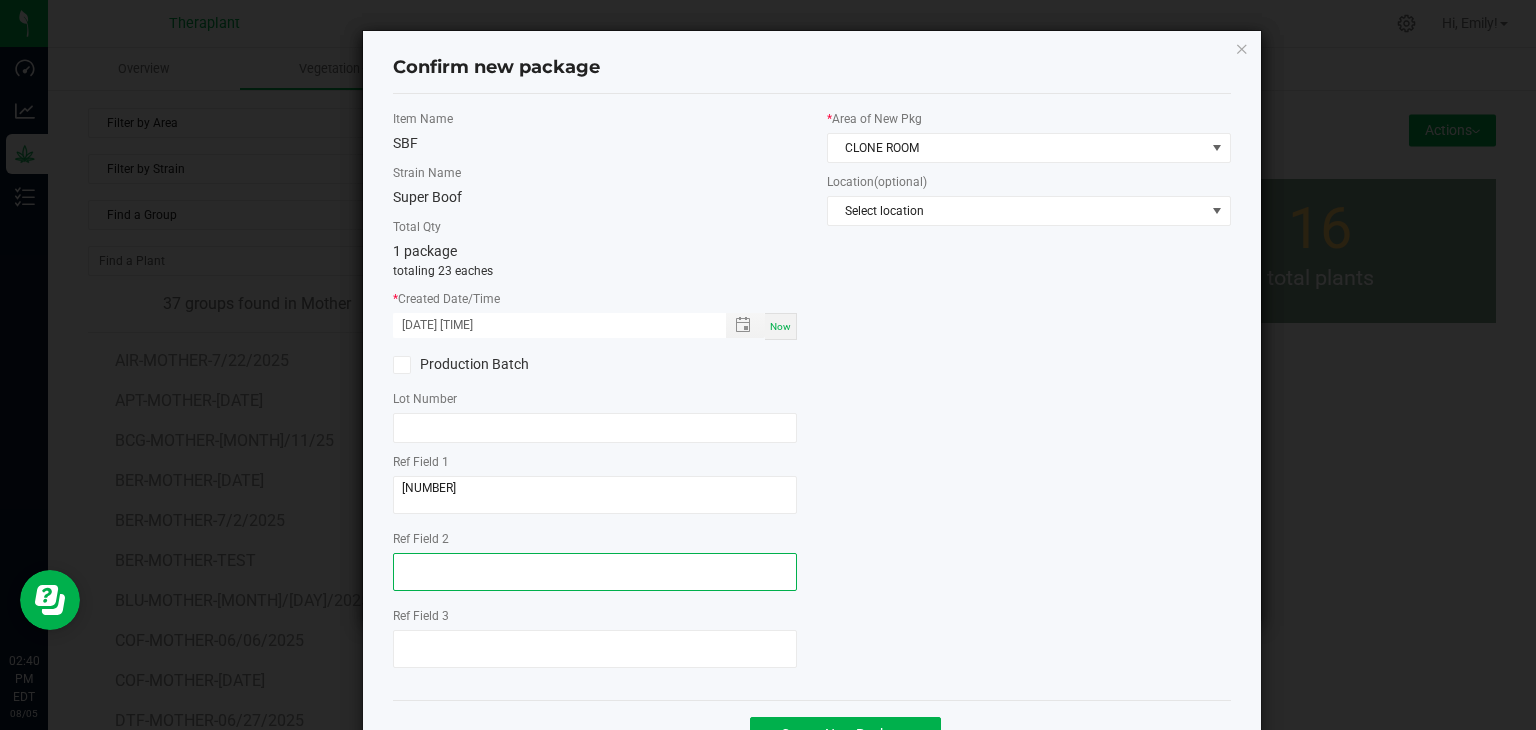 click at bounding box center (595, 572) 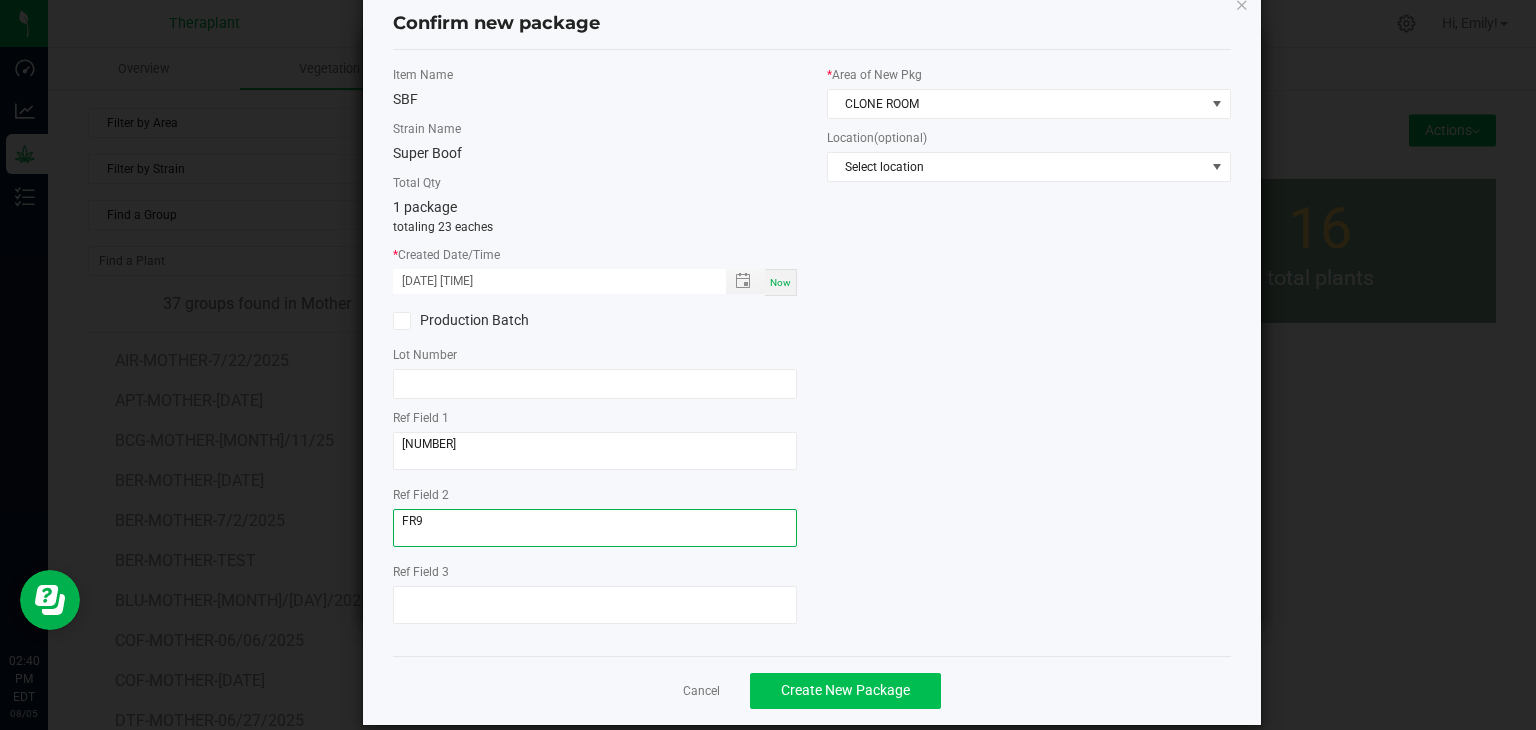 scroll, scrollTop: 69, scrollLeft: 0, axis: vertical 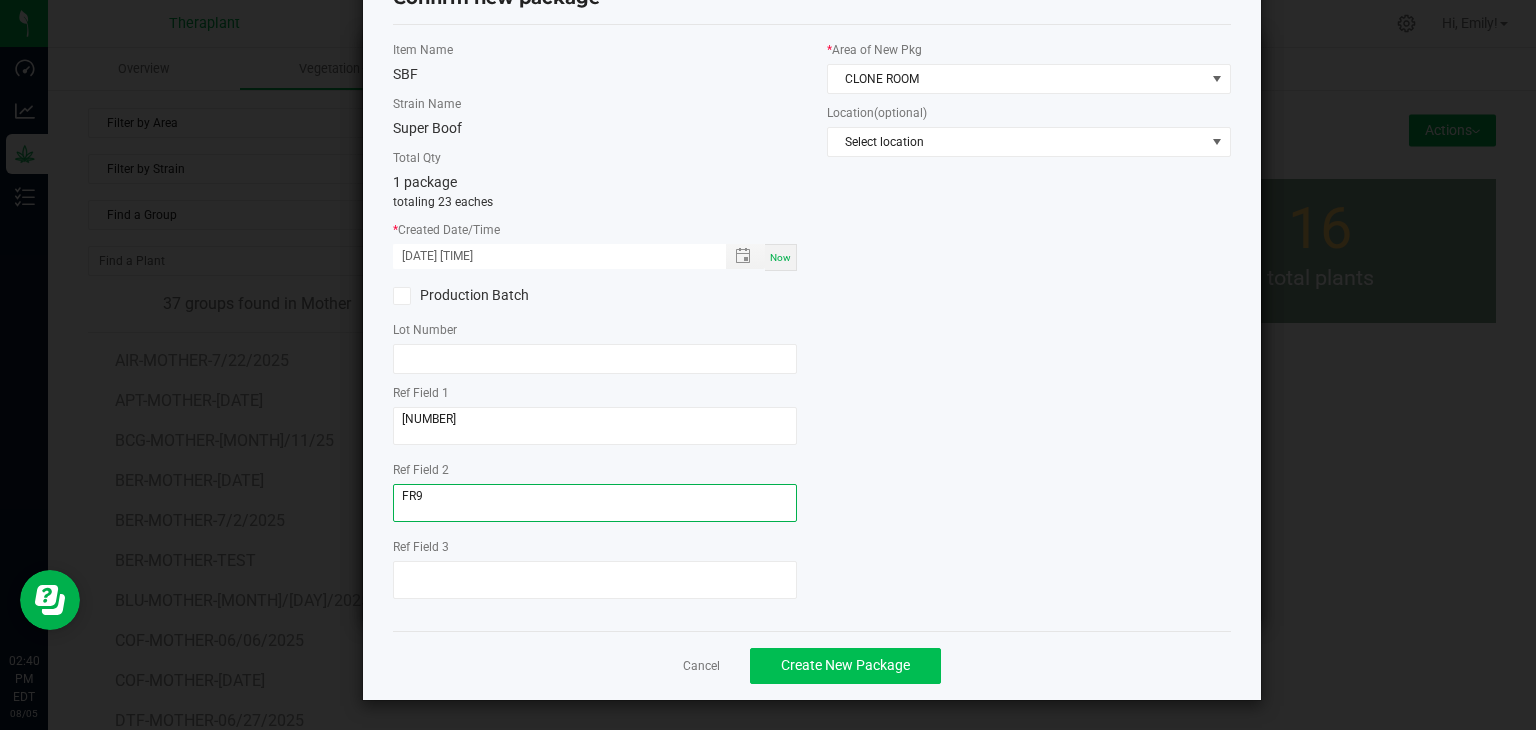 type on "FR9" 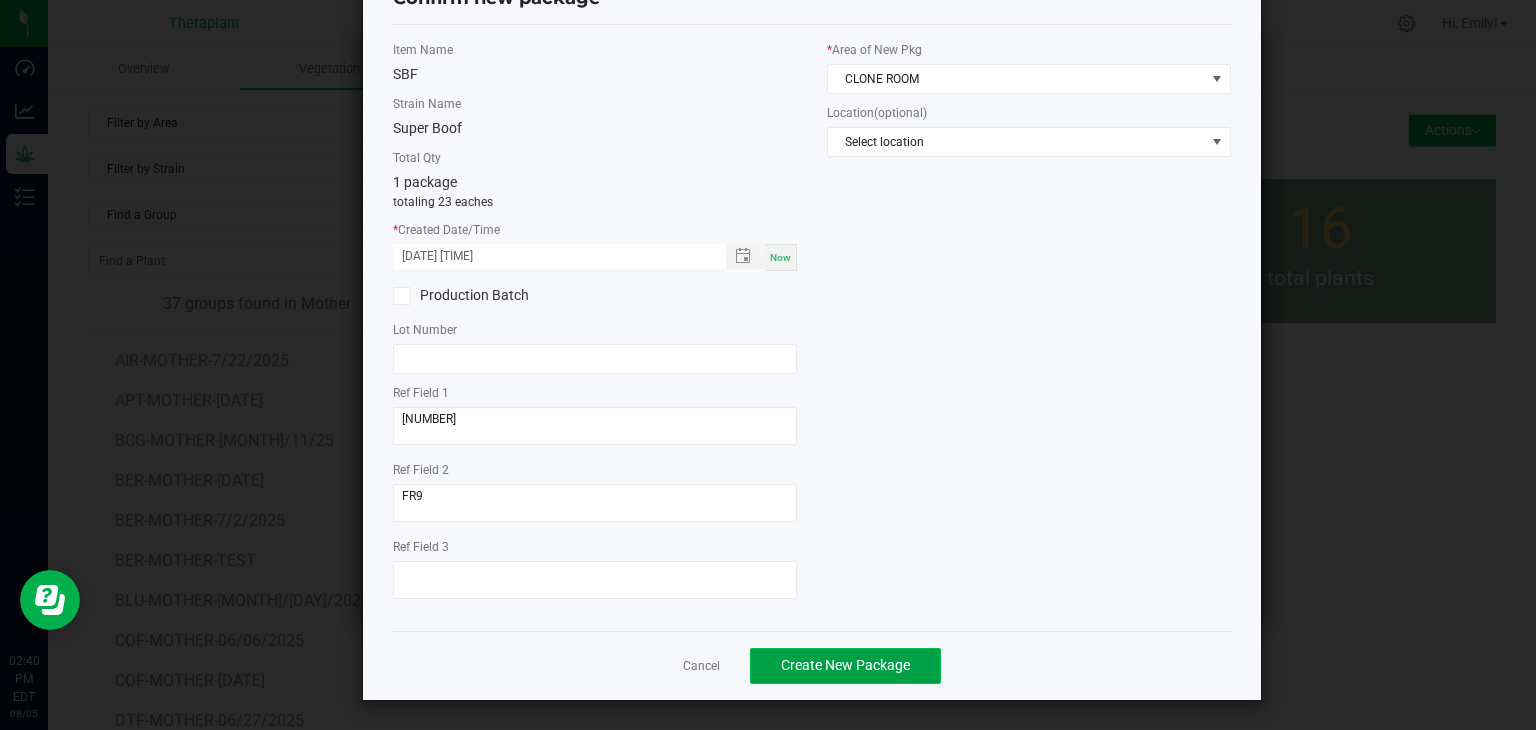 click on "Create New Package" 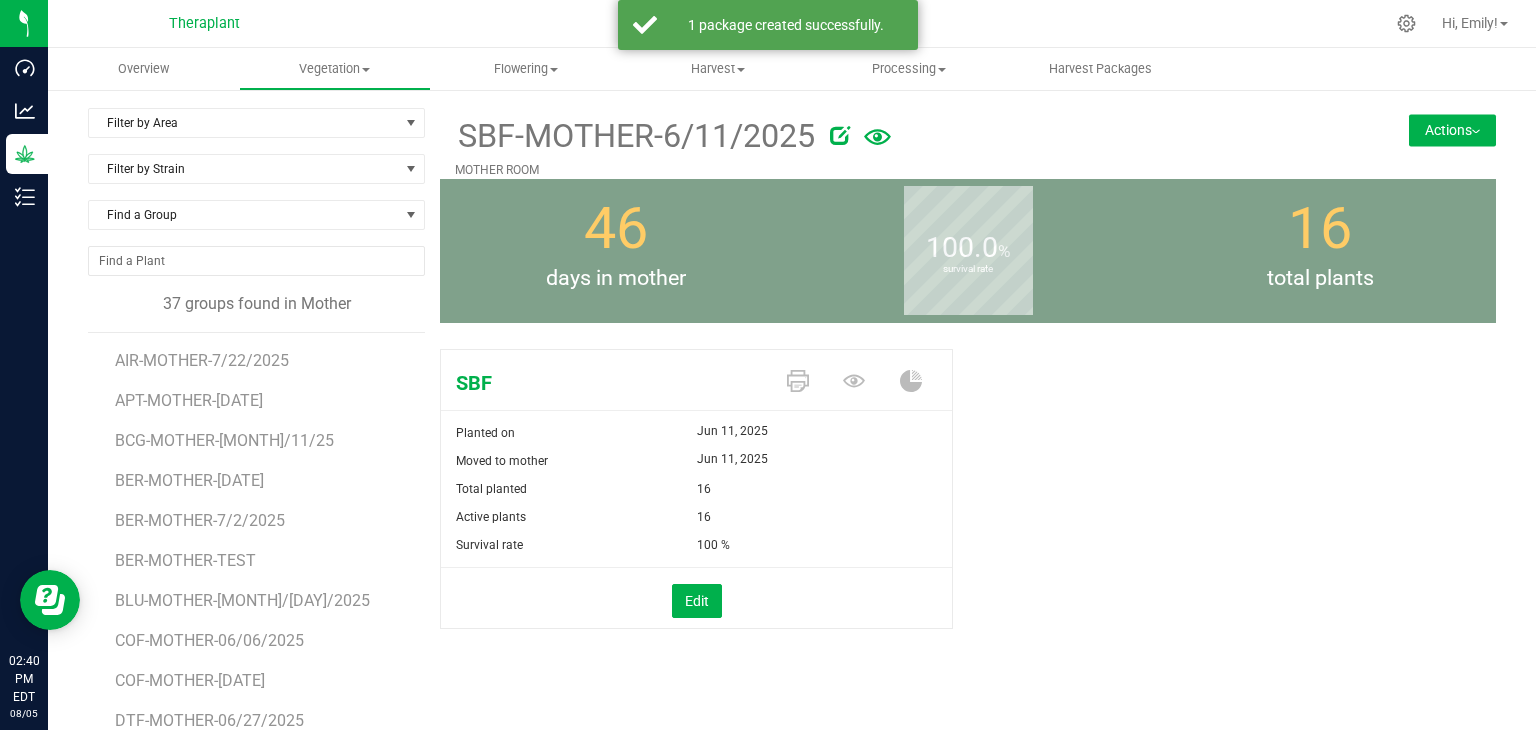click on "Actions" at bounding box center (1452, 130) 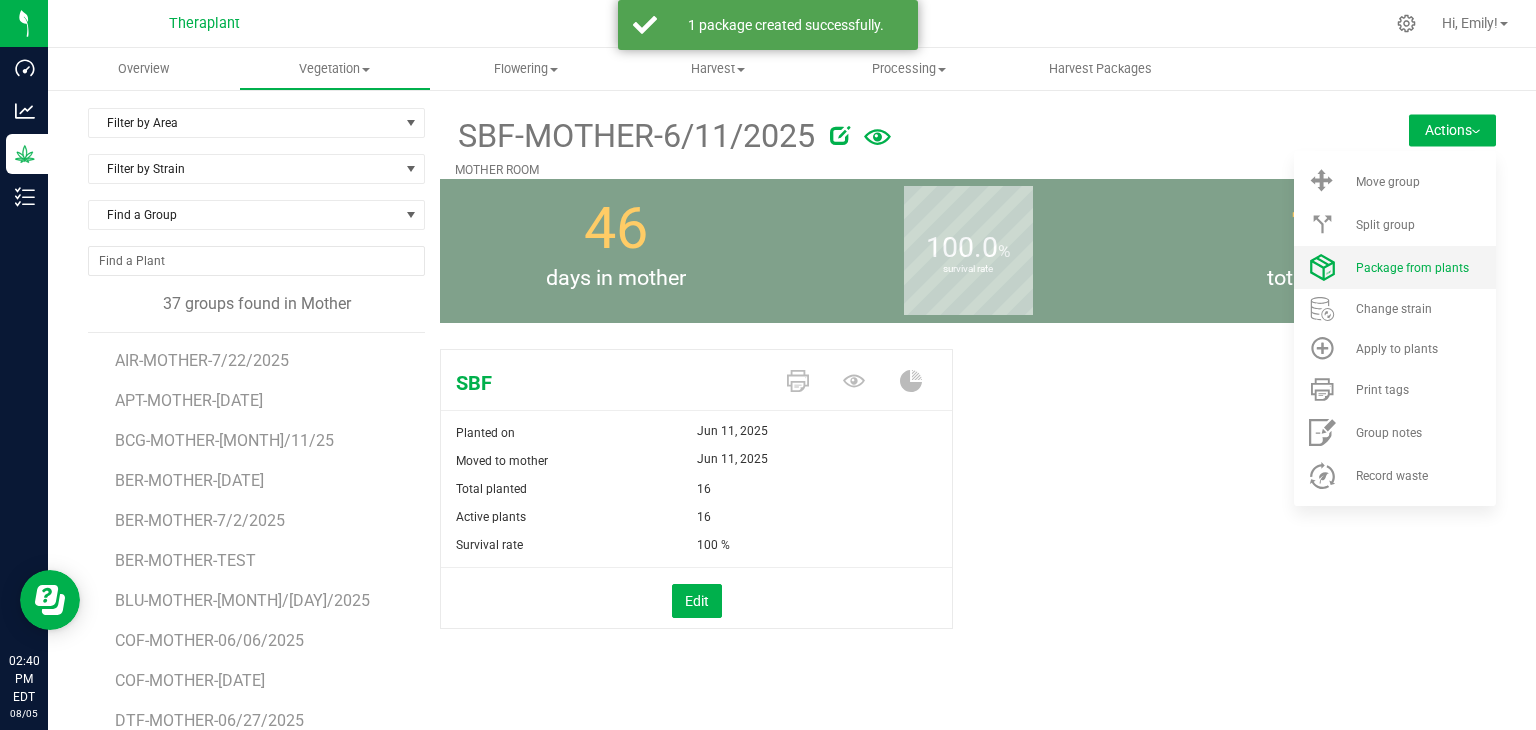click on "Package from plants" at bounding box center [1412, 268] 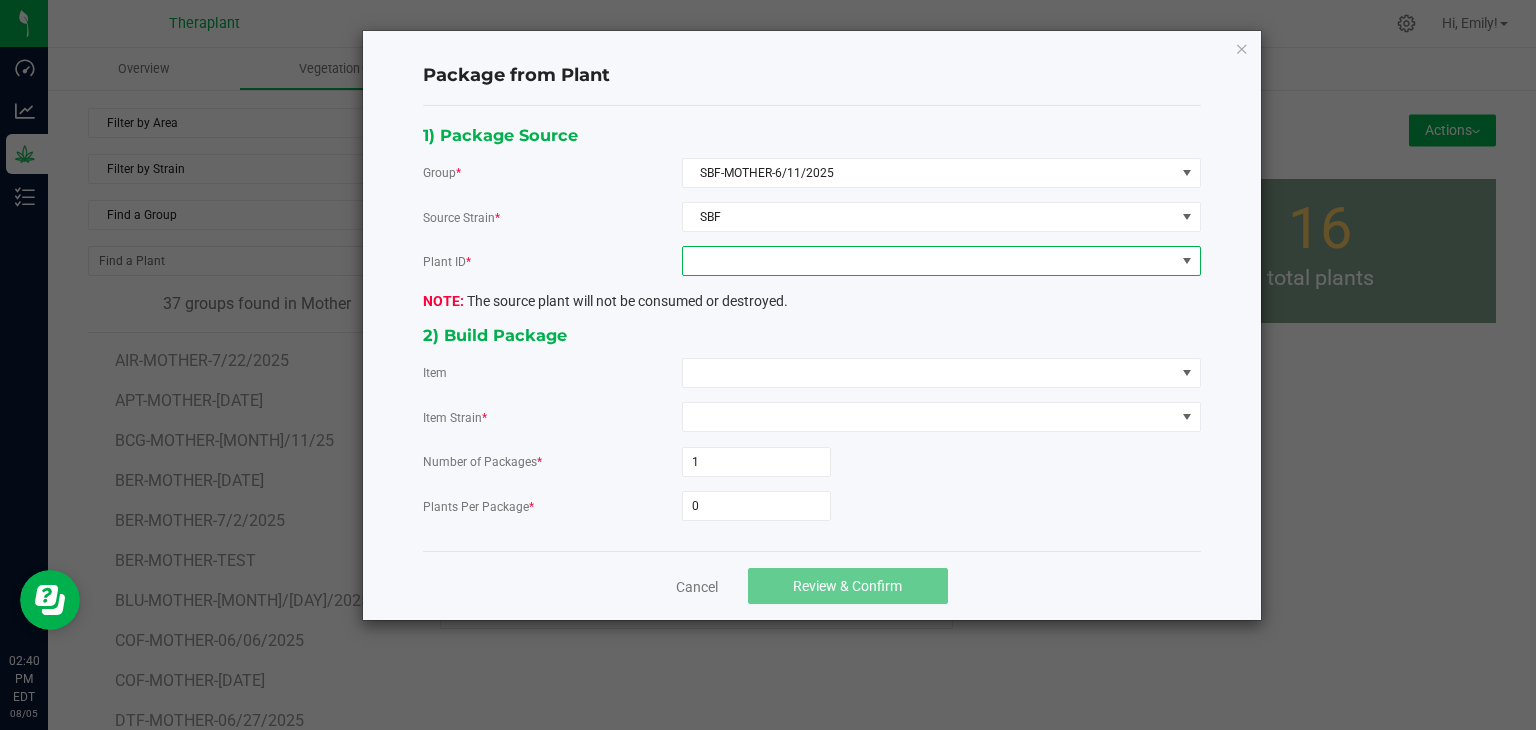 click at bounding box center [941, 261] 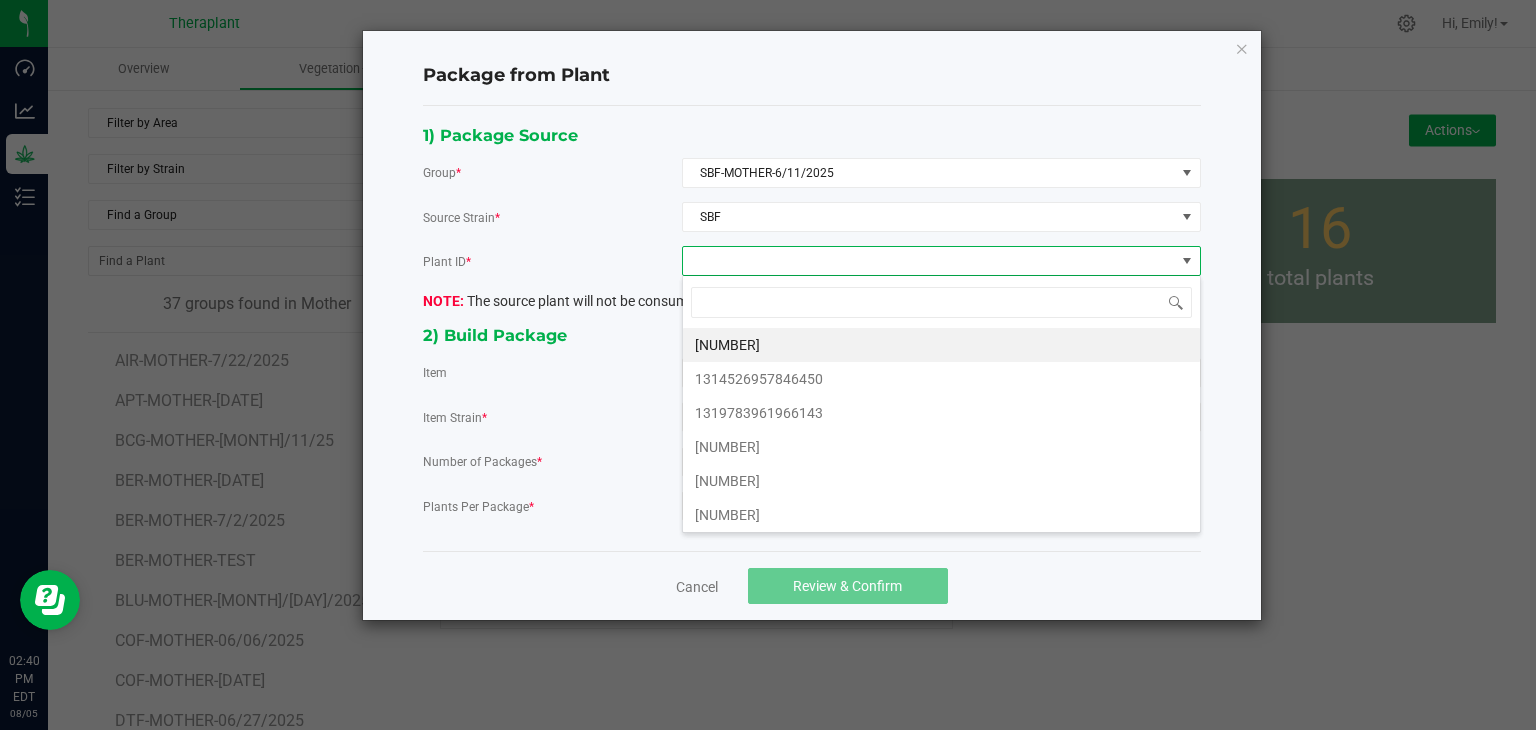 scroll, scrollTop: 99970, scrollLeft: 99480, axis: both 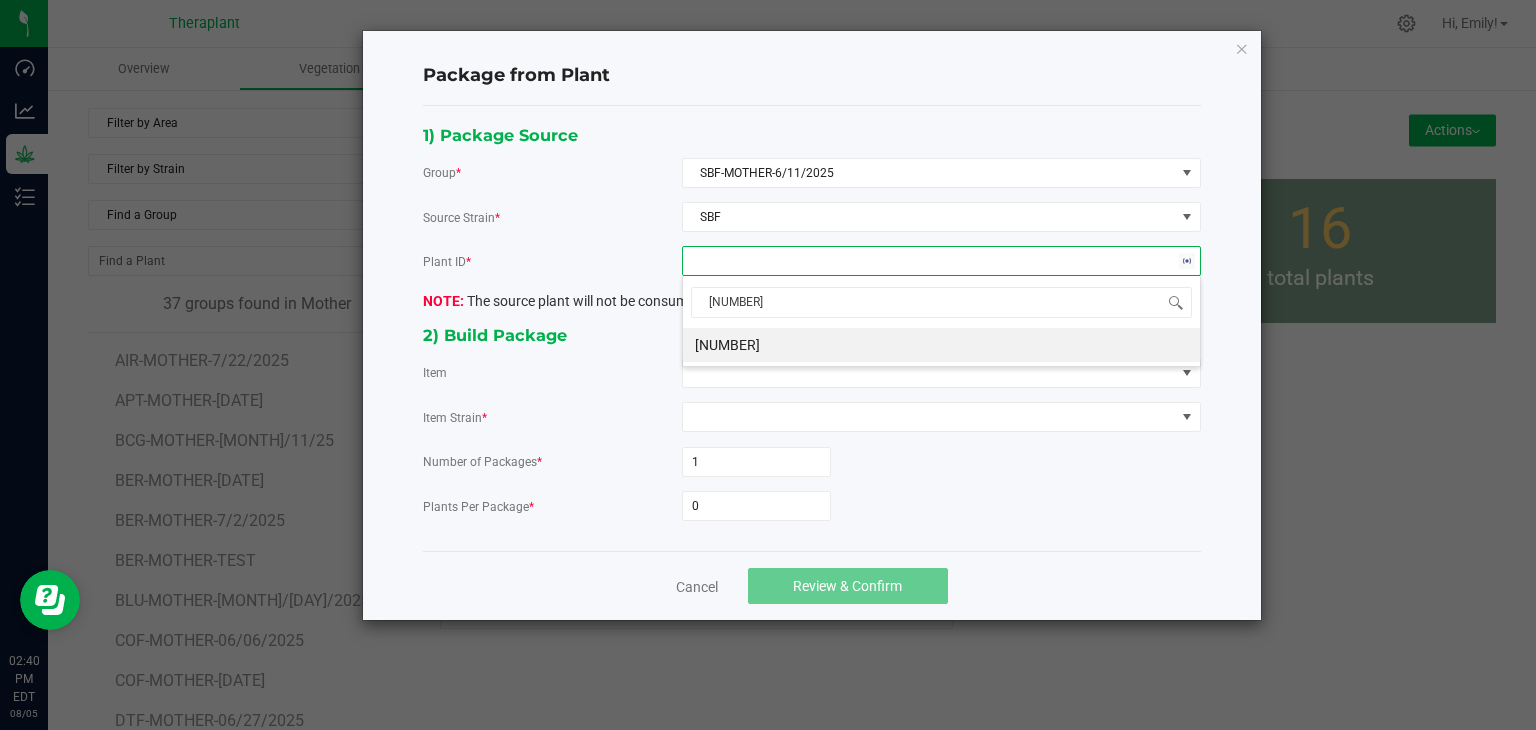 type on "85374" 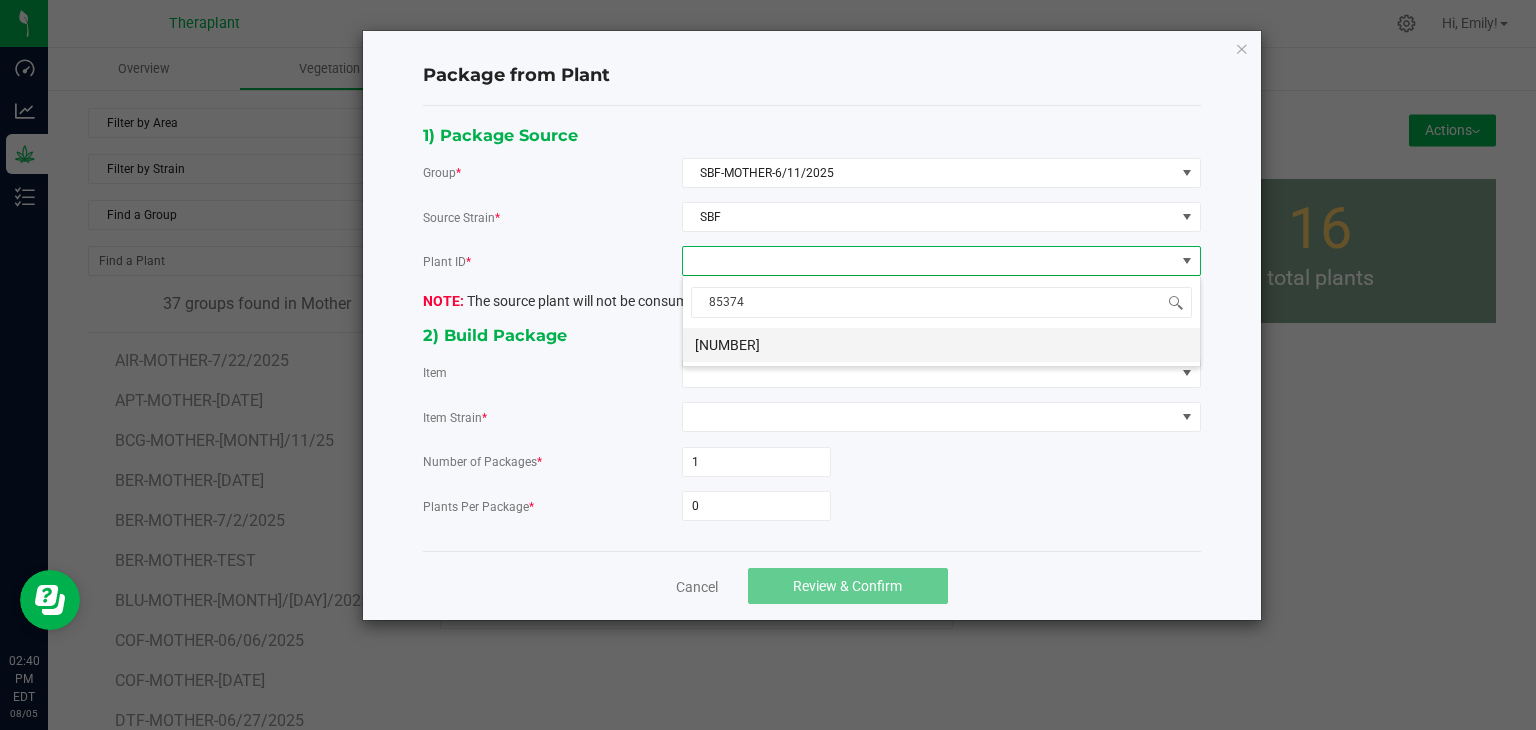 click on "4988436128385374" at bounding box center (941, 345) 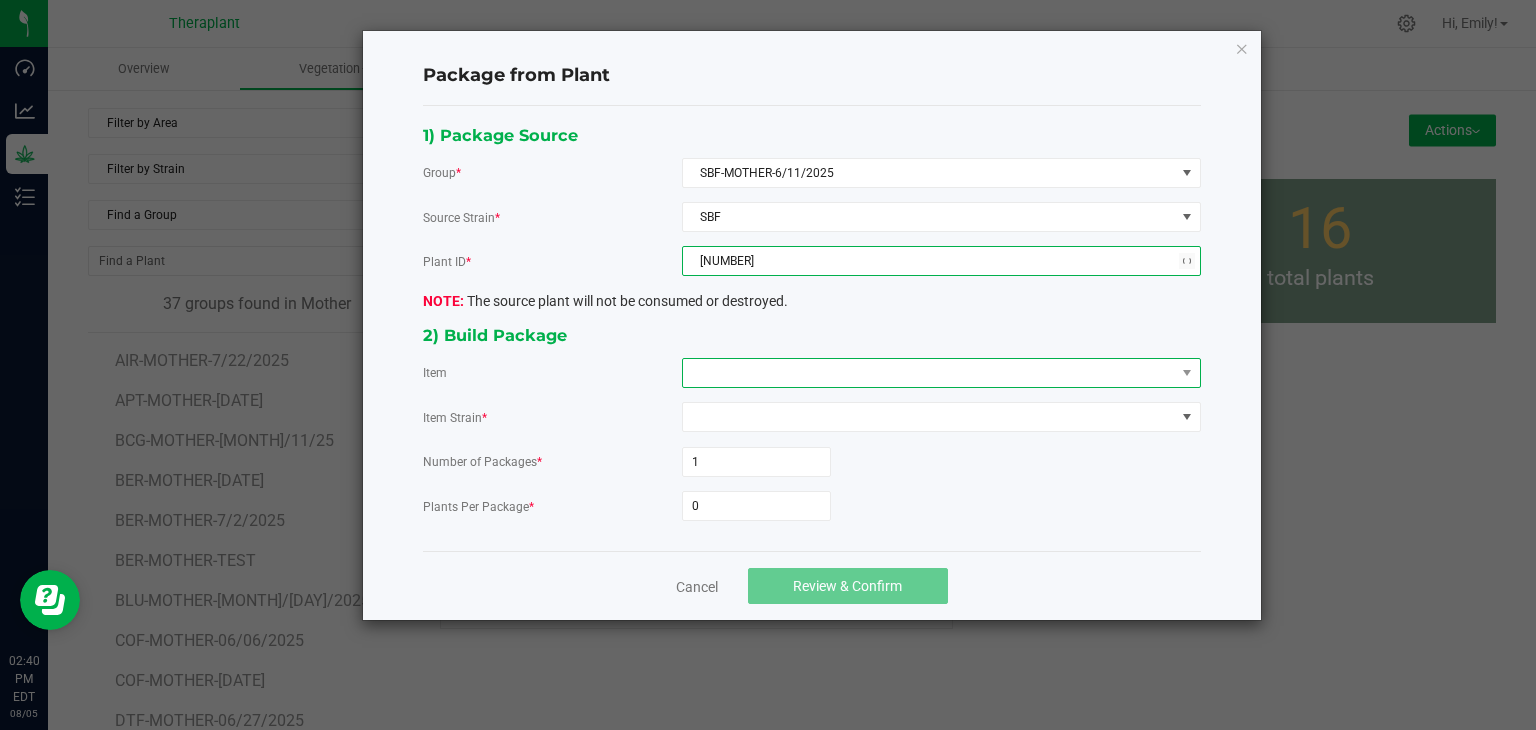 click at bounding box center (929, 373) 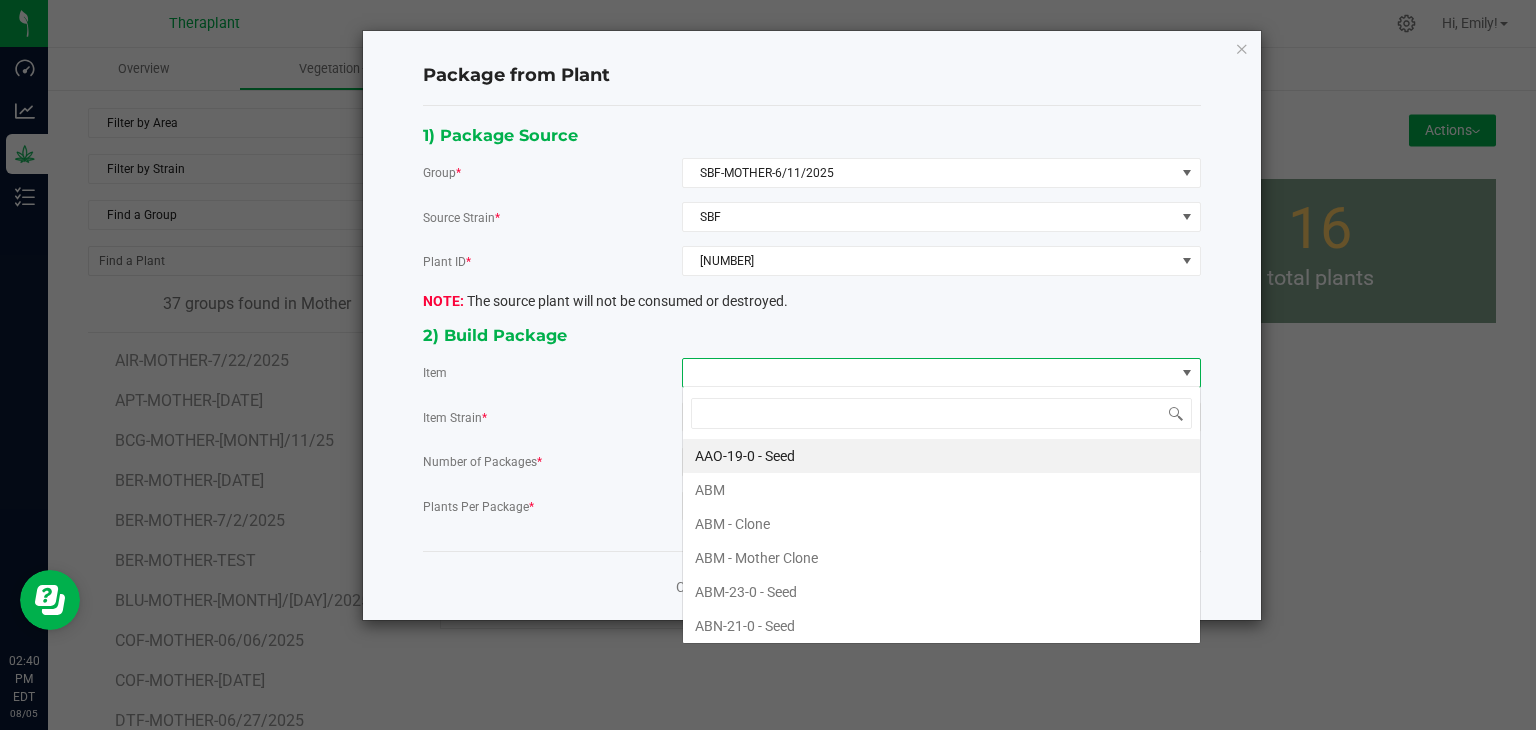 scroll, scrollTop: 99970, scrollLeft: 99480, axis: both 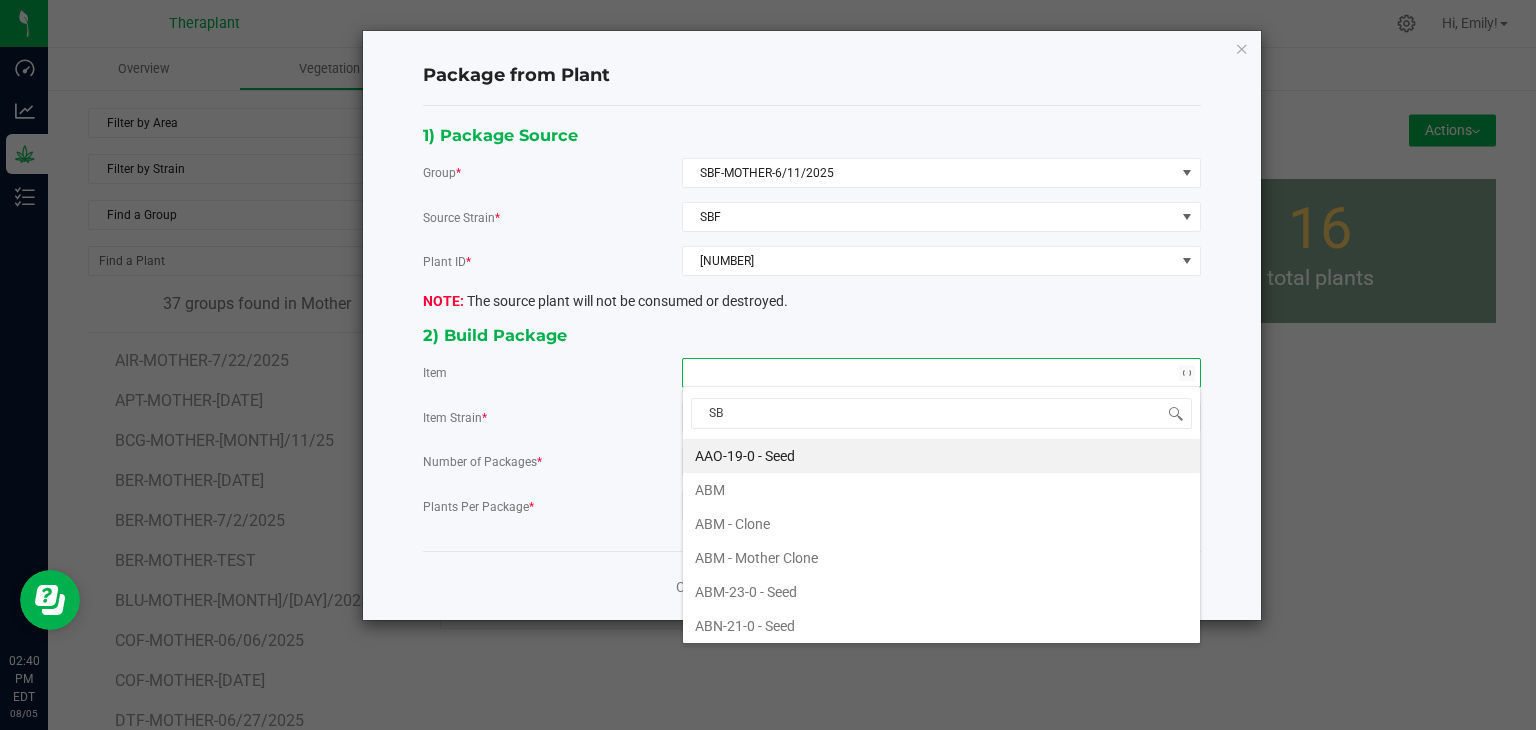 type on "SBF" 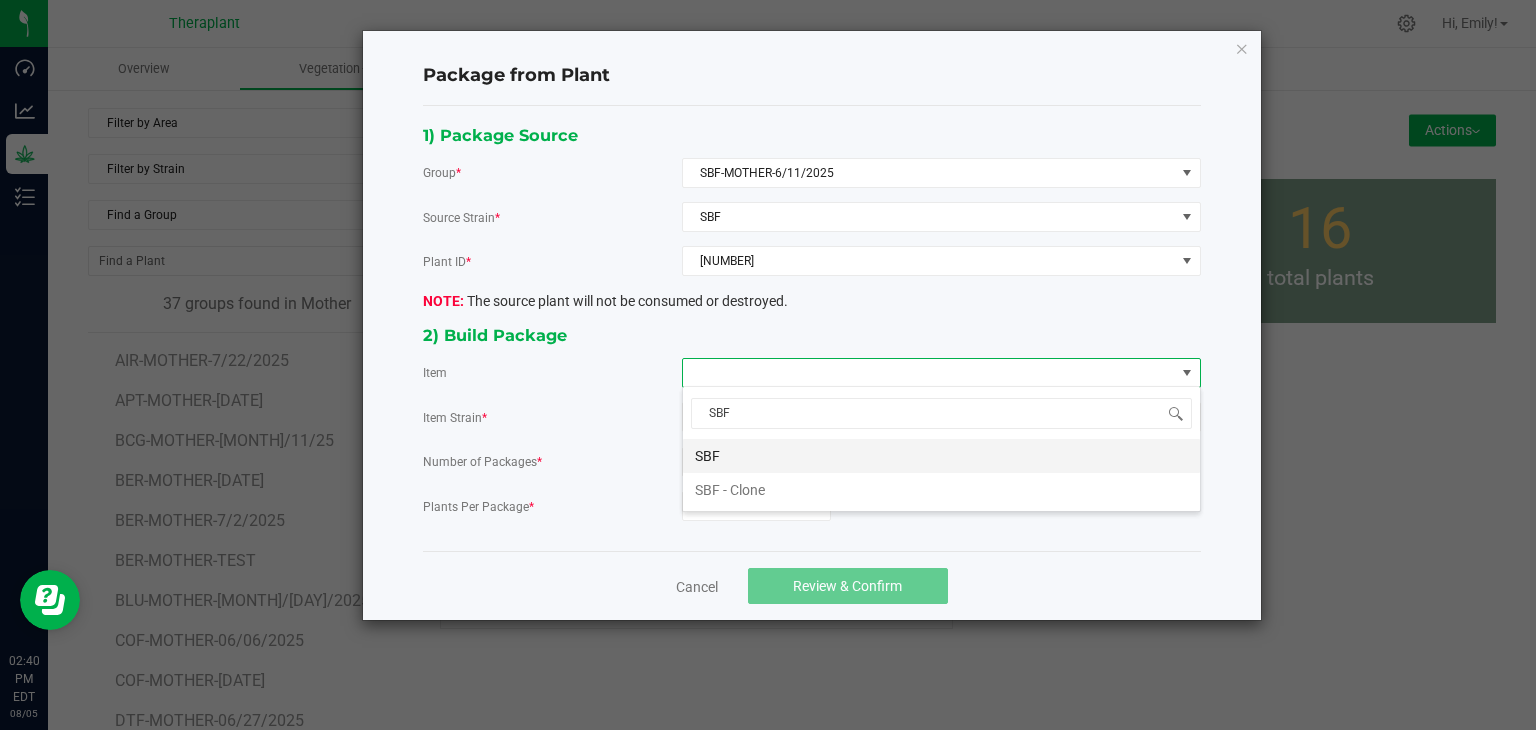click on "SBF" at bounding box center [941, 456] 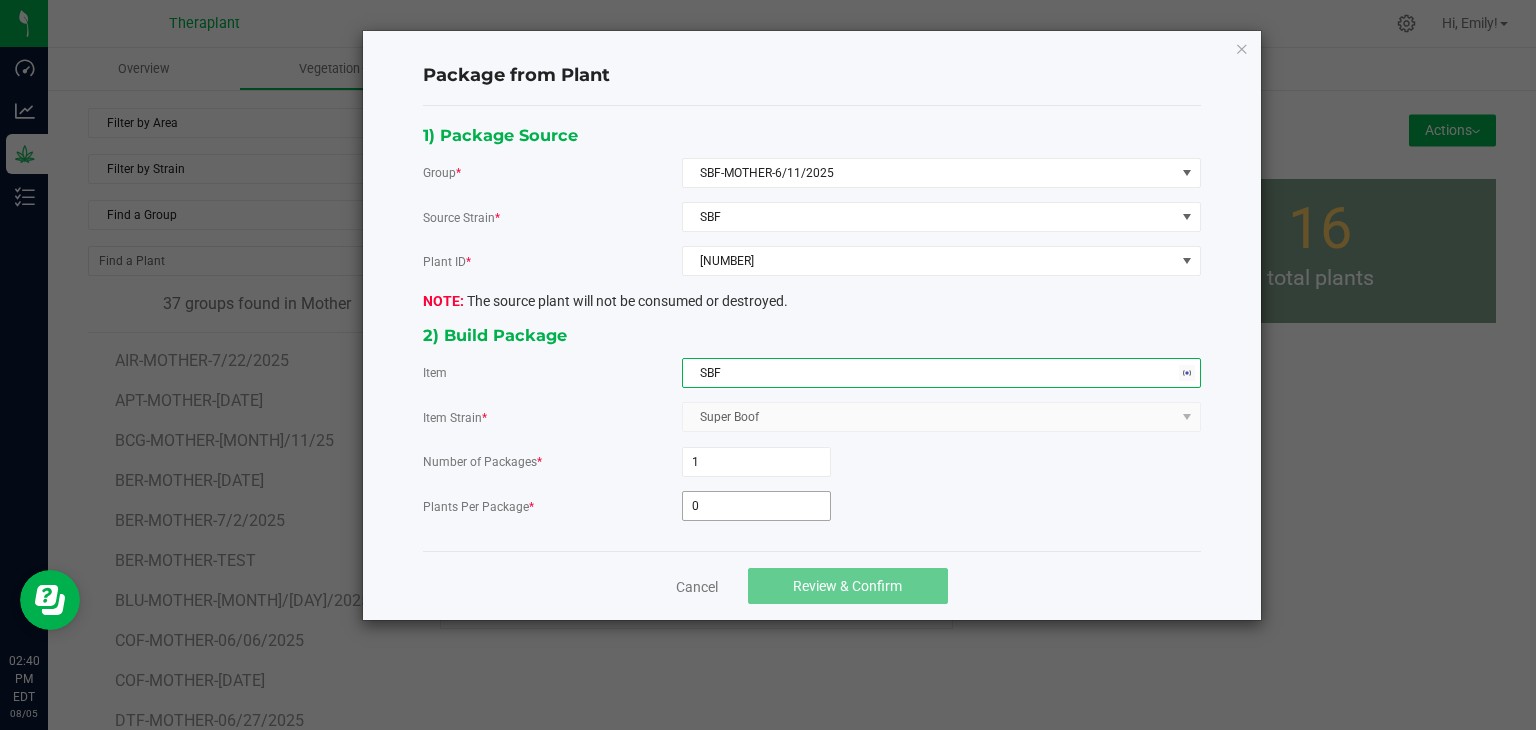 click on "0" at bounding box center (756, 506) 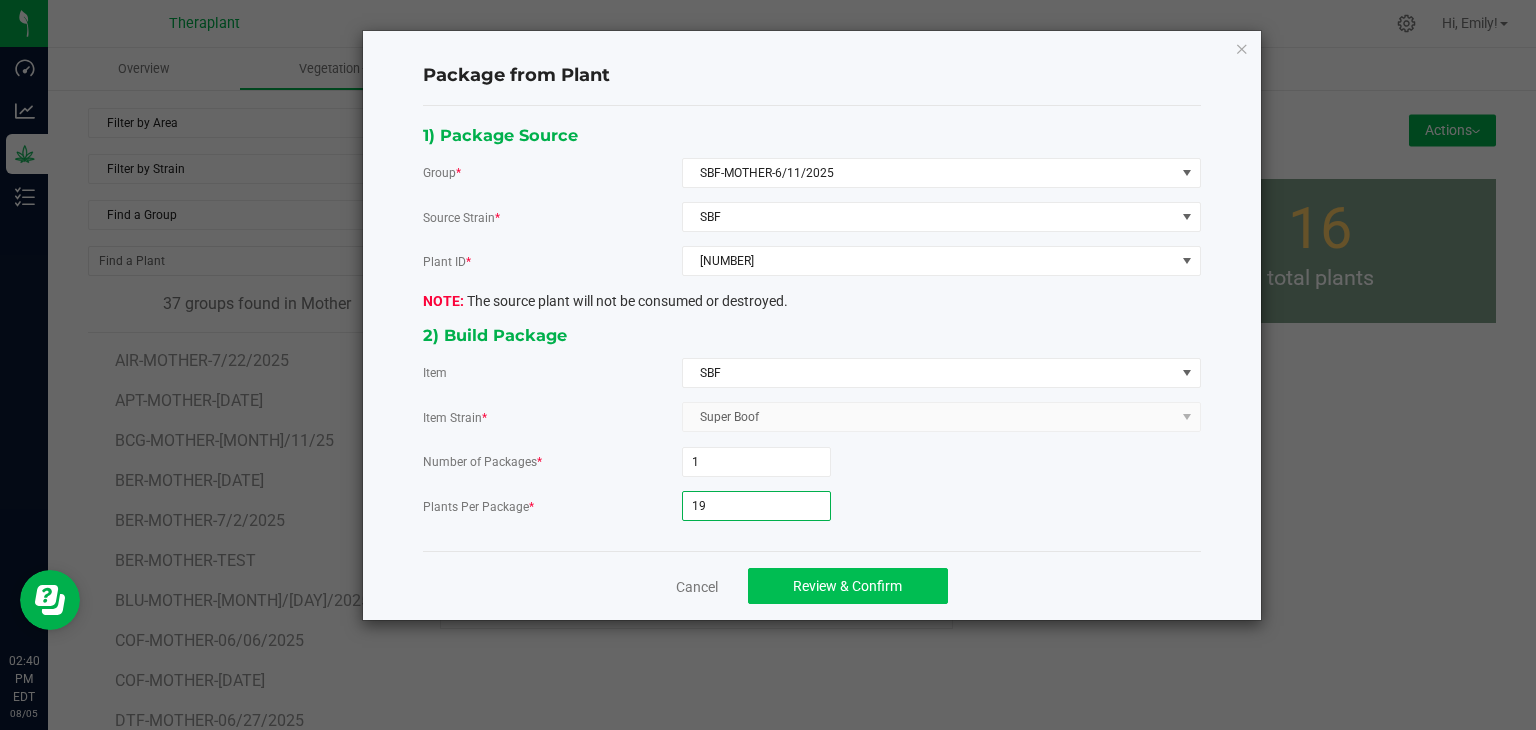 type on "19" 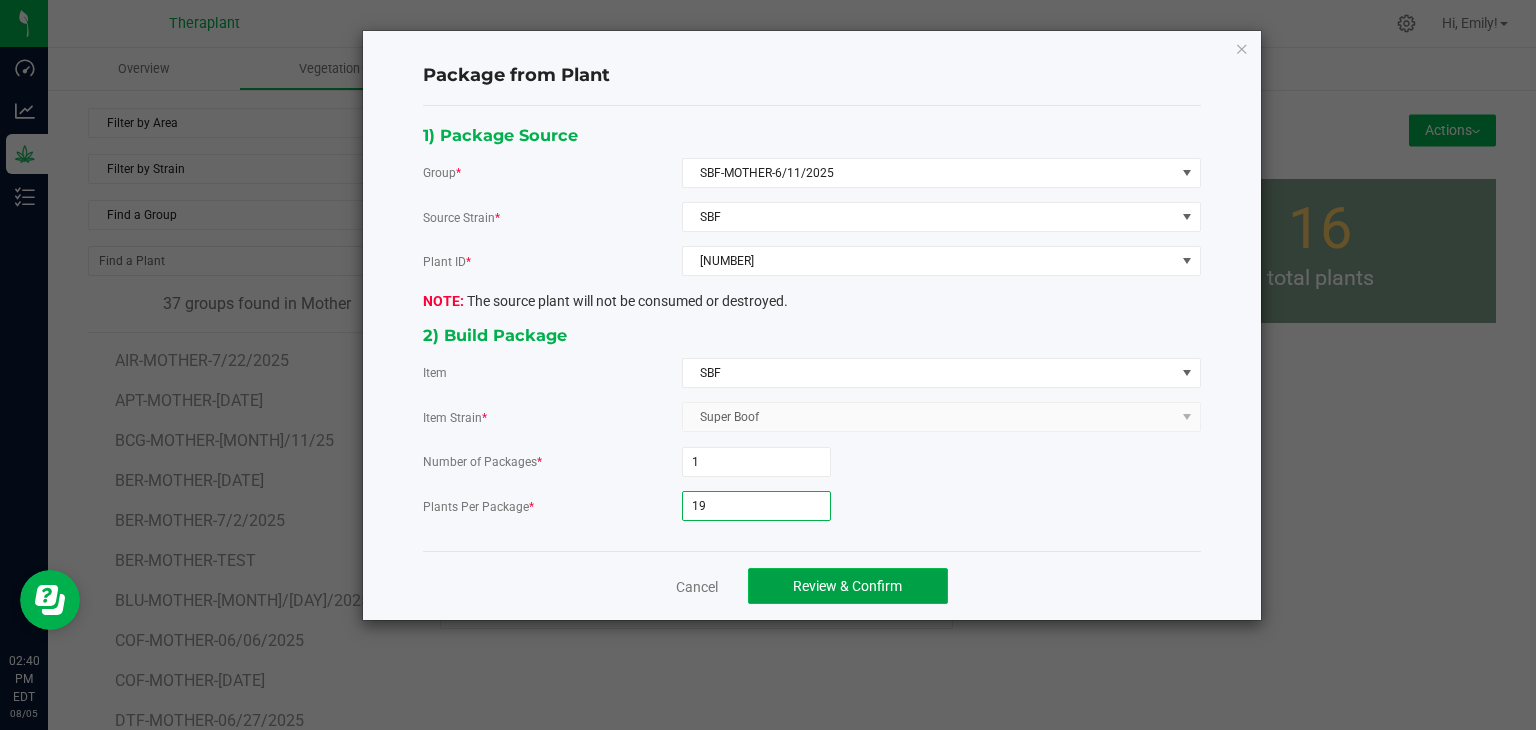 click on "Review & Confirm" 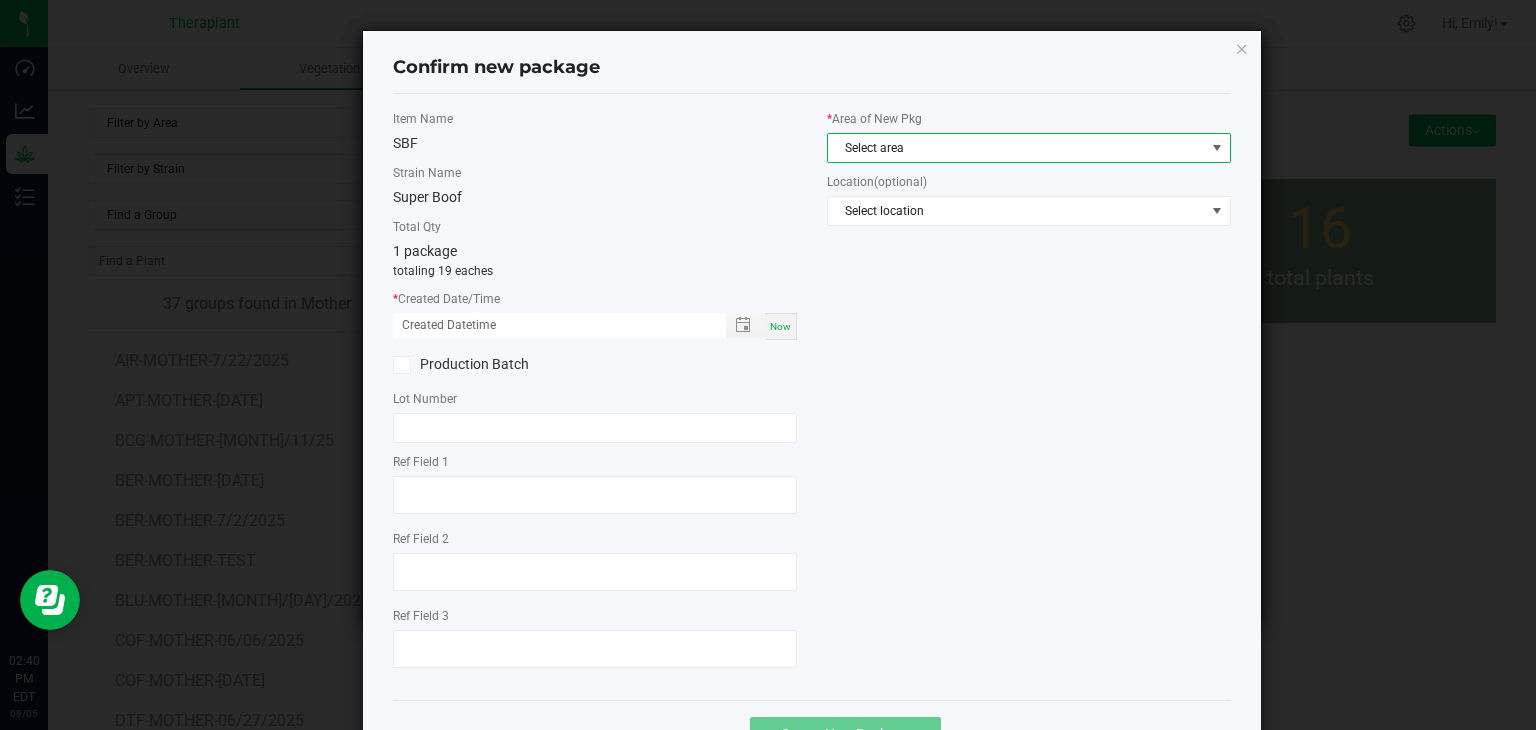 click on "Select area" at bounding box center (1016, 148) 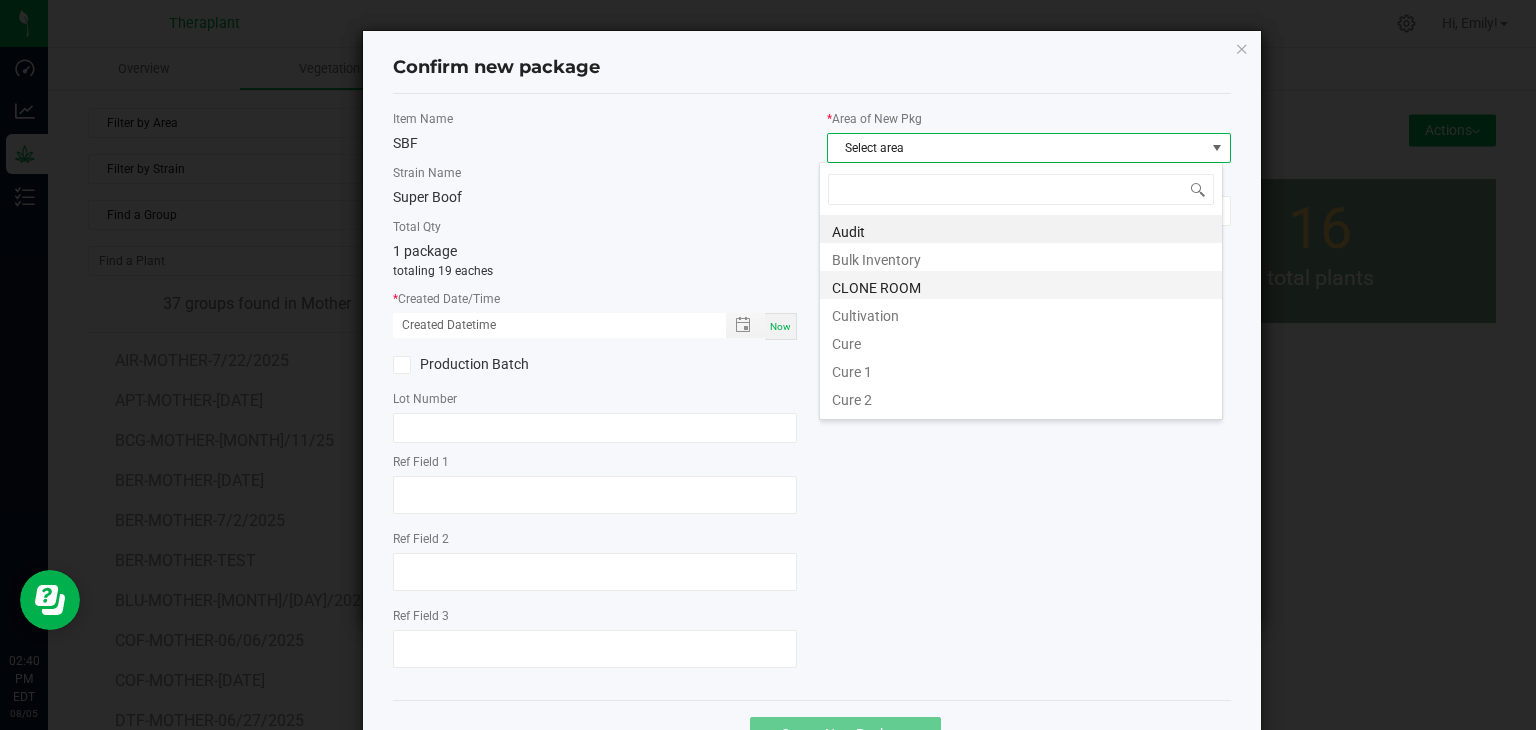 scroll, scrollTop: 99970, scrollLeft: 99596, axis: both 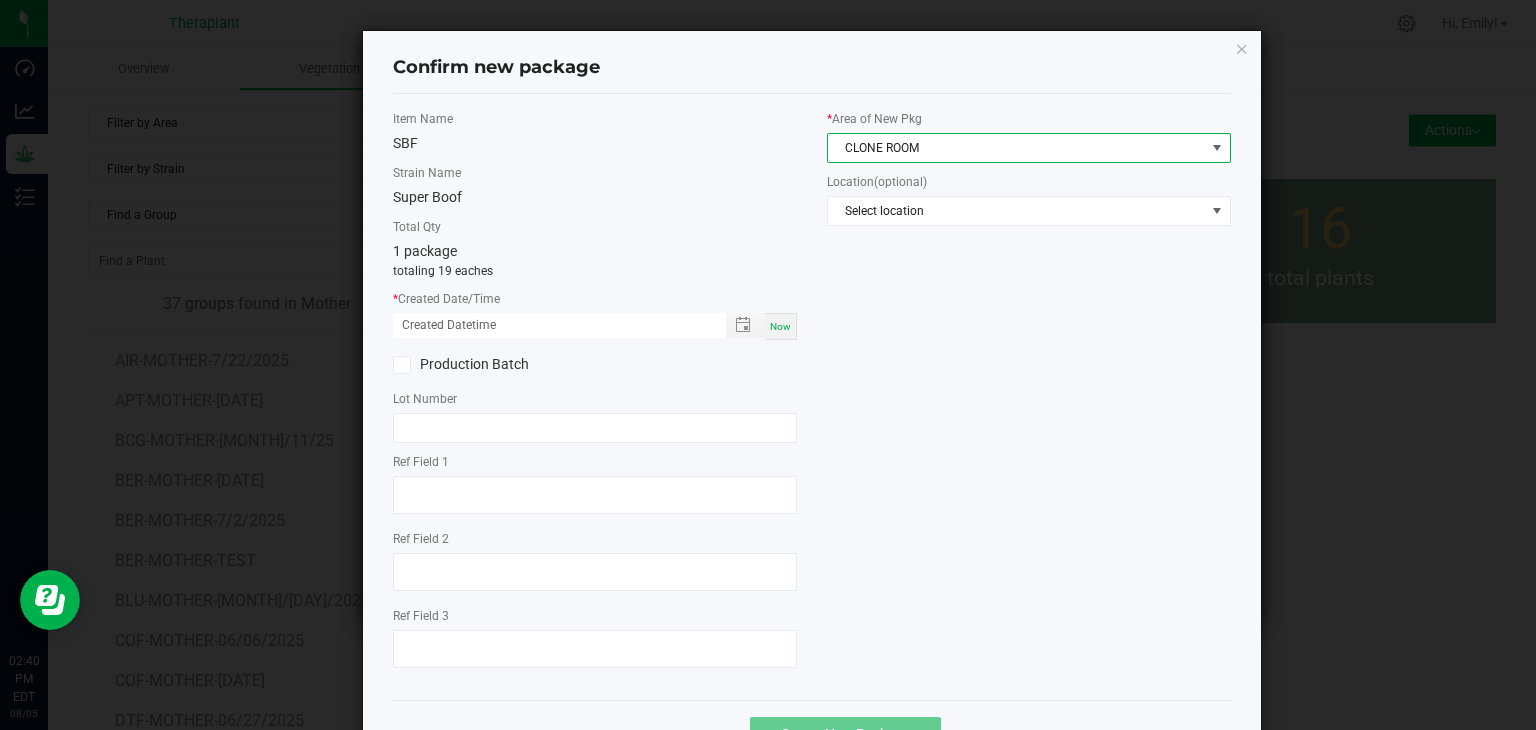 click on "Now" at bounding box center [780, 326] 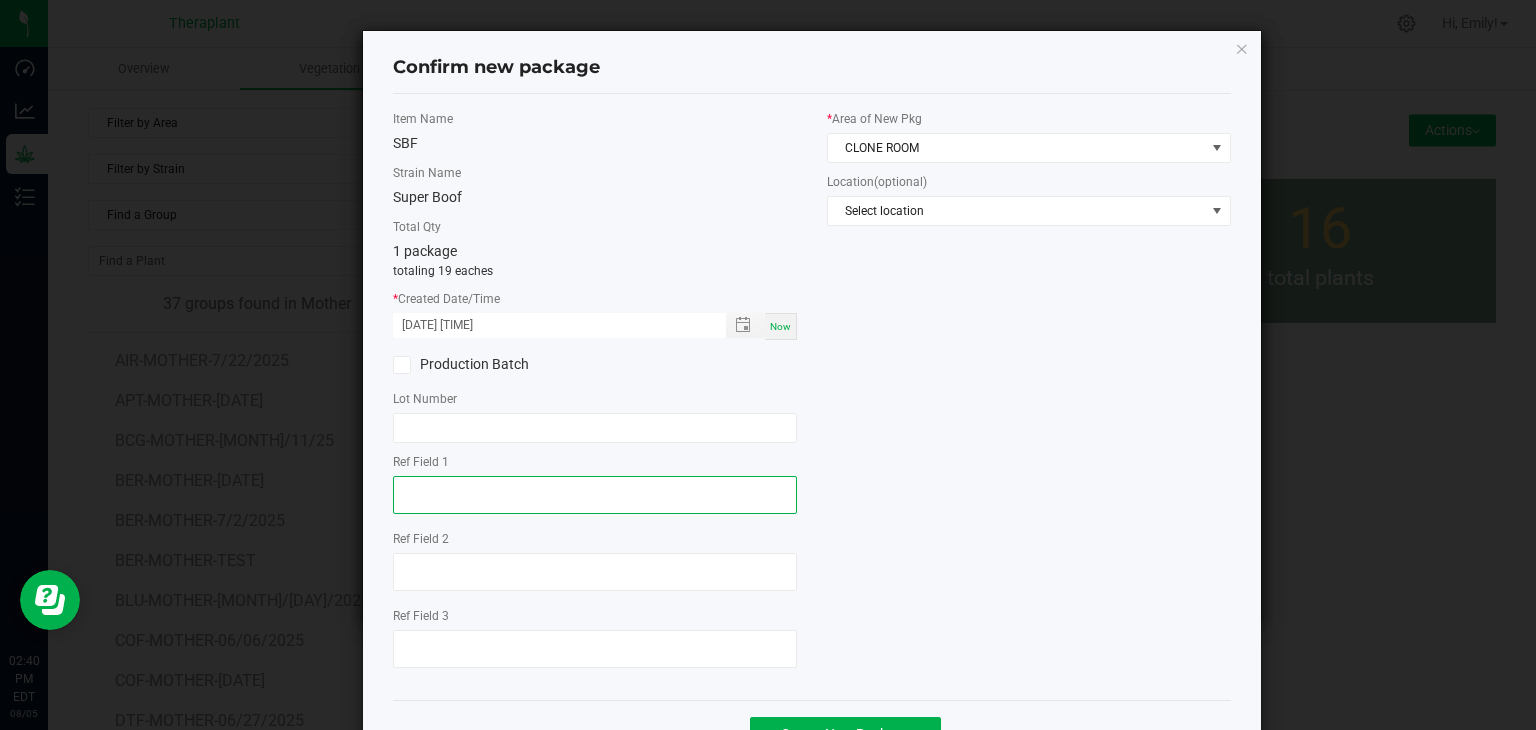 click 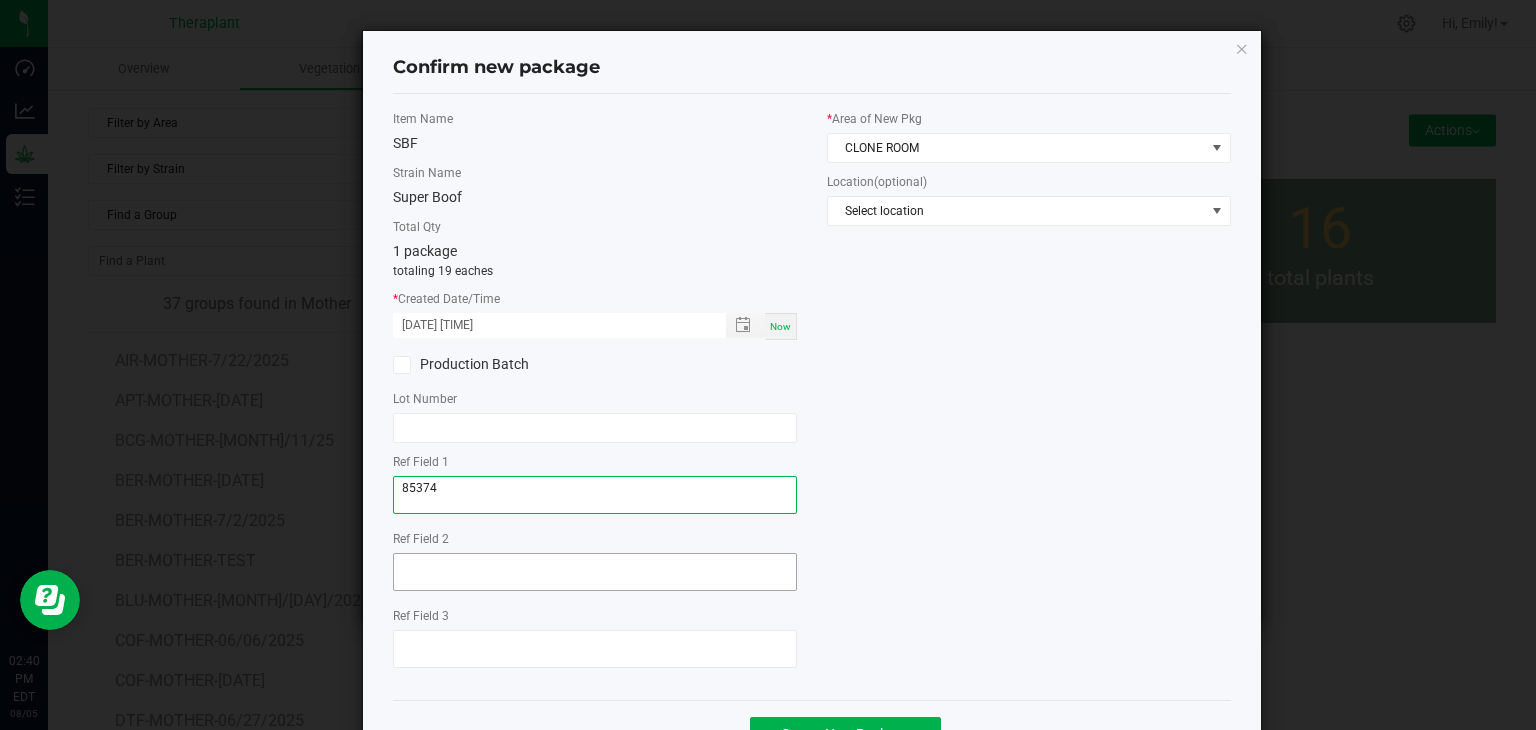 type on "85374" 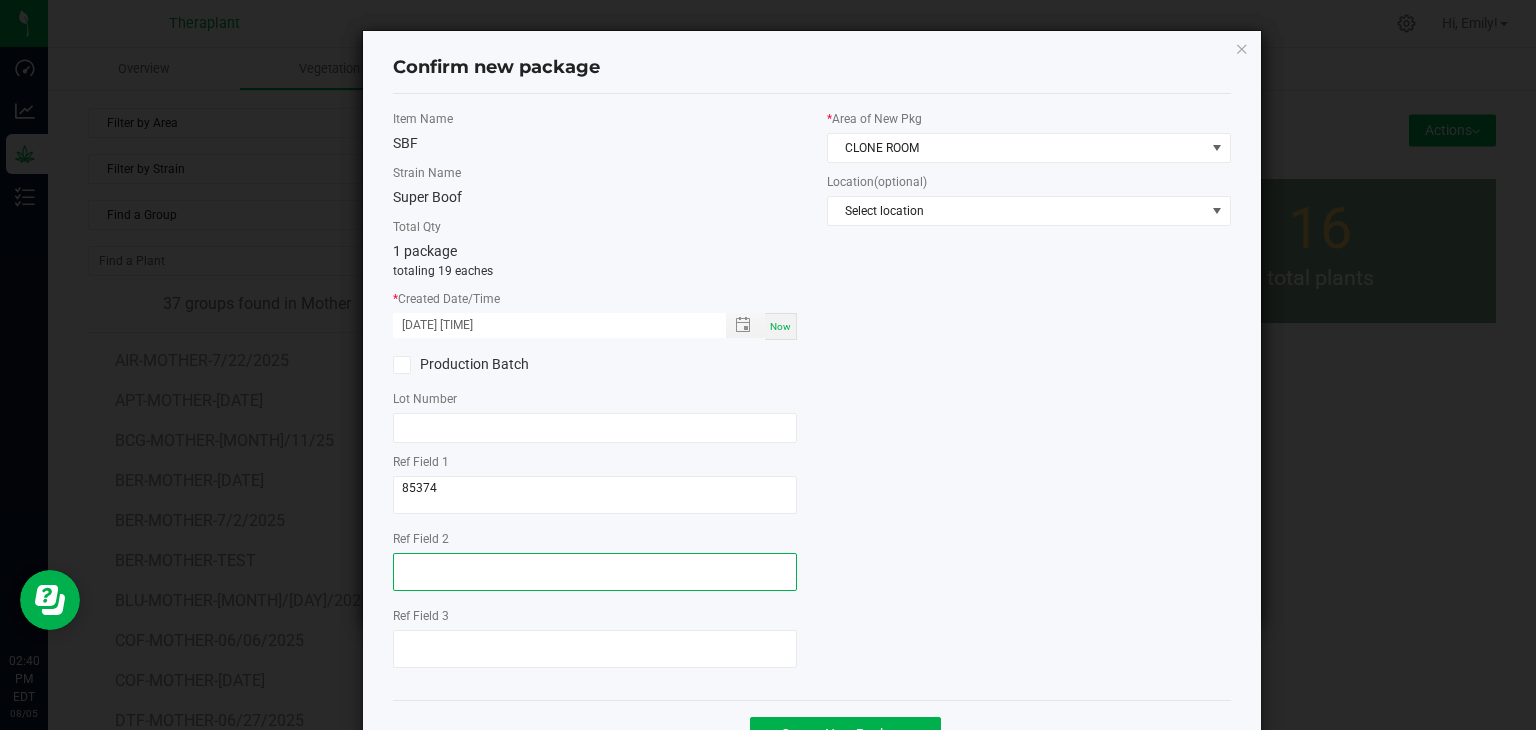 click at bounding box center (595, 572) 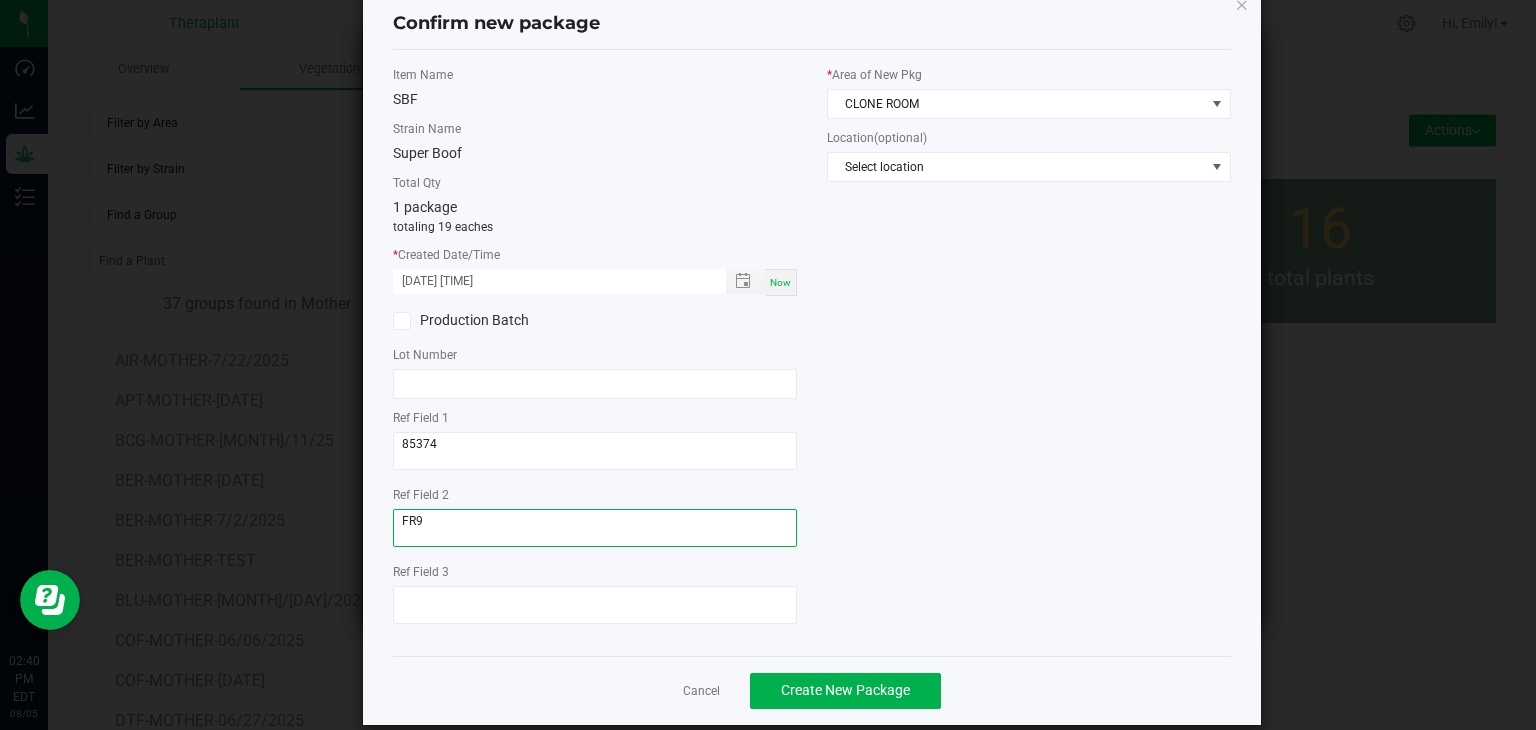 scroll, scrollTop: 69, scrollLeft: 0, axis: vertical 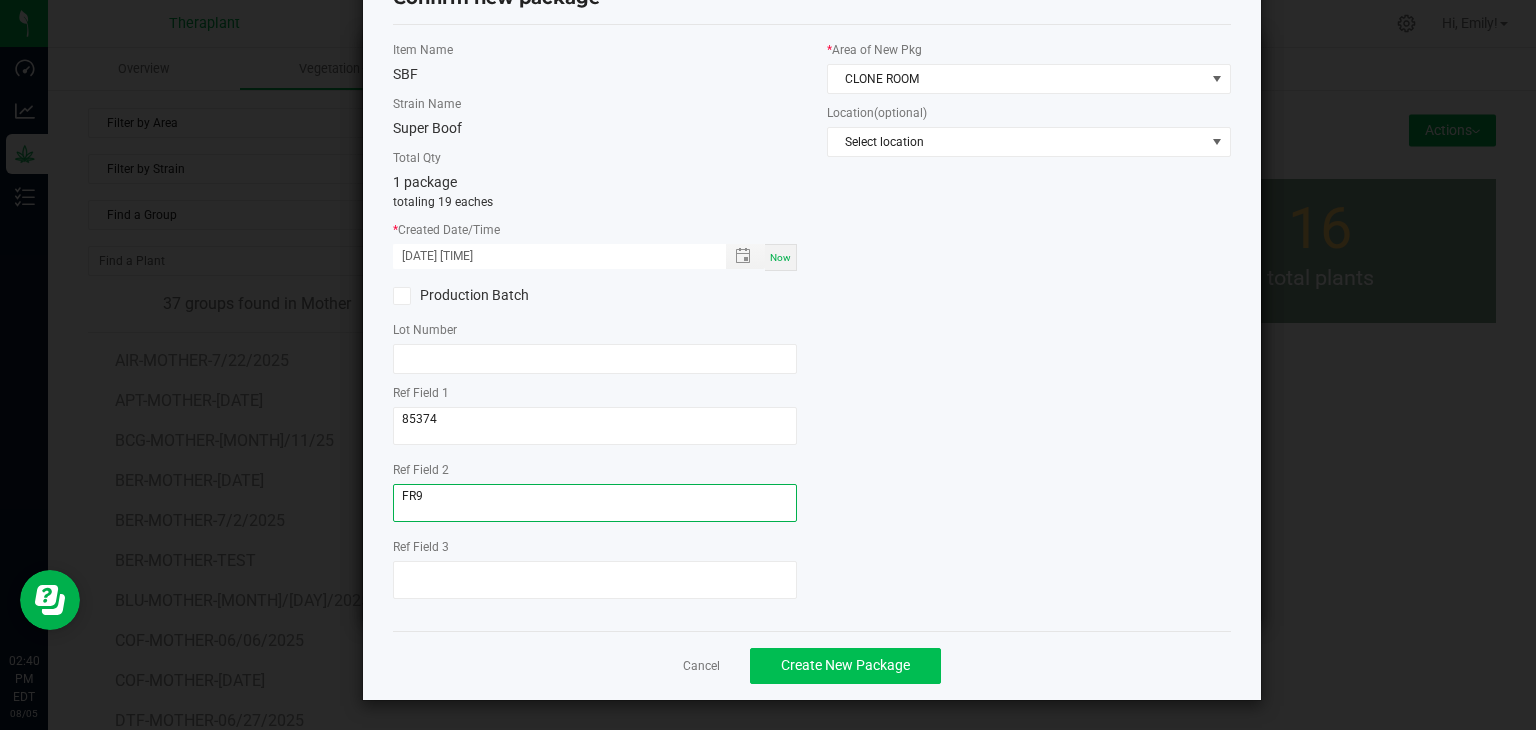 type on "FR9" 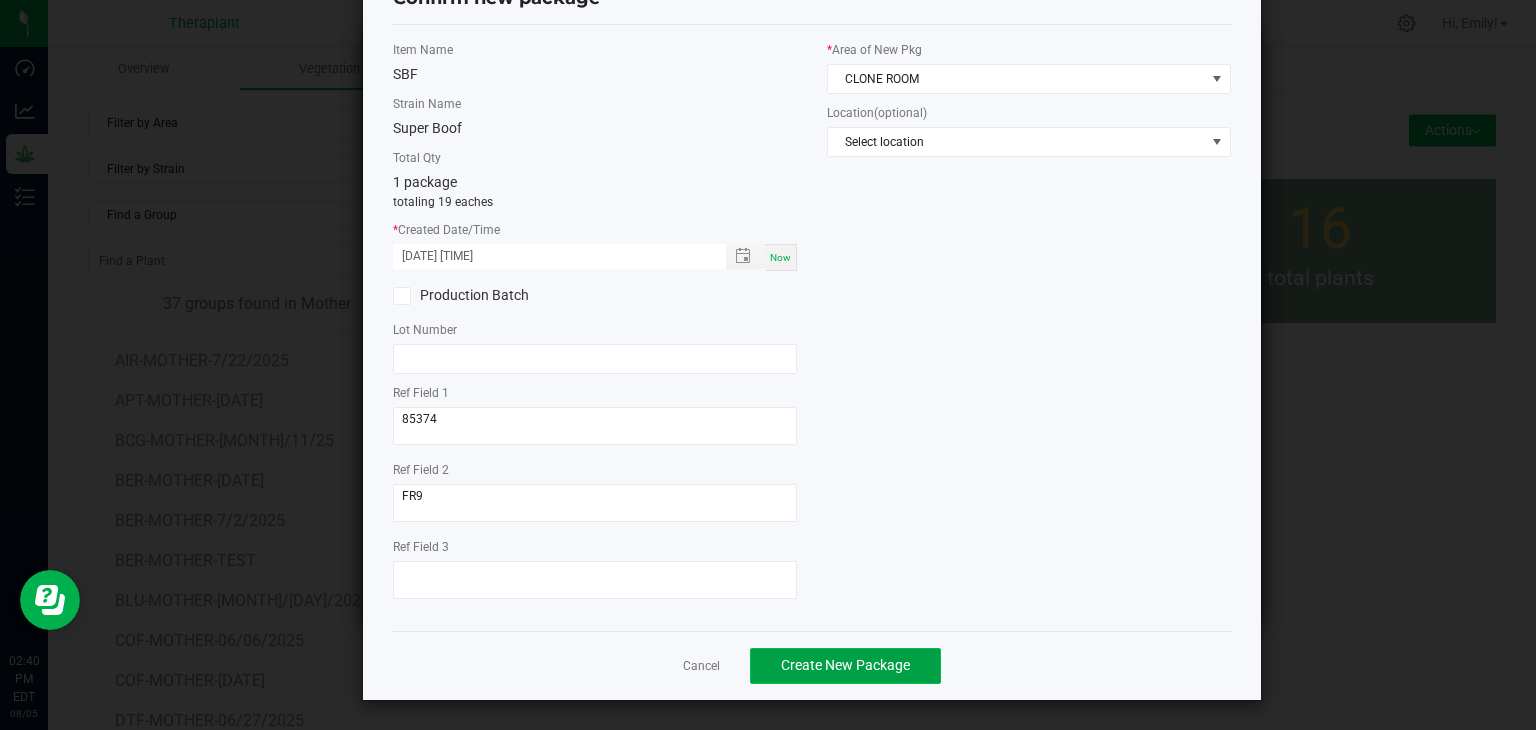 click on "Create New Package" 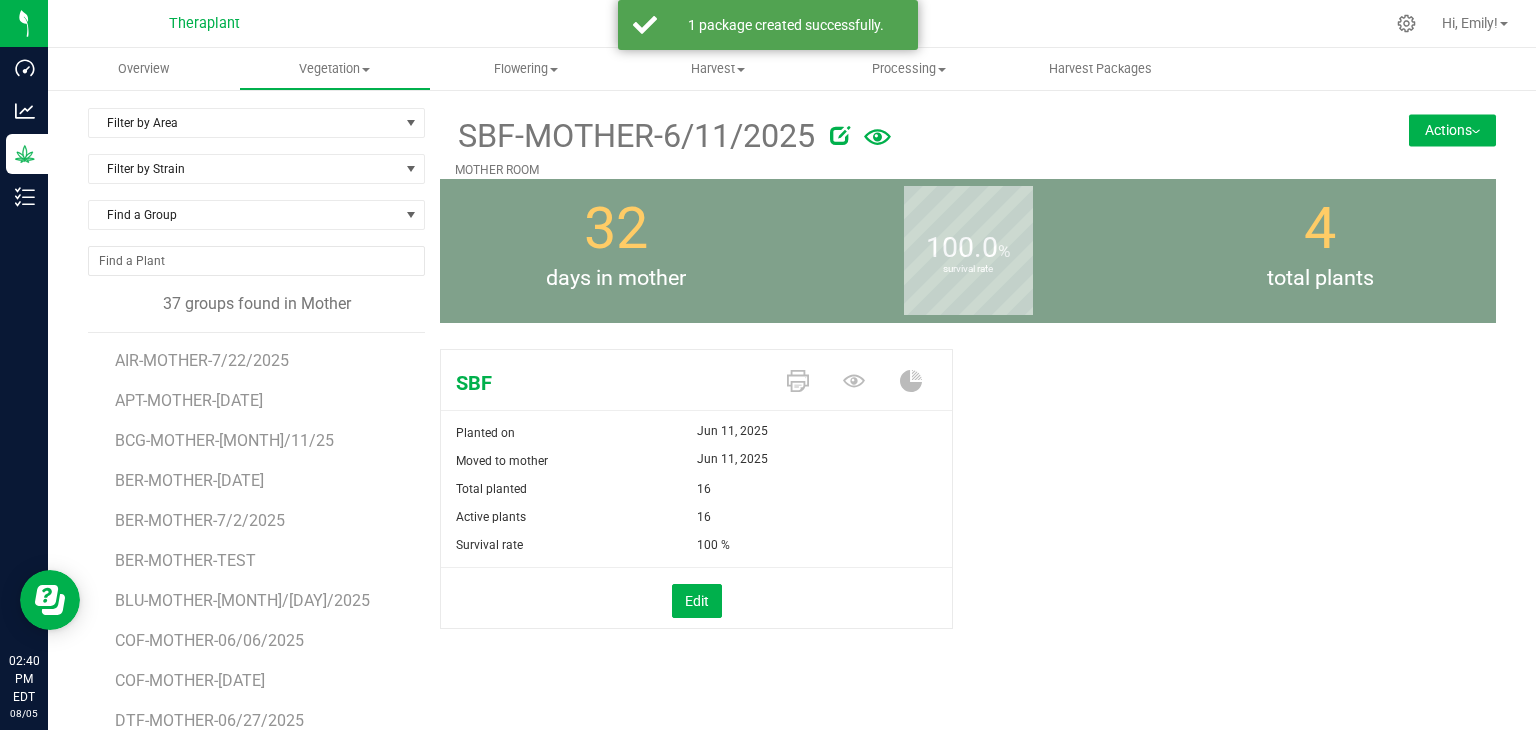 click on "Actions" at bounding box center (1452, 130) 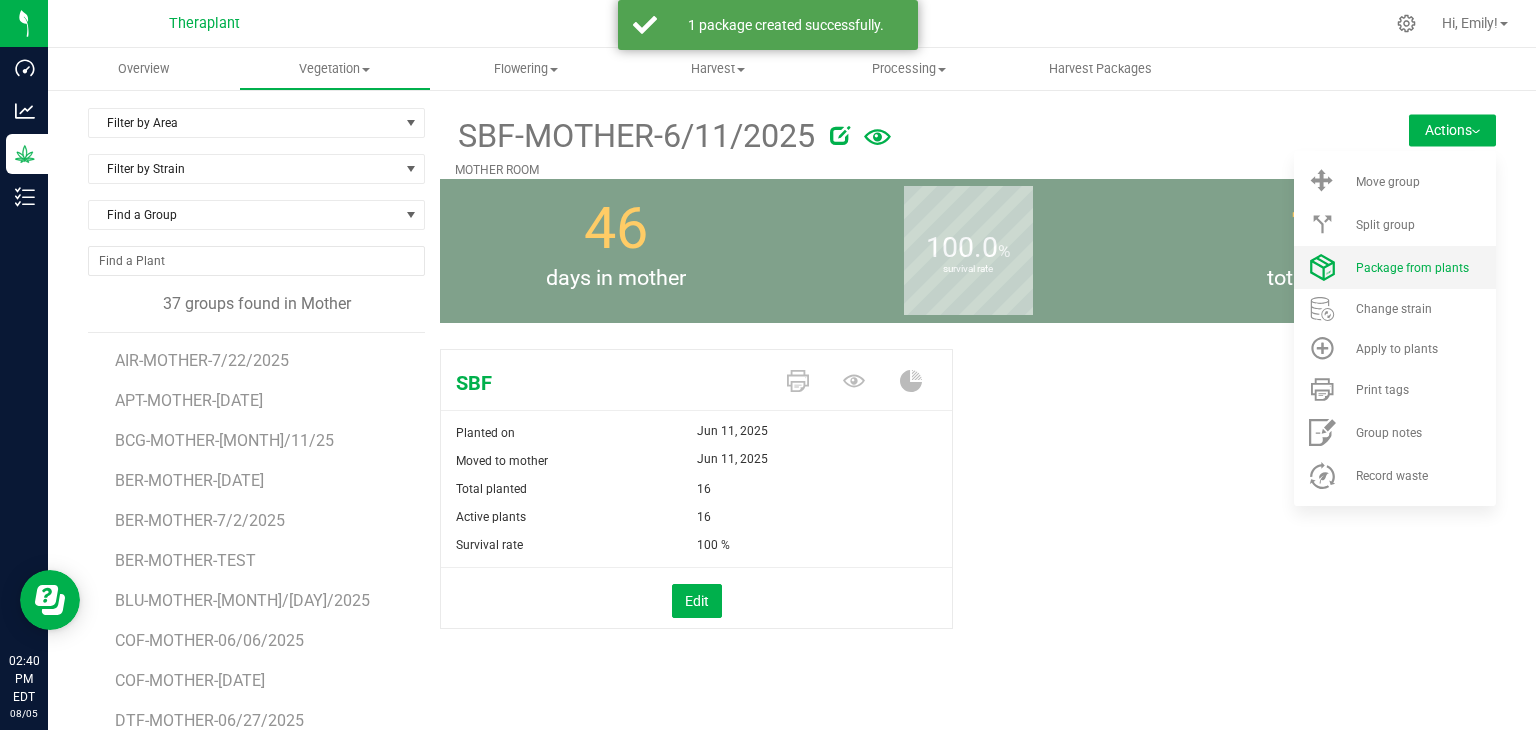 click on "Package from plants" at bounding box center [1412, 268] 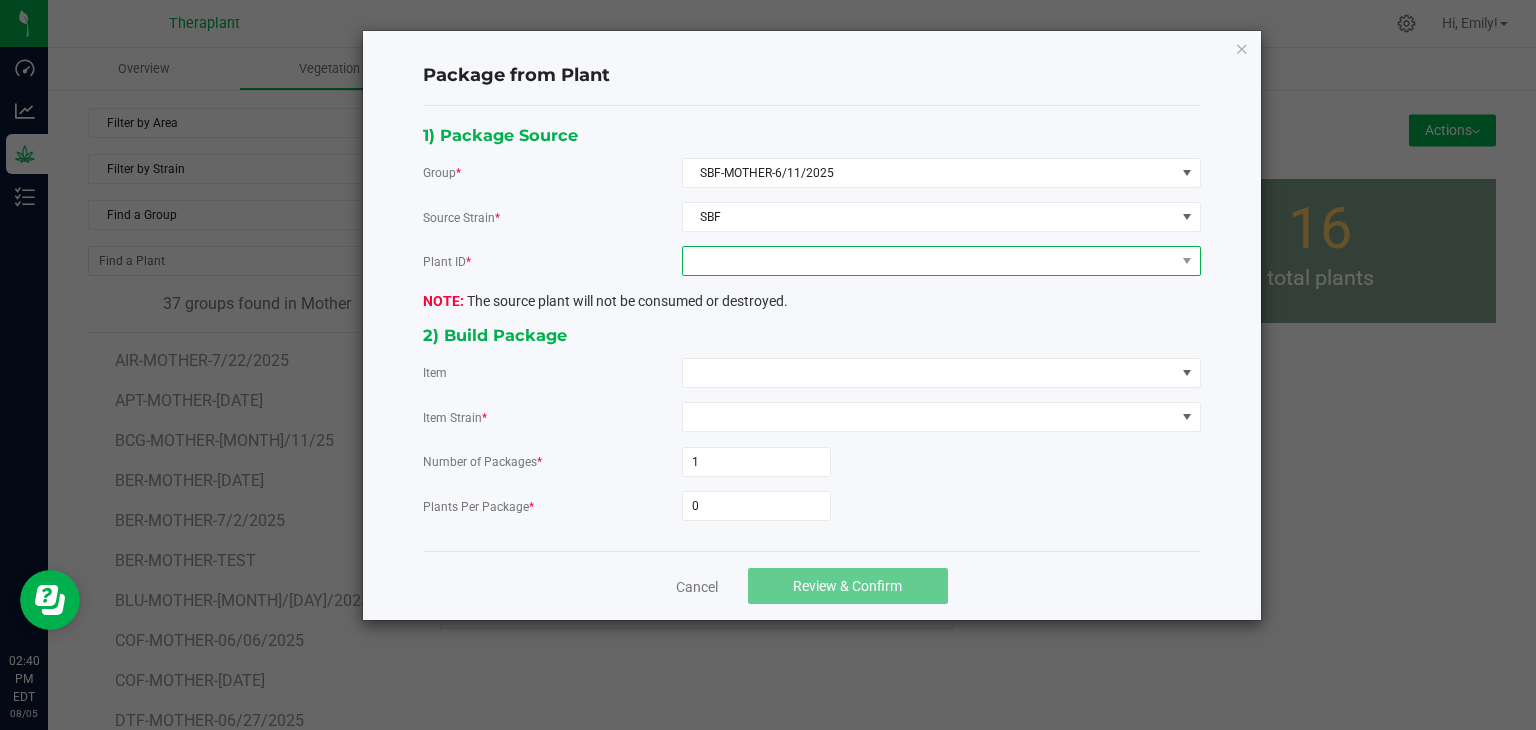 click at bounding box center [929, 261] 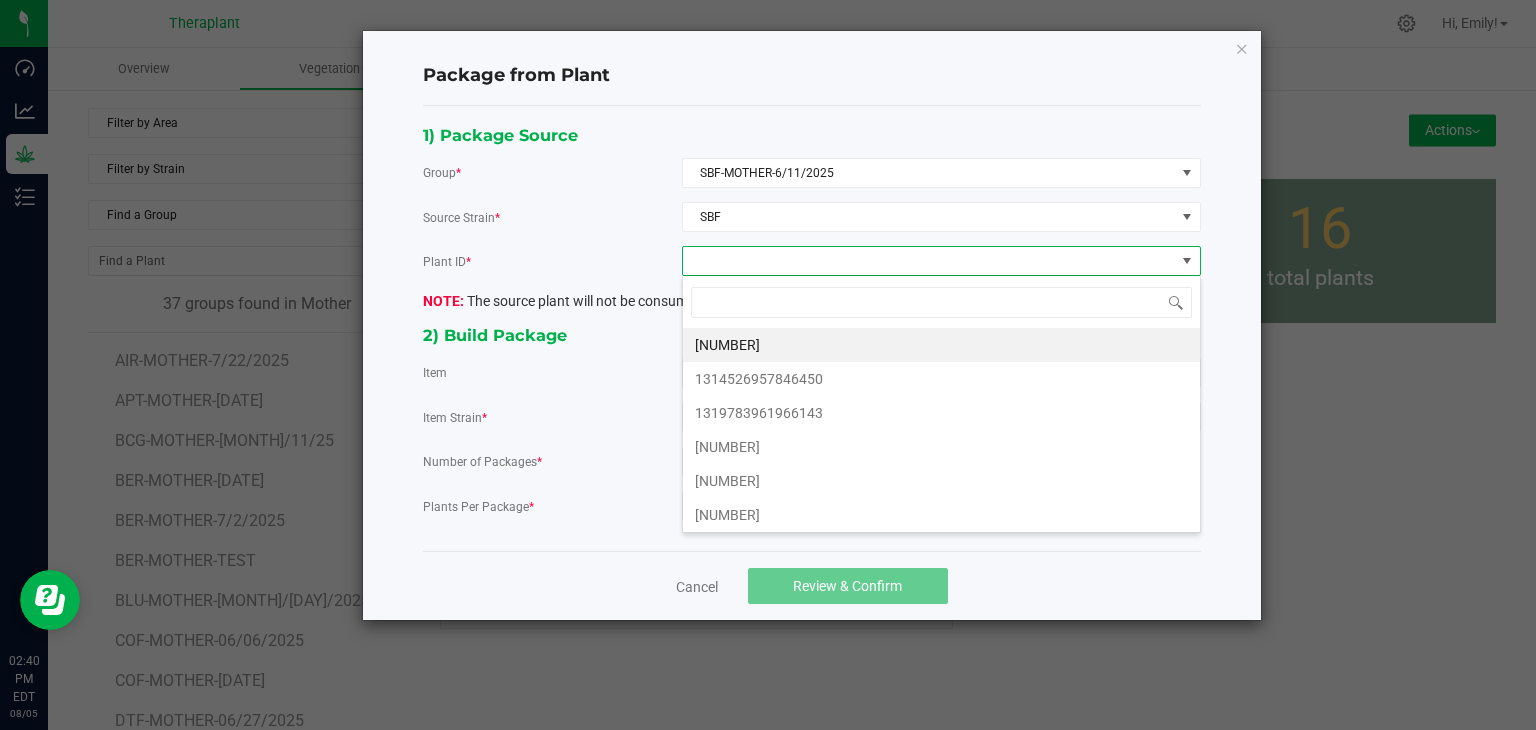 scroll, scrollTop: 99970, scrollLeft: 99480, axis: both 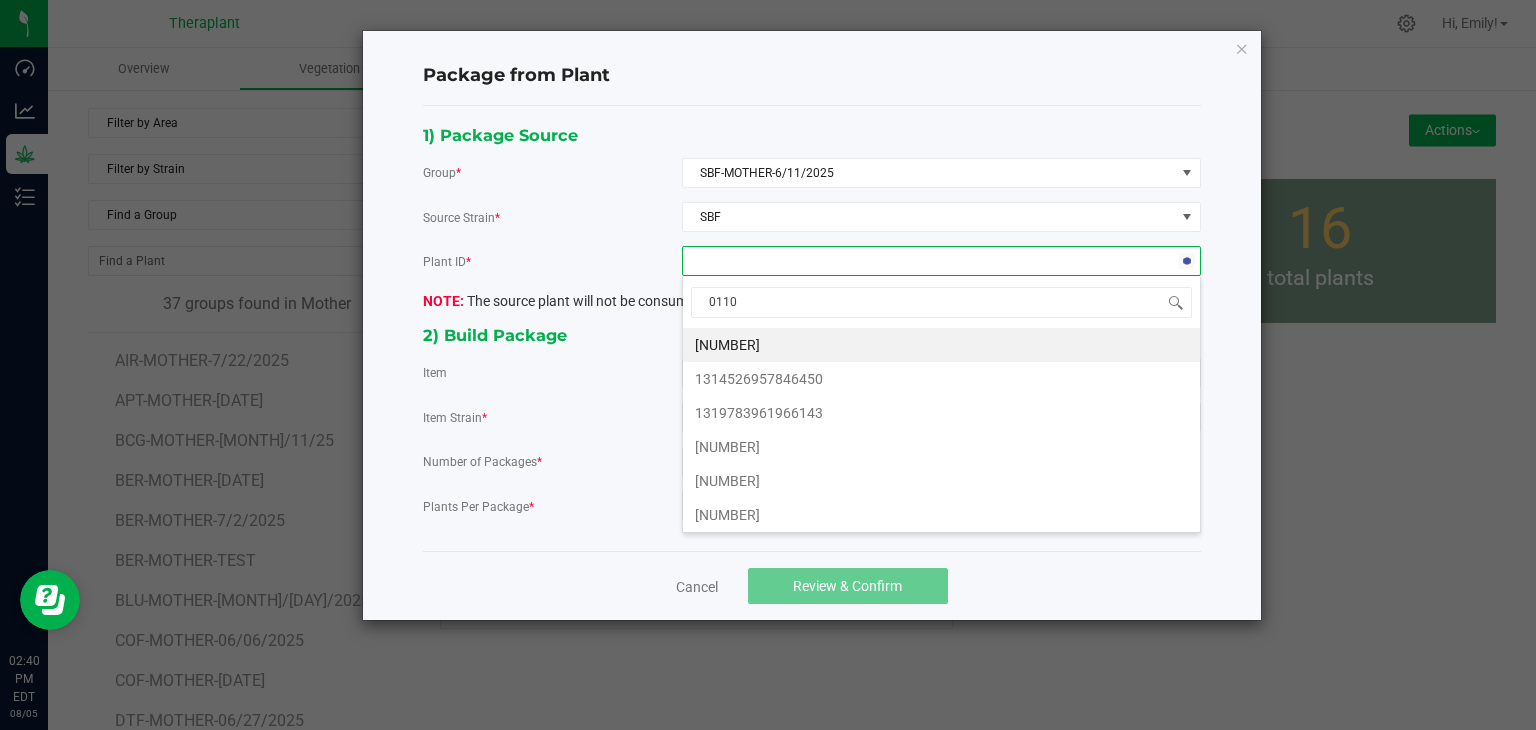 type on "01105" 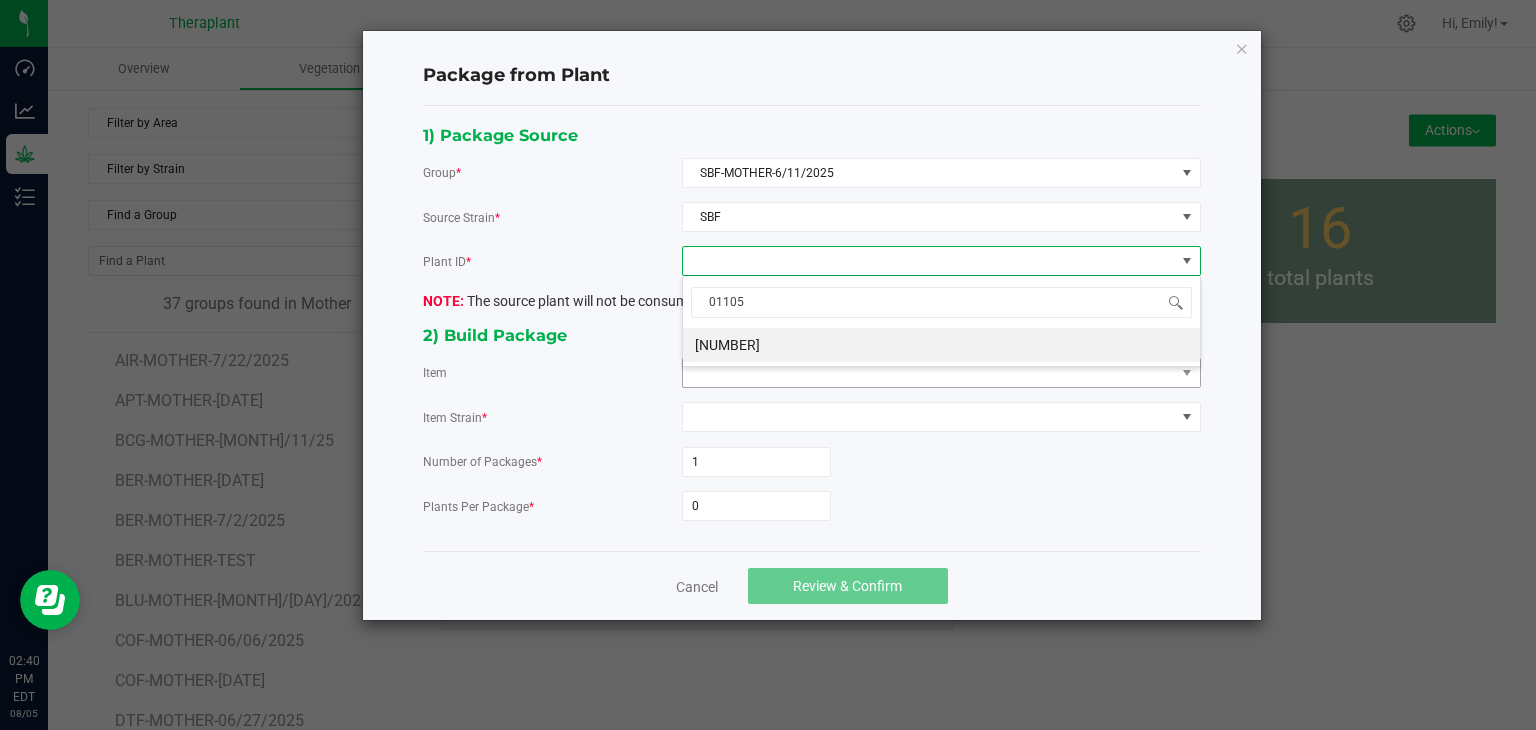 drag, startPoint x: 828, startPoint y: 345, endPoint x: 801, endPoint y: 367, distance: 34.828148 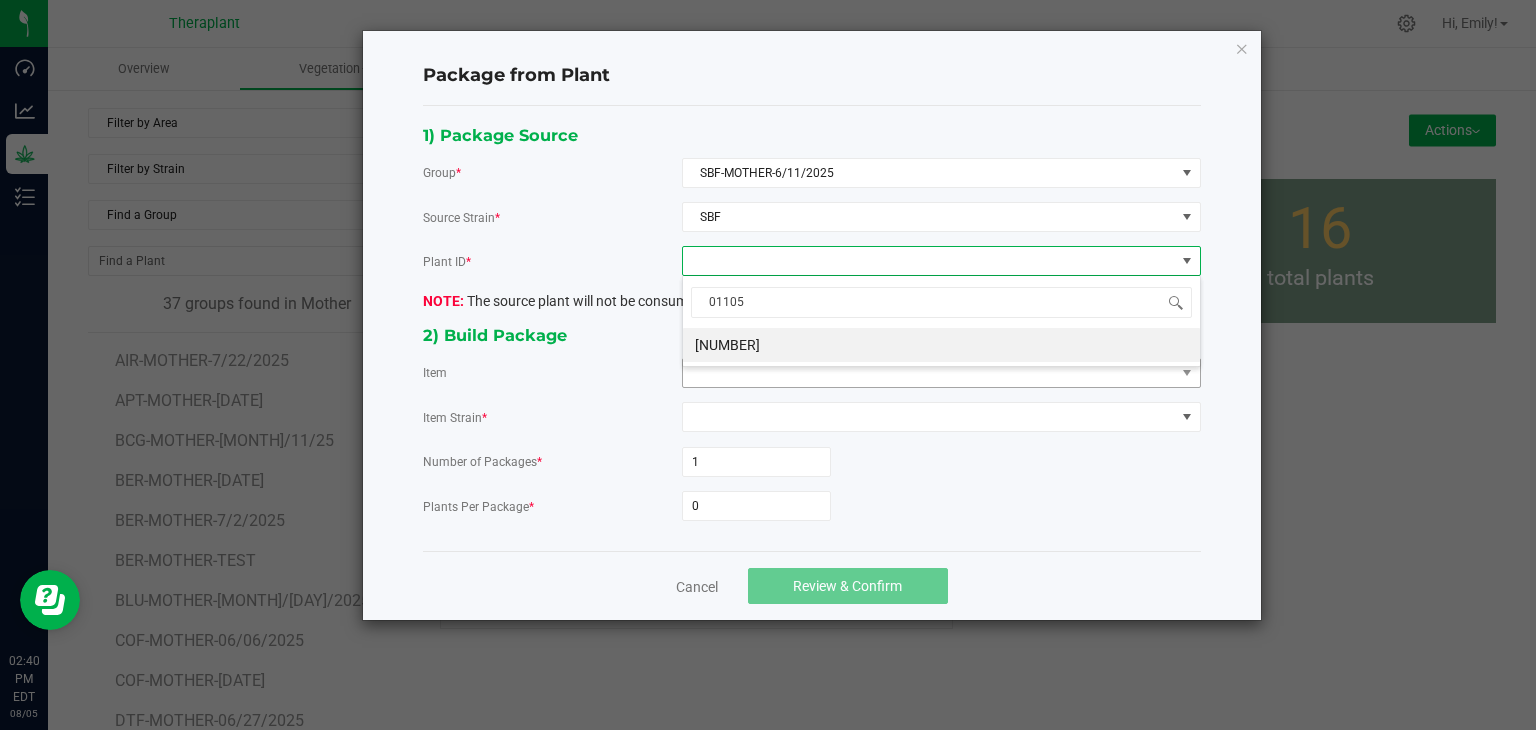 click on "1543700179901105" at bounding box center [941, 345] 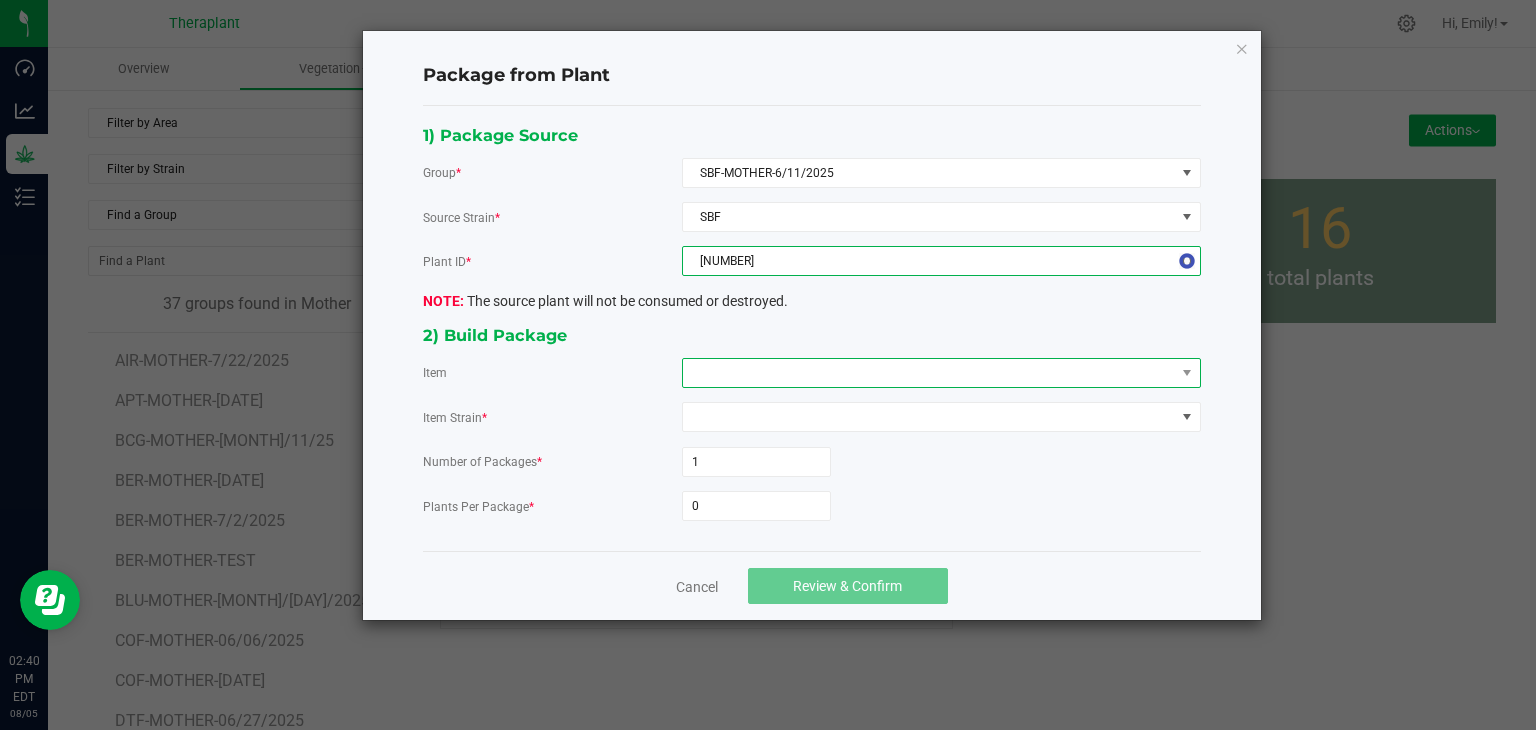 click at bounding box center (929, 373) 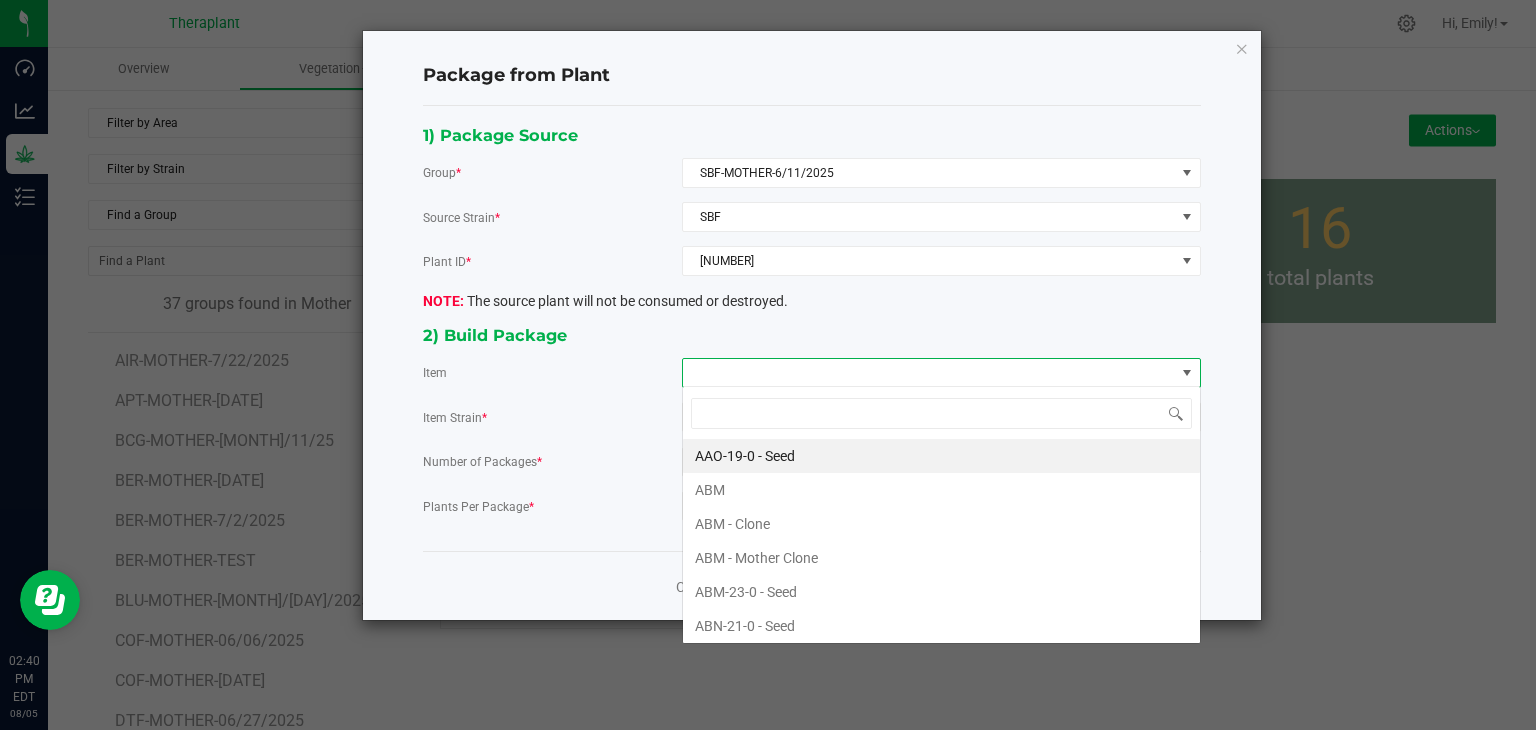 scroll, scrollTop: 99970, scrollLeft: 99480, axis: both 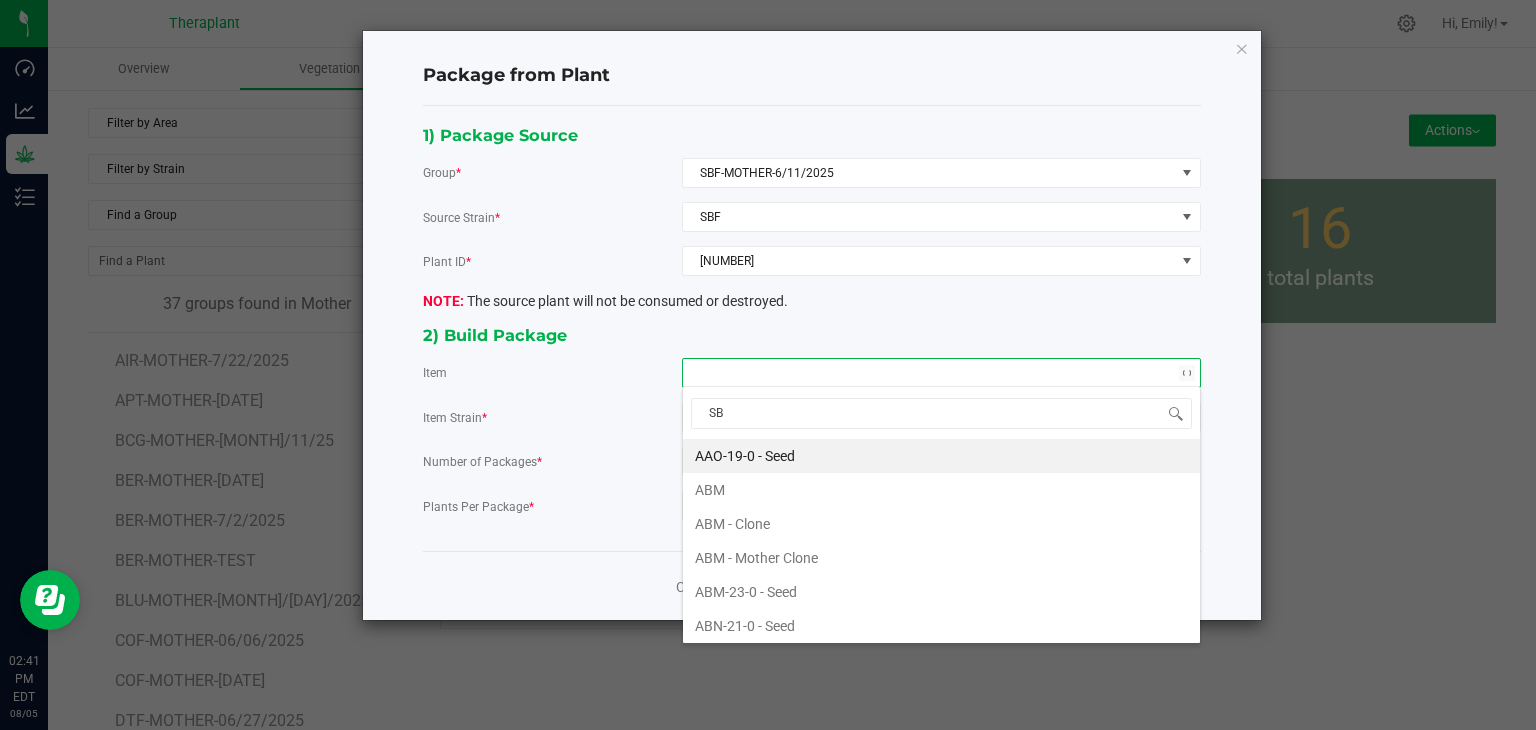 type on "SBF" 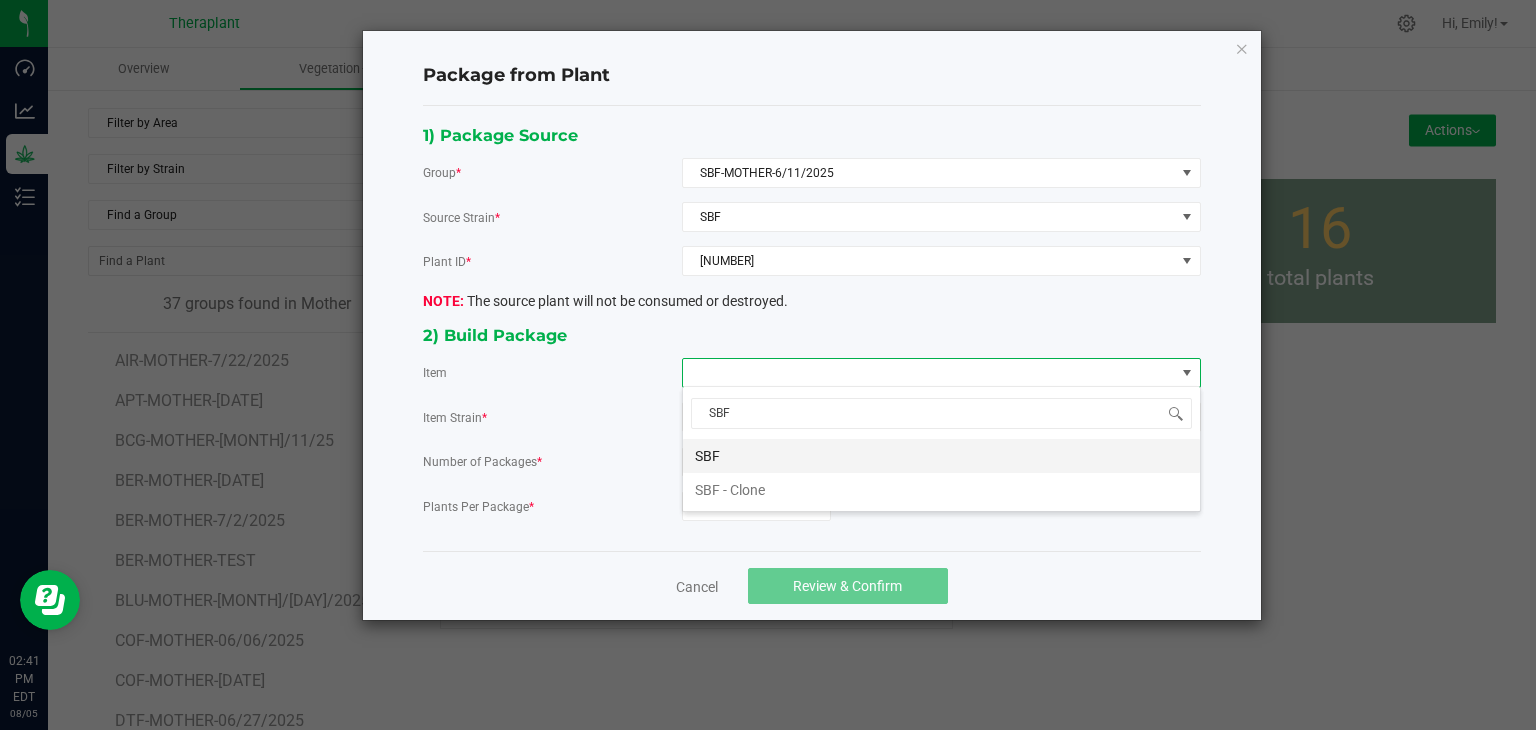 click on "SBF" at bounding box center (941, 456) 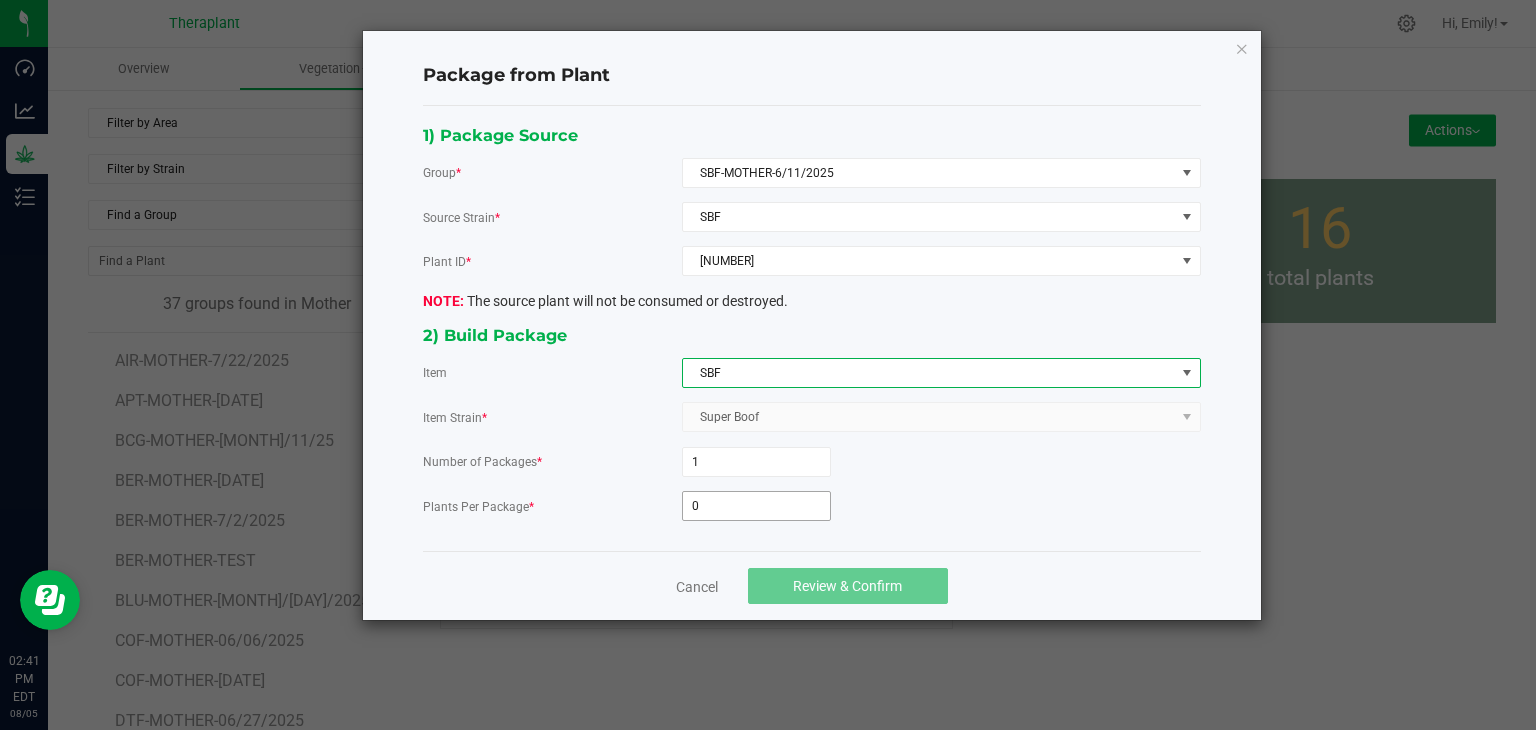 click on "0" at bounding box center (756, 506) 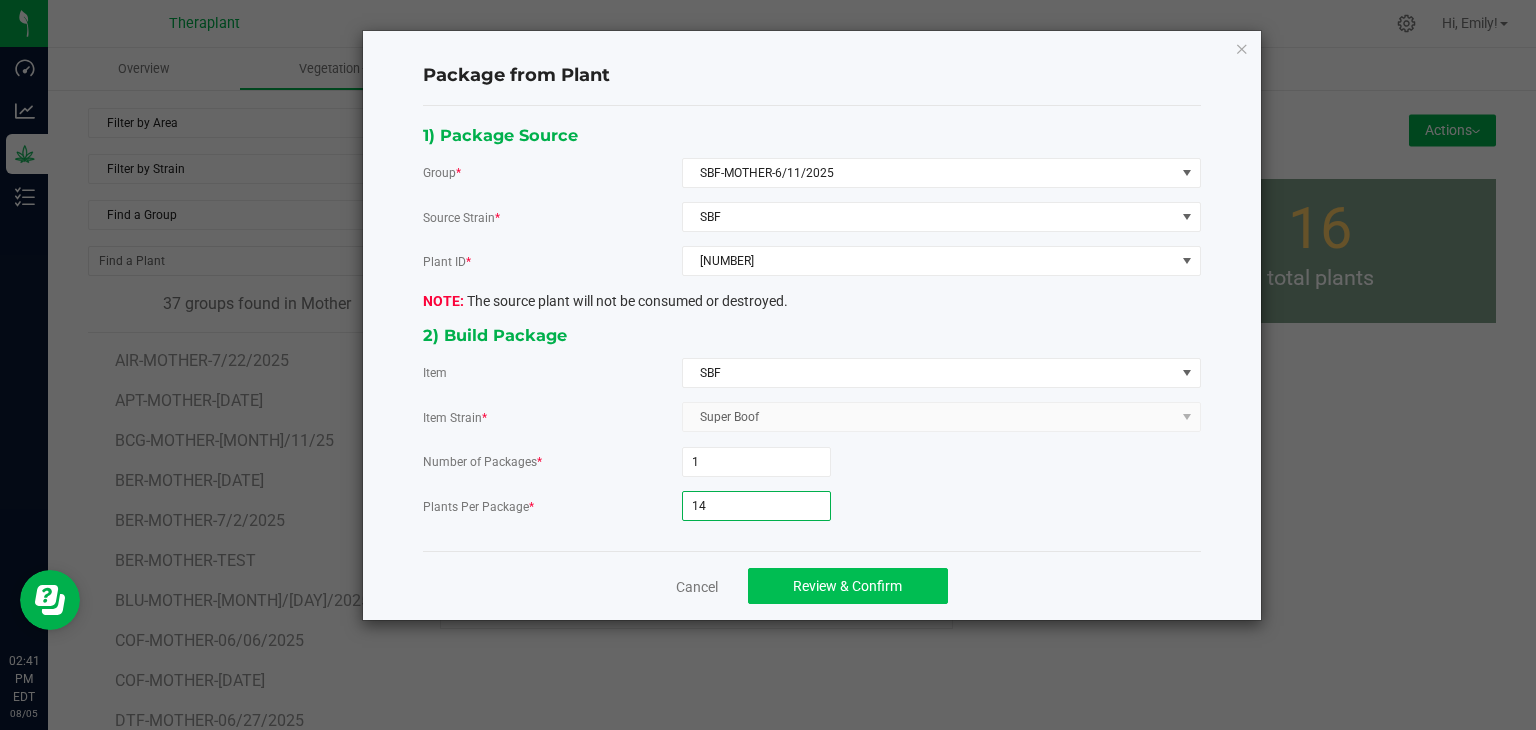 type on "14" 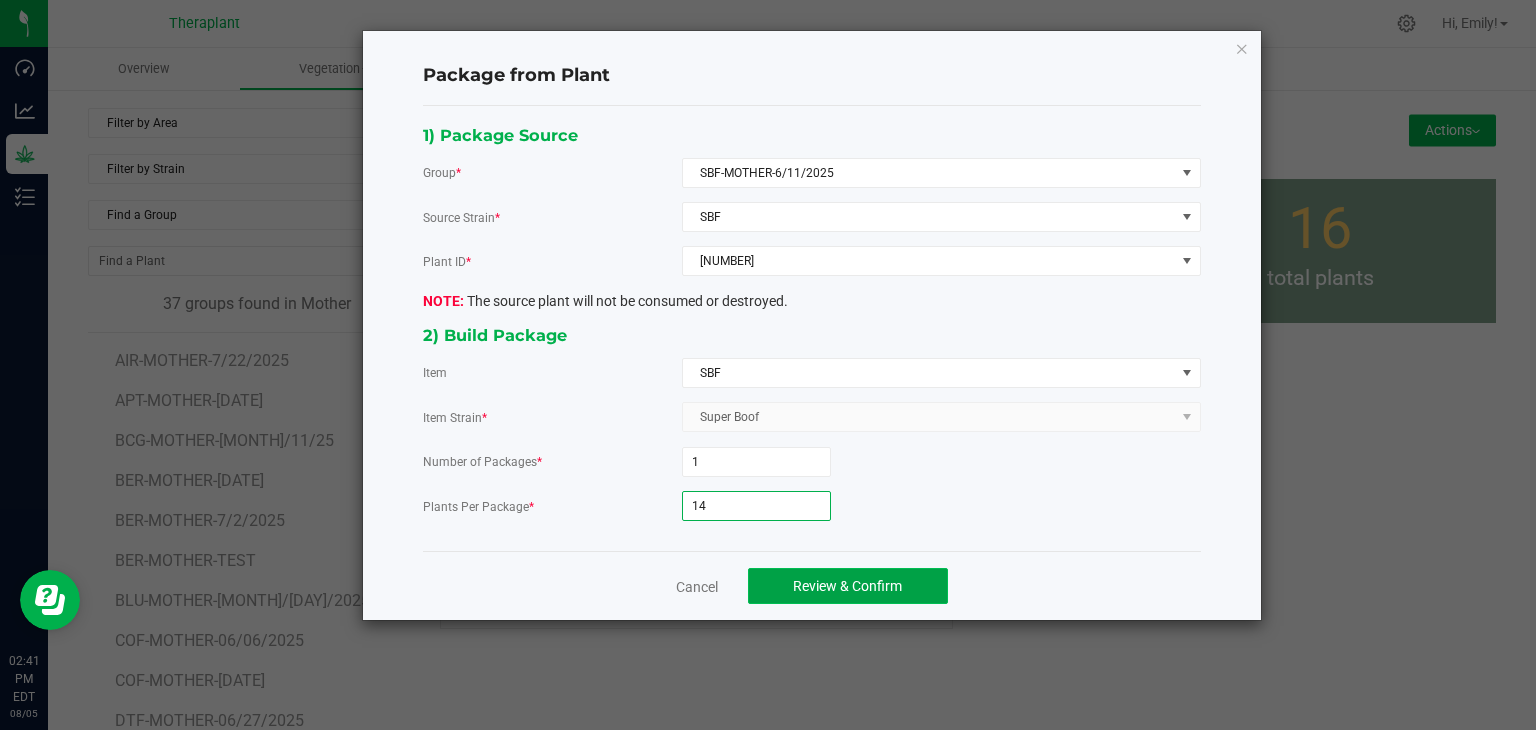 click on "Review & Confirm" 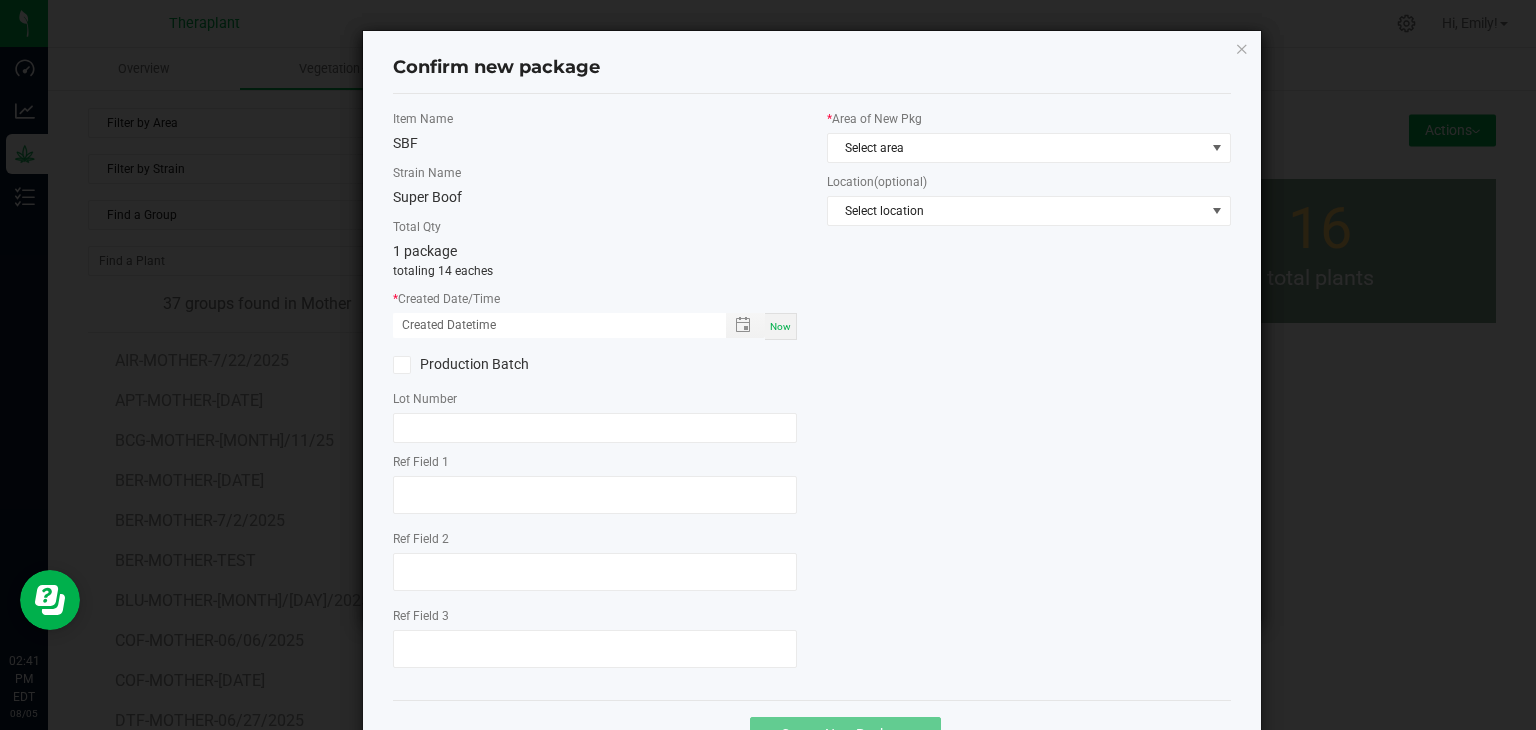 click on "*   Area of New Pkg  Select area  Location  (optional) Select location" 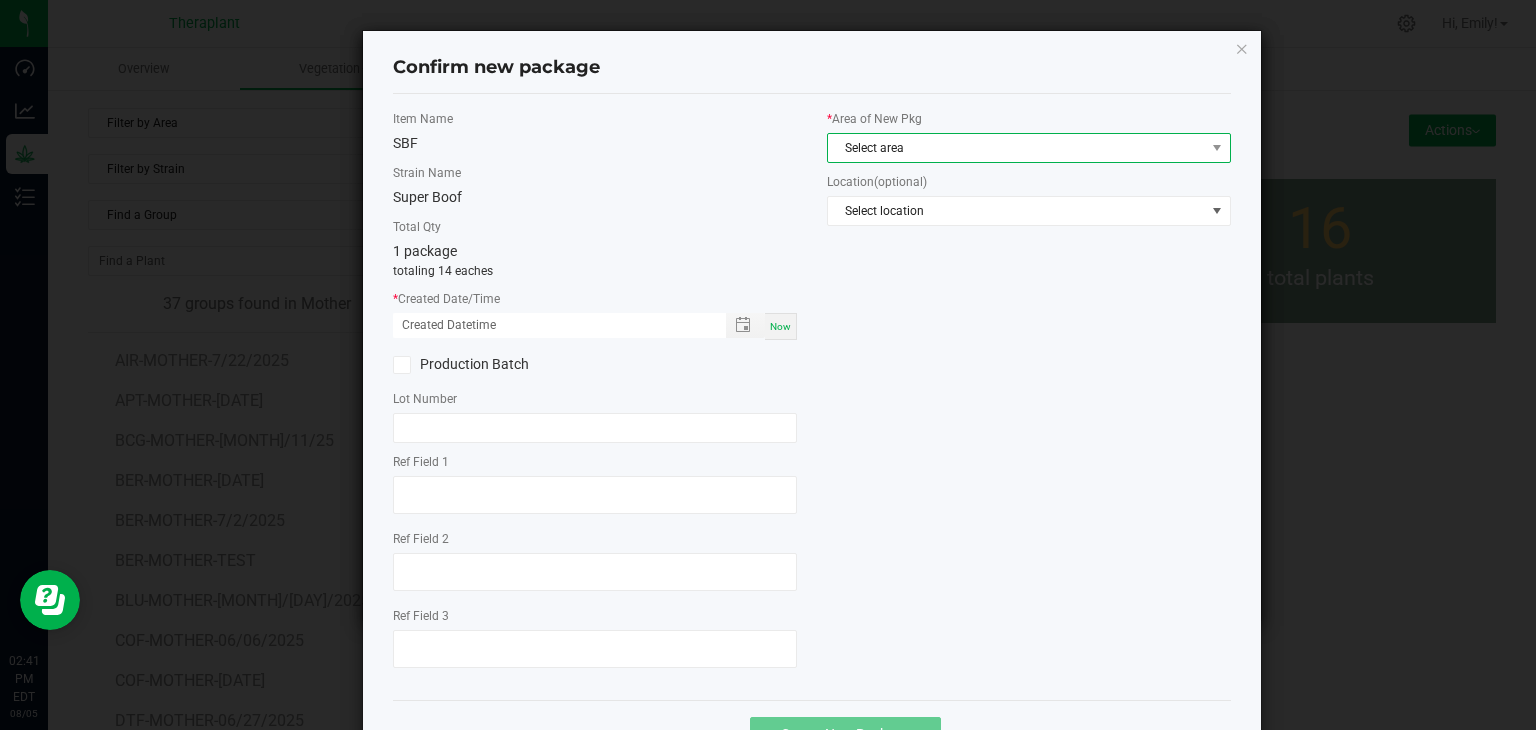 click on "Select area" at bounding box center (1016, 148) 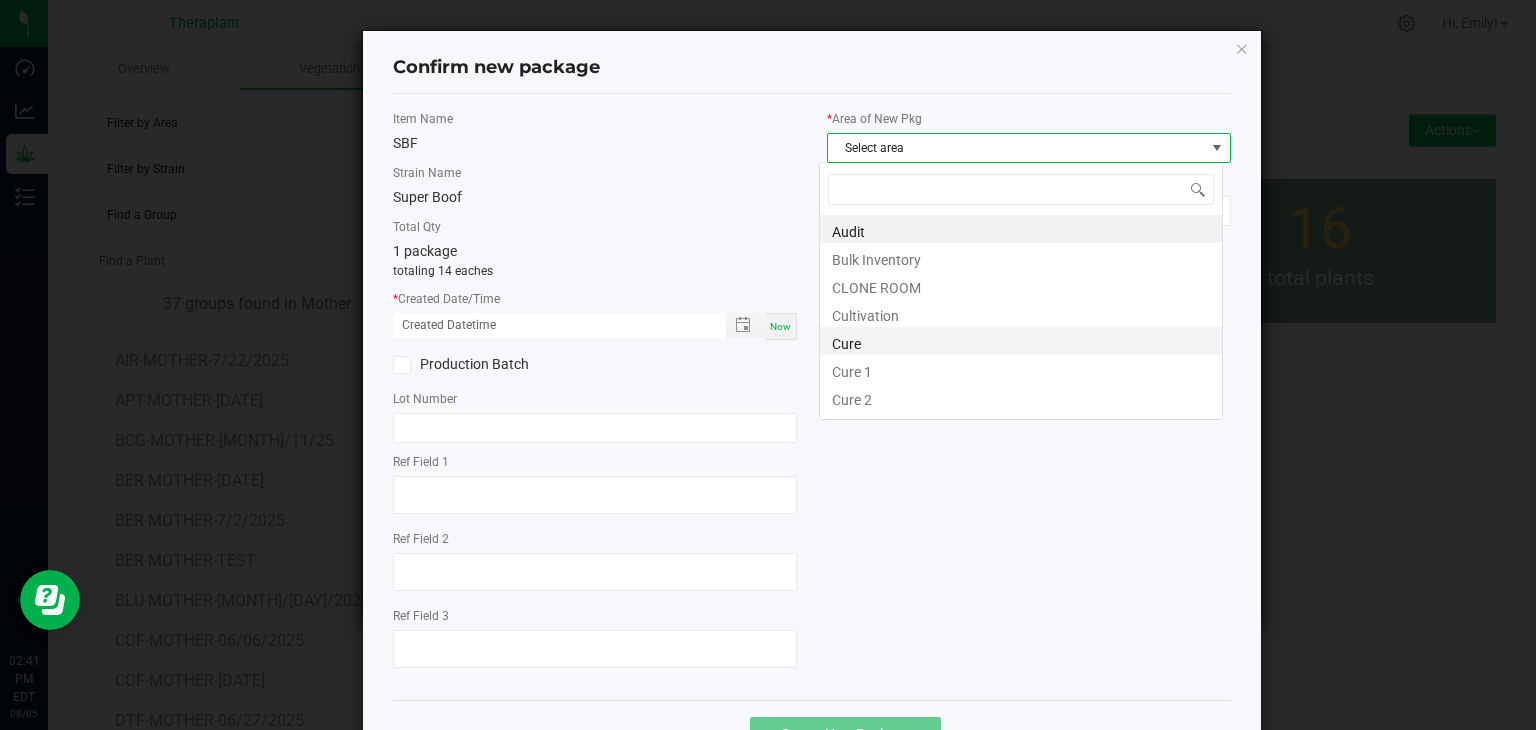 scroll, scrollTop: 99970, scrollLeft: 99596, axis: both 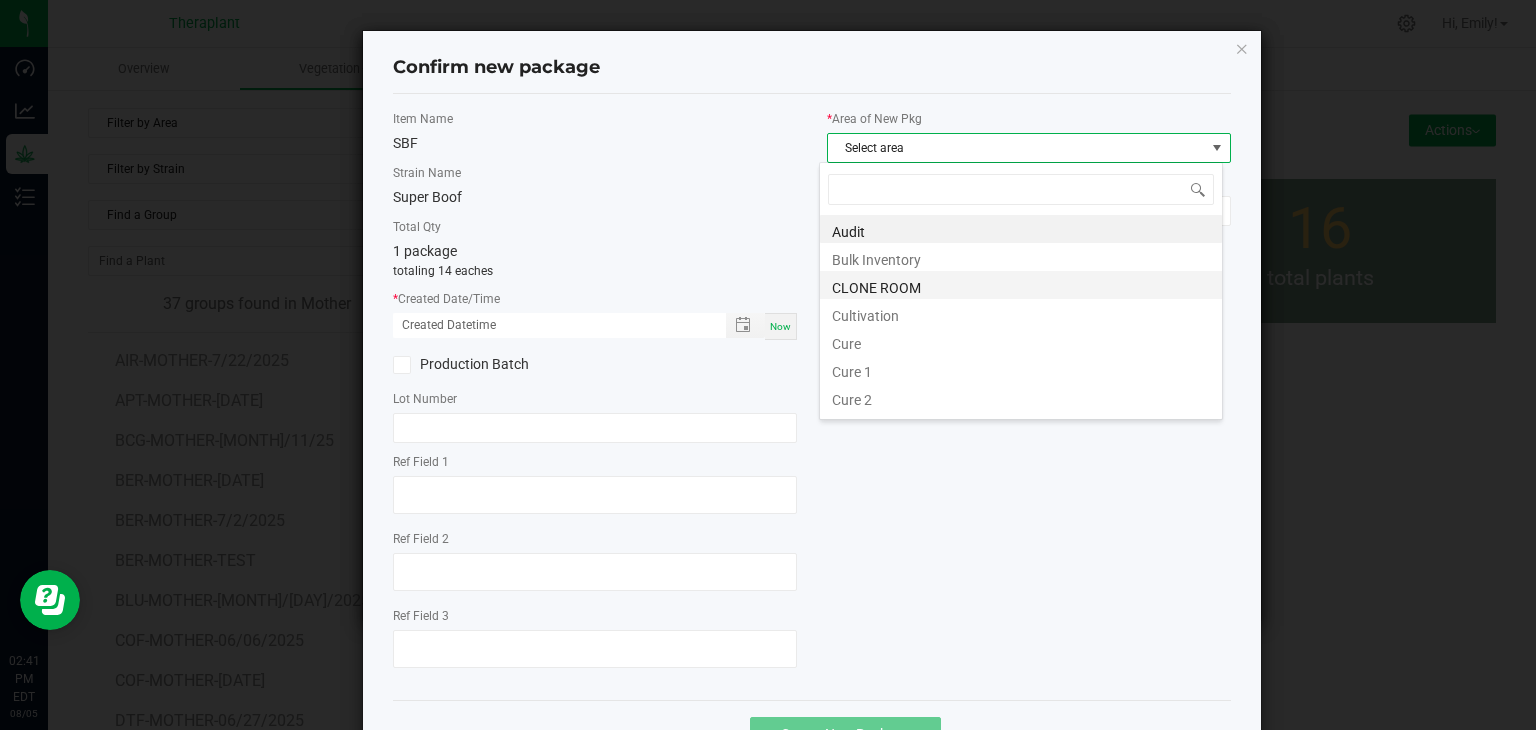 click on "CLONE ROOM" at bounding box center [1021, 285] 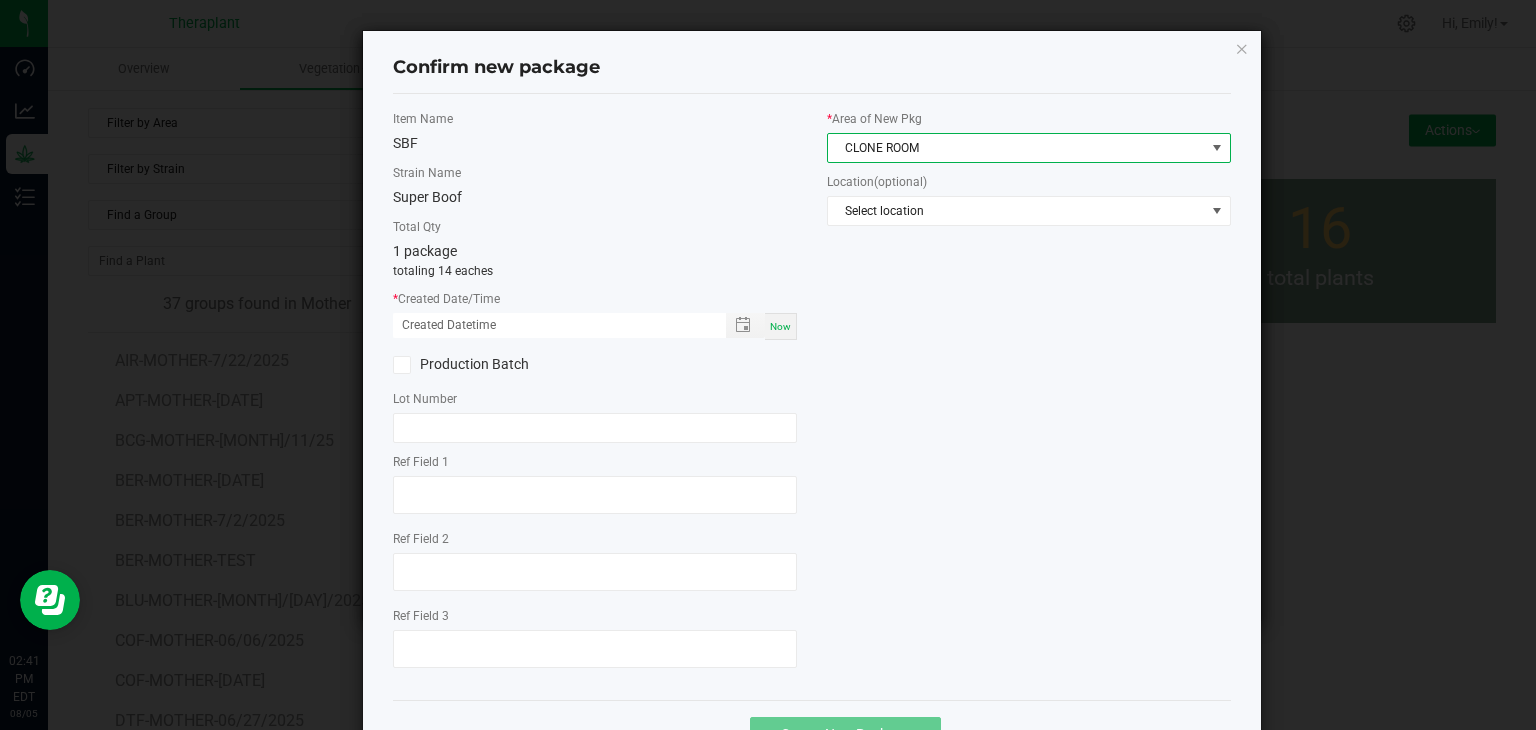 click on "Now" at bounding box center [781, 326] 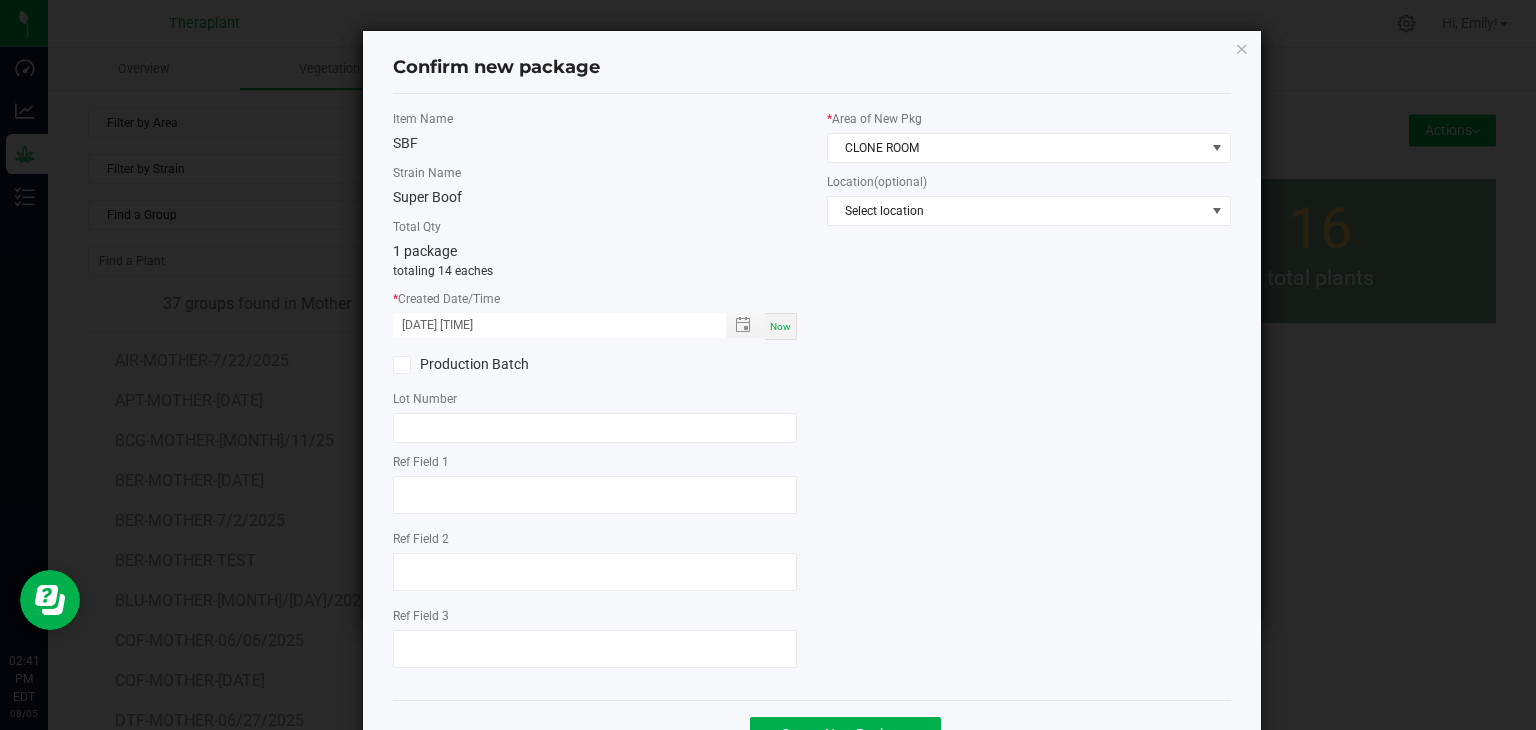 click 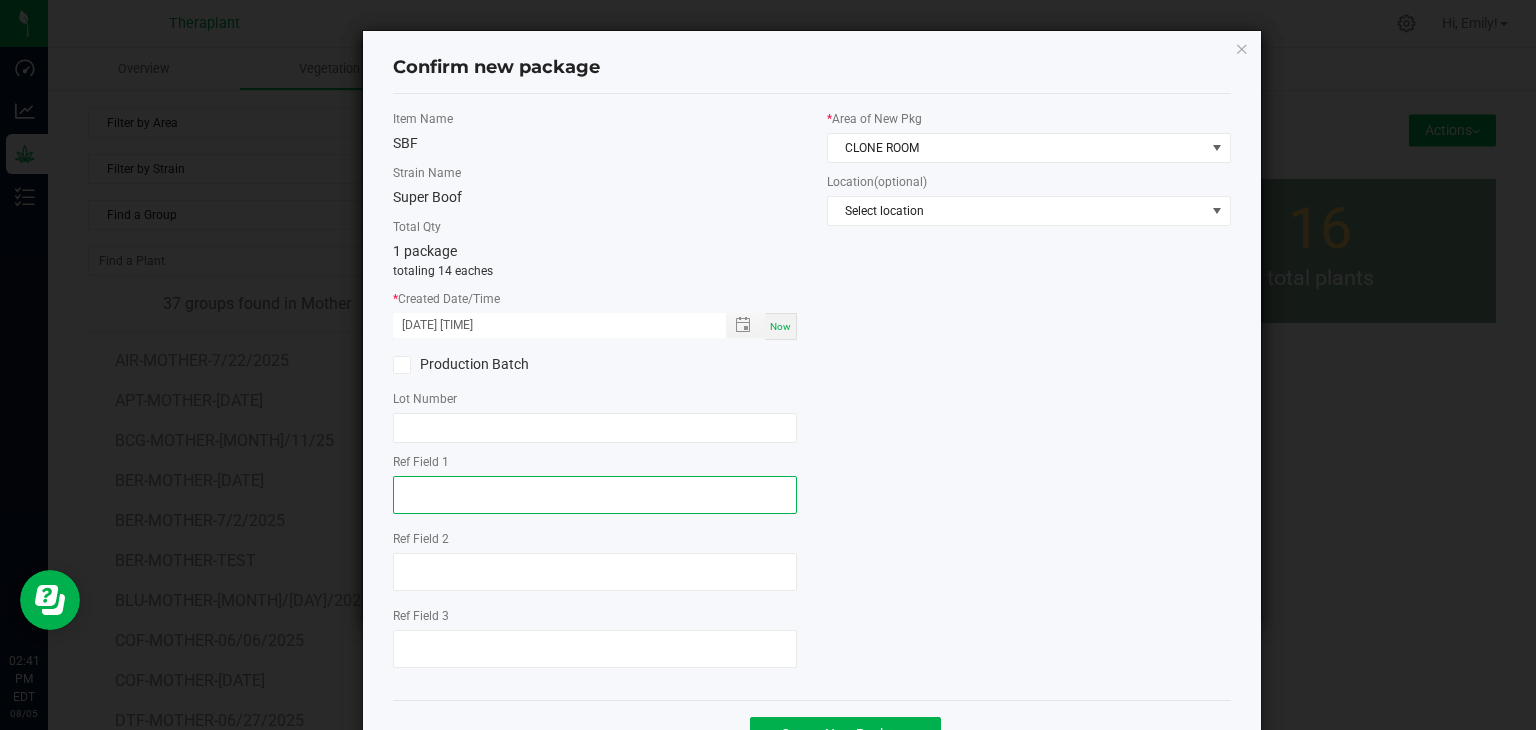 click 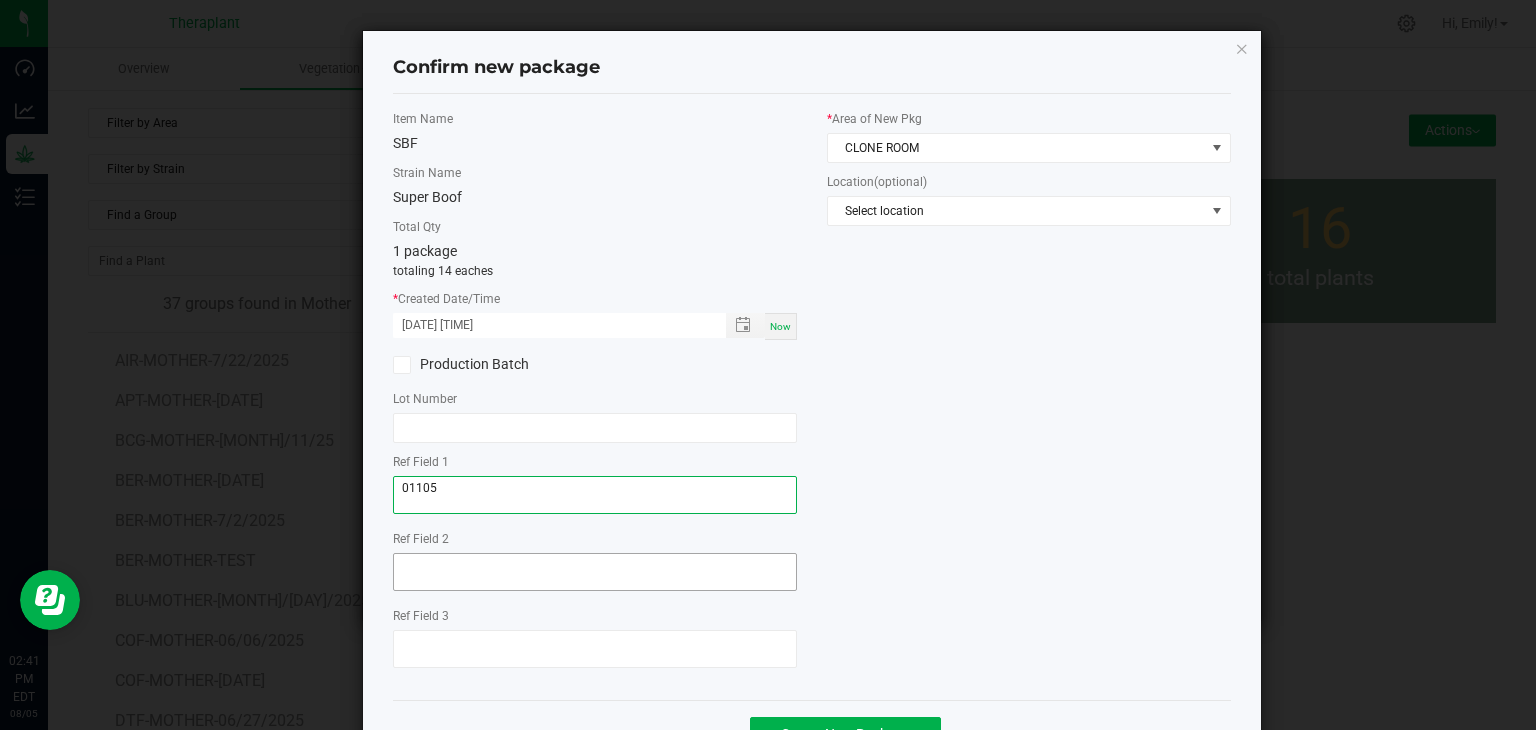type on "01105" 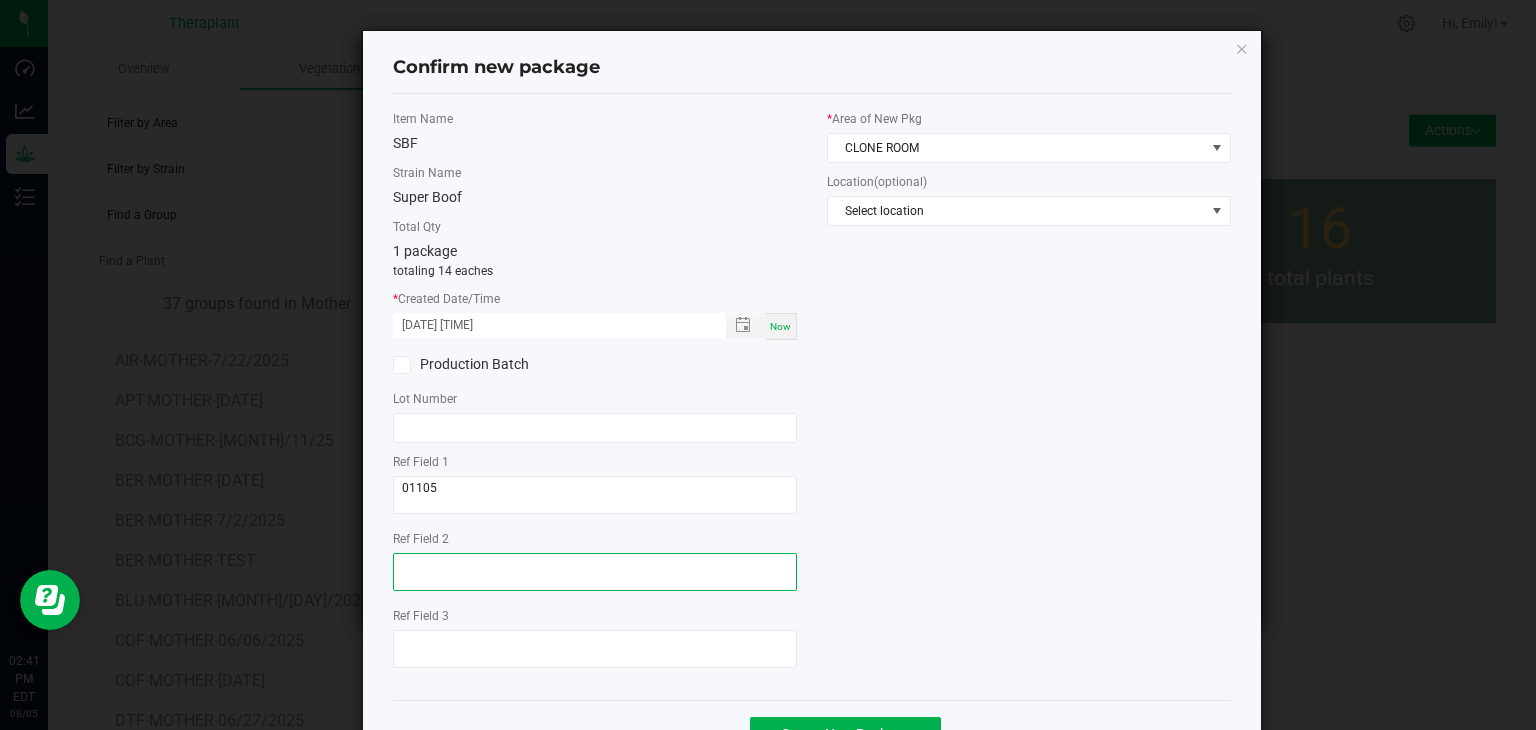 click at bounding box center (595, 572) 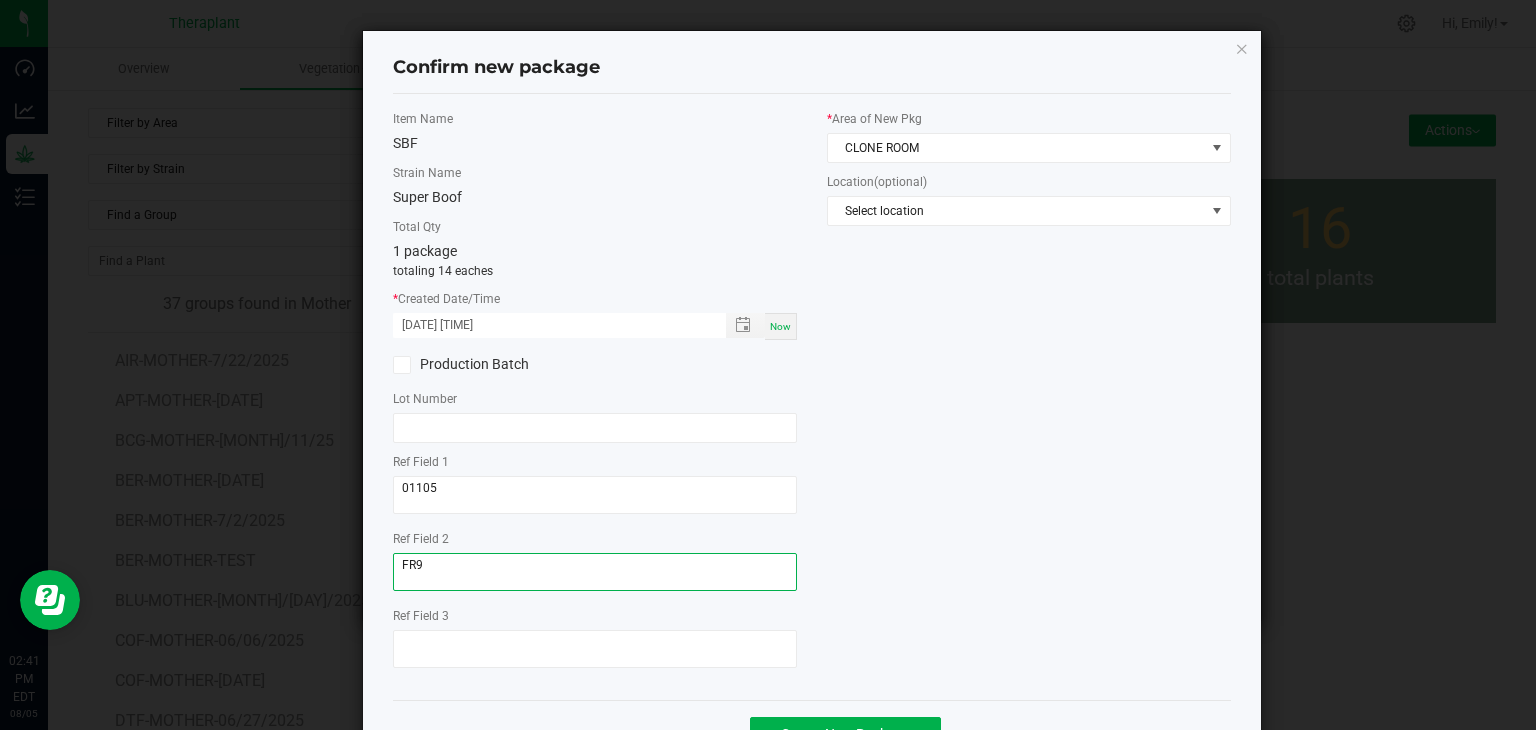 scroll, scrollTop: 69, scrollLeft: 0, axis: vertical 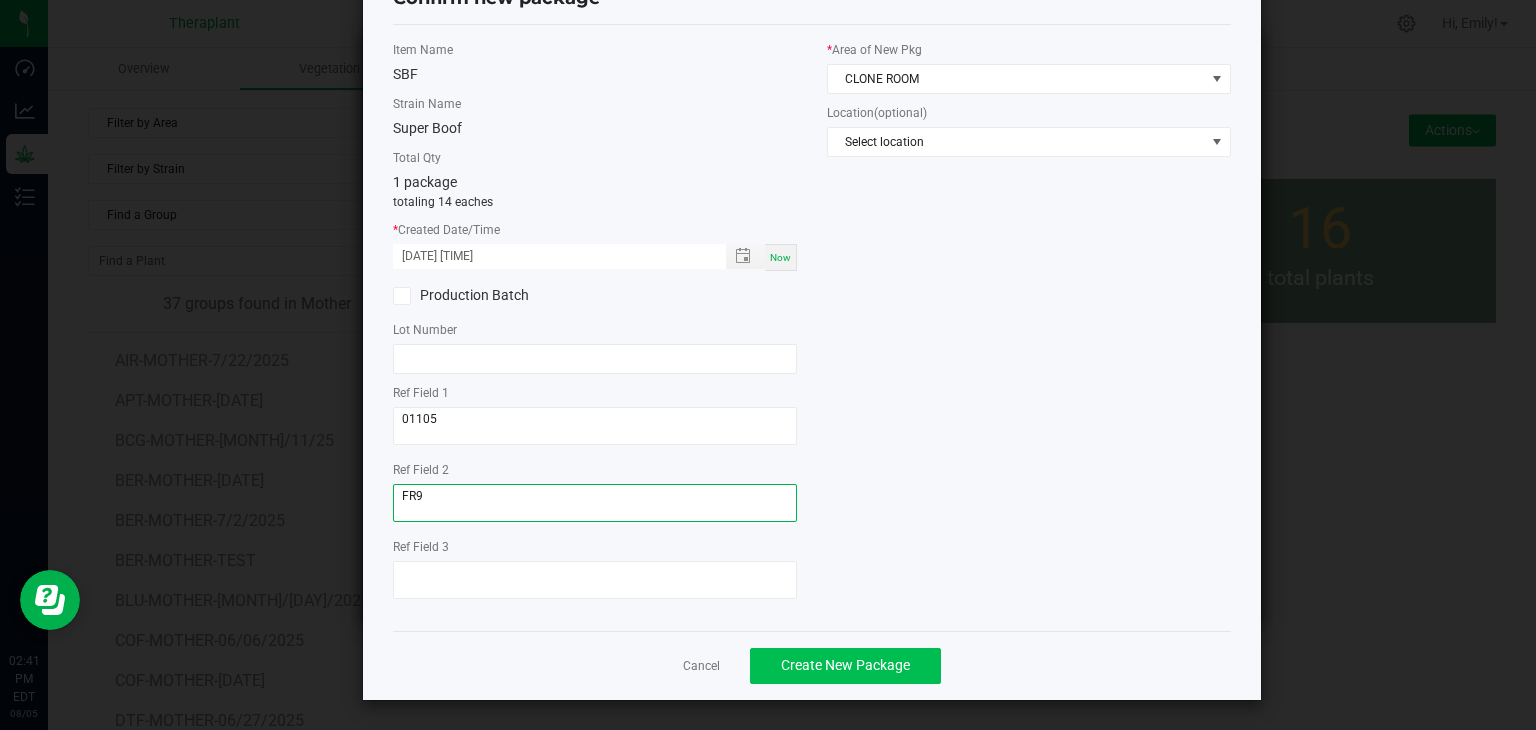type on "FR9" 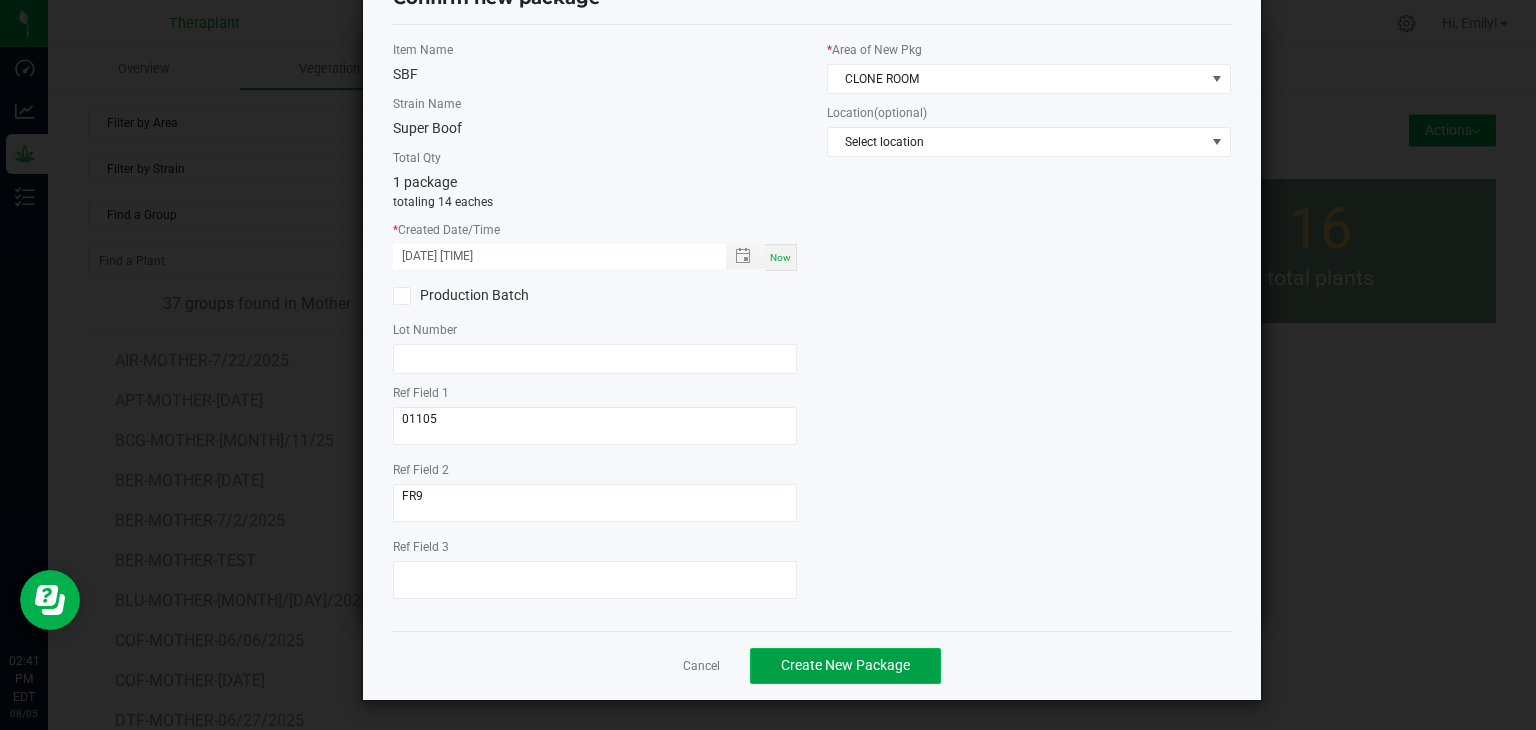 click on "Create New Package" 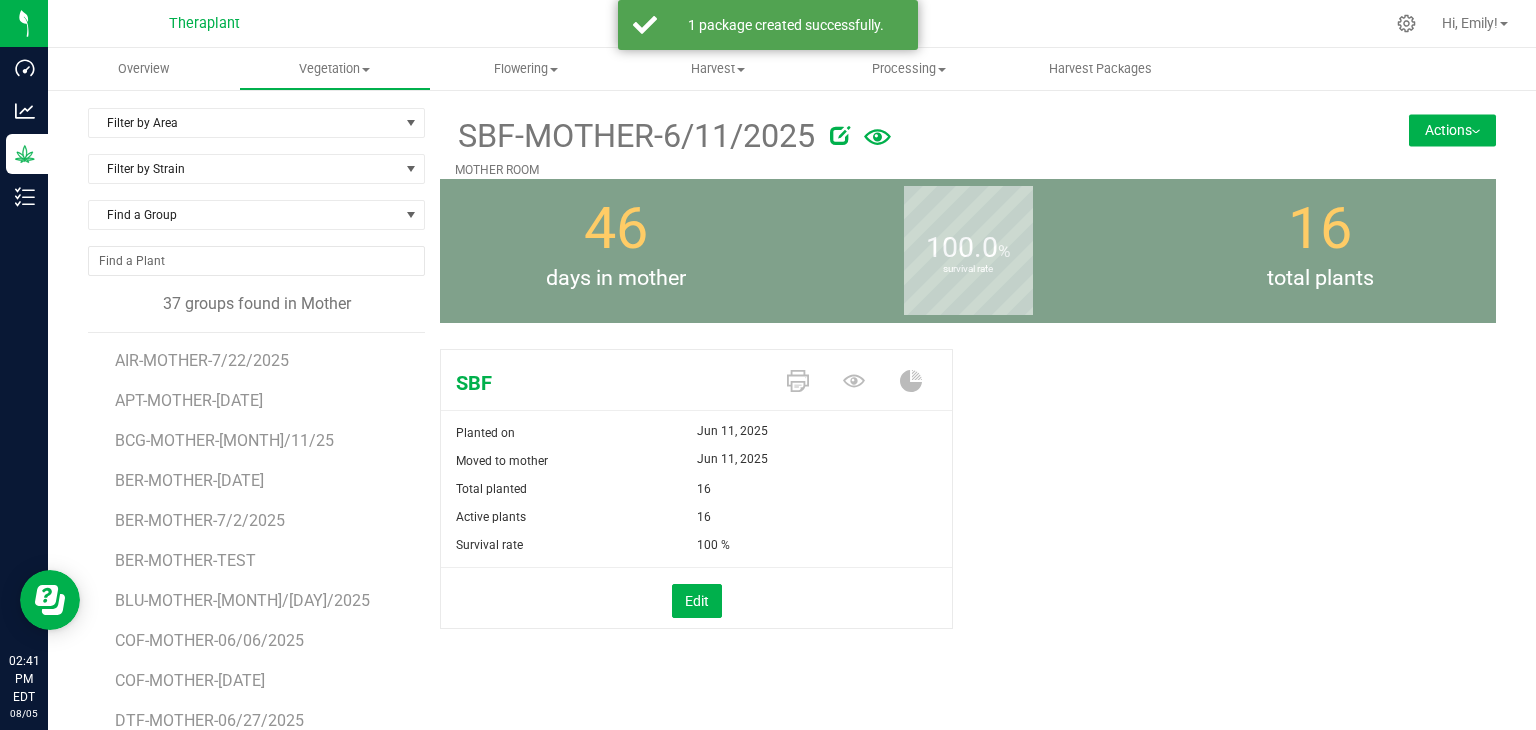 click on "Actions" at bounding box center (1452, 130) 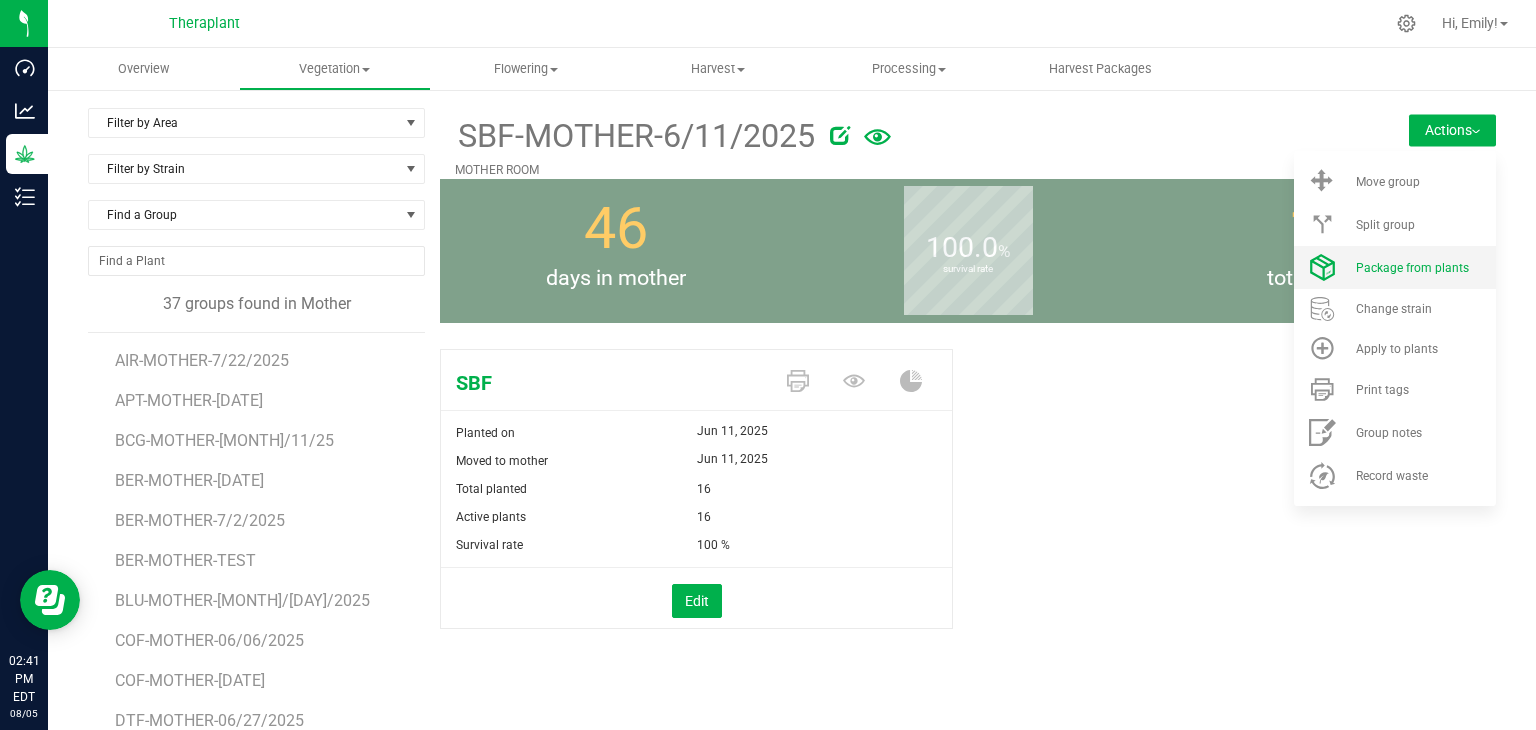 click on "Package from plants" at bounding box center (1395, 267) 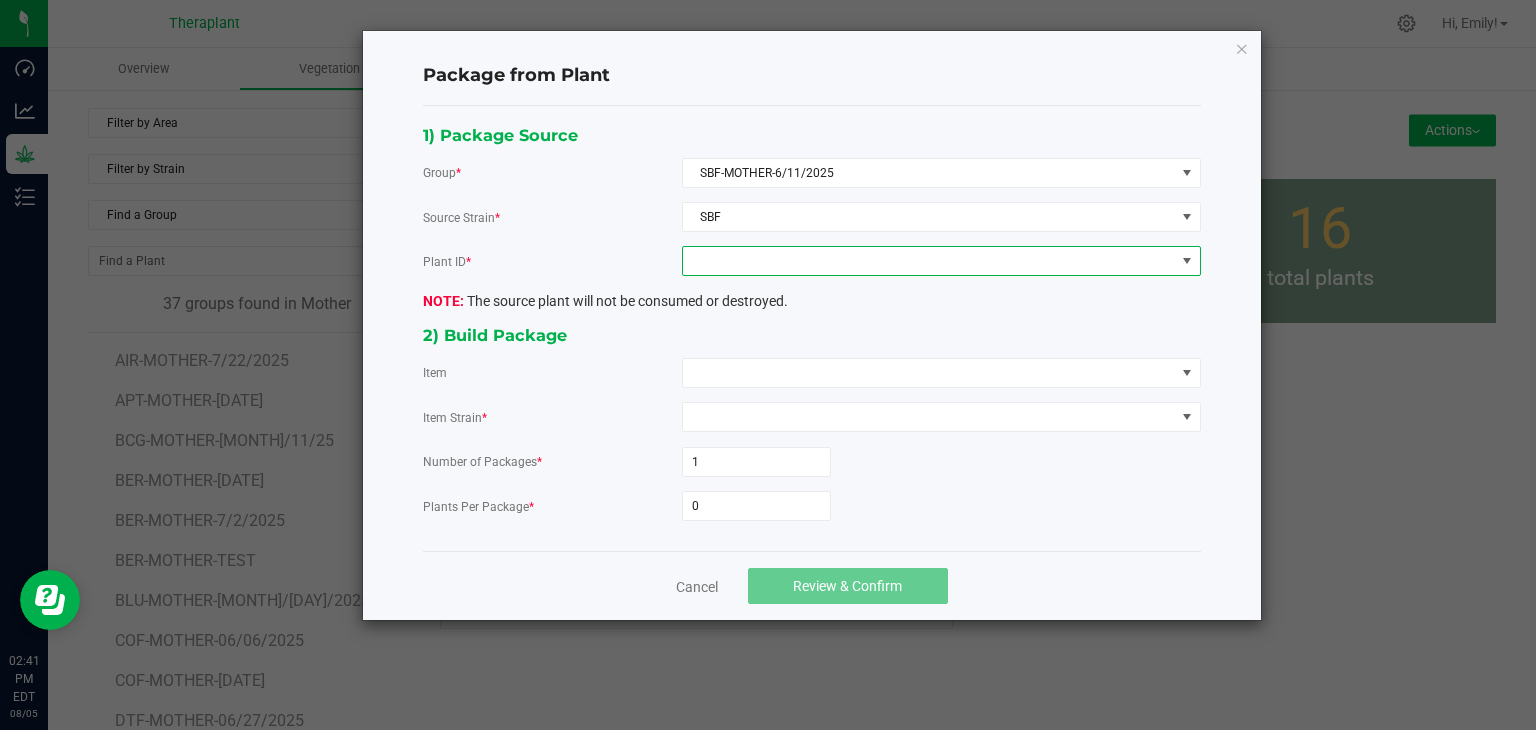 click at bounding box center [929, 261] 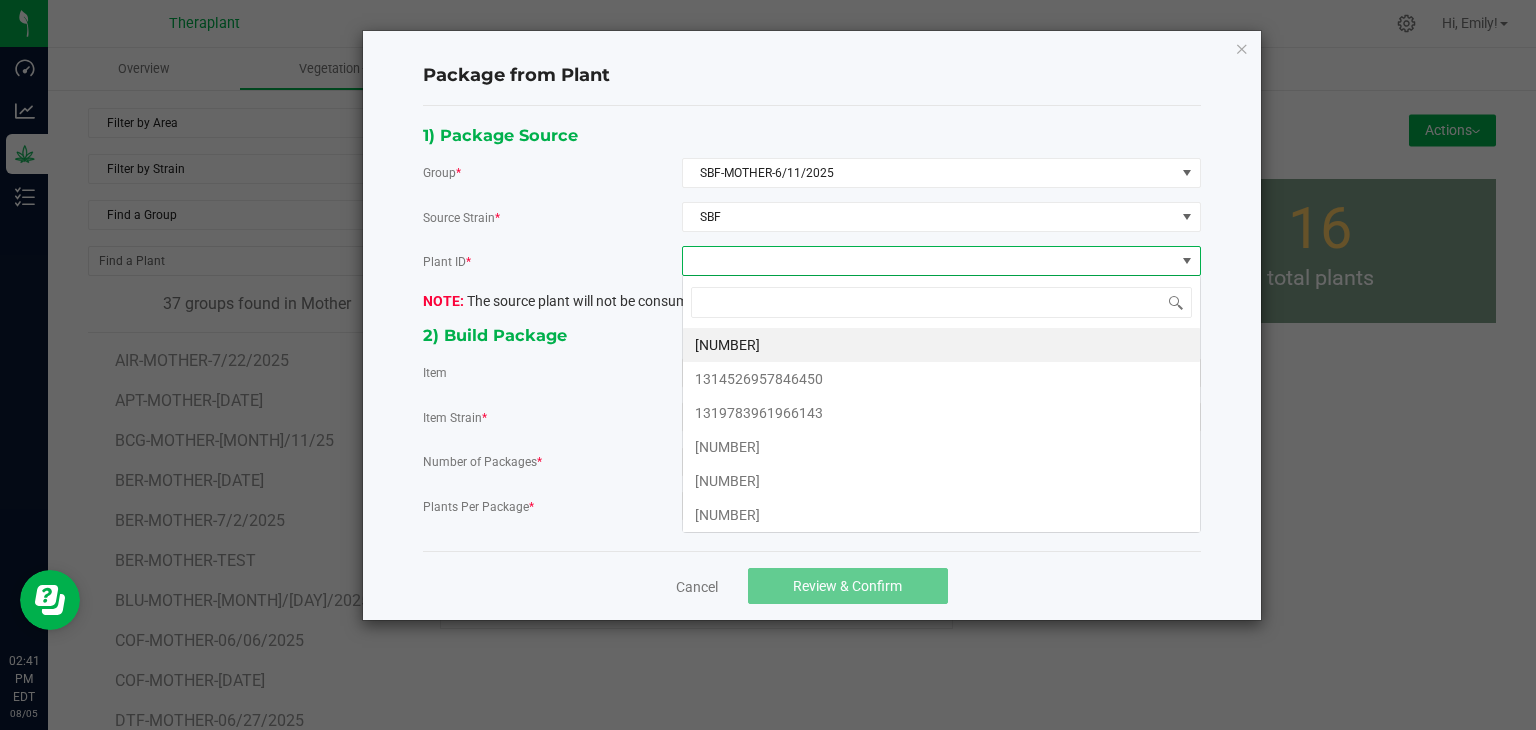 scroll, scrollTop: 99970, scrollLeft: 99480, axis: both 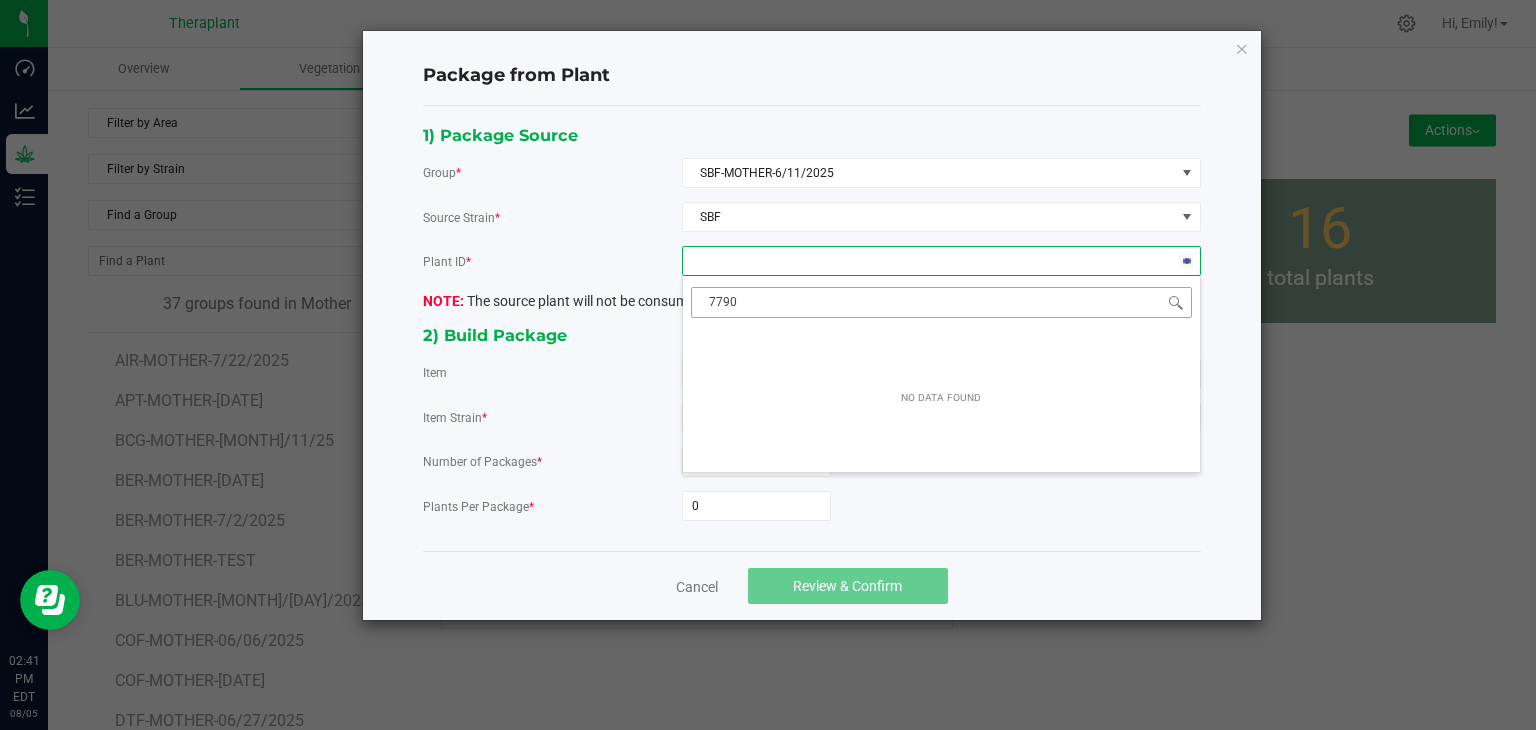 type on "77906" 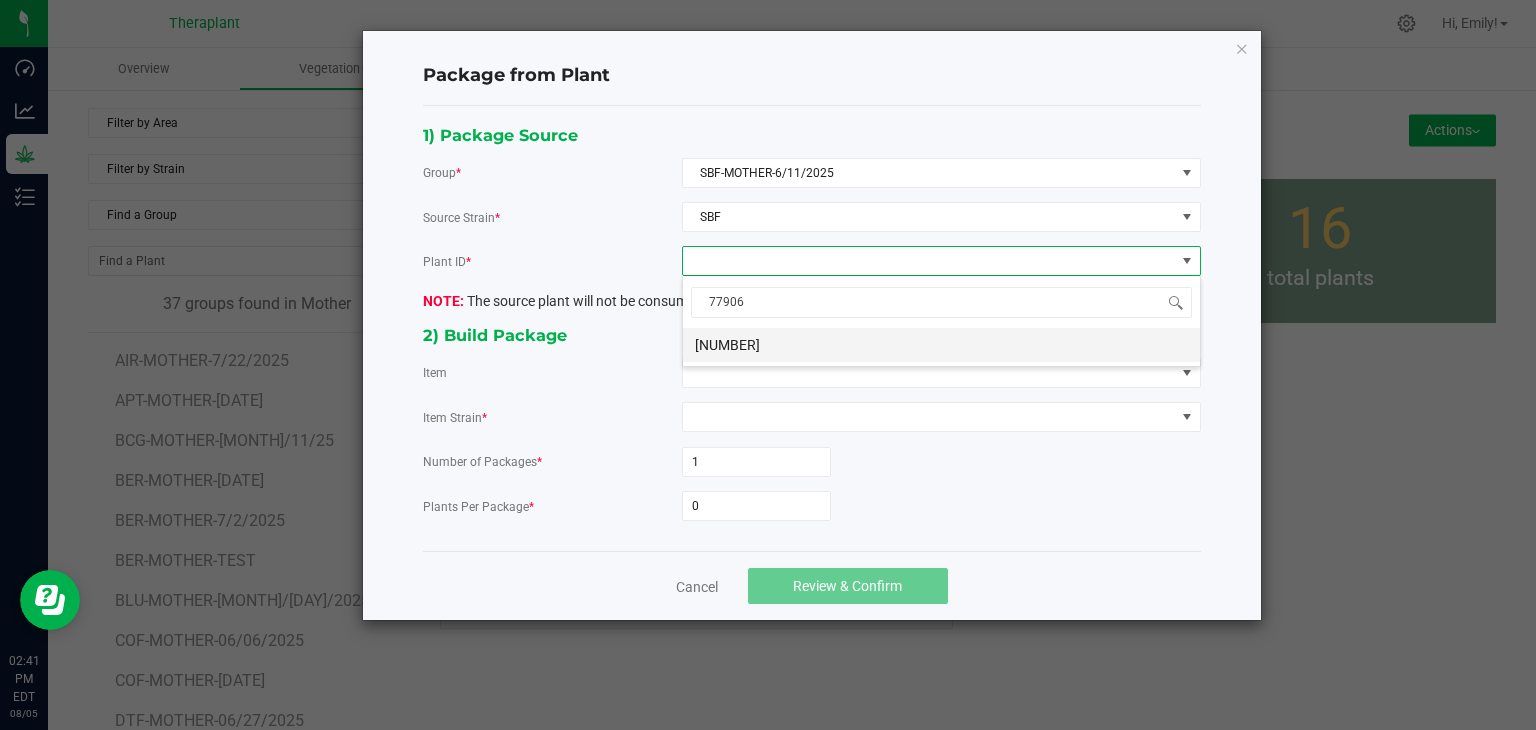 click on "5643908425177906" at bounding box center [941, 345] 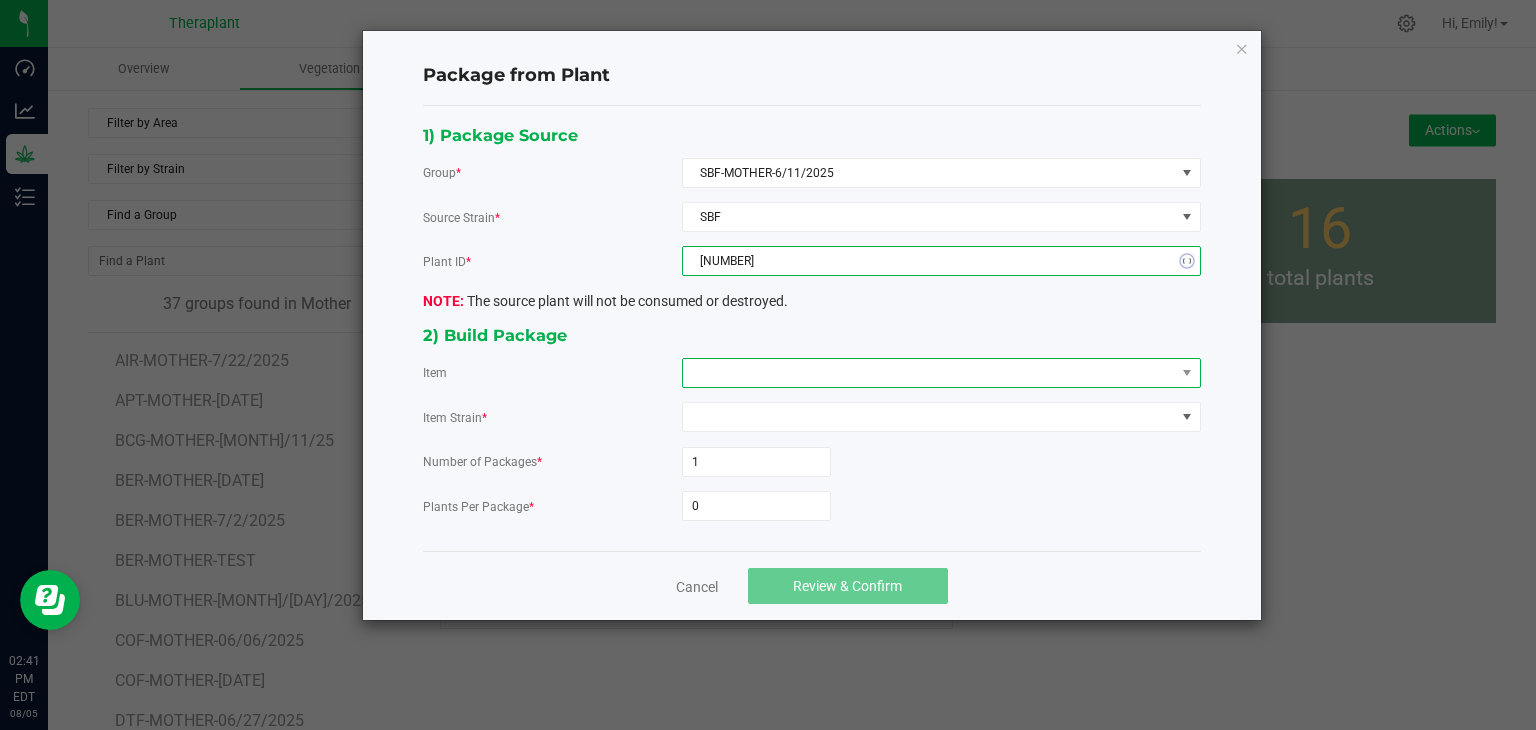 click at bounding box center [929, 373] 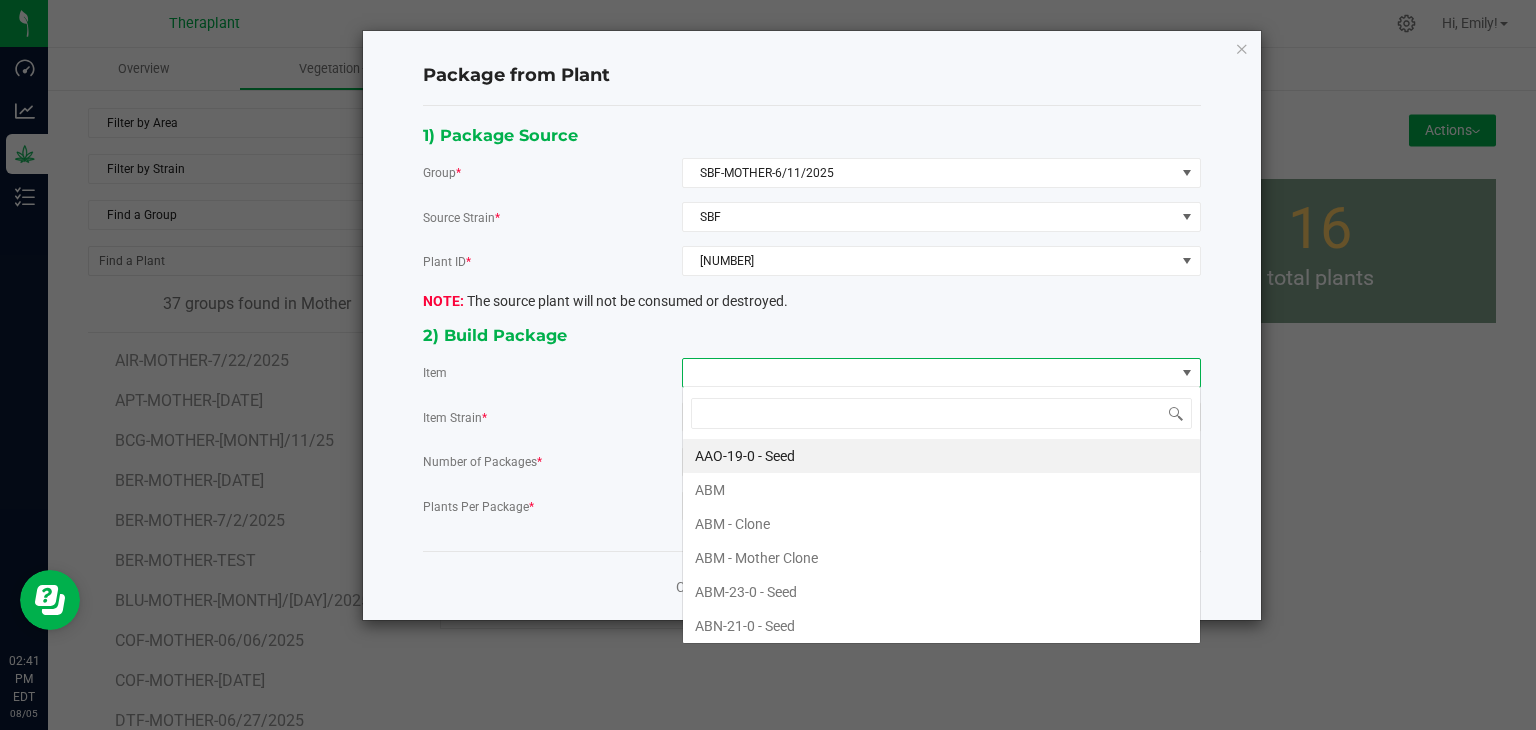 scroll, scrollTop: 99970, scrollLeft: 99480, axis: both 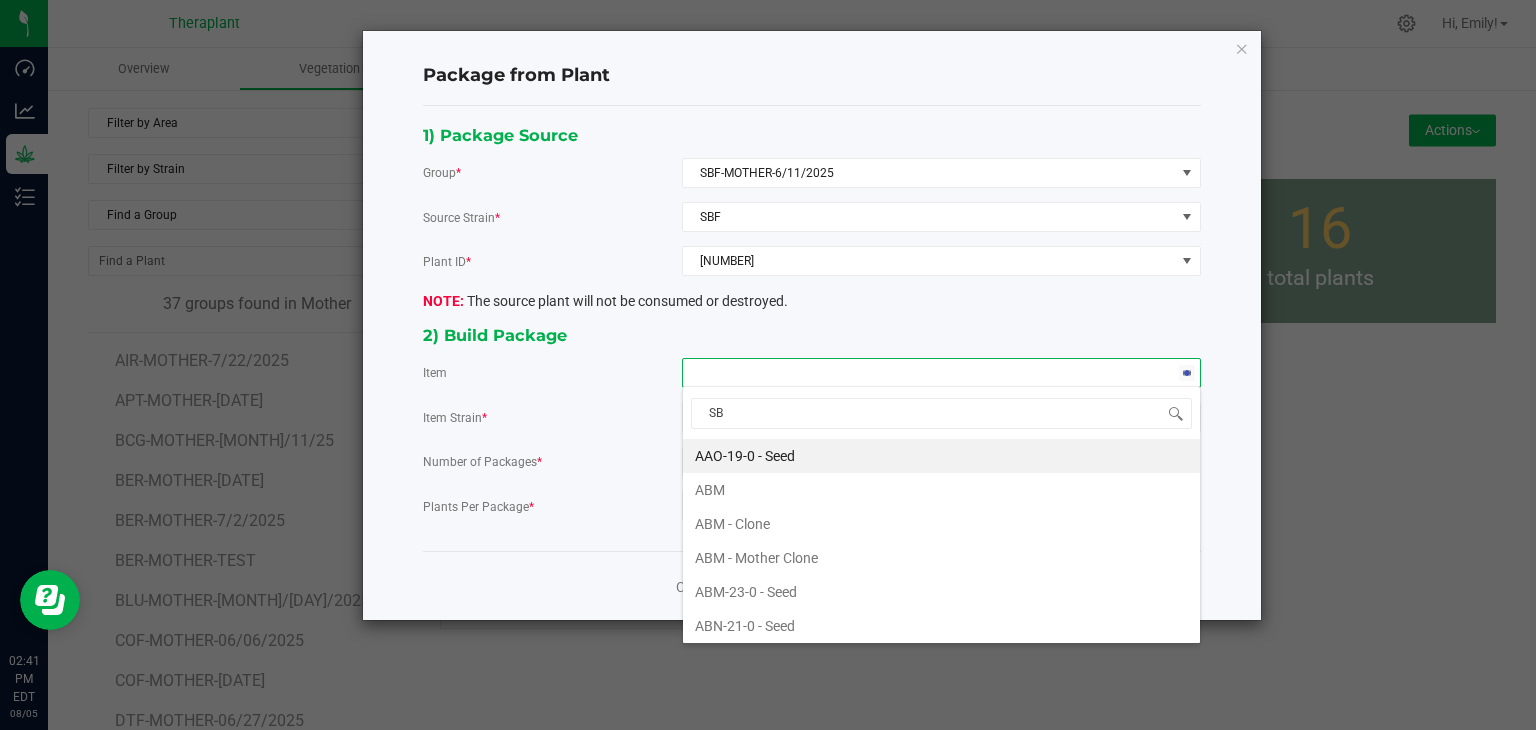 type on "SBF" 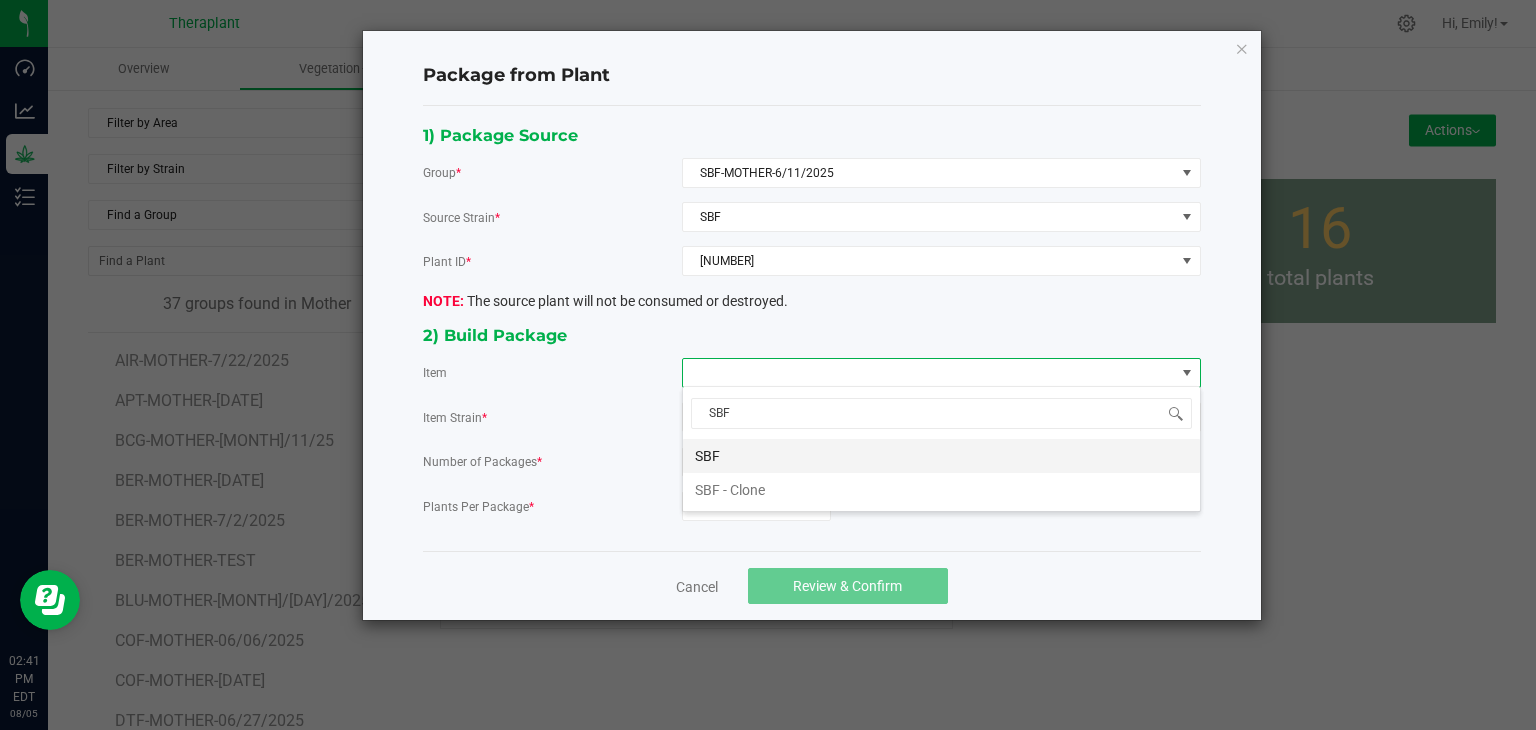 click on "SBF" at bounding box center (941, 456) 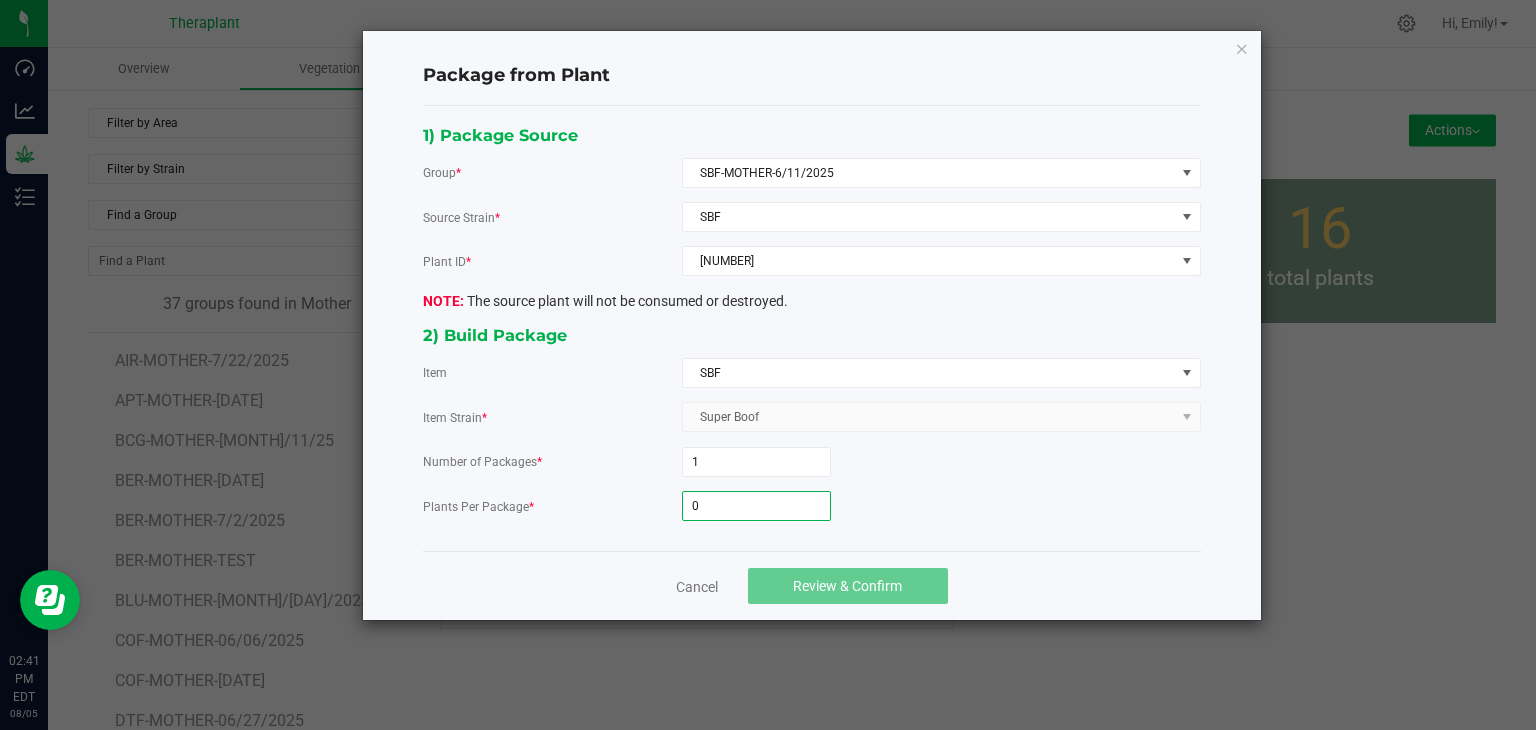 click on "0" at bounding box center [756, 506] 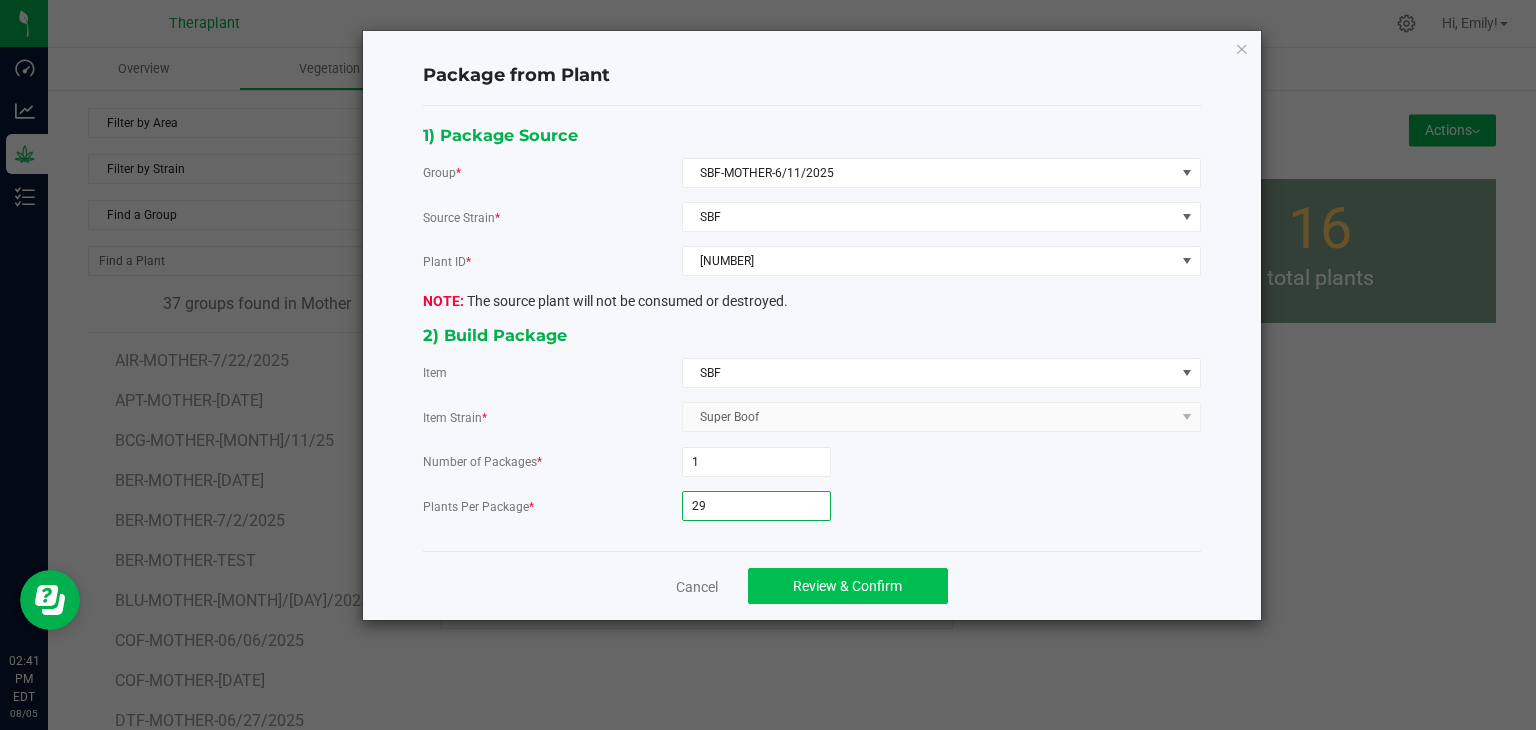 type on "29" 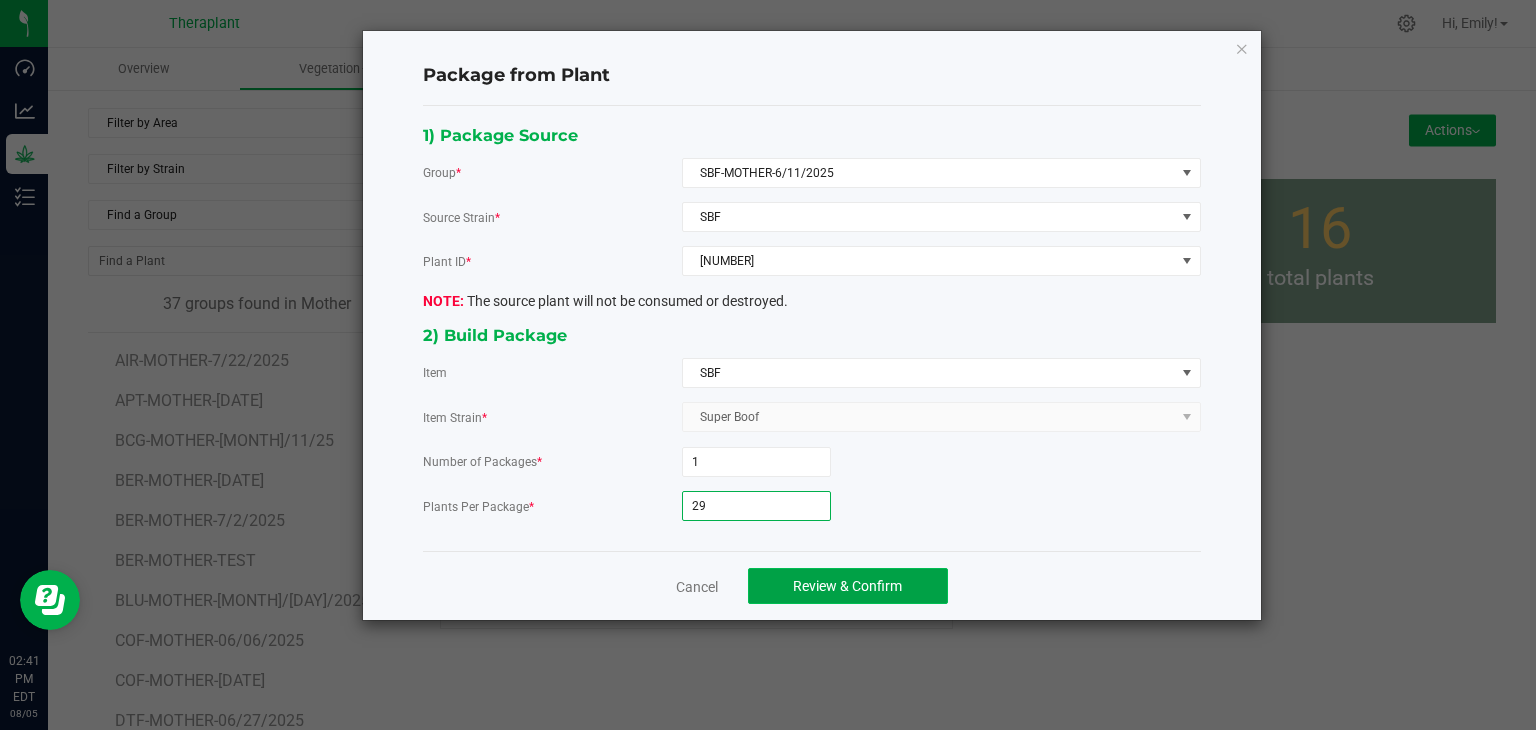 click on "Review & Confirm" 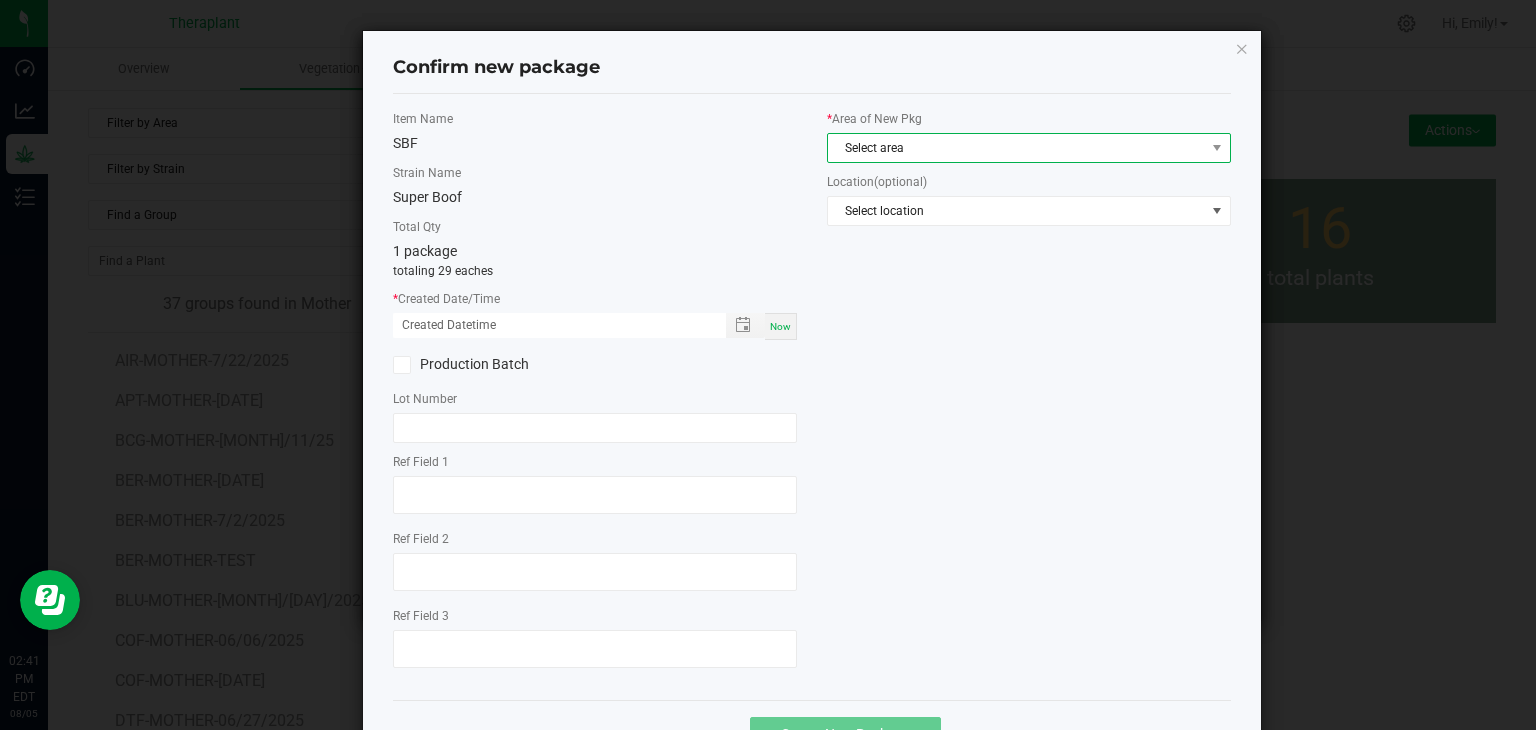click on "Select area" at bounding box center [1016, 148] 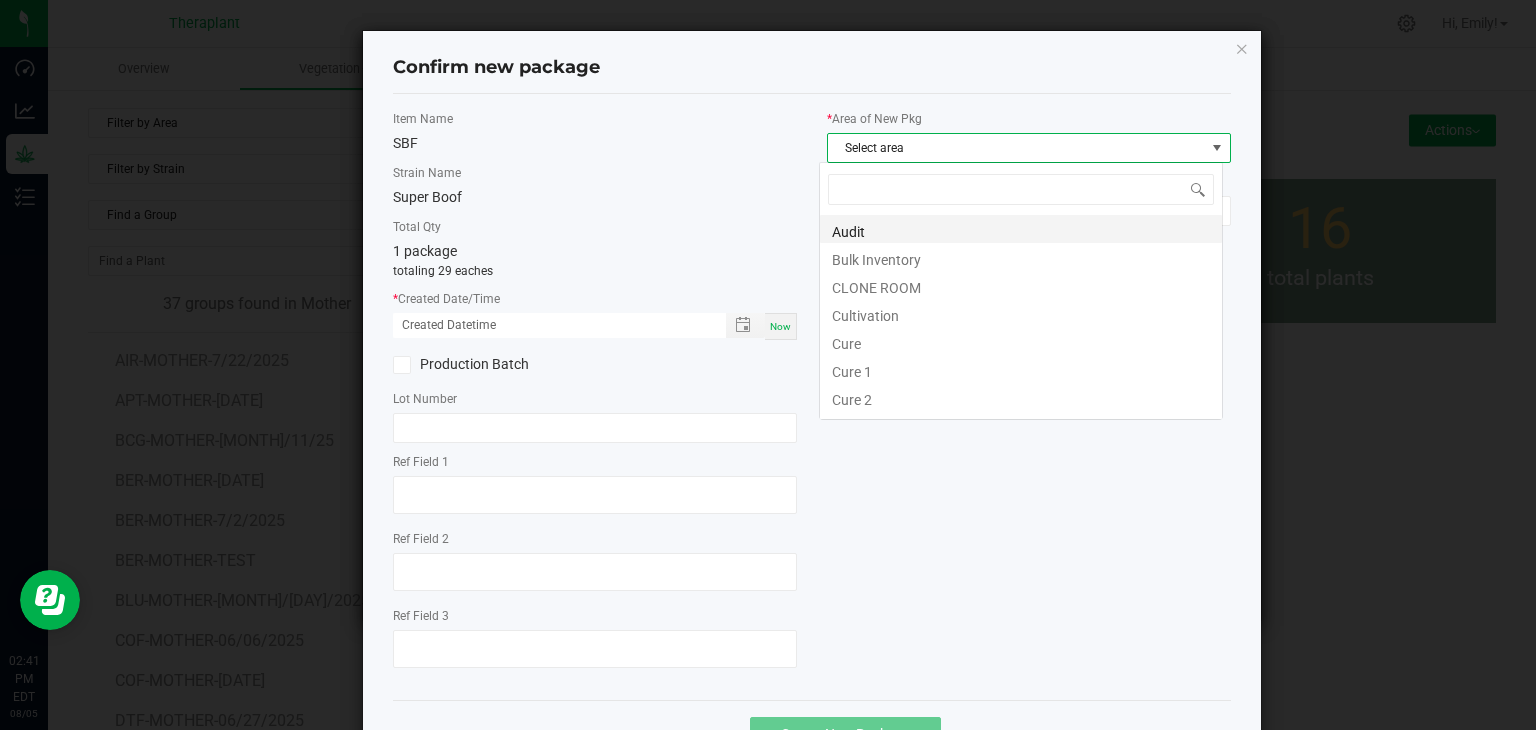 scroll, scrollTop: 99970, scrollLeft: 99596, axis: both 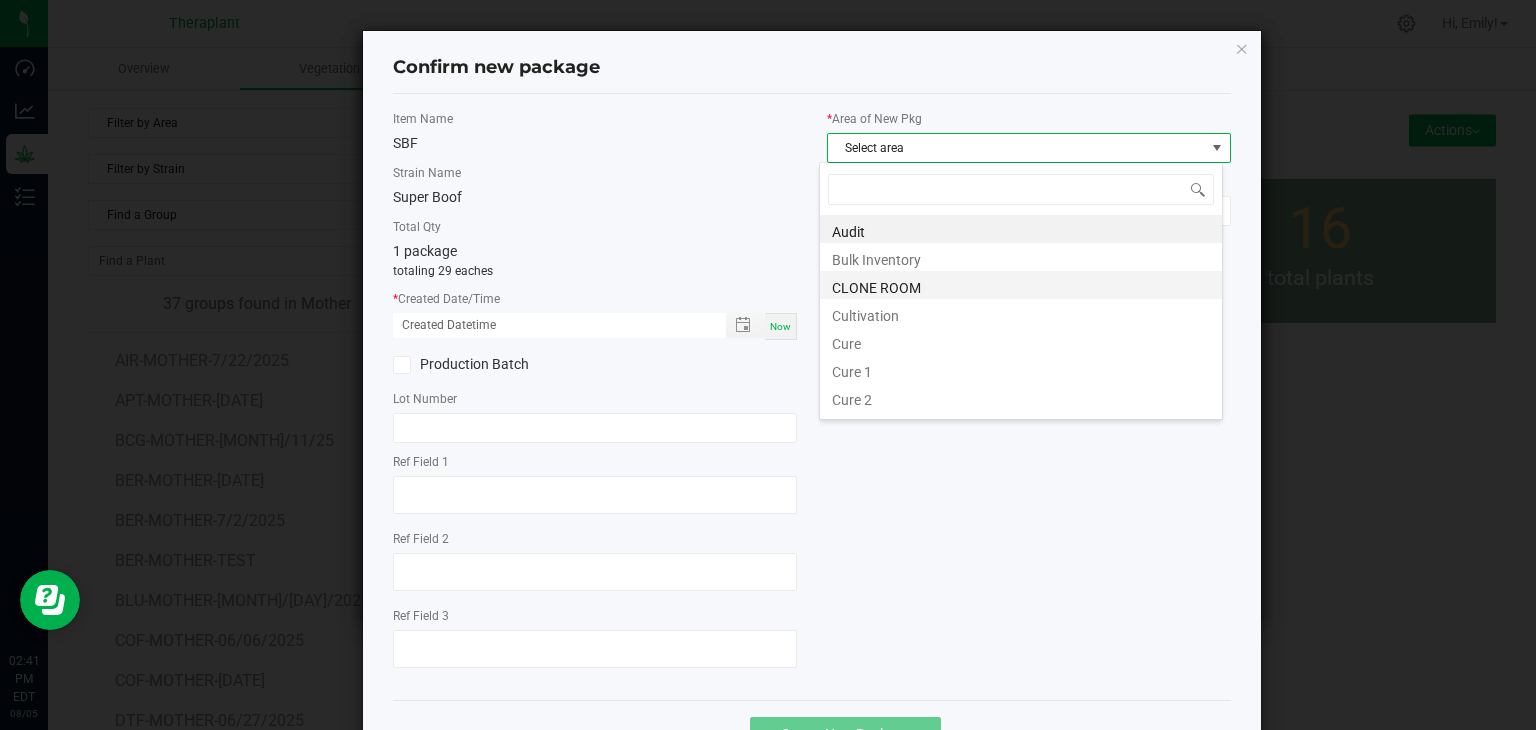 click on "CLONE ROOM" at bounding box center (1021, 285) 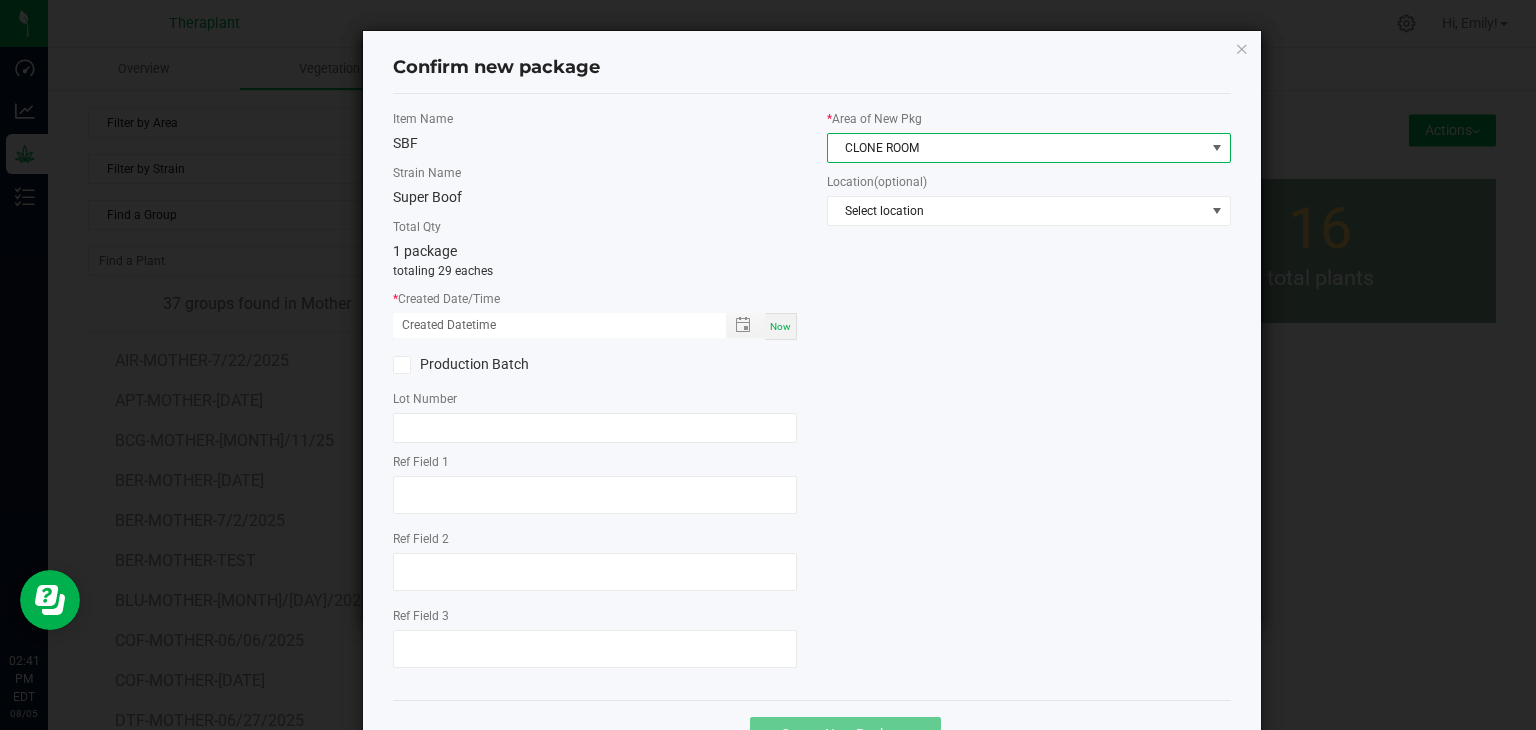 click on "Now" at bounding box center [781, 326] 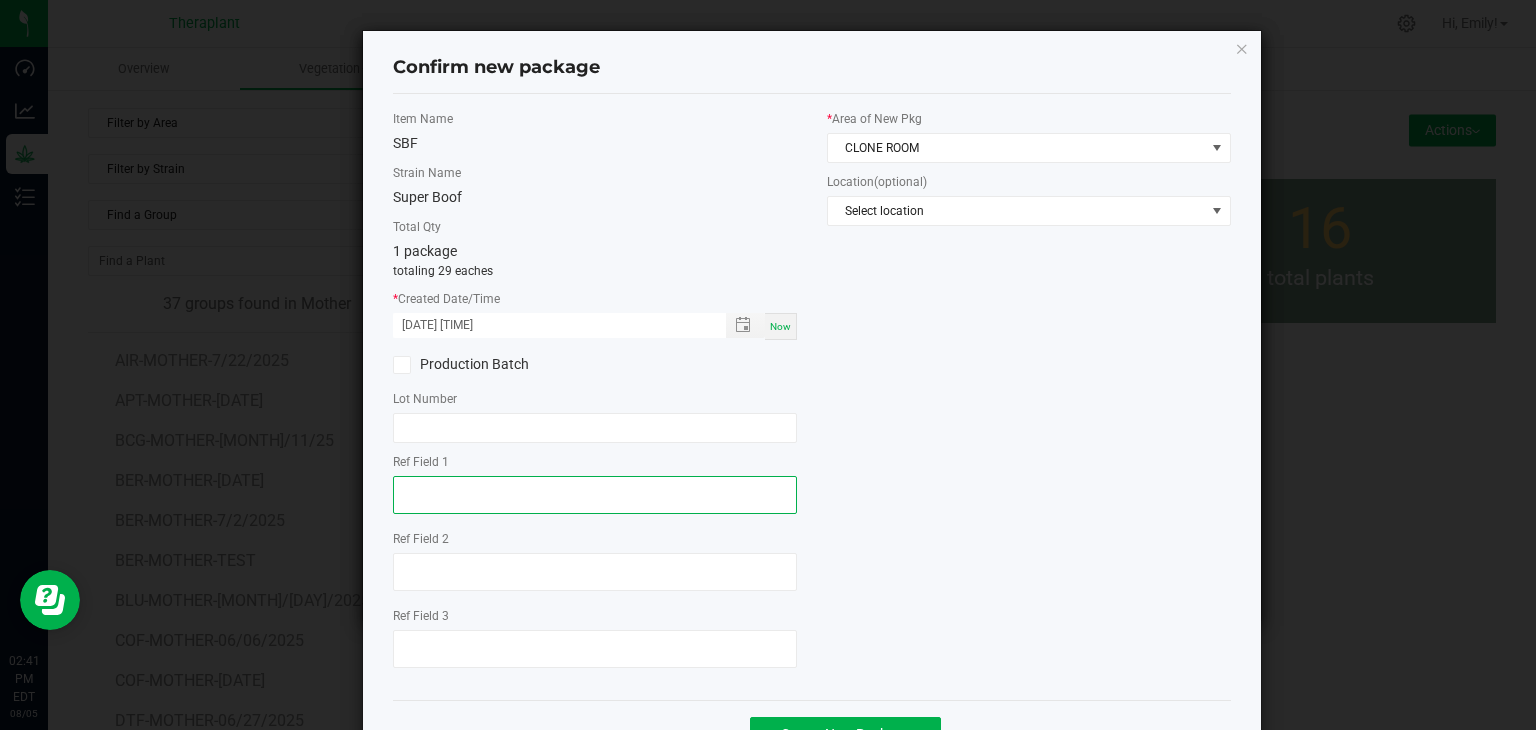click 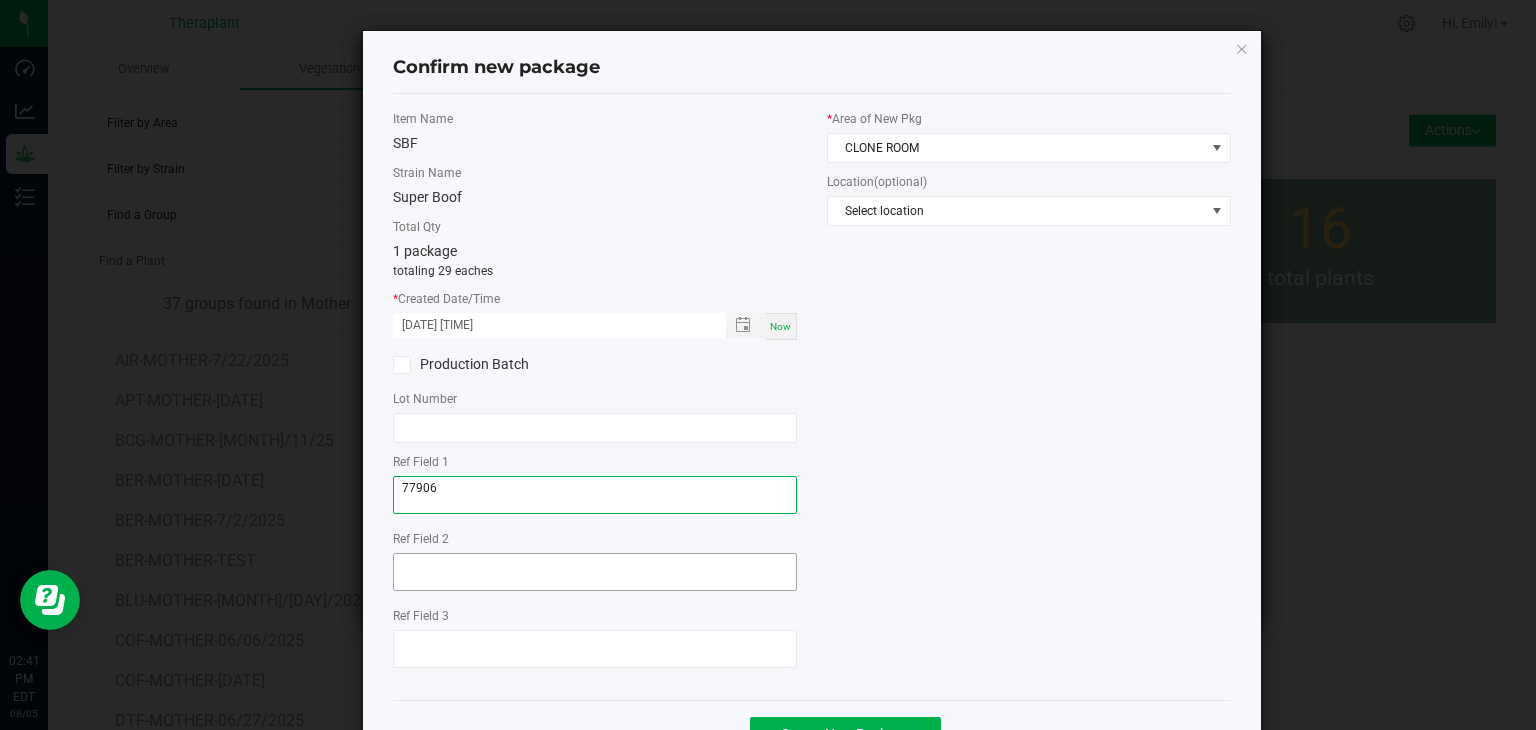 type on "77906" 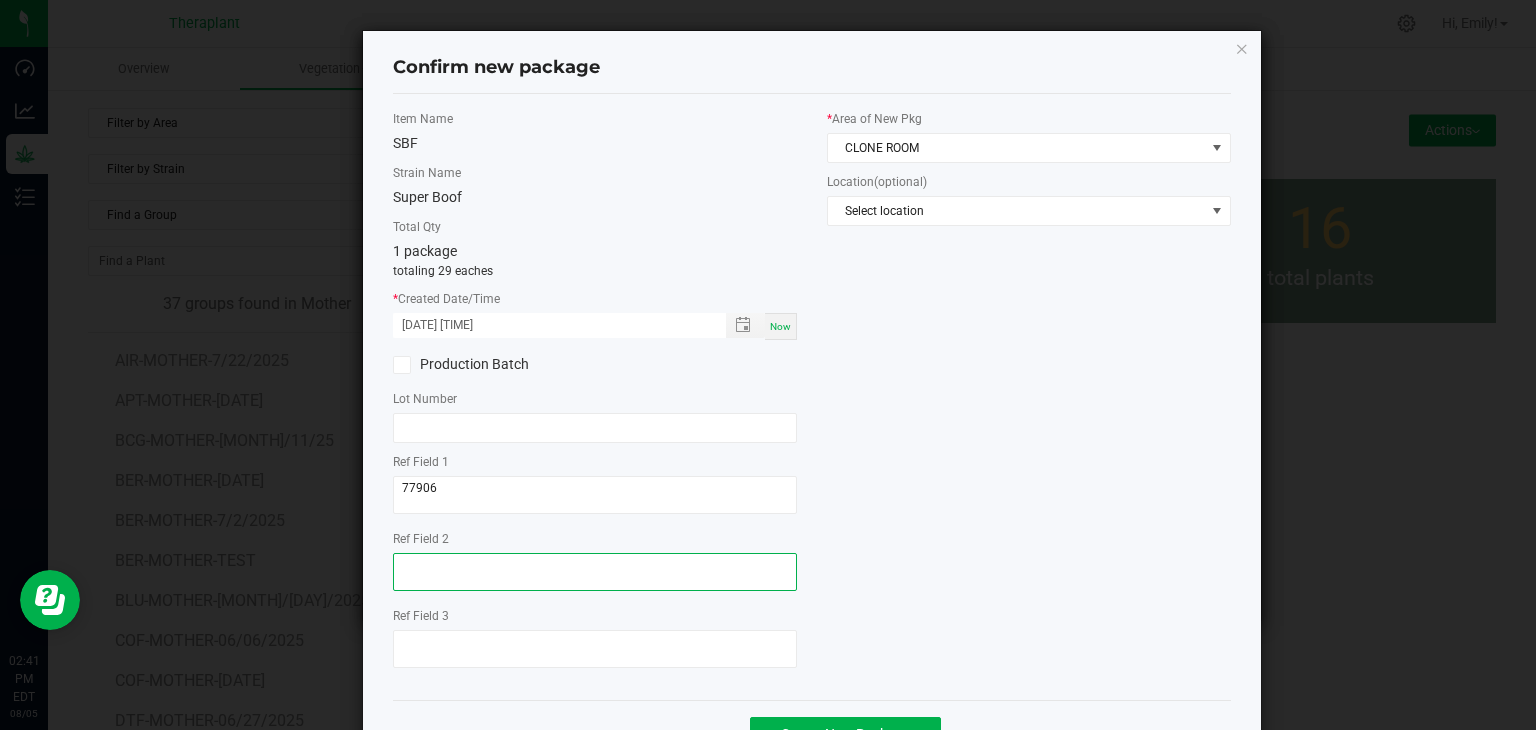 click at bounding box center [595, 572] 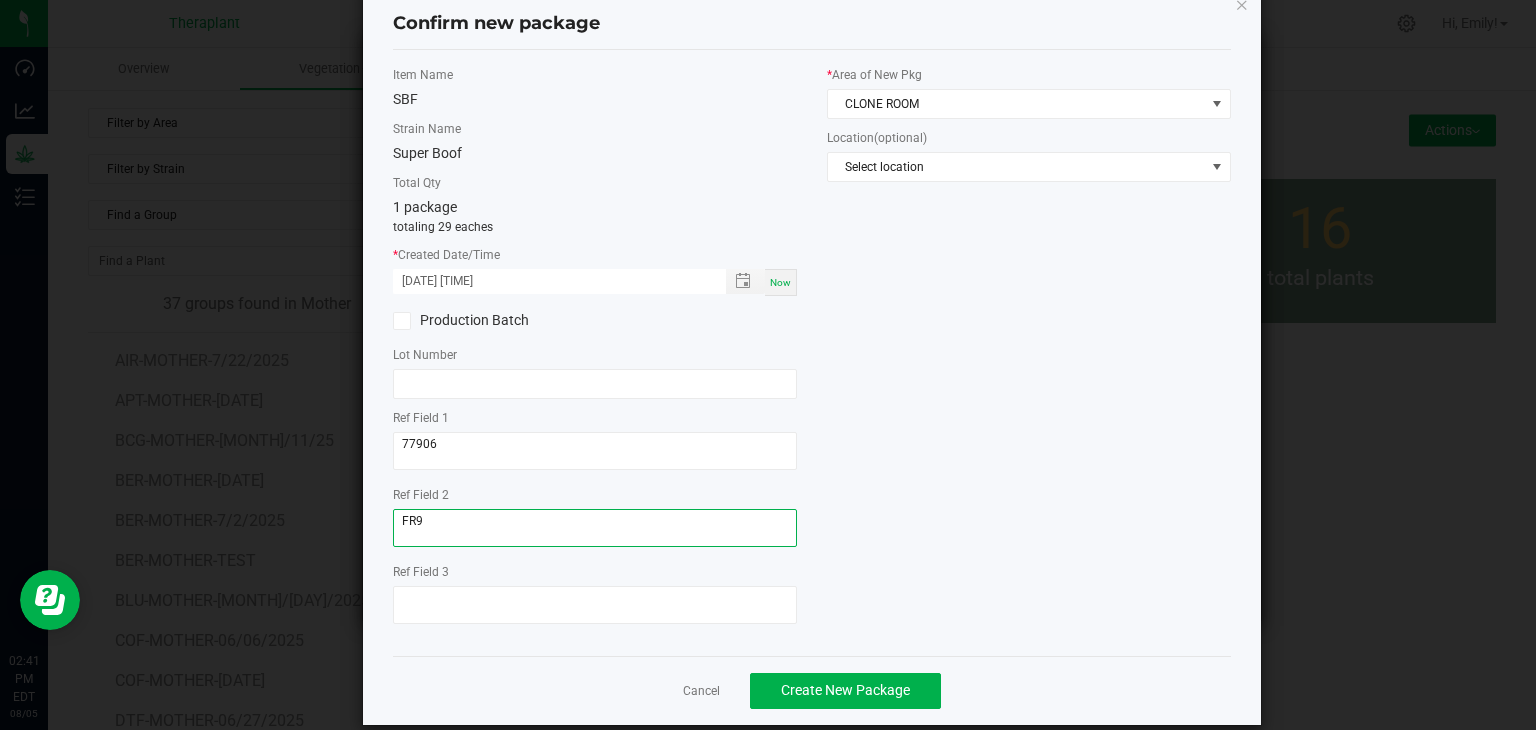 scroll, scrollTop: 69, scrollLeft: 0, axis: vertical 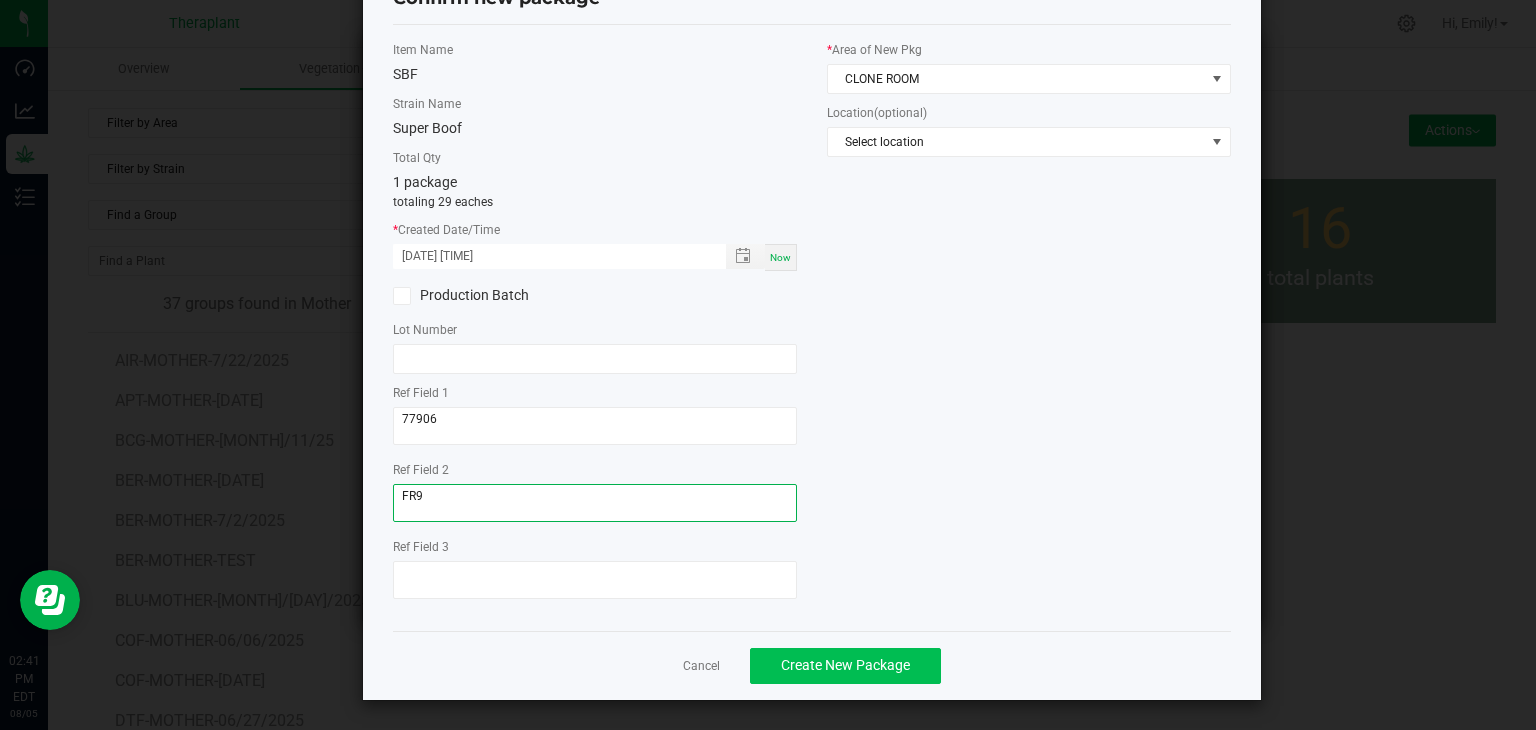 type on "FR9" 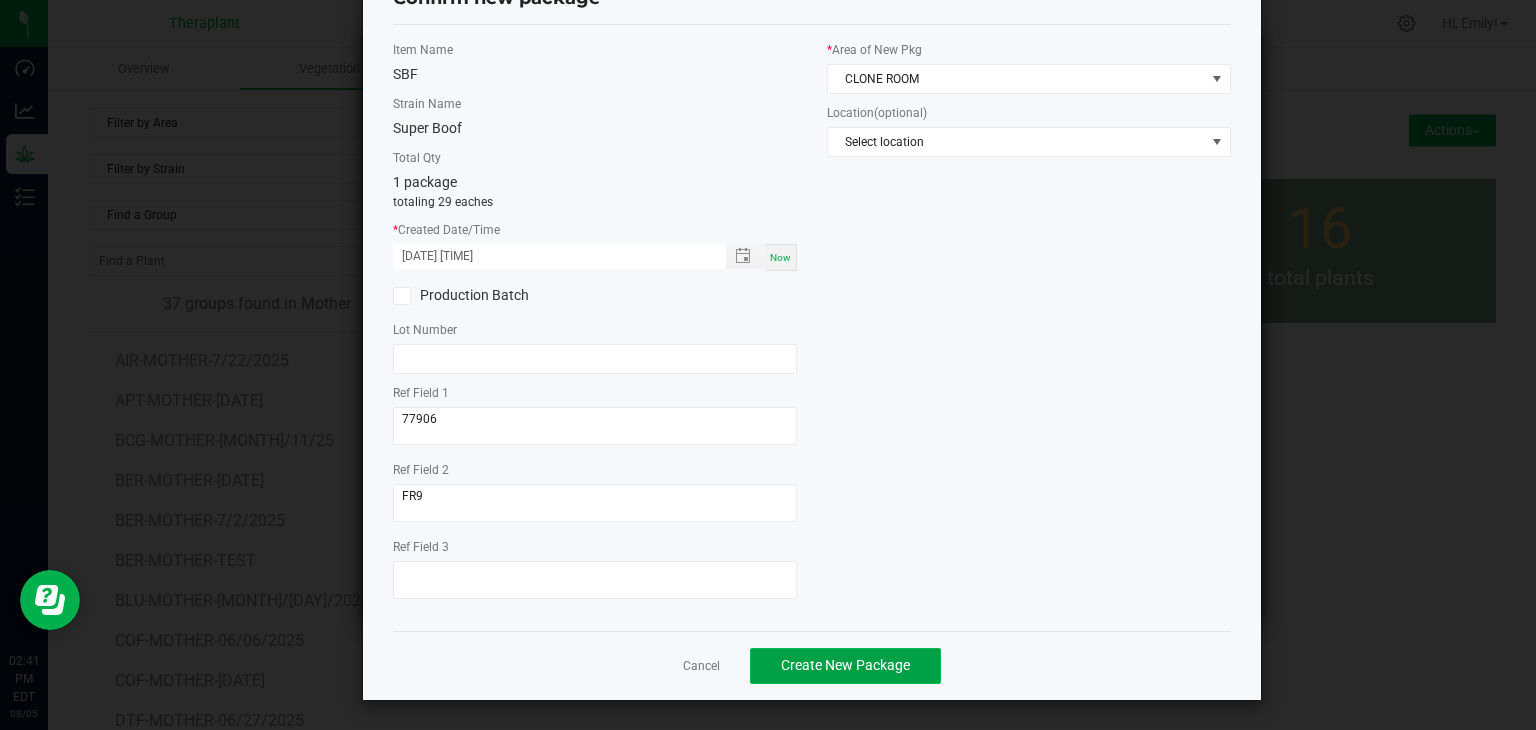 click on "Create New Package" 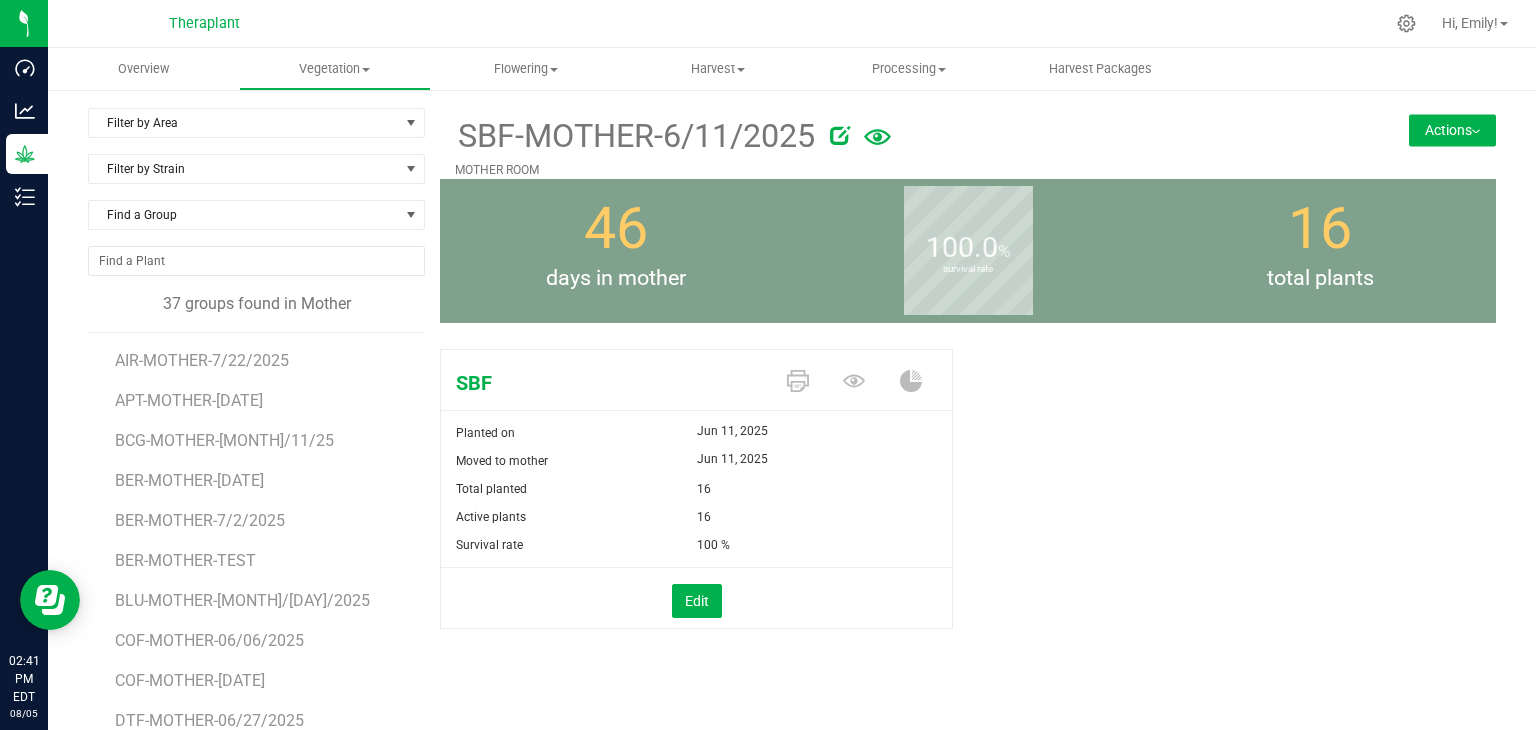 click on "Actions" at bounding box center [1452, 130] 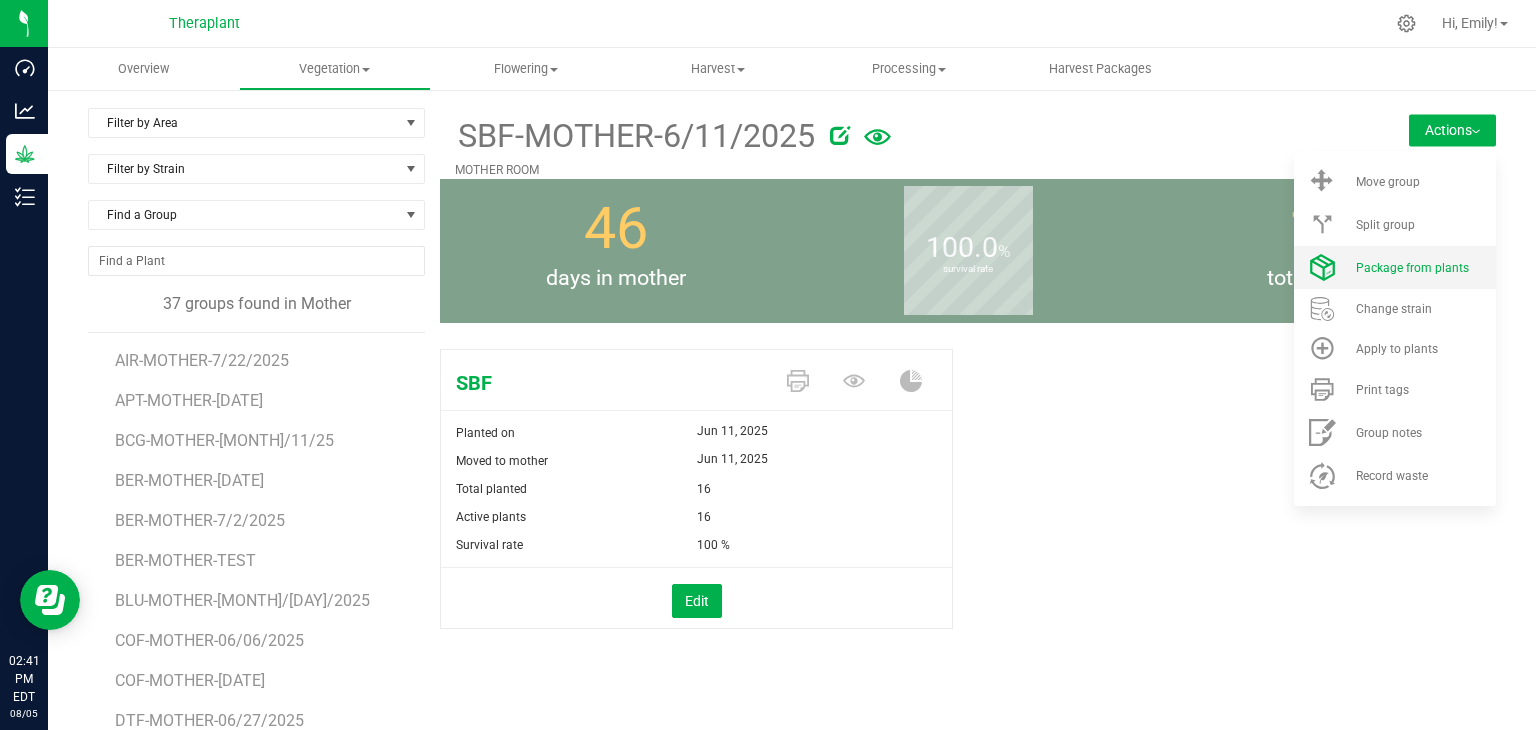 click on "Package from plants" at bounding box center [1412, 268] 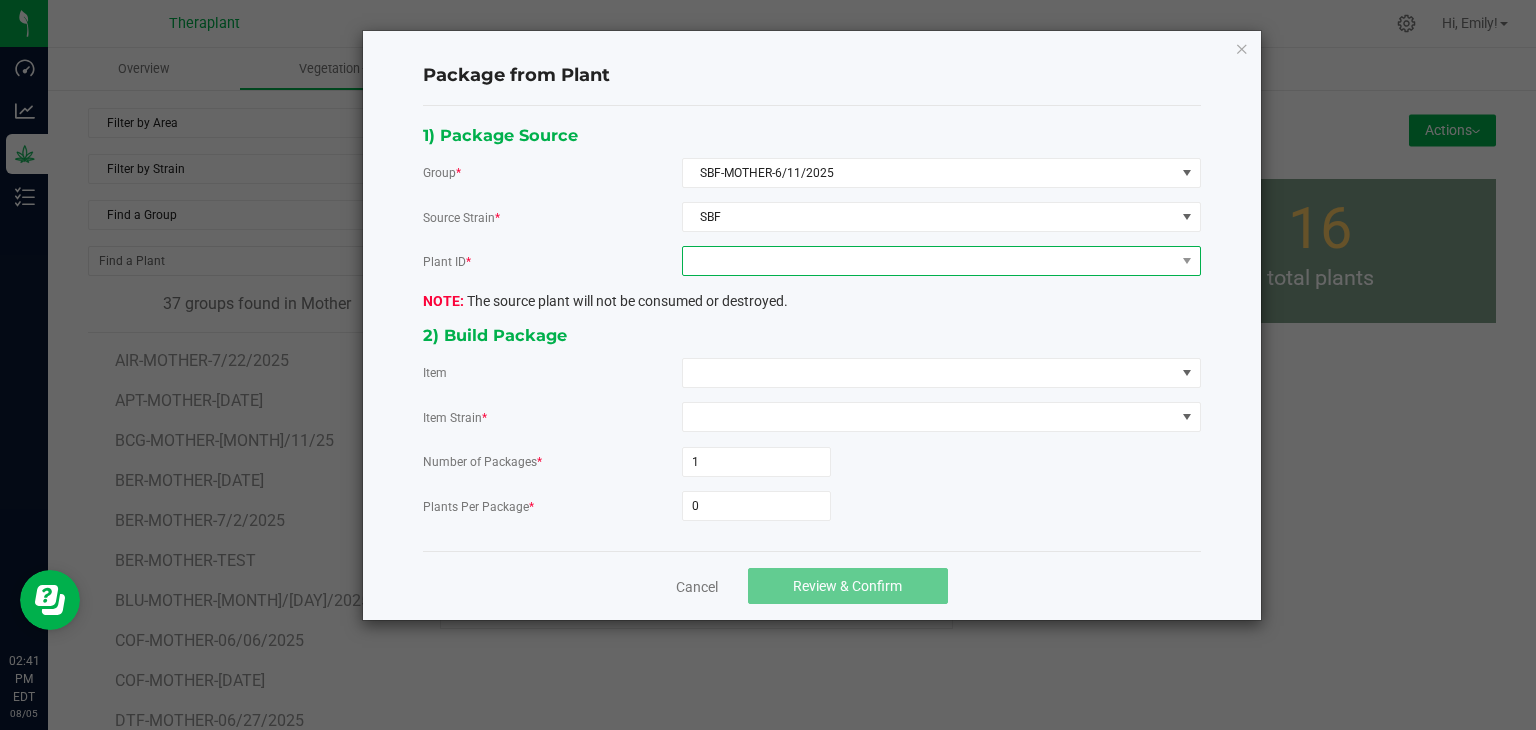 click at bounding box center (929, 261) 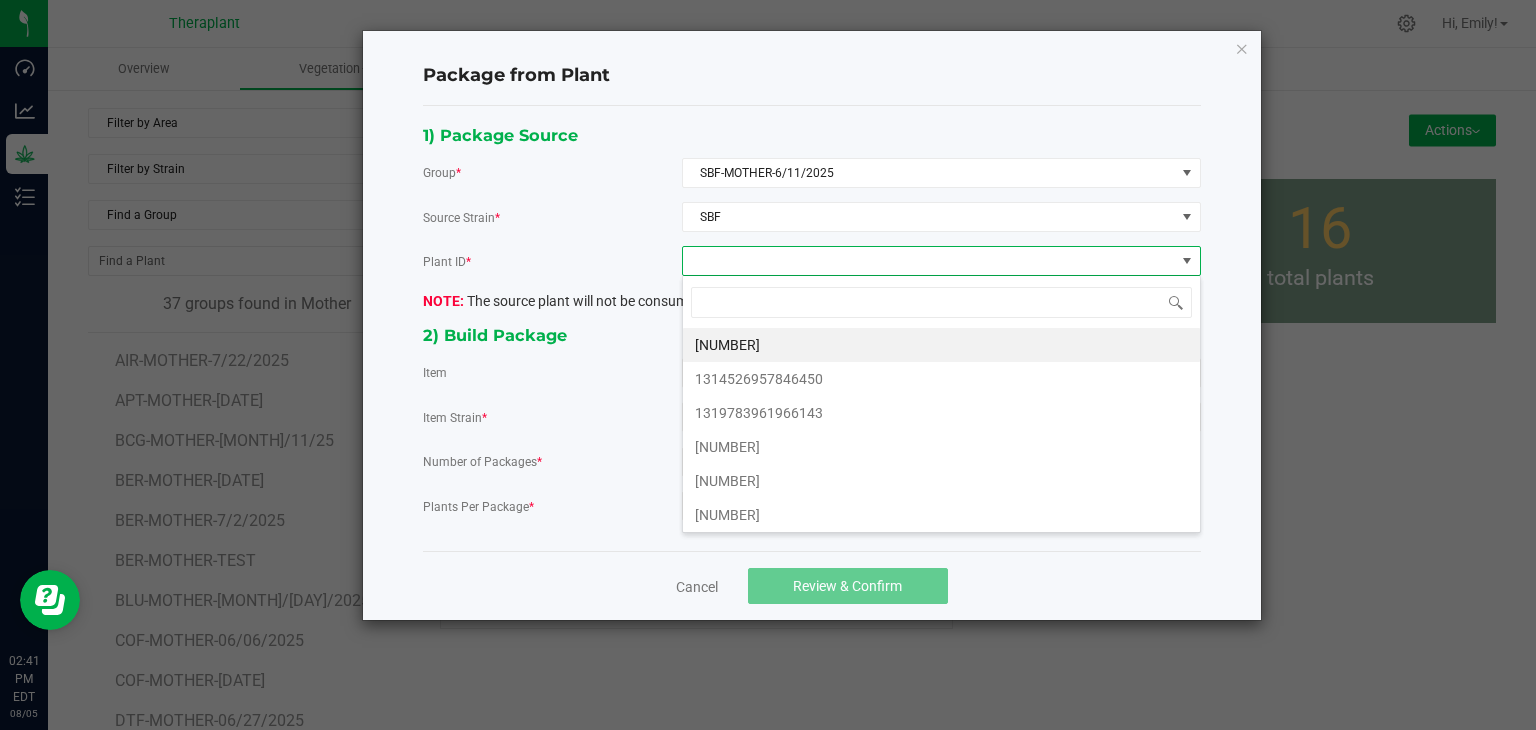 scroll, scrollTop: 99970, scrollLeft: 99480, axis: both 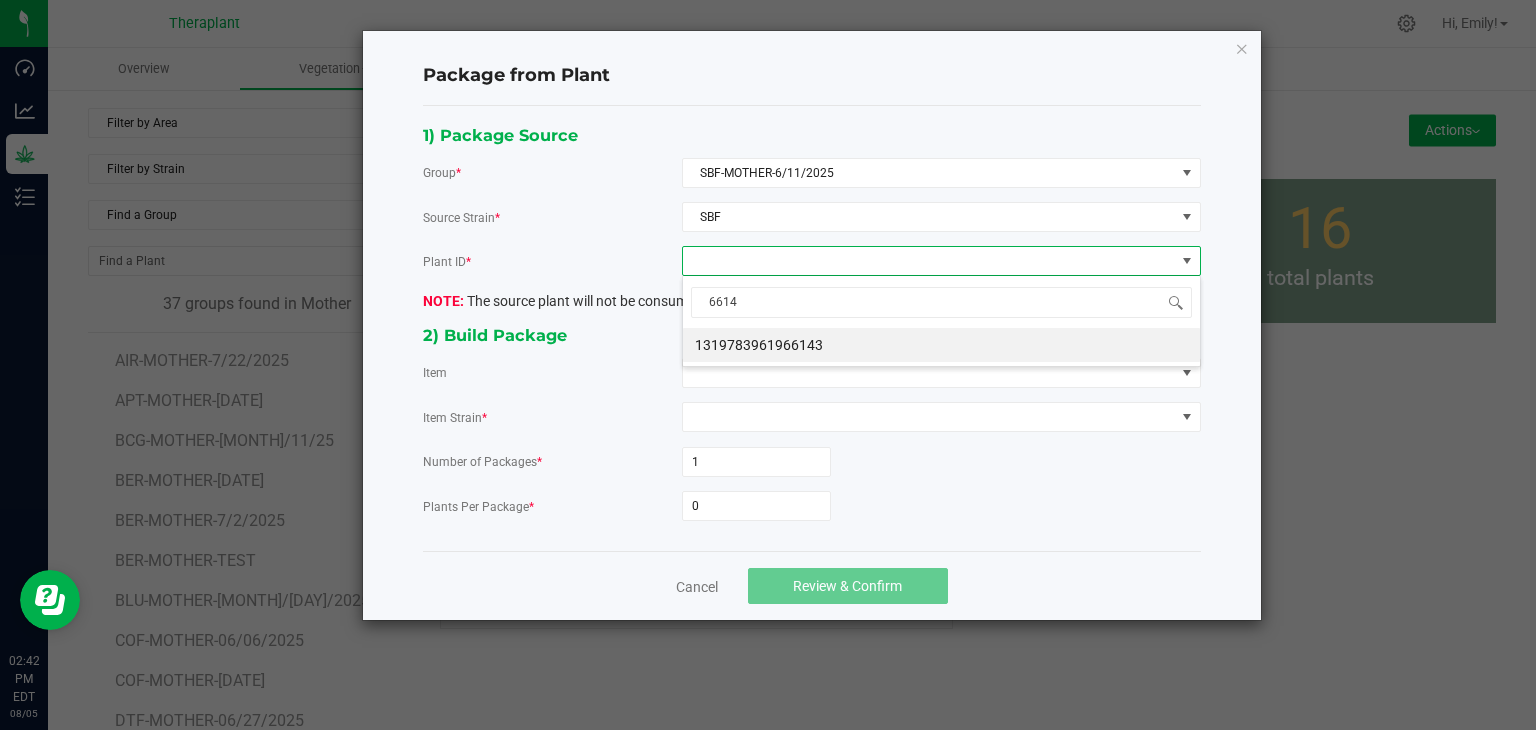 type on "66143" 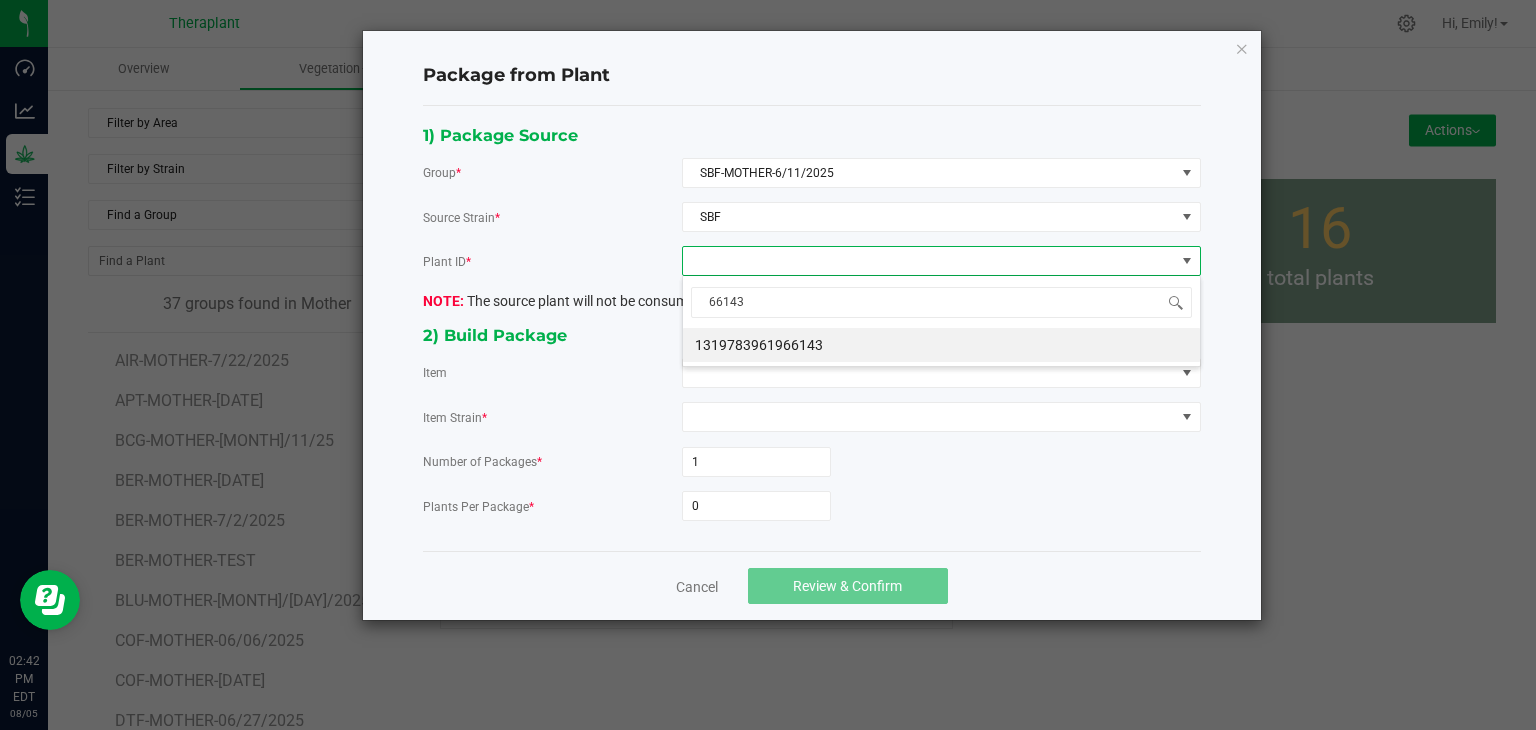 click on "1319783961966143" at bounding box center [941, 345] 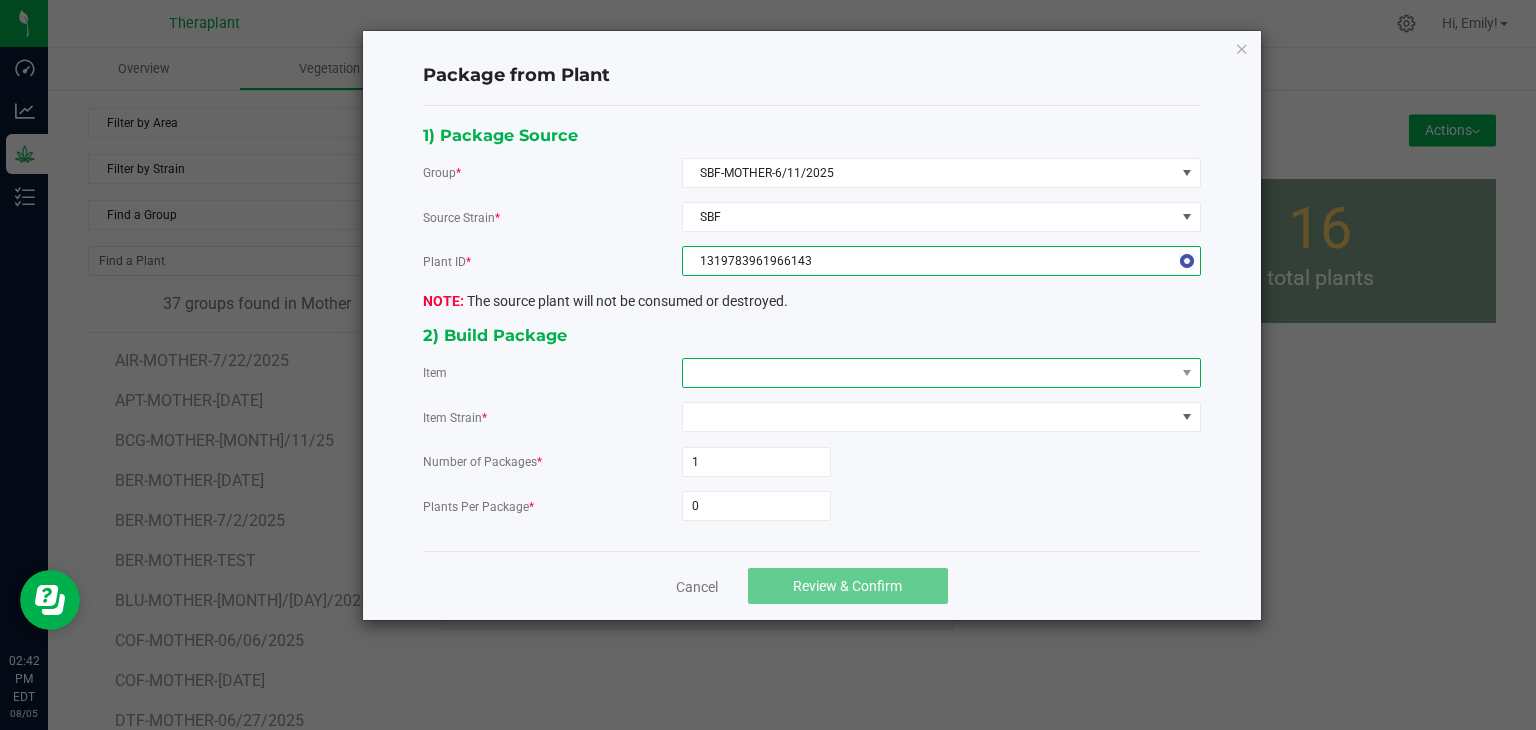 click at bounding box center (929, 373) 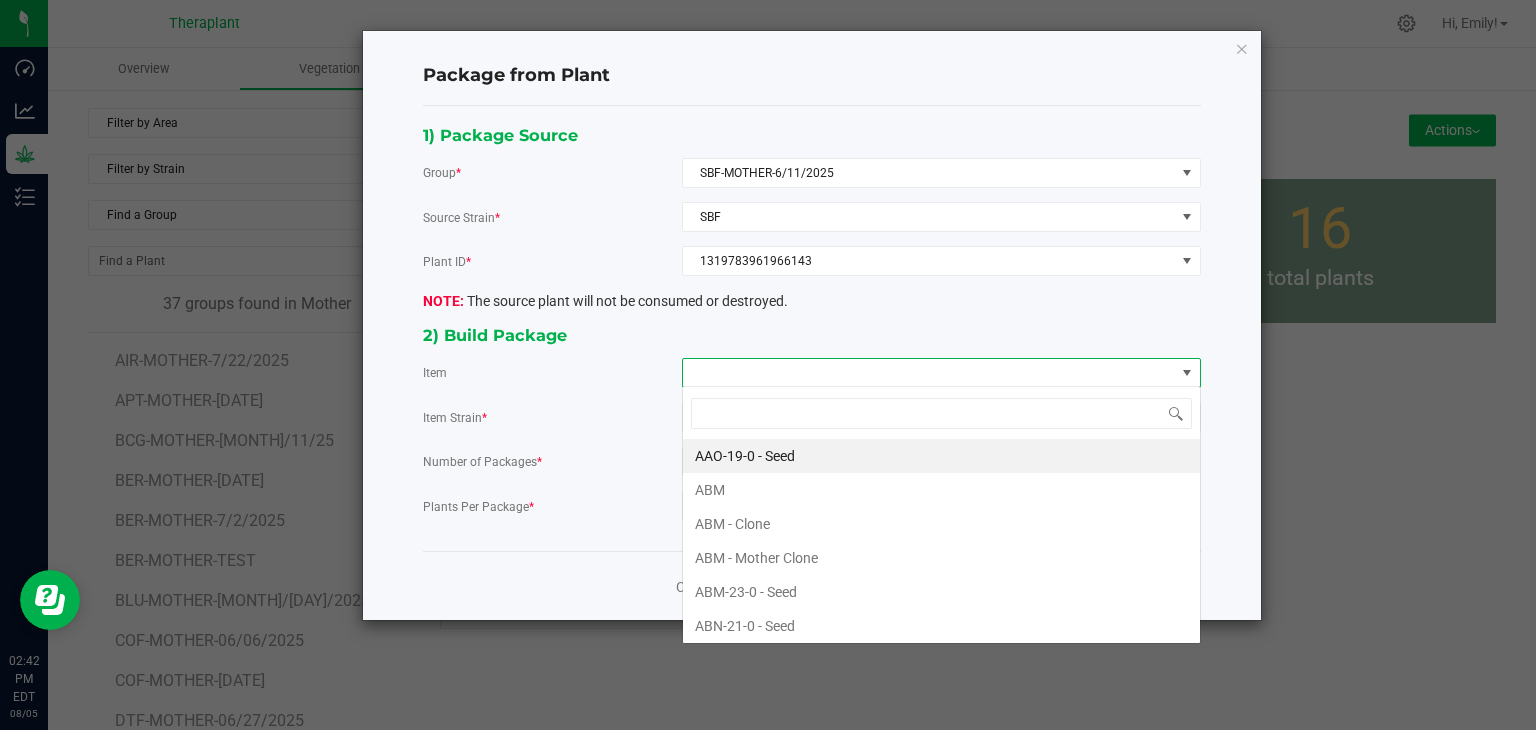scroll, scrollTop: 99970, scrollLeft: 99480, axis: both 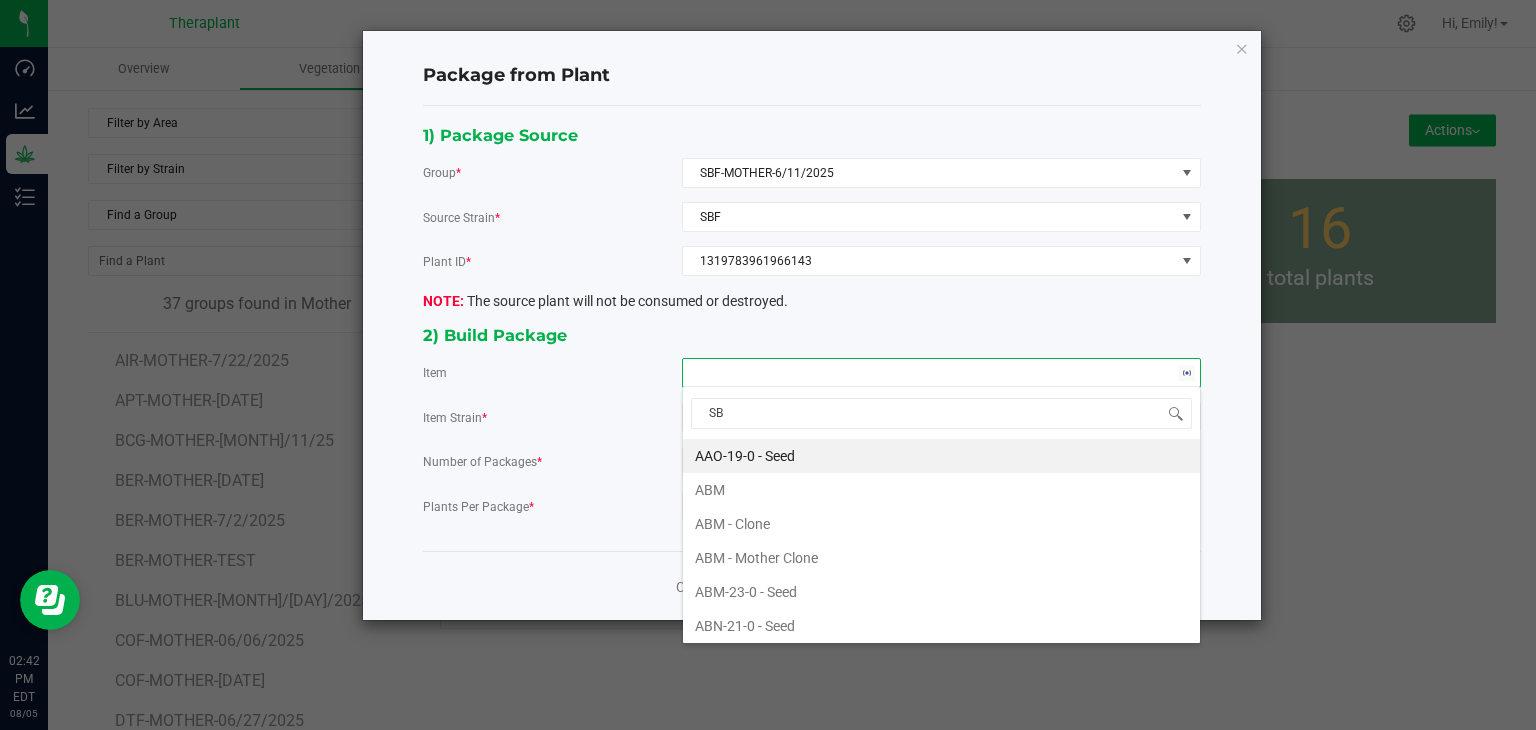 type on "SBF" 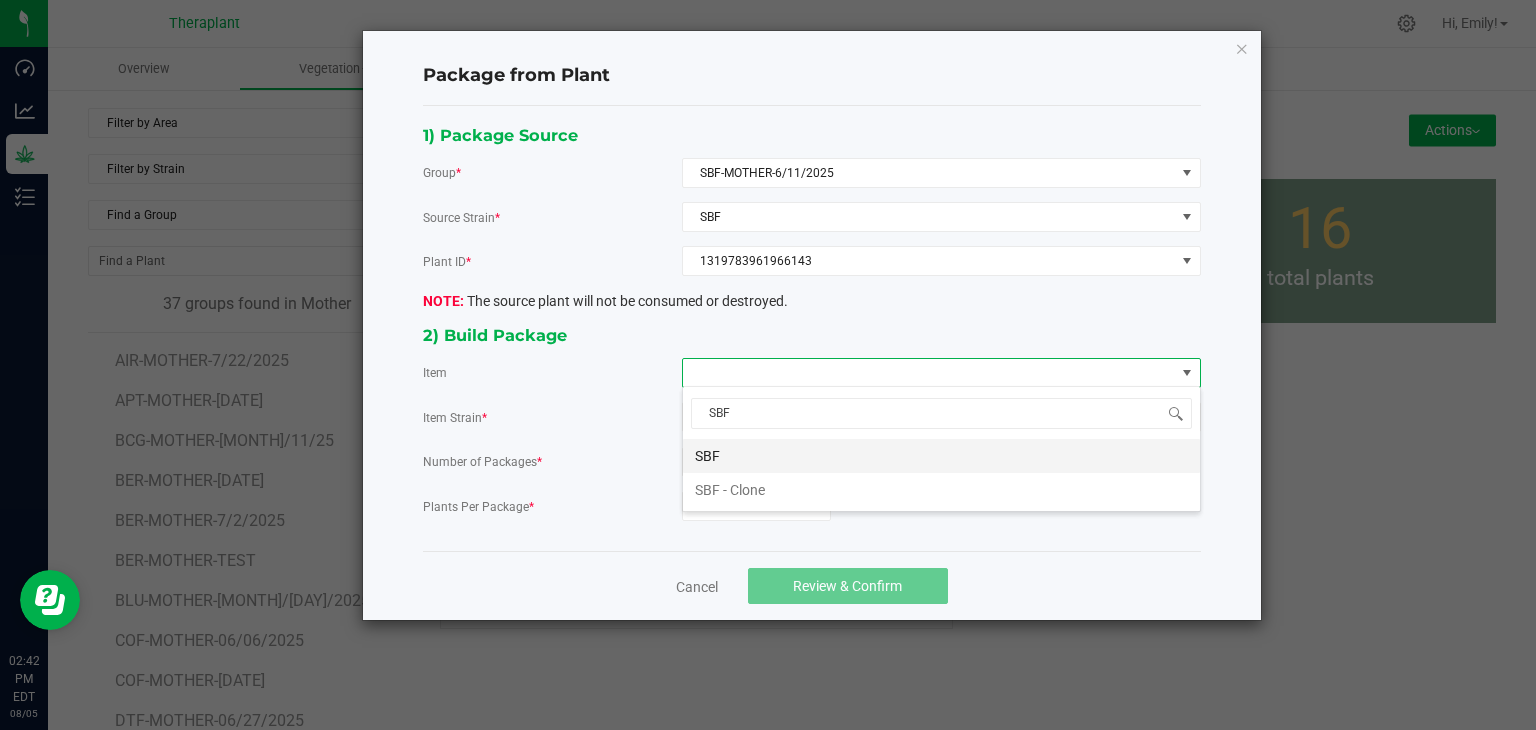 click on "SBF" at bounding box center (941, 456) 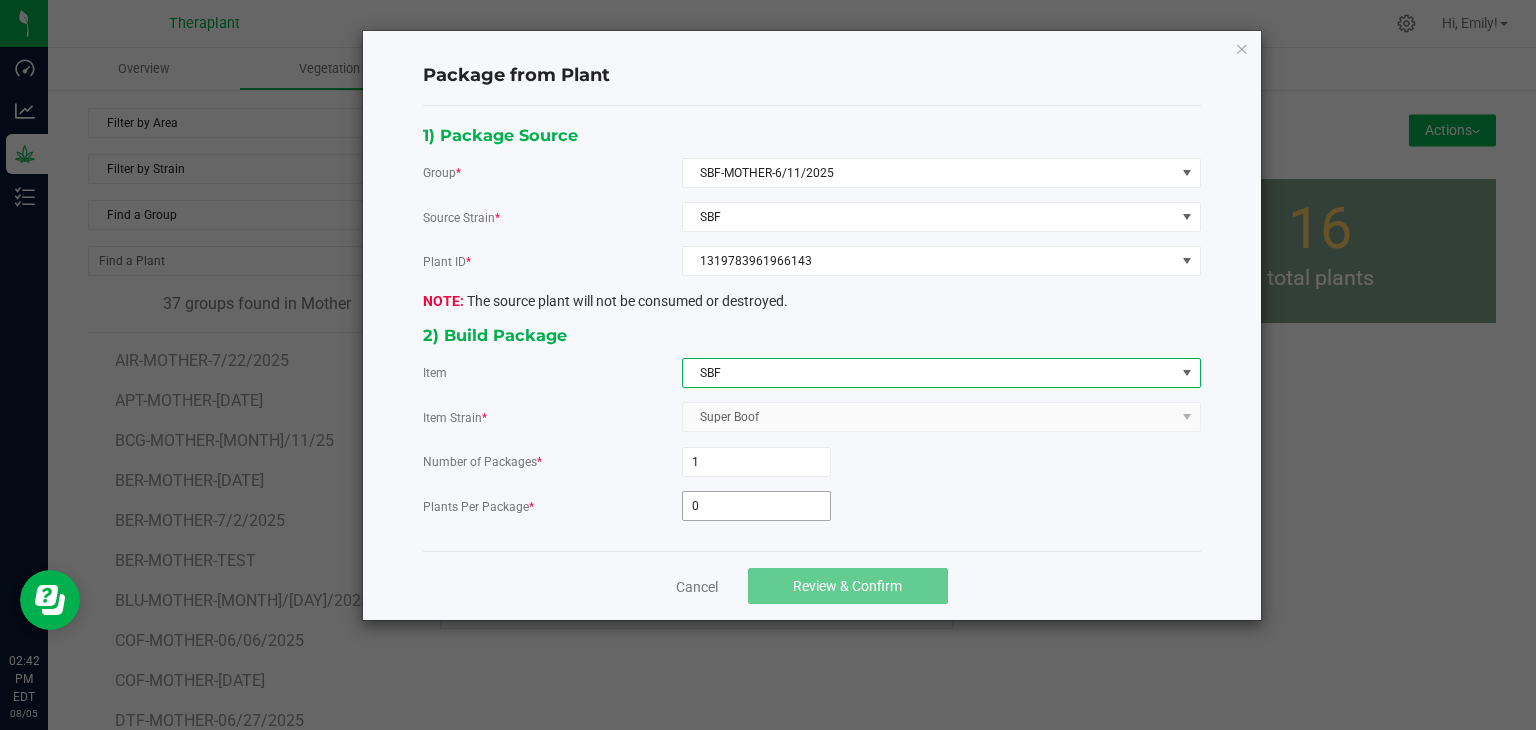 click on "0" at bounding box center [756, 506] 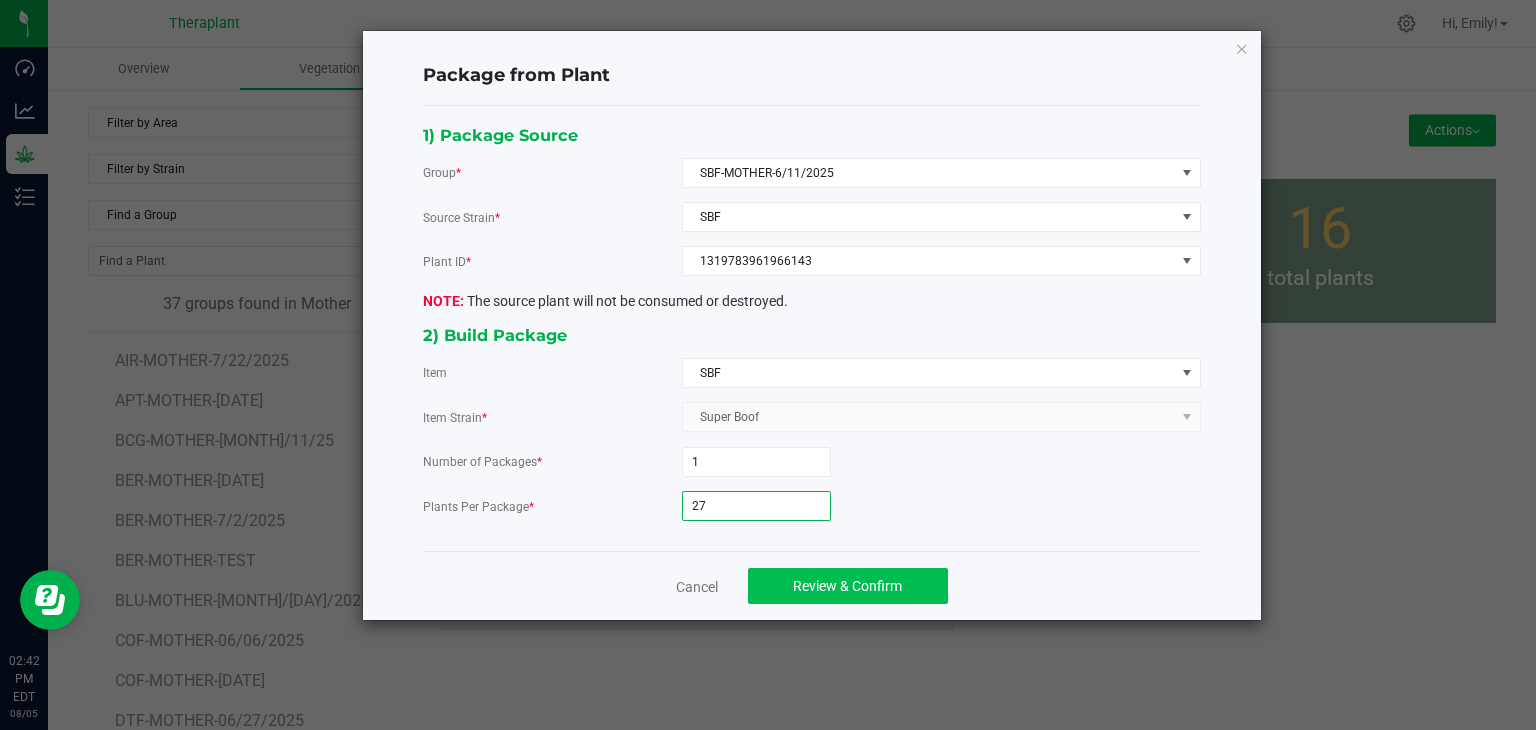 type on "27" 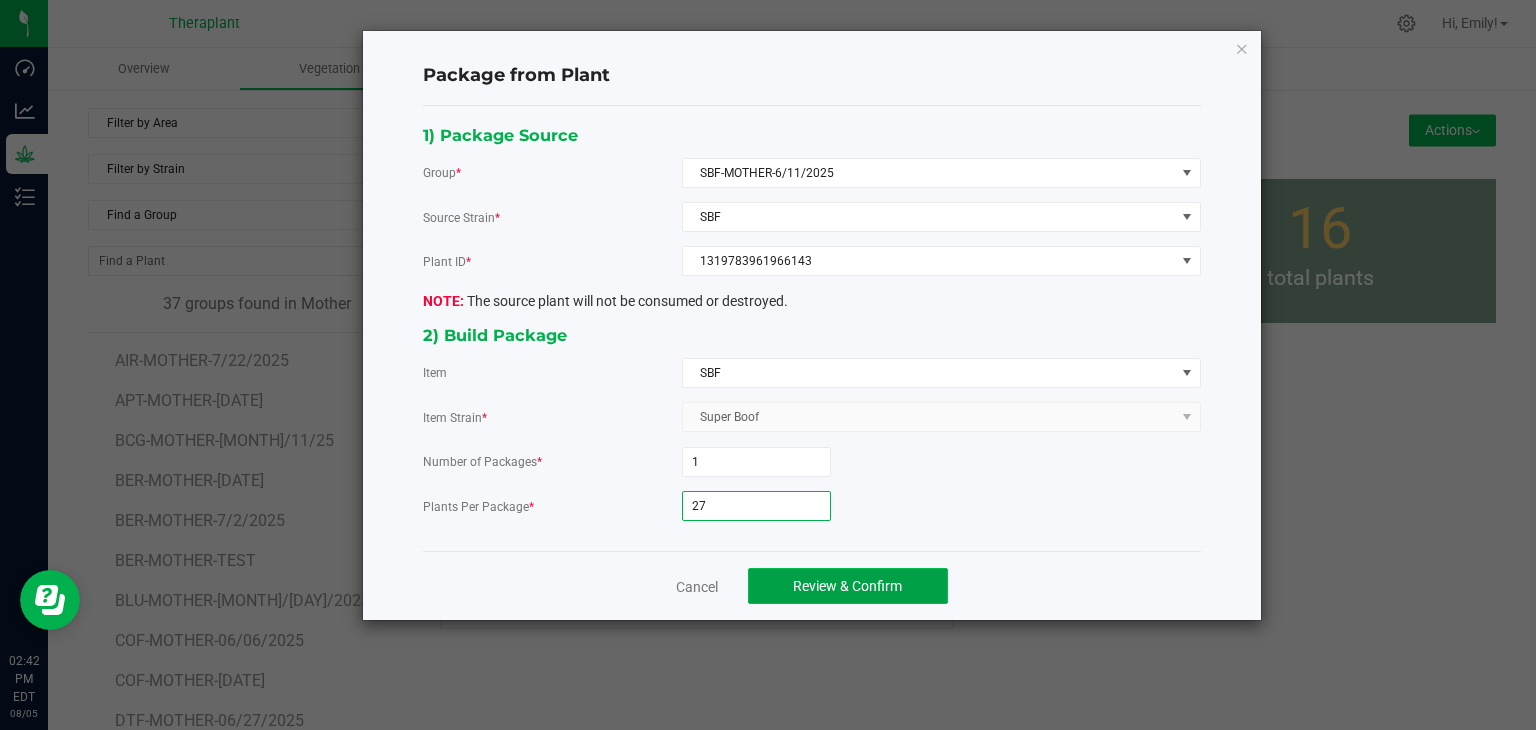 click on "Review & Confirm" 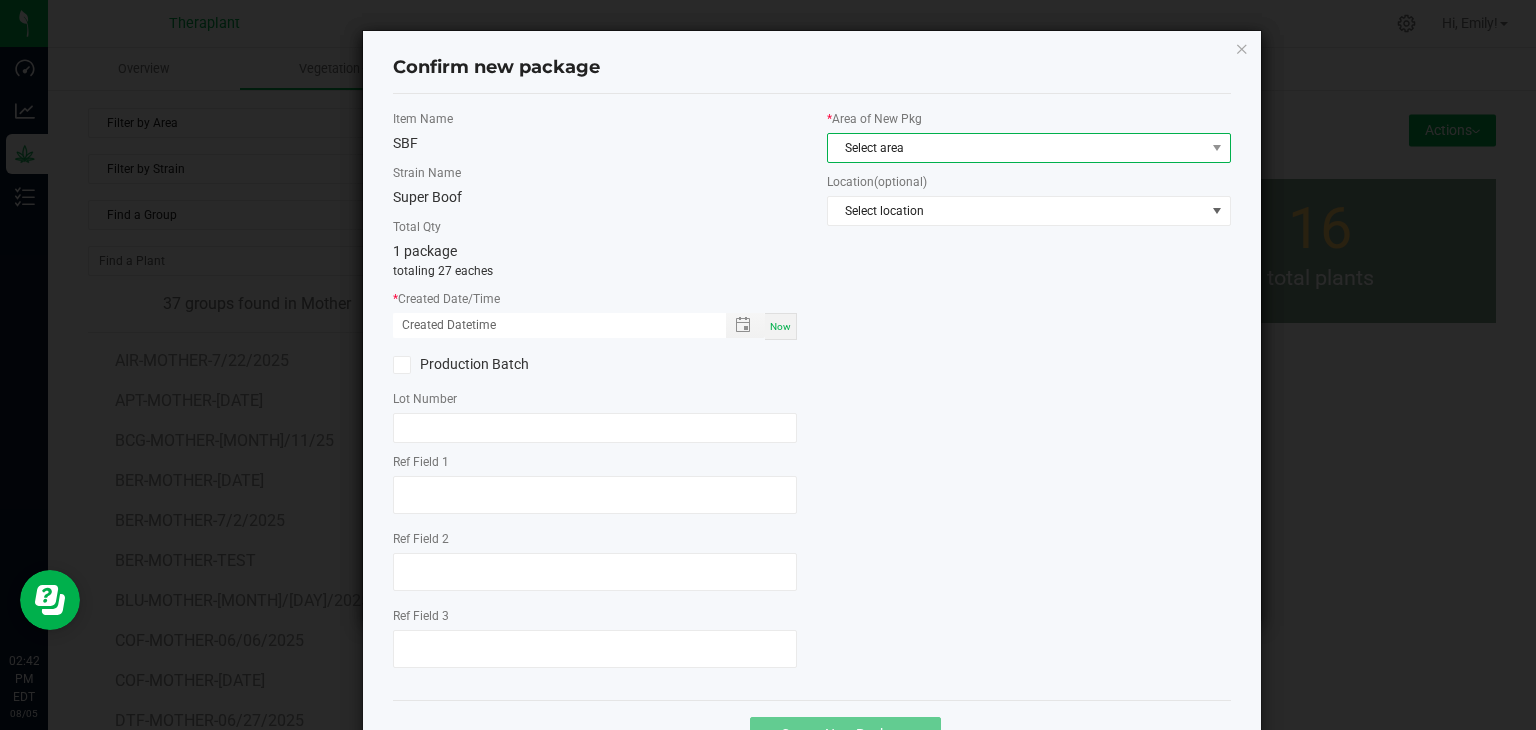click on "Select area" at bounding box center (1016, 148) 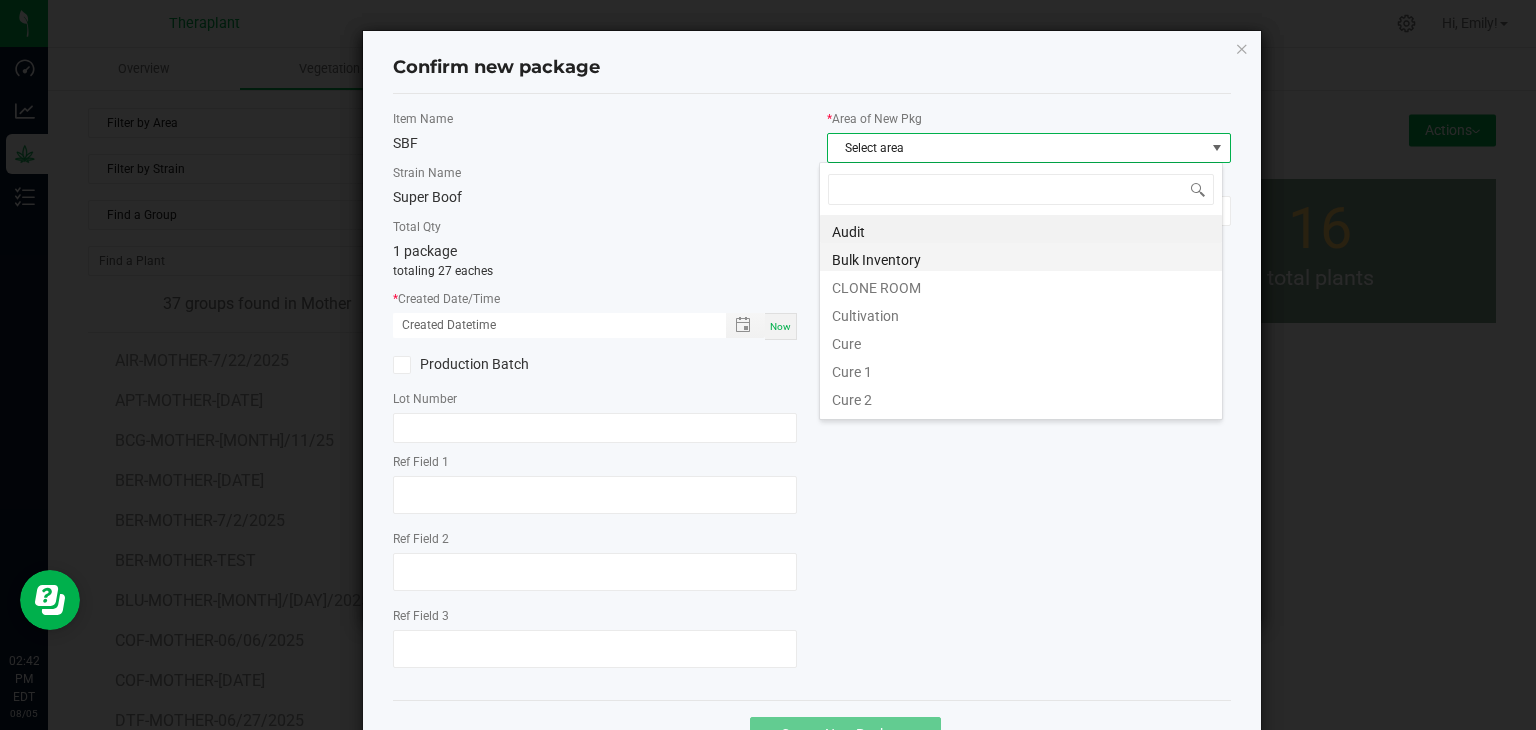 scroll, scrollTop: 99970, scrollLeft: 99596, axis: both 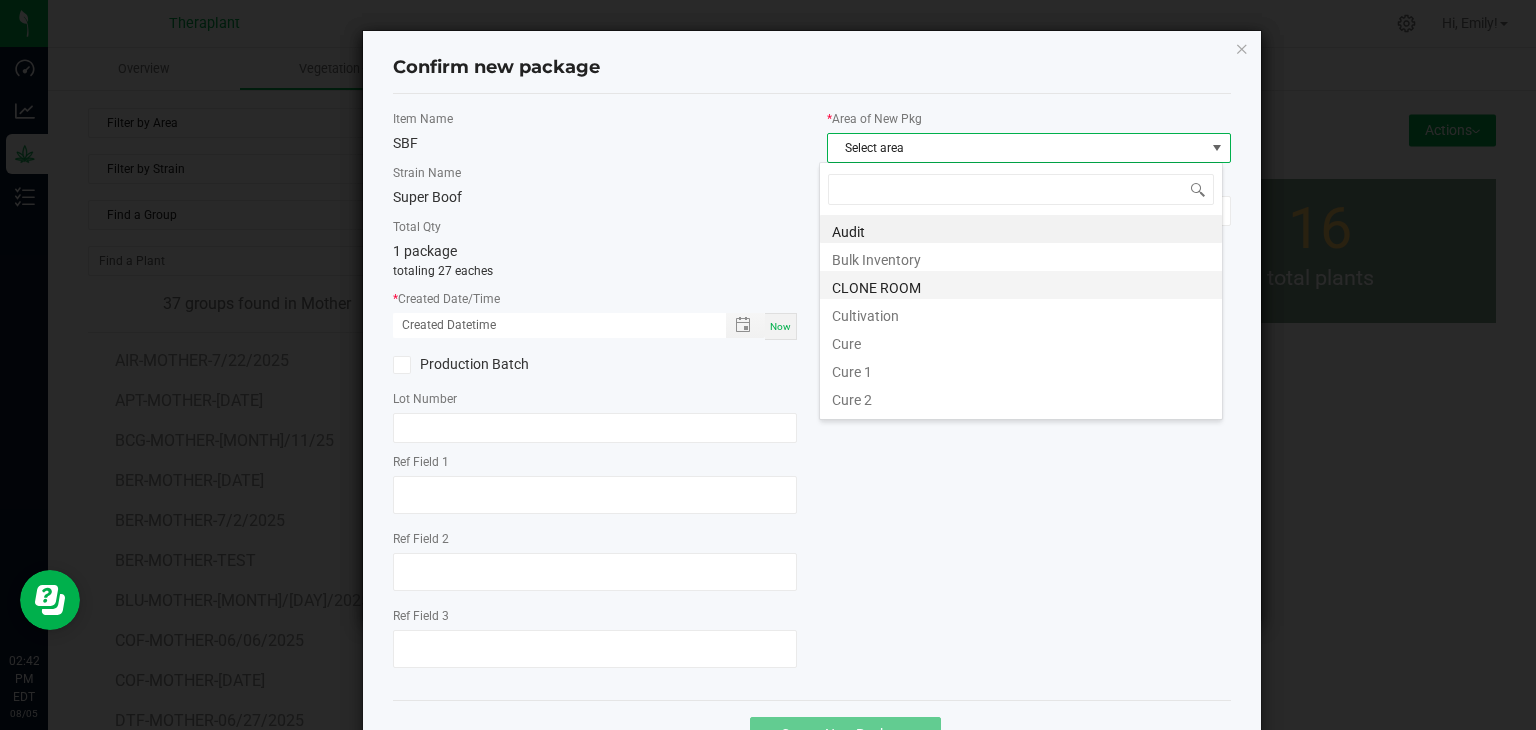 click on "CLONE ROOM" at bounding box center (1021, 285) 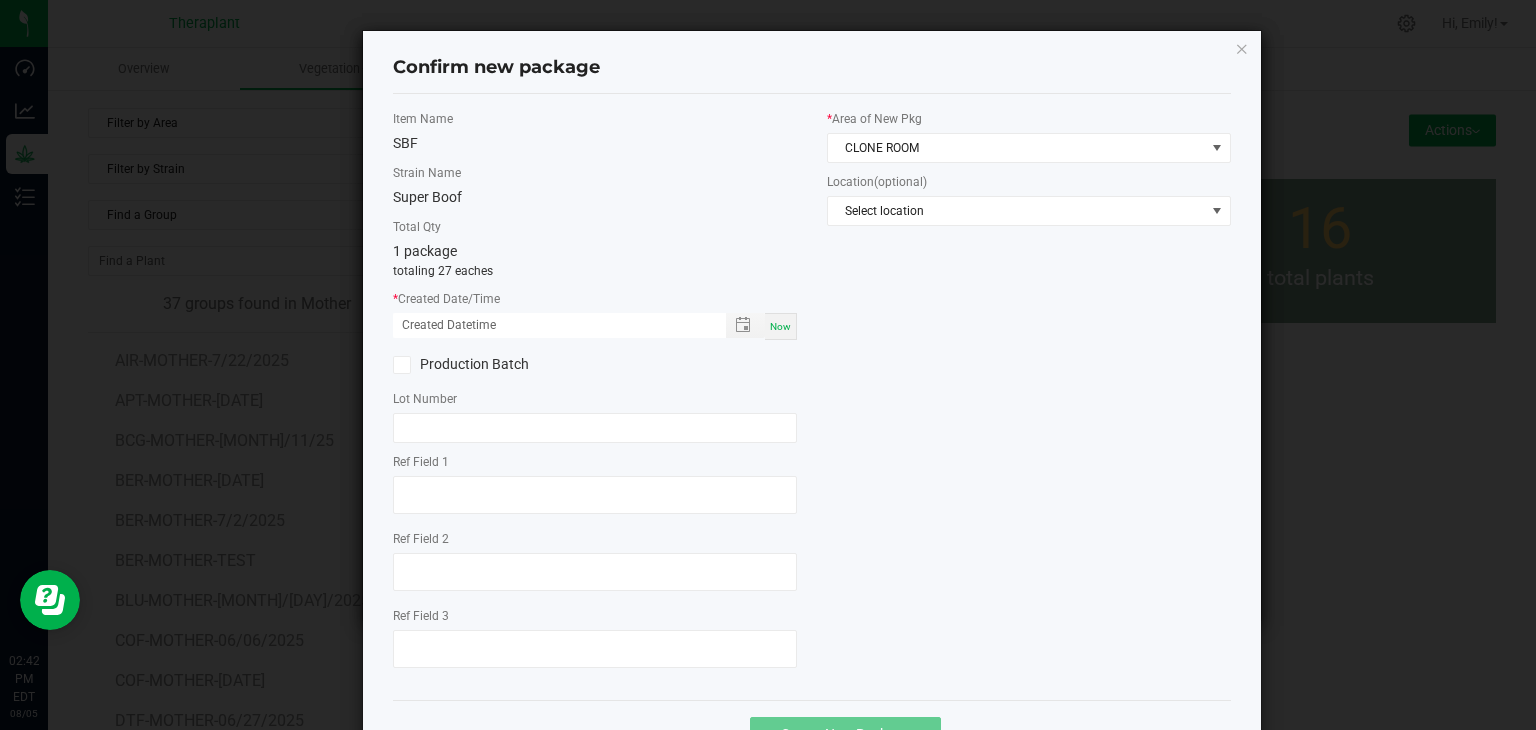 click on "Now" at bounding box center (780, 326) 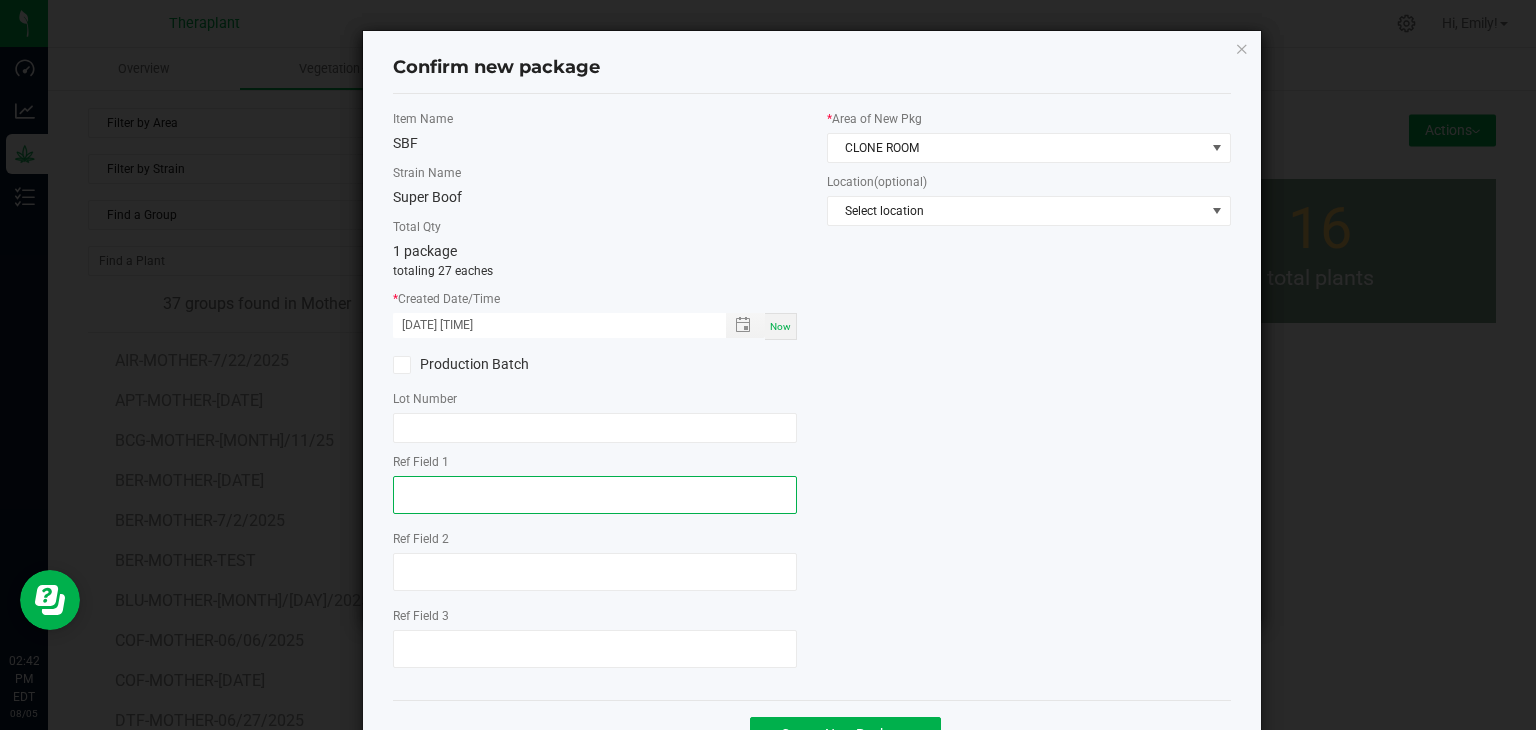 click 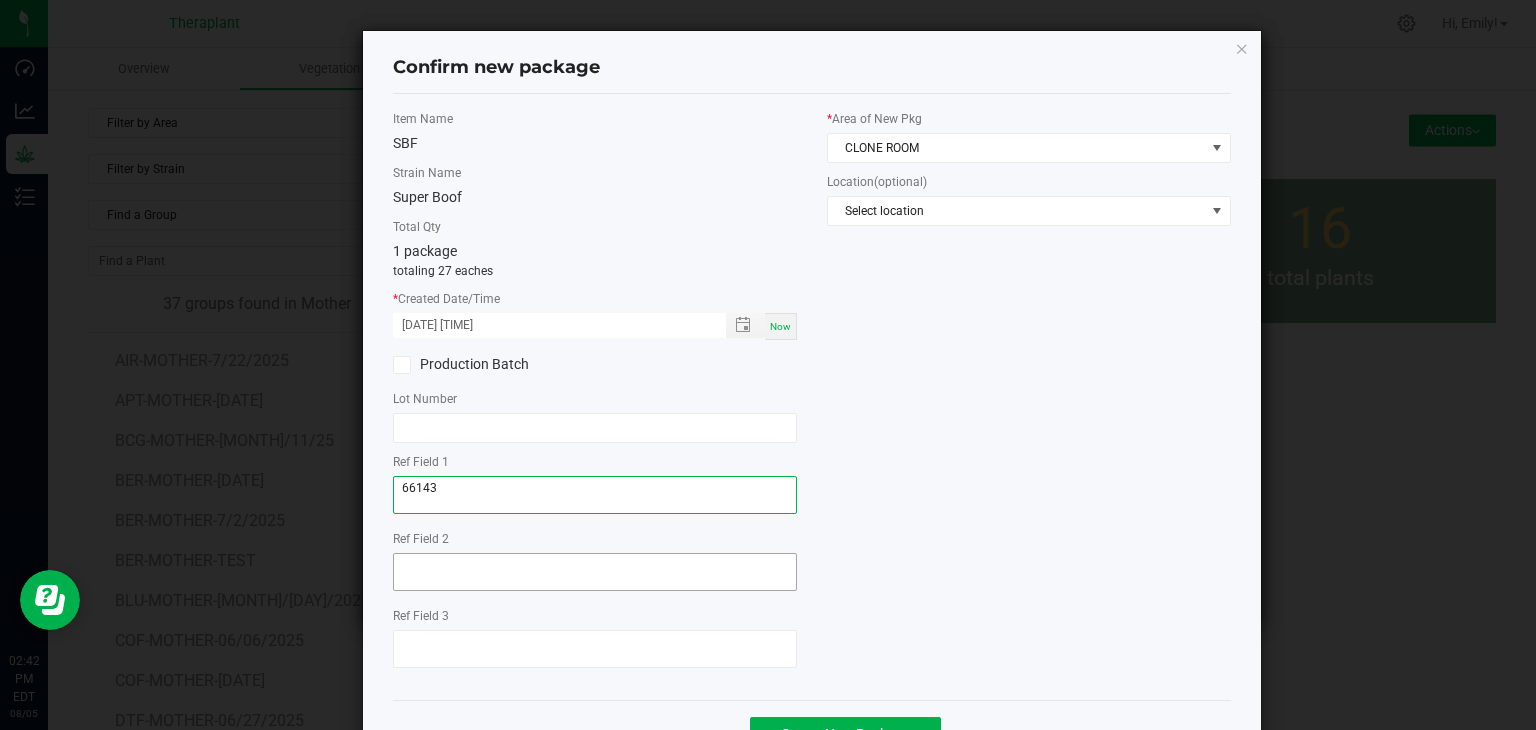 type on "66143" 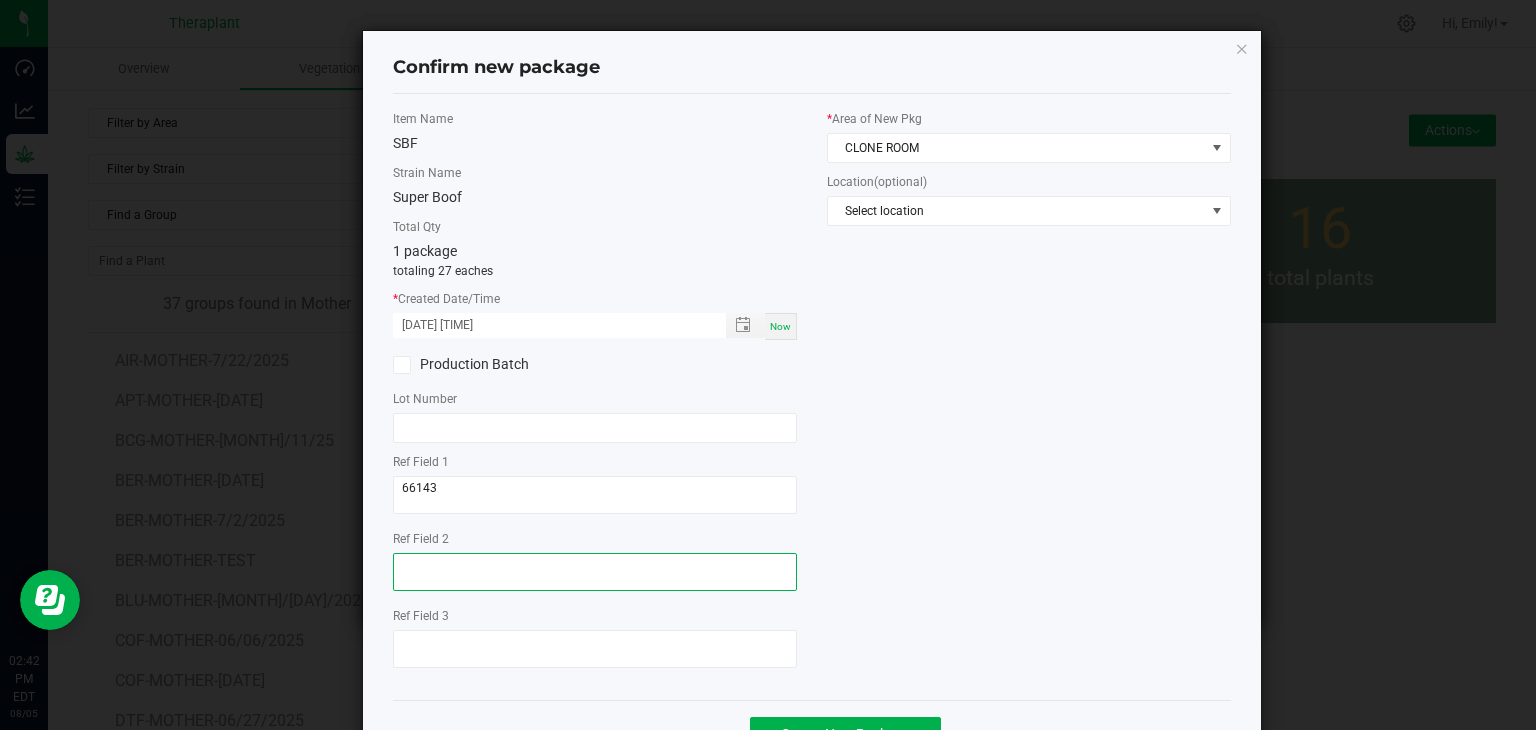 click at bounding box center [595, 572] 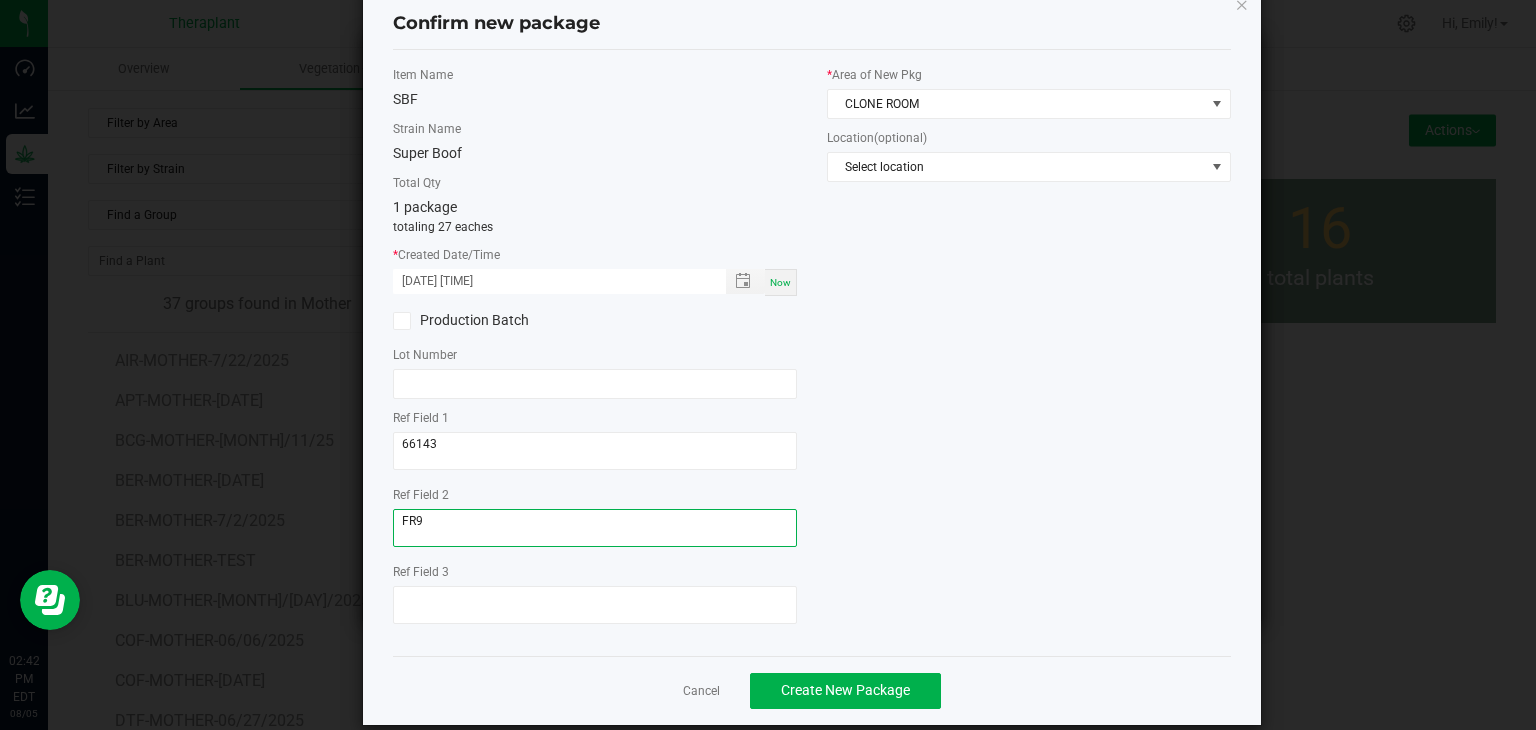 scroll, scrollTop: 69, scrollLeft: 0, axis: vertical 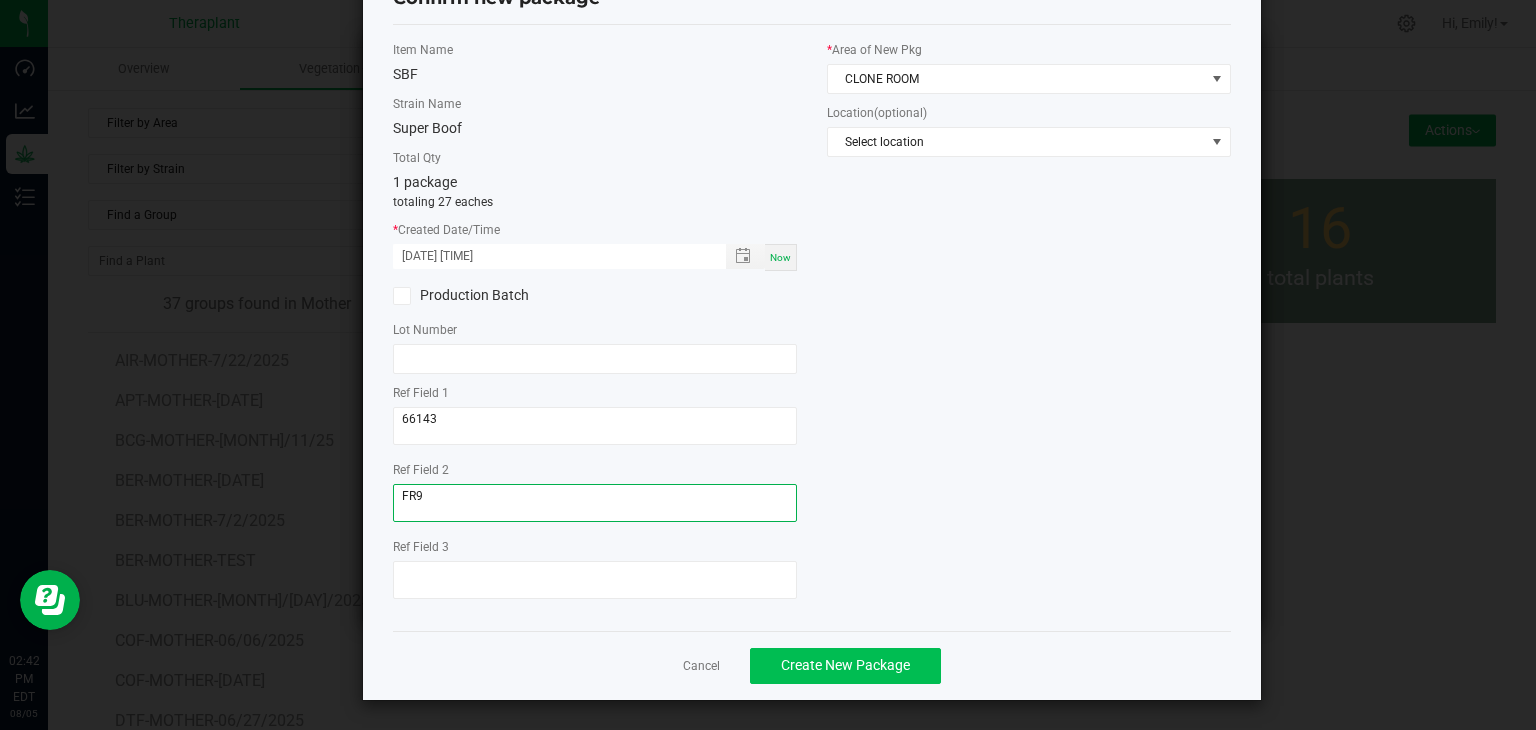 type on "FR9" 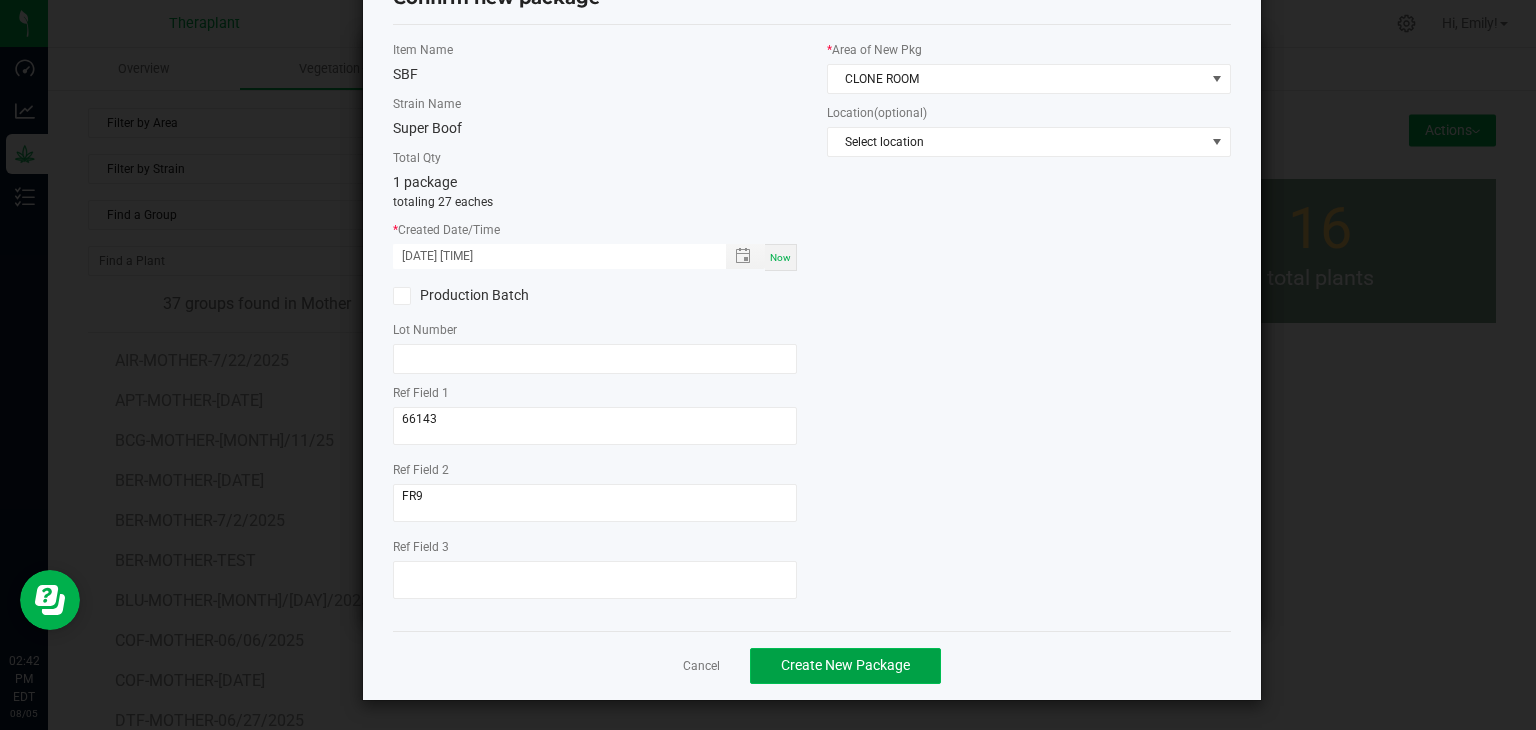 click on "Create New Package" 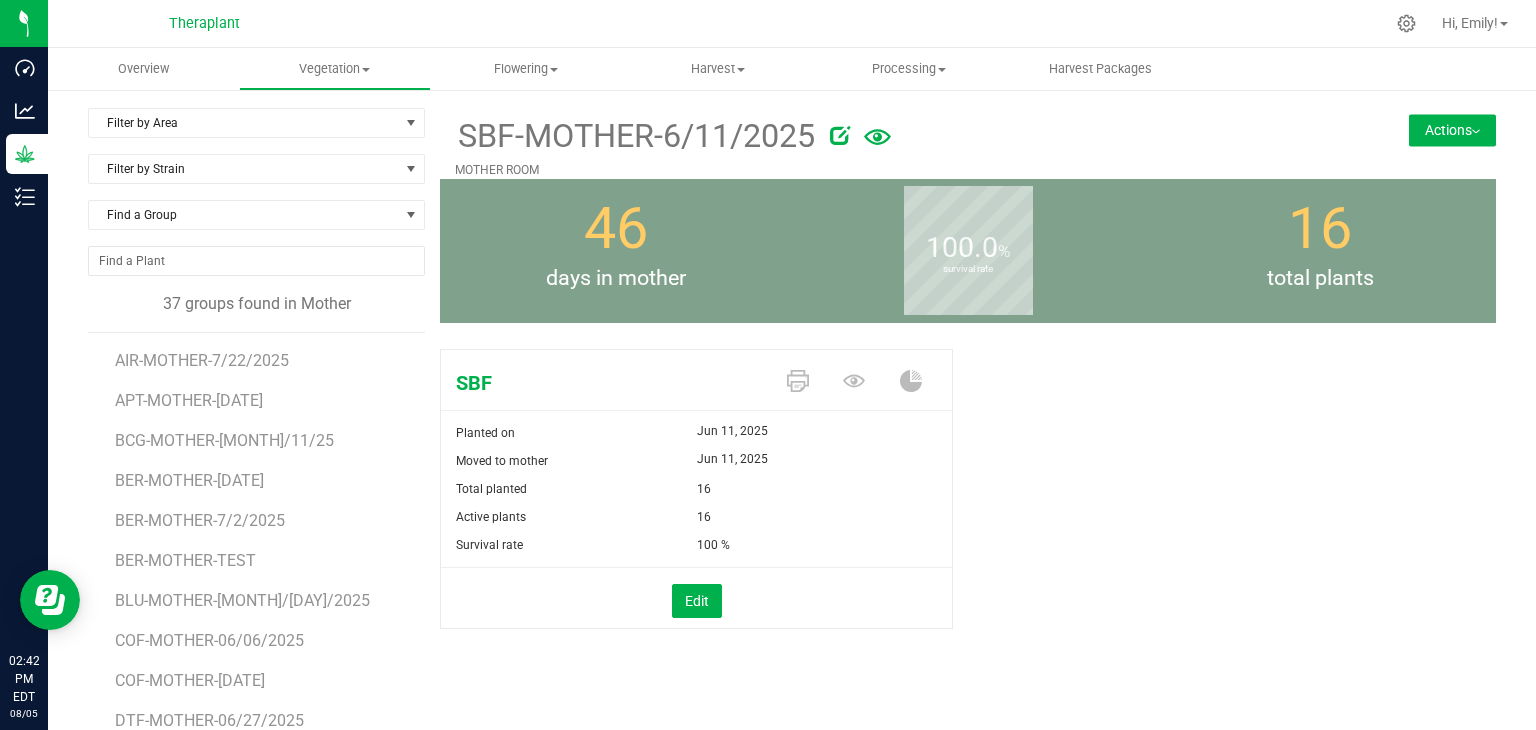 click on "Actions" at bounding box center [1452, 130] 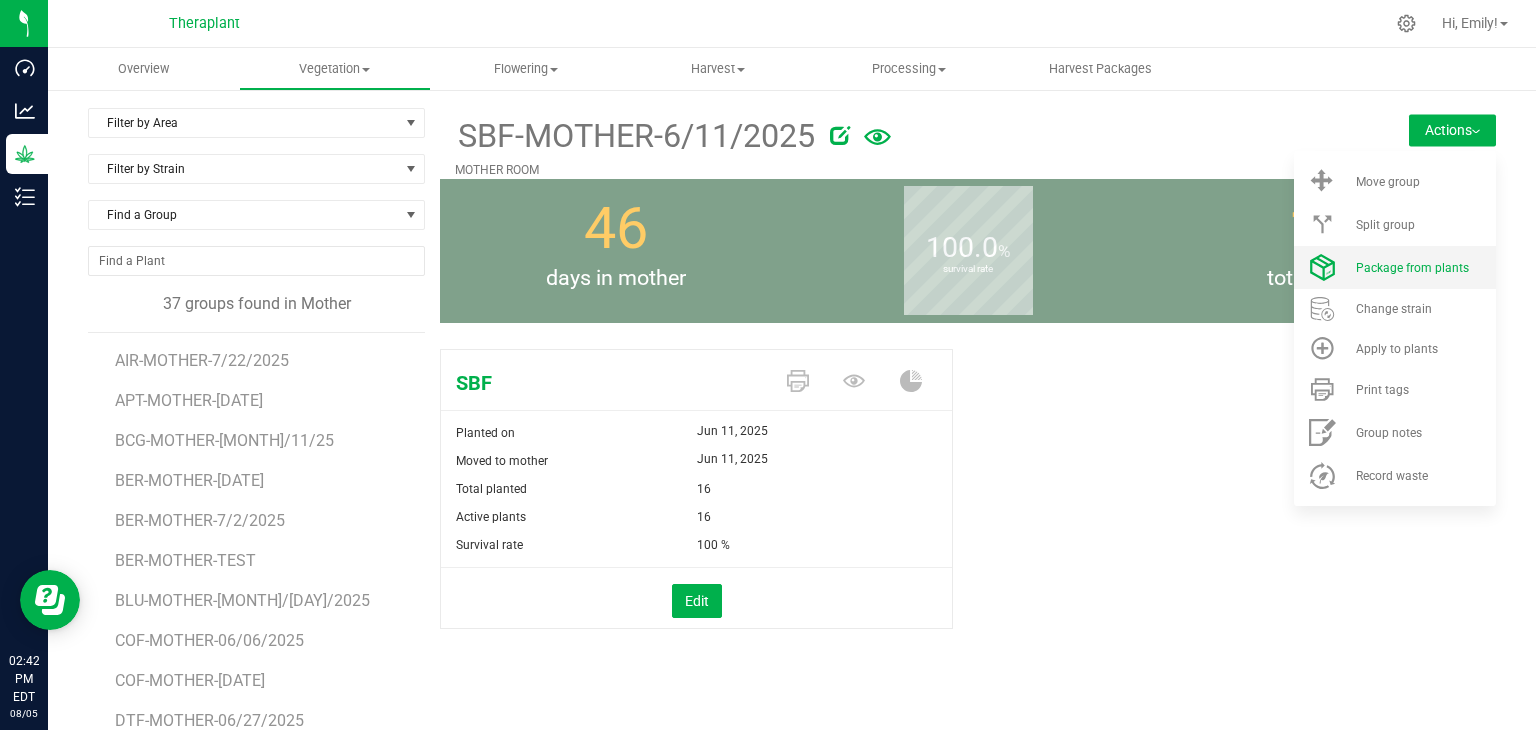 click on "Package from plants" at bounding box center [1412, 268] 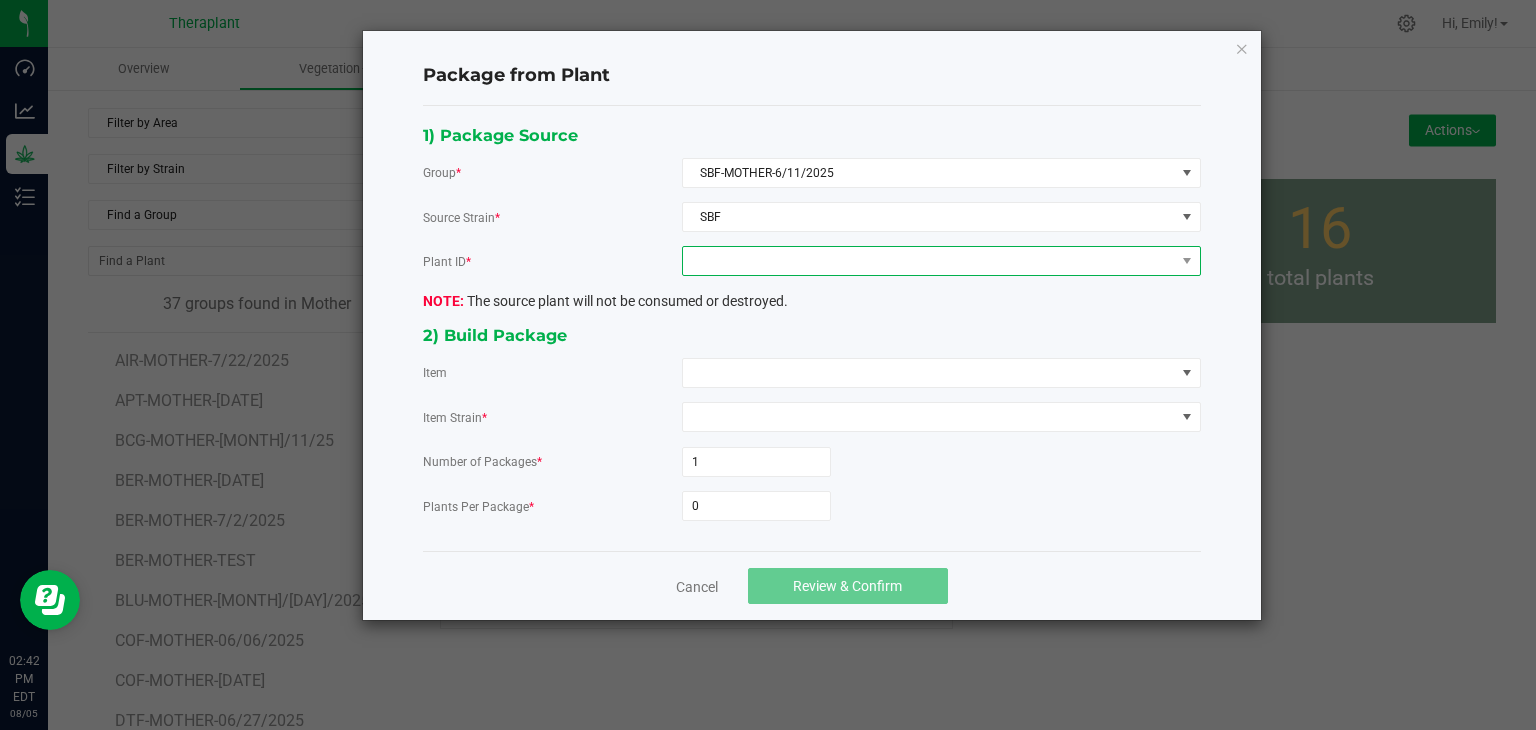 click at bounding box center (929, 261) 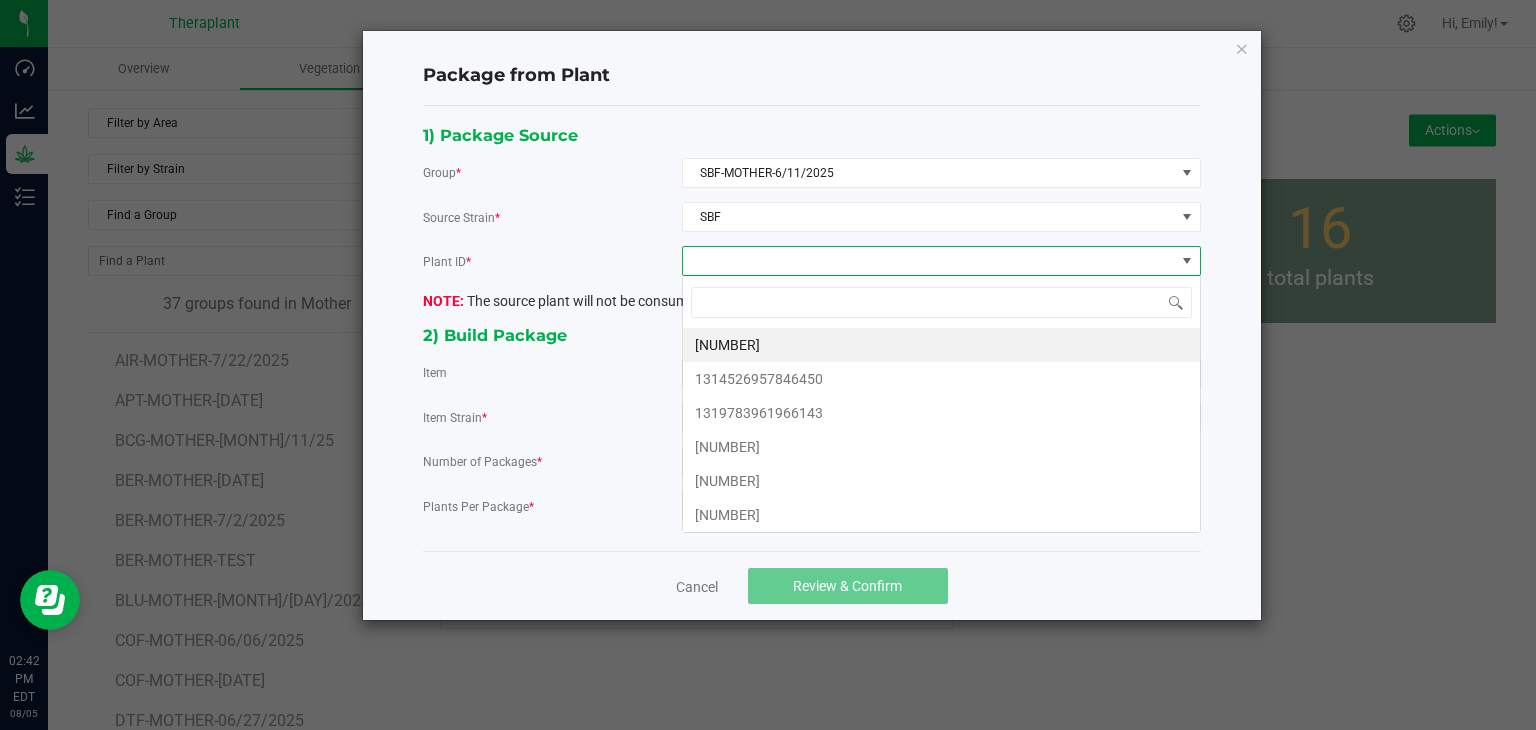 scroll, scrollTop: 99970, scrollLeft: 99480, axis: both 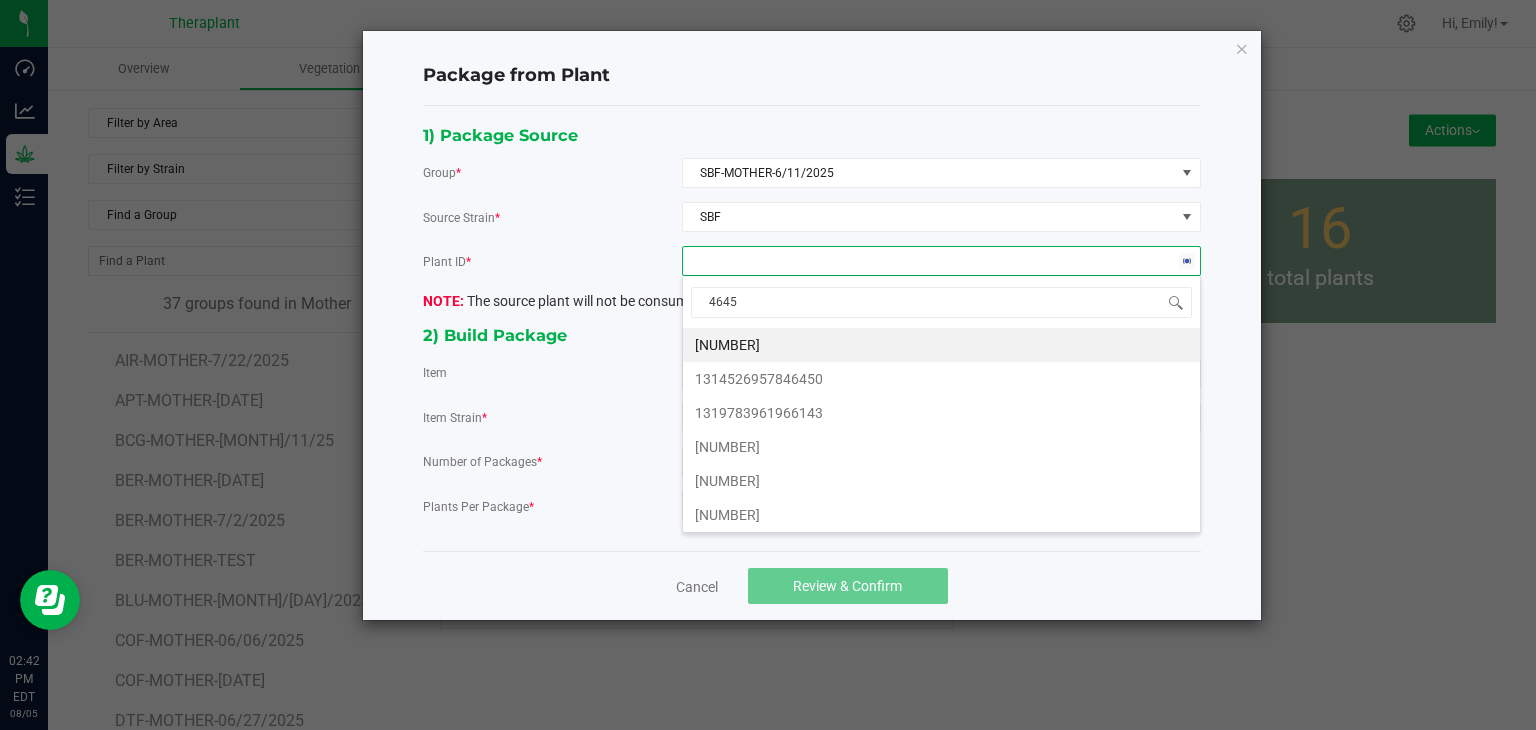 type on "46450" 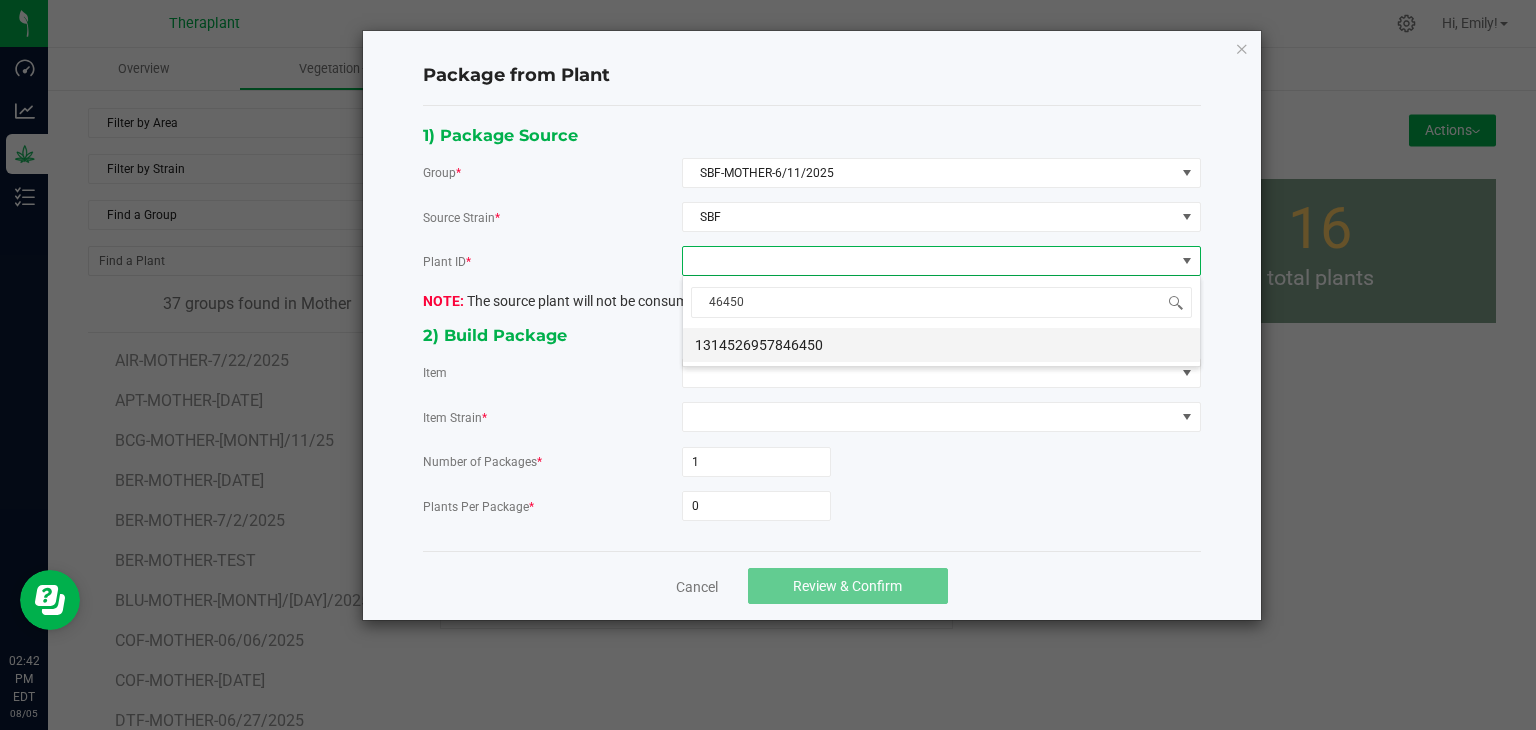 click on "1314526957846450" at bounding box center [941, 345] 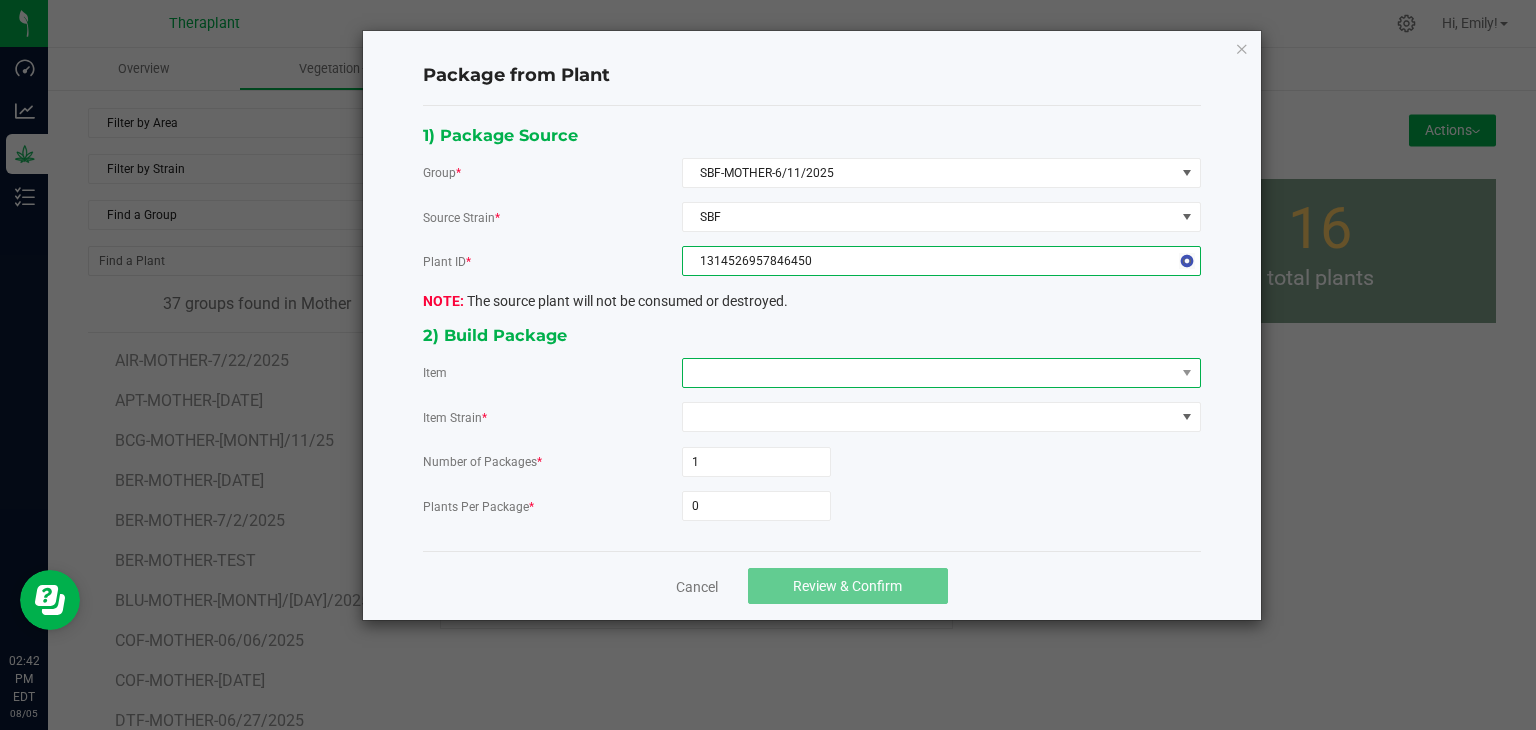 click at bounding box center [929, 373] 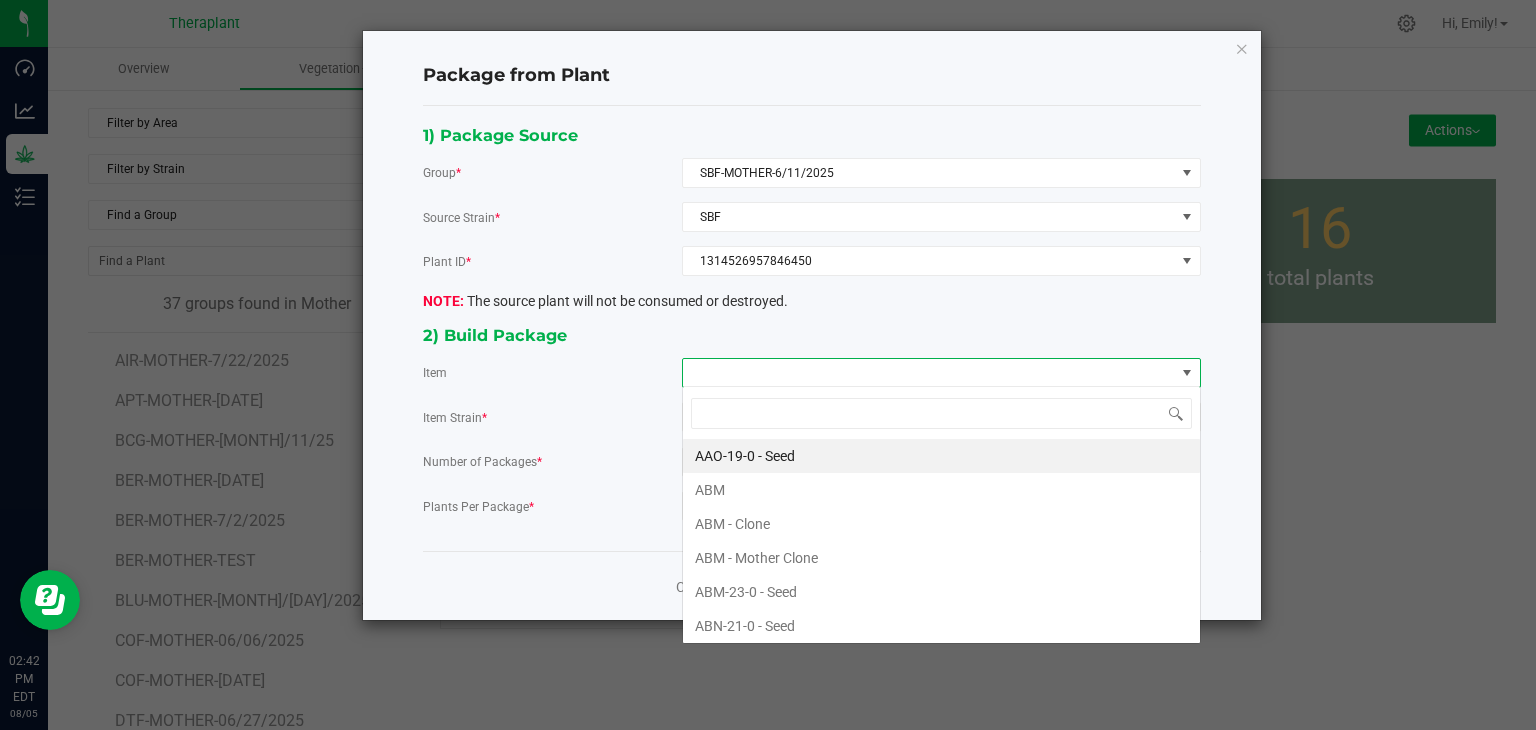 scroll, scrollTop: 99970, scrollLeft: 99480, axis: both 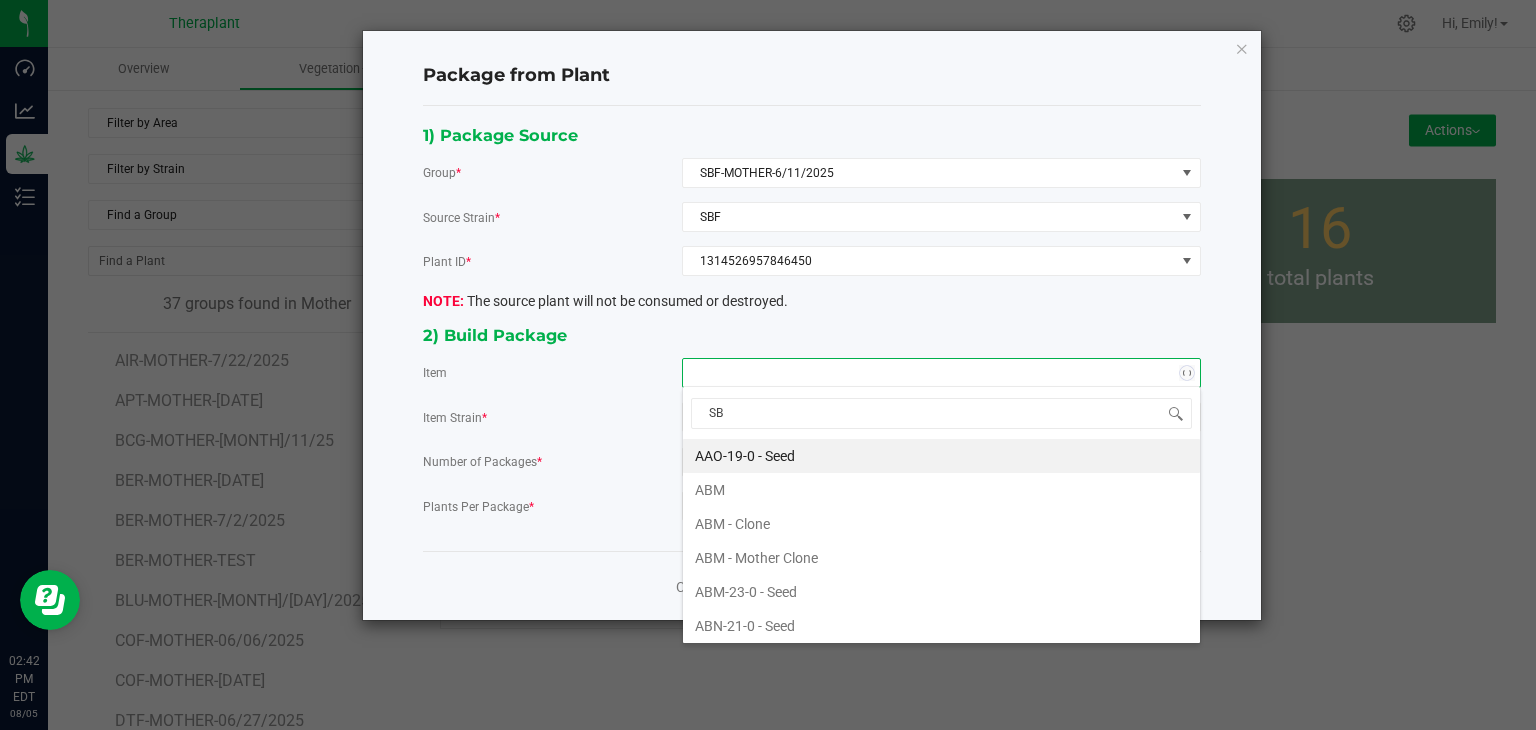 type on "SBF" 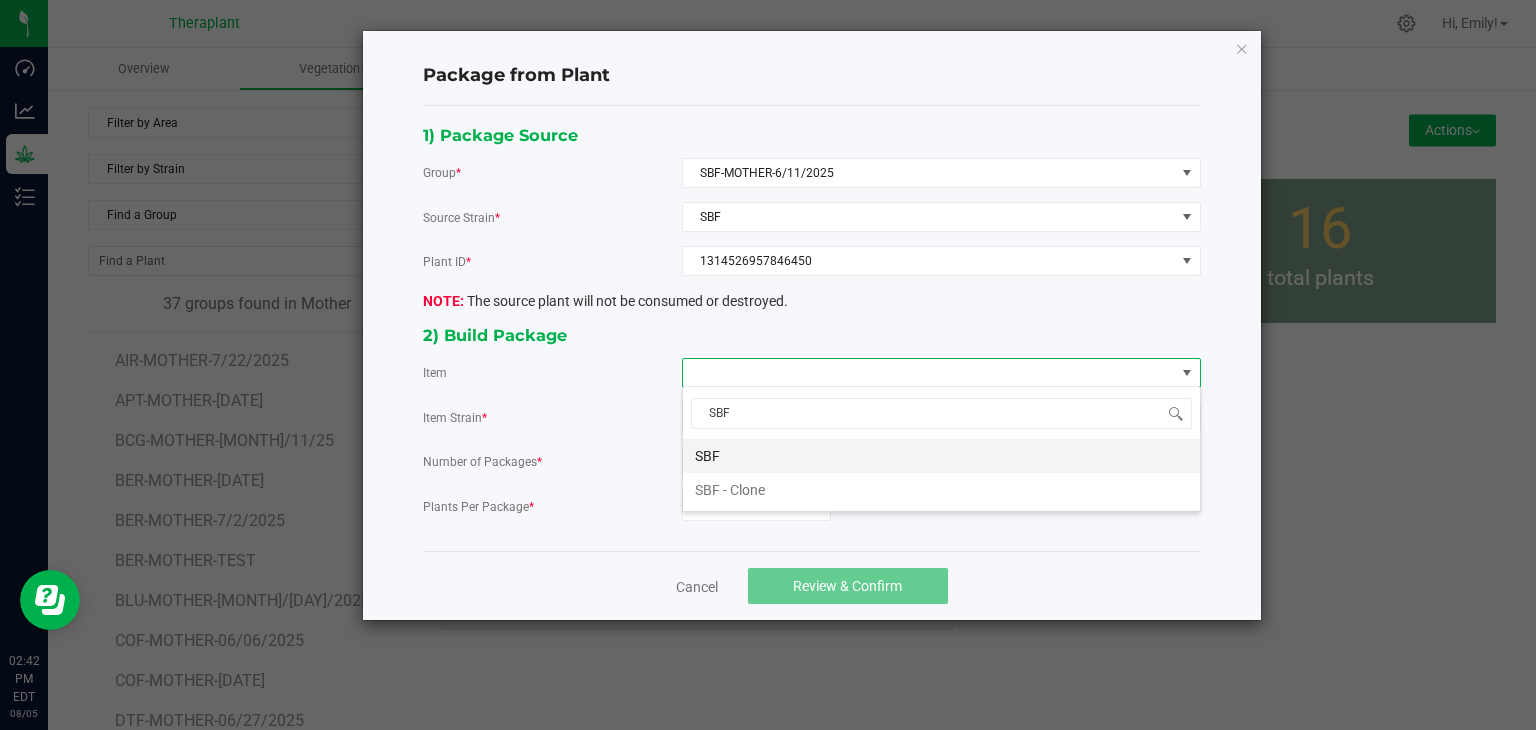 click on "SBF" at bounding box center (941, 456) 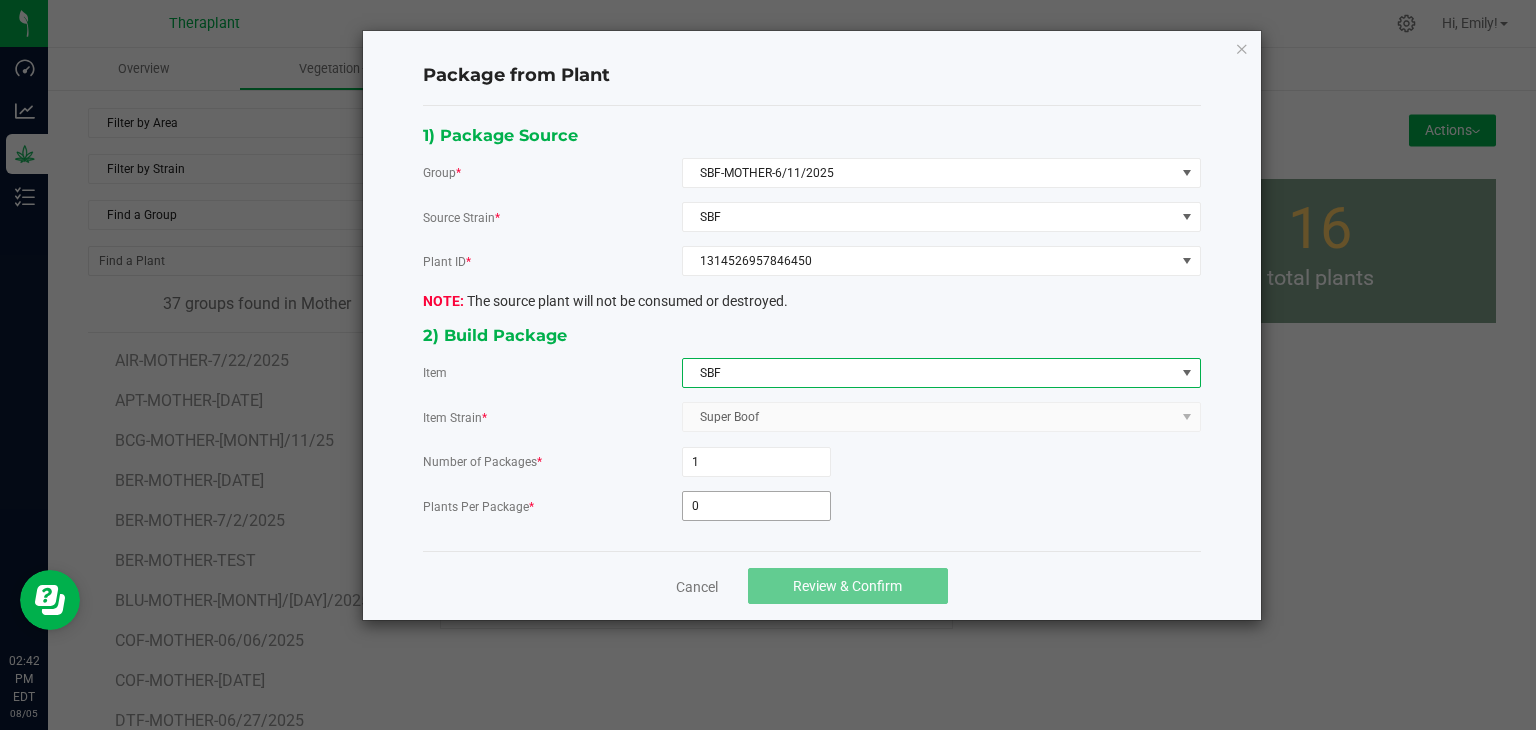 click on "0" at bounding box center [756, 506] 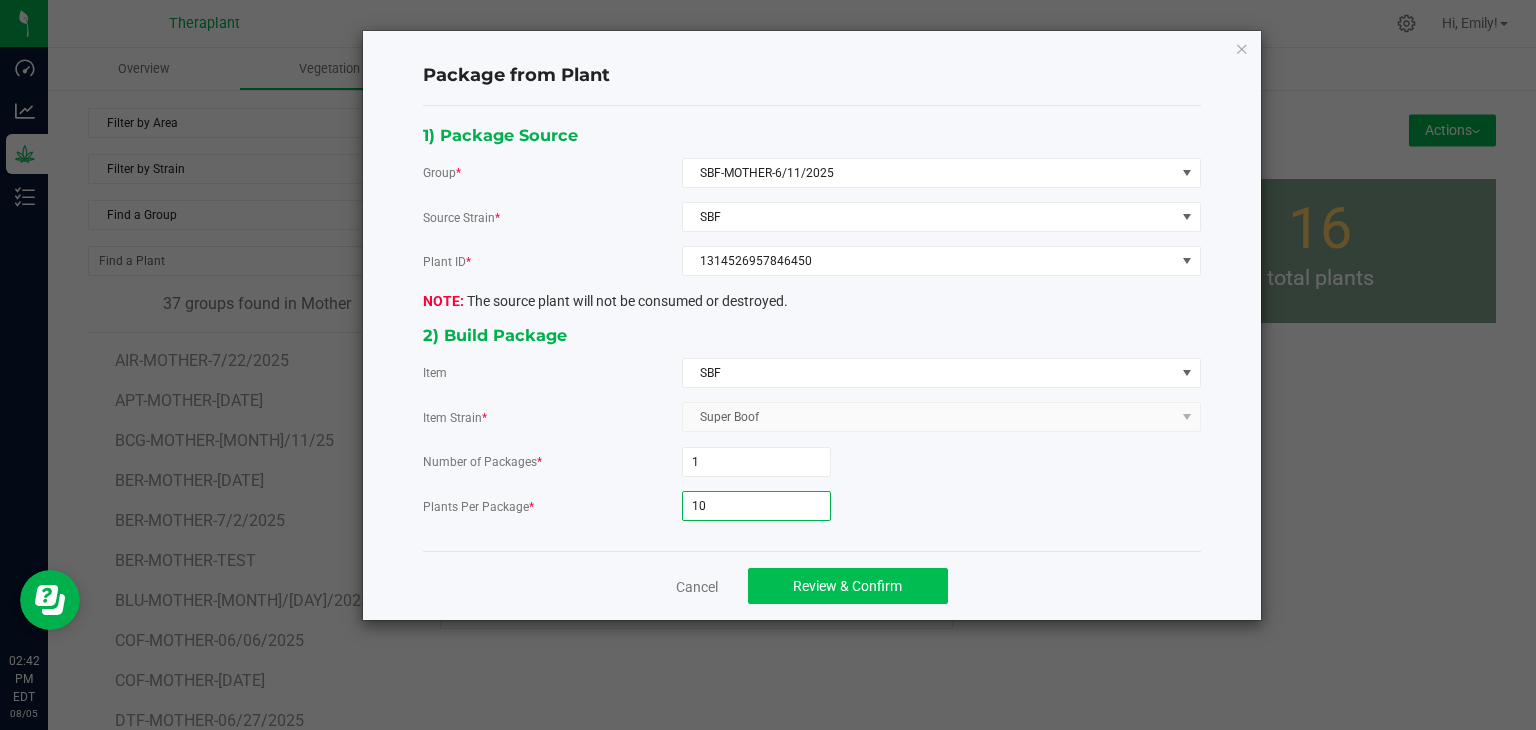 type on "10" 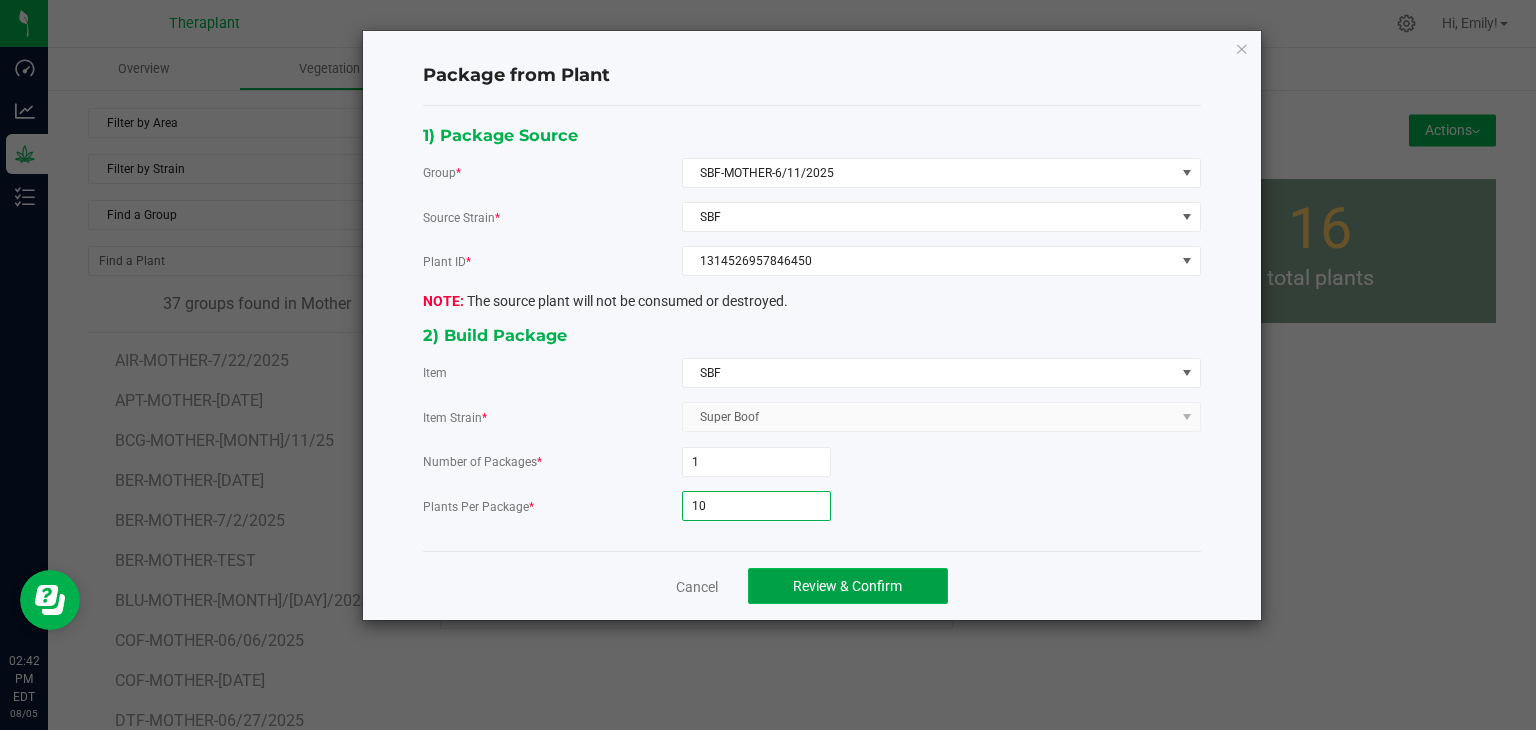 click on "Review & Confirm" 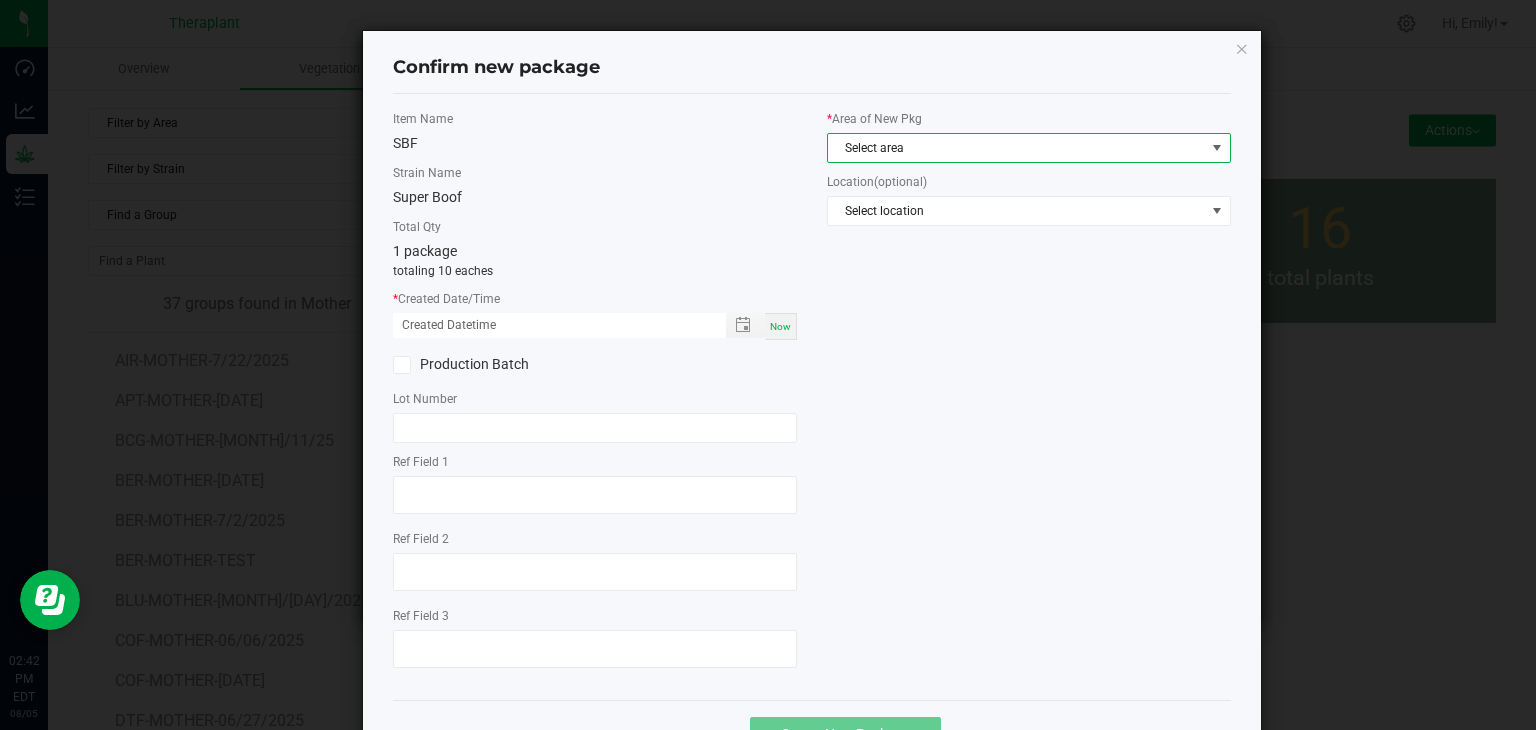 click on "Select area" at bounding box center (1016, 148) 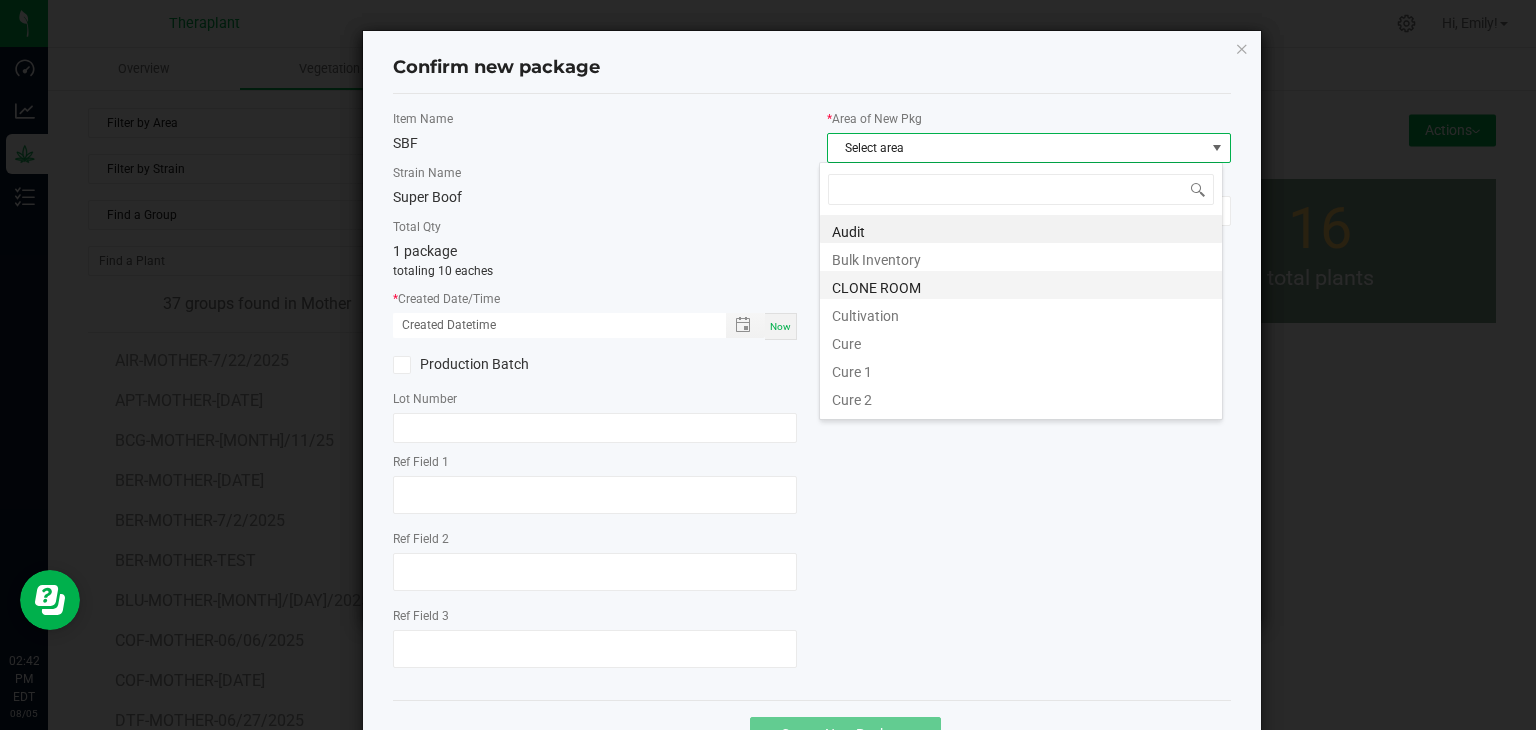 scroll, scrollTop: 99970, scrollLeft: 99596, axis: both 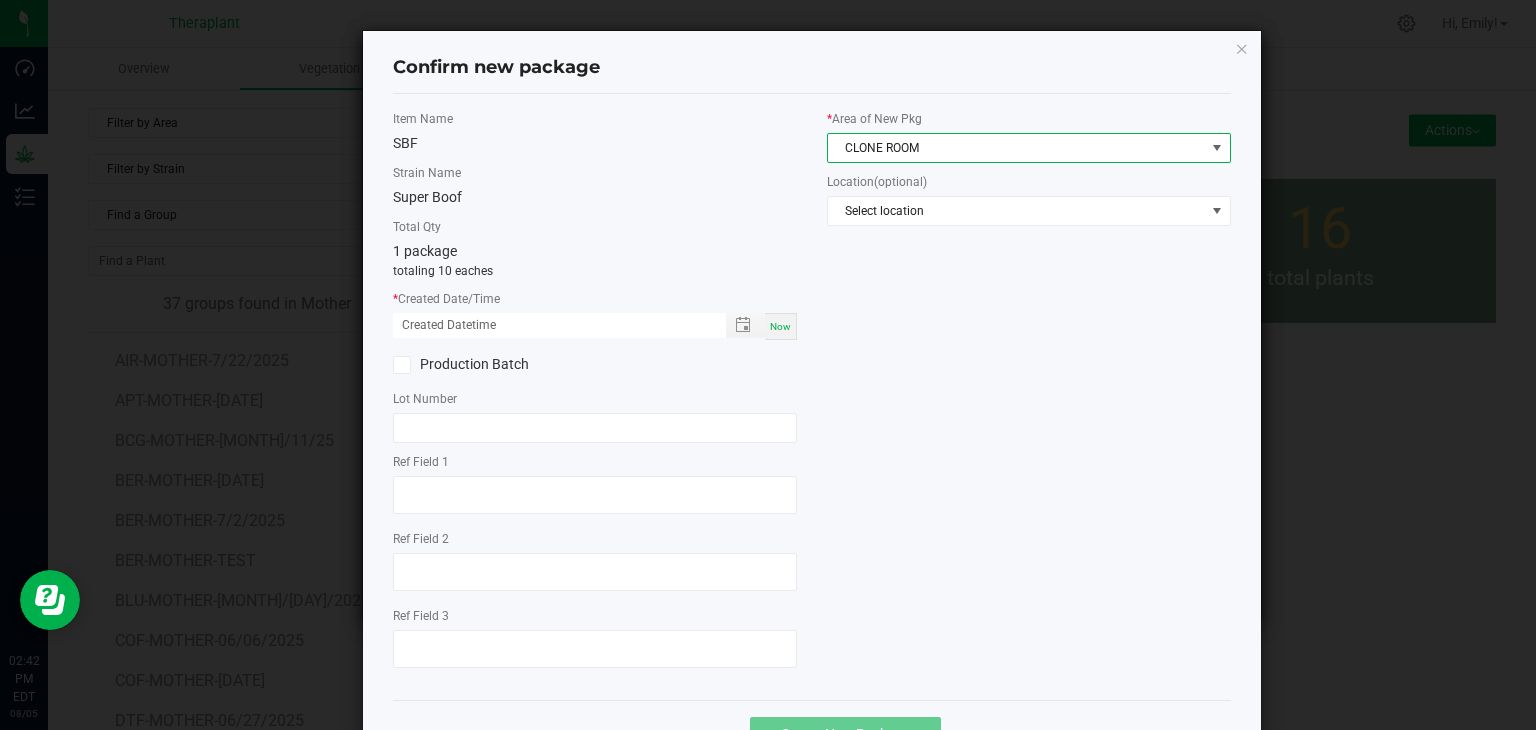 click on "Now" at bounding box center [780, 326] 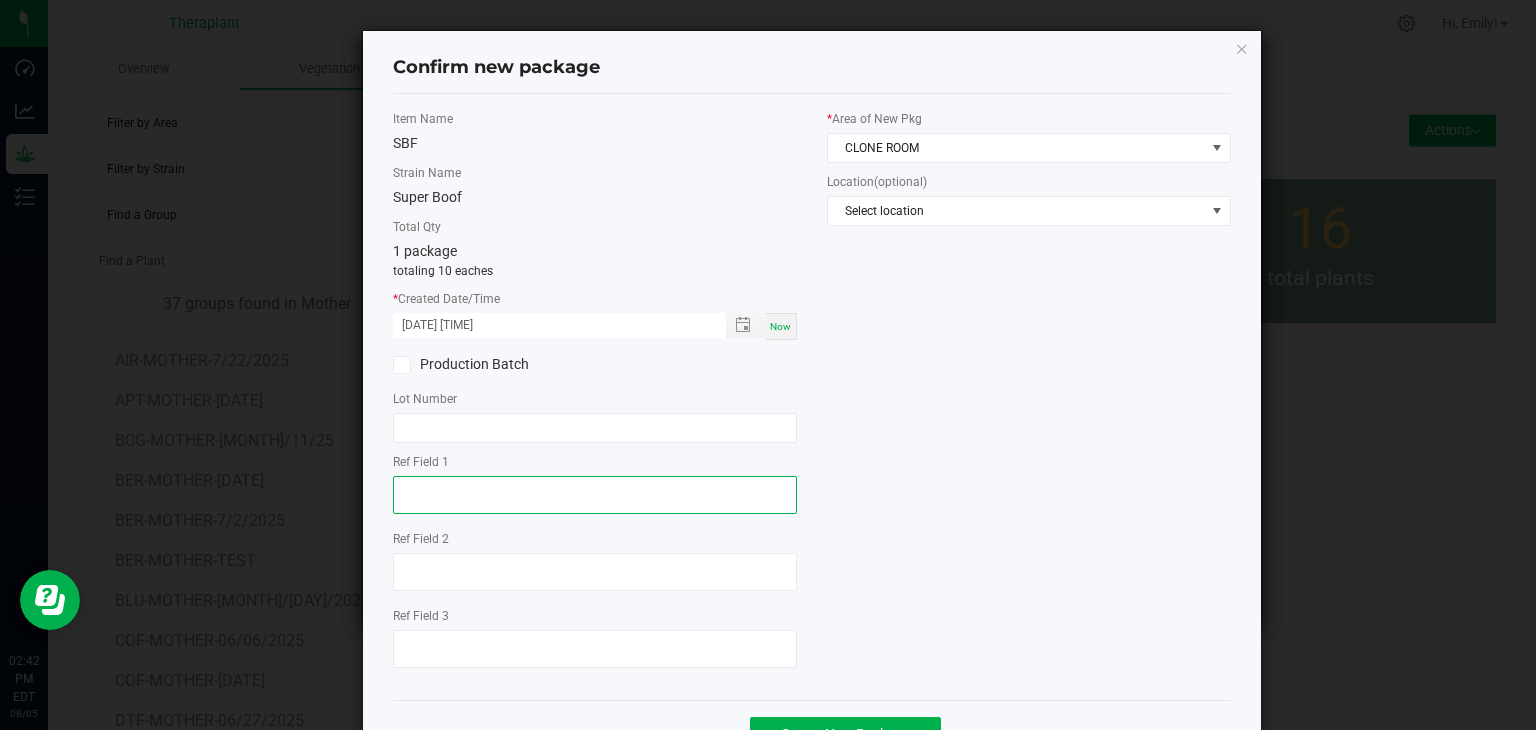 click 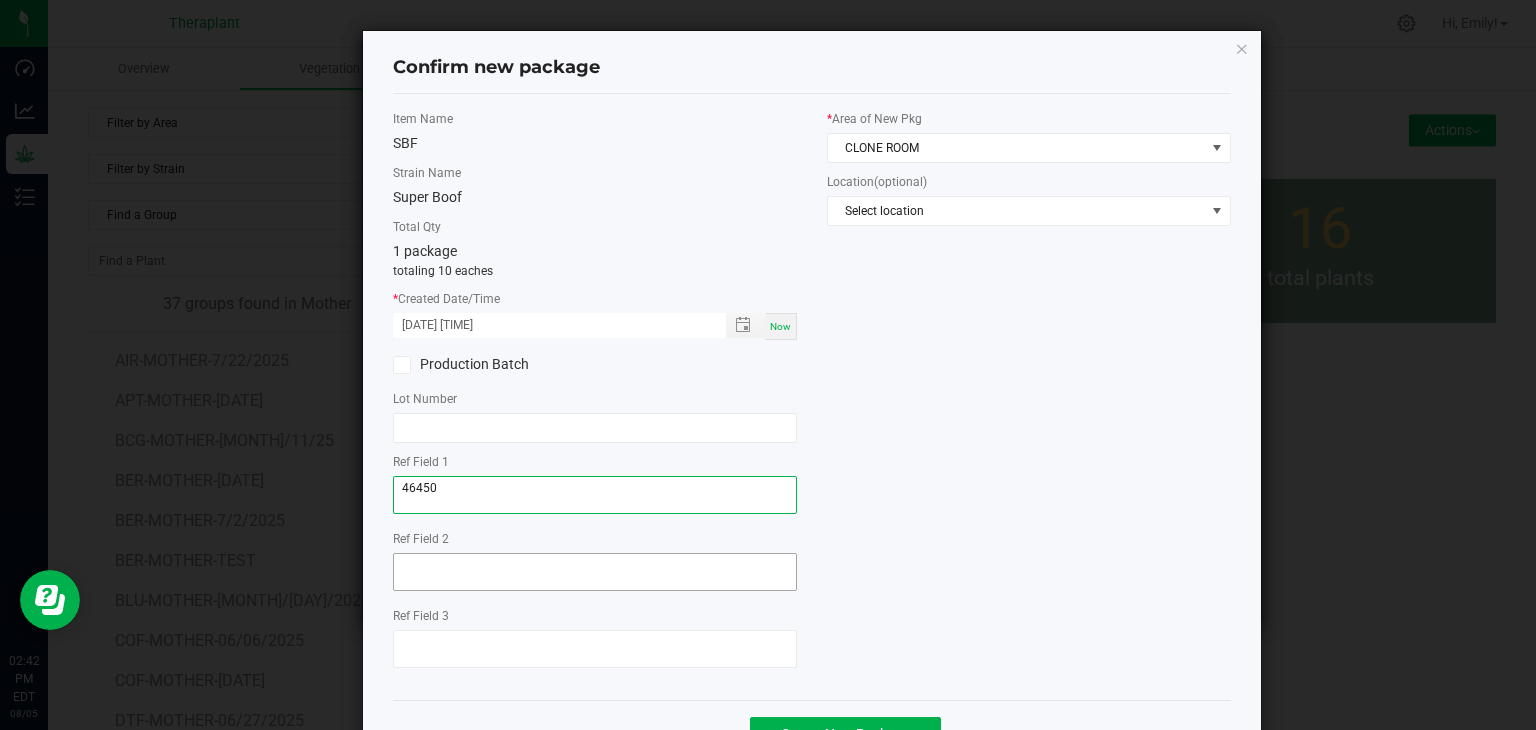 type on "46450" 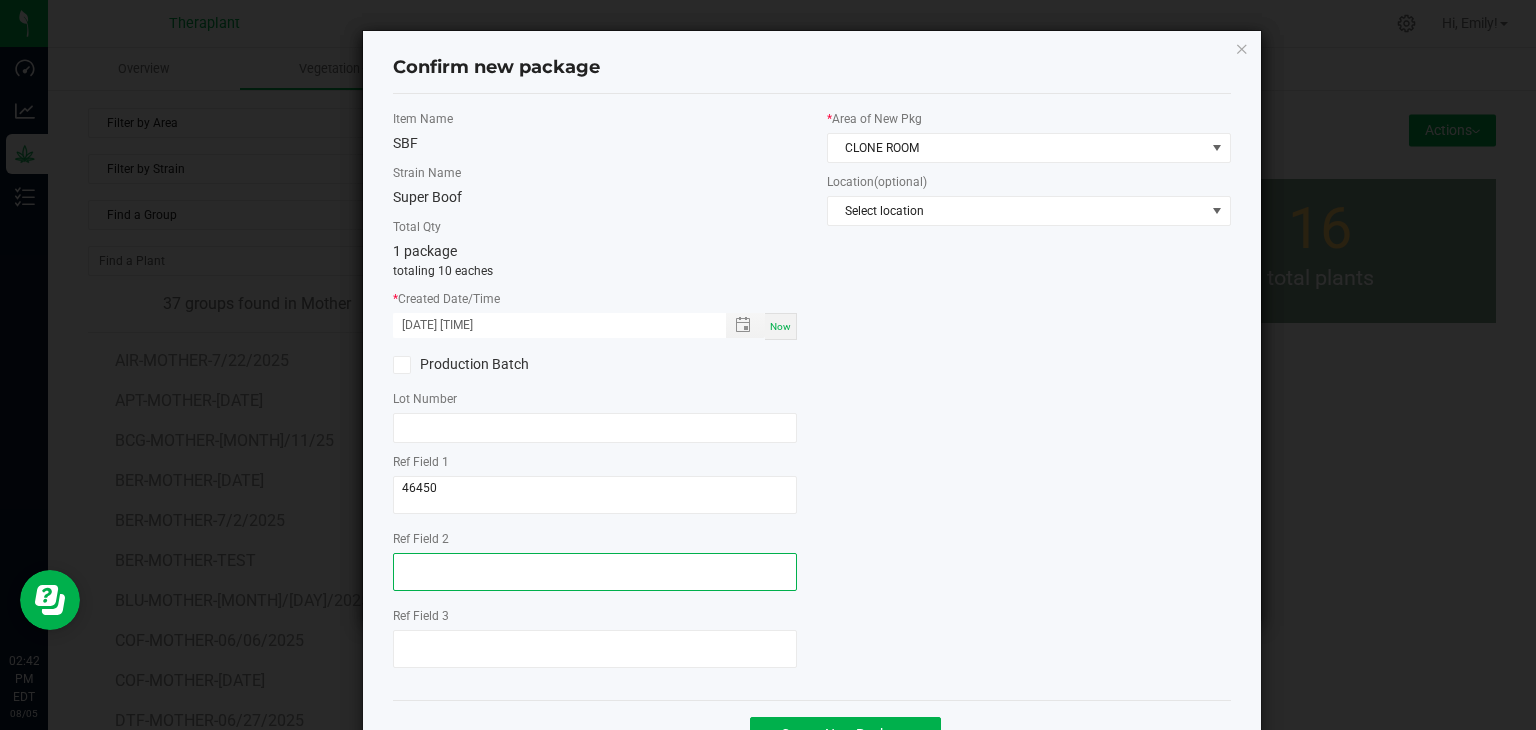 click at bounding box center (595, 572) 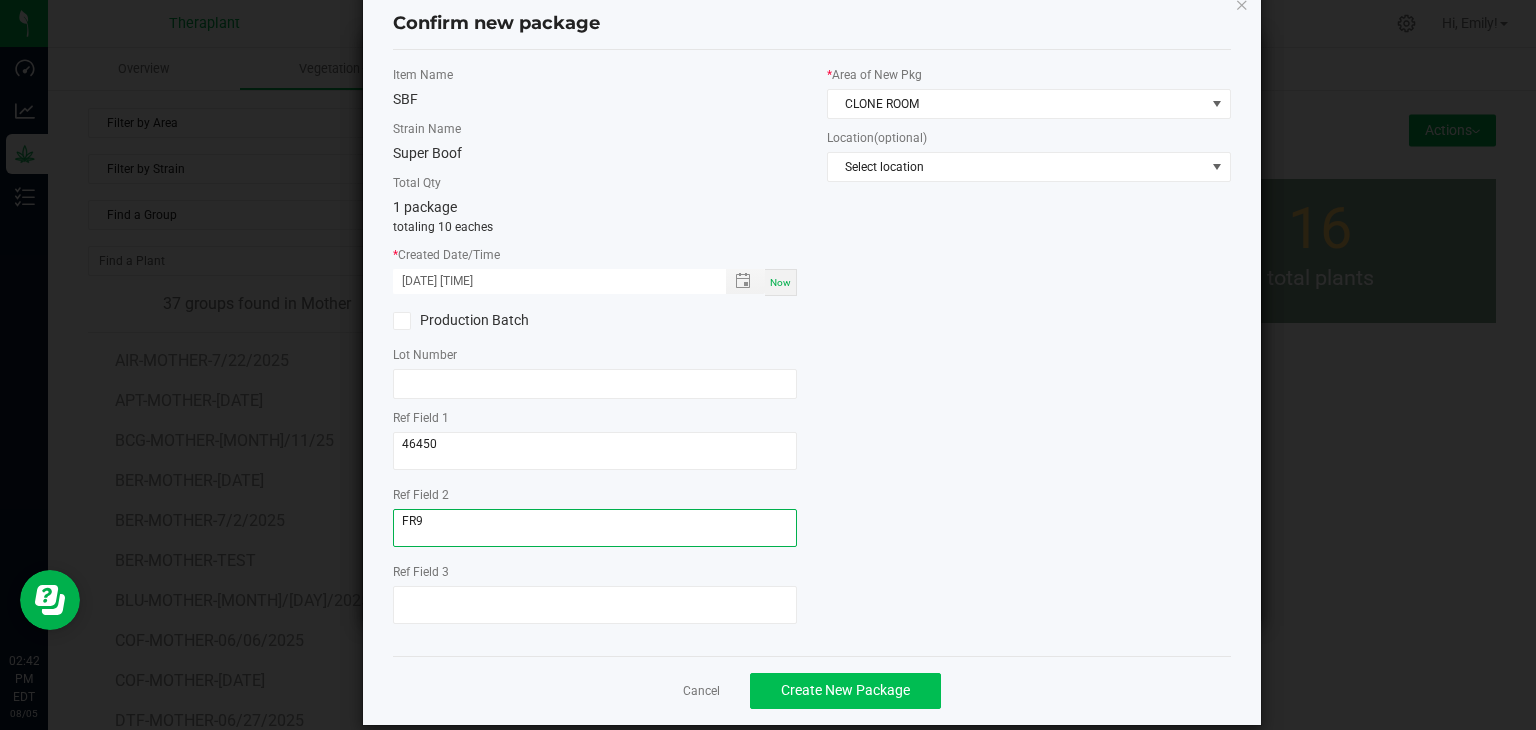 scroll, scrollTop: 69, scrollLeft: 0, axis: vertical 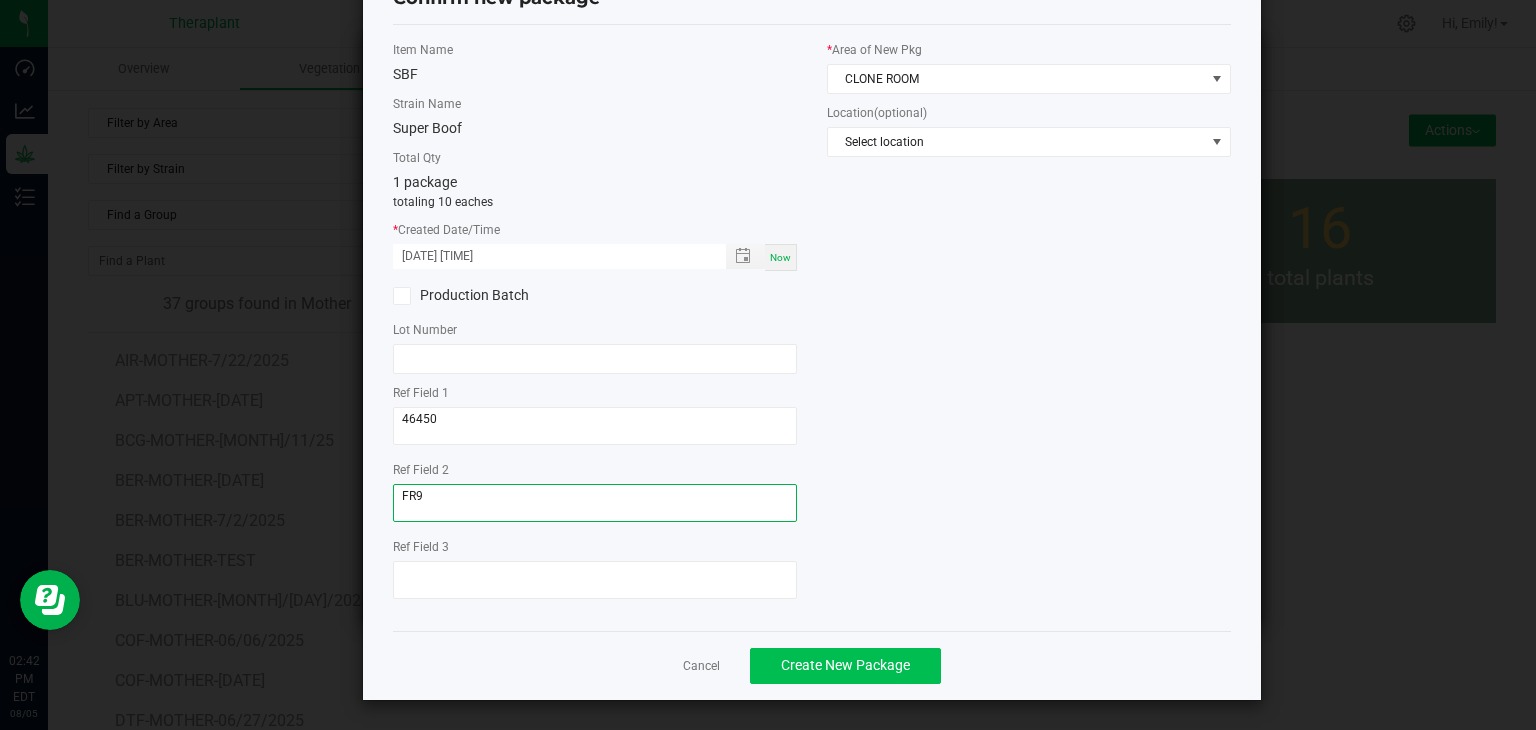 type on "FR9" 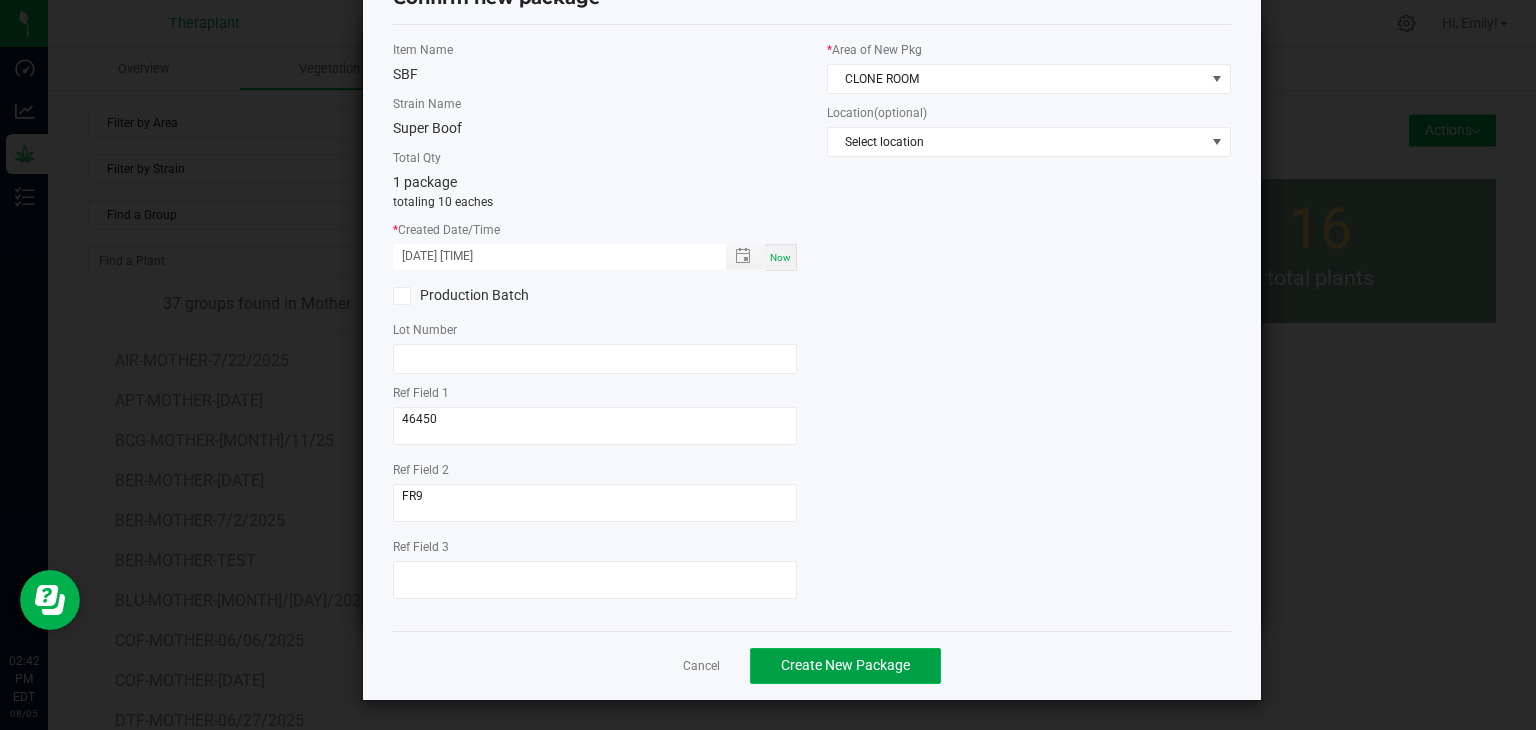click on "Create New Package" 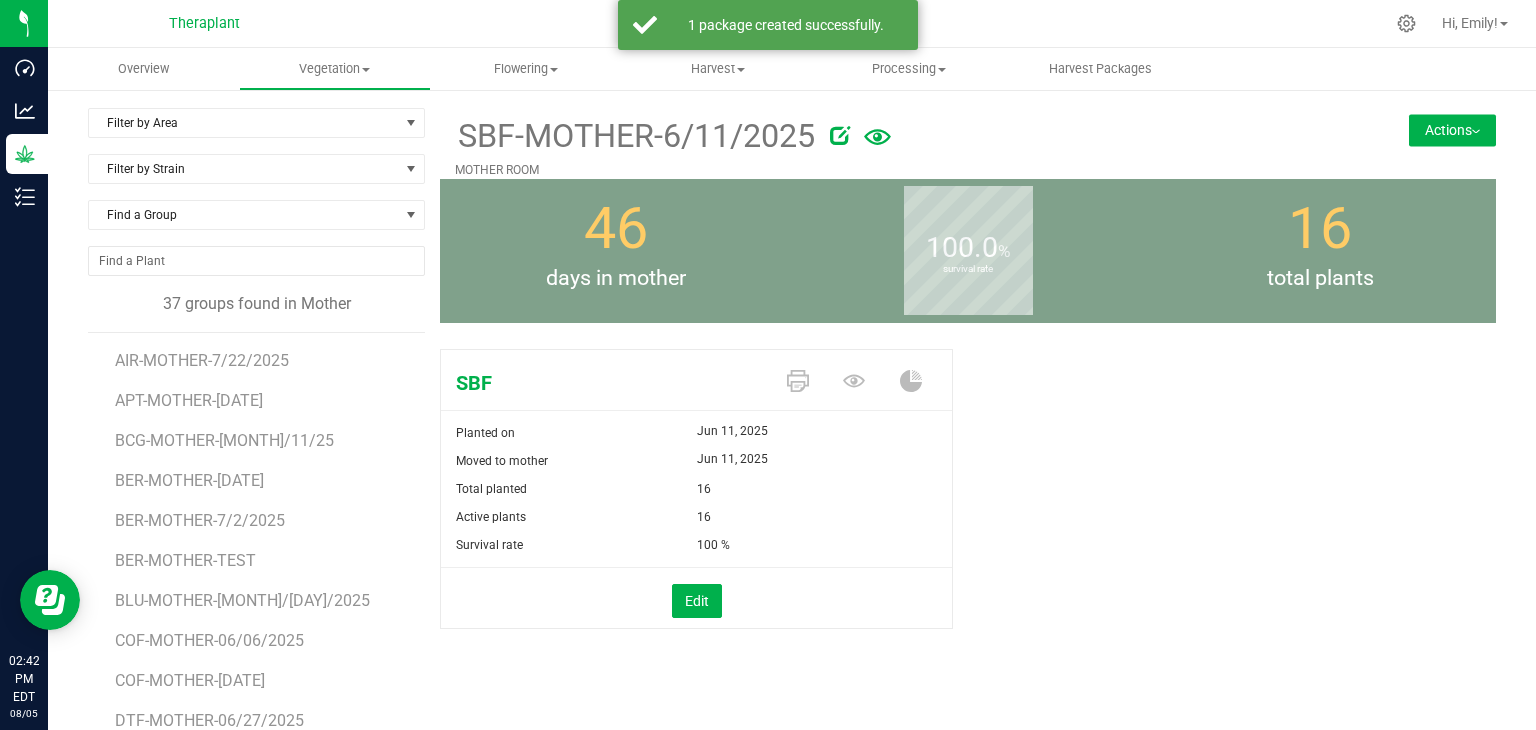 click on "Actions" at bounding box center (1452, 130) 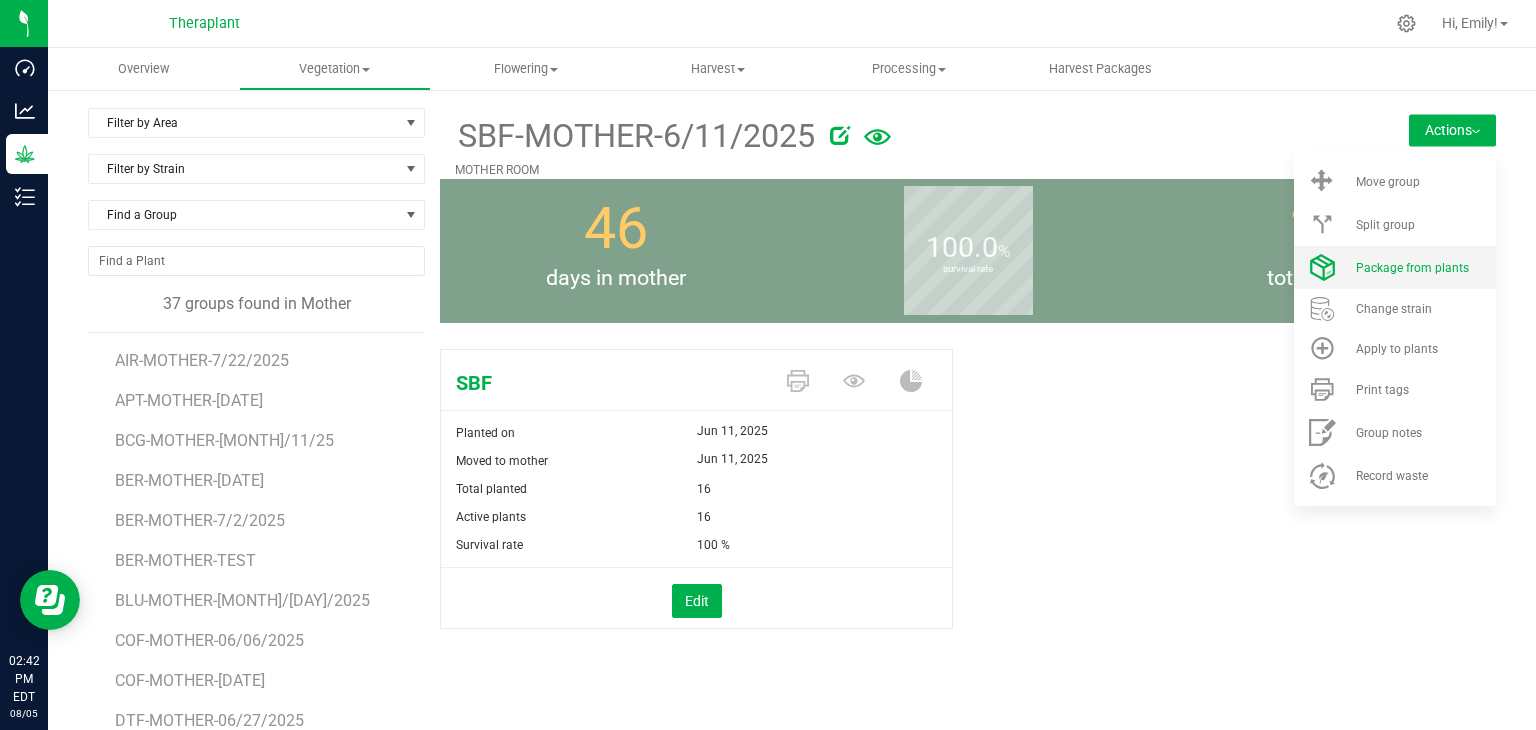 click on "Package from plants" at bounding box center (1412, 268) 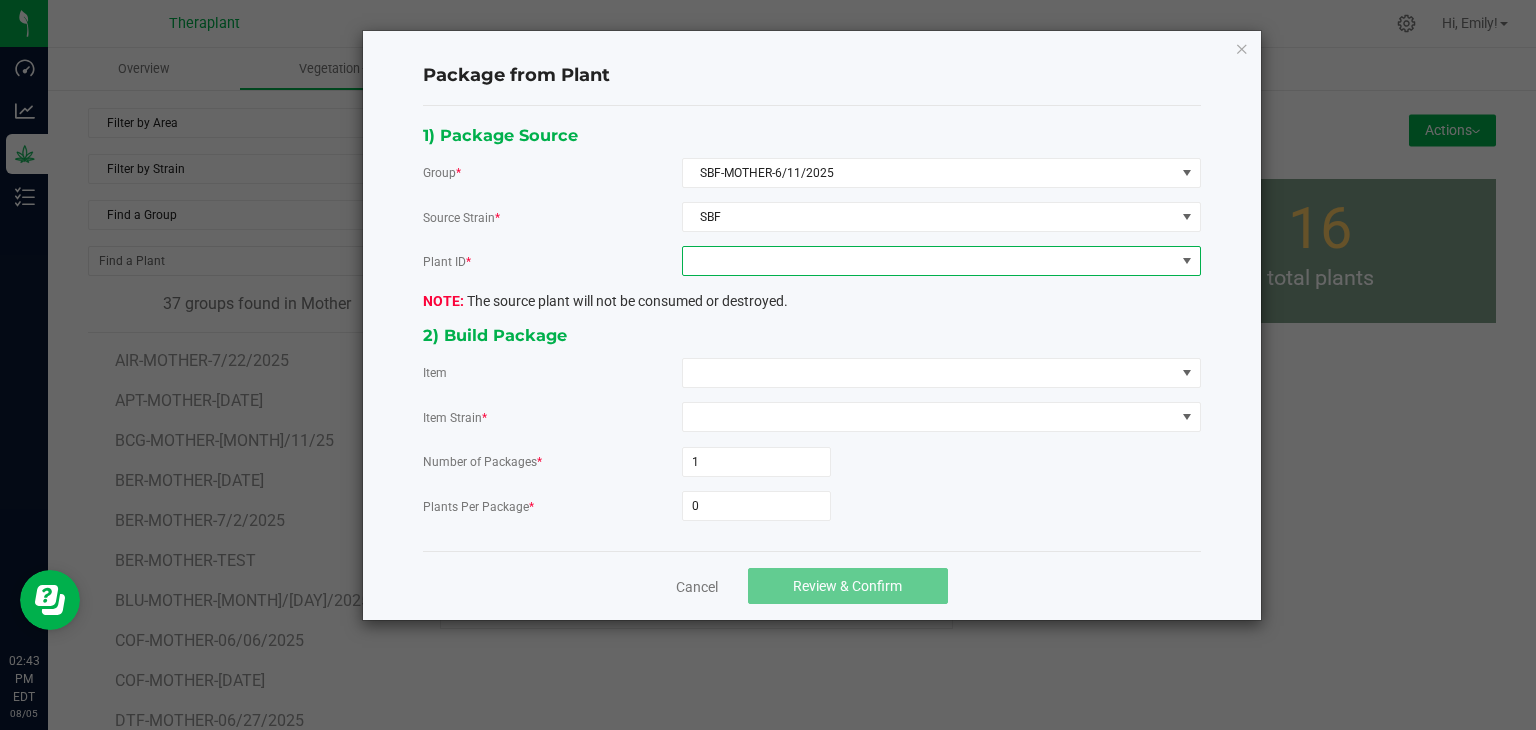 click at bounding box center [929, 261] 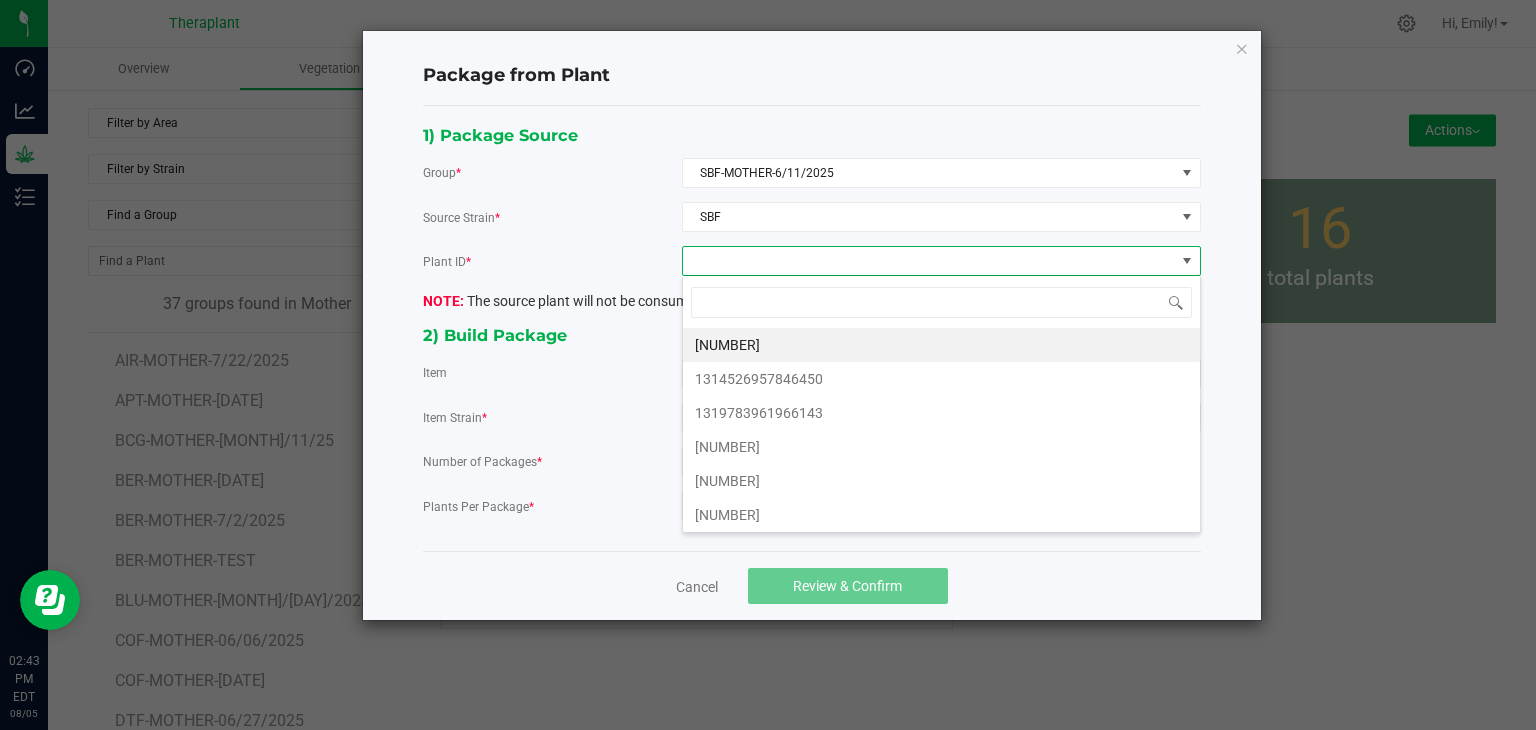 scroll, scrollTop: 99970, scrollLeft: 99480, axis: both 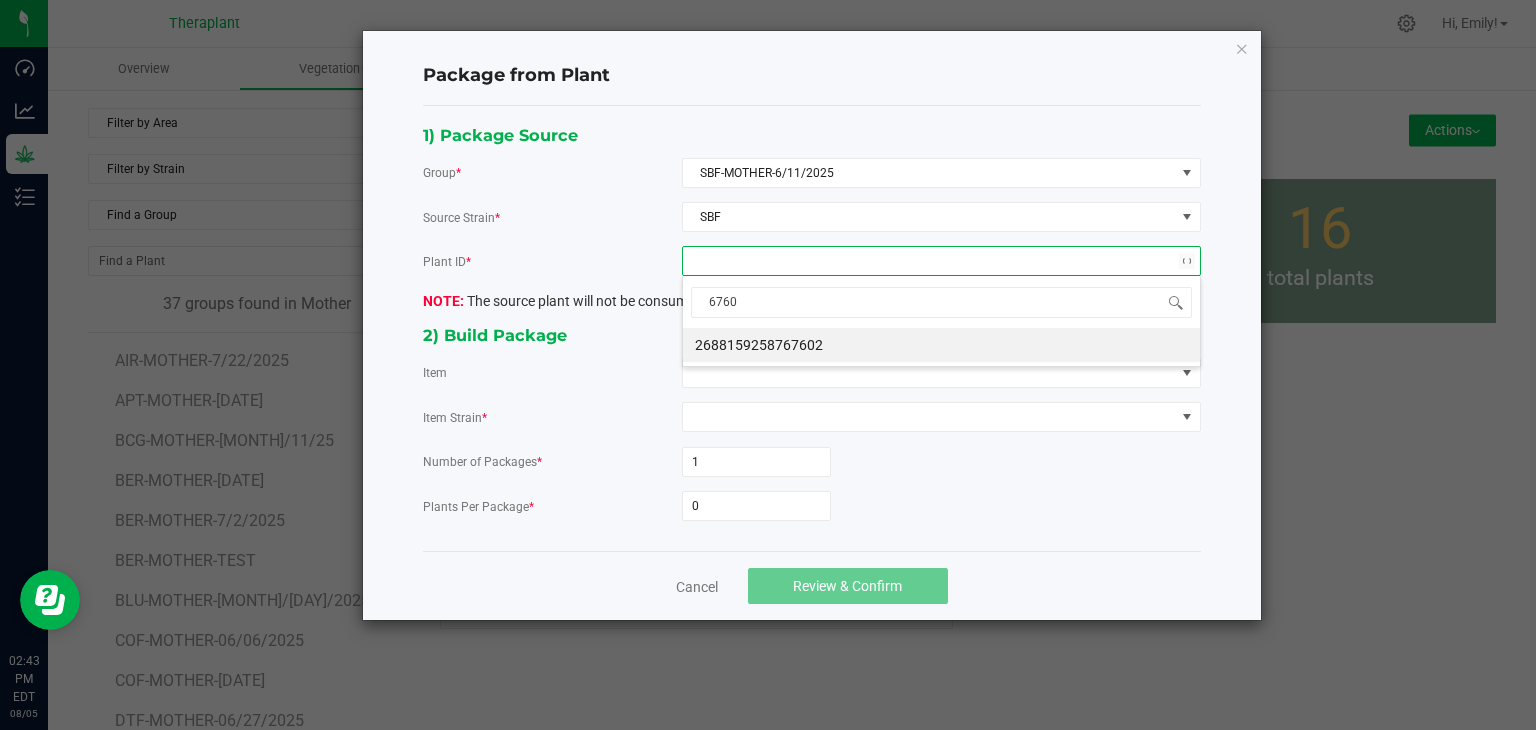 type on "[NUMBER]" 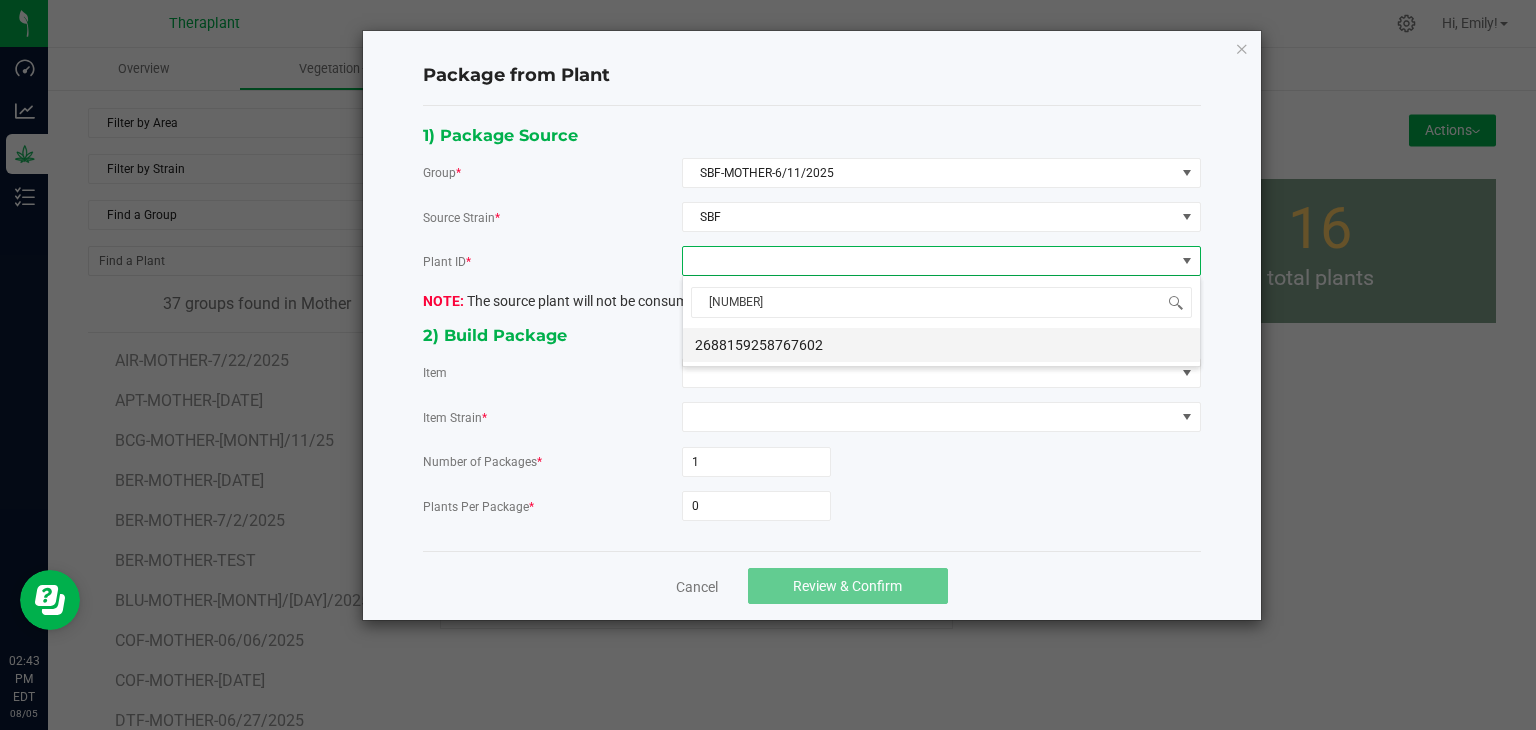 click on "2688159258767602" at bounding box center (941, 345) 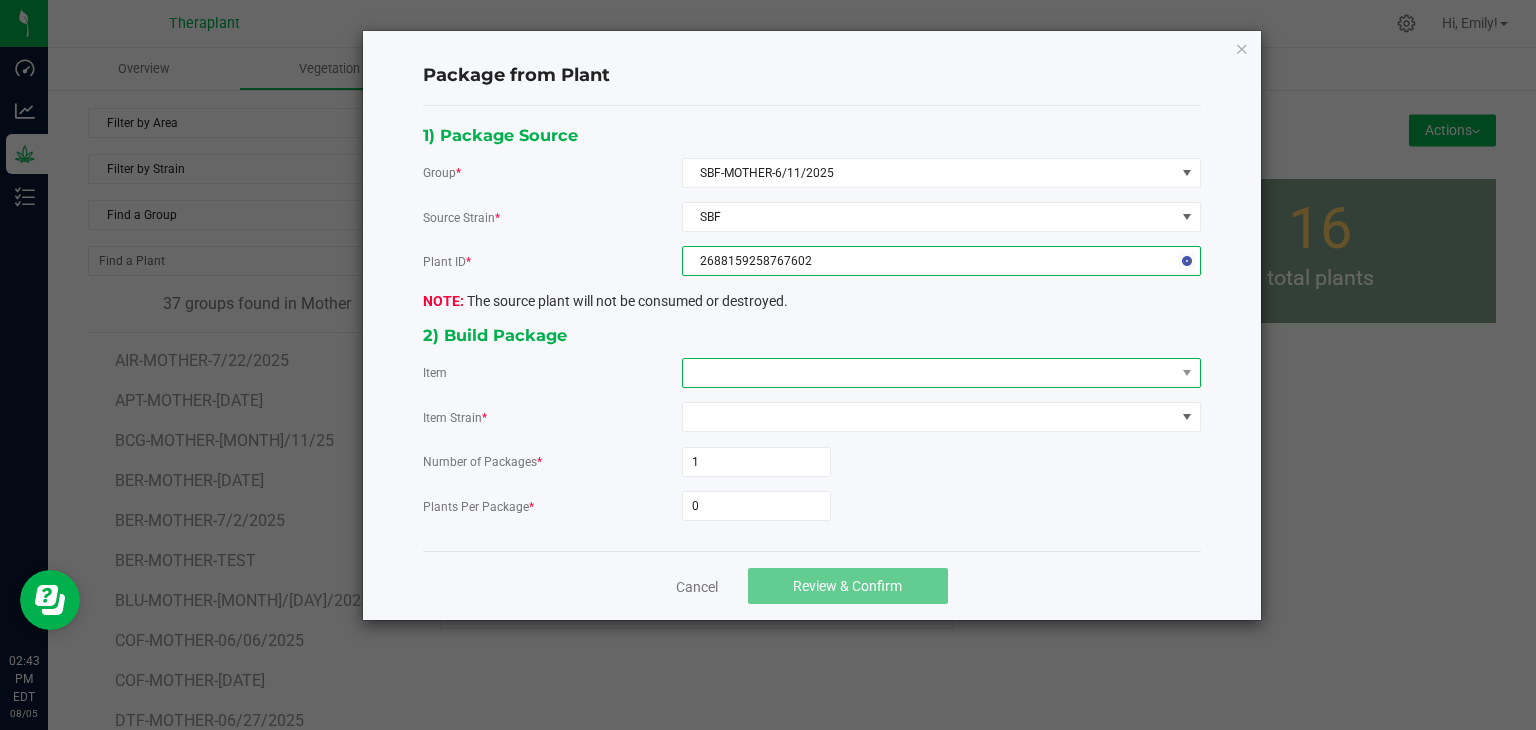 click at bounding box center (929, 373) 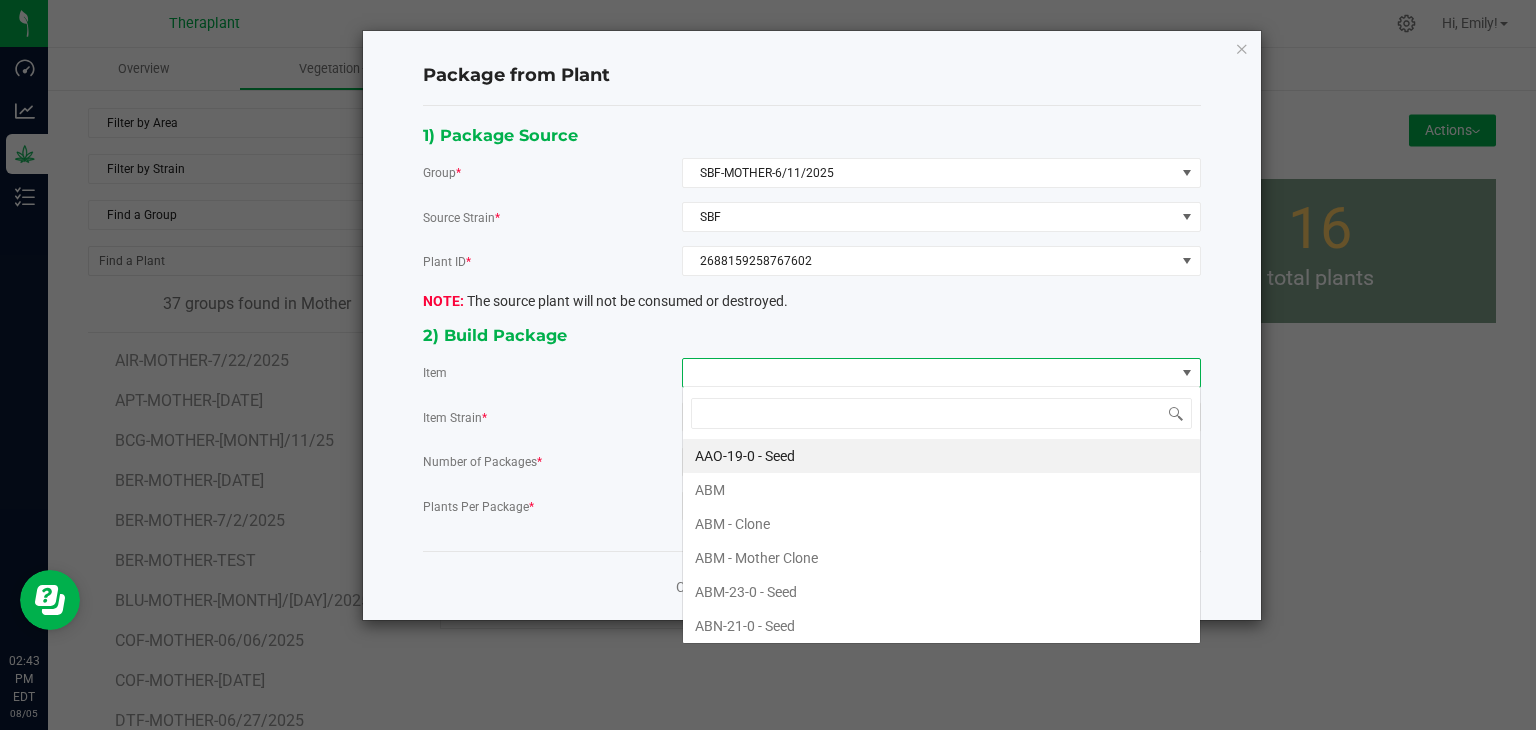 scroll, scrollTop: 99970, scrollLeft: 99480, axis: both 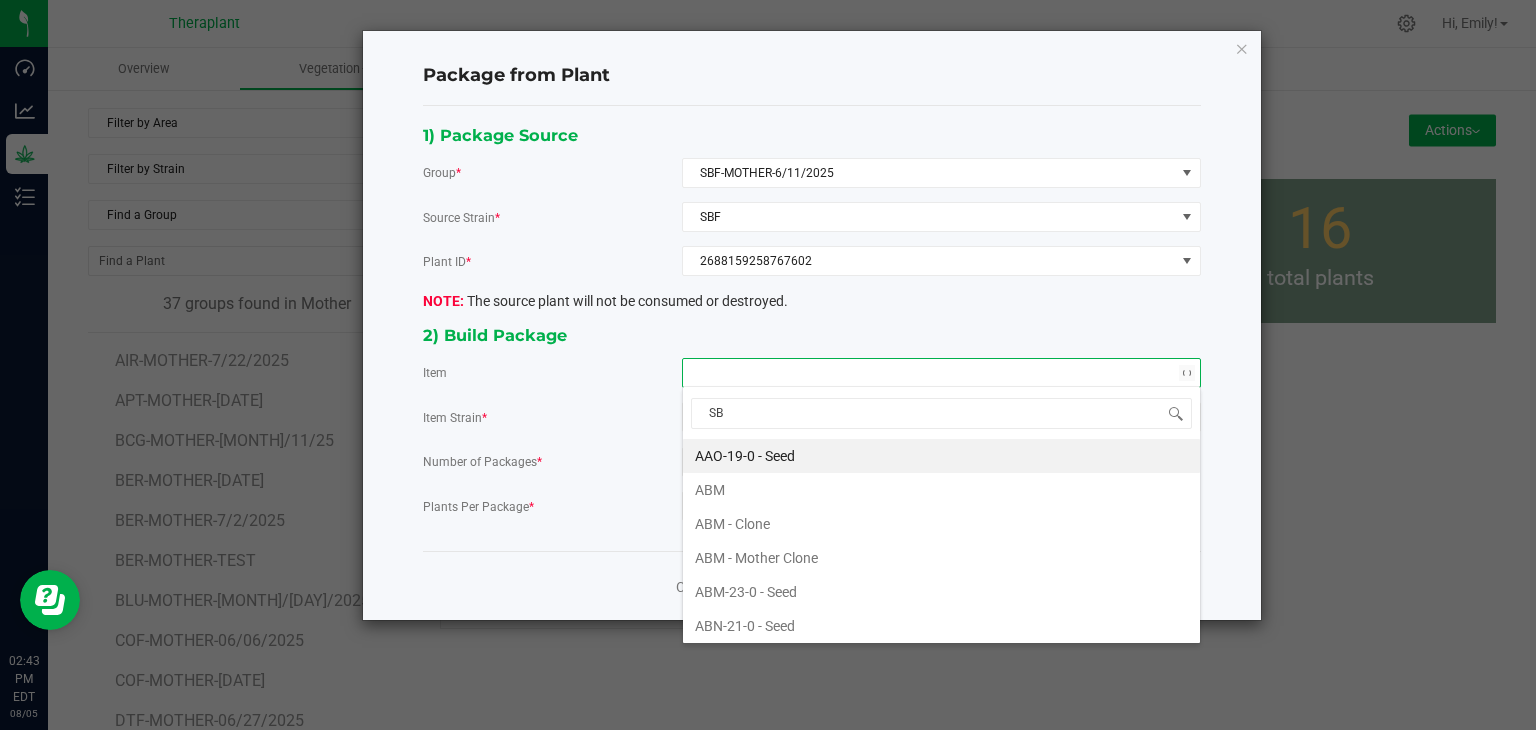 type on "SBF" 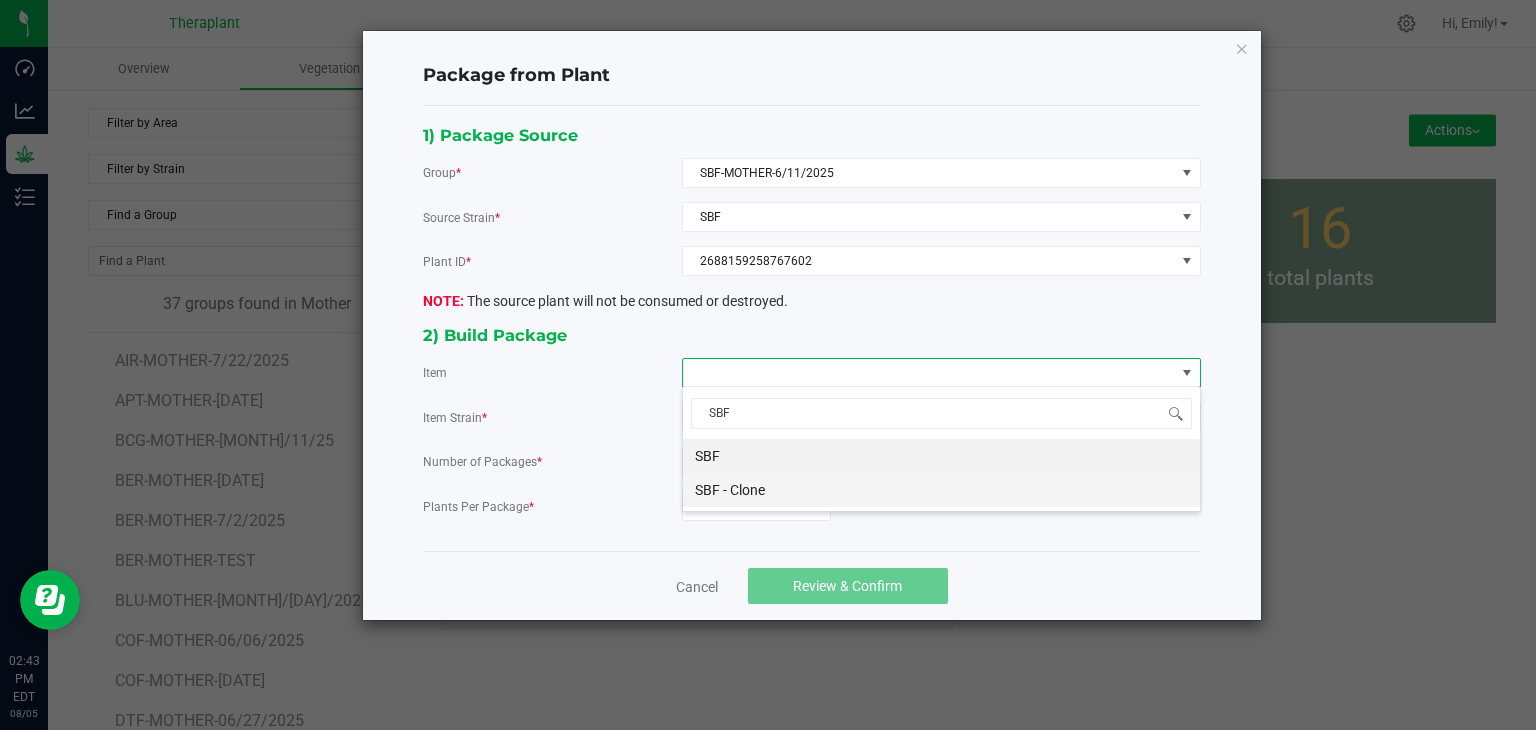 click on "SBF - Clone" at bounding box center [941, 490] 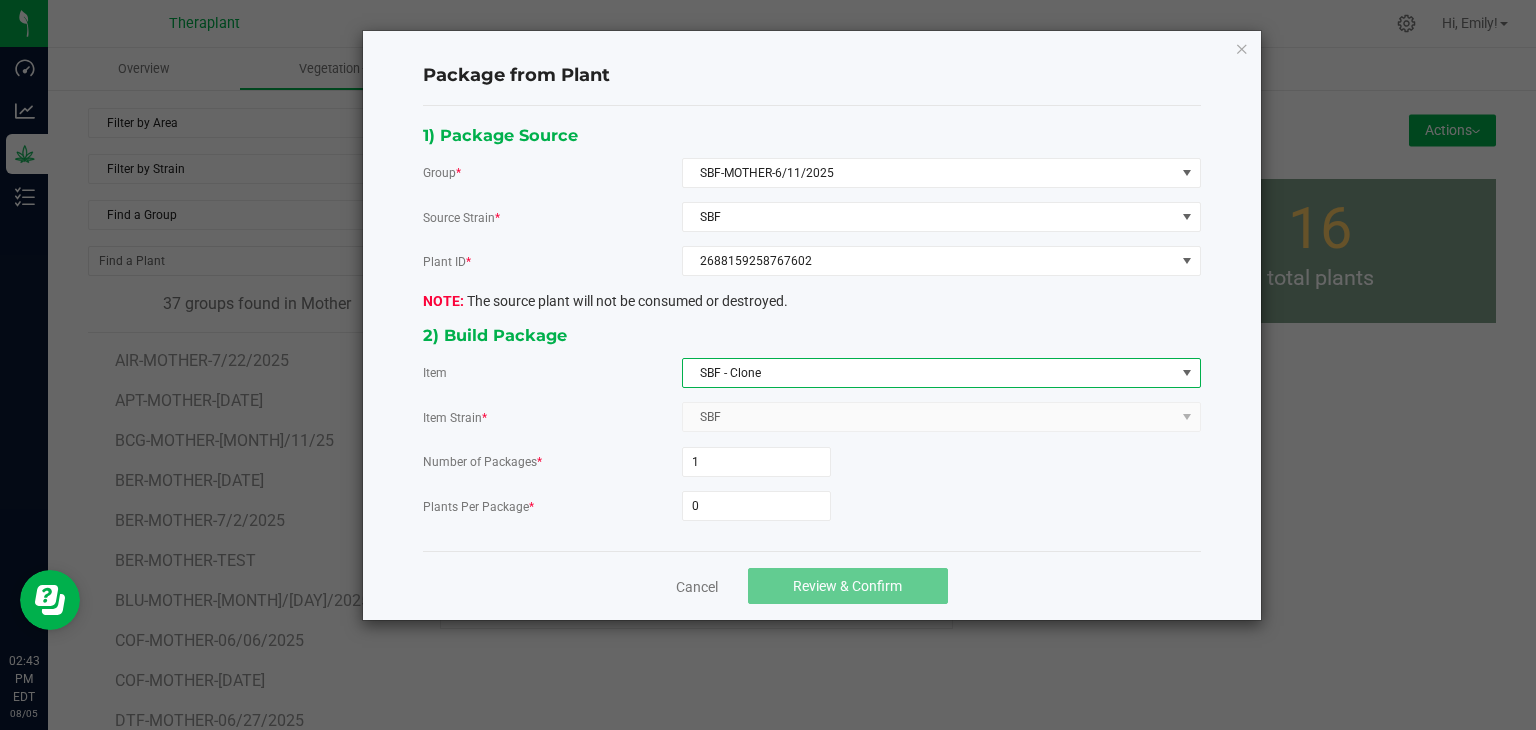 click on "SBF - Clone" at bounding box center [929, 373] 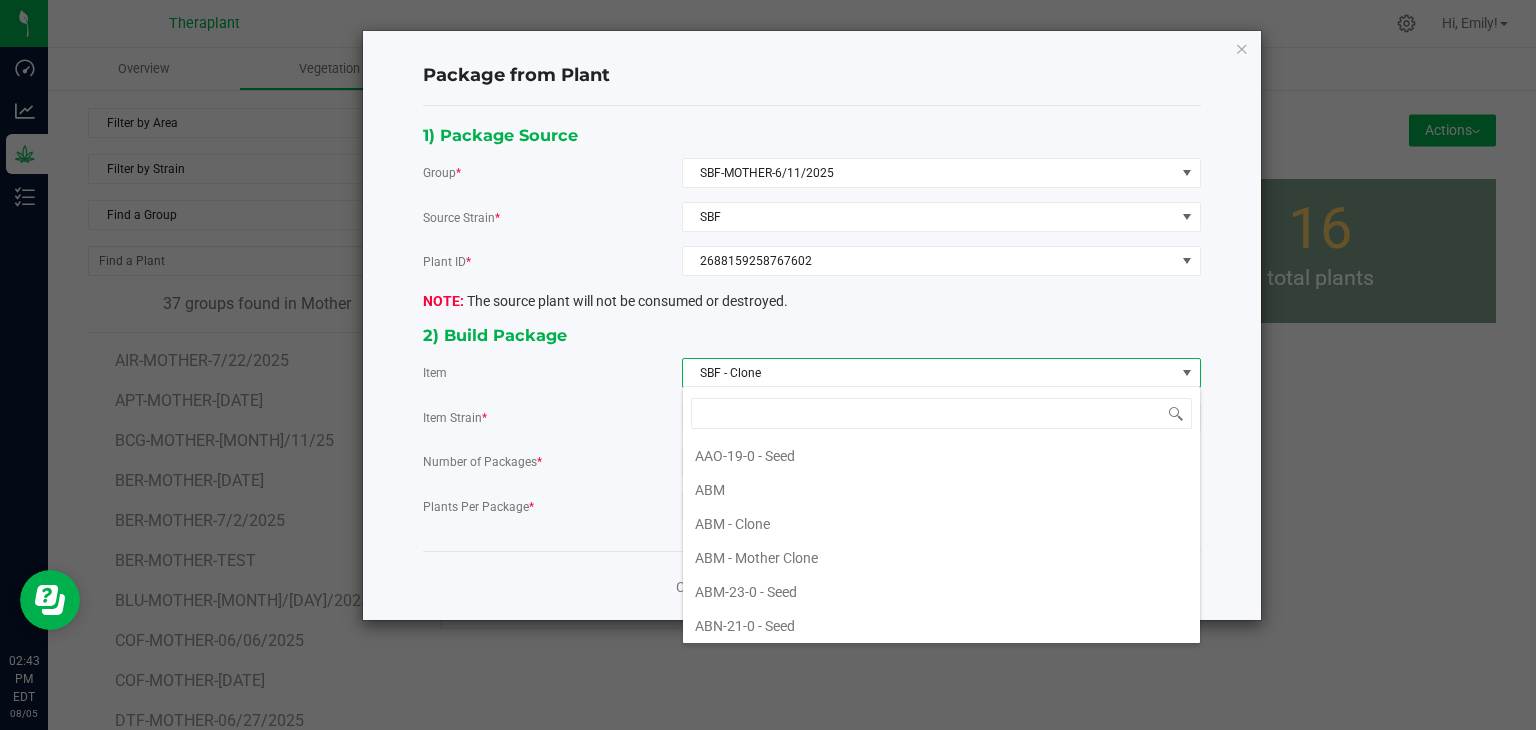 scroll, scrollTop: 7663, scrollLeft: 0, axis: vertical 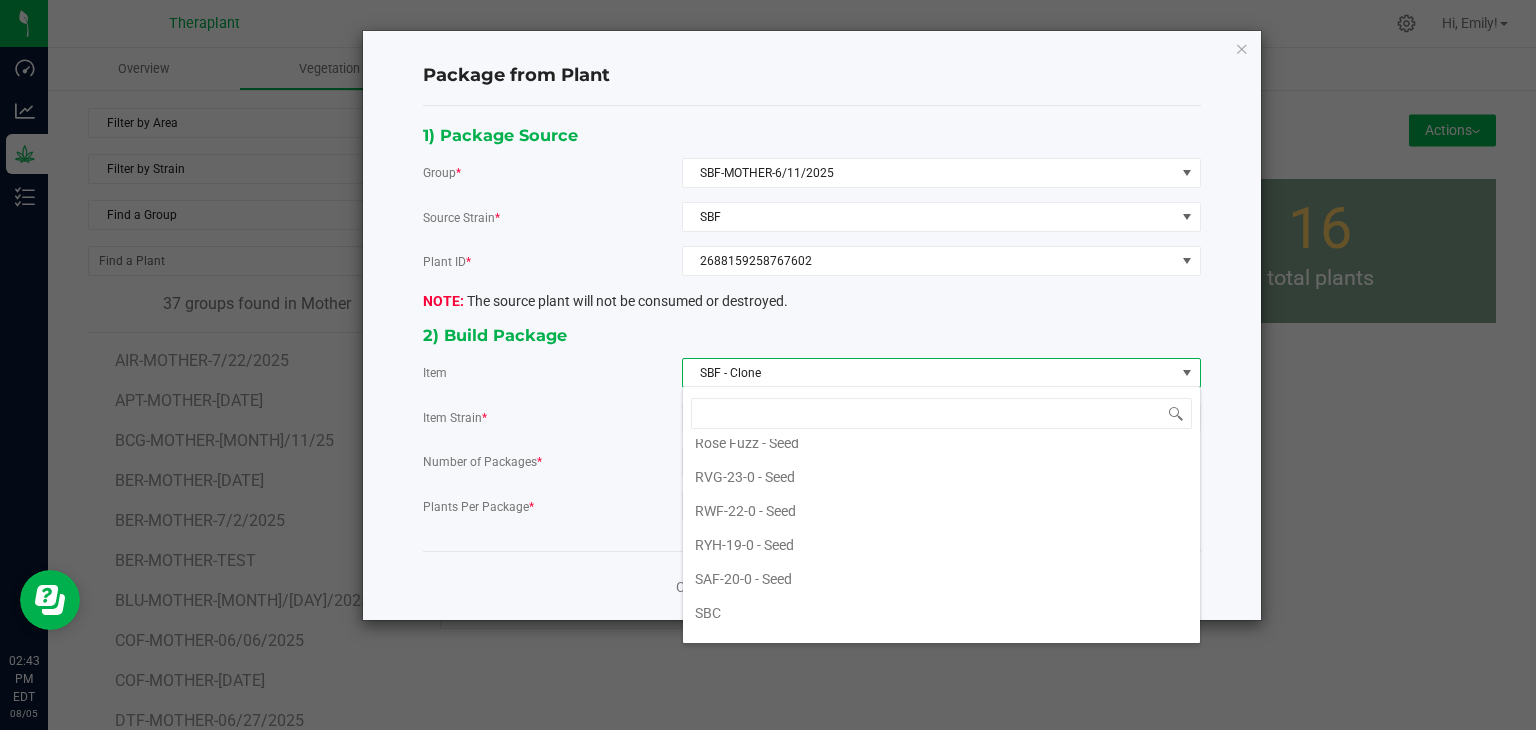 click on "SBF" at bounding box center (941, 681) 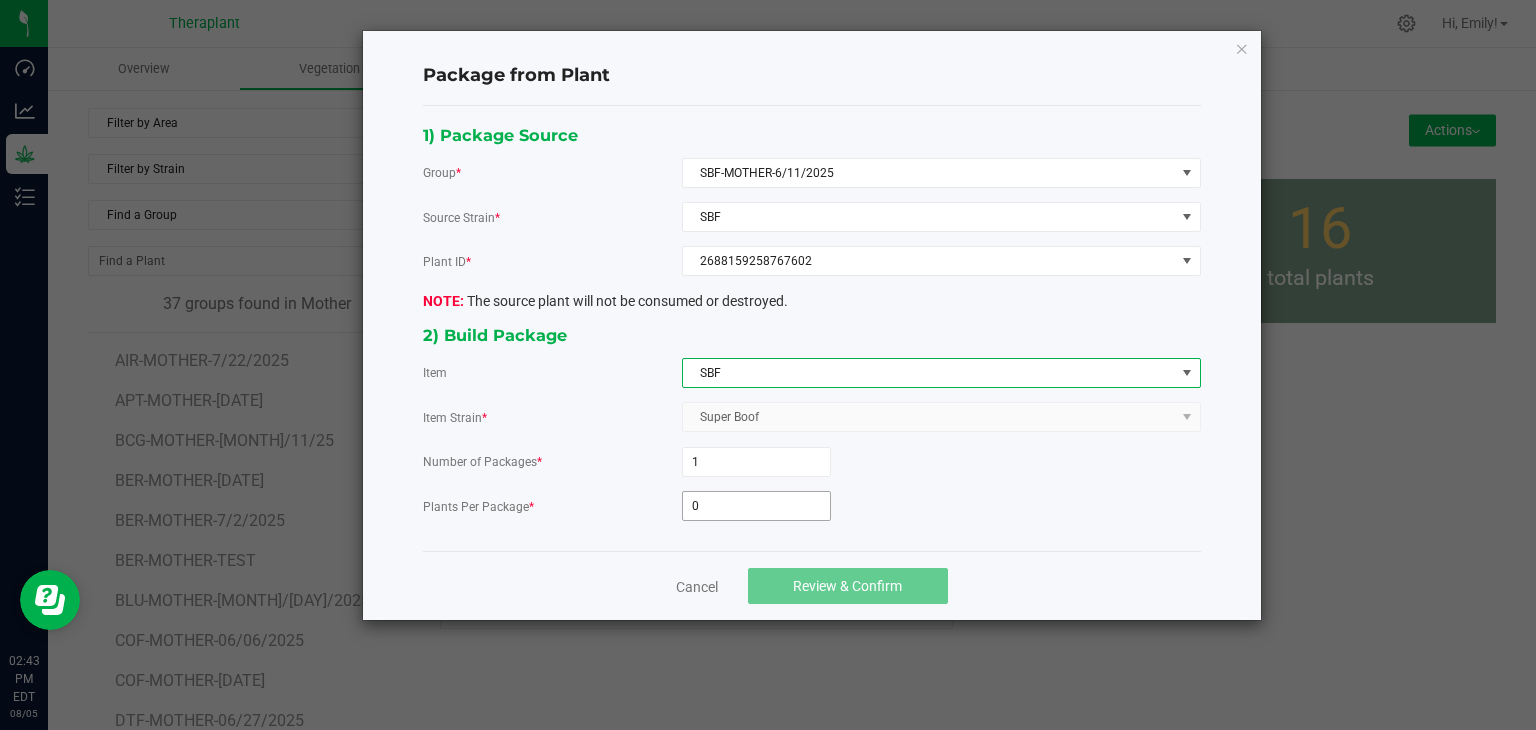 click on "0" at bounding box center (756, 506) 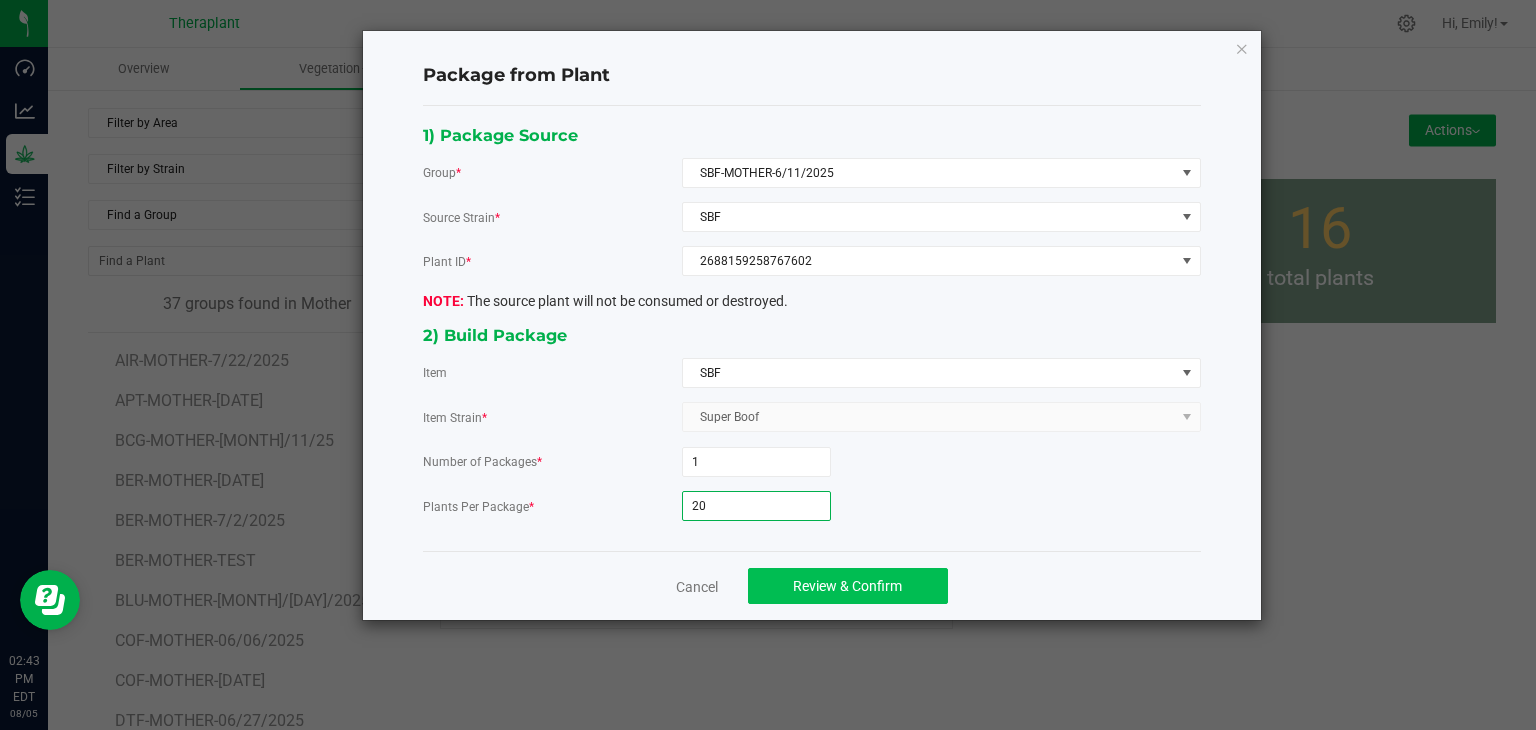 type on "20" 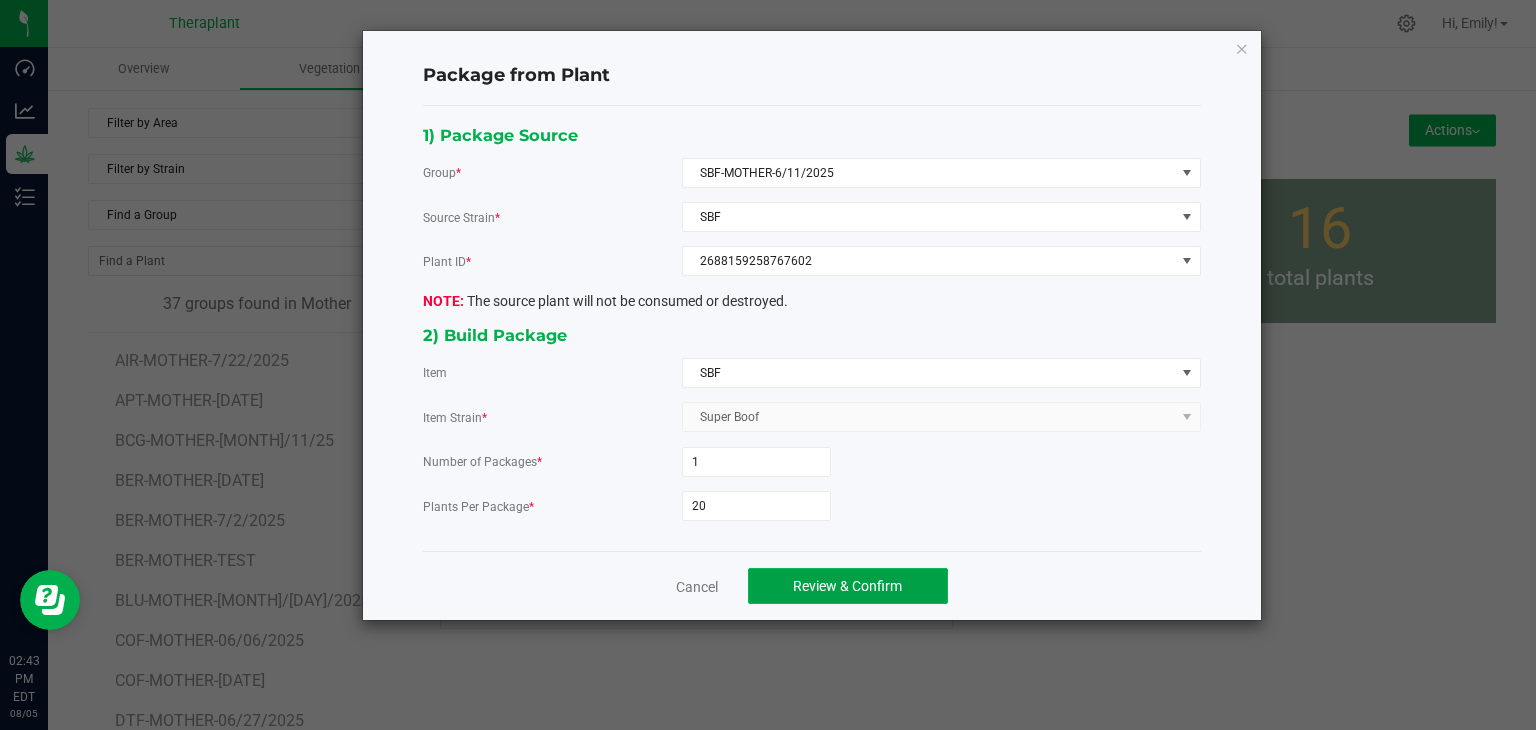 click on "Review & Confirm" 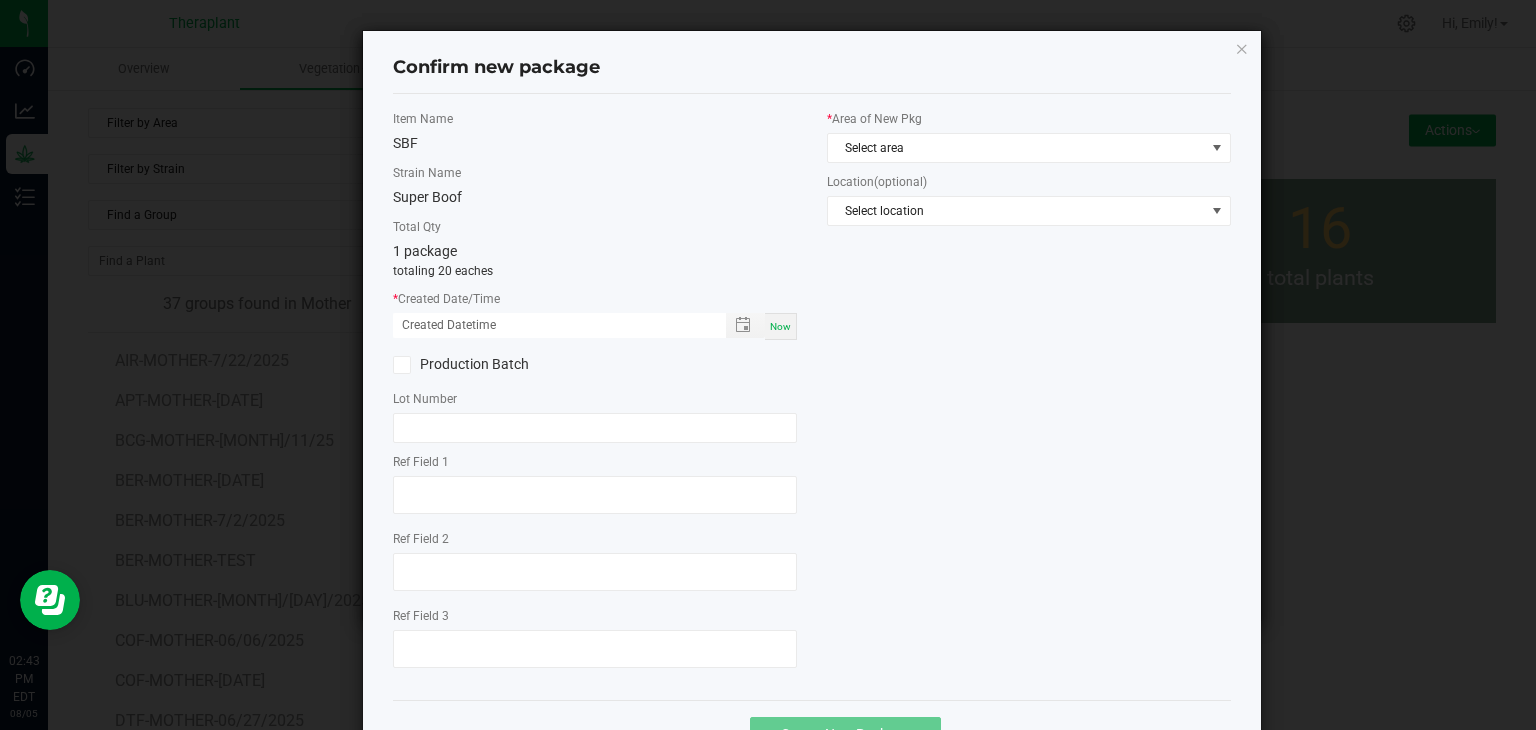 click on "*   Area of New Pkg" 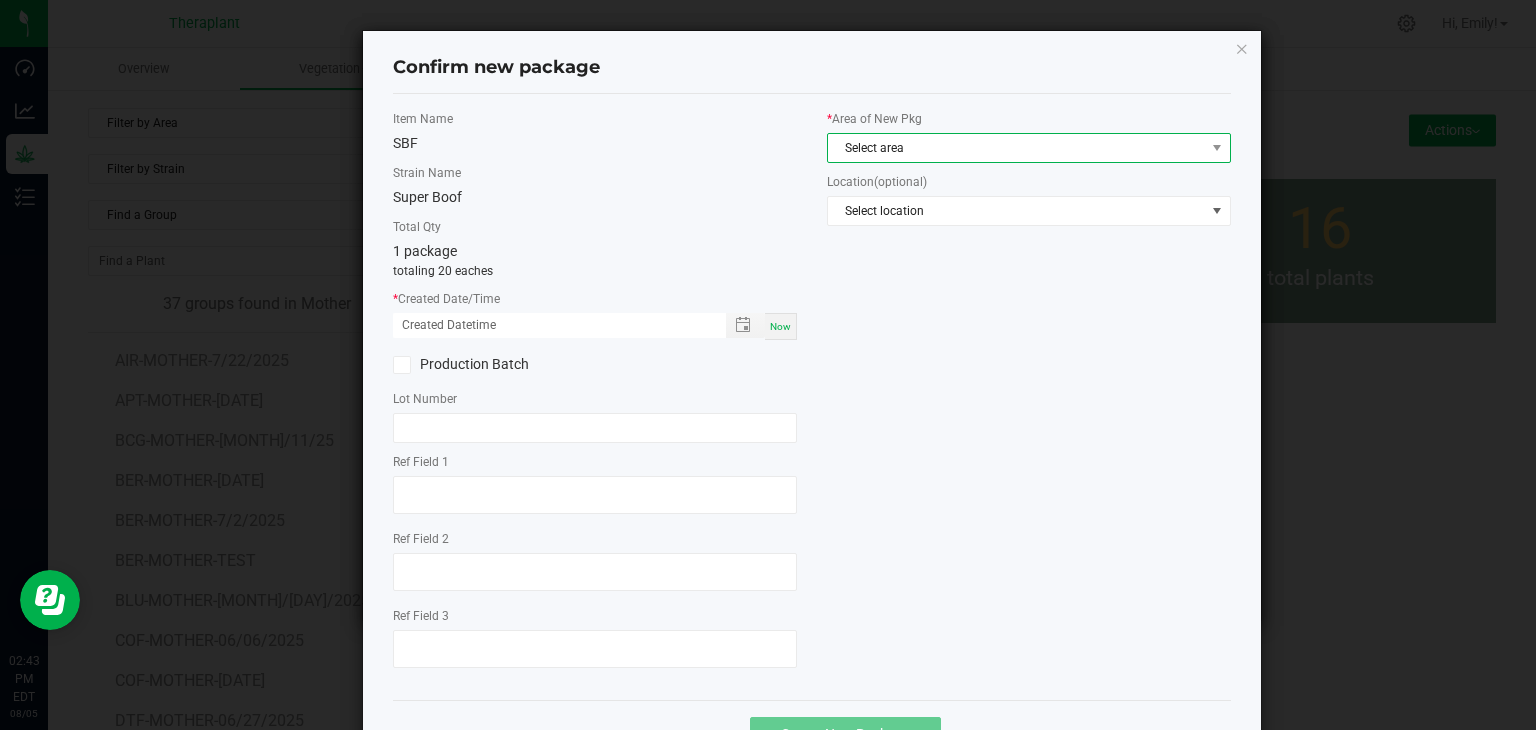 click on "Select area" at bounding box center [1016, 148] 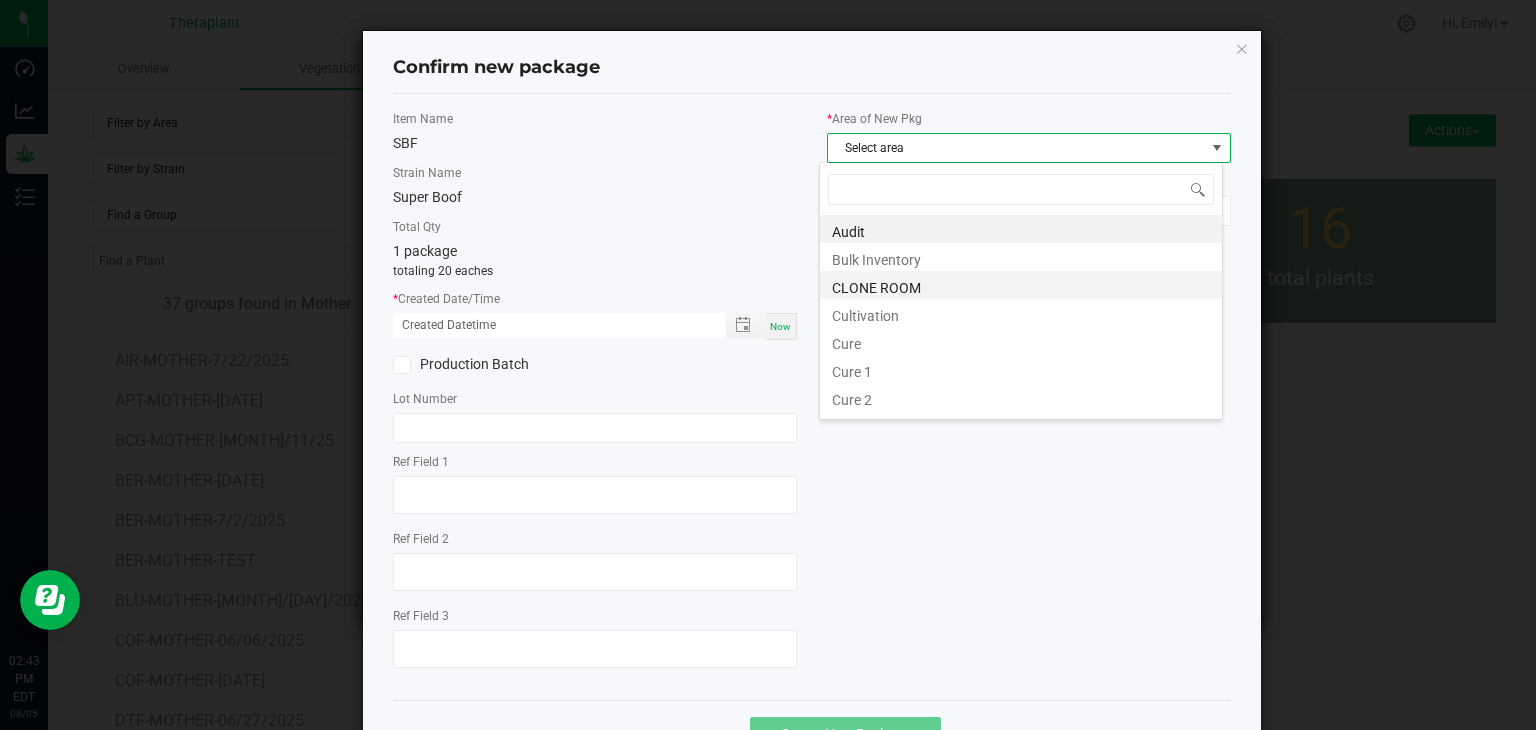 scroll, scrollTop: 99970, scrollLeft: 99596, axis: both 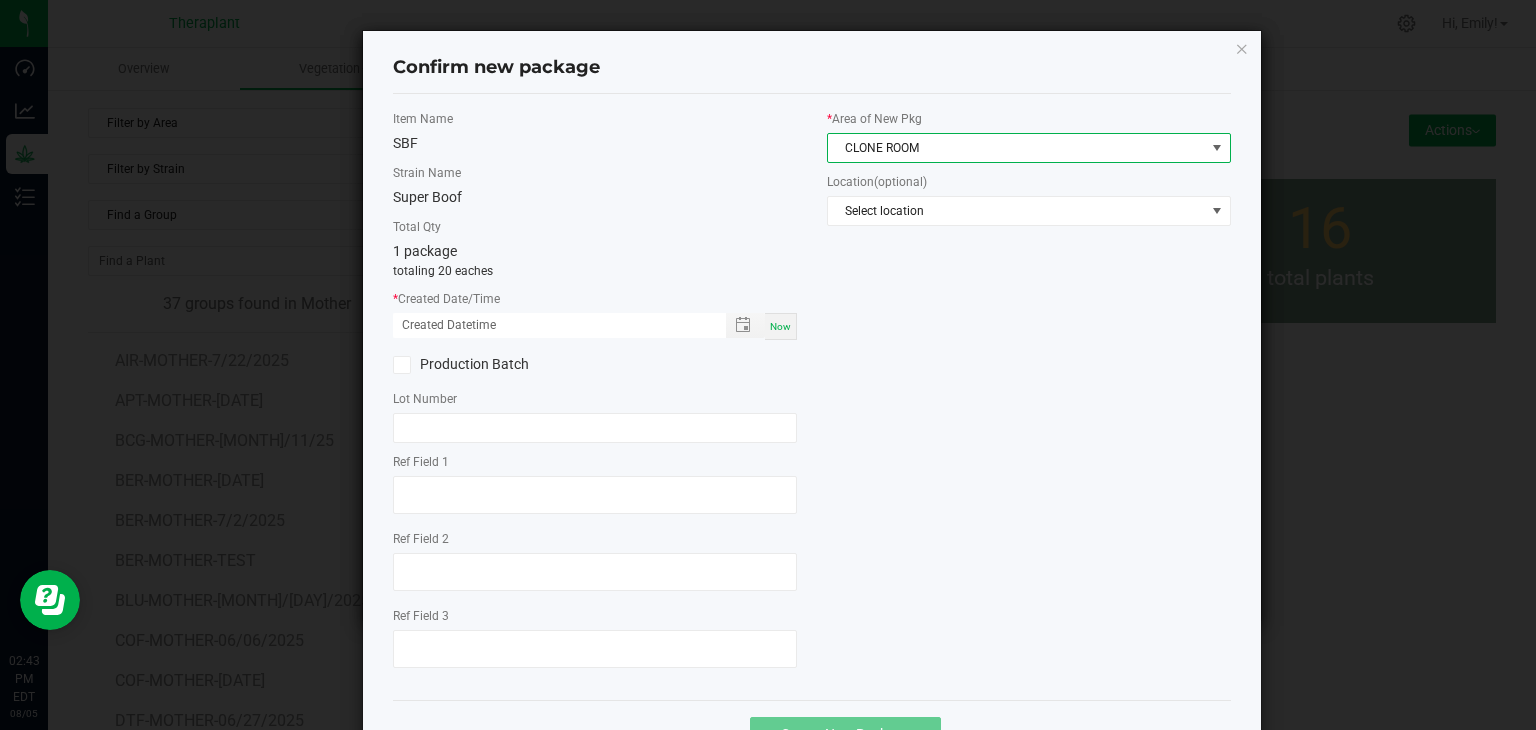 click on "Now" at bounding box center (780, 326) 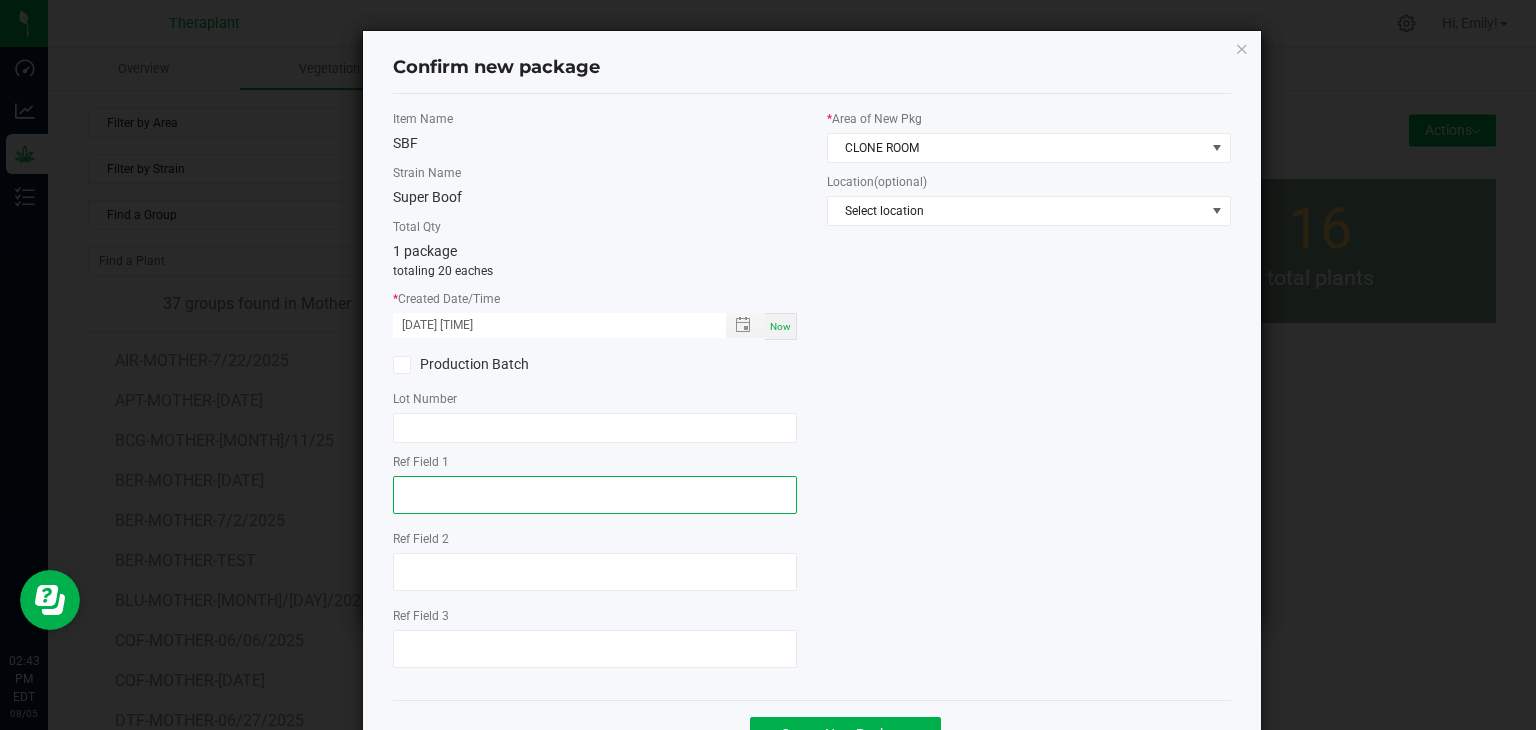 click 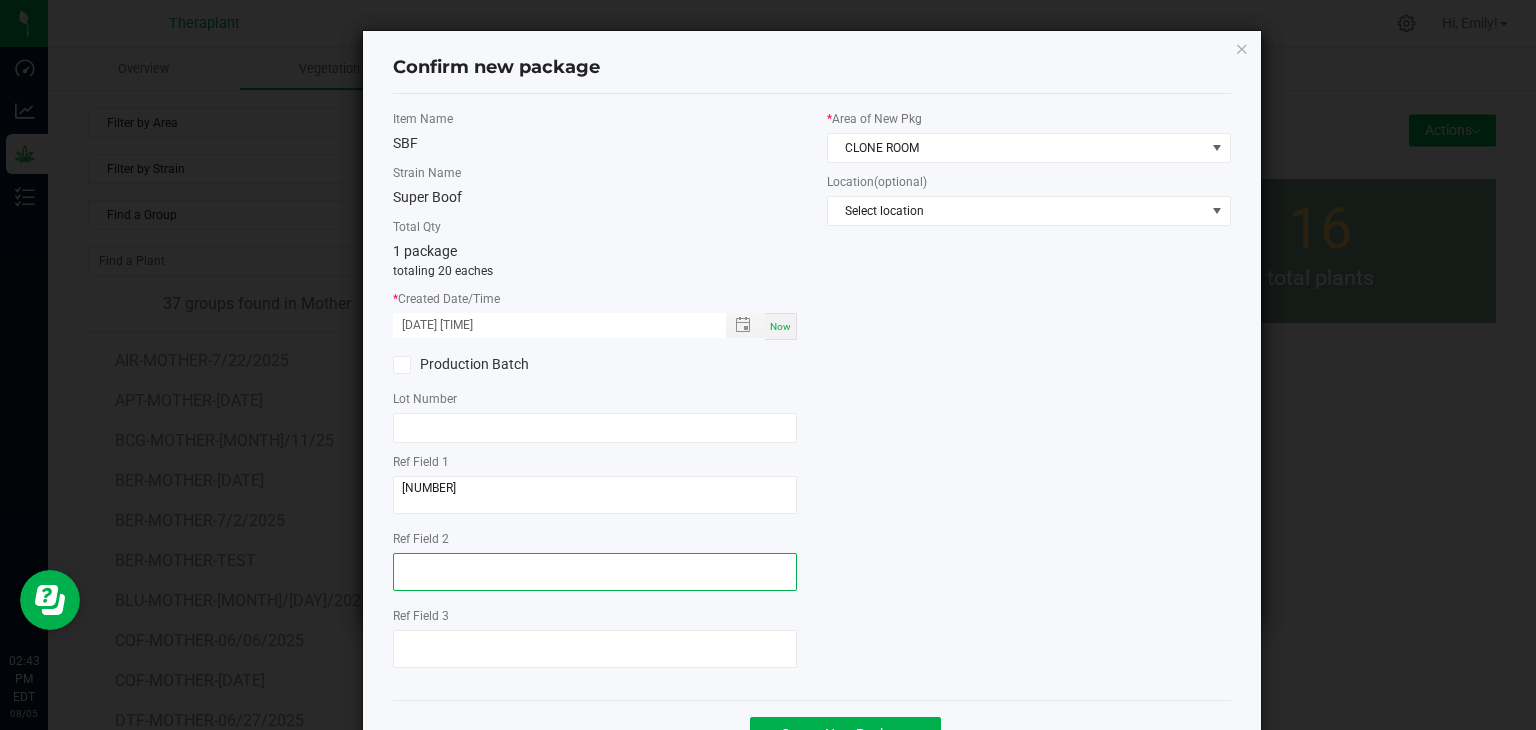 click at bounding box center [595, 572] 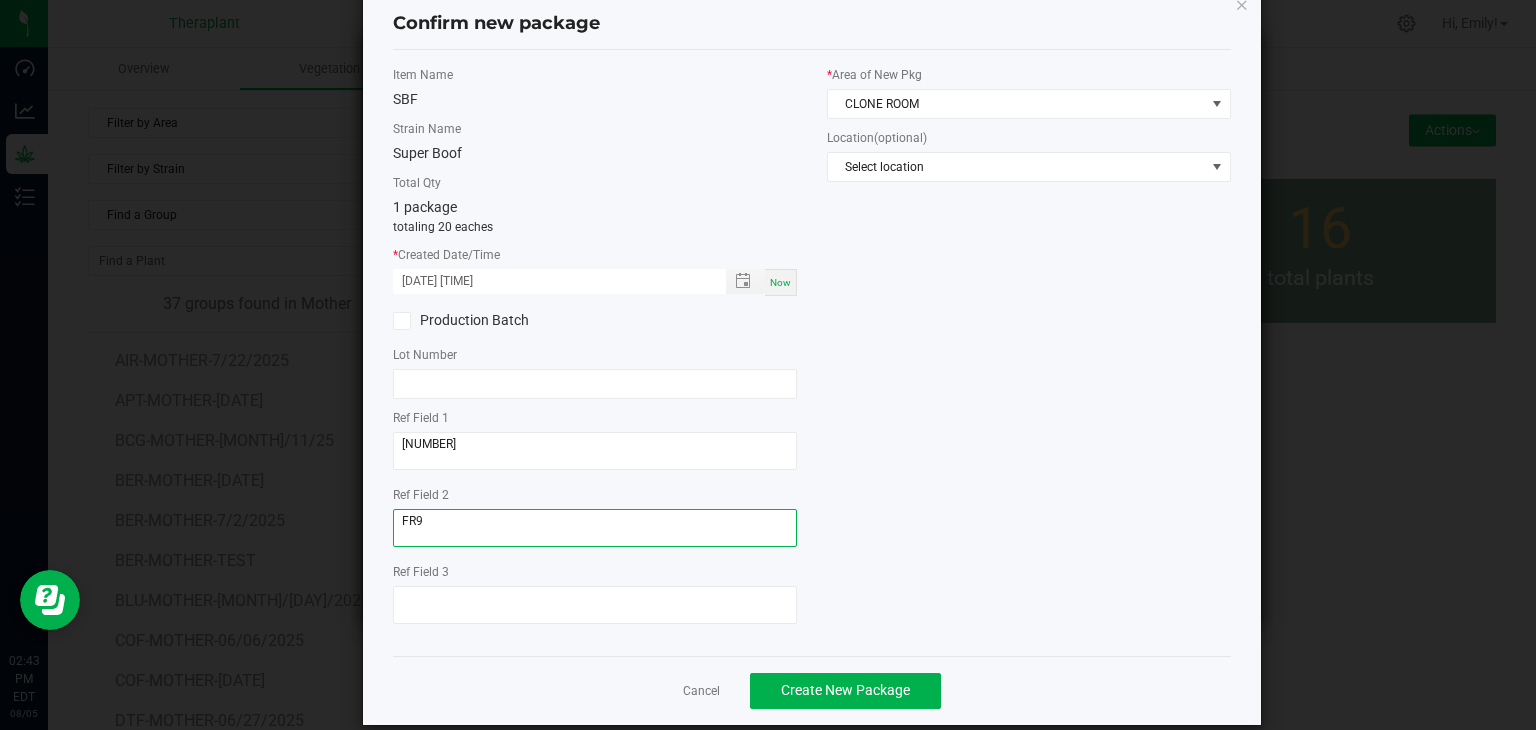 scroll, scrollTop: 69, scrollLeft: 0, axis: vertical 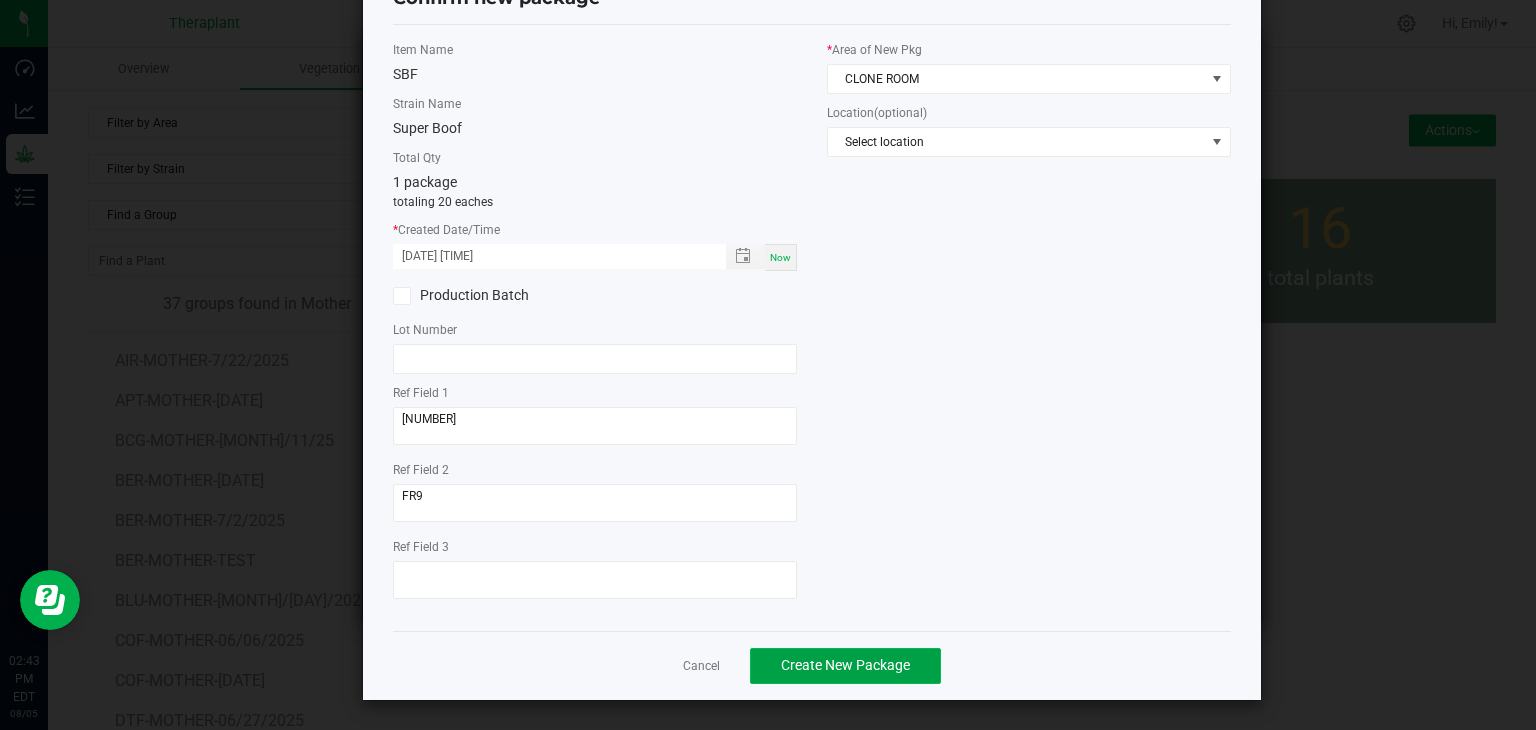 click on "Create New Package" 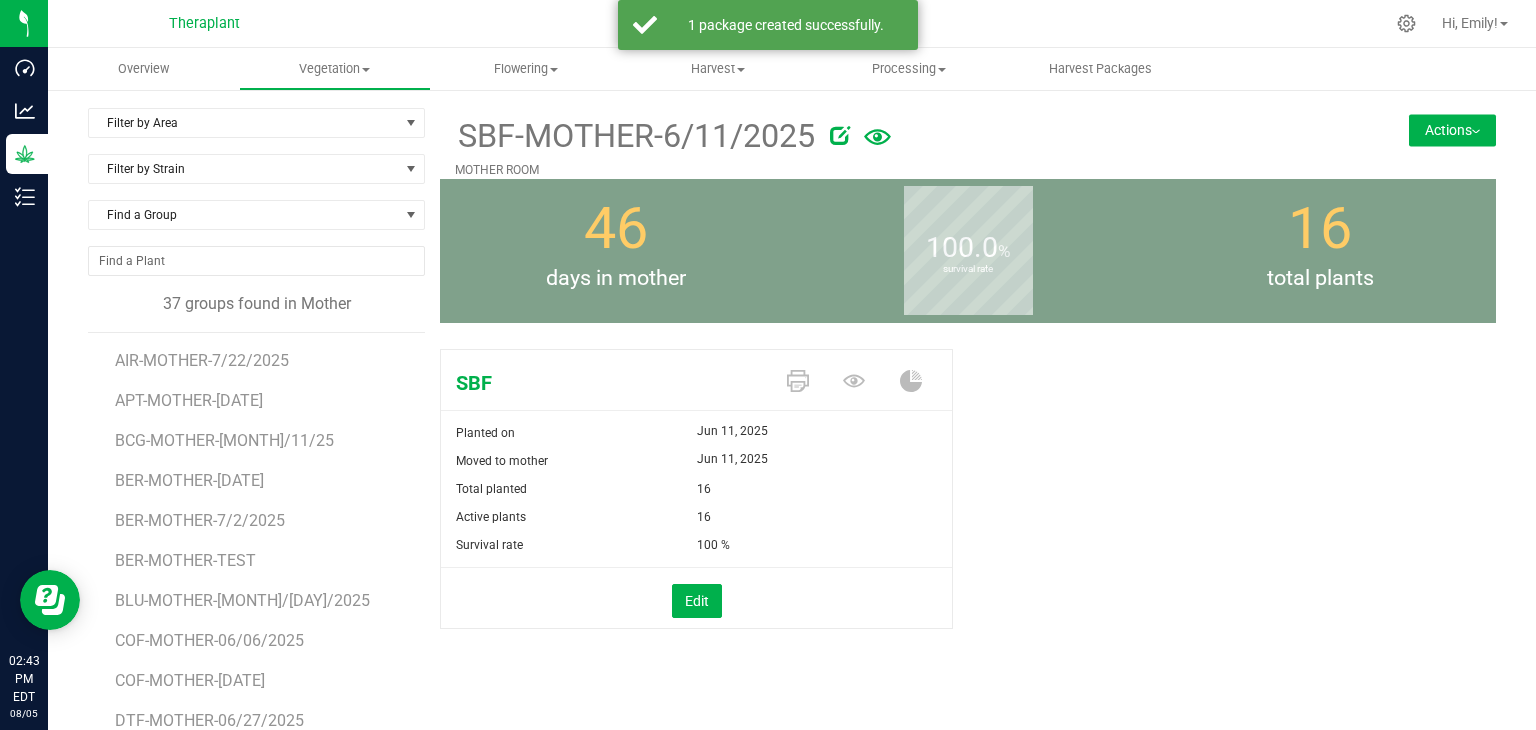 click on "Actions" at bounding box center (1452, 130) 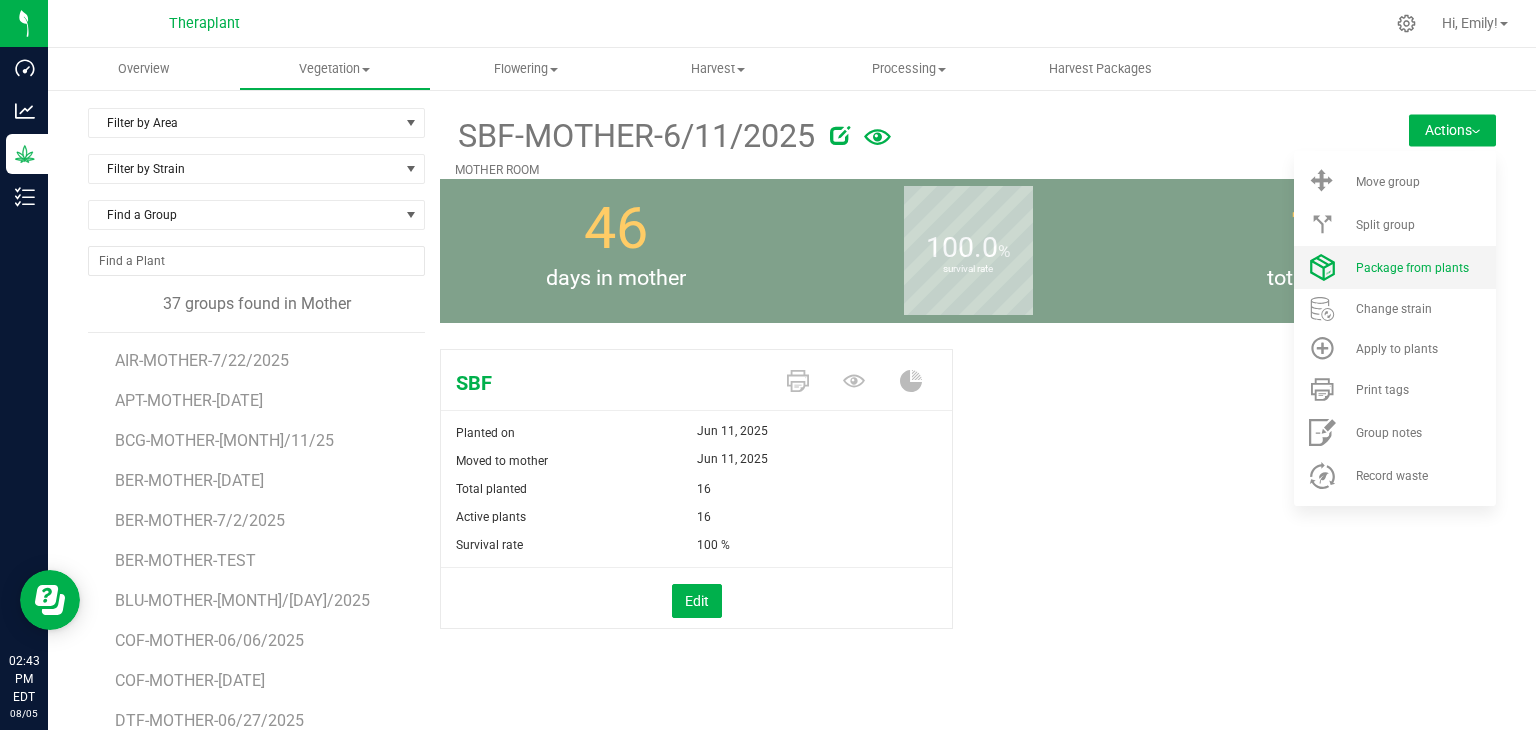 click on "Package from plants" at bounding box center [1395, 267] 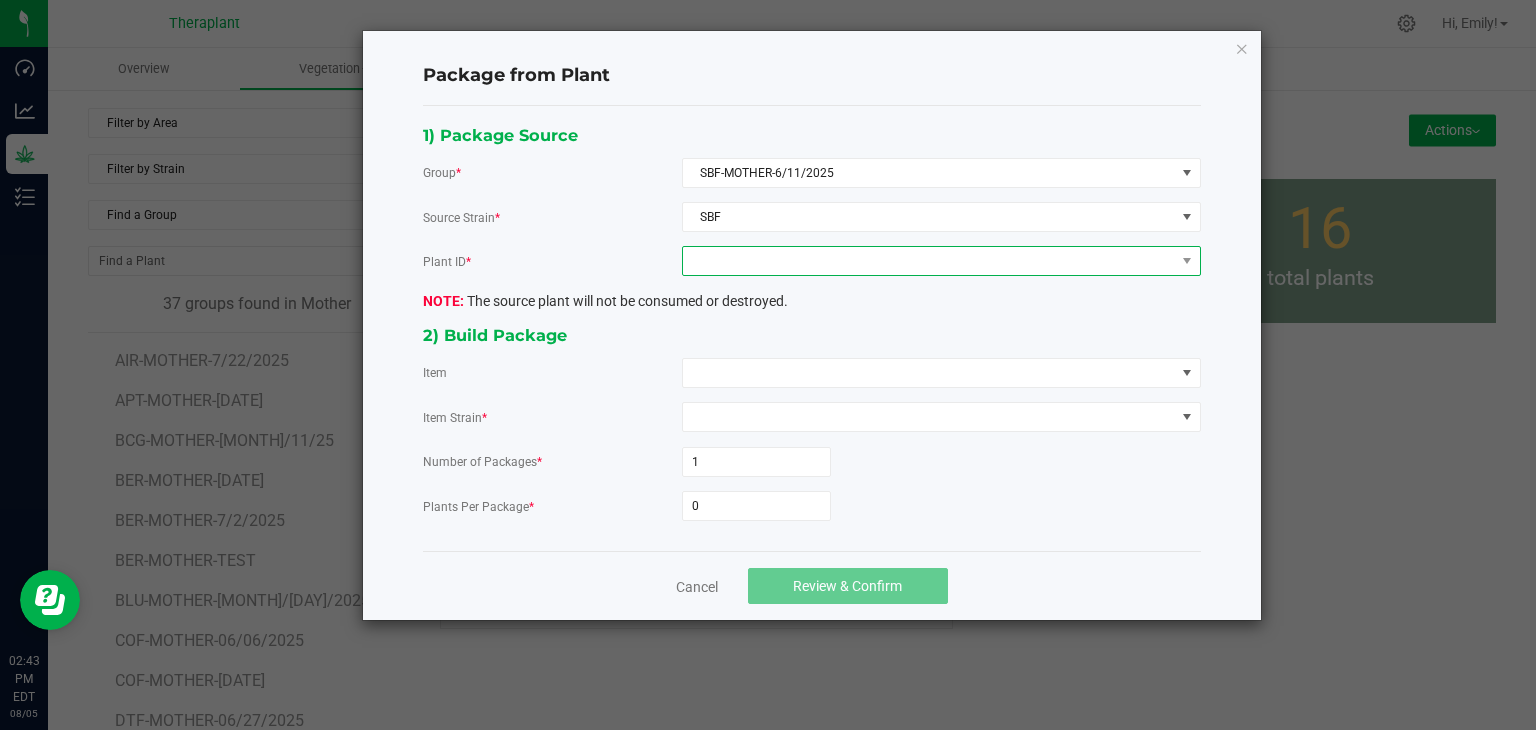 click at bounding box center [929, 261] 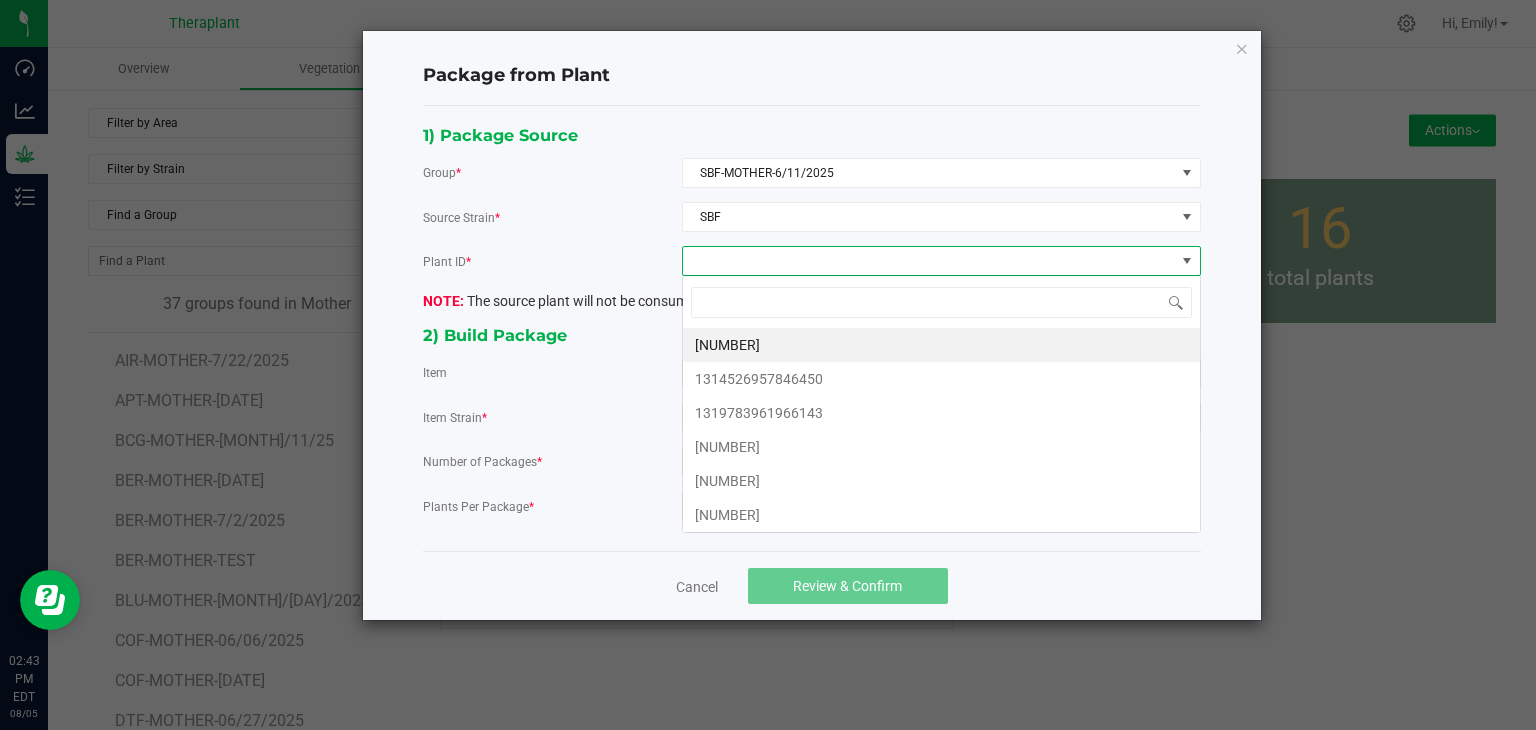 scroll, scrollTop: 99970, scrollLeft: 99480, axis: both 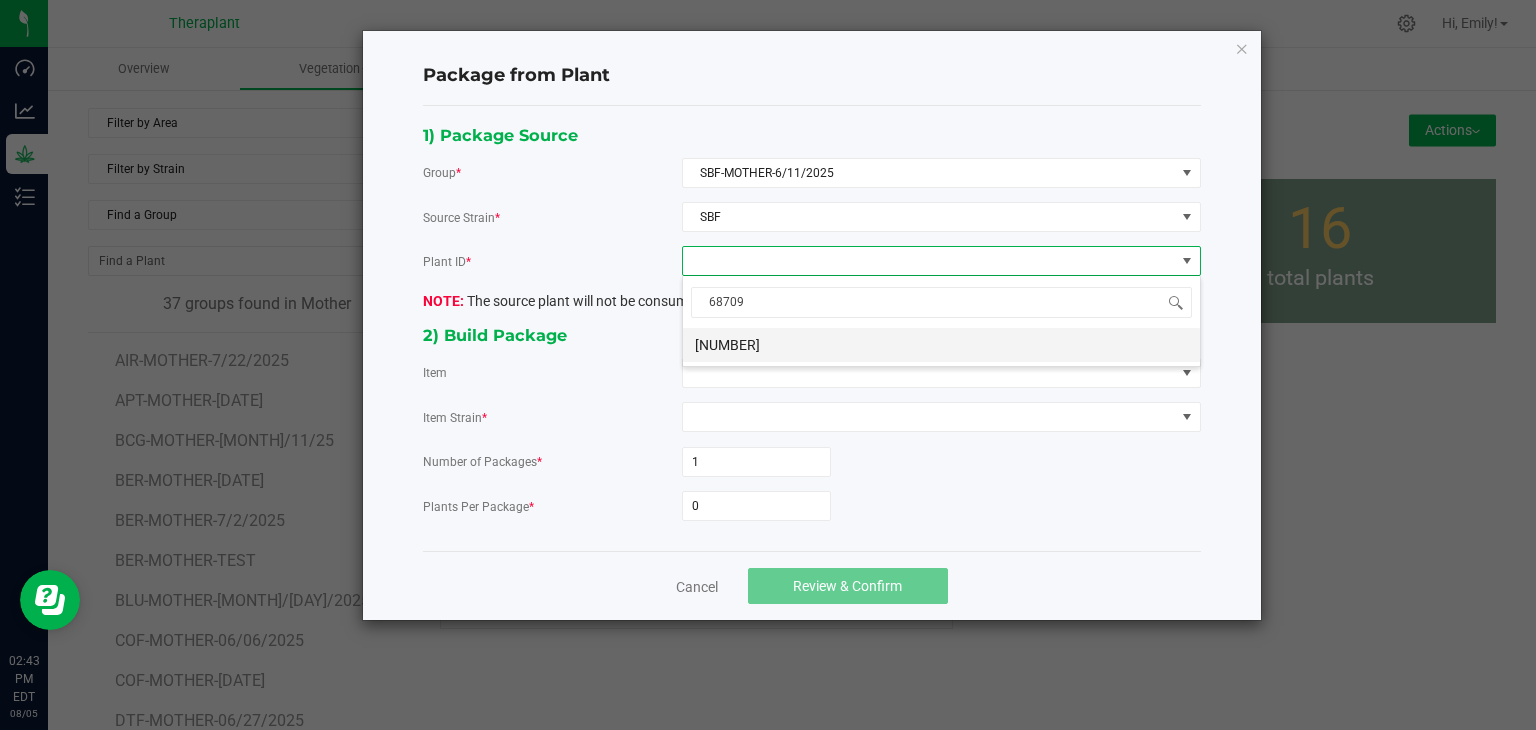 click on "7411326587768709" at bounding box center [941, 345] 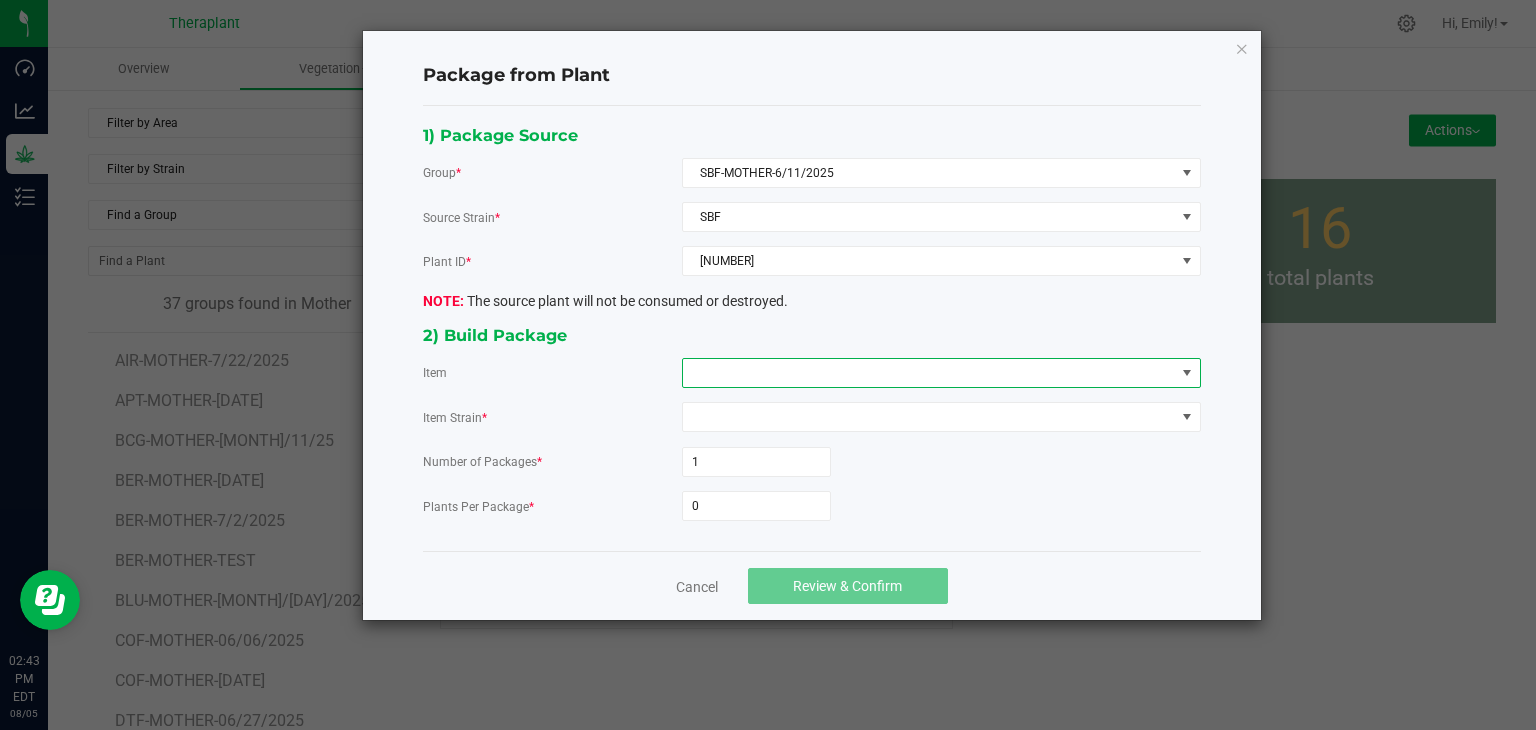 click at bounding box center (929, 373) 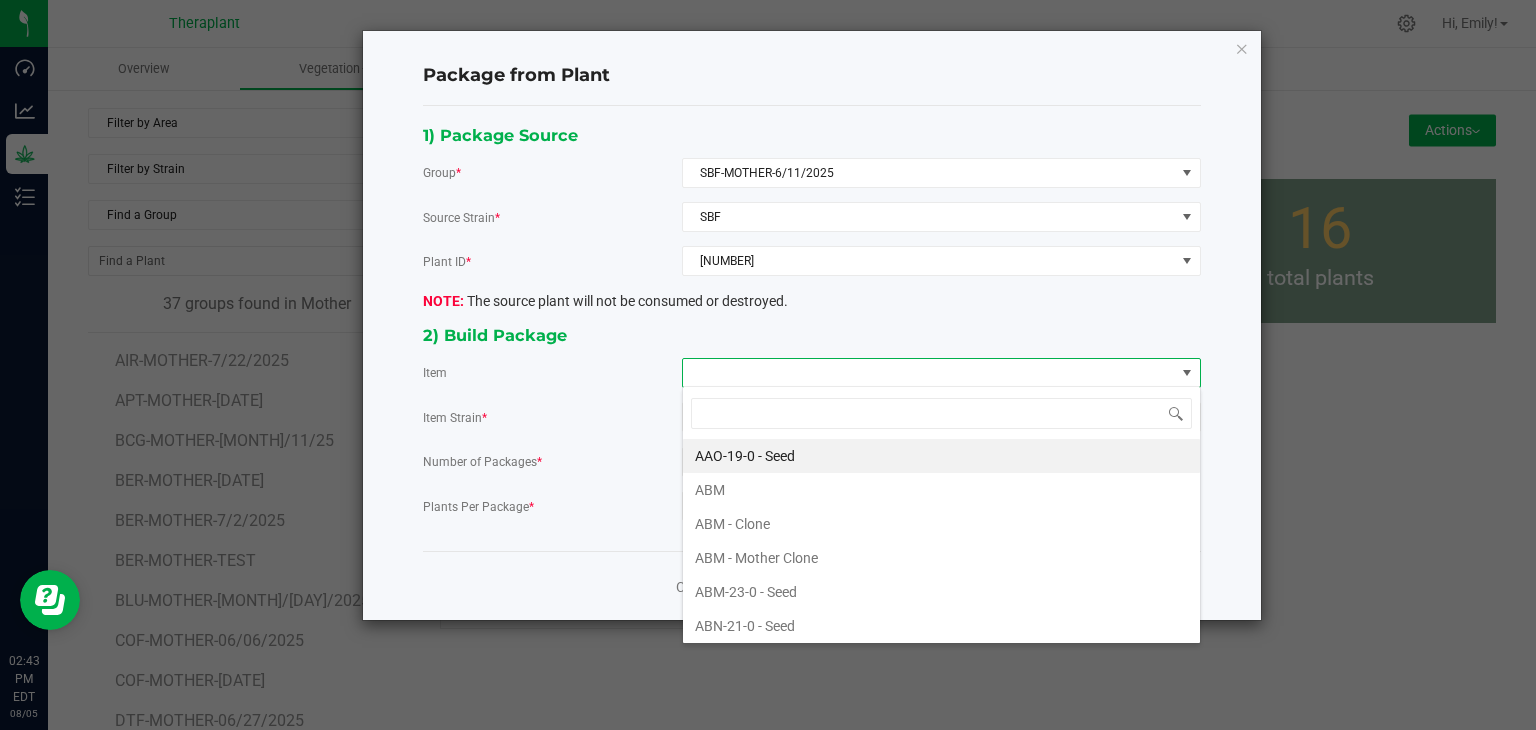 scroll, scrollTop: 99970, scrollLeft: 99480, axis: both 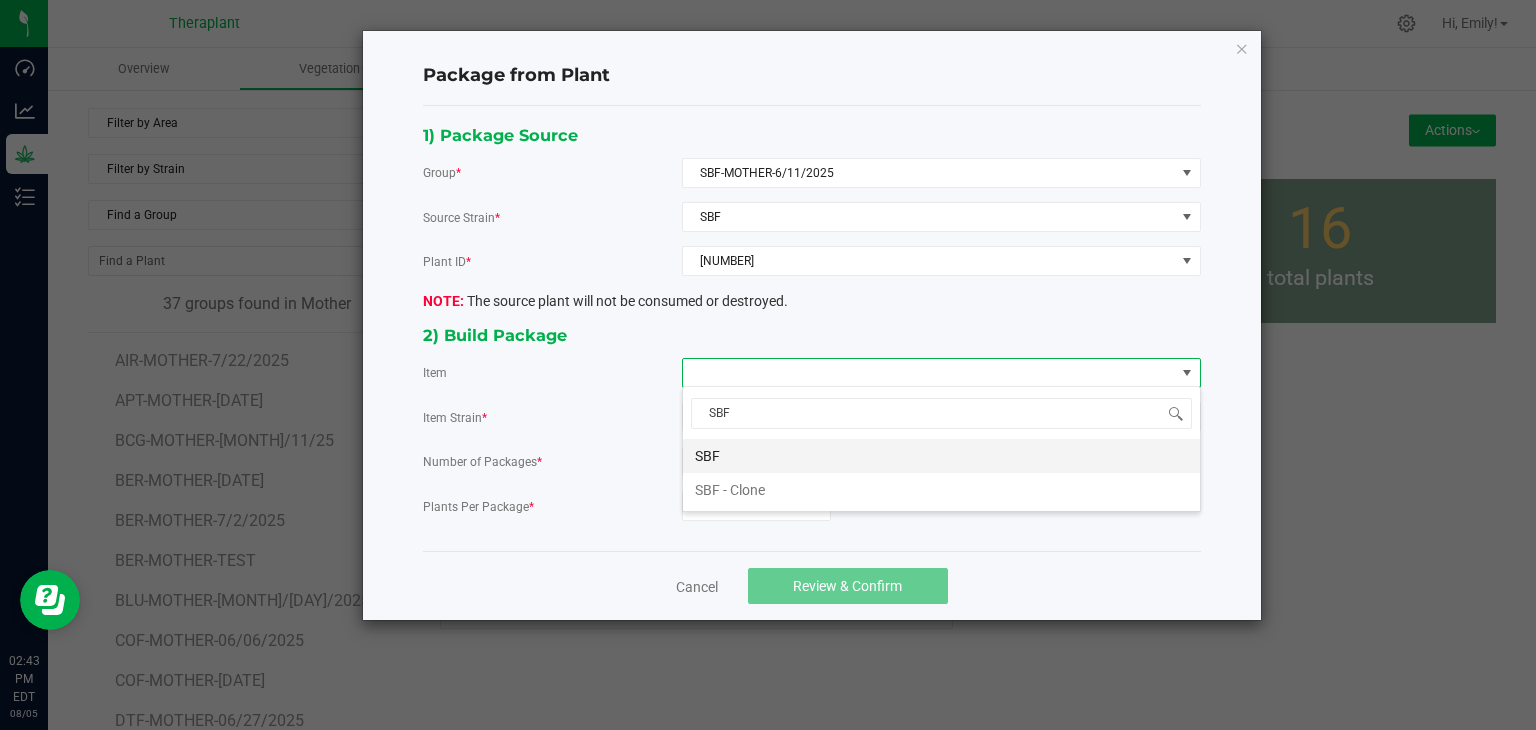 click on "SBF" at bounding box center (941, 456) 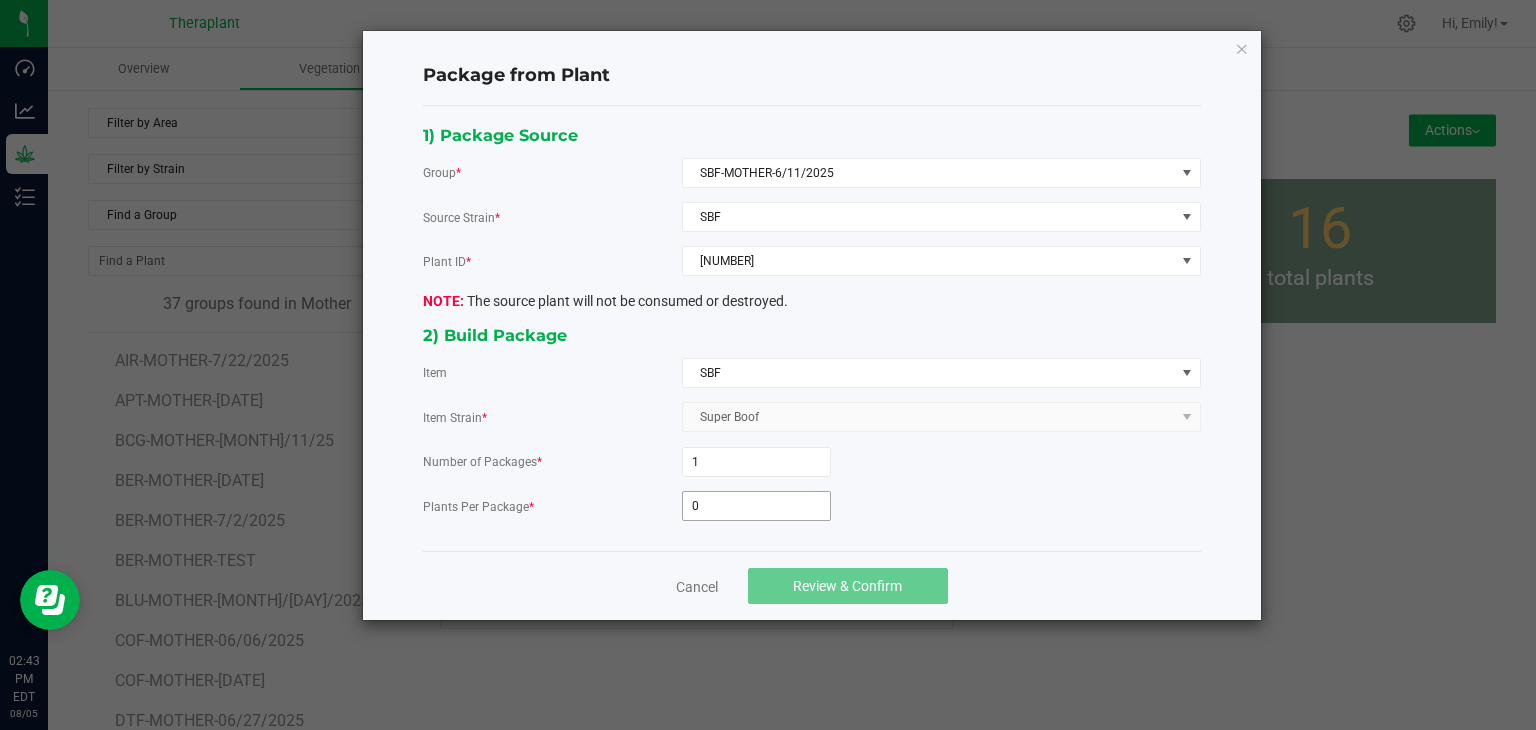 click on "0" at bounding box center [756, 506] 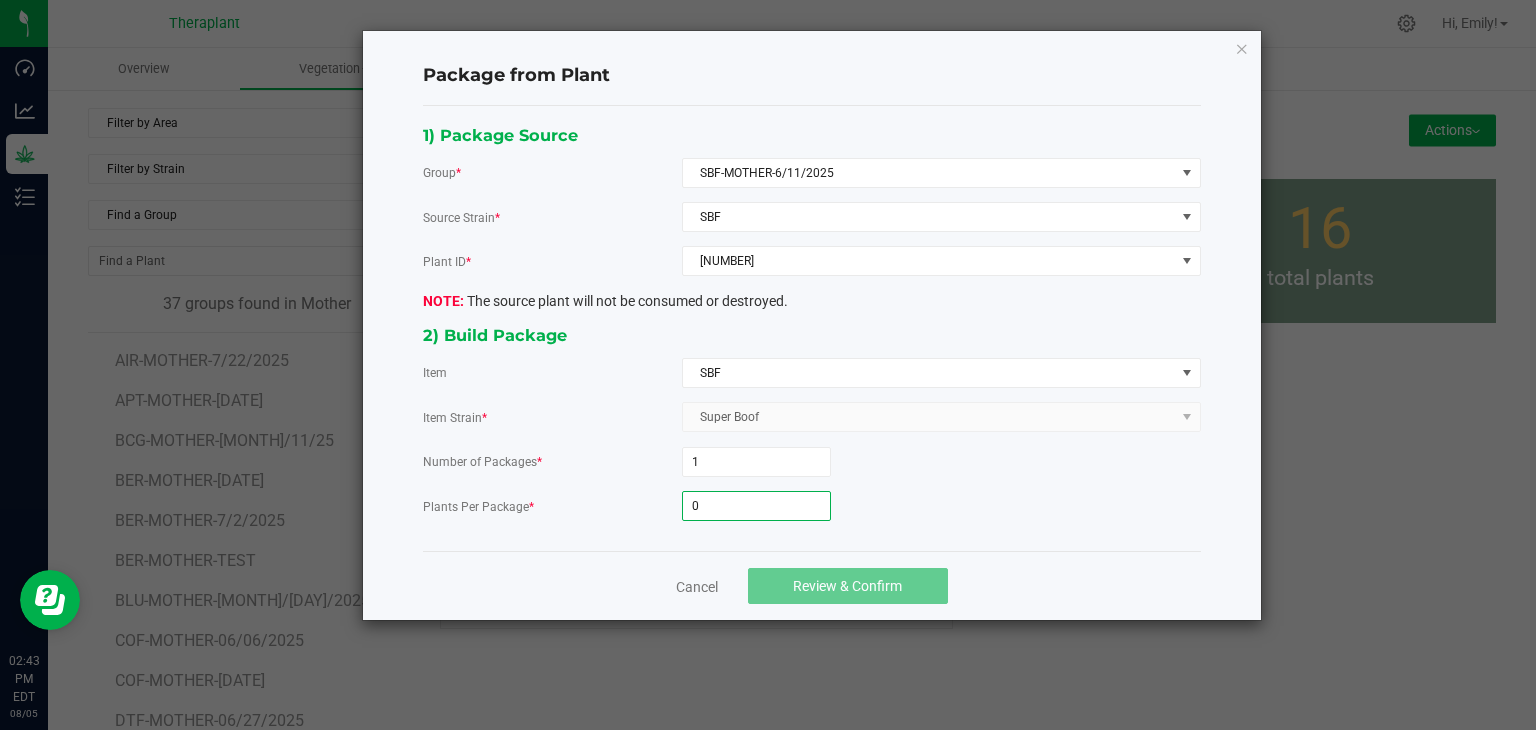 click on "0" at bounding box center [756, 506] 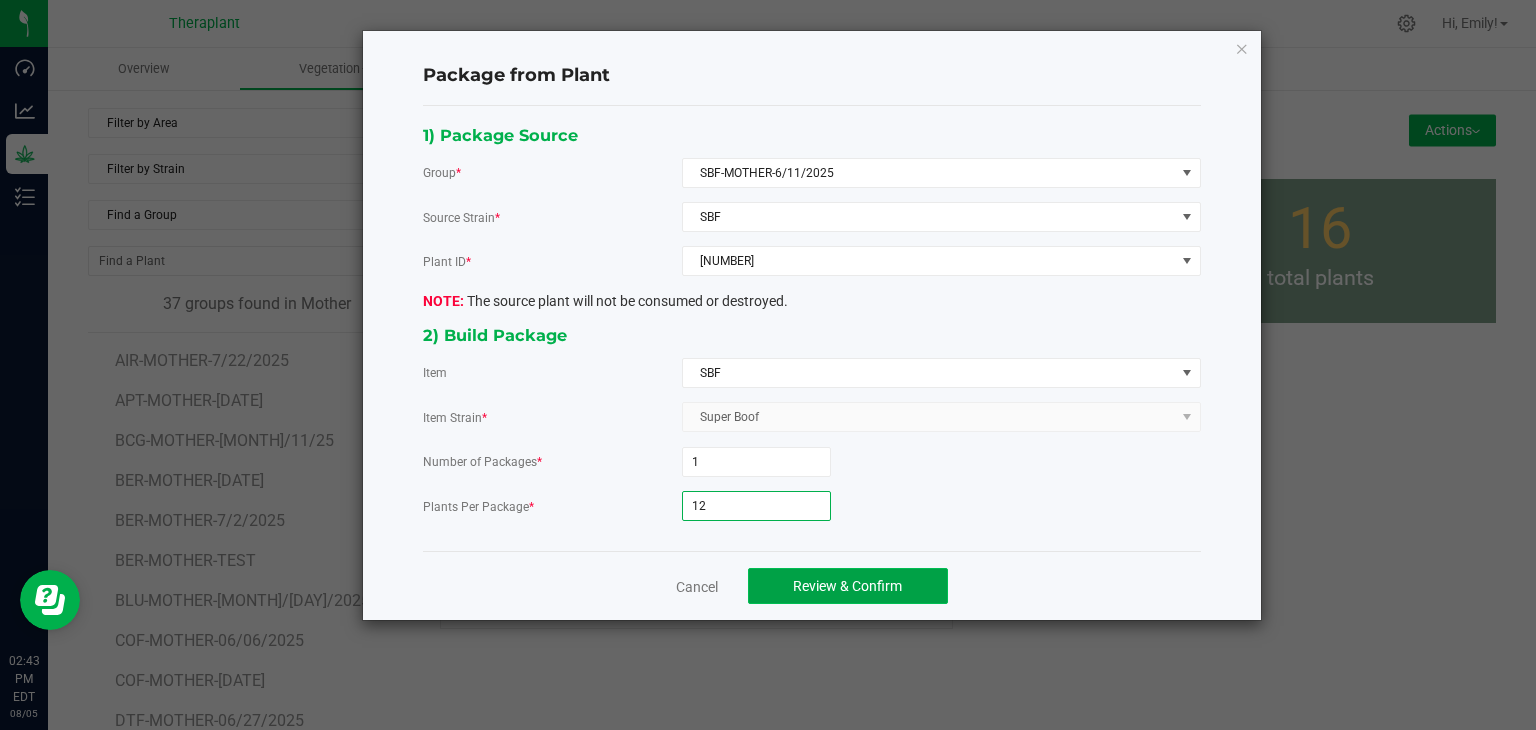 click on "Review & Confirm" 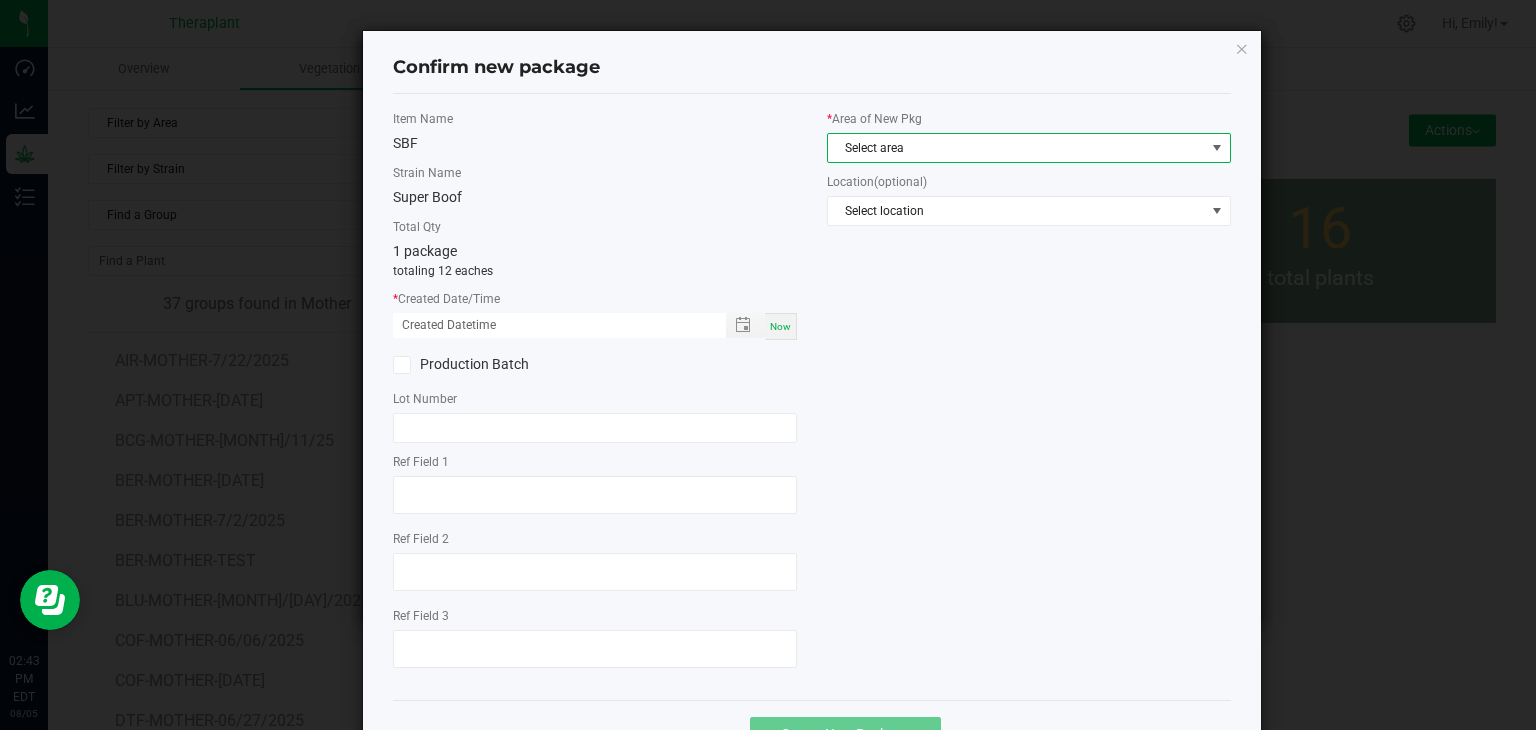 click on "Select area" at bounding box center [1016, 148] 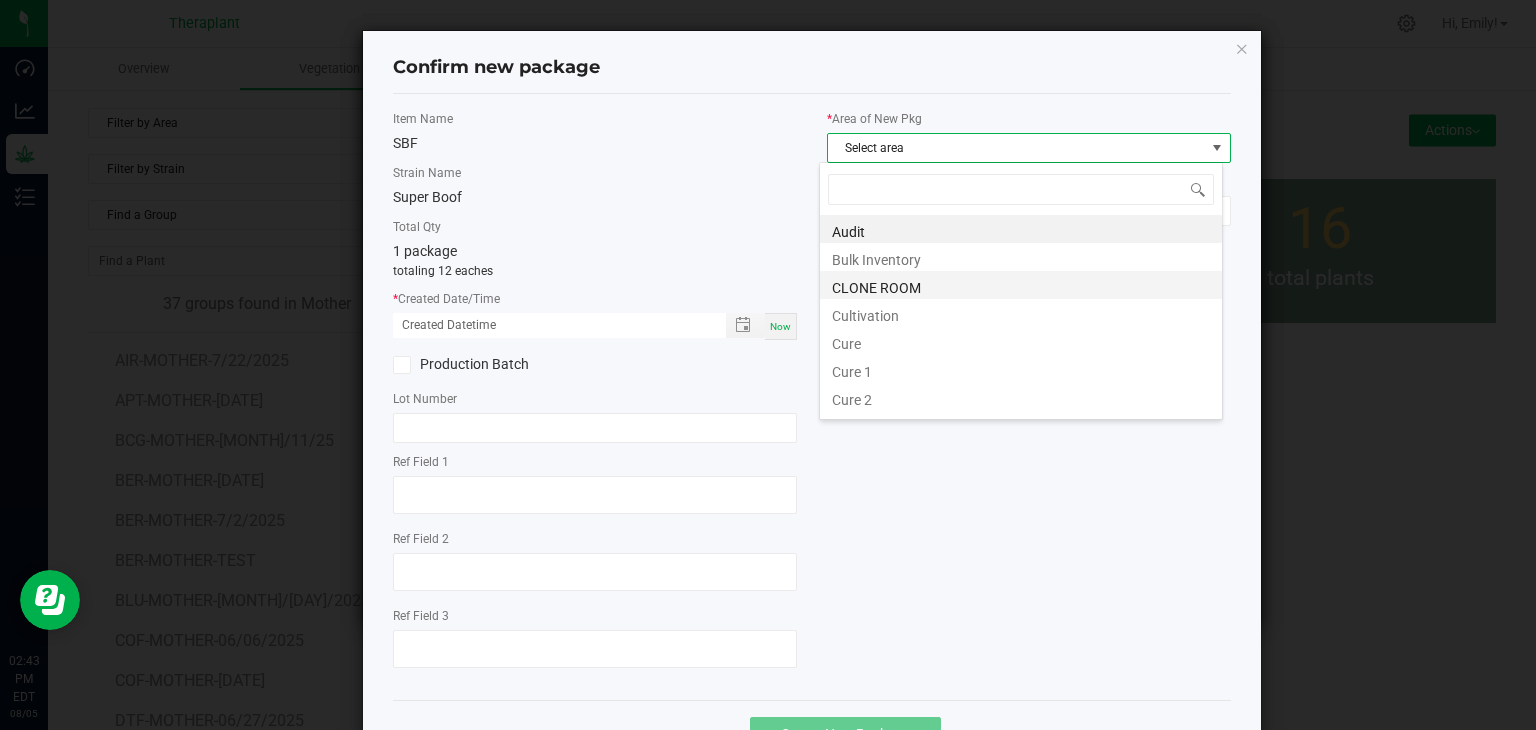 scroll, scrollTop: 99970, scrollLeft: 99596, axis: both 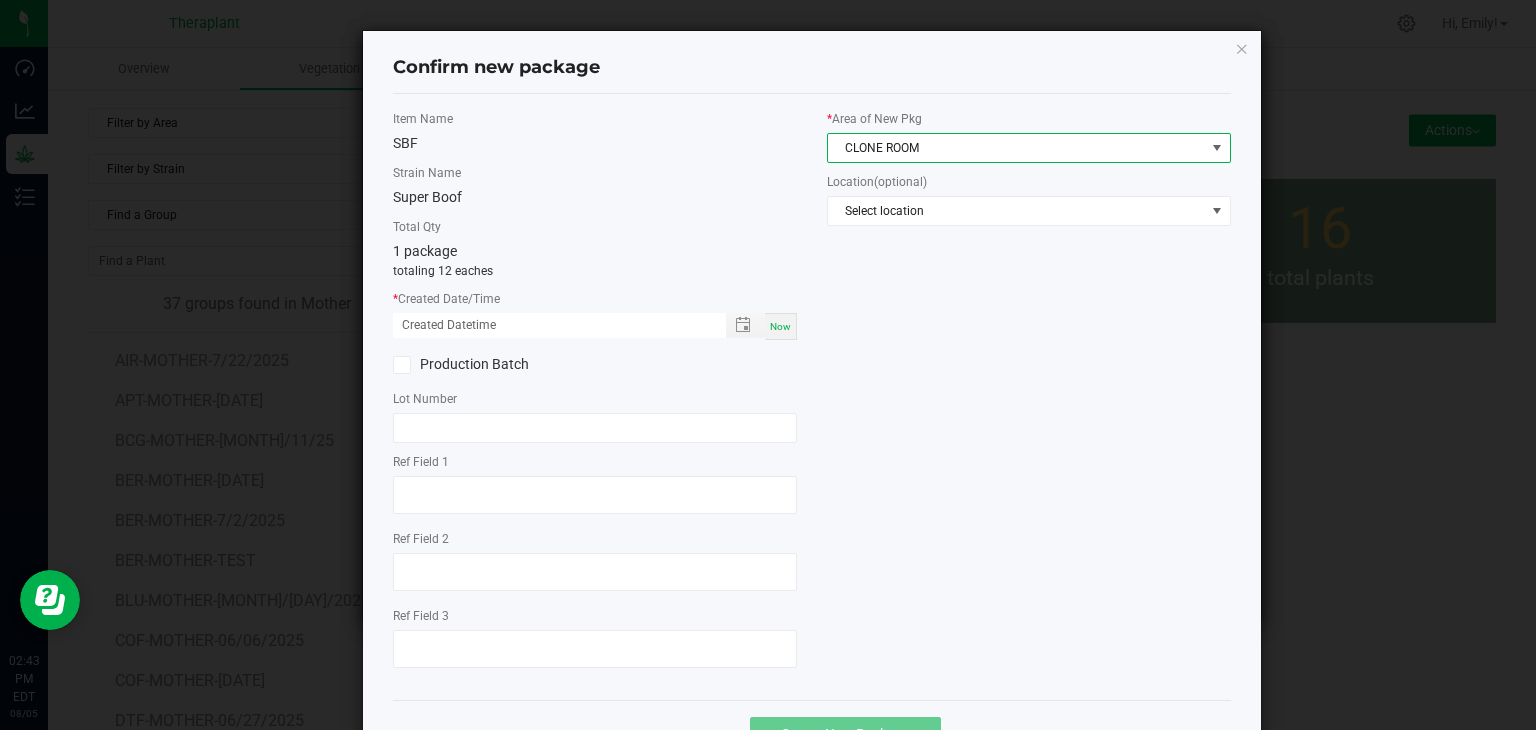click on "Now" at bounding box center [781, 326] 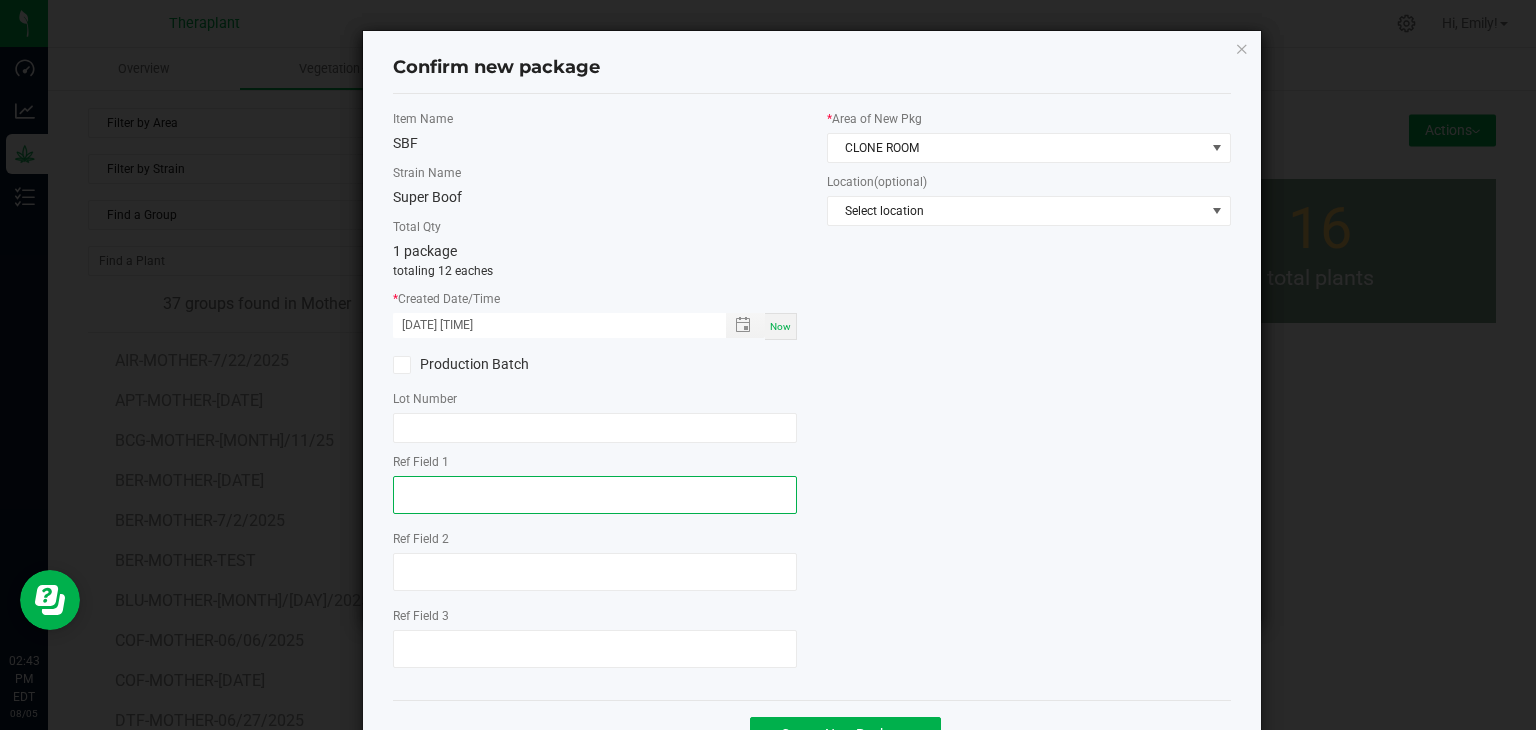 click 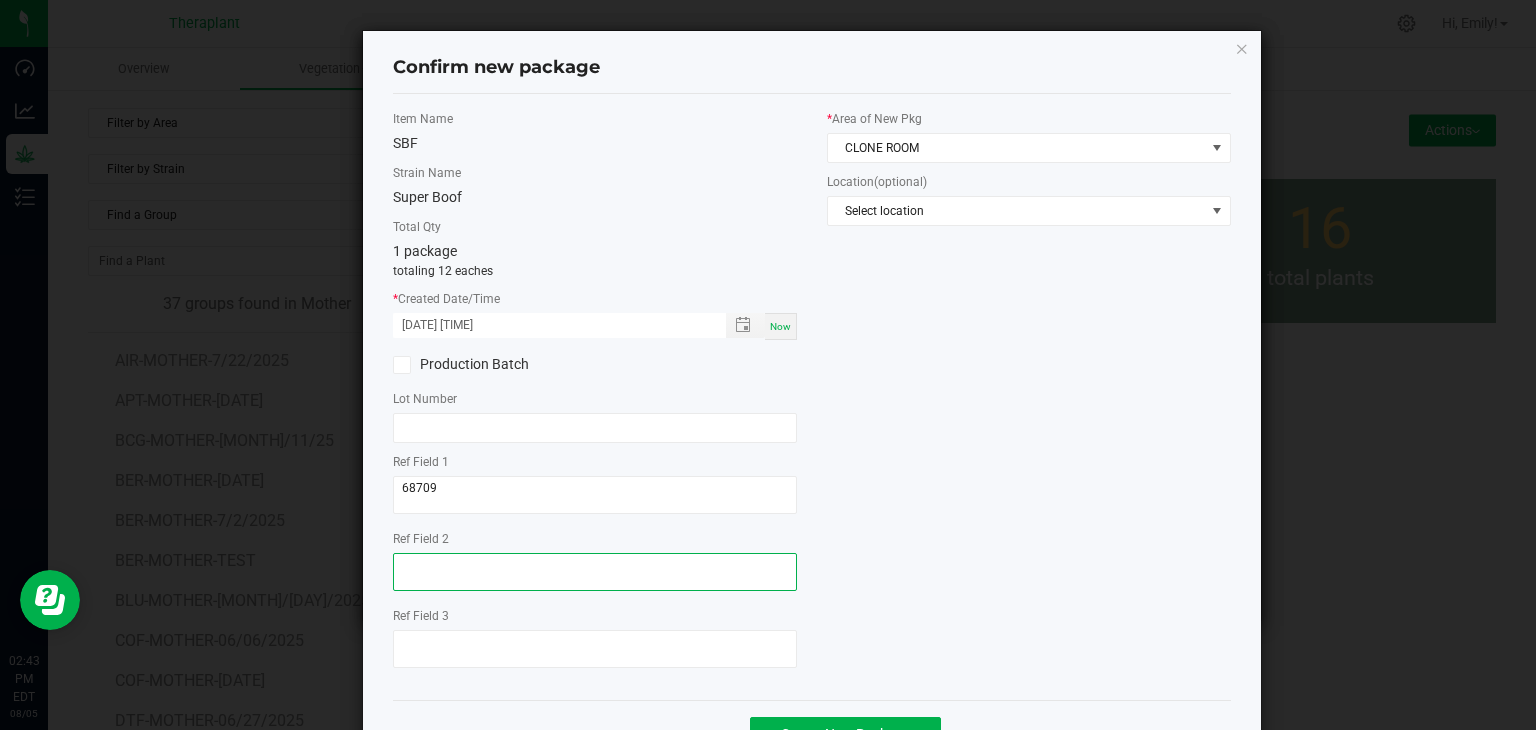 click at bounding box center [595, 572] 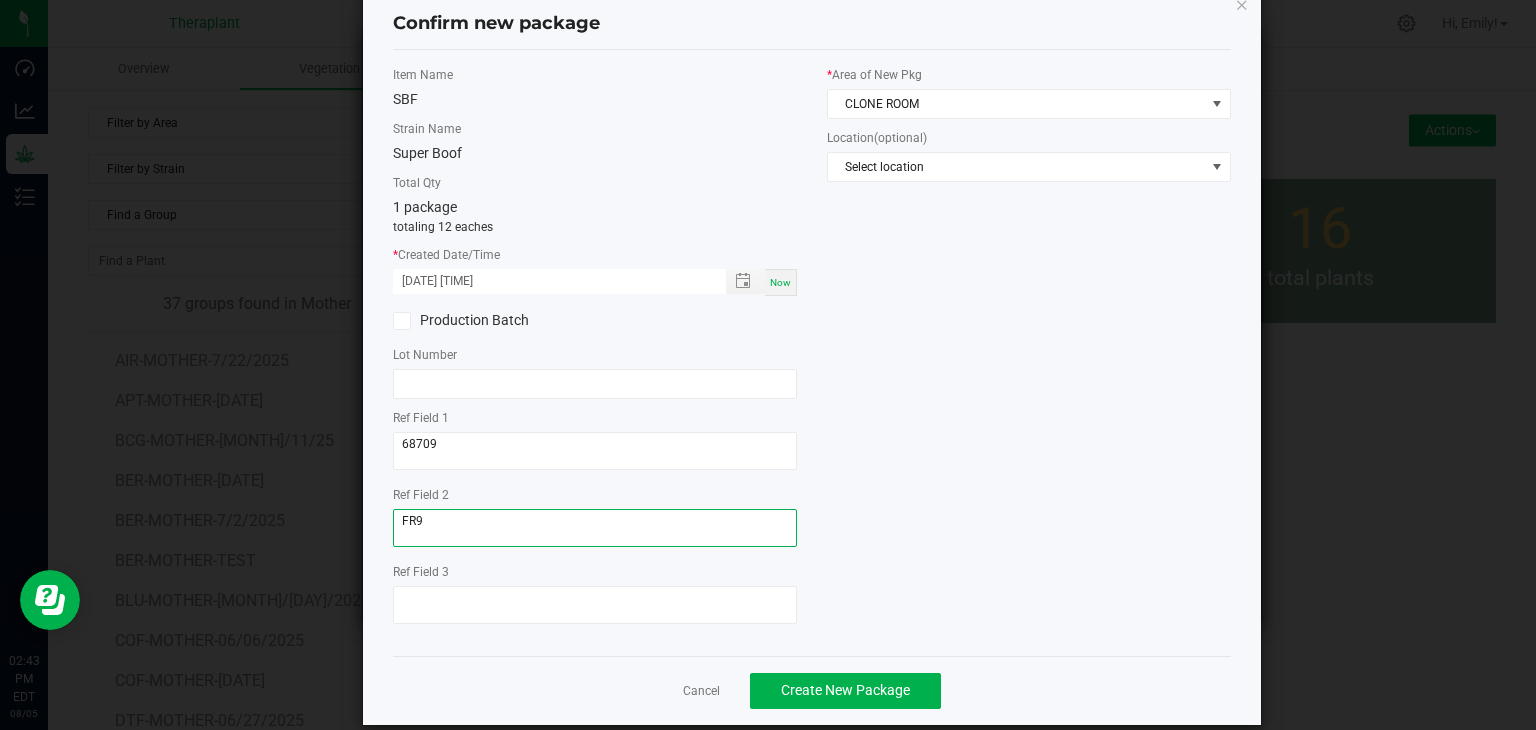 scroll, scrollTop: 69, scrollLeft: 0, axis: vertical 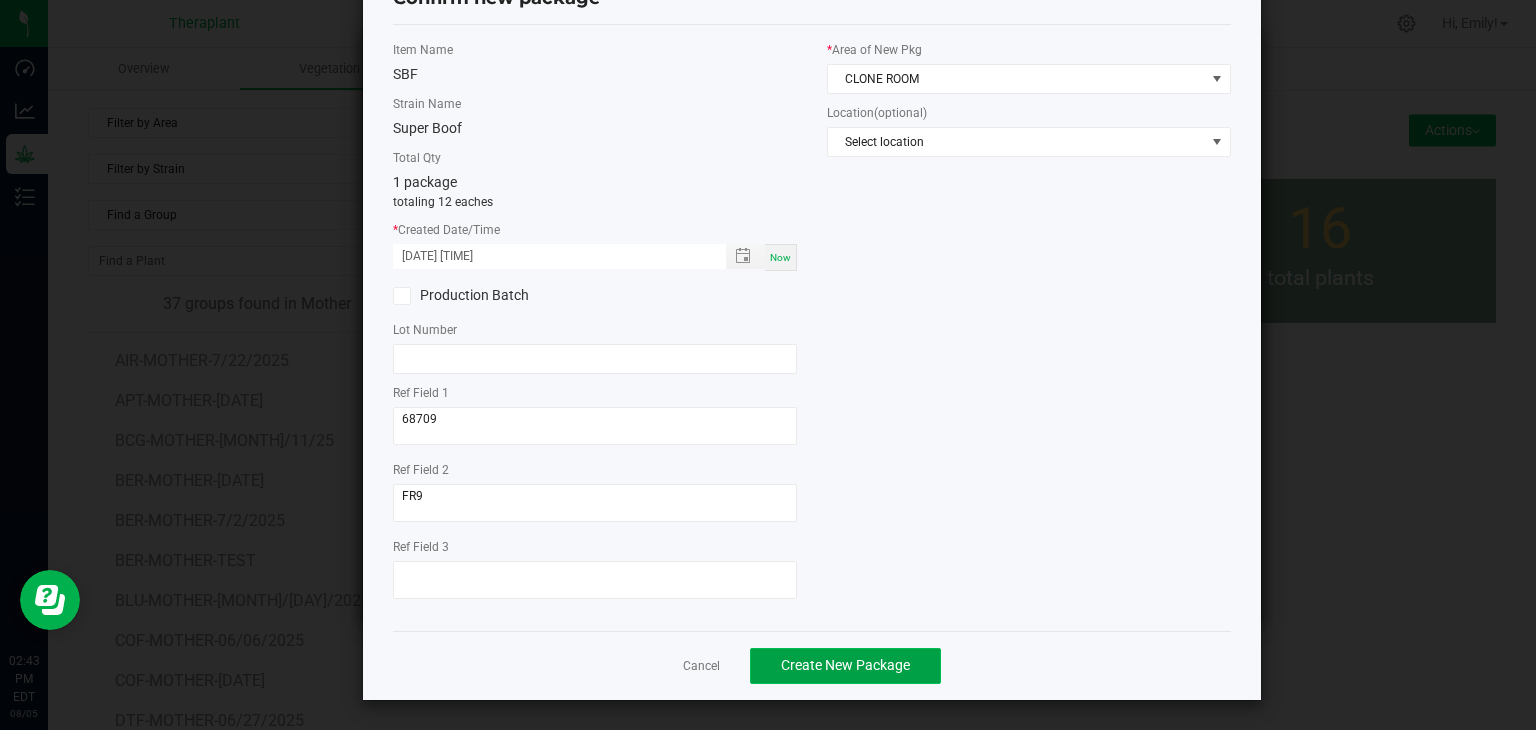 click on "Create New Package" 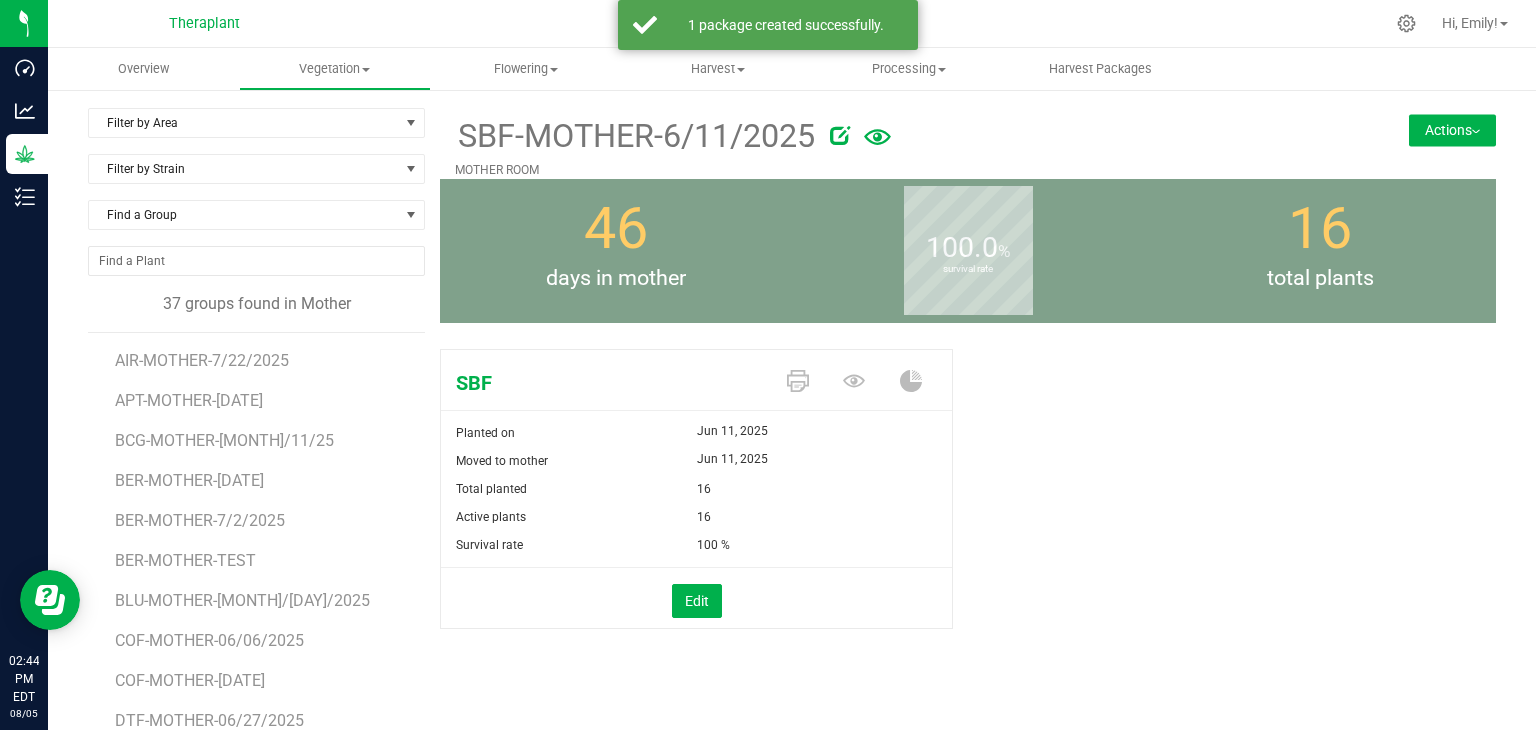 click on "Actions" at bounding box center [1452, 130] 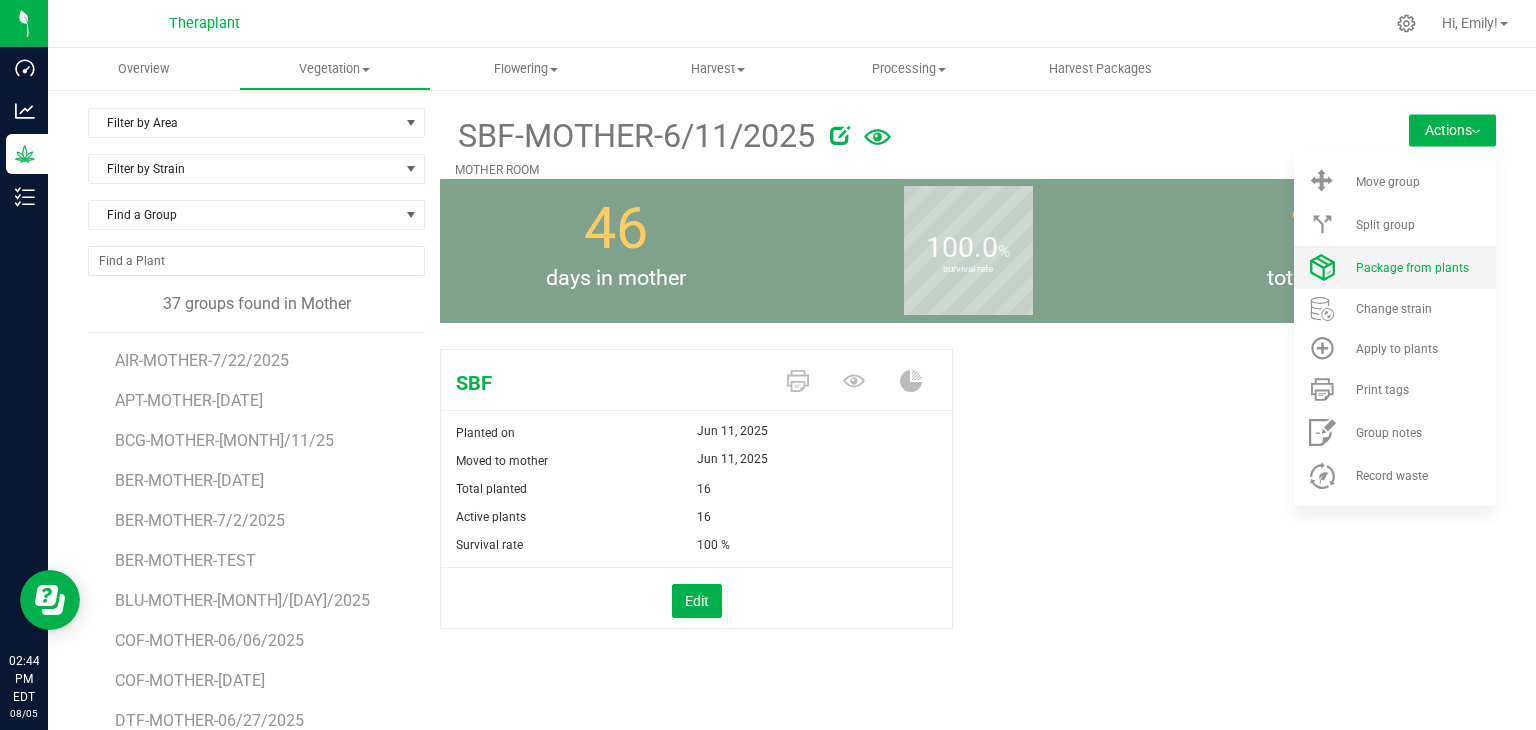click on "Package from plants" at bounding box center [1412, 268] 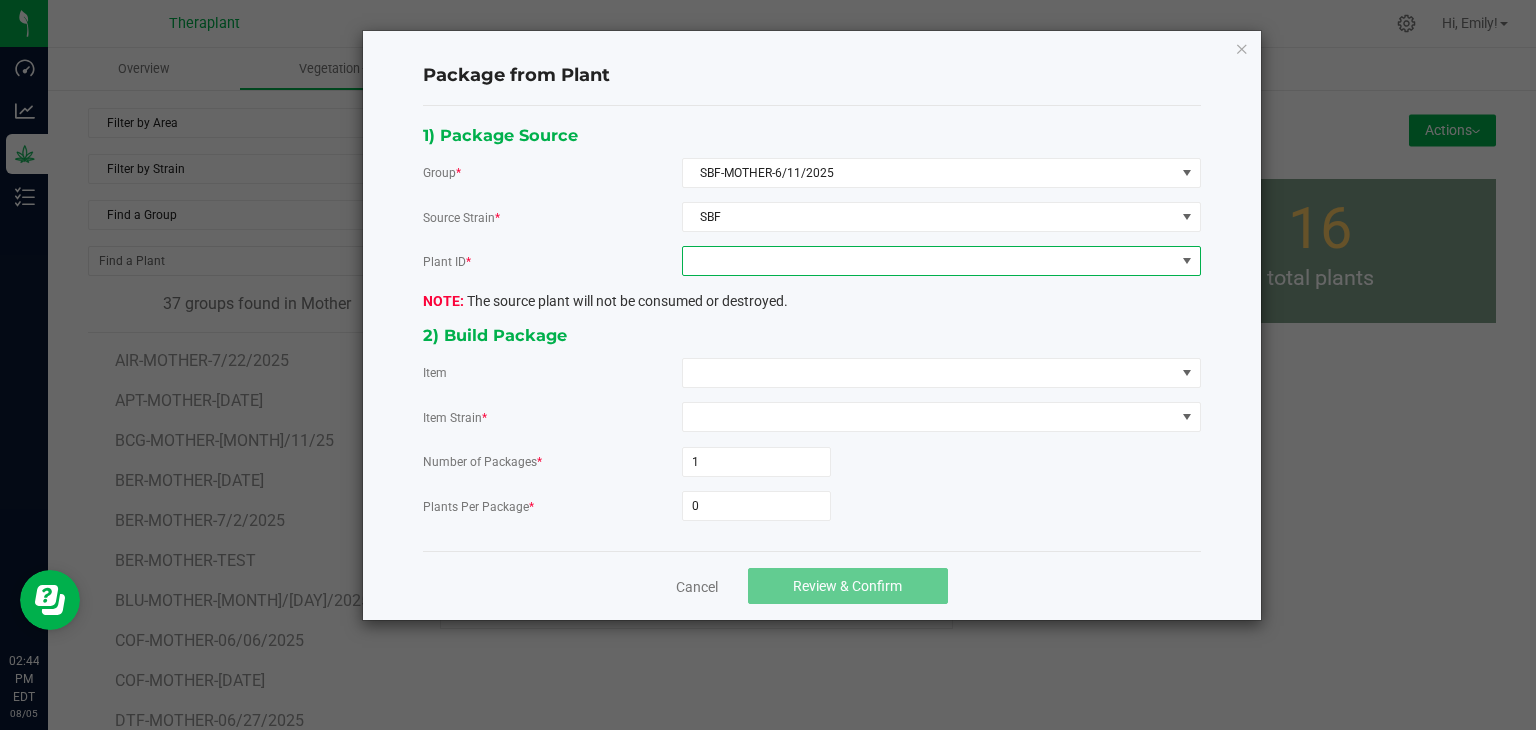 click at bounding box center [929, 261] 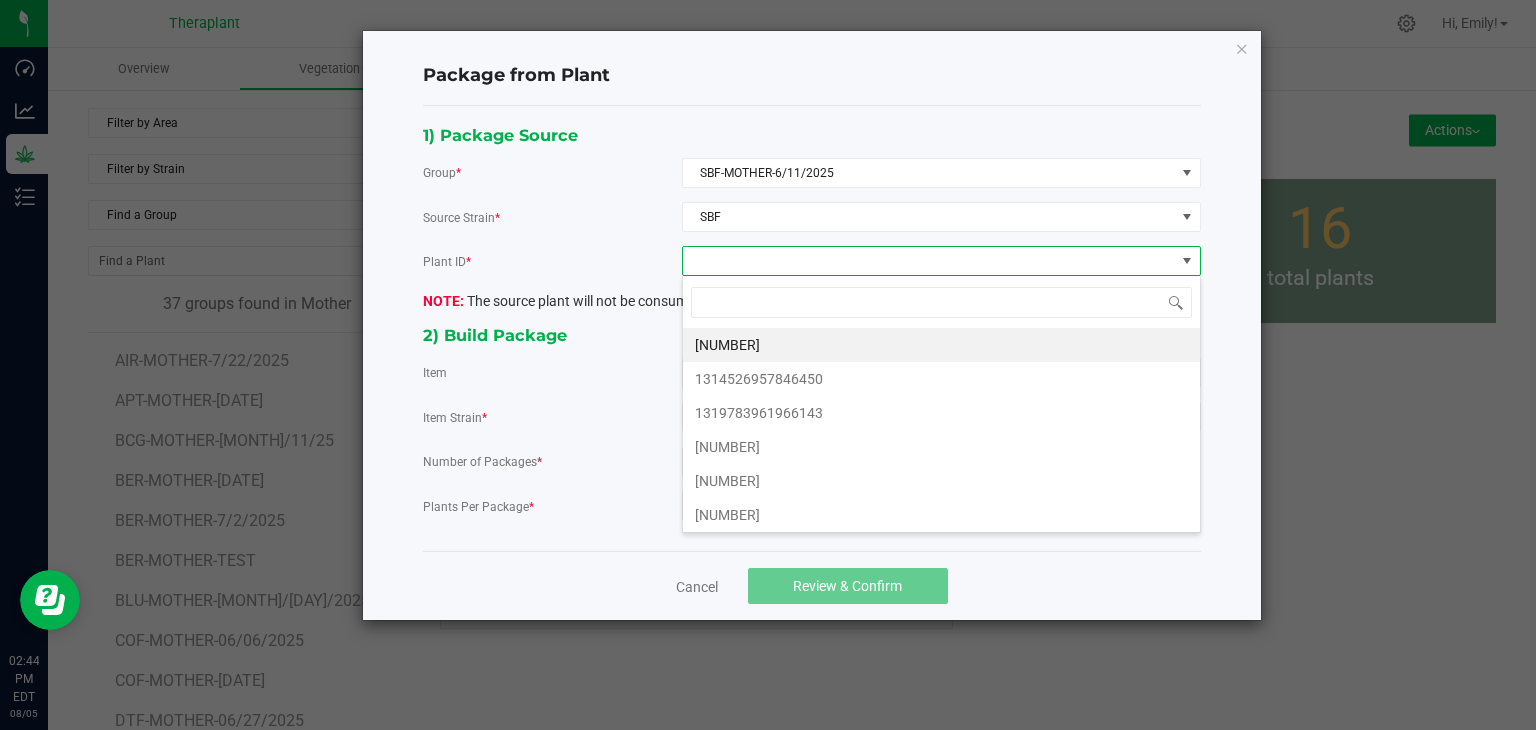 scroll, scrollTop: 99970, scrollLeft: 99480, axis: both 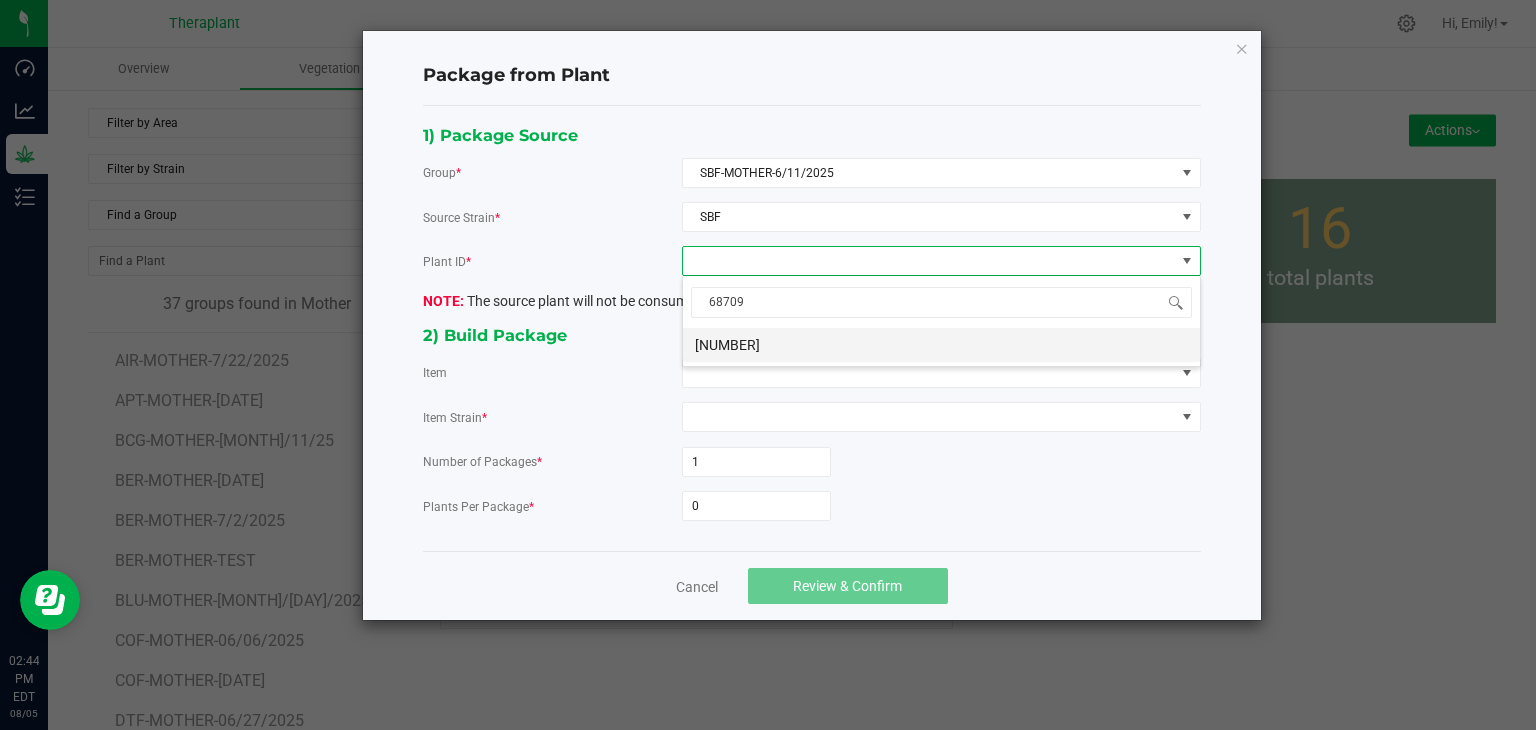 click on "7411326587768709" at bounding box center [941, 345] 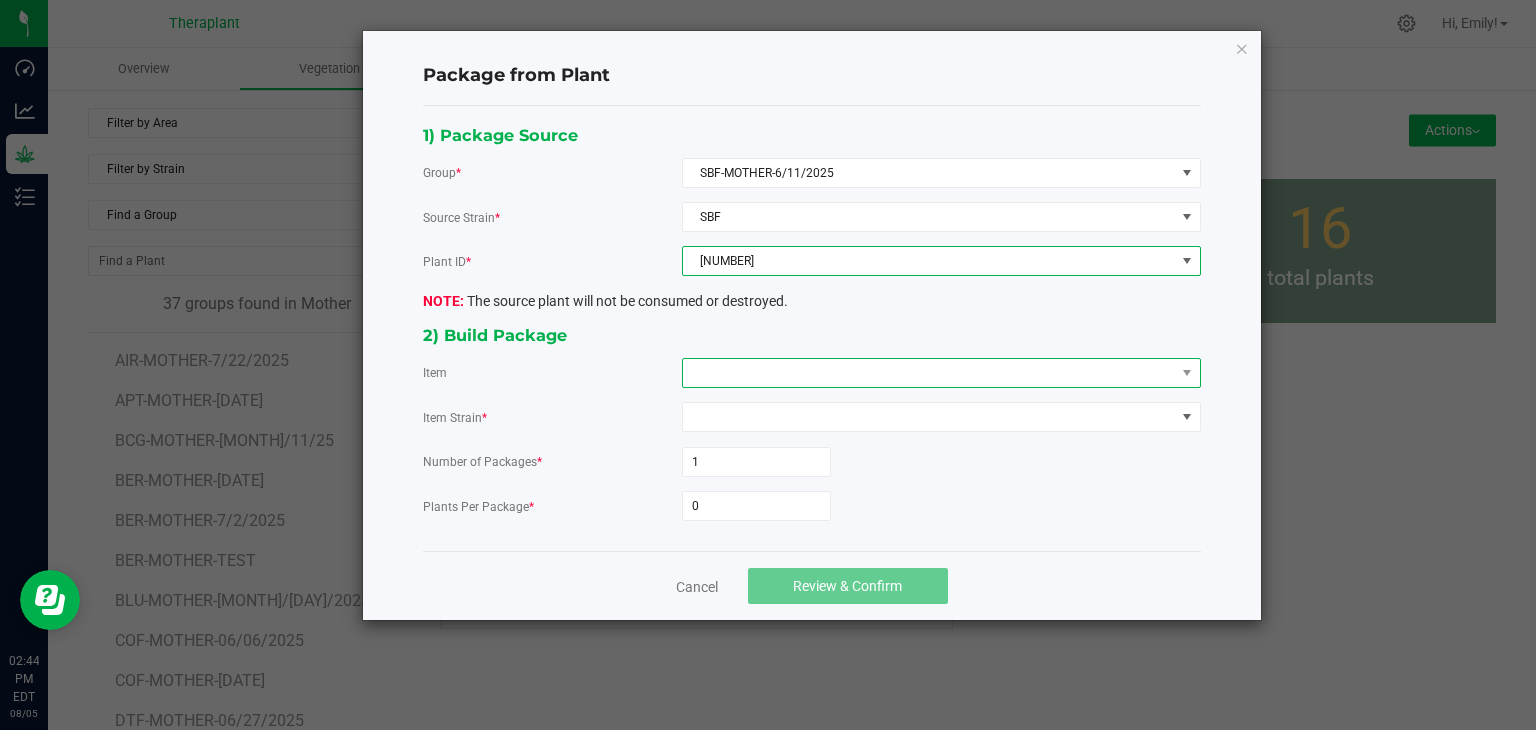 click at bounding box center [929, 373] 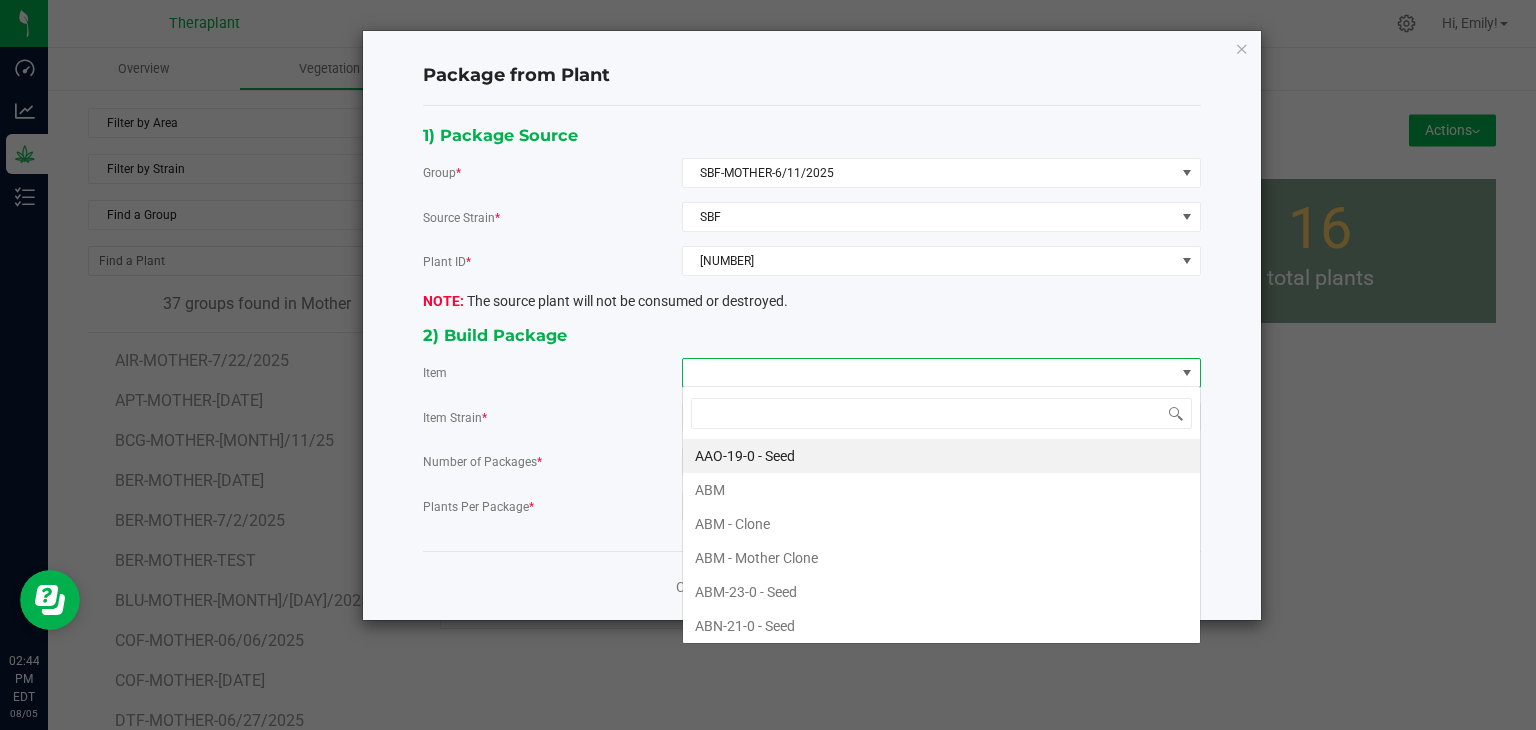 scroll, scrollTop: 99970, scrollLeft: 99480, axis: both 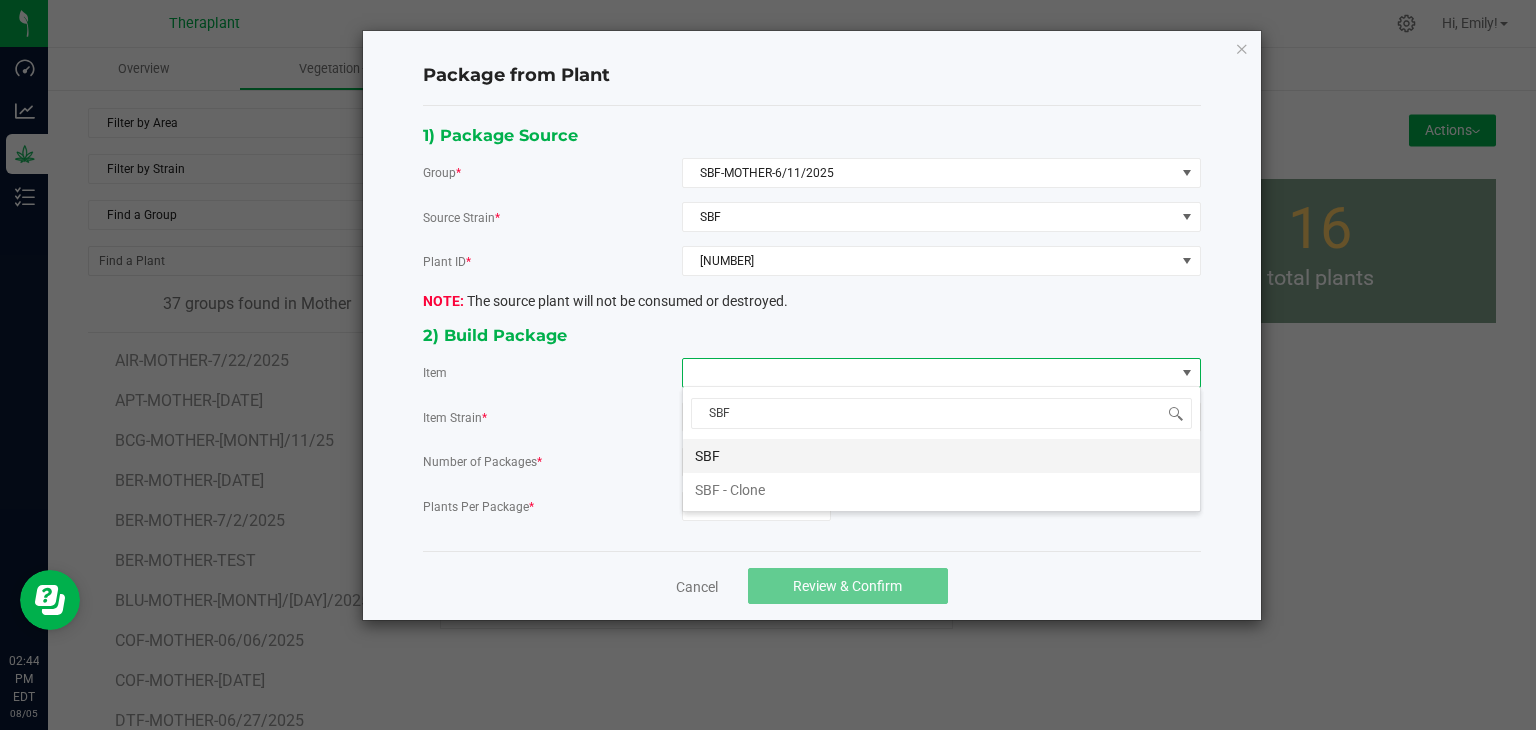 click on "SBF" at bounding box center (941, 456) 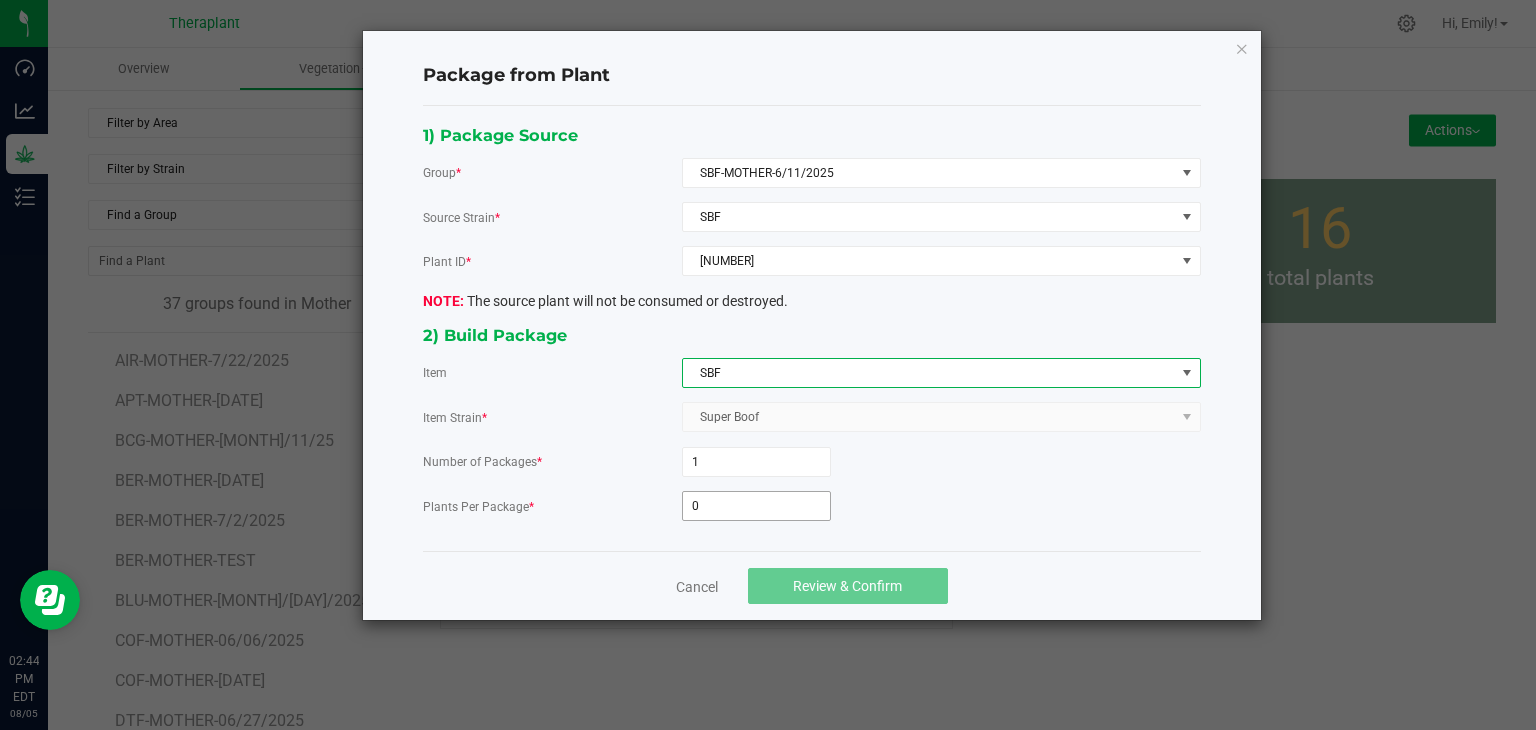 click on "0" at bounding box center (756, 506) 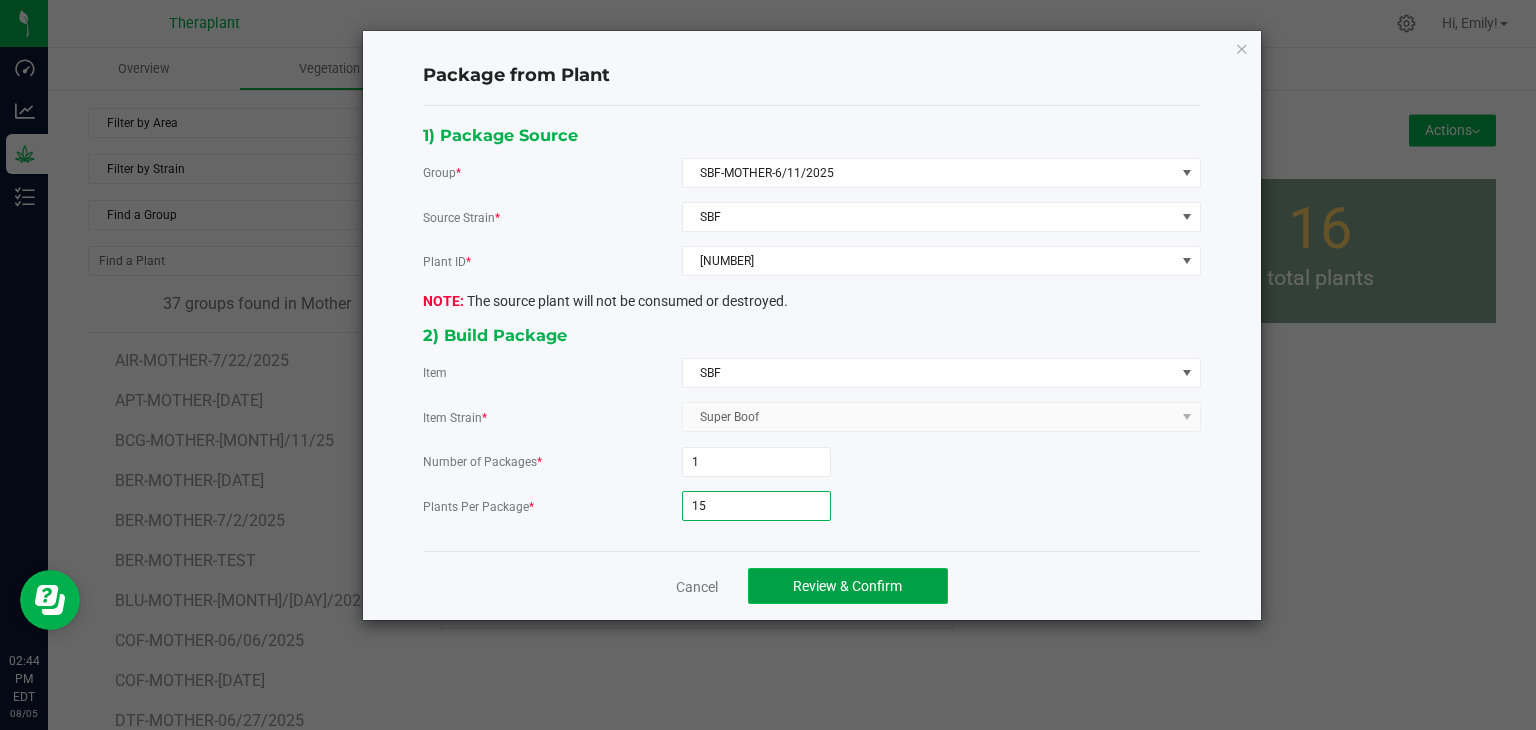 click on "Review & Confirm" 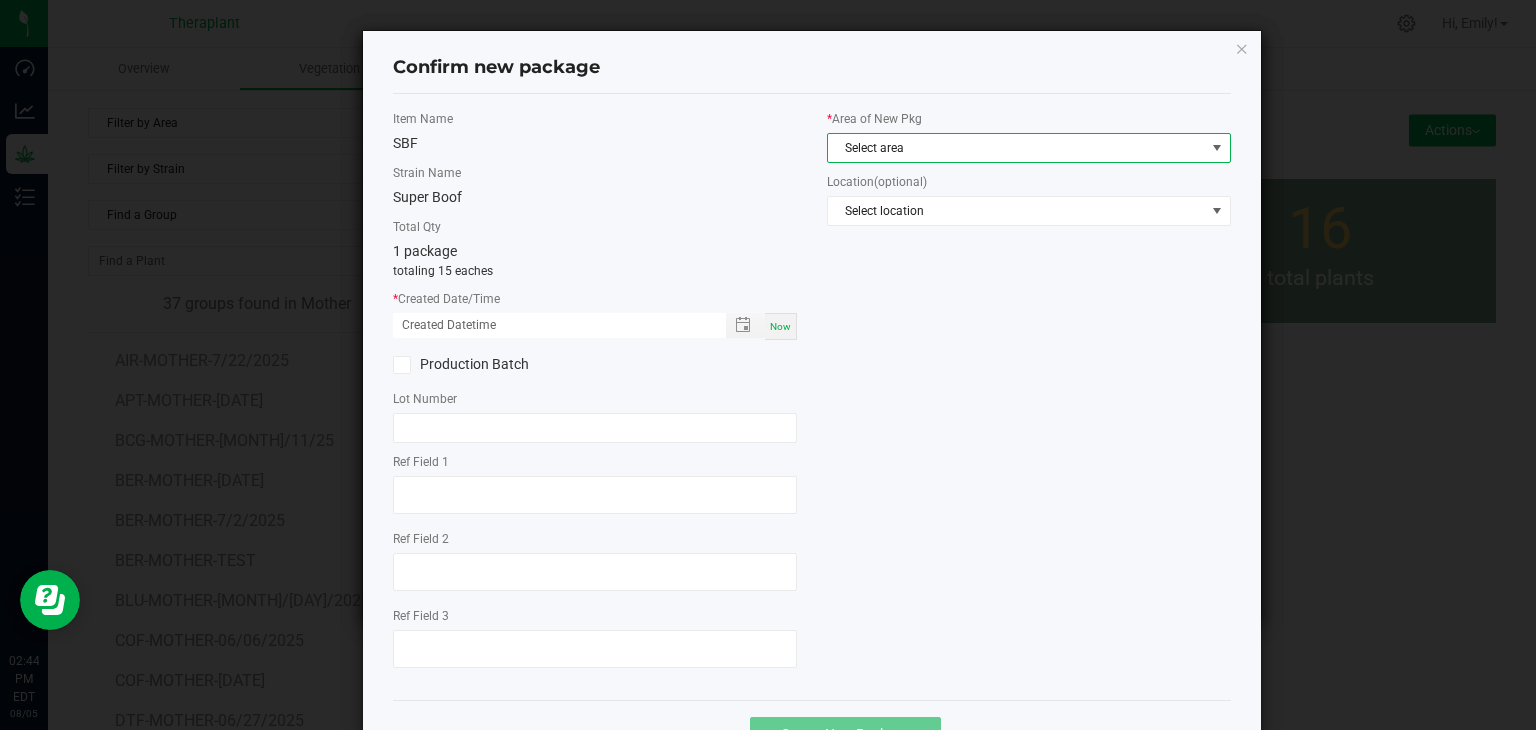 click on "Select area" at bounding box center [1016, 148] 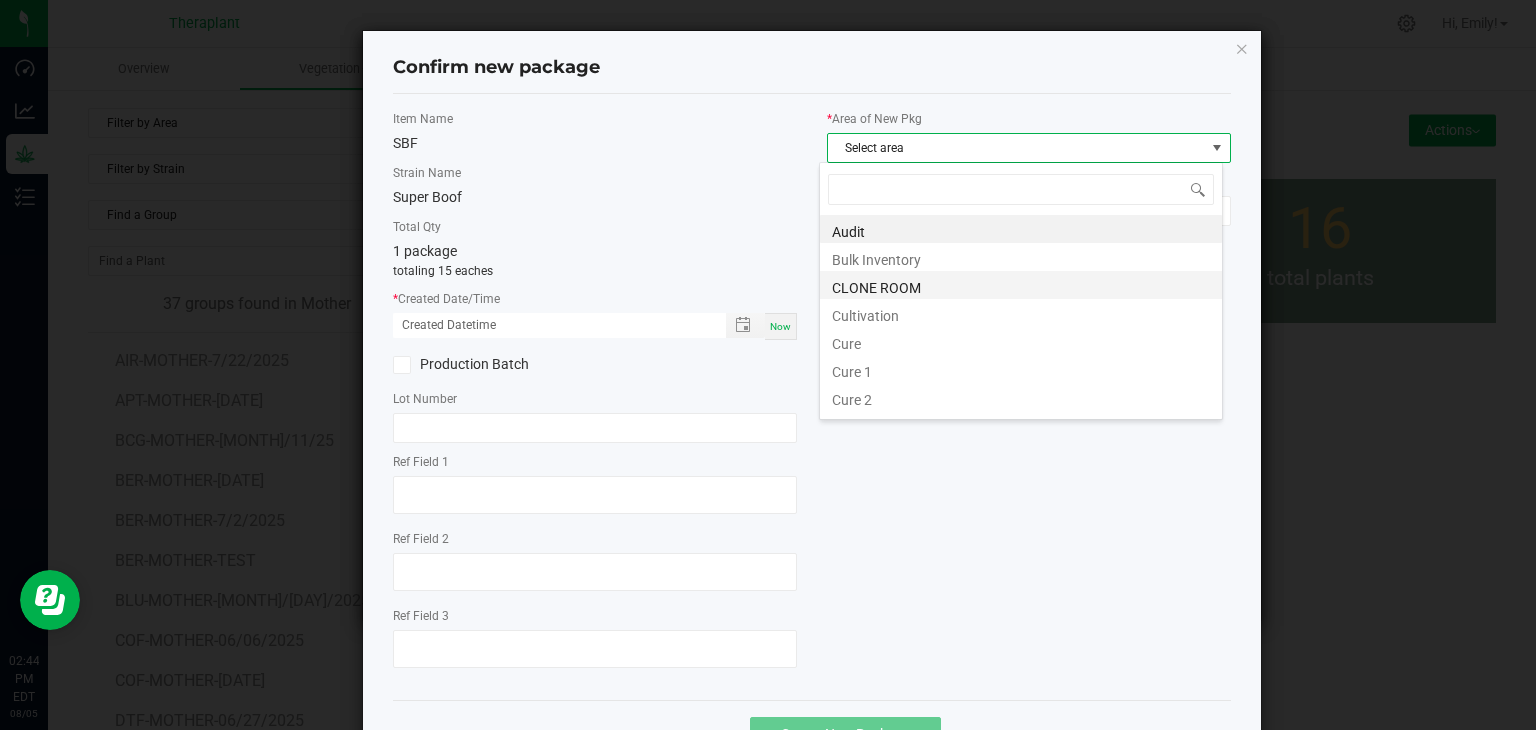 scroll, scrollTop: 99970, scrollLeft: 99596, axis: both 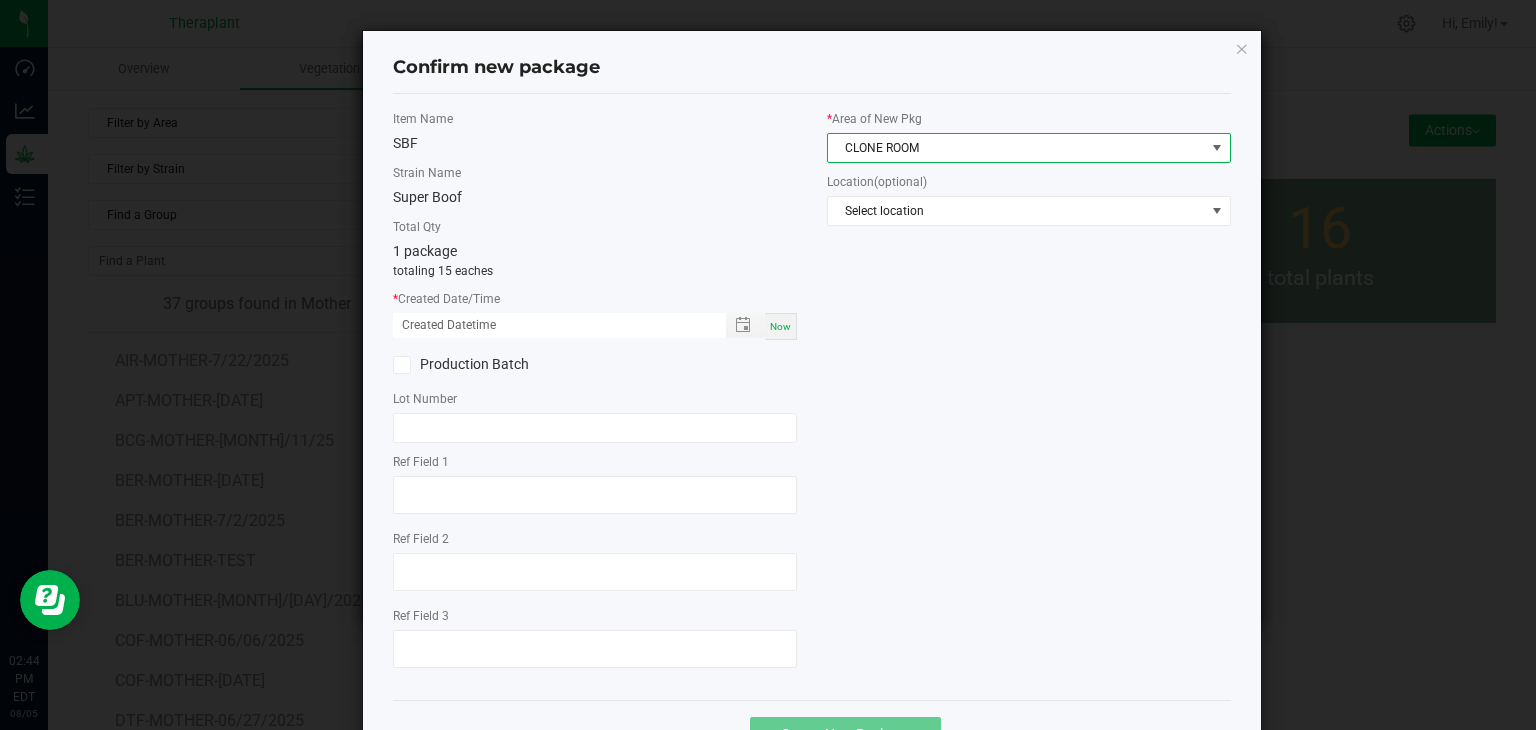 click on "Now" at bounding box center (781, 326) 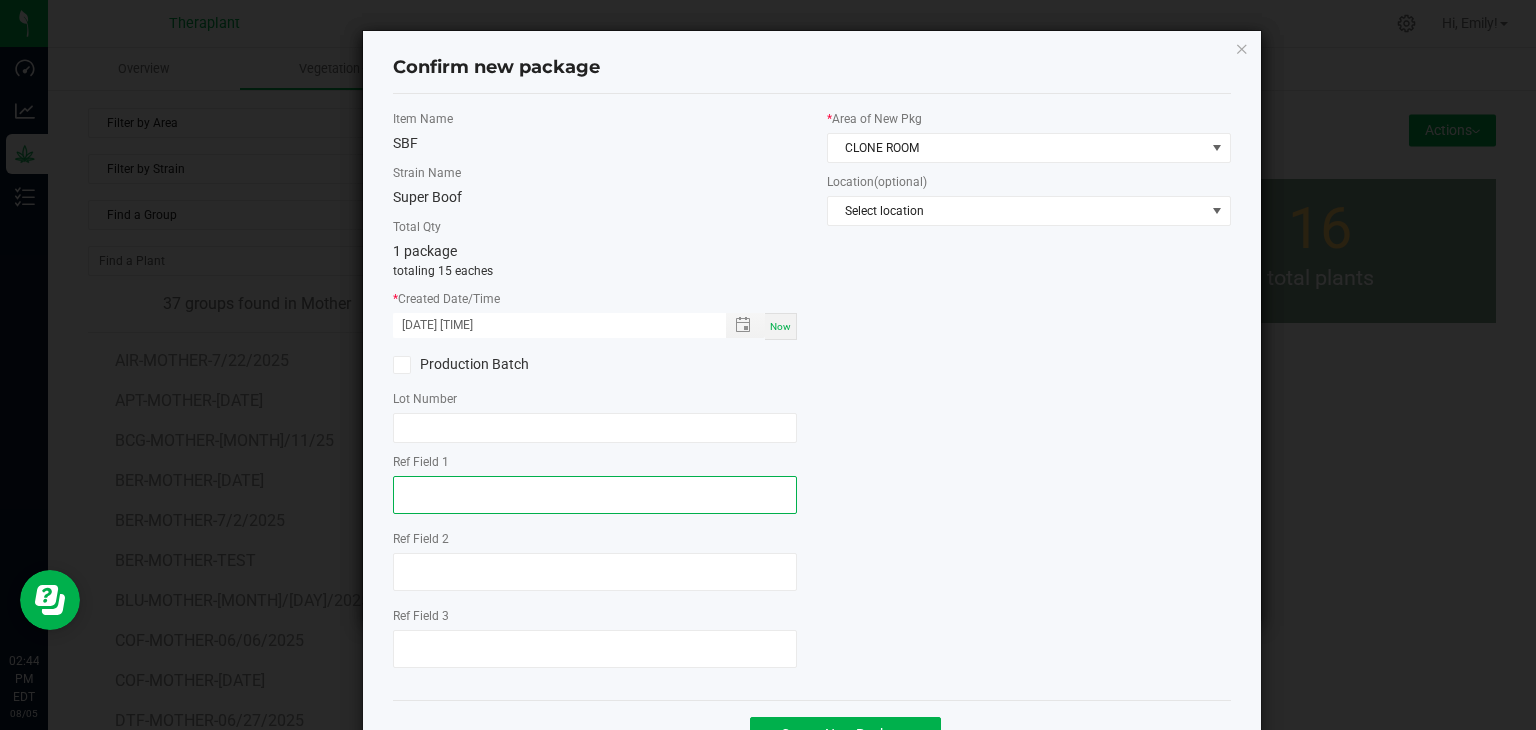 click 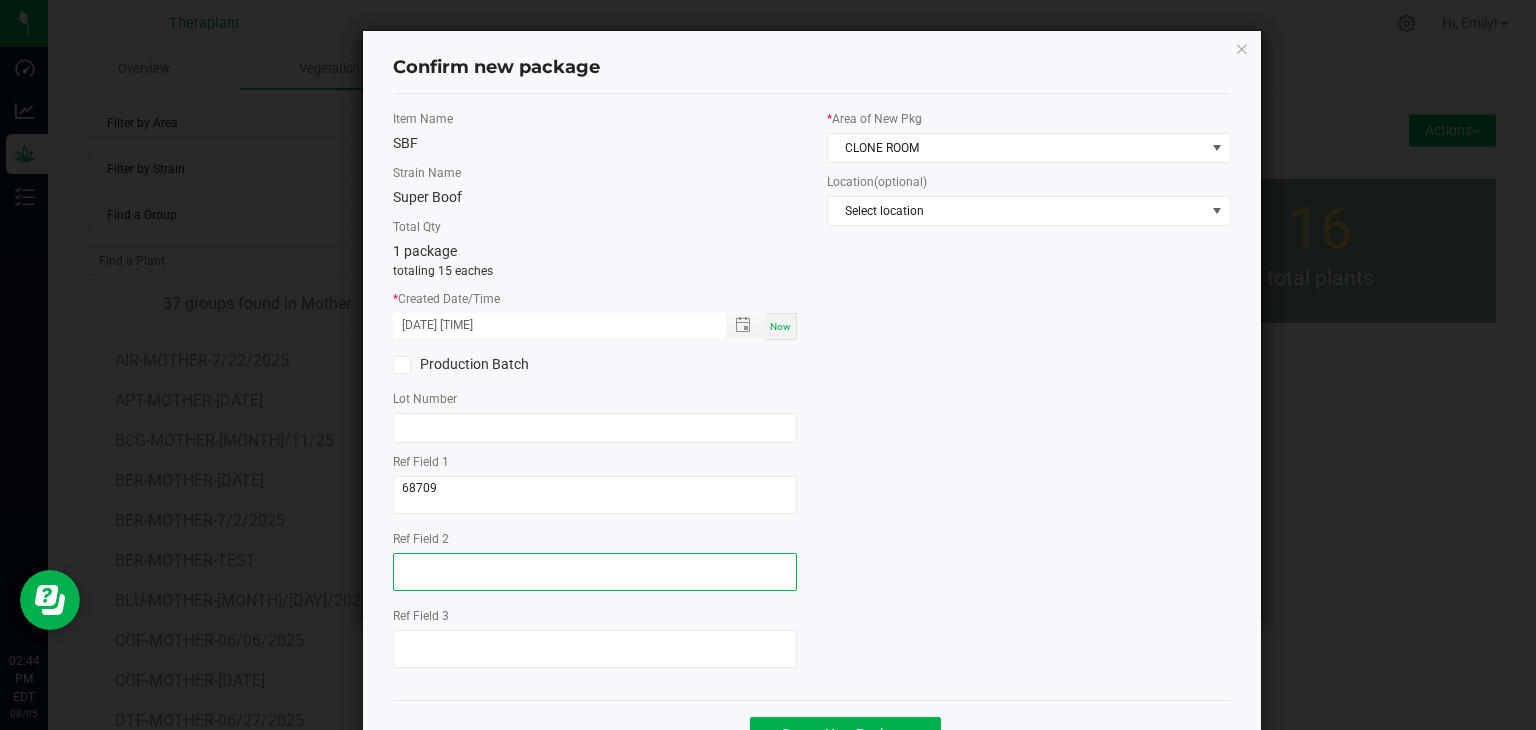 click at bounding box center [595, 572] 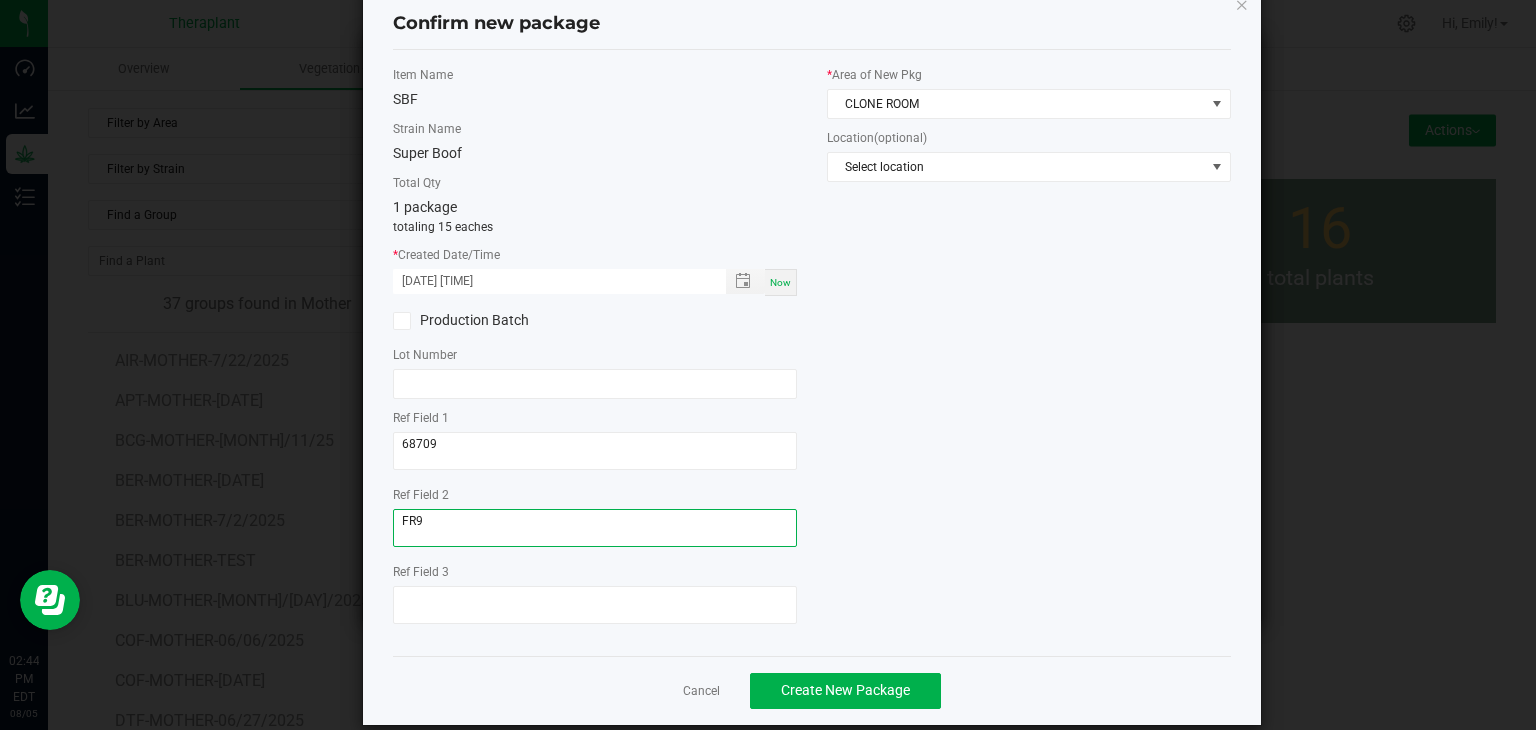 scroll, scrollTop: 69, scrollLeft: 0, axis: vertical 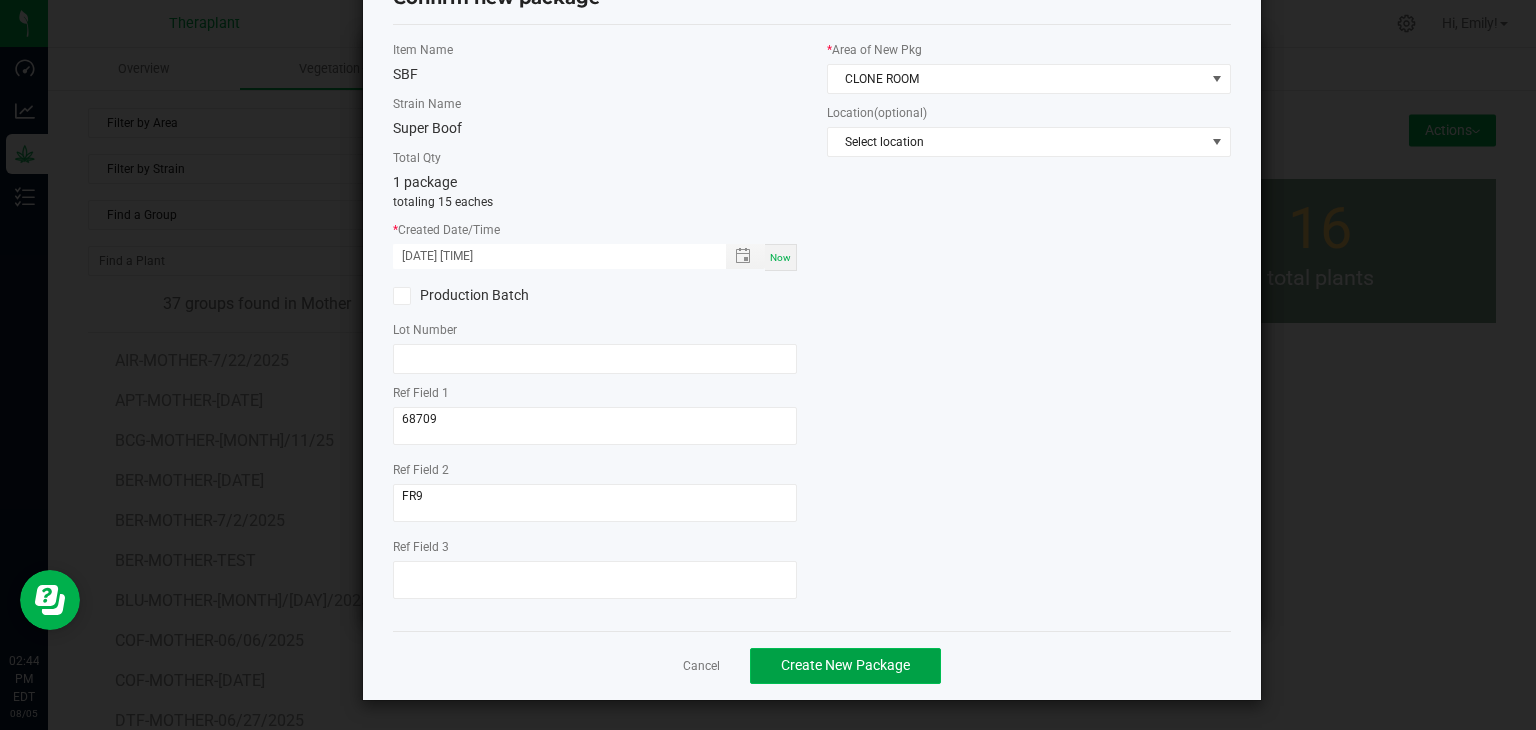 click on "Create New Package" 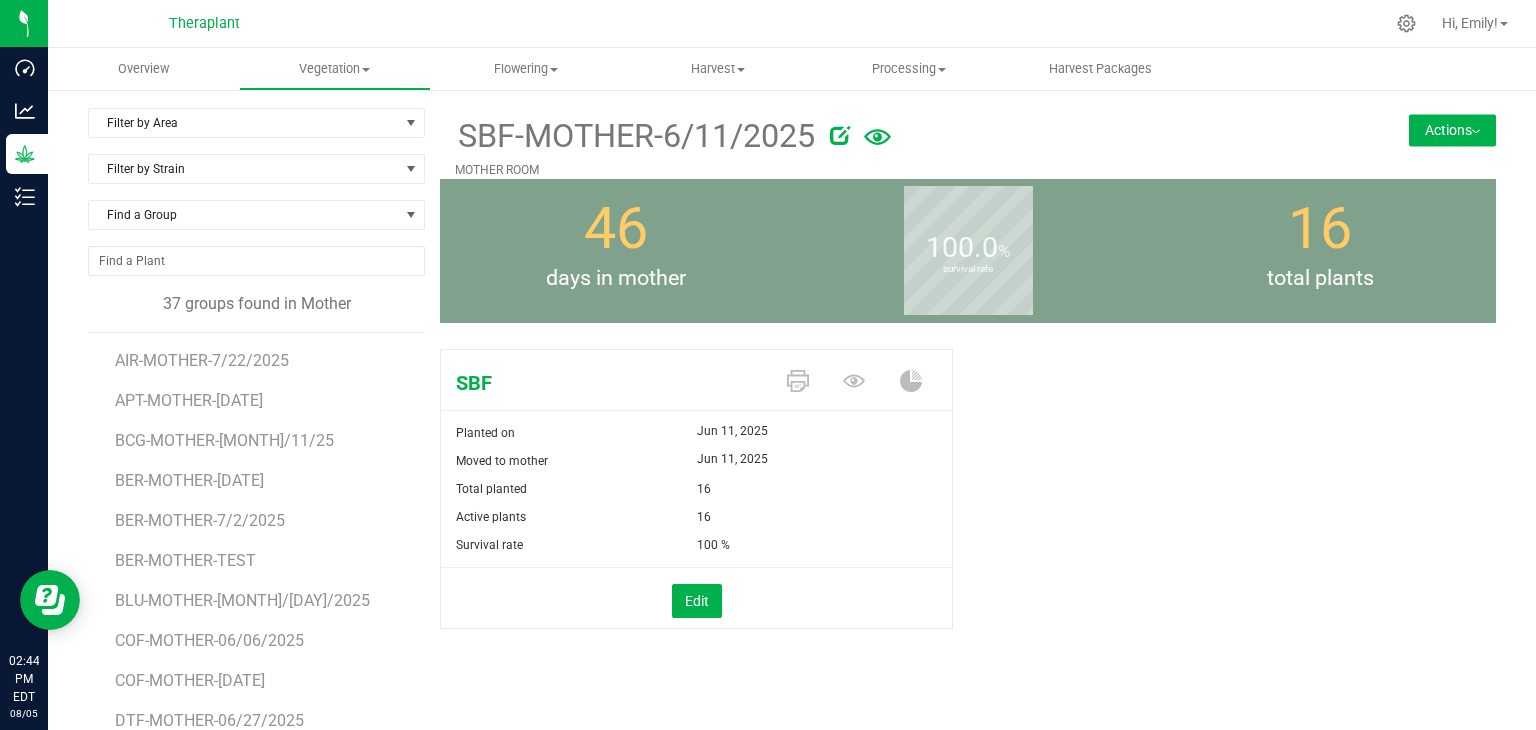 click on "Actions" at bounding box center [1452, 130] 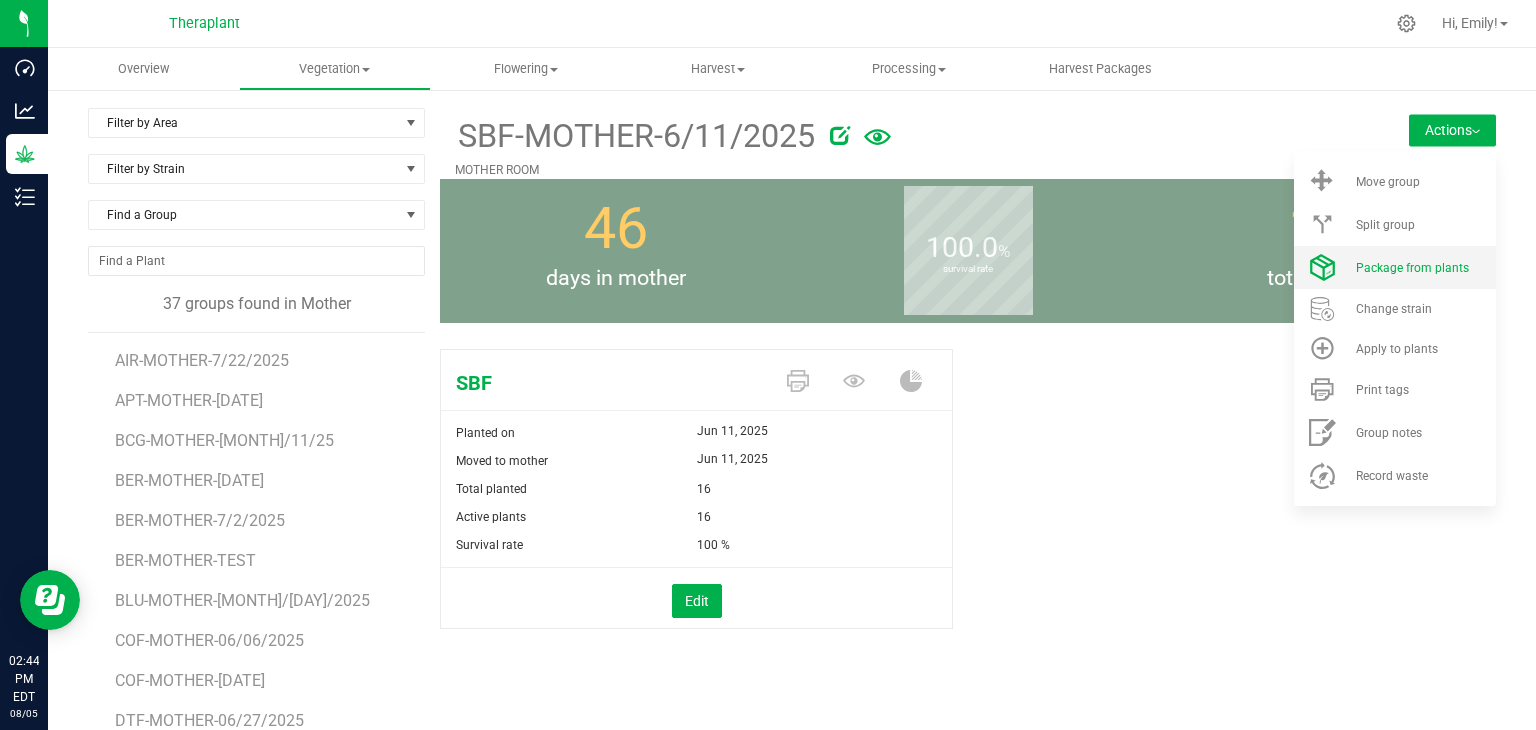 click on "Package from plants" at bounding box center [1412, 268] 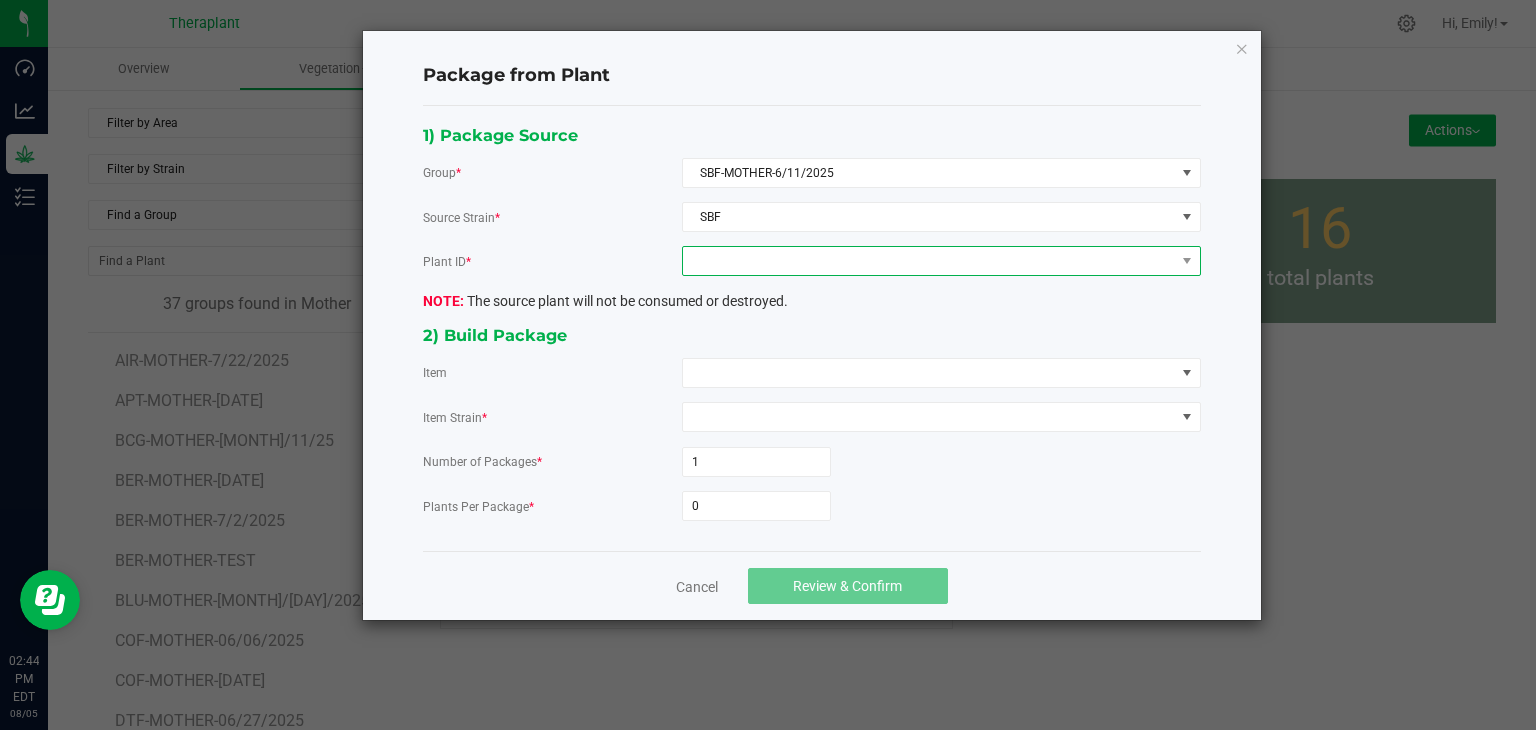click at bounding box center (929, 261) 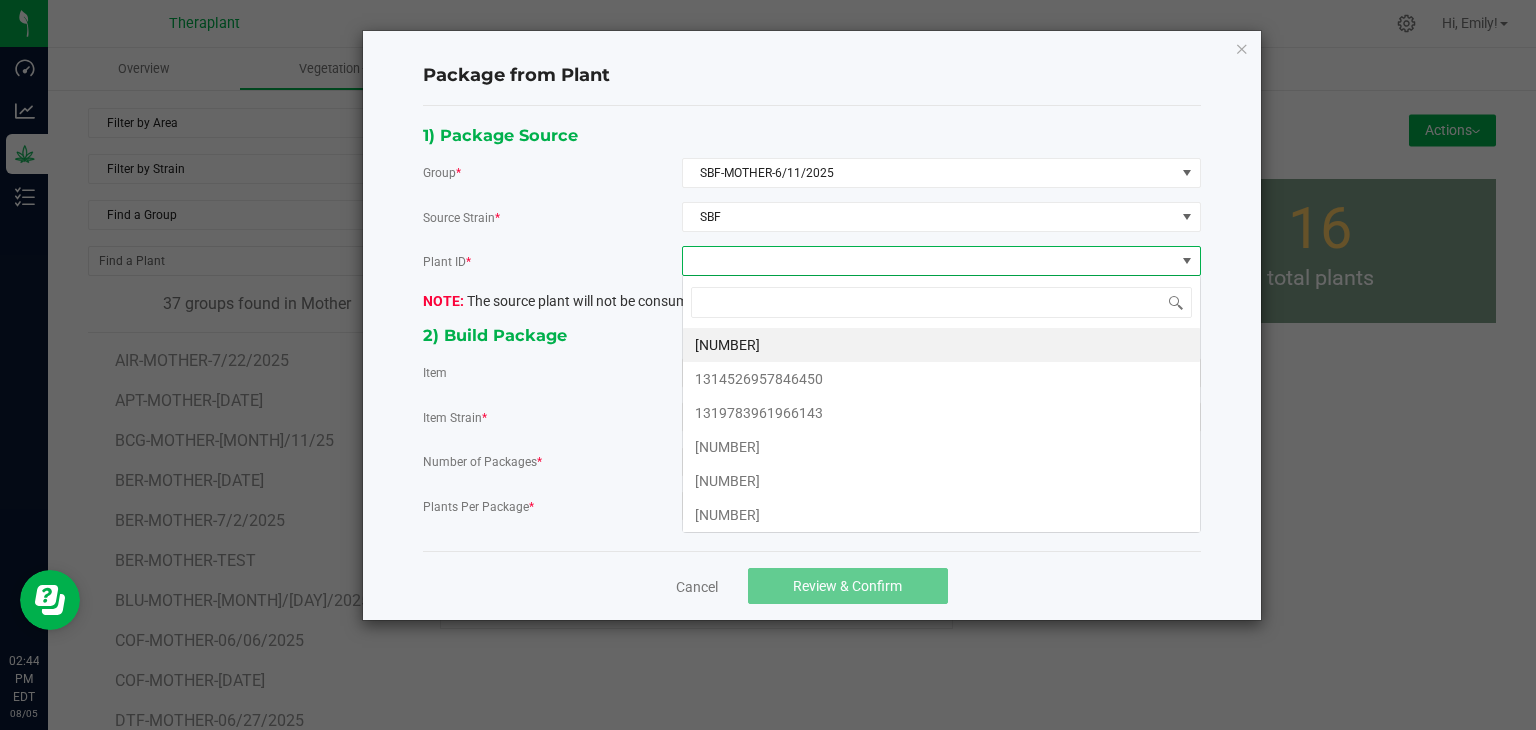 scroll, scrollTop: 99970, scrollLeft: 99480, axis: both 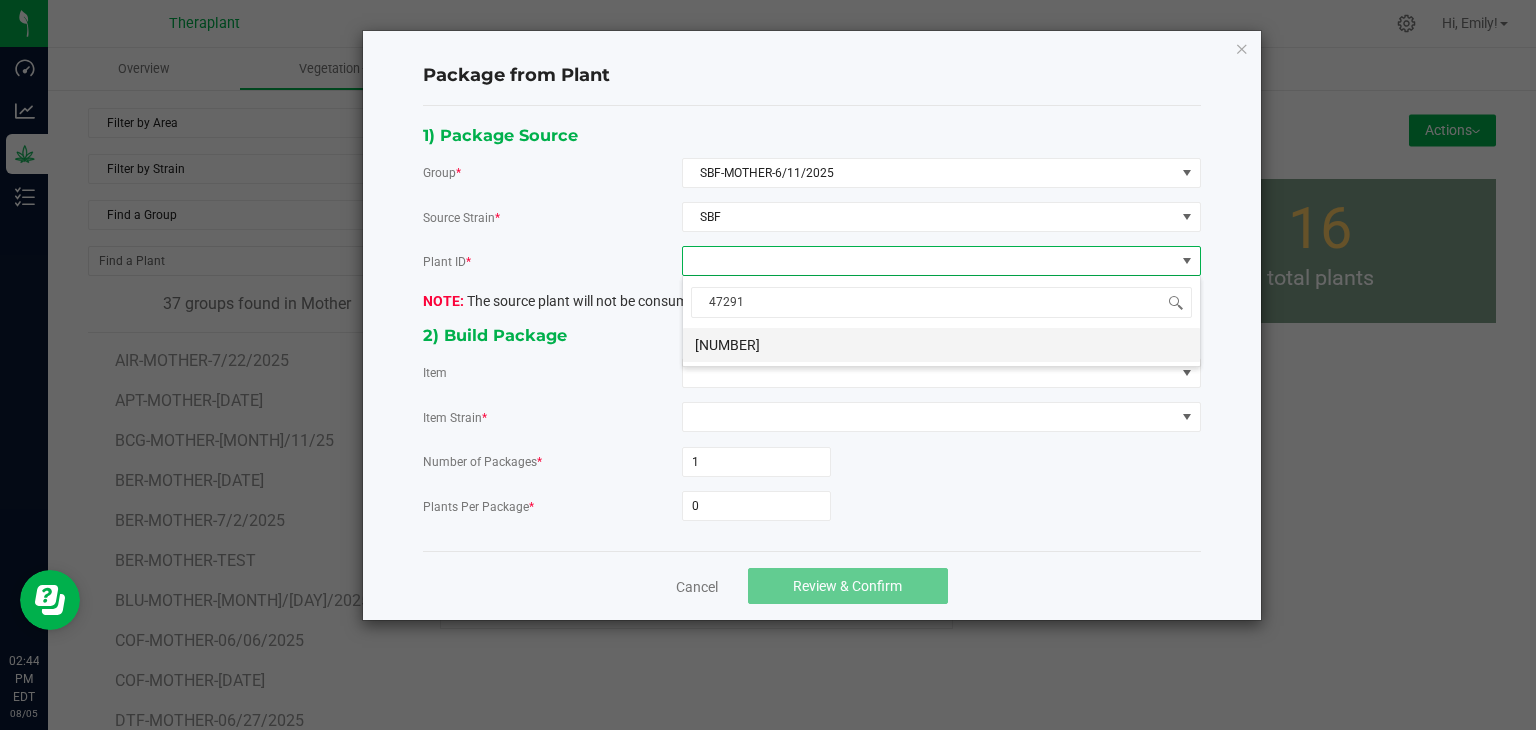click on "4848757998547291" at bounding box center [941, 345] 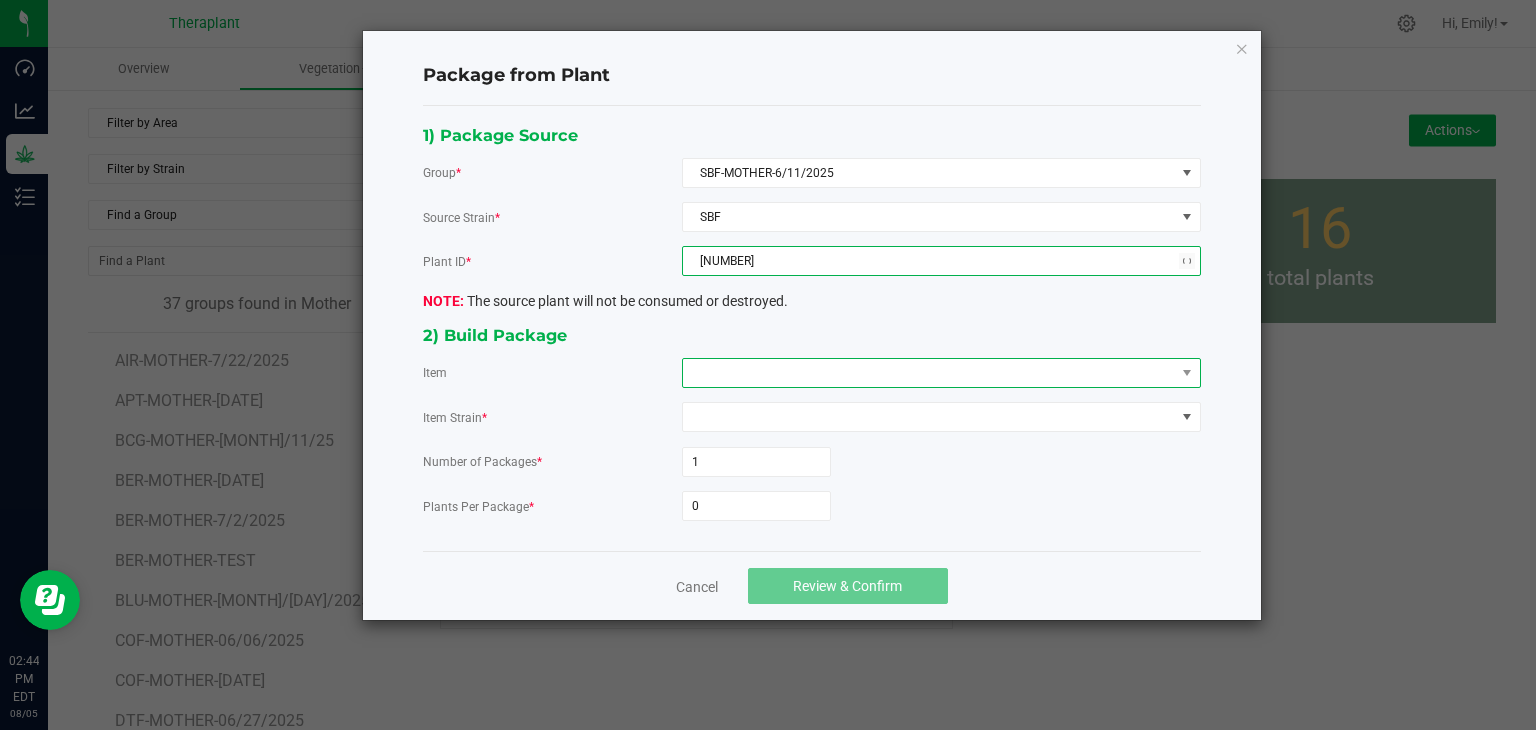 click at bounding box center (929, 373) 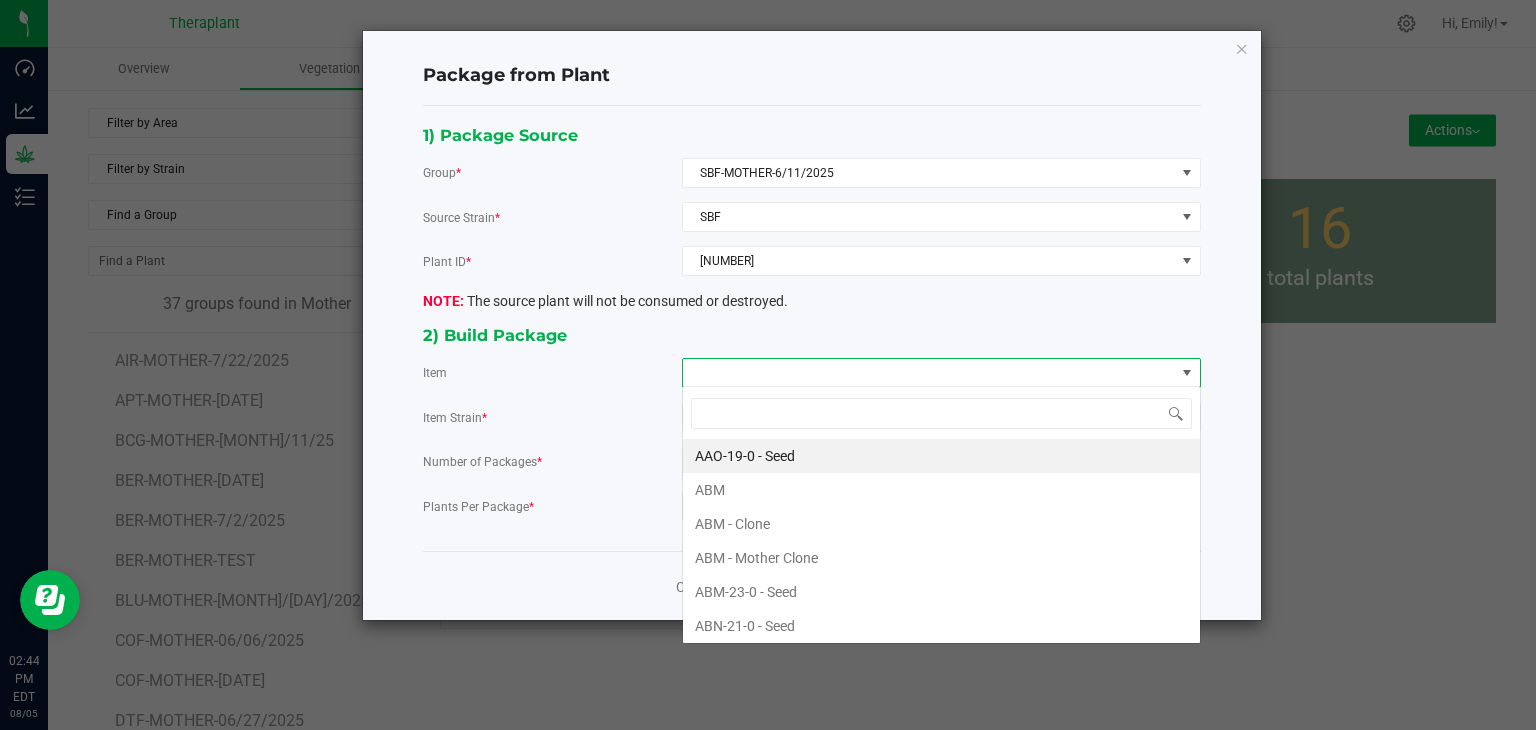 scroll, scrollTop: 99970, scrollLeft: 99480, axis: both 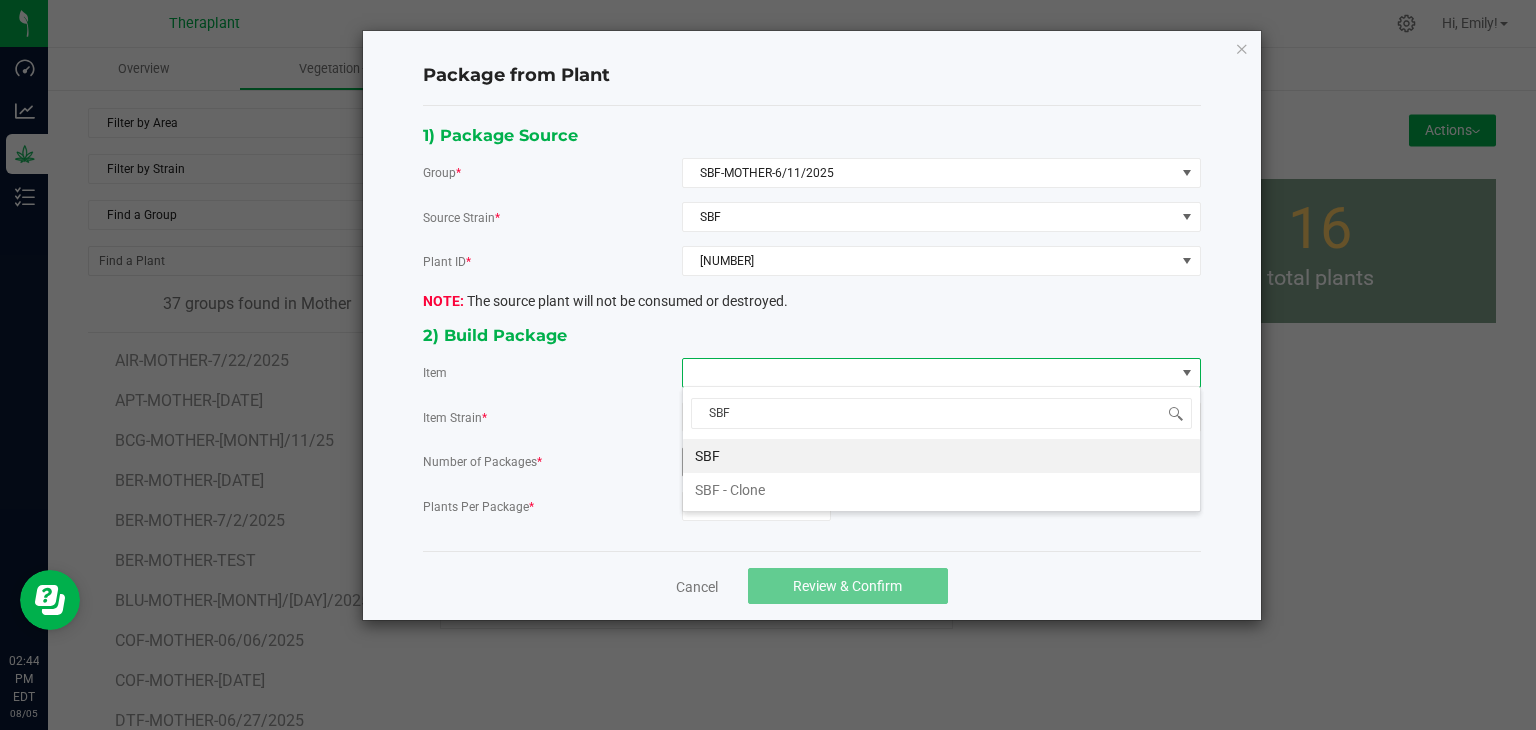 drag, startPoint x: 711, startPoint y: 454, endPoint x: 715, endPoint y: 473, distance: 19.416489 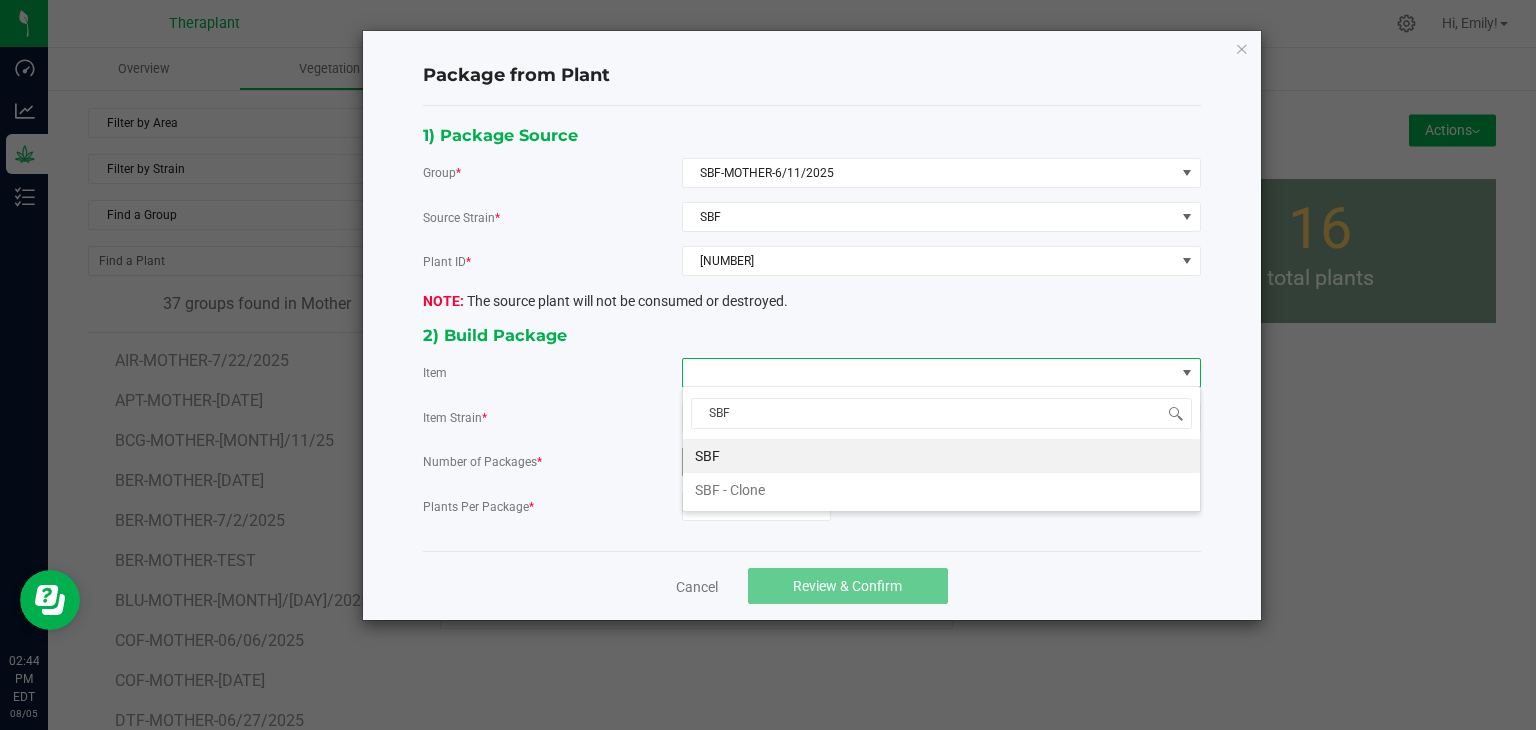 click on "SBF" at bounding box center [941, 456] 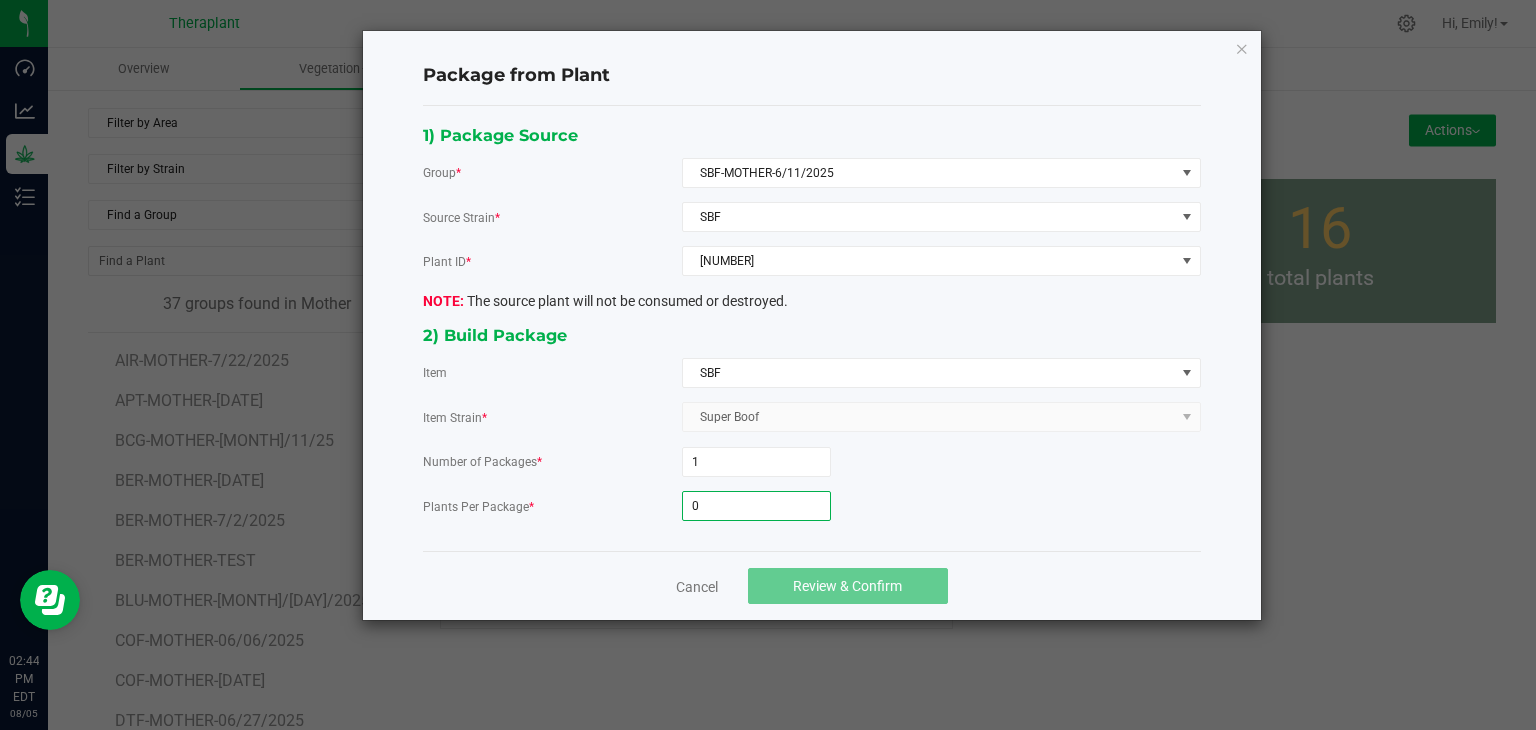 click on "0" at bounding box center [756, 506] 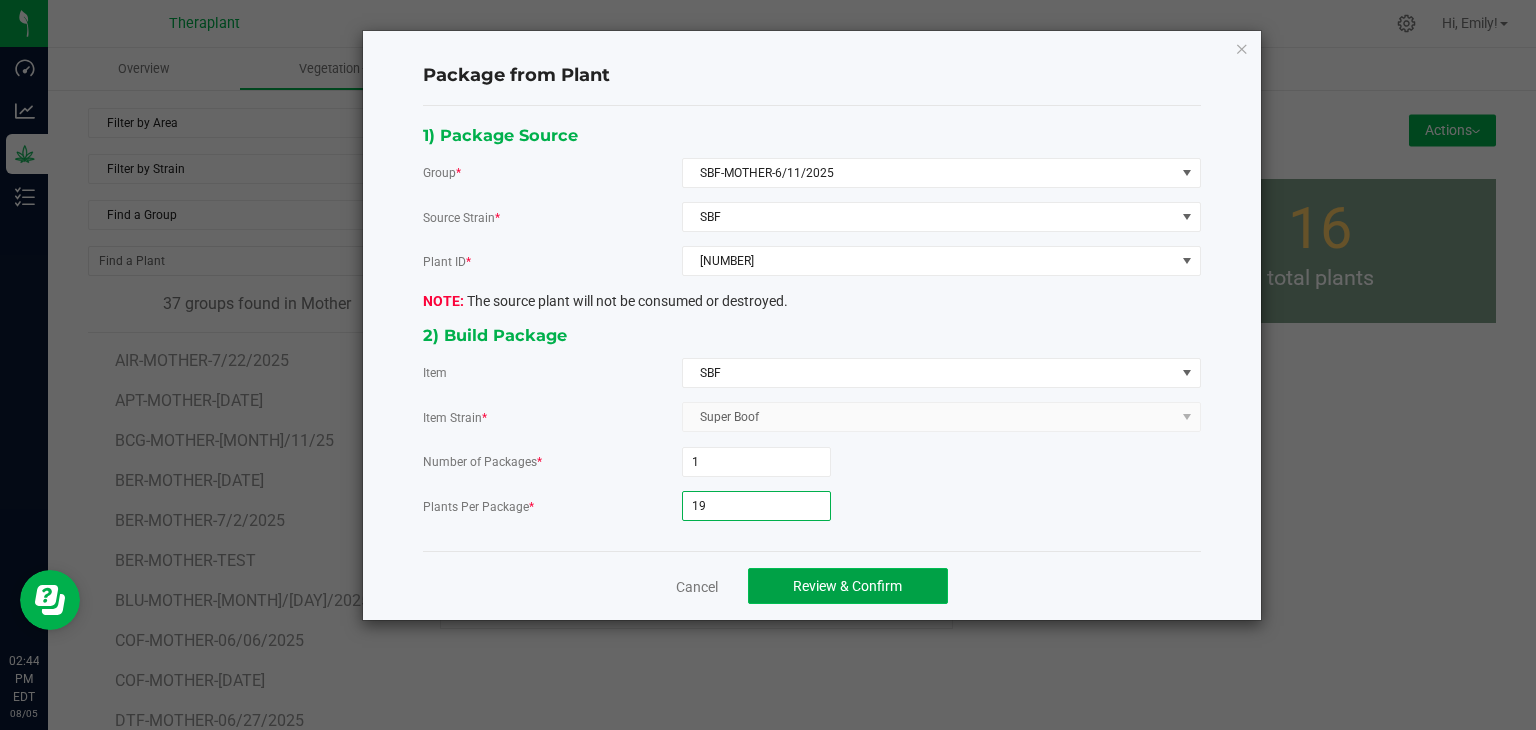 click on "Review & Confirm" 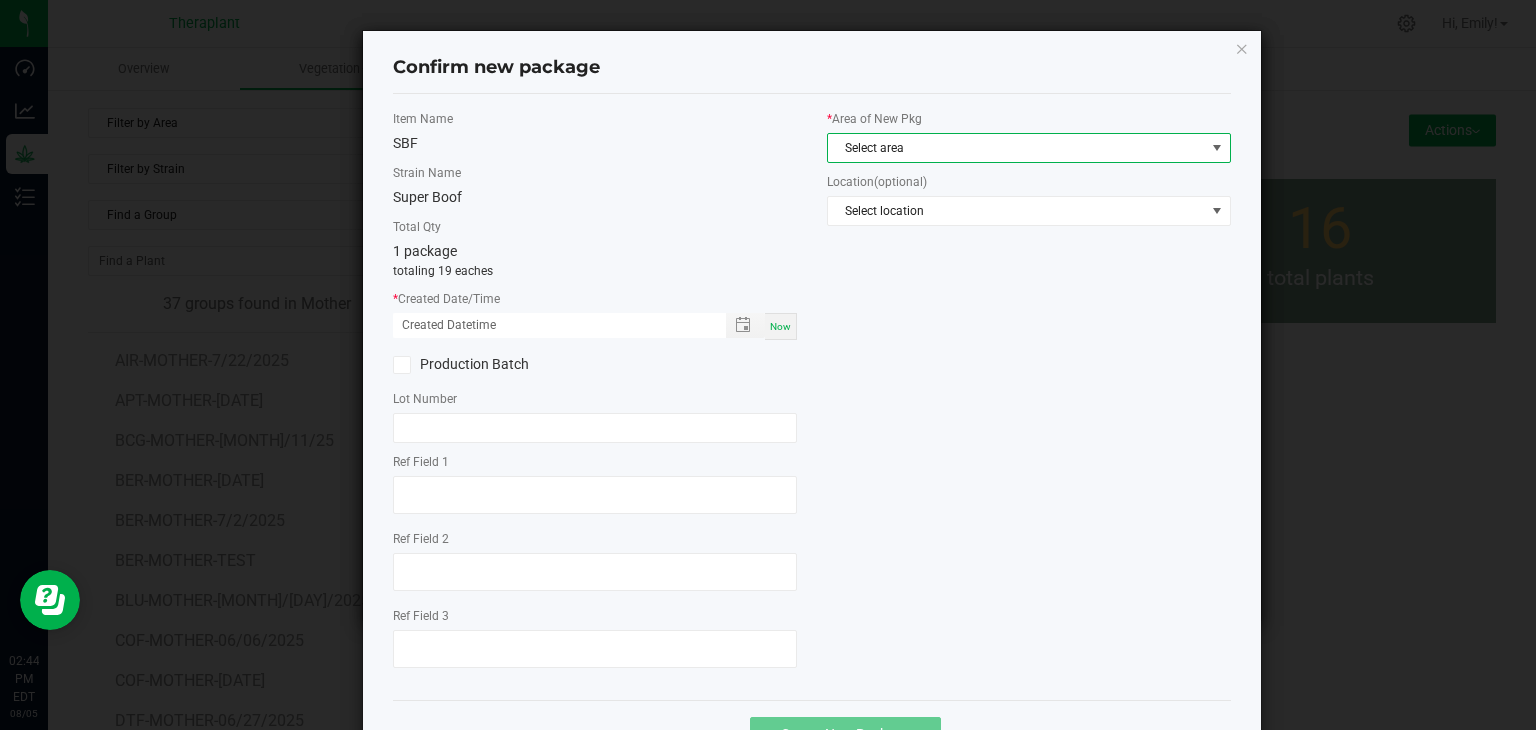 click on "Select area" at bounding box center (1016, 148) 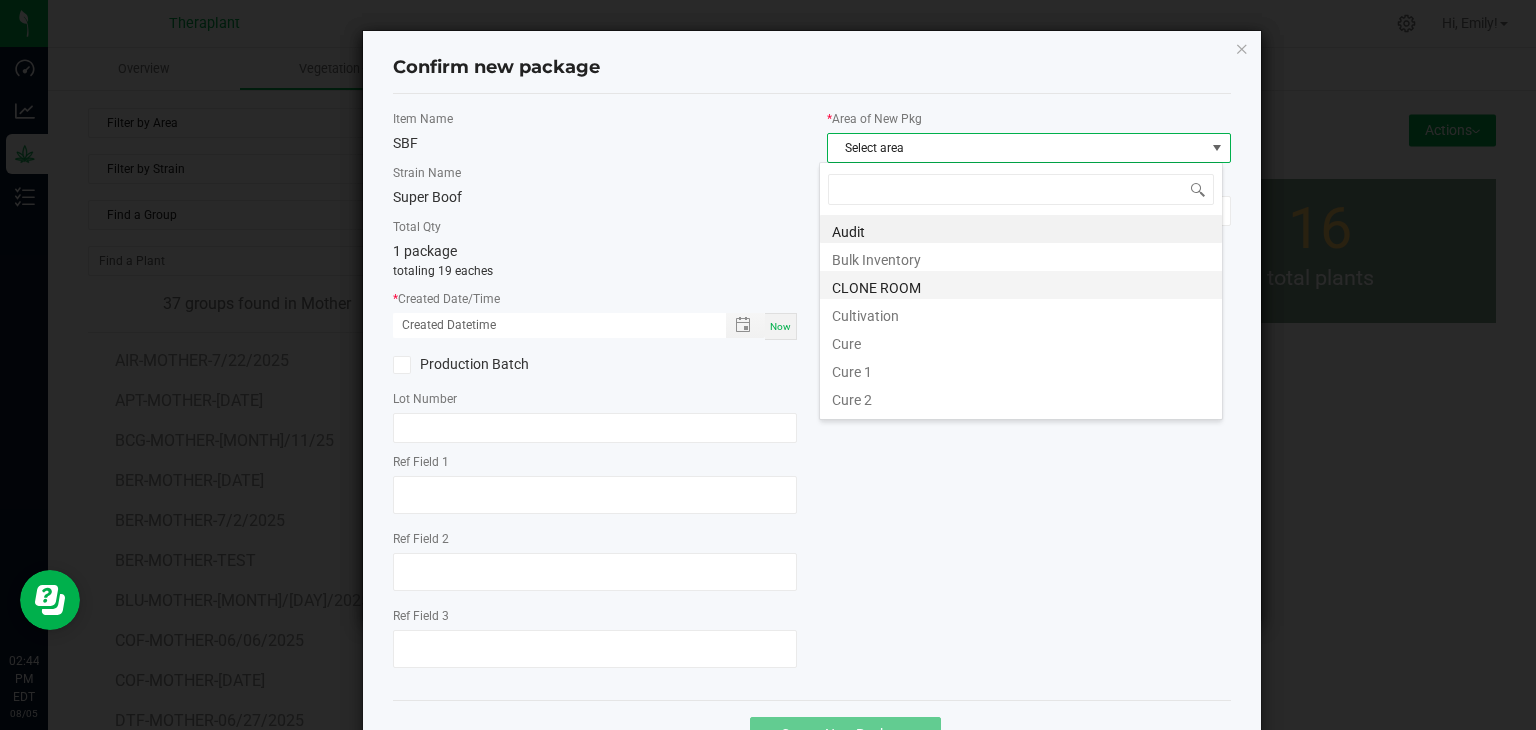 scroll, scrollTop: 99970, scrollLeft: 99596, axis: both 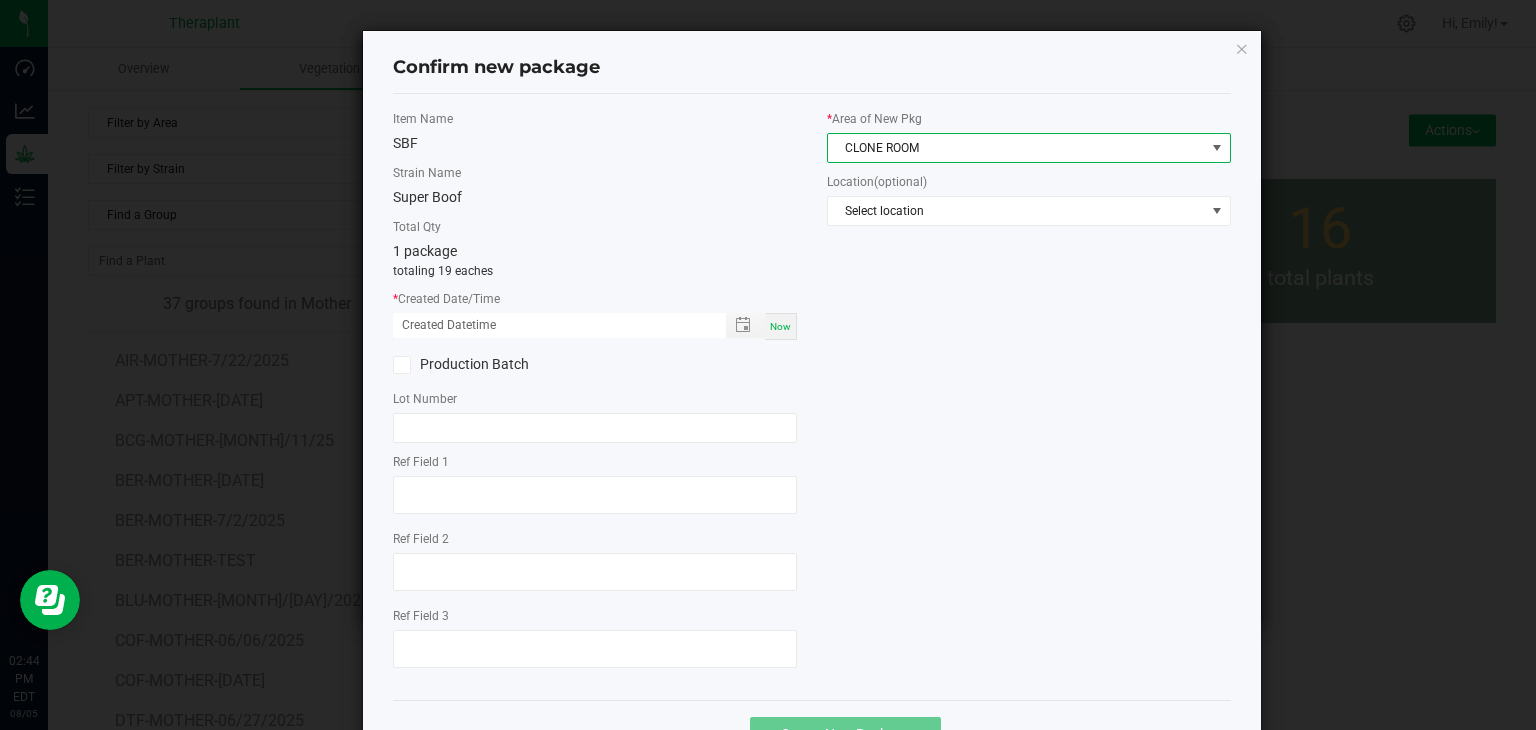 click on "Now" at bounding box center [780, 326] 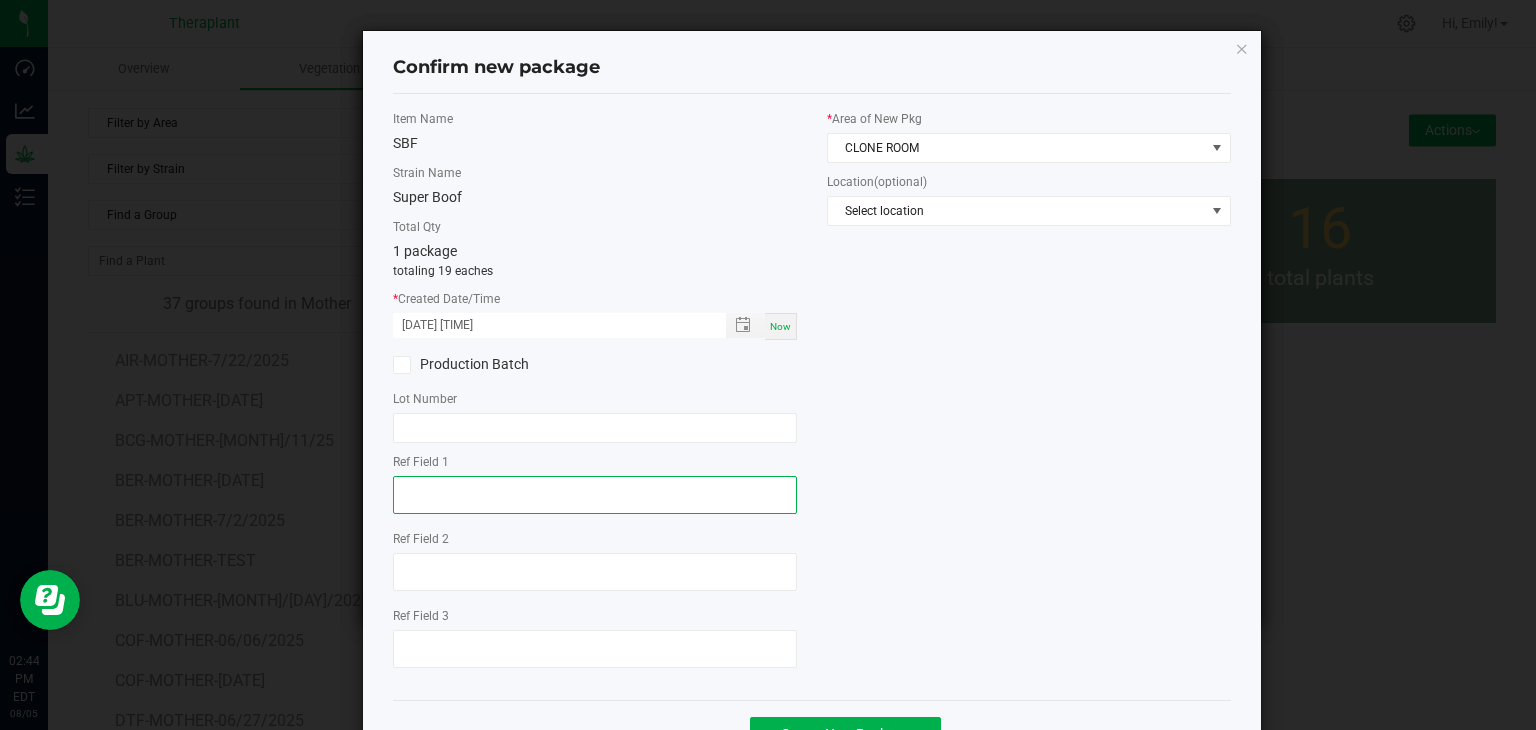 click 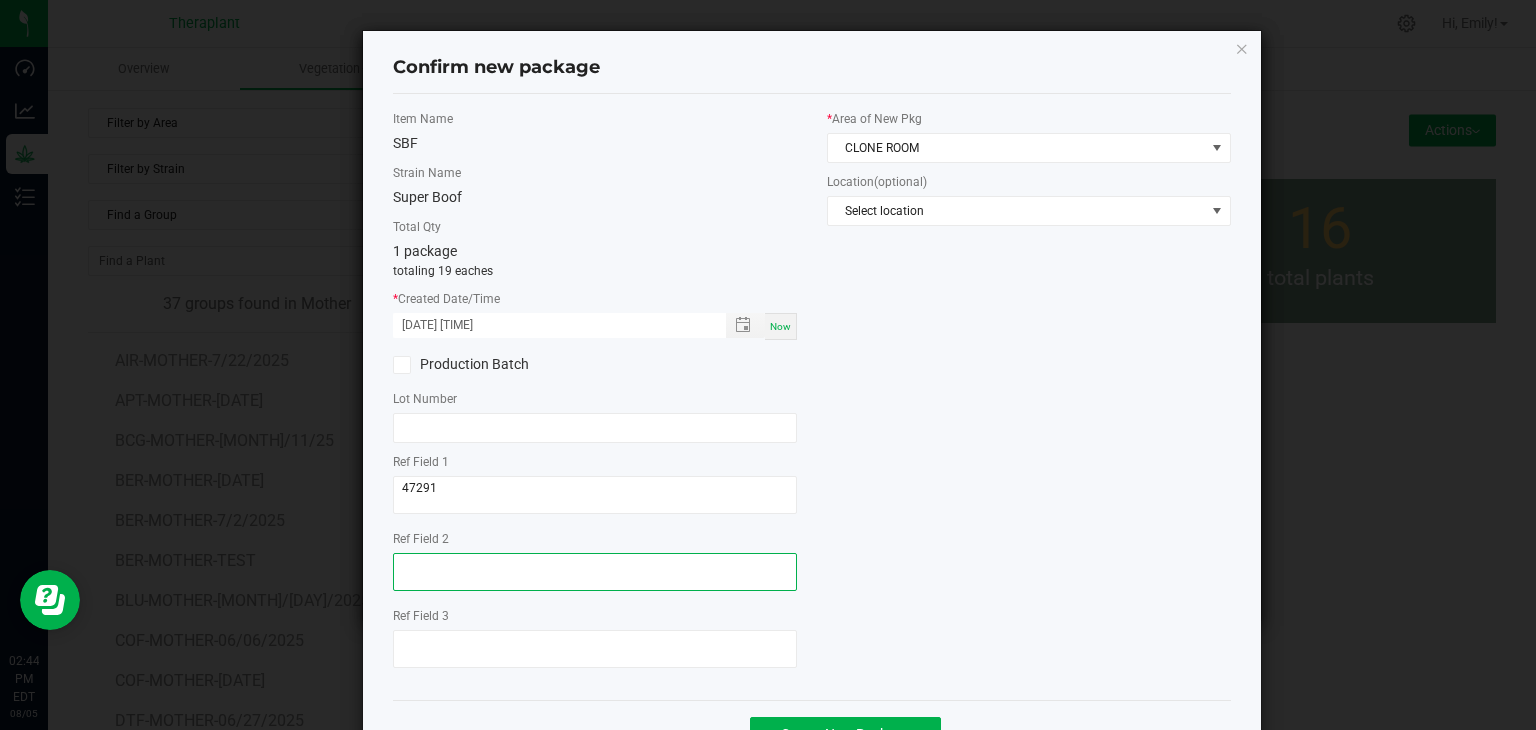 click at bounding box center (595, 572) 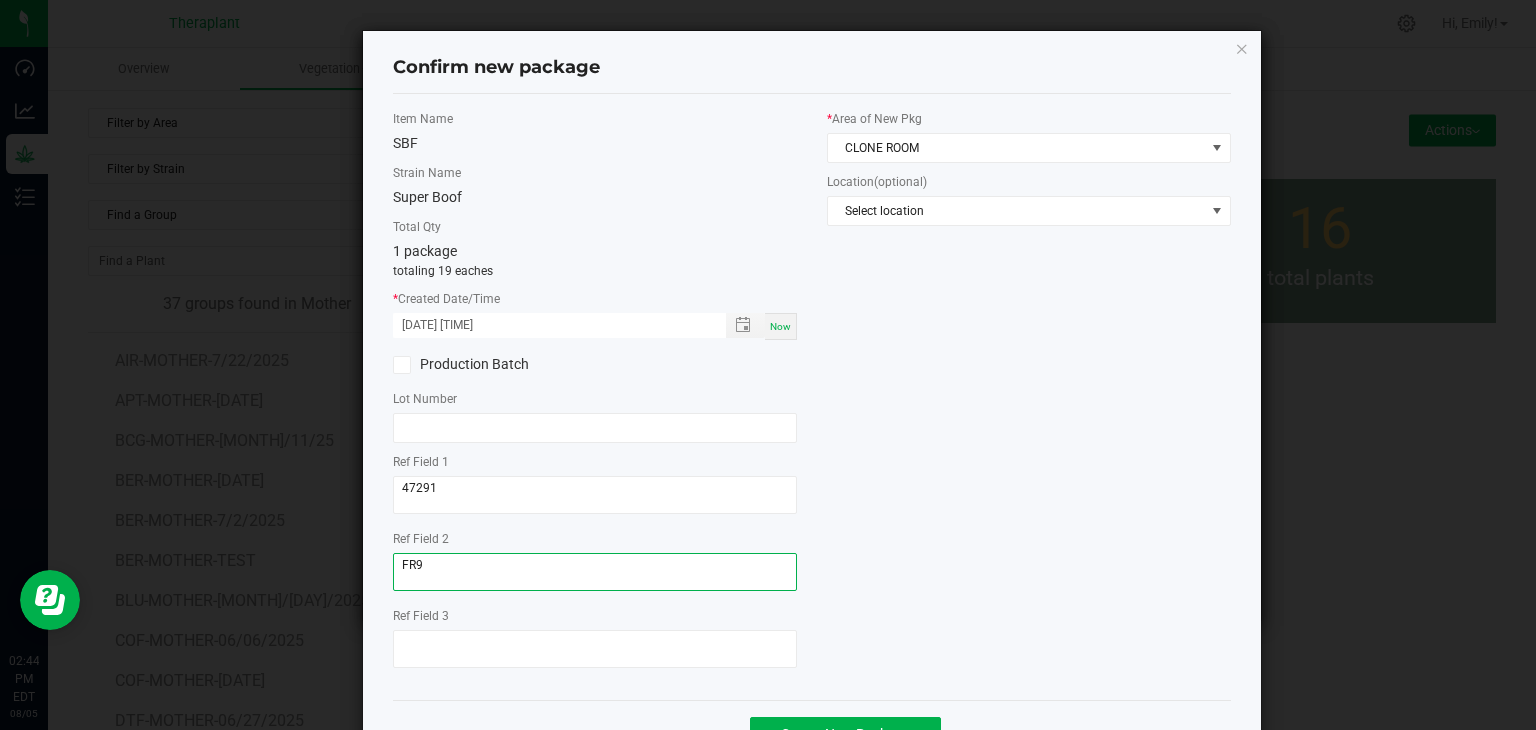 scroll, scrollTop: 69, scrollLeft: 0, axis: vertical 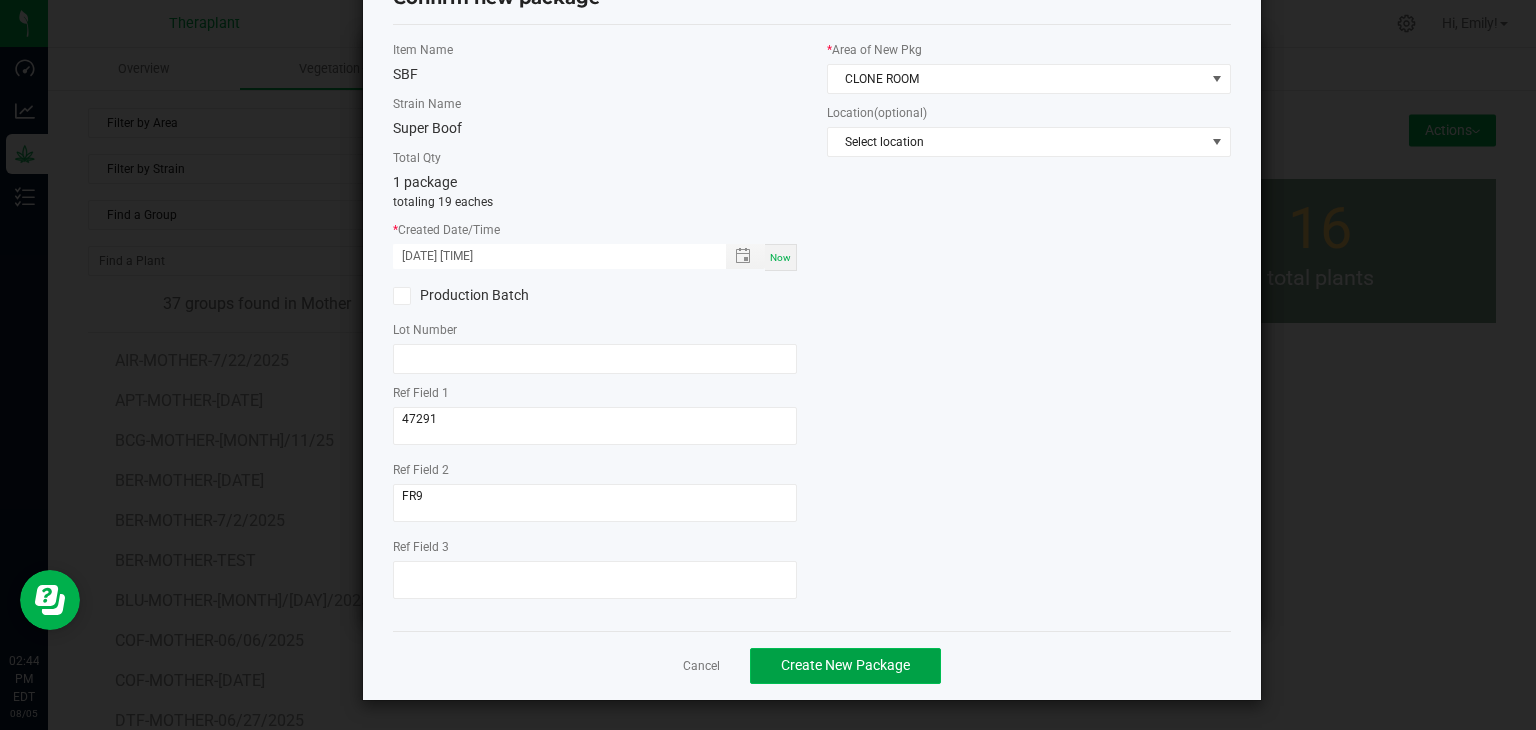 click on "Create New Package" 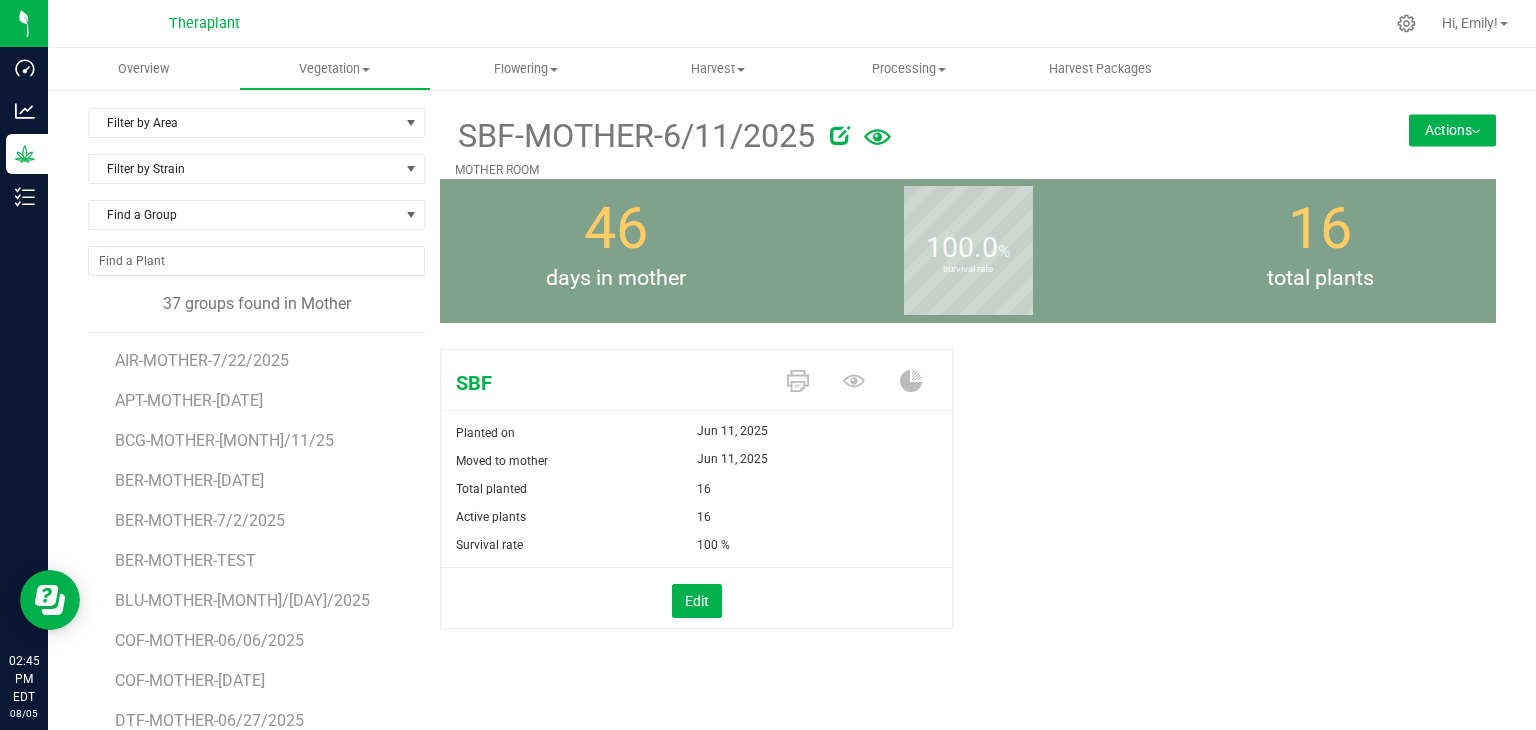 click on "Actions" at bounding box center (1452, 130) 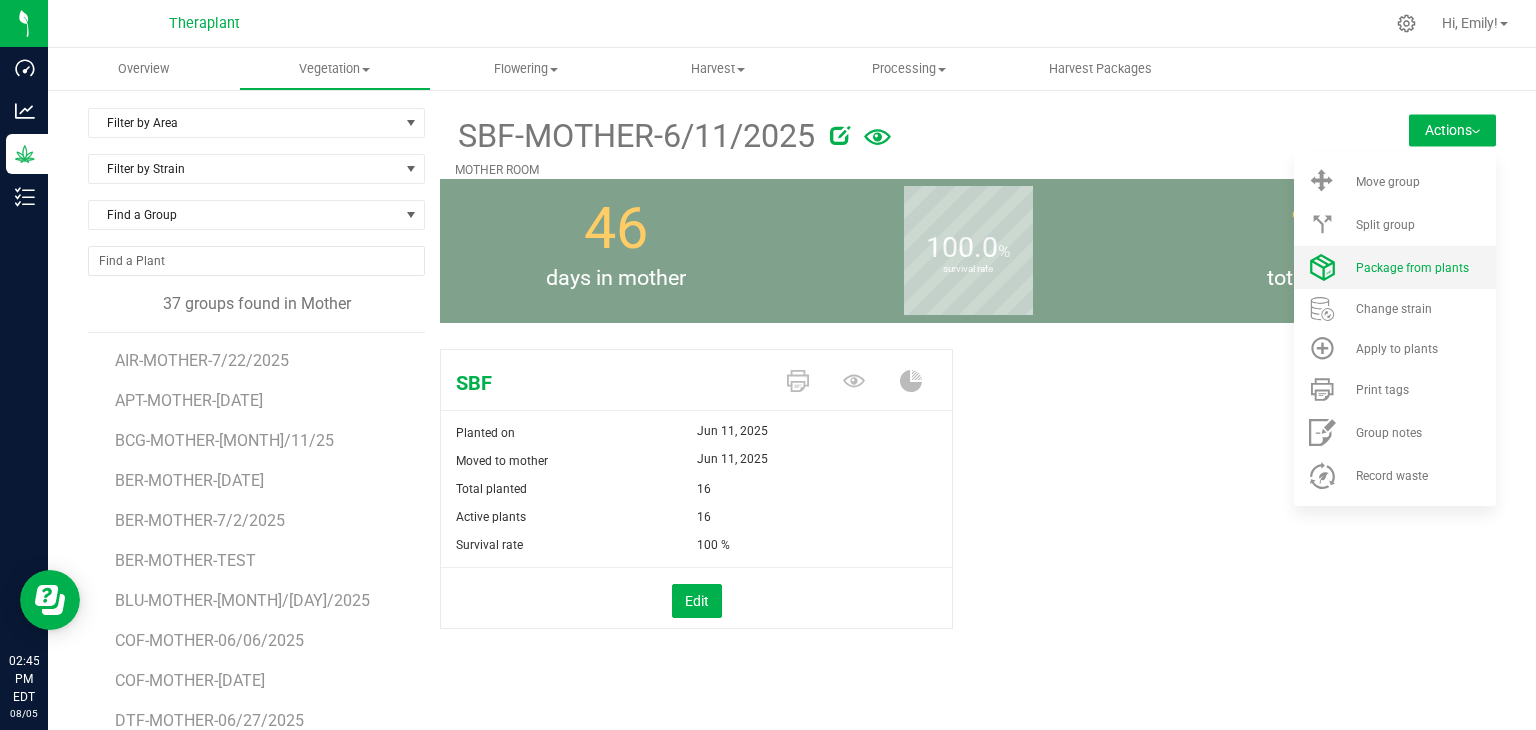 click on "Package from plants" at bounding box center [1412, 268] 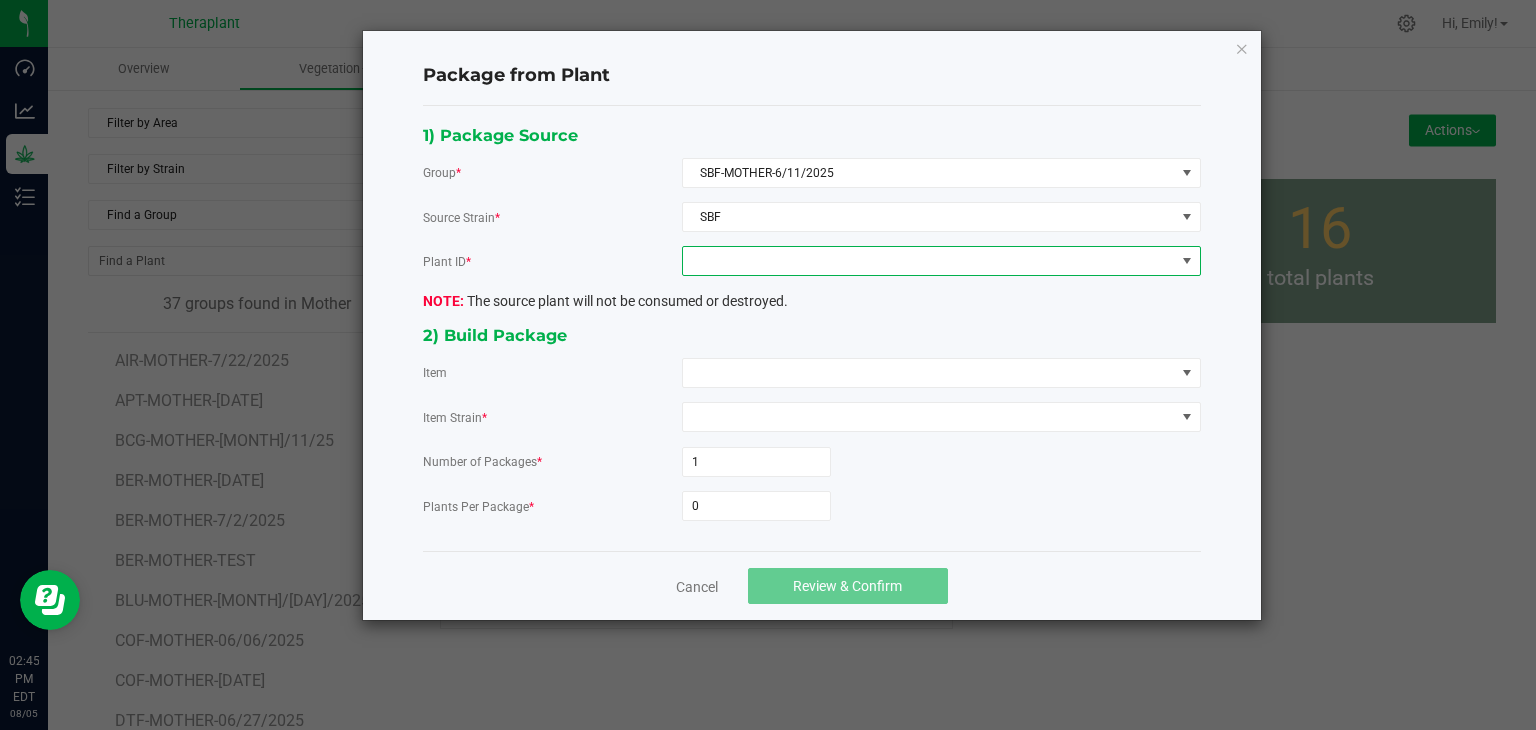 click at bounding box center (929, 261) 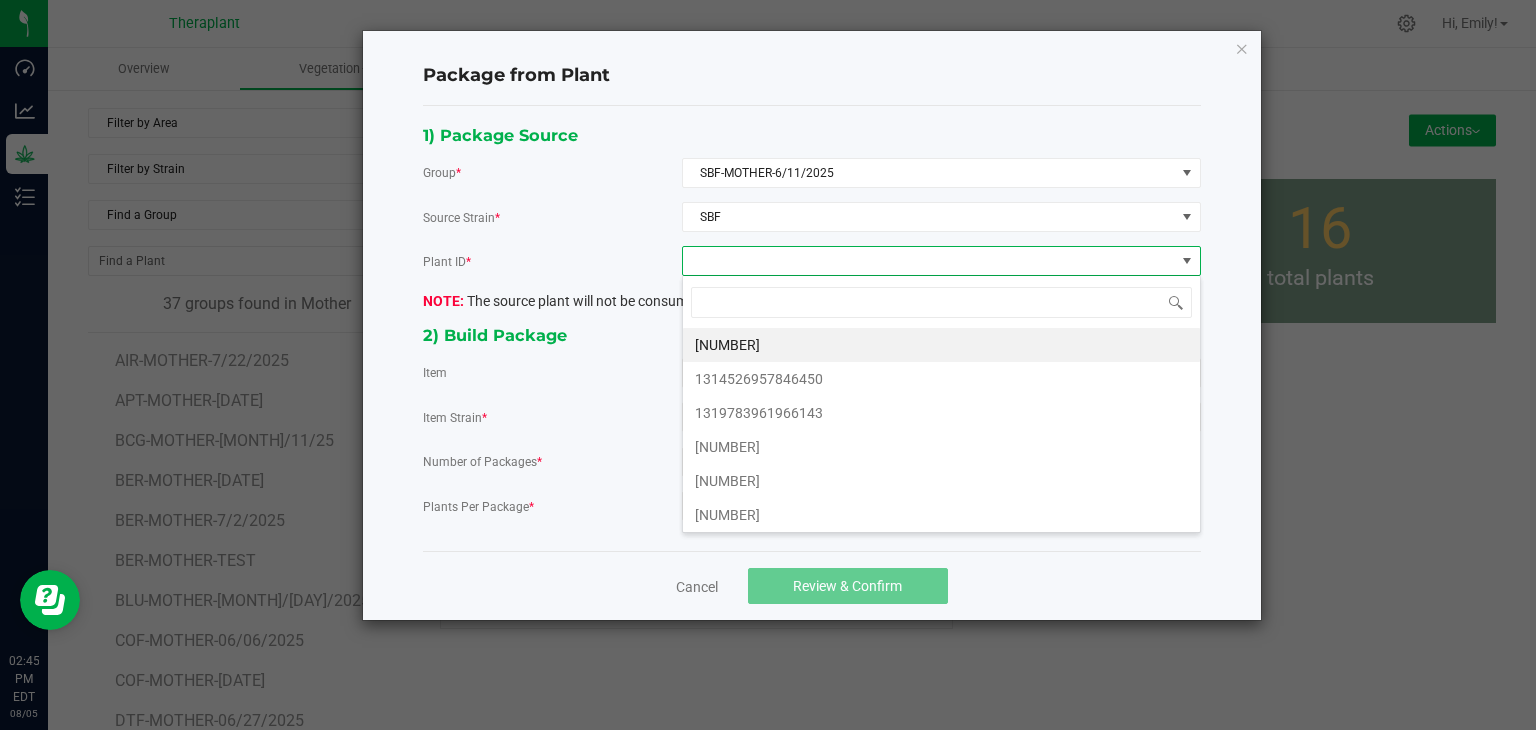 scroll, scrollTop: 99970, scrollLeft: 99480, axis: both 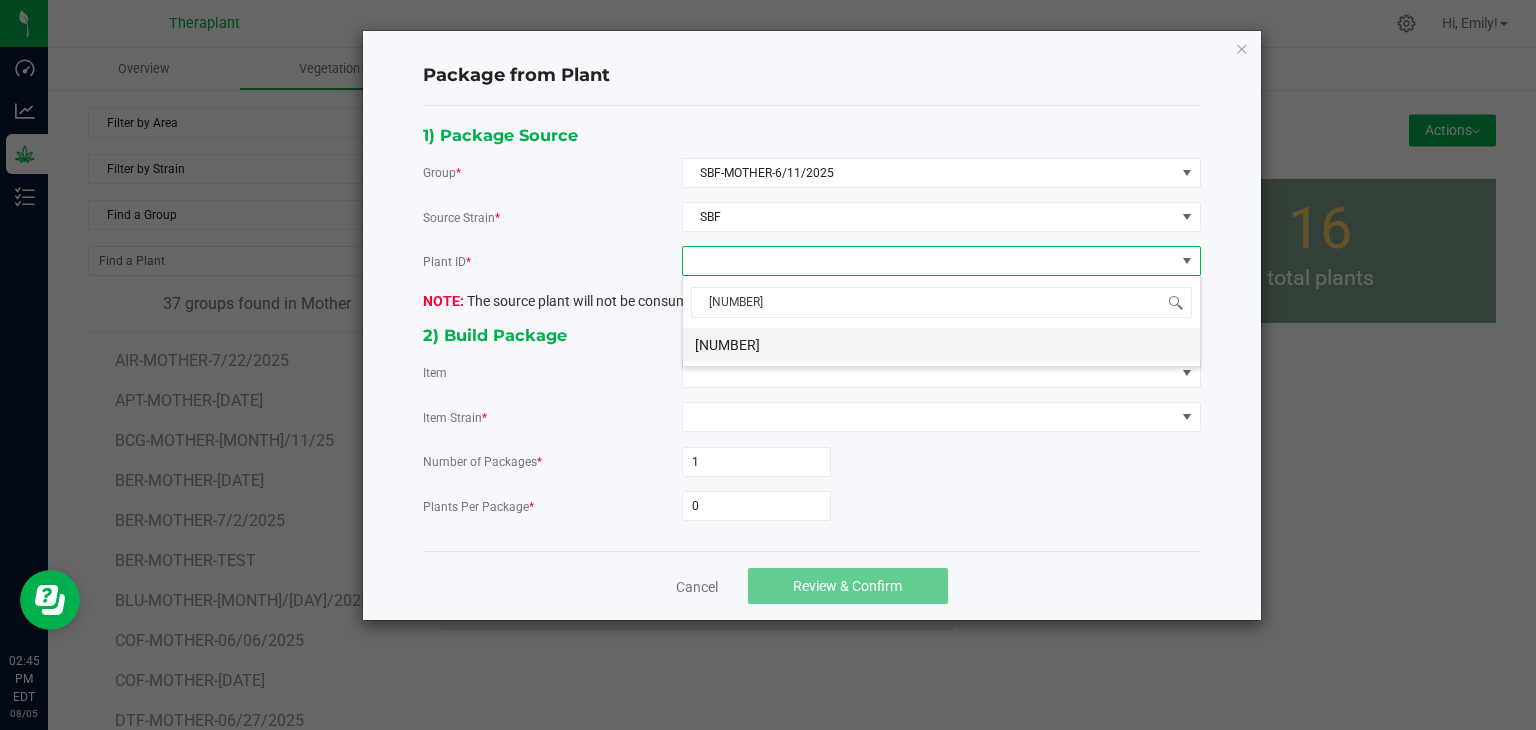 click on "2052375263083106" at bounding box center [941, 345] 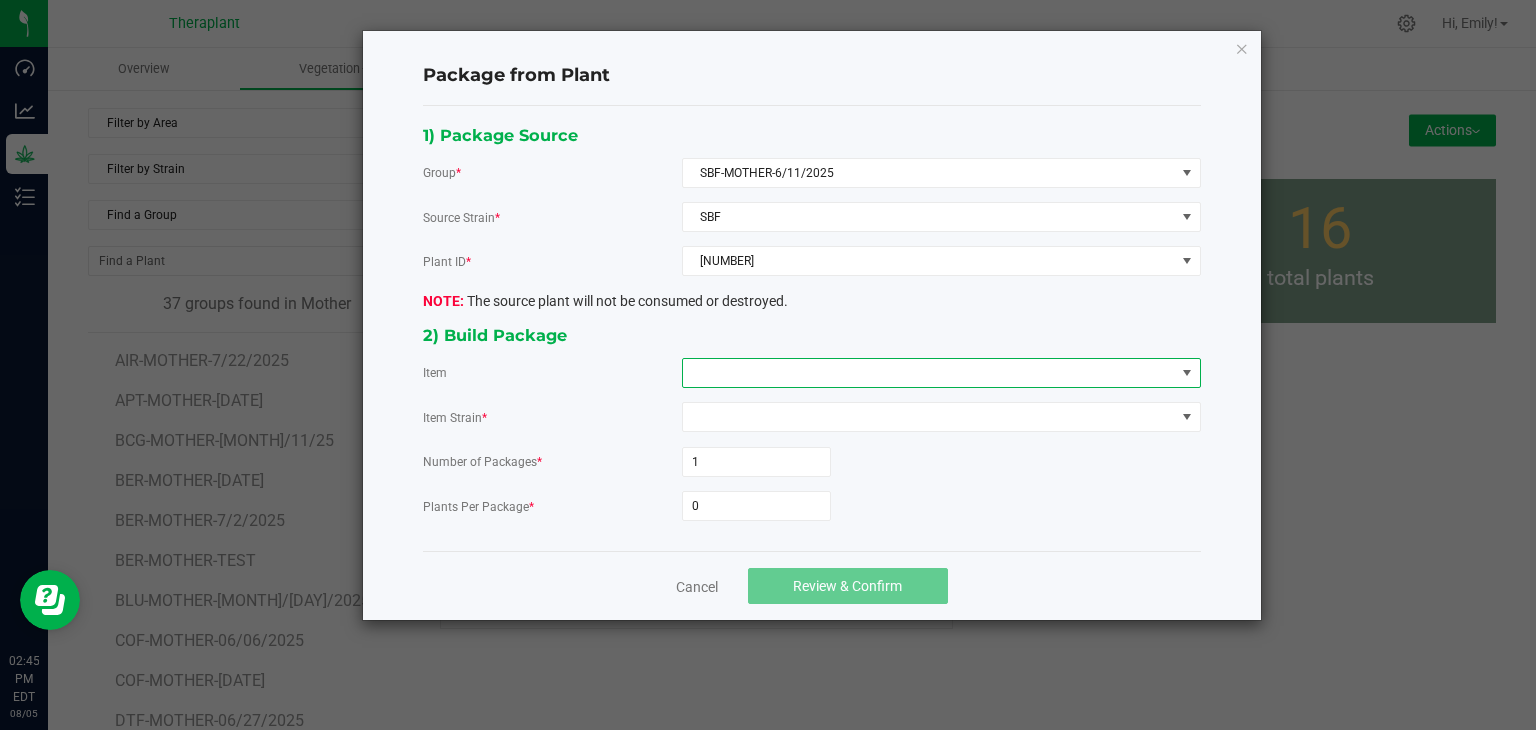click at bounding box center [929, 373] 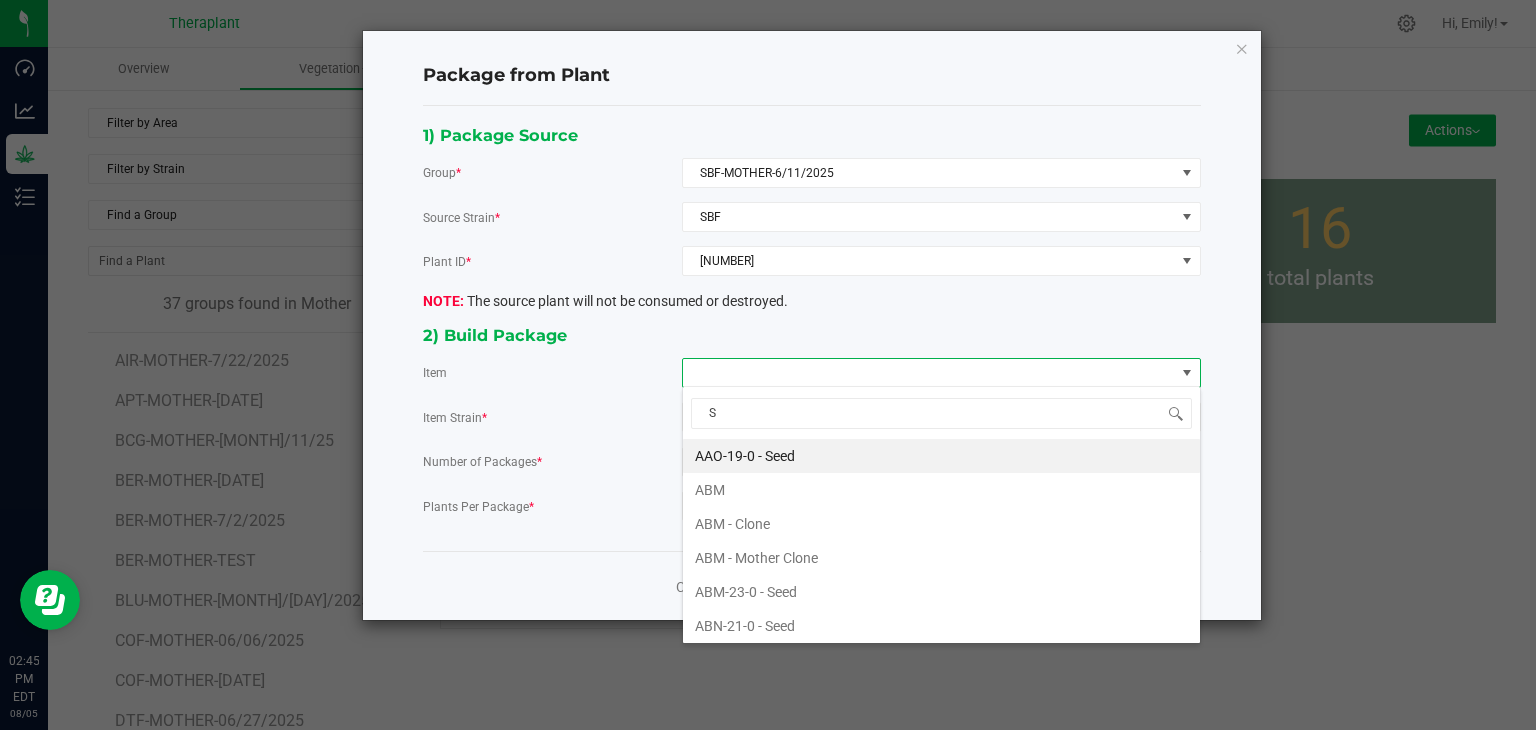scroll, scrollTop: 99970, scrollLeft: 99480, axis: both 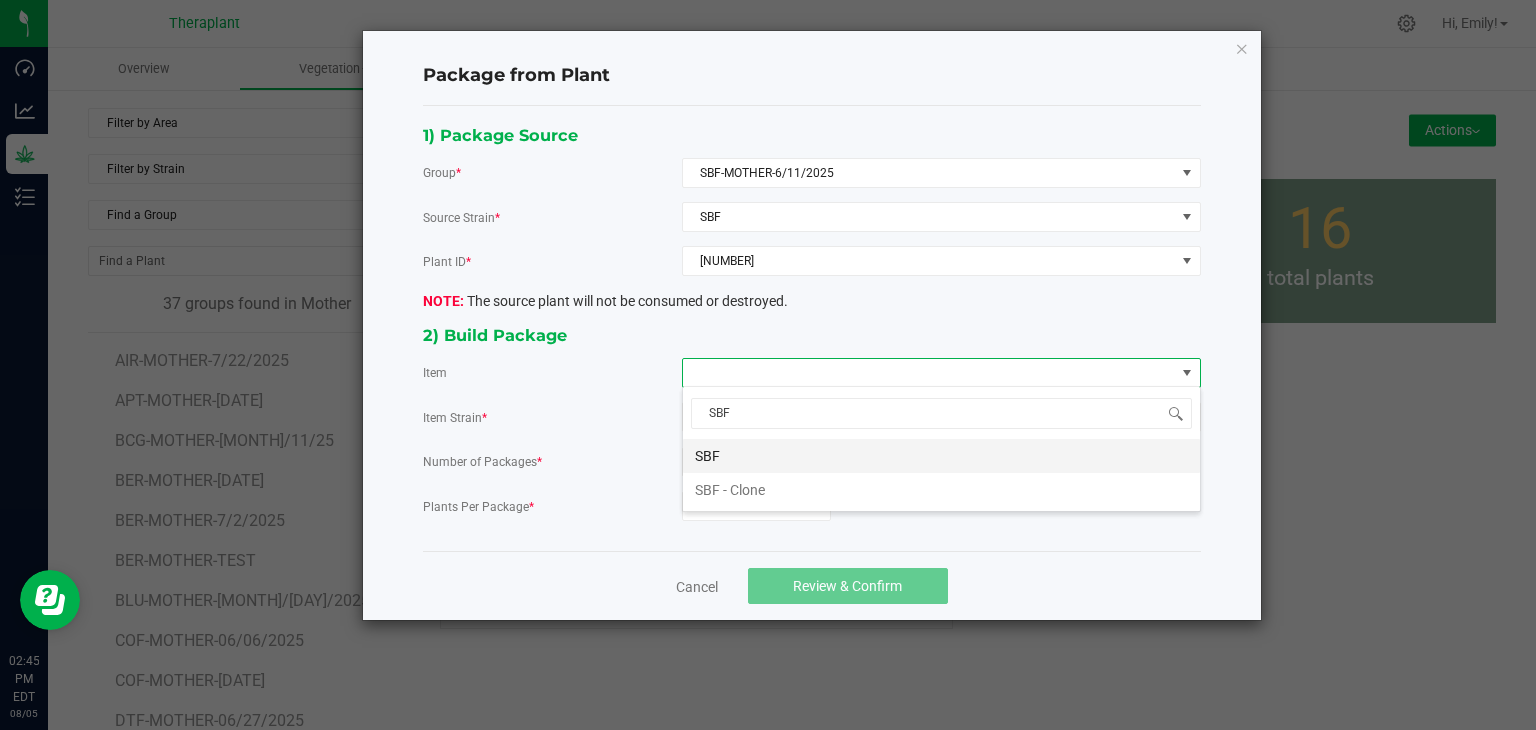 click on "SBF" at bounding box center [941, 456] 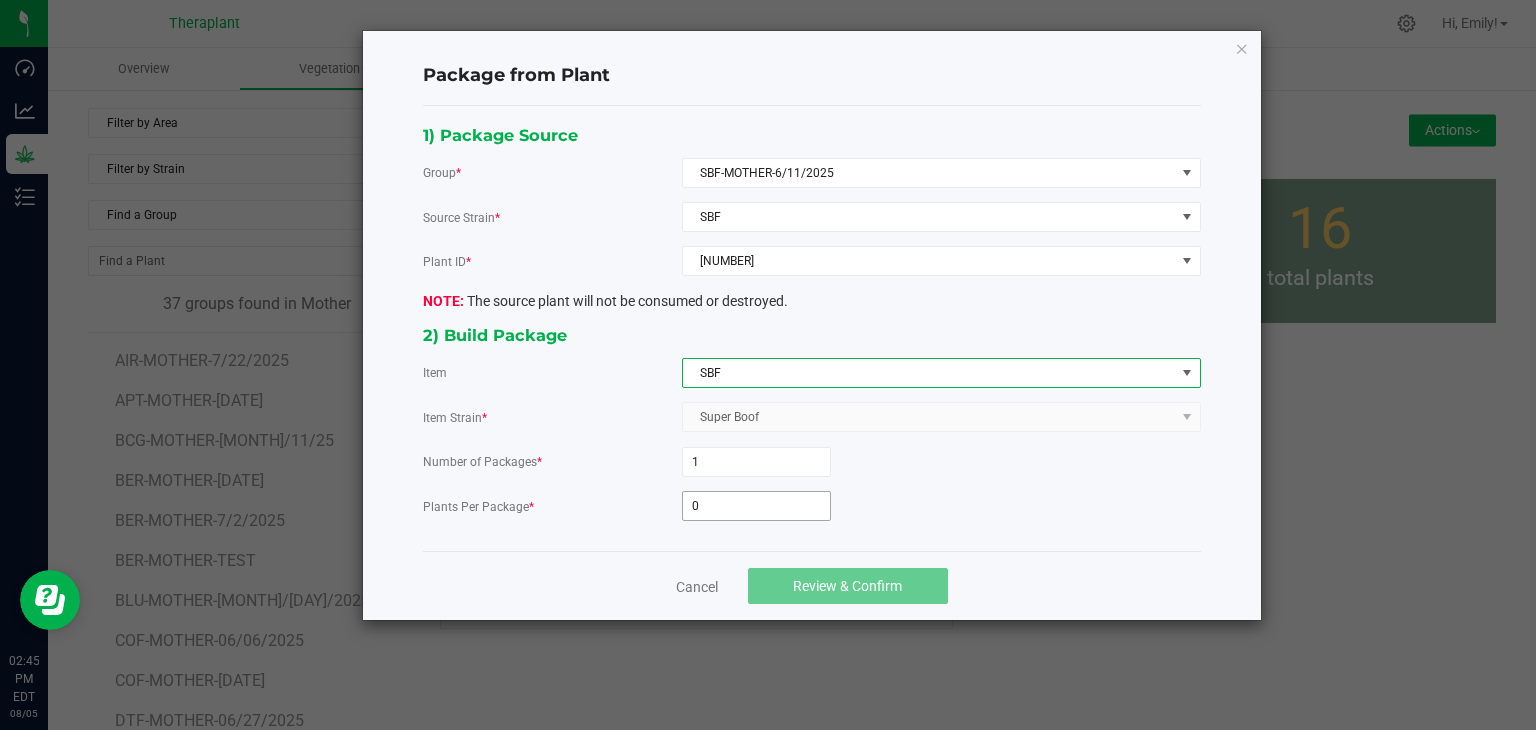 click on "0" at bounding box center [756, 506] 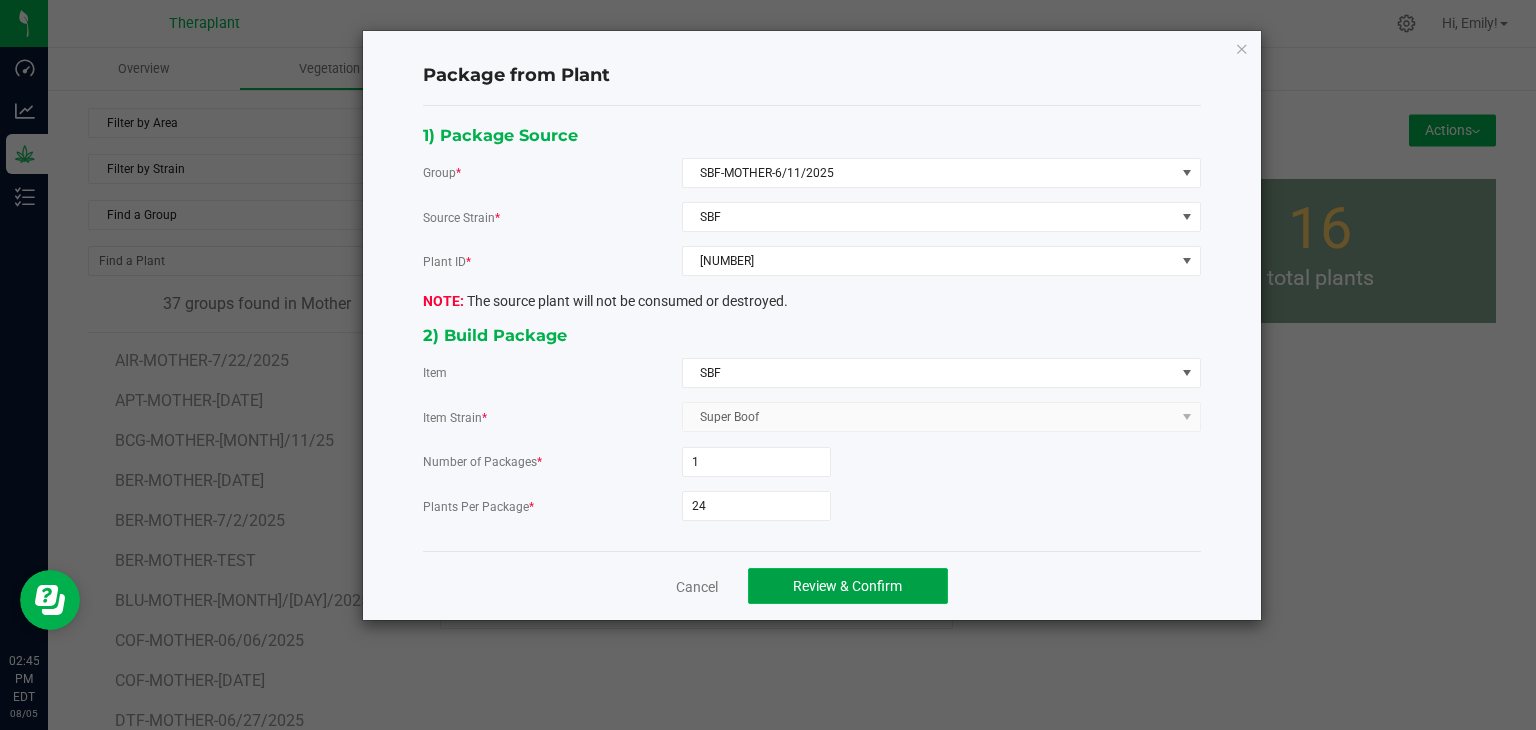click on "Review & Confirm" 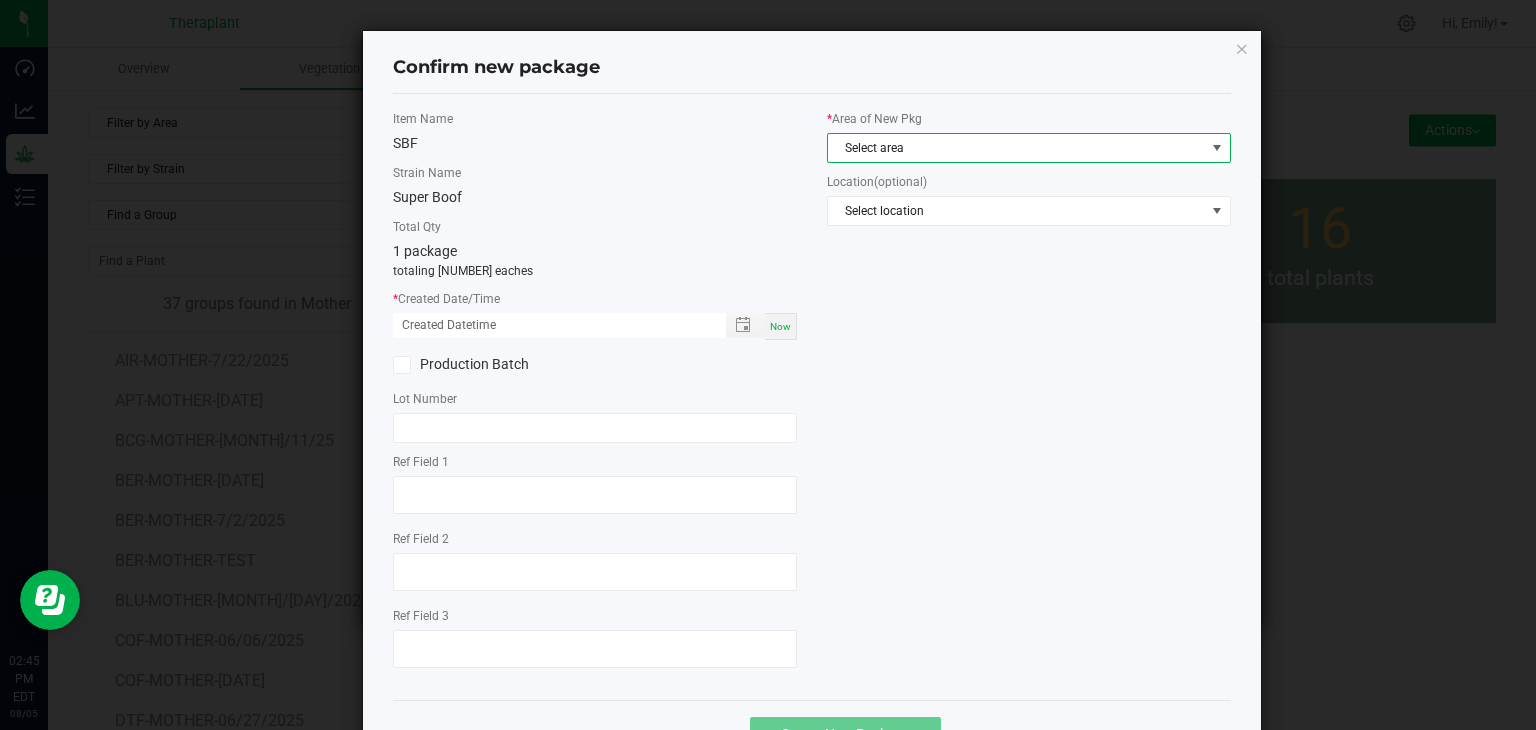 click on "Select area" at bounding box center (1016, 148) 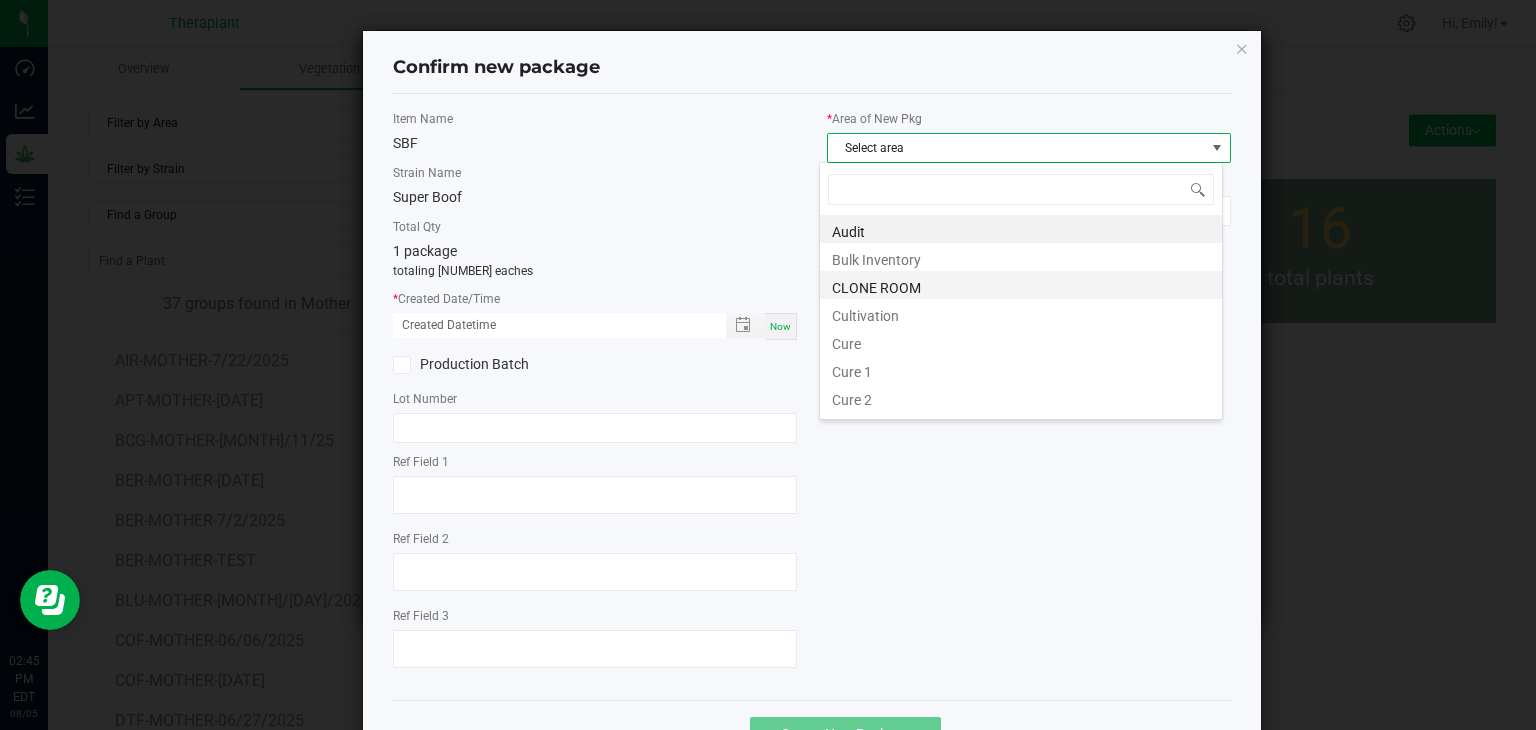 scroll, scrollTop: 99970, scrollLeft: 99596, axis: both 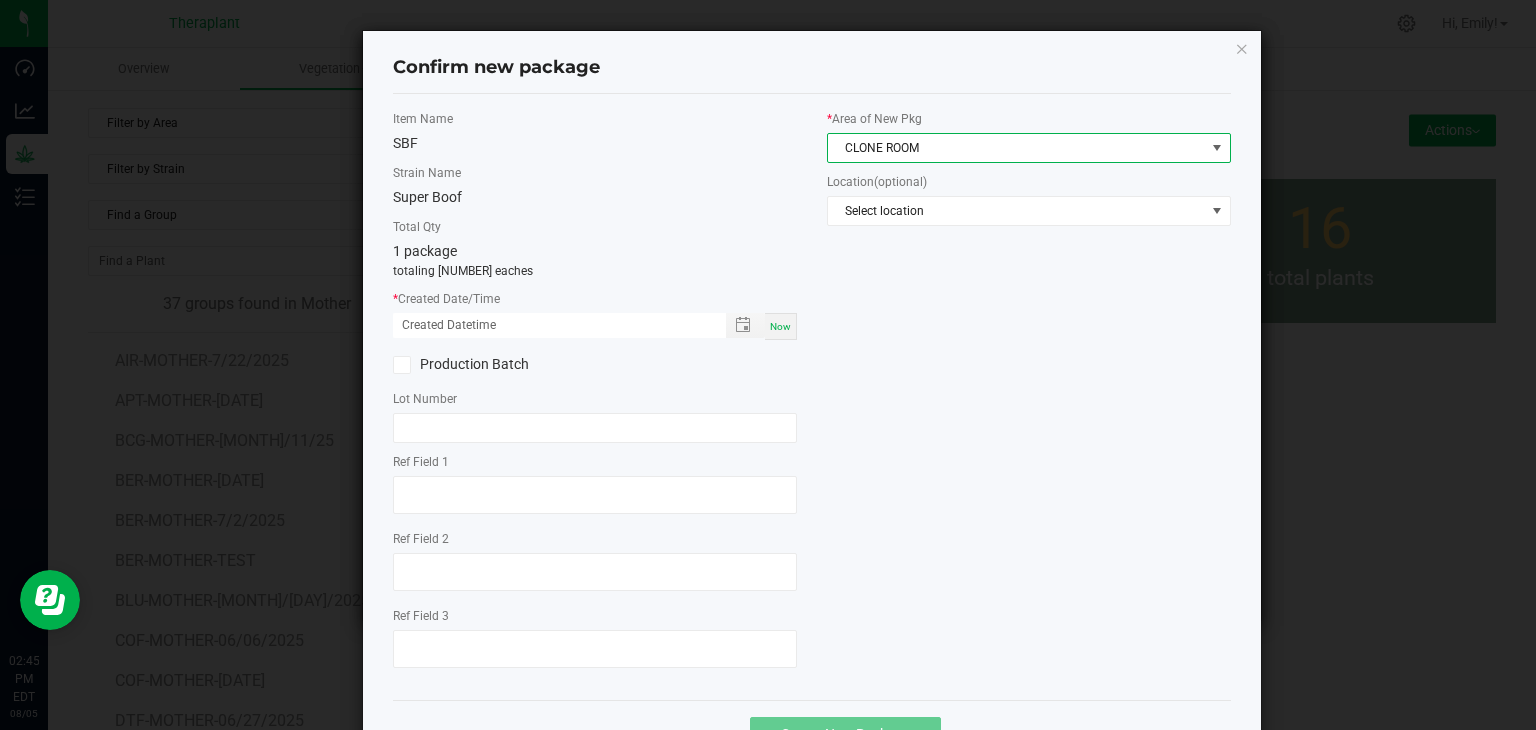 click on "Now" at bounding box center (780, 326) 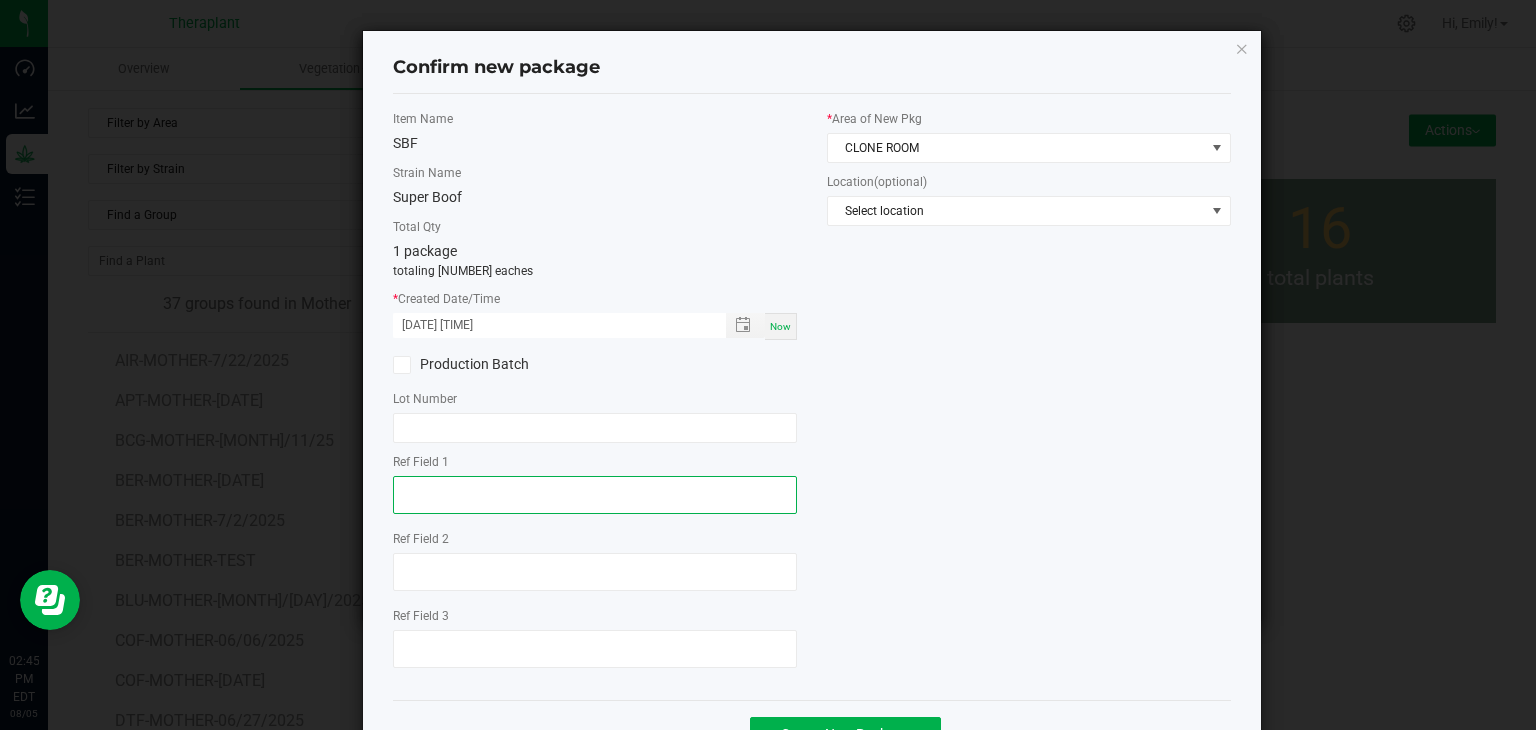 click 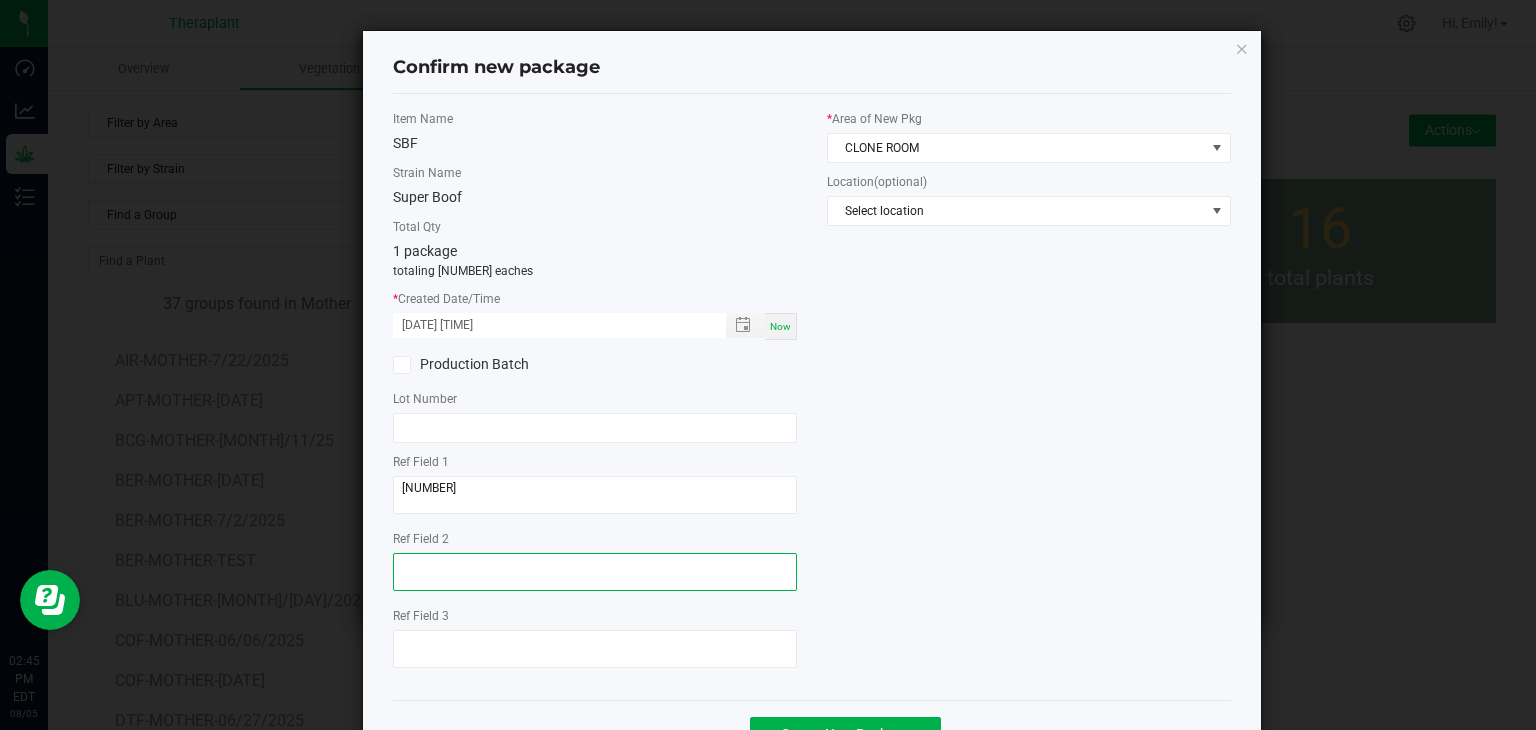 click at bounding box center (595, 572) 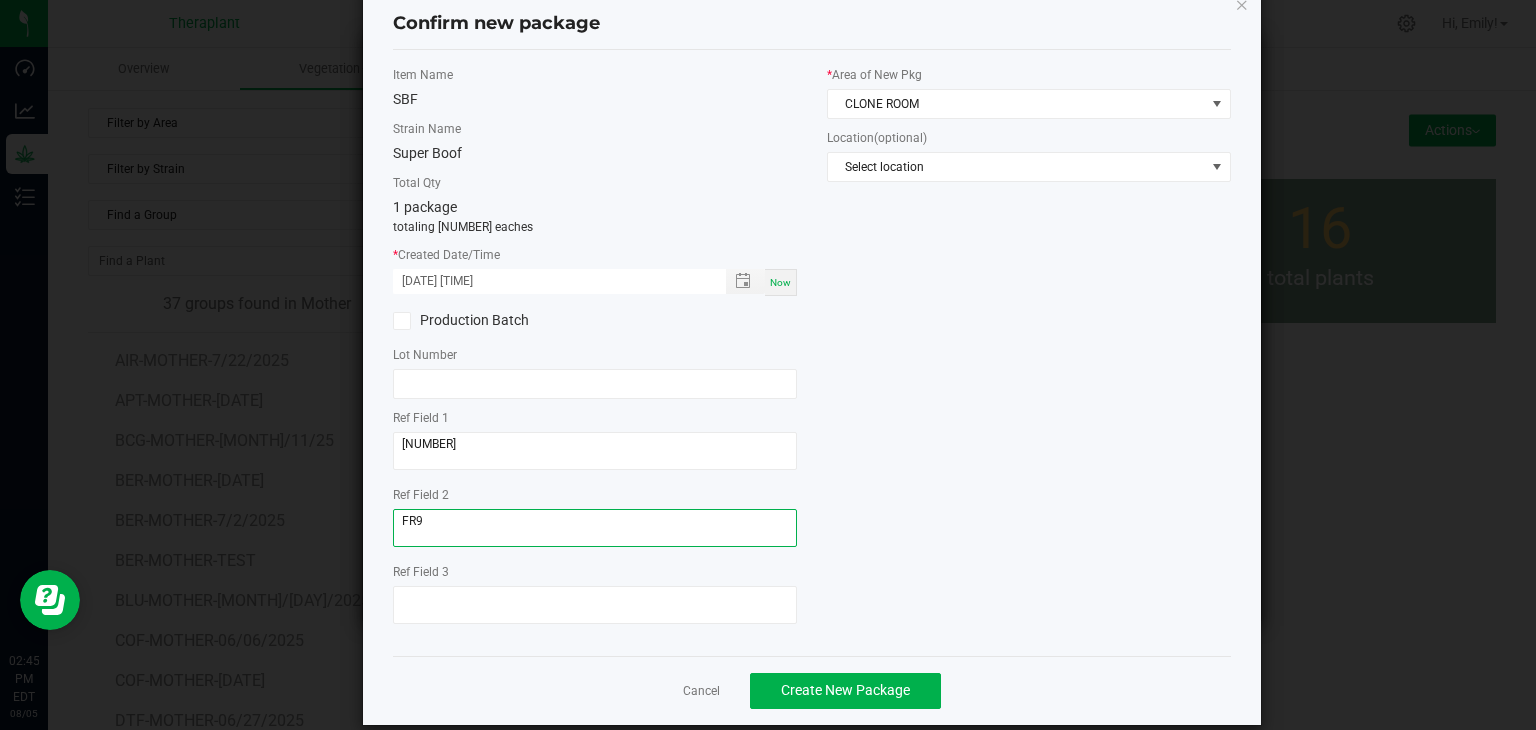 scroll, scrollTop: 69, scrollLeft: 0, axis: vertical 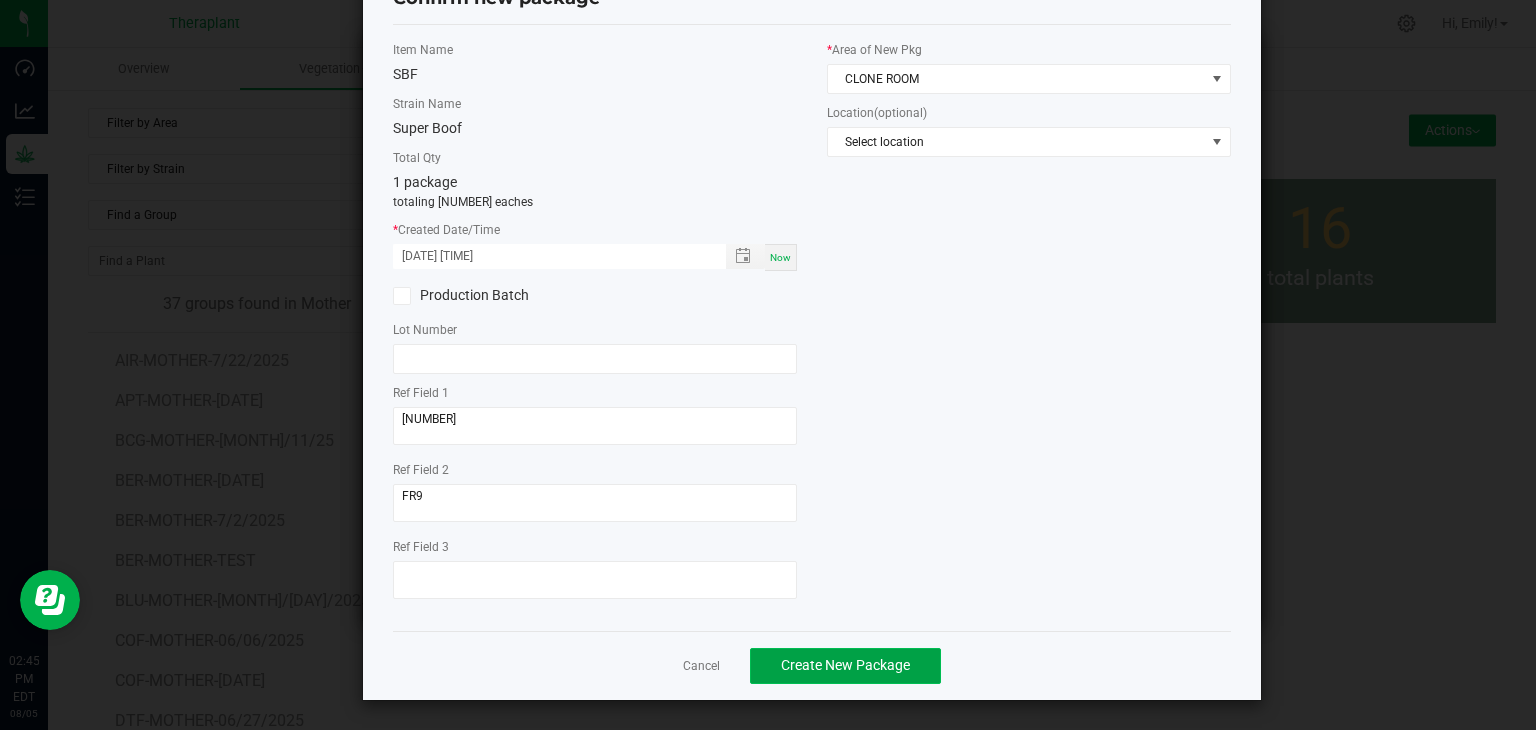 click on "Create New Package" 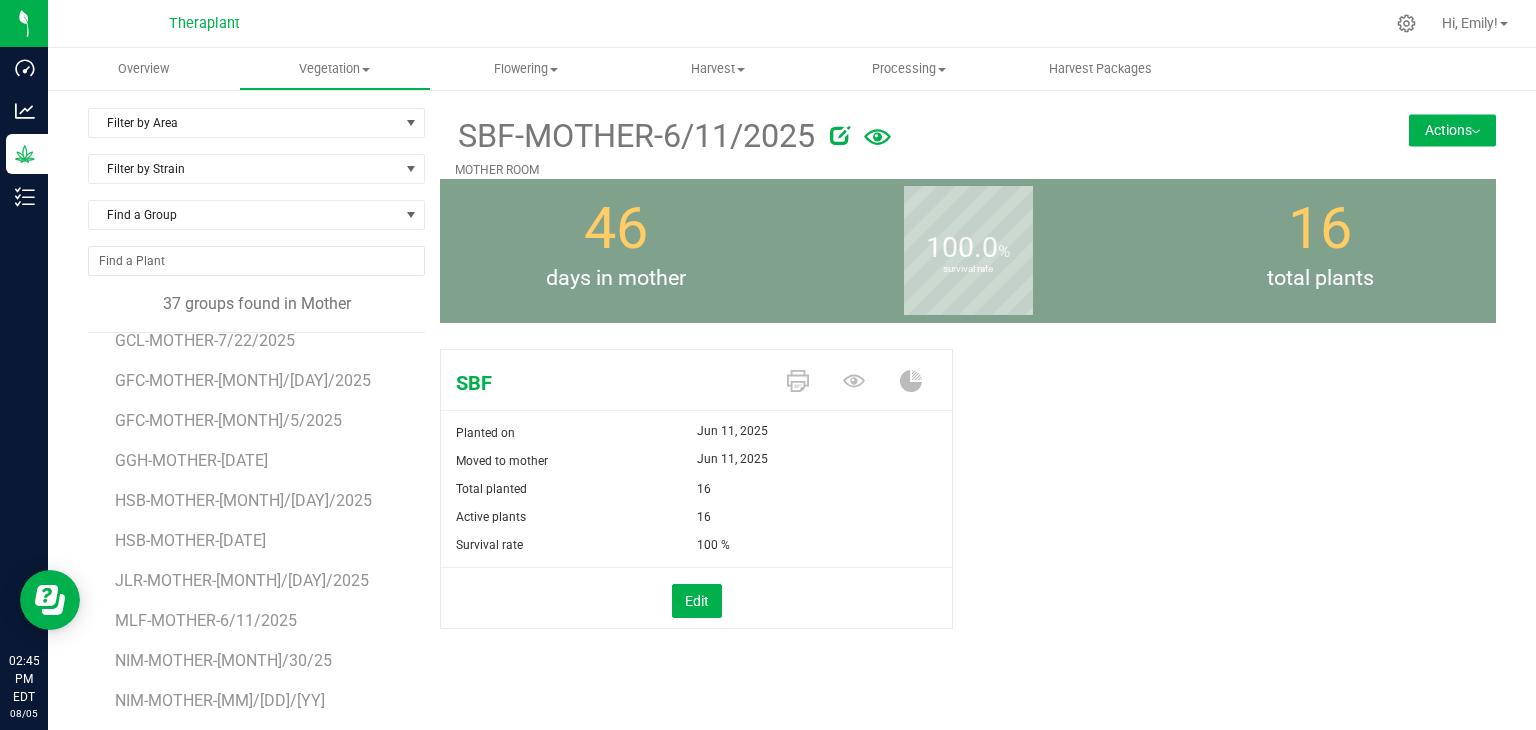 scroll, scrollTop: 600, scrollLeft: 0, axis: vertical 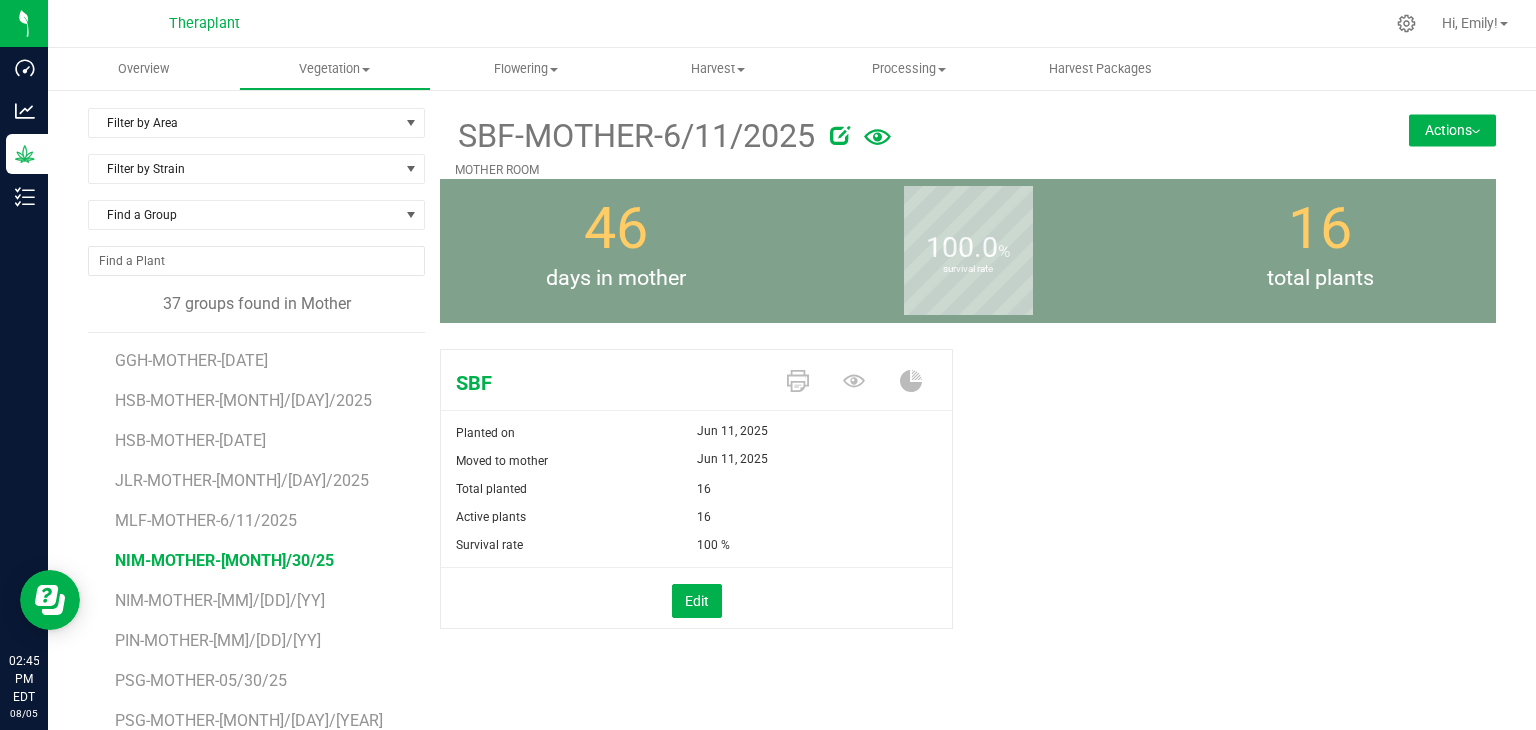 click on "[CODE]-[CODE]-[DATE]" at bounding box center [224, 560] 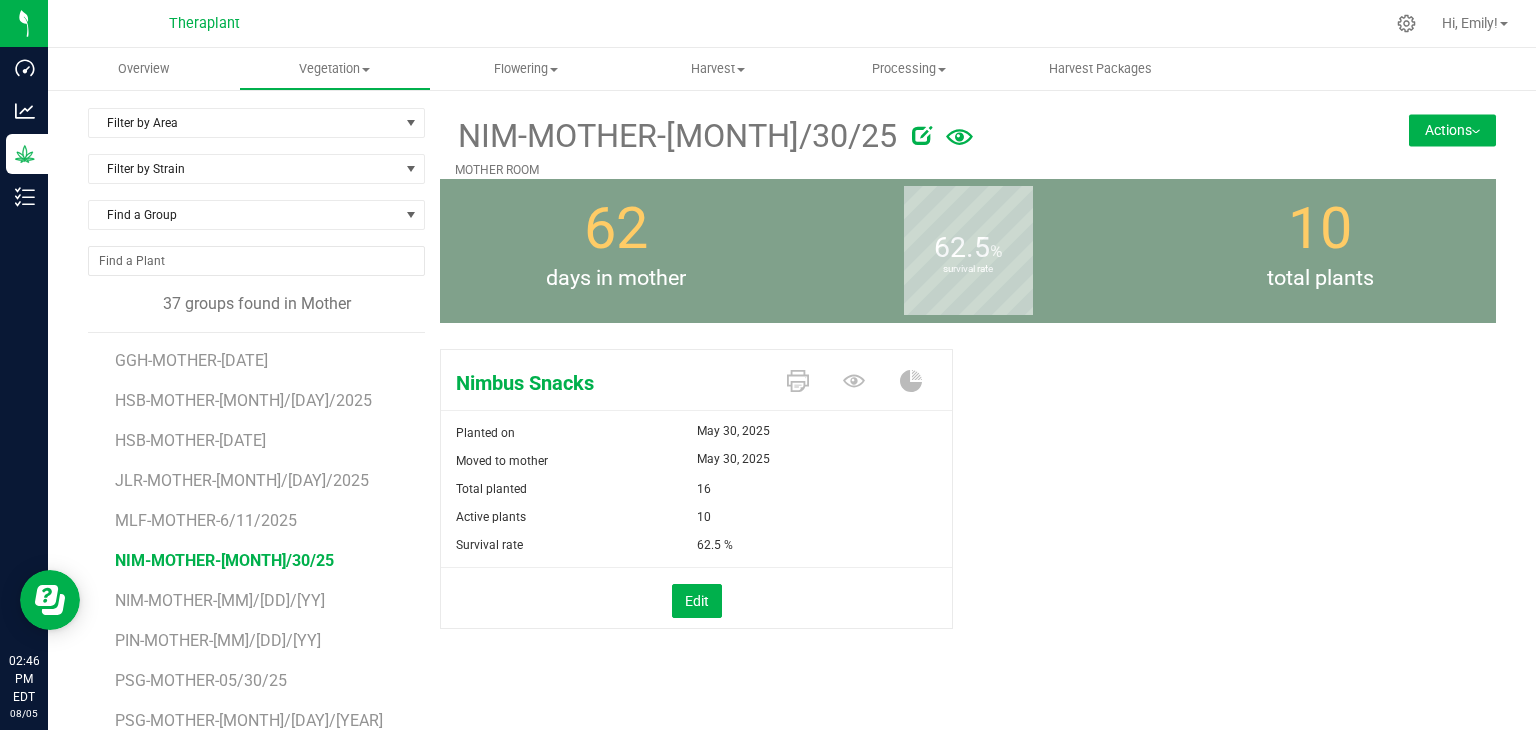 click on "Actions" at bounding box center [1452, 130] 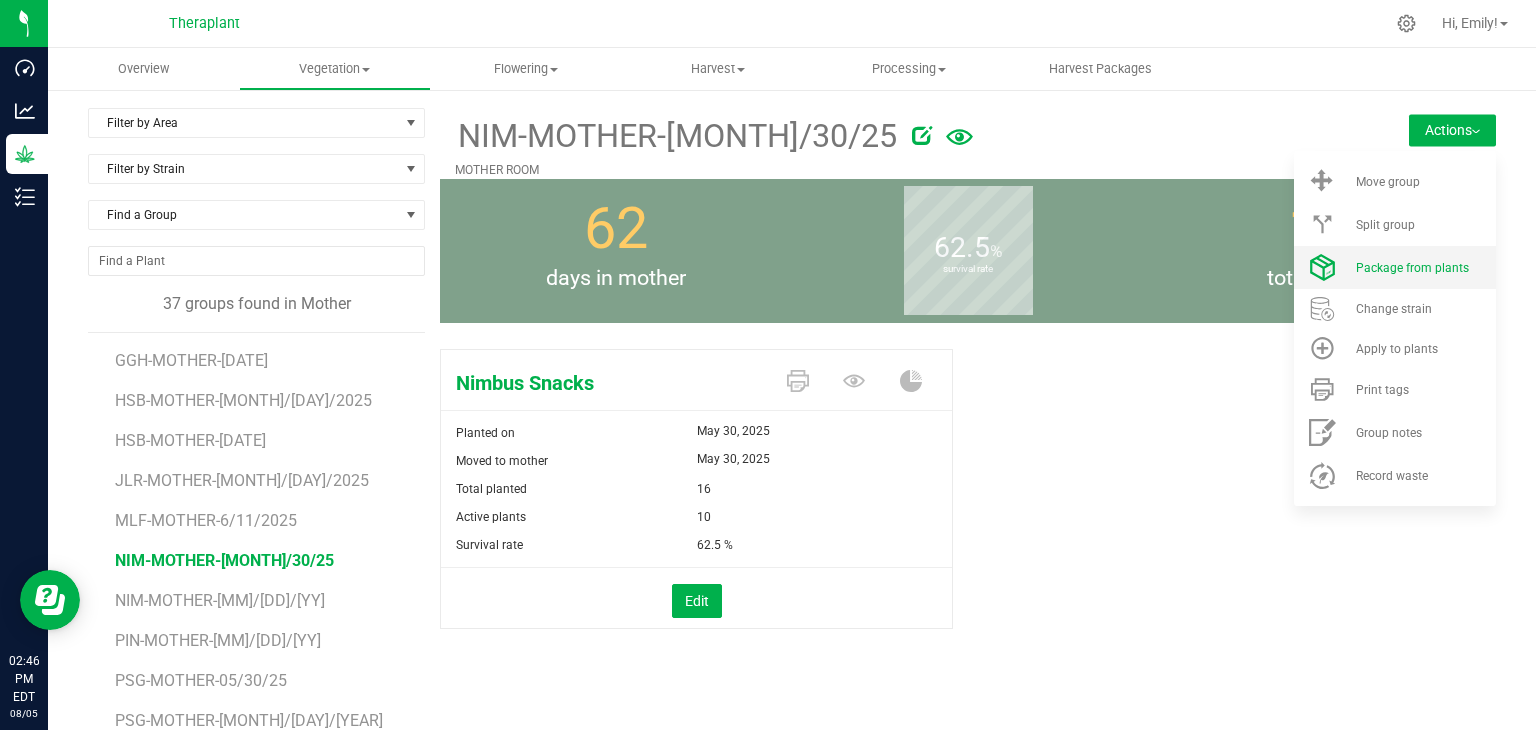click on "Package from plants" at bounding box center (1412, 268) 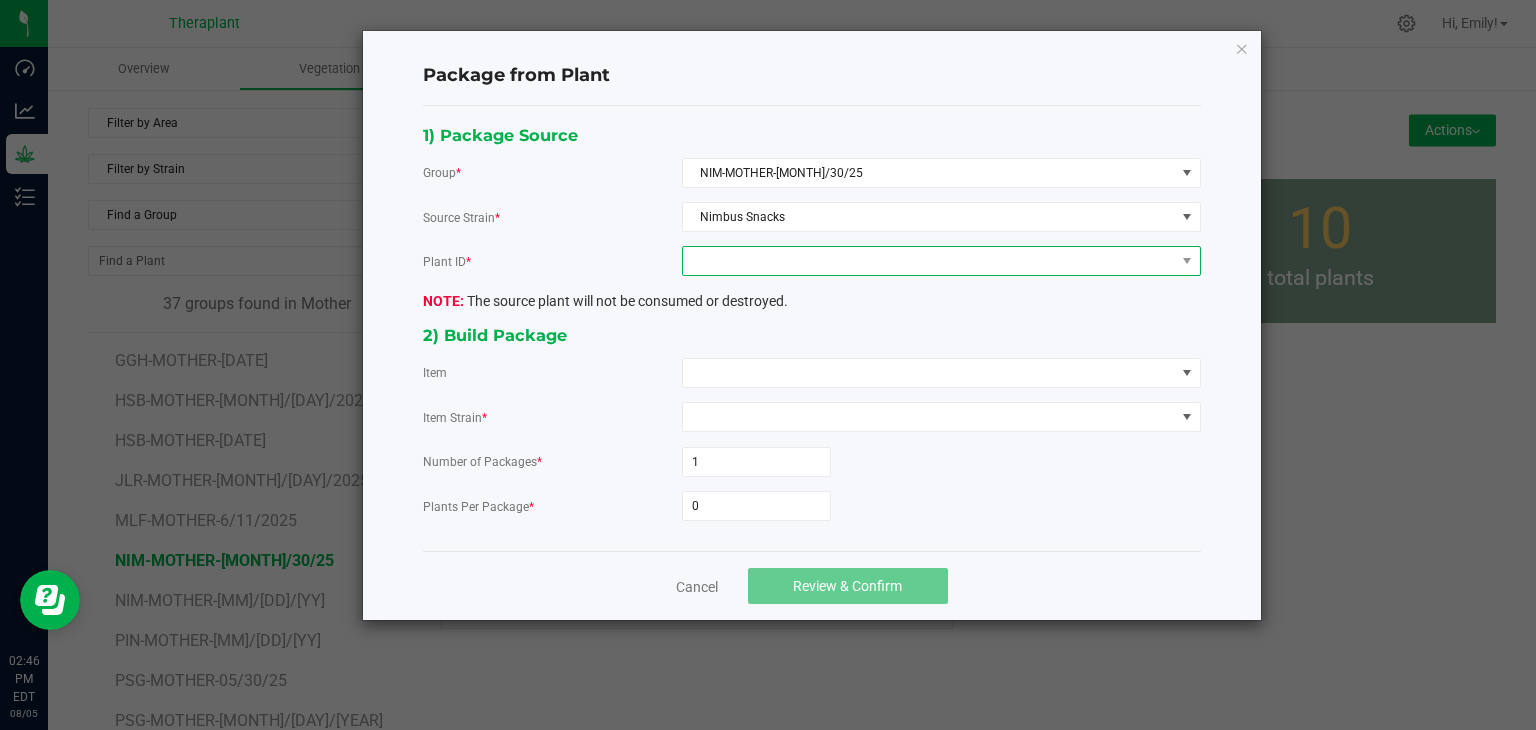 click at bounding box center [929, 261] 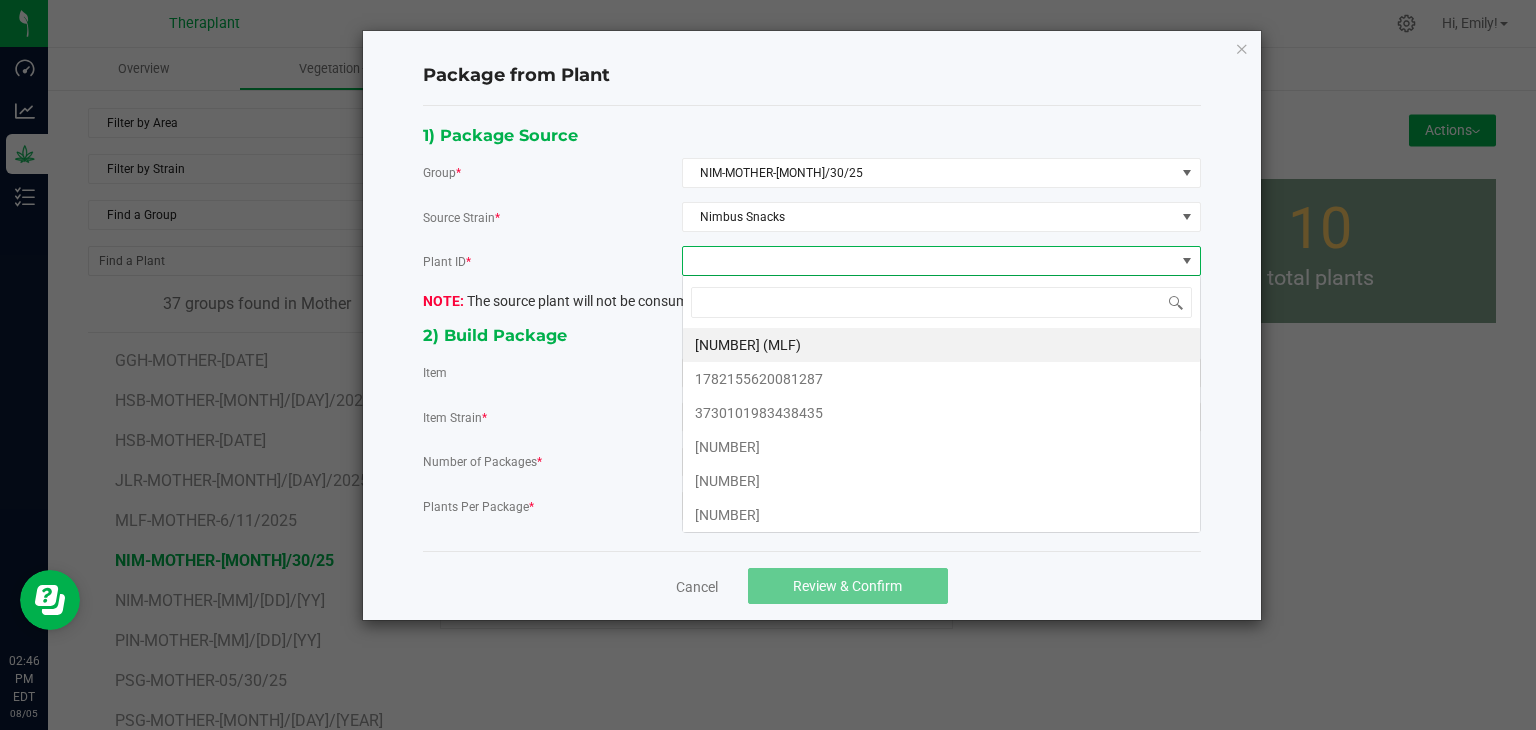 scroll, scrollTop: 99970, scrollLeft: 99480, axis: both 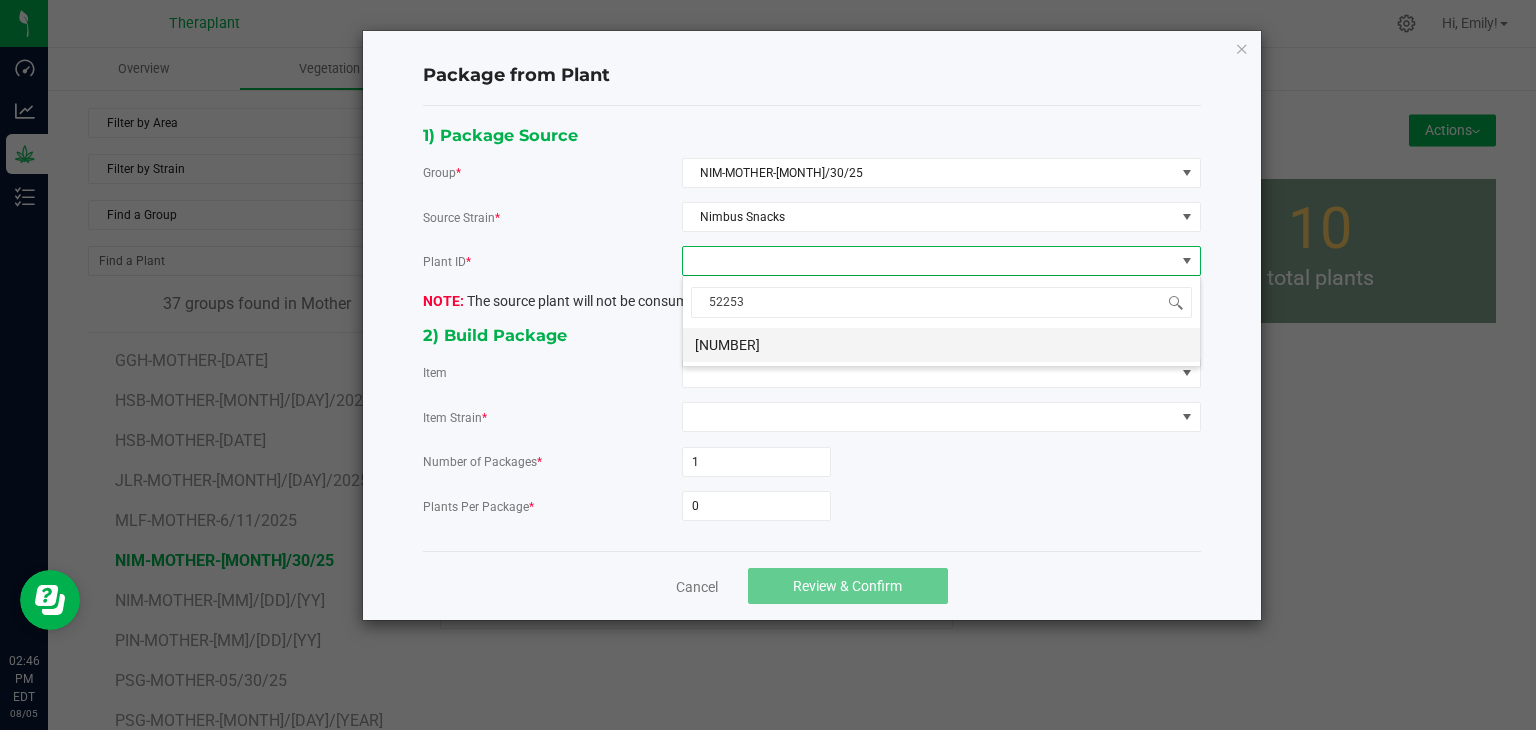 click on "[NUMBER]" at bounding box center [941, 345] 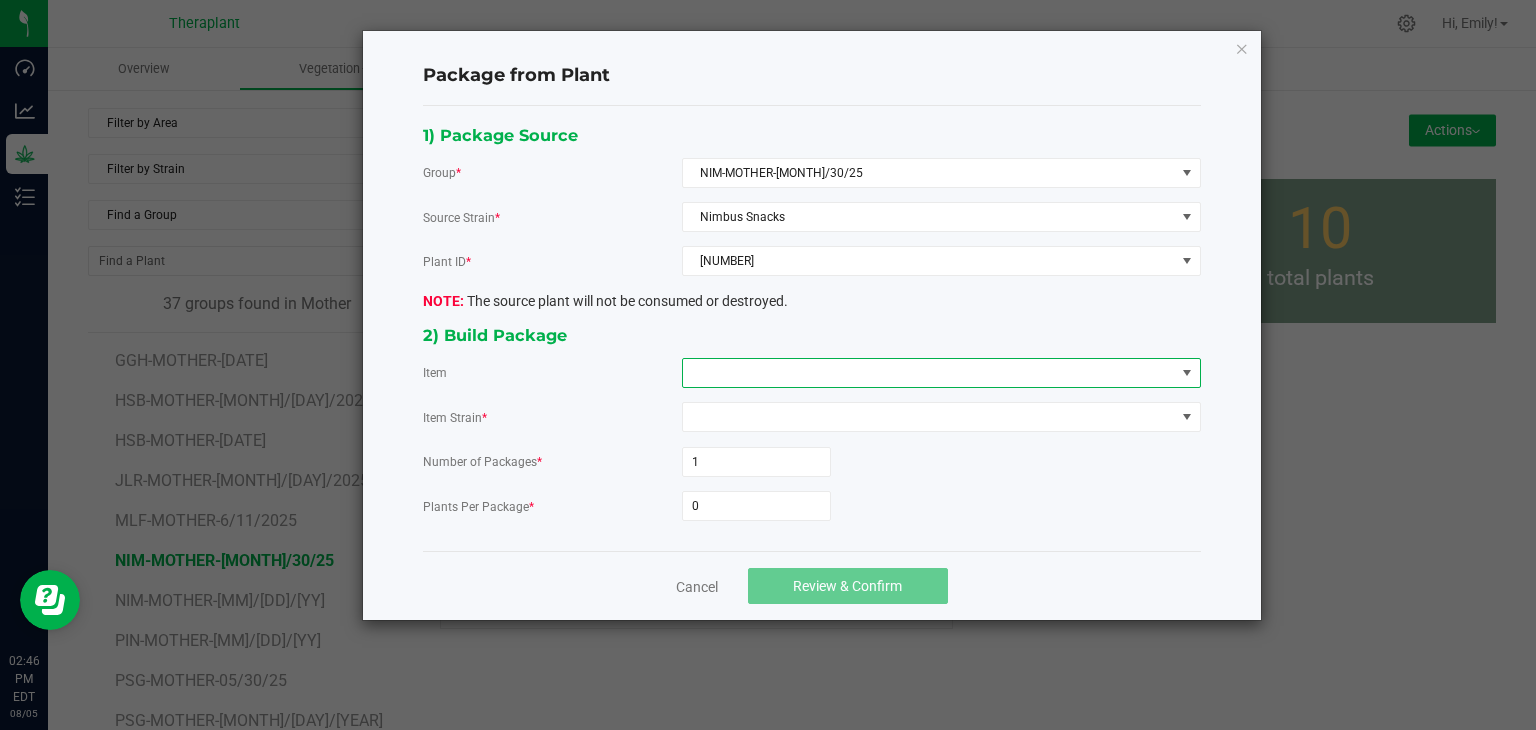 click at bounding box center (929, 373) 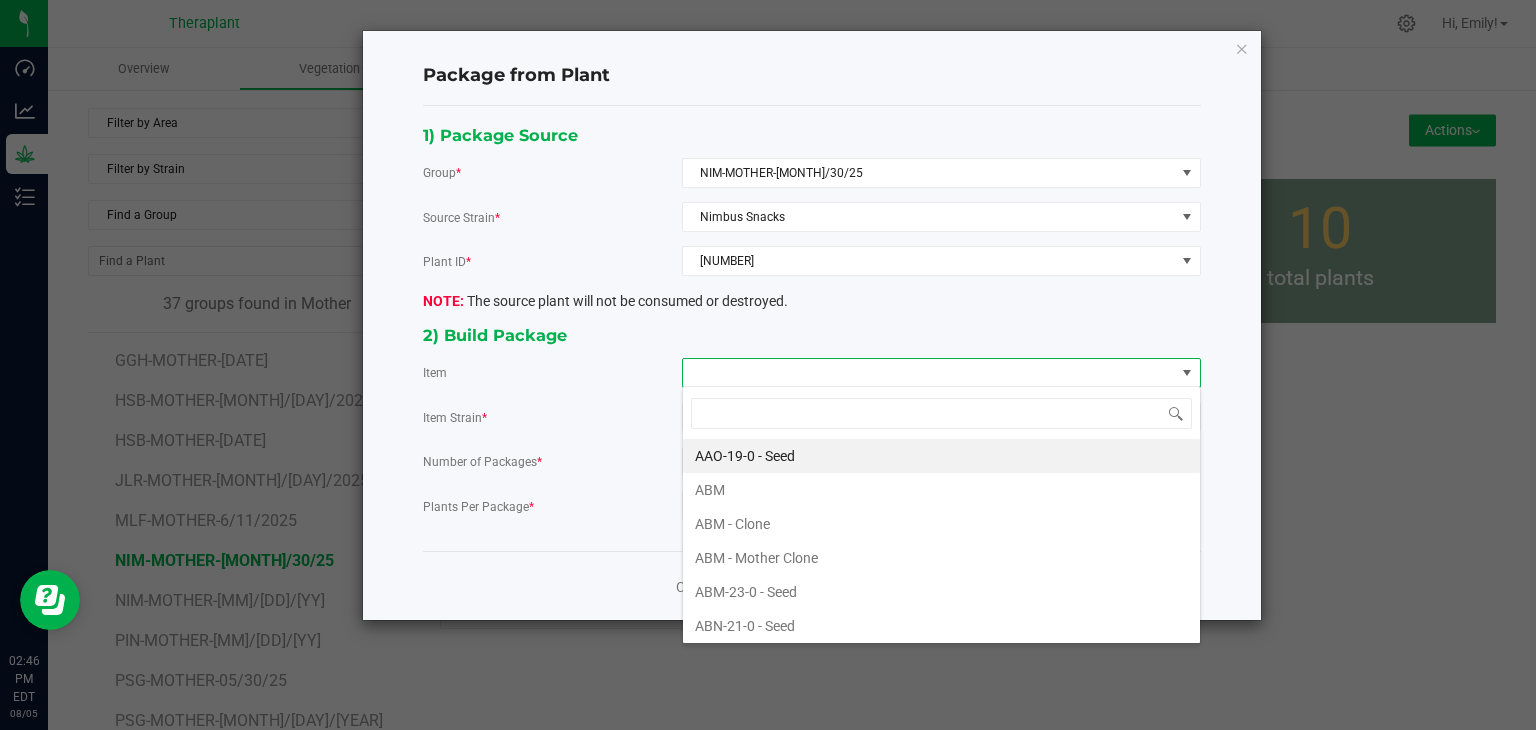 scroll, scrollTop: 99970, scrollLeft: 99480, axis: both 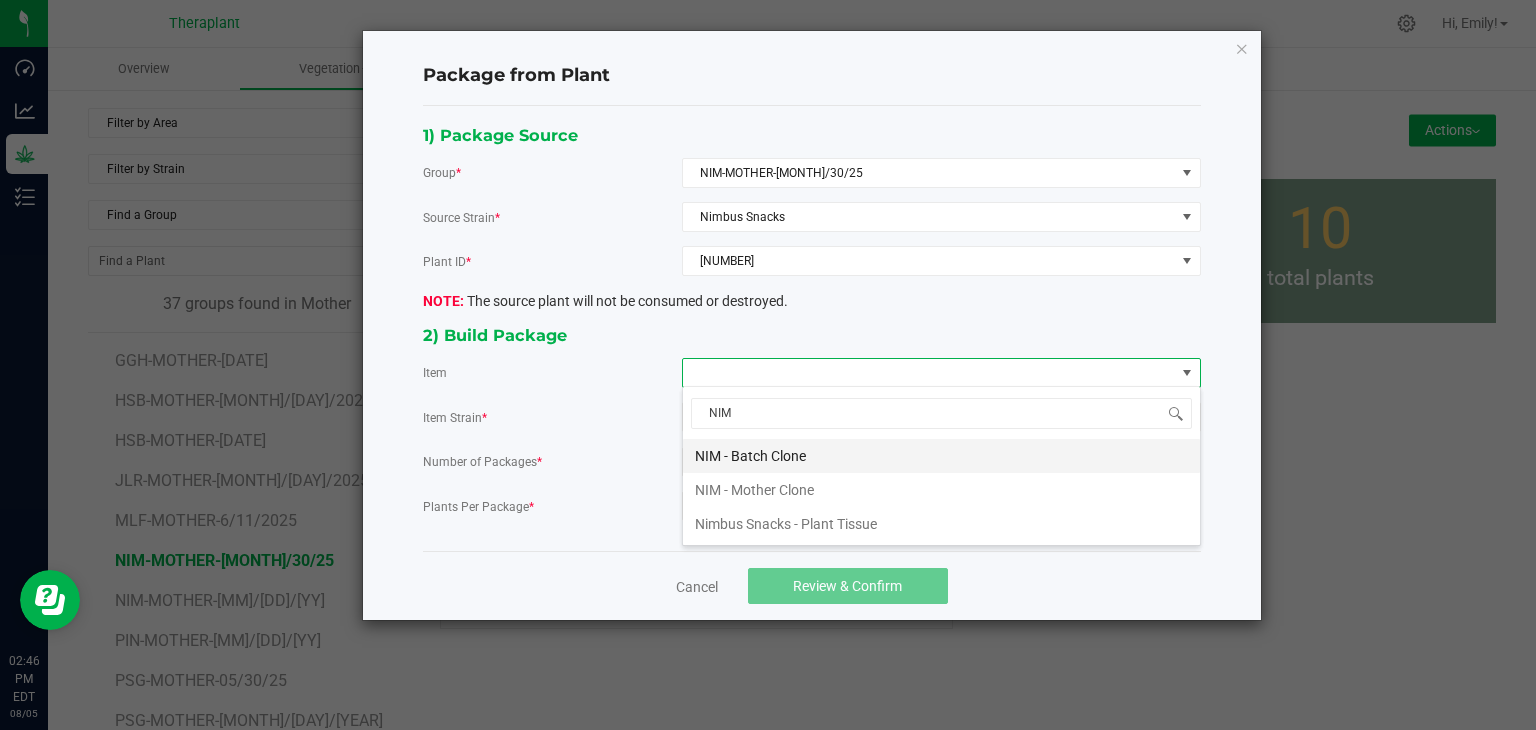 click on "NIM - Batch Clone" at bounding box center (941, 456) 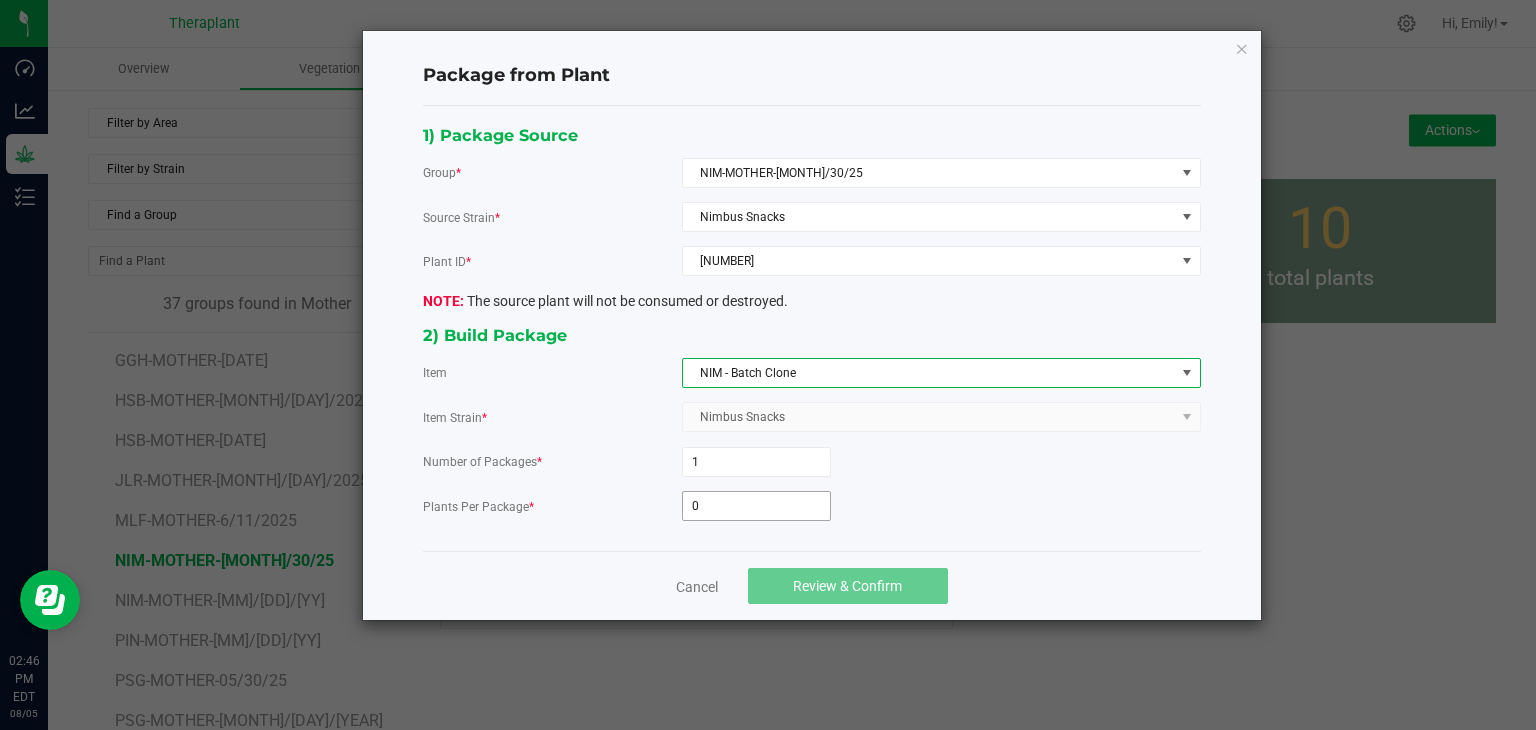 click on "0" at bounding box center (756, 506) 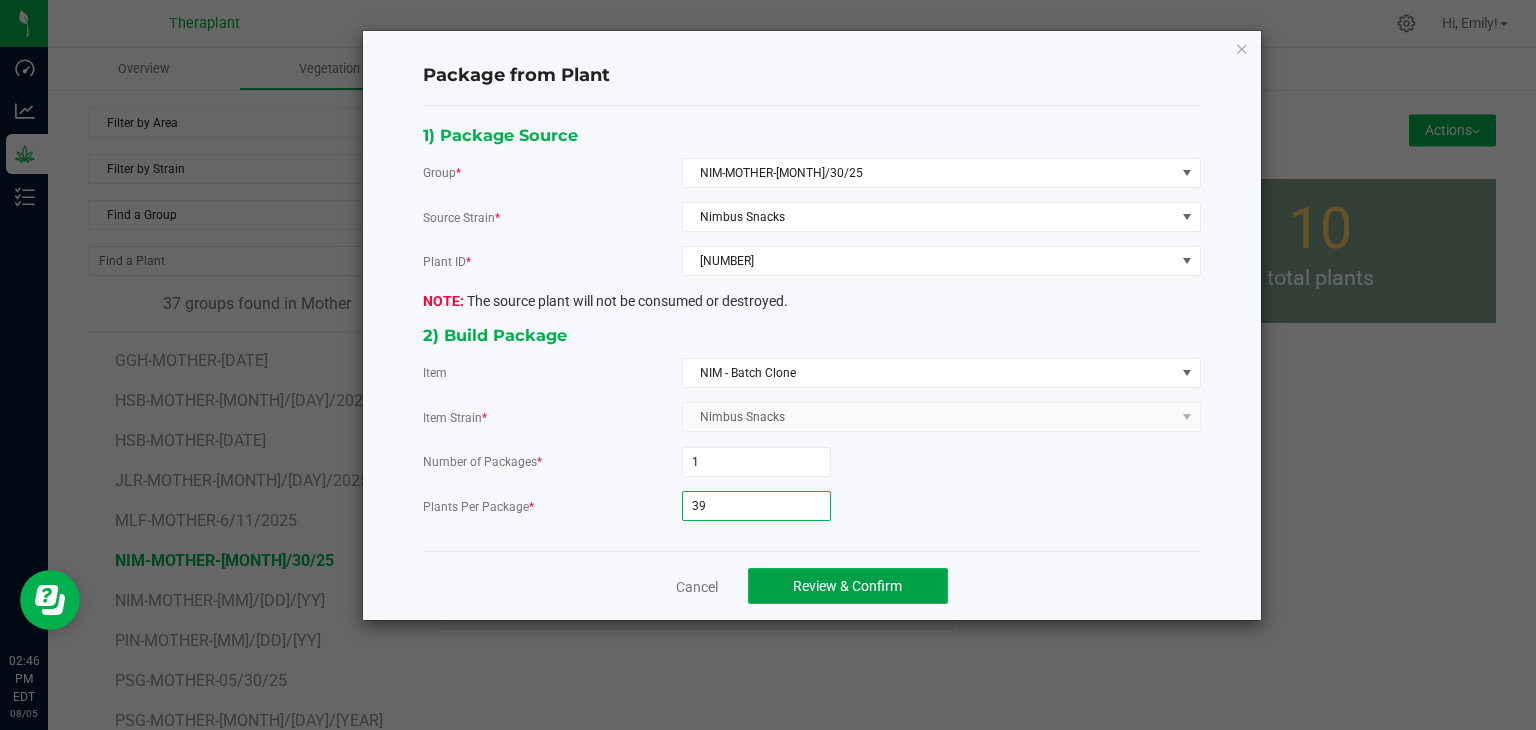 click on "Review & Confirm" 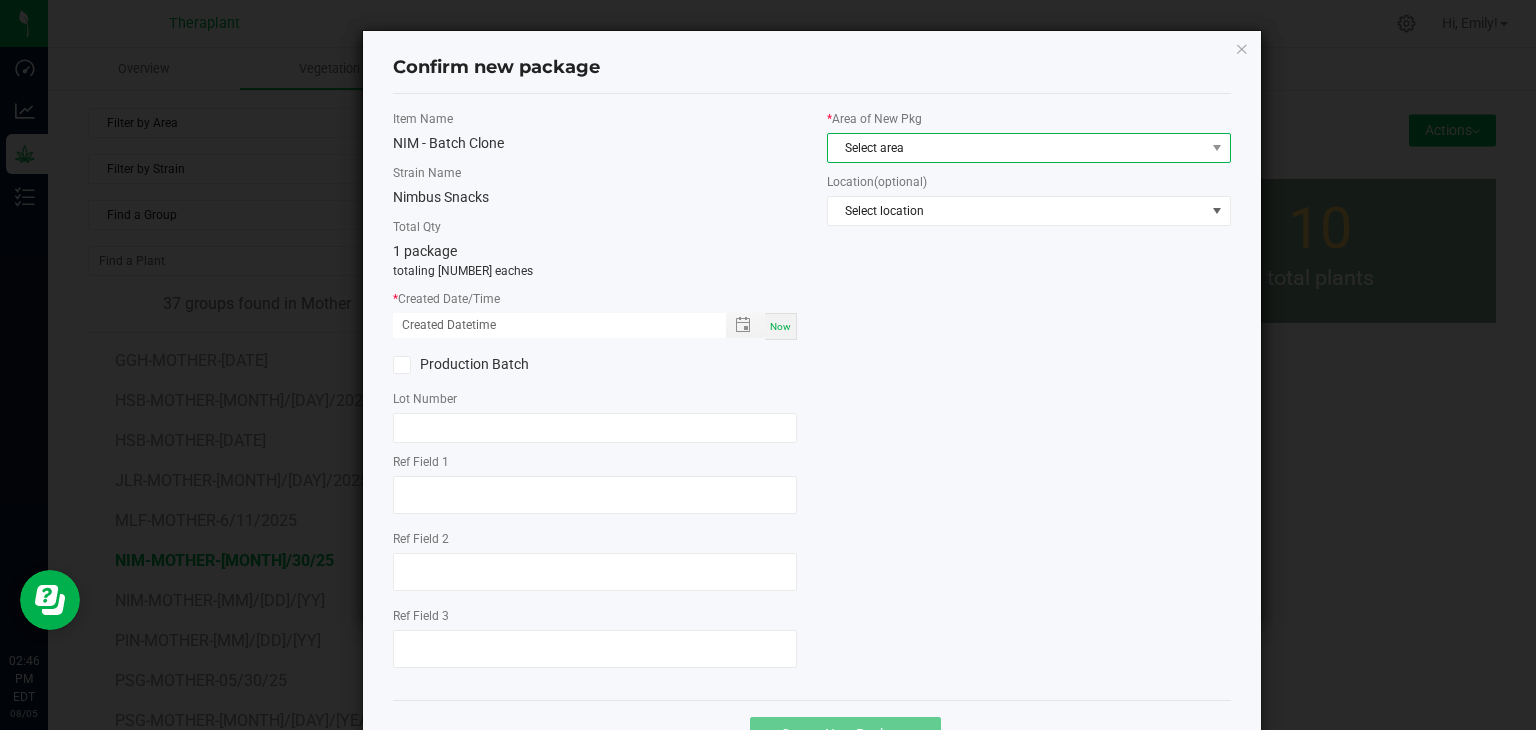 click on "Select area" at bounding box center [1016, 148] 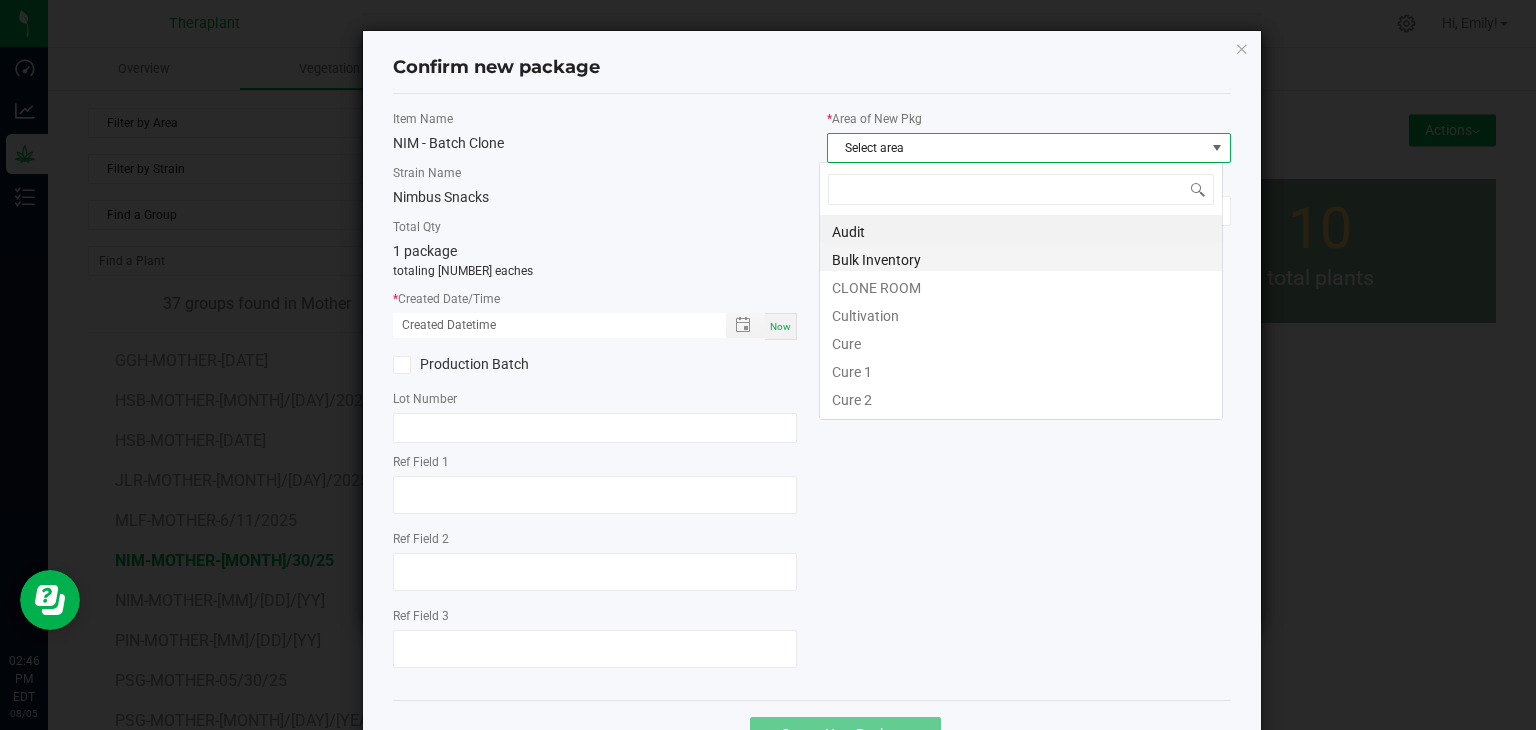 scroll, scrollTop: 99970, scrollLeft: 99596, axis: both 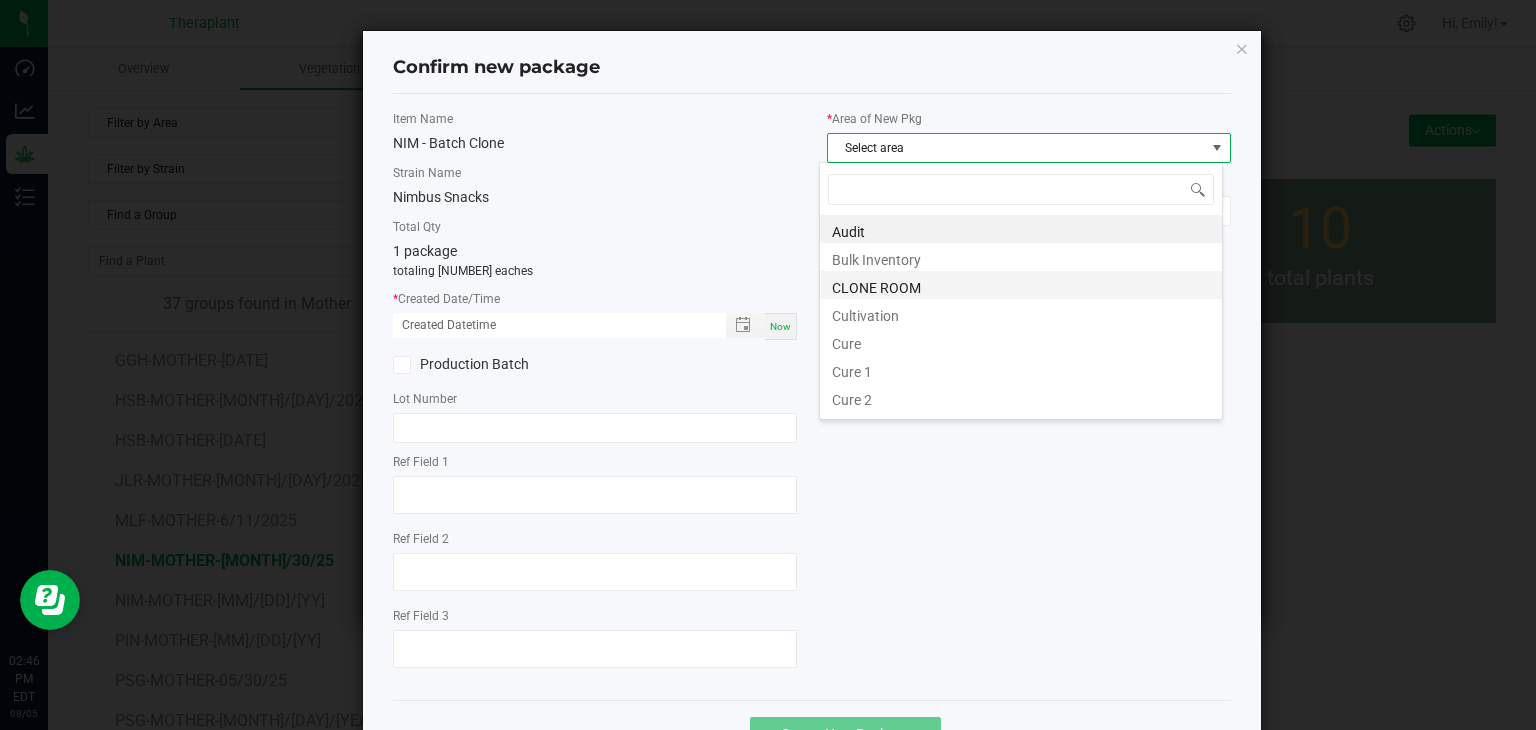 click on "CLONE ROOM" at bounding box center [1021, 285] 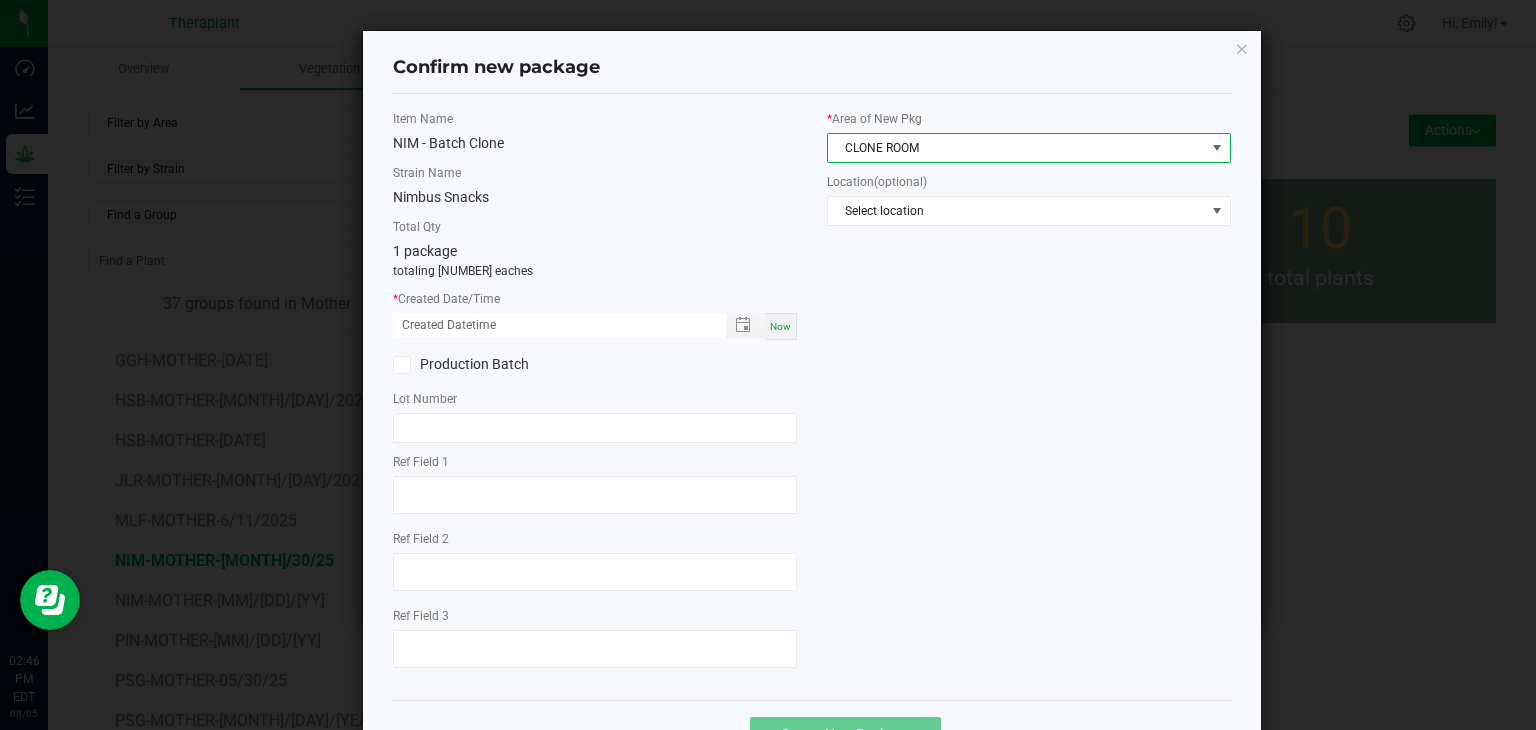 click on "Now" at bounding box center [780, 326] 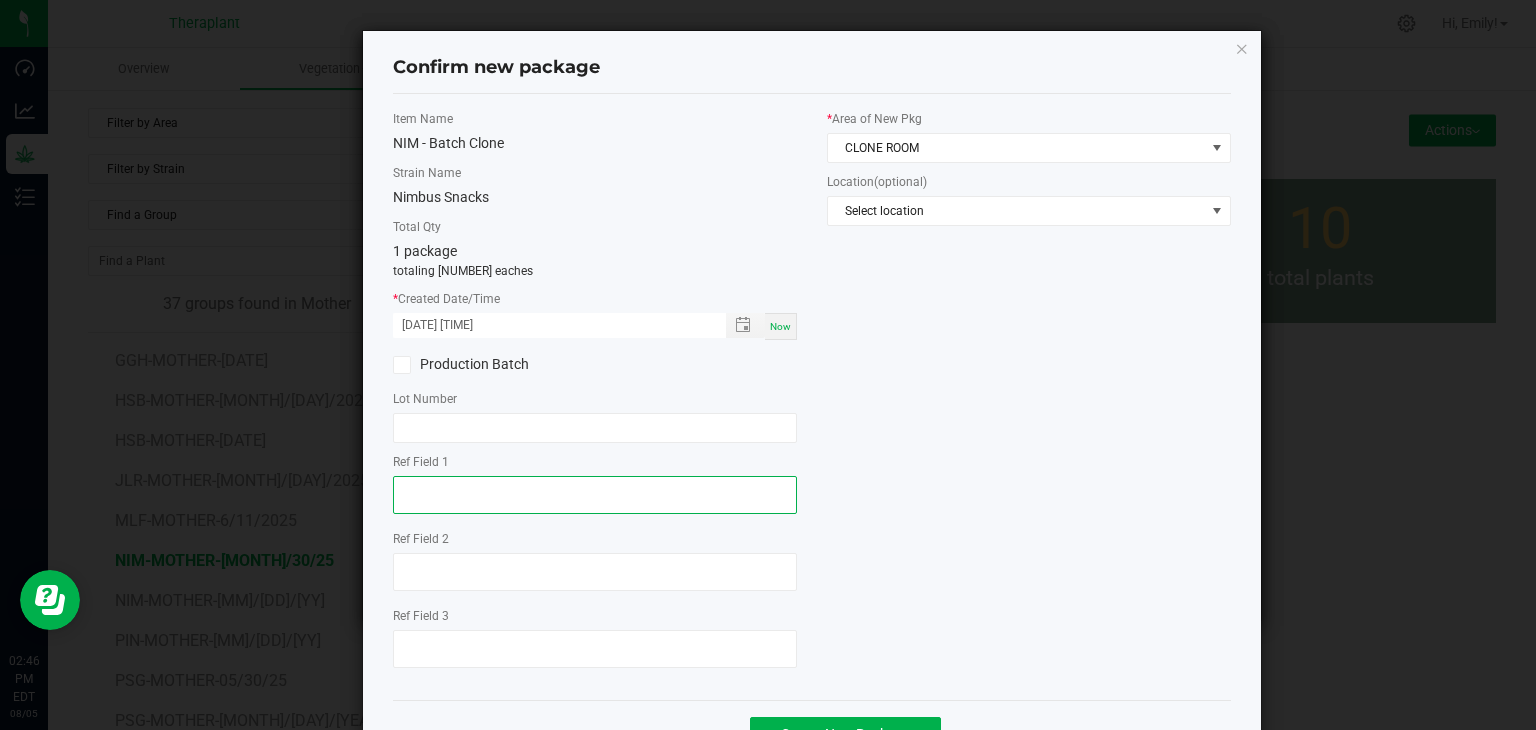 click 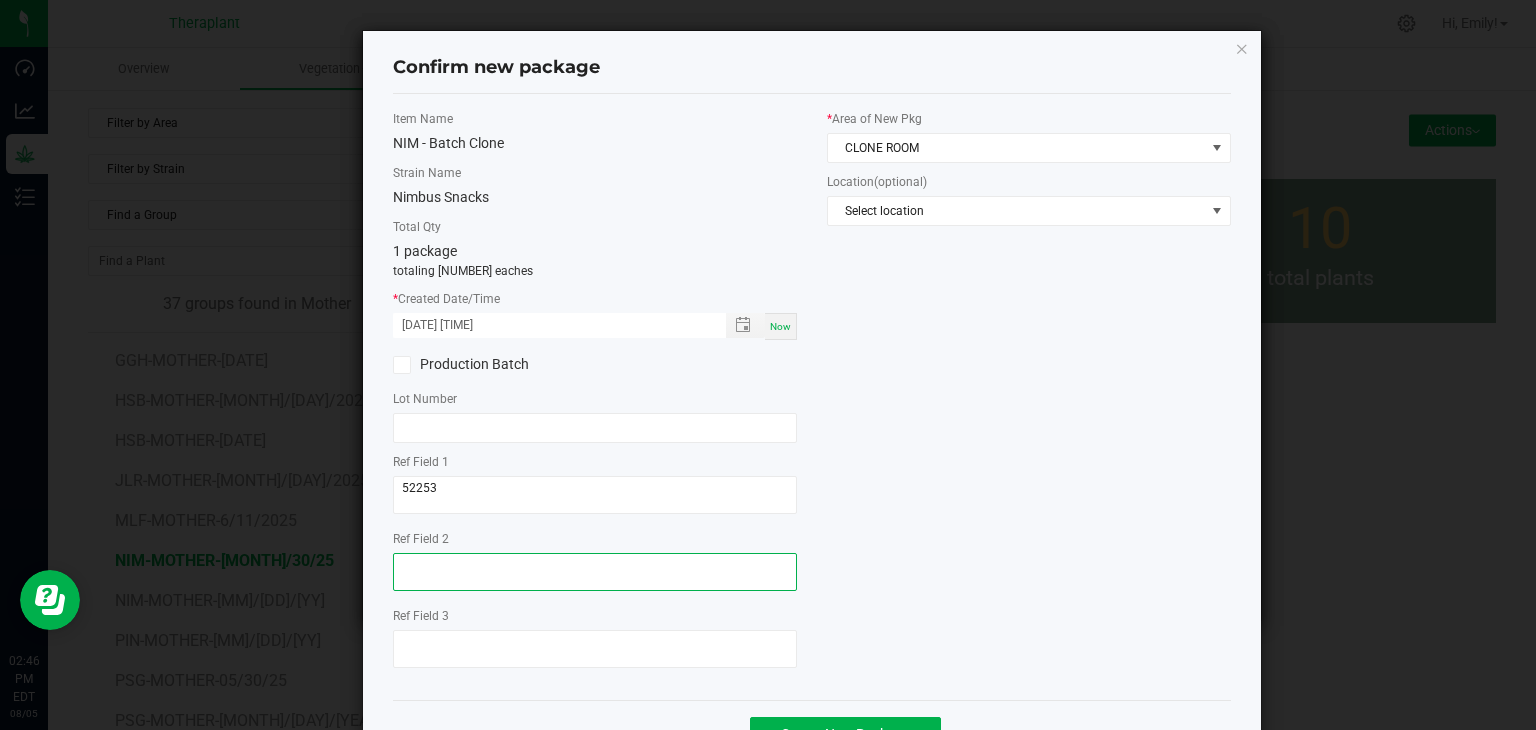 click at bounding box center (595, 572) 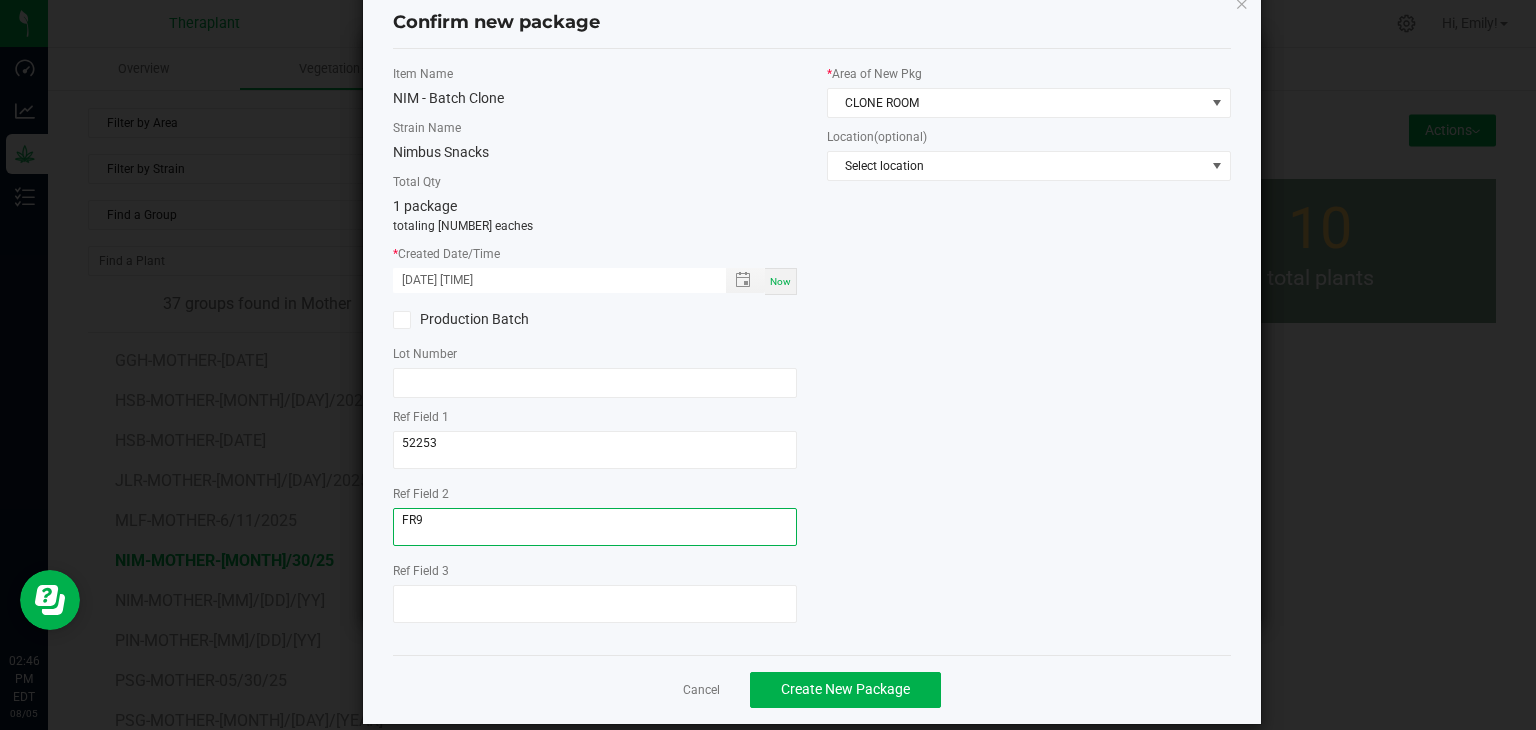 scroll, scrollTop: 69, scrollLeft: 0, axis: vertical 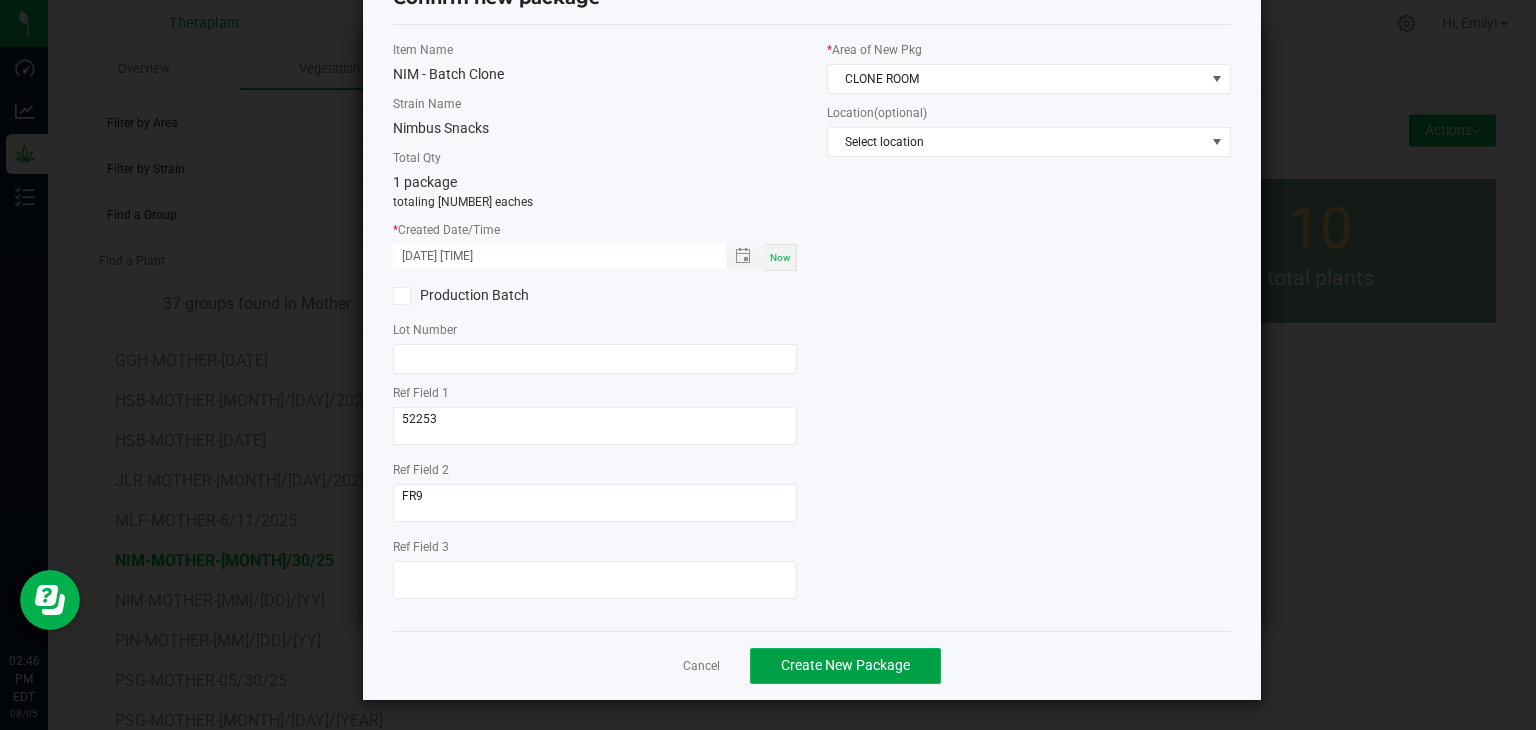 click on "Create New Package" 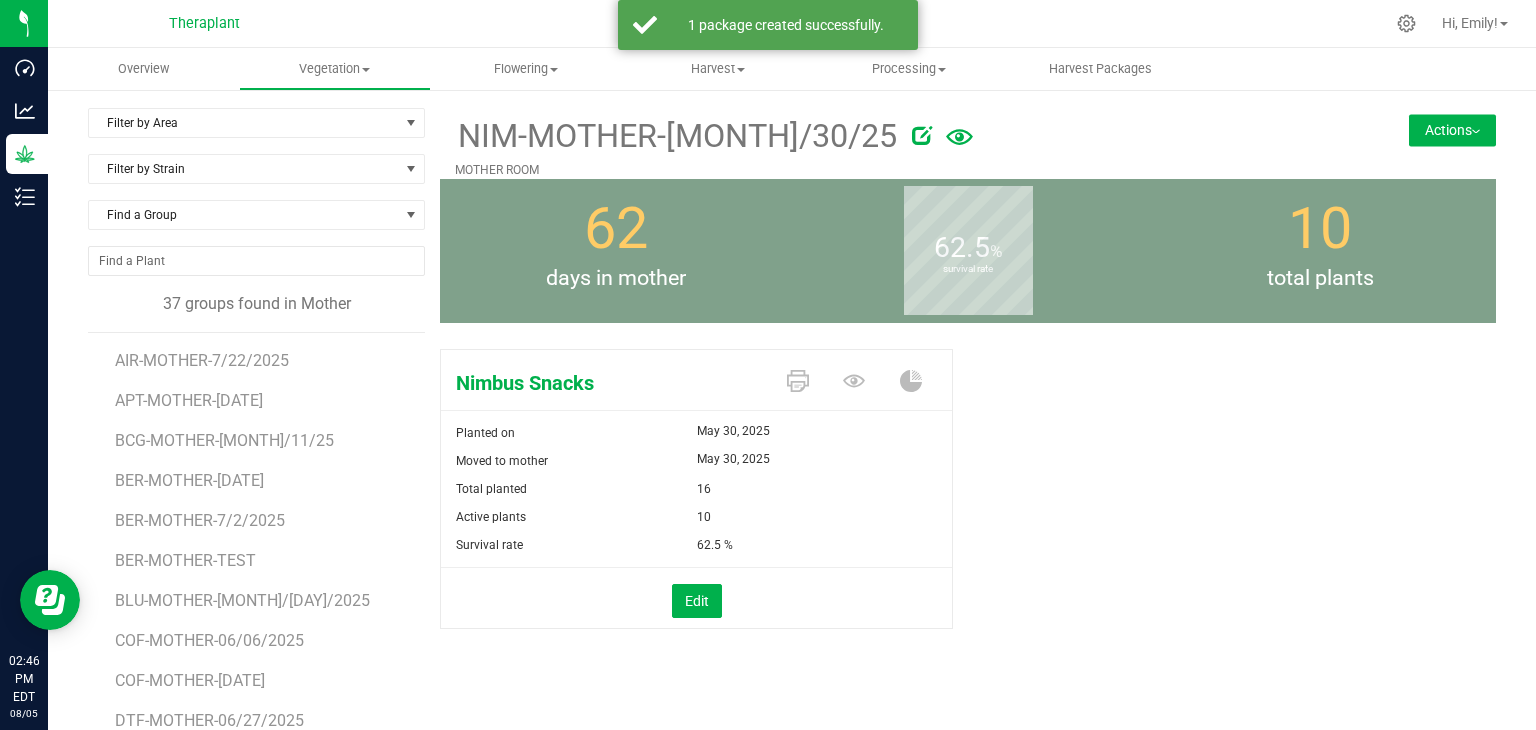 click on "Actions" at bounding box center (1452, 130) 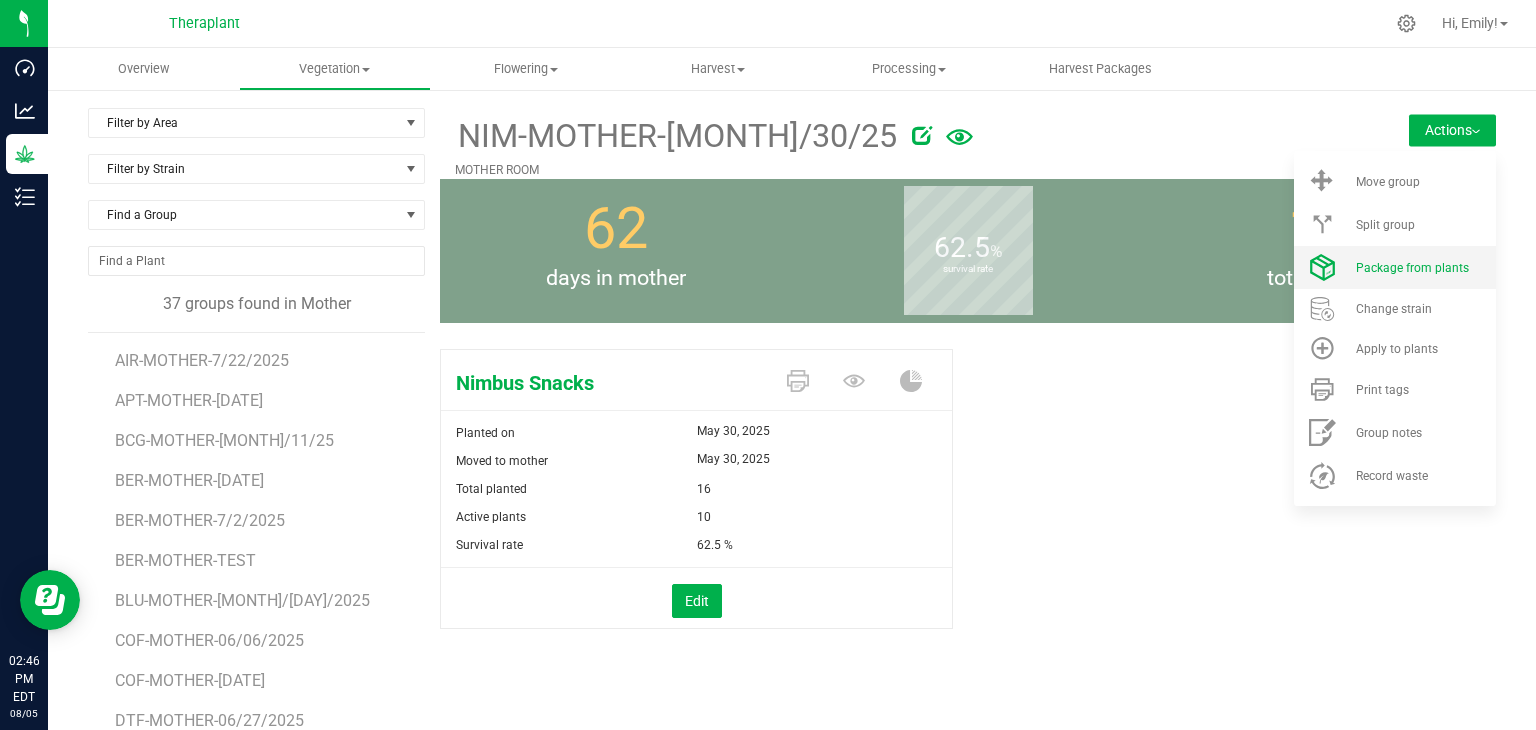 click on "Package from plants" at bounding box center (1395, 267) 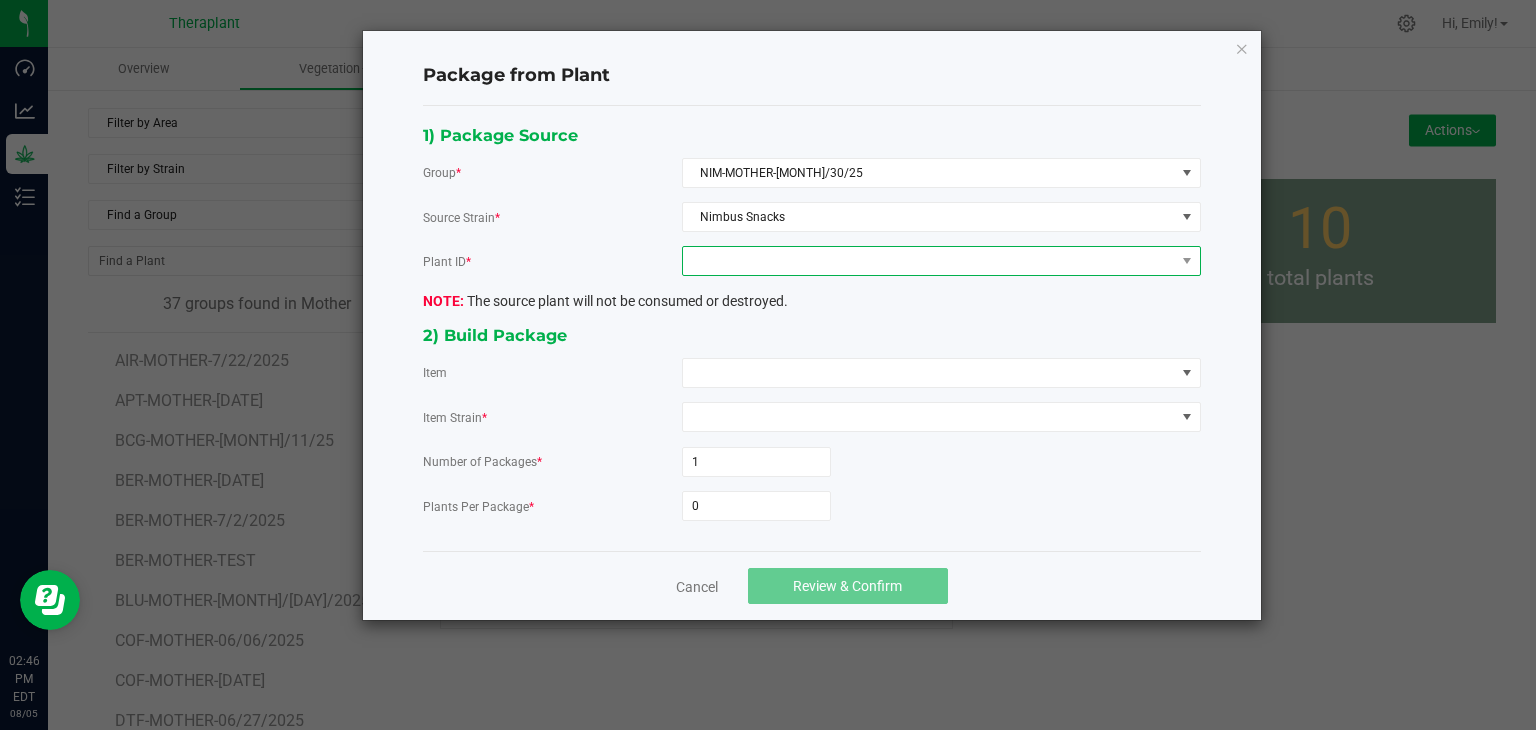 click at bounding box center [929, 261] 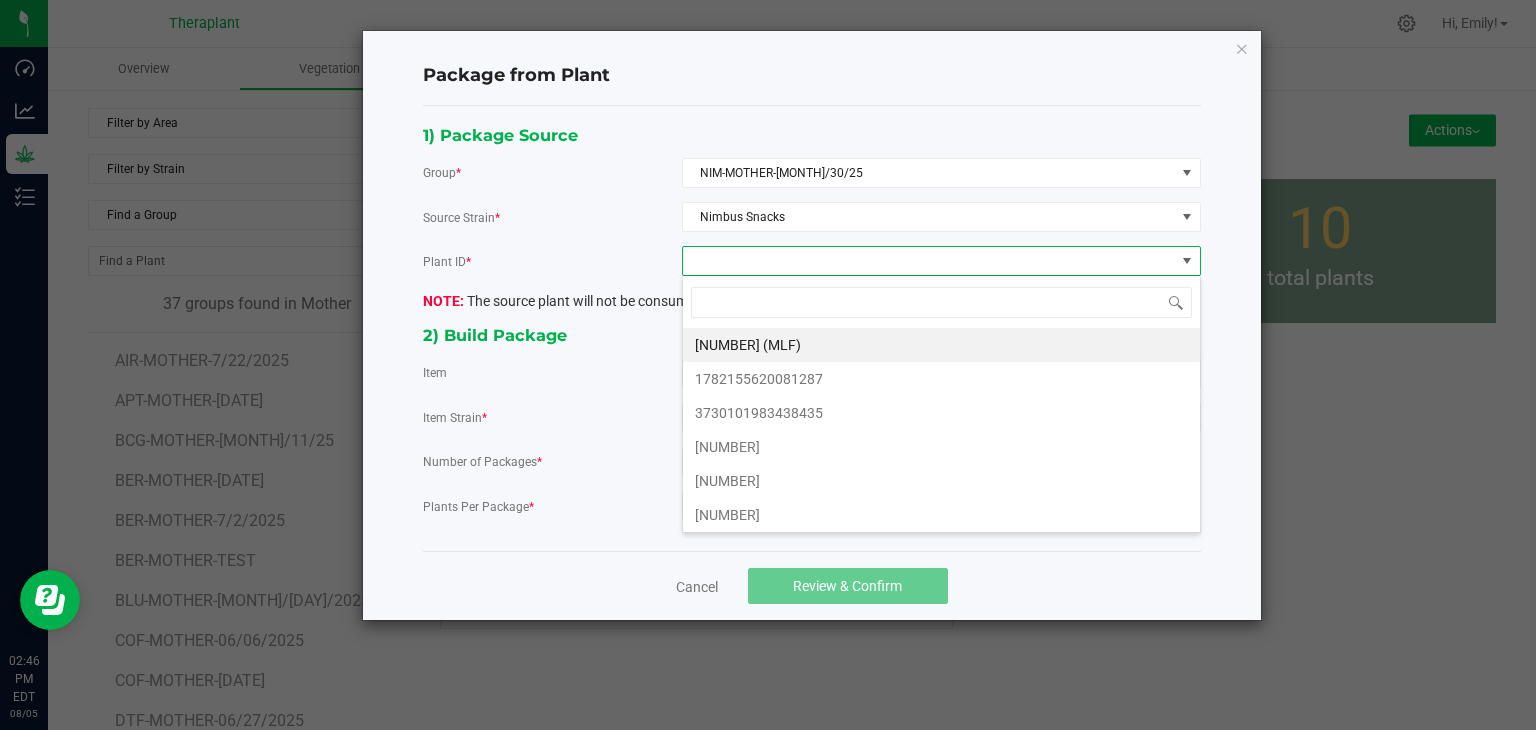 scroll, scrollTop: 99970, scrollLeft: 99480, axis: both 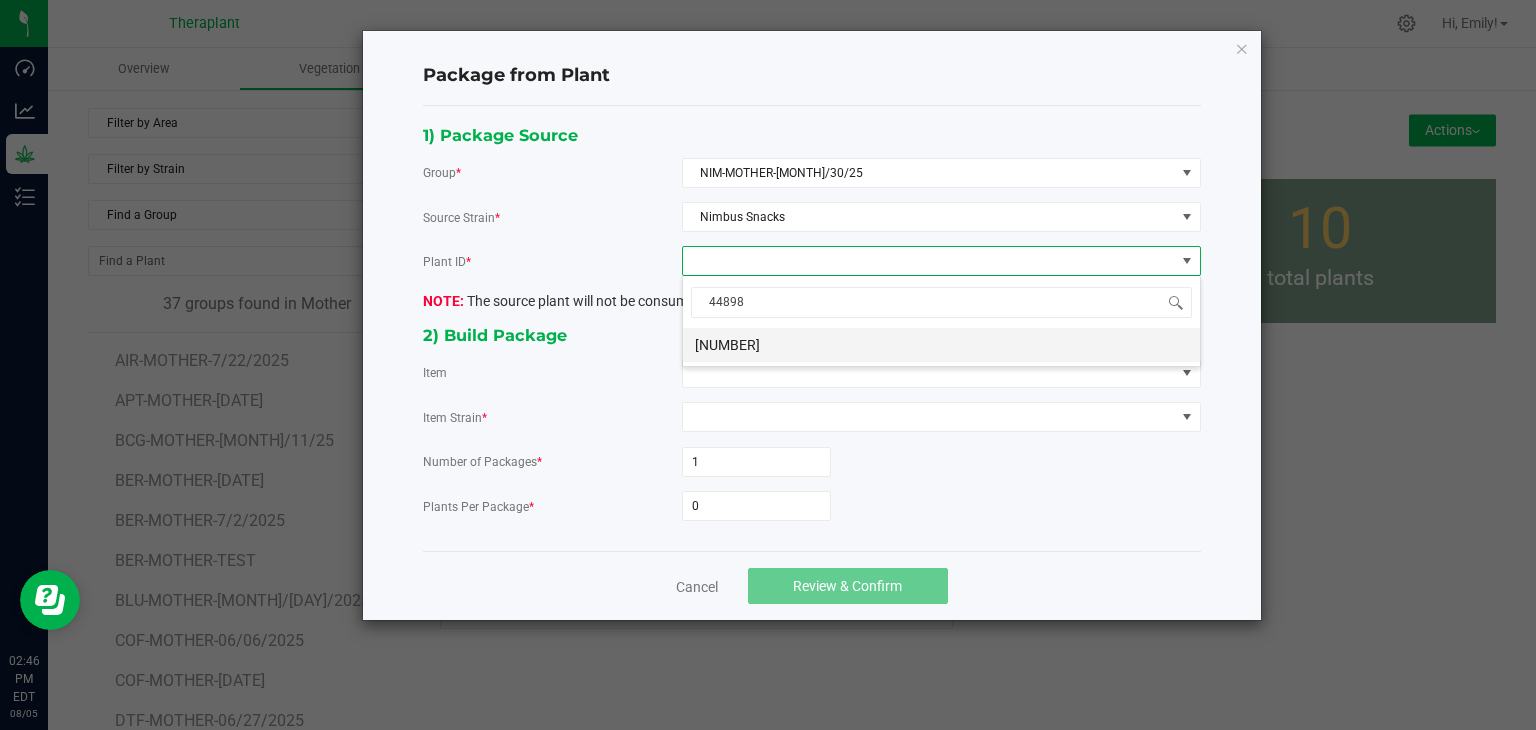 click on "[NUMBER]" at bounding box center (941, 345) 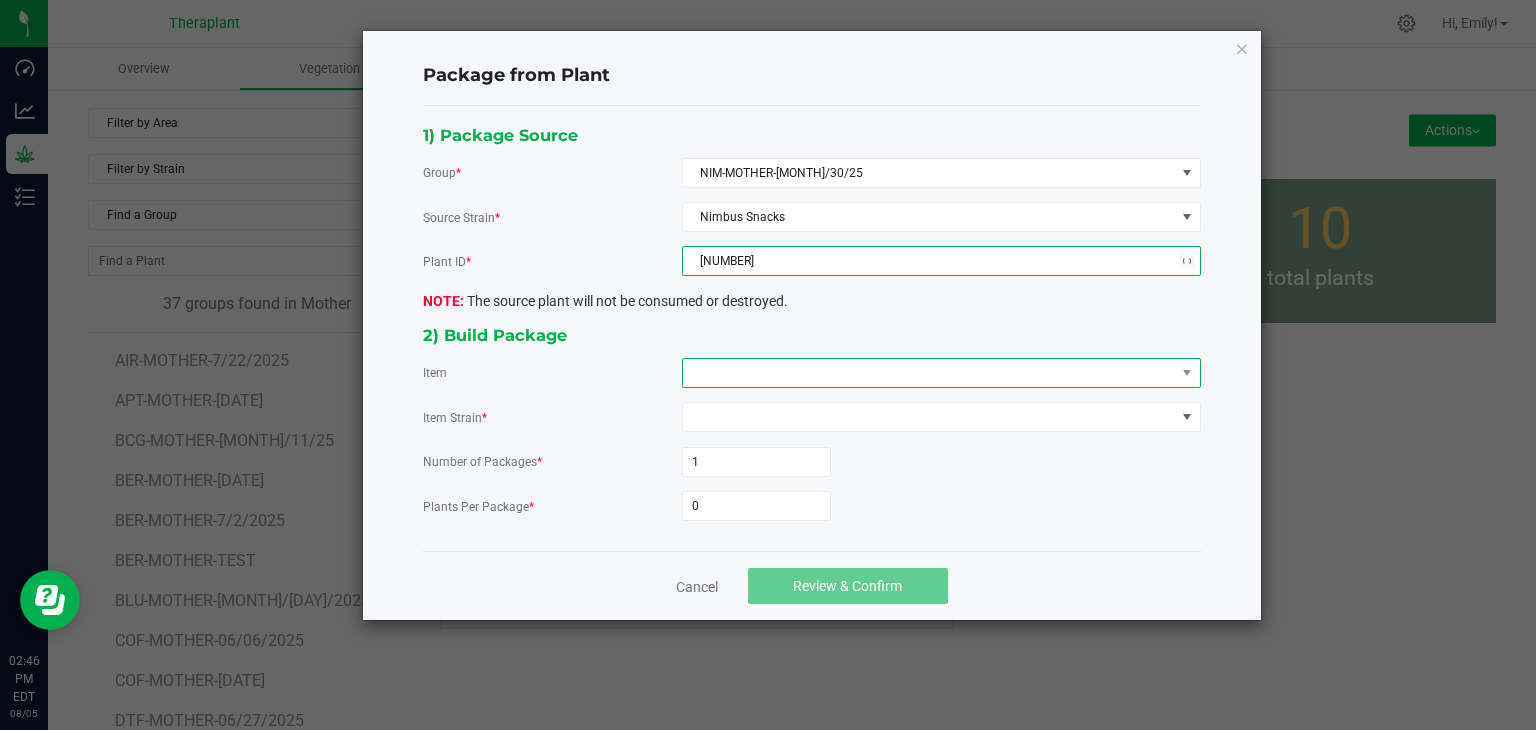 click at bounding box center [929, 373] 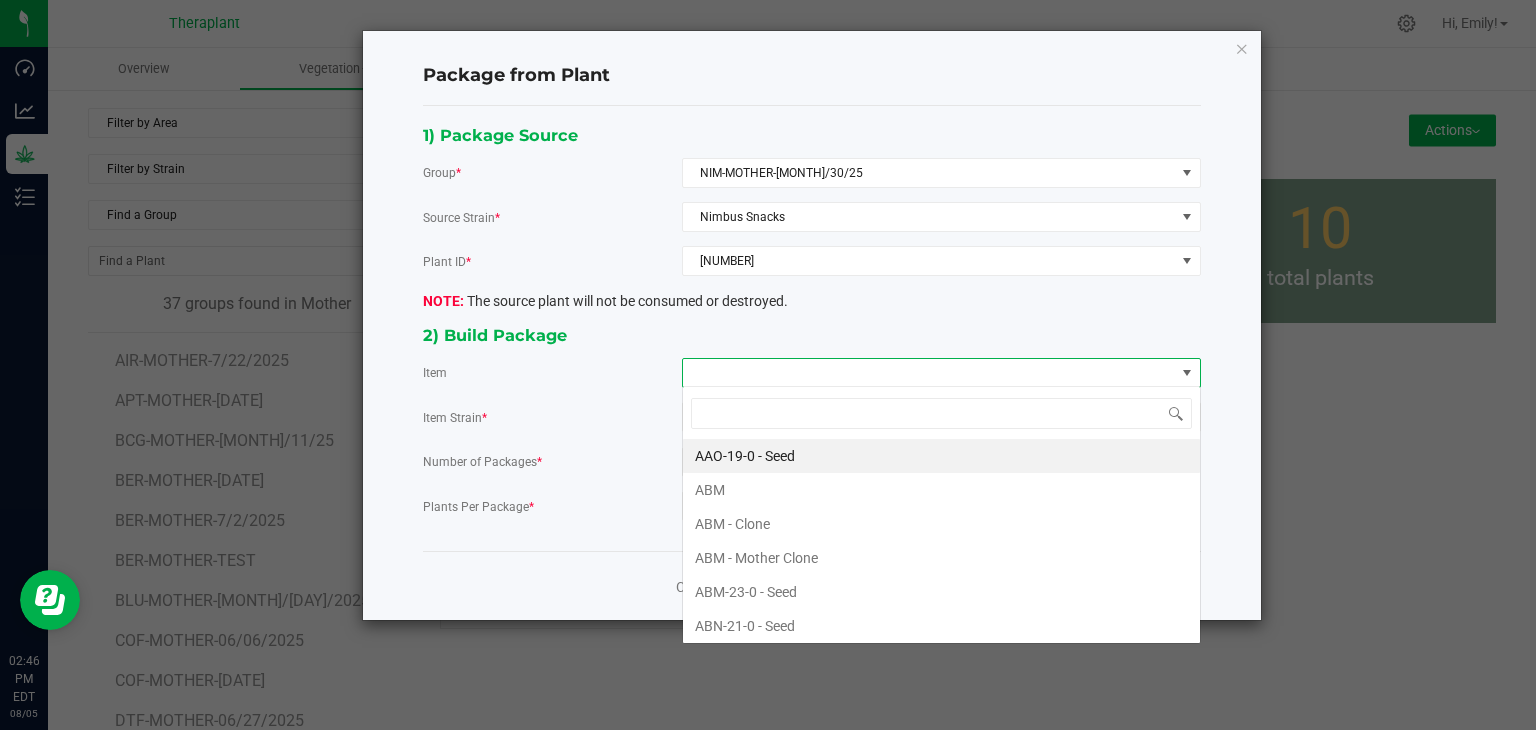 scroll, scrollTop: 99970, scrollLeft: 99480, axis: both 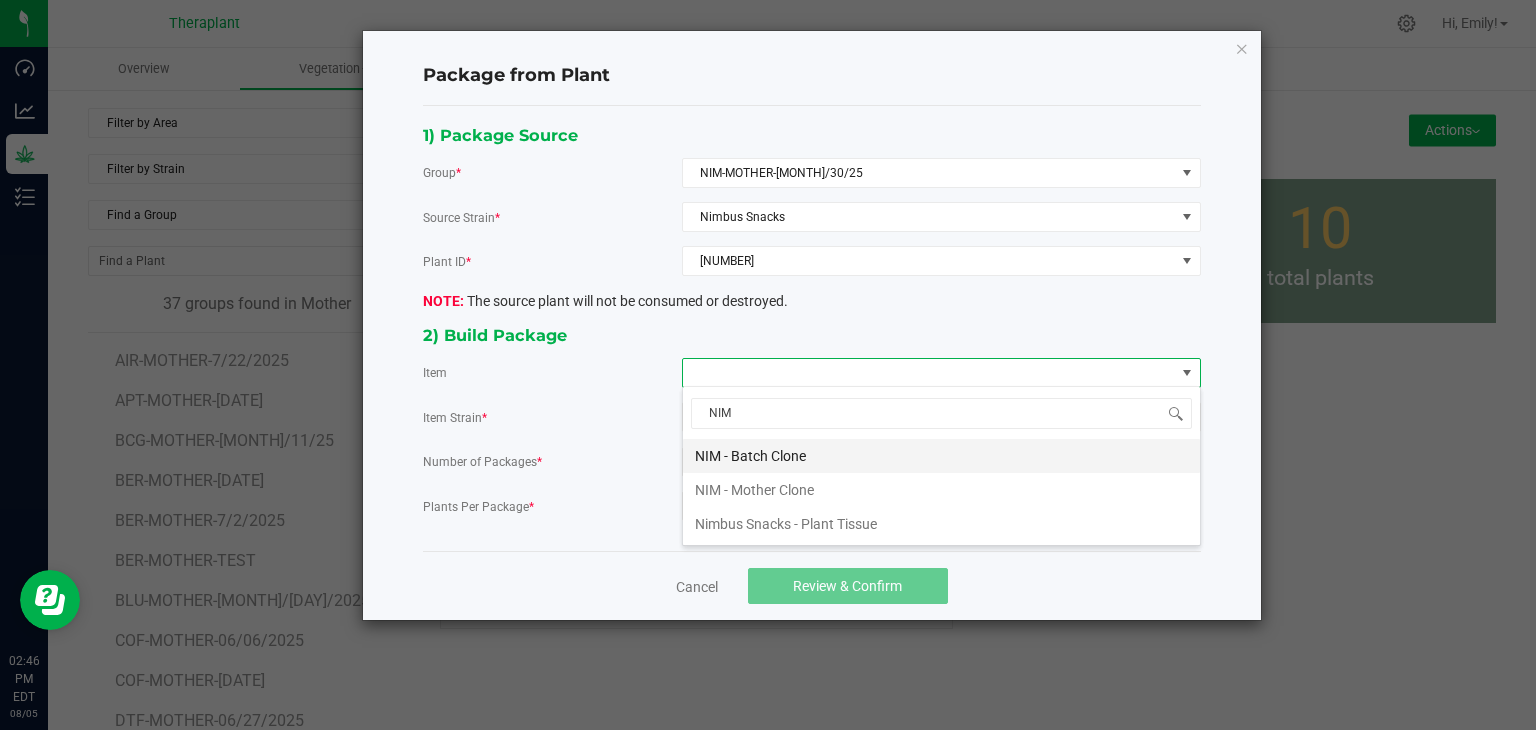 click on "NIM - Batch Clone" at bounding box center [941, 456] 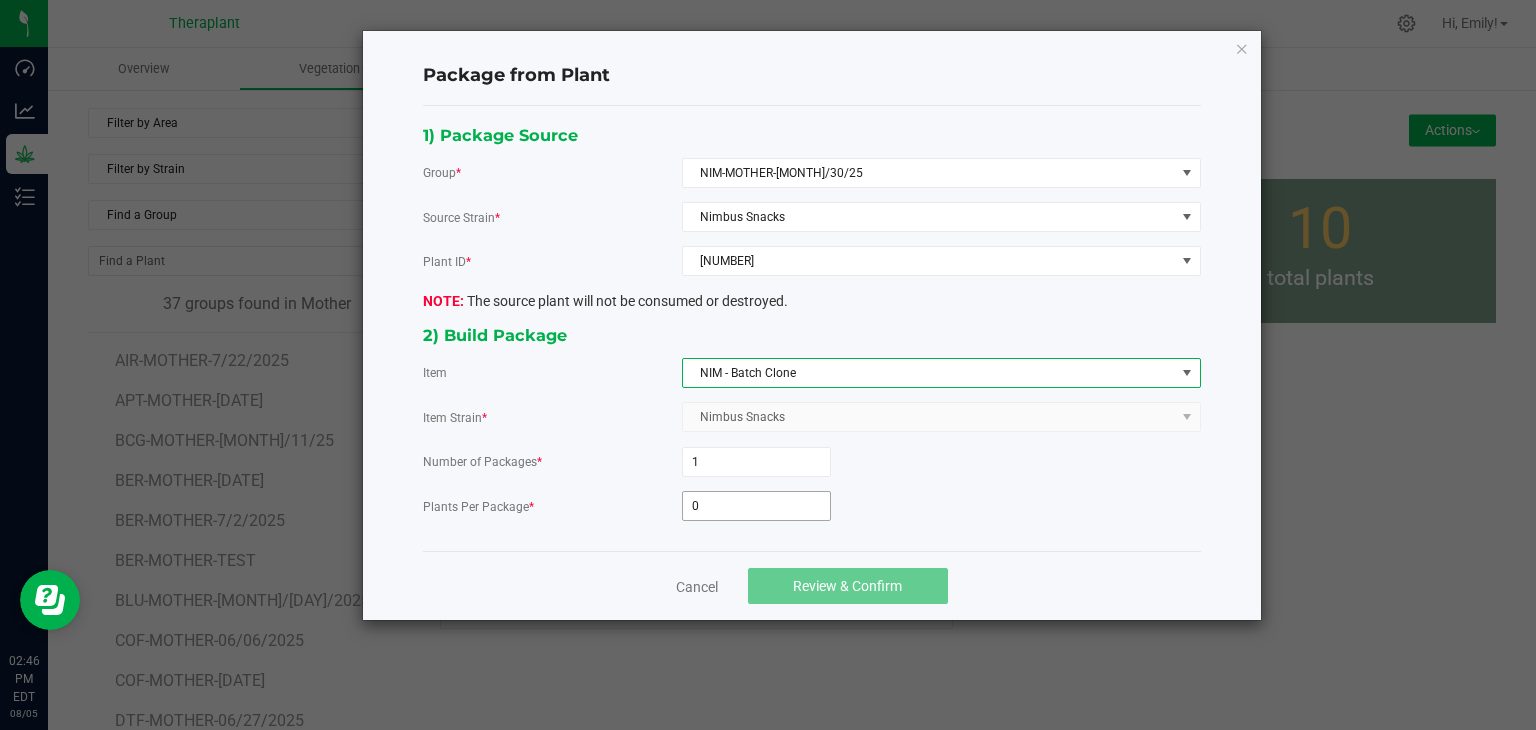 click on "0" at bounding box center [756, 506] 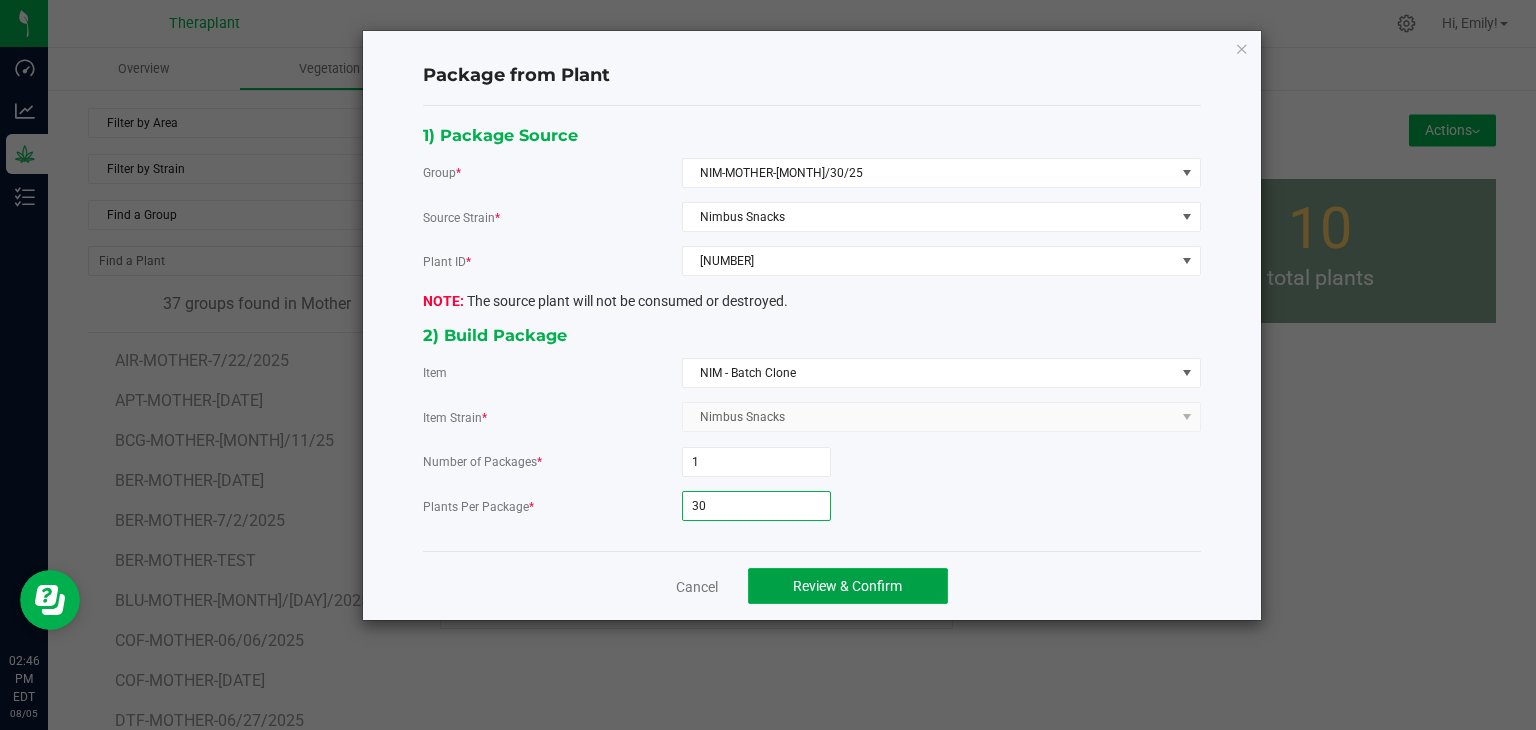 click on "Review & Confirm" 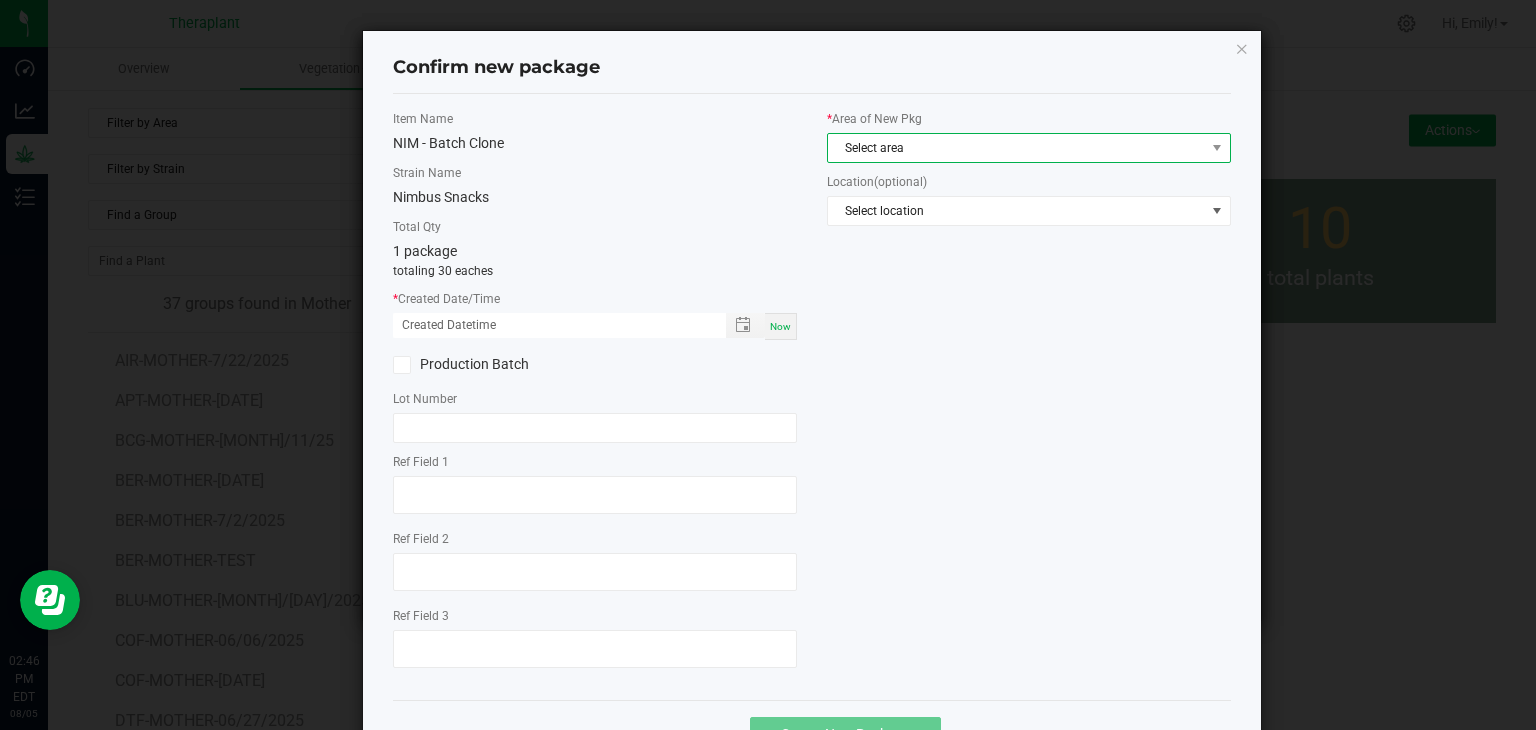 click on "Select area" at bounding box center [1016, 148] 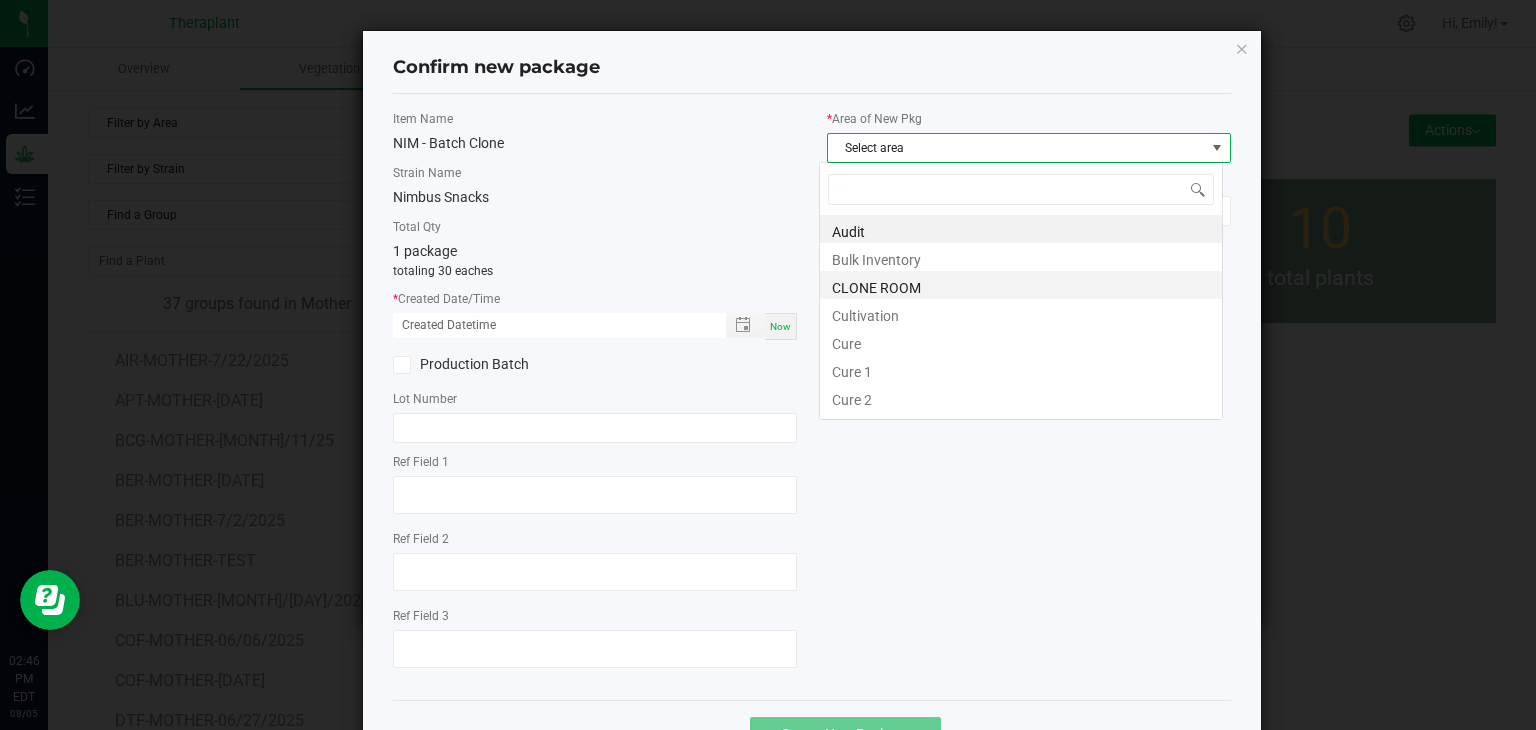 scroll, scrollTop: 99970, scrollLeft: 99596, axis: both 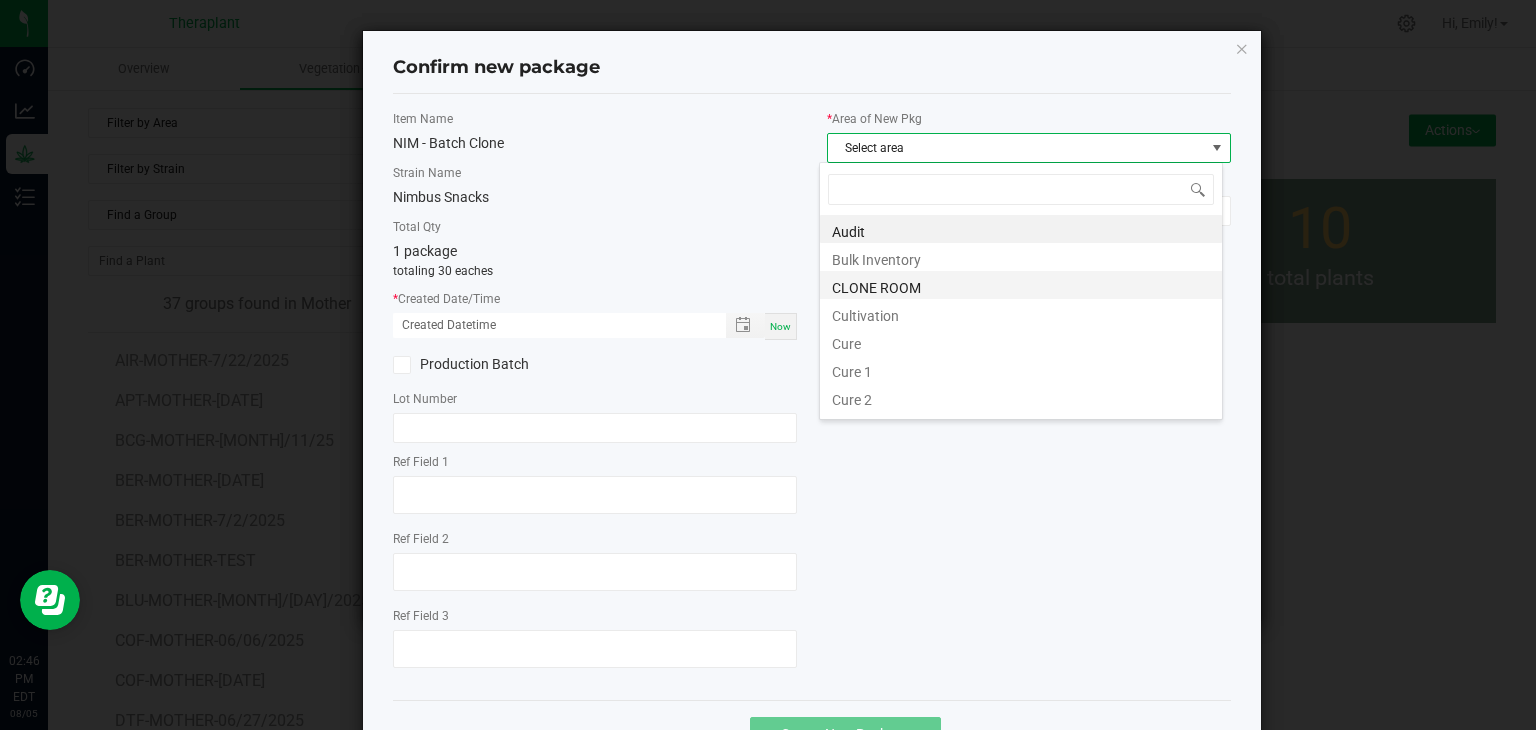 click on "CLONE ROOM" at bounding box center (1021, 285) 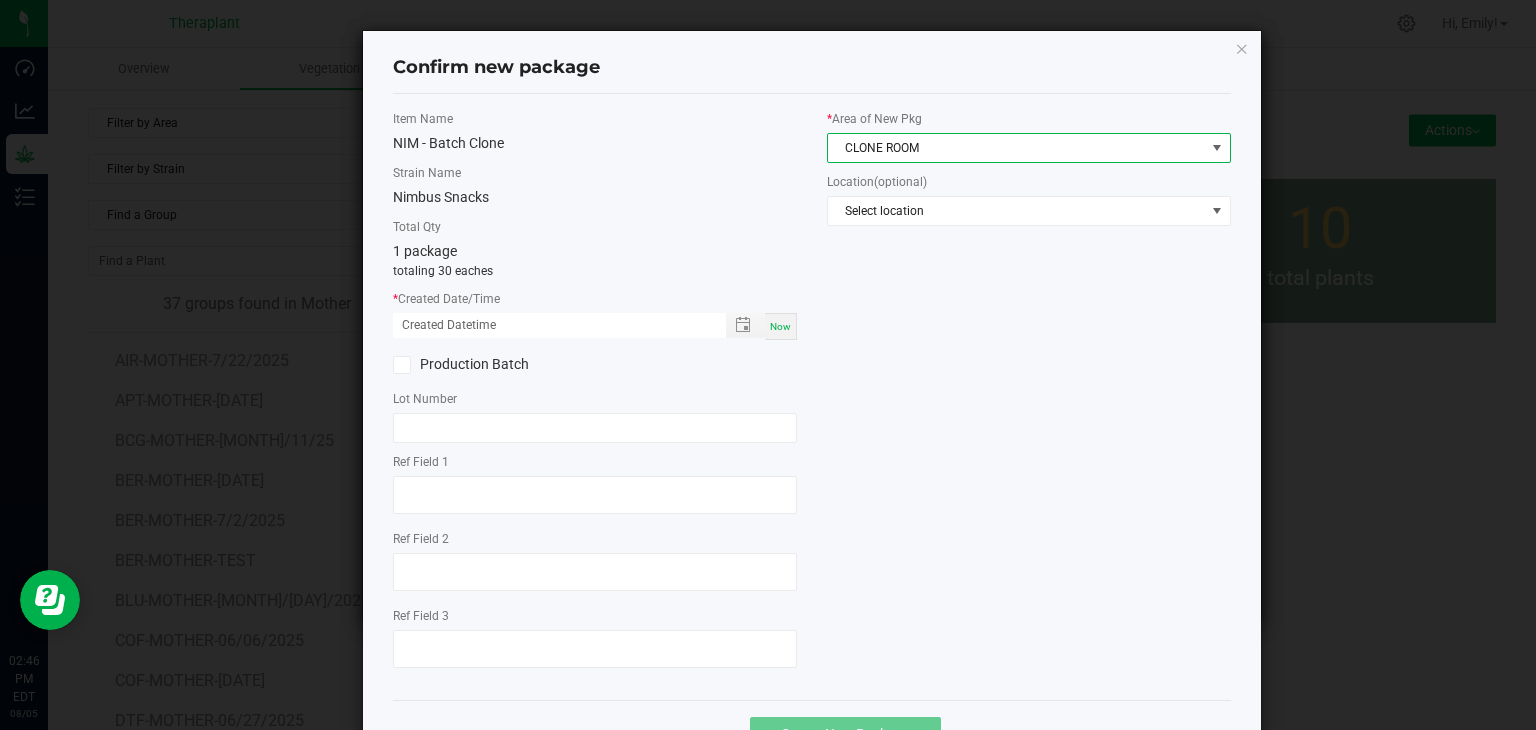 click on "Now" at bounding box center [780, 326] 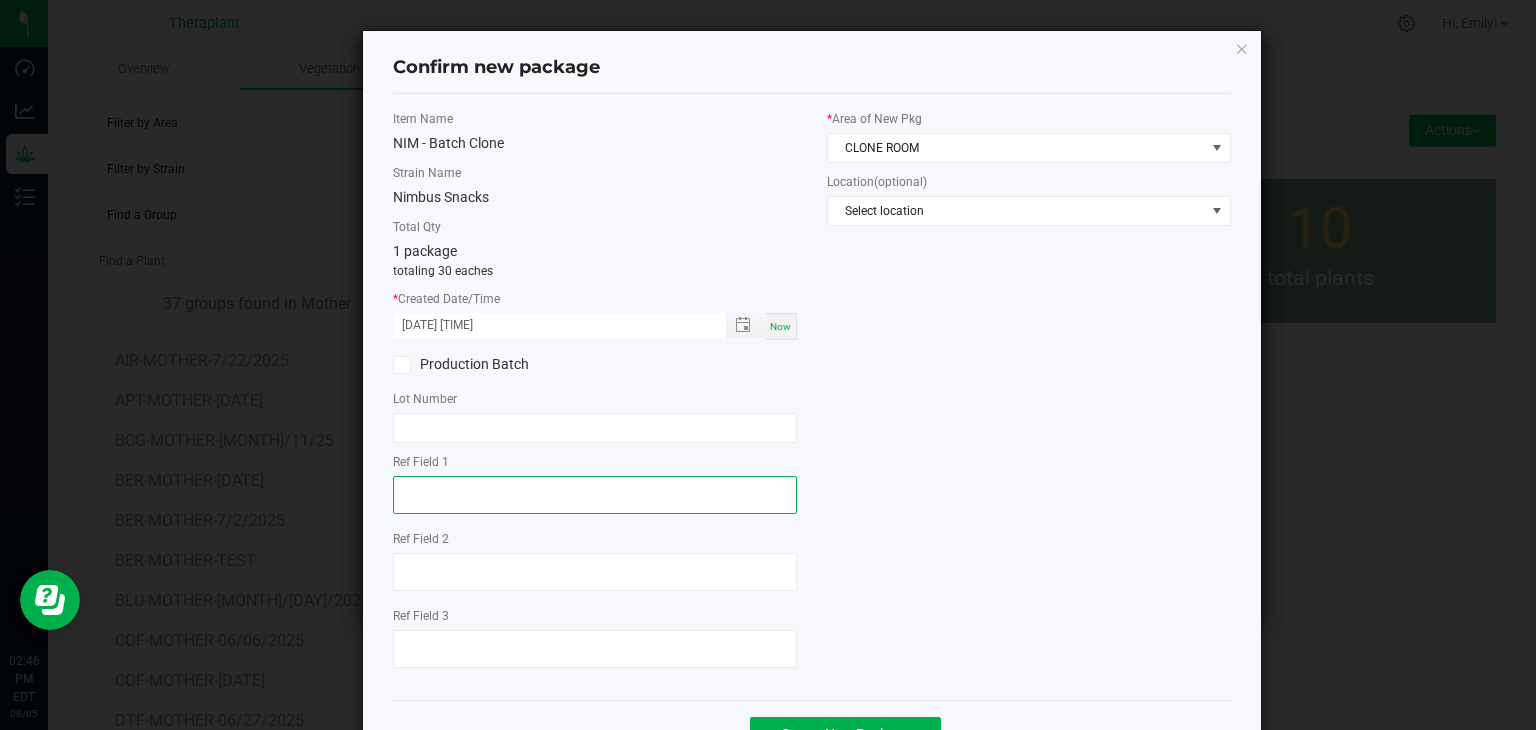 click 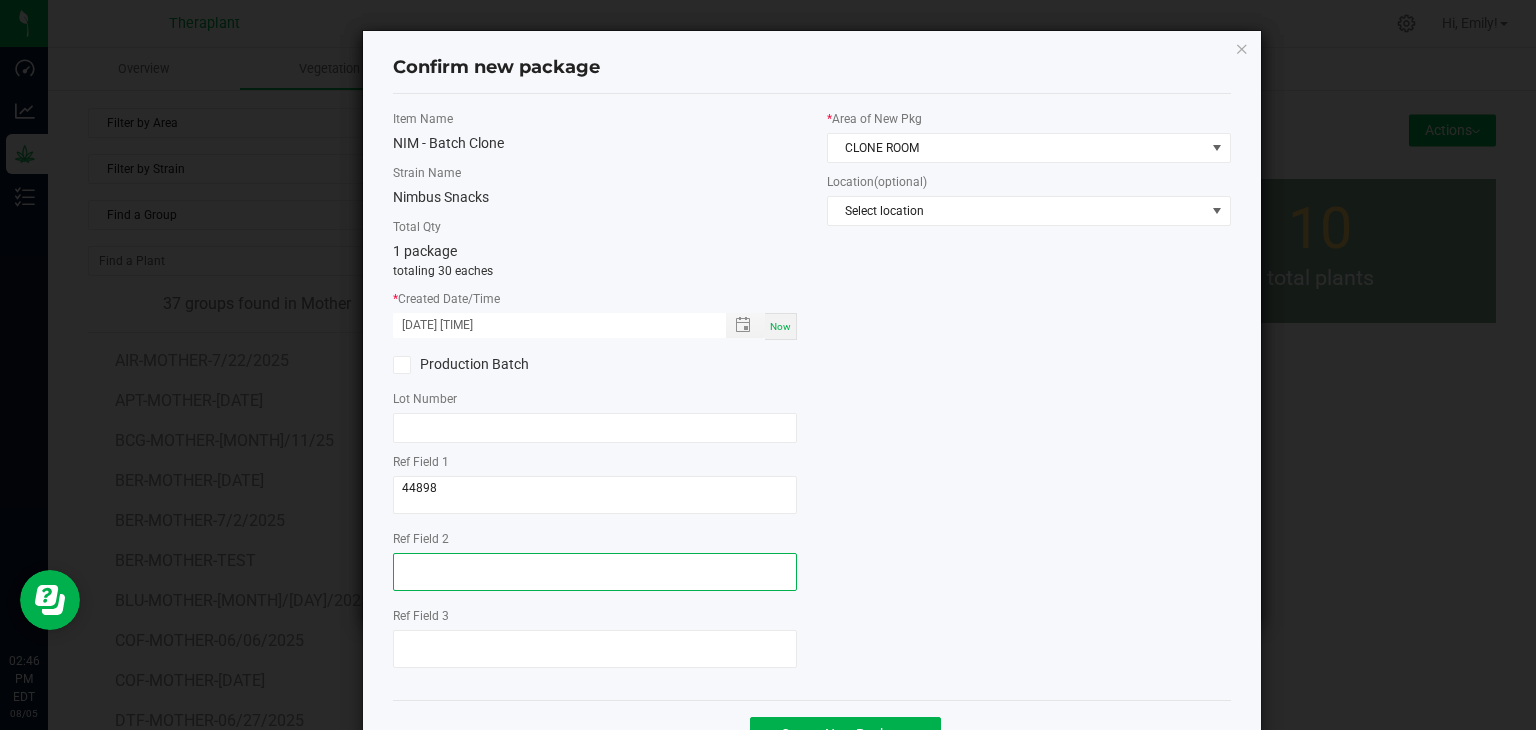 click at bounding box center (595, 572) 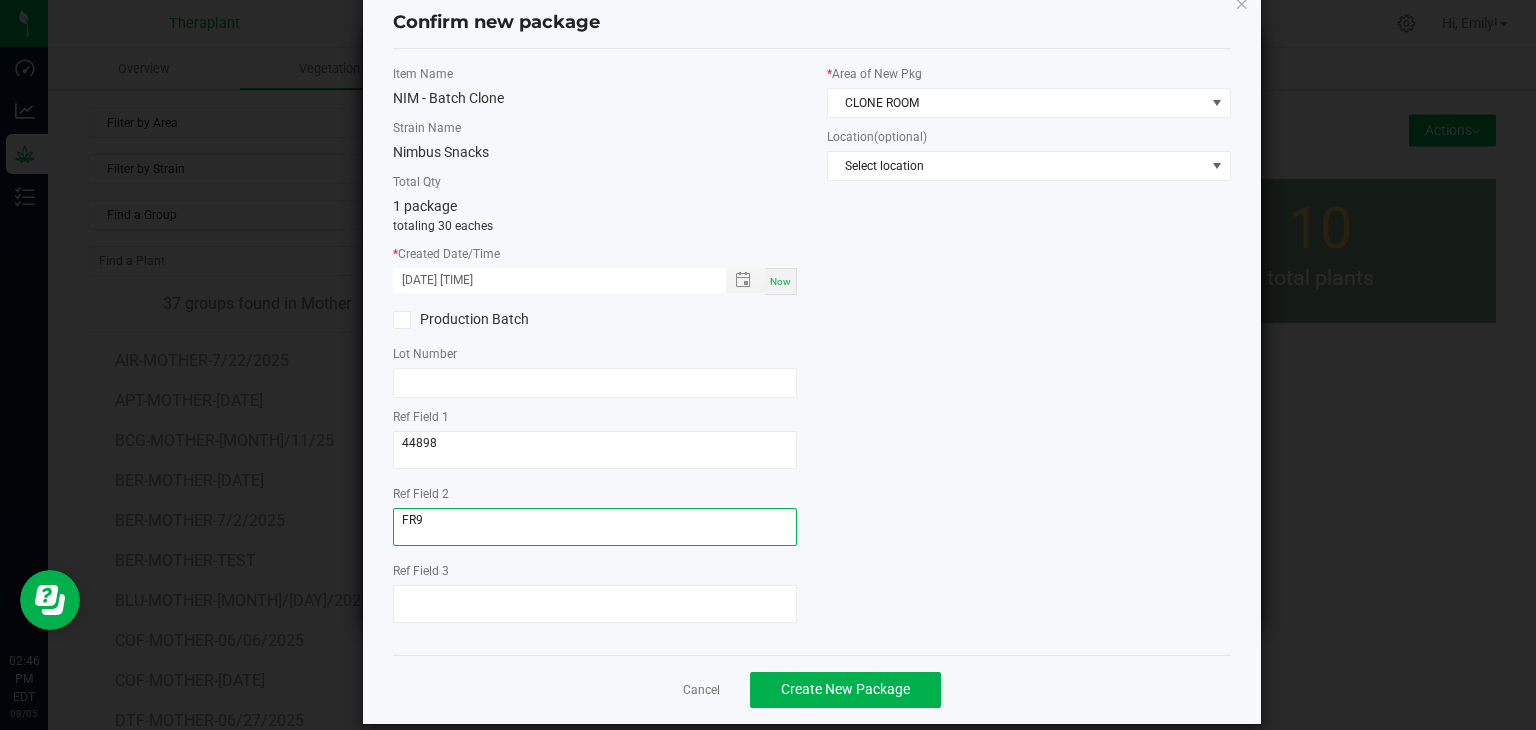 scroll, scrollTop: 69, scrollLeft: 0, axis: vertical 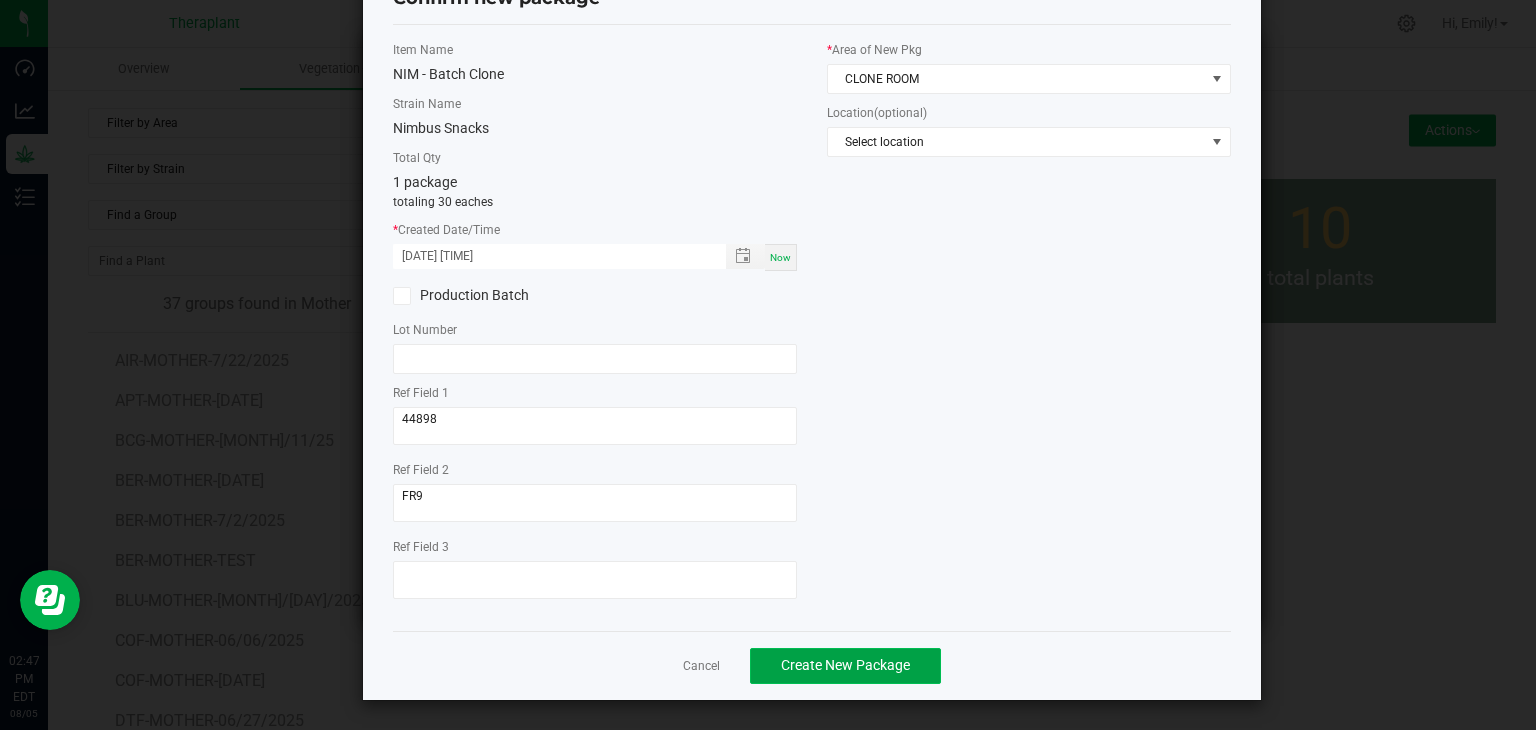 click on "Create New Package" 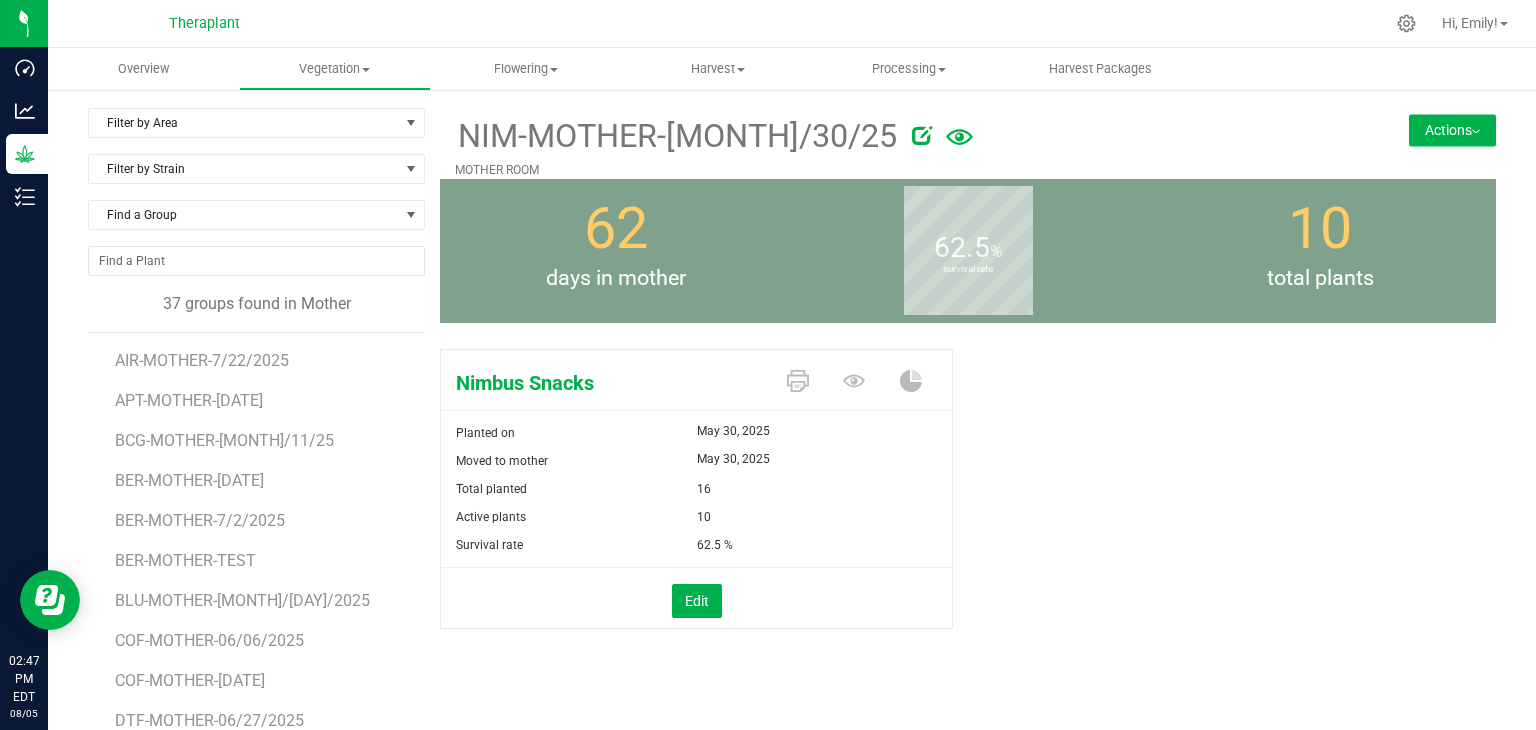 click on "Actions" at bounding box center [1452, 130] 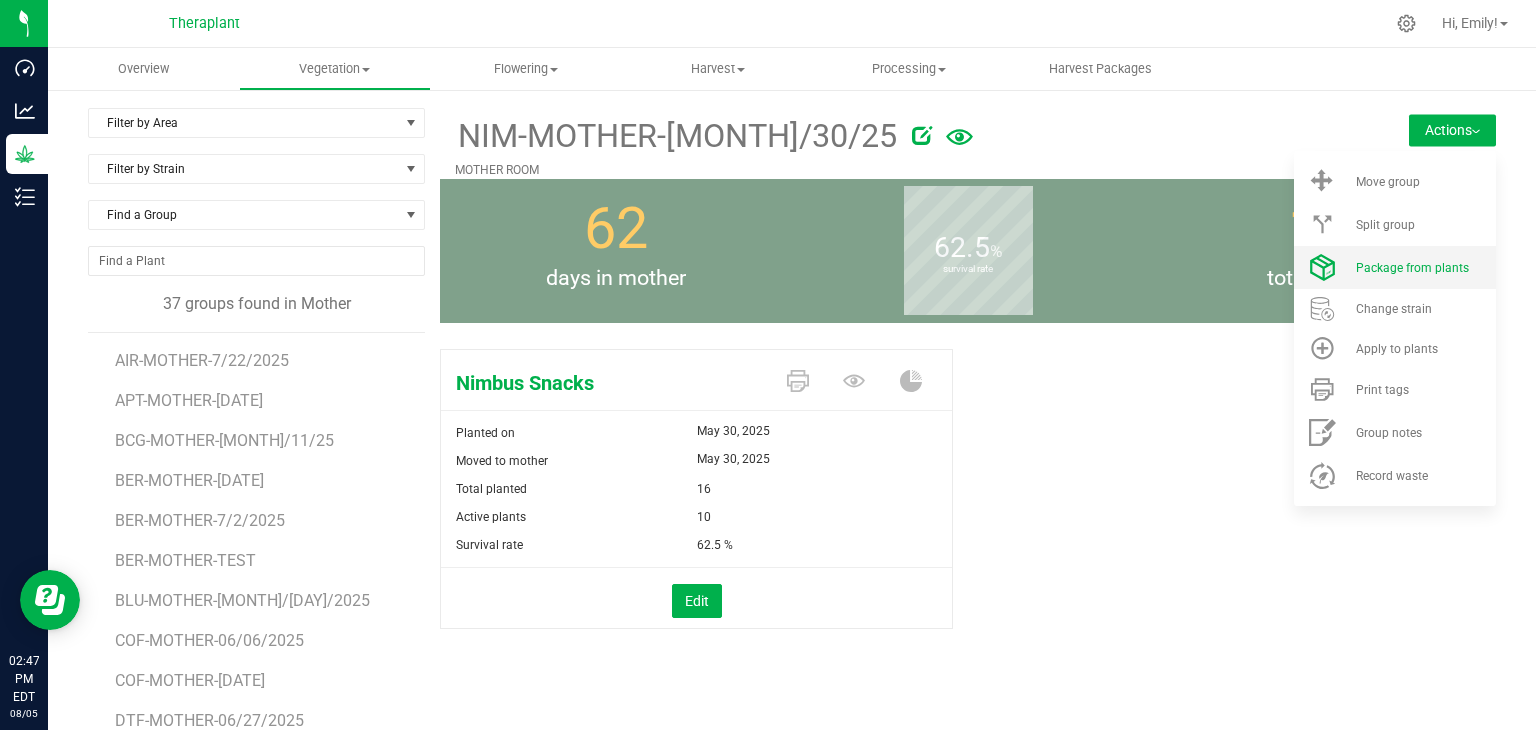 click on "Package from plants" at bounding box center (1412, 268) 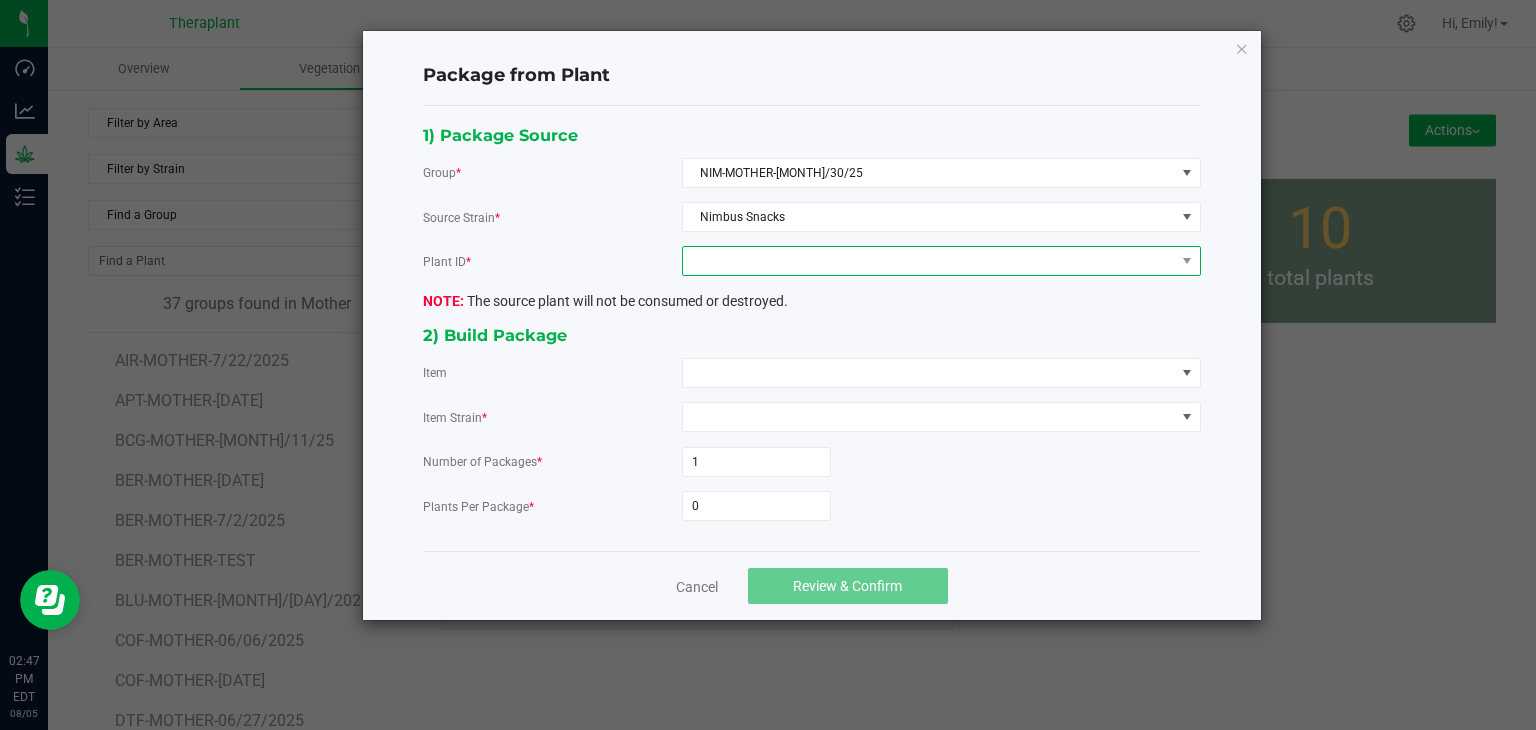 click at bounding box center (929, 261) 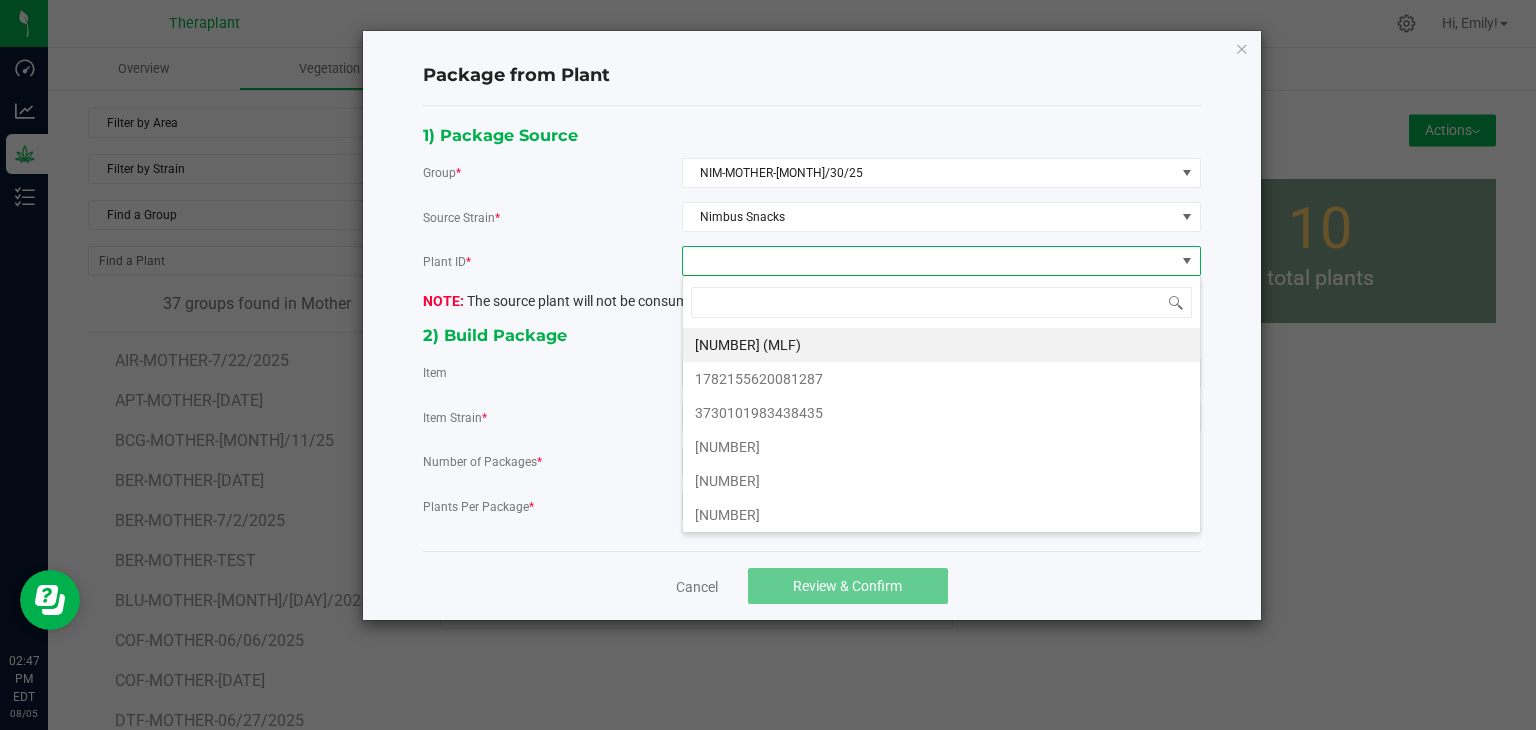 scroll, scrollTop: 99970, scrollLeft: 99480, axis: both 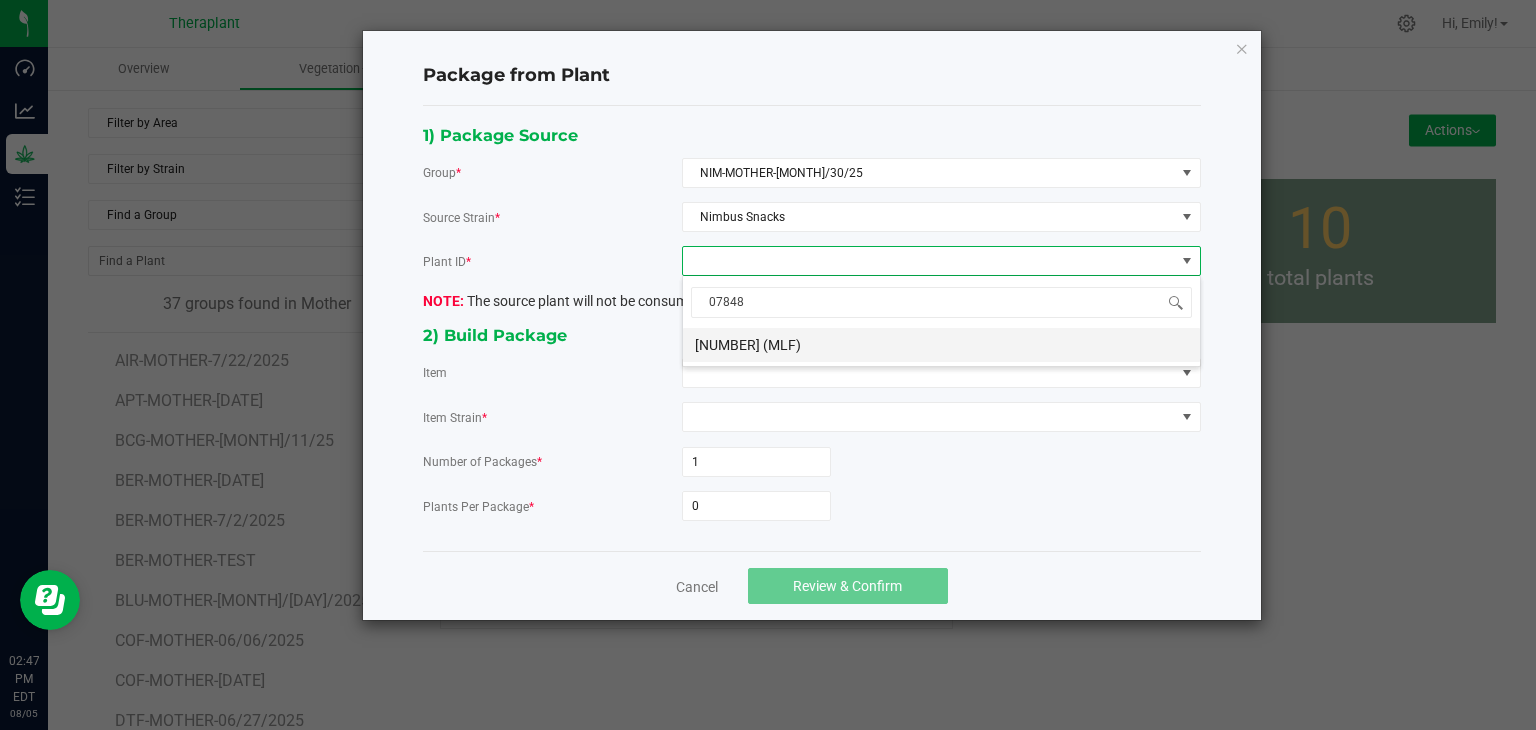 click on "[NUMBER]" at bounding box center (941, 345) 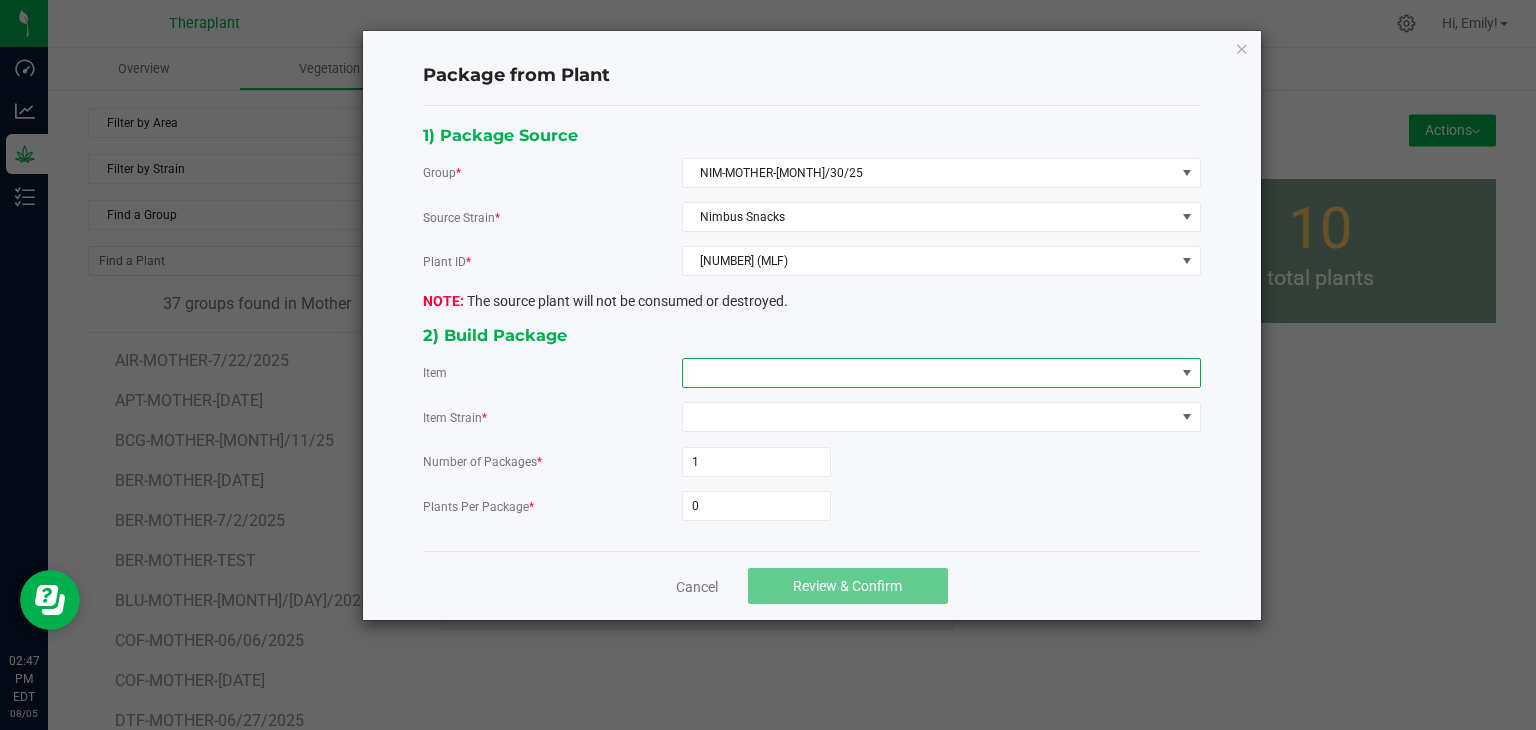 click at bounding box center [929, 373] 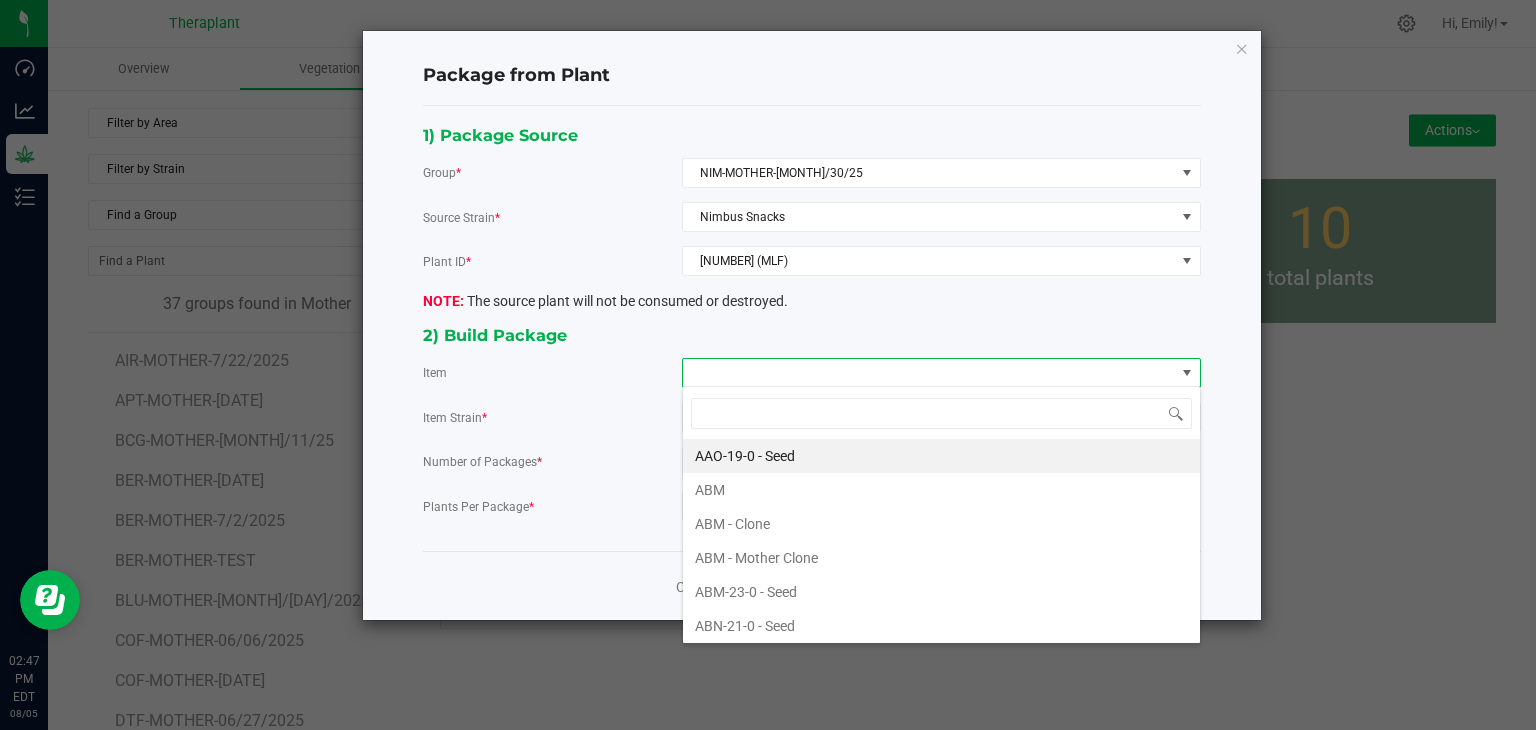 scroll, scrollTop: 99970, scrollLeft: 99480, axis: both 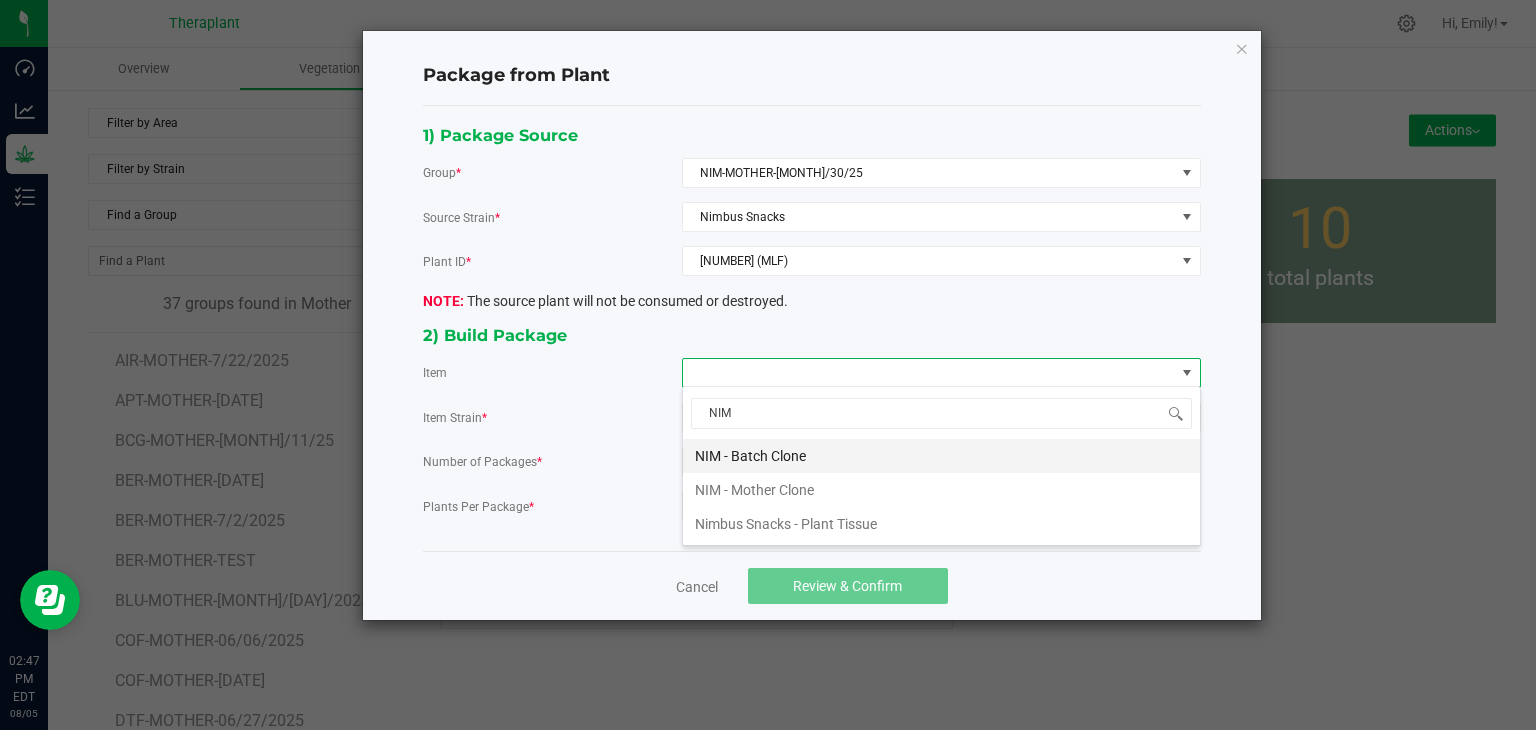 click on "NIM - Batch Clone" at bounding box center (941, 456) 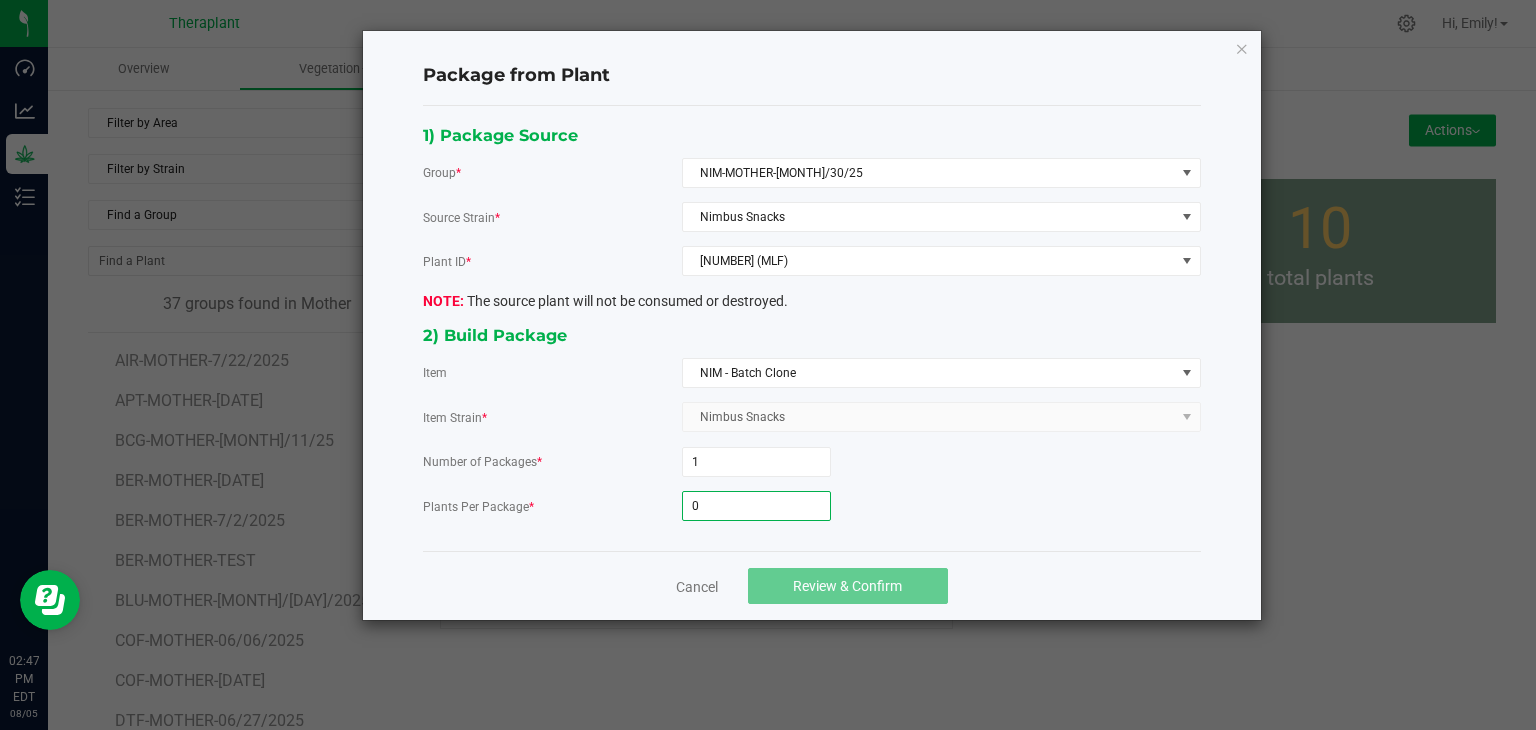 click on "0" at bounding box center (756, 506) 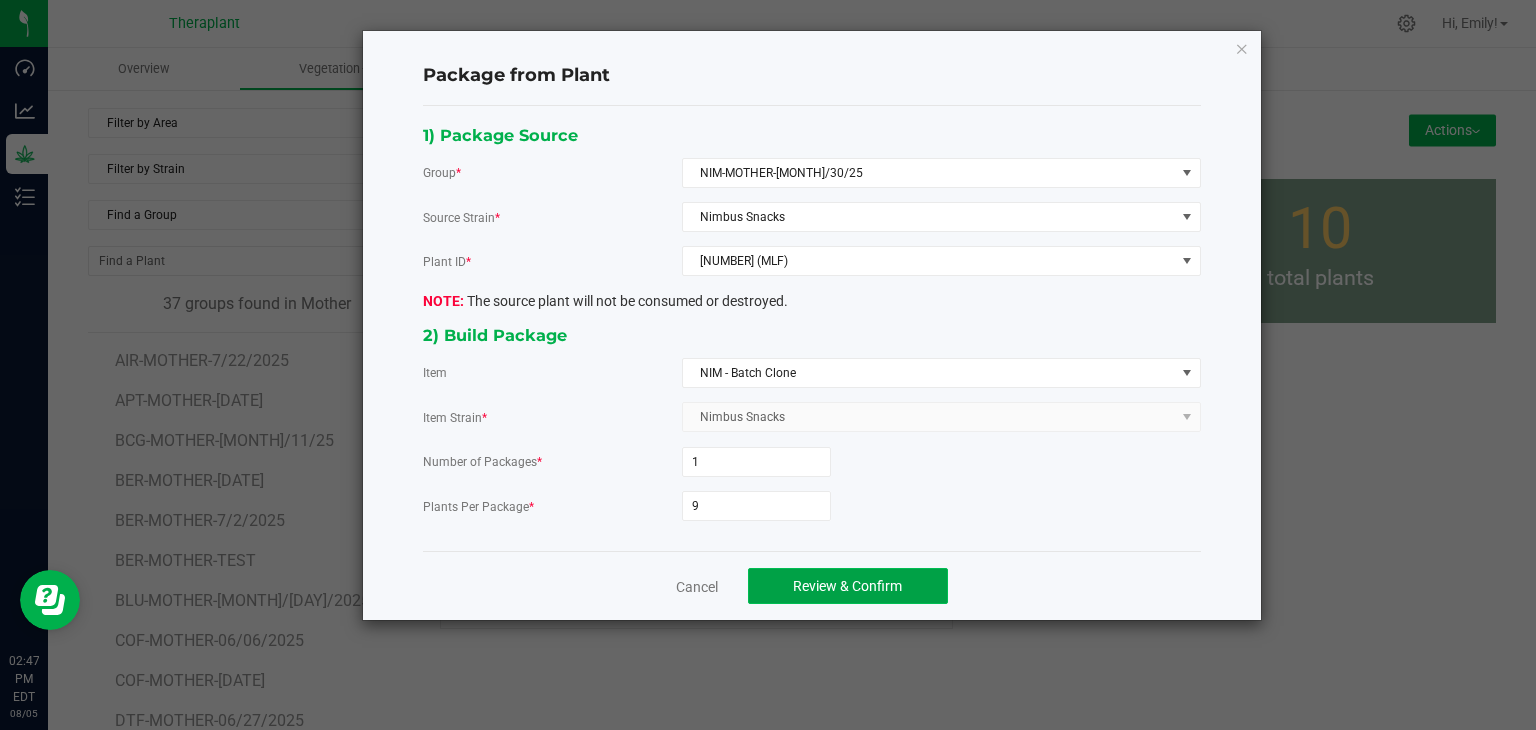 click on "Review & Confirm" 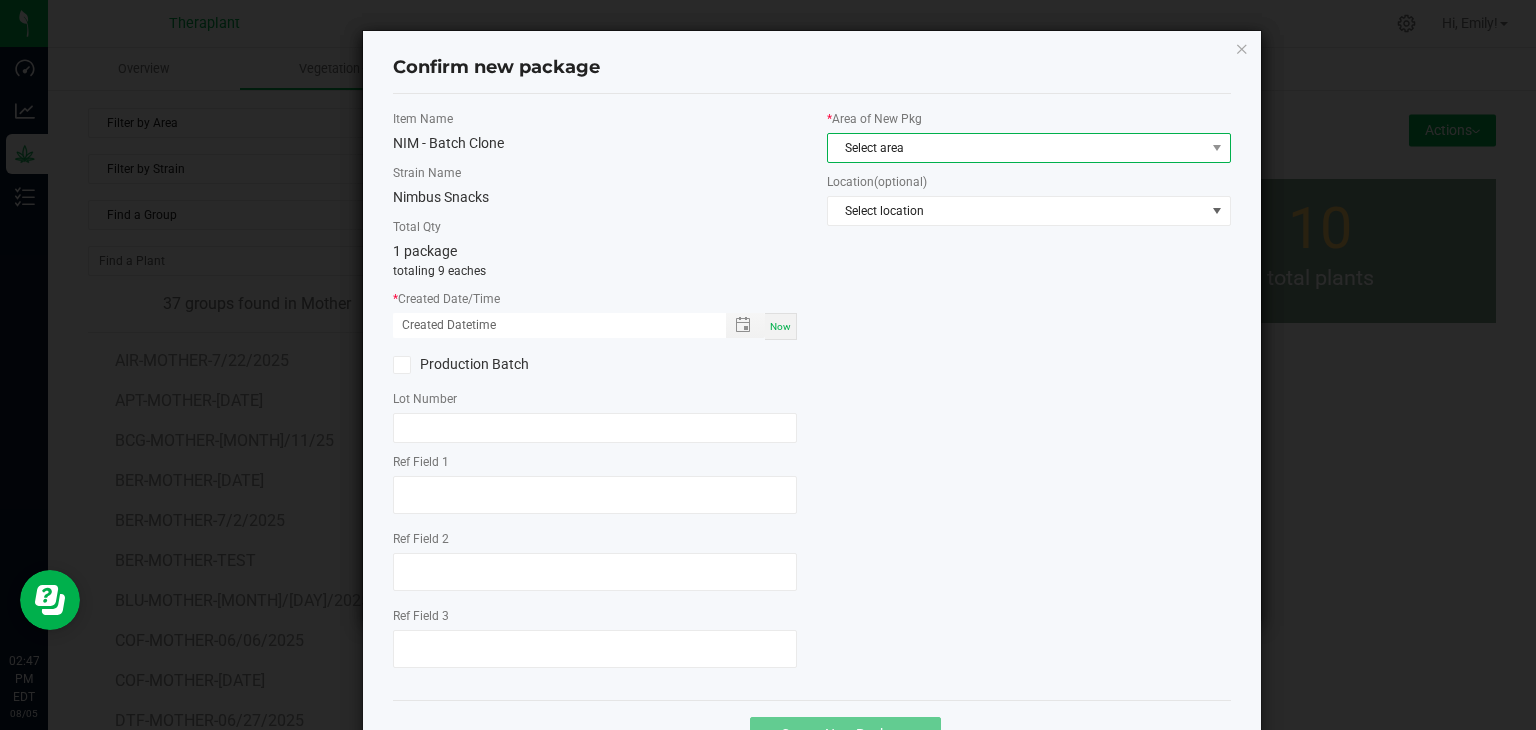 click on "Select area" at bounding box center (1016, 148) 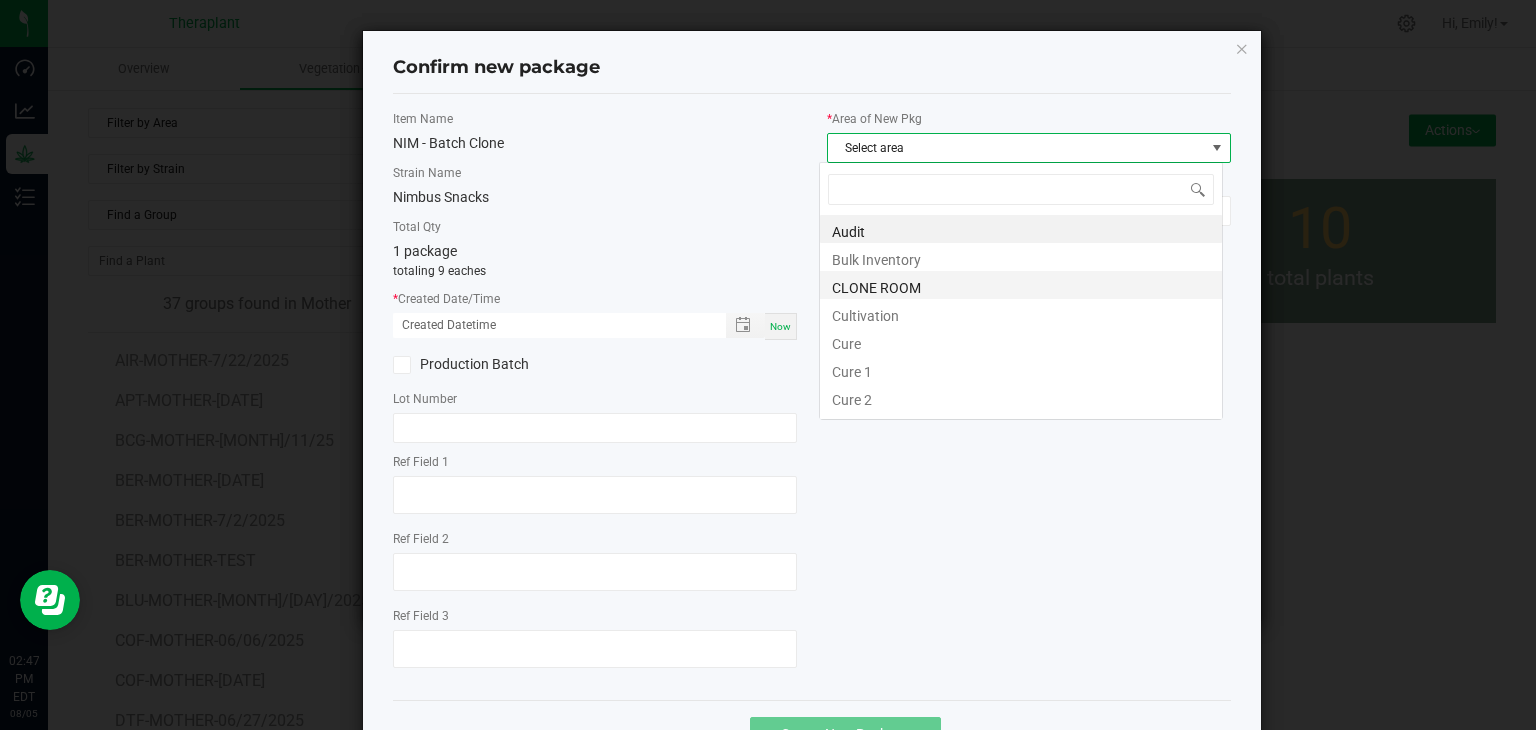 scroll, scrollTop: 99970, scrollLeft: 99596, axis: both 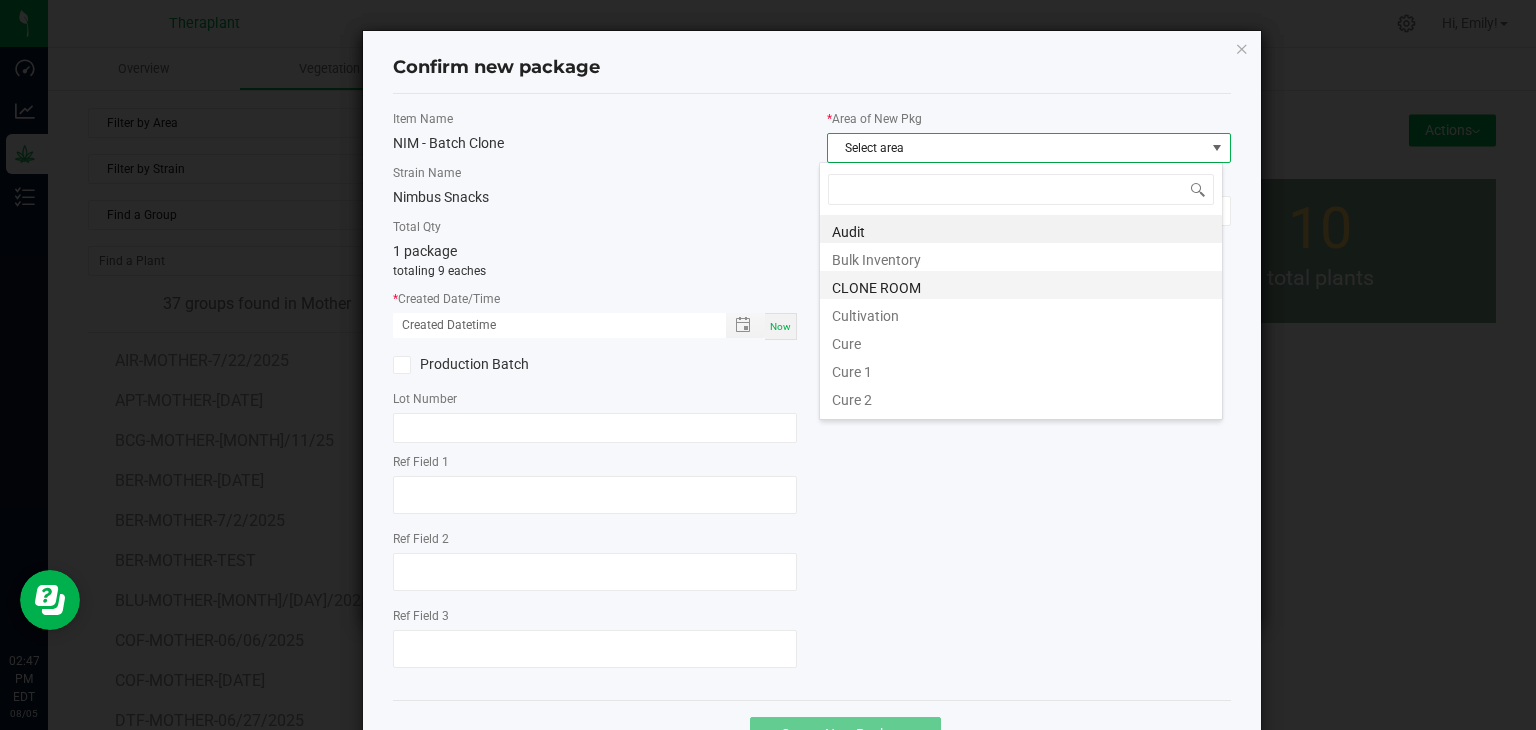 click on "CLONE ROOM" at bounding box center (1021, 285) 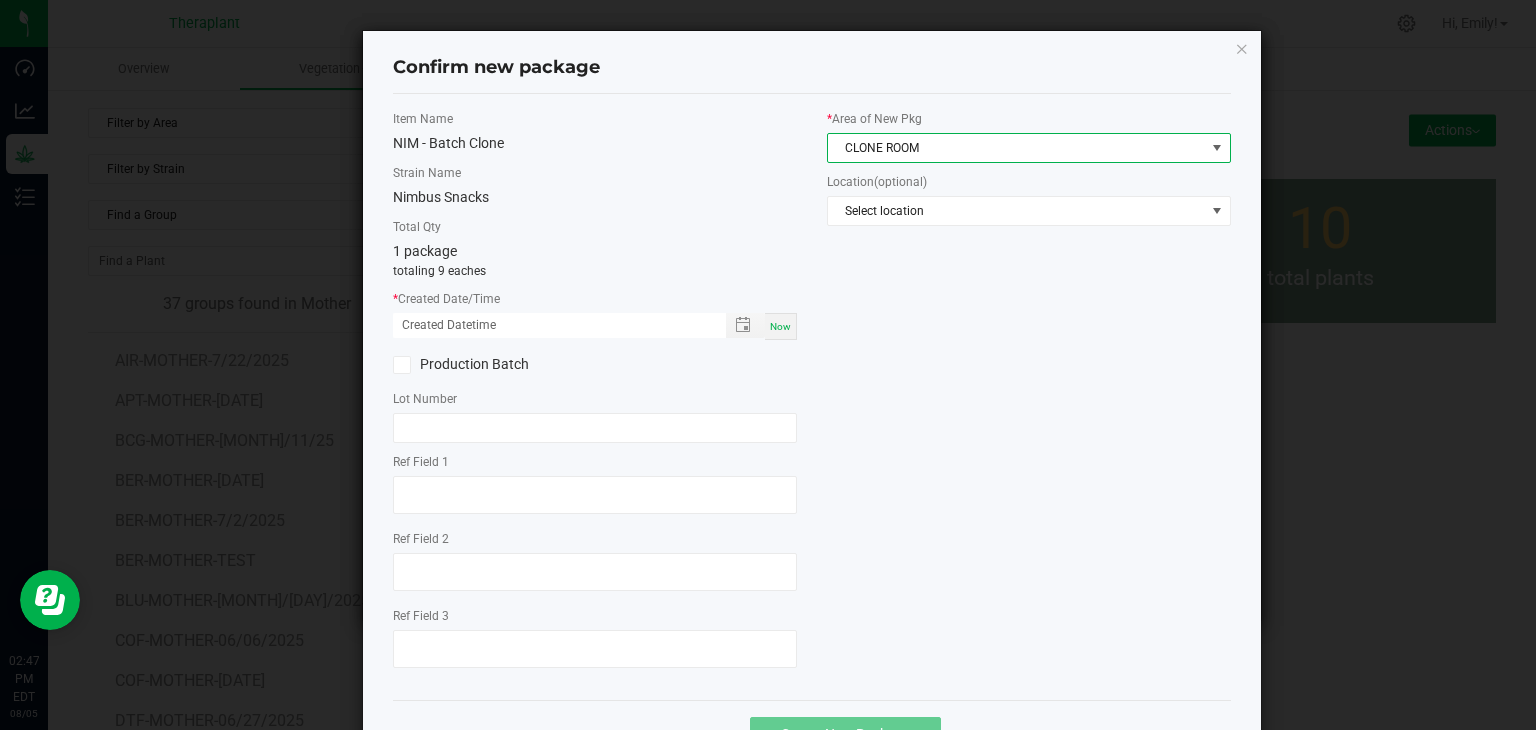 click on "Now" at bounding box center (780, 326) 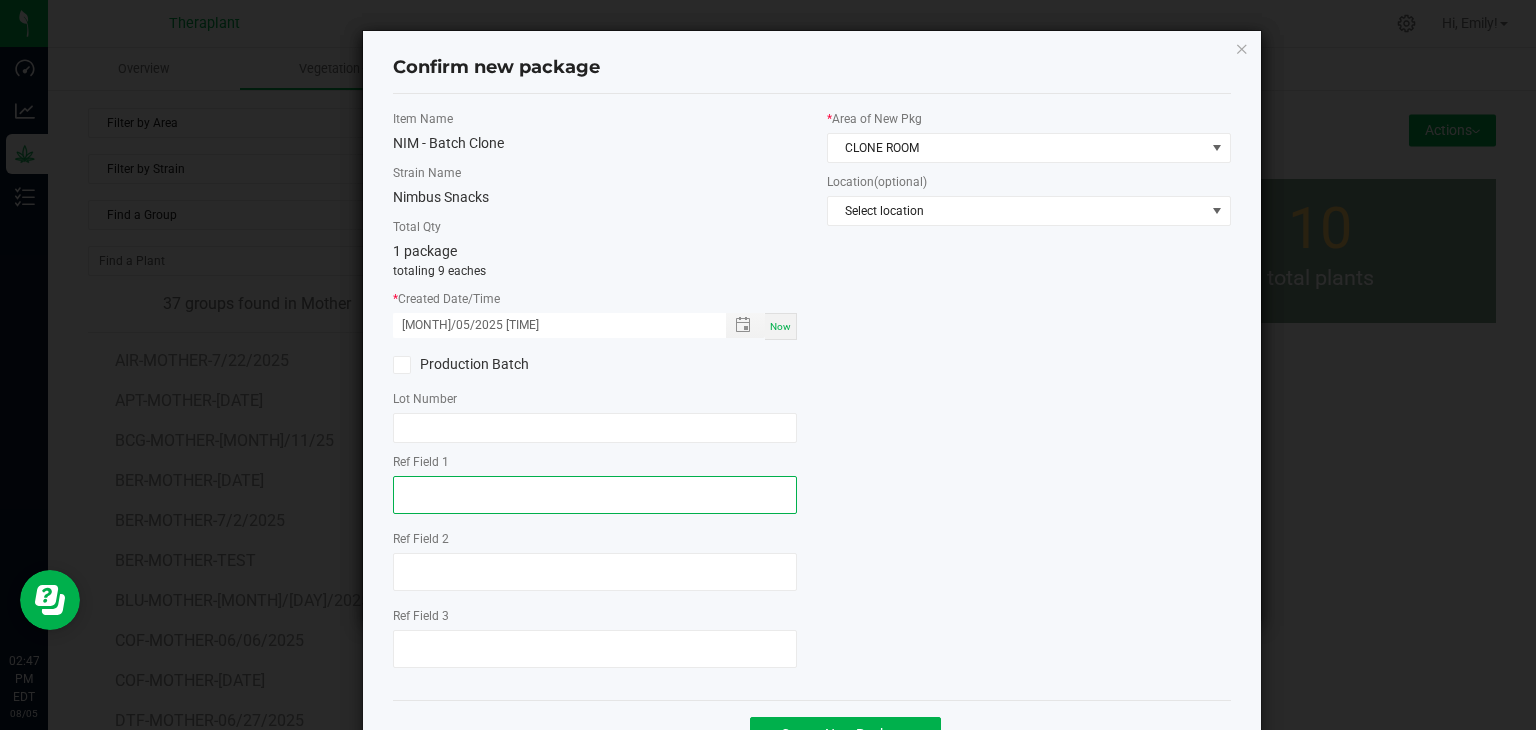 click 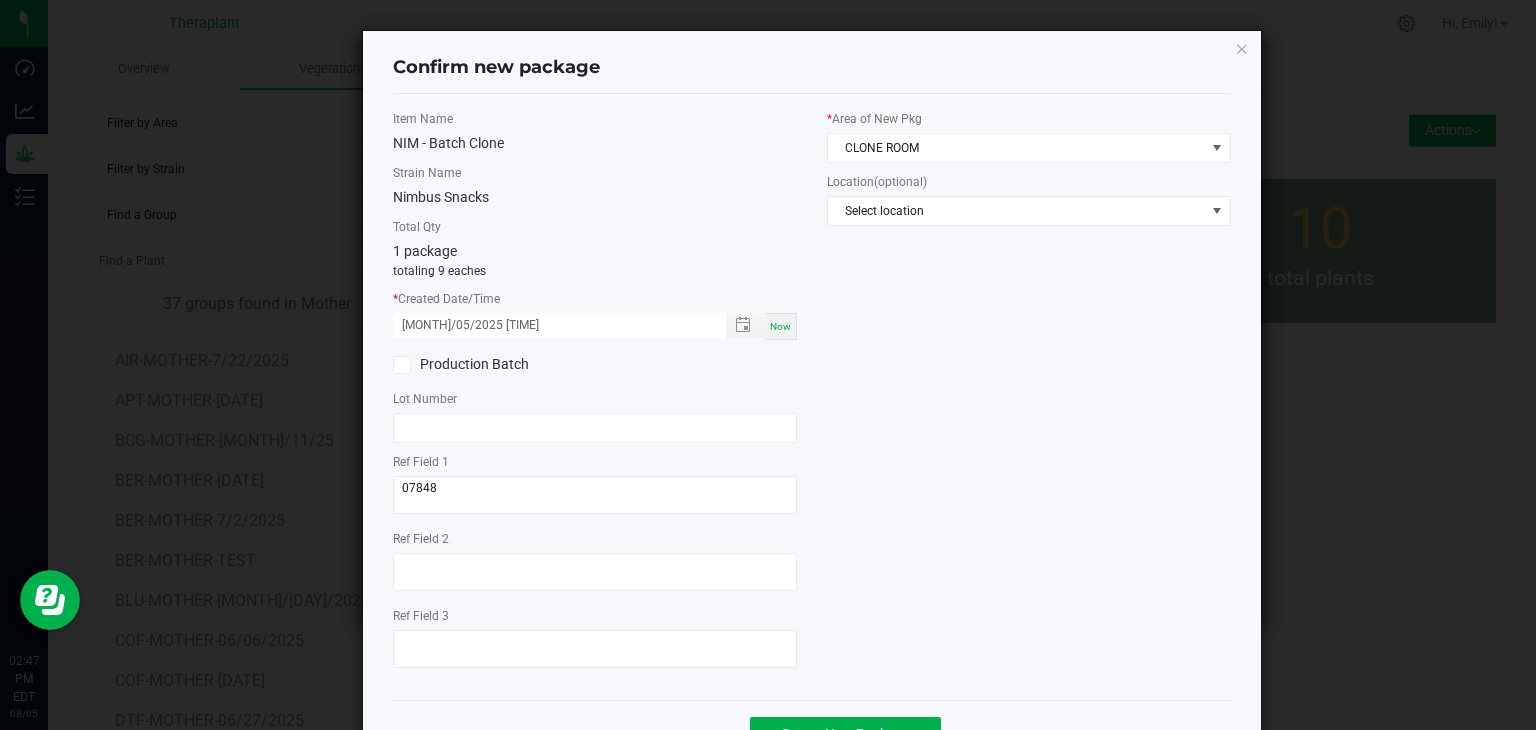 click 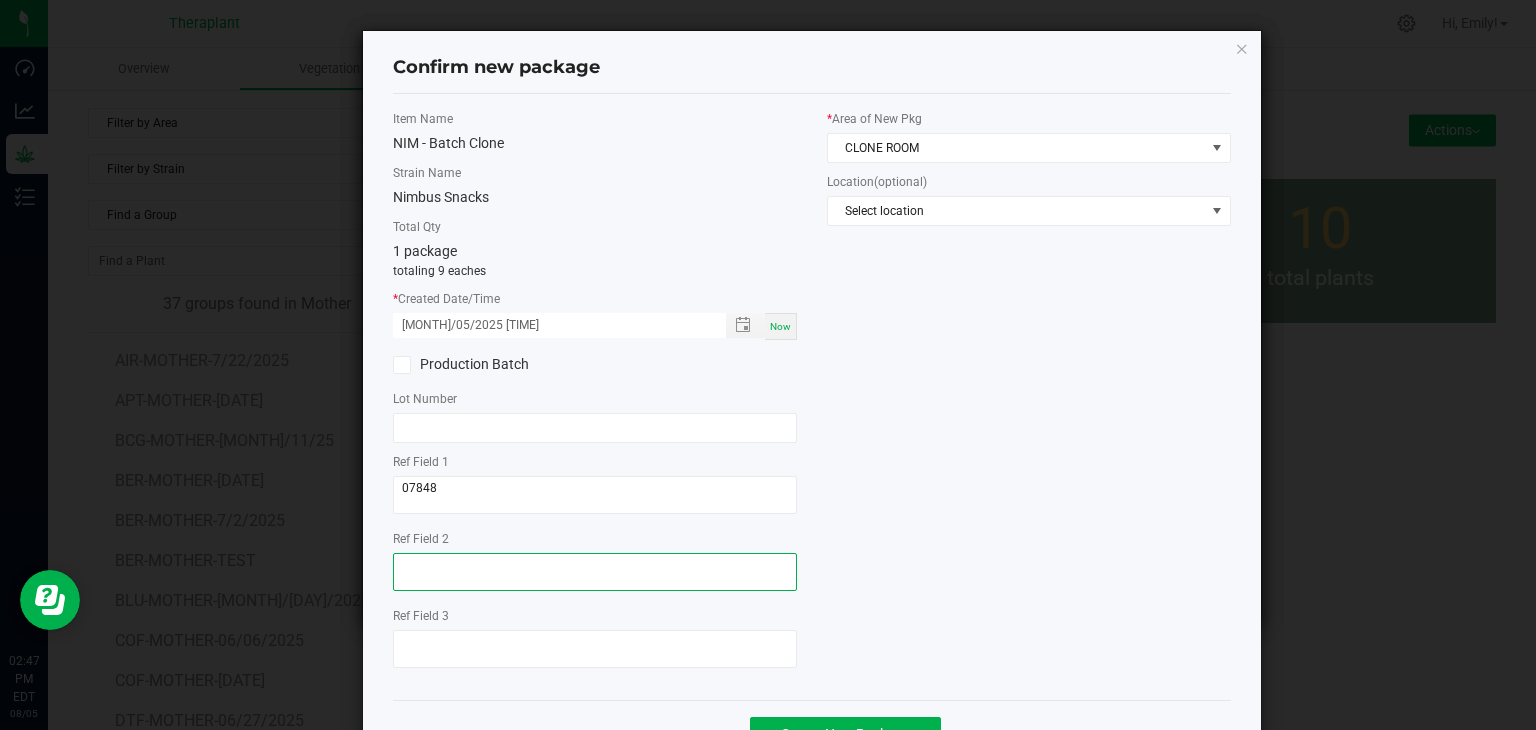 click at bounding box center (595, 572) 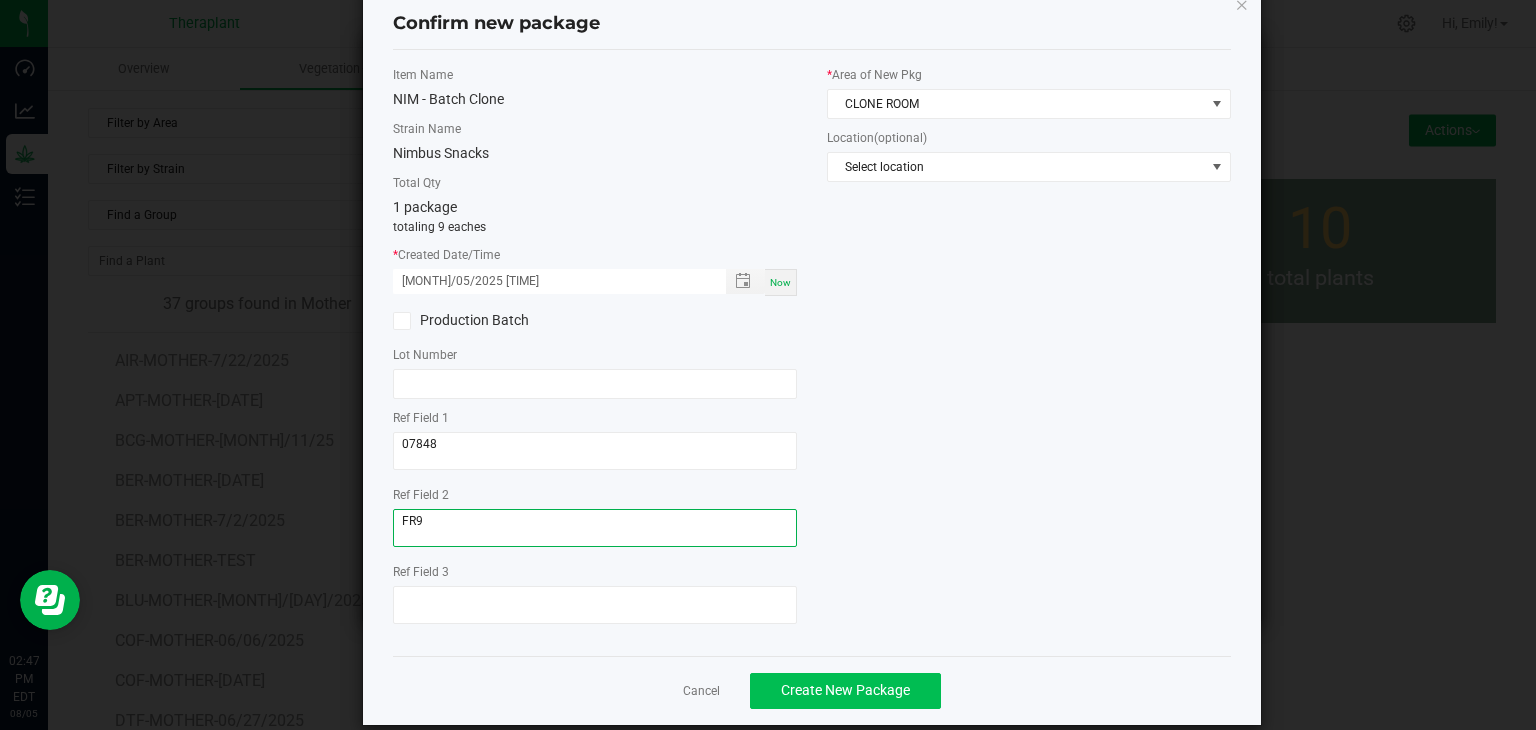 scroll, scrollTop: 69, scrollLeft: 0, axis: vertical 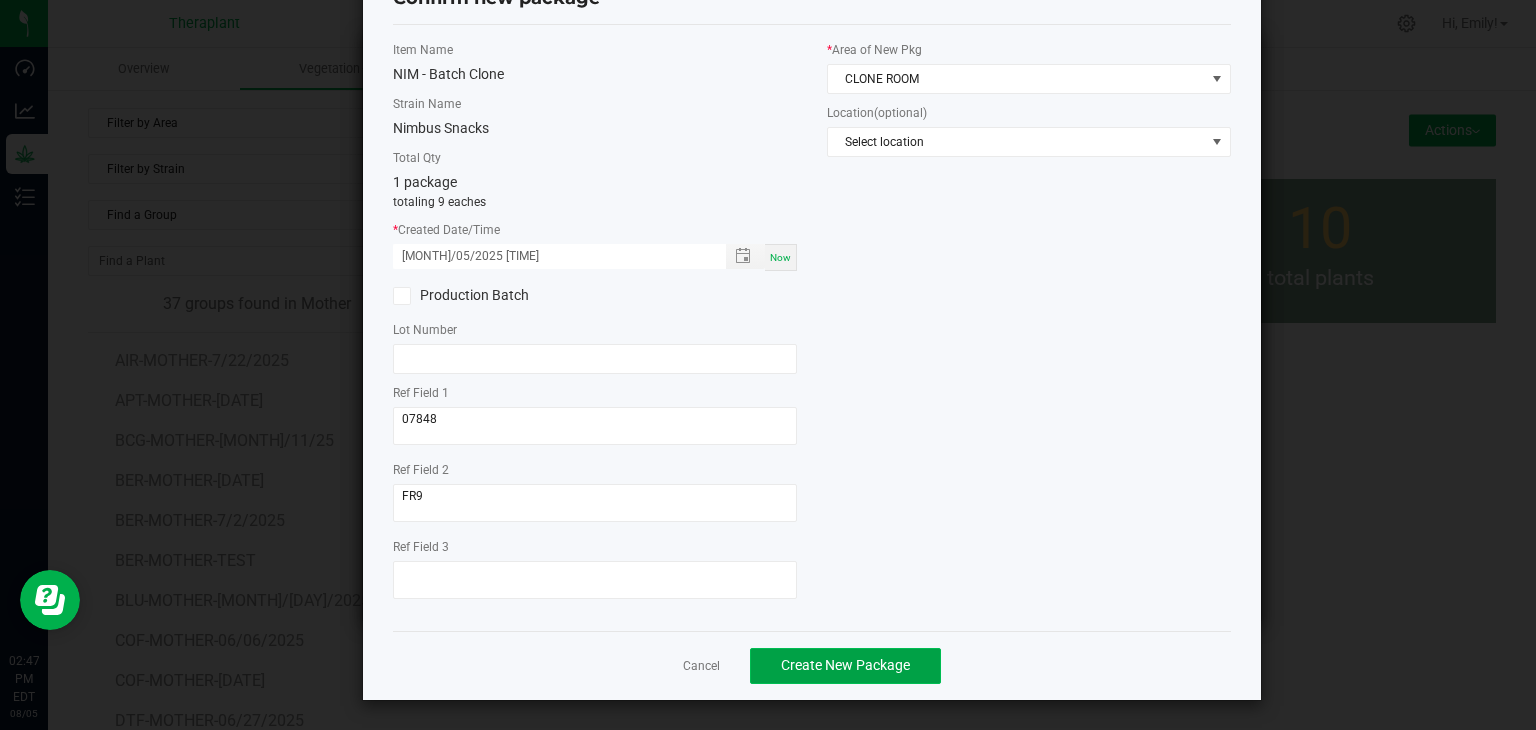 click on "Create New Package" 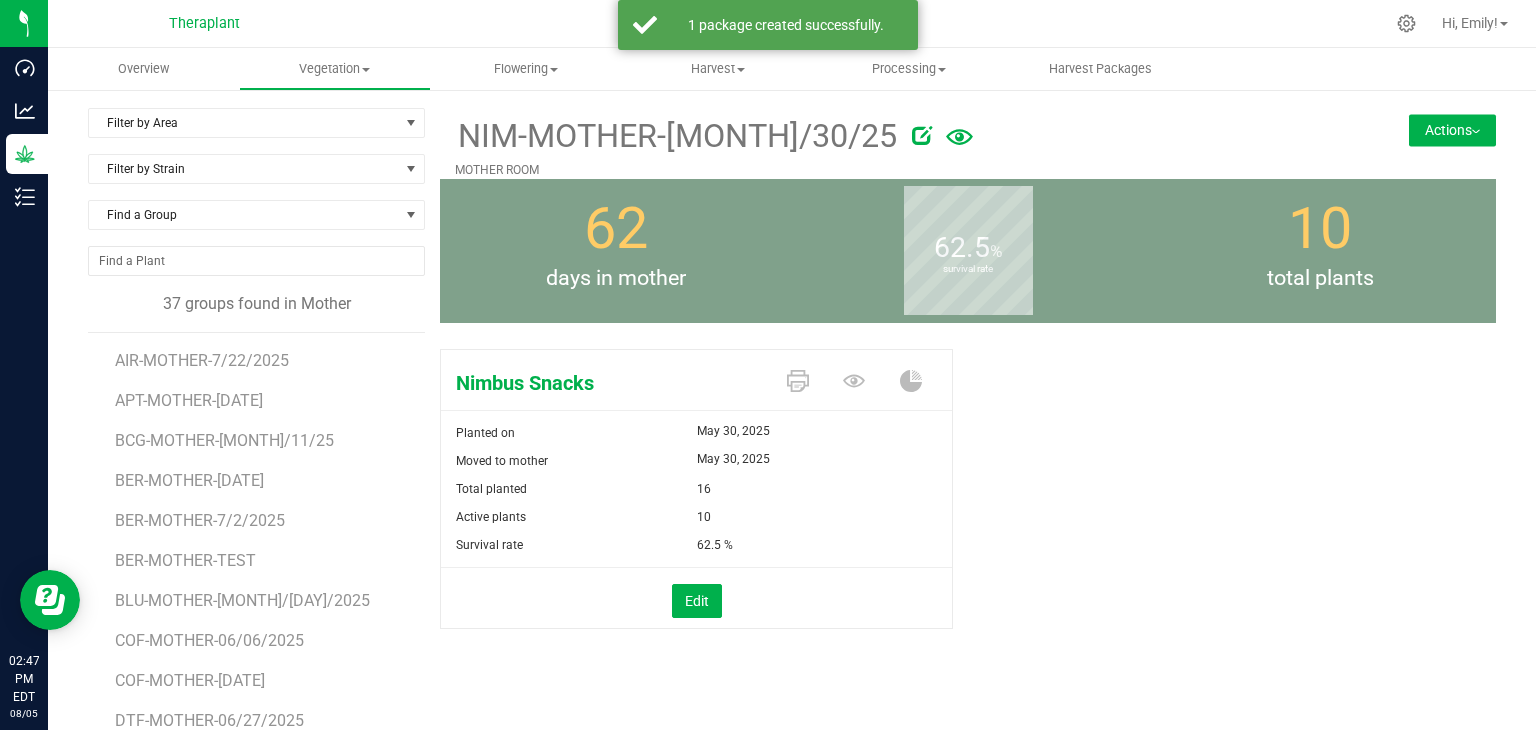 click on "Actions" at bounding box center (1452, 130) 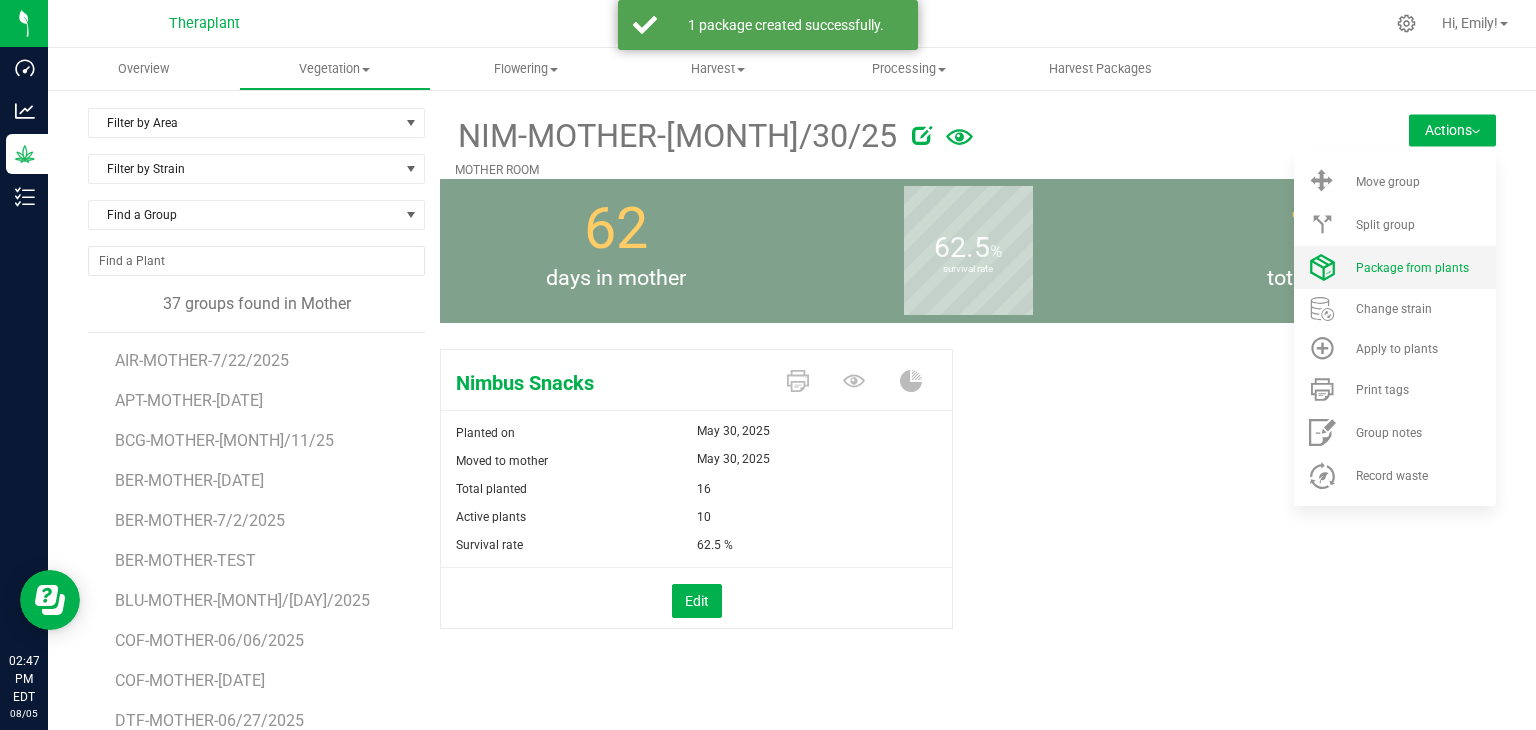 click on "Package from plants" at bounding box center [1412, 268] 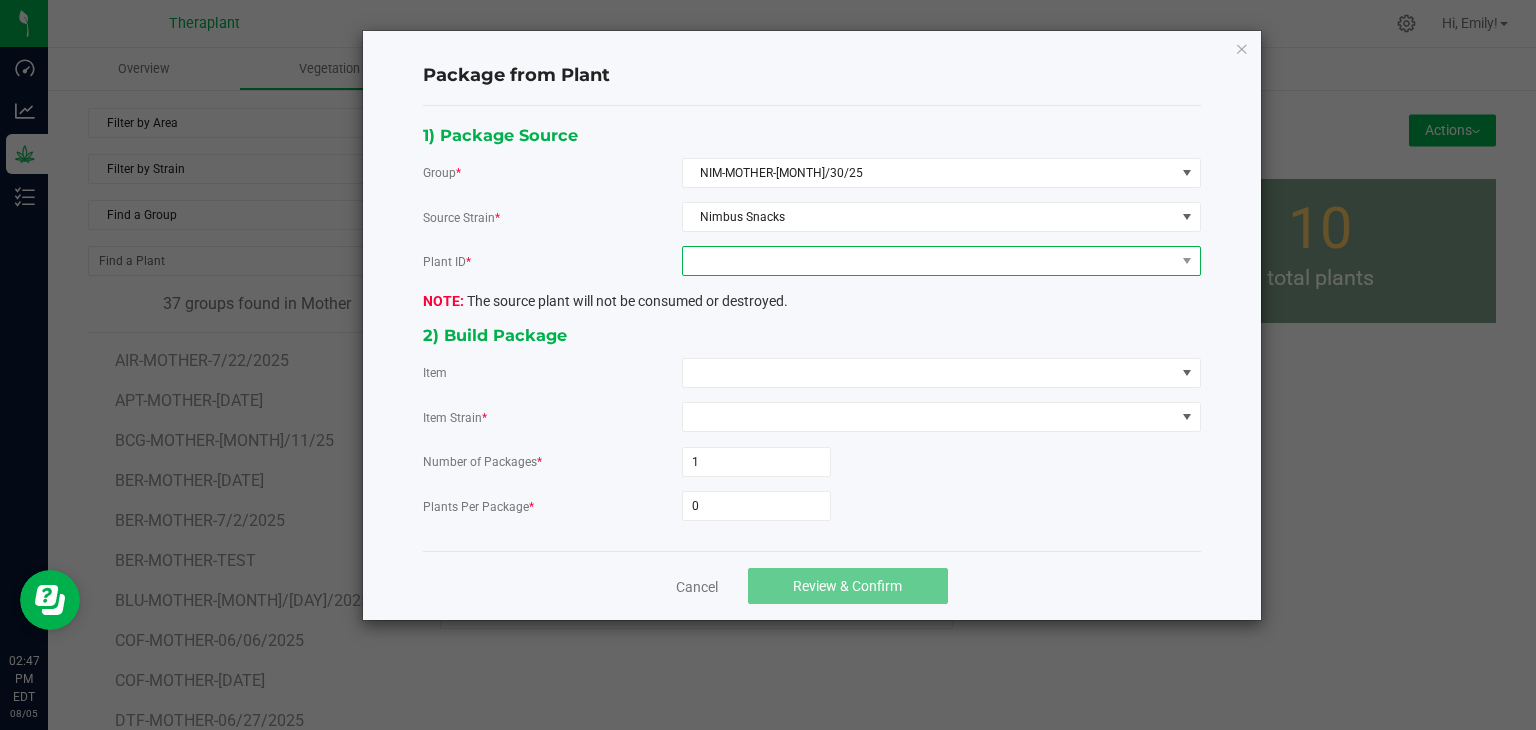 click at bounding box center (929, 261) 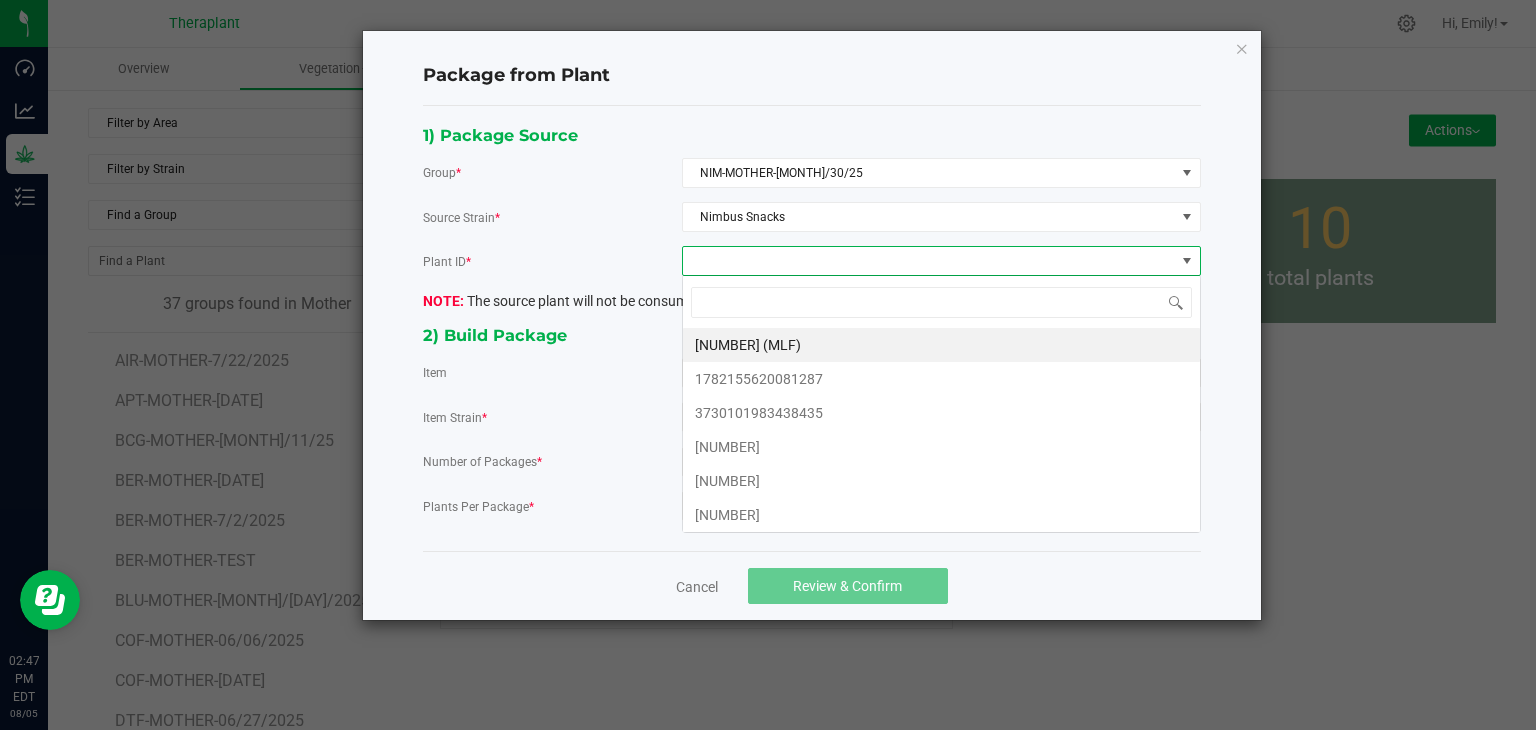 scroll, scrollTop: 99970, scrollLeft: 99480, axis: both 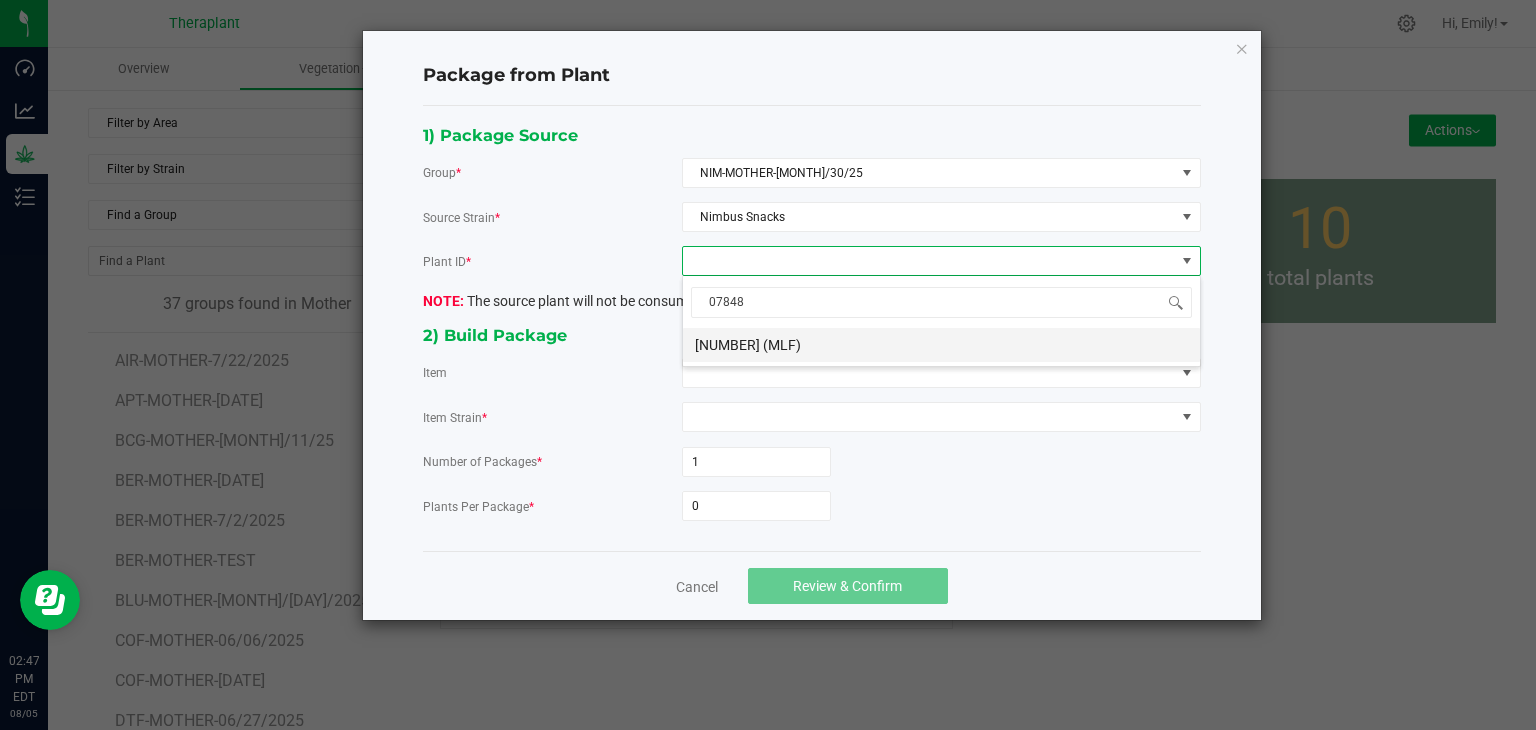 click on "[NUMBER]" at bounding box center (941, 345) 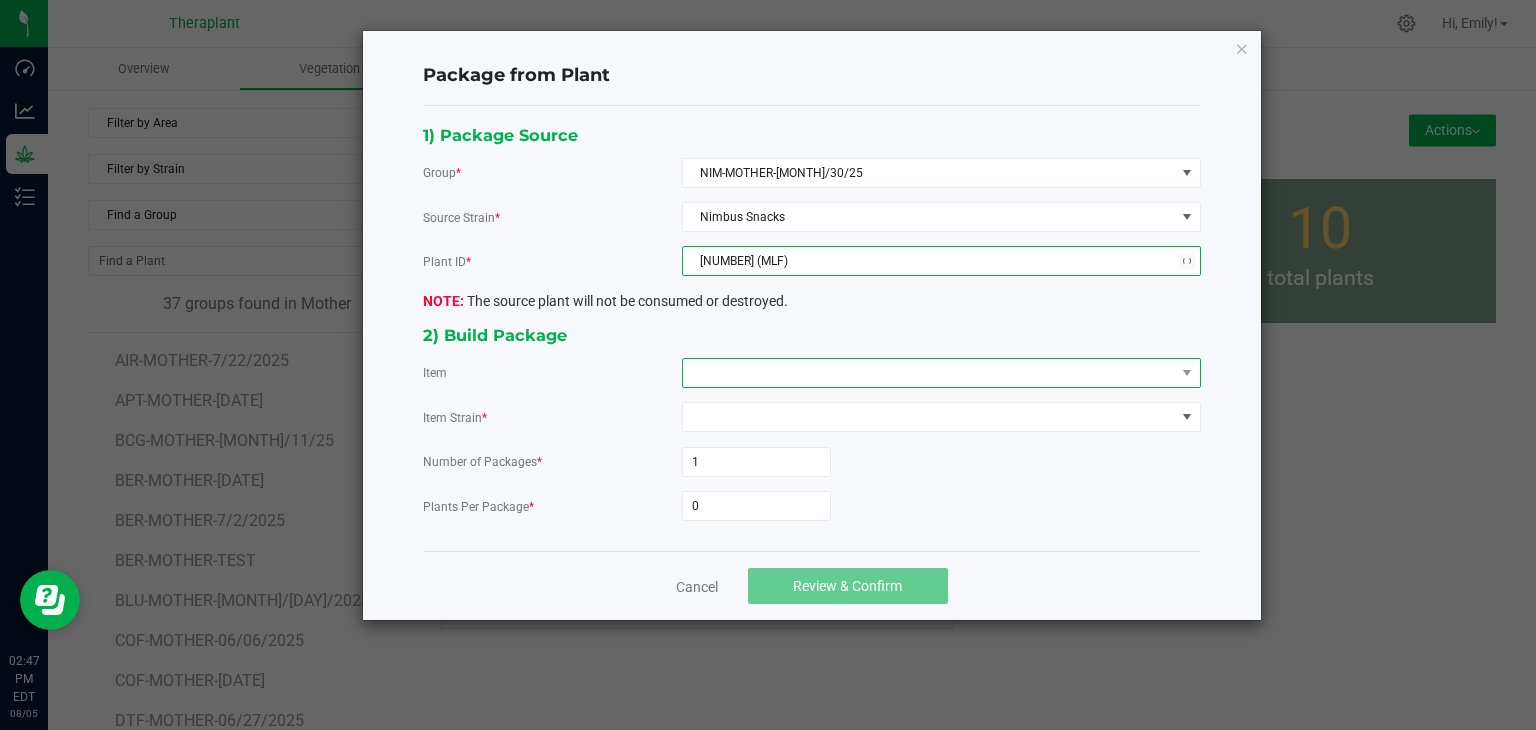 click at bounding box center [929, 373] 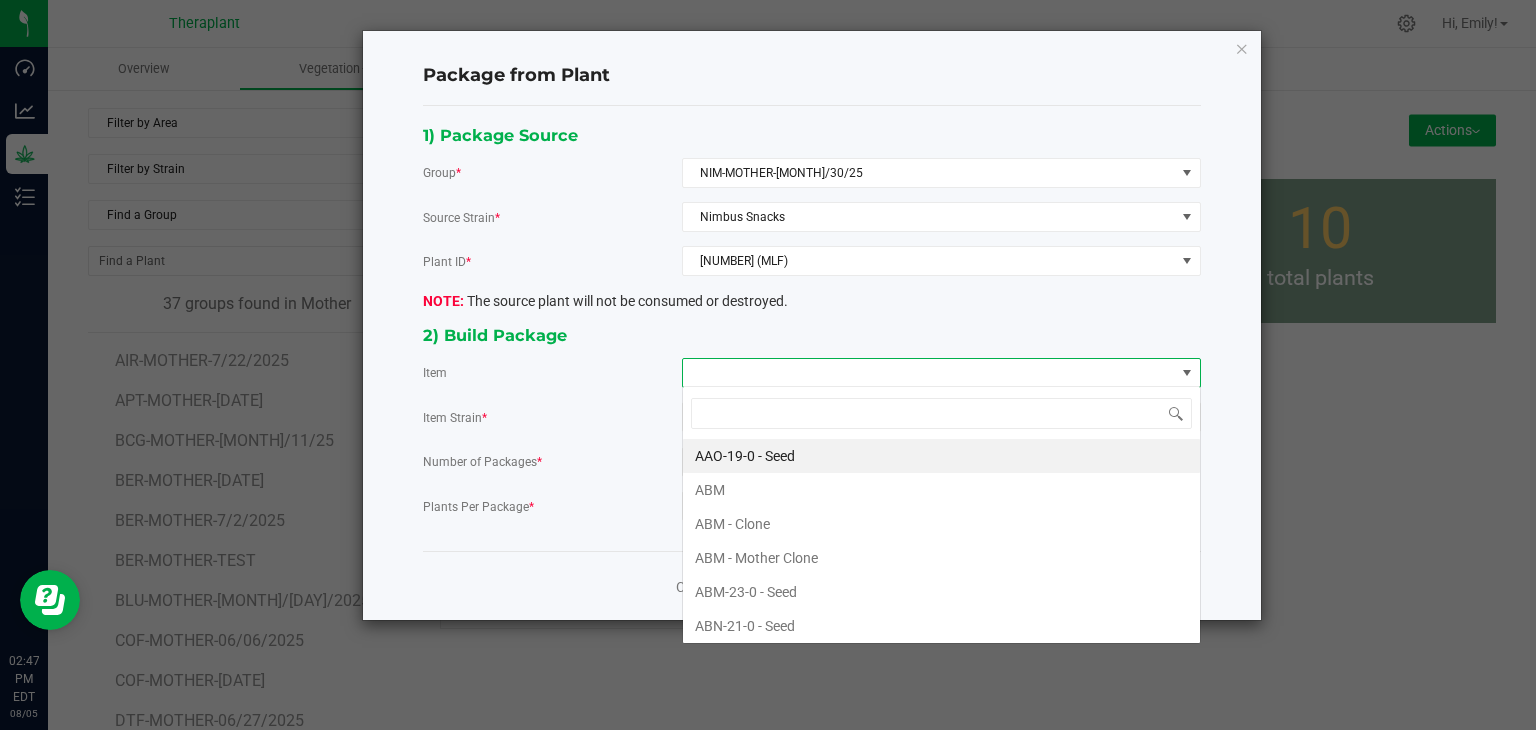 scroll, scrollTop: 99970, scrollLeft: 99480, axis: both 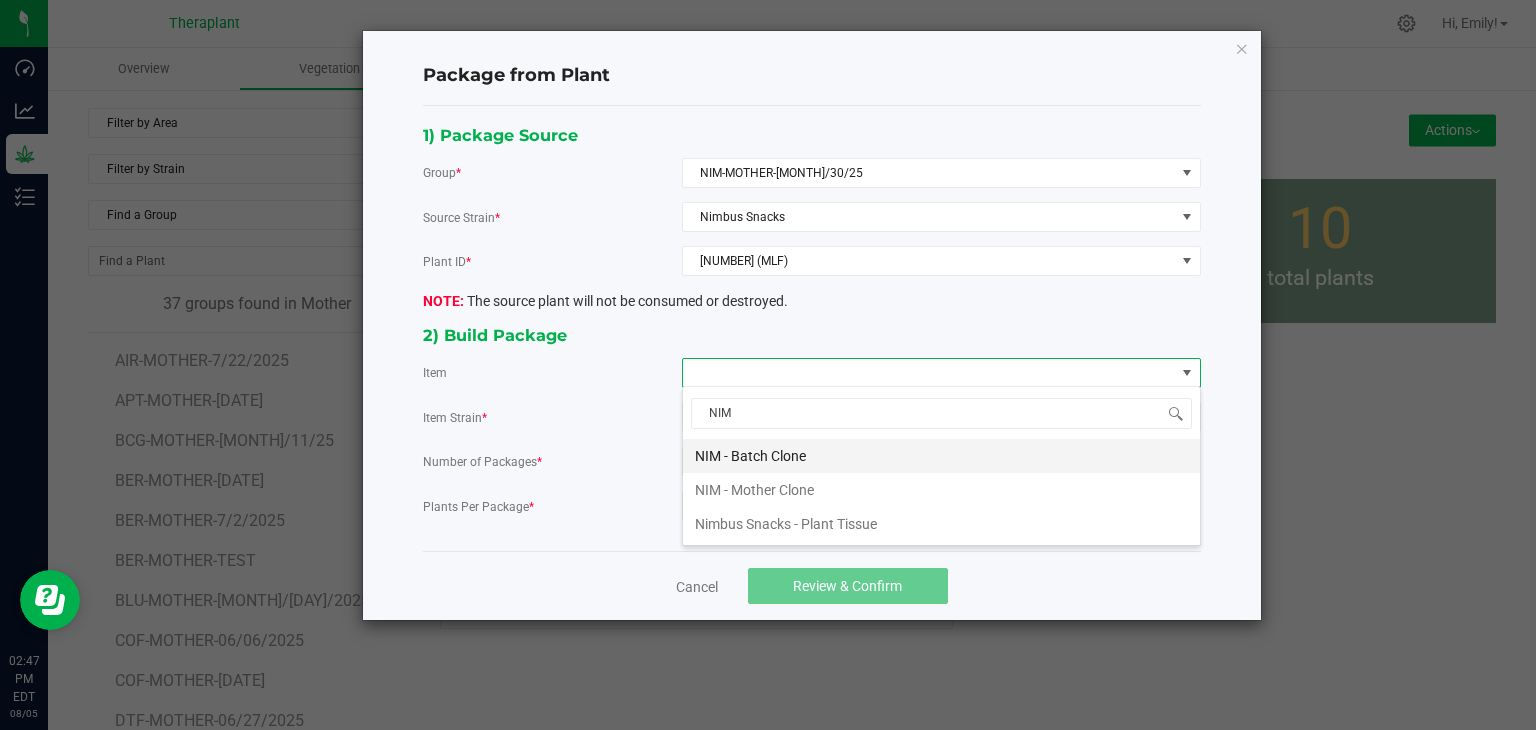 click on "NIM - Batch Clone" at bounding box center (941, 456) 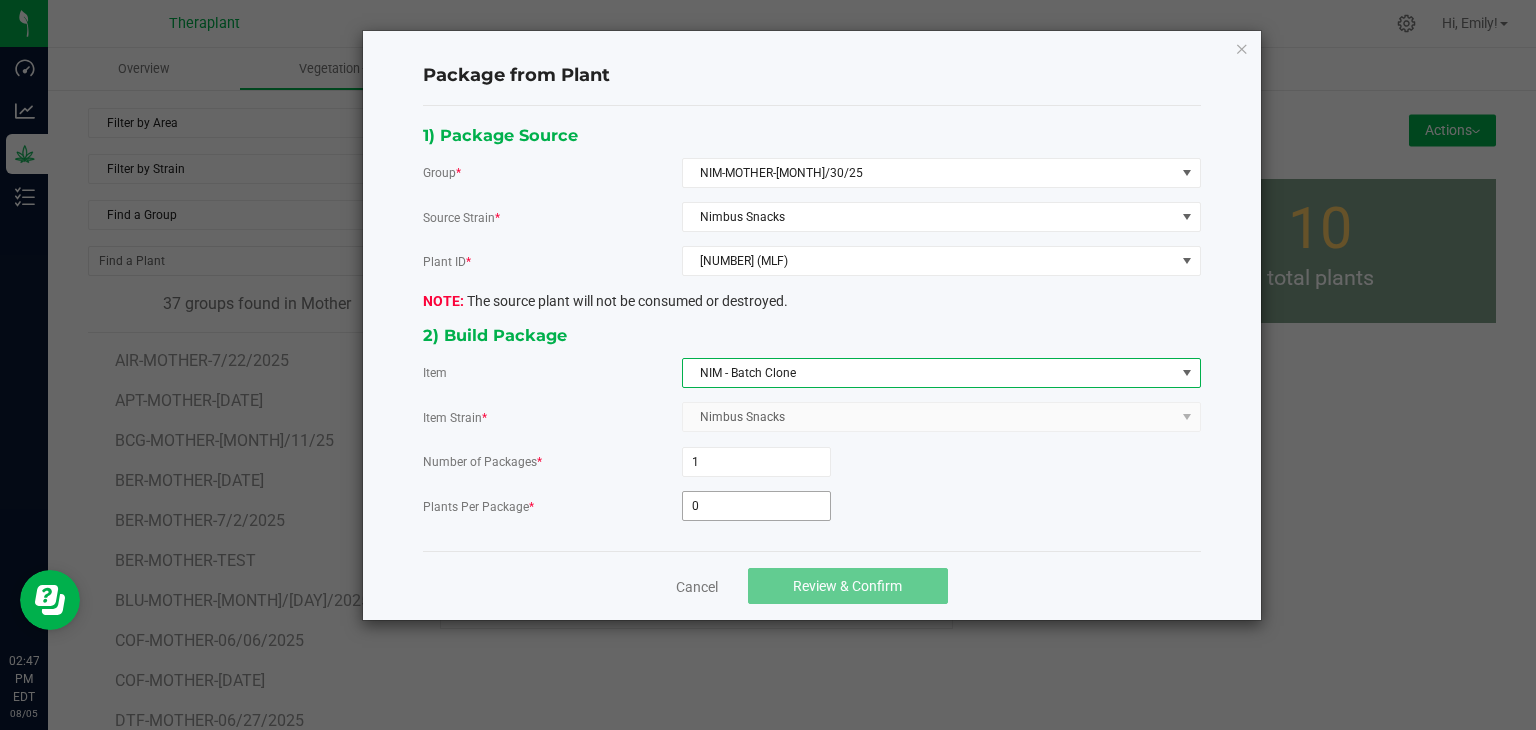 click on "0" at bounding box center [756, 506] 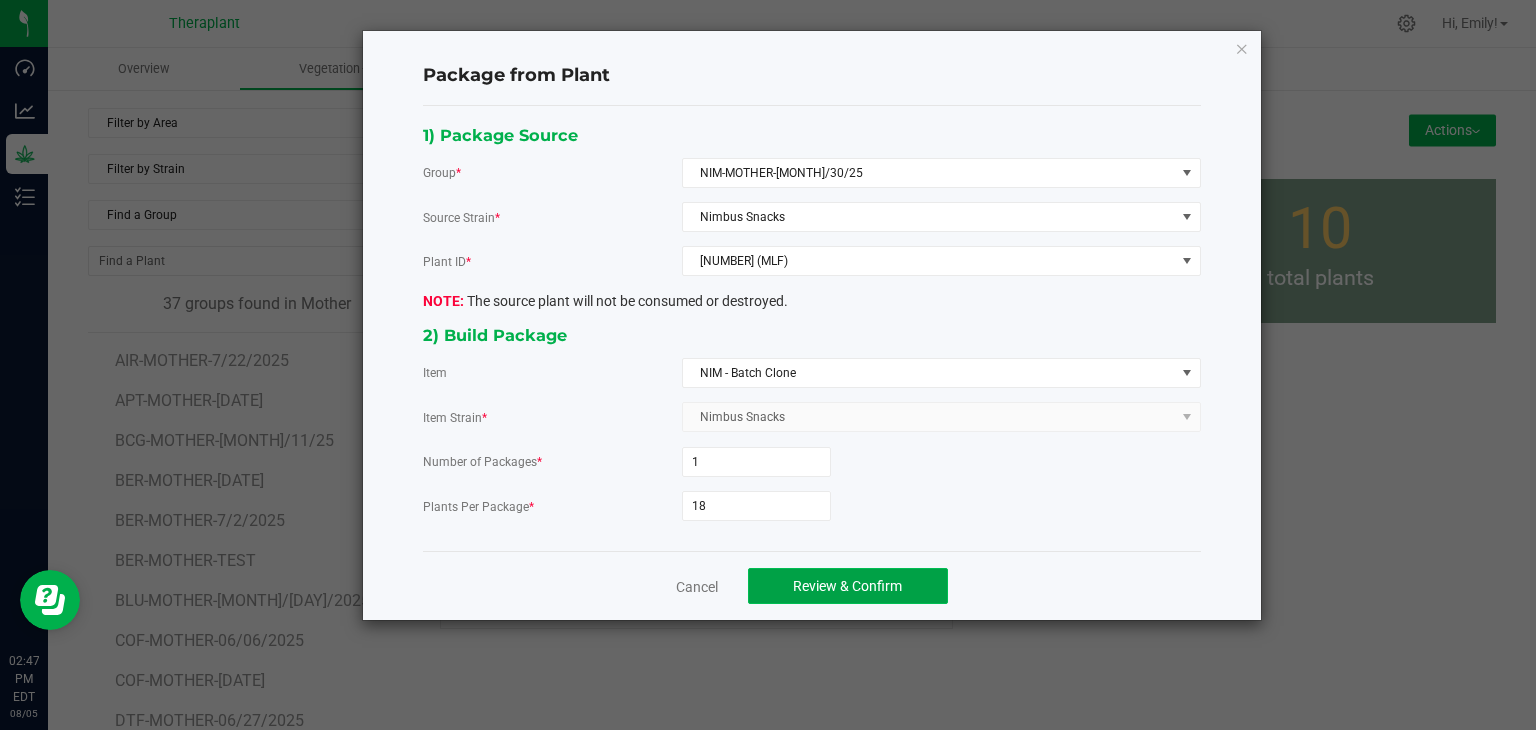 click on "Review & Confirm" 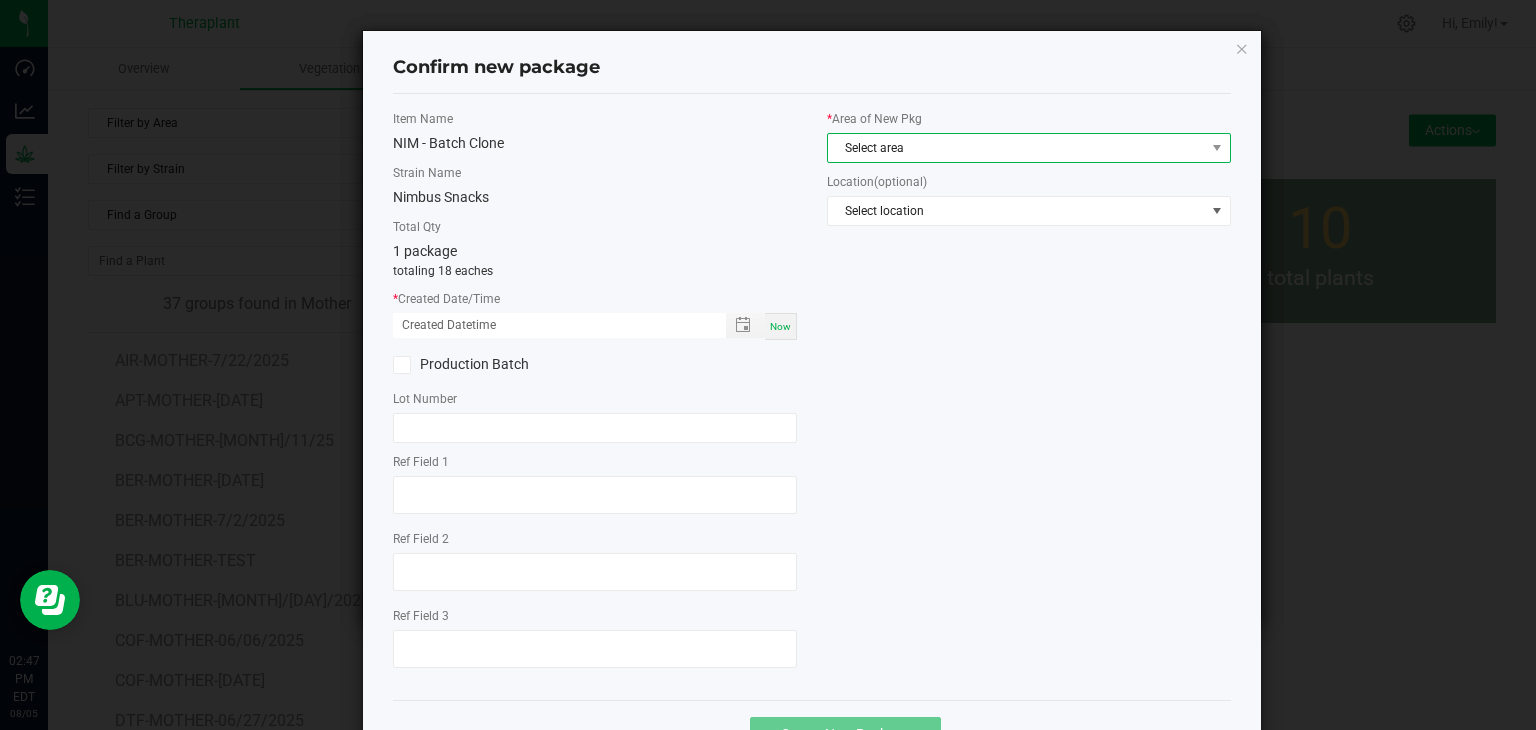 click on "Select area" at bounding box center (1016, 148) 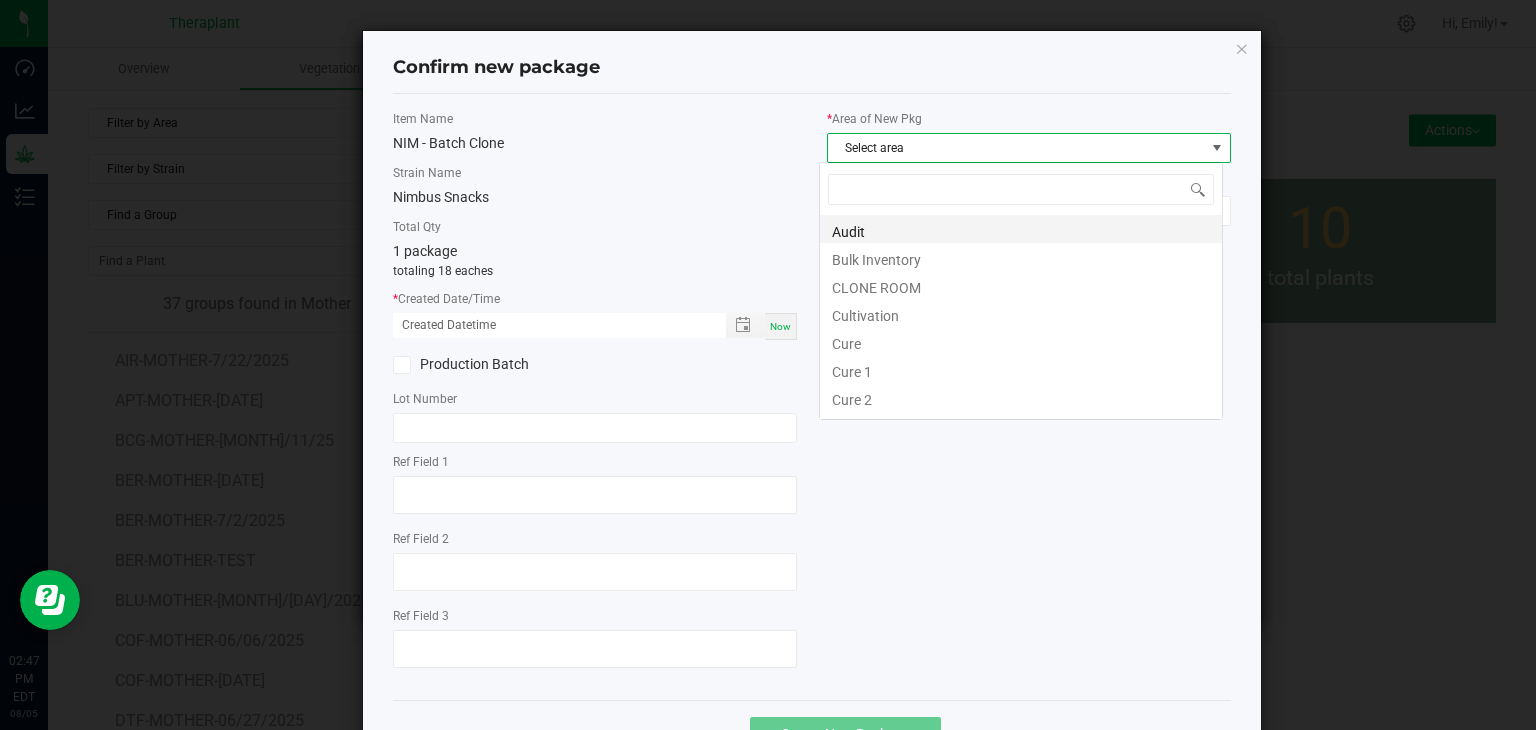 scroll, scrollTop: 99970, scrollLeft: 99596, axis: both 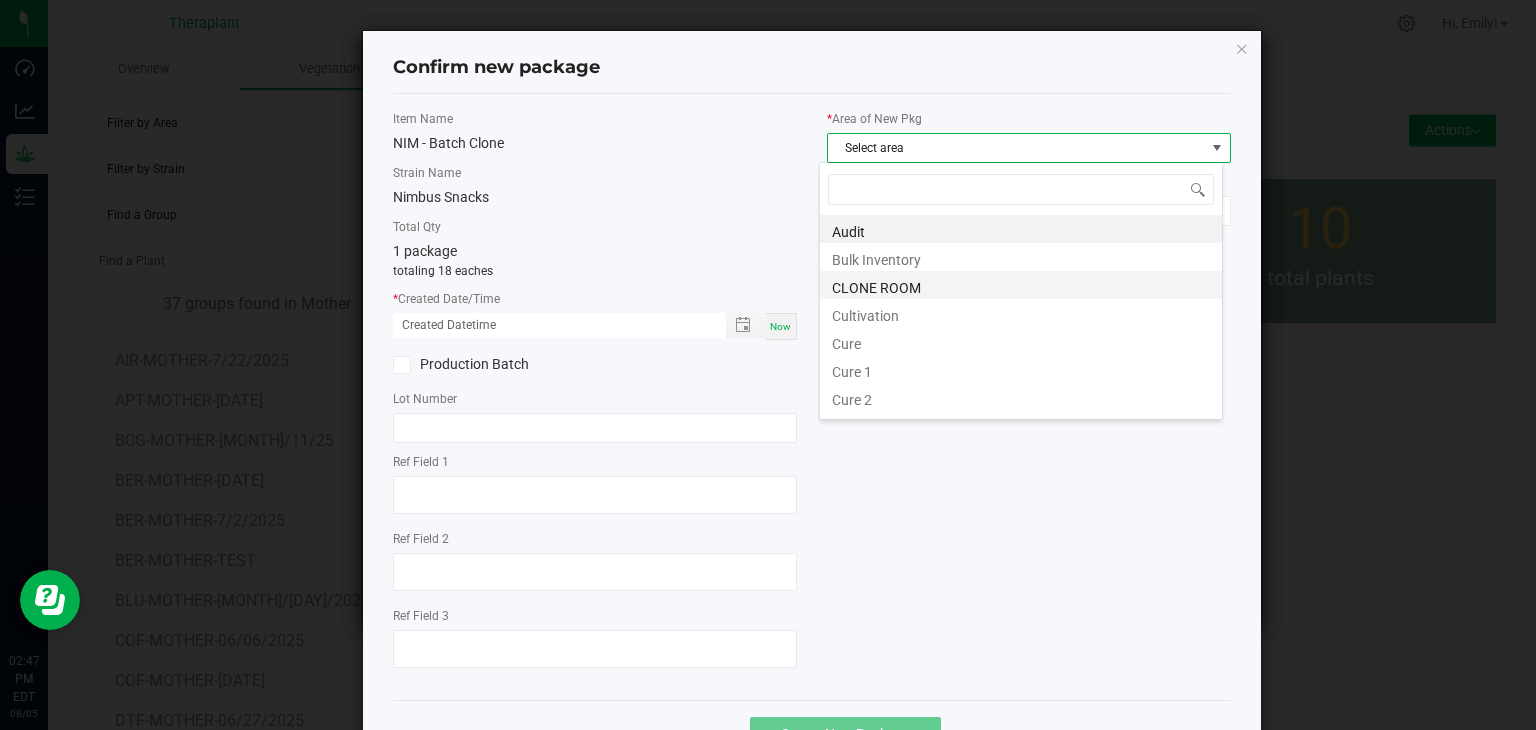 click on "CLONE ROOM" at bounding box center (1021, 285) 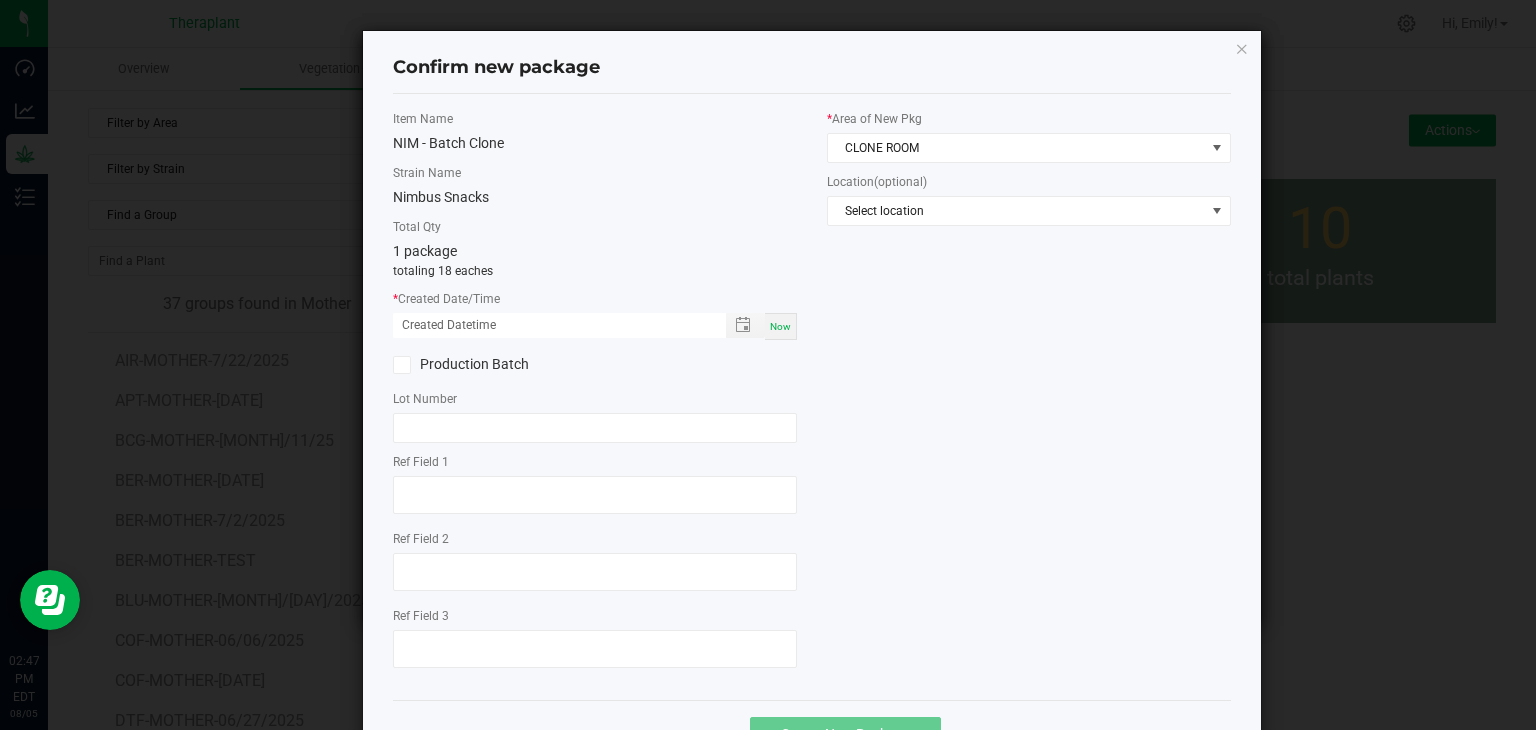 click on "Now" at bounding box center [780, 326] 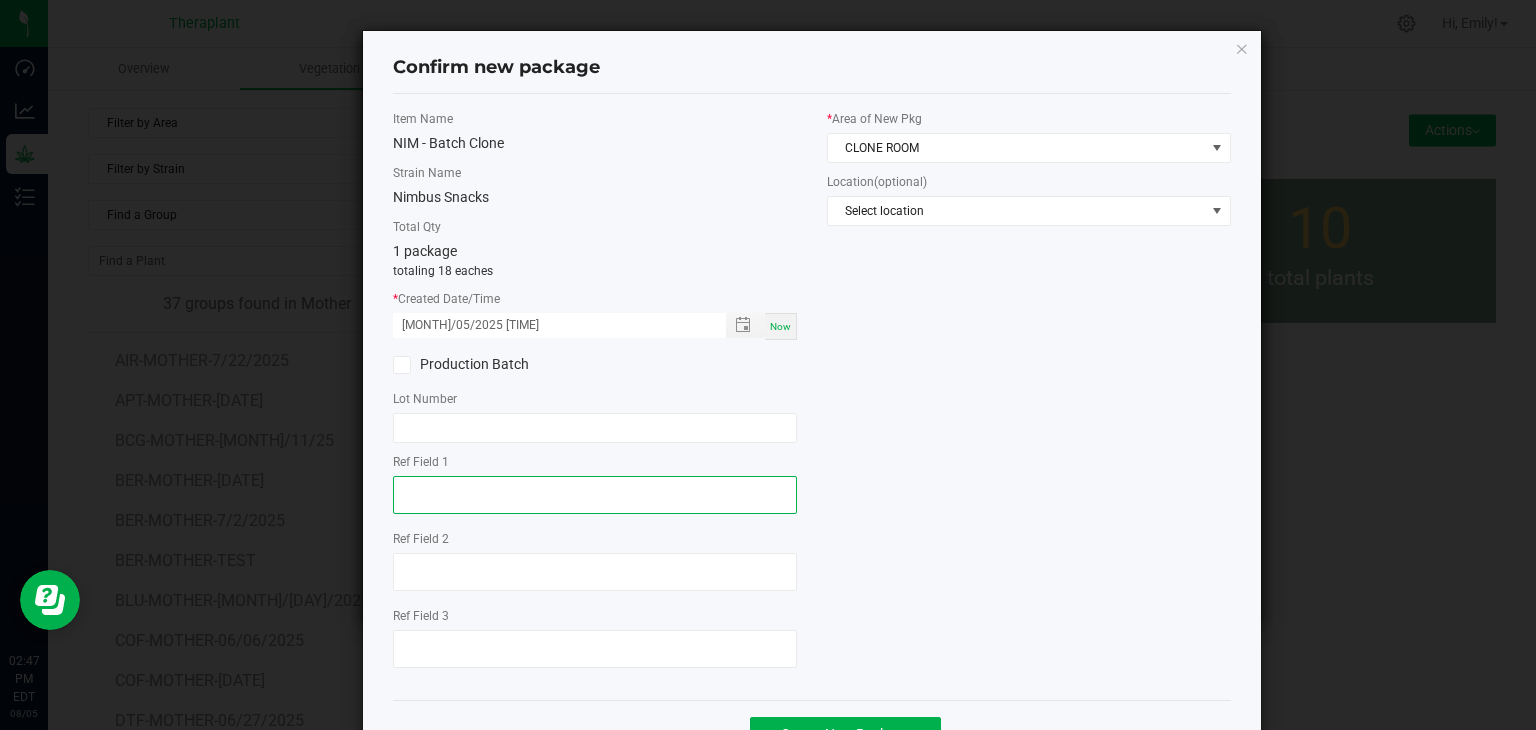 click 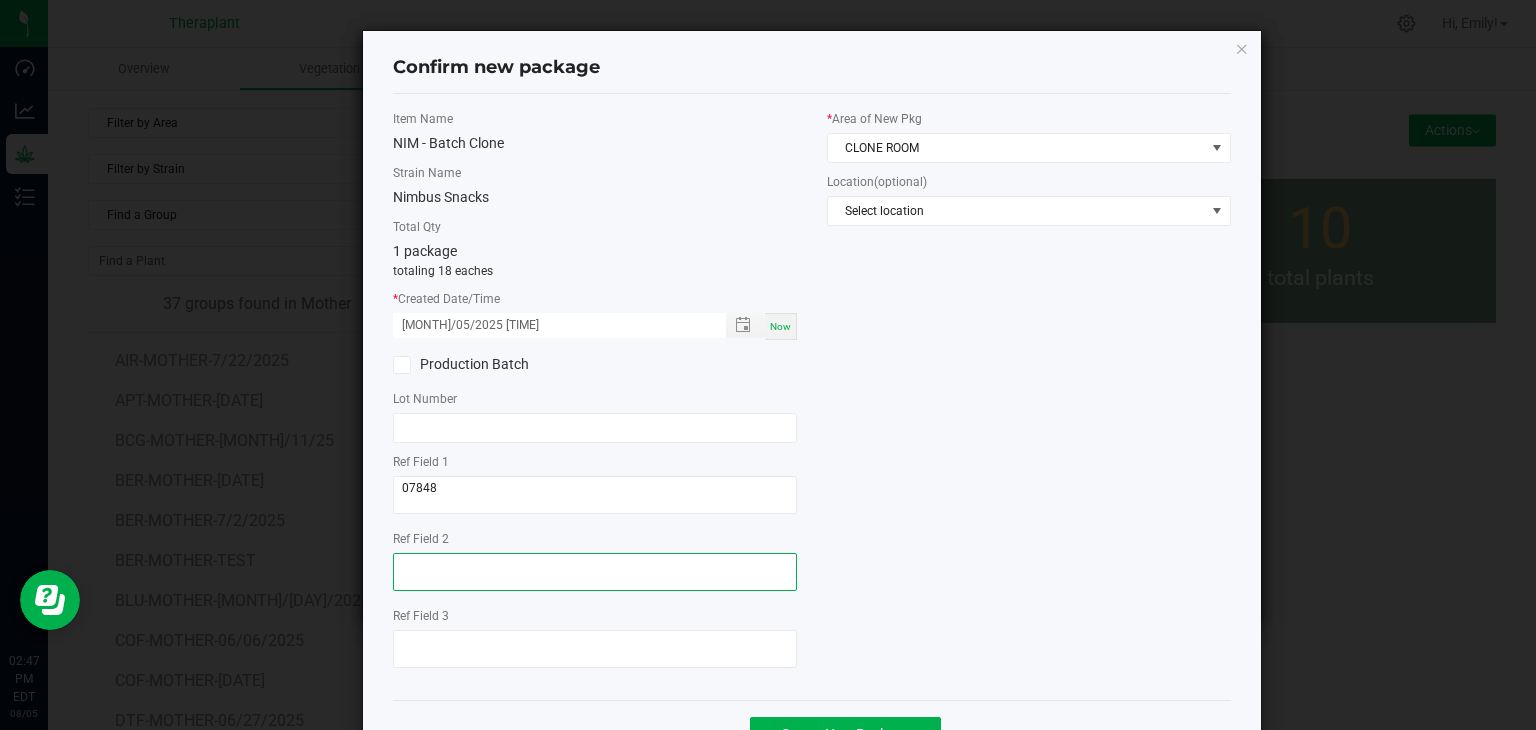 click at bounding box center [595, 572] 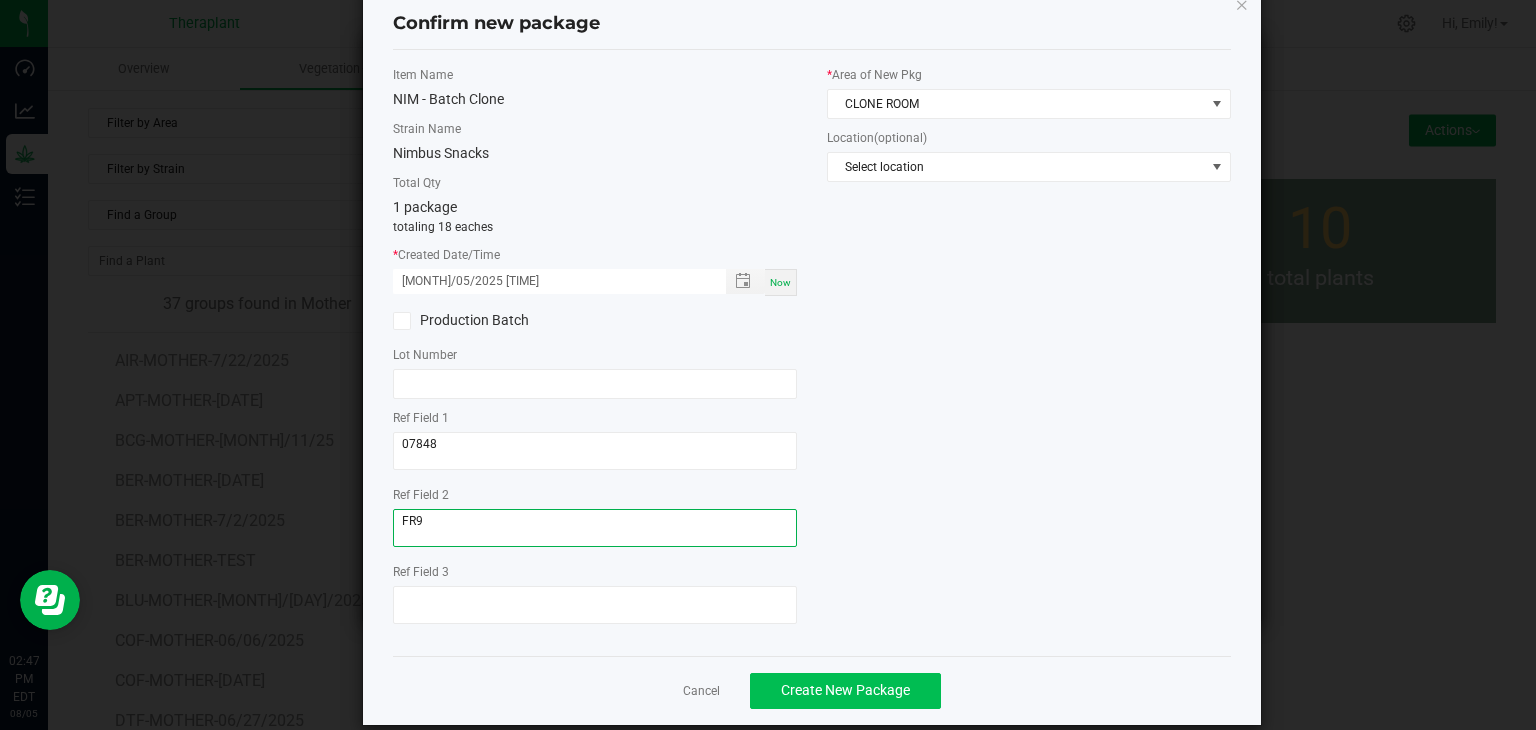 scroll, scrollTop: 69, scrollLeft: 0, axis: vertical 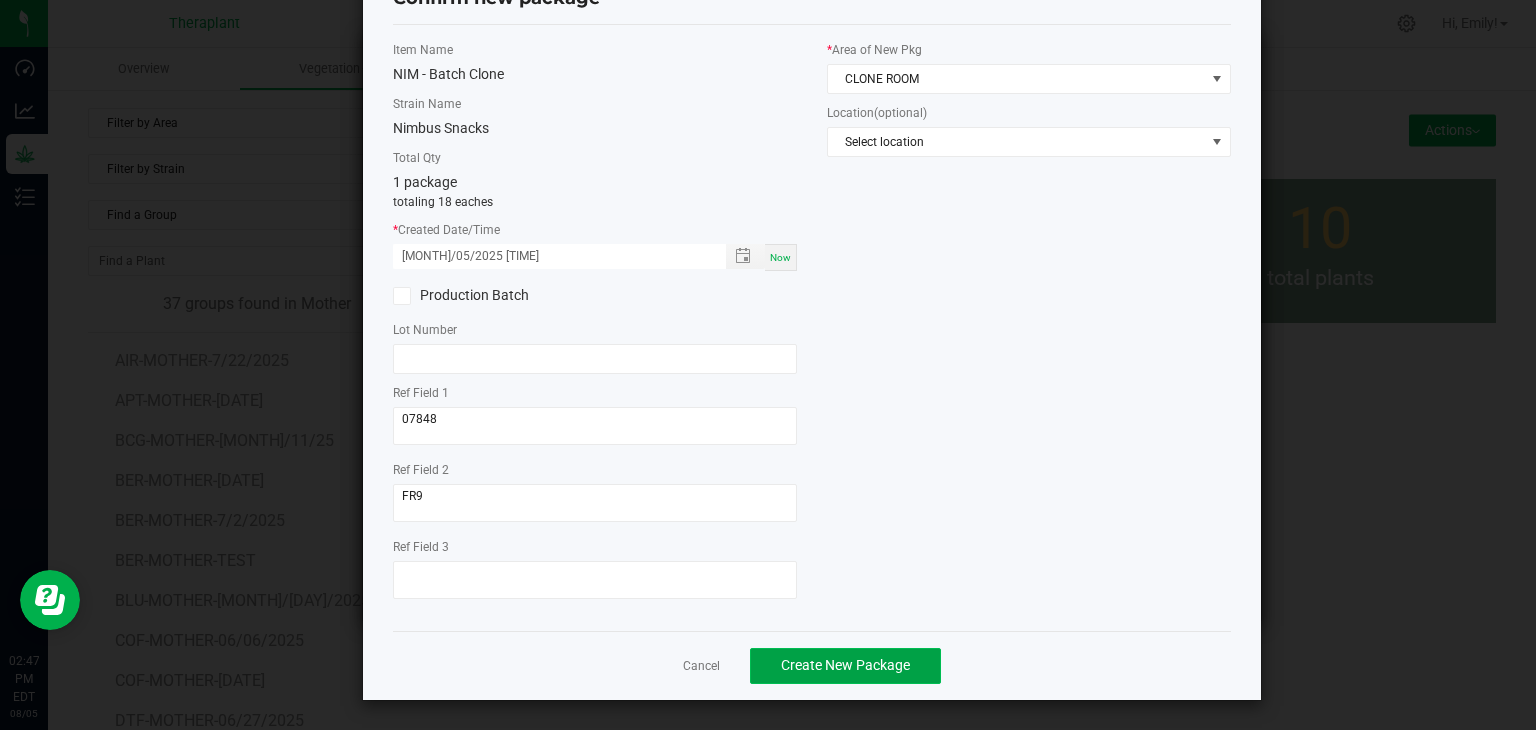 click on "Create New Package" 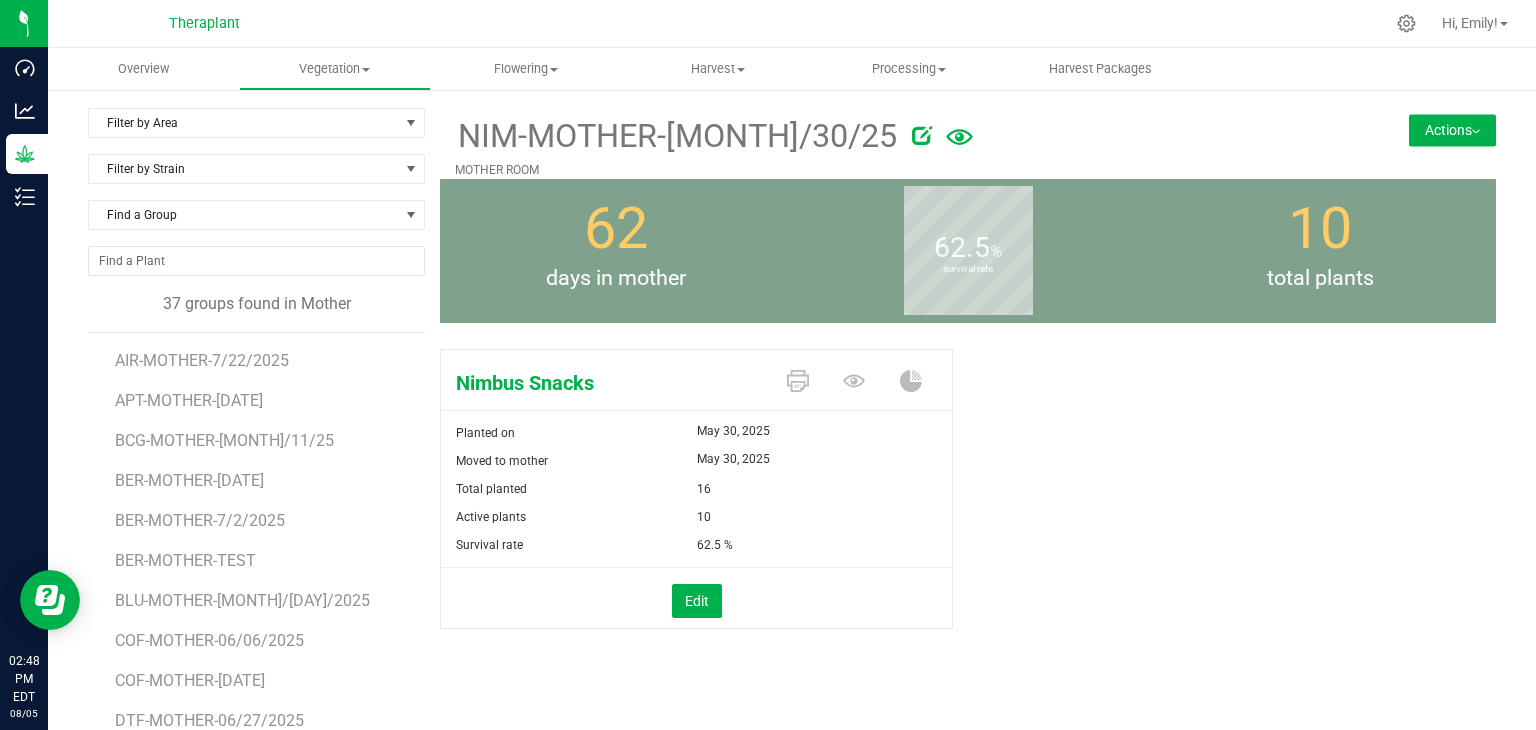 click on "Actions" at bounding box center [1452, 130] 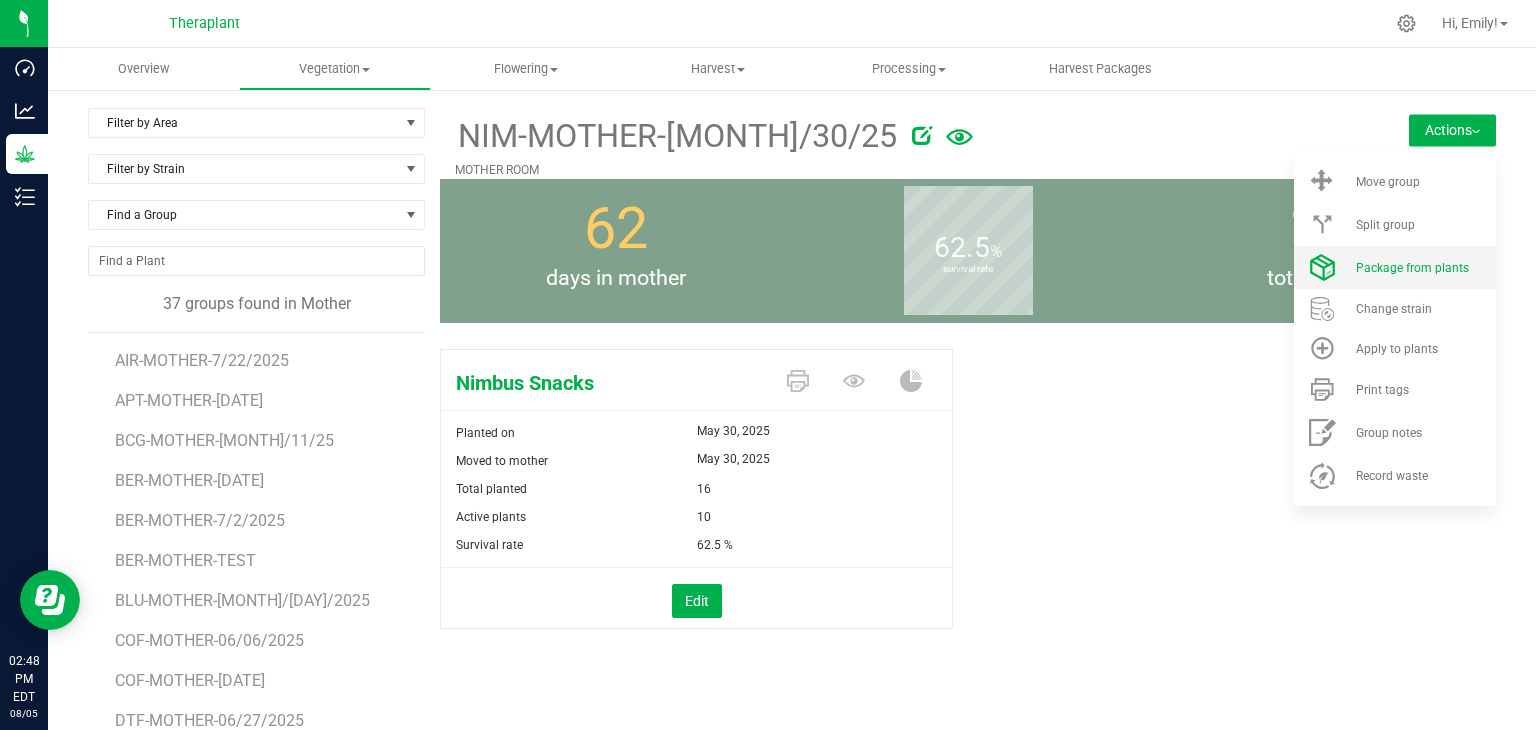 click on "Package from plants" at bounding box center (1412, 268) 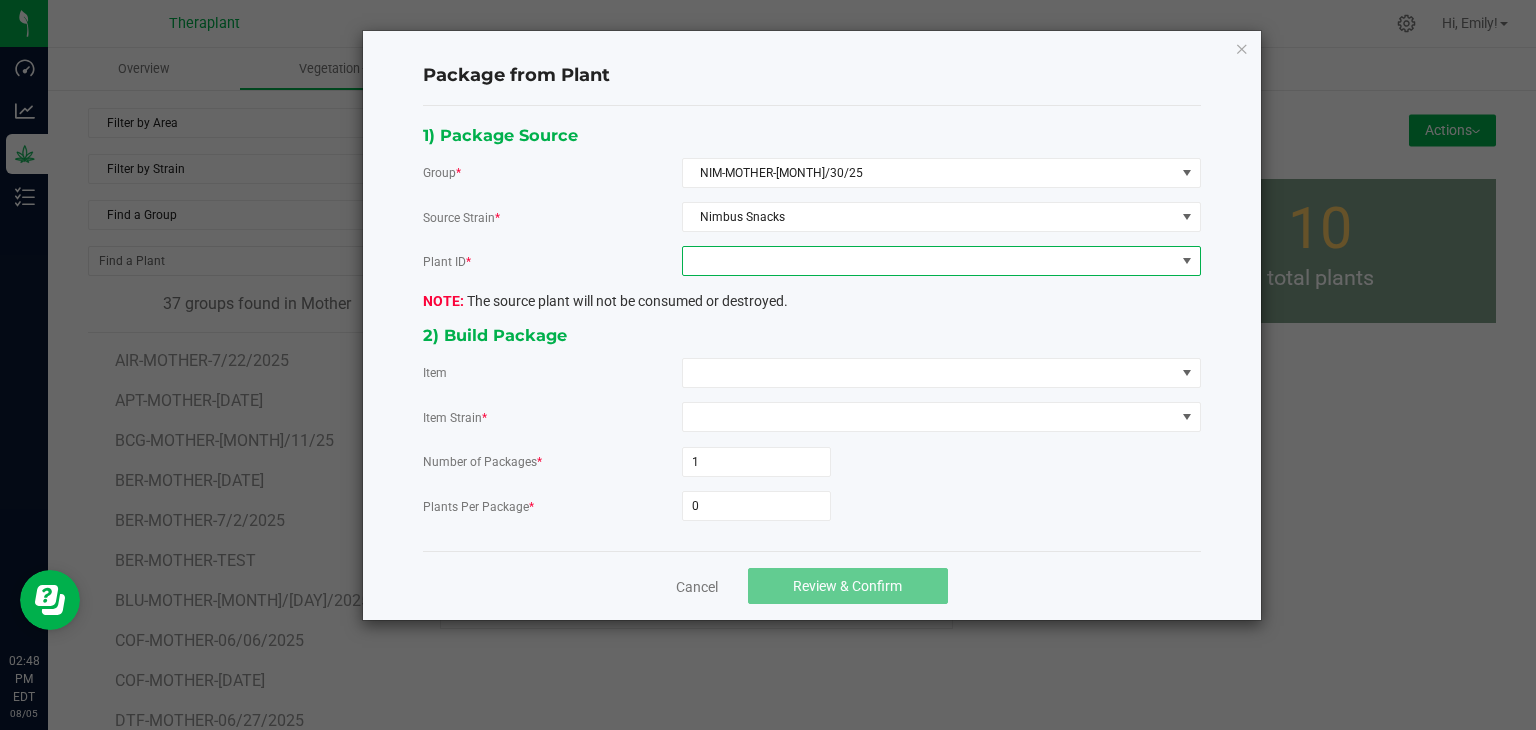 click at bounding box center (929, 261) 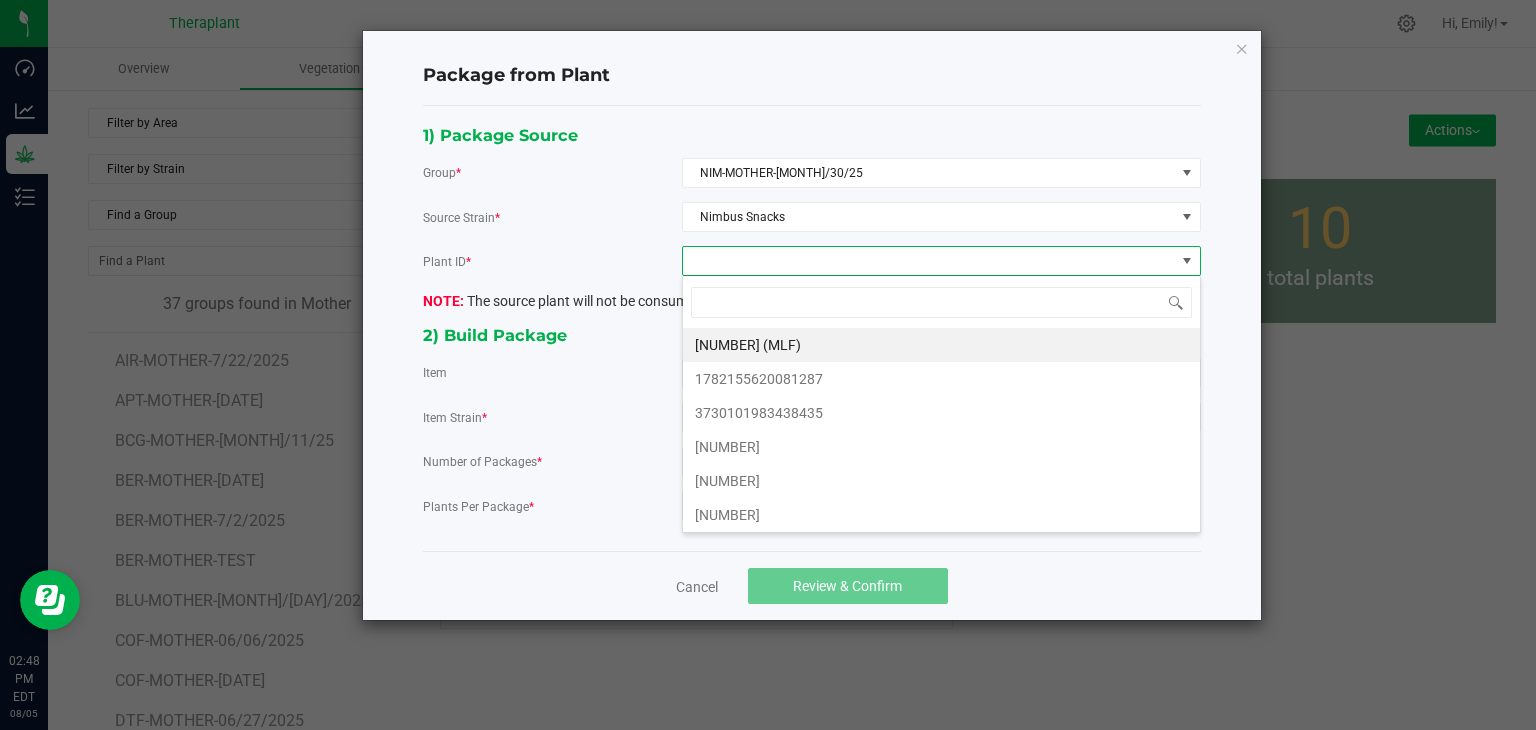 scroll, scrollTop: 99970, scrollLeft: 99480, axis: both 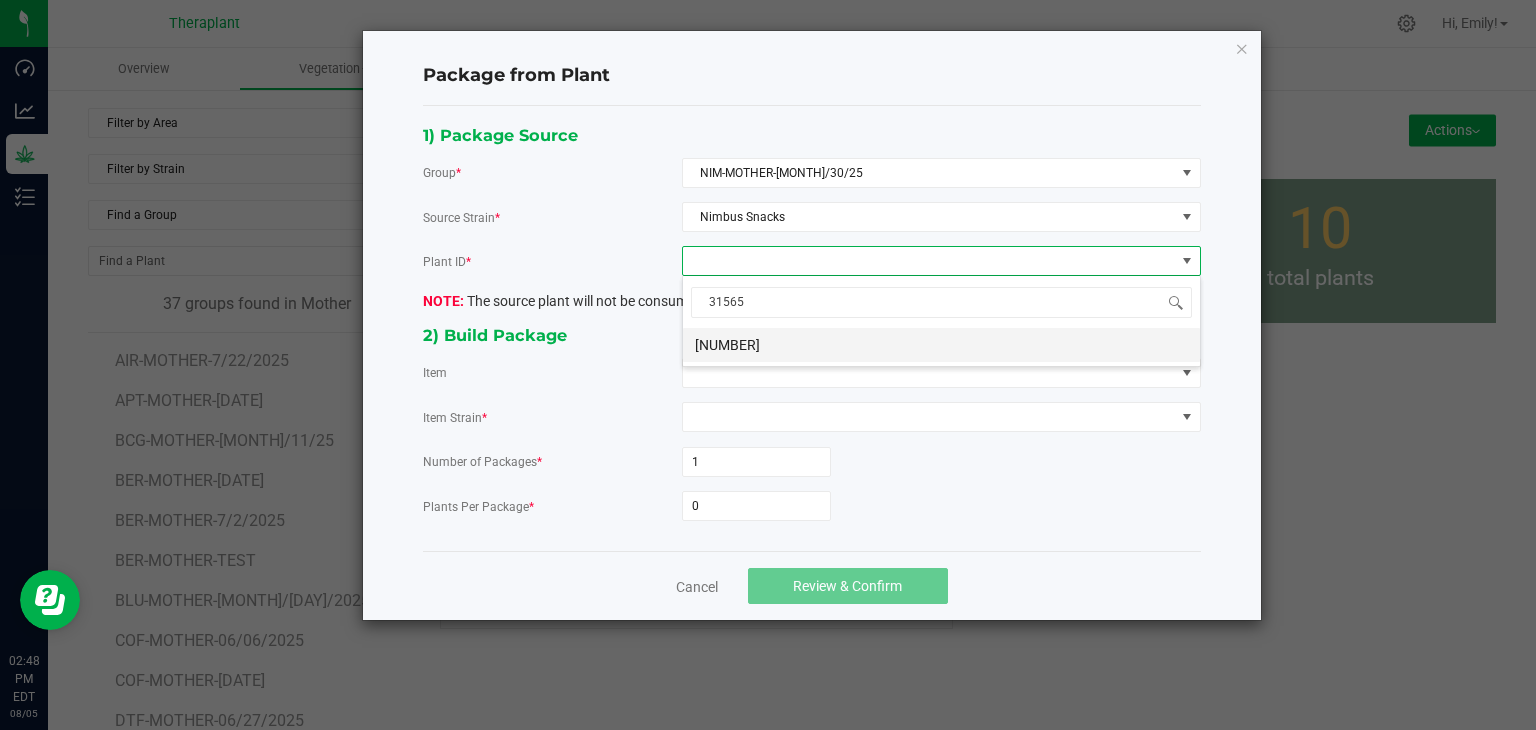 click on "[NUMBER]" at bounding box center [941, 345] 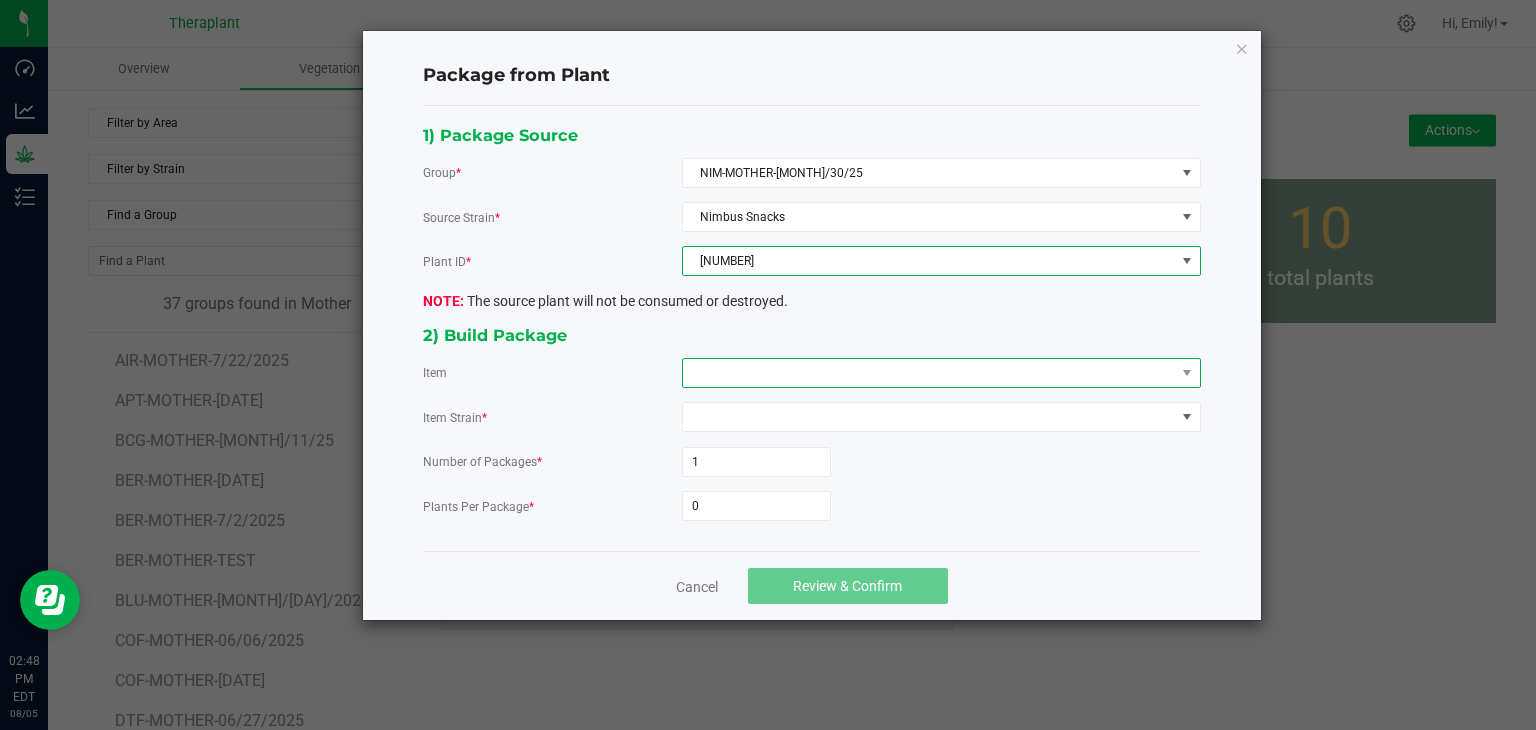click at bounding box center [929, 373] 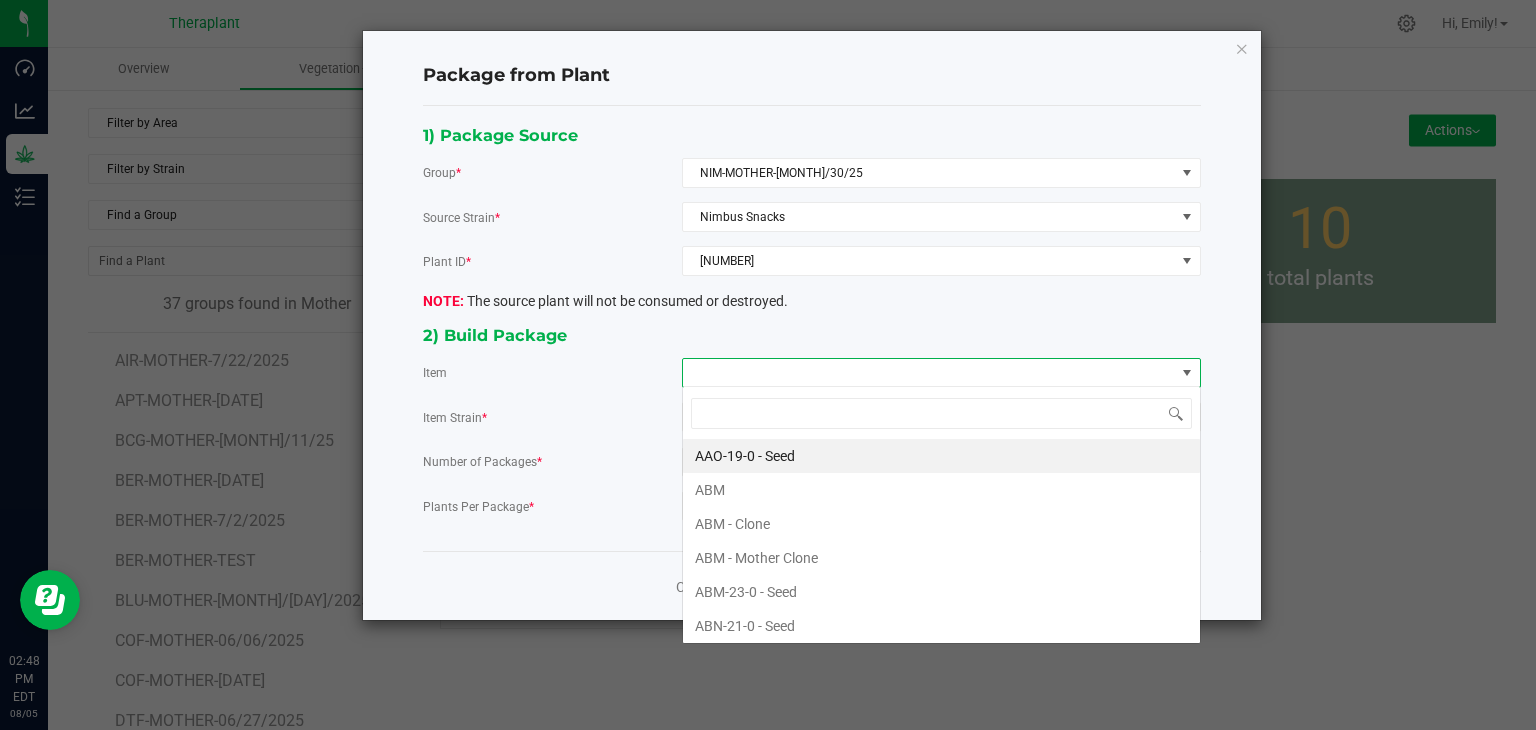 scroll, scrollTop: 99970, scrollLeft: 99480, axis: both 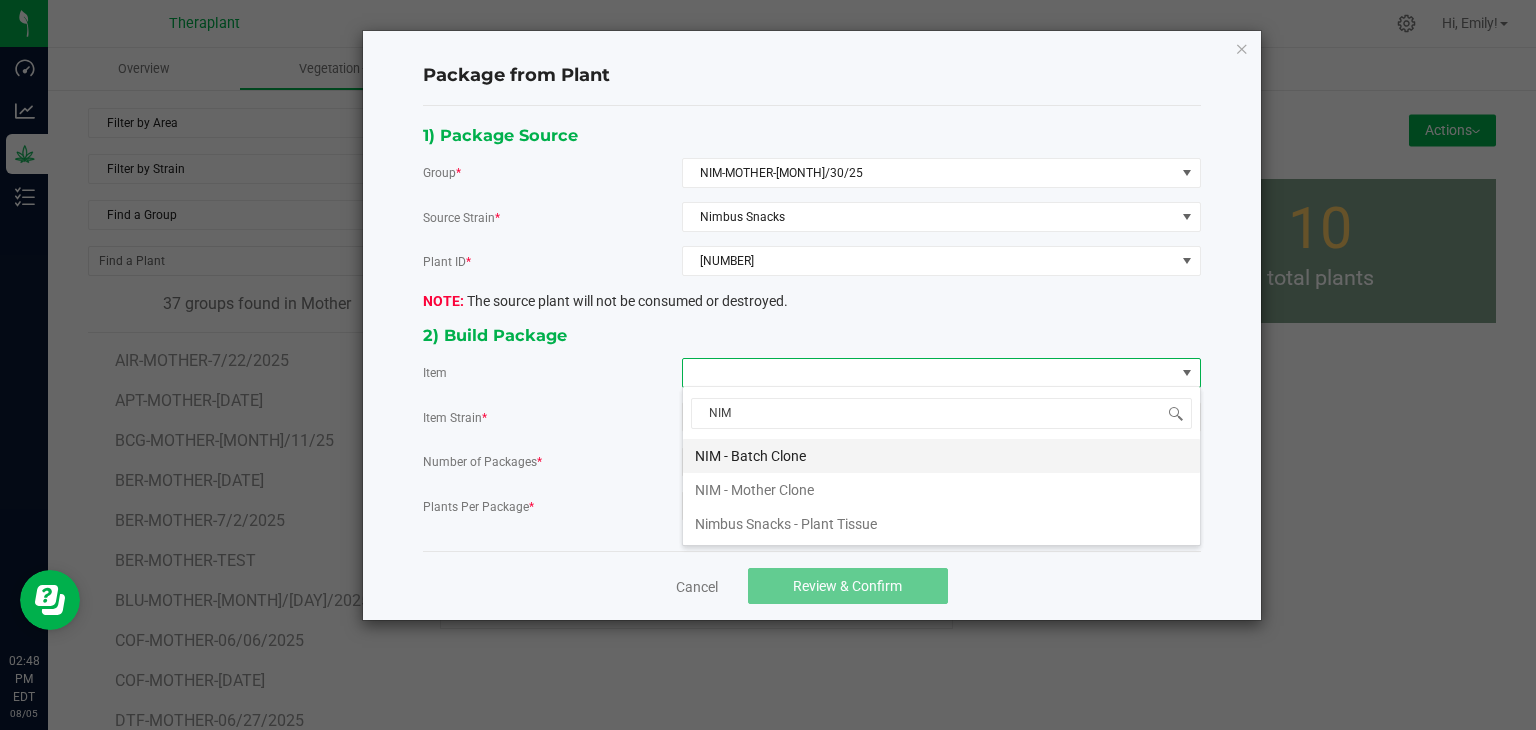 click on "NIM - Batch Clone" at bounding box center (941, 456) 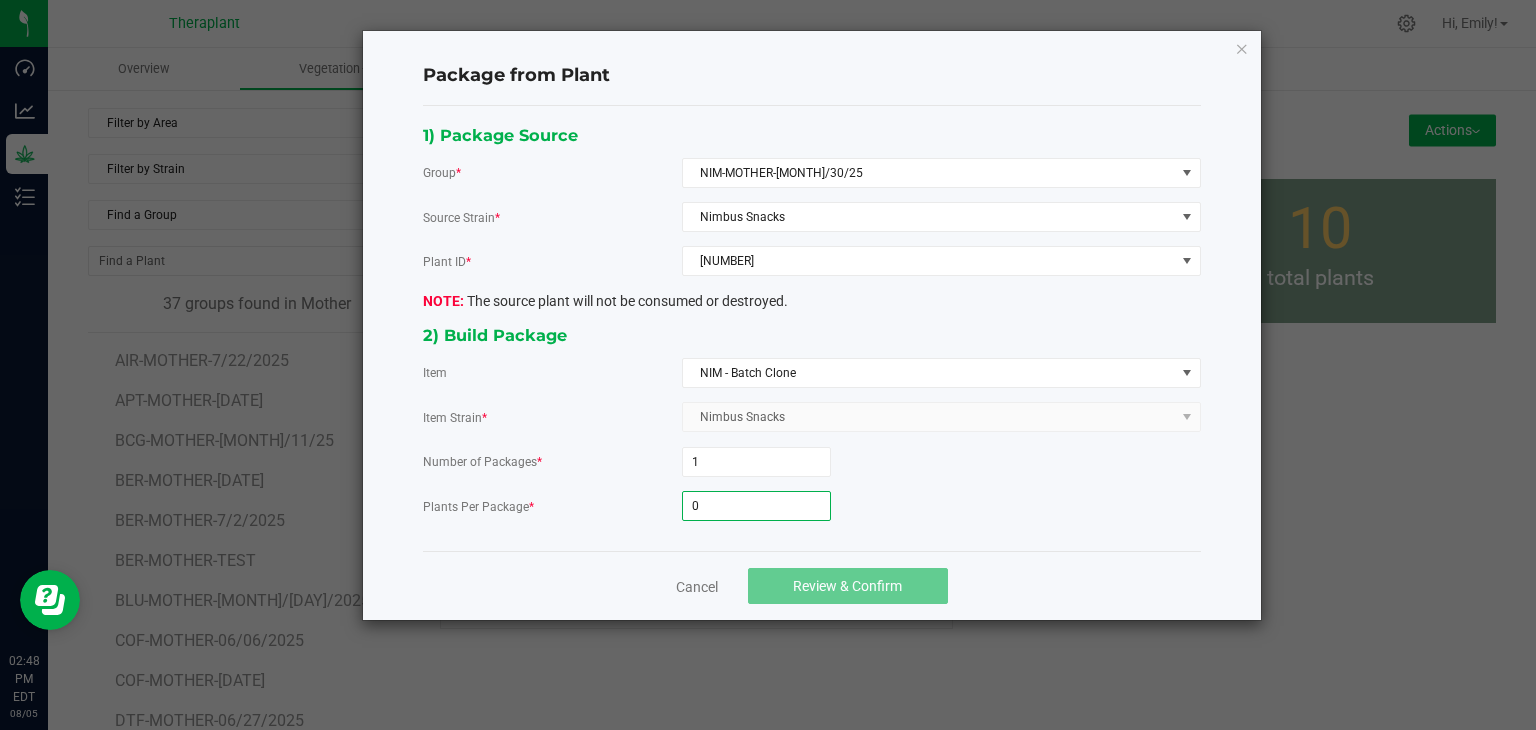 click on "0" at bounding box center [756, 506] 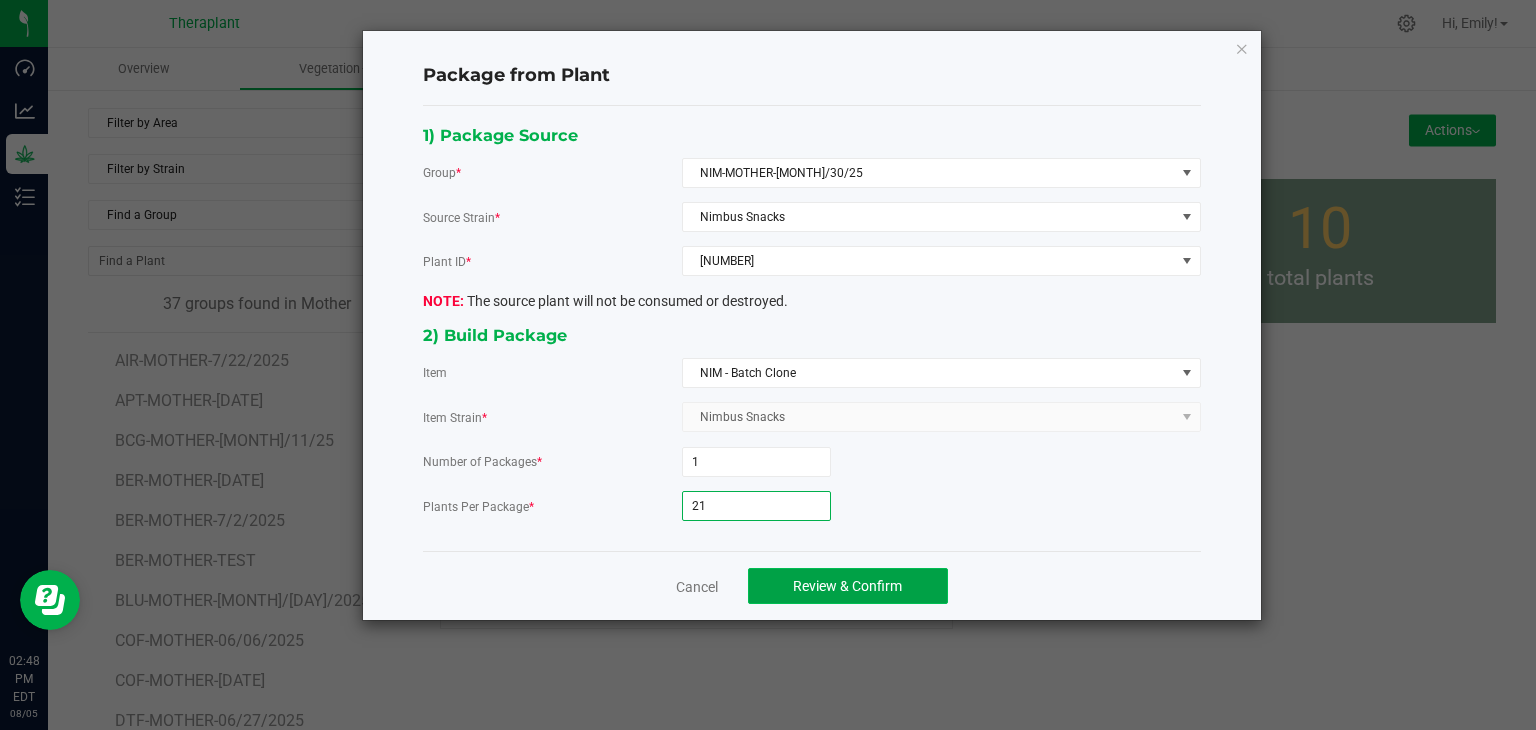click on "Review & Confirm" 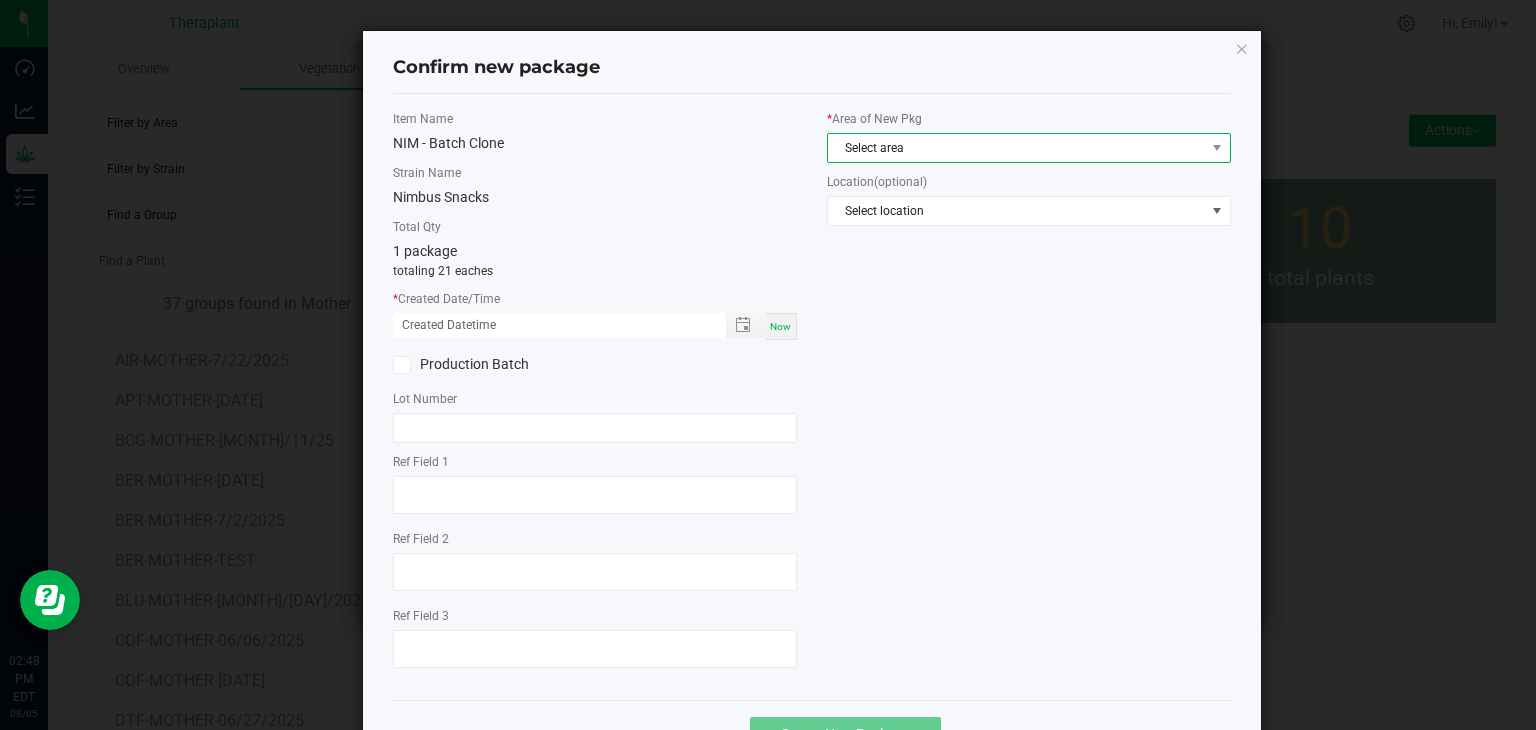 click on "Select area" at bounding box center (1016, 148) 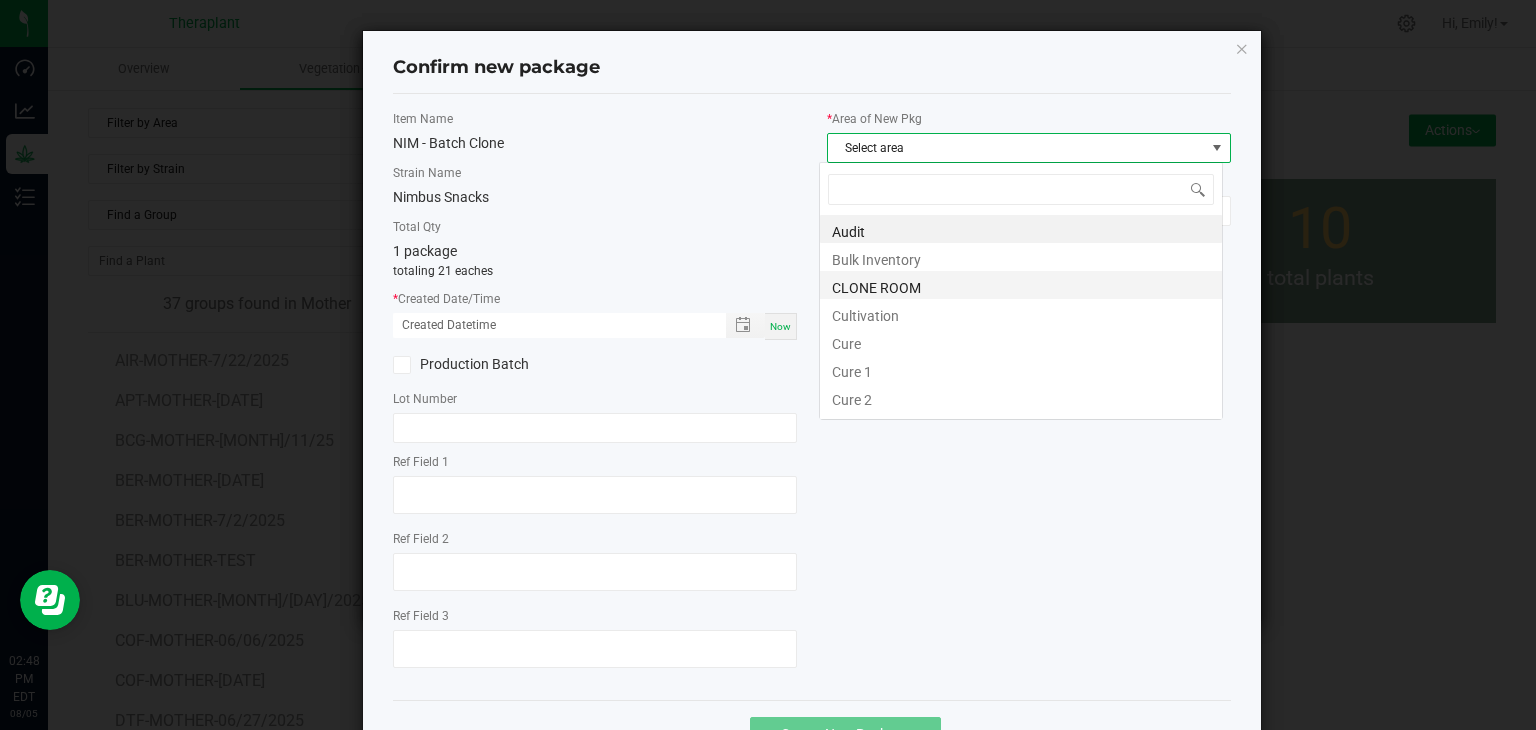 scroll, scrollTop: 99970, scrollLeft: 99596, axis: both 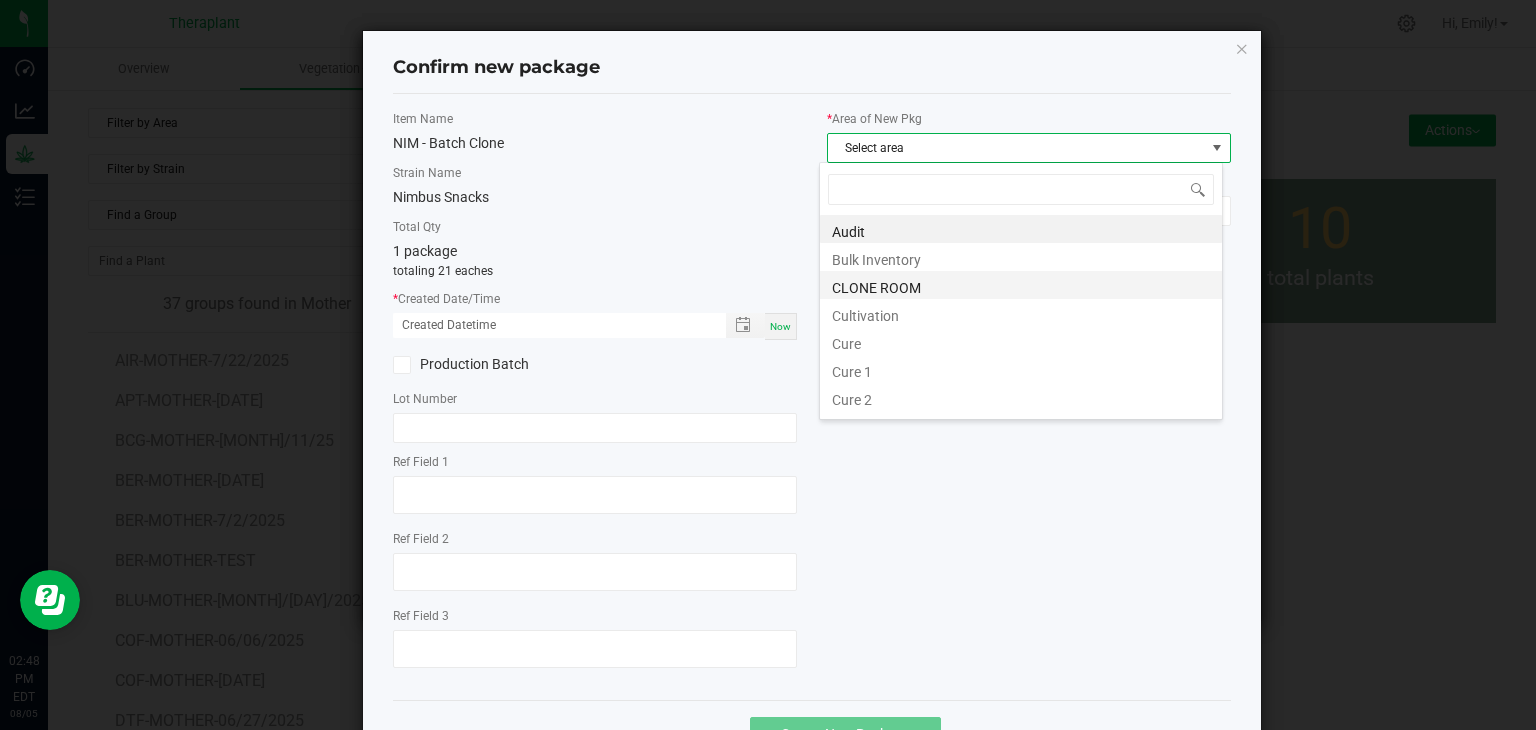 click on "CLONE ROOM" at bounding box center (1021, 285) 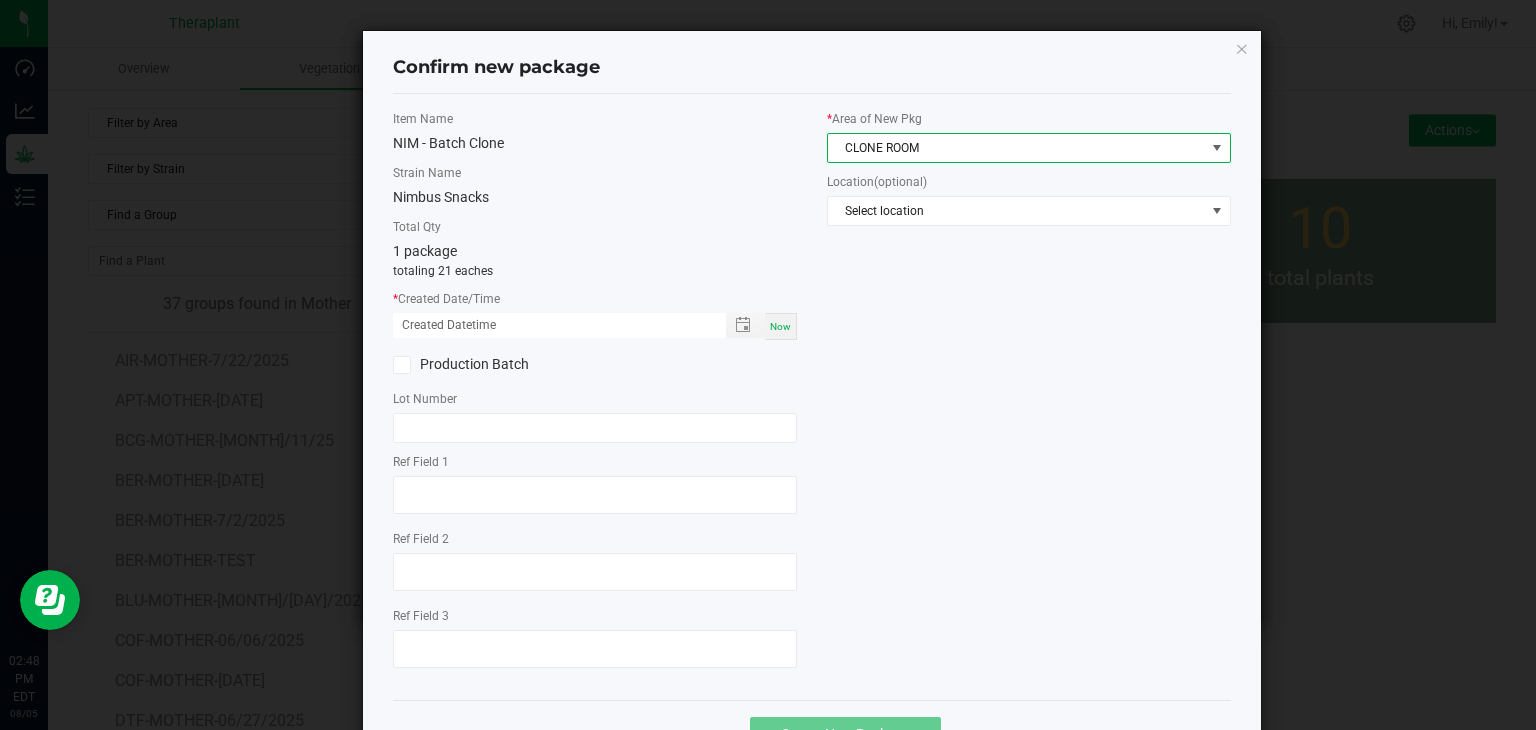 click on "Now" at bounding box center [780, 326] 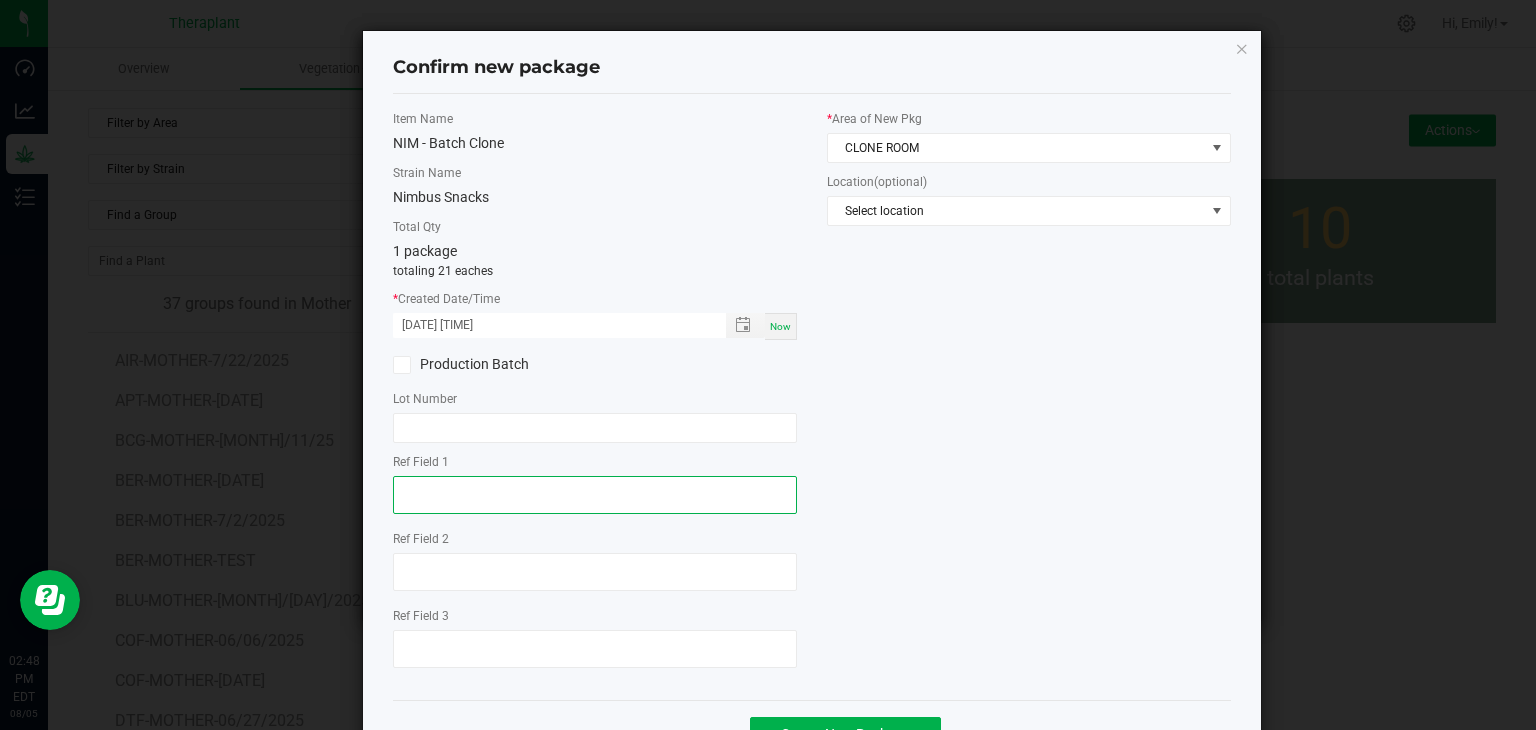 click 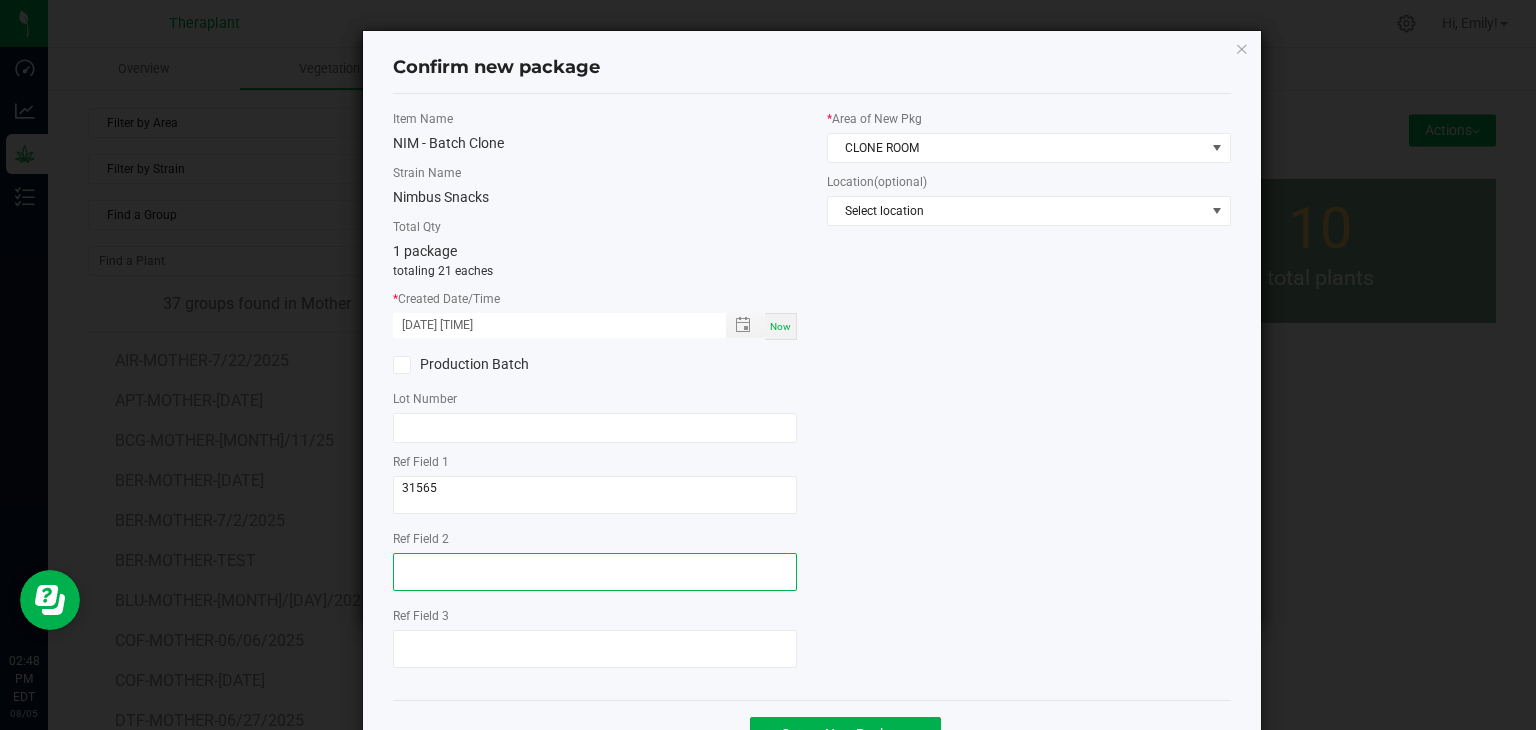 click at bounding box center (595, 572) 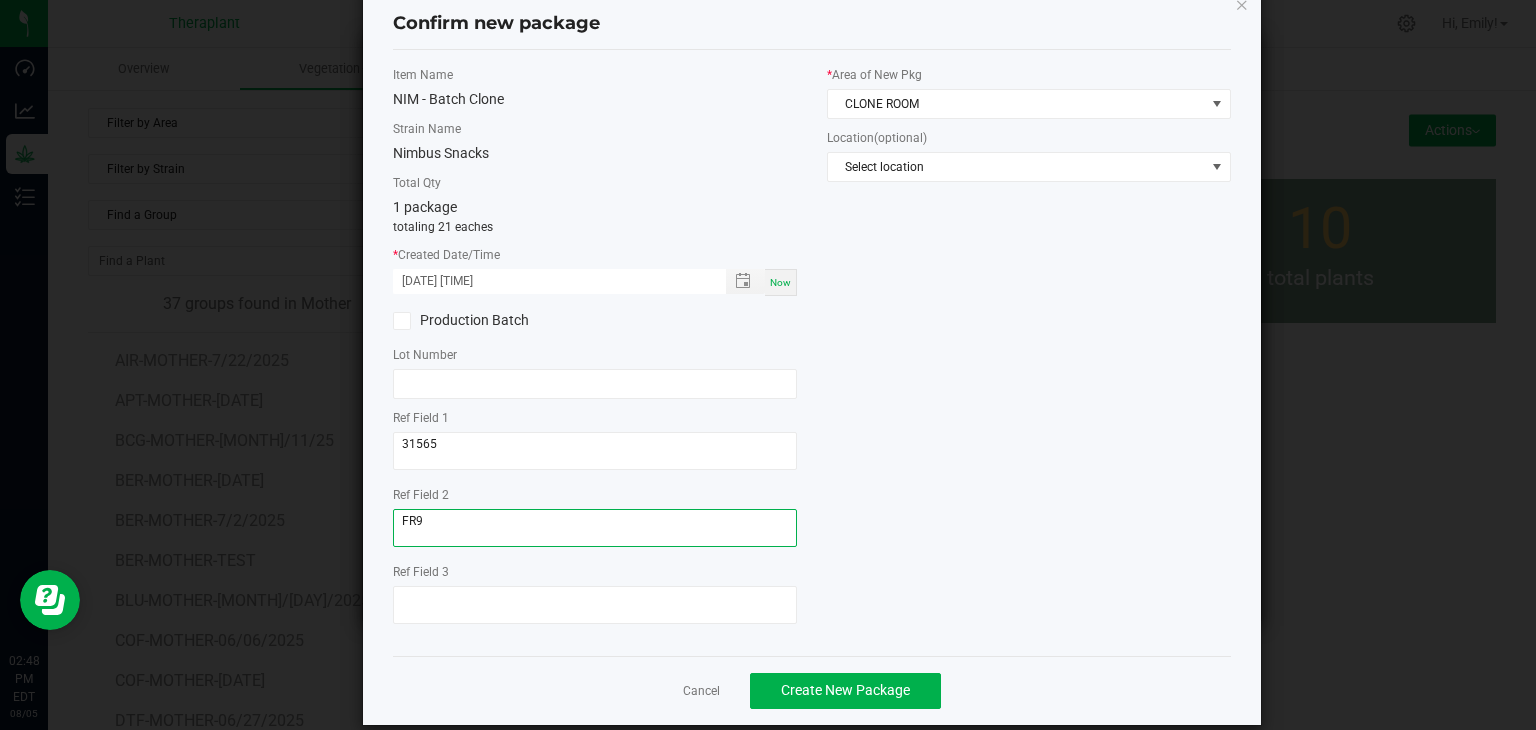 scroll, scrollTop: 69, scrollLeft: 0, axis: vertical 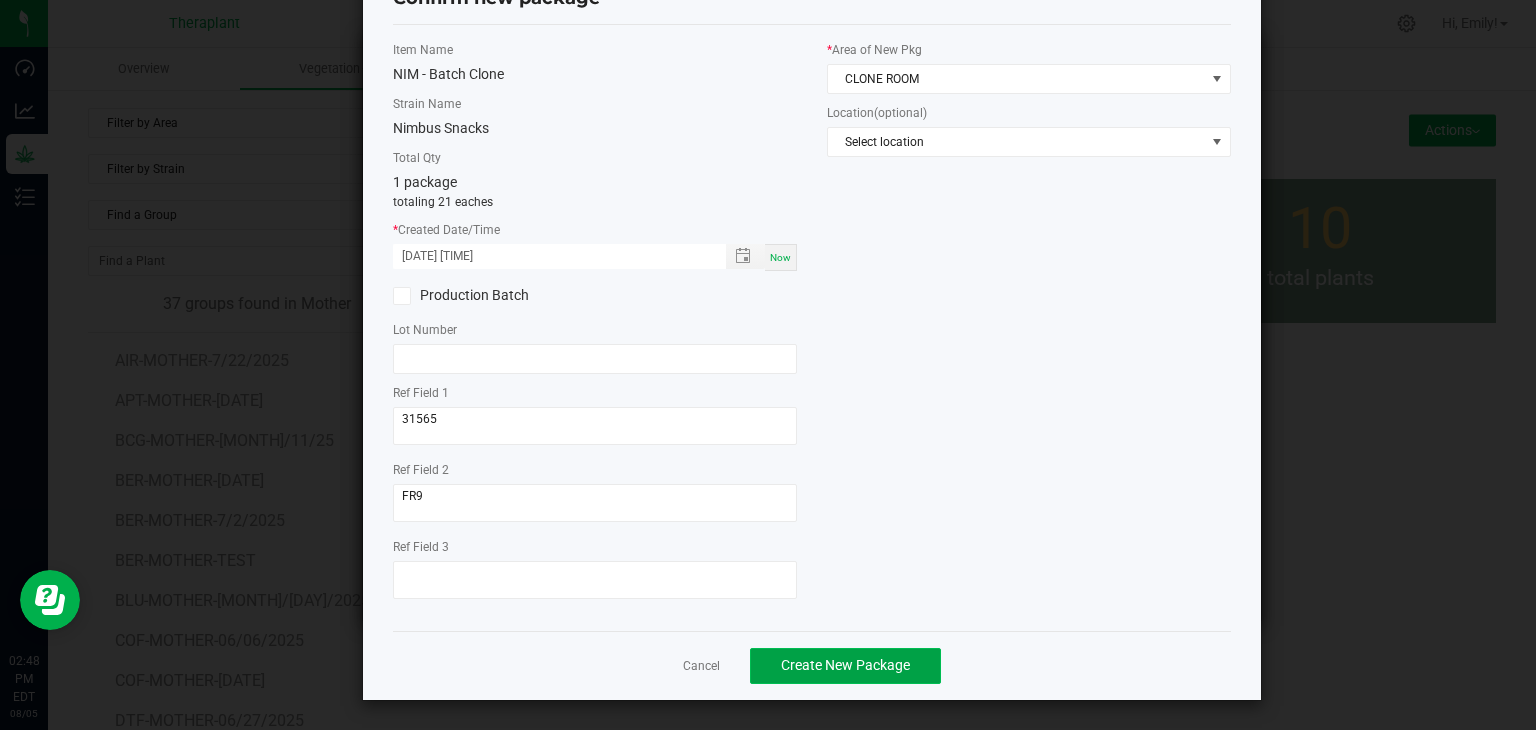 click on "Create New Package" 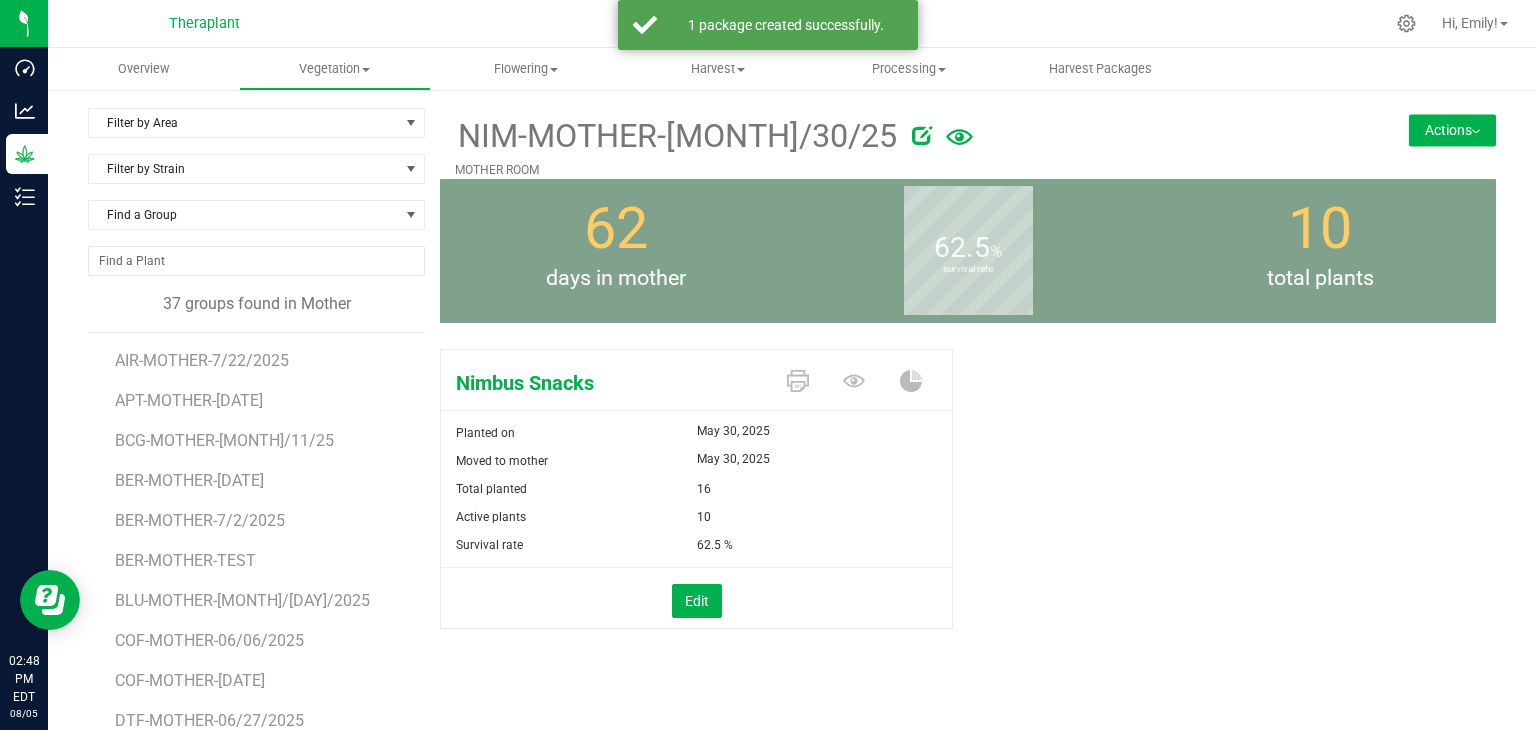 click on "Actions" at bounding box center [1452, 130] 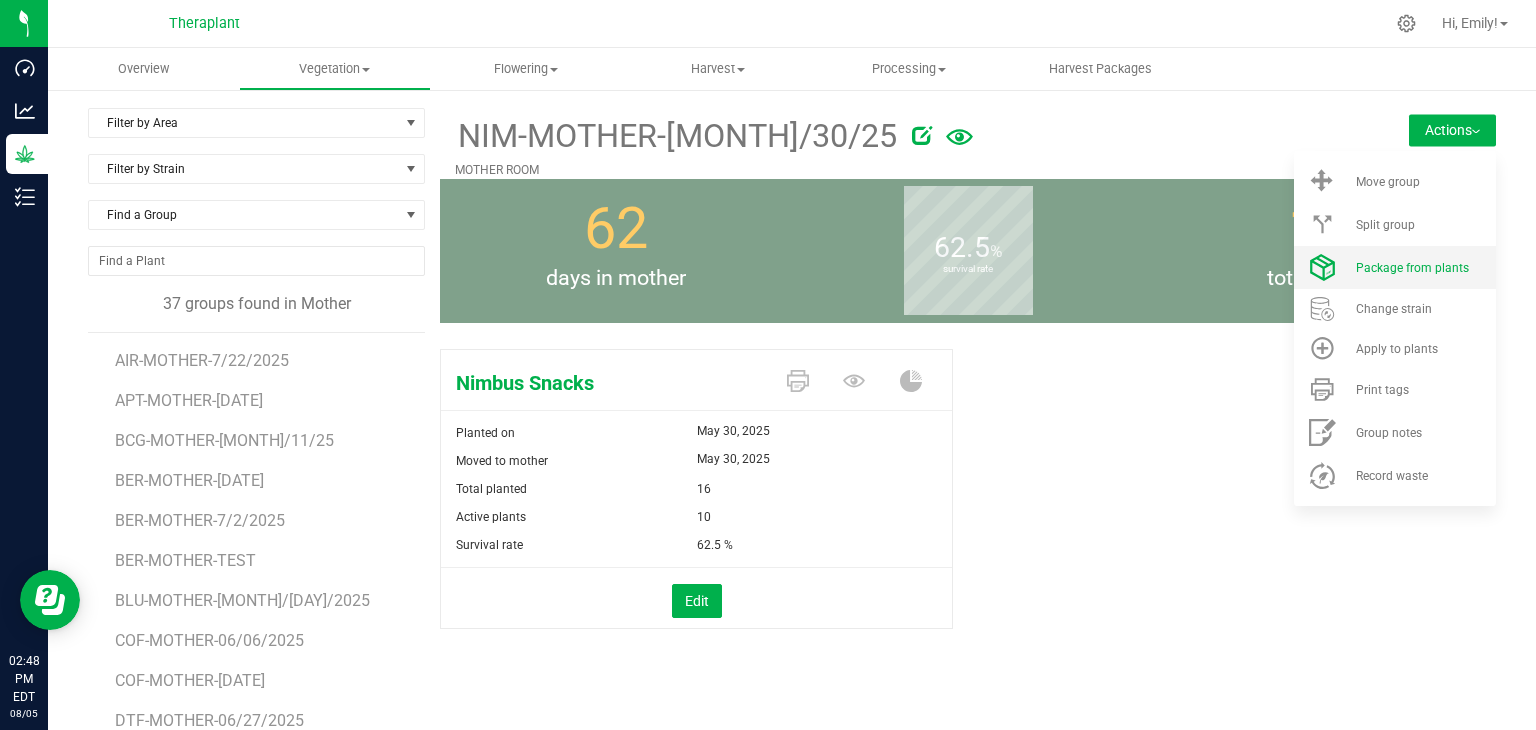 click on "Package from plants" at bounding box center (1395, 267) 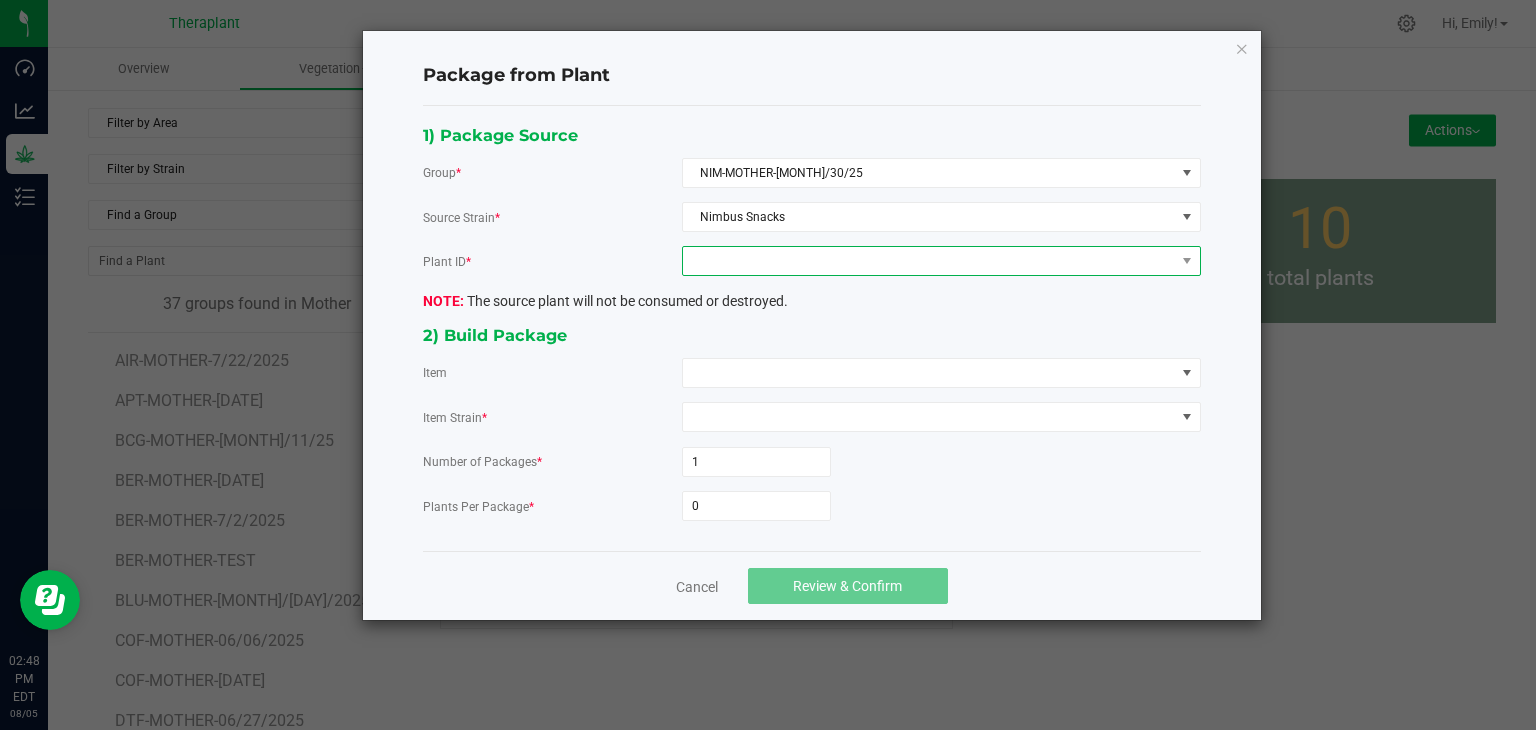 click at bounding box center [929, 261] 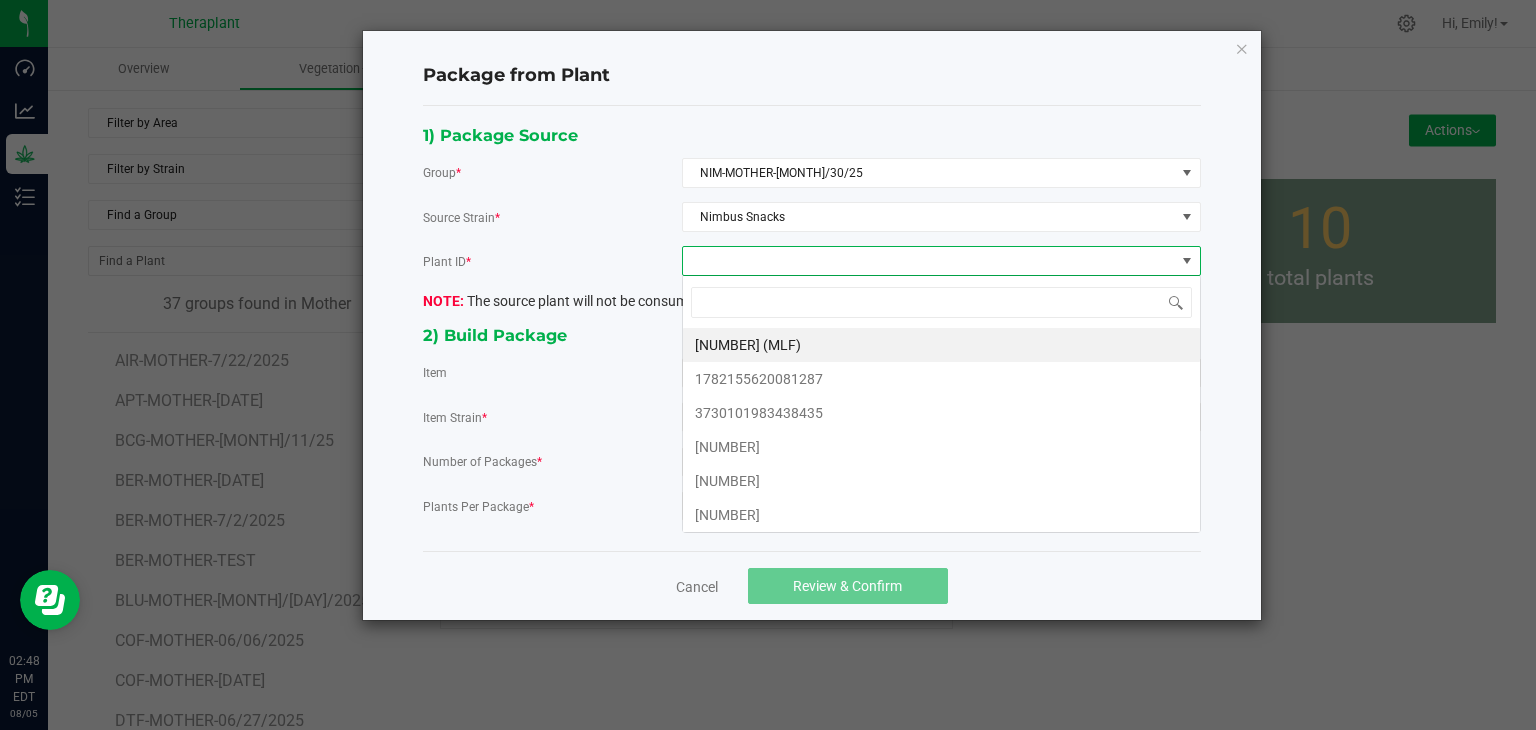 scroll, scrollTop: 99970, scrollLeft: 99480, axis: both 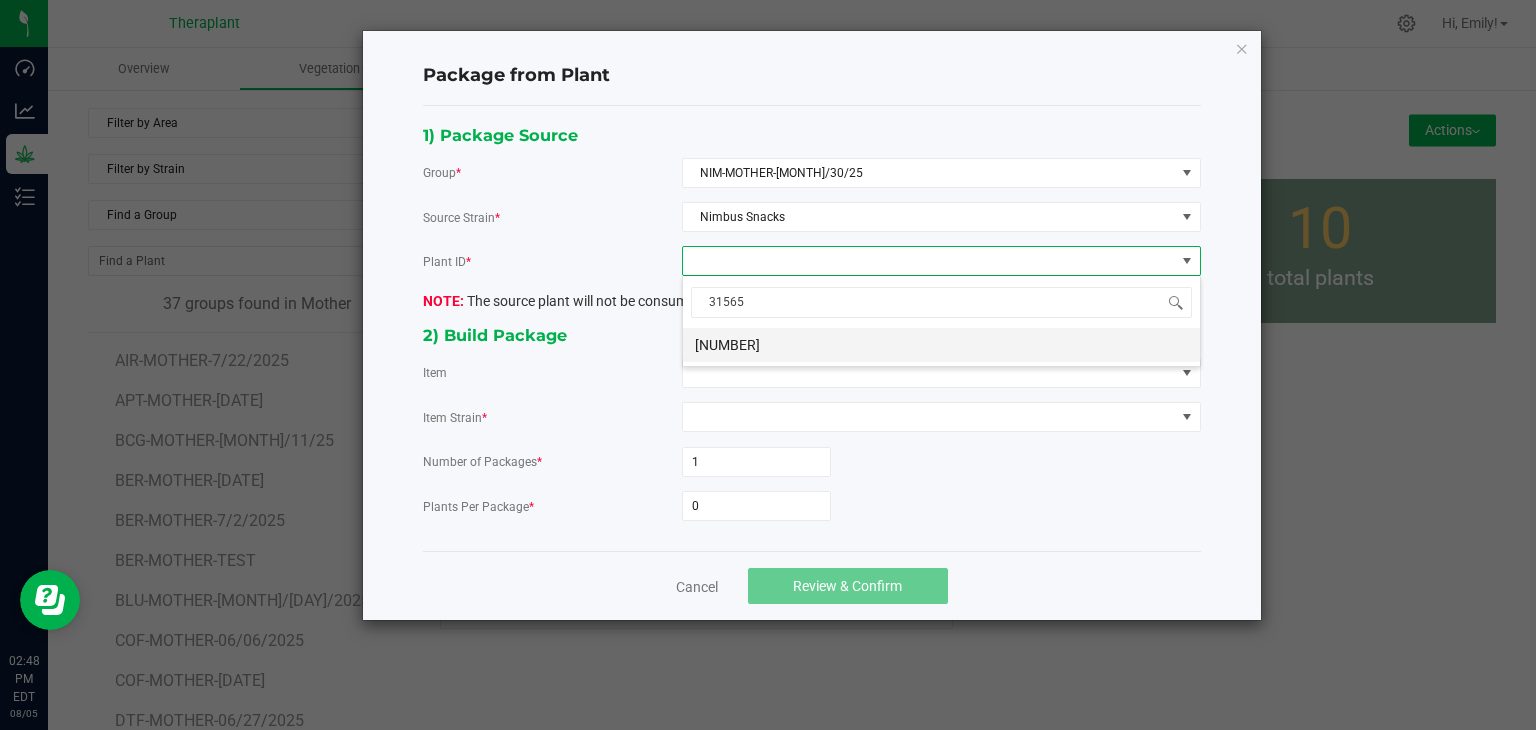 click on "[NUMBER]" at bounding box center (941, 345) 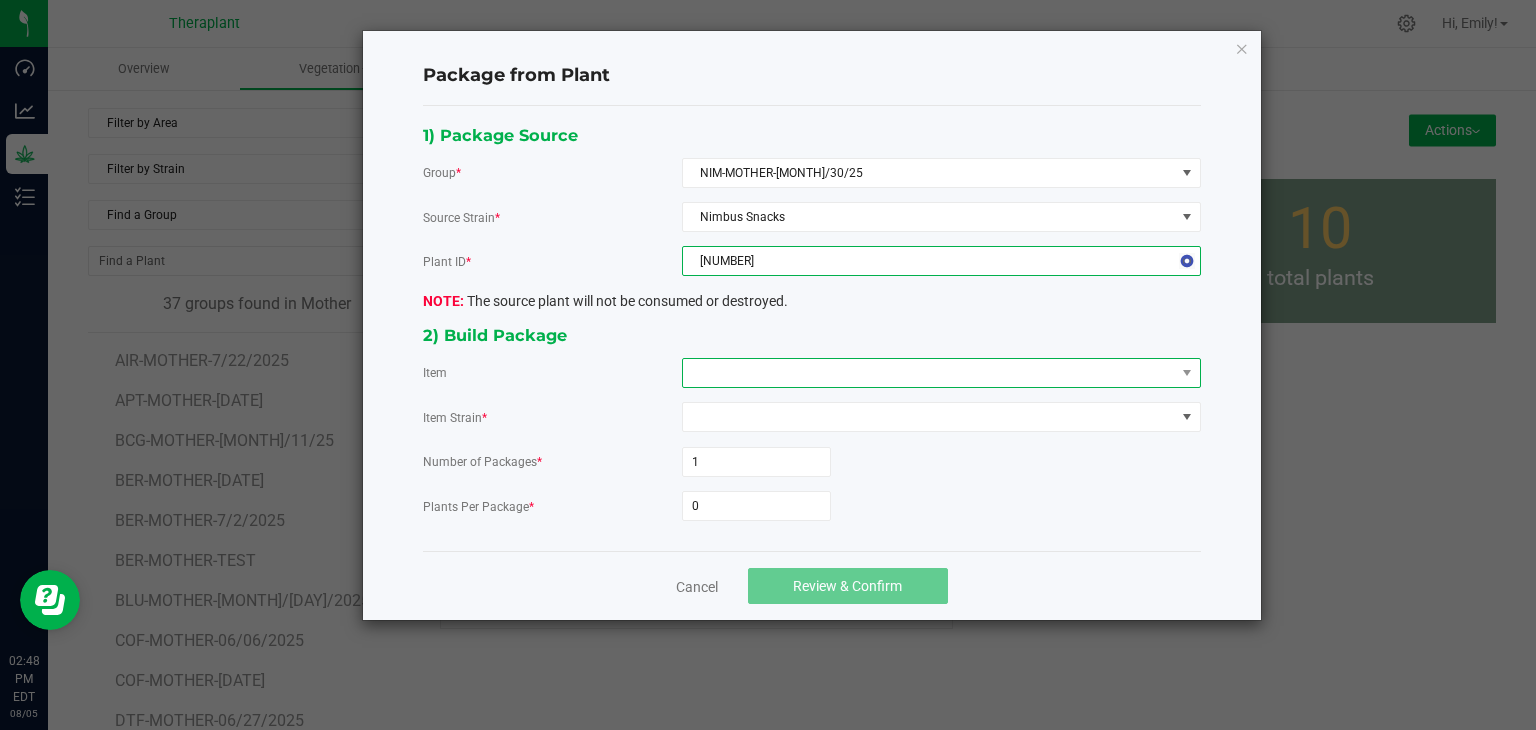 click at bounding box center (929, 373) 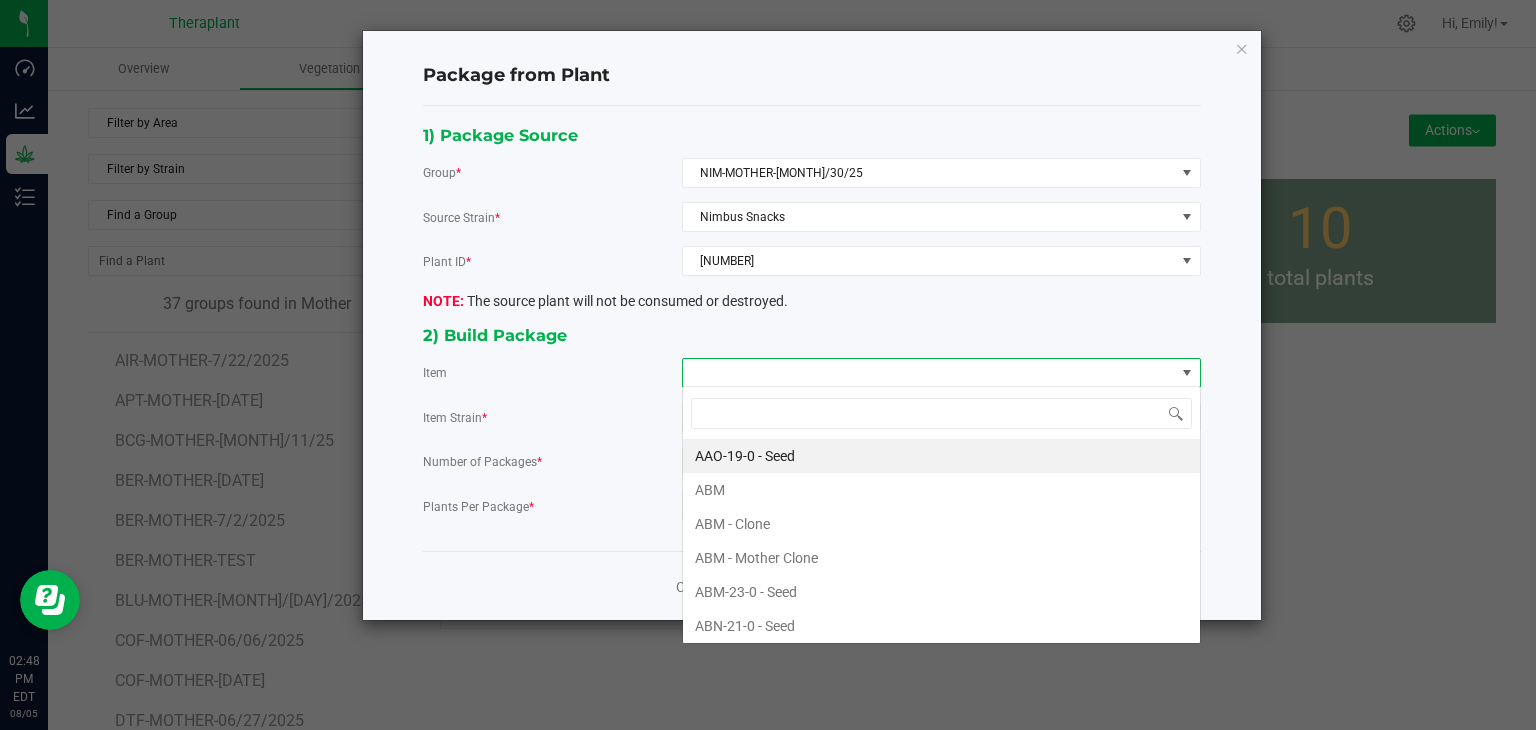 scroll, scrollTop: 99970, scrollLeft: 99480, axis: both 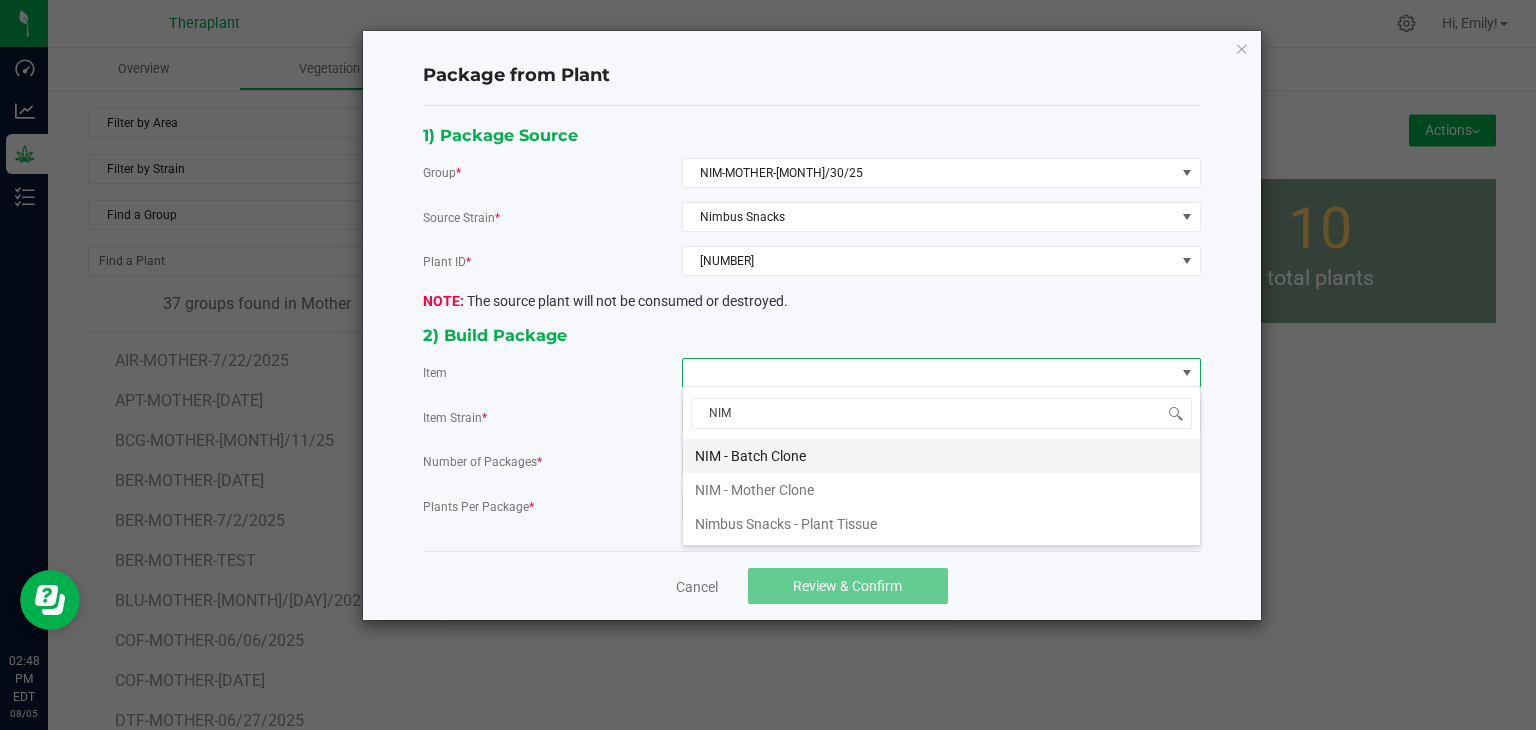 click on "NIM - Batch Clone" at bounding box center (941, 456) 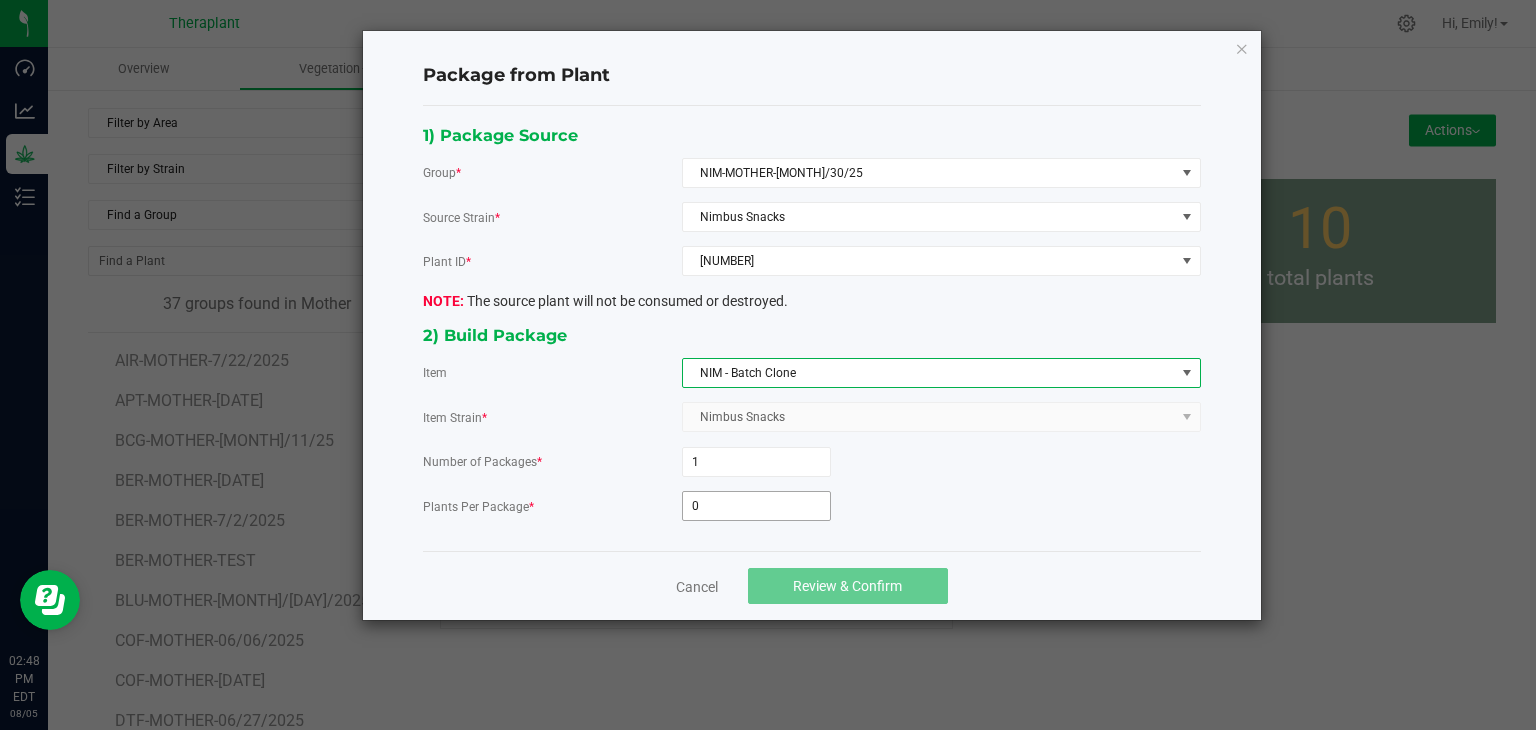 click on "0" at bounding box center (756, 506) 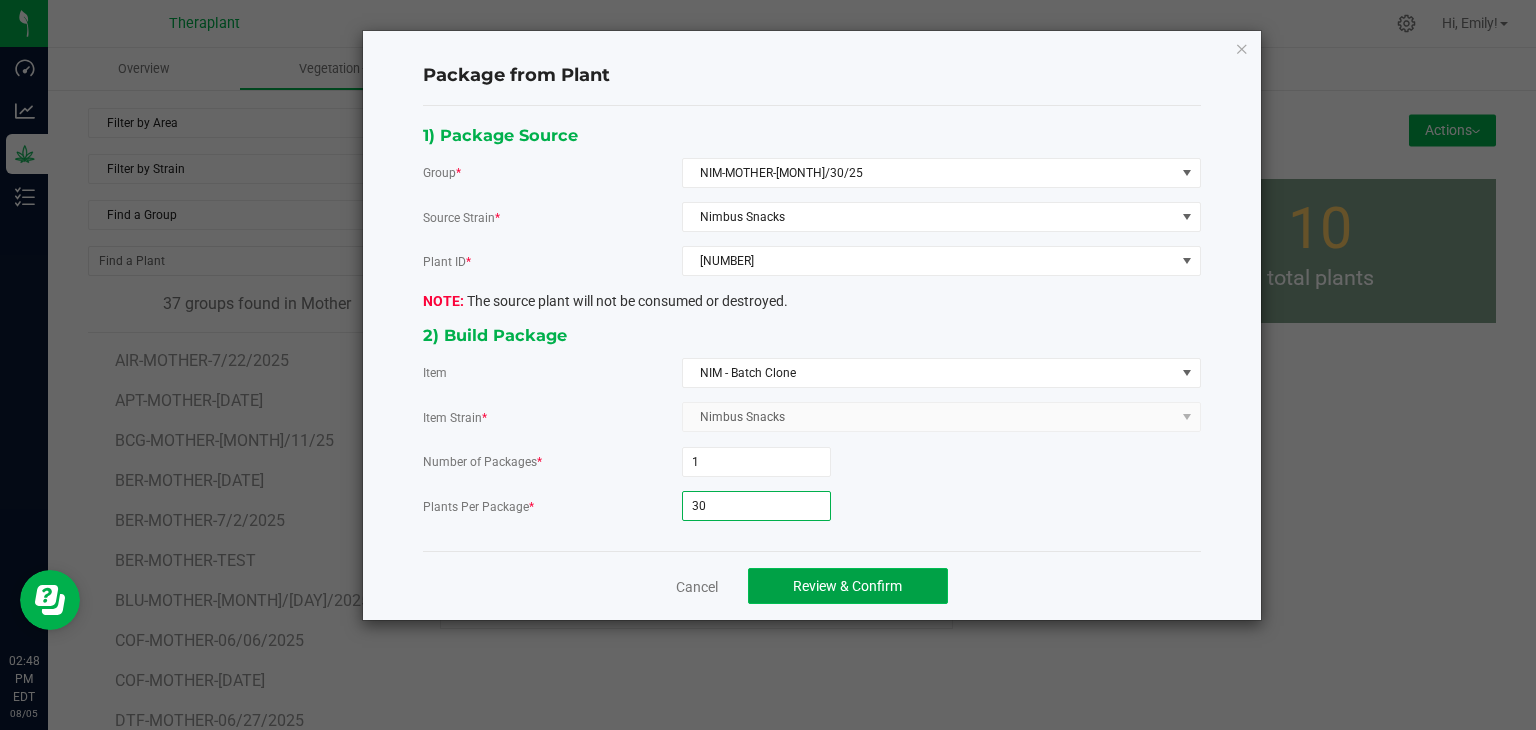 click on "Review & Confirm" 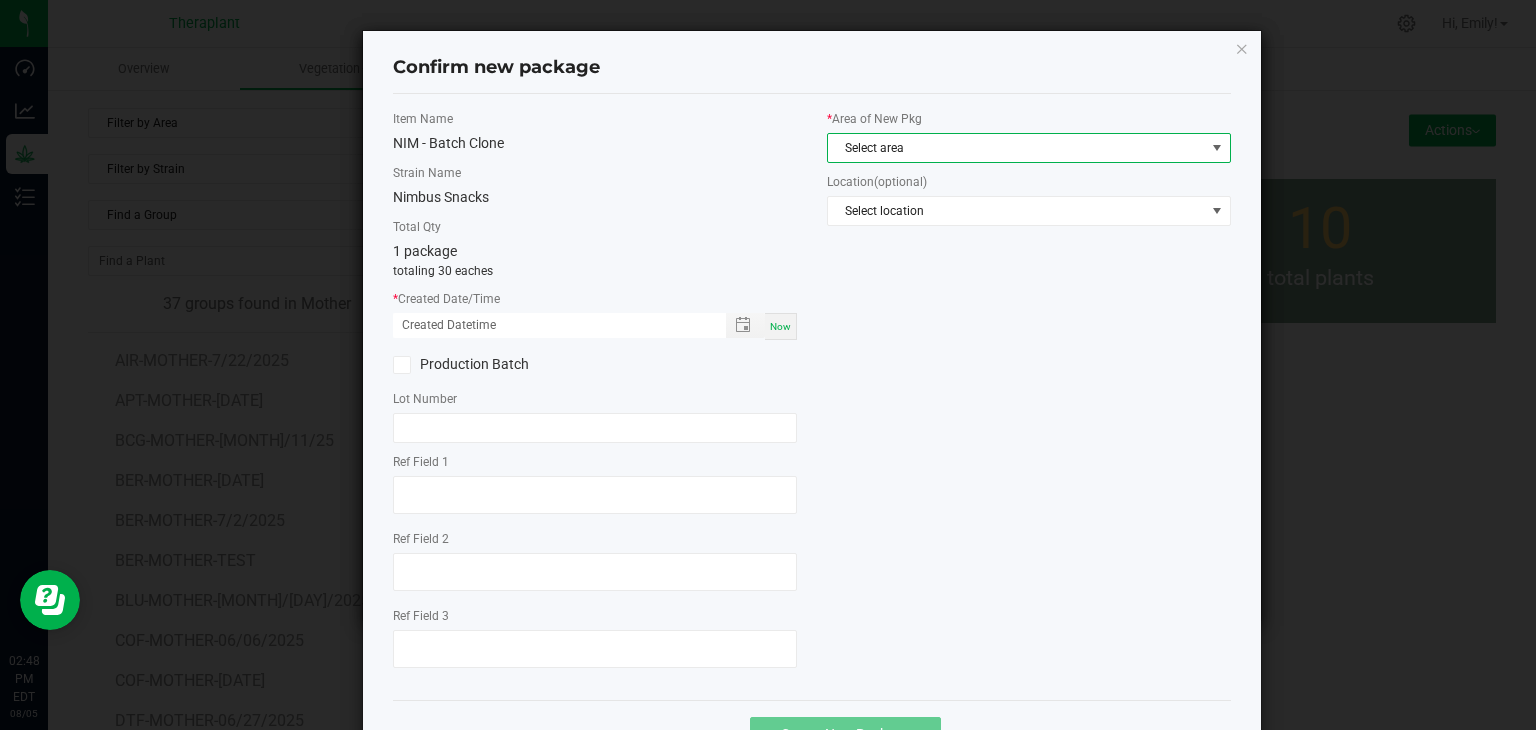 click on "Select area" at bounding box center (1016, 148) 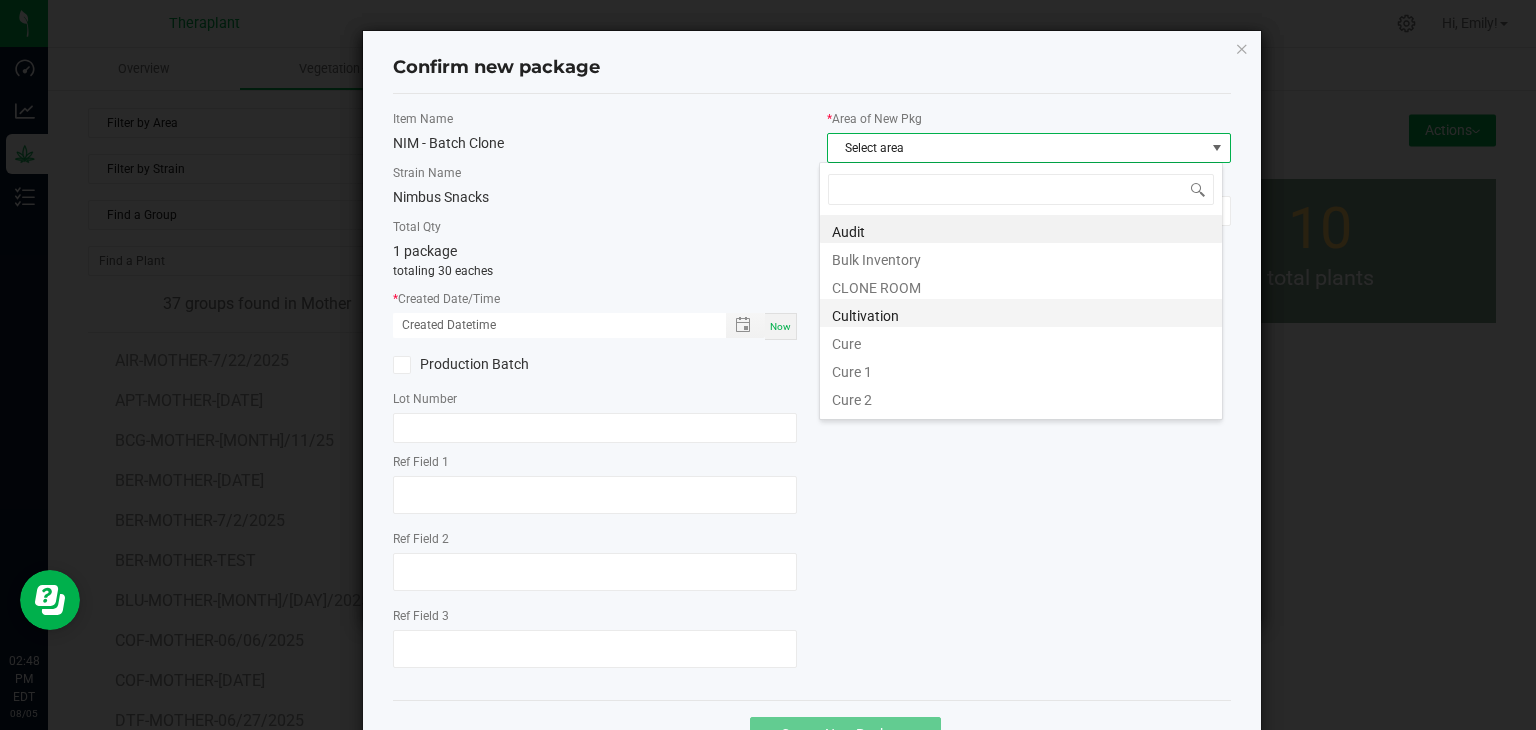 scroll, scrollTop: 99970, scrollLeft: 99596, axis: both 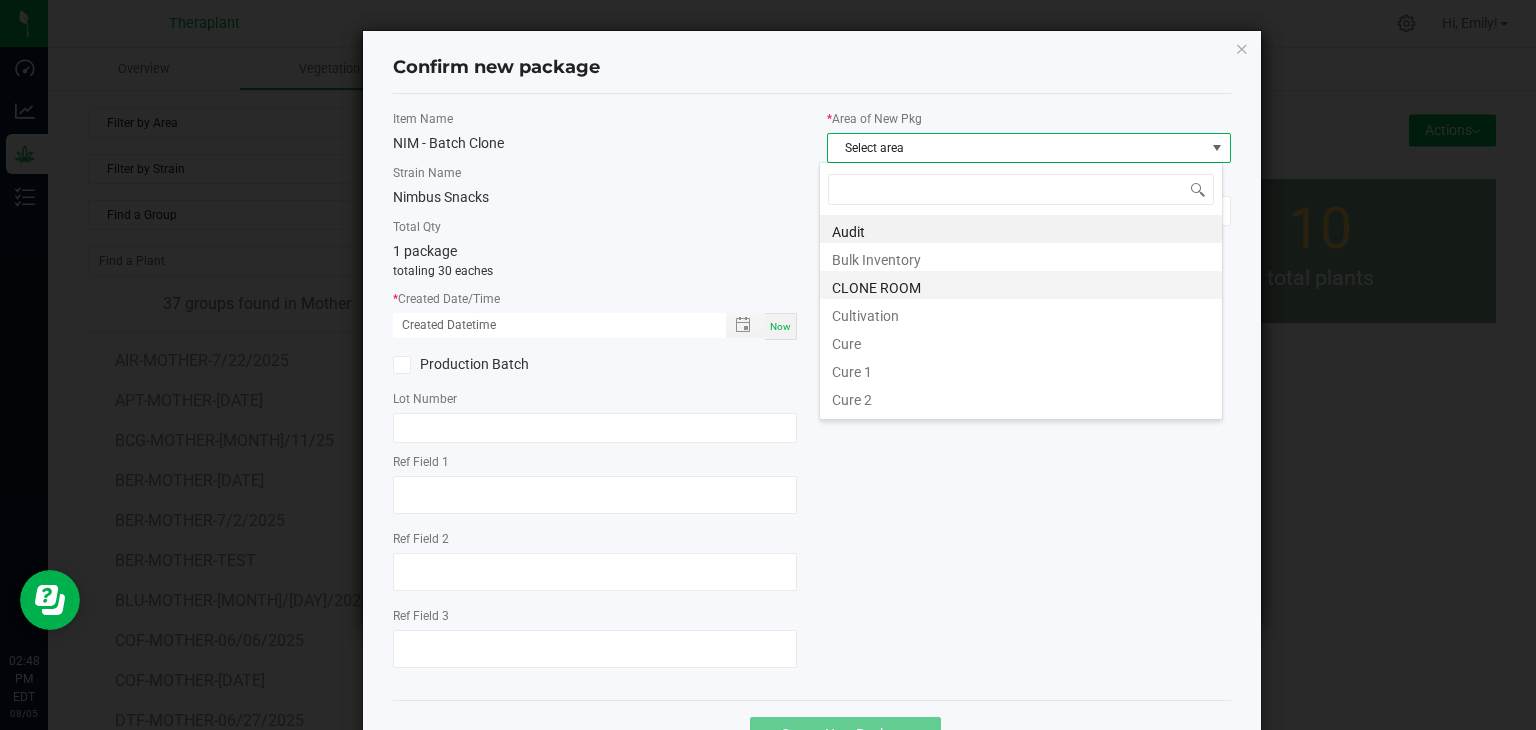 click on "CLONE ROOM" at bounding box center [1021, 285] 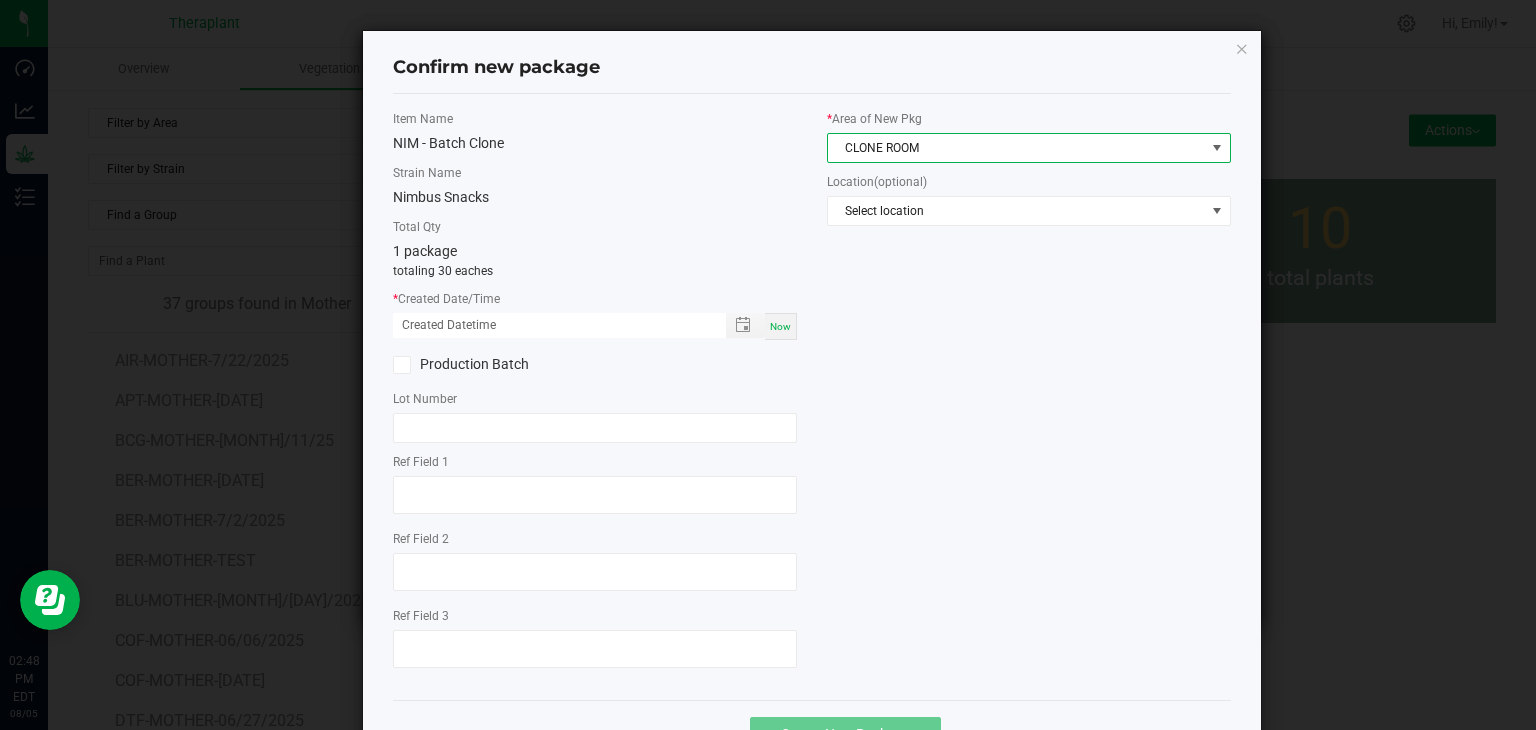 click on "Now" at bounding box center [780, 326] 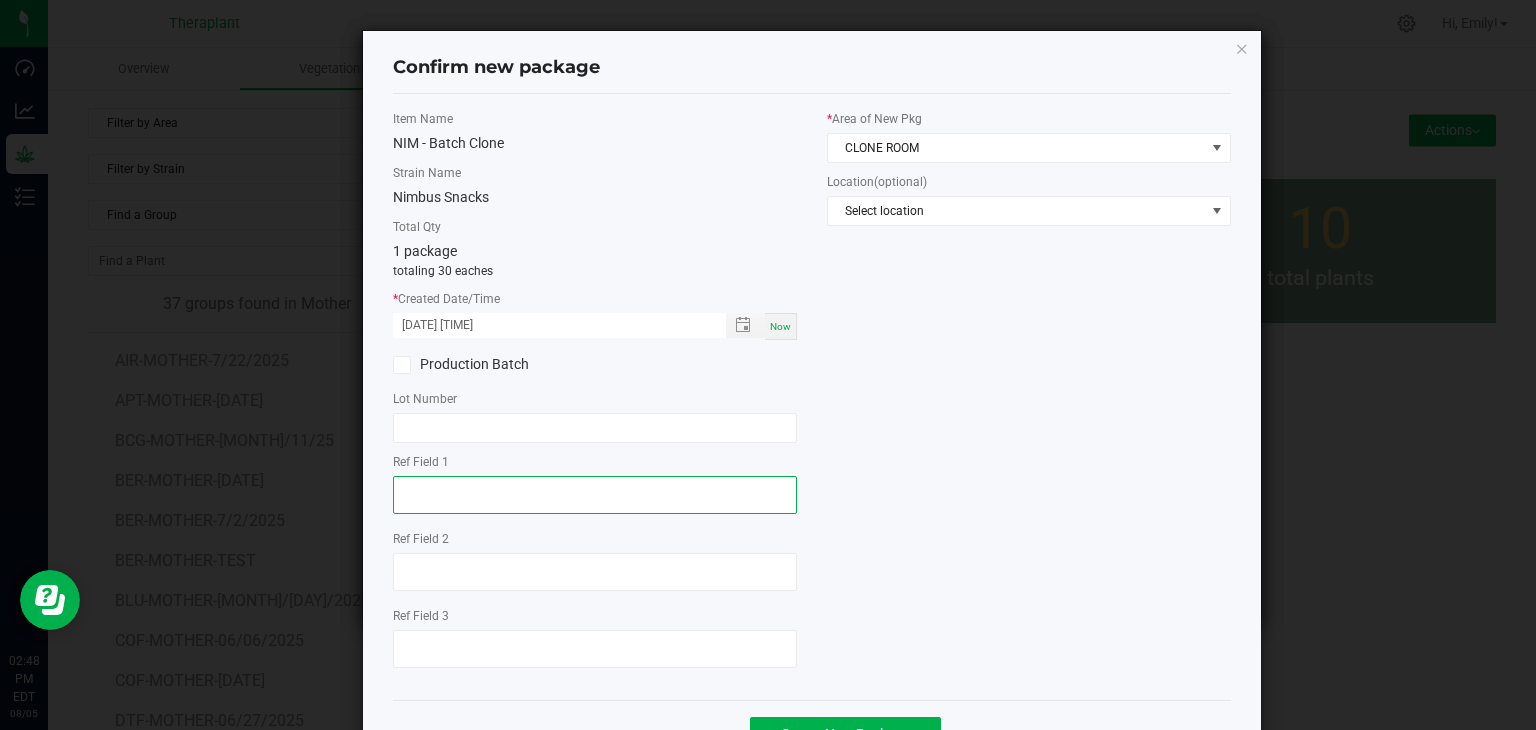 click 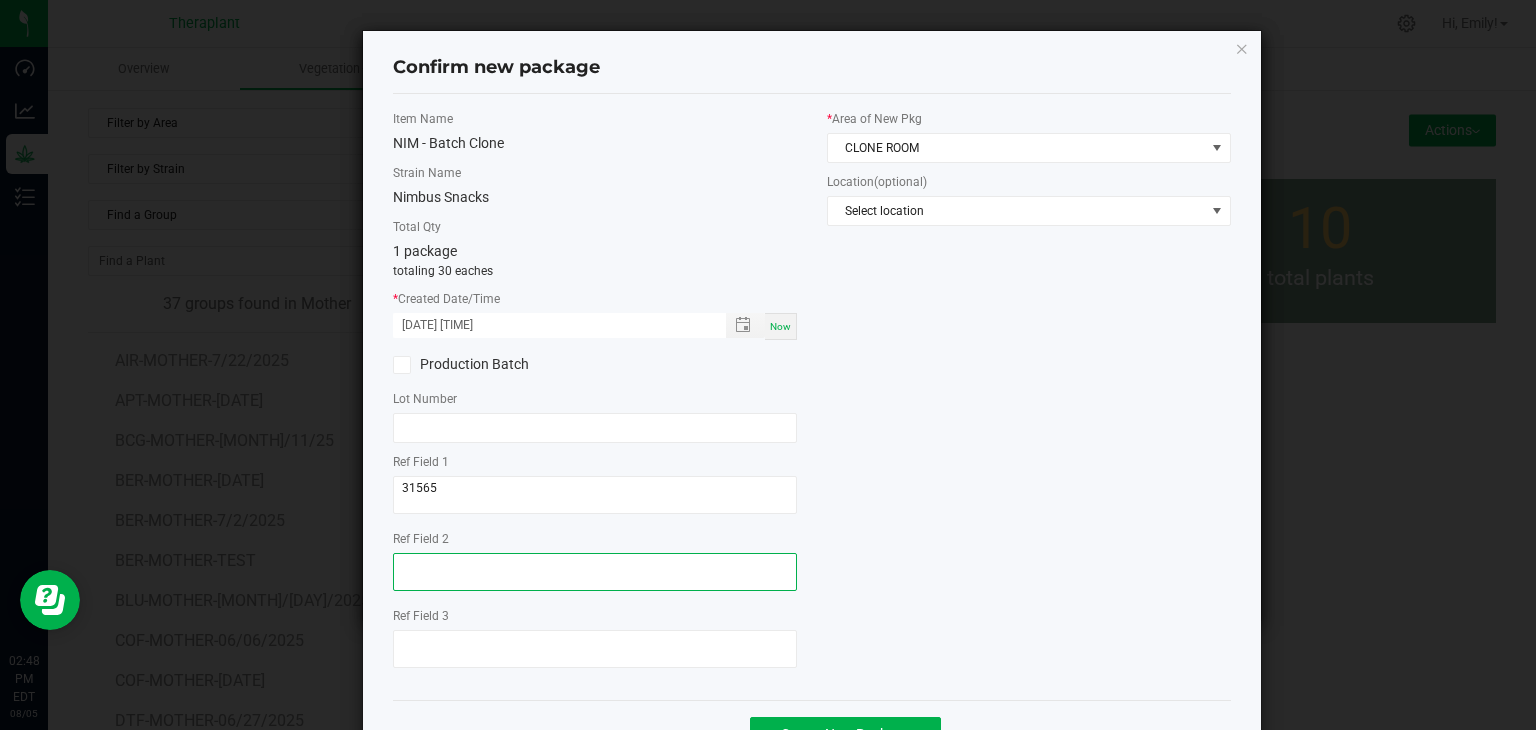 click at bounding box center (595, 572) 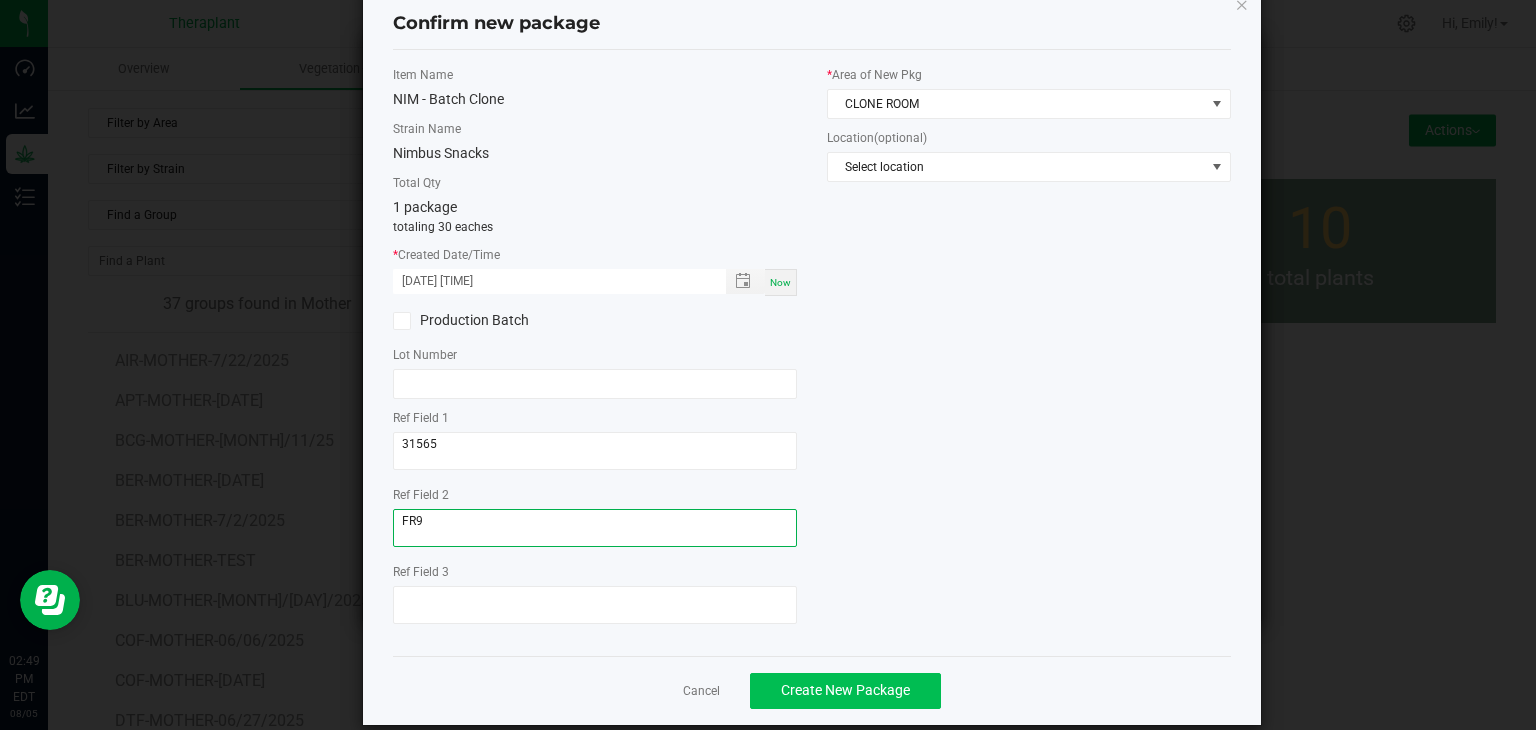scroll, scrollTop: 69, scrollLeft: 0, axis: vertical 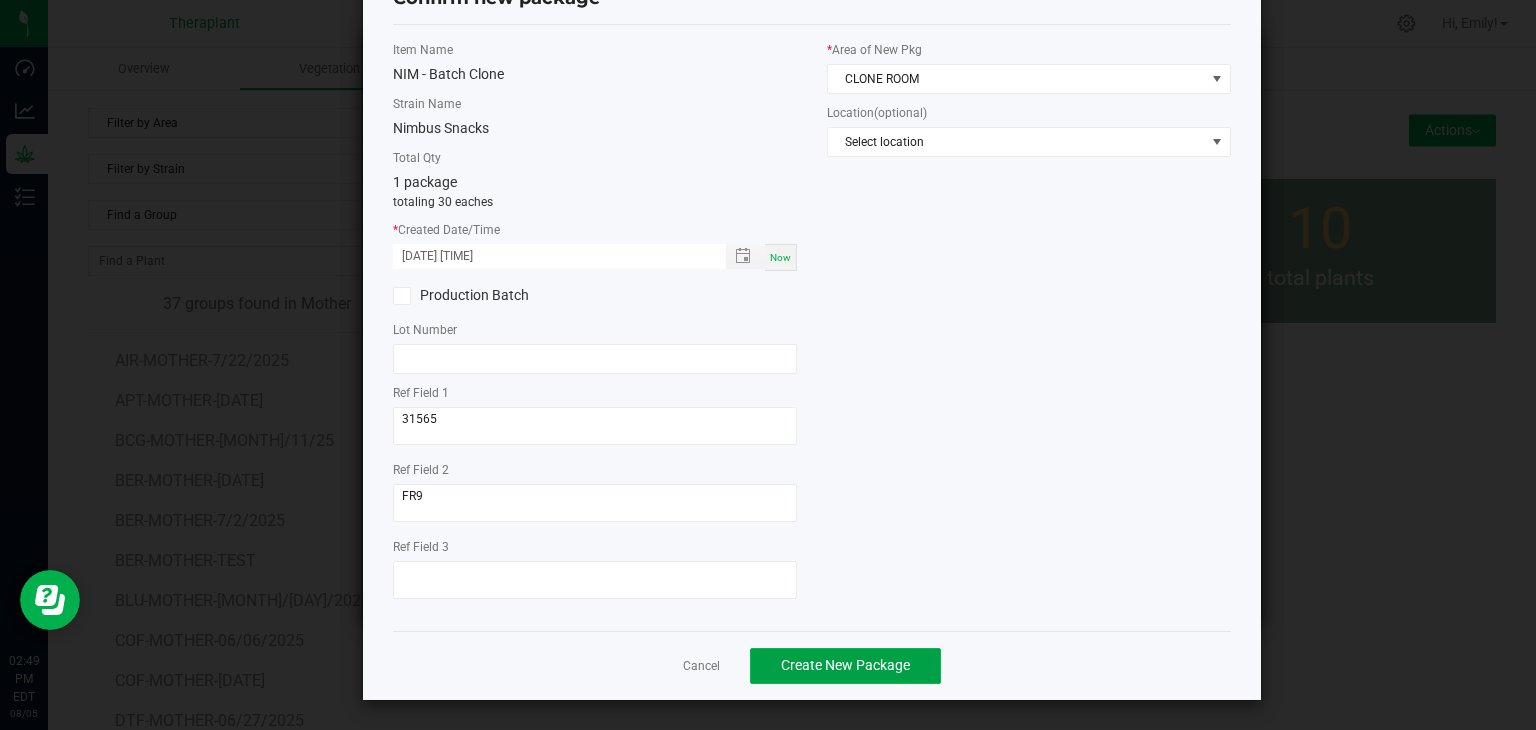 click on "Create New Package" 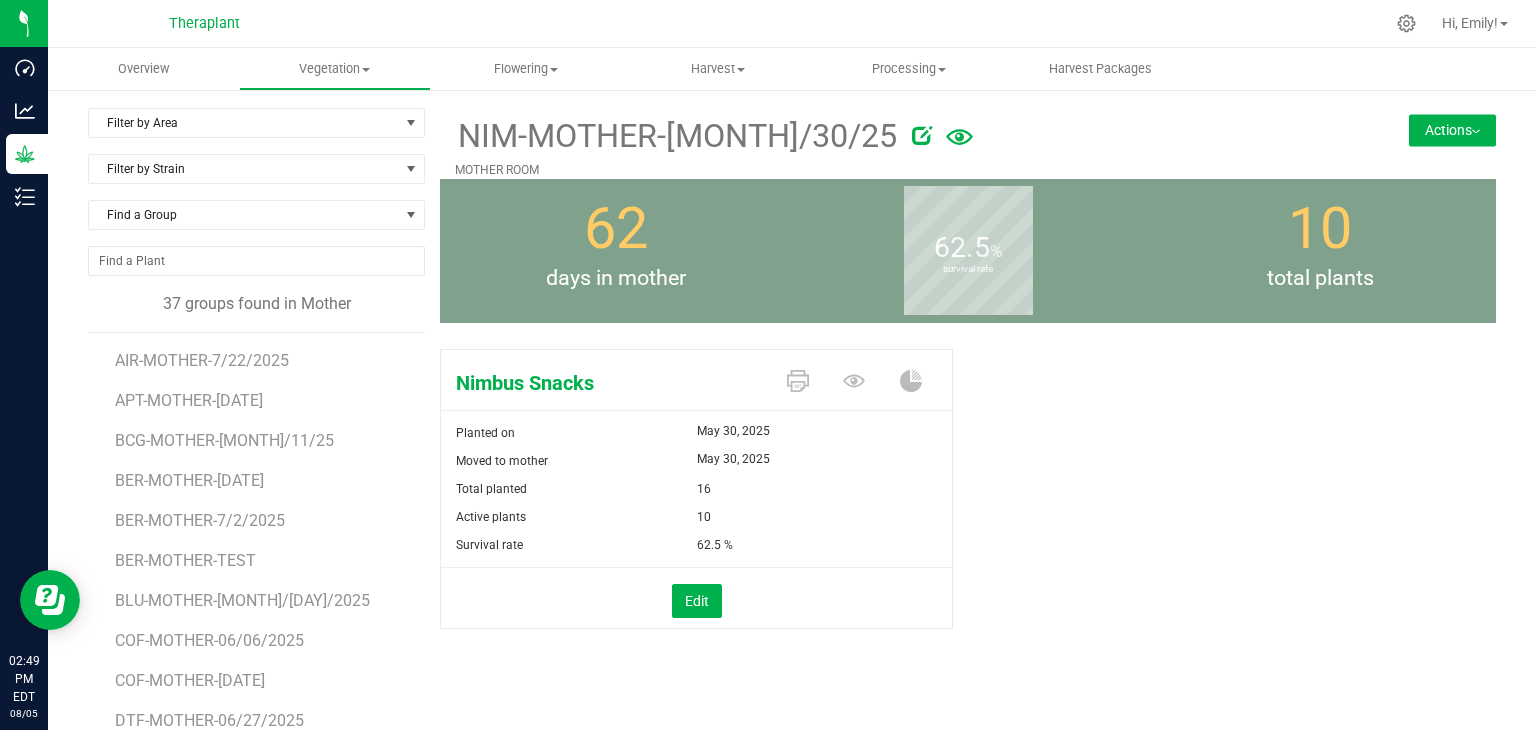 click on "Actions" at bounding box center [1452, 130] 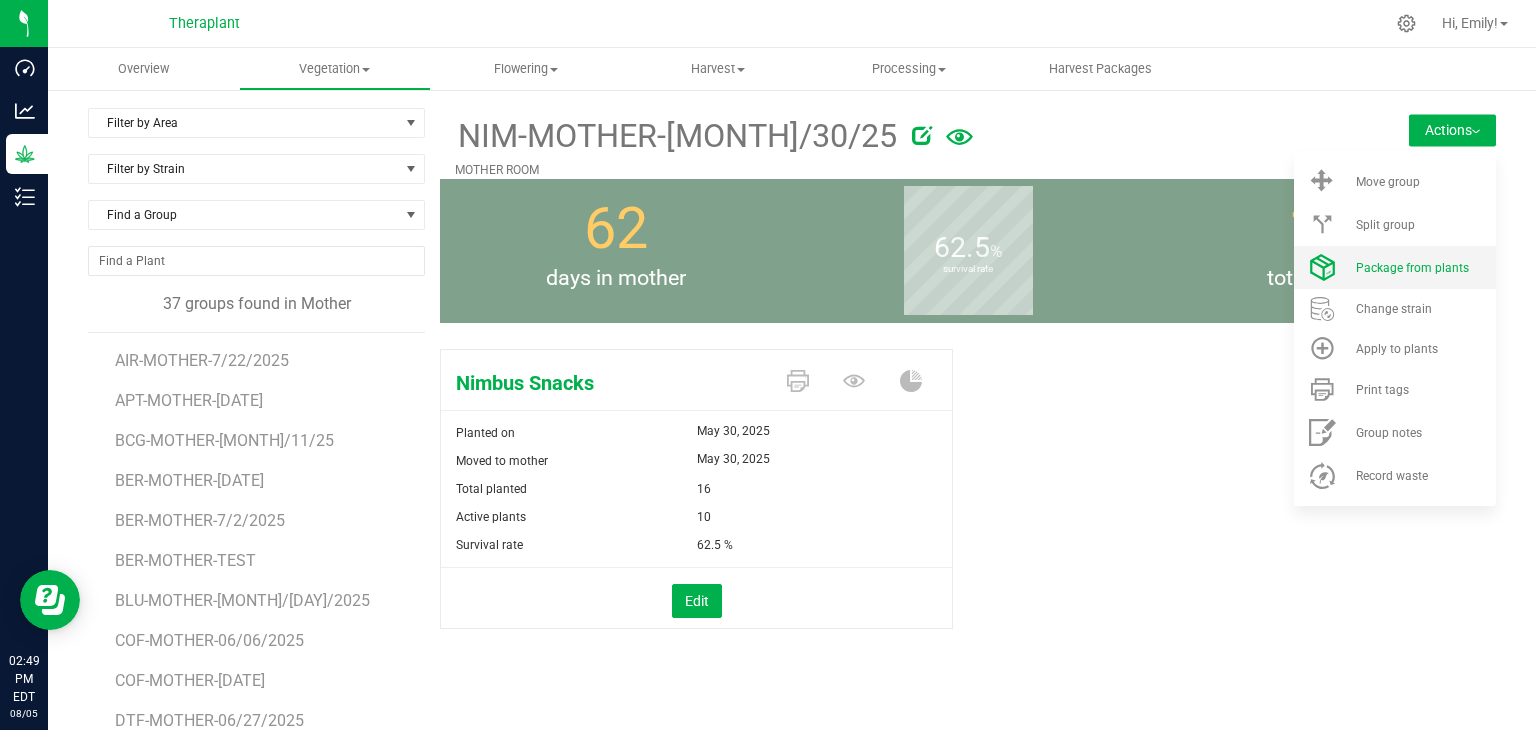 click on "Package from plants" at bounding box center (1395, 267) 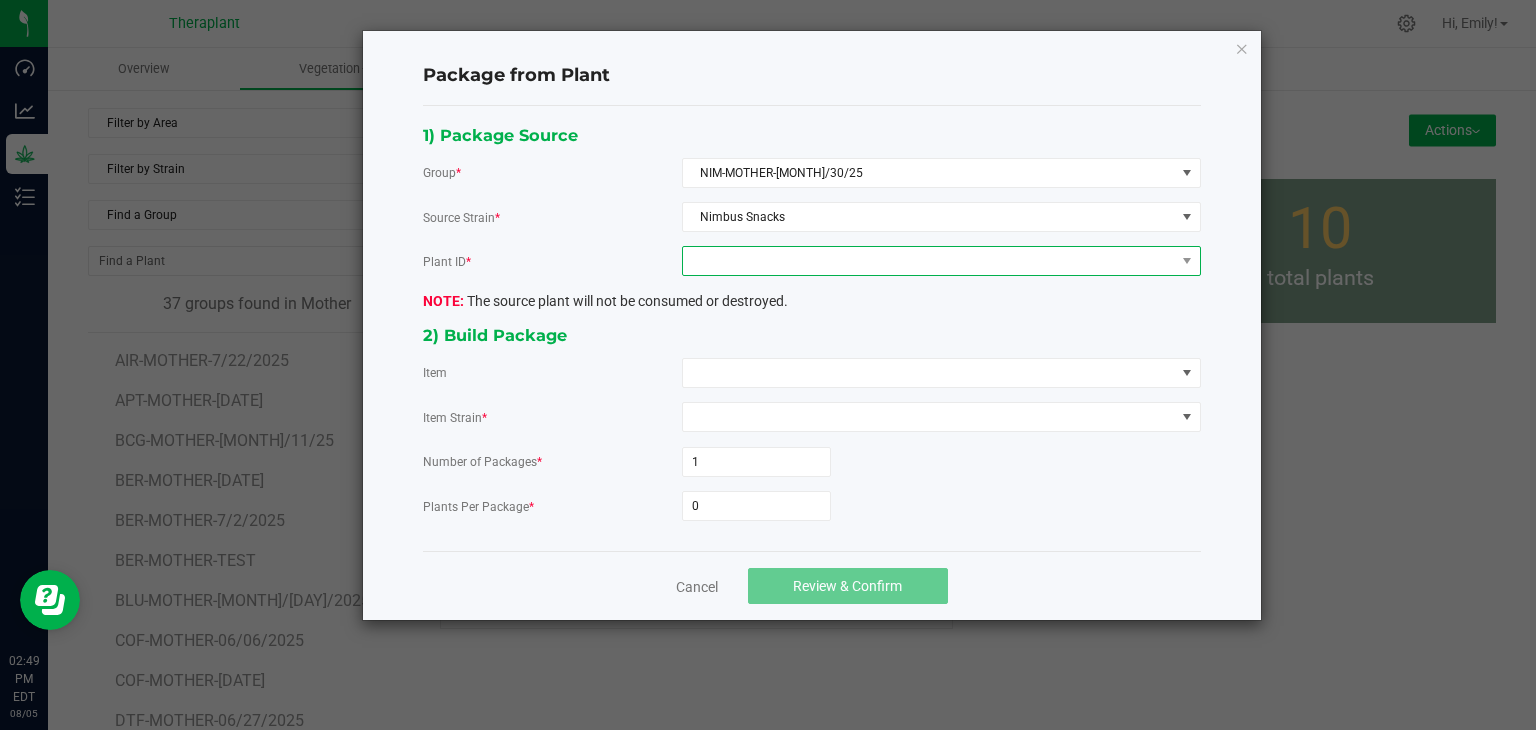 click at bounding box center [929, 261] 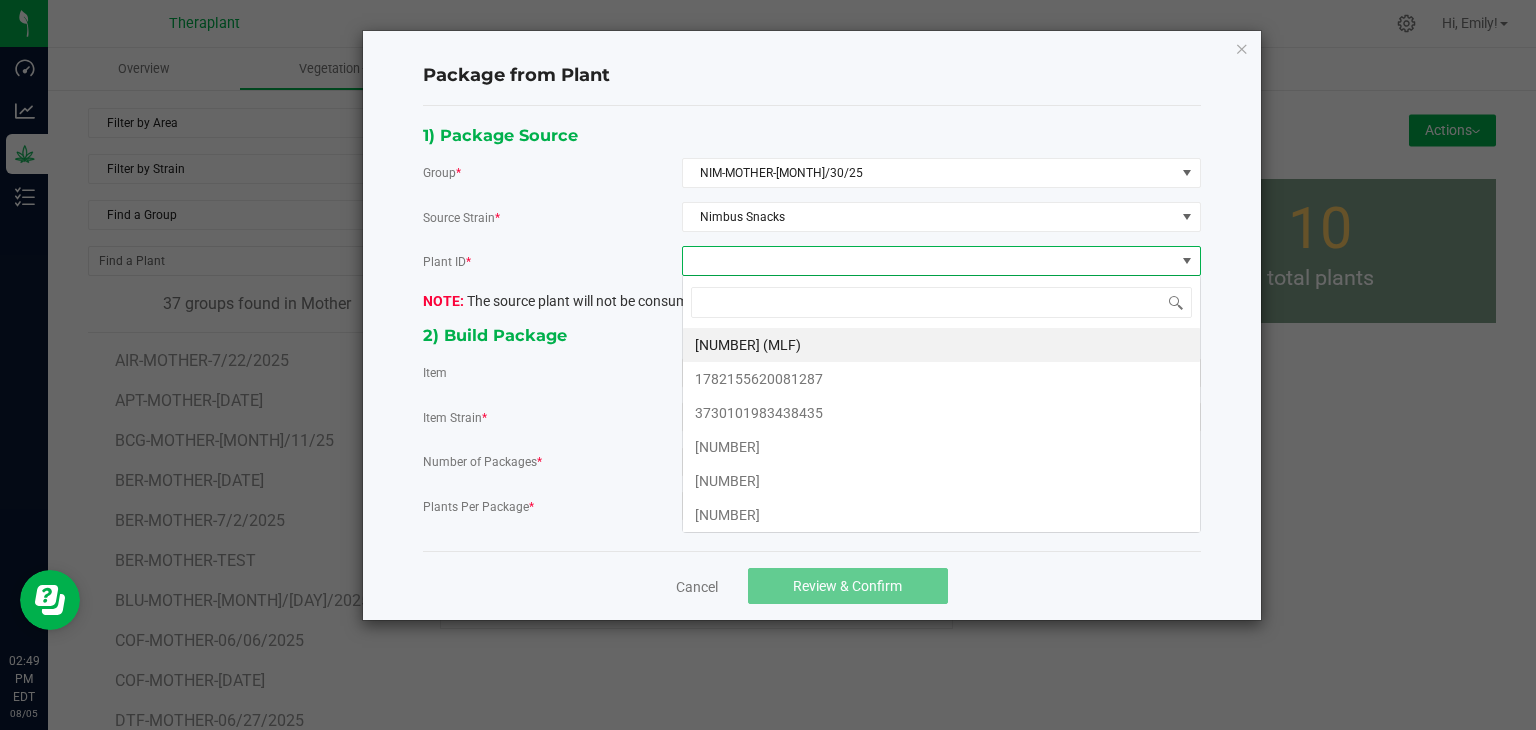 scroll, scrollTop: 99970, scrollLeft: 99480, axis: both 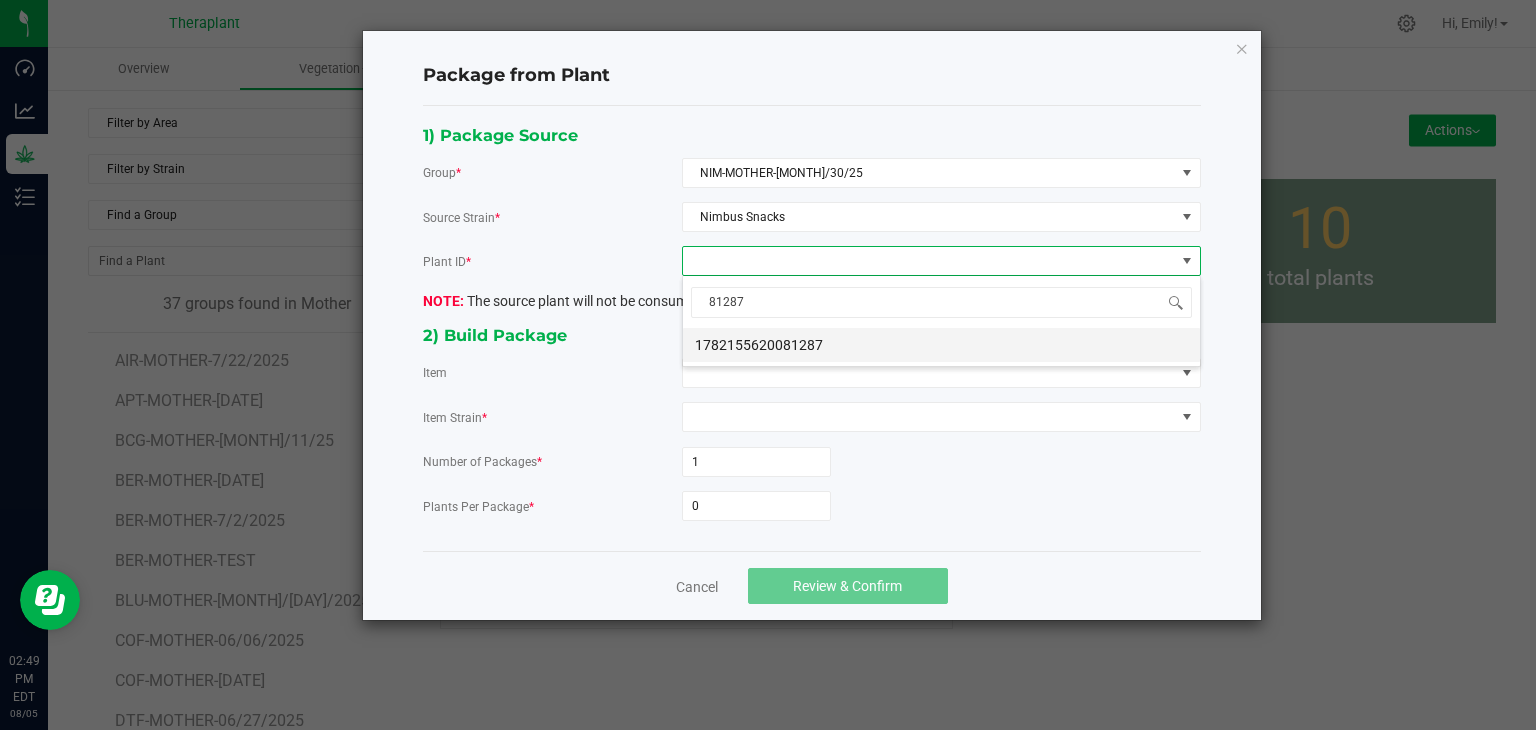click on "[NUMBER]" at bounding box center [941, 345] 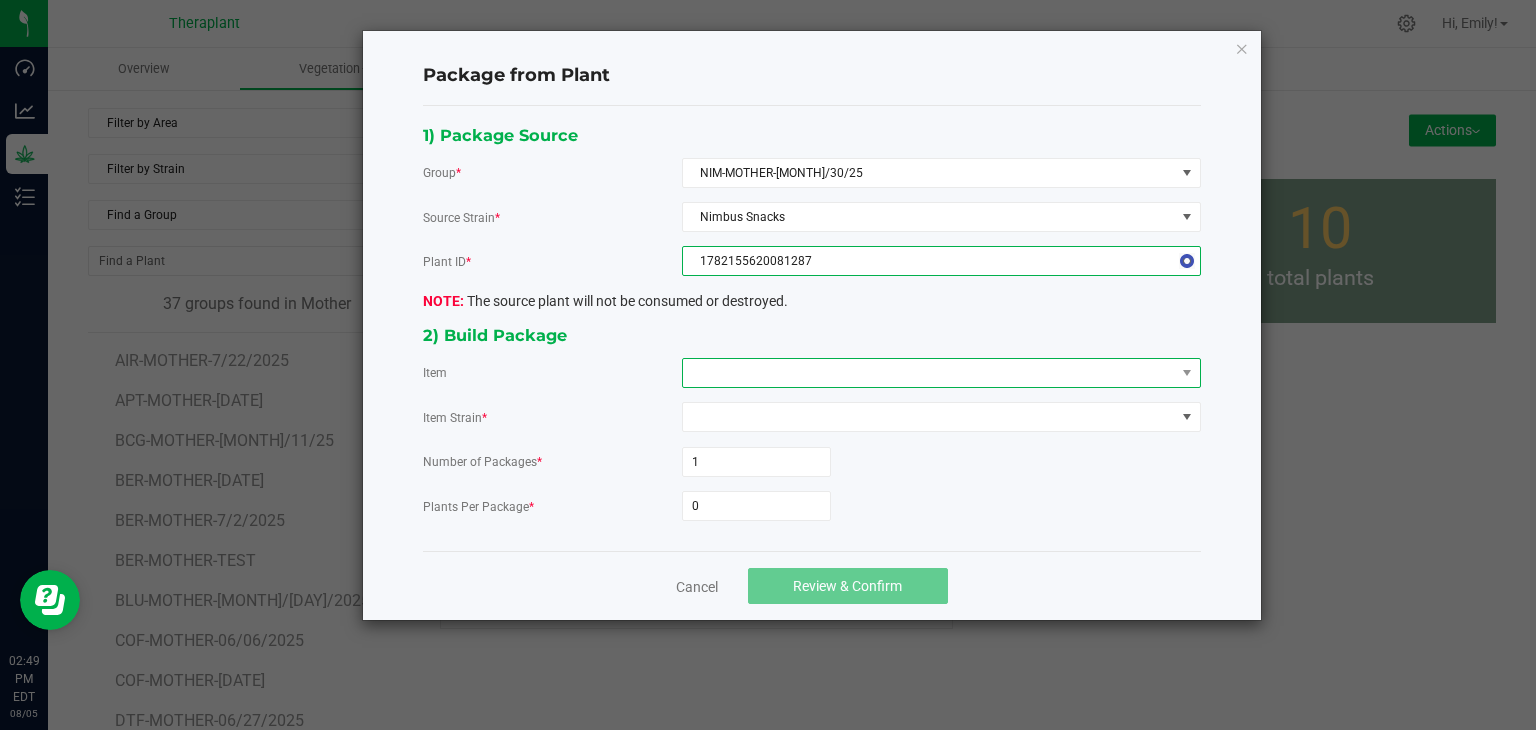 click at bounding box center (929, 373) 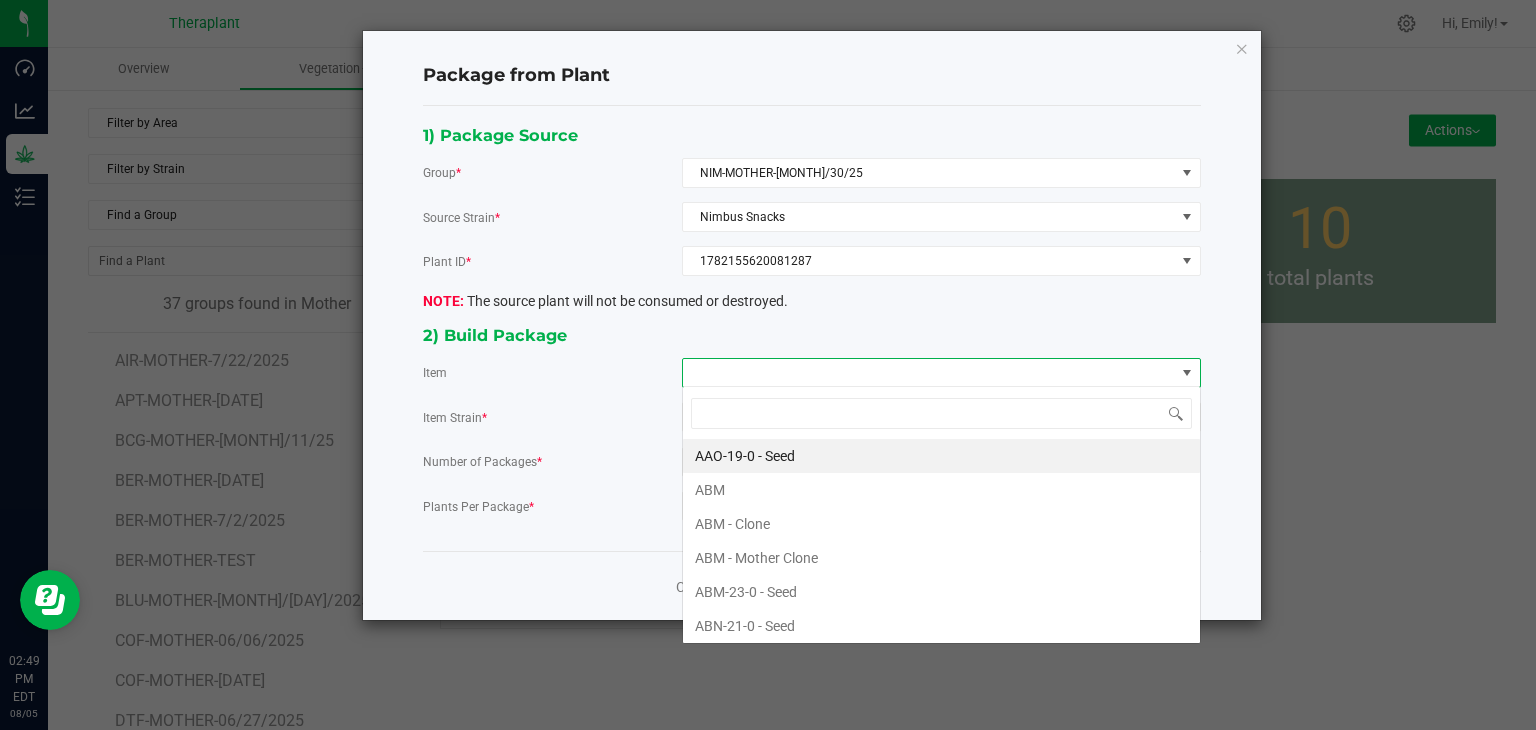 scroll, scrollTop: 99970, scrollLeft: 99480, axis: both 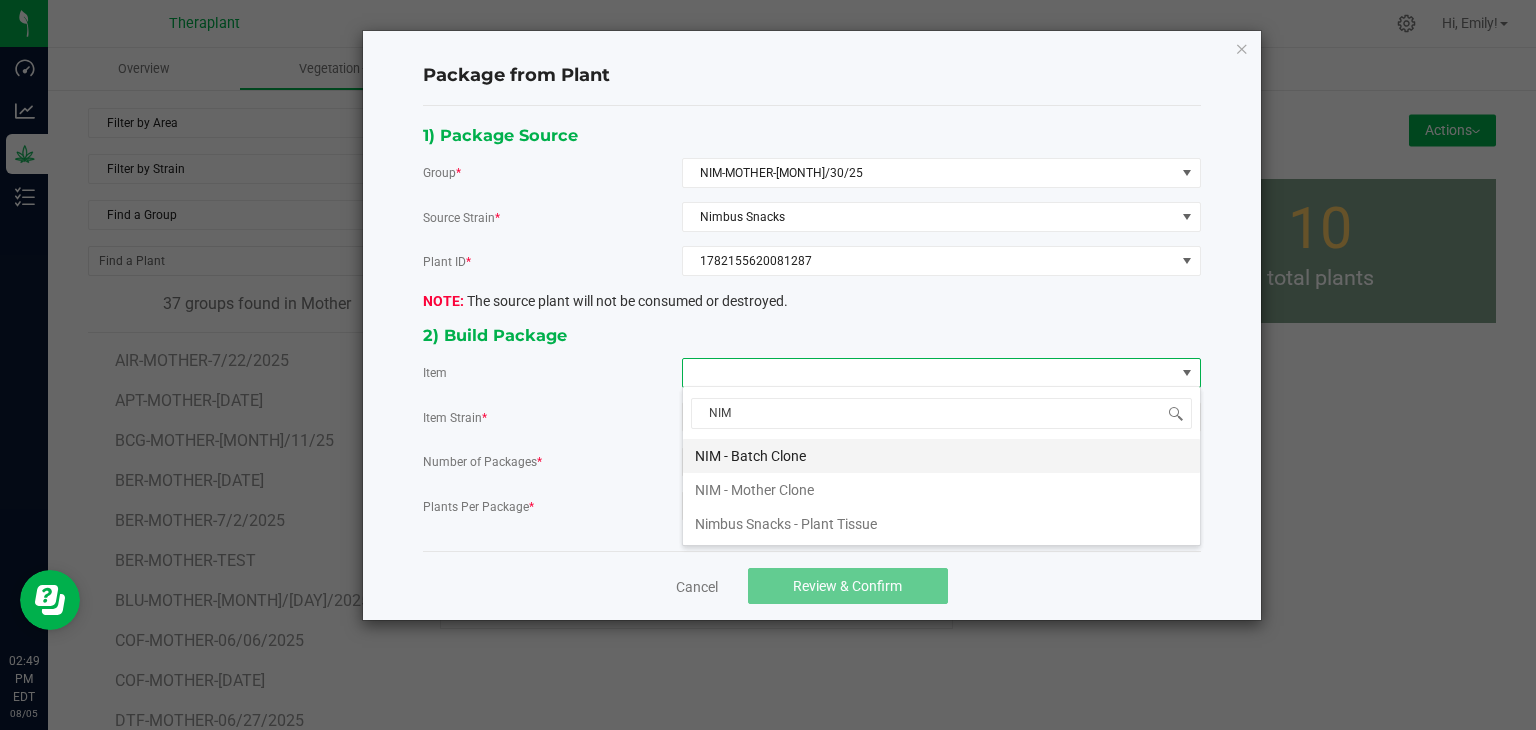 click on "NIM - Batch Clone" at bounding box center [941, 456] 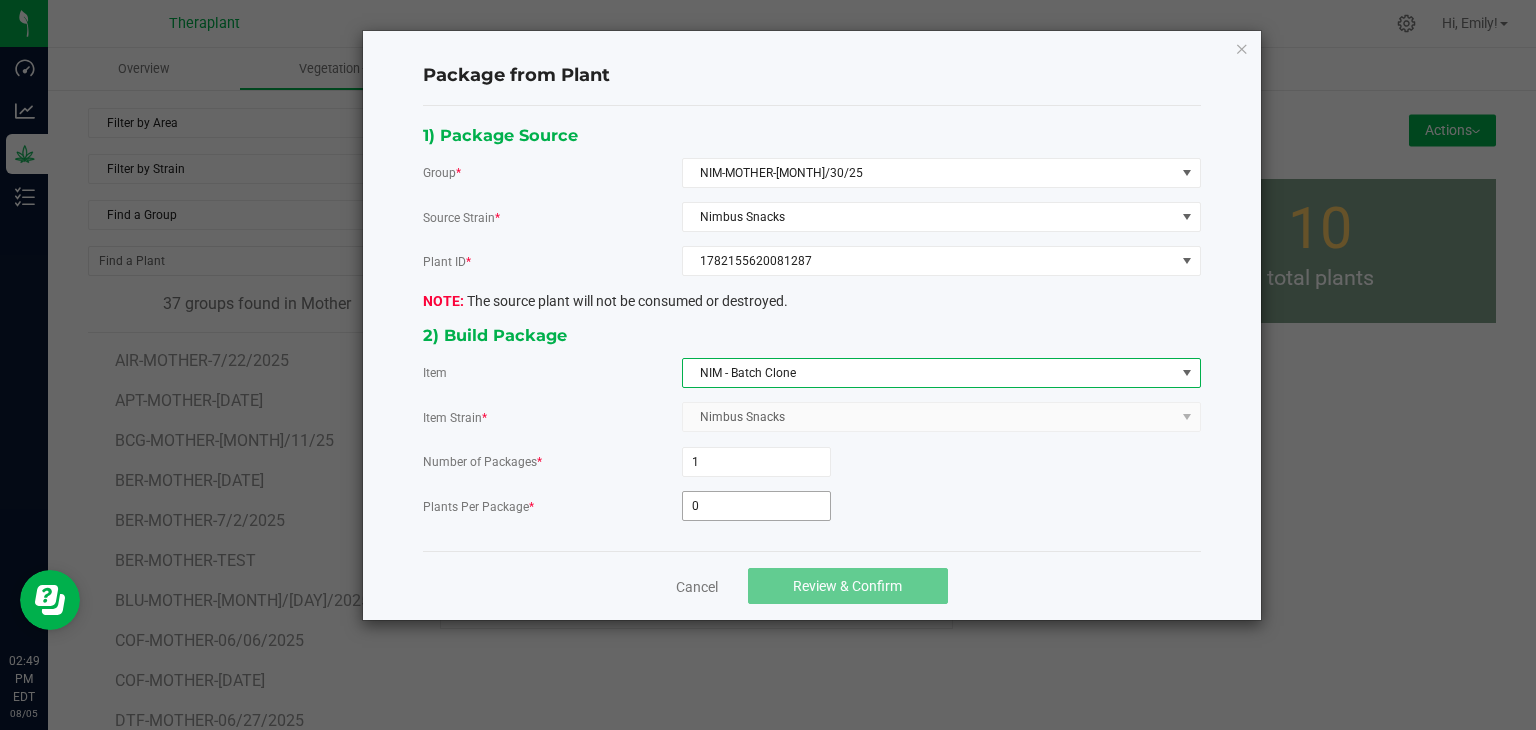 click on "0" at bounding box center [756, 506] 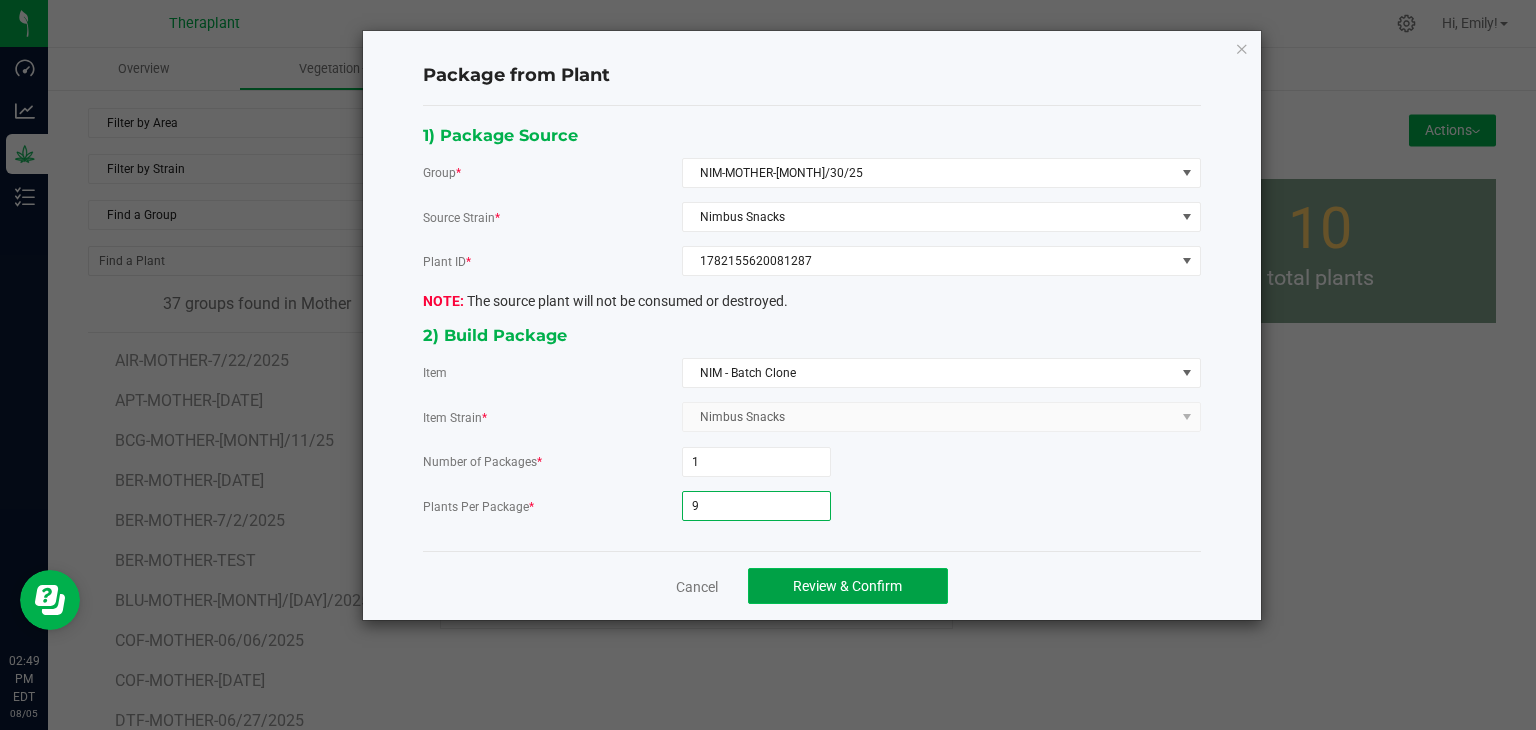 click on "Review & Confirm" 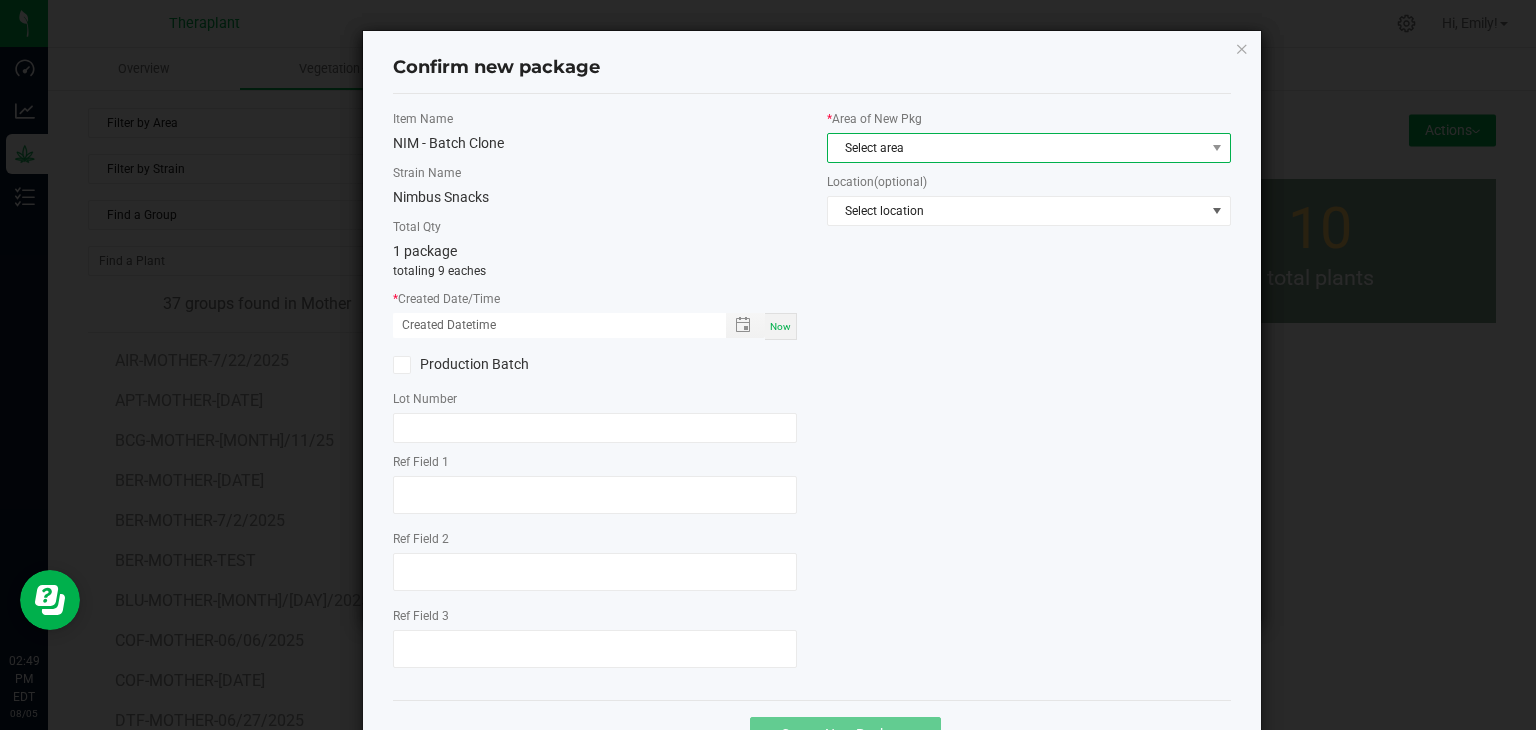 click on "Select area" at bounding box center [1016, 148] 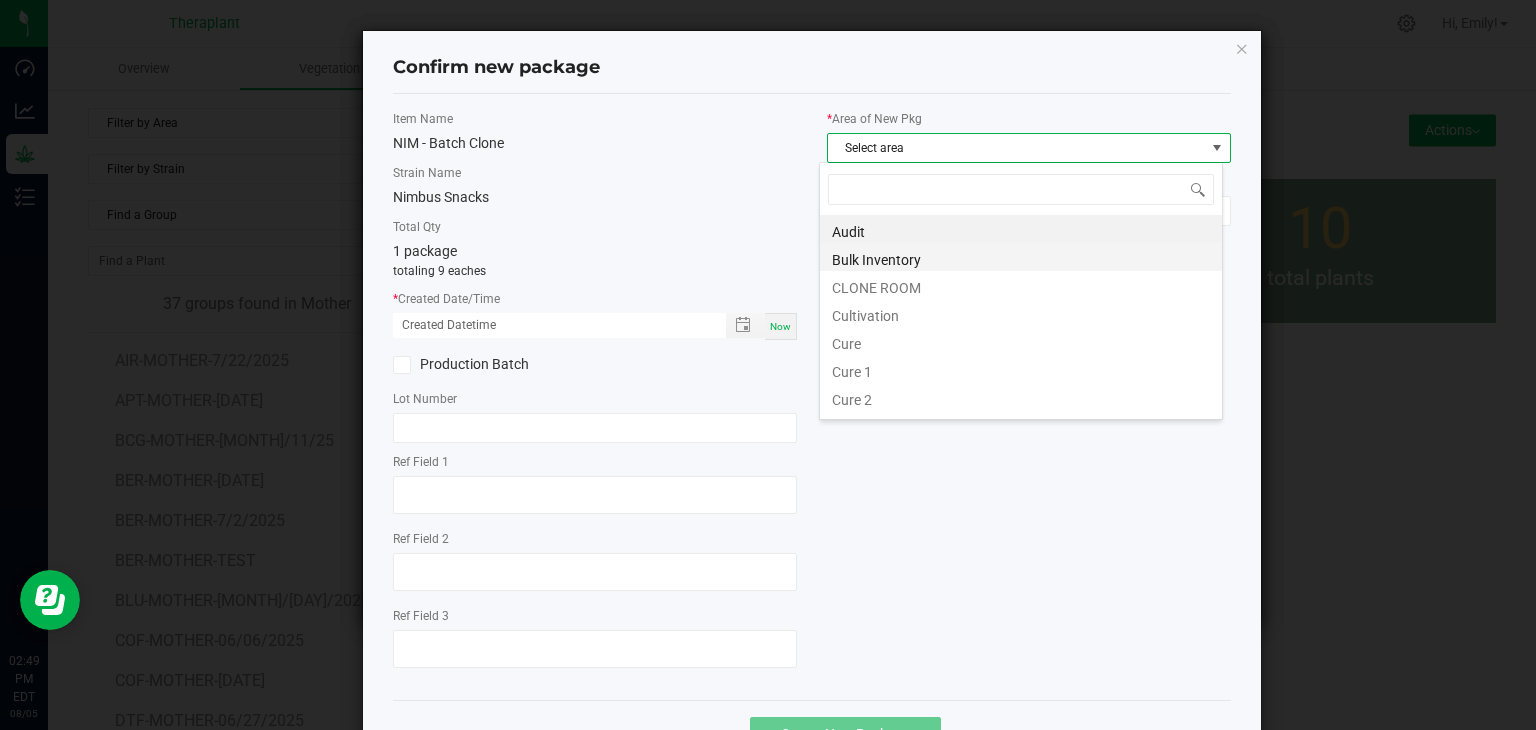 scroll, scrollTop: 99970, scrollLeft: 99596, axis: both 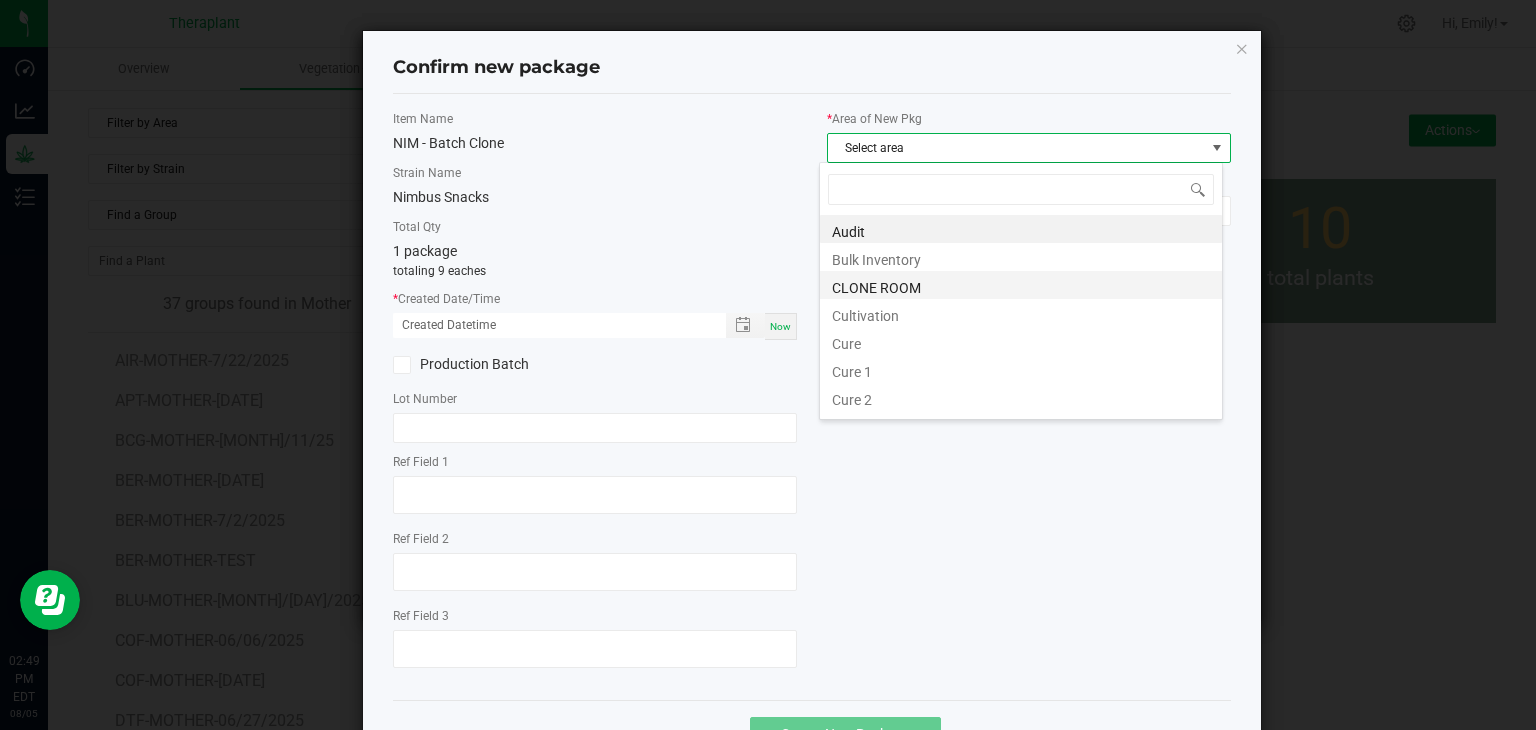 click on "CLONE ROOM" at bounding box center (1021, 285) 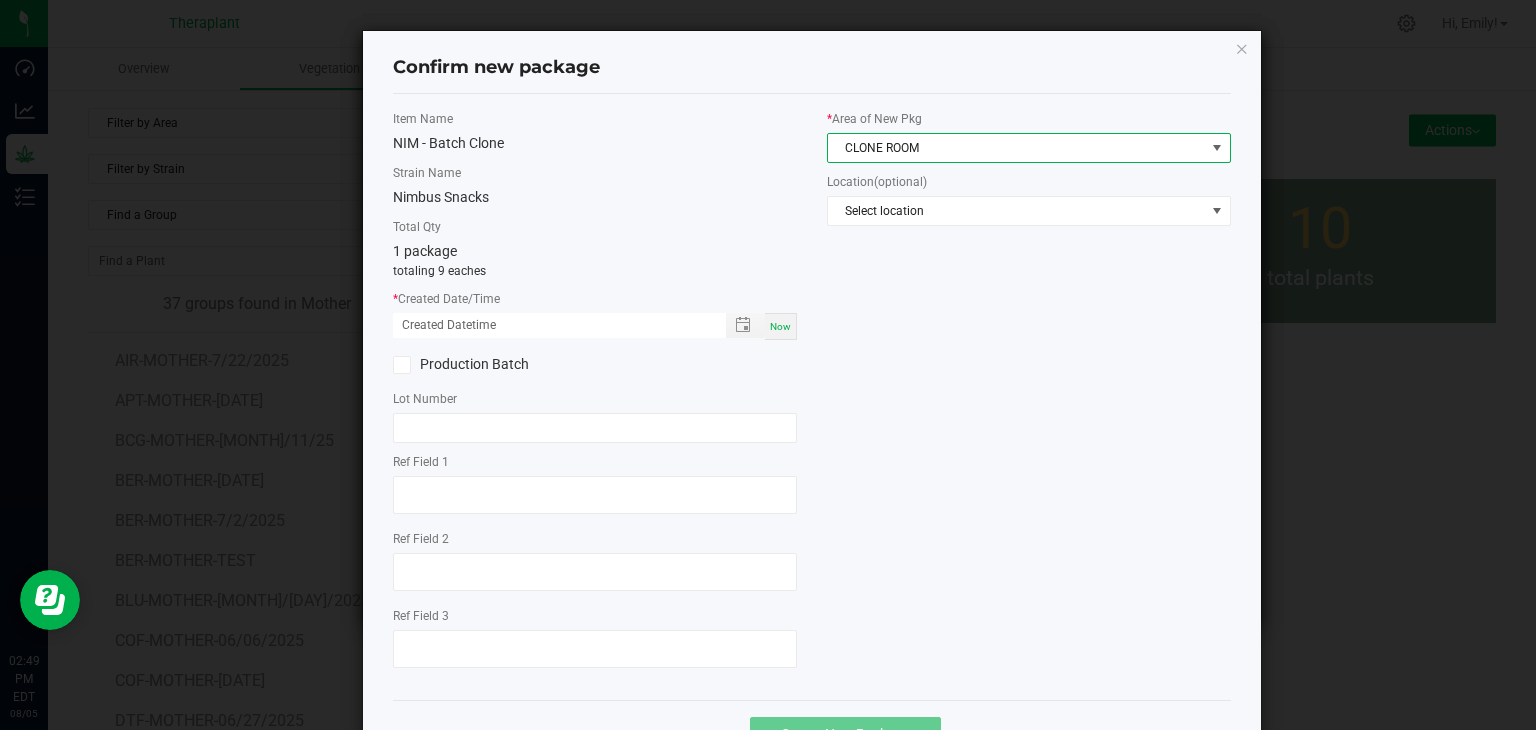 click on "Now" at bounding box center [781, 326] 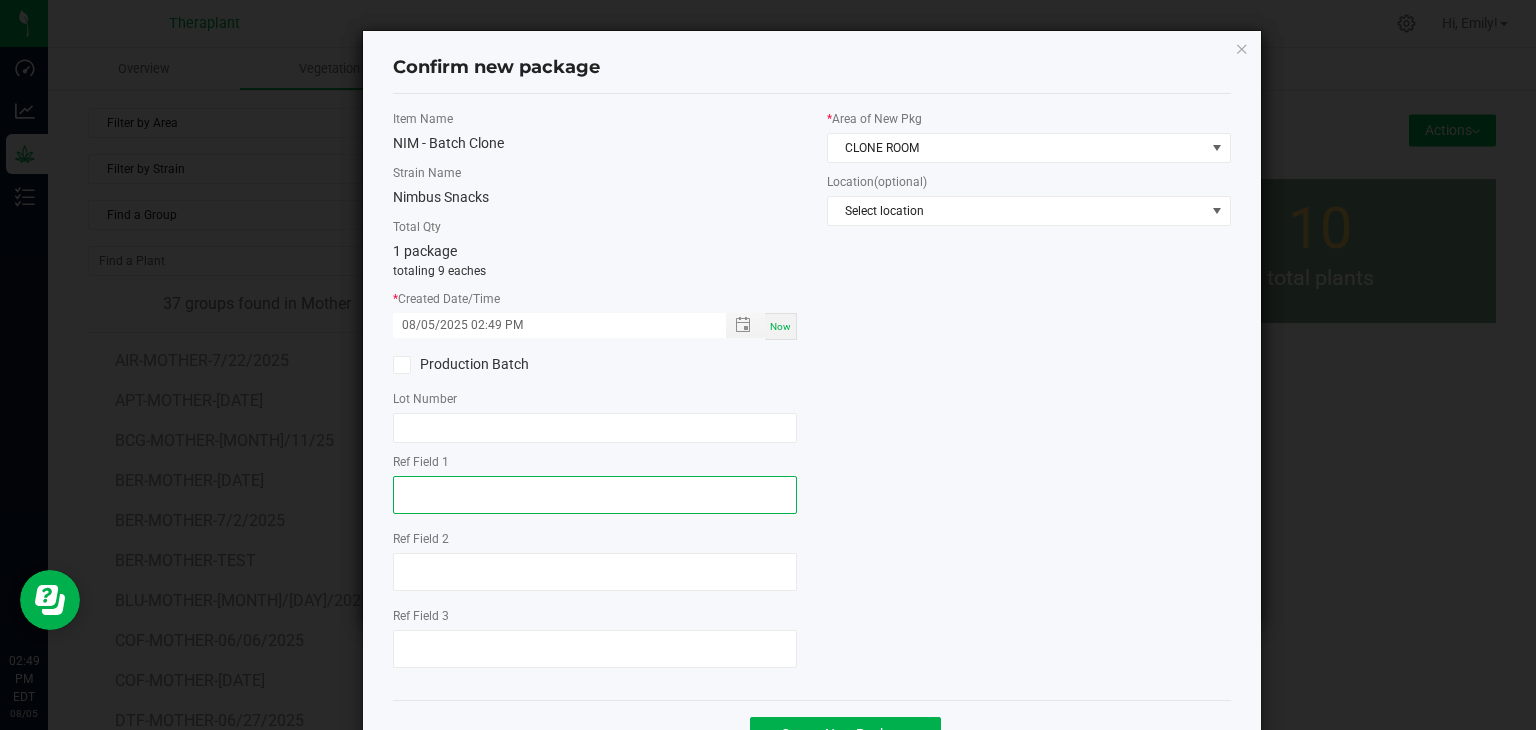 click 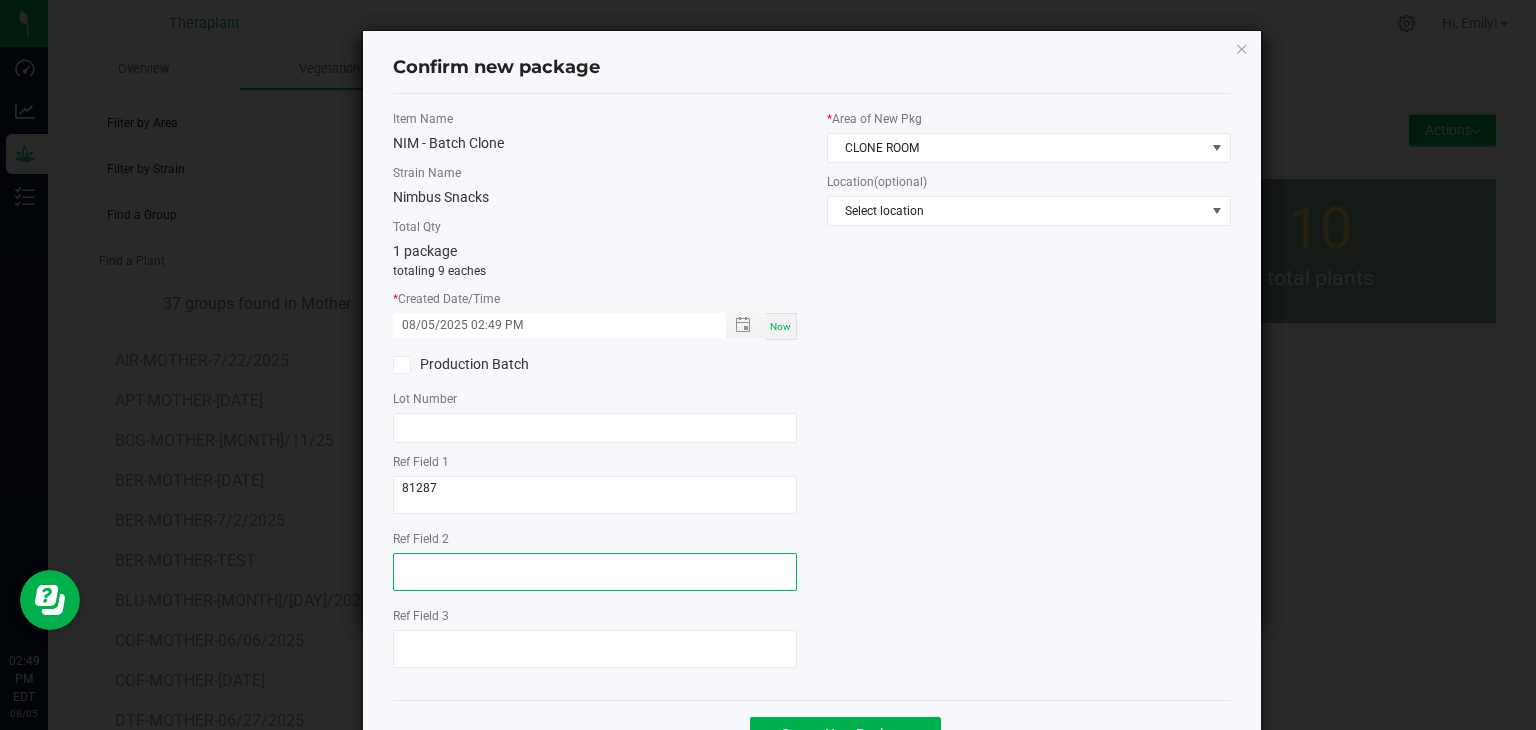 click at bounding box center (595, 572) 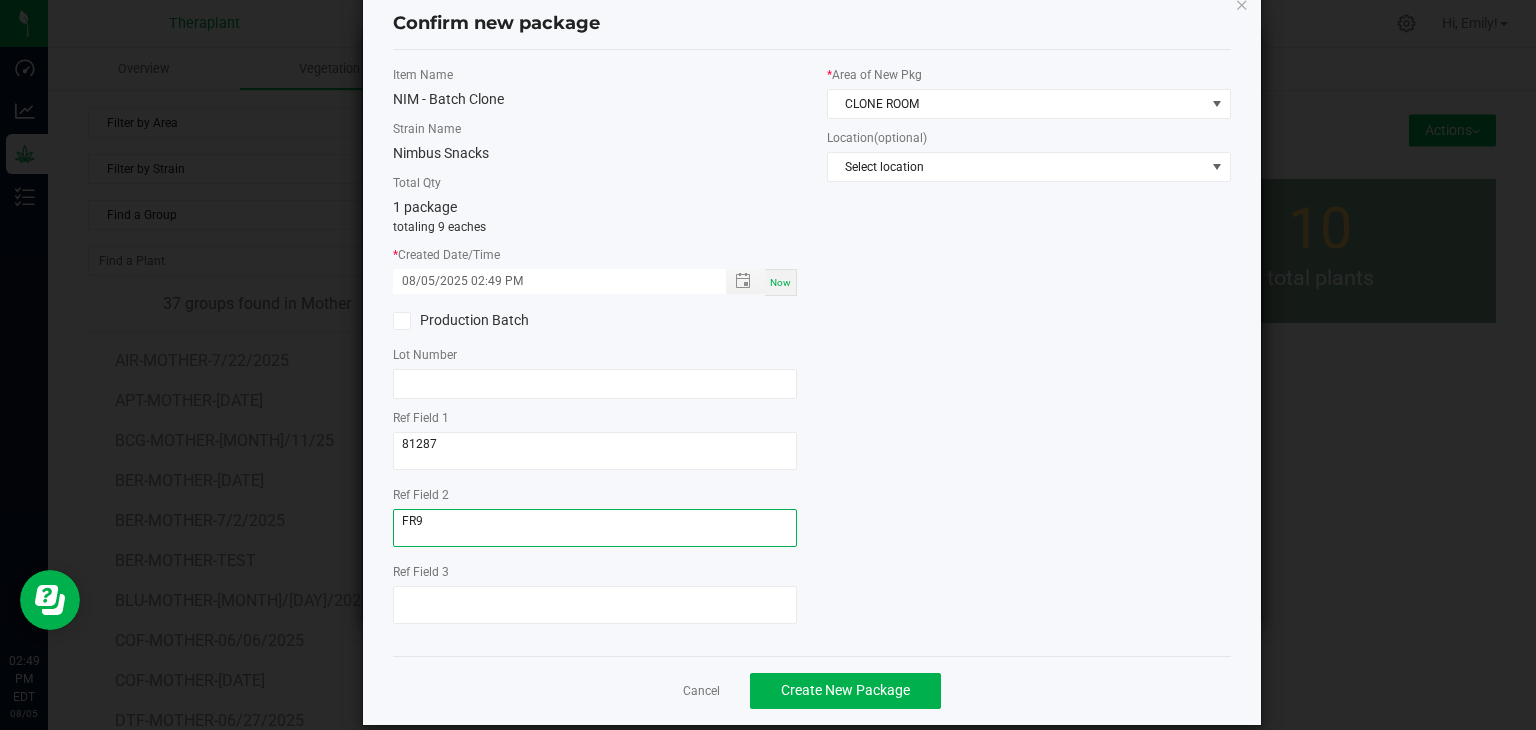 scroll, scrollTop: 69, scrollLeft: 0, axis: vertical 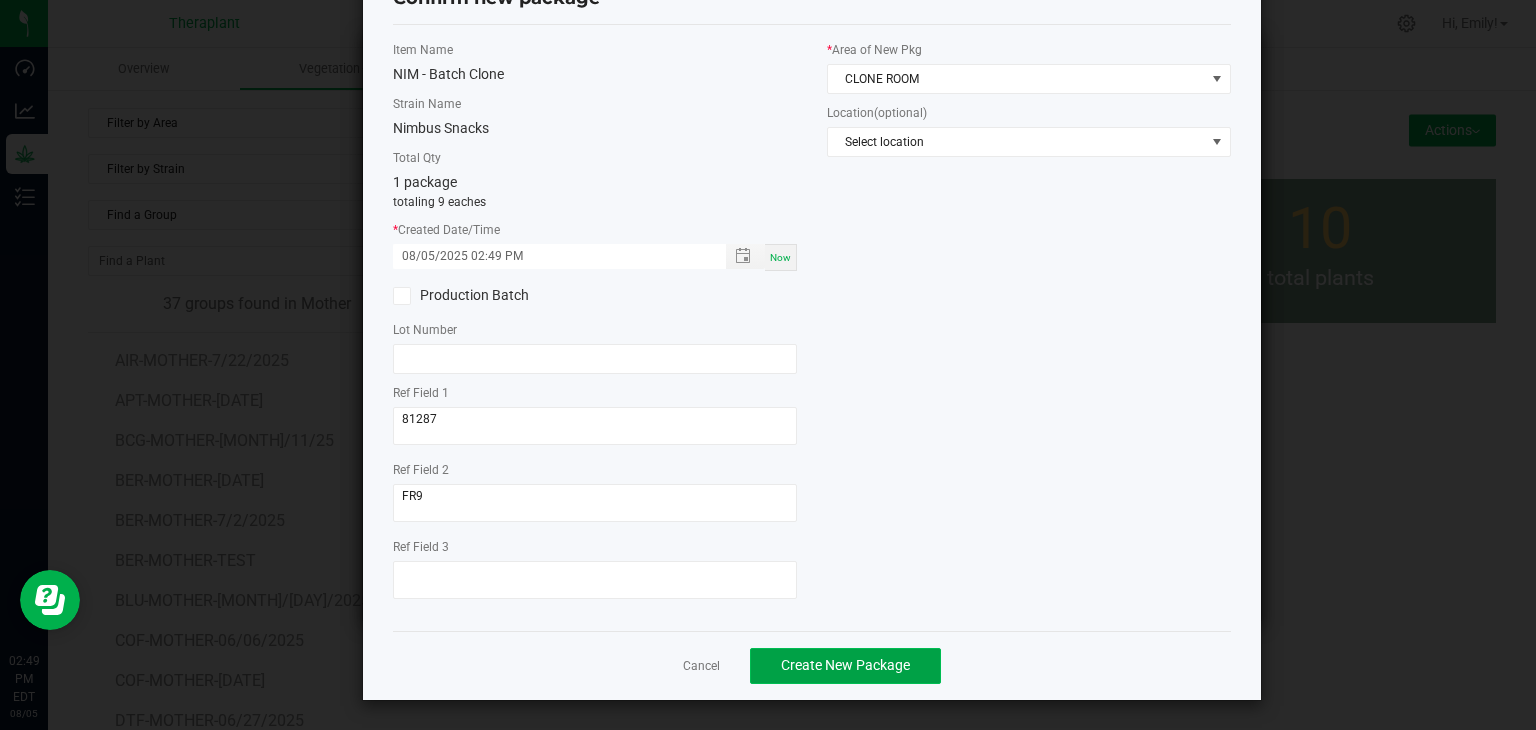 click on "Create New Package" 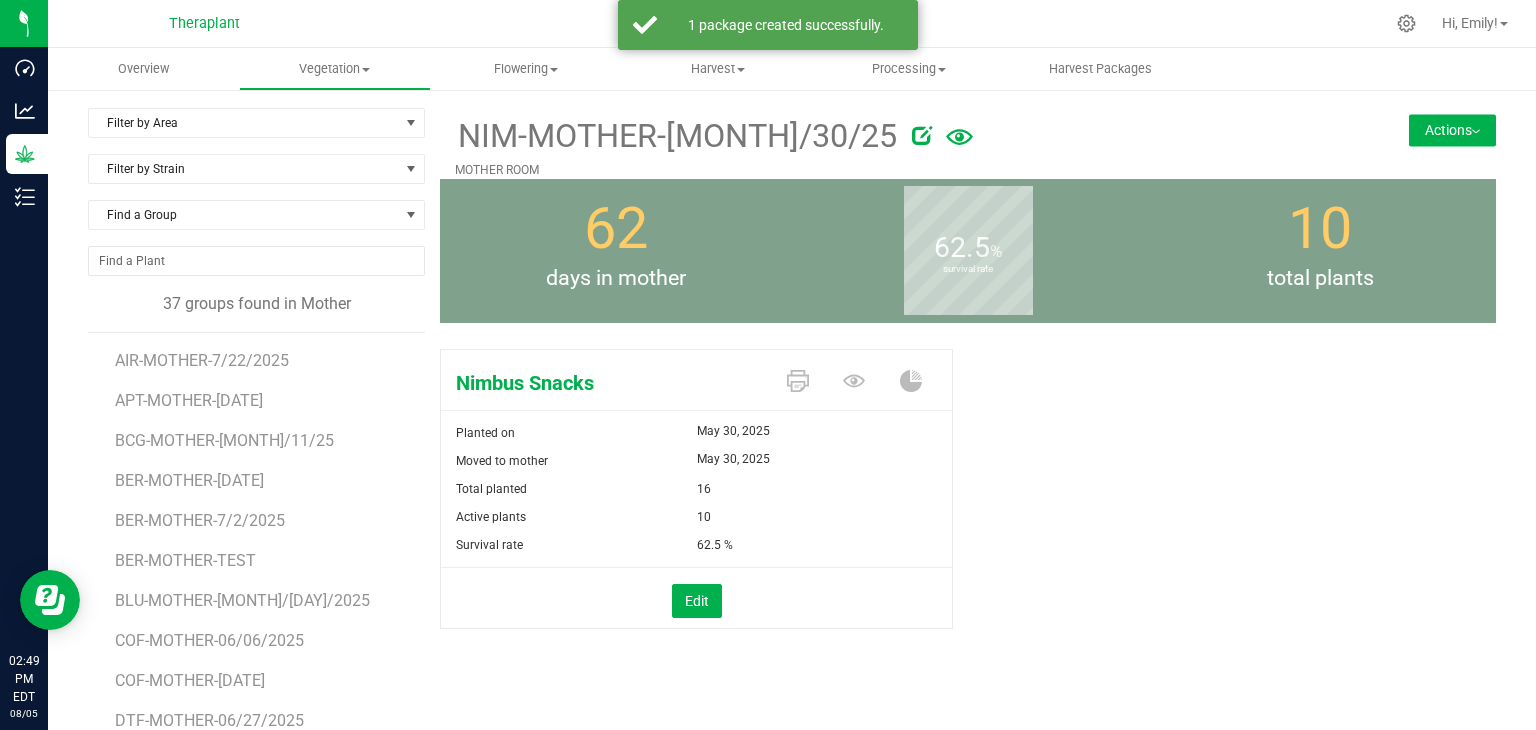click on "Actions" at bounding box center [1452, 130] 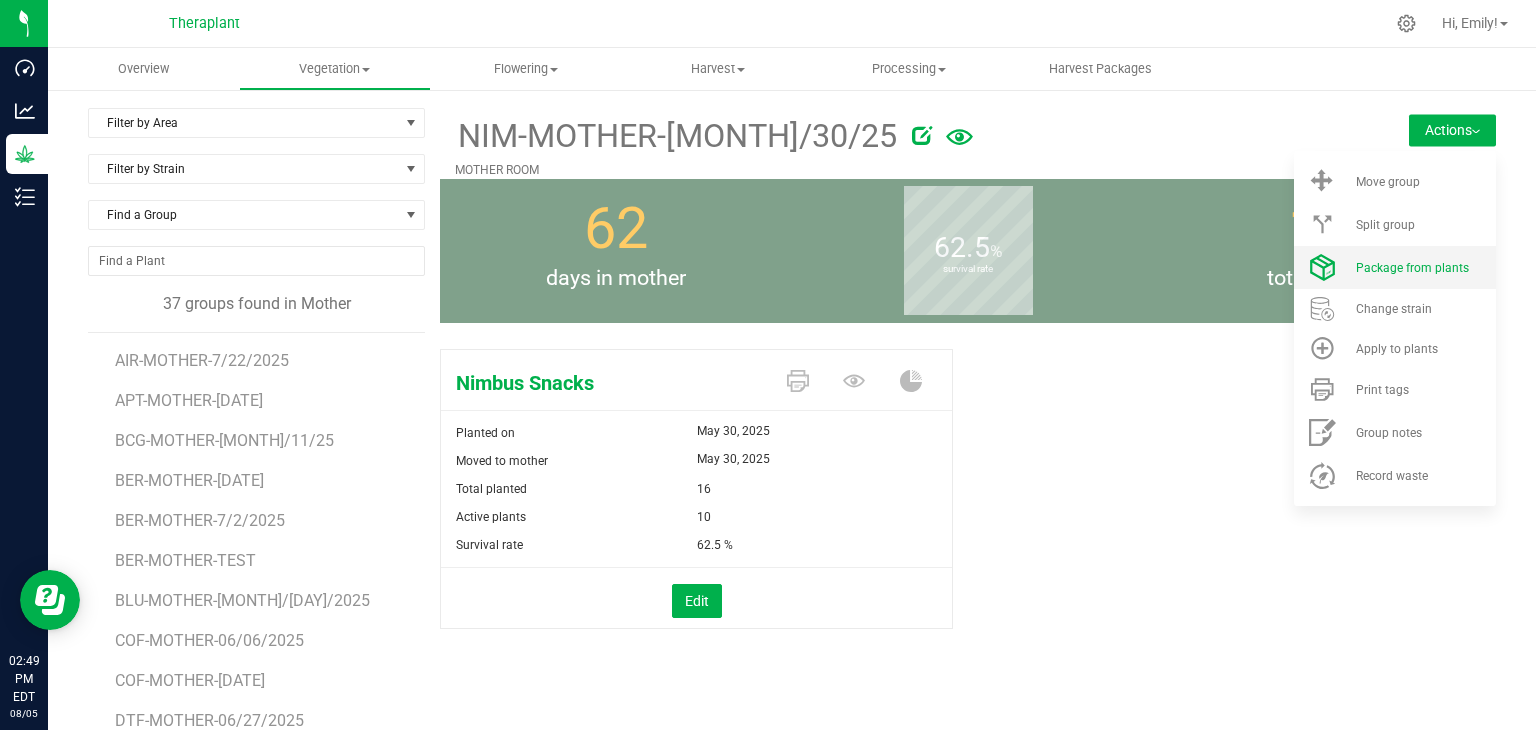 click on "Package from plants" at bounding box center [1412, 268] 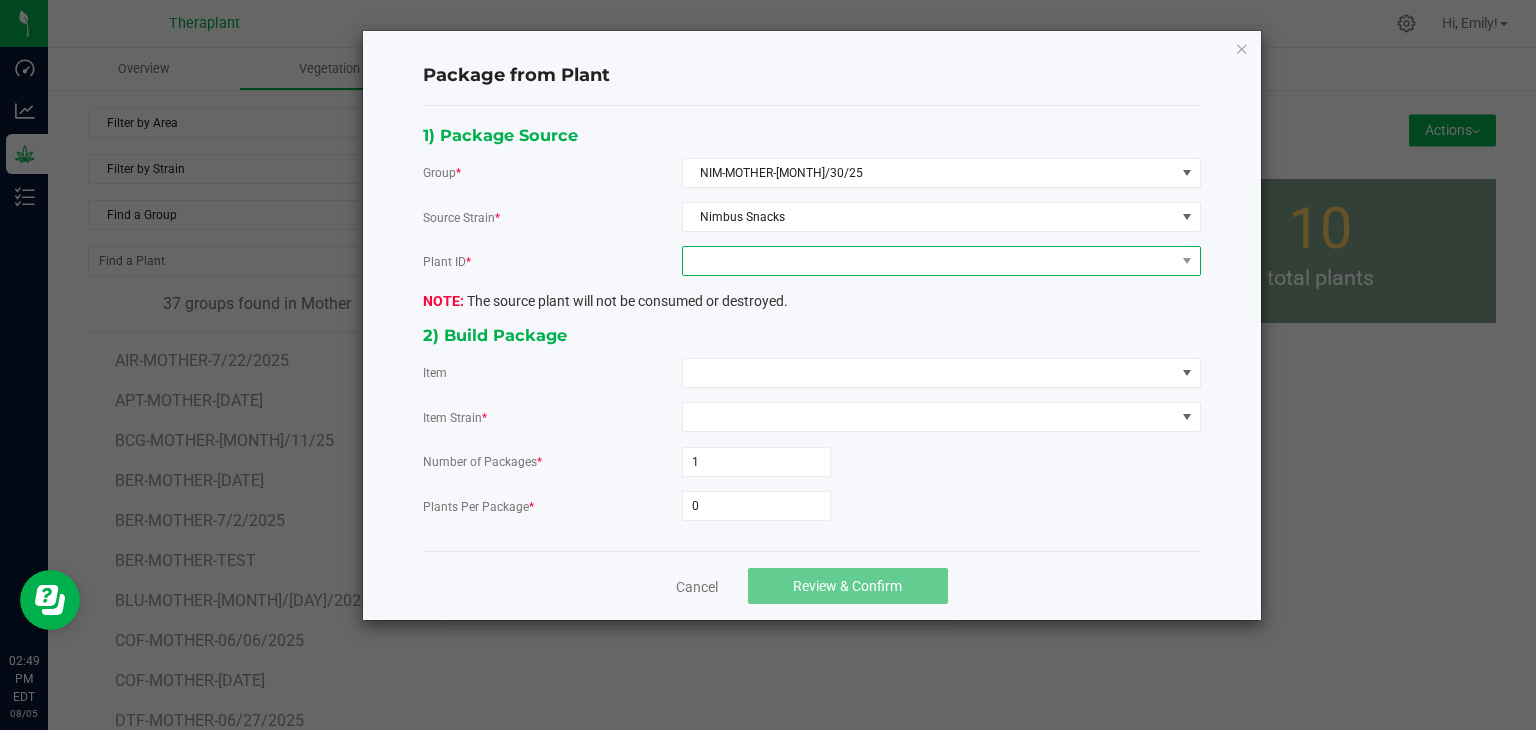 click at bounding box center [929, 261] 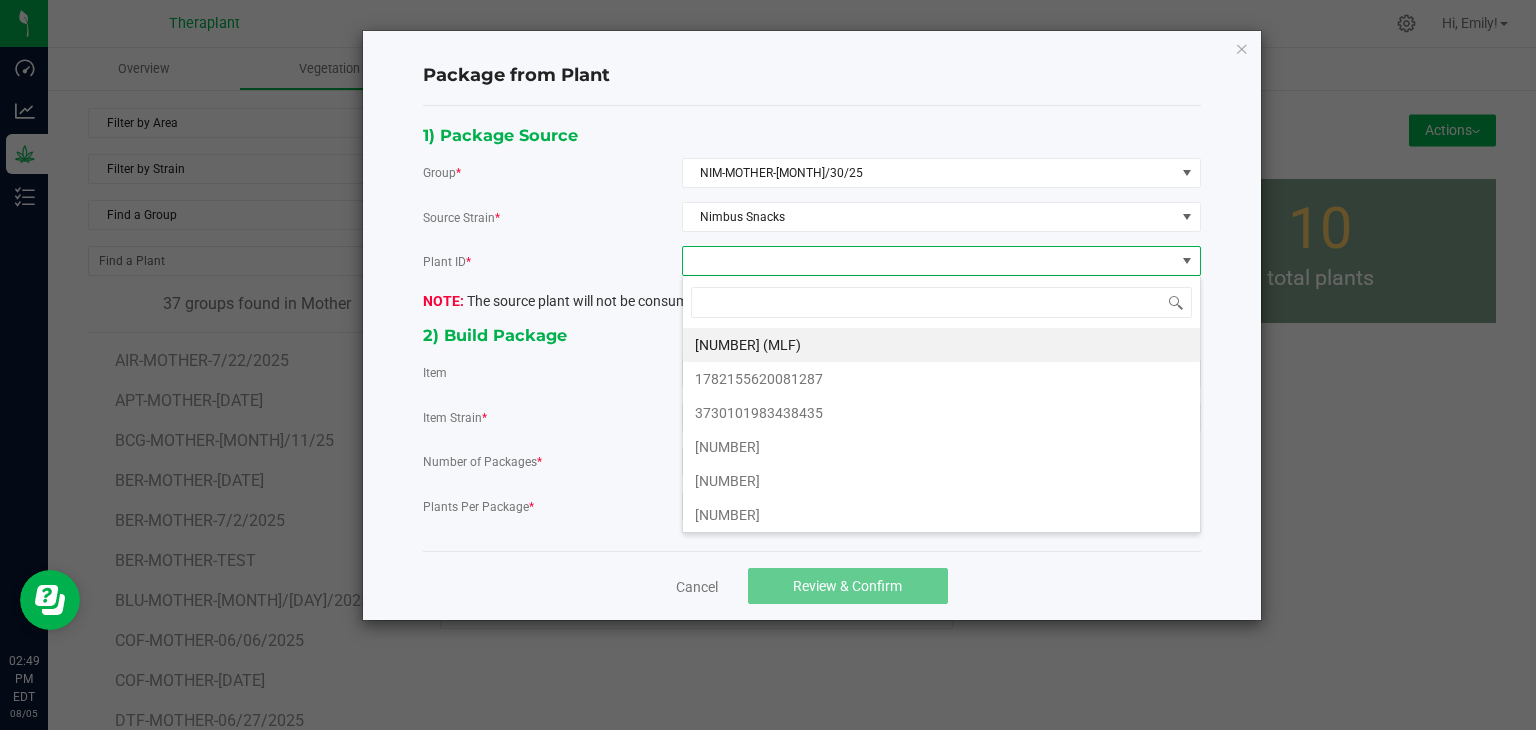 scroll, scrollTop: 99970, scrollLeft: 99480, axis: both 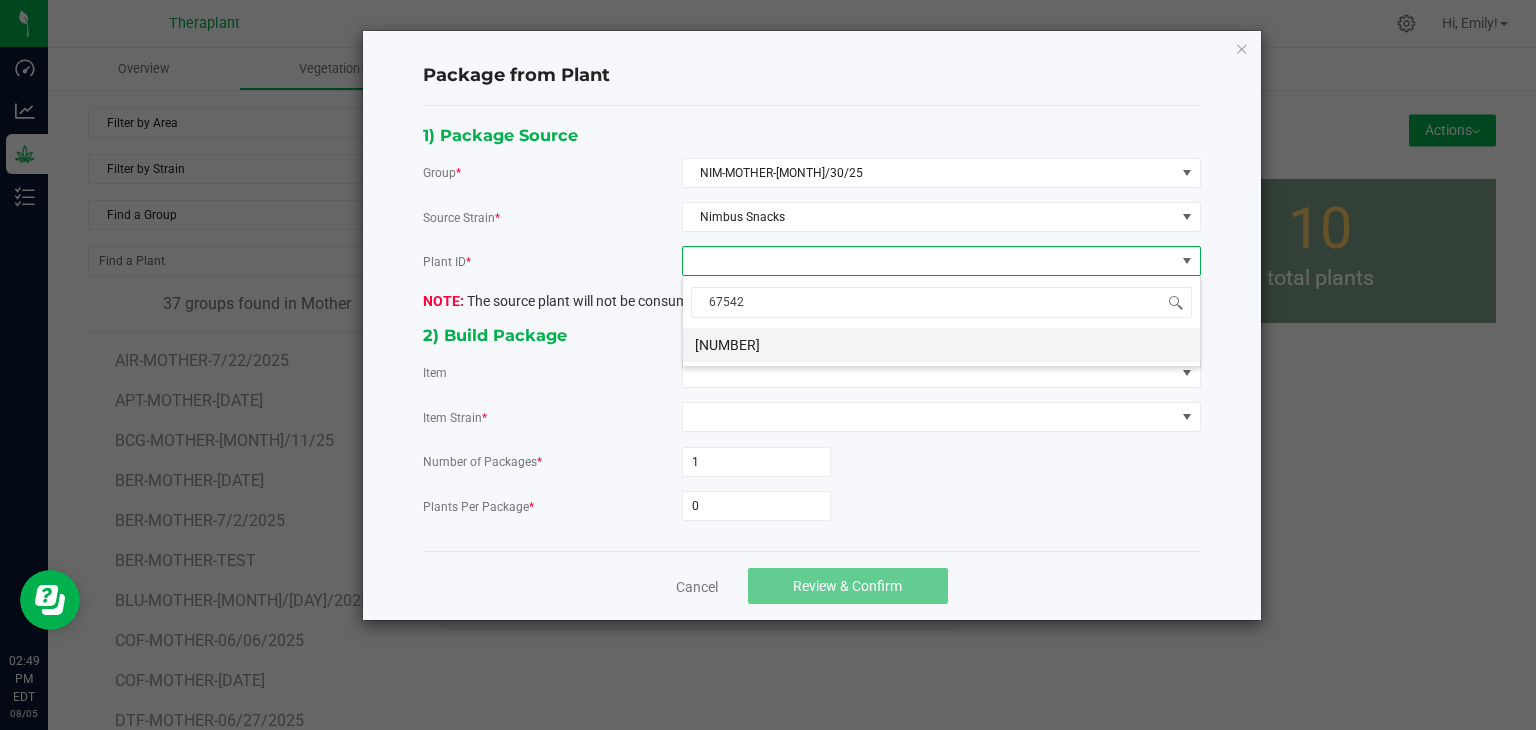 click on "[NUMBER]" at bounding box center (941, 345) 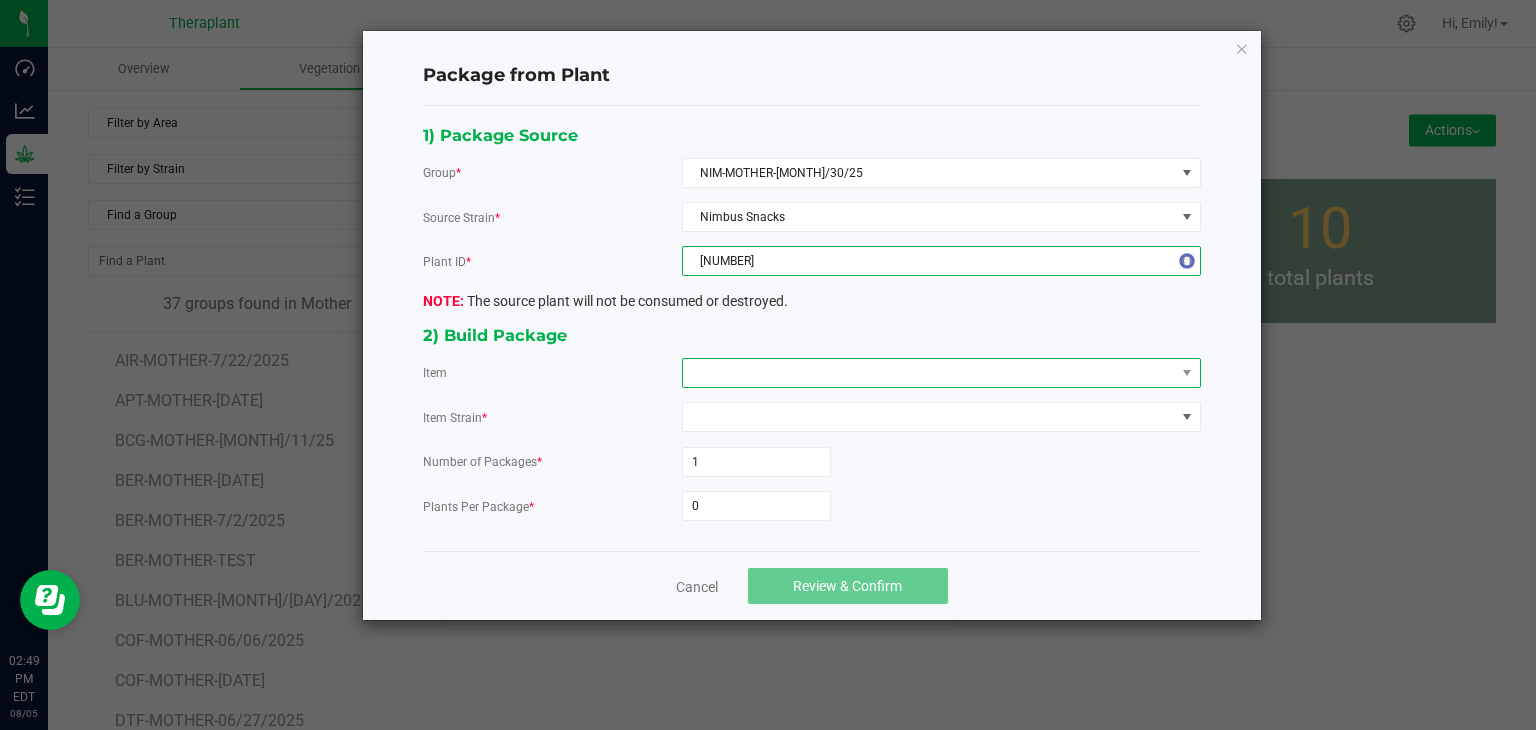 click at bounding box center (929, 373) 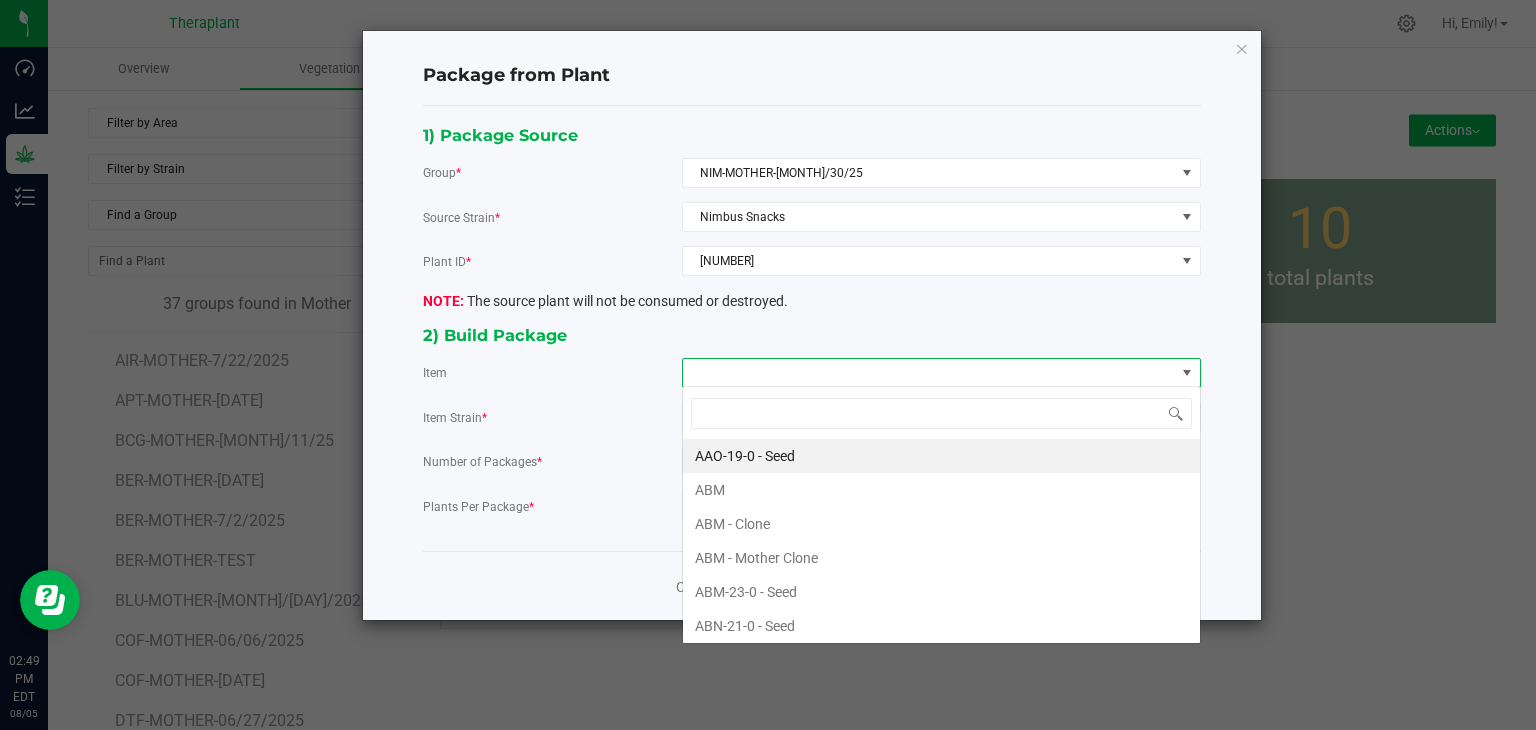 scroll, scrollTop: 99970, scrollLeft: 99480, axis: both 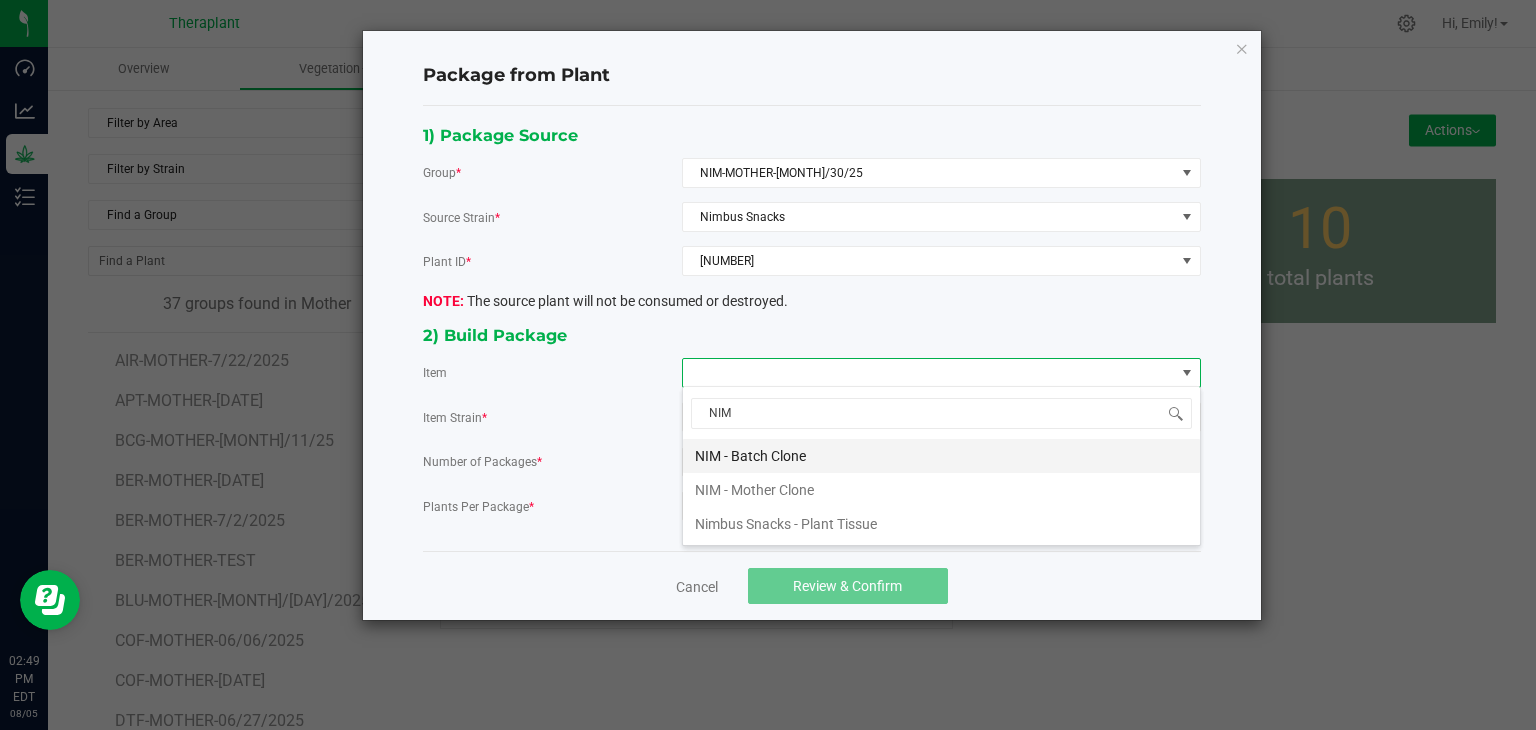 click on "NIM - Batch Clone" at bounding box center [941, 456] 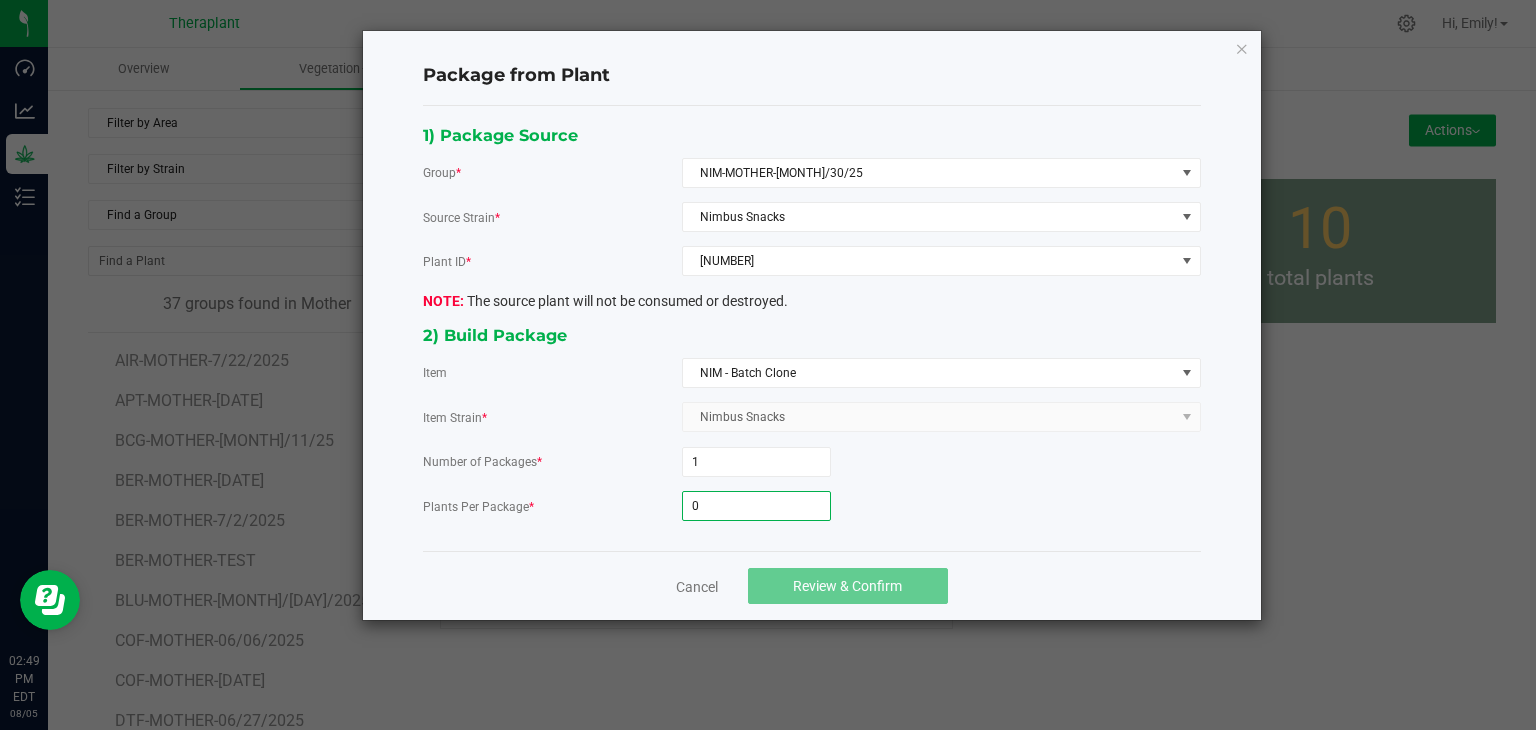 click on "0" at bounding box center [756, 506] 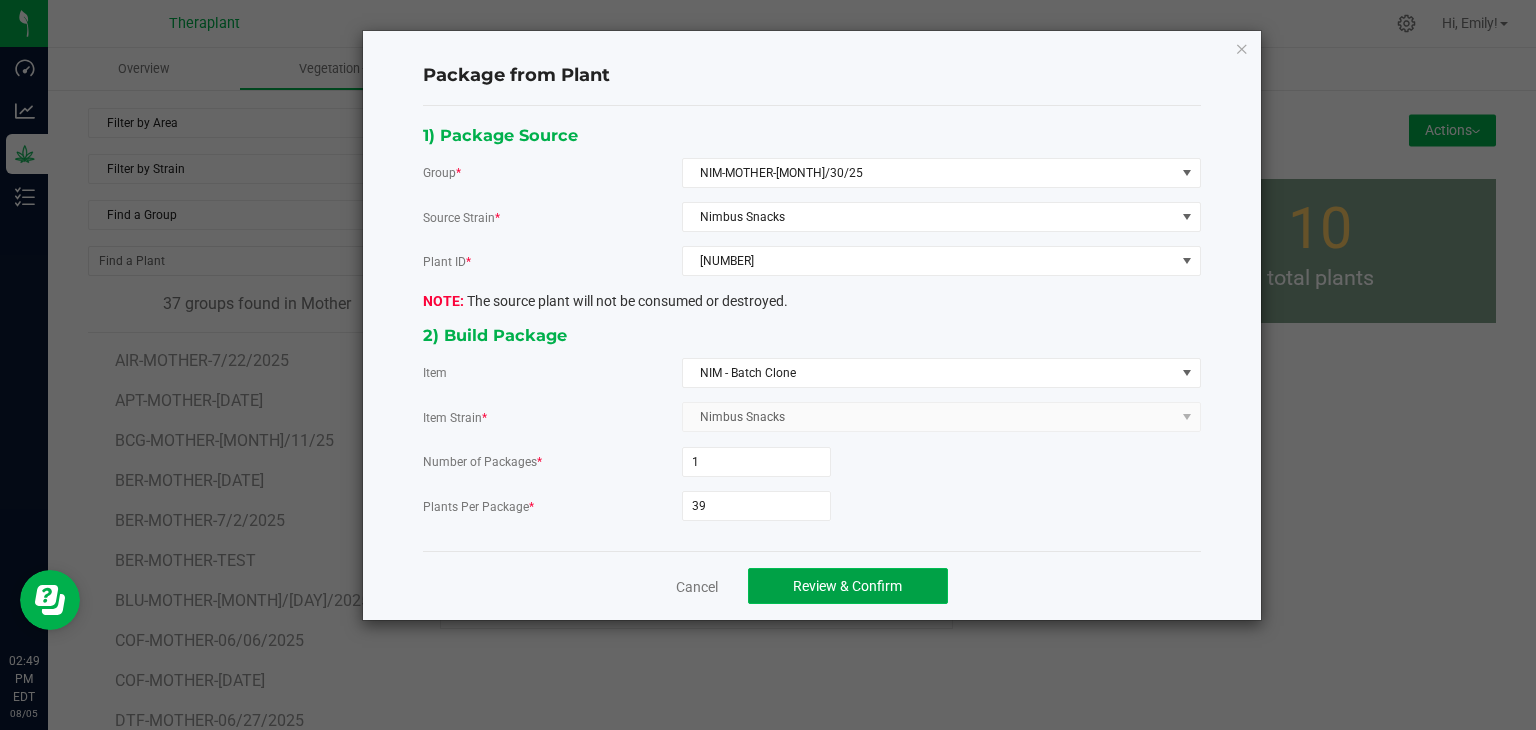 click on "Review & Confirm" 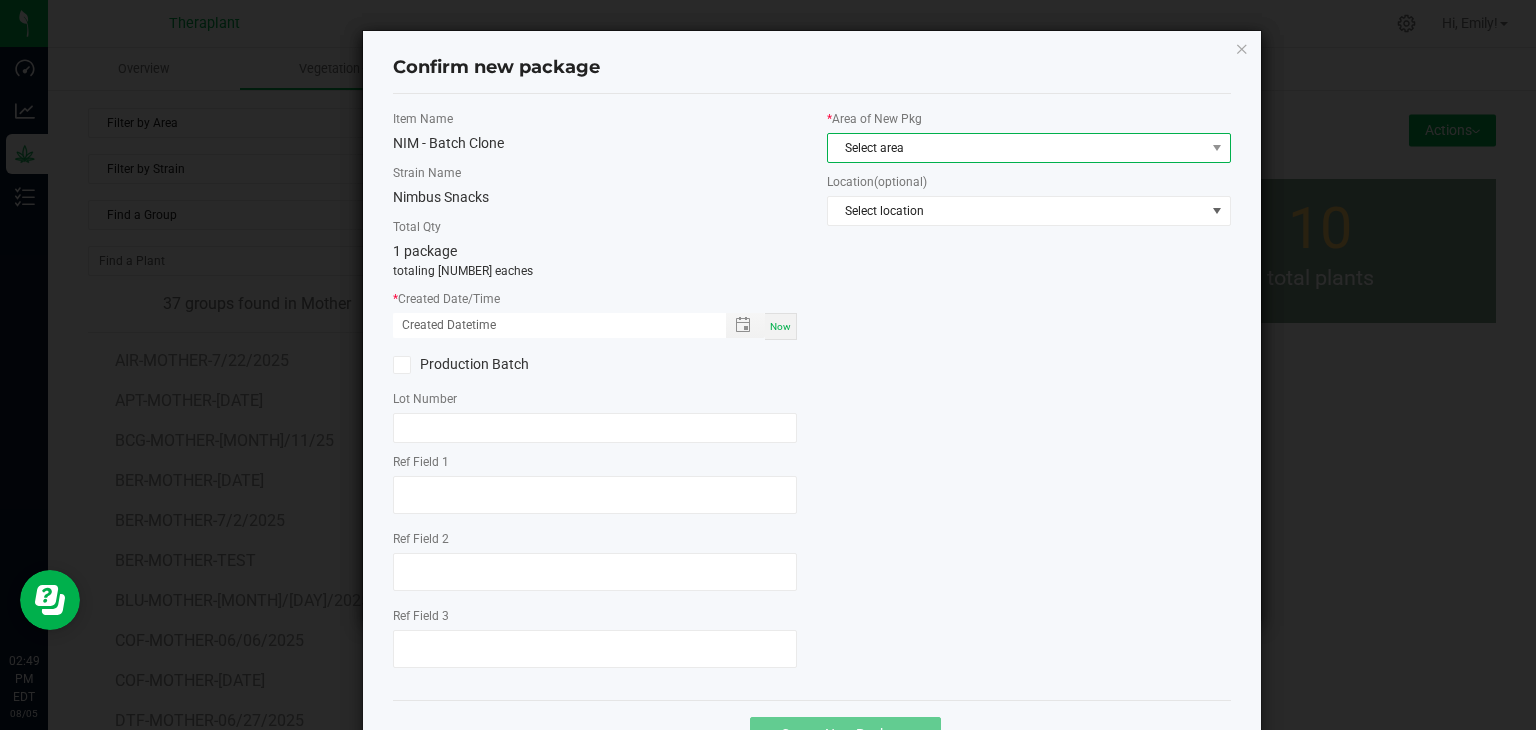 click on "Select area" at bounding box center [1016, 148] 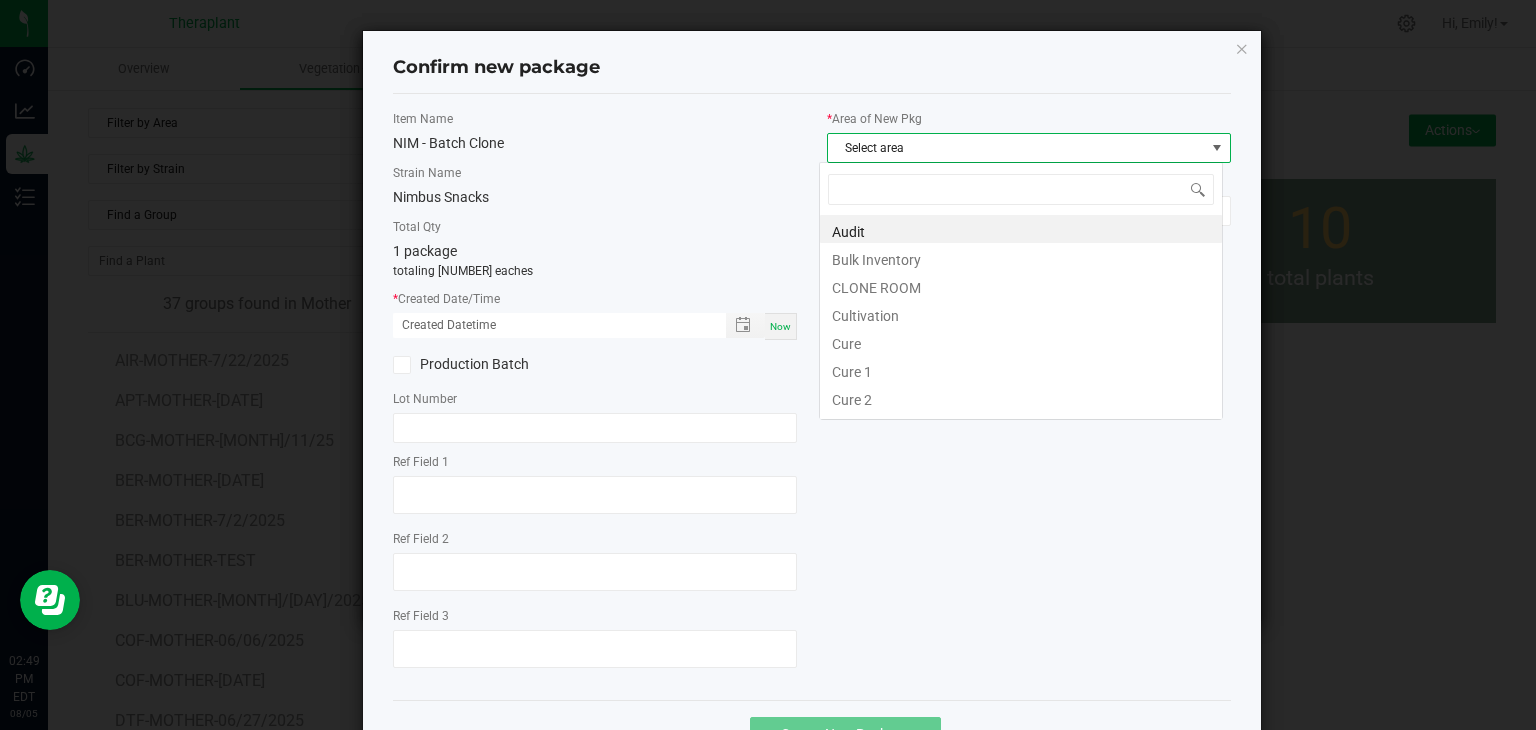 scroll, scrollTop: 99970, scrollLeft: 99596, axis: both 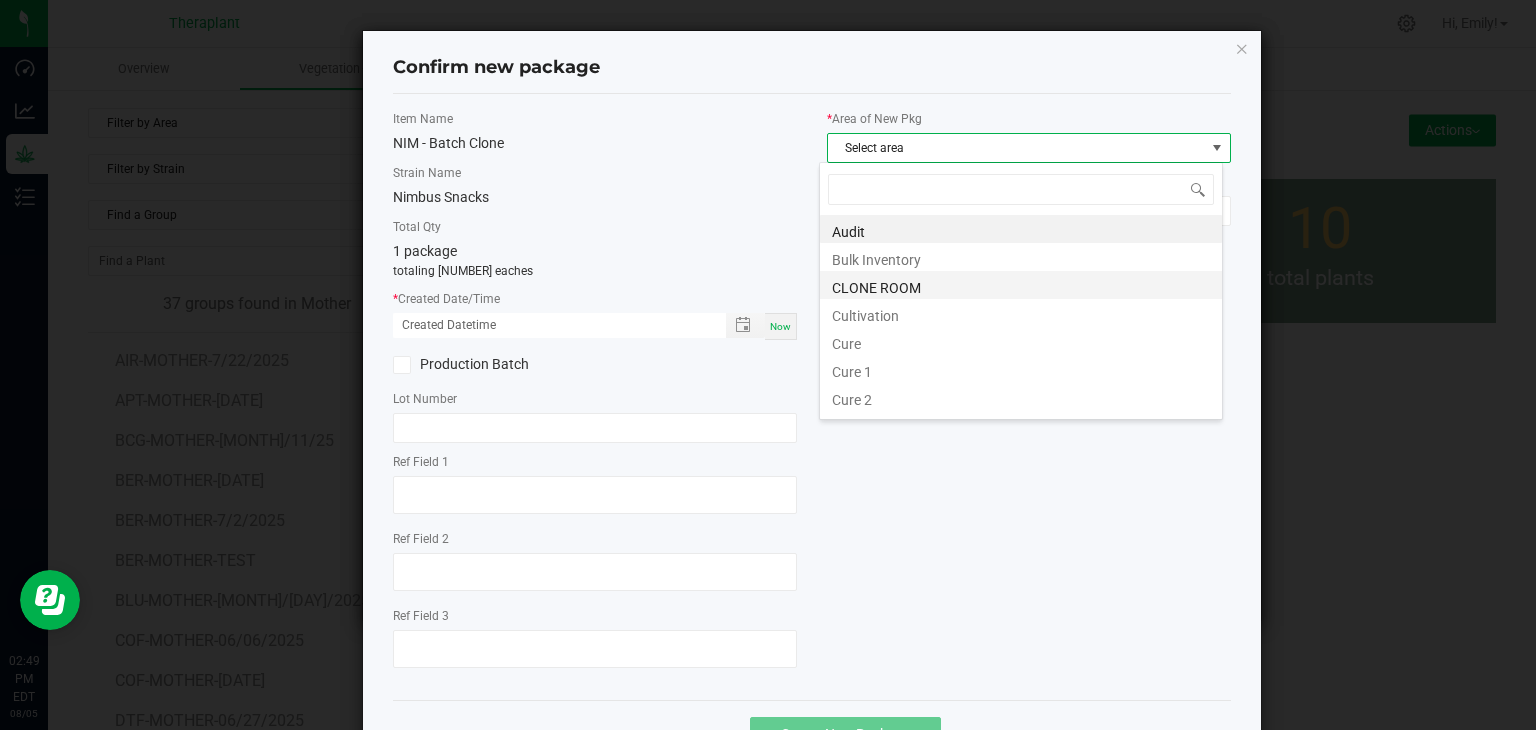 click on "CLONE ROOM" at bounding box center [1021, 285] 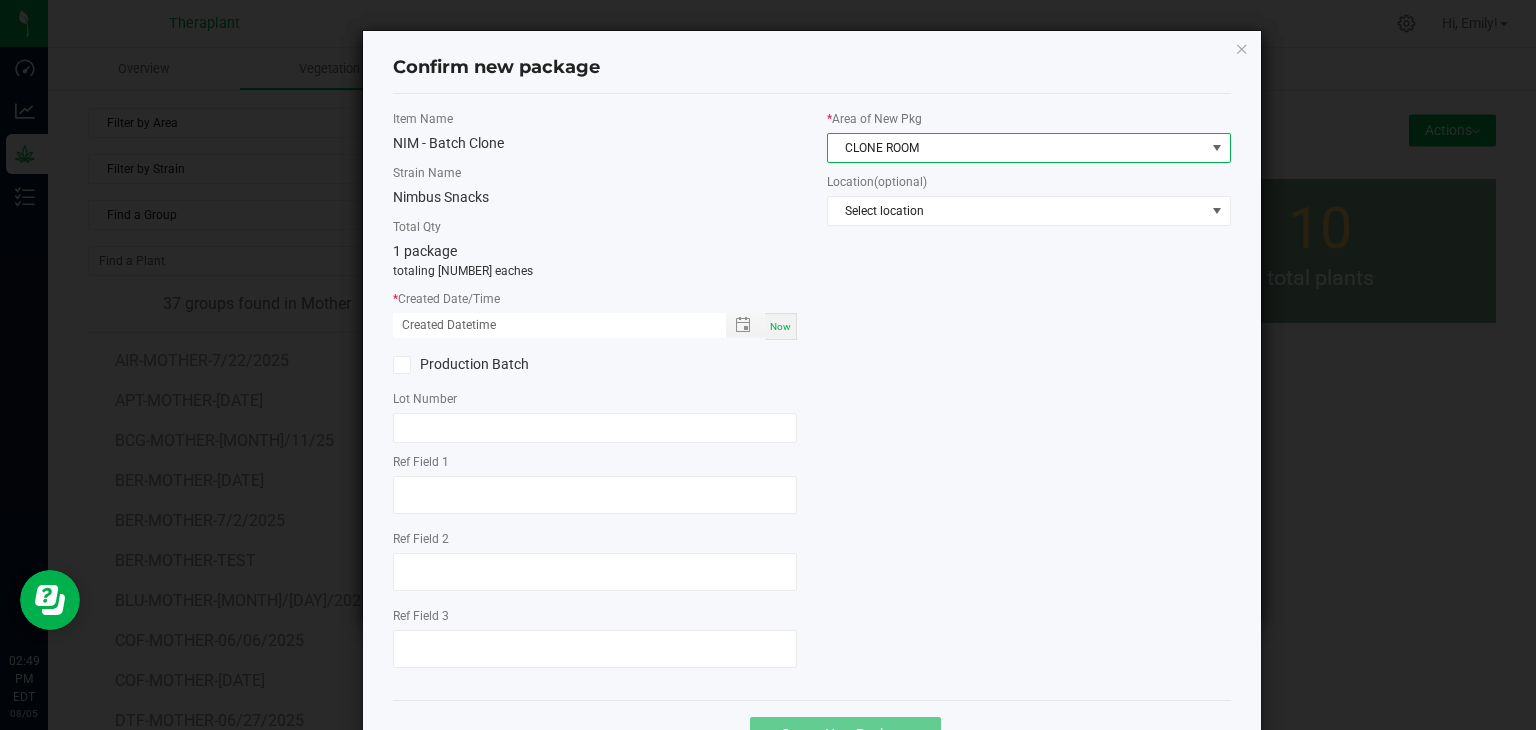 click on "Now" at bounding box center (780, 326) 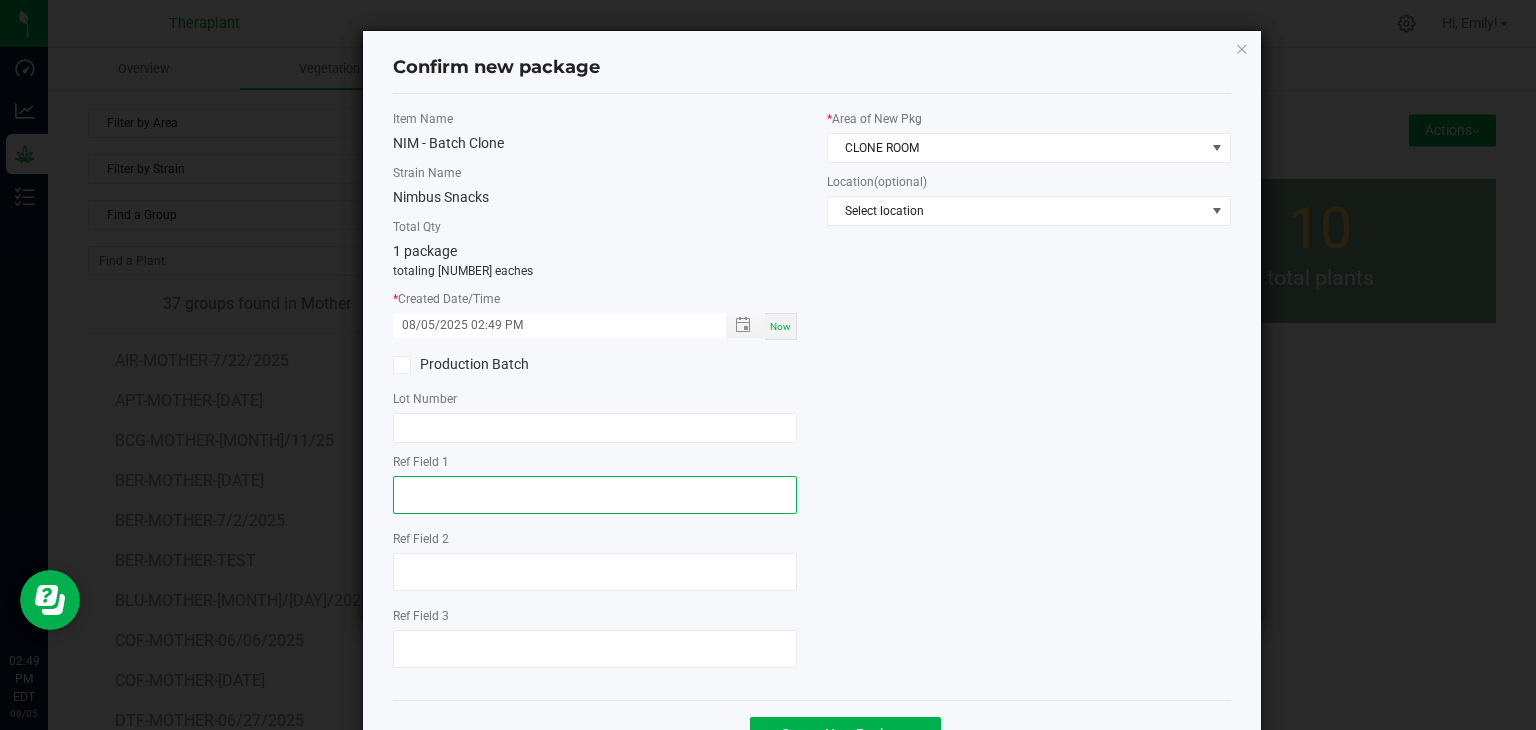 click 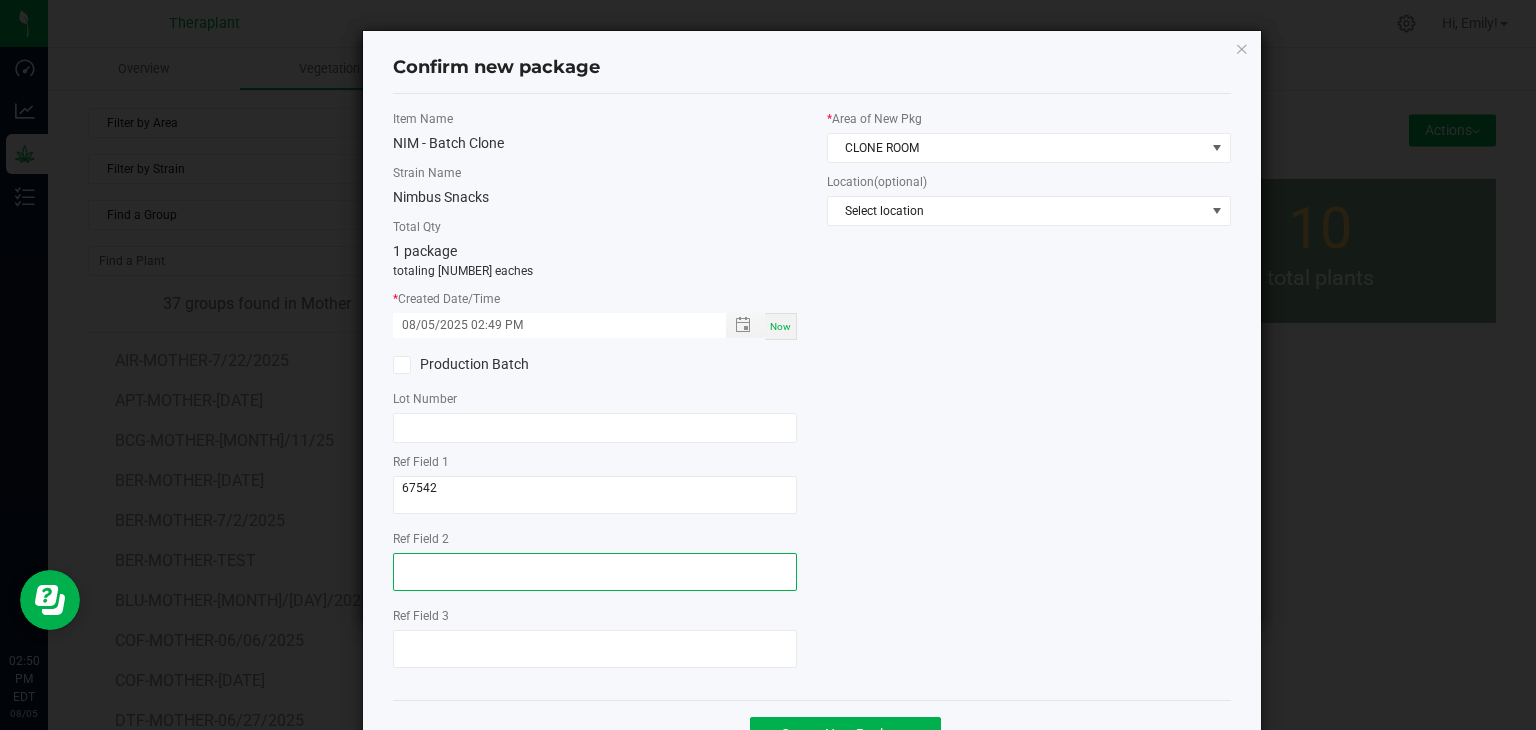 click at bounding box center [595, 572] 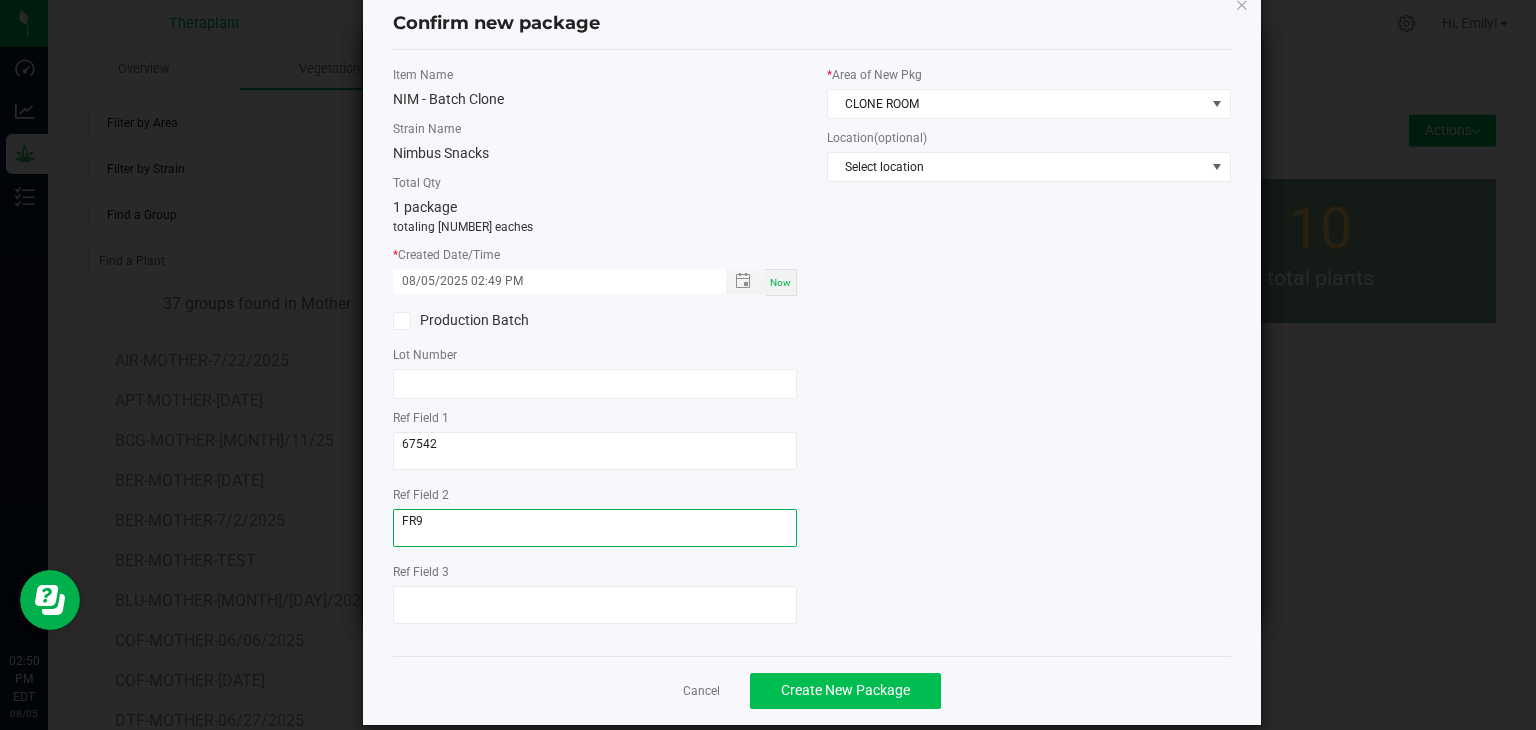 scroll, scrollTop: 69, scrollLeft: 0, axis: vertical 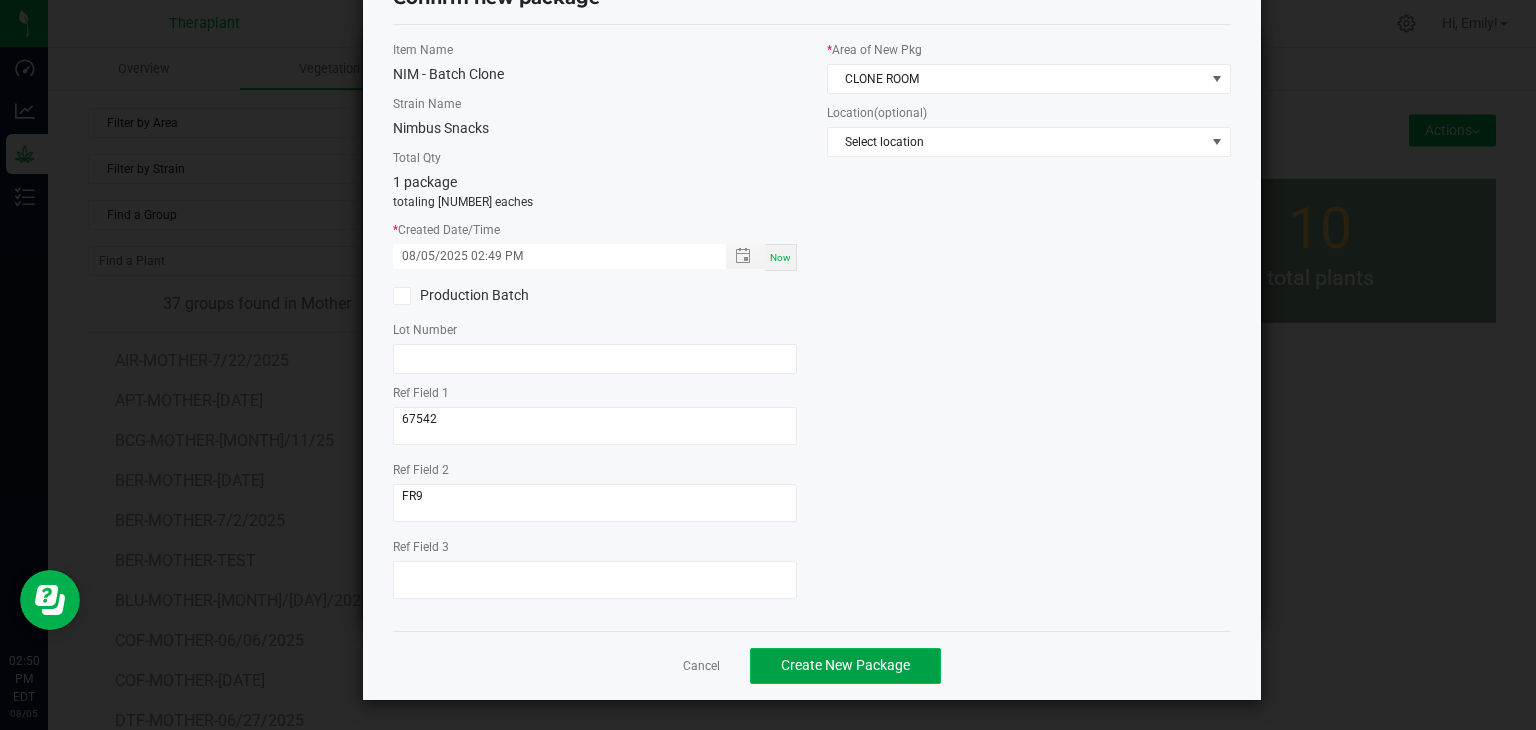 click on "Create New Package" 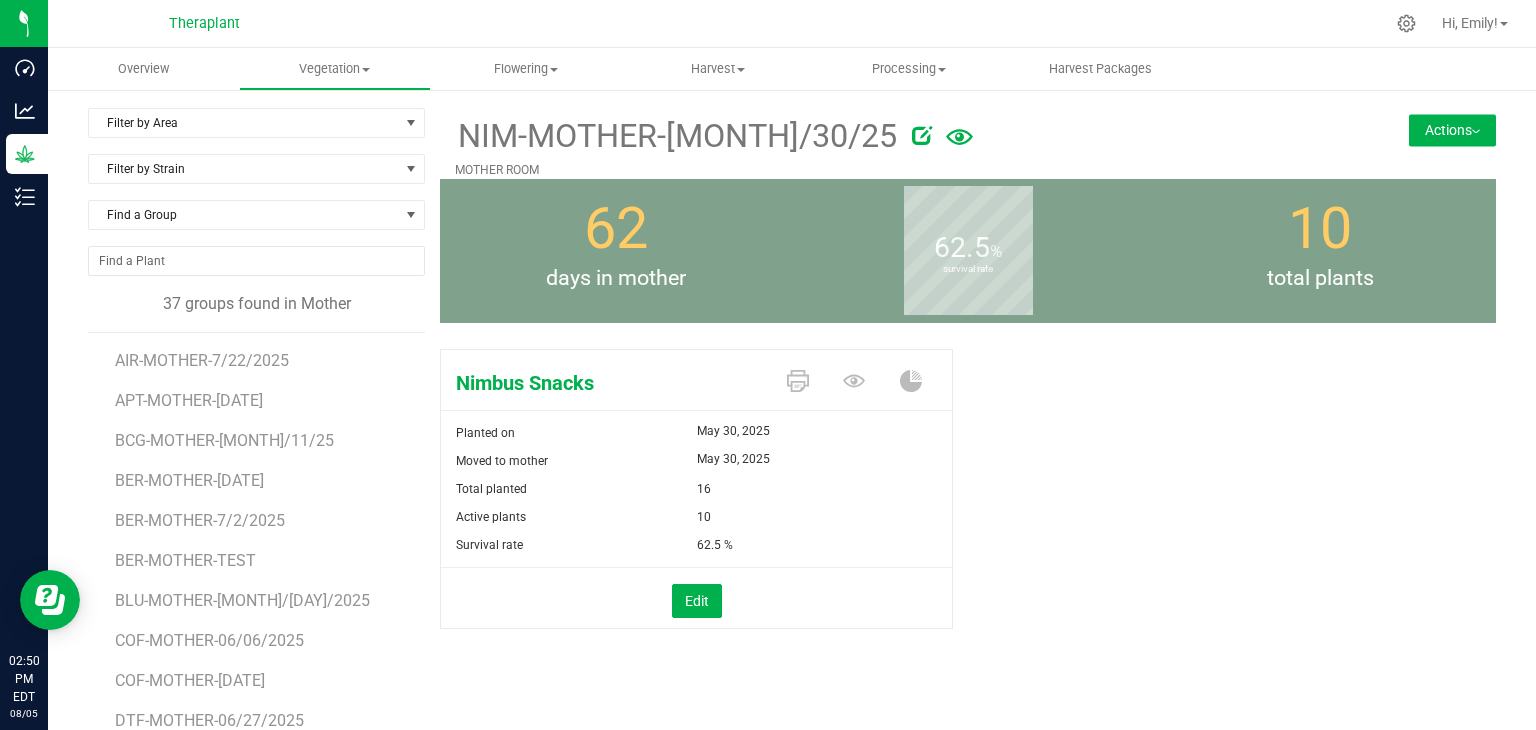 click at bounding box center [1476, 132] 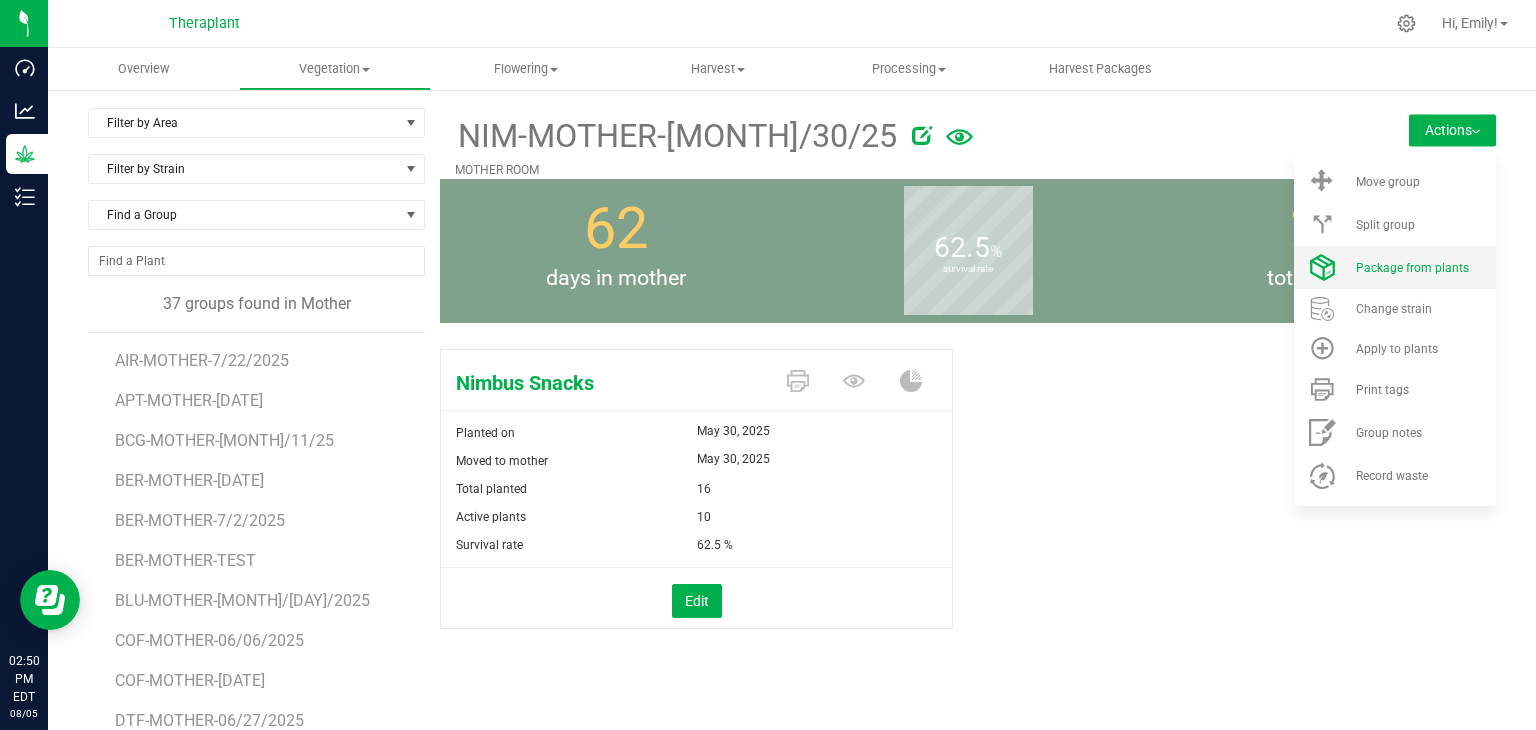 click on "Package from plants" at bounding box center [1412, 268] 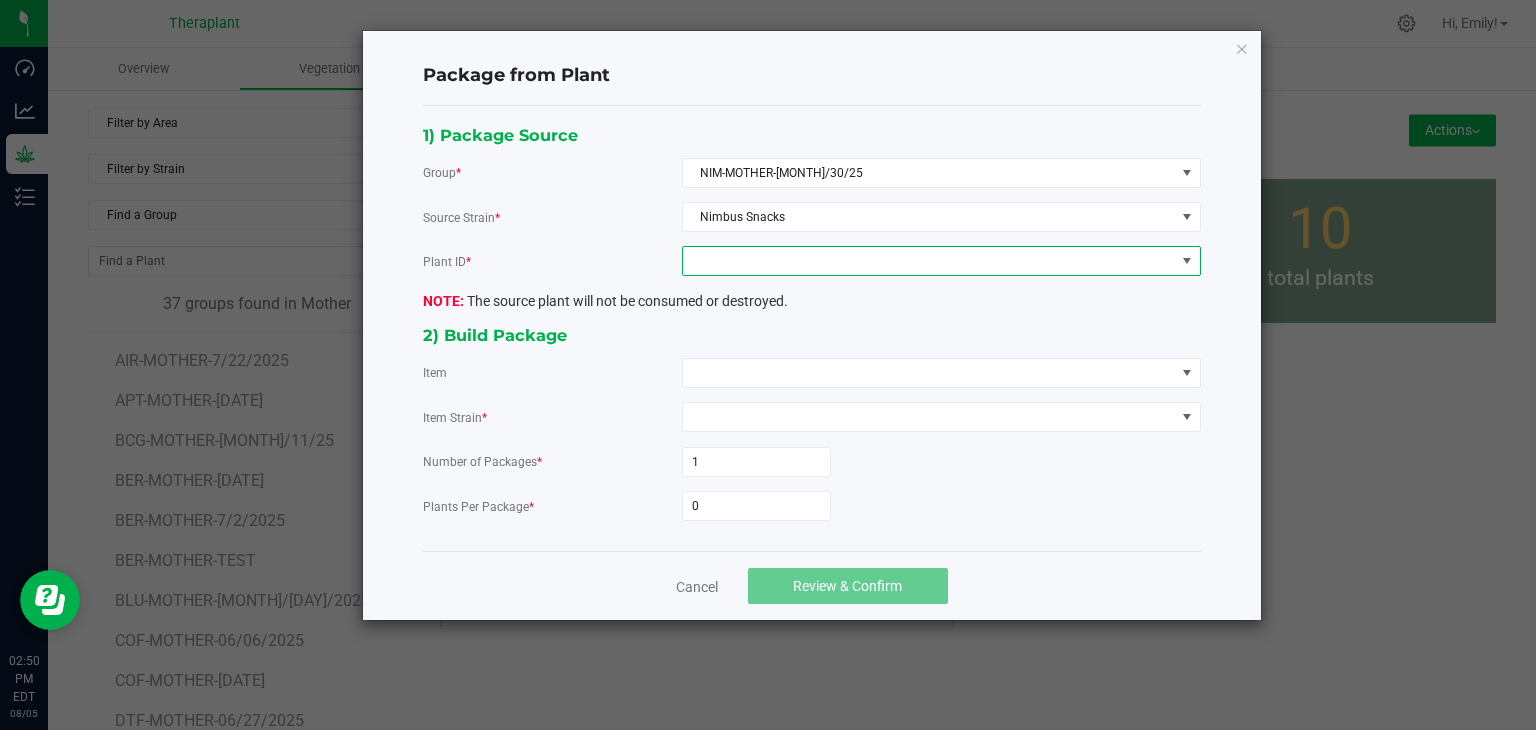 click at bounding box center [929, 261] 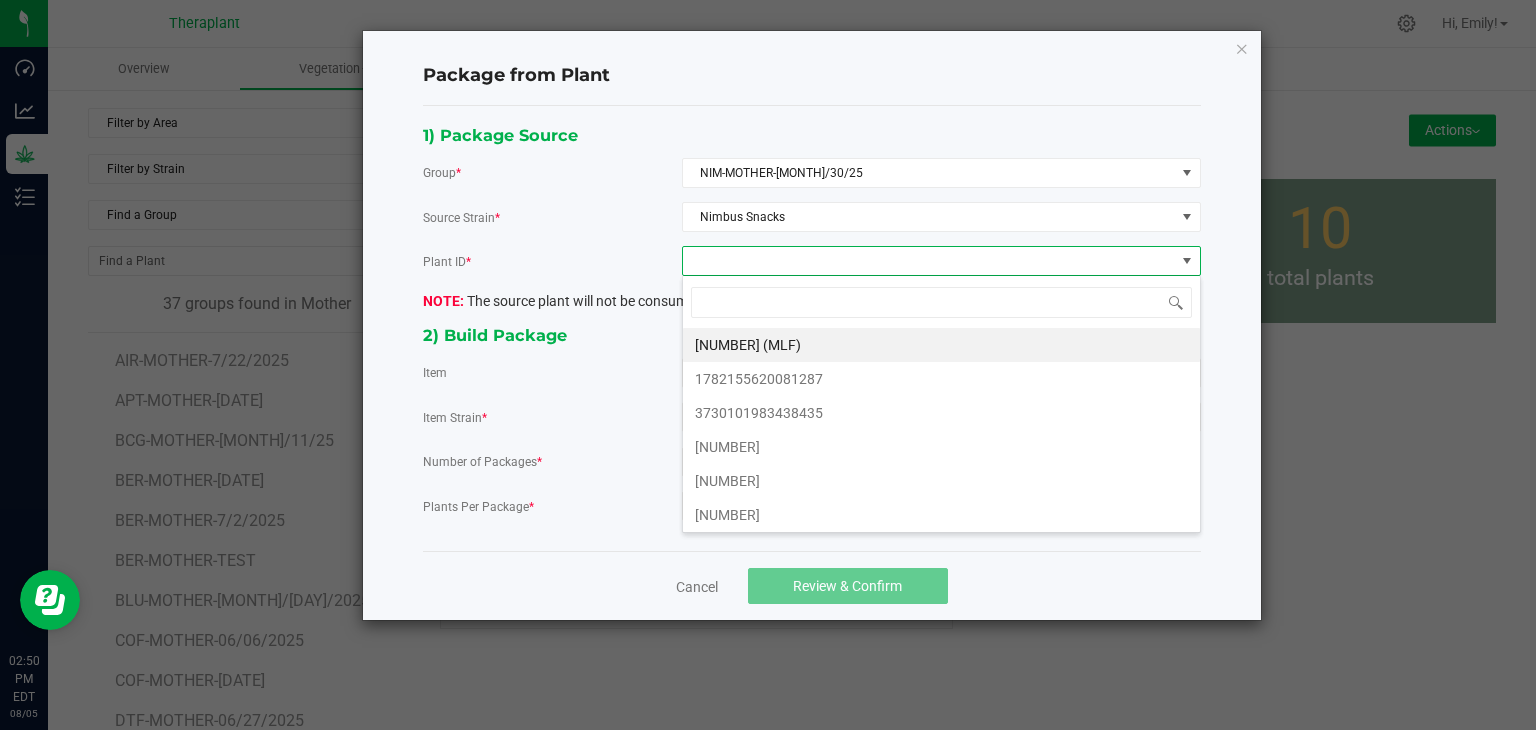 scroll, scrollTop: 99970, scrollLeft: 99480, axis: both 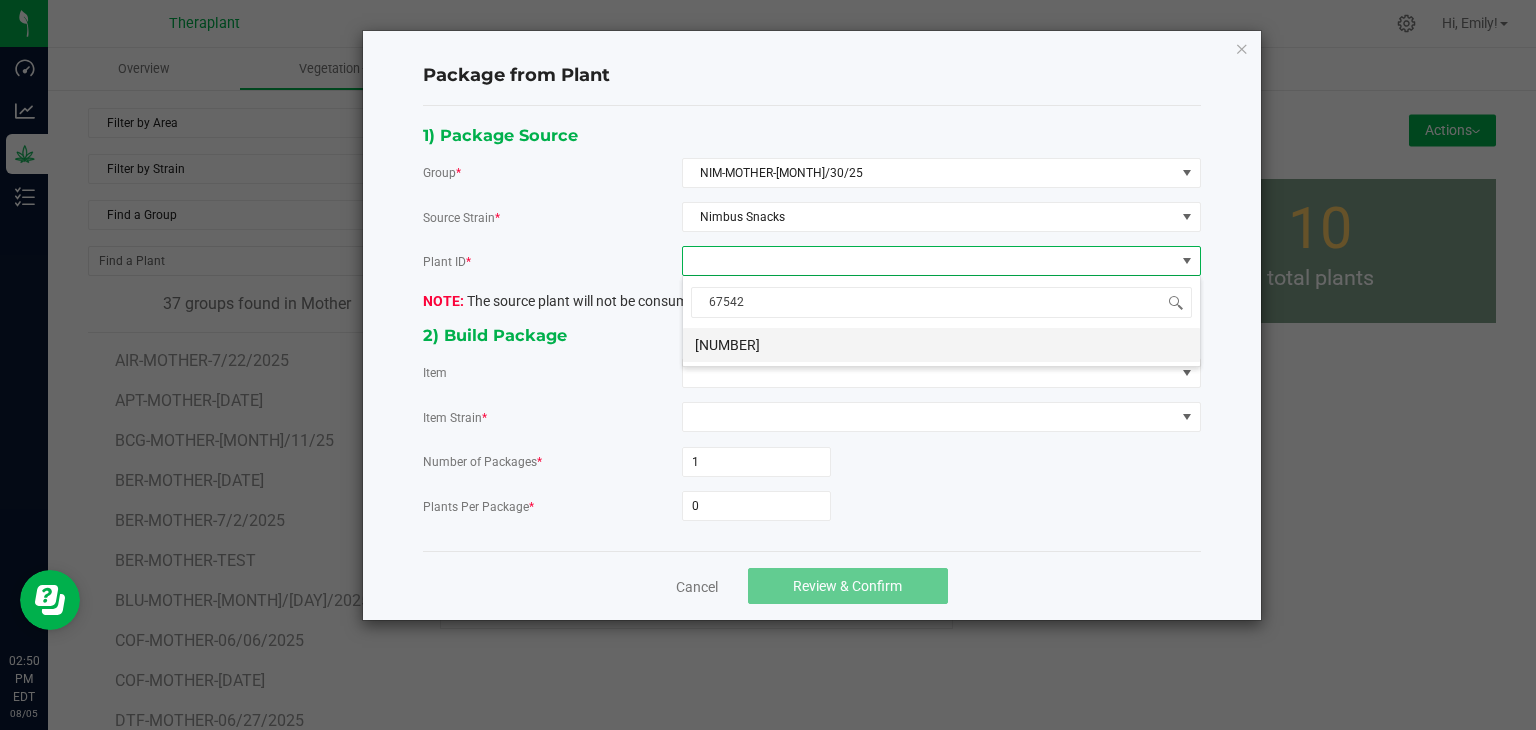click on "[NUMBER]" at bounding box center (941, 345) 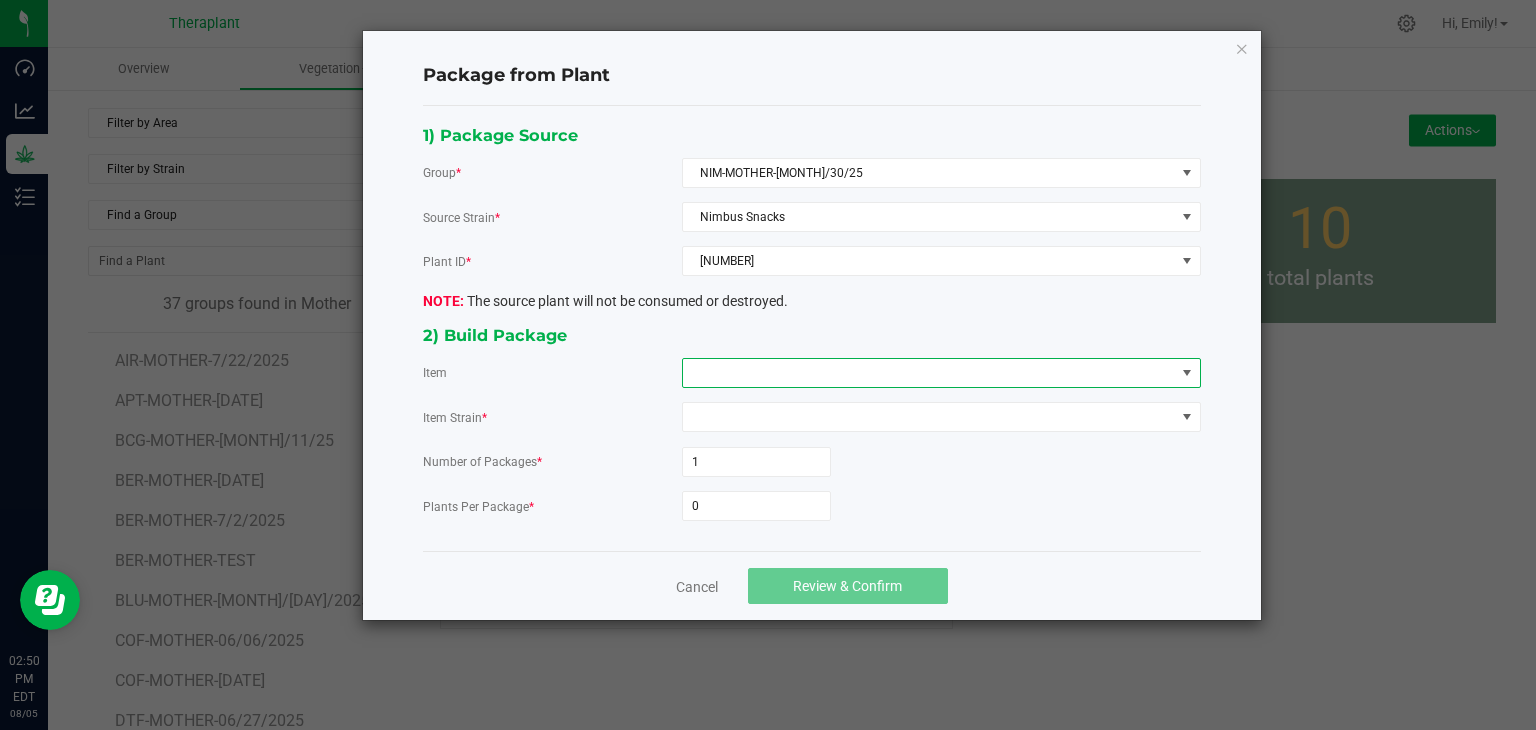 click at bounding box center [929, 373] 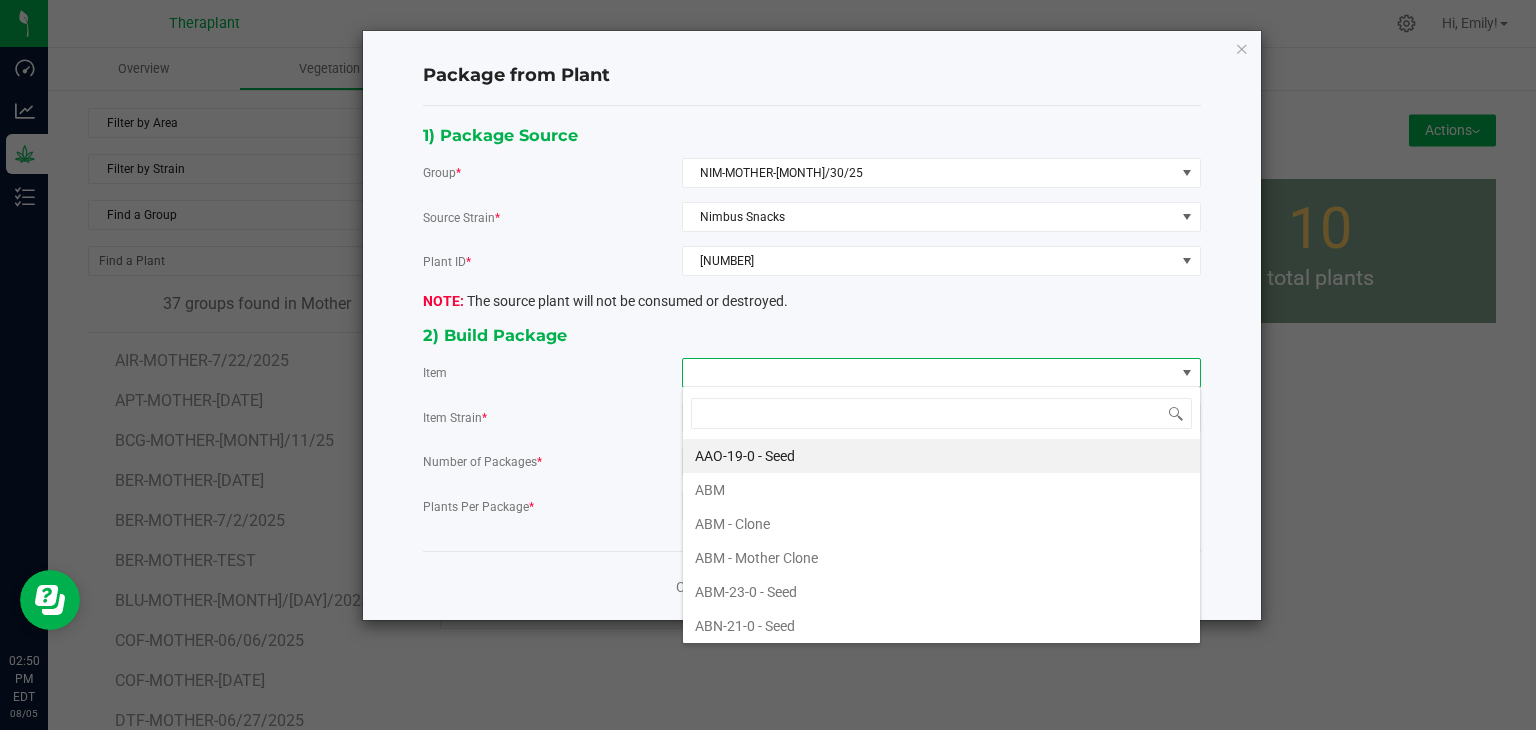 scroll, scrollTop: 99970, scrollLeft: 99480, axis: both 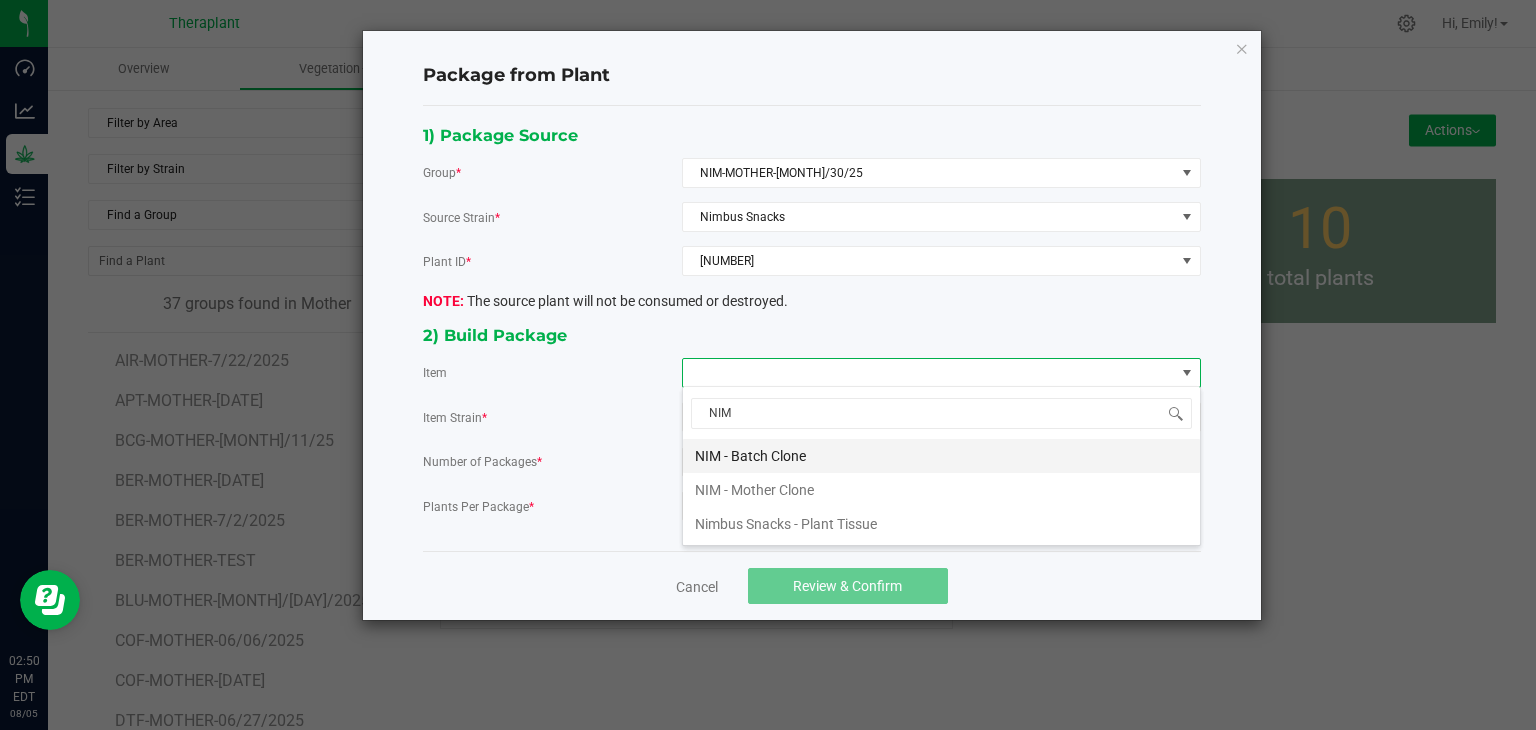 click on "NIM - Batch Clone" at bounding box center [941, 456] 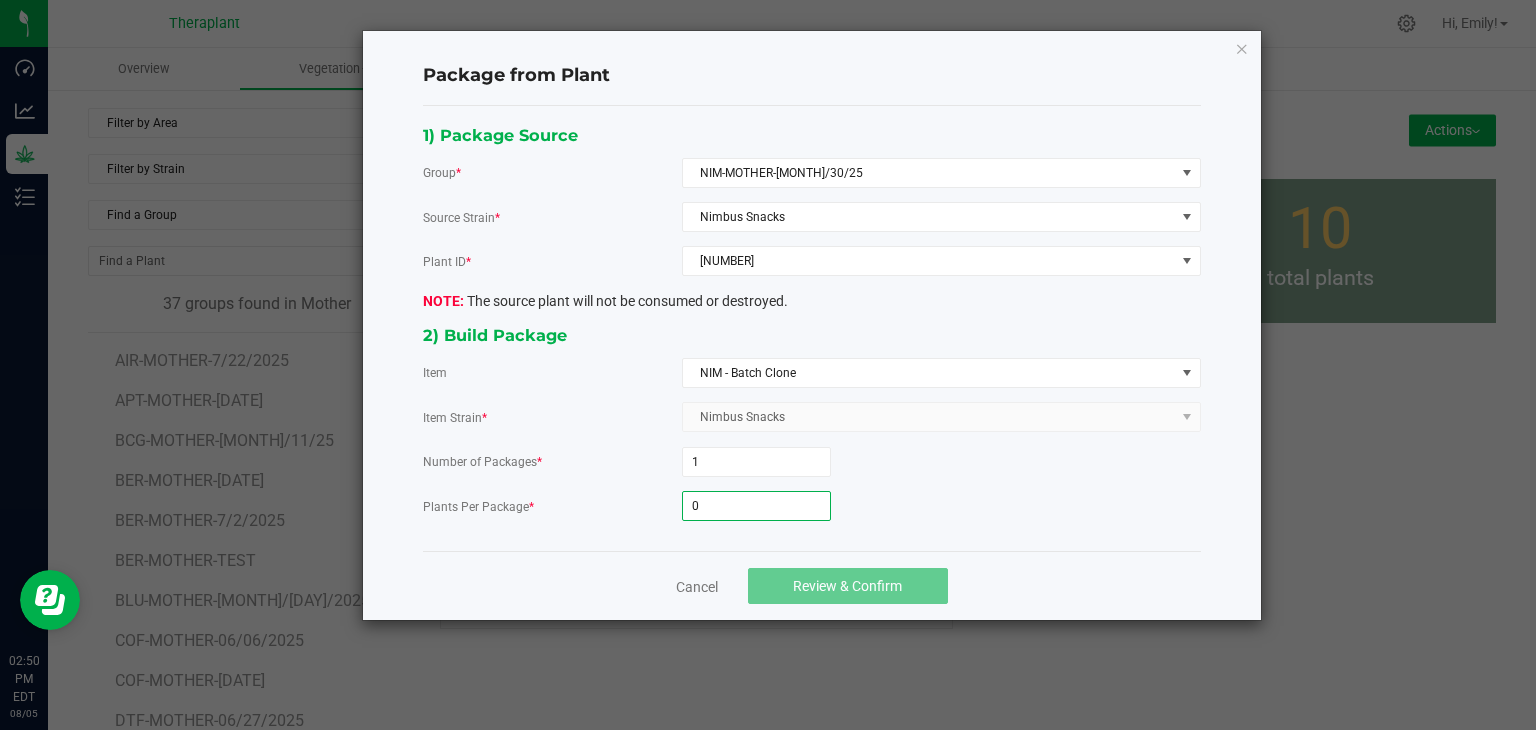 click on "0" at bounding box center (756, 506) 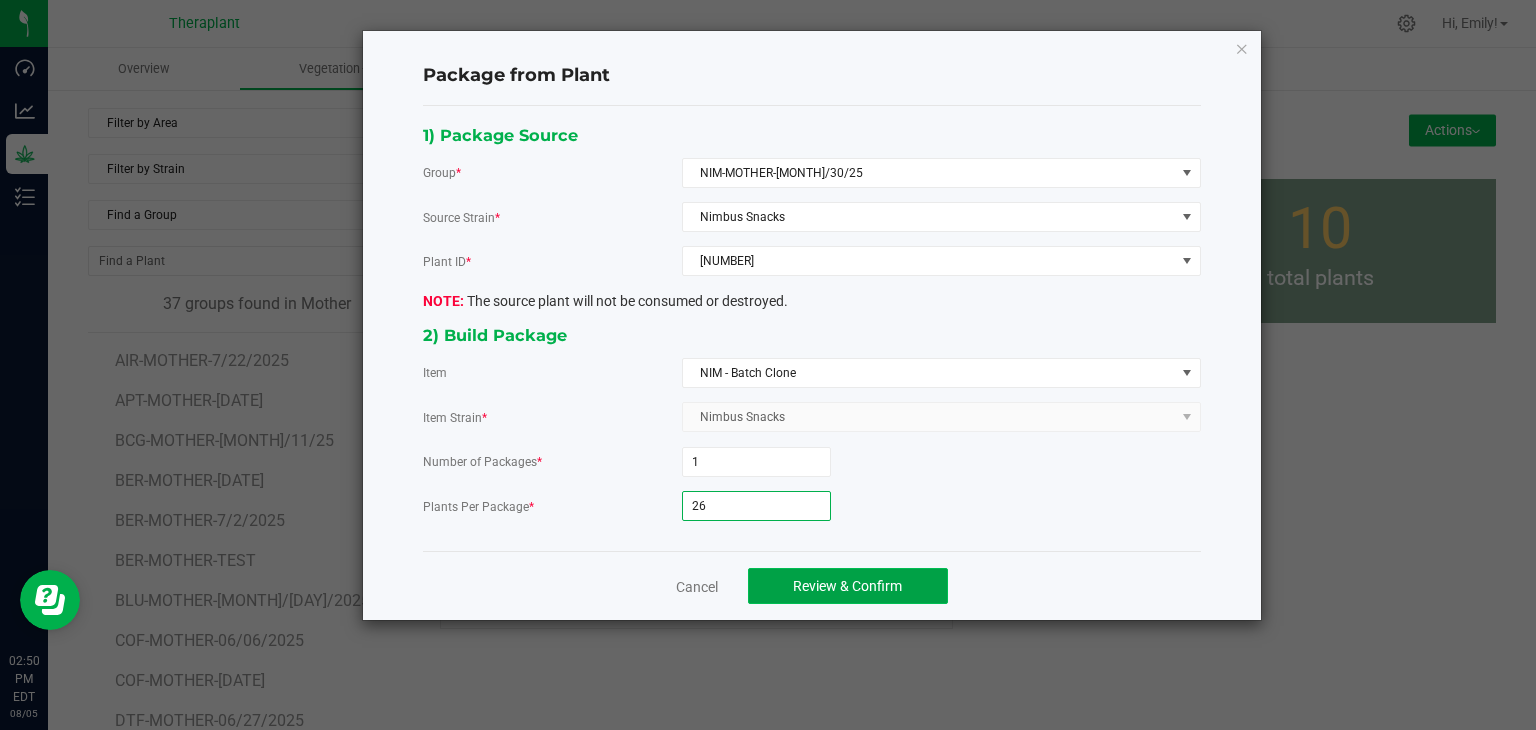 click on "Review & Confirm" 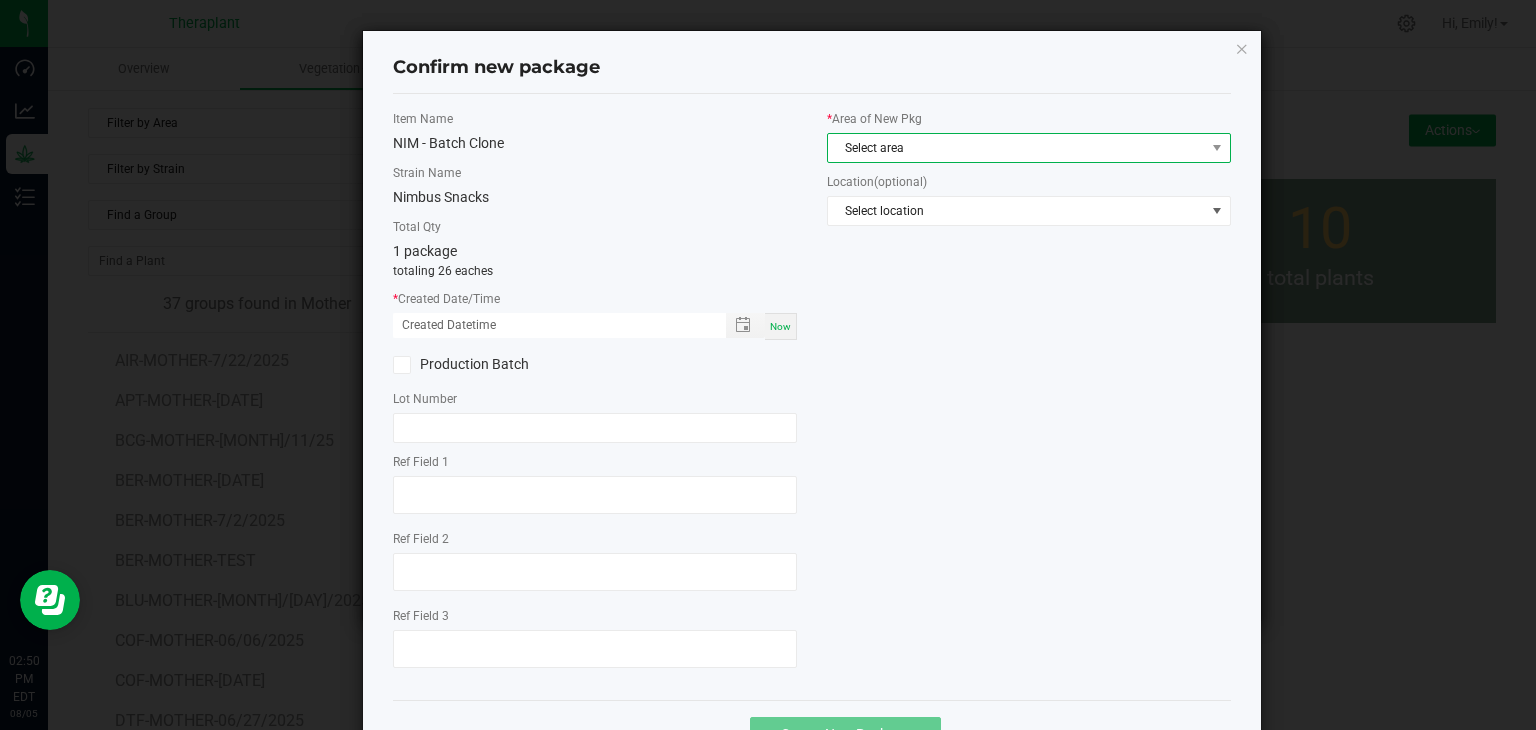 click on "Select area" at bounding box center [1016, 148] 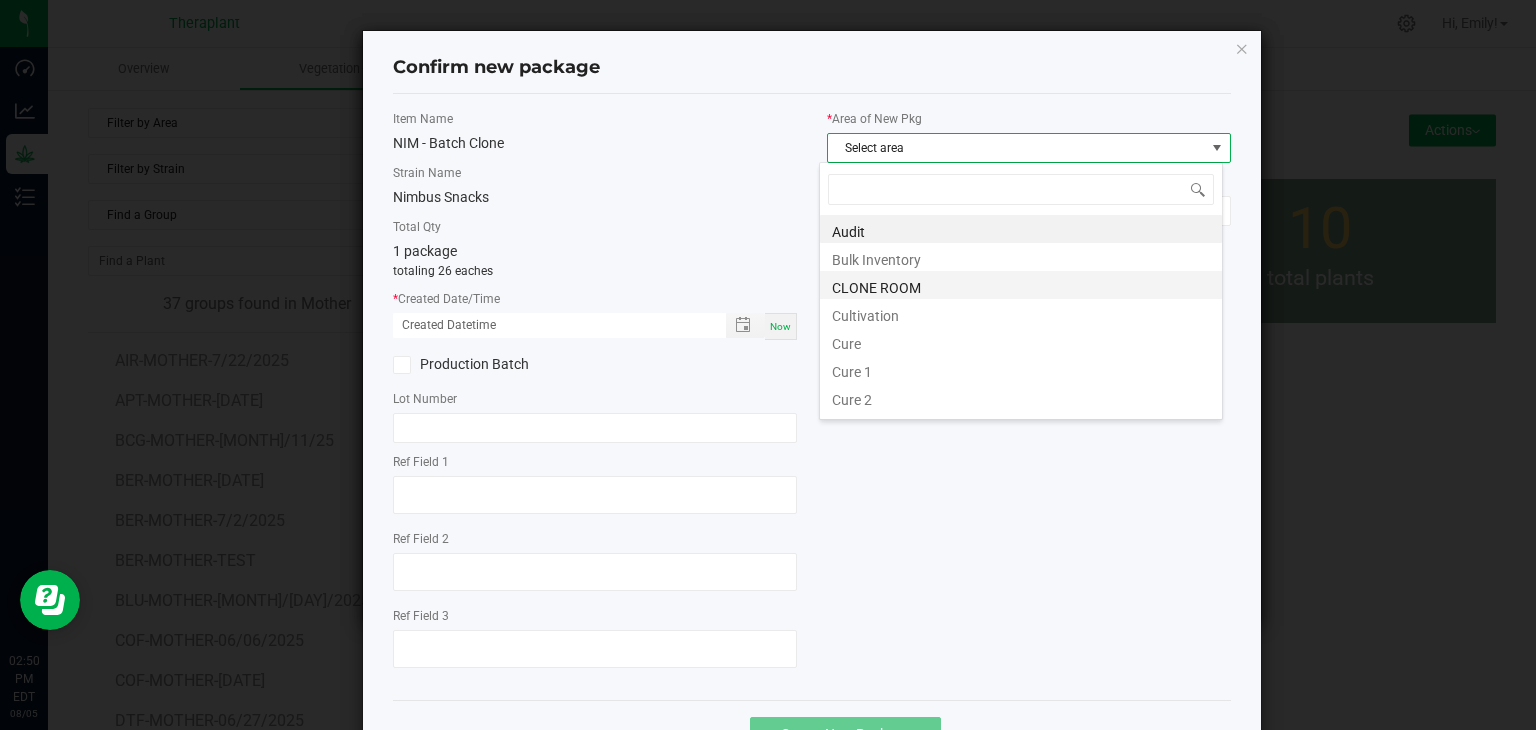 scroll, scrollTop: 99970, scrollLeft: 99596, axis: both 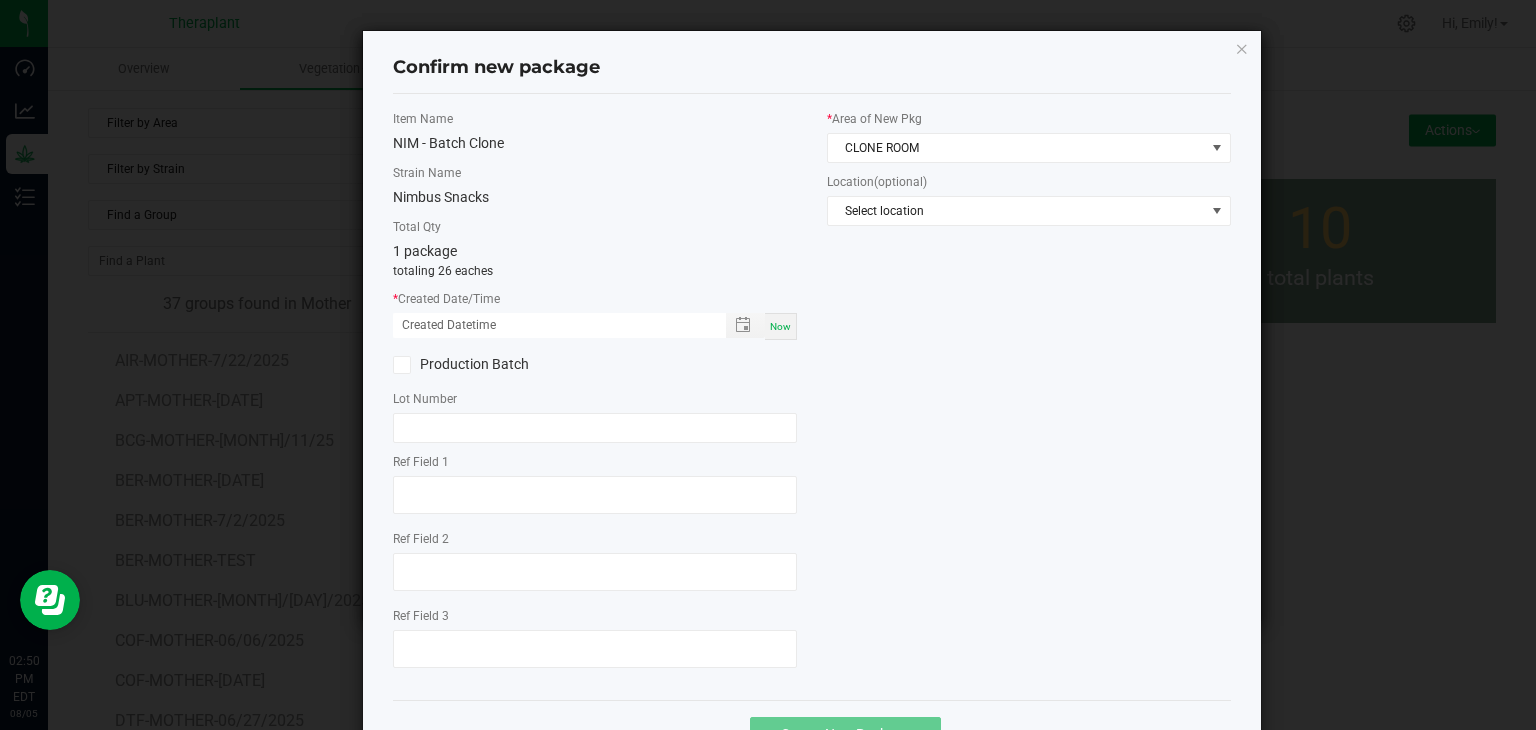 click on "Now" at bounding box center (780, 326) 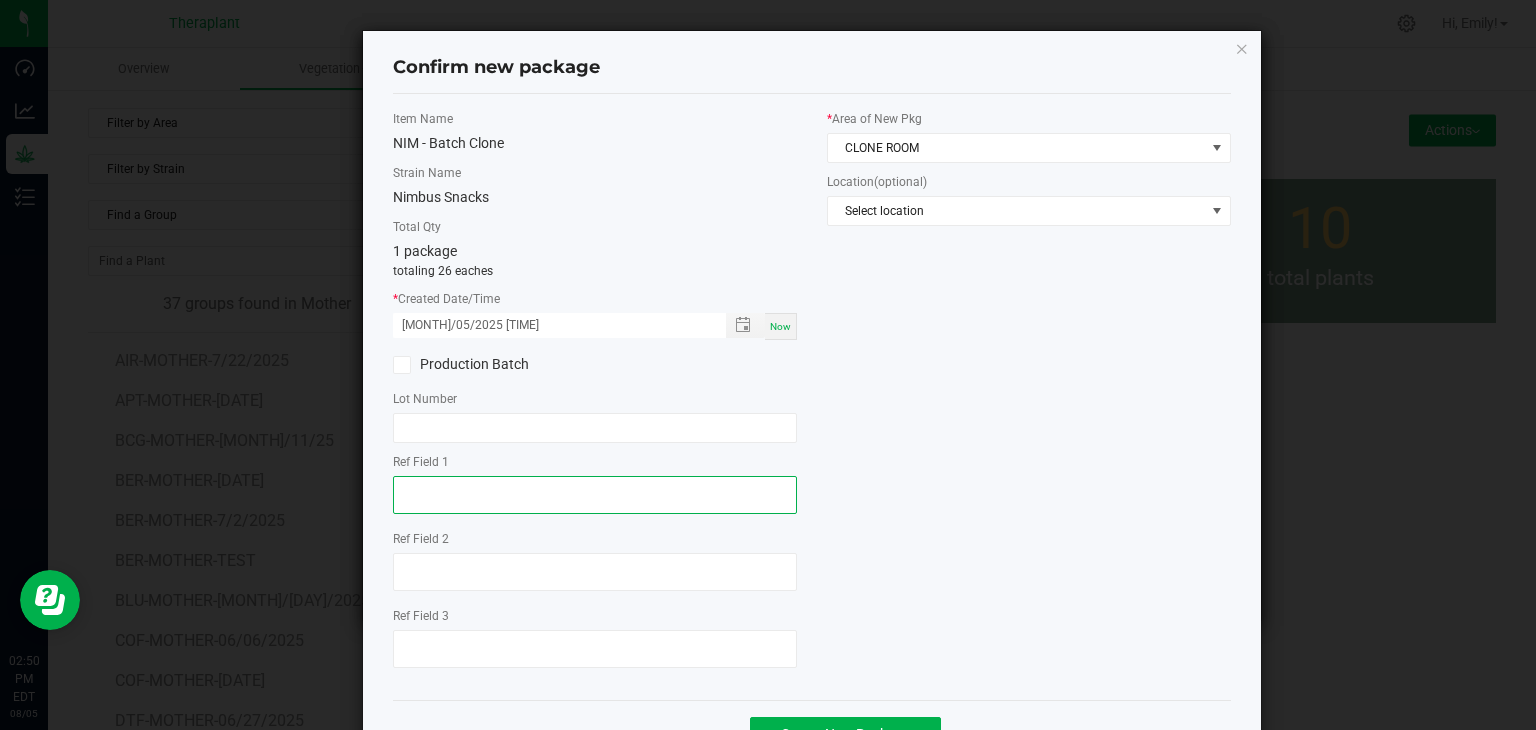 click 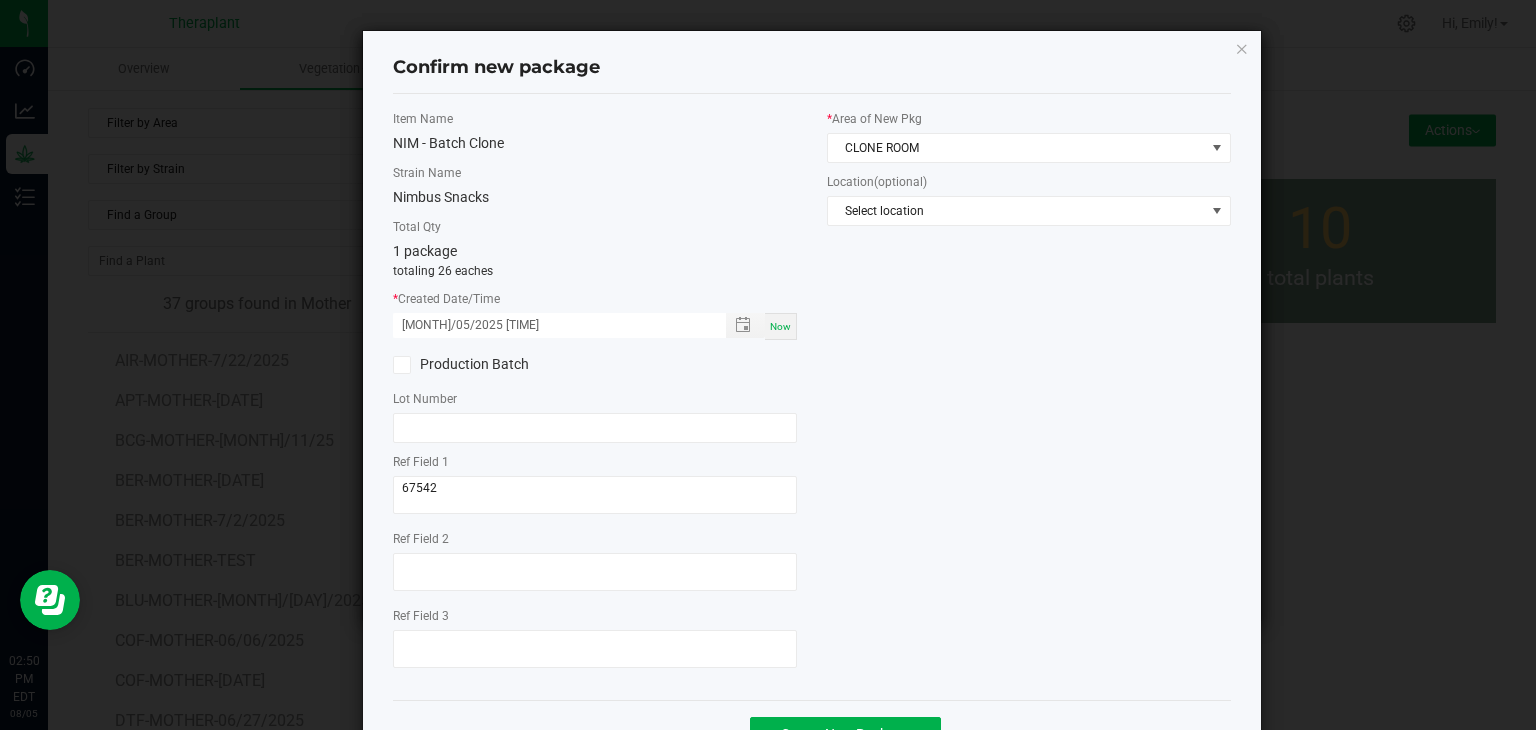 click on "Ref Field 2" 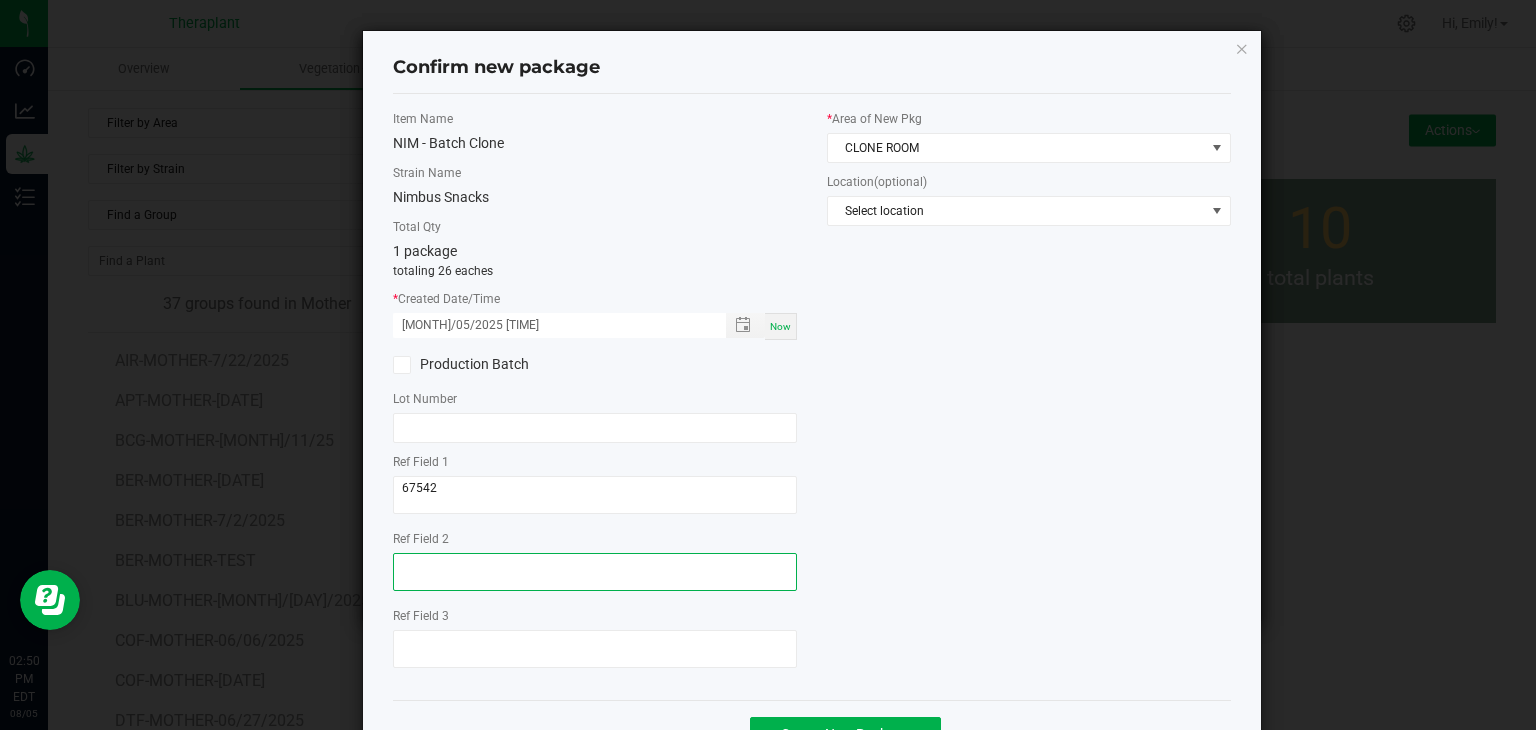 click at bounding box center (595, 572) 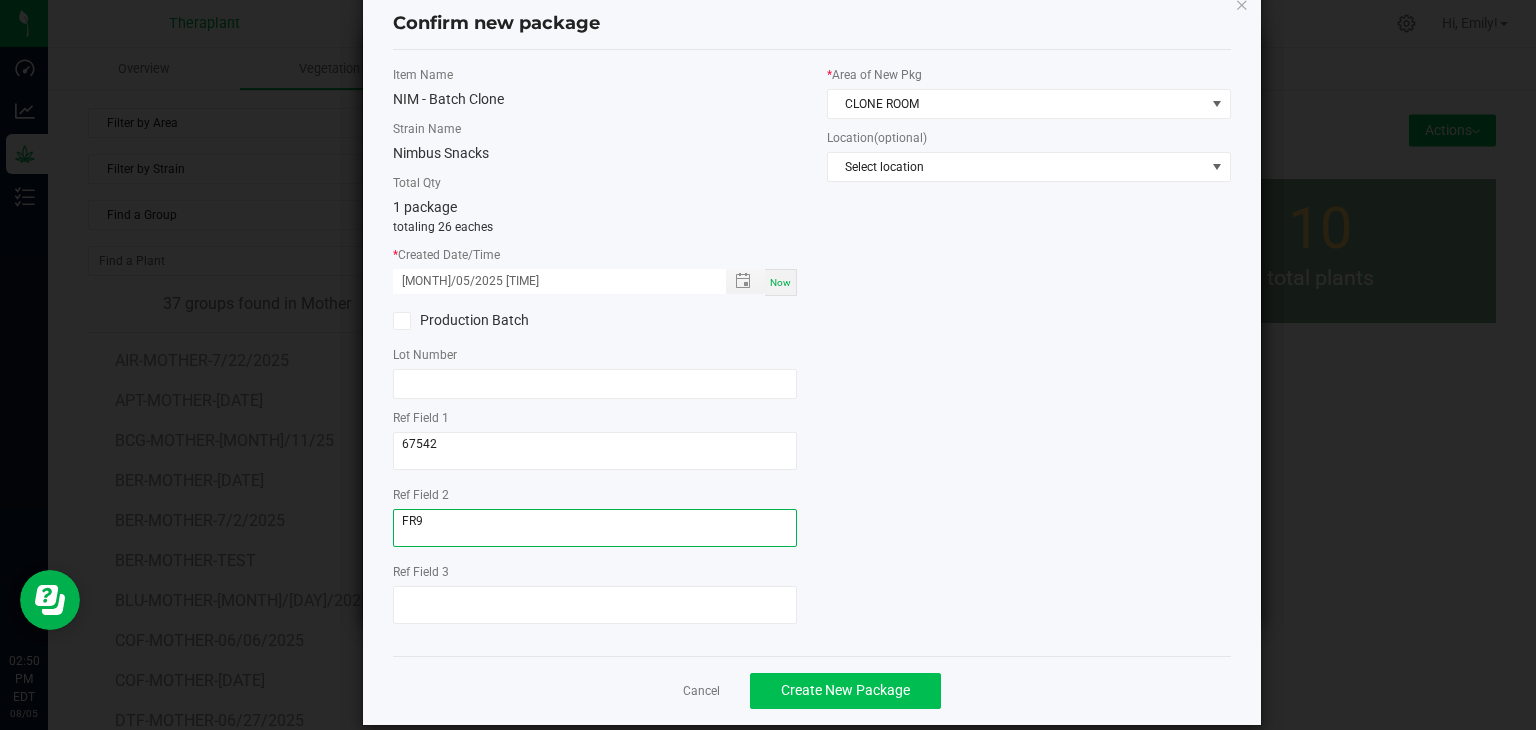 scroll, scrollTop: 69, scrollLeft: 0, axis: vertical 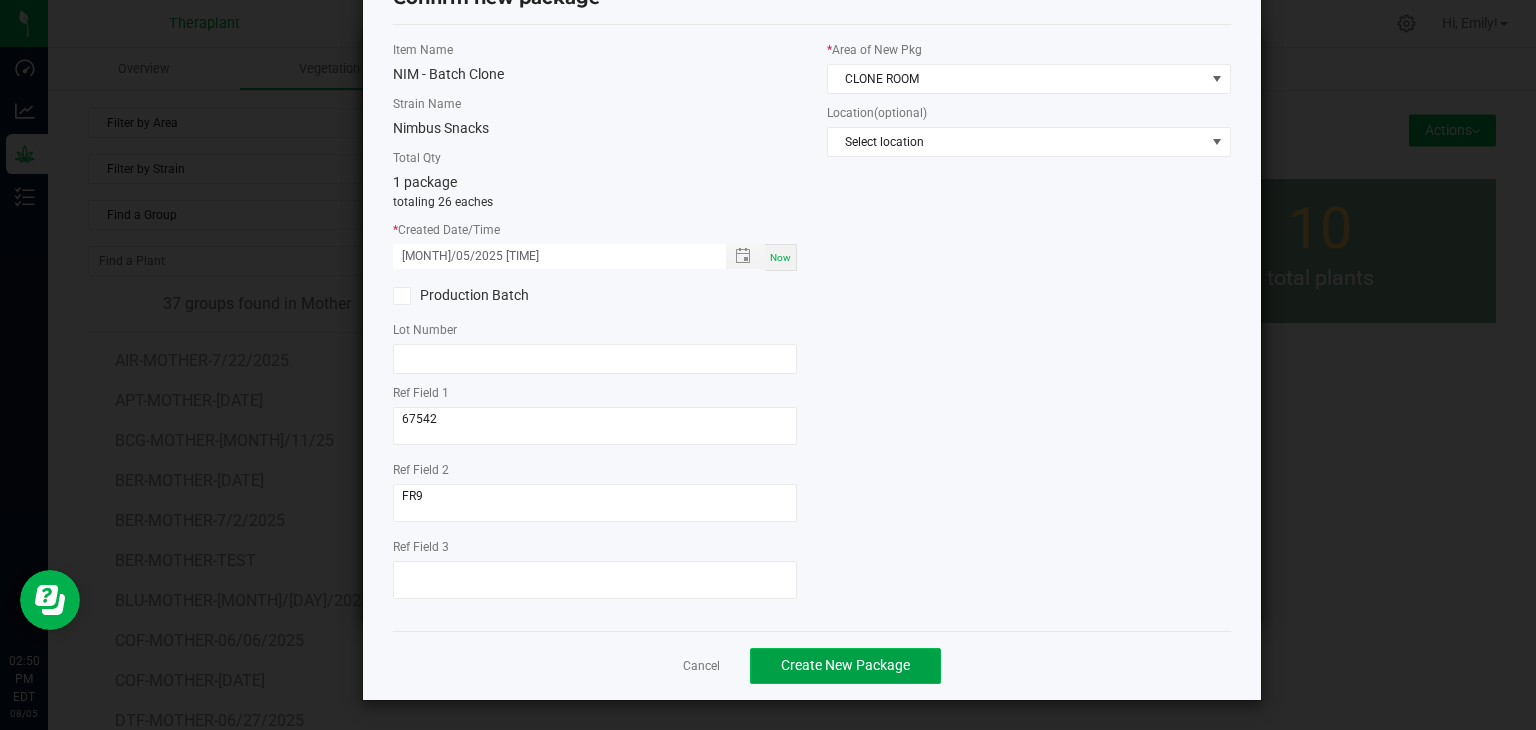 click on "Create New Package" 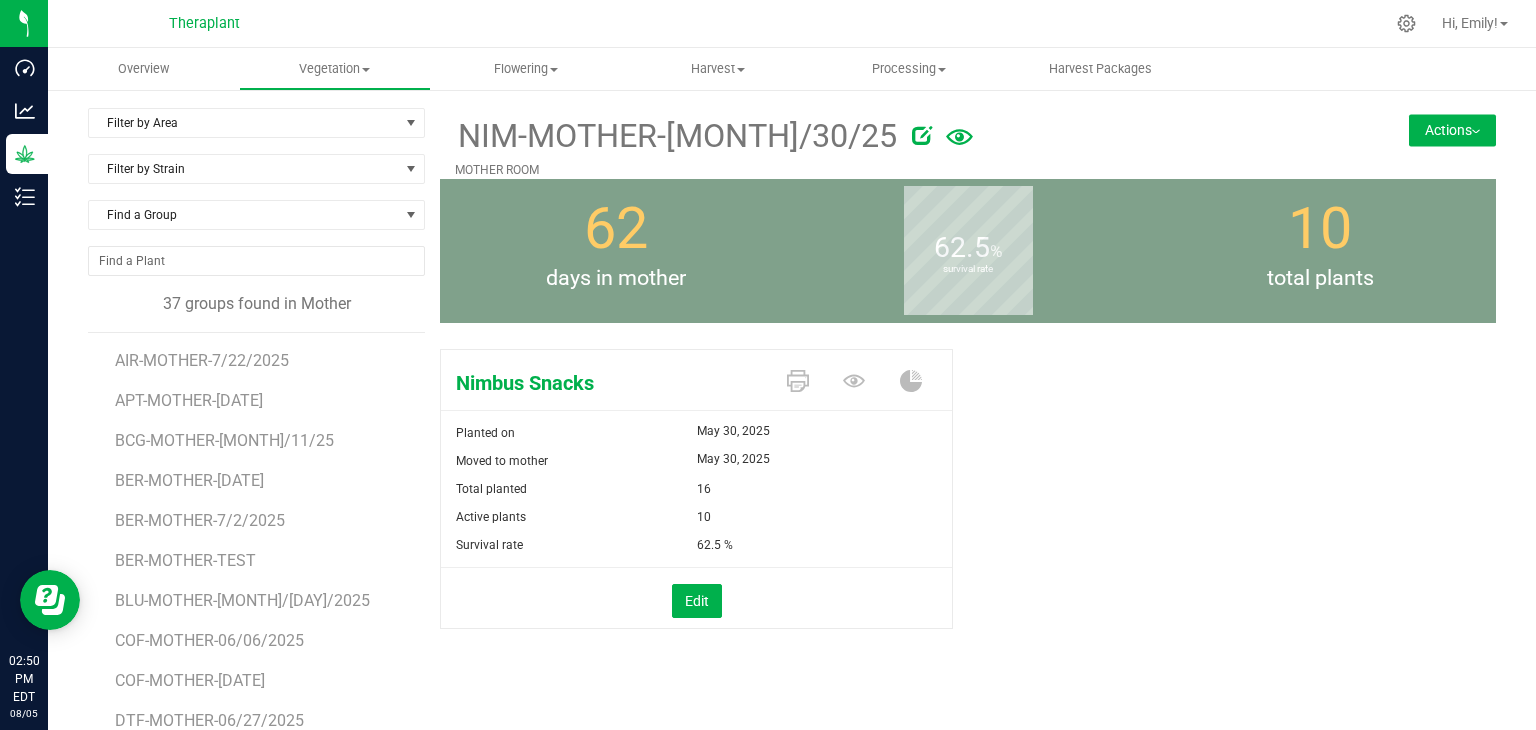 click on "Actions" at bounding box center [1452, 130] 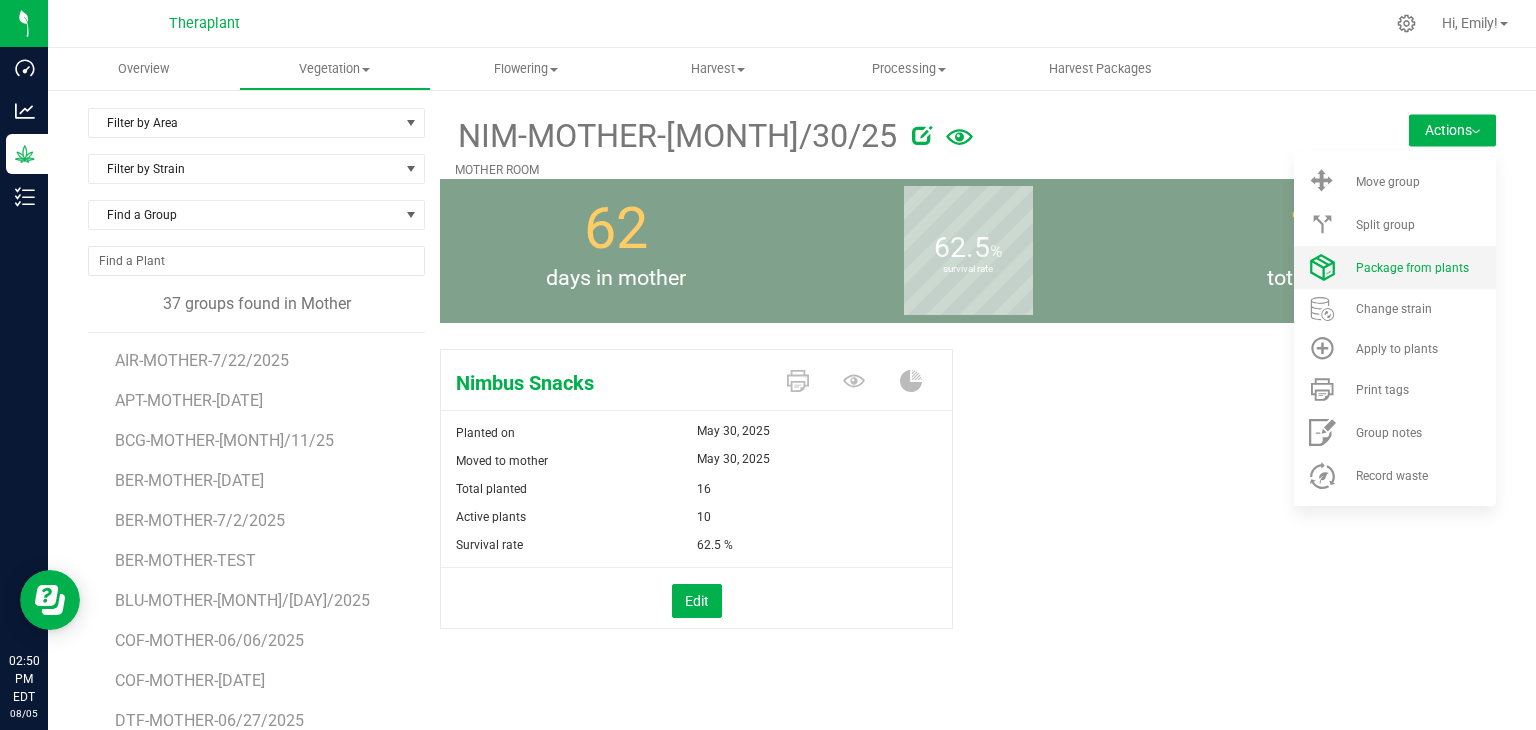 click on "Package from plants" at bounding box center [1395, 267] 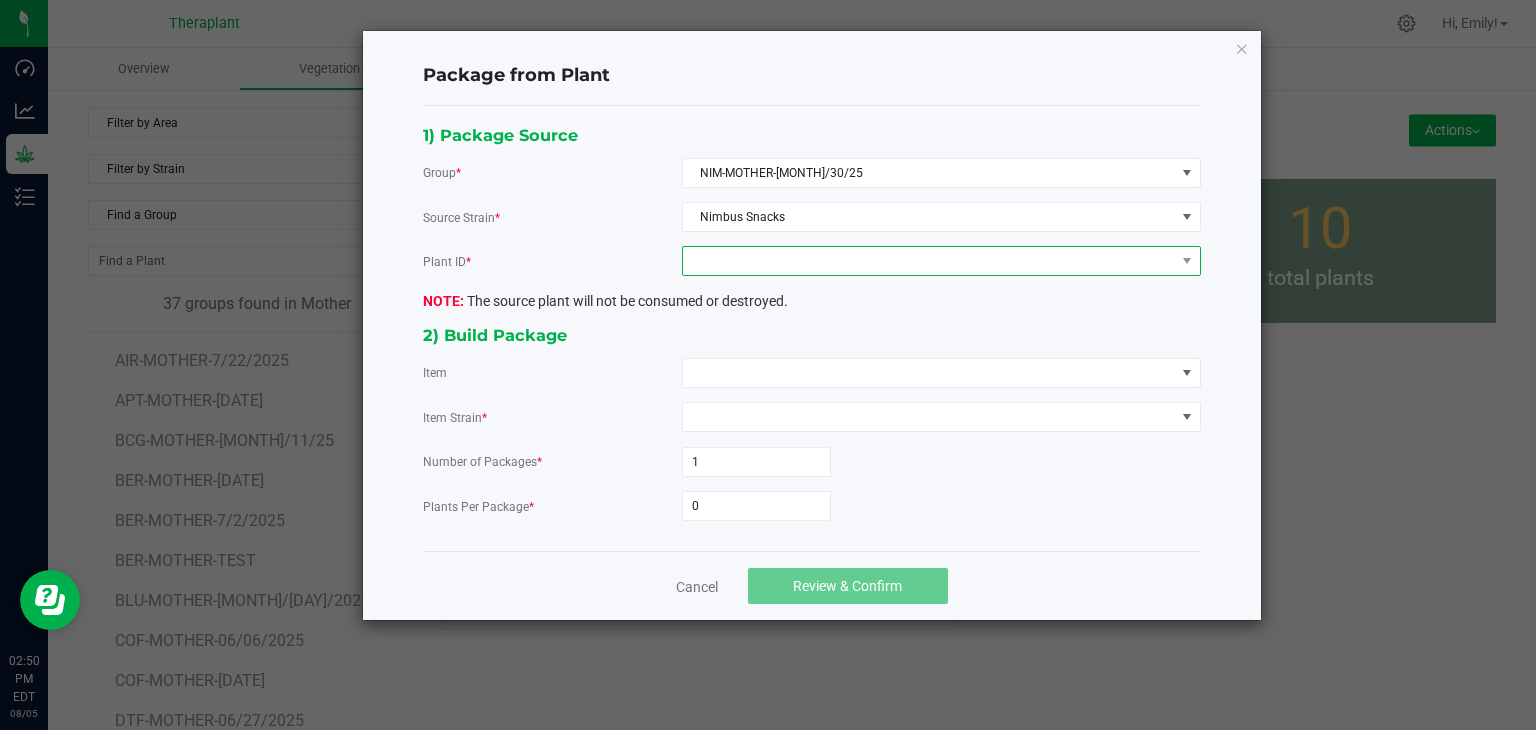click at bounding box center [929, 261] 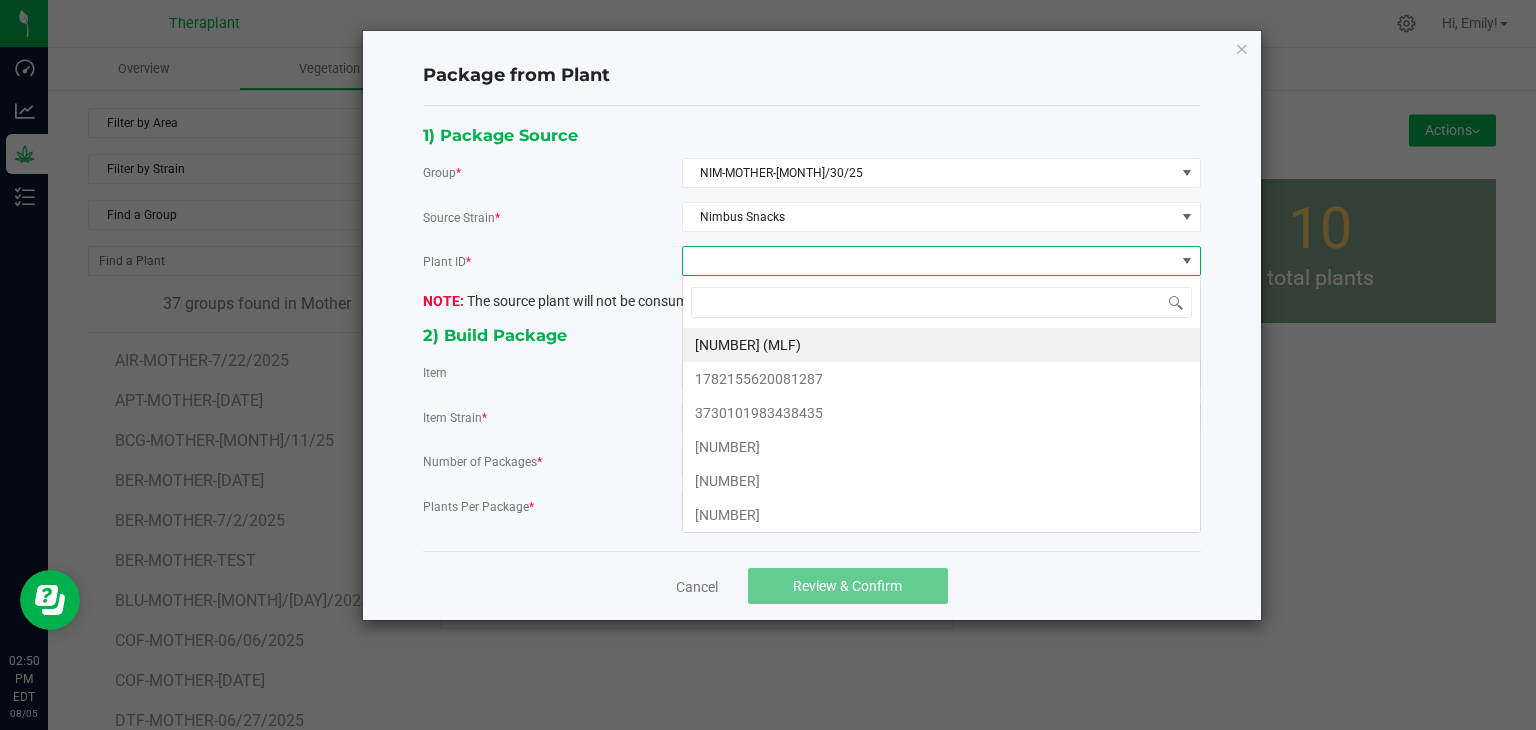 scroll, scrollTop: 99970, scrollLeft: 99480, axis: both 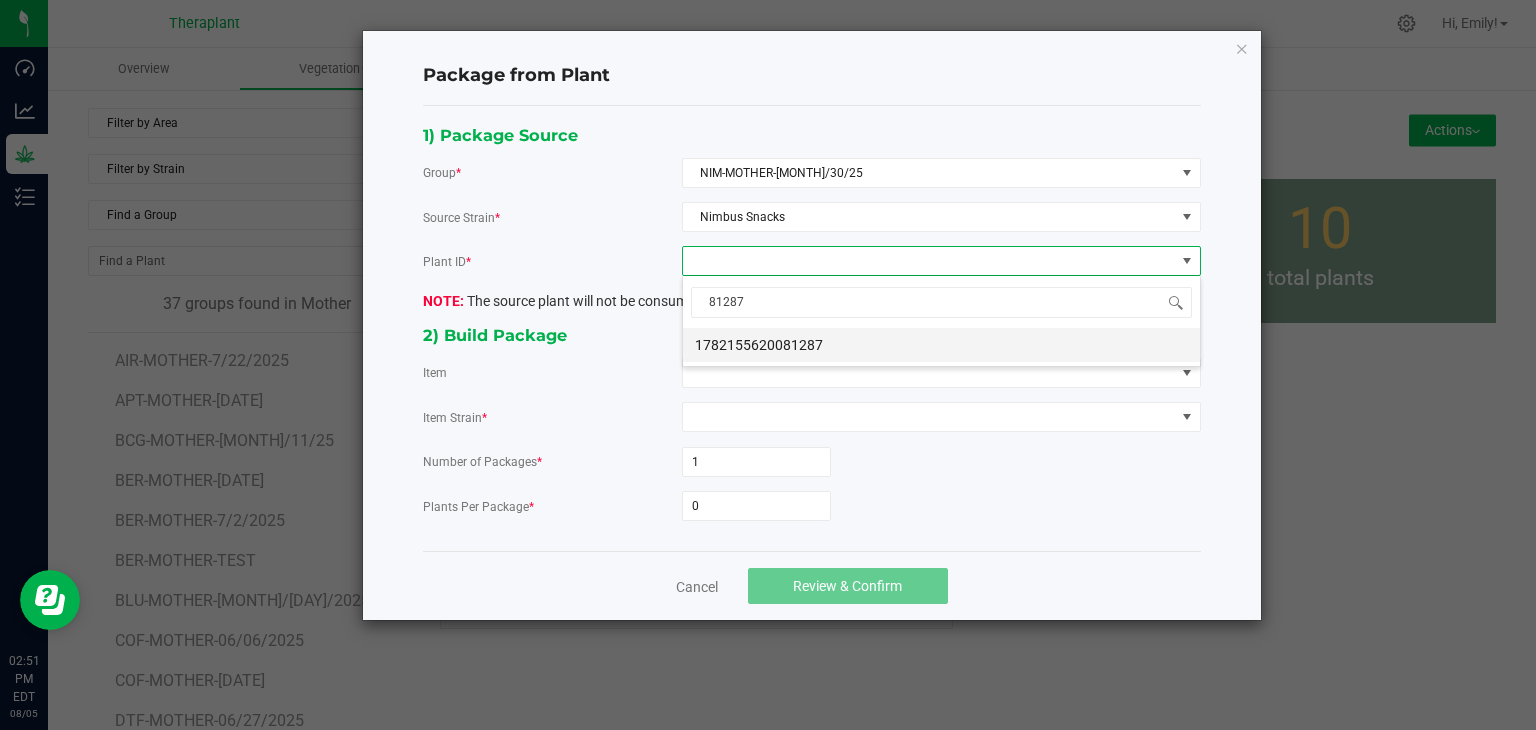 click on "[NUMBER]" at bounding box center (941, 345) 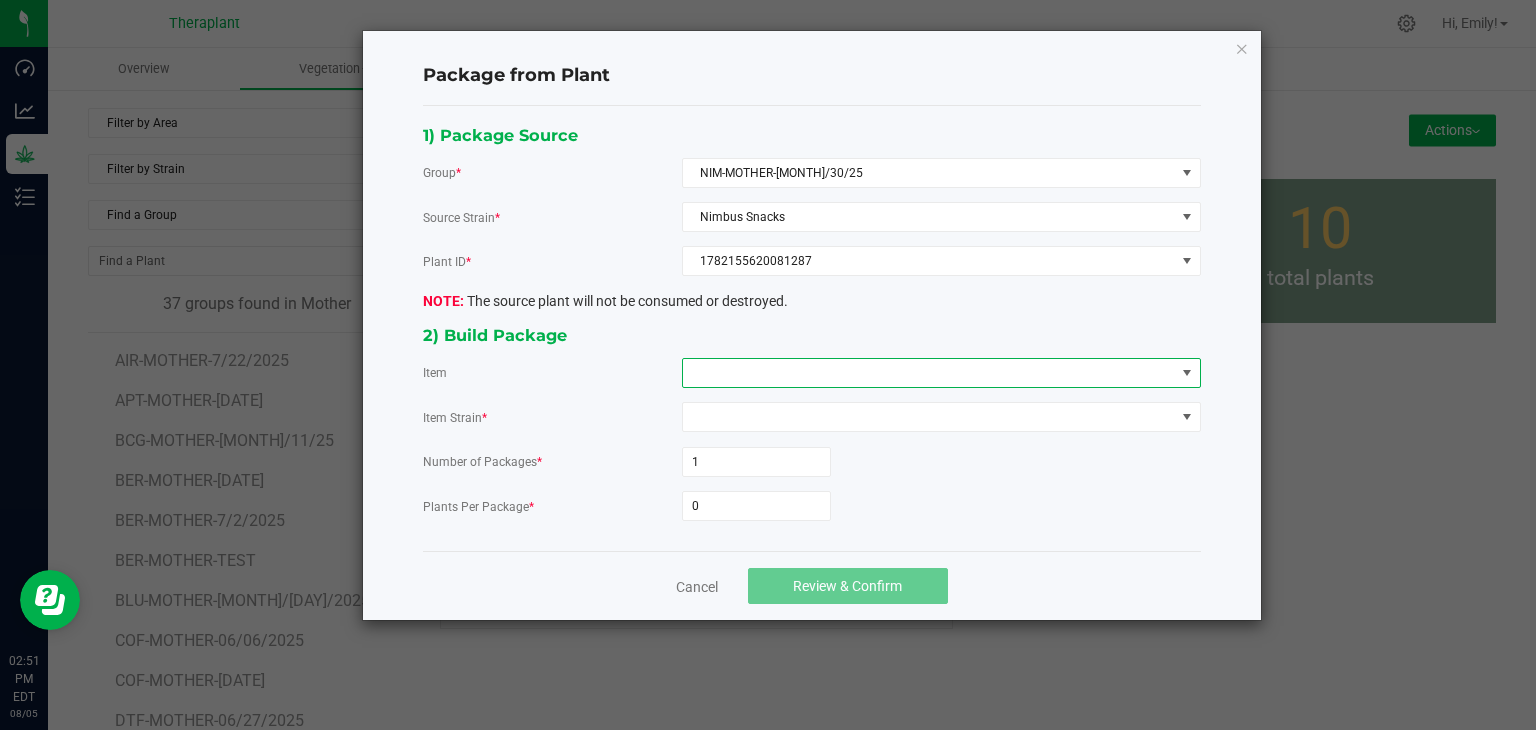click at bounding box center (929, 373) 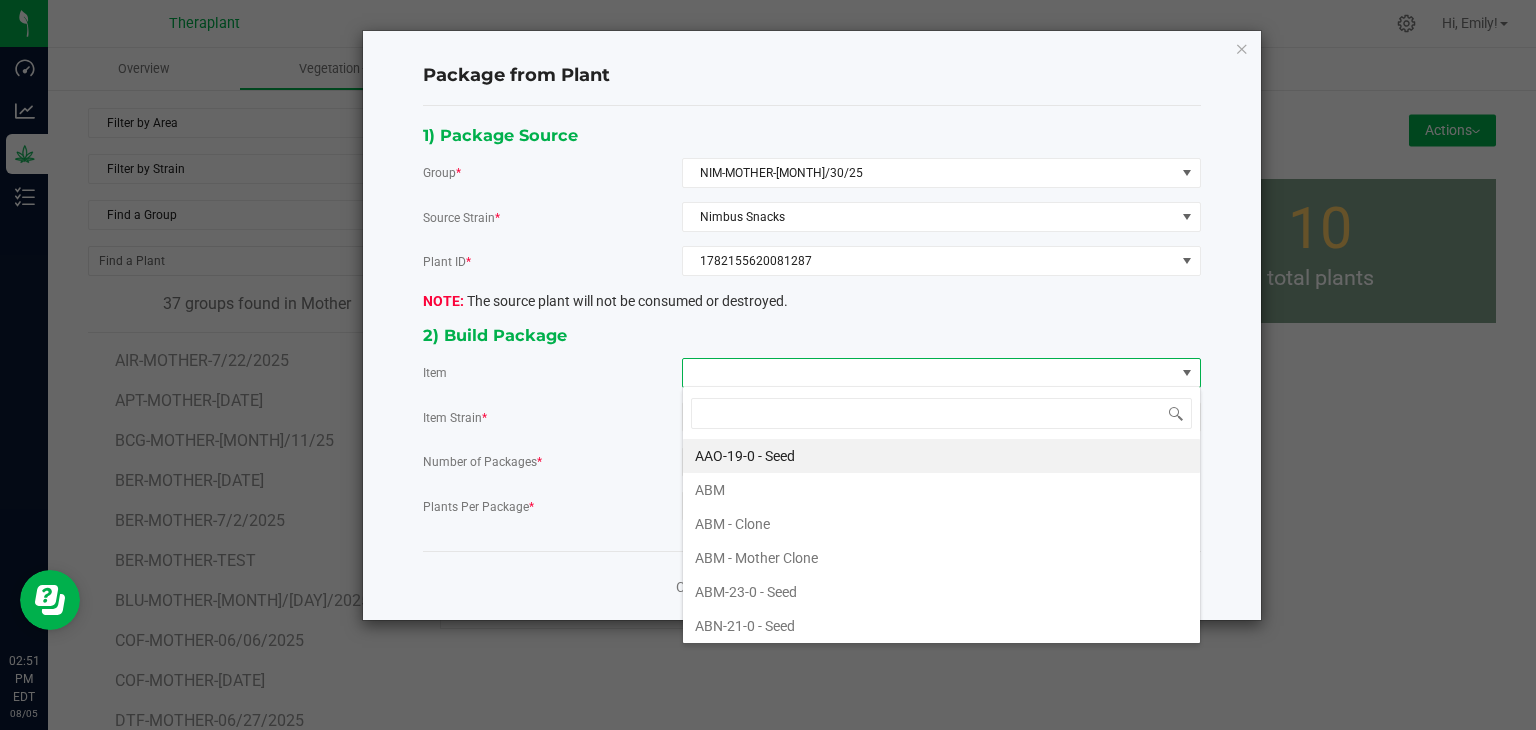 scroll, scrollTop: 99970, scrollLeft: 99480, axis: both 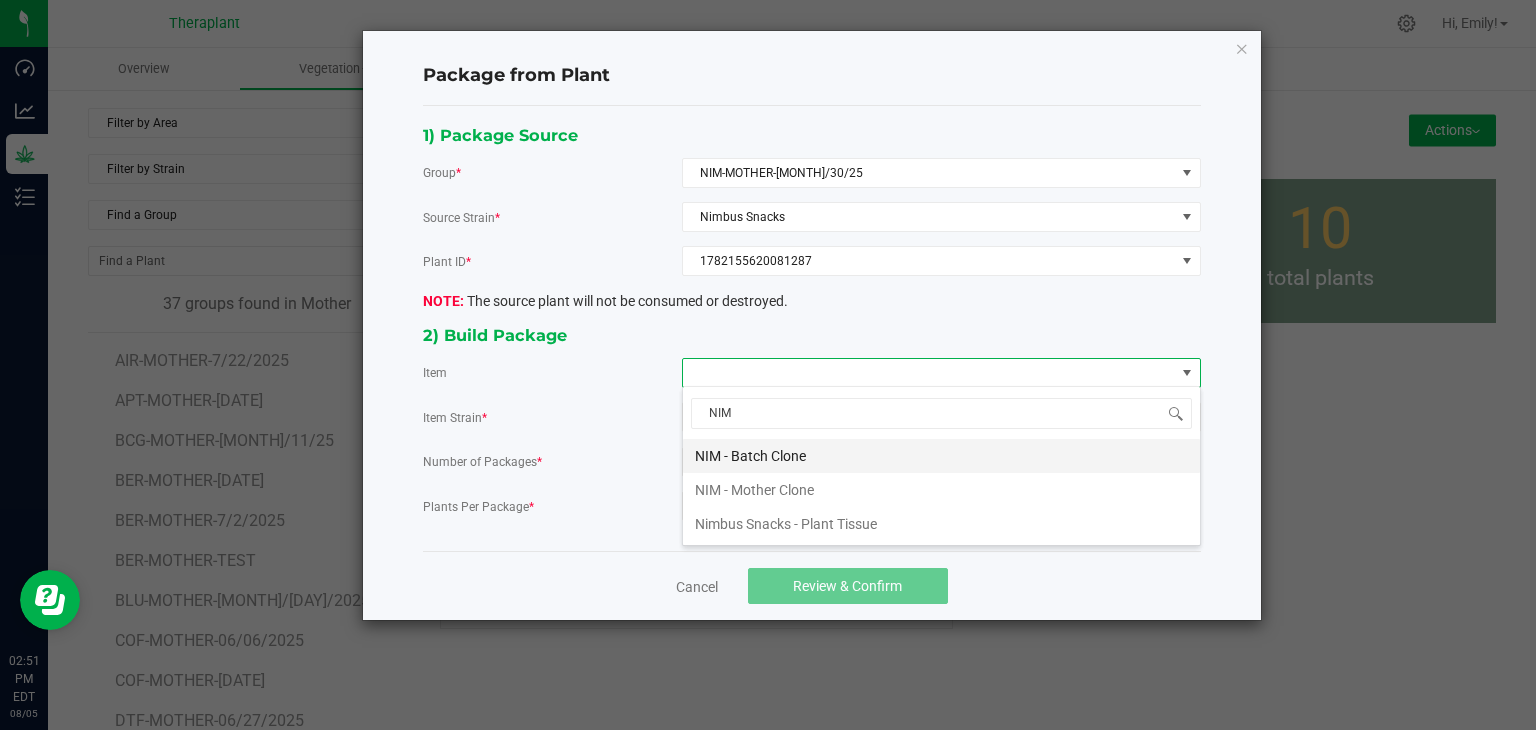 click on "NIM - Batch Clone" at bounding box center (941, 456) 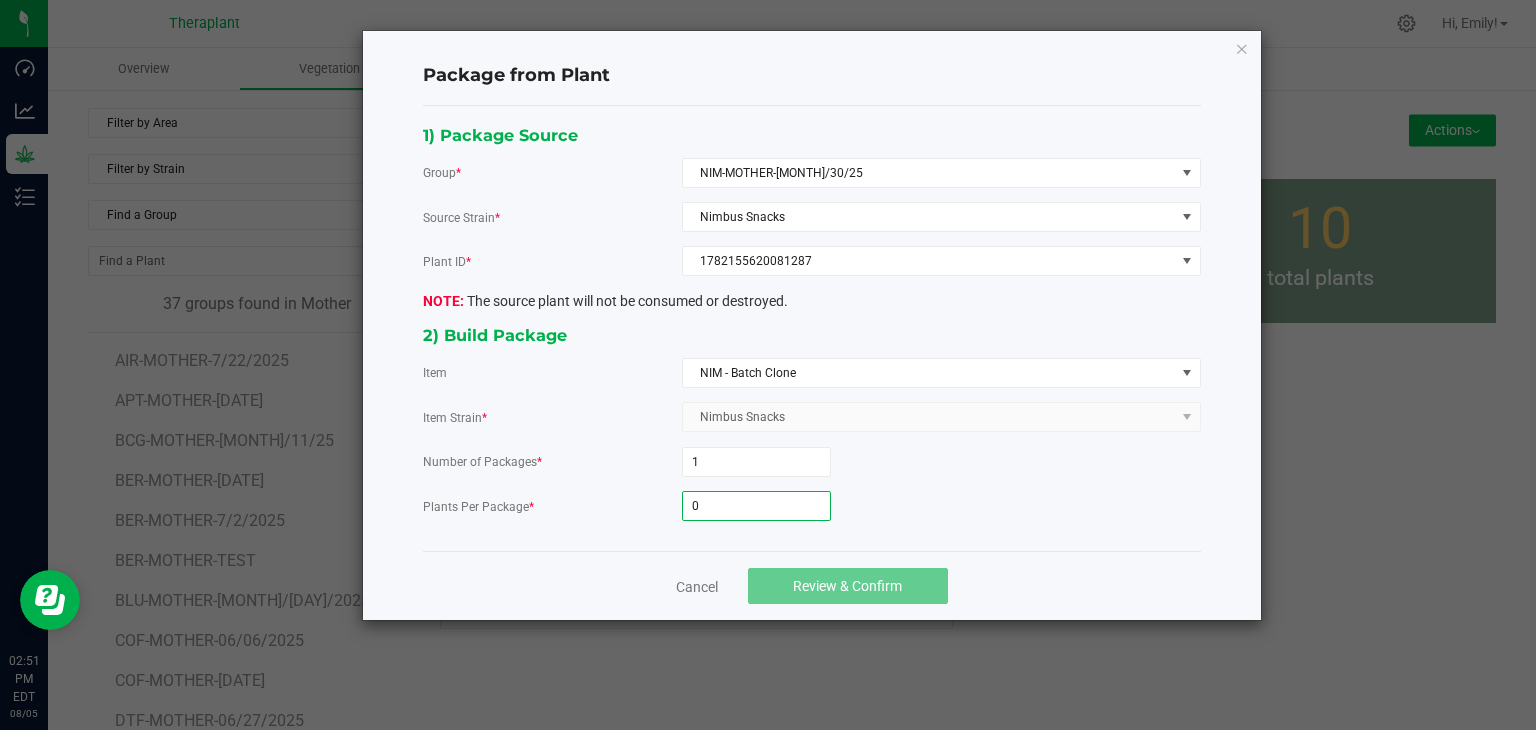 click on "0" at bounding box center [756, 506] 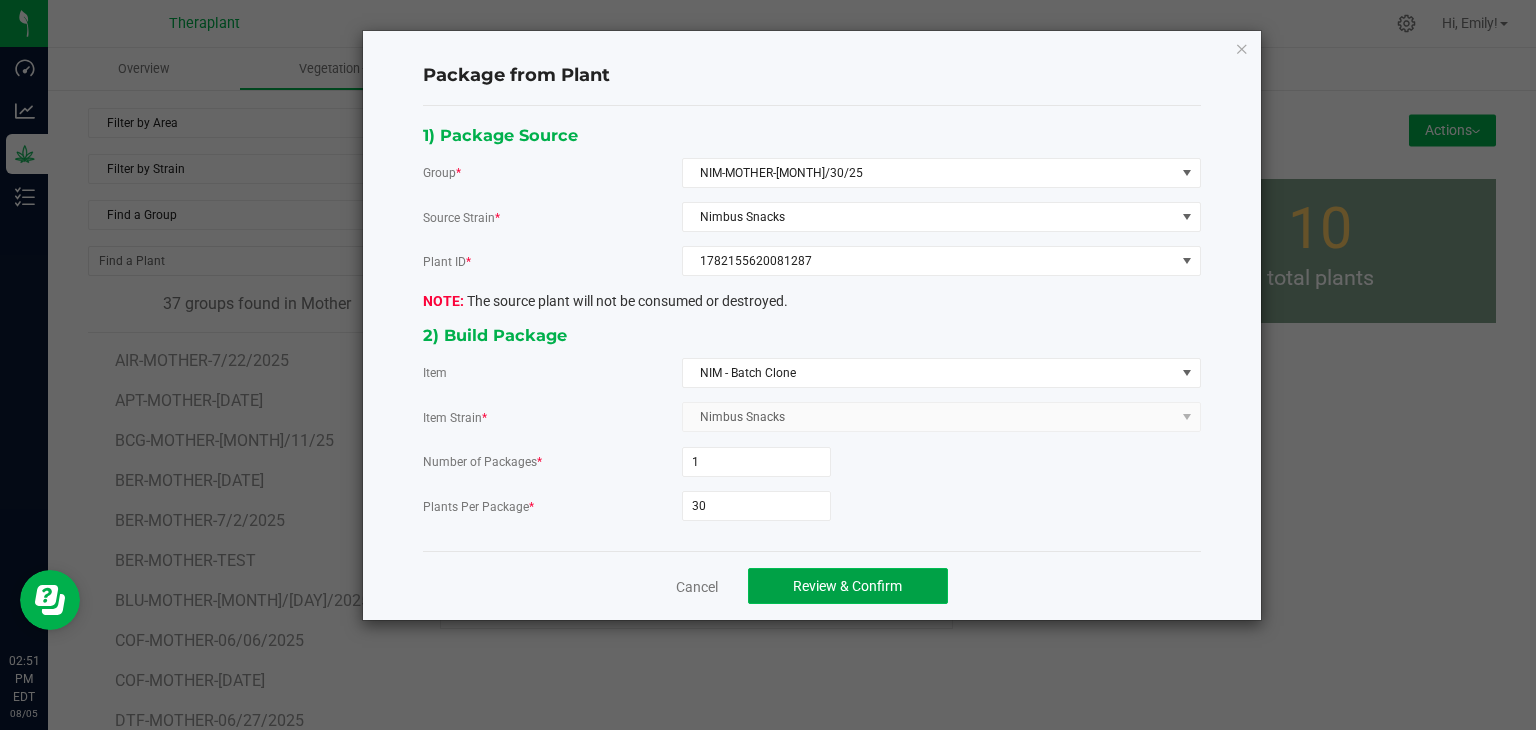 click on "Review & Confirm" 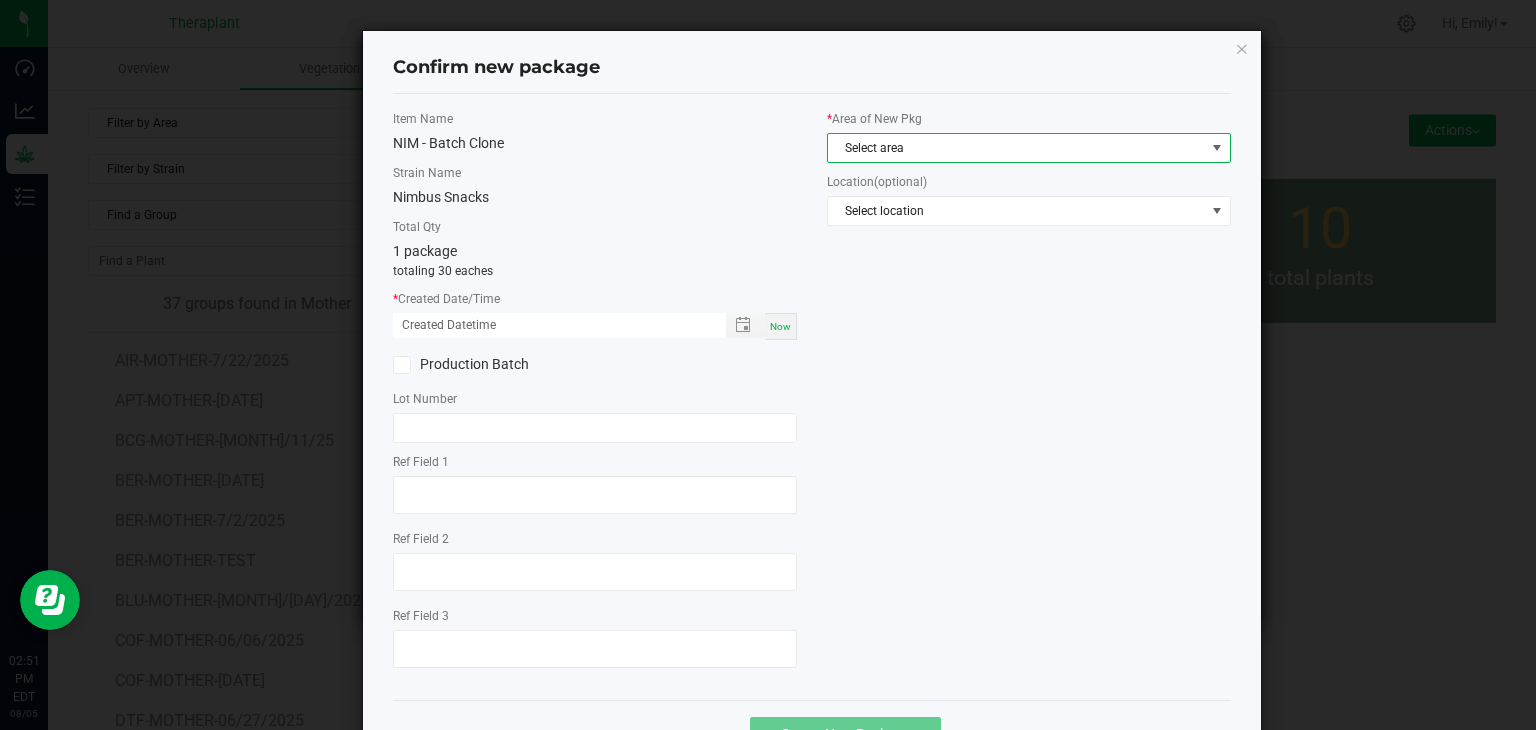 click on "Select area" at bounding box center [1016, 148] 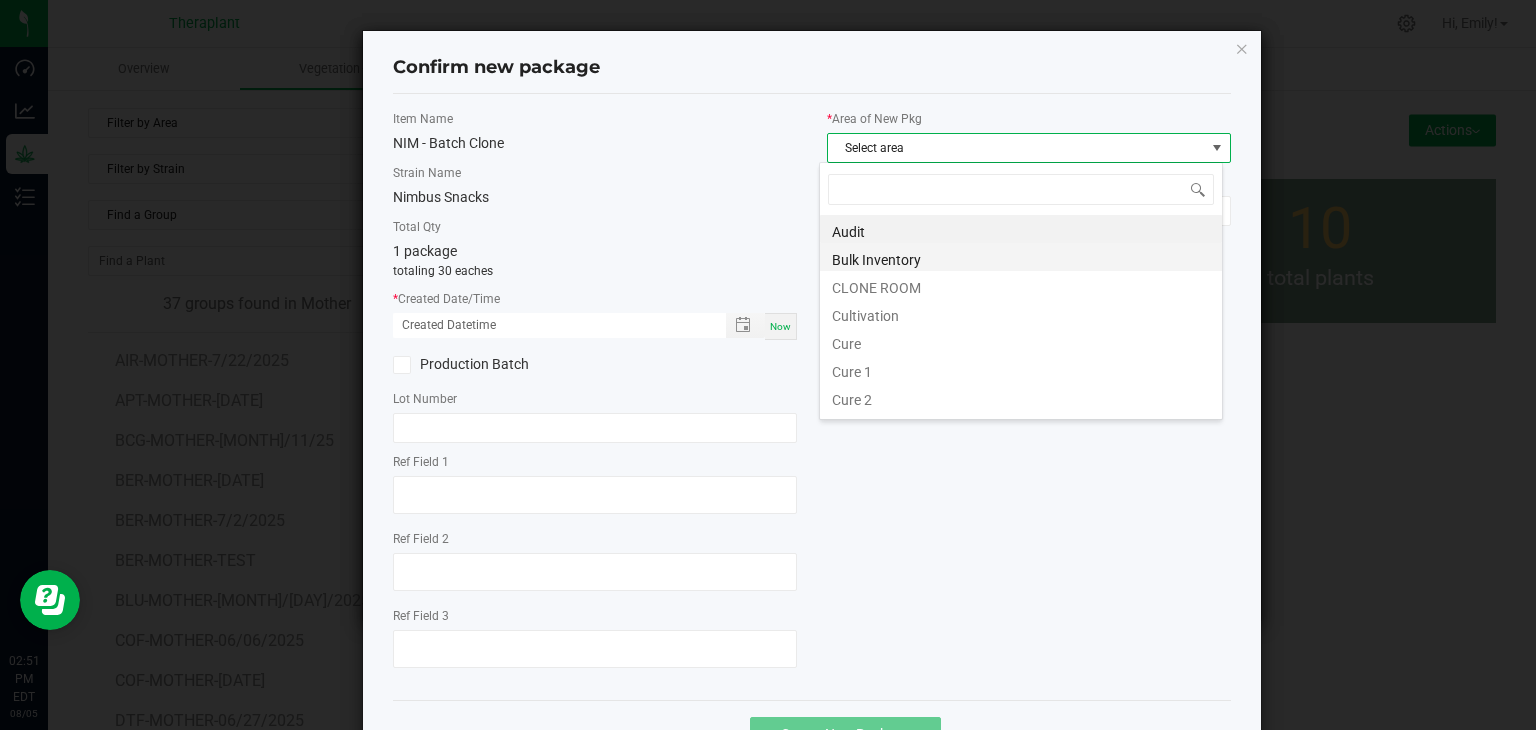 scroll, scrollTop: 99970, scrollLeft: 99596, axis: both 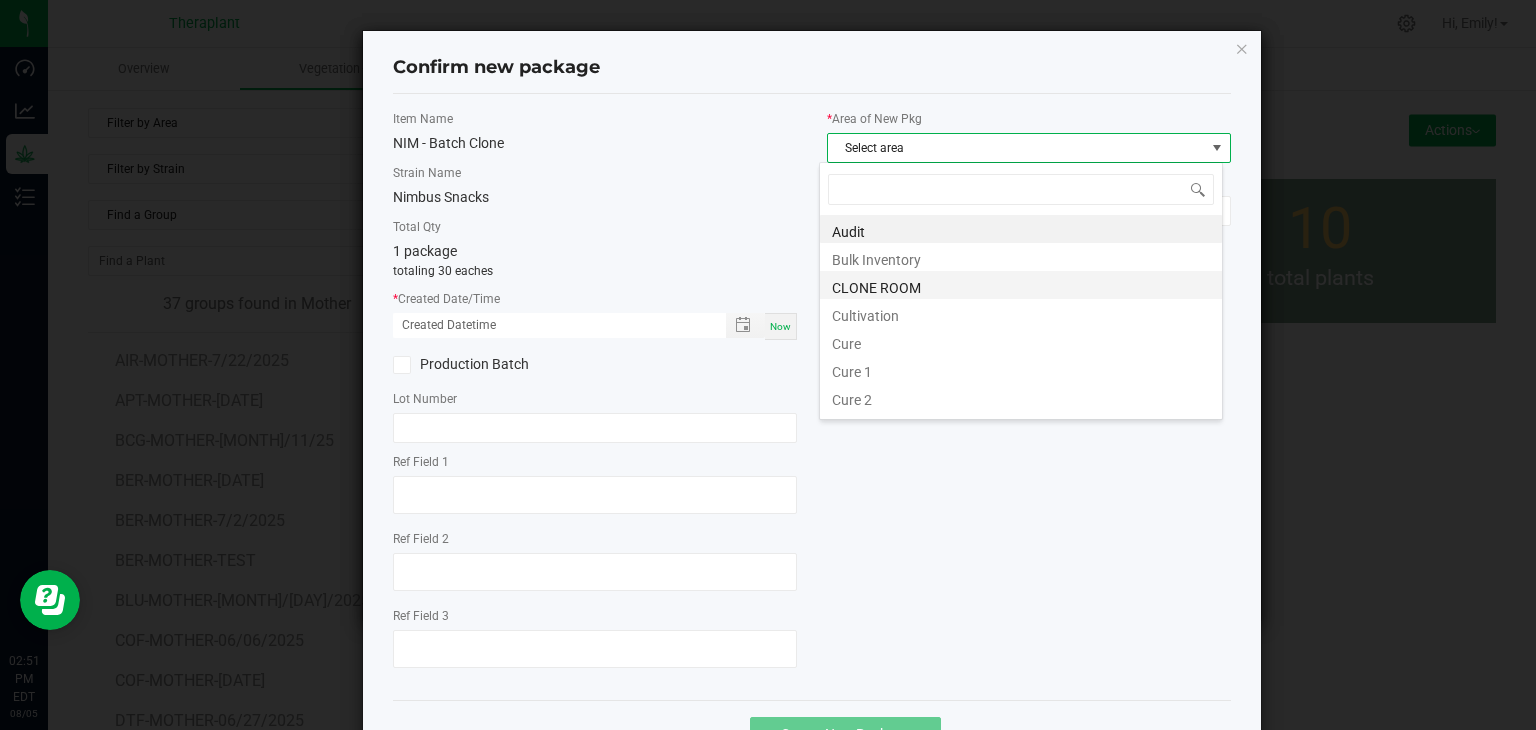 click on "CLONE ROOM" at bounding box center (1021, 285) 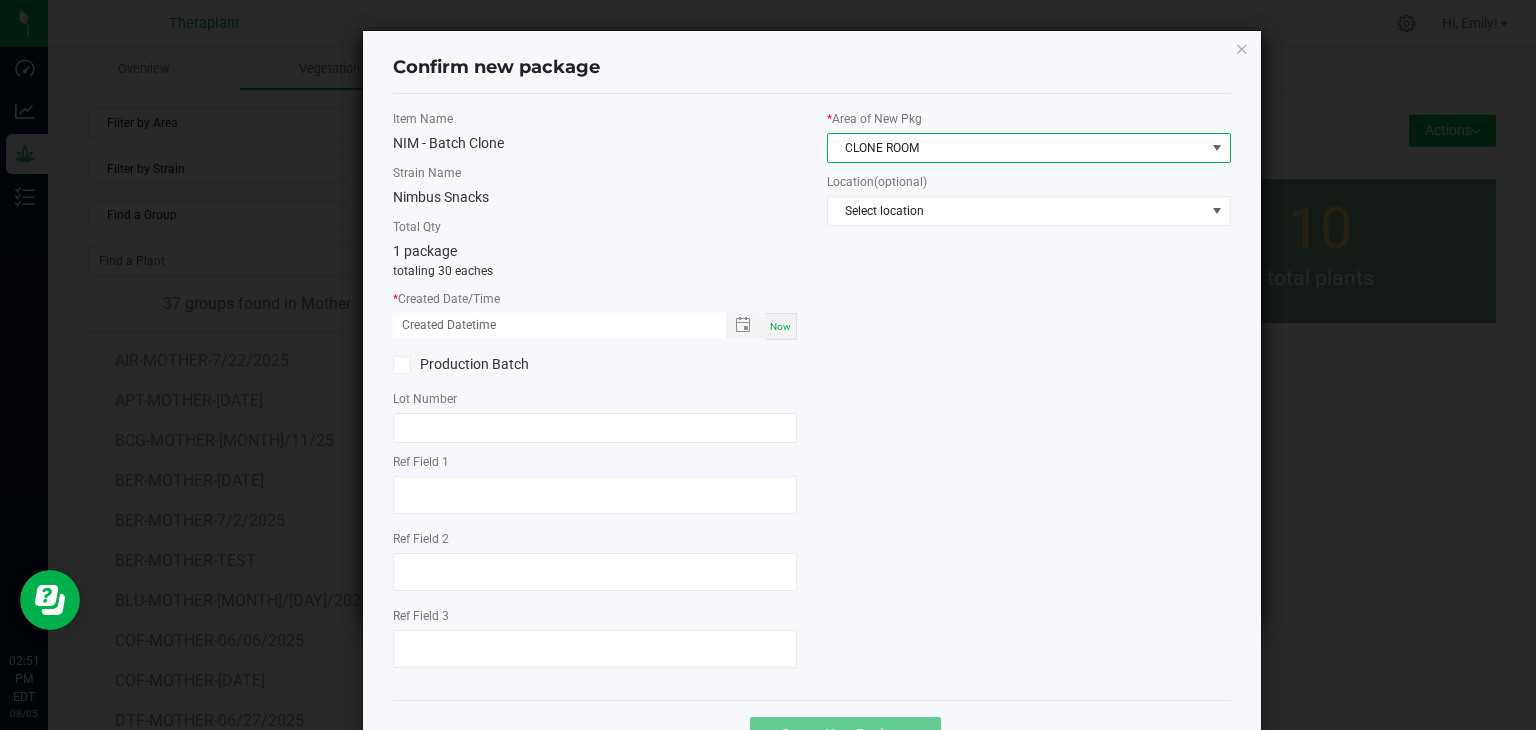click on "Now" at bounding box center (780, 326) 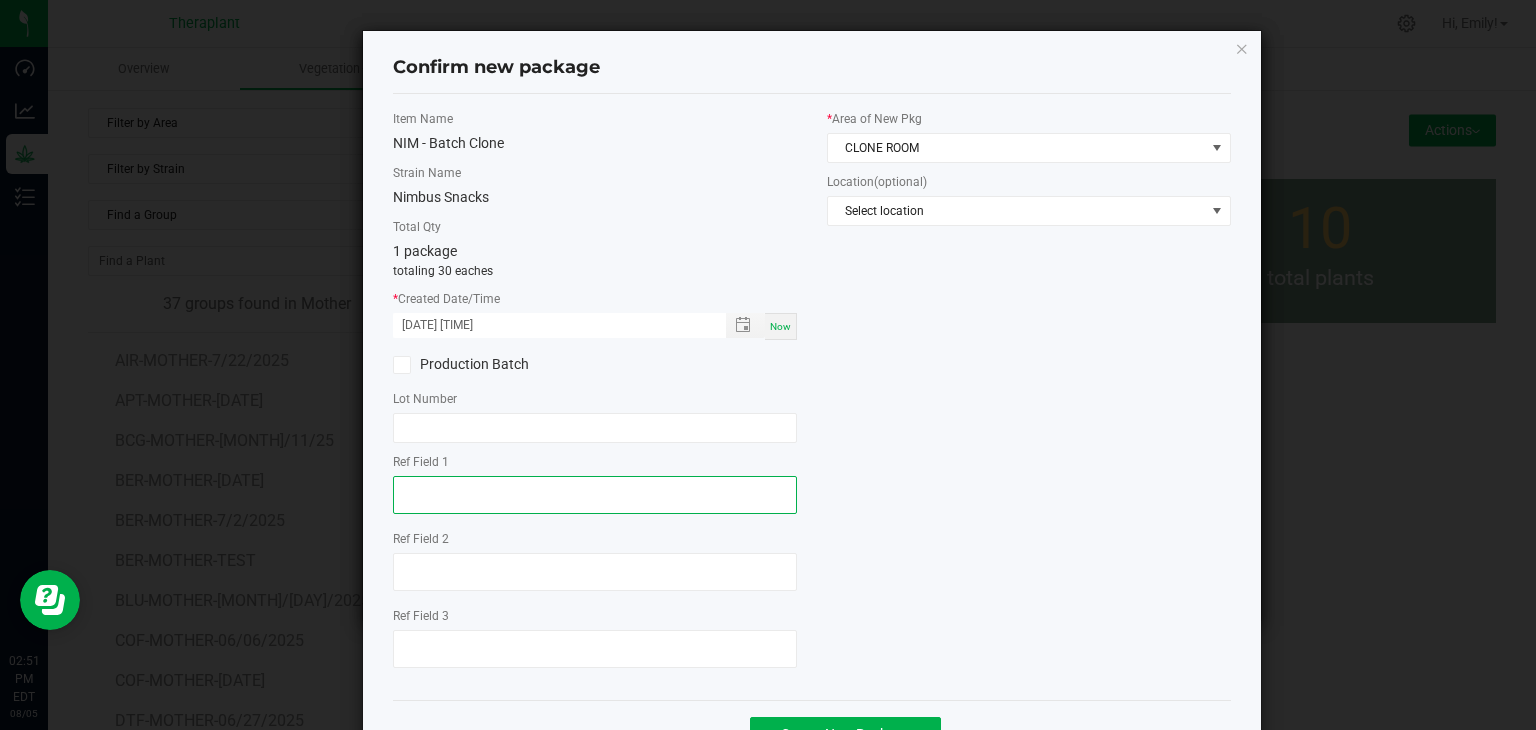 click 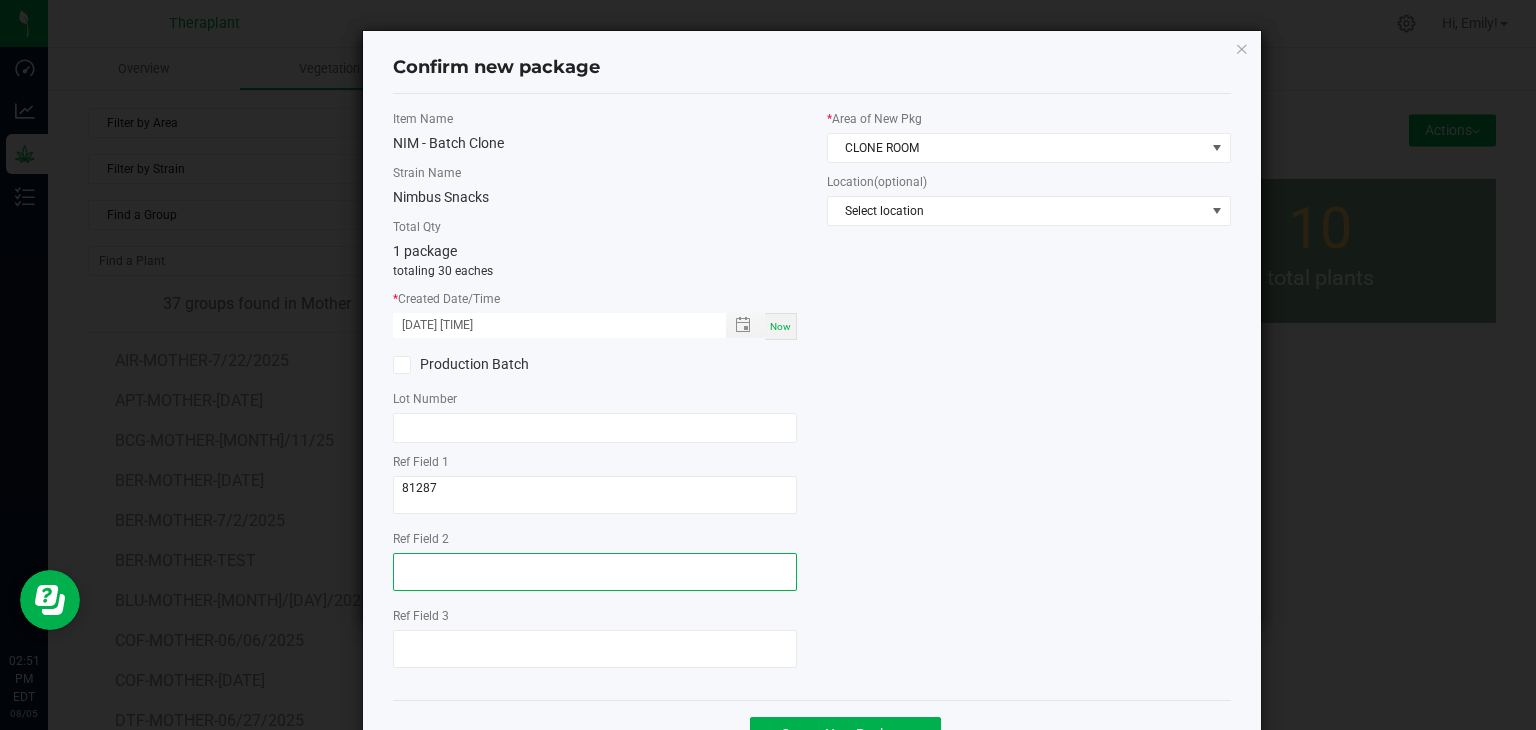 click at bounding box center [595, 572] 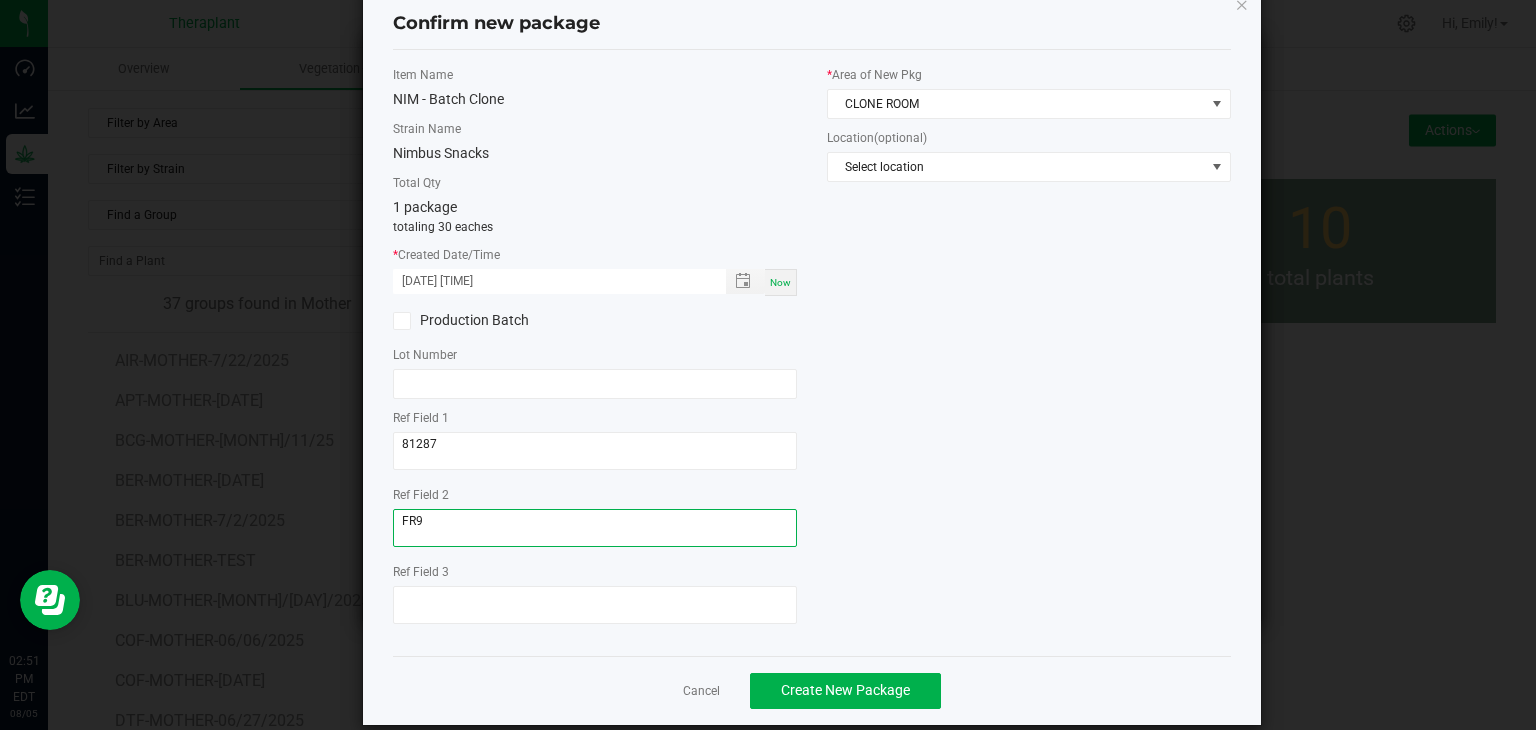 scroll, scrollTop: 69, scrollLeft: 0, axis: vertical 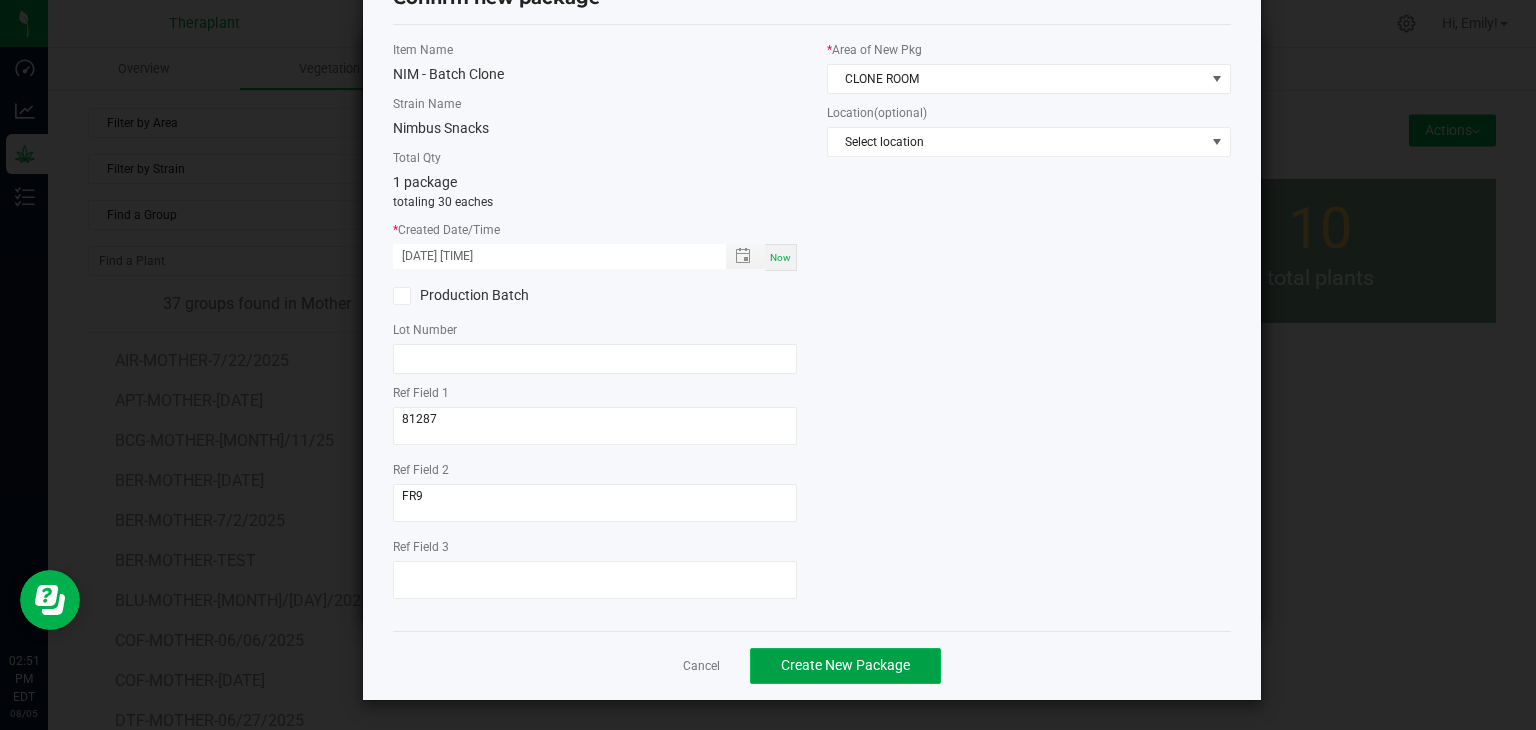 click on "Create New Package" 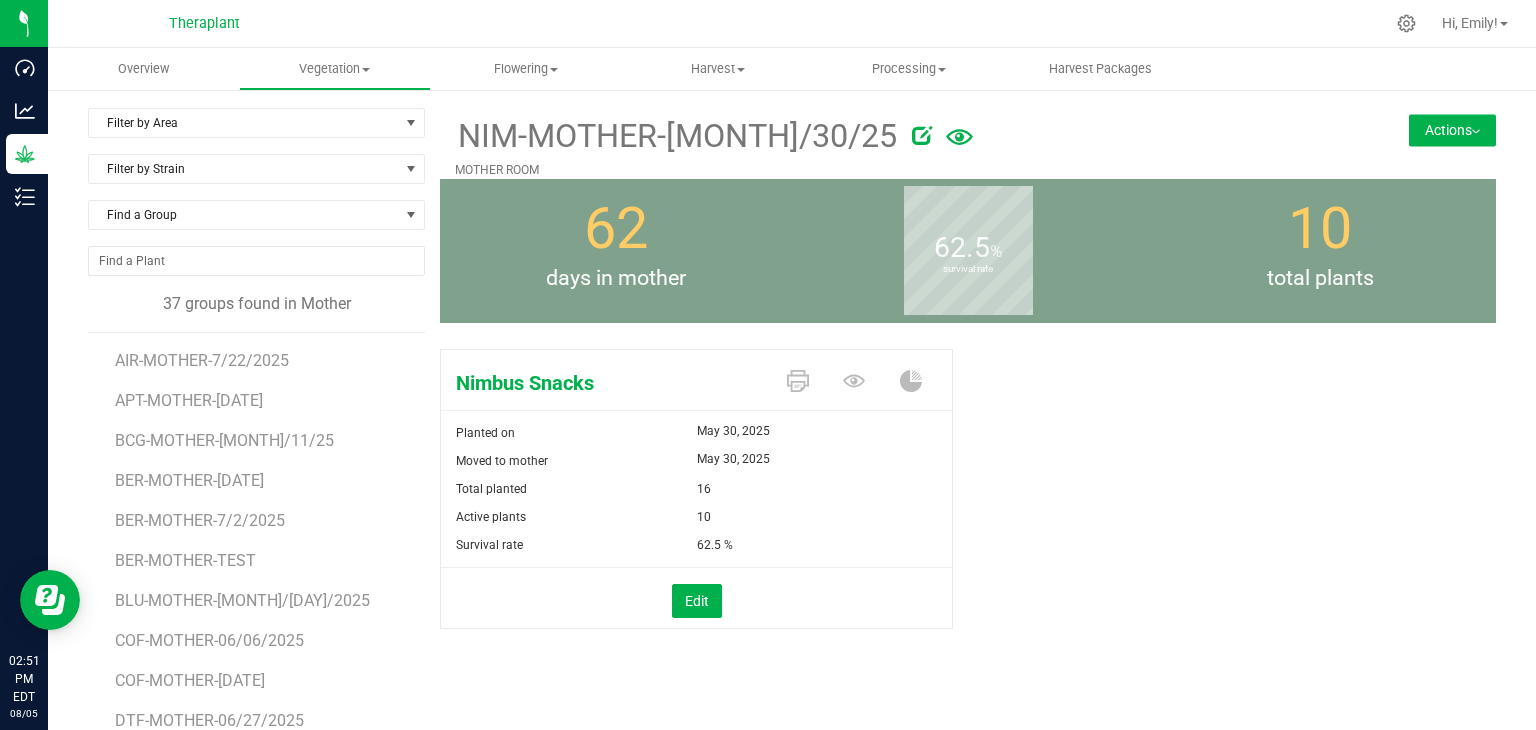 click on "Actions" at bounding box center [1452, 130] 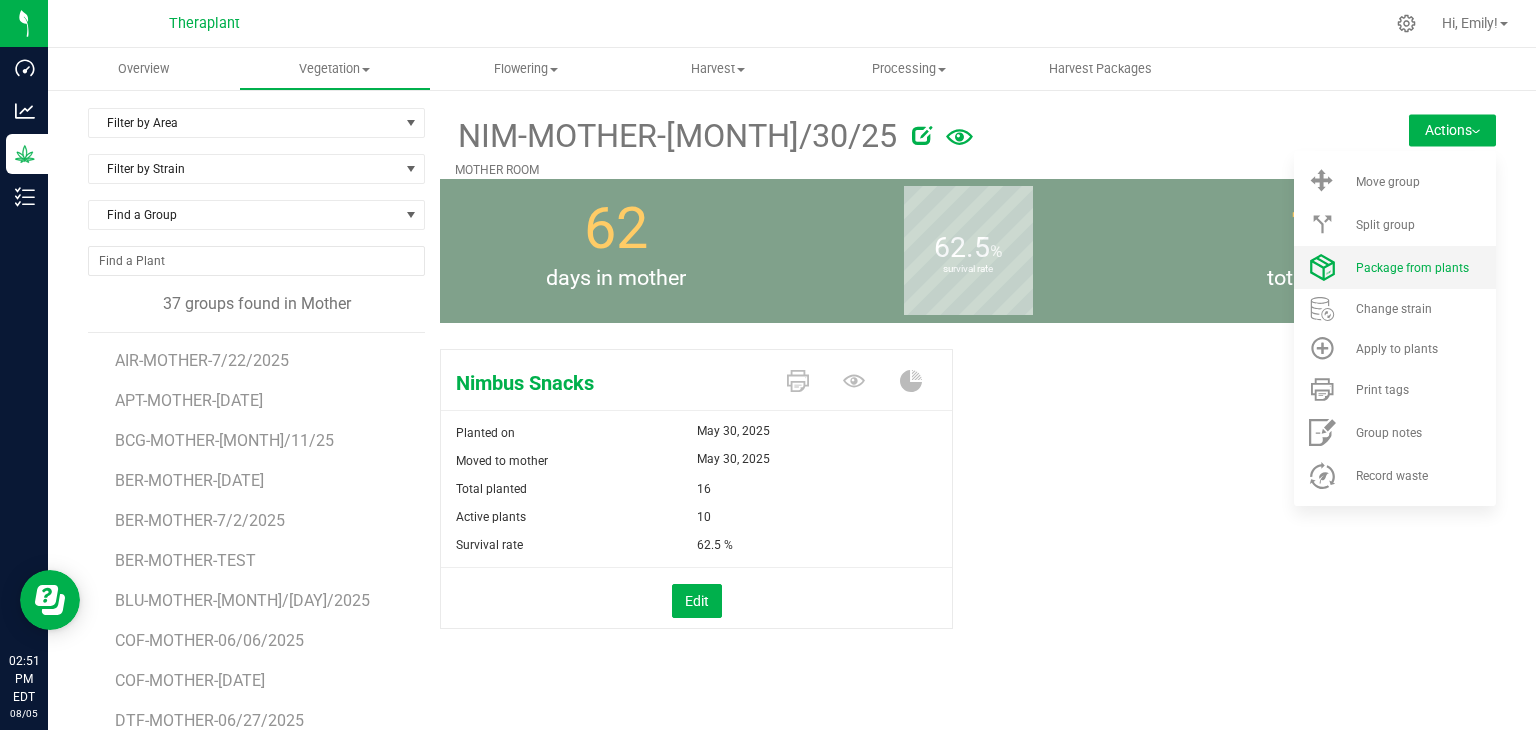 click on "Package from plants" at bounding box center (1395, 267) 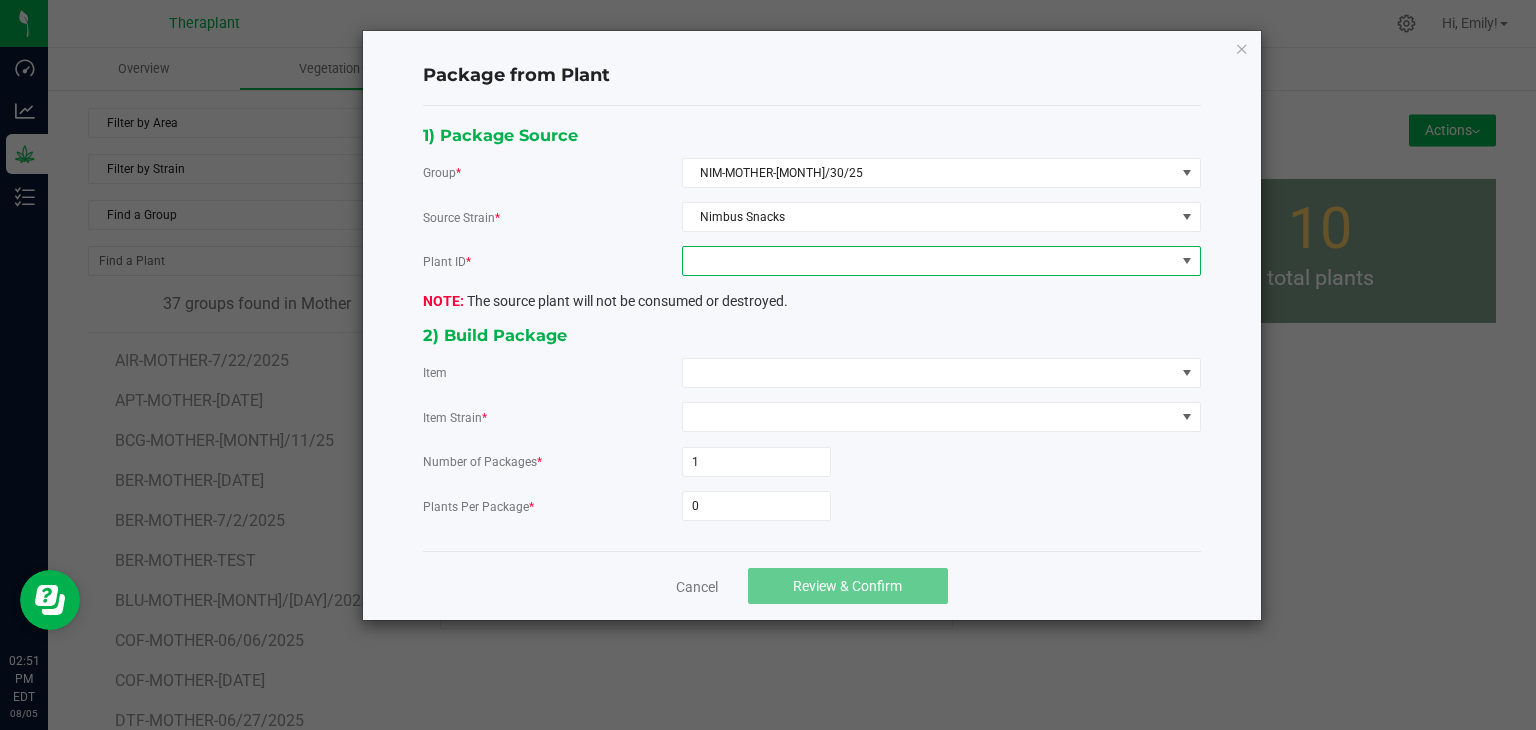 click at bounding box center (929, 261) 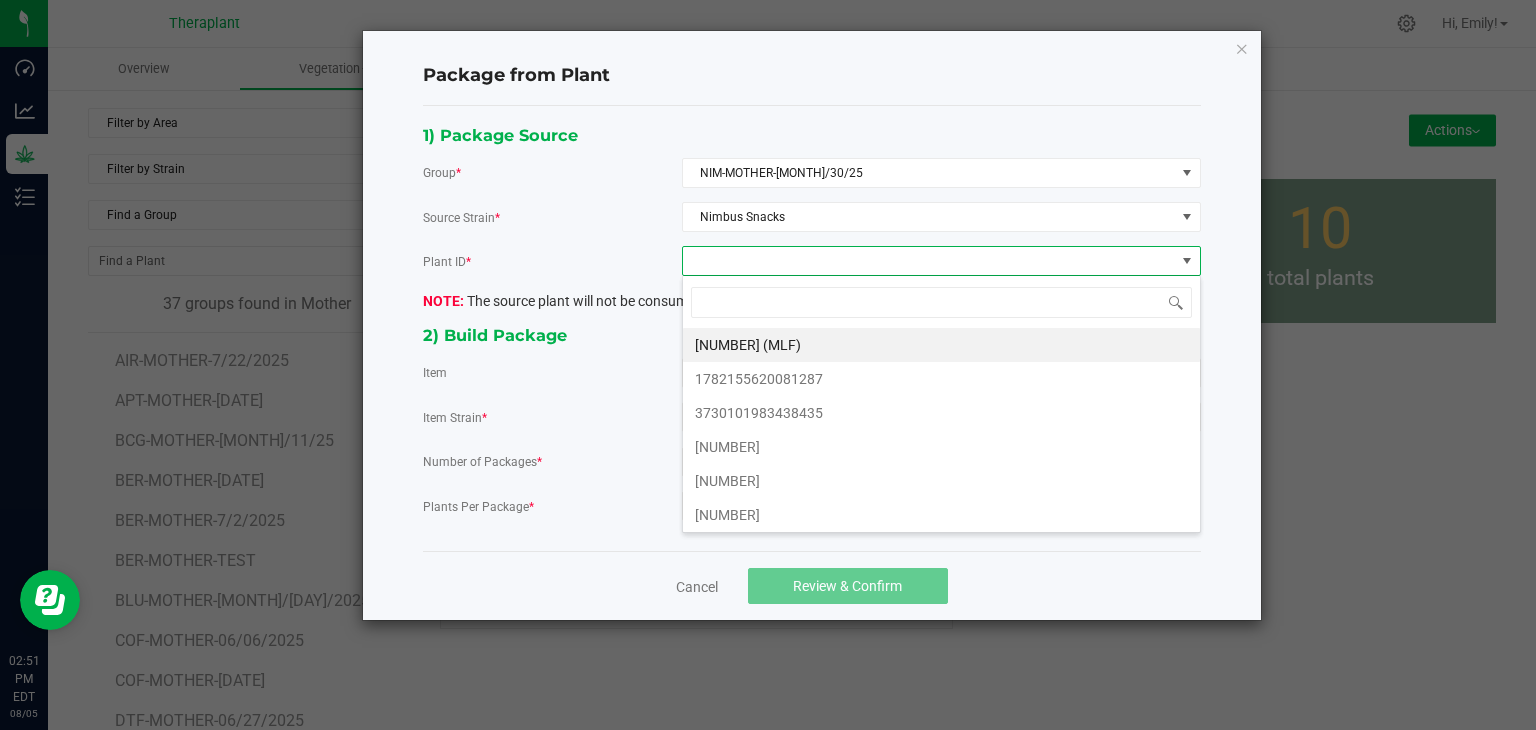 scroll, scrollTop: 99970, scrollLeft: 99480, axis: both 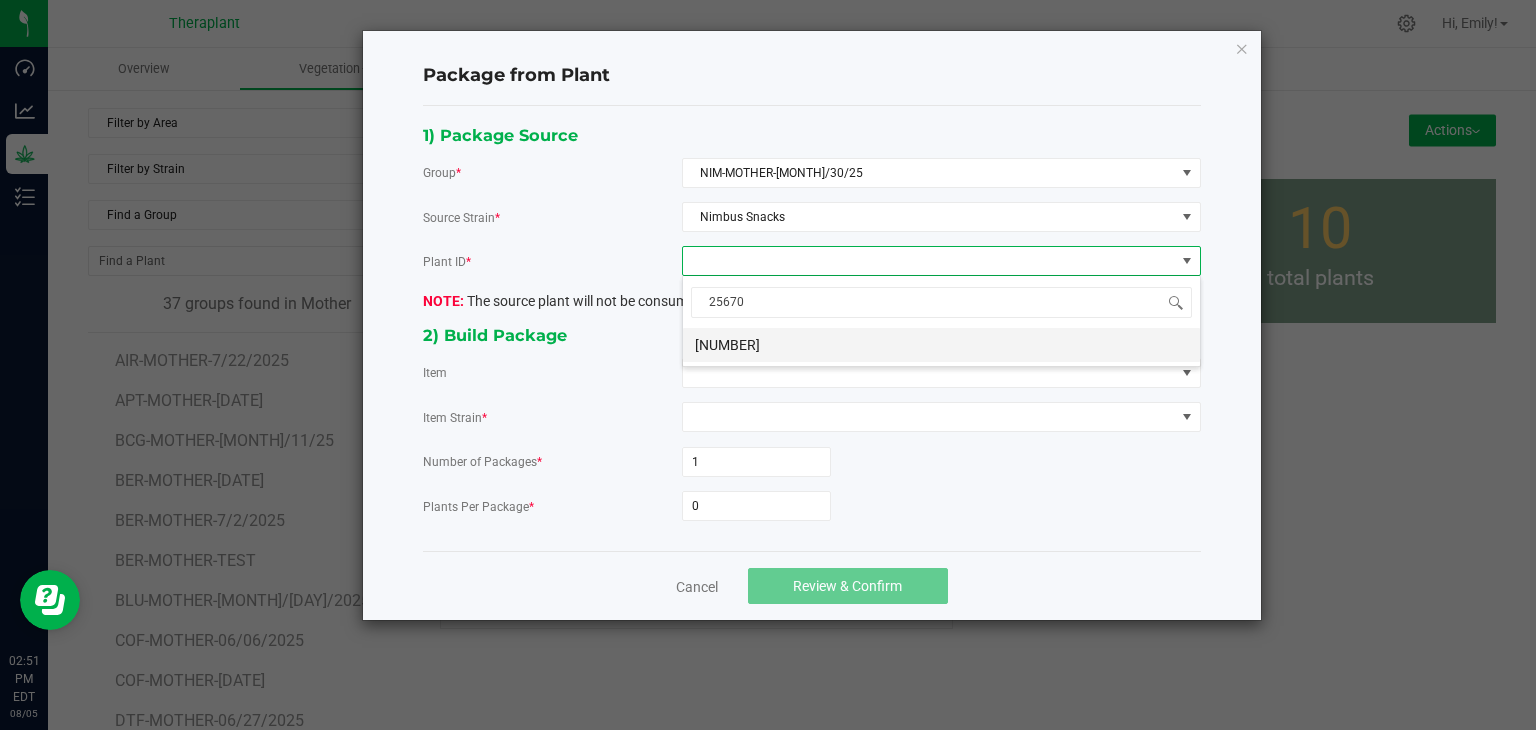 click on "[NUMBER]" at bounding box center (941, 345) 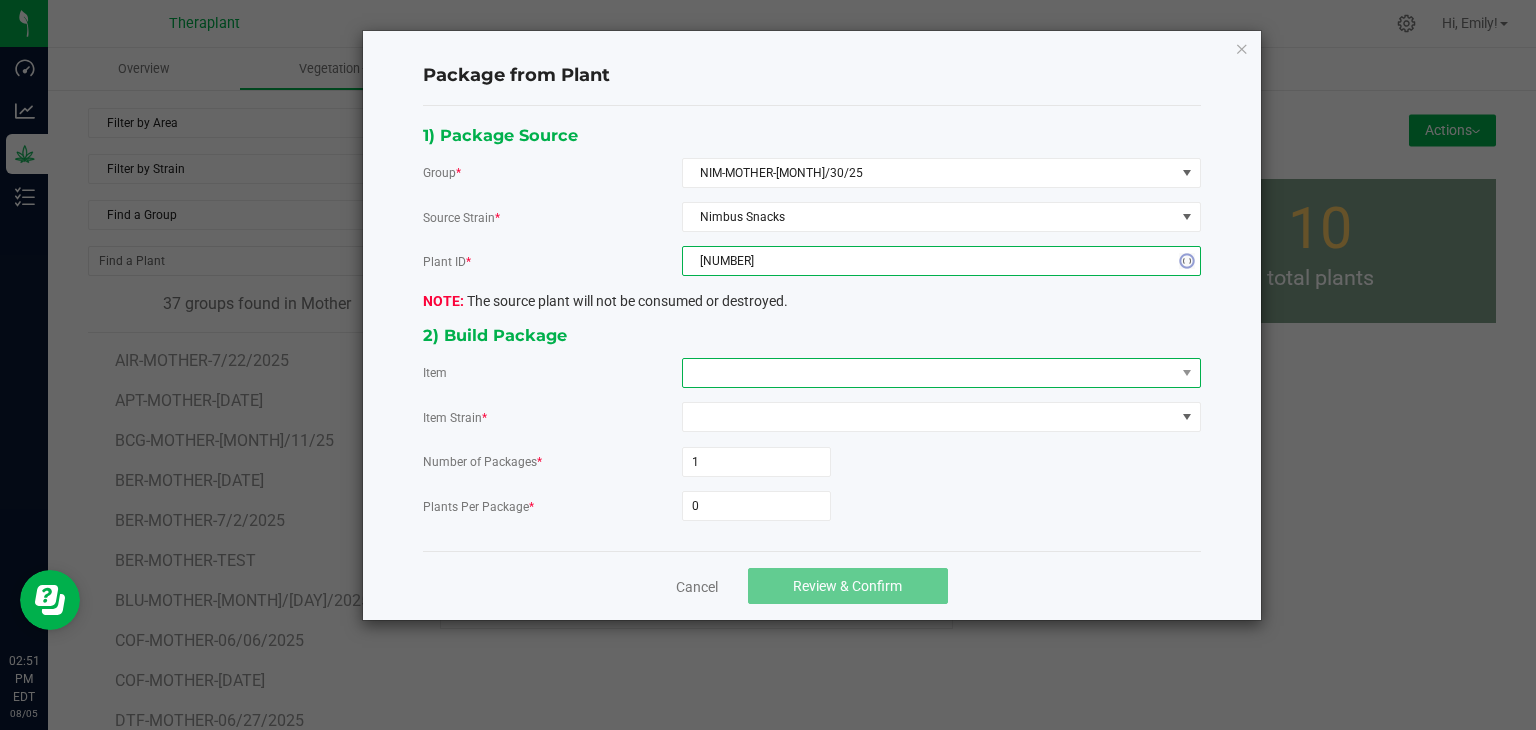 click at bounding box center [929, 373] 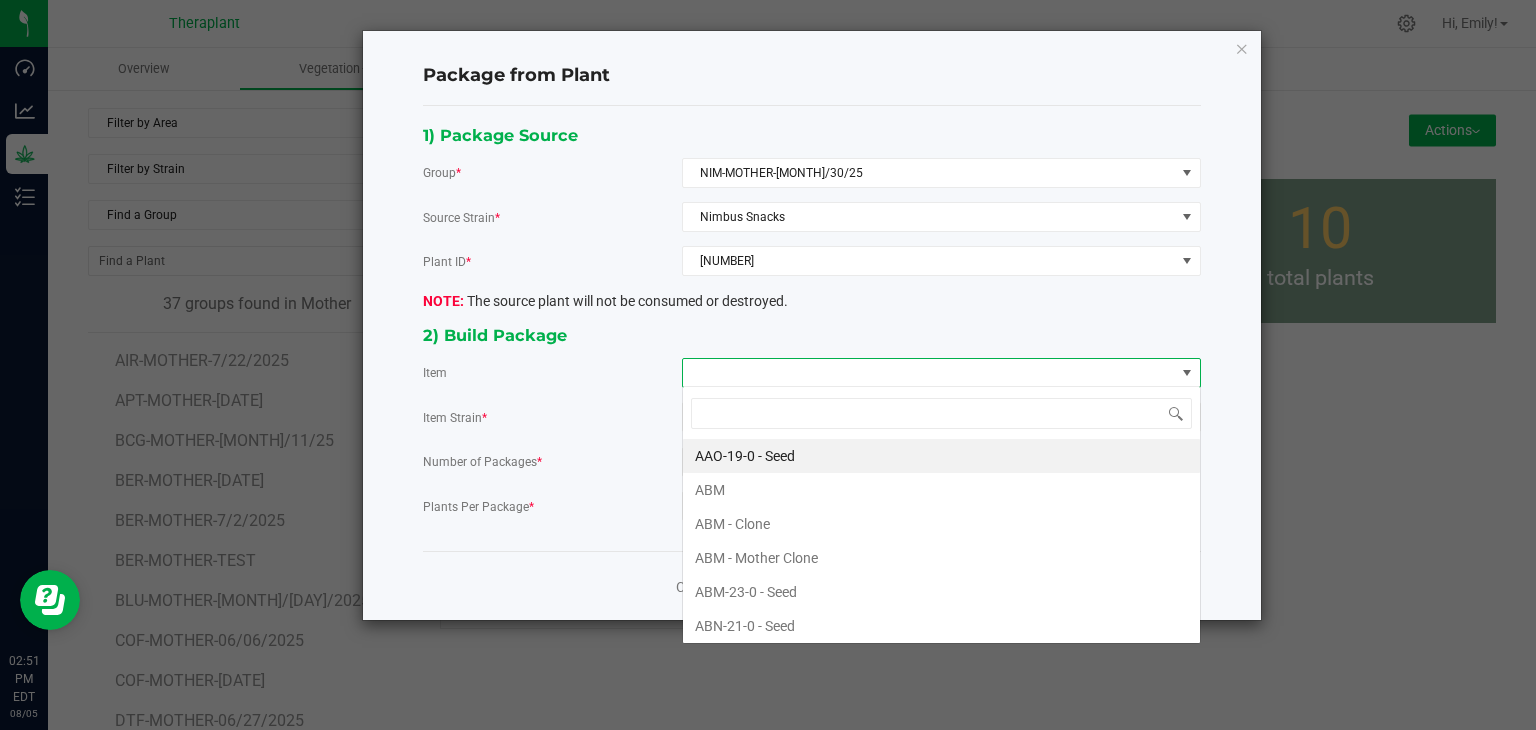 scroll, scrollTop: 99970, scrollLeft: 99480, axis: both 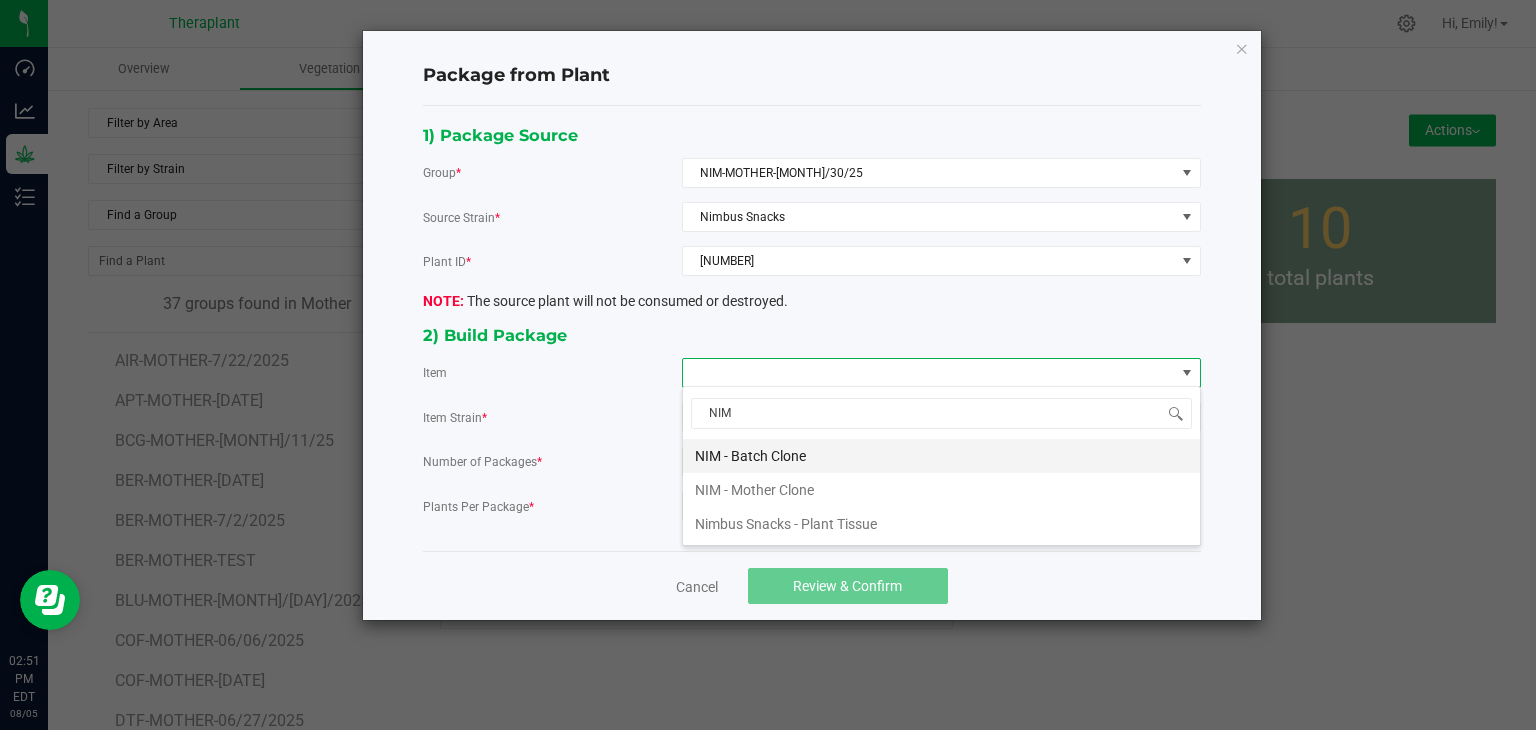 click on "NIM - Batch Clone" at bounding box center (941, 456) 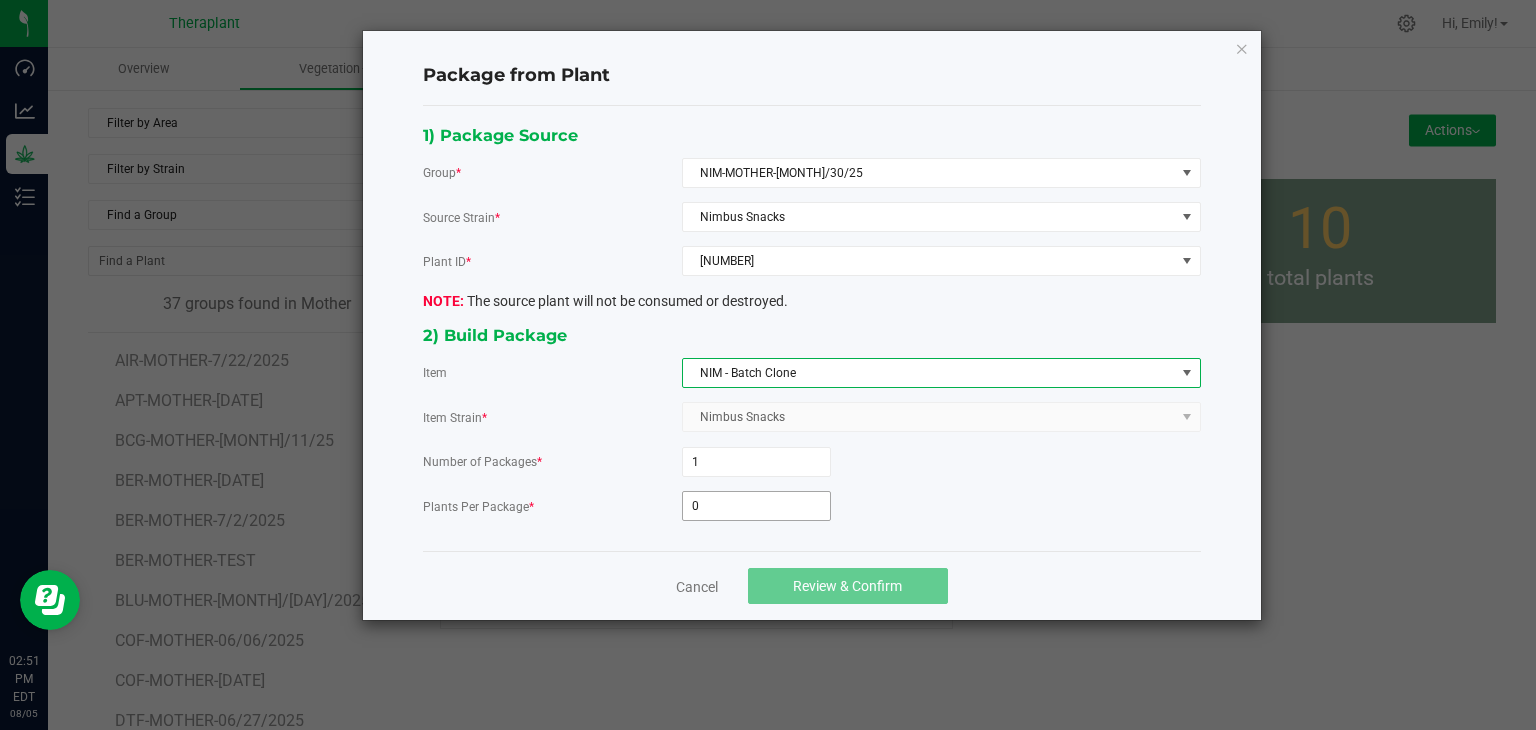 click on "0" at bounding box center (756, 506) 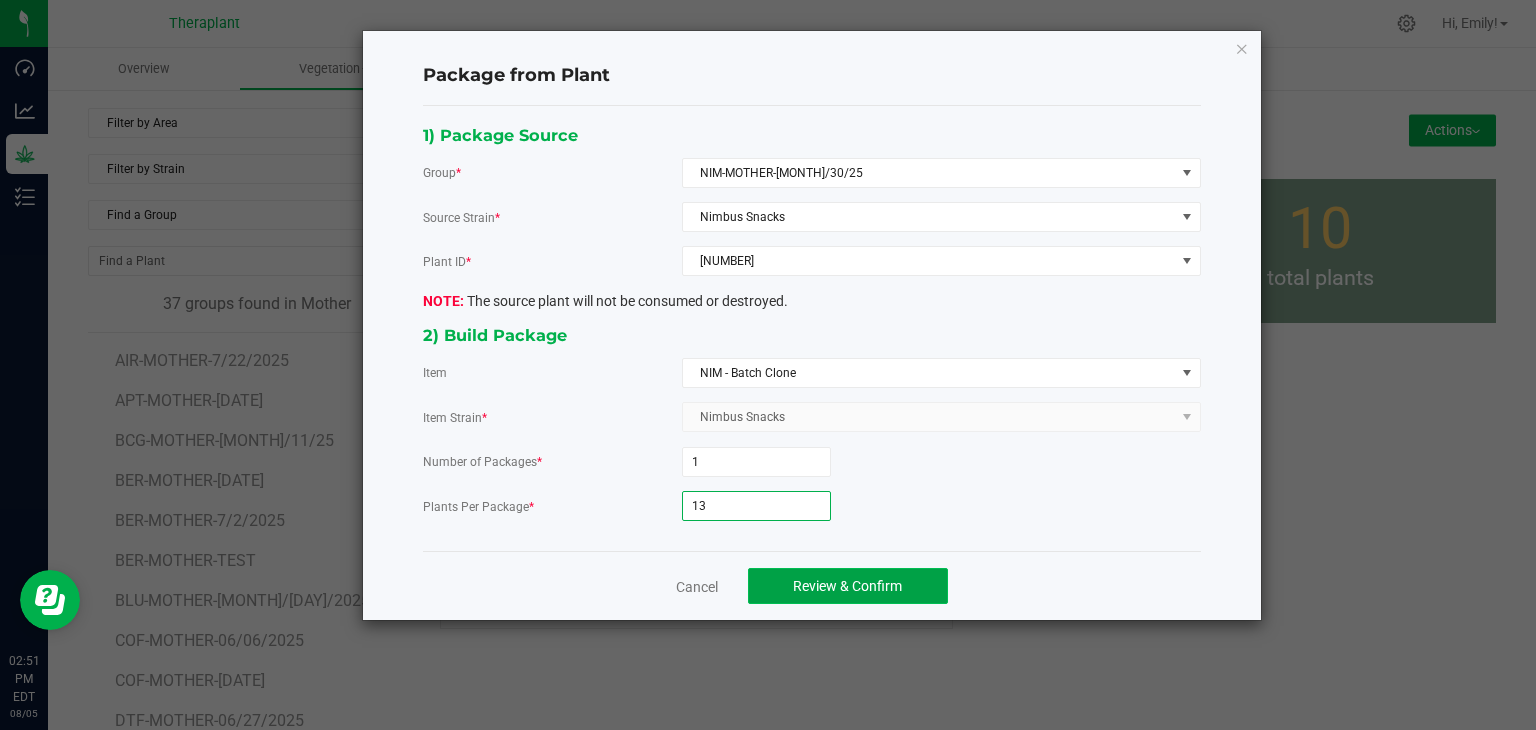 click on "Review & Confirm" 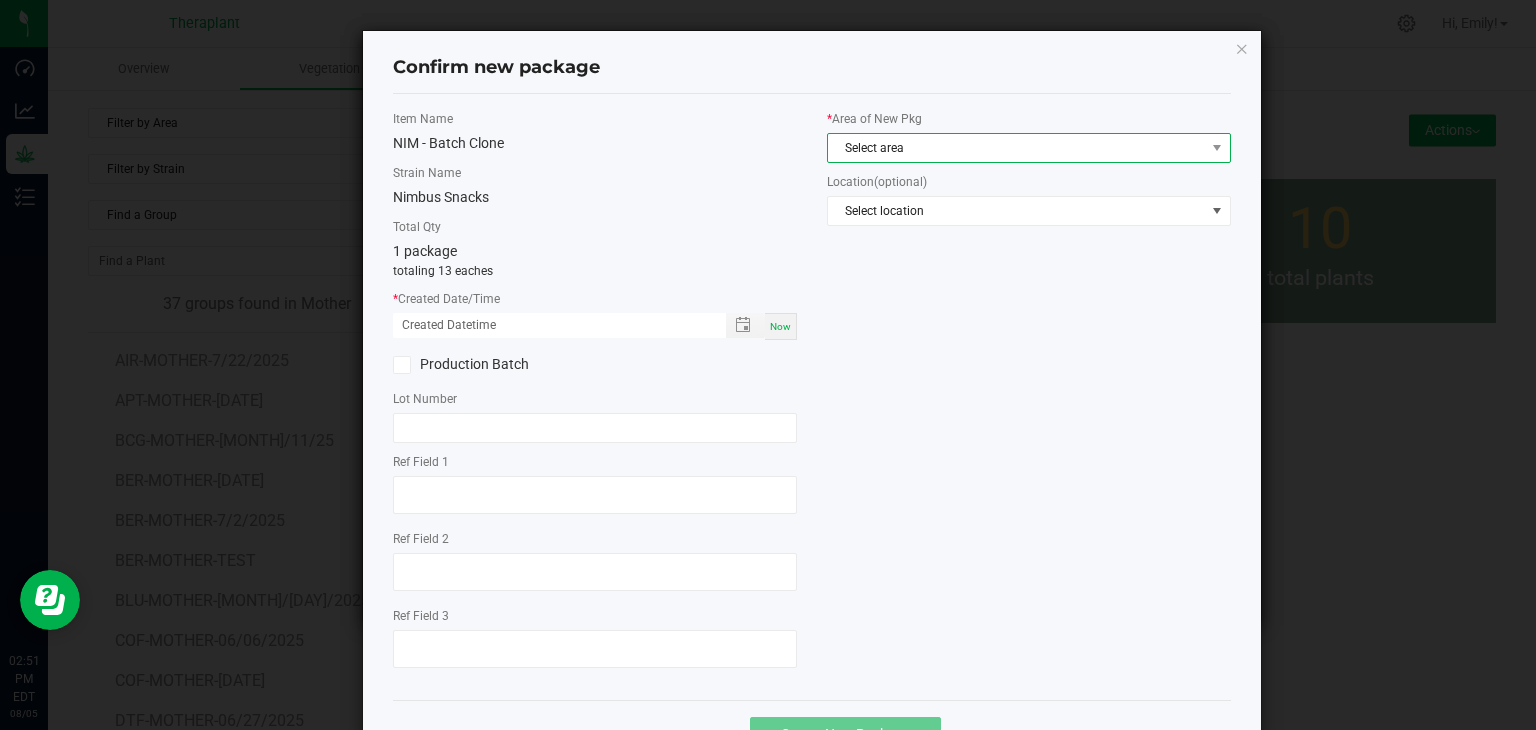 click on "Select area" at bounding box center [1016, 148] 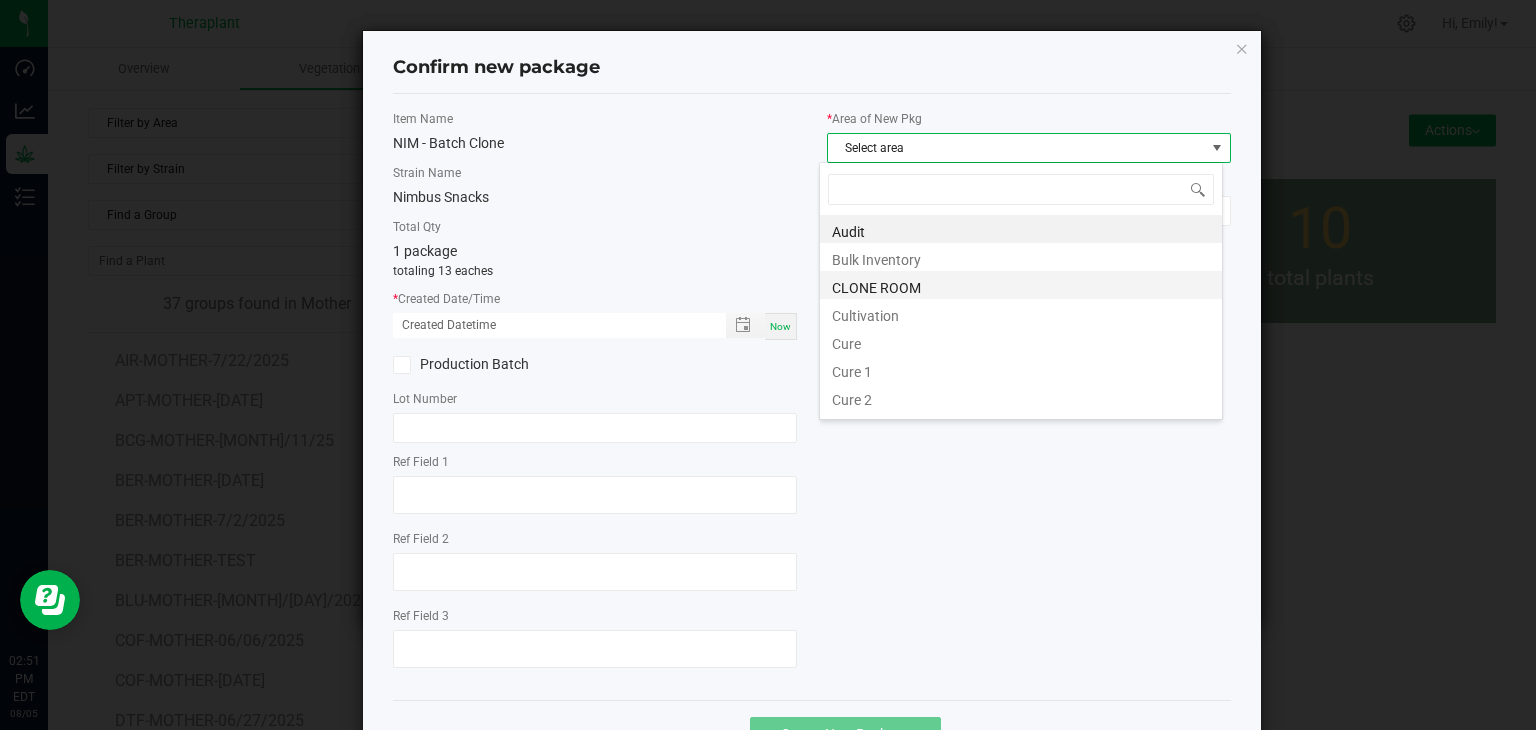 scroll, scrollTop: 99970, scrollLeft: 99596, axis: both 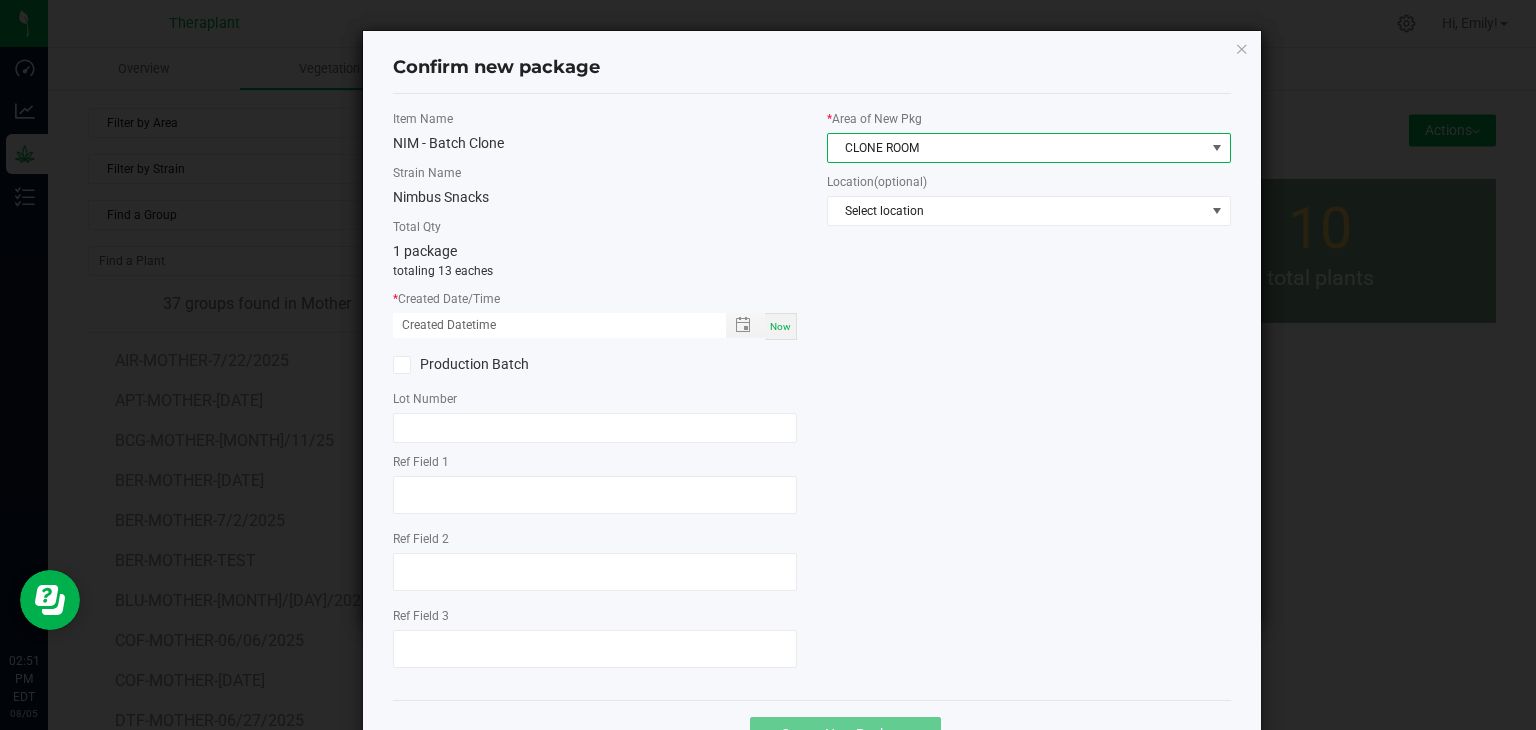 click on "Now" at bounding box center (781, 326) 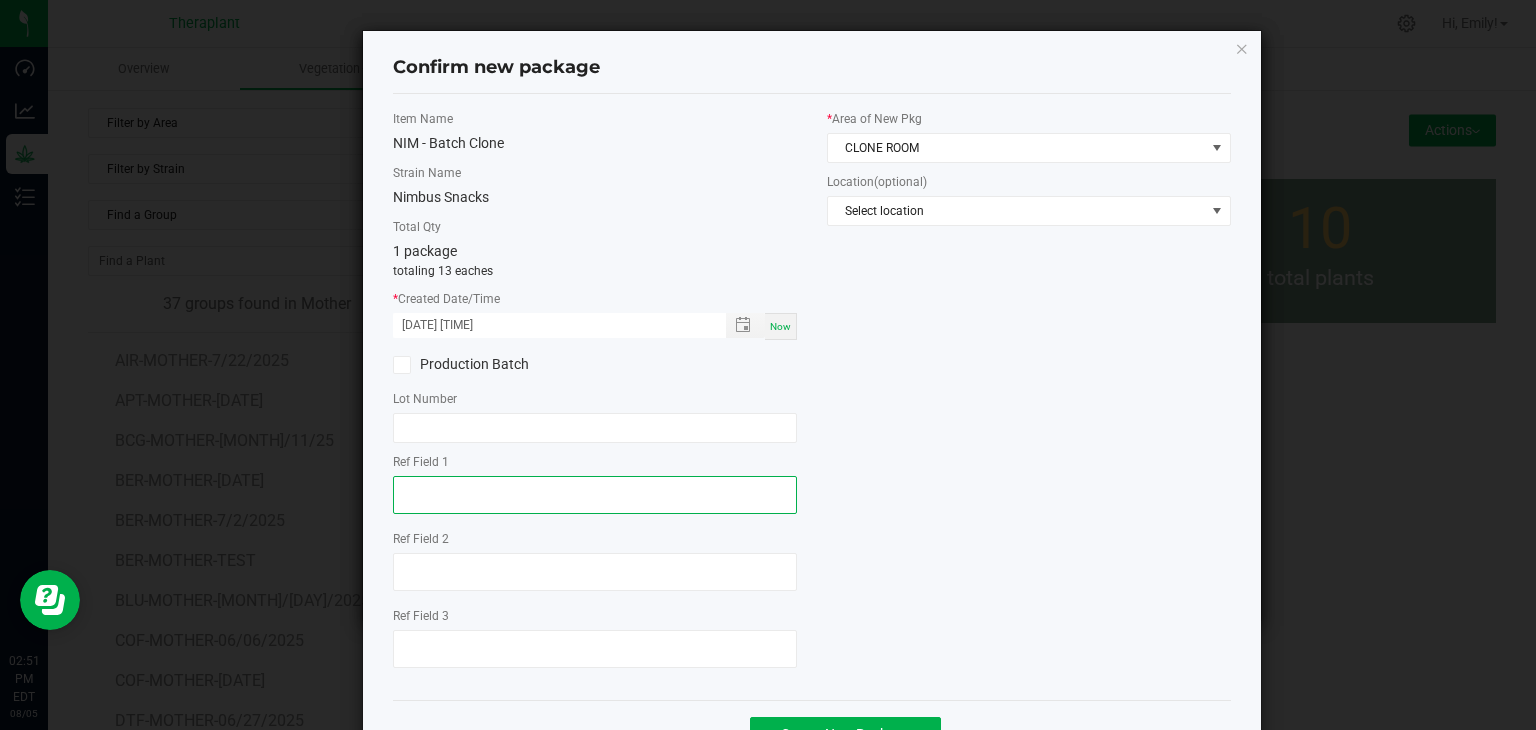 click 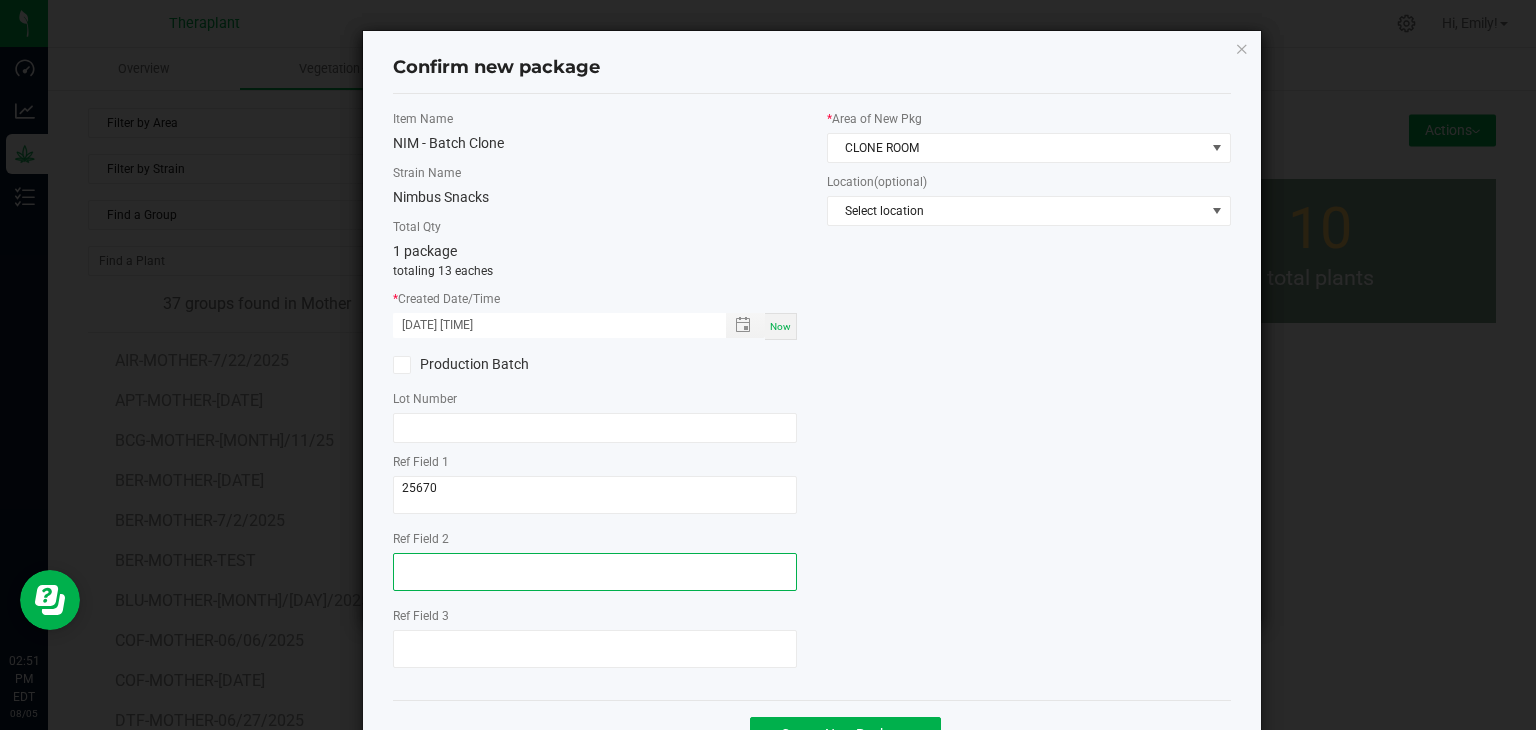 click at bounding box center (595, 572) 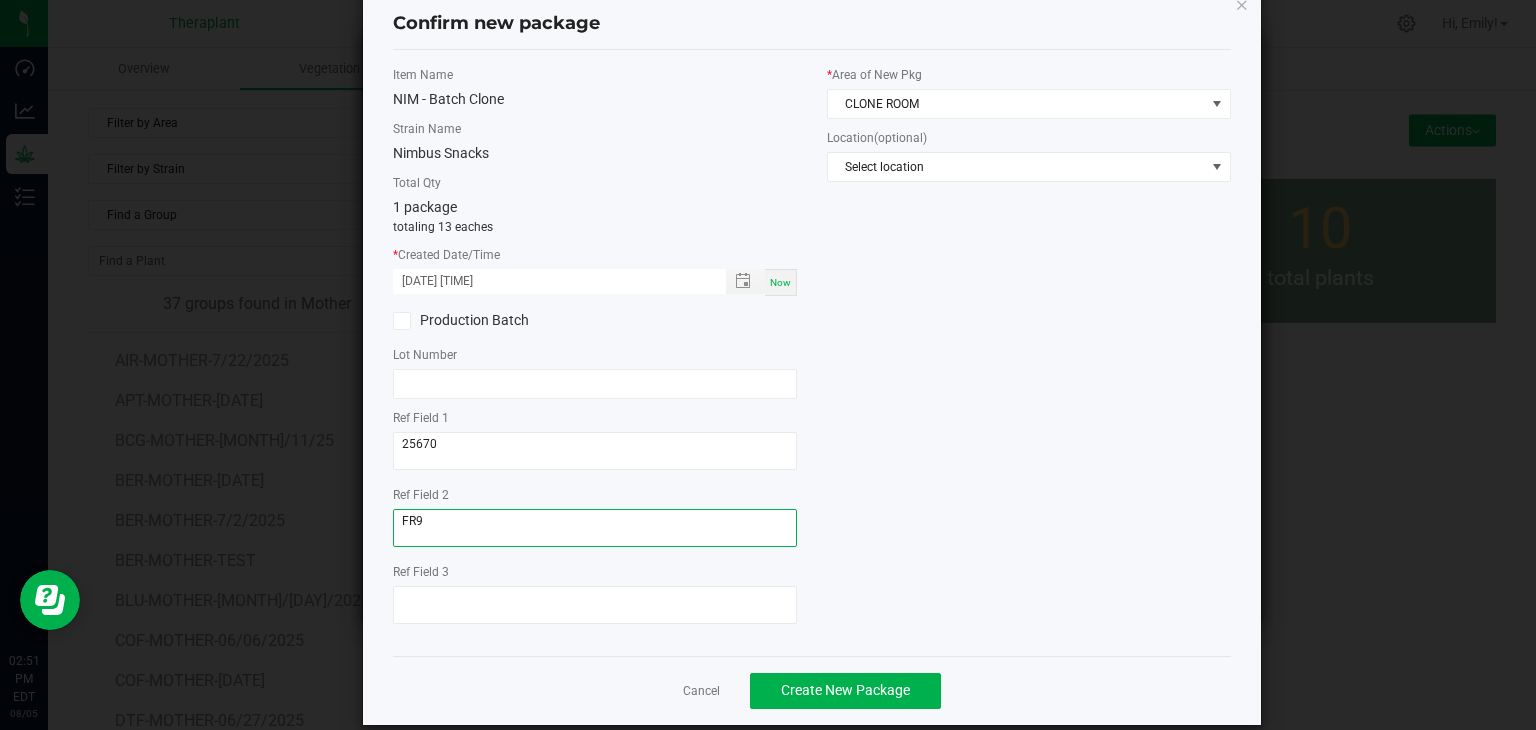 scroll, scrollTop: 69, scrollLeft: 0, axis: vertical 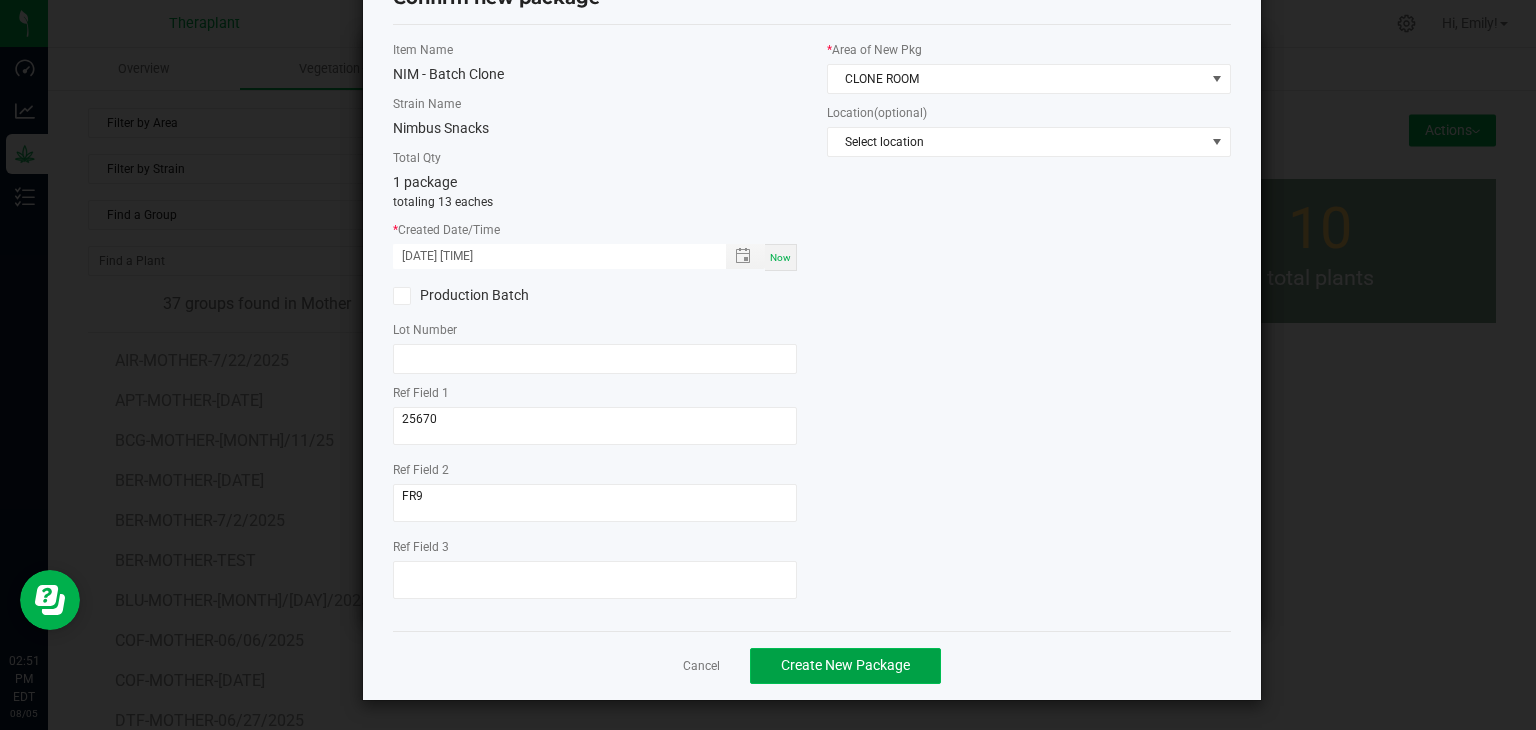 click on "Create New Package" 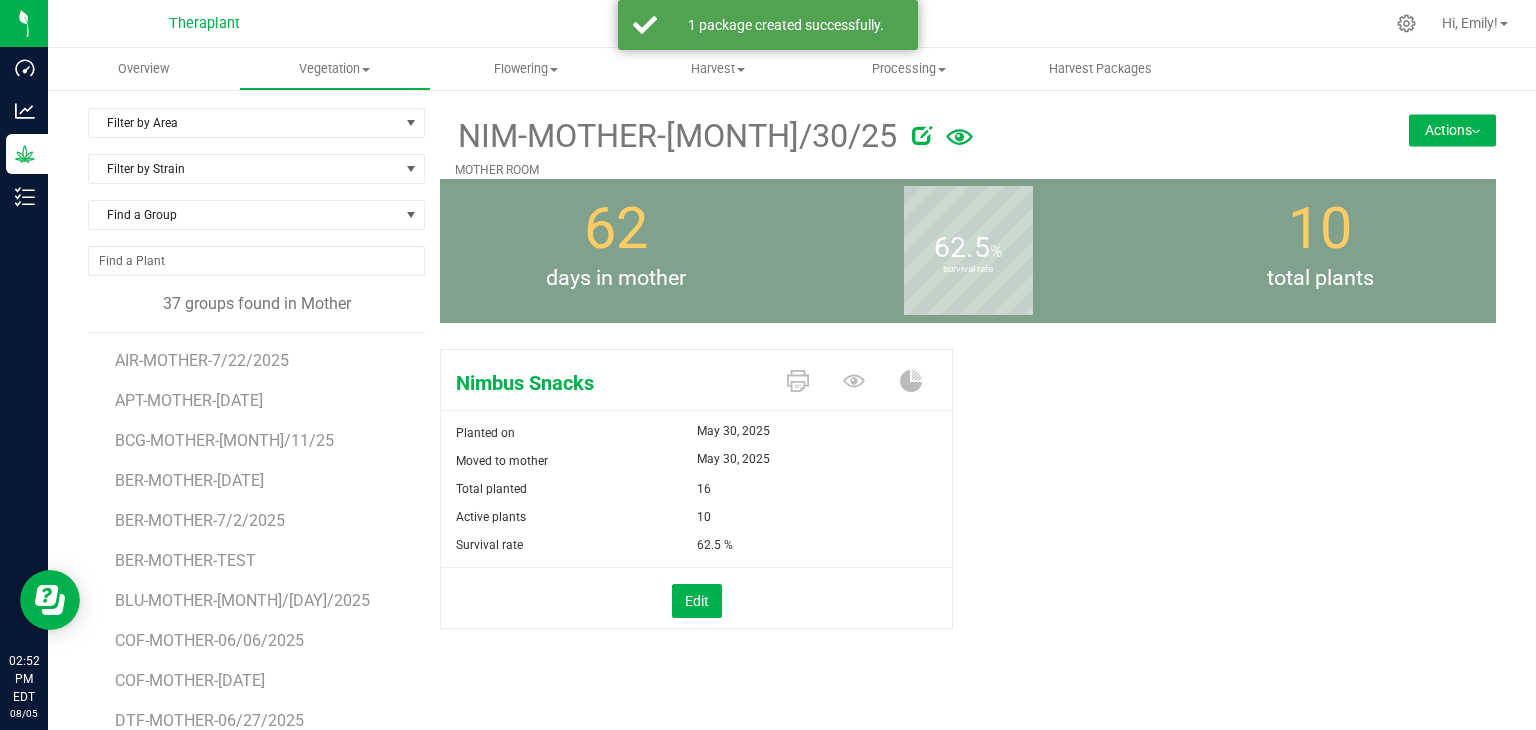 click on "Actions" at bounding box center (1452, 130) 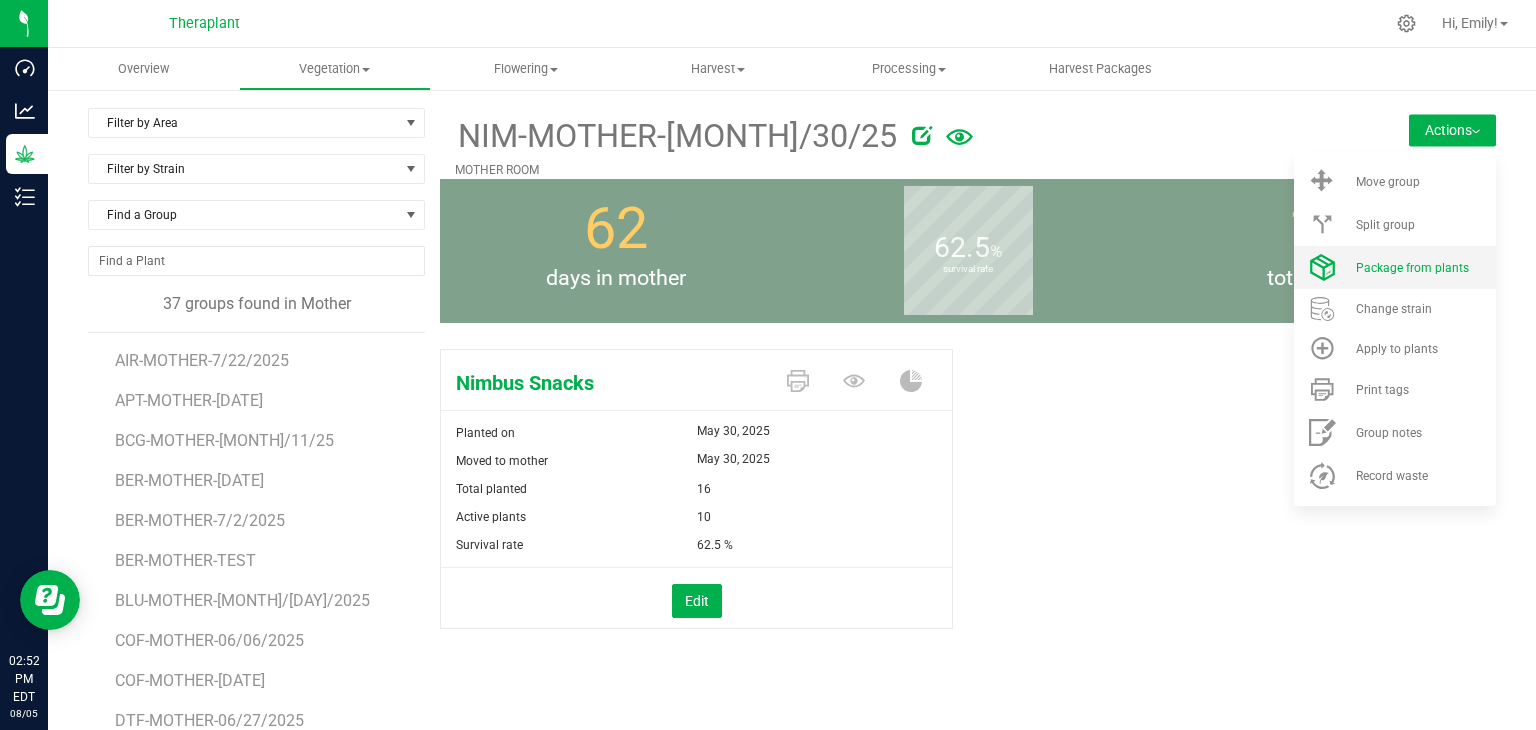 click on "Package from plants" at bounding box center (1412, 268) 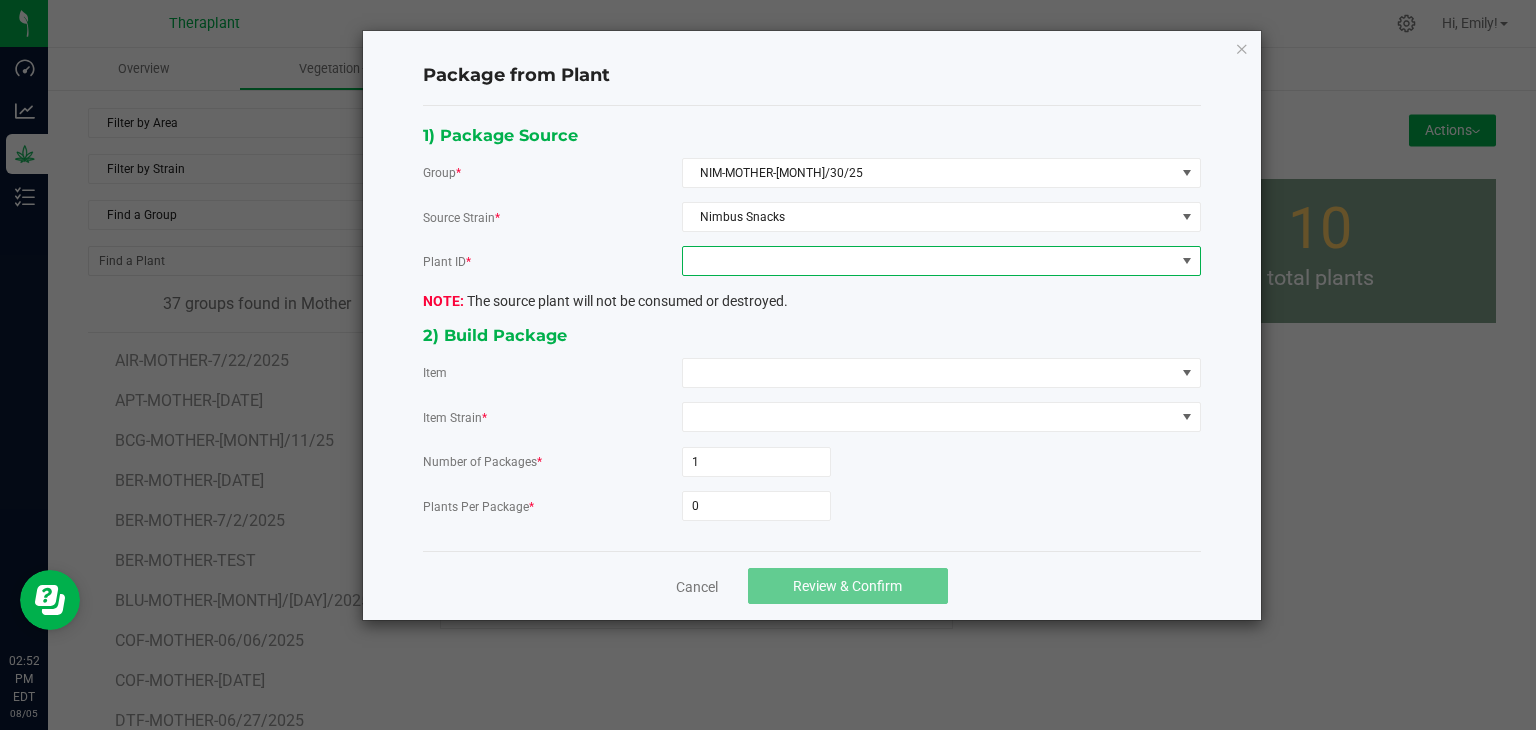 click at bounding box center [929, 261] 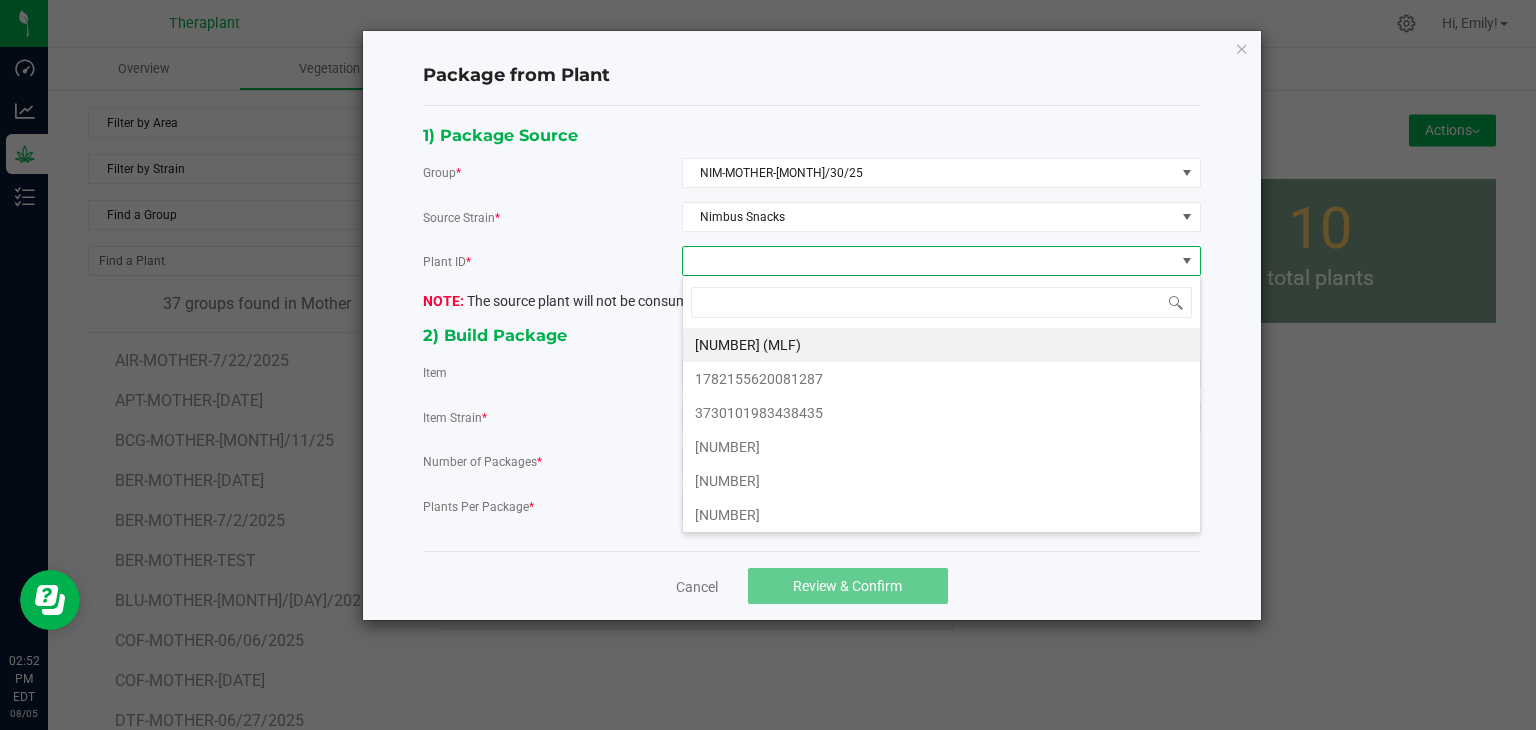 scroll, scrollTop: 99970, scrollLeft: 99480, axis: both 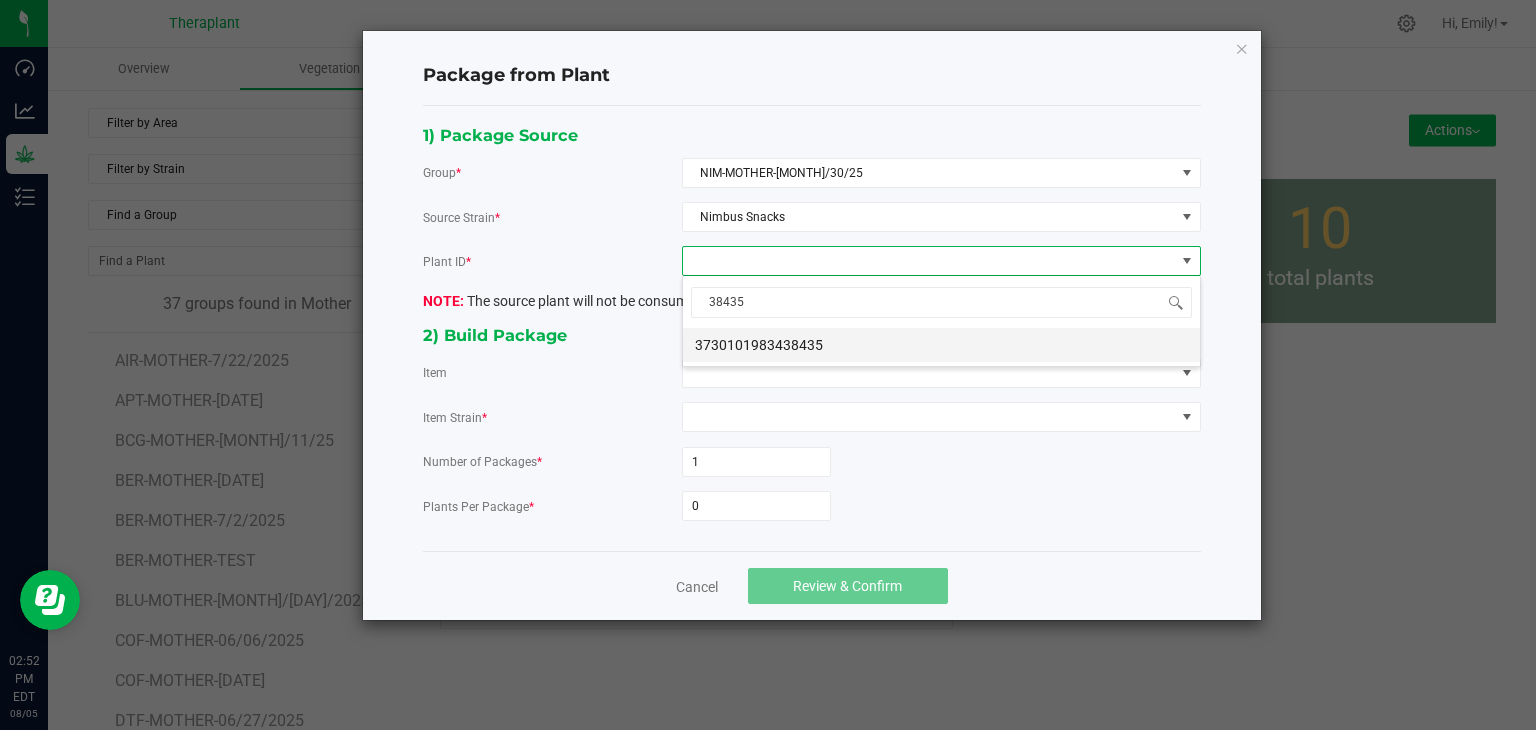 click on "3730101983438435" at bounding box center [941, 345] 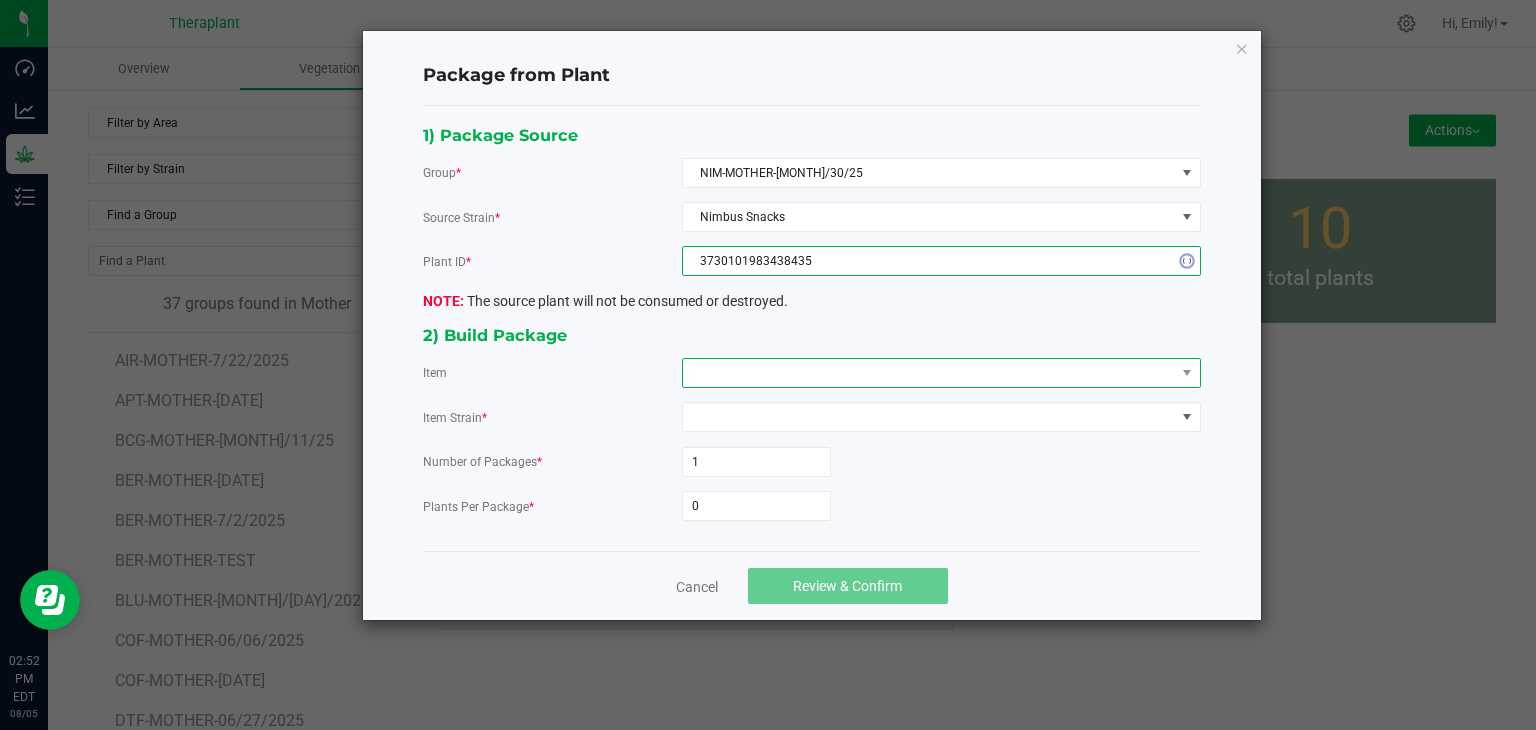 click at bounding box center (929, 373) 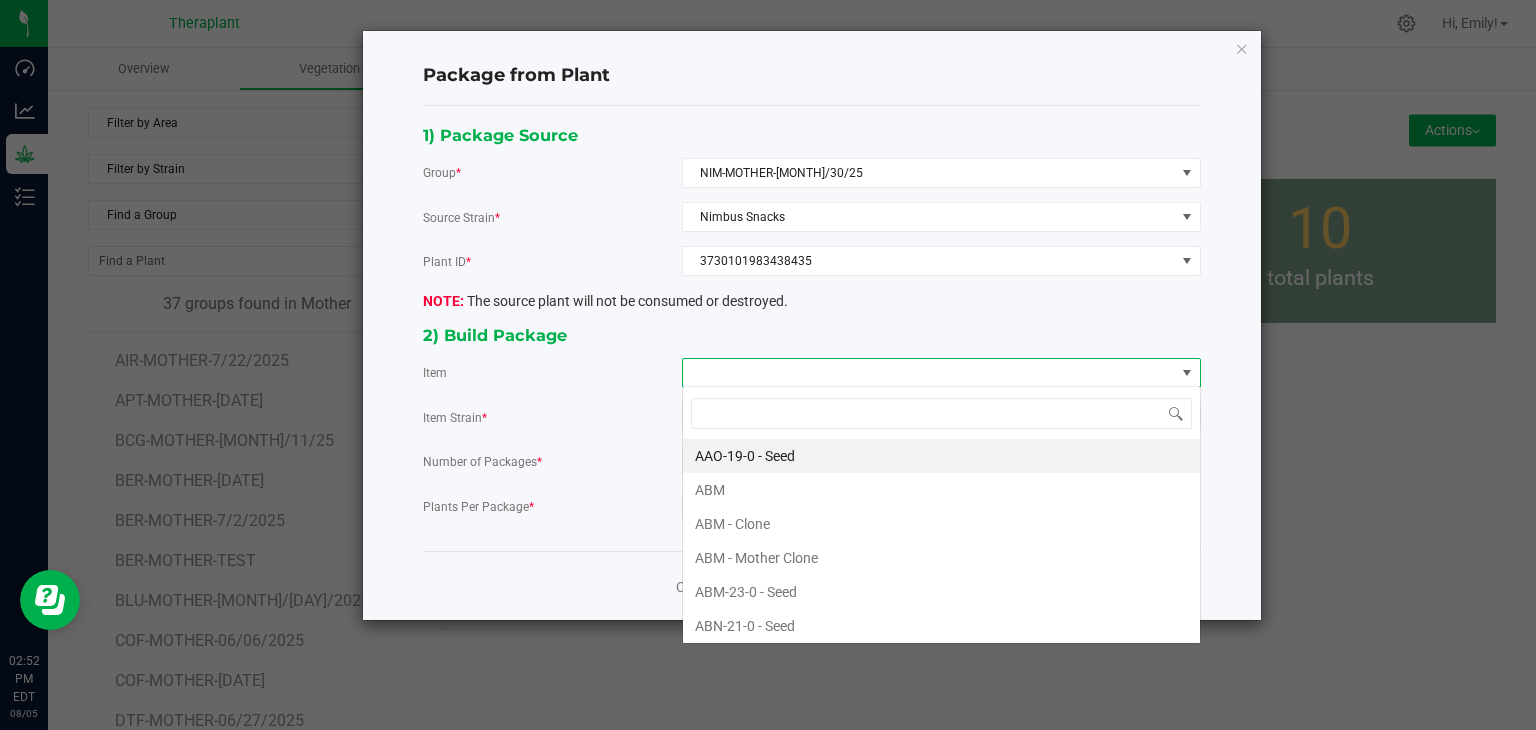 scroll, scrollTop: 99970, scrollLeft: 99480, axis: both 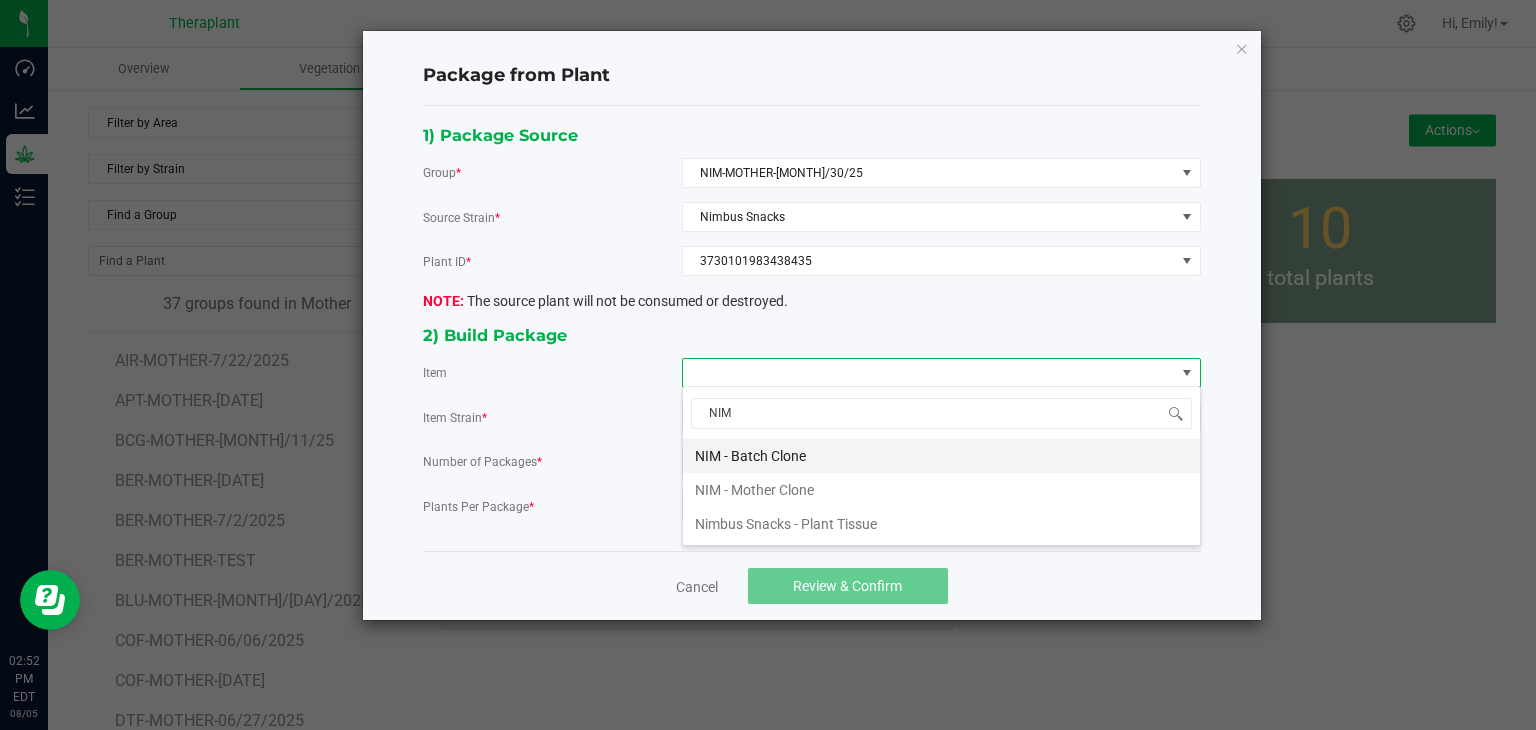 click on "NIM - Batch Clone" at bounding box center (941, 456) 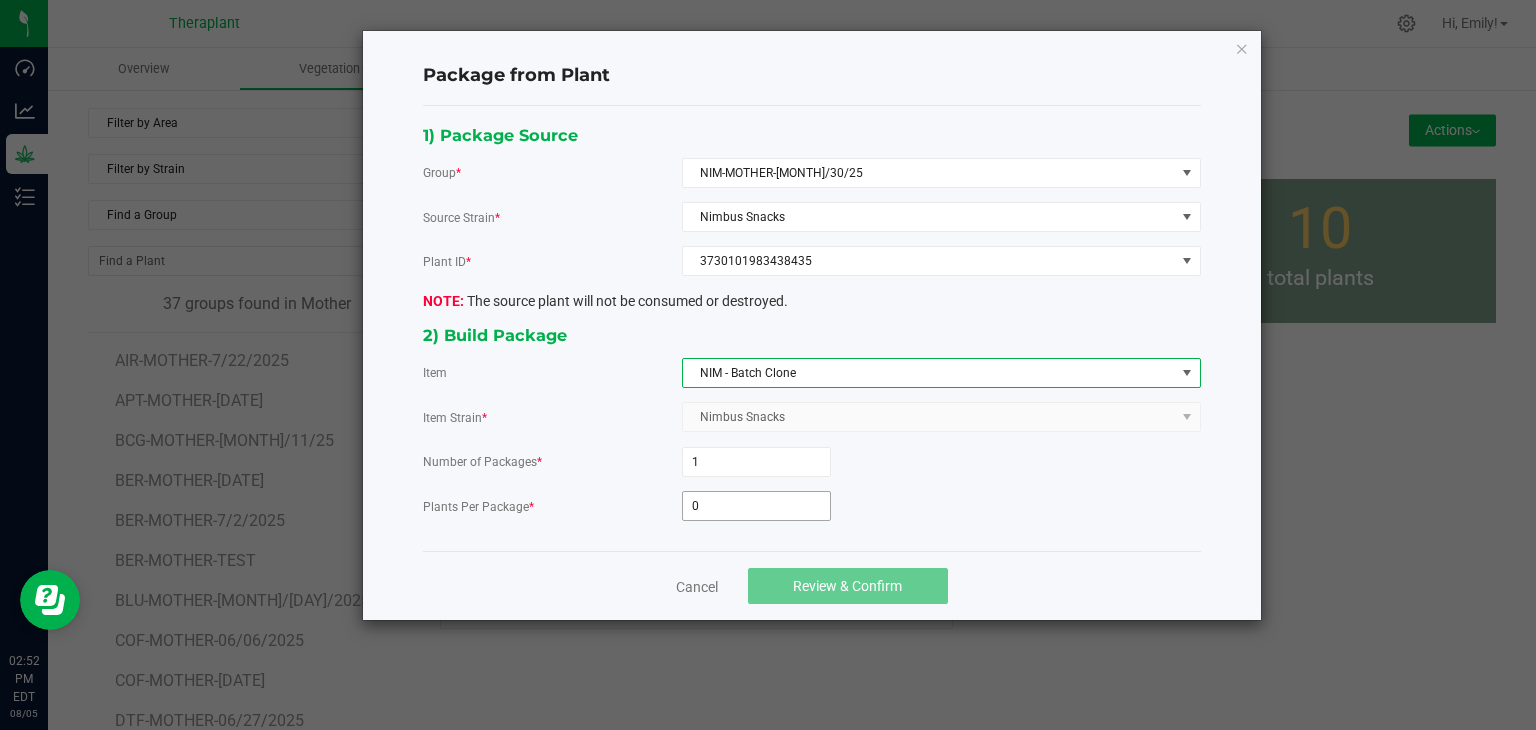 click on "0" at bounding box center [756, 506] 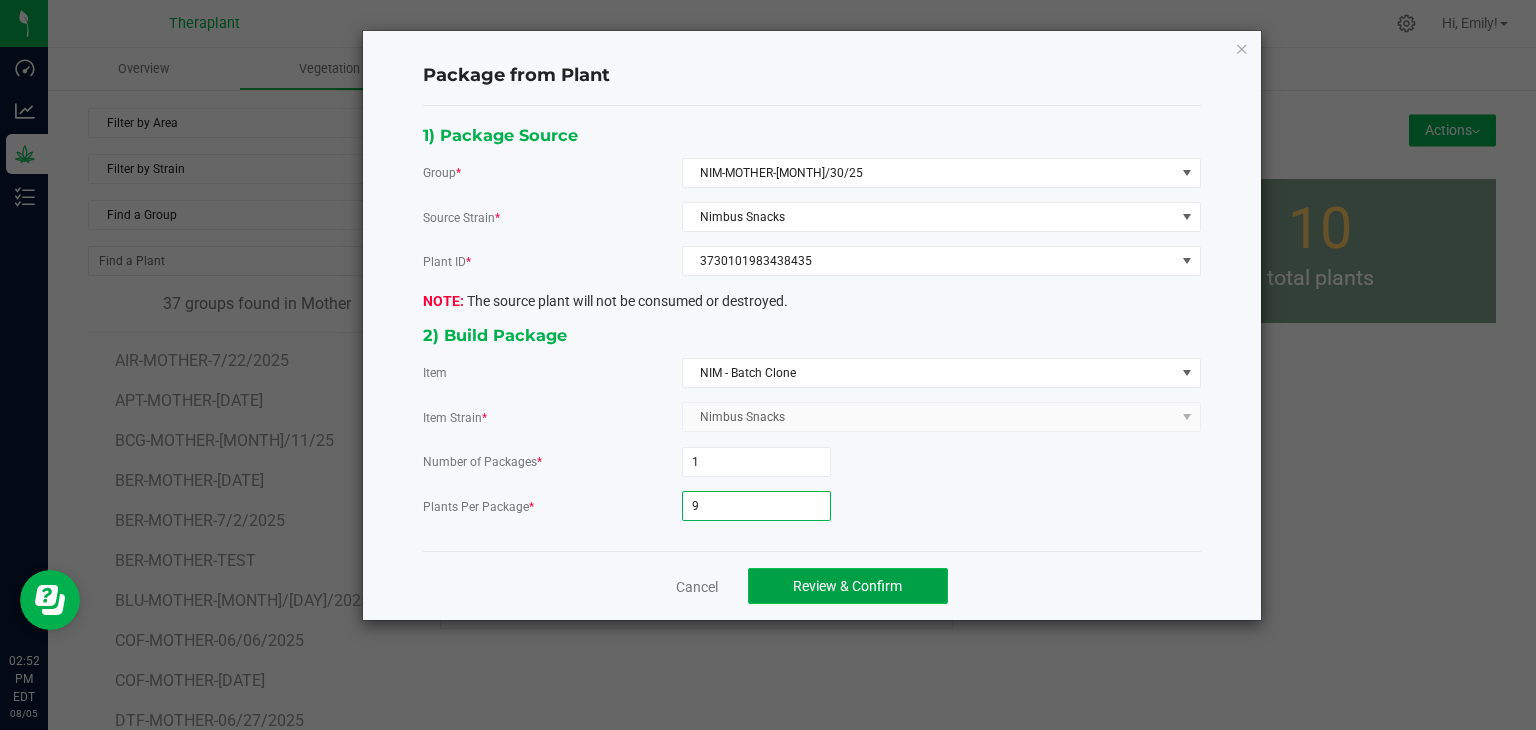 click on "Review & Confirm" 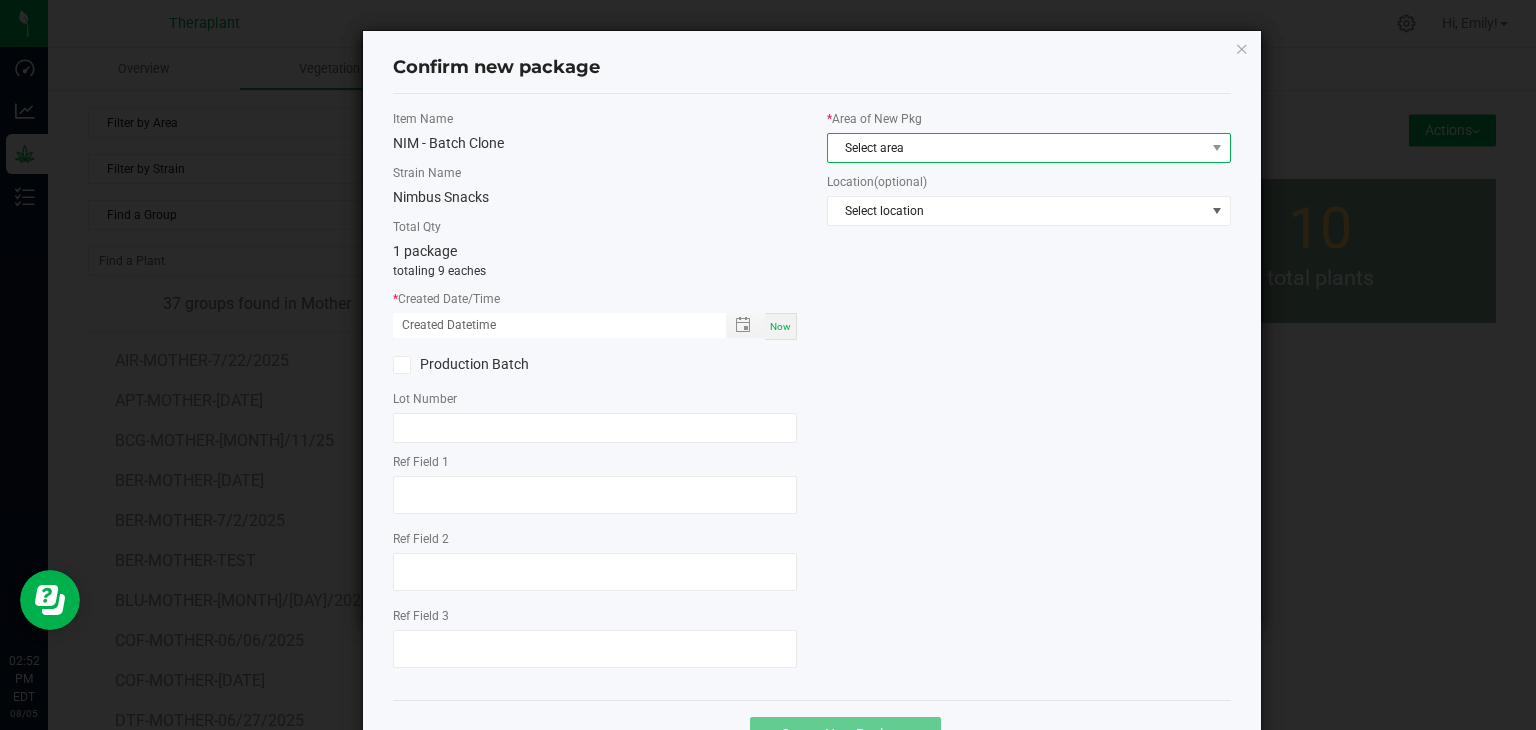 click on "Select area" at bounding box center [1016, 148] 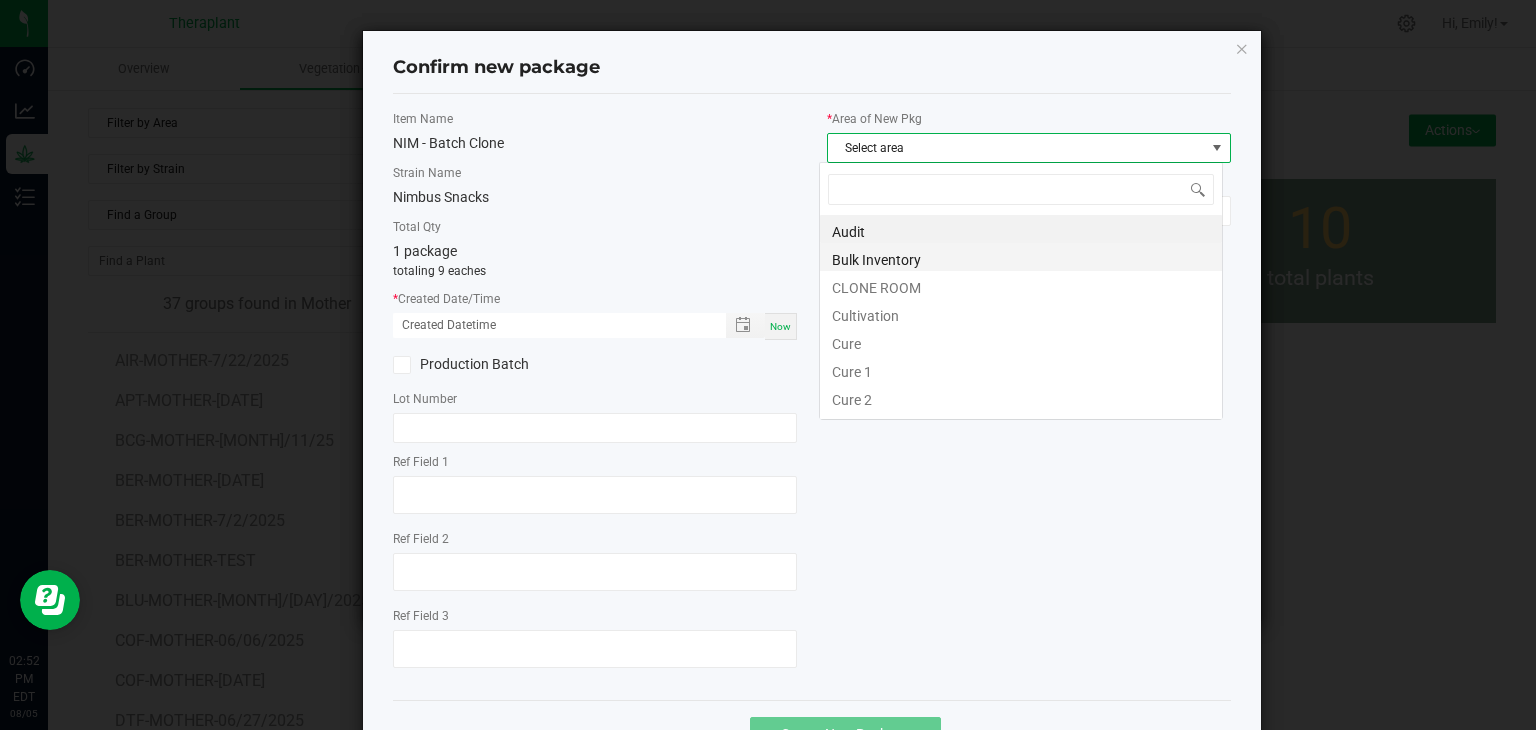 scroll, scrollTop: 99970, scrollLeft: 99596, axis: both 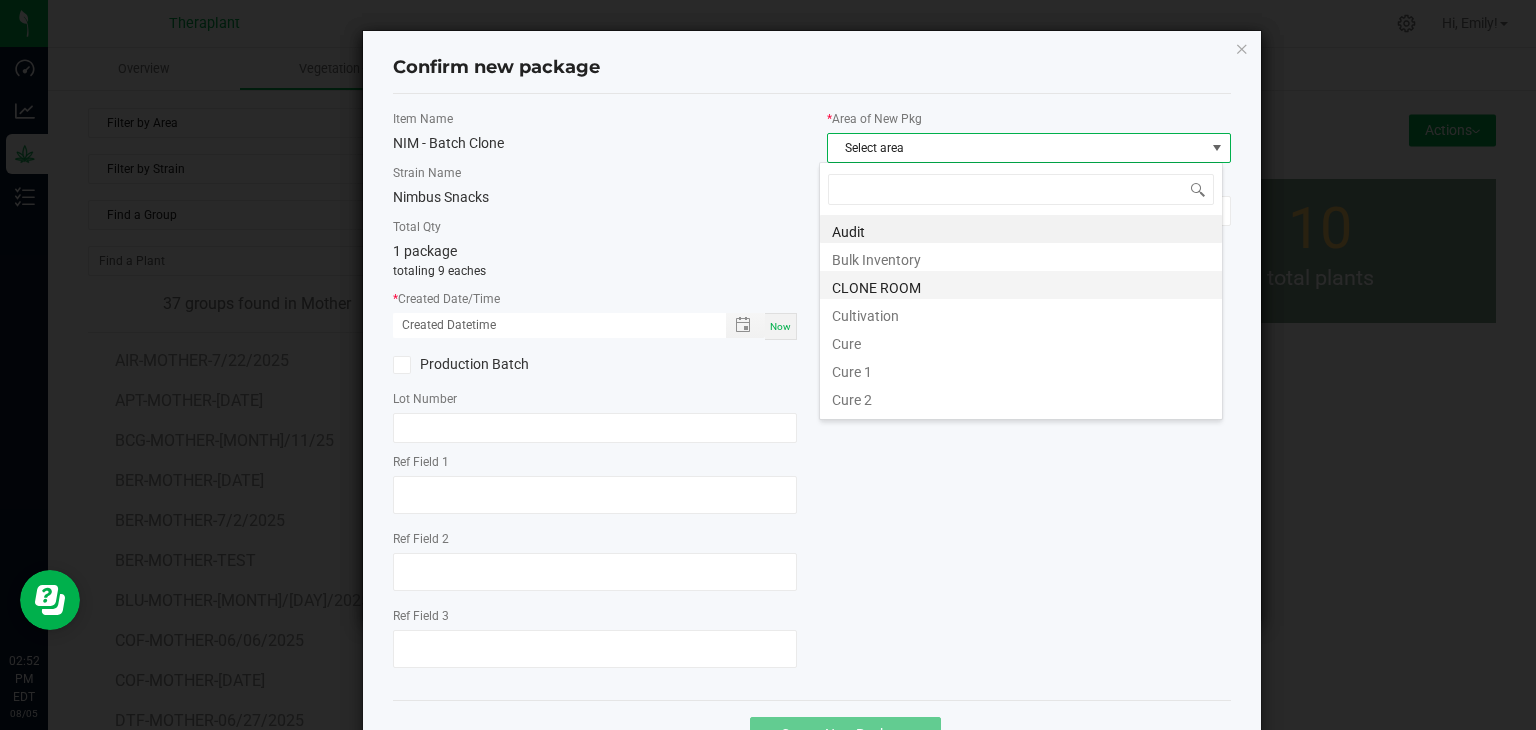 click on "CLONE ROOM" at bounding box center [1021, 285] 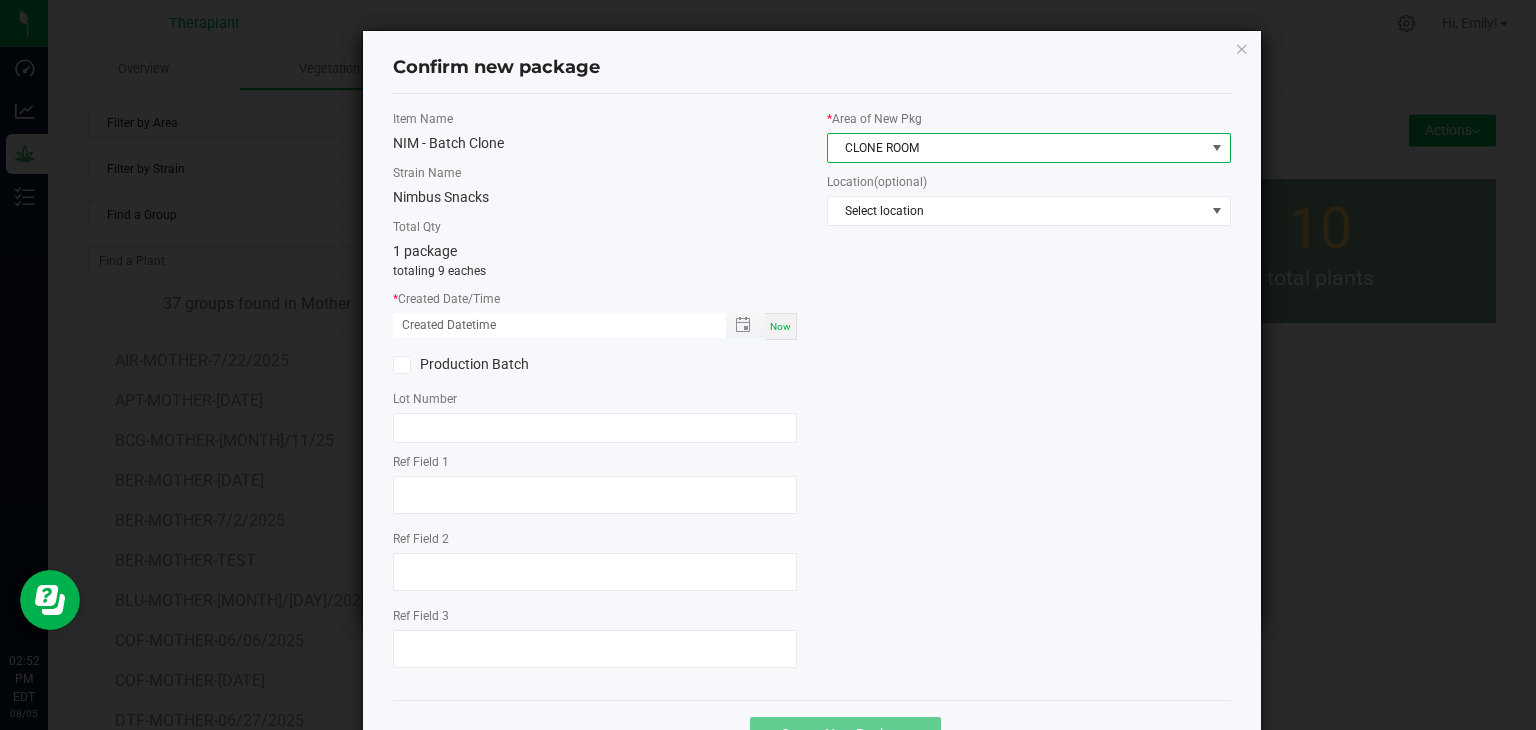 click at bounding box center (745, 325) 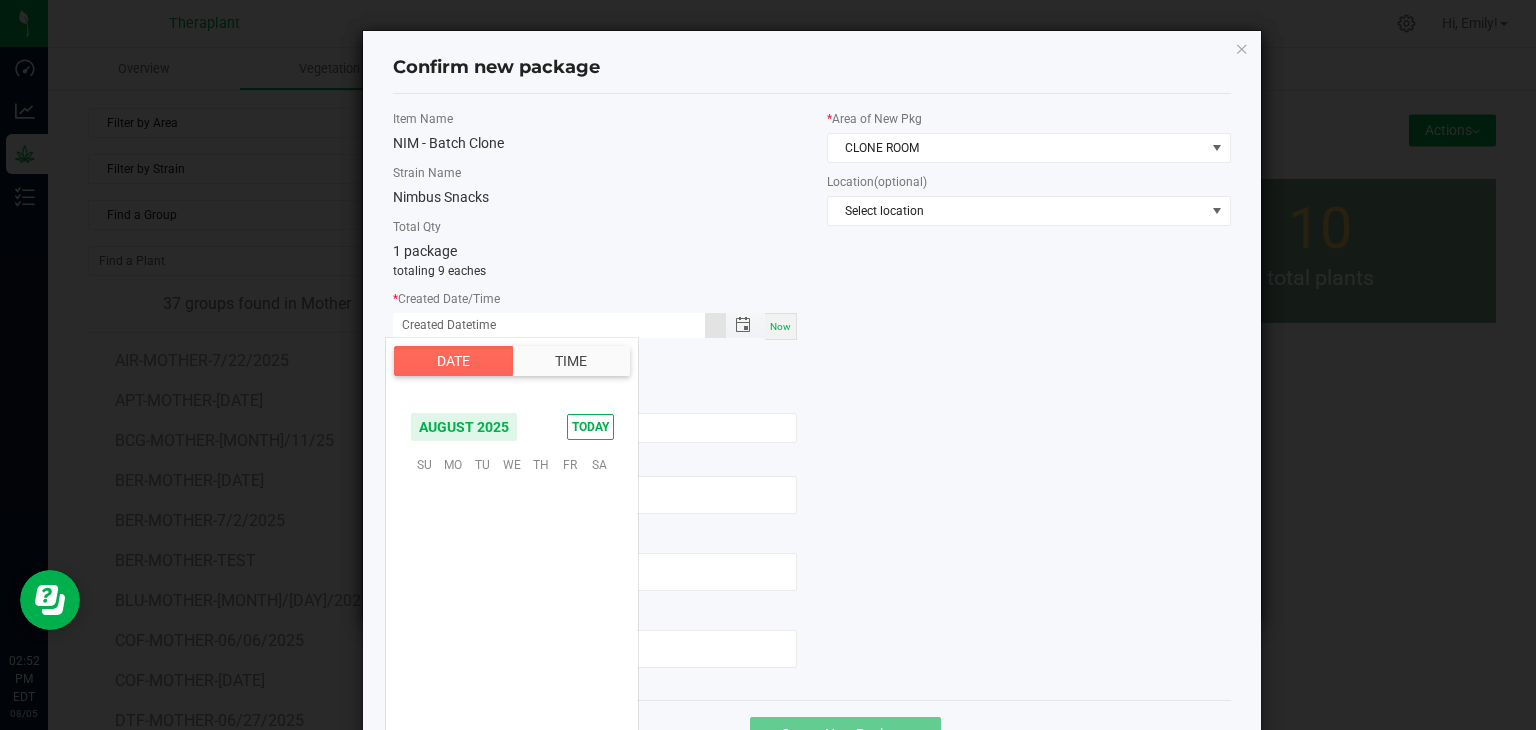 scroll, scrollTop: 324156, scrollLeft: 0, axis: vertical 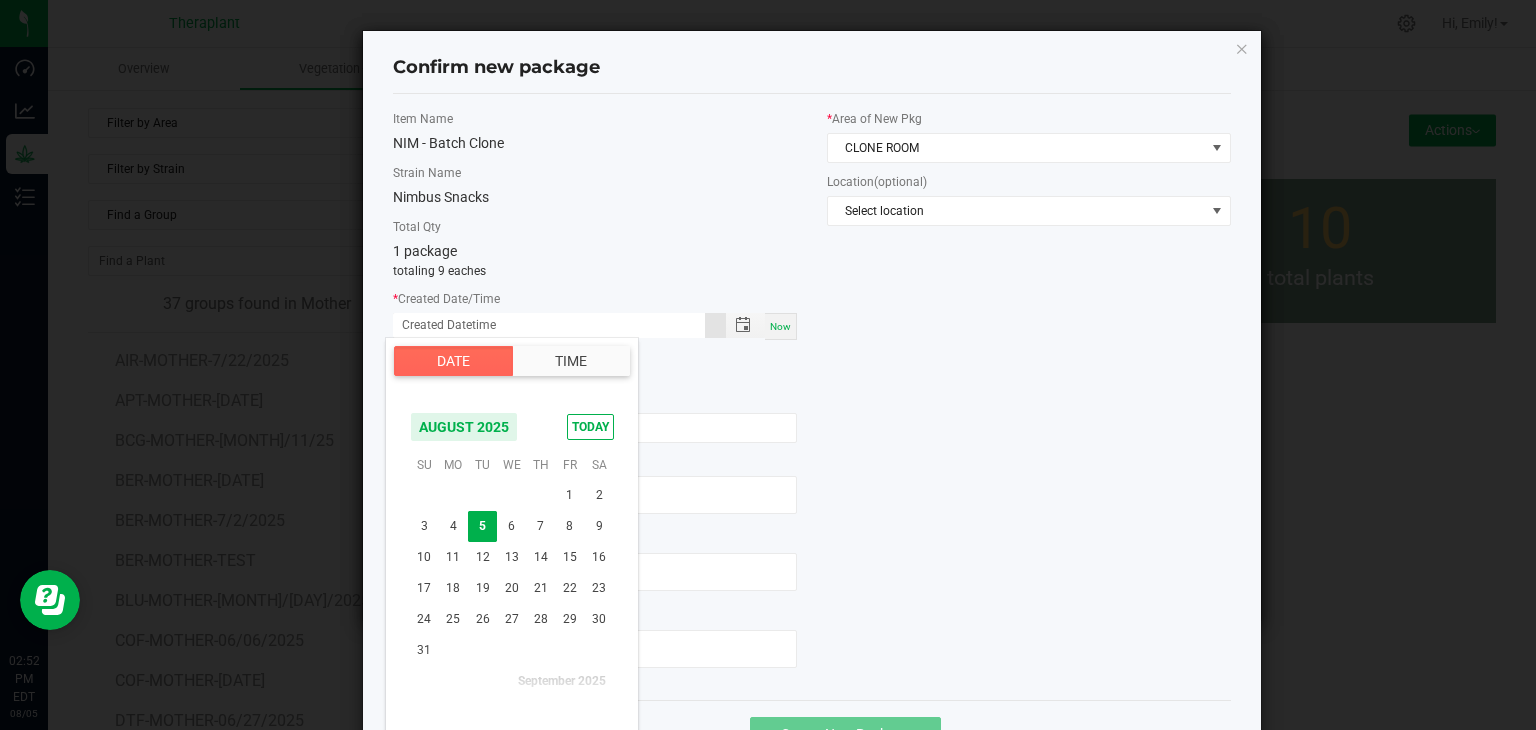 click on "Now" at bounding box center [780, 326] 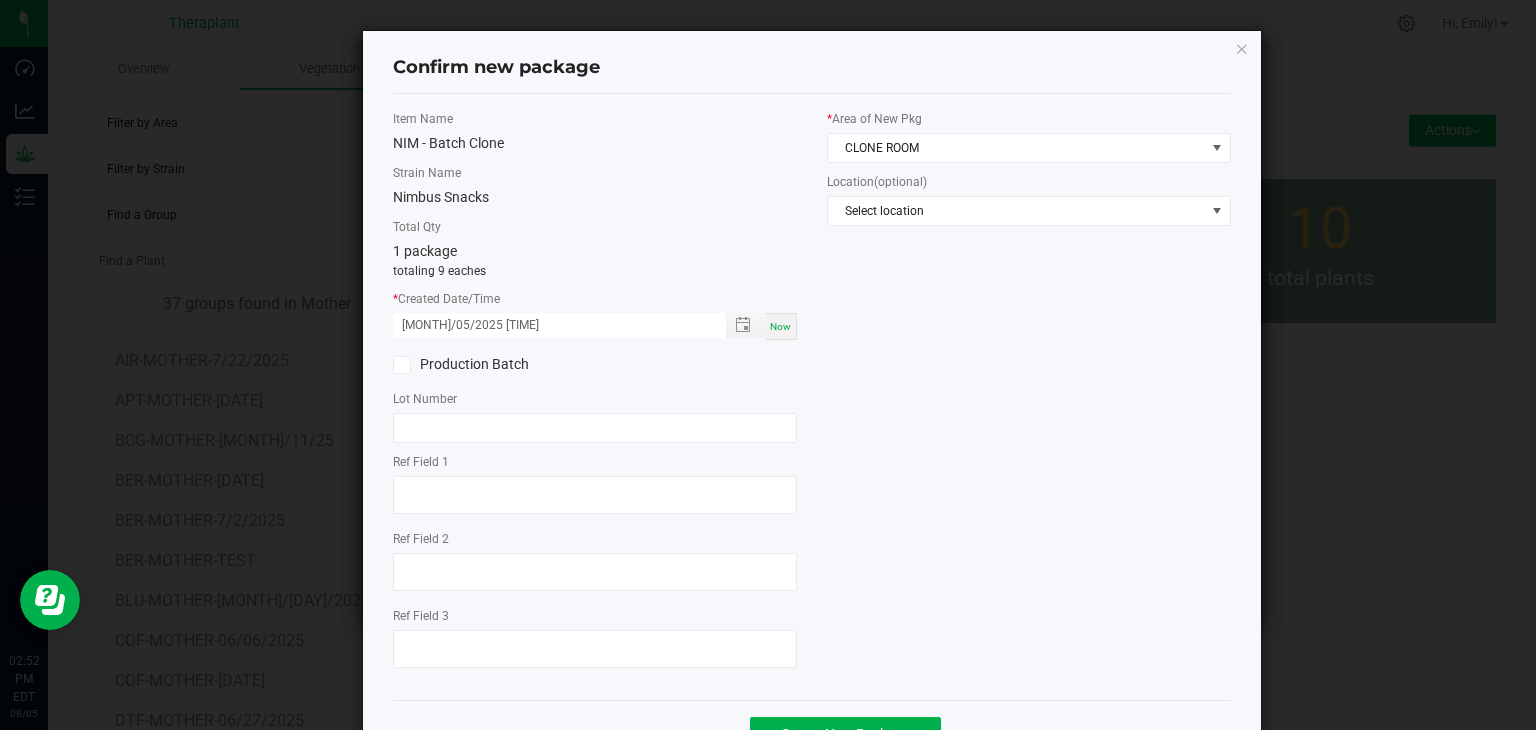 click on "Ref Field 1" 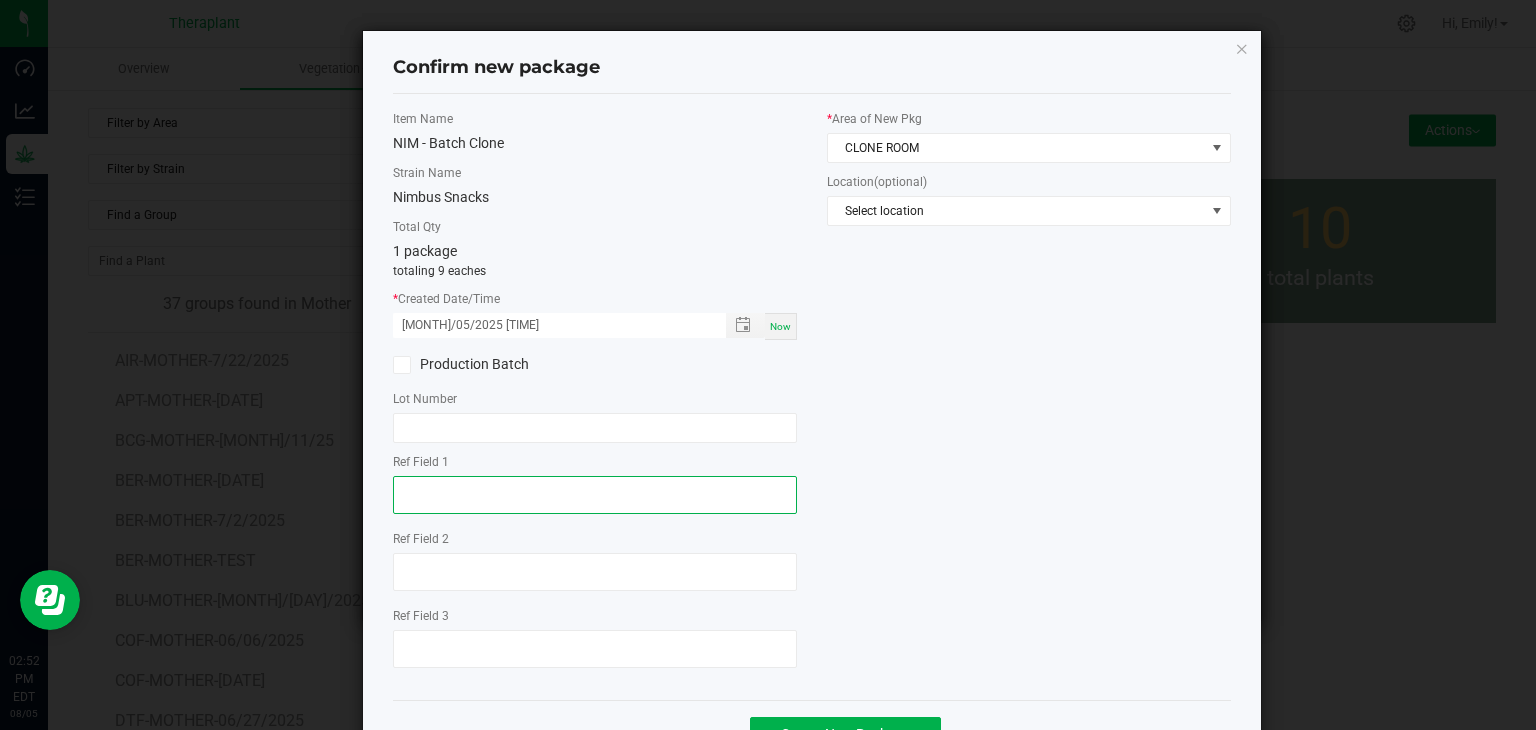 click 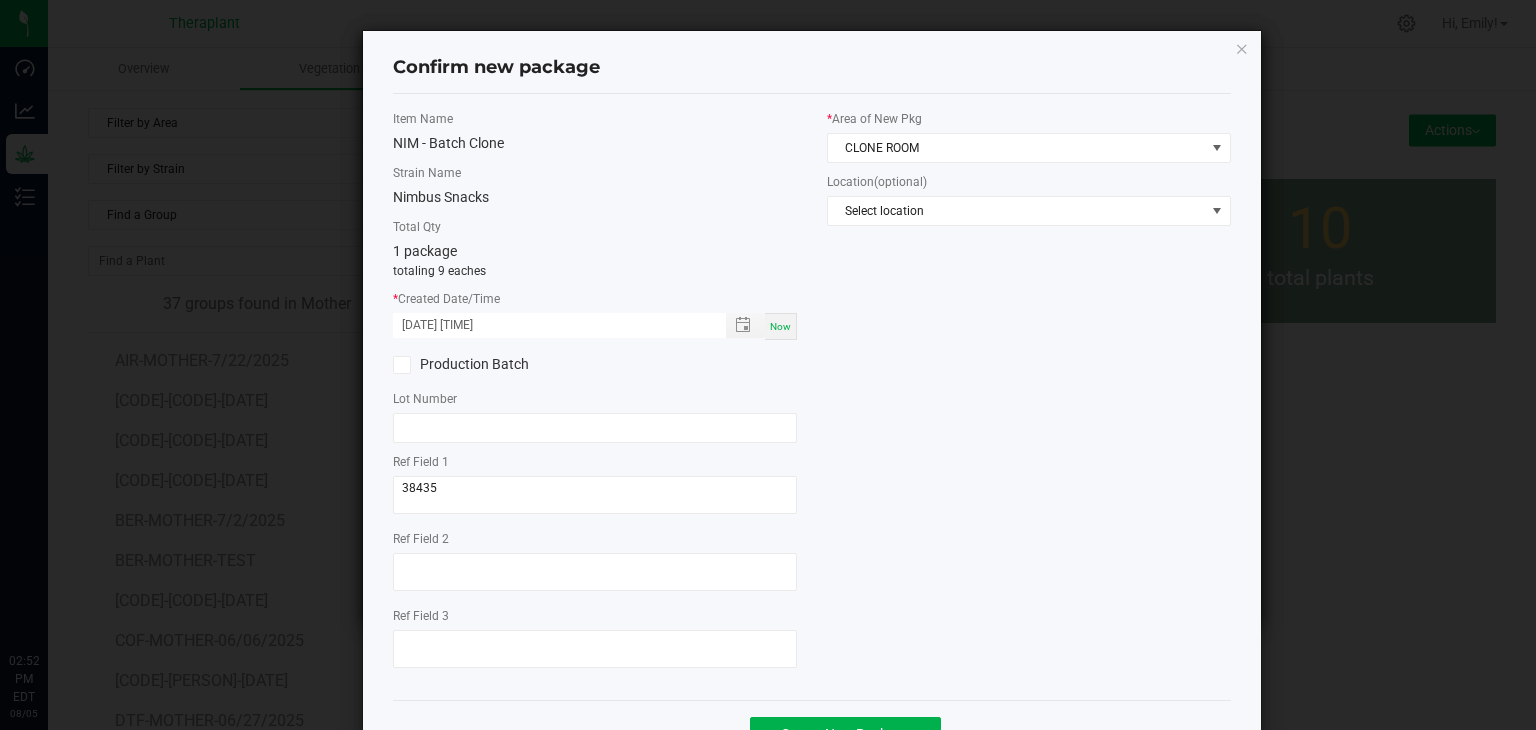 scroll, scrollTop: 0, scrollLeft: 0, axis: both 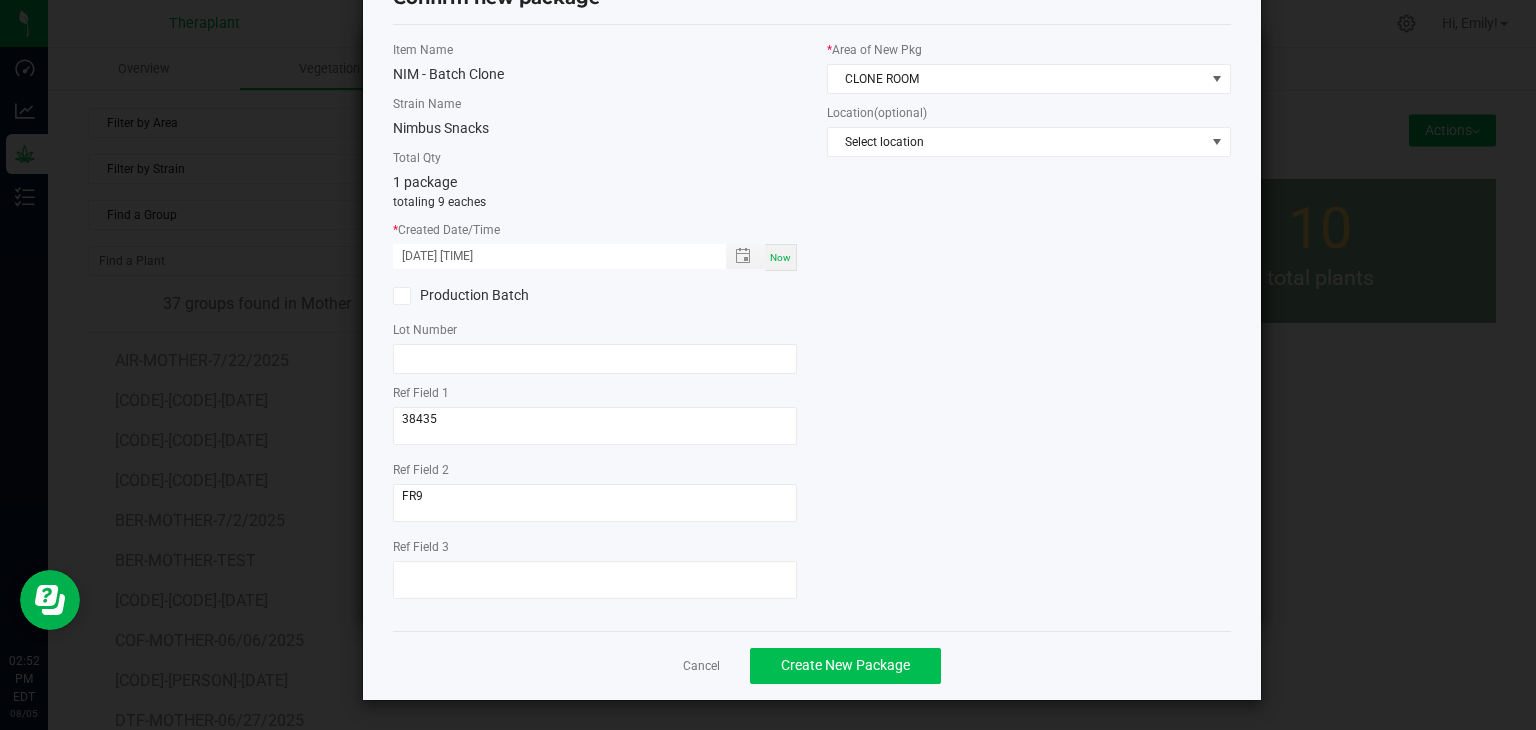 type on "FR9" 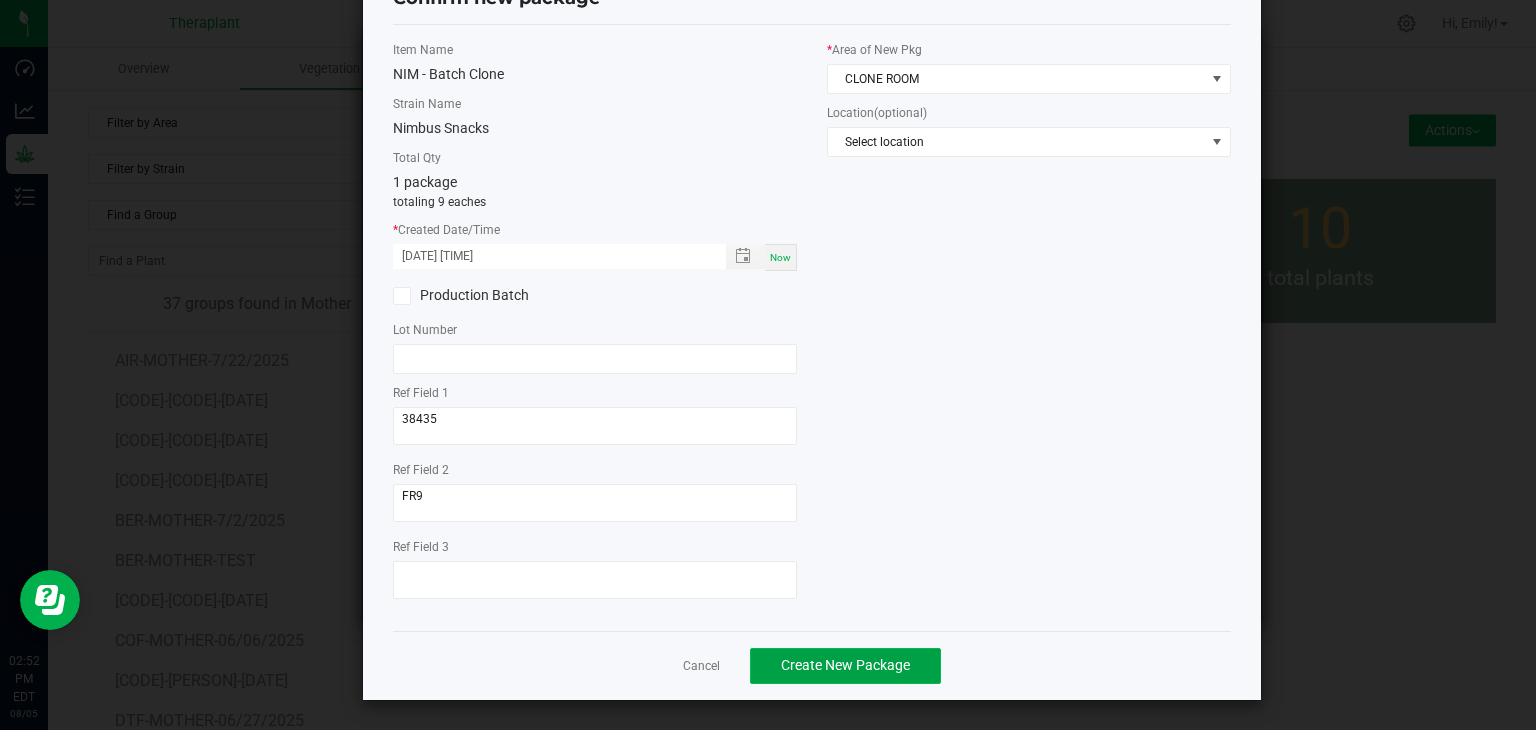 click on "Create New Package" 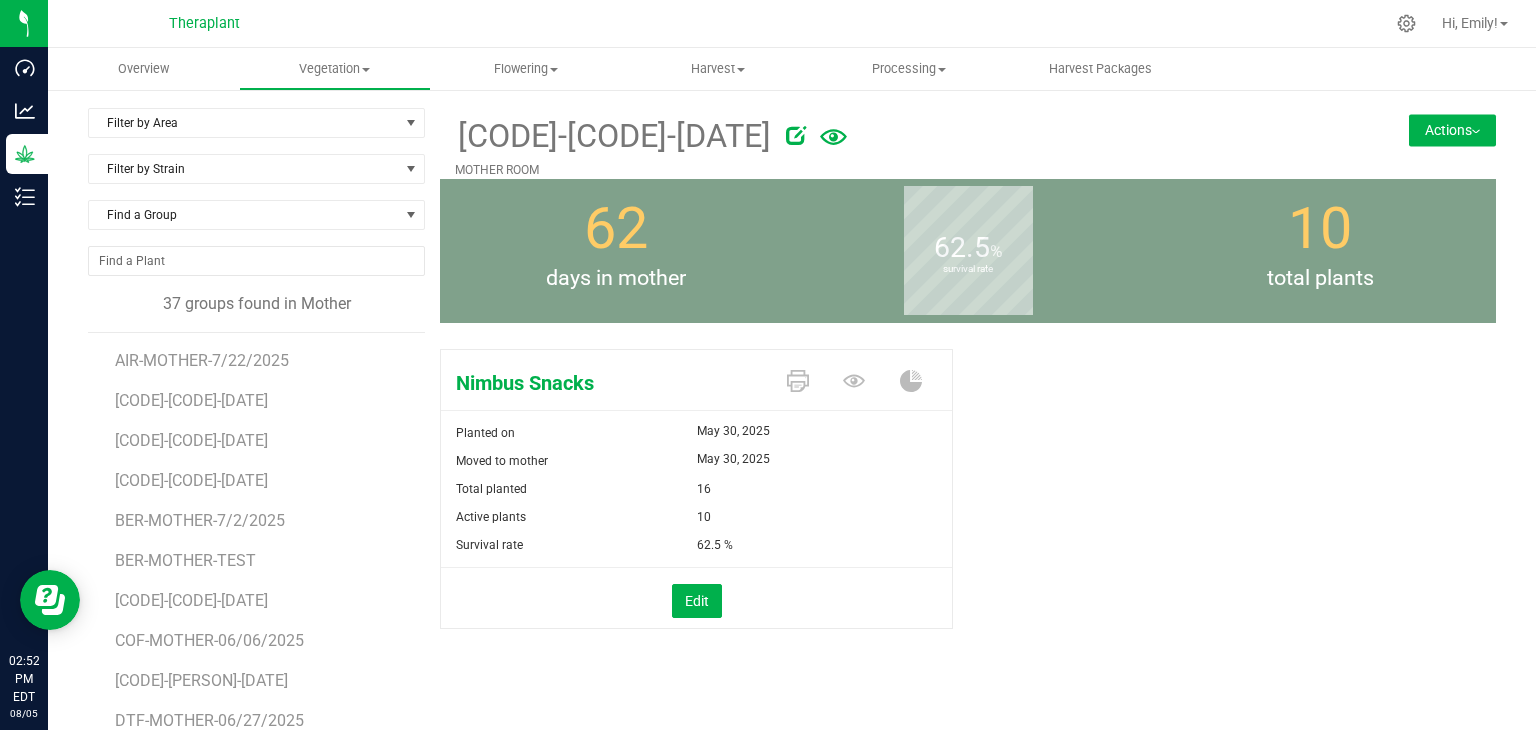 click on "Actions" at bounding box center (1452, 130) 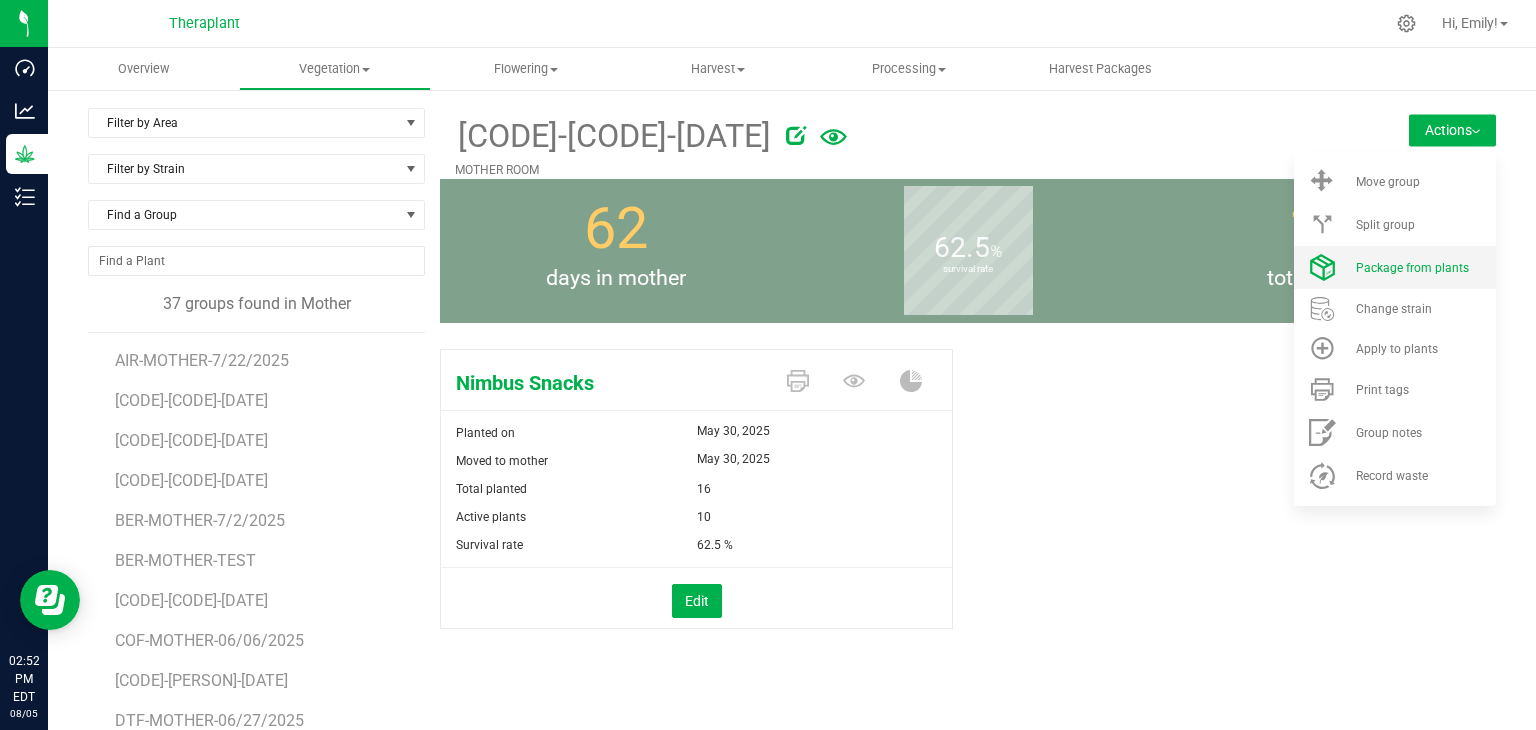 click on "Package from plants" at bounding box center (1412, 268) 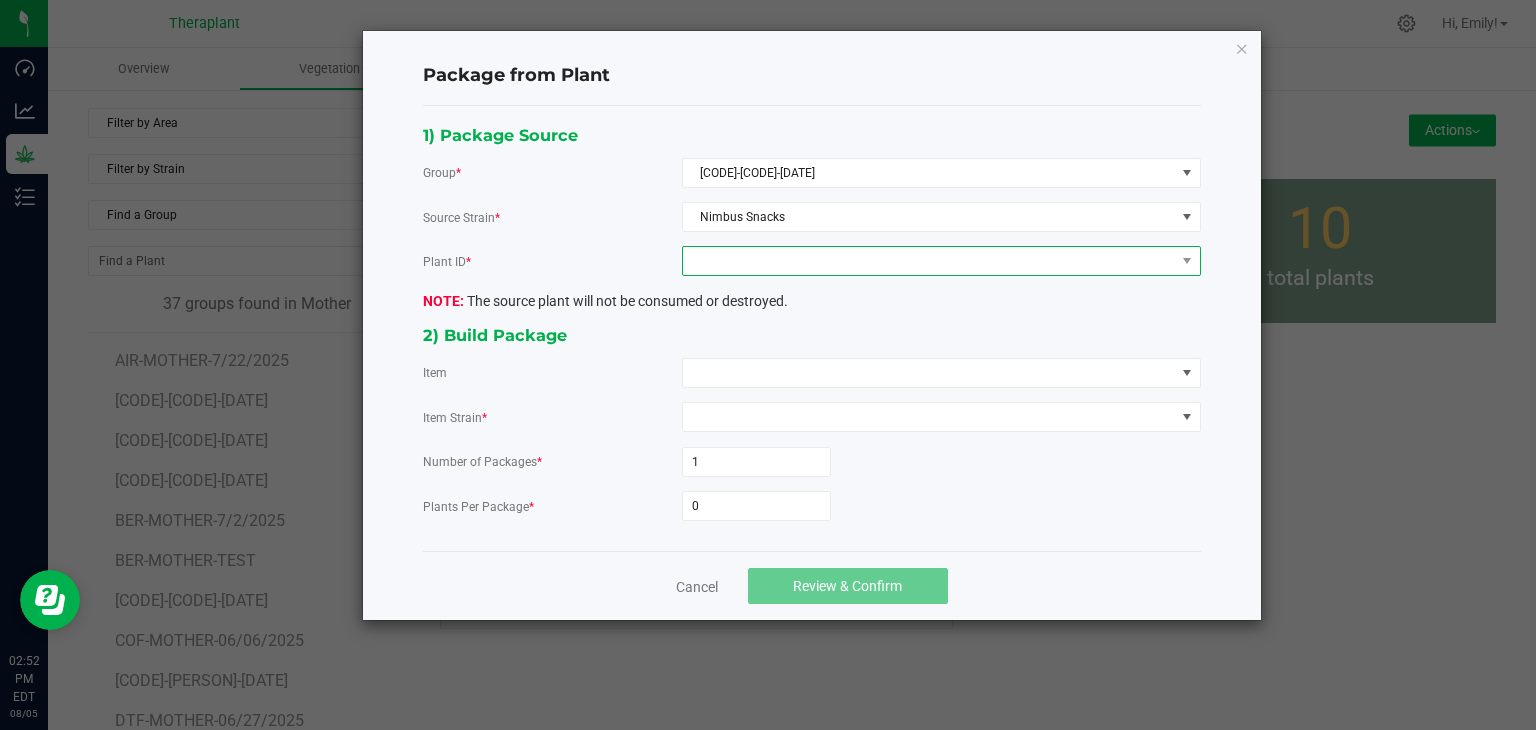 click at bounding box center [929, 261] 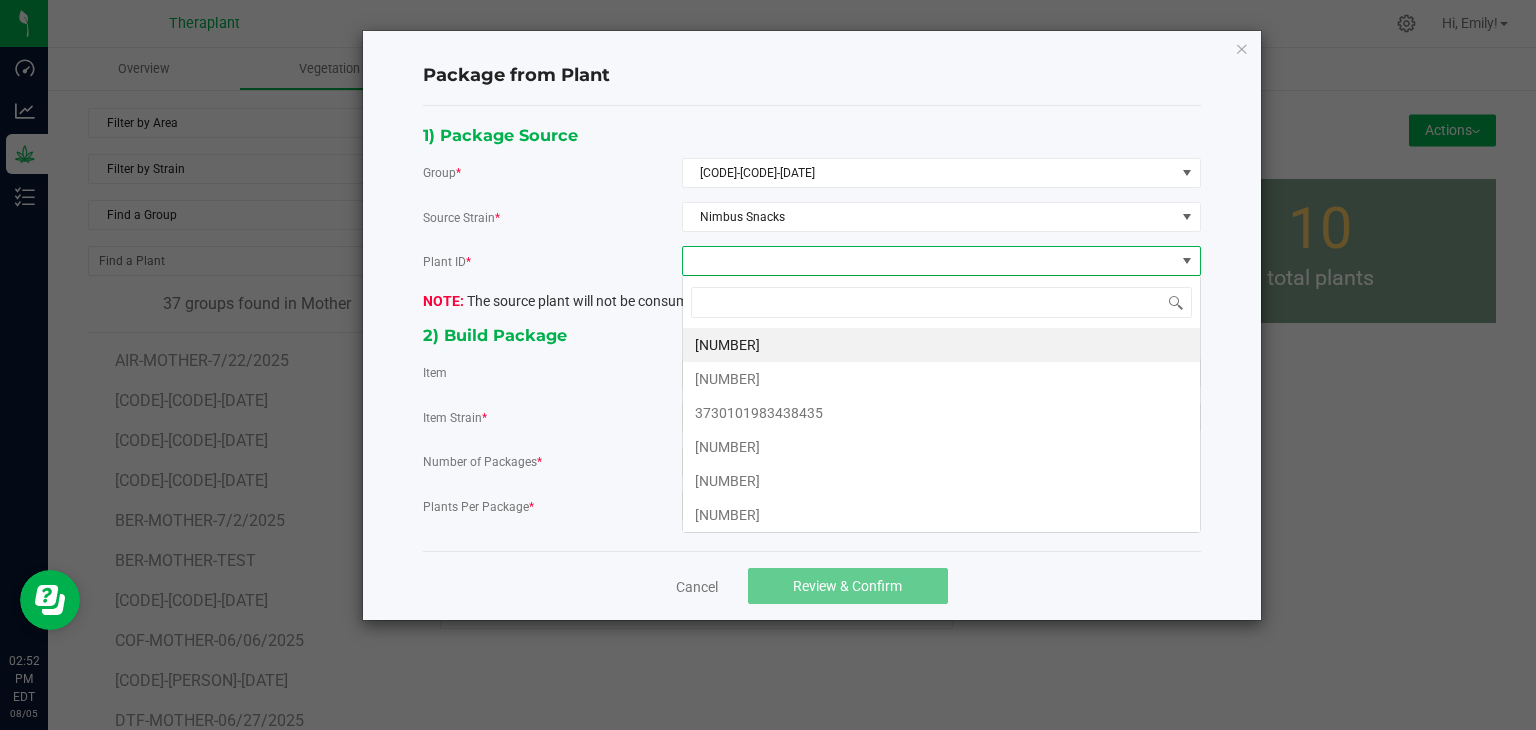 scroll, scrollTop: 99970, scrollLeft: 99480, axis: both 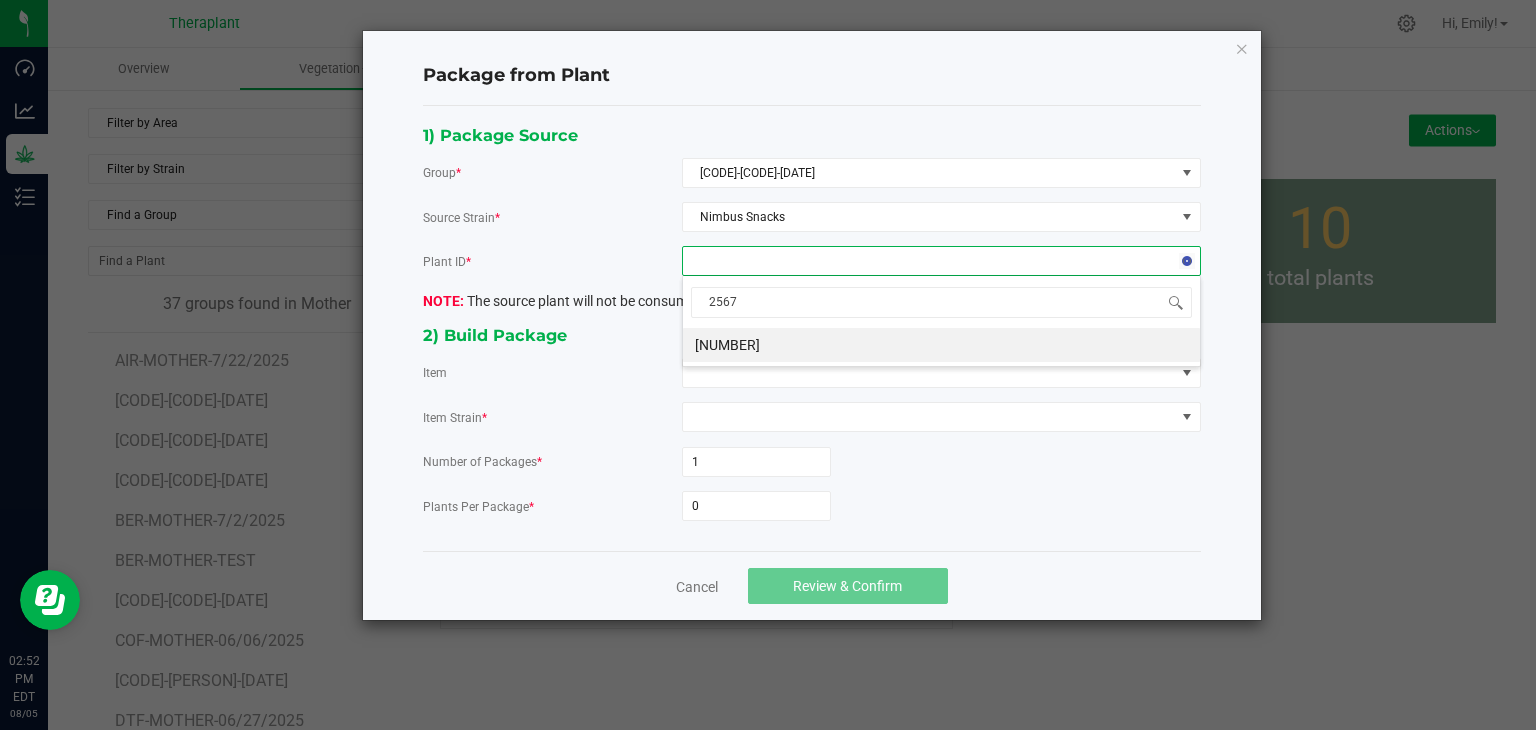 type on "25670" 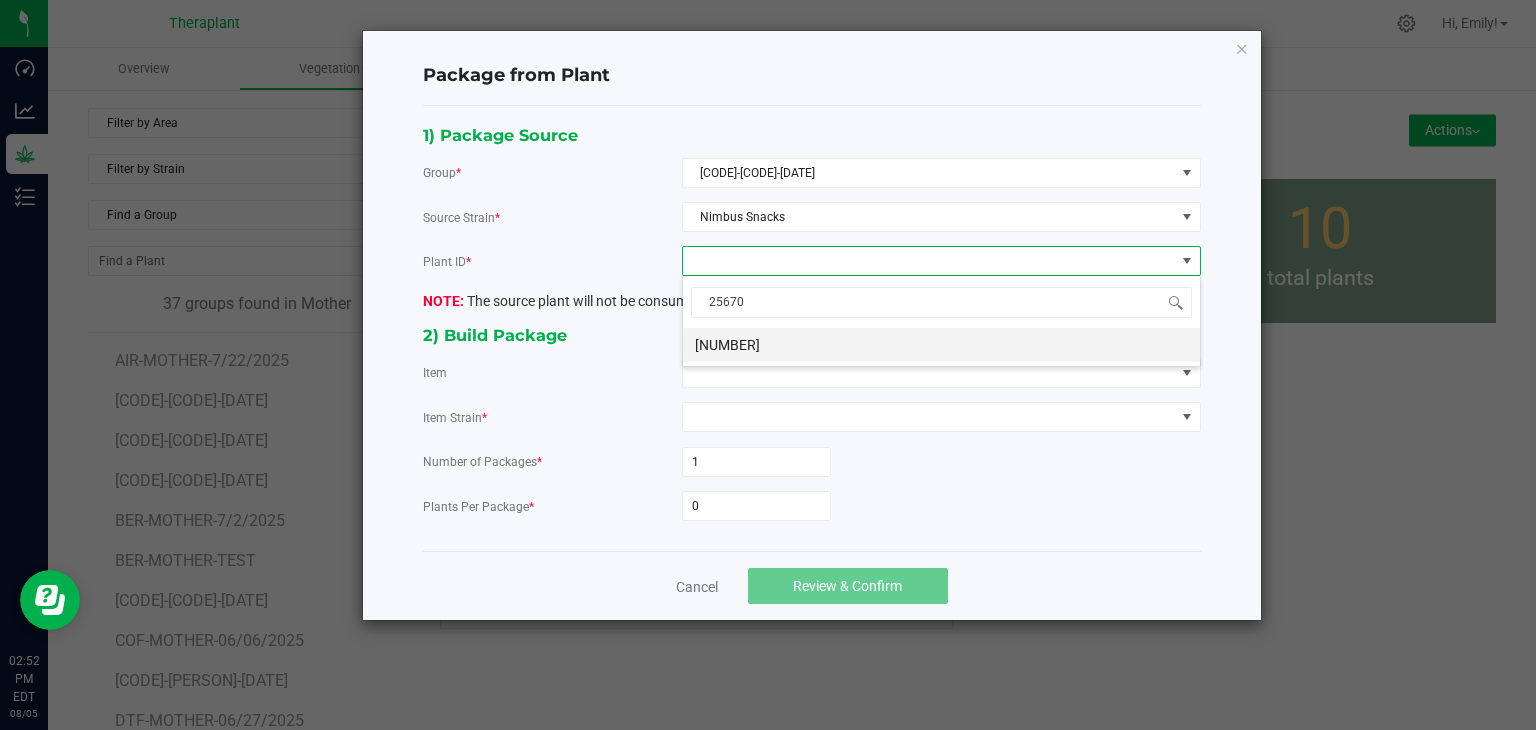 click on "[NUMBER]" at bounding box center (941, 345) 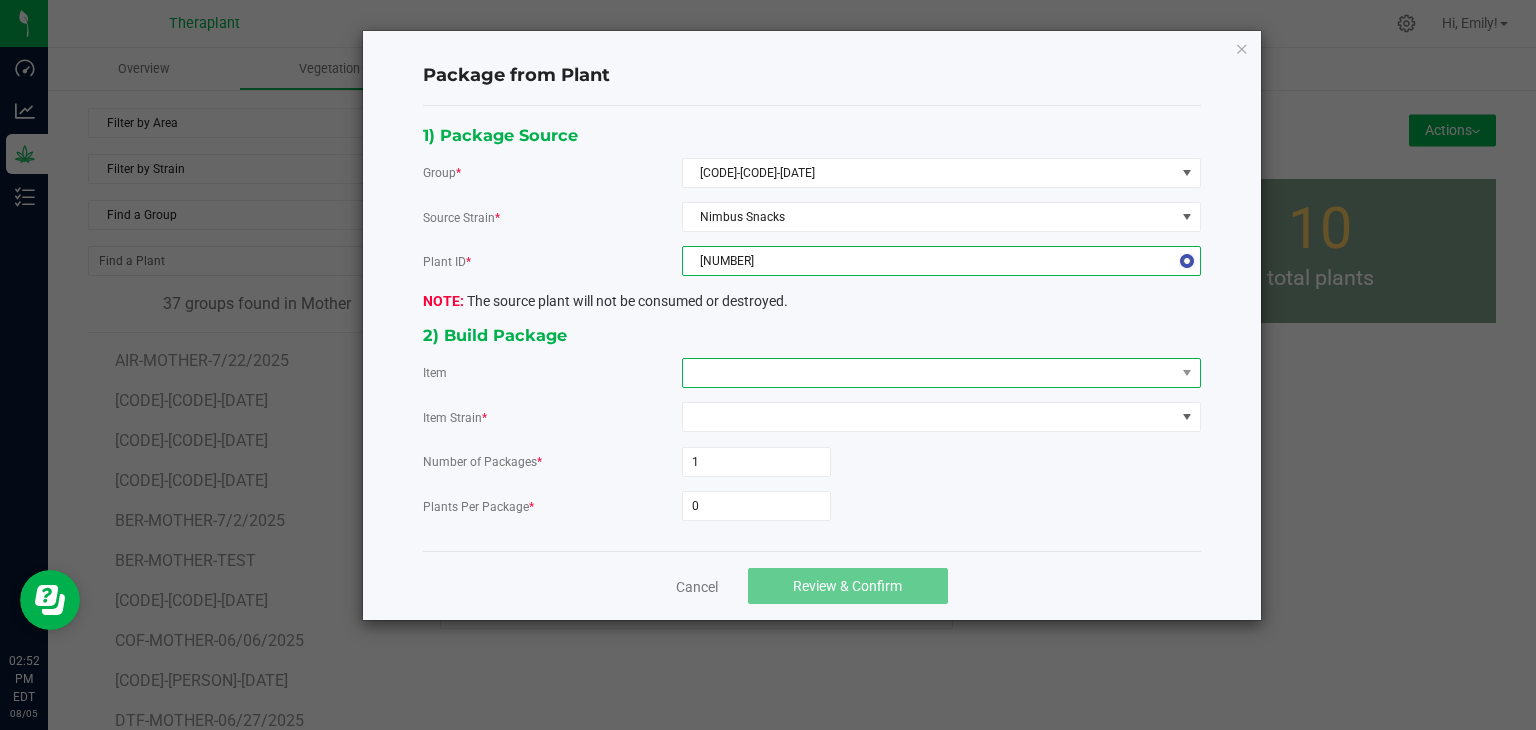 click at bounding box center (929, 373) 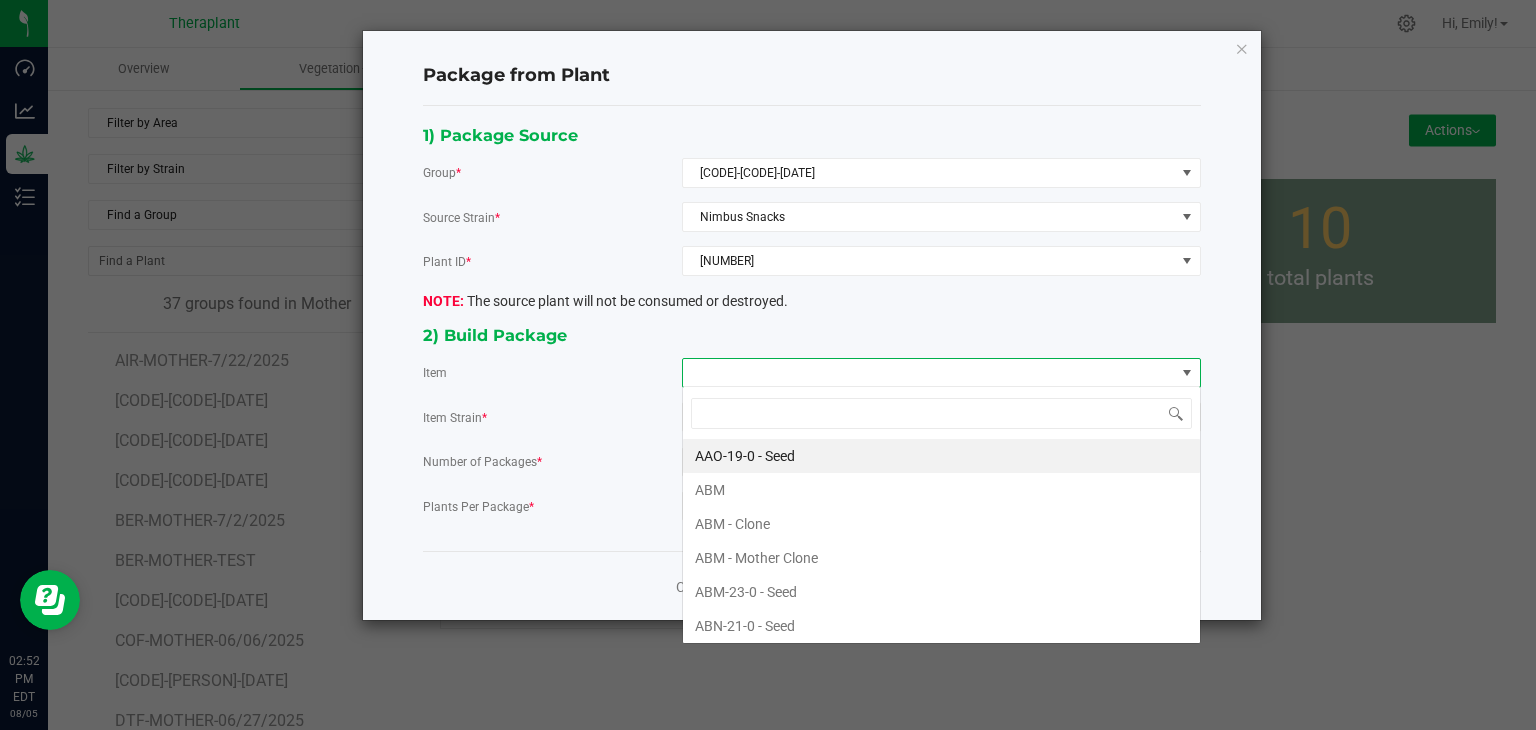 scroll, scrollTop: 99970, scrollLeft: 99480, axis: both 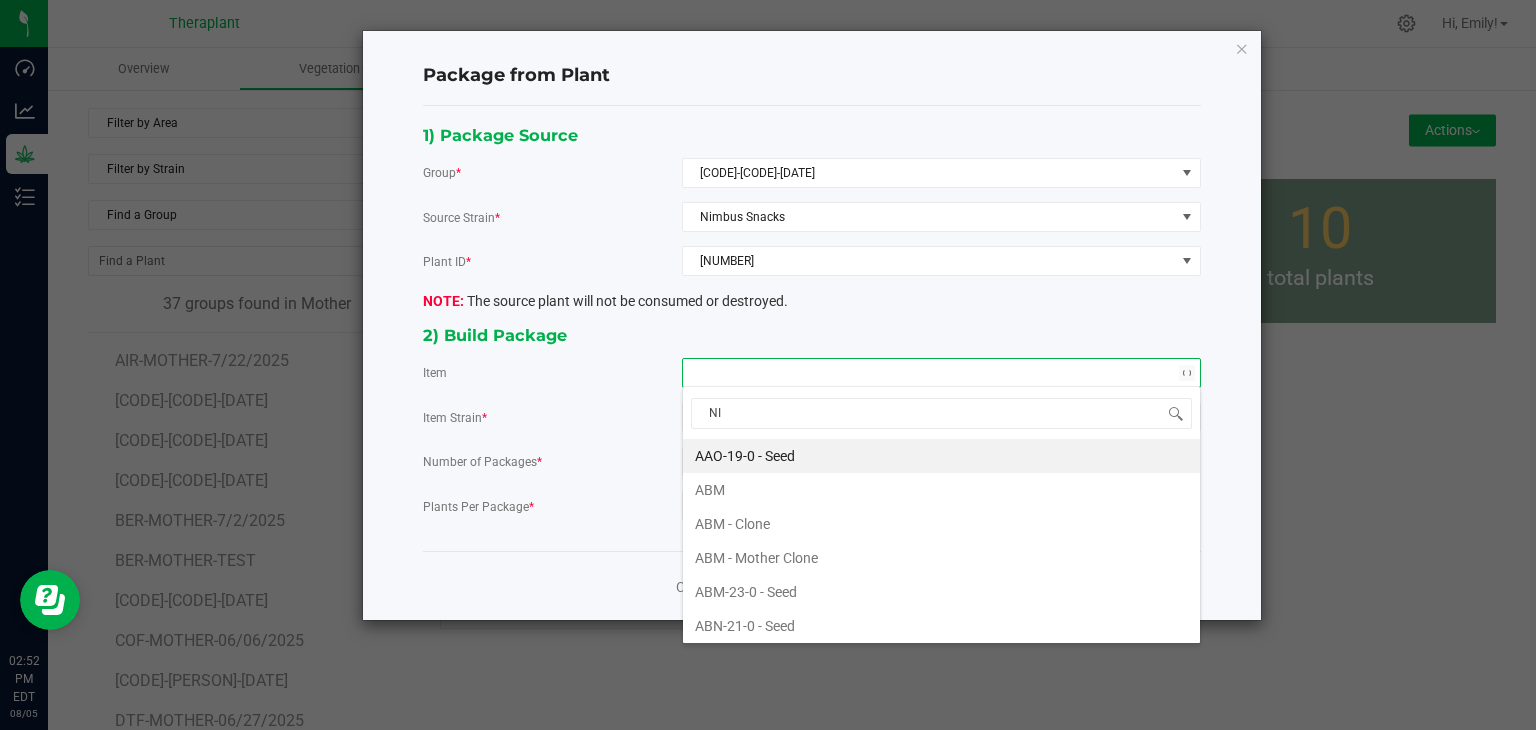 type on "NIM" 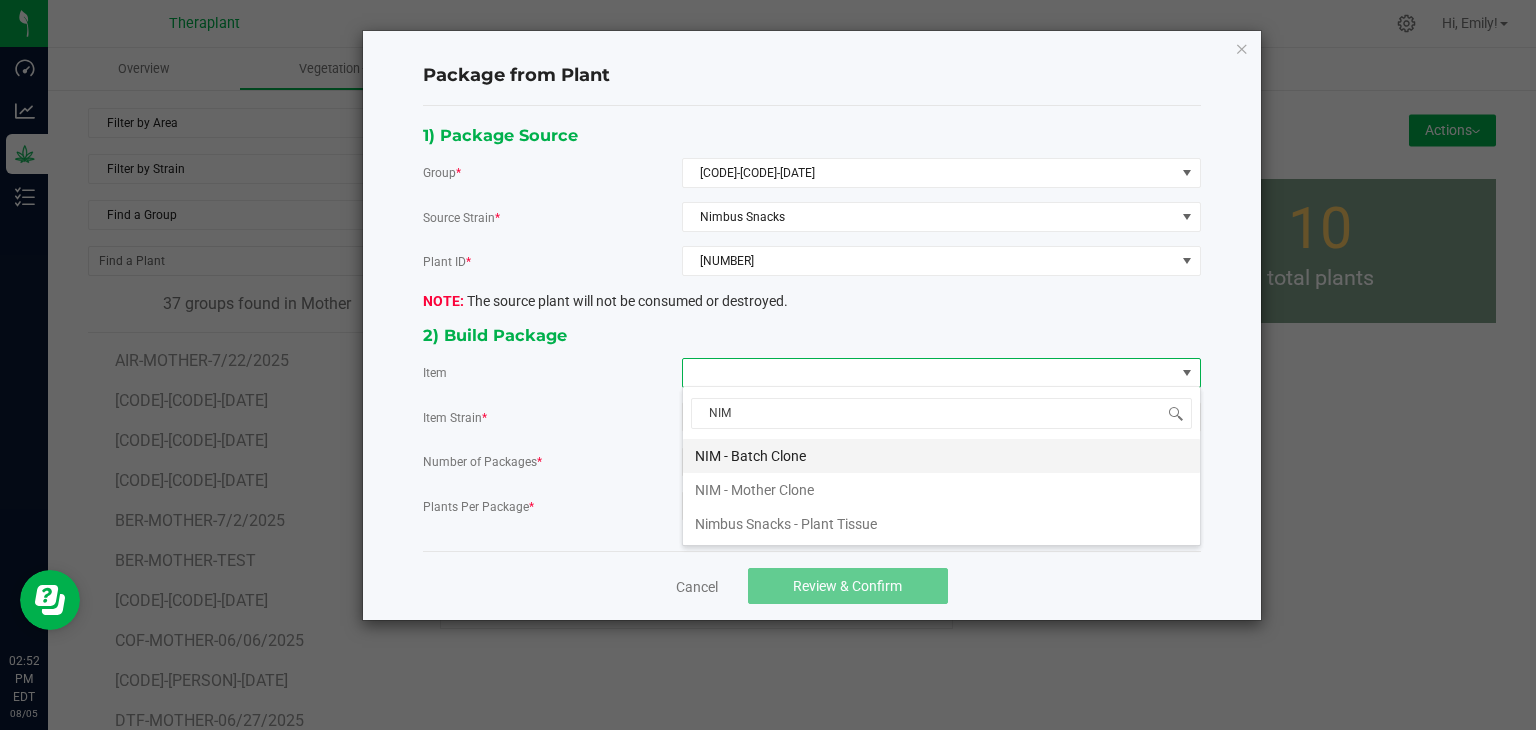 click on "NIM - Batch Clone" at bounding box center (941, 456) 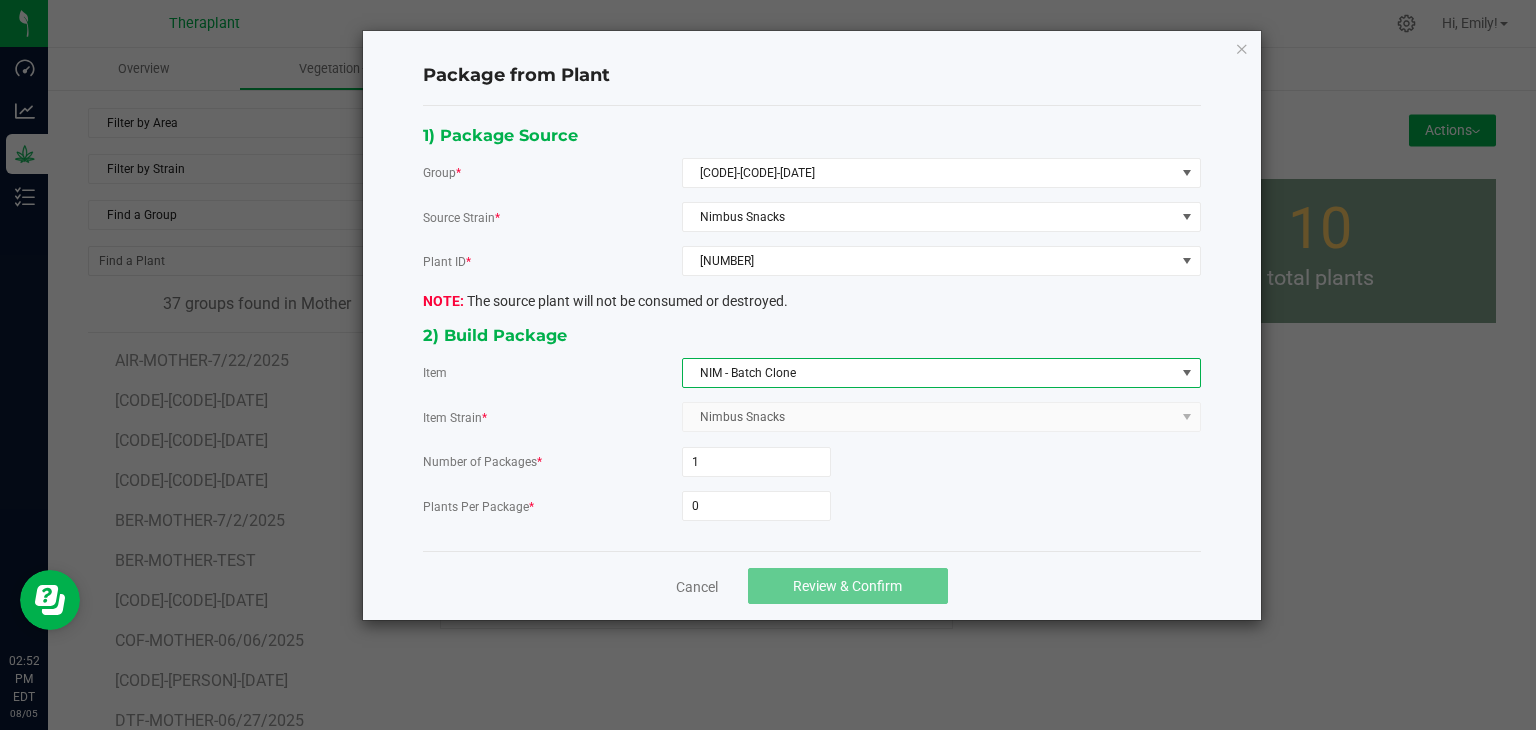click on "Number of Packages  * 1  Plants Per Package  * 0" 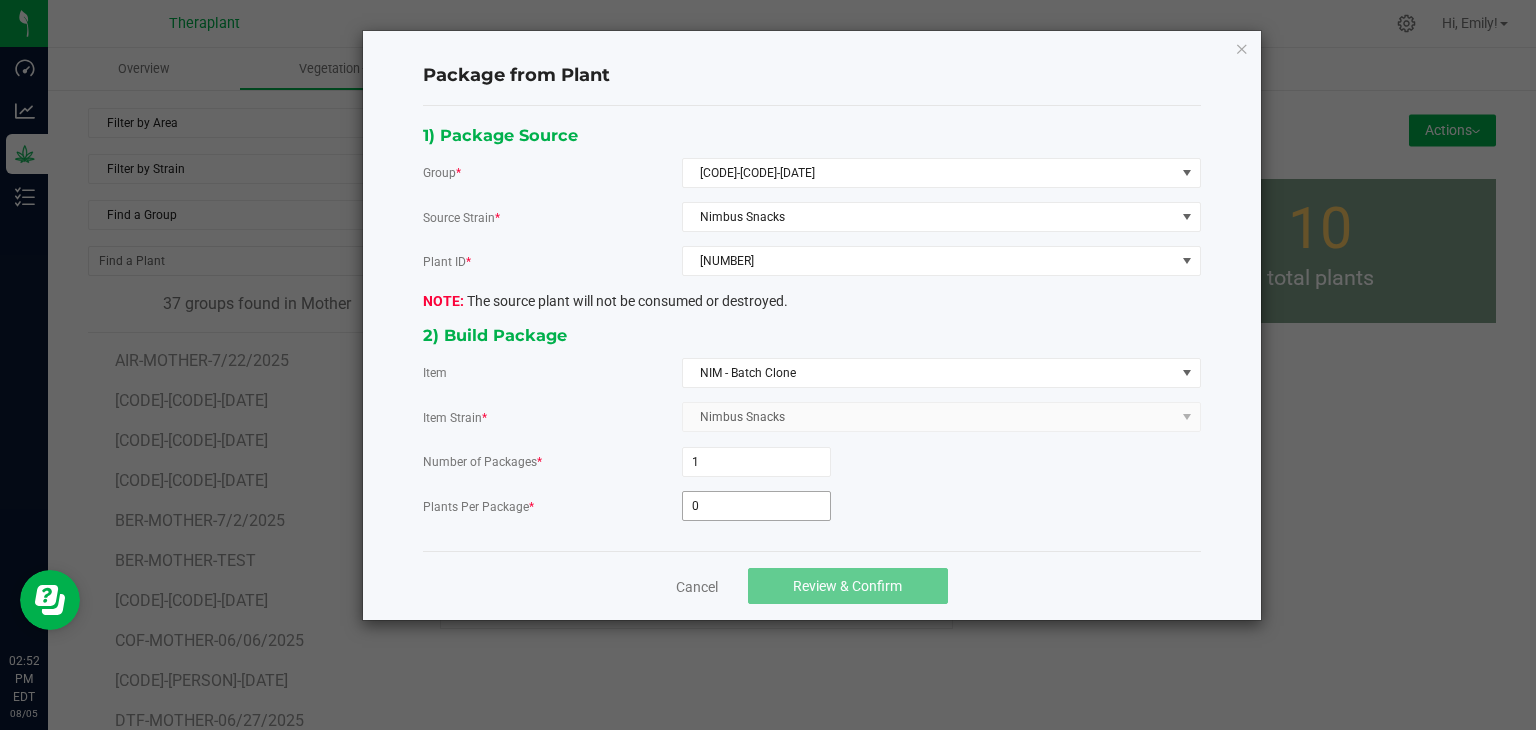 click on "0" at bounding box center (756, 506) 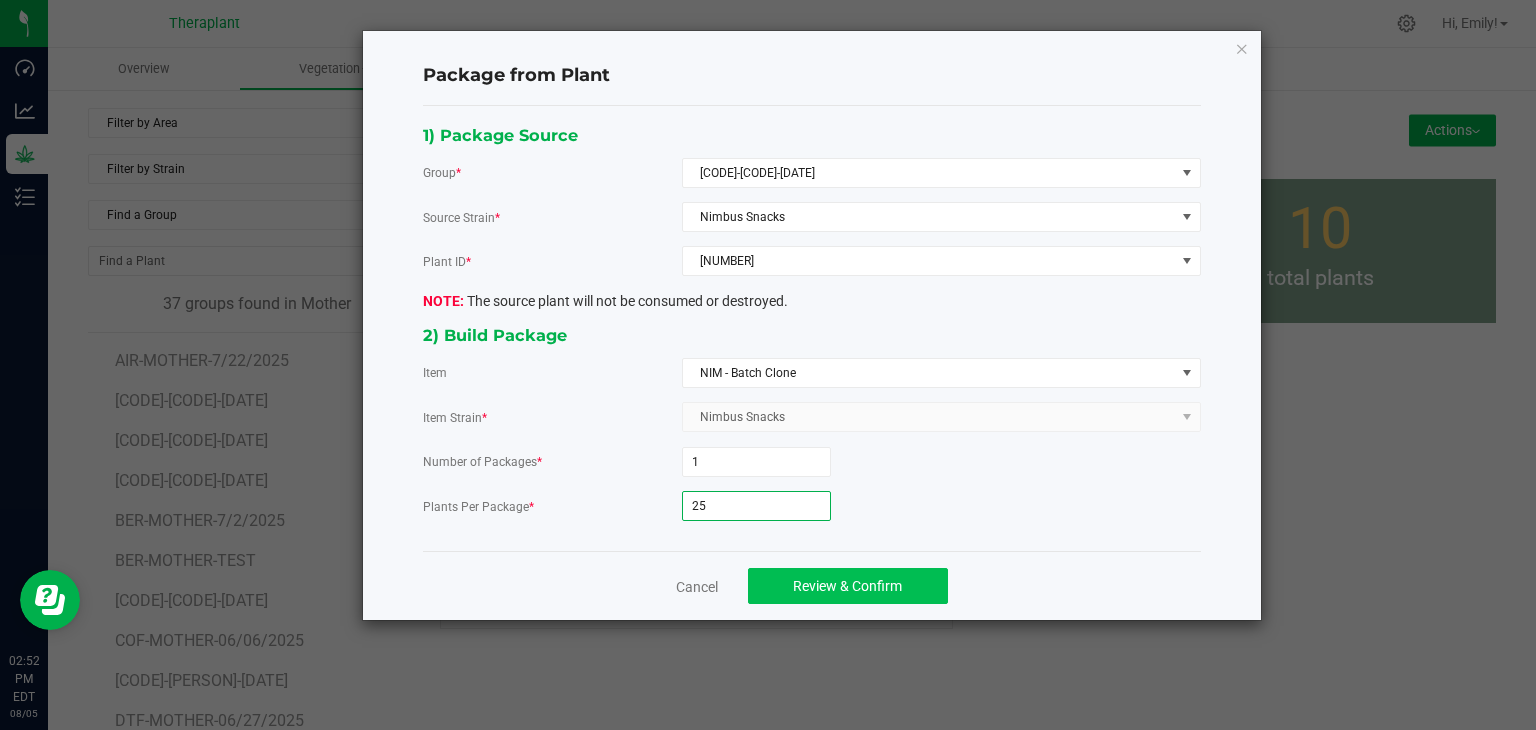 type on "25" 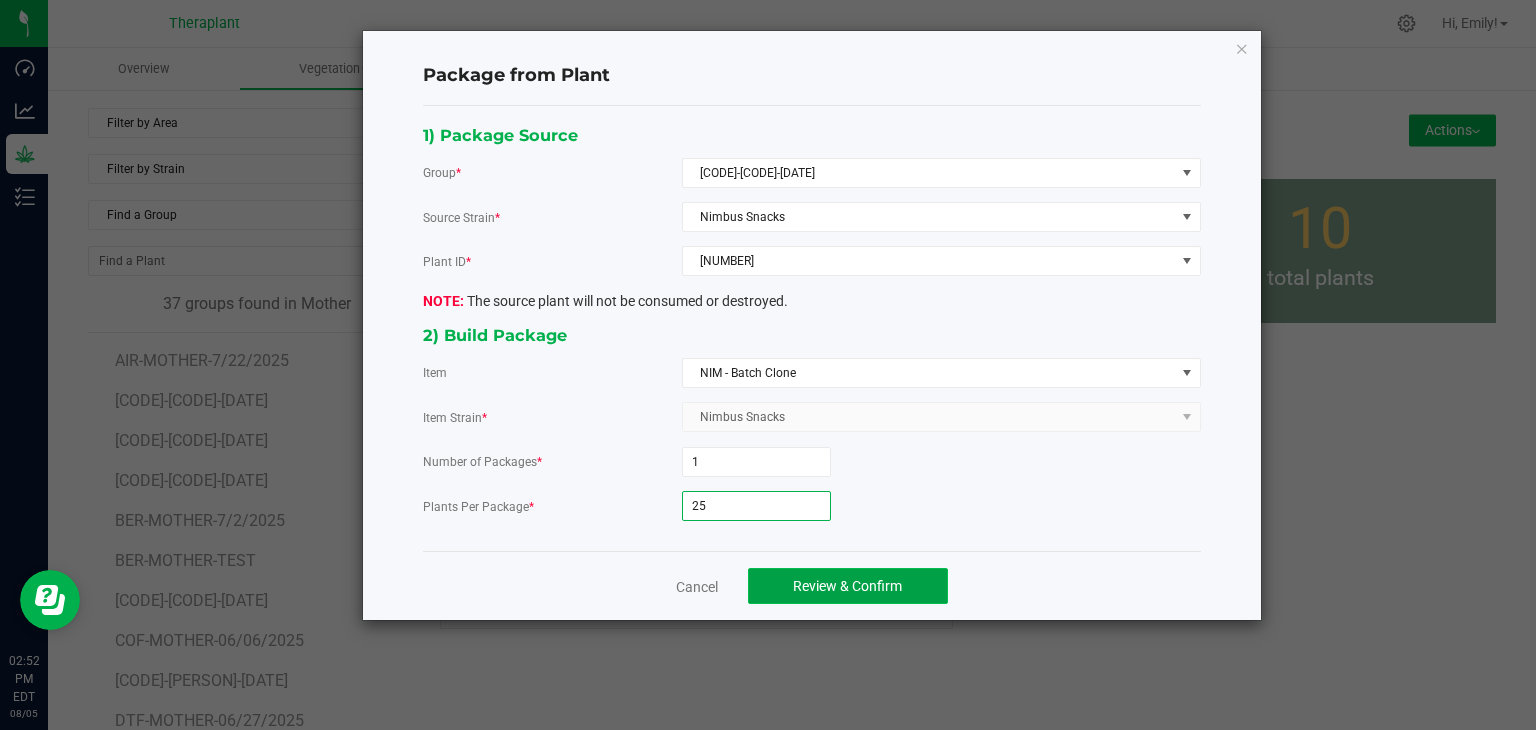 click on "Review & Confirm" 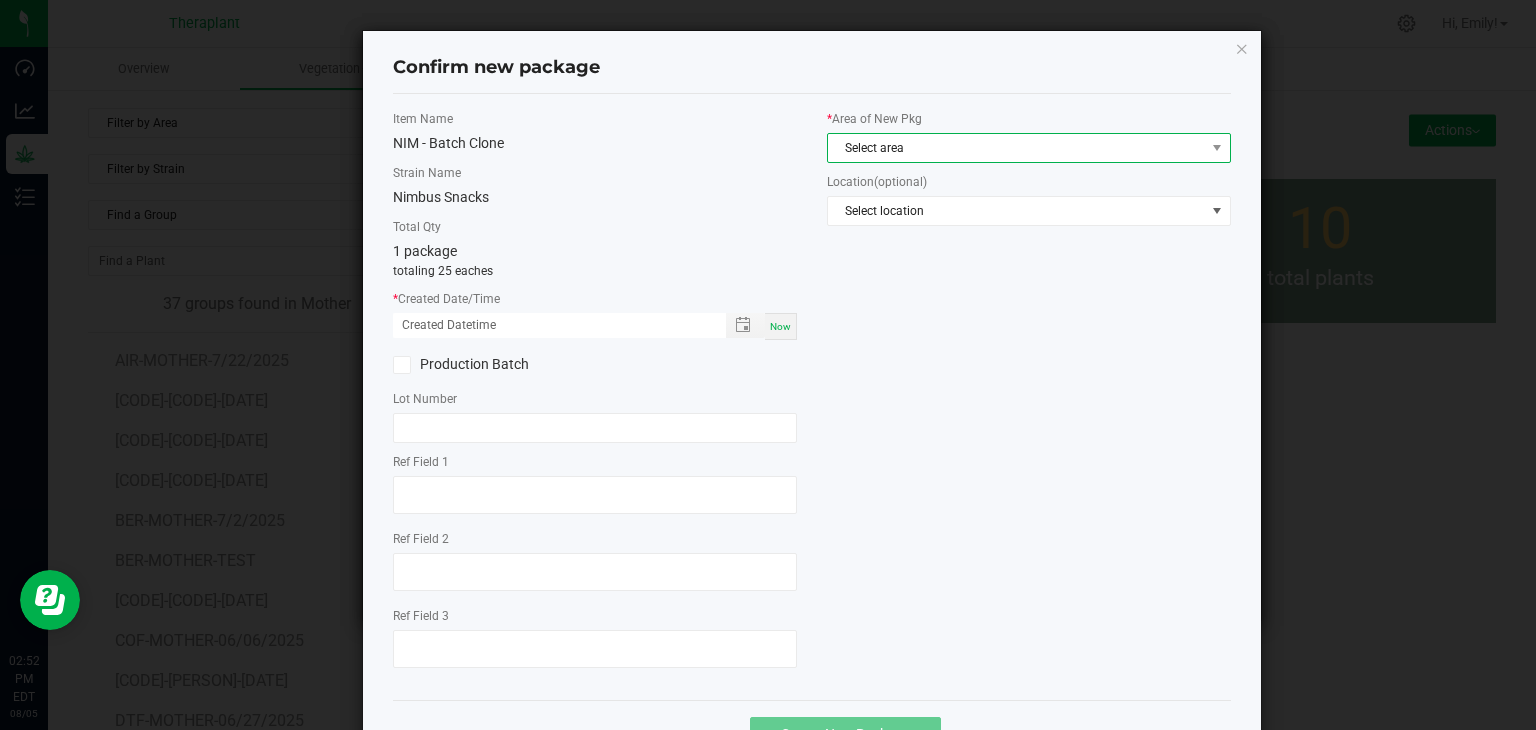 click on "Select area" at bounding box center [1016, 148] 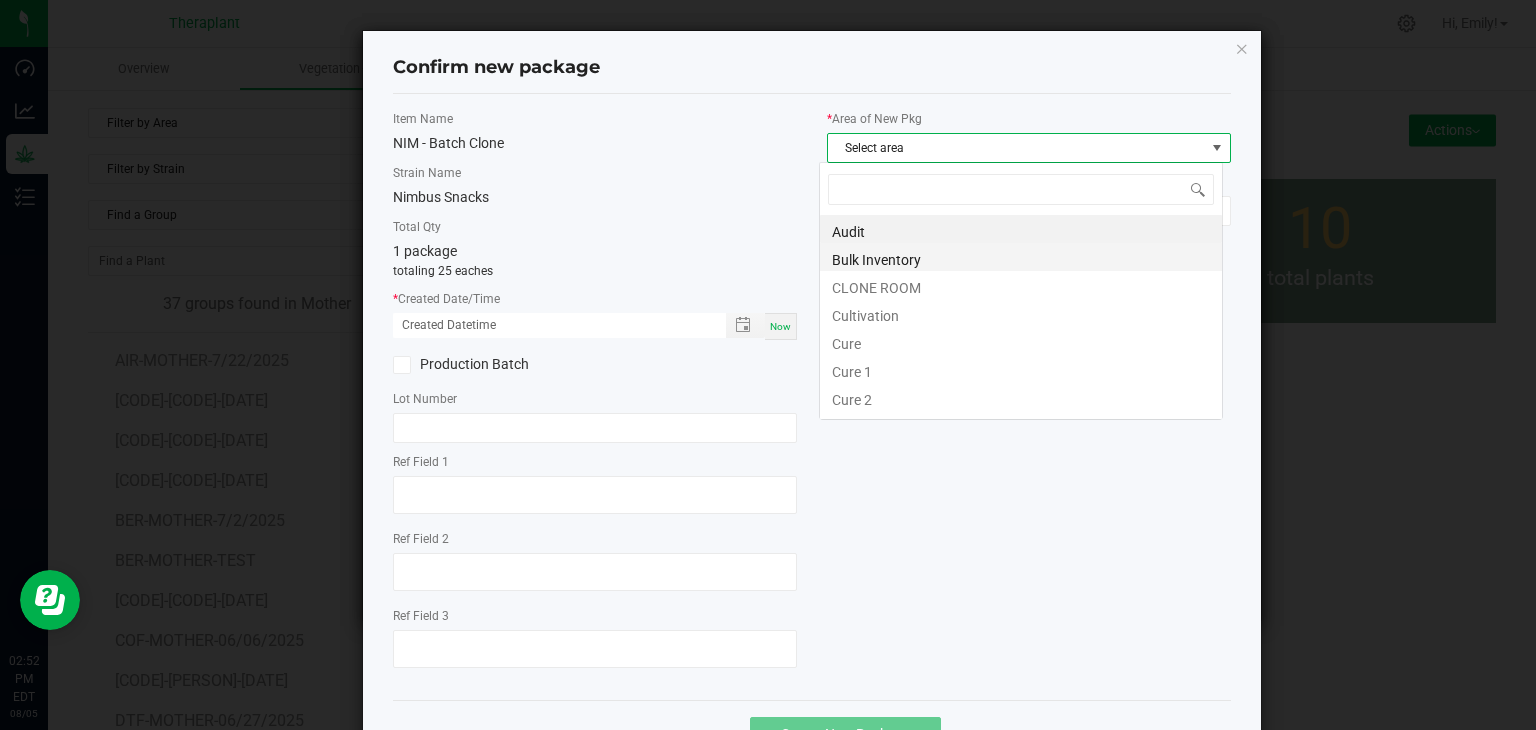 scroll, scrollTop: 99970, scrollLeft: 99596, axis: both 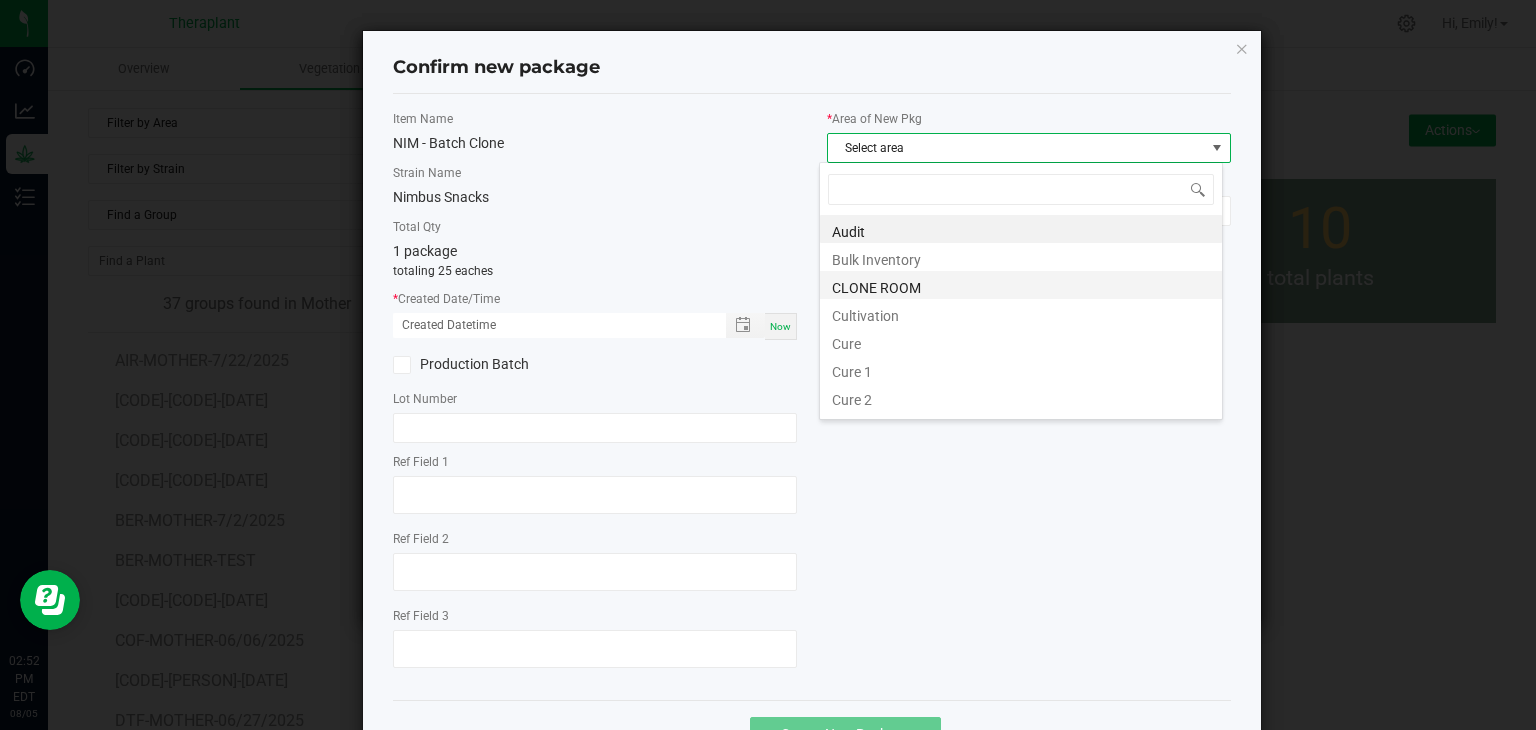 click on "CLONE ROOM" at bounding box center [1021, 285] 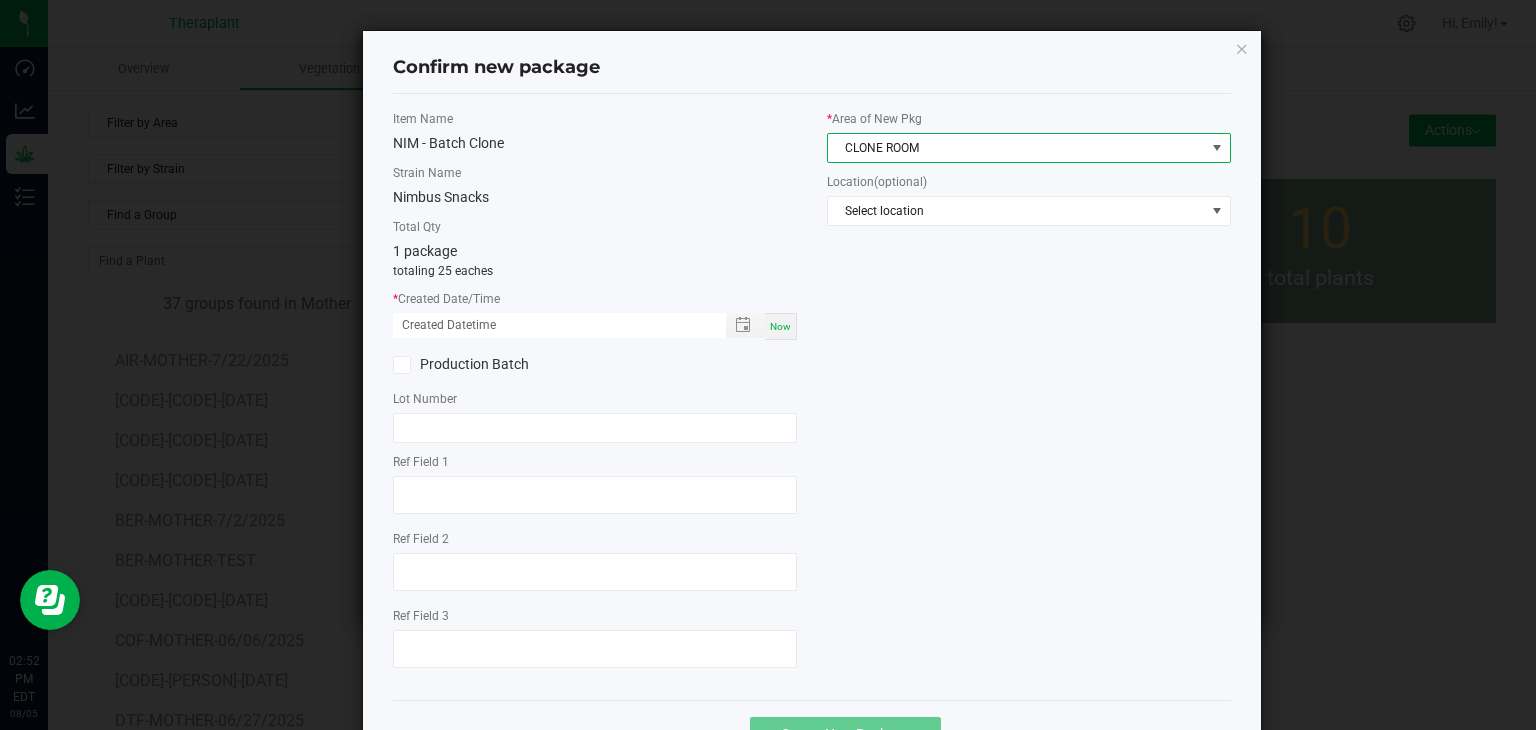 click on "Now" at bounding box center [781, 326] 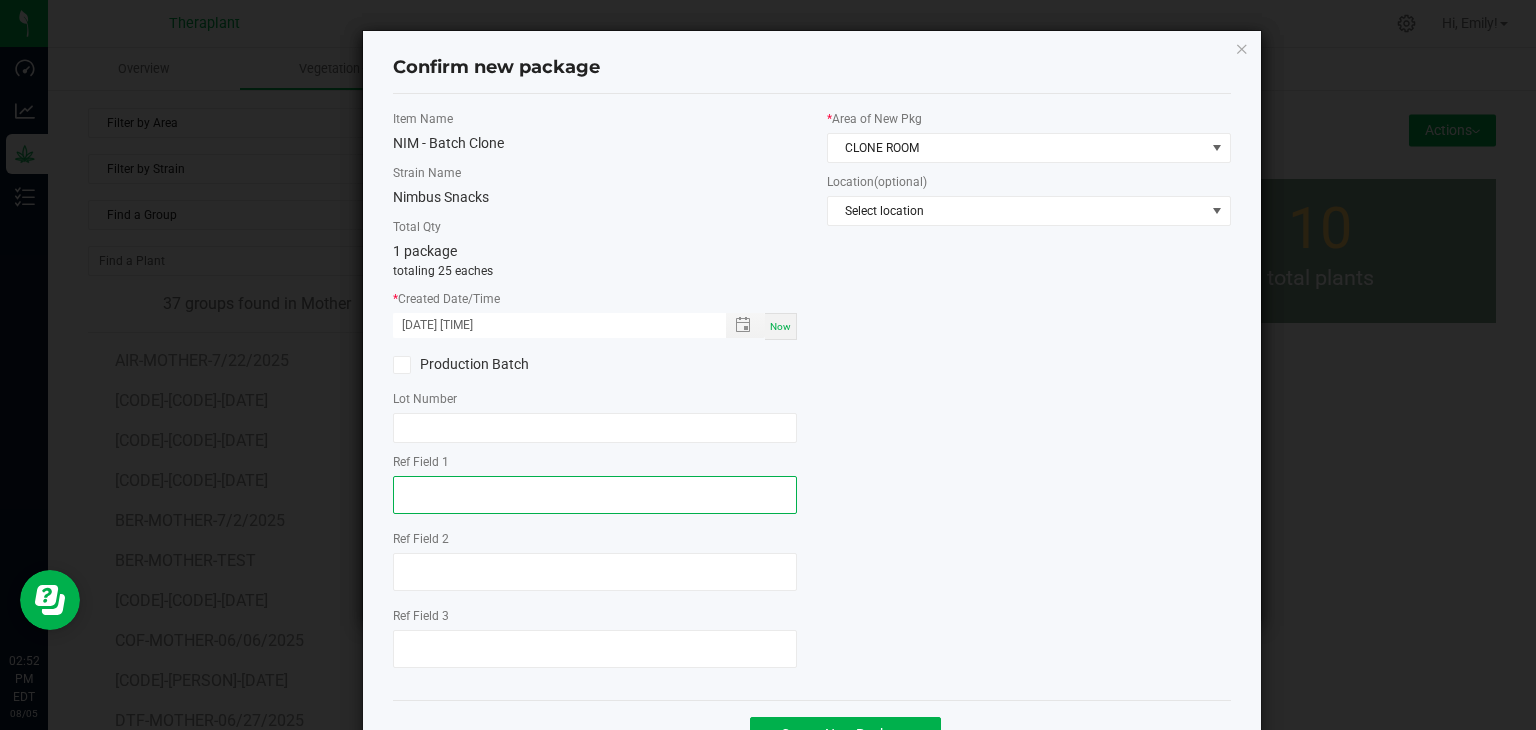 click 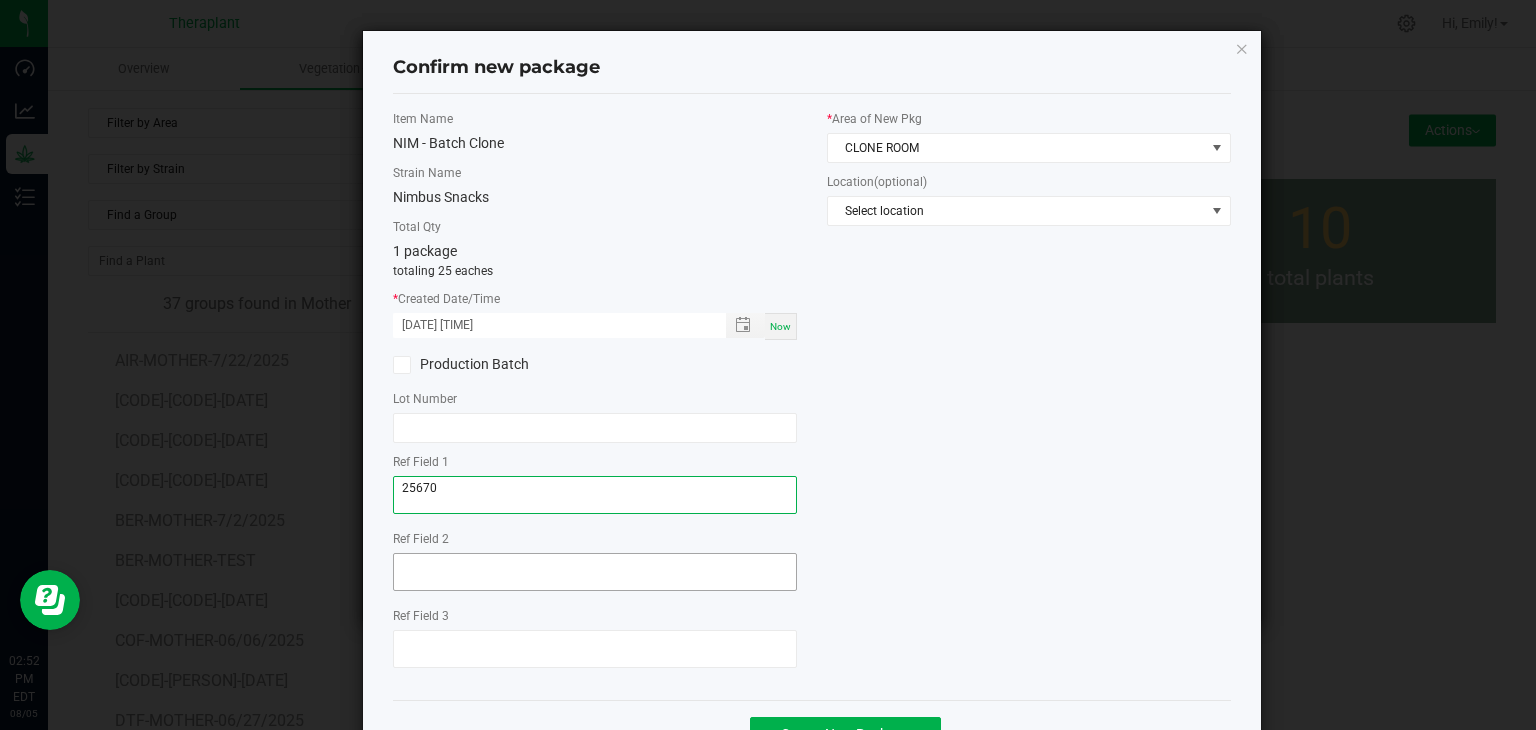type on "25670" 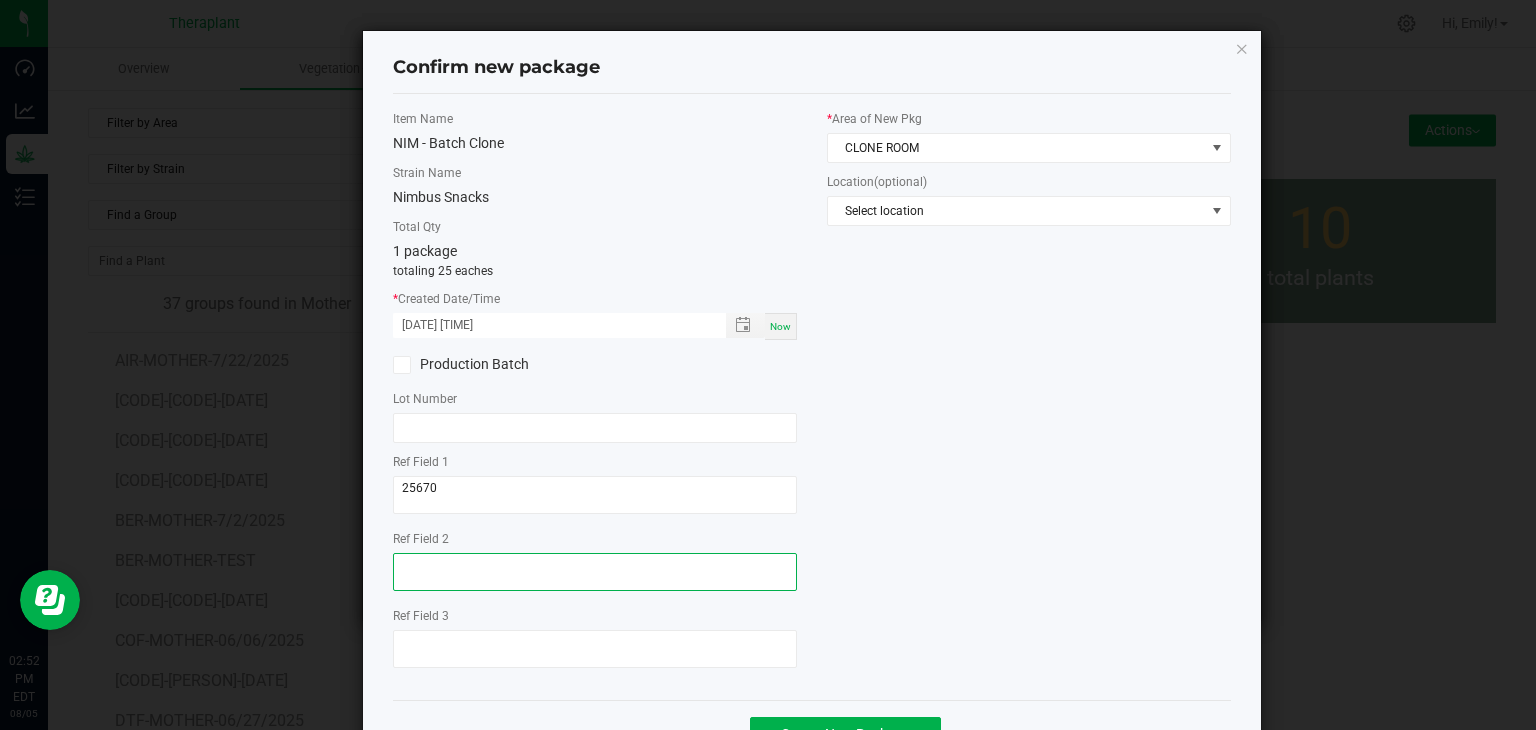 click at bounding box center (595, 572) 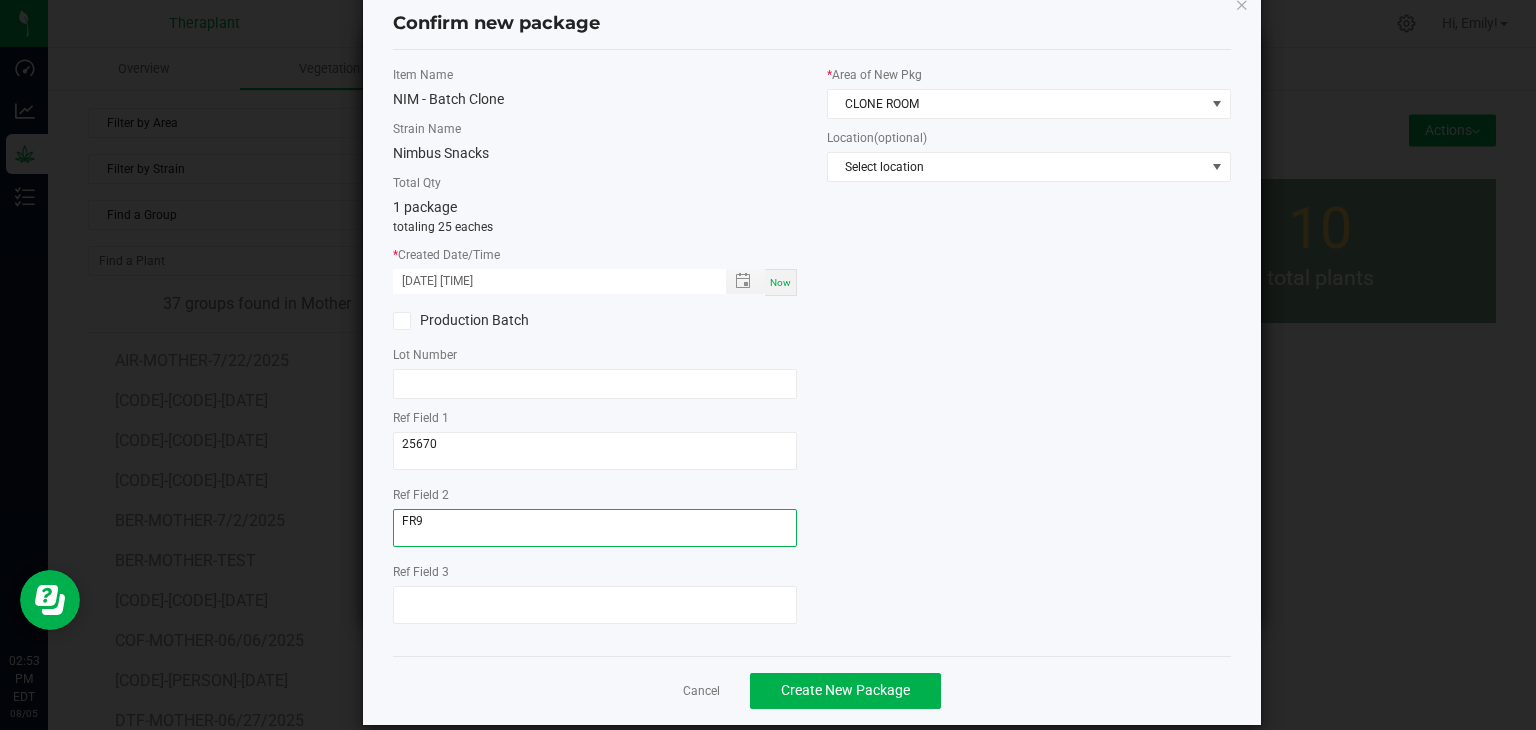 scroll, scrollTop: 69, scrollLeft: 0, axis: vertical 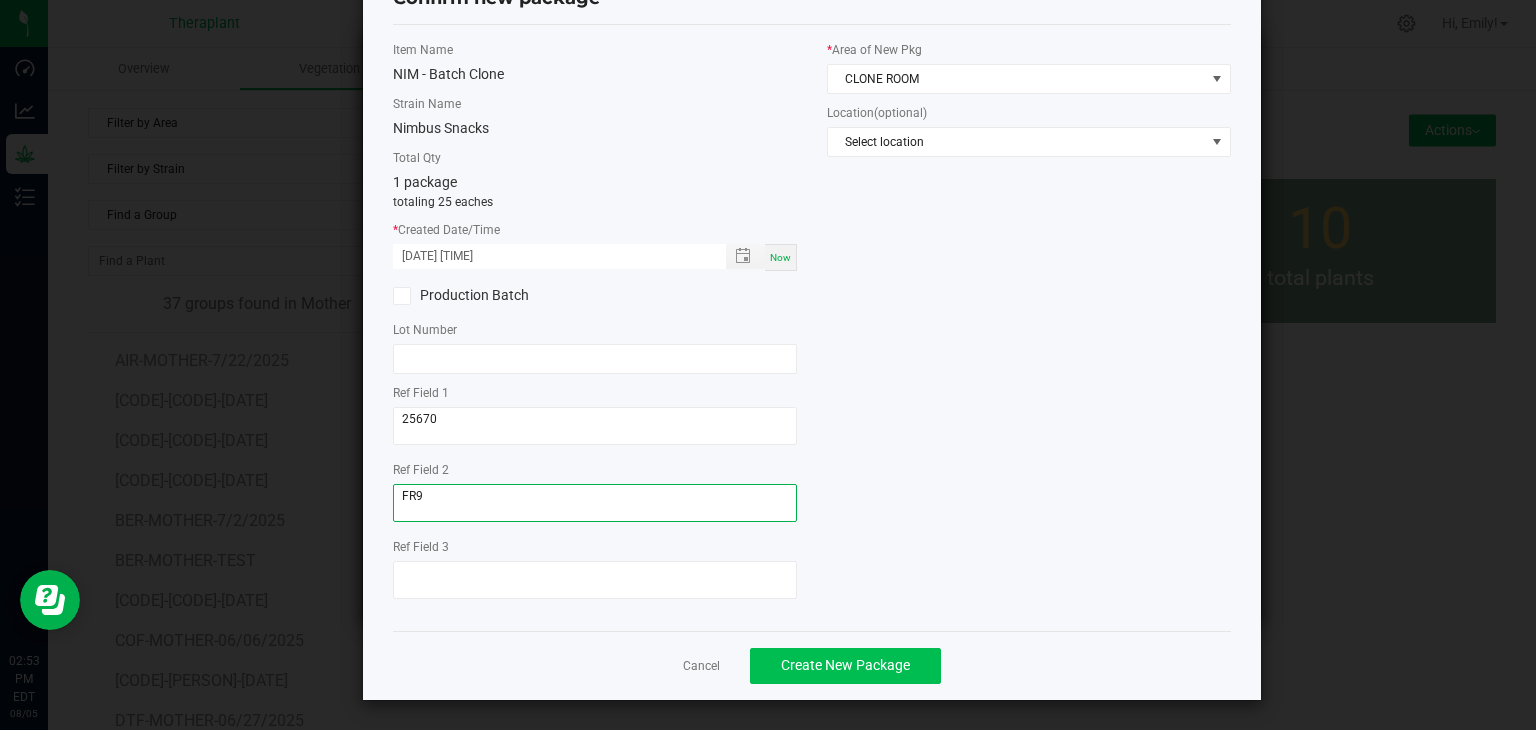 type on "FR9" 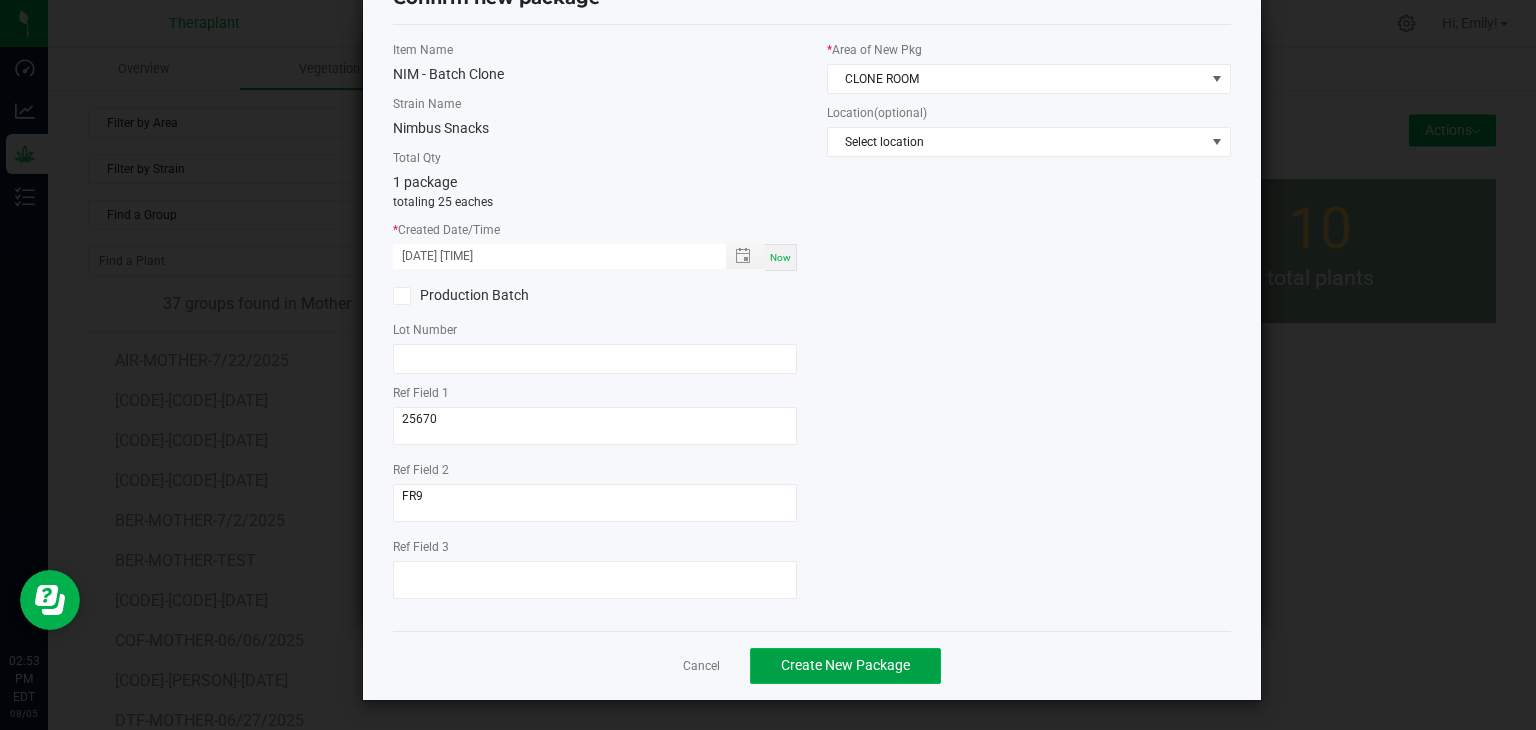 click on "Create New Package" 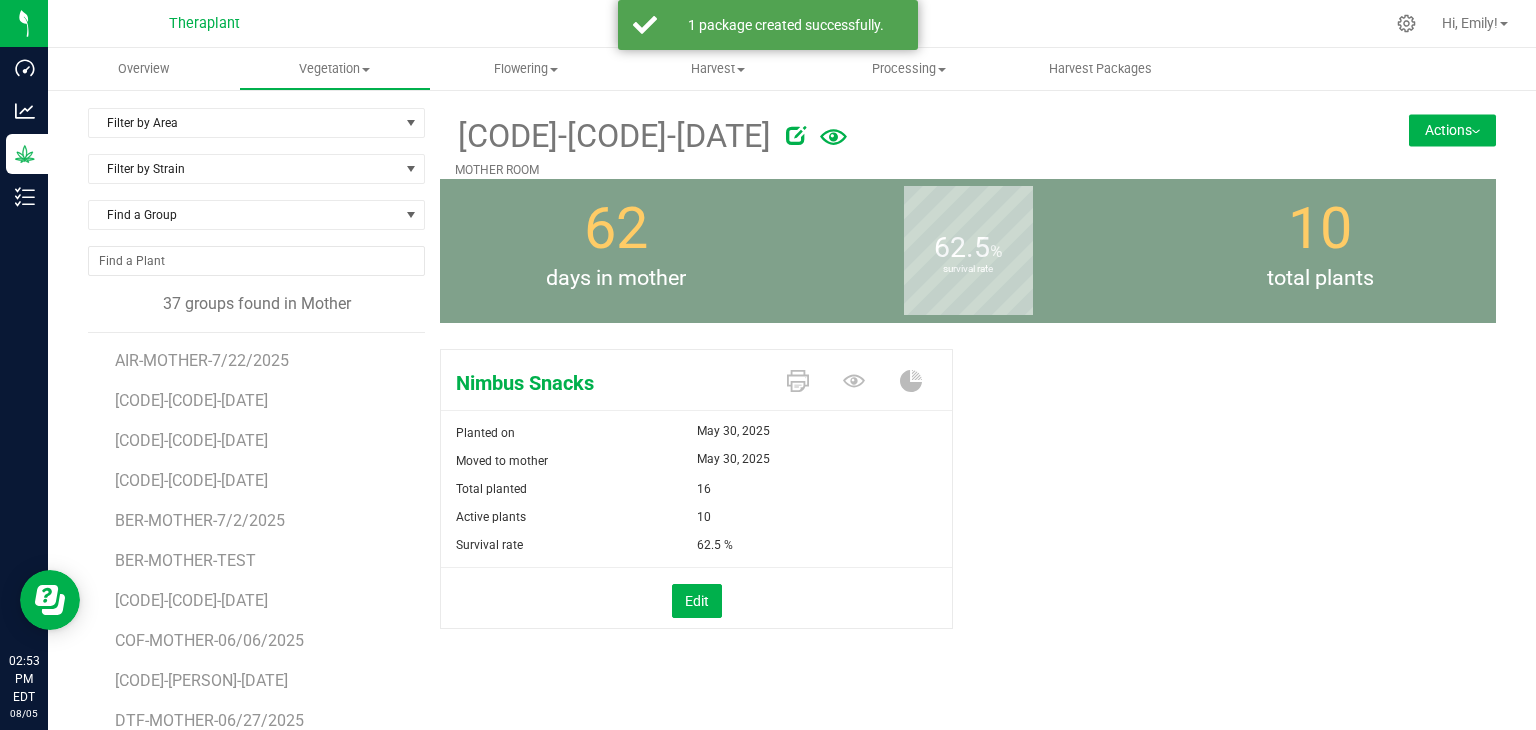 click on "Actions" at bounding box center (1452, 130) 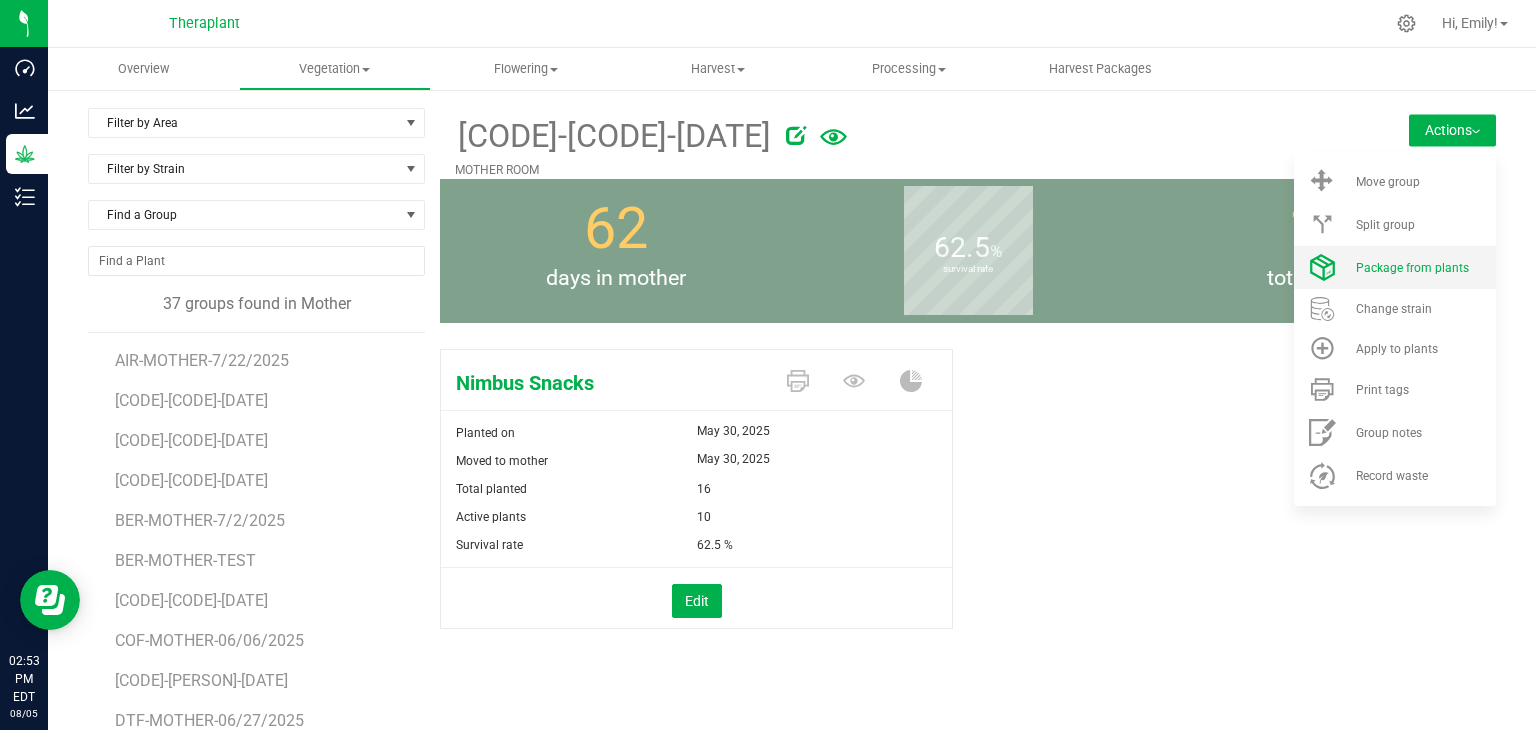 click on "Package from plants" at bounding box center [1395, 267] 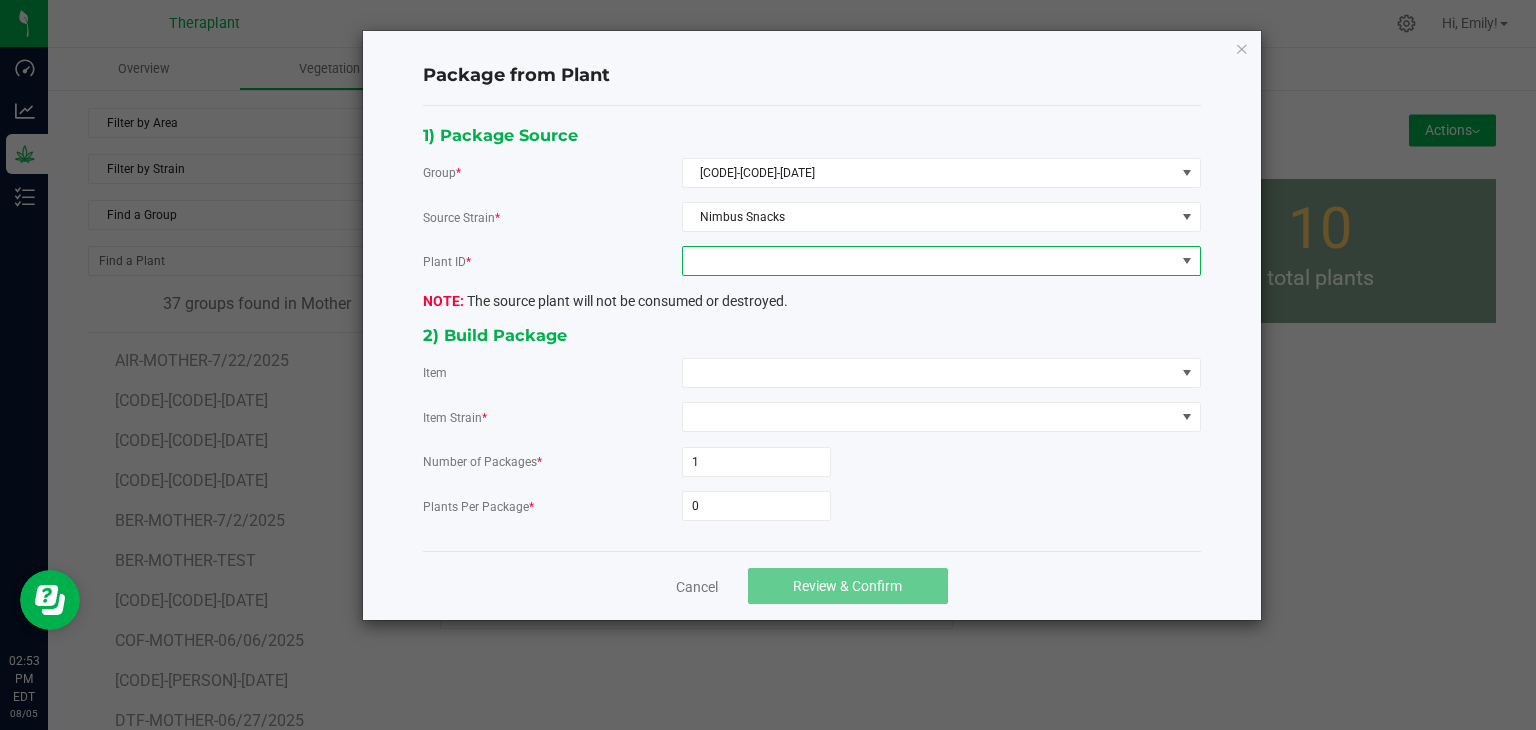 click at bounding box center [929, 261] 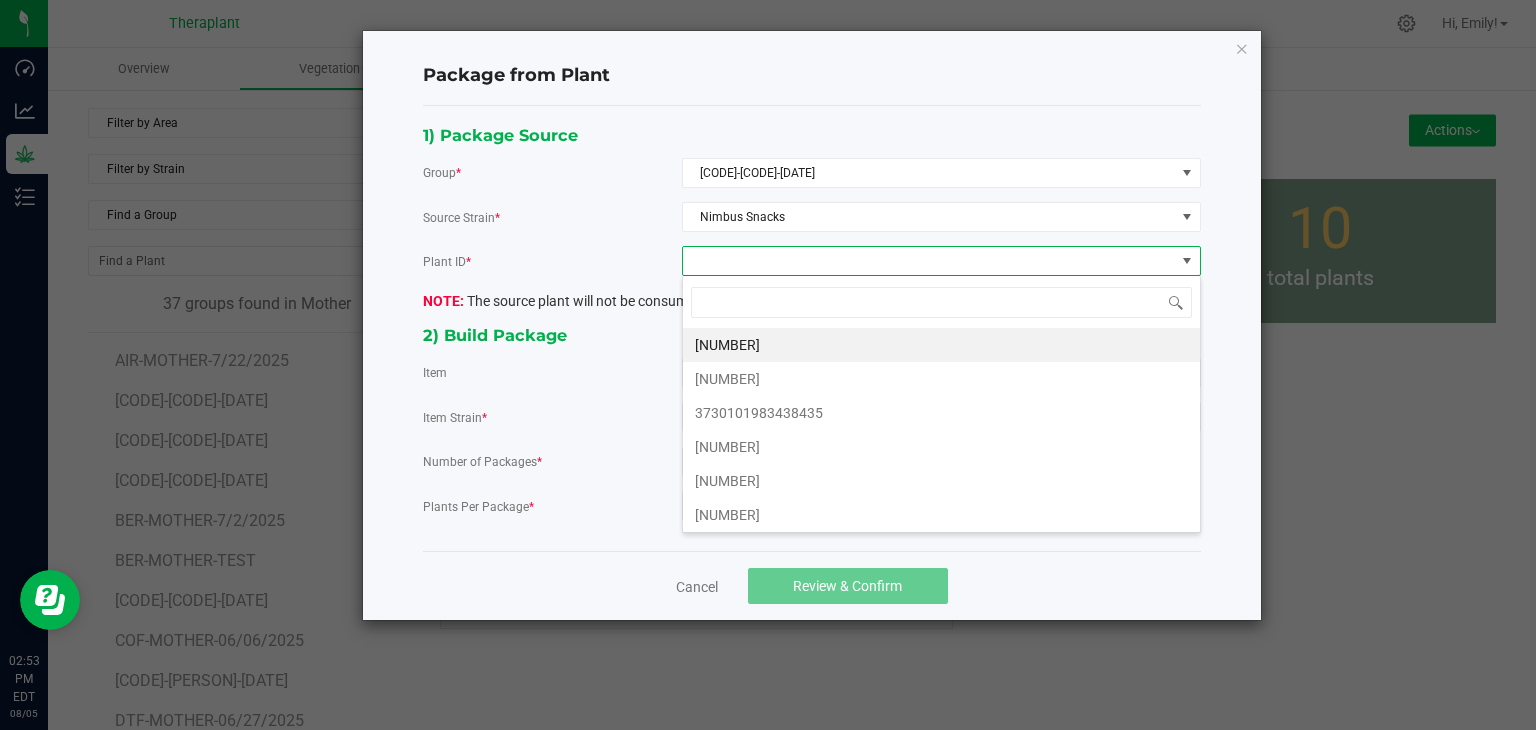 scroll, scrollTop: 99970, scrollLeft: 99480, axis: both 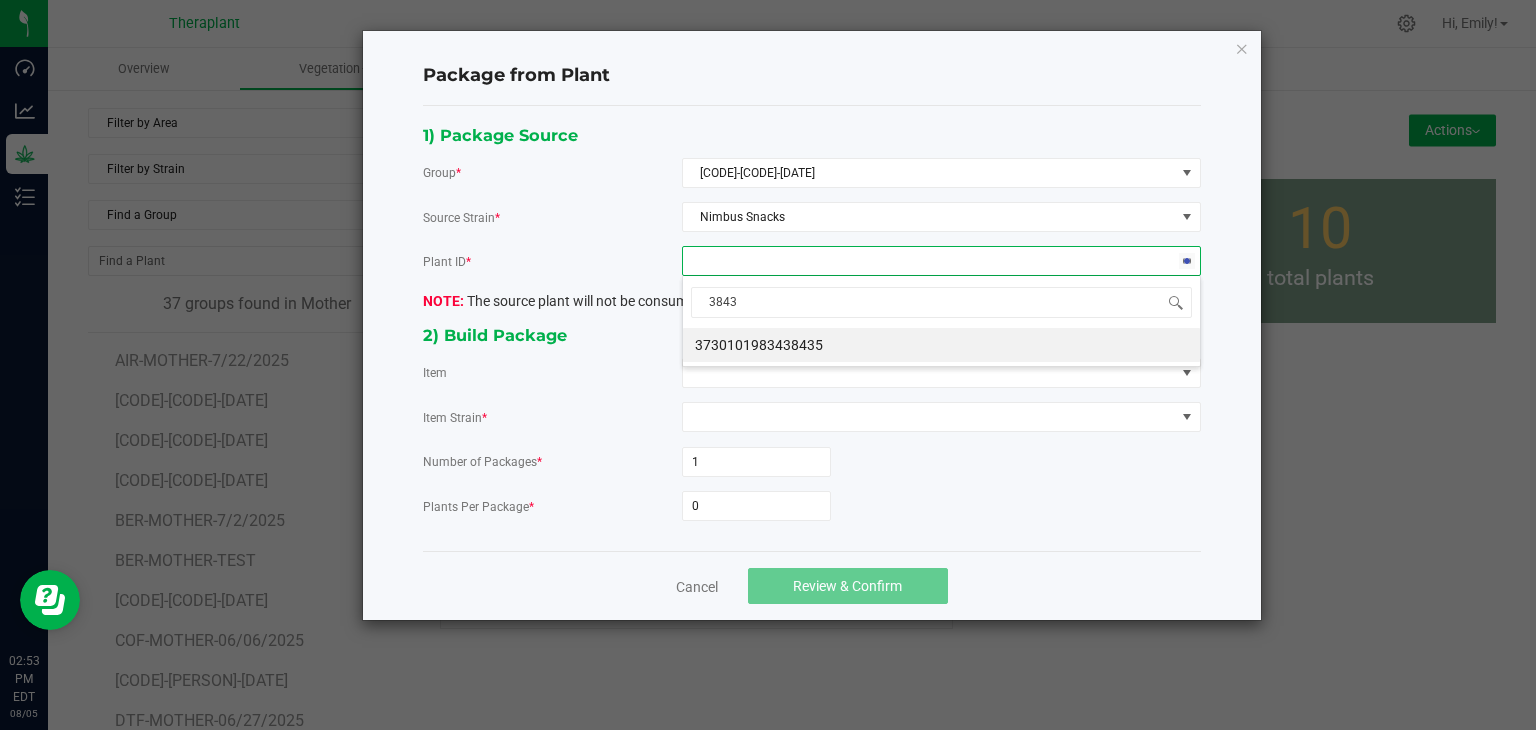 type on "38435" 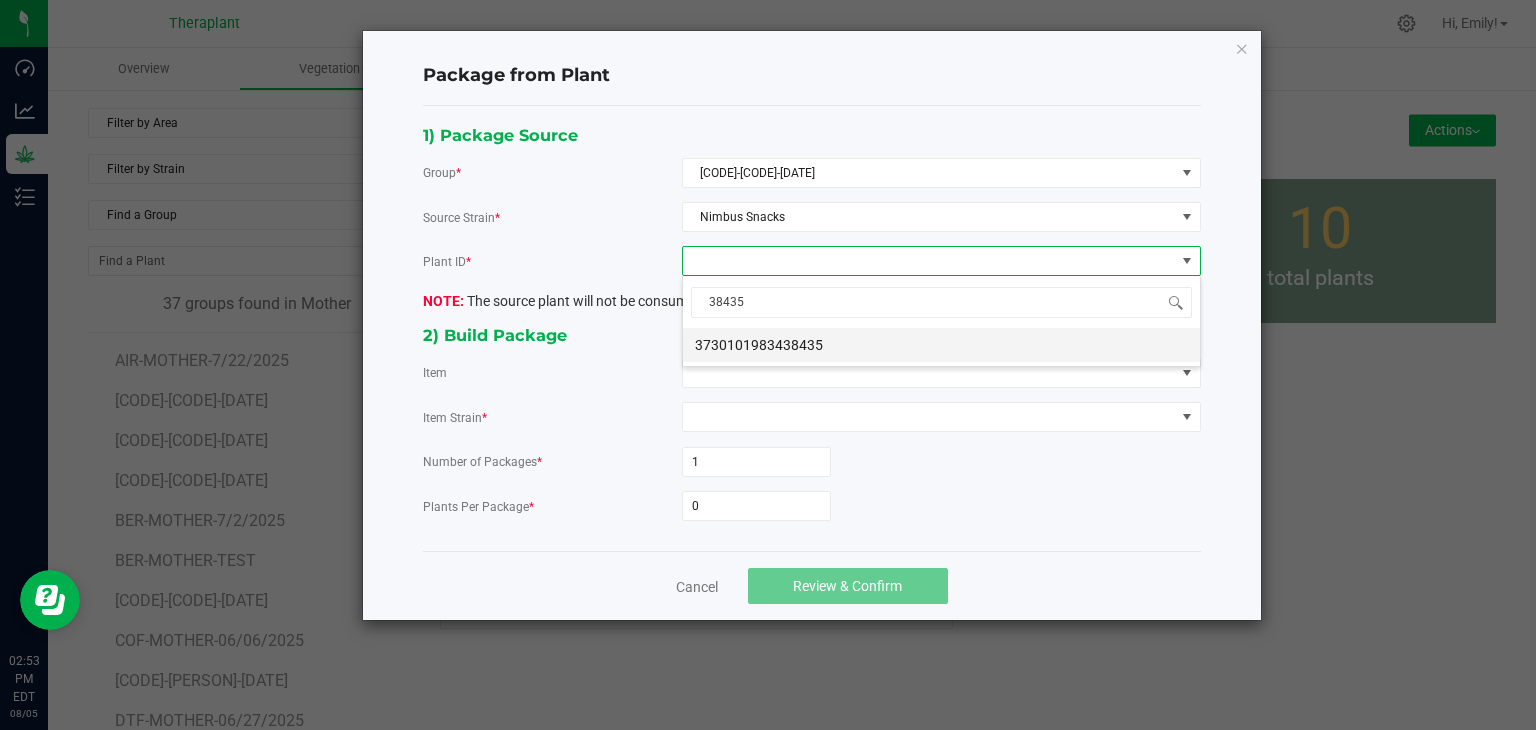 click on "3730101983438435" at bounding box center [941, 345] 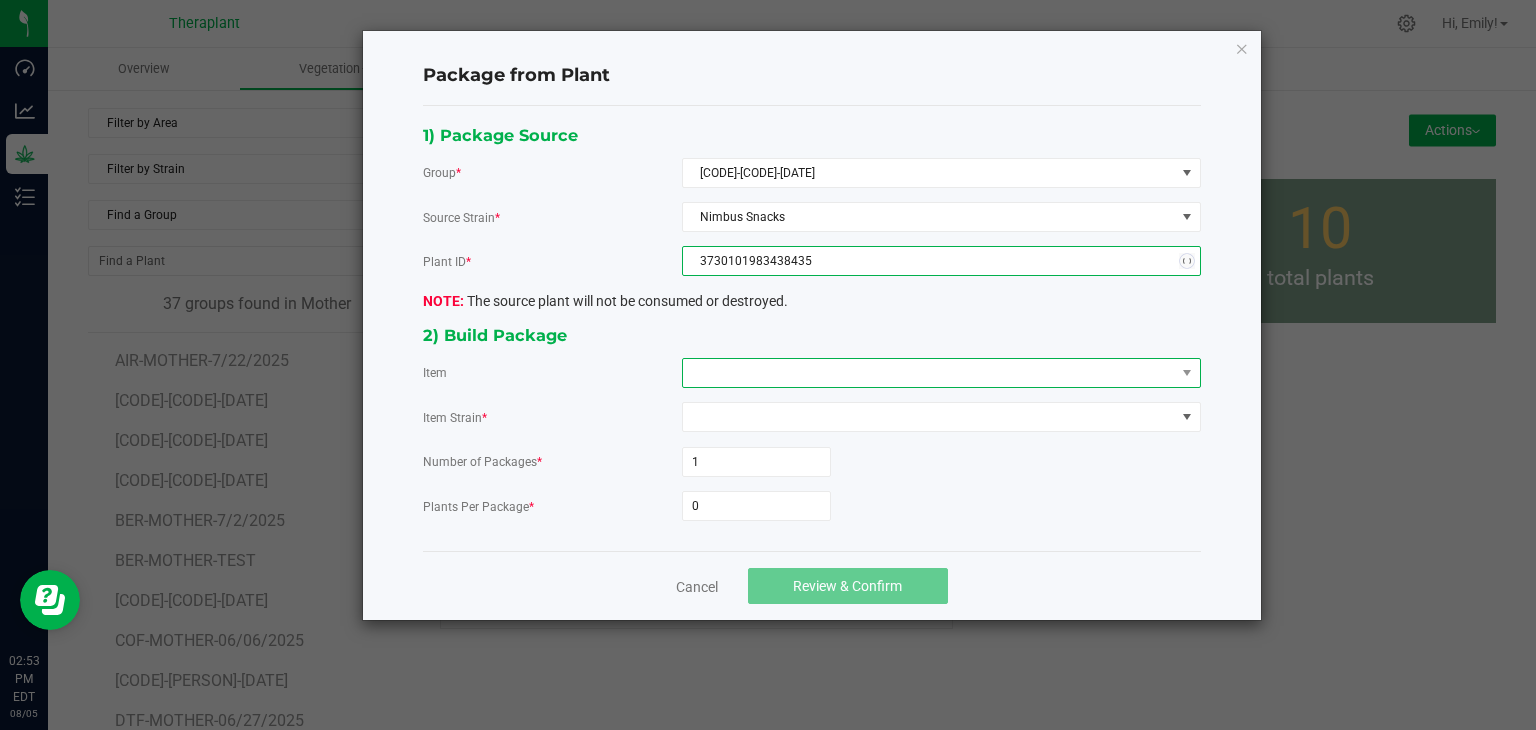 click at bounding box center [929, 373] 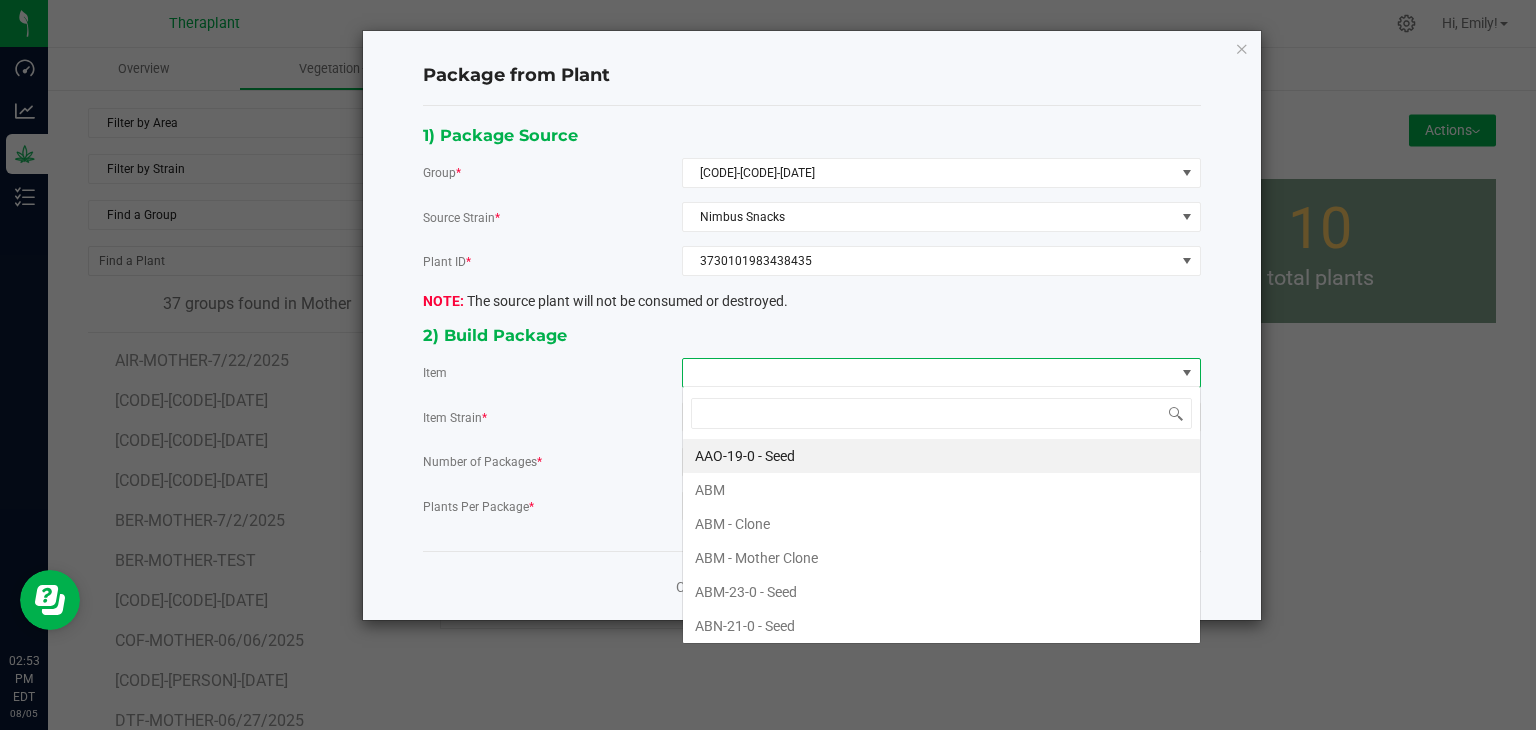 scroll, scrollTop: 99970, scrollLeft: 99480, axis: both 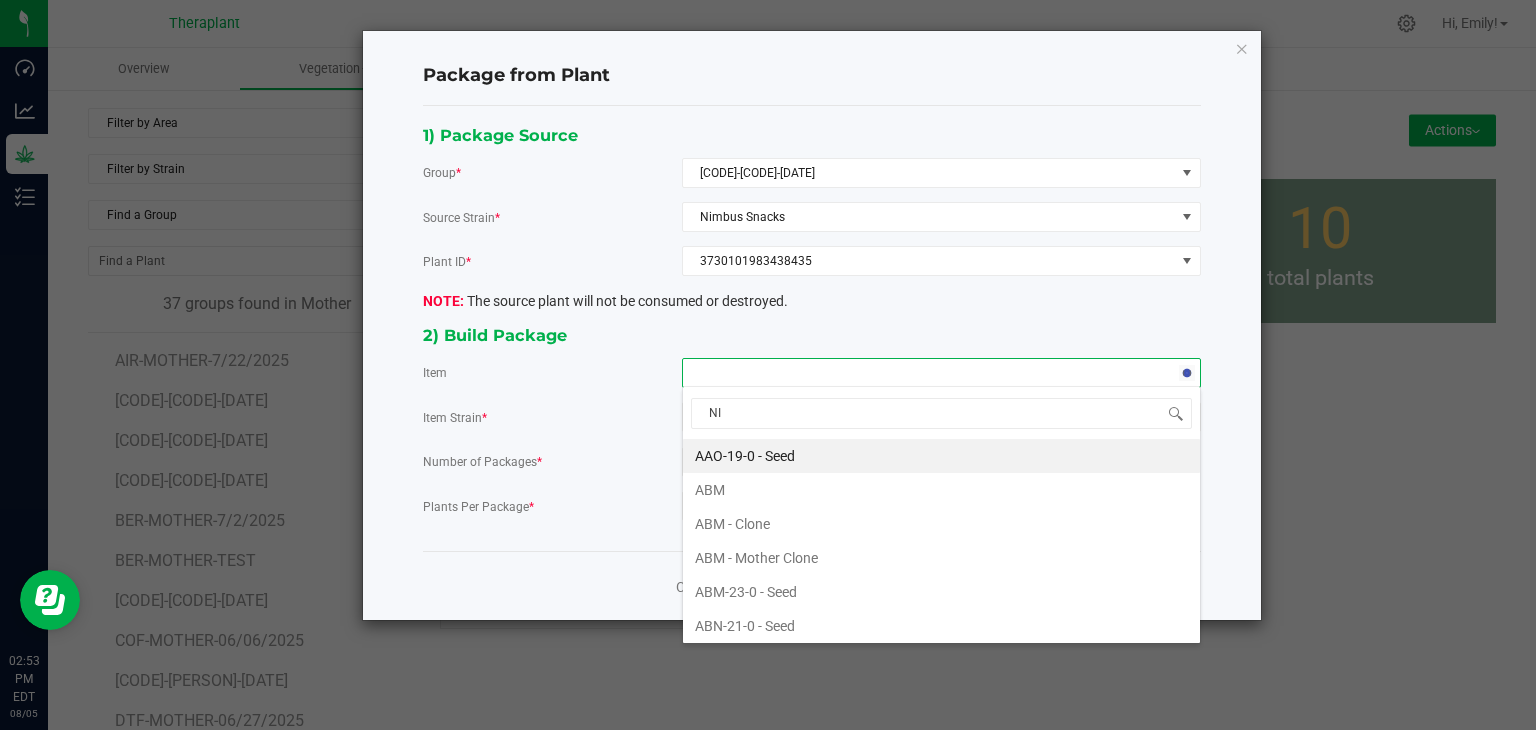 type on "NIM" 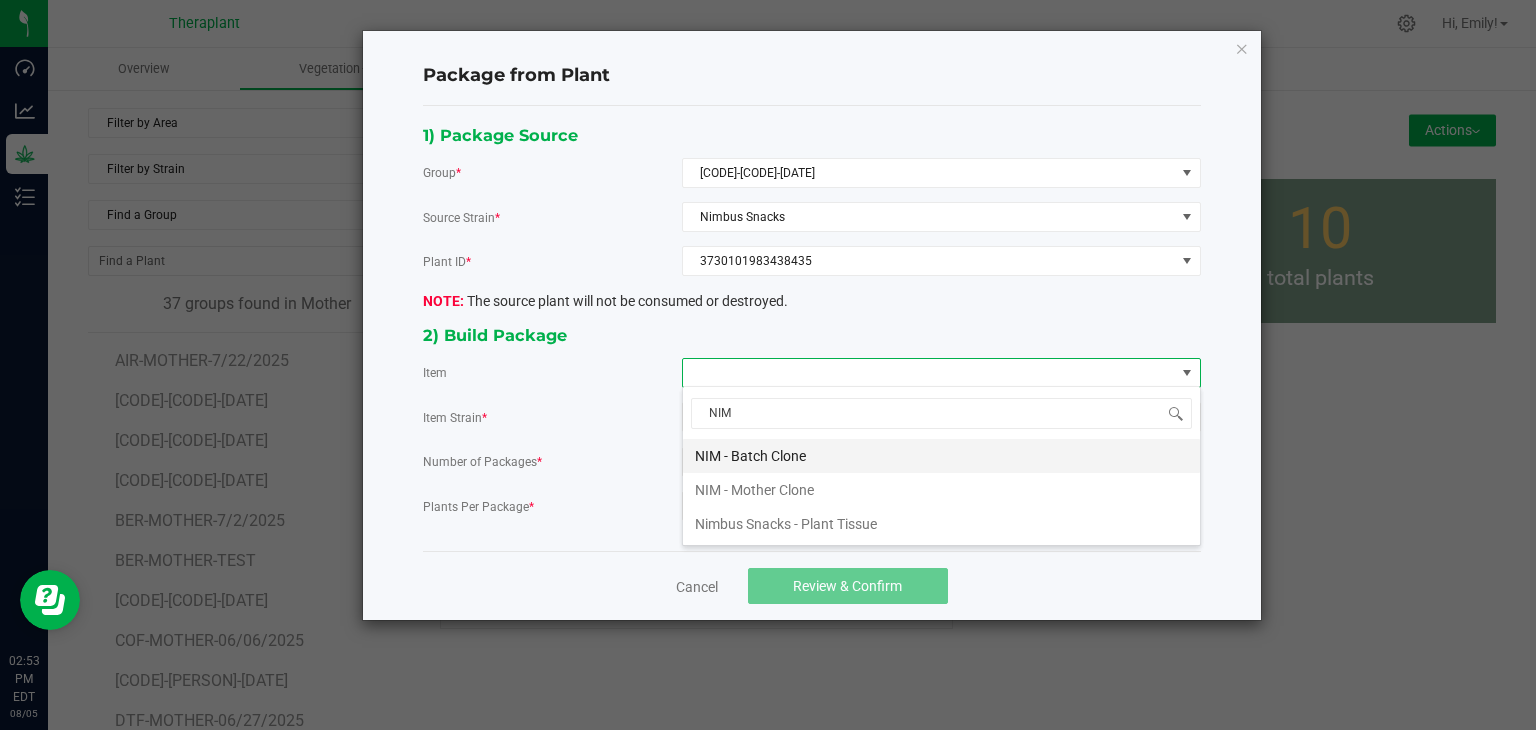 click on "NIM - Batch Clone" at bounding box center (941, 456) 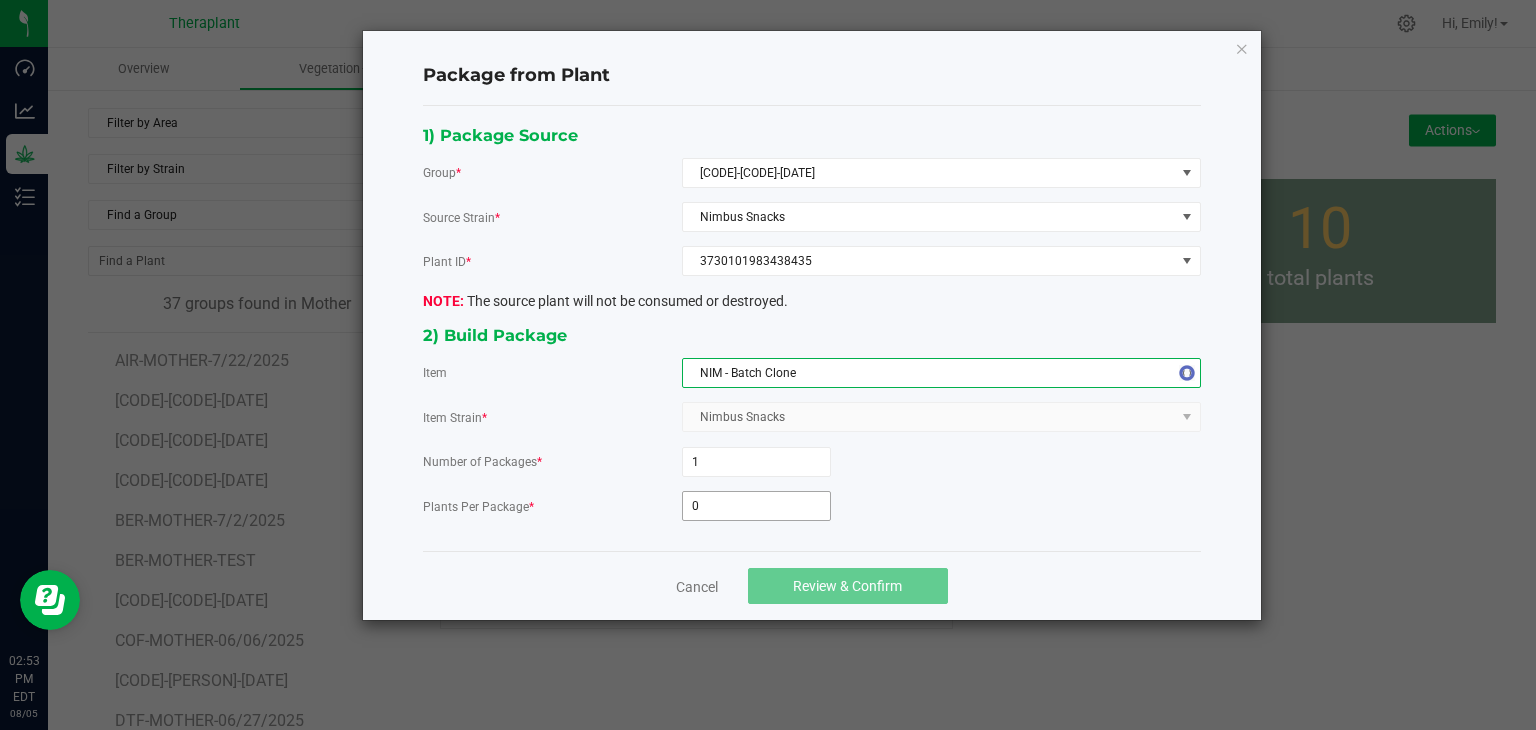 click on "0" at bounding box center (756, 506) 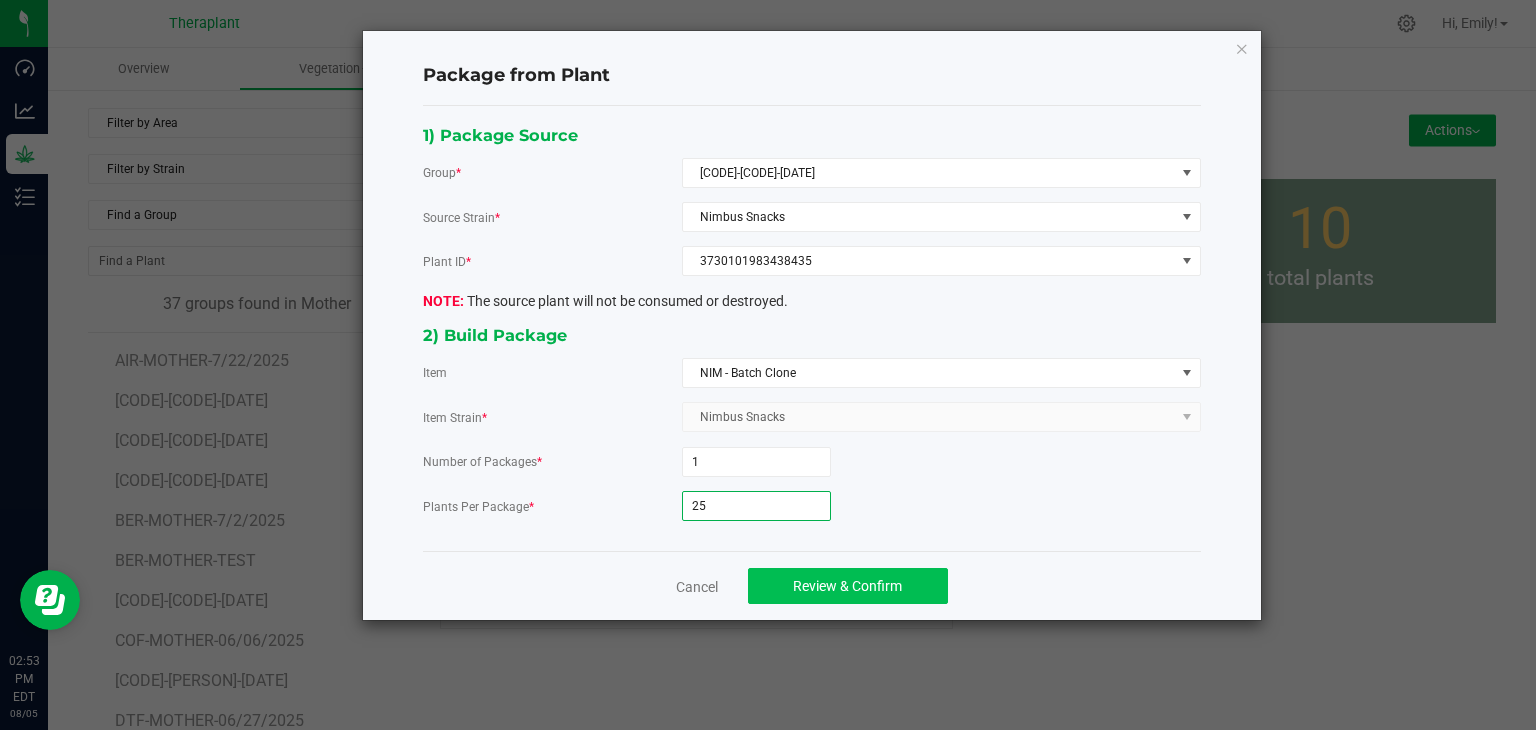 type on "25" 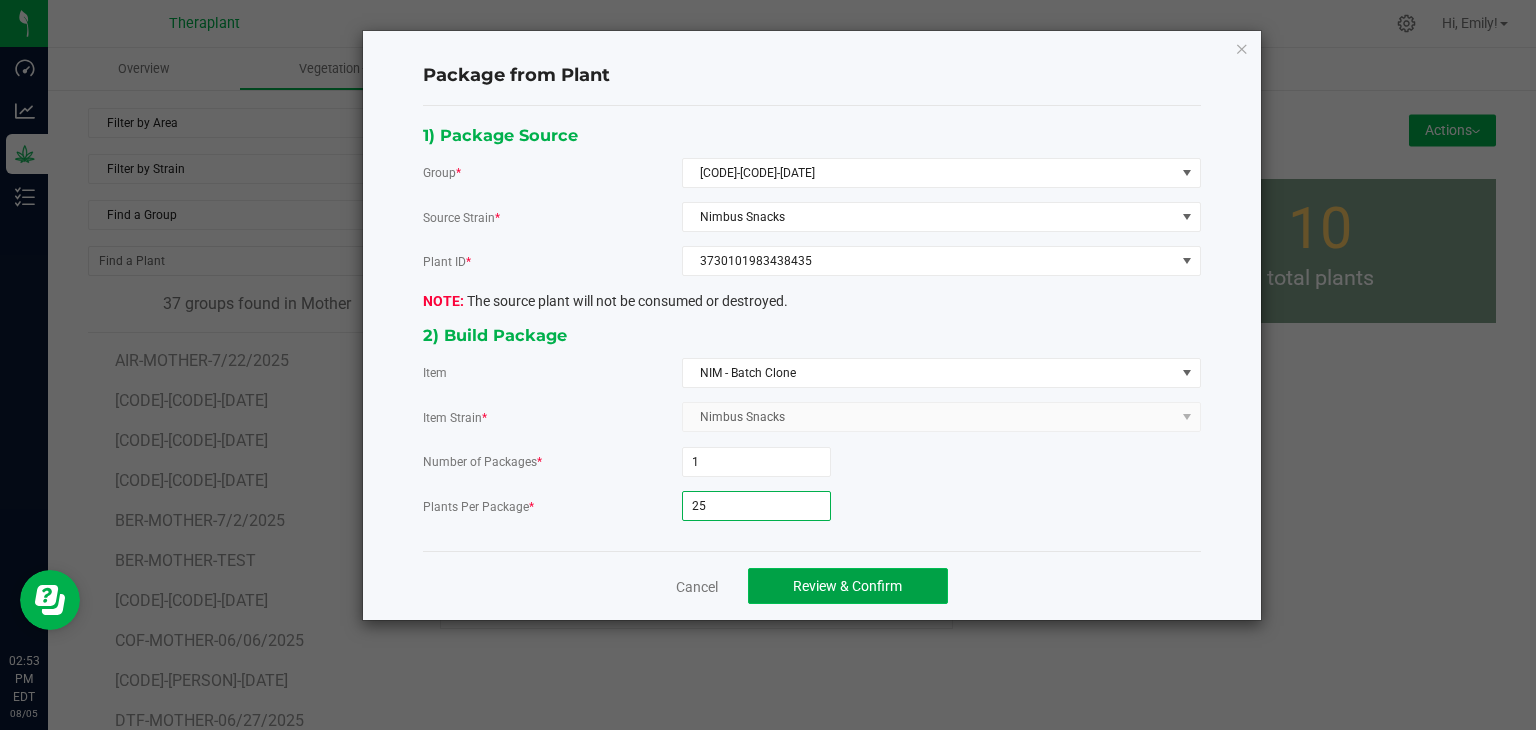 click on "Review & Confirm" 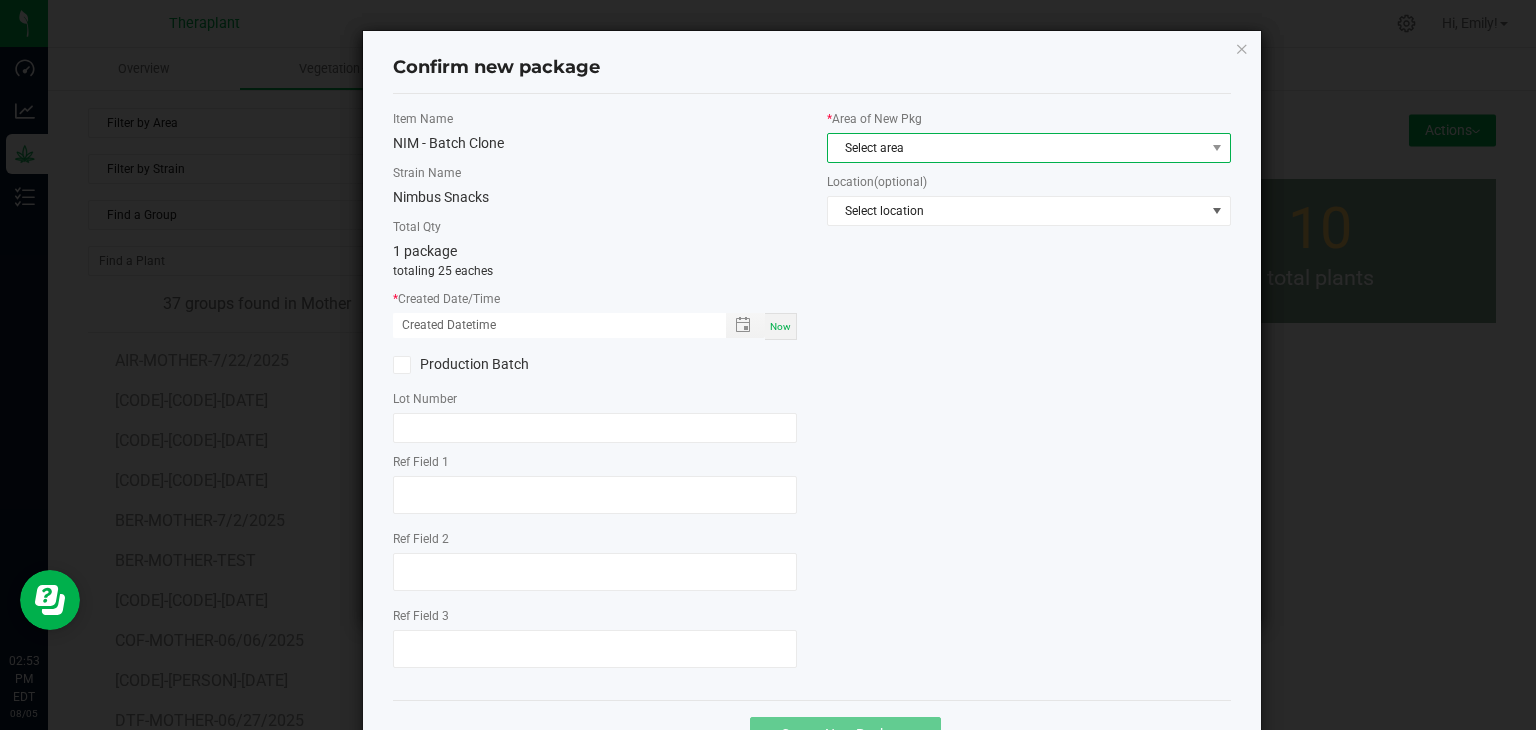click on "Select area" at bounding box center [1016, 148] 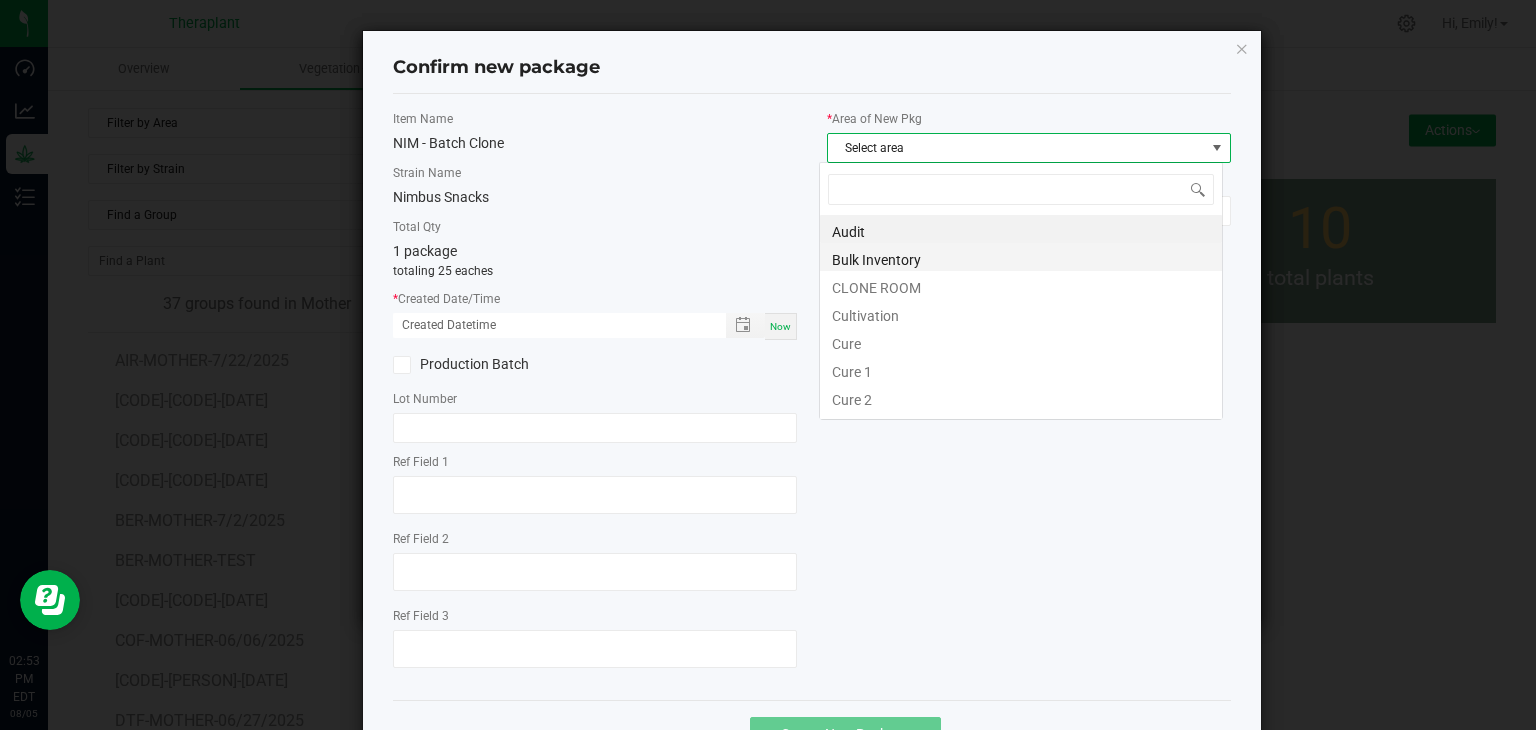 scroll, scrollTop: 99970, scrollLeft: 99596, axis: both 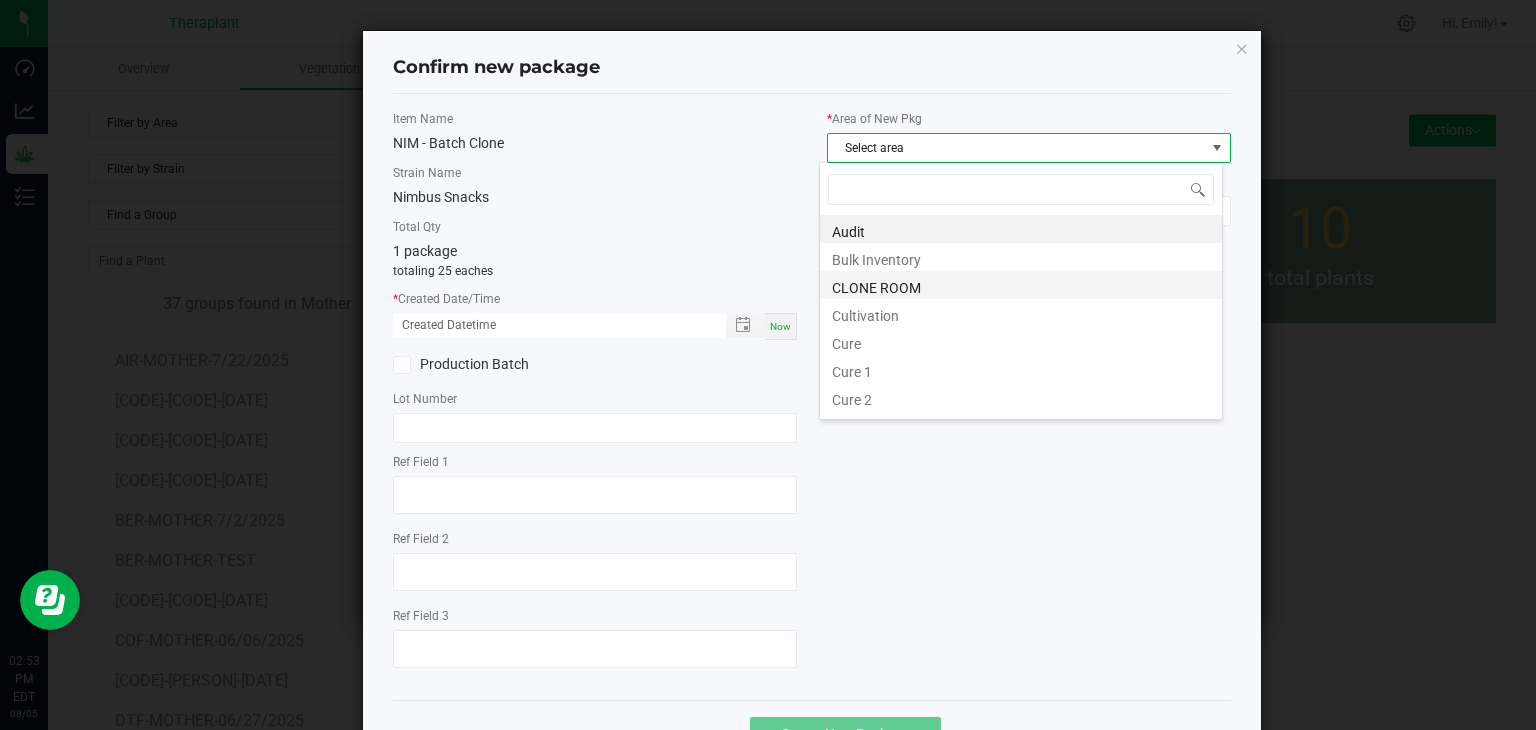 click on "CLONE ROOM" at bounding box center (1021, 285) 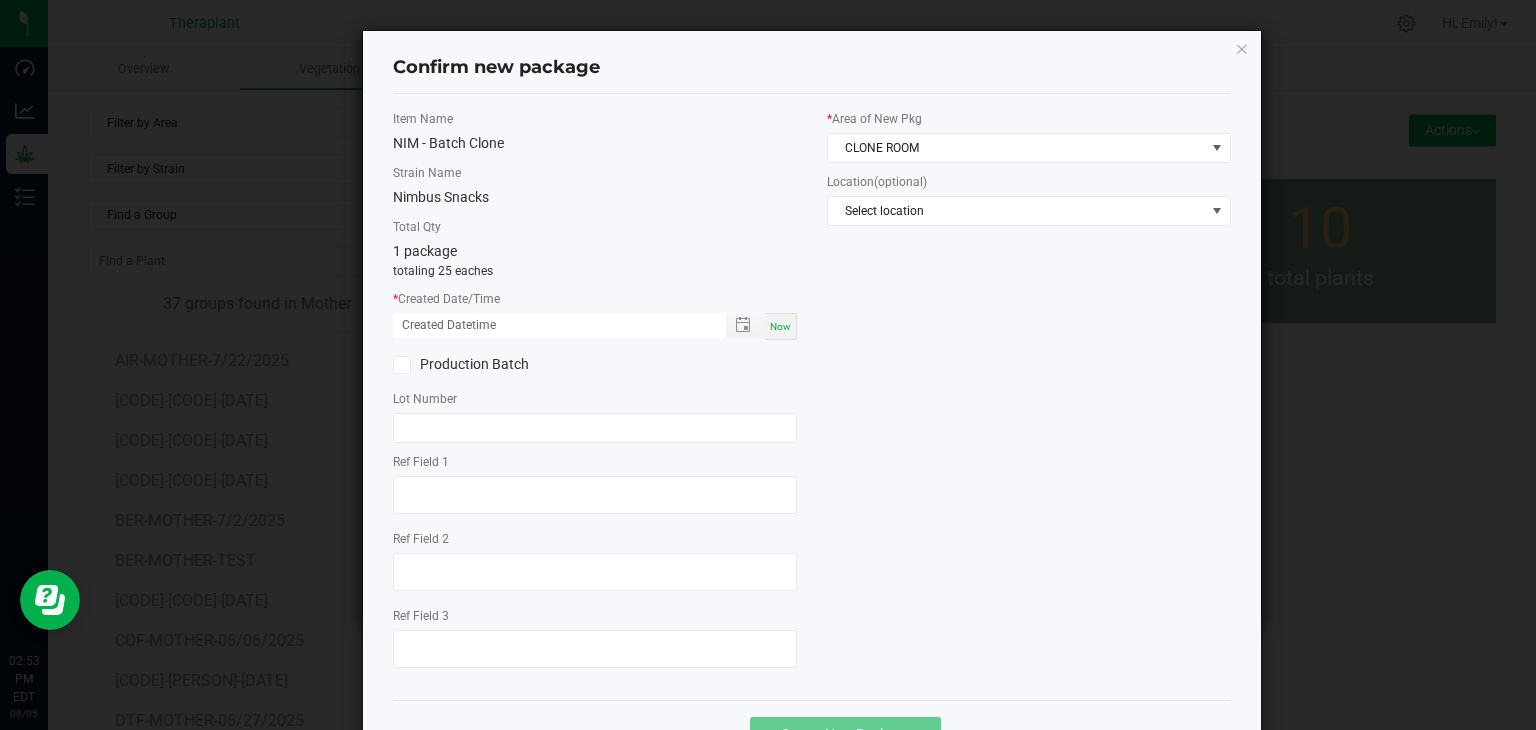 click on "Now" at bounding box center (781, 326) 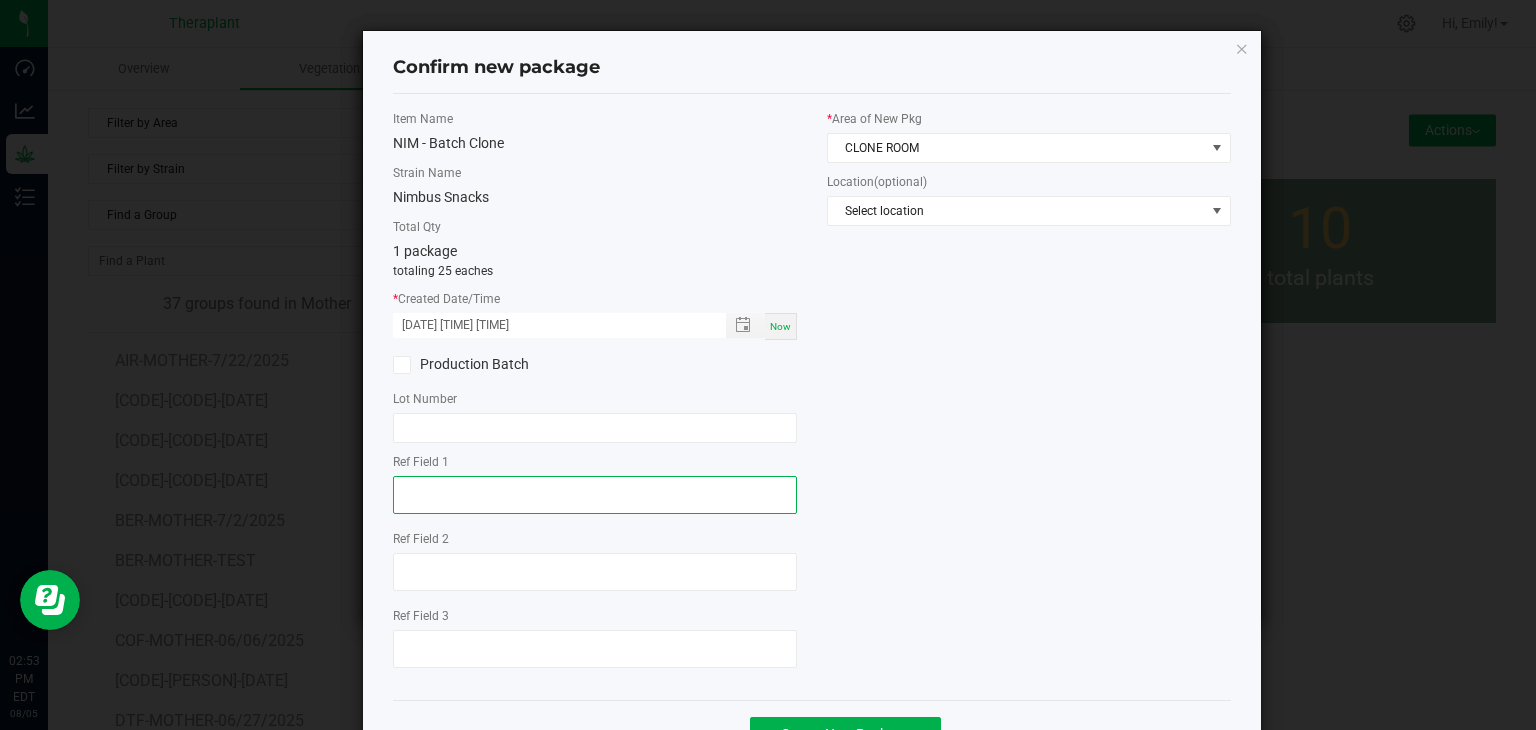 click 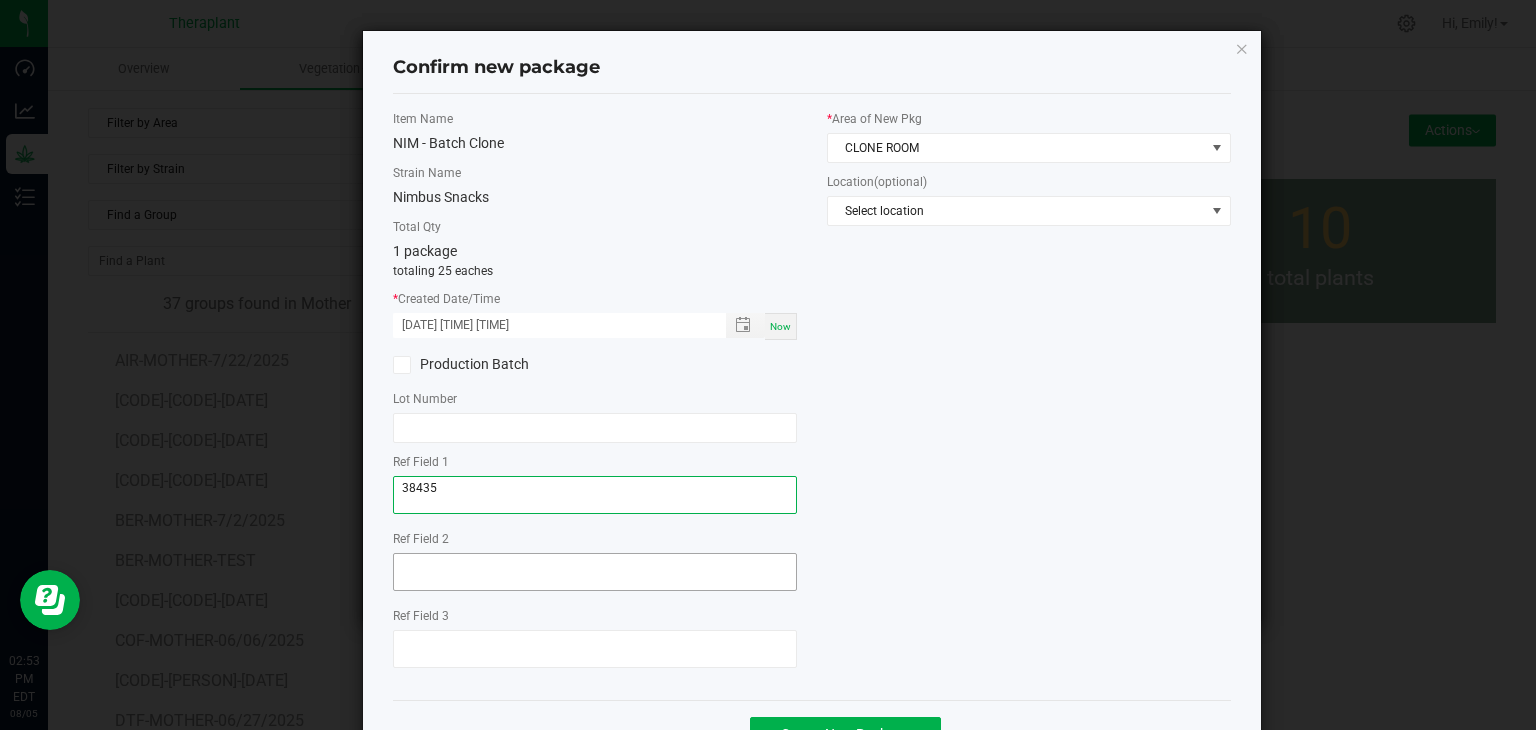 type on "38435" 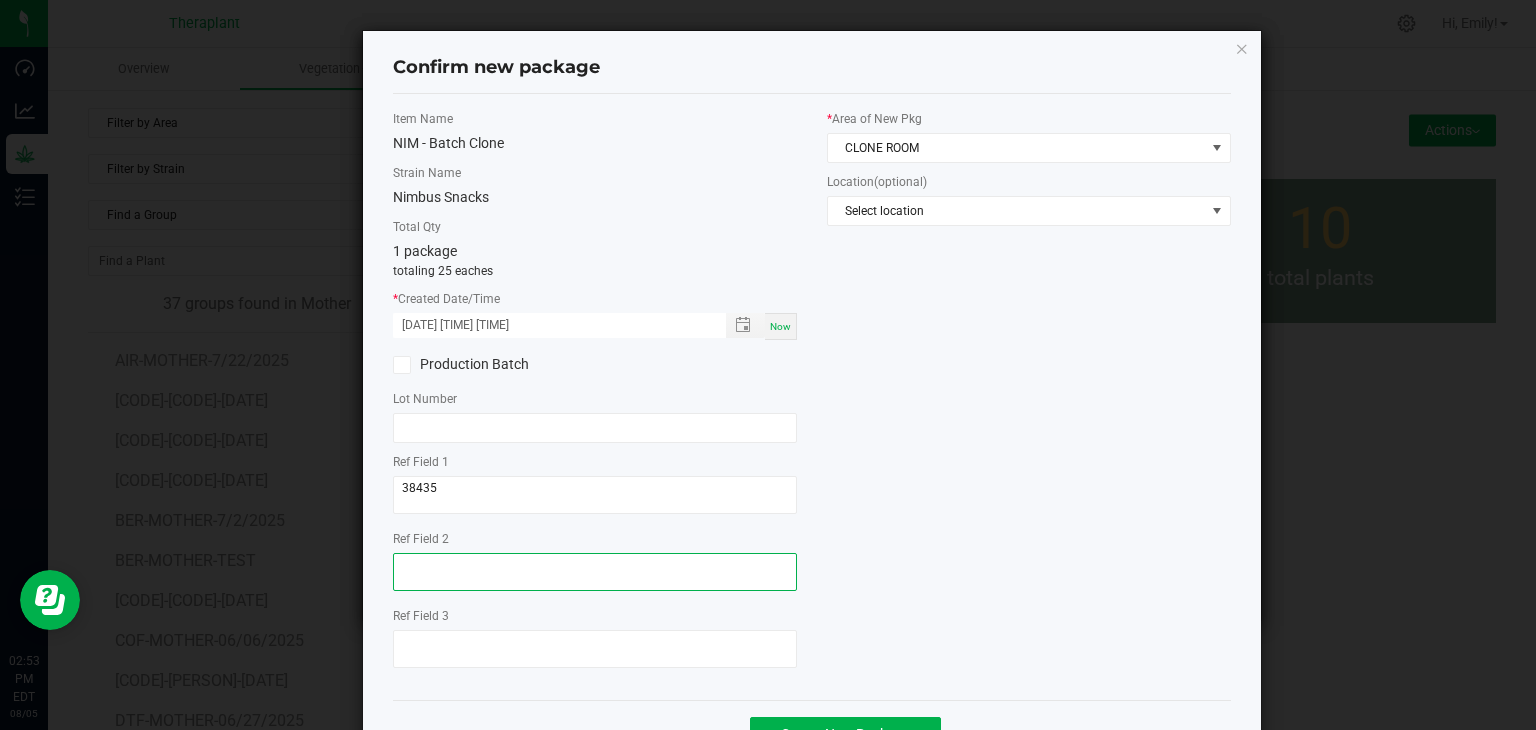 click at bounding box center [595, 572] 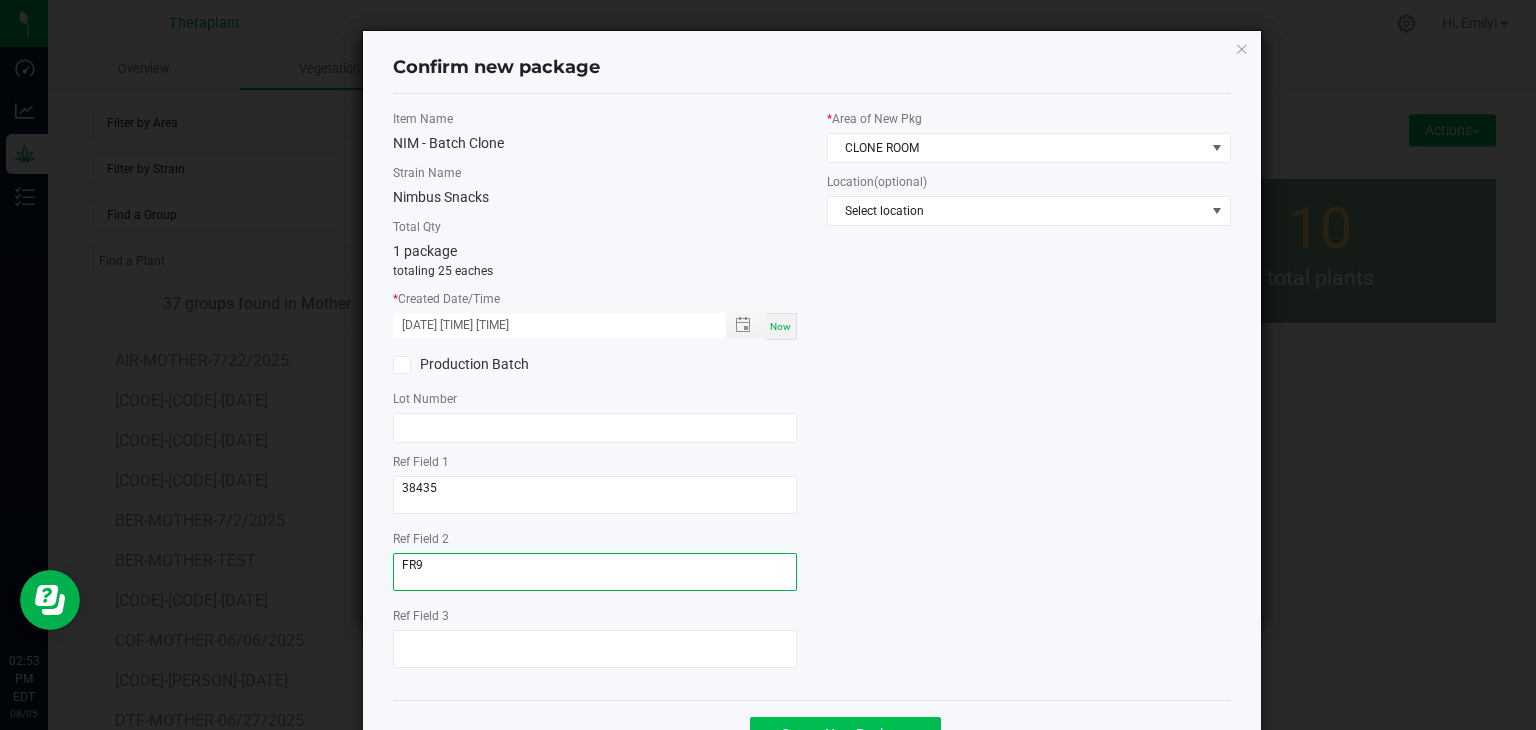 scroll, scrollTop: 69, scrollLeft: 0, axis: vertical 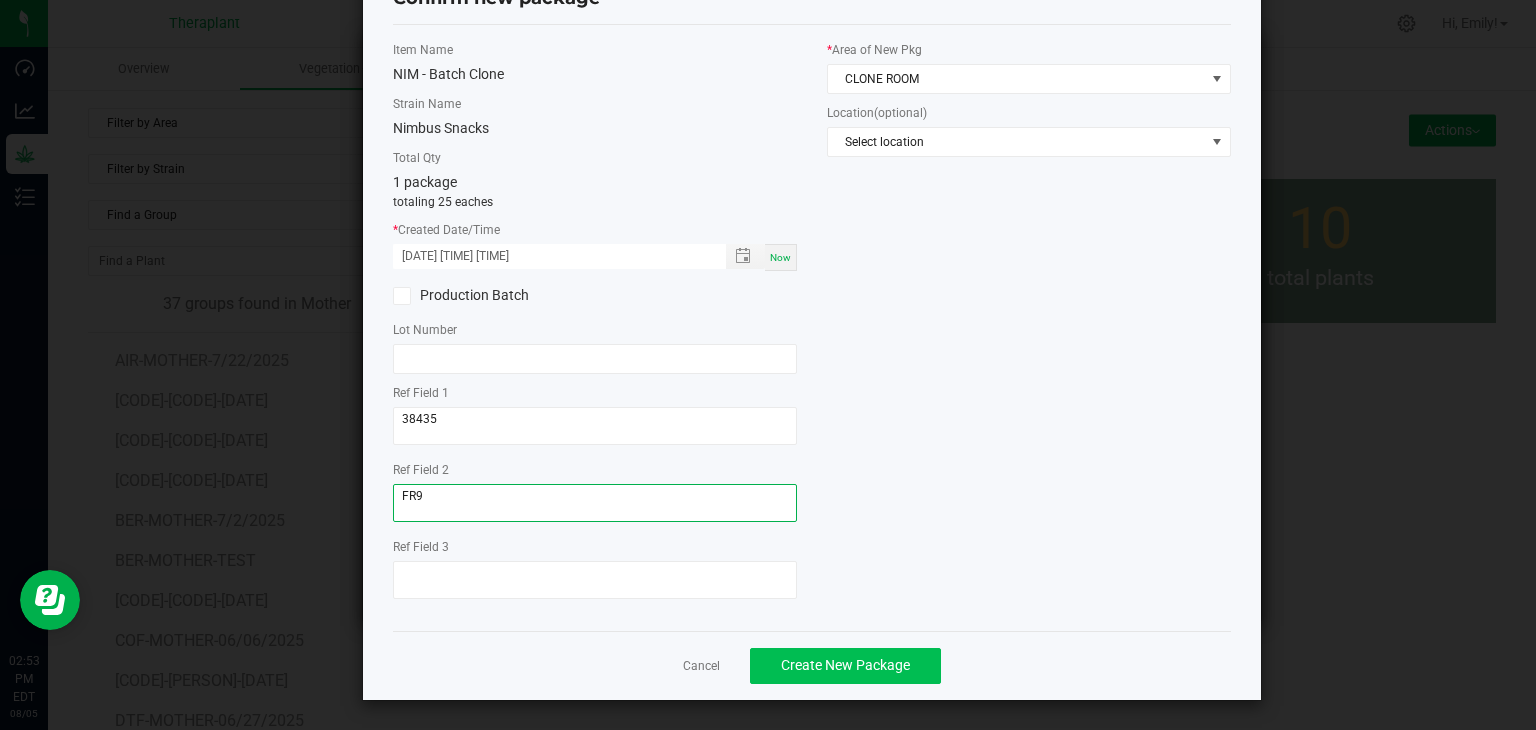 type on "FR9" 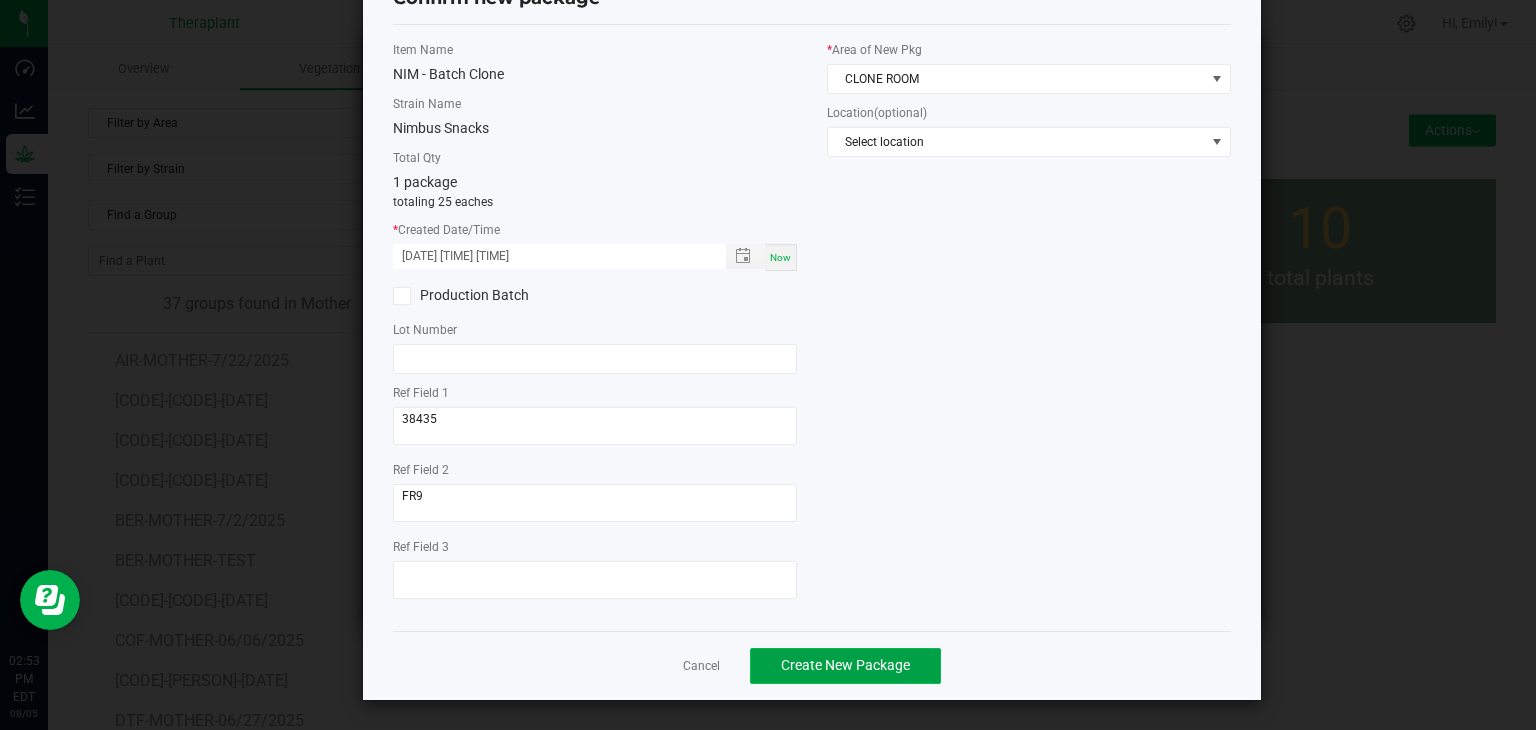 click on "Create New Package" 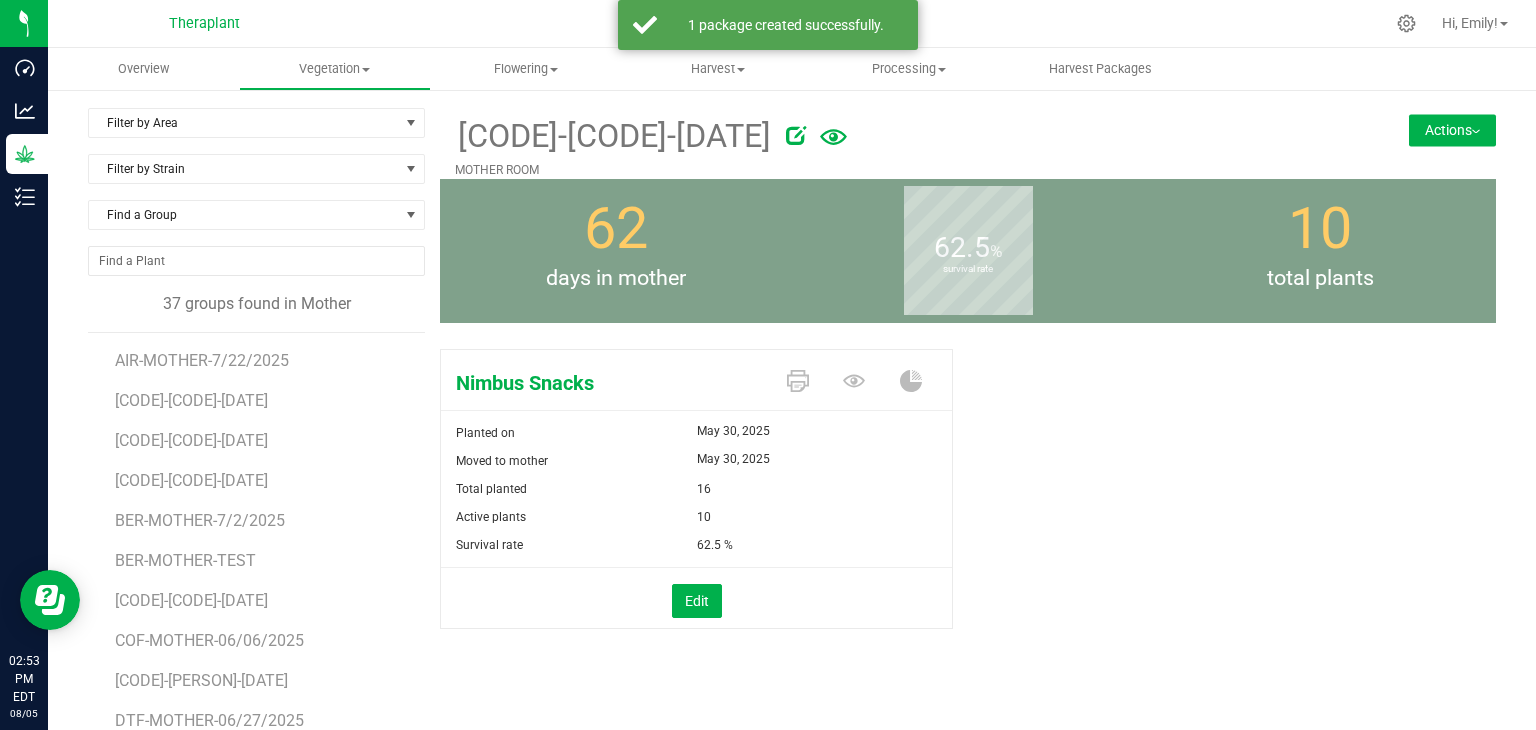 click on "Actions" at bounding box center (1452, 130) 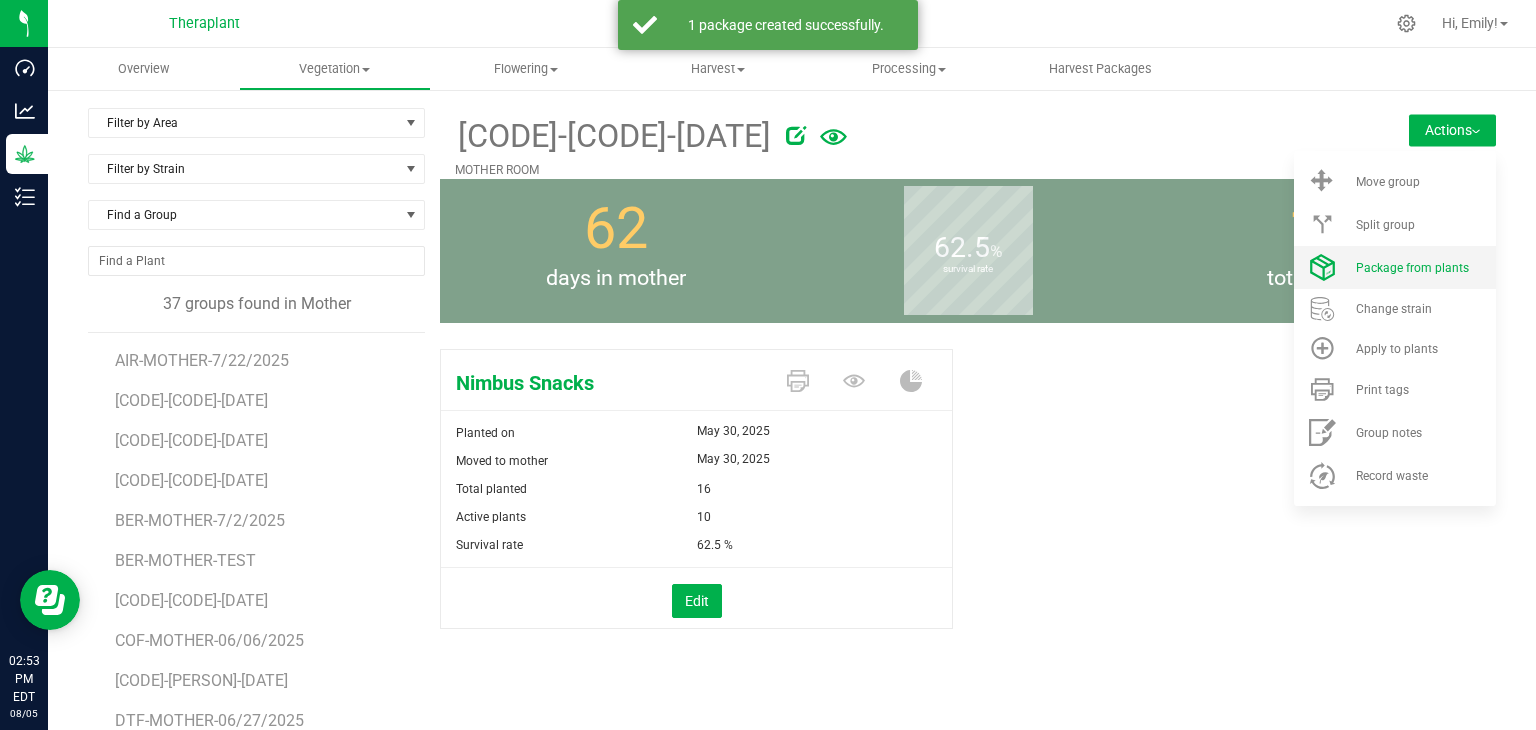 click on "Package from plants" at bounding box center (1395, 267) 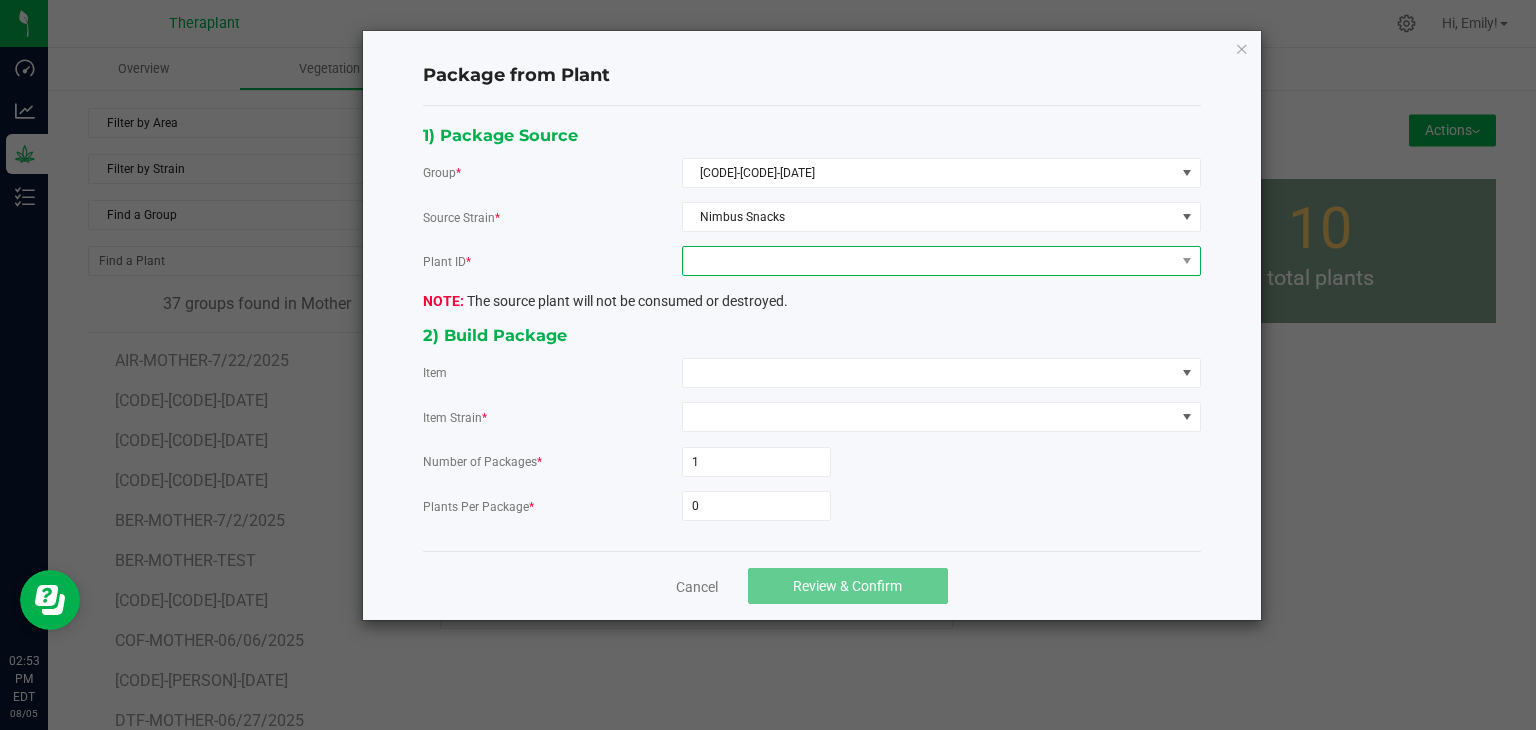 click at bounding box center [929, 261] 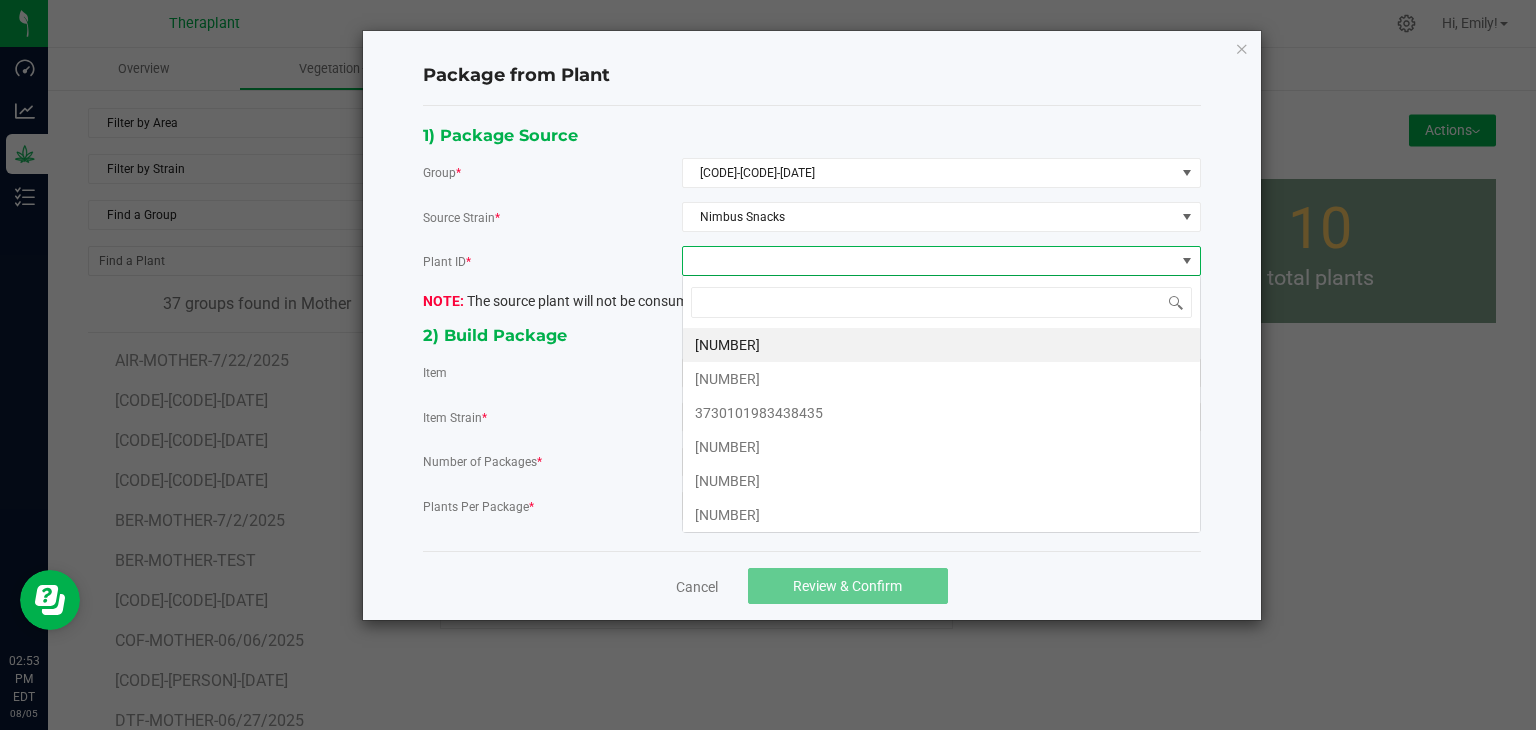 scroll, scrollTop: 99970, scrollLeft: 99480, axis: both 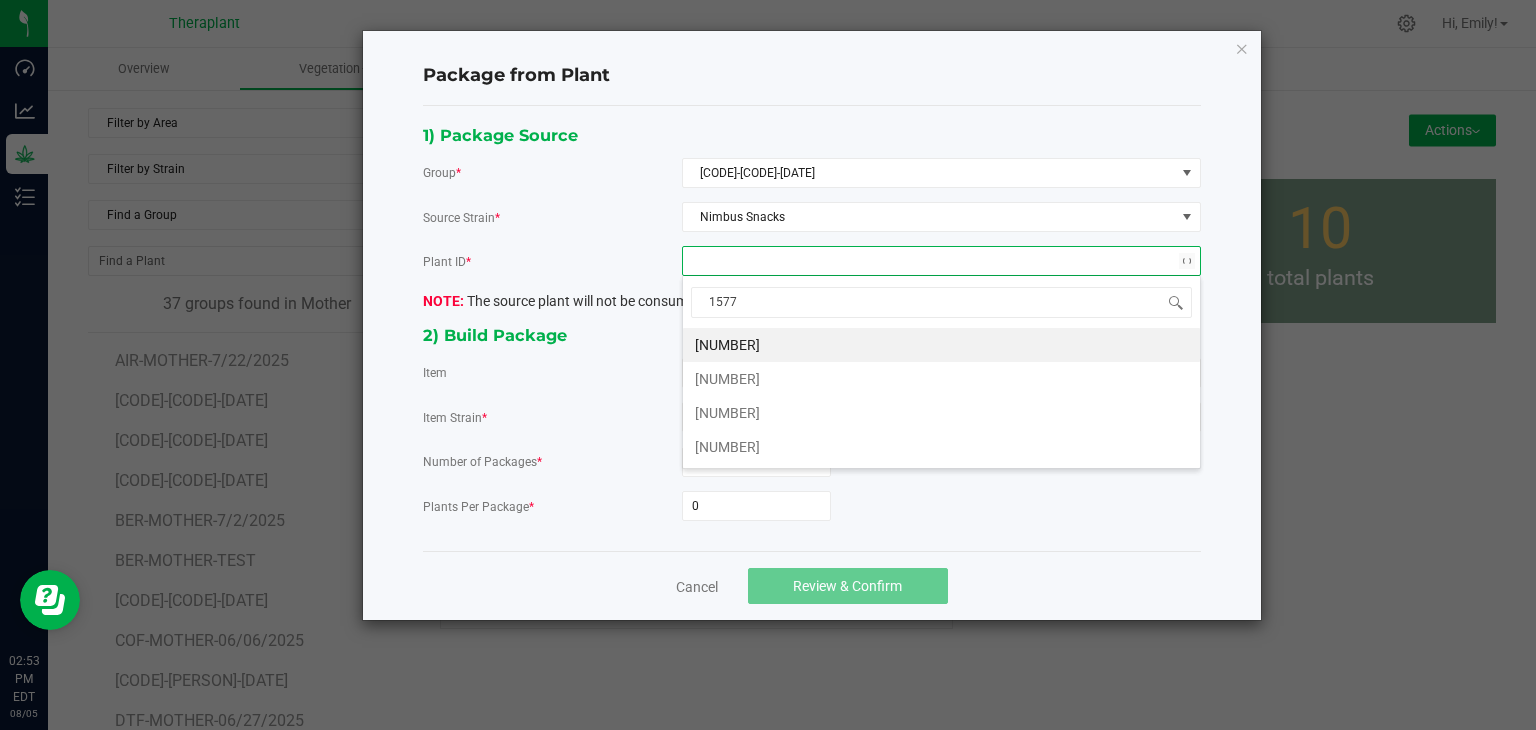 type on "15774" 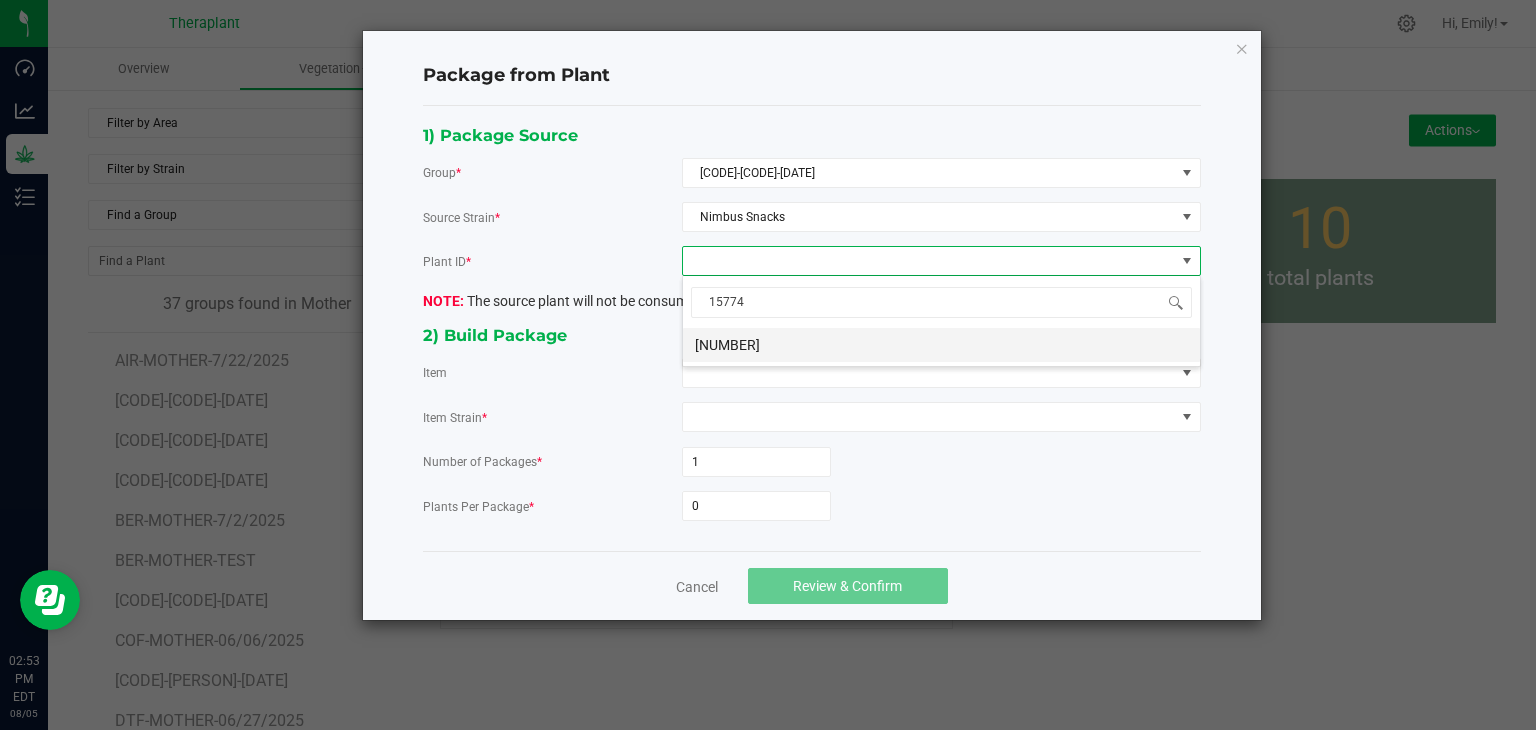 click on "[NUMBER]" at bounding box center (941, 345) 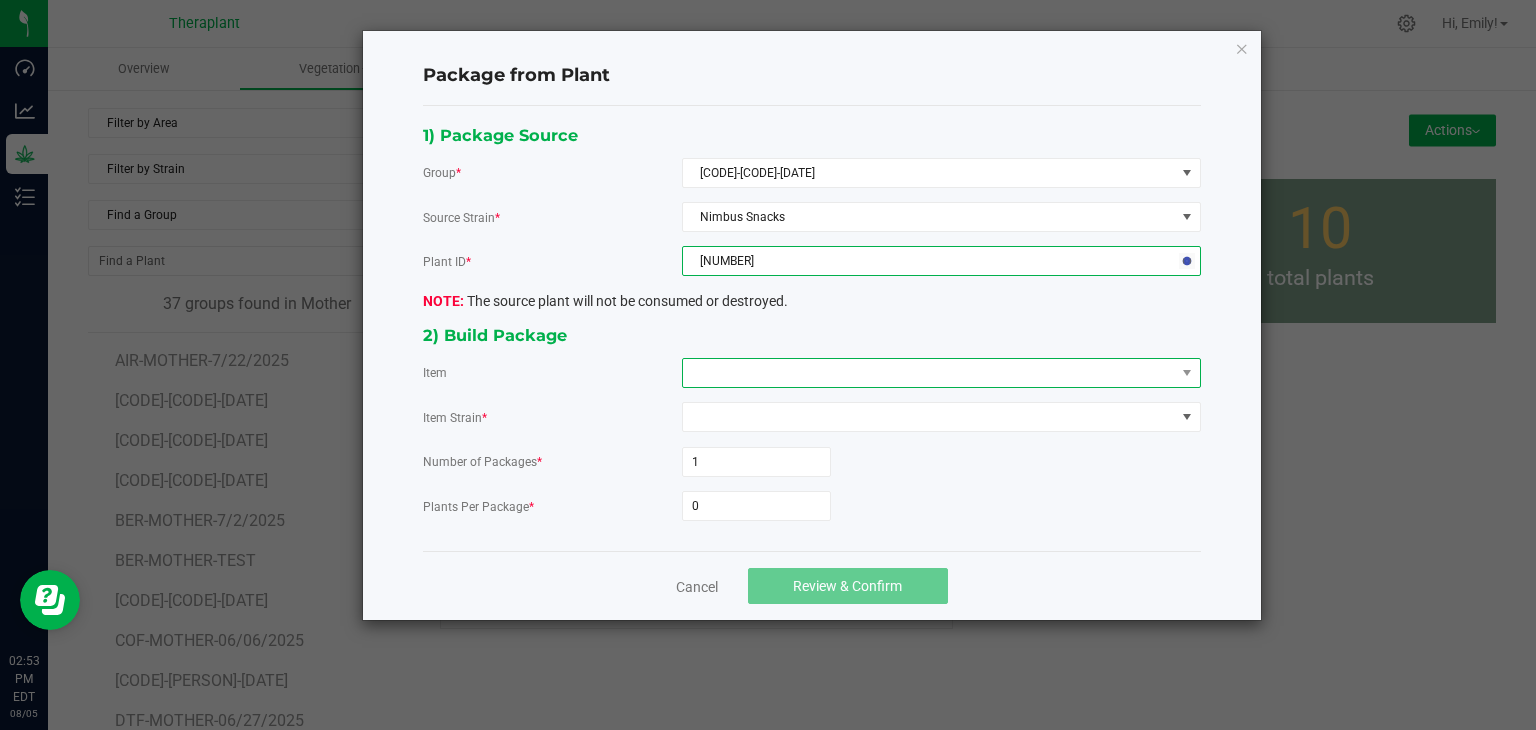 click at bounding box center [929, 373] 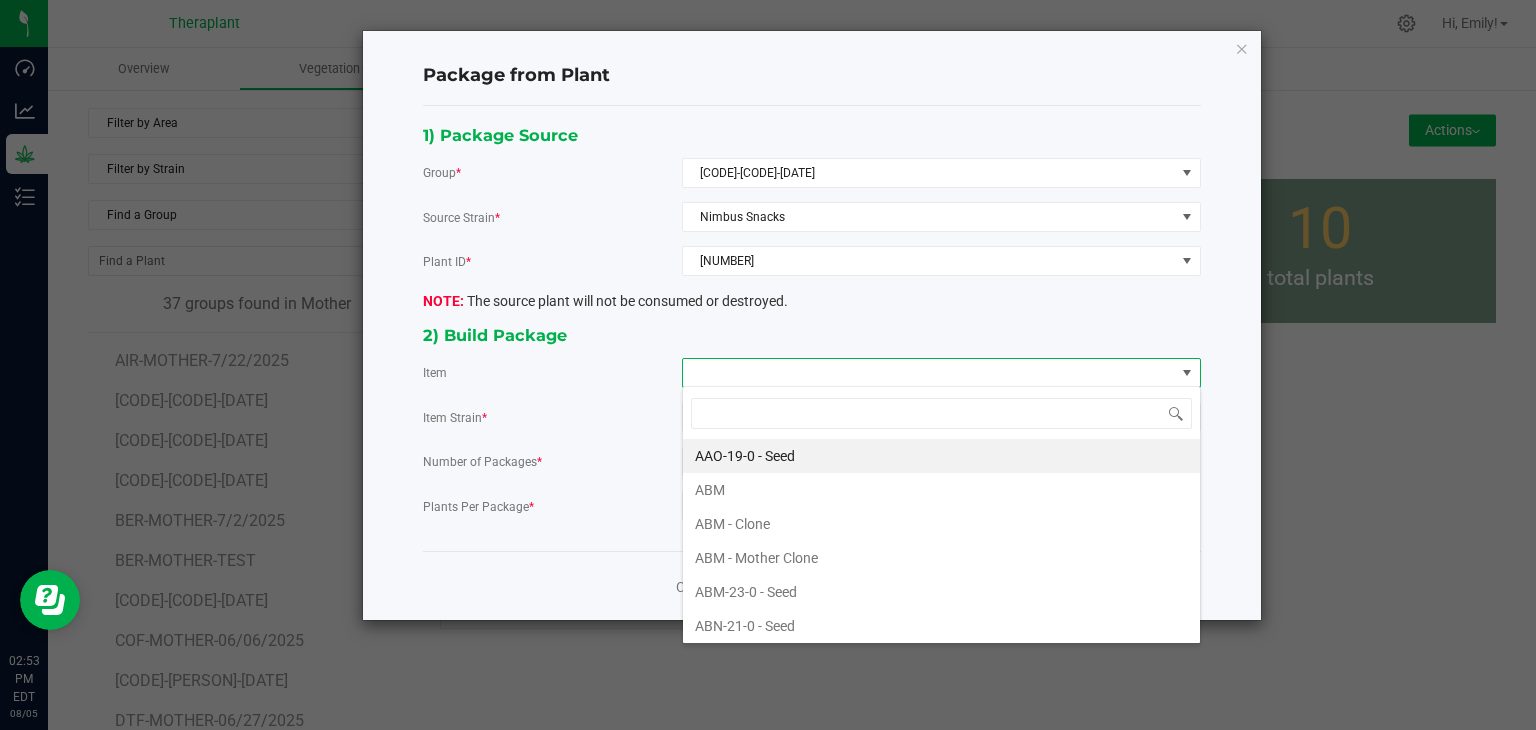 scroll, scrollTop: 99970, scrollLeft: 99480, axis: both 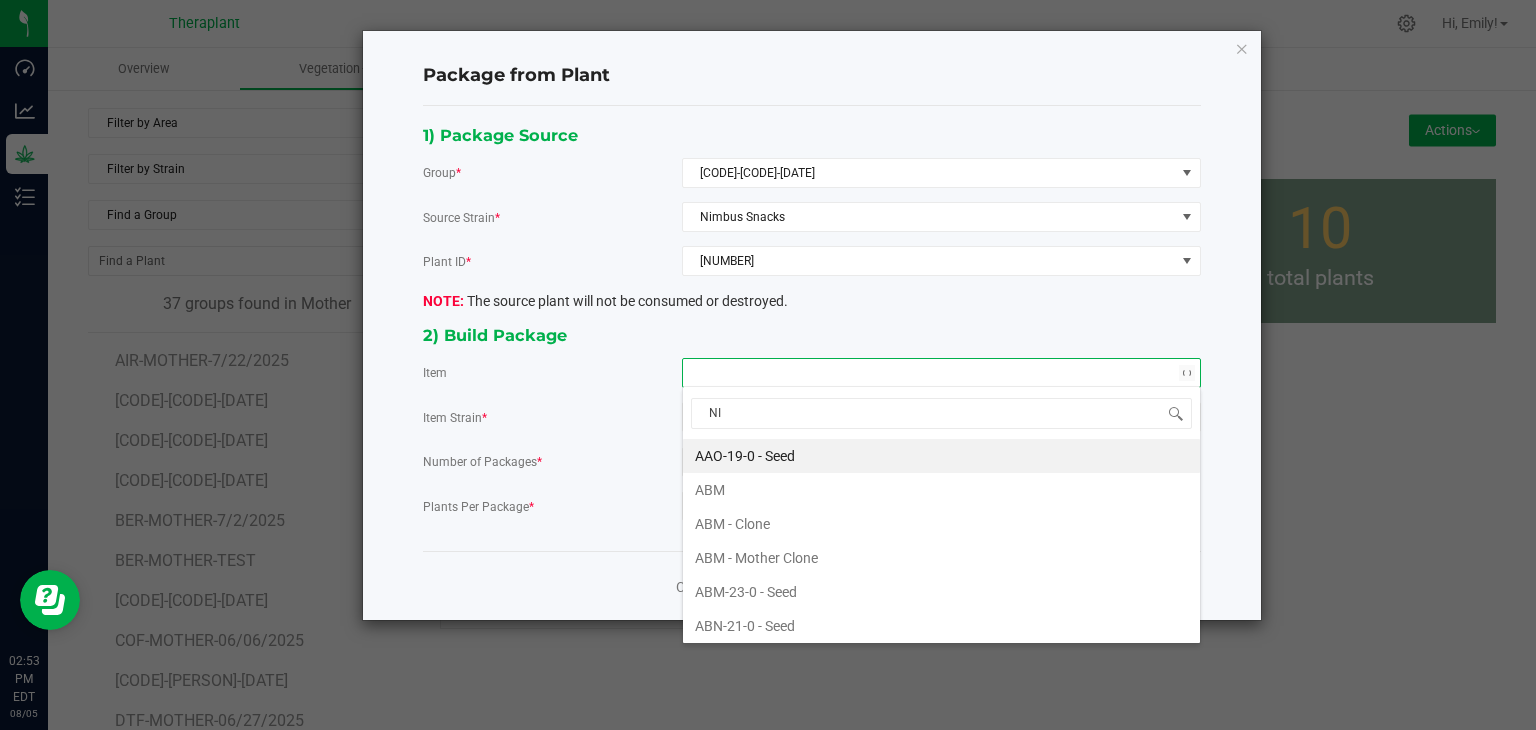 type on "NIM" 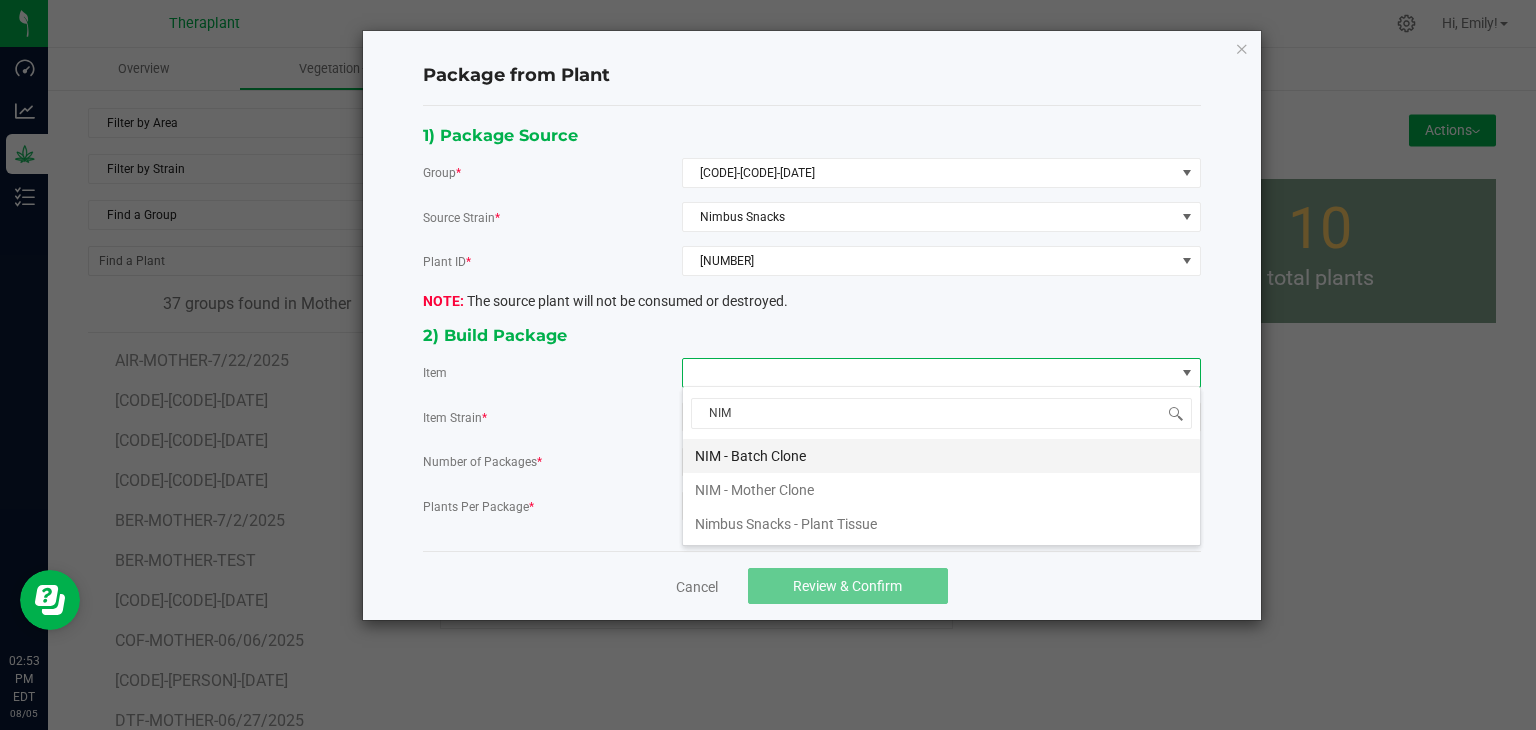click on "NIM - Batch Clone" at bounding box center [941, 456] 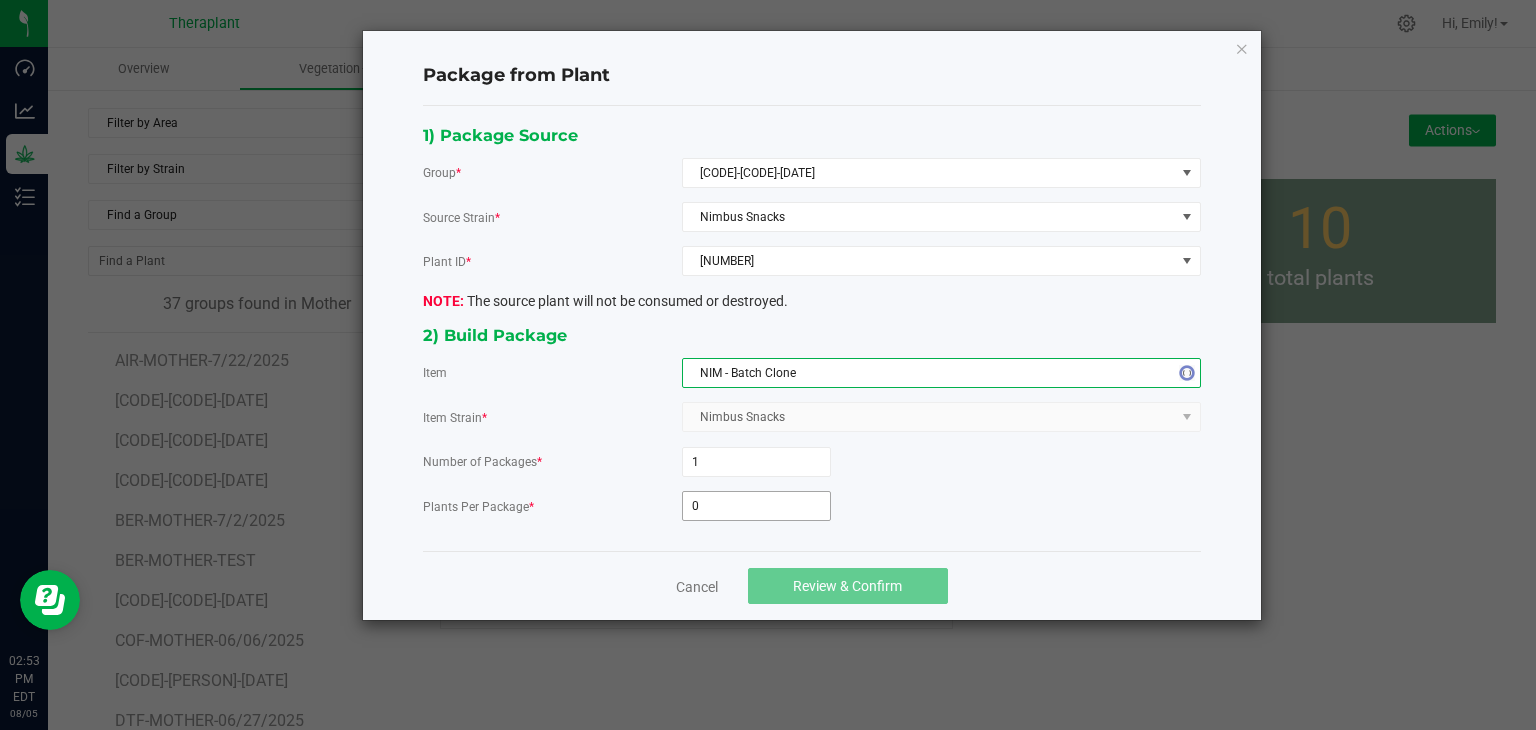 click on "0" at bounding box center (756, 506) 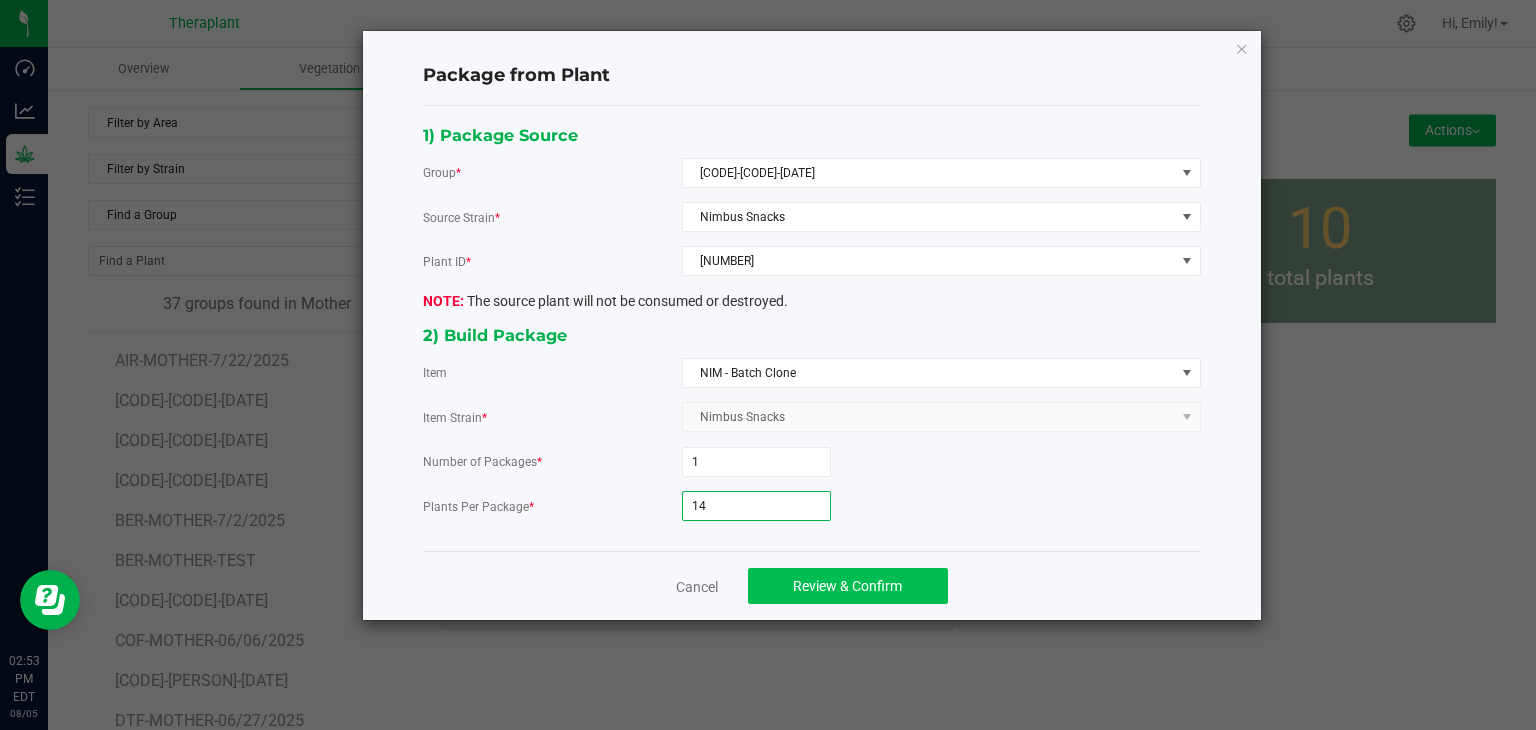 type on "14" 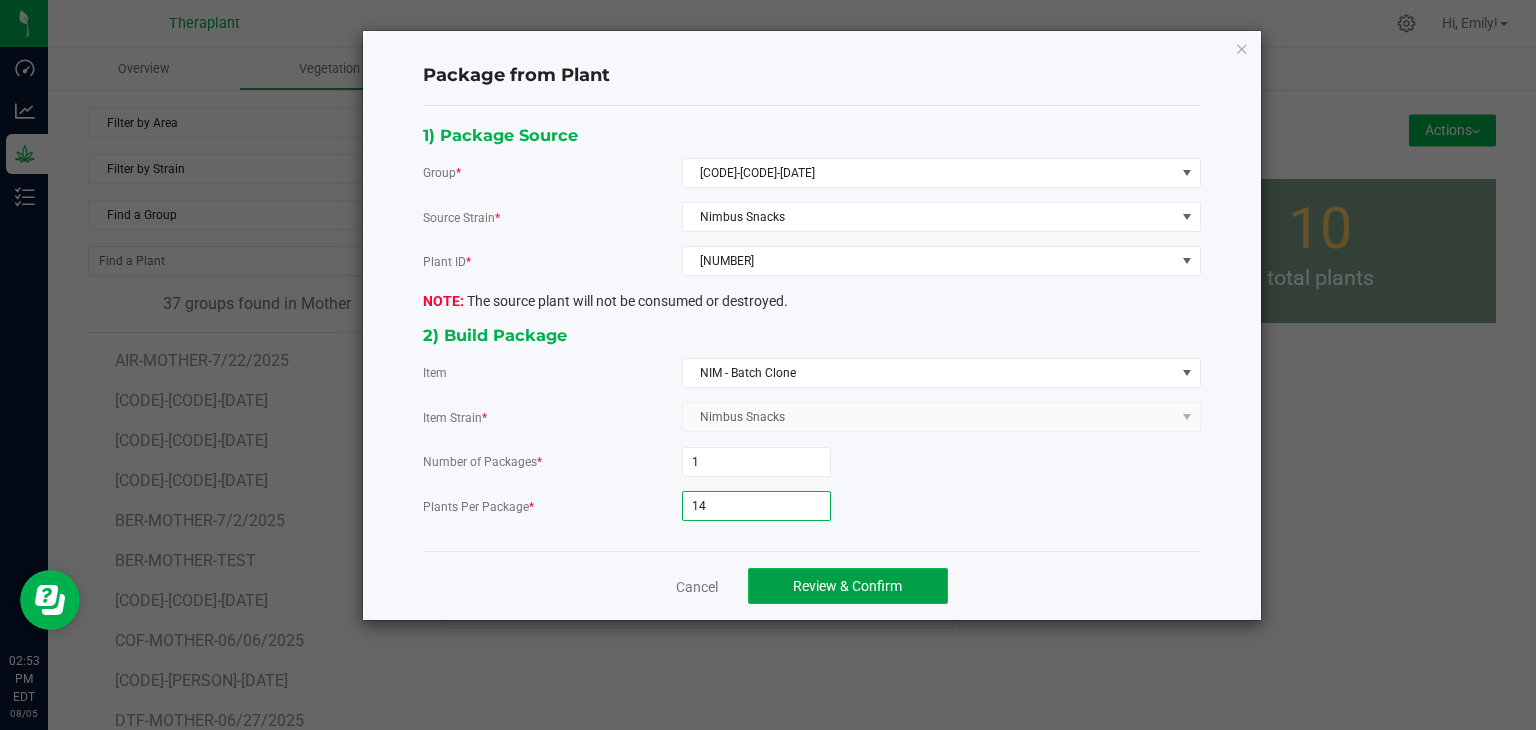 click on "Review & Confirm" 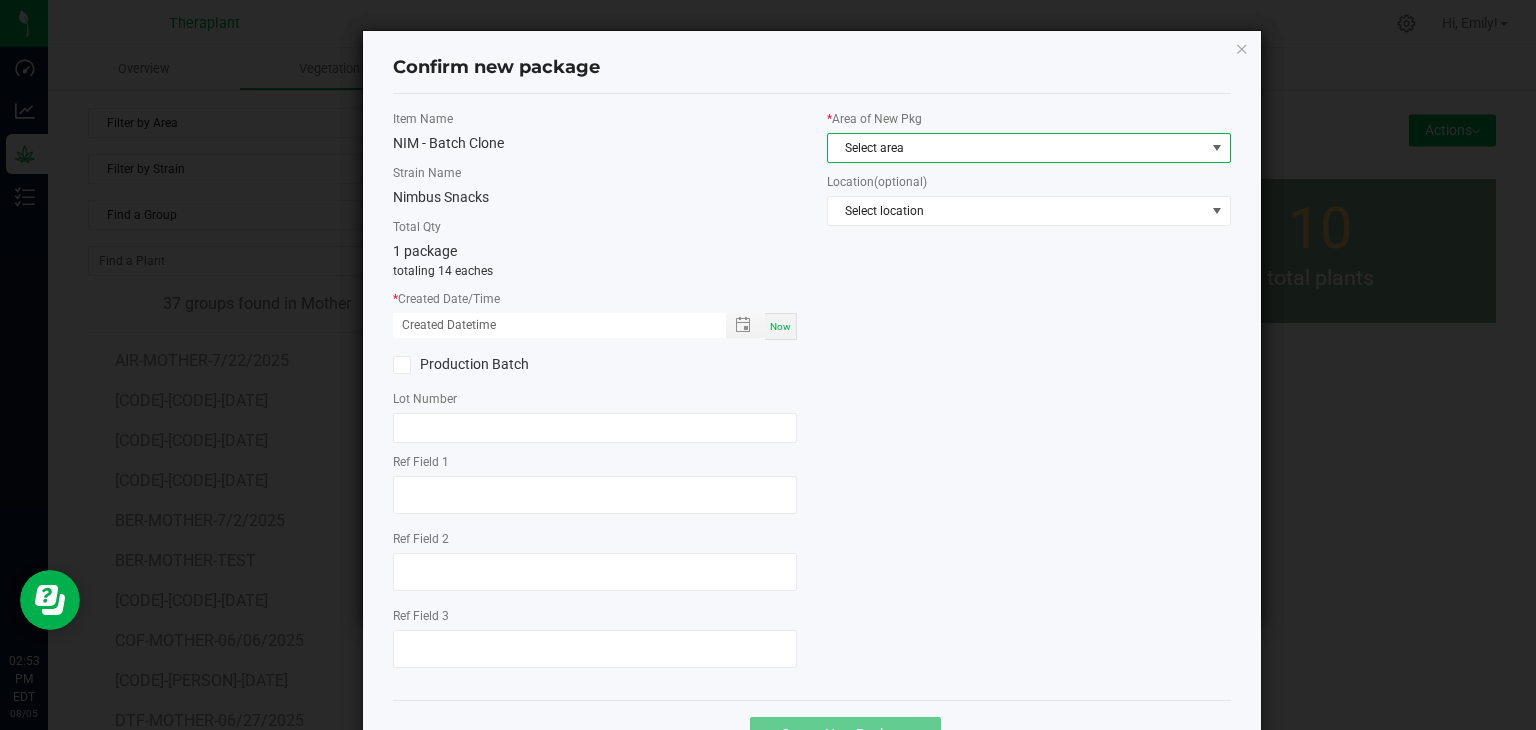 click on "Select area" at bounding box center [1016, 148] 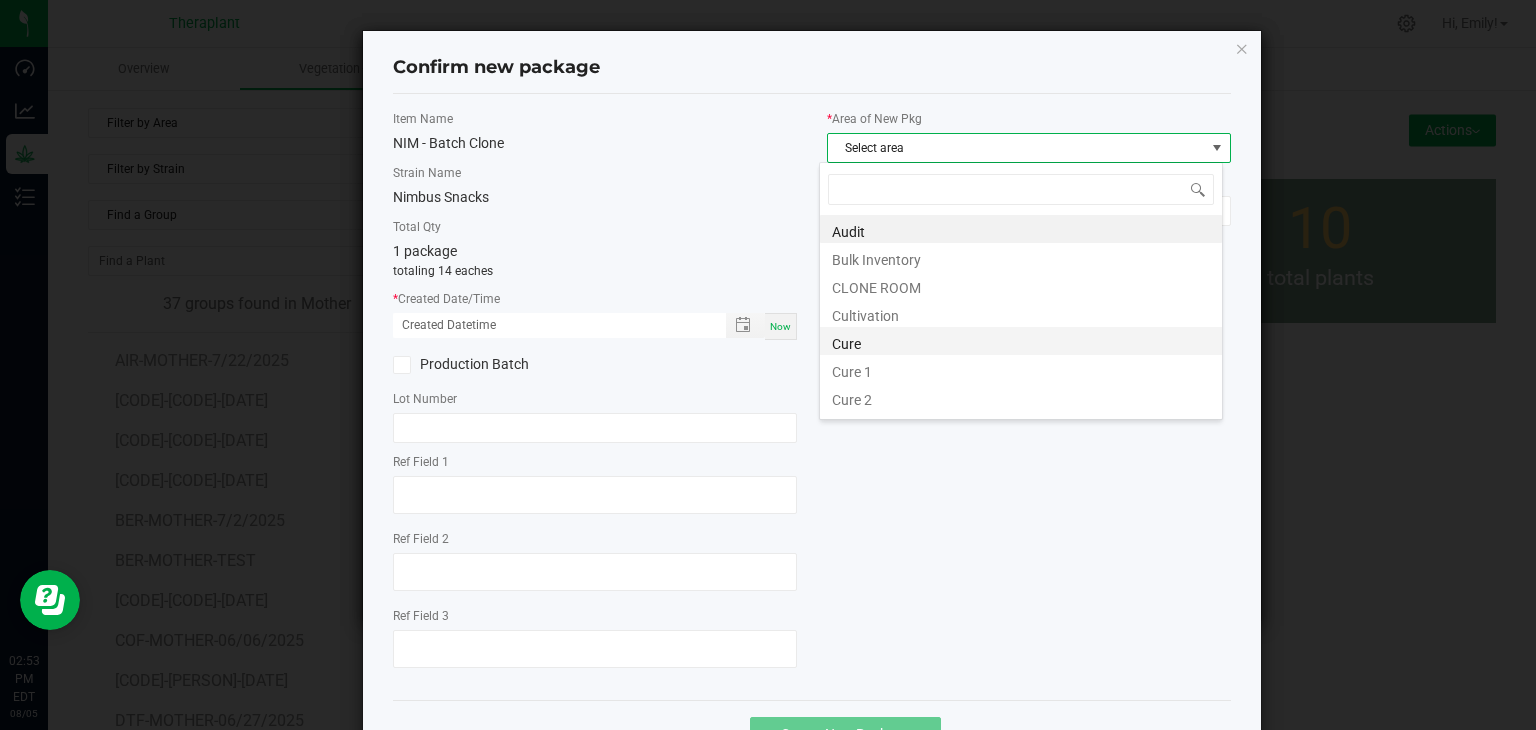 scroll, scrollTop: 99970, scrollLeft: 99596, axis: both 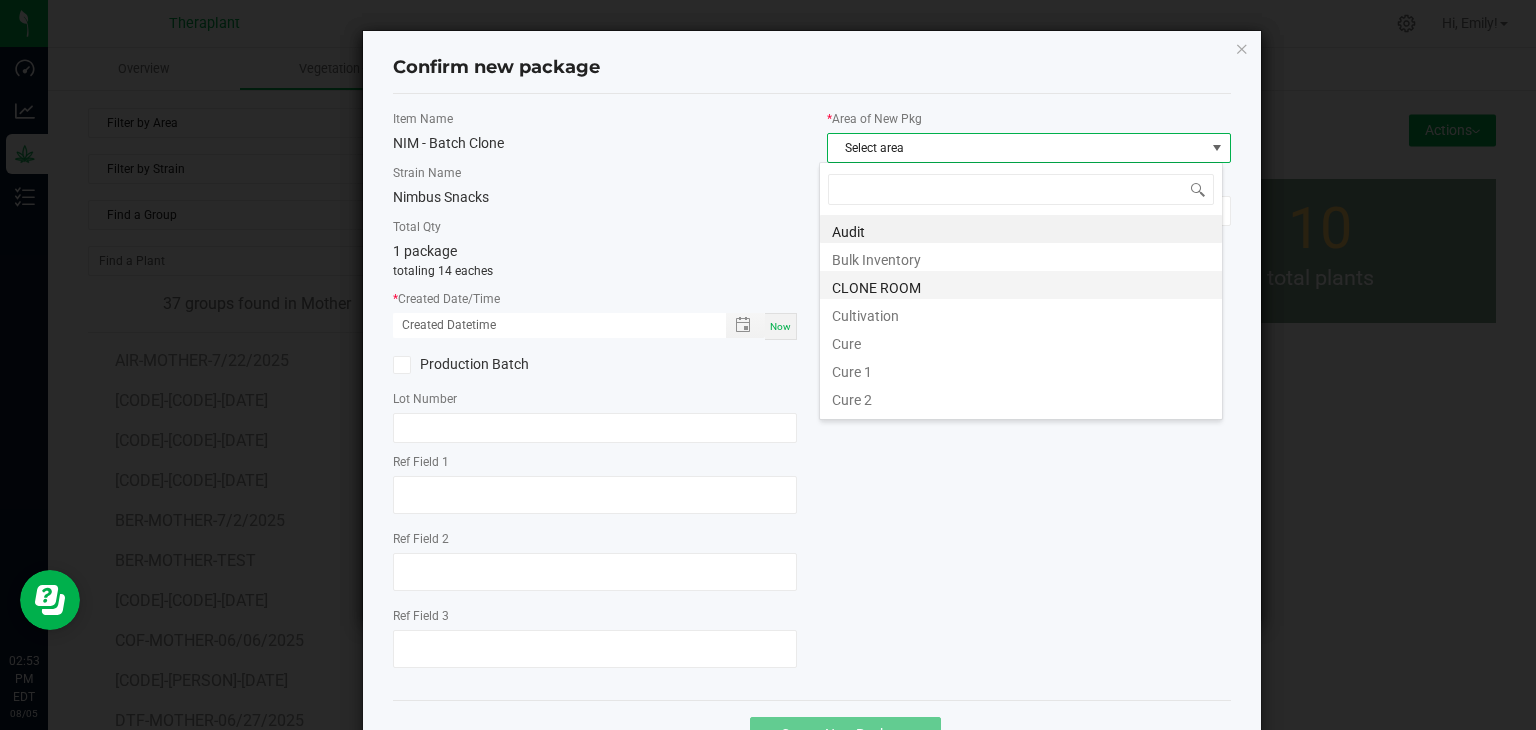 click on "CLONE ROOM" at bounding box center [1021, 285] 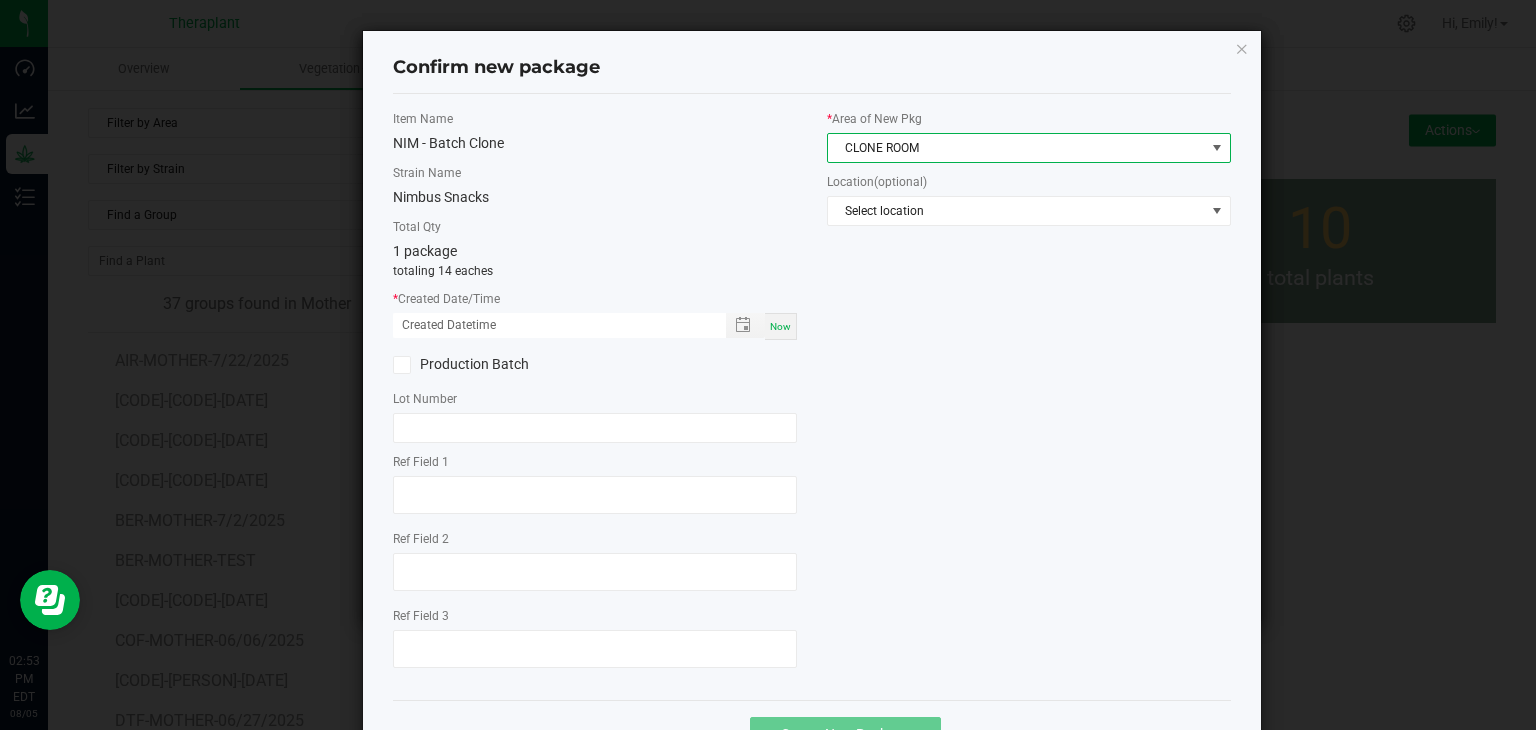 click on "Now" at bounding box center (780, 326) 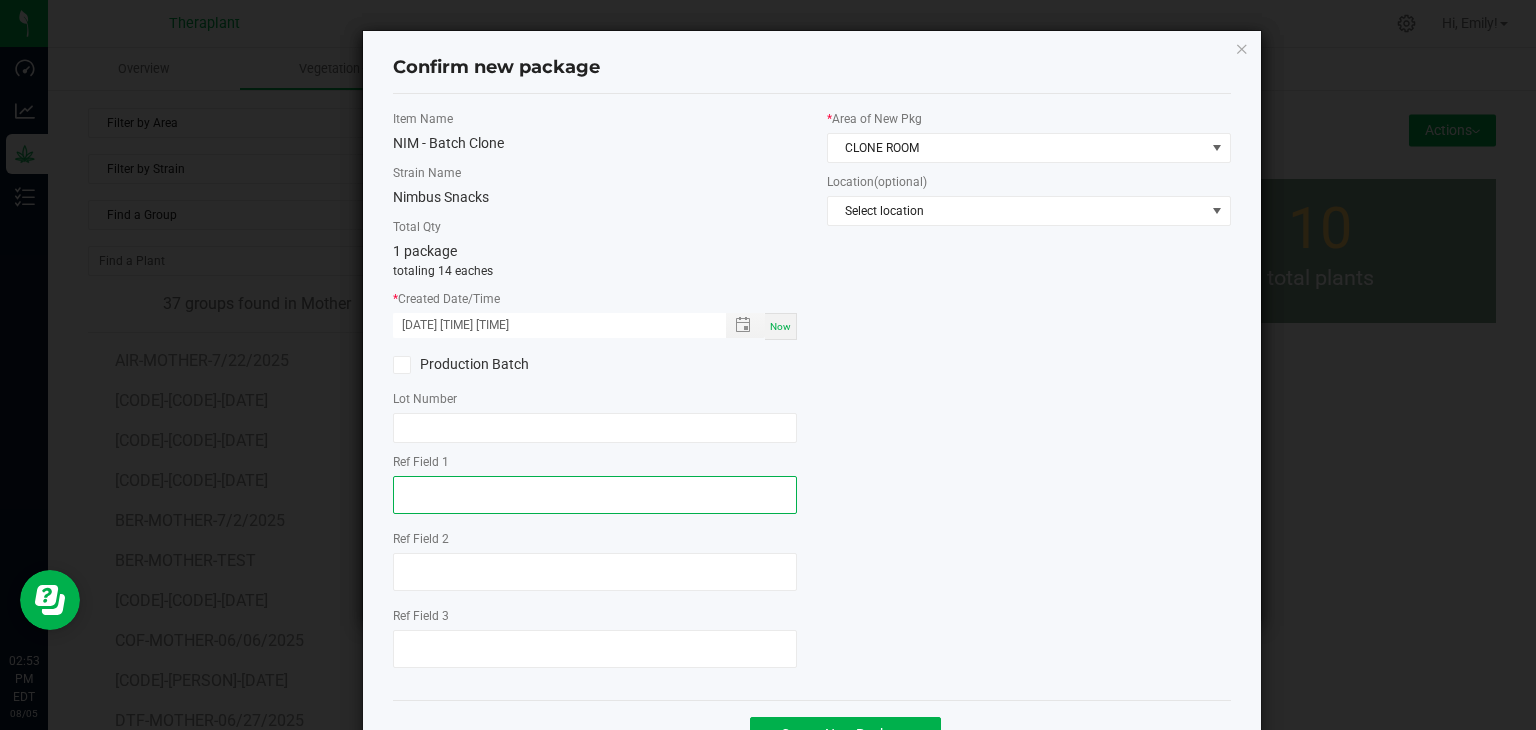 click 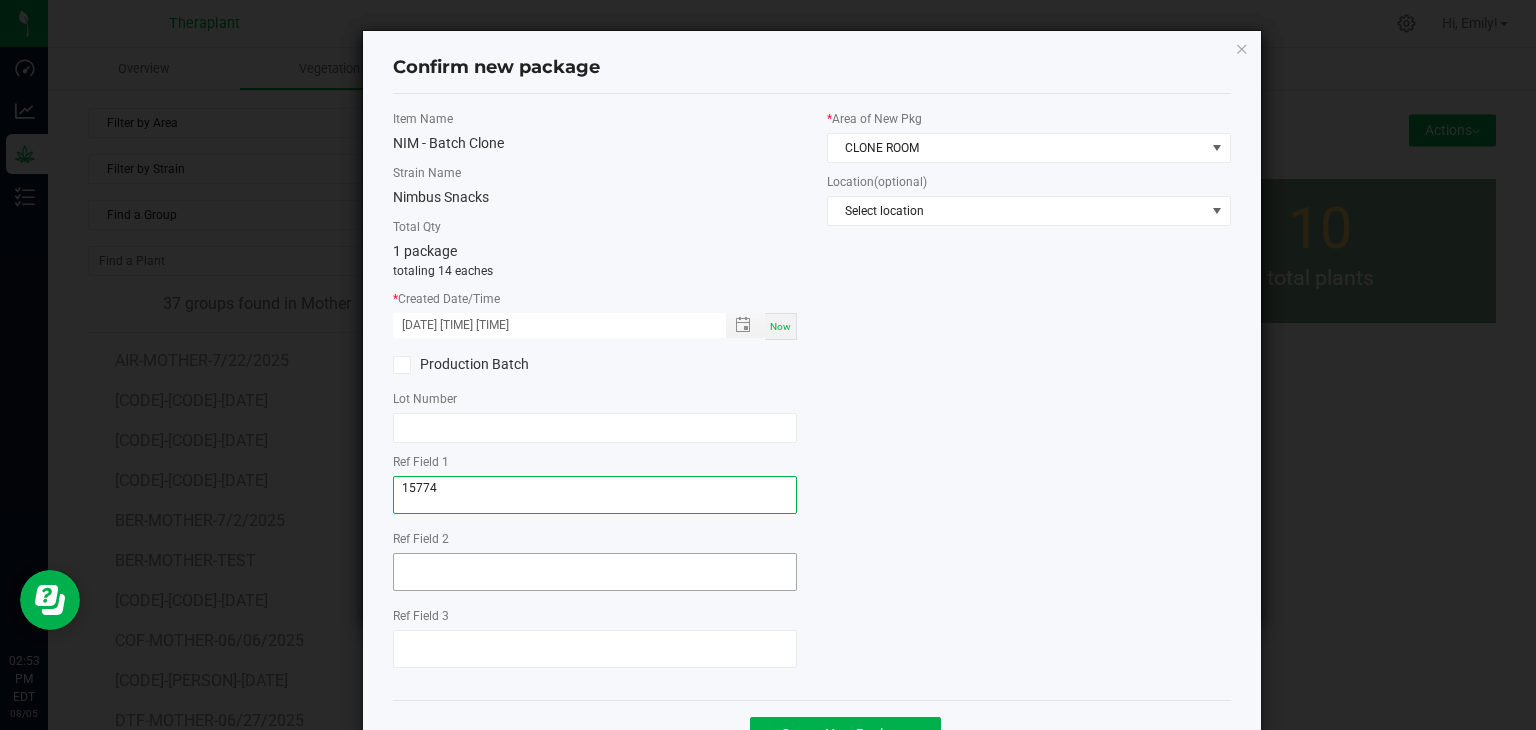 type on "15774" 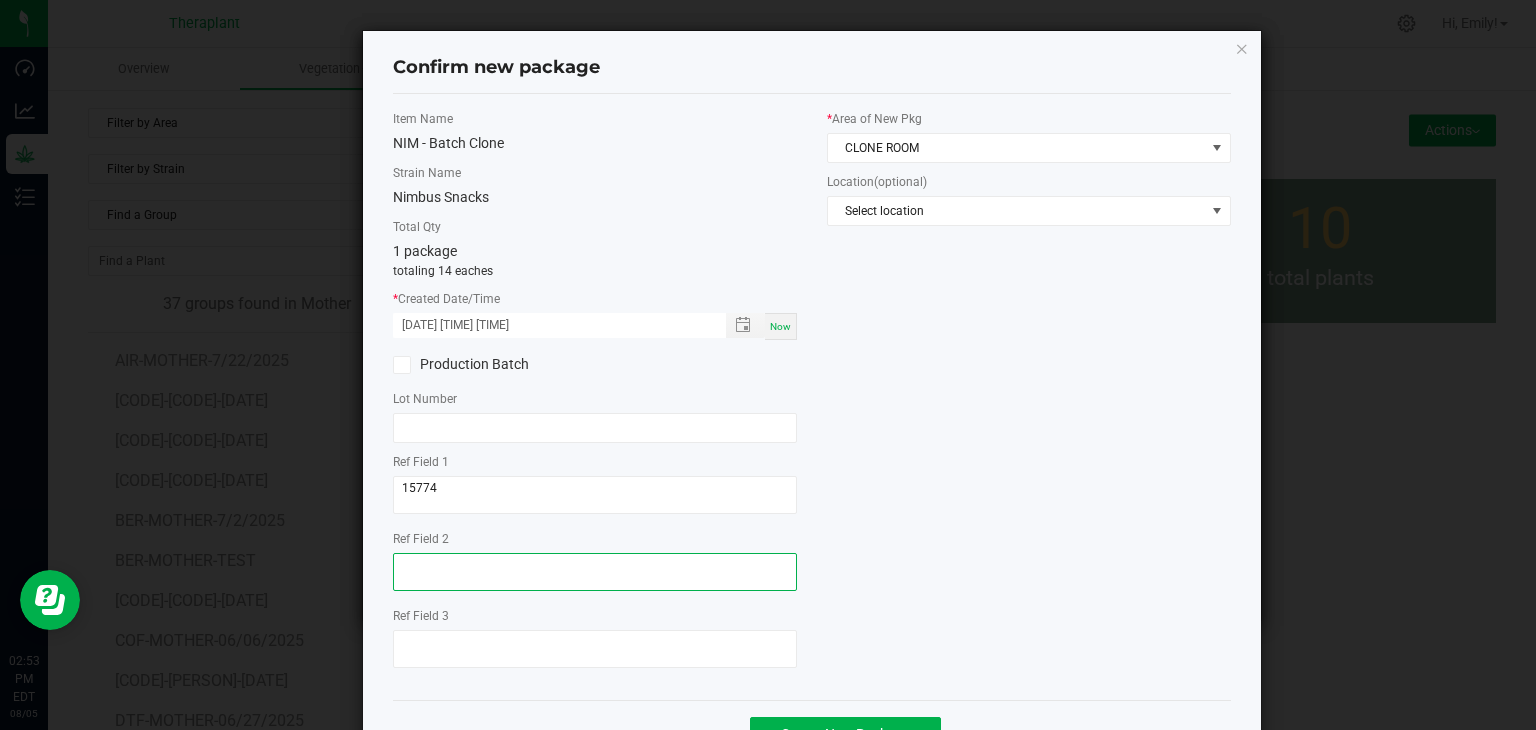 click at bounding box center [595, 572] 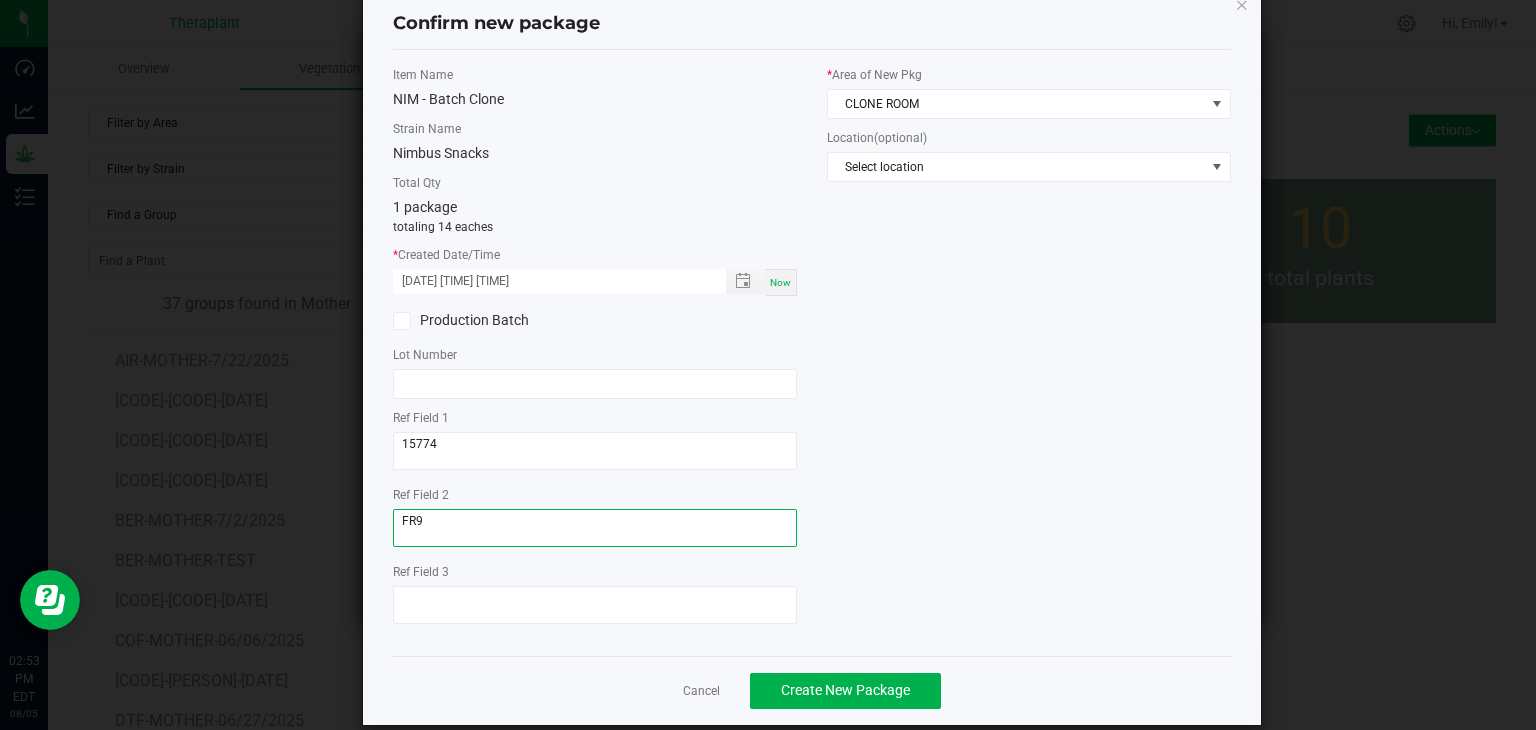 scroll, scrollTop: 69, scrollLeft: 0, axis: vertical 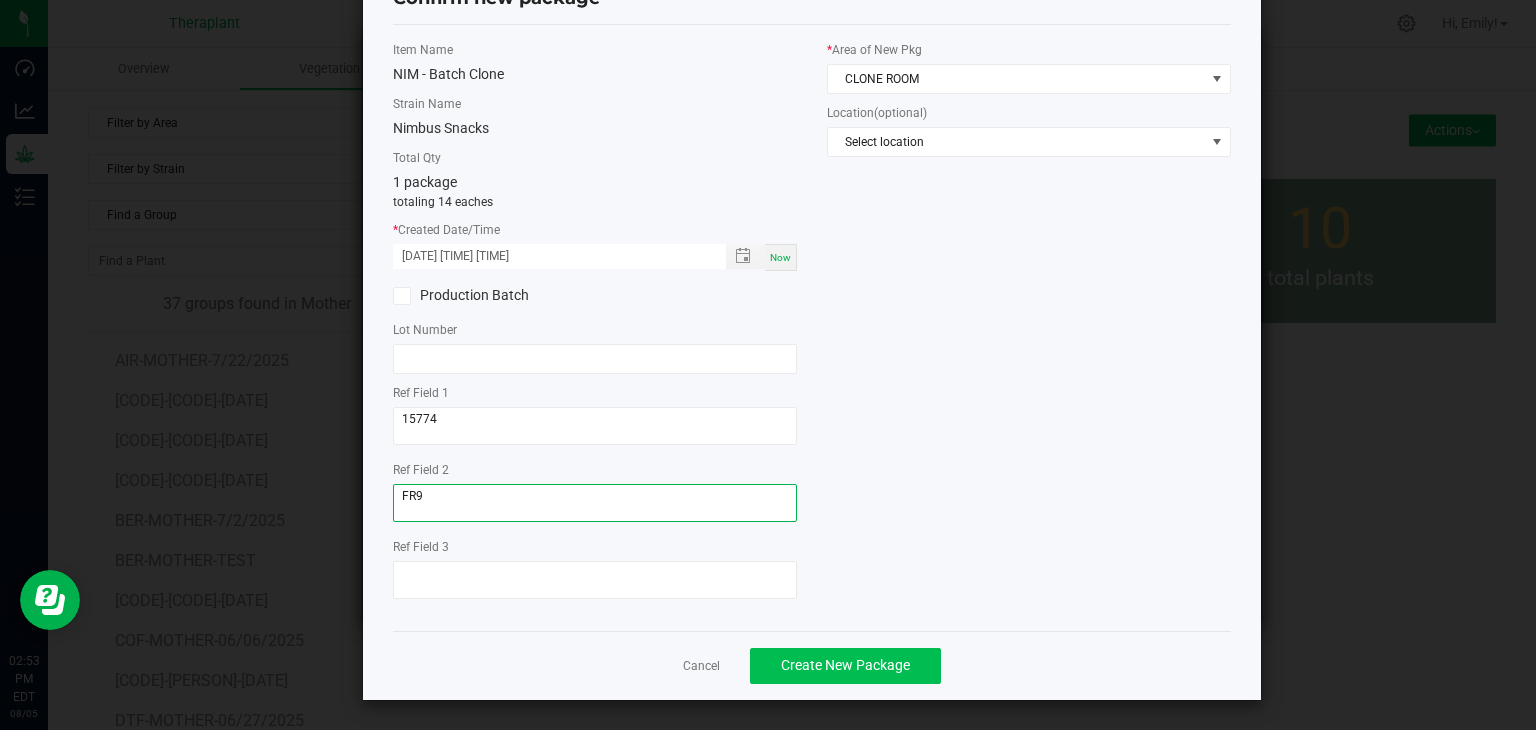 type on "FR9" 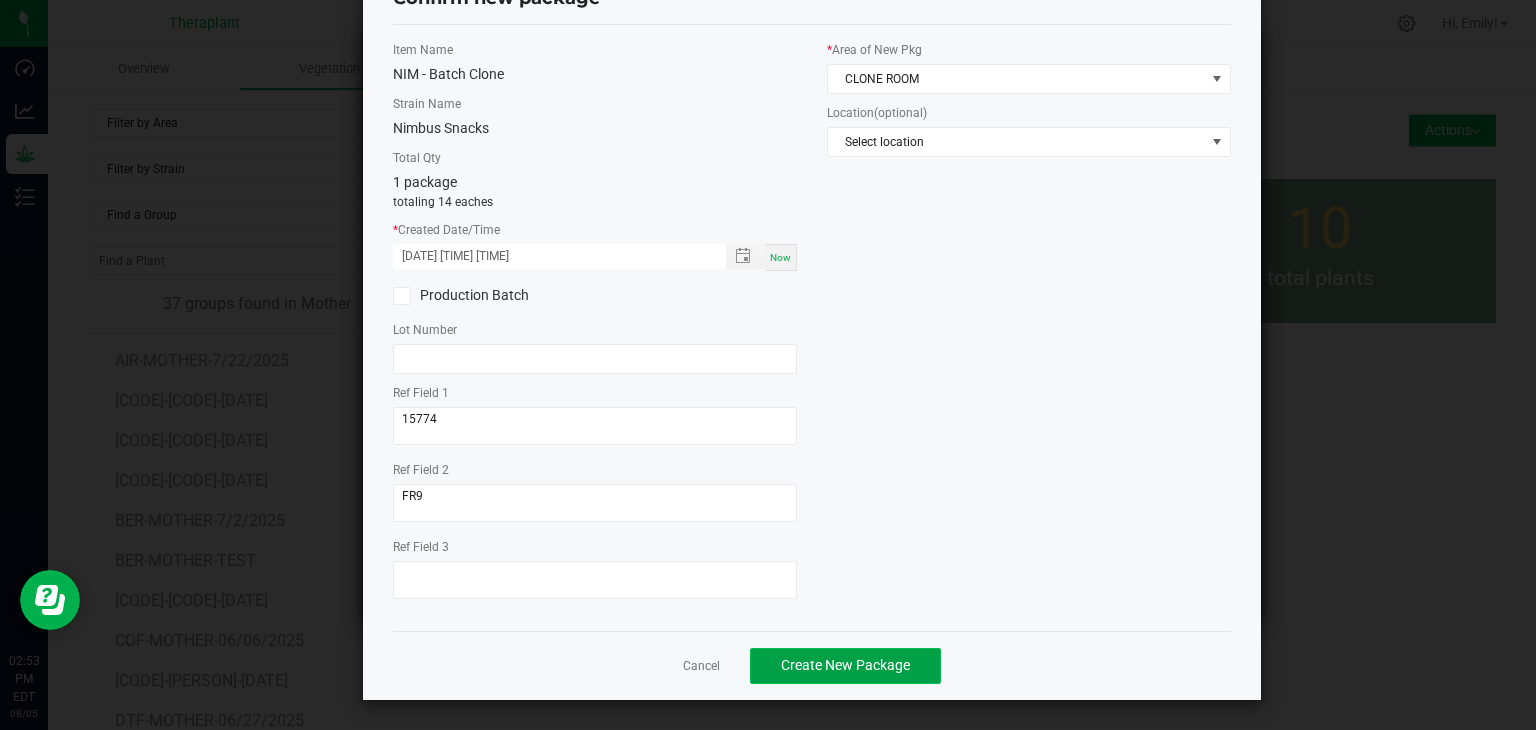 click on "Create New Package" 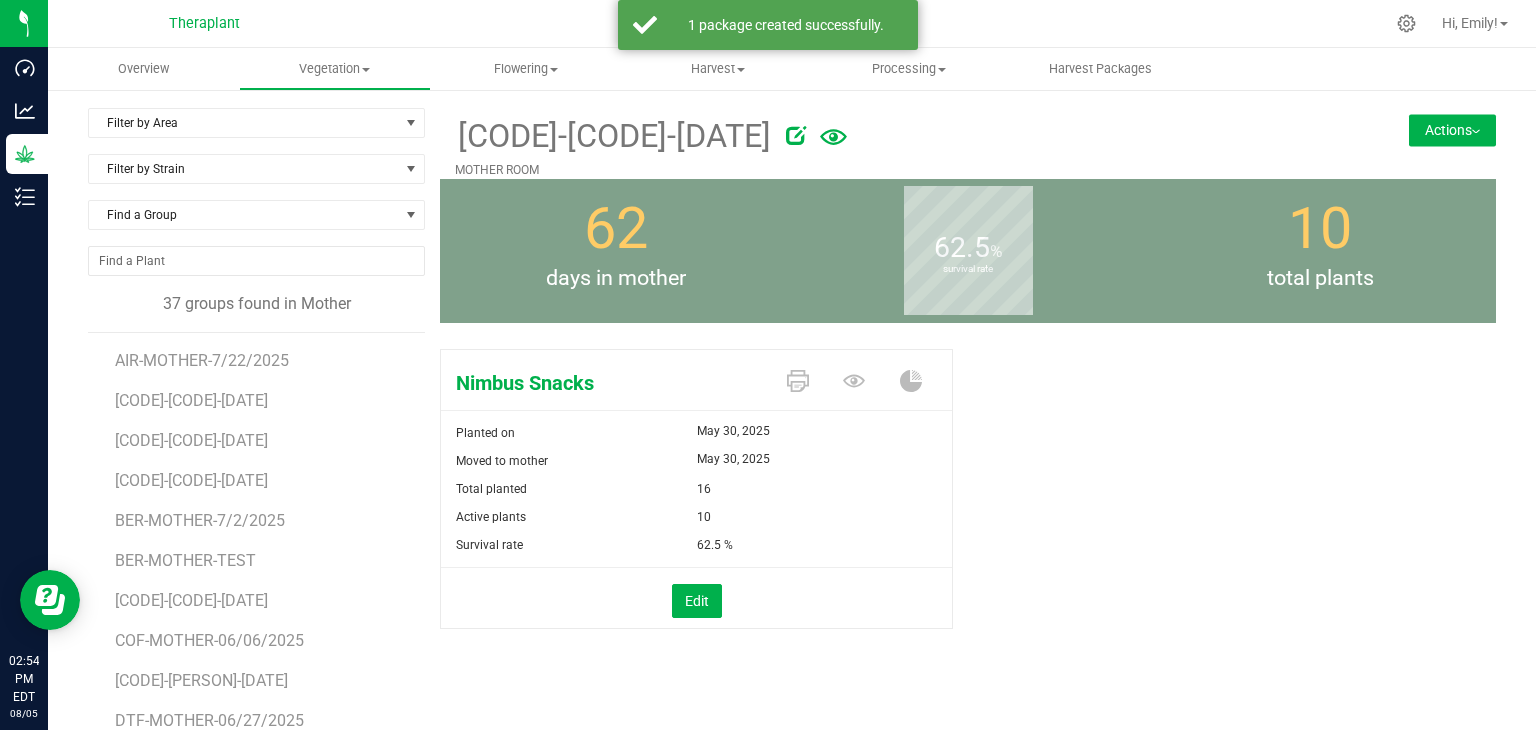click on "Actions" at bounding box center [1452, 130] 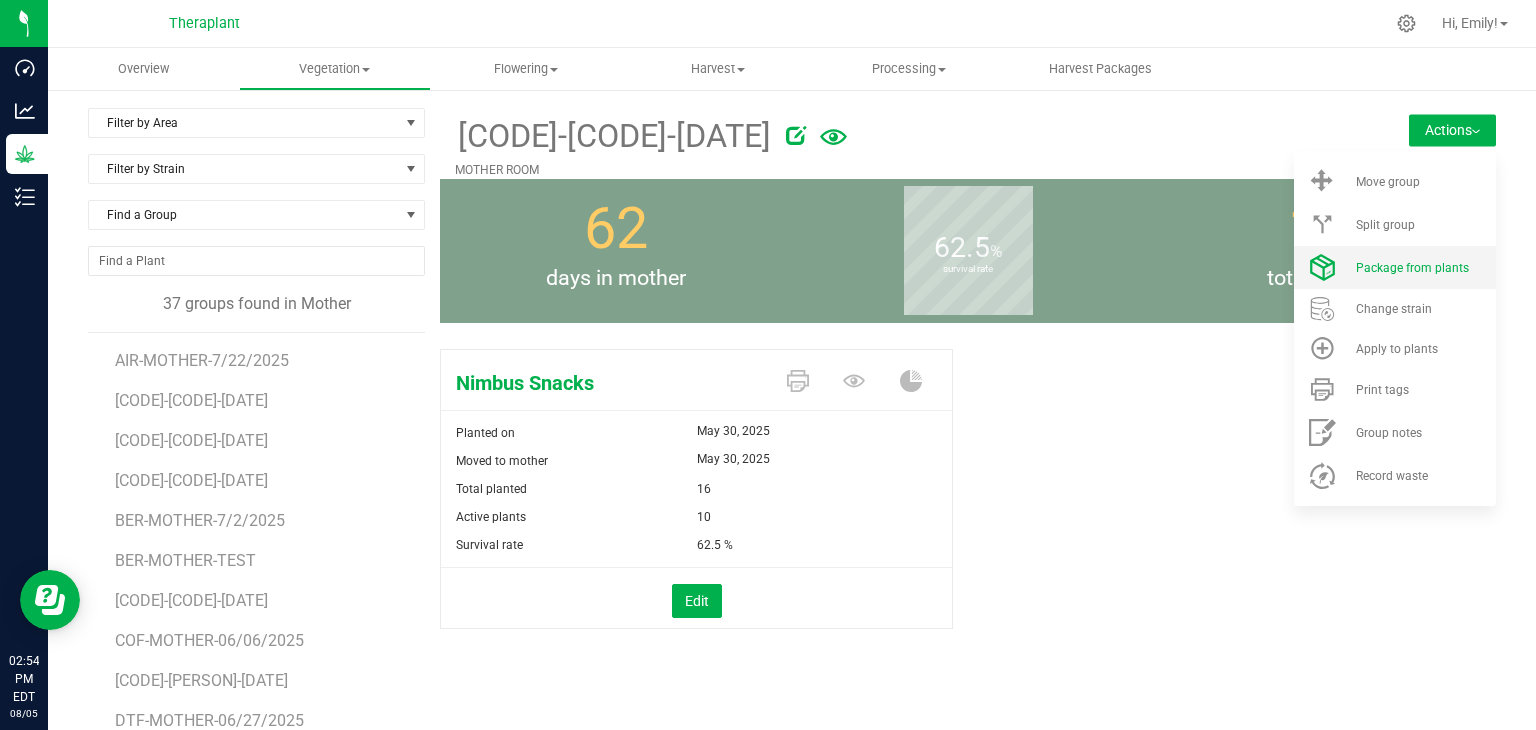 click on "Package from plants" at bounding box center [1412, 268] 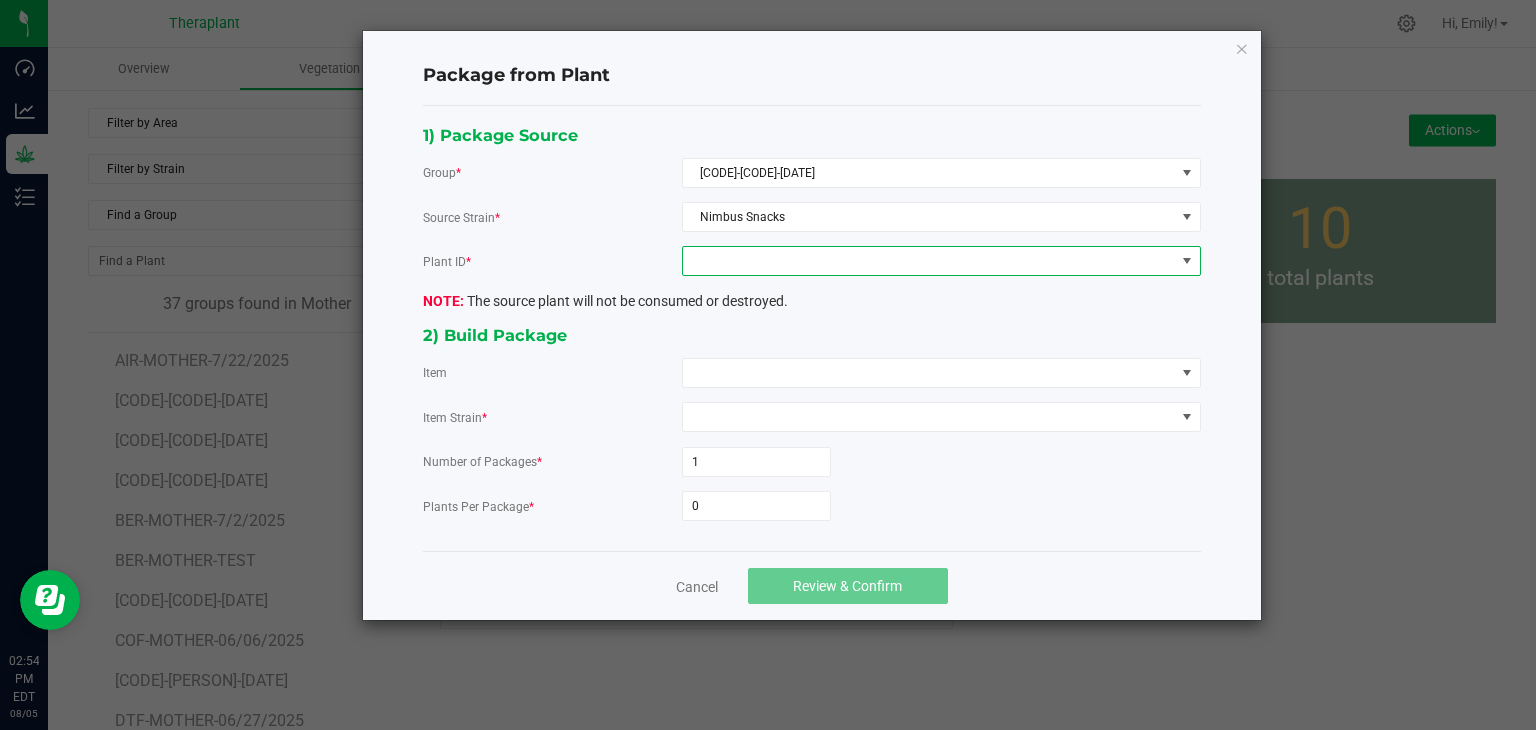 click at bounding box center (929, 261) 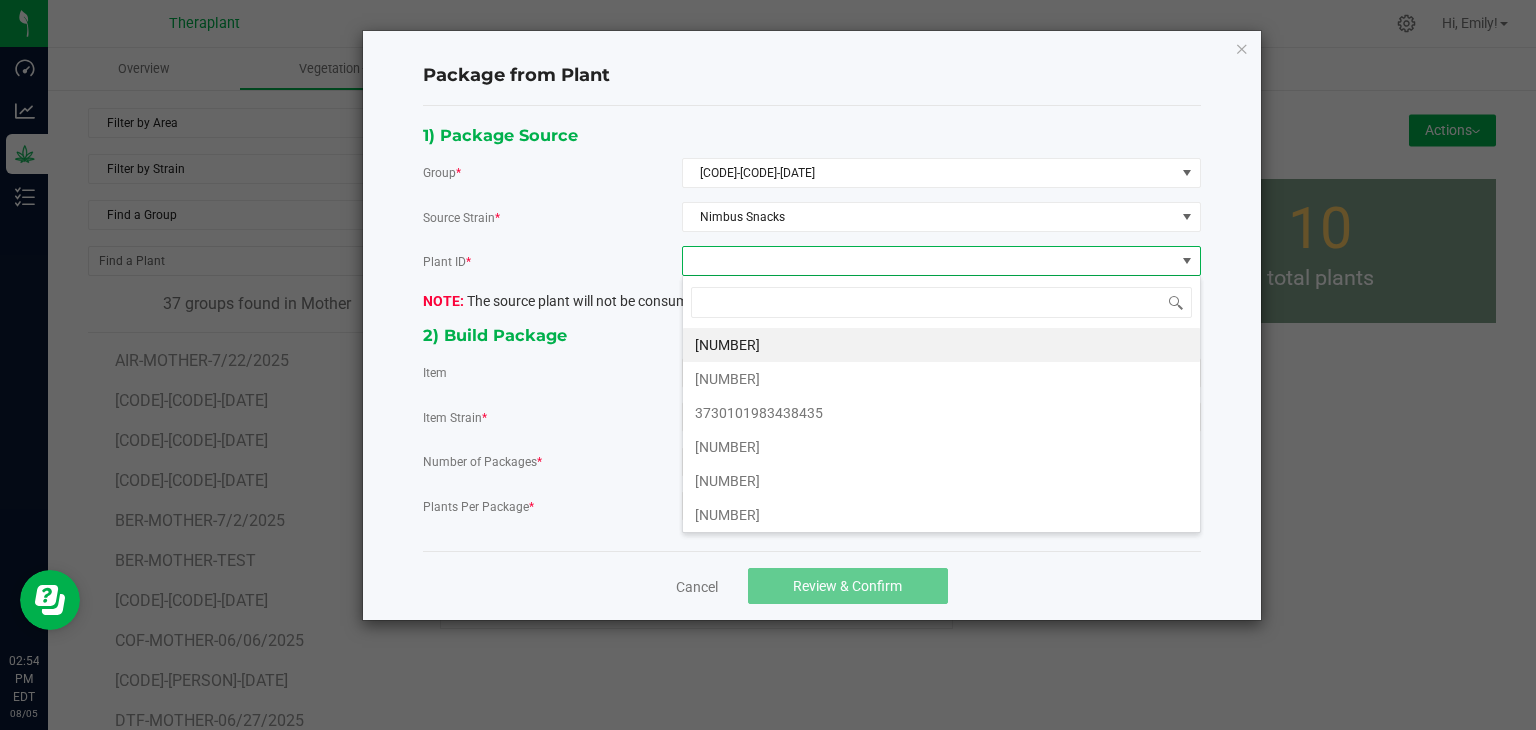 scroll, scrollTop: 99970, scrollLeft: 99480, axis: both 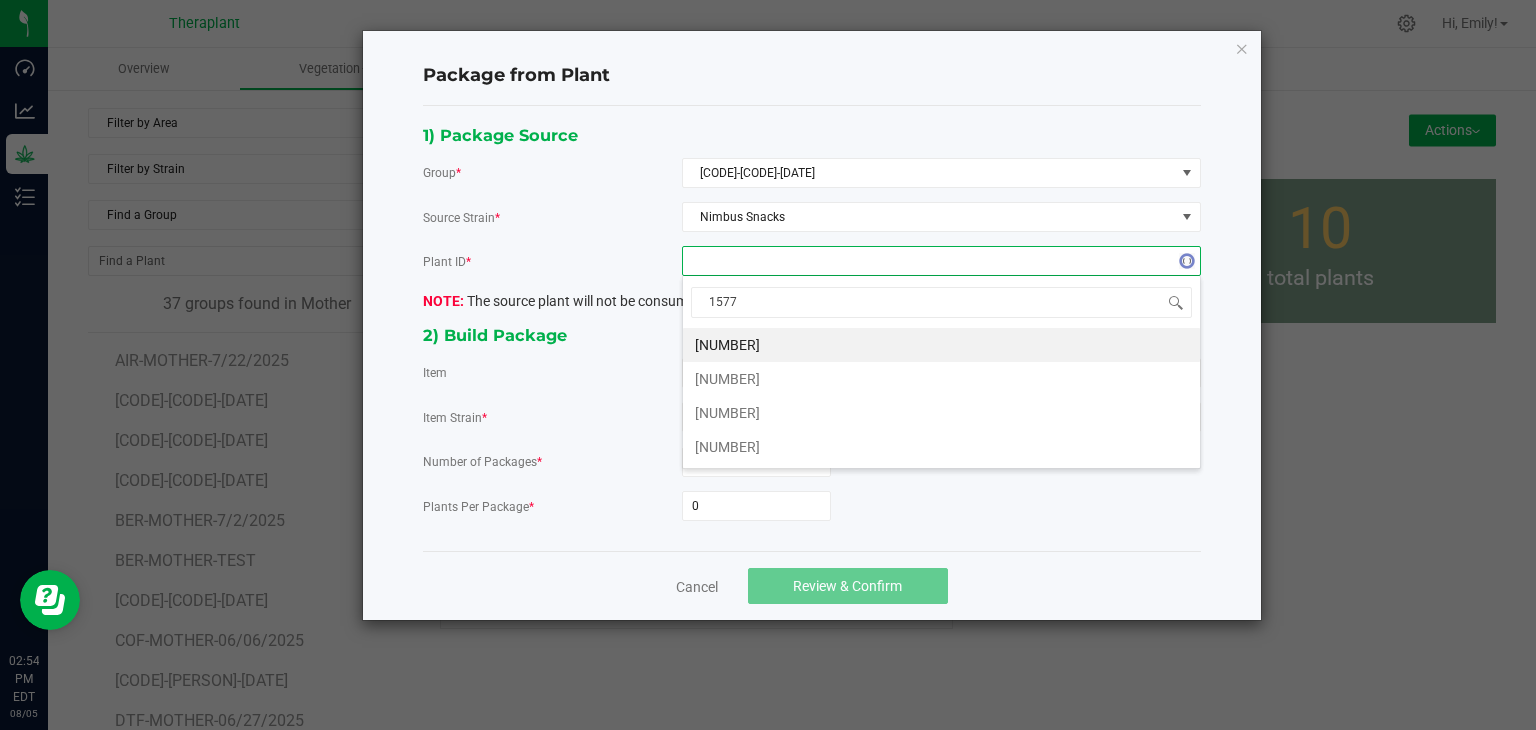 type on "15774" 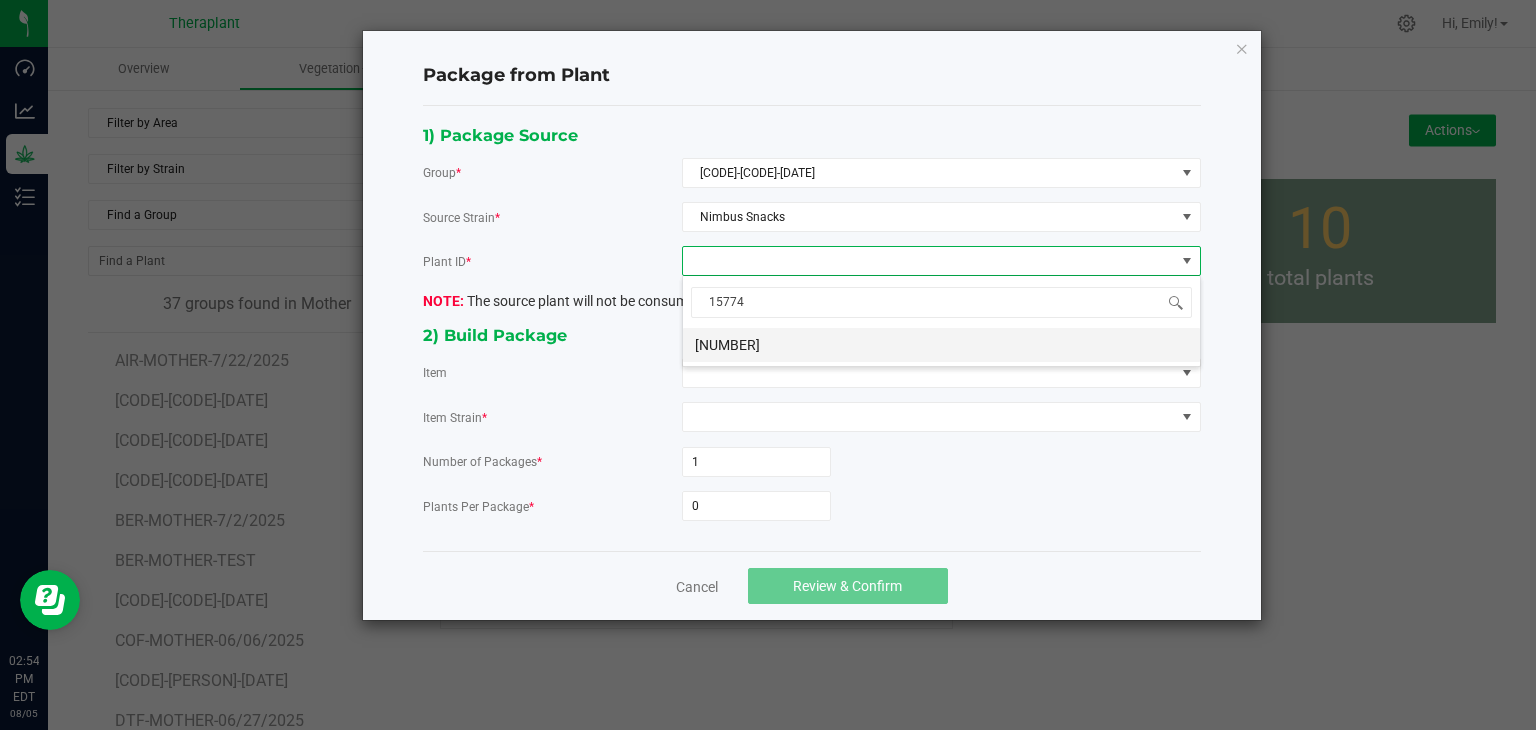 click on "[NUMBER]" at bounding box center (941, 345) 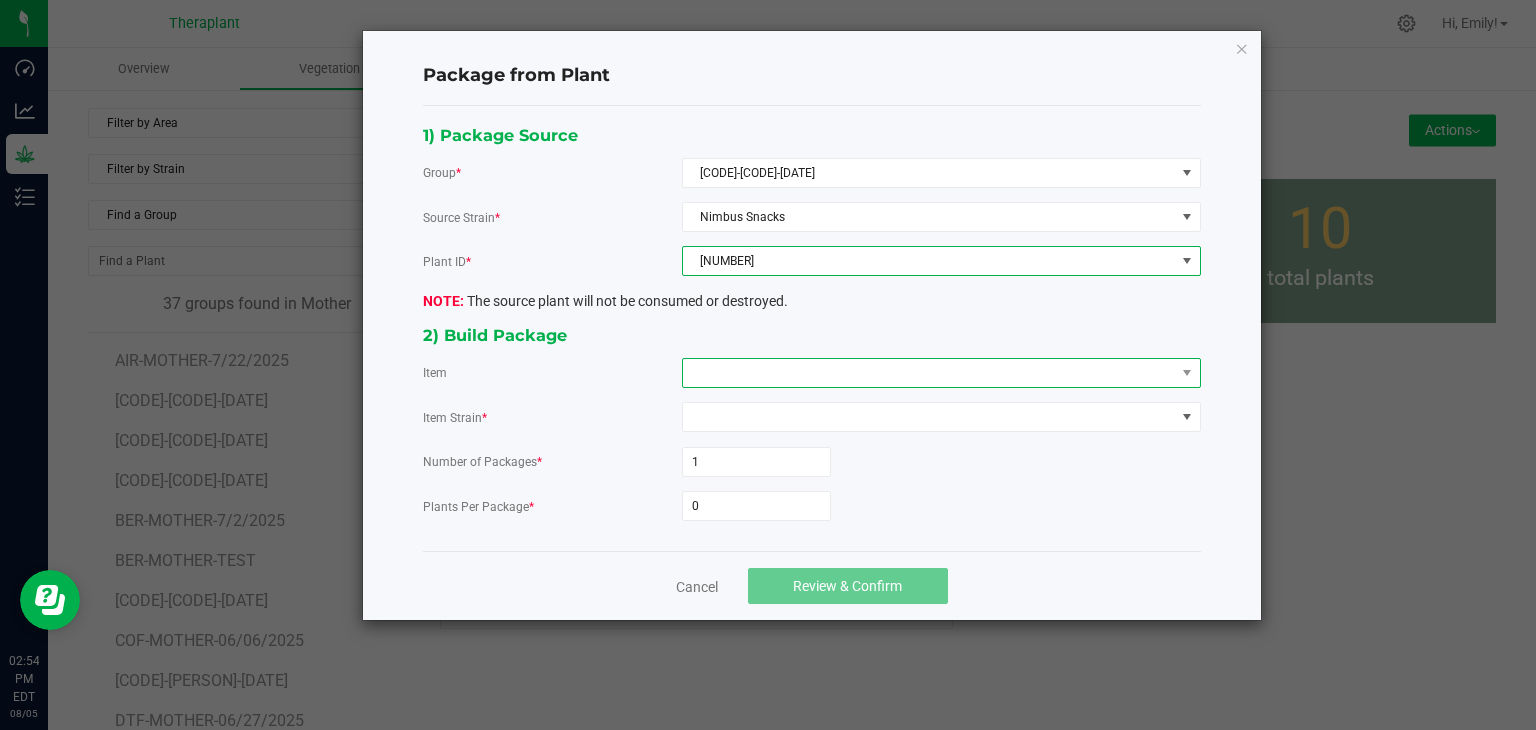 click at bounding box center [929, 373] 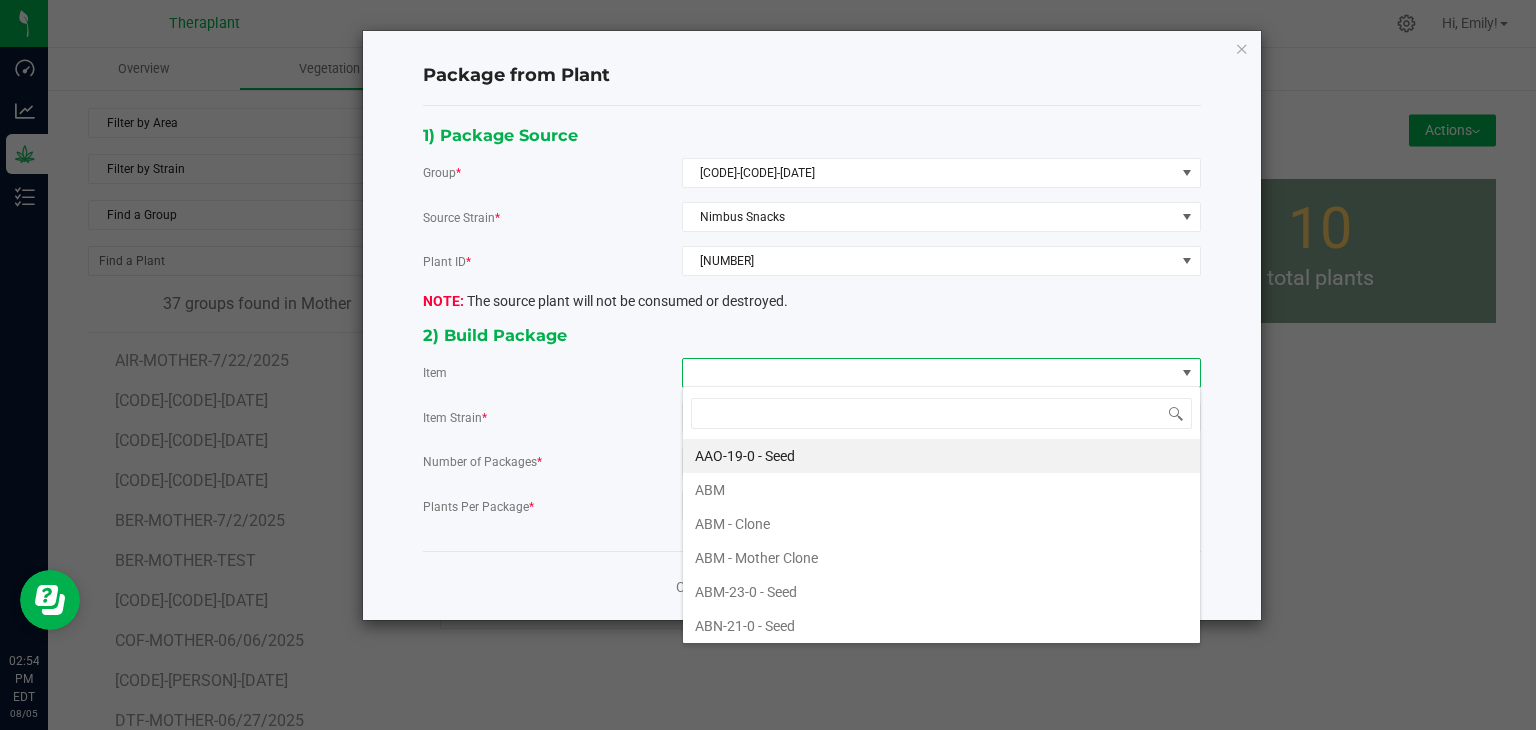 scroll, scrollTop: 99970, scrollLeft: 99480, axis: both 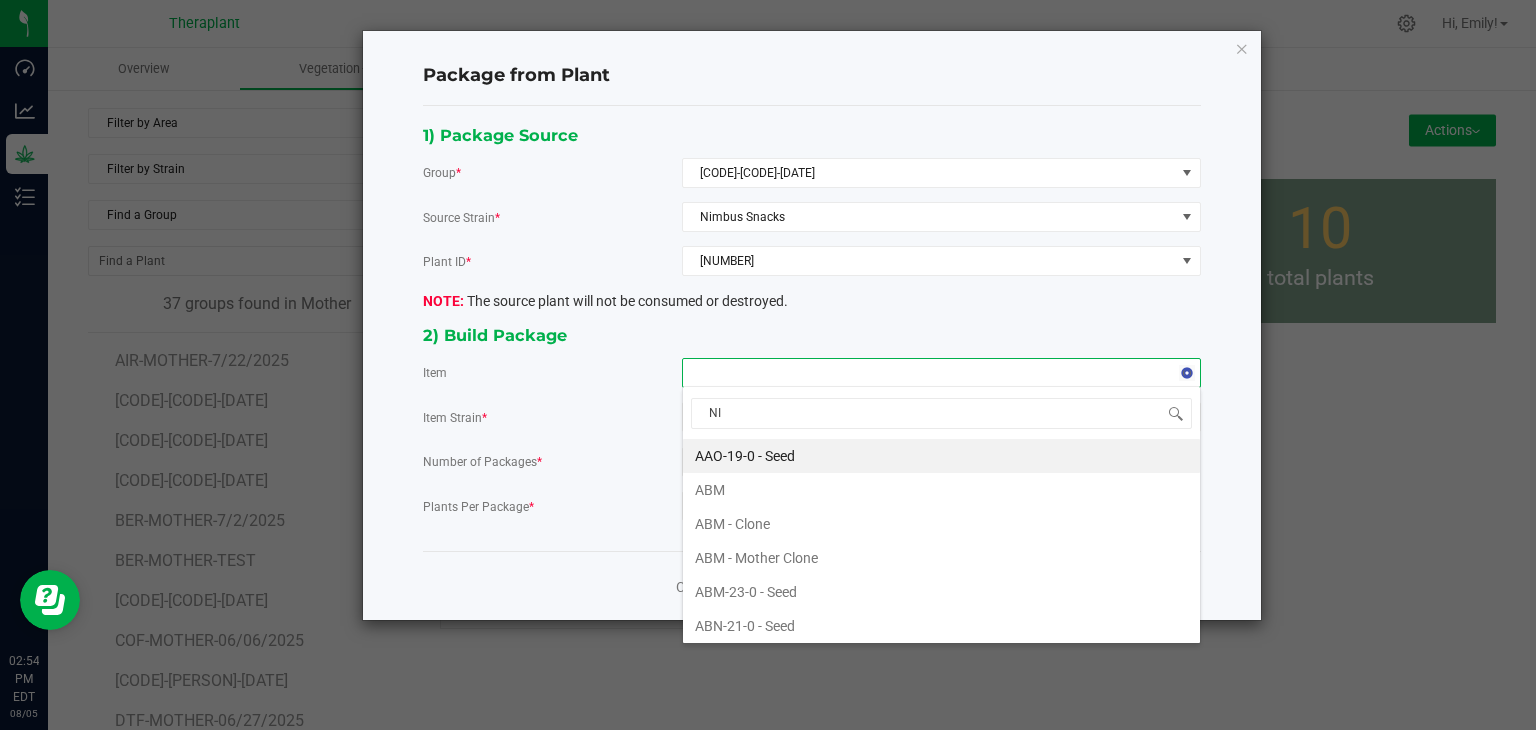 type on "NIM" 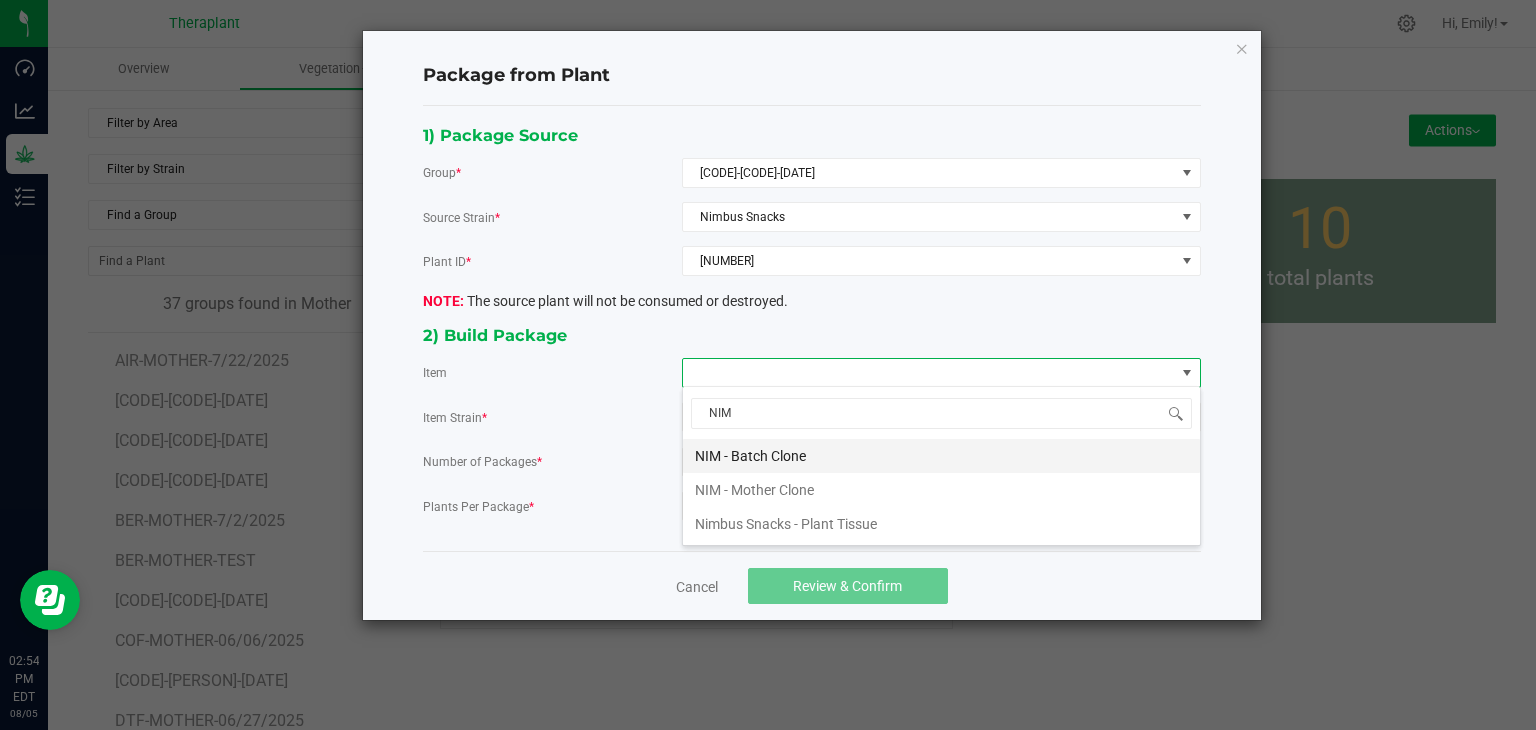 click on "NIM - Batch Clone" at bounding box center [941, 456] 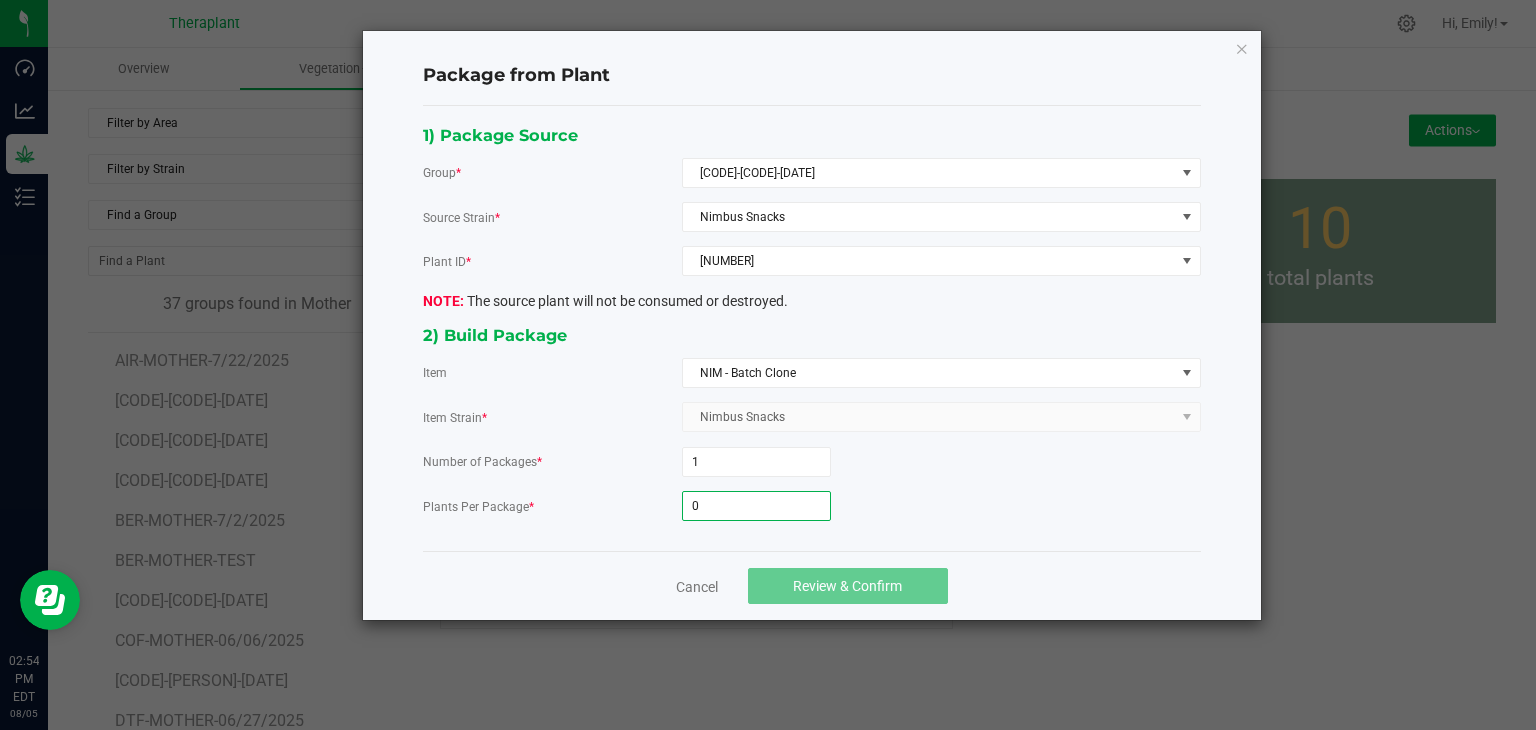 click on "0" at bounding box center (756, 506) 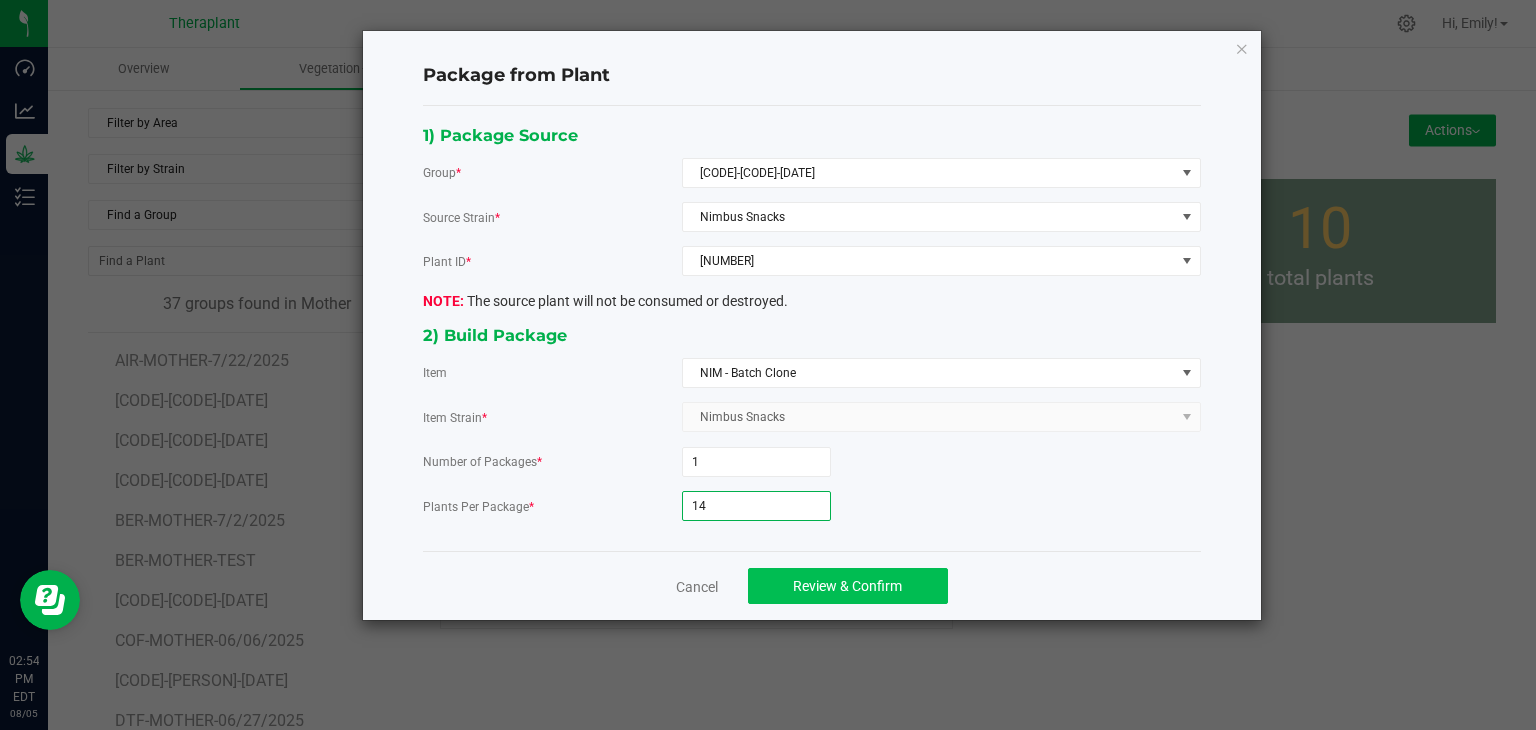 type on "14" 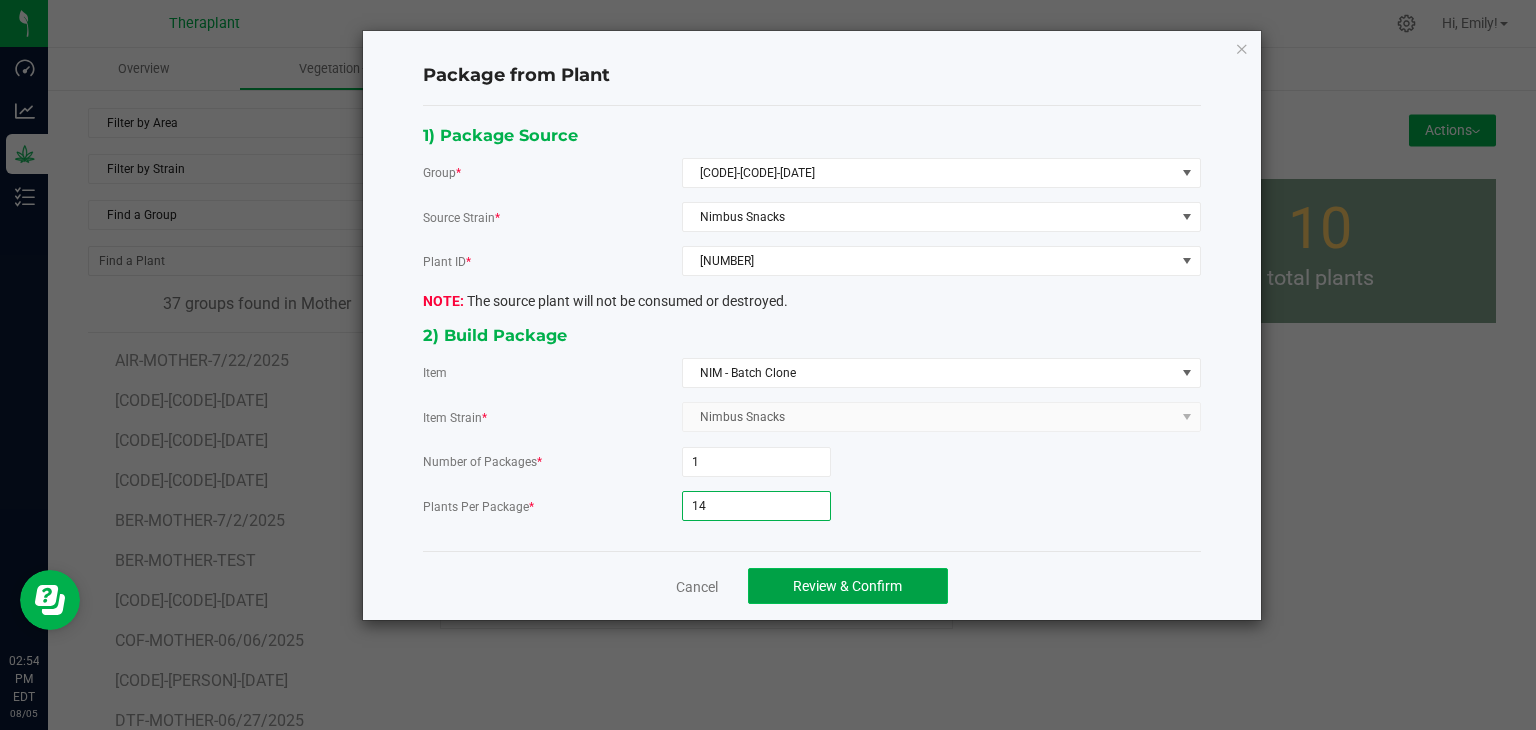 click on "Review & Confirm" 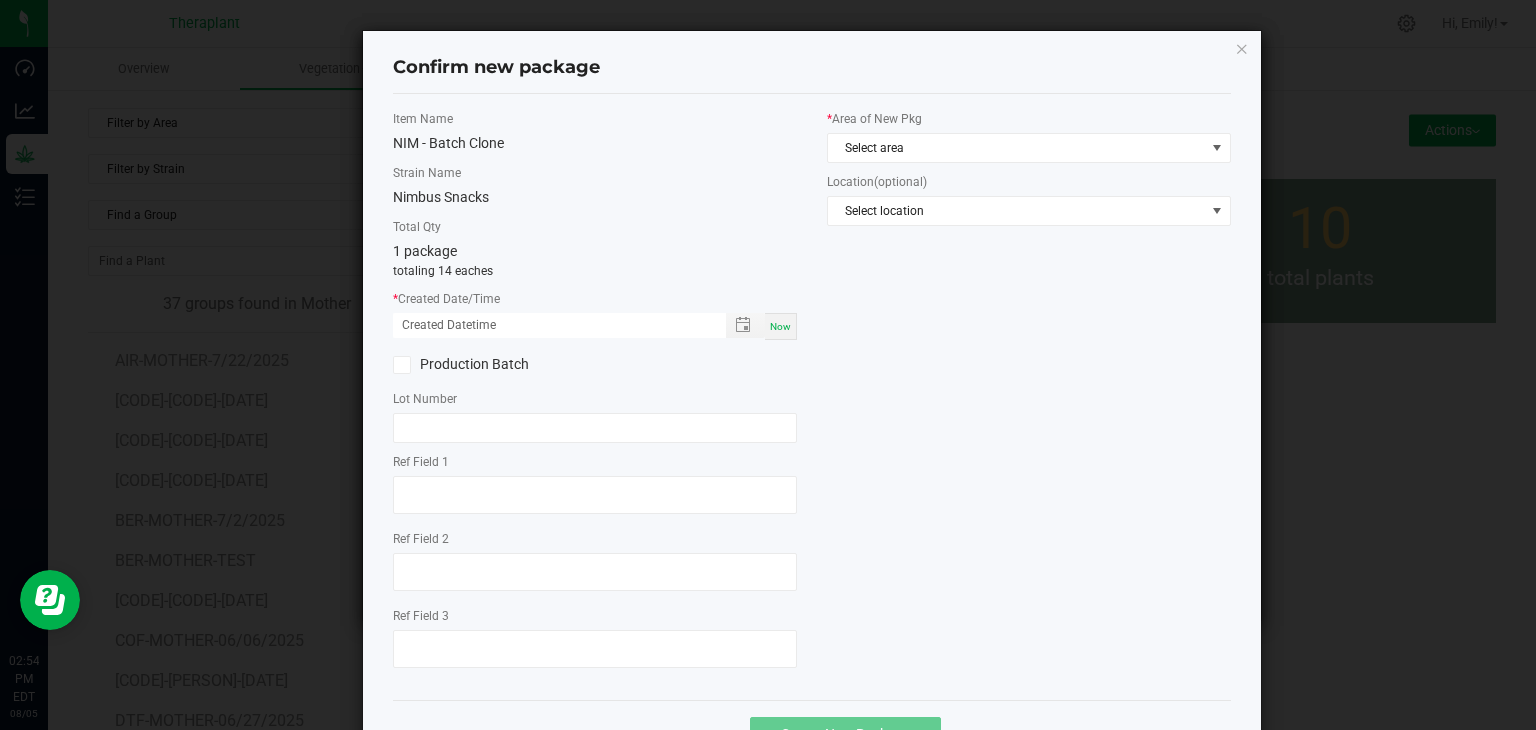 click on "*   Area of New Pkg  Select area" 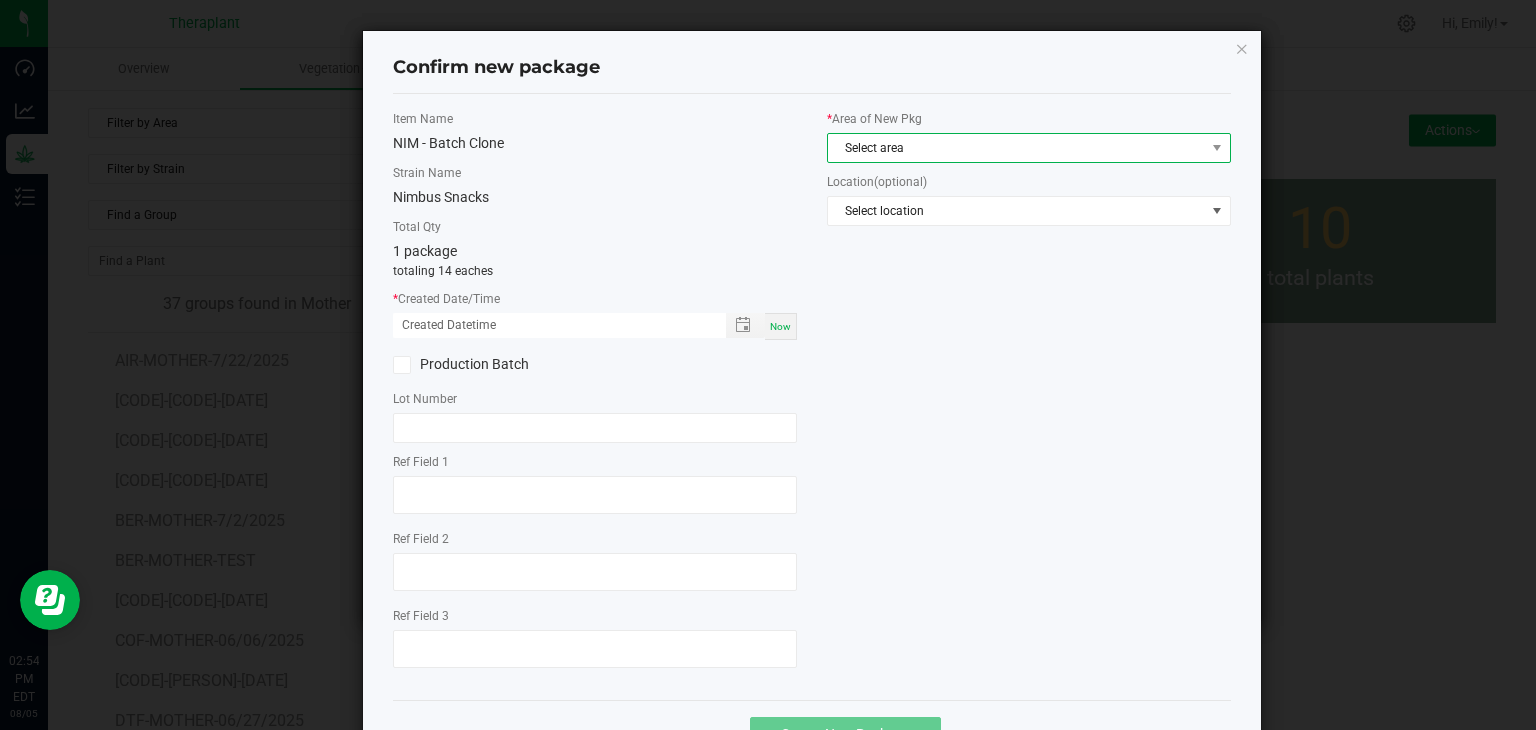 click on "Select area" at bounding box center [1016, 148] 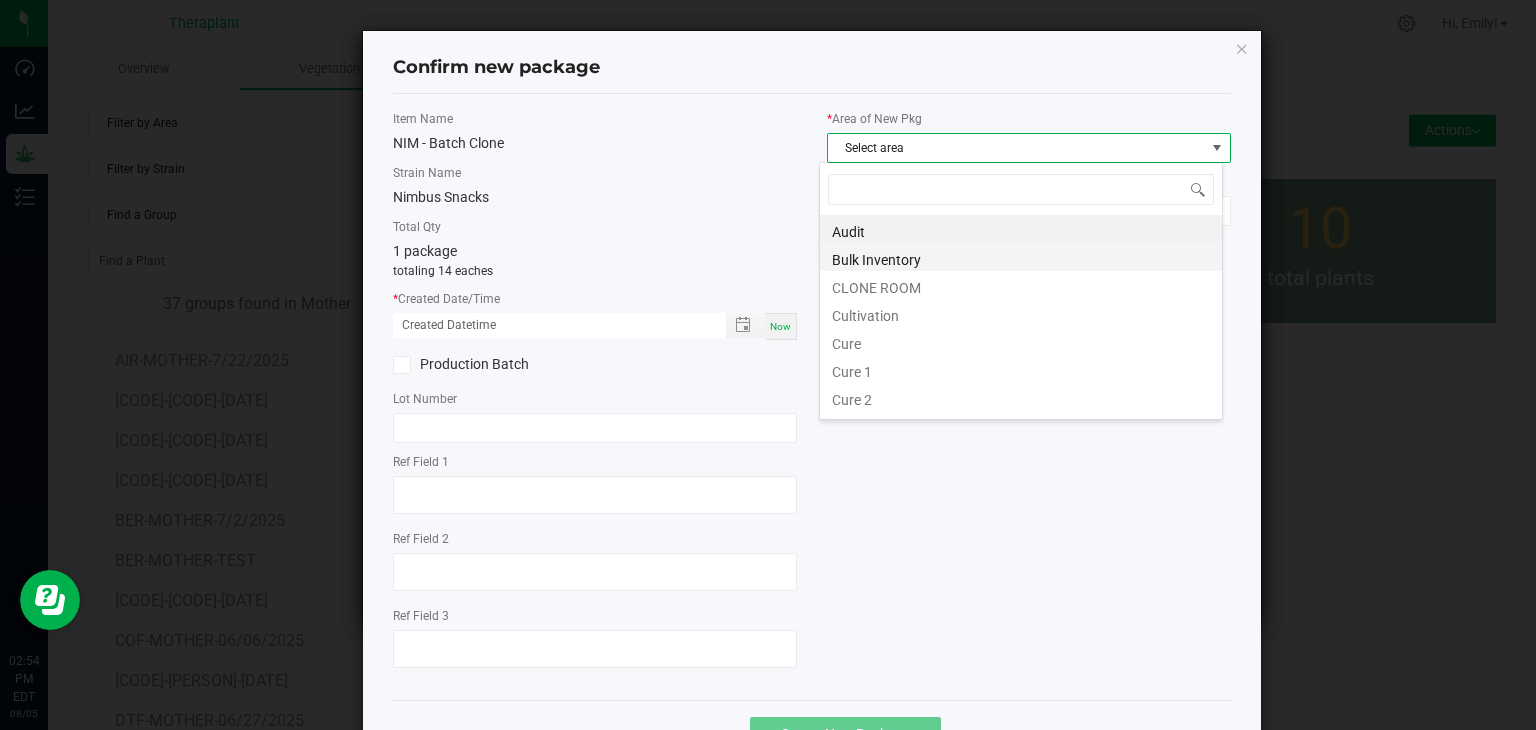 scroll, scrollTop: 99970, scrollLeft: 99596, axis: both 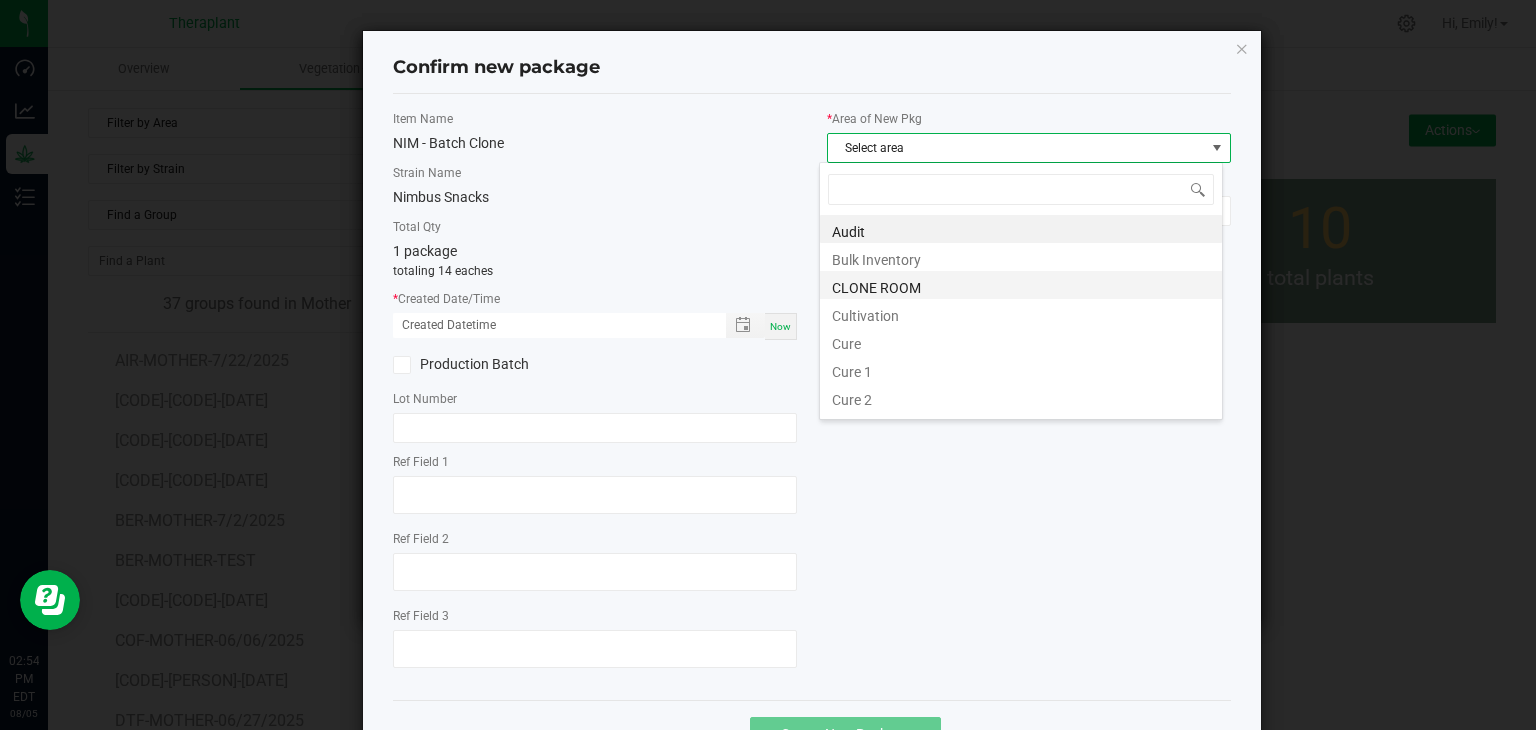 click on "CLONE ROOM" at bounding box center (1021, 285) 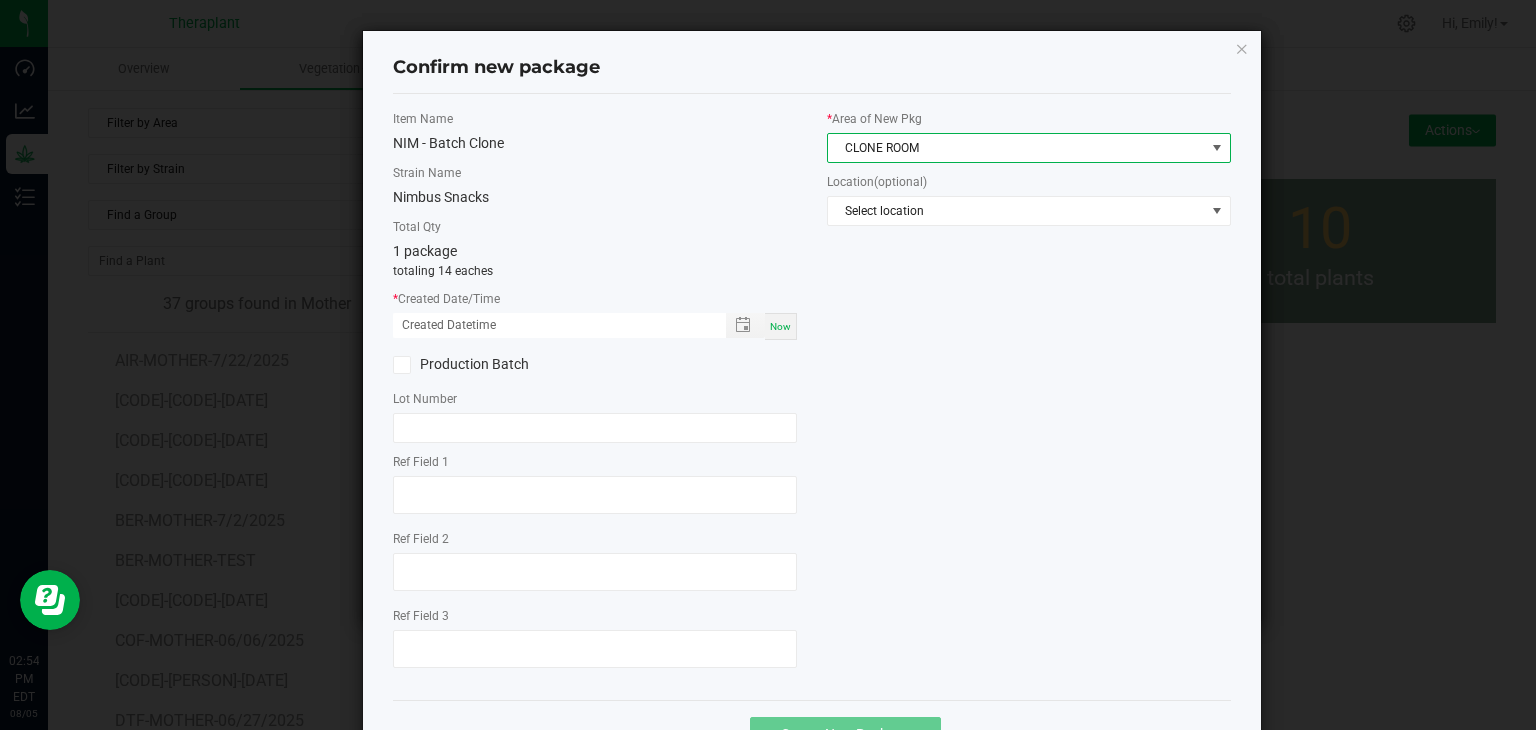 click on "Now" at bounding box center (780, 326) 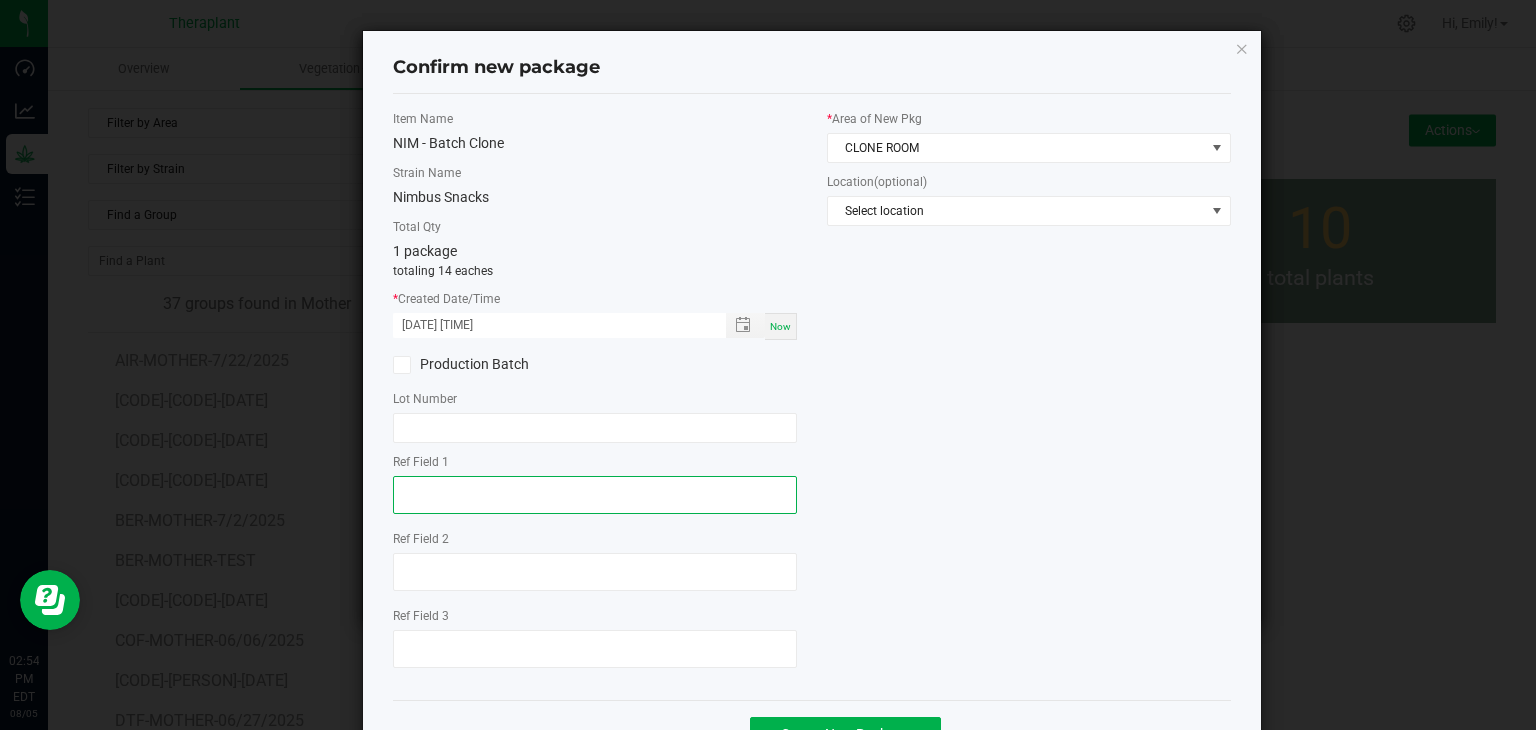 click 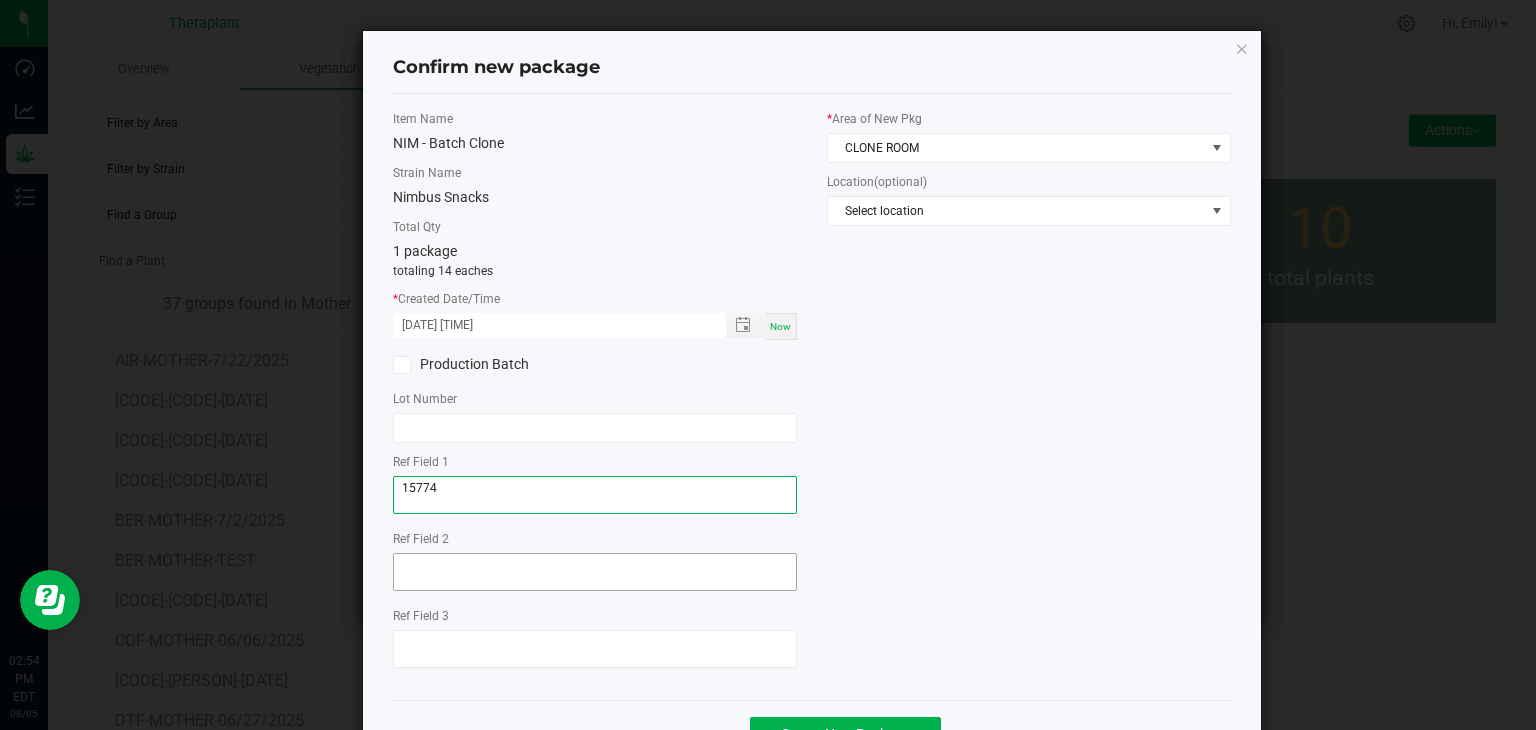 type on "15774" 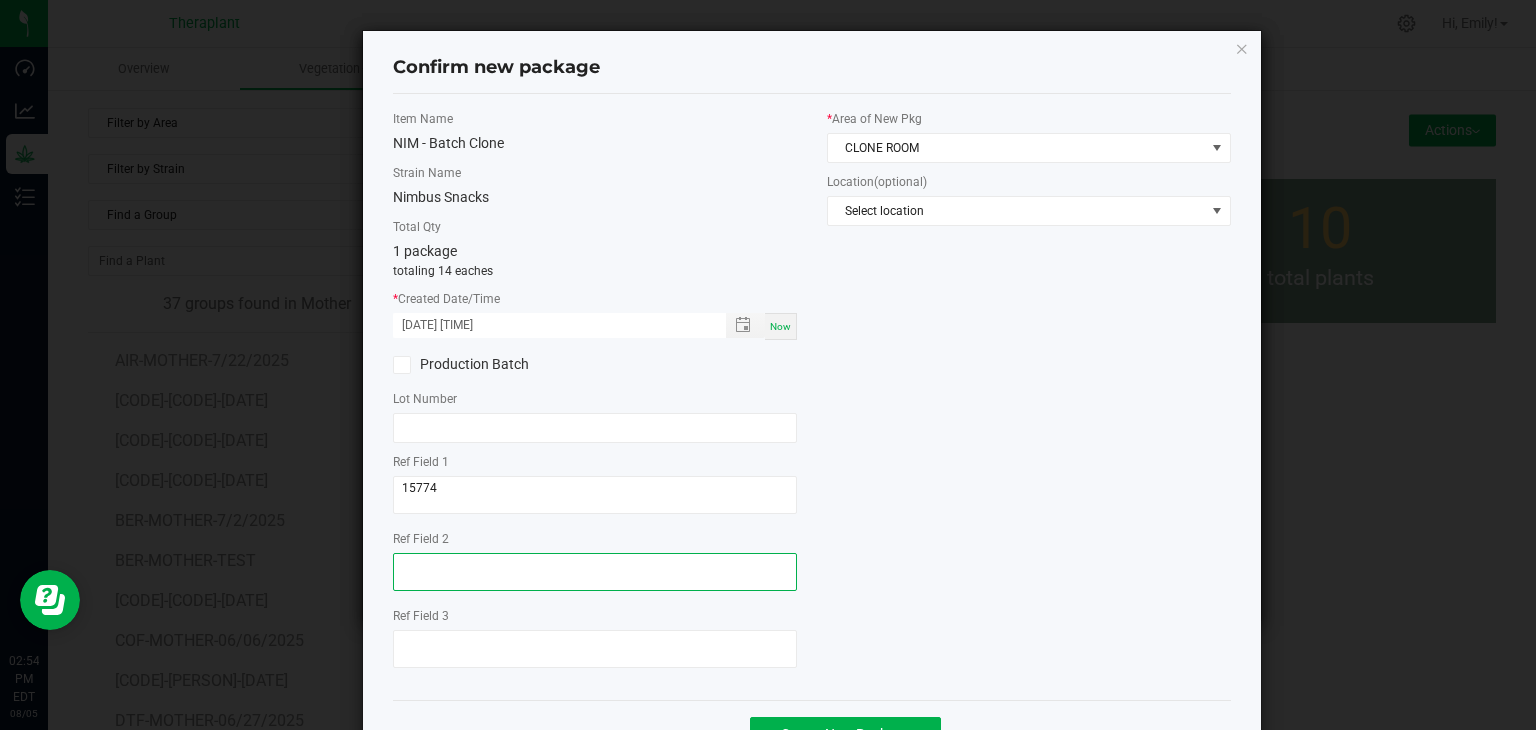 click at bounding box center (595, 572) 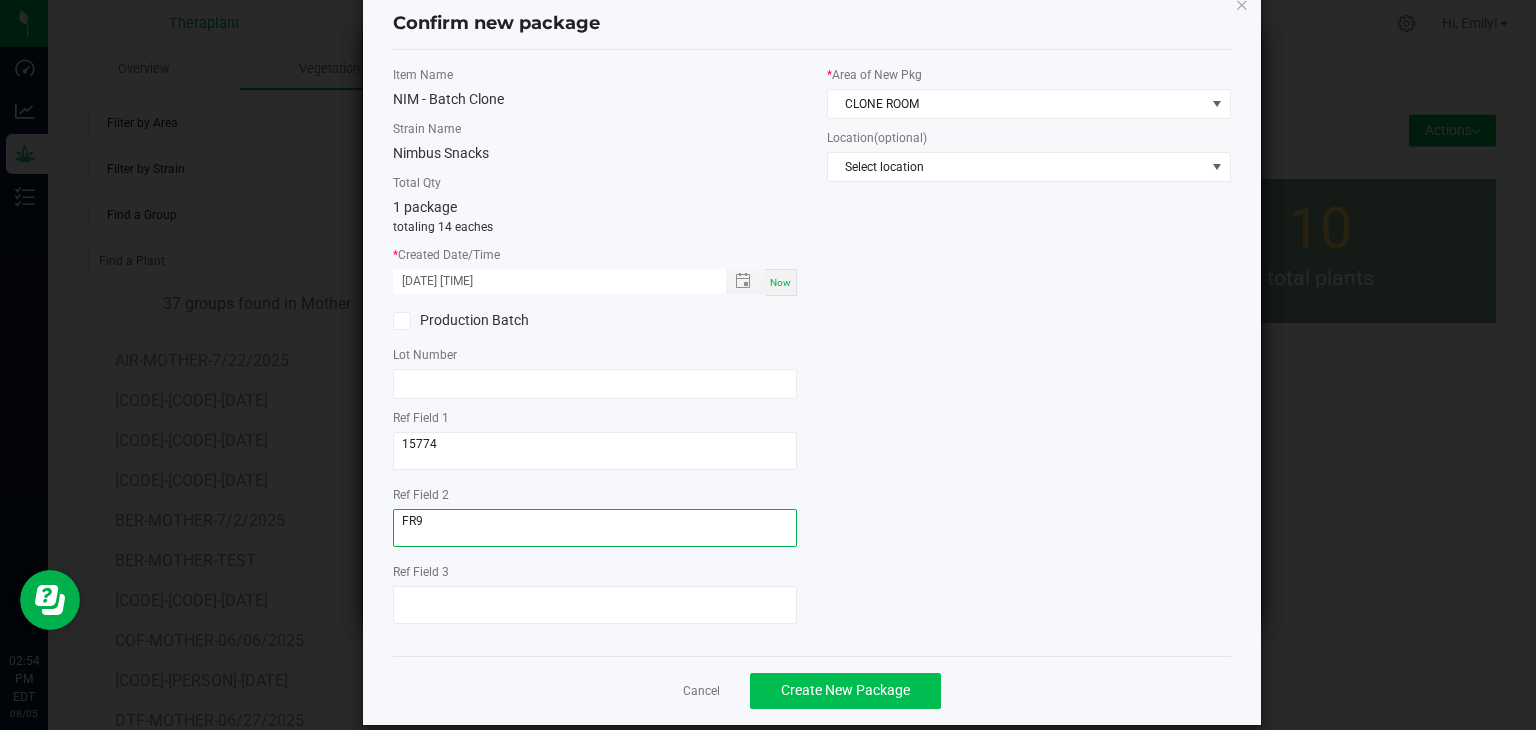 scroll, scrollTop: 69, scrollLeft: 0, axis: vertical 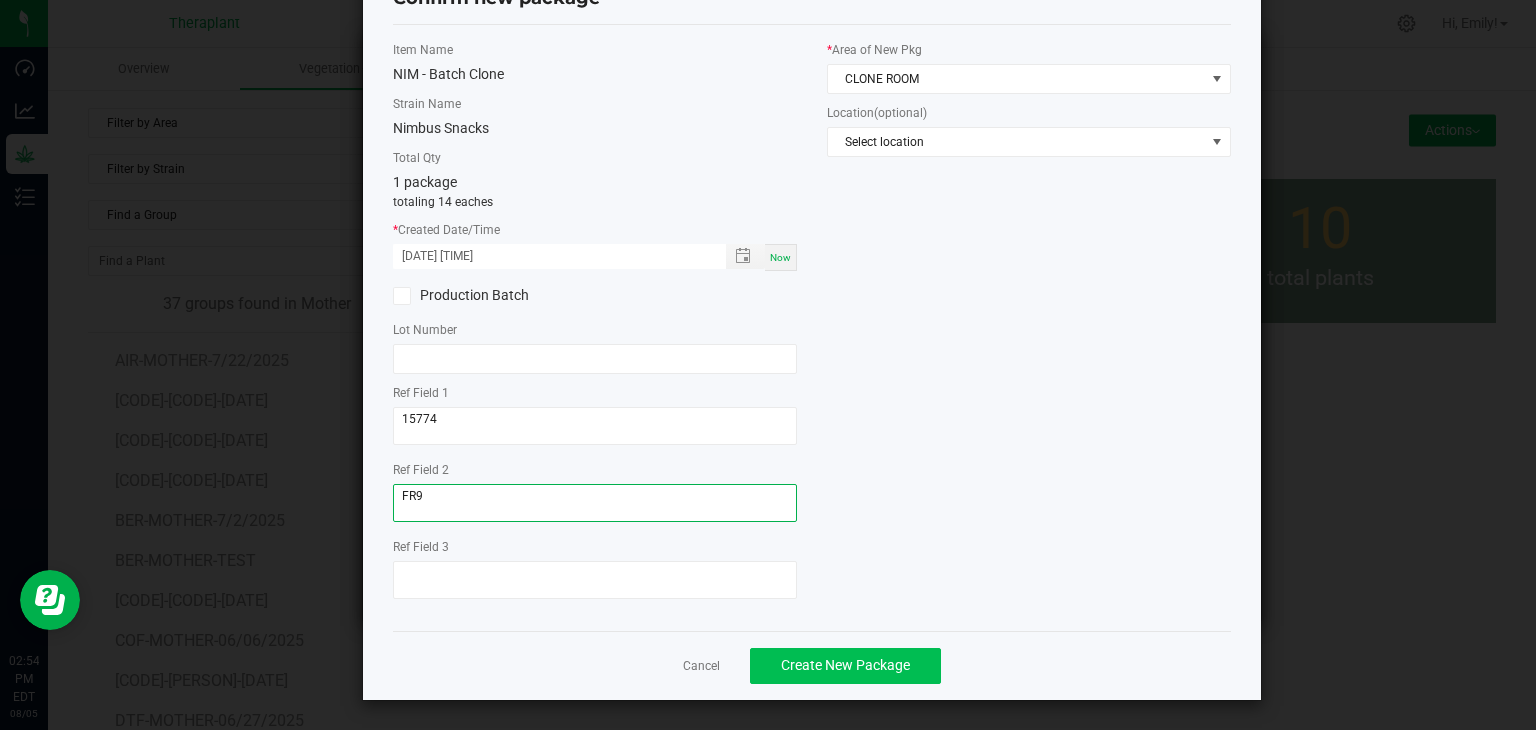 type on "FR9" 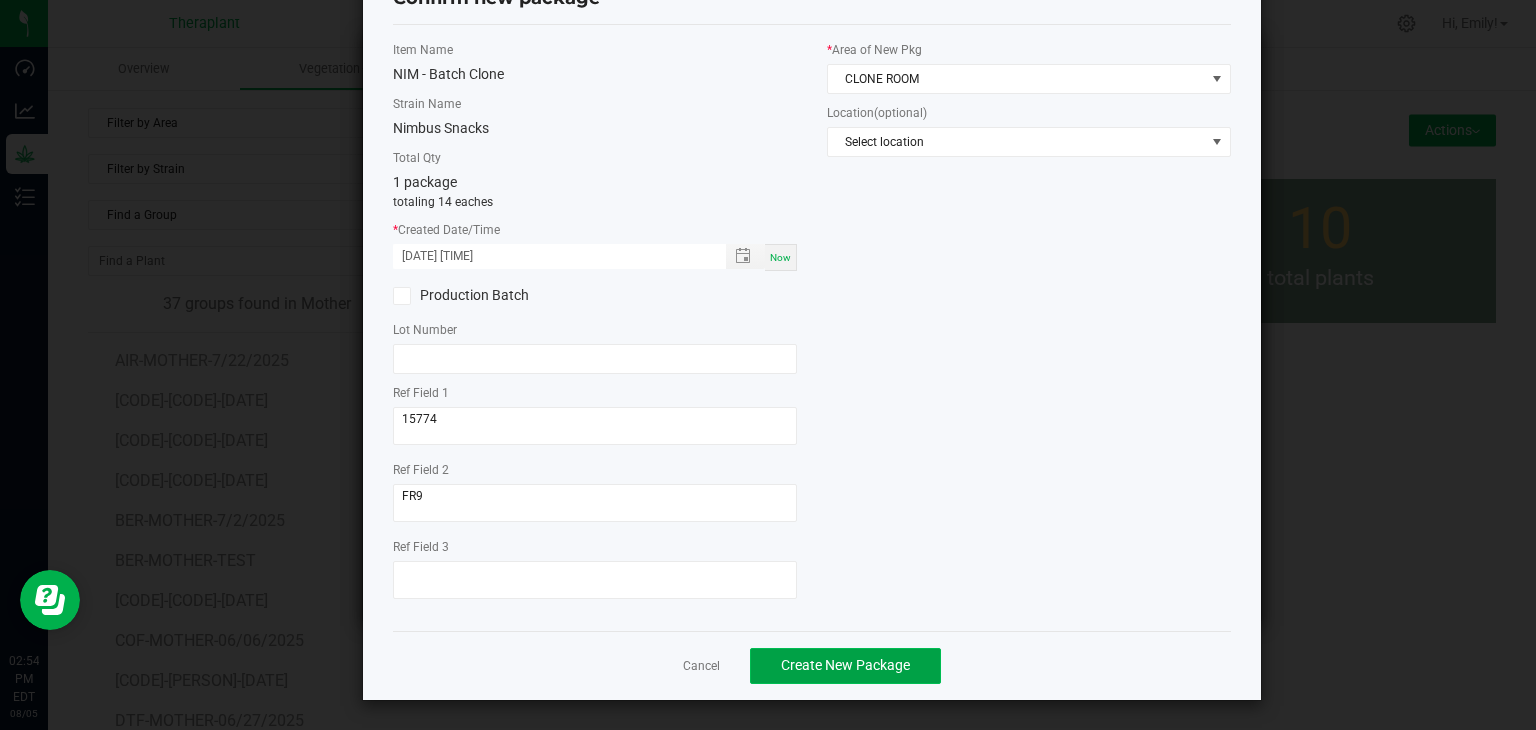 click on "Create New Package" 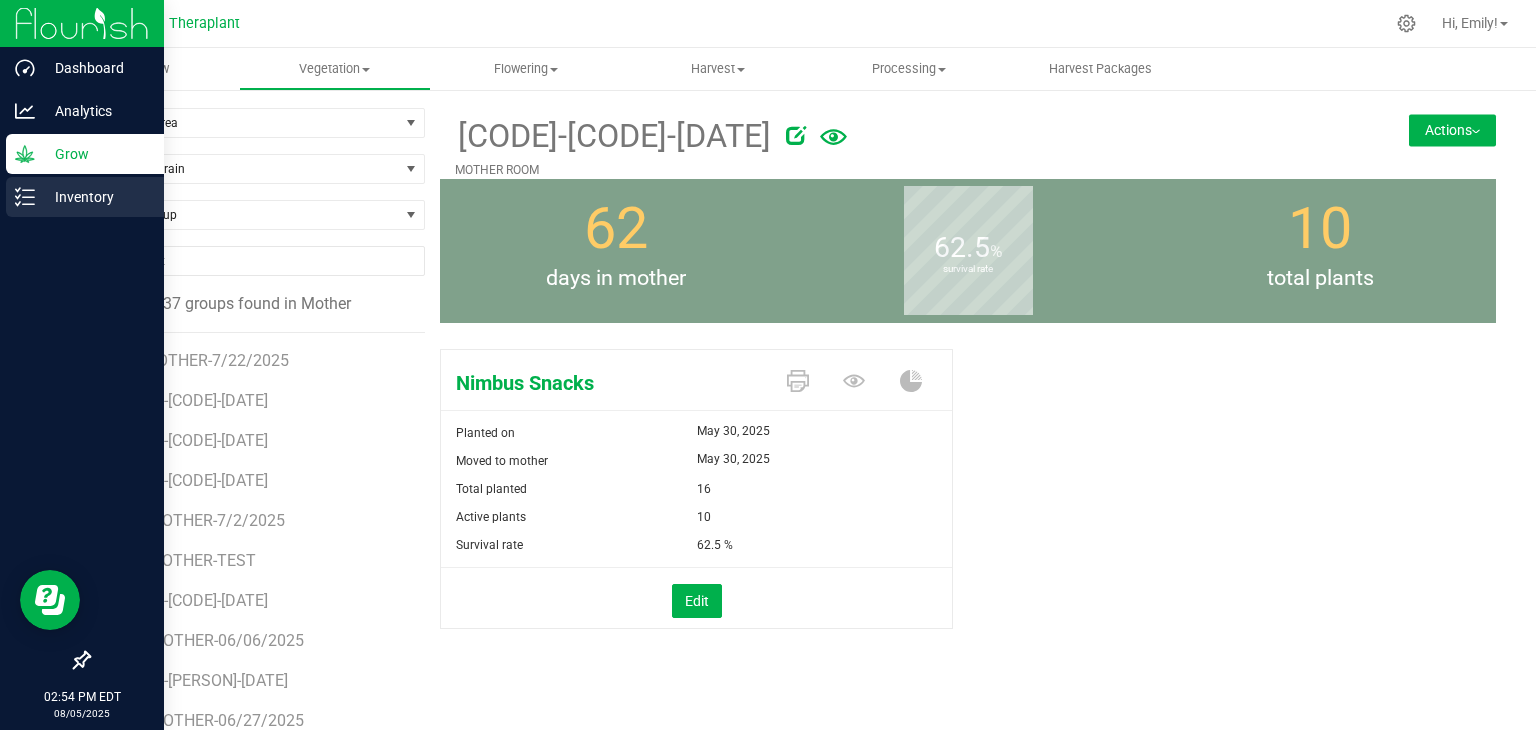 click on "Inventory" at bounding box center (95, 197) 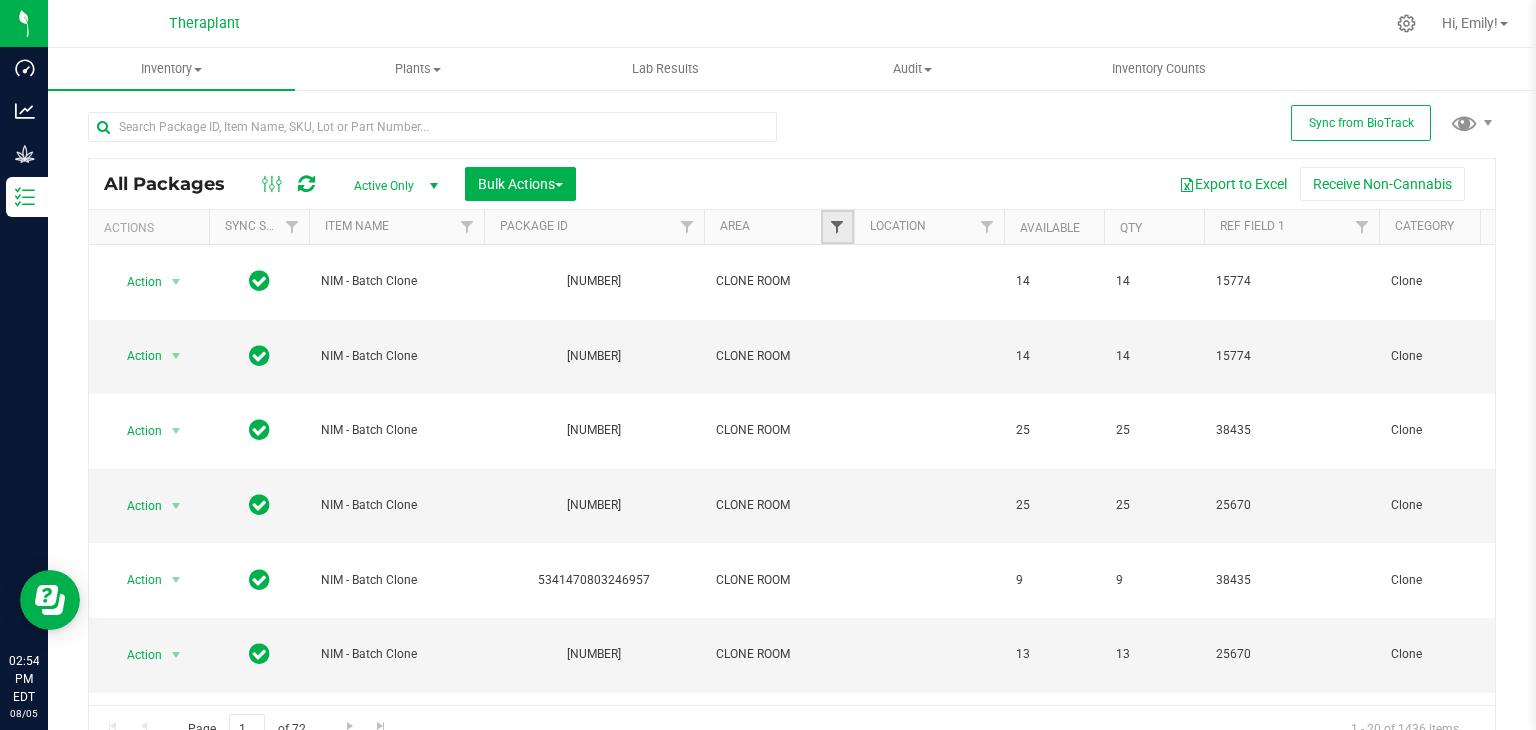 click at bounding box center [837, 227] 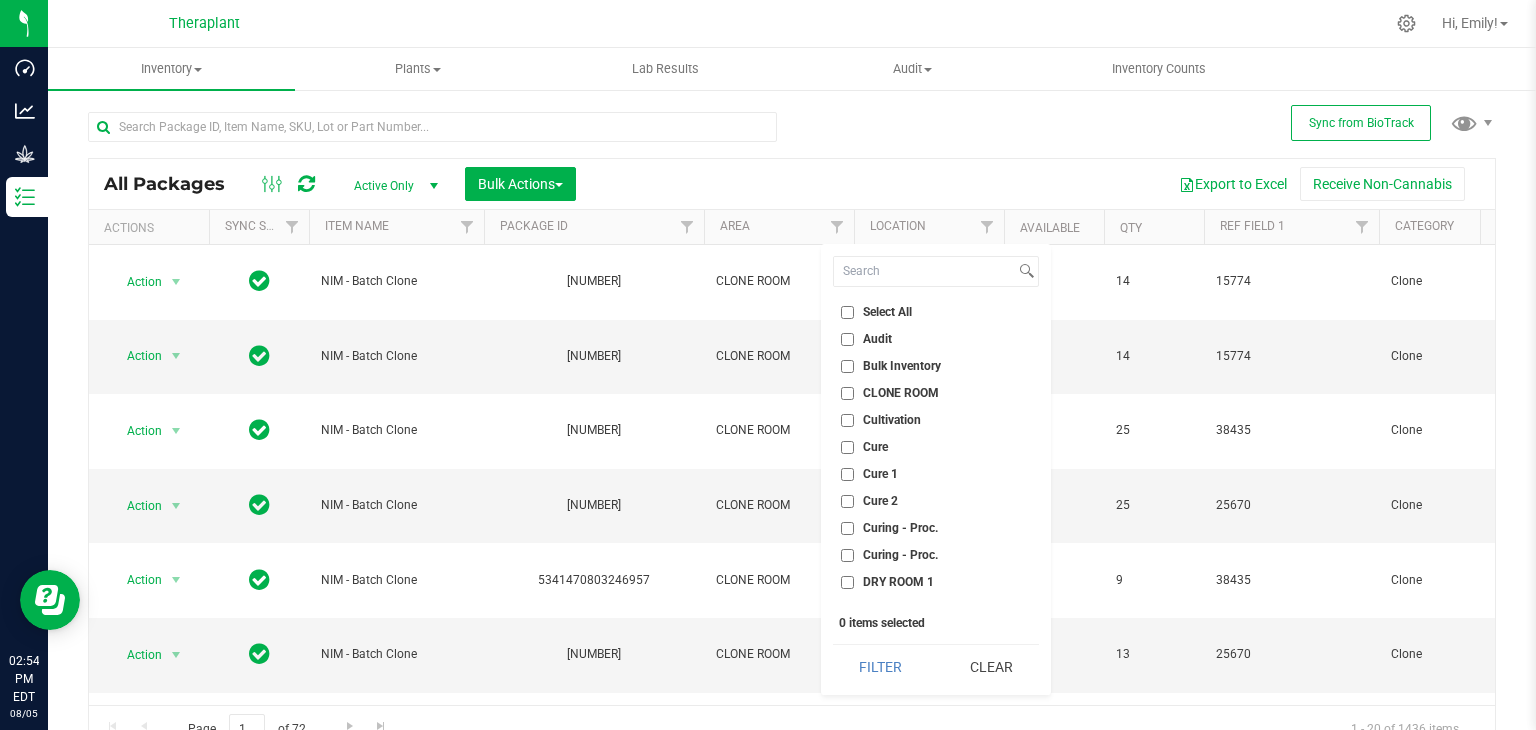 click on "CLONE ROOM" at bounding box center [901, 393] 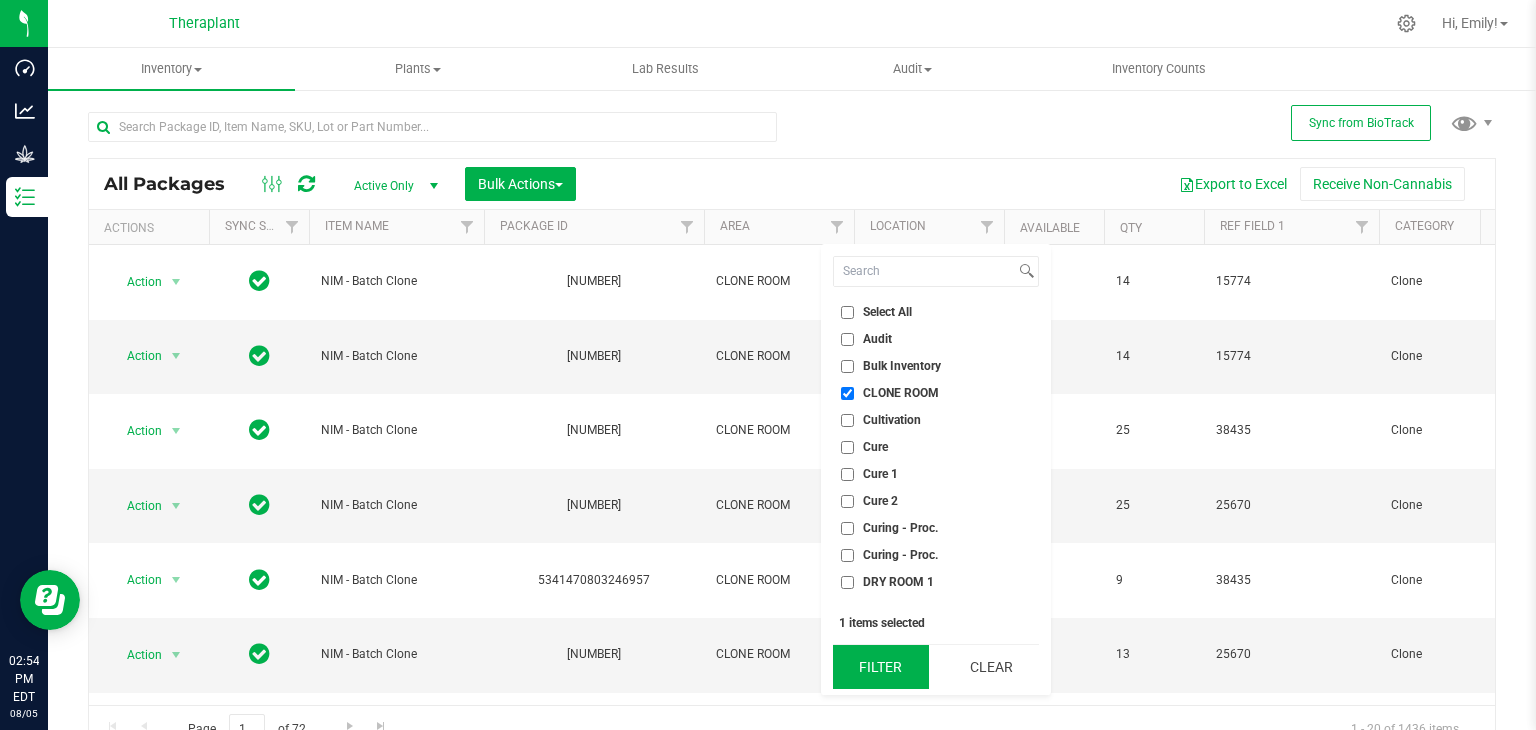 click on "Filter" at bounding box center (881, 667) 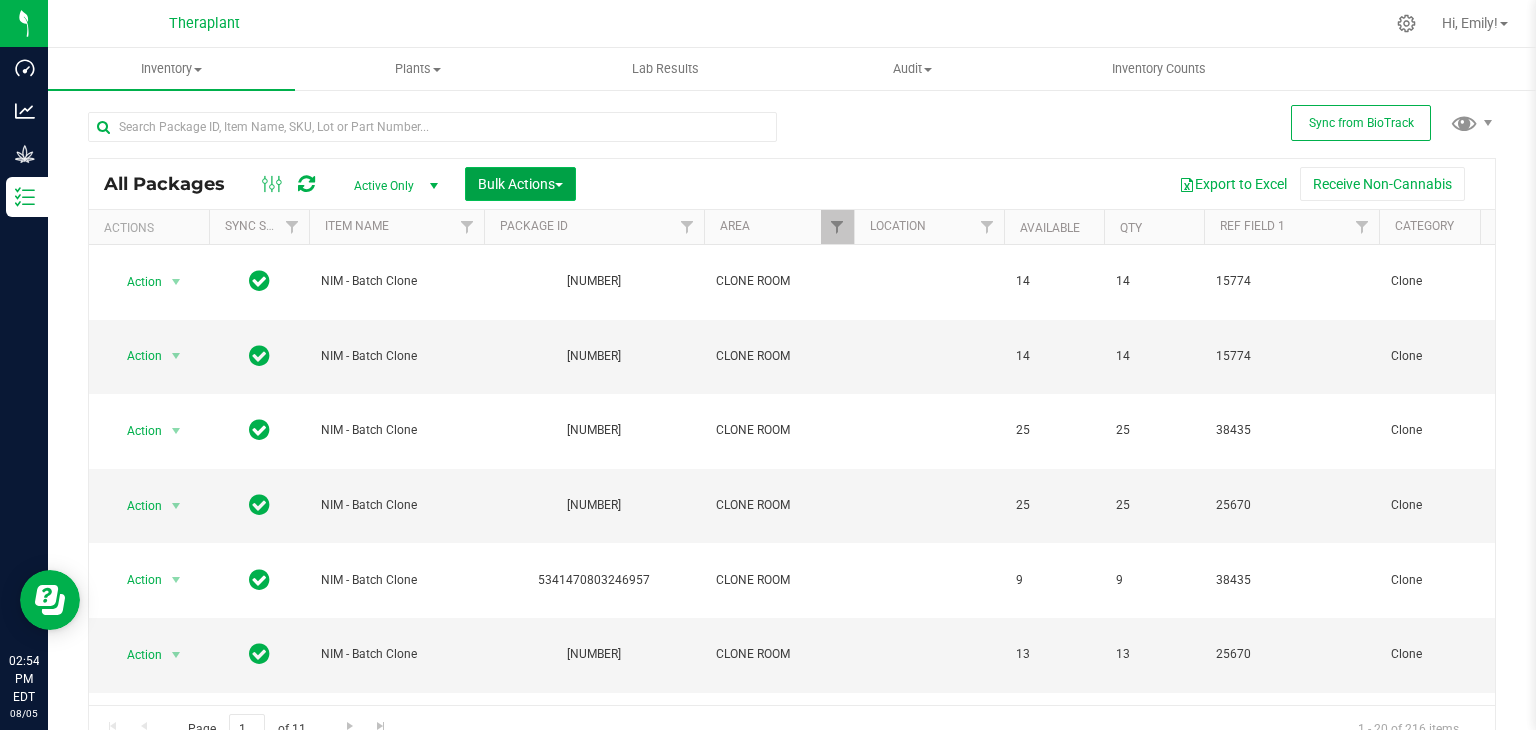 click on "Bulk Actions" at bounding box center [520, 184] 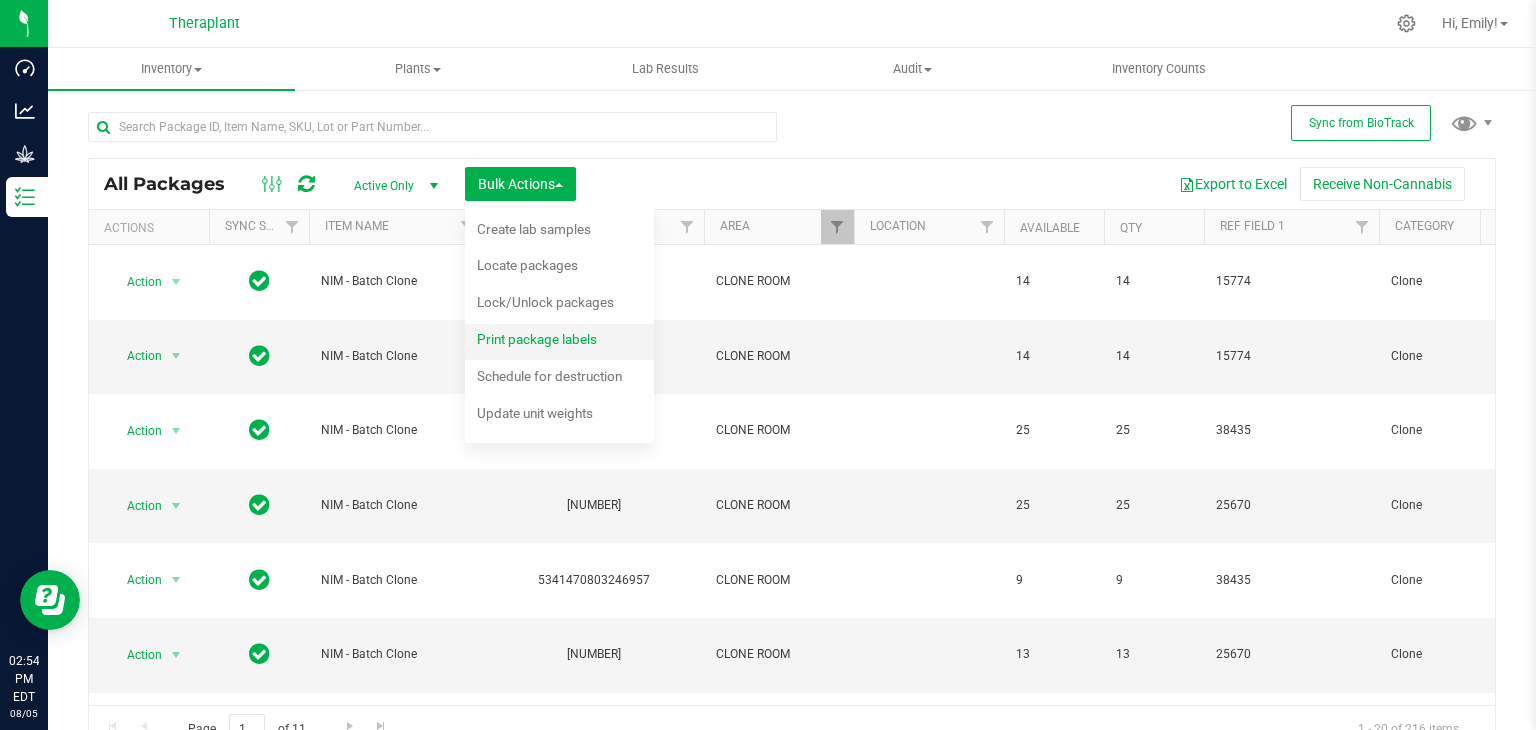click on "Print package labels" at bounding box center [537, 339] 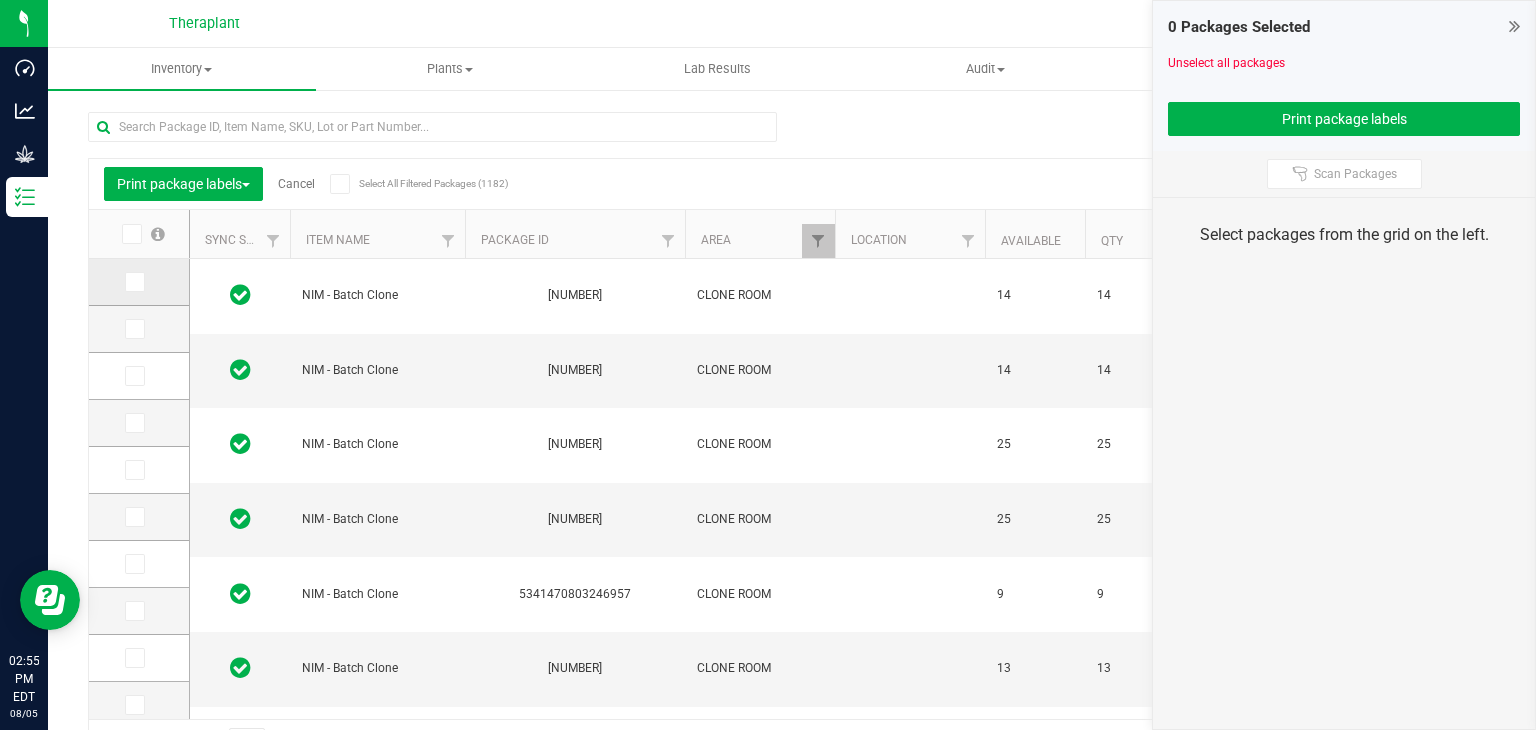 click at bounding box center [135, 282] 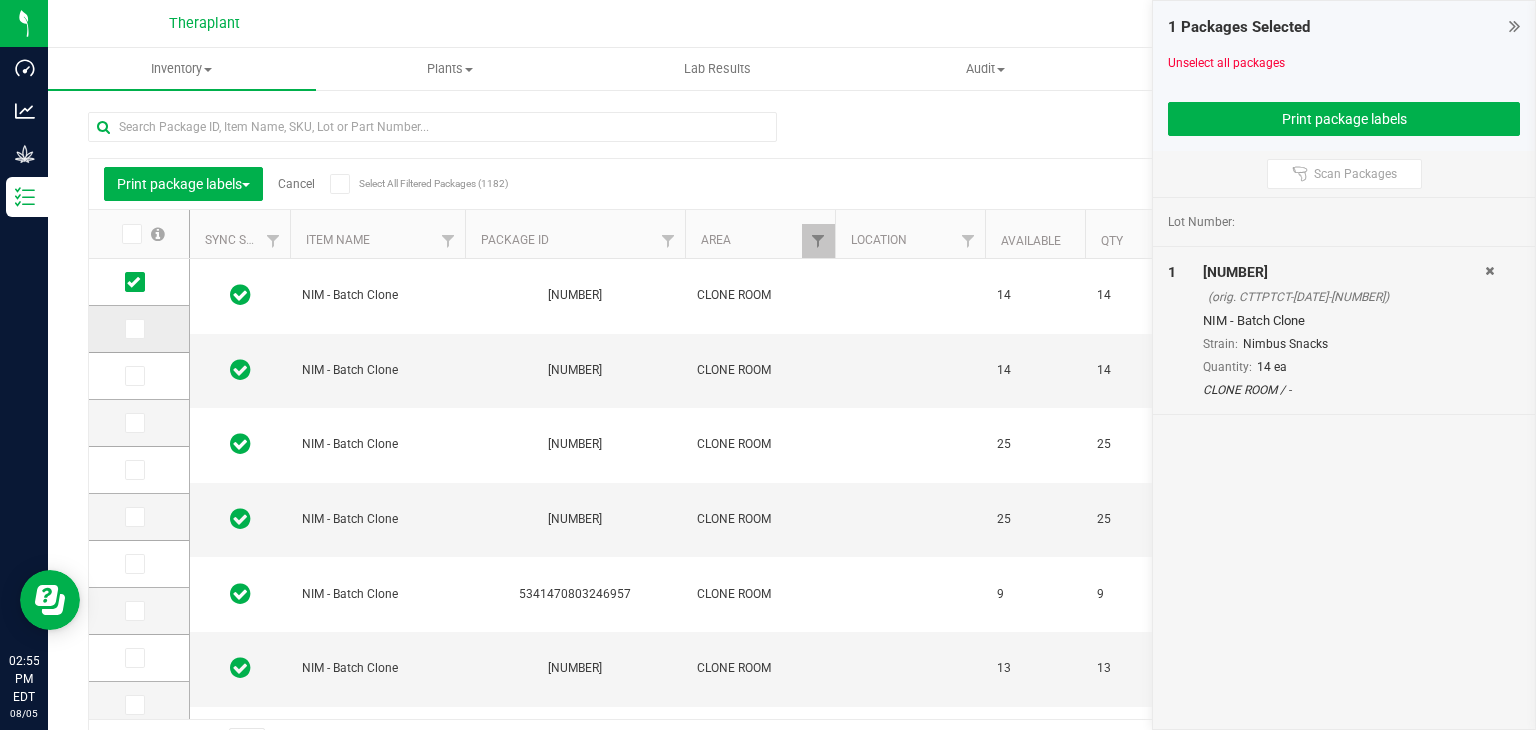 click at bounding box center (135, 329) 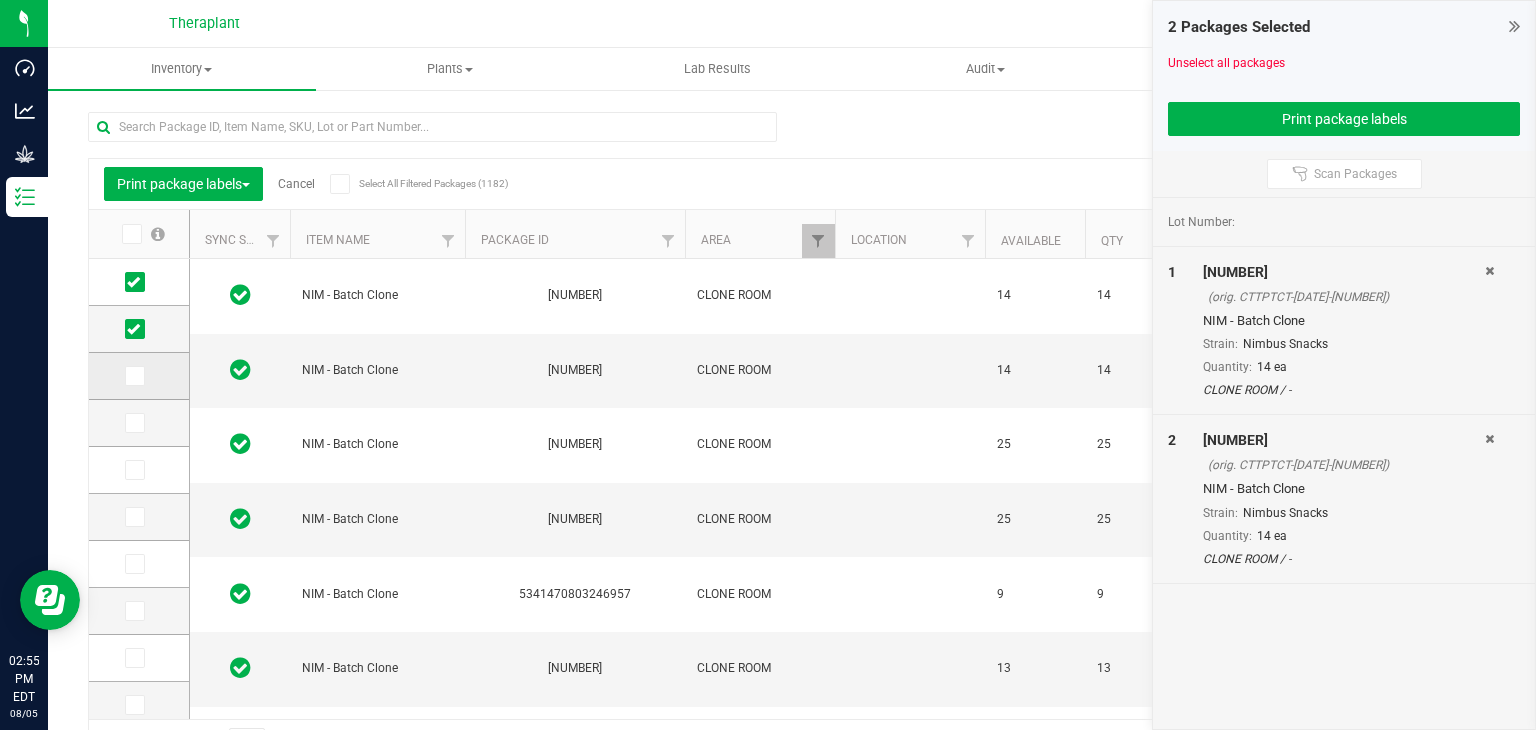 click at bounding box center (135, 376) 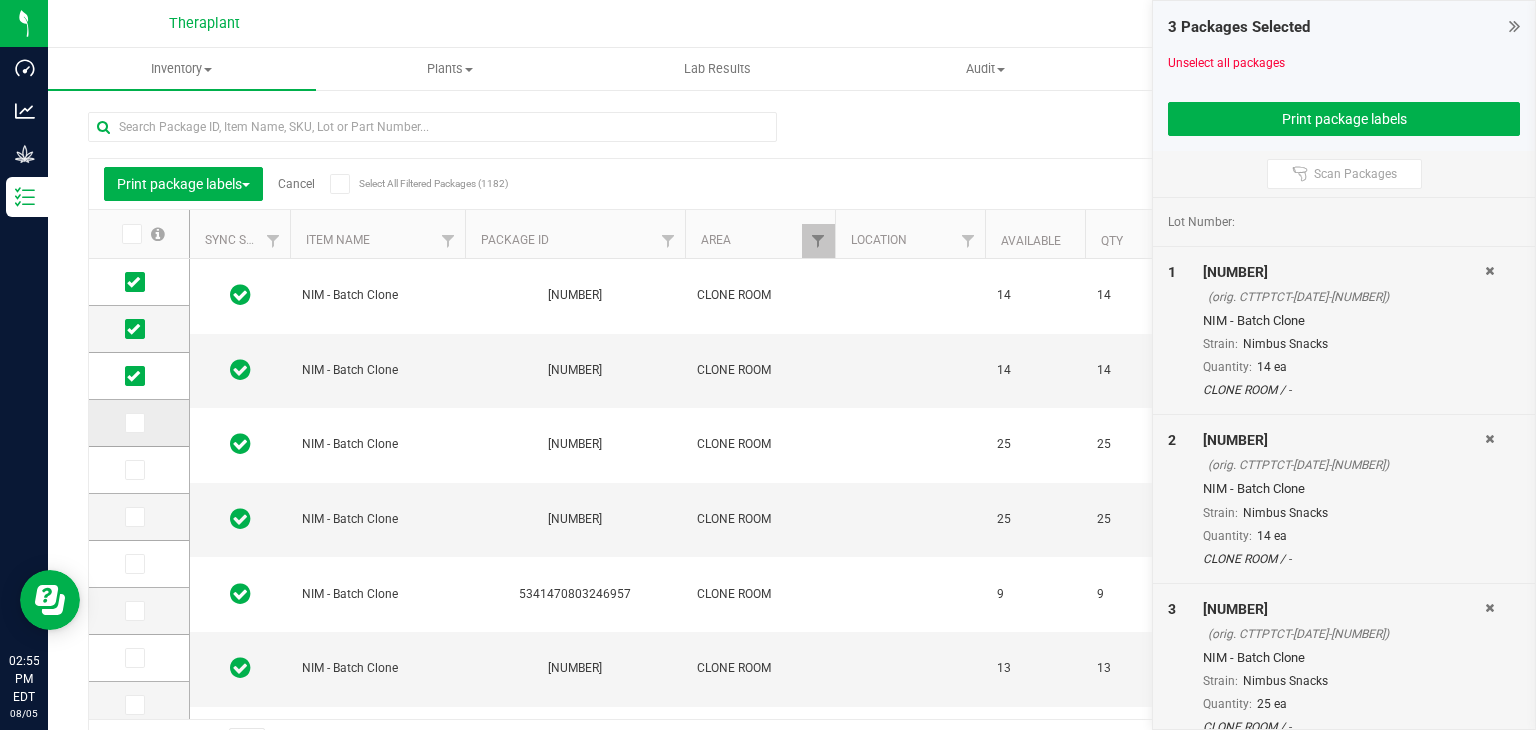 click at bounding box center [133, 423] 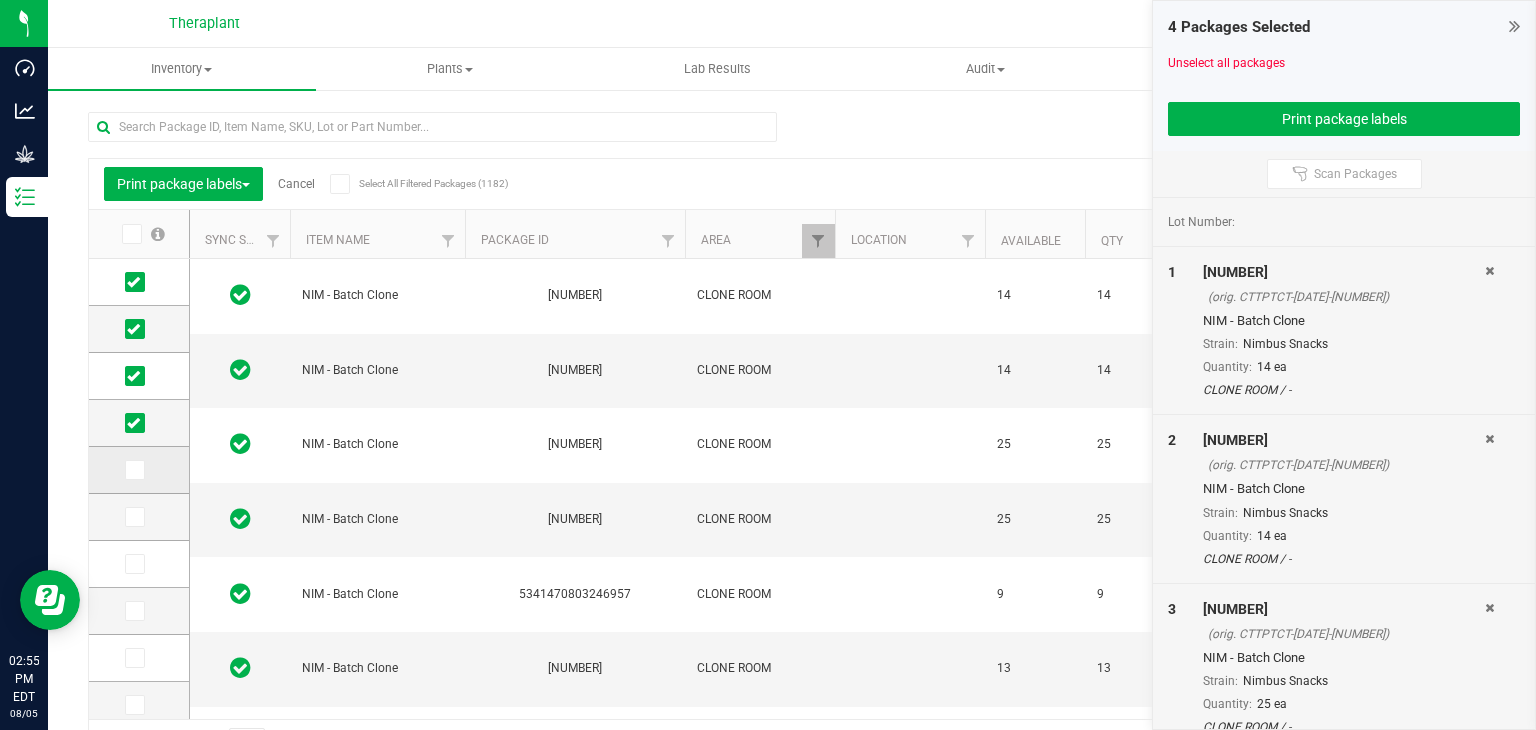 click at bounding box center (133, 470) 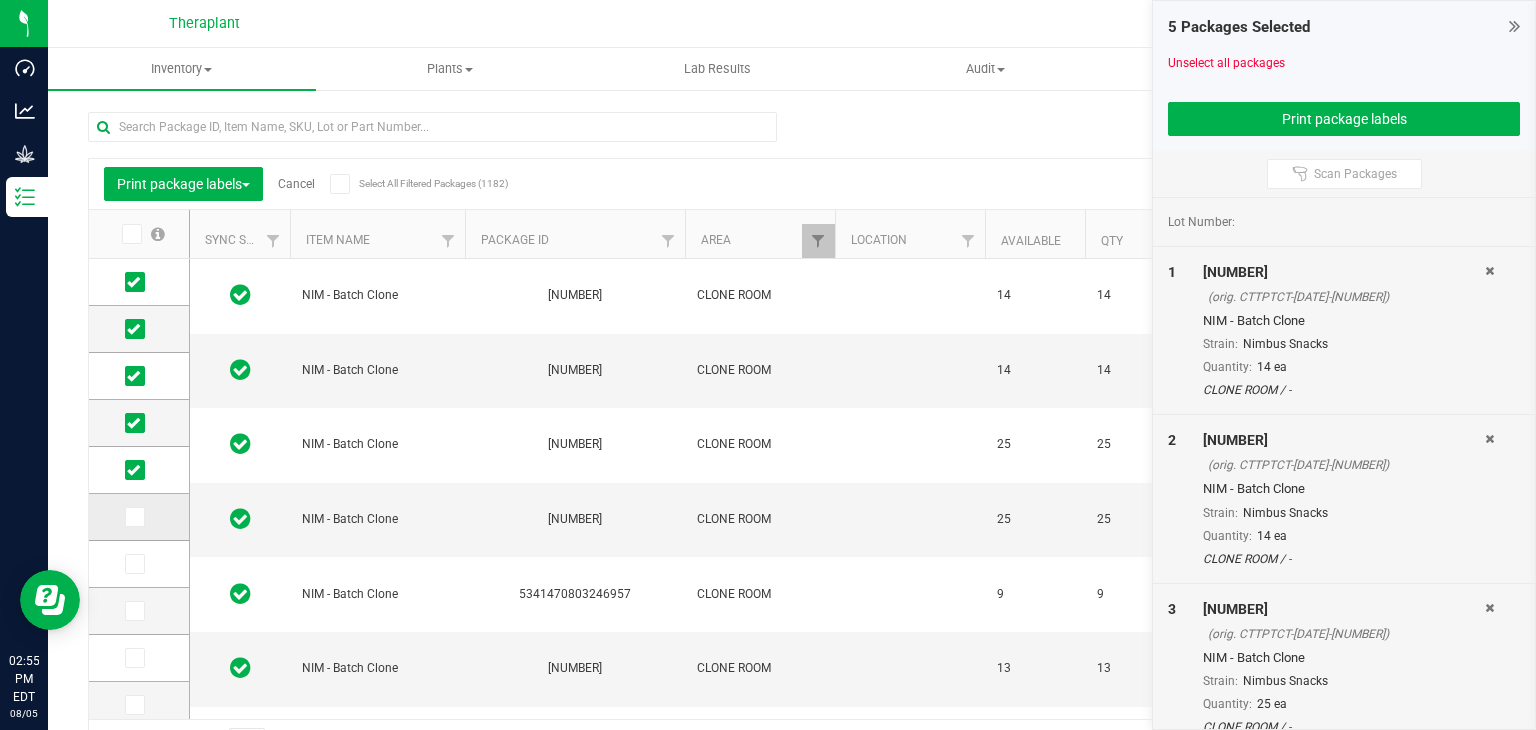 click at bounding box center [133, 517] 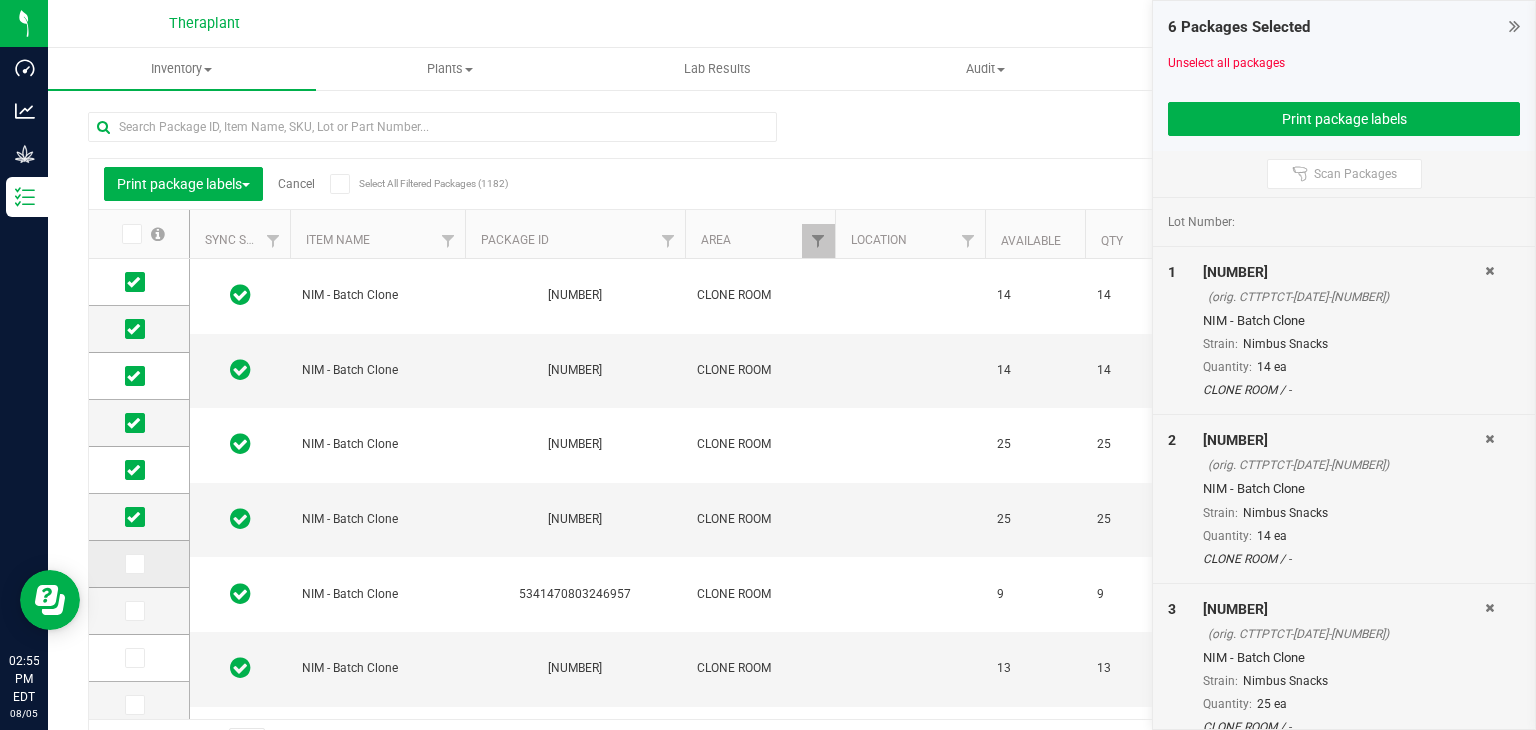 click at bounding box center (133, 564) 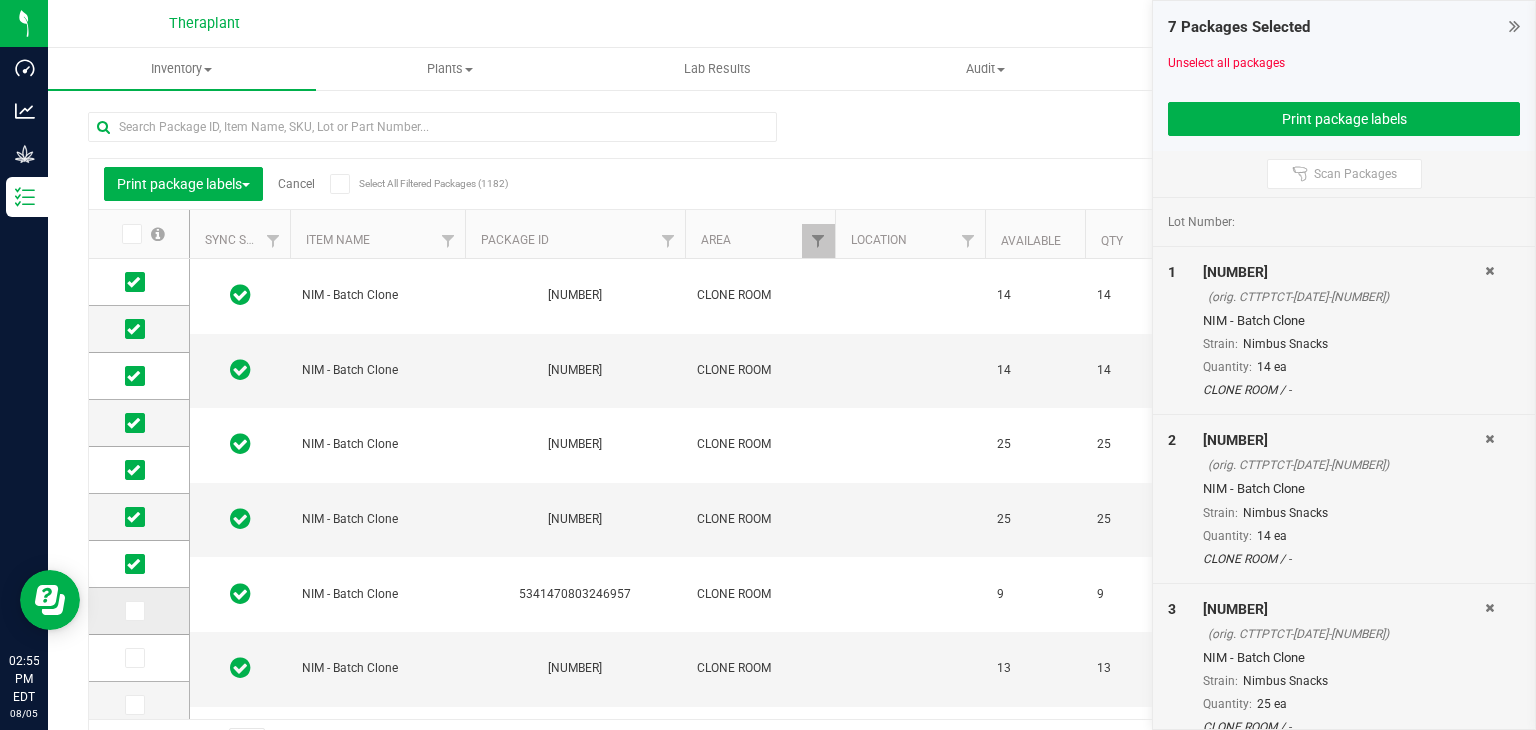 click at bounding box center [133, 611] 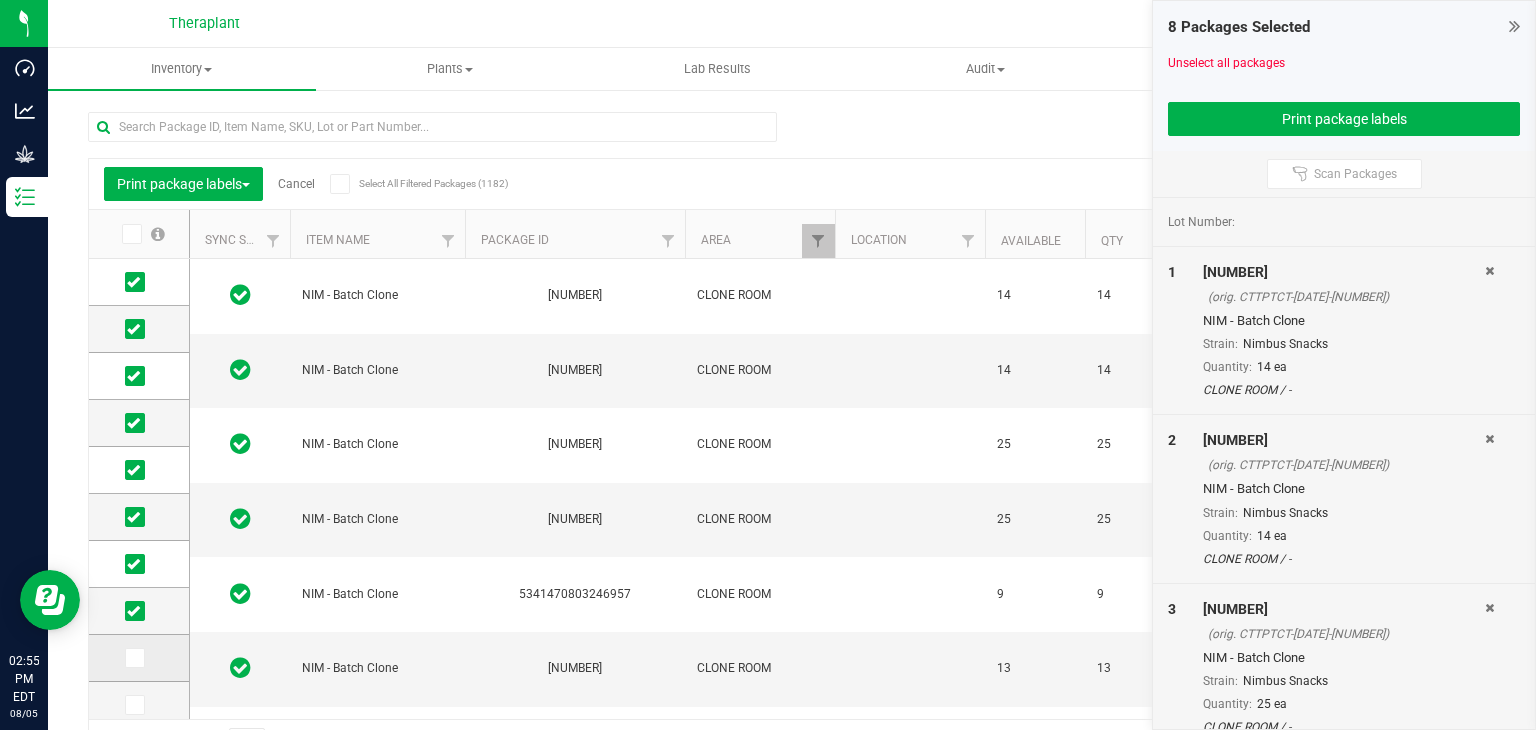 click at bounding box center [133, 658] 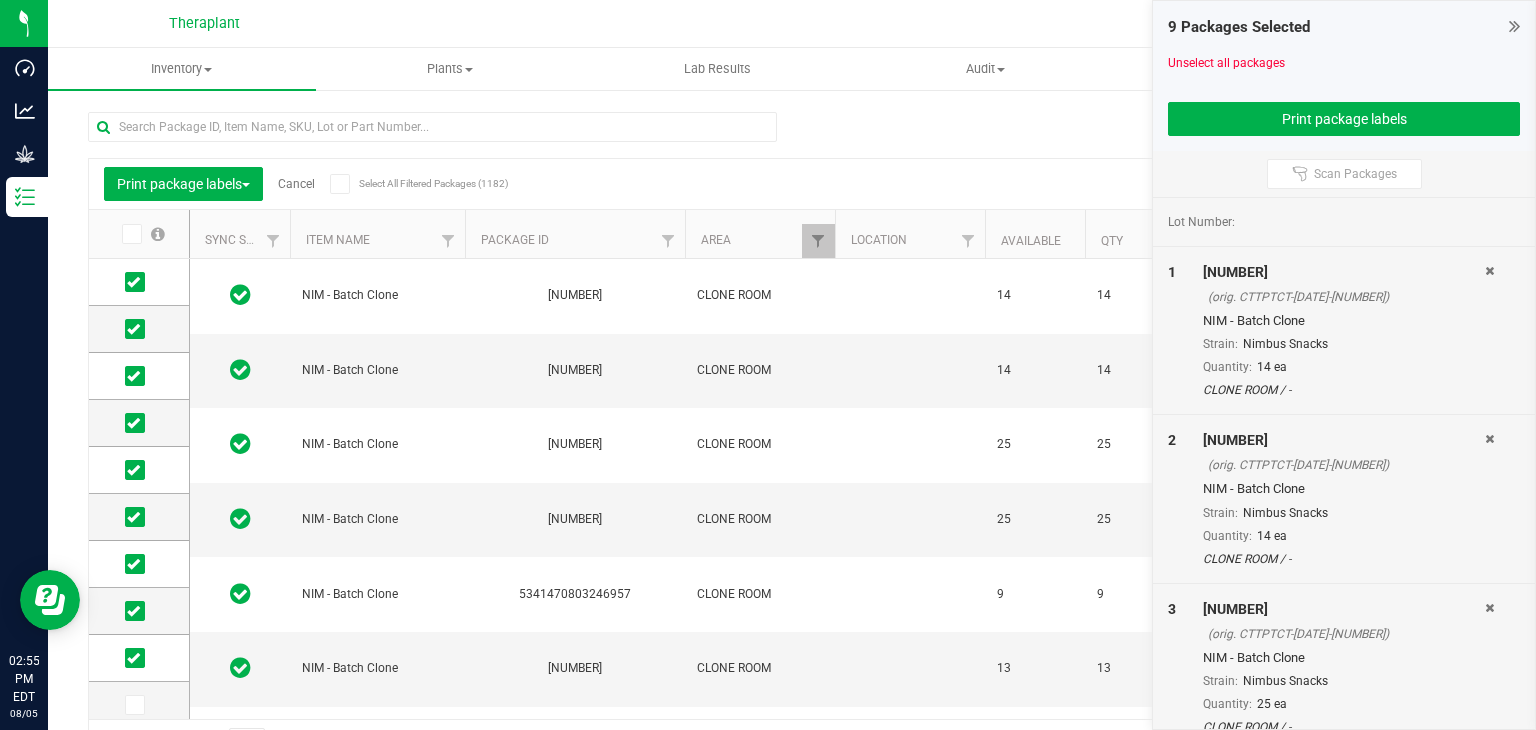 scroll, scrollTop: 120, scrollLeft: 0, axis: vertical 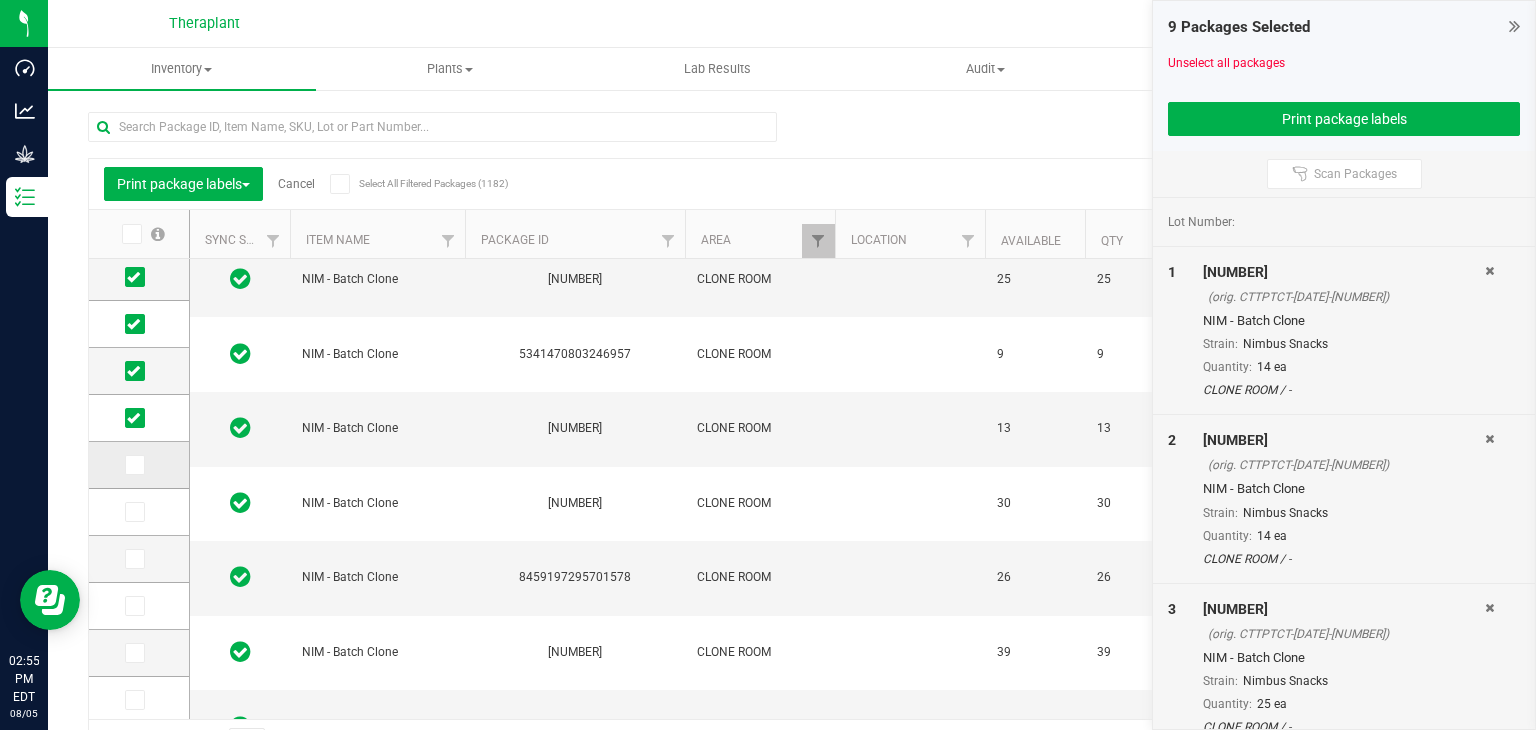 click at bounding box center [133, 465] 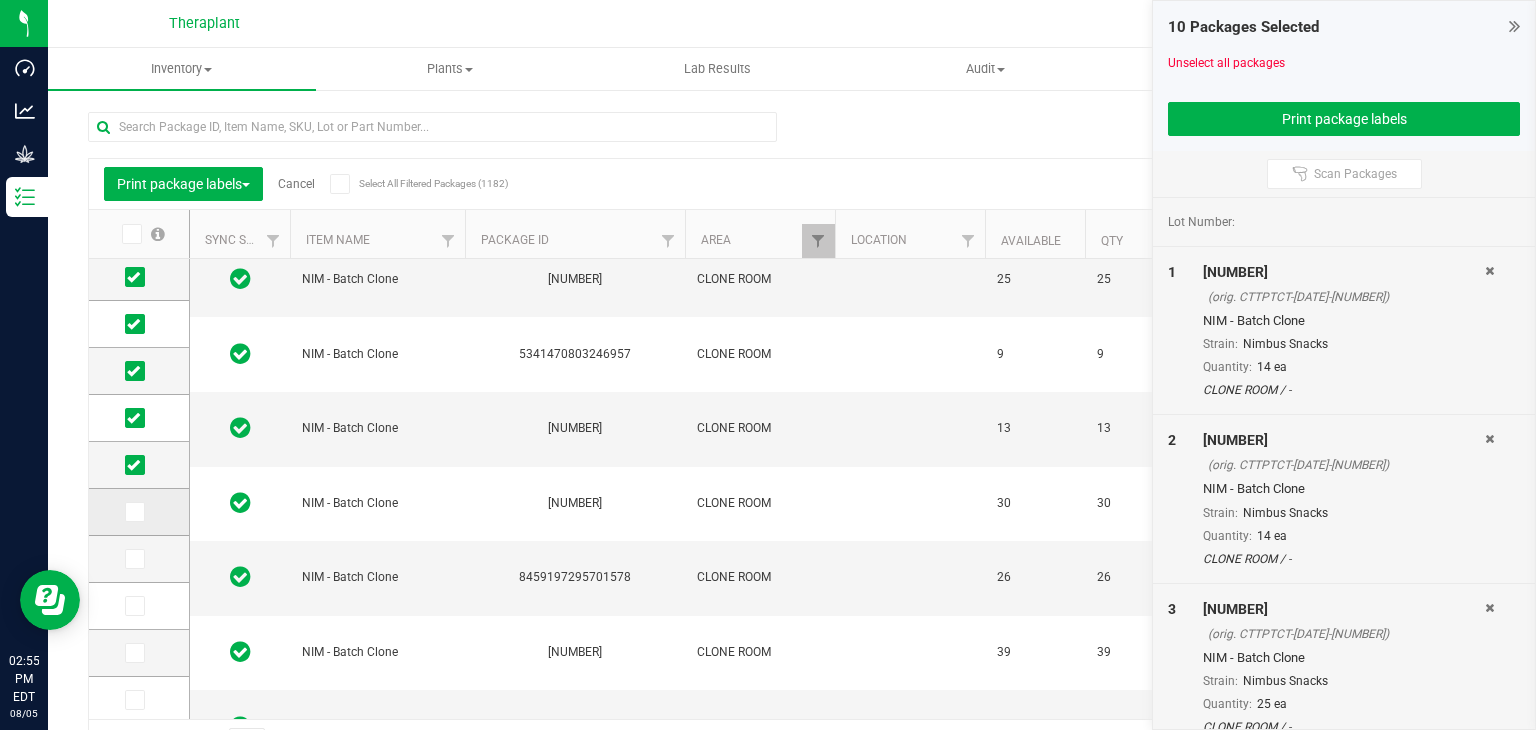 click at bounding box center [139, 512] 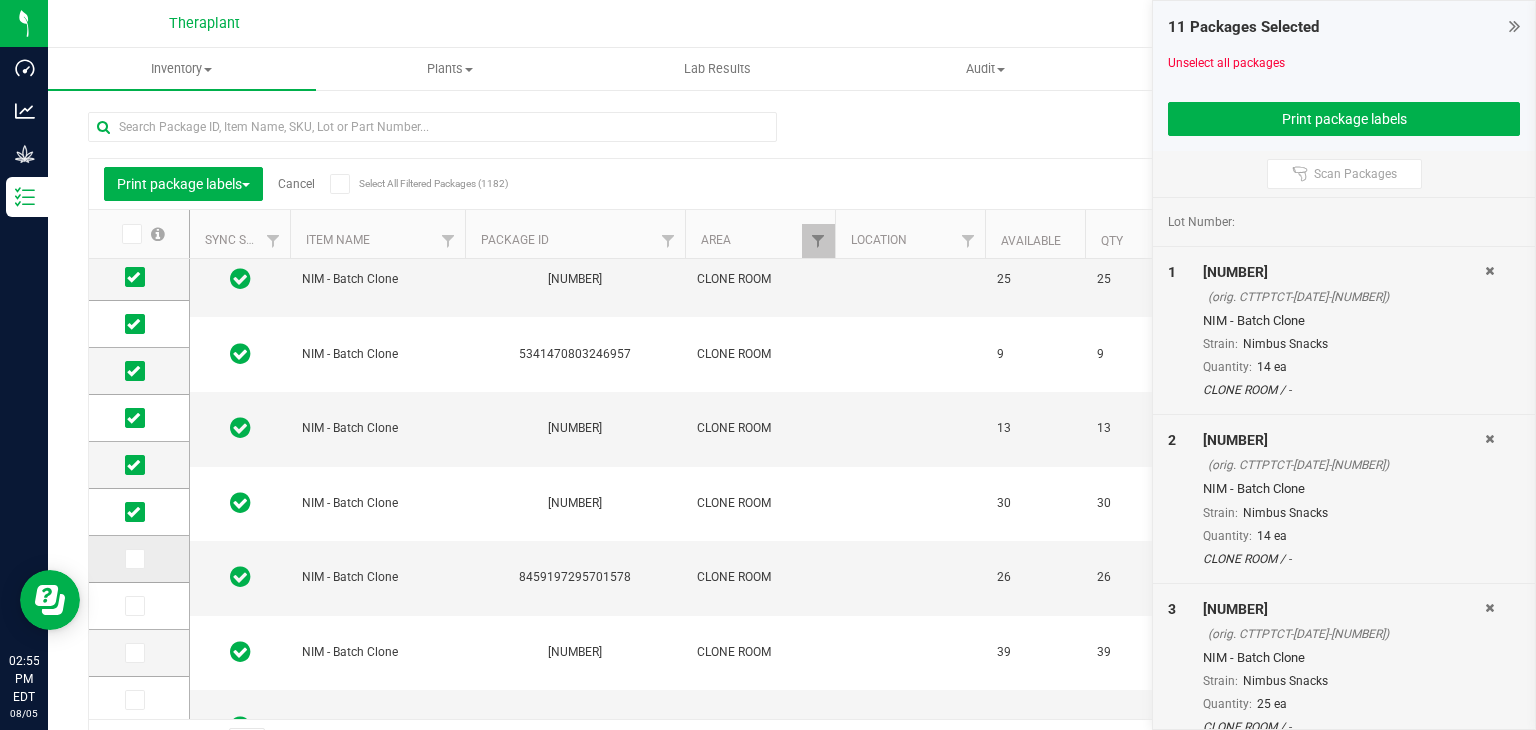 click at bounding box center [135, 559] 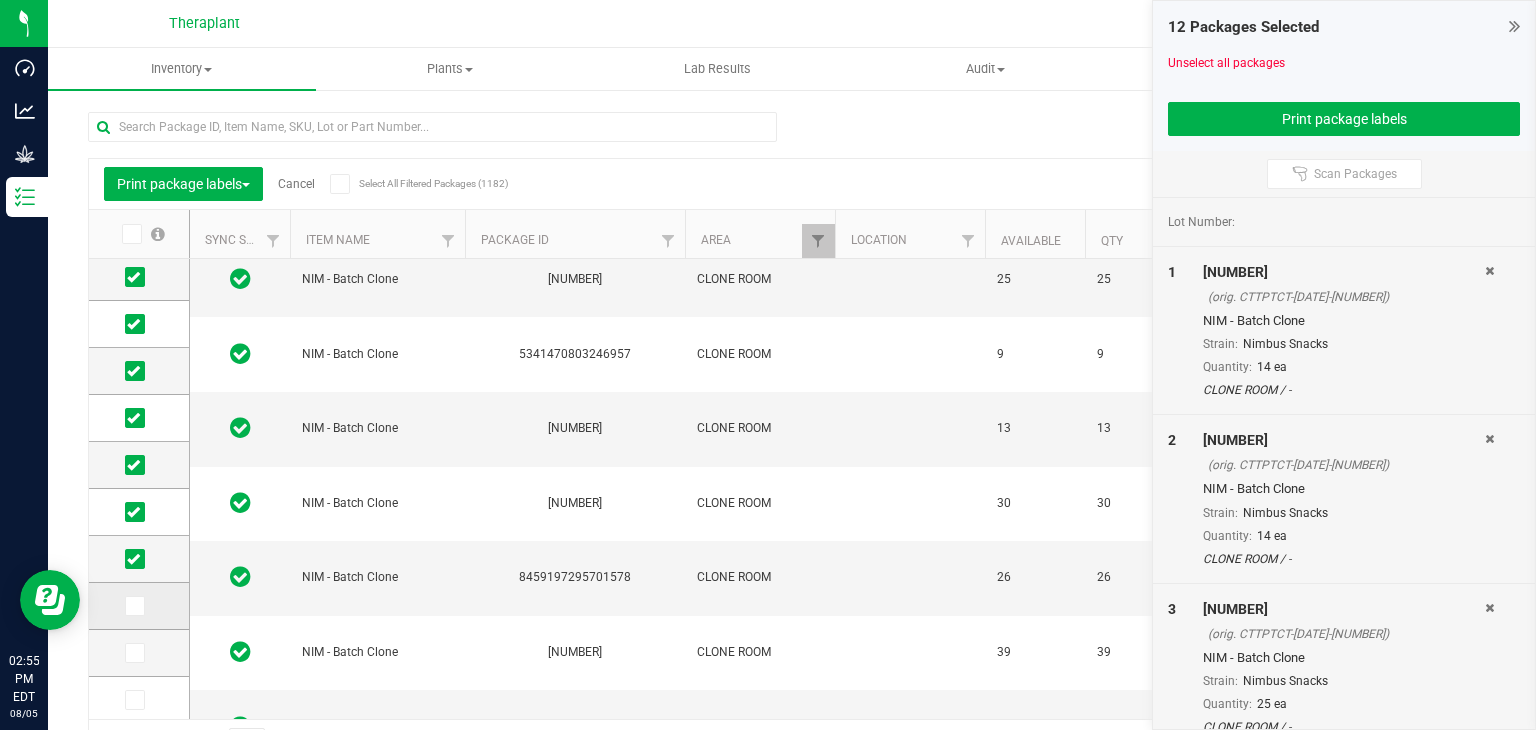 click at bounding box center (133, 606) 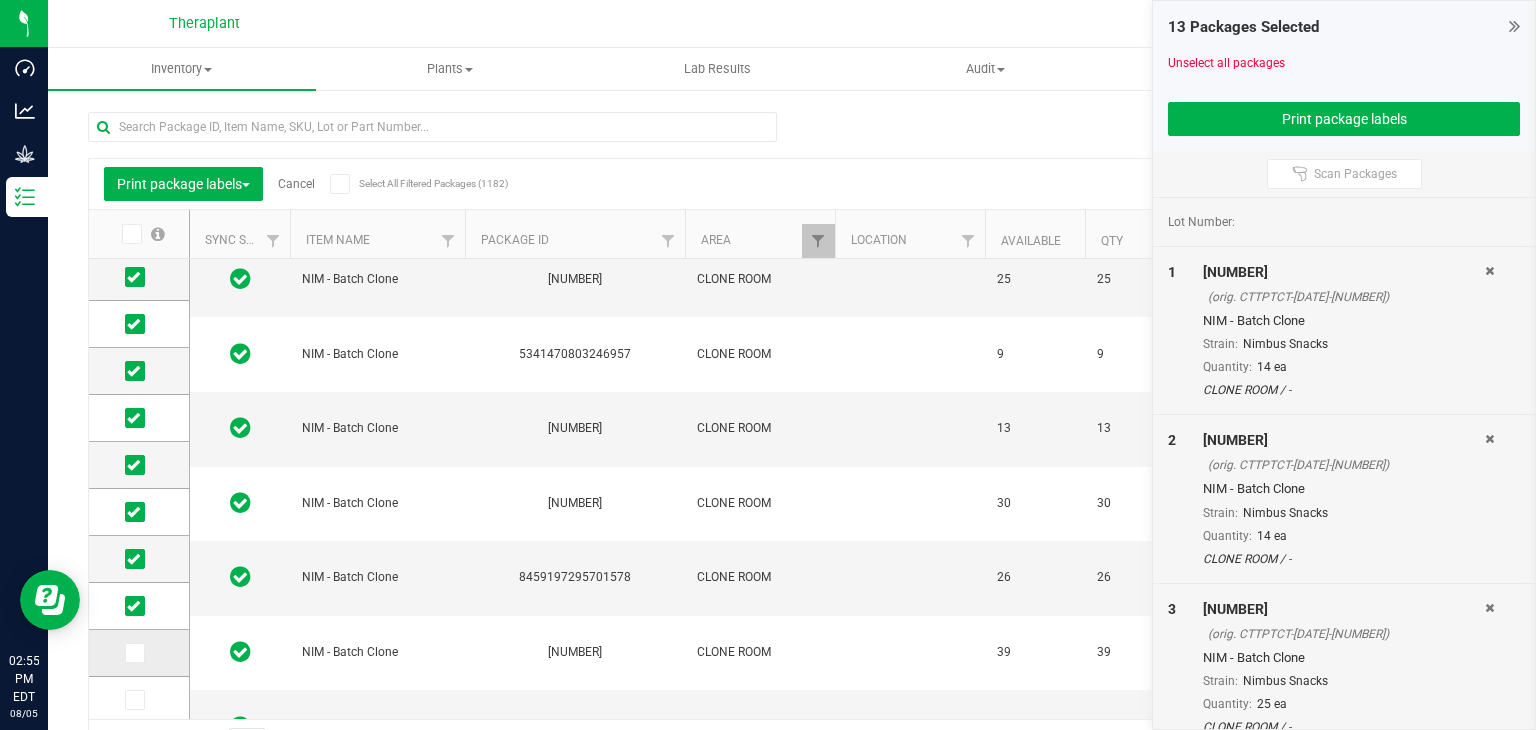 click at bounding box center [133, 653] 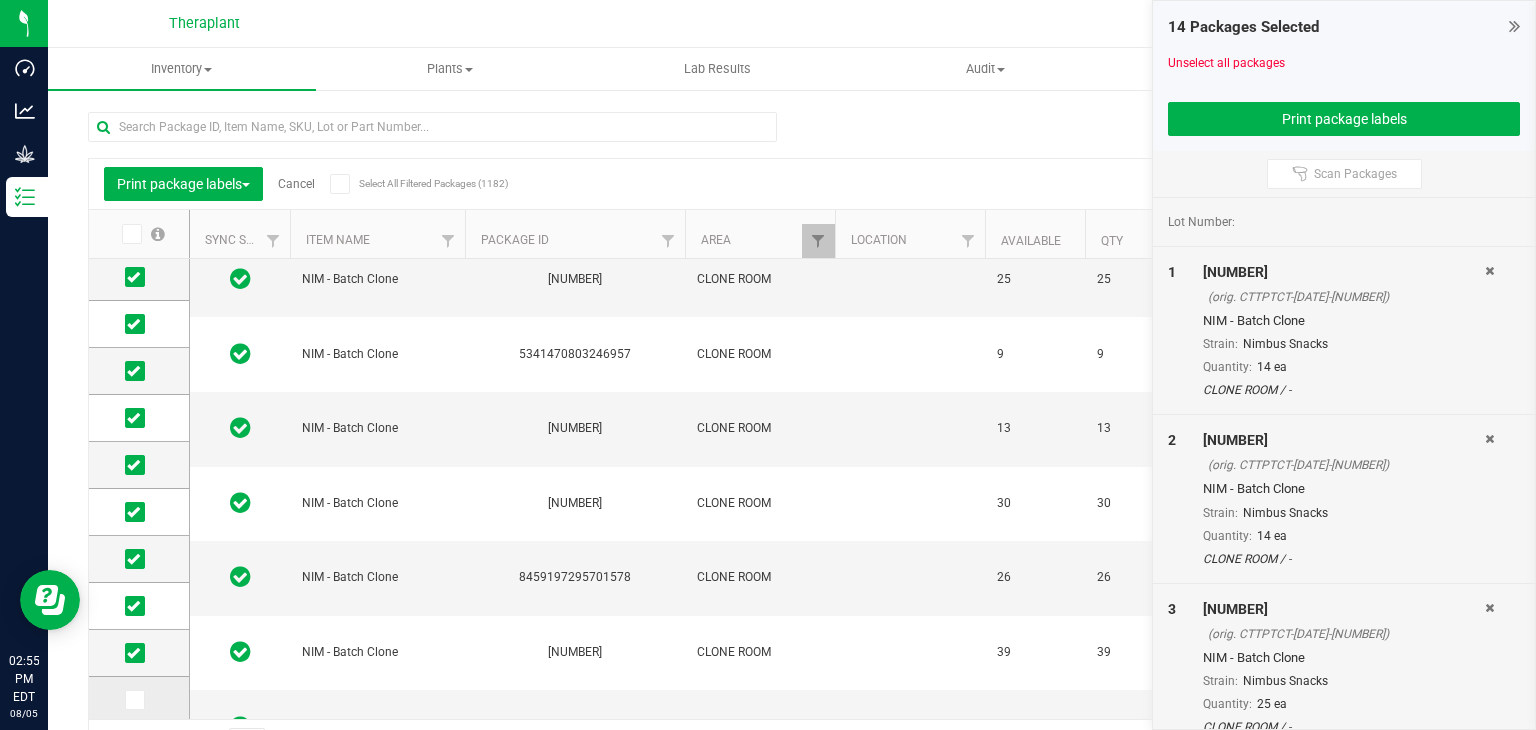 scroll, scrollTop: 360, scrollLeft: 0, axis: vertical 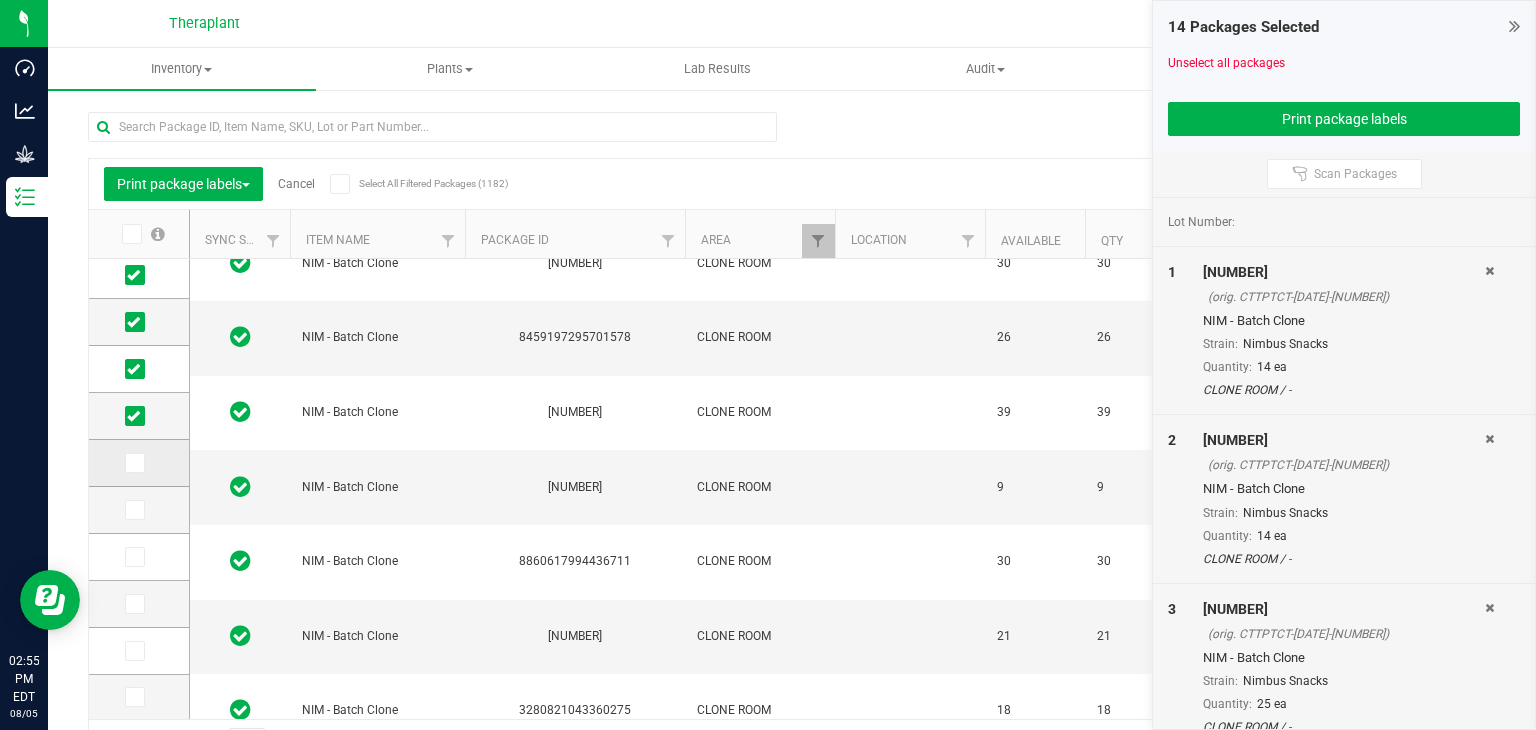 click at bounding box center (133, 463) 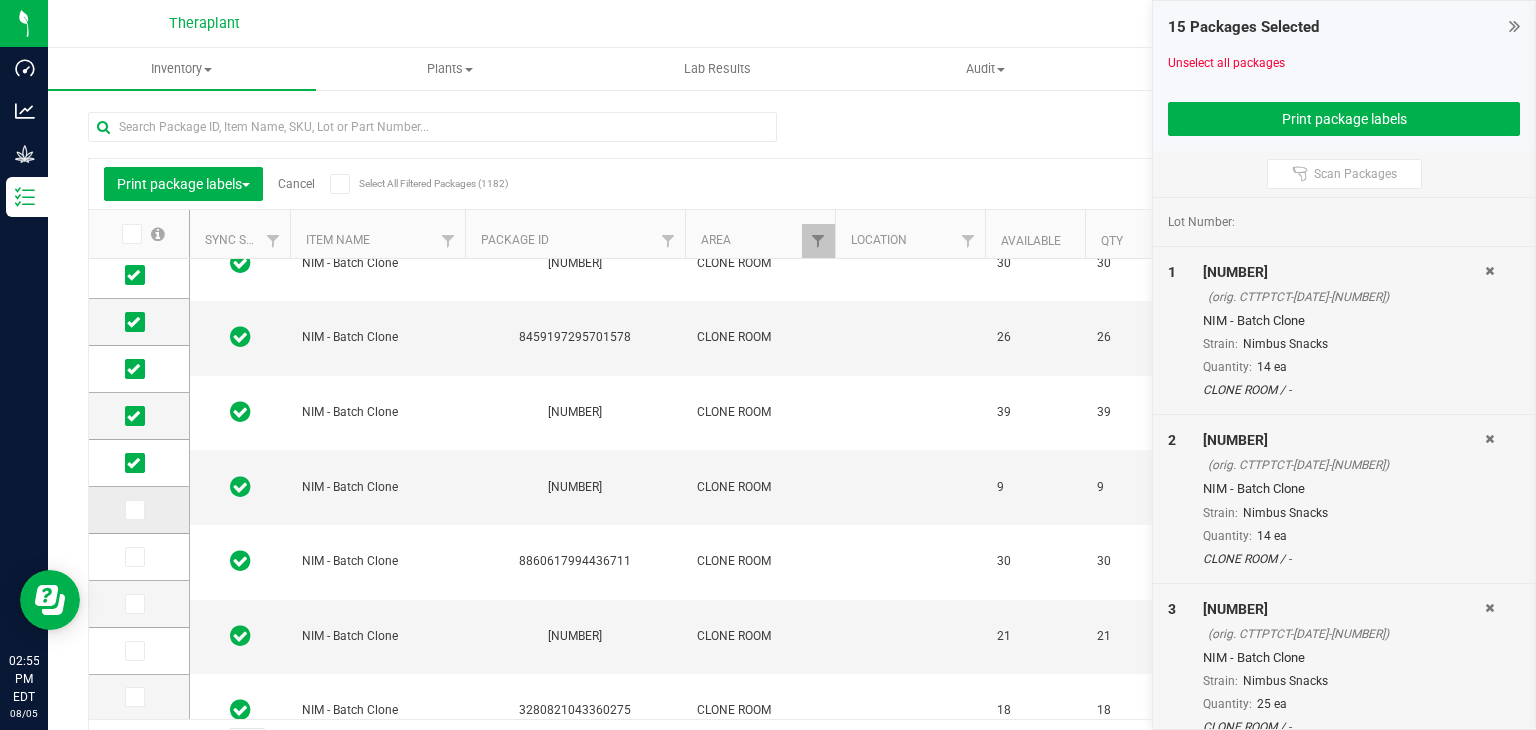 click at bounding box center (135, 510) 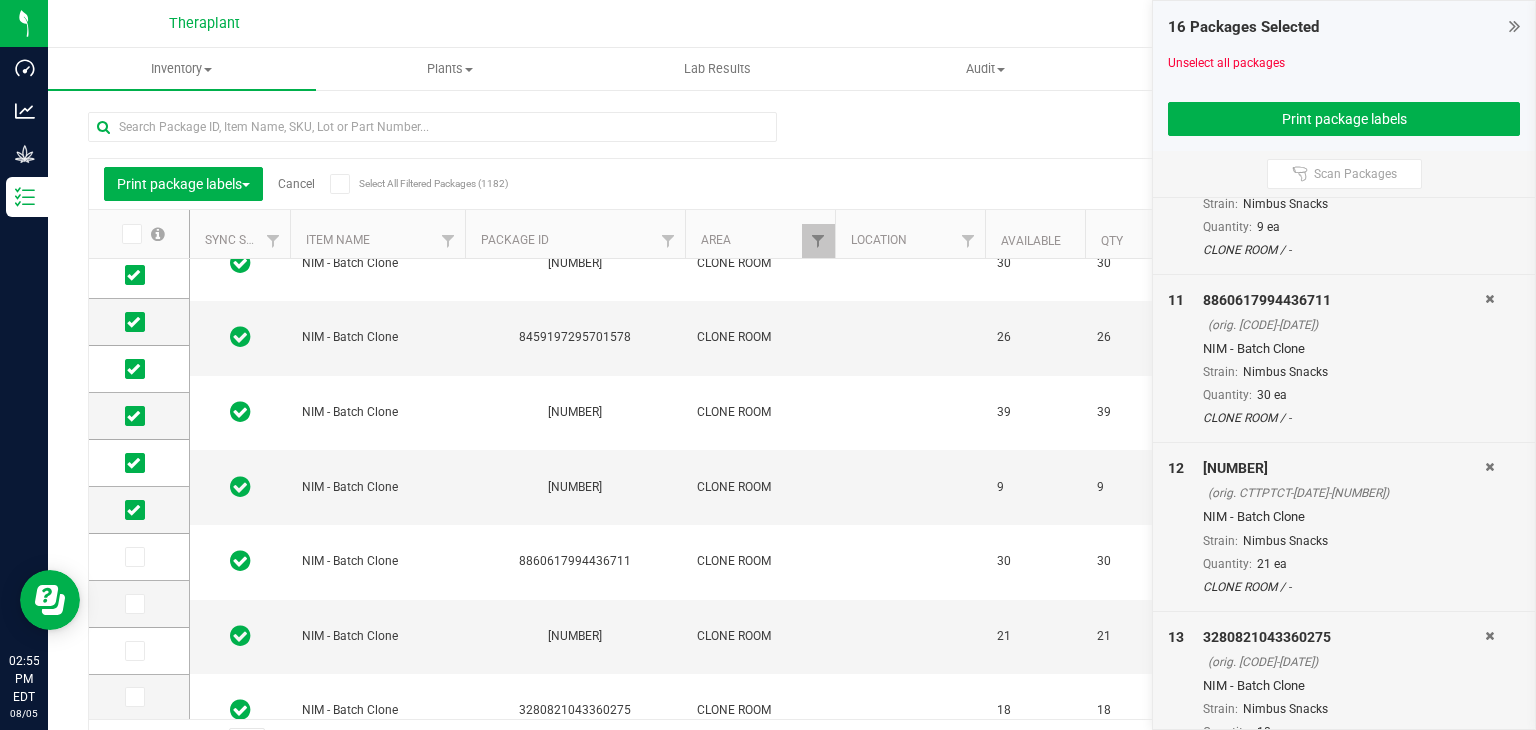 scroll, scrollTop: 2208, scrollLeft: 0, axis: vertical 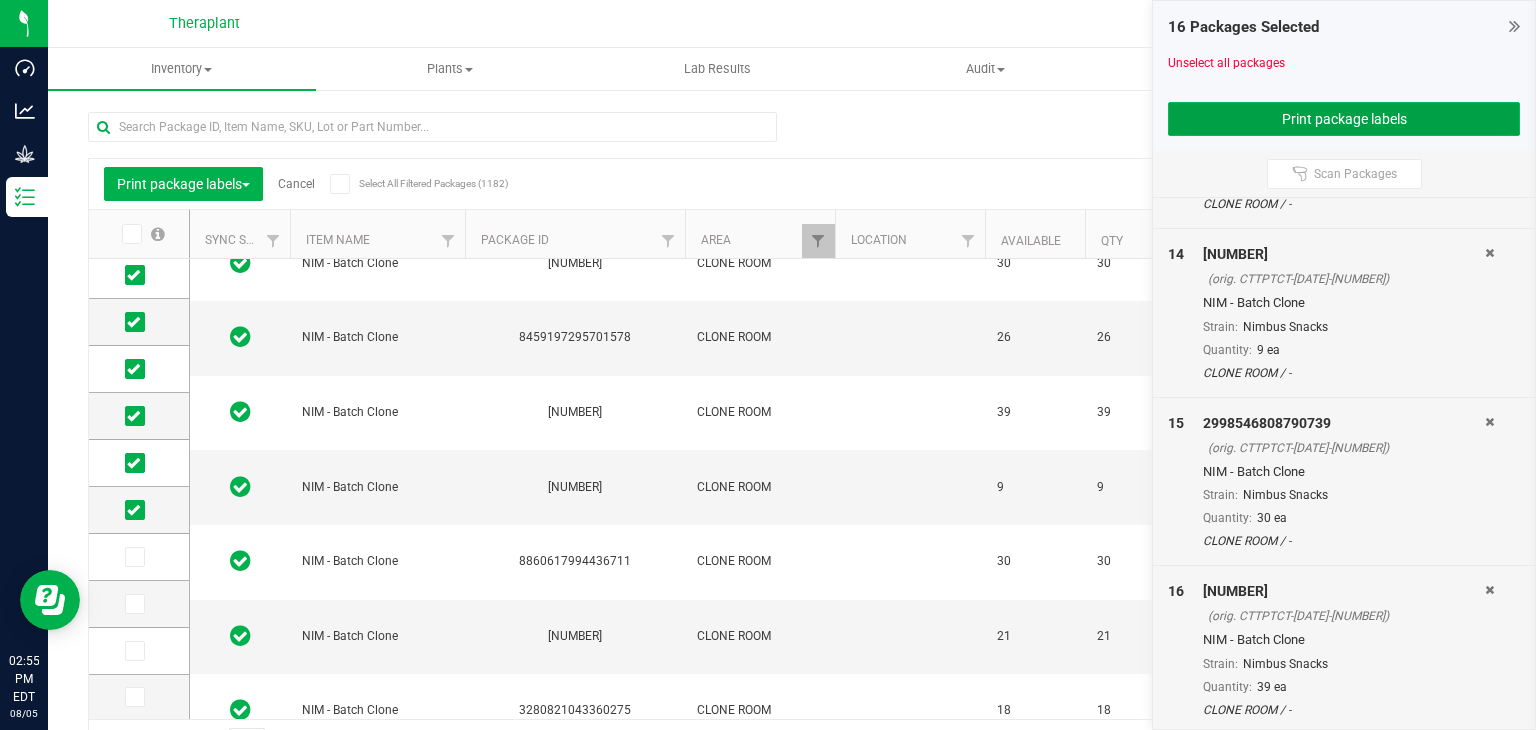 click on "Print package labels" at bounding box center (1344, 119) 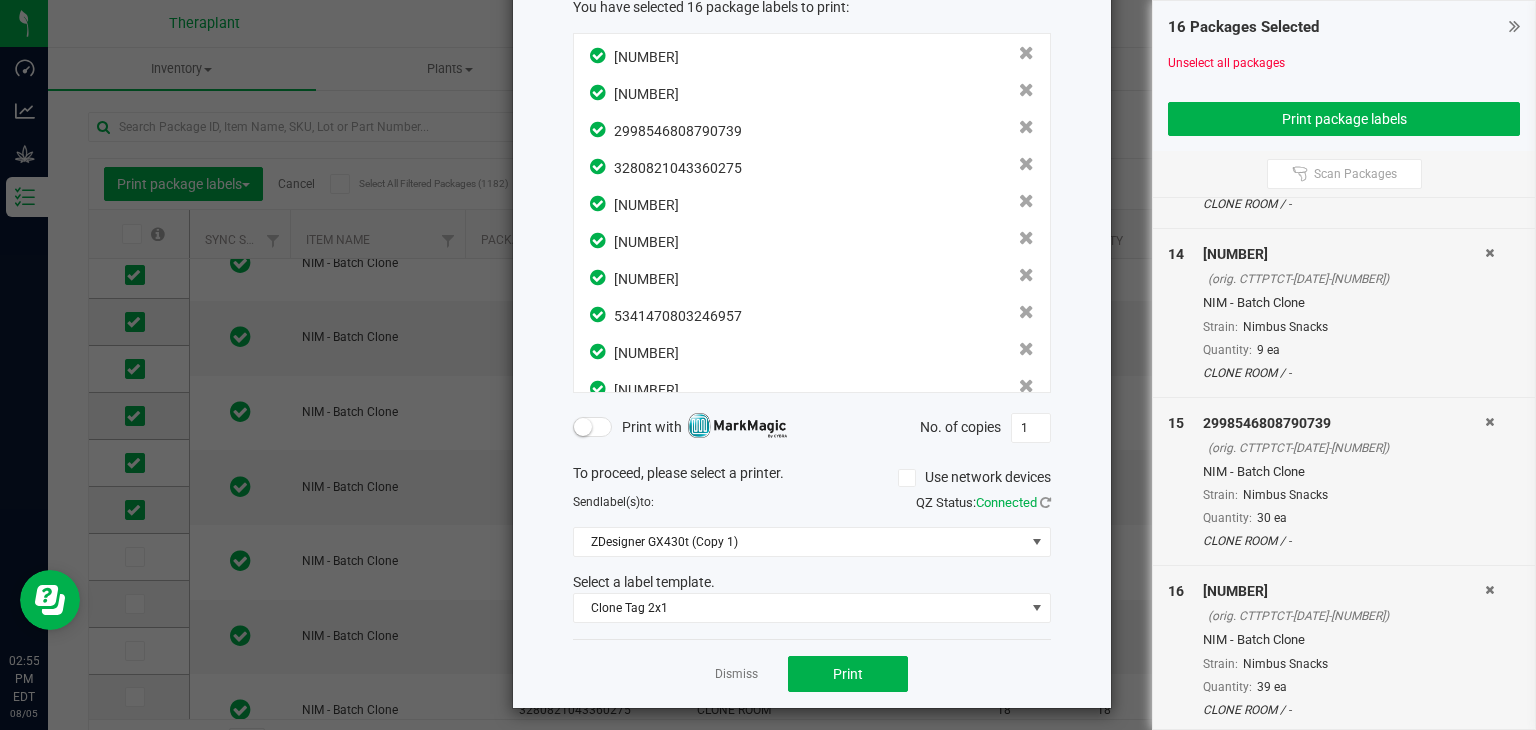 scroll, scrollTop: 132, scrollLeft: 0, axis: vertical 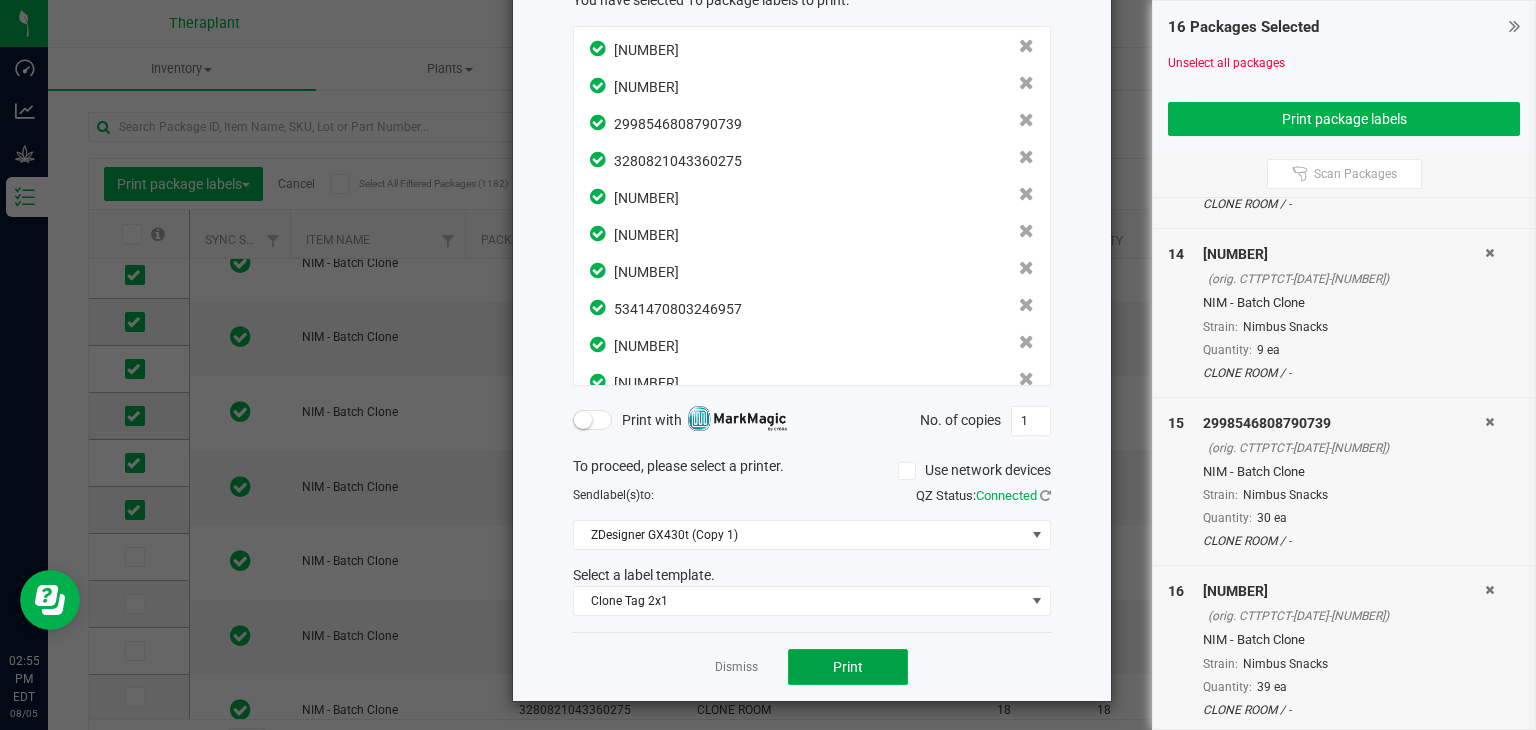 click on "Print" 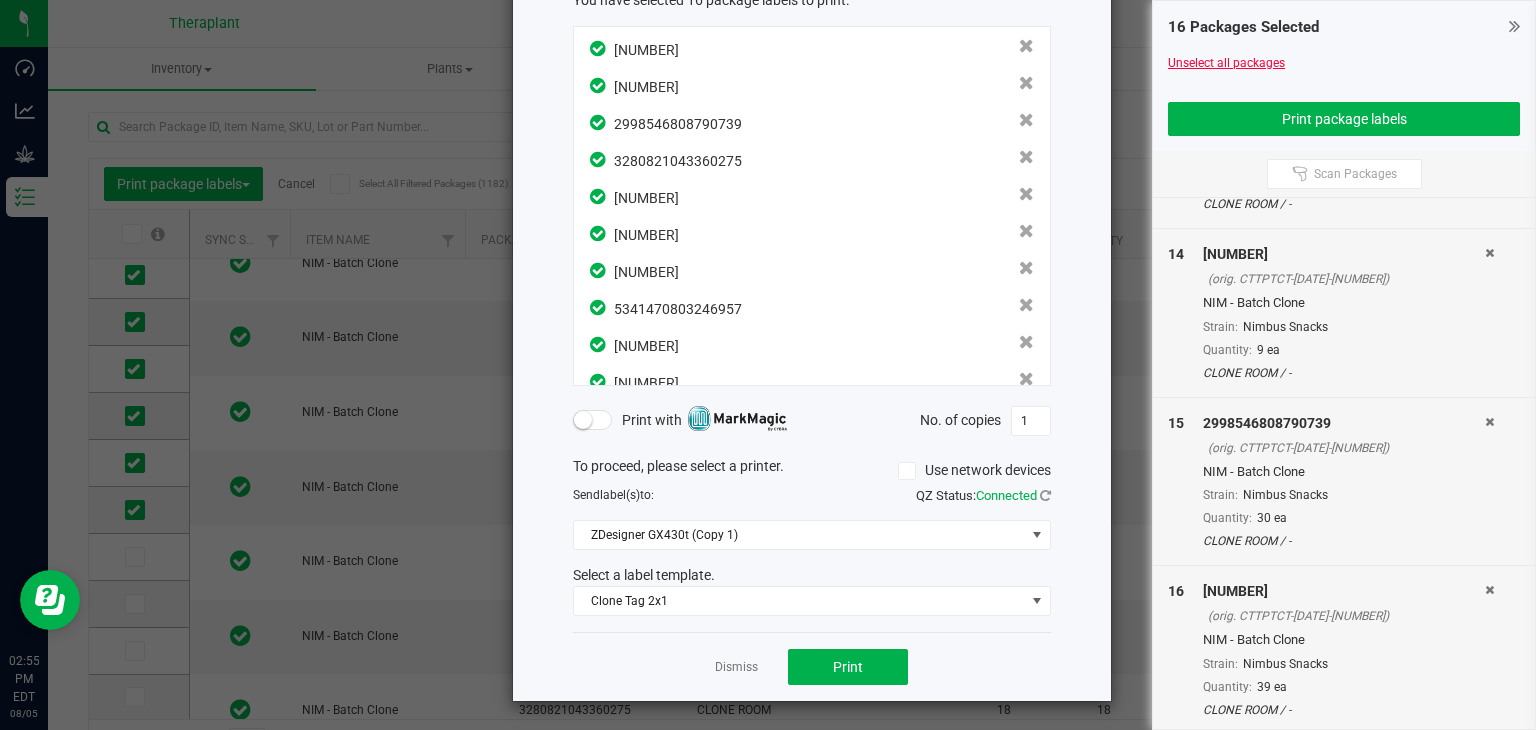 click on "Unselect all packages" at bounding box center [1226, 63] 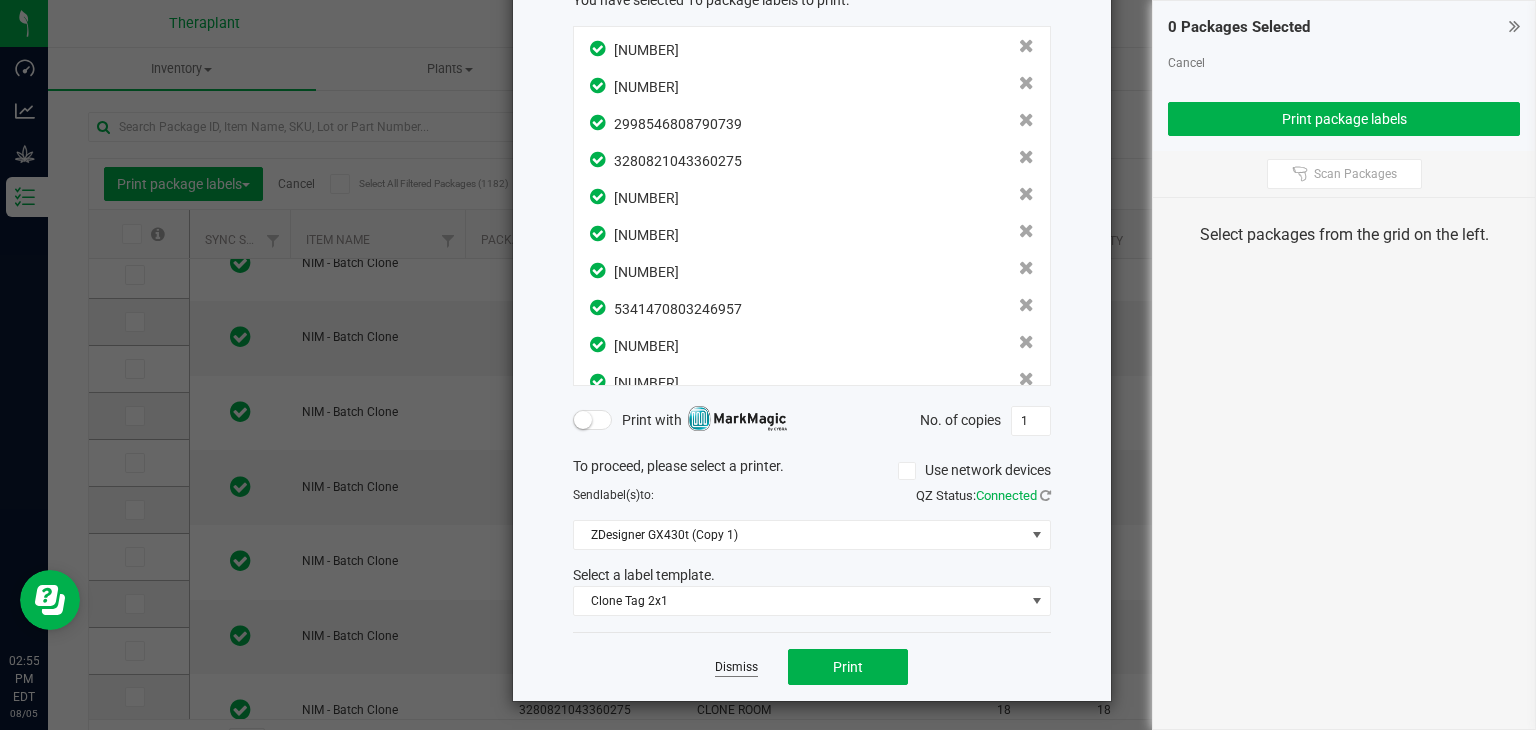 click on "Dismiss" 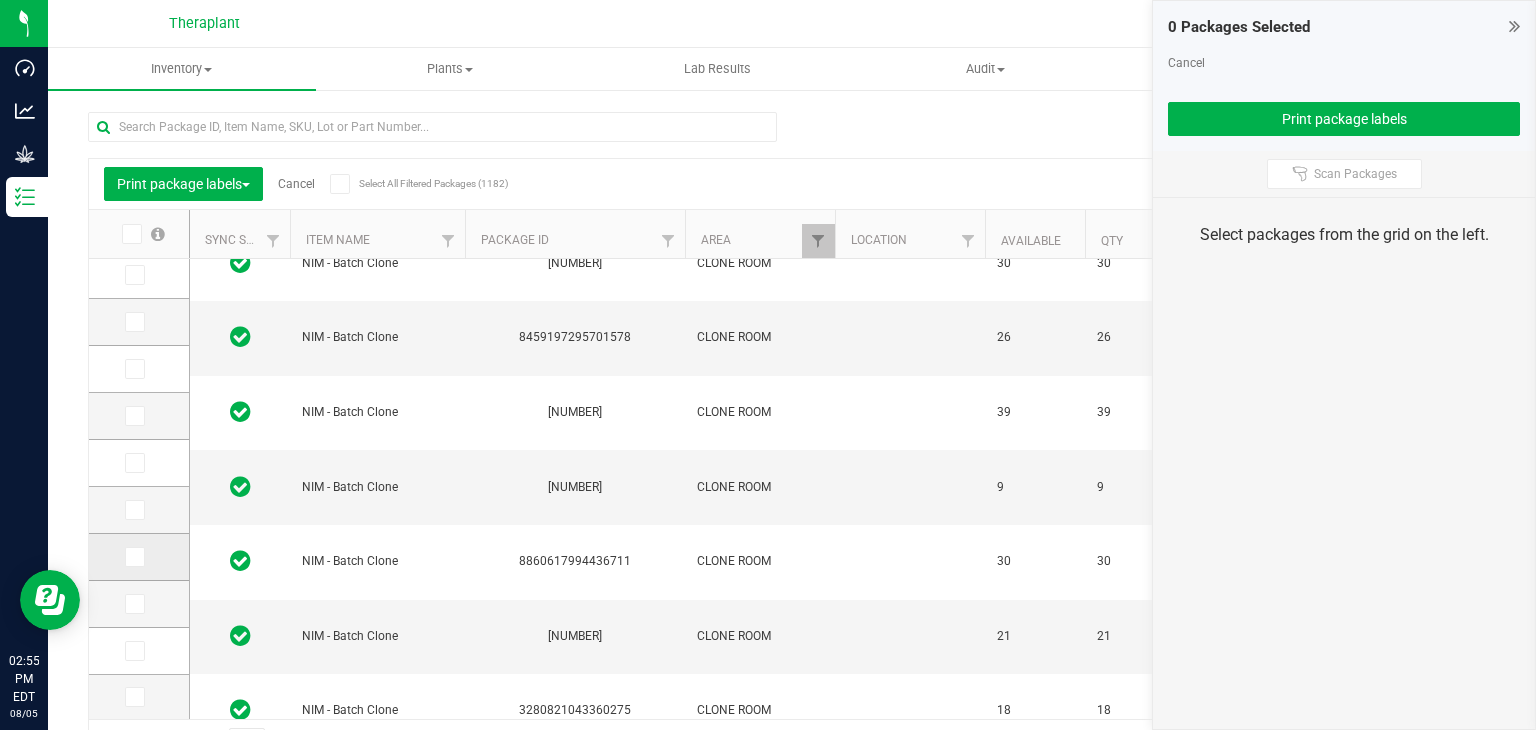 click at bounding box center (133, 557) 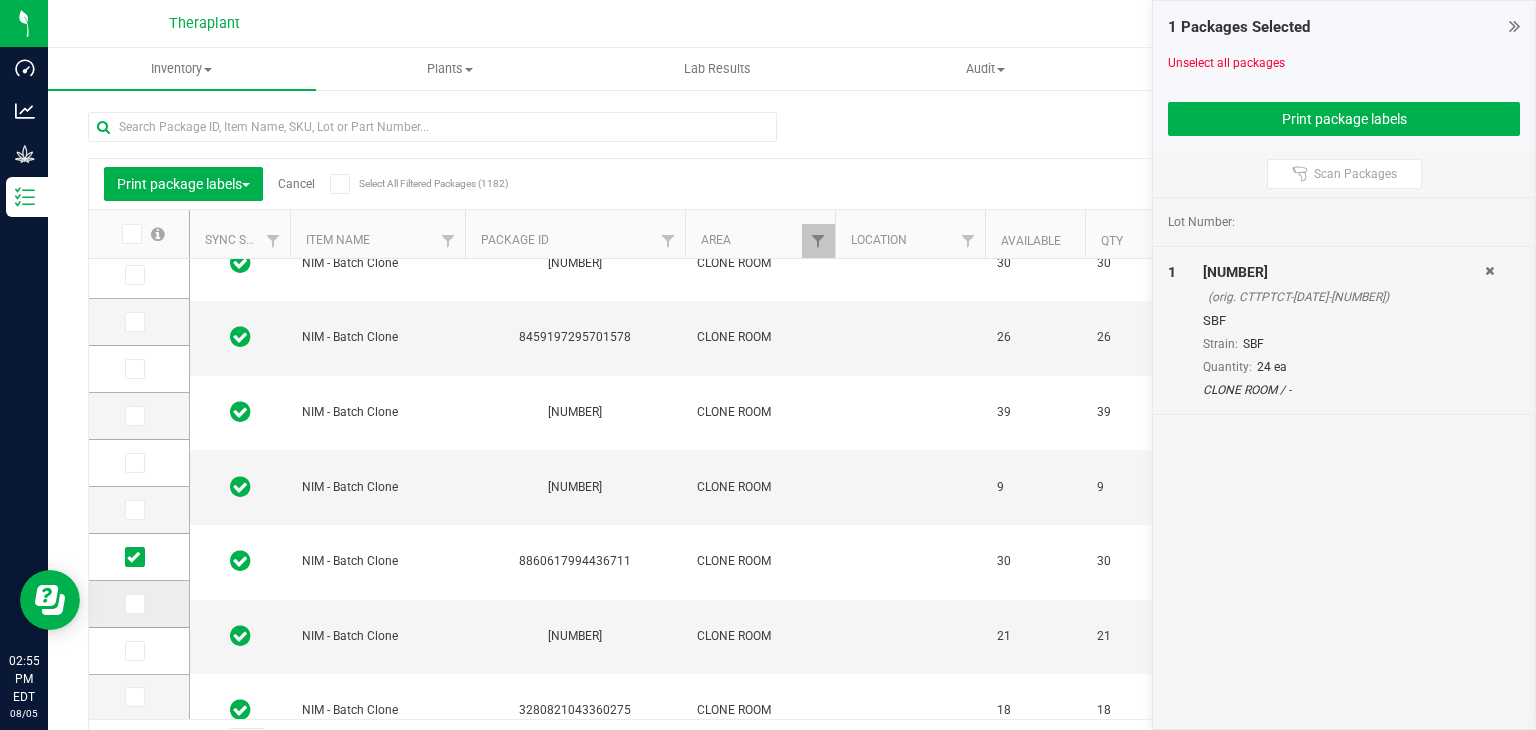 click at bounding box center [133, 604] 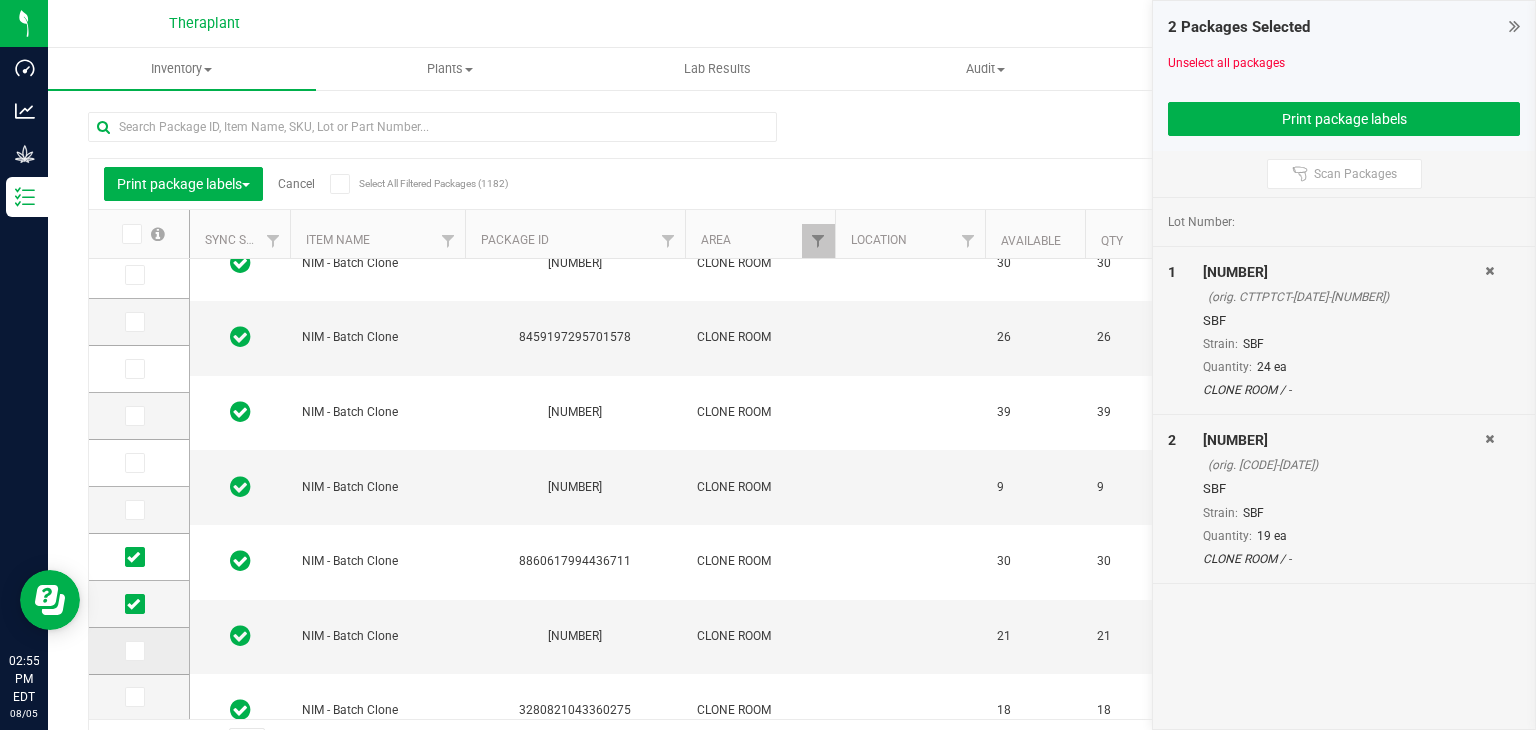 click at bounding box center (133, 651) 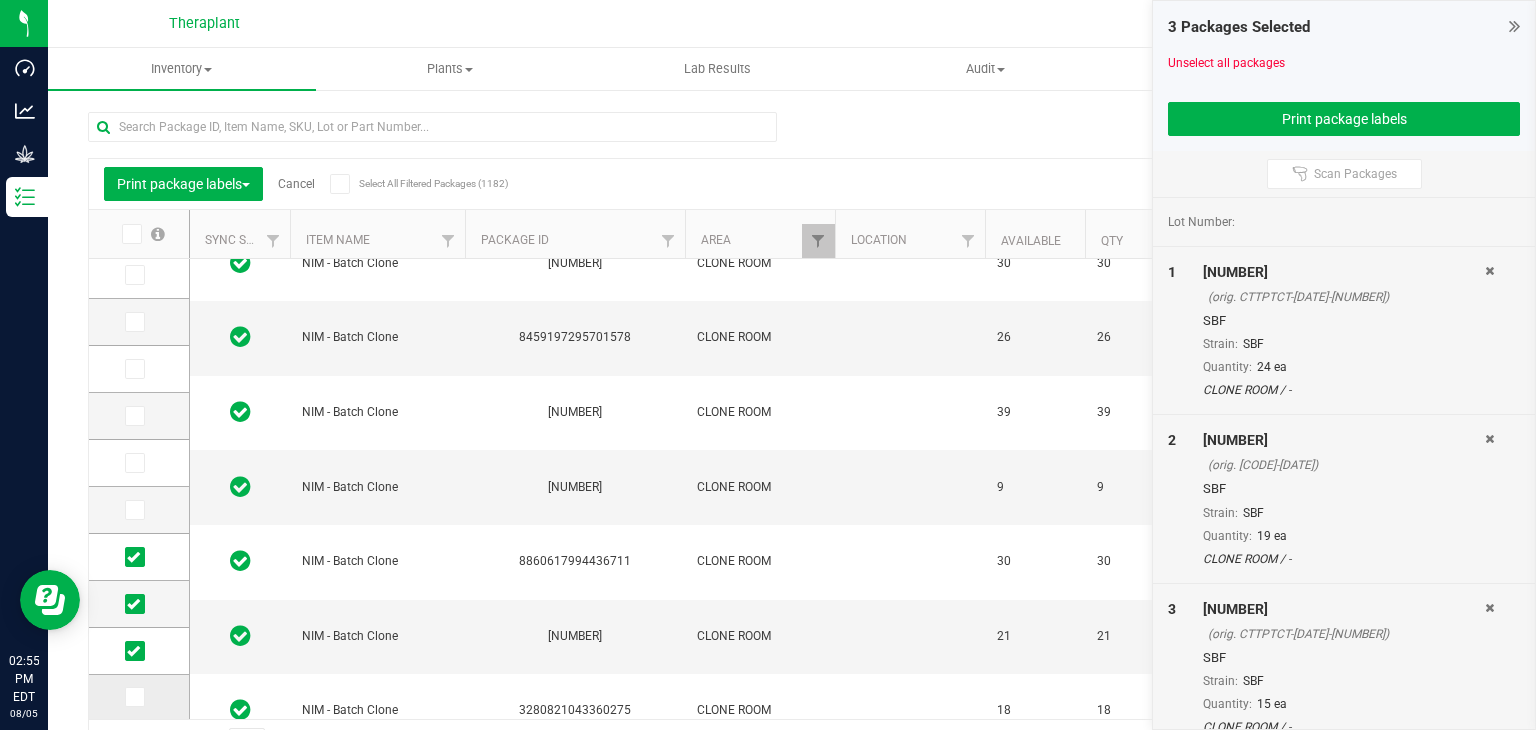 click at bounding box center (133, 697) 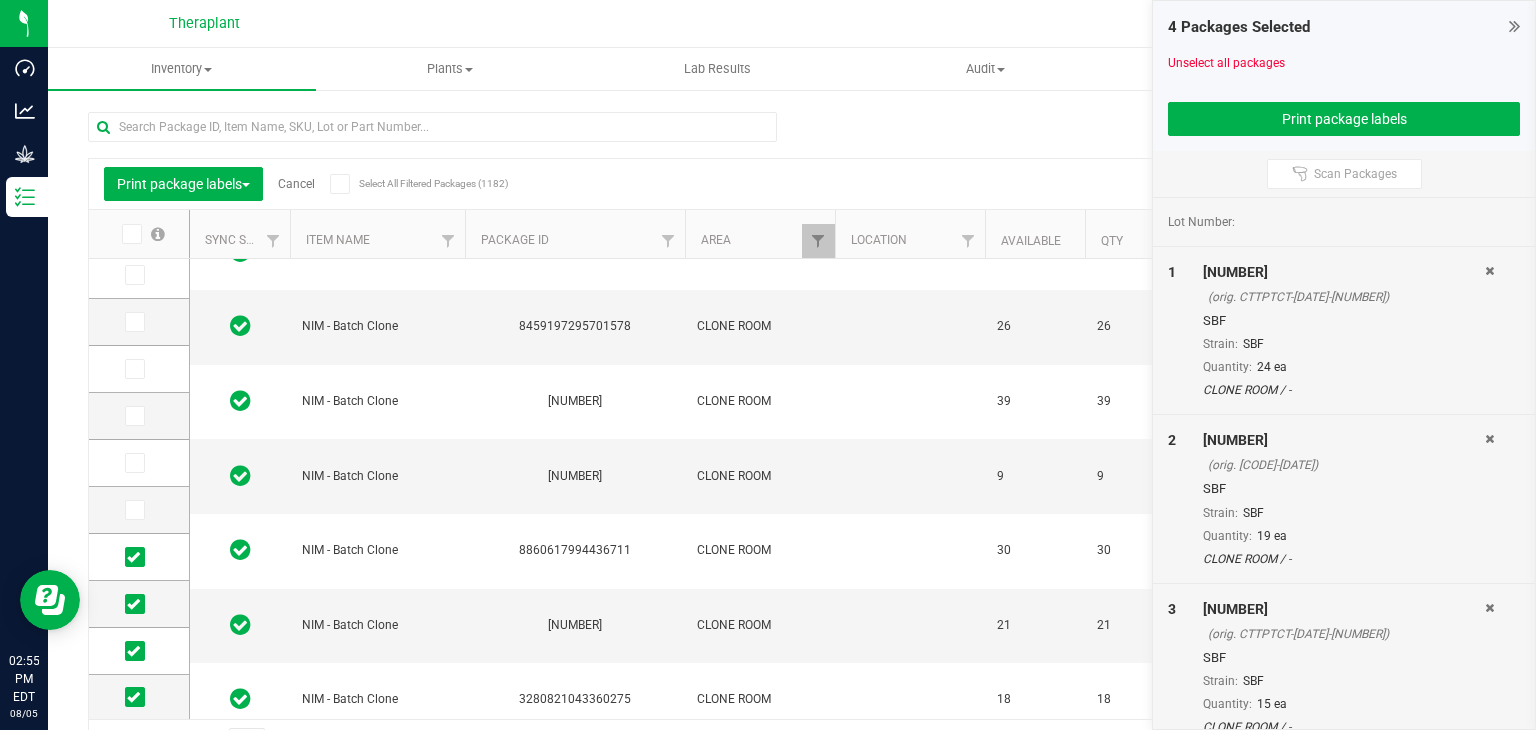 scroll, scrollTop: 493, scrollLeft: 0, axis: vertical 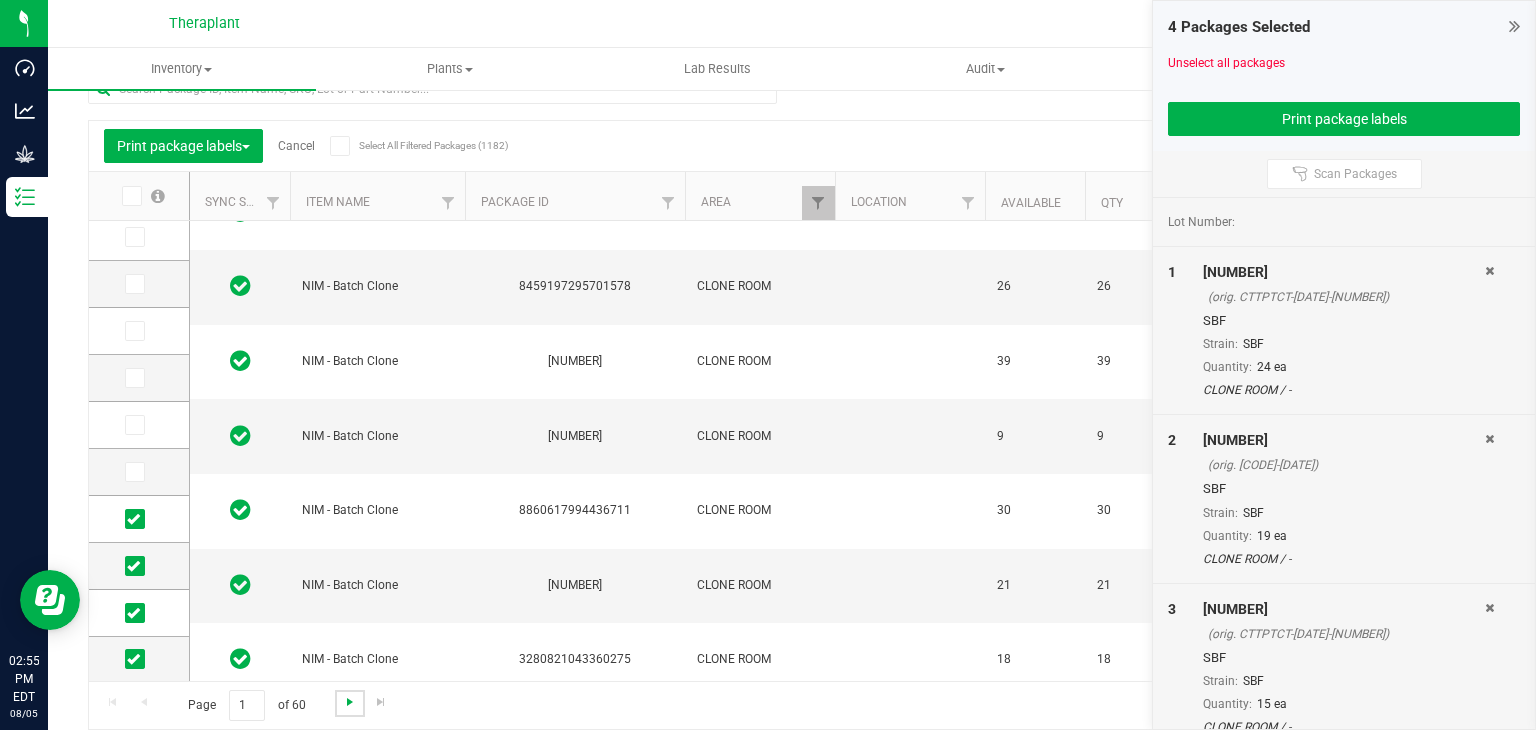 click at bounding box center (350, 702) 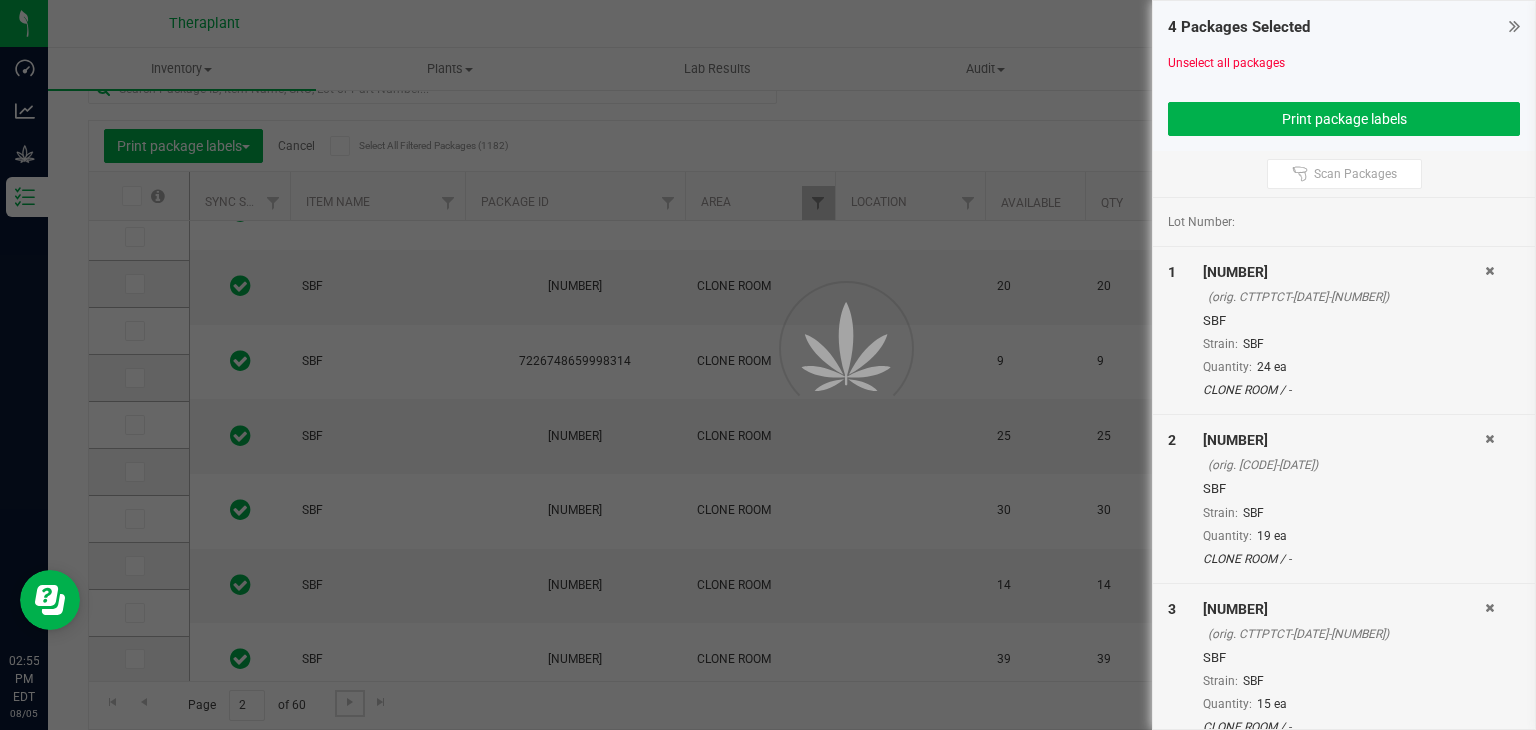 scroll, scrollTop: 0, scrollLeft: 0, axis: both 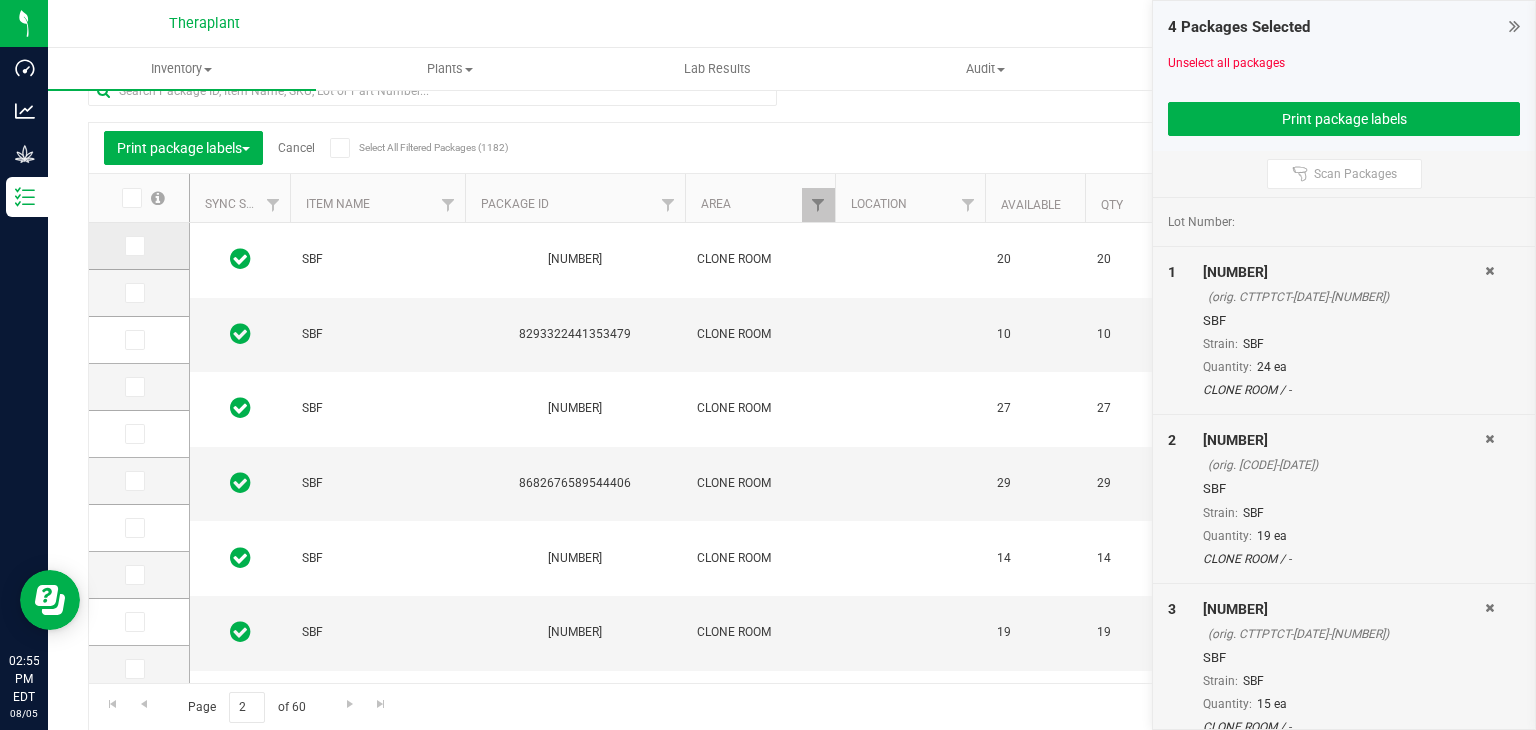 click at bounding box center [133, 246] 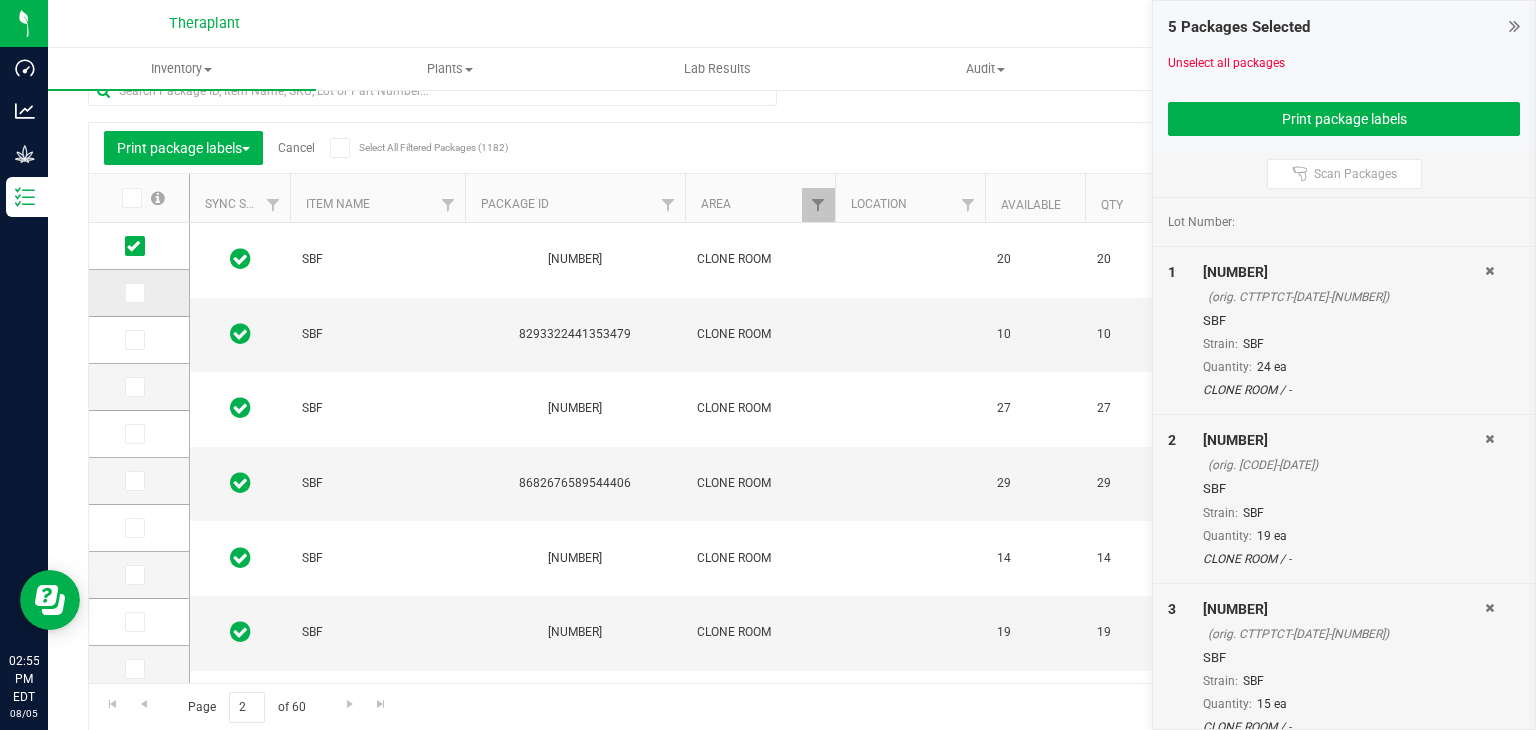 click at bounding box center [133, 293] 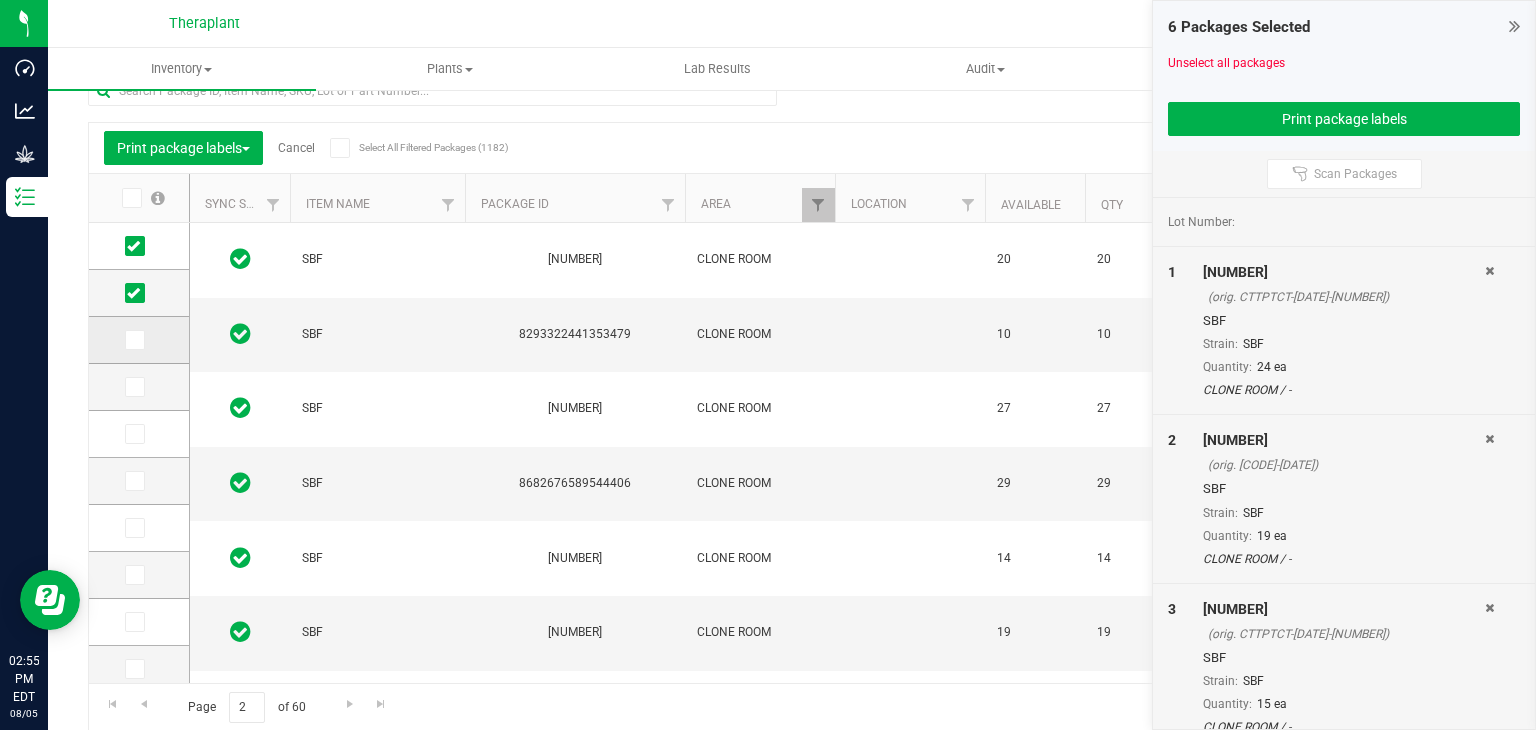 click at bounding box center (135, 340) 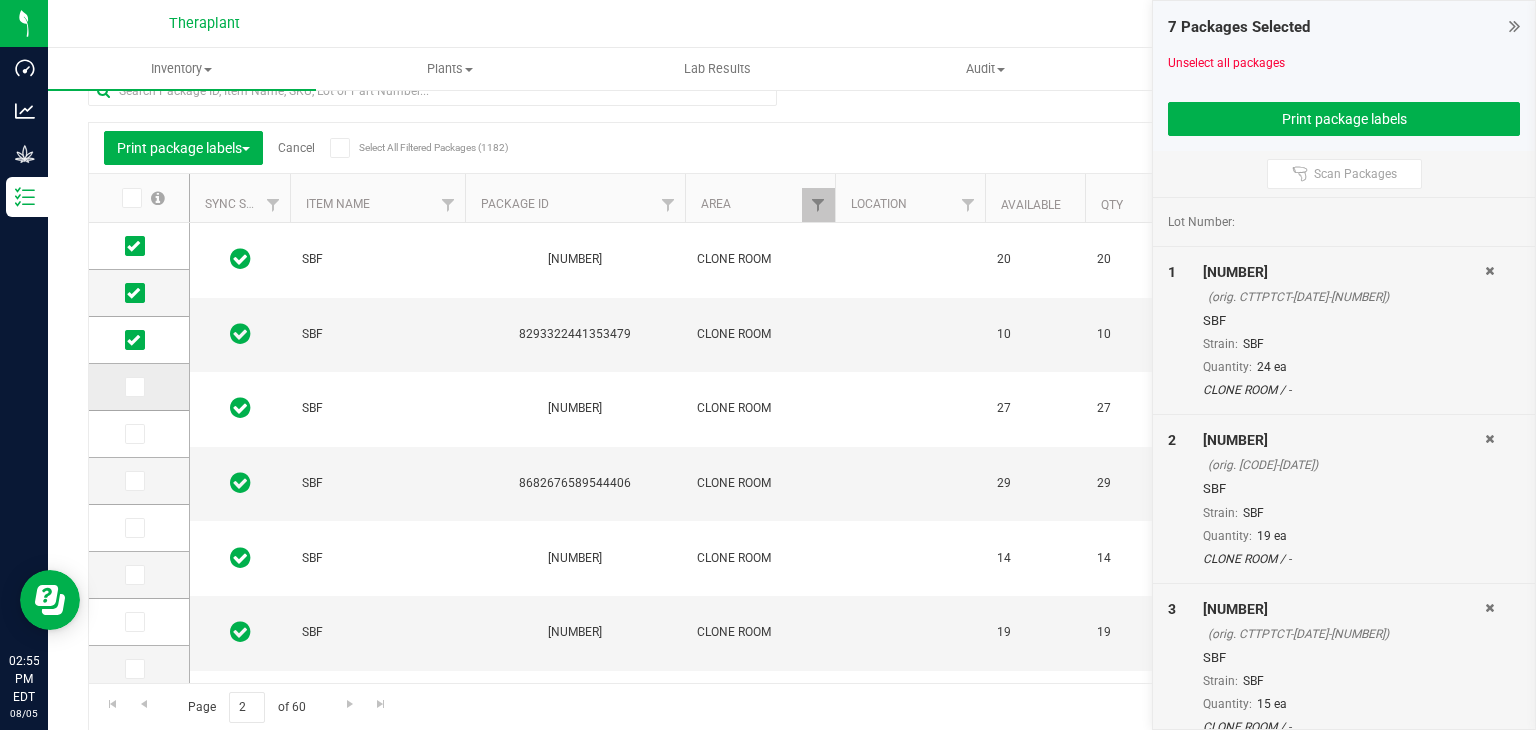 click at bounding box center (133, 387) 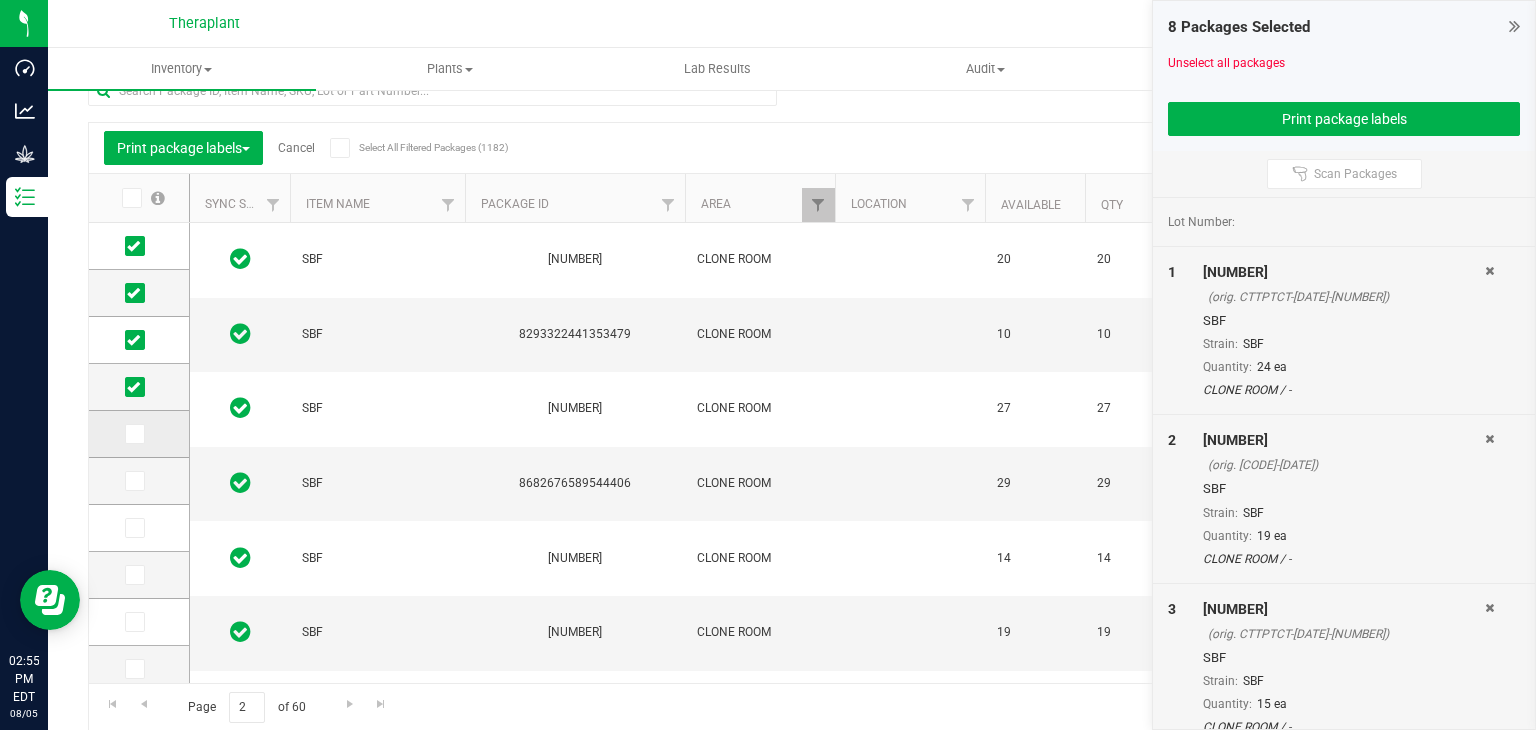 click at bounding box center [133, 434] 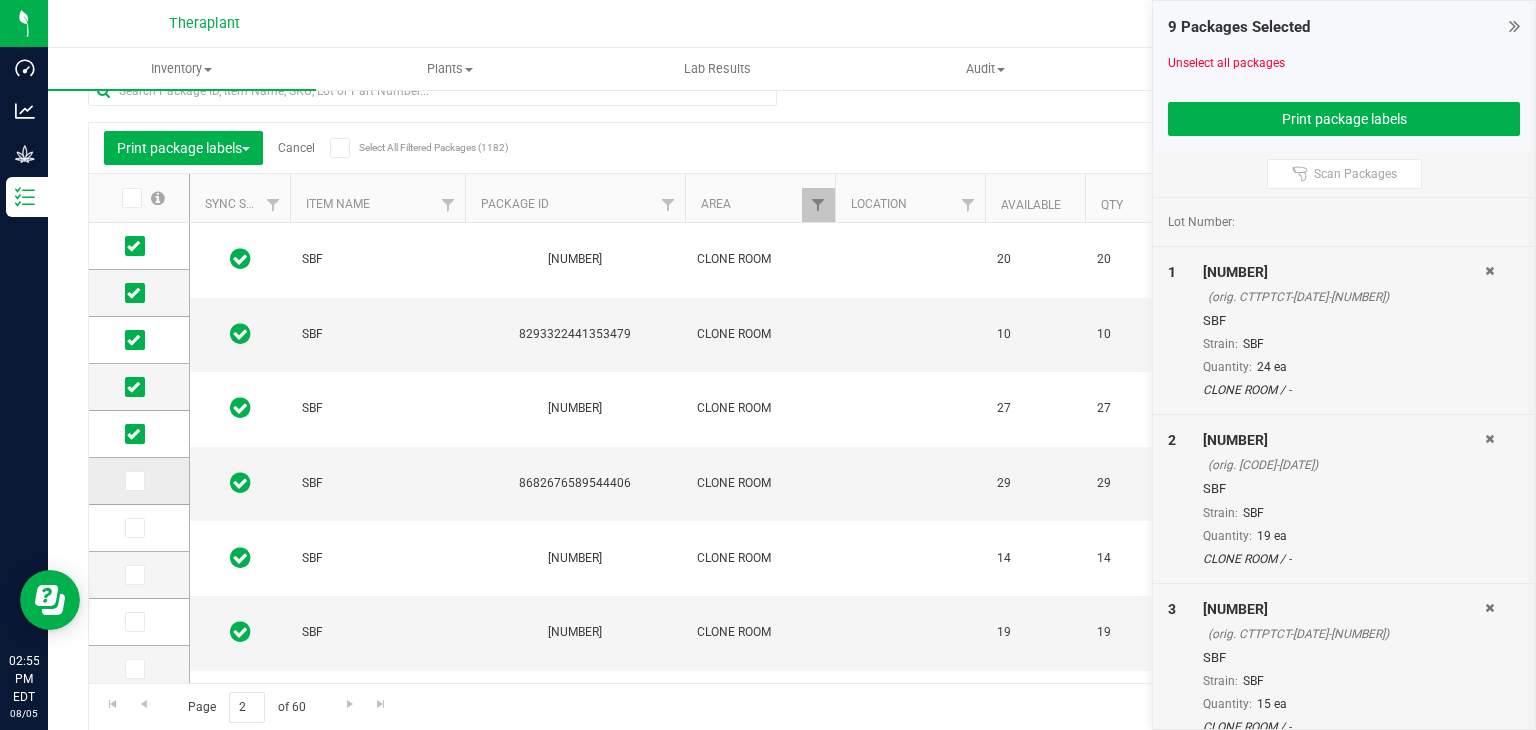 click at bounding box center (133, 481) 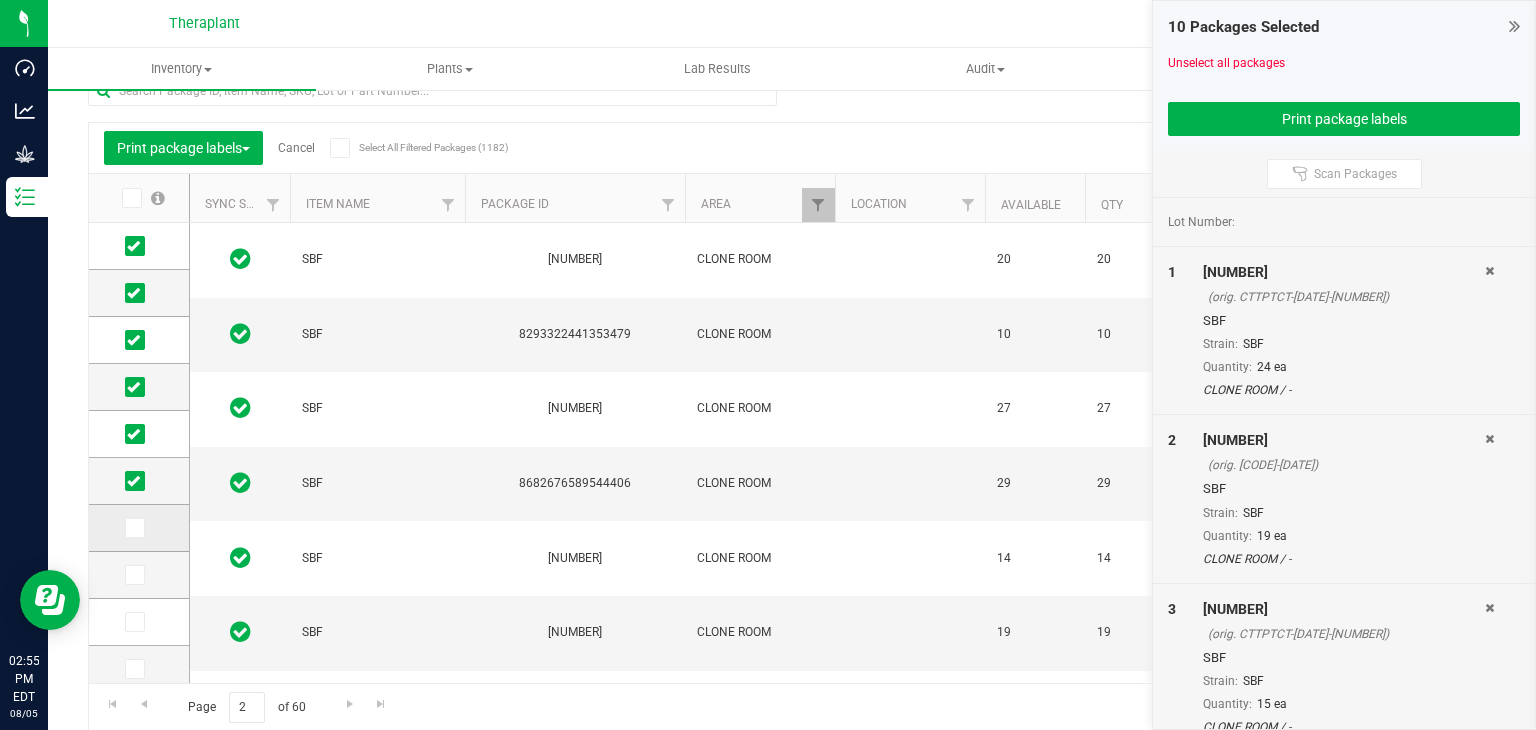 click at bounding box center [133, 528] 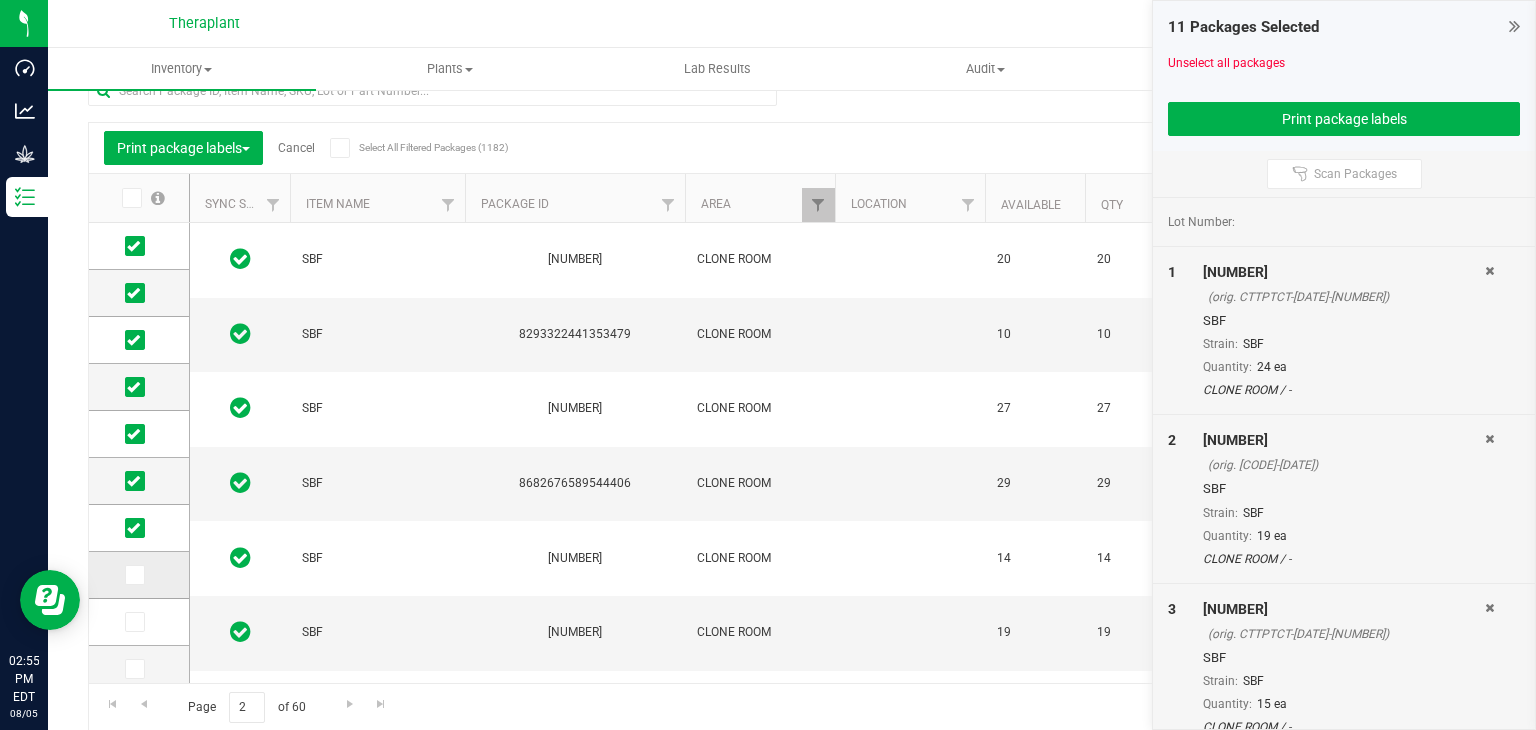 click at bounding box center [133, 575] 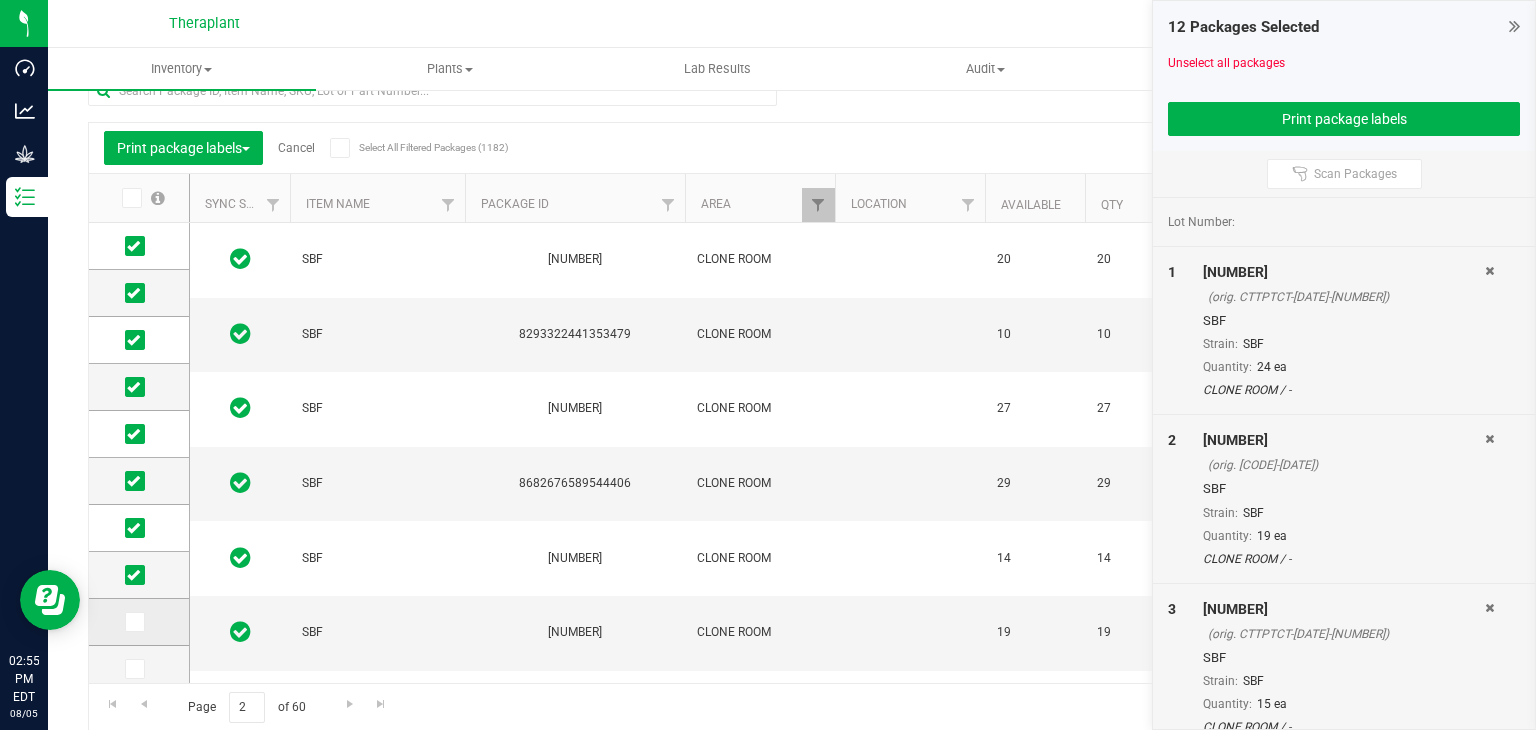 click at bounding box center [133, 622] 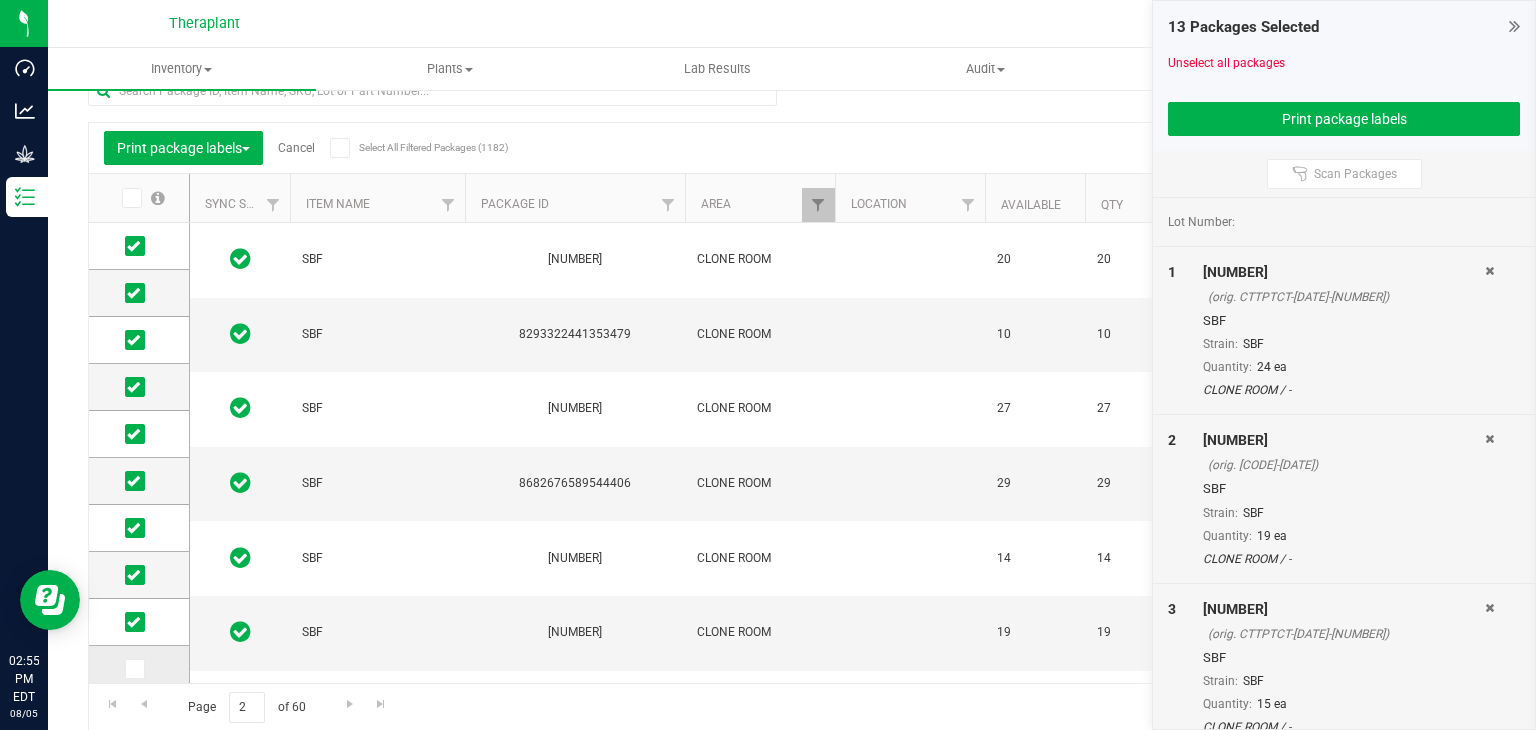 click at bounding box center [135, 669] 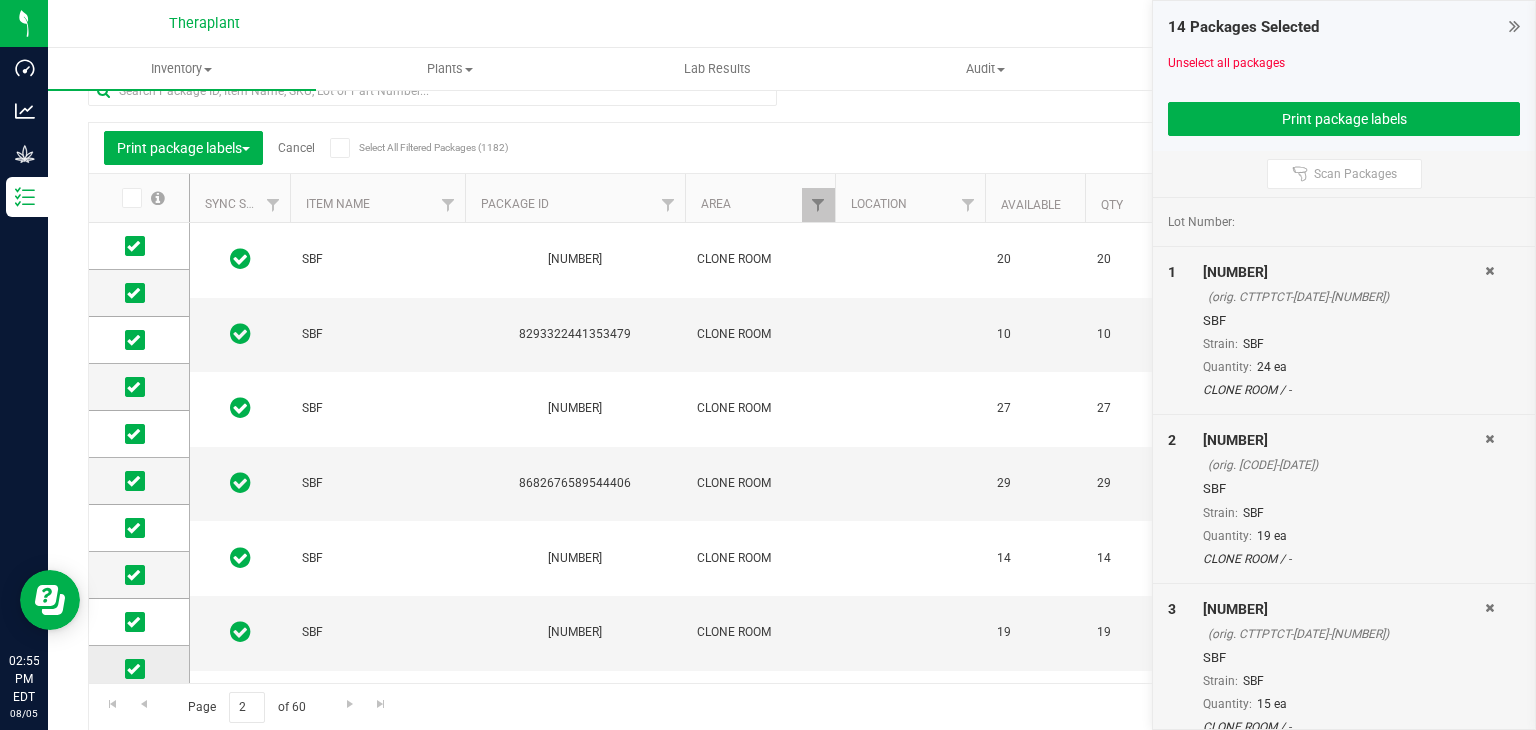 scroll, scrollTop: 120, scrollLeft: 0, axis: vertical 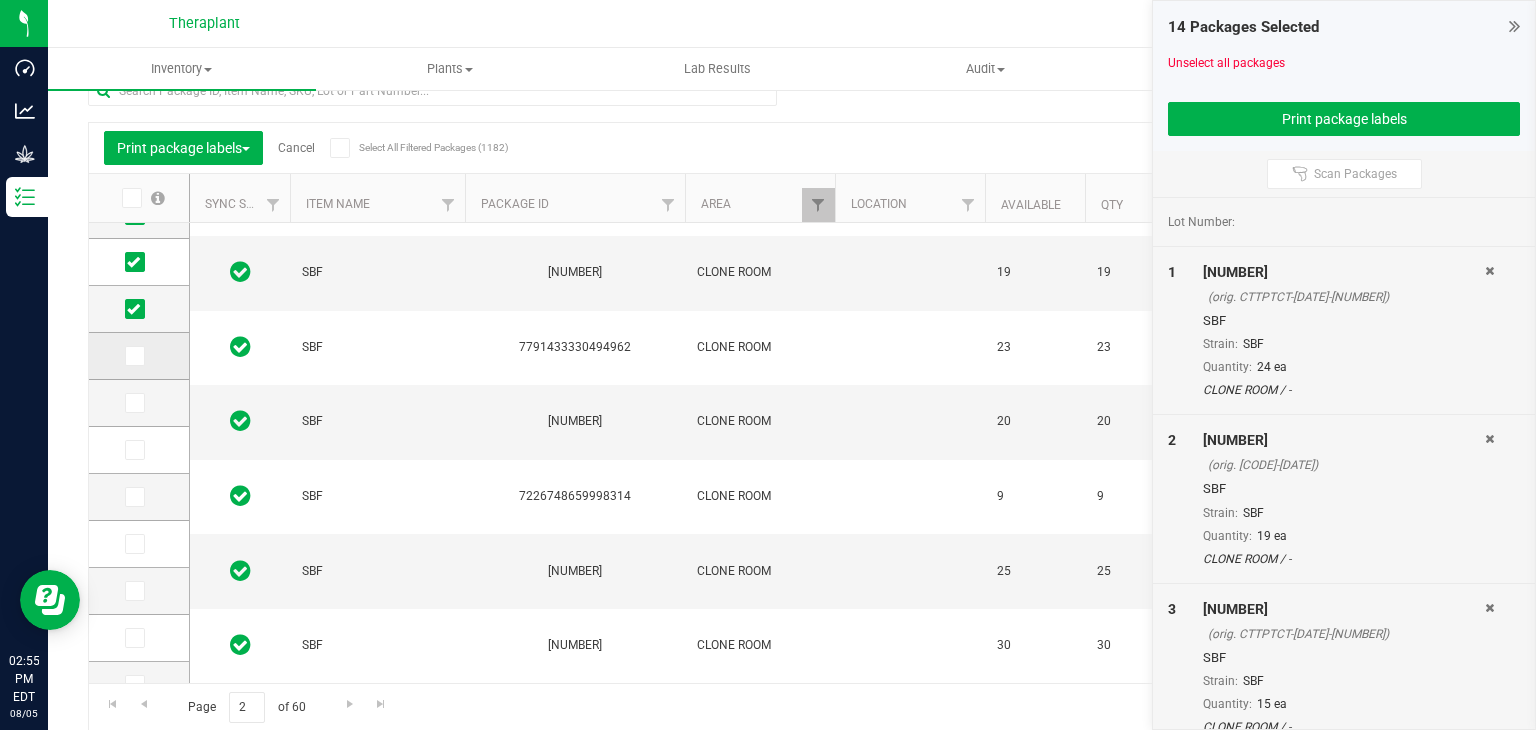 click at bounding box center [135, 356] 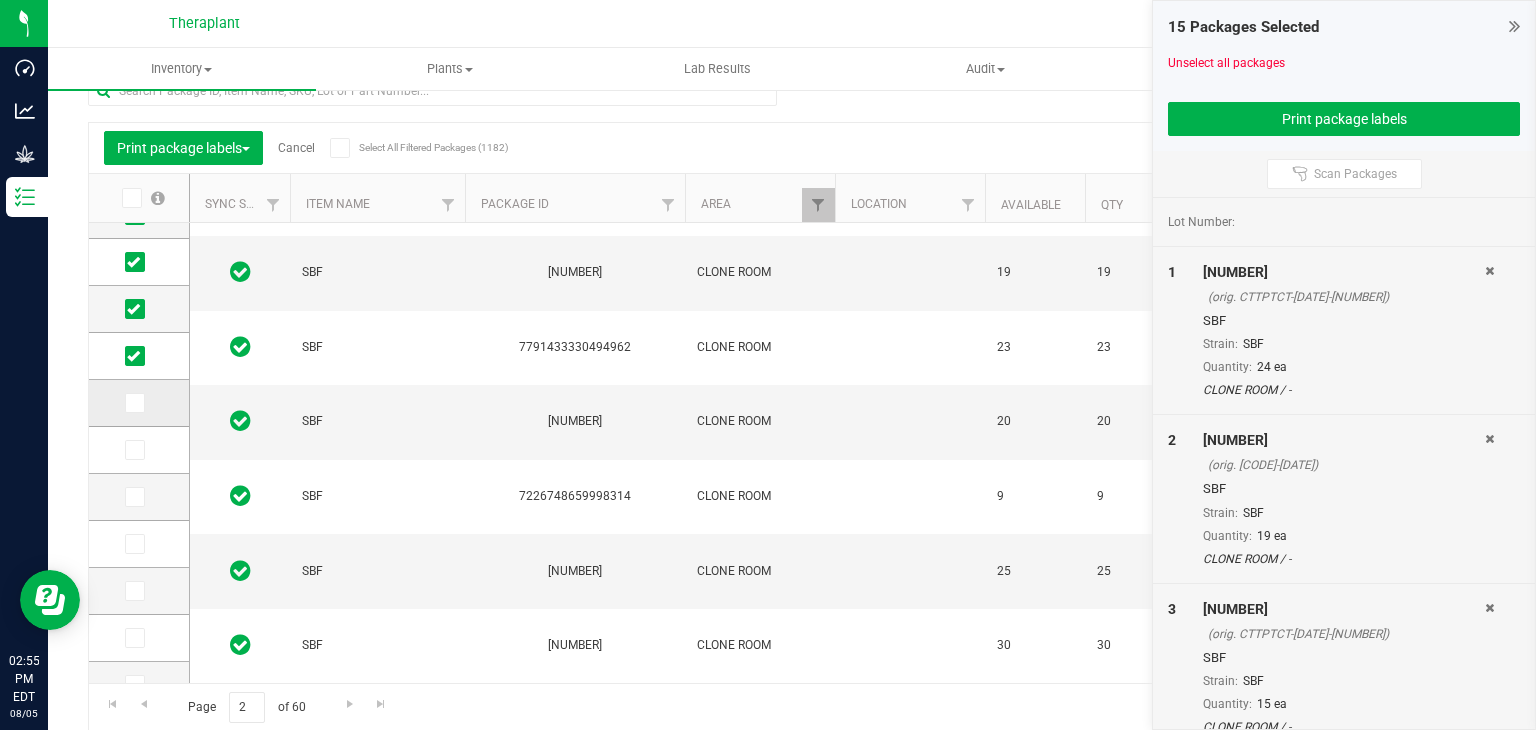 click at bounding box center (133, 403) 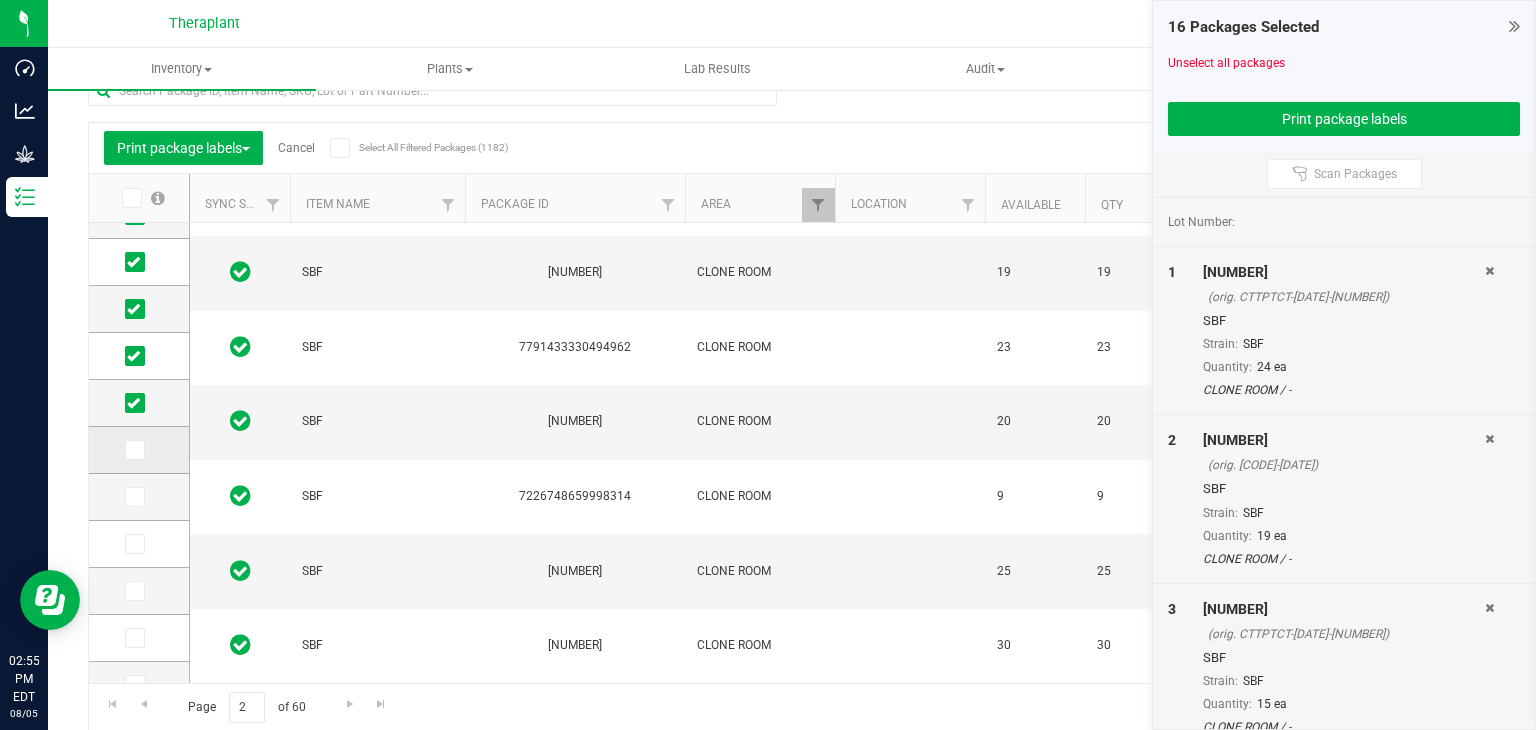 click at bounding box center [133, 450] 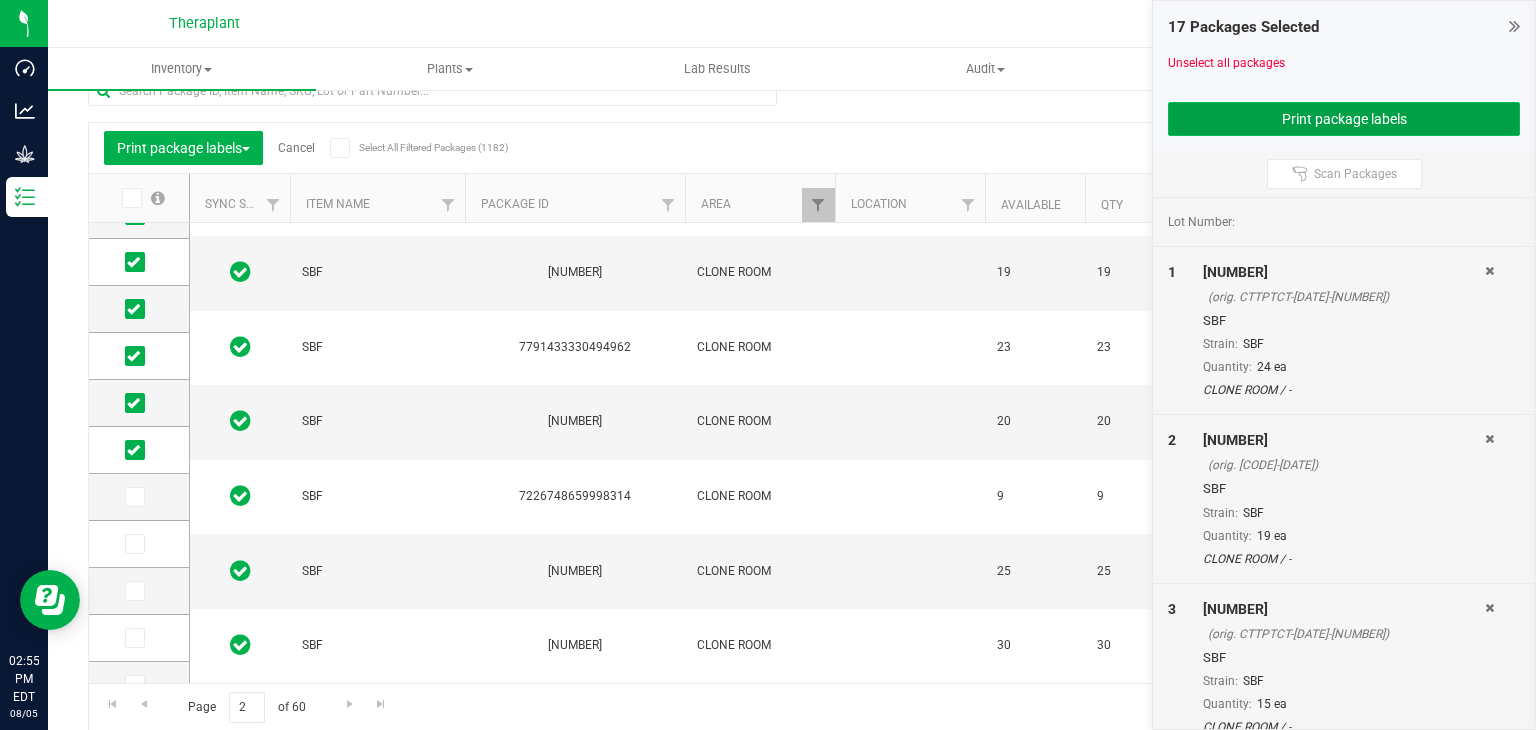 click on "Print package labels" at bounding box center [1344, 119] 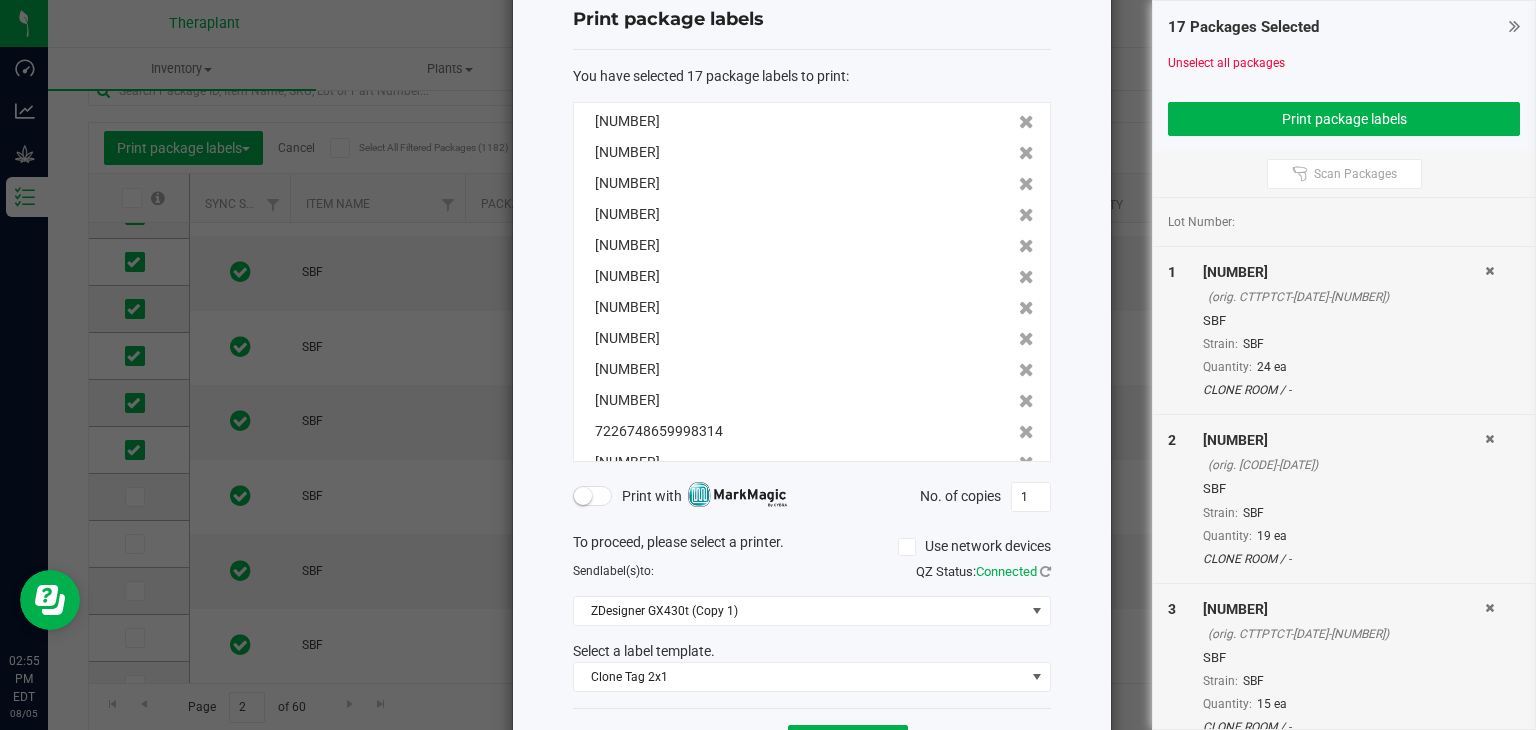 scroll, scrollTop: 132, scrollLeft: 0, axis: vertical 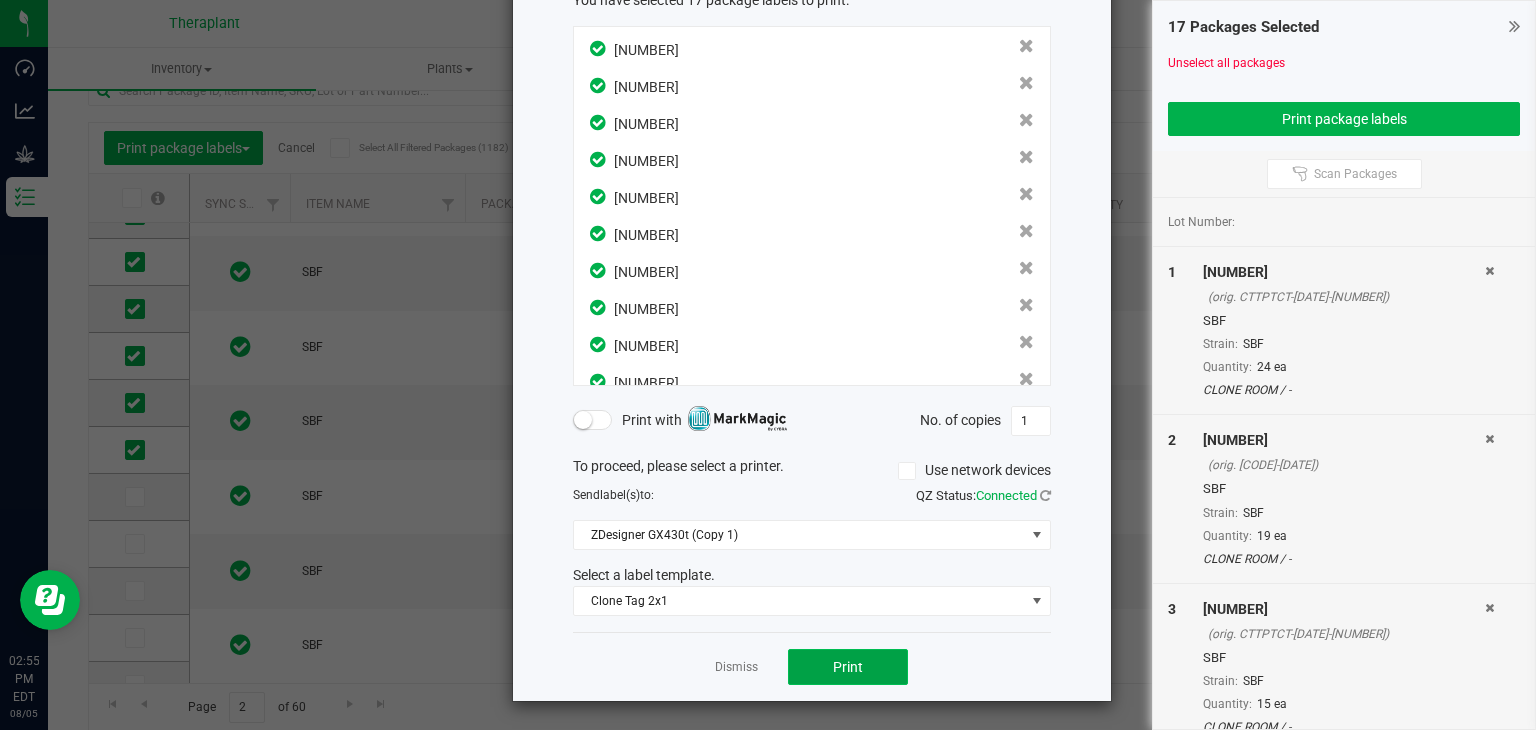 click on "Print" 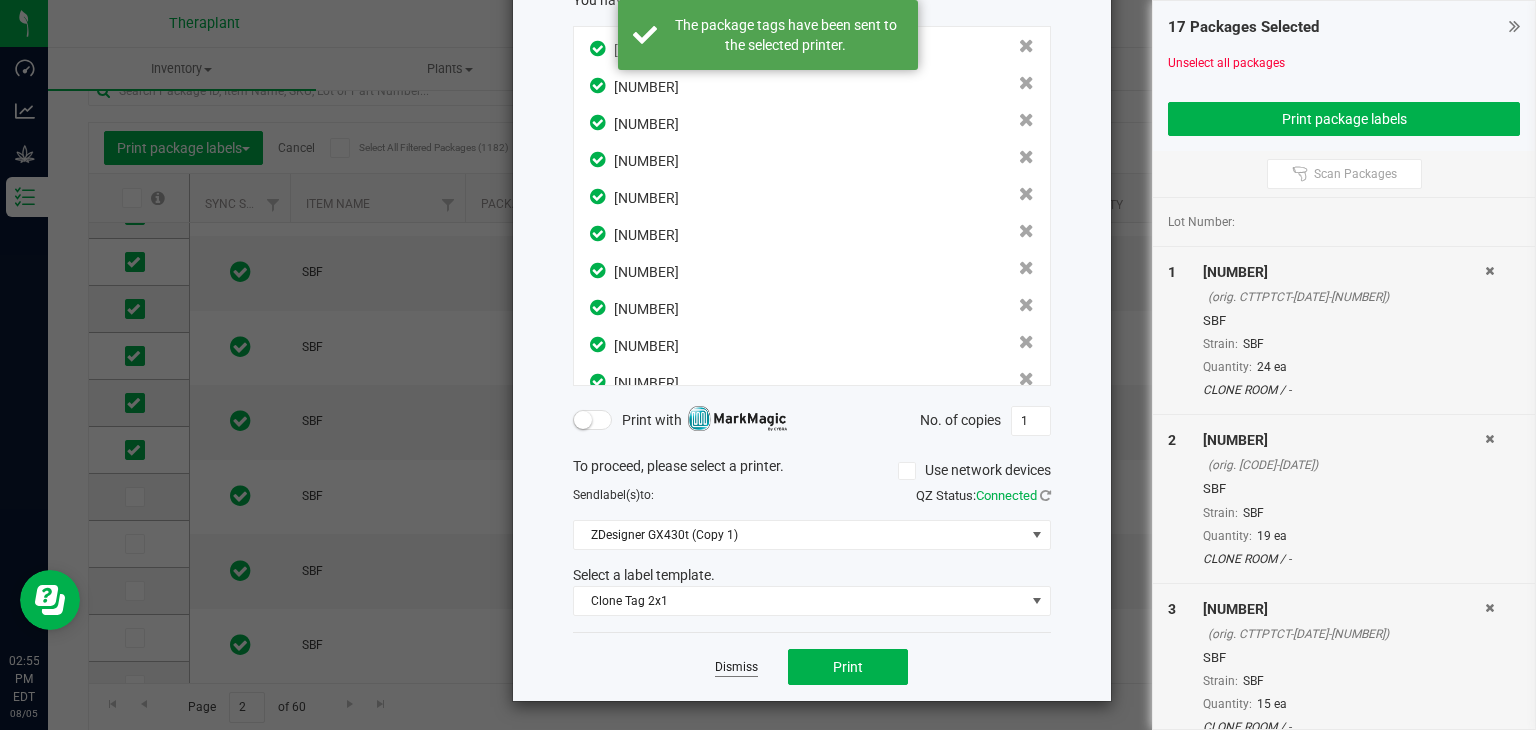 click on "Dismiss" 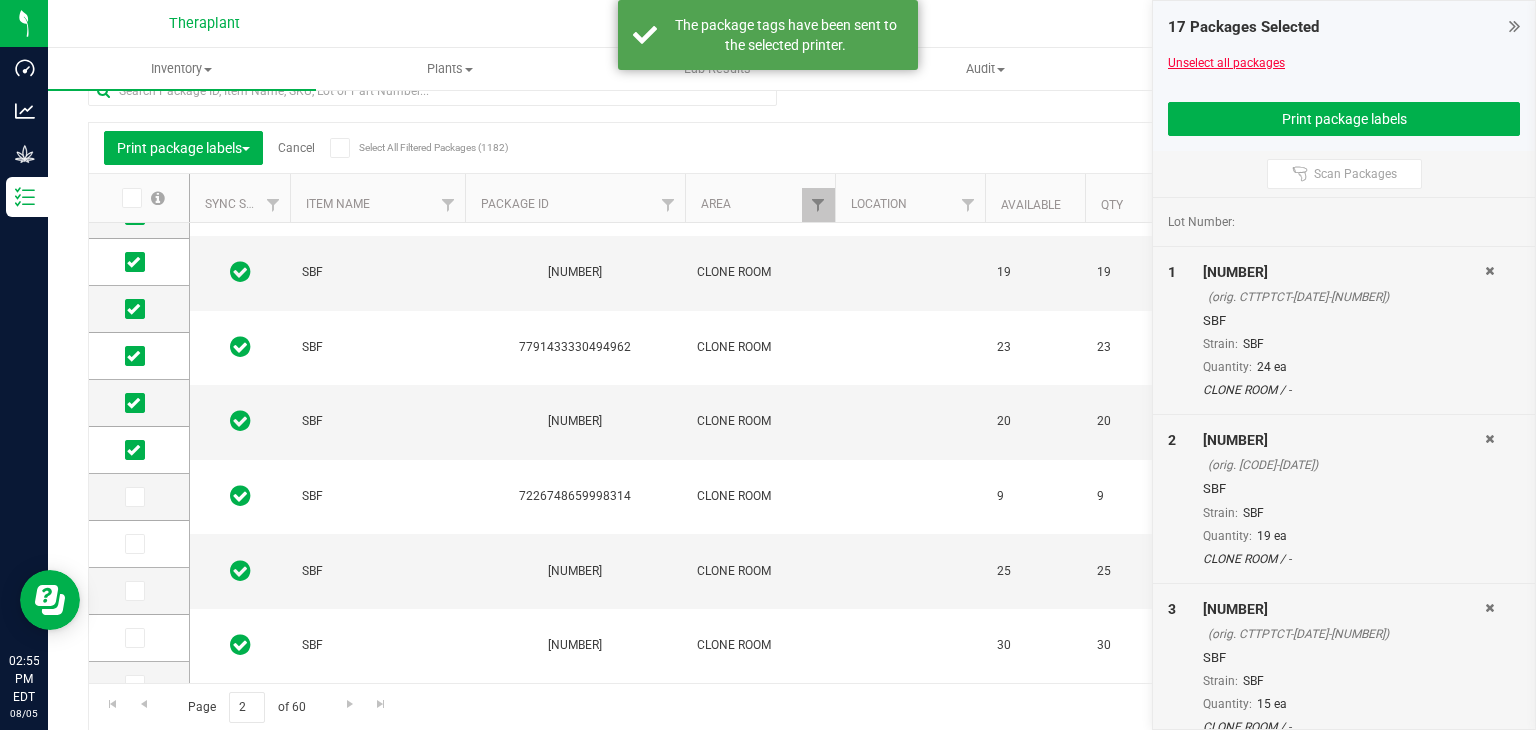 click on "Unselect all packages" at bounding box center [1226, 63] 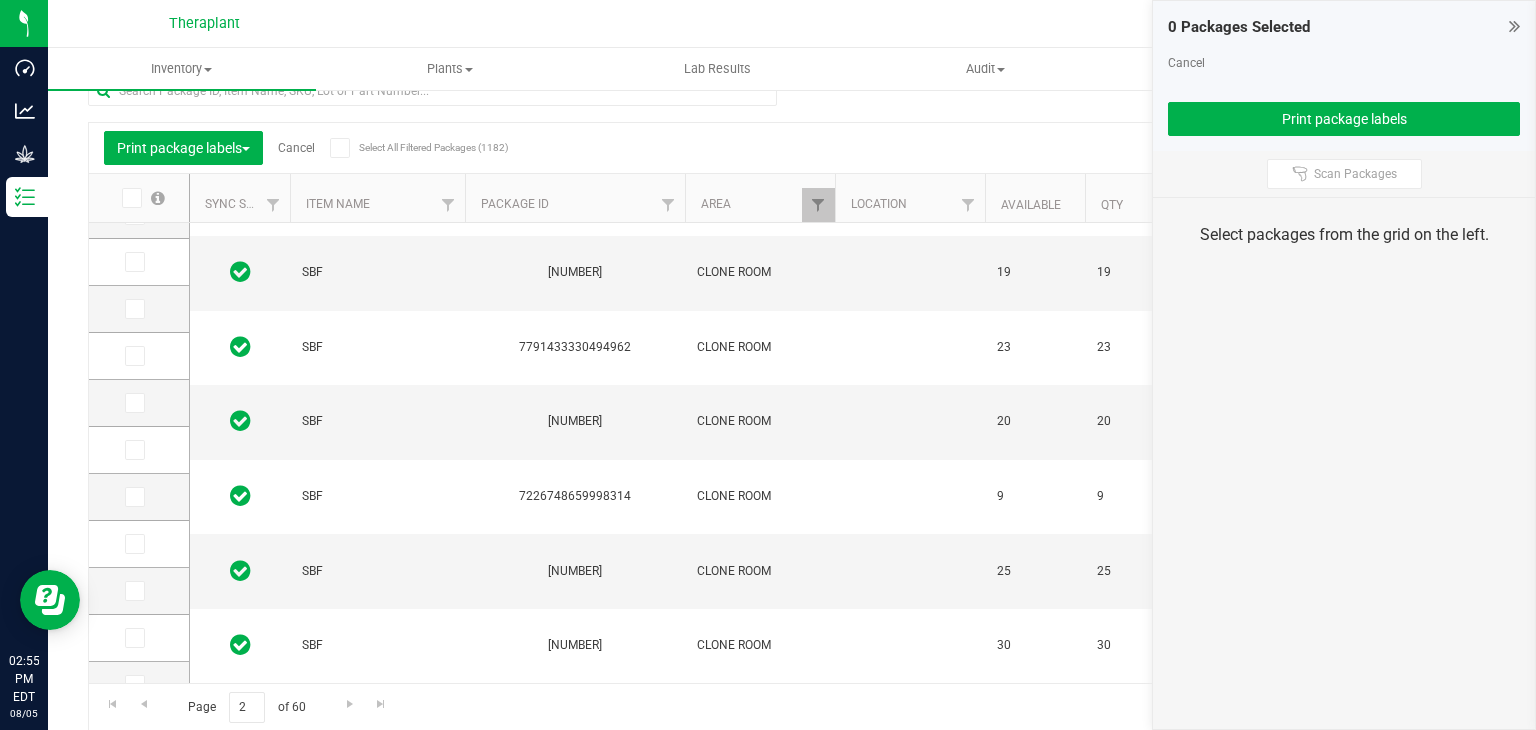 scroll, scrollTop: 480, scrollLeft: 0, axis: vertical 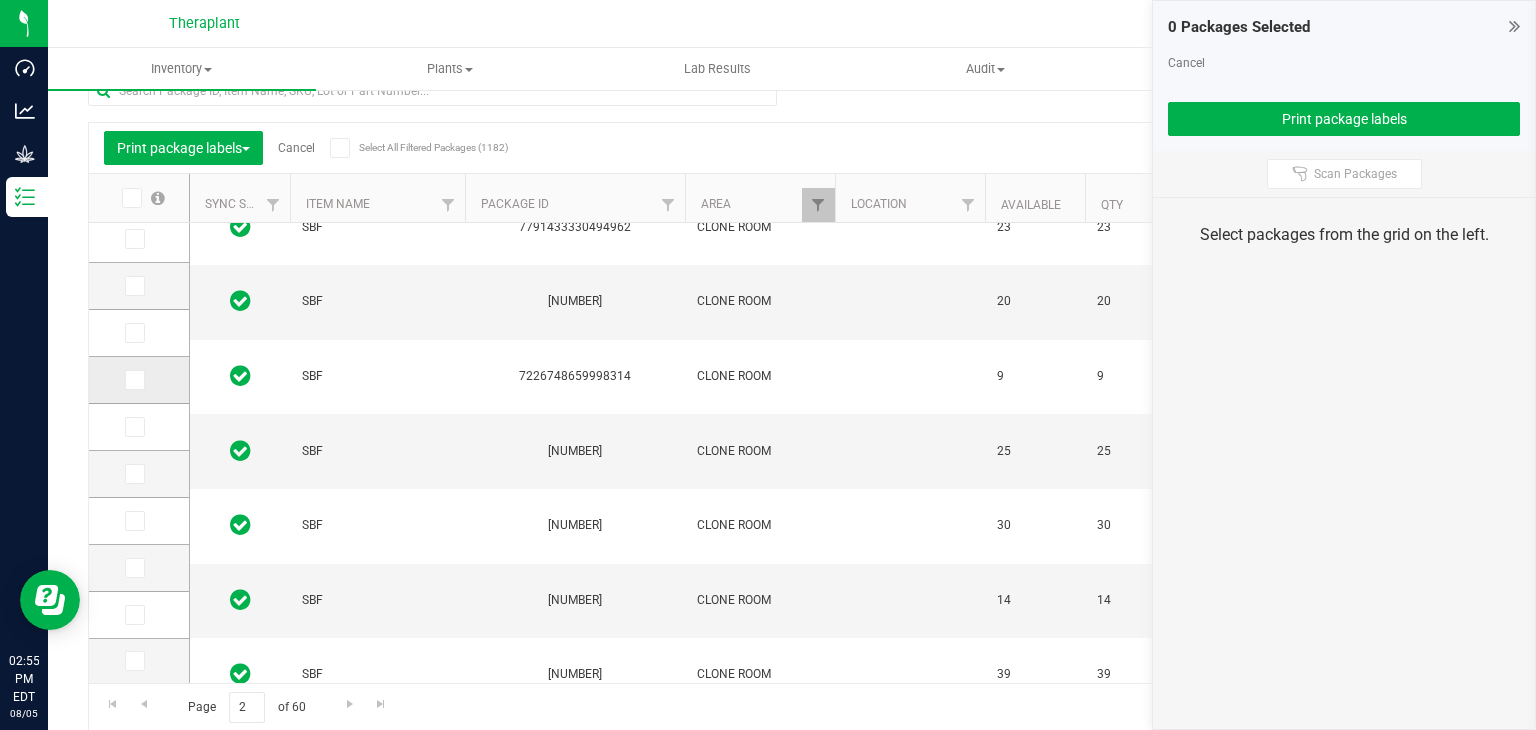 click at bounding box center (133, 380) 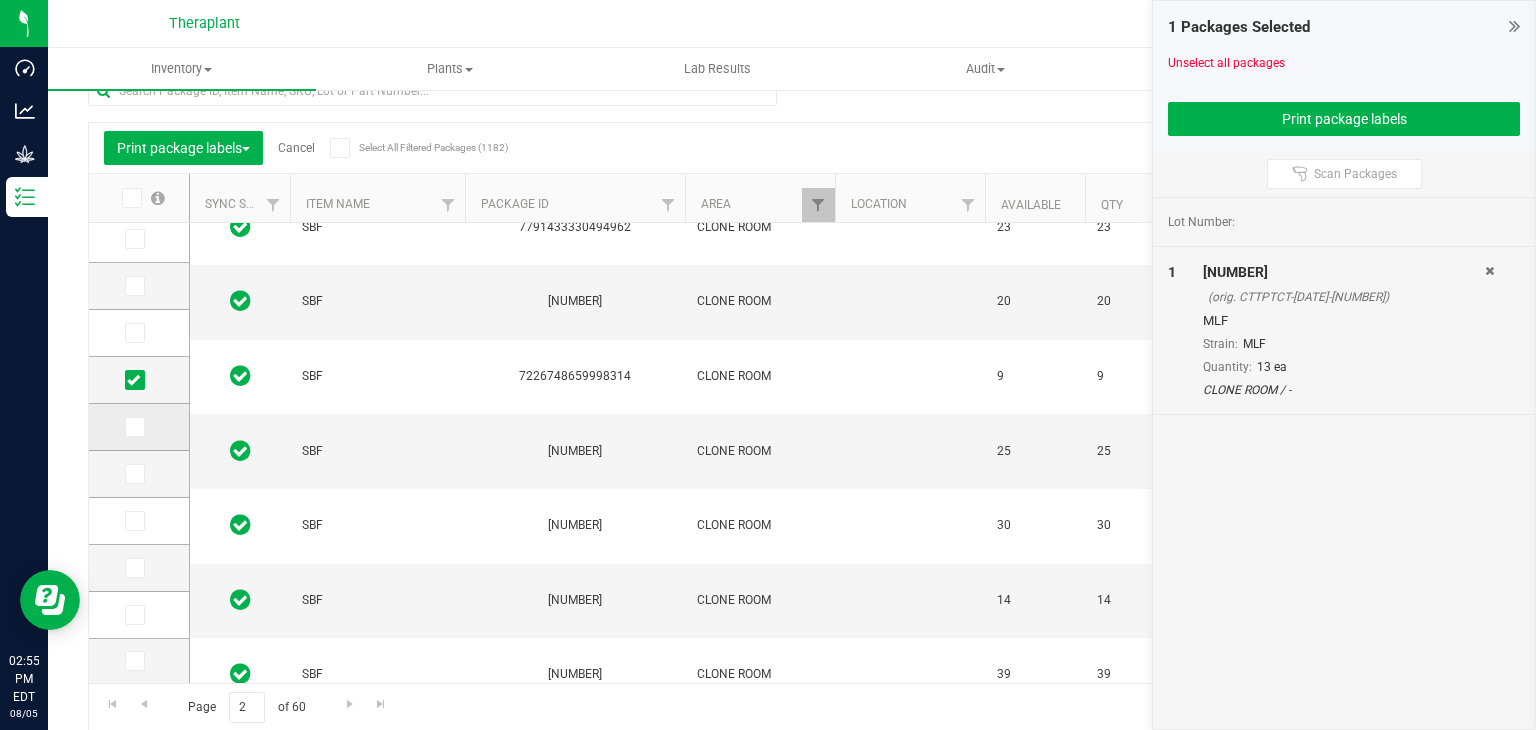 click at bounding box center [133, 427] 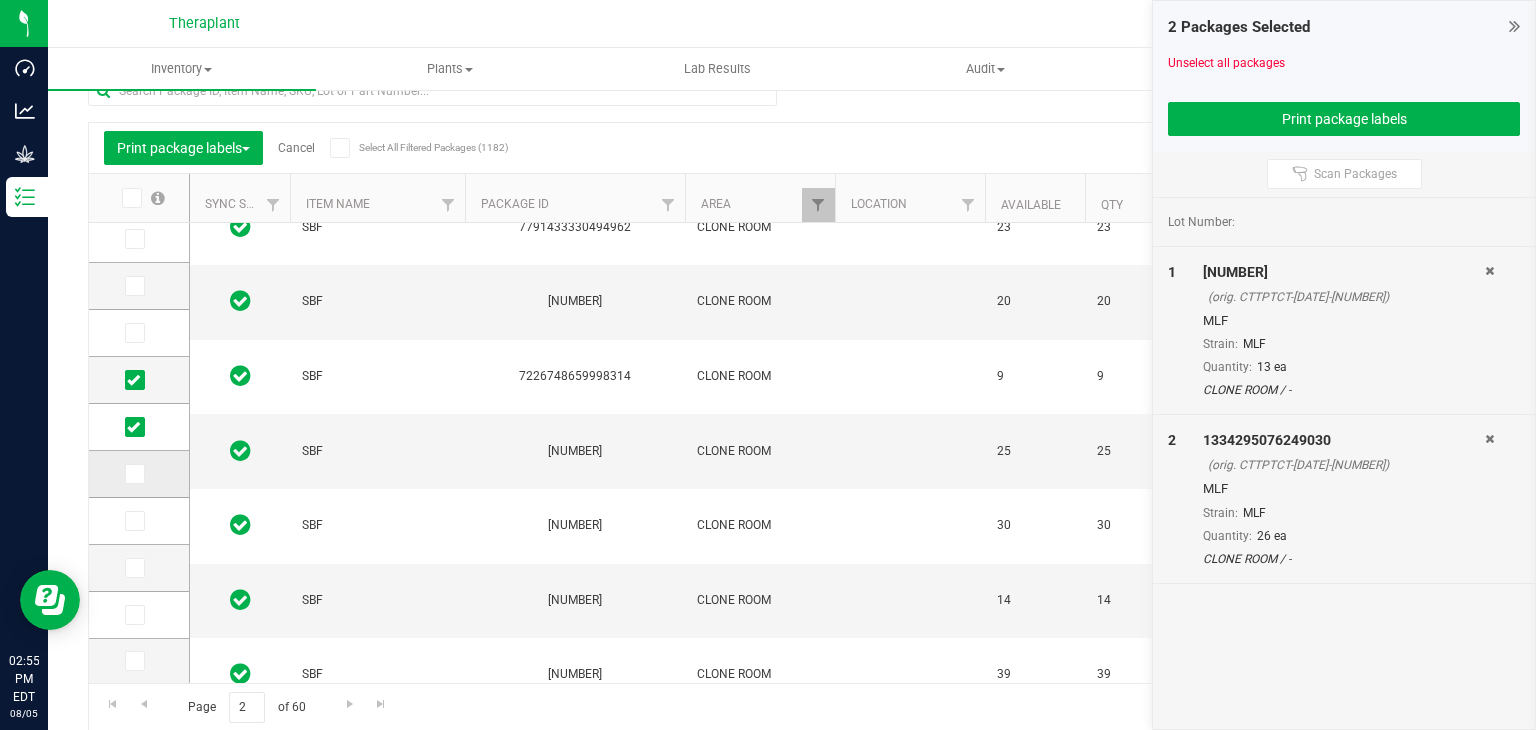 click at bounding box center (133, 474) 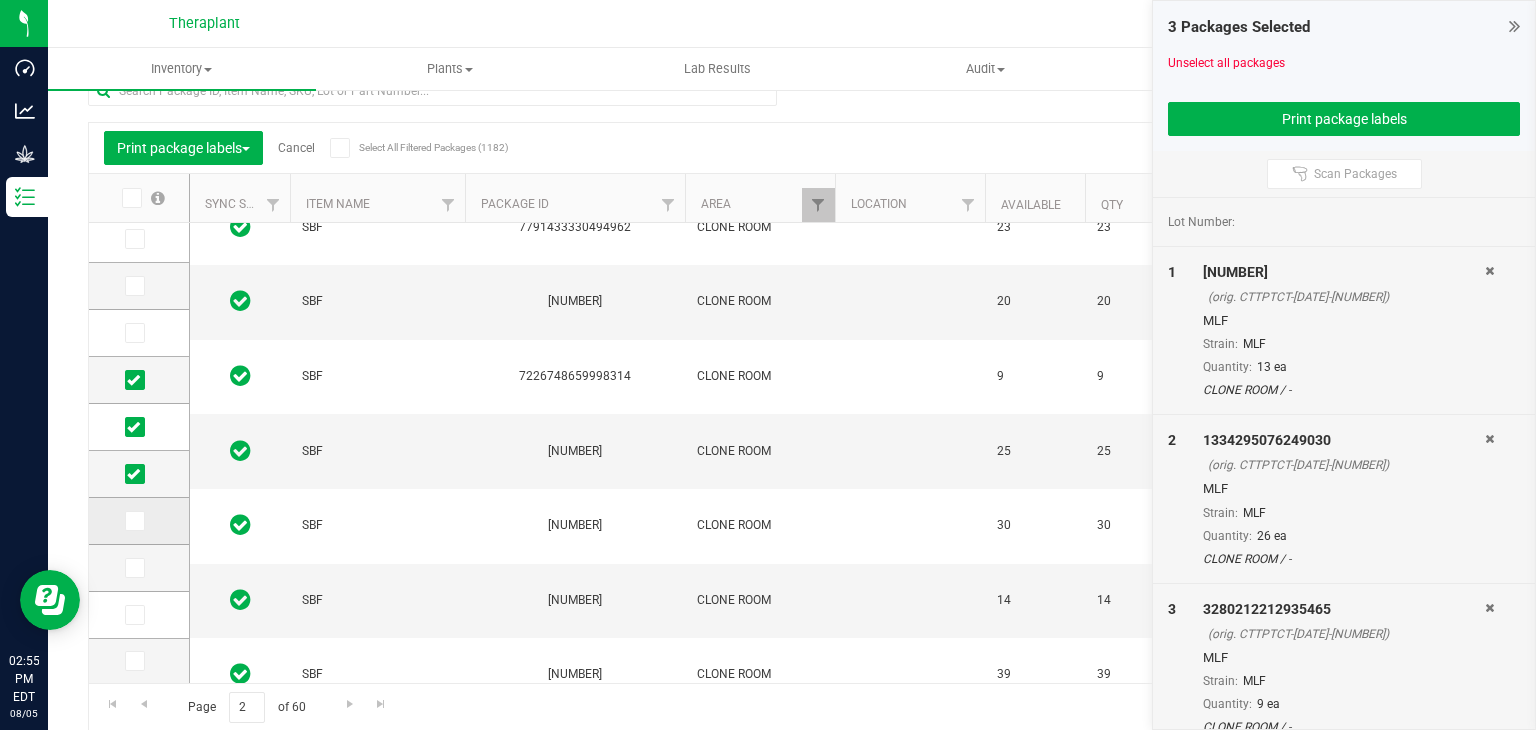 click at bounding box center (139, 521) 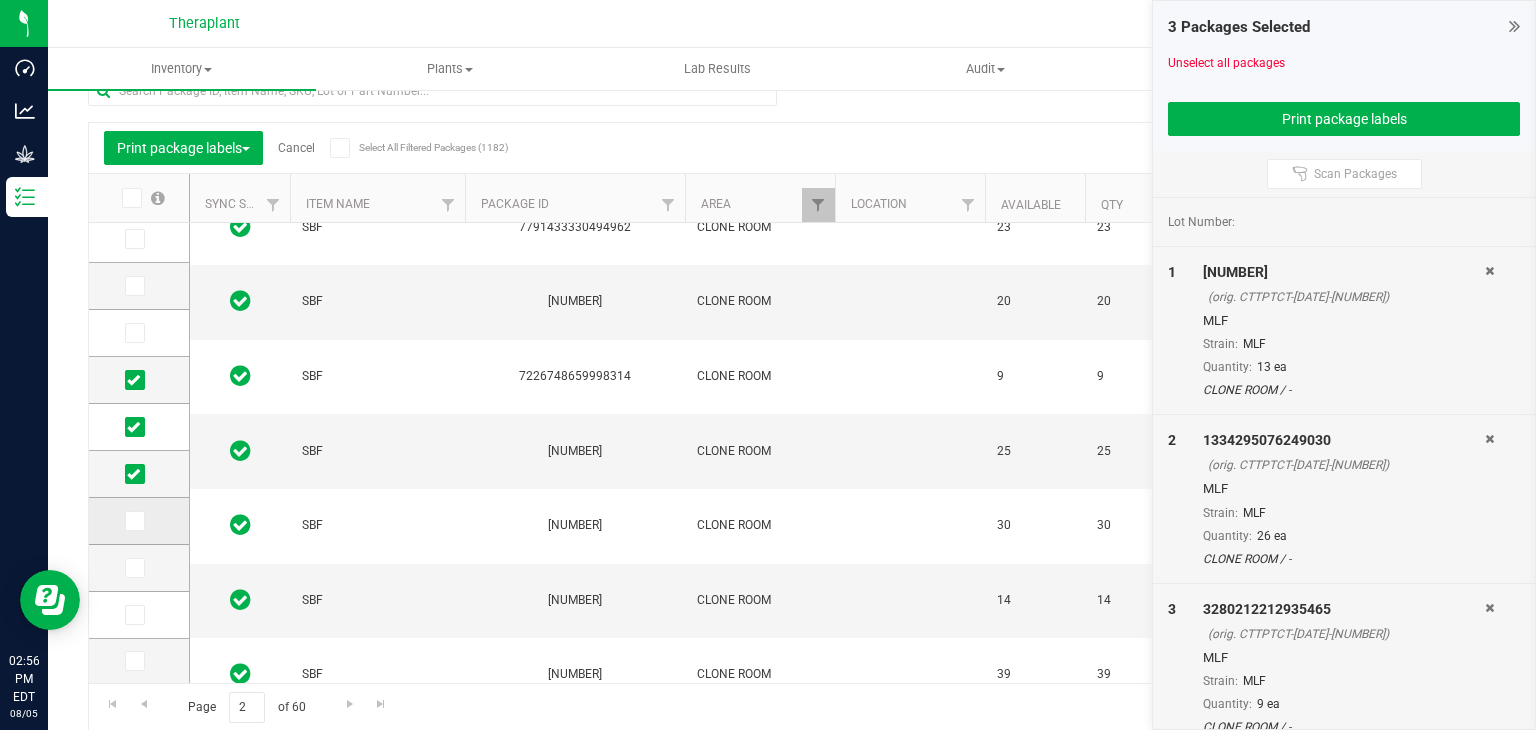 click at bounding box center [133, 521] 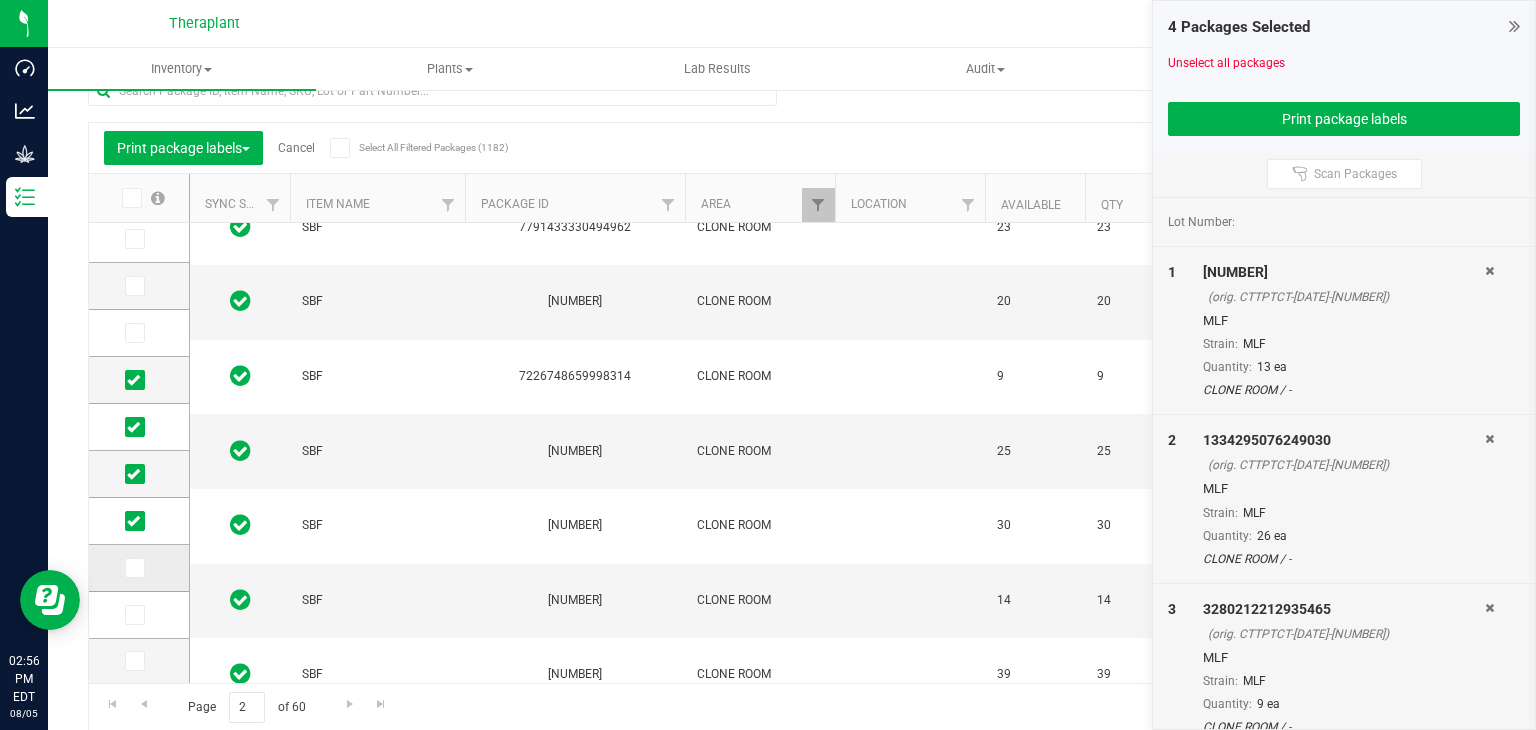 click at bounding box center (133, 568) 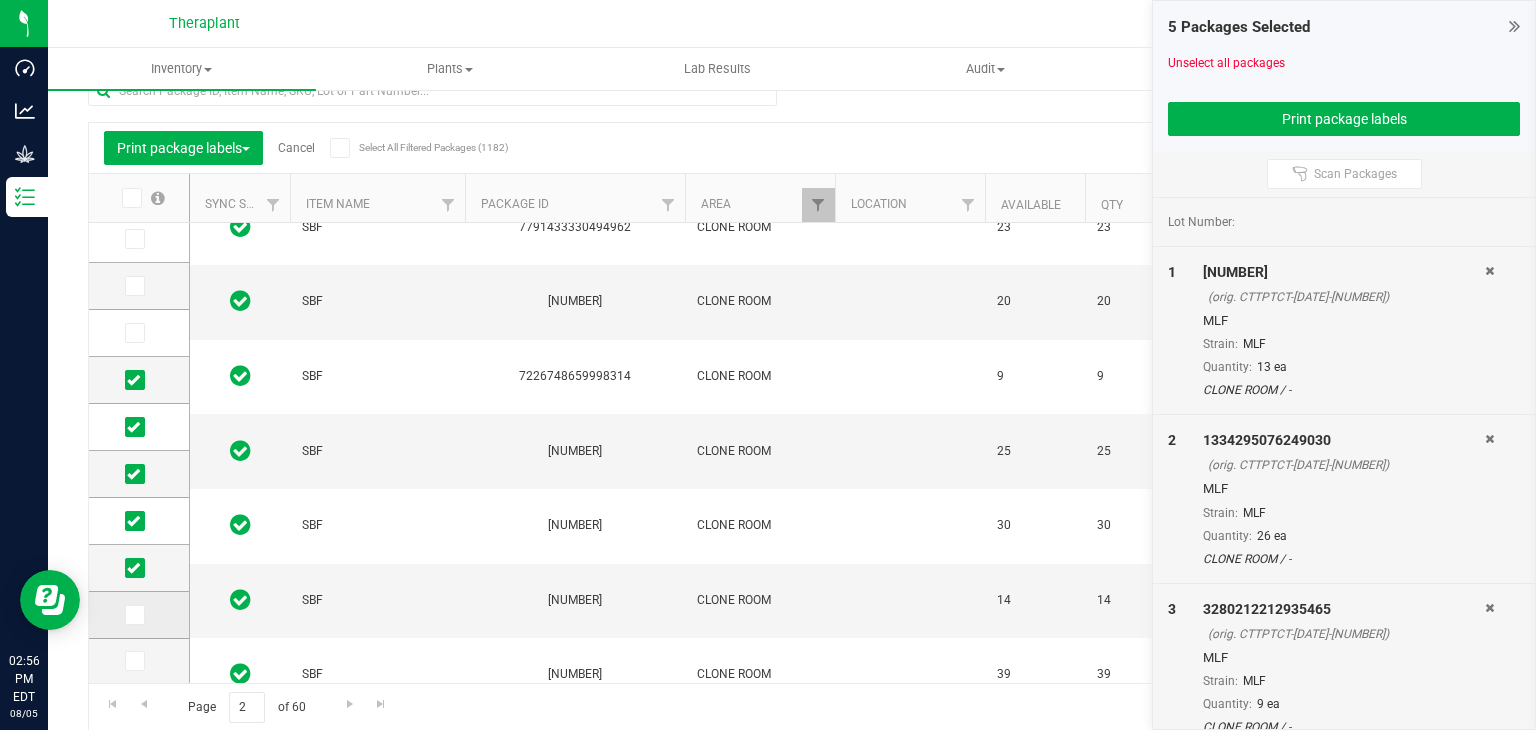 click at bounding box center (135, 615) 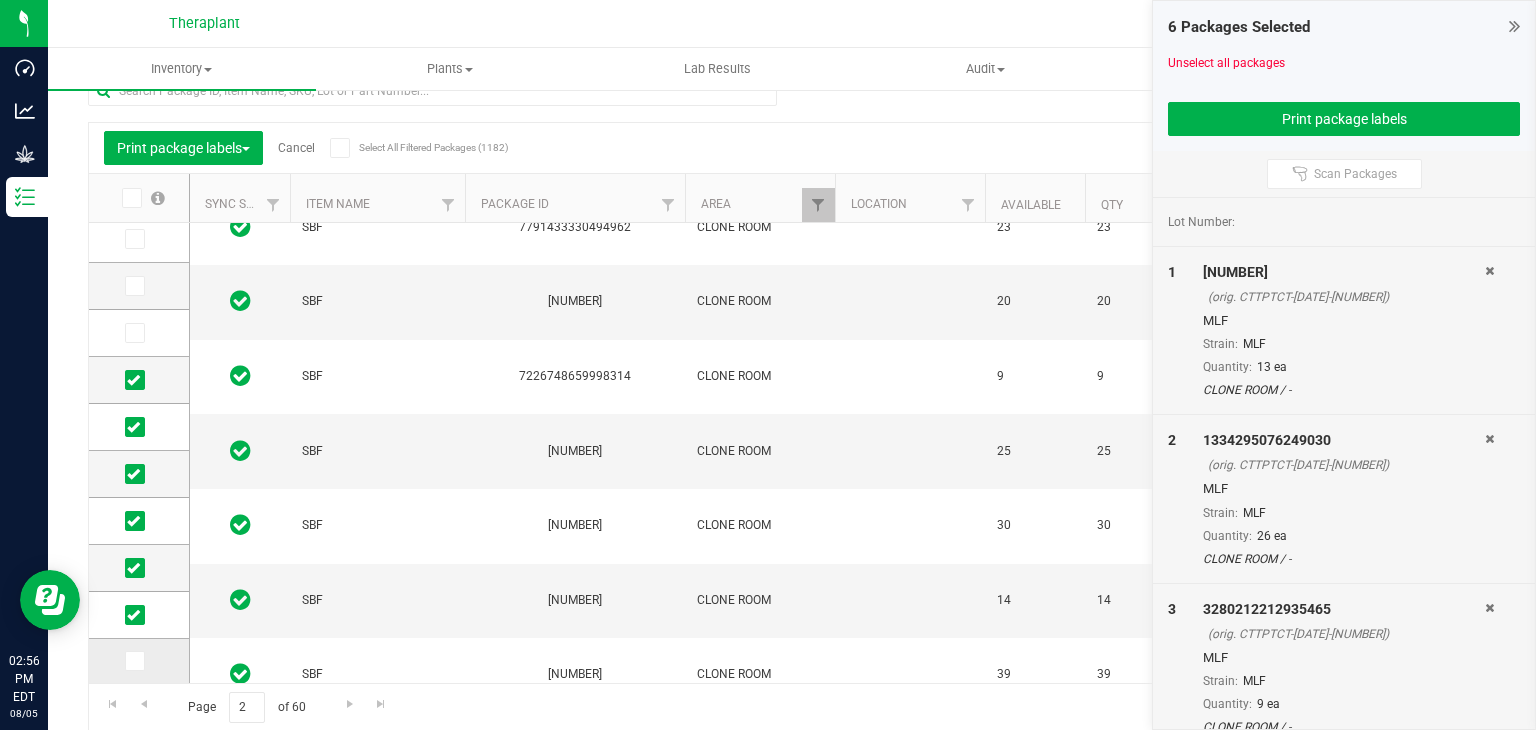 click at bounding box center [133, 661] 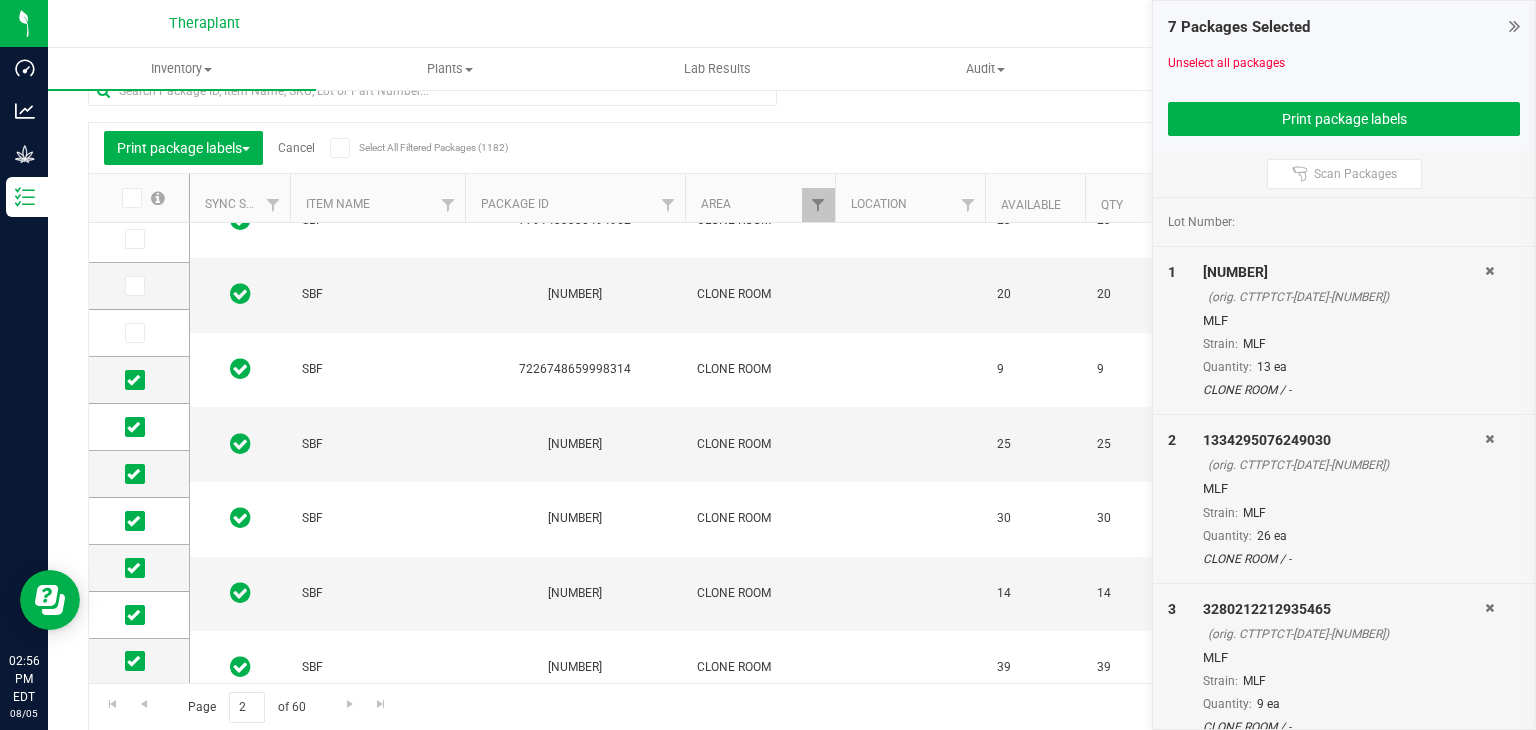 scroll, scrollTop: 493, scrollLeft: 0, axis: vertical 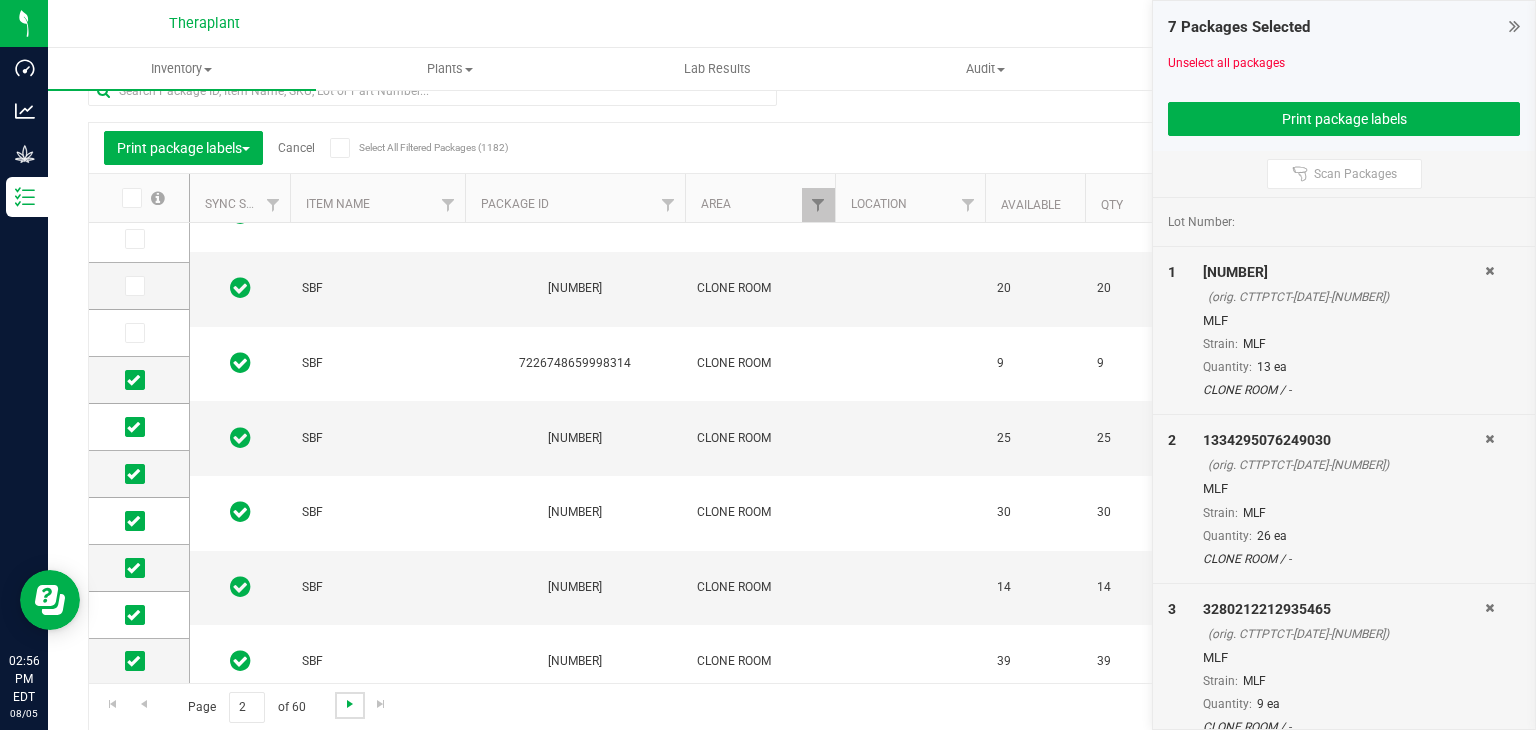 click at bounding box center [350, 704] 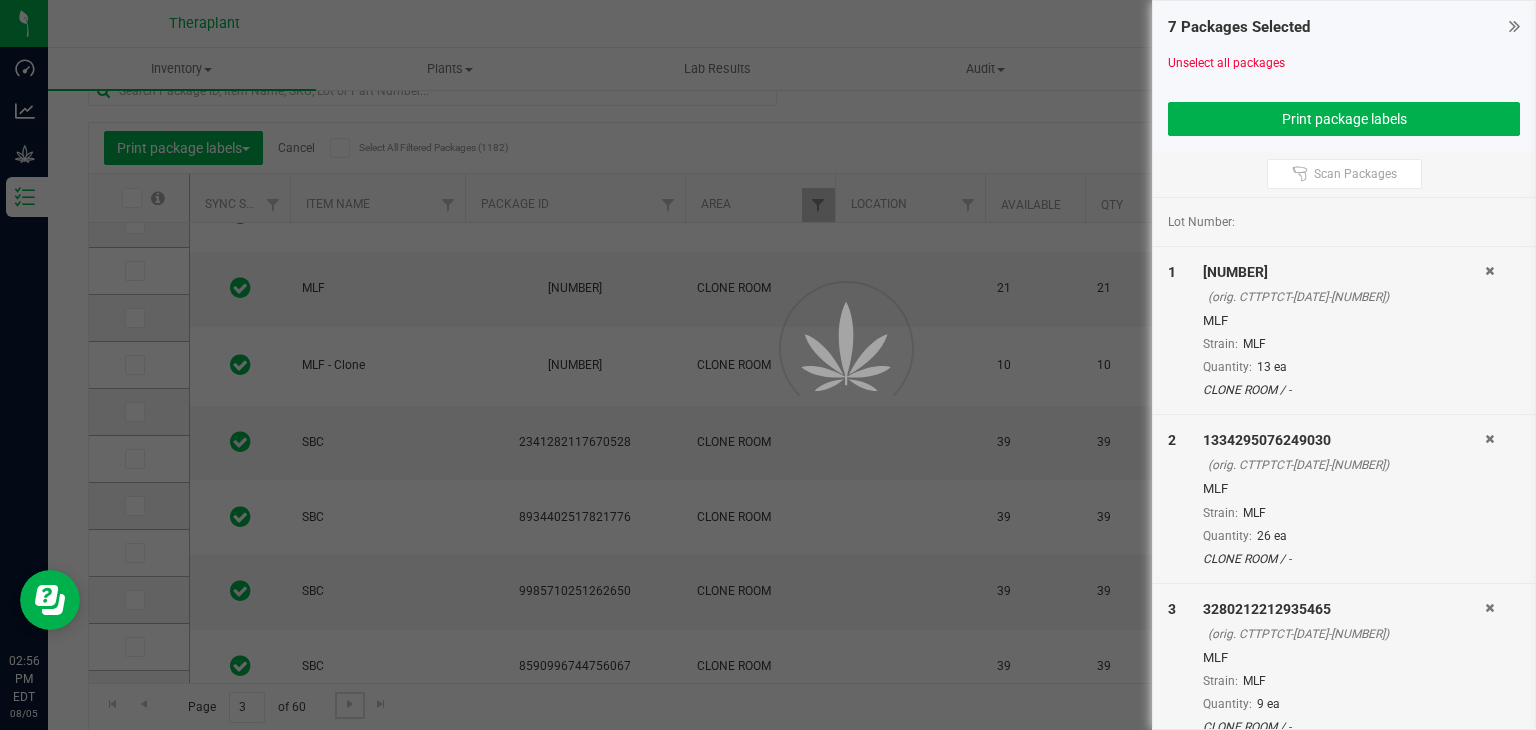 scroll, scrollTop: 0, scrollLeft: 0, axis: both 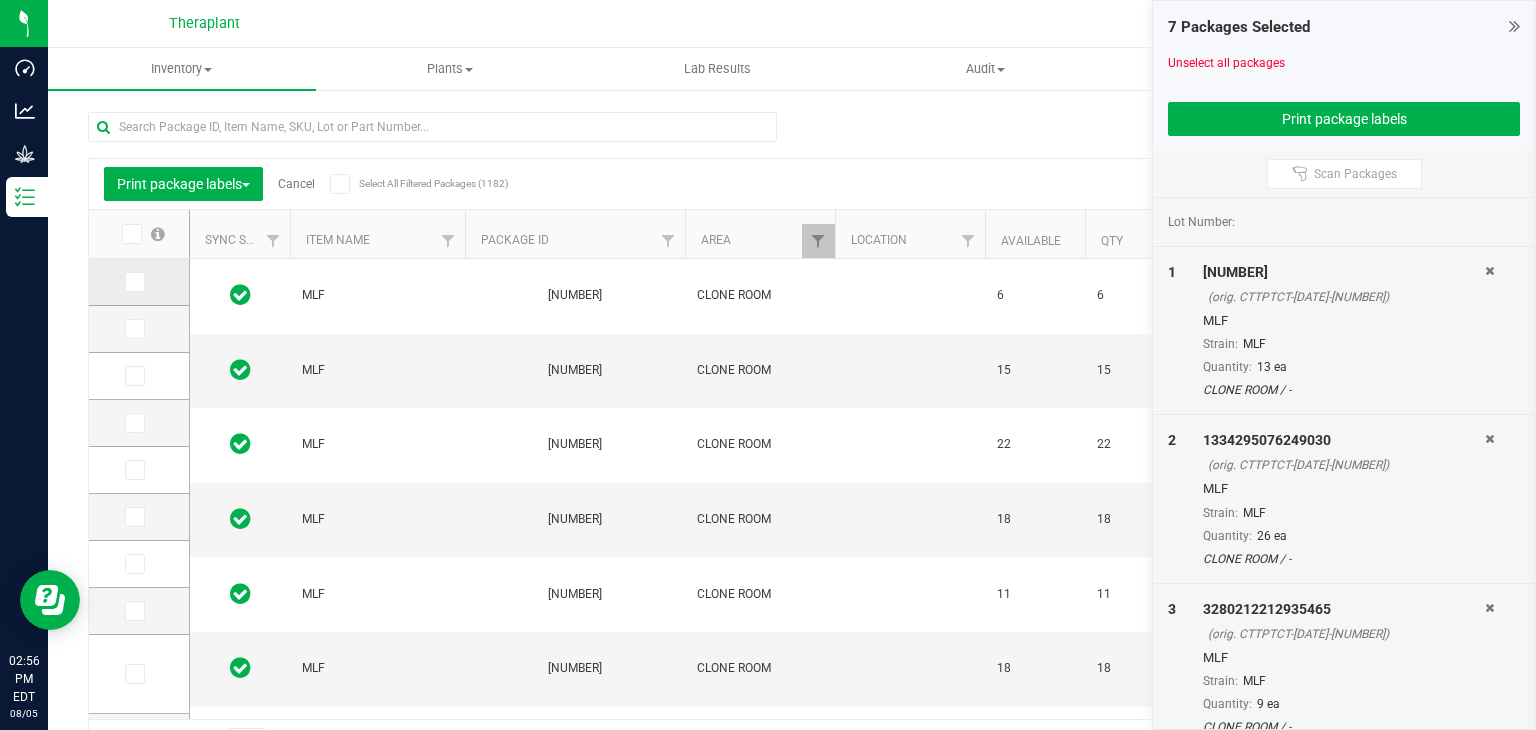 click at bounding box center (139, 282) 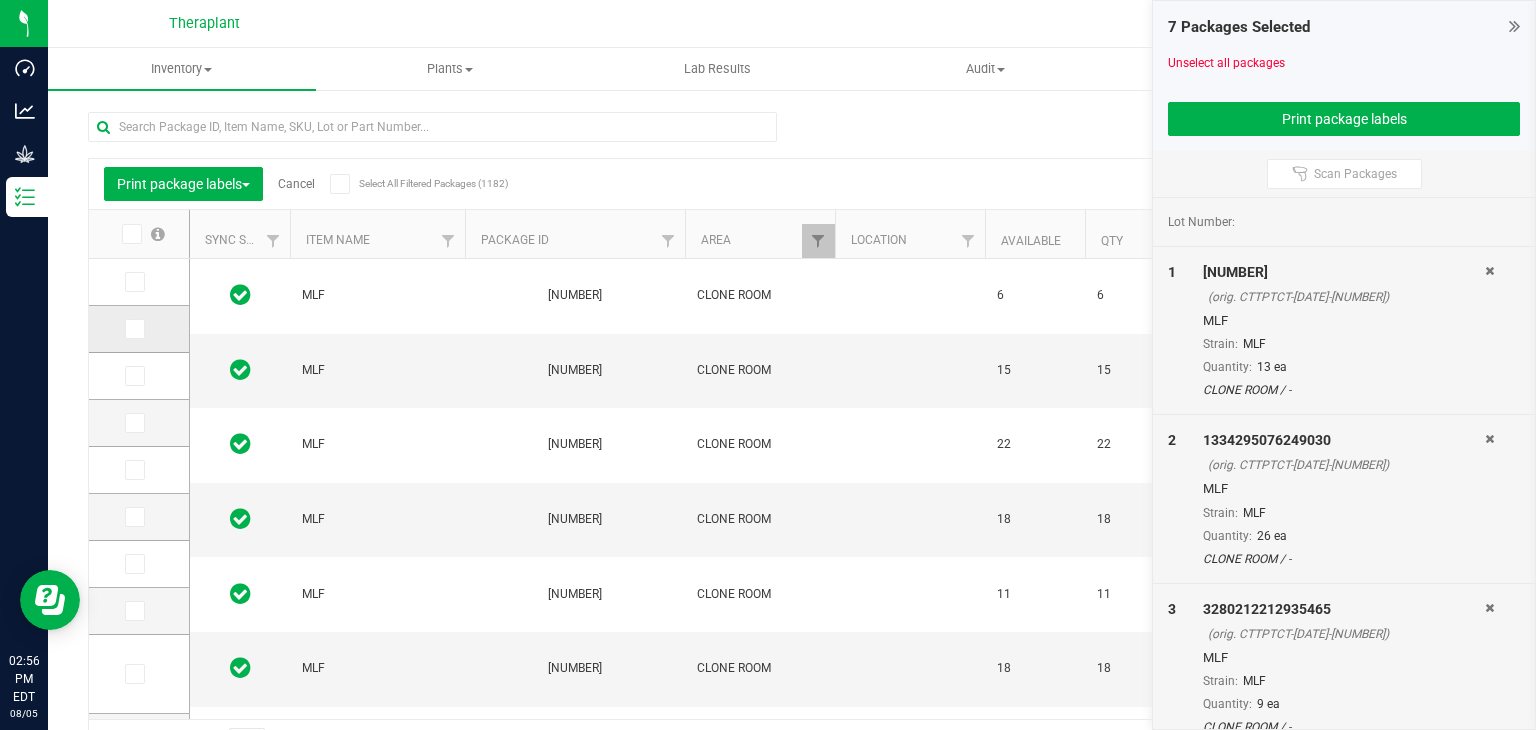 click at bounding box center [135, 329] 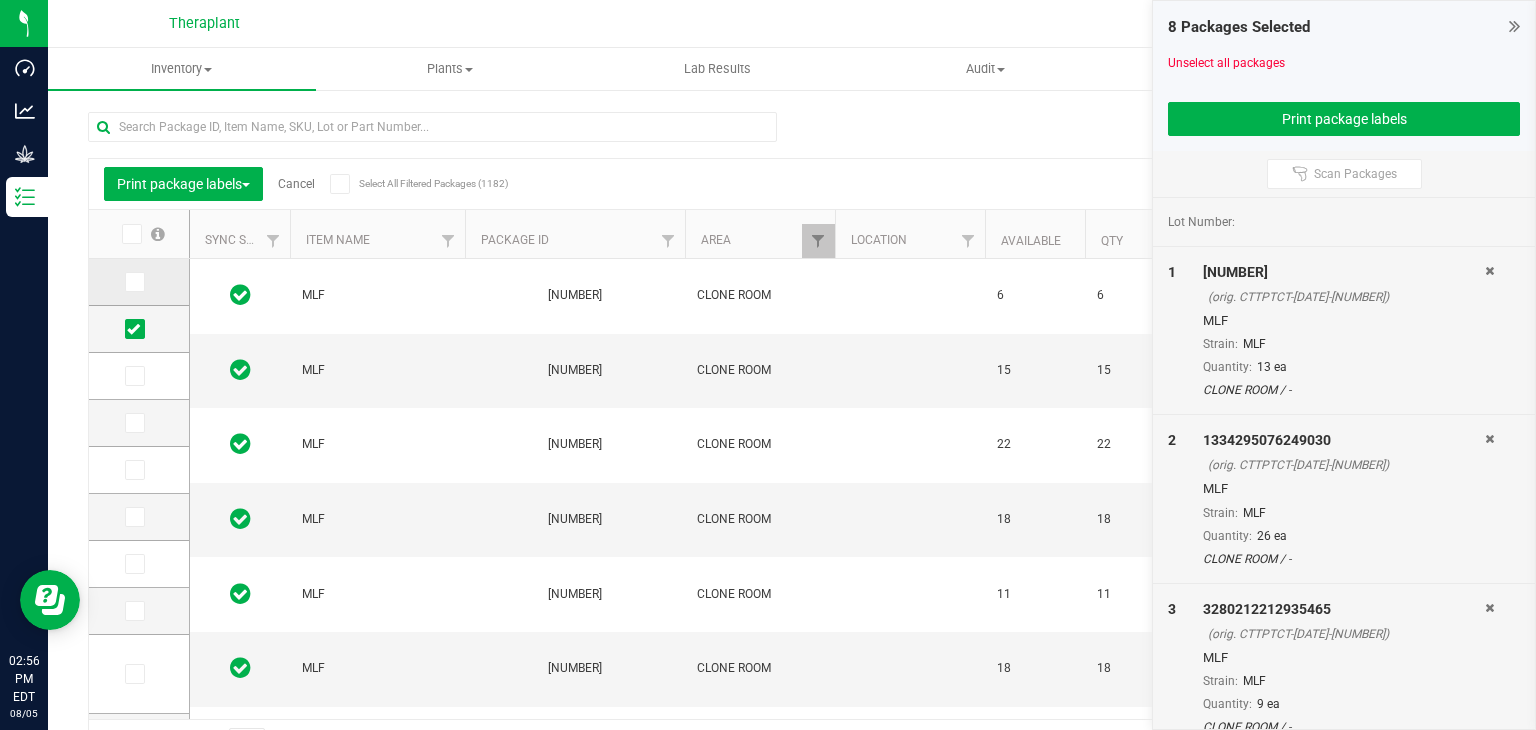 click at bounding box center [135, 282] 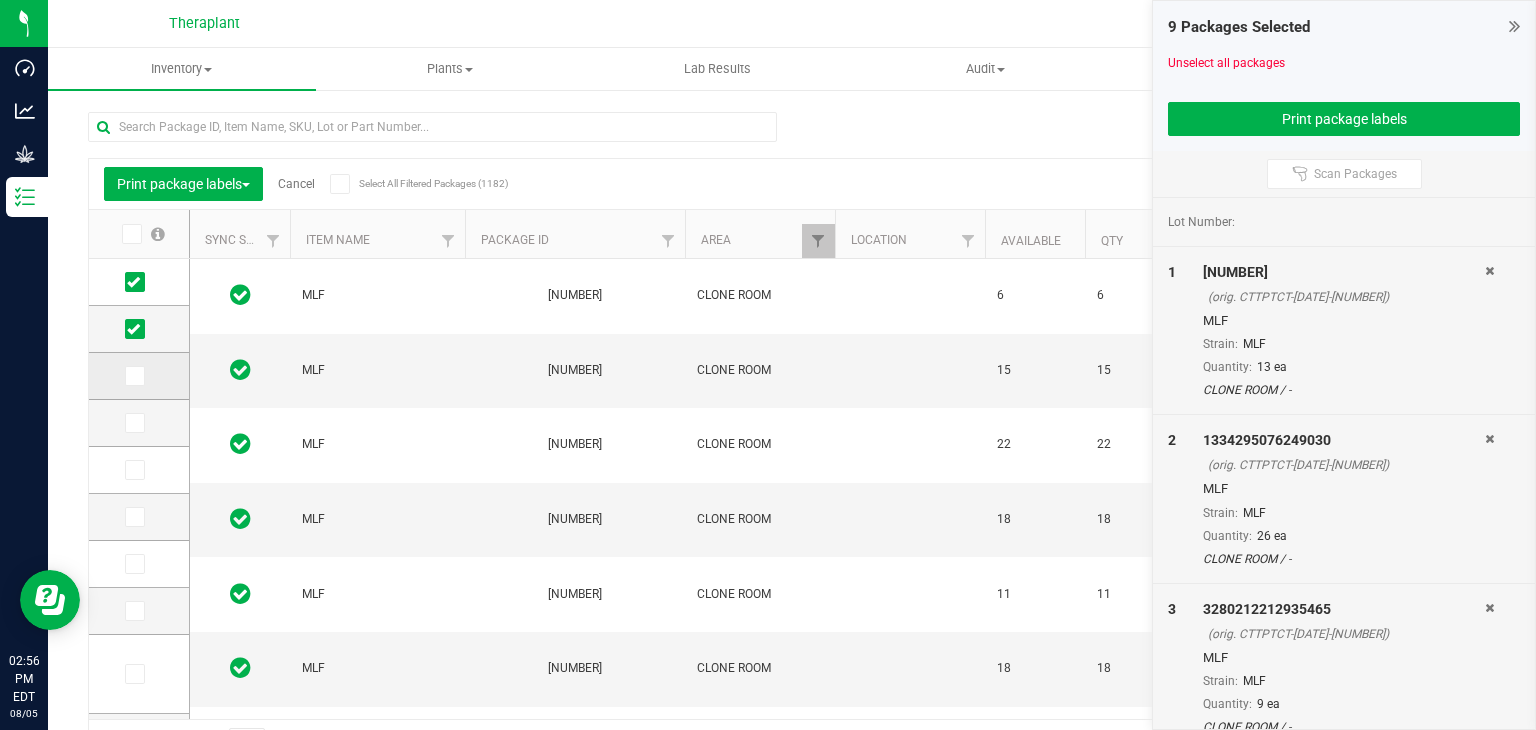 click at bounding box center [133, 376] 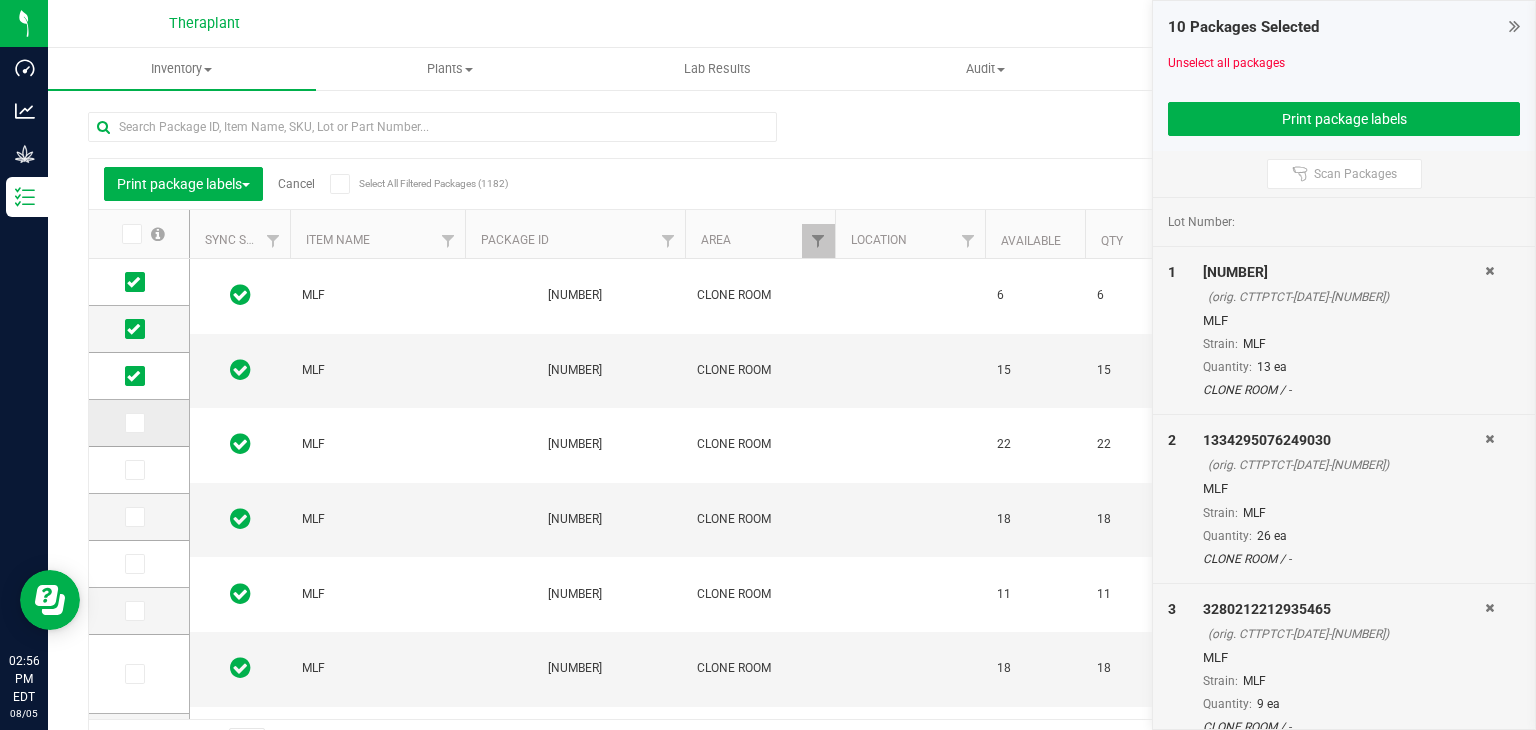 click at bounding box center (133, 423) 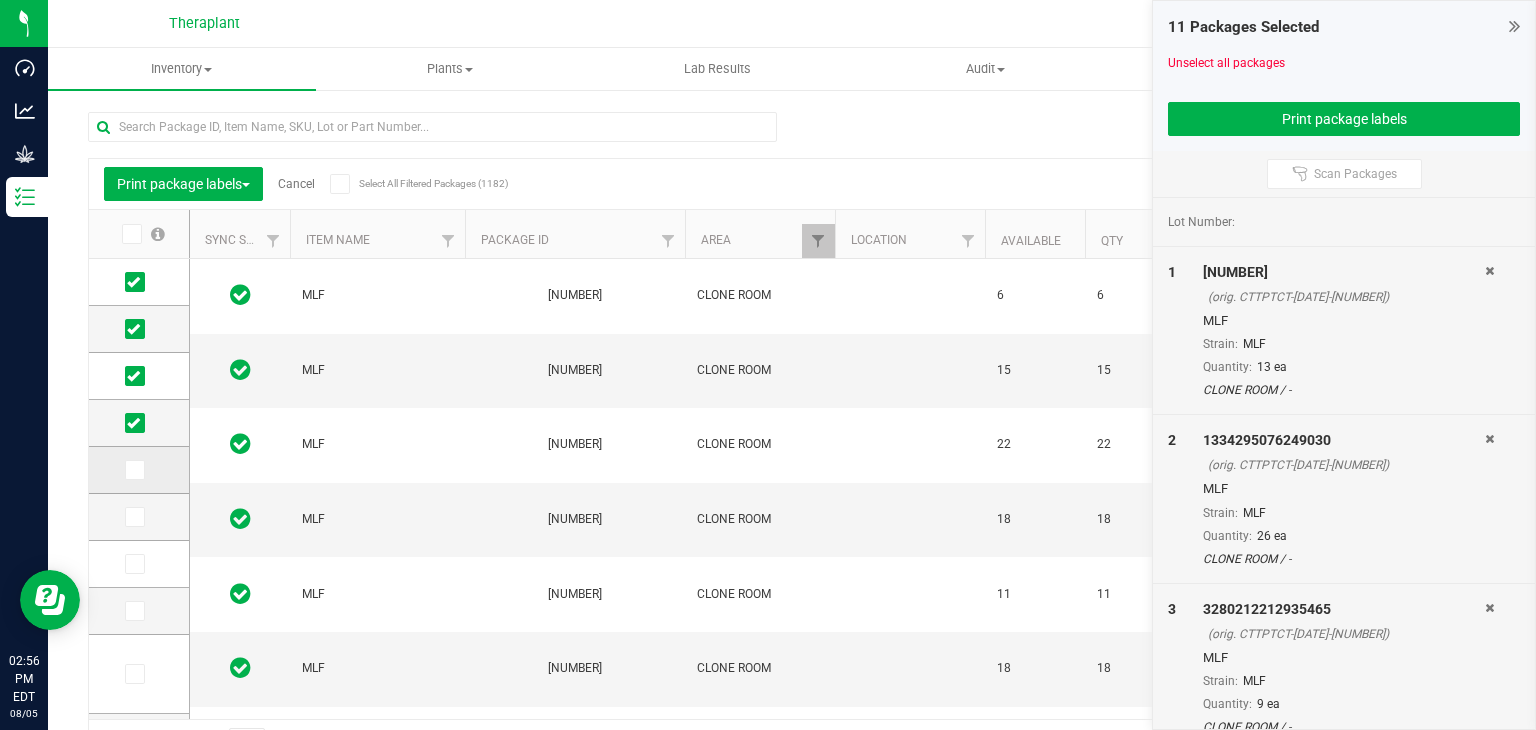 click at bounding box center (135, 470) 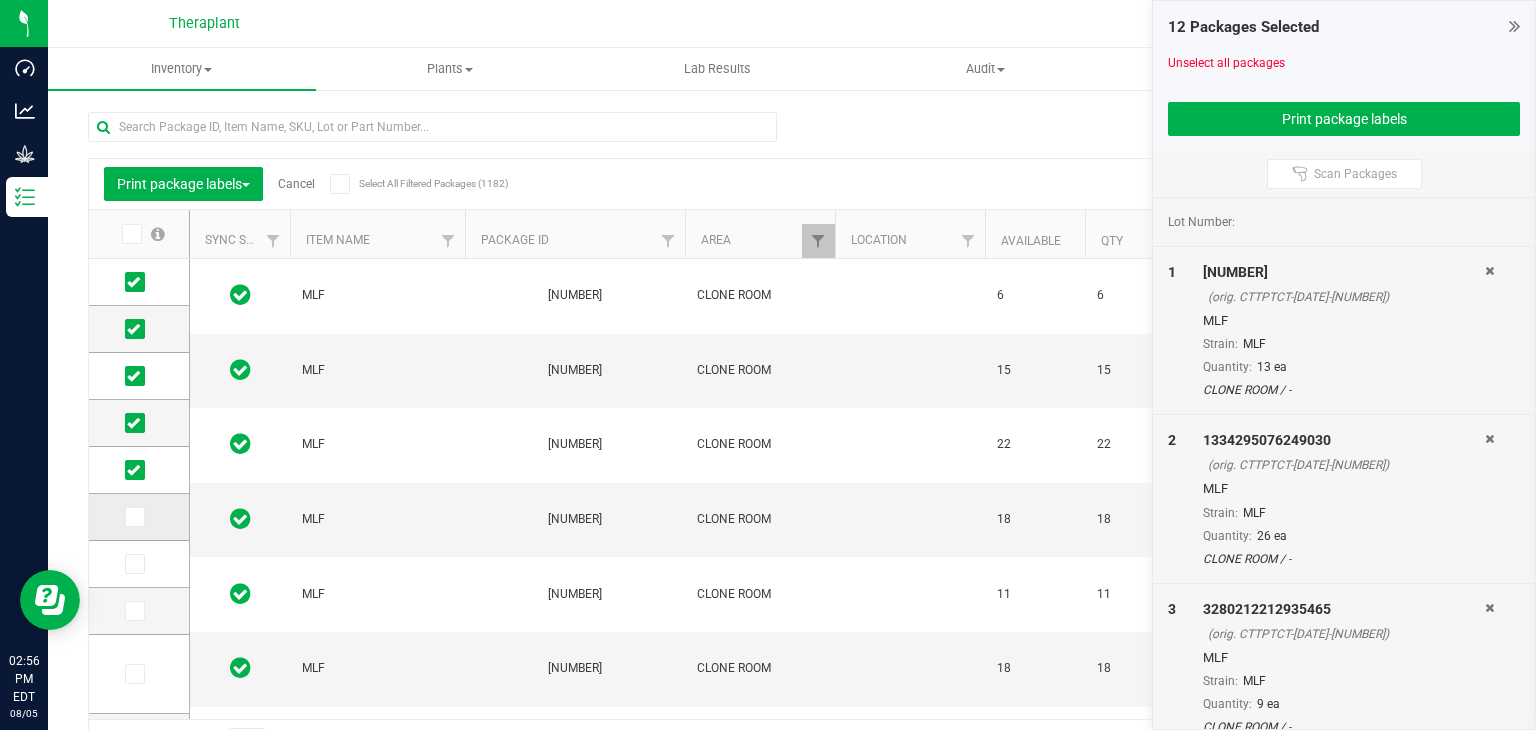 click at bounding box center [133, 517] 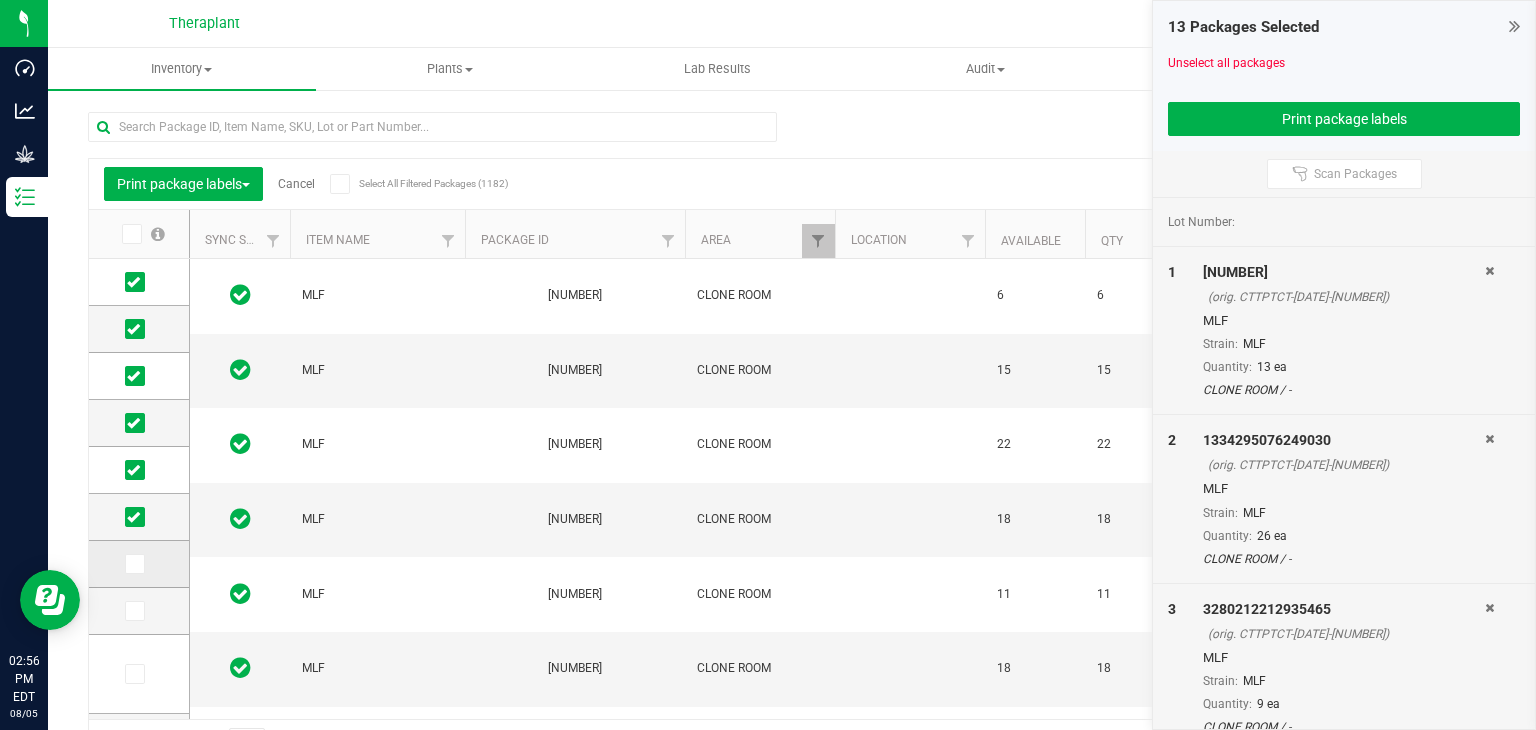 click at bounding box center (133, 564) 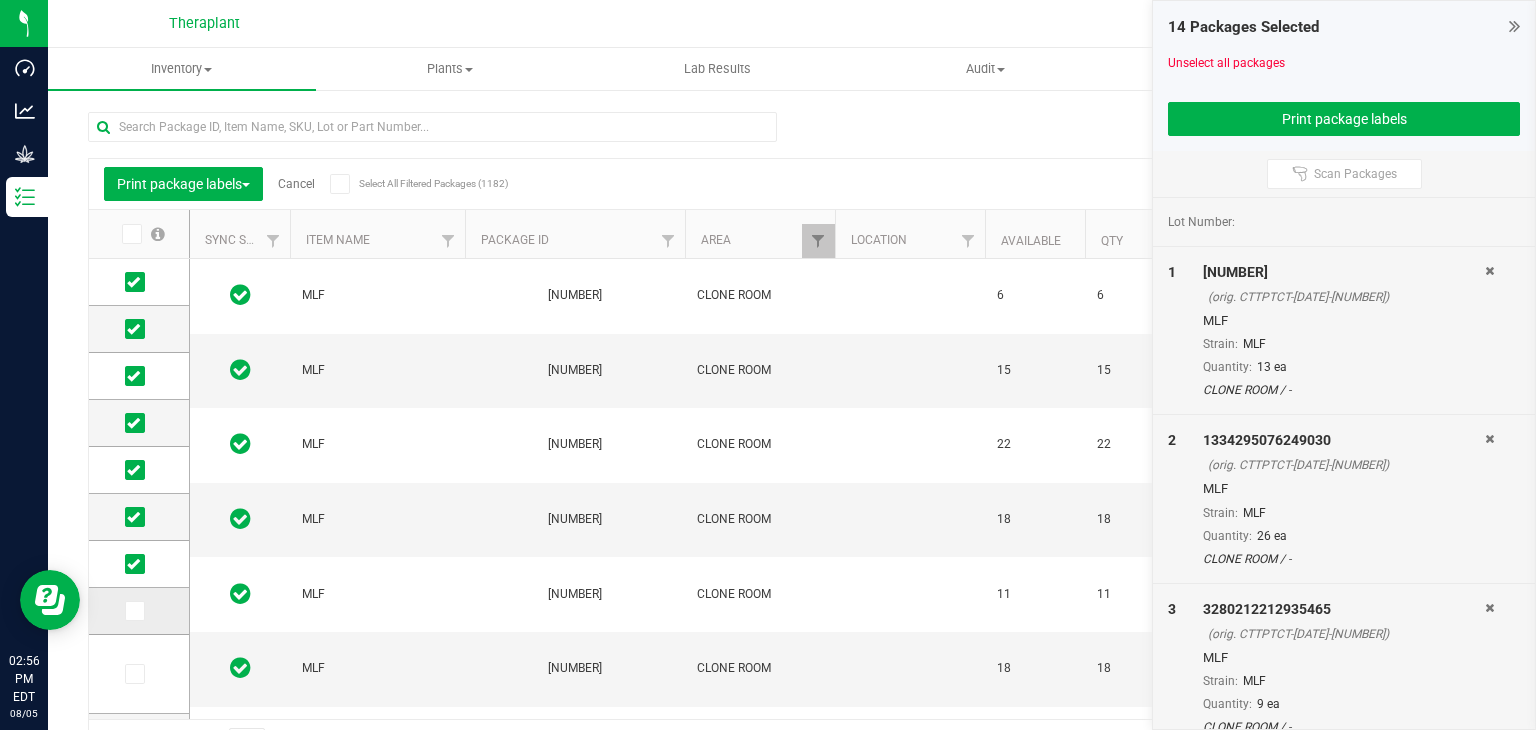 click at bounding box center (133, 611) 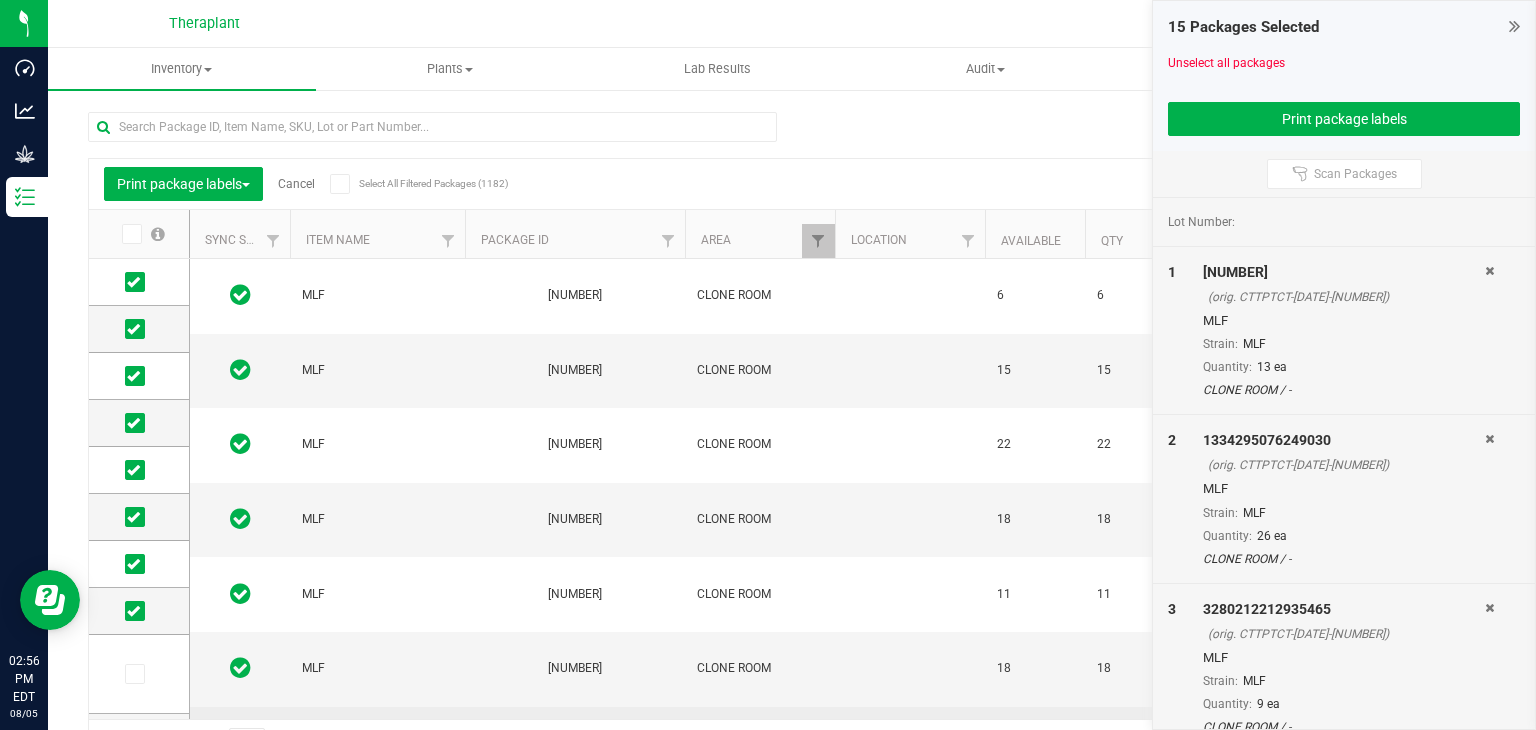 scroll, scrollTop: 65, scrollLeft: 0, axis: vertical 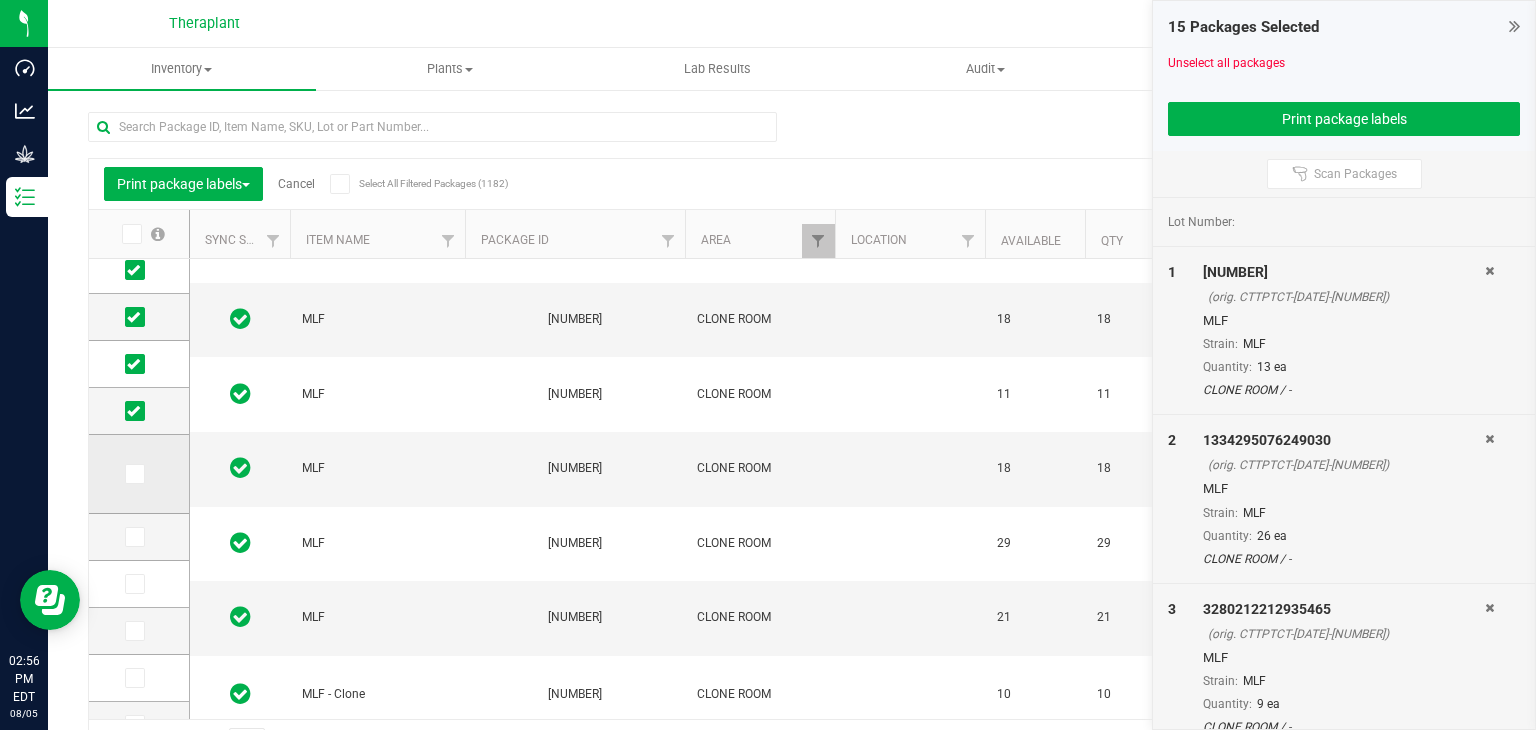 click at bounding box center [133, 474] 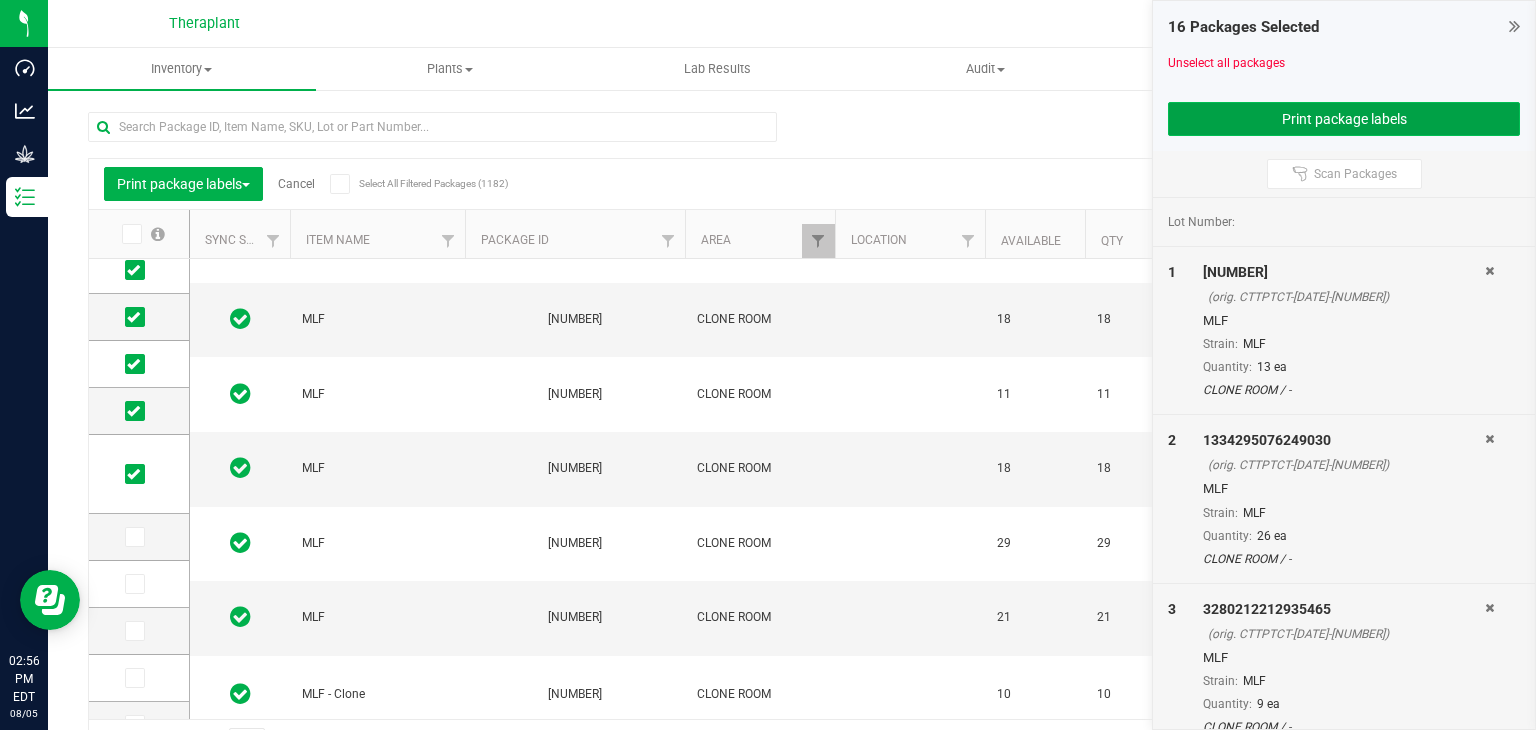 click on "Print package labels" at bounding box center [1344, 119] 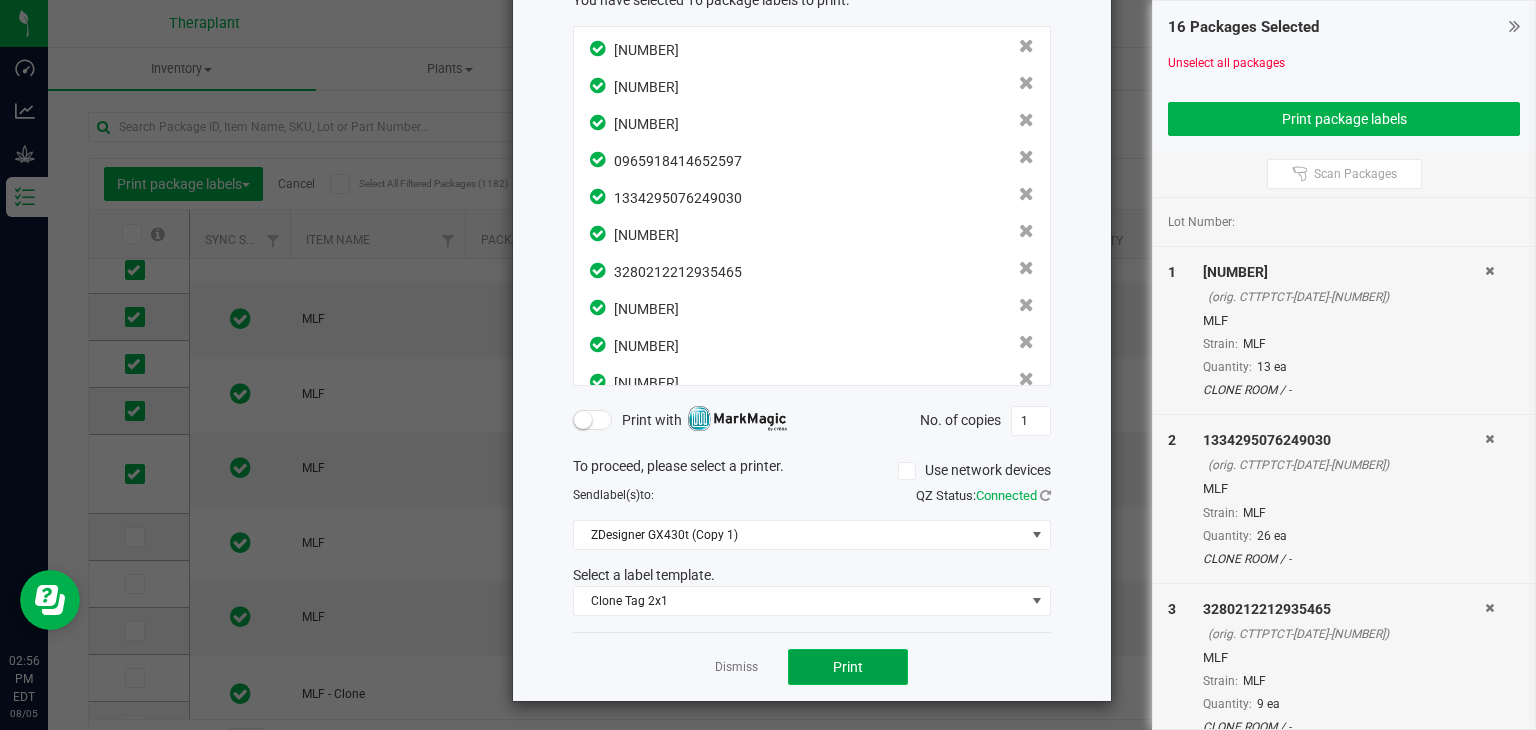 click on "Print" 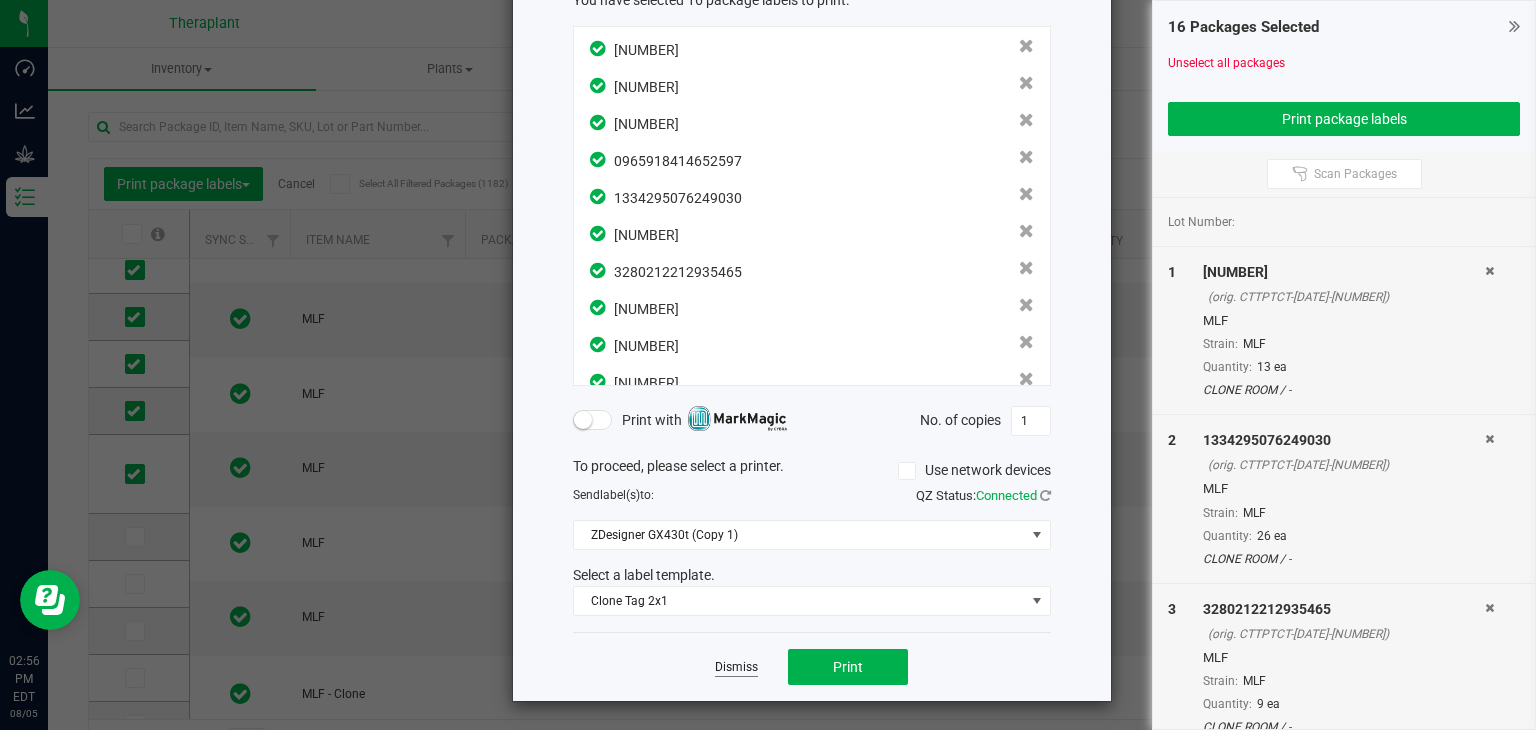 click on "Dismiss" 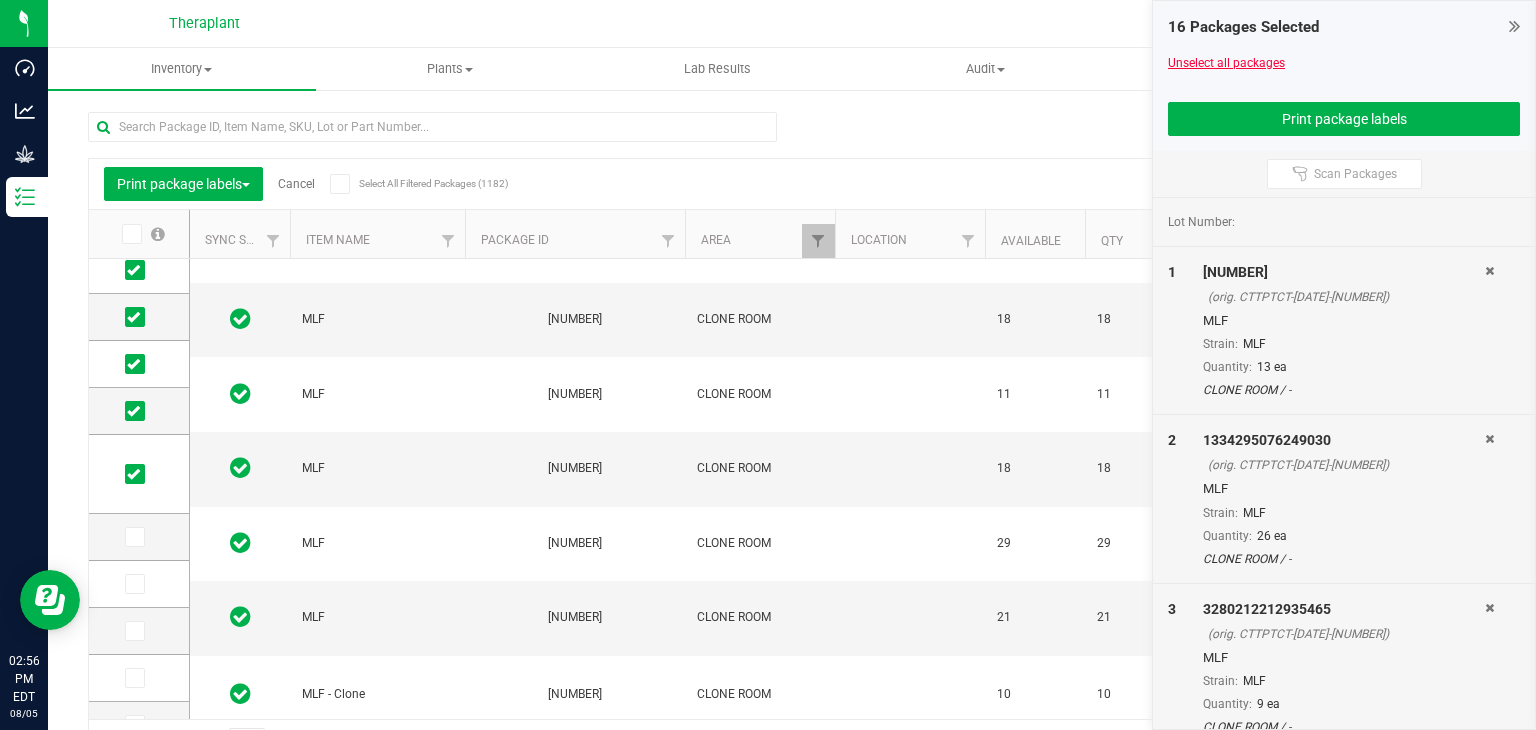 click on "Unselect all packages" at bounding box center (1226, 63) 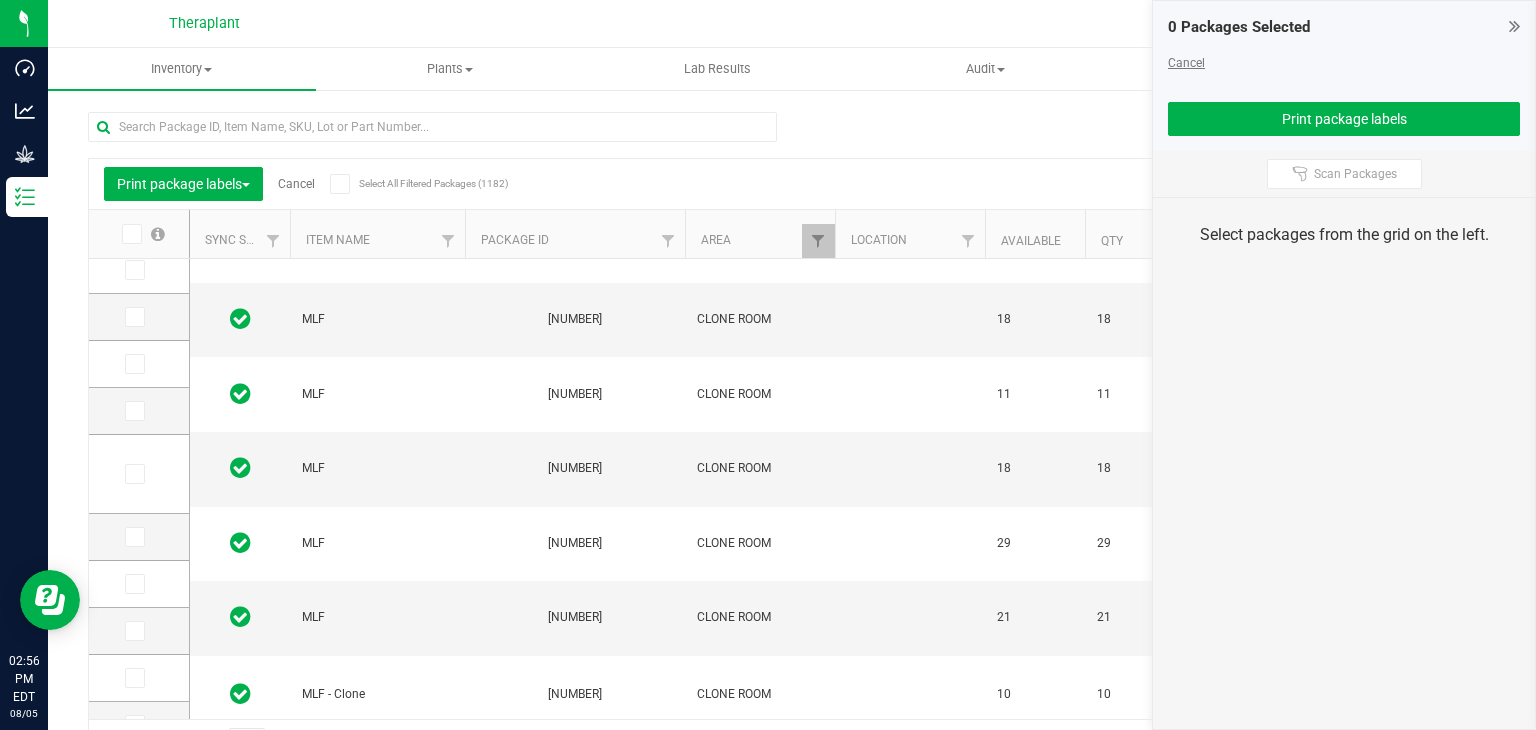 click on "Cancel" at bounding box center (1186, 63) 